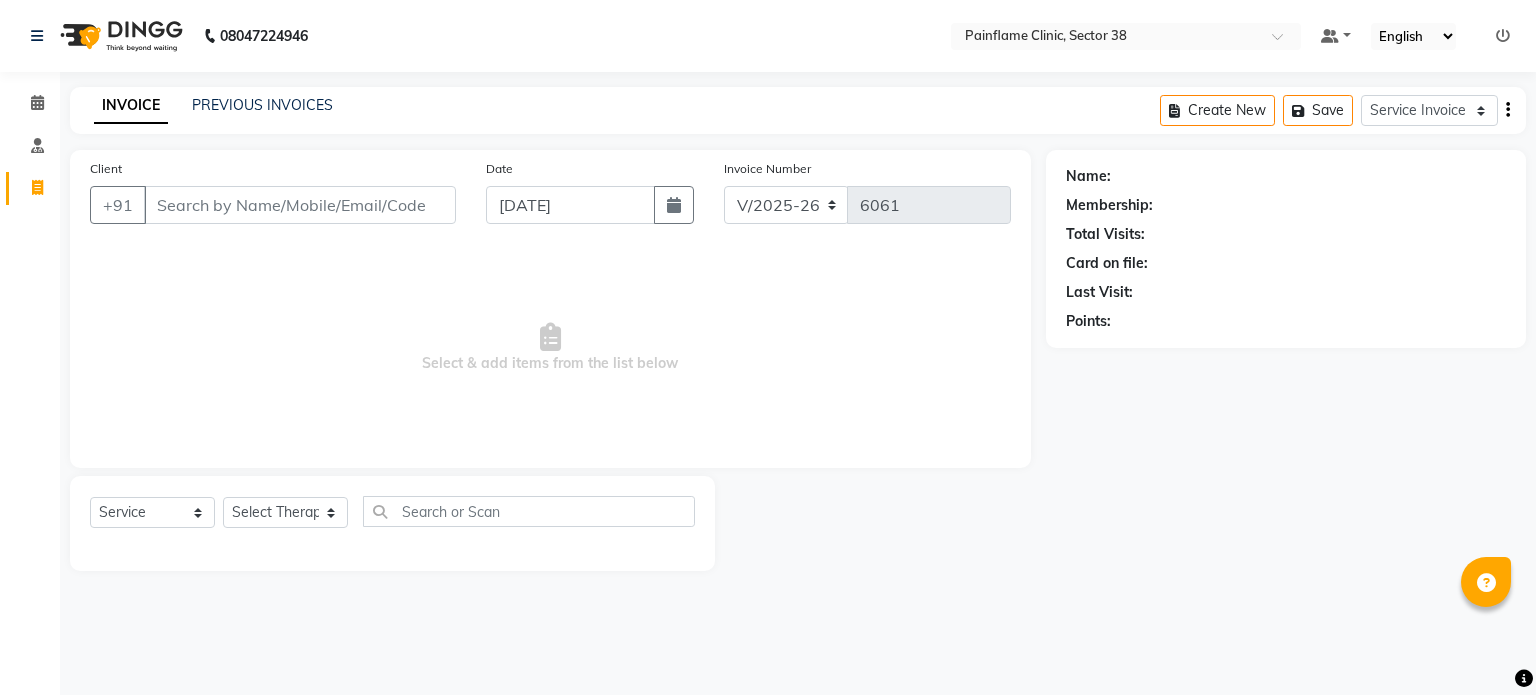 select on "3964" 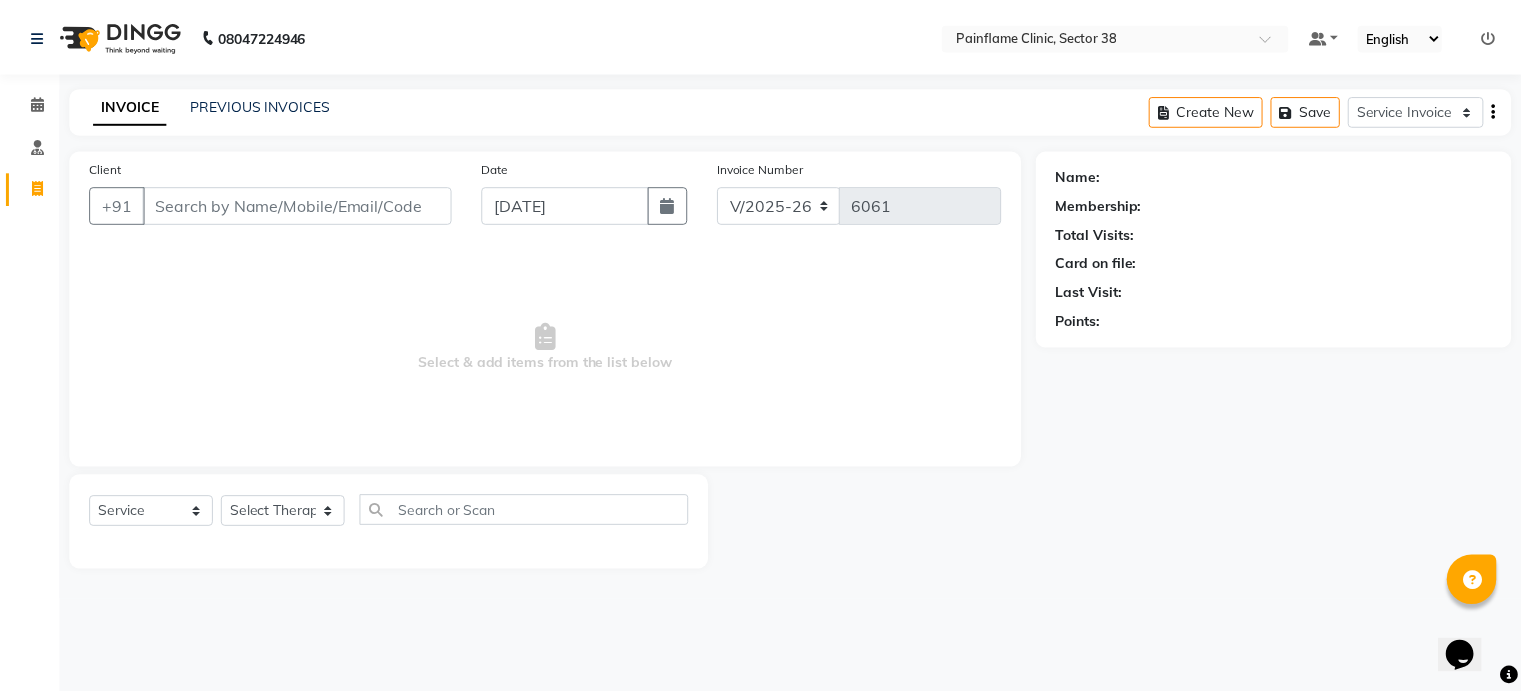 scroll, scrollTop: 0, scrollLeft: 0, axis: both 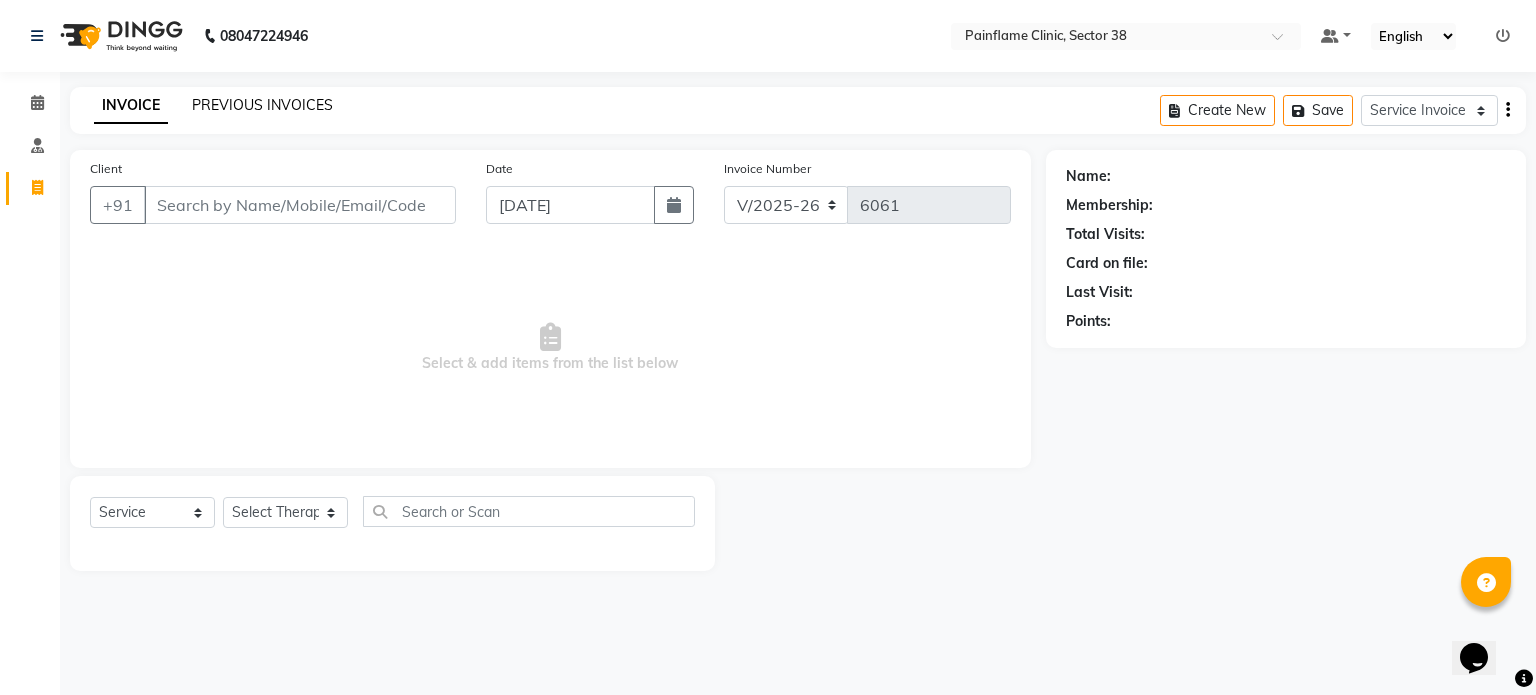 click on "PREVIOUS INVOICES" 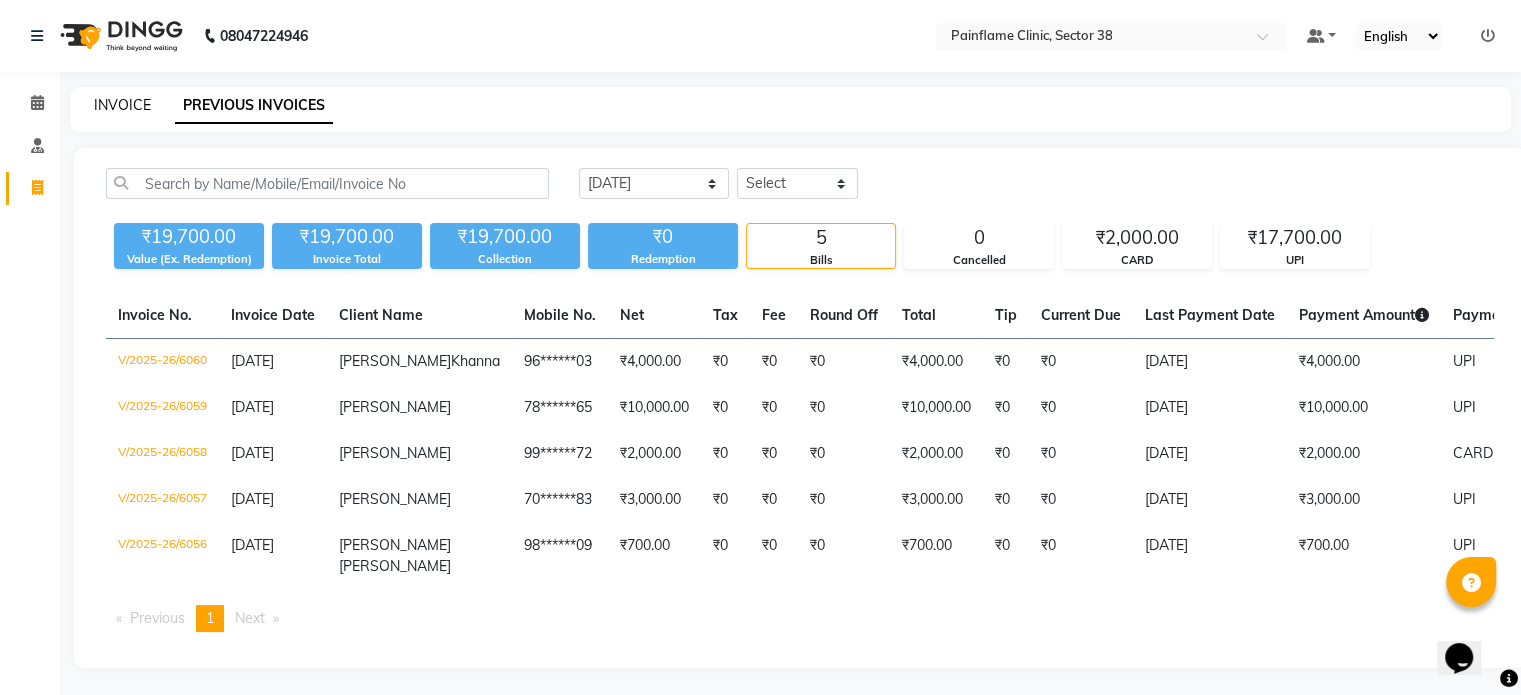 drag, startPoint x: 114, startPoint y: 119, endPoint x: 115, endPoint y: 107, distance: 12.0415945 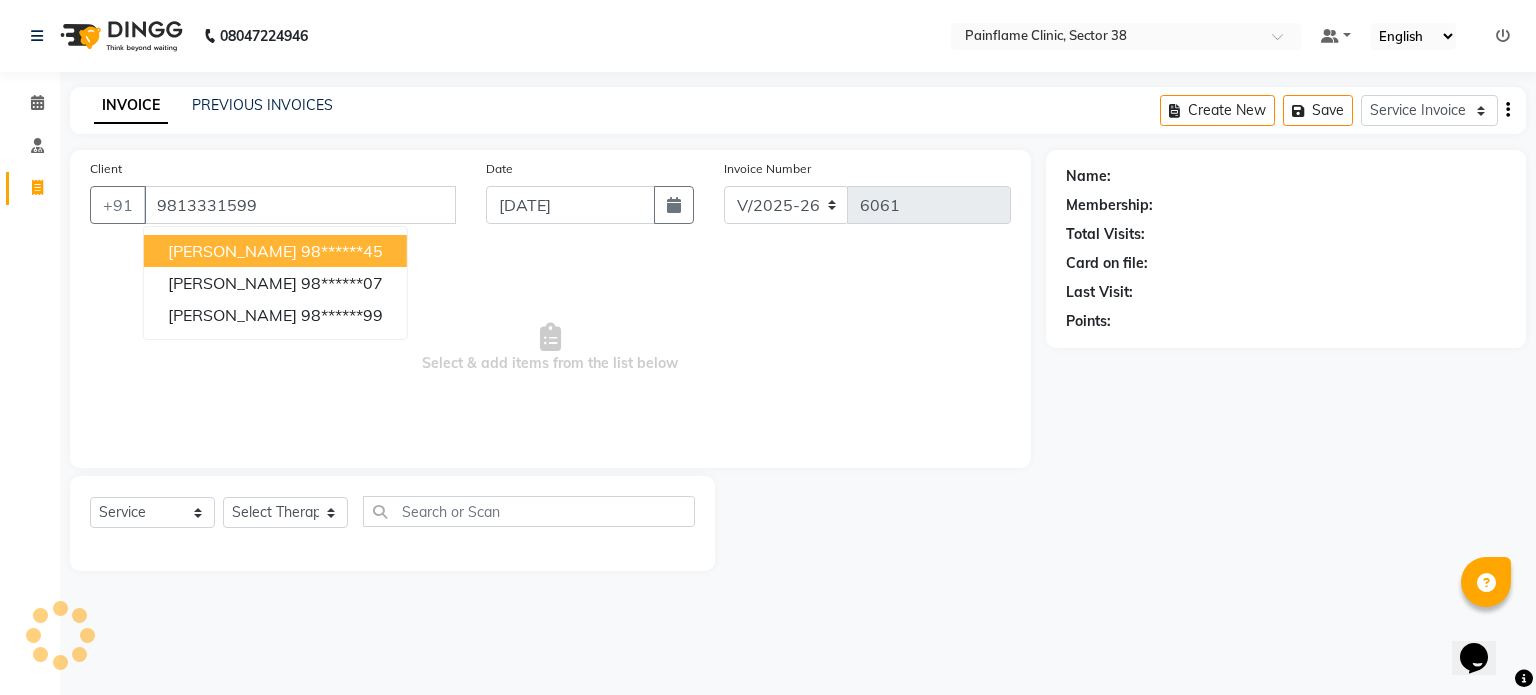 type on "9813331599" 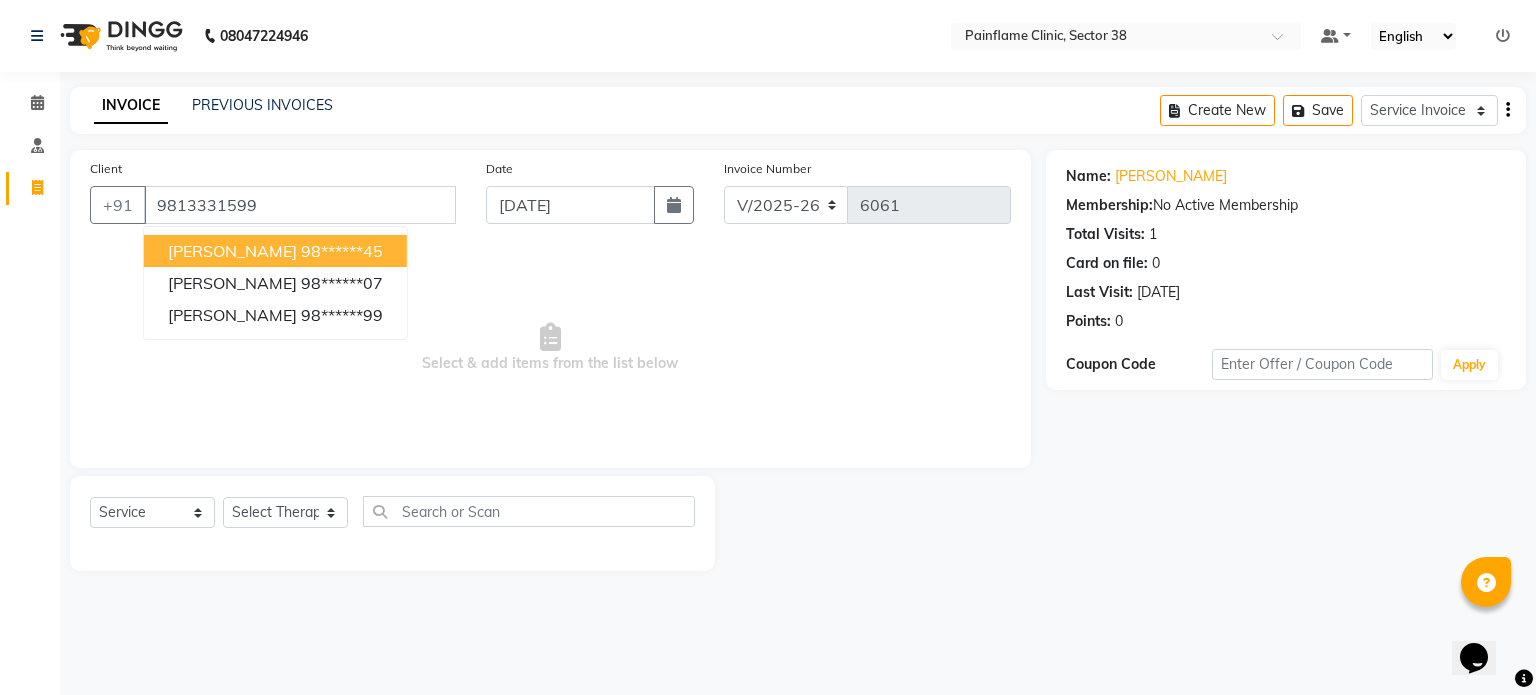 click on "Select & add items from the list below" at bounding box center [550, 348] 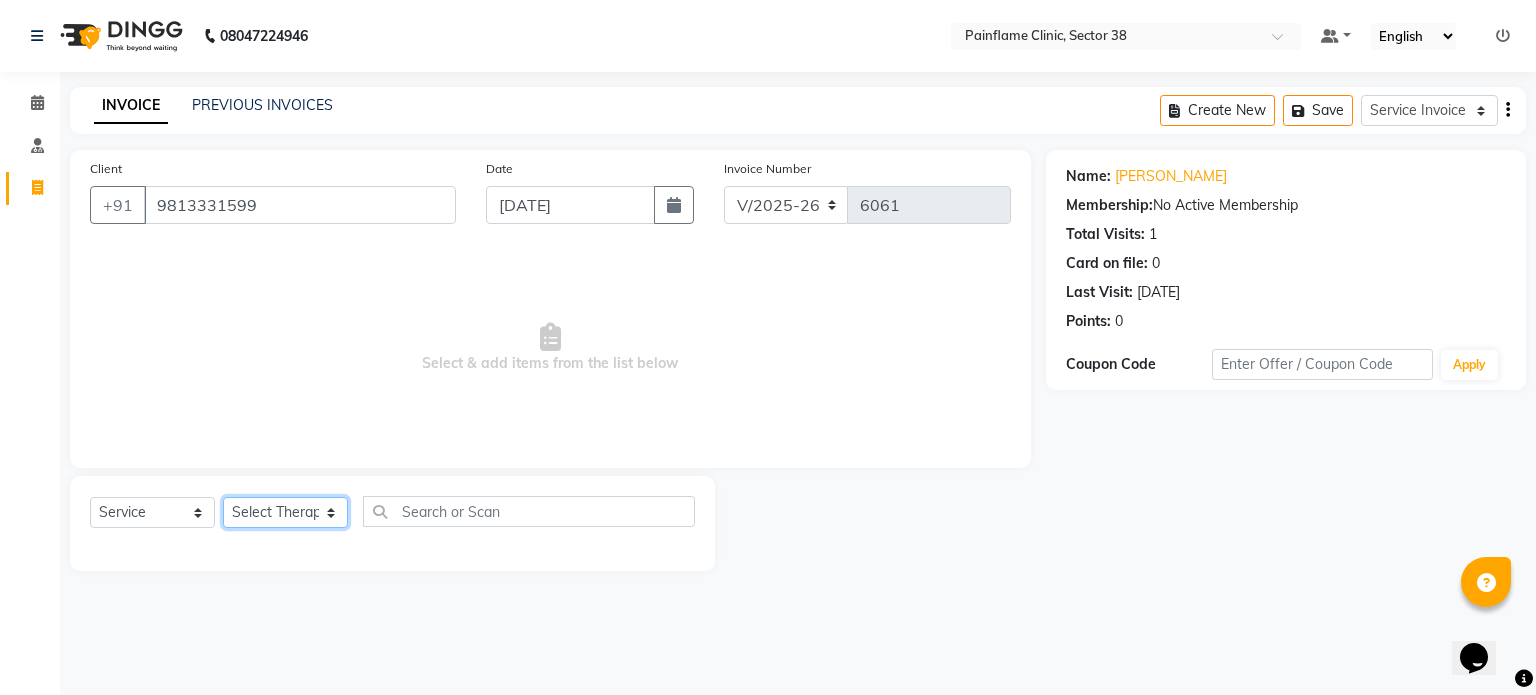 click on "Select Therapist [PERSON_NAME] Dr [PERSON_NAME] [PERSON_NAME] Dr [PERSON_NAME] Dr. Suraj [PERSON_NAME] [PERSON_NAME] [PERSON_NAME] [PERSON_NAME] Reception 1  Reception 2 Reception 3" 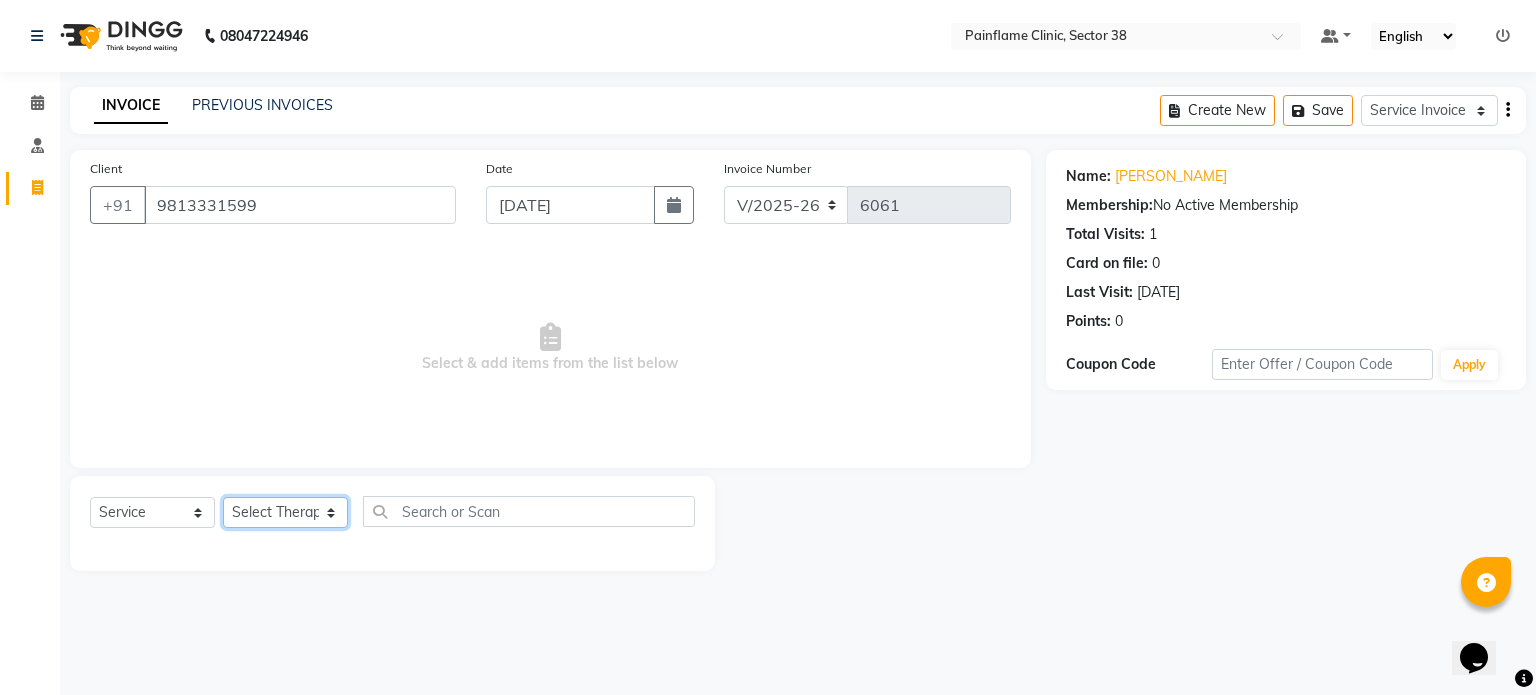 select on "20214" 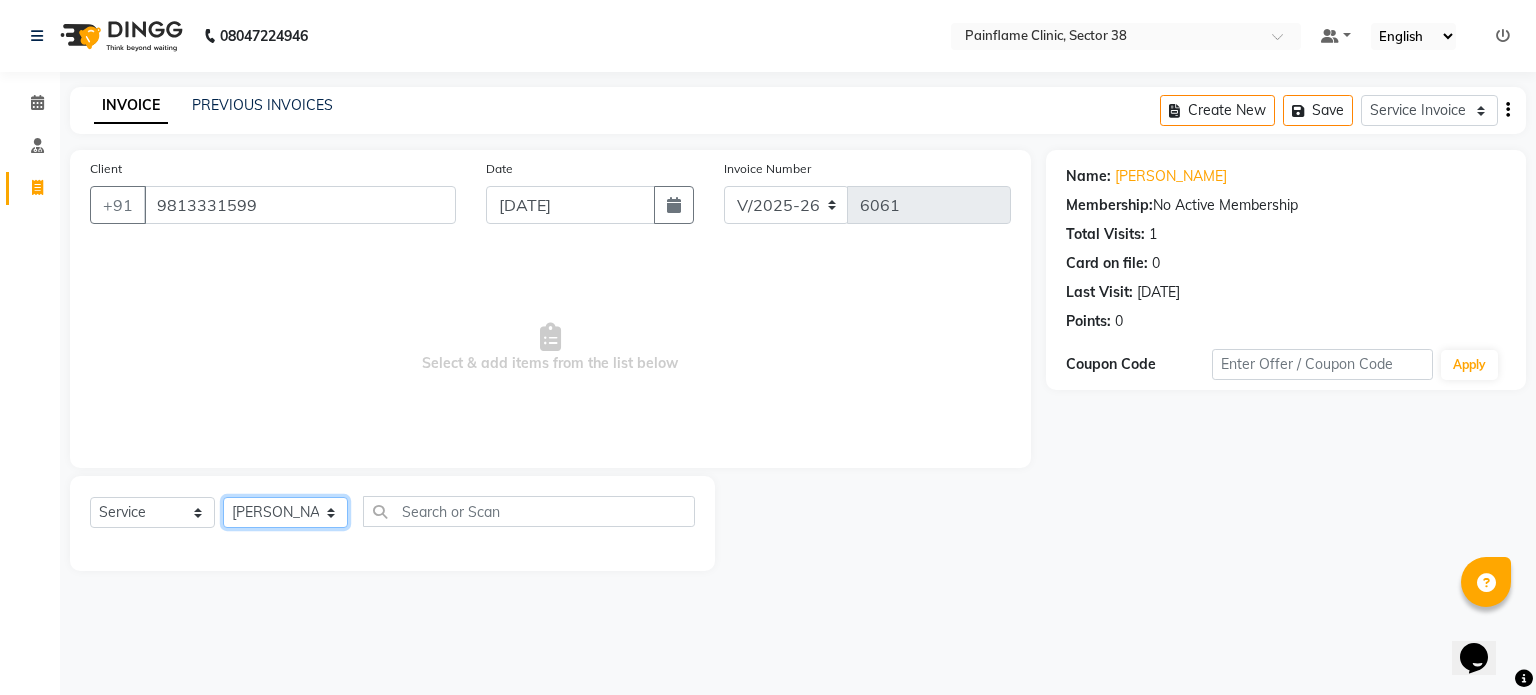 click on "Select Therapist [PERSON_NAME] Dr [PERSON_NAME] [PERSON_NAME] Dr [PERSON_NAME] Dr. Suraj [PERSON_NAME] [PERSON_NAME] [PERSON_NAME] [PERSON_NAME] Reception 1  Reception 2 Reception 3" 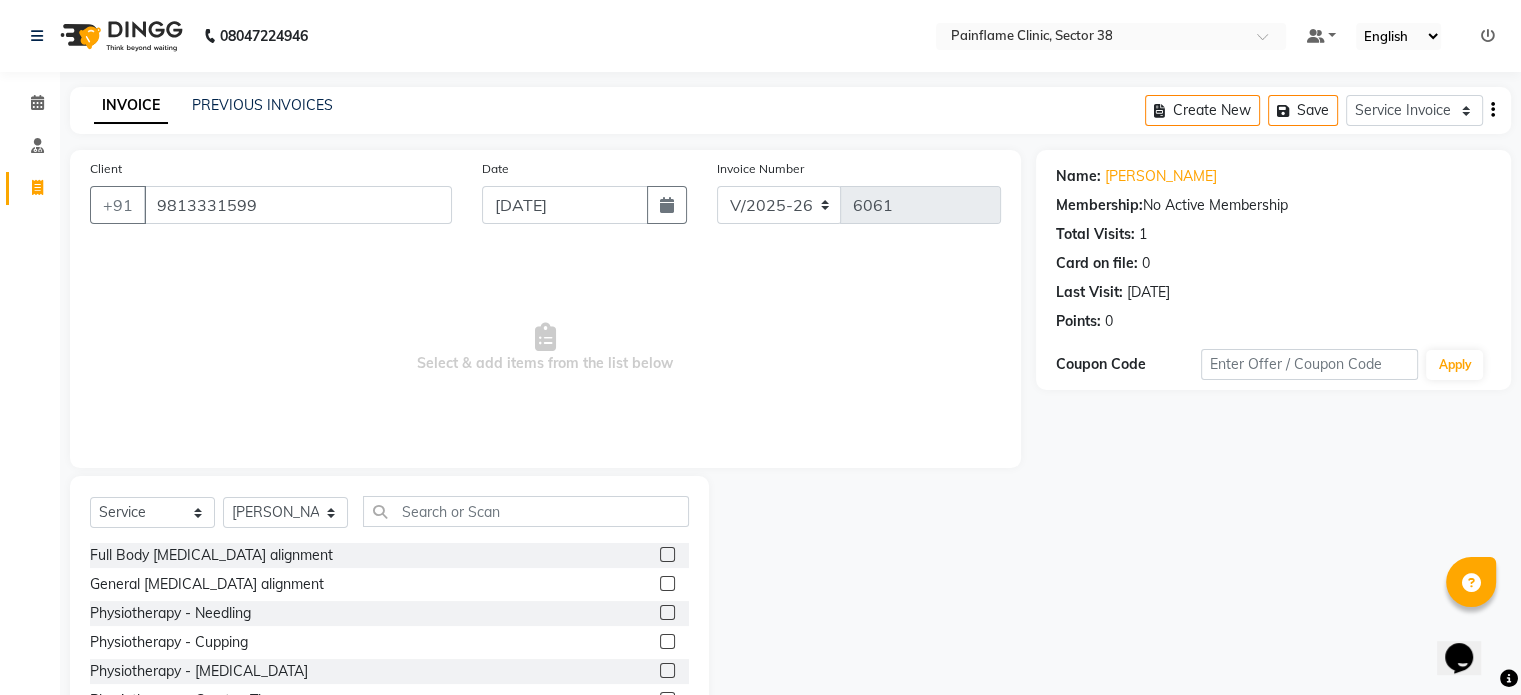 click 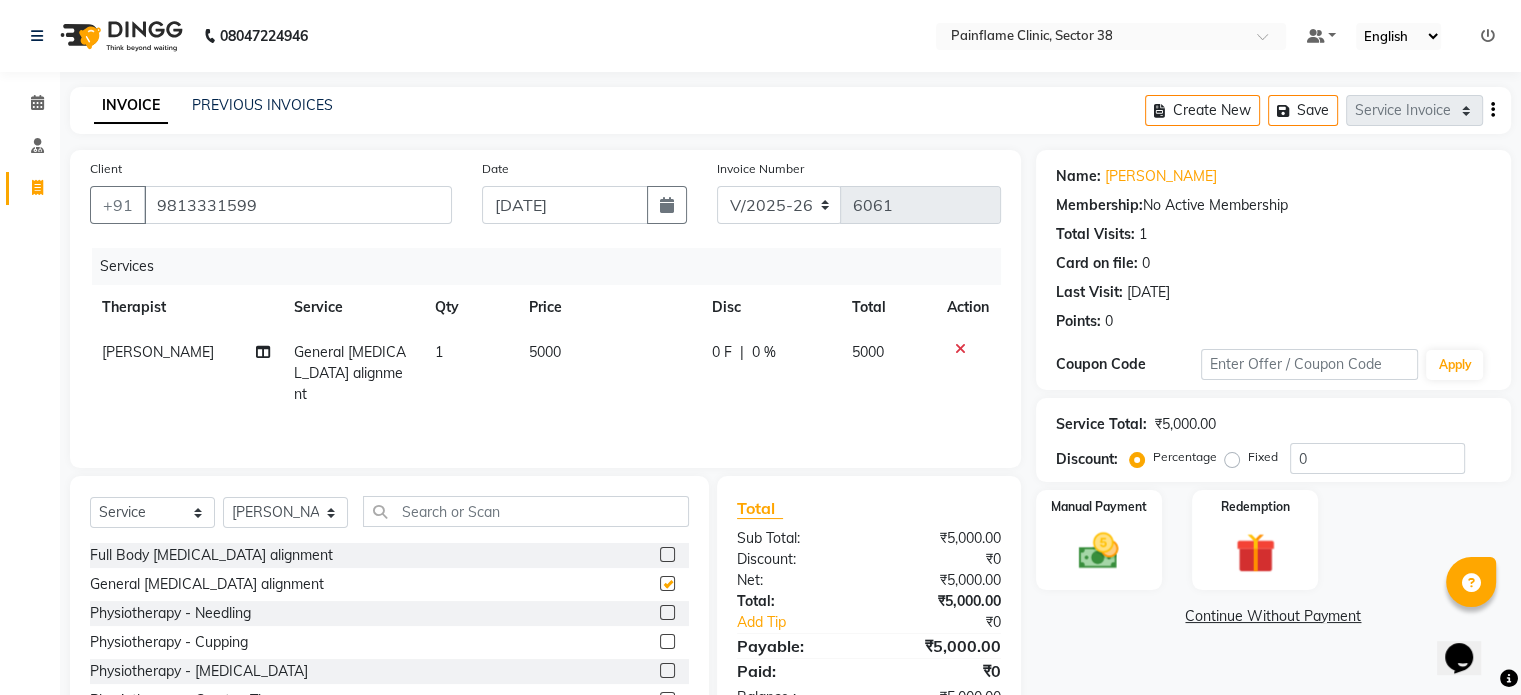 checkbox on "false" 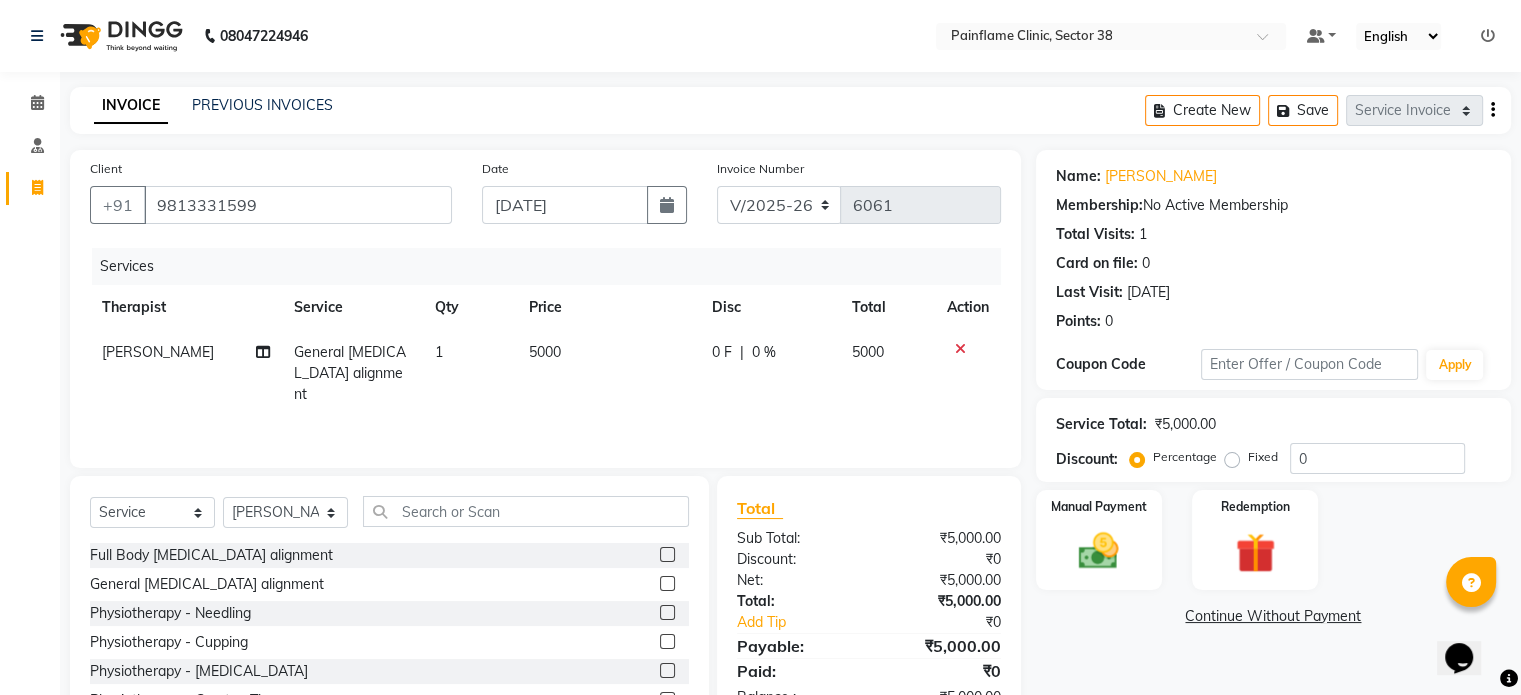 click on "5000" 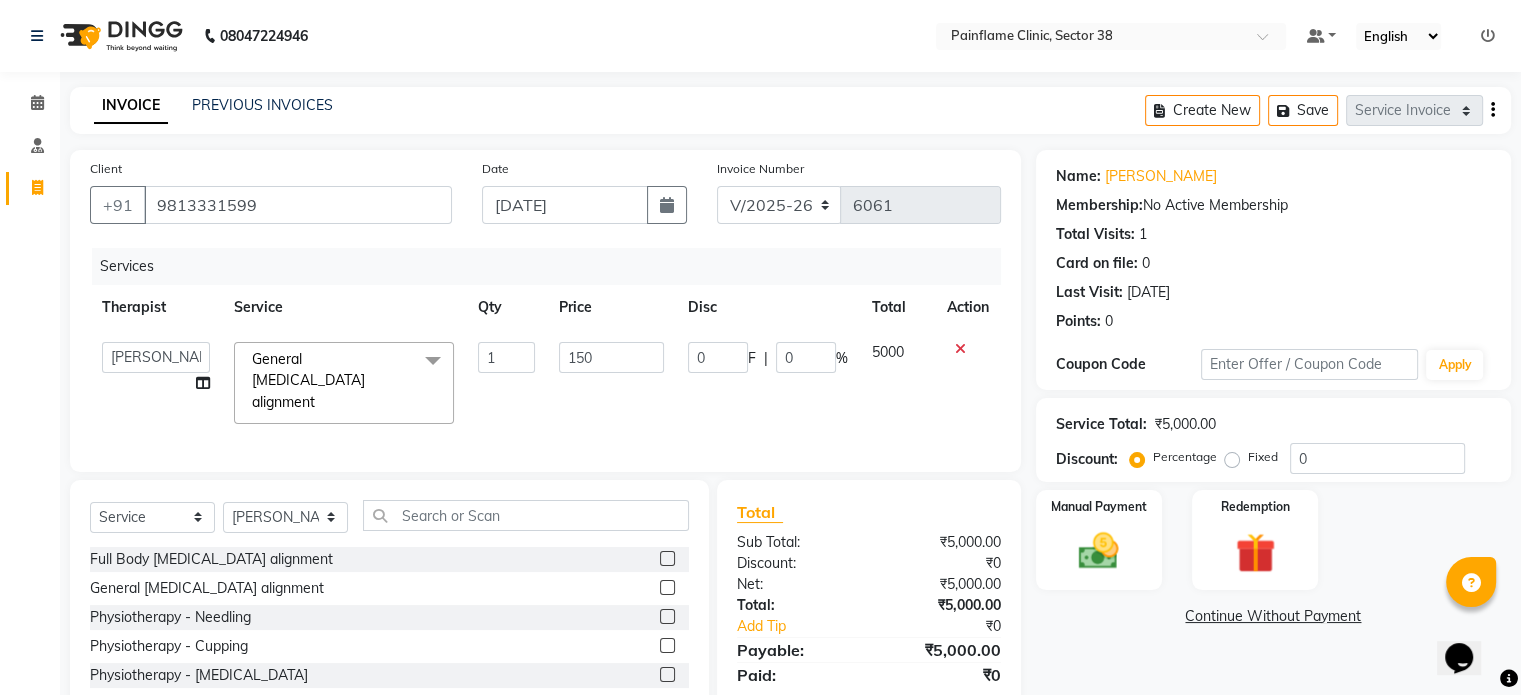 type on "1500" 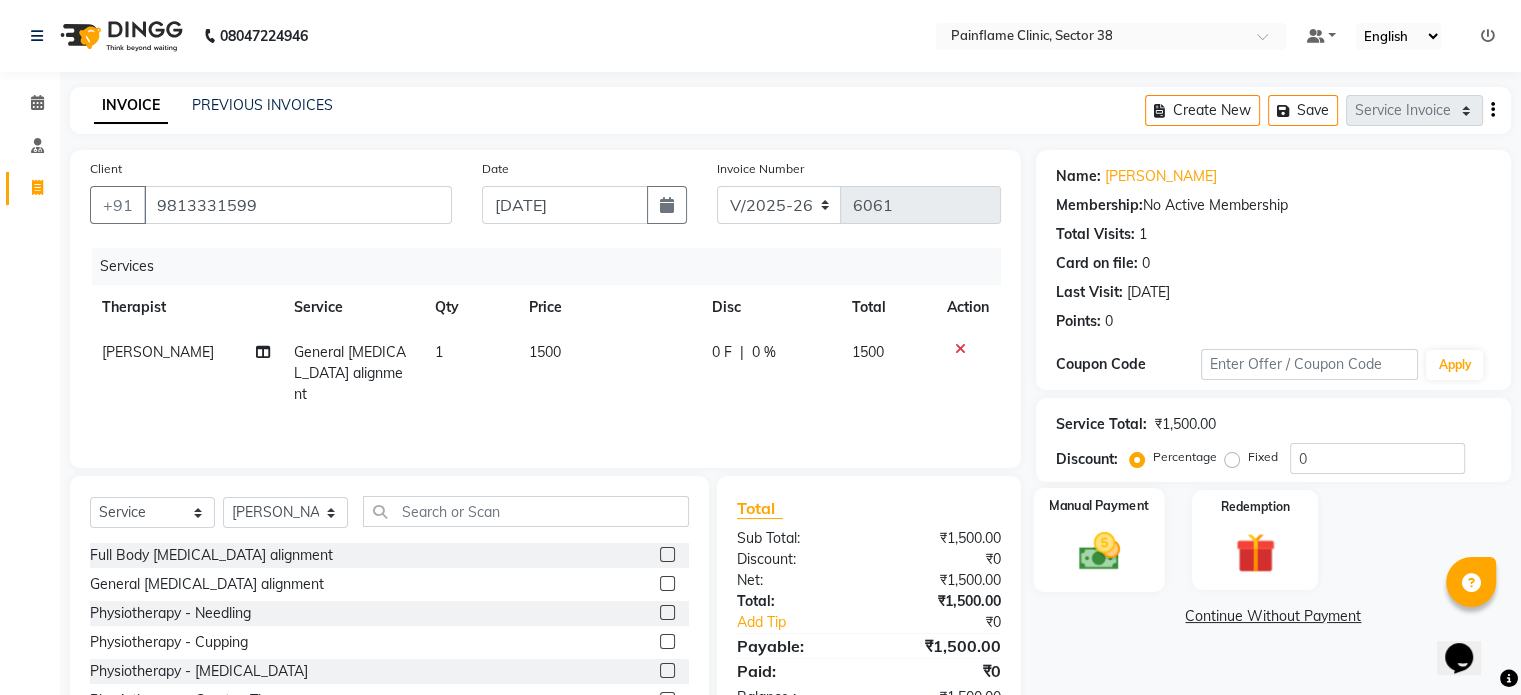 click 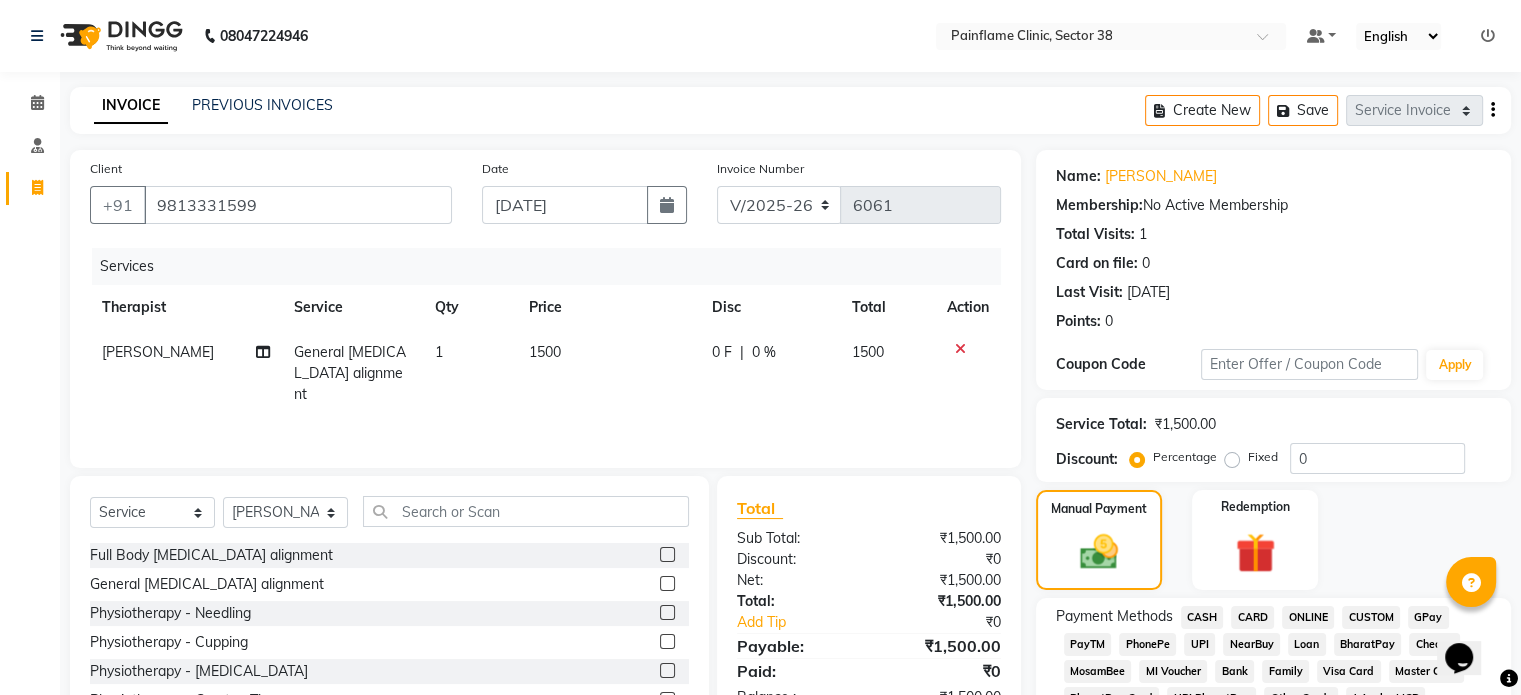 click on "UPI" 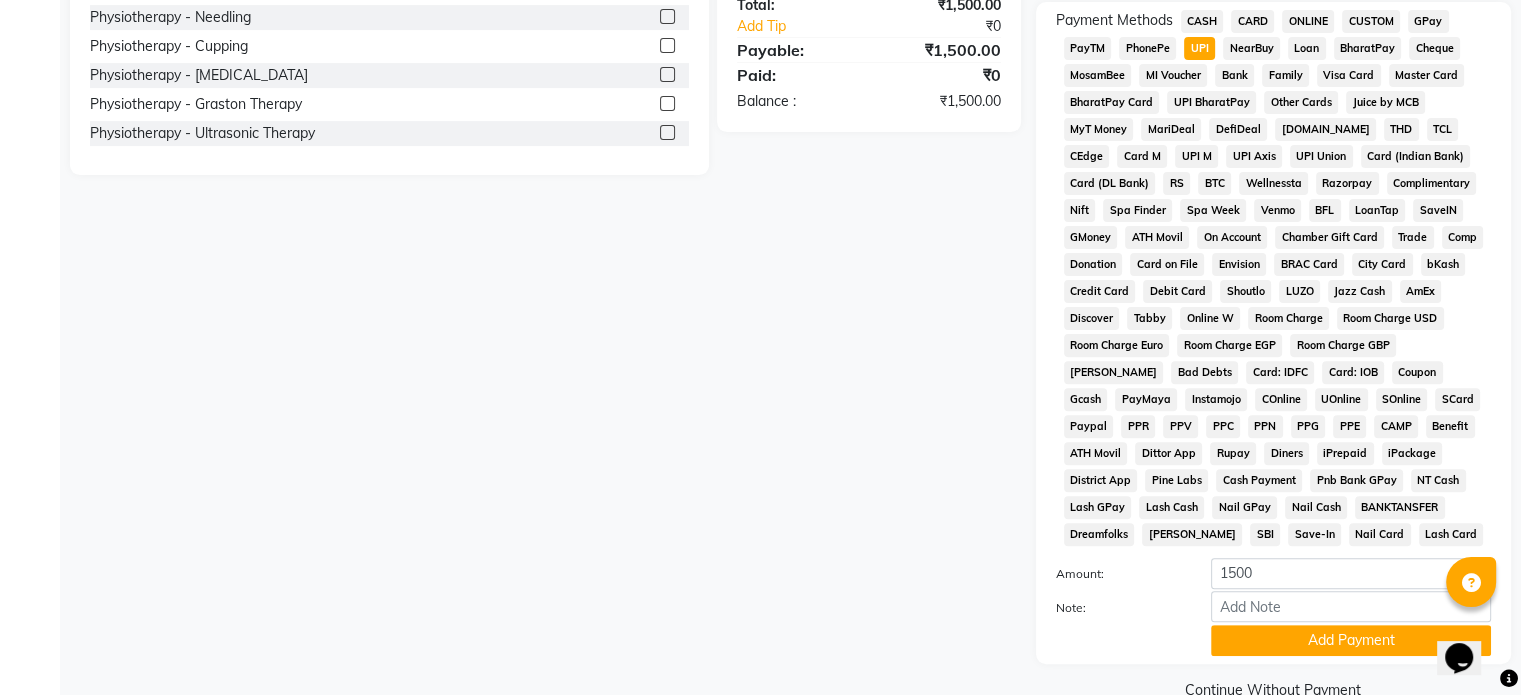 scroll, scrollTop: 616, scrollLeft: 0, axis: vertical 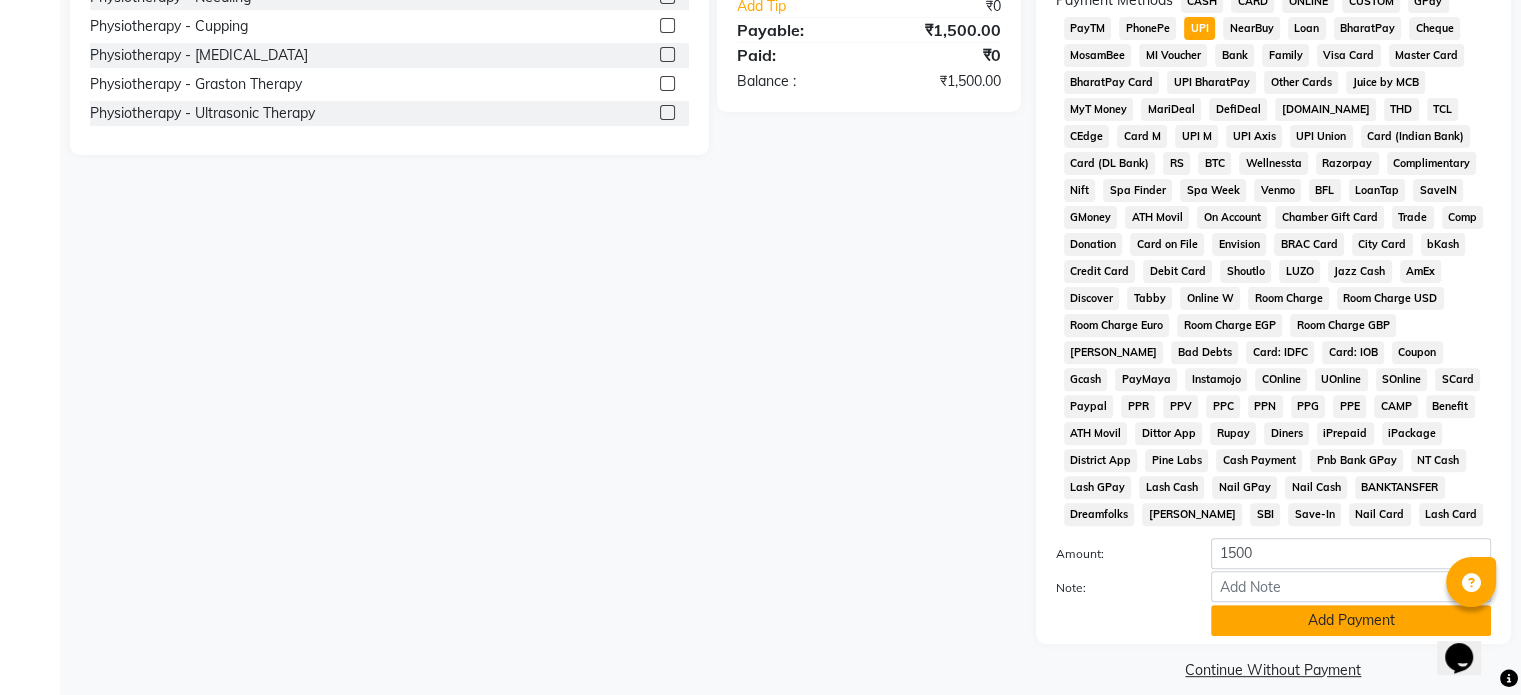 click on "Add Payment" 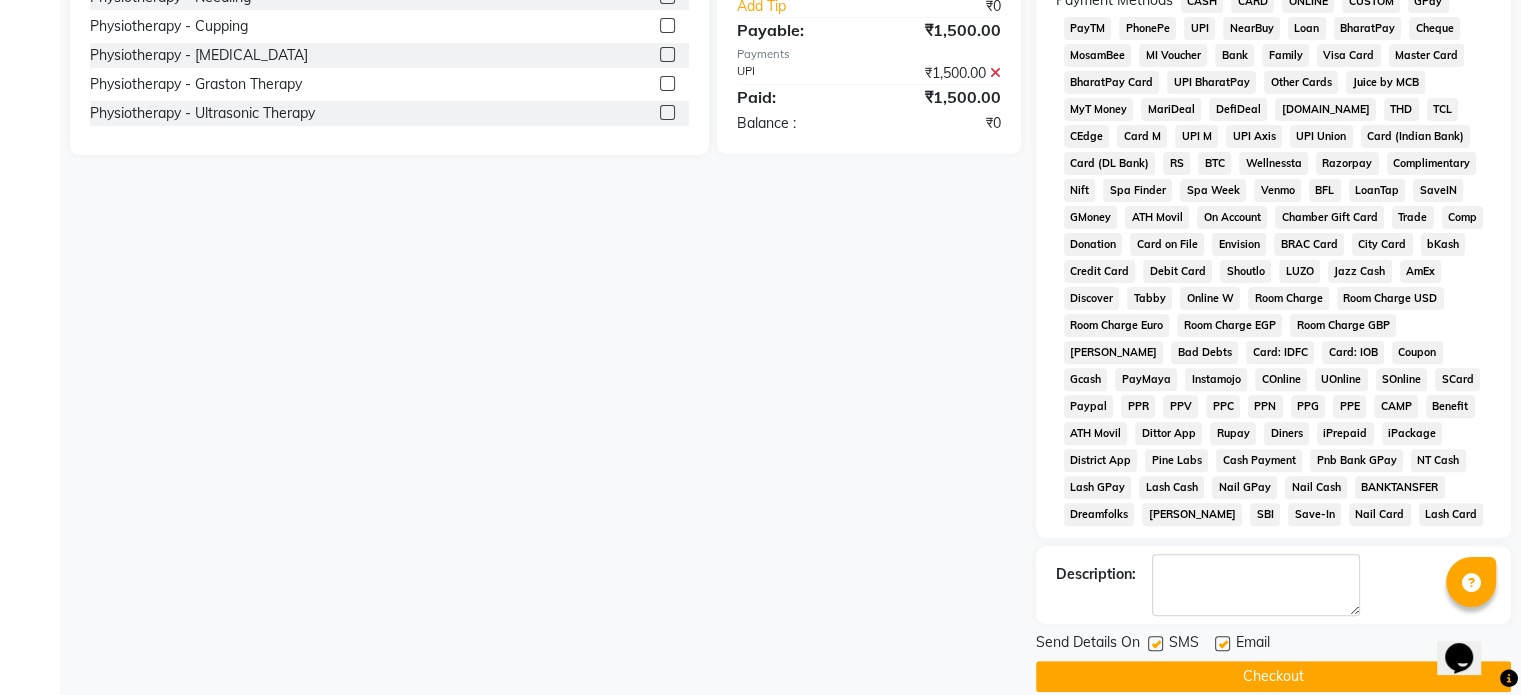 click 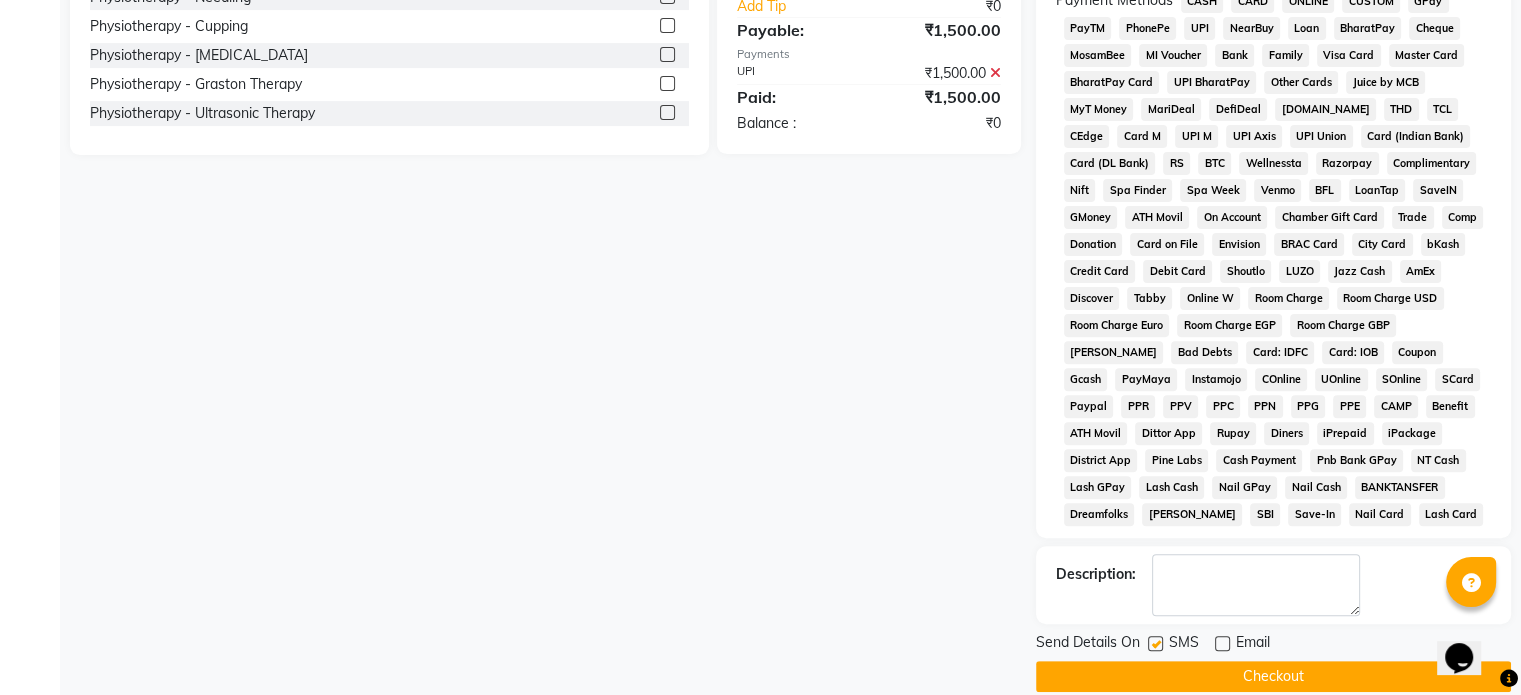 click 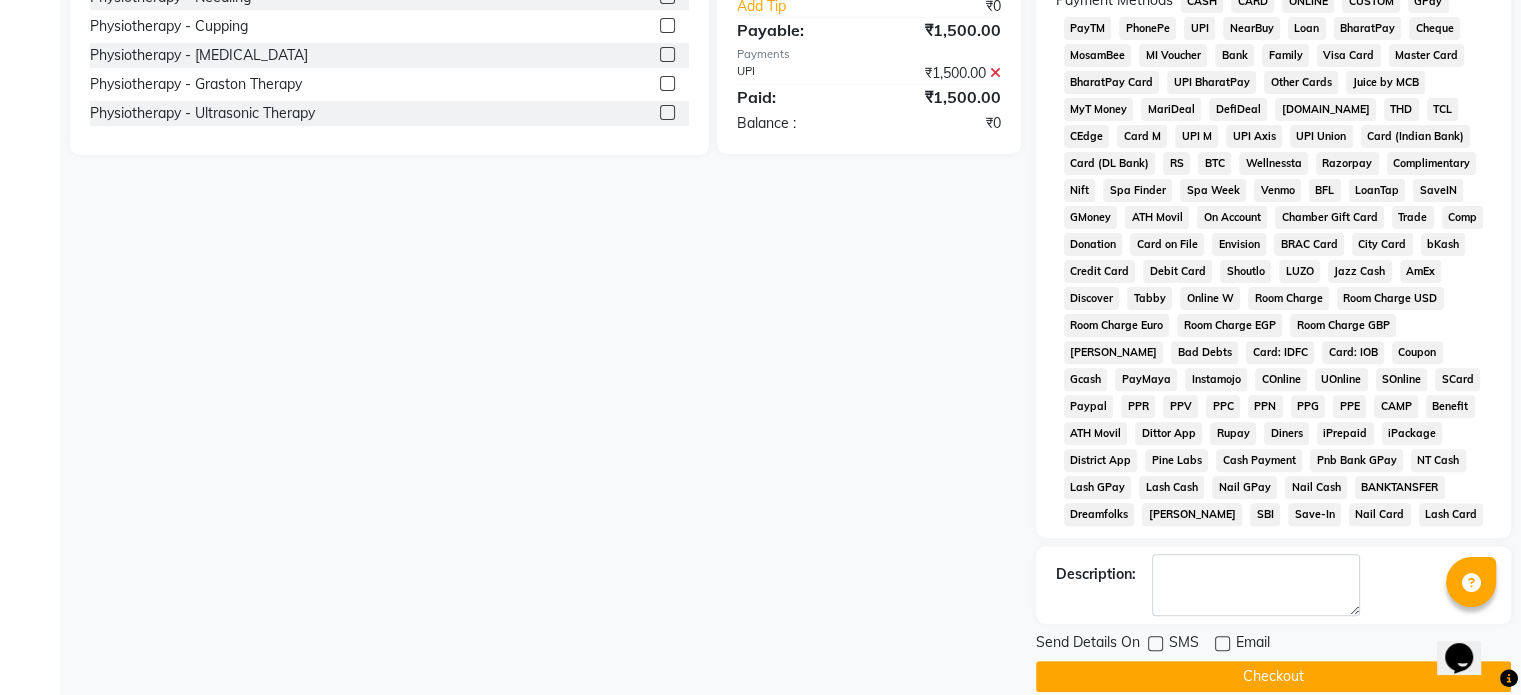 scroll, scrollTop: 657, scrollLeft: 0, axis: vertical 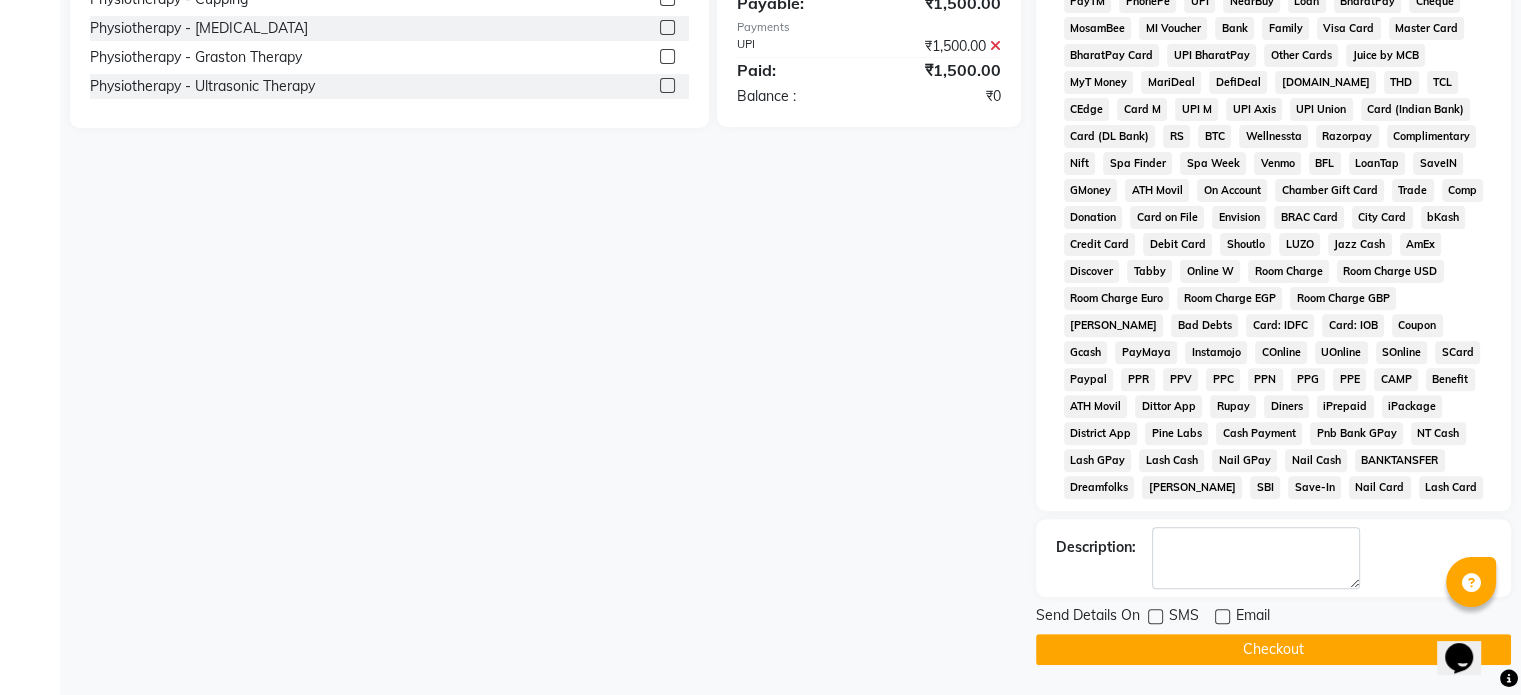 click on "Checkout" 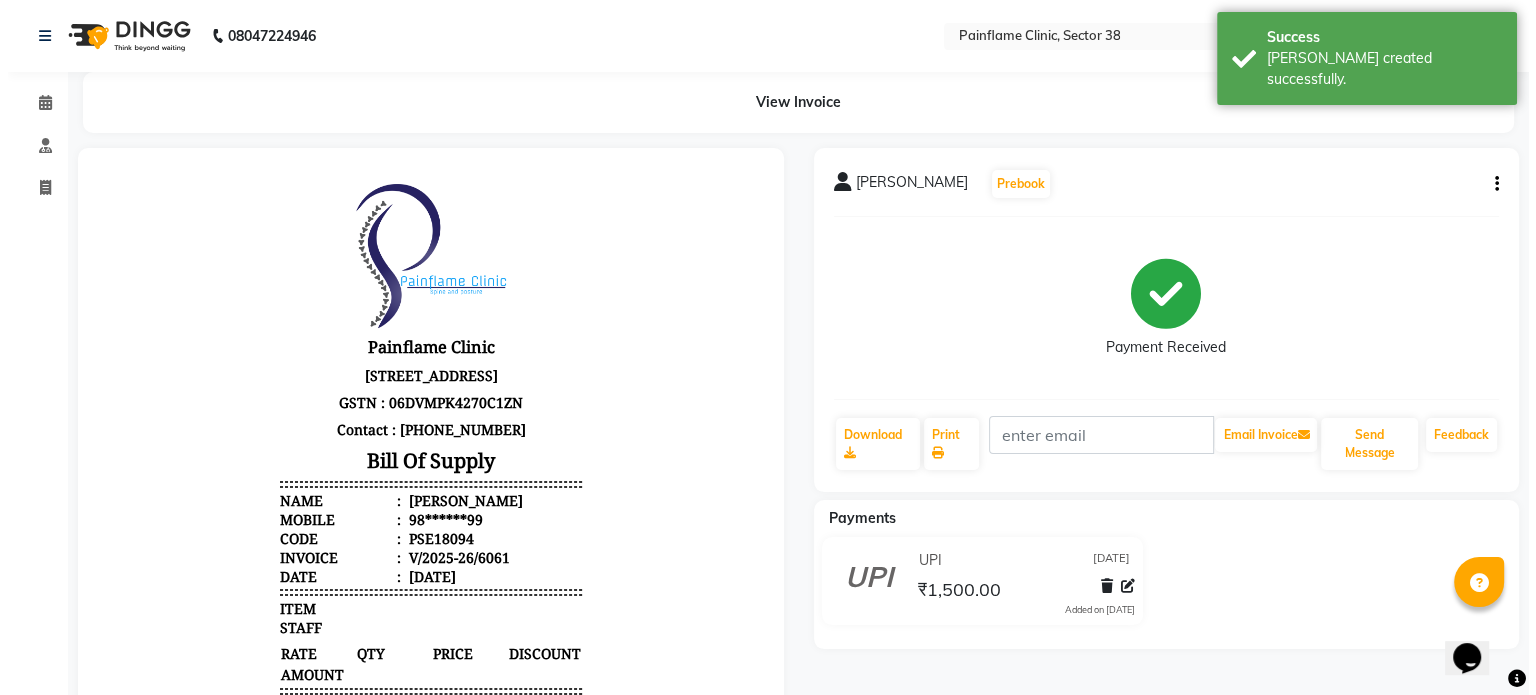 scroll, scrollTop: 0, scrollLeft: 0, axis: both 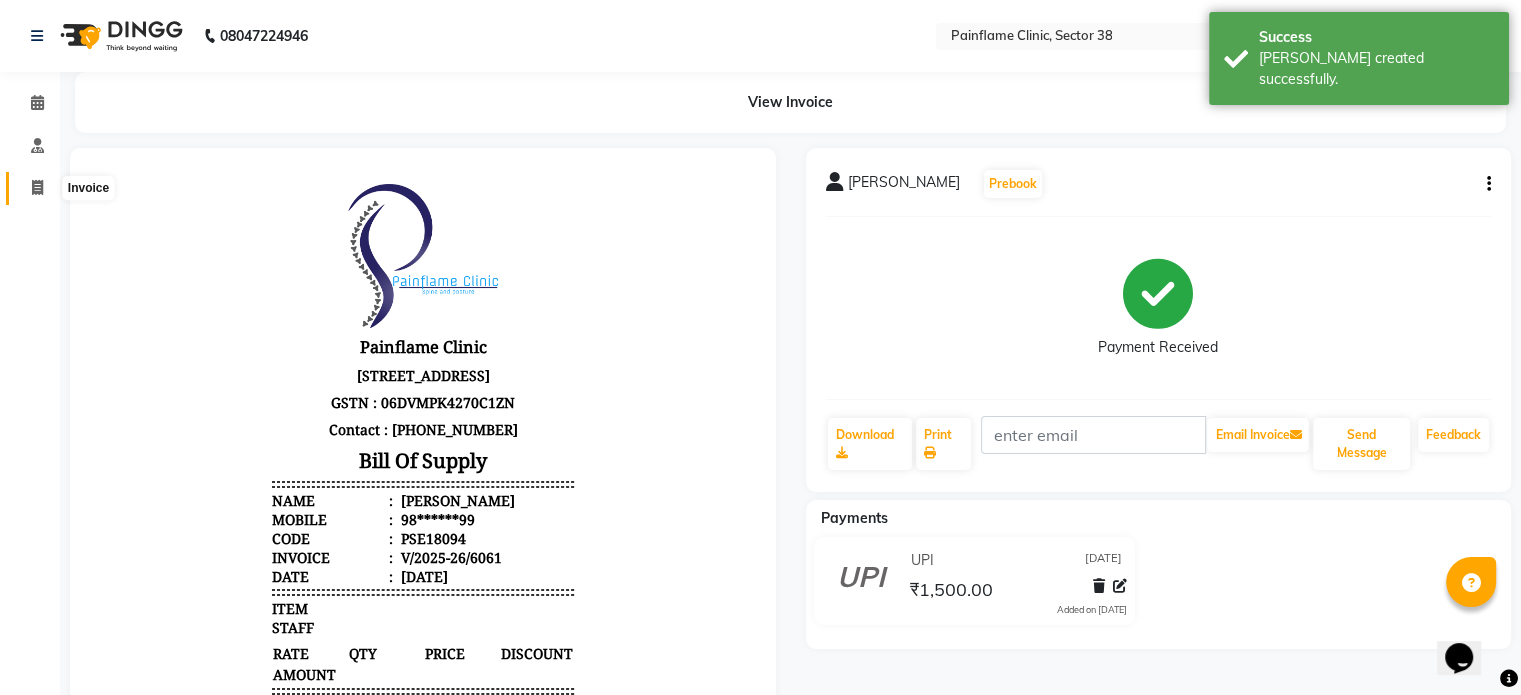click 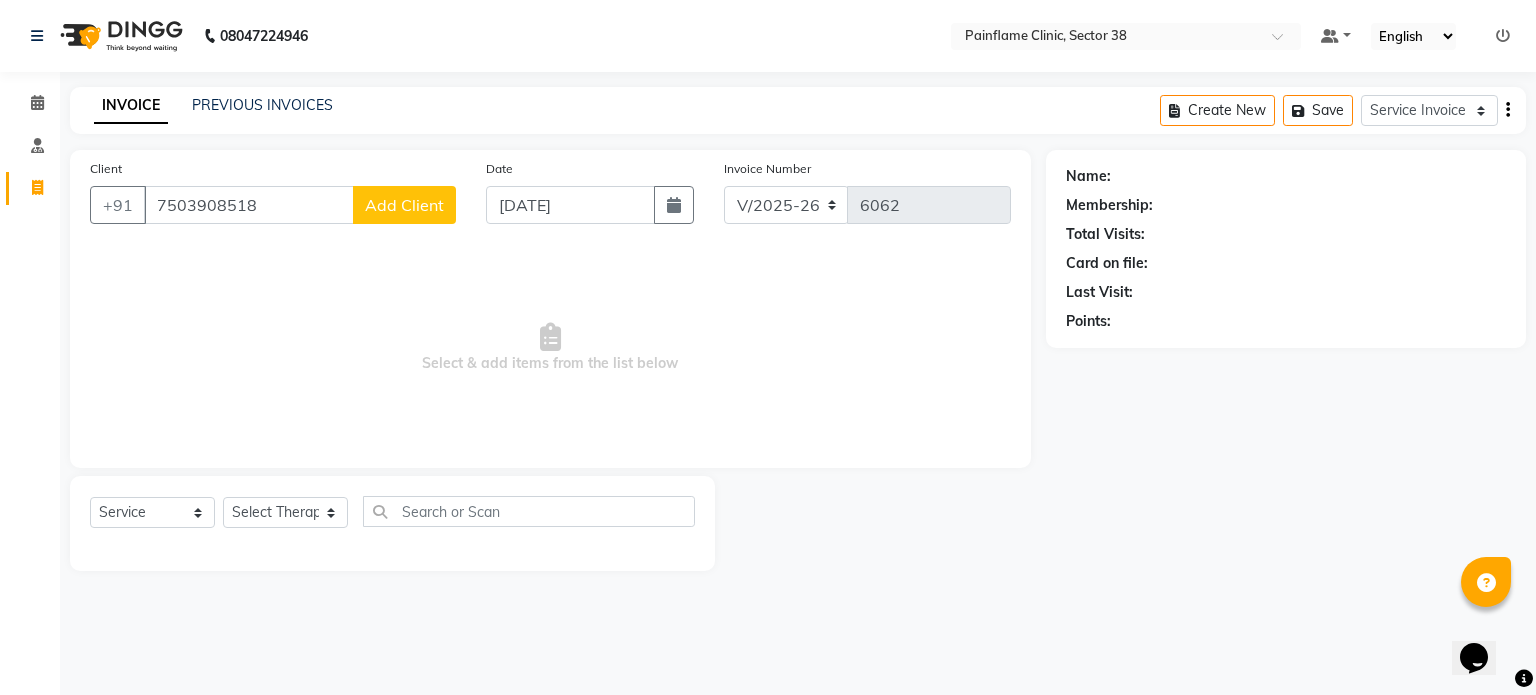click on "7503908518" at bounding box center (249, 205) 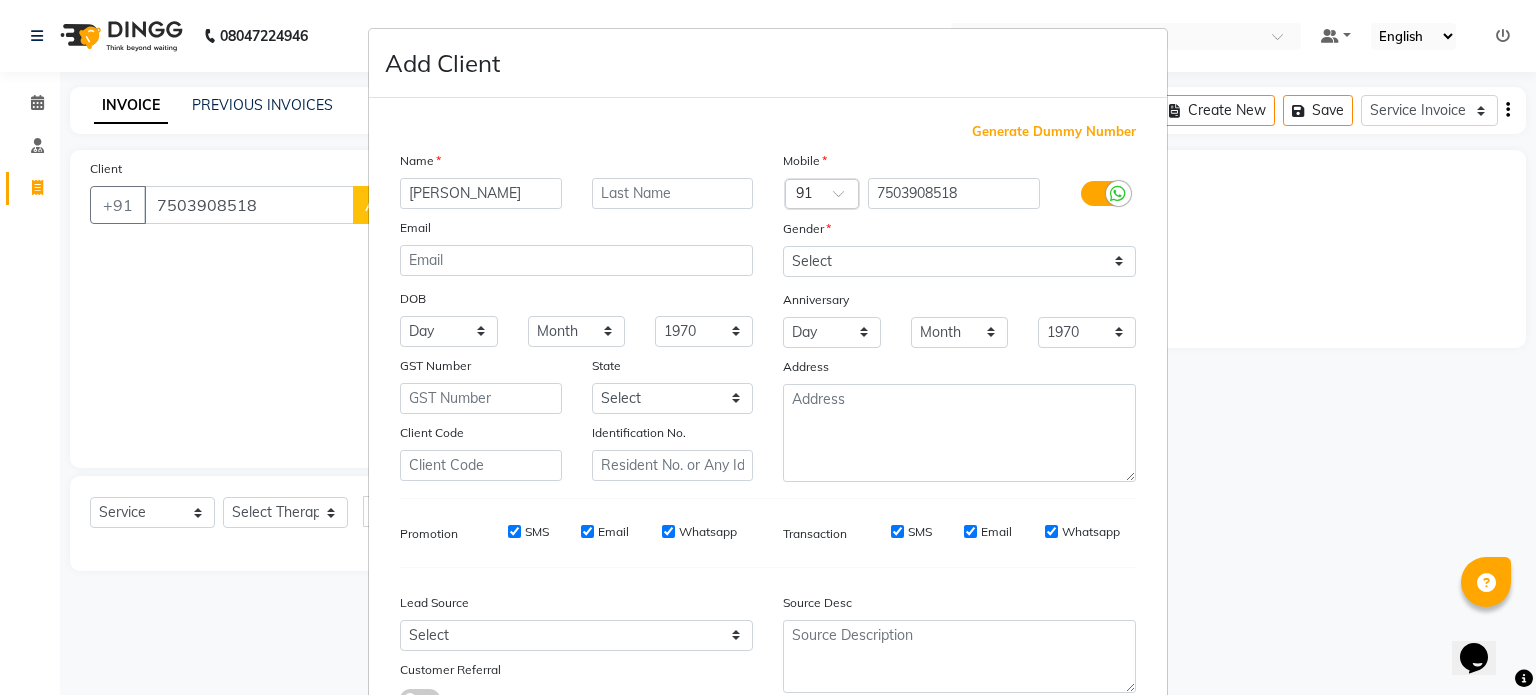 type on "[PERSON_NAME]" 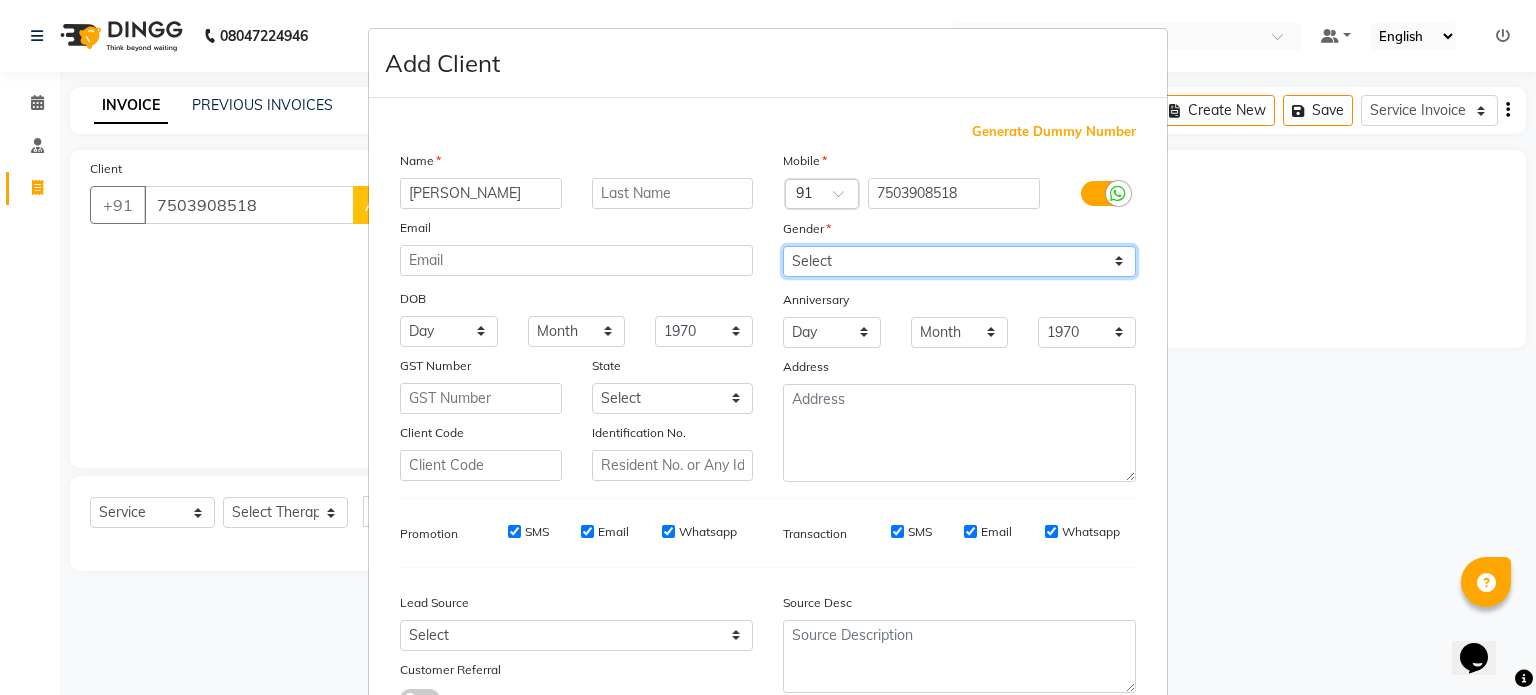 click on "Select [DEMOGRAPHIC_DATA] [DEMOGRAPHIC_DATA] Other Prefer Not To Say" at bounding box center (959, 261) 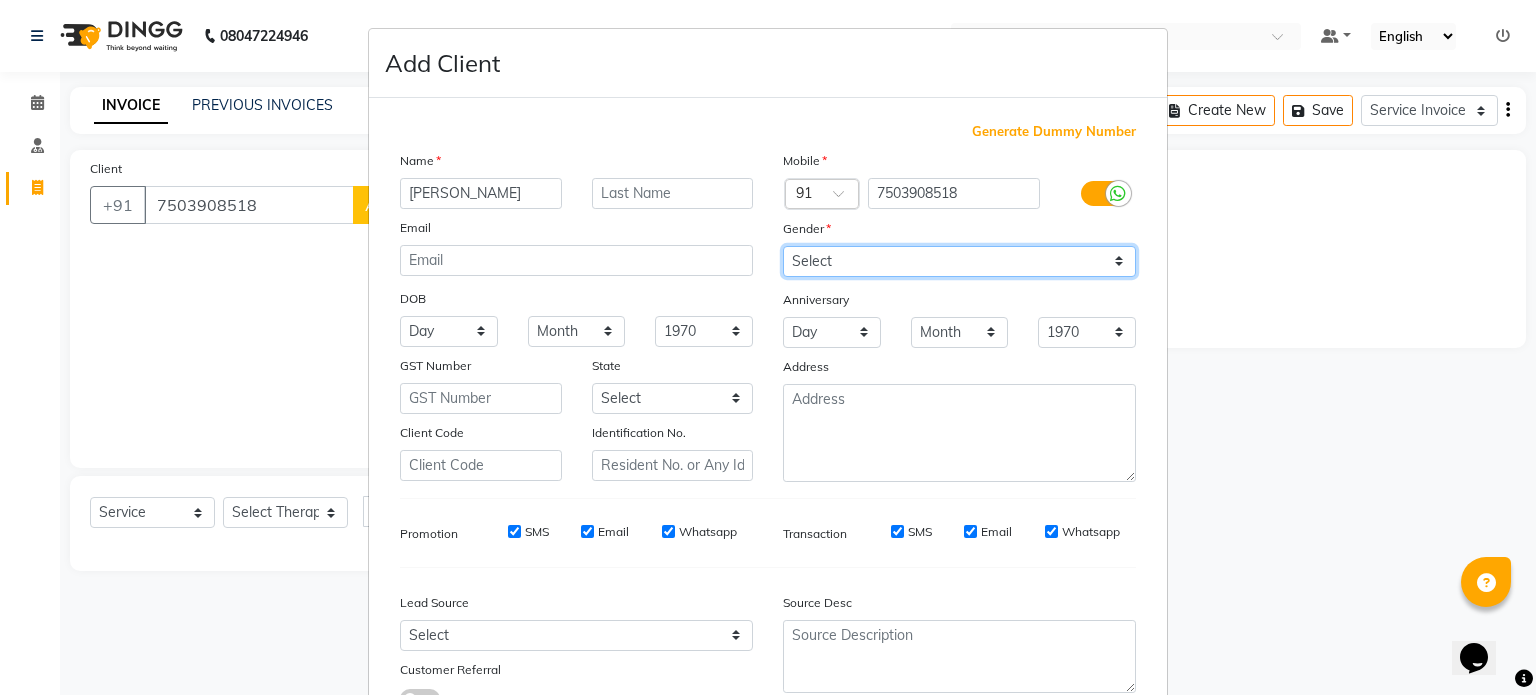 select on "[DEMOGRAPHIC_DATA]" 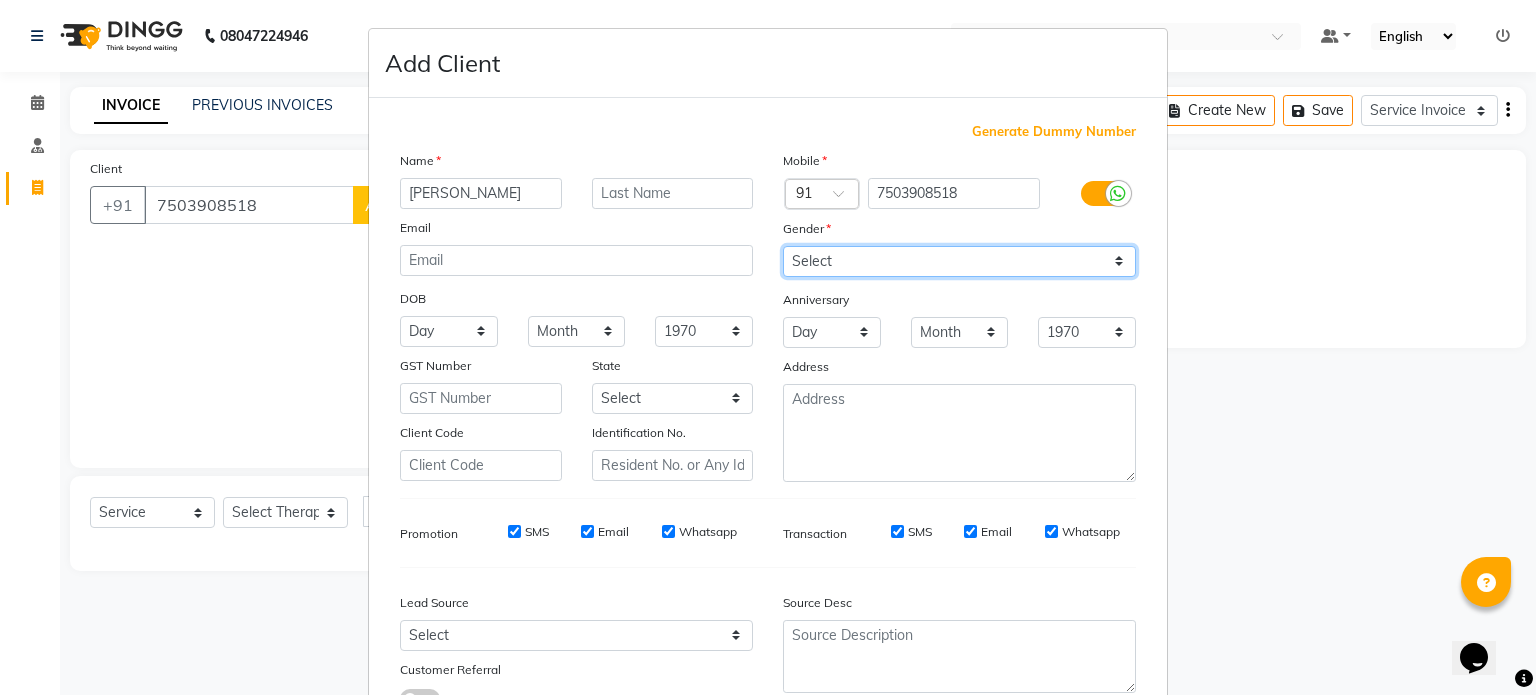 click on "Select [DEMOGRAPHIC_DATA] [DEMOGRAPHIC_DATA] Other Prefer Not To Say" at bounding box center (959, 261) 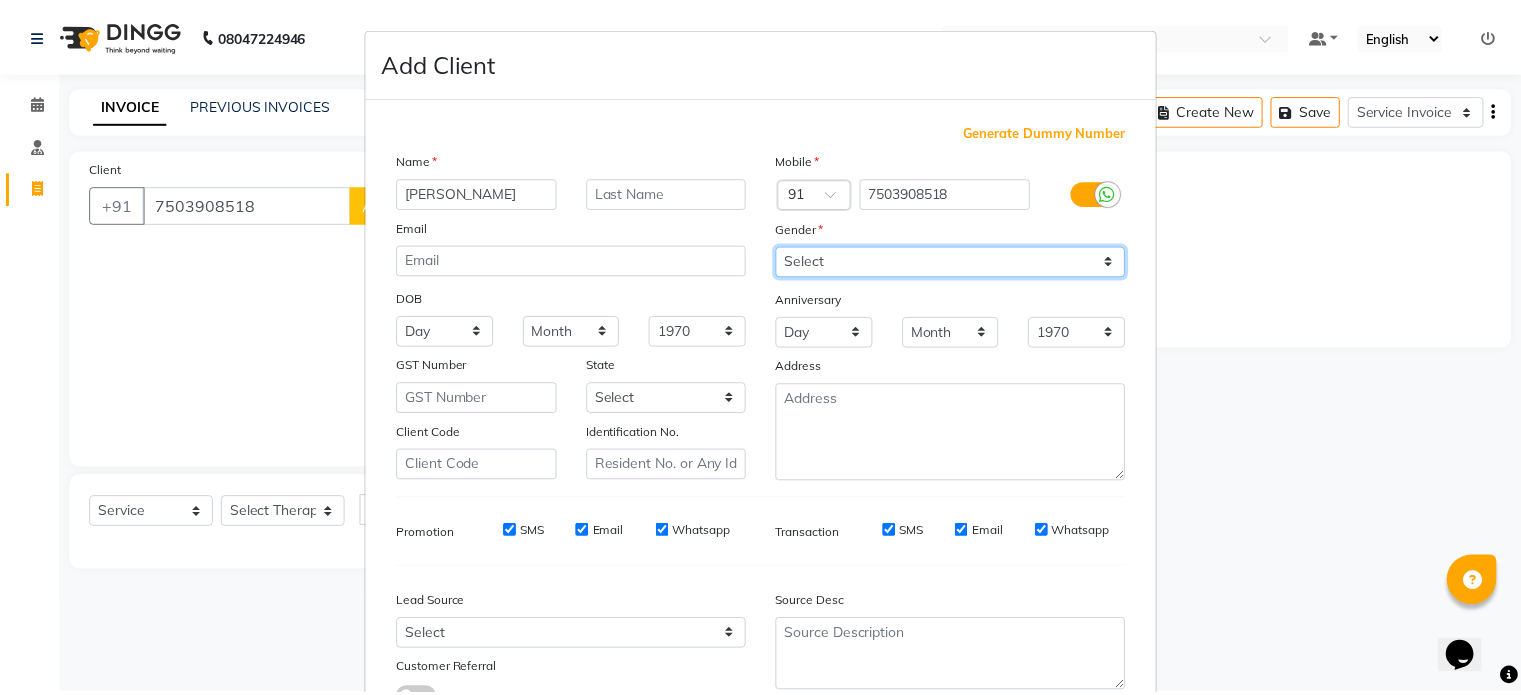 scroll, scrollTop: 161, scrollLeft: 0, axis: vertical 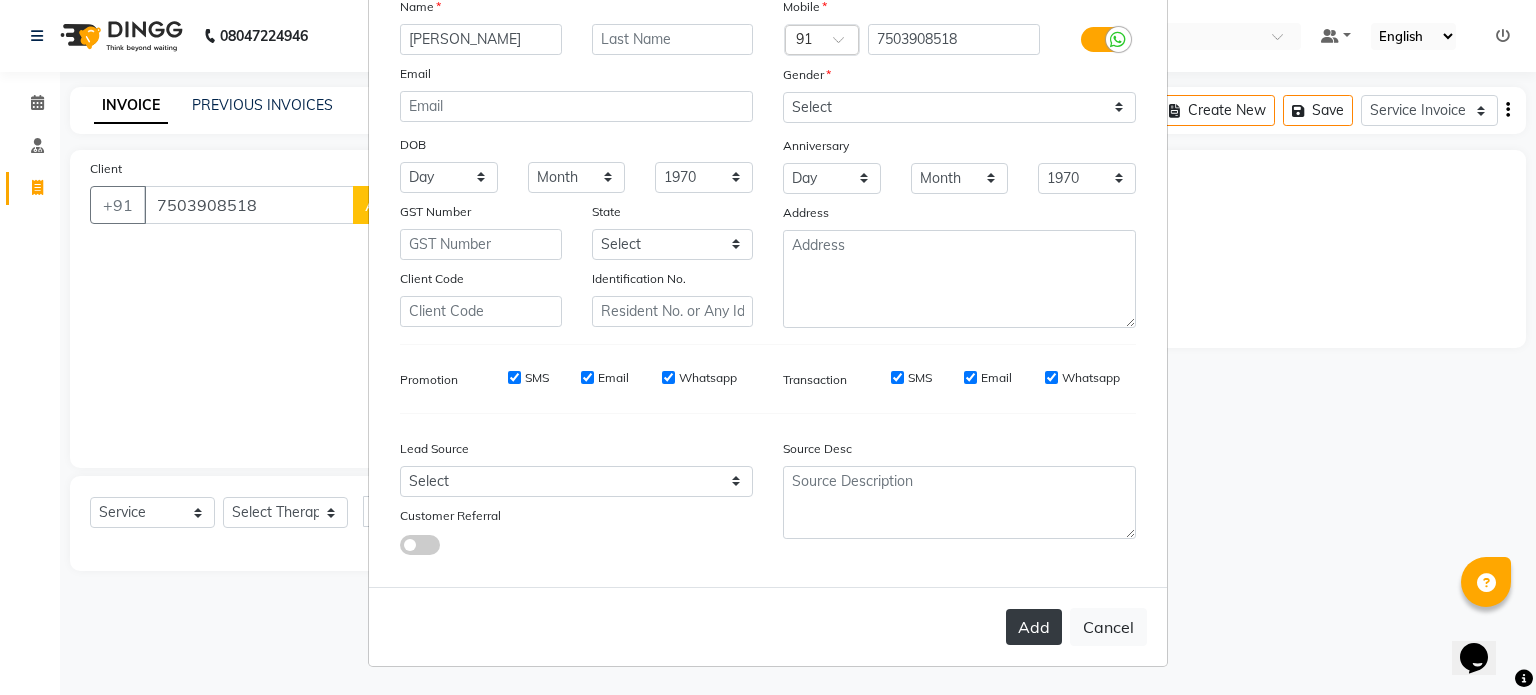 click on "Add" at bounding box center (1034, 627) 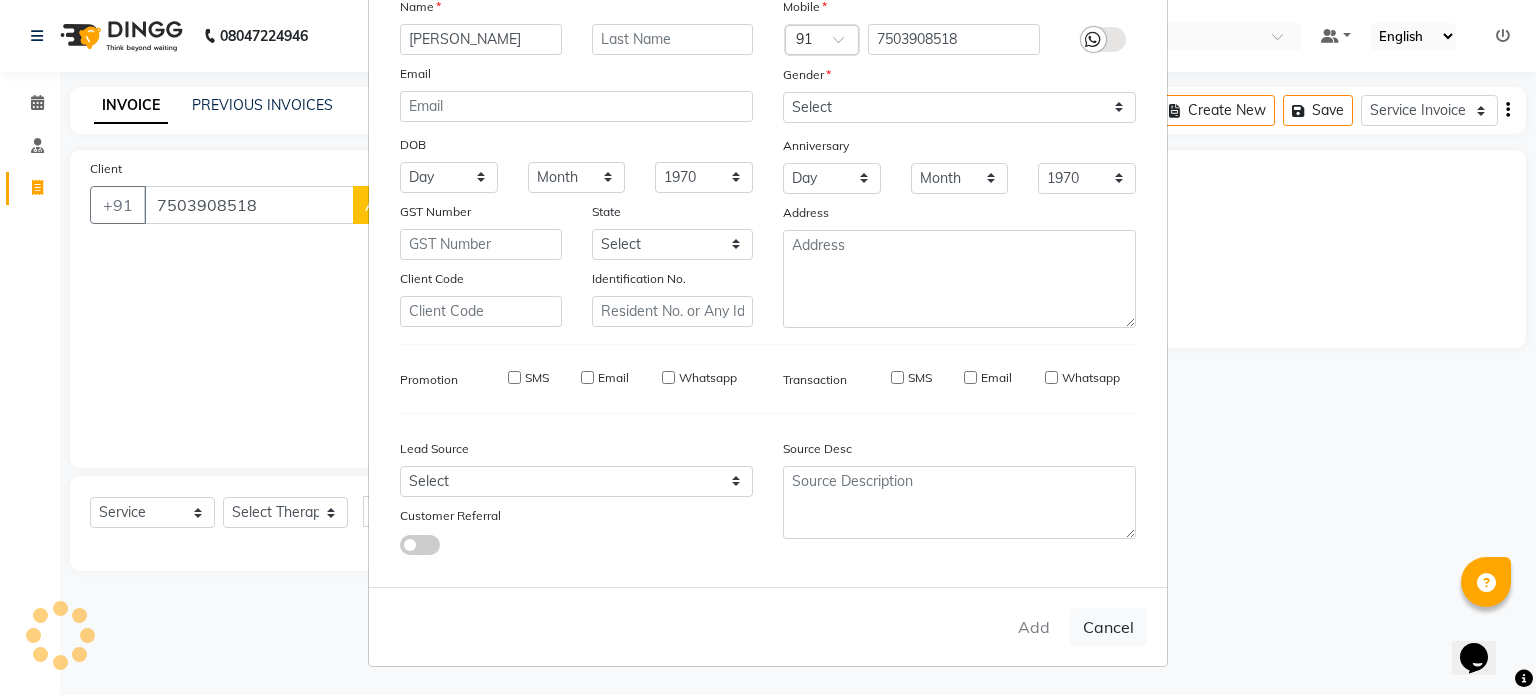type on "75******18" 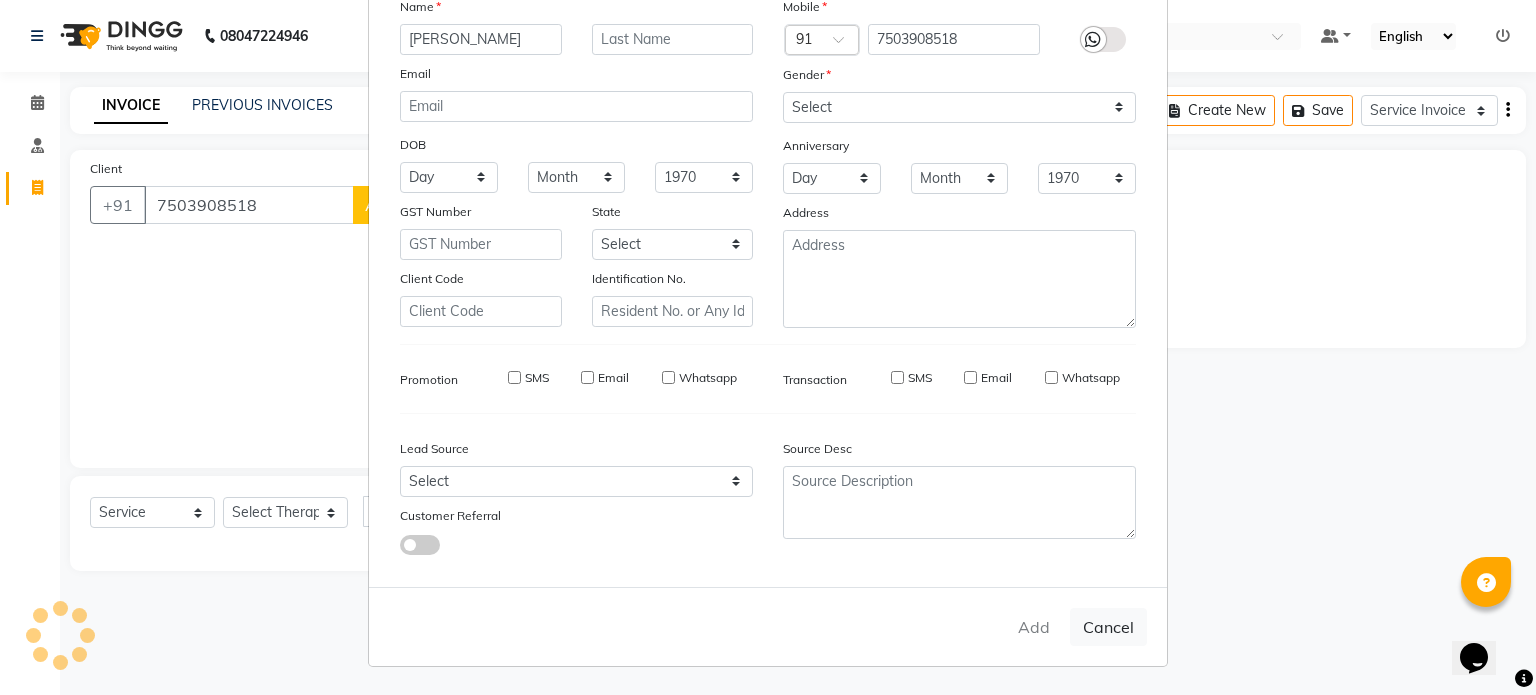 type 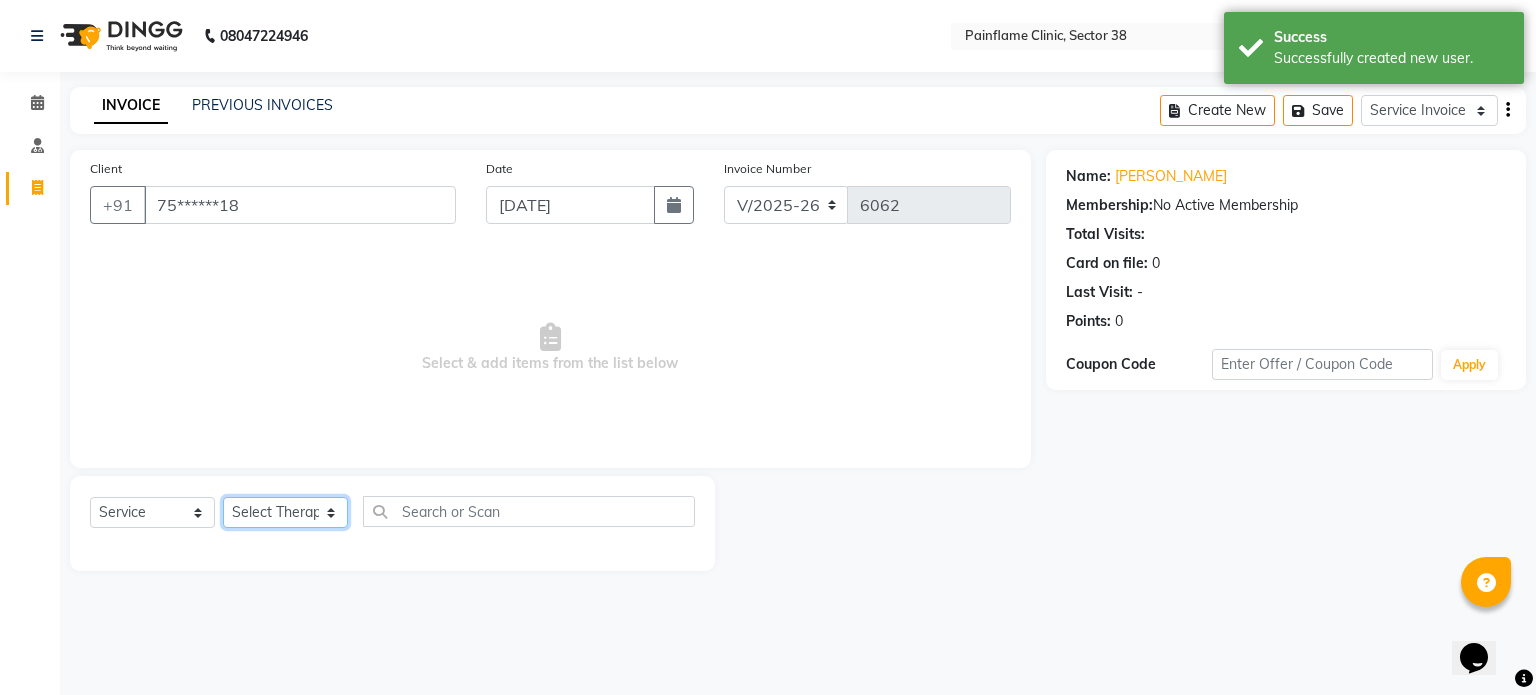 click on "Select Therapist [PERSON_NAME] Dr [PERSON_NAME] [PERSON_NAME] Dr [PERSON_NAME] Dr. Suraj [PERSON_NAME] [PERSON_NAME] [PERSON_NAME] [PERSON_NAME] Reception 1  Reception 2 Reception 3" 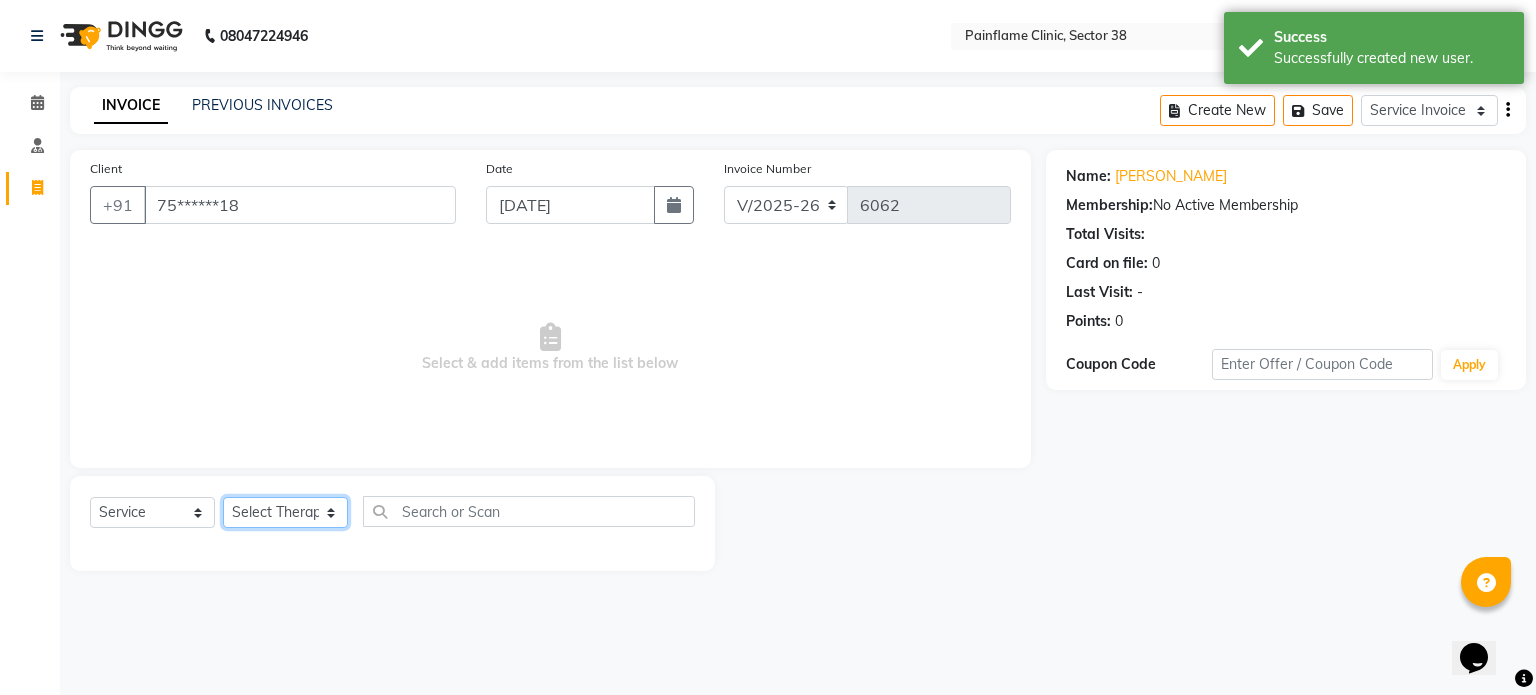 select on "20212" 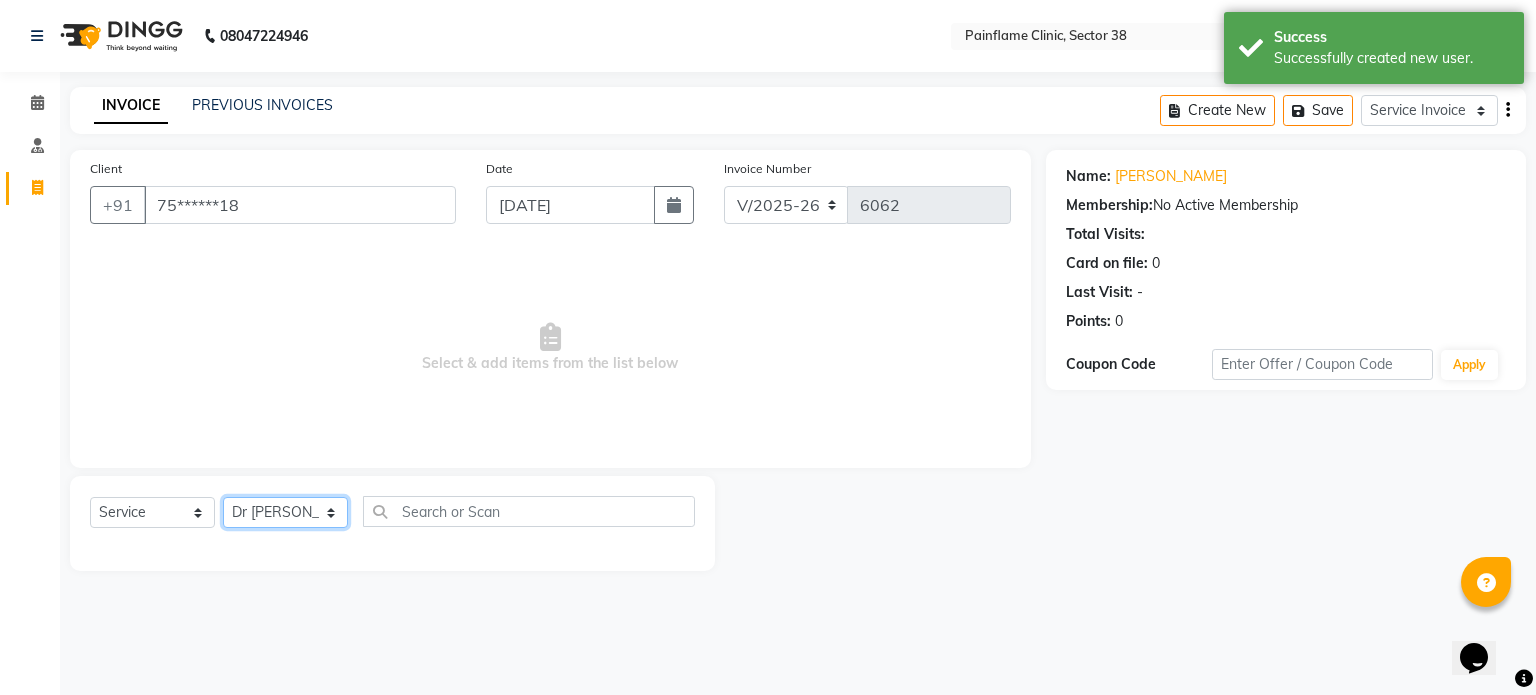 click on "Select Therapist [PERSON_NAME] Dr [PERSON_NAME] [PERSON_NAME] Dr [PERSON_NAME] Dr. Suraj [PERSON_NAME] [PERSON_NAME] [PERSON_NAME] [PERSON_NAME] Reception 1  Reception 2 Reception 3" 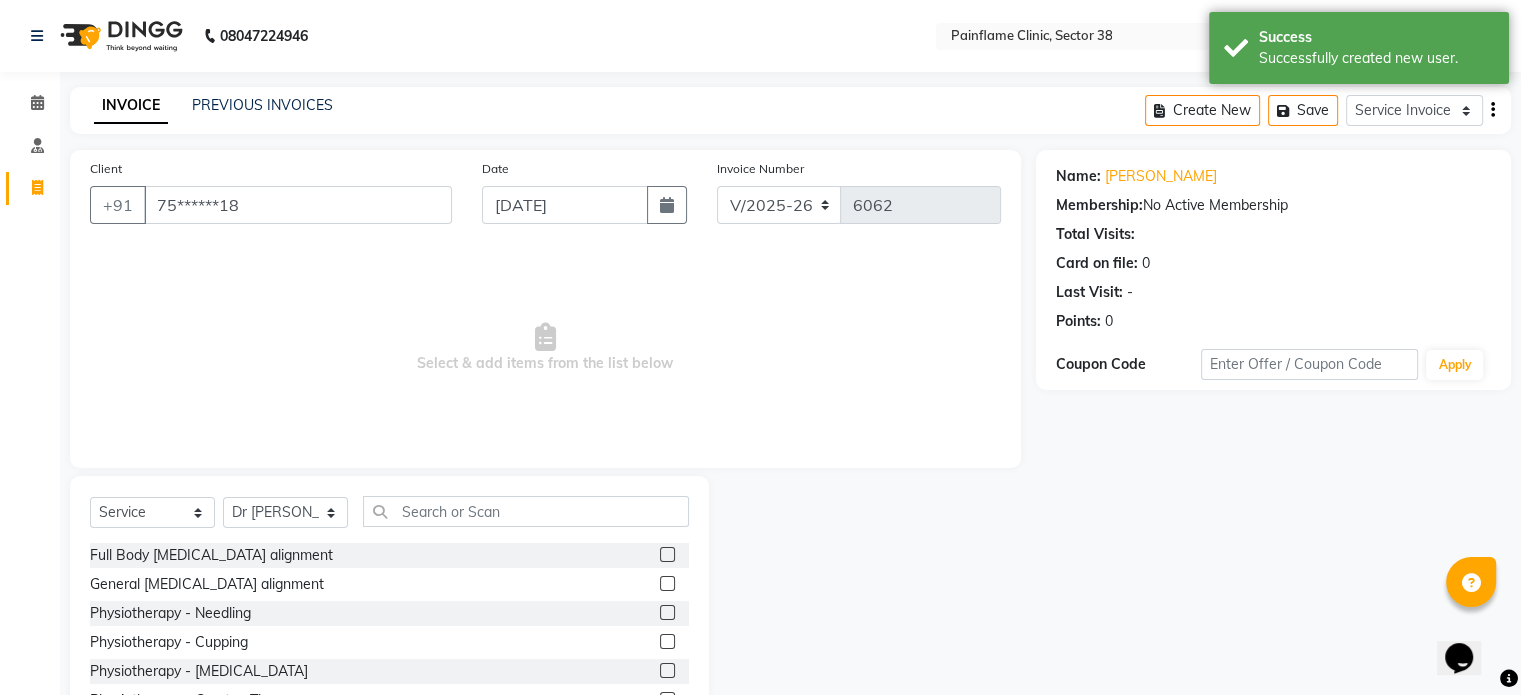 click 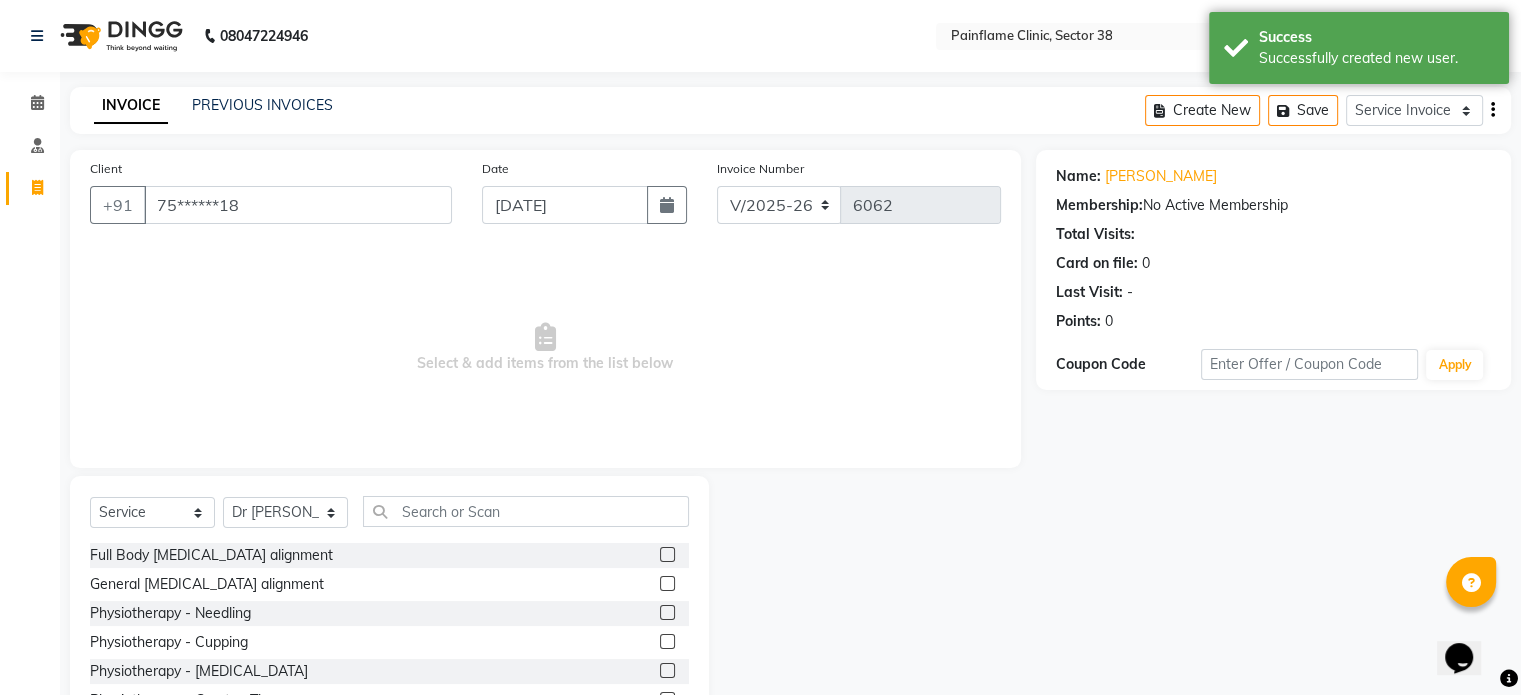 click at bounding box center (666, 584) 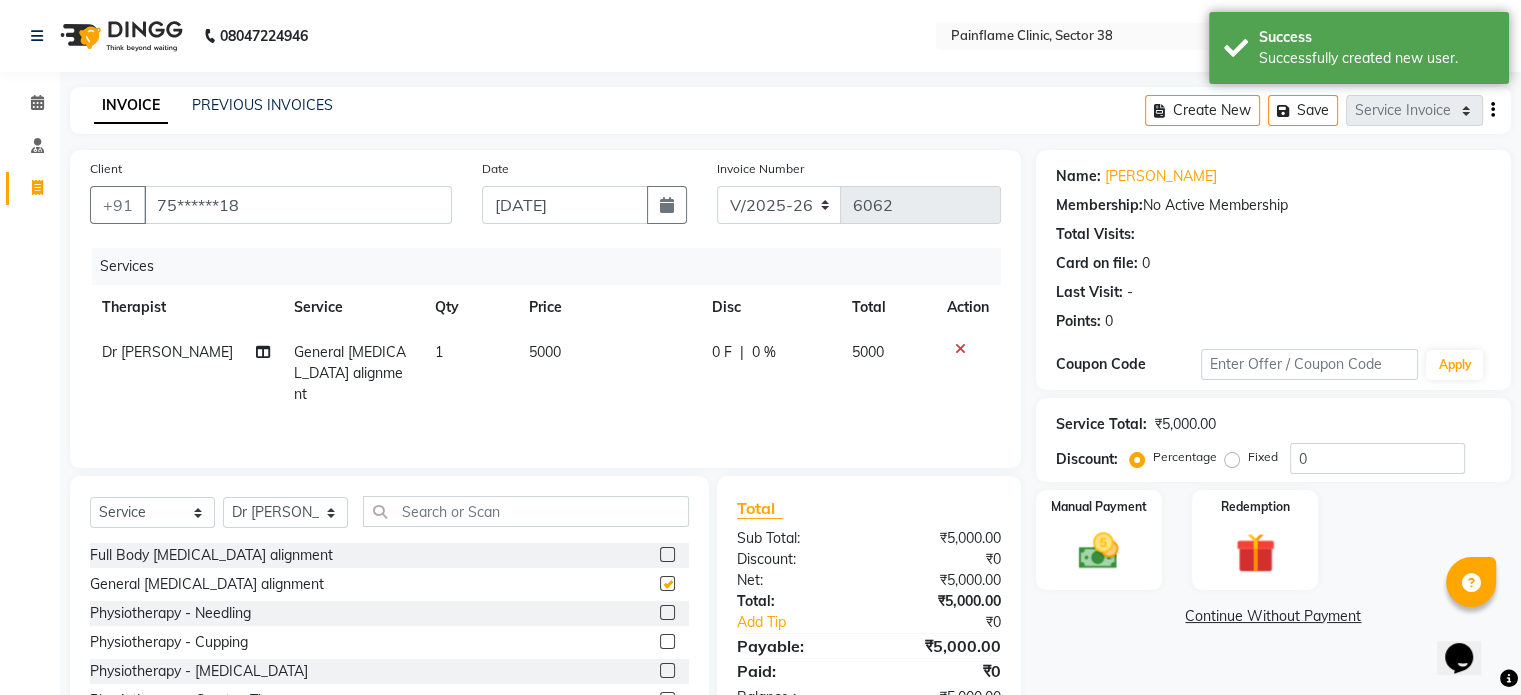 checkbox on "false" 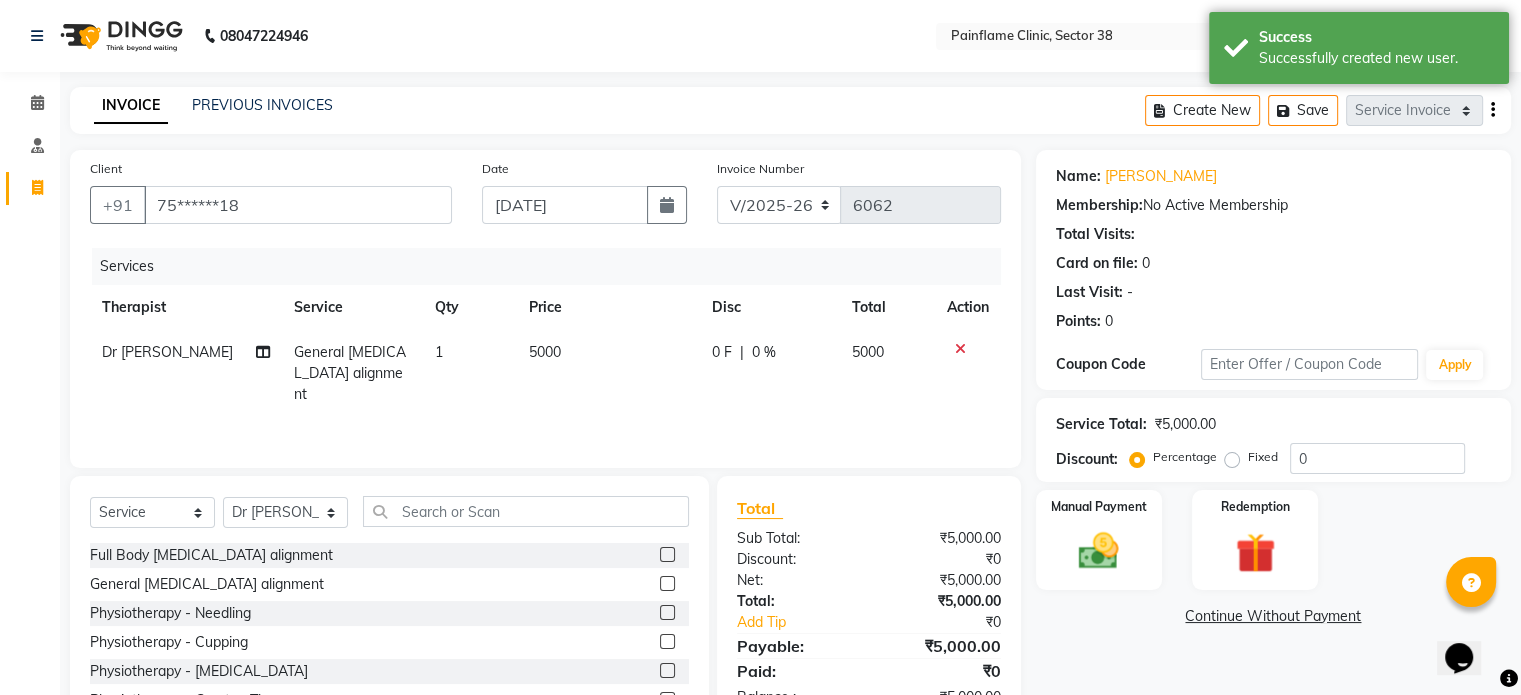 click on "5000" 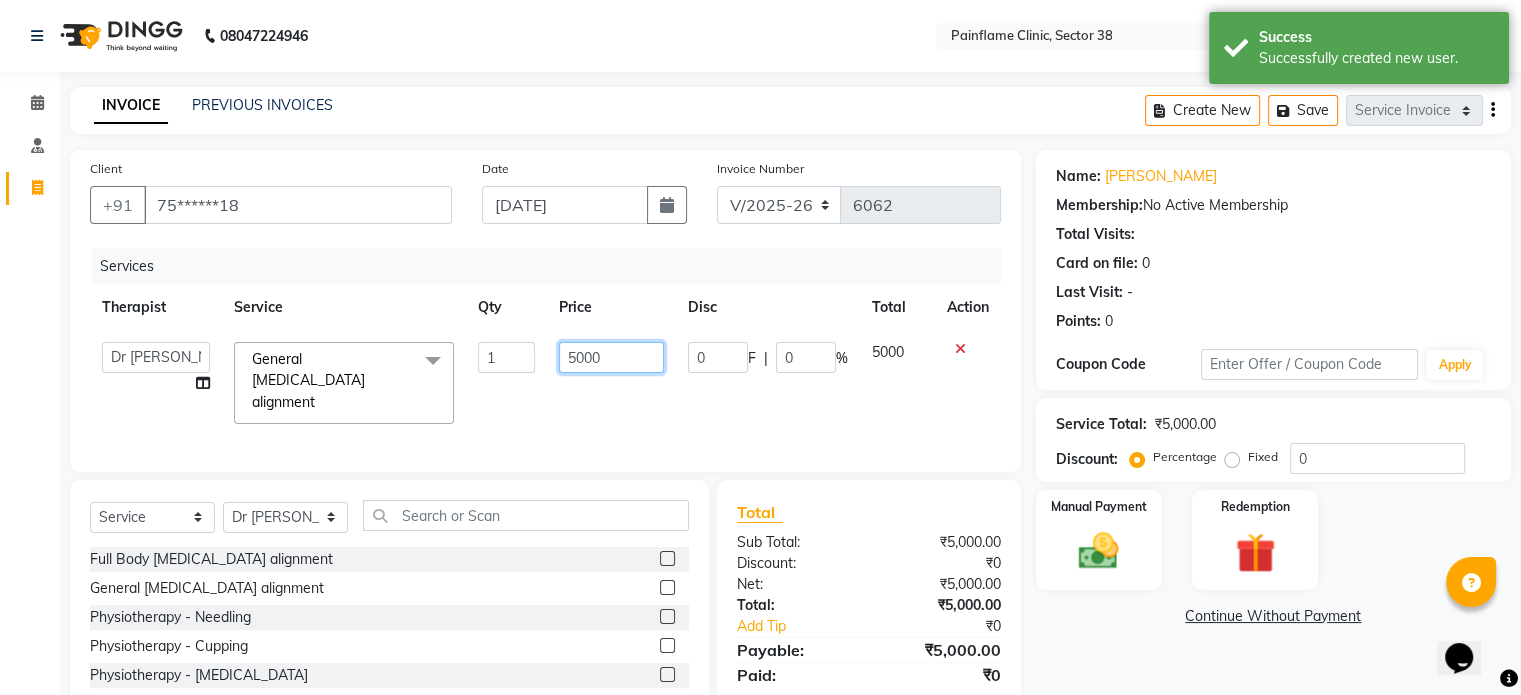click on "5000" 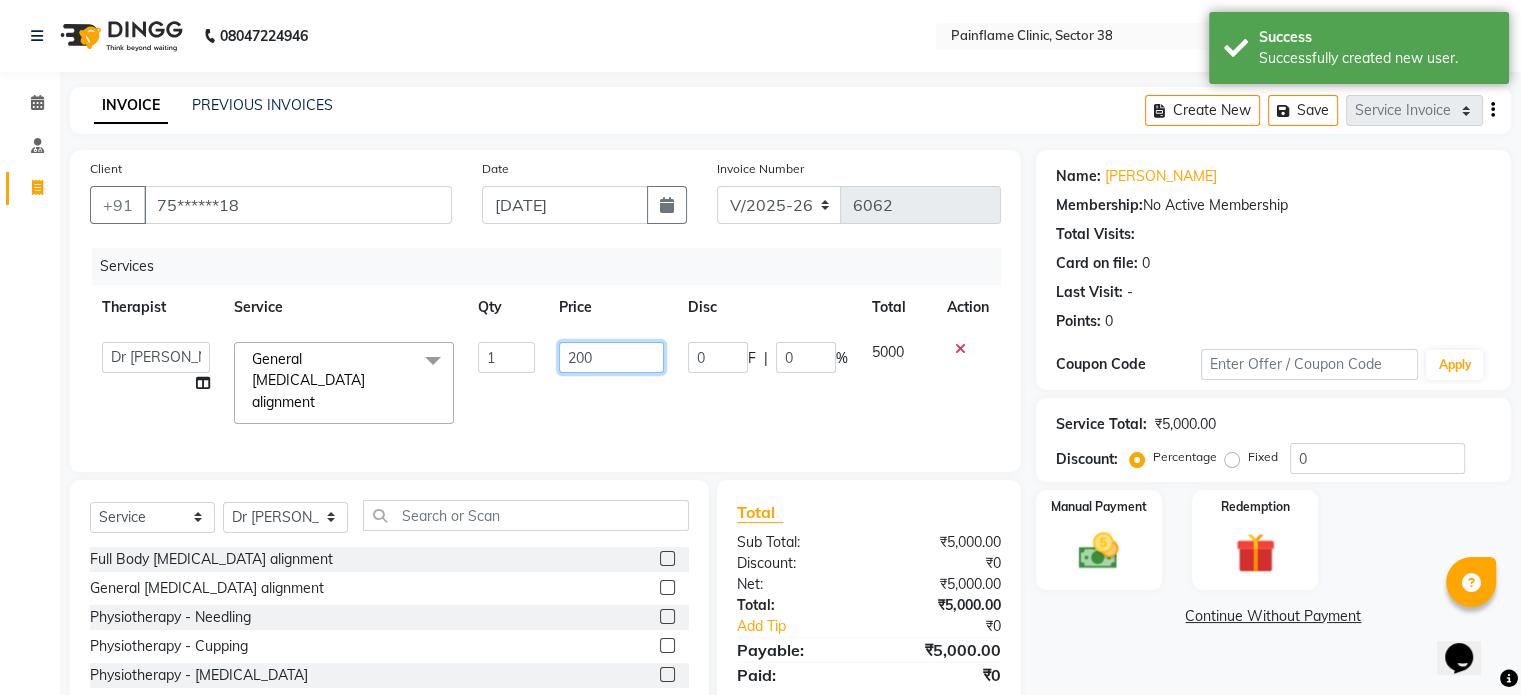 type on "2000" 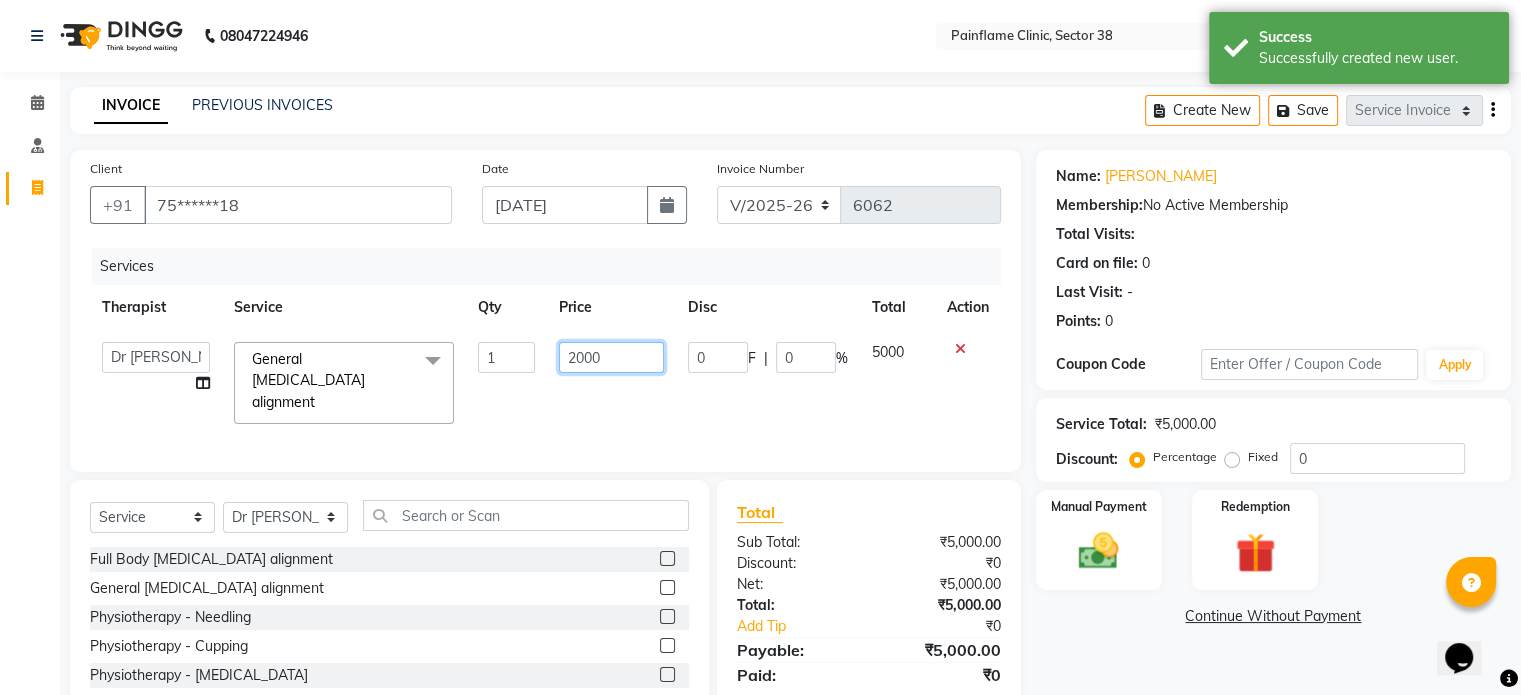 scroll, scrollTop: 119, scrollLeft: 0, axis: vertical 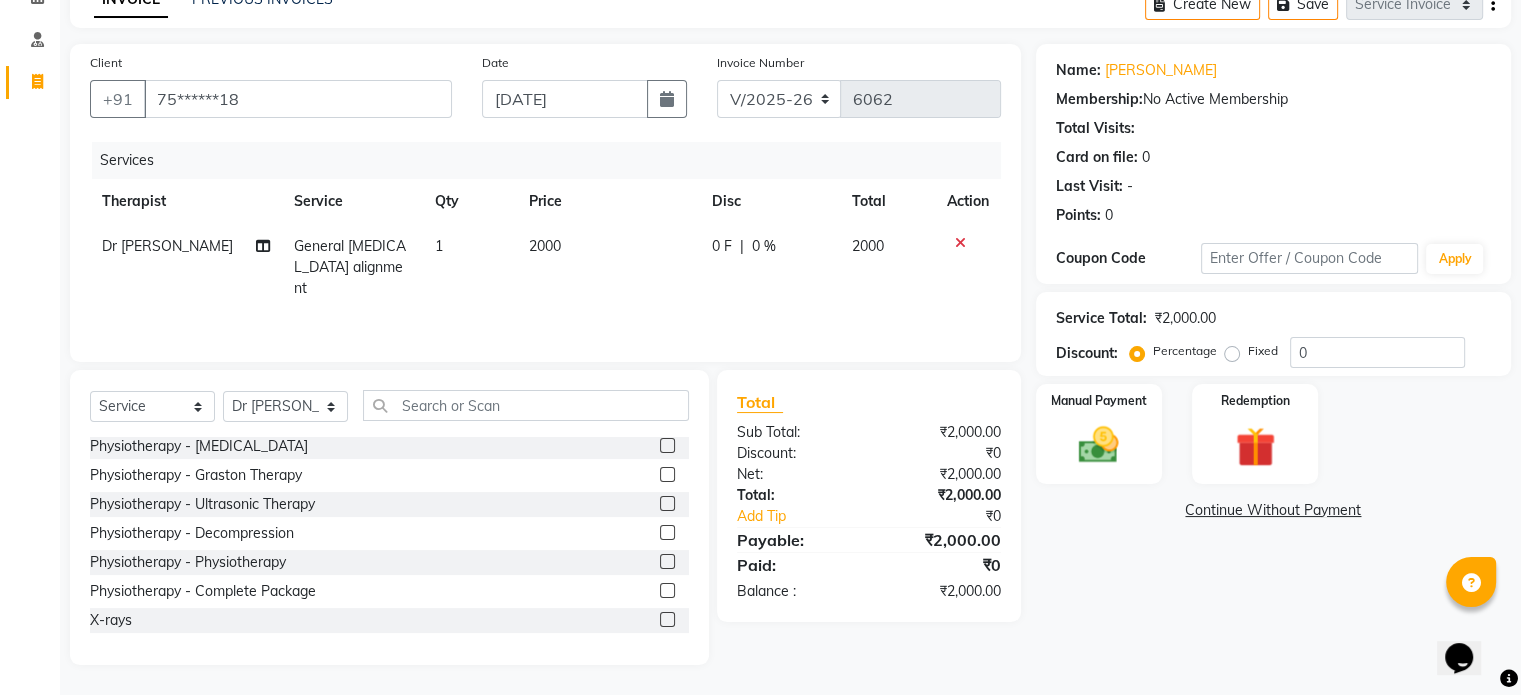 click 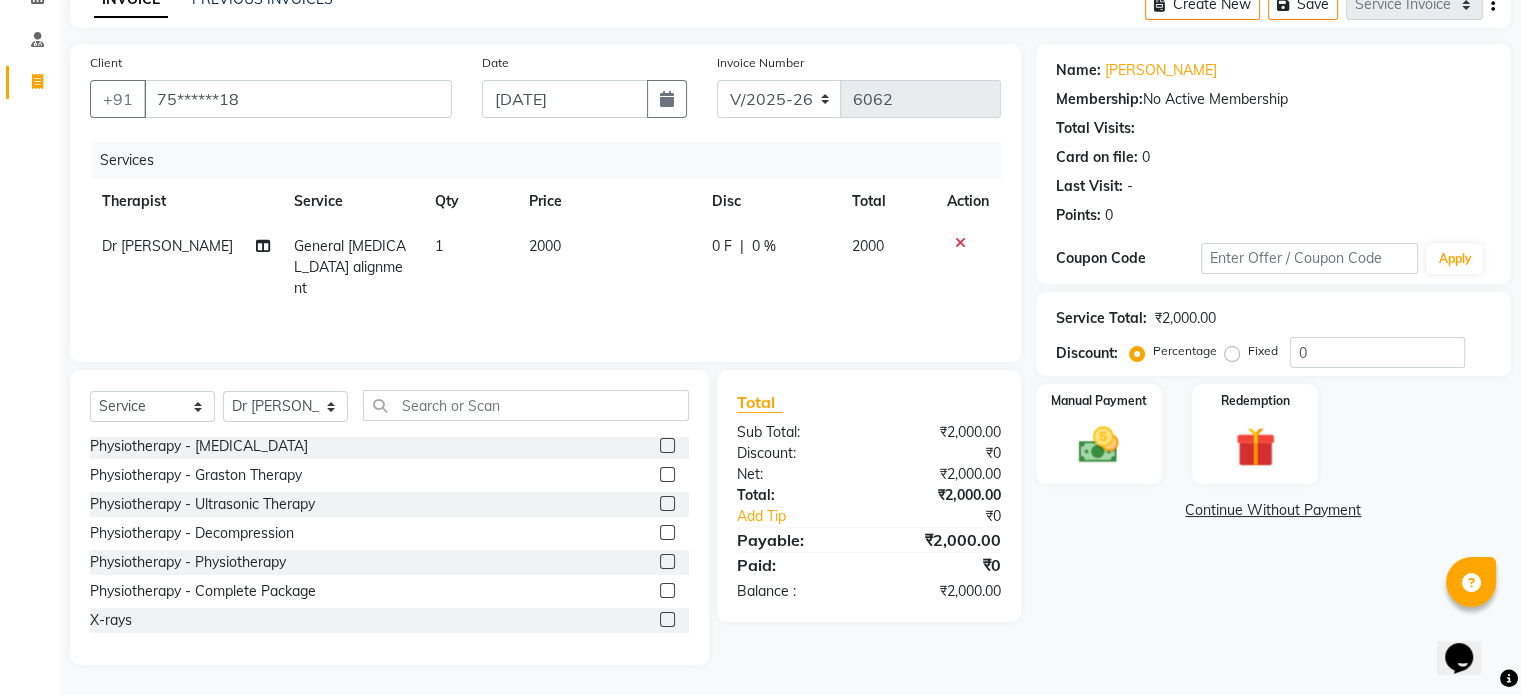 click at bounding box center [666, 620] 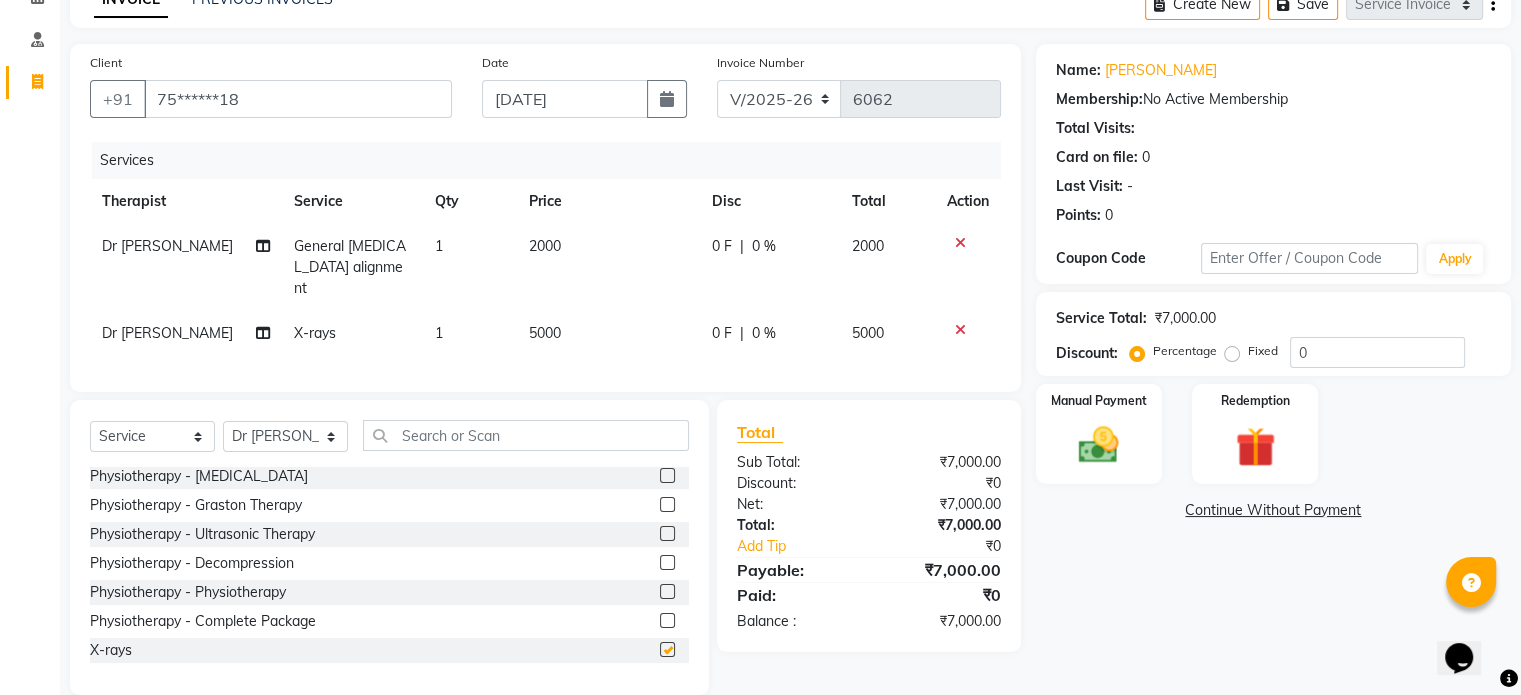 checkbox on "false" 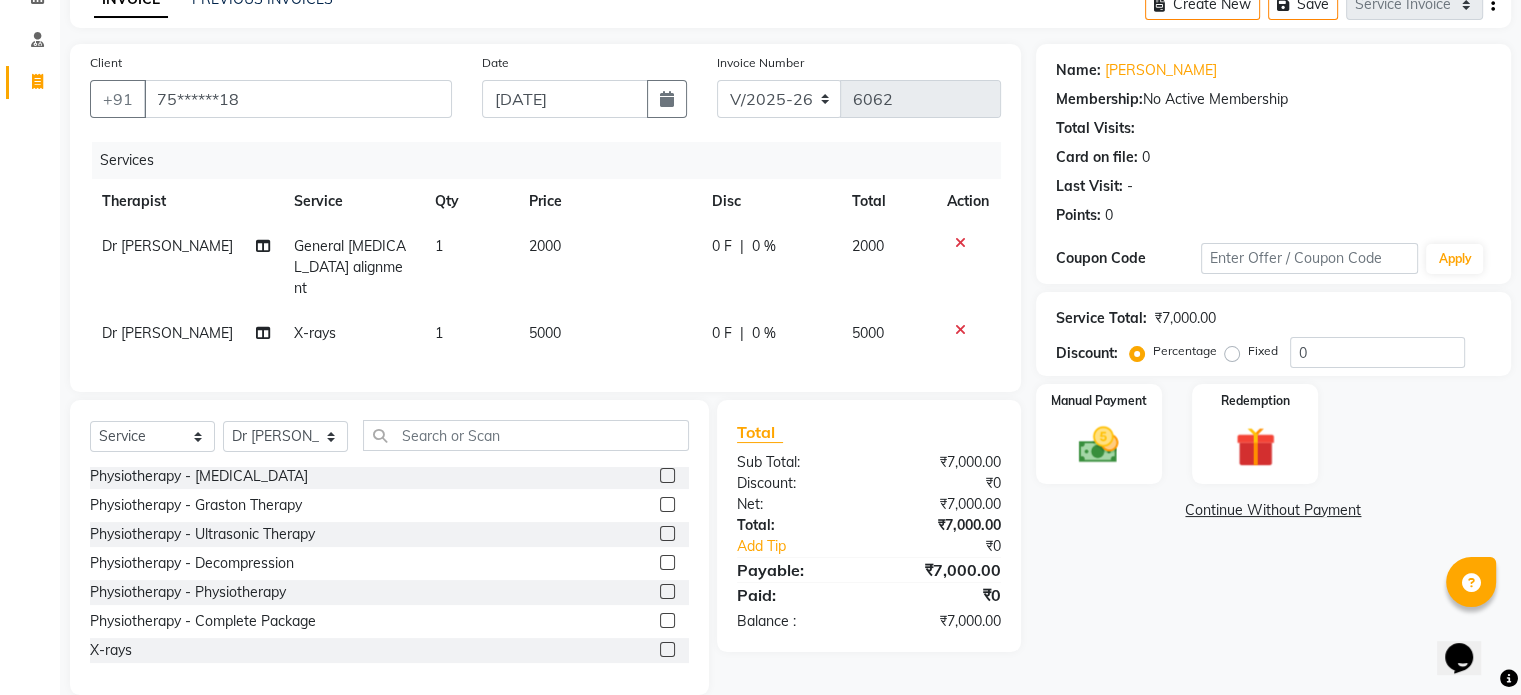 click on "5000" 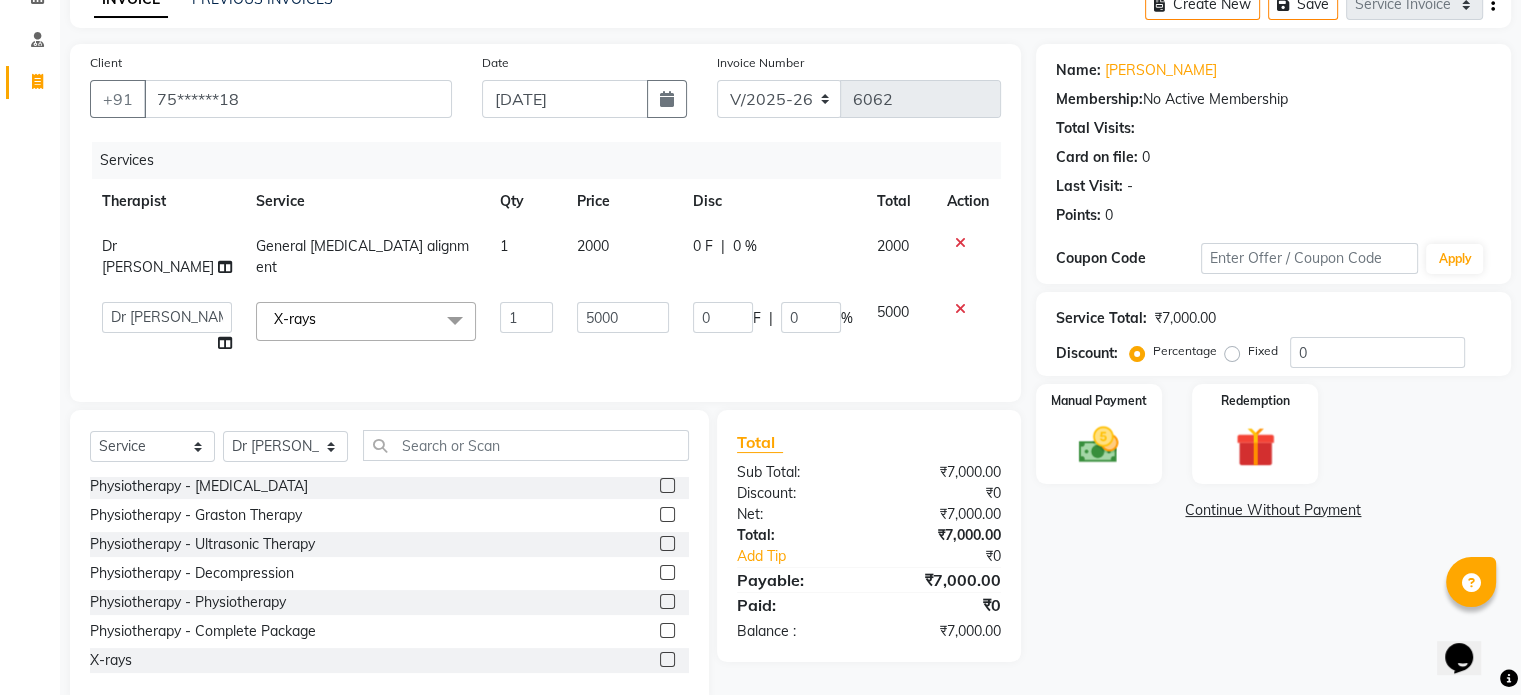 click on "5000" 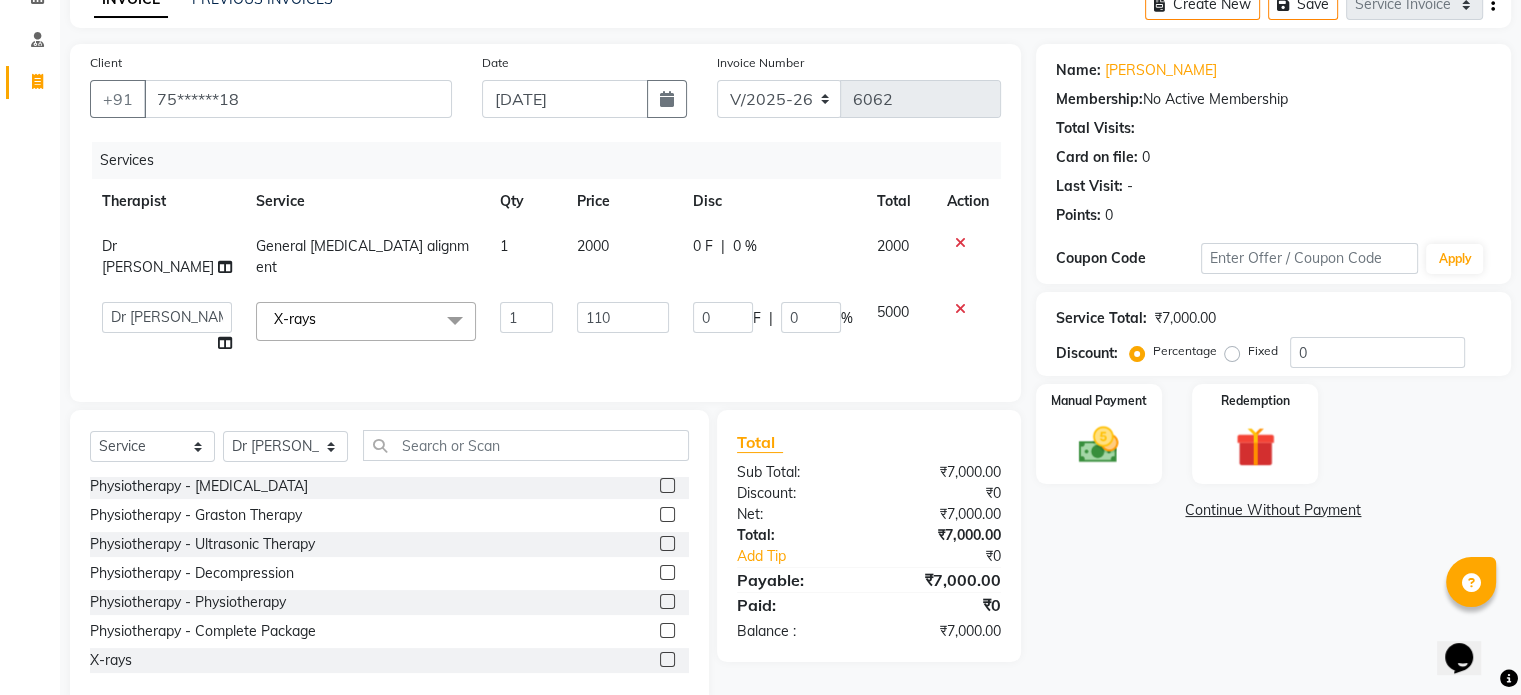 type on "1100" 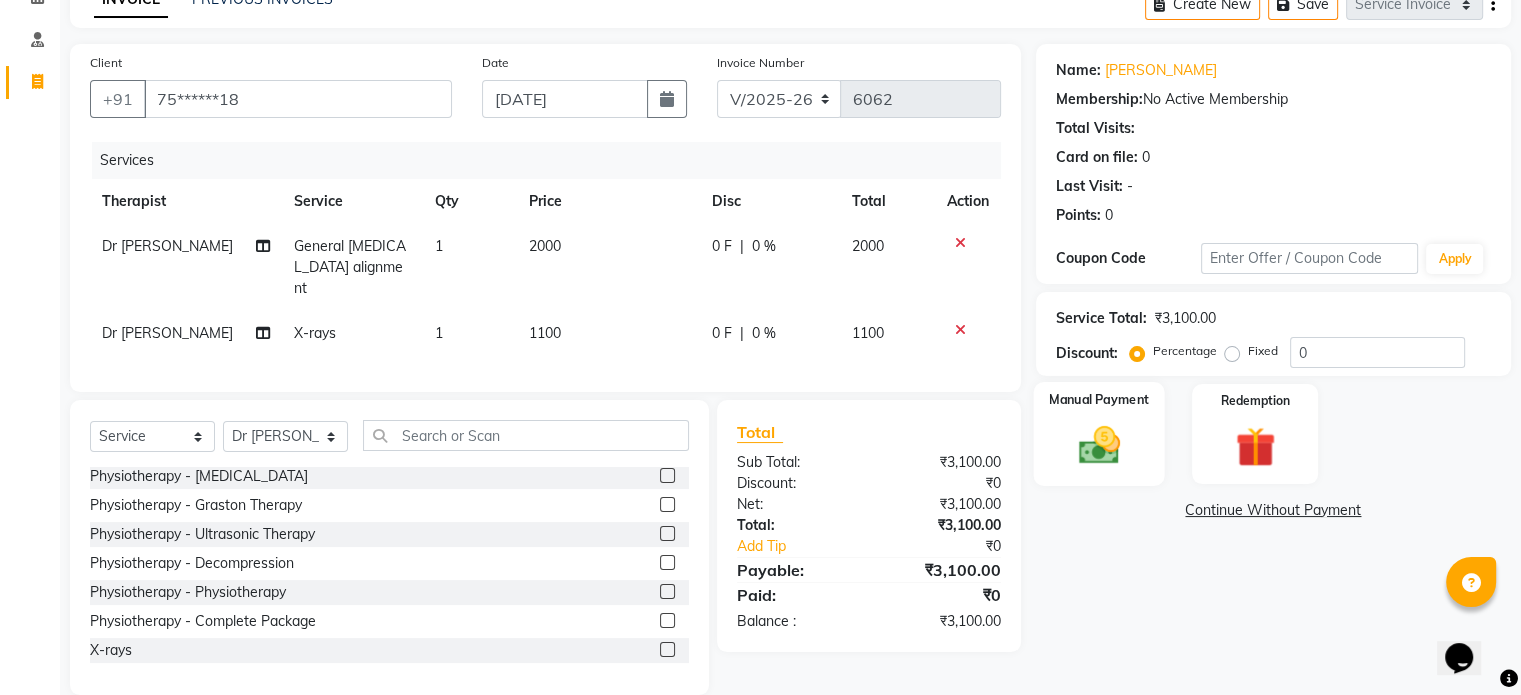 click 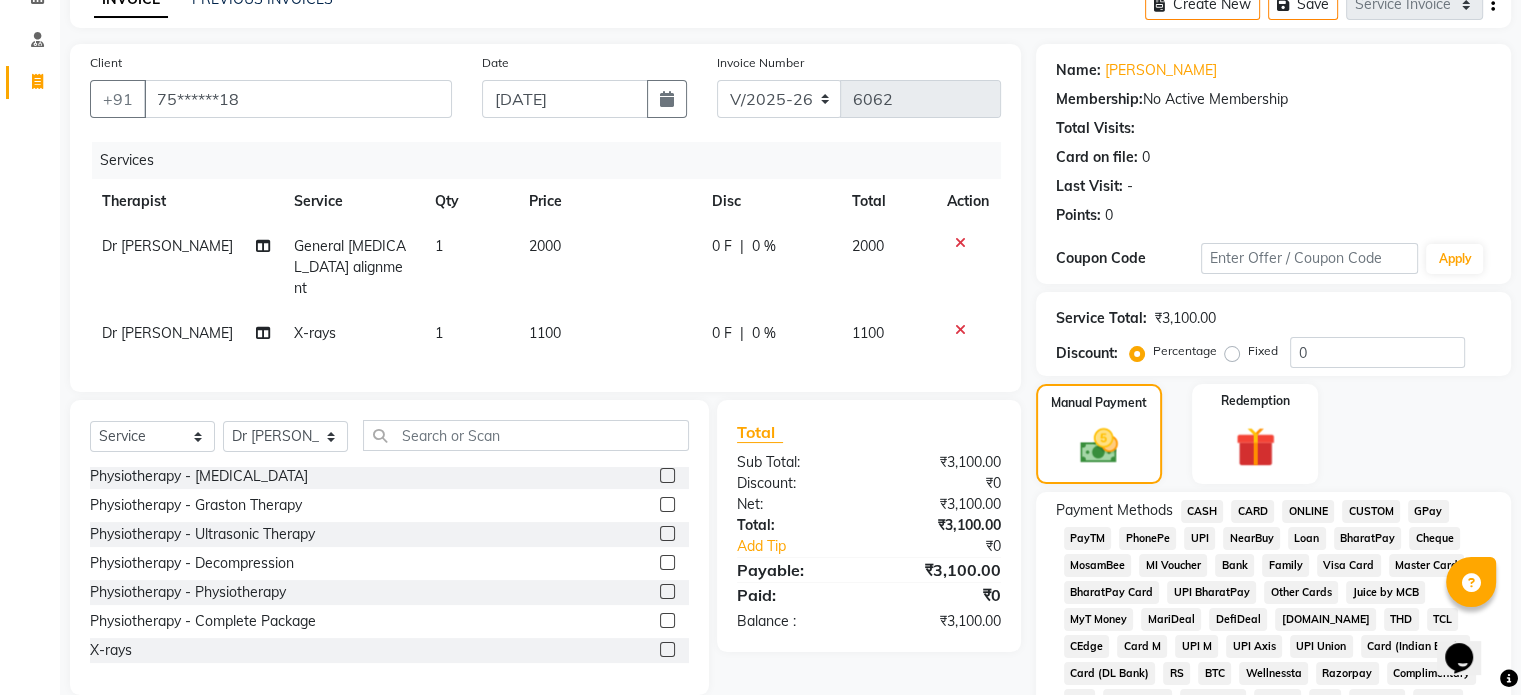 click on "UPI" 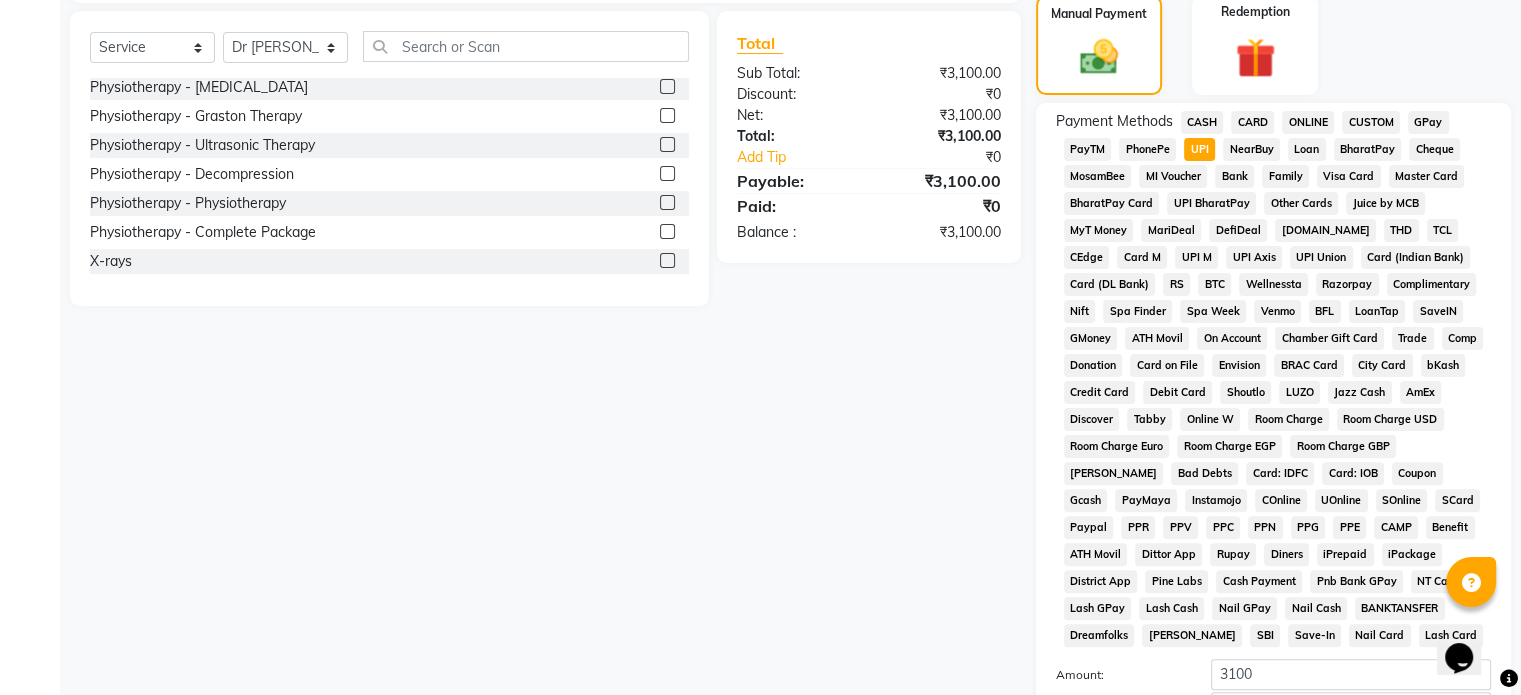 scroll, scrollTop: 652, scrollLeft: 0, axis: vertical 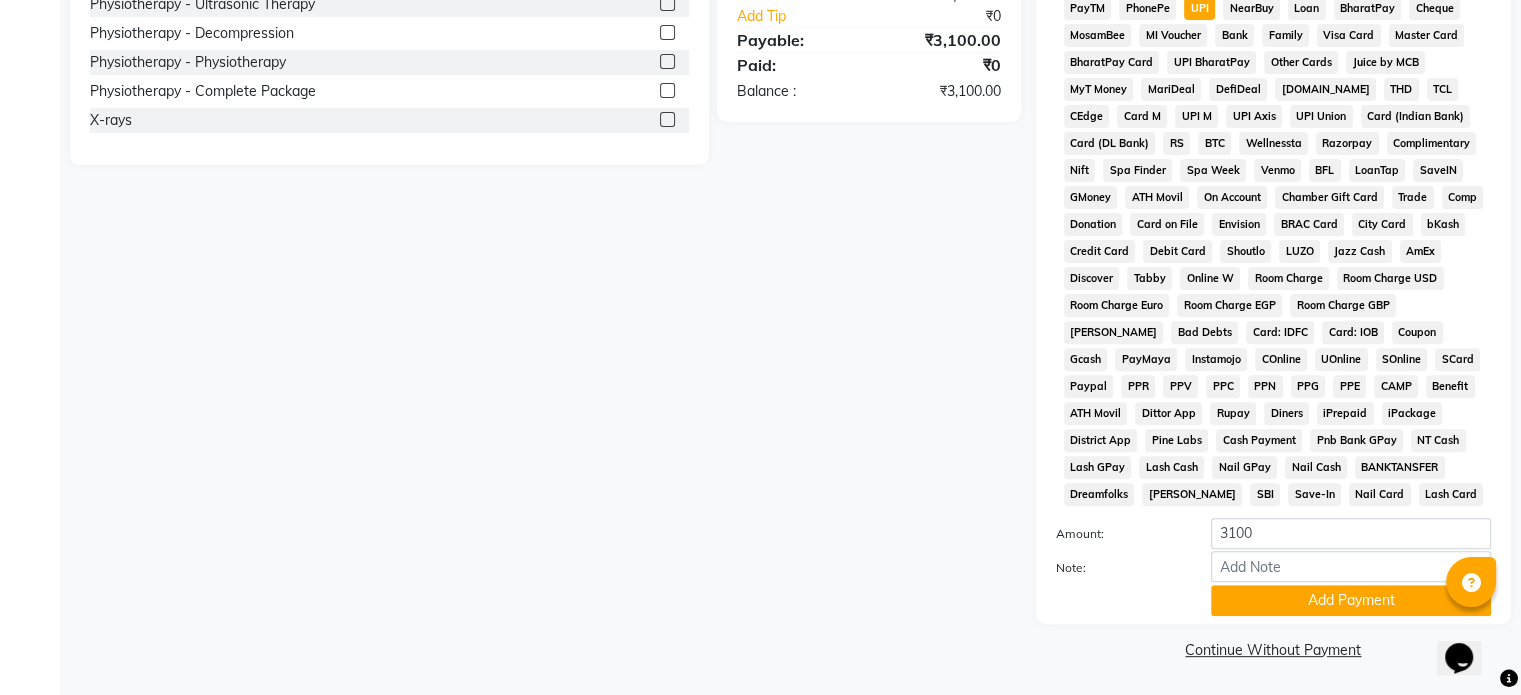 click on "Payment Methods  CASH   CARD   ONLINE   CUSTOM   GPay   PayTM   PhonePe   UPI   NearBuy   Loan   BharatPay   Cheque   MosamBee   MI Voucher   Bank   Family   Visa Card   Master Card   BharatPay Card   UPI BharatPay   Other Cards   Juice by MCB   MyT Money   MariDeal   DefiDeal   Deal.mu   THD   TCL   CEdge   Card M   UPI M   UPI Axis   UPI Union   Card (Indian Bank)   Card (DL Bank)   RS   BTC   Wellnessta   Razorpay   Complimentary   Nift   Spa Finder   Spa Week   Venmo   BFL   LoanTap   SaveIN   GMoney   ATH Movil   On Account   Chamber Gift Card   Trade   Comp   Donation   Card on File   Envision   BRAC Card   City Card   bKash   Credit Card   Debit Card   Shoutlo   LUZO   Jazz Cash   AmEx   Discover   Tabby   Online W   Room Charge   Room Charge USD   Room Charge Euro   Room Charge EGP   Room Charge GBP   Bajaj Finserv   Bad Debts   Card: IDFC   Card: IOB   Coupon   Gcash   PayMaya   Instamojo   COnline   UOnline   SOnline   SCard   Paypal   PPR   PPV   PPC   PPN   PPG   PPE   CAMP   Benefit   ATH Movil" 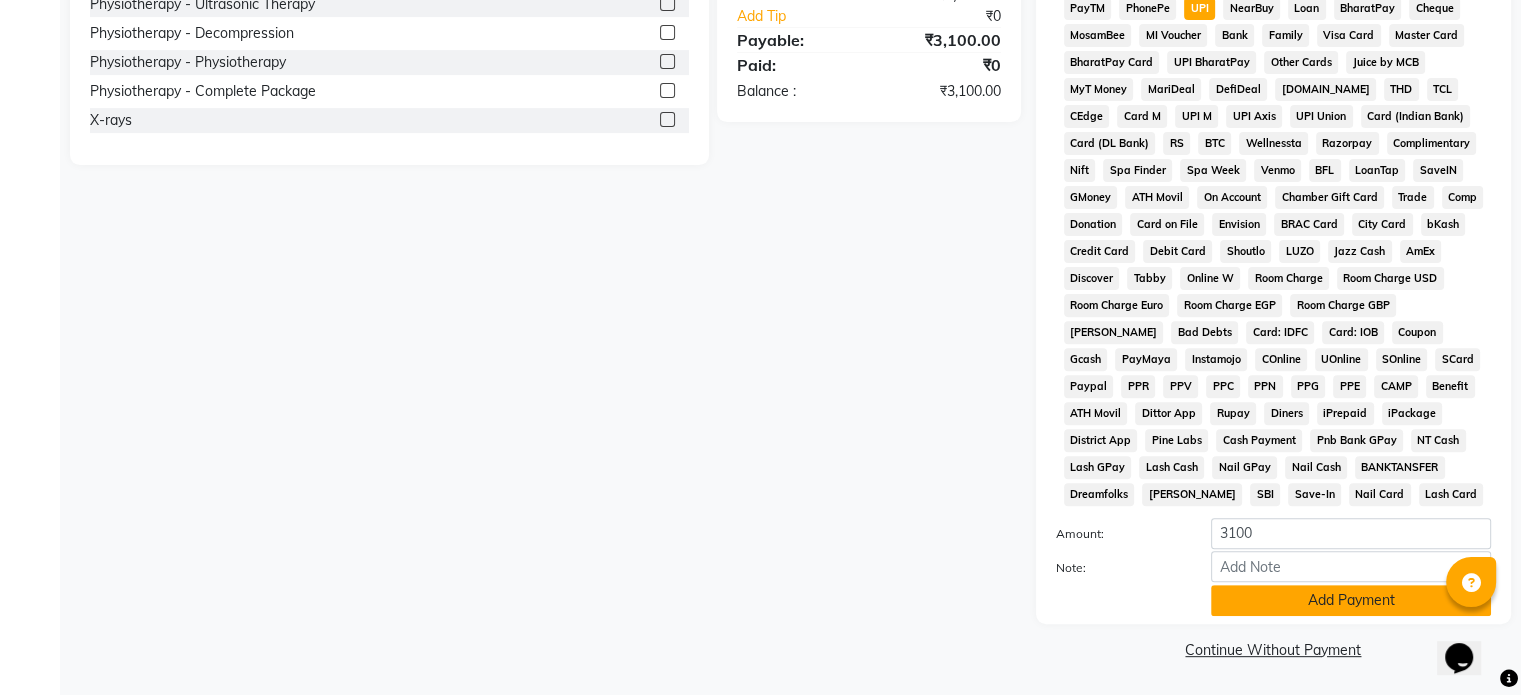 click on "Add Payment" 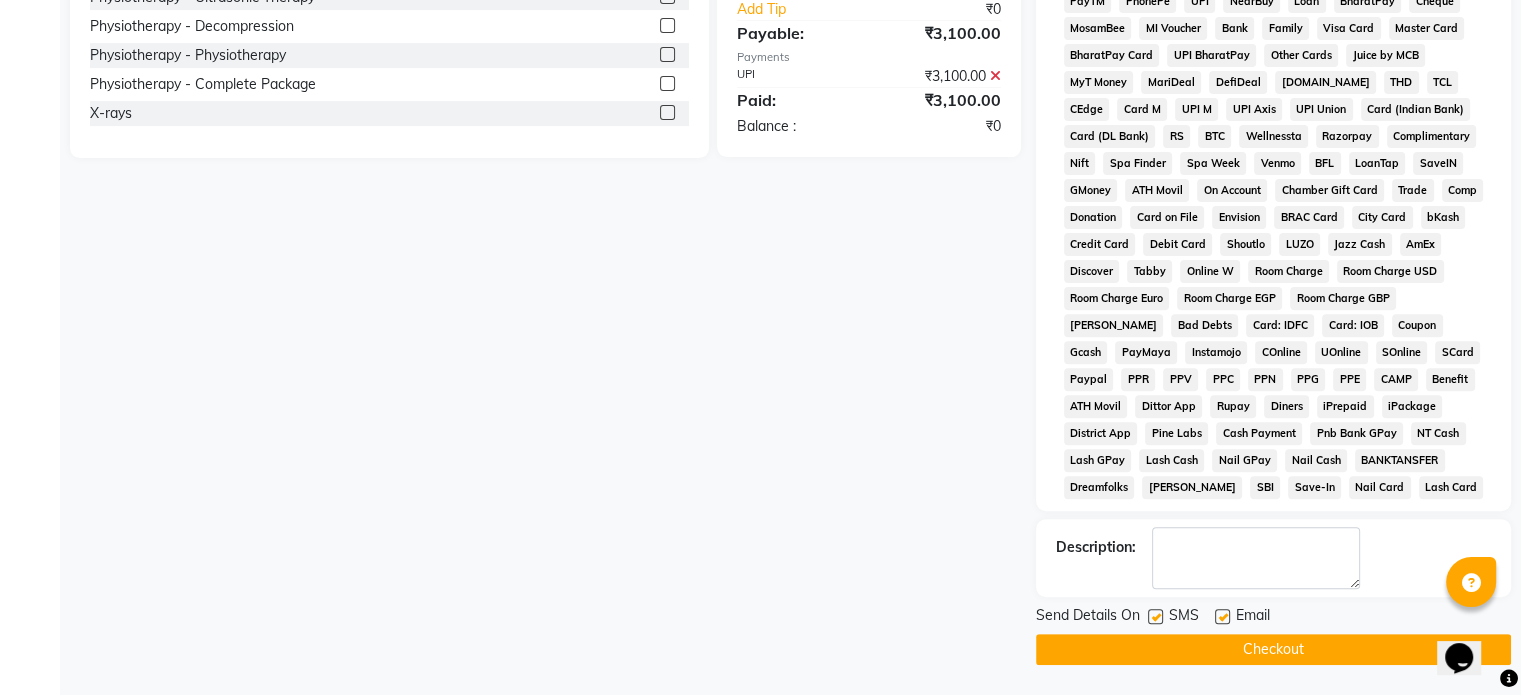click 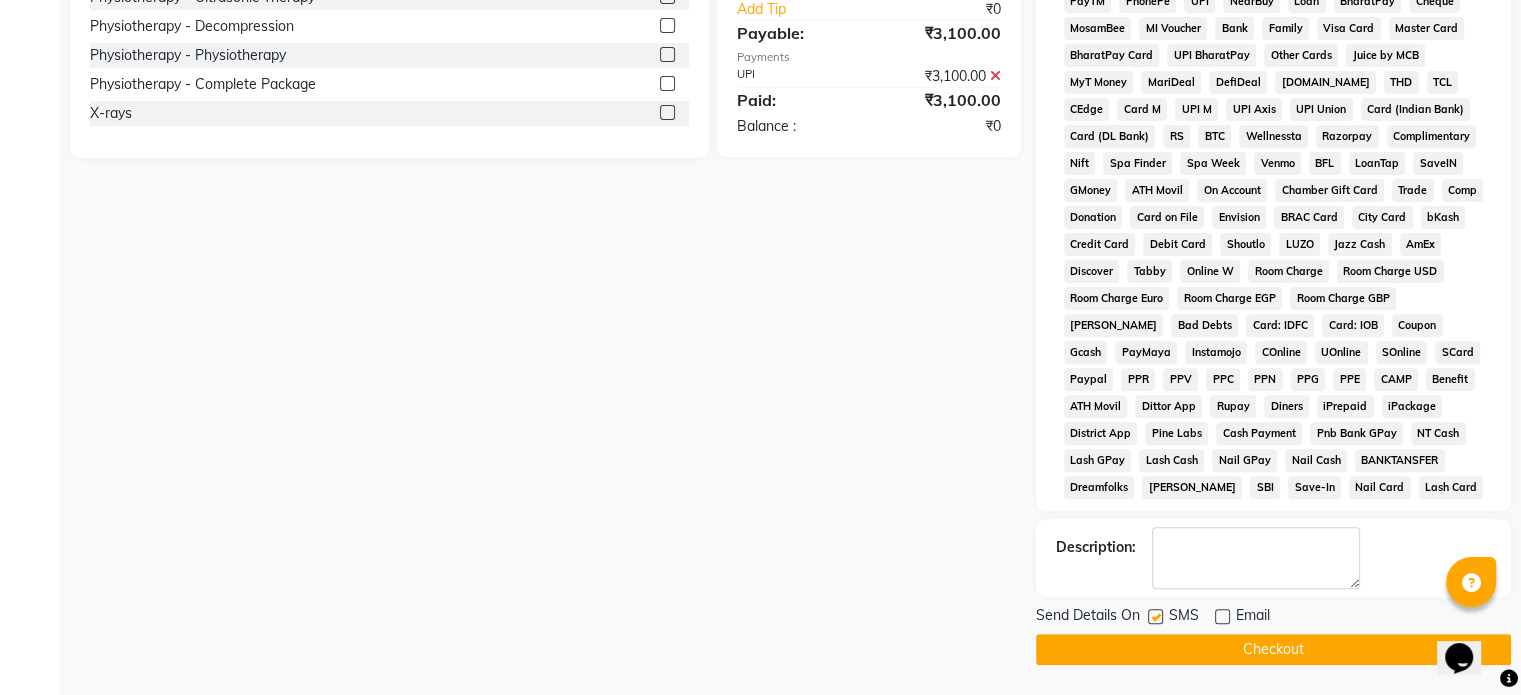 click 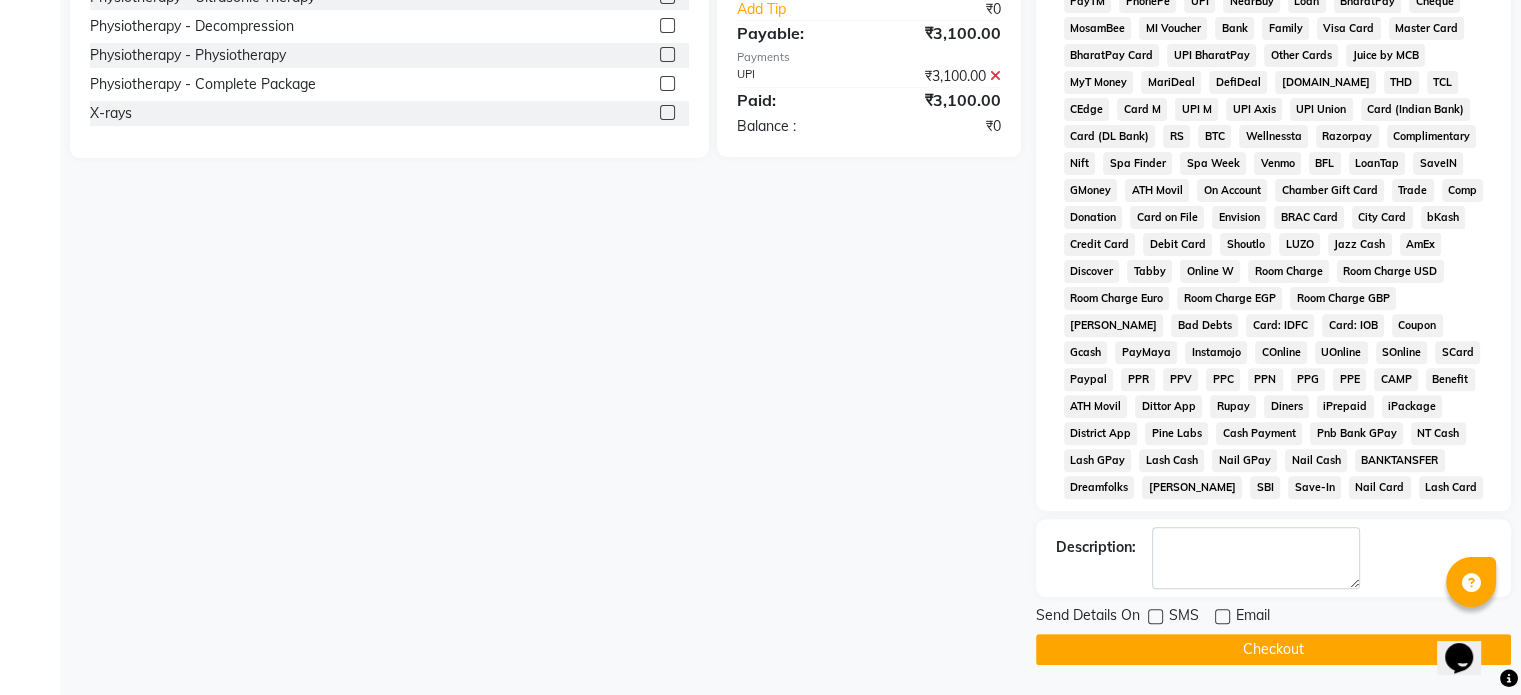click on "Checkout" 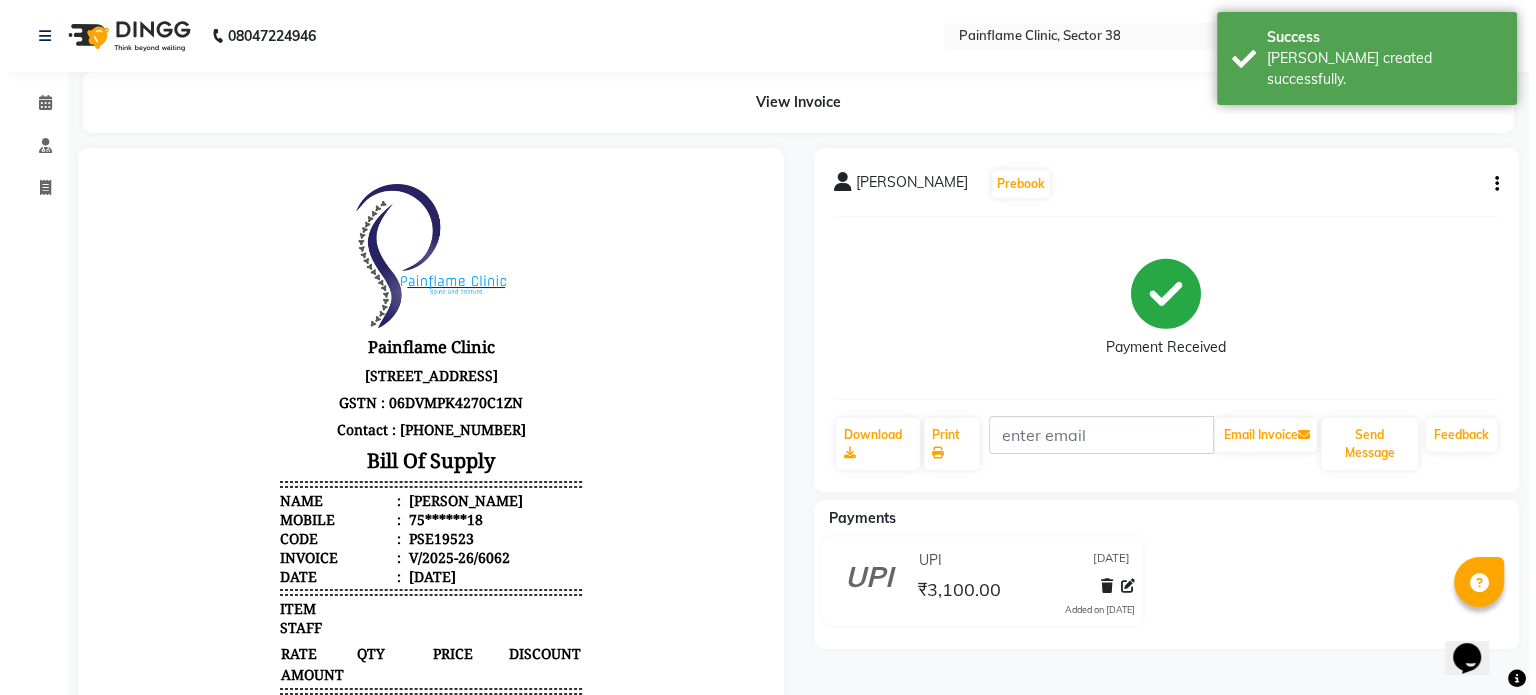 scroll, scrollTop: 0, scrollLeft: 0, axis: both 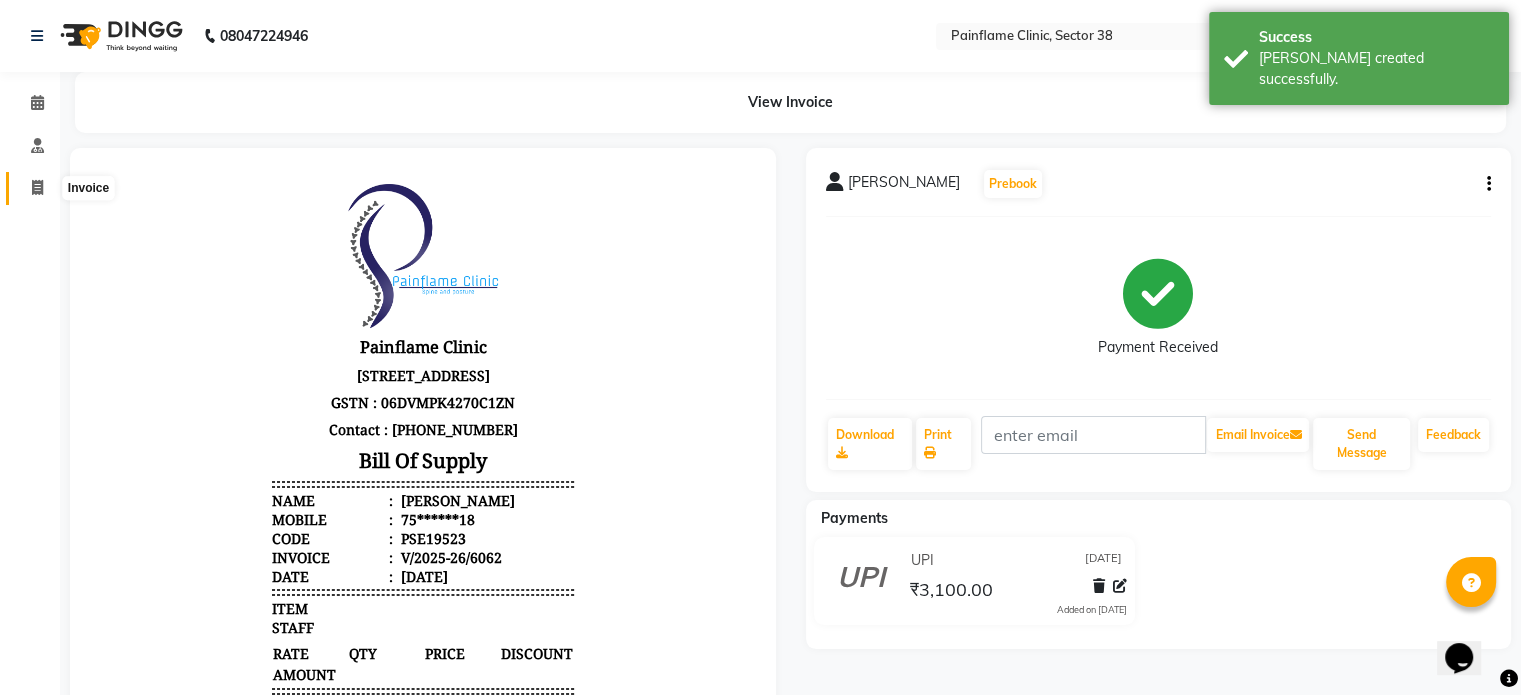 click 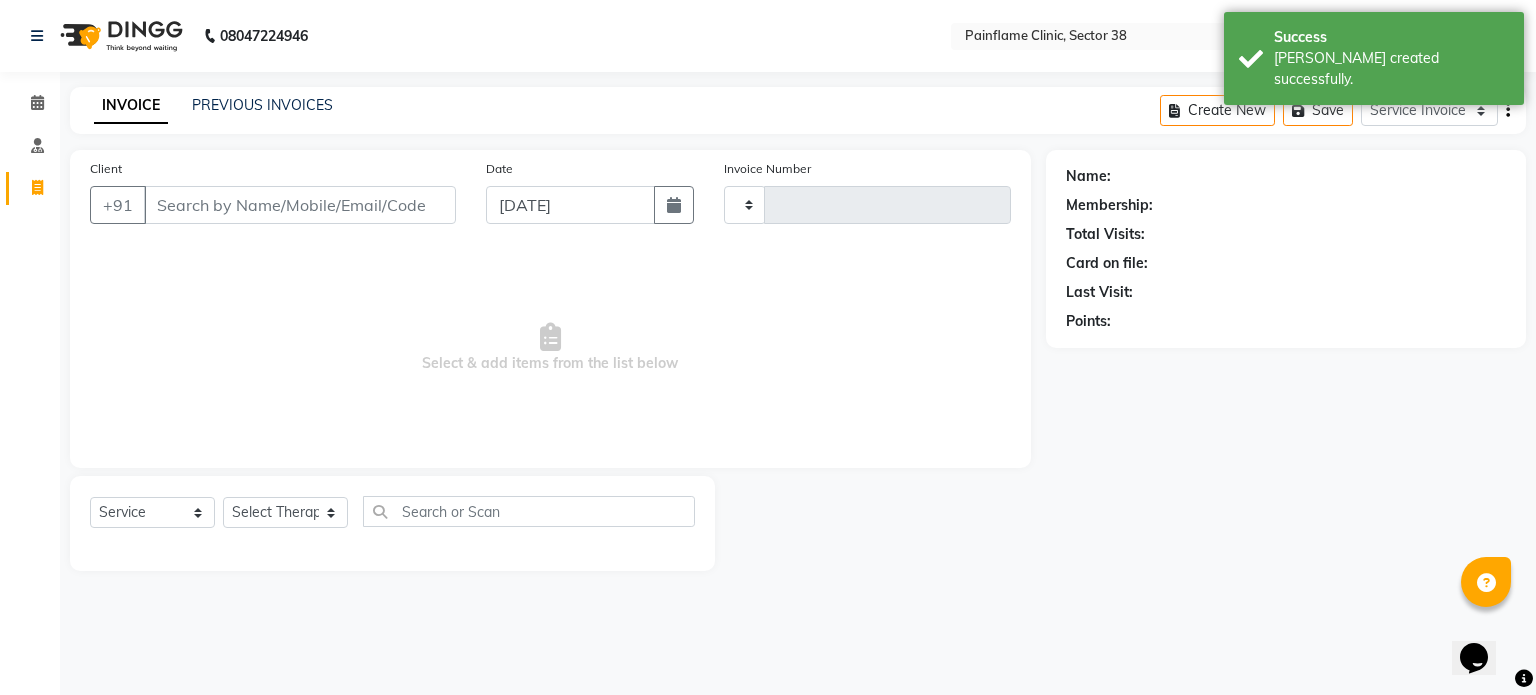 type on "6063" 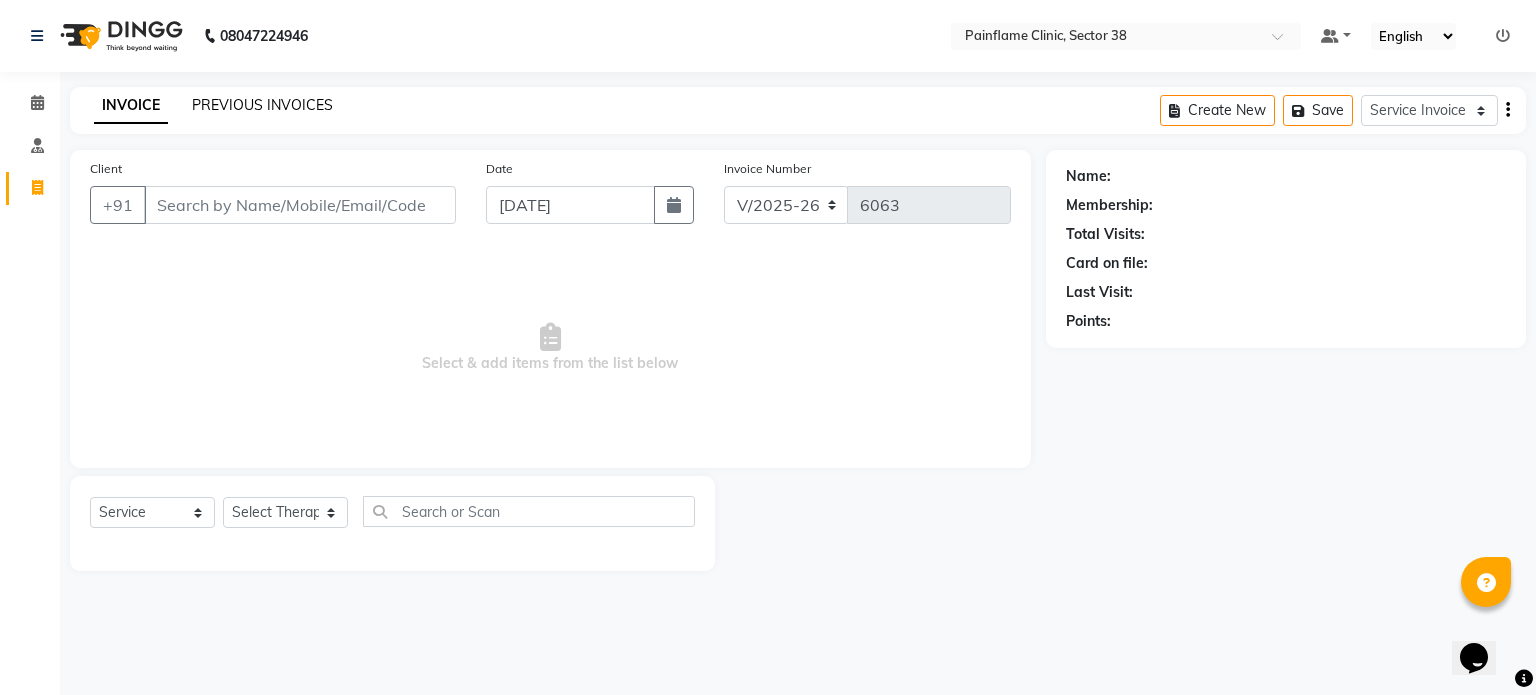 click on "PREVIOUS INVOICES" 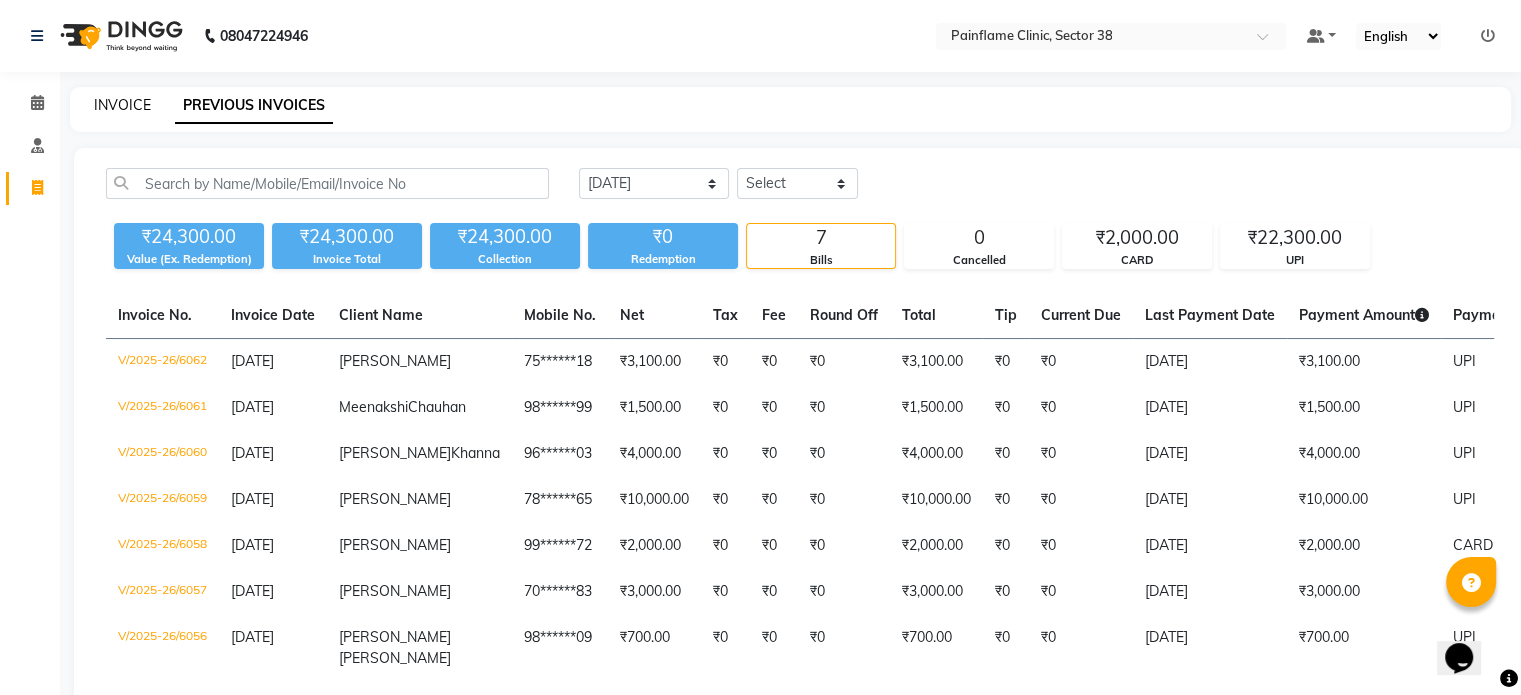 click on "INVOICE" 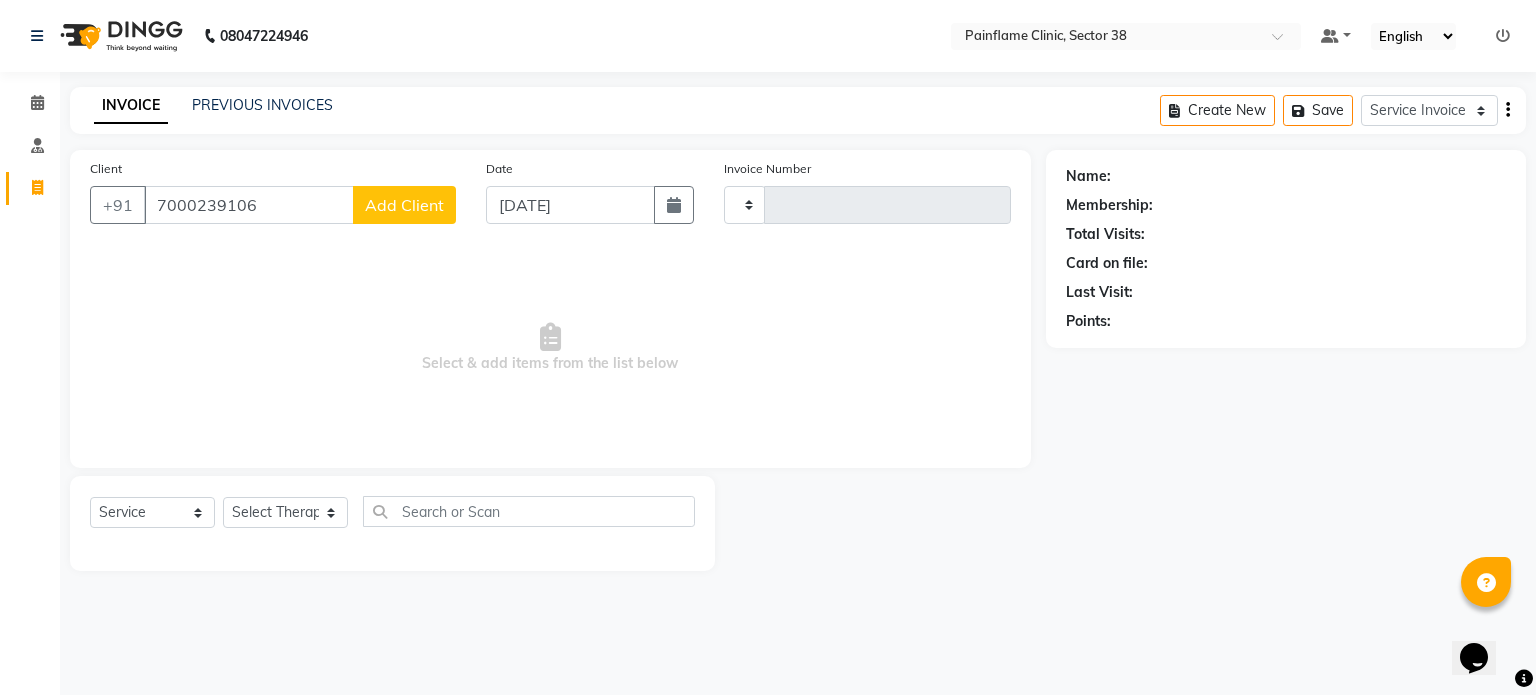 click on "7000239106" at bounding box center [249, 205] 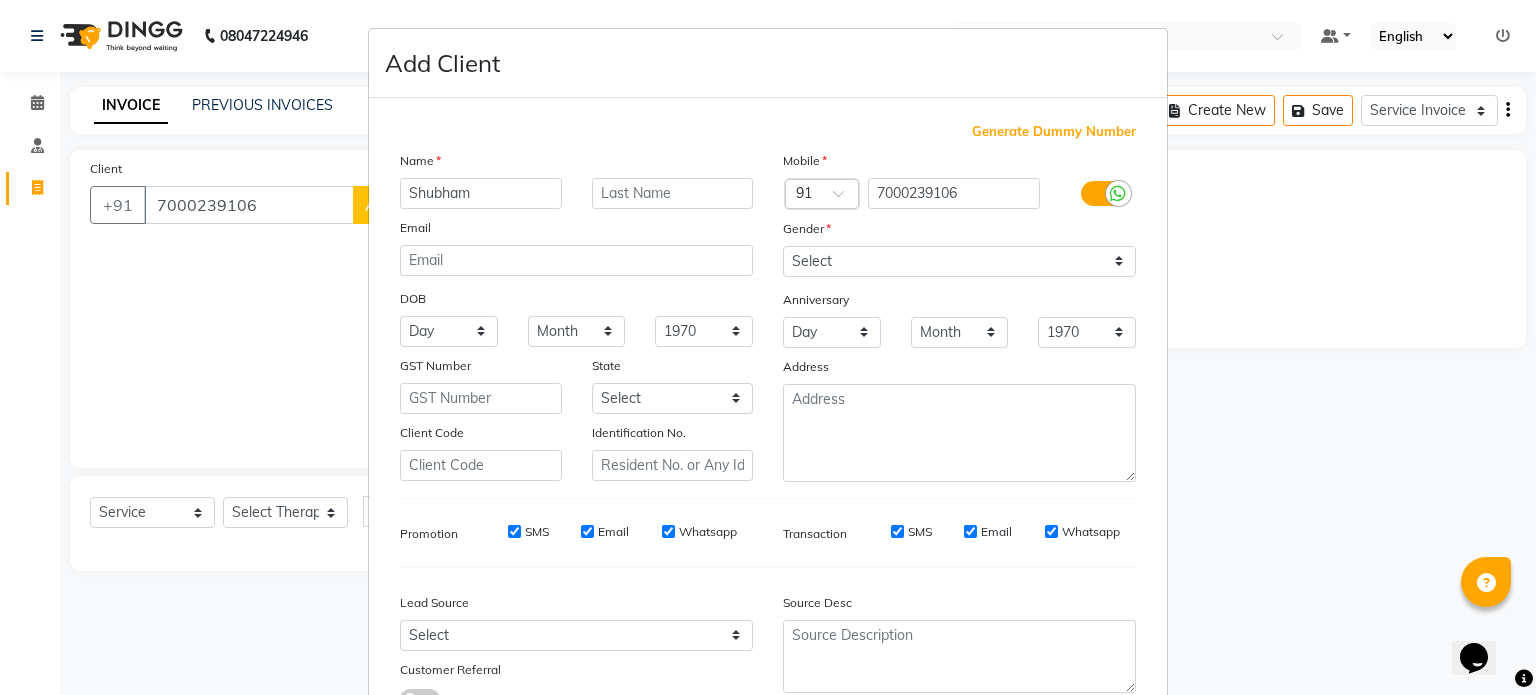 type on "Shubham" 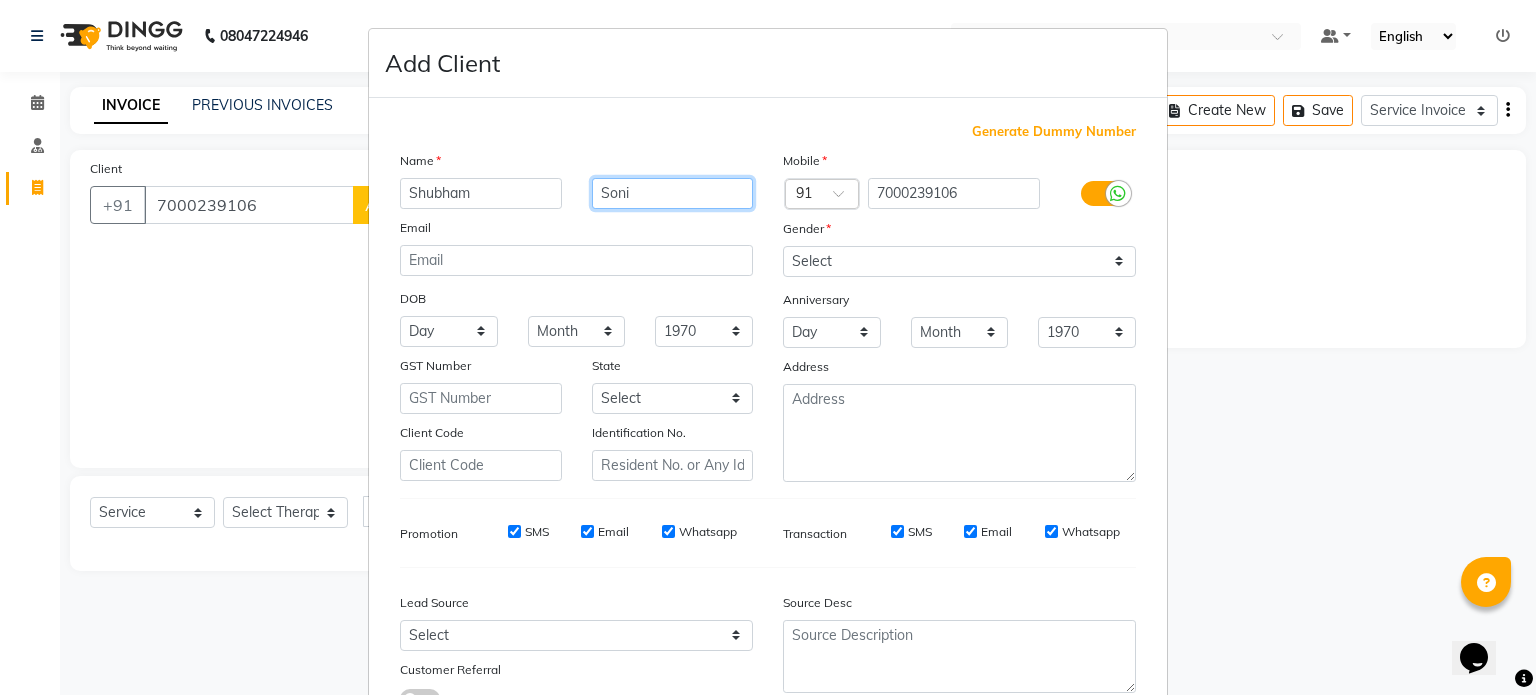 type on "Soni" 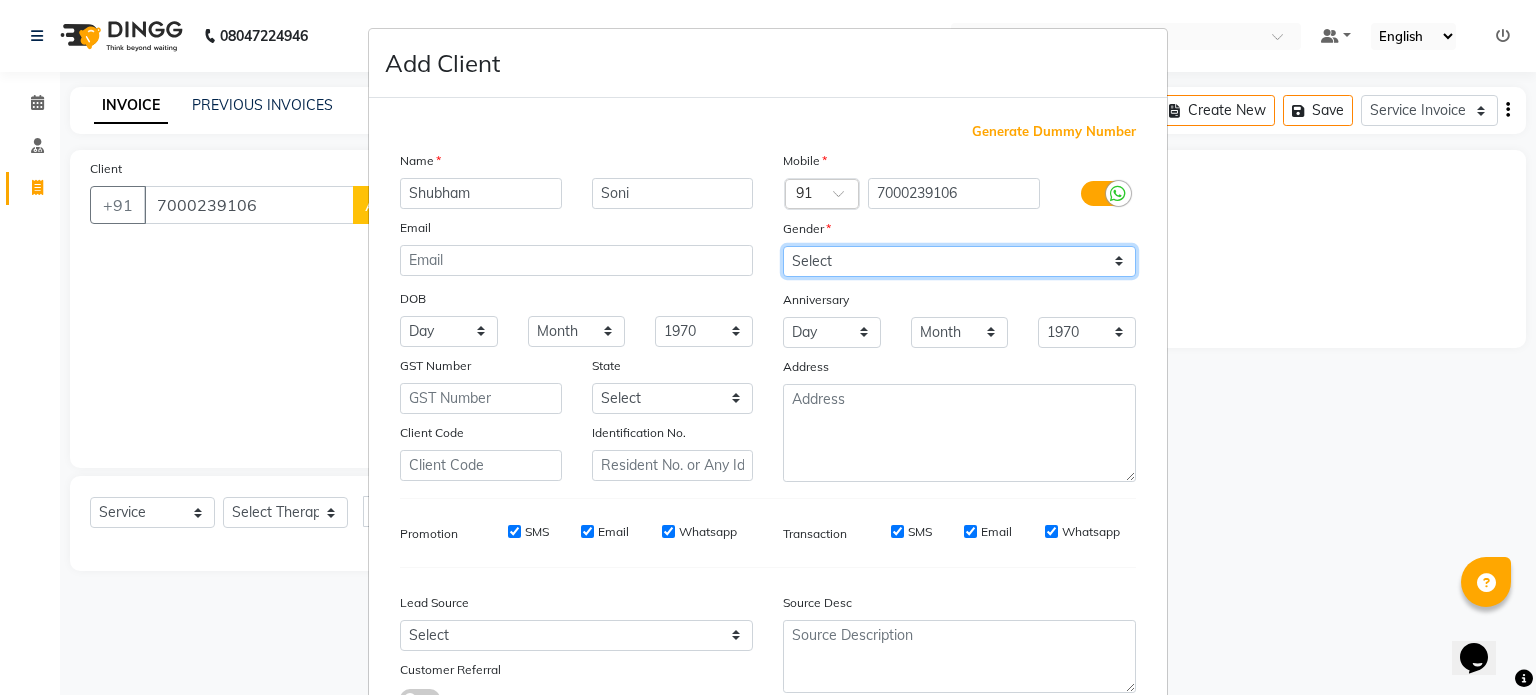 click on "Select [DEMOGRAPHIC_DATA] [DEMOGRAPHIC_DATA] Other Prefer Not To Say" at bounding box center [959, 261] 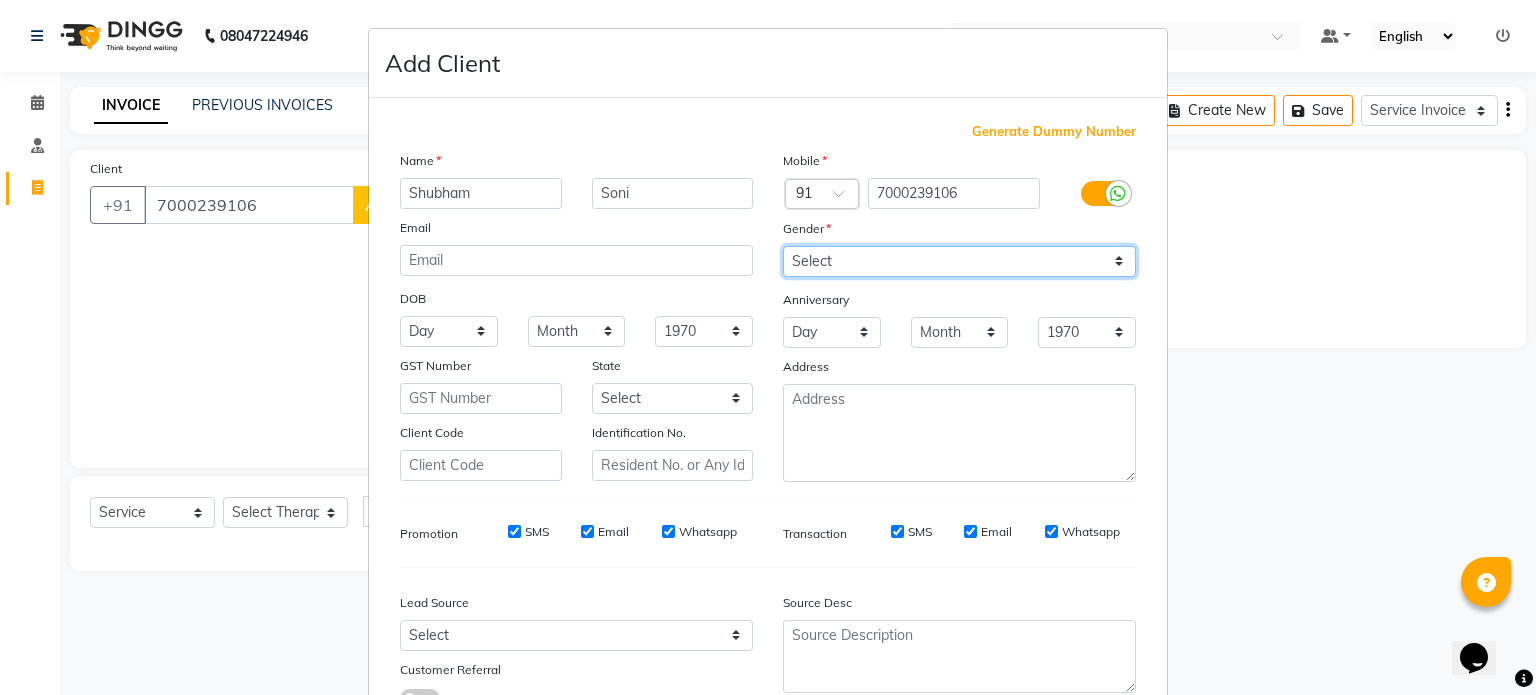 select on "[DEMOGRAPHIC_DATA]" 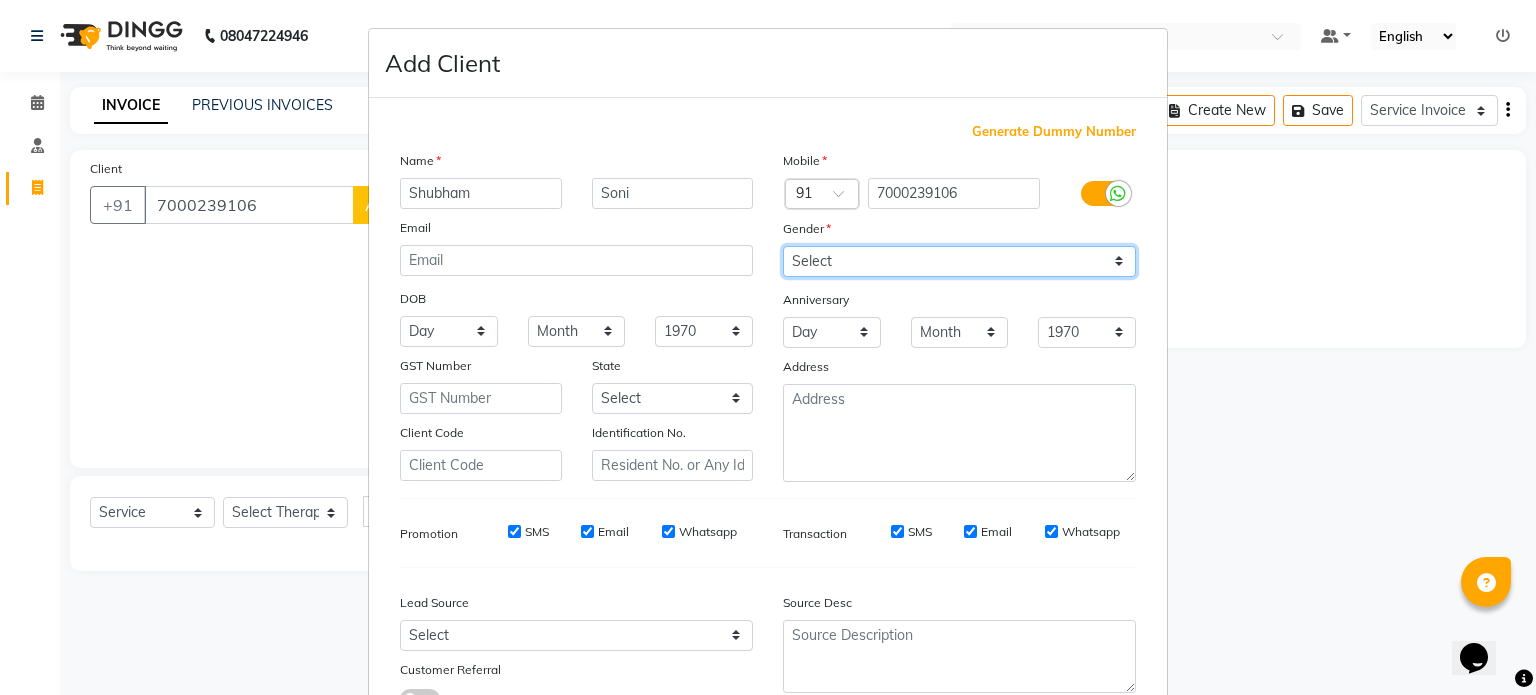 click on "Select [DEMOGRAPHIC_DATA] [DEMOGRAPHIC_DATA] Other Prefer Not To Say" at bounding box center (959, 261) 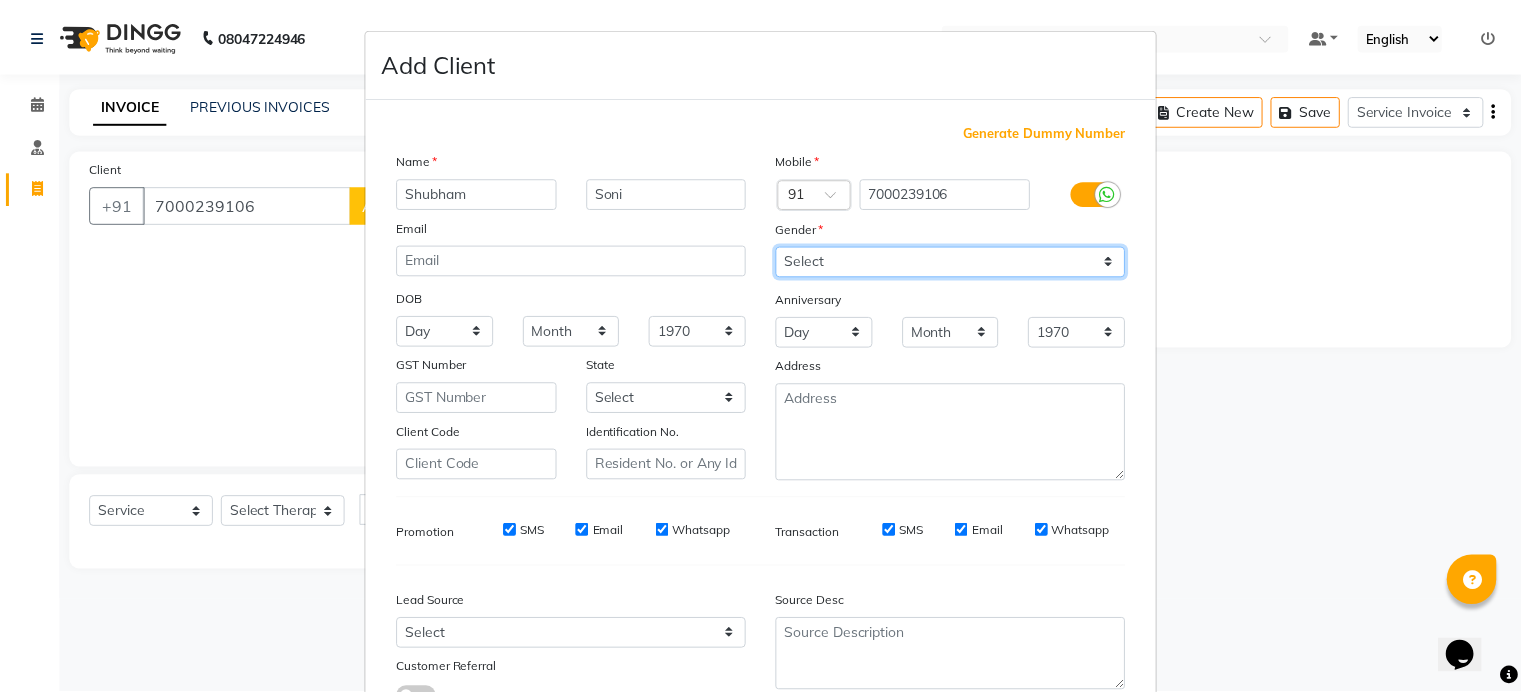 scroll, scrollTop: 161, scrollLeft: 0, axis: vertical 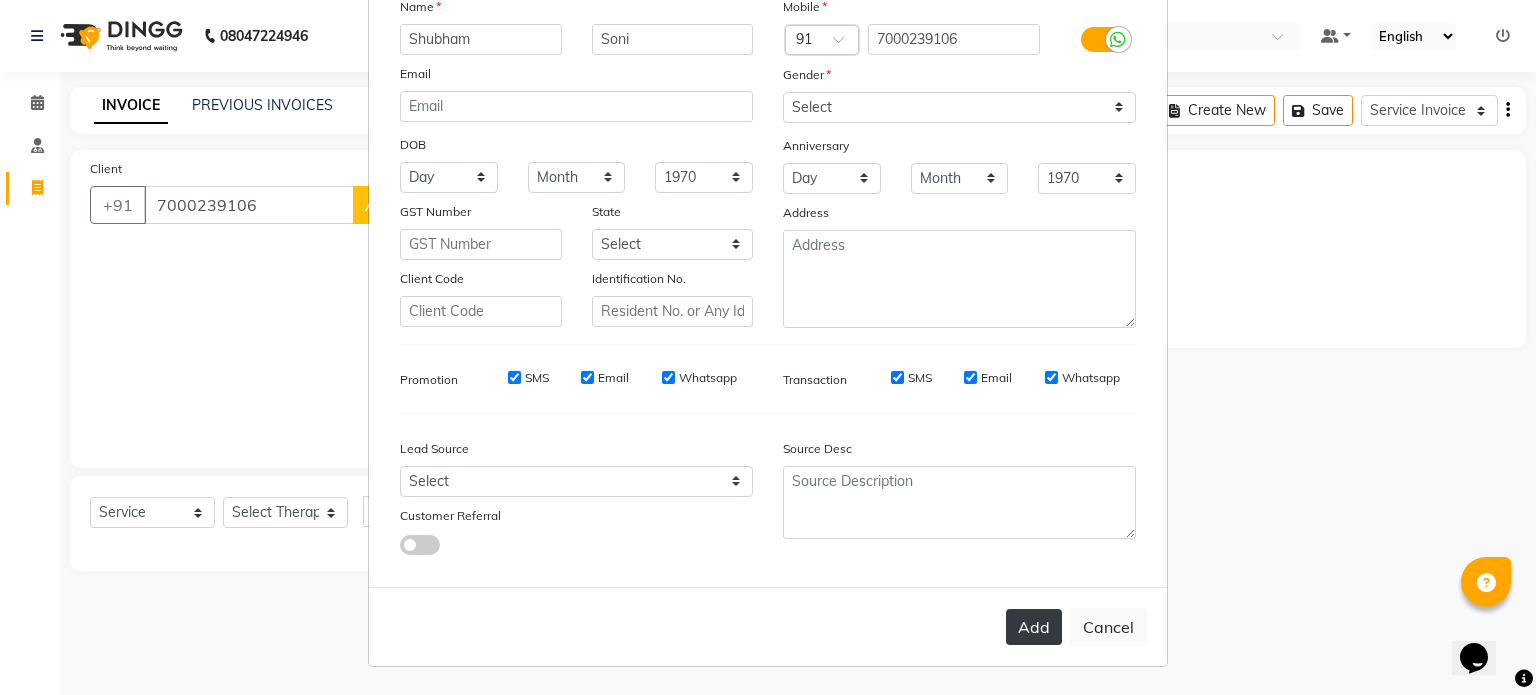 click on "Add" at bounding box center [1034, 627] 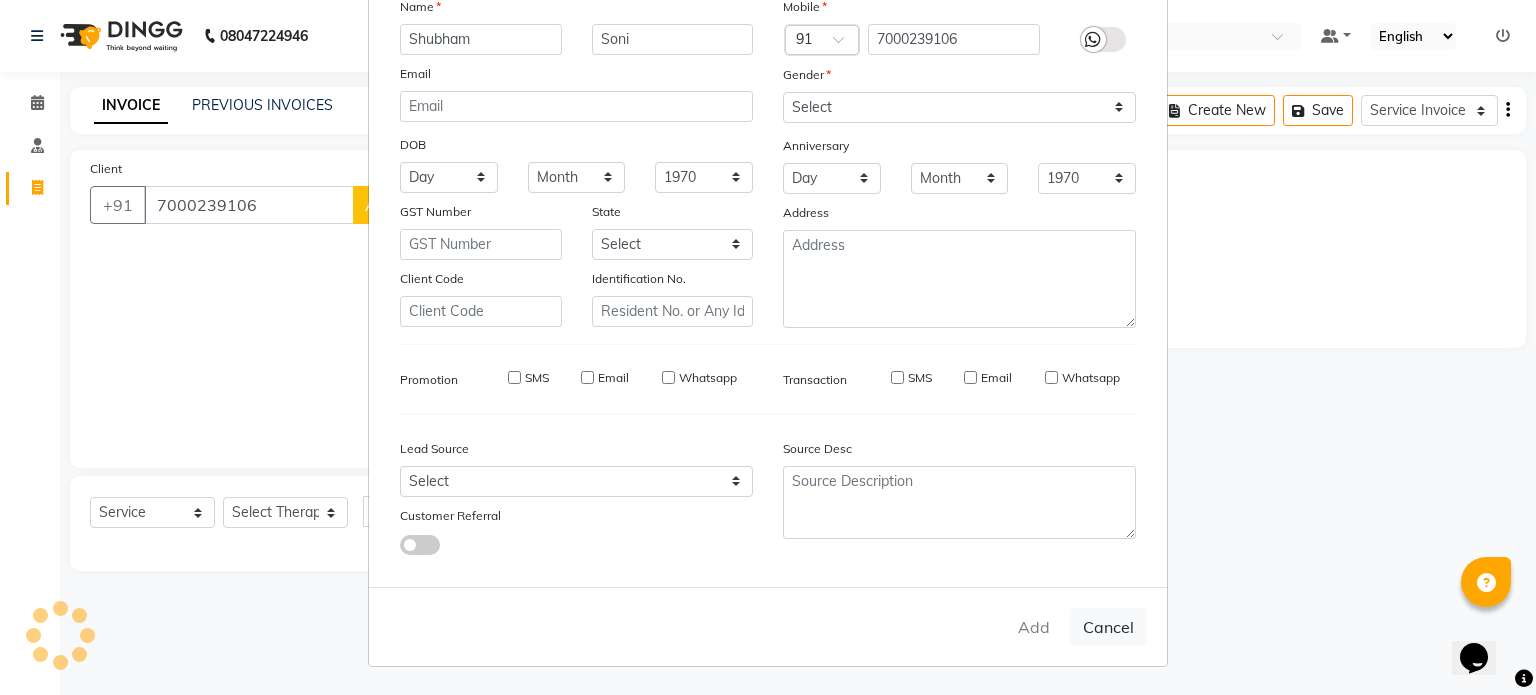 type on "70******06" 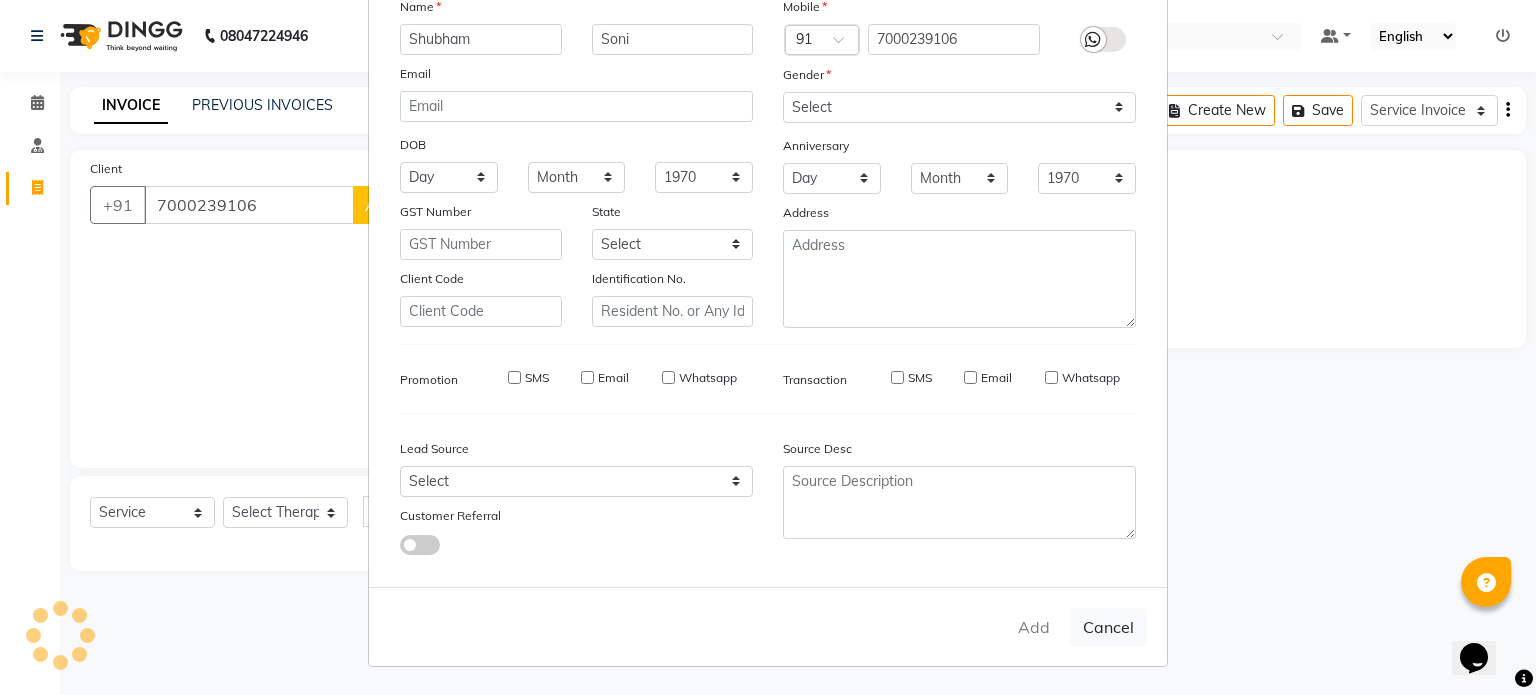 type 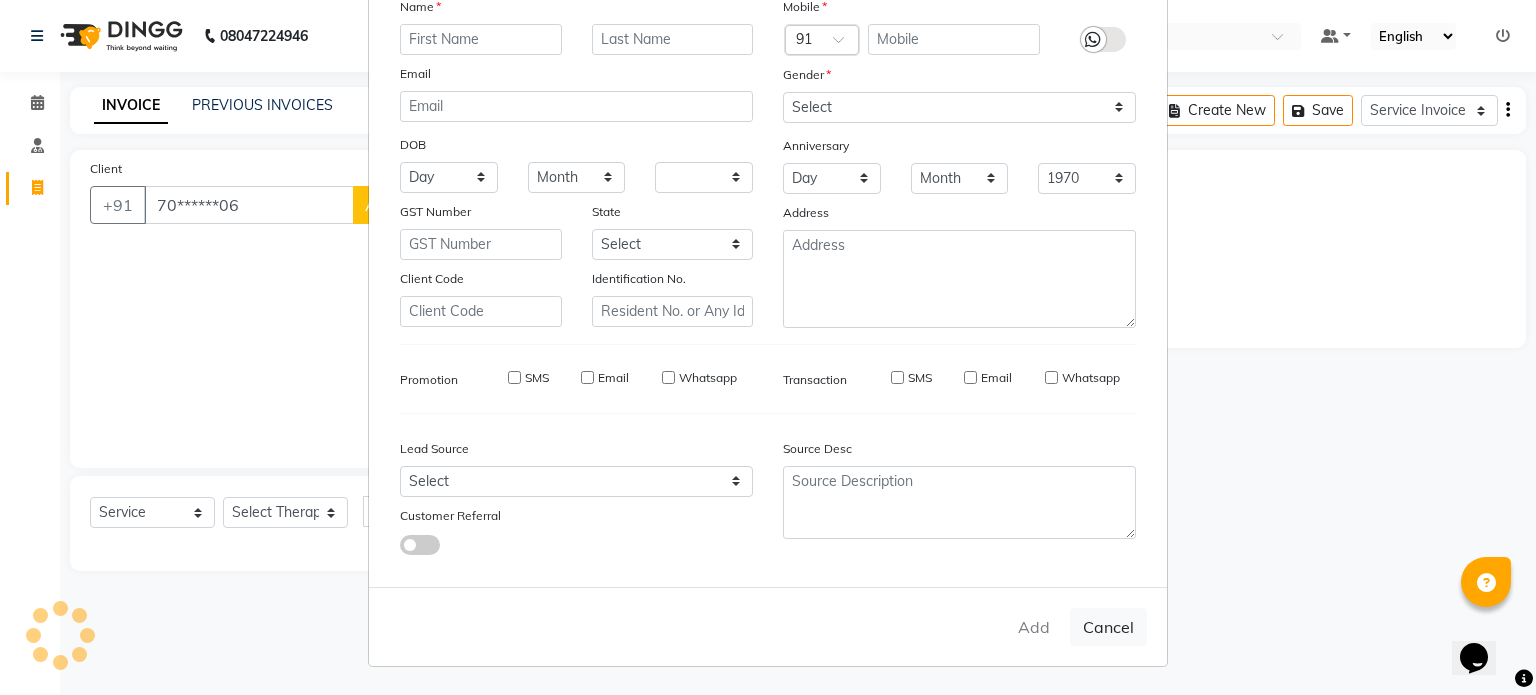 select 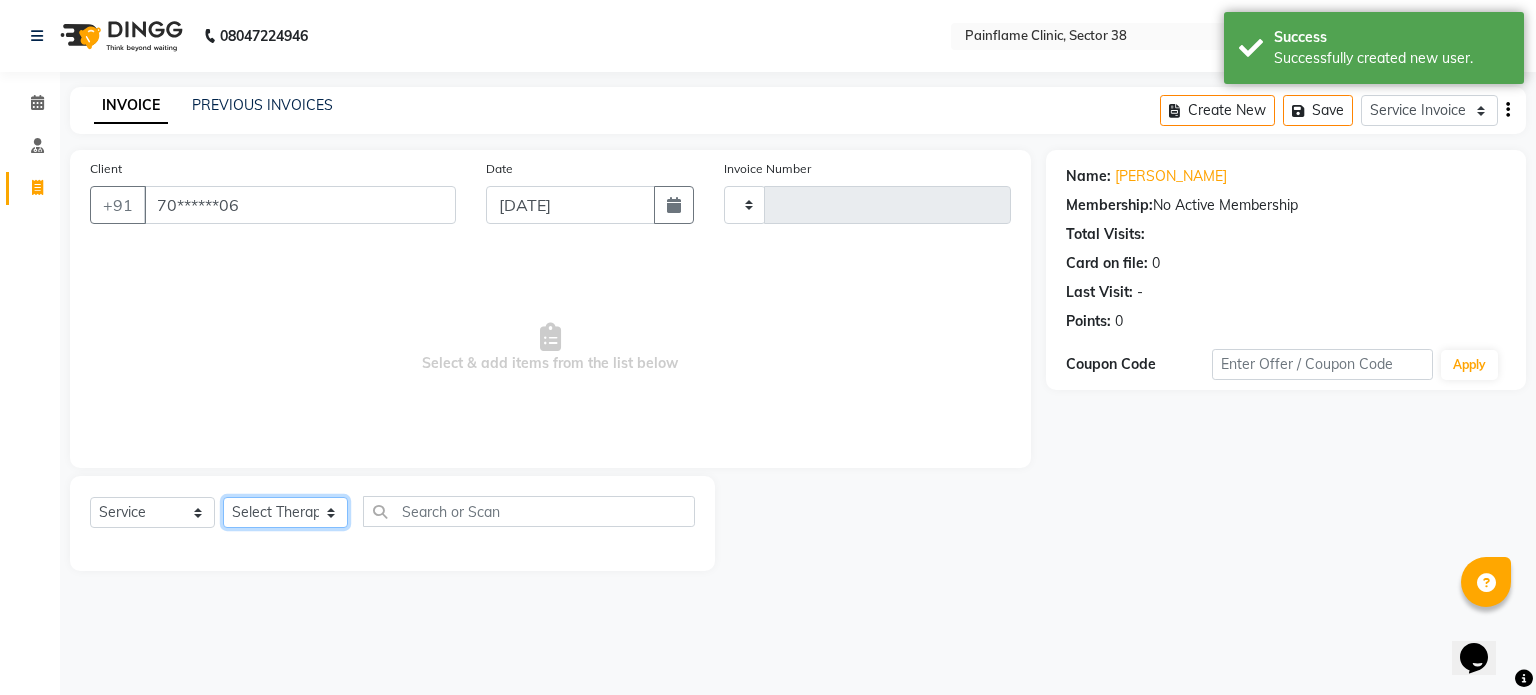 click on "Select Therapist [PERSON_NAME] Dr [PERSON_NAME] [PERSON_NAME] Dr [PERSON_NAME] Dr. Suraj [PERSON_NAME] [PERSON_NAME] [PERSON_NAME] [PERSON_NAME] Reception 1  Reception 2 Reception 3" 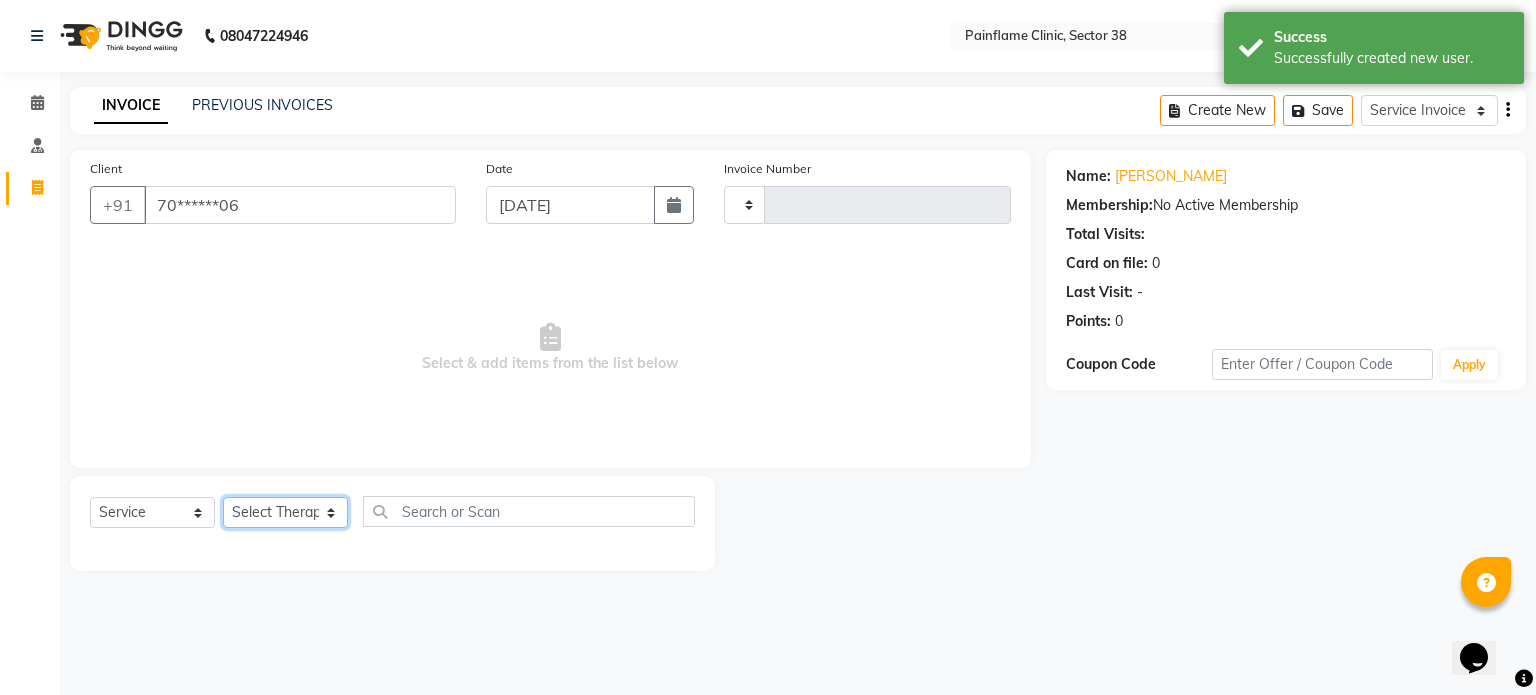 select on "20216" 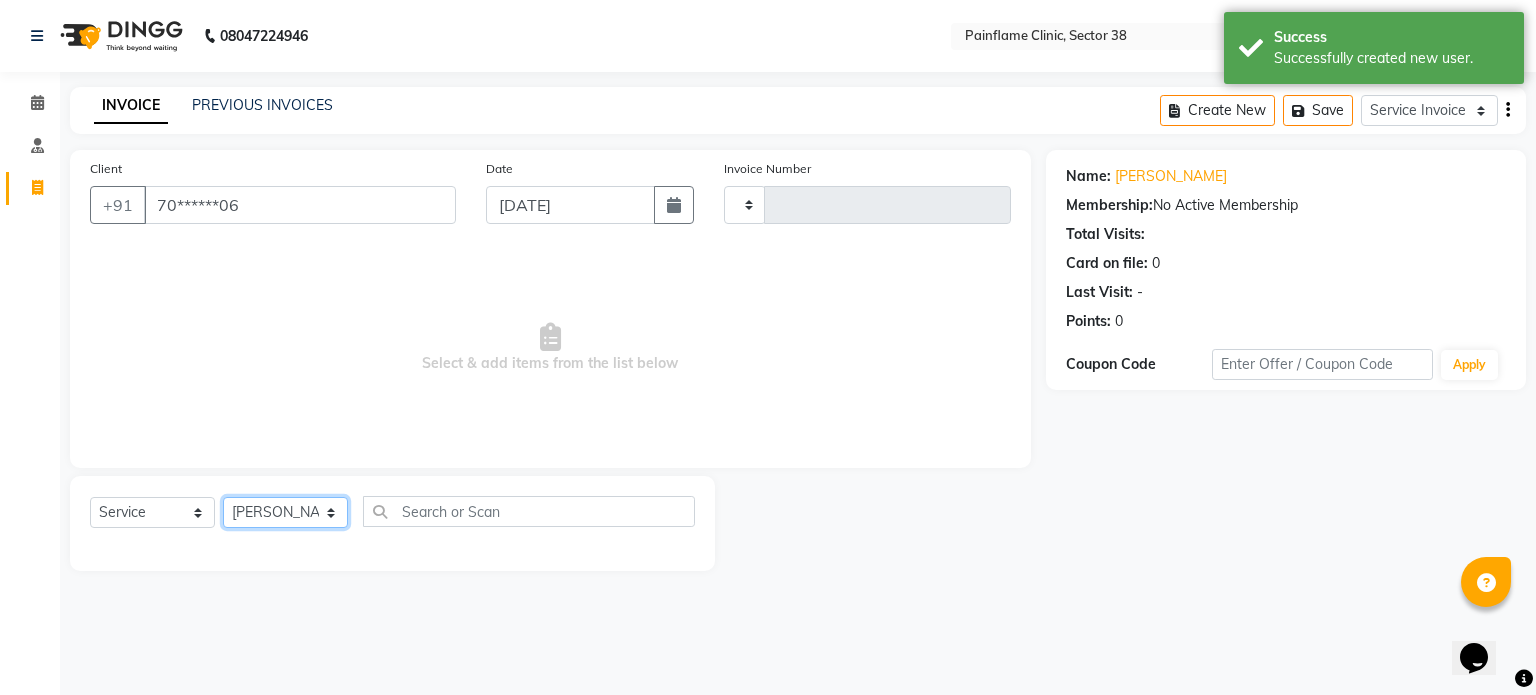 click on "Select Therapist [PERSON_NAME] Dr [PERSON_NAME] [PERSON_NAME] Dr [PERSON_NAME] Dr. Suraj [PERSON_NAME] [PERSON_NAME] [PERSON_NAME] [PERSON_NAME] Reception 1  Reception 2 Reception 3" 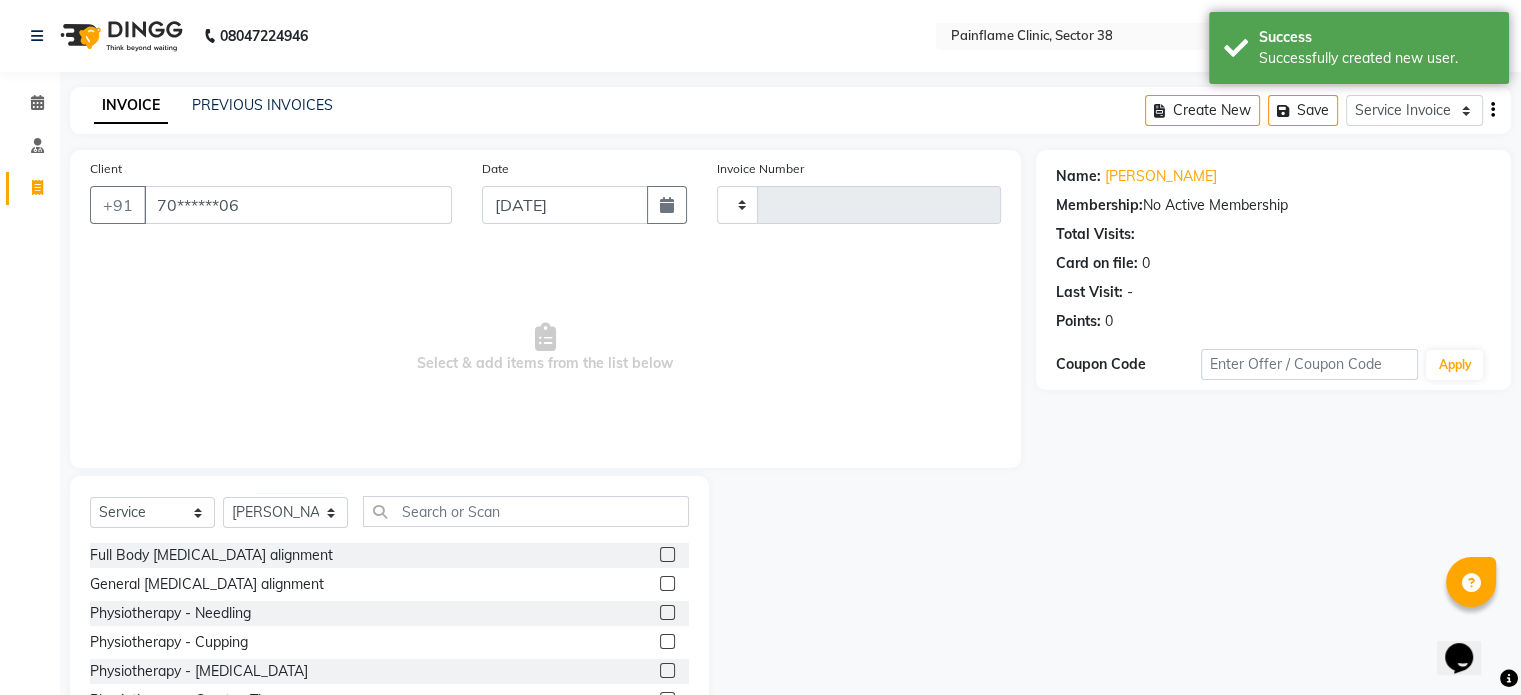 click 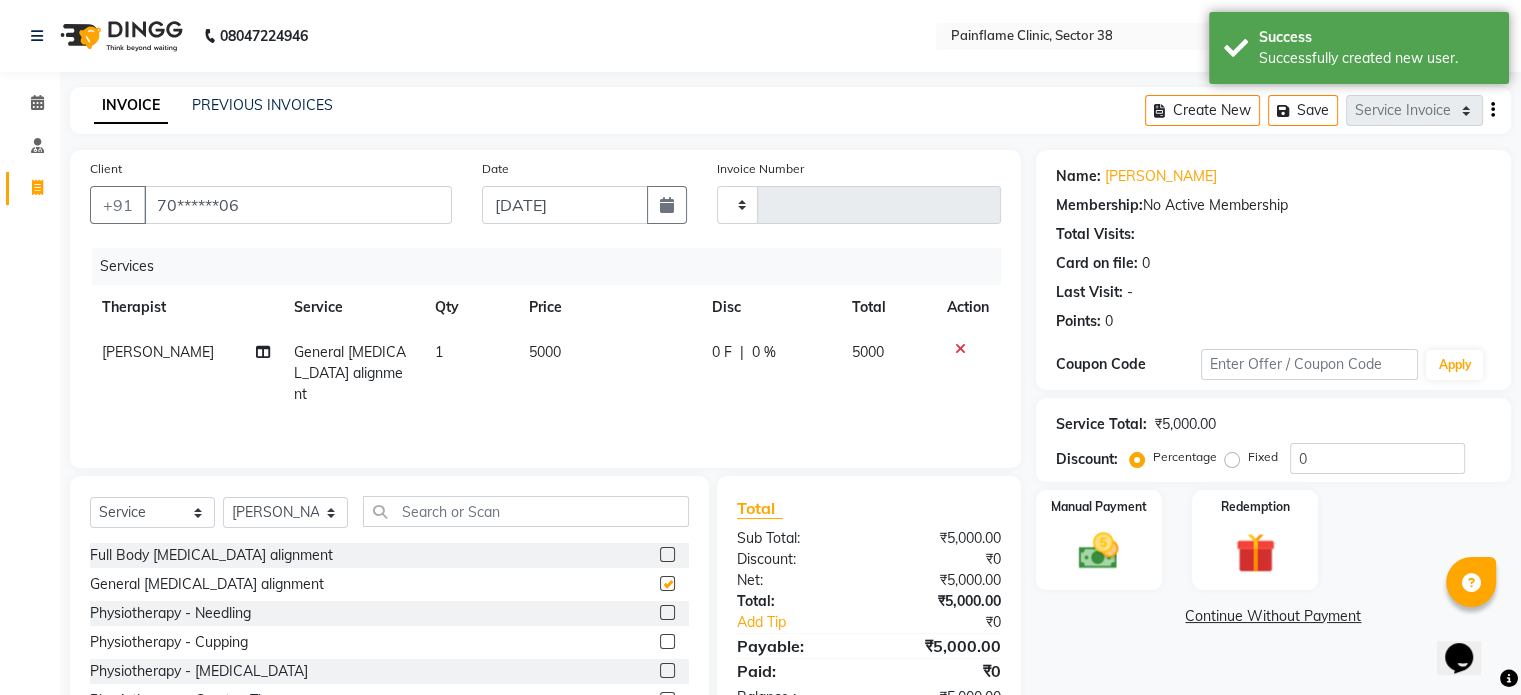 checkbox on "false" 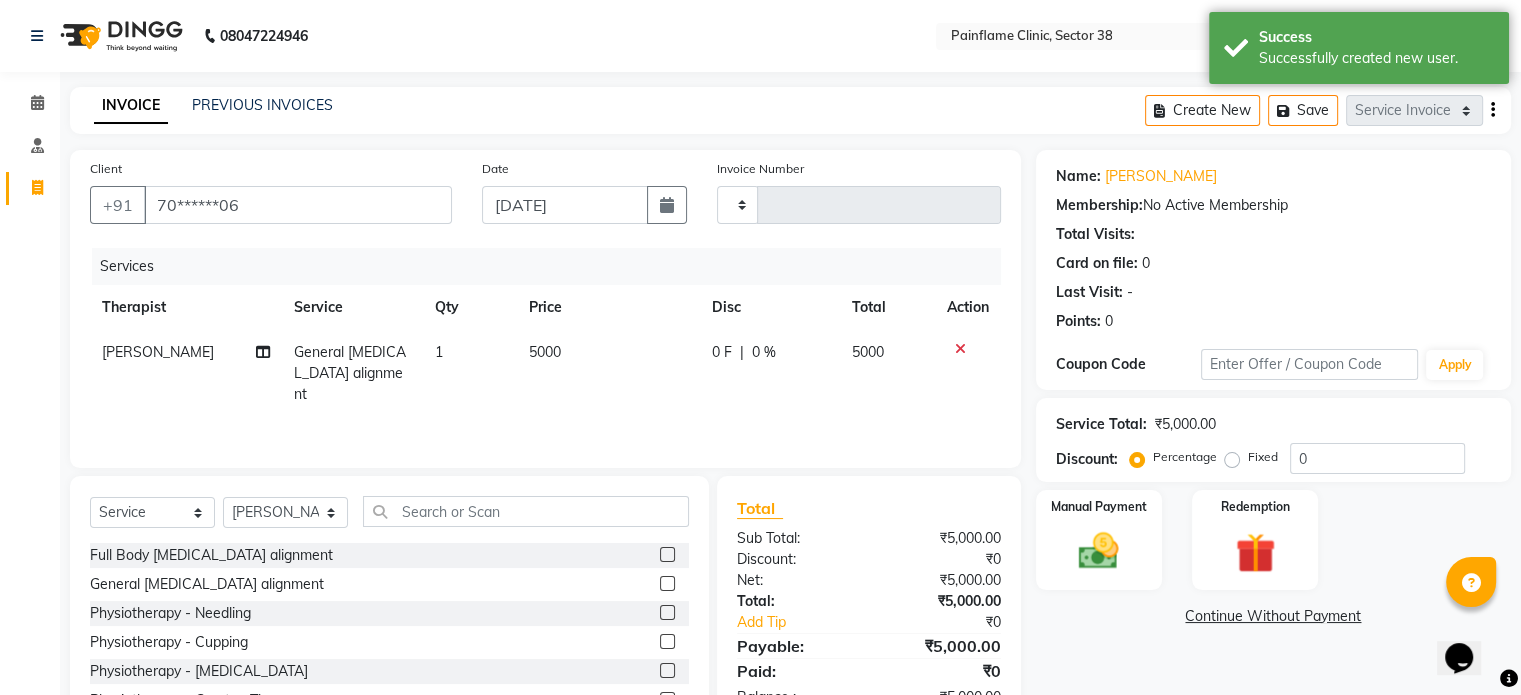 click on "5000" 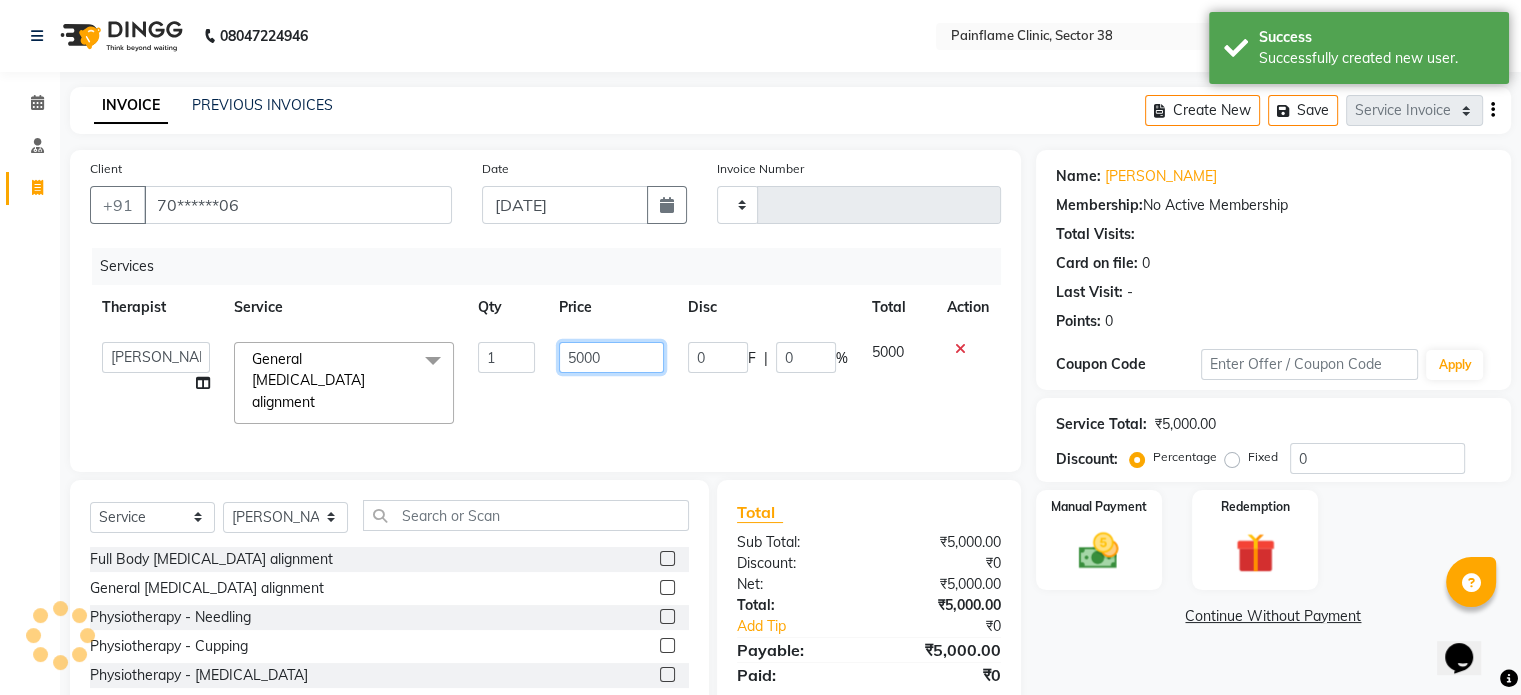 click on "5000" 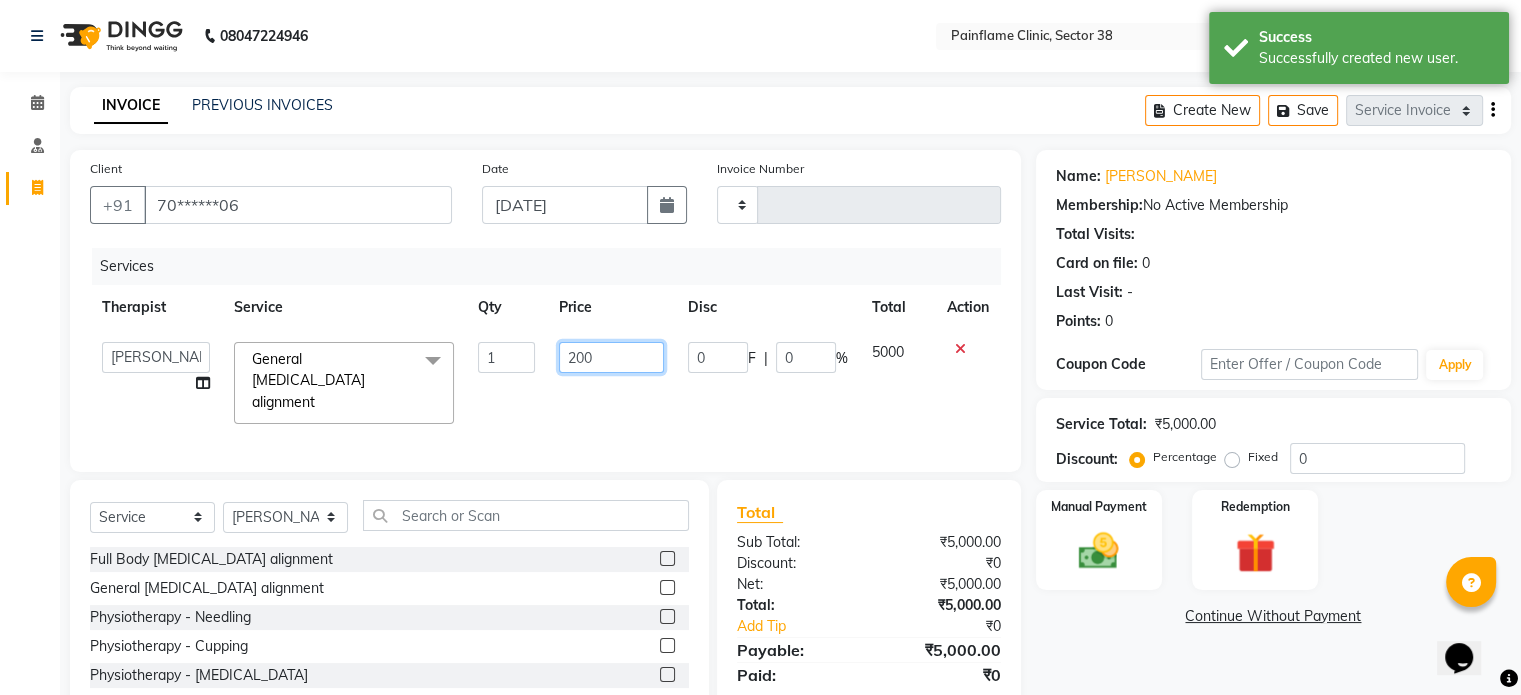 type on "2000" 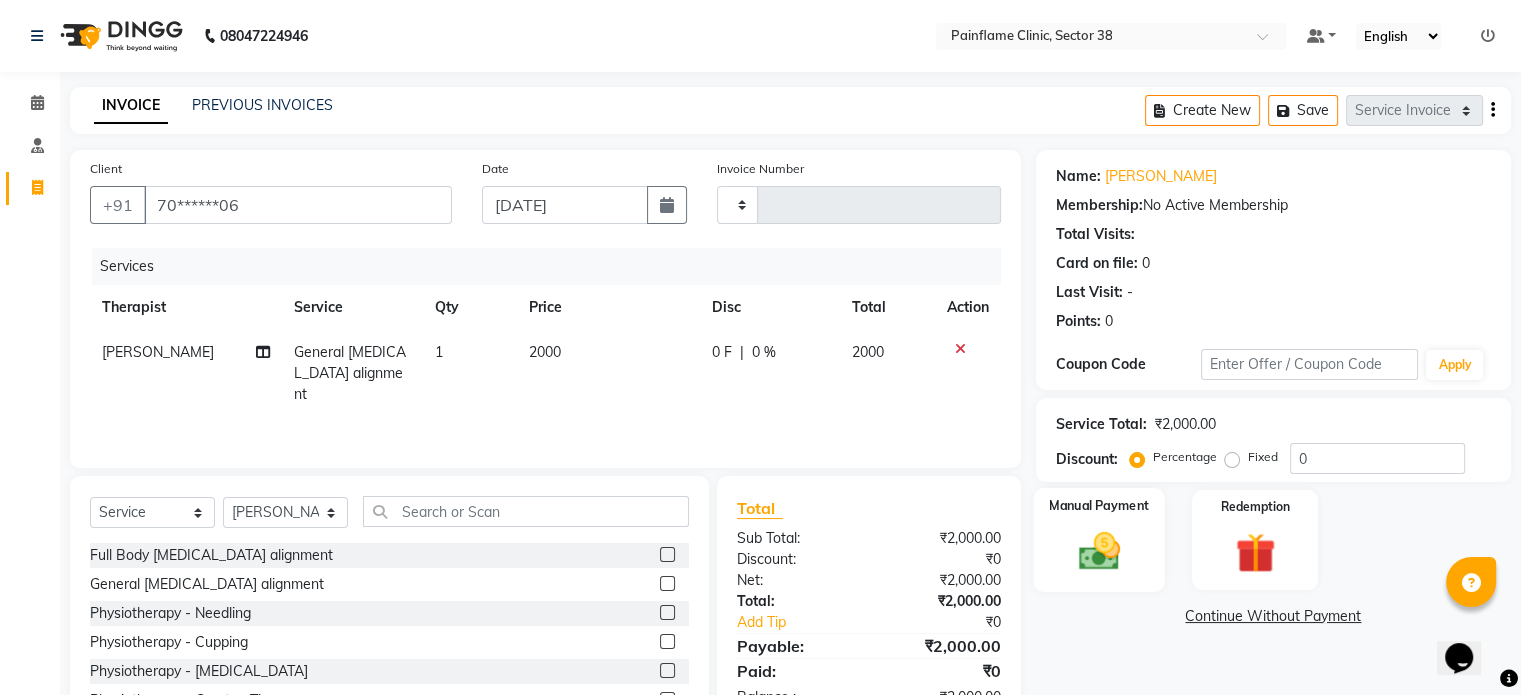 click 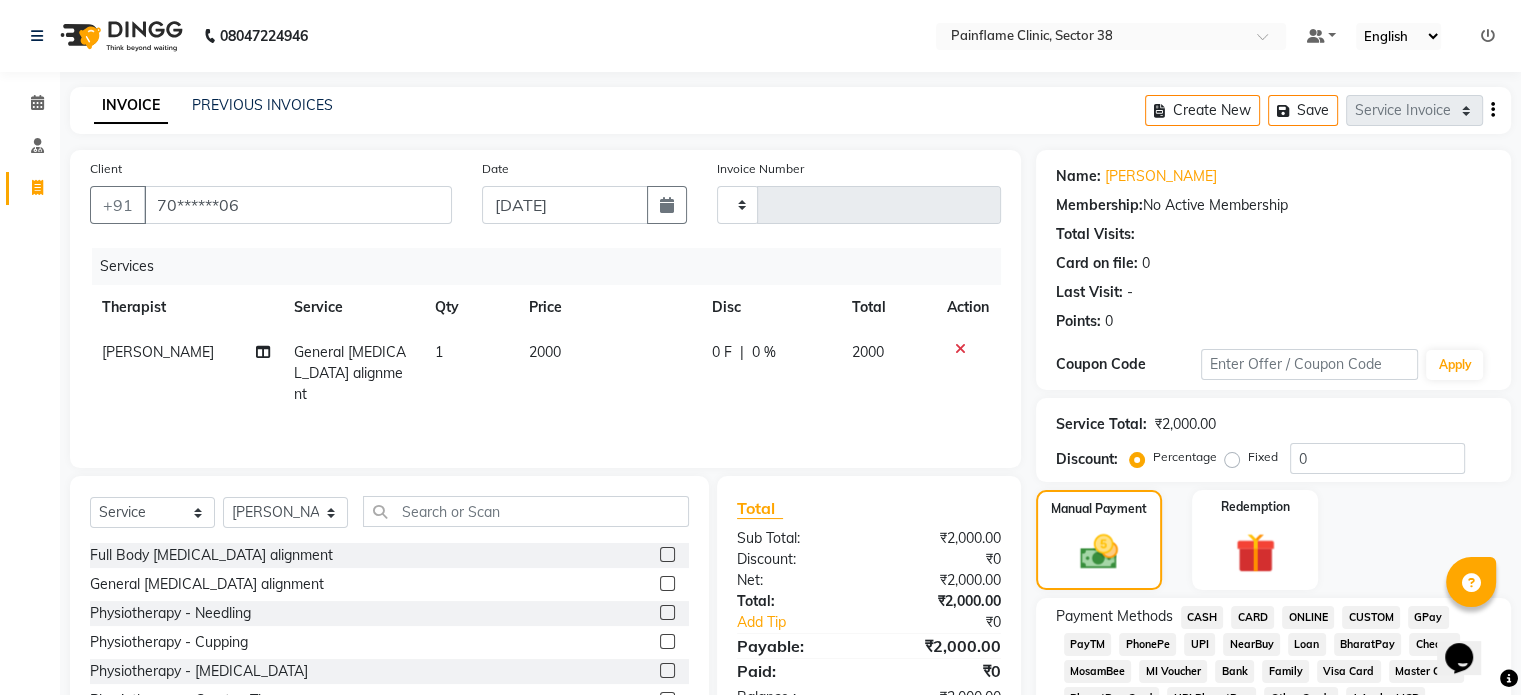 click on "UPI" 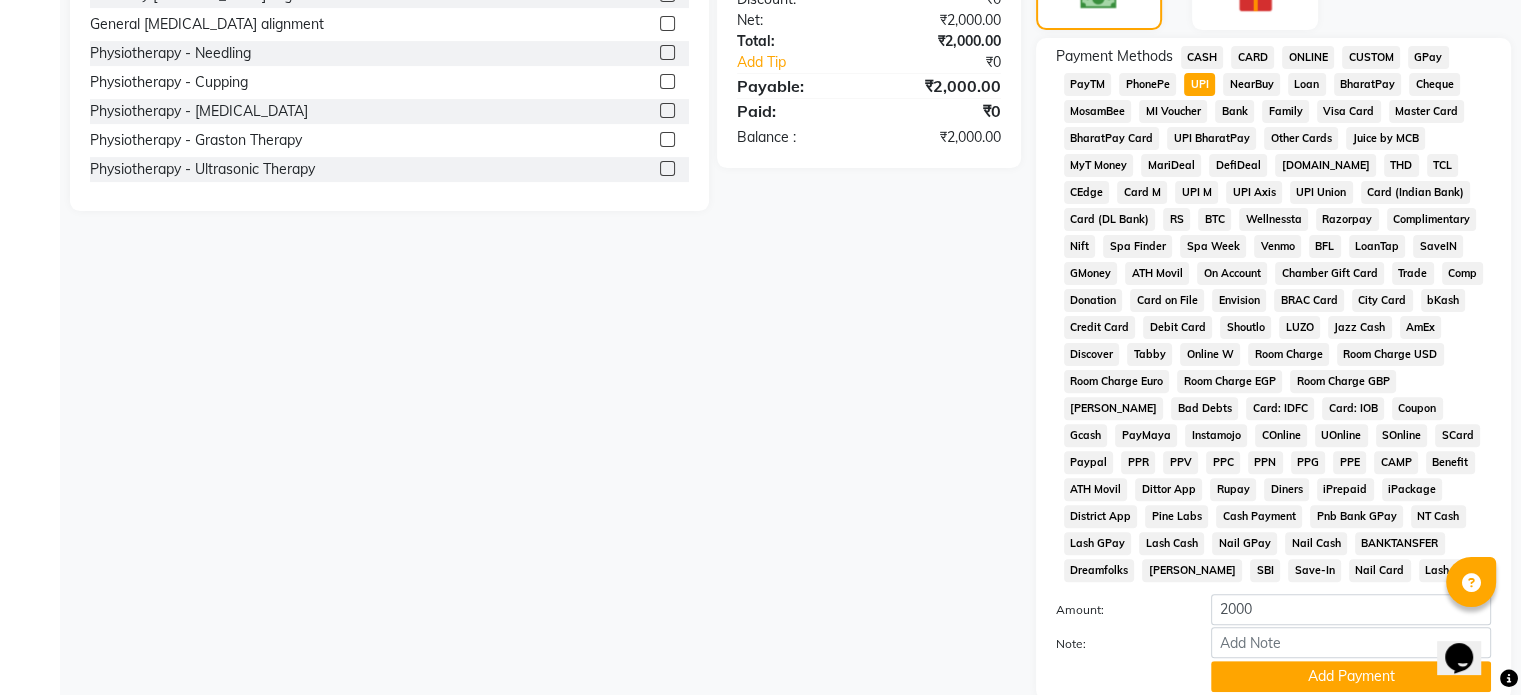 scroll, scrollTop: 652, scrollLeft: 0, axis: vertical 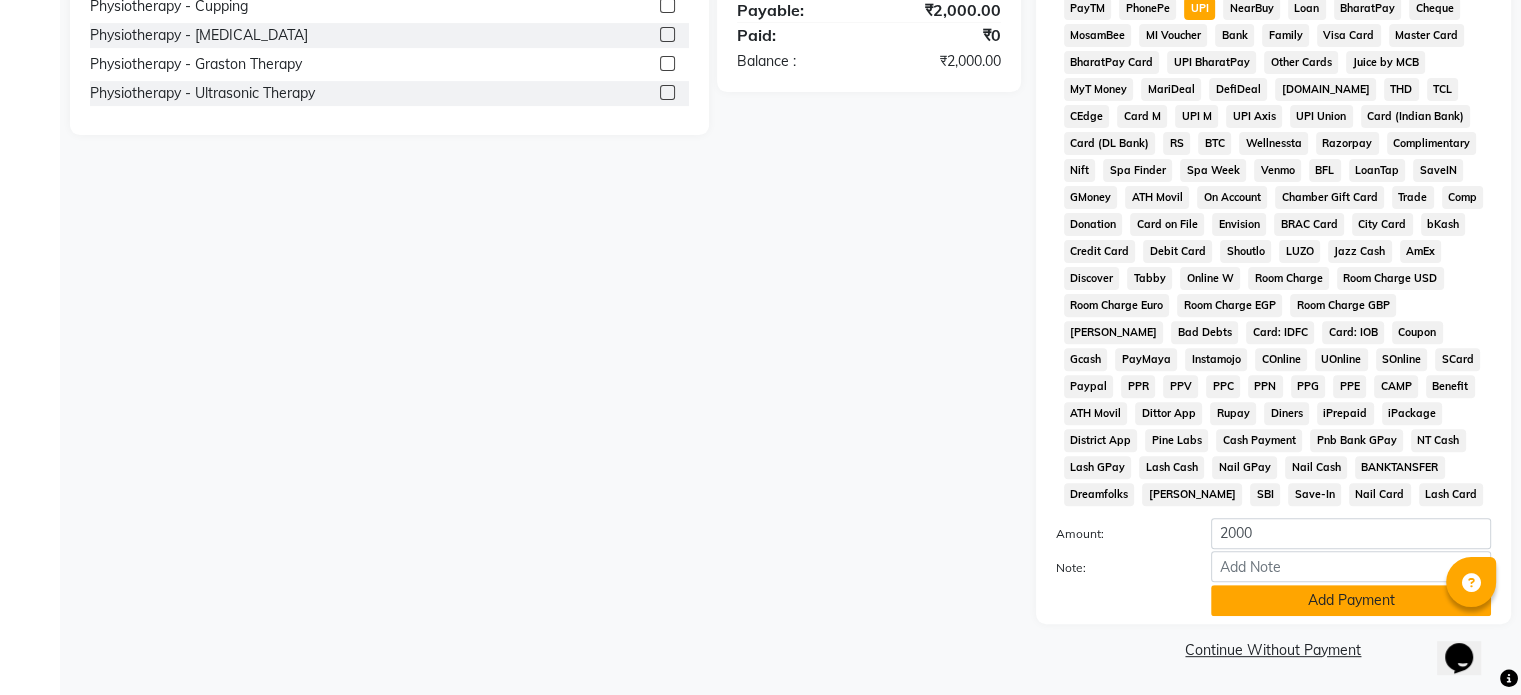 click on "Add Payment" 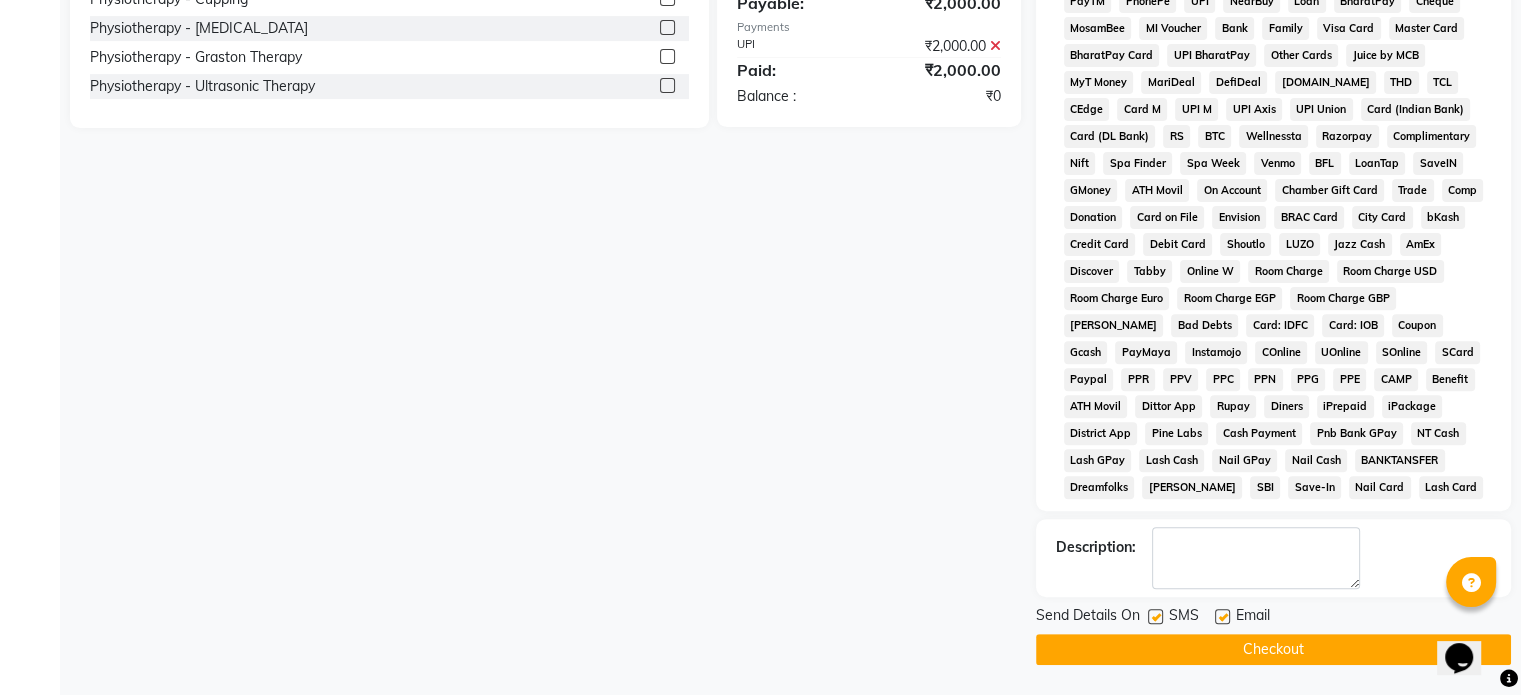 click 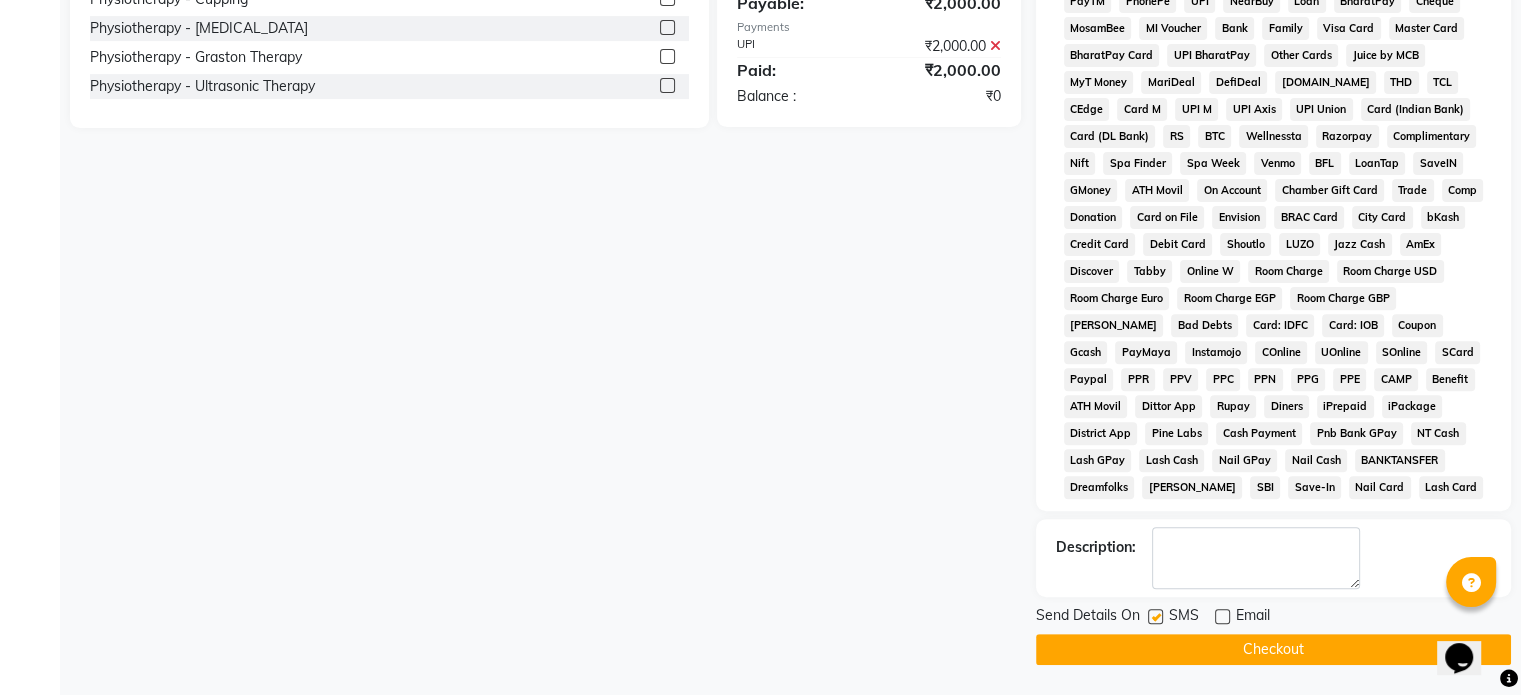 click 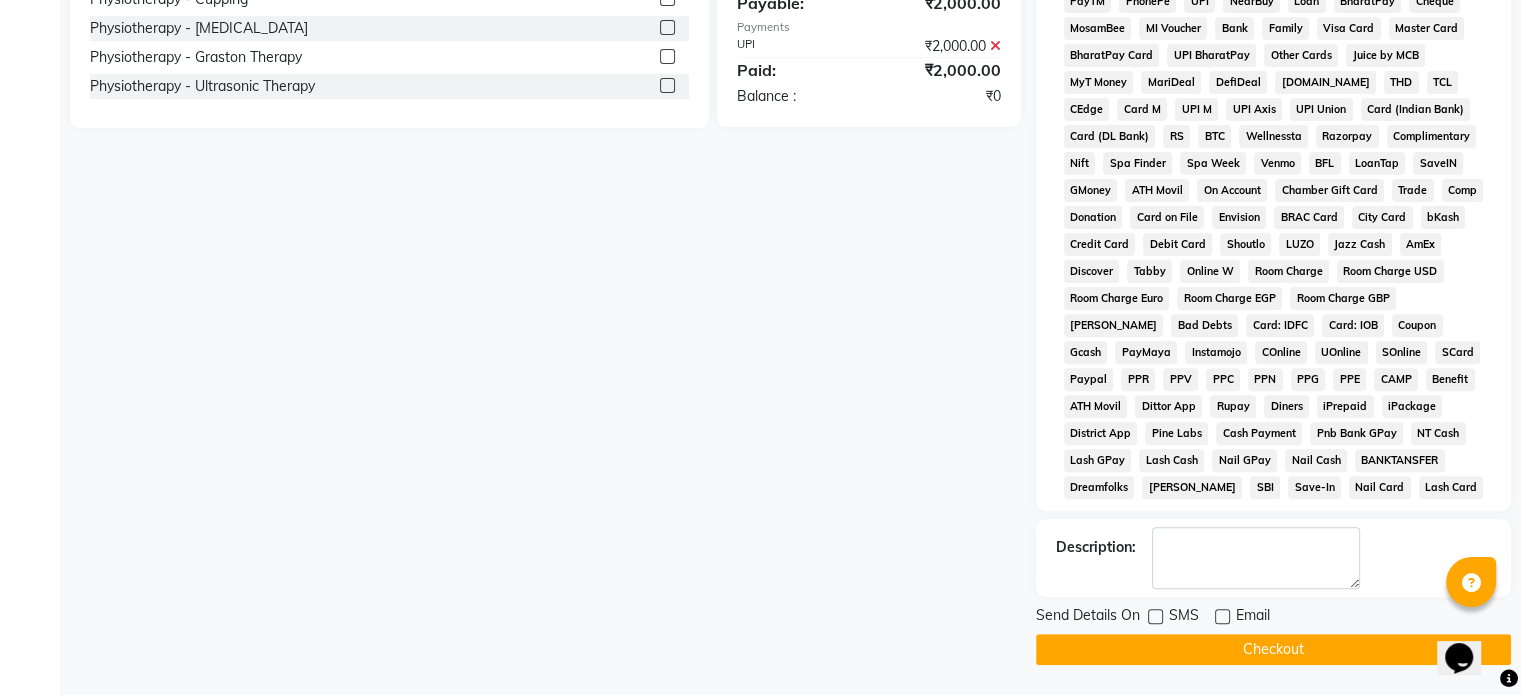 click on "Checkout" 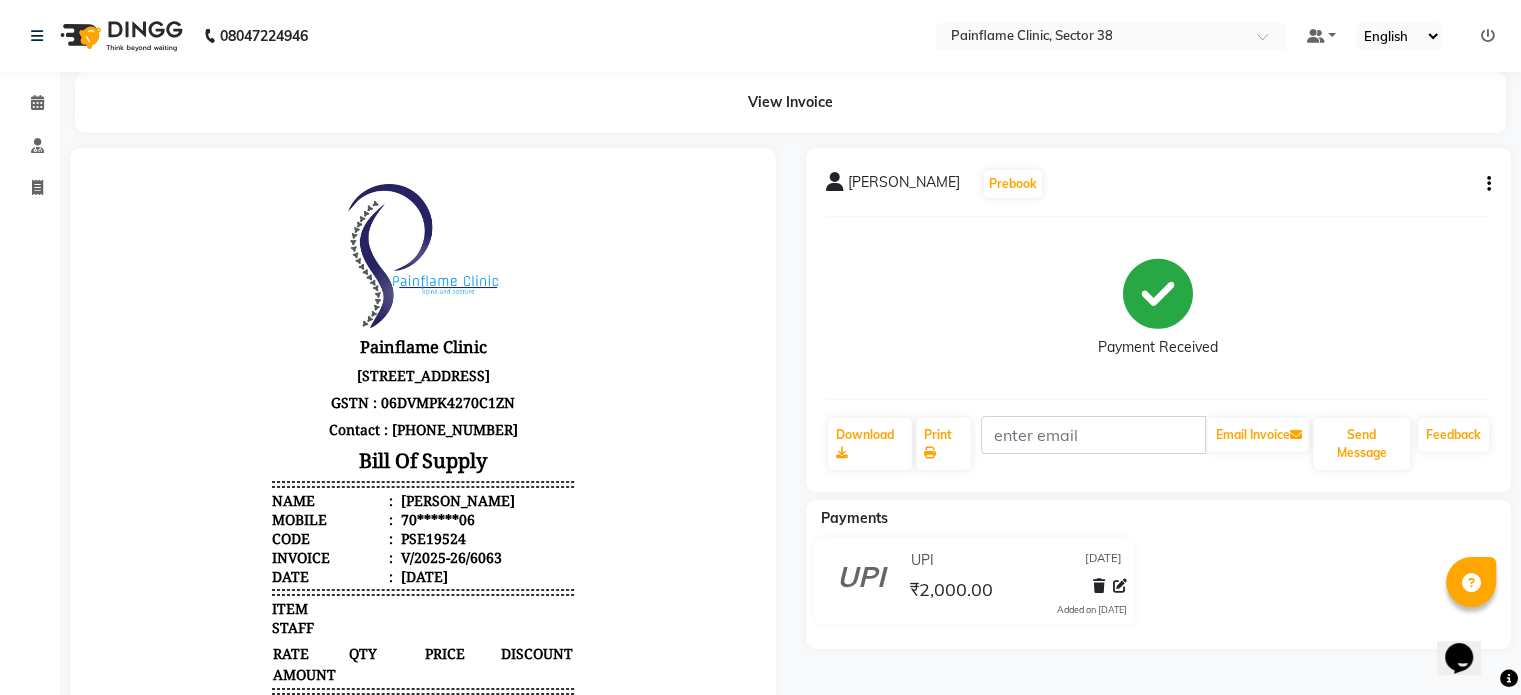 scroll, scrollTop: 0, scrollLeft: 0, axis: both 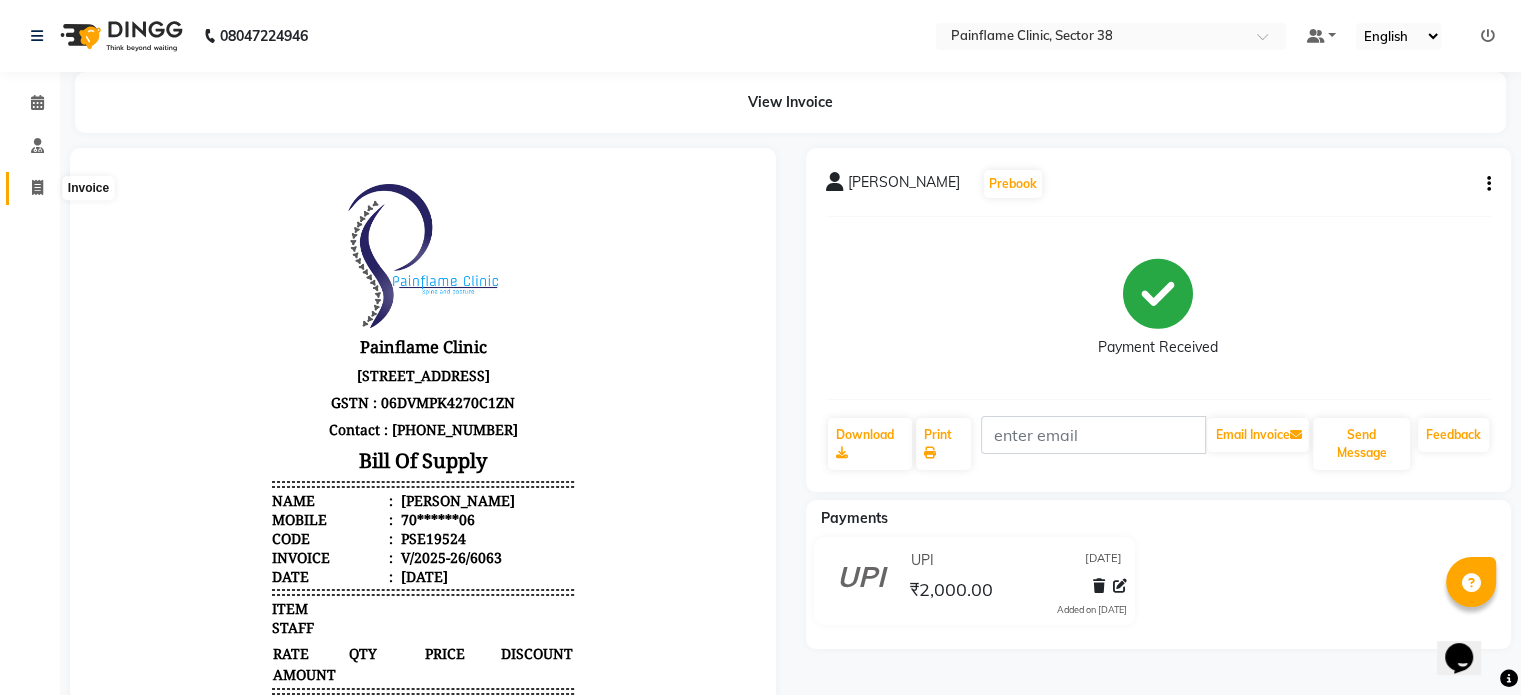 click 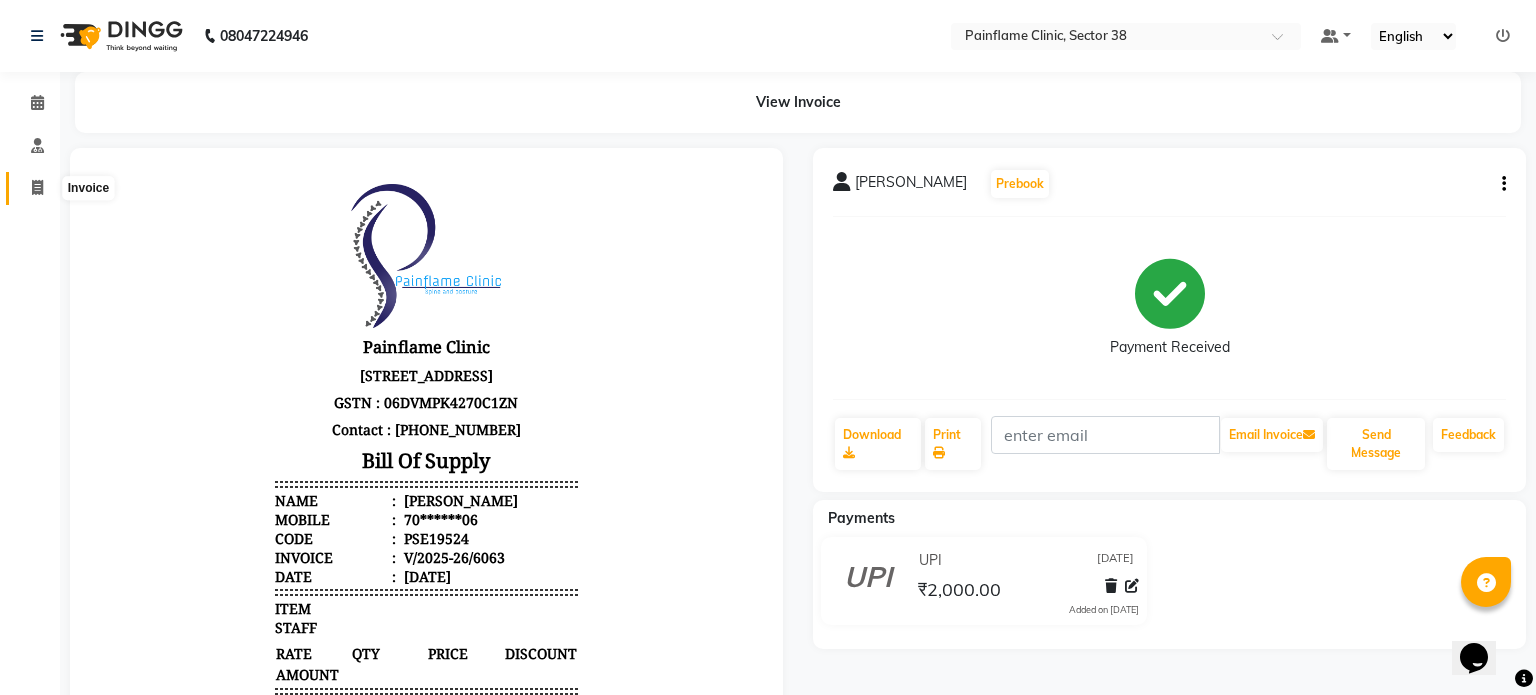 select on "service" 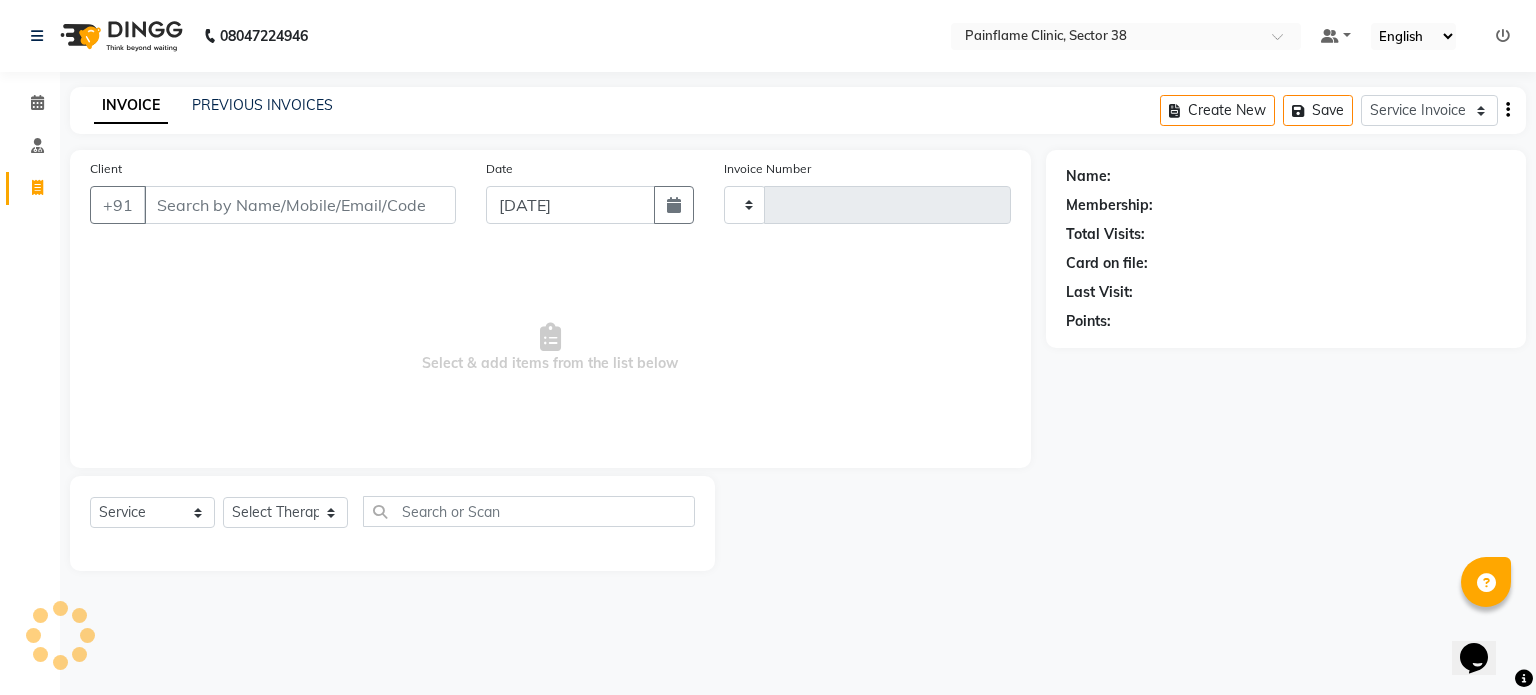 type on "6064" 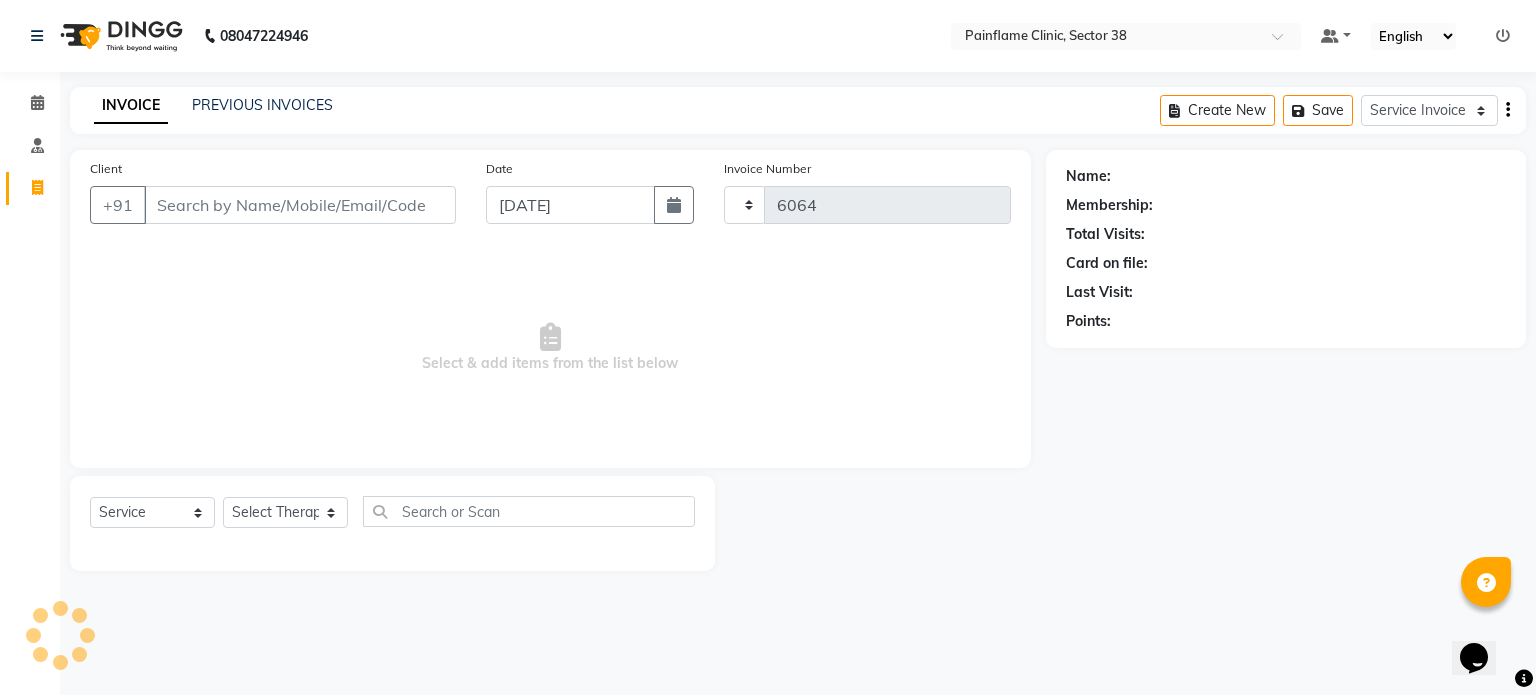 select on "3964" 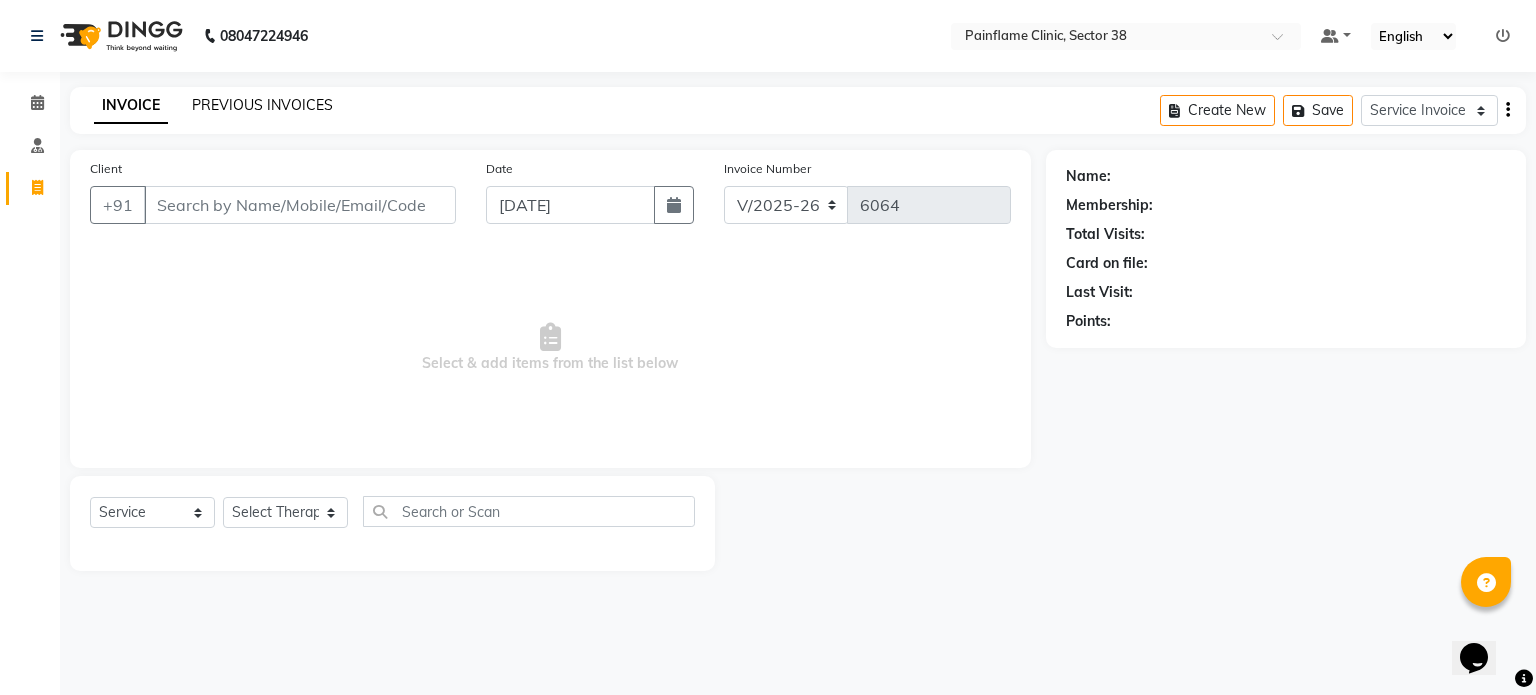 click on "PREVIOUS INVOICES" 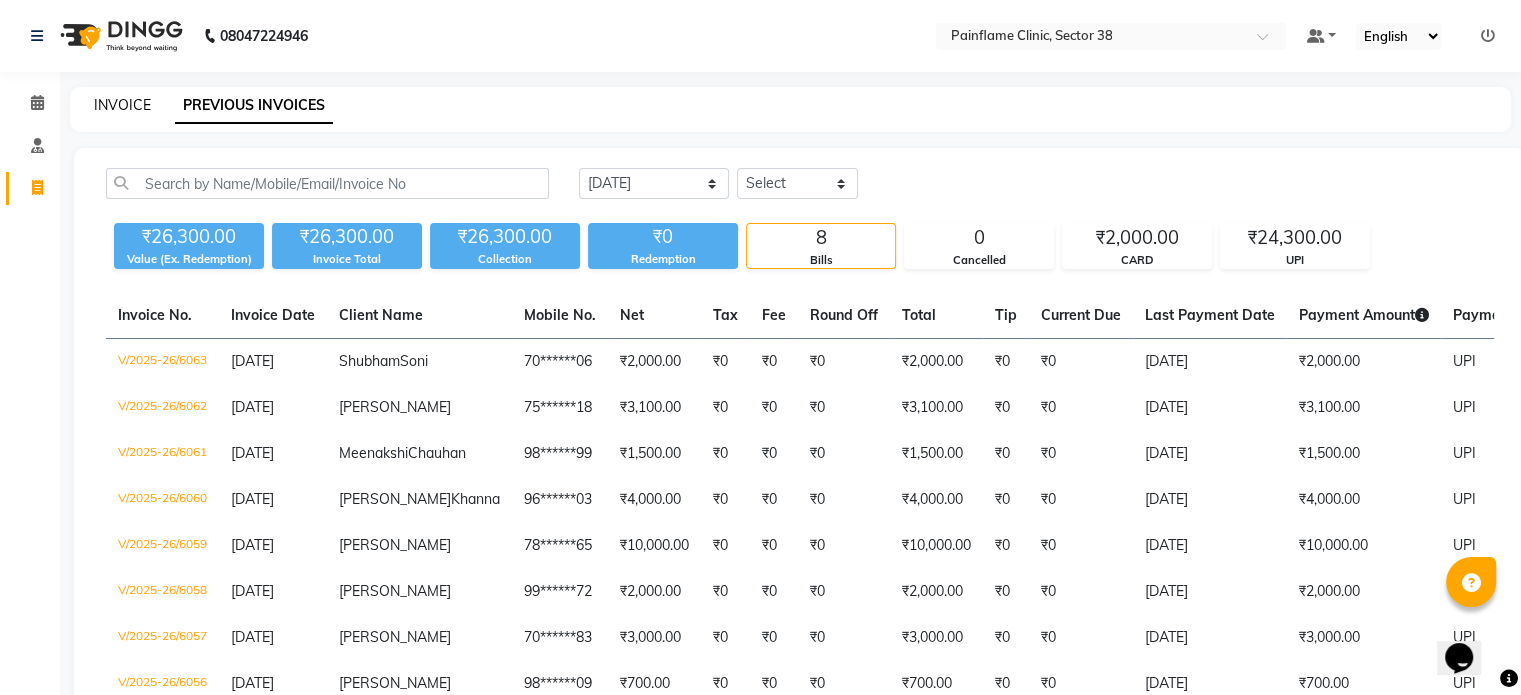 click on "INVOICE" 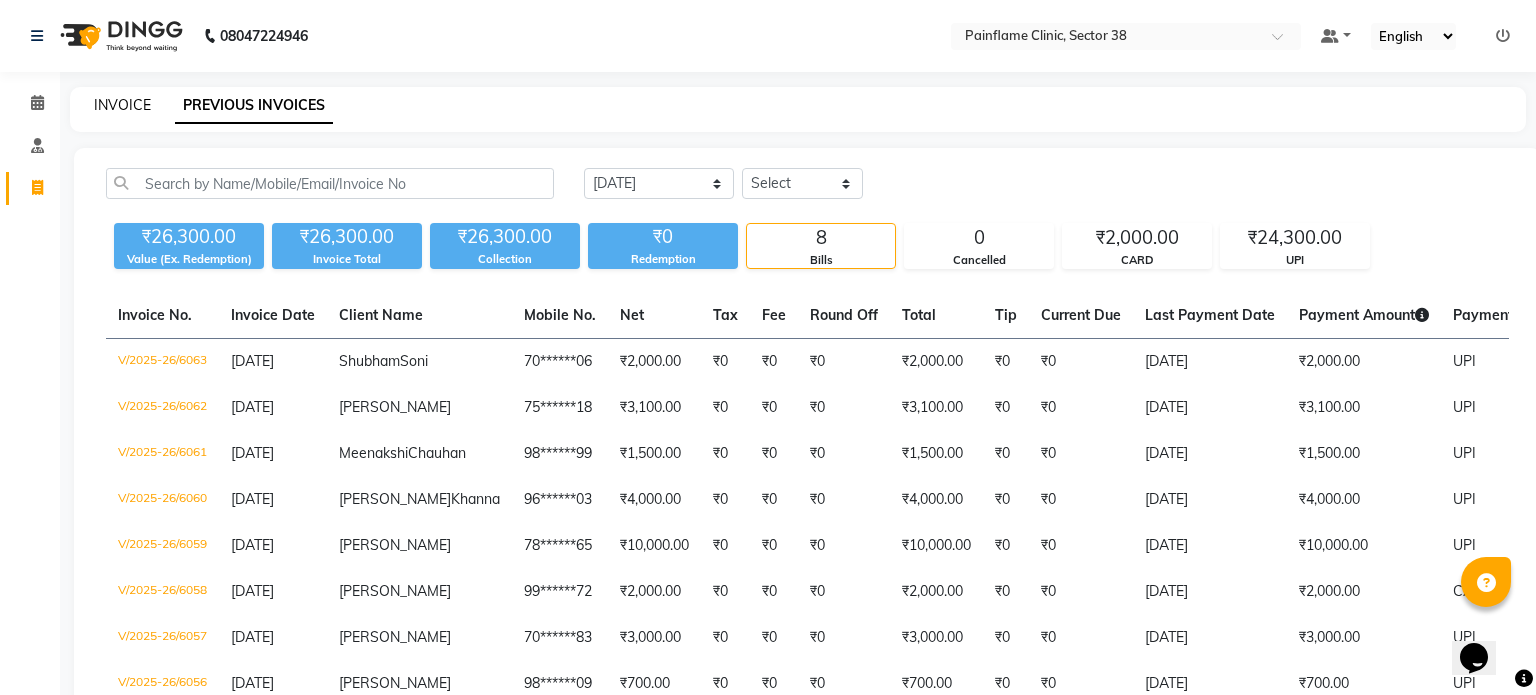 select on "3964" 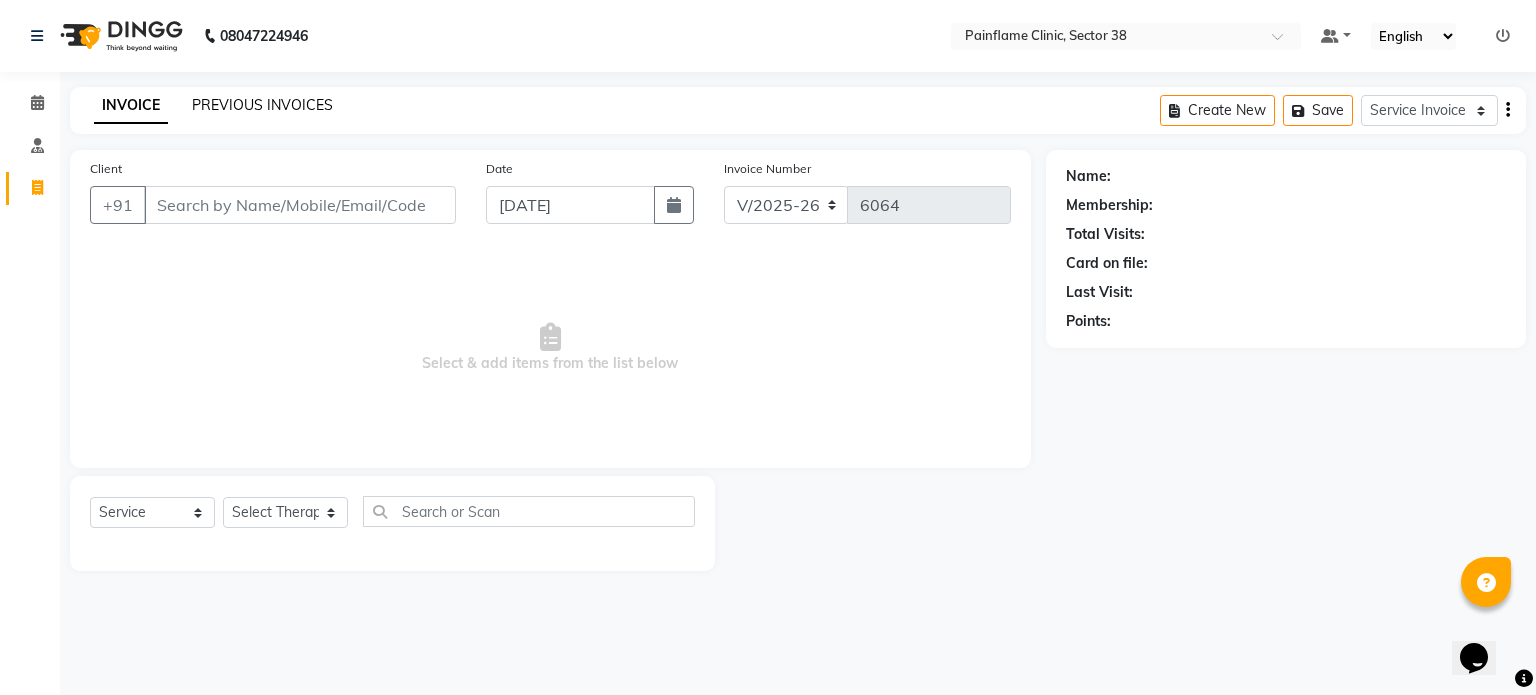 click on "PREVIOUS INVOICES" 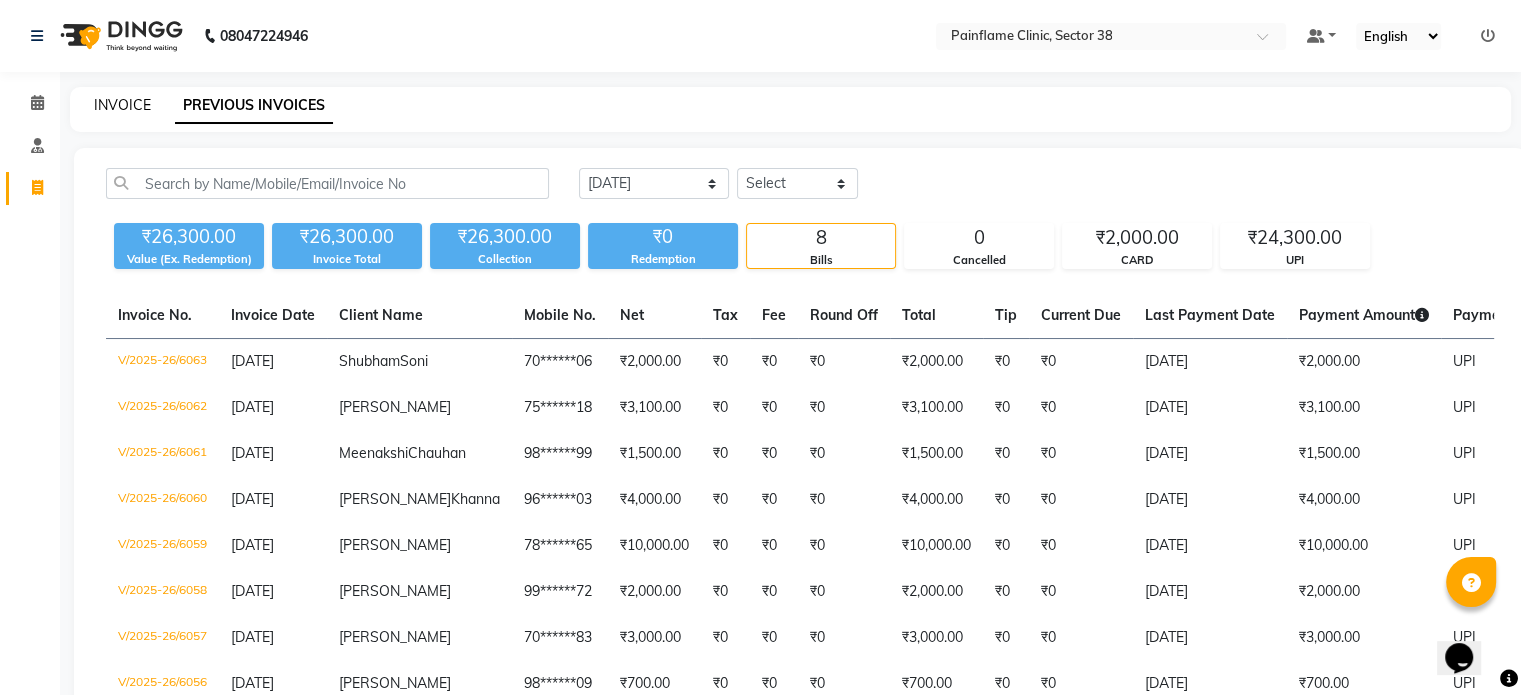 click on "INVOICE" 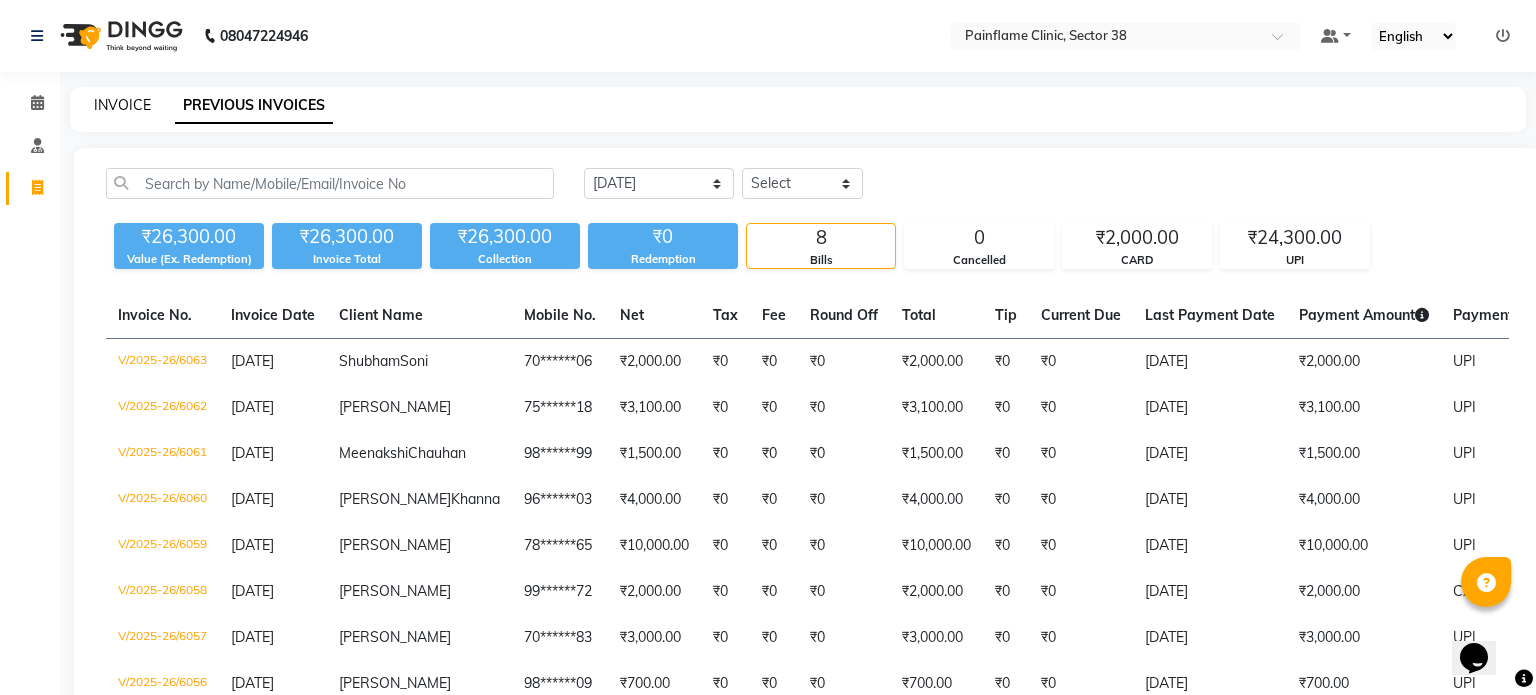 select on "3964" 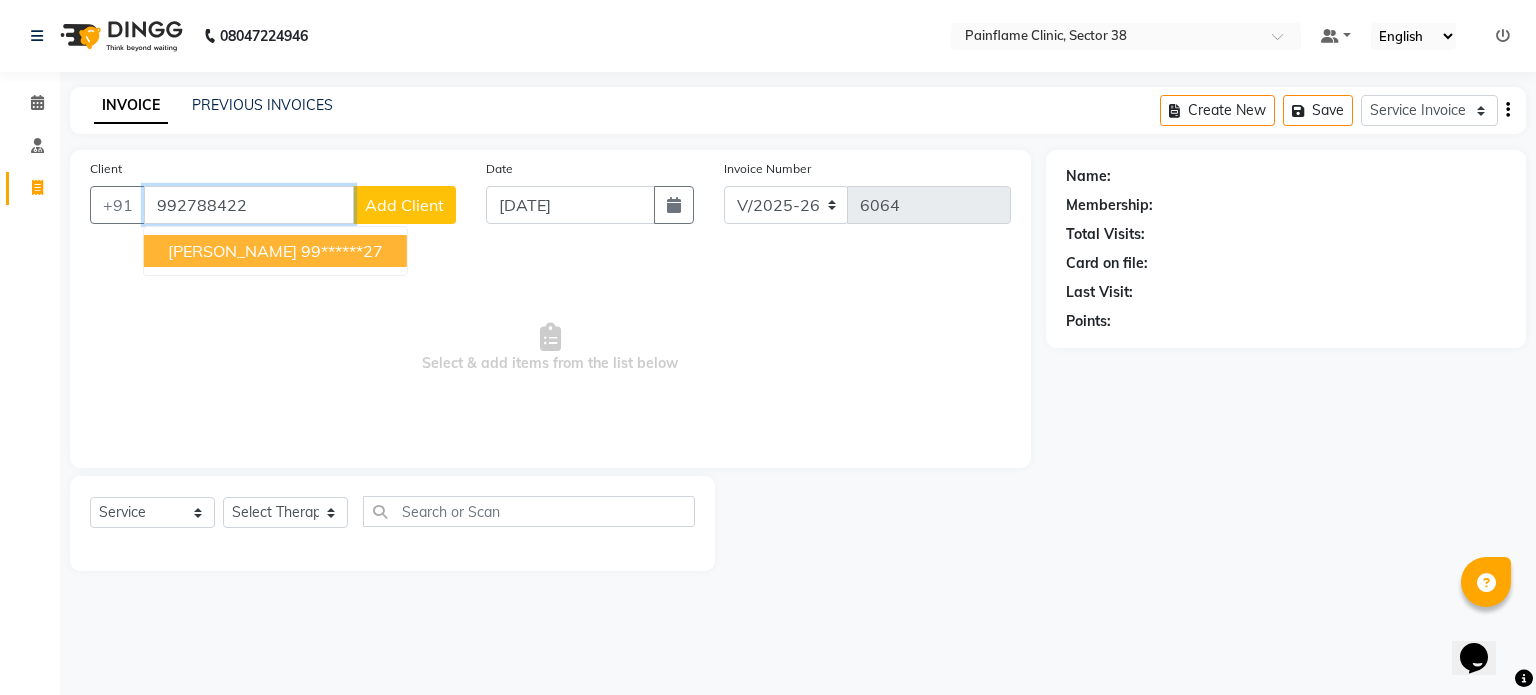 click on "Hitesh Pal  99******27" at bounding box center (275, 251) 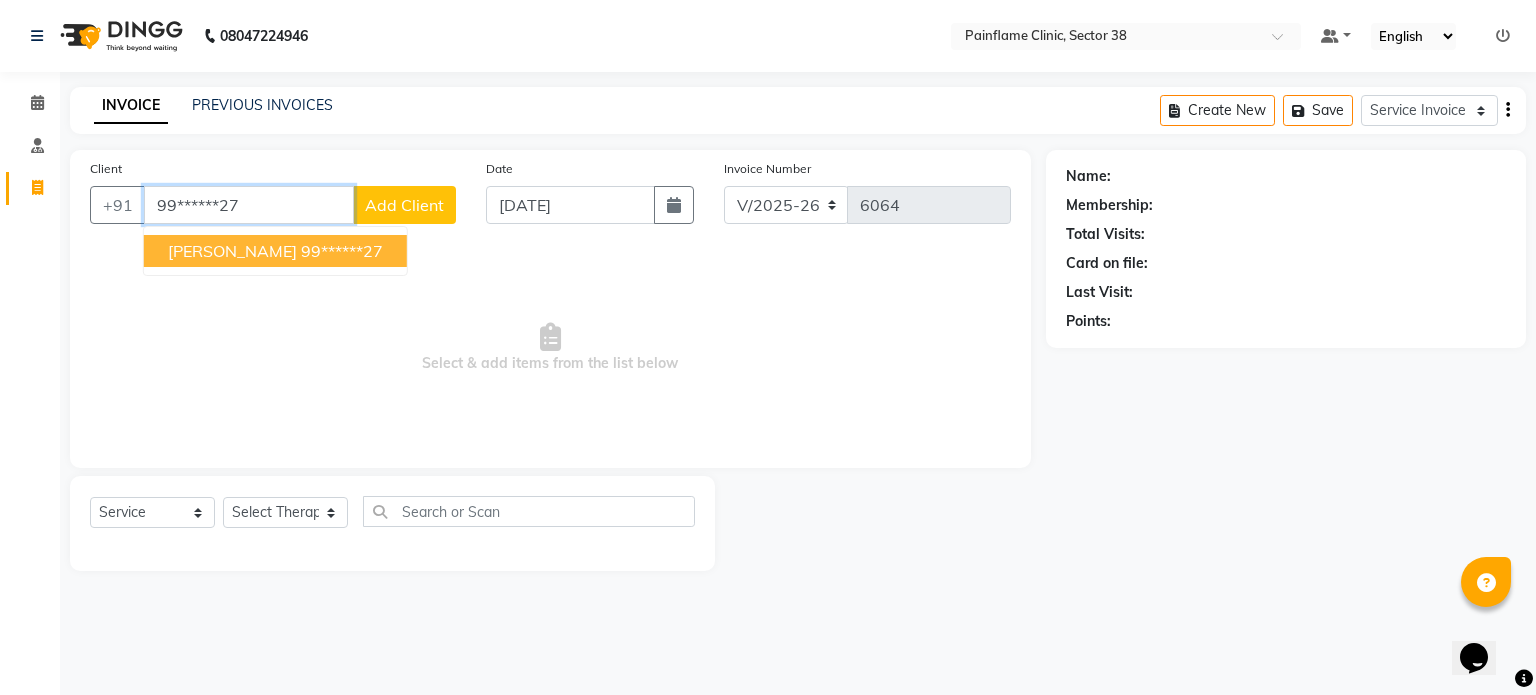type on "99******27" 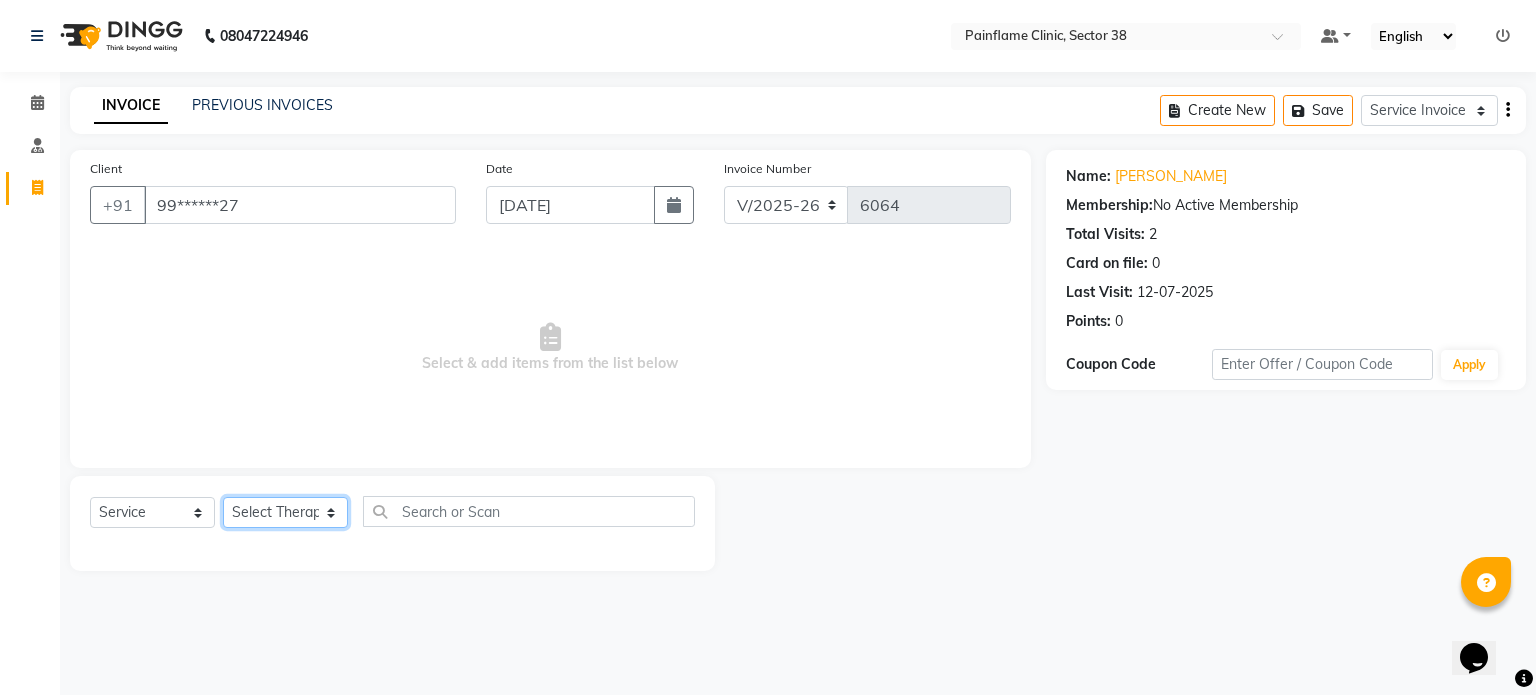 click on "Select Therapist Dr Durgesh Dr Harish Dr Ranjana Dr Saurabh Dr. Suraj Dr. Tejpal Mehlawat KUSHAL MOHIT SEMWAL Nancy Singhai Reception 1  Reception 2 Reception 3" 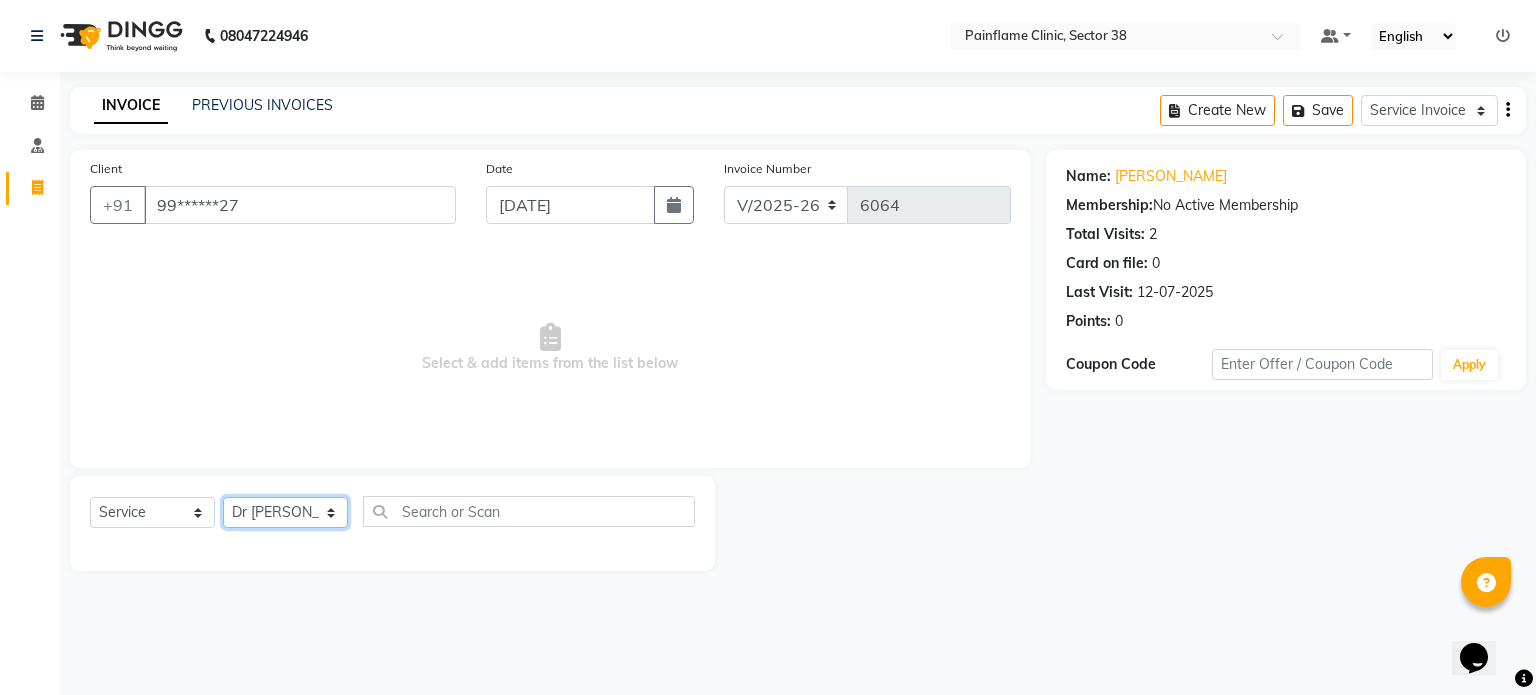 click on "Select Therapist Dr Durgesh Dr Harish Dr Ranjana Dr Saurabh Dr. Suraj Dr. Tejpal Mehlawat KUSHAL MOHIT SEMWAL Nancy Singhai Reception 1  Reception 2 Reception 3" 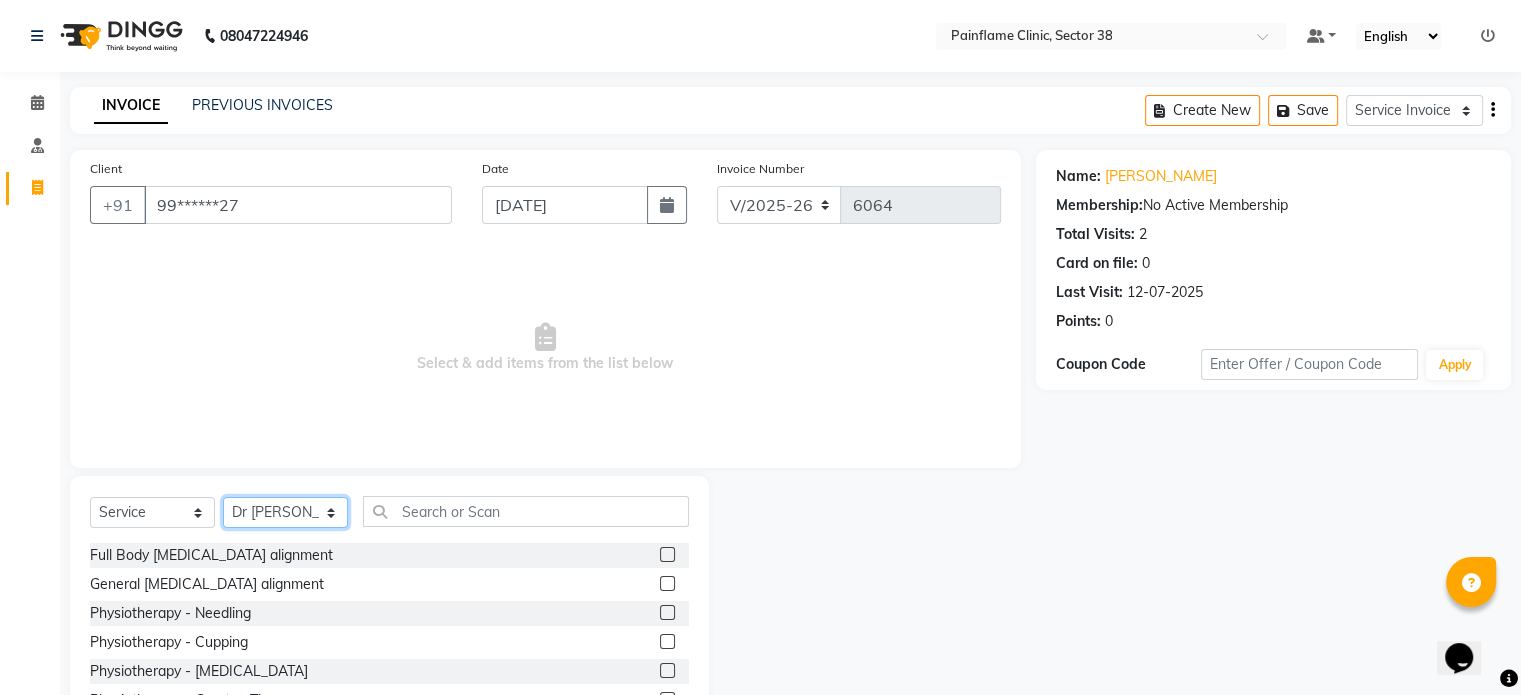 scroll, scrollTop: 119, scrollLeft: 0, axis: vertical 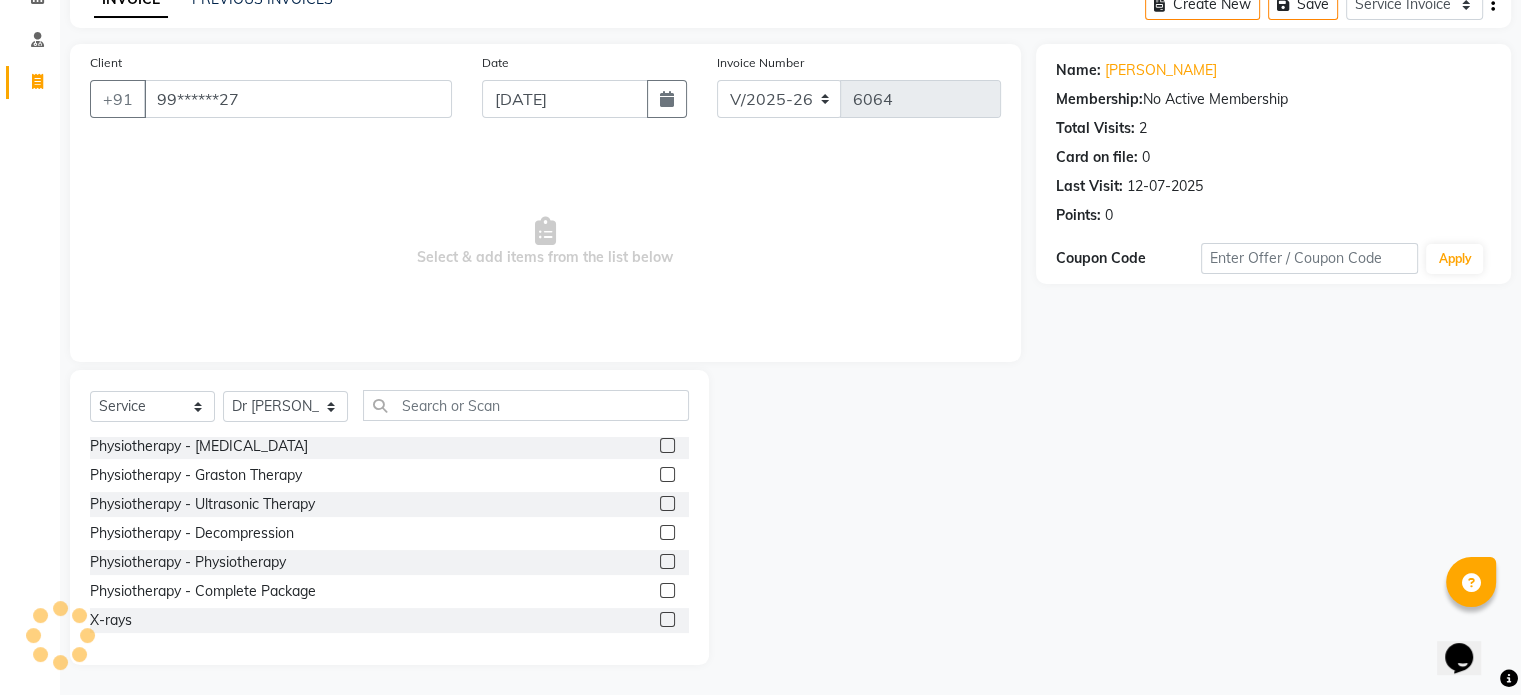 click 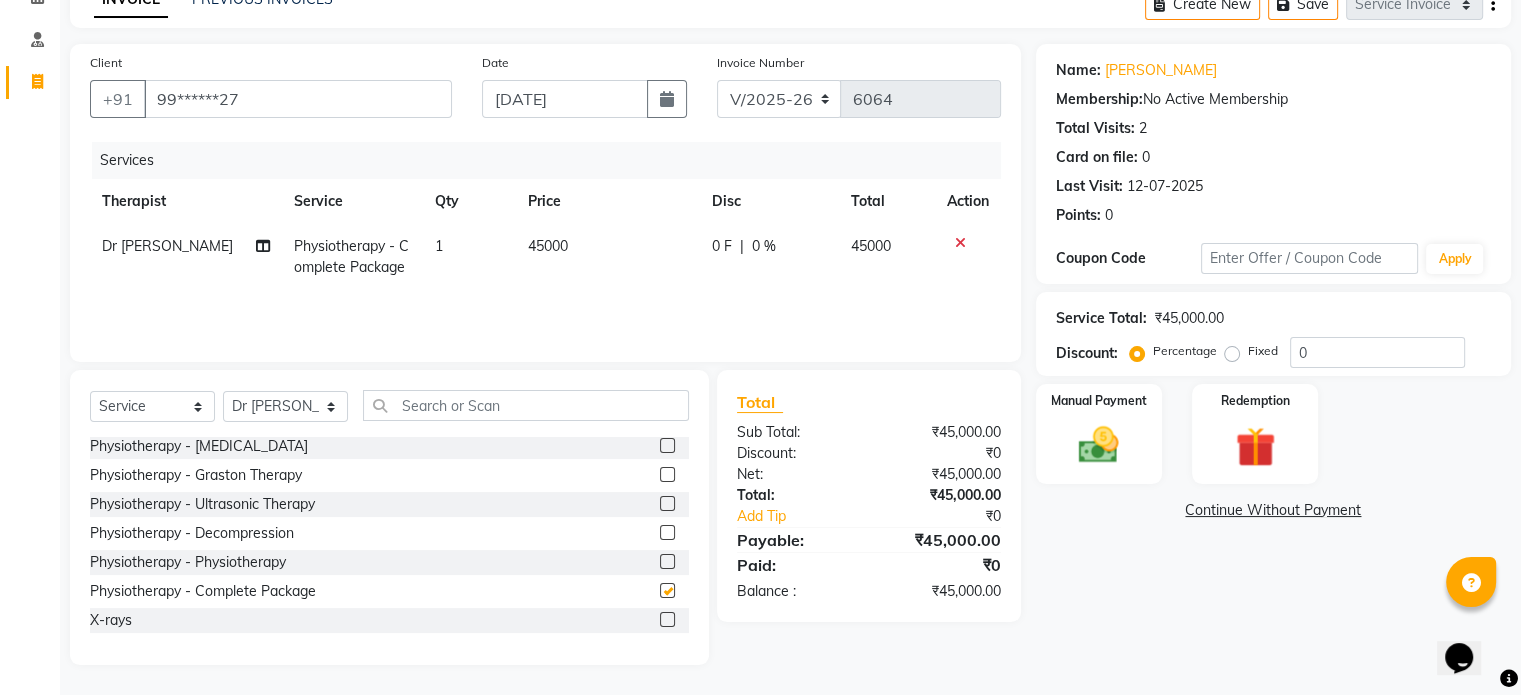 checkbox on "false" 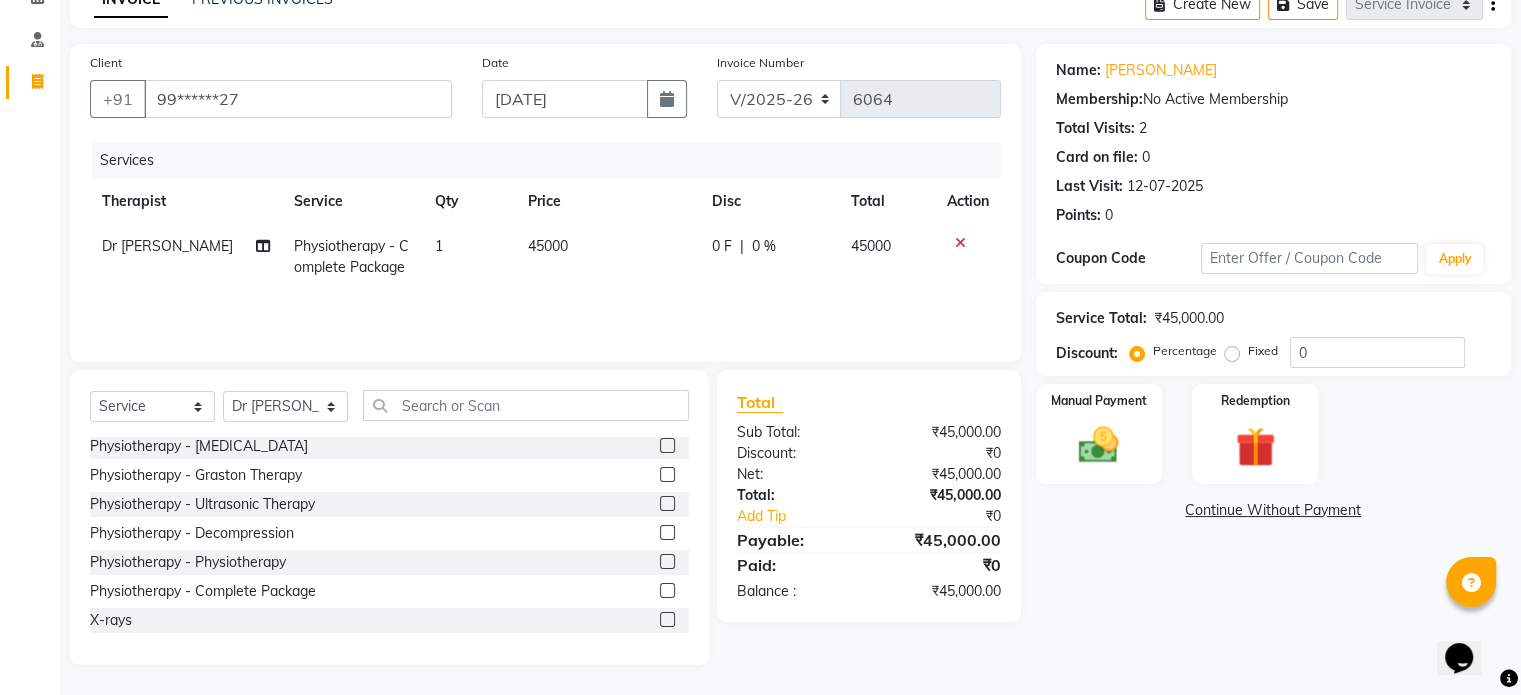click on "45000" 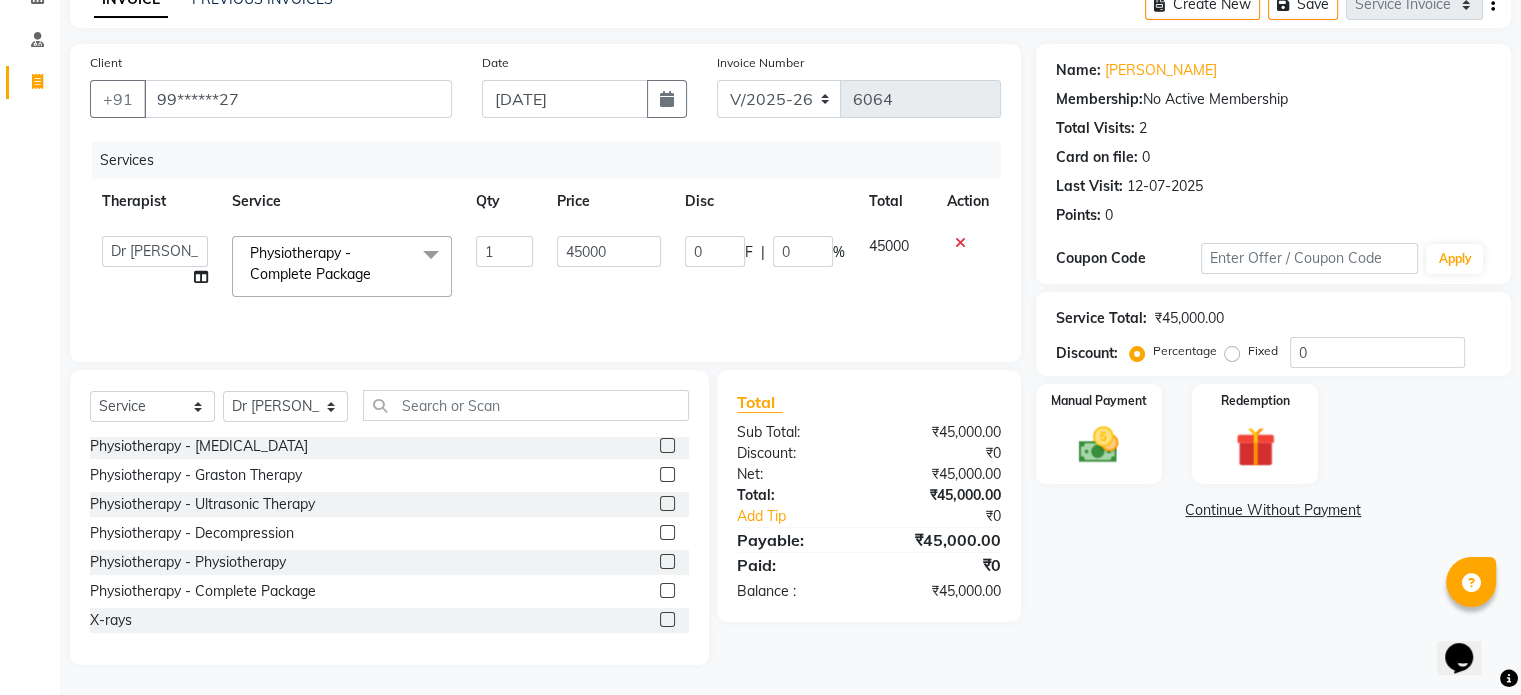 click on "45000" 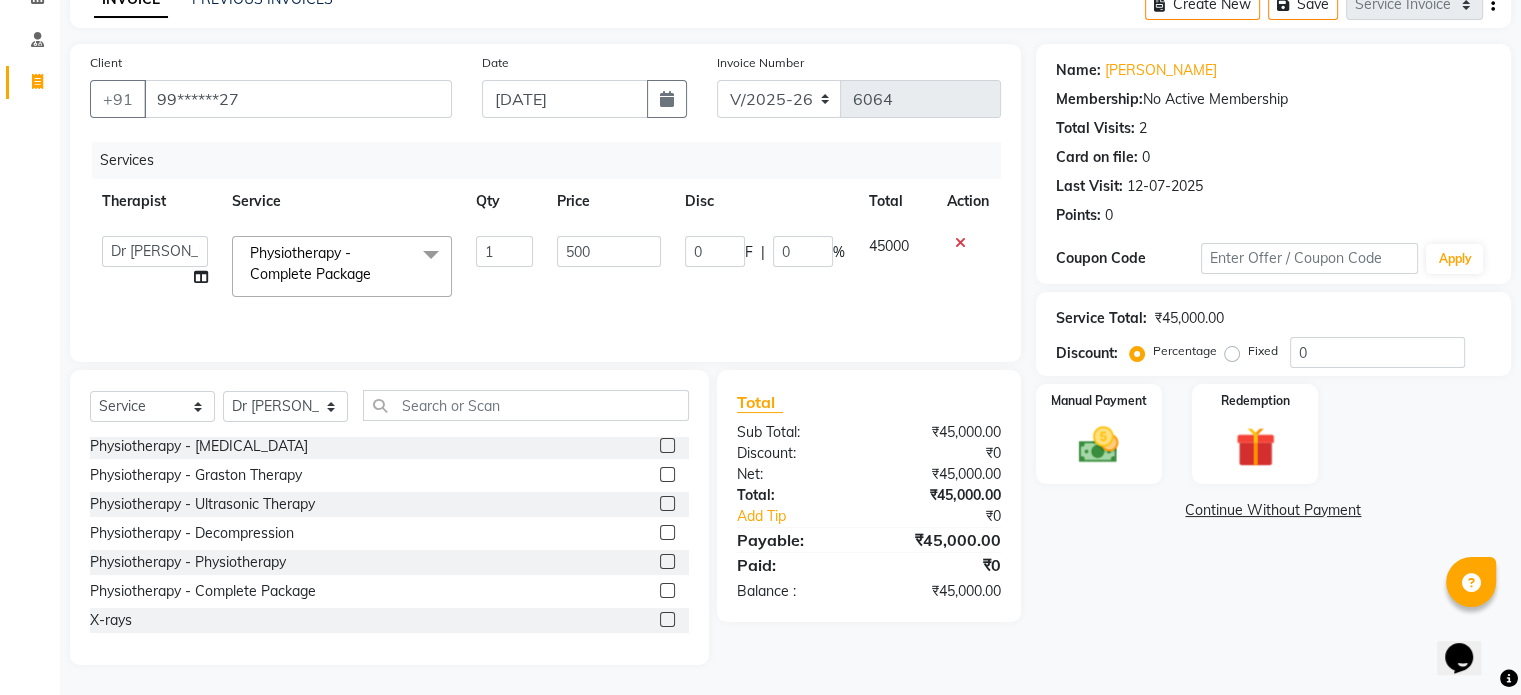 type on "5000" 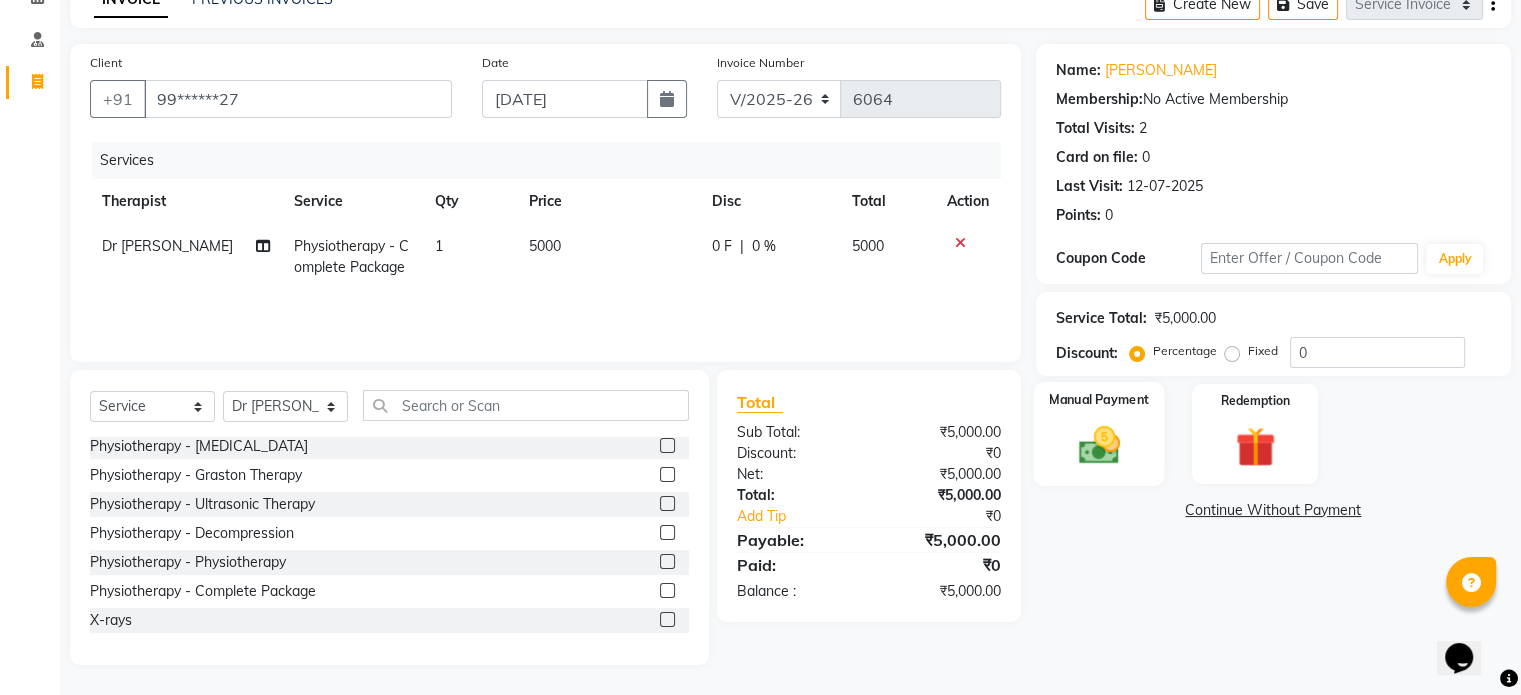 click 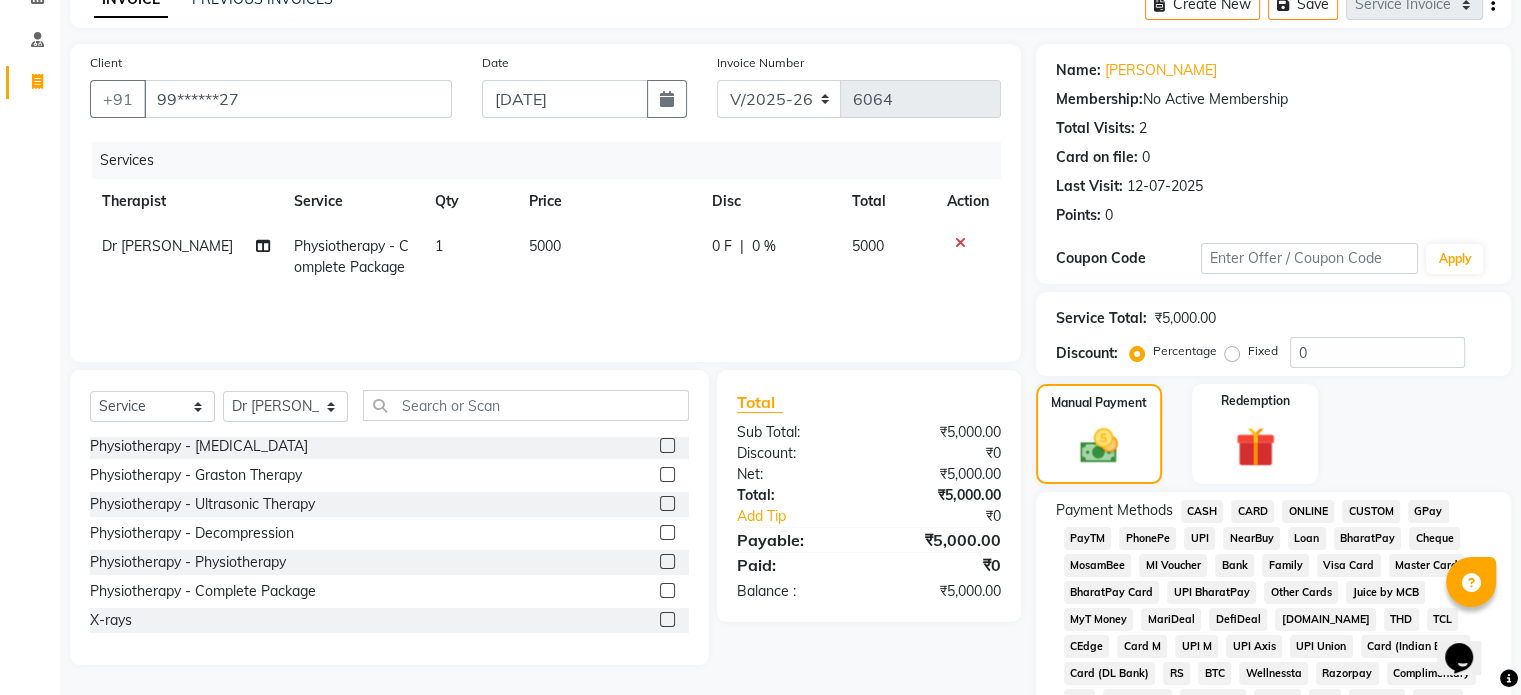 click on "UPI" 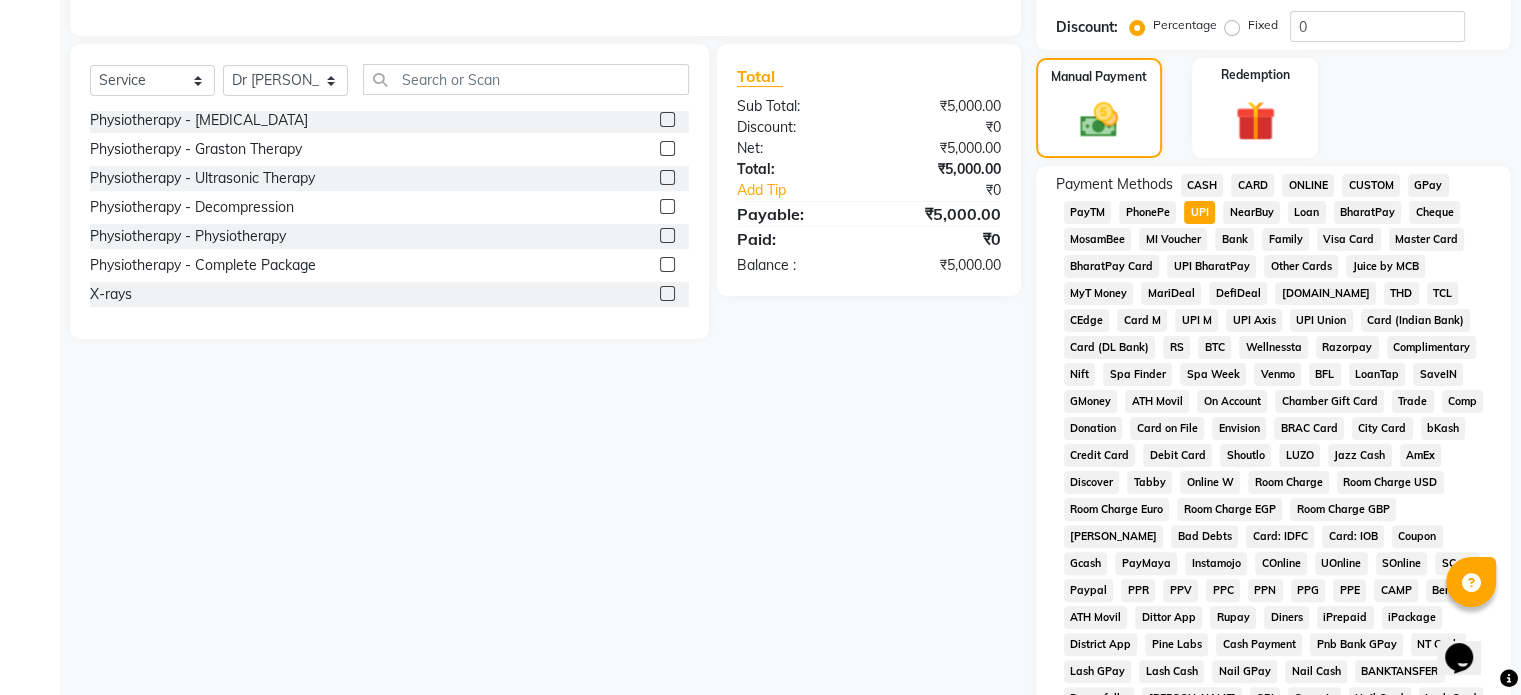 scroll, scrollTop: 652, scrollLeft: 0, axis: vertical 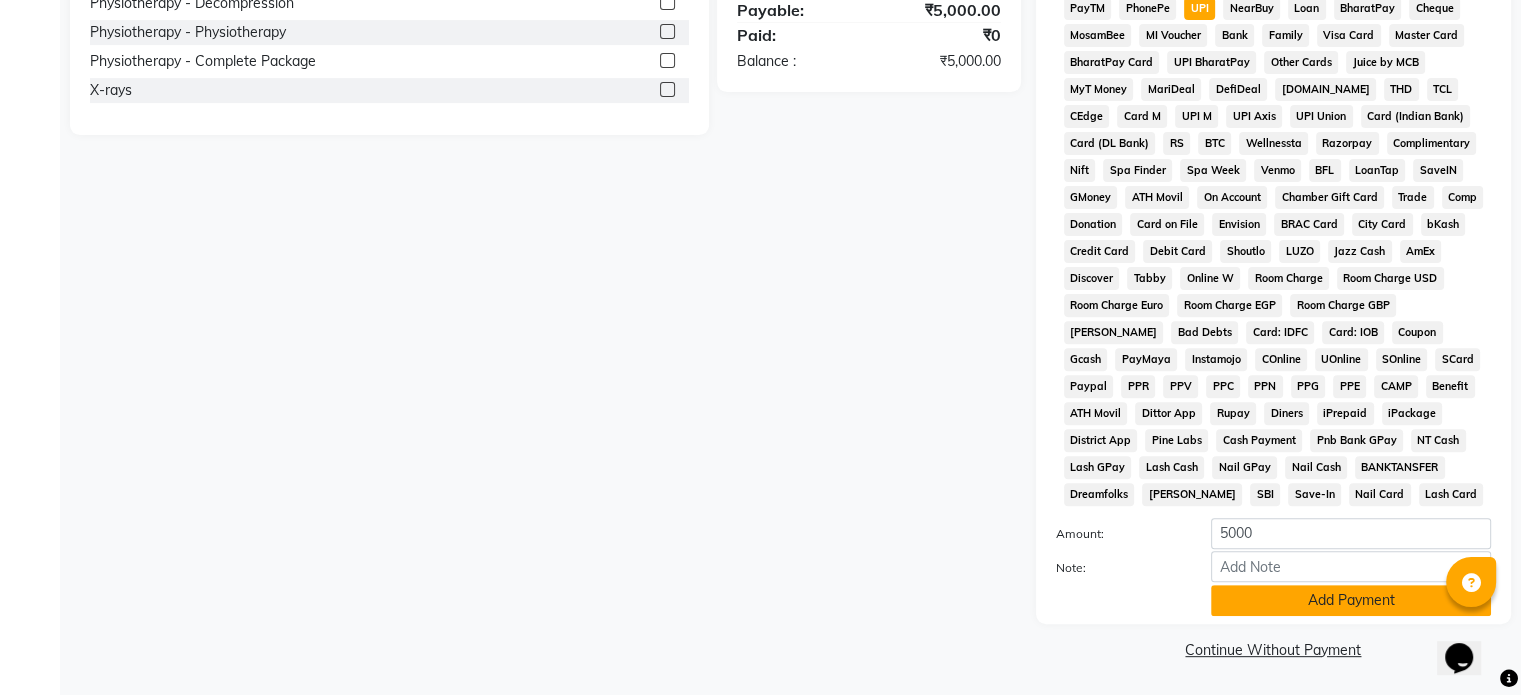 click on "Add Payment" 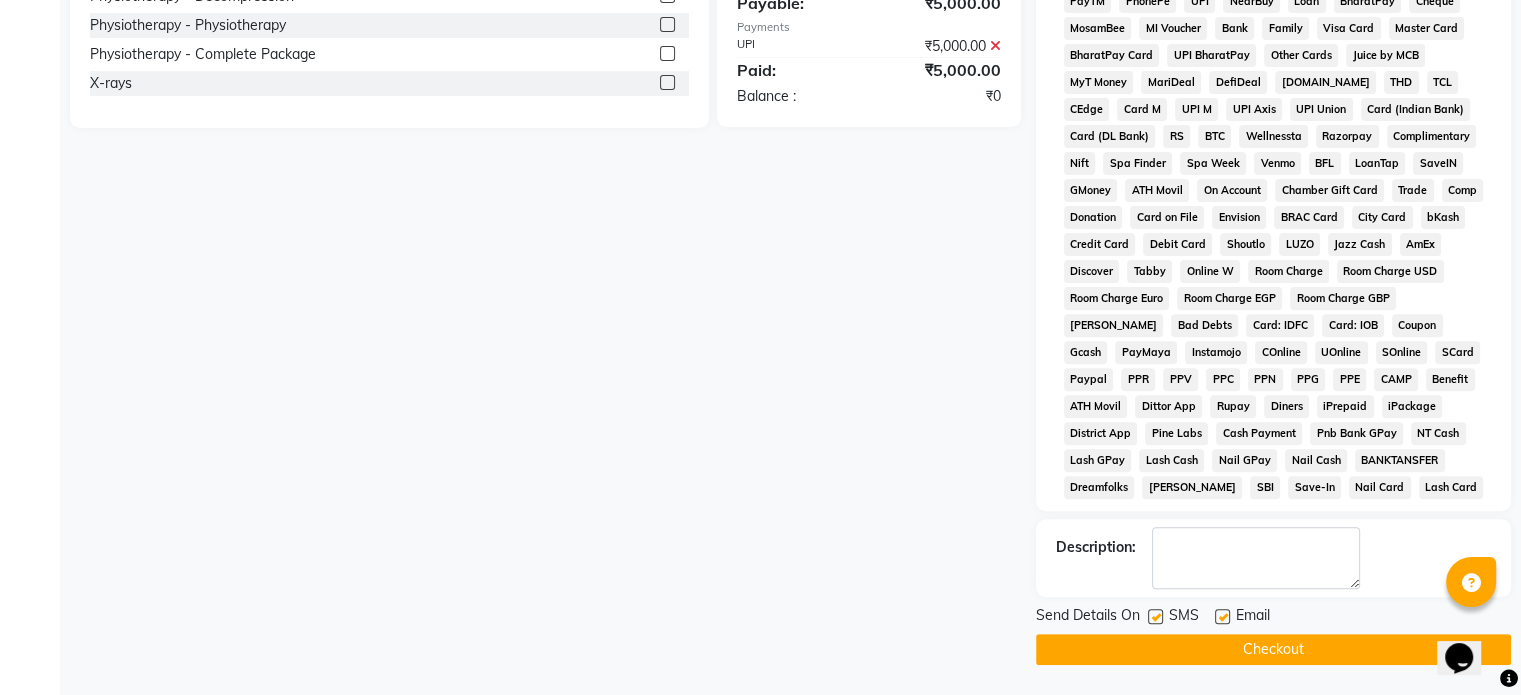 click 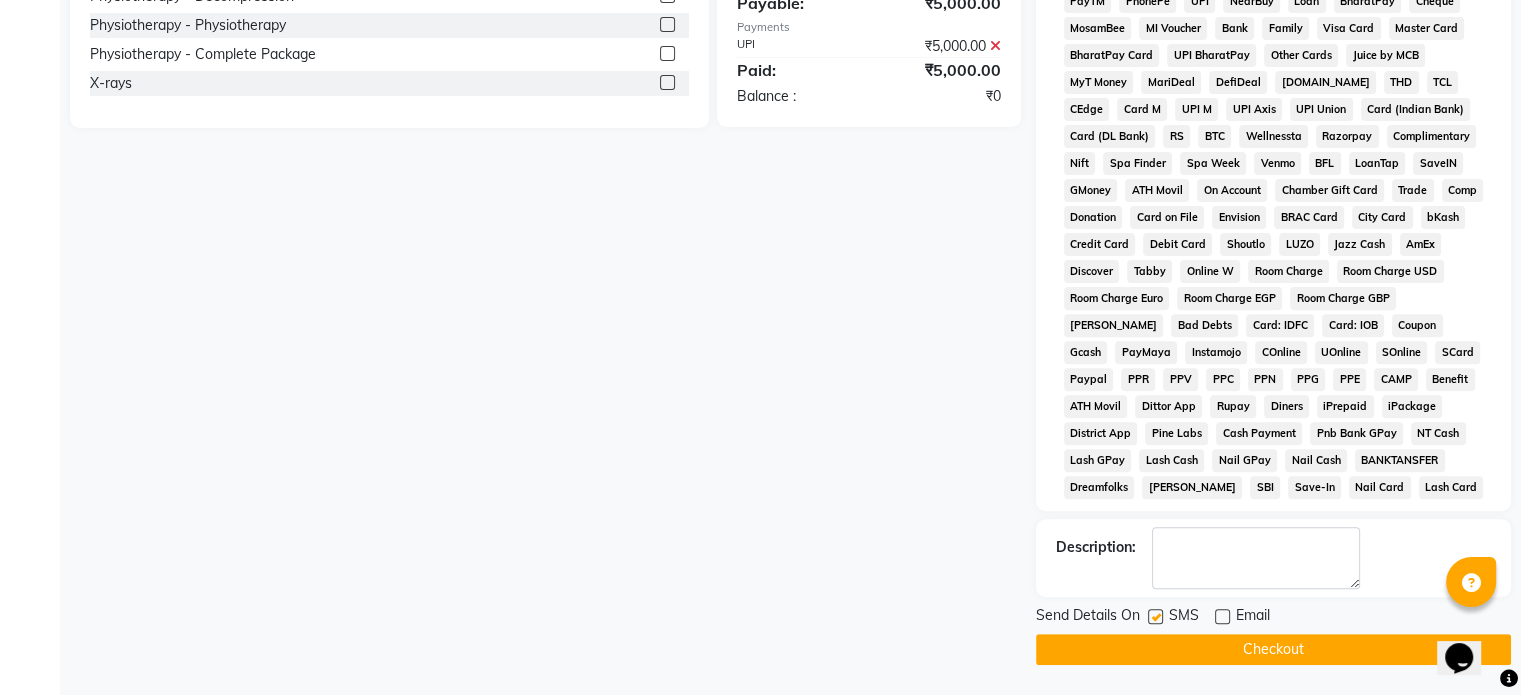 click 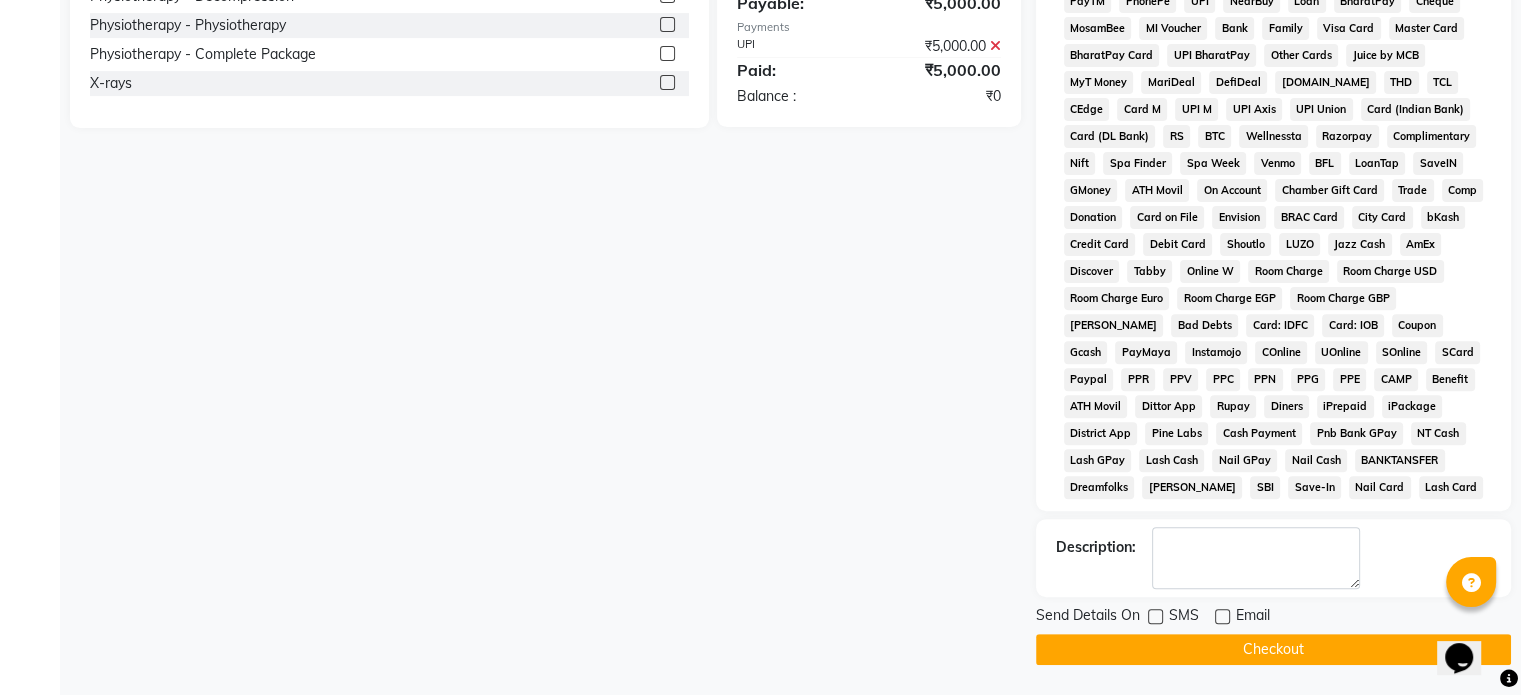 click on "Checkout" 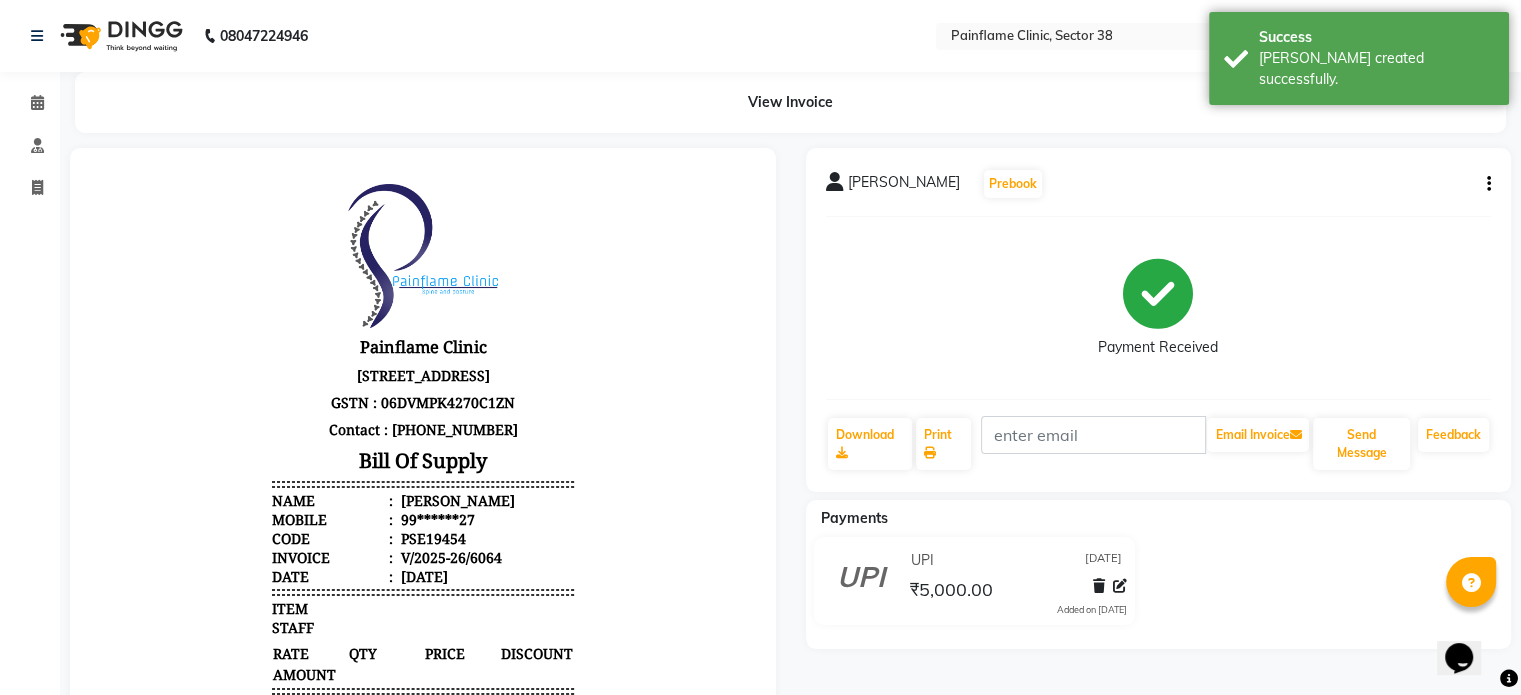 scroll, scrollTop: 0, scrollLeft: 0, axis: both 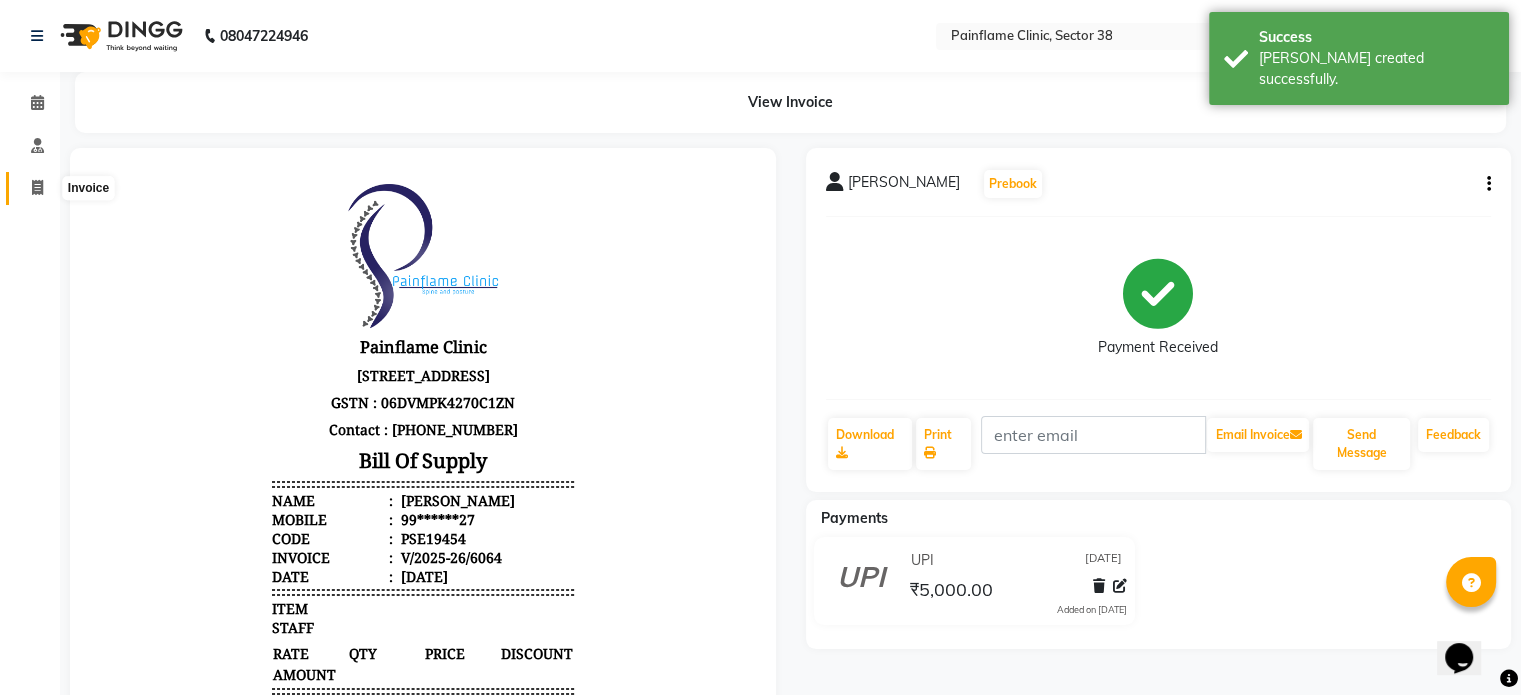 click 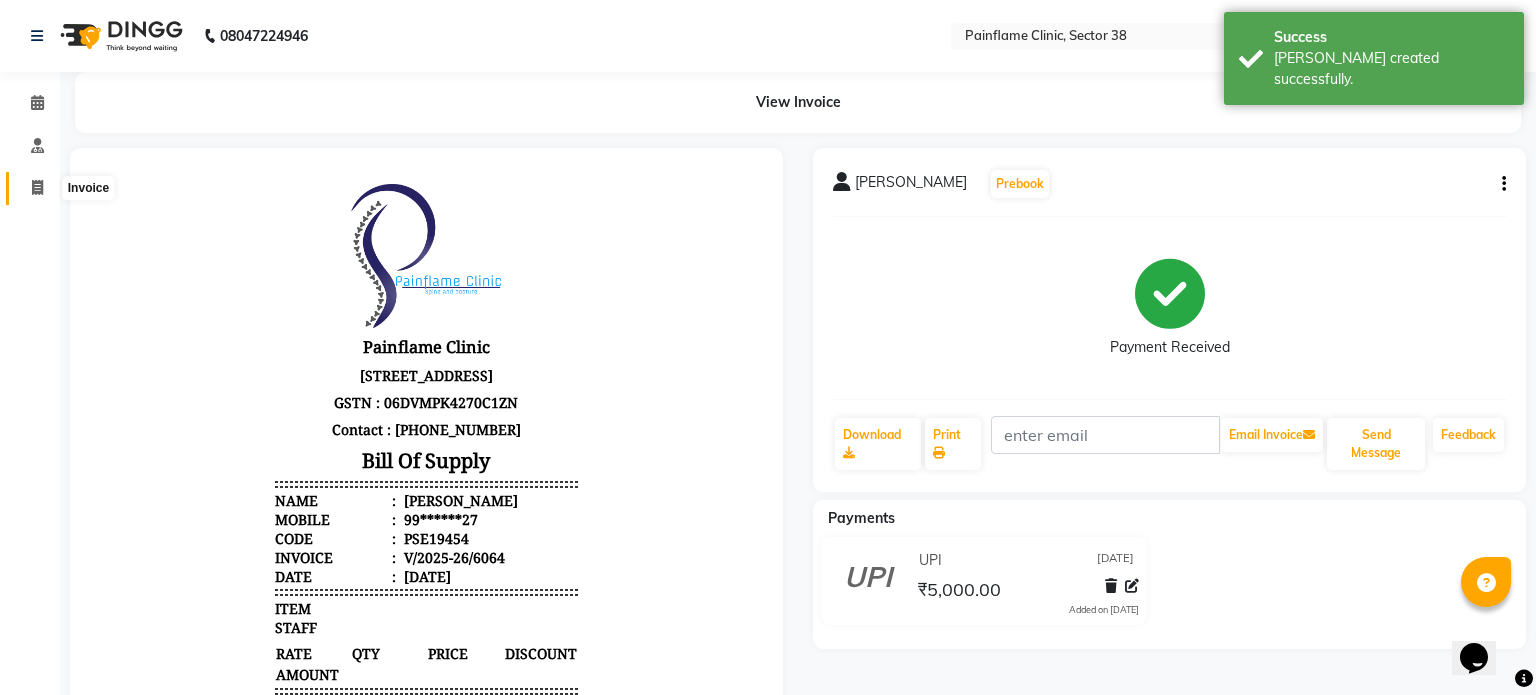 select on "service" 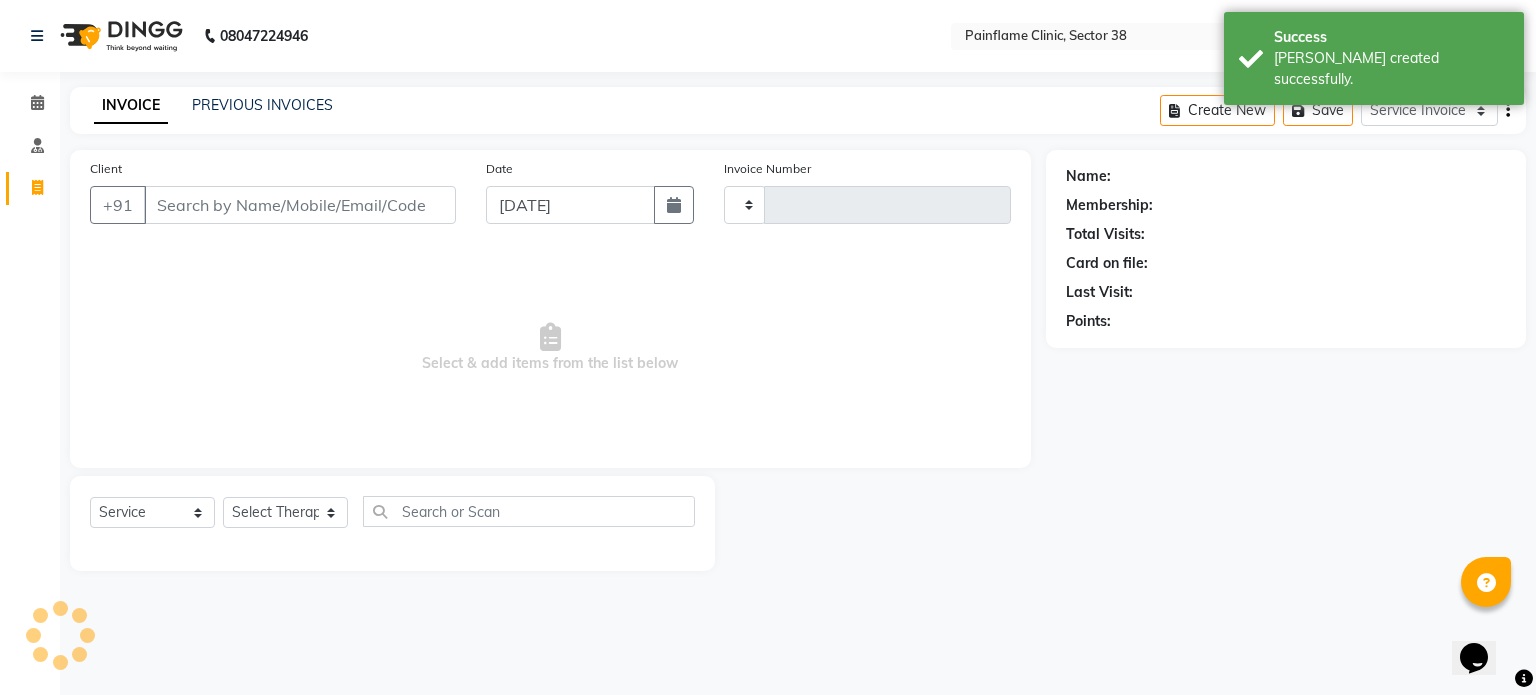 type on "6065" 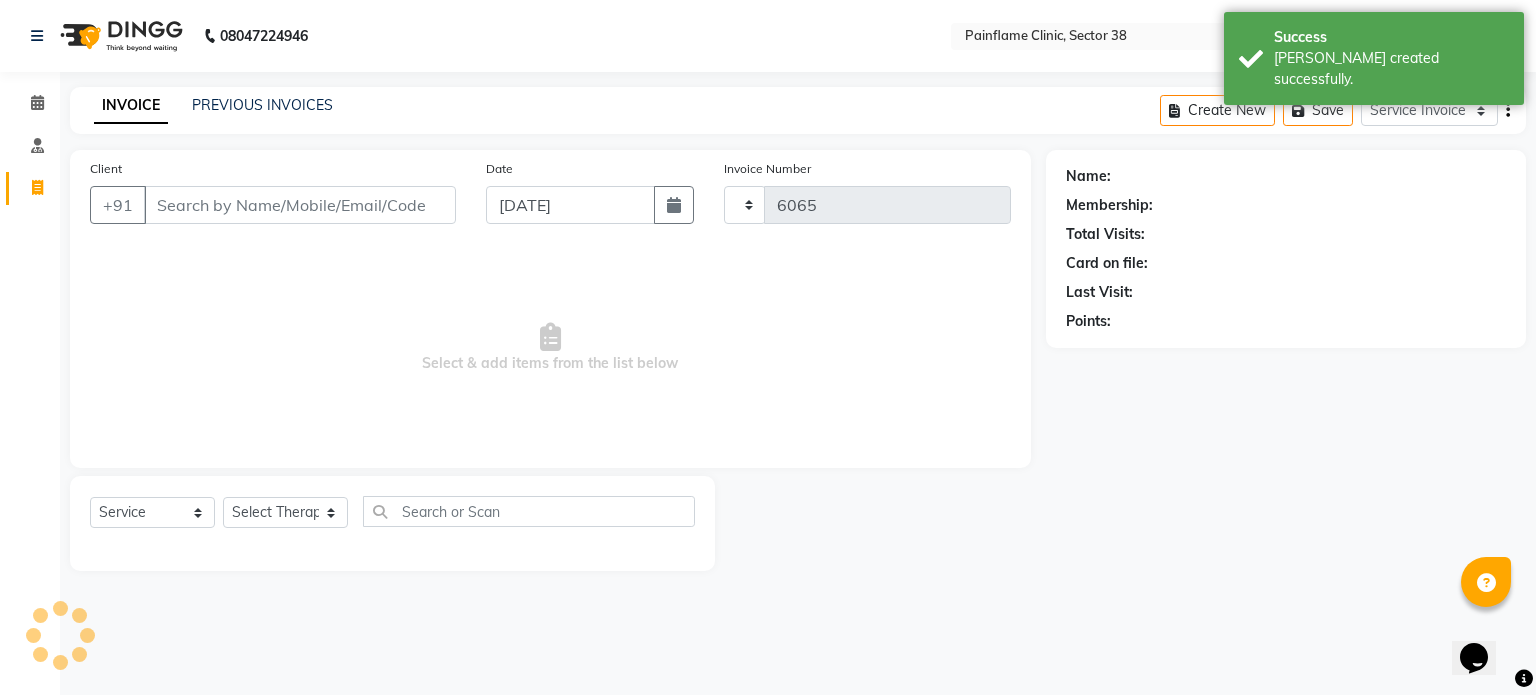 select on "3964" 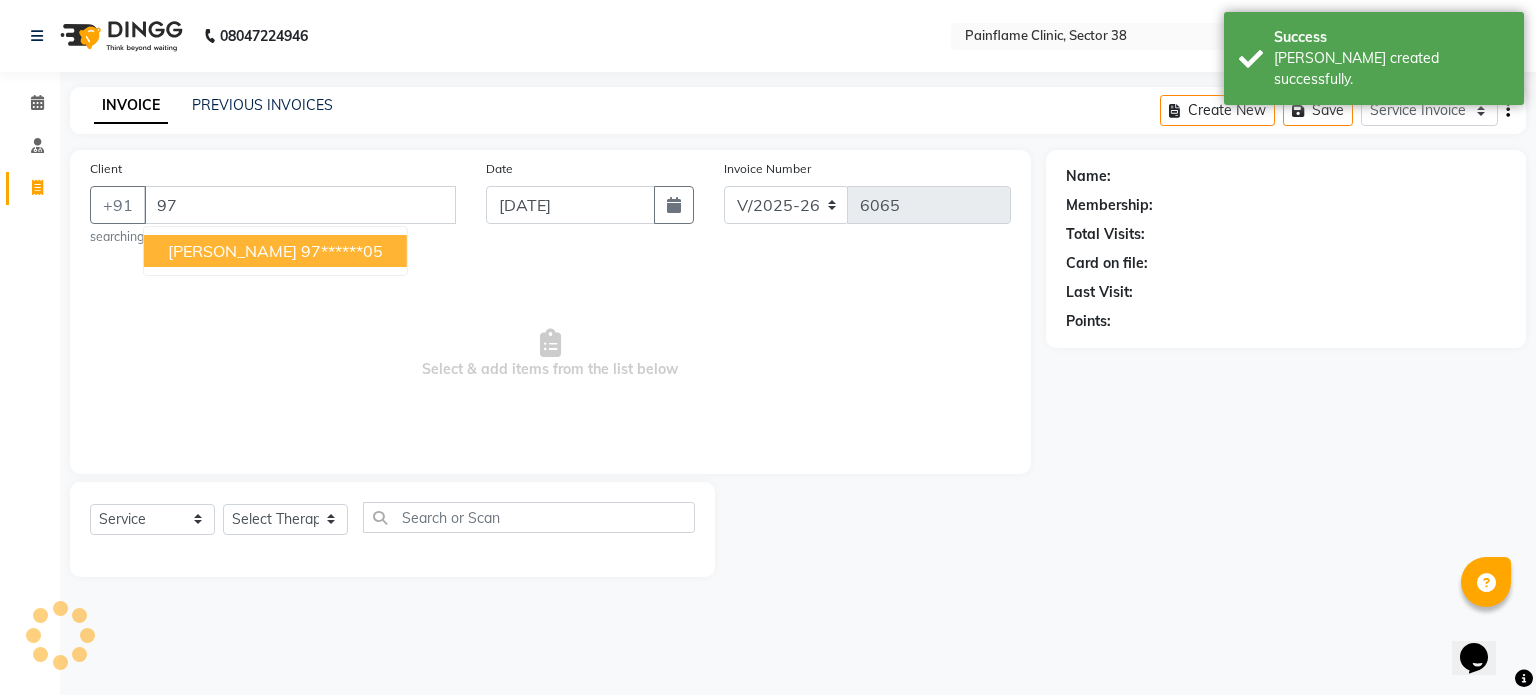type on "9" 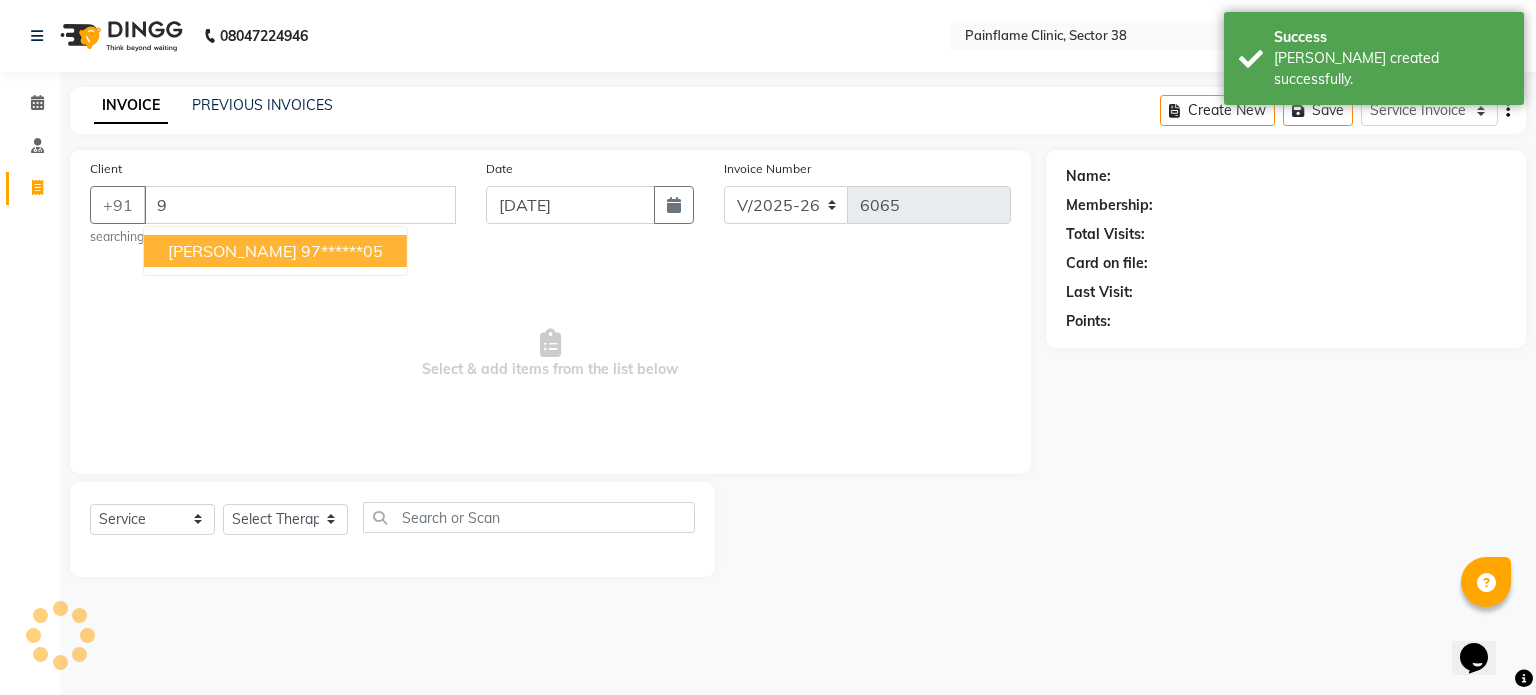 type 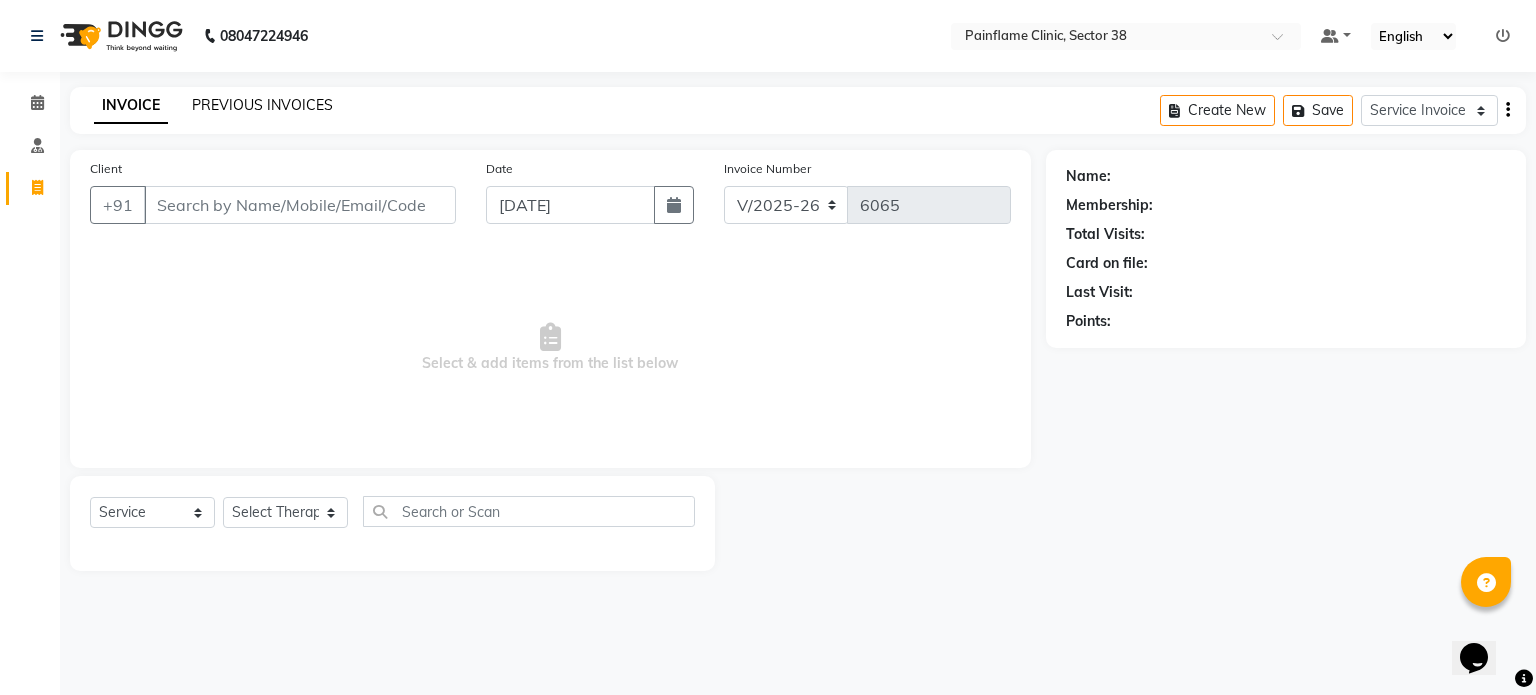 click on "PREVIOUS INVOICES" 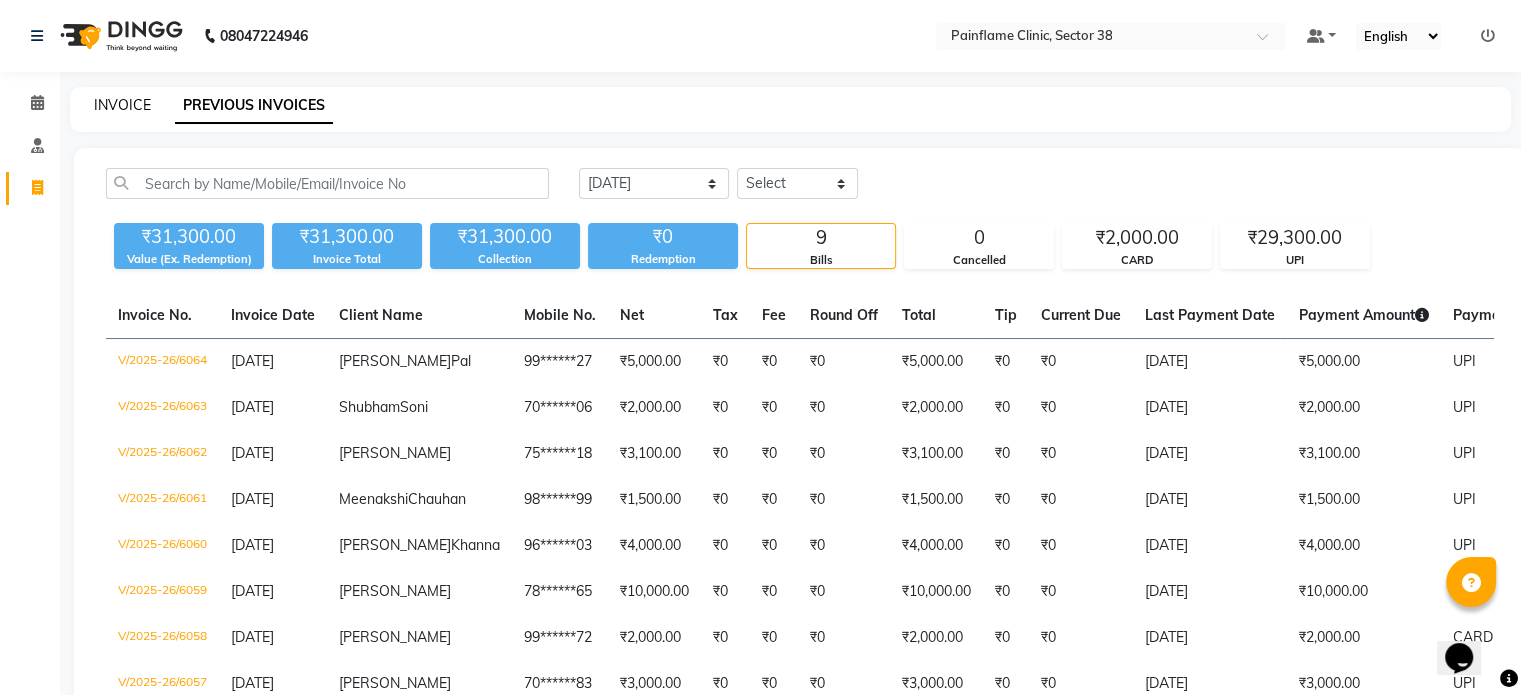 click on "INVOICE" 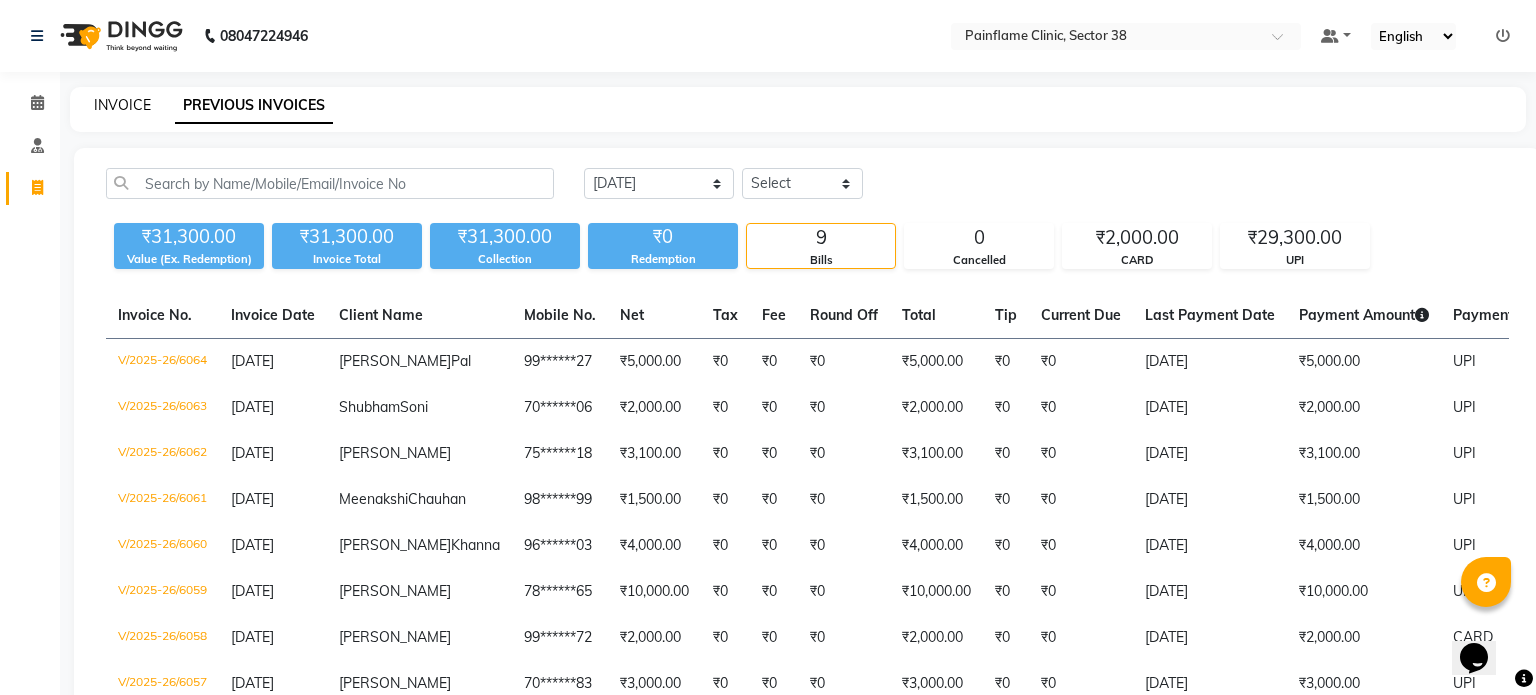 select on "3964" 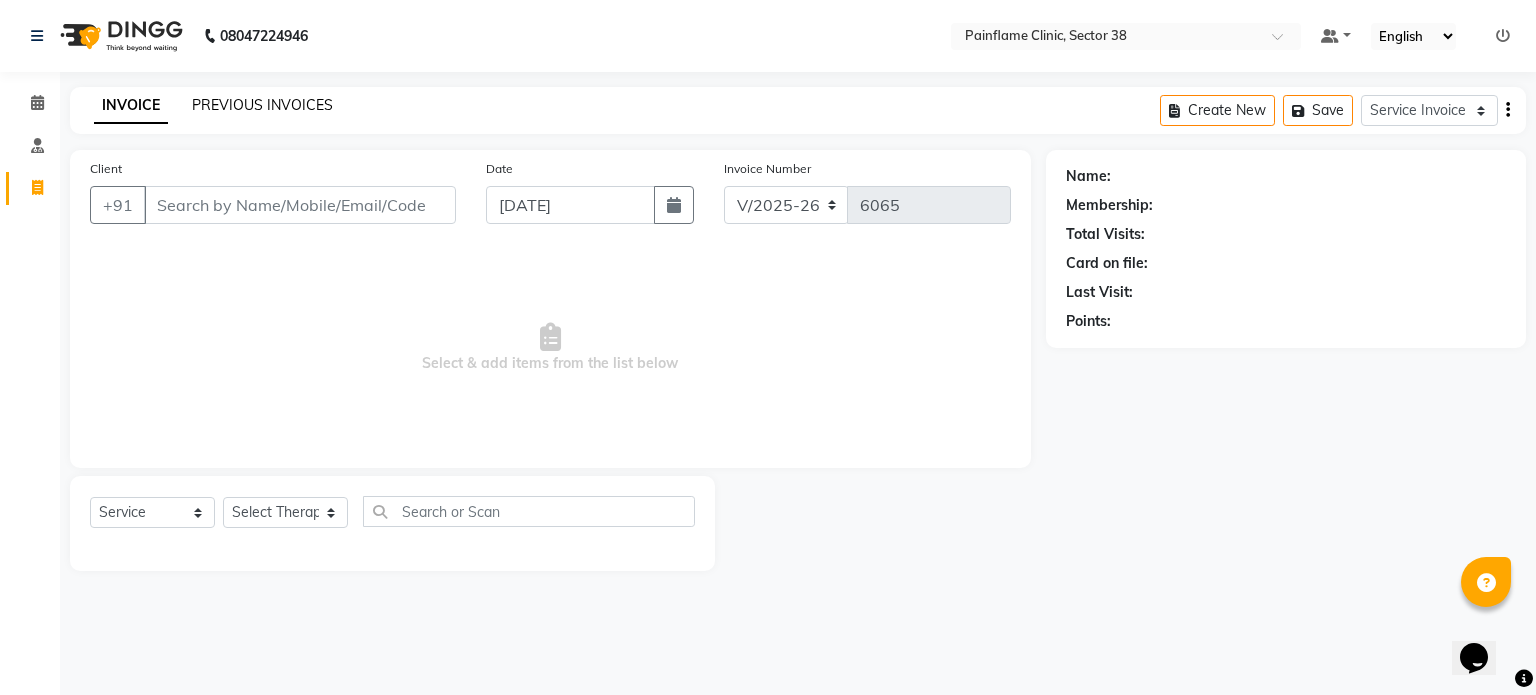 click on "PREVIOUS INVOICES" 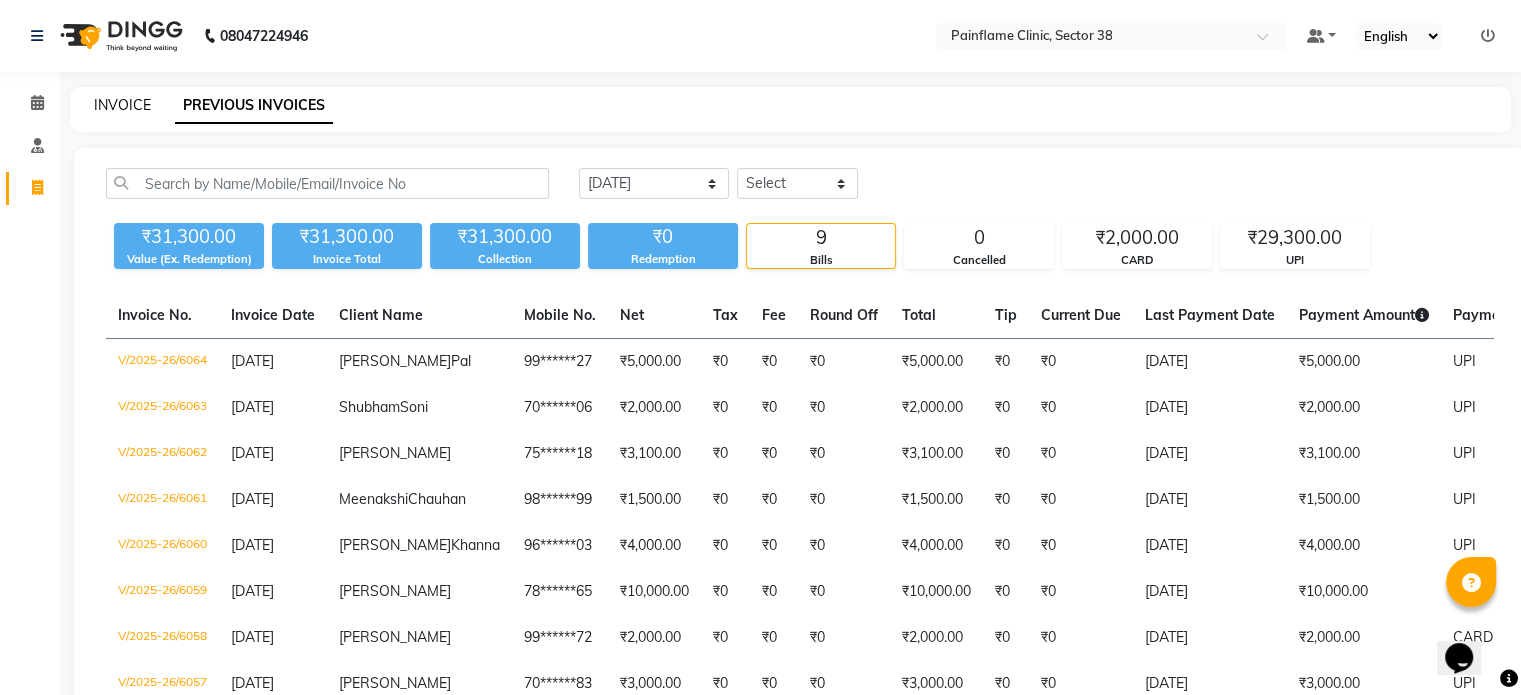 click on "INVOICE" 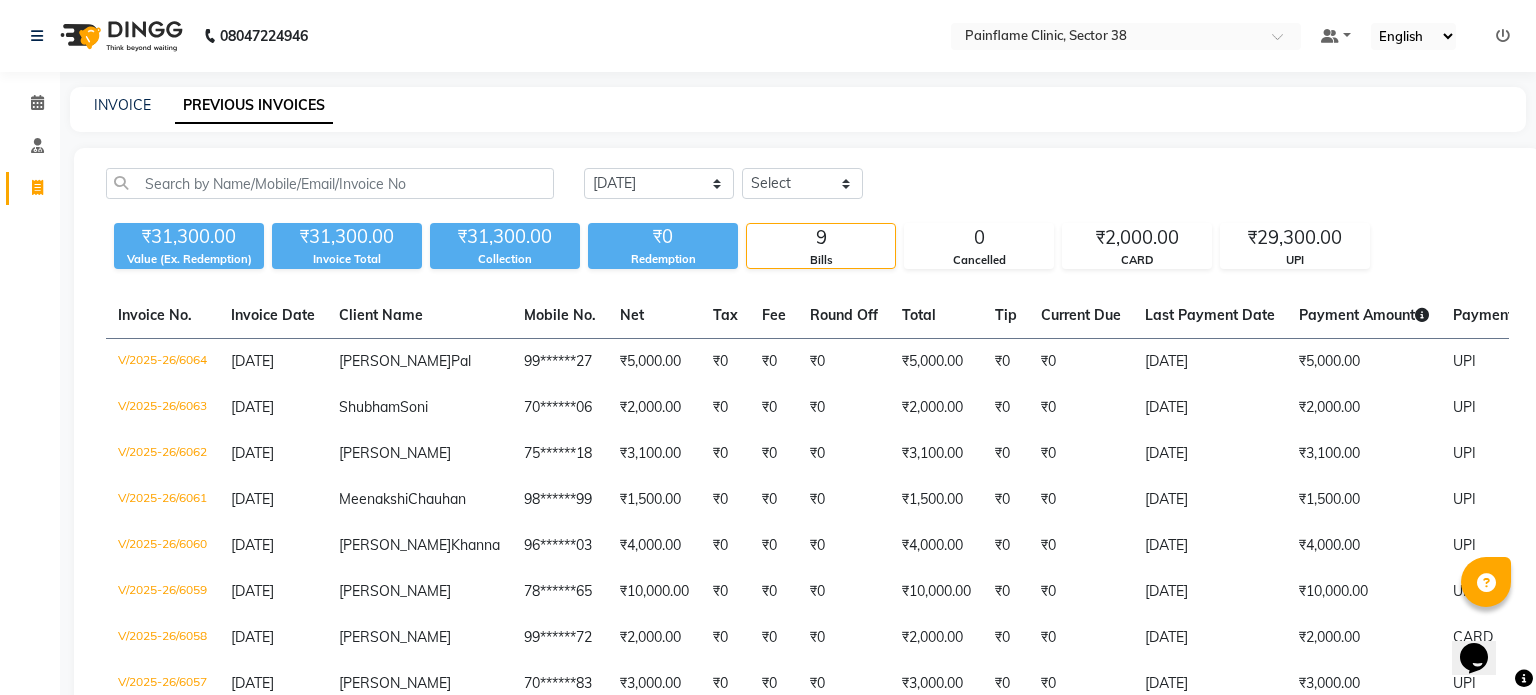 select on "3964" 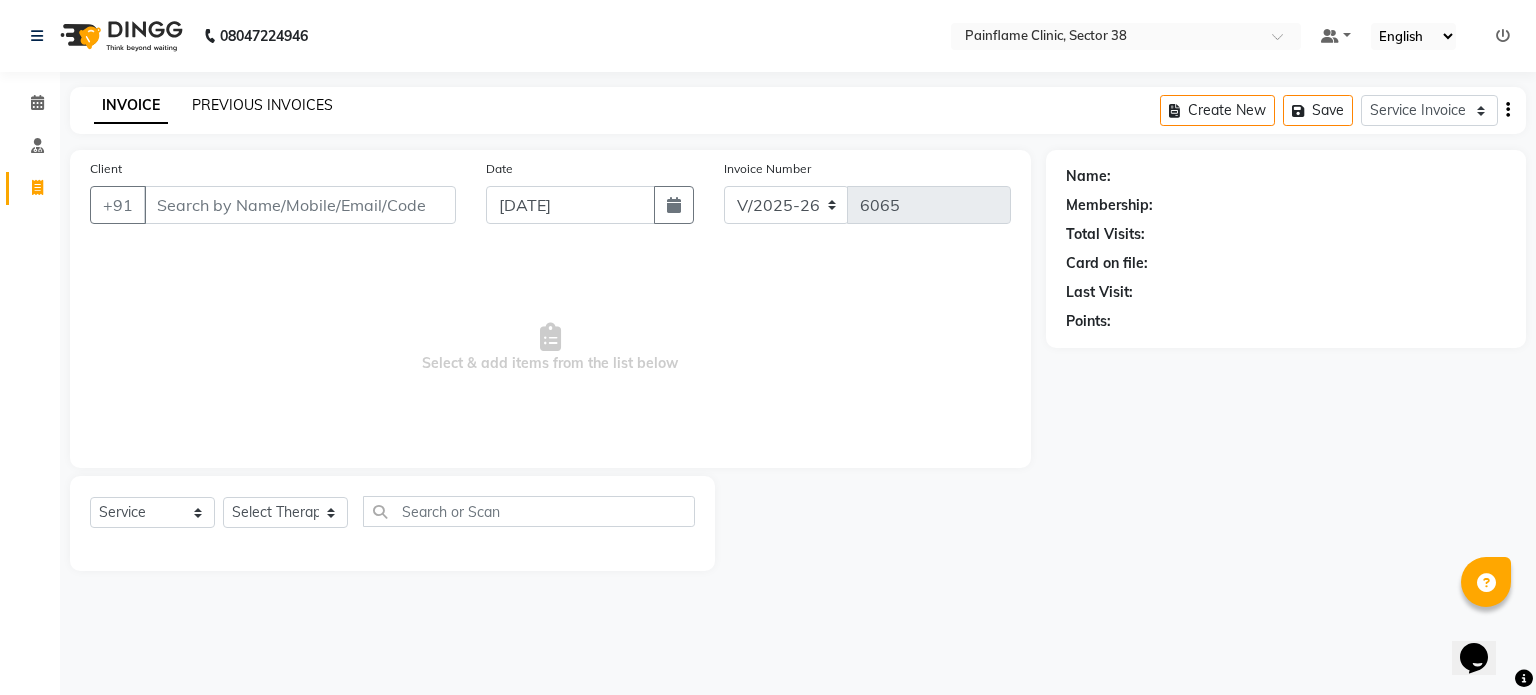 click on "PREVIOUS INVOICES" 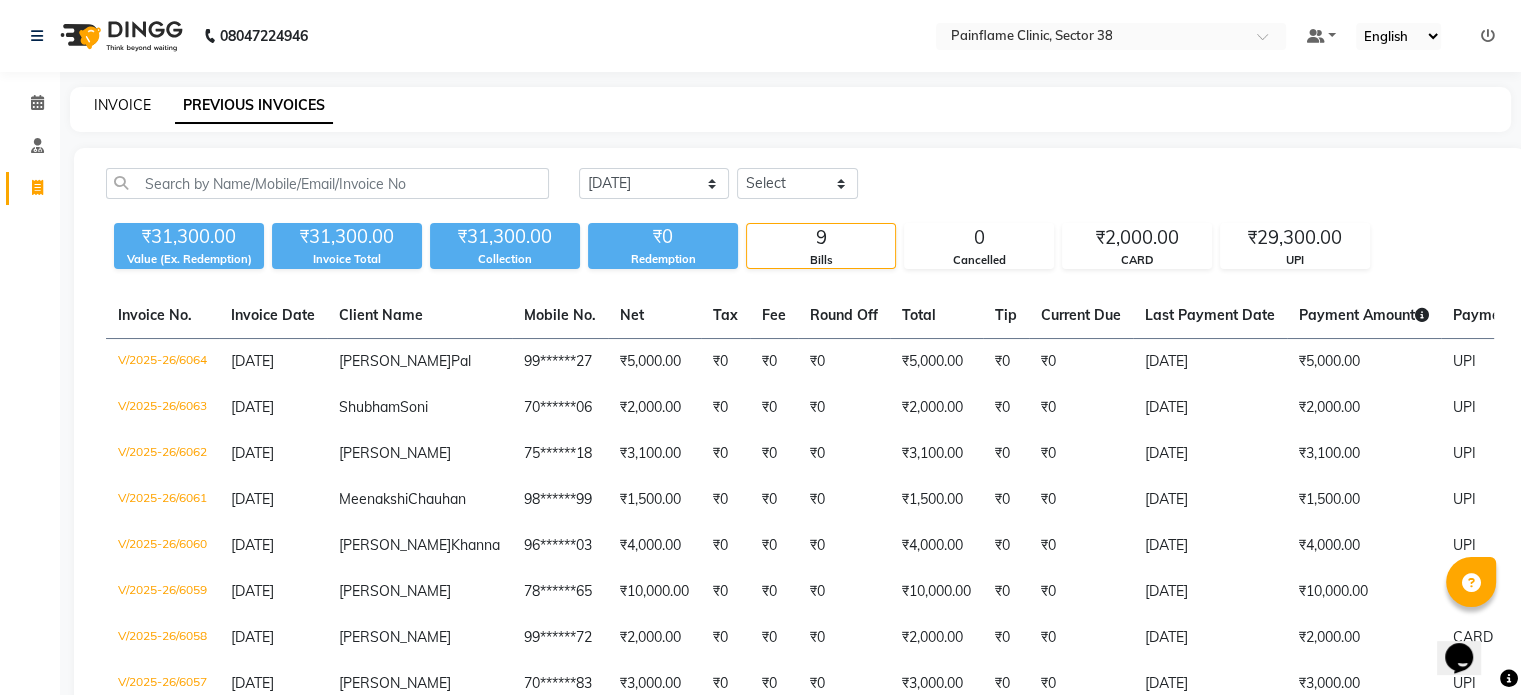 click on "INVOICE" 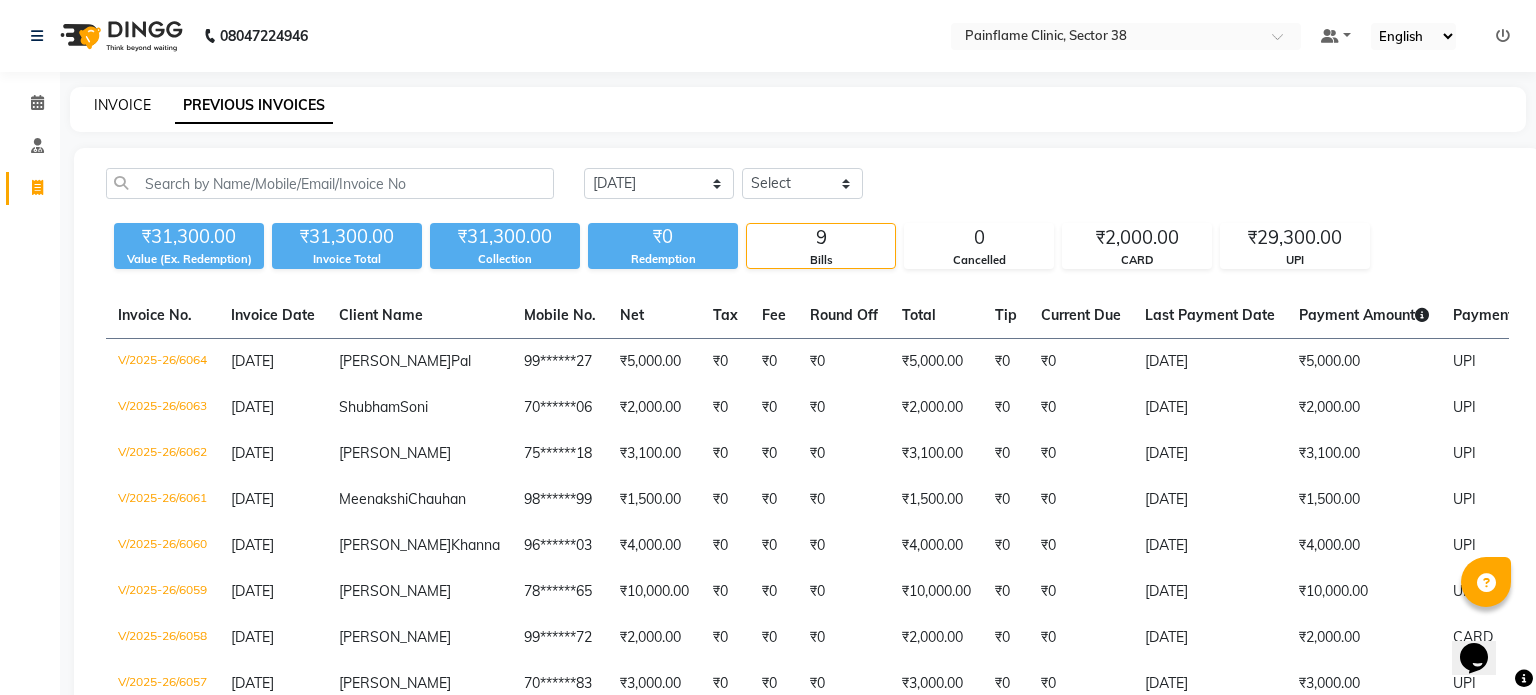 select on "service" 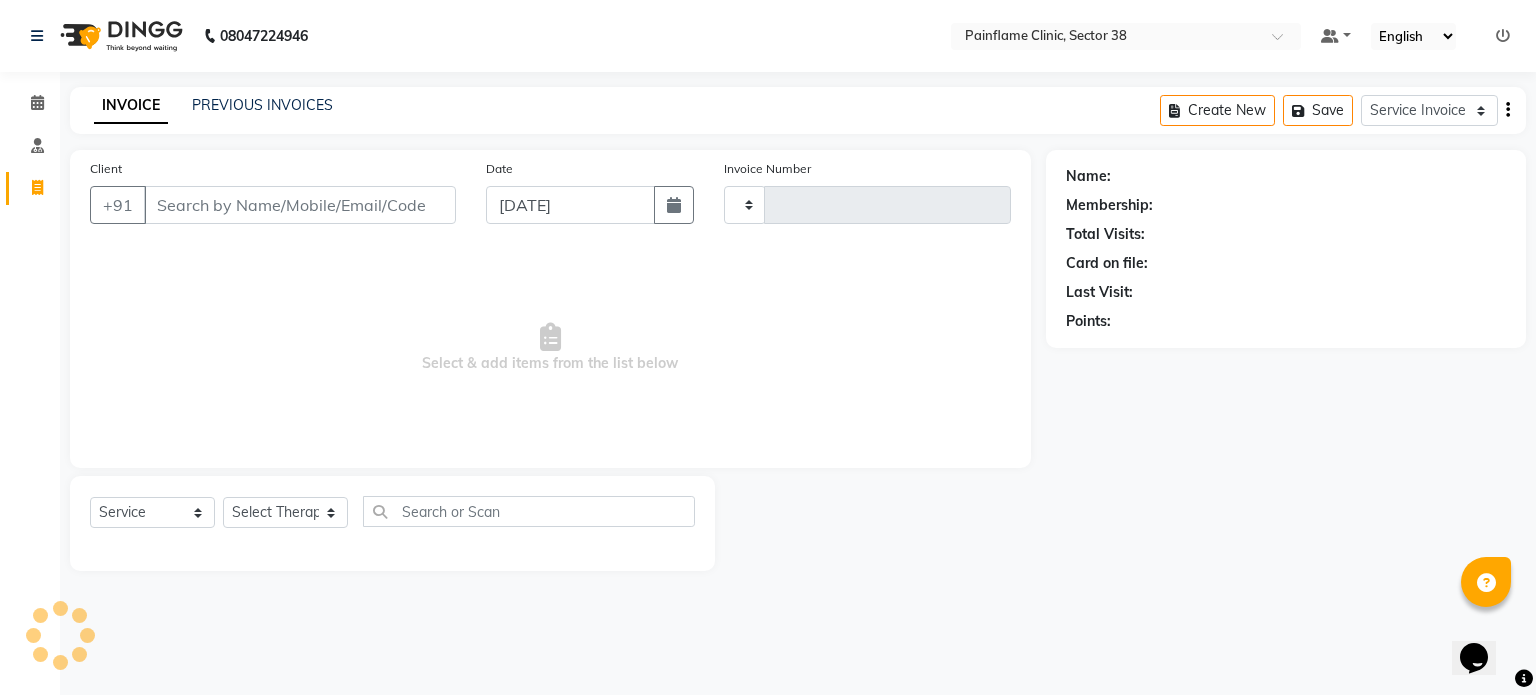 type on "6065" 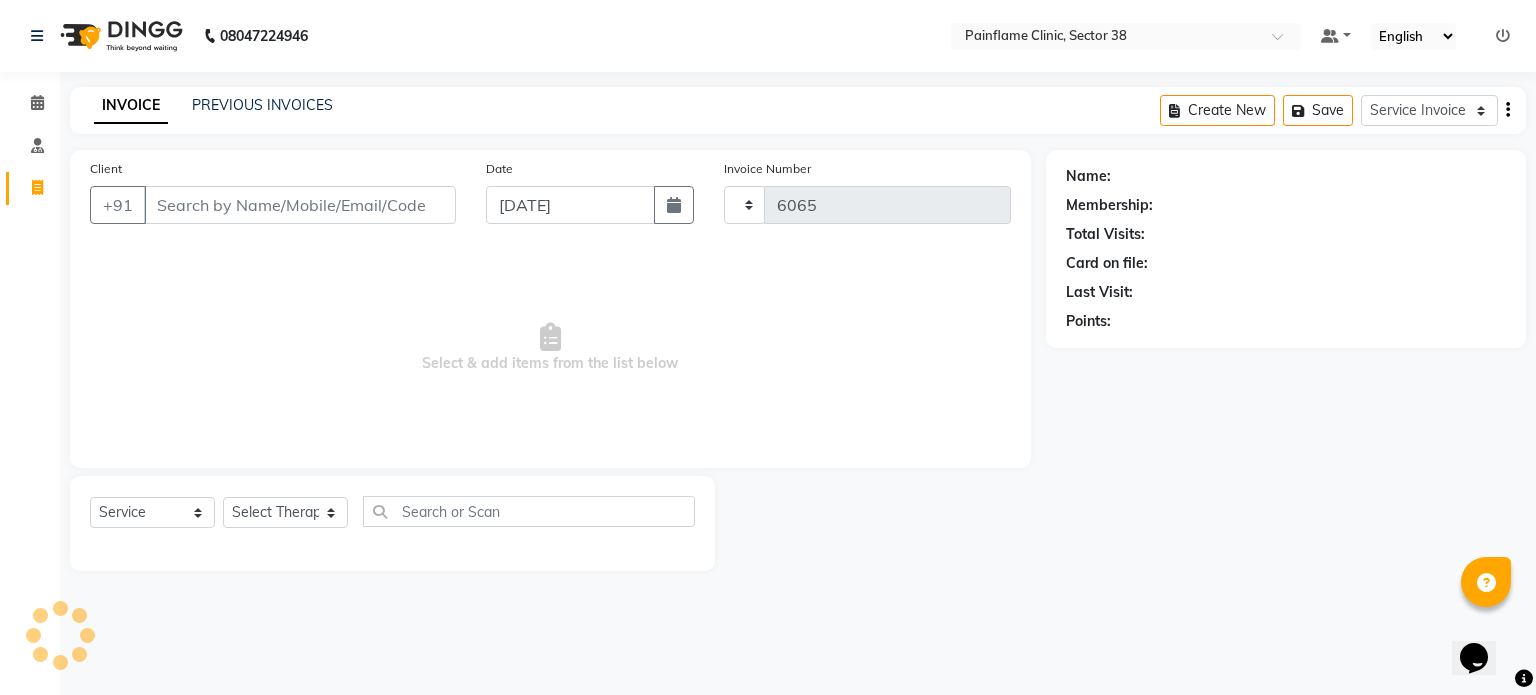 select on "3964" 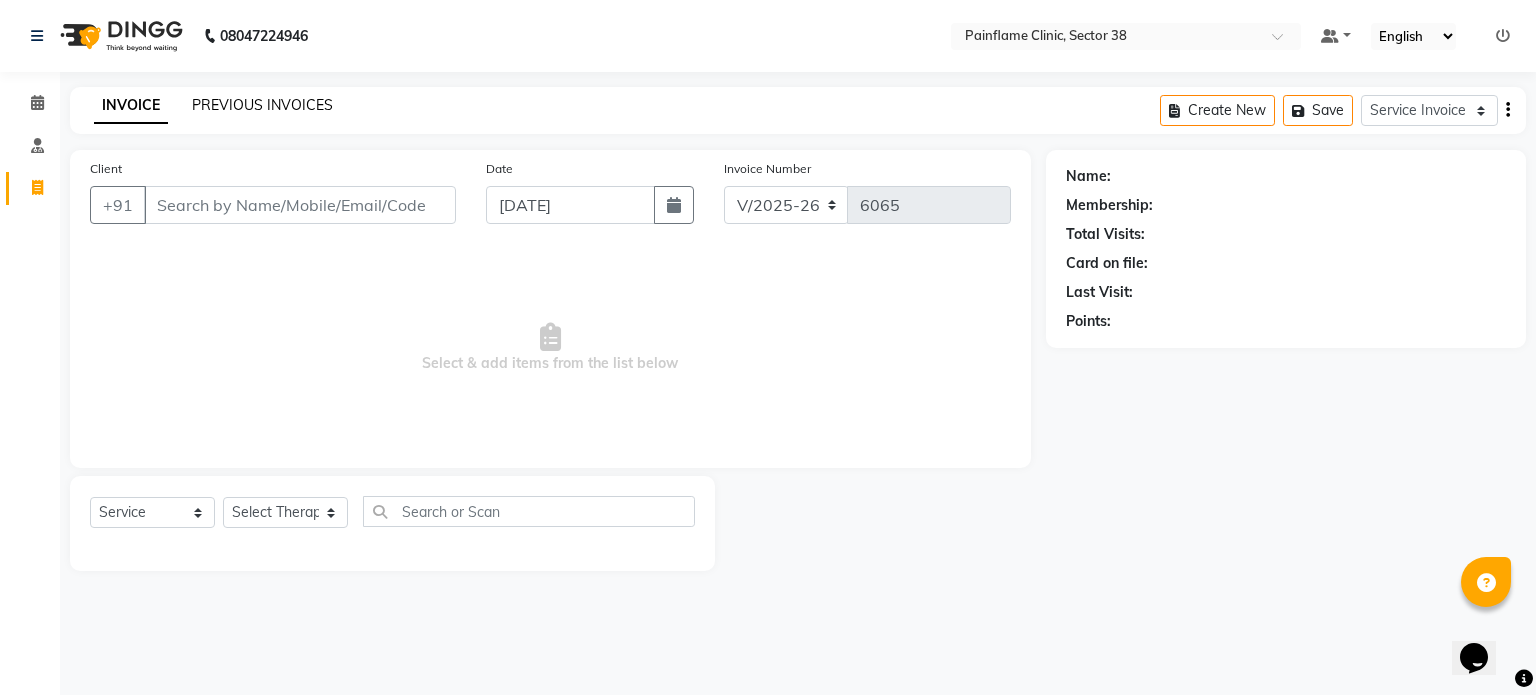 click on "PREVIOUS INVOICES" 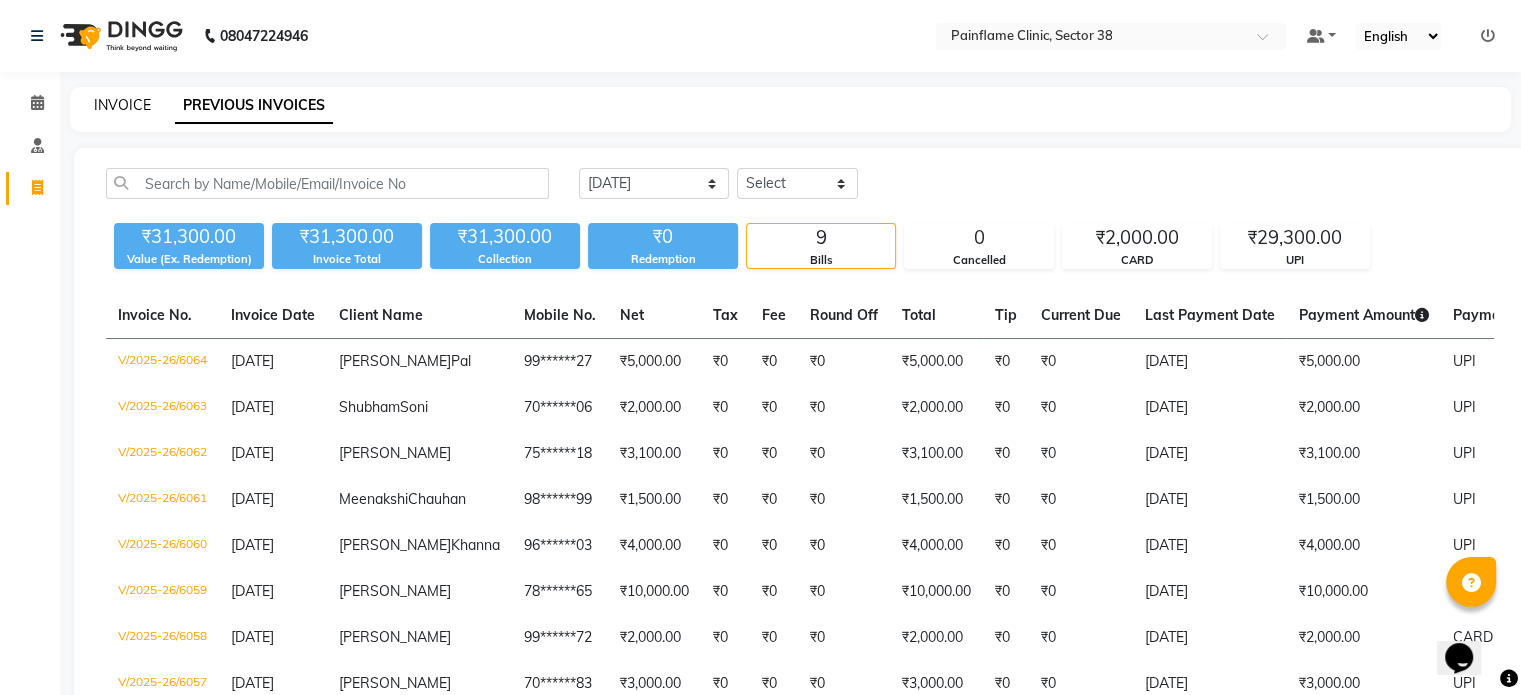 click on "INVOICE" 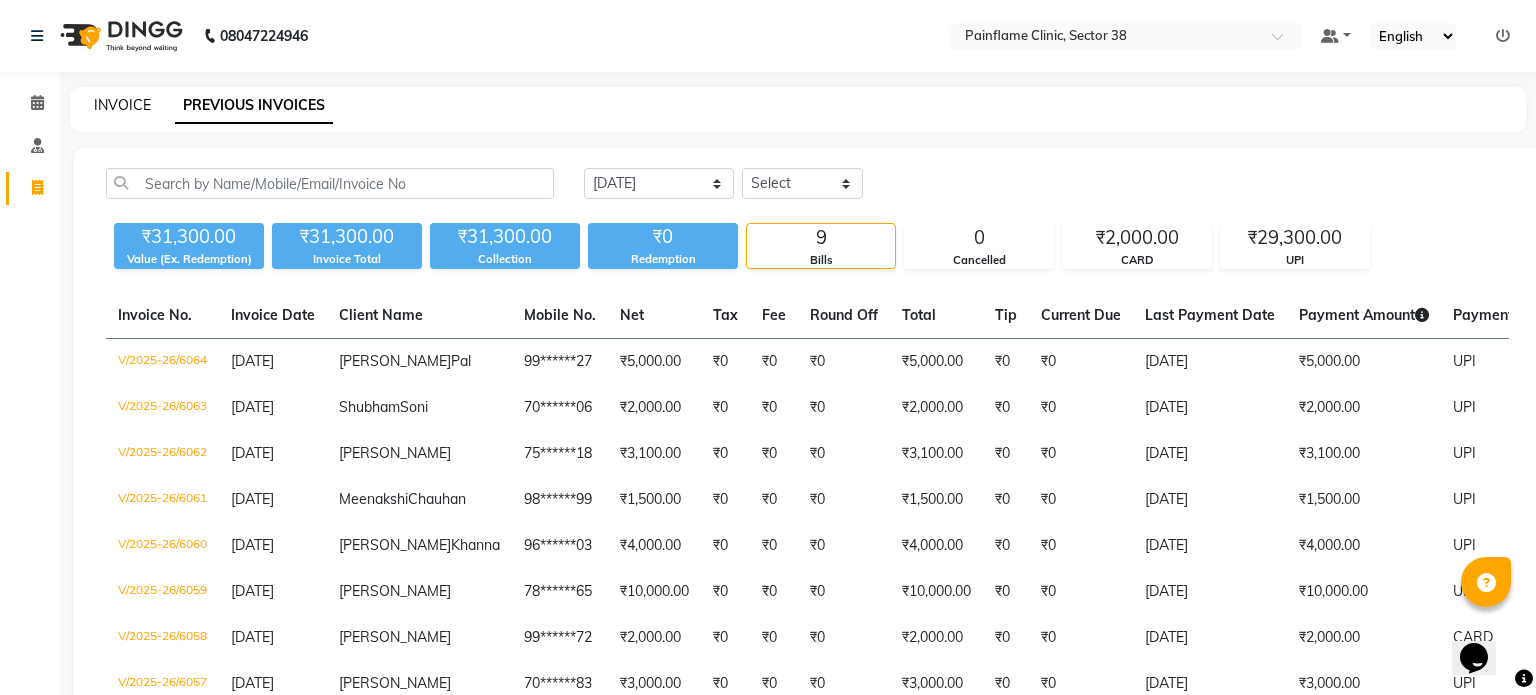 select on "3964" 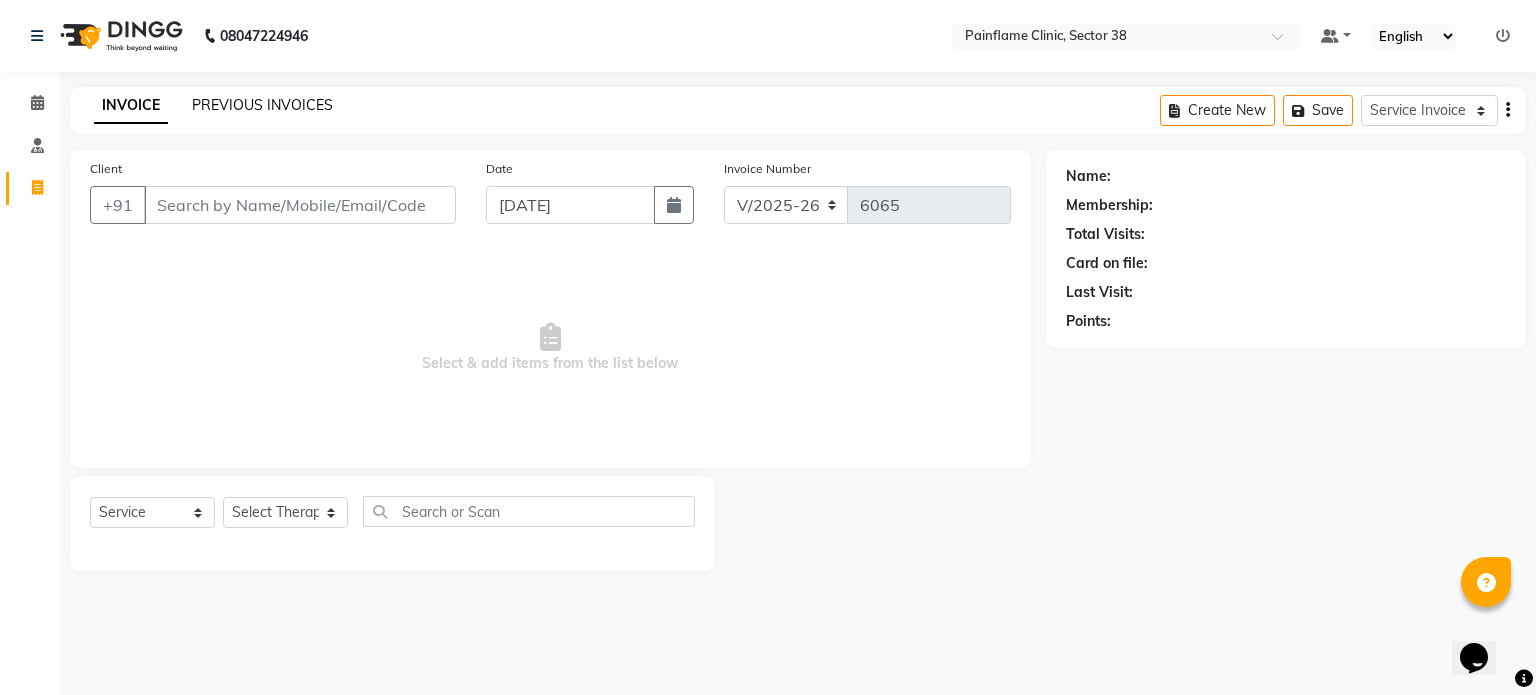 click on "PREVIOUS INVOICES" 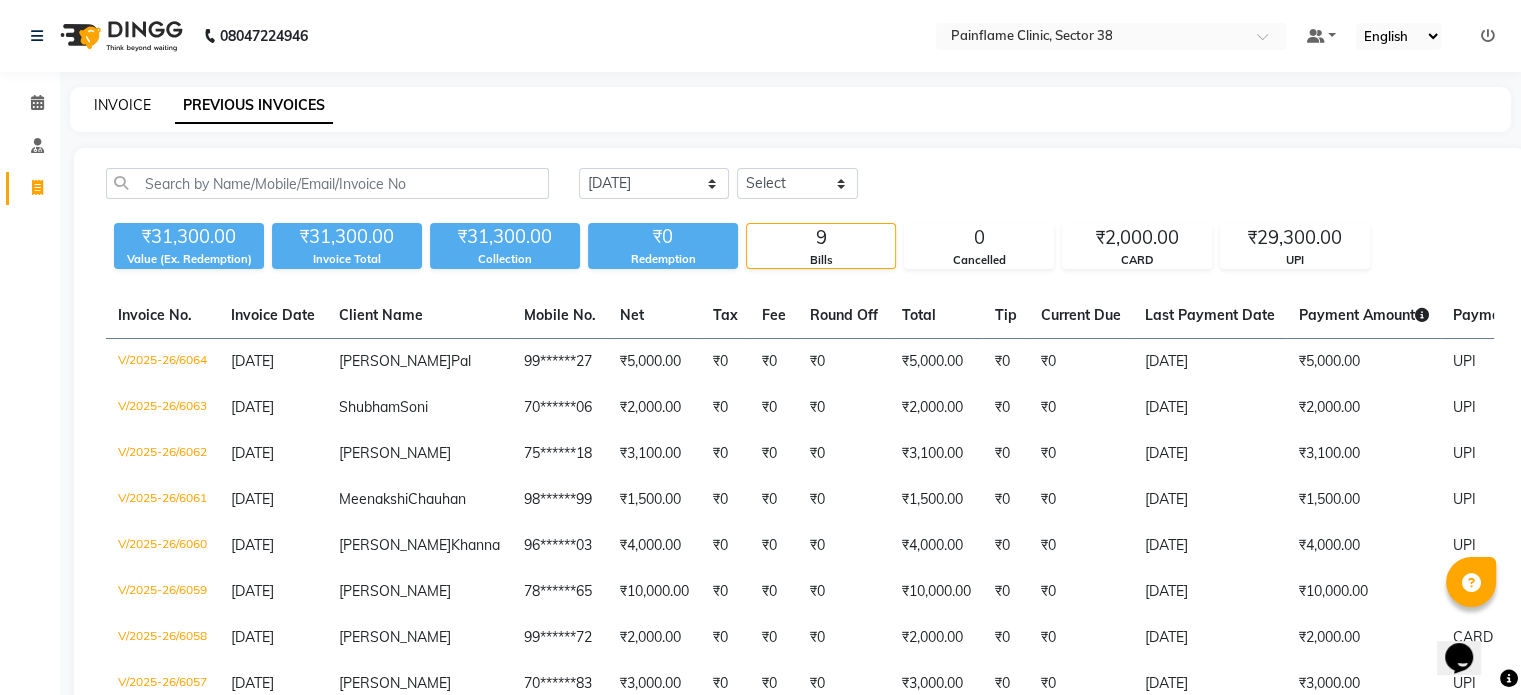 click on "INVOICE" 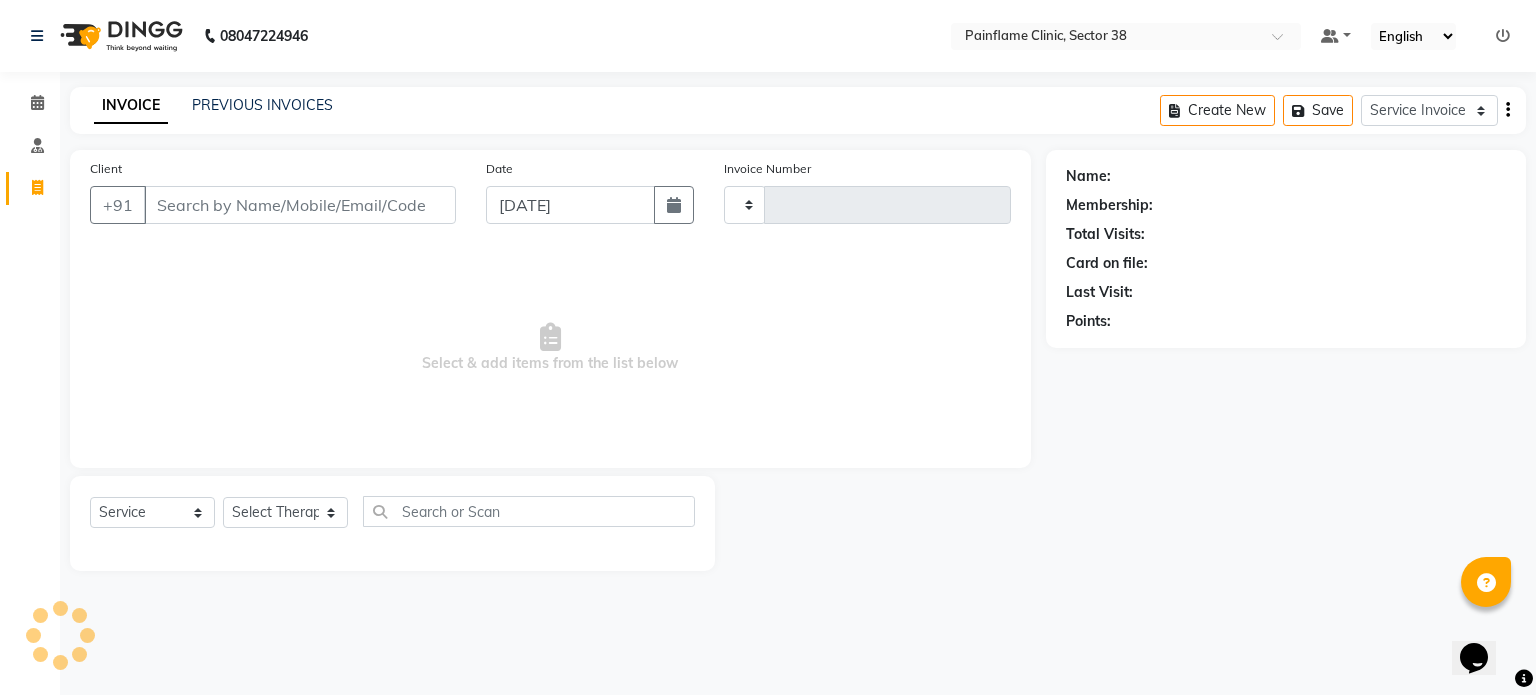 type on "6065" 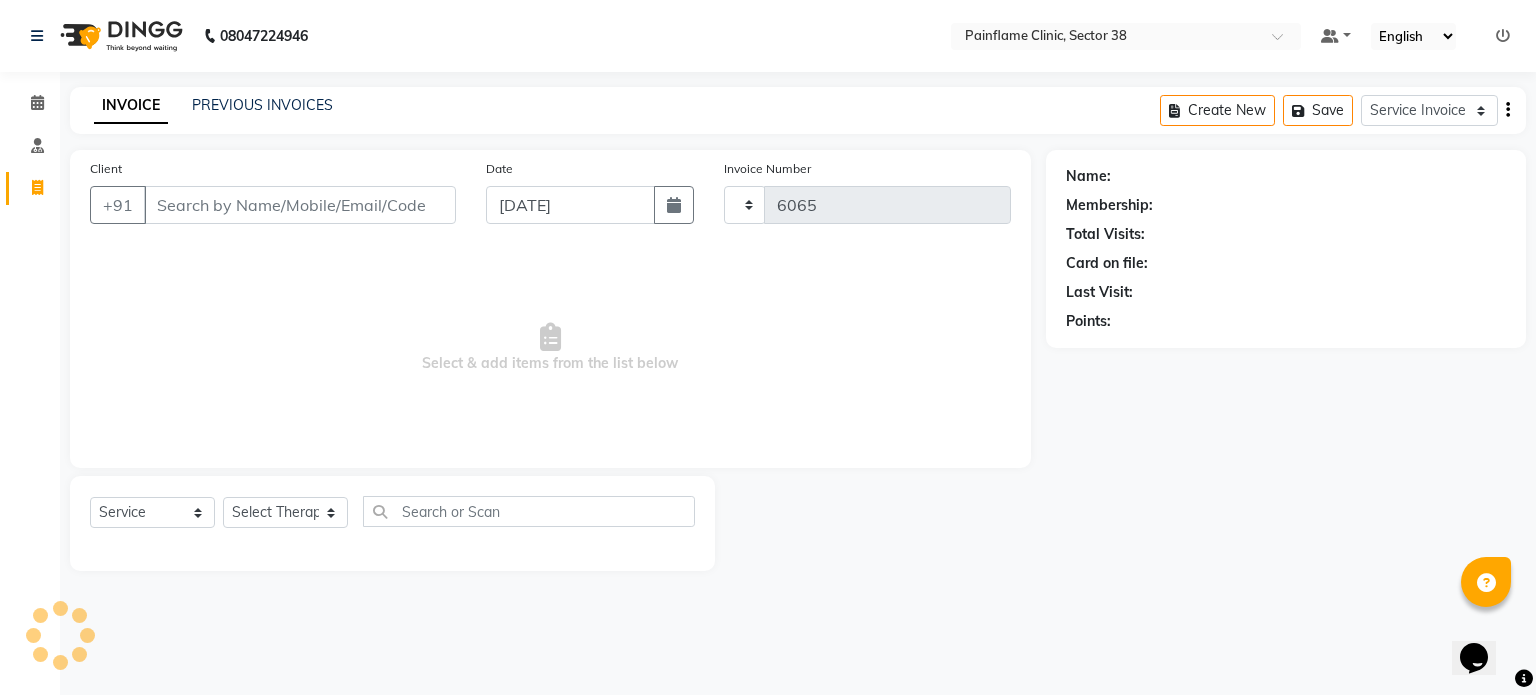 select on "3964" 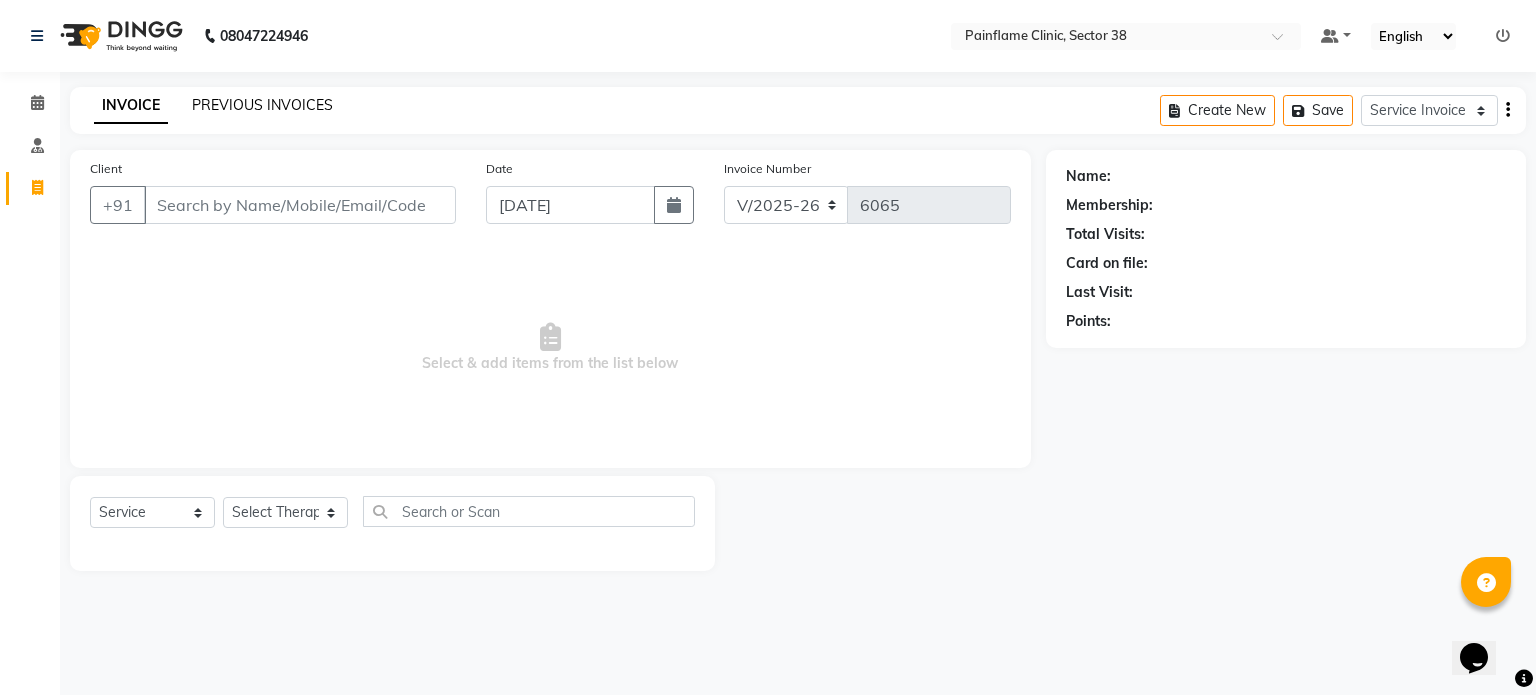 click on "PREVIOUS INVOICES" 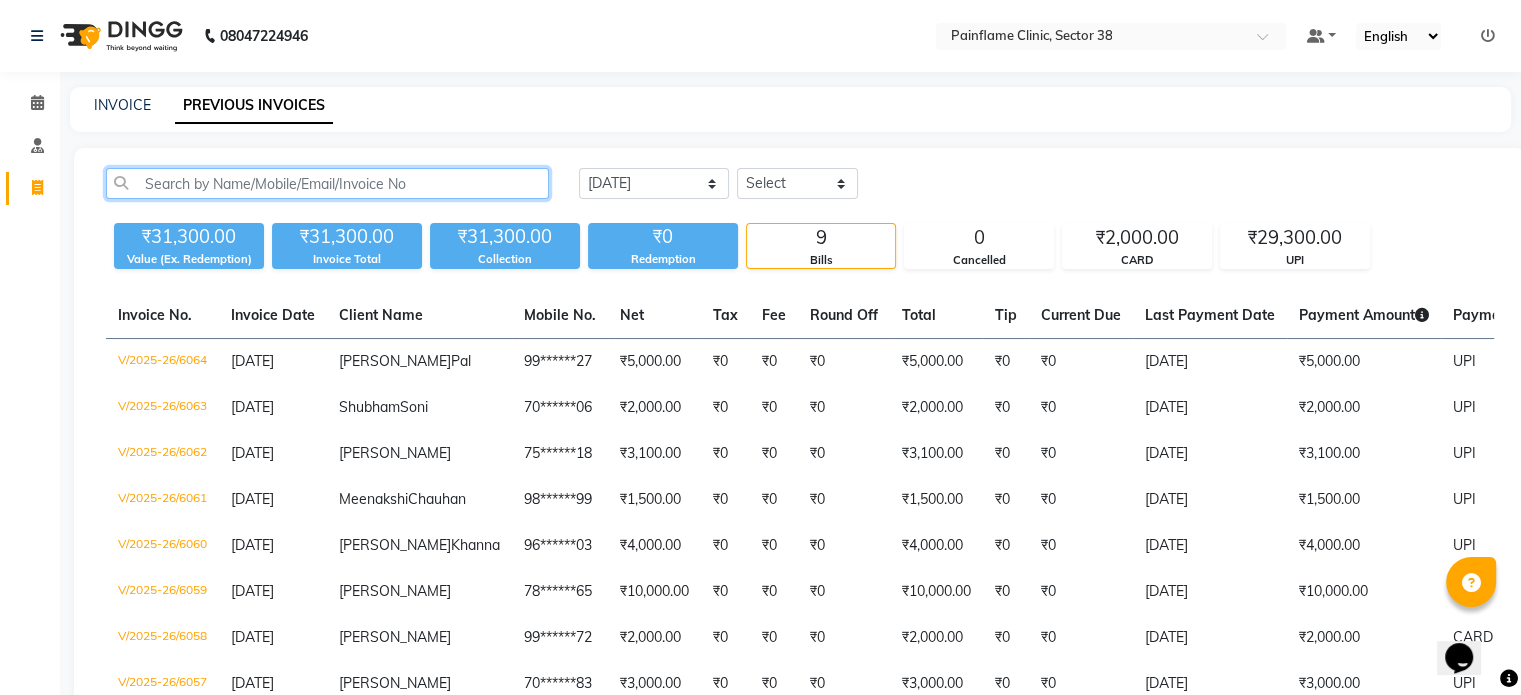 click 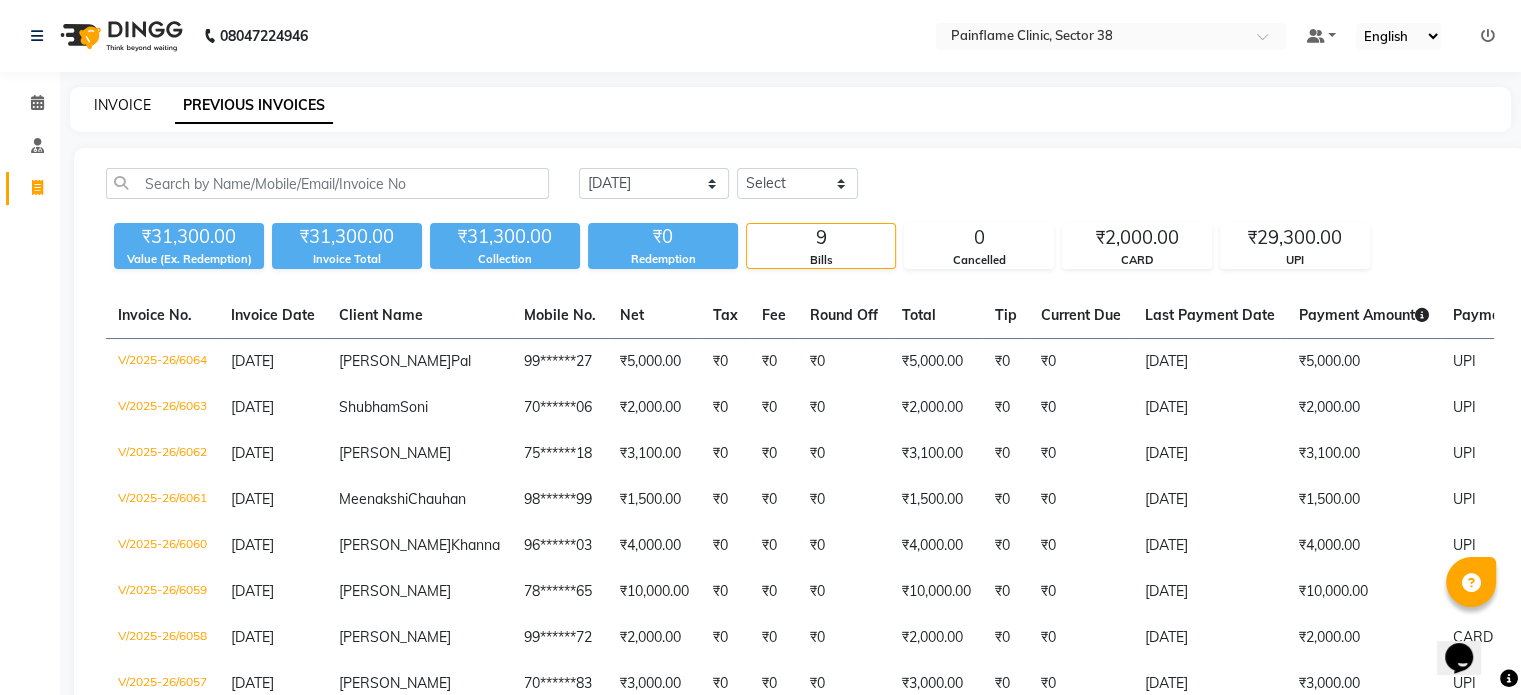 click on "INVOICE" 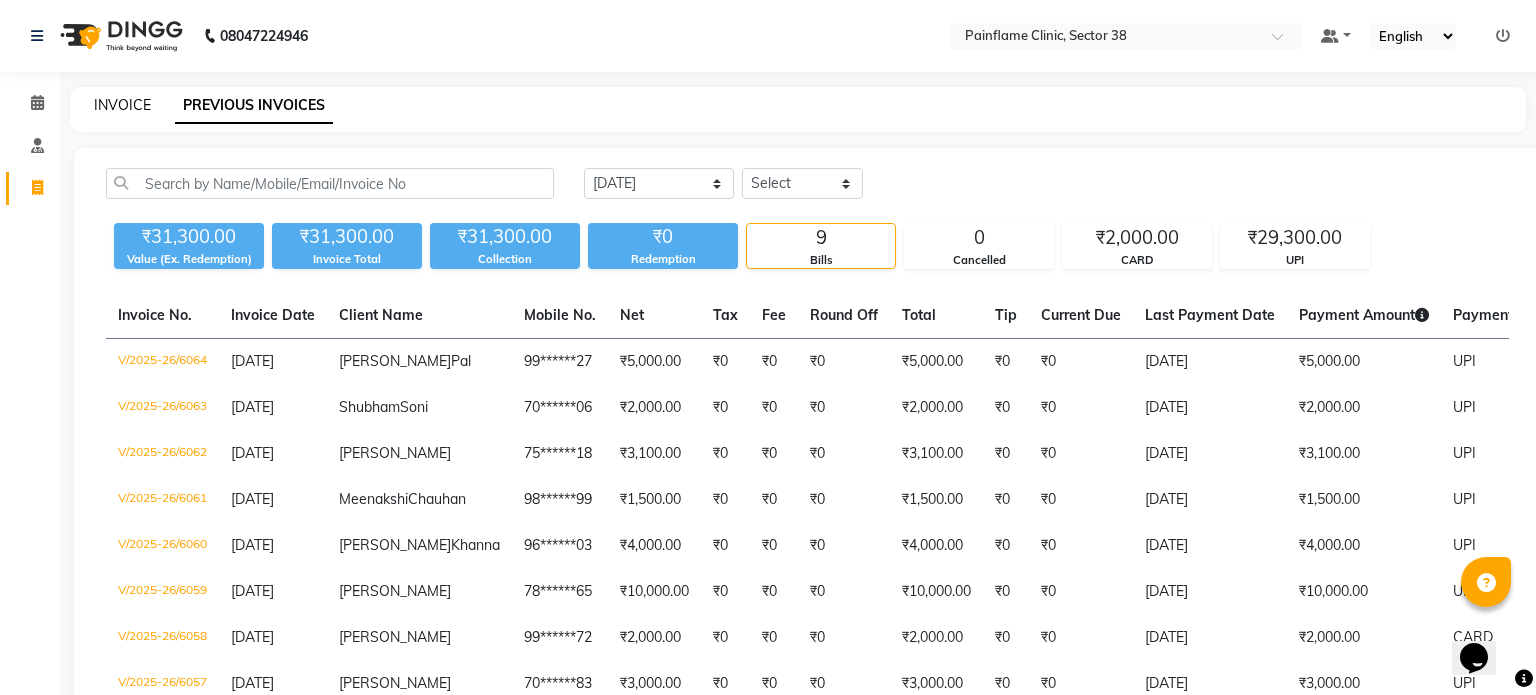 select on "service" 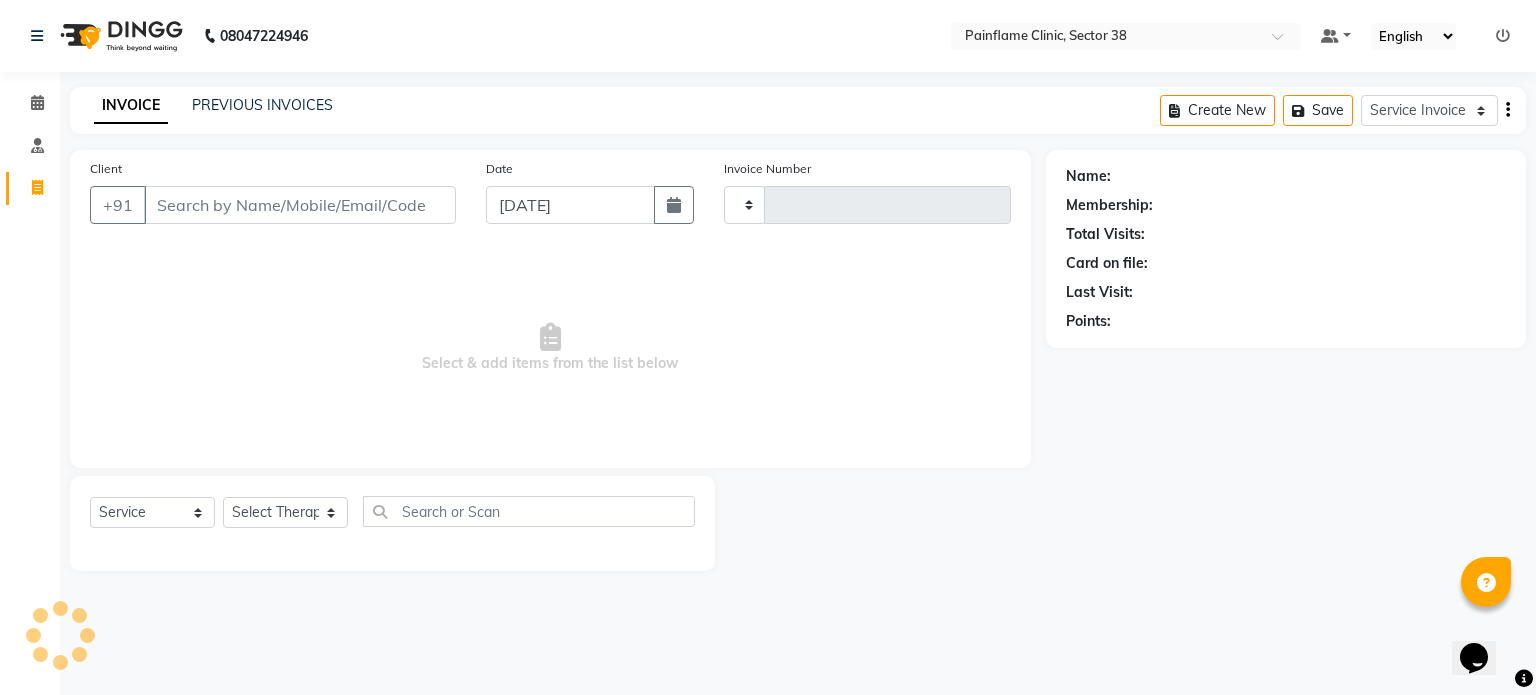 type on "6065" 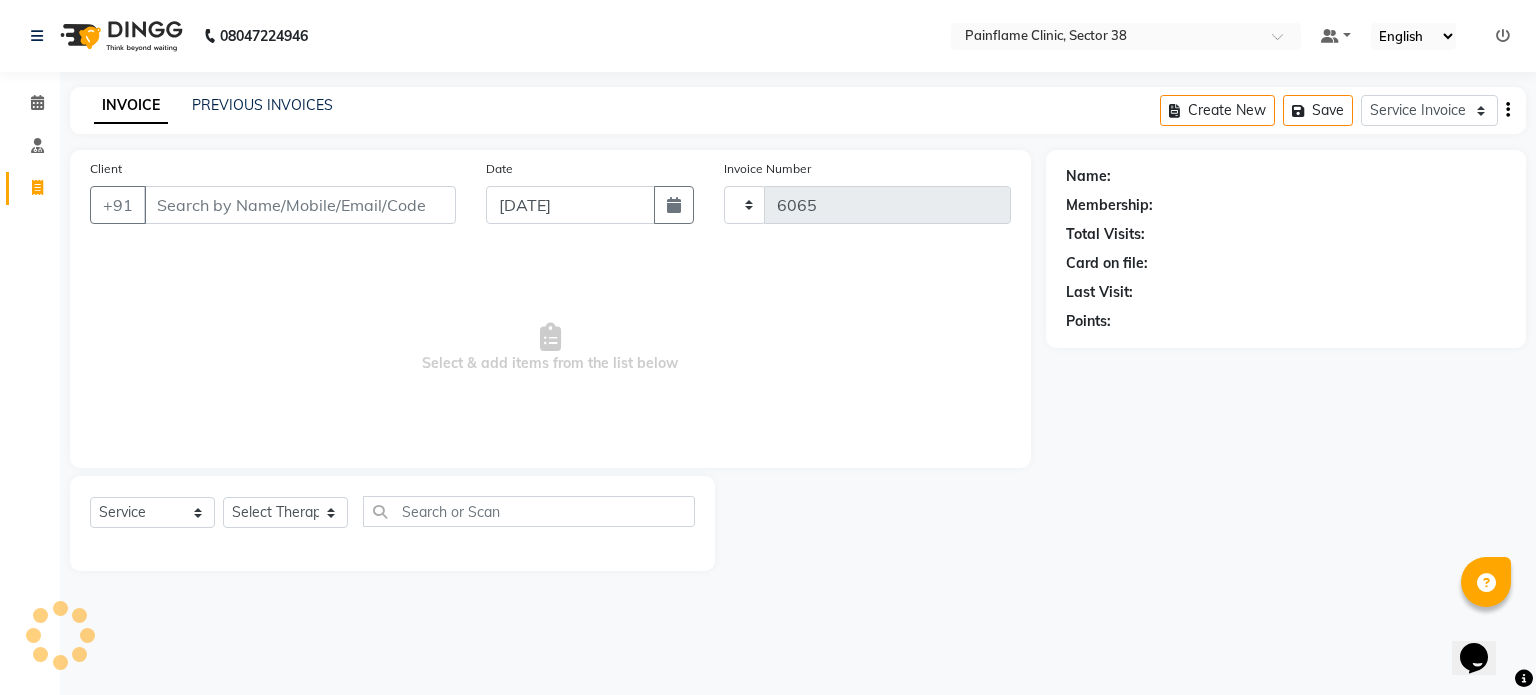 select on "3964" 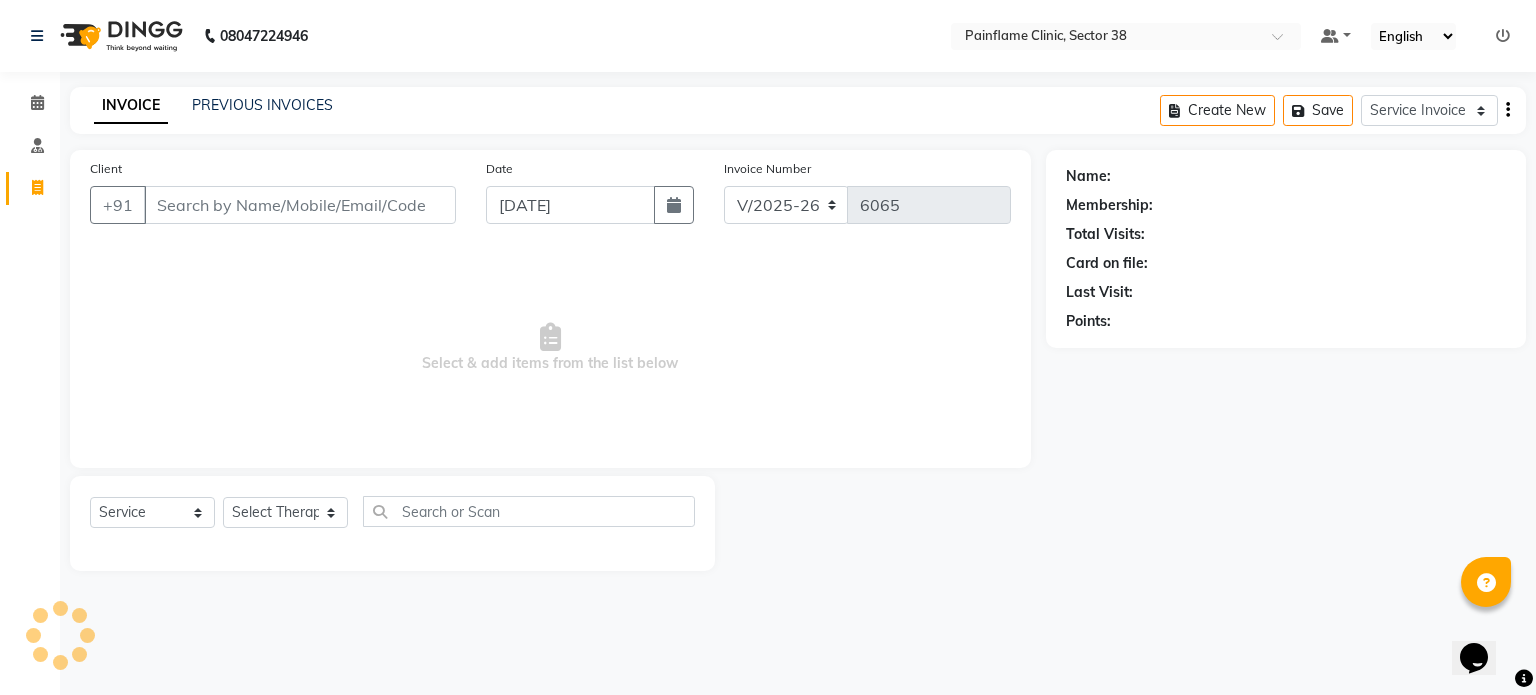click on "Client" at bounding box center [300, 205] 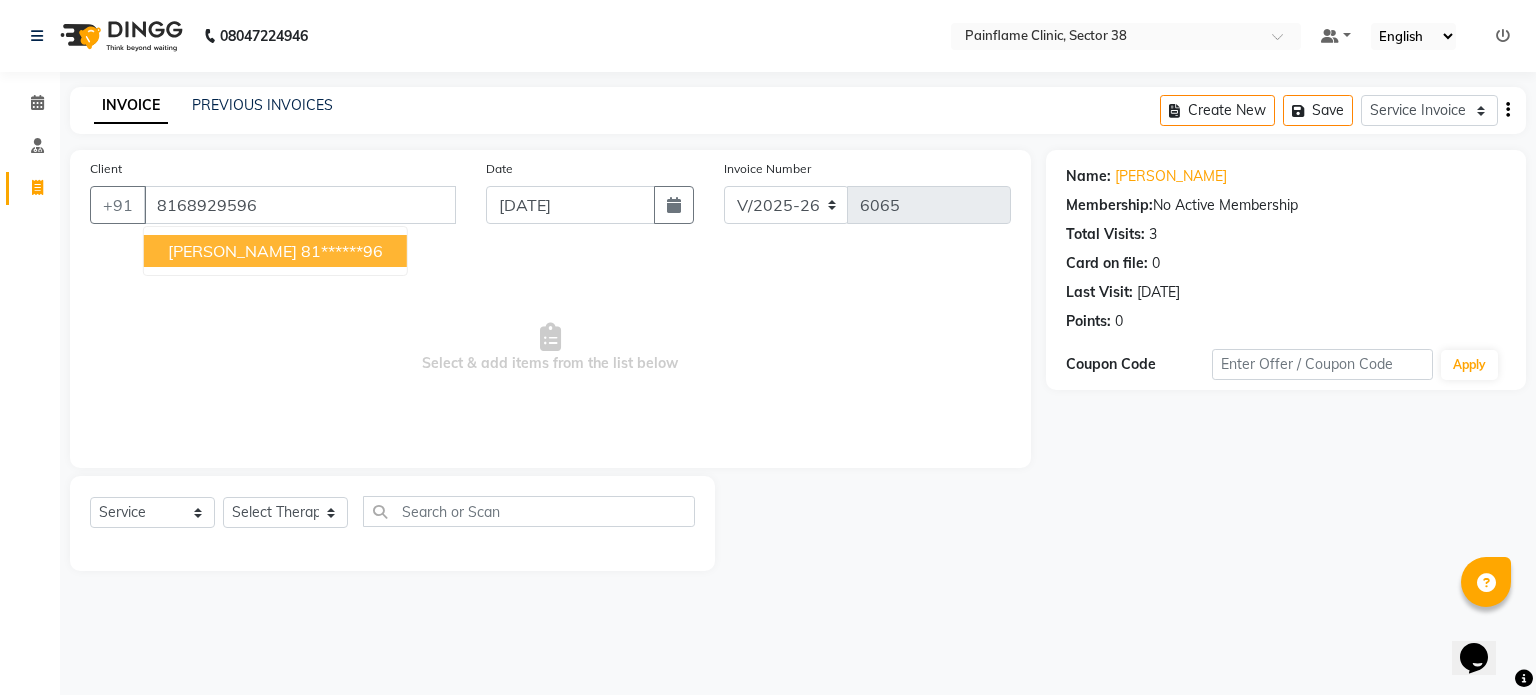 click on "81******96" at bounding box center (342, 251) 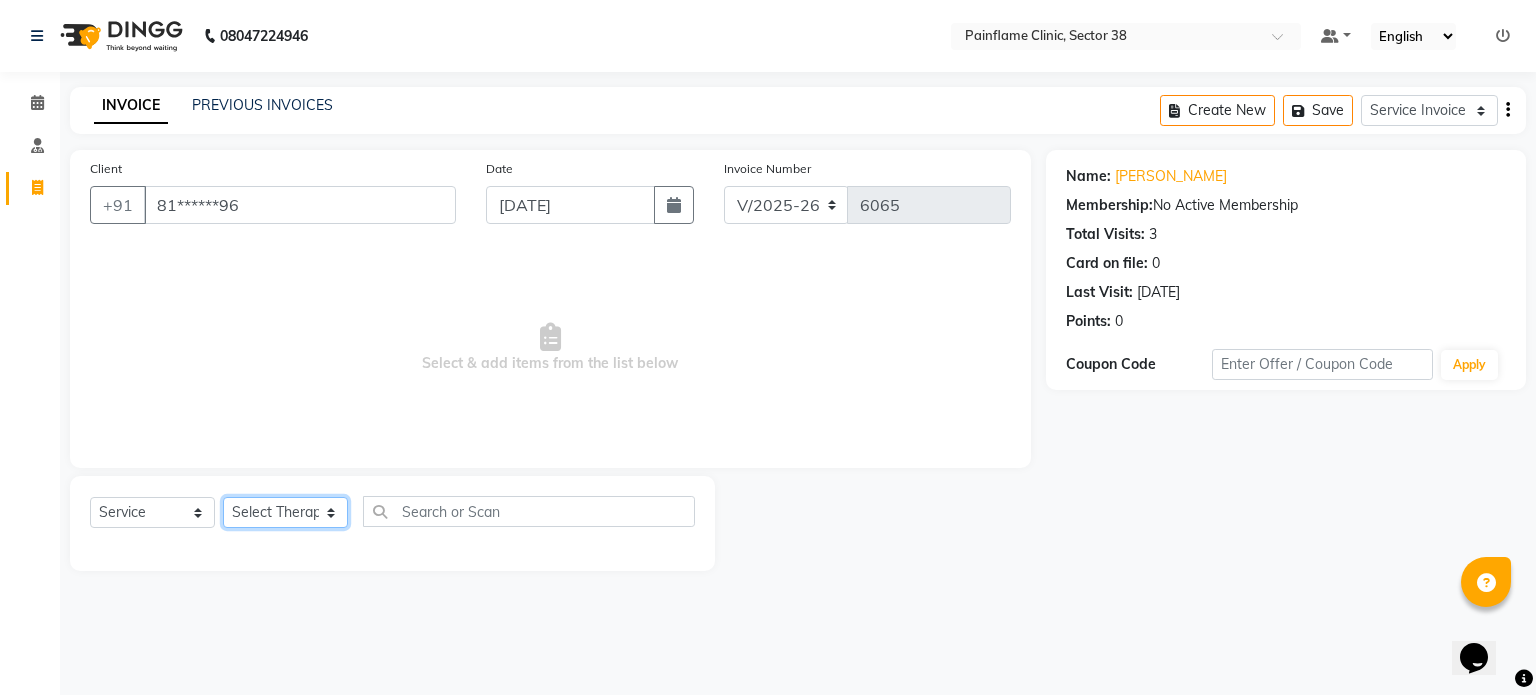 click on "Select Therapist Dr Durgesh Dr Harish Dr Ranjana Dr Saurabh Dr. Suraj Dr. Tejpal Mehlawat KUSHAL MOHIT SEMWAL Nancy Singhai Reception 1  Reception 2 Reception 3" 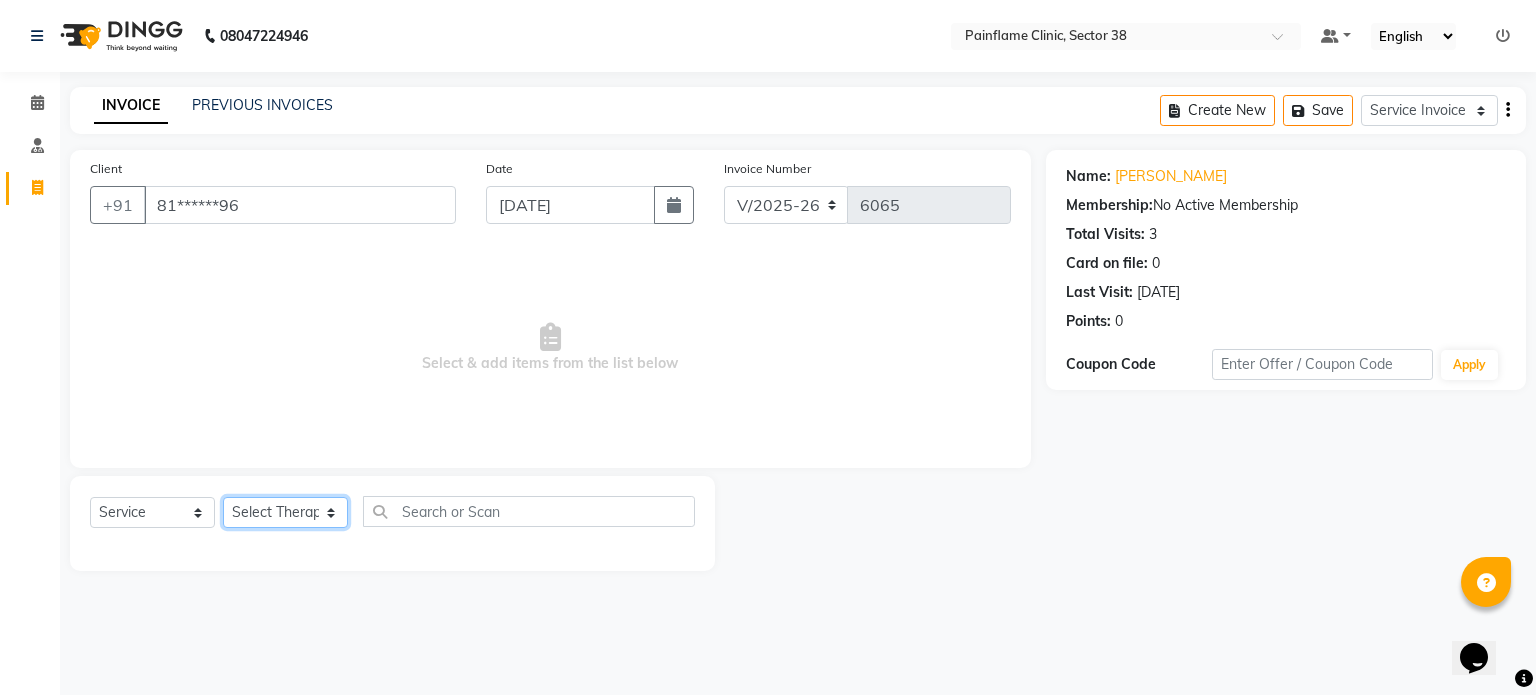 select on "20209" 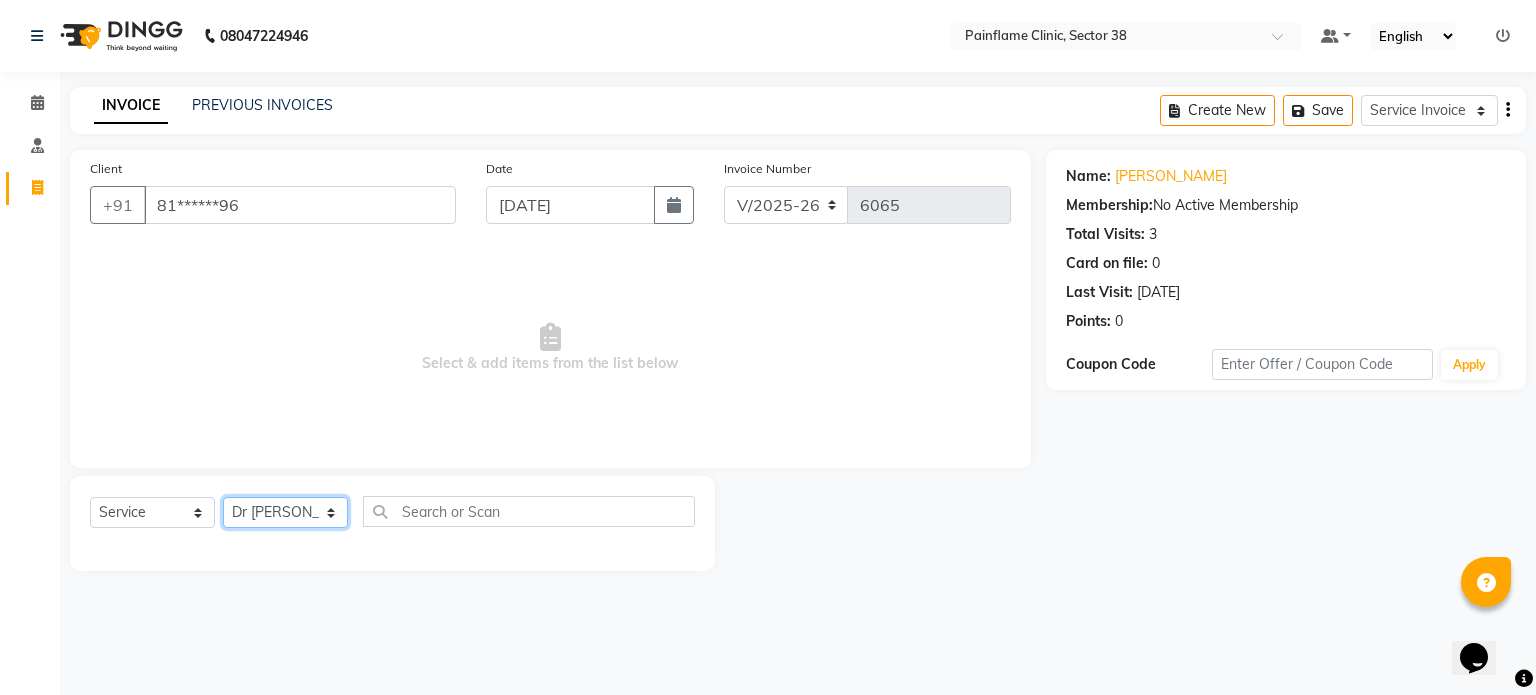 click on "Select Therapist Dr Durgesh Dr Harish Dr Ranjana Dr Saurabh Dr. Suraj Dr. Tejpal Mehlawat KUSHAL MOHIT SEMWAL Nancy Singhai Reception 1  Reception 2 Reception 3" 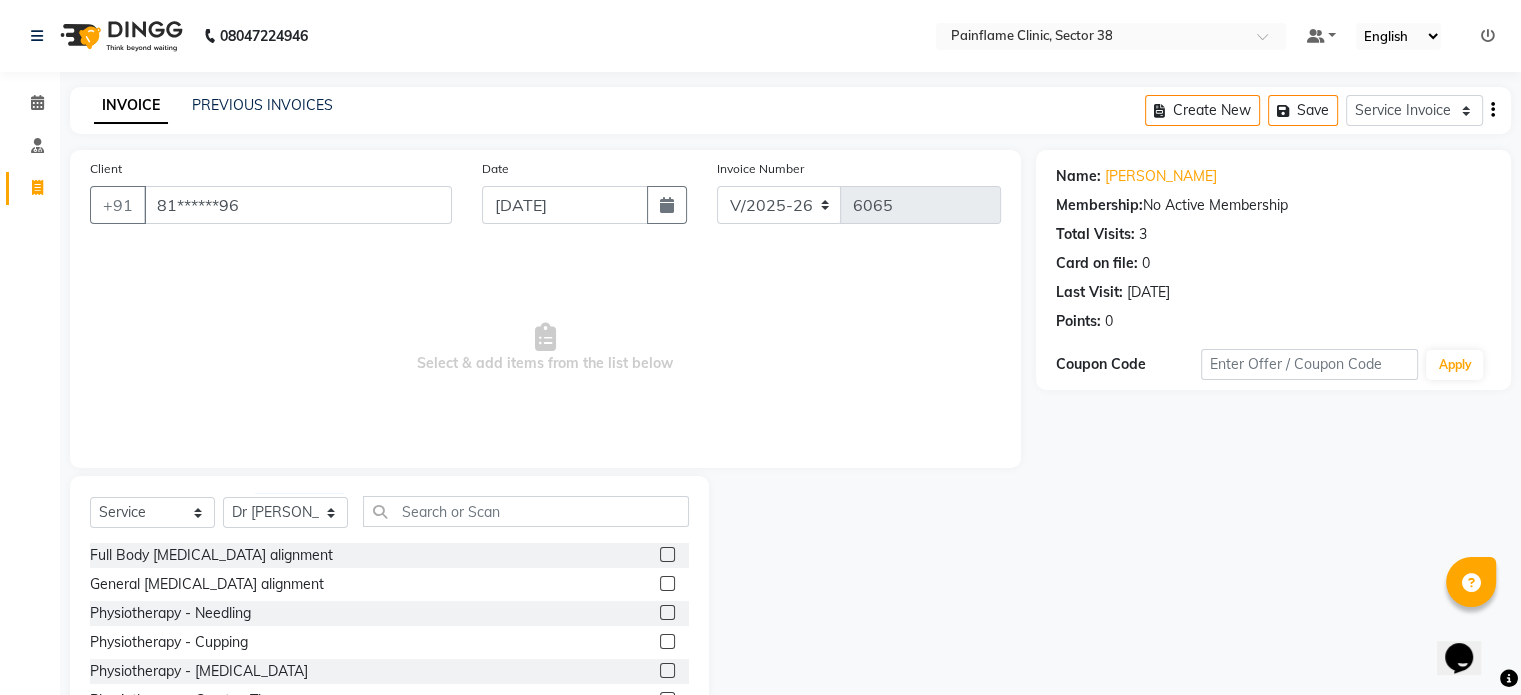 click 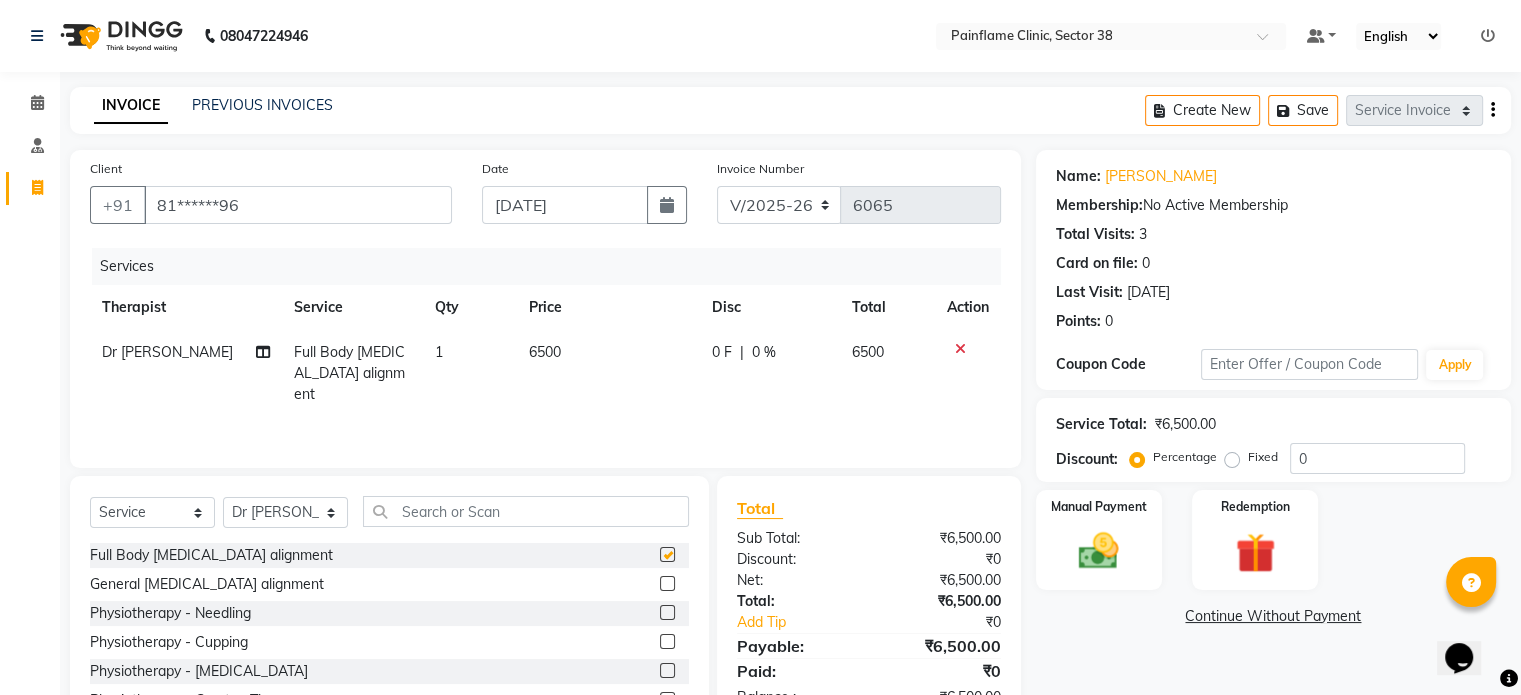 checkbox on "false" 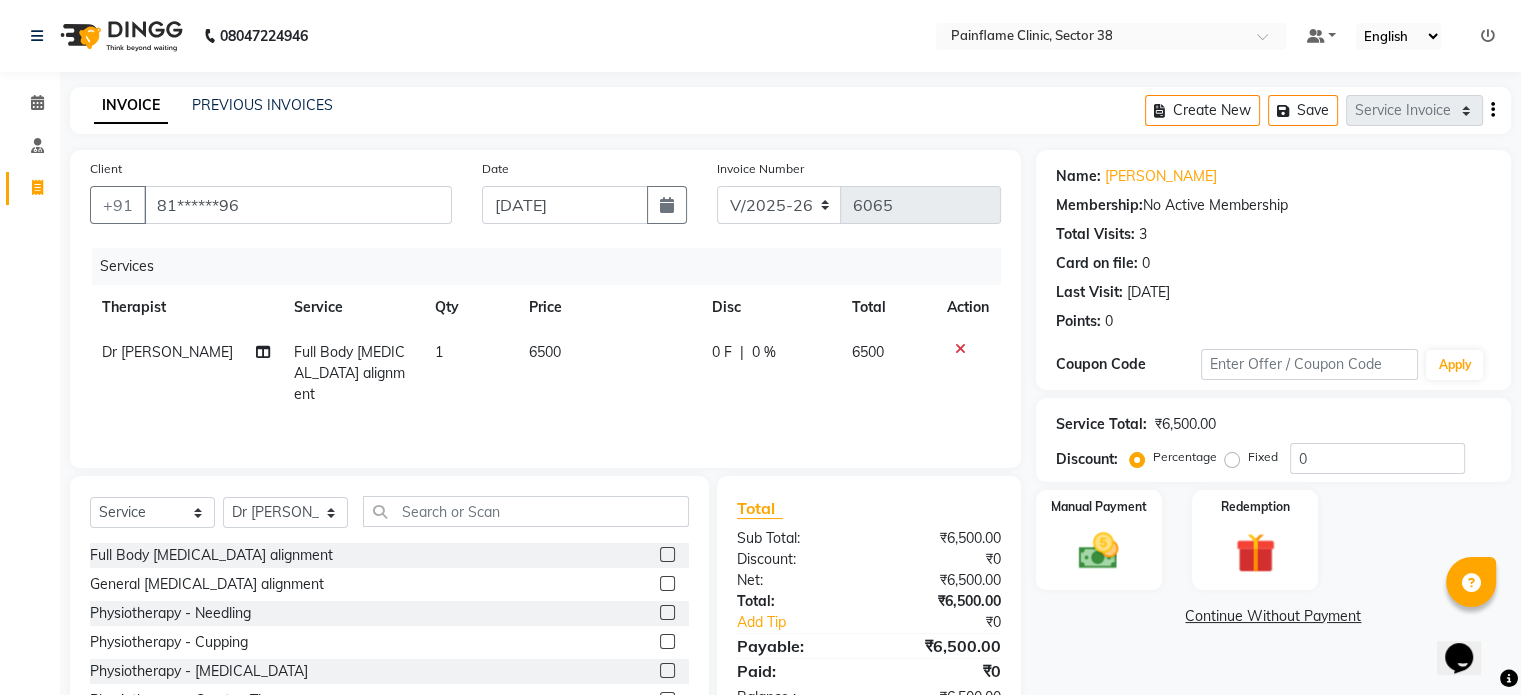 click on "Full Body [MEDICAL_DATA] alignment" 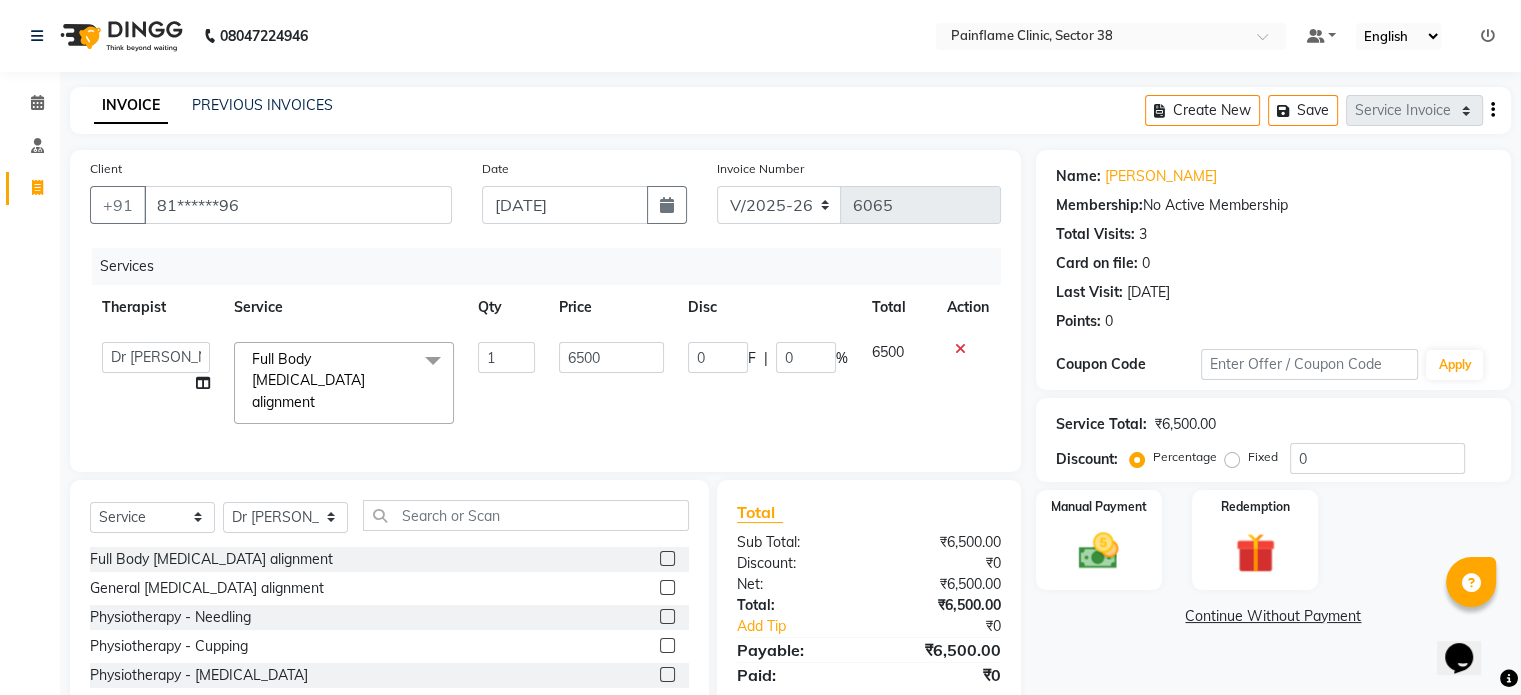click on "Full Body [MEDICAL_DATA] alignment" 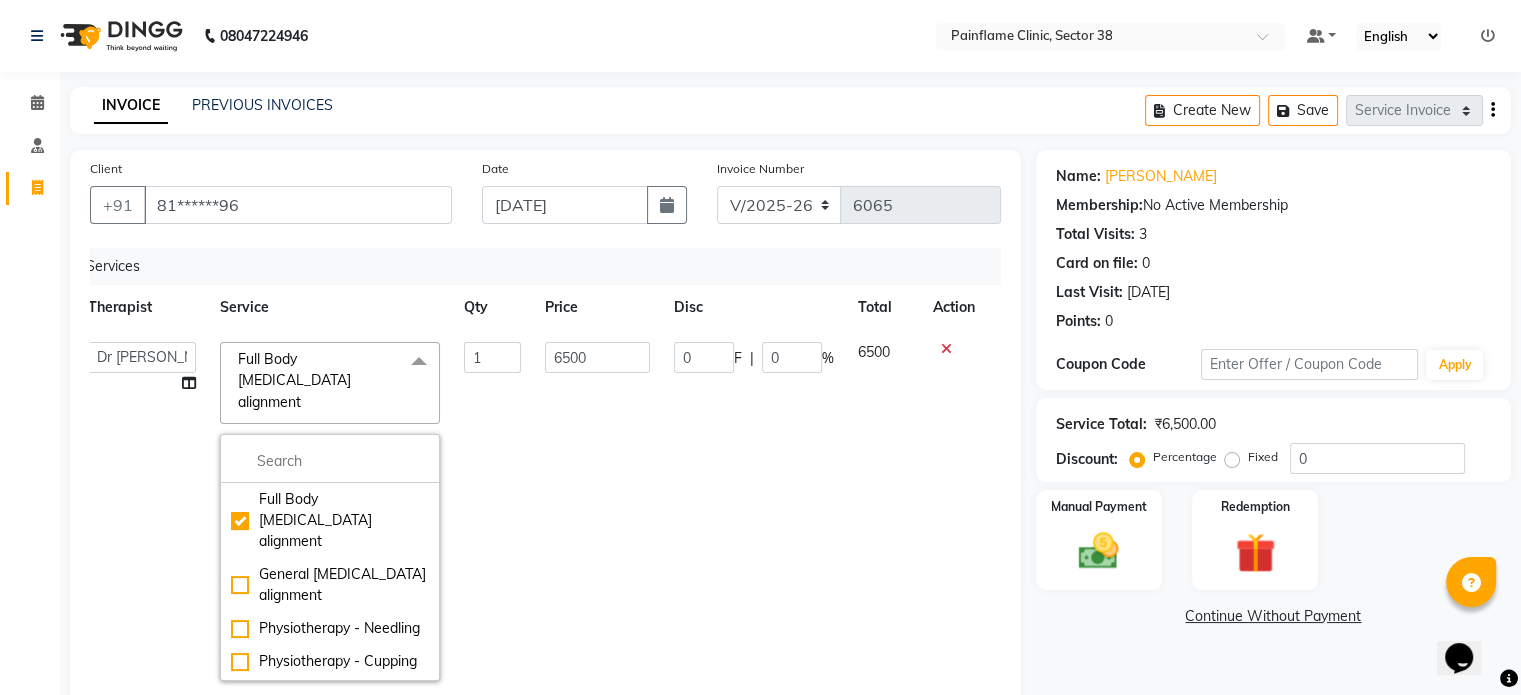 scroll, scrollTop: 320, scrollLeft: 14, axis: both 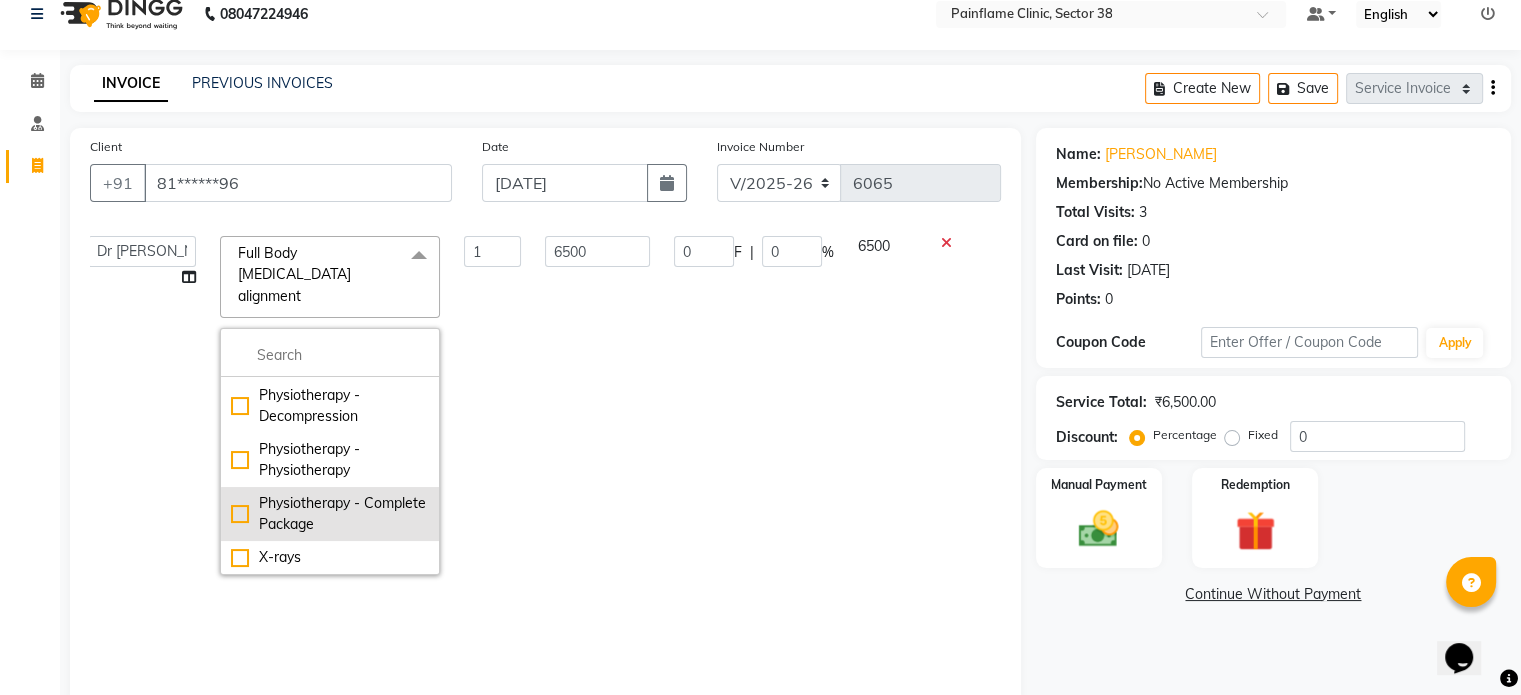 click on "Physiotherapy - Complete Package" 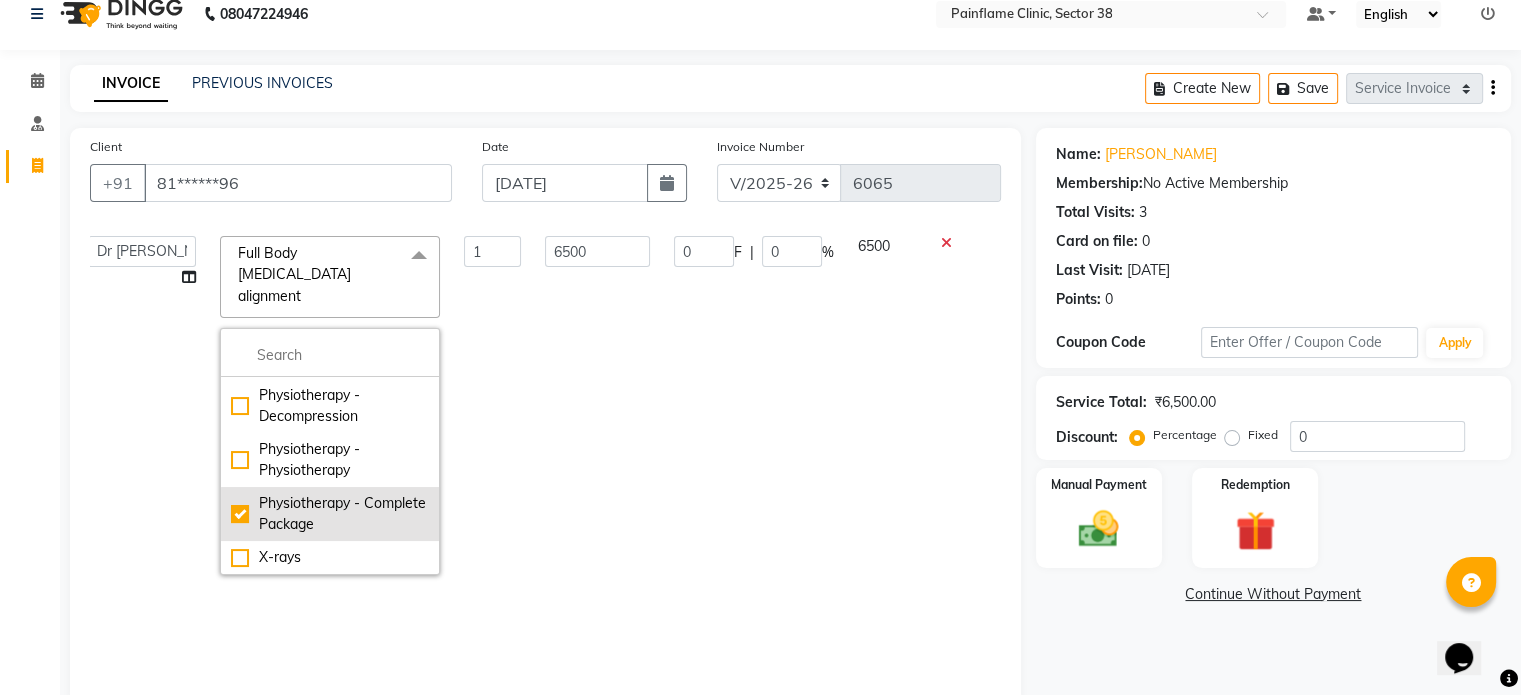 checkbox on "false" 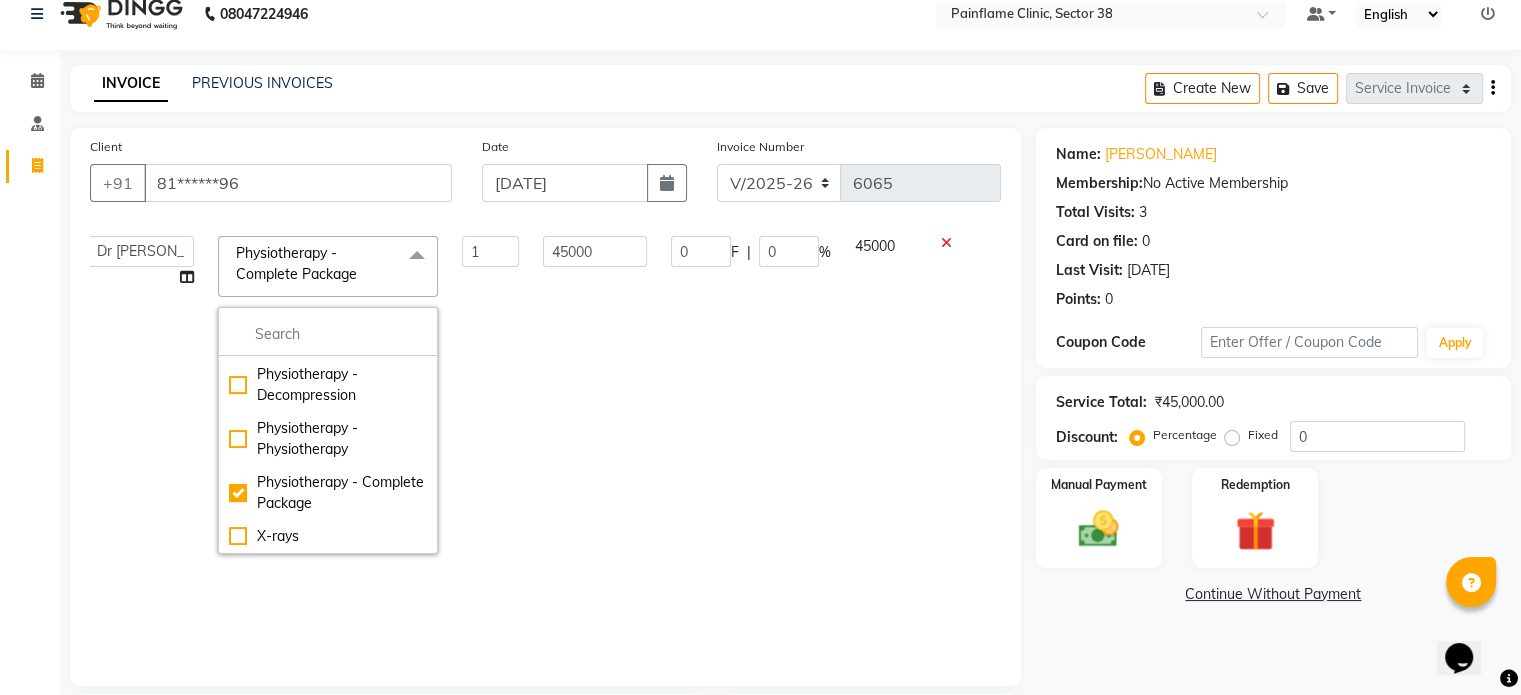 click on "45000" 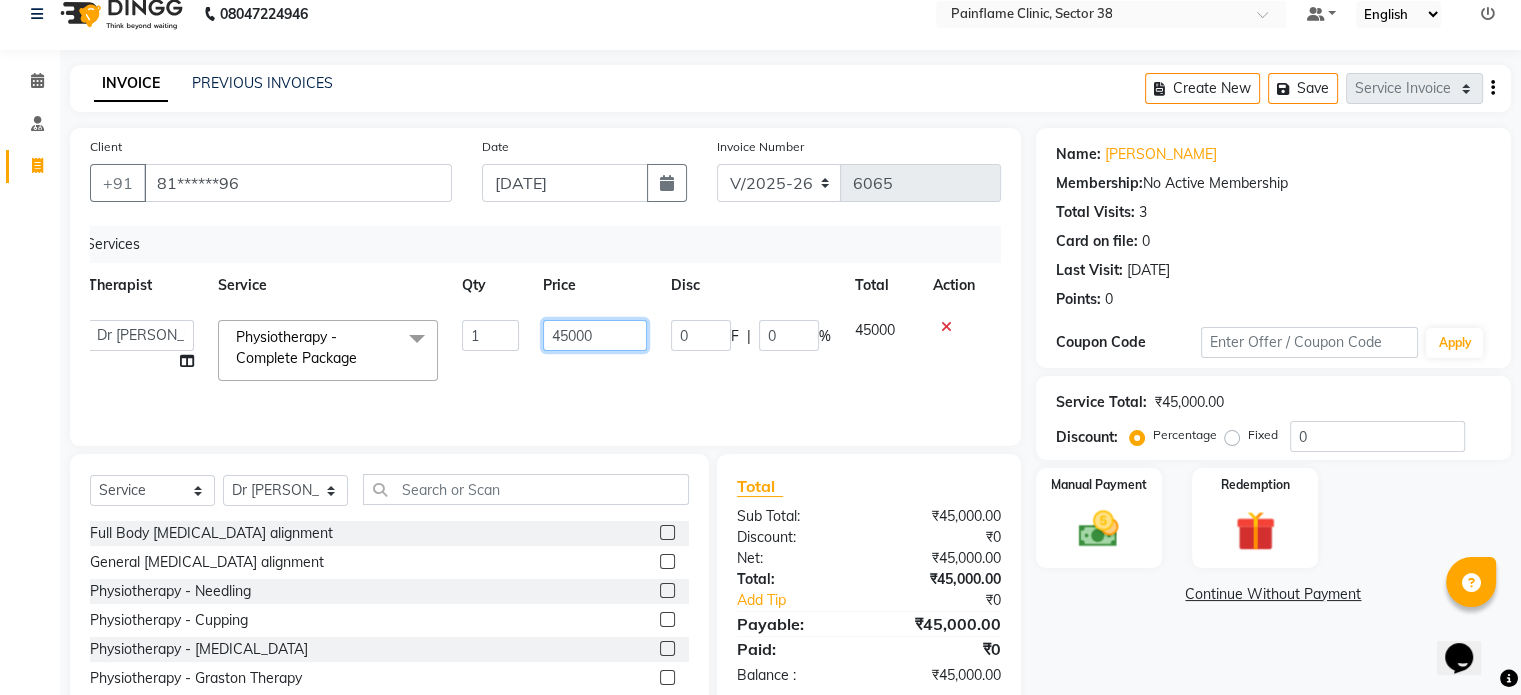 click on "45000" 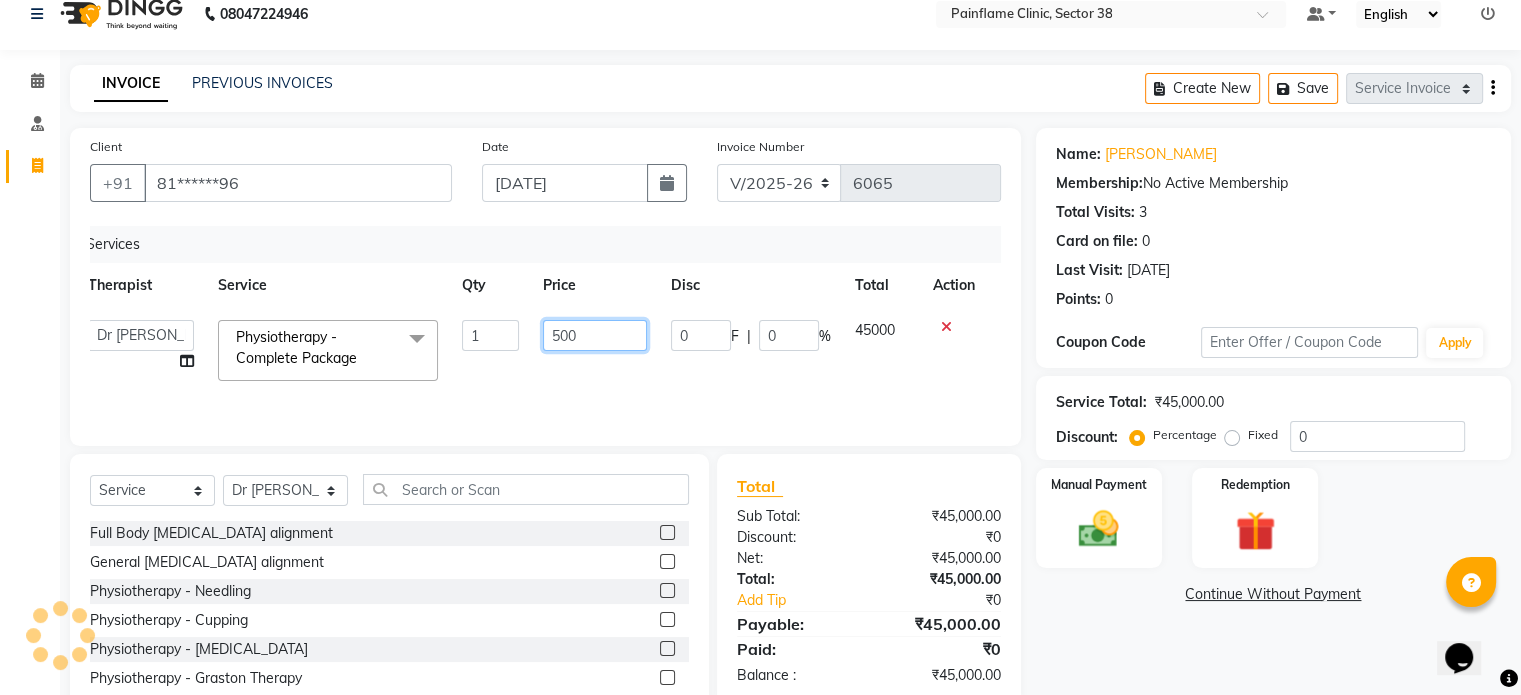 type on "5000" 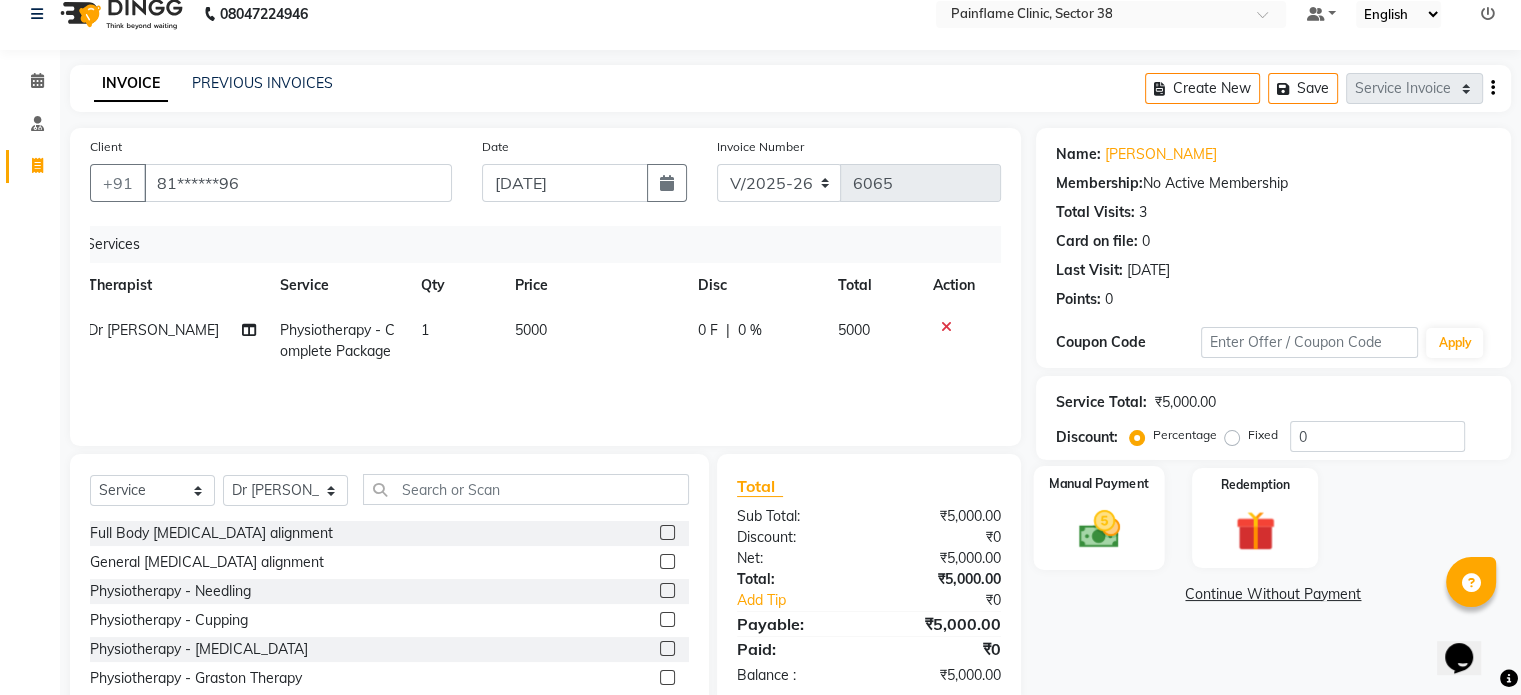 click 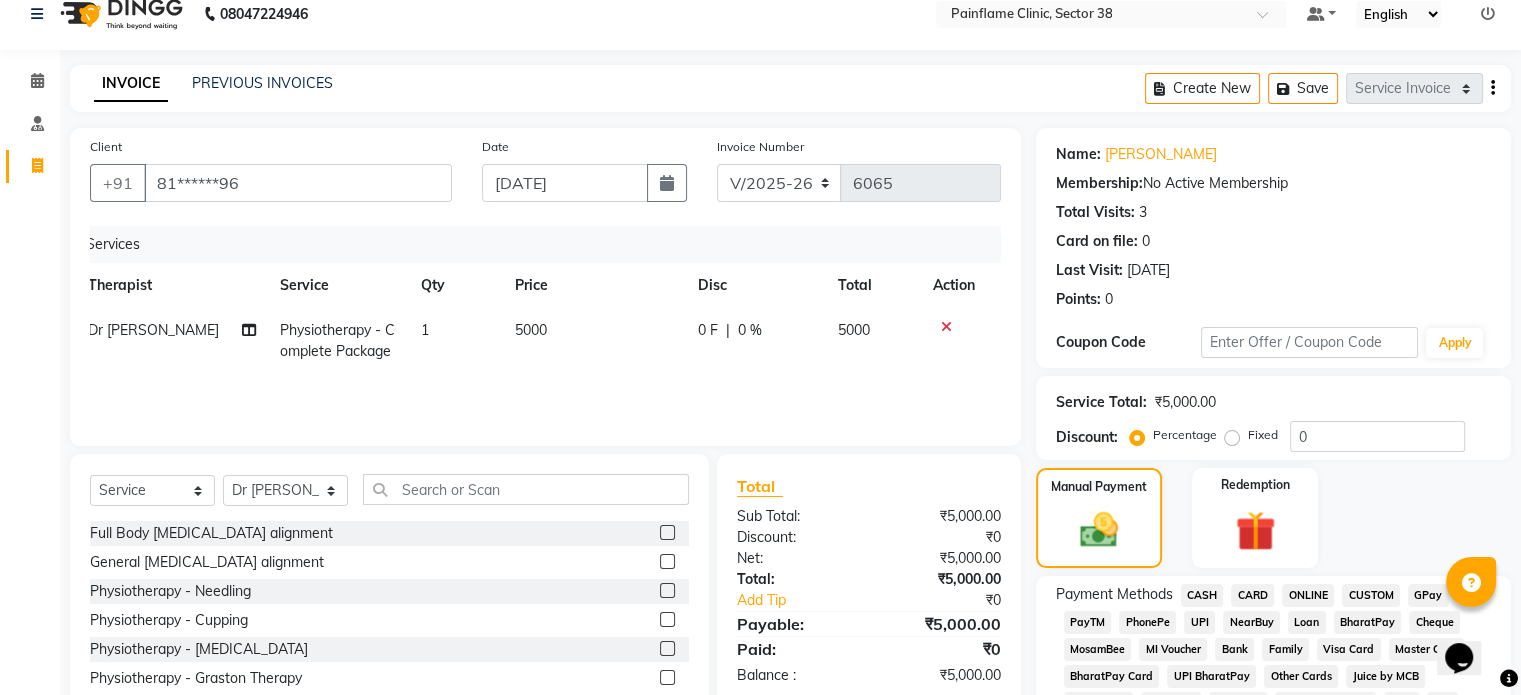 click on "UPI" 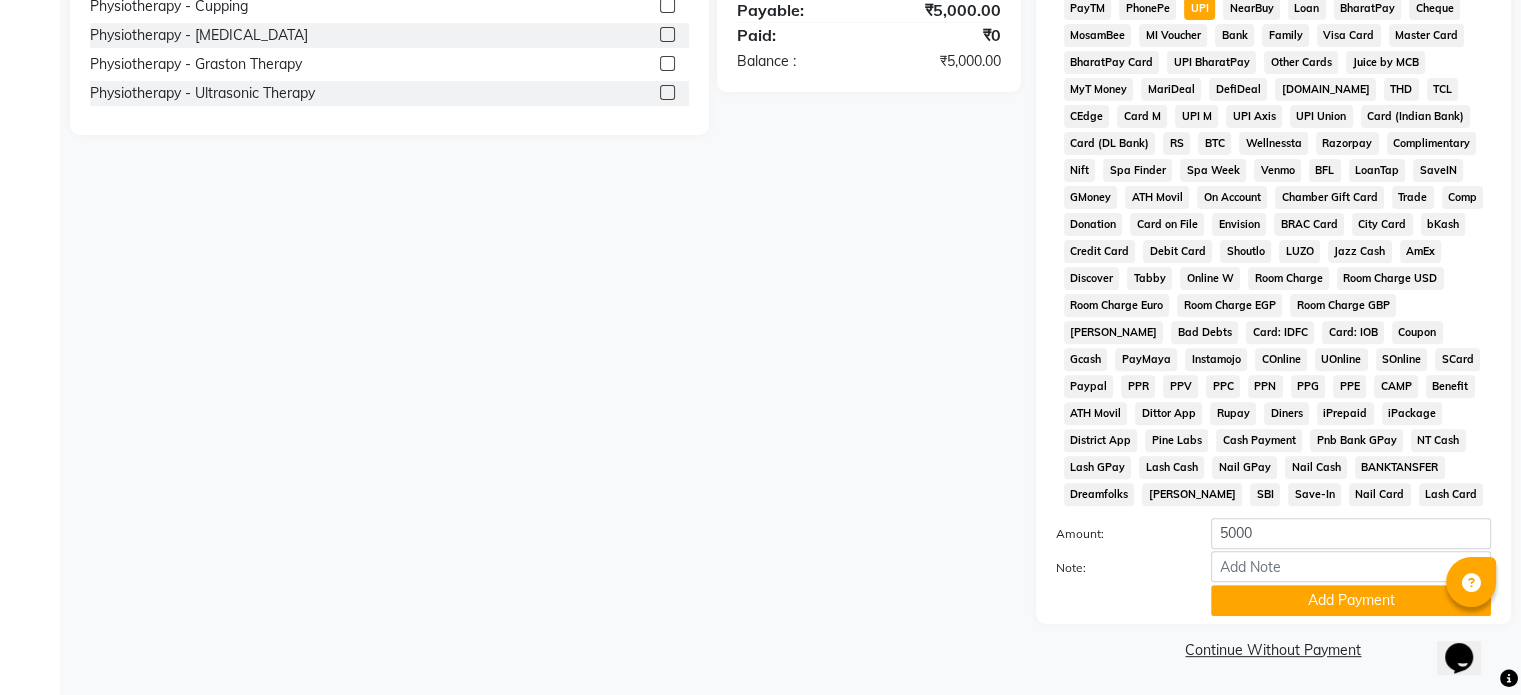 scroll, scrollTop: 652, scrollLeft: 0, axis: vertical 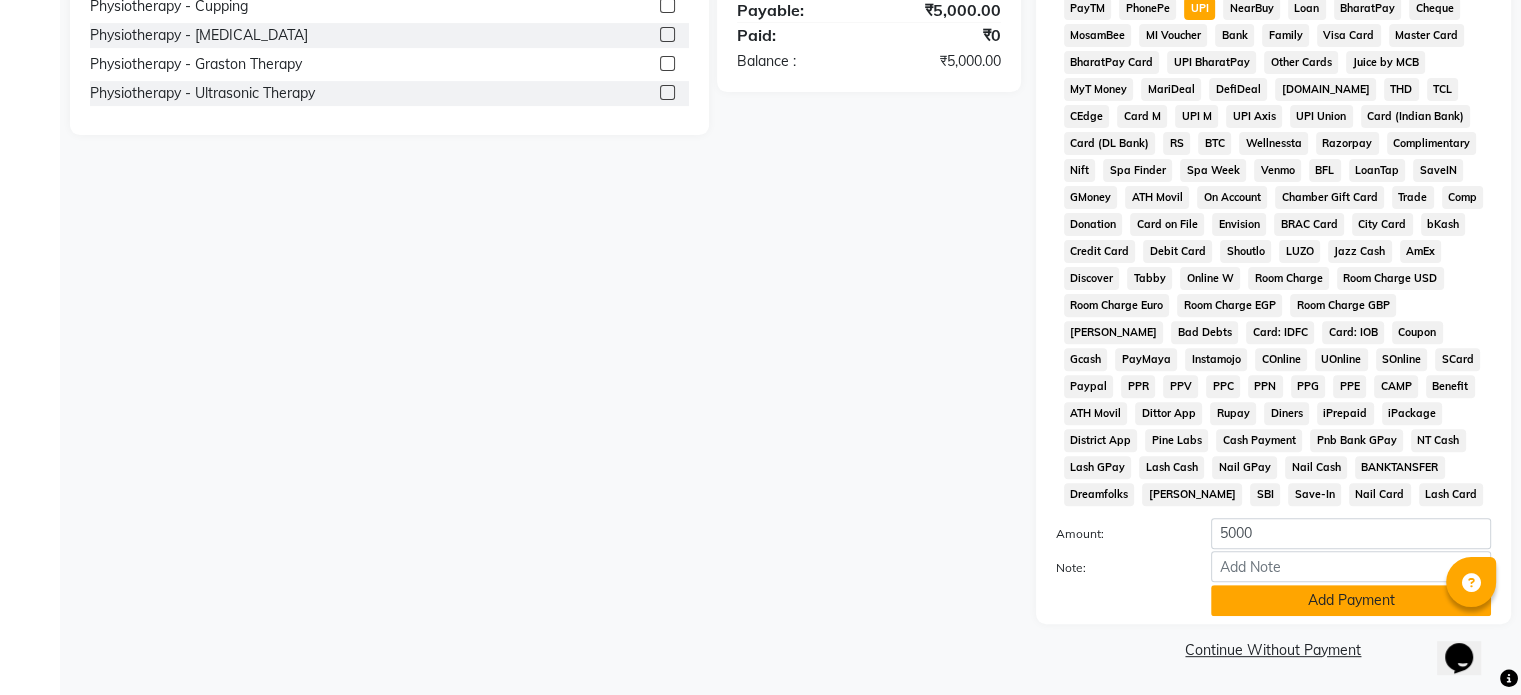 click on "Add Payment" 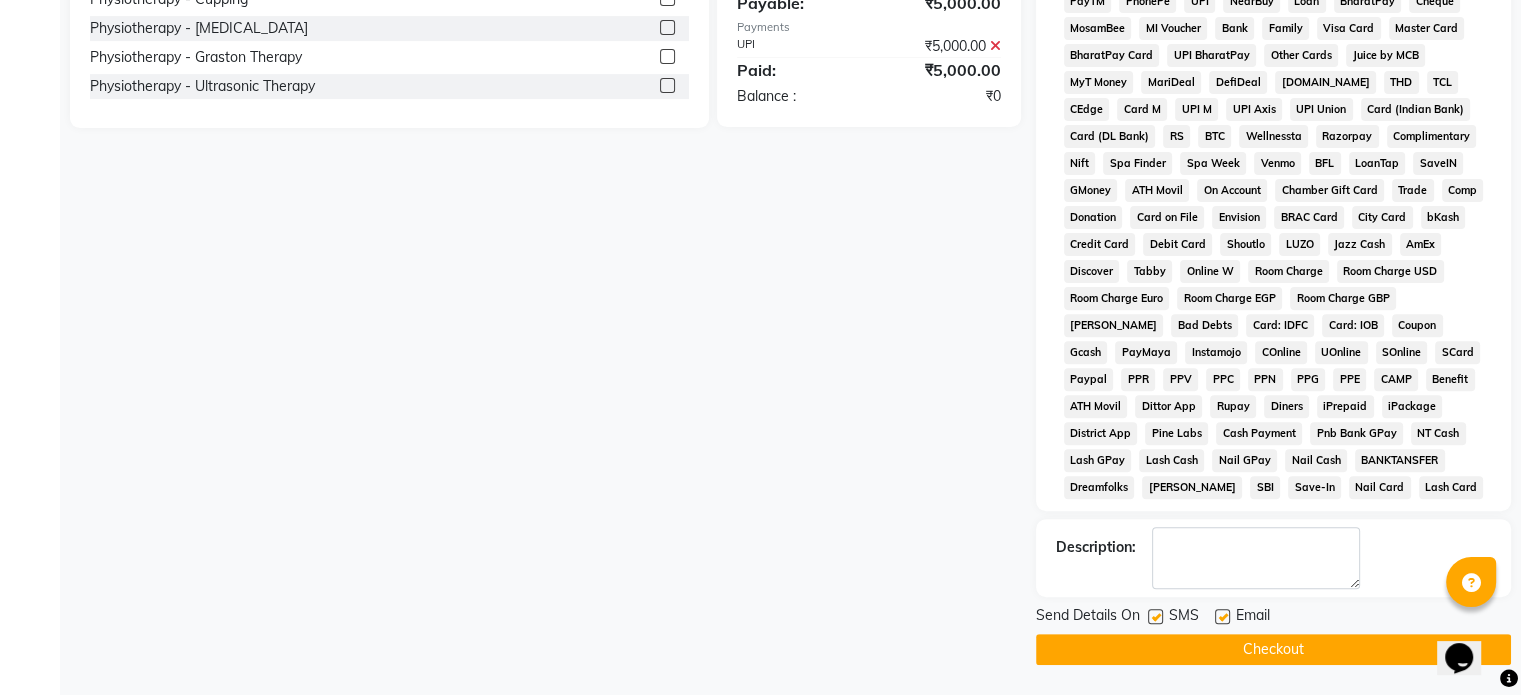 click 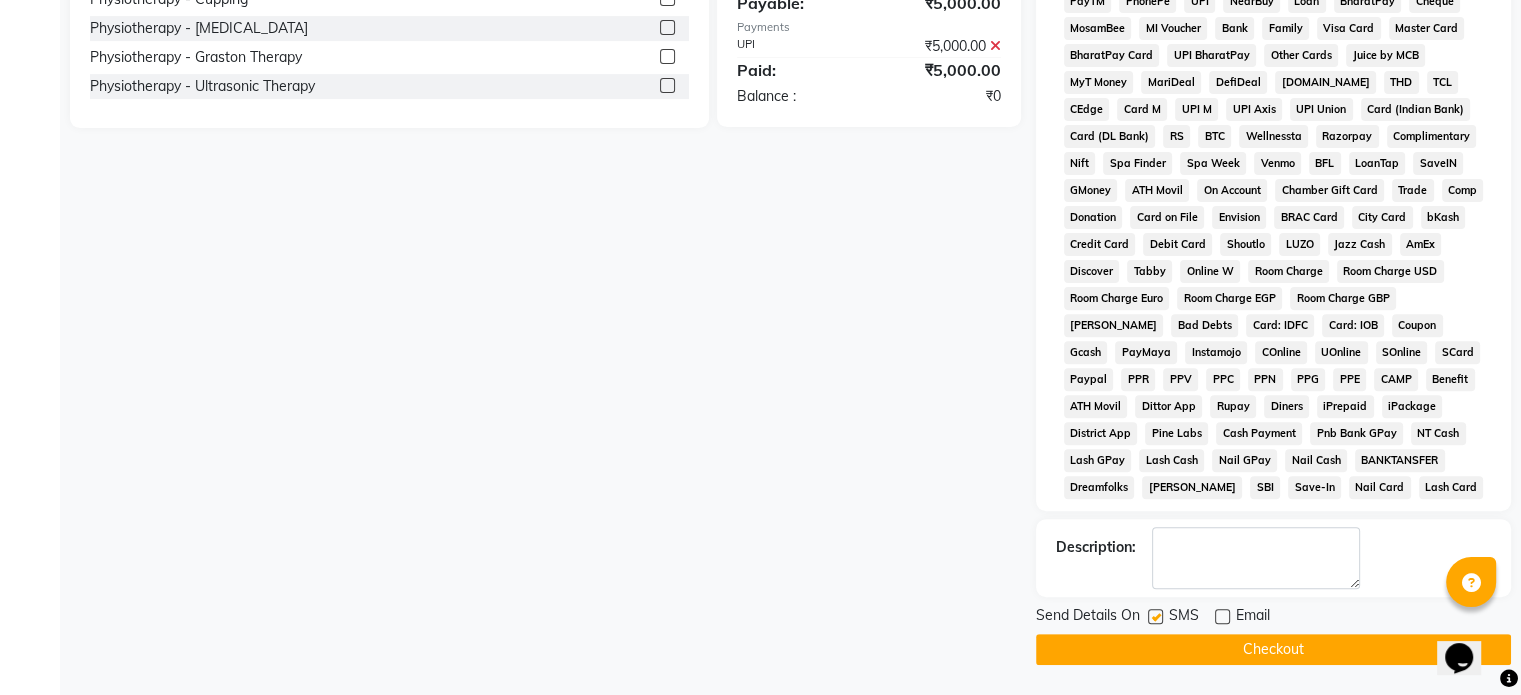 click 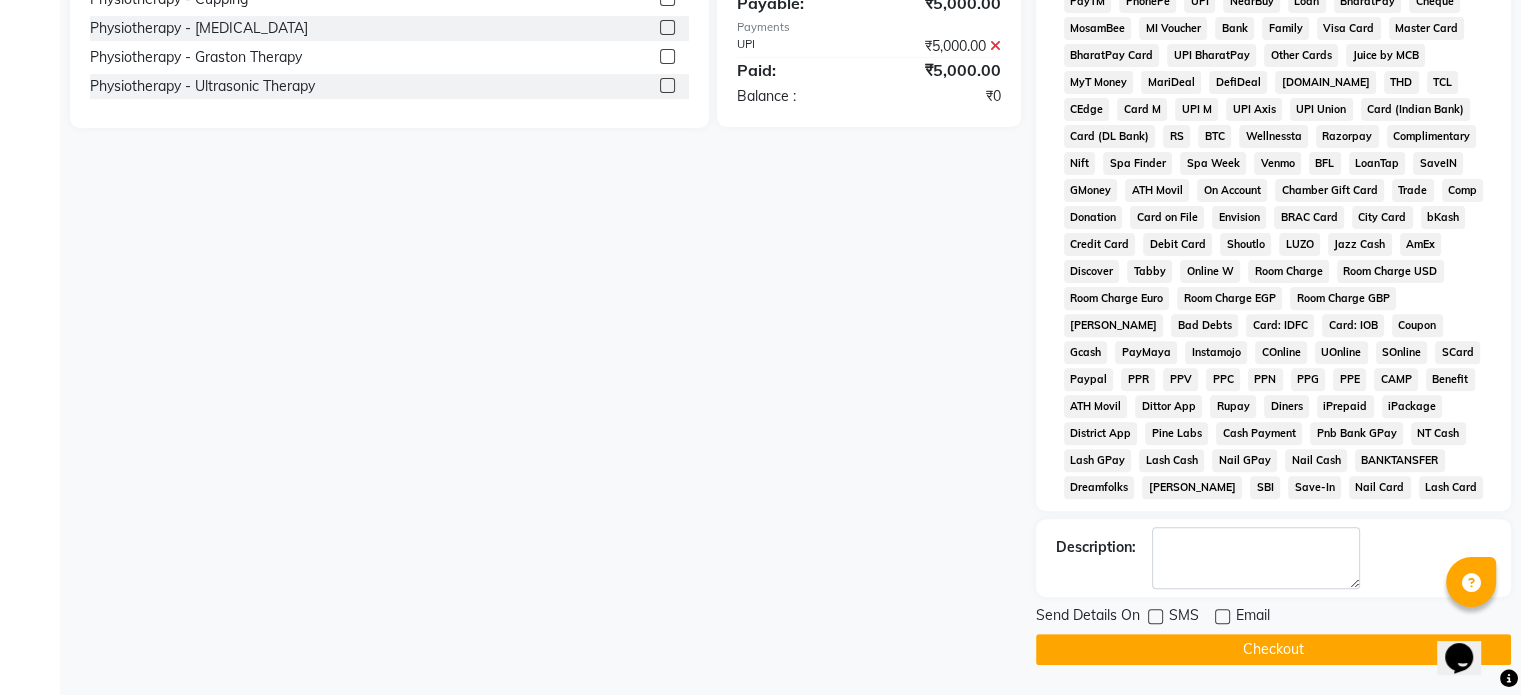 click on "Checkout" 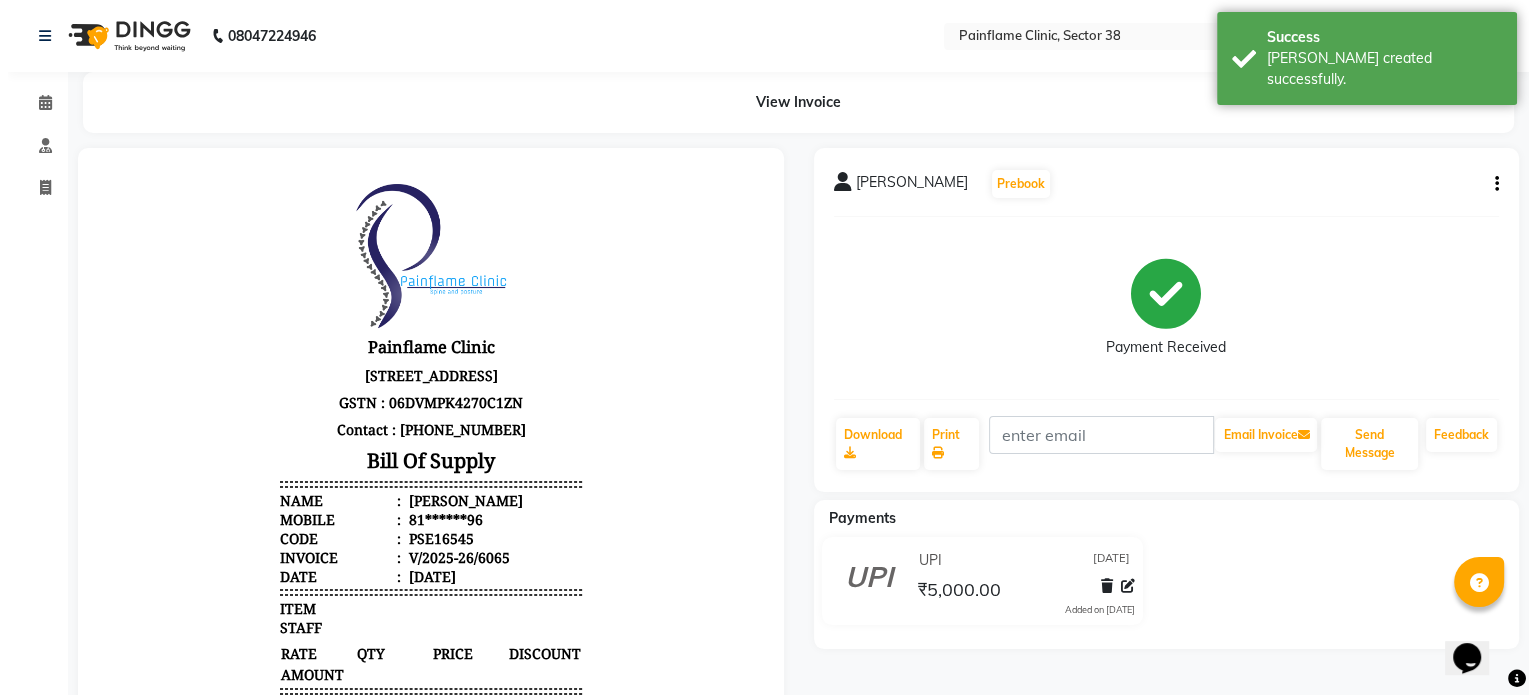 scroll, scrollTop: 0, scrollLeft: 0, axis: both 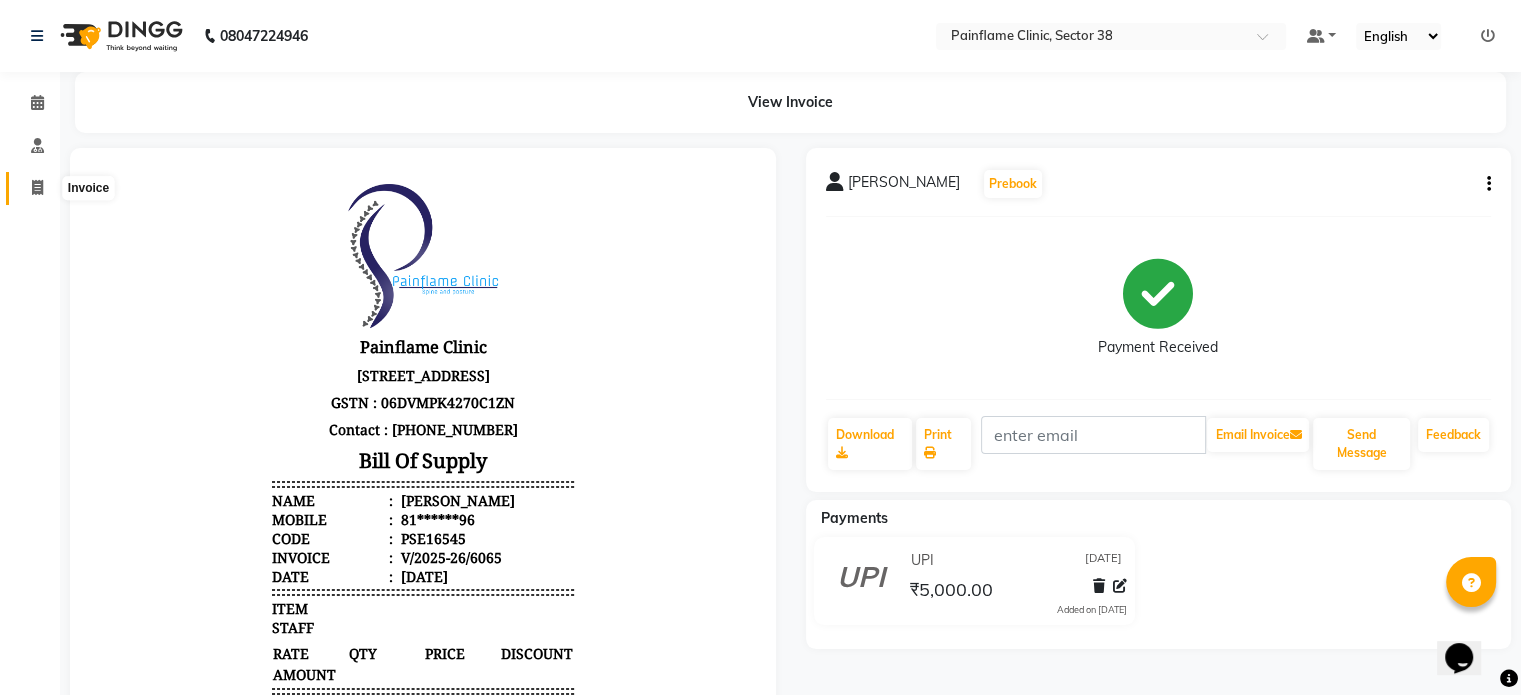 click 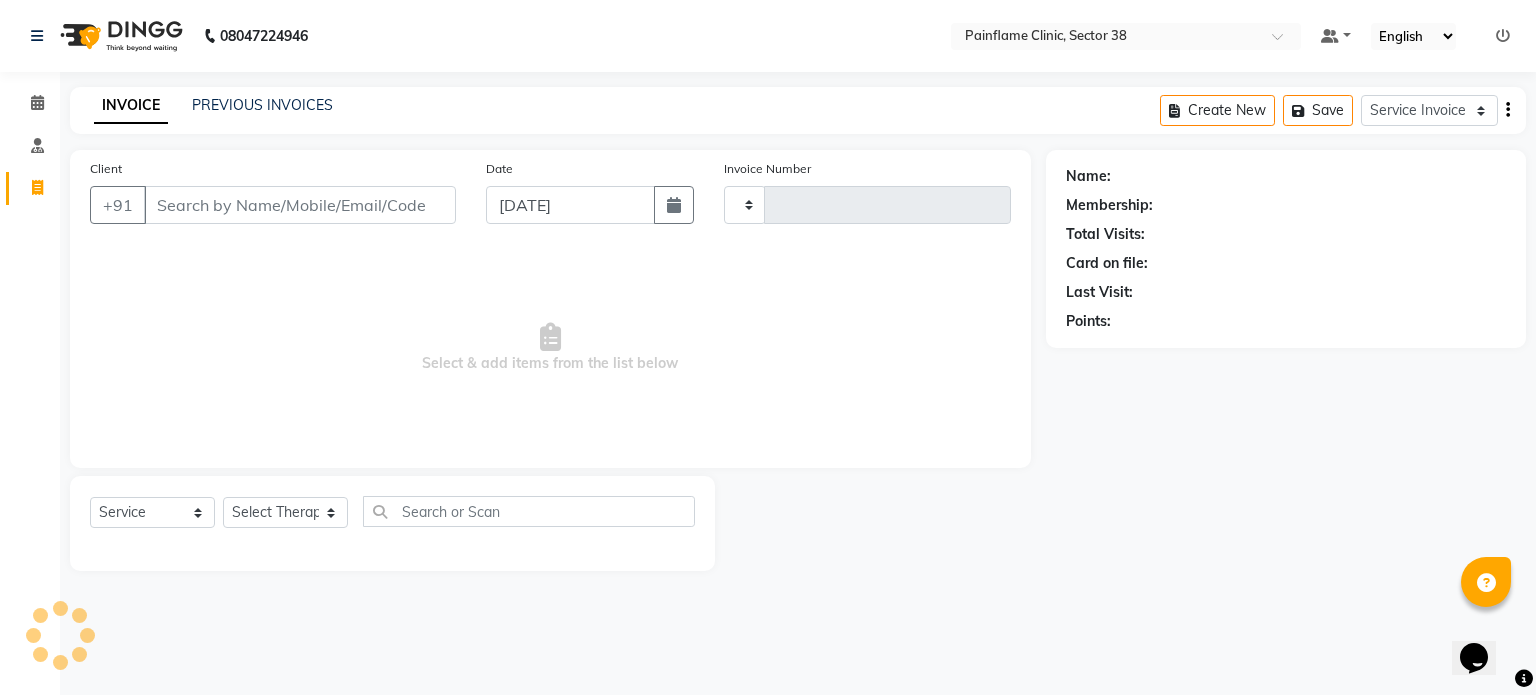 type on "6066" 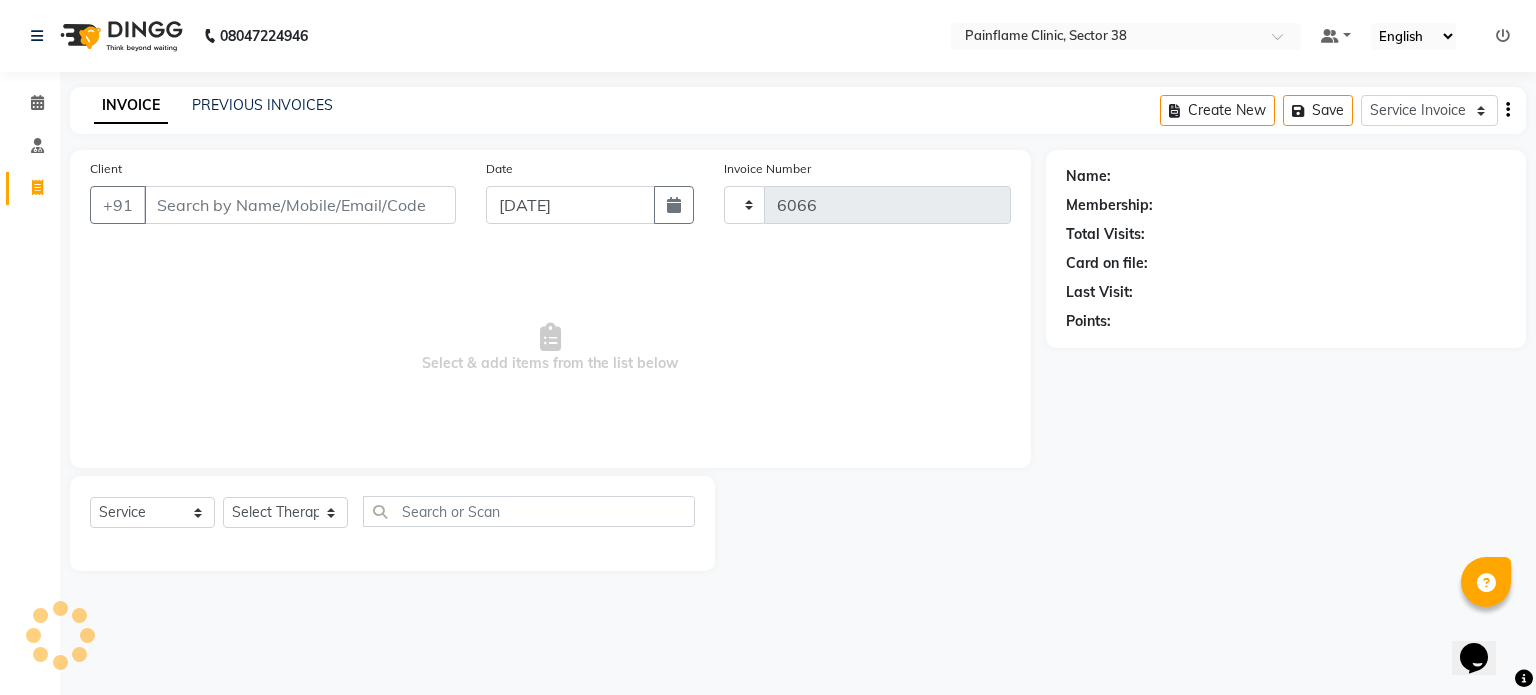 select on "3964" 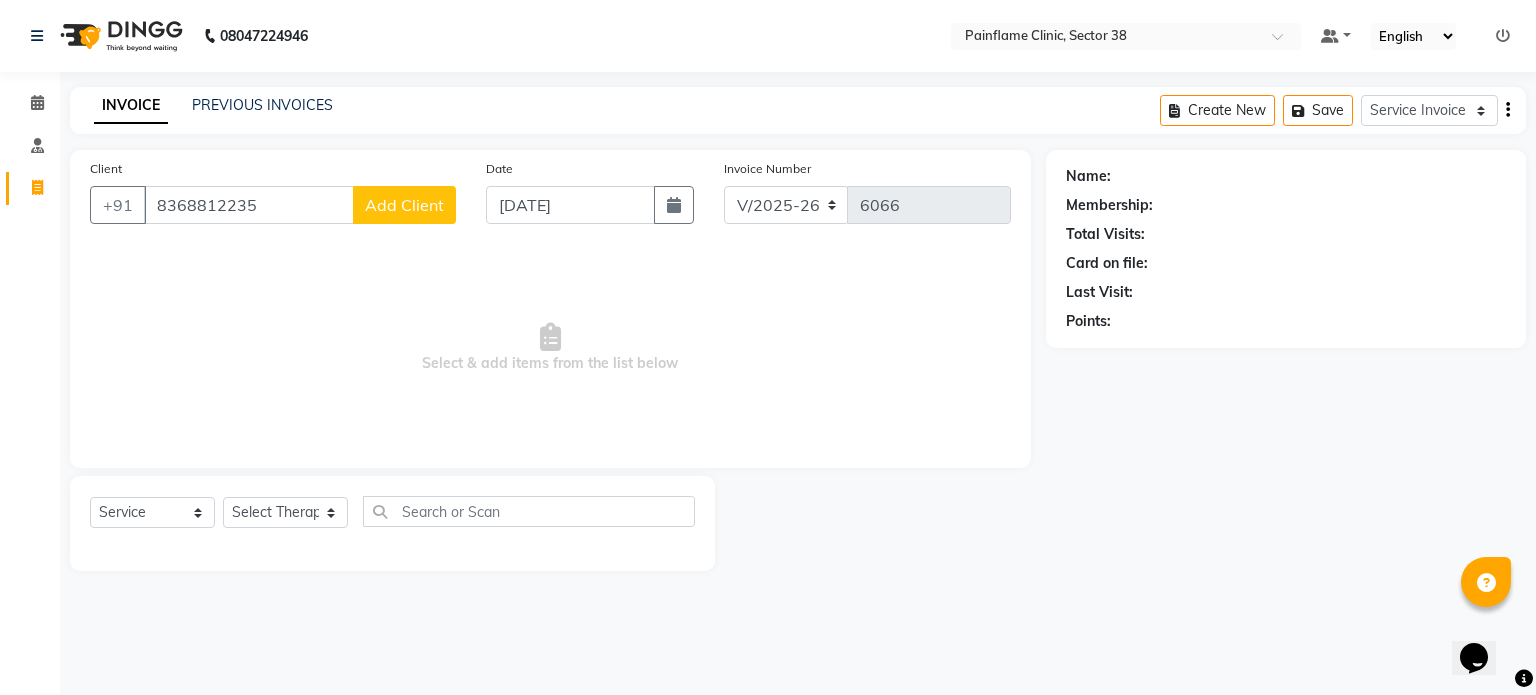 click on "8368812235" at bounding box center (249, 205) 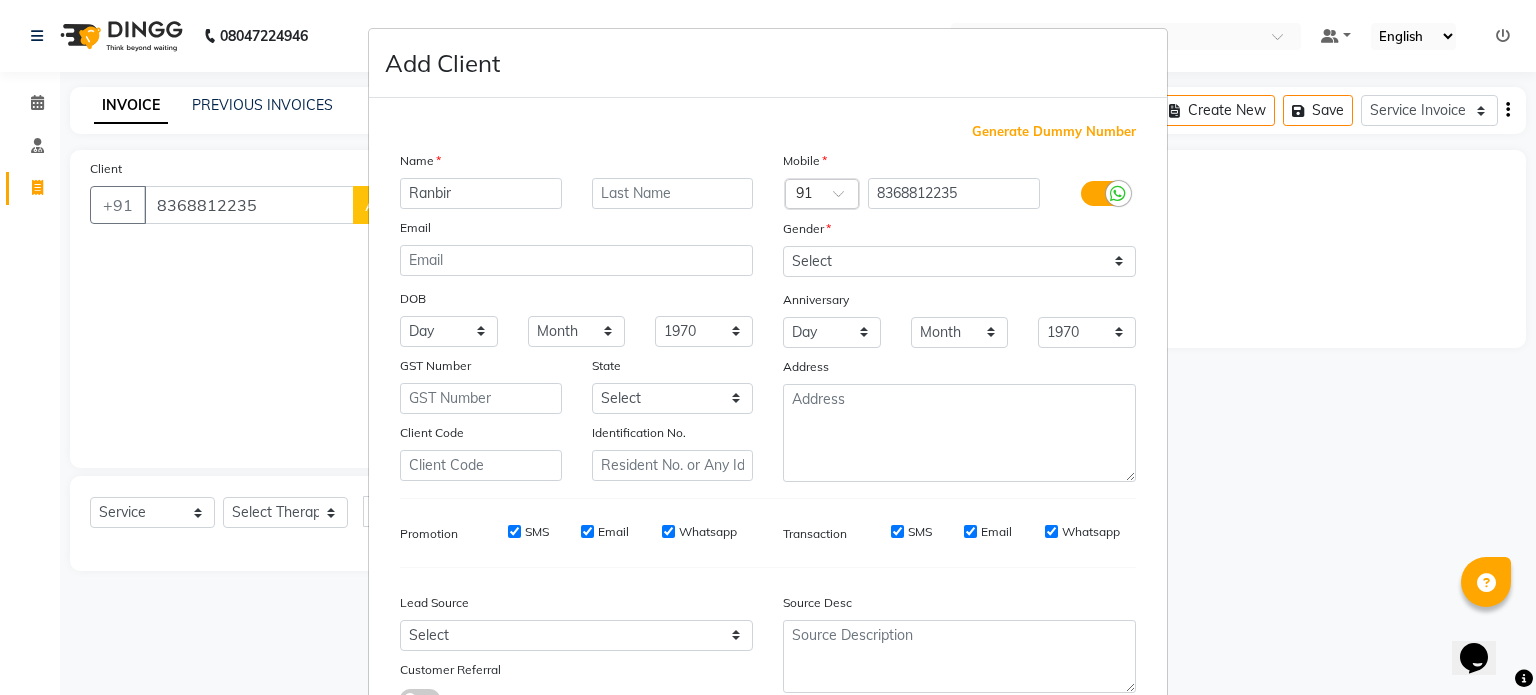 type on "Ranbir" 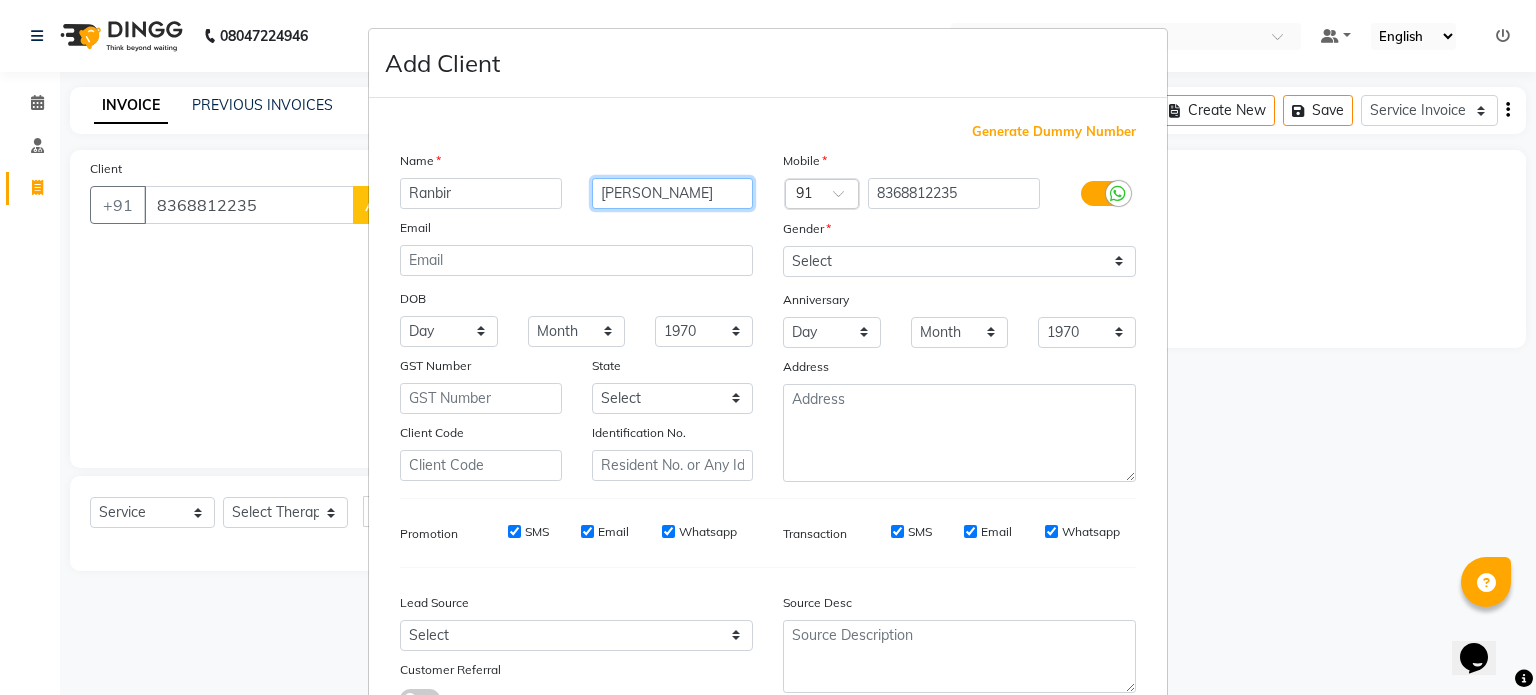 type on "[PERSON_NAME]" 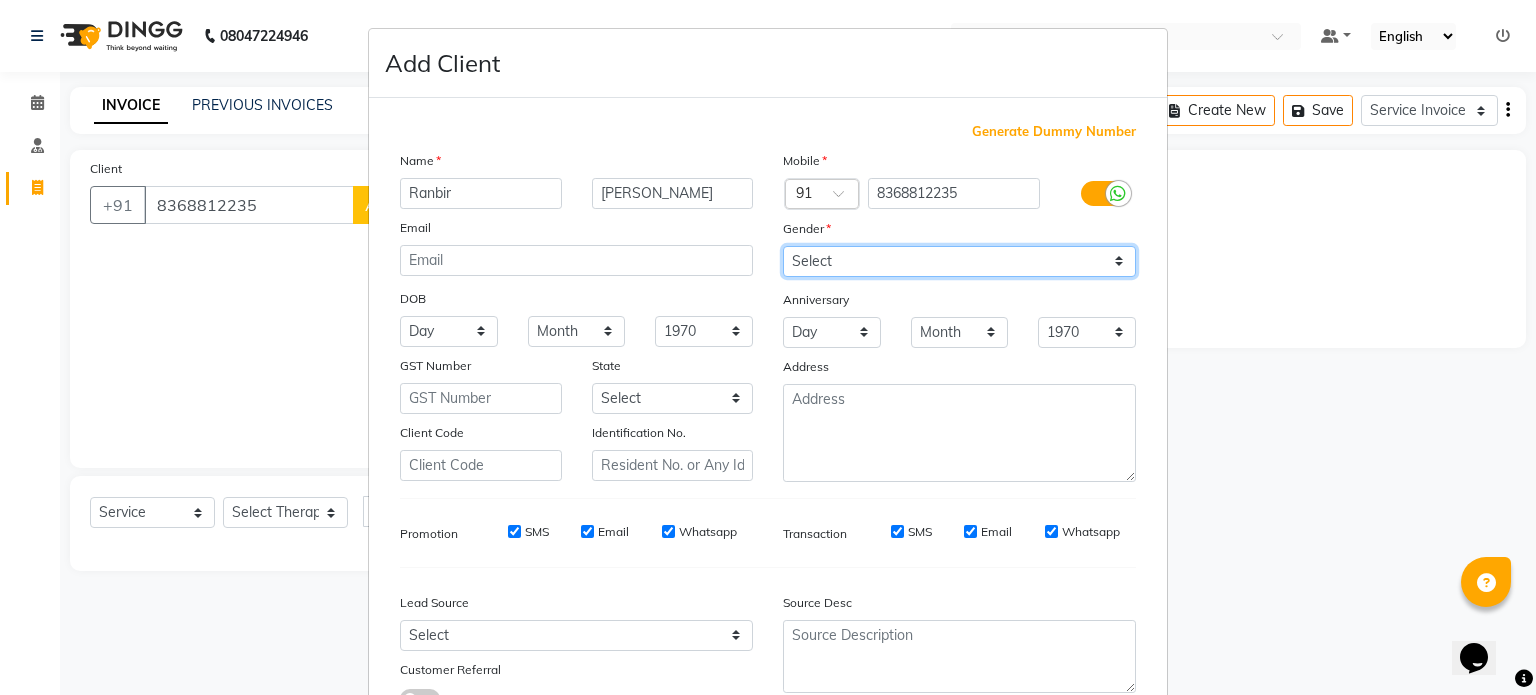 click on "Select Male Female Other Prefer Not To Say" at bounding box center (959, 261) 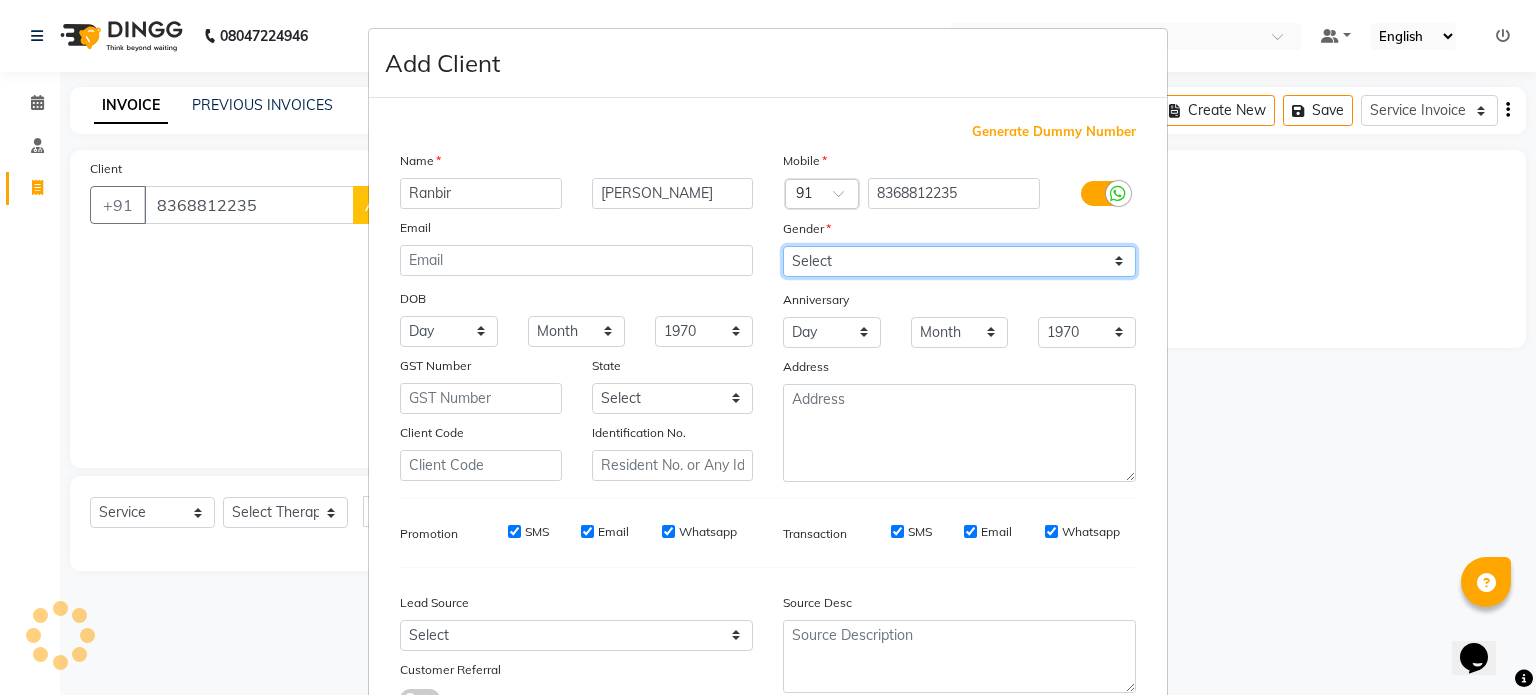 select on "male" 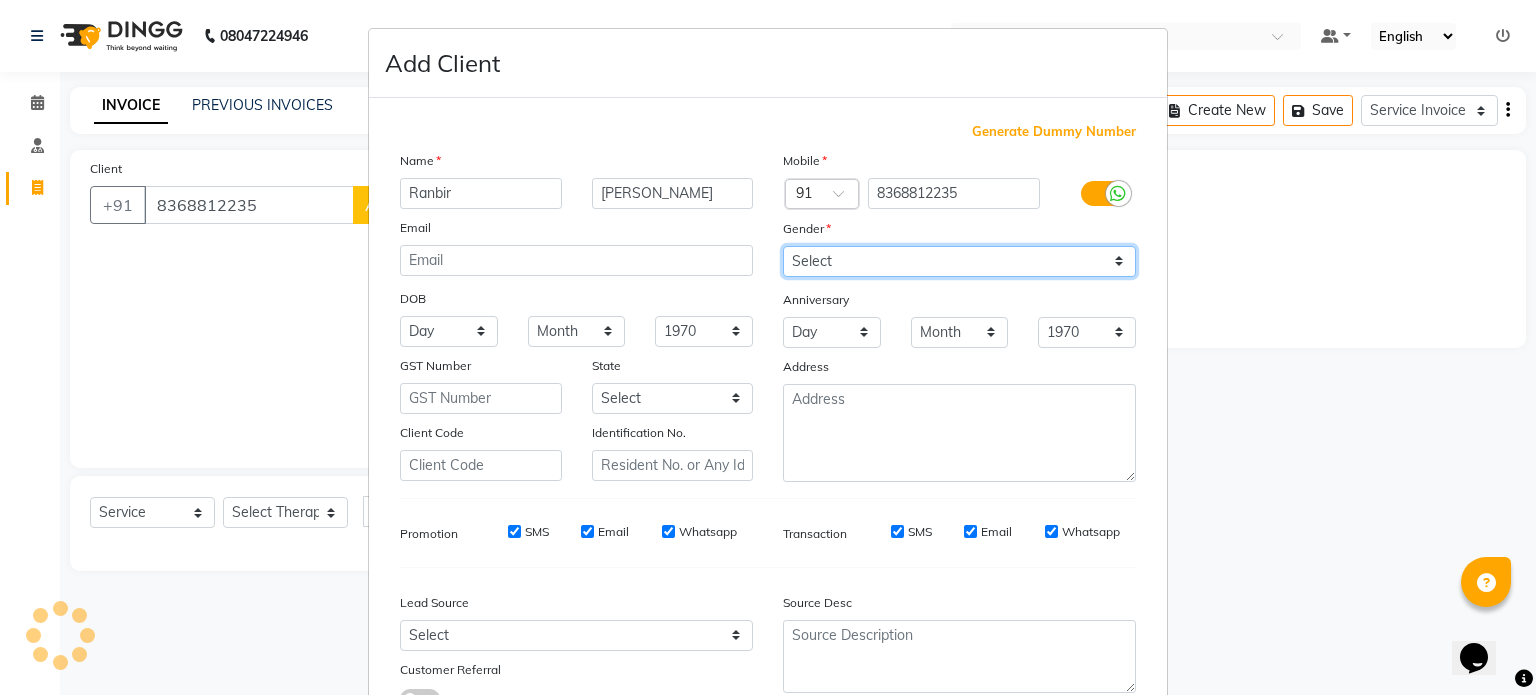 click on "Select Male Female Other Prefer Not To Say" at bounding box center [959, 261] 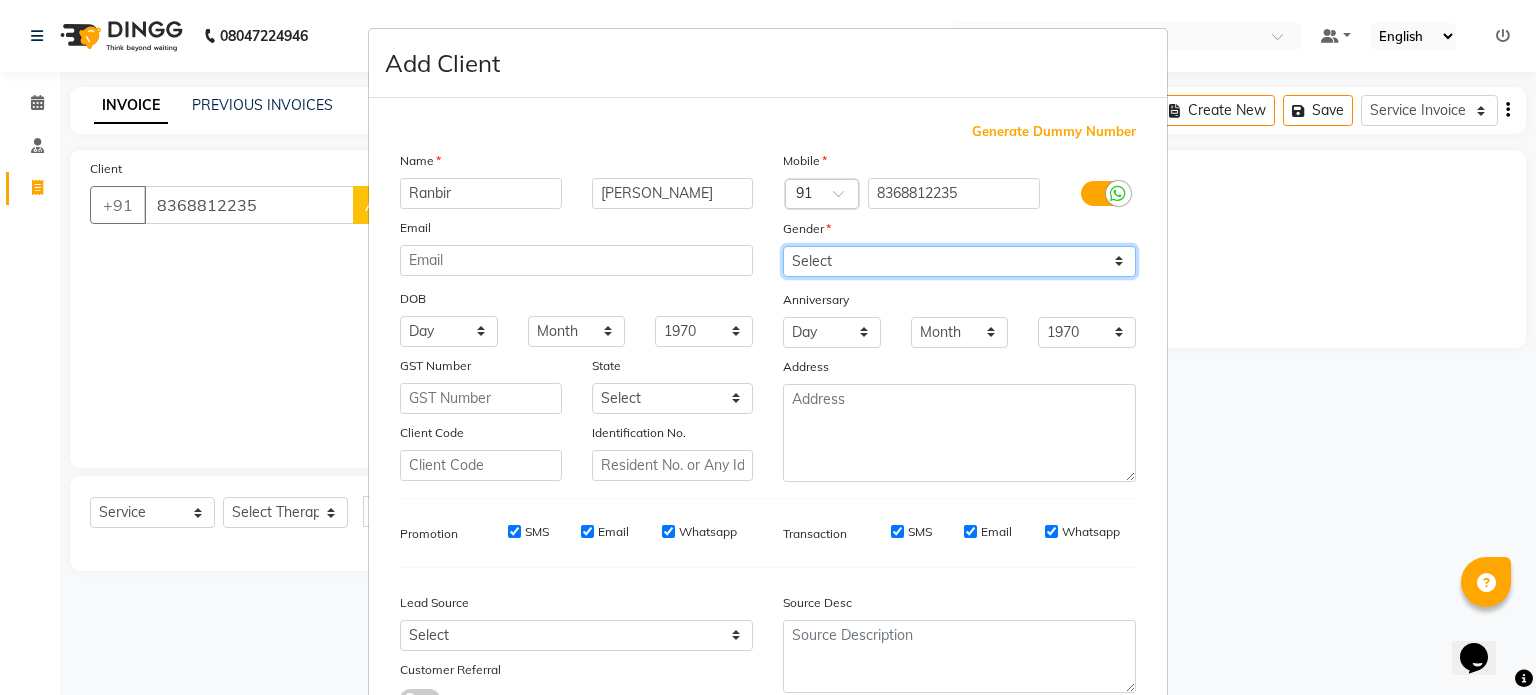 scroll, scrollTop: 161, scrollLeft: 0, axis: vertical 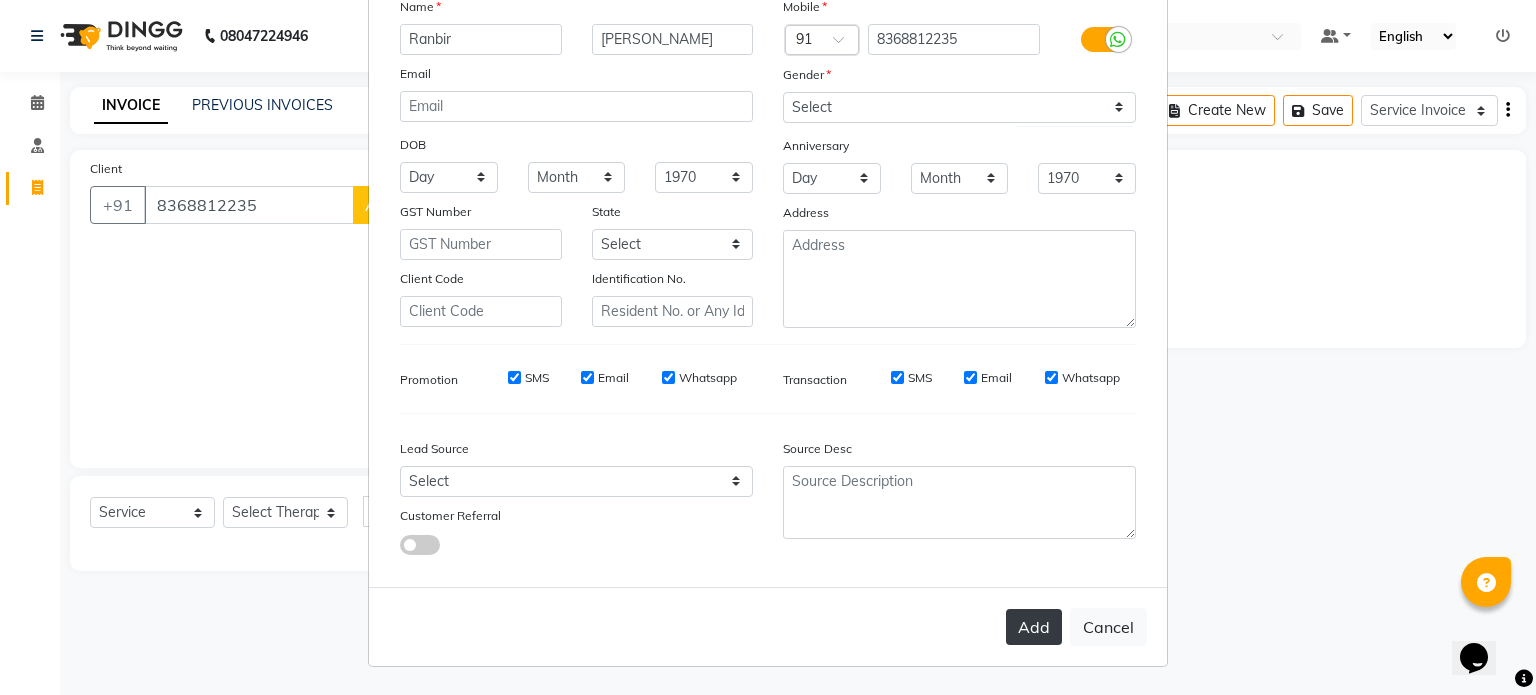 click on "Add" at bounding box center (1034, 627) 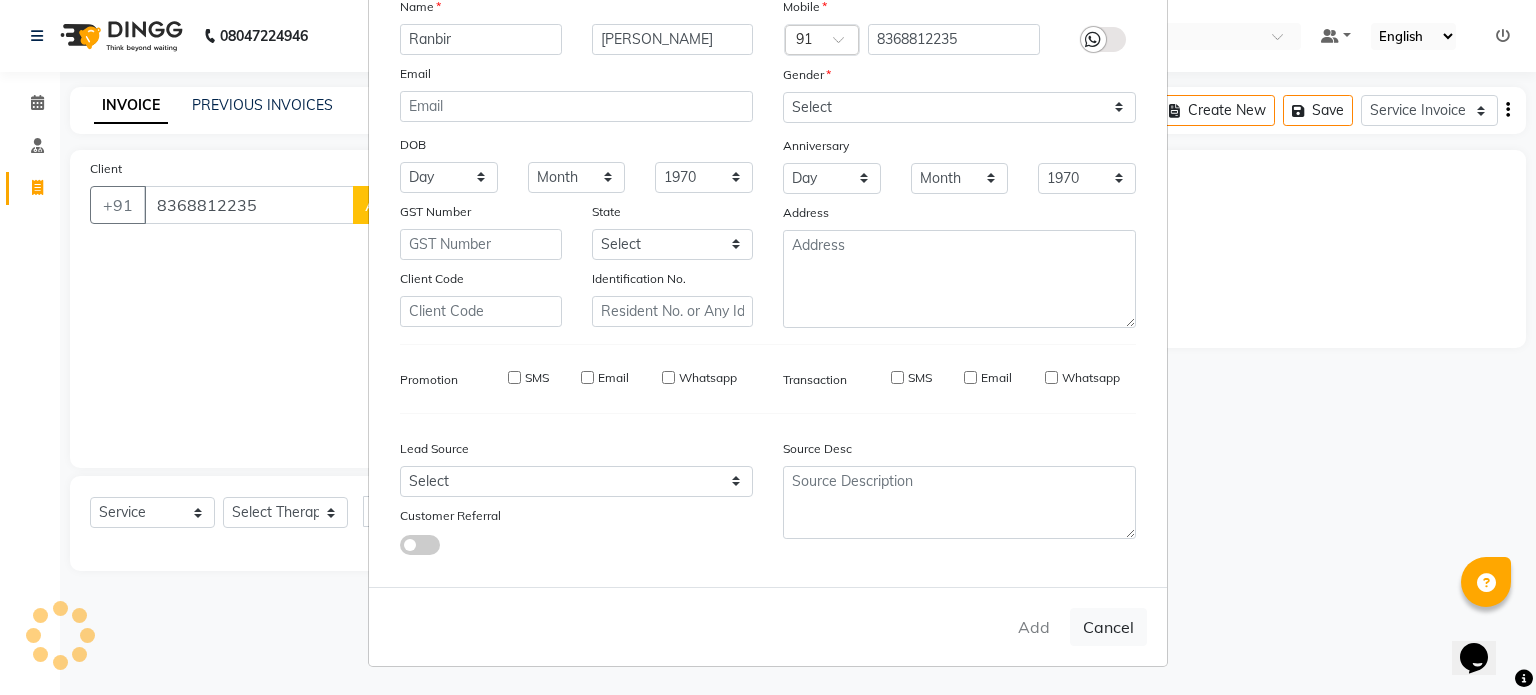 type on "83******35" 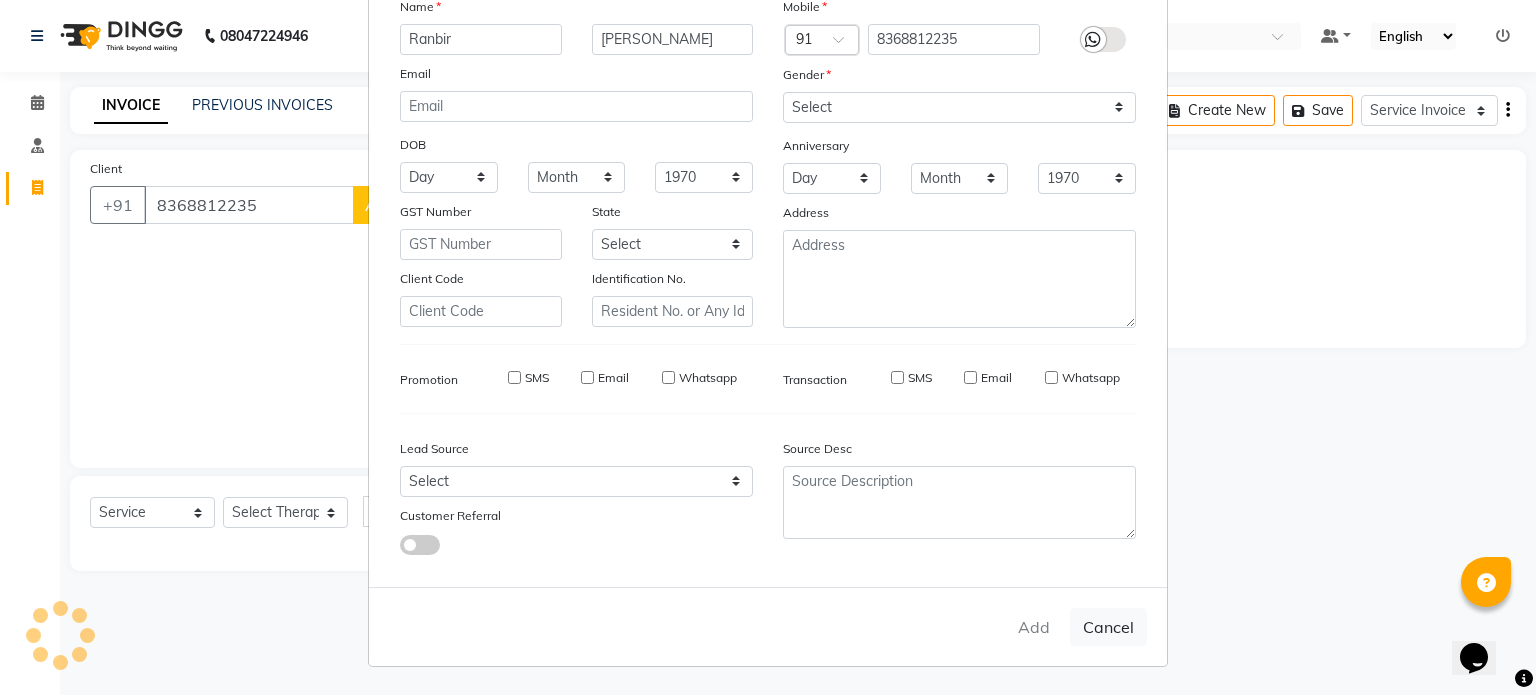 type 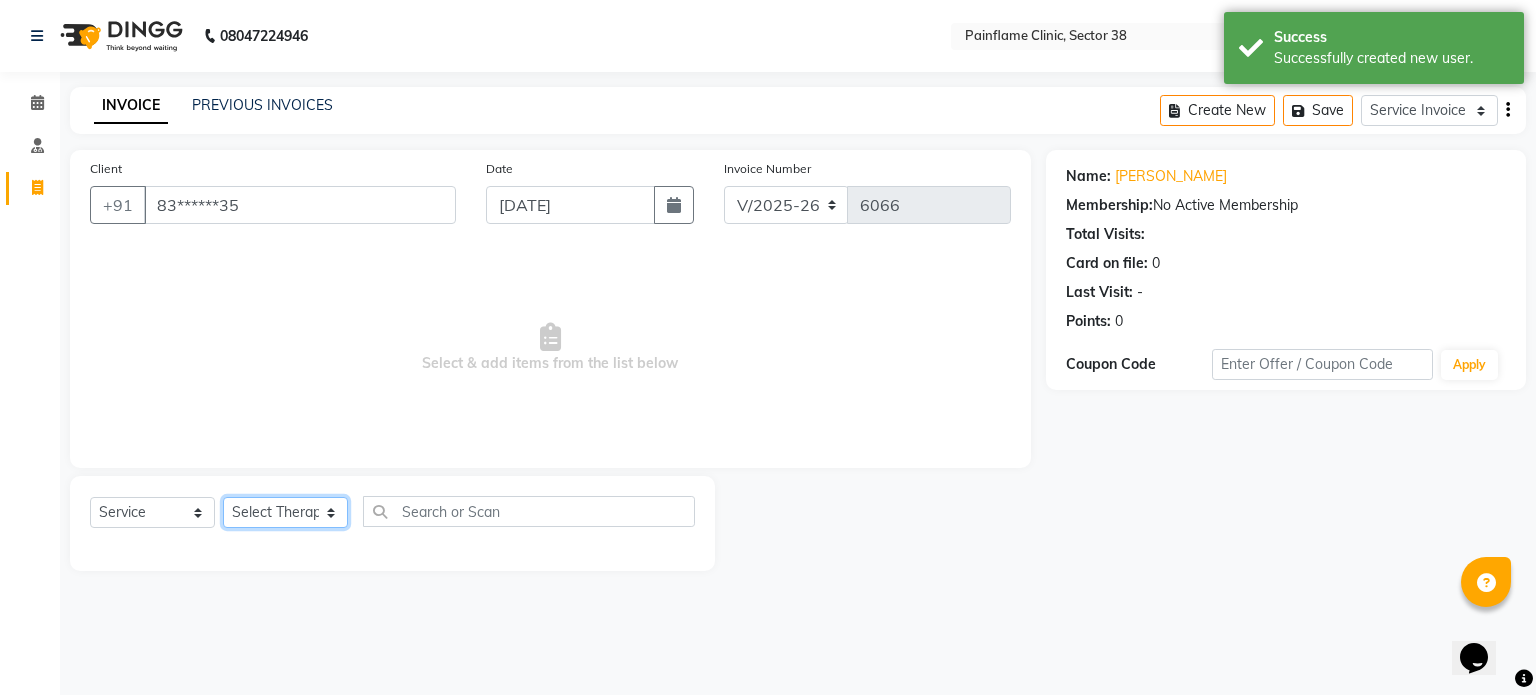 click on "Select Therapist [PERSON_NAME] Dr [PERSON_NAME] [PERSON_NAME] Dr [PERSON_NAME] Dr. Suraj [PERSON_NAME] [PERSON_NAME] [PERSON_NAME] [PERSON_NAME] Reception 1  Reception 2 Reception 3" 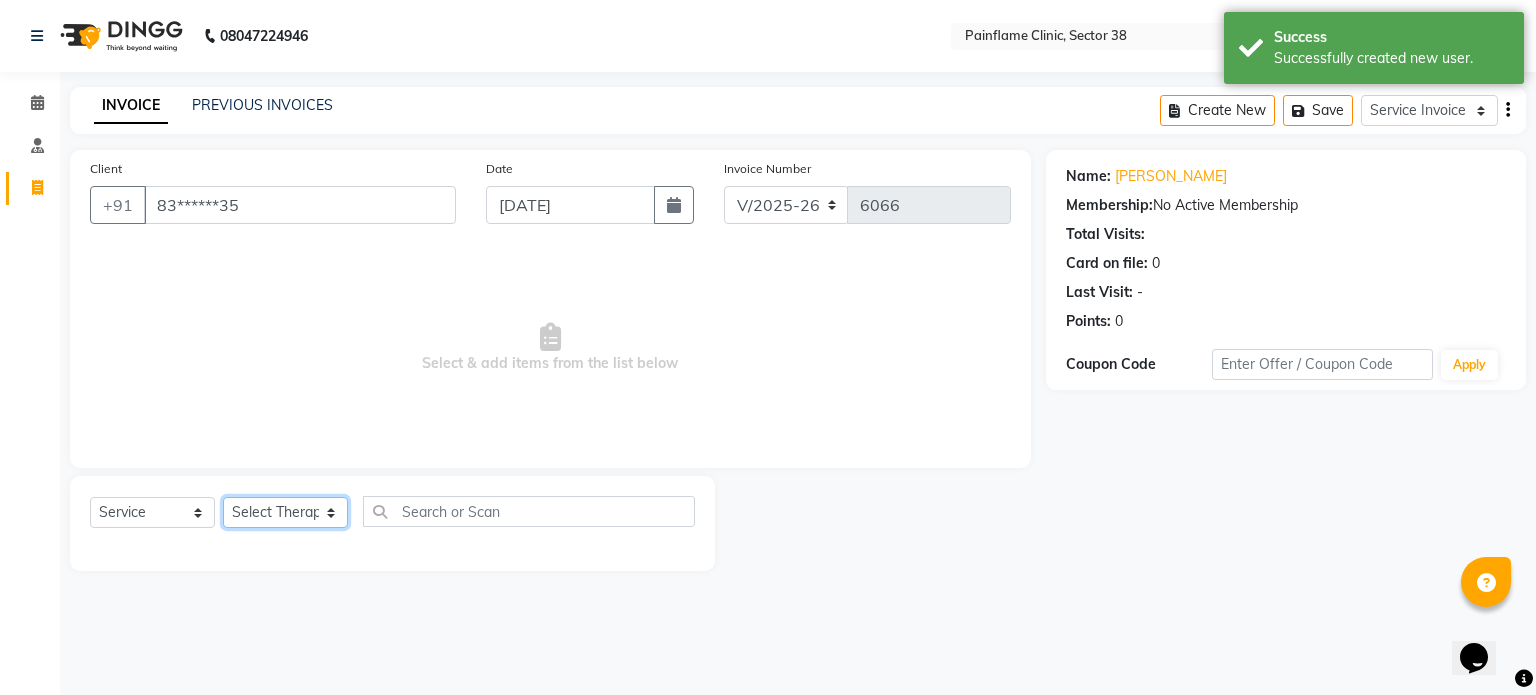 select on "20212" 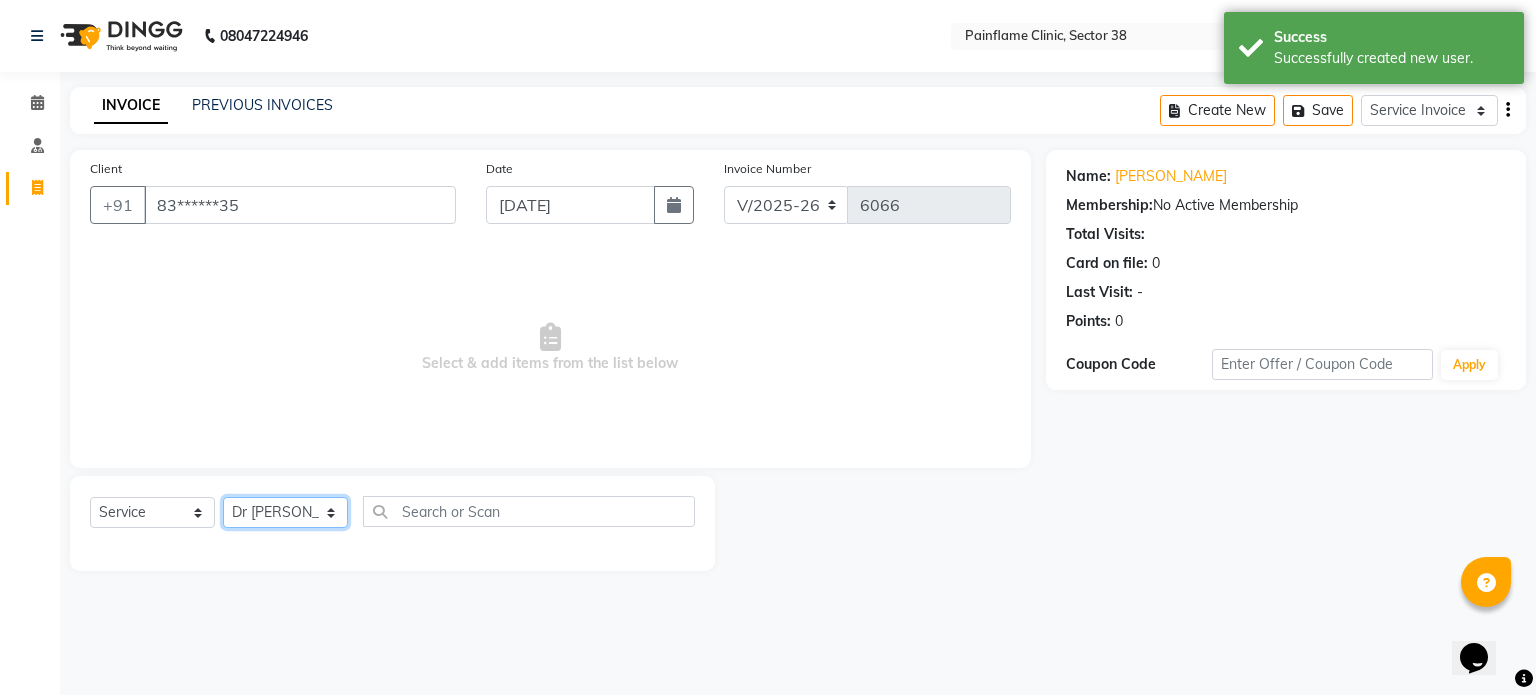 click on "Select Therapist [PERSON_NAME] Dr [PERSON_NAME] [PERSON_NAME] Dr [PERSON_NAME] Dr. Suraj [PERSON_NAME] [PERSON_NAME] [PERSON_NAME] [PERSON_NAME] Reception 1  Reception 2 Reception 3" 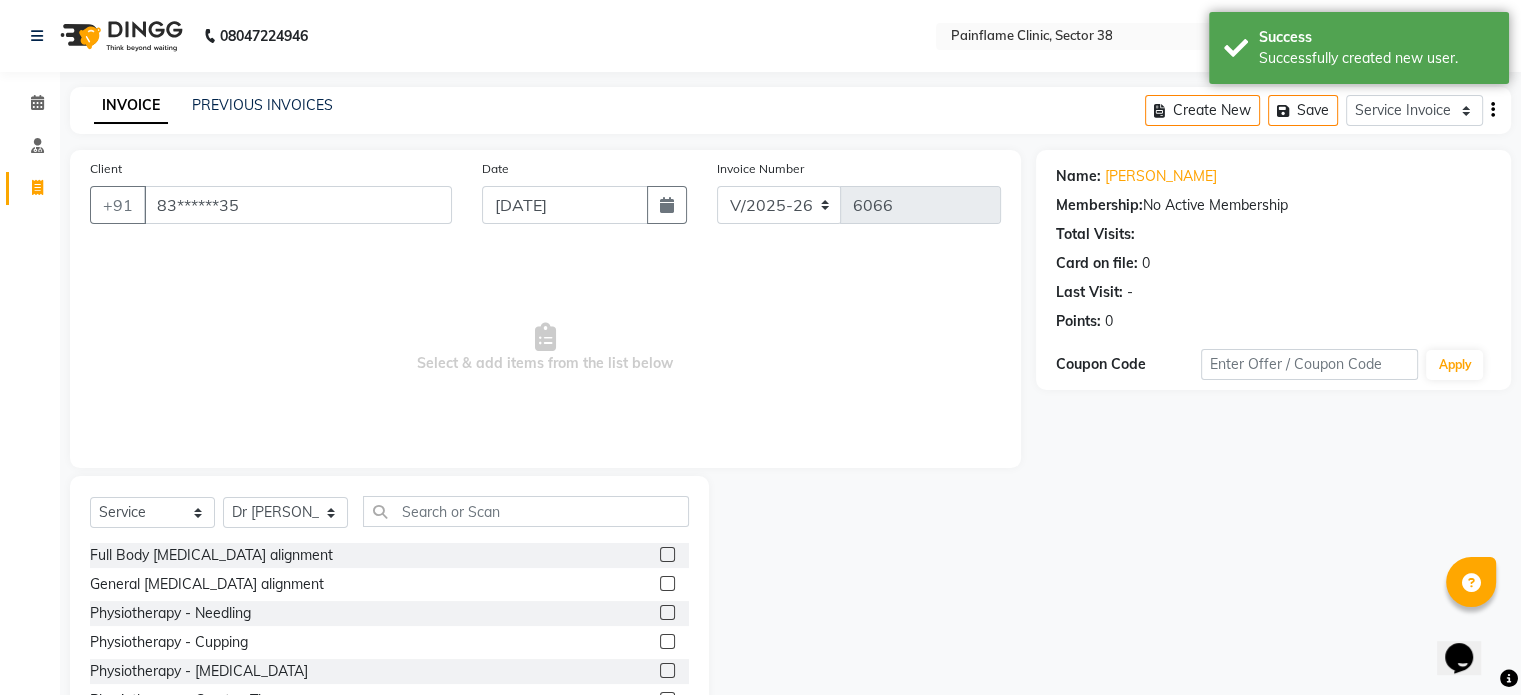 click 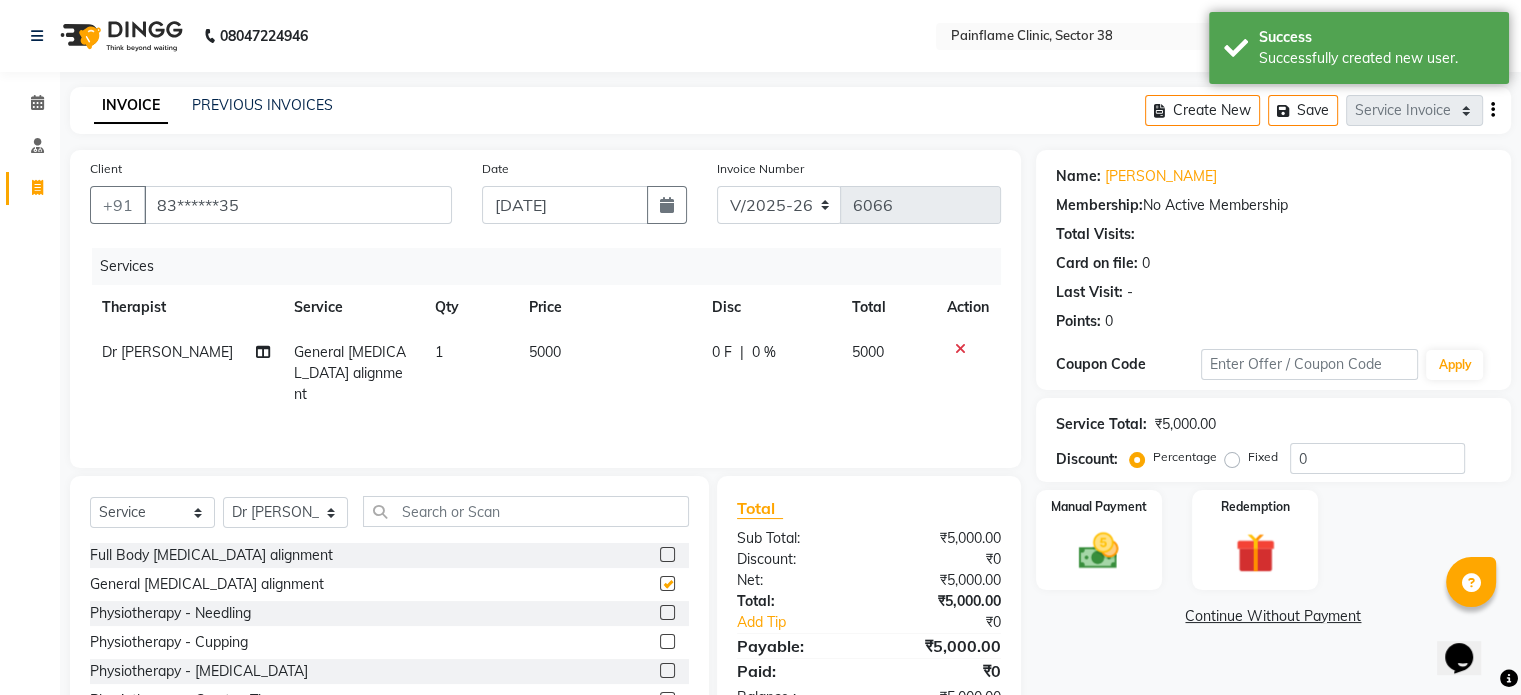 checkbox on "false" 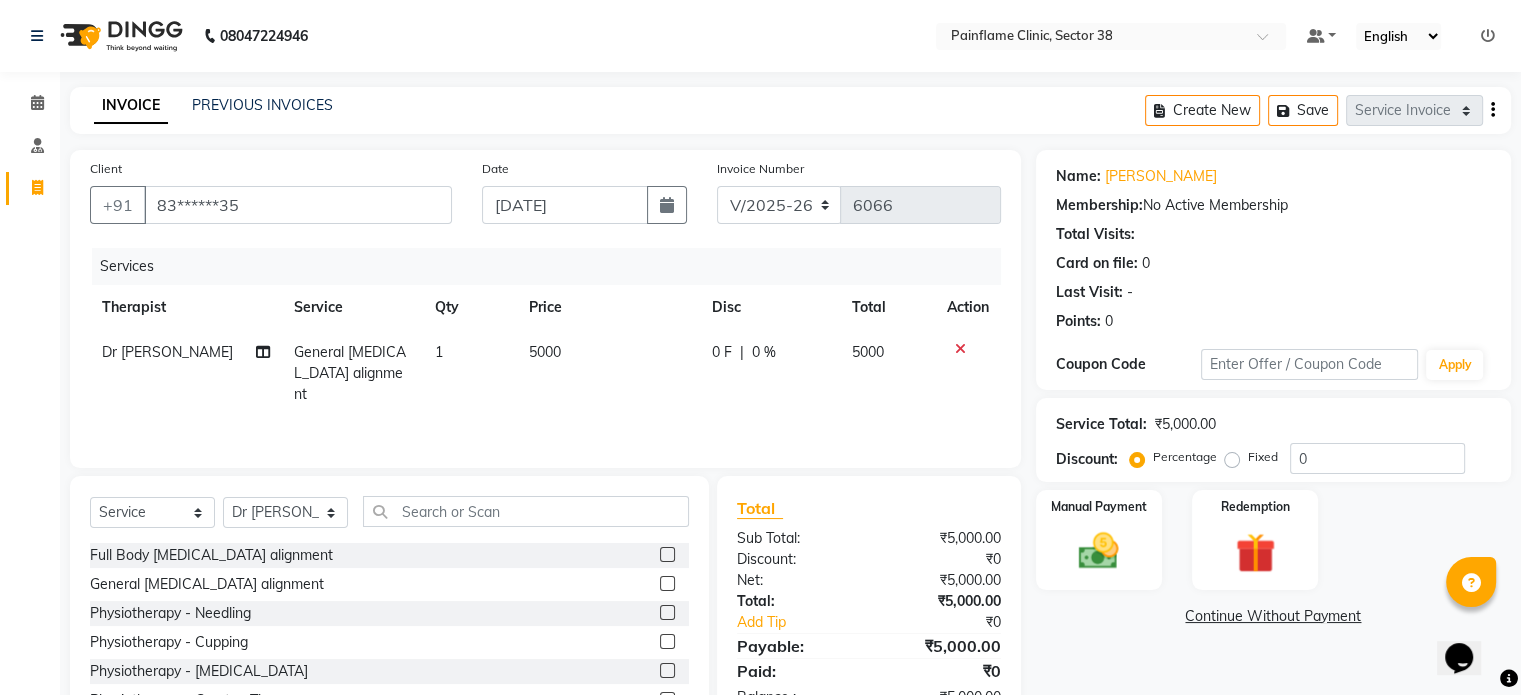 click 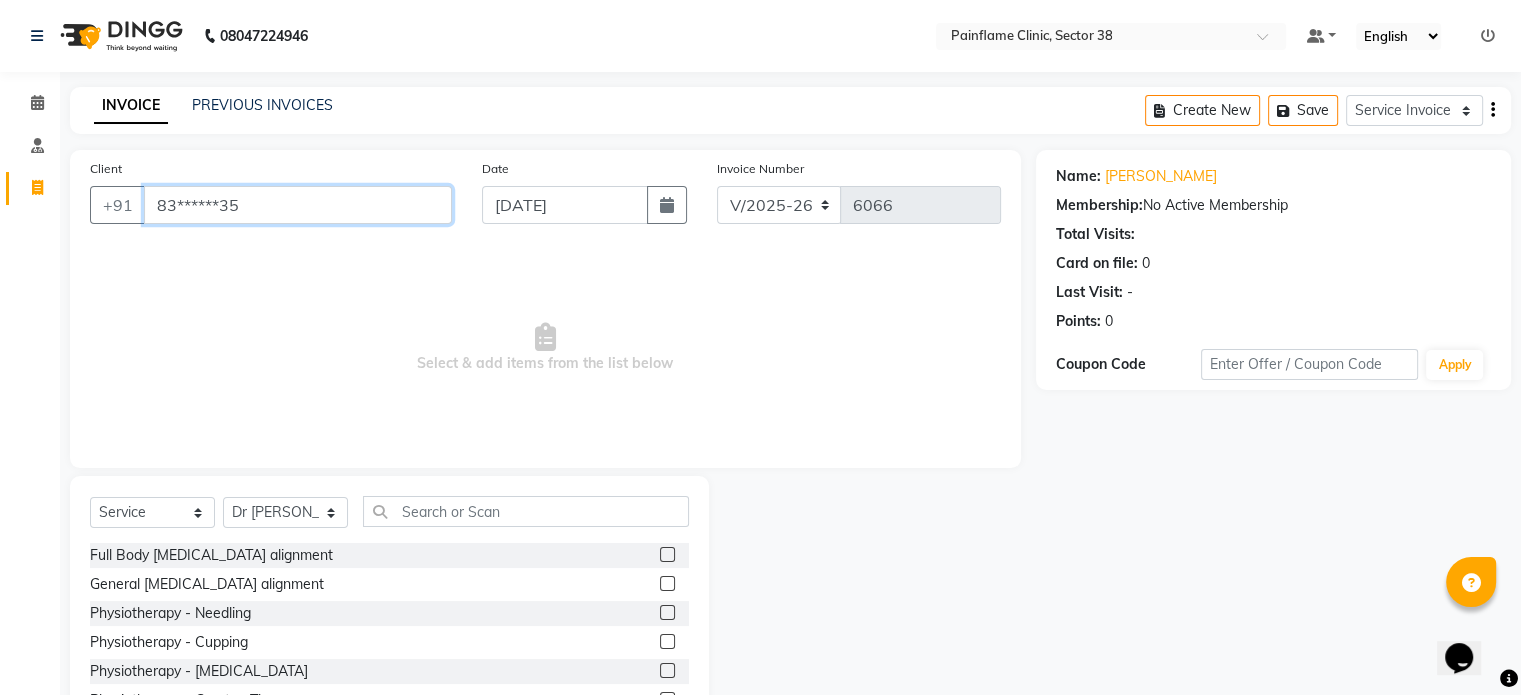 click on "83******35" at bounding box center (298, 205) 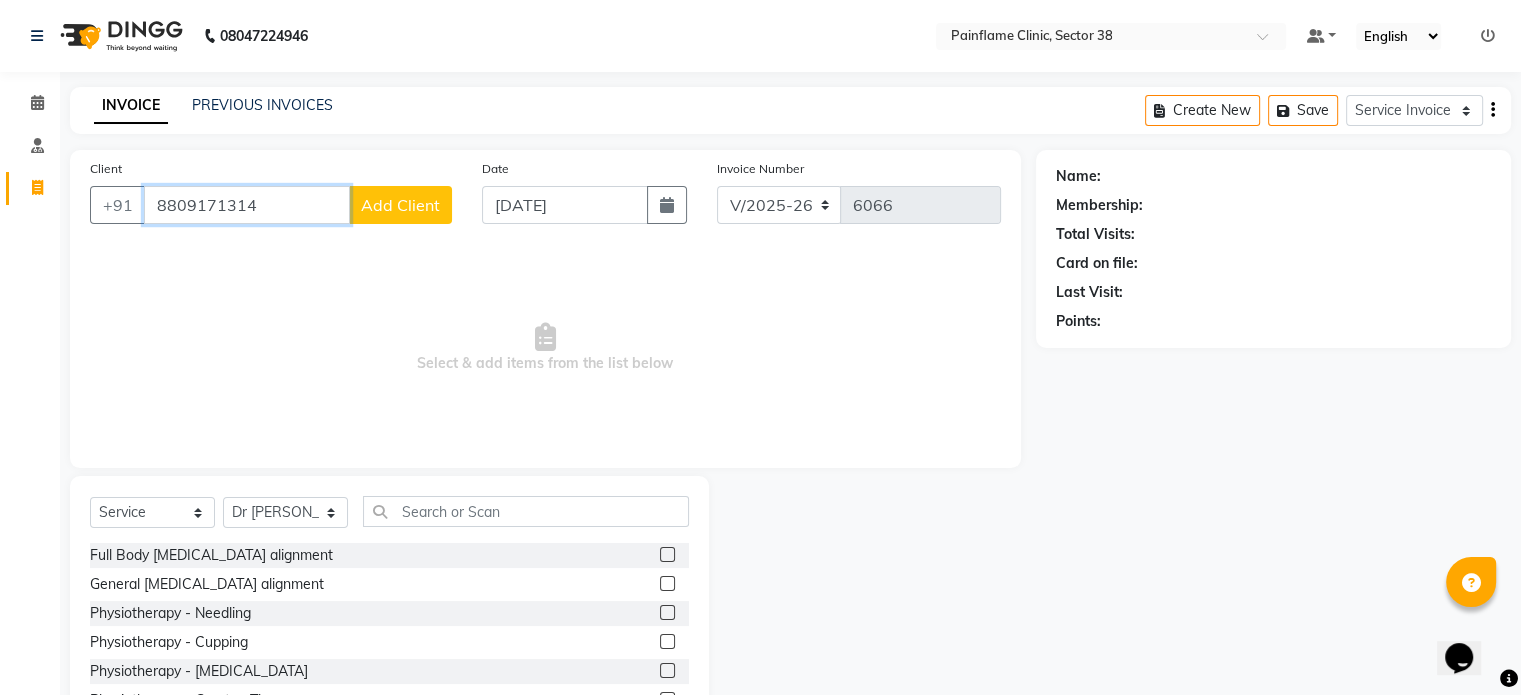 click on "8809171314" at bounding box center (247, 205) 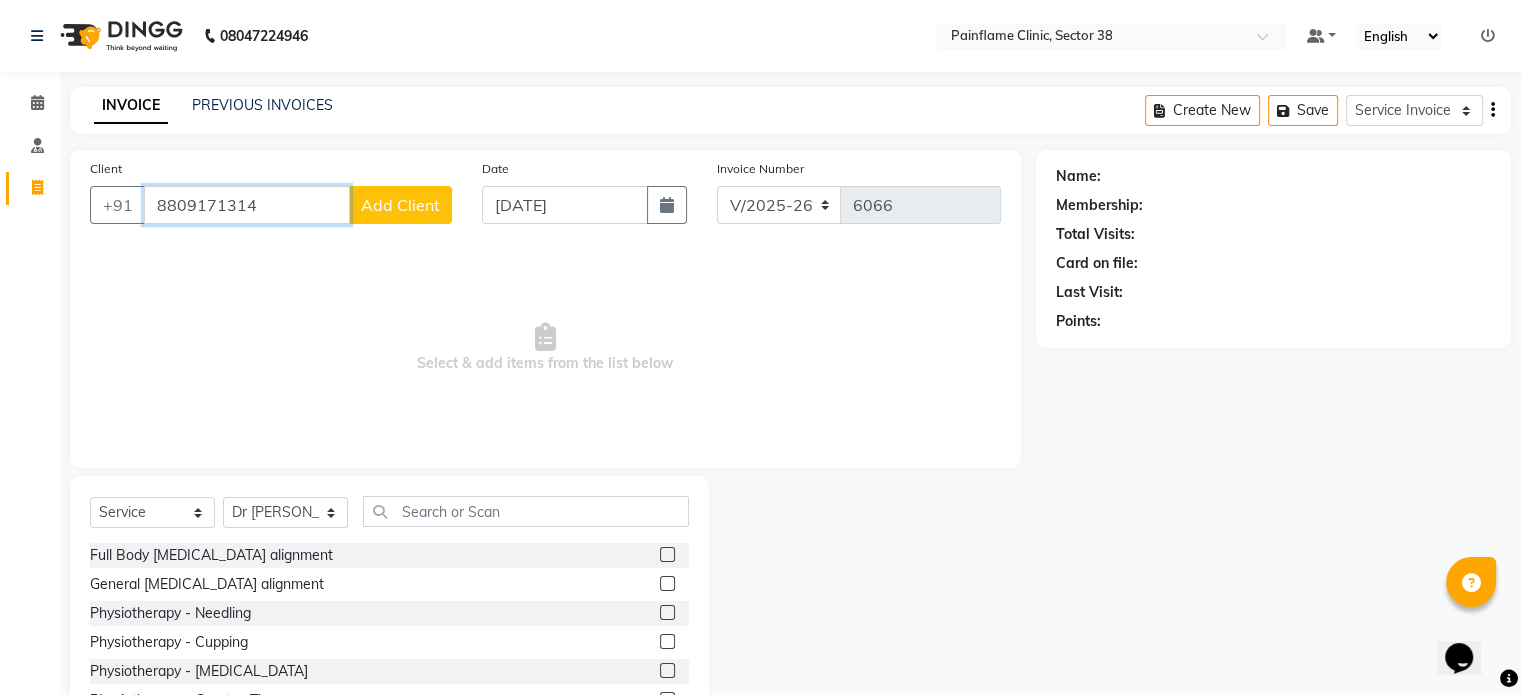 type on "8809171314" 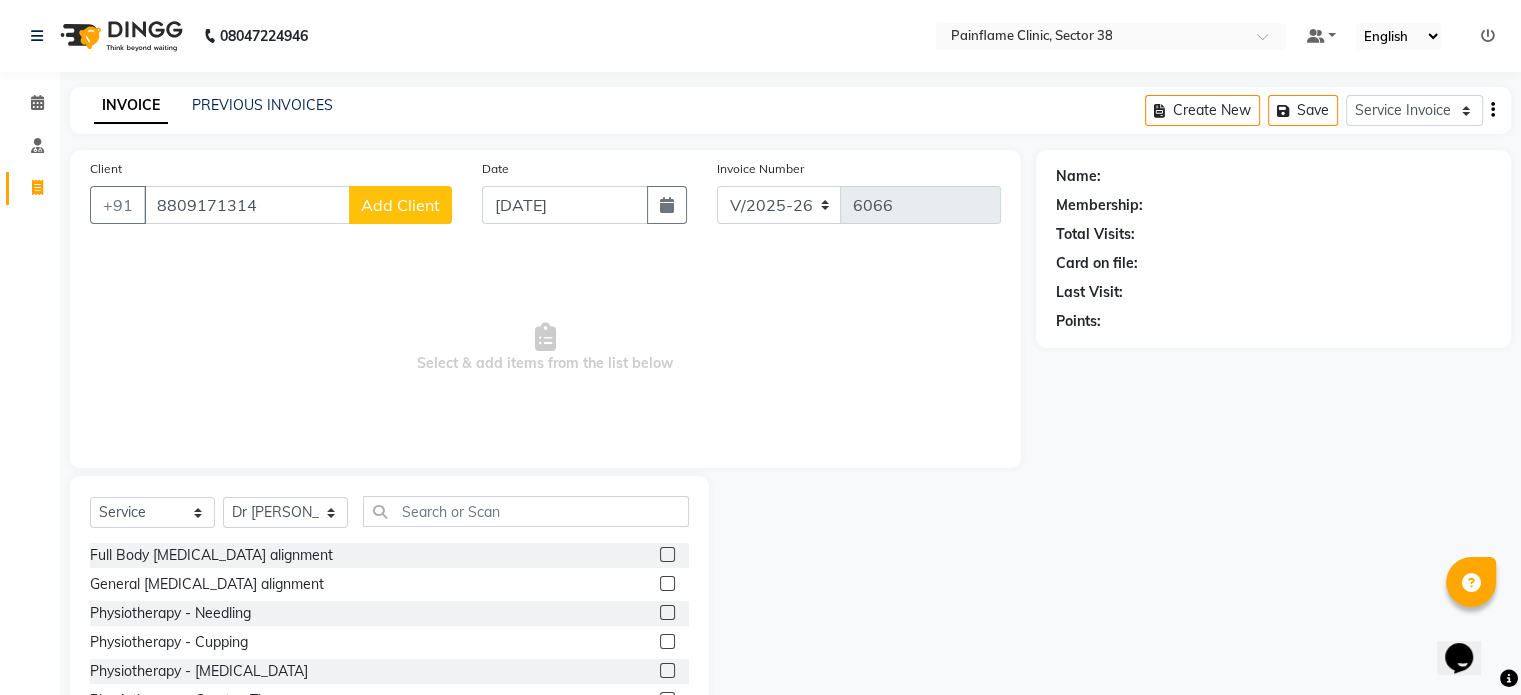 click on "Add Client" 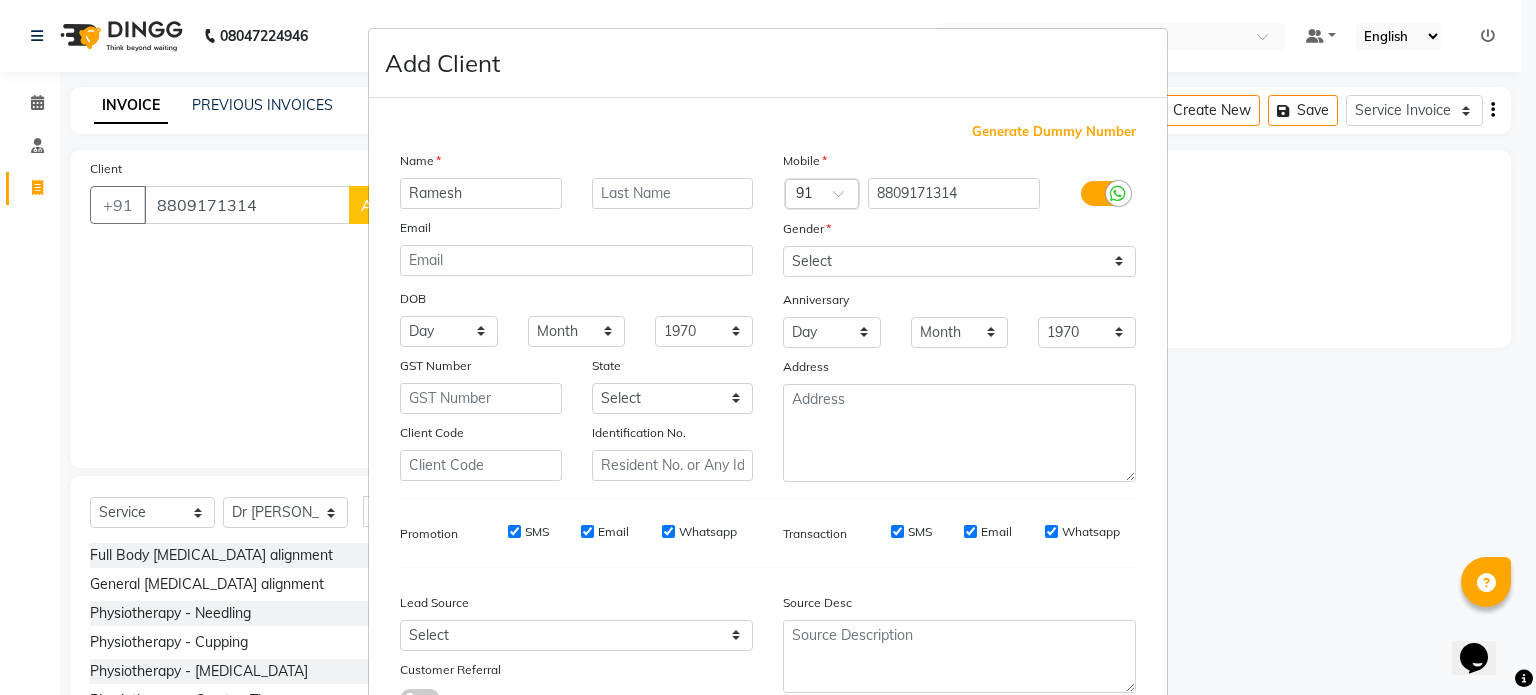 type on "Ramesh" 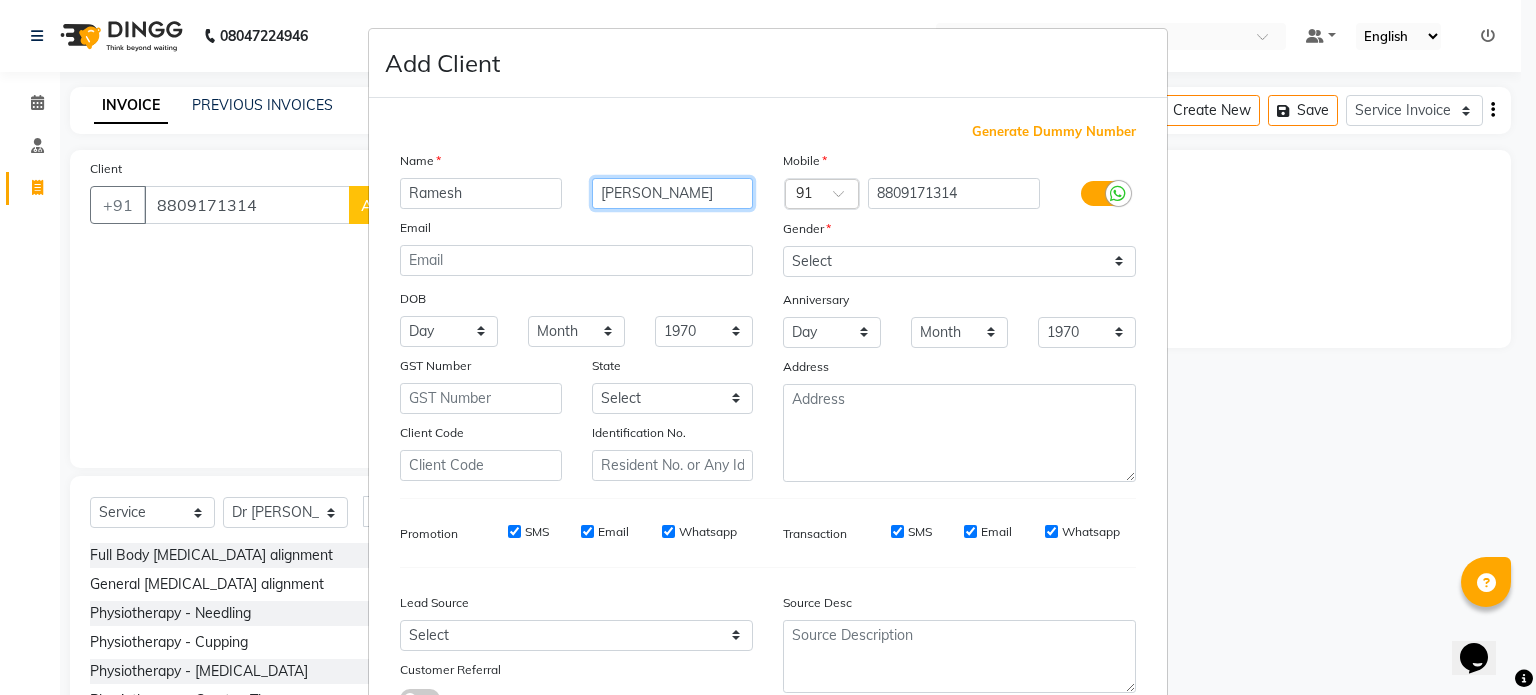 type on "[PERSON_NAME]" 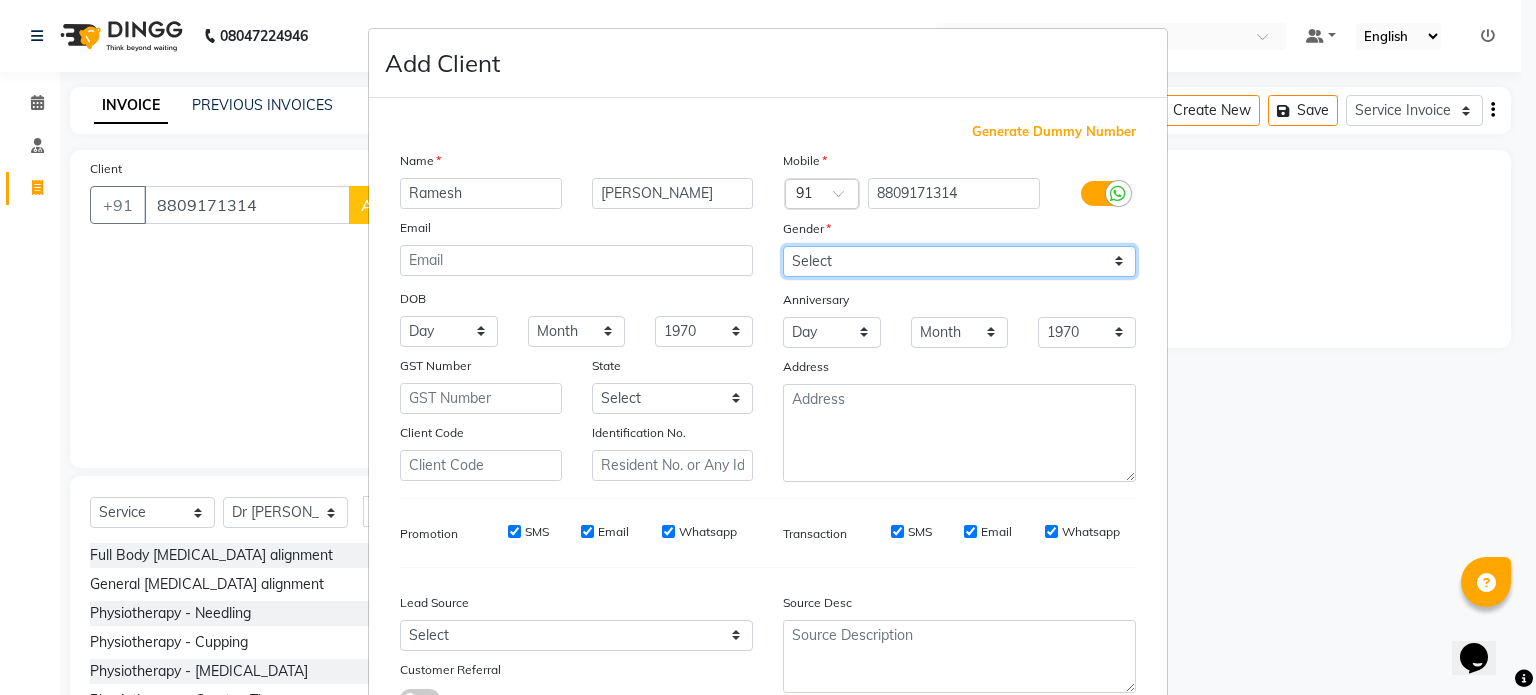 click on "Select [DEMOGRAPHIC_DATA] [DEMOGRAPHIC_DATA] Other Prefer Not To Say" at bounding box center (959, 261) 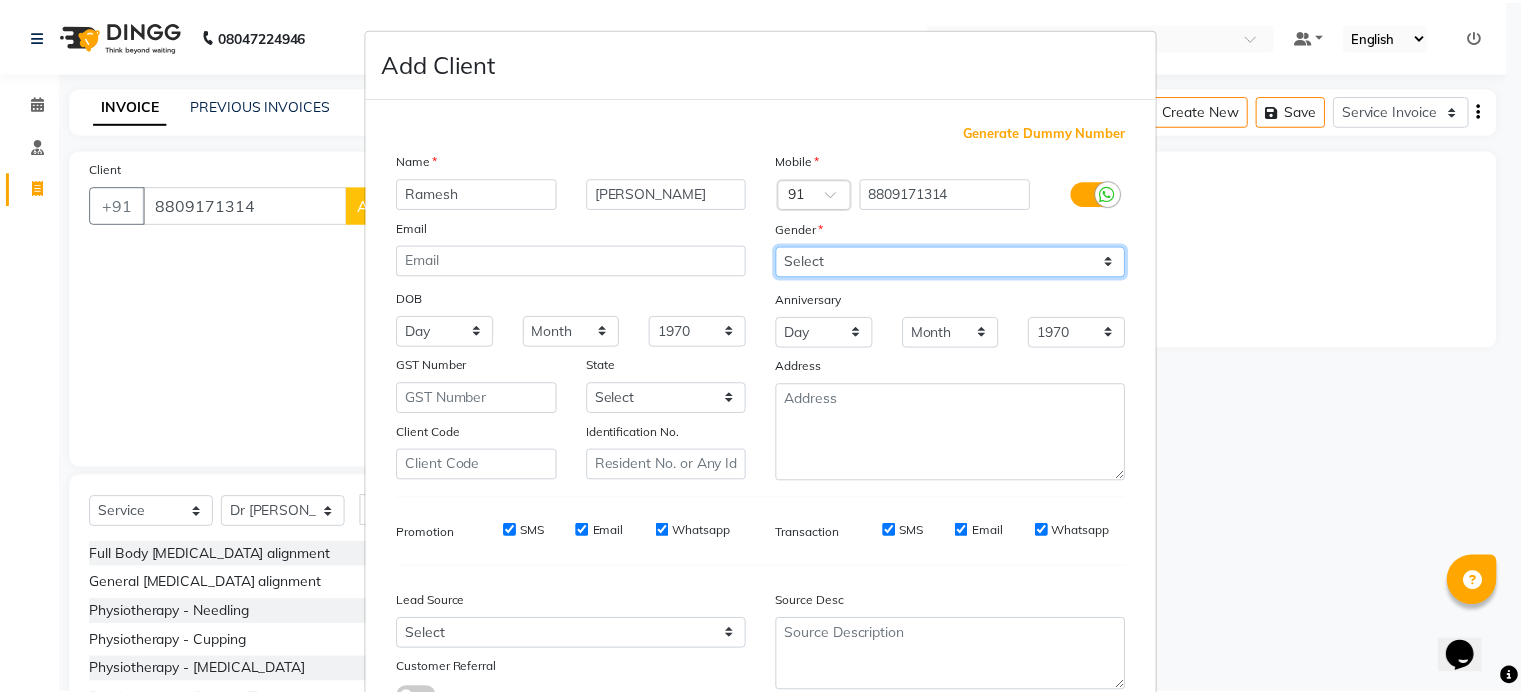 scroll, scrollTop: 161, scrollLeft: 0, axis: vertical 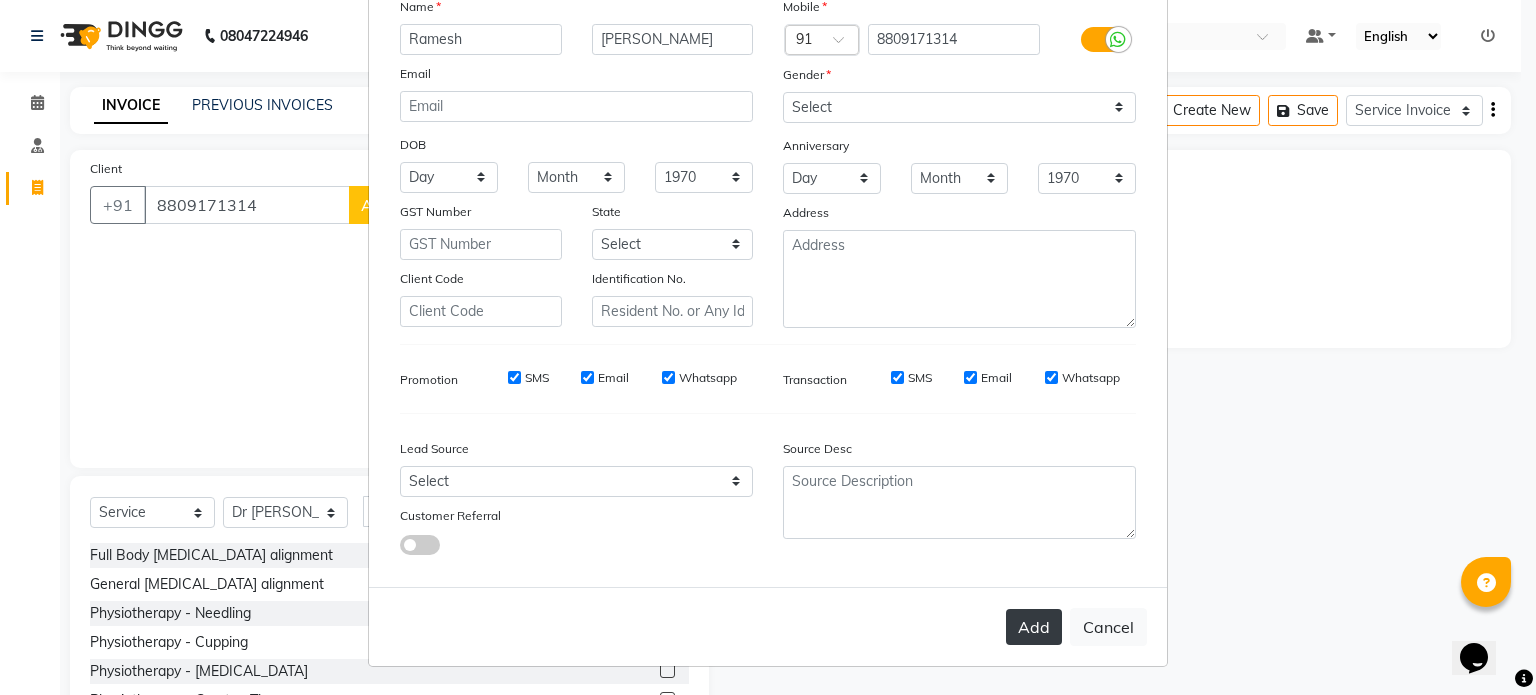 click on "Add" at bounding box center [1034, 627] 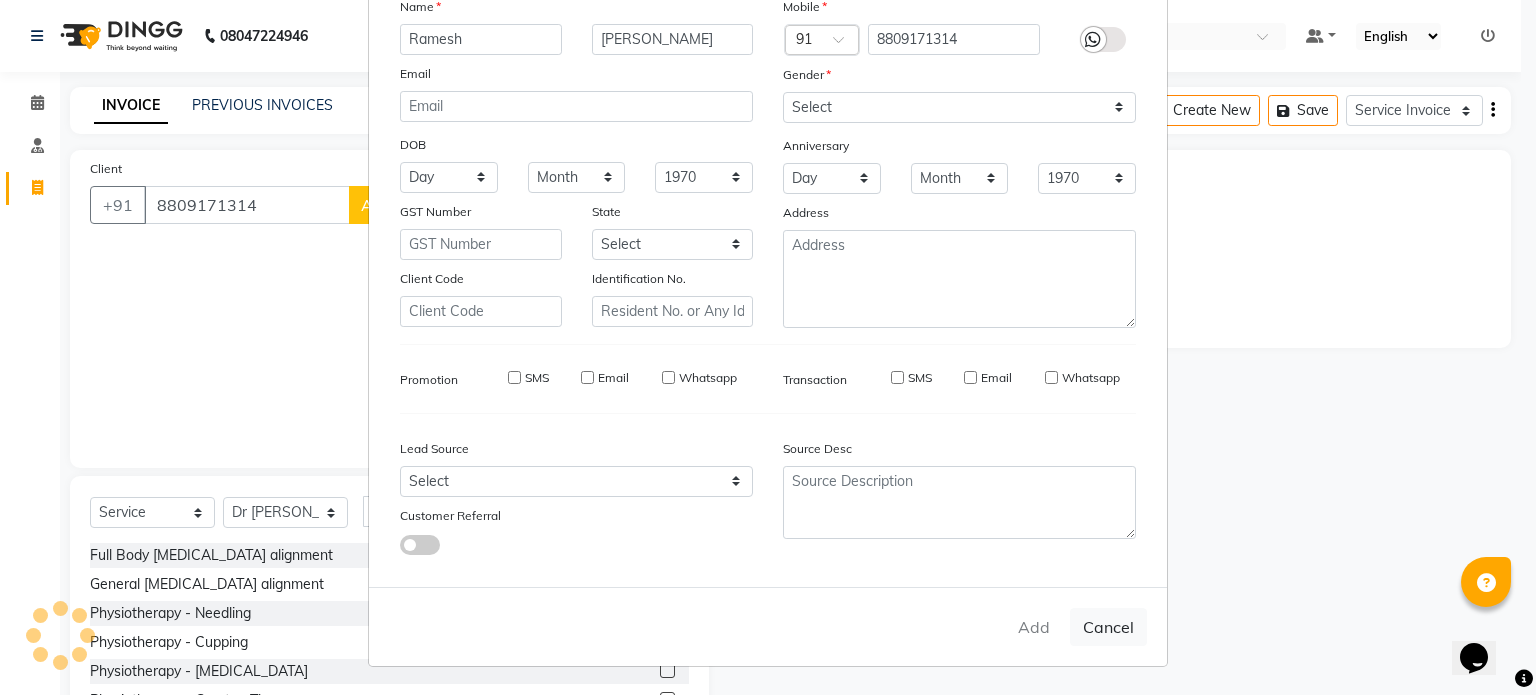 type on "88******14" 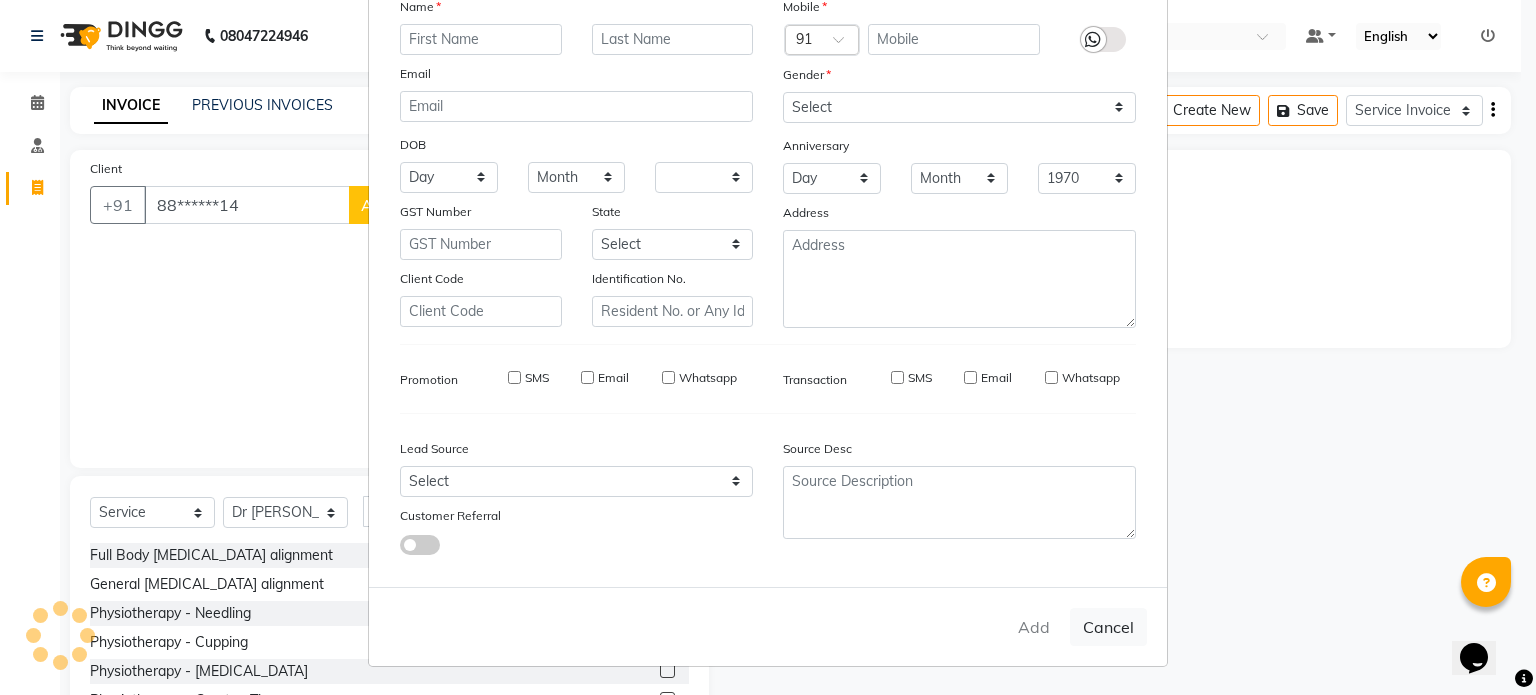 select 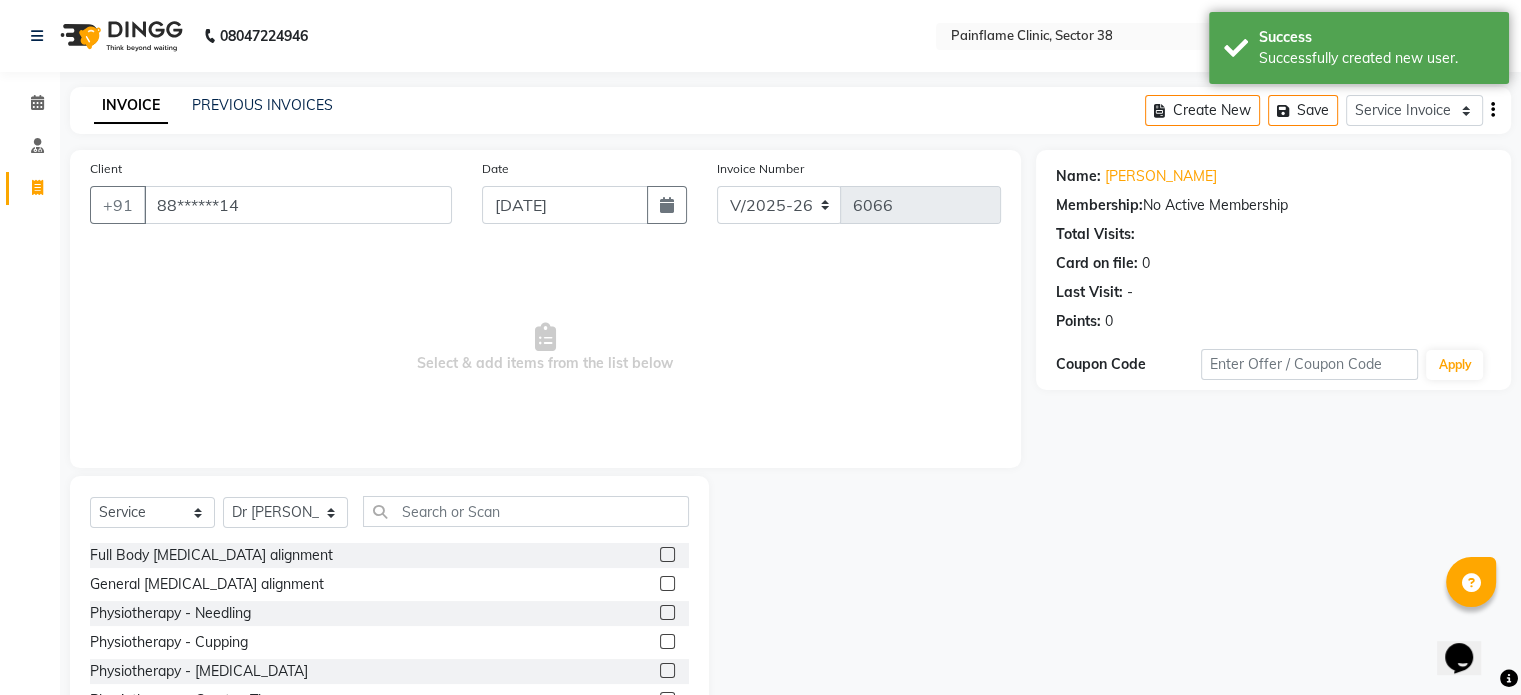click 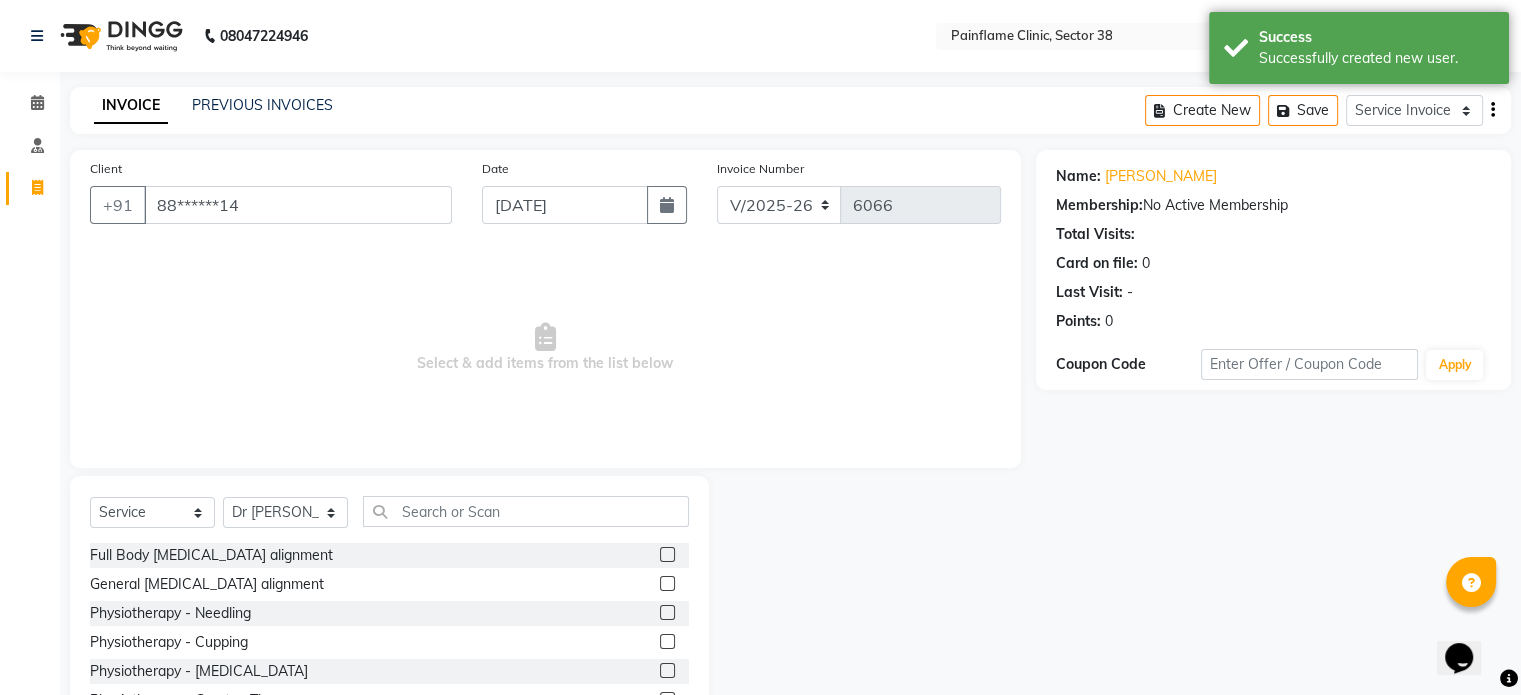 click at bounding box center [666, 584] 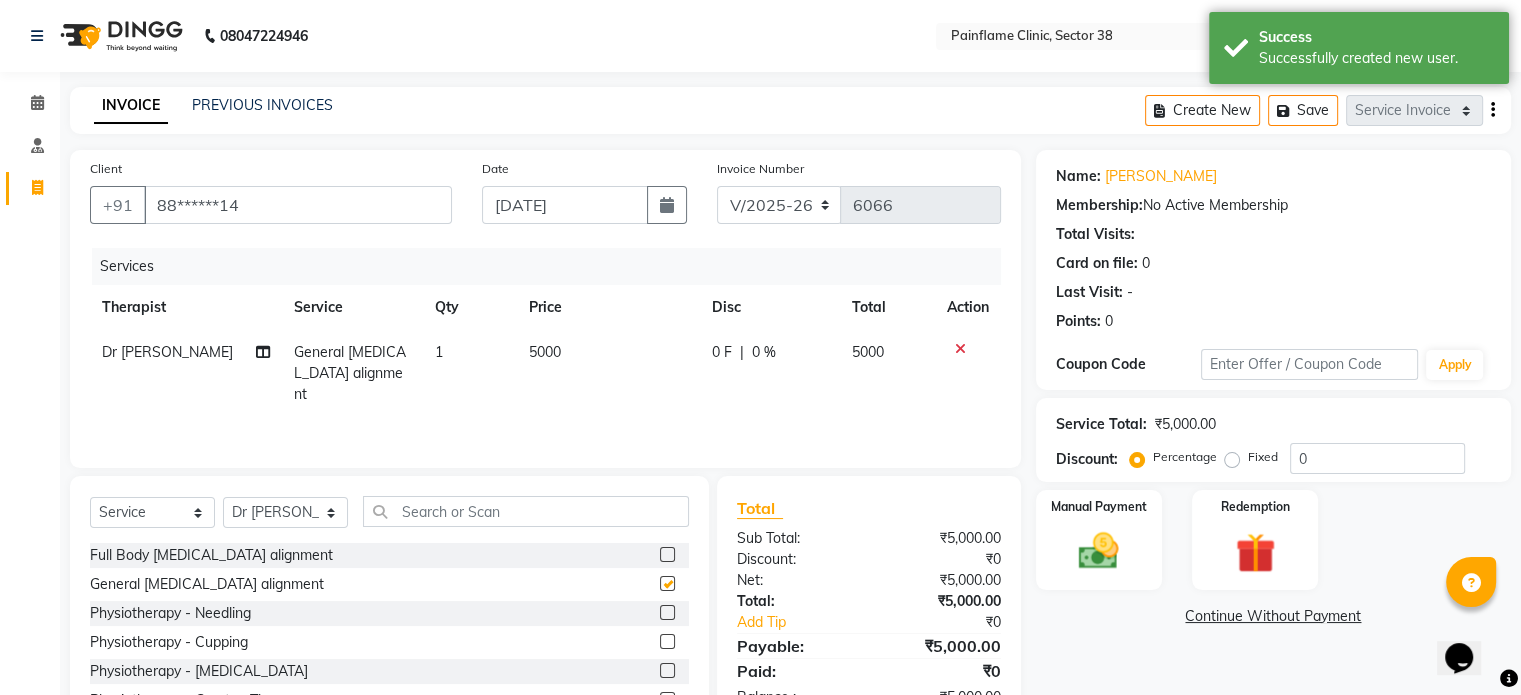 checkbox on "false" 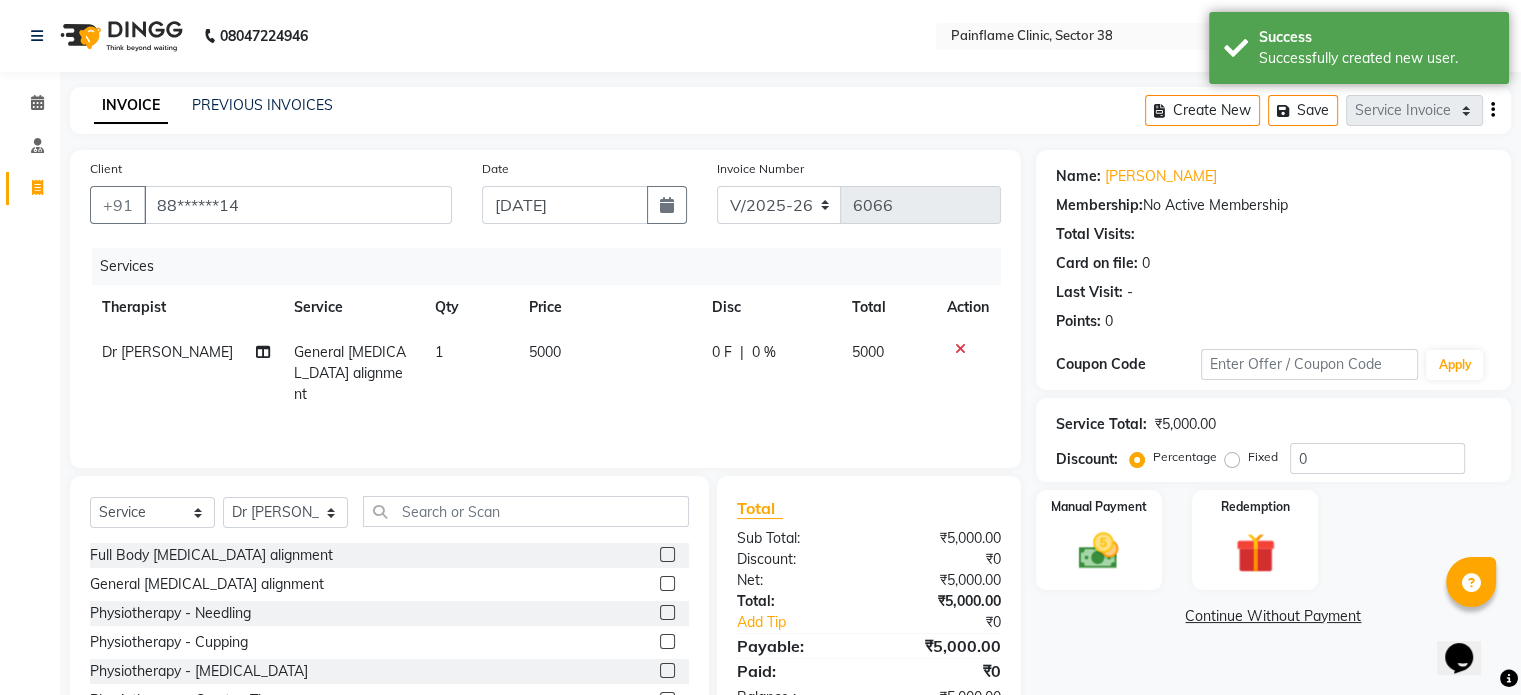 click on "5000" 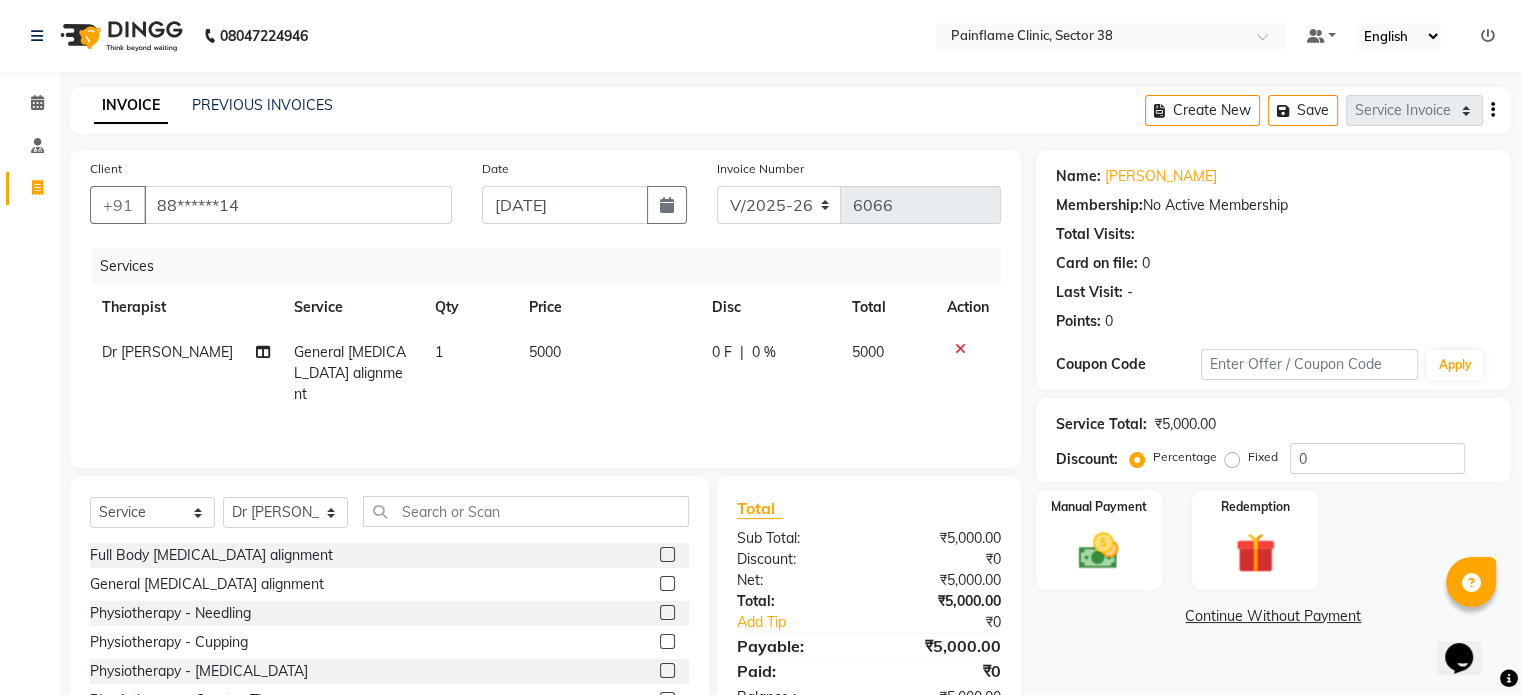 select on "20212" 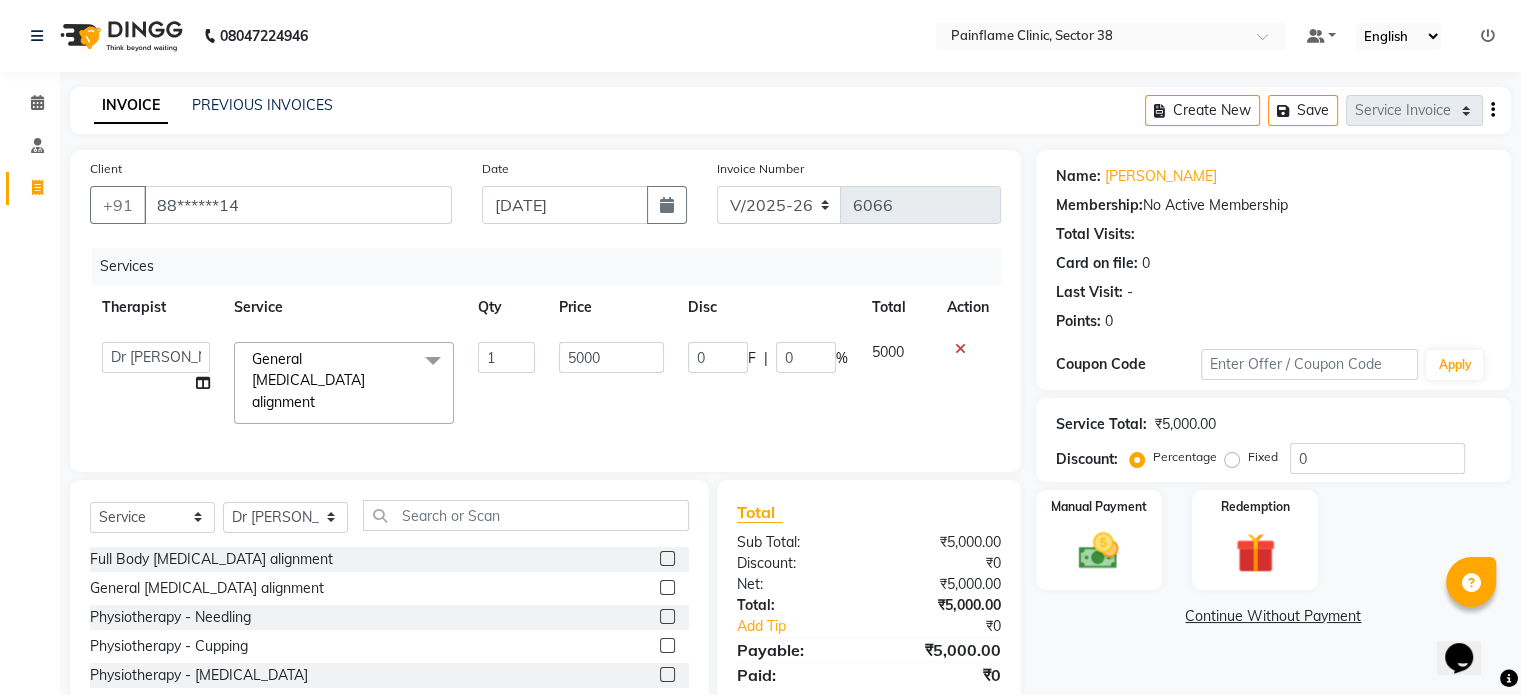 click on "5000" 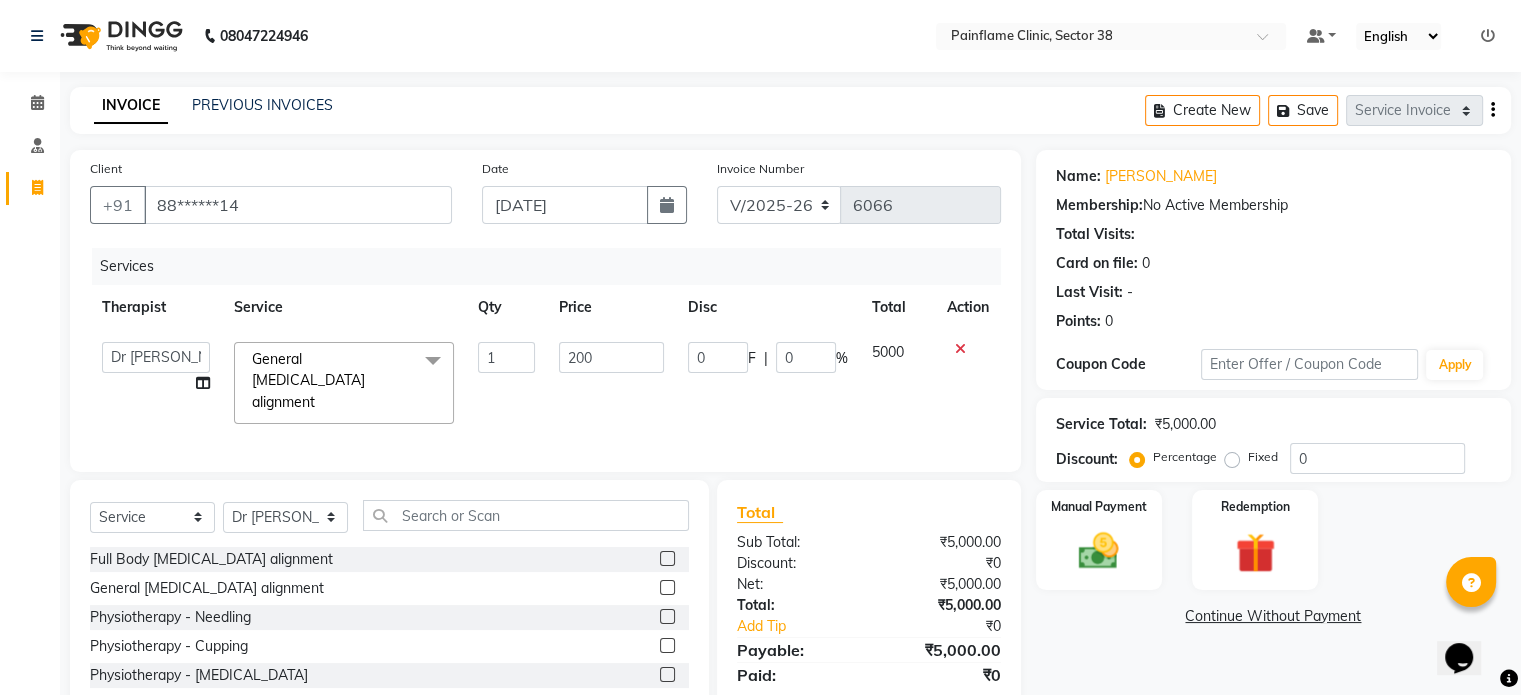 type on "2000" 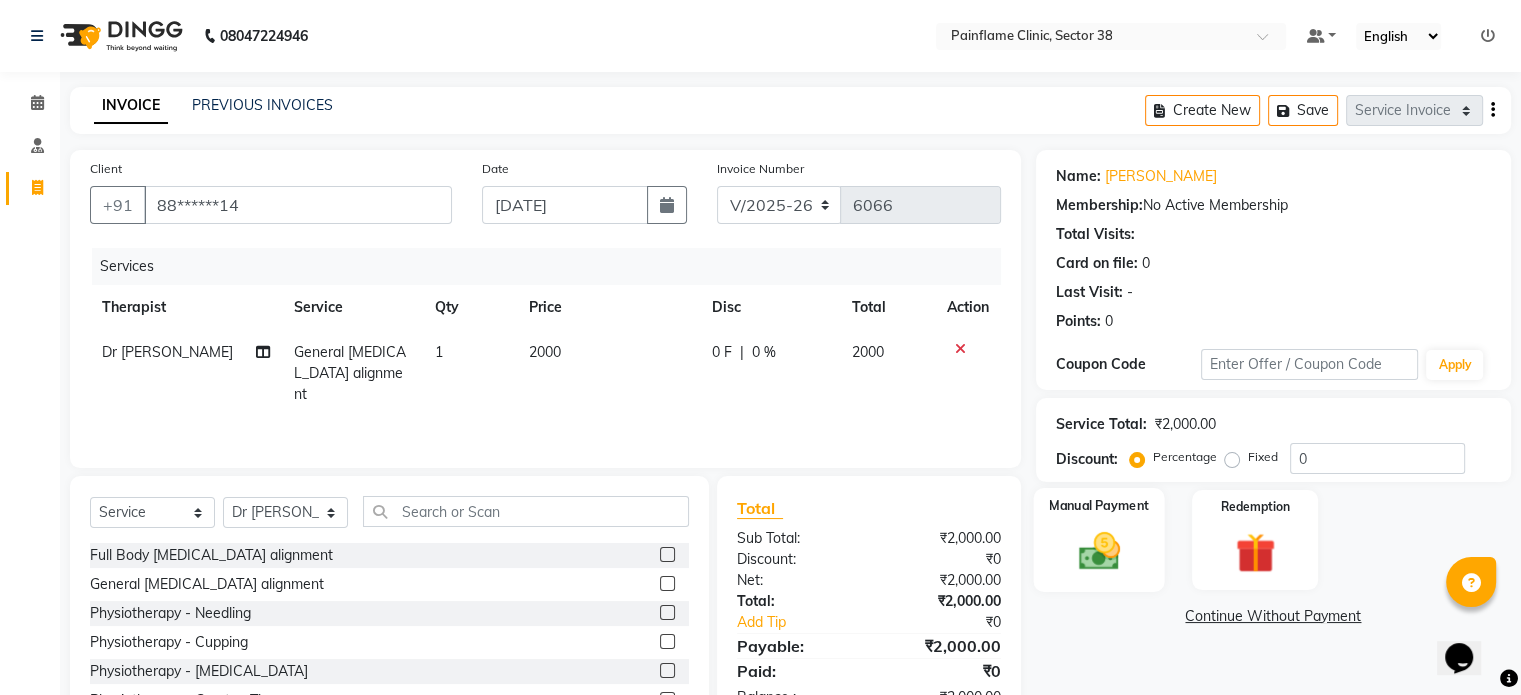 click 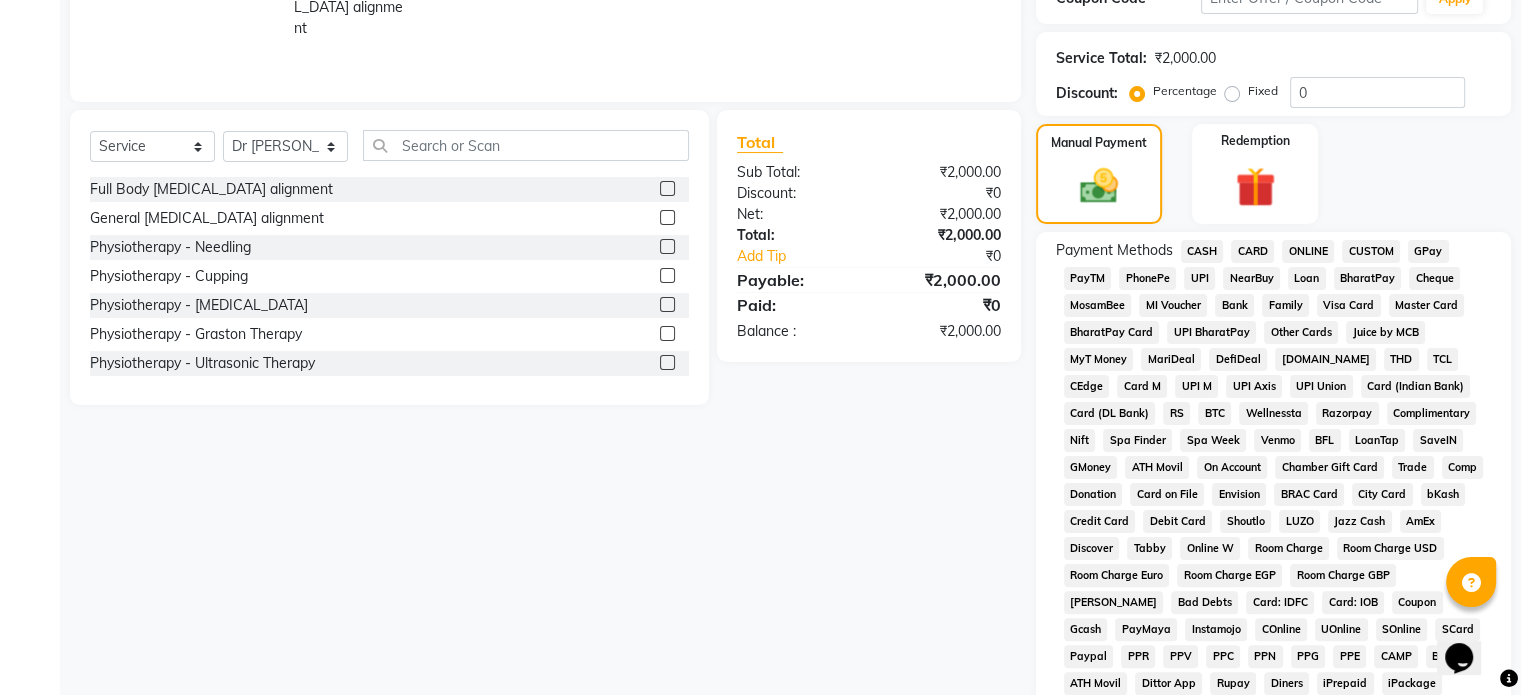 scroll, scrollTop: 367, scrollLeft: 0, axis: vertical 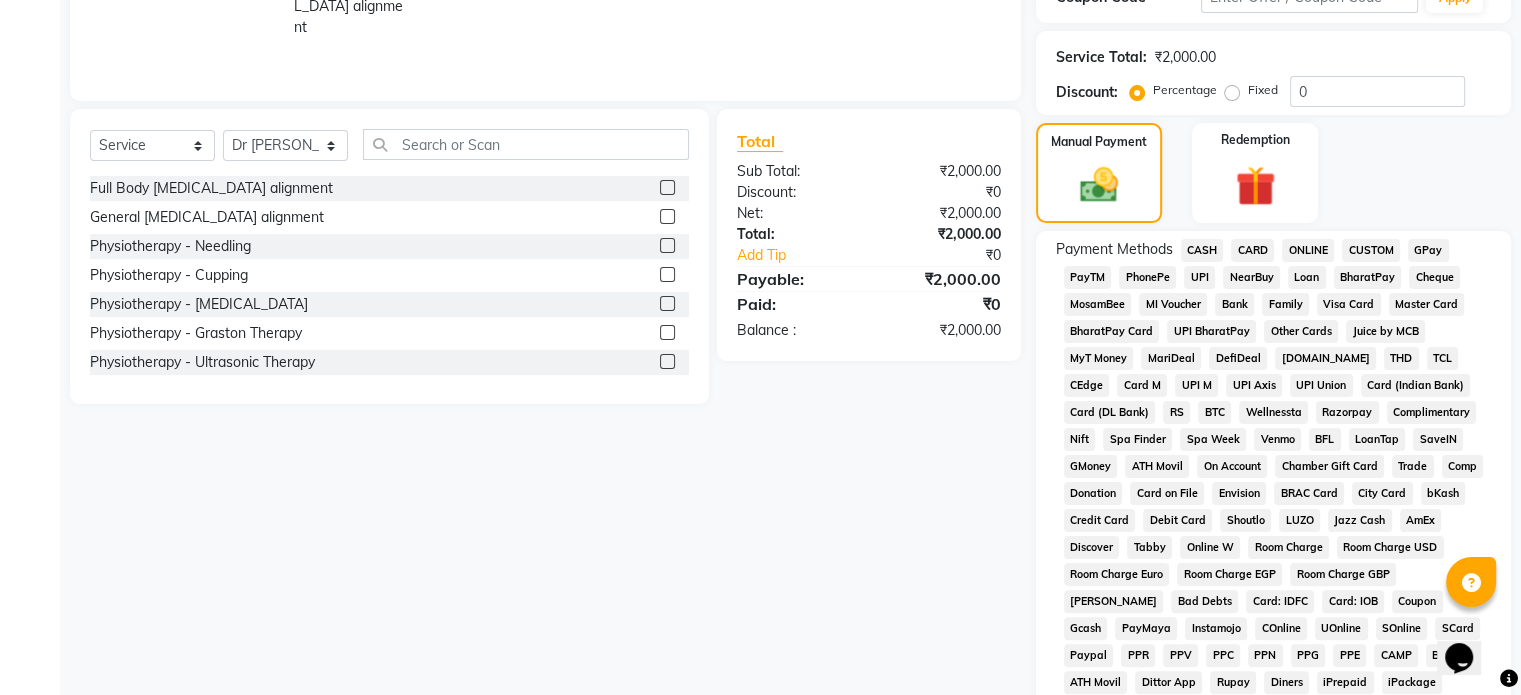 click on "UPI" 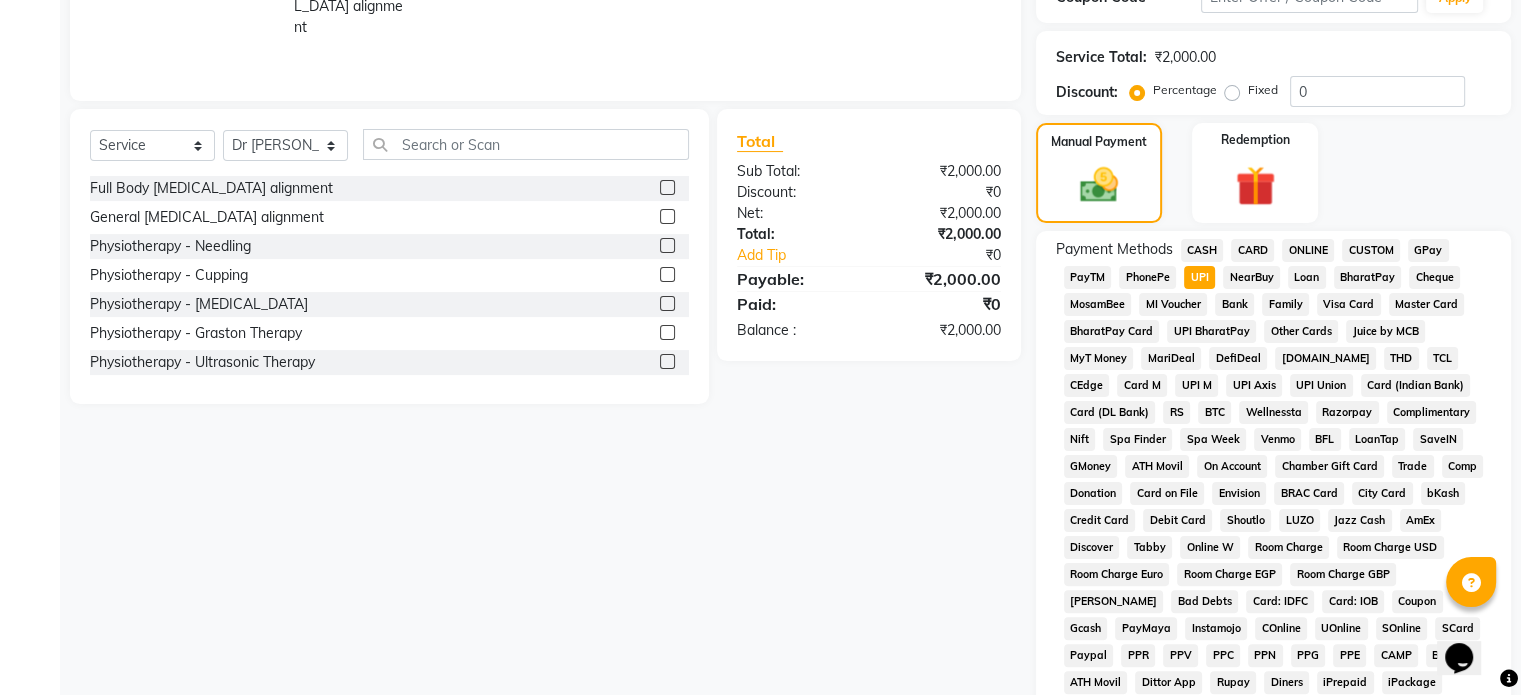 scroll, scrollTop: 652, scrollLeft: 0, axis: vertical 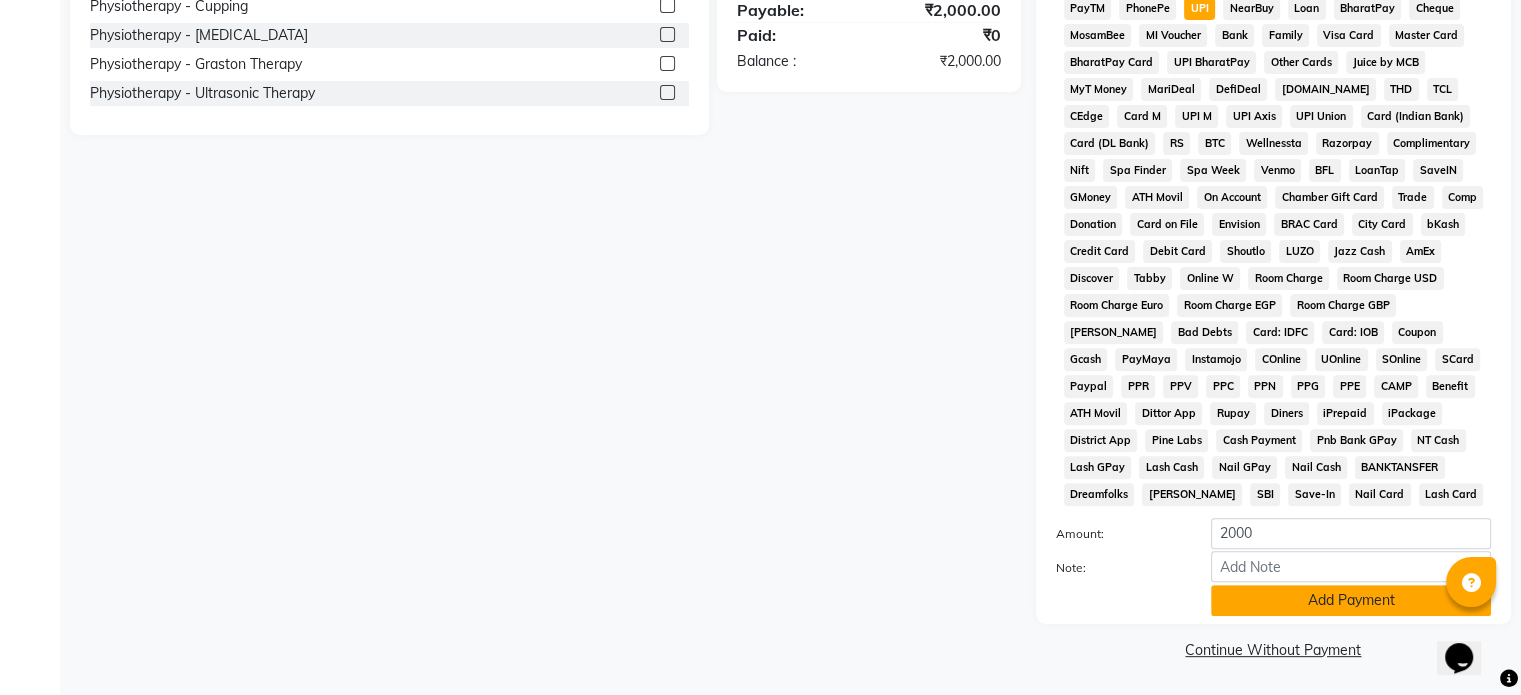 click on "Add Payment" 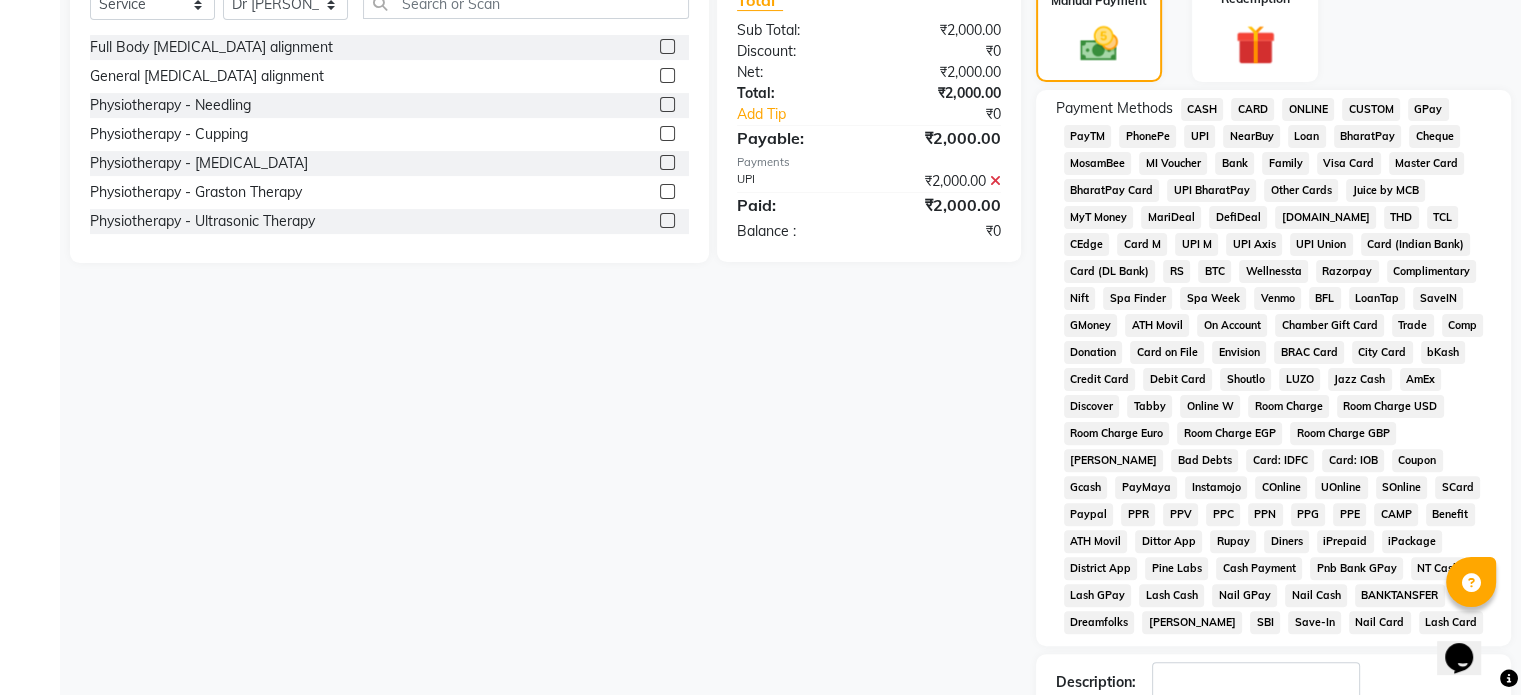 scroll, scrollTop: 504, scrollLeft: 0, axis: vertical 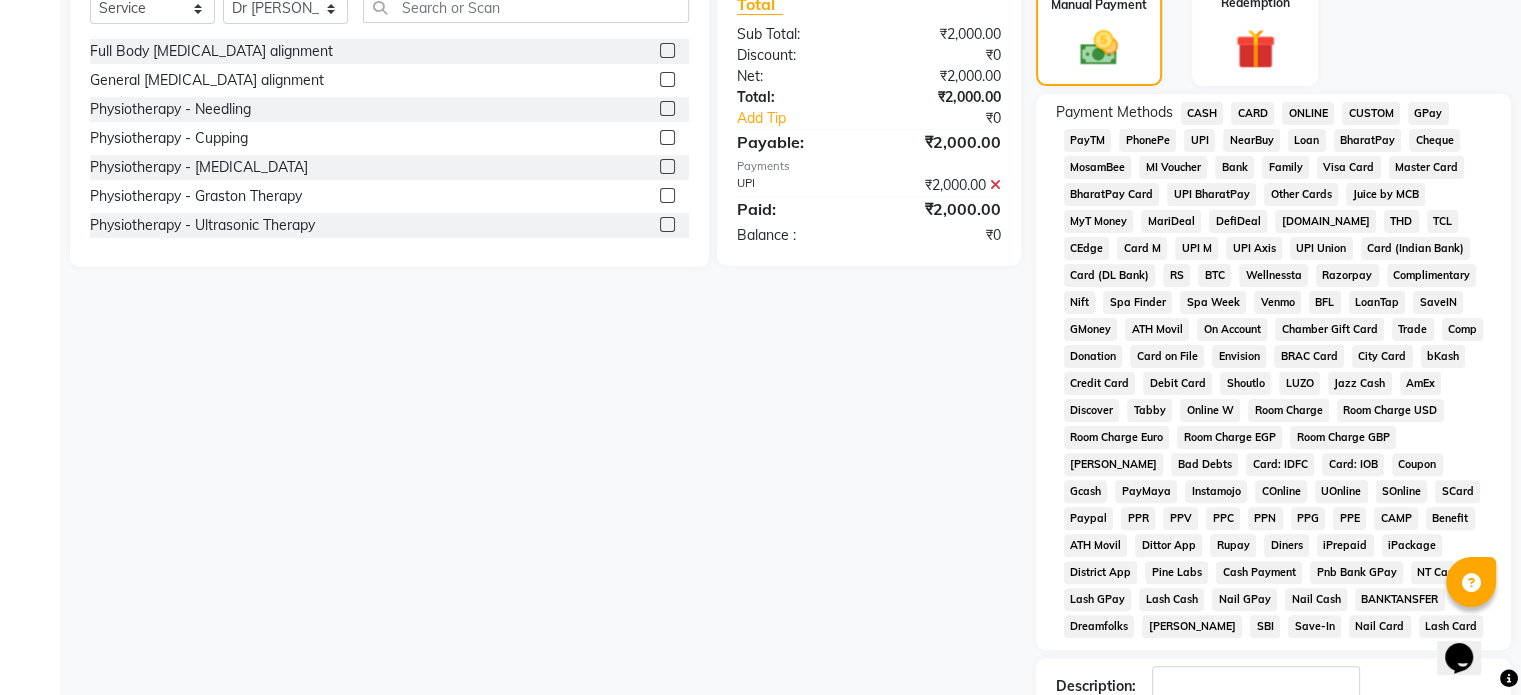 click 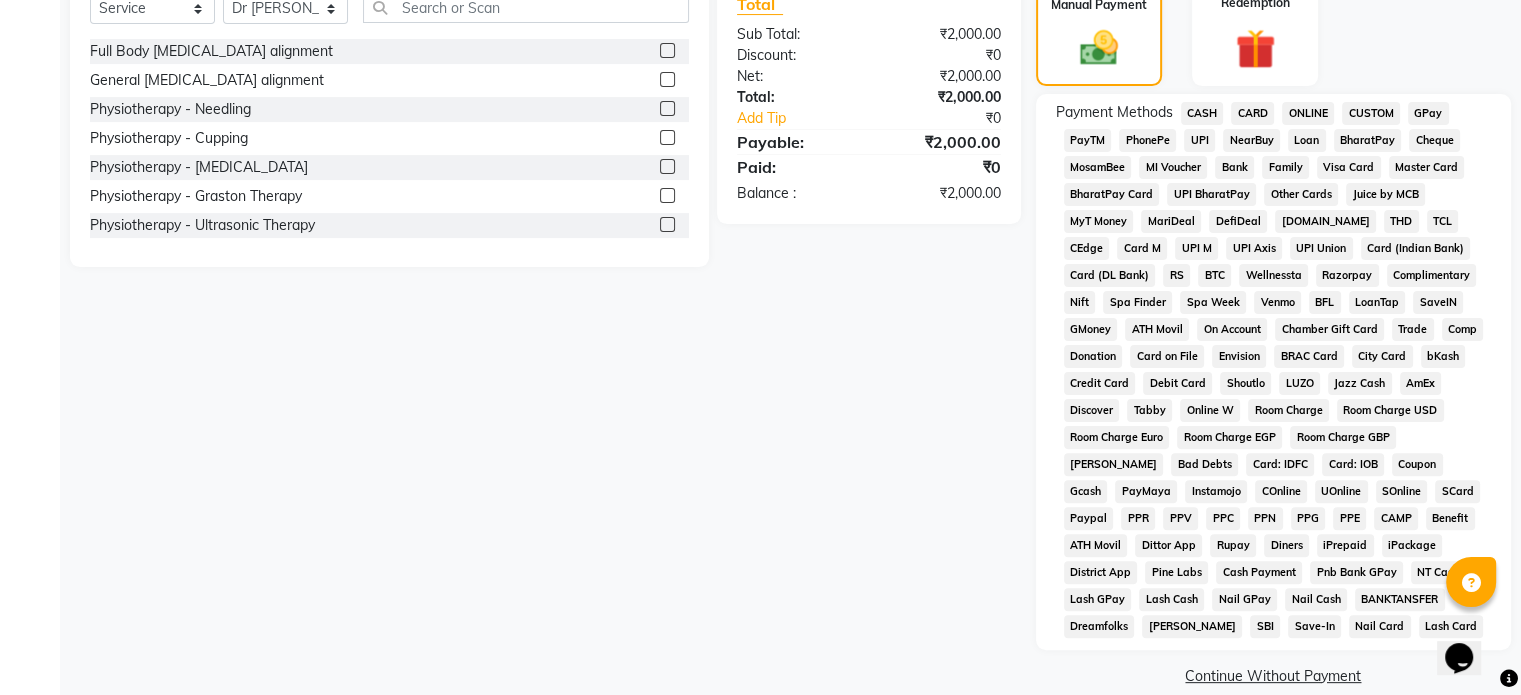 click on "CARD" 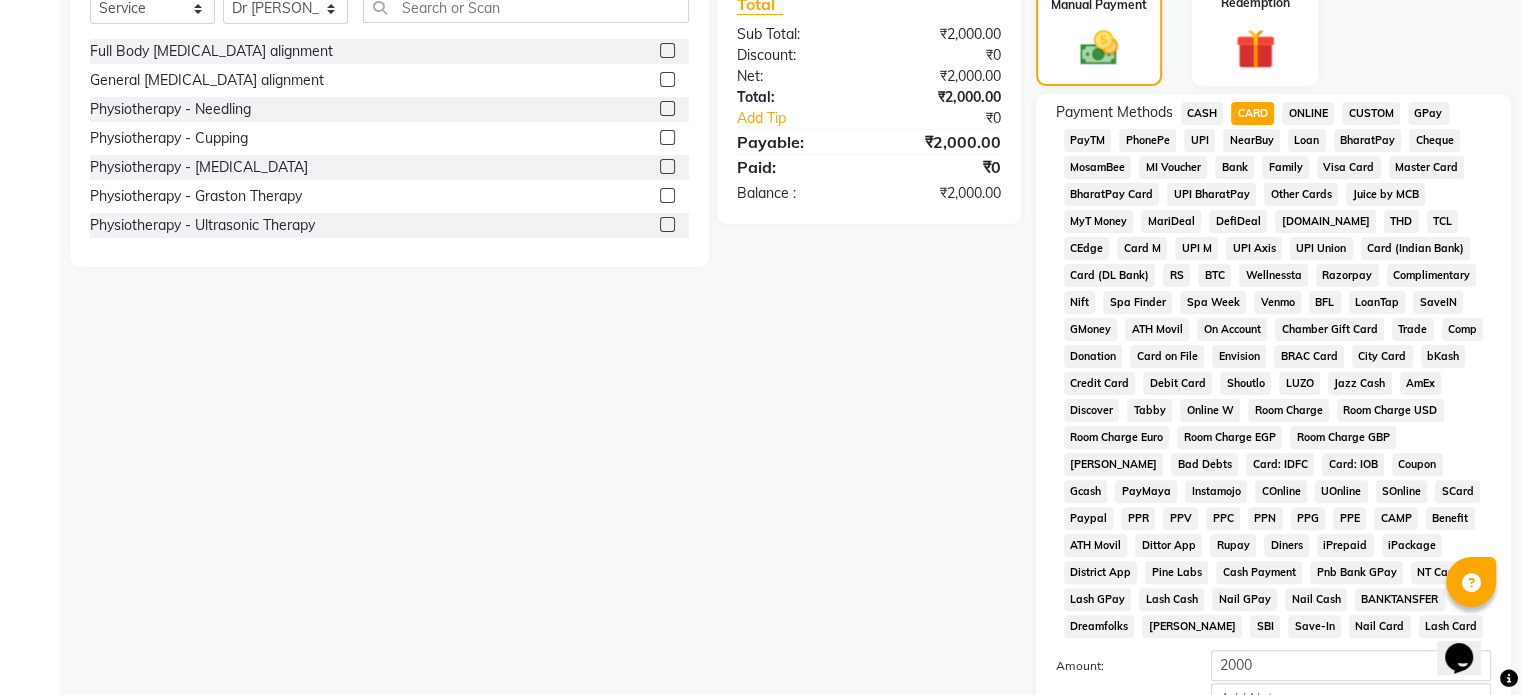 scroll, scrollTop: 652, scrollLeft: 0, axis: vertical 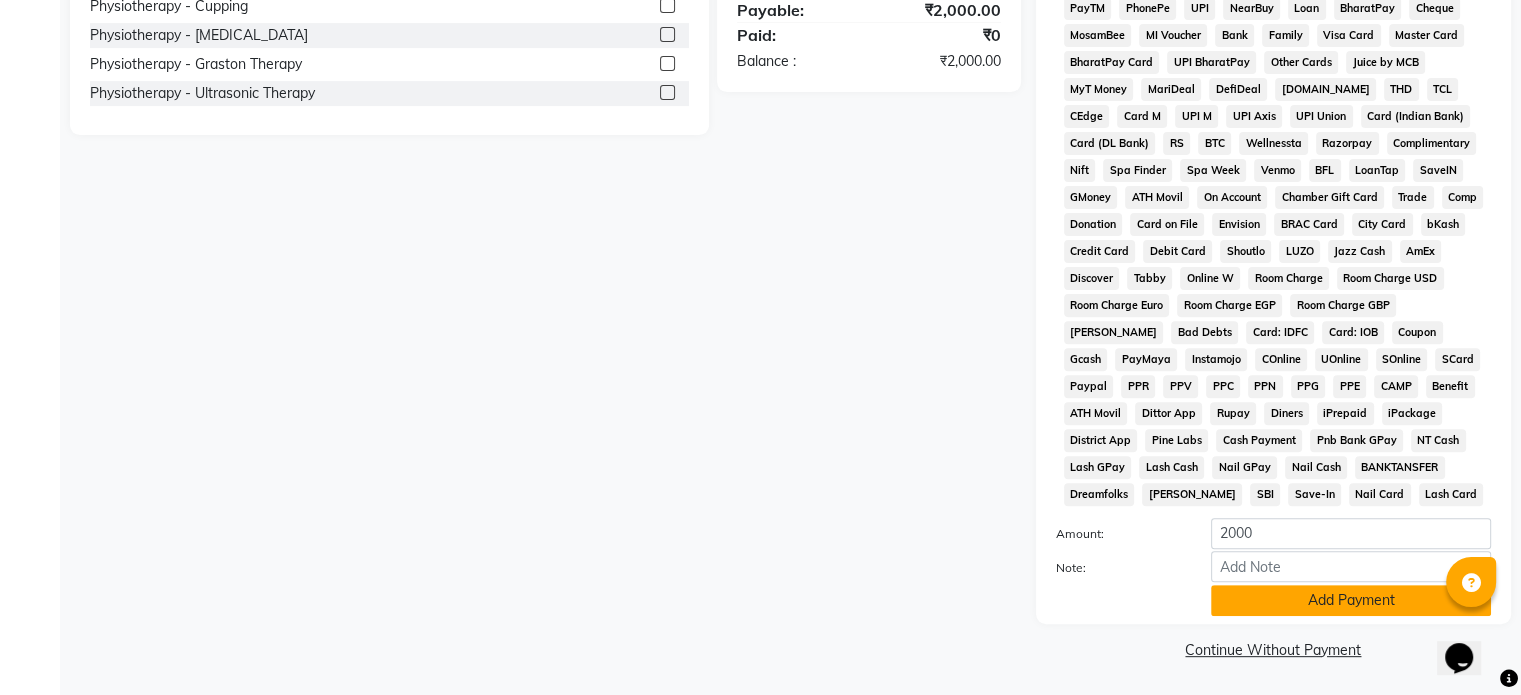 click on "Add Payment" 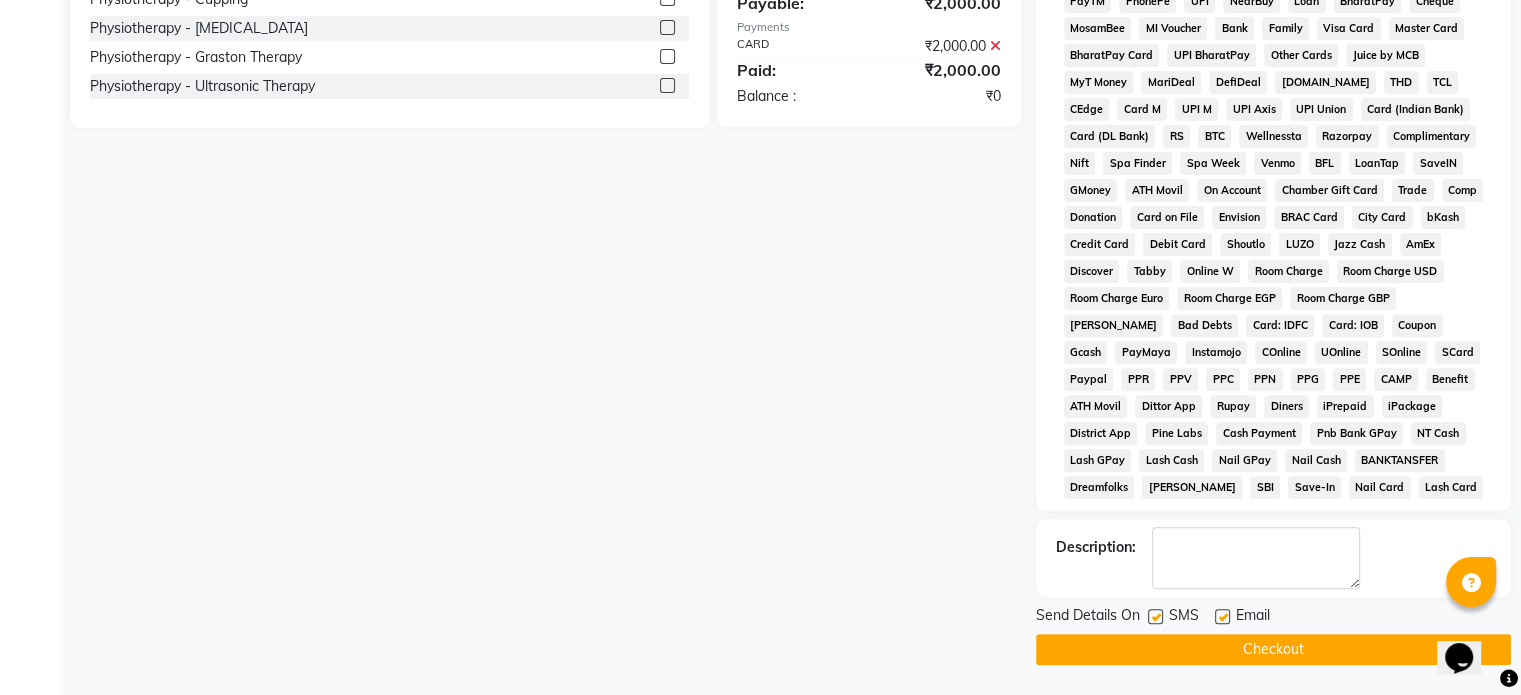 click 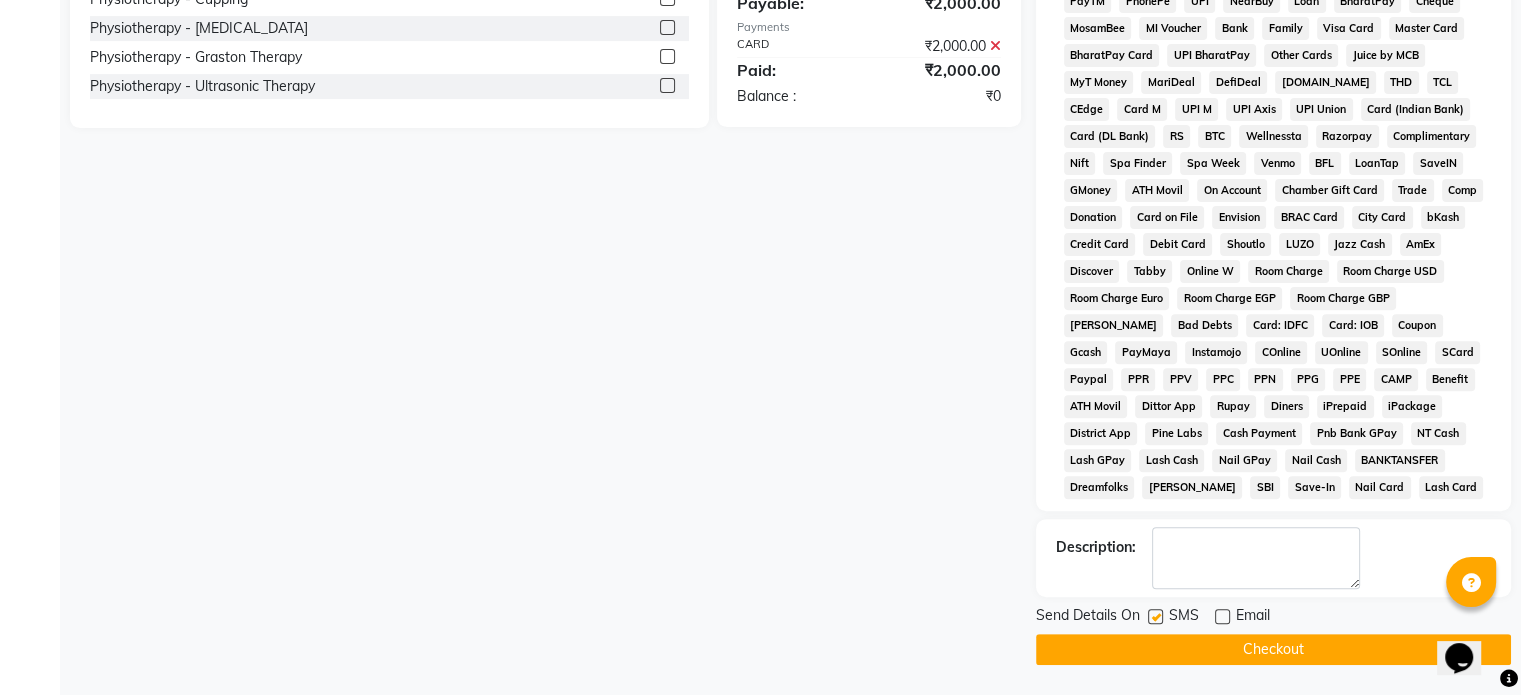 click 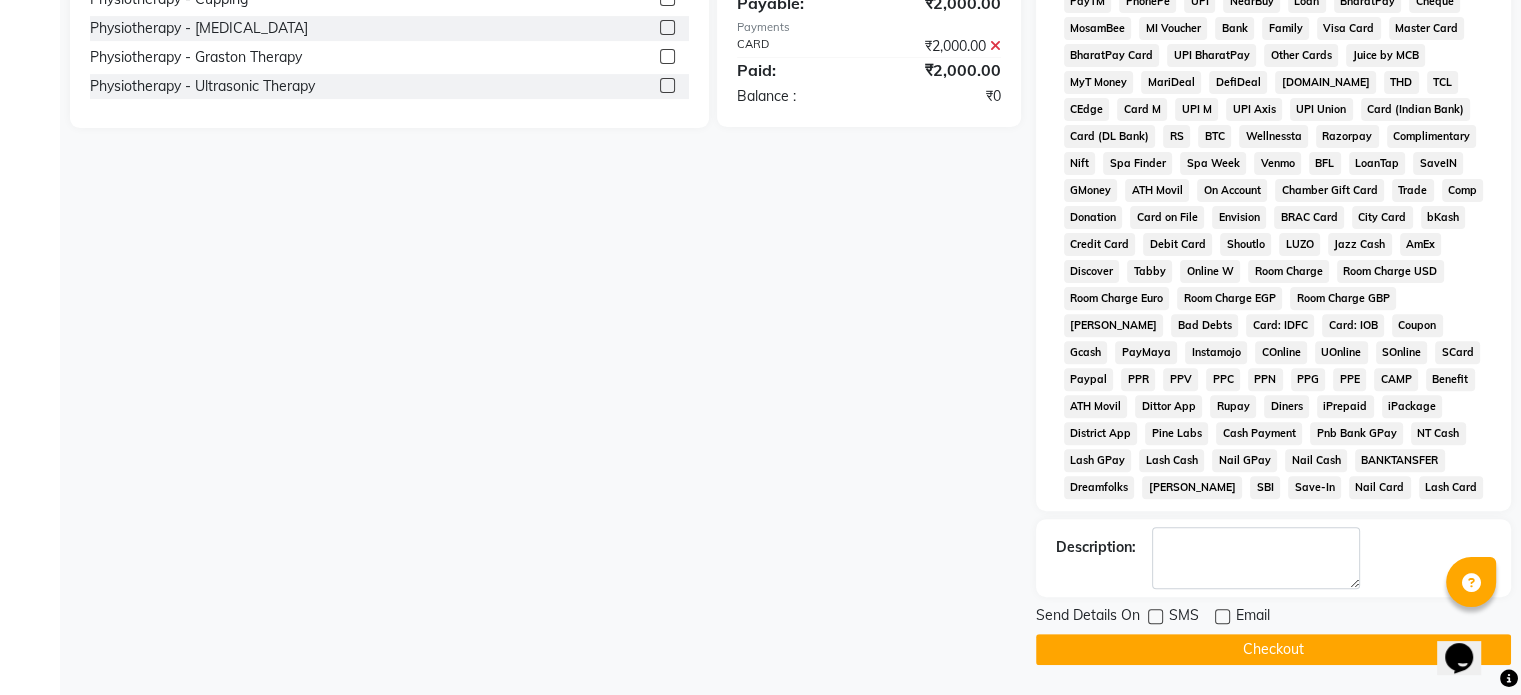 click on "Checkout" 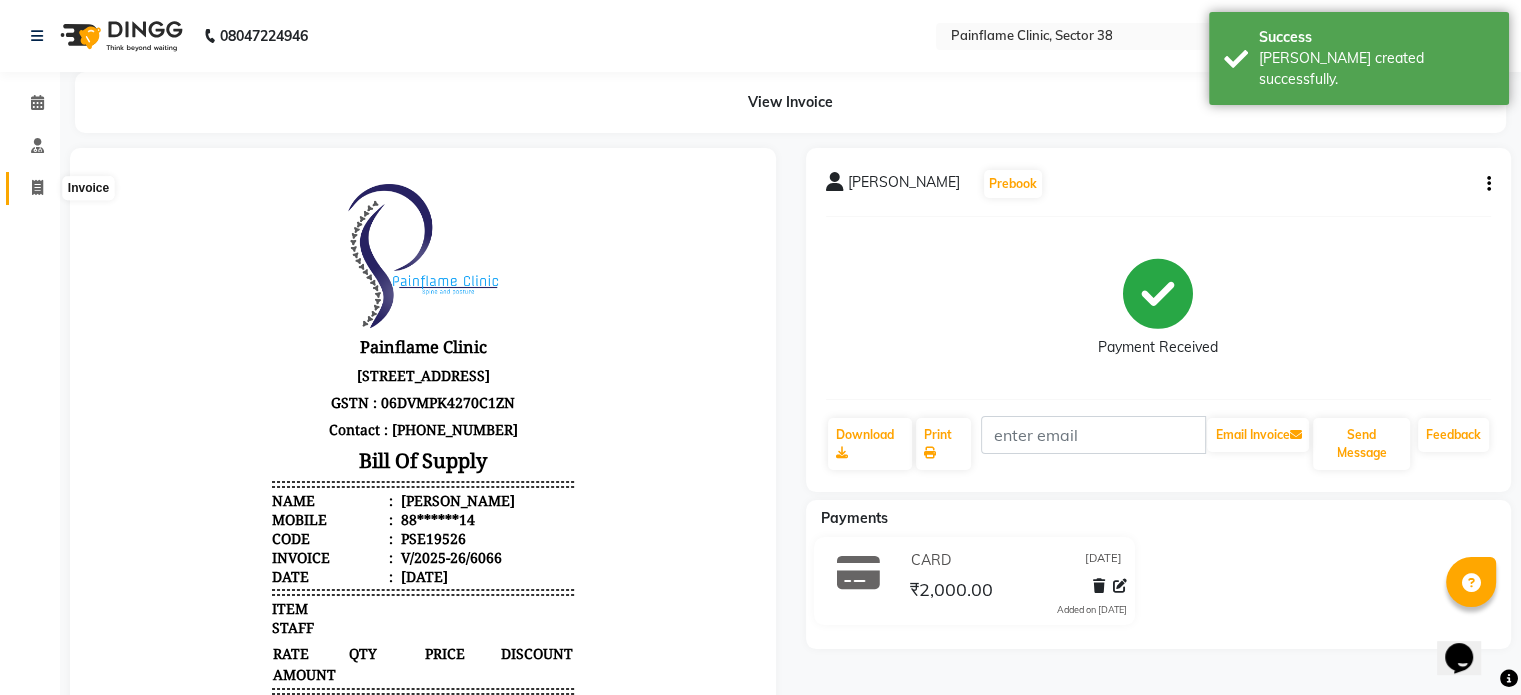 scroll, scrollTop: 0, scrollLeft: 0, axis: both 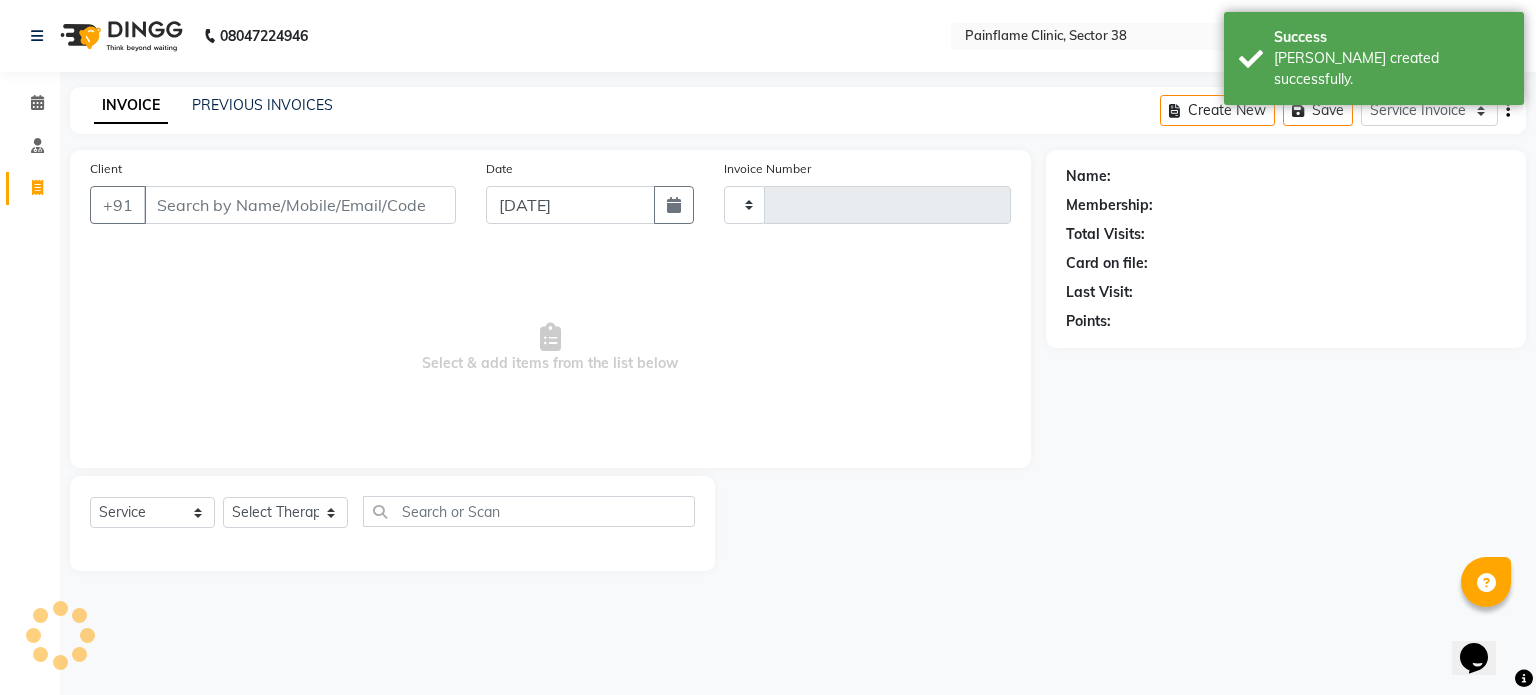 type on "6067" 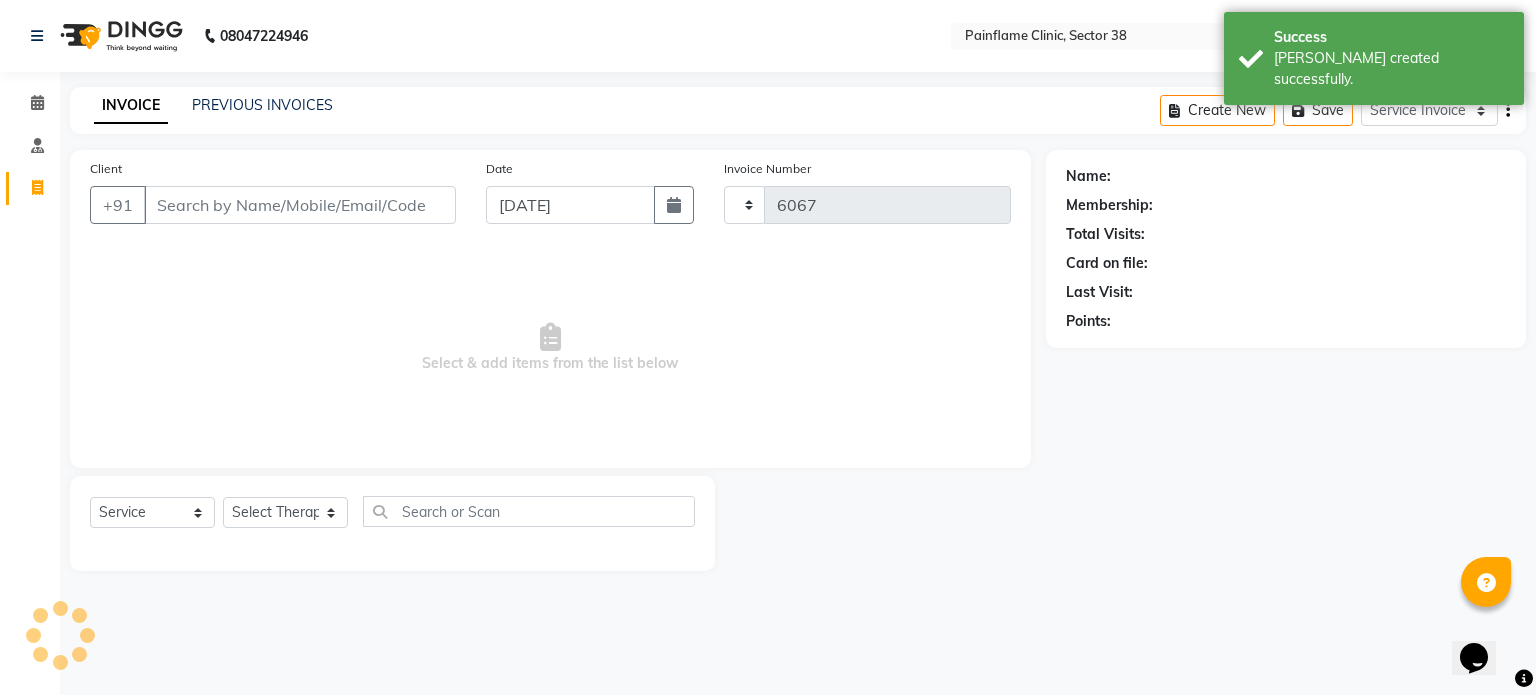 select on "3964" 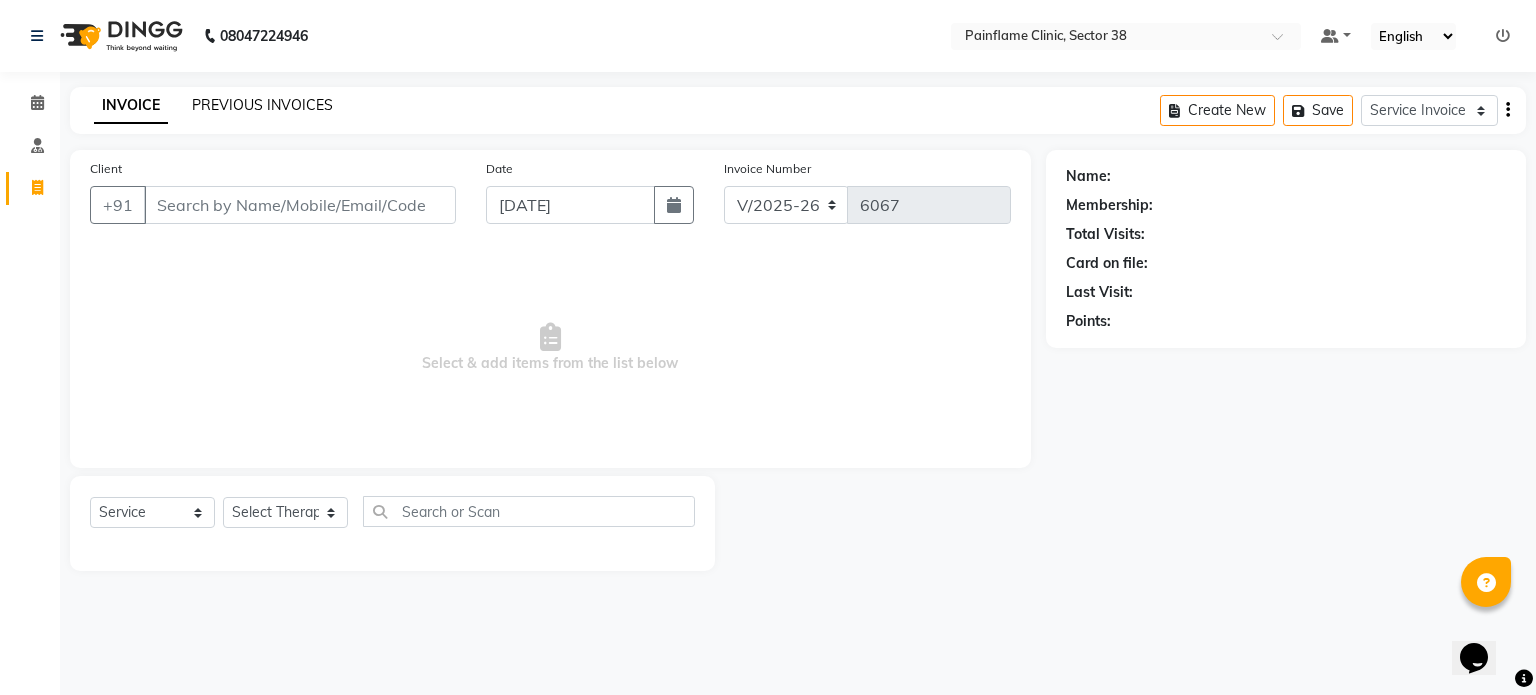 click on "PREVIOUS INVOICES" 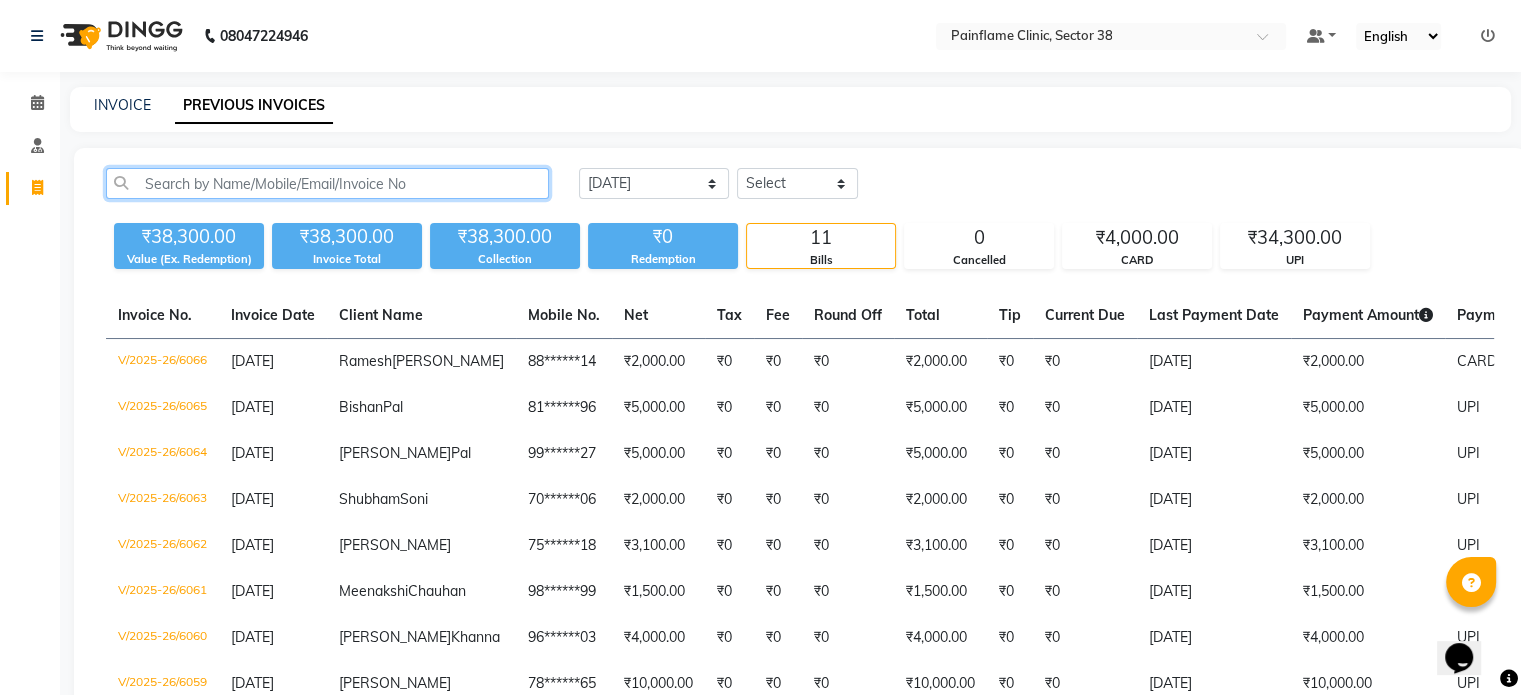 click 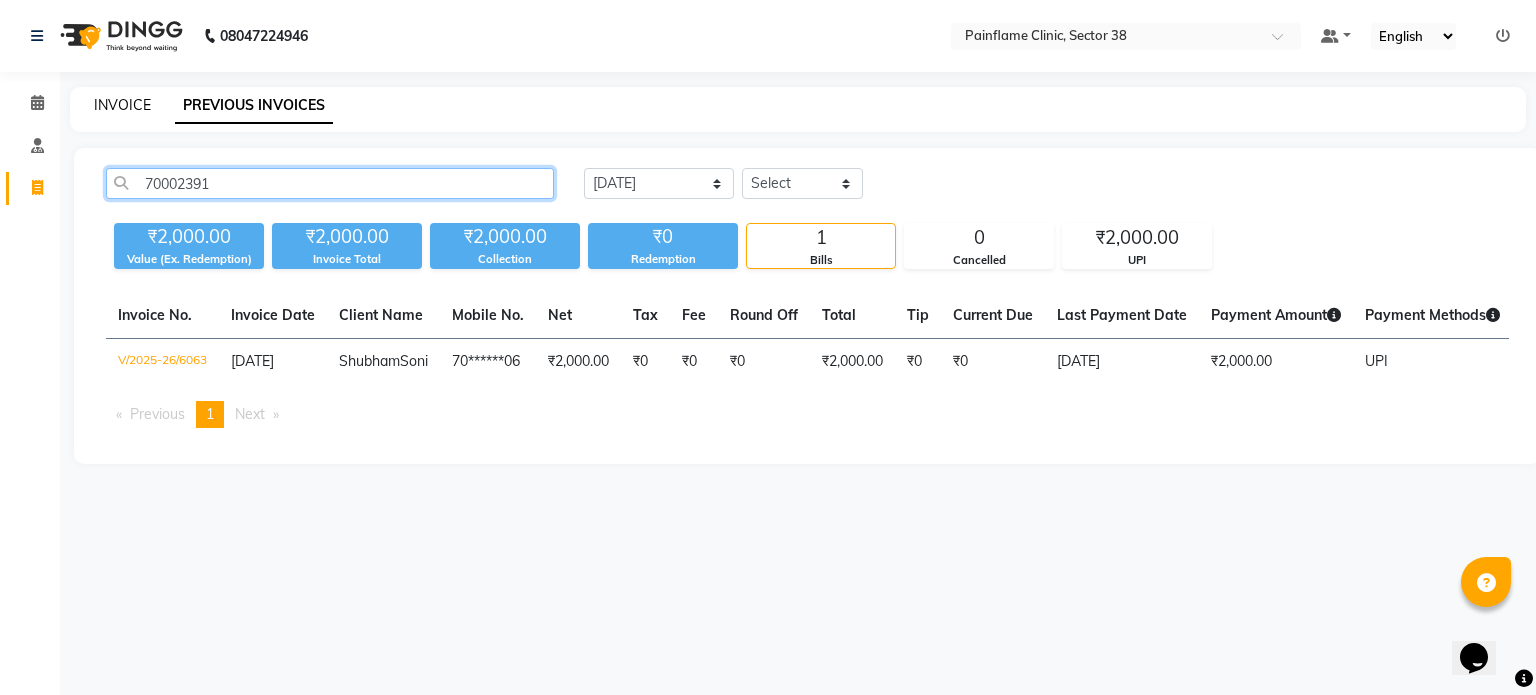 type on "70002391" 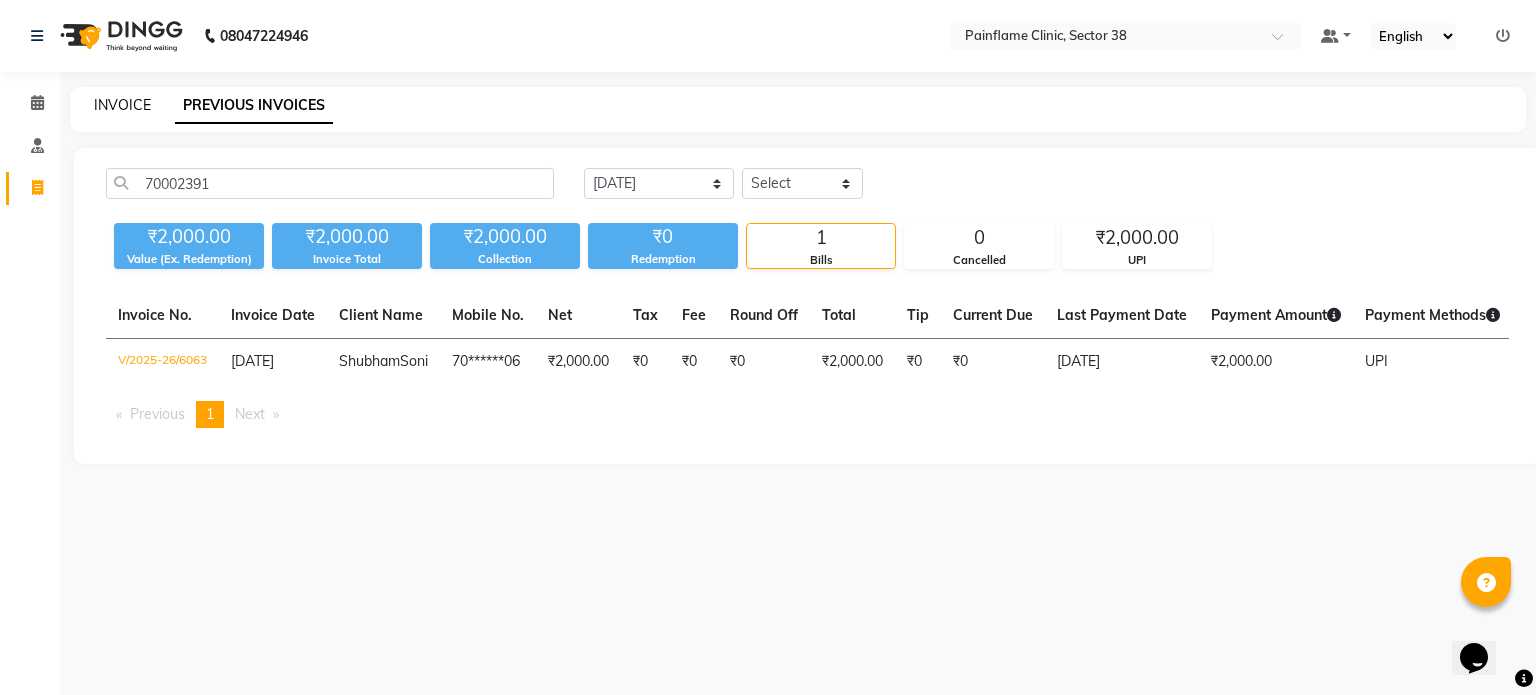 click on "INVOICE" 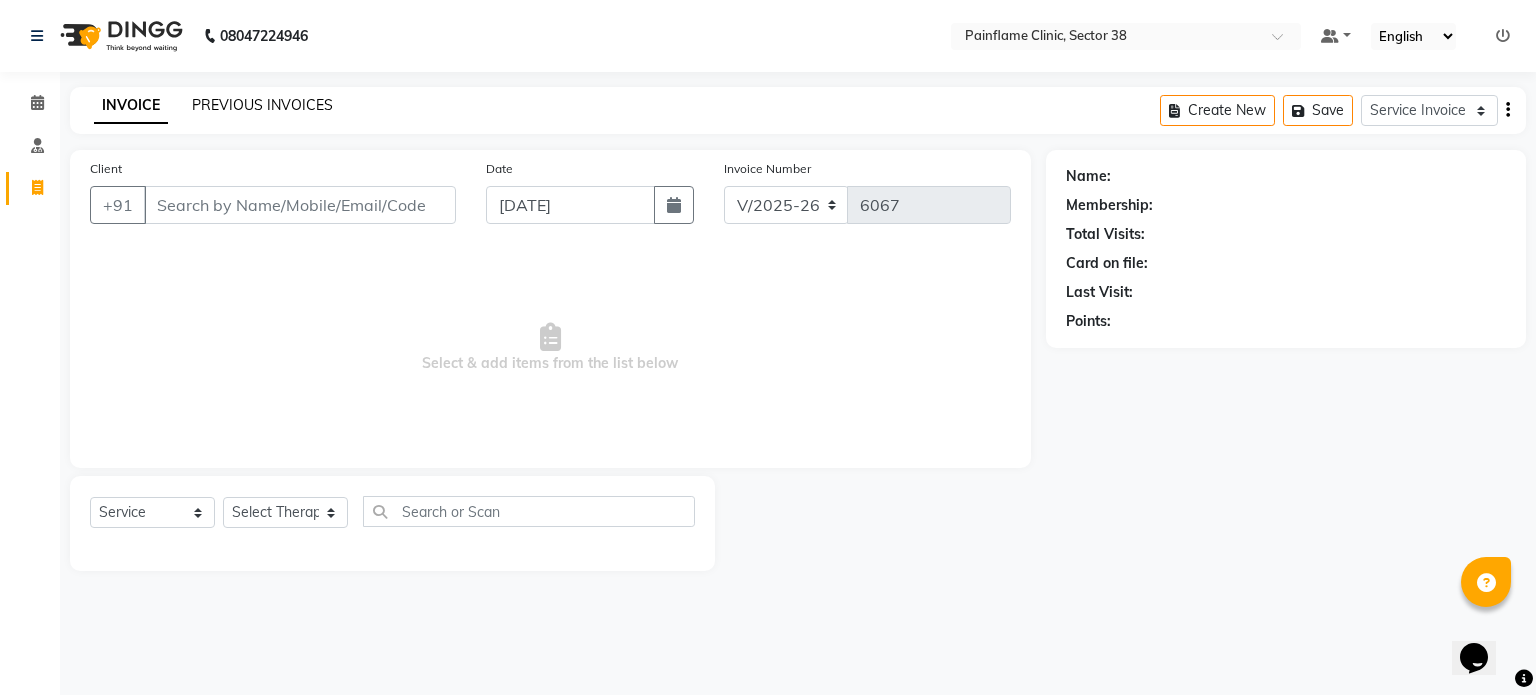 click on "PREVIOUS INVOICES" 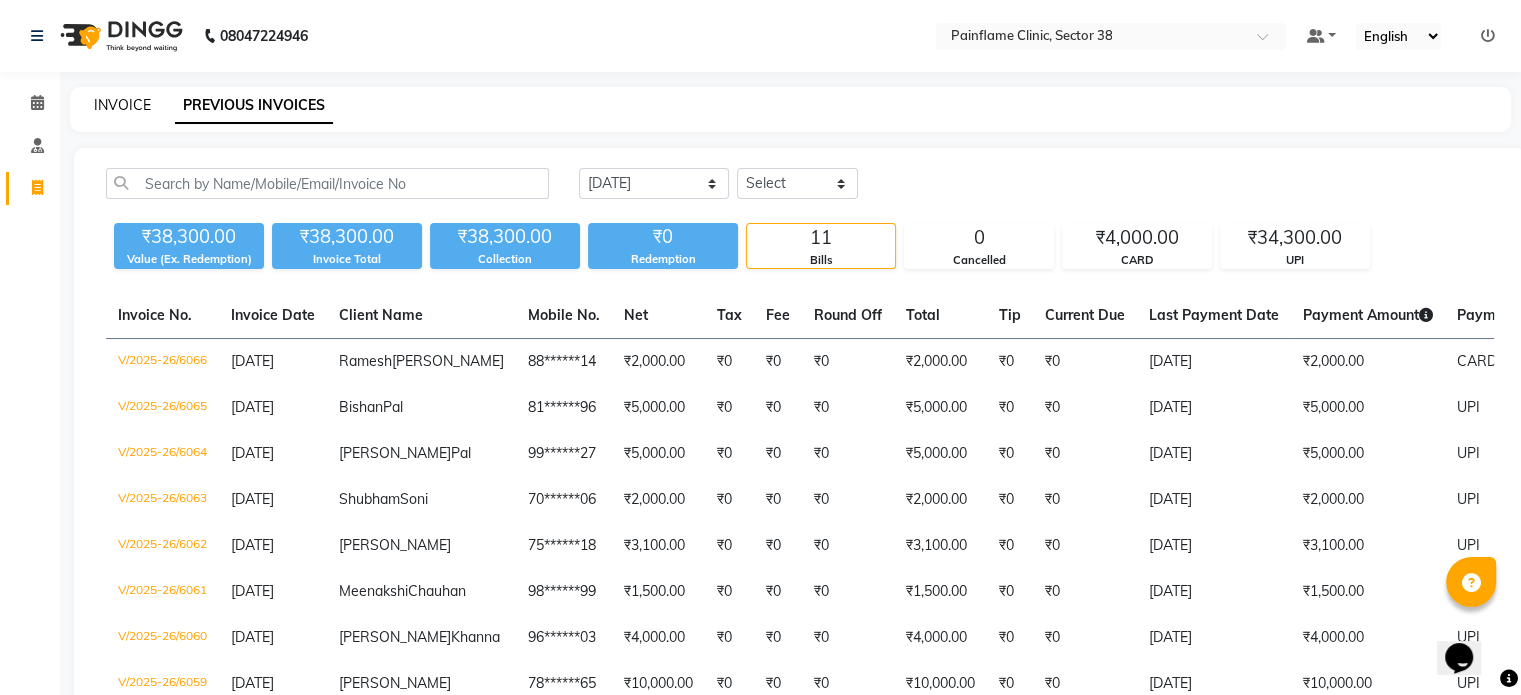 click on "INVOICE" 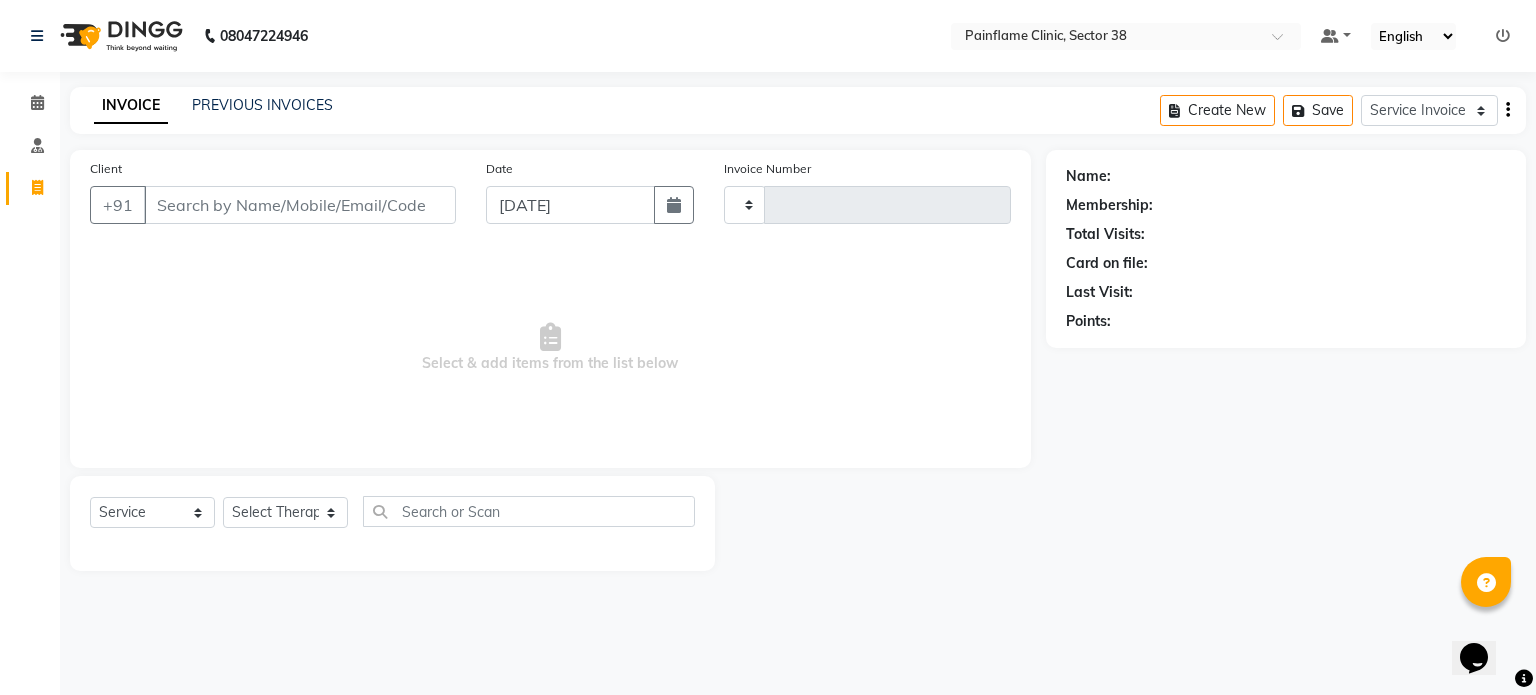 type on "6067" 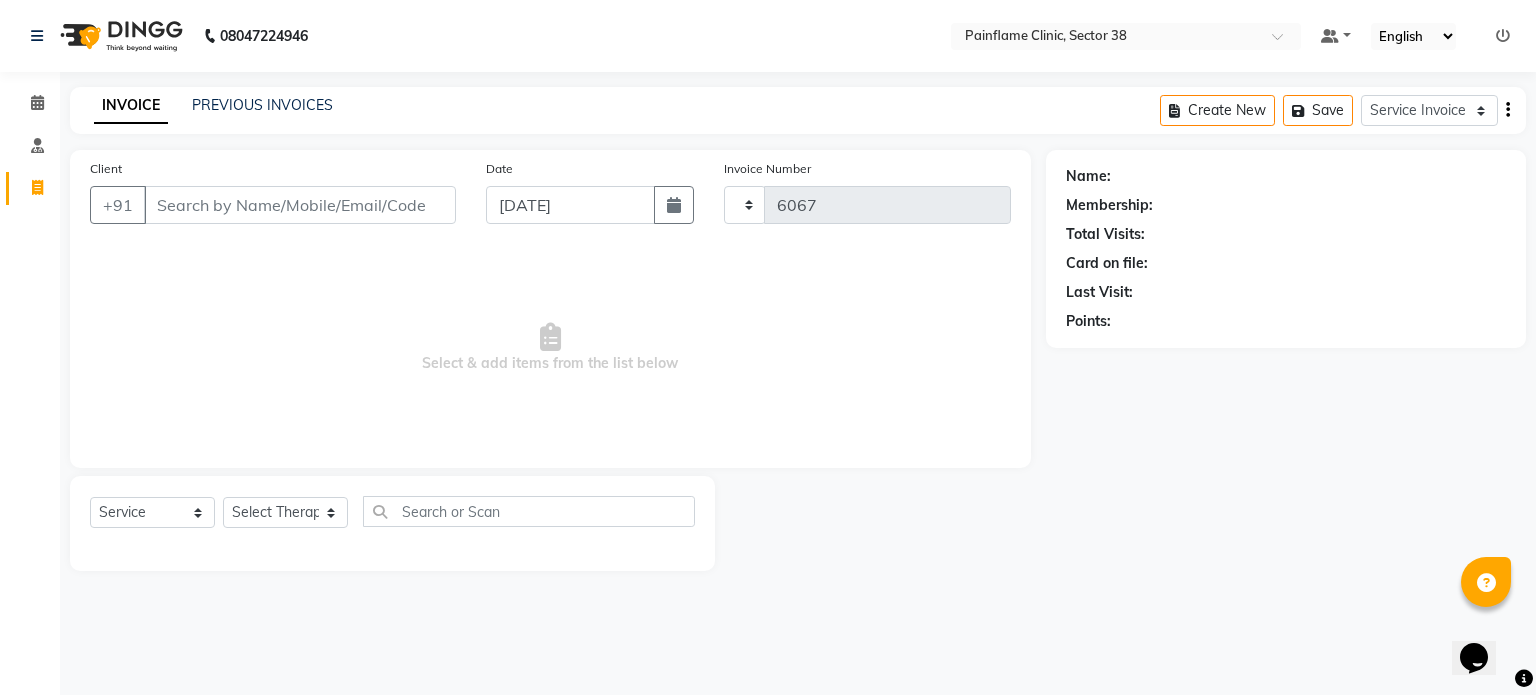 select on "3964" 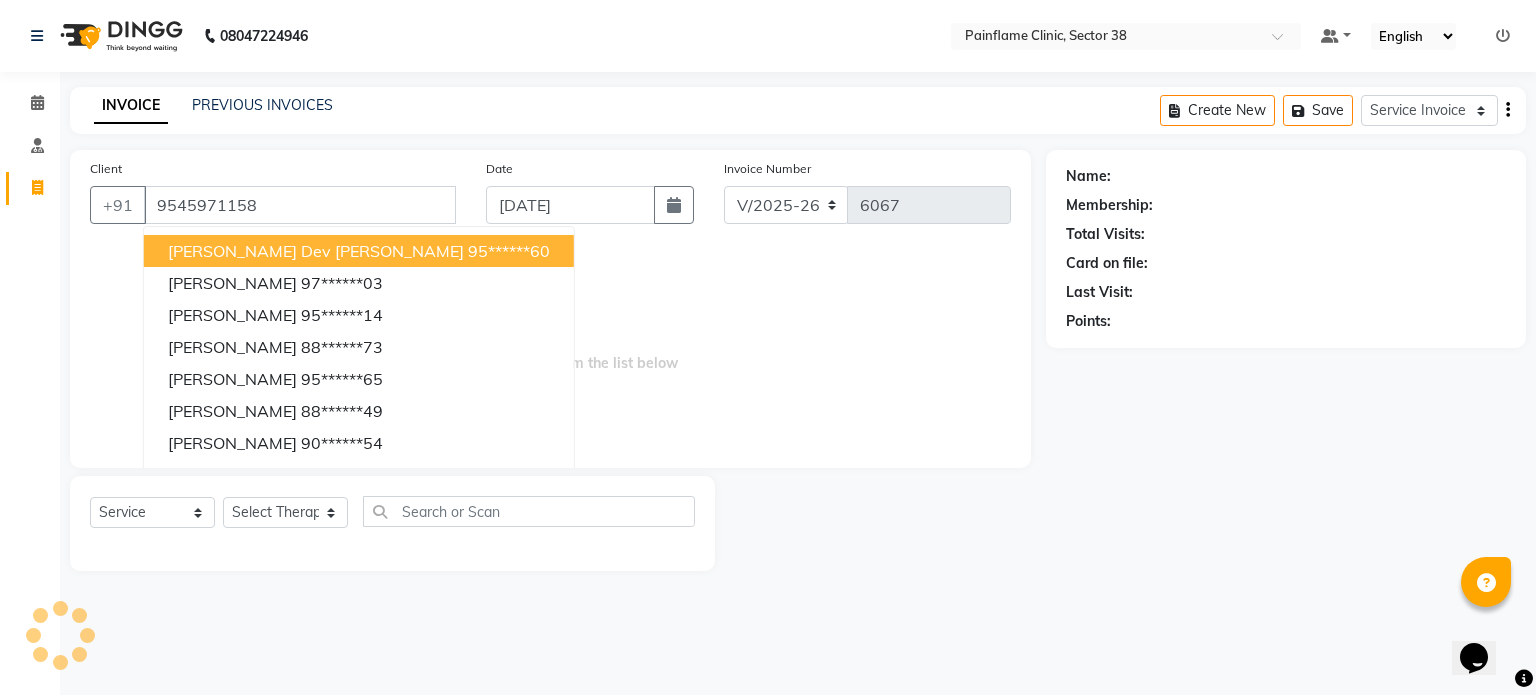 type on "9545971158" 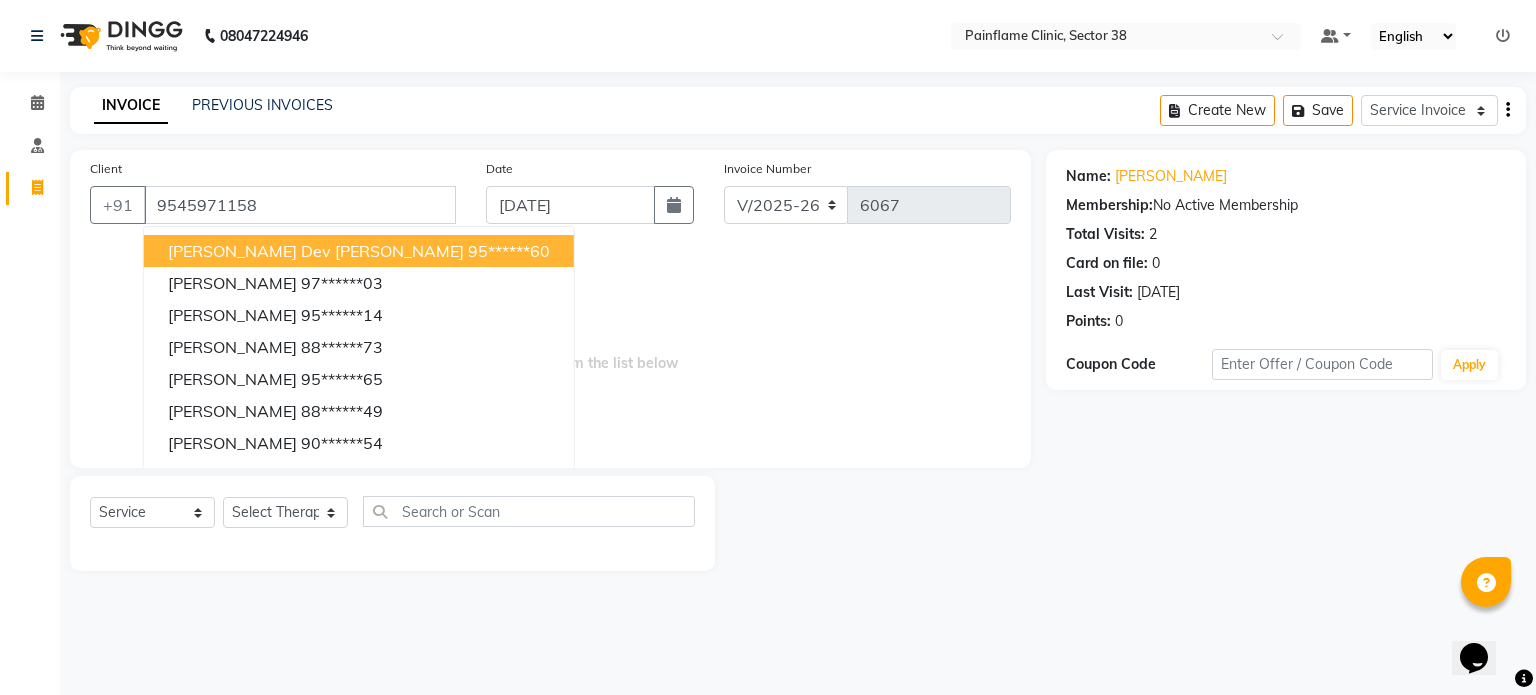 click on "Select & add items from the list below" at bounding box center (550, 348) 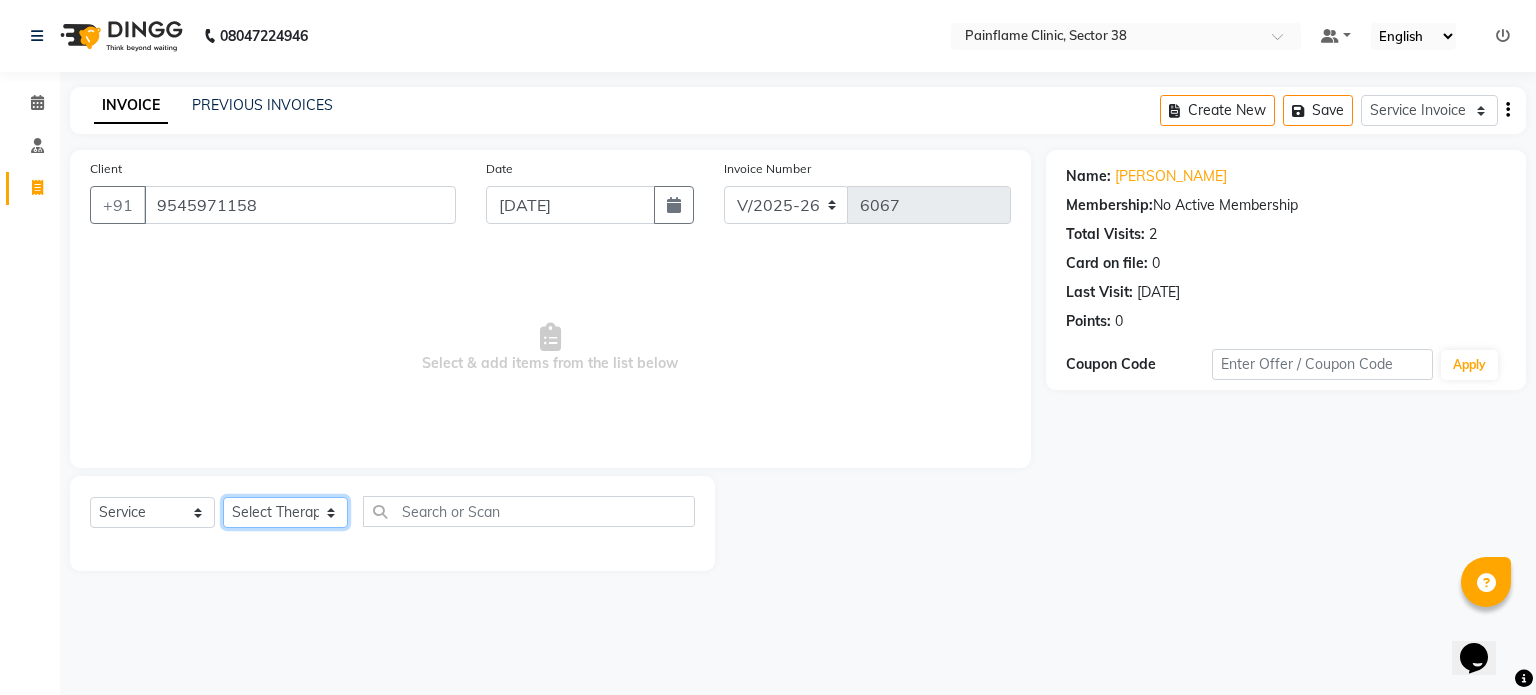 click on "Select Therapist [PERSON_NAME] Dr [PERSON_NAME] [PERSON_NAME] Dr [PERSON_NAME] Dr. Suraj [PERSON_NAME] [PERSON_NAME] [PERSON_NAME] [PERSON_NAME] Reception 1  Reception 2 Reception 3" 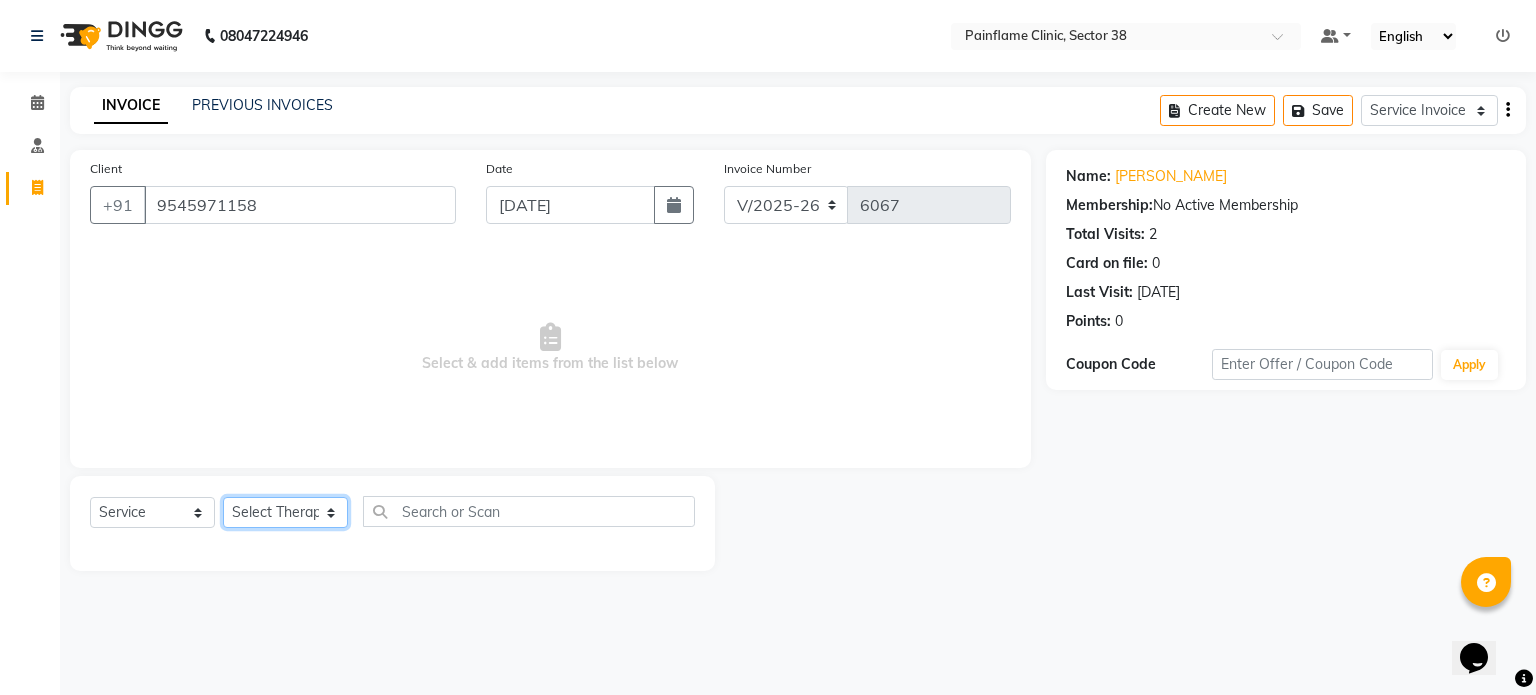 select on "20209" 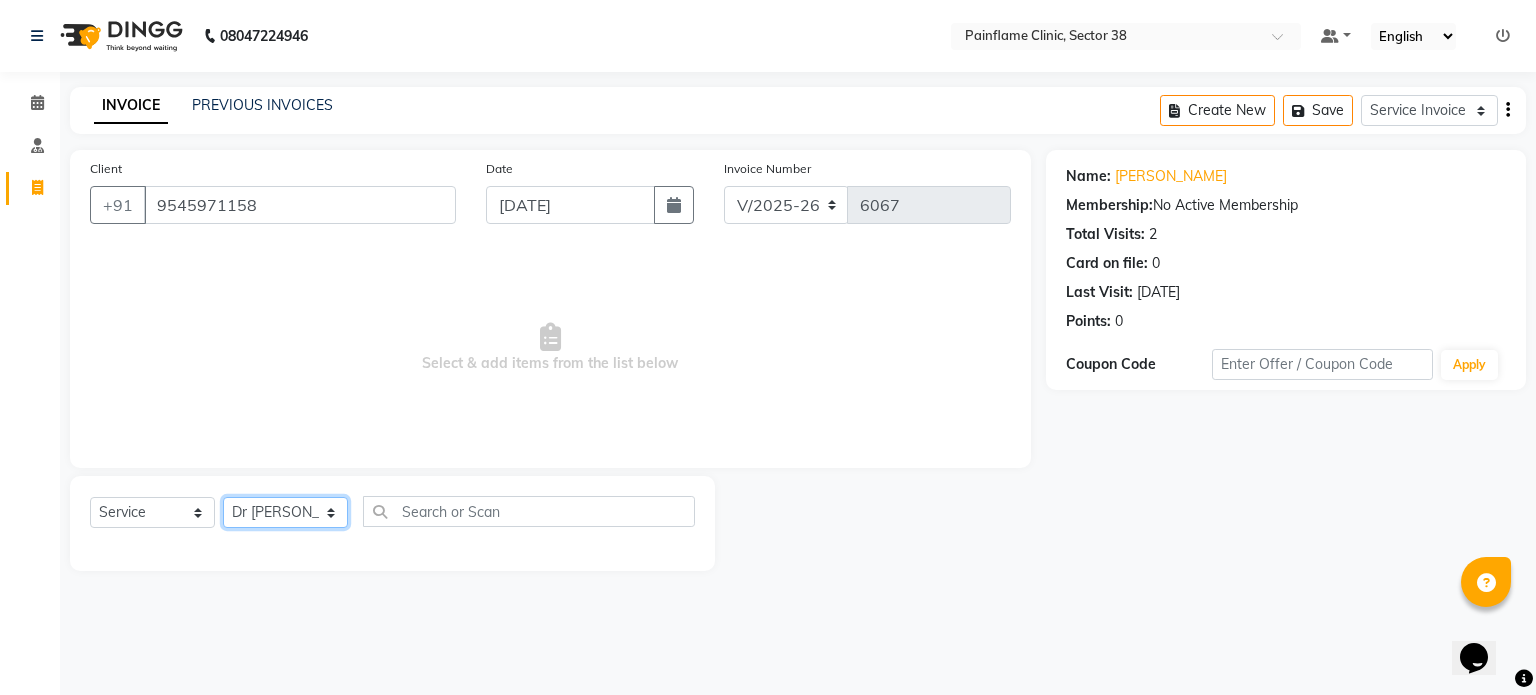 click on "Select Therapist [PERSON_NAME] Dr [PERSON_NAME] [PERSON_NAME] Dr [PERSON_NAME] Dr. Suraj [PERSON_NAME] [PERSON_NAME] [PERSON_NAME] [PERSON_NAME] Reception 1  Reception 2 Reception 3" 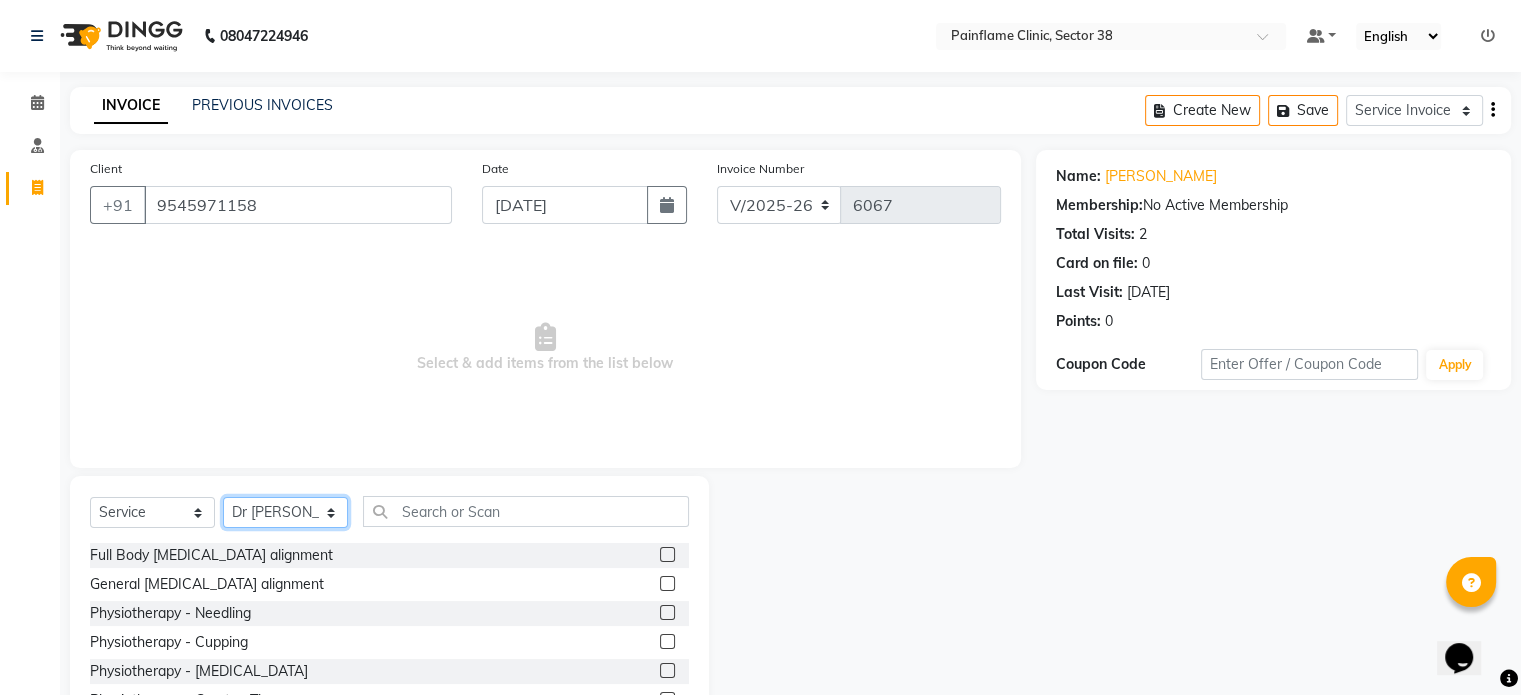 scroll, scrollTop: 119, scrollLeft: 0, axis: vertical 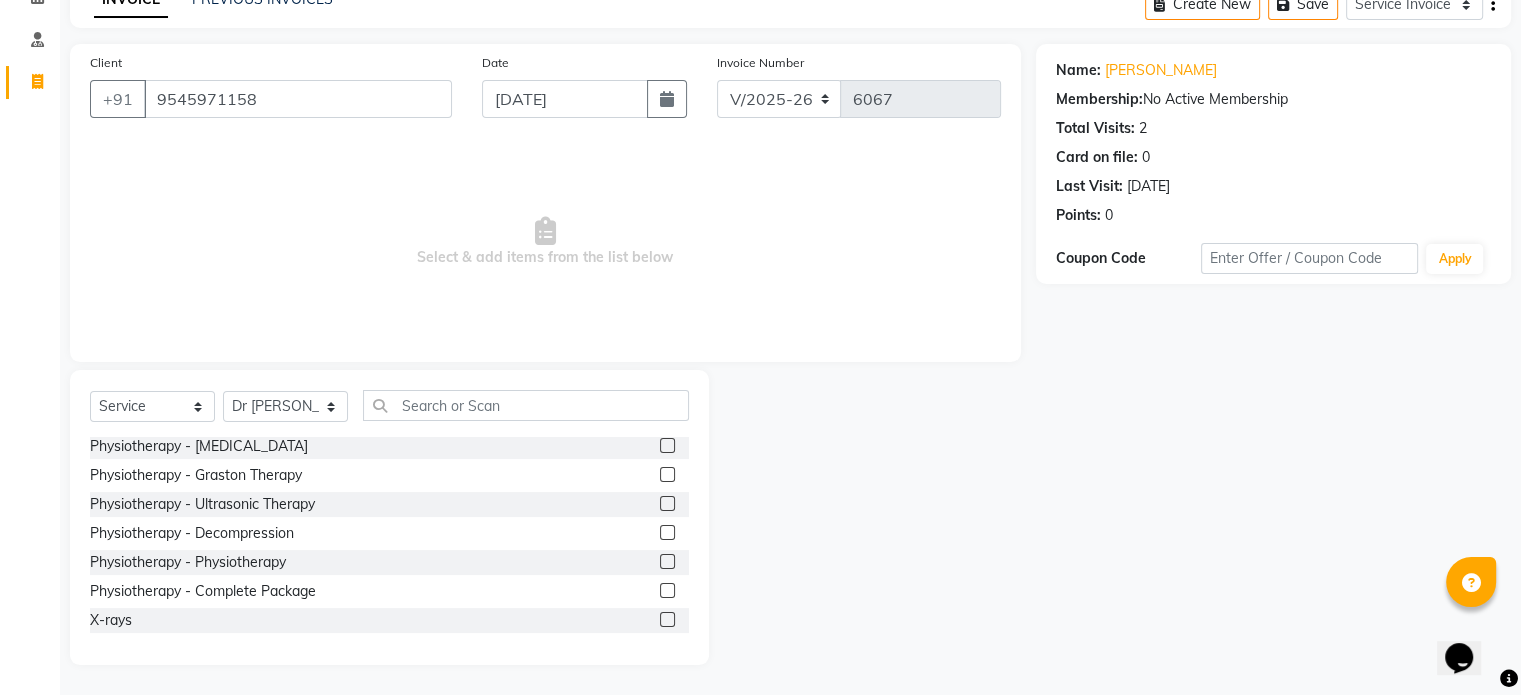click on "Full Body Chiropractic alignment  General Chiropractic alignment  Physiotherapy - Needling  Physiotherapy - Cupping  Physiotherapy - Thermotherapy  Physiotherapy - Graston Therapy  Physiotherapy - Ultrasonic Therapy  Physiotherapy - Decompression  Physiotherapy - Physiotherapy  Physiotherapy - Complete Package  X-rays" 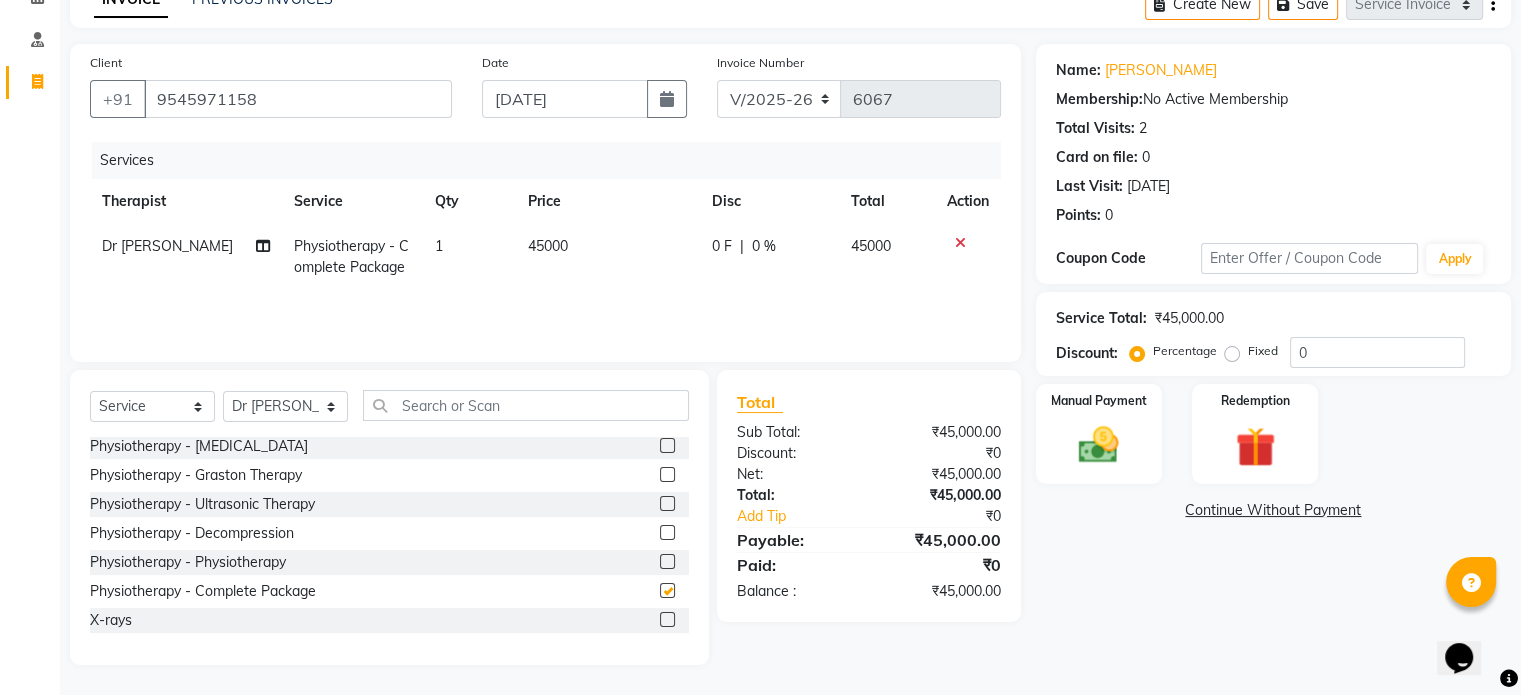 checkbox on "false" 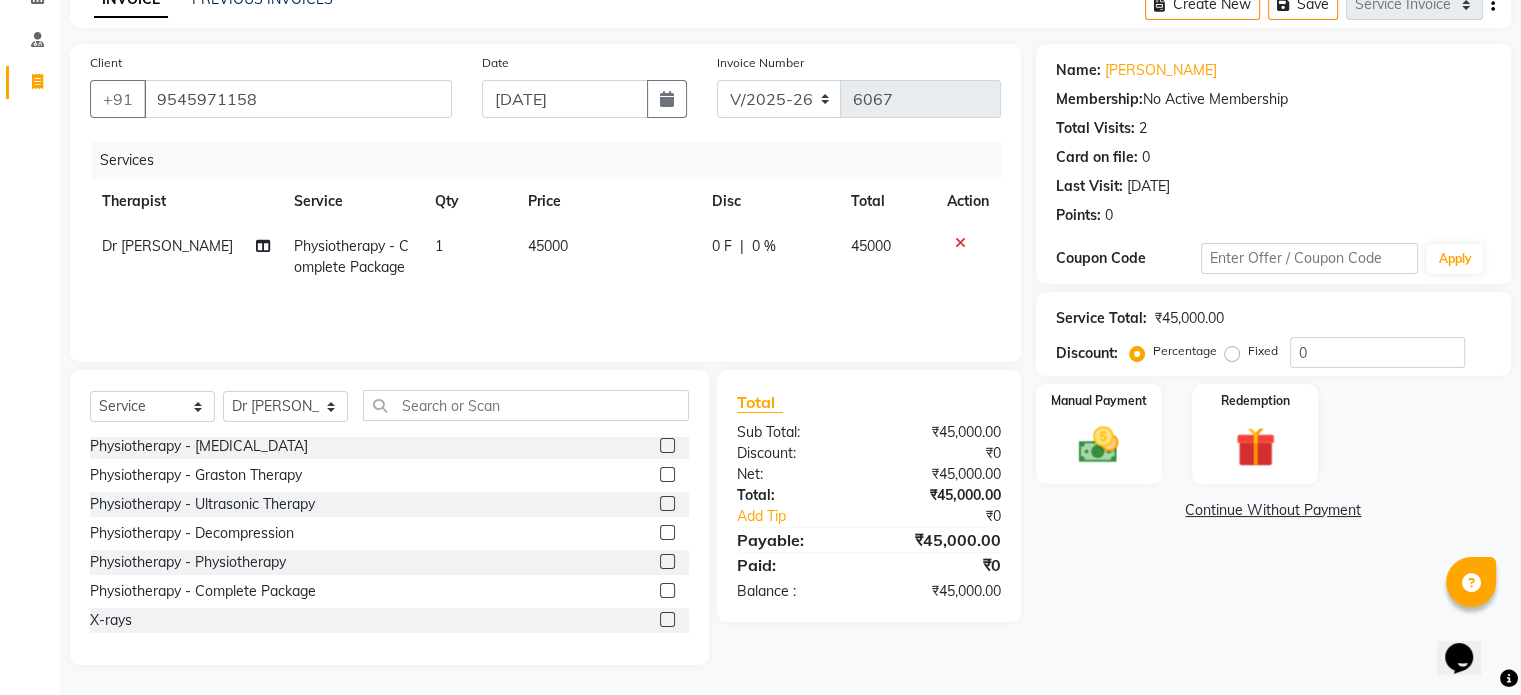 click on "45000" 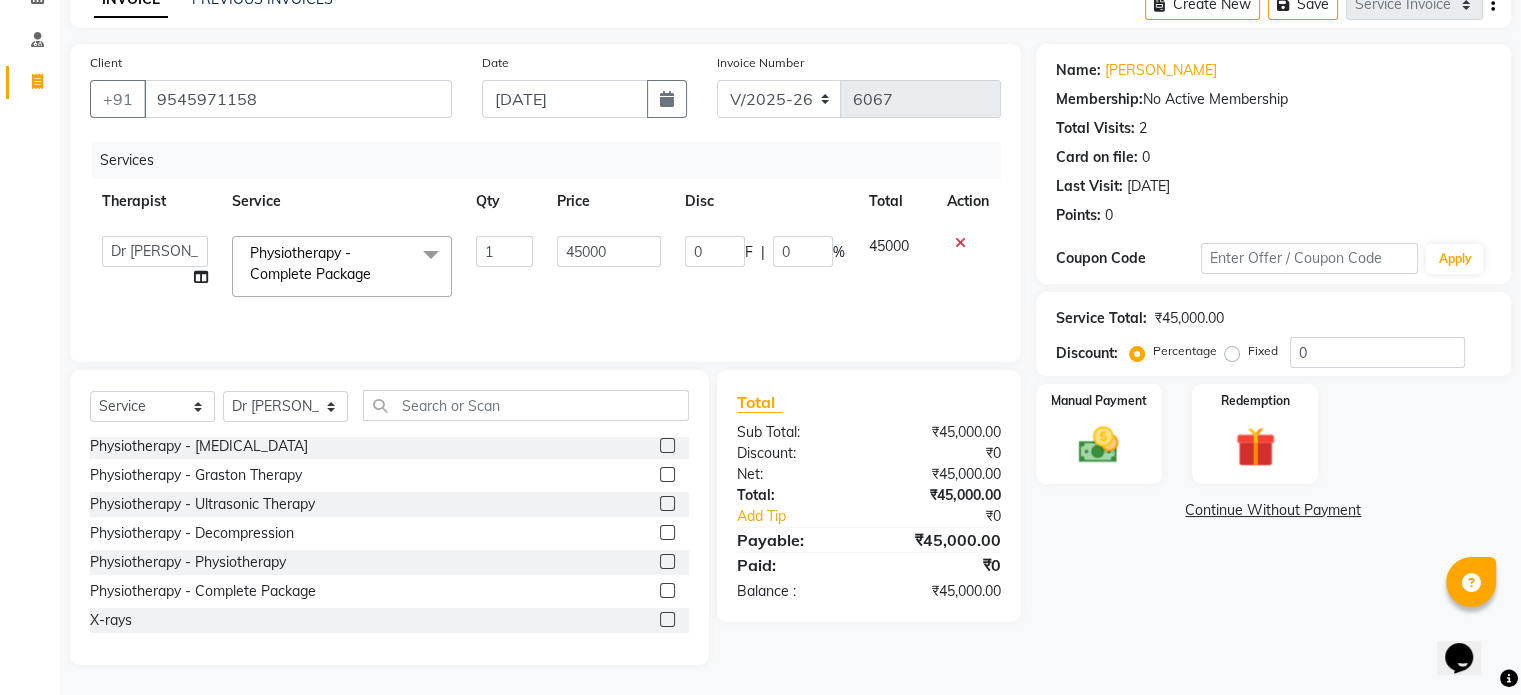click on "45000" 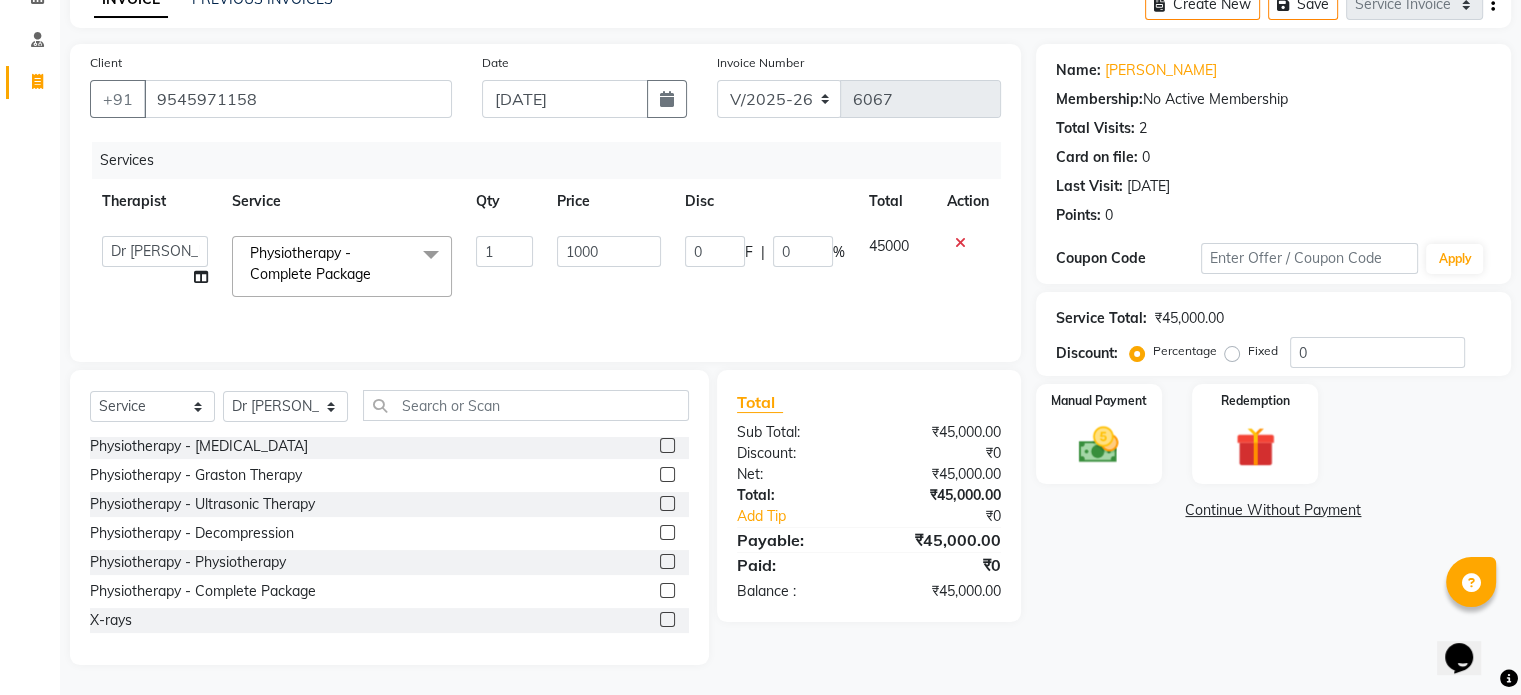 type on "10000" 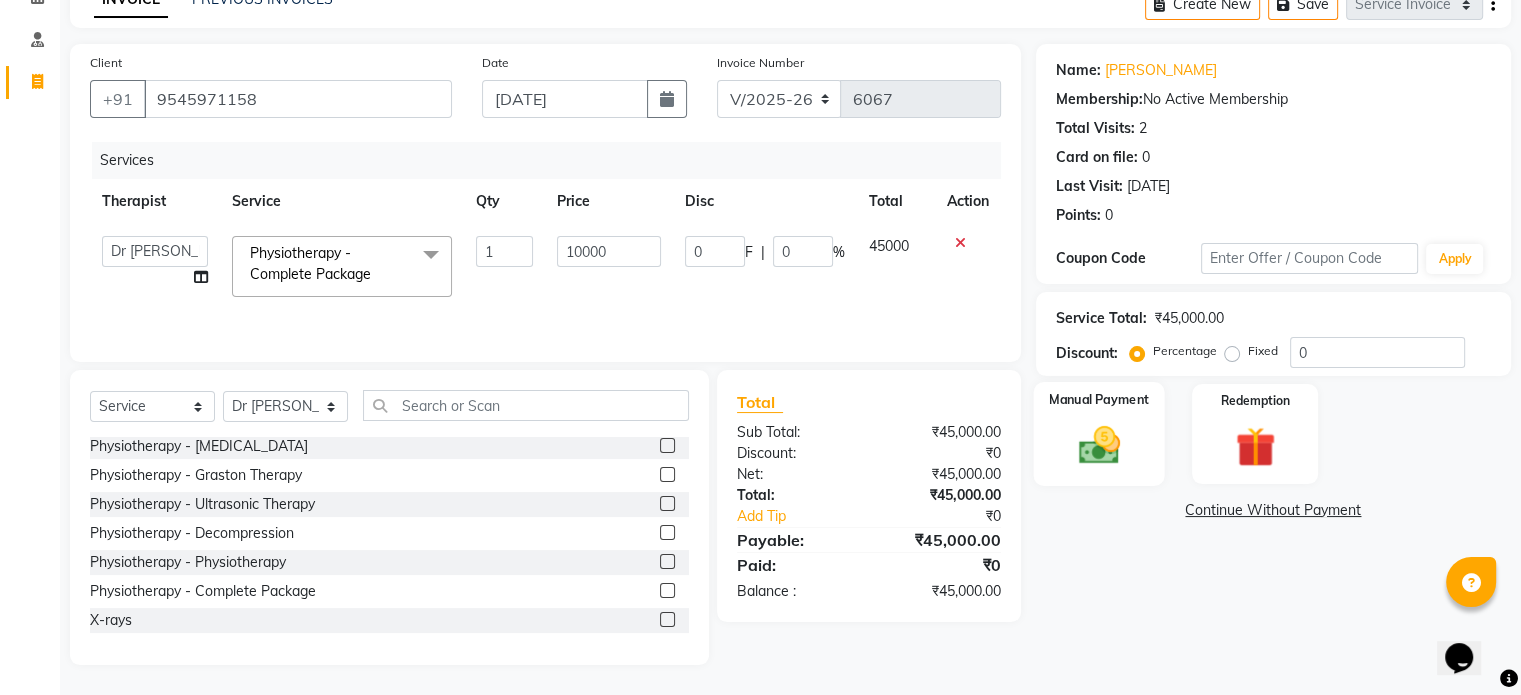 click on "Manual Payment" 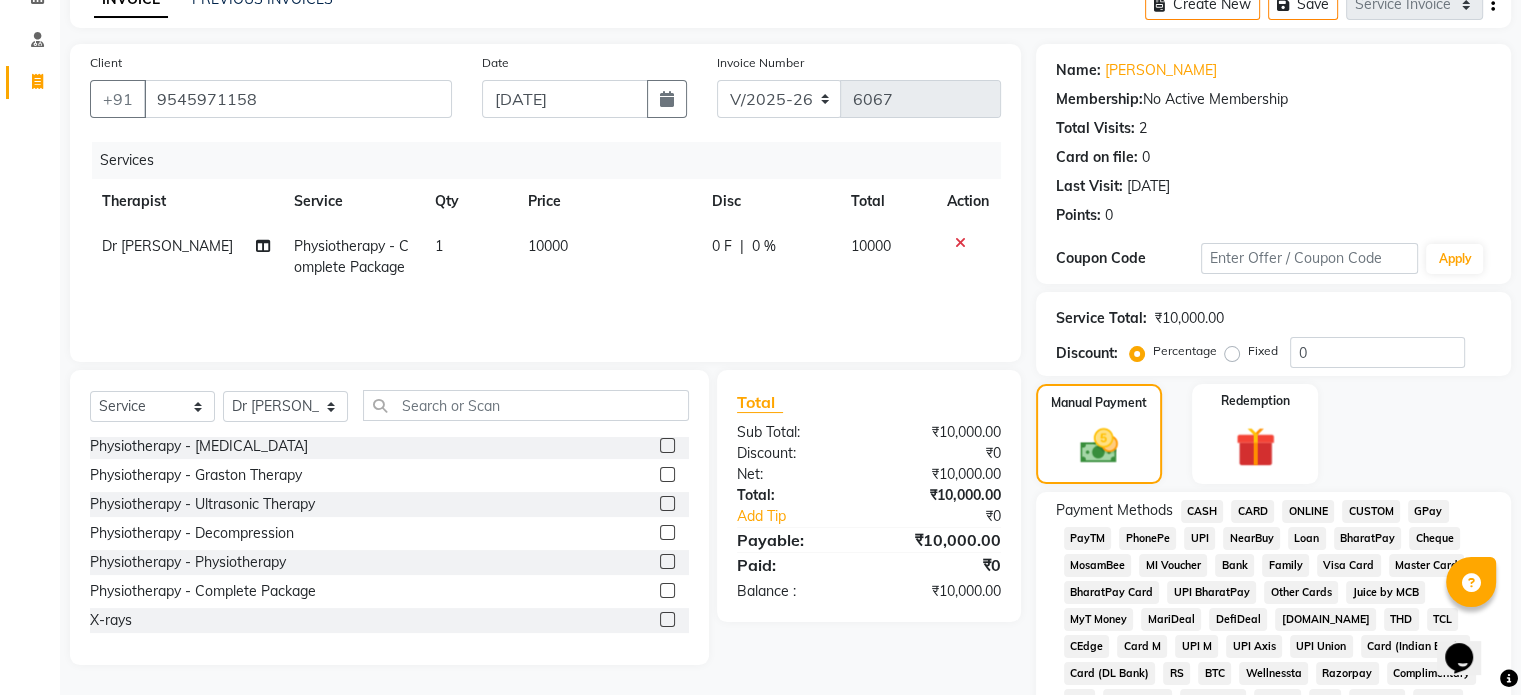 click on "UPI" 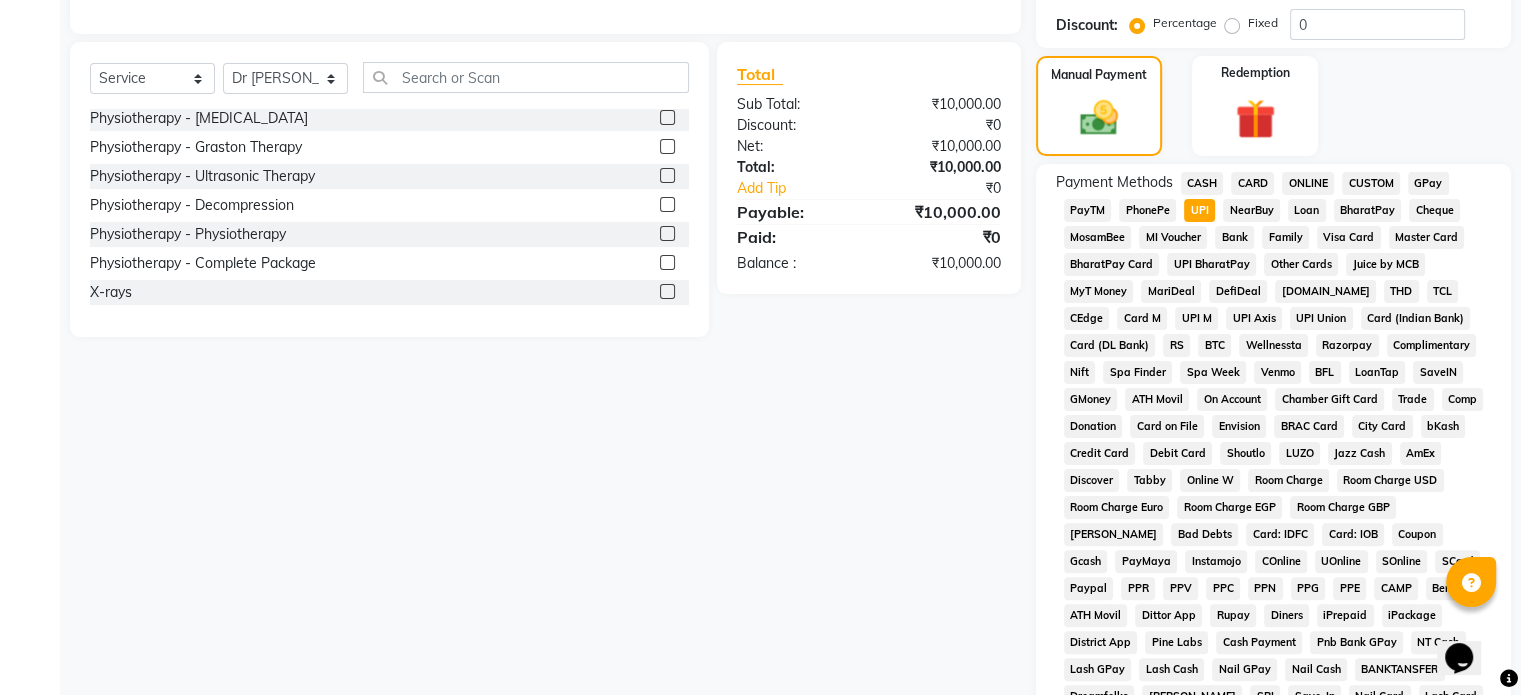 scroll, scrollTop: 652, scrollLeft: 0, axis: vertical 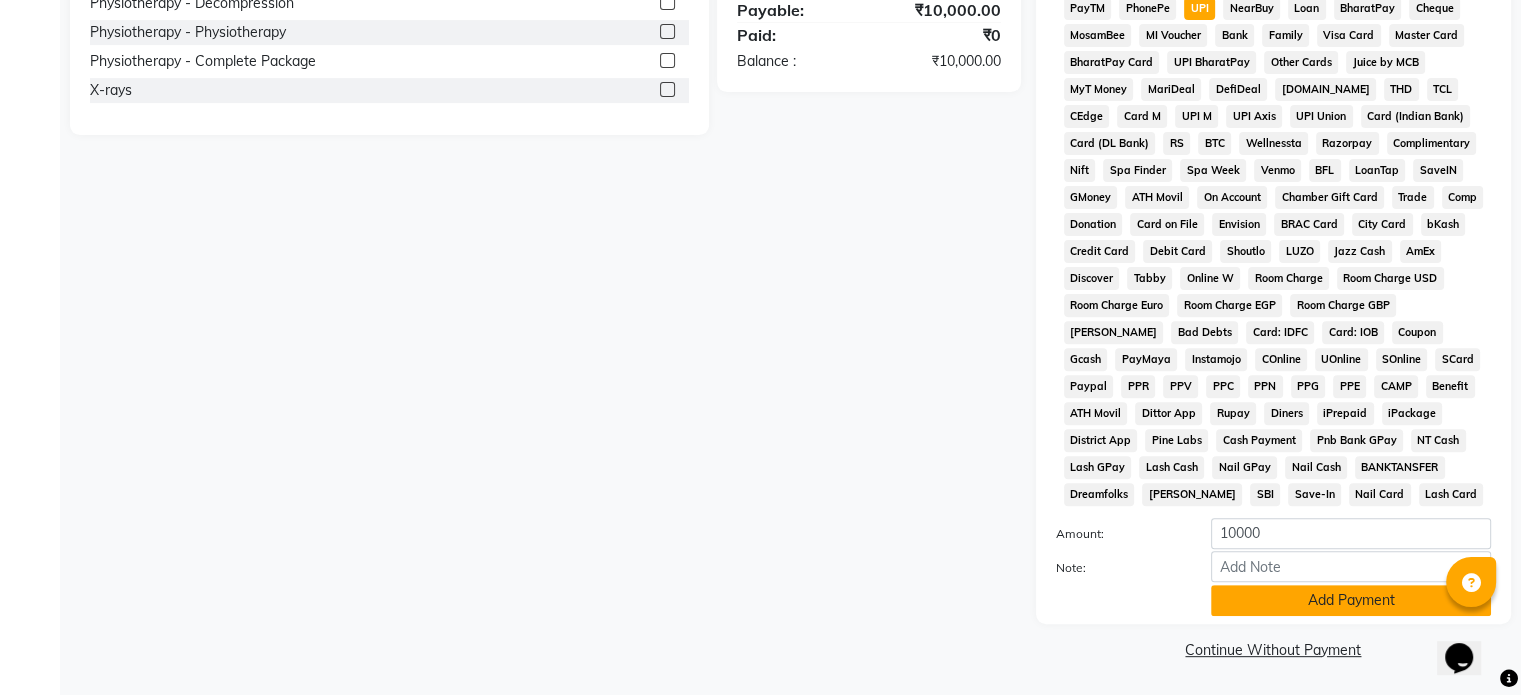 click on "Add Payment" 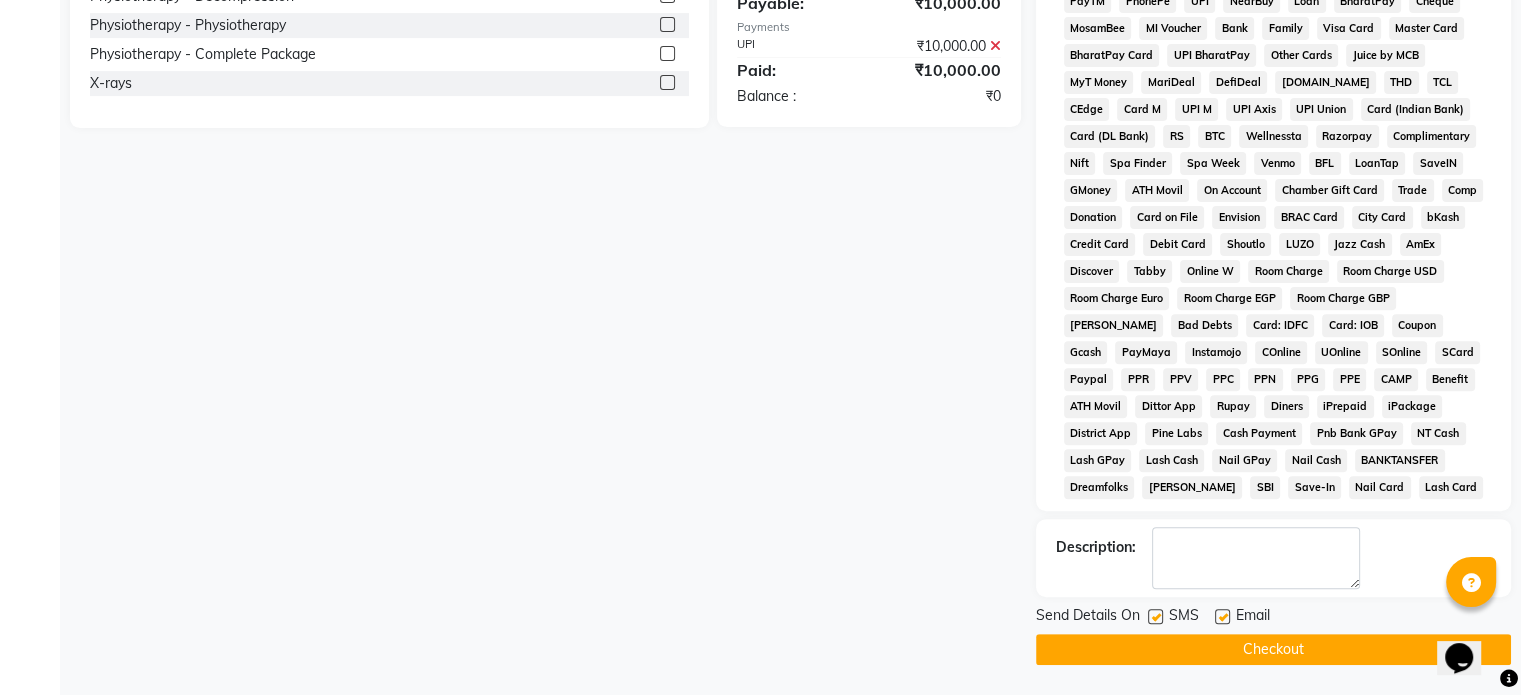 click 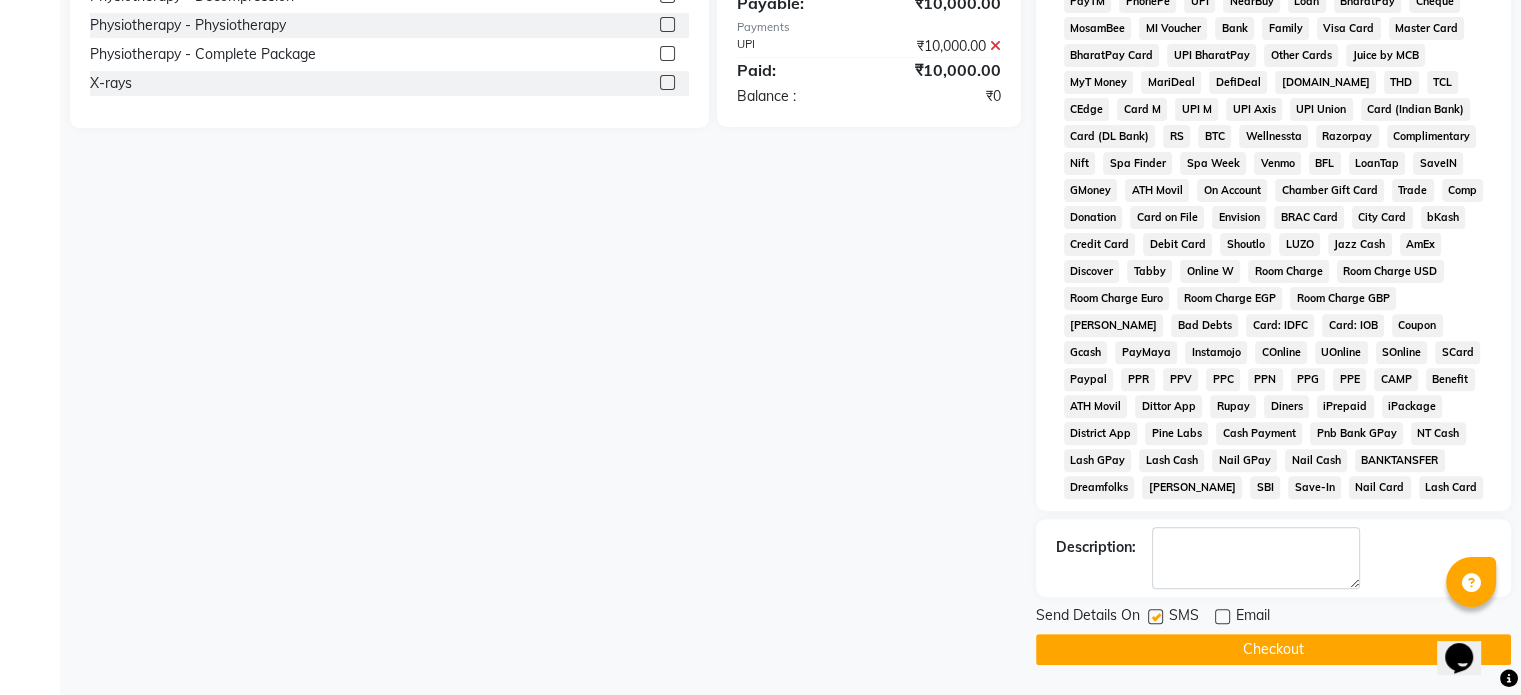 click 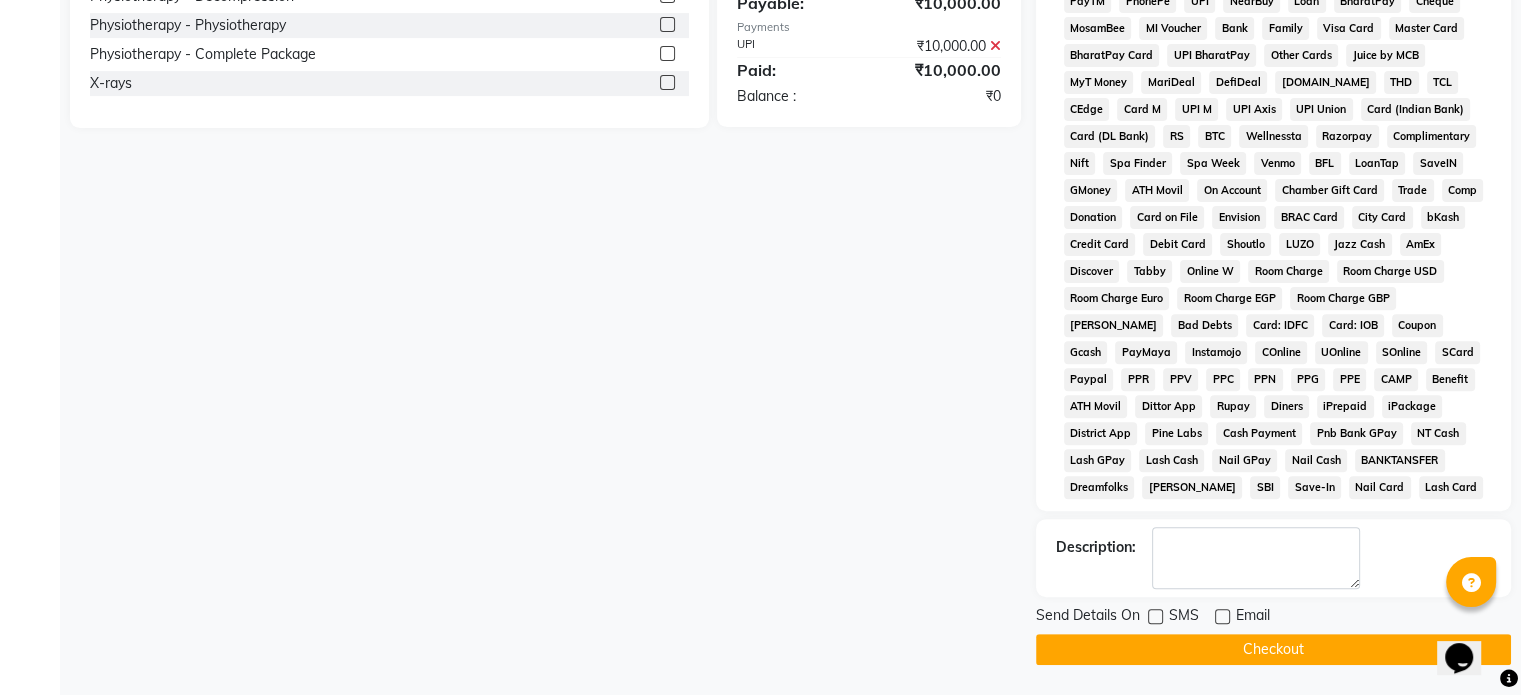 click on "Checkout" 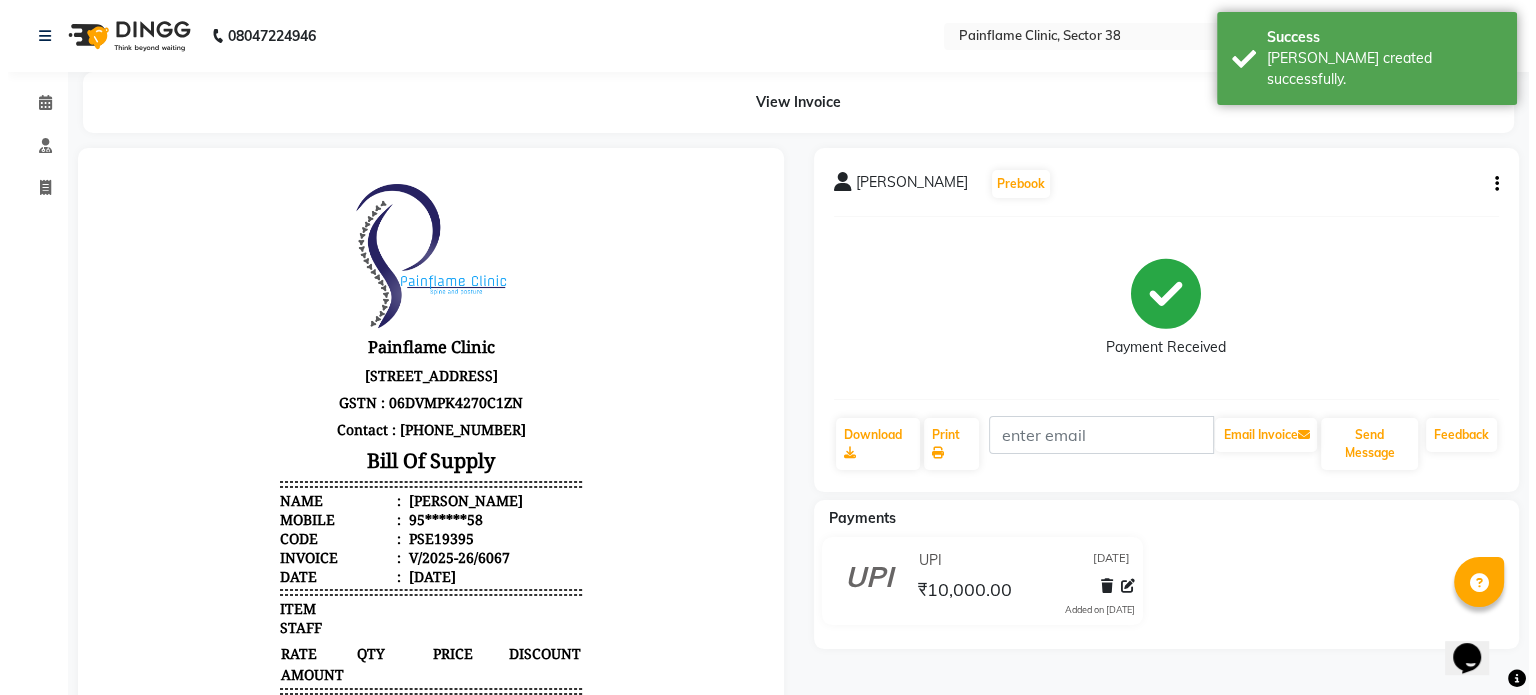 scroll, scrollTop: 0, scrollLeft: 0, axis: both 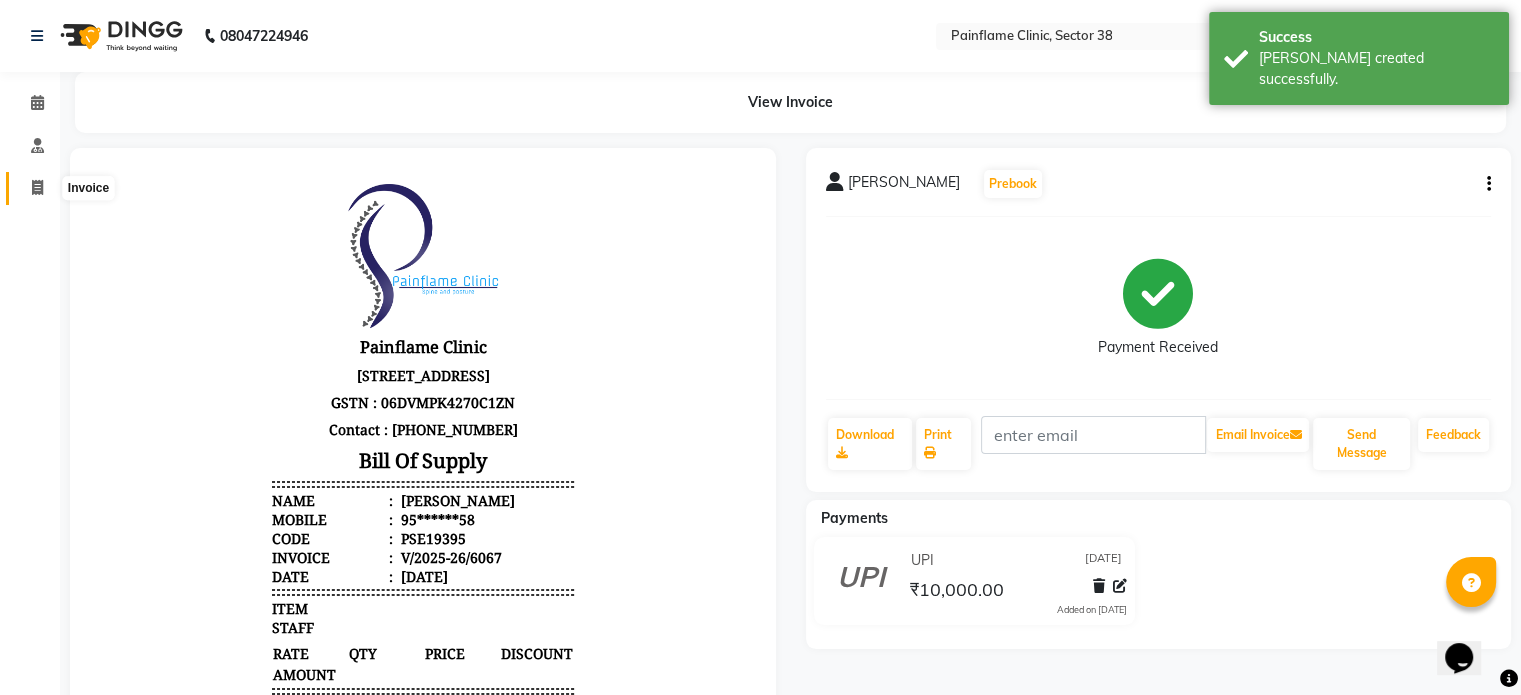 click 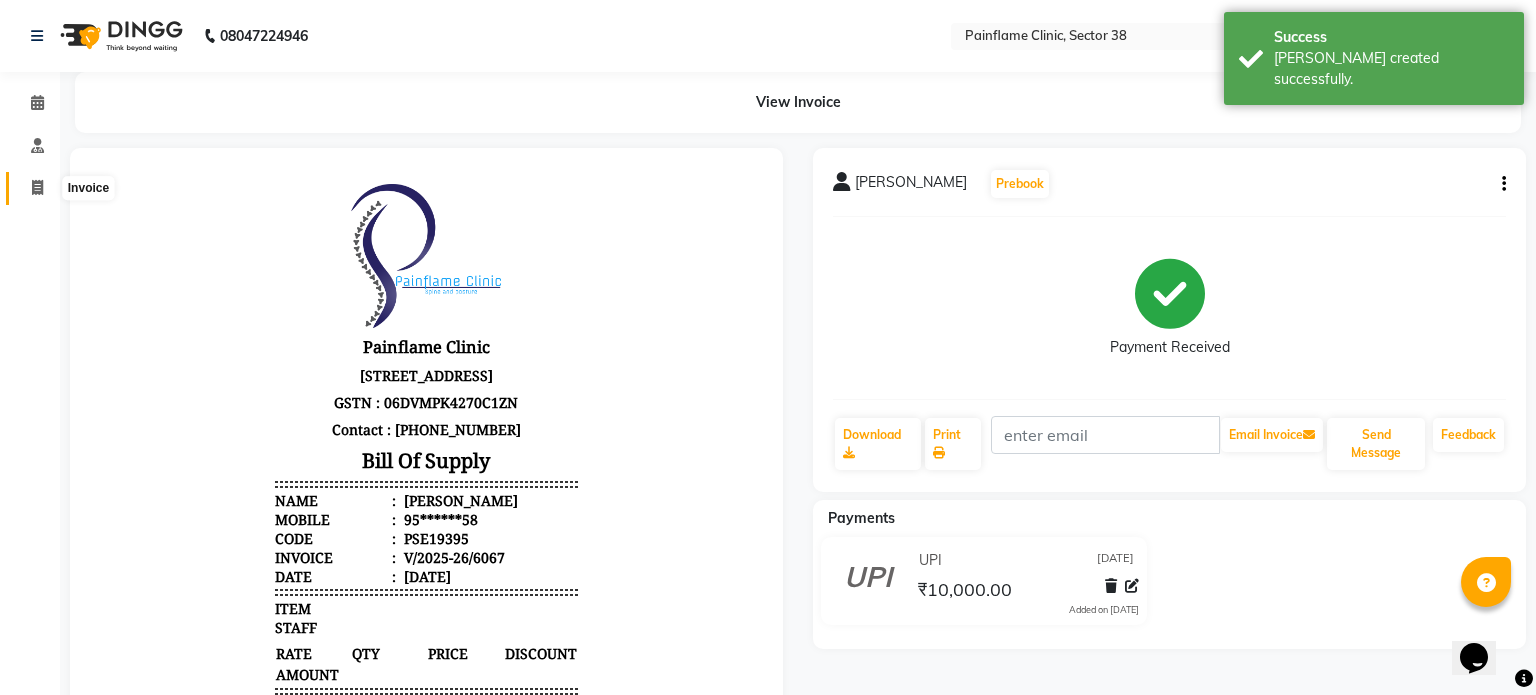 select on "3964" 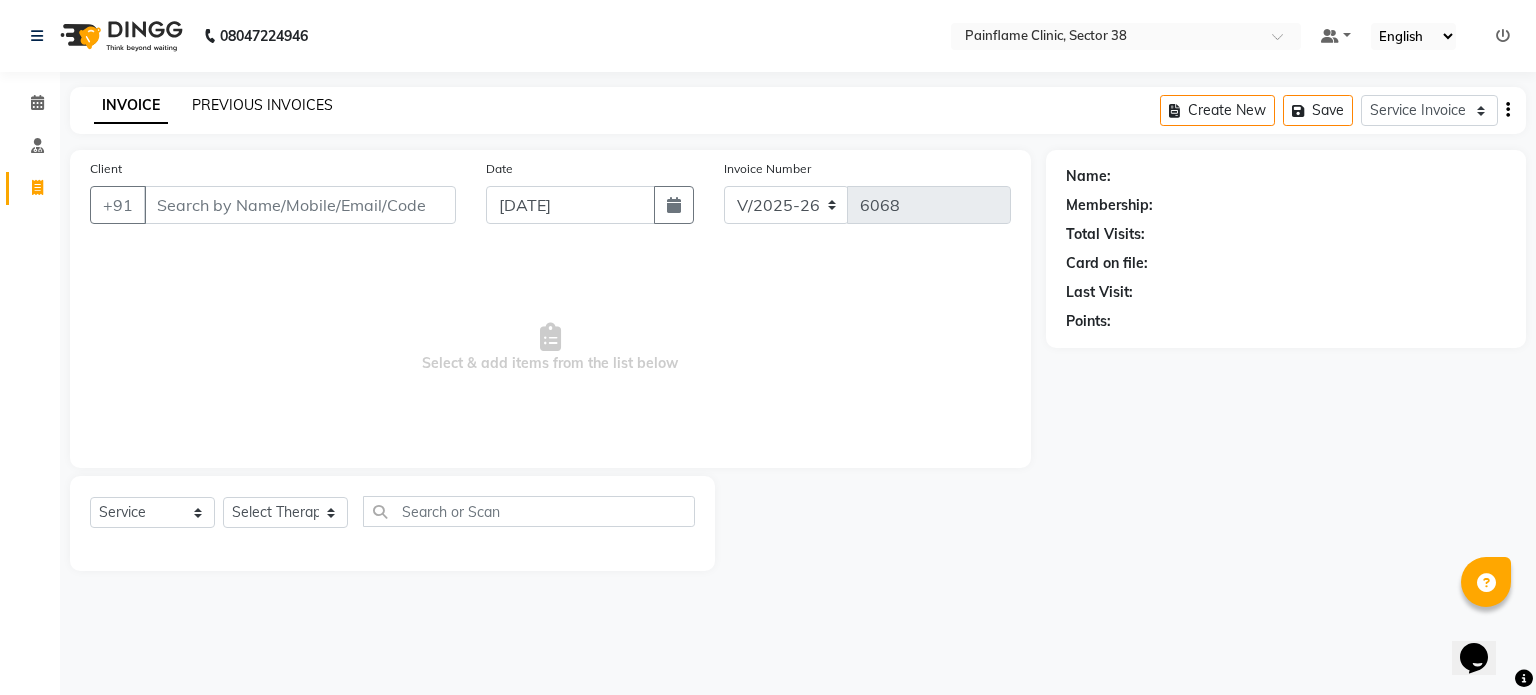 click on "PREVIOUS INVOICES" 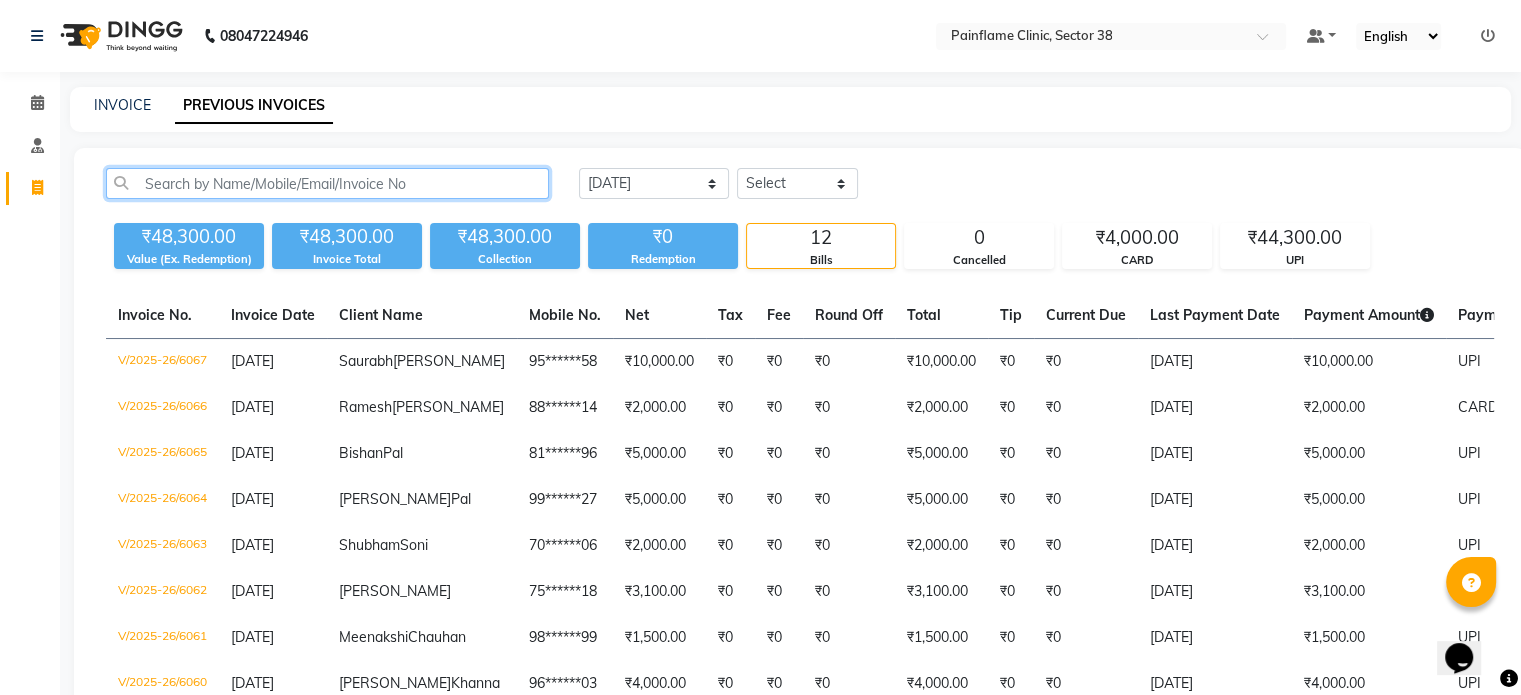 click 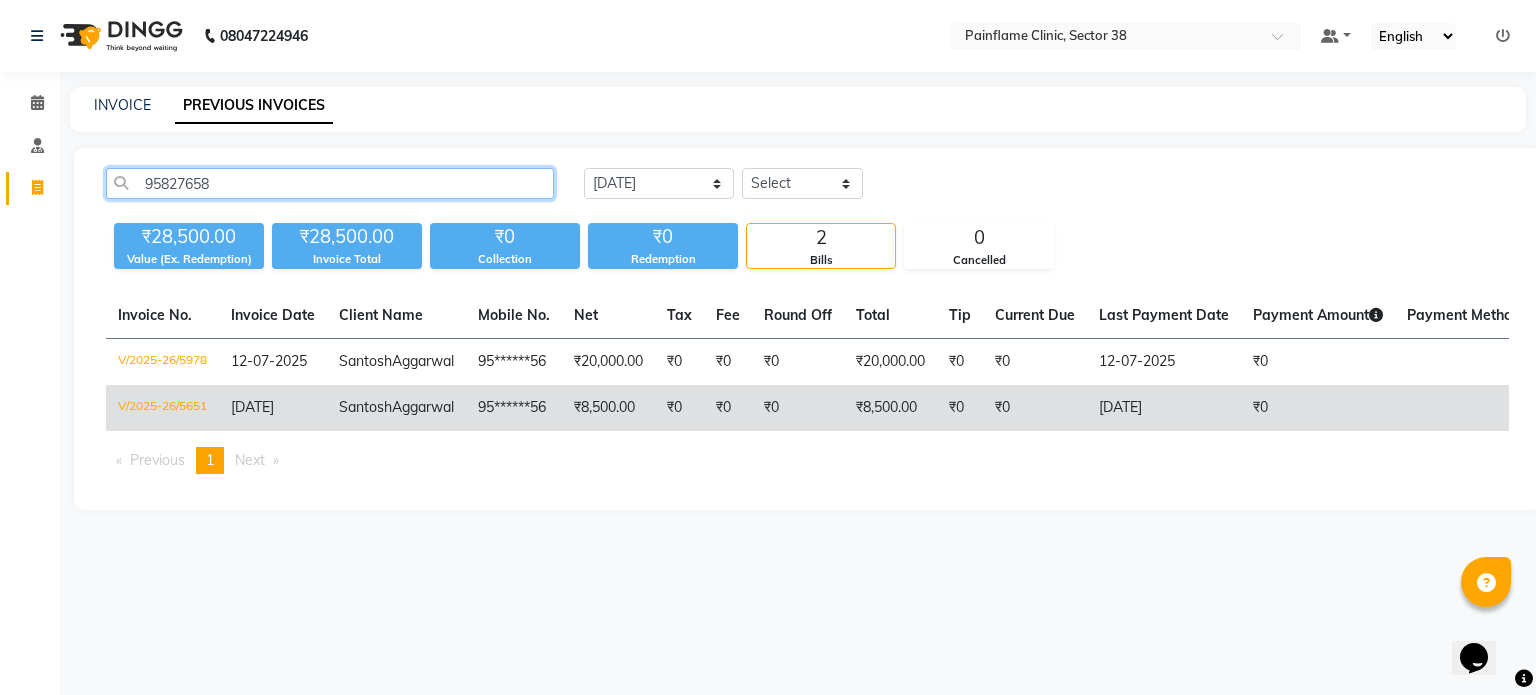 type on "95827658" 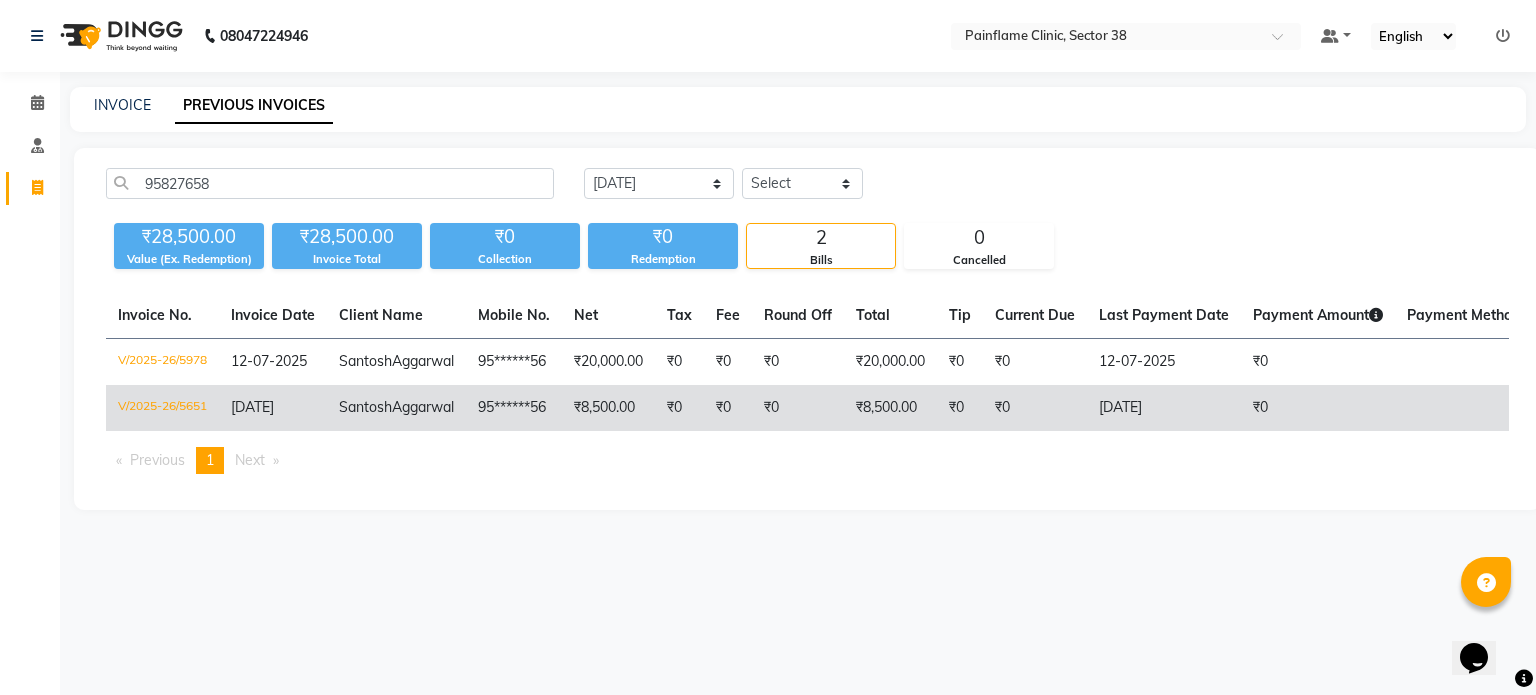 click on "Santosh" 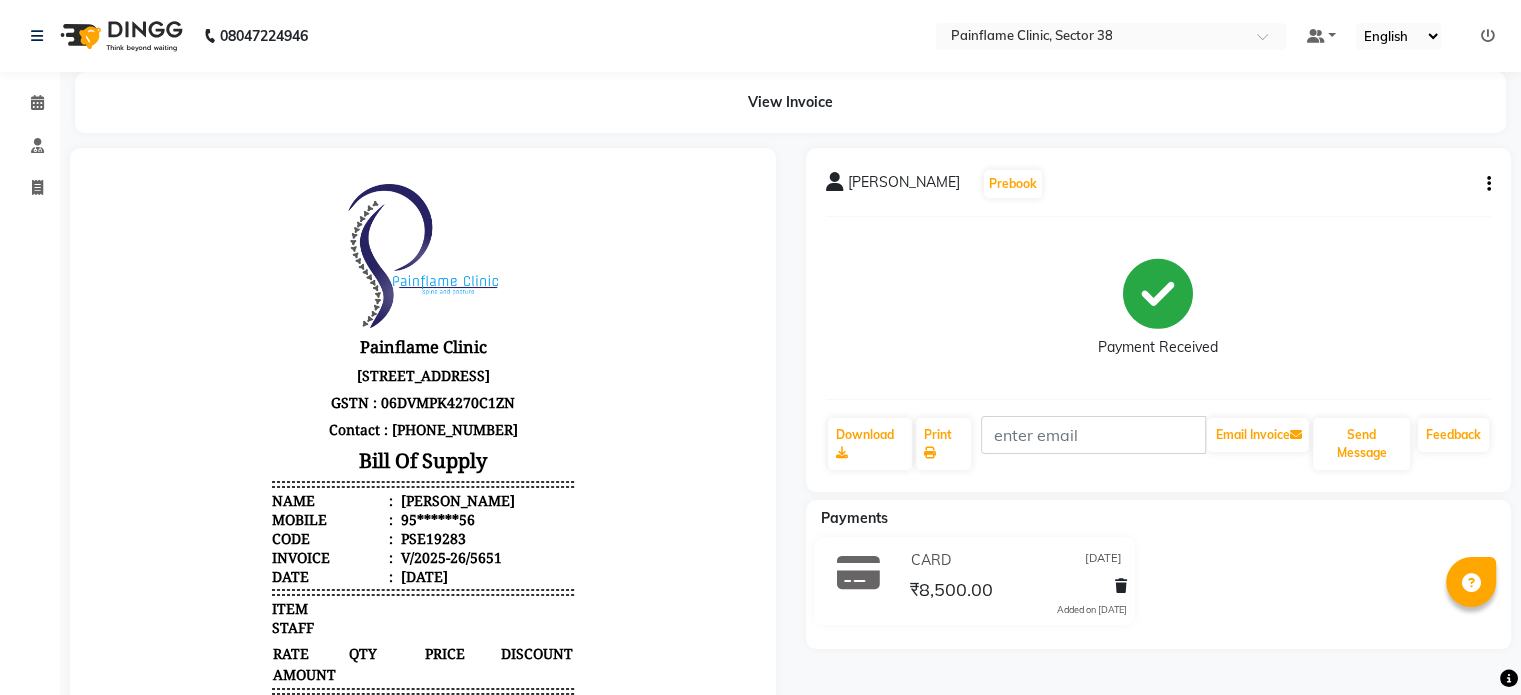 scroll, scrollTop: 0, scrollLeft: 0, axis: both 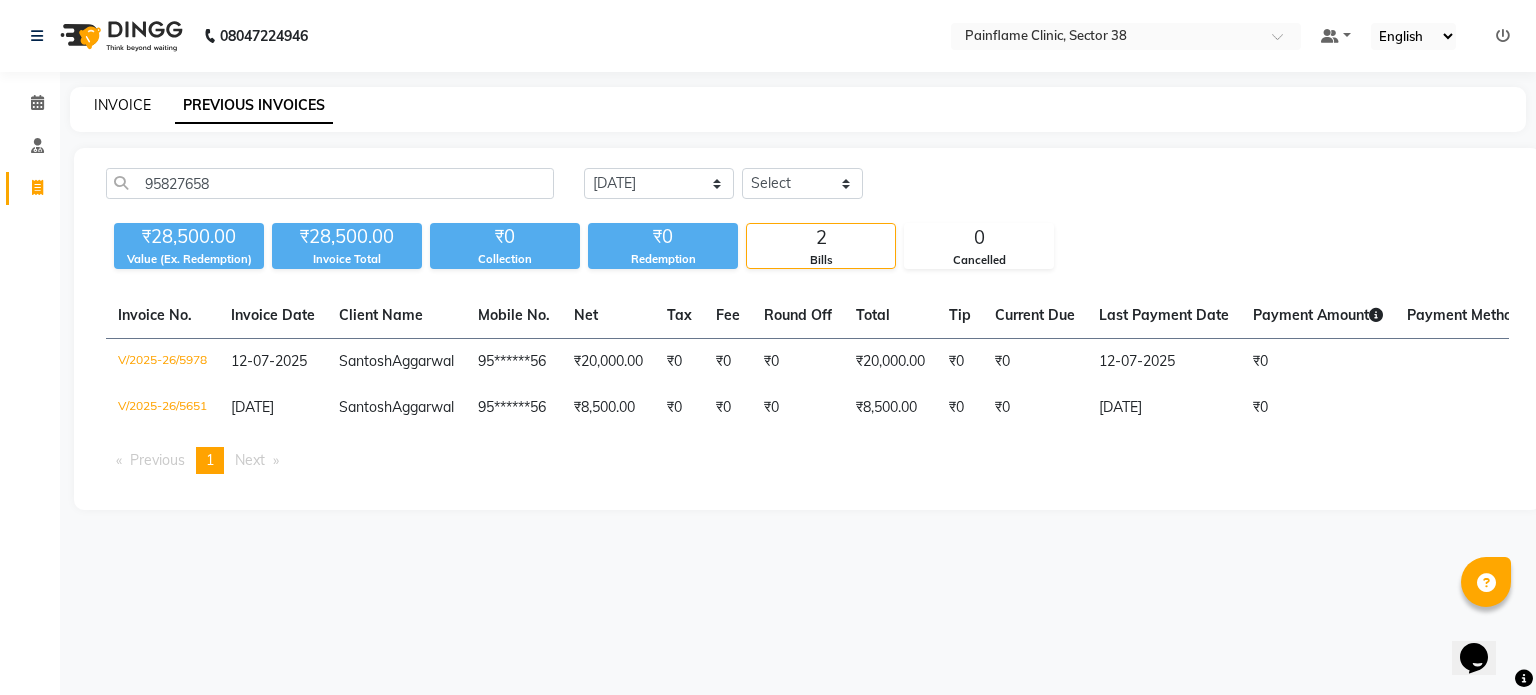 click on "INVOICE" 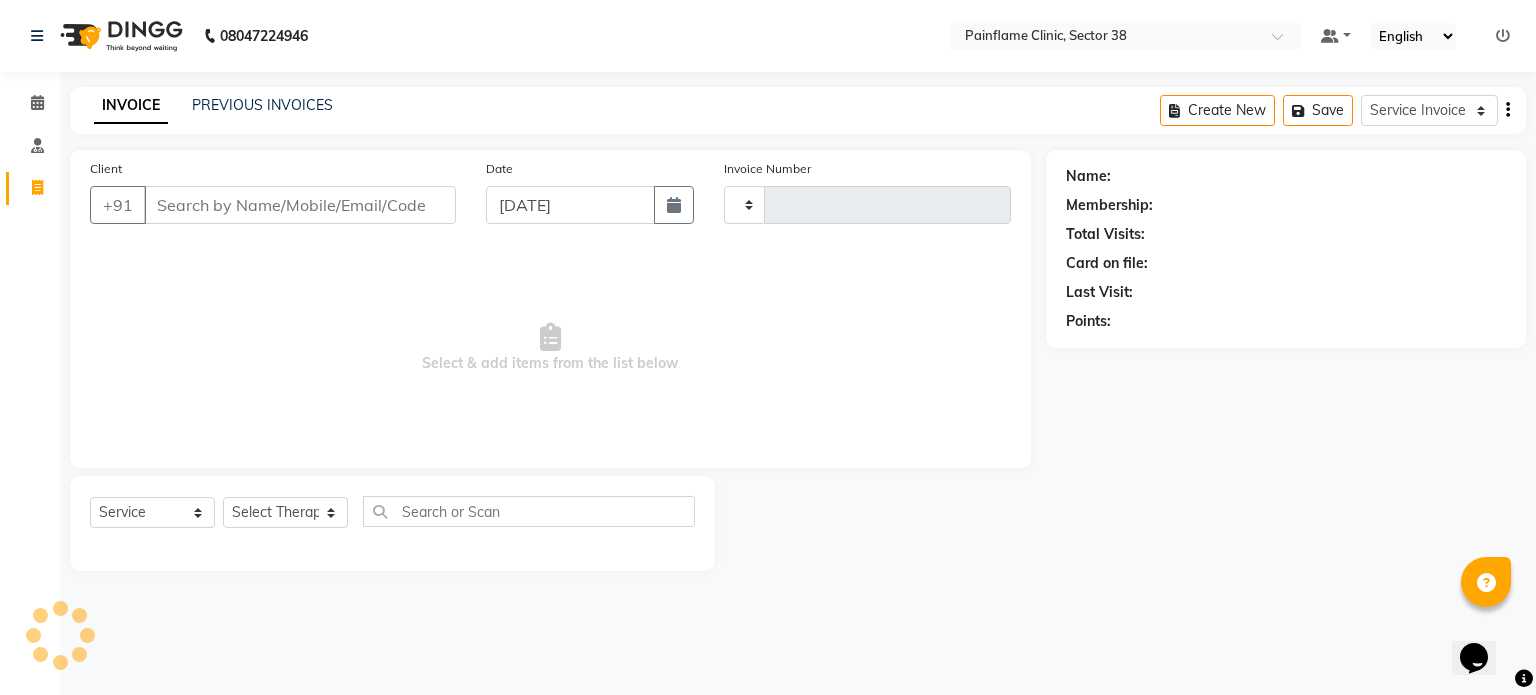 type on "6068" 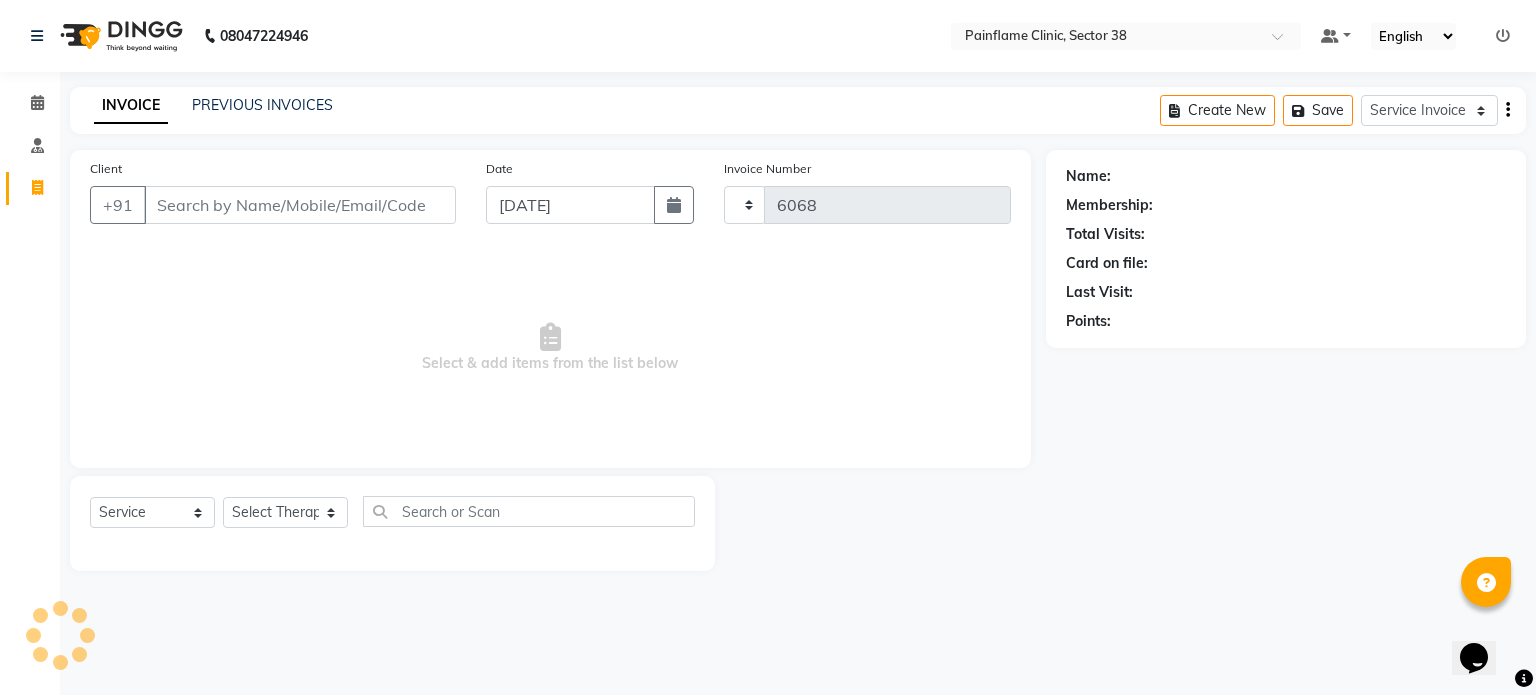 select on "3964" 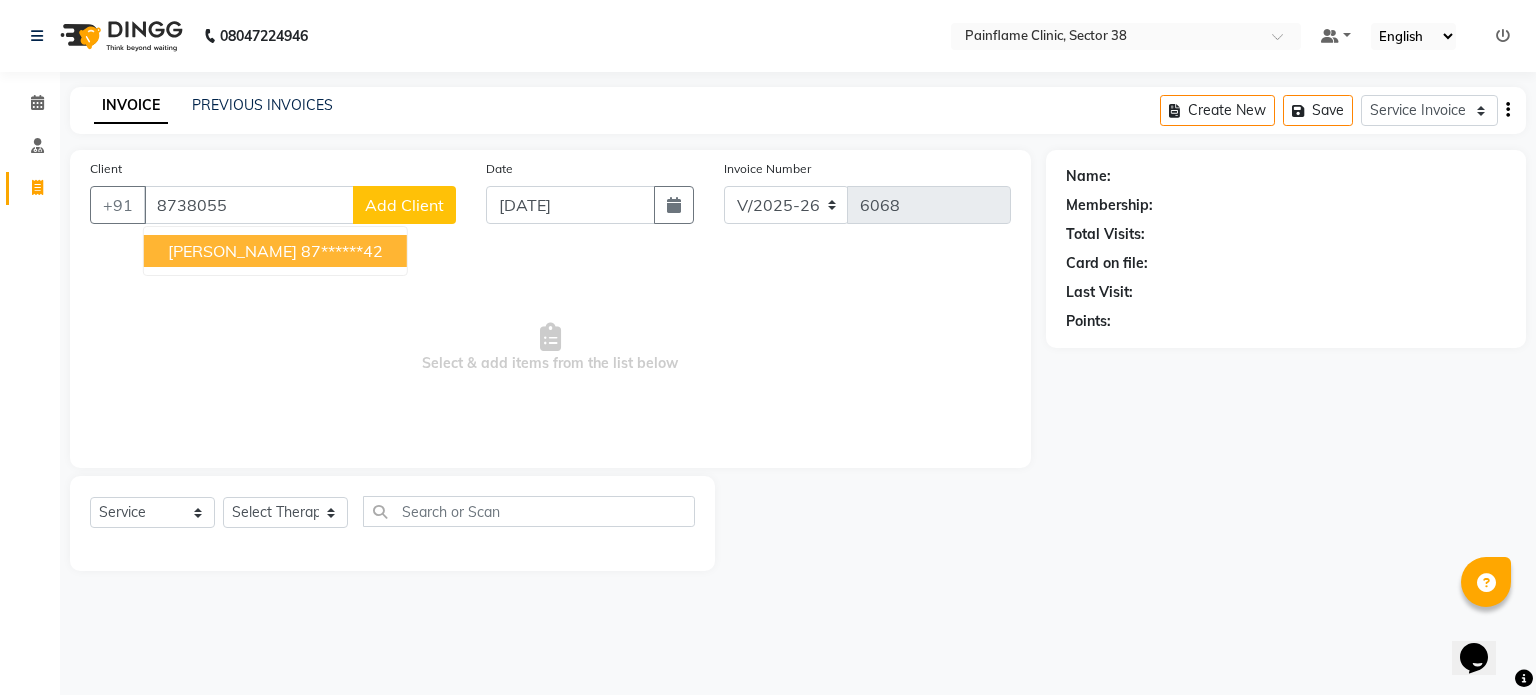 click on "Praveen Prajapati" at bounding box center [232, 251] 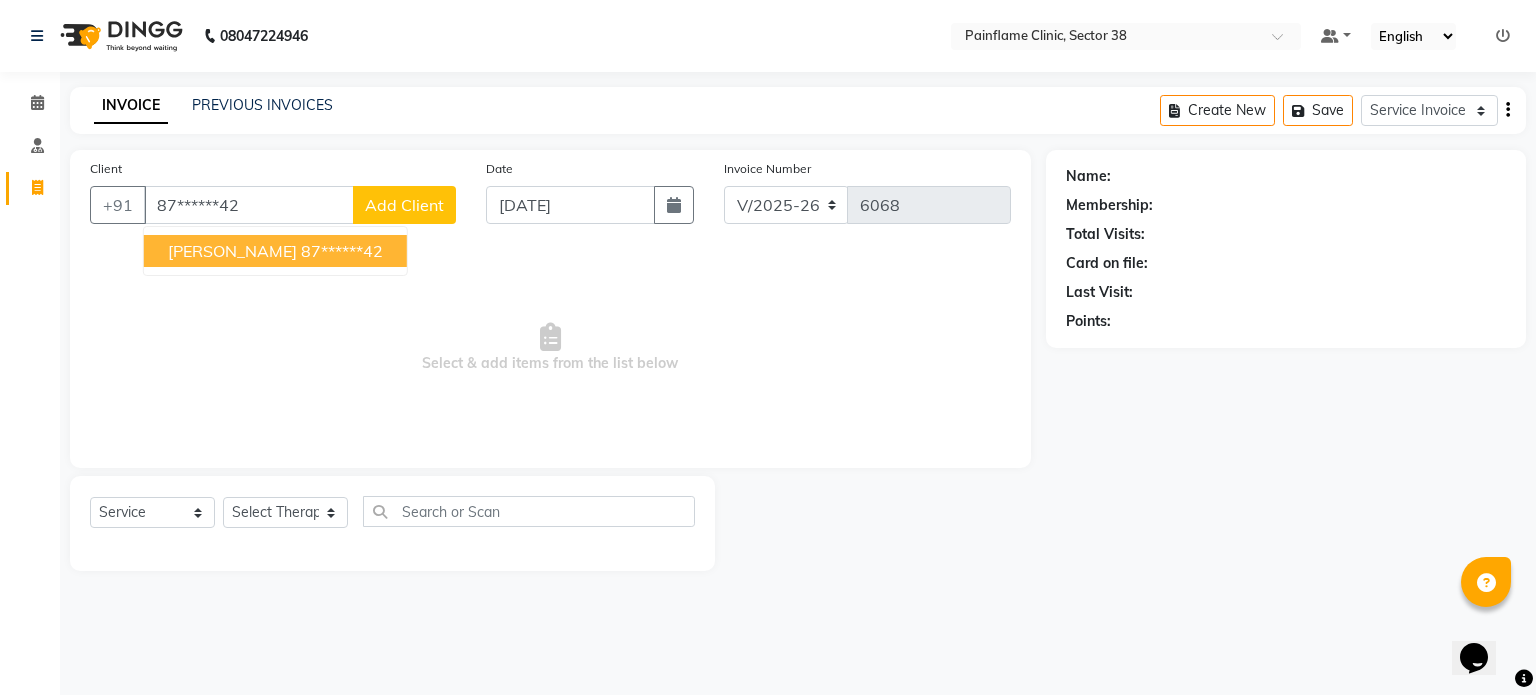 type on "87******42" 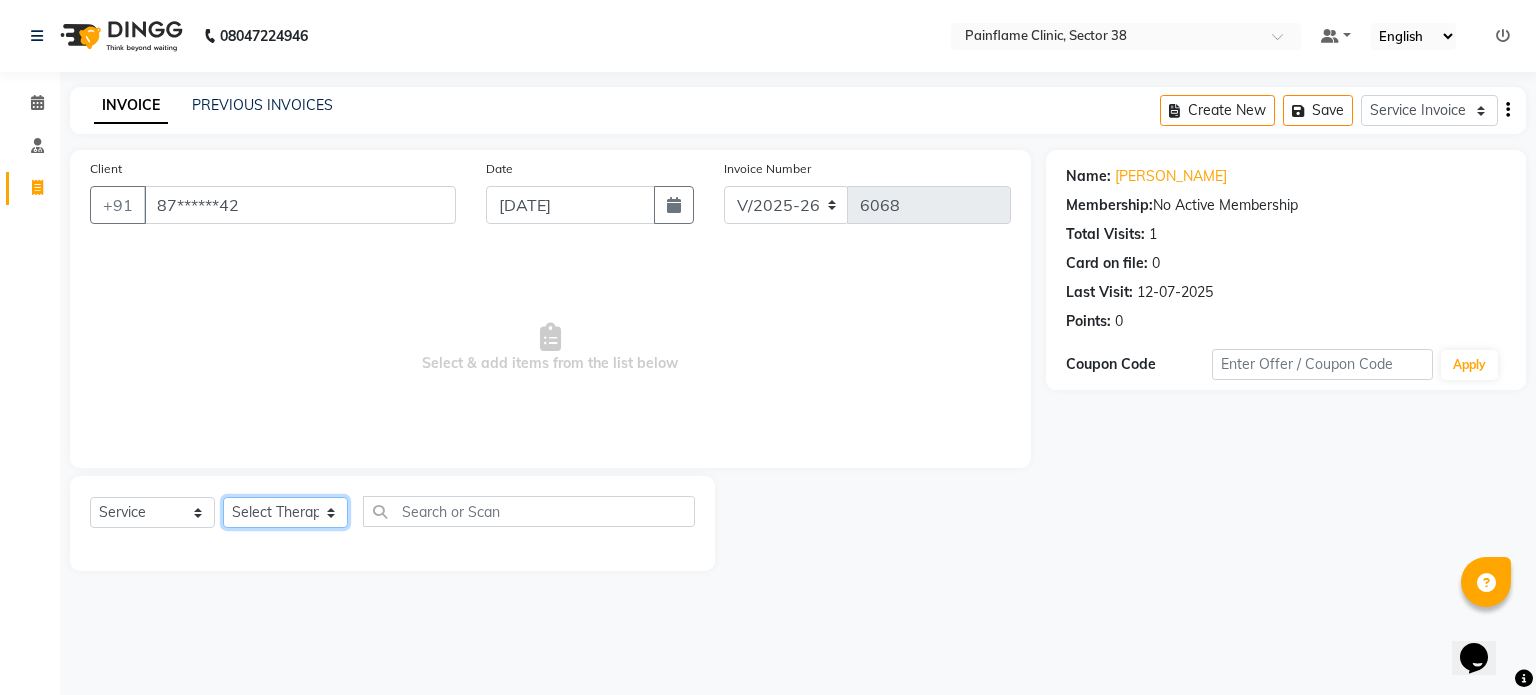 click on "Select Therapist [PERSON_NAME] Dr [PERSON_NAME] [PERSON_NAME] Dr [PERSON_NAME] Dr. Suraj [PERSON_NAME] [PERSON_NAME] [PERSON_NAME] [PERSON_NAME] Reception 1  Reception 2 Reception 3" 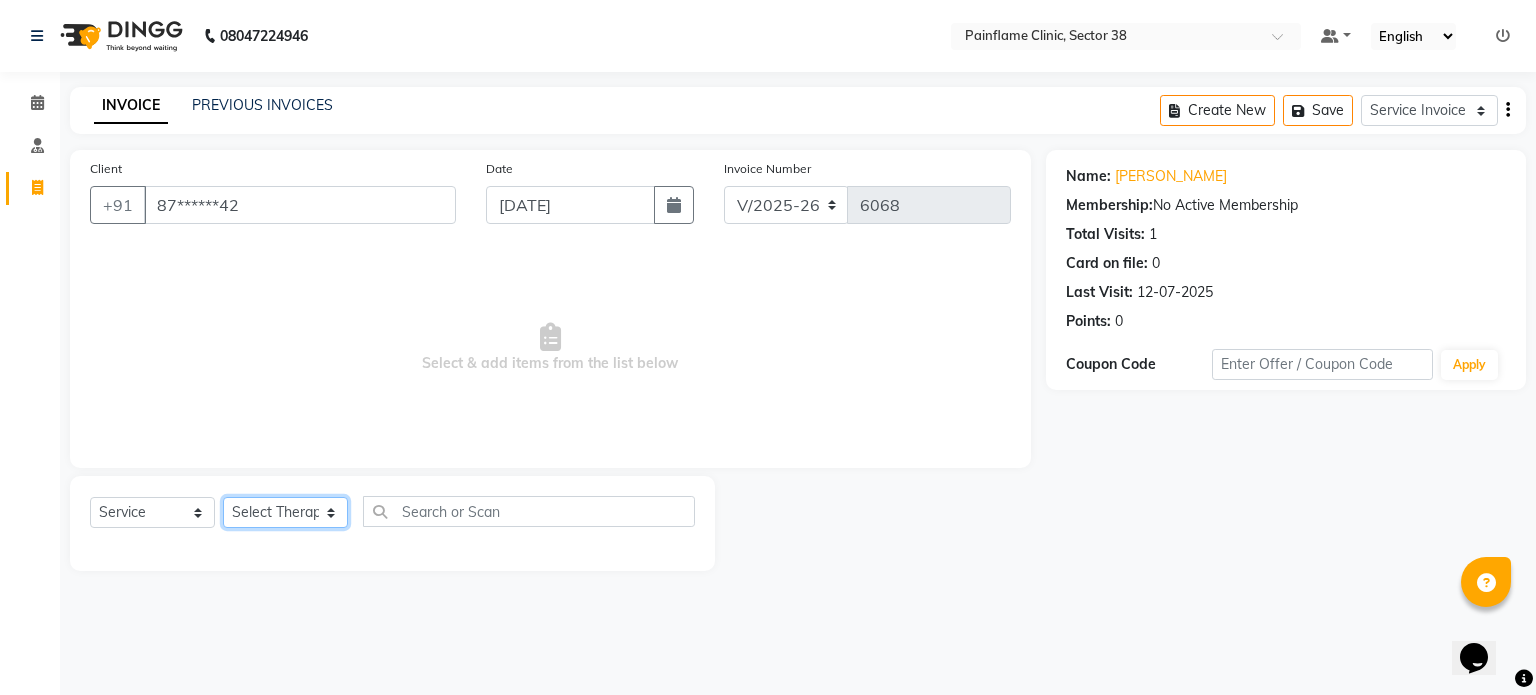 select on "20209" 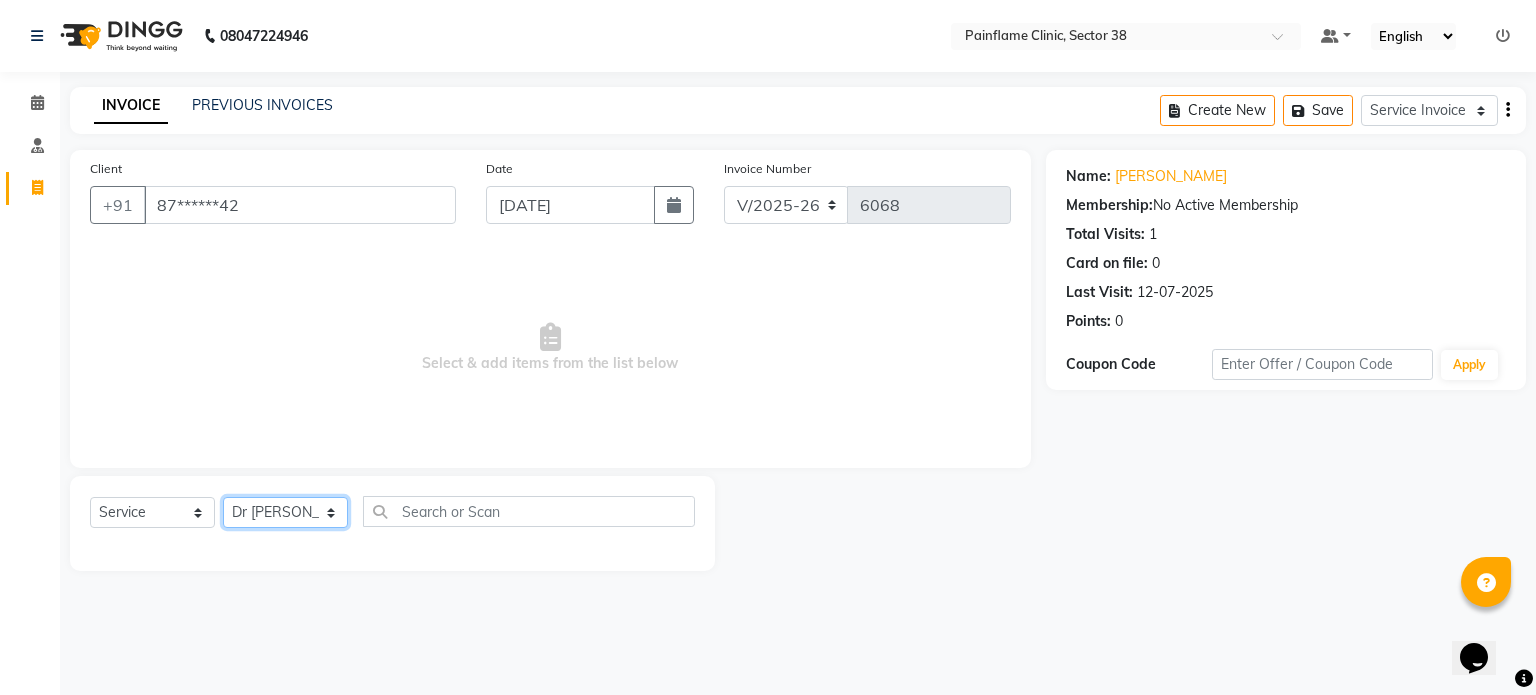 click on "Select Therapist [PERSON_NAME] Dr [PERSON_NAME] [PERSON_NAME] Dr [PERSON_NAME] Dr. Suraj [PERSON_NAME] [PERSON_NAME] [PERSON_NAME] [PERSON_NAME] Reception 1  Reception 2 Reception 3" 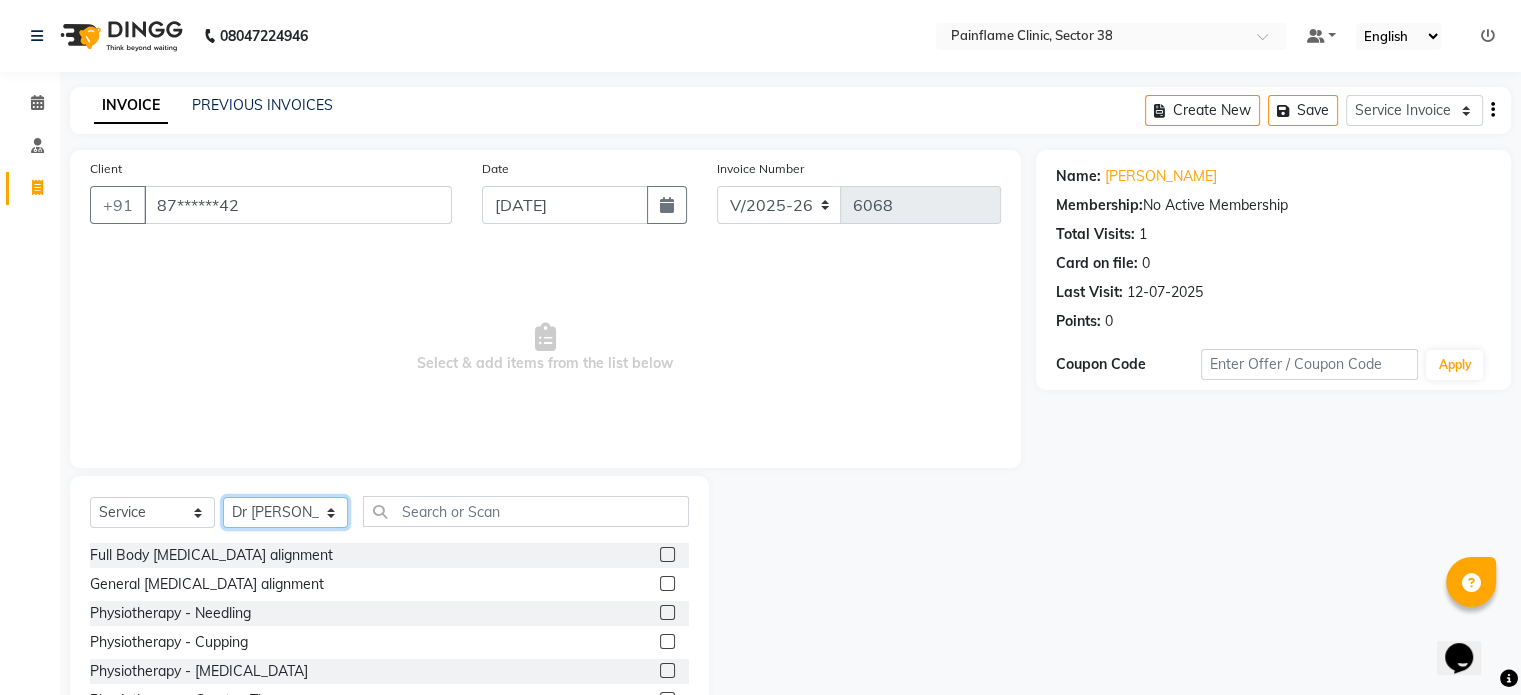 scroll, scrollTop: 119, scrollLeft: 0, axis: vertical 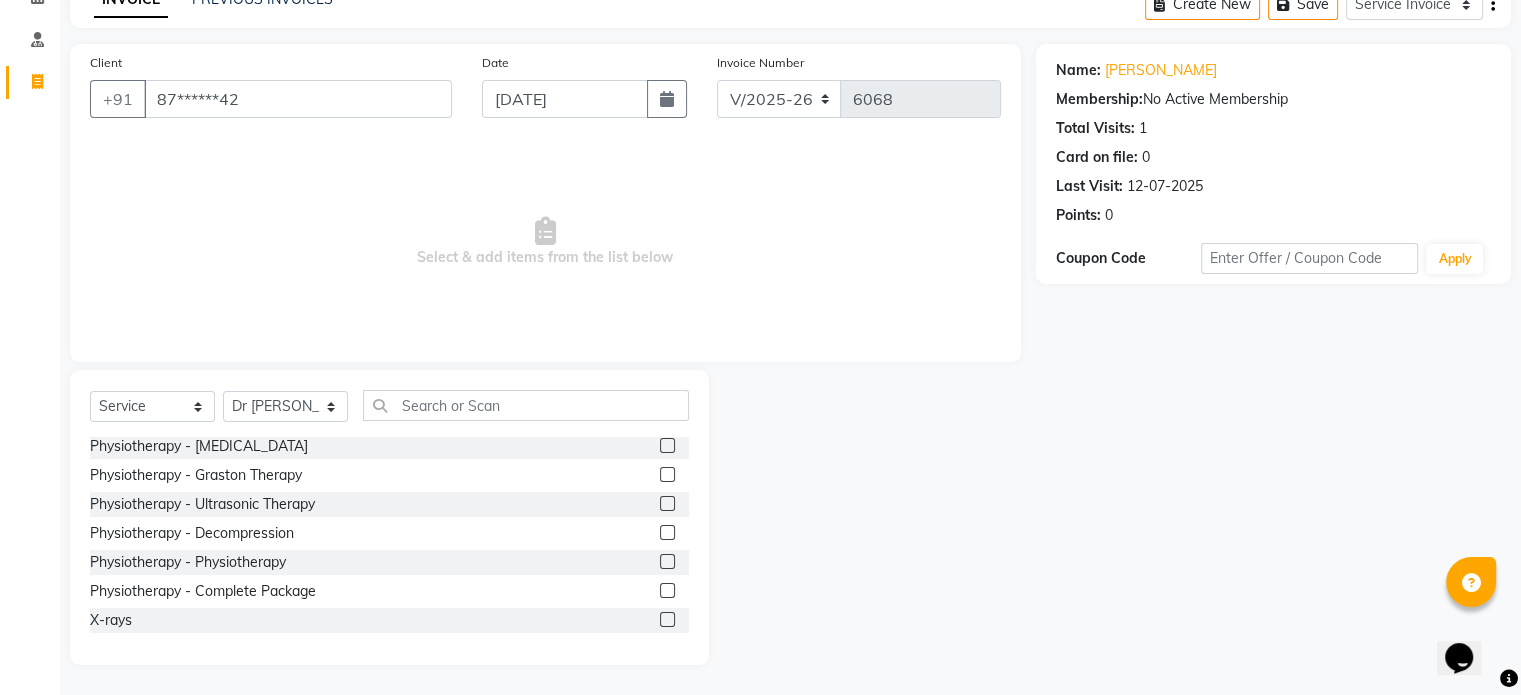 click 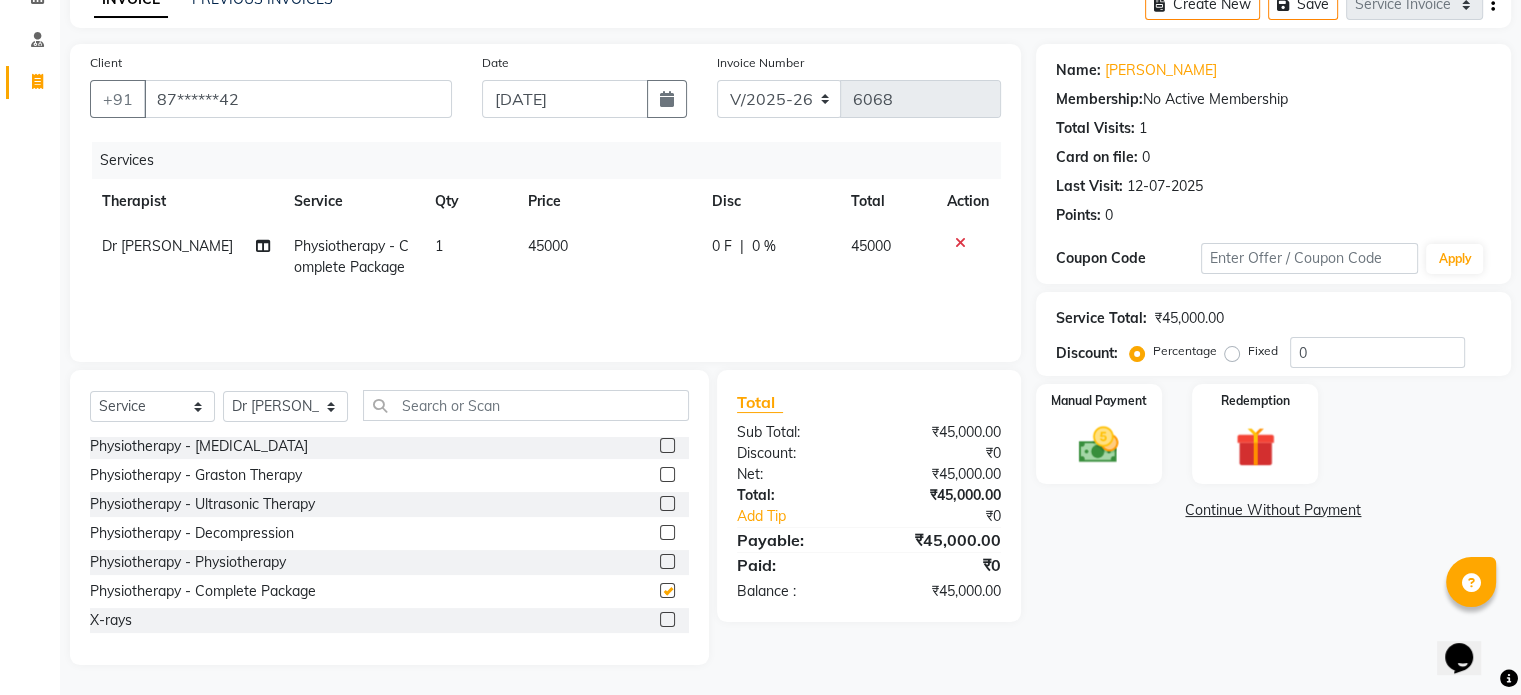 checkbox on "false" 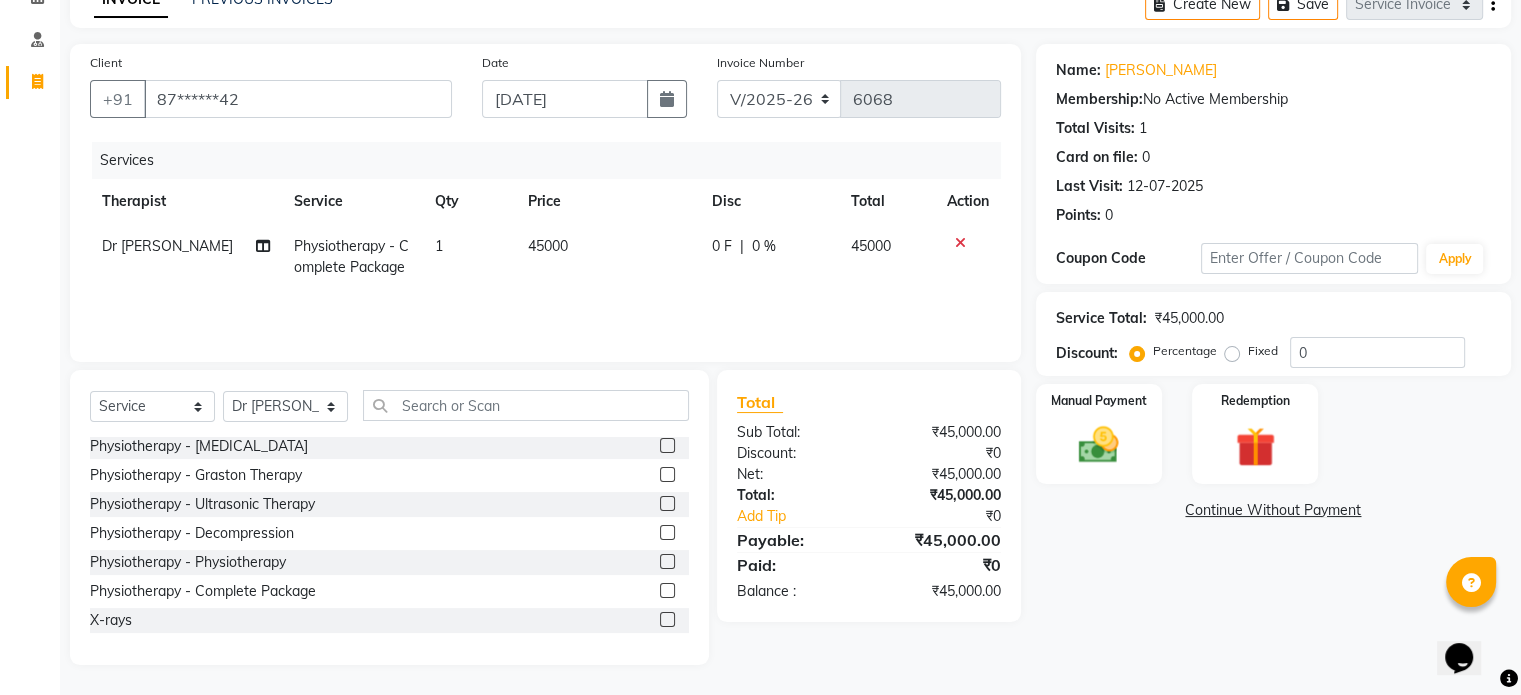 click on "45000" 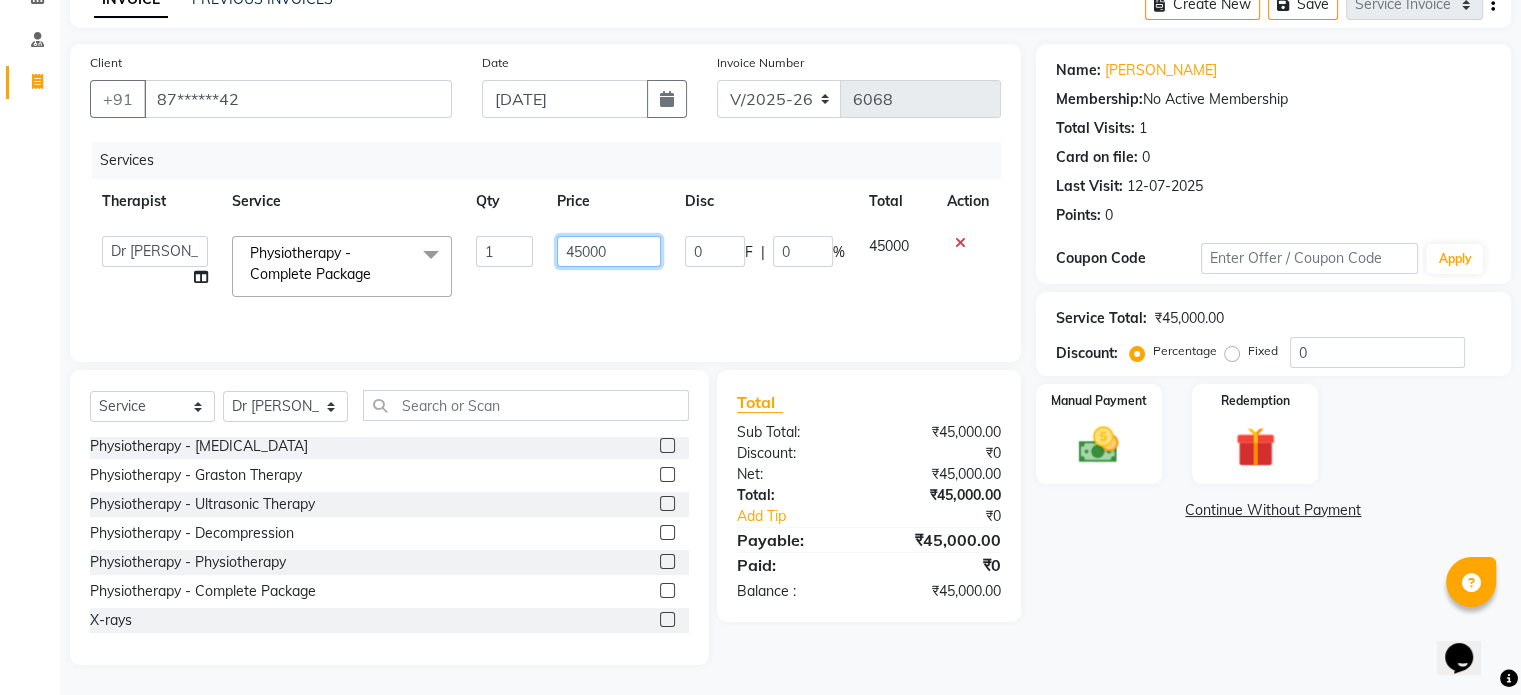 click on "45000" 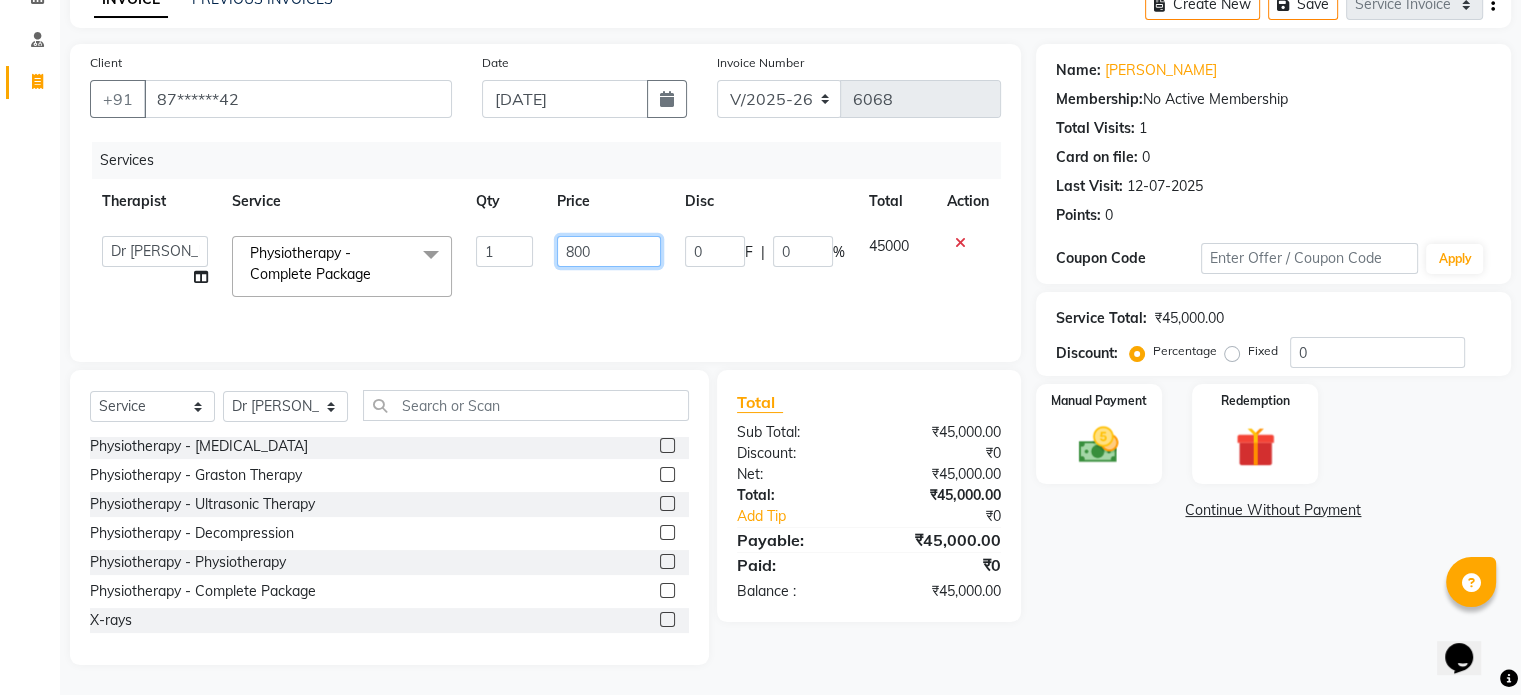 type on "8000" 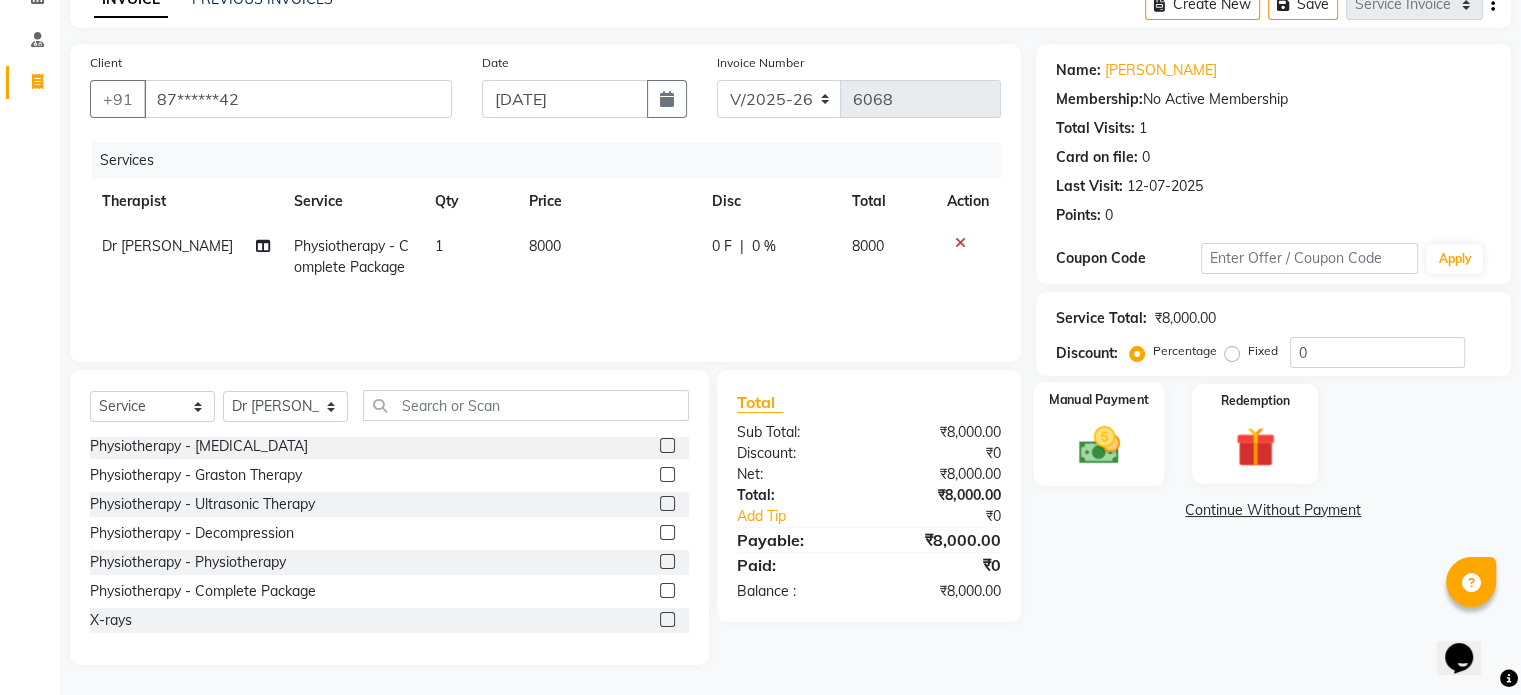 click 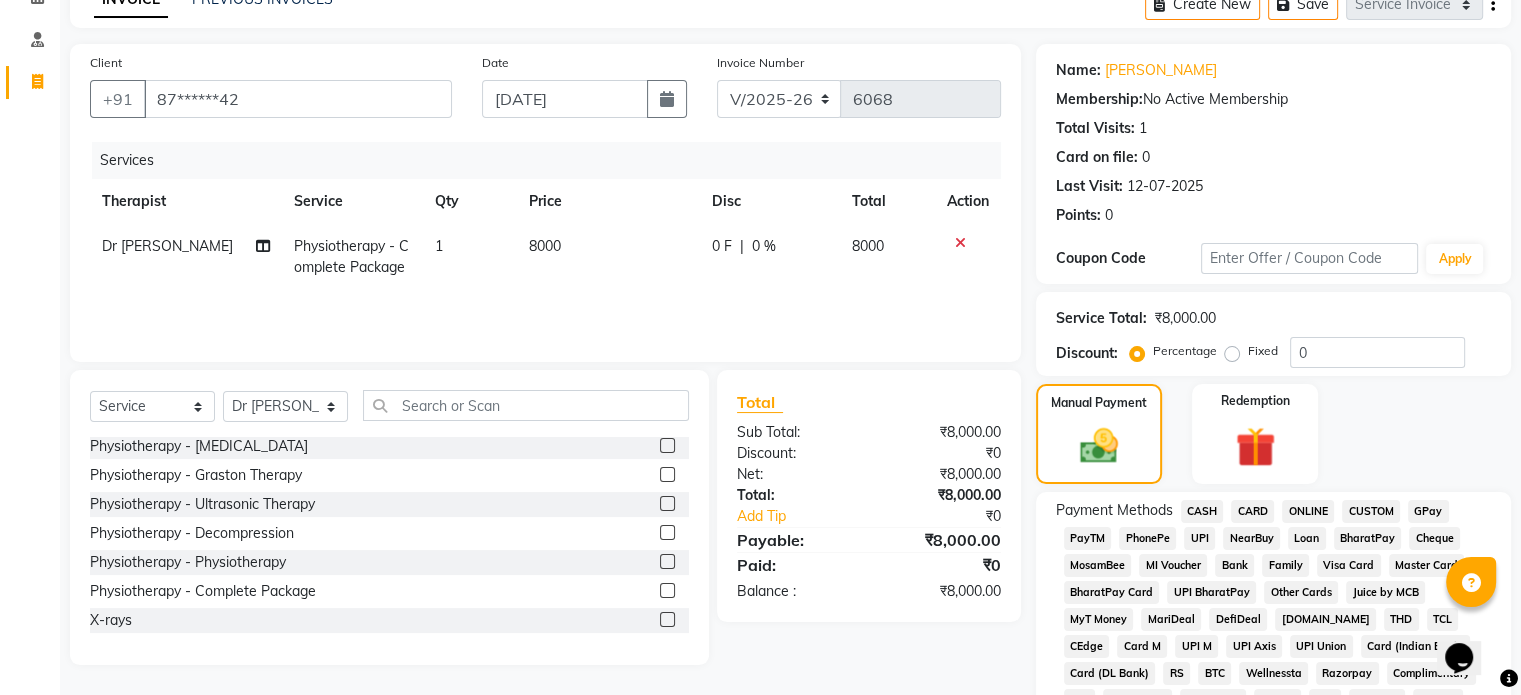 click on "UPI" 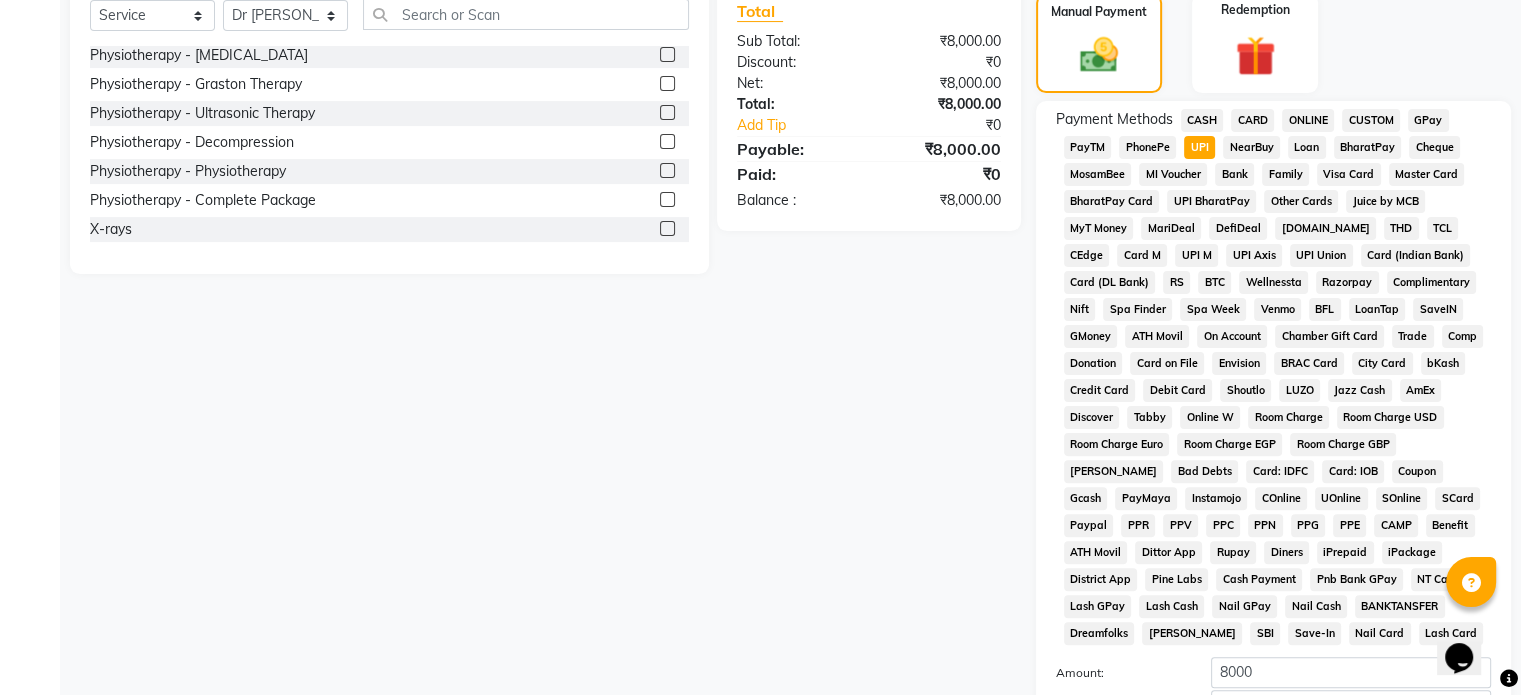 scroll, scrollTop: 652, scrollLeft: 0, axis: vertical 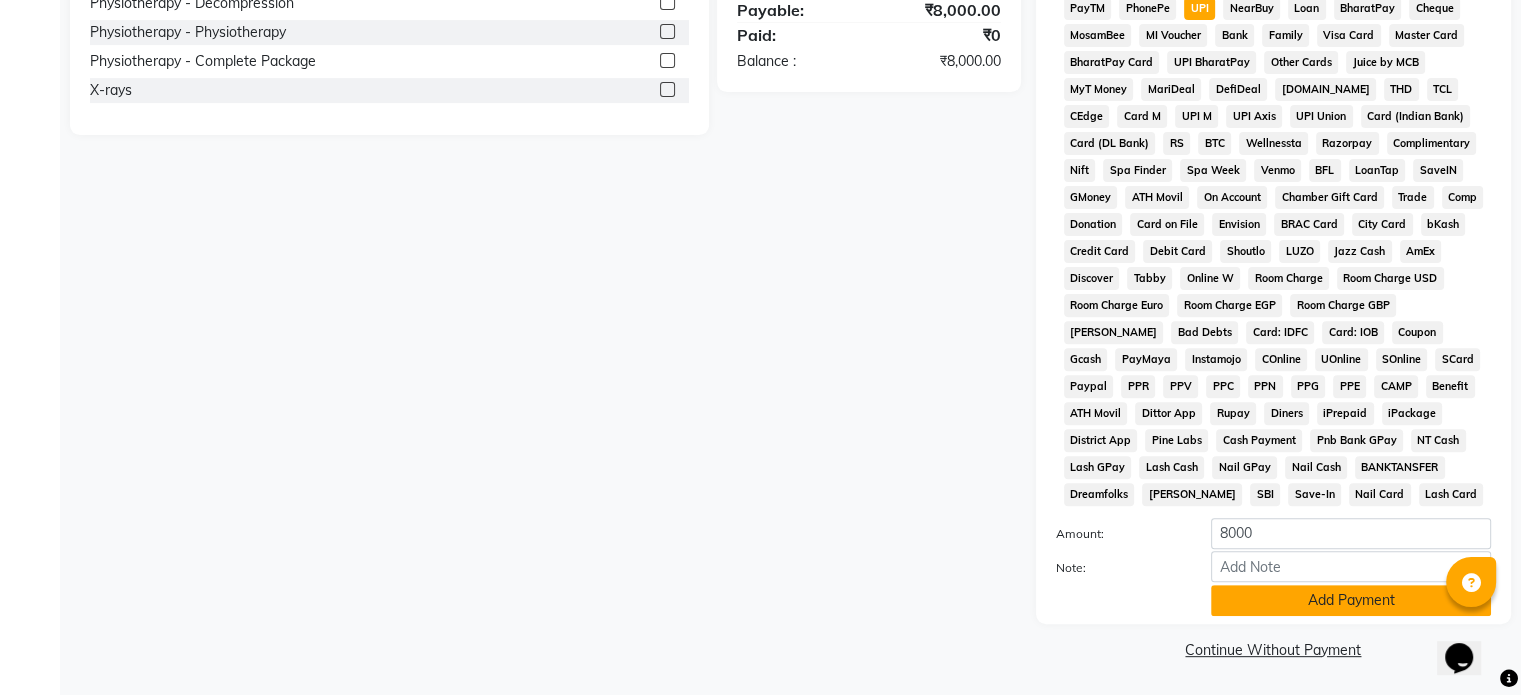 click on "Add Payment" 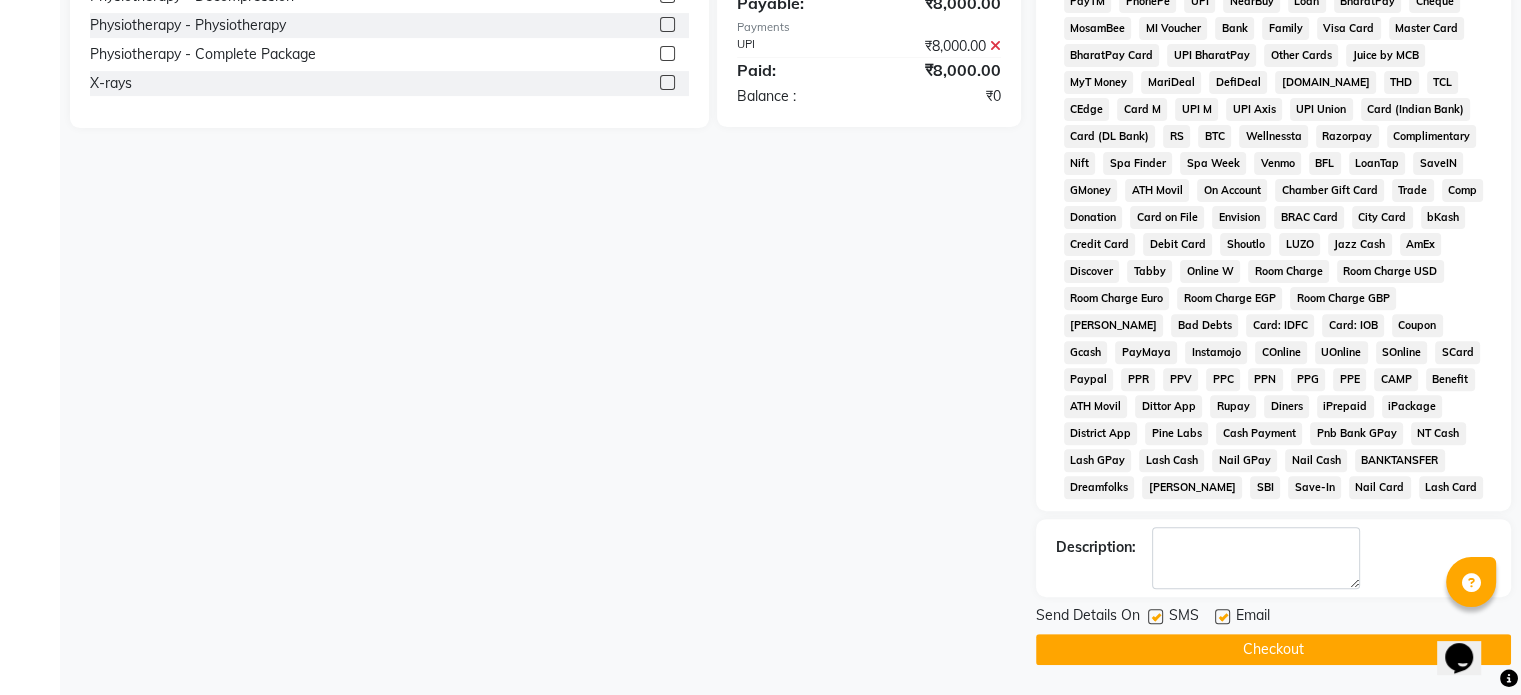 click 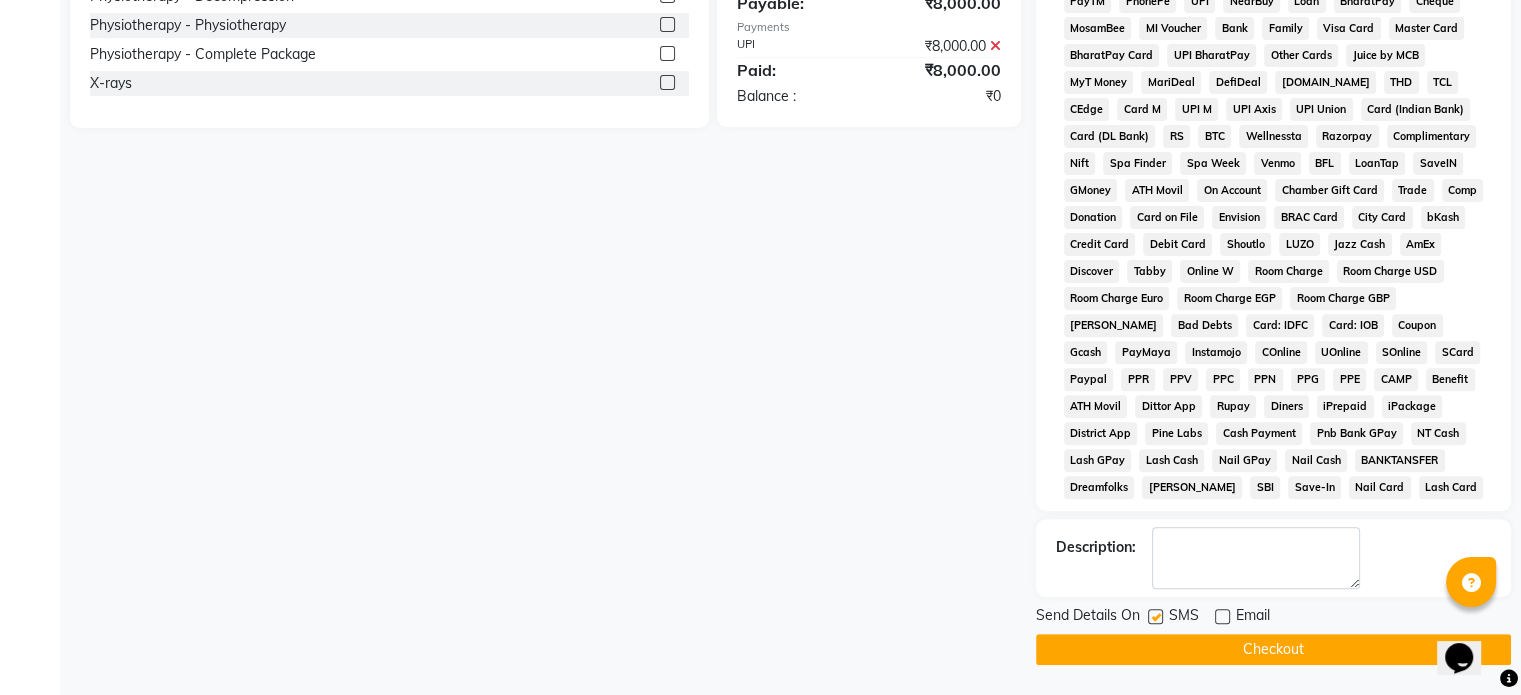 click 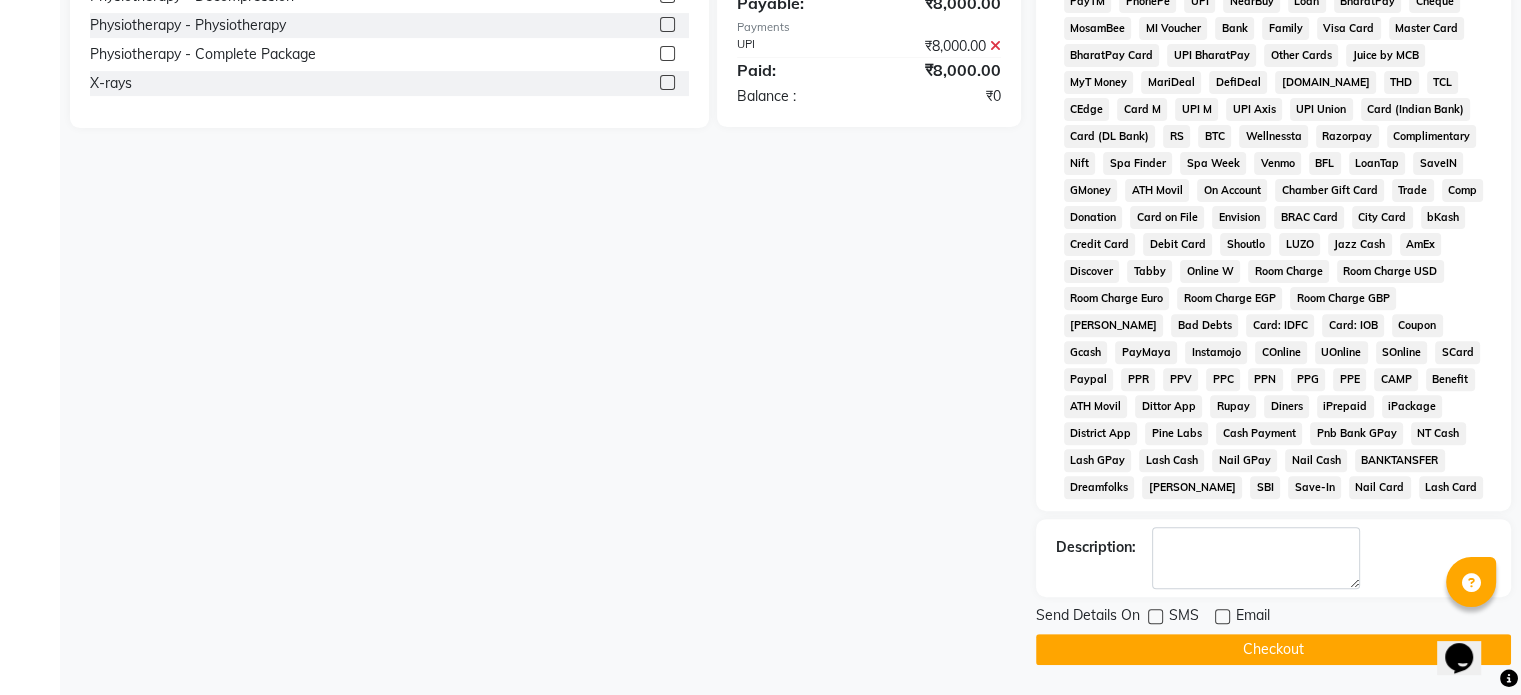 click on "Checkout" 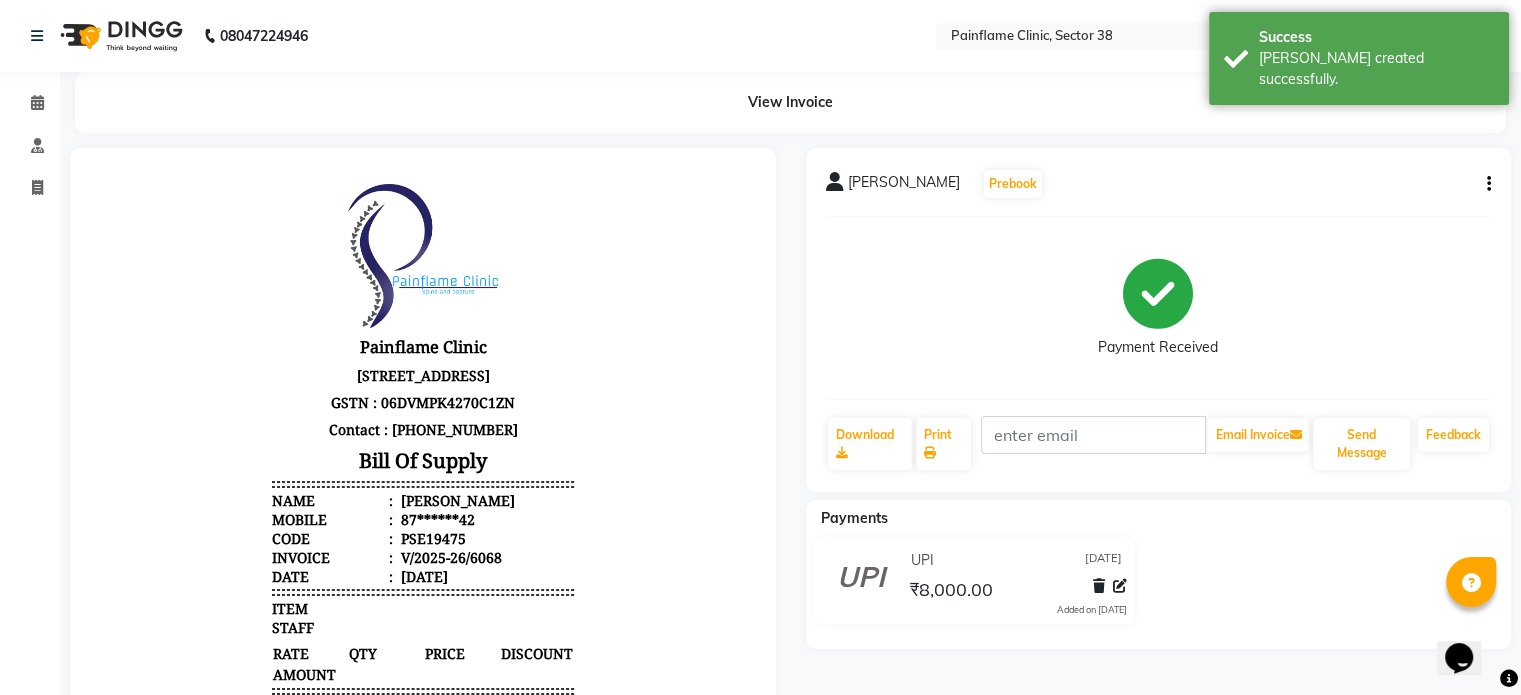 scroll, scrollTop: 0, scrollLeft: 0, axis: both 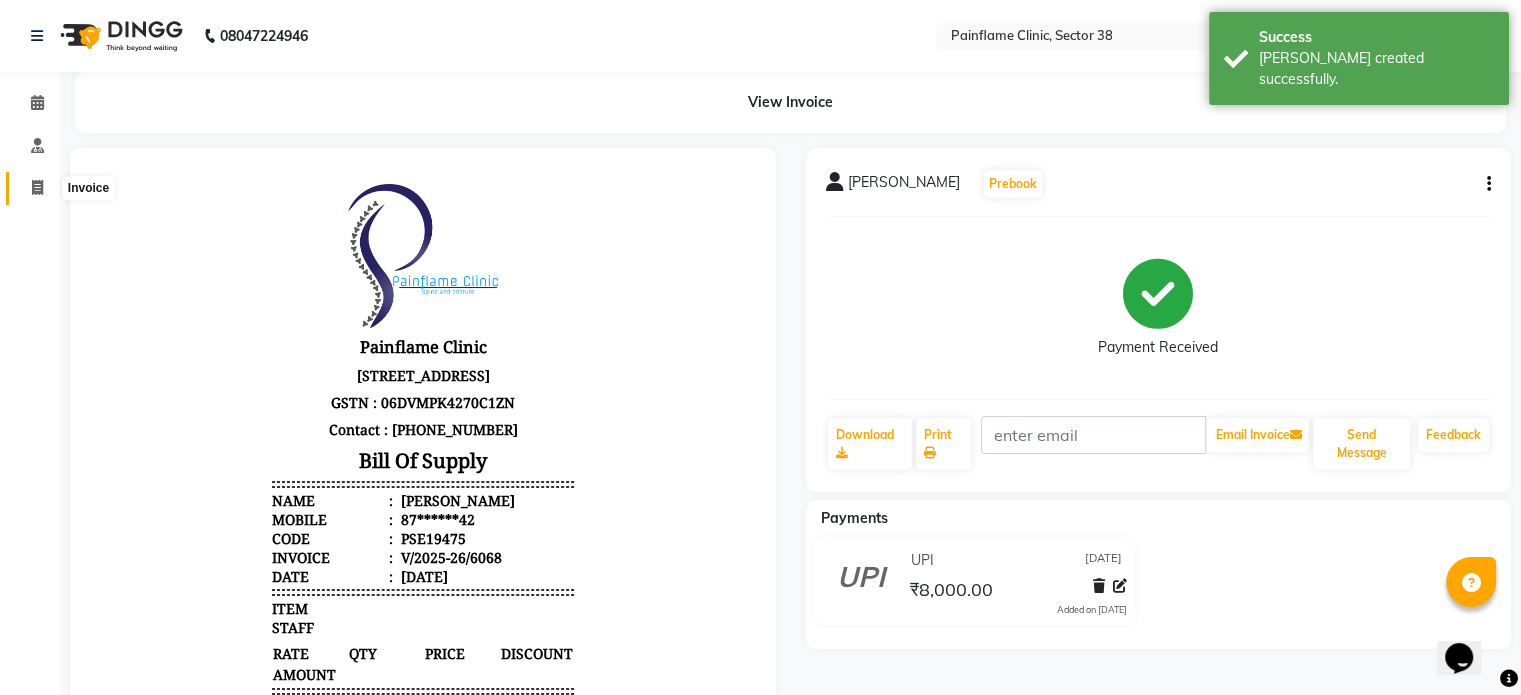 click 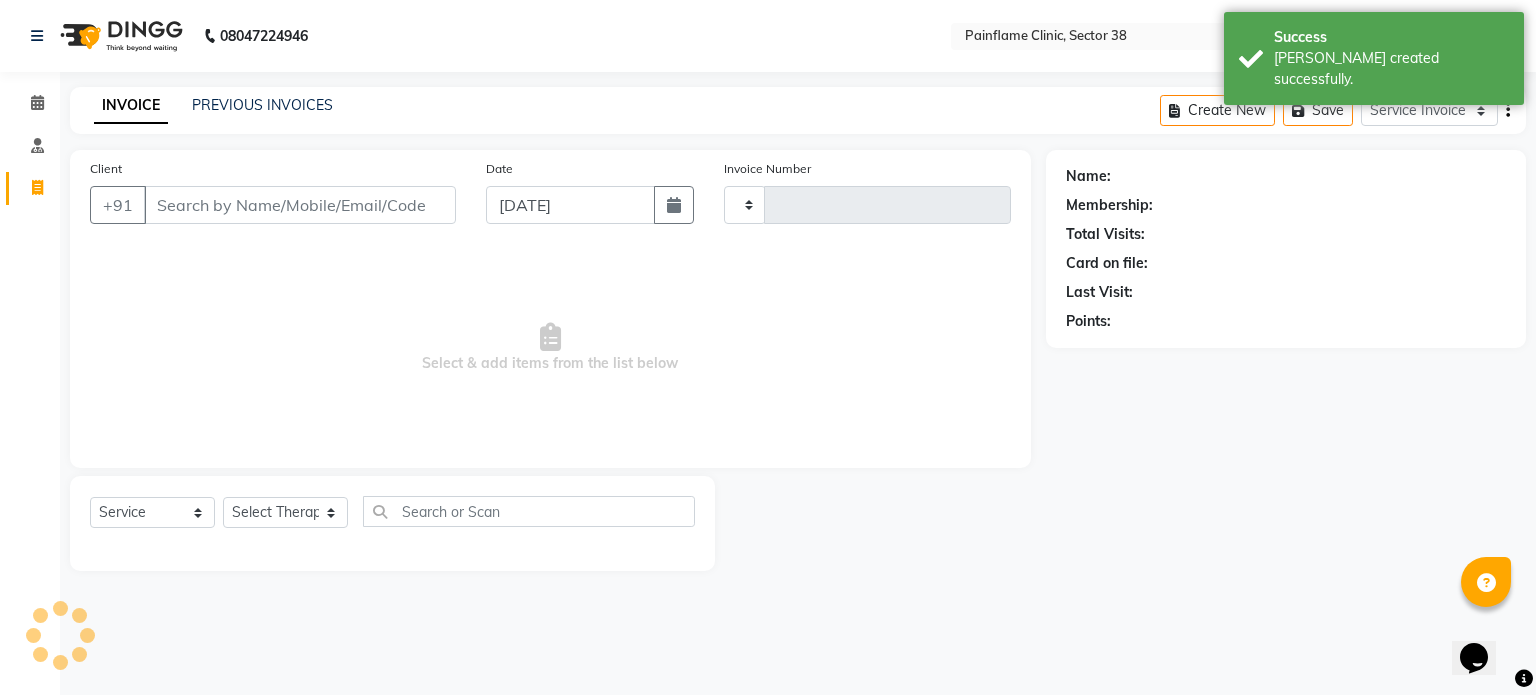 type on "6069" 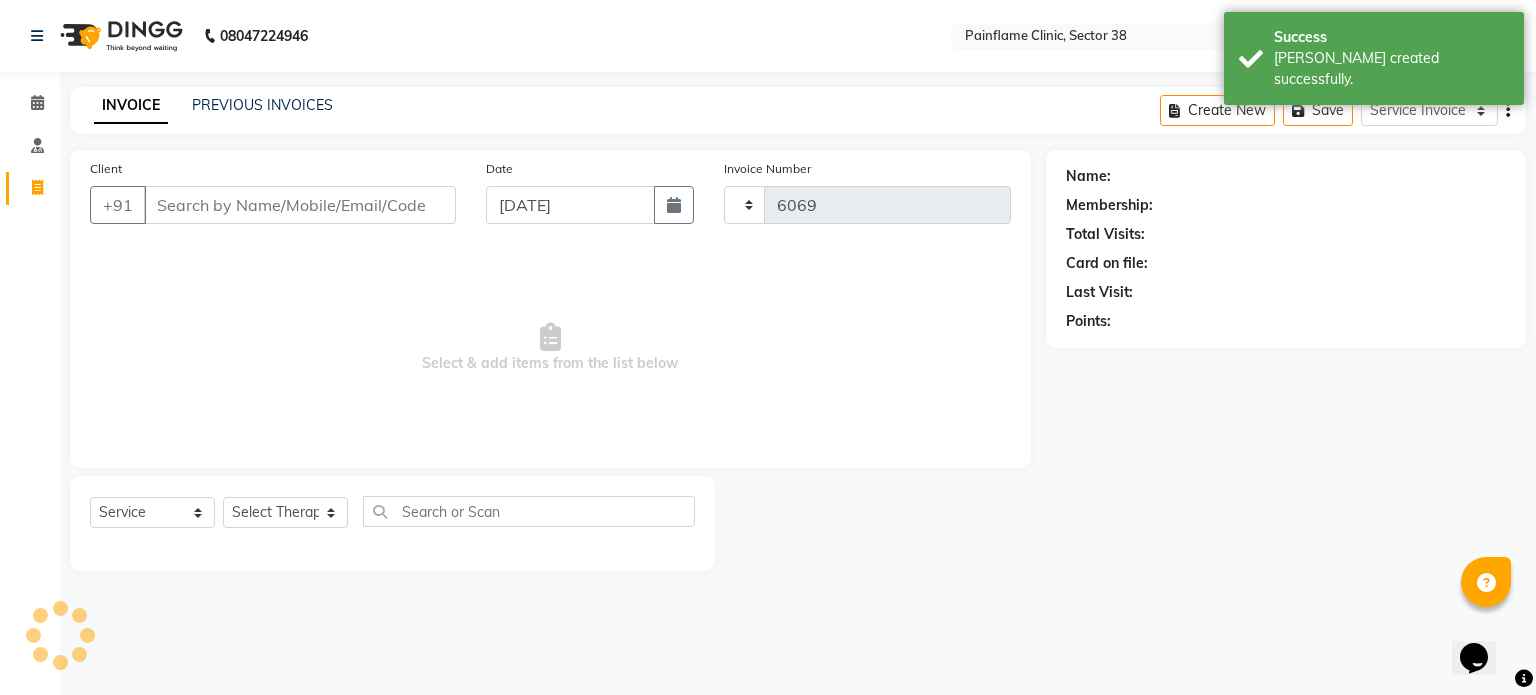 select on "3964" 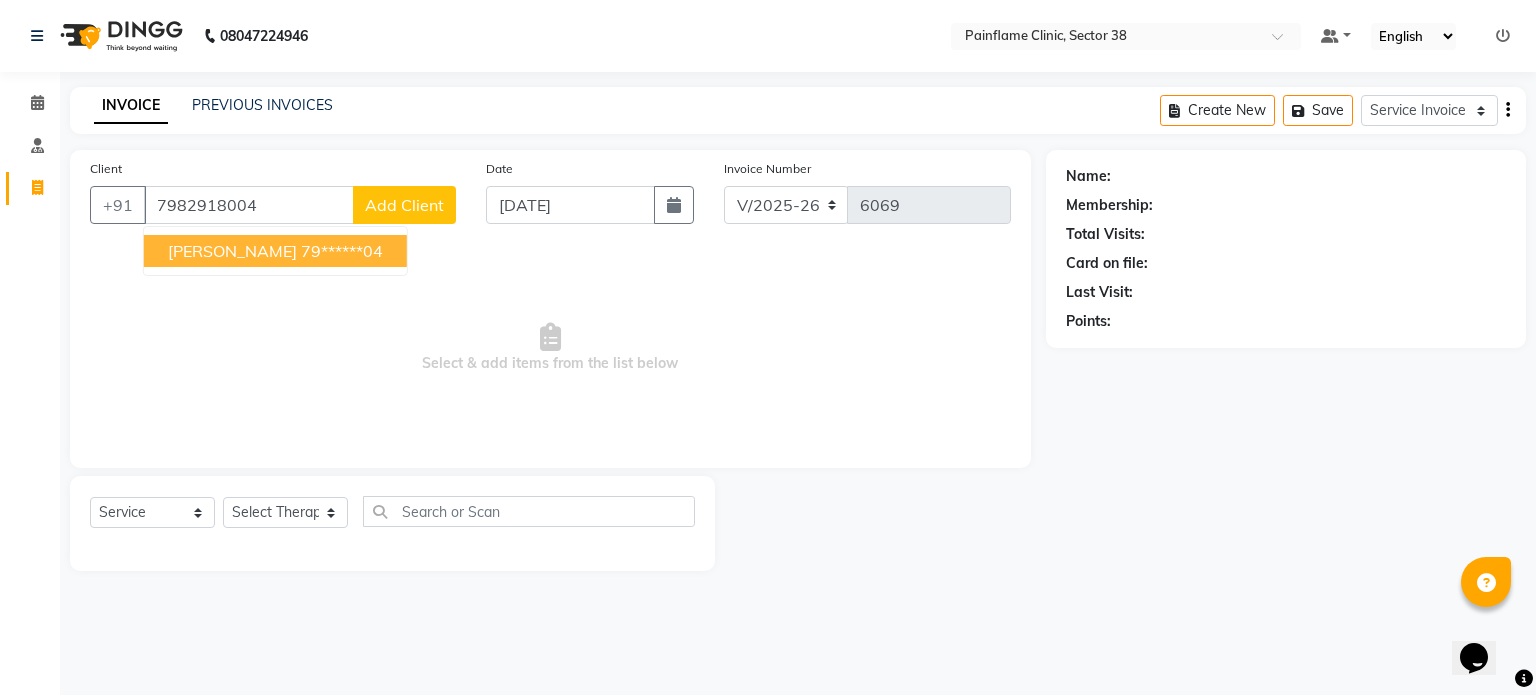 type on "7982918004" 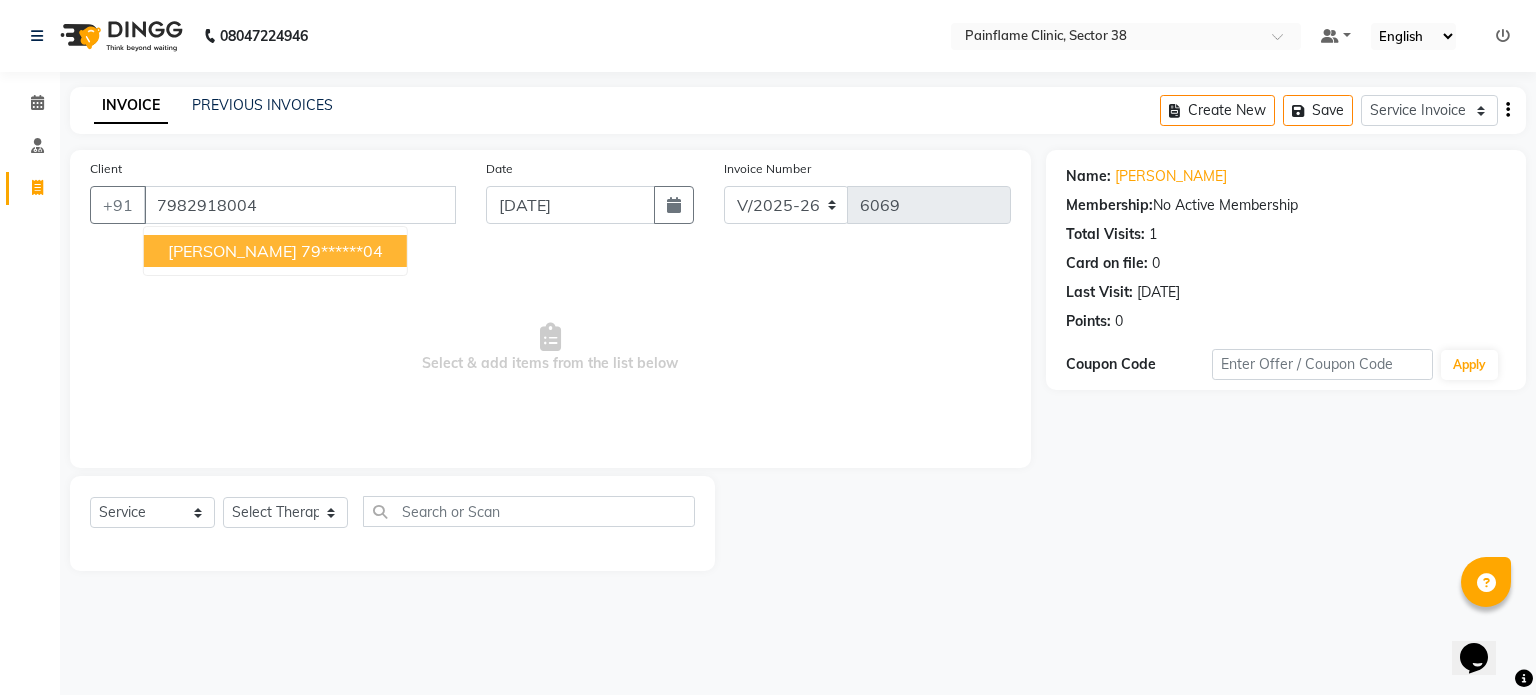 click on "Select & add items from the list below" at bounding box center (550, 348) 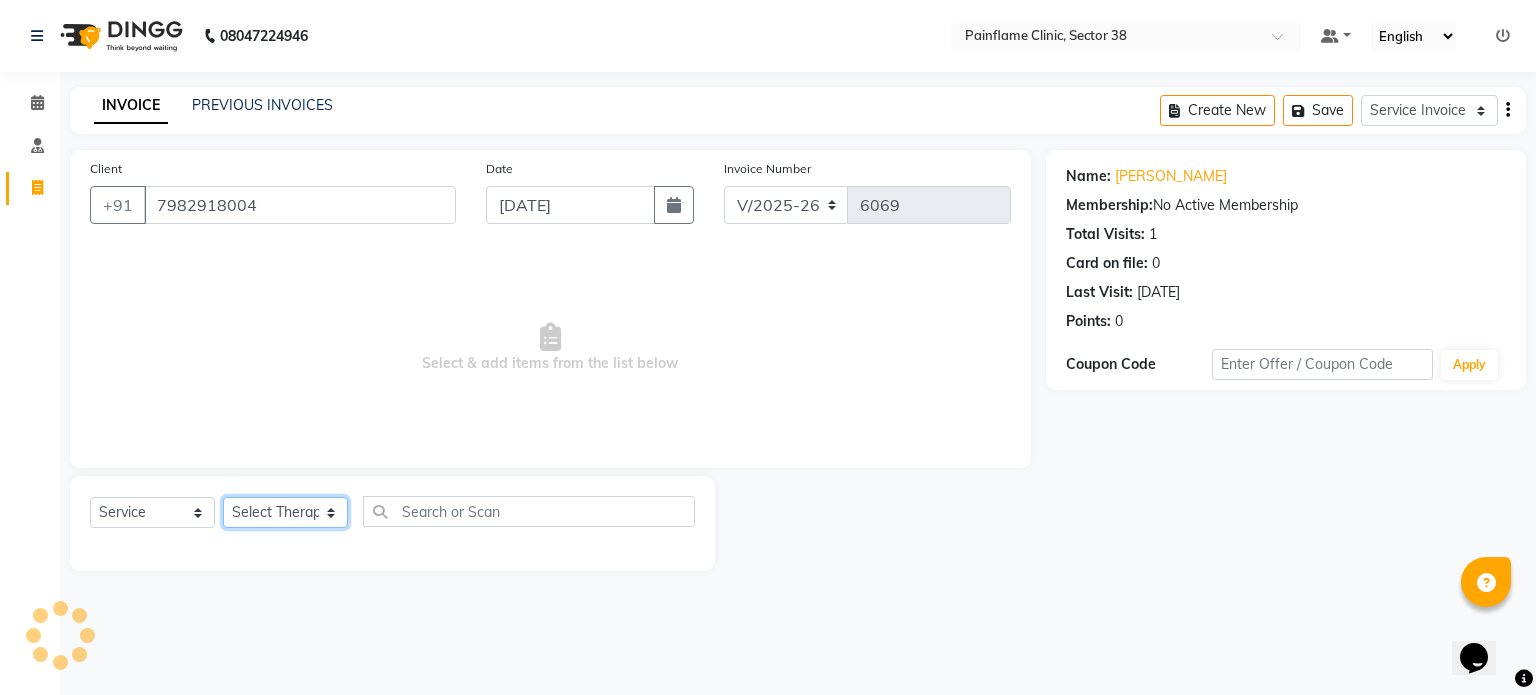 click on "Select Therapist [PERSON_NAME] Dr [PERSON_NAME] [PERSON_NAME] Dr [PERSON_NAME] Dr. Suraj [PERSON_NAME] [PERSON_NAME] [PERSON_NAME] [PERSON_NAME] Reception 1  Reception 2 Reception 3" 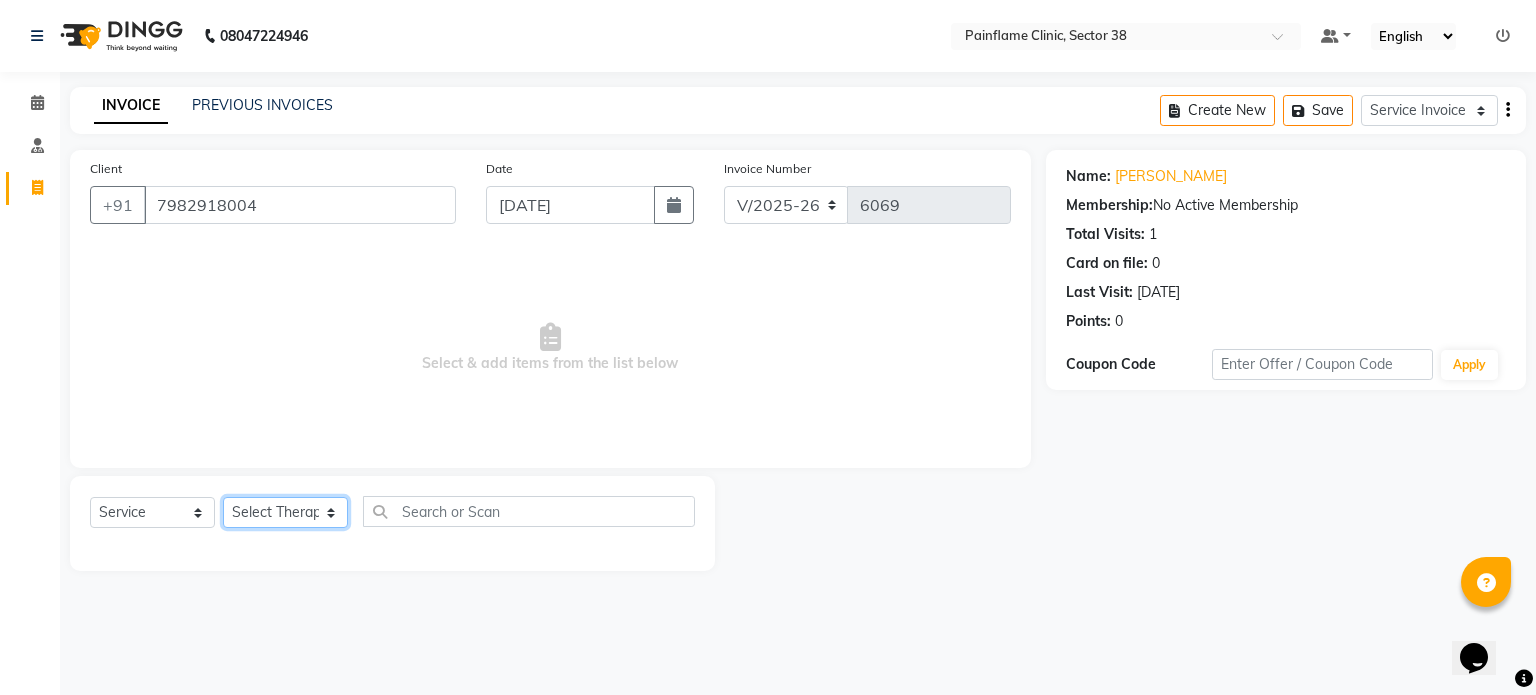 select on "20209" 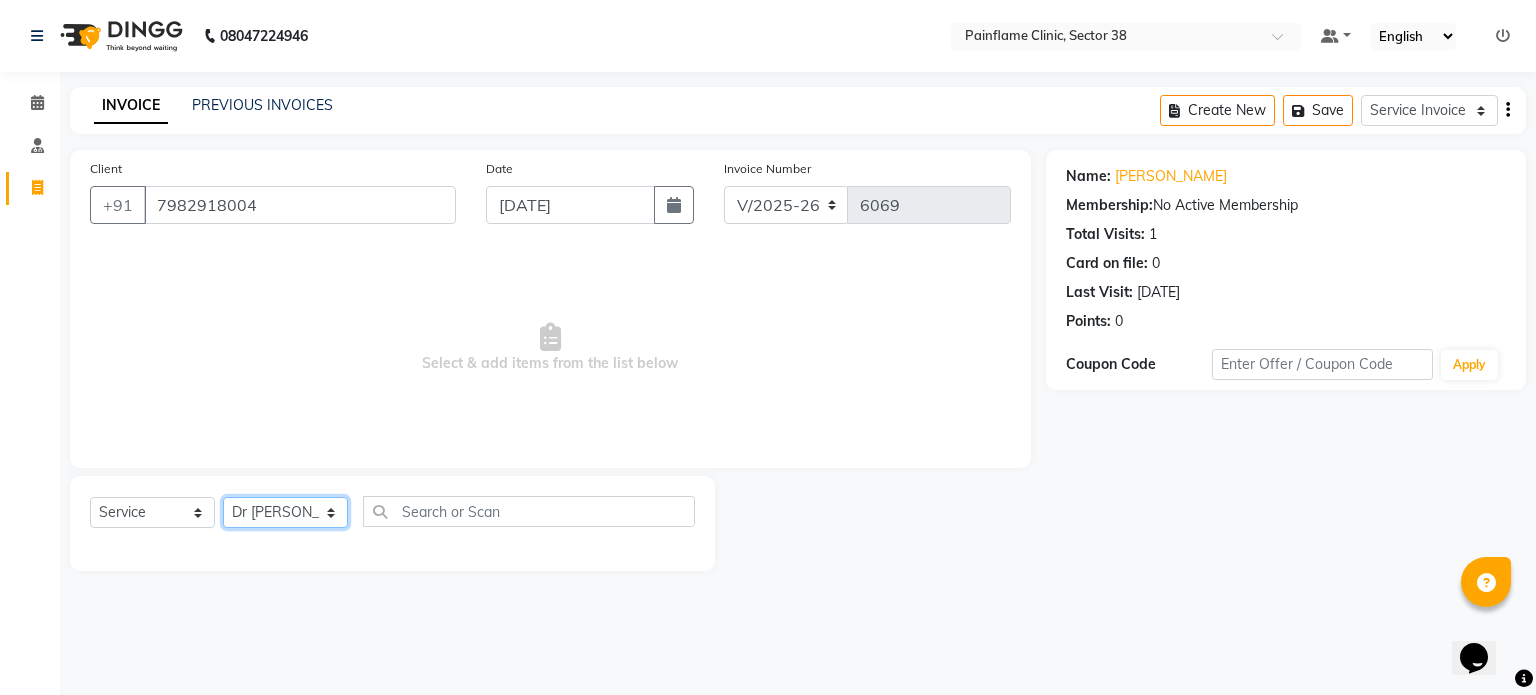 click on "Select Therapist [PERSON_NAME] Dr [PERSON_NAME] [PERSON_NAME] Dr [PERSON_NAME] Dr. Suraj [PERSON_NAME] [PERSON_NAME] [PERSON_NAME] [PERSON_NAME] Reception 1  Reception 2 Reception 3" 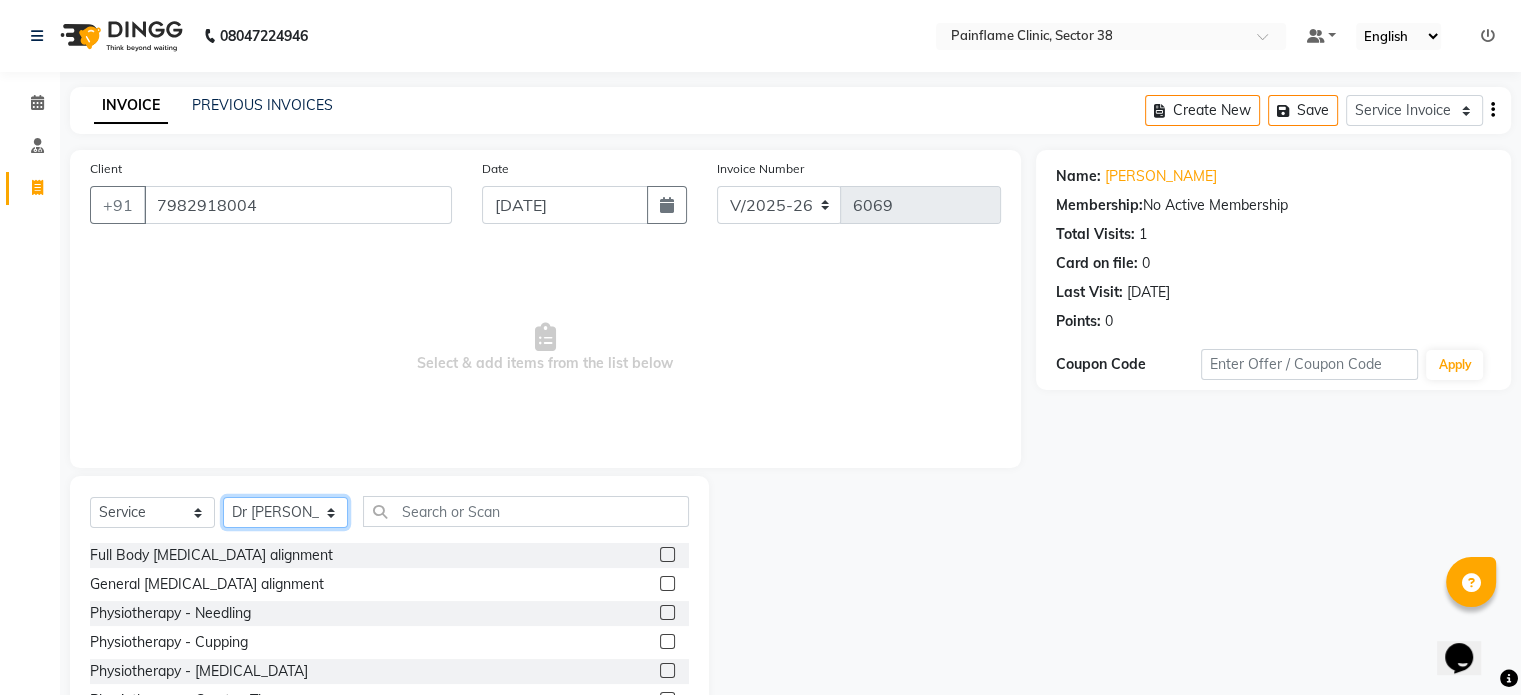 scroll, scrollTop: 119, scrollLeft: 0, axis: vertical 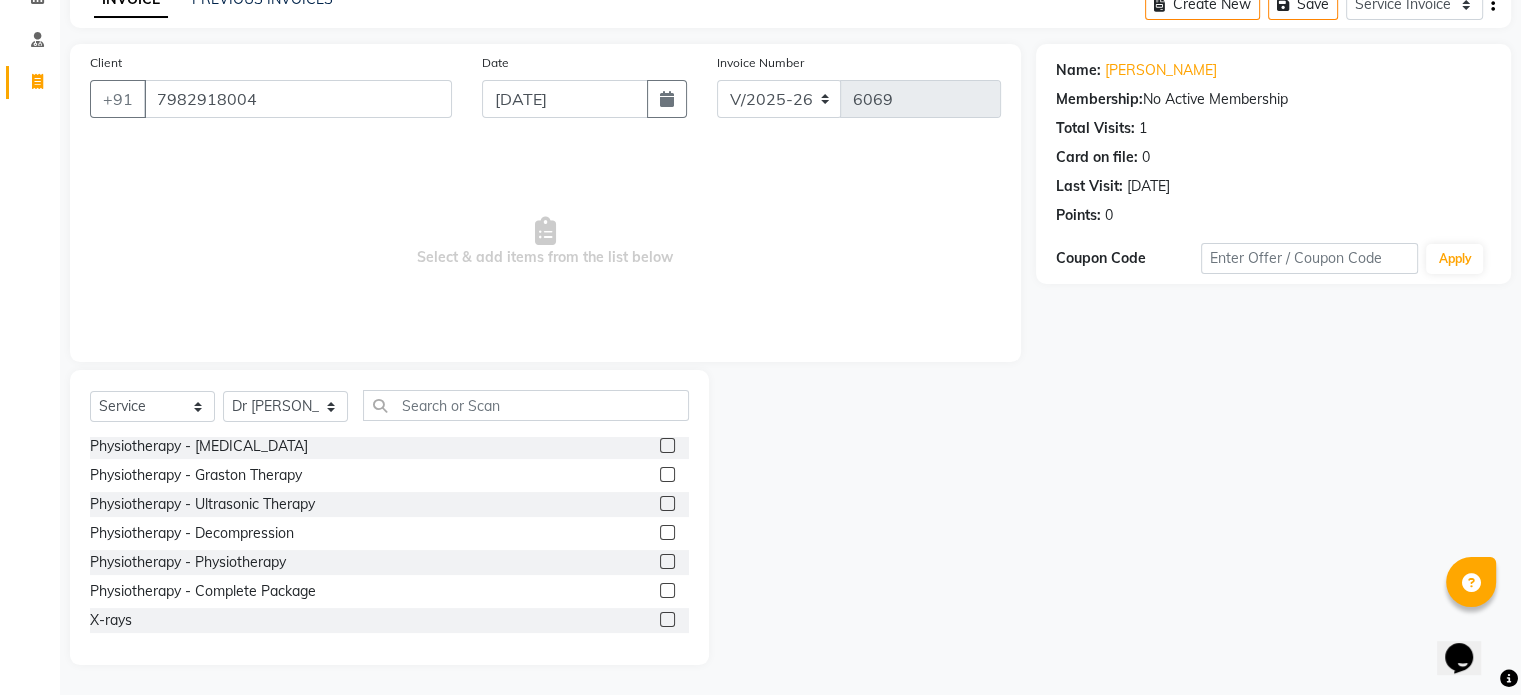 click 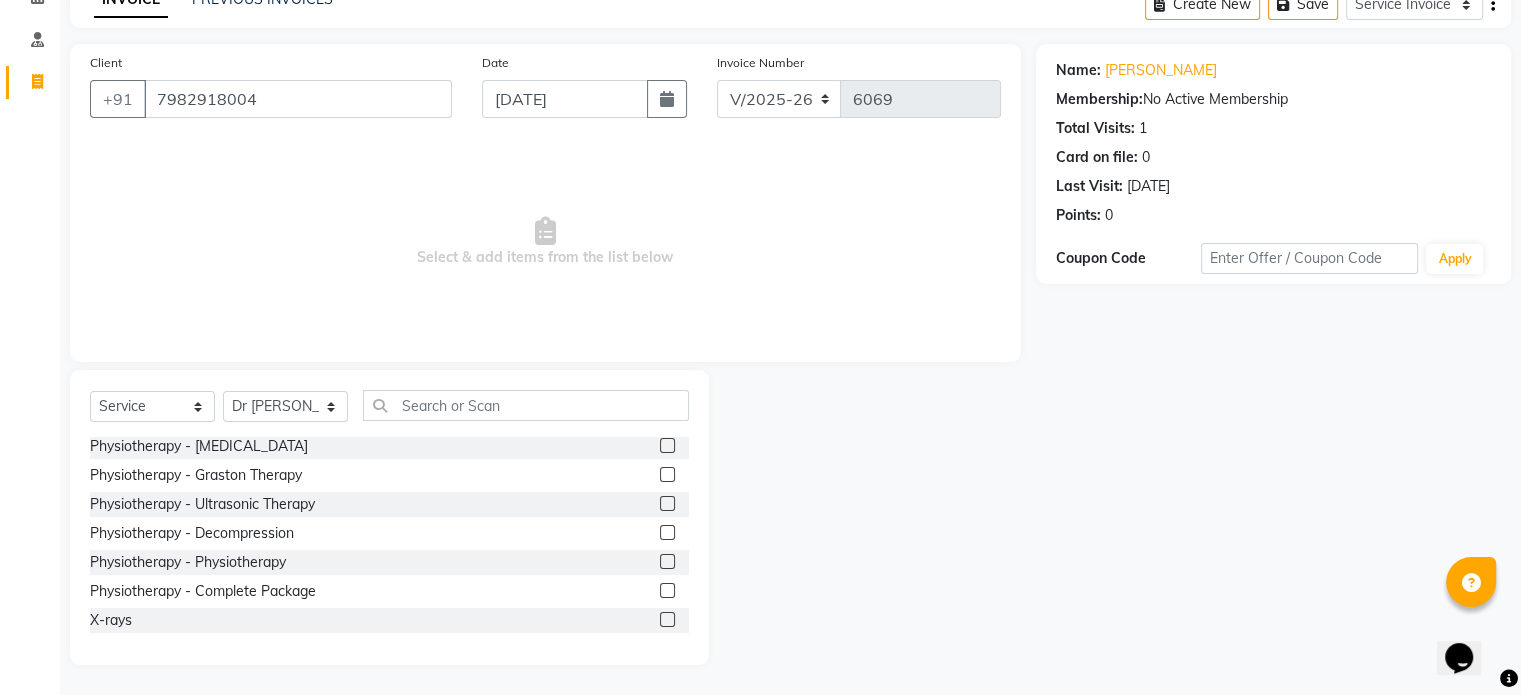 click at bounding box center (666, 591) 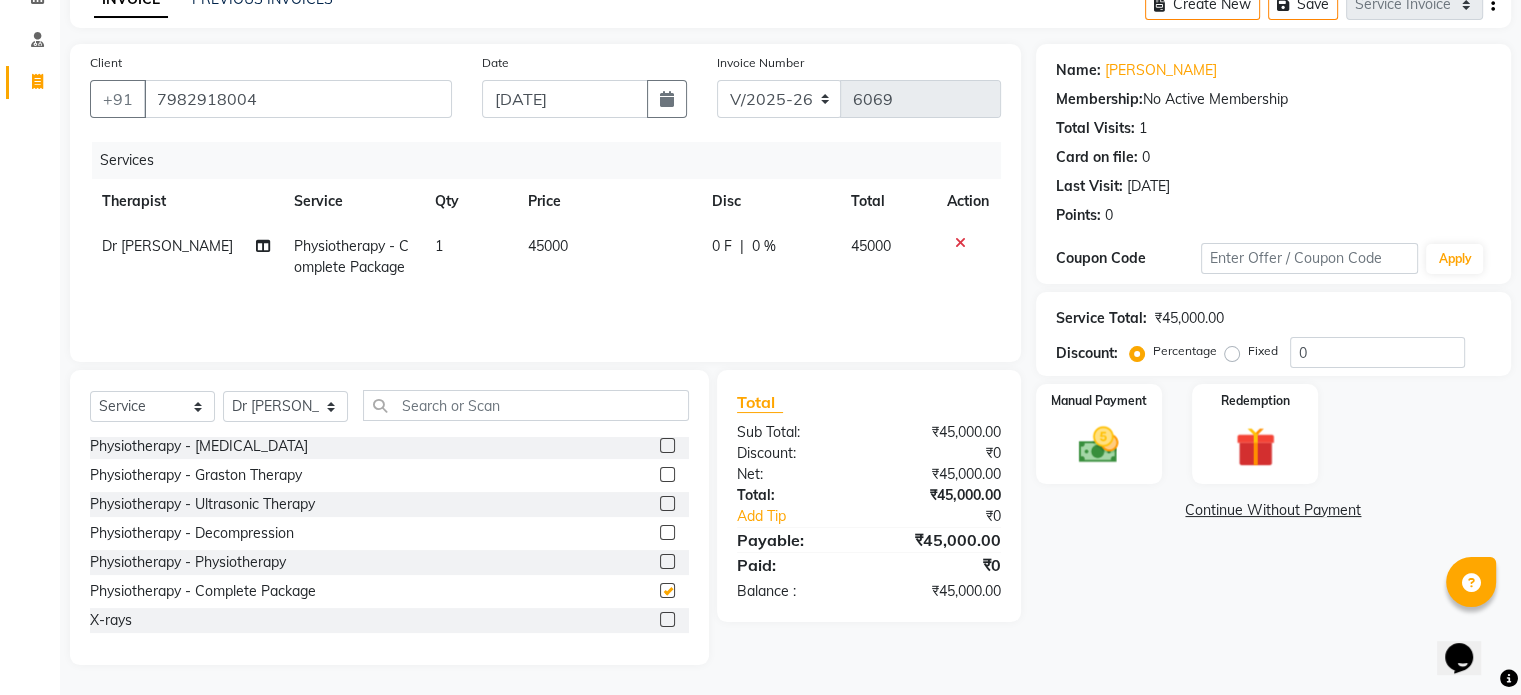 checkbox on "false" 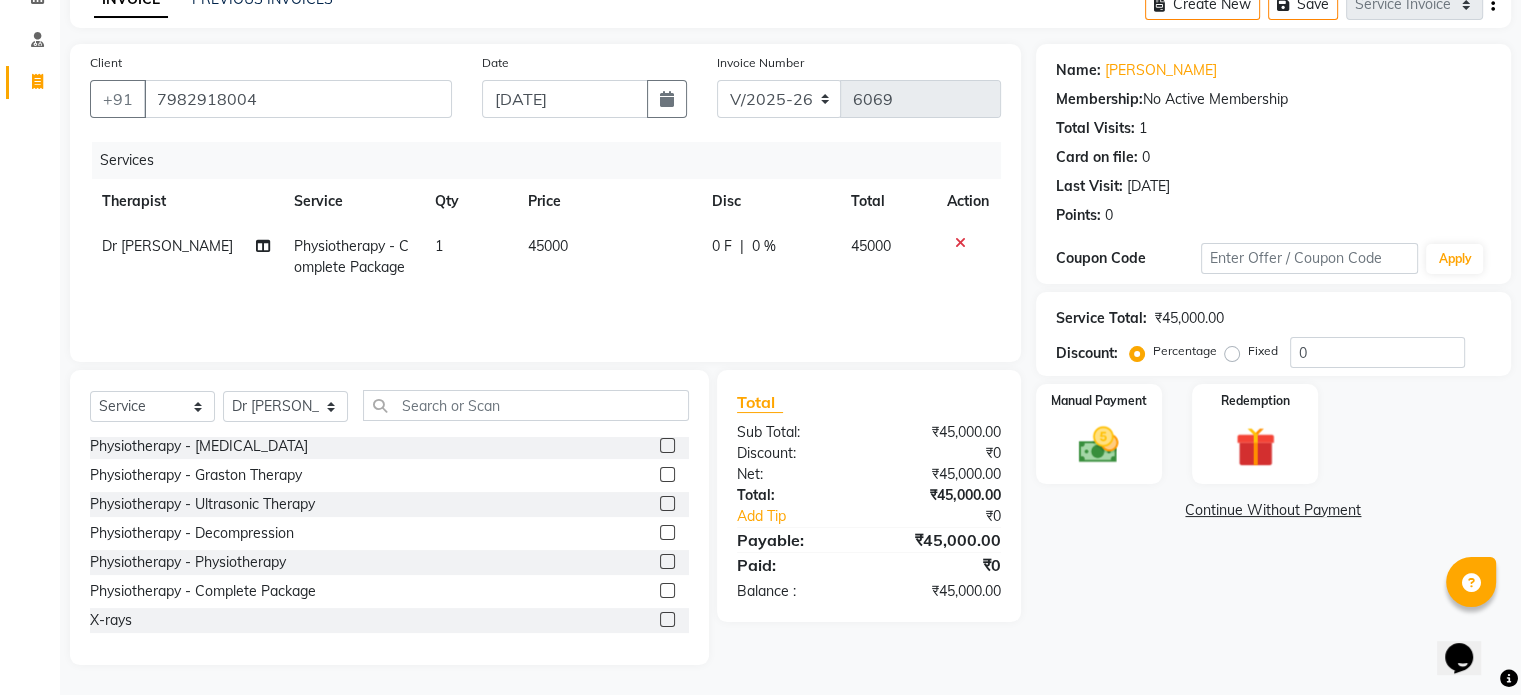click on "45000" 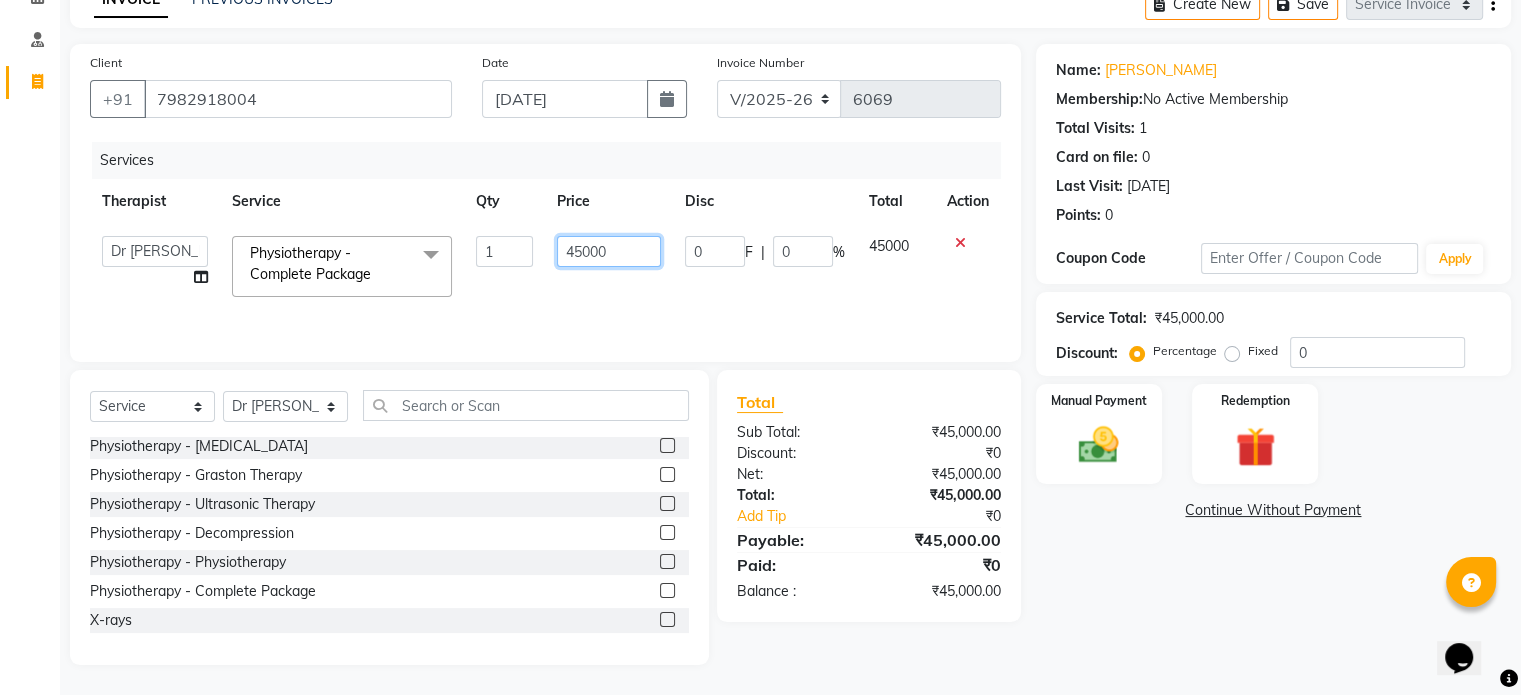 click on "45000" 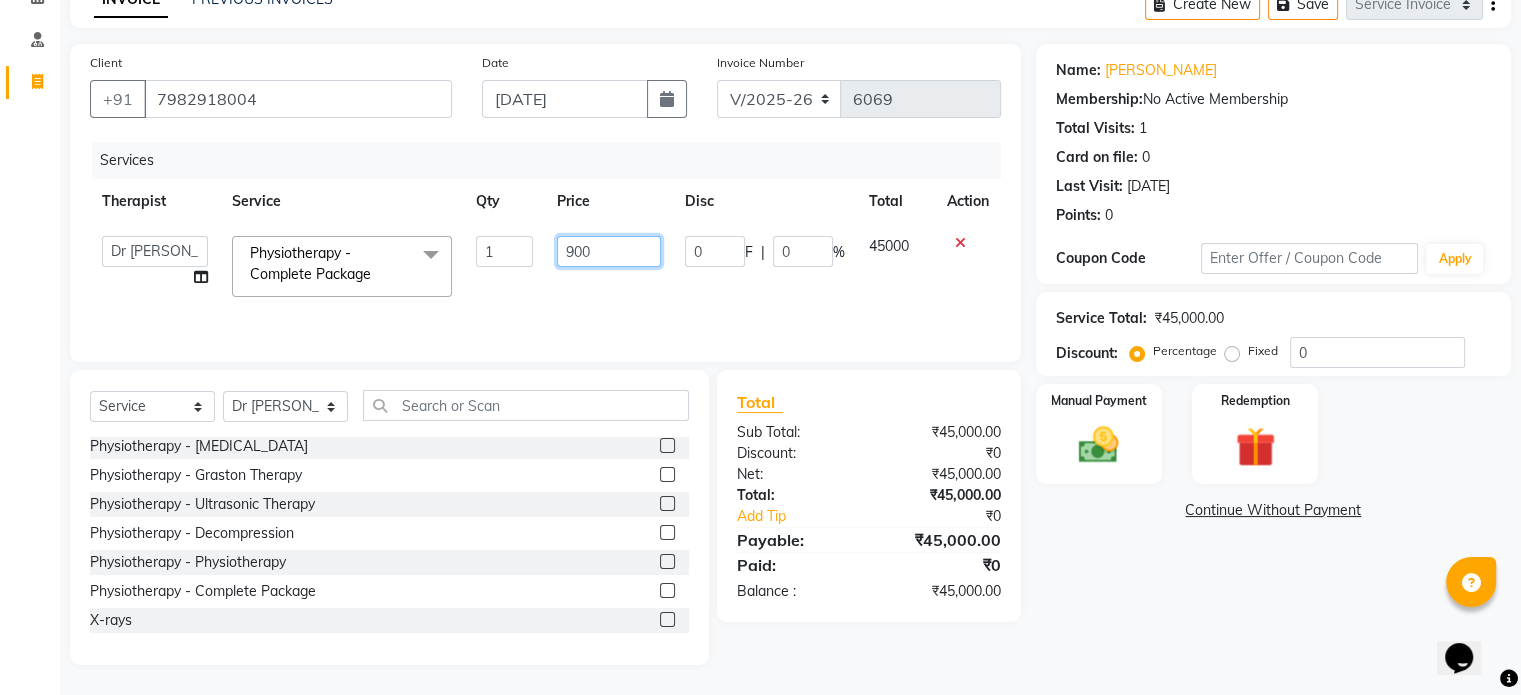 type on "9000" 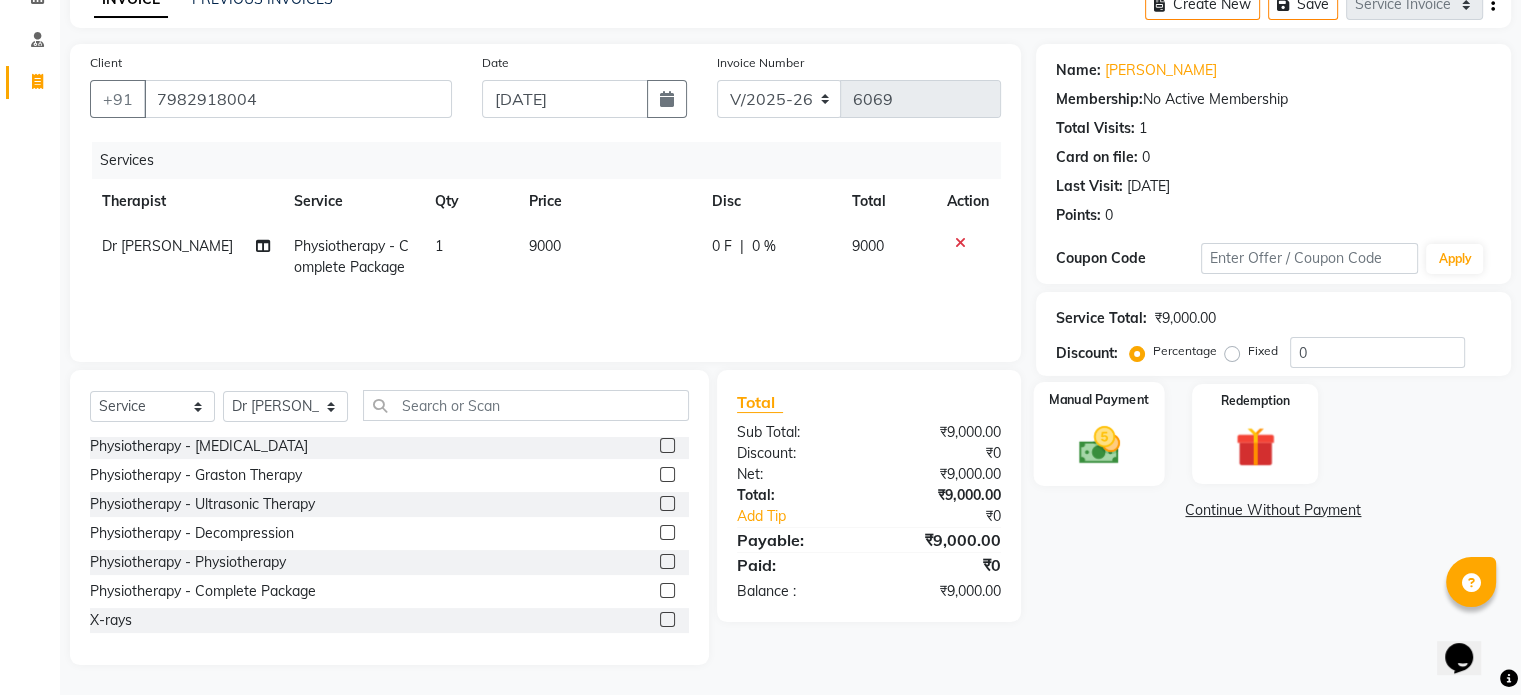 click 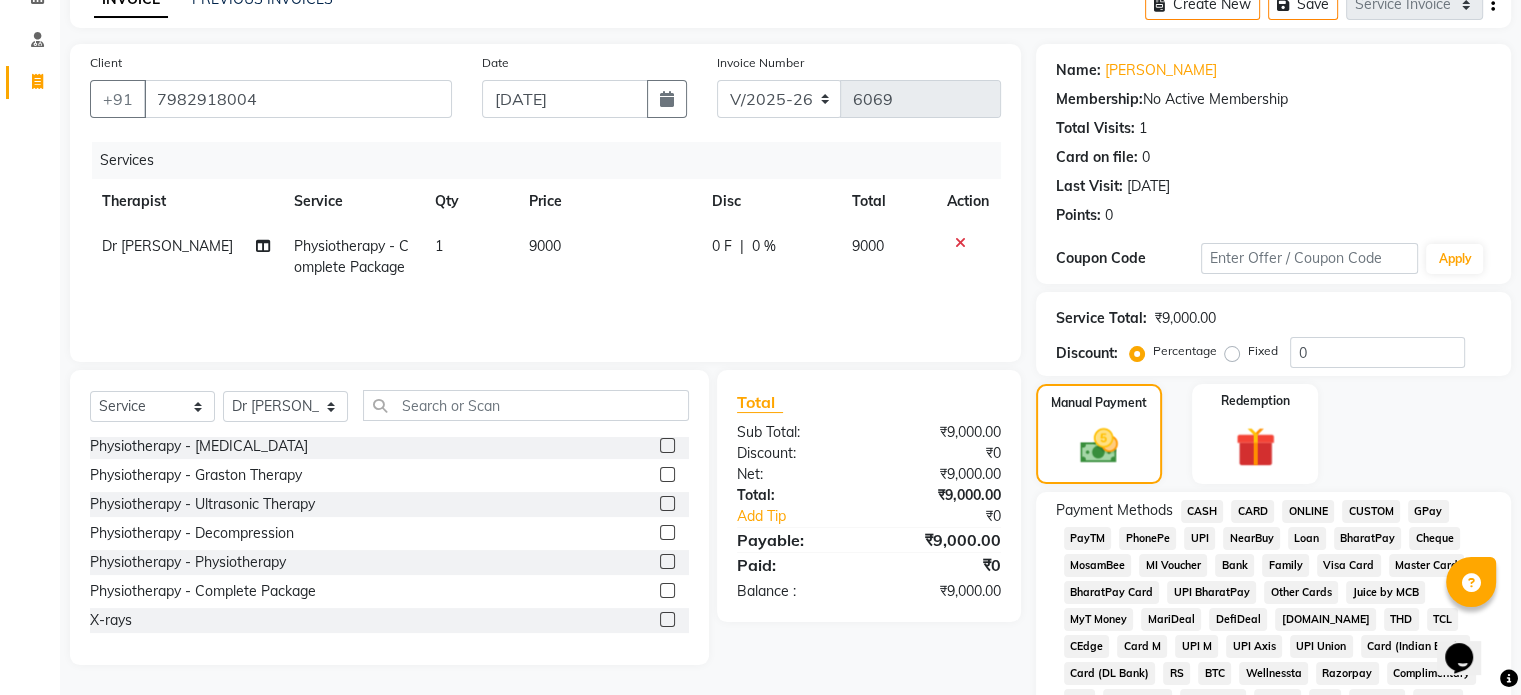 click on "CARD" 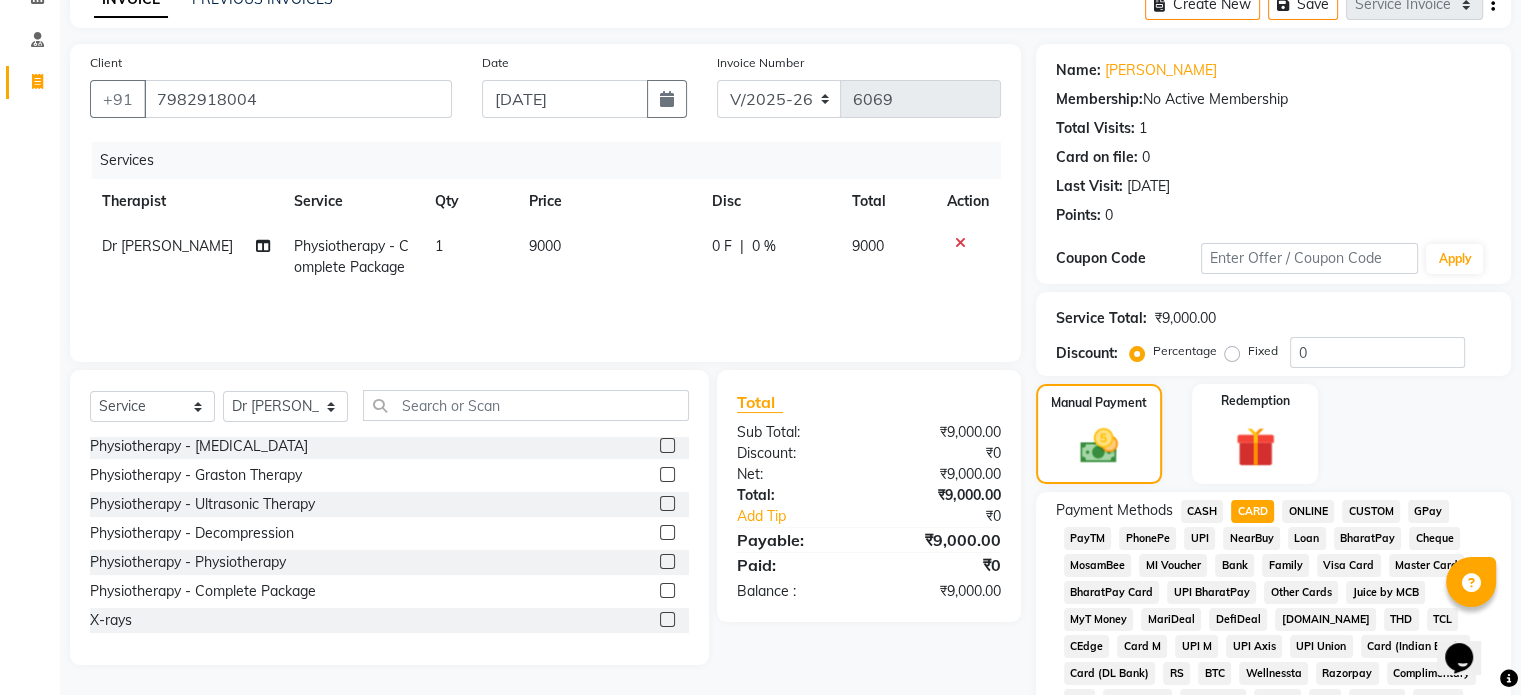 scroll, scrollTop: 652, scrollLeft: 0, axis: vertical 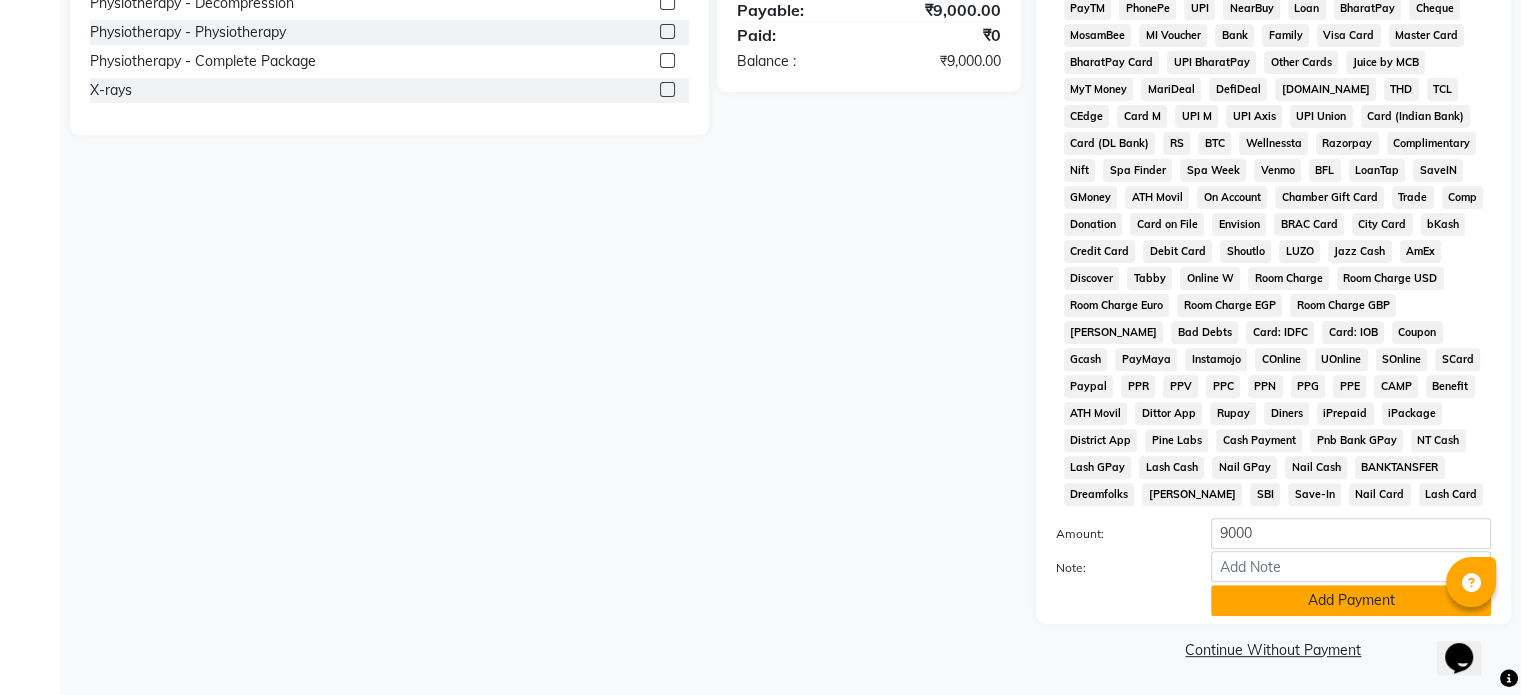 click on "Add Payment" 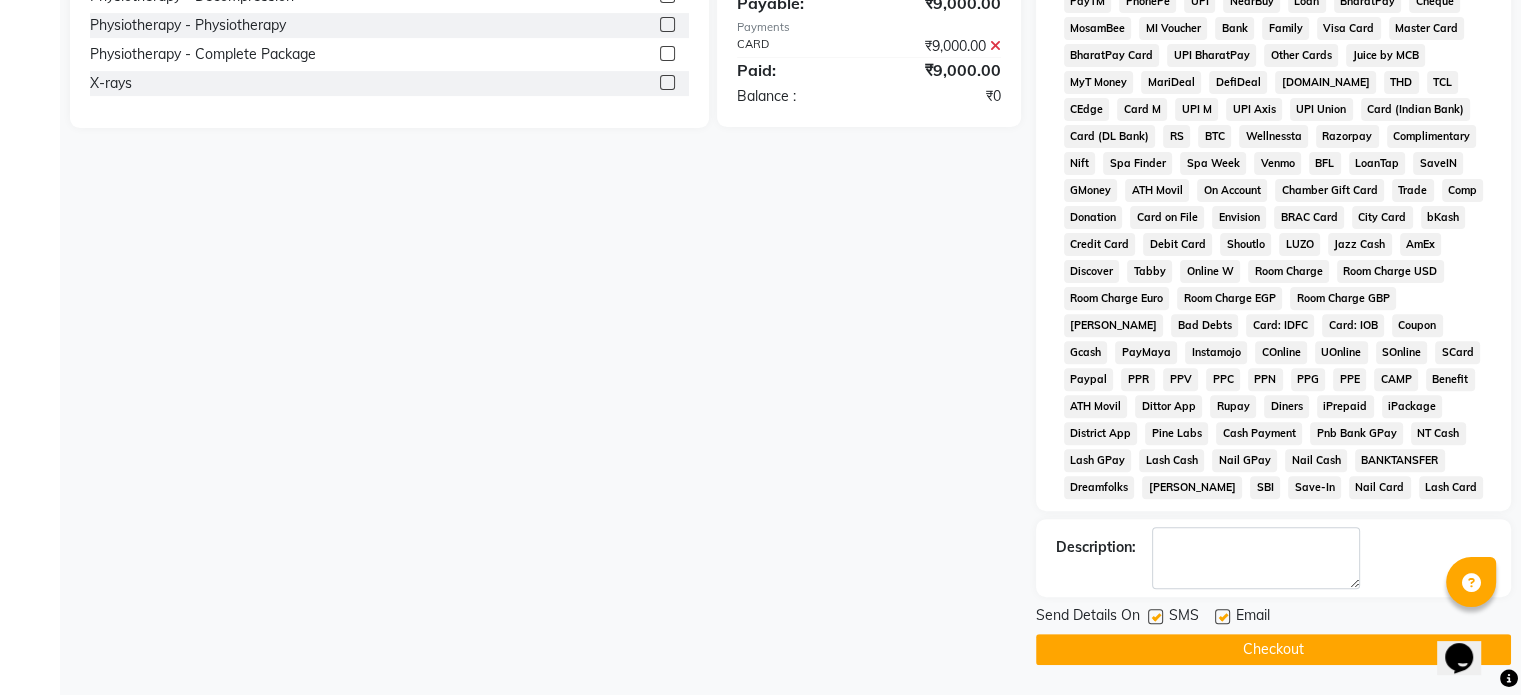 click 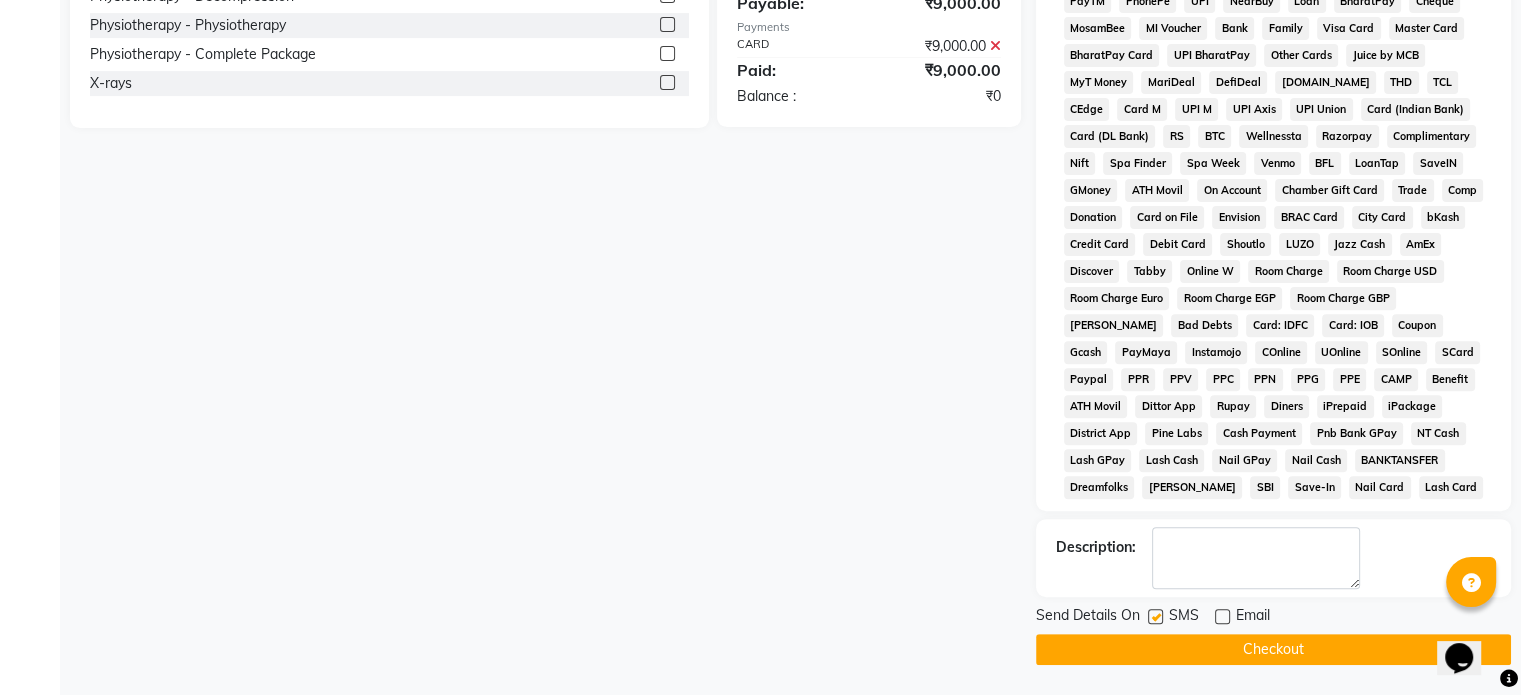 click 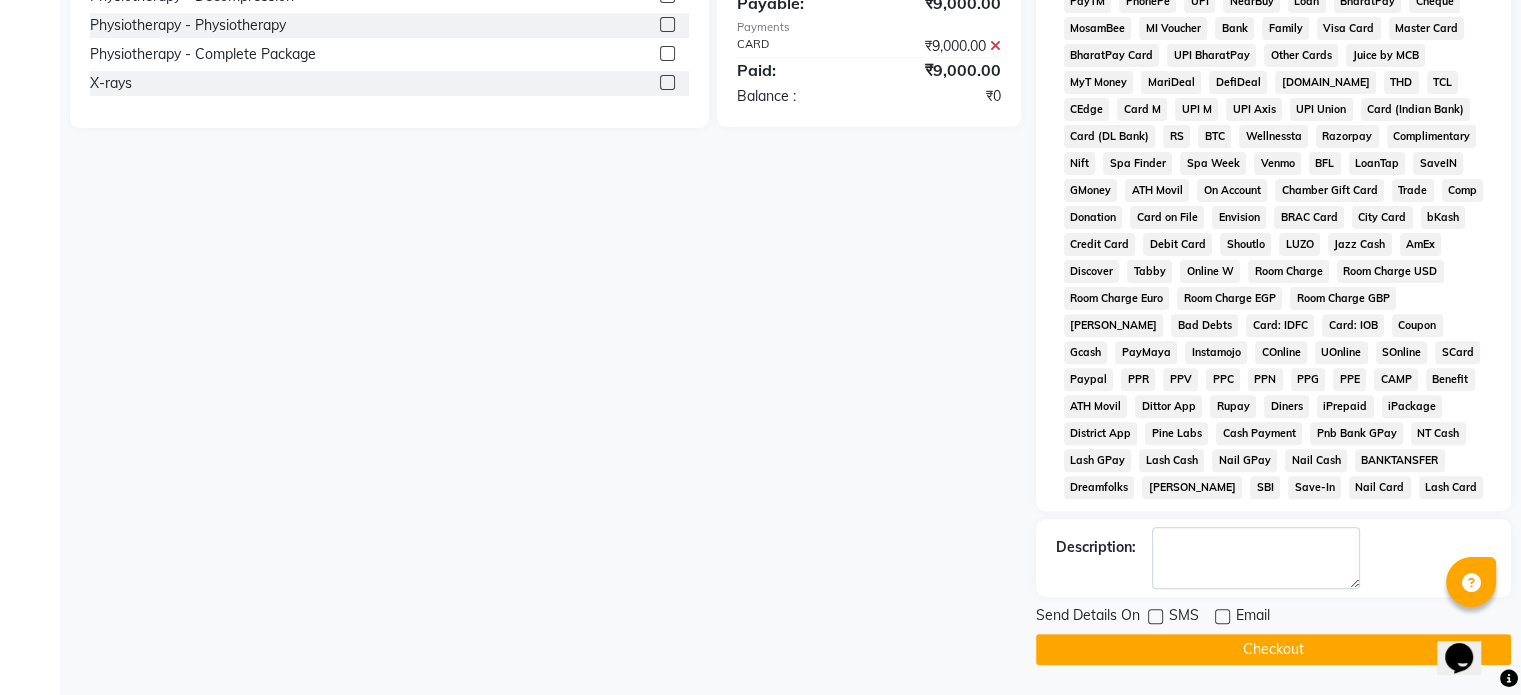 click on "Checkout" 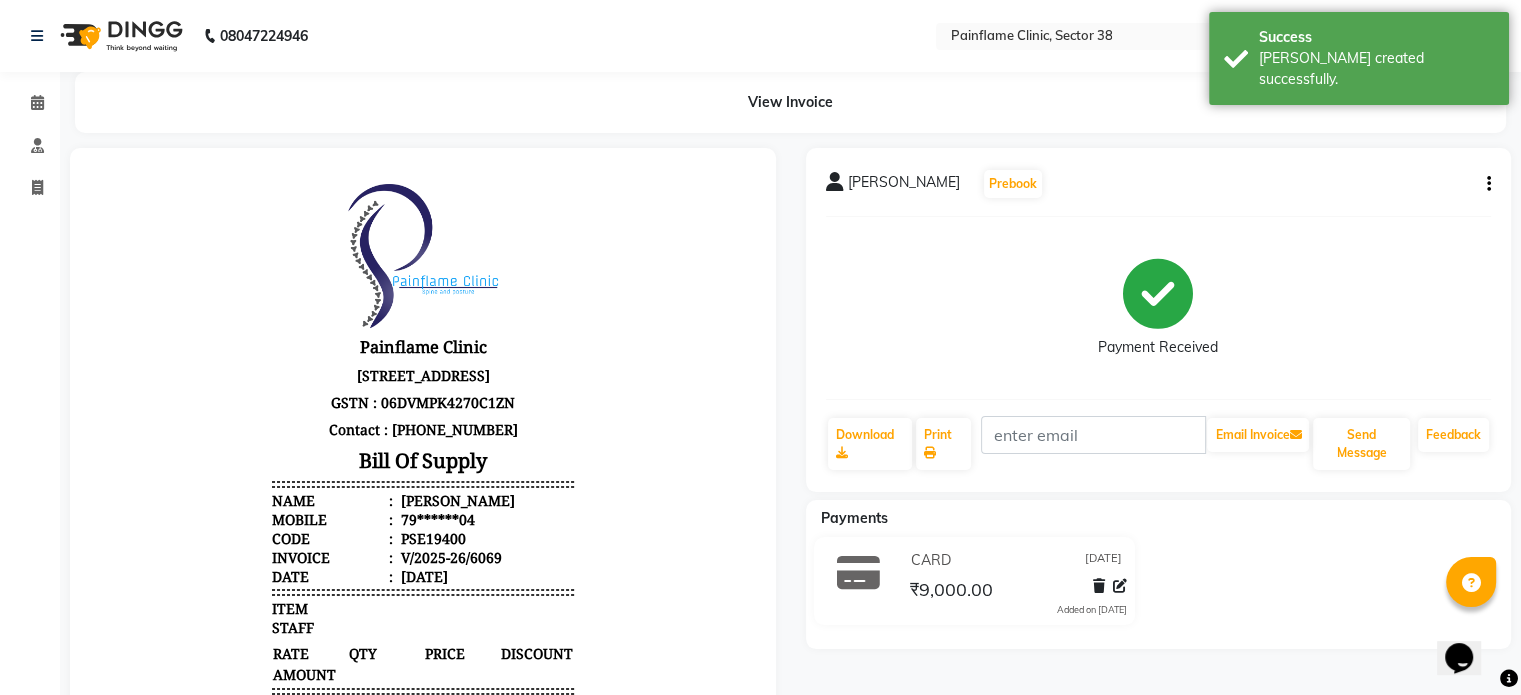 scroll, scrollTop: 0, scrollLeft: 0, axis: both 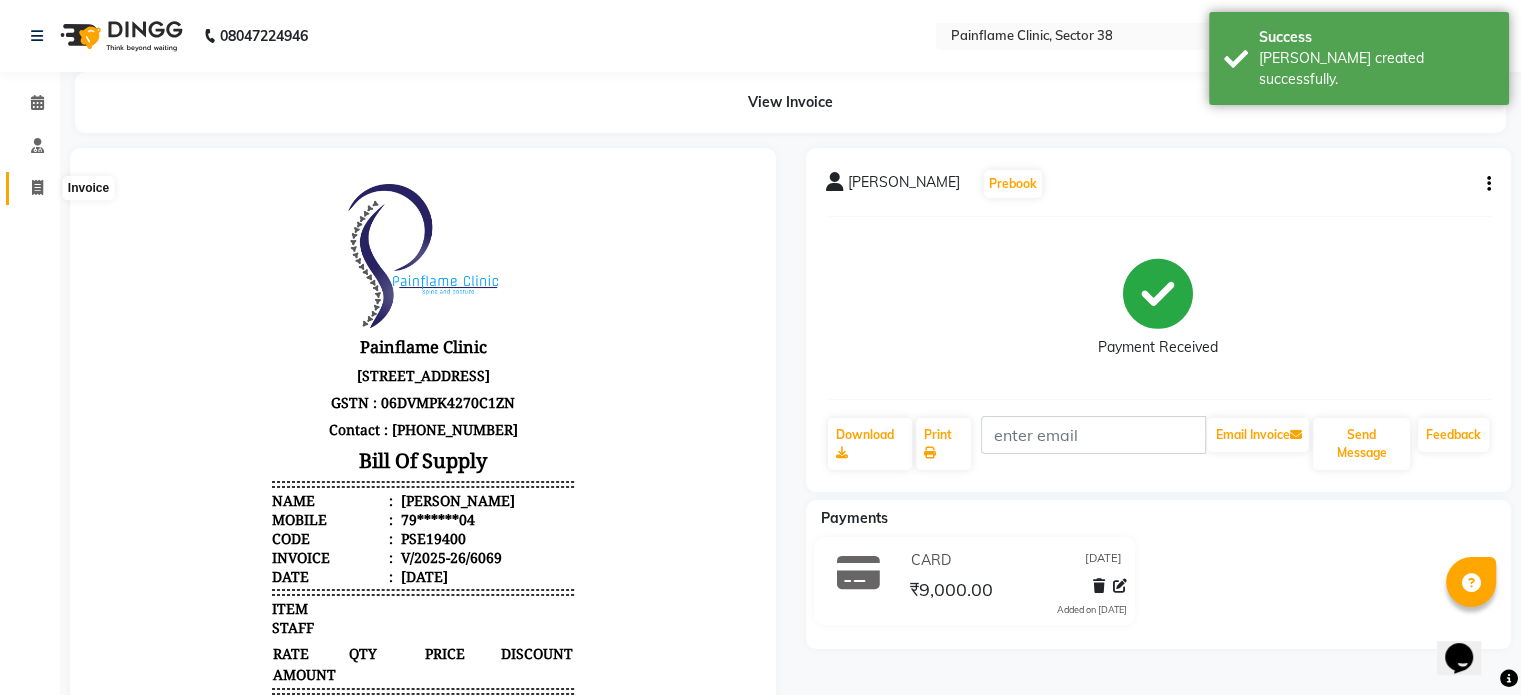 click 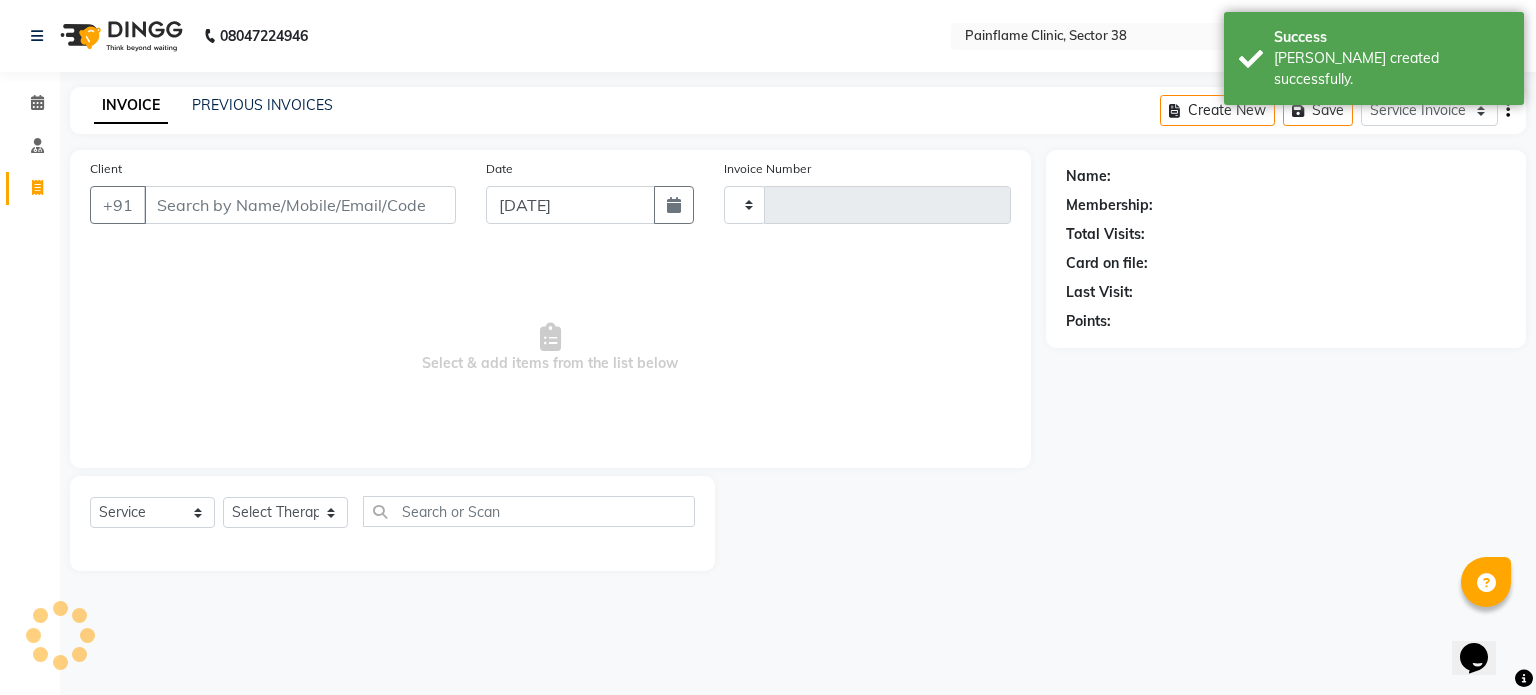 type on "6070" 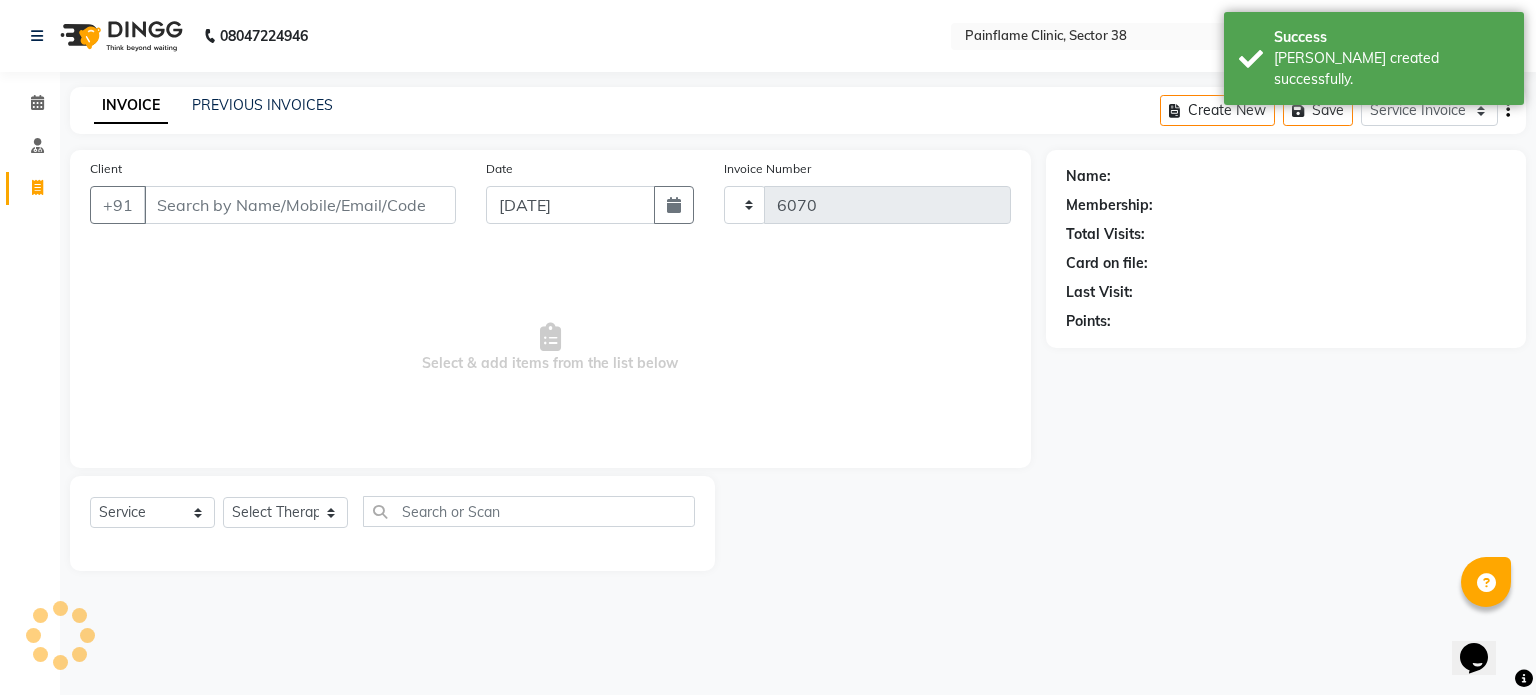 select on "3964" 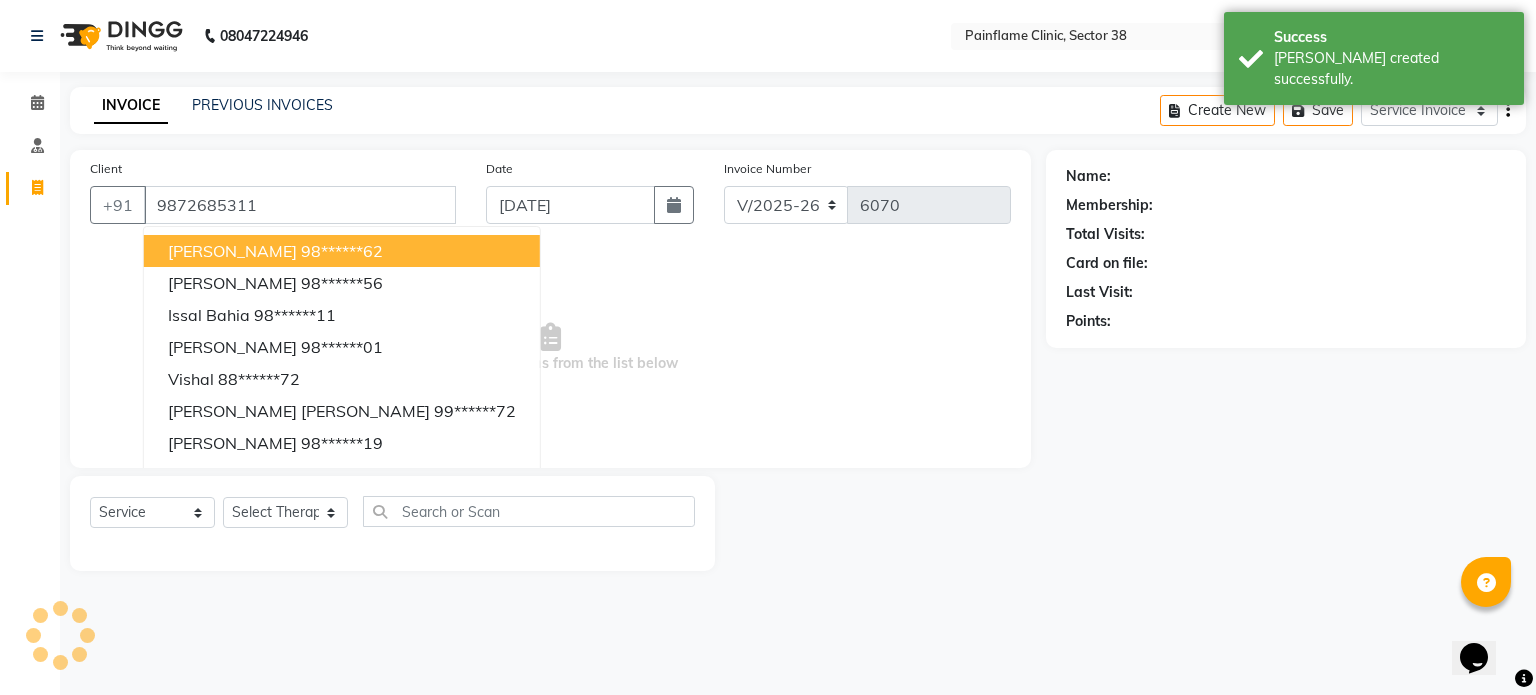 type on "9872685311" 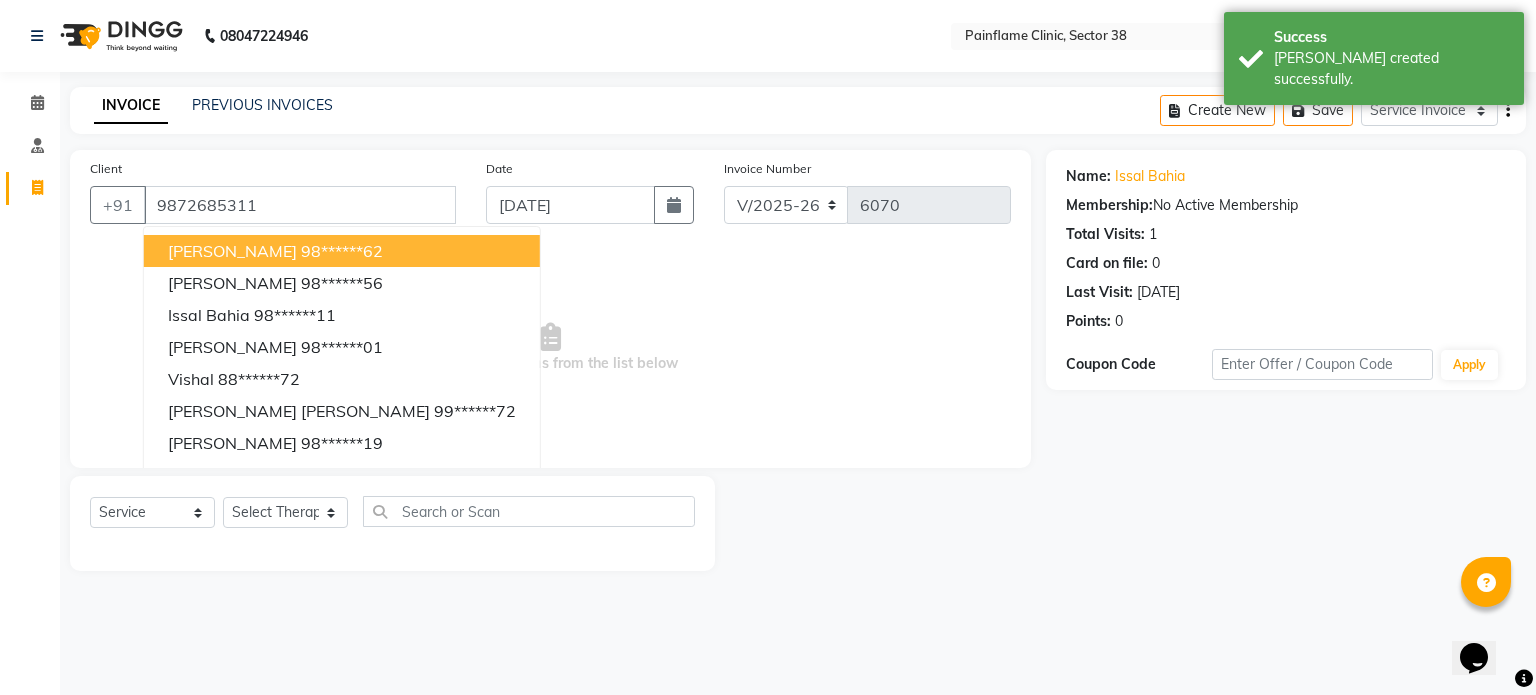click on "Select & add items from the list below" at bounding box center [550, 348] 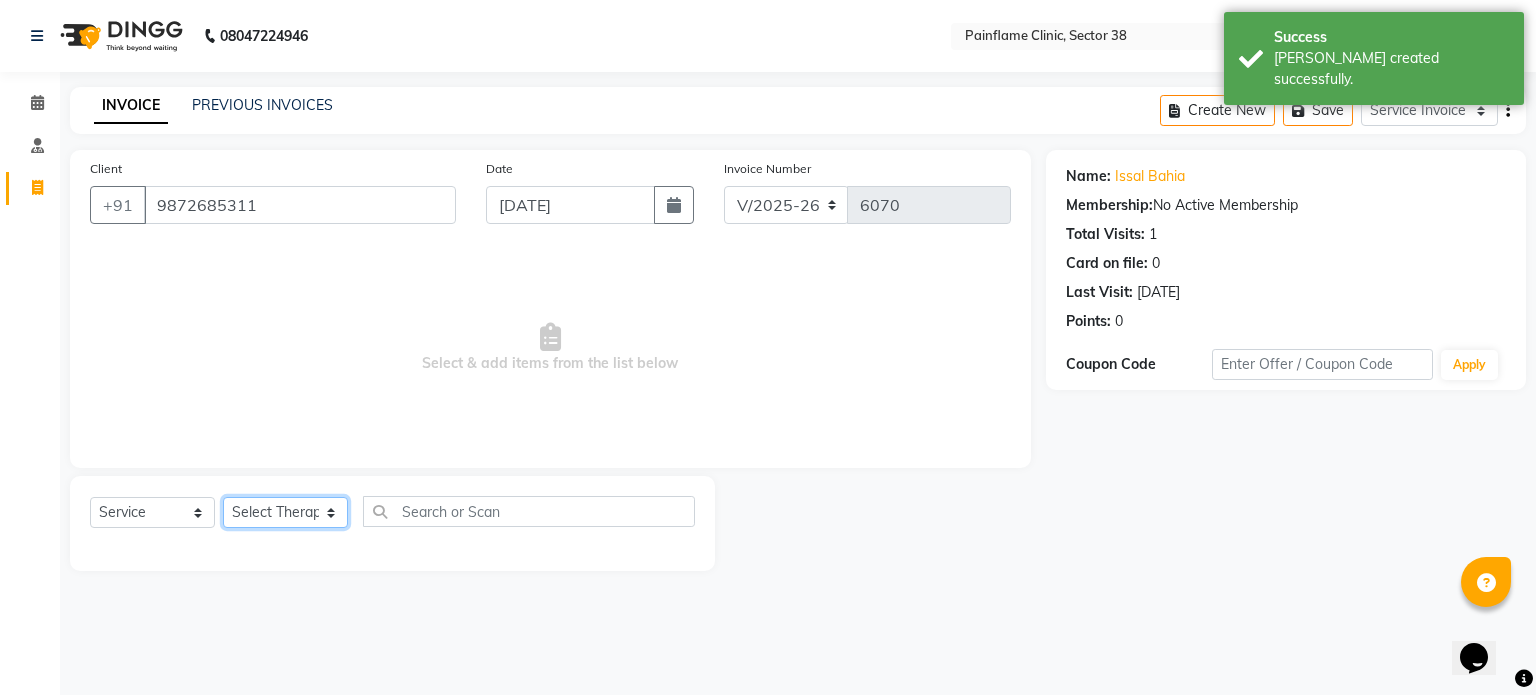 click on "Select Therapist [PERSON_NAME] Dr [PERSON_NAME] [PERSON_NAME] Dr [PERSON_NAME] Dr. Suraj [PERSON_NAME] [PERSON_NAME] [PERSON_NAME] [PERSON_NAME] Reception 1  Reception 2 Reception 3" 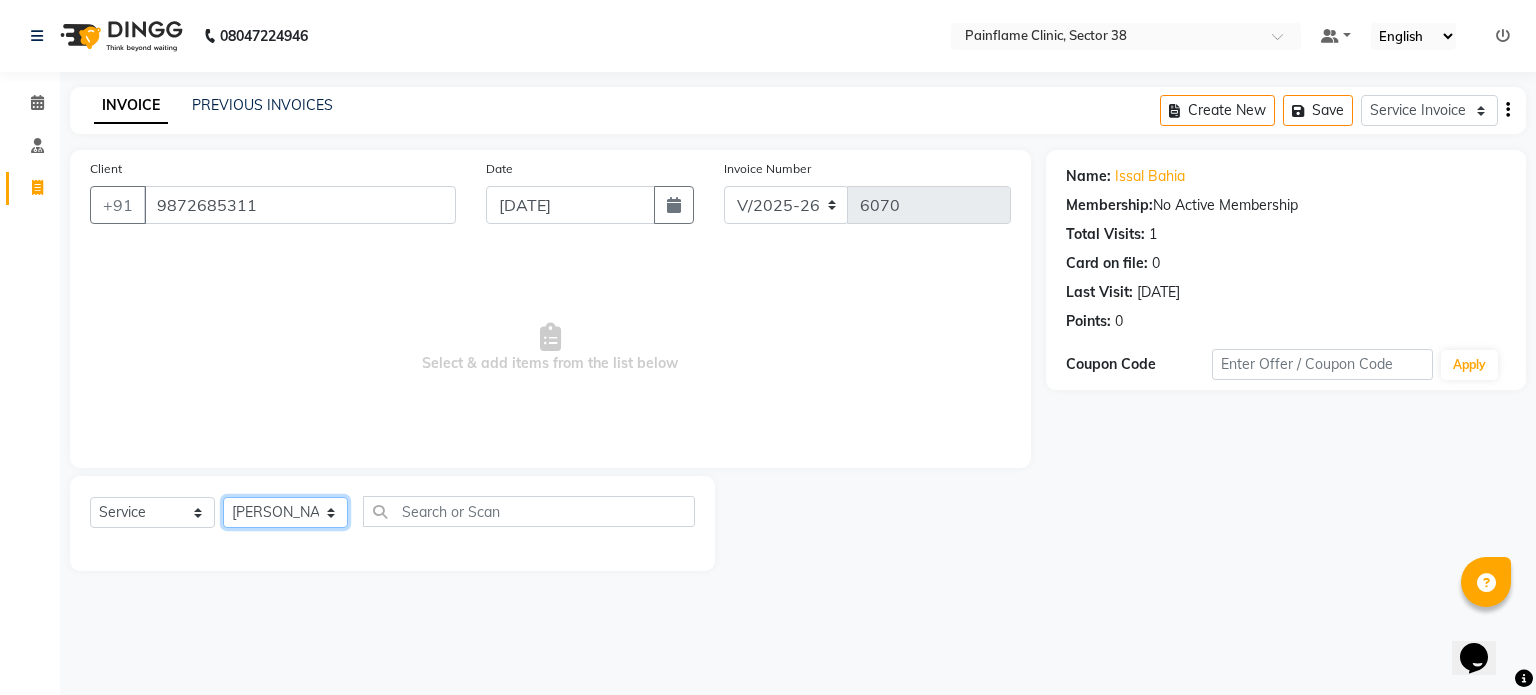 click on "Select Therapist [PERSON_NAME] Dr [PERSON_NAME] [PERSON_NAME] Dr [PERSON_NAME] Dr. Suraj [PERSON_NAME] [PERSON_NAME] [PERSON_NAME] [PERSON_NAME] Reception 1  Reception 2 Reception 3" 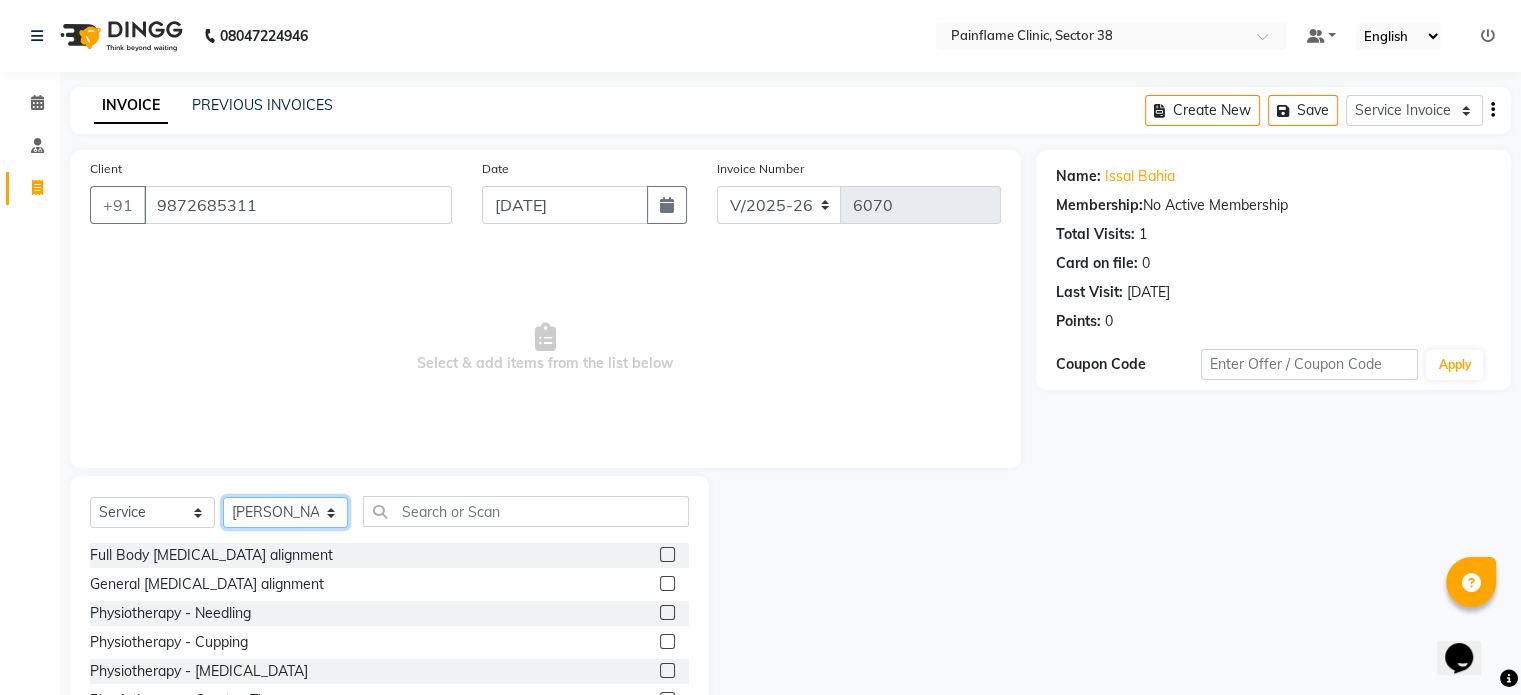 select on "20209" 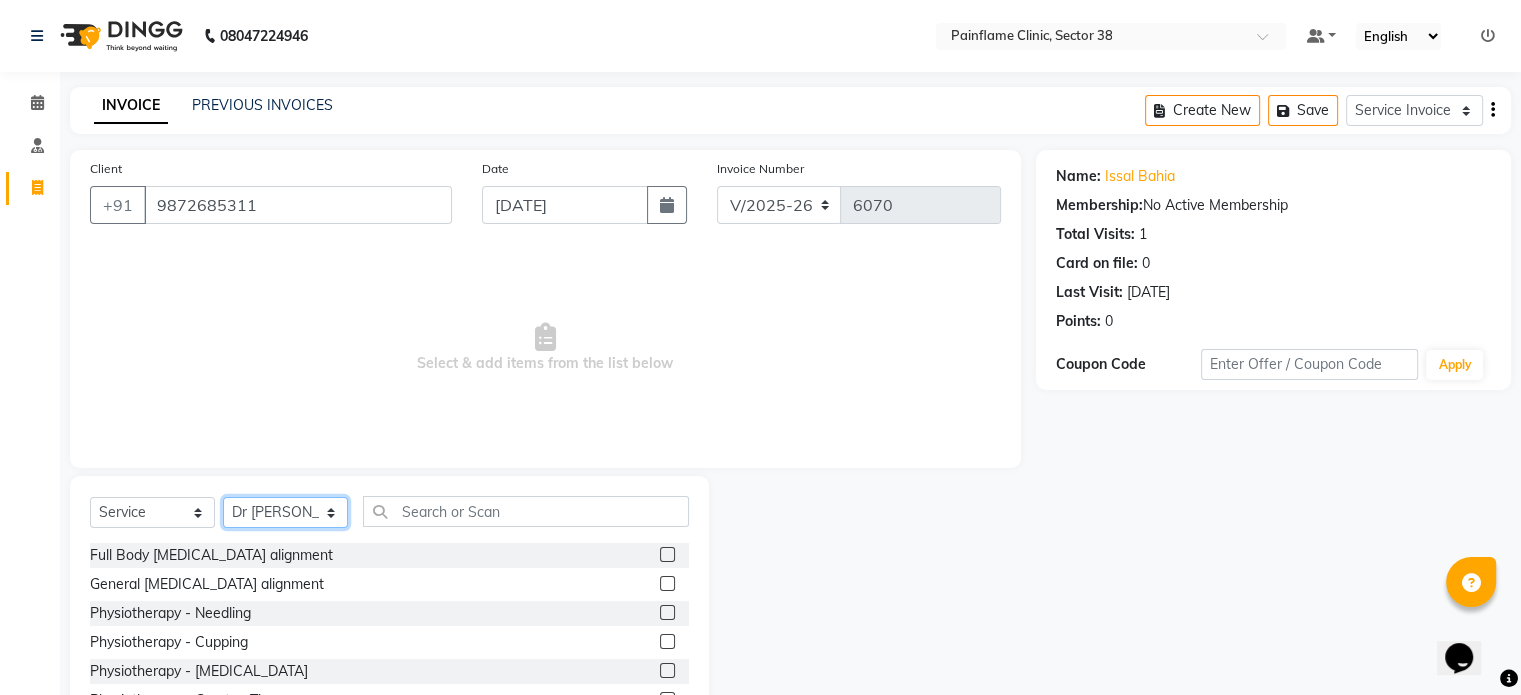 scroll, scrollTop: 106, scrollLeft: 0, axis: vertical 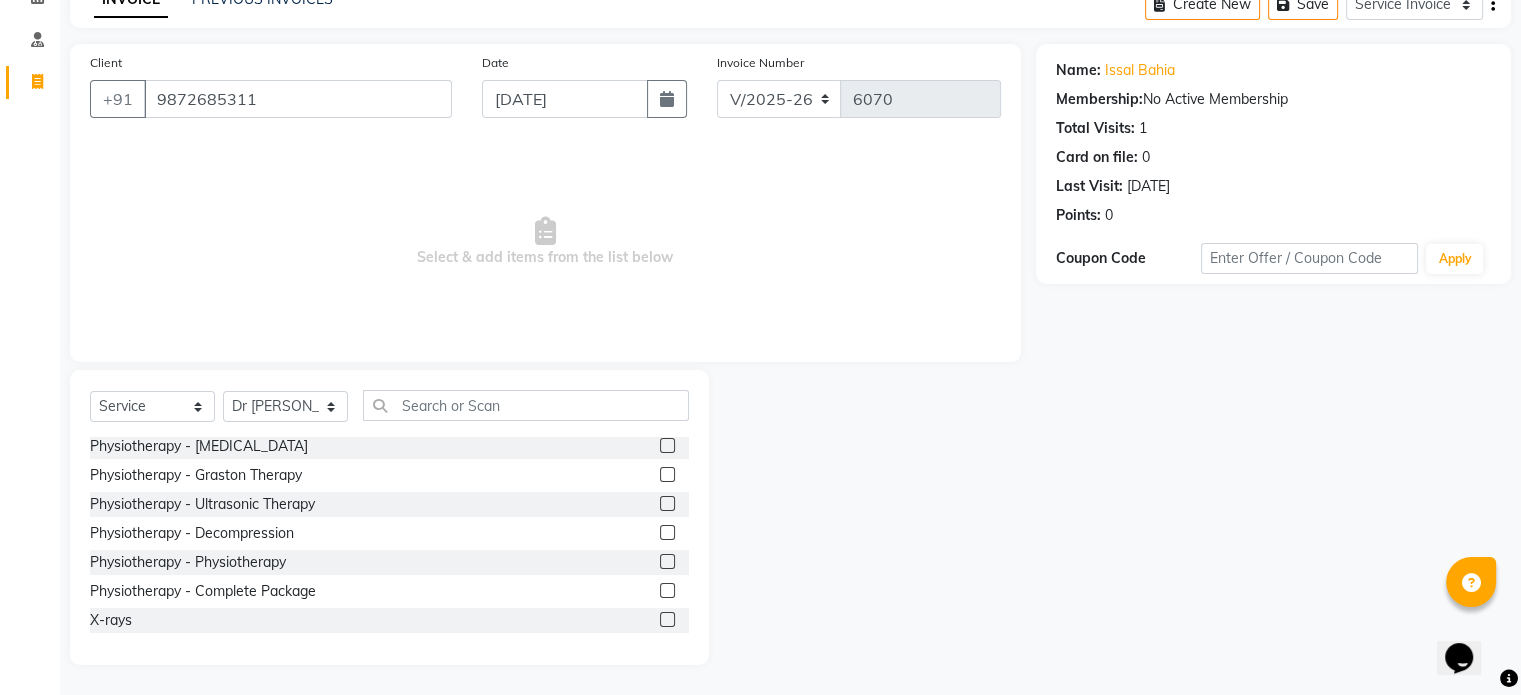 click 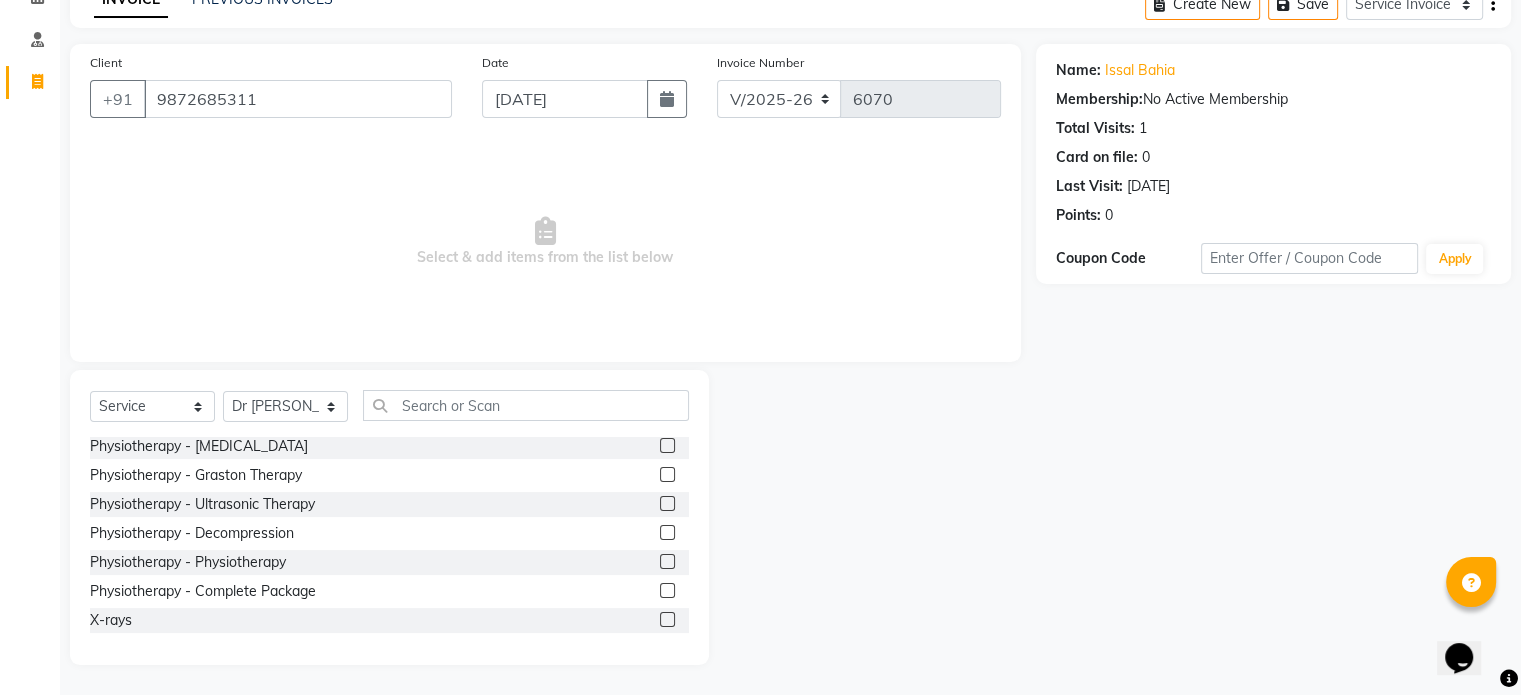 click at bounding box center (666, 591) 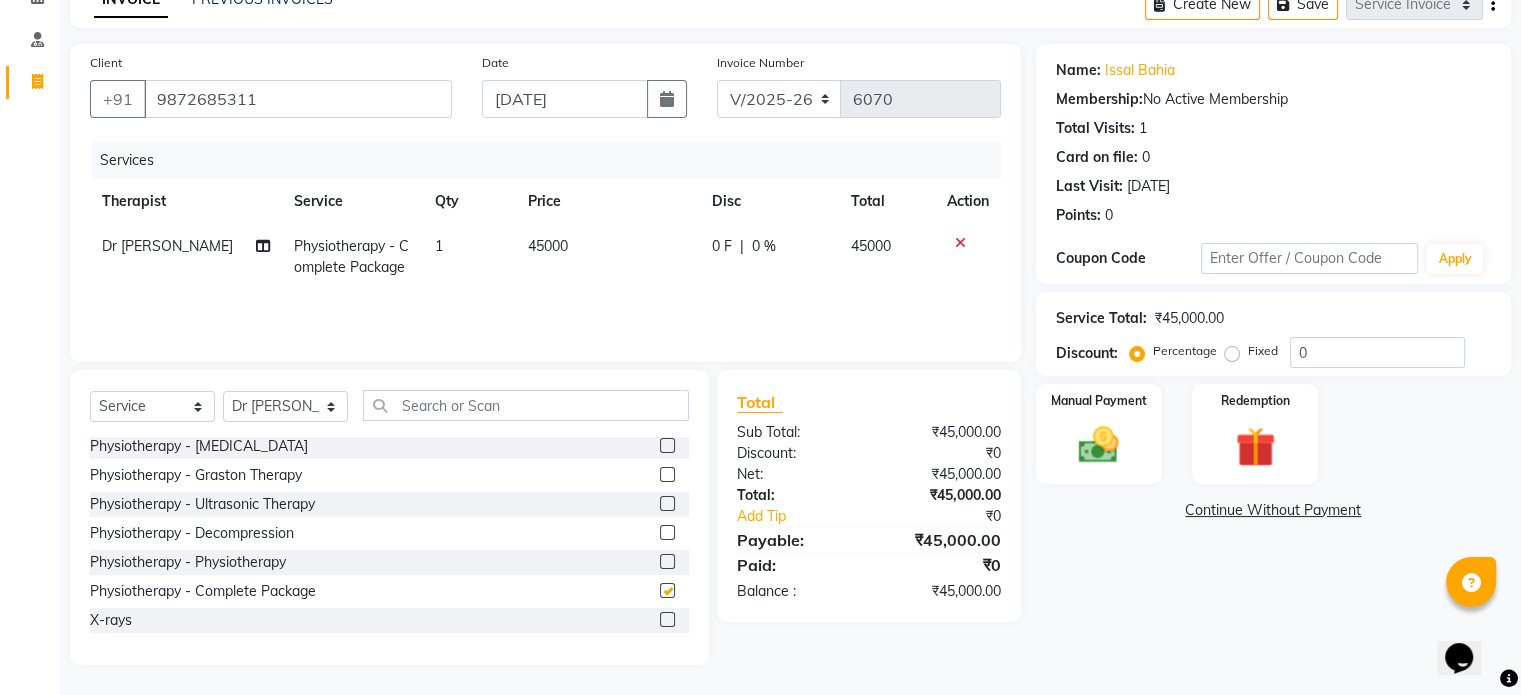 checkbox on "false" 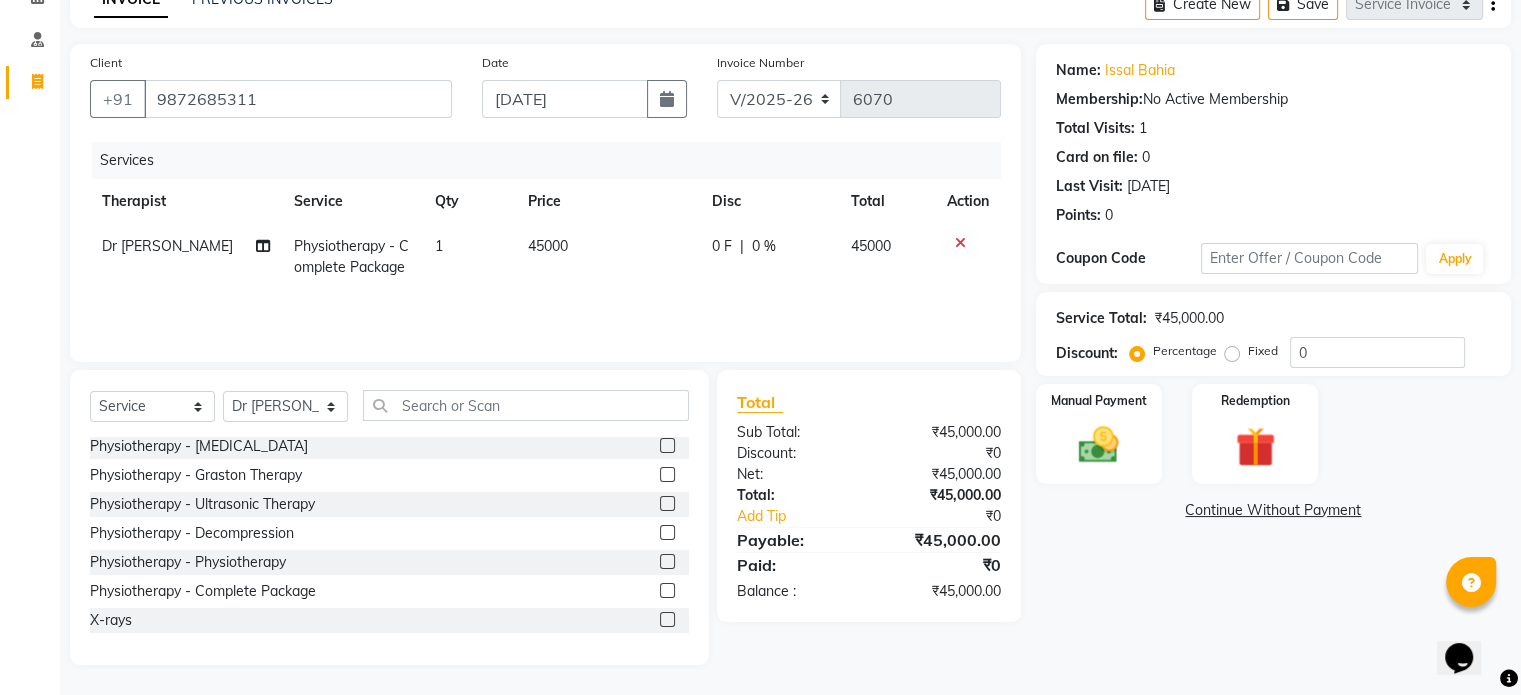 click on "45000" 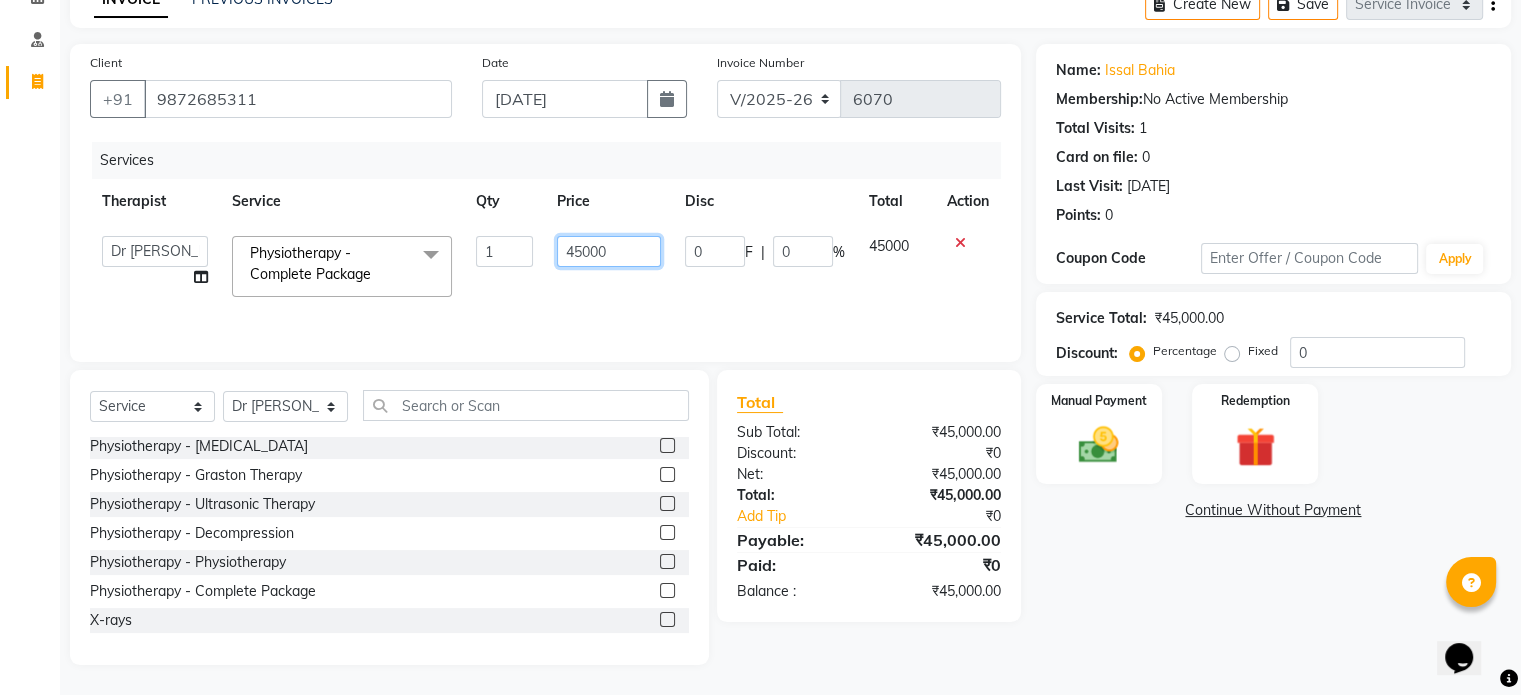 click on "45000" 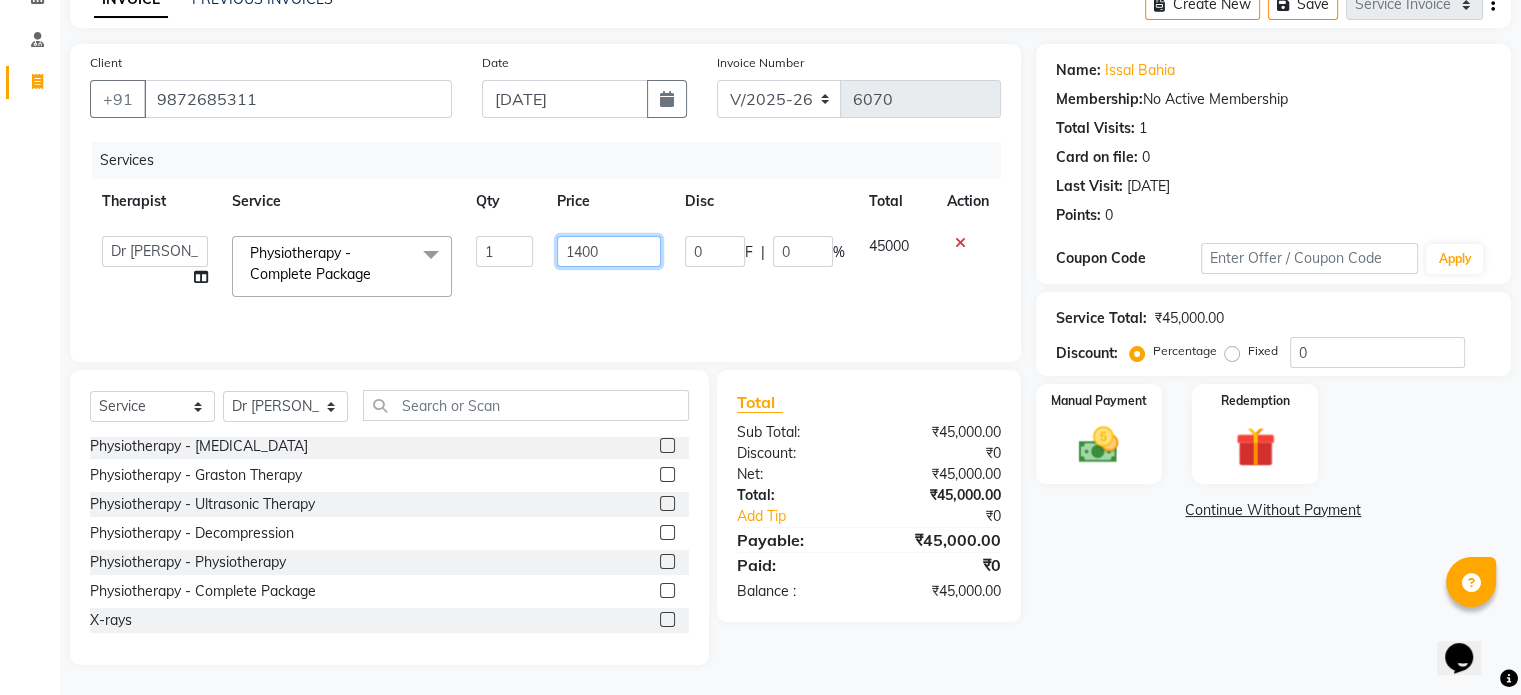 type on "14000" 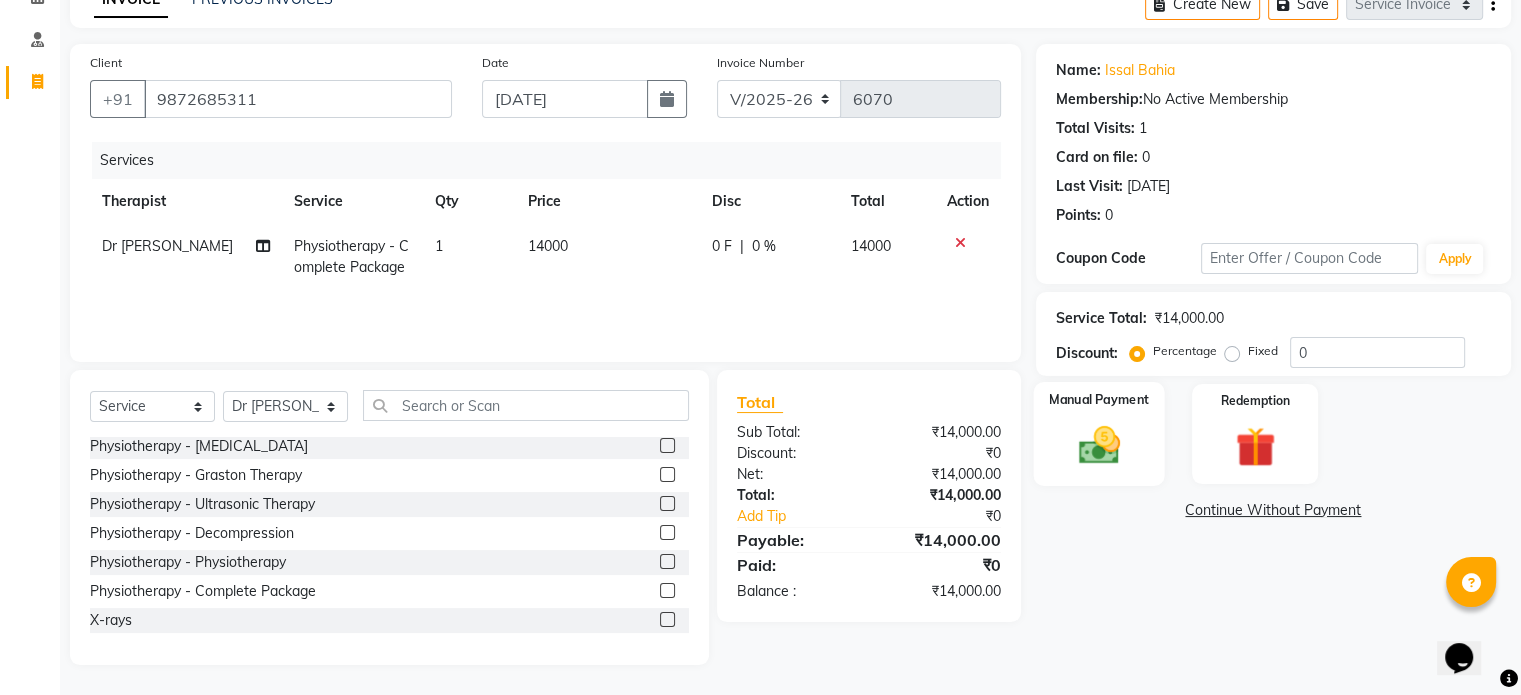 click on "Manual Payment" 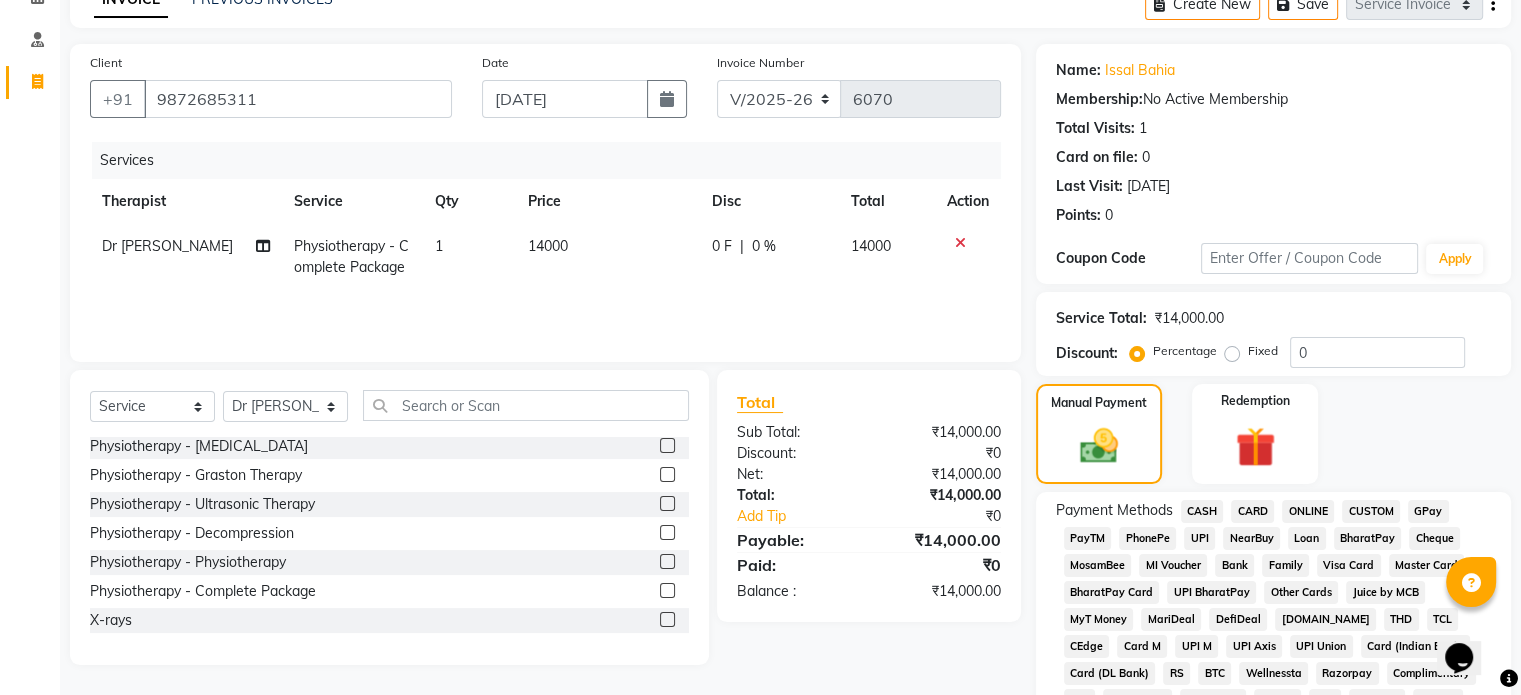 click on "CARD" 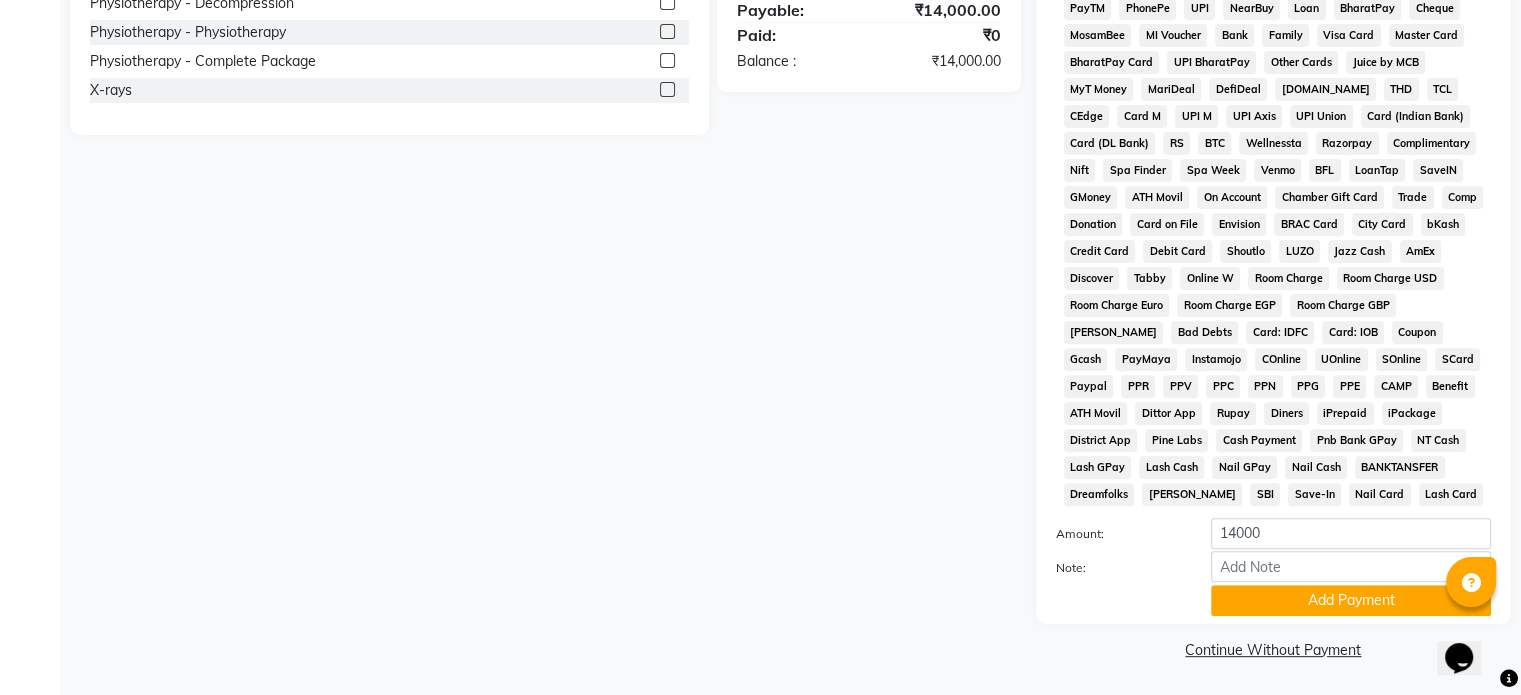 scroll, scrollTop: 652, scrollLeft: 0, axis: vertical 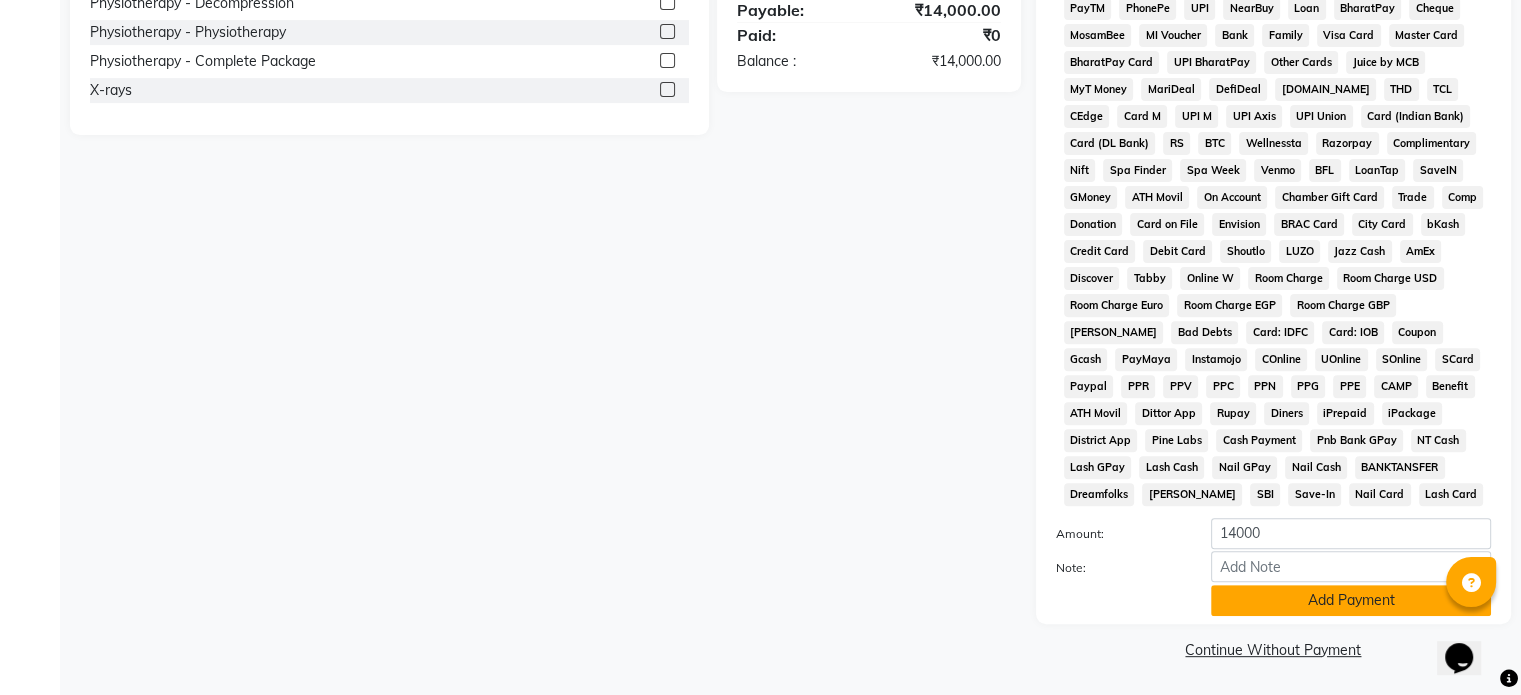 click on "Add Payment" 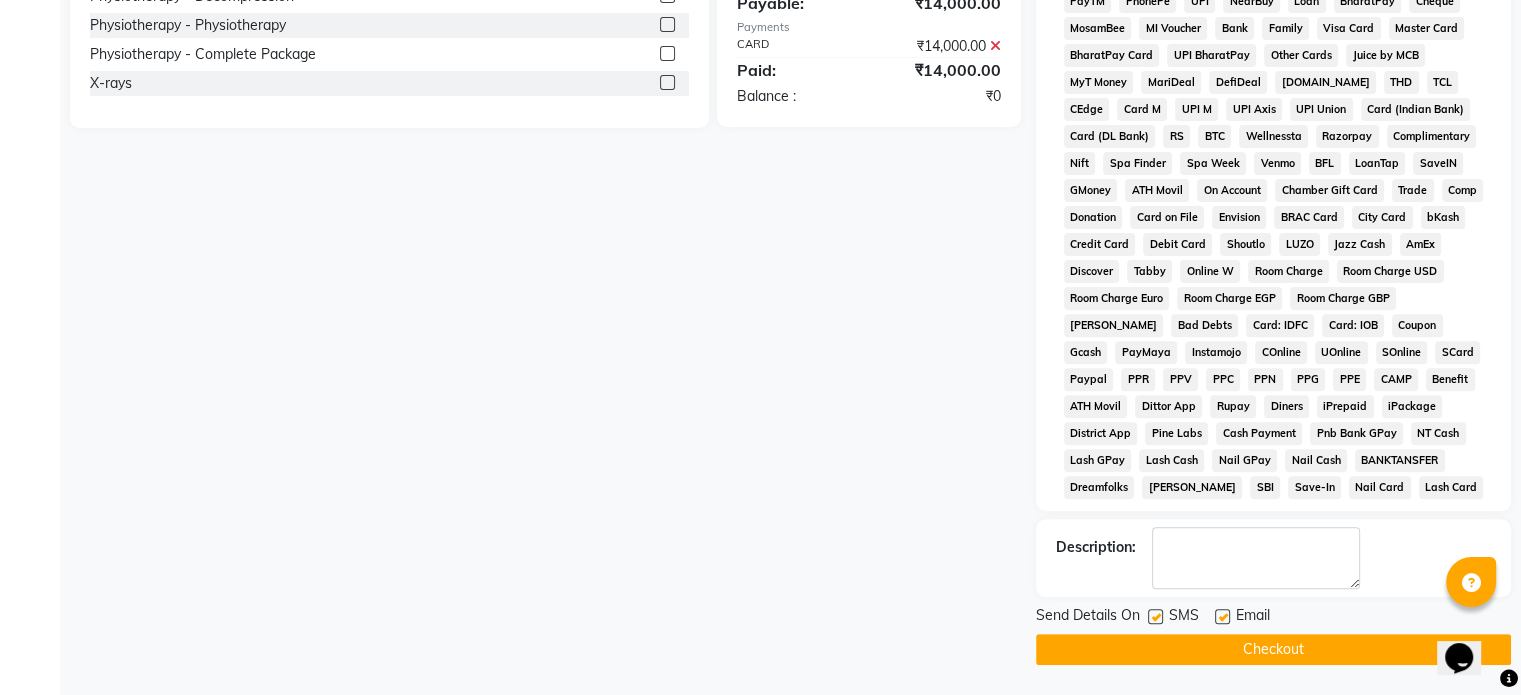 click 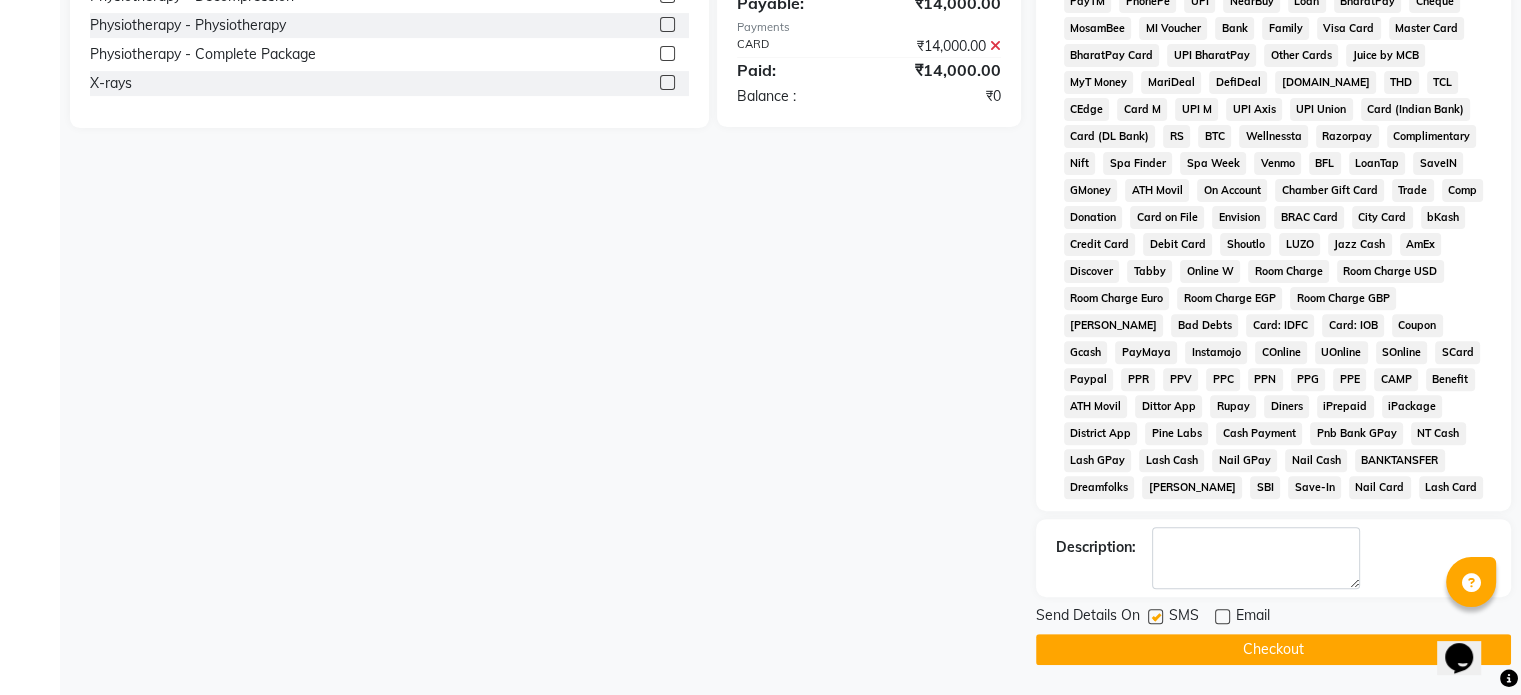 click 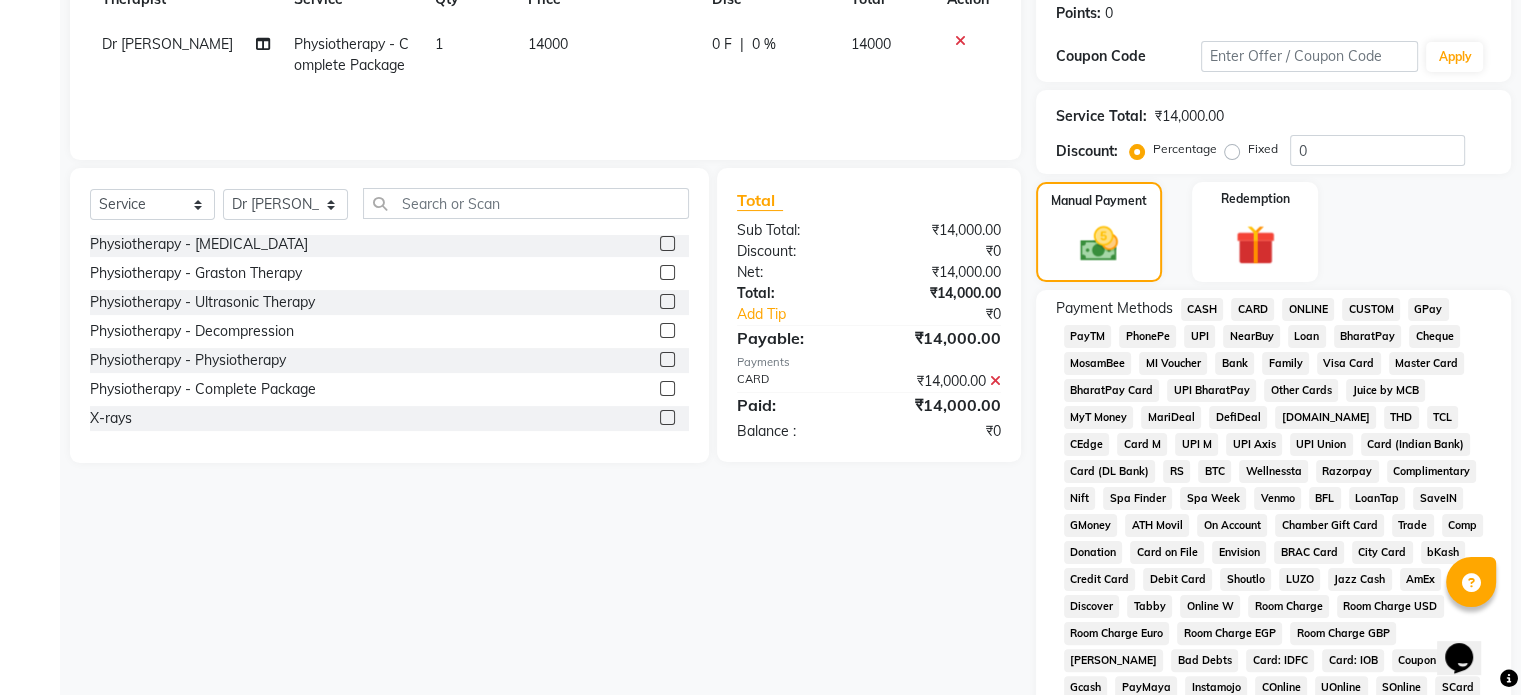 scroll, scrollTop: 657, scrollLeft: 0, axis: vertical 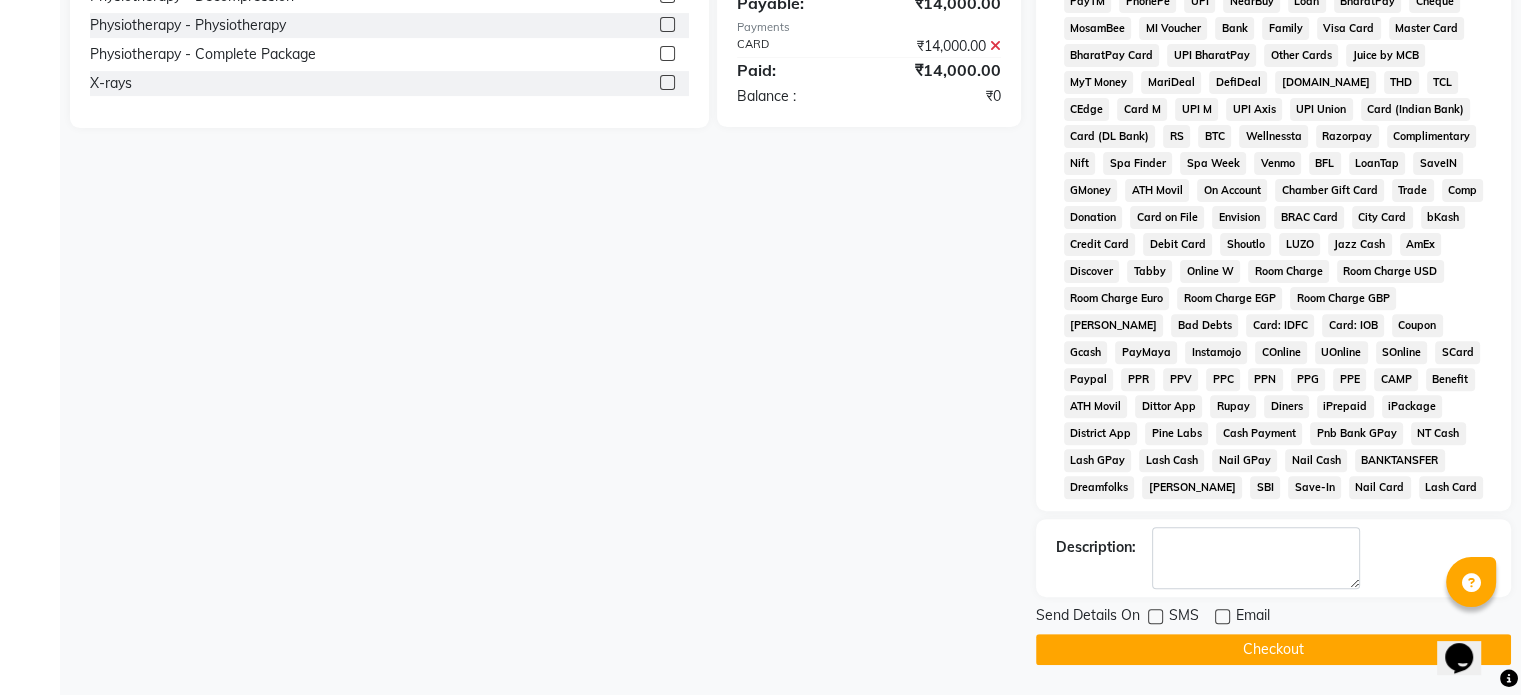 click on "Checkout" 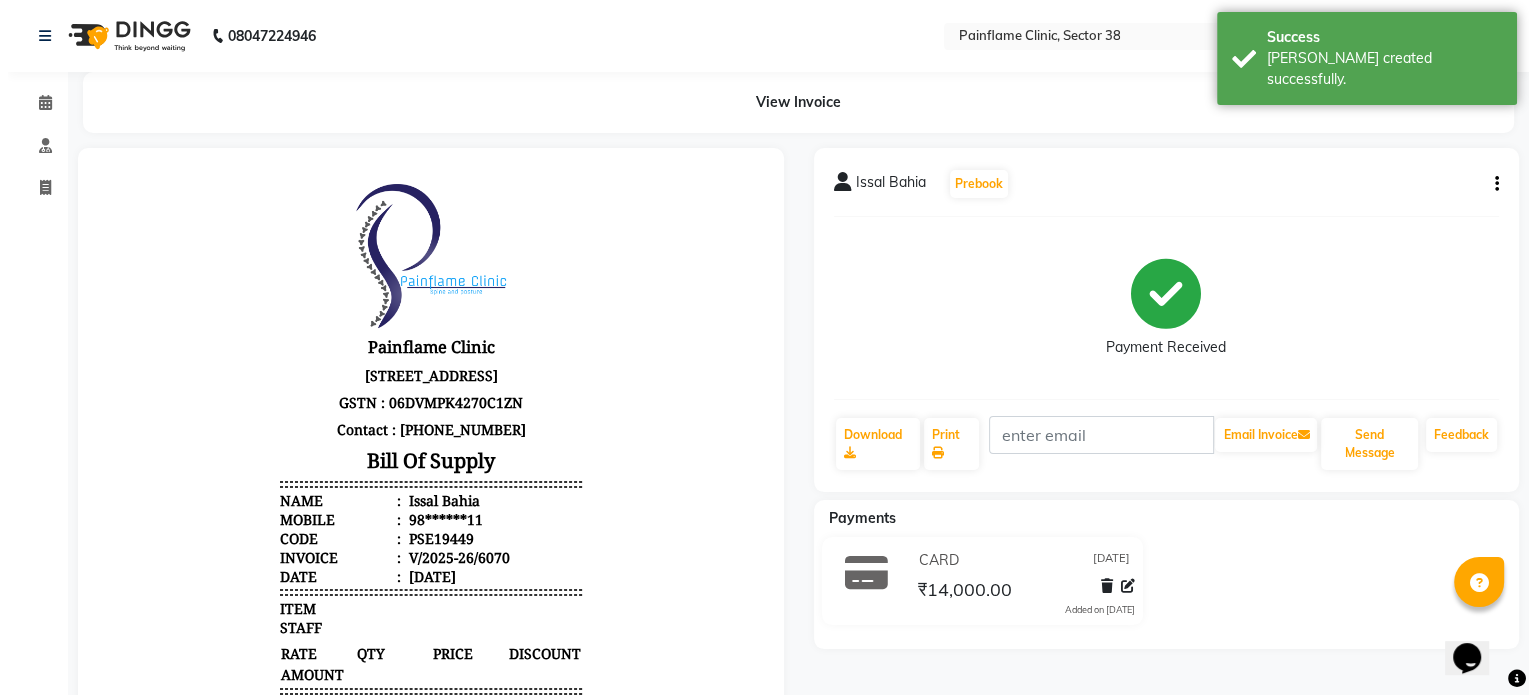 scroll, scrollTop: 0, scrollLeft: 0, axis: both 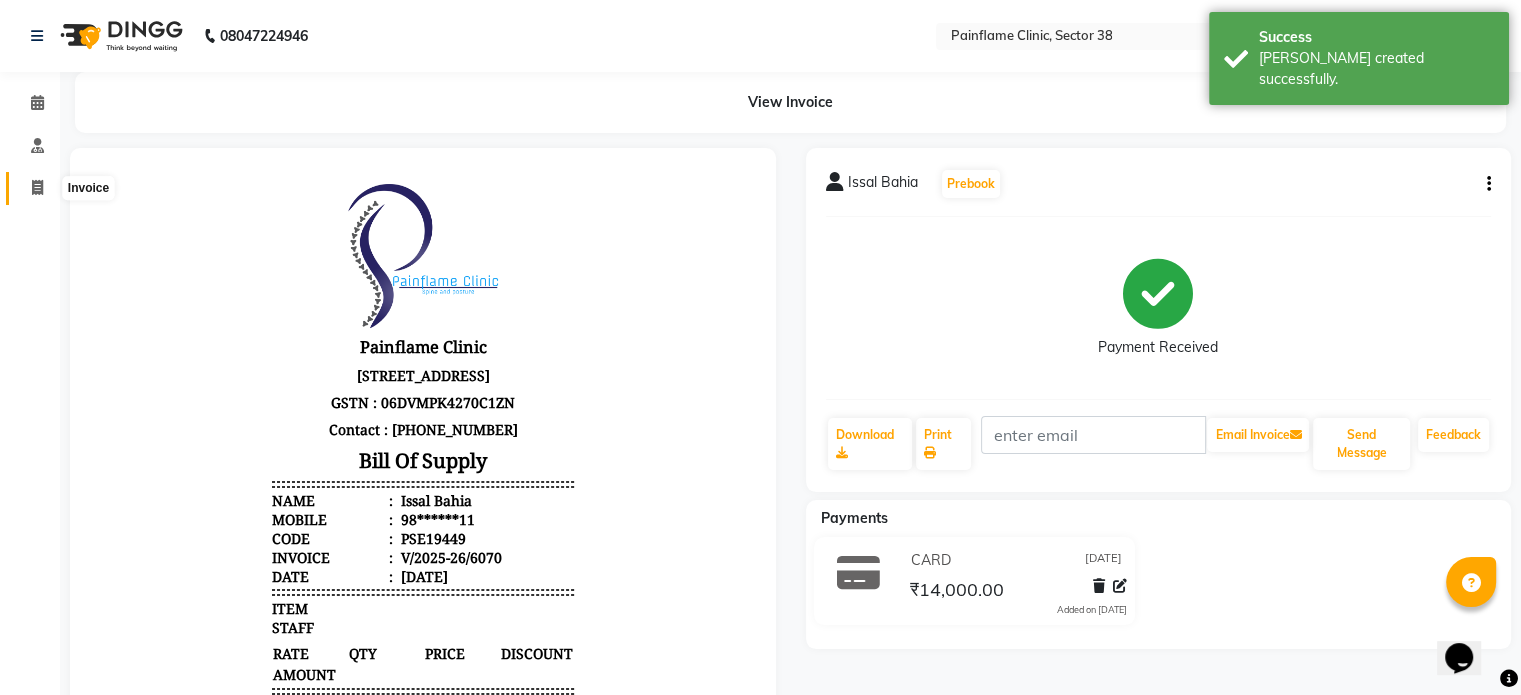 click 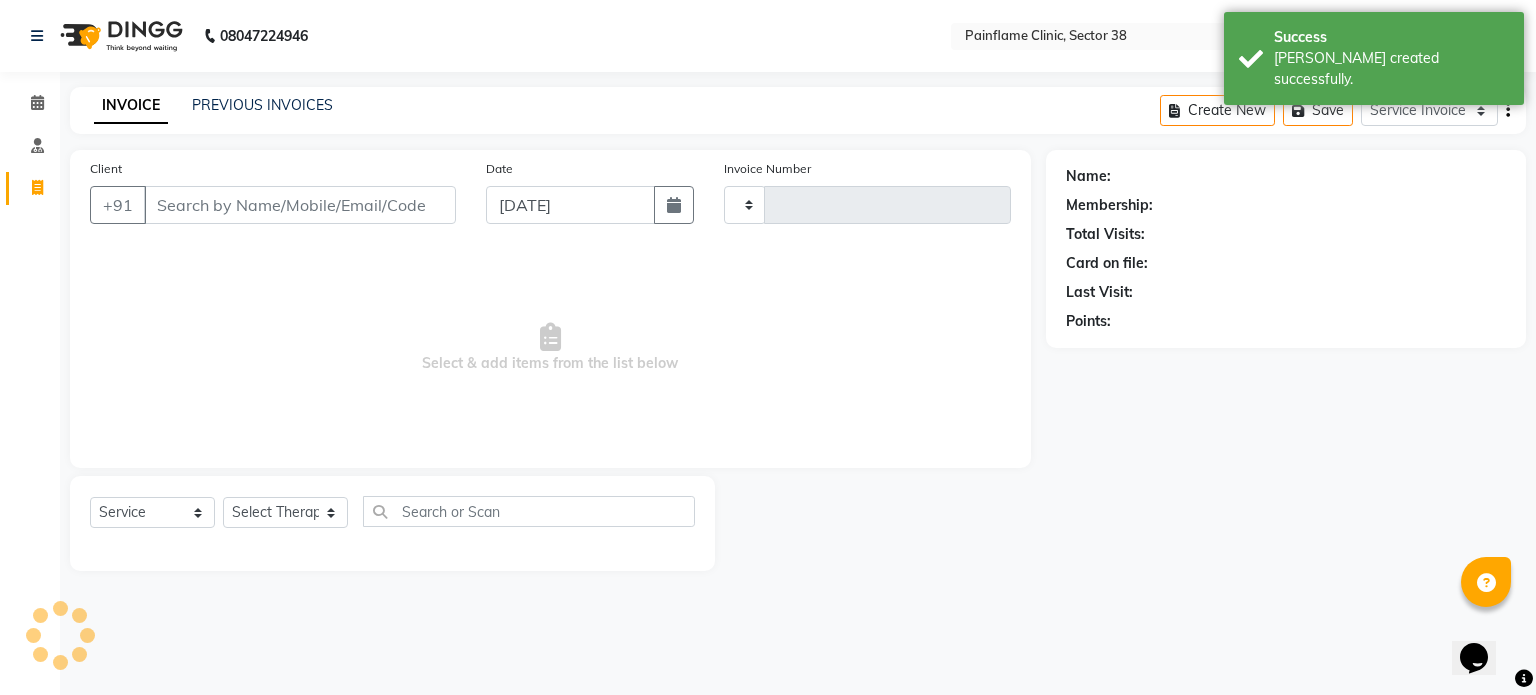 type on "6071" 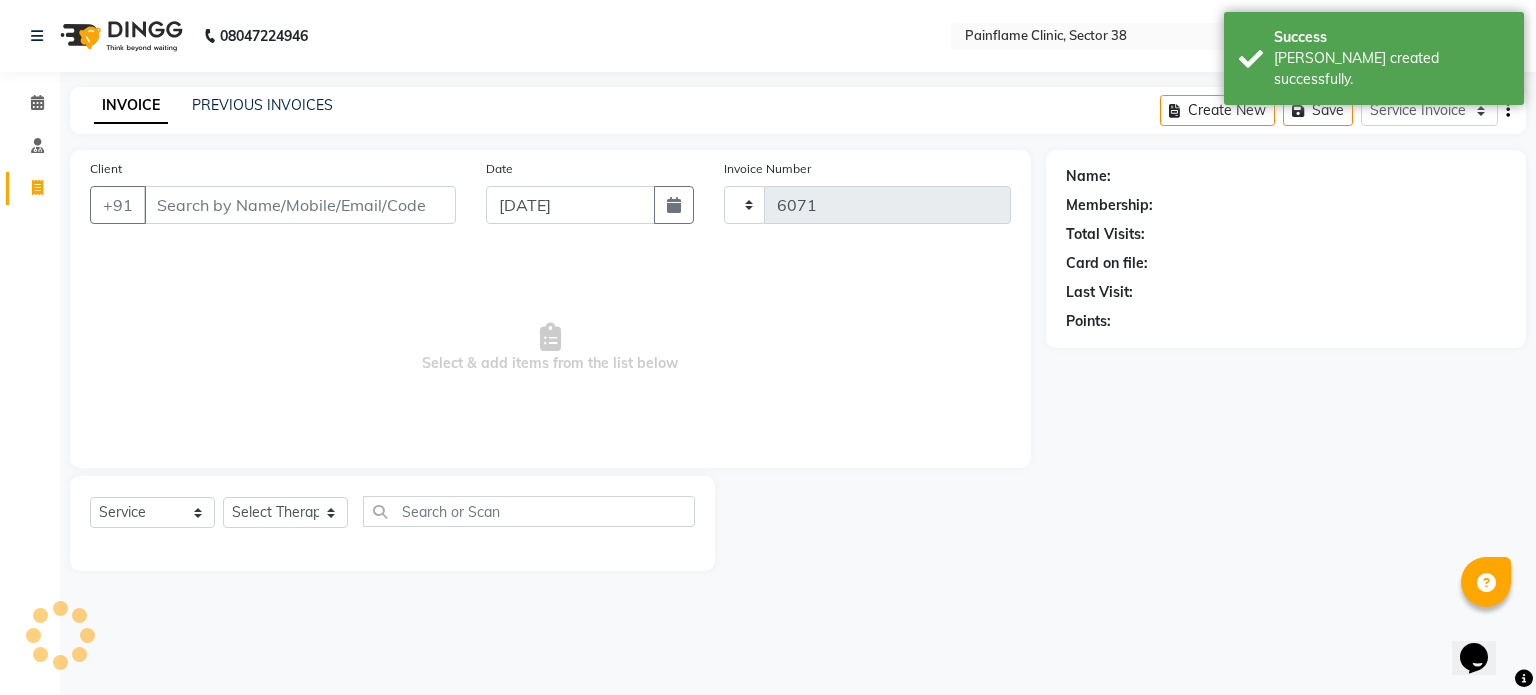 select on "3964" 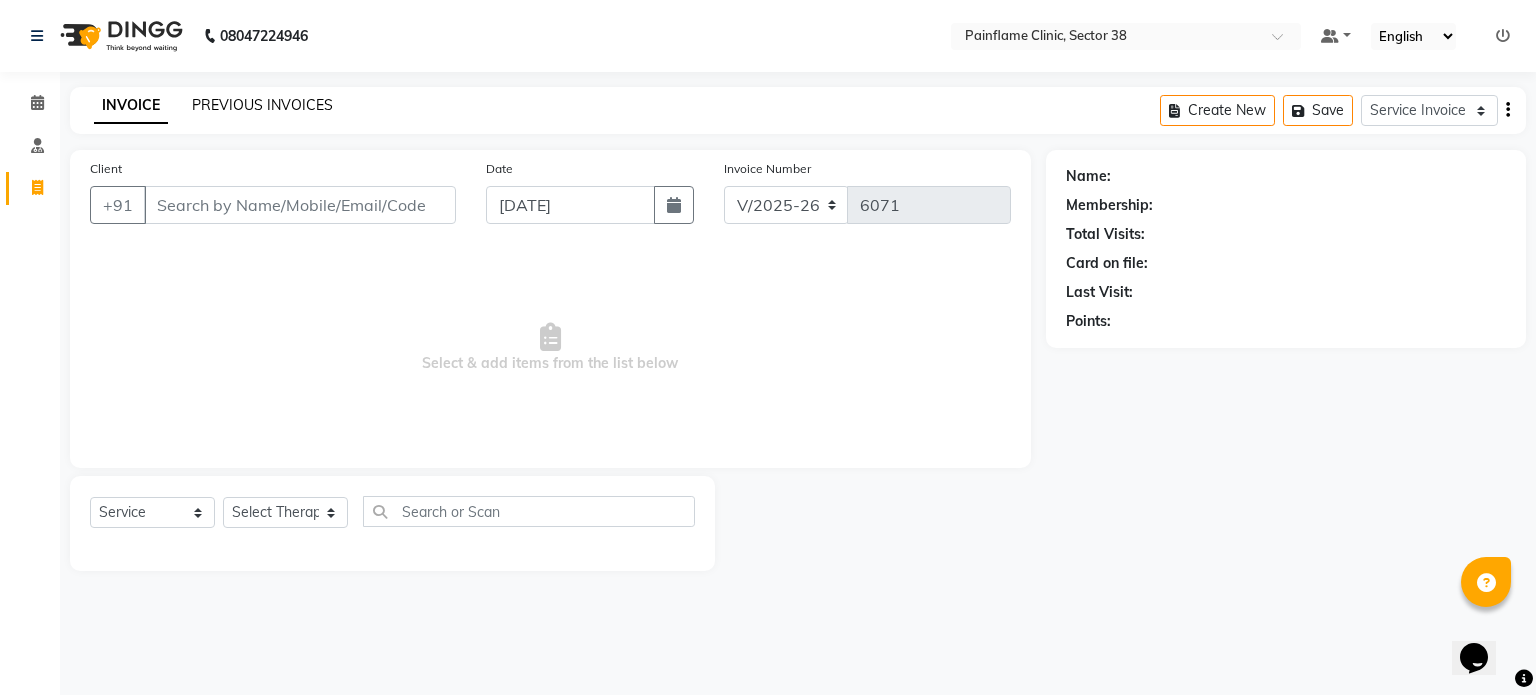 click on "PREVIOUS INVOICES" 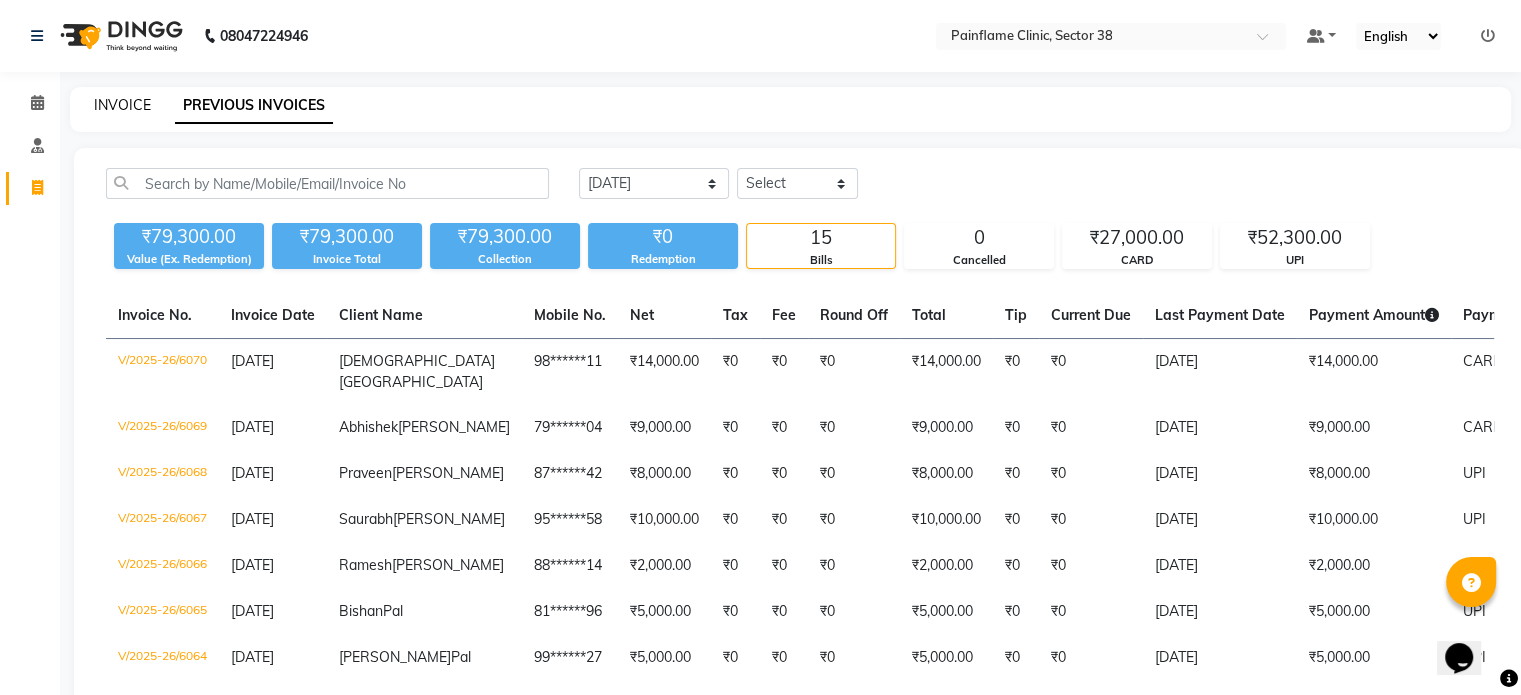 click on "INVOICE" 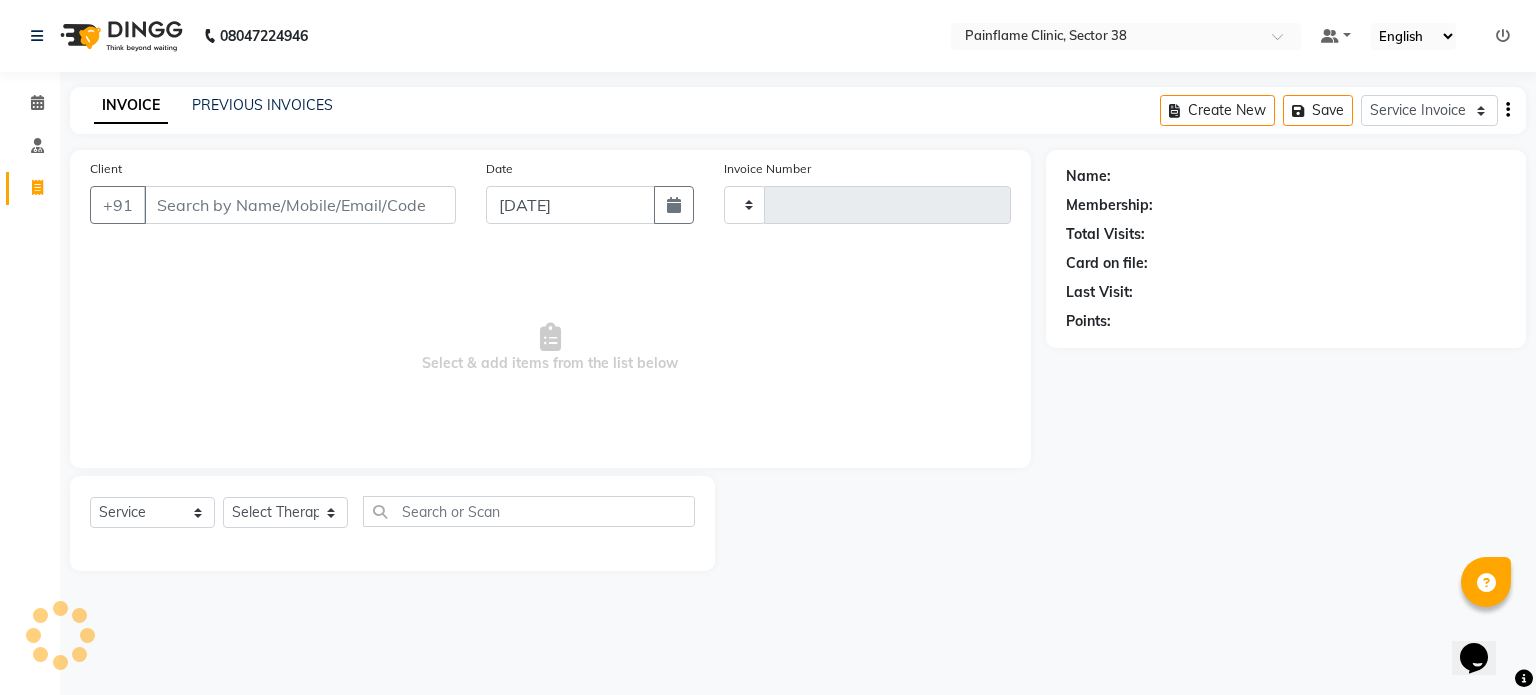 type on "6071" 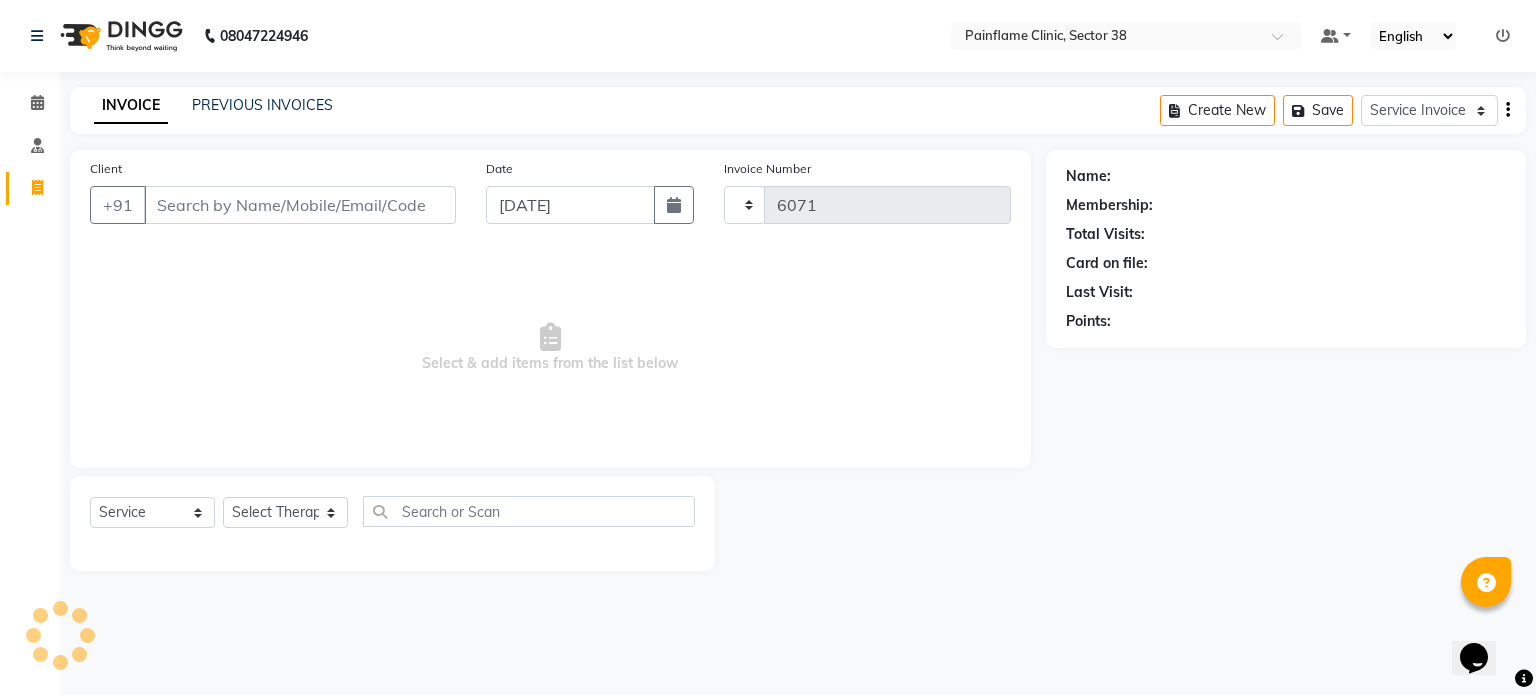 select on "3964" 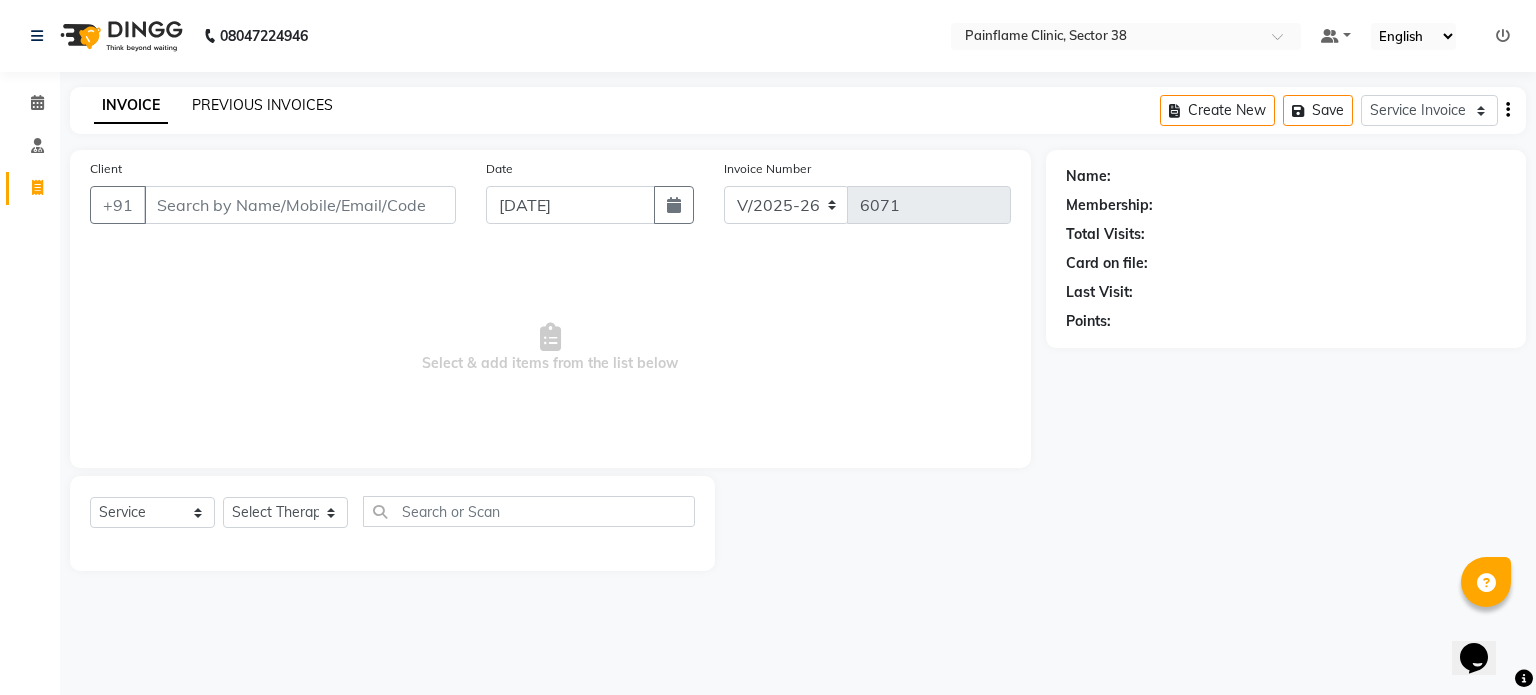 click on "PREVIOUS INVOICES" 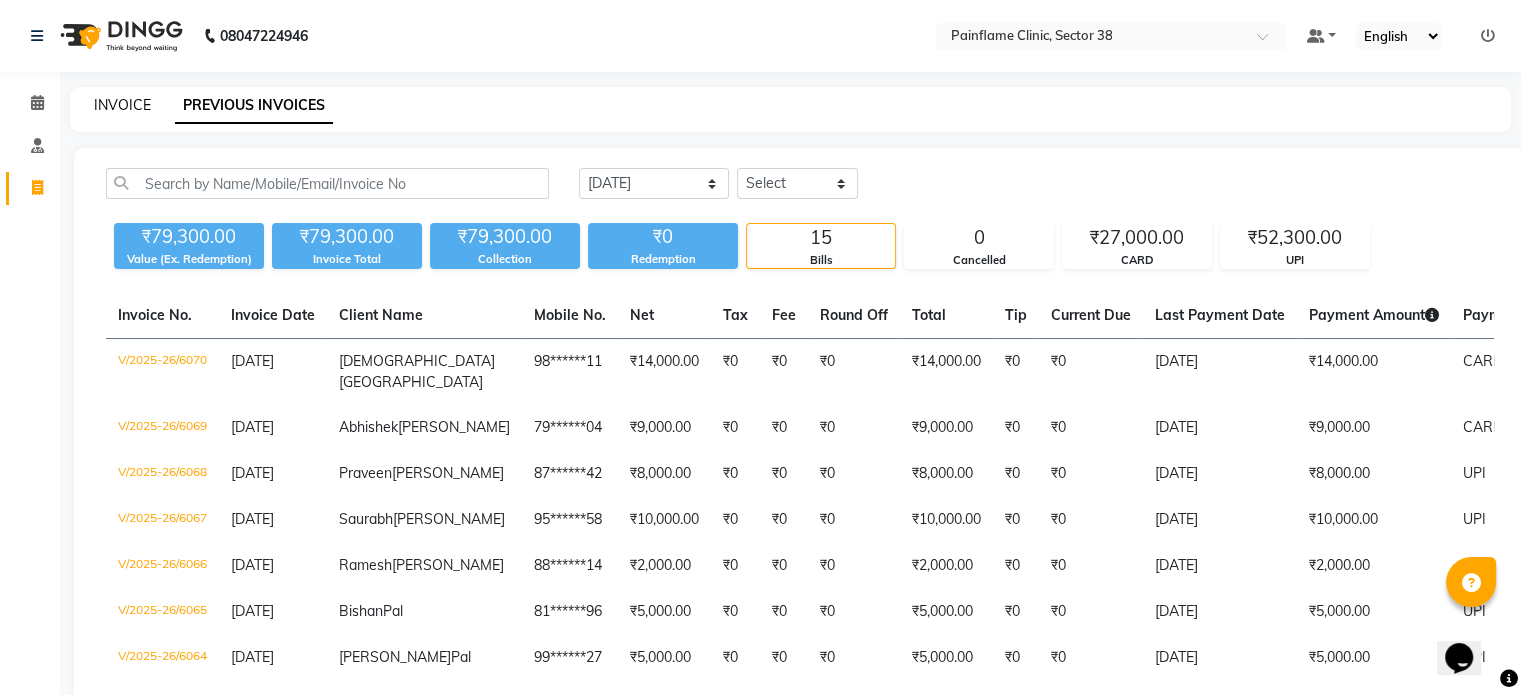 click on "INVOICE" 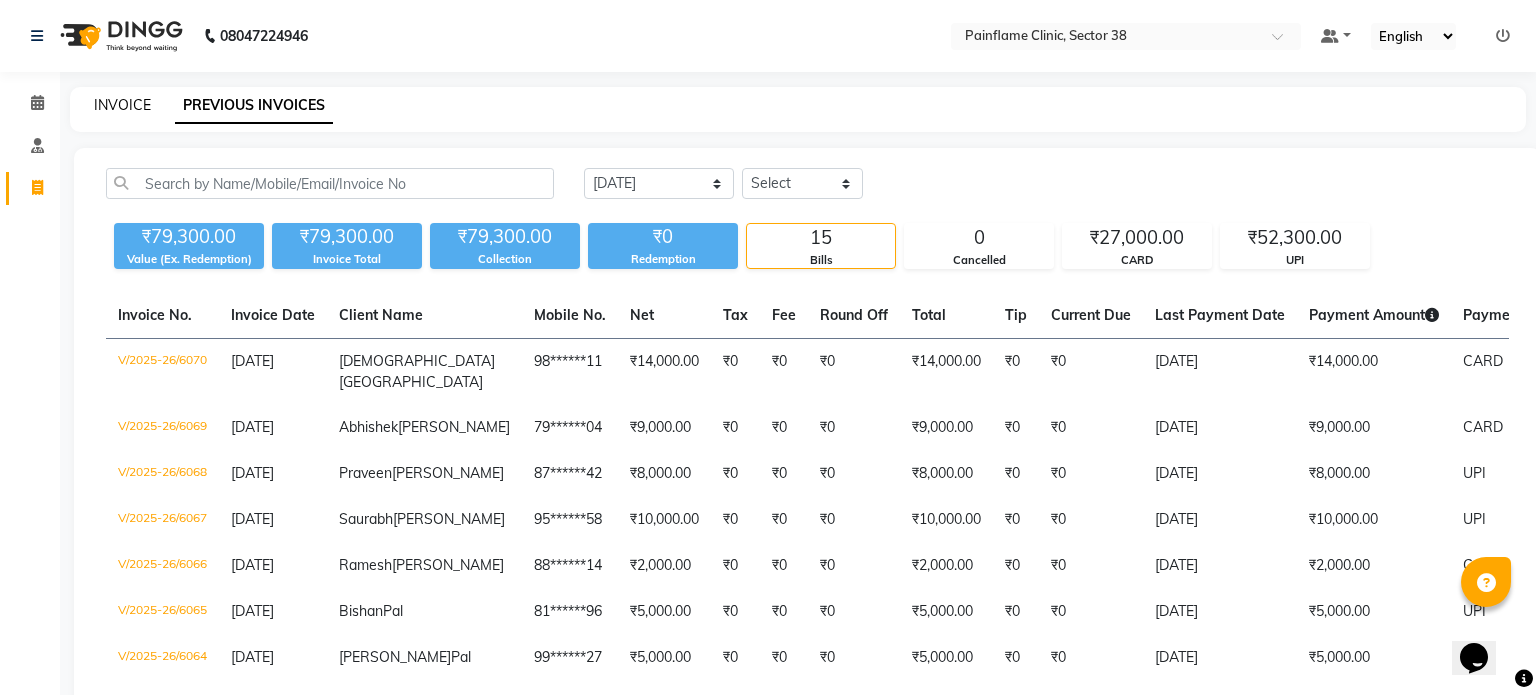 select on "3964" 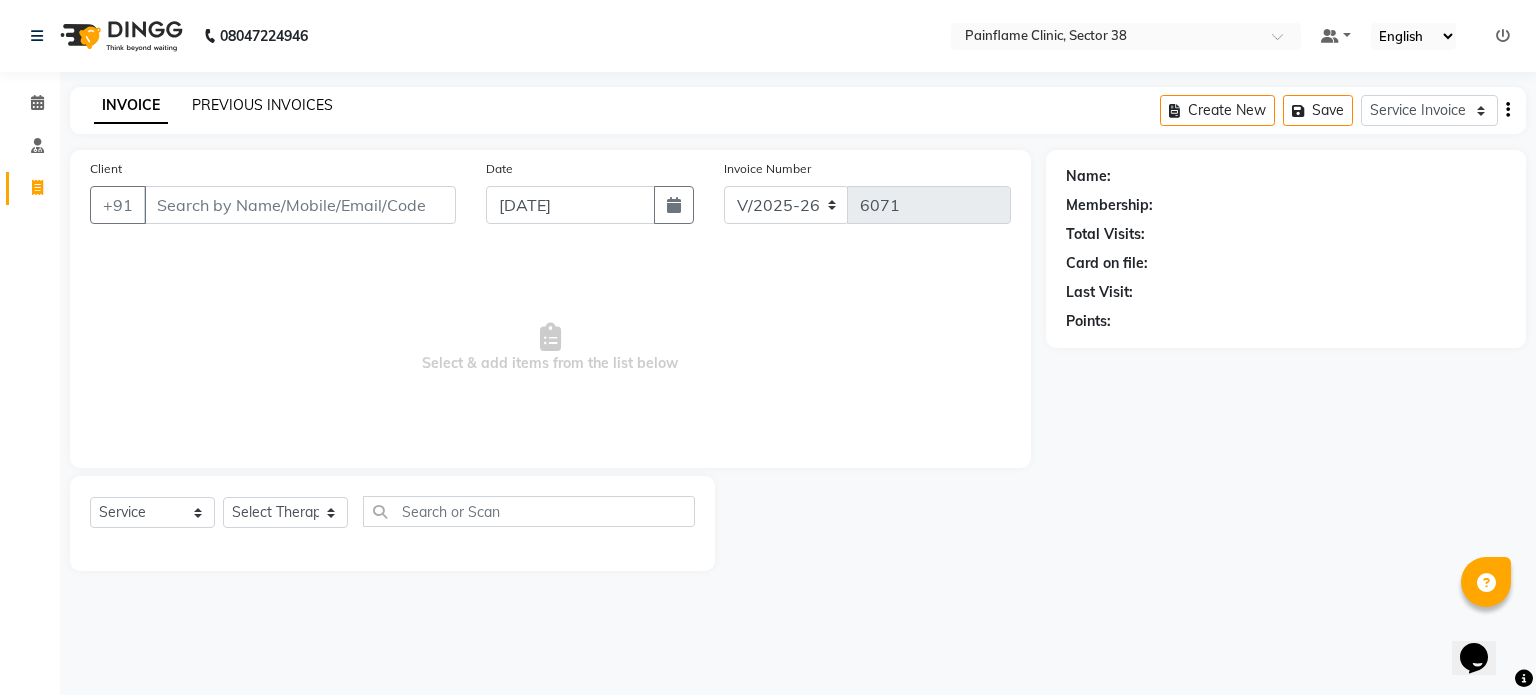 click on "PREVIOUS INVOICES" 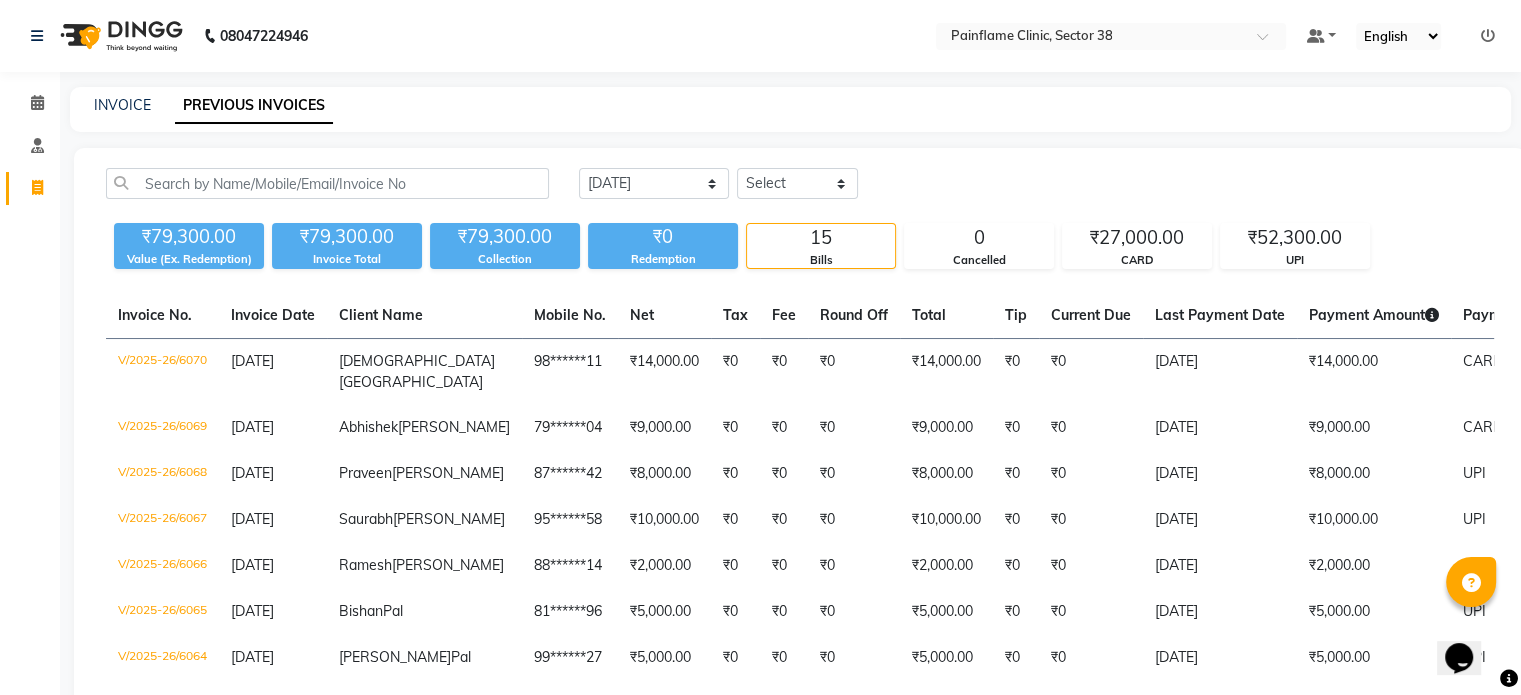 click on "INVOICE PREVIOUS INVOICES" 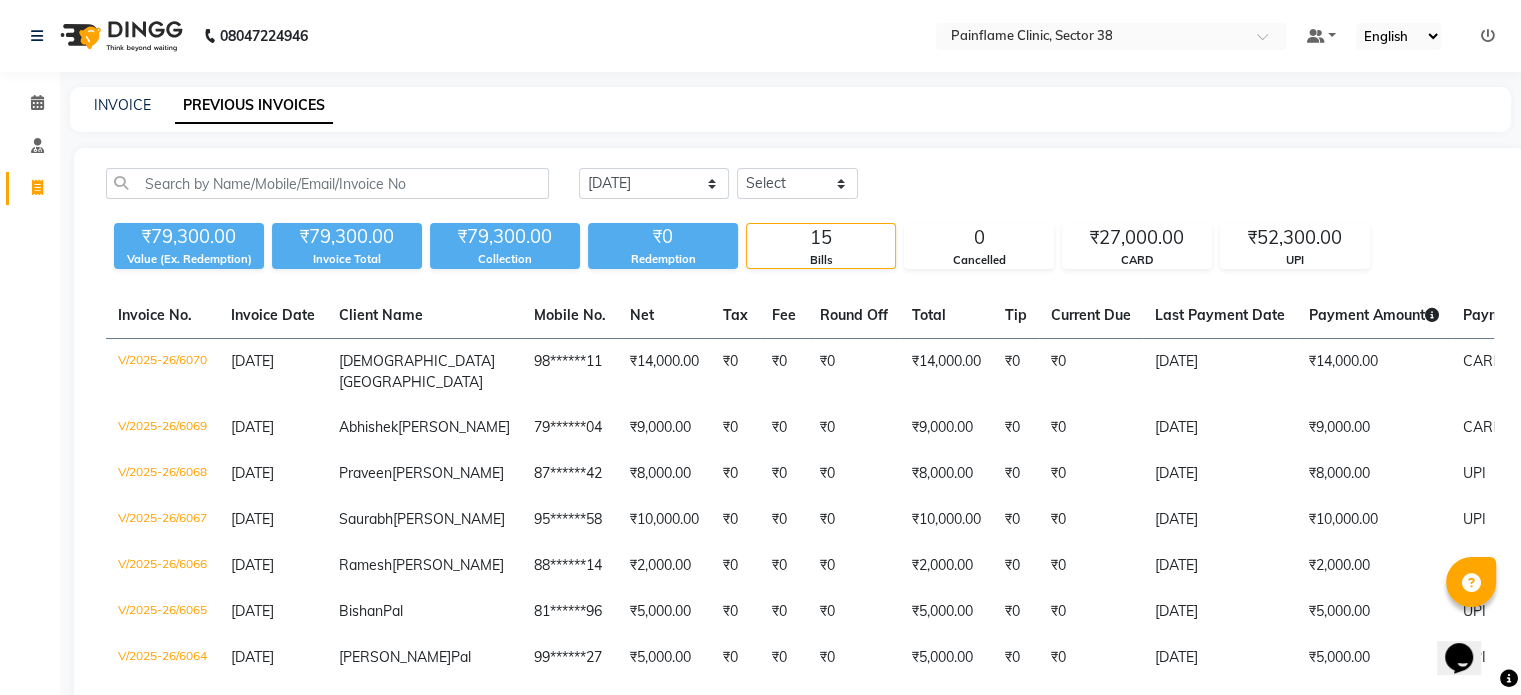 click on "INVOICE" 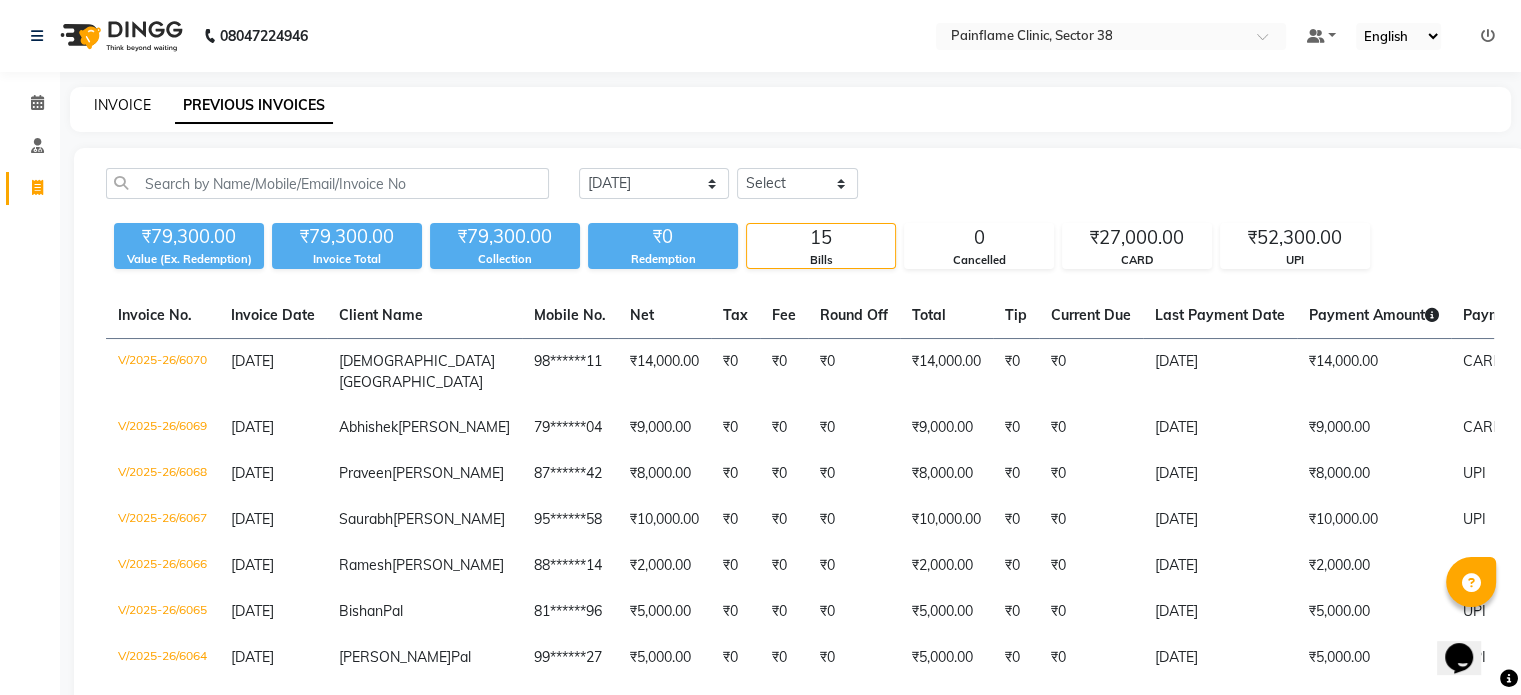 click on "INVOICE" 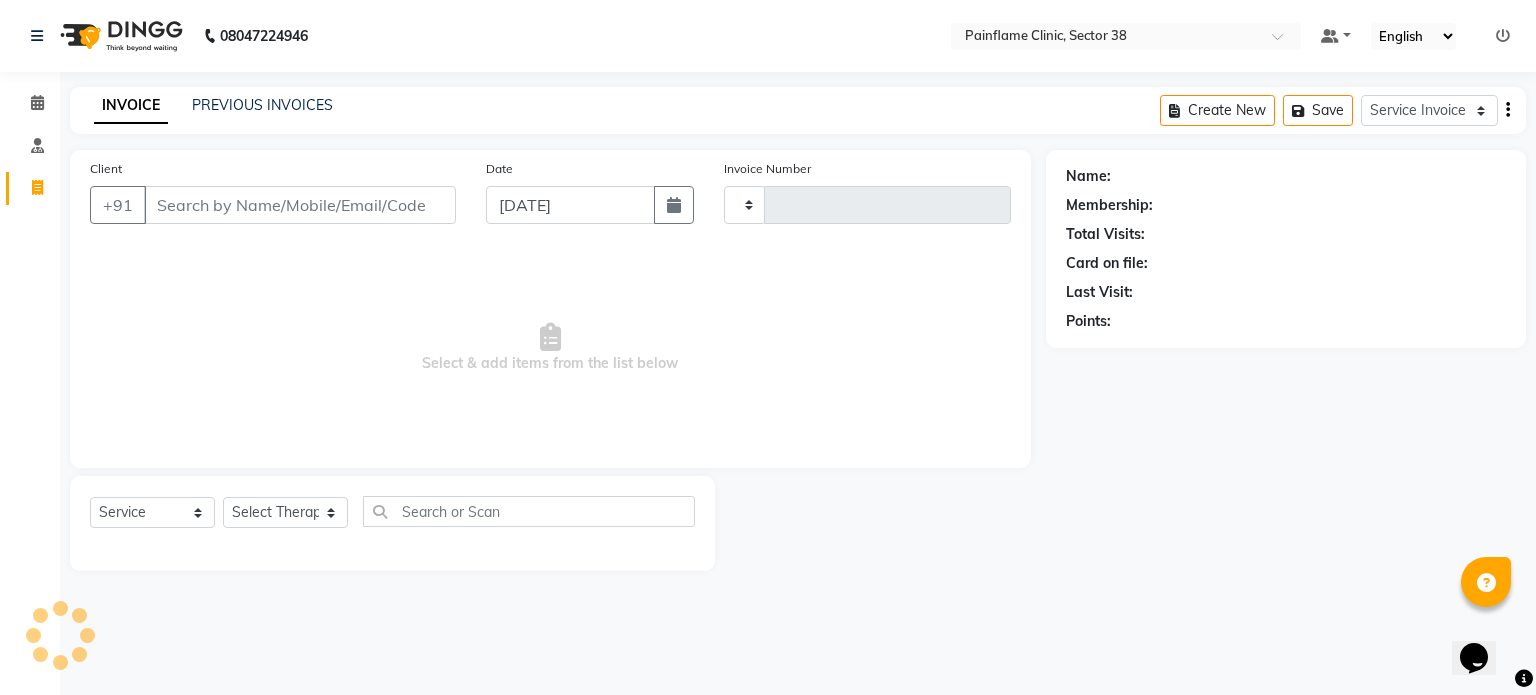 type on "6071" 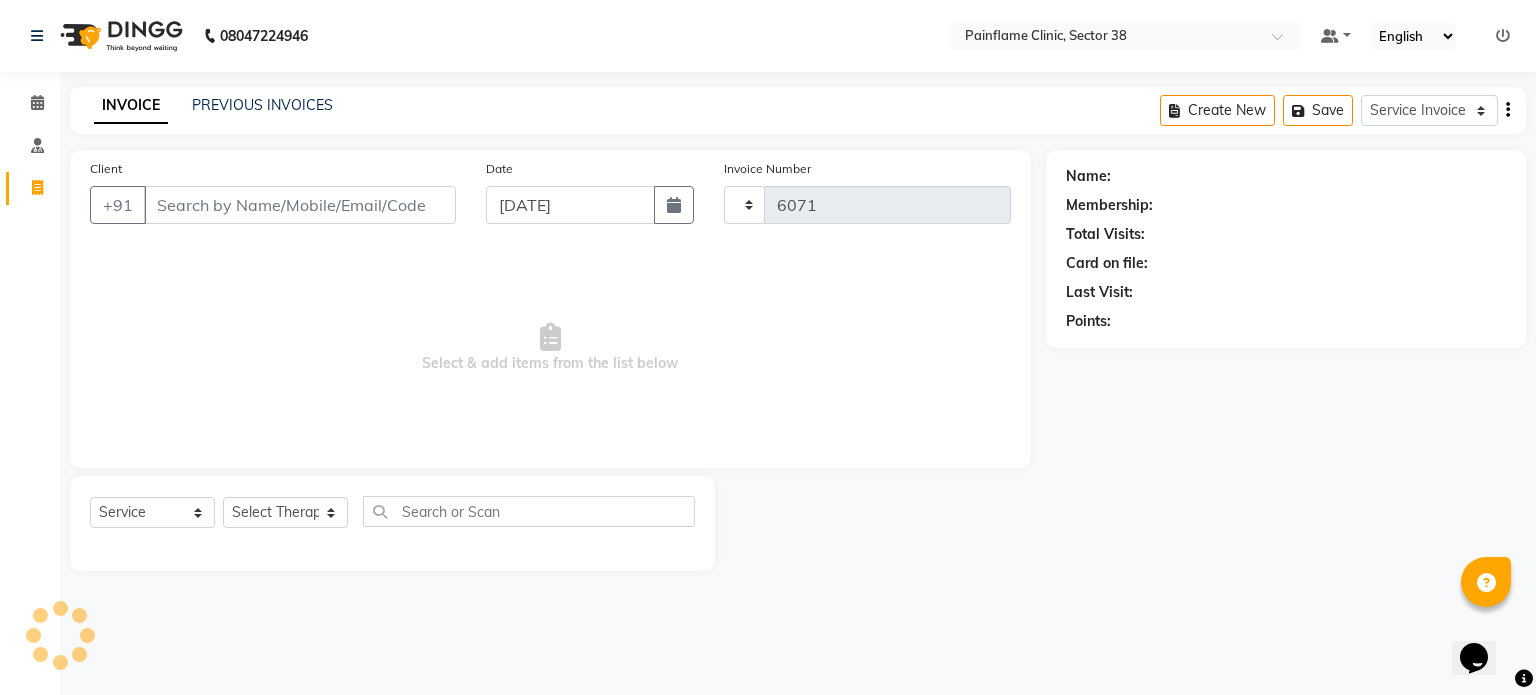 select on "3964" 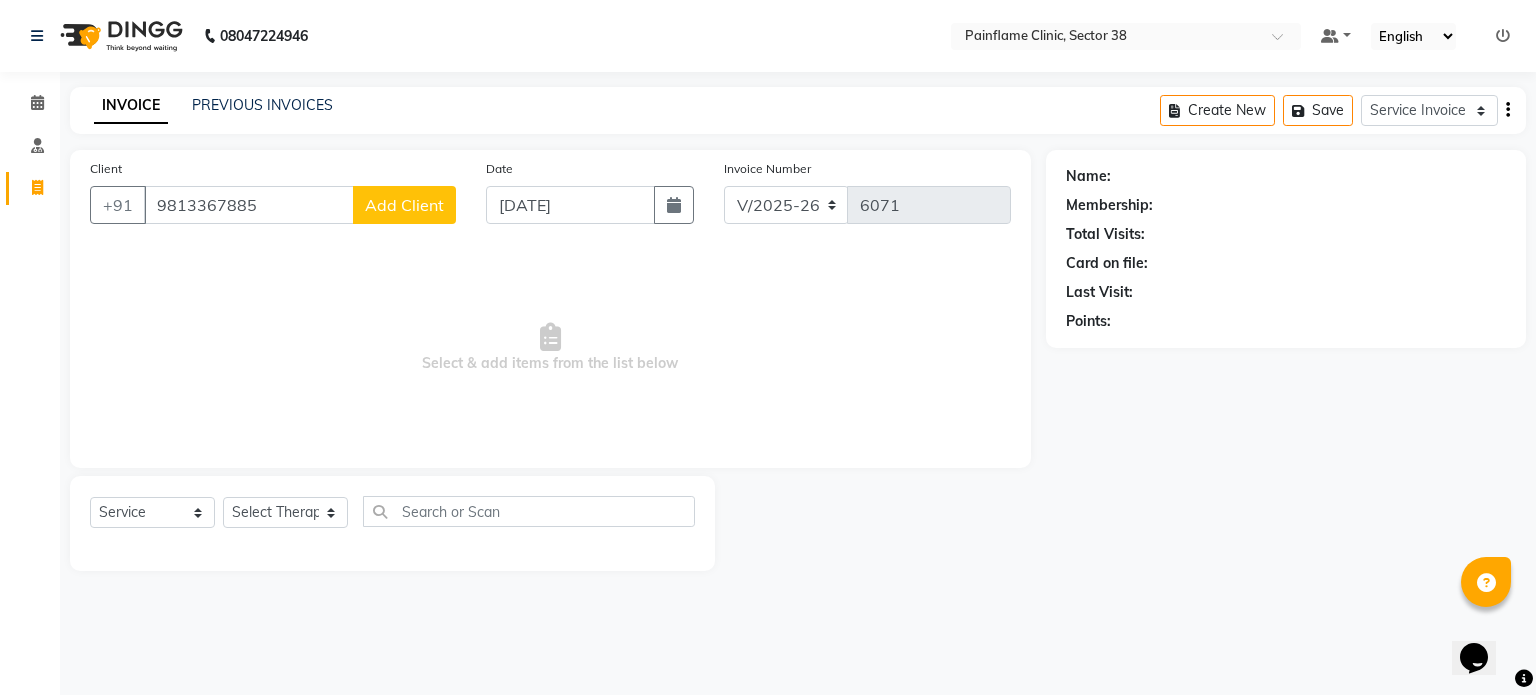 click on "9813367885" at bounding box center (249, 205) 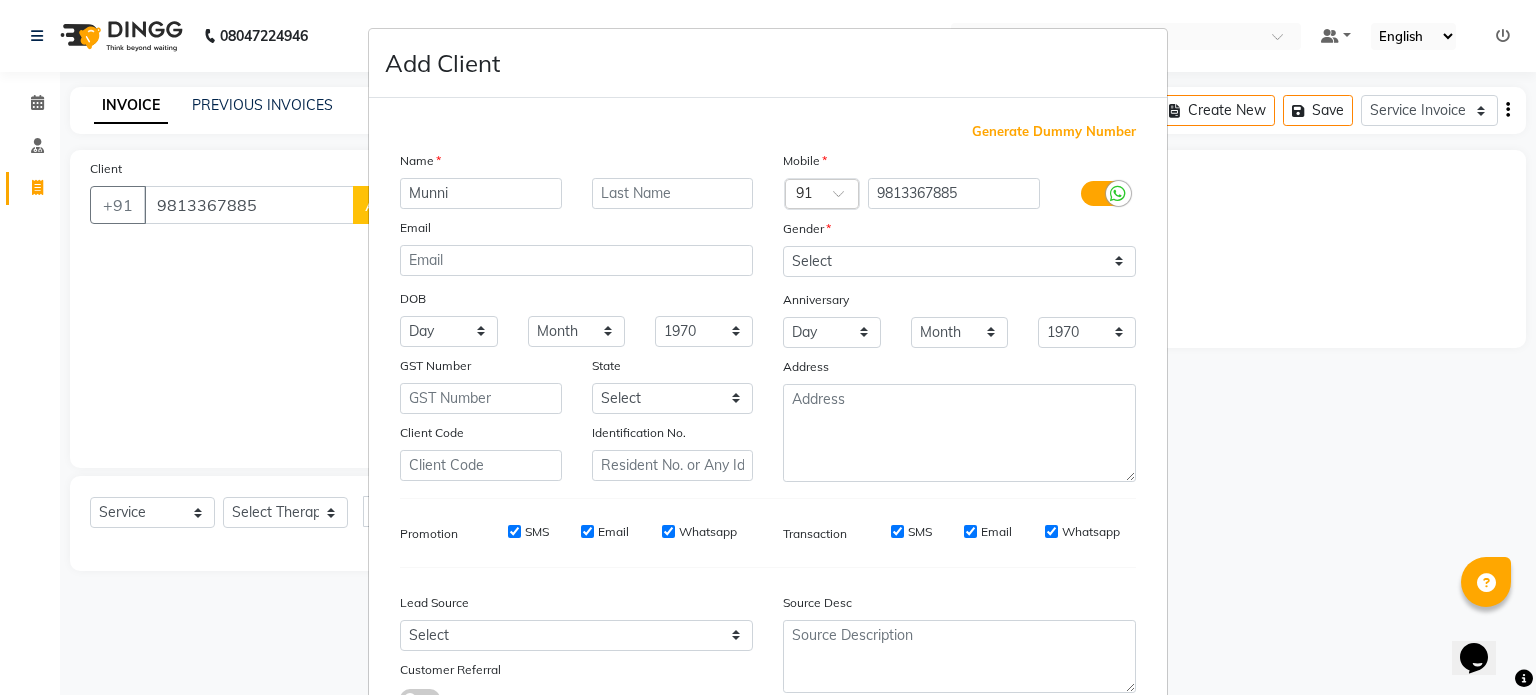 type on "Munni" 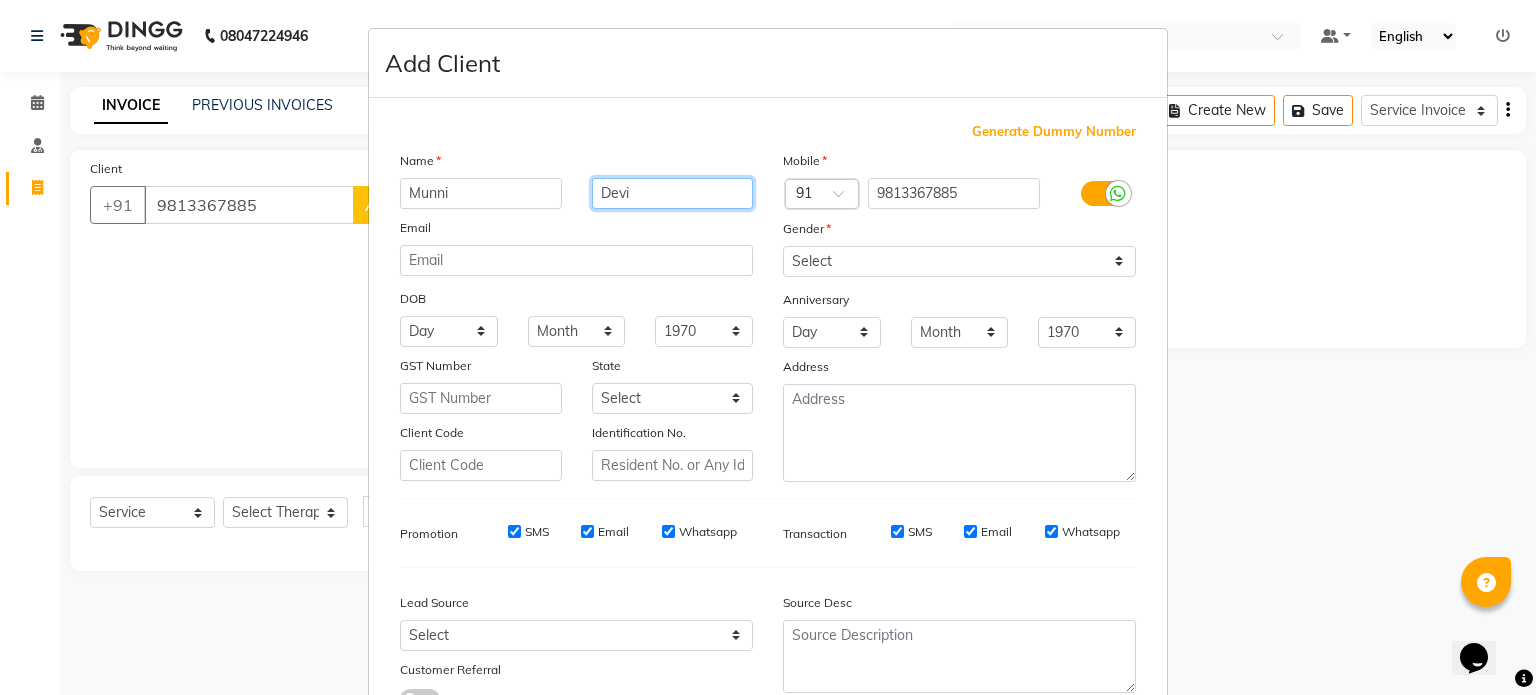 type on "Devi" 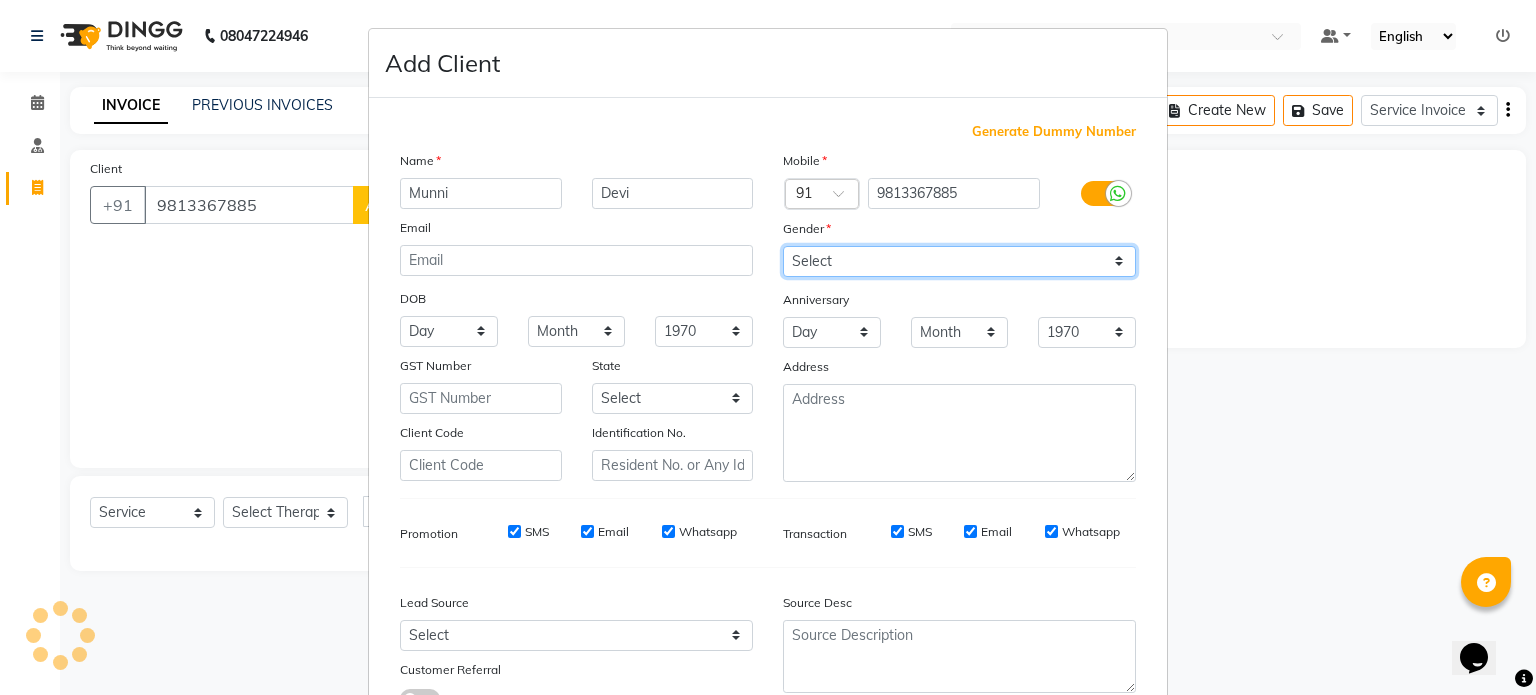 click on "Select Male Female Other Prefer Not To Say" at bounding box center (959, 261) 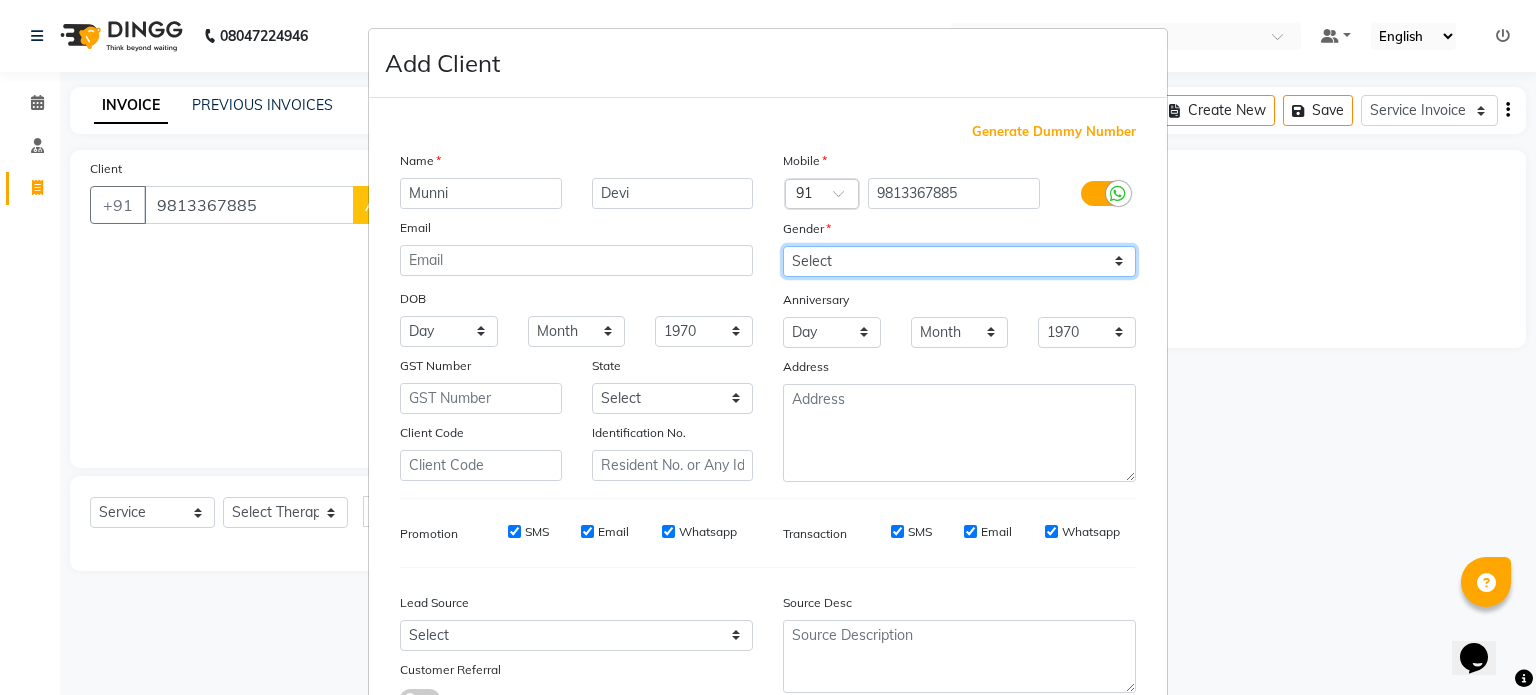 select on "female" 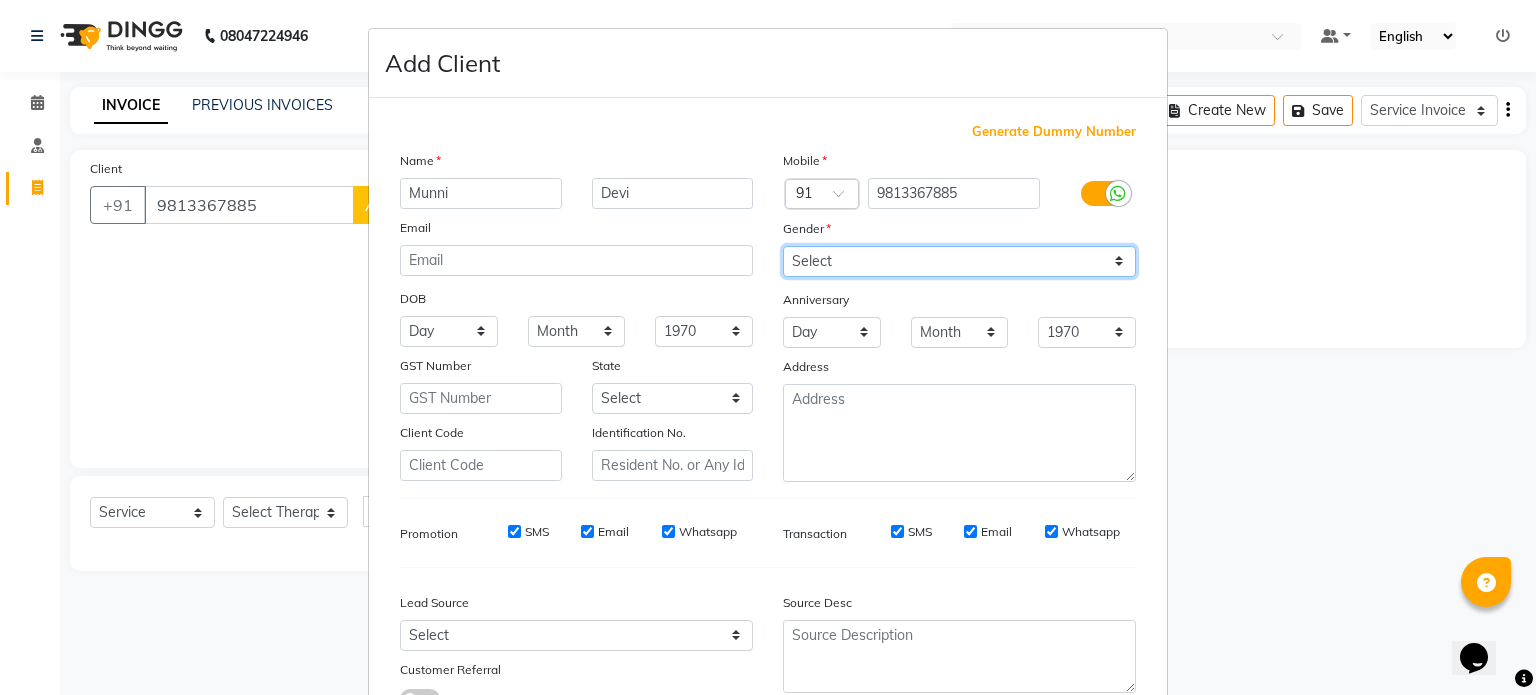 click on "Select Male Female Other Prefer Not To Say" at bounding box center [959, 261] 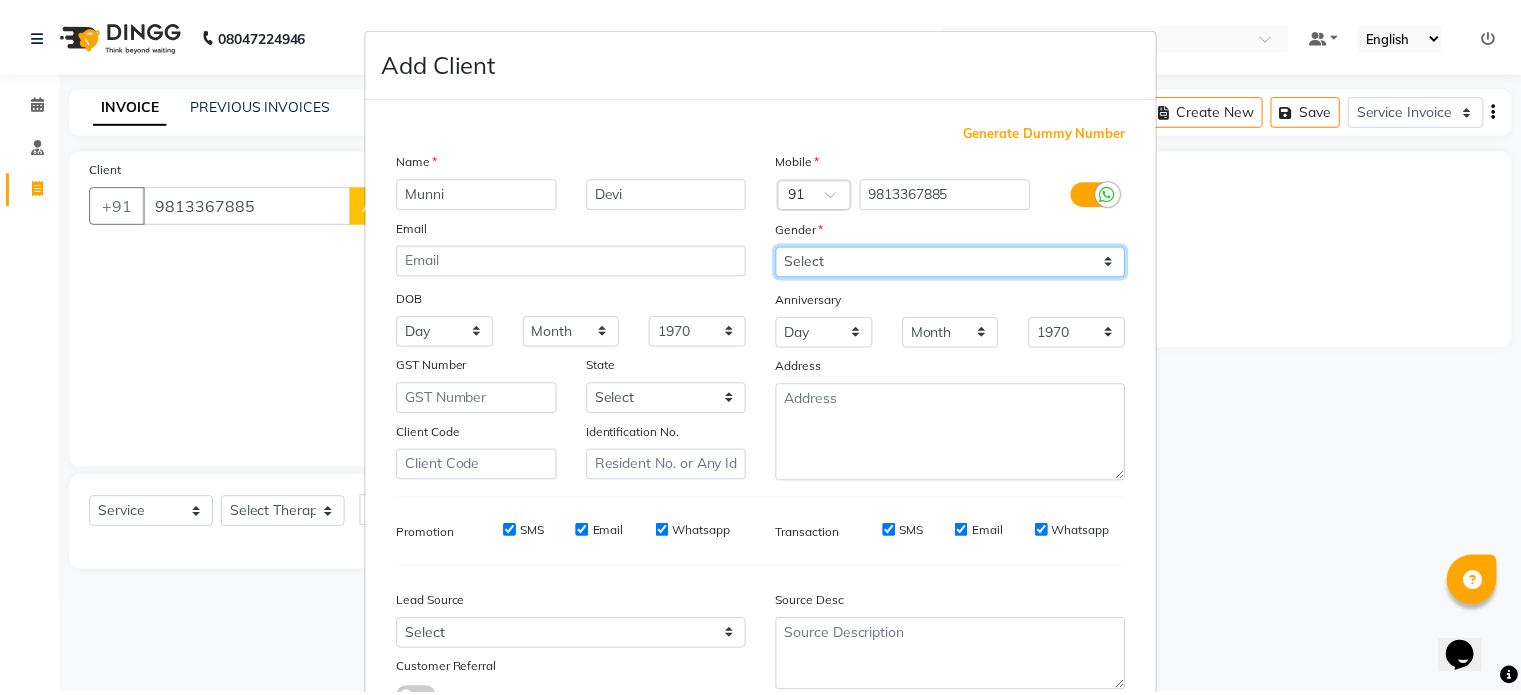 scroll, scrollTop: 161, scrollLeft: 0, axis: vertical 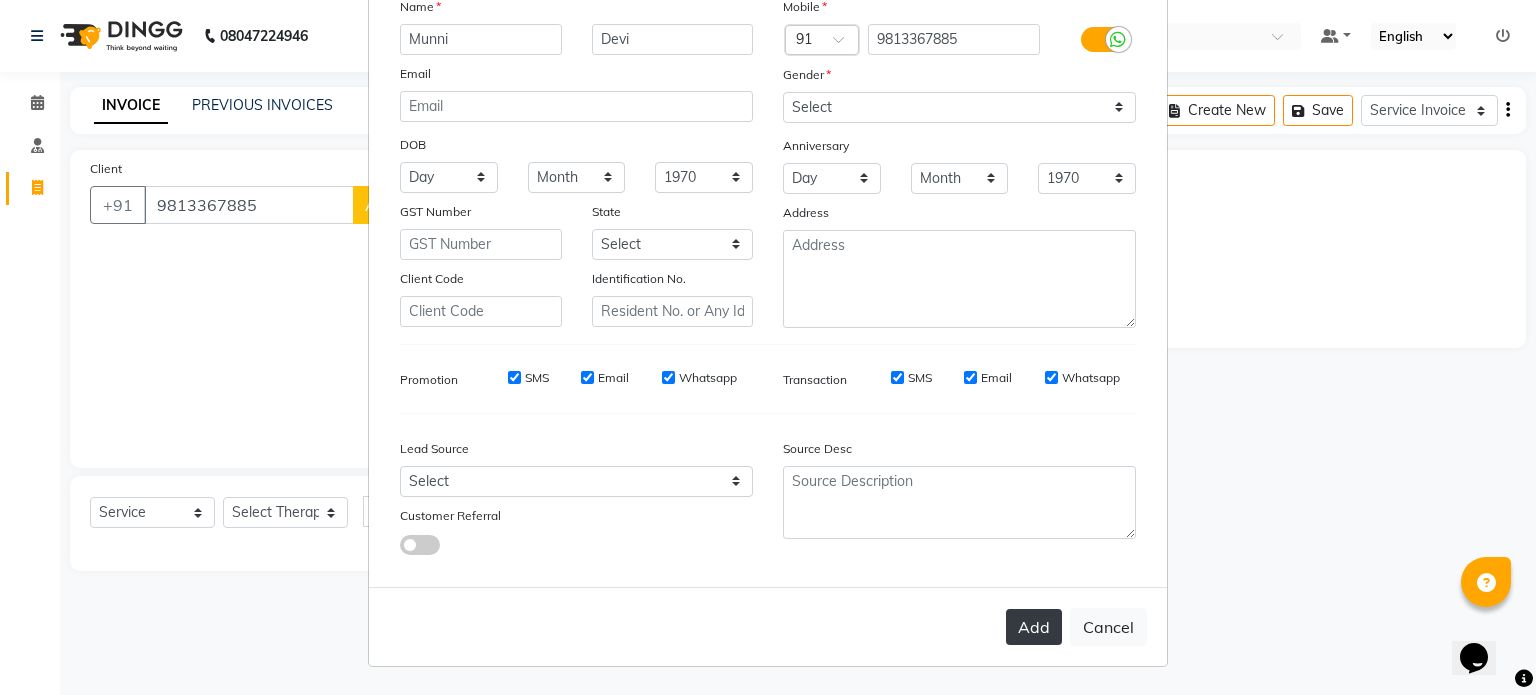 click on "Add" at bounding box center (1034, 627) 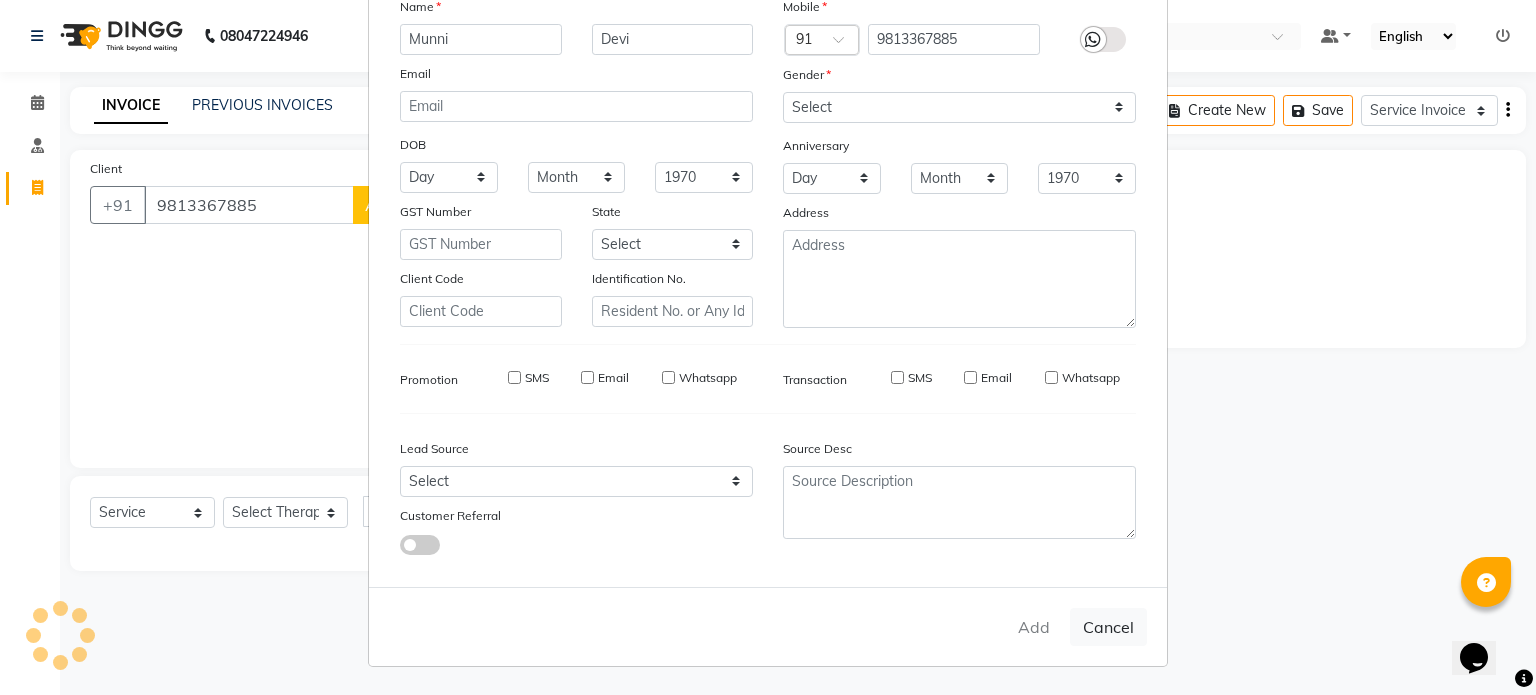 type on "98******85" 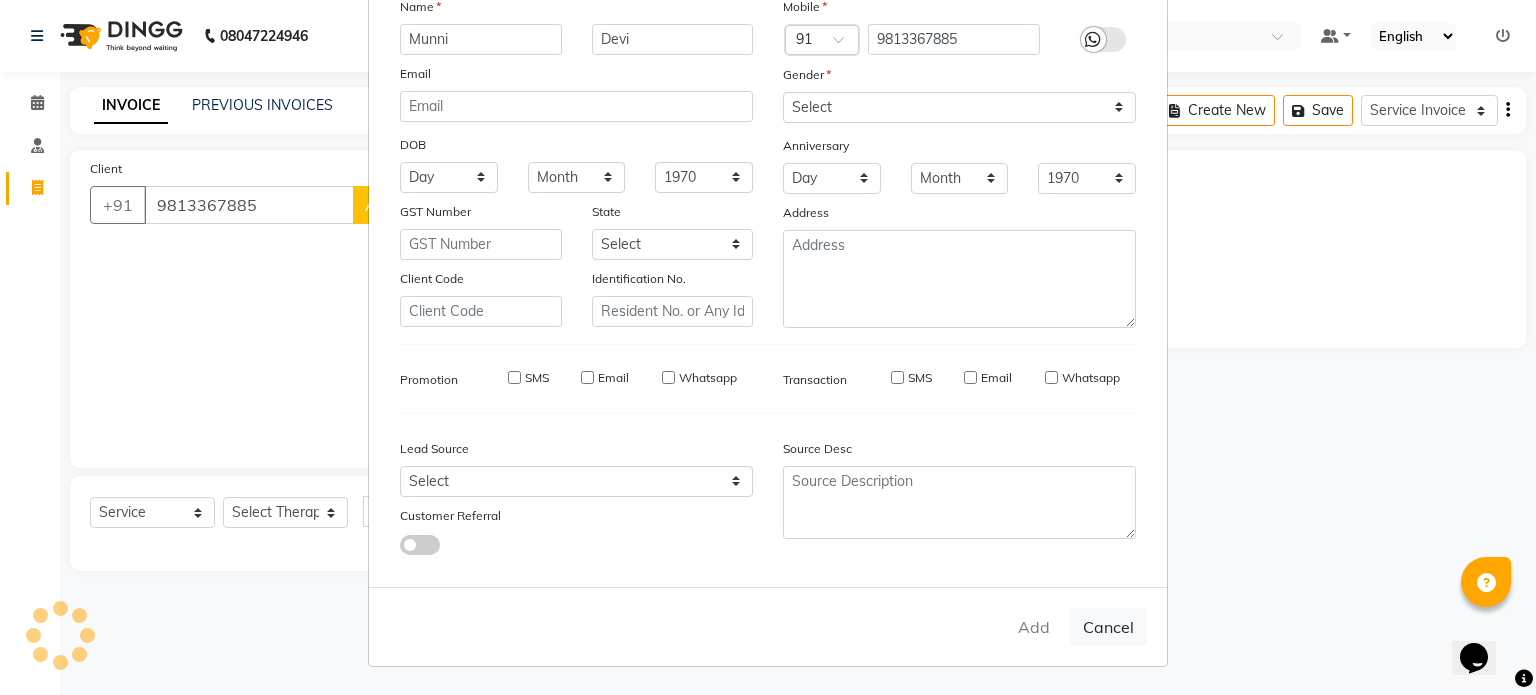 type 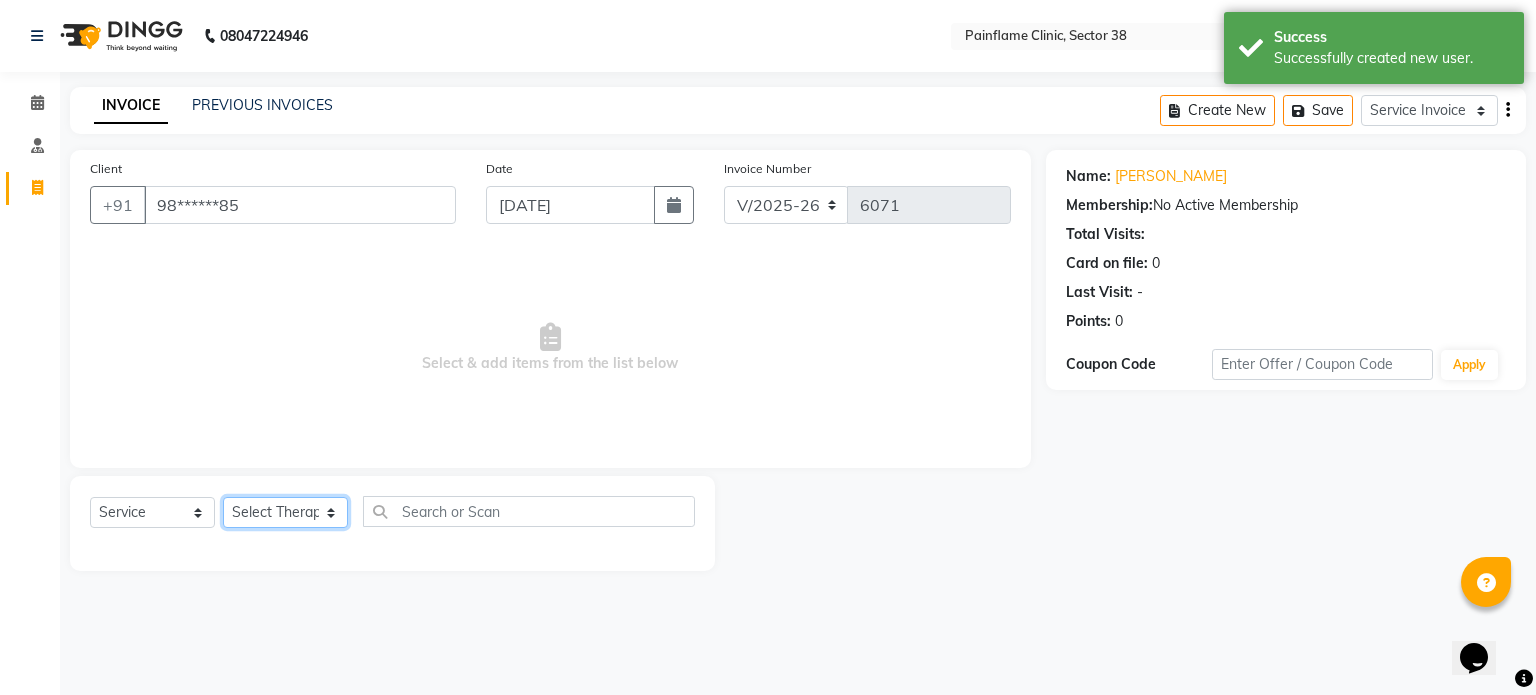 click on "Select Therapist [PERSON_NAME] Dr [PERSON_NAME] [PERSON_NAME] Dr [PERSON_NAME] Dr. Suraj [PERSON_NAME] [PERSON_NAME] [PERSON_NAME] [PERSON_NAME] Reception 1  Reception 2 Reception 3" 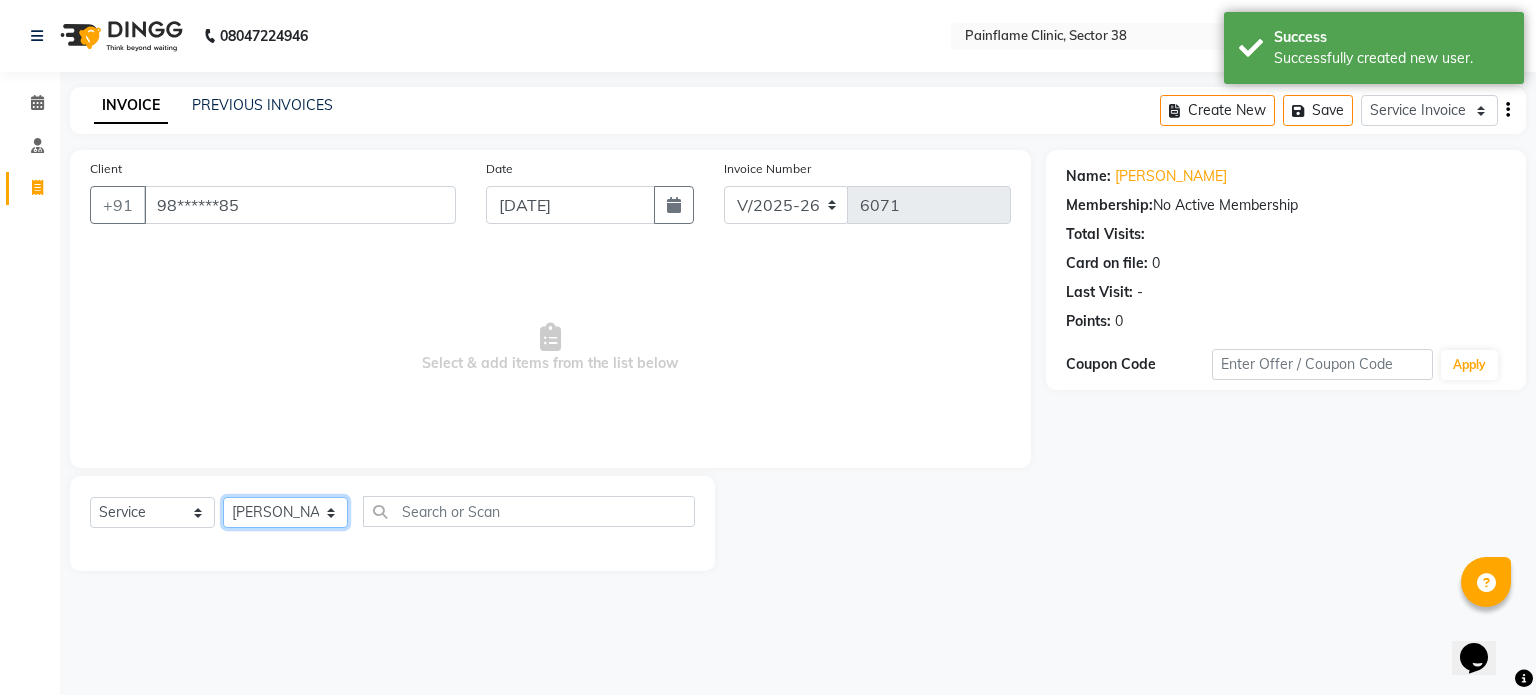 click on "Select Therapist [PERSON_NAME] Dr [PERSON_NAME] [PERSON_NAME] Dr [PERSON_NAME] Dr. Suraj [PERSON_NAME] [PERSON_NAME] [PERSON_NAME] [PERSON_NAME] Reception 1  Reception 2 Reception 3" 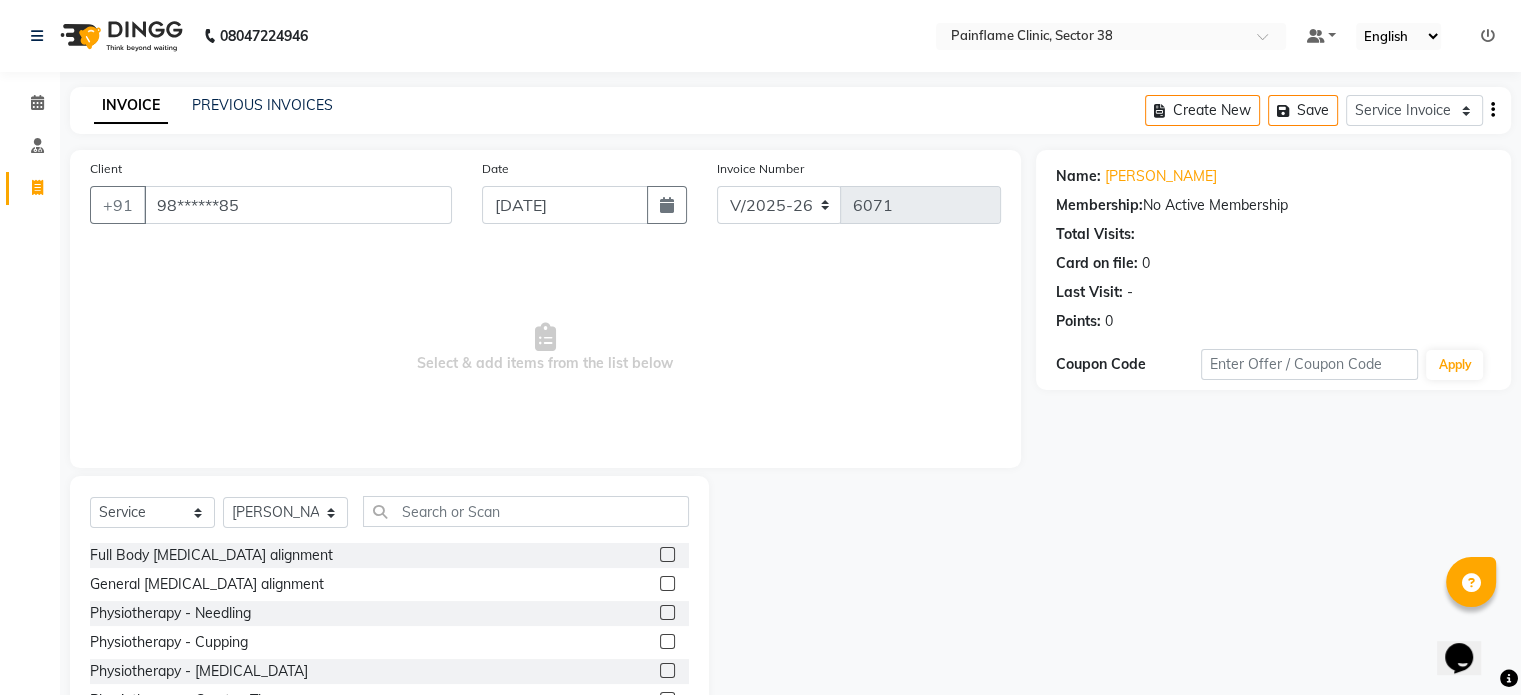 click 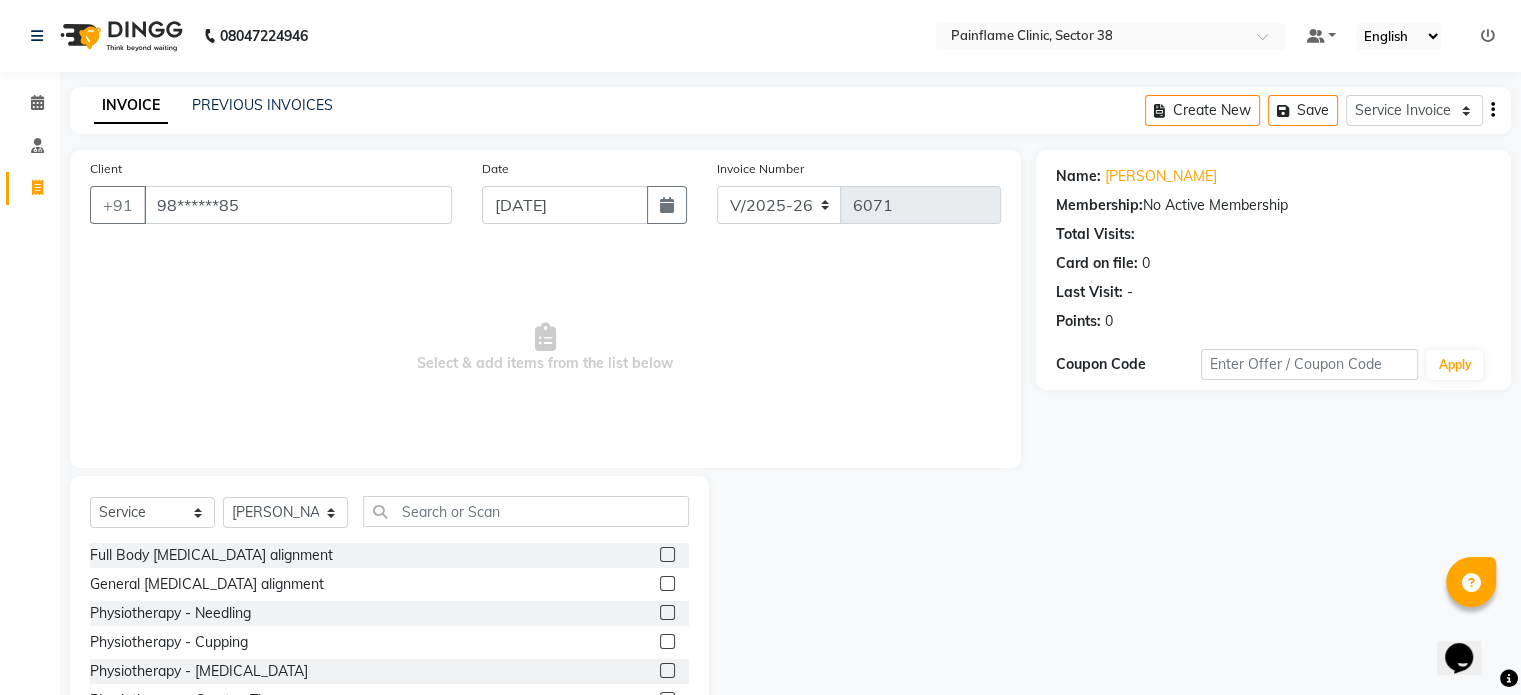 click 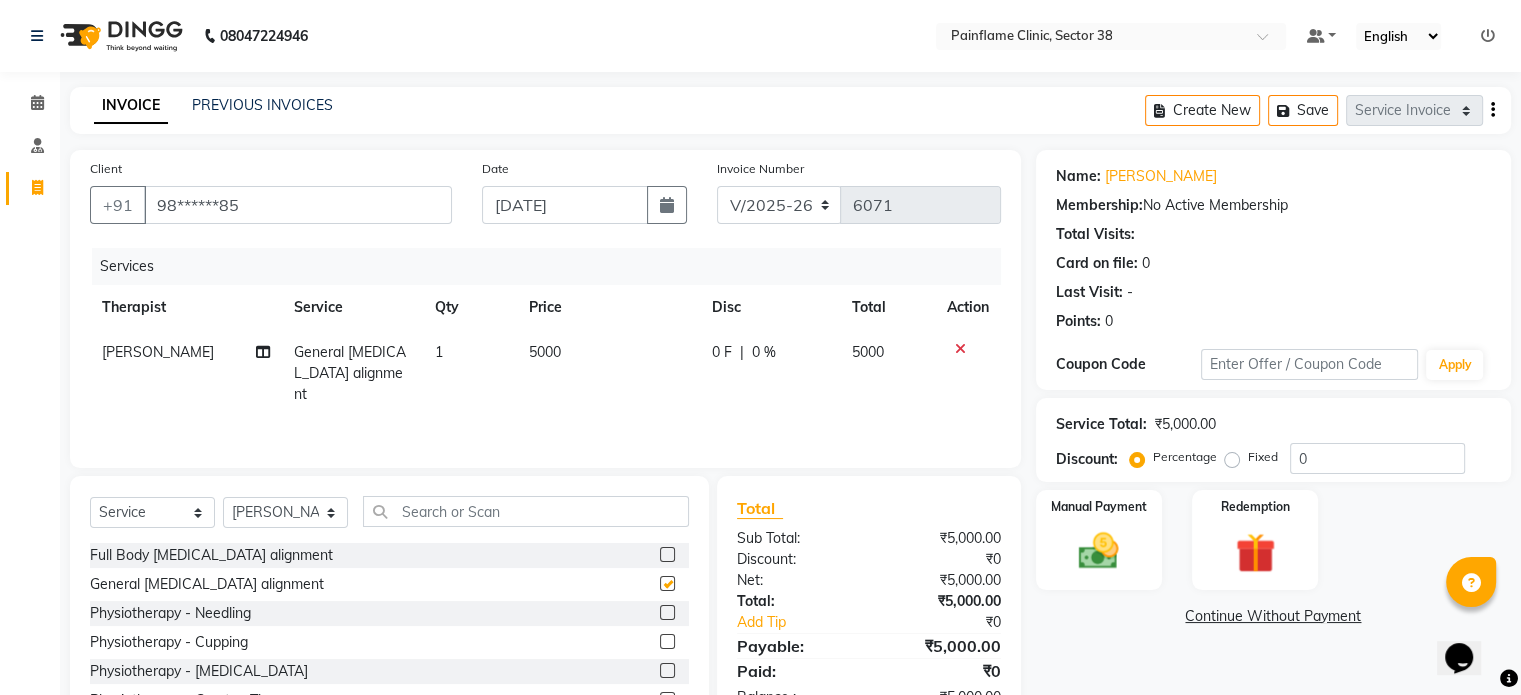 checkbox on "false" 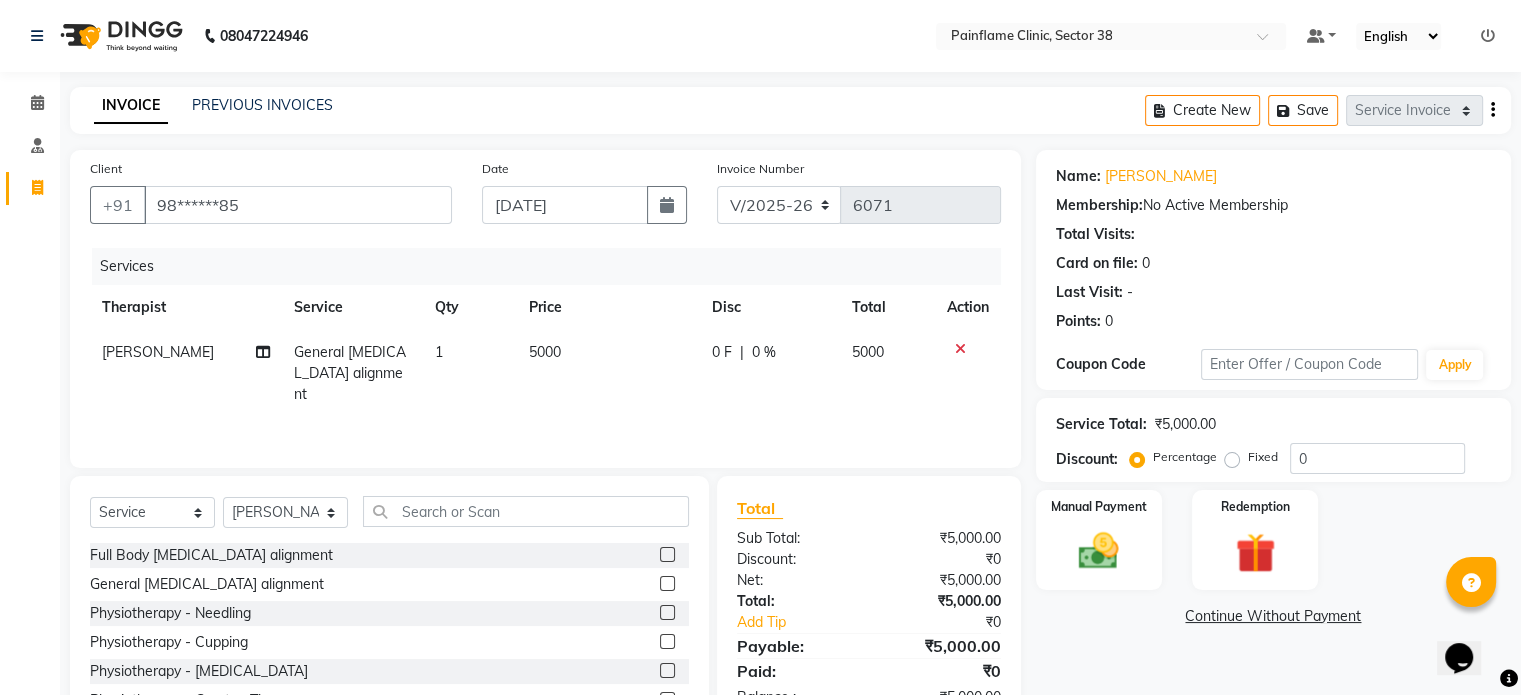 click on "5000" 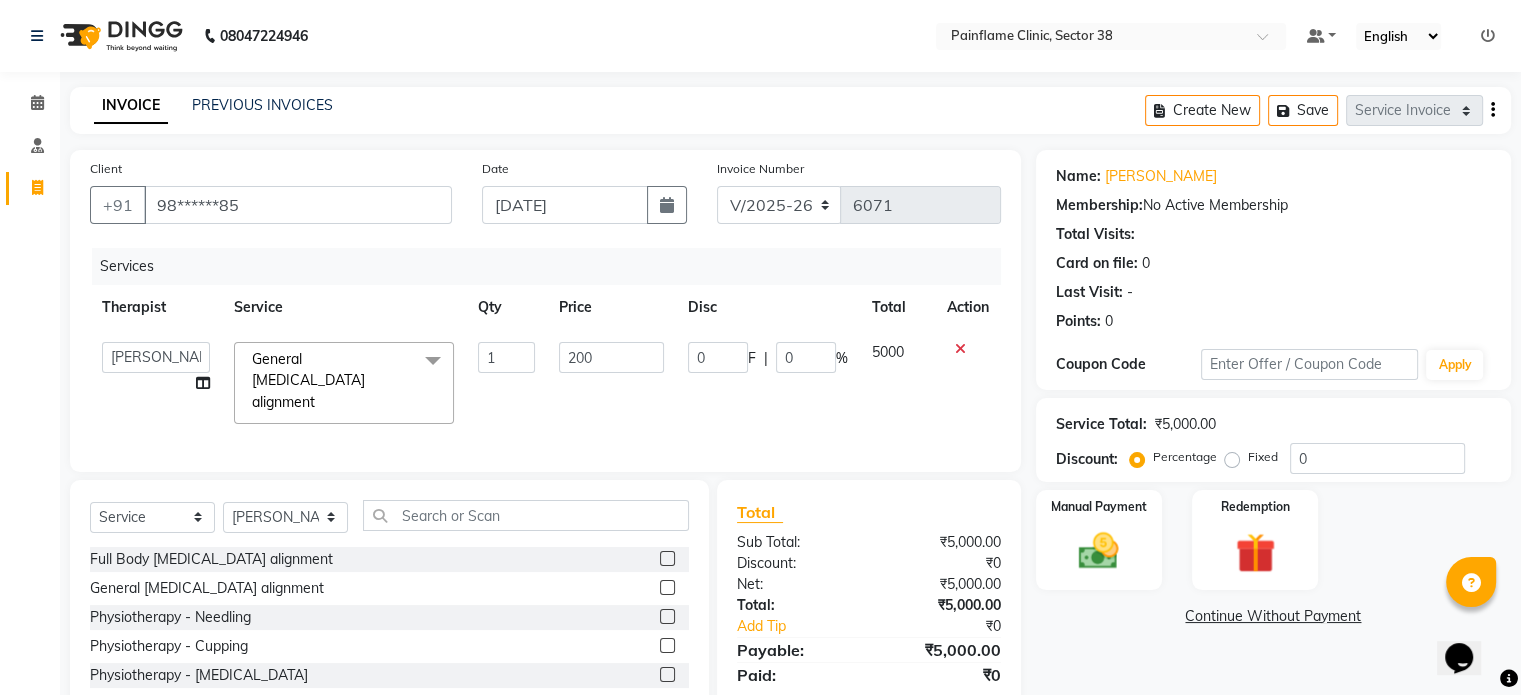 type on "2000" 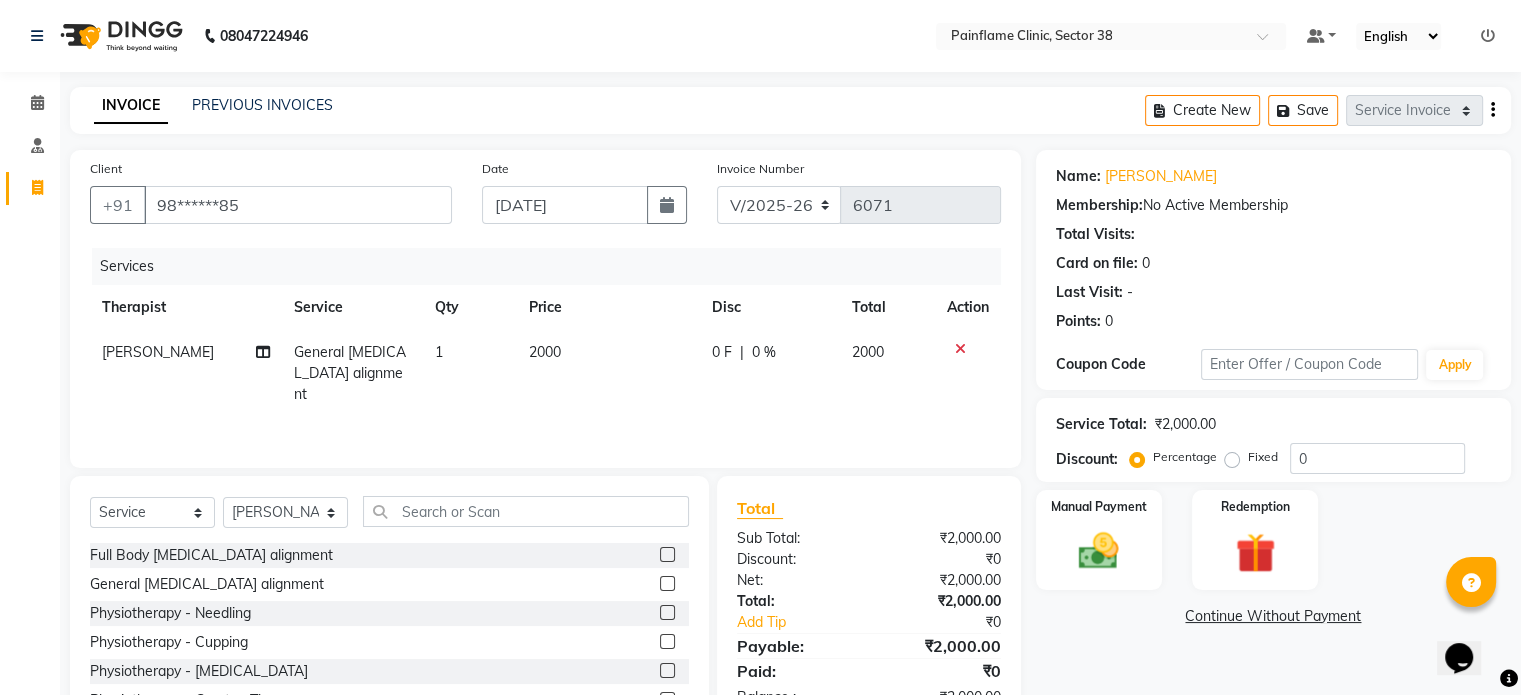 click on "Name: Munni Devi Membership:  No Active Membership  Total Visits:   Card on file:  0 Last Visit:   - Points:   0  Coupon Code Apply Service Total:  ₹2,000.00  Discount:  Percentage   Fixed  0 Manual Payment Redemption  Continue Without Payment" 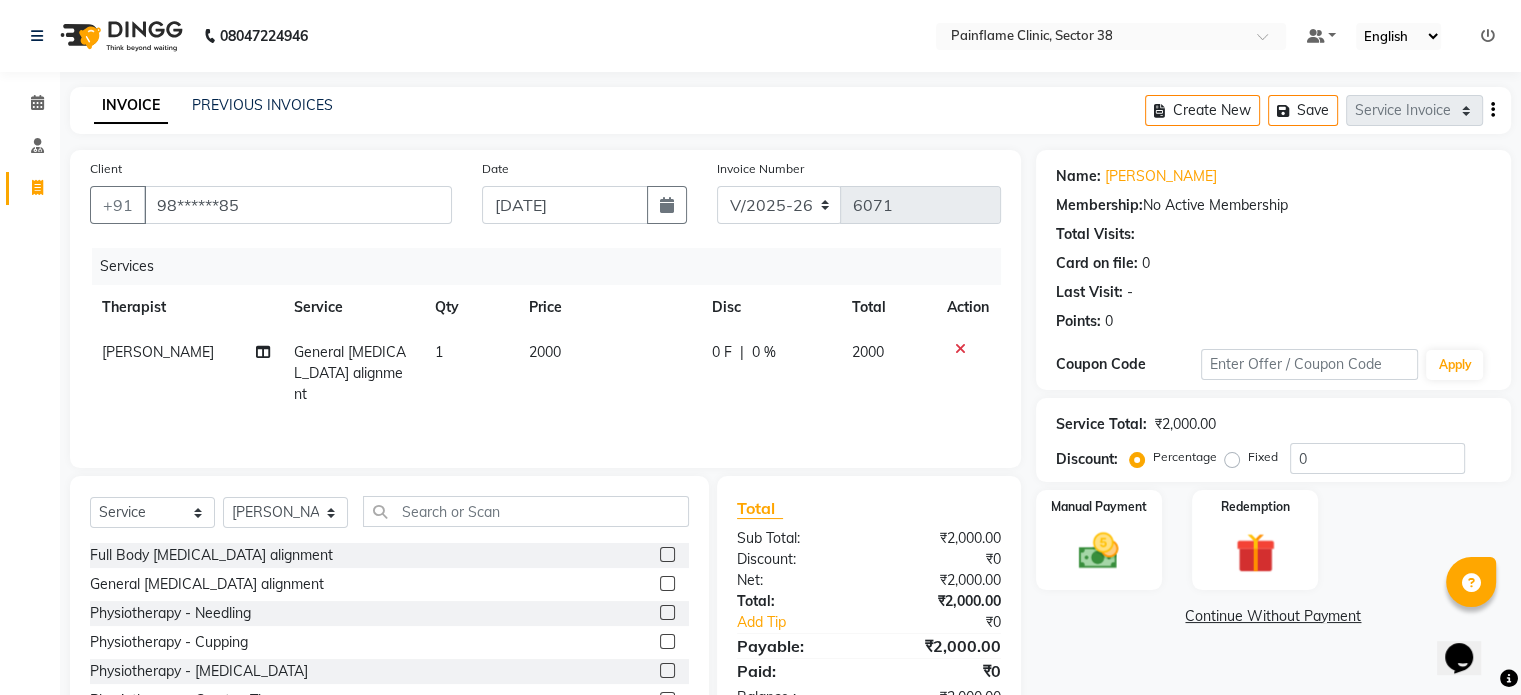 scroll, scrollTop: 119, scrollLeft: 0, axis: vertical 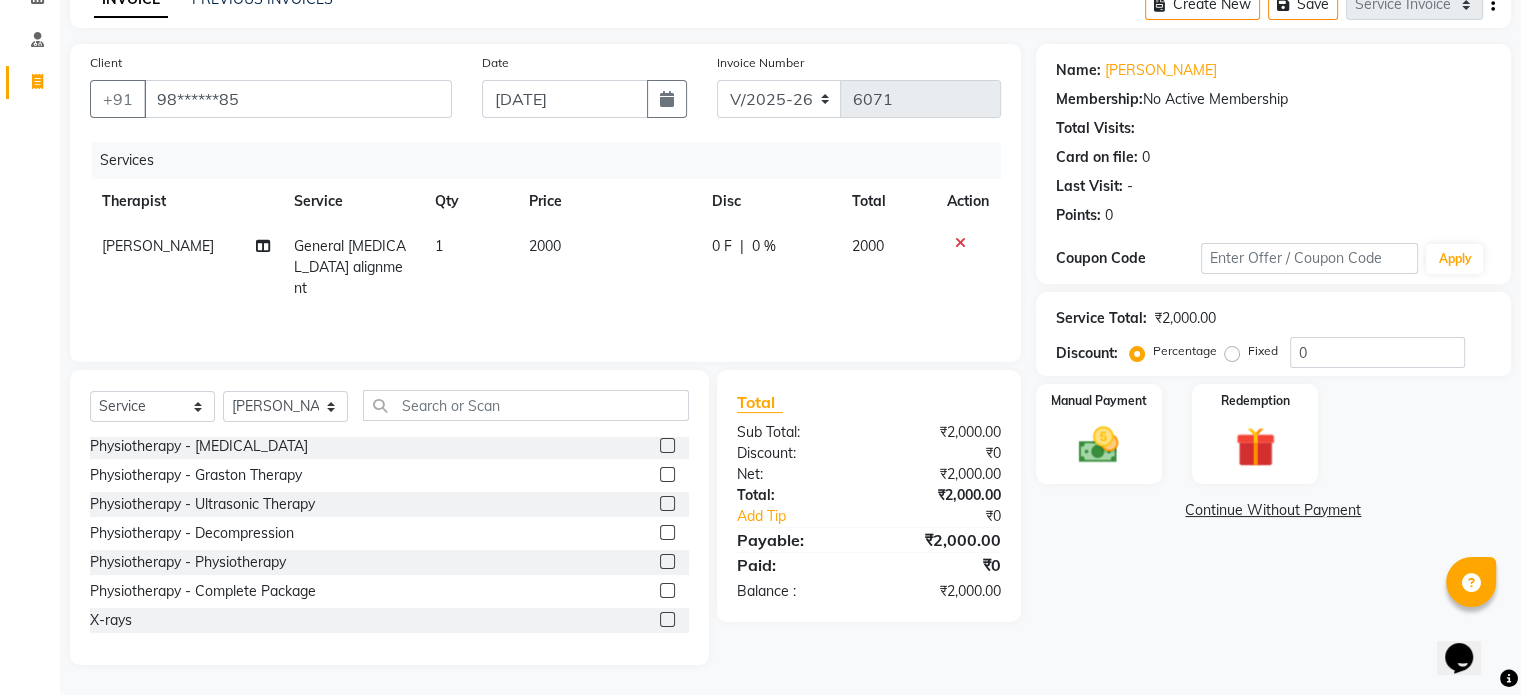 click 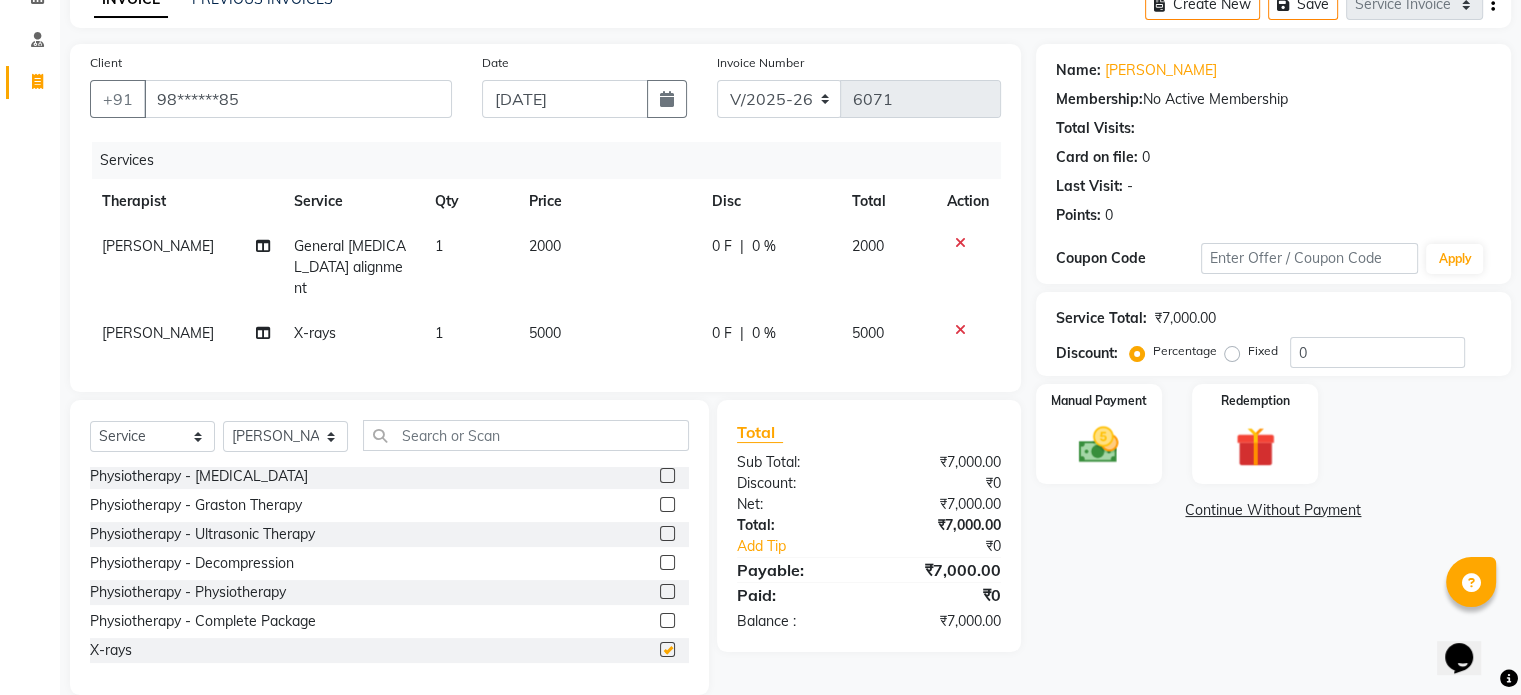 checkbox on "false" 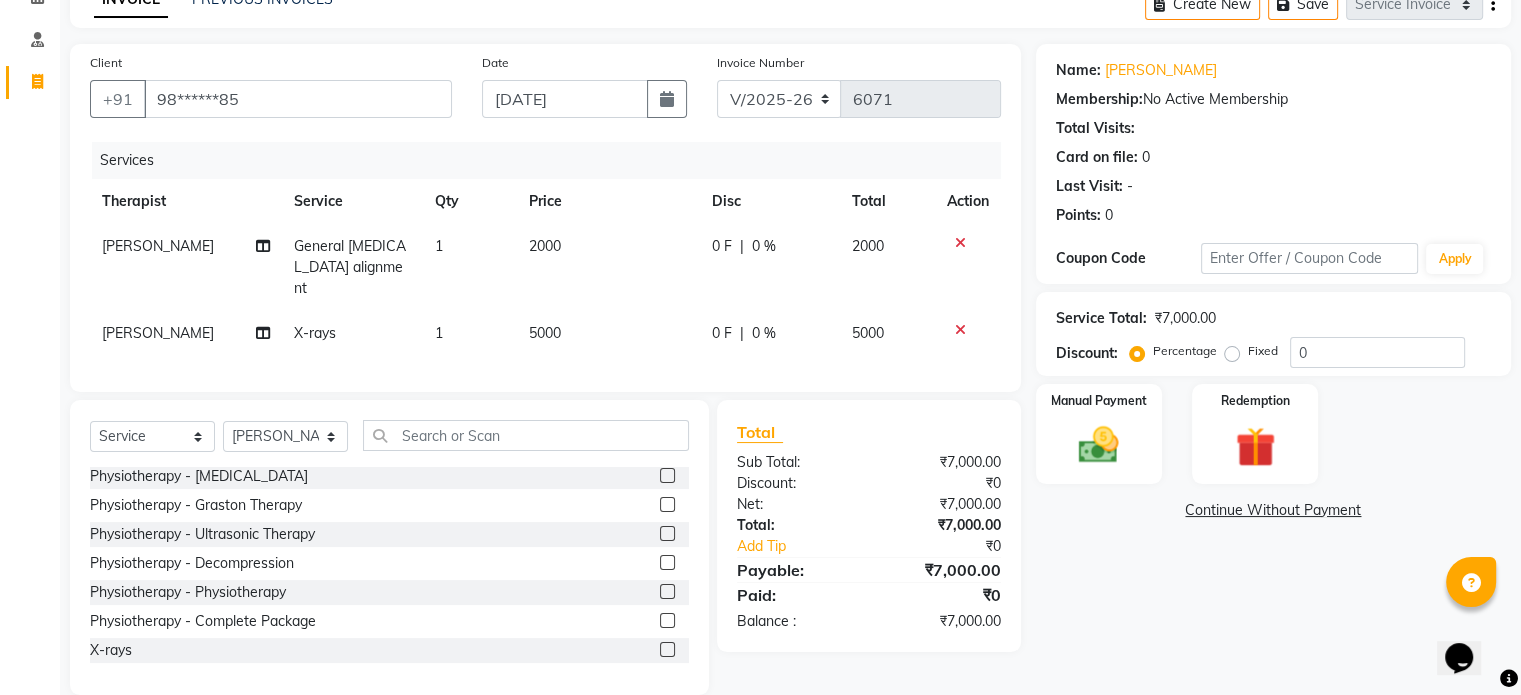 click on "5000" 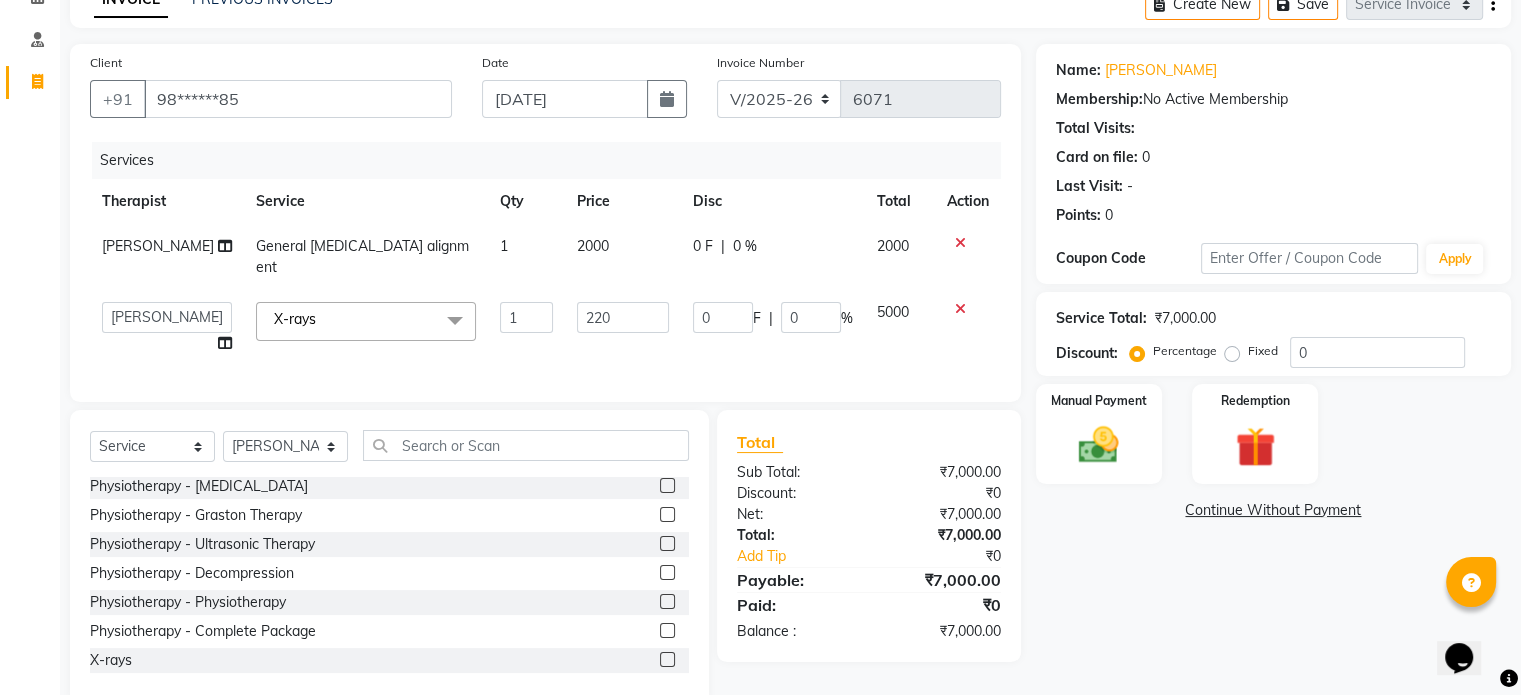 type on "2200" 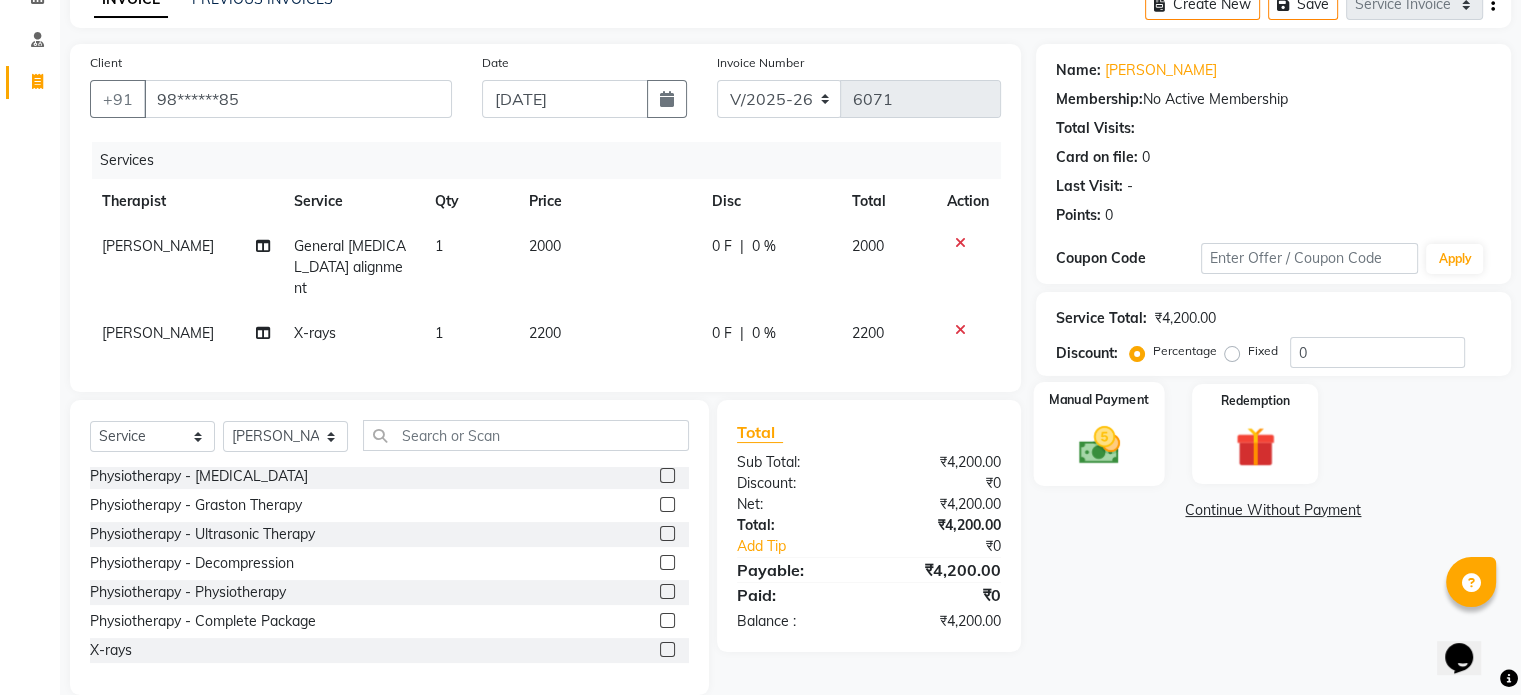 click on "Manual Payment" 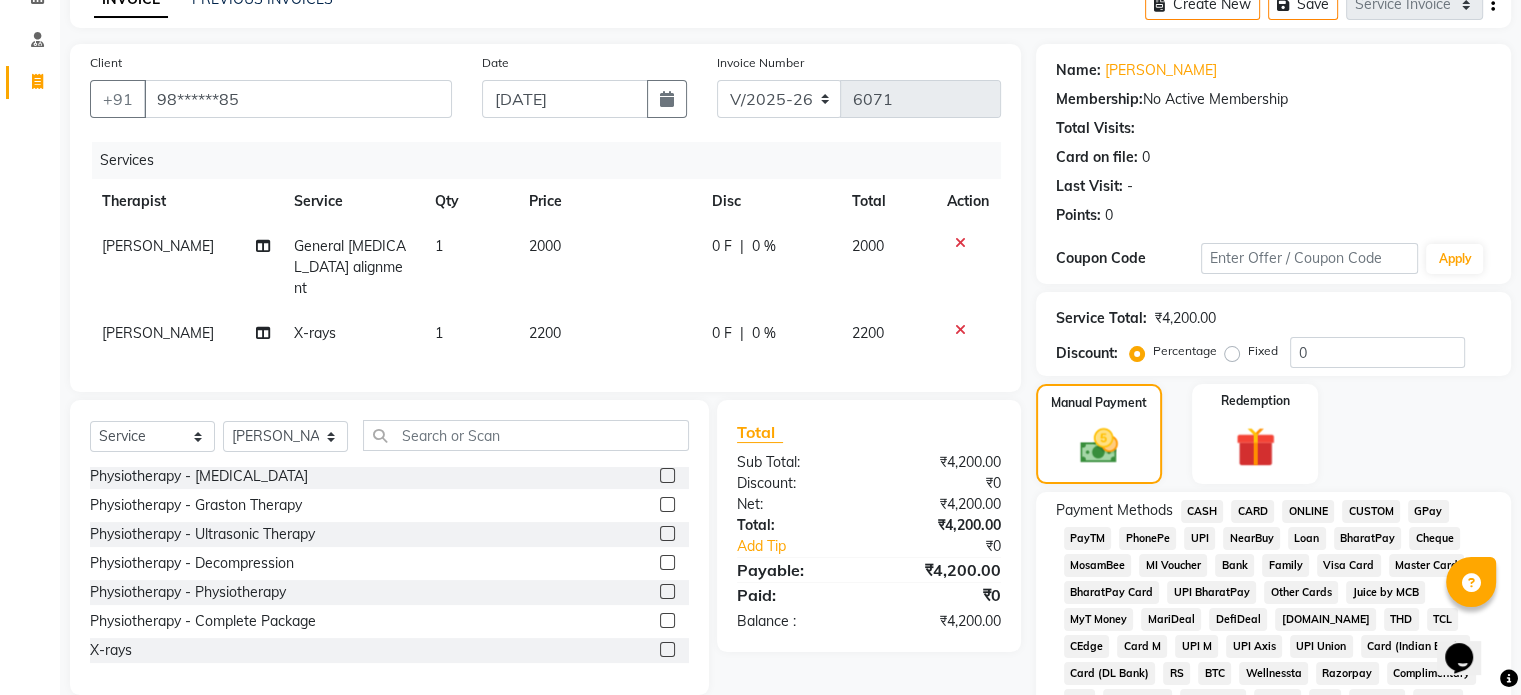 click on "UPI" 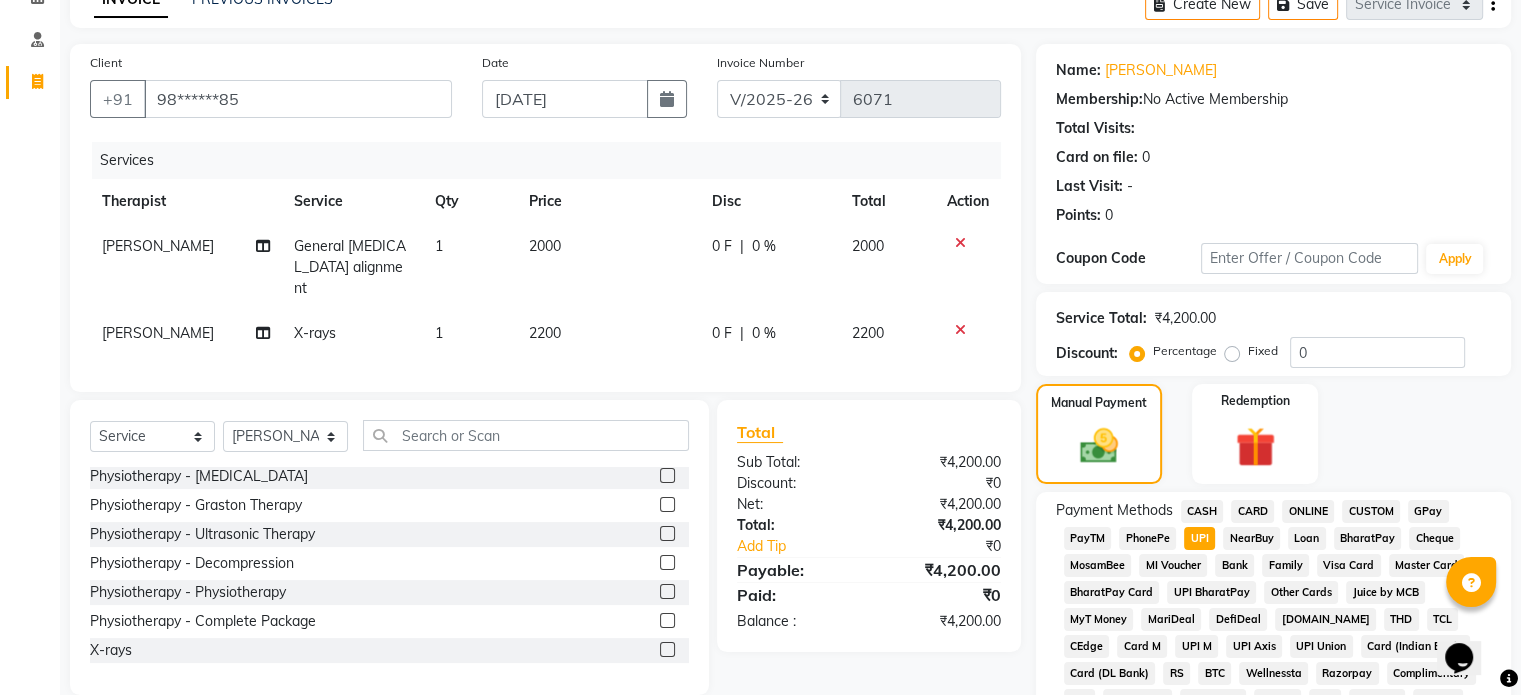 scroll, scrollTop: 652, scrollLeft: 0, axis: vertical 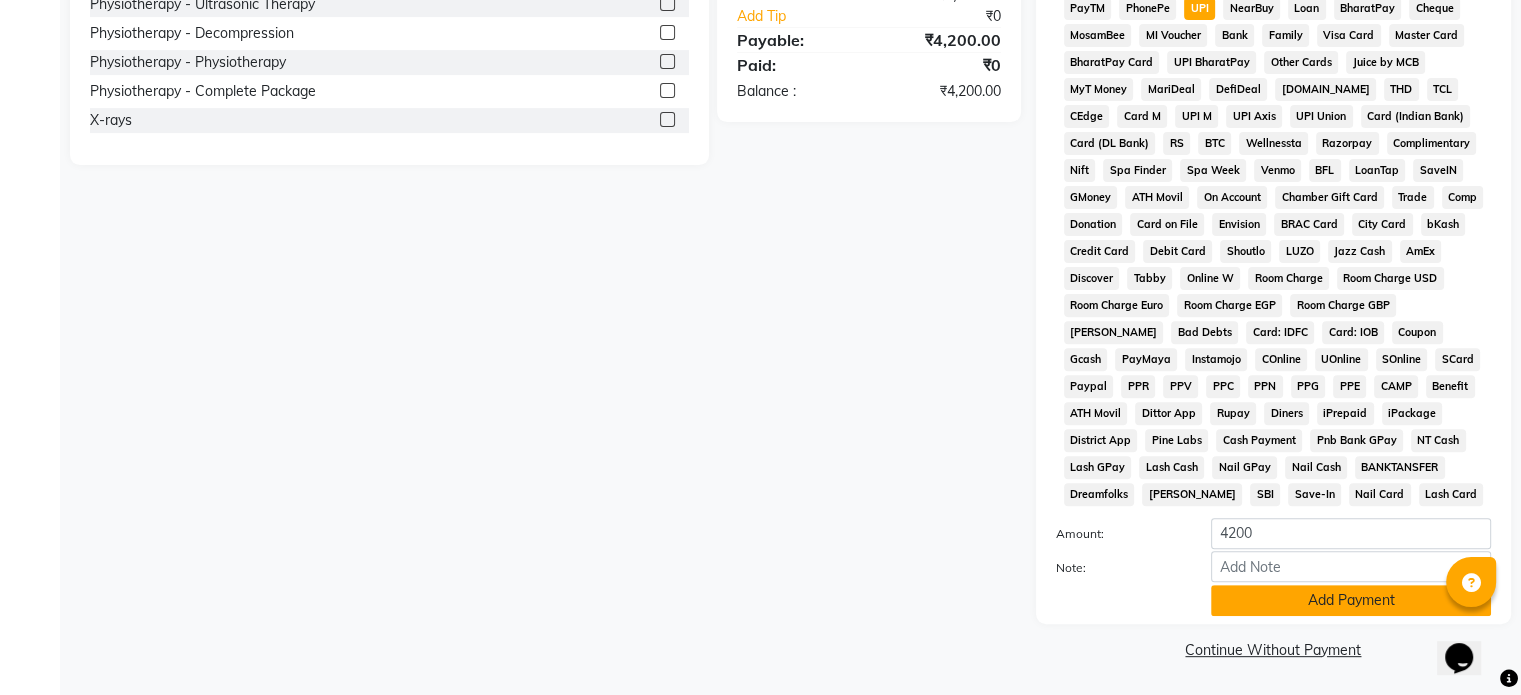 click on "Add Payment" 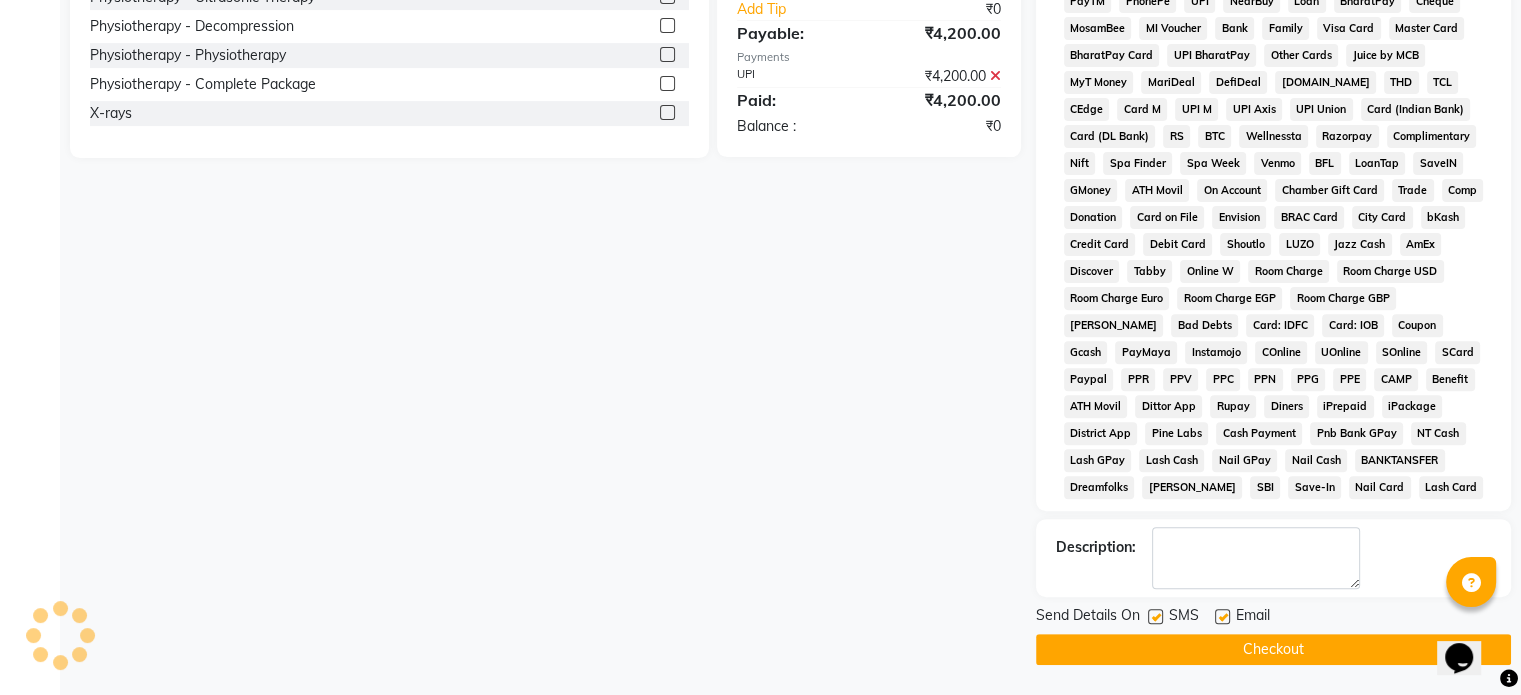 click 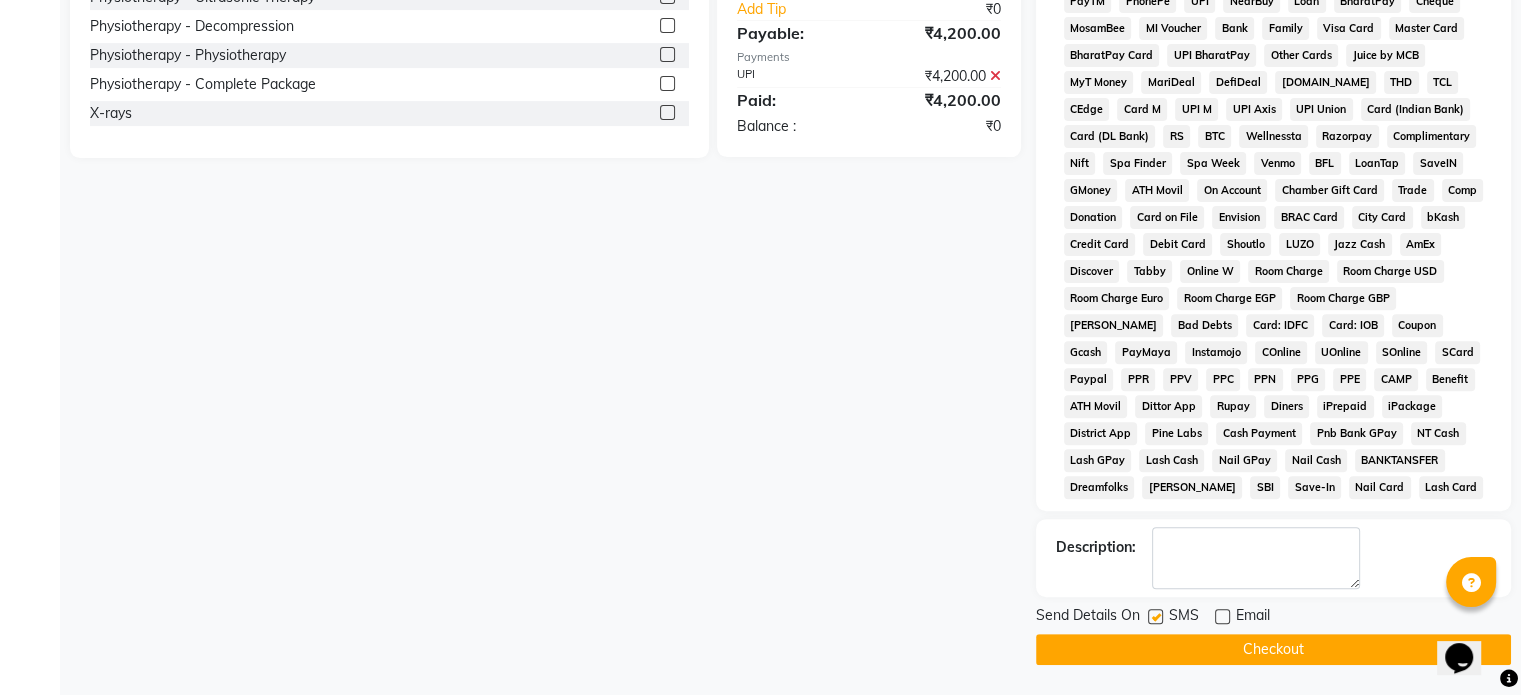 click 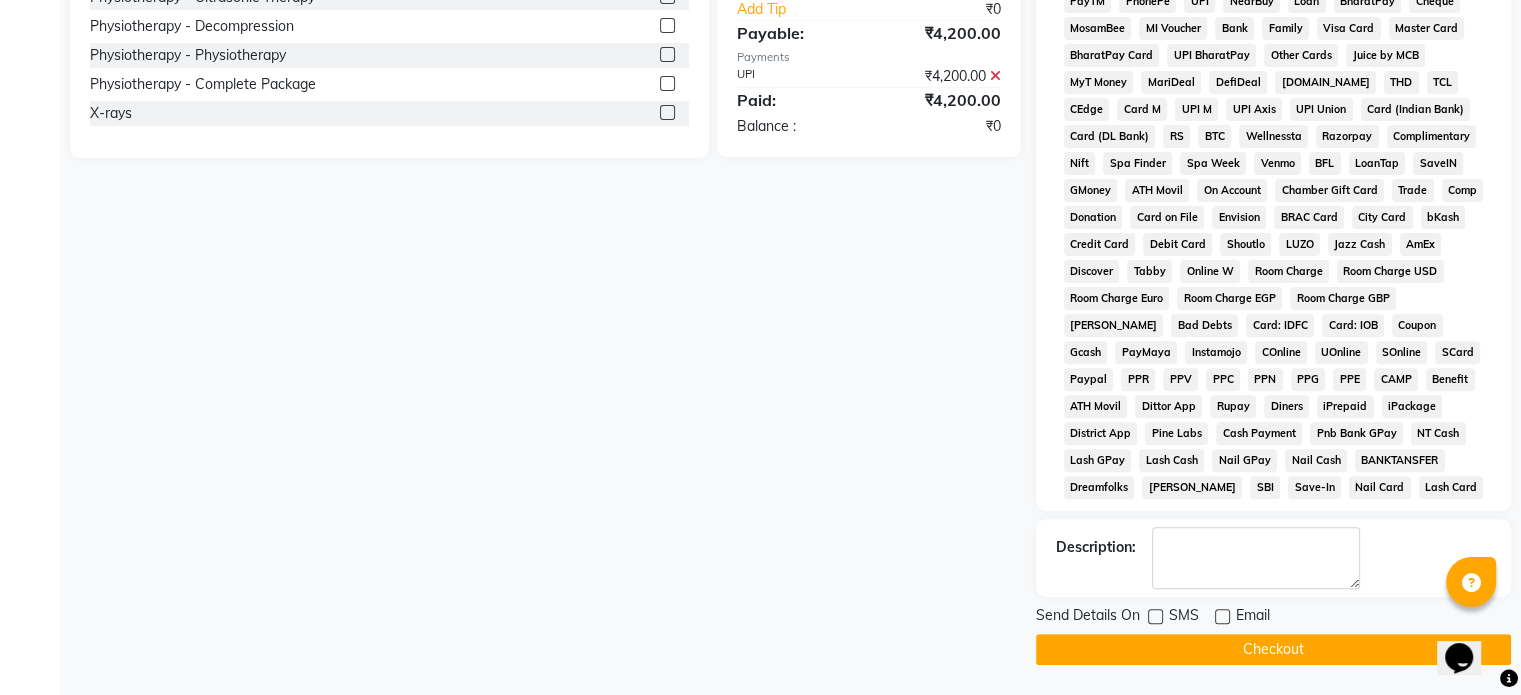 click on "Checkout" 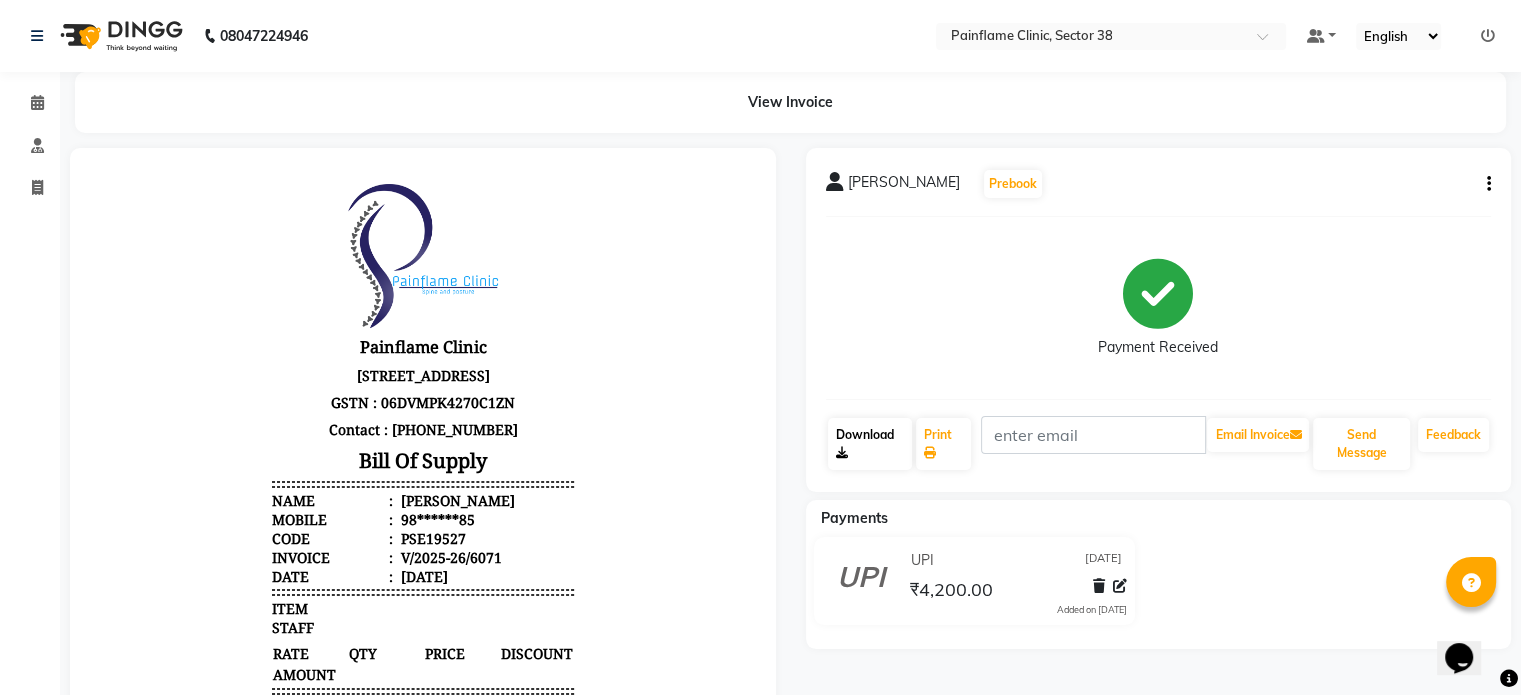 scroll, scrollTop: 428, scrollLeft: 0, axis: vertical 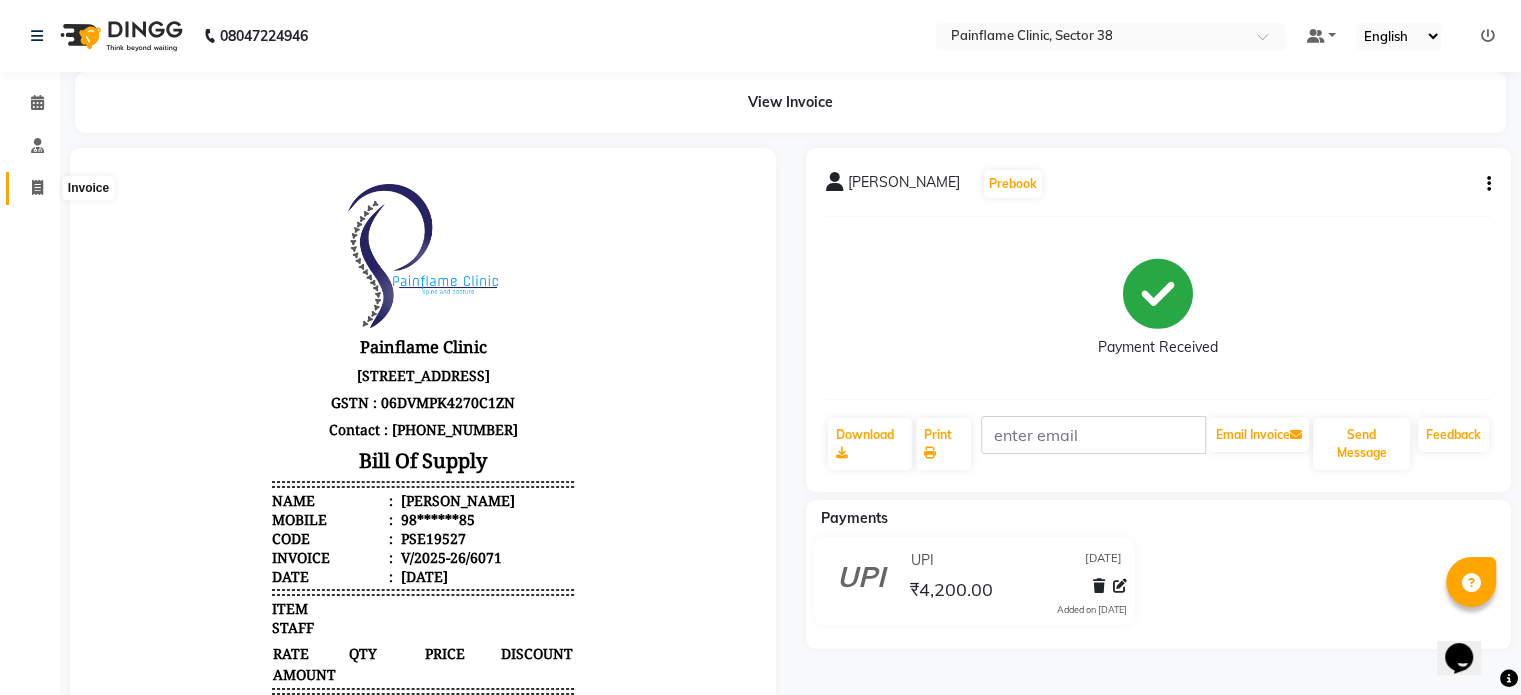 click 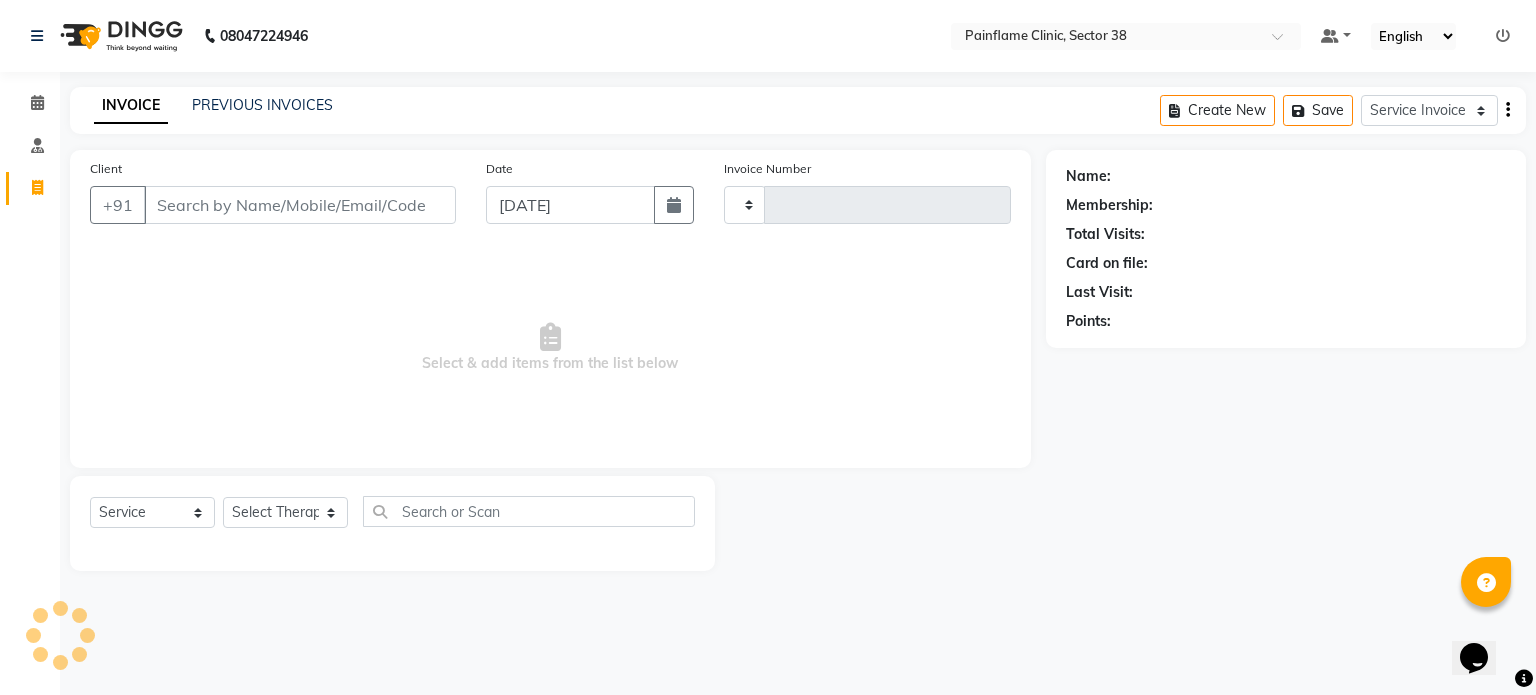 type on "6072" 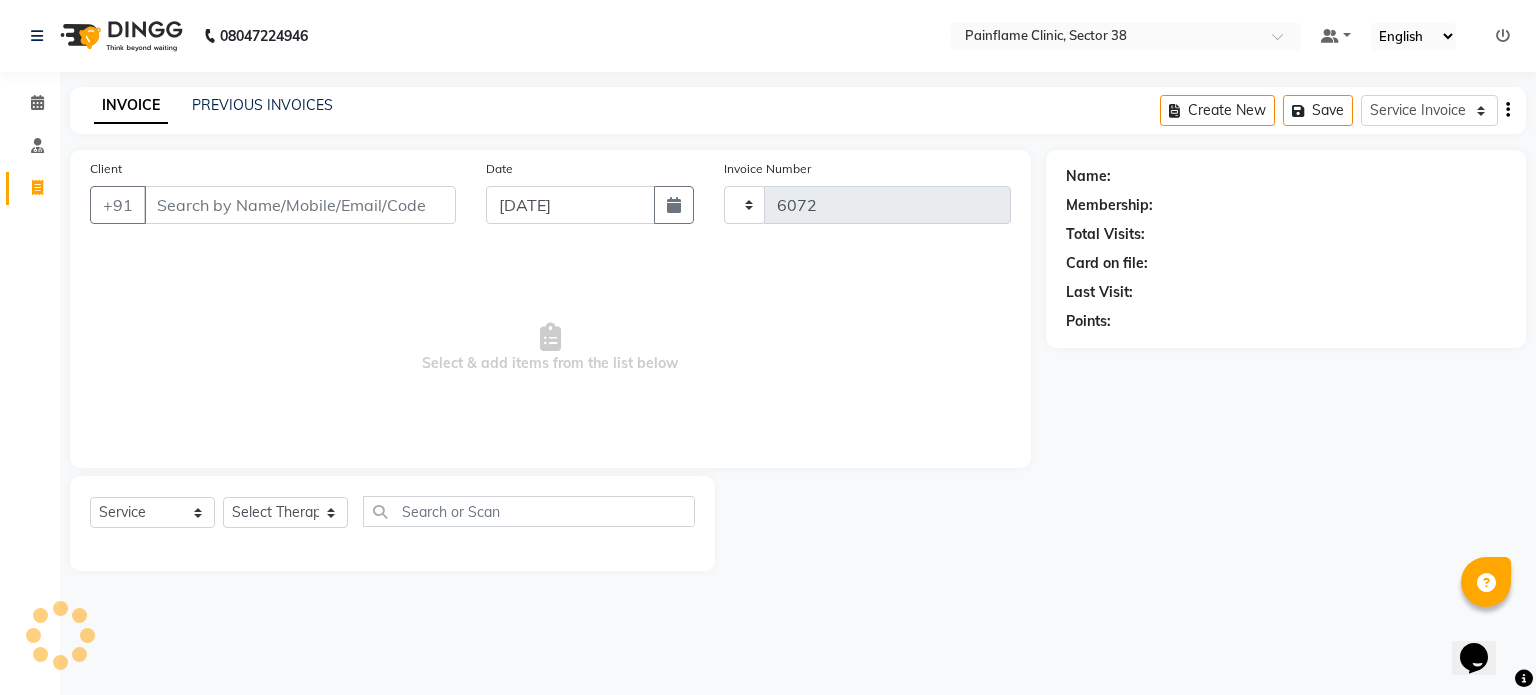 select on "3964" 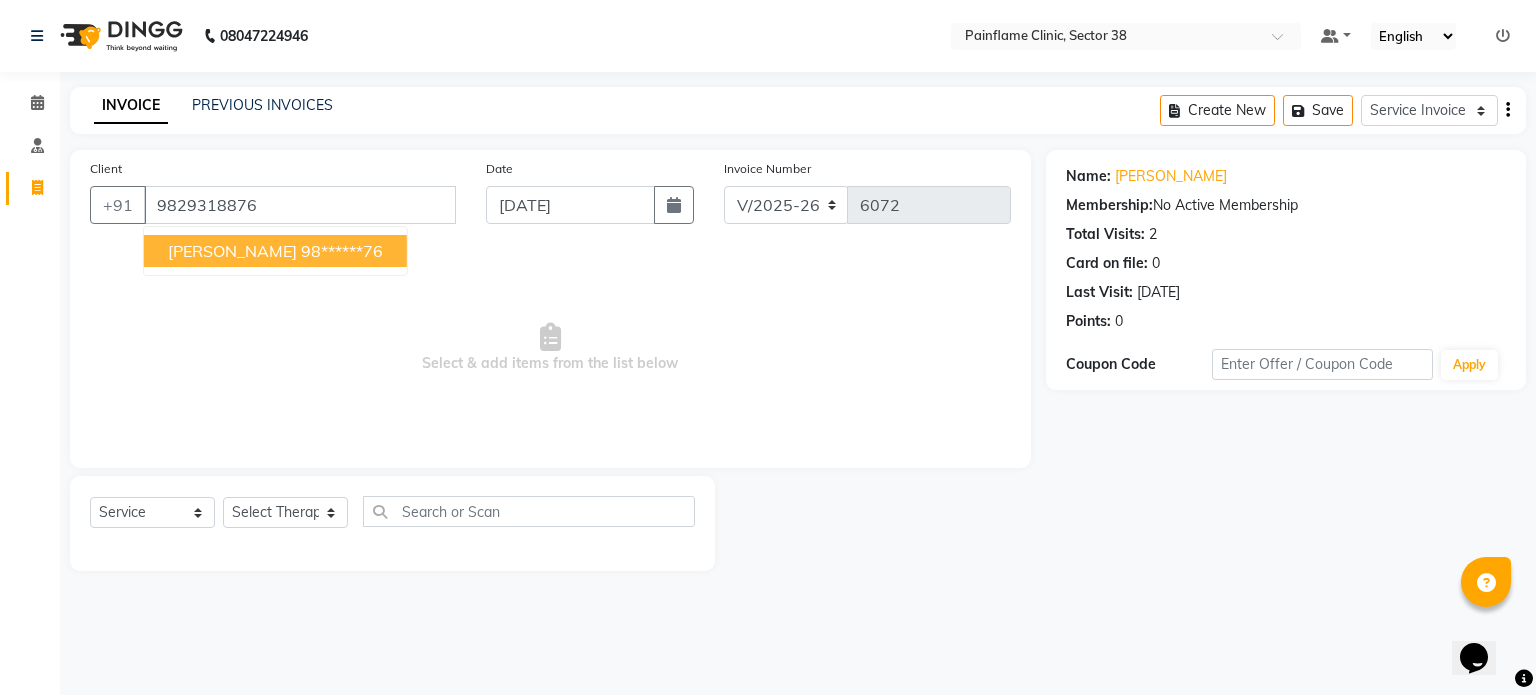 click on "[PERSON_NAME]" at bounding box center (232, 251) 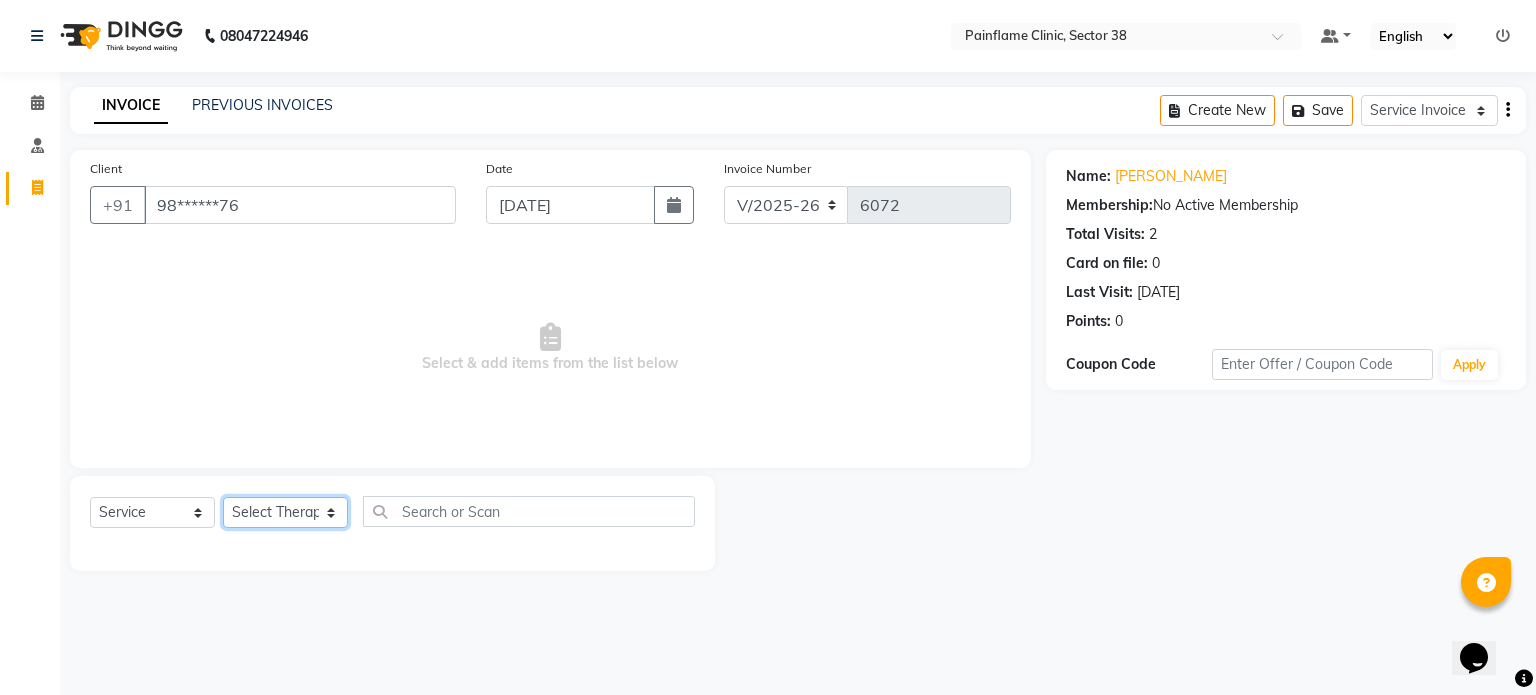 click on "Select Therapist [PERSON_NAME] Dr [PERSON_NAME] [PERSON_NAME] Dr [PERSON_NAME] Dr. Suraj [PERSON_NAME] [PERSON_NAME] [PERSON_NAME] [PERSON_NAME] Reception 1  Reception 2 Reception 3" 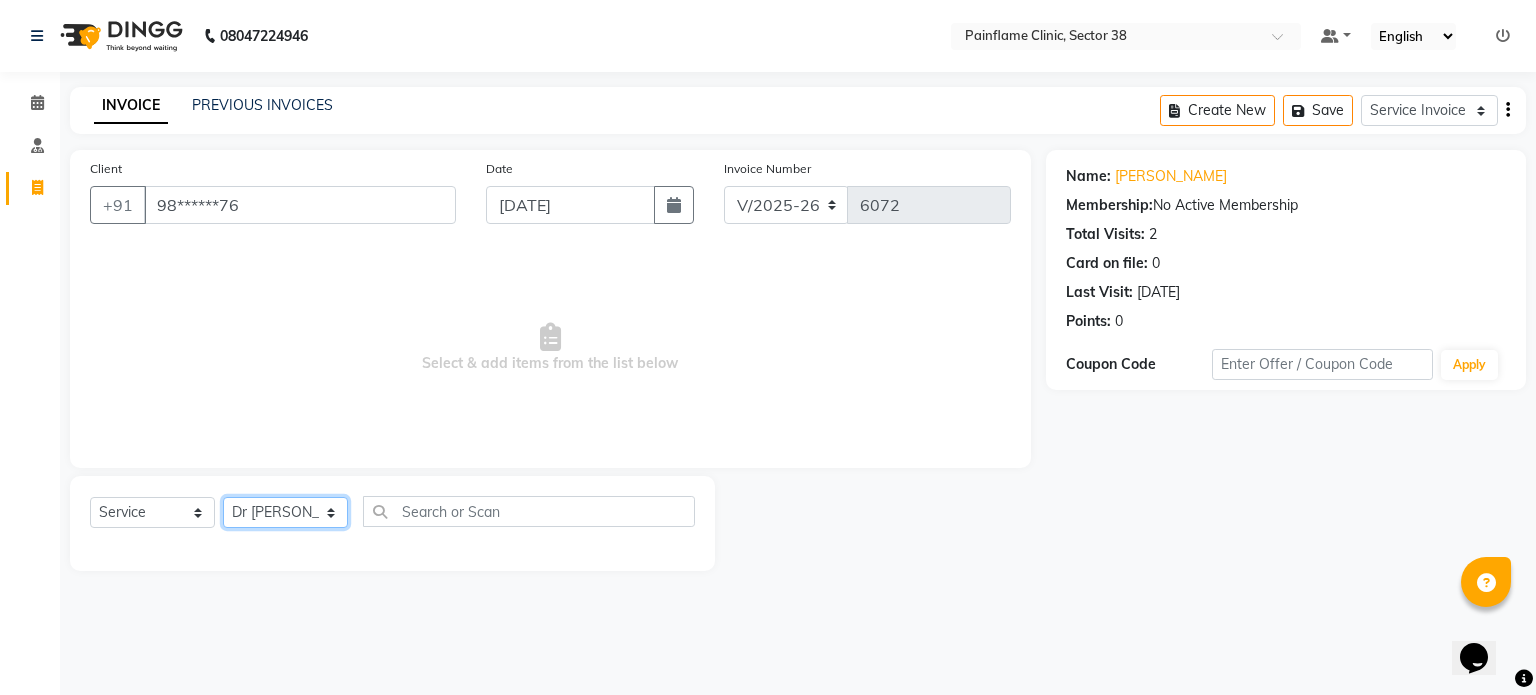 click on "Select Therapist [PERSON_NAME] Dr [PERSON_NAME] [PERSON_NAME] Dr [PERSON_NAME] Dr. Suraj [PERSON_NAME] [PERSON_NAME] [PERSON_NAME] [PERSON_NAME] Reception 1  Reception 2 Reception 3" 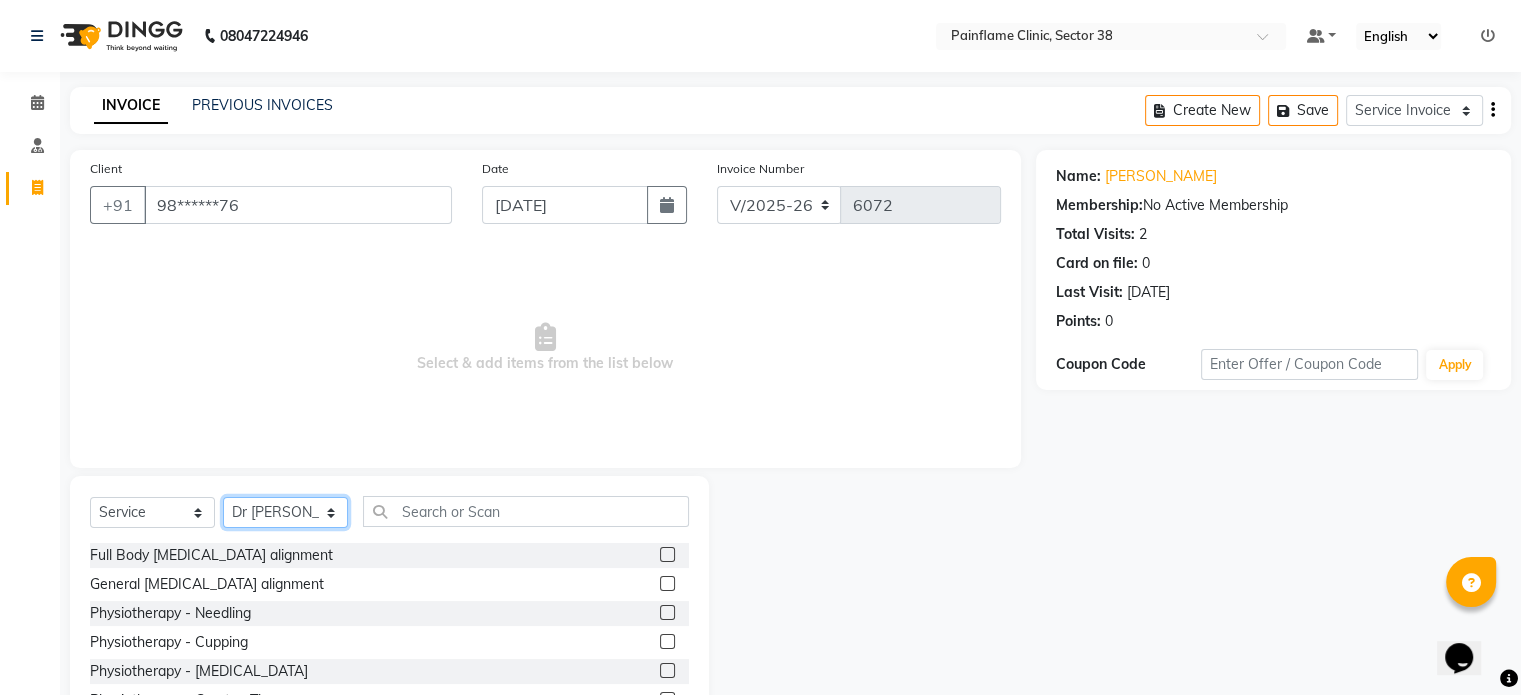 scroll, scrollTop: 119, scrollLeft: 0, axis: vertical 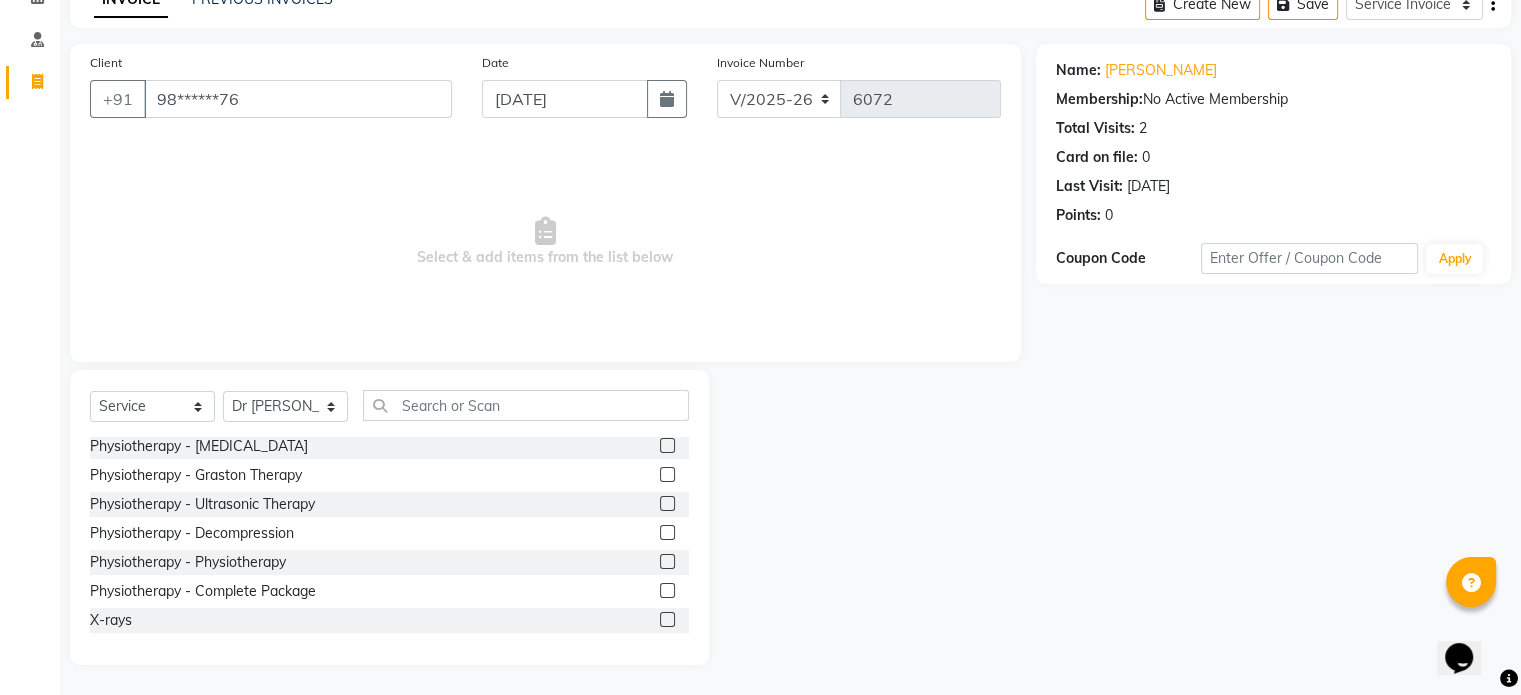 click 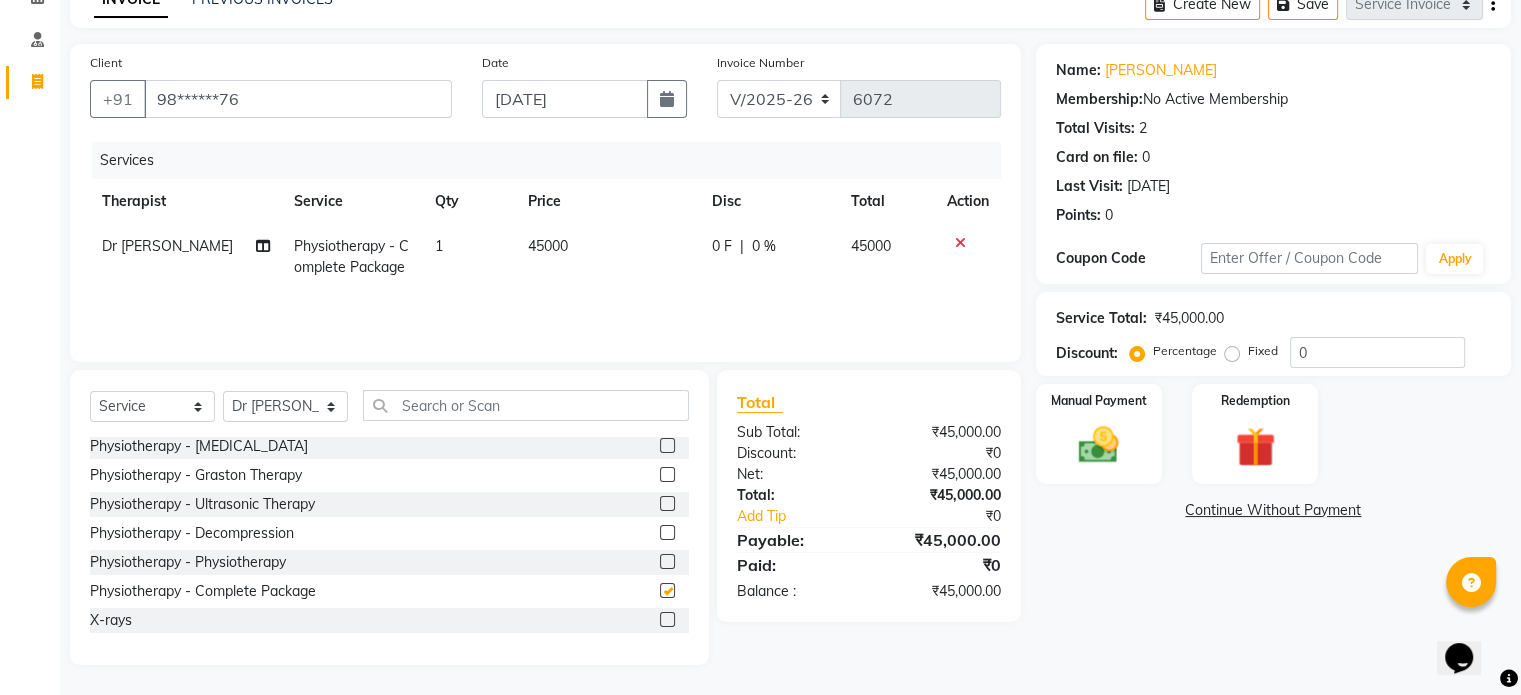 checkbox on "false" 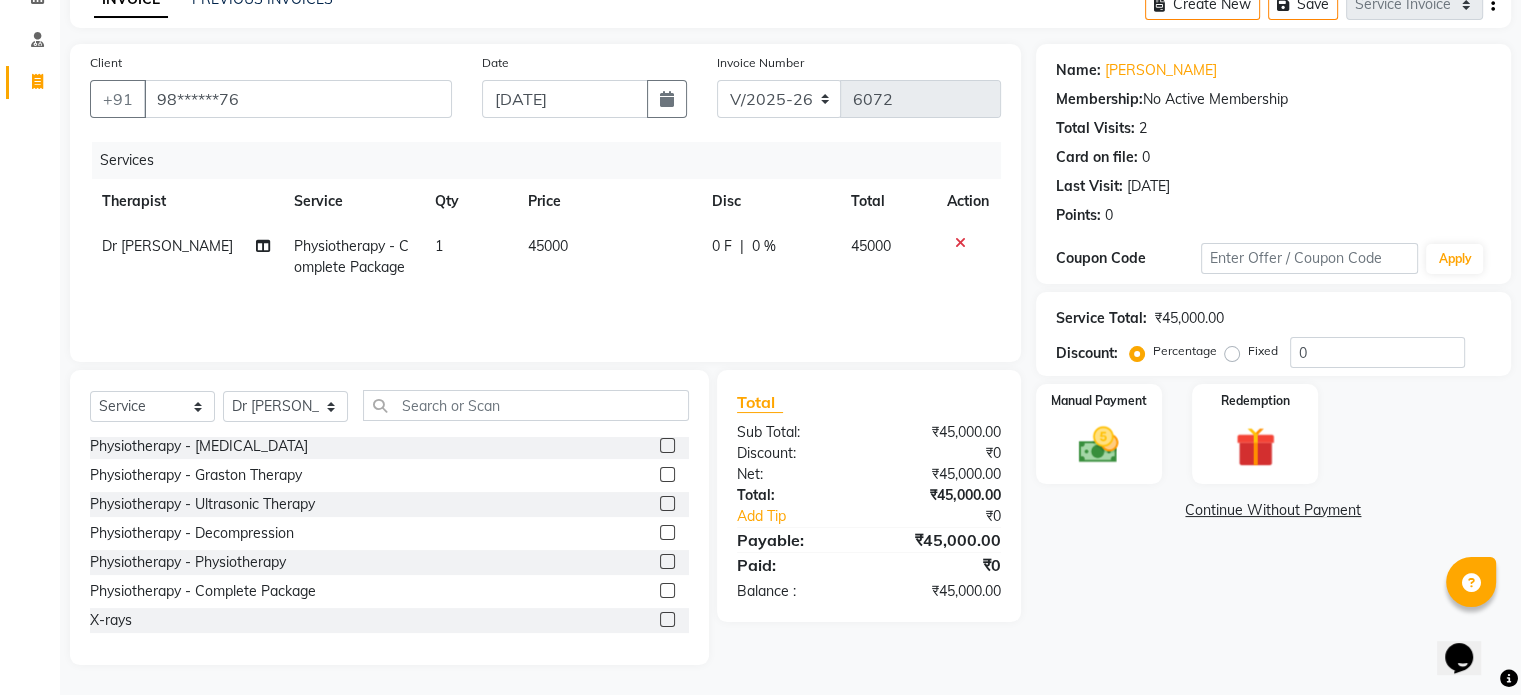 click on "45000" 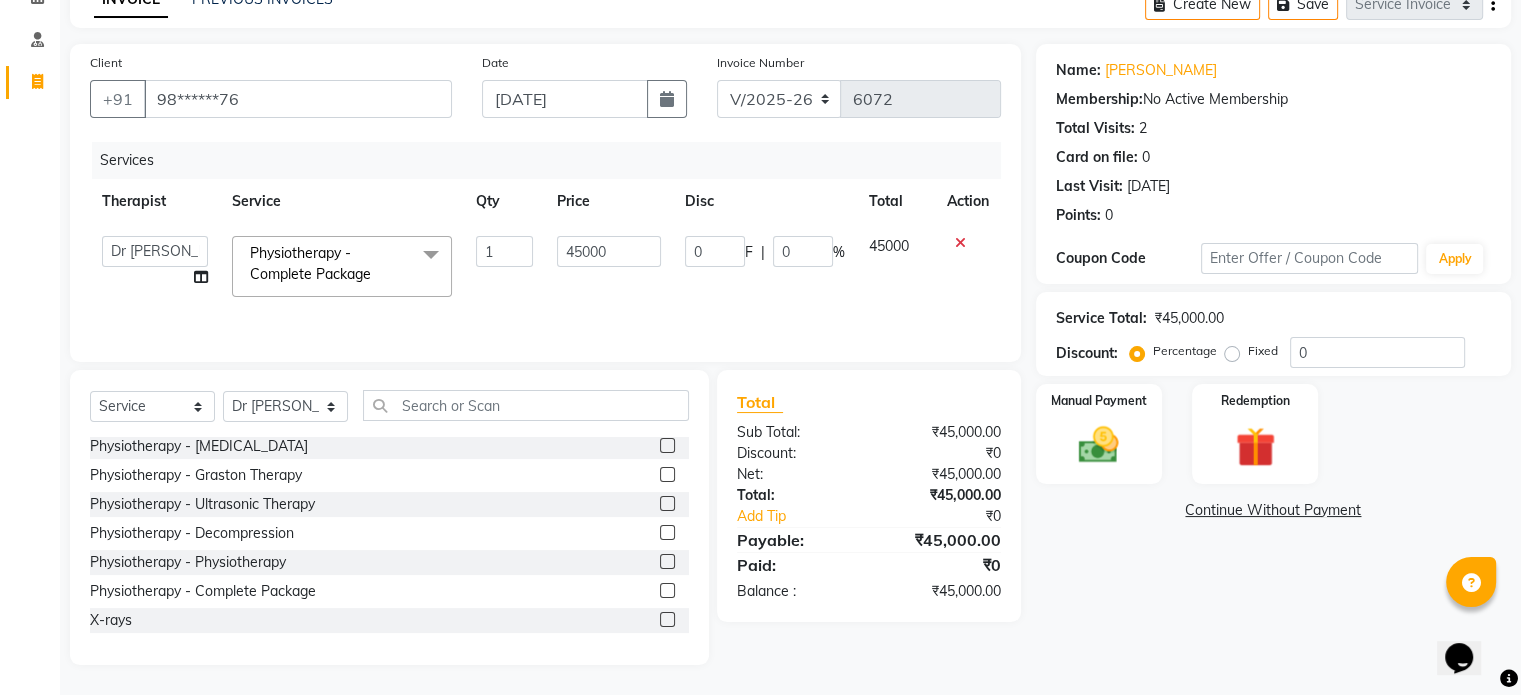 click on "45000" 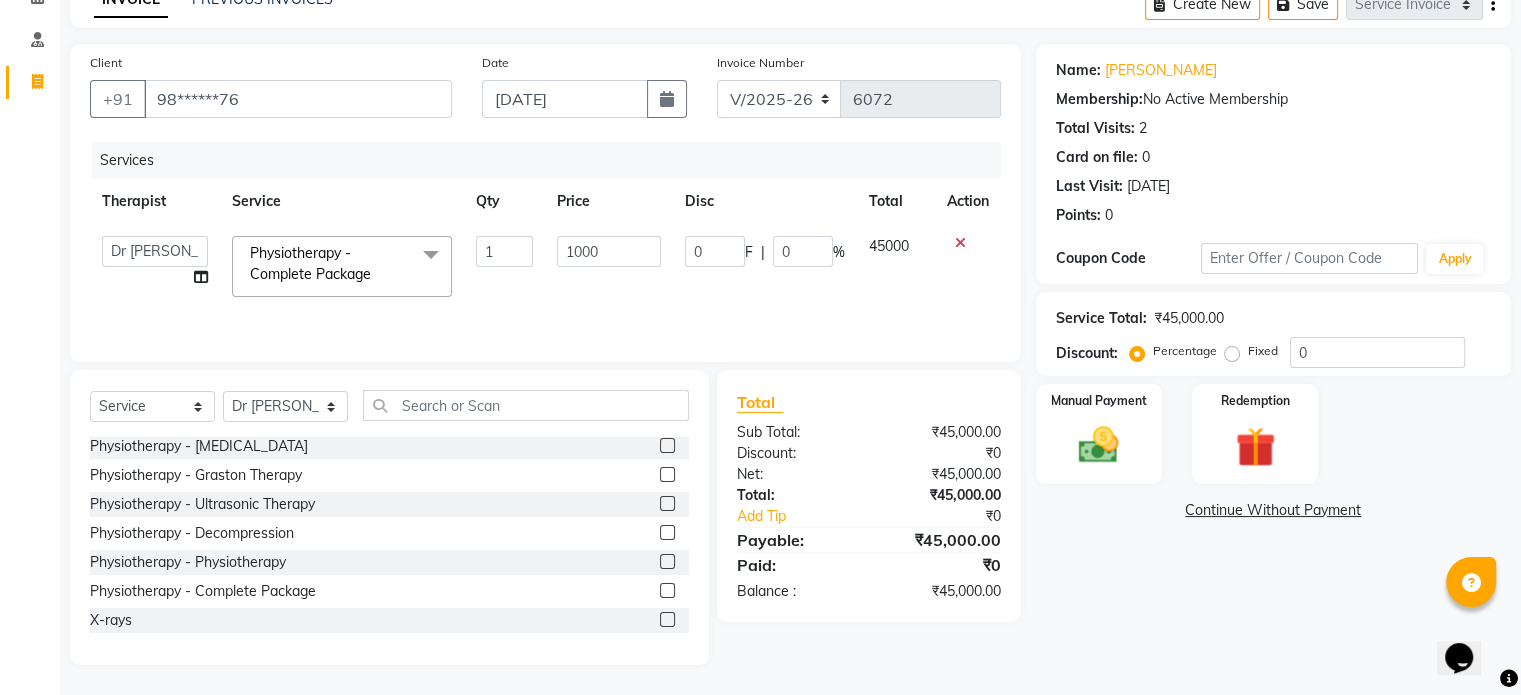 type on "10000" 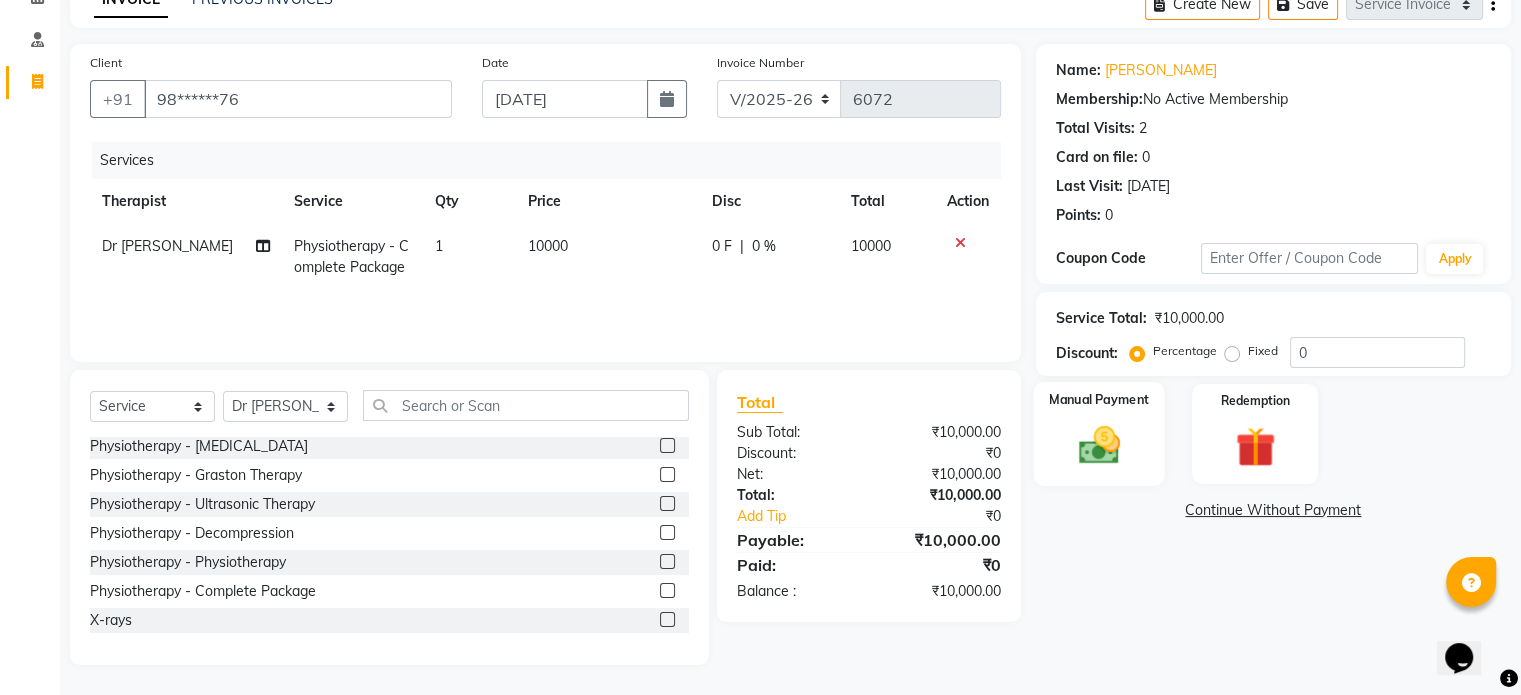 click 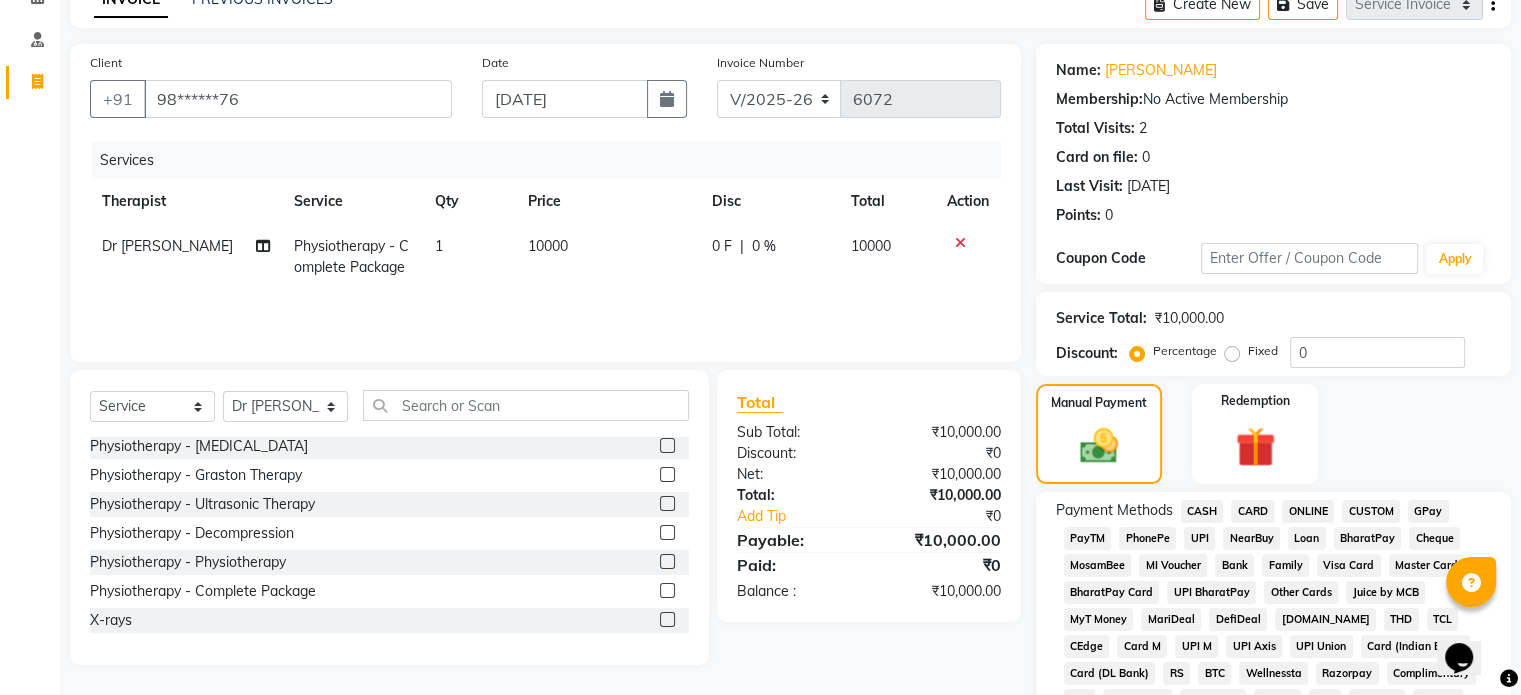 click on "UPI" 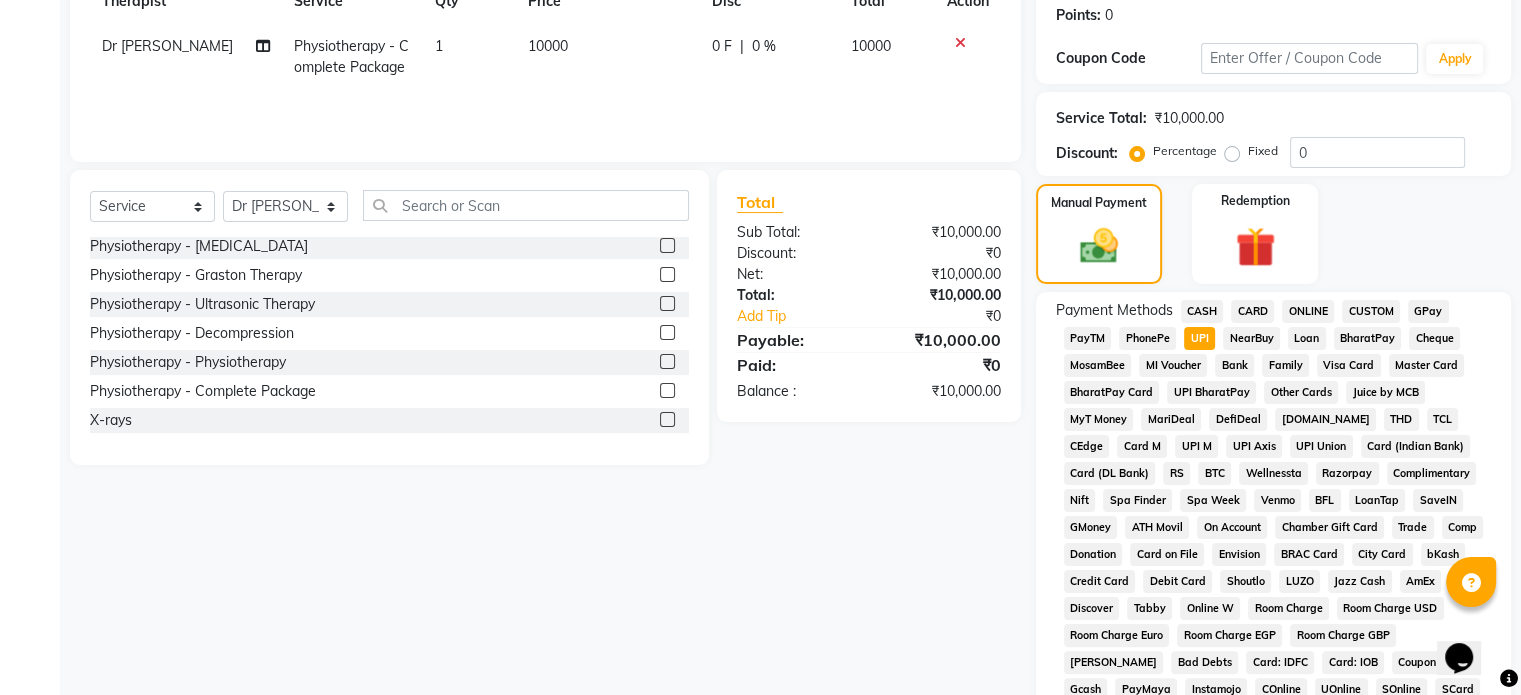 scroll, scrollTop: 652, scrollLeft: 0, axis: vertical 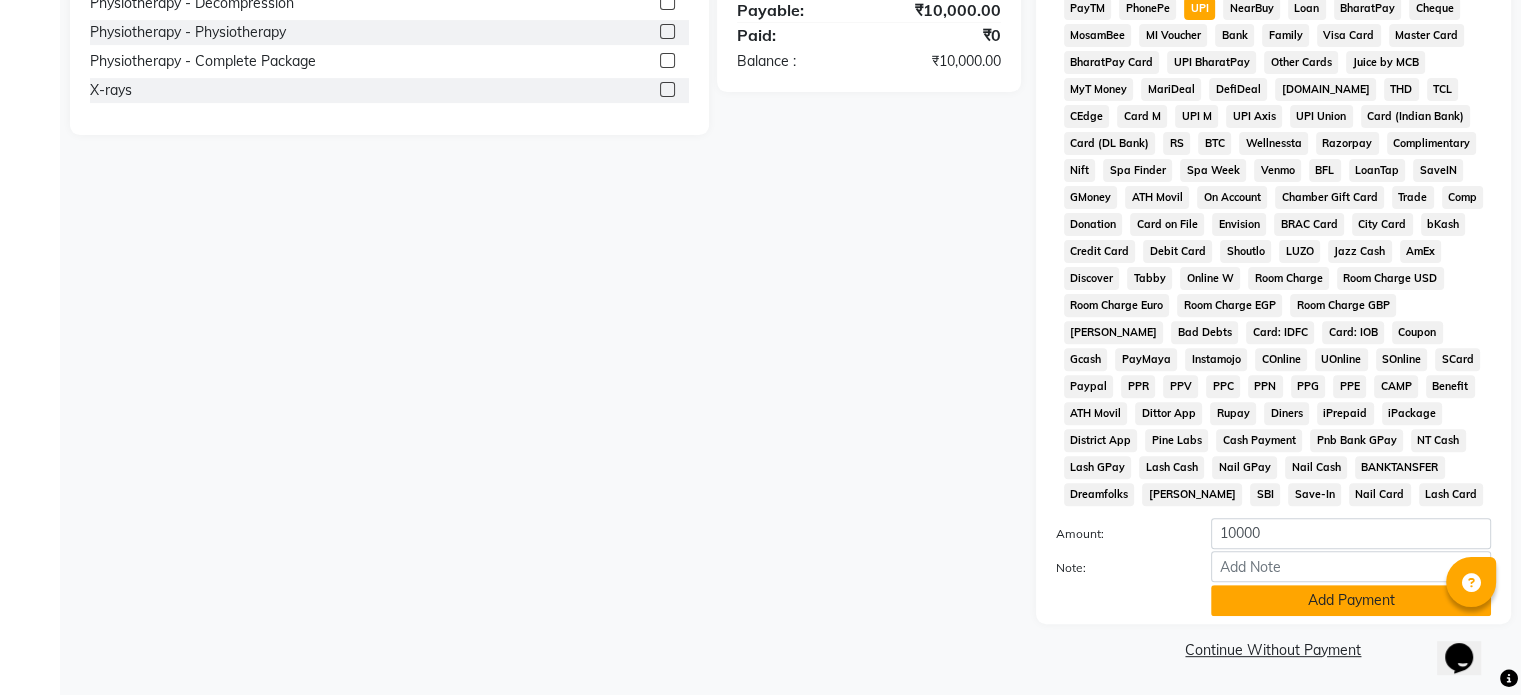 click on "Add Payment" 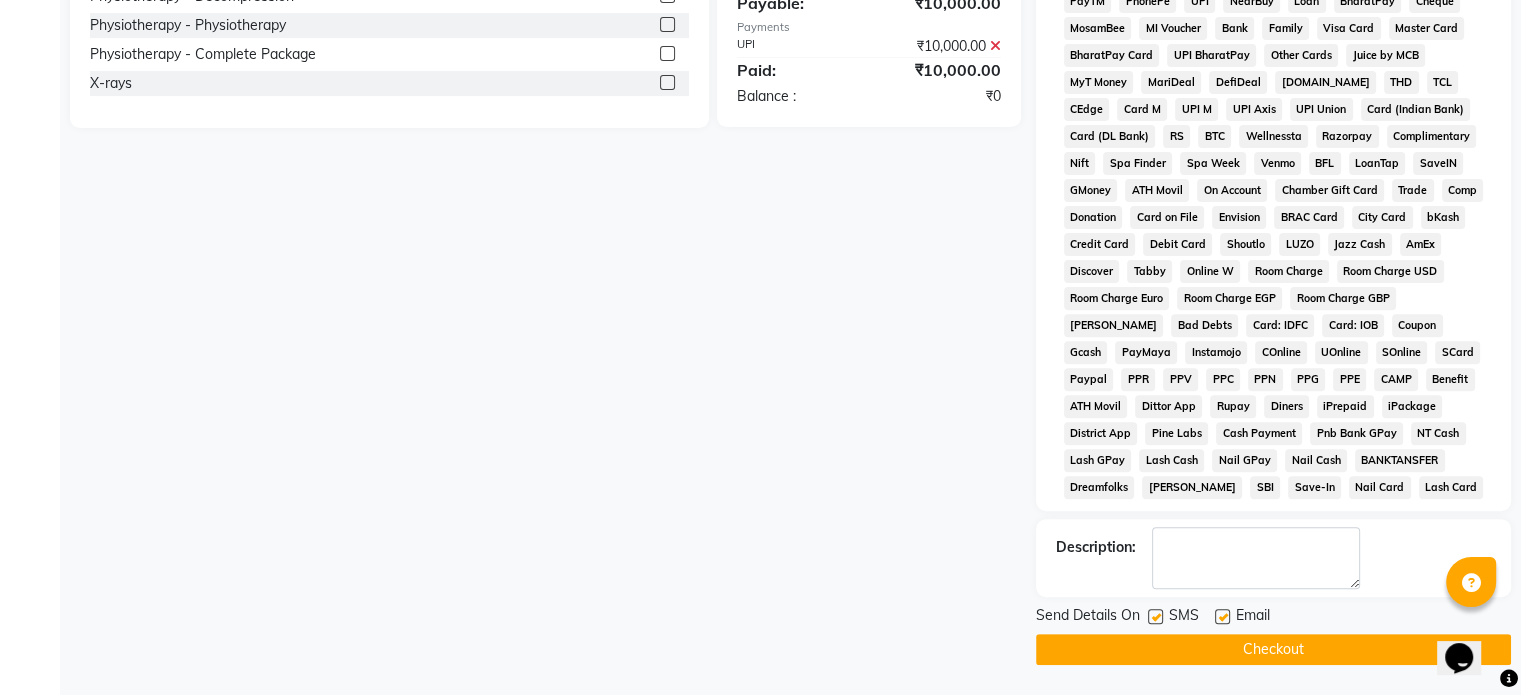 click 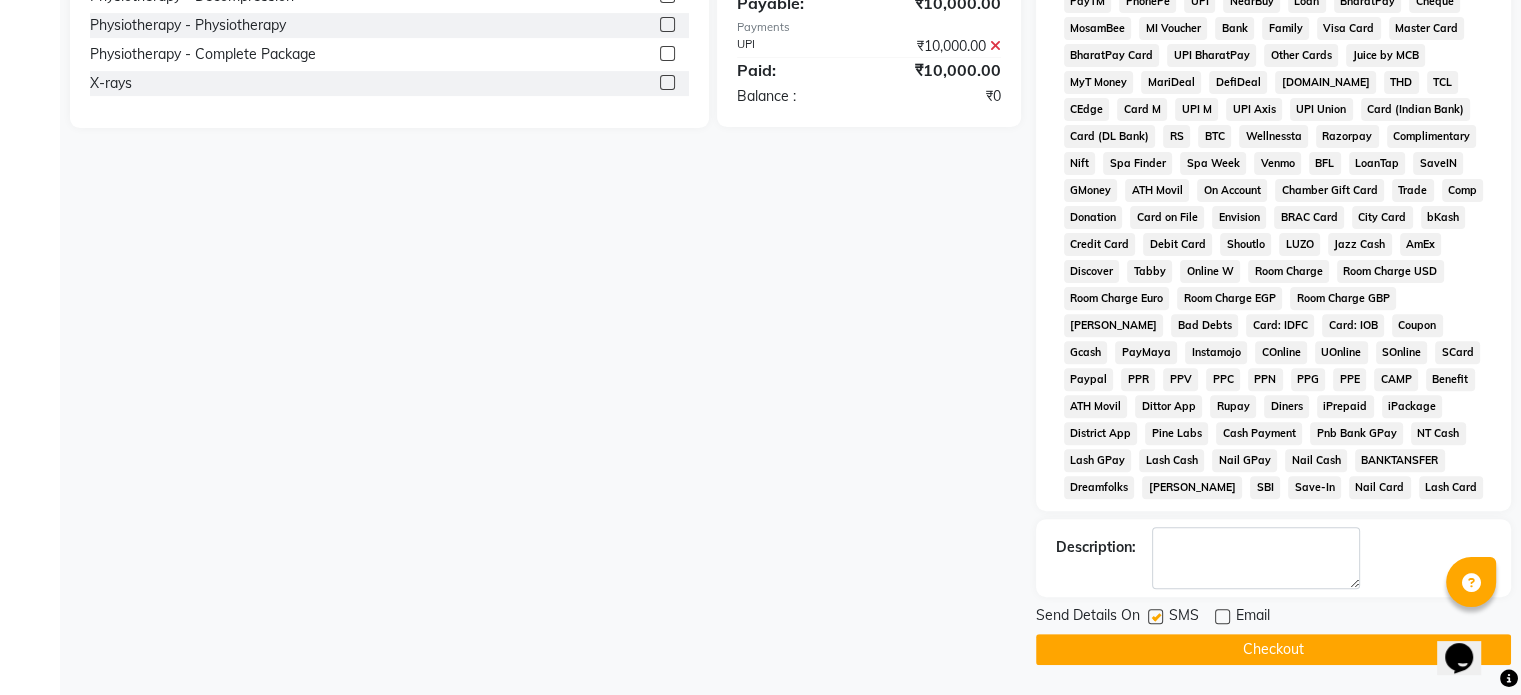 click 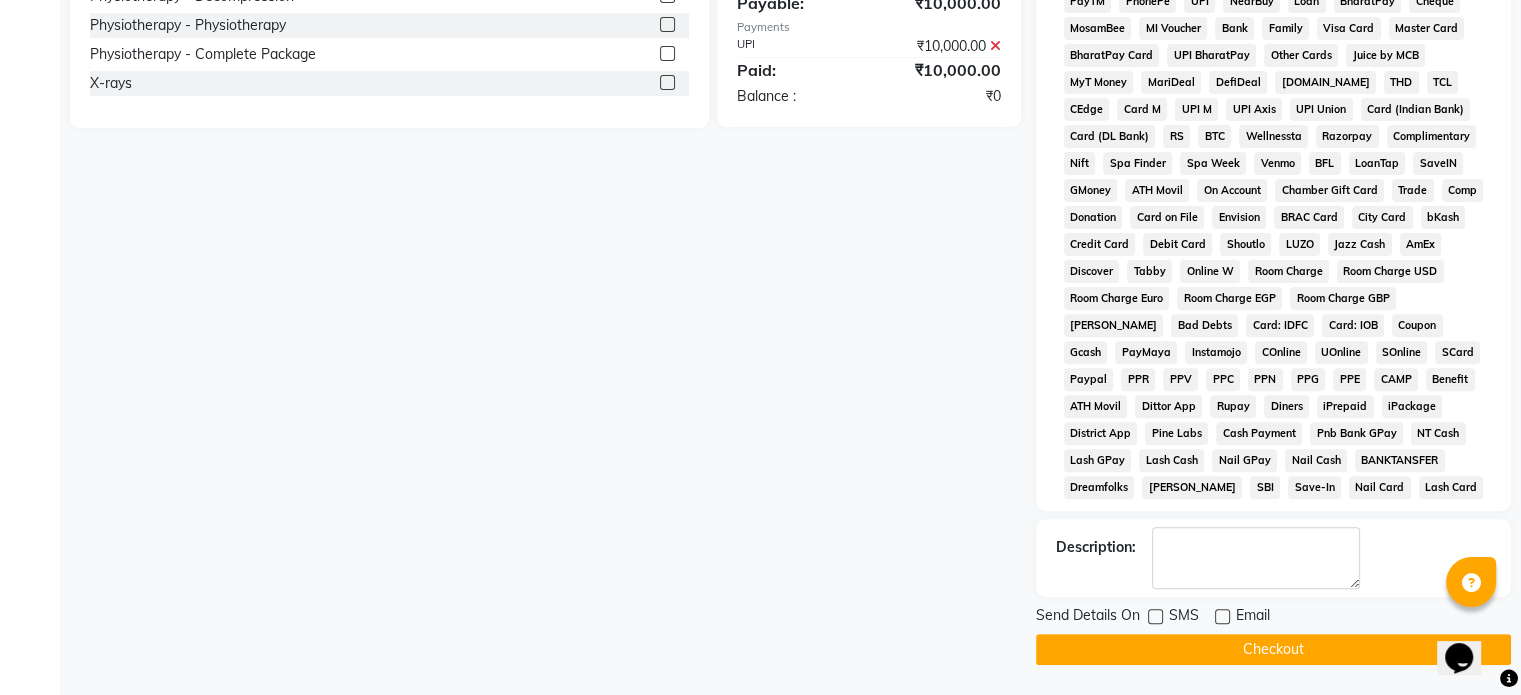 click on "Checkout" 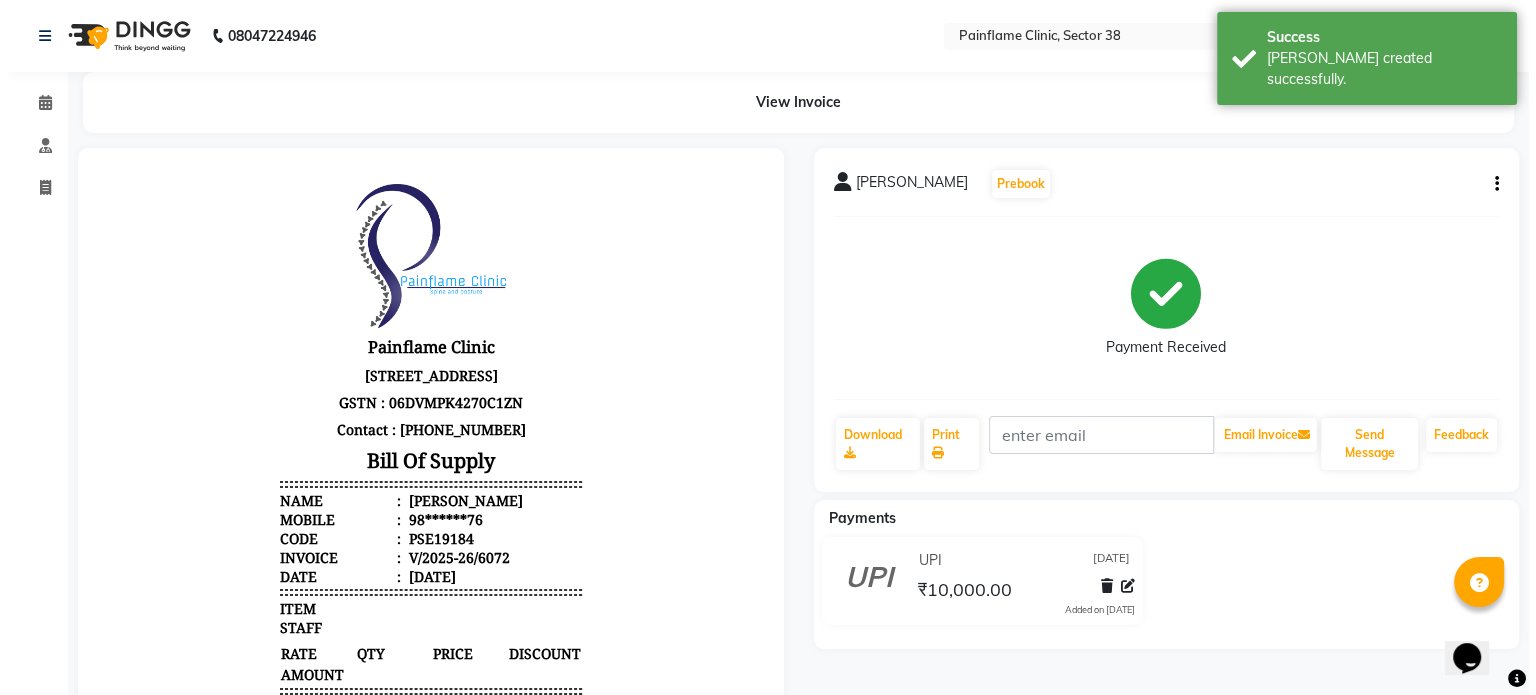 scroll, scrollTop: 0, scrollLeft: 0, axis: both 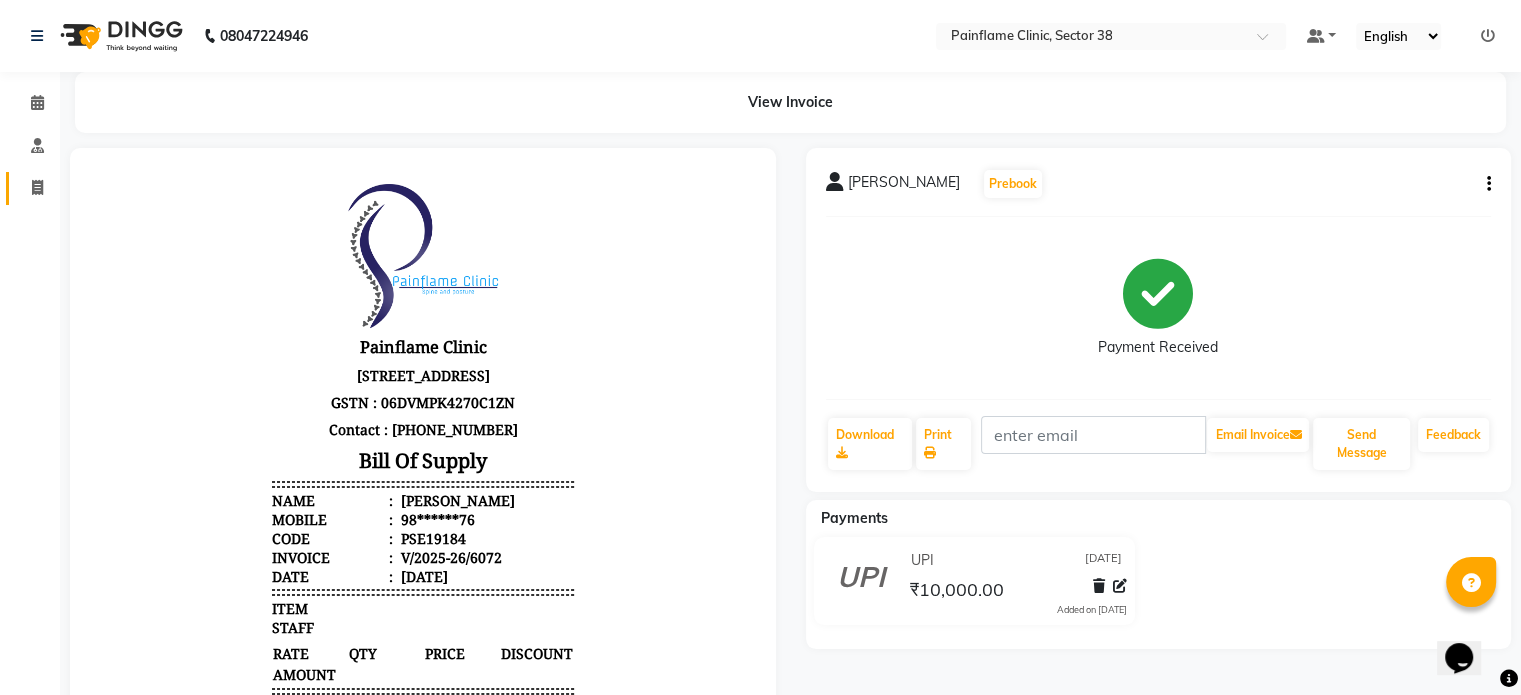 click on "Invoice" 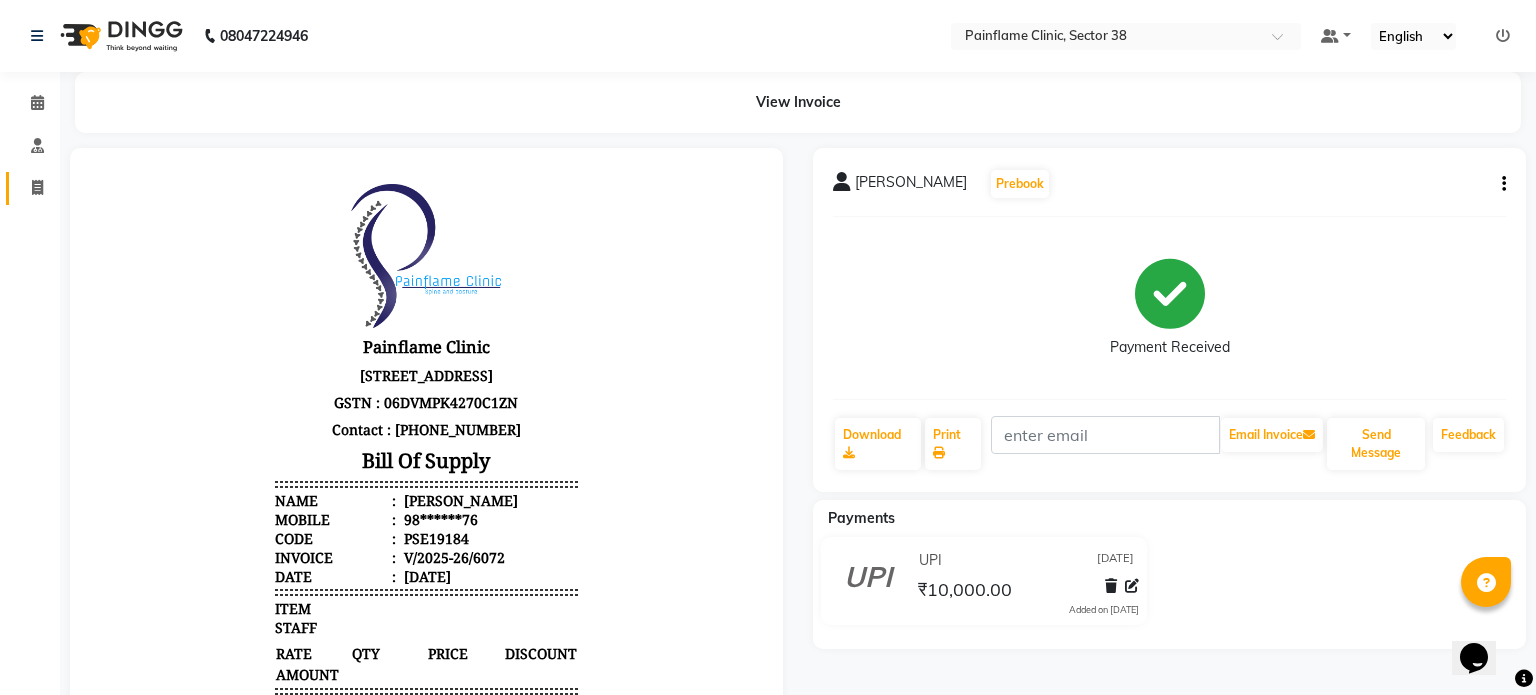 select on "3964" 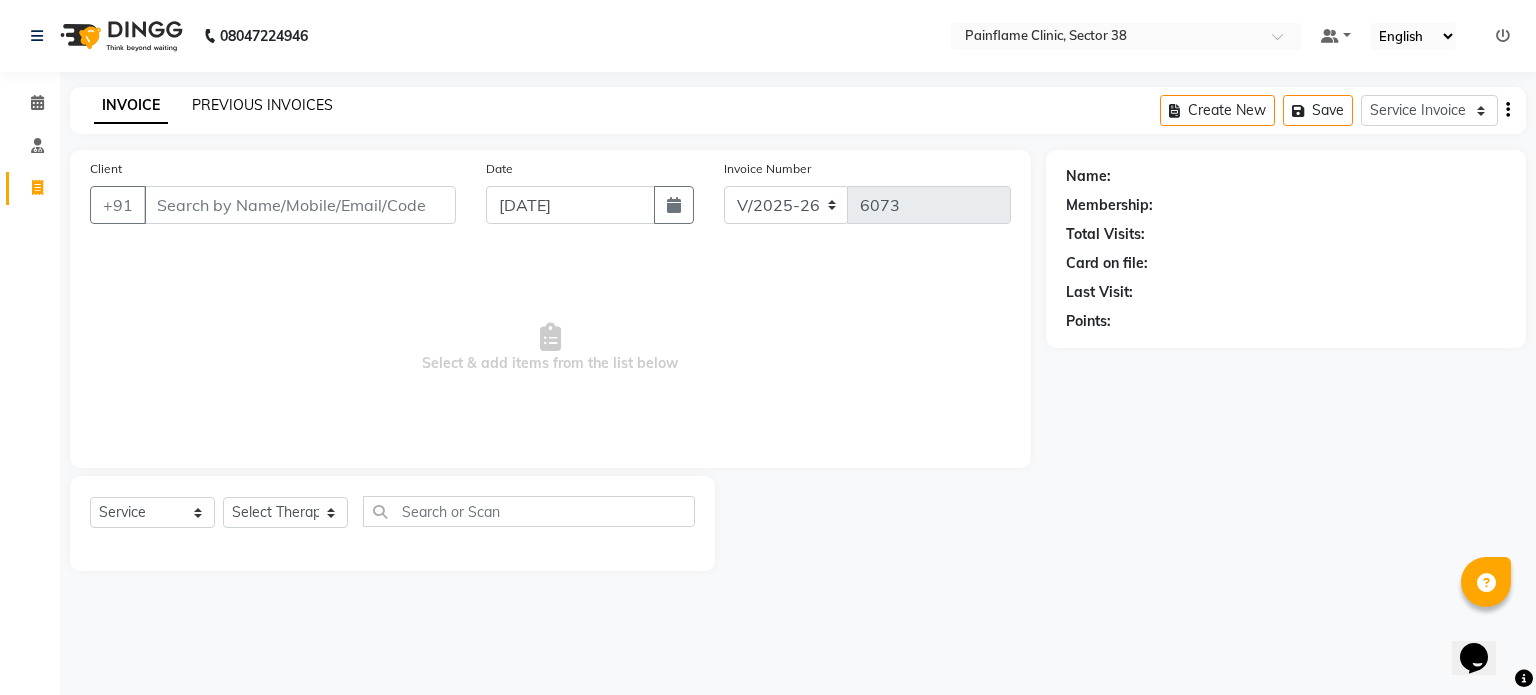 click on "PREVIOUS INVOICES" 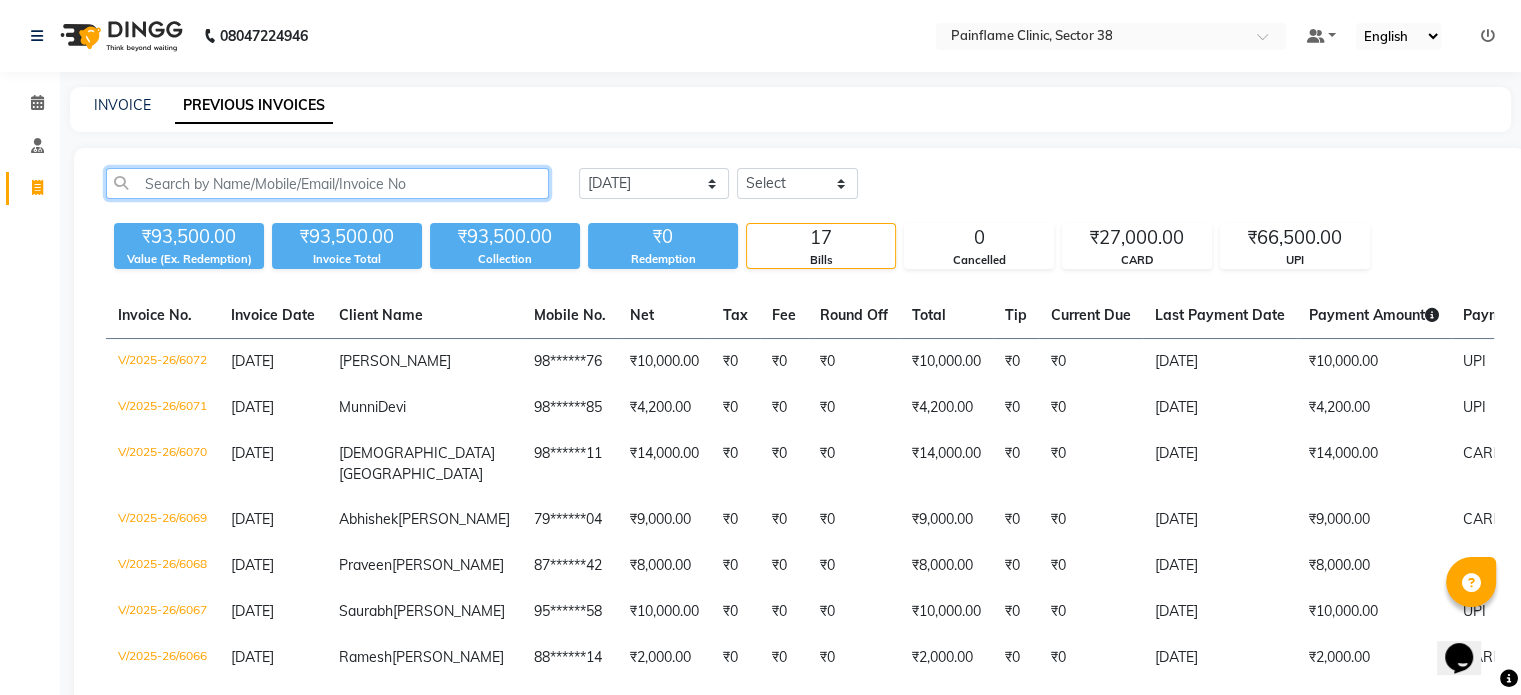 click 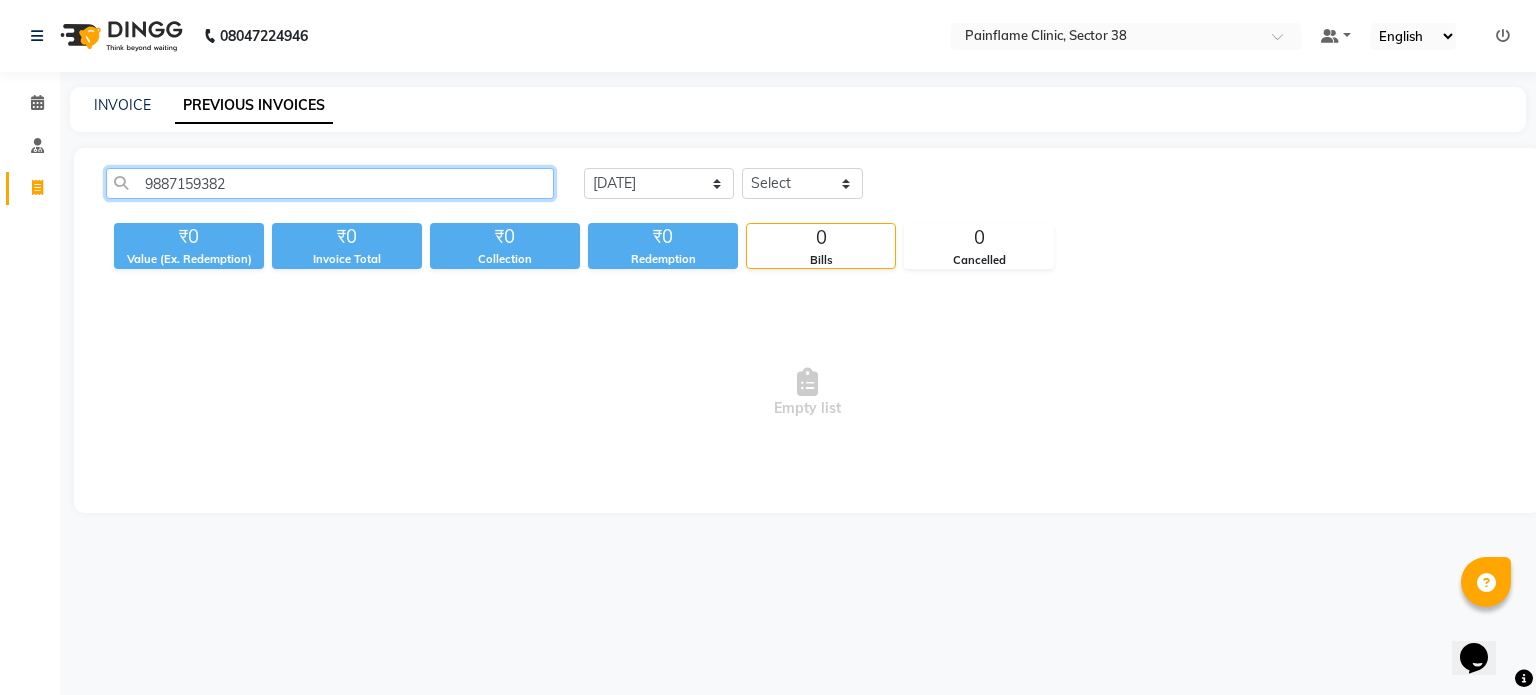 click on "9887159382" 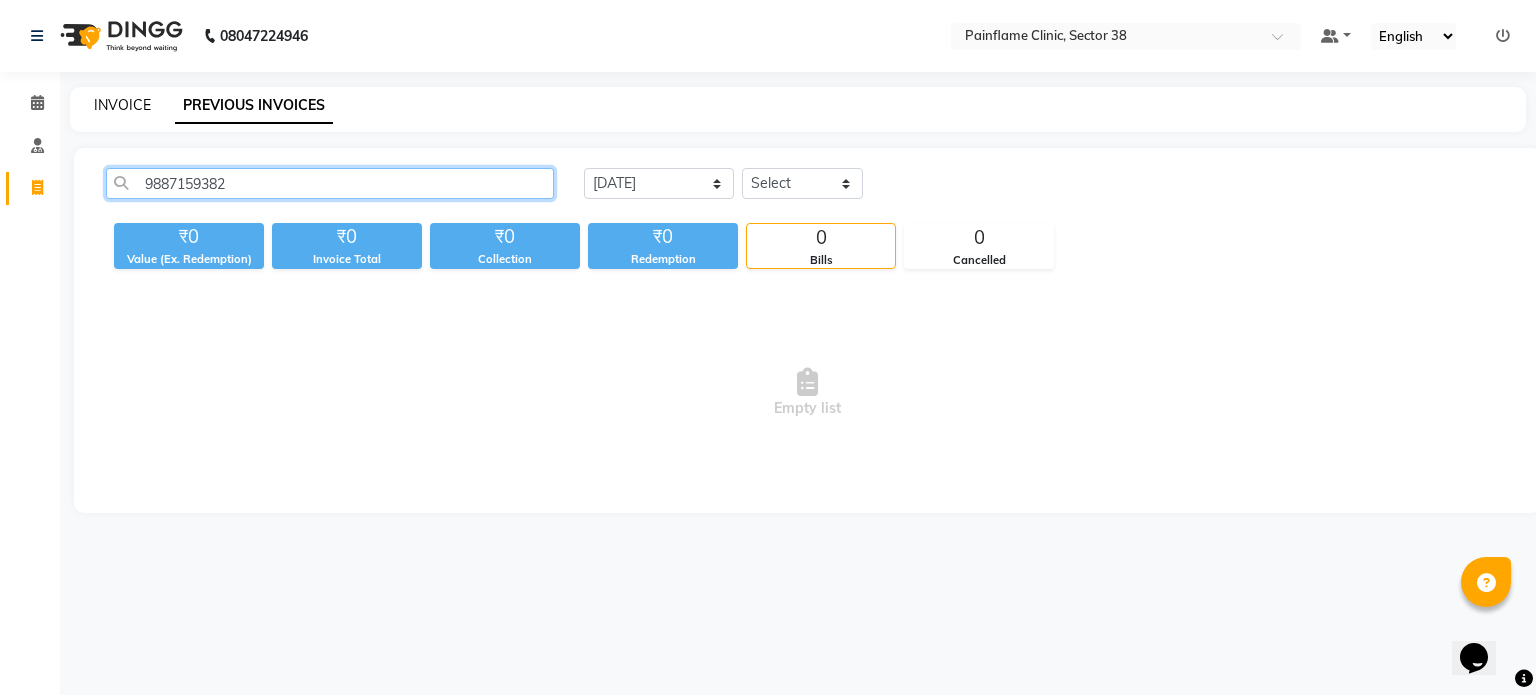 type on "9887159382" 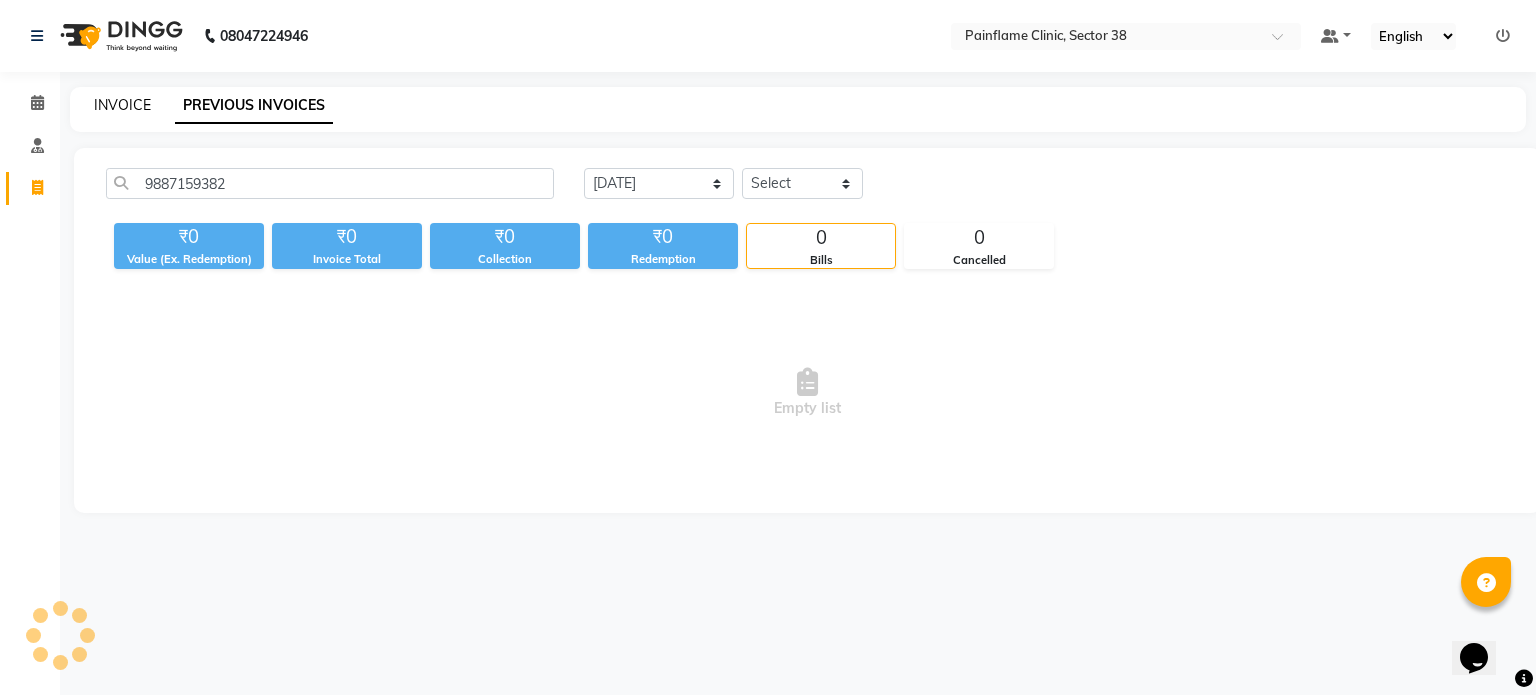 click on "INVOICE" 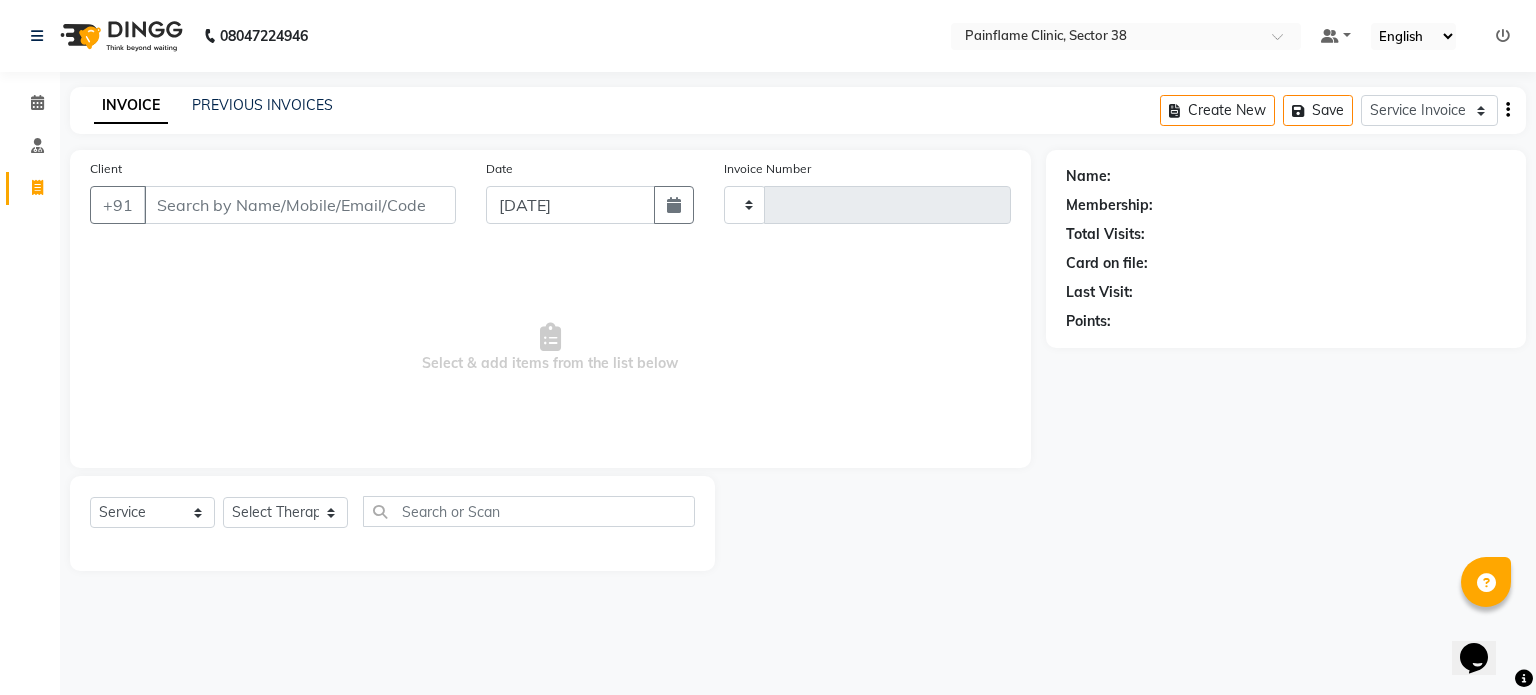 type on "6073" 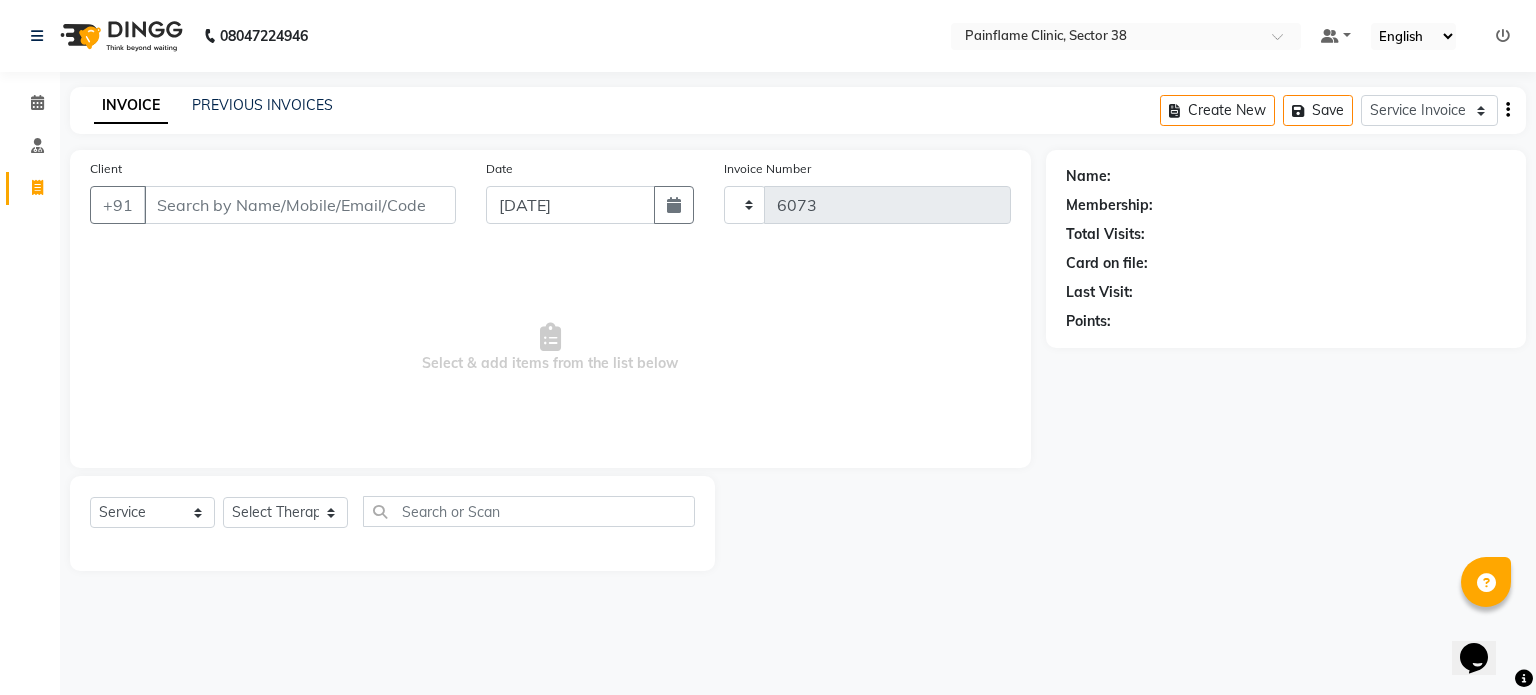 select on "3964" 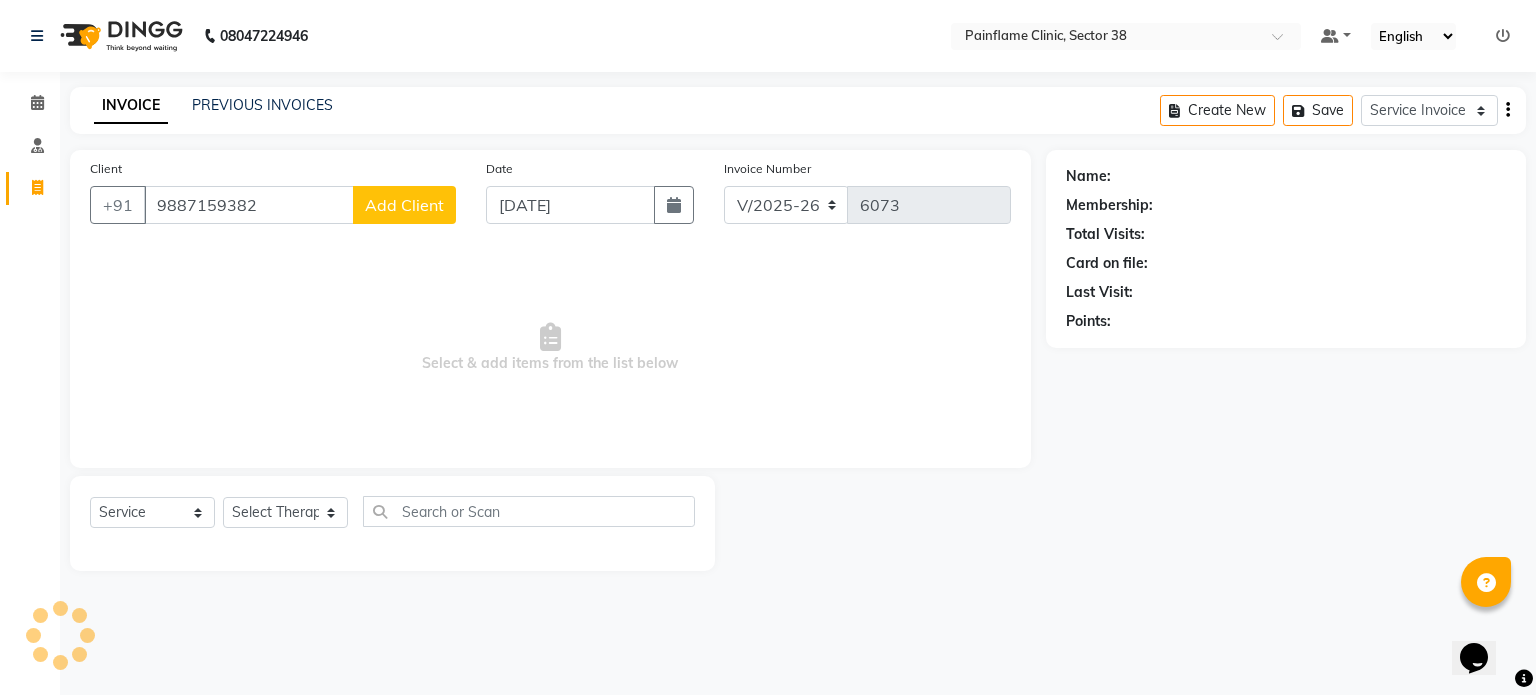 type on "9887159382" 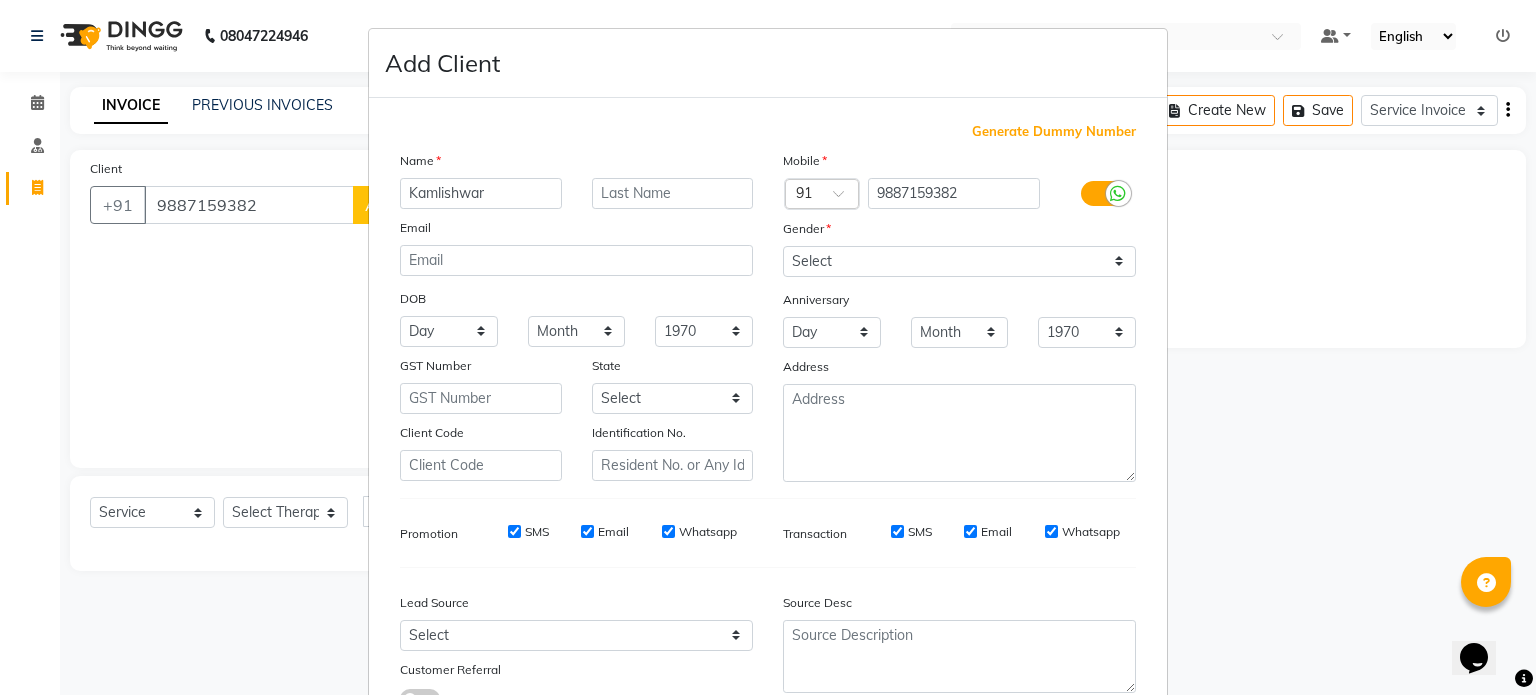 type on "Kamlishwar" 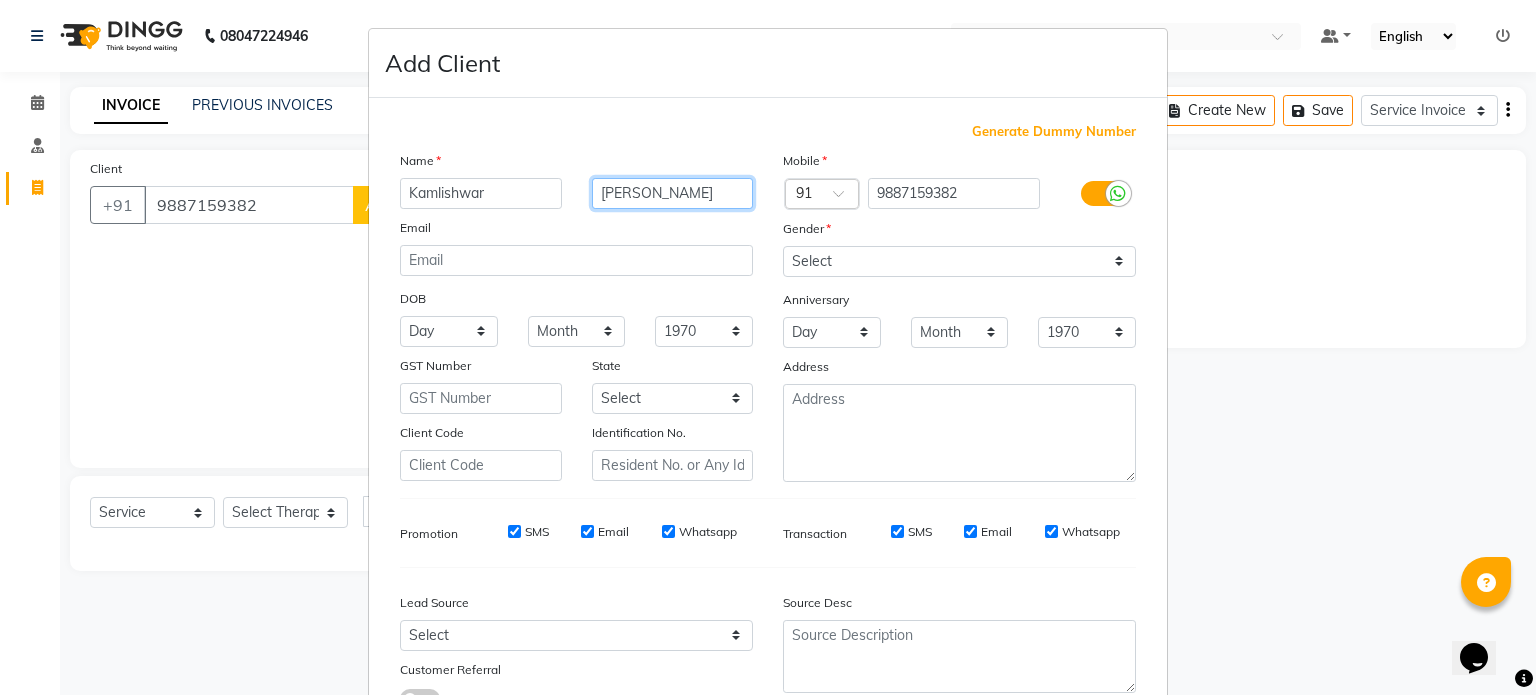 type on "[PERSON_NAME]" 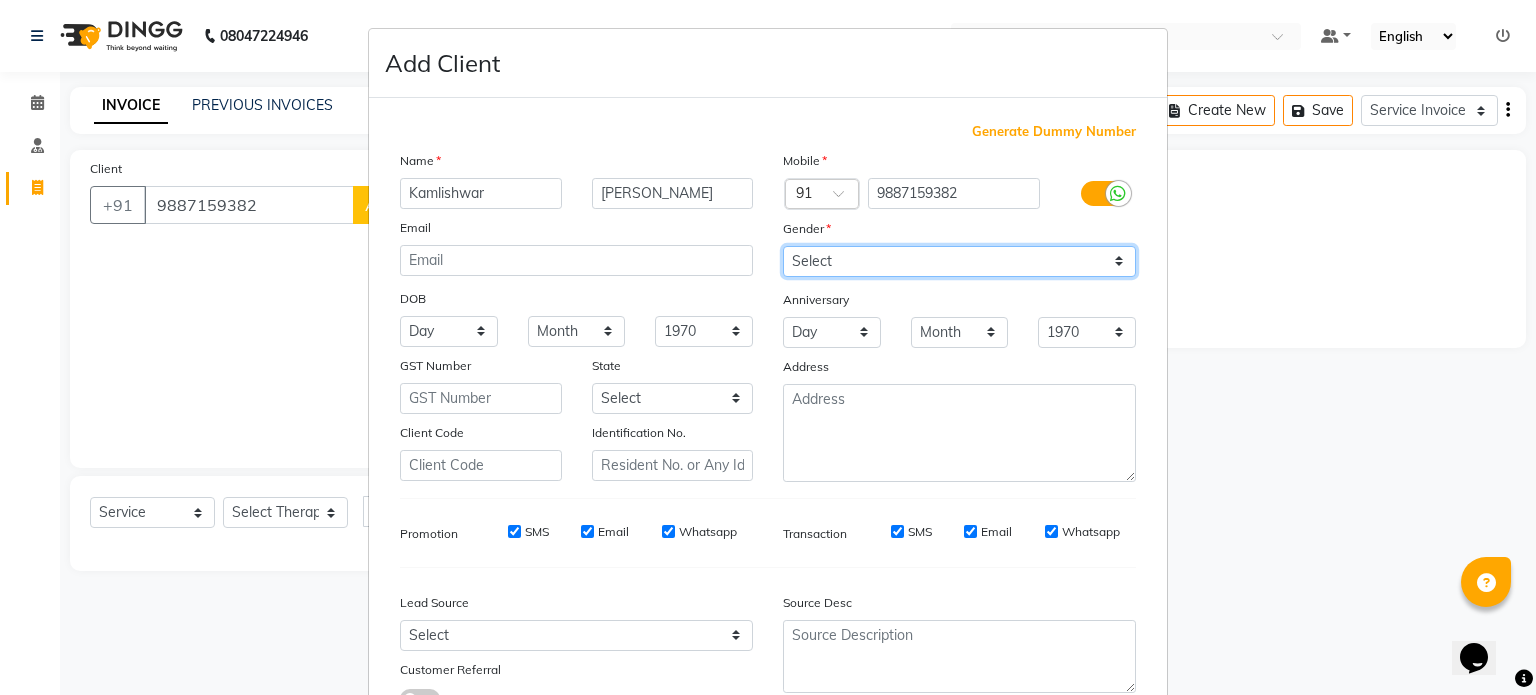 click on "Select [DEMOGRAPHIC_DATA] [DEMOGRAPHIC_DATA] Other Prefer Not To Say" at bounding box center (959, 261) 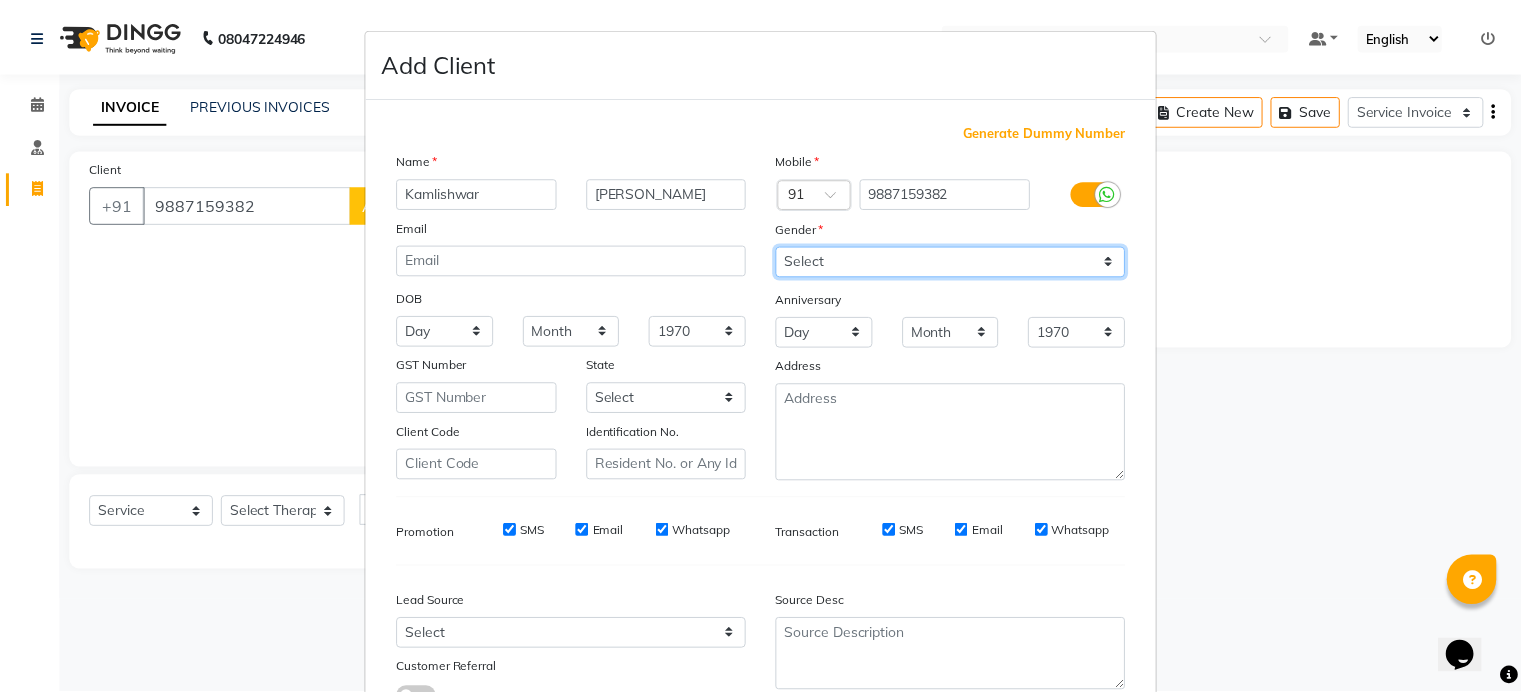 scroll, scrollTop: 161, scrollLeft: 0, axis: vertical 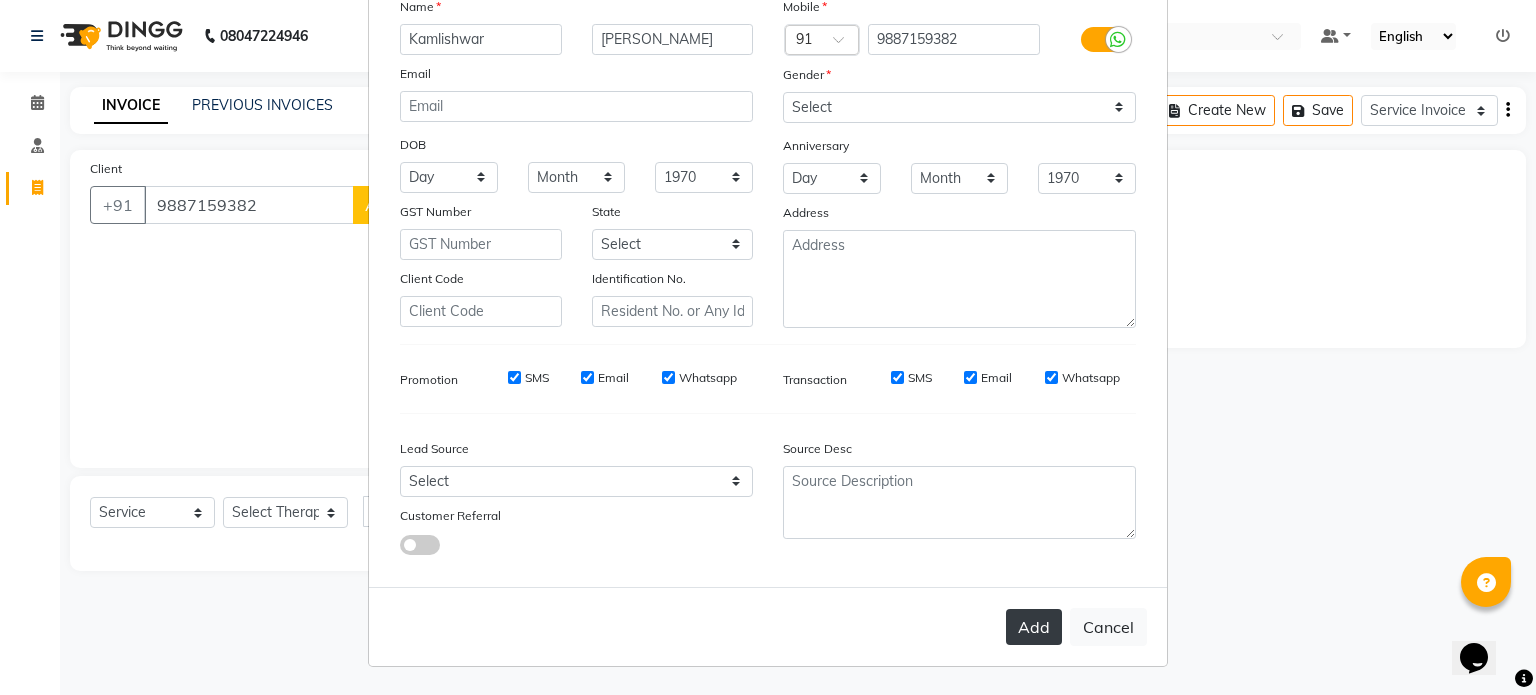 click on "Add" at bounding box center [1034, 627] 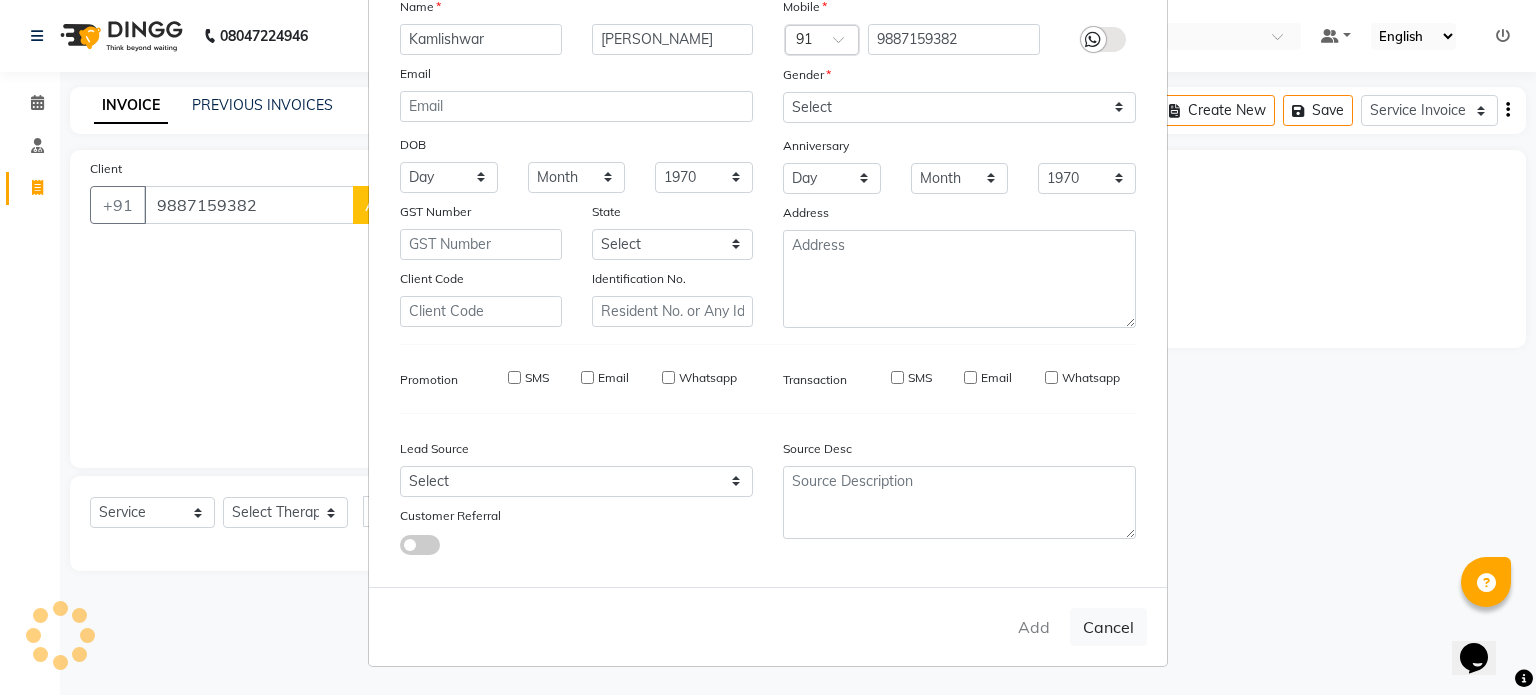 type on "98******82" 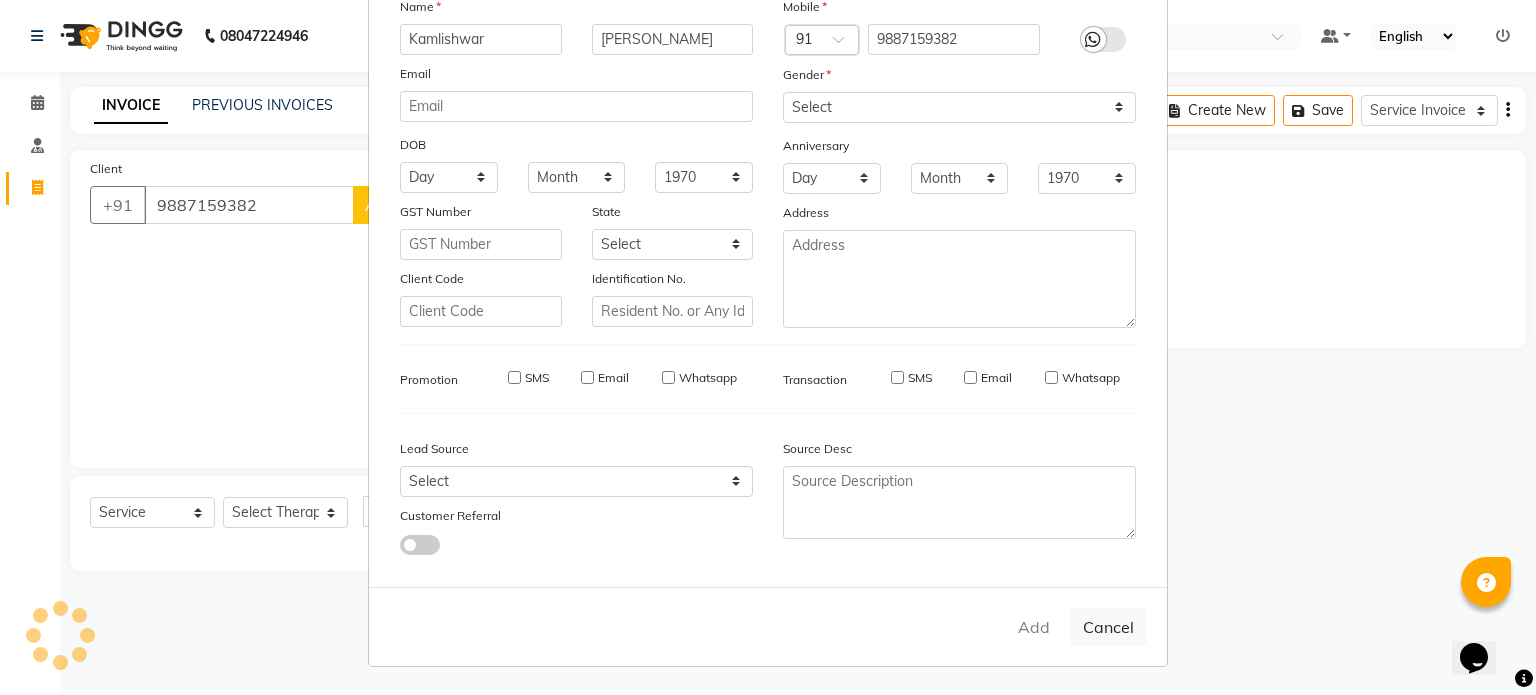 type 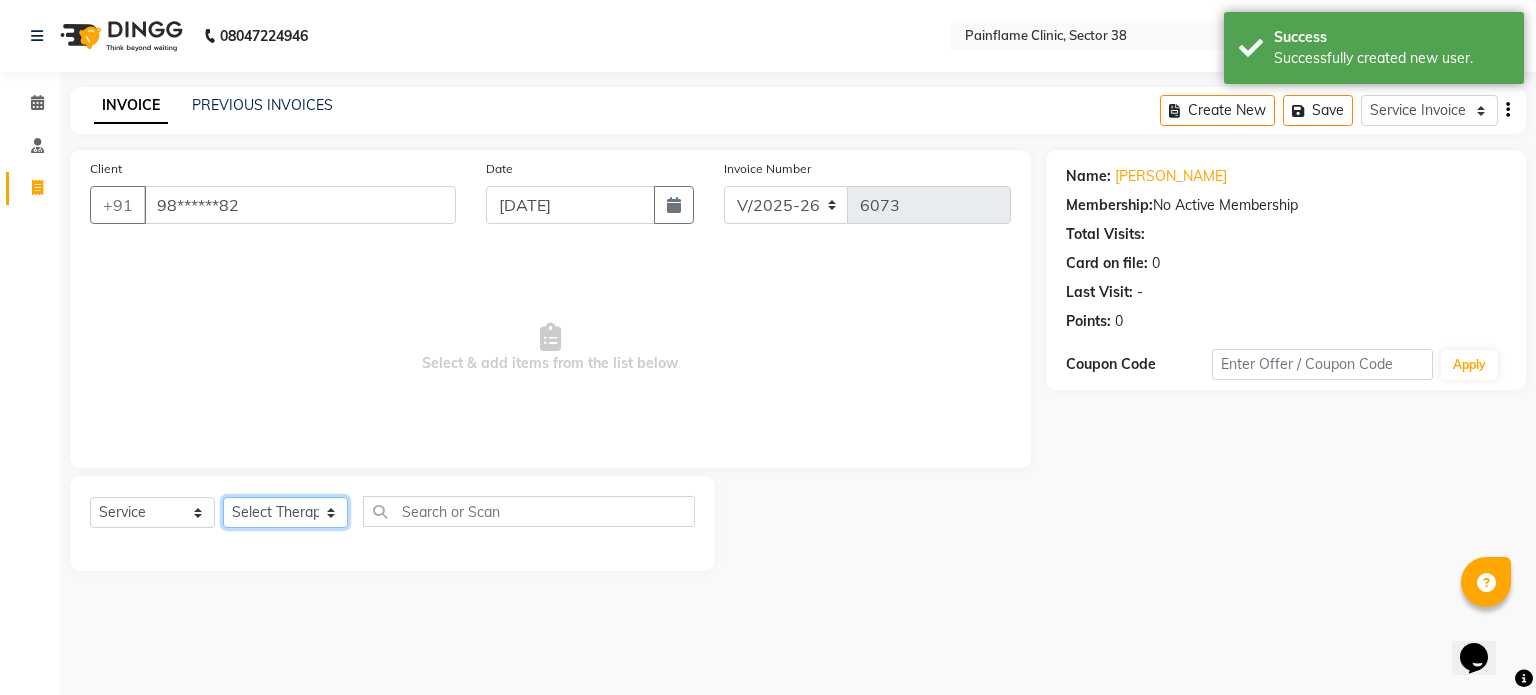 click on "Select Therapist [PERSON_NAME] Dr [PERSON_NAME] [PERSON_NAME] Dr [PERSON_NAME] Dr. Suraj [PERSON_NAME] [PERSON_NAME] [PERSON_NAME] [PERSON_NAME] Reception 1  Reception 2 Reception 3" 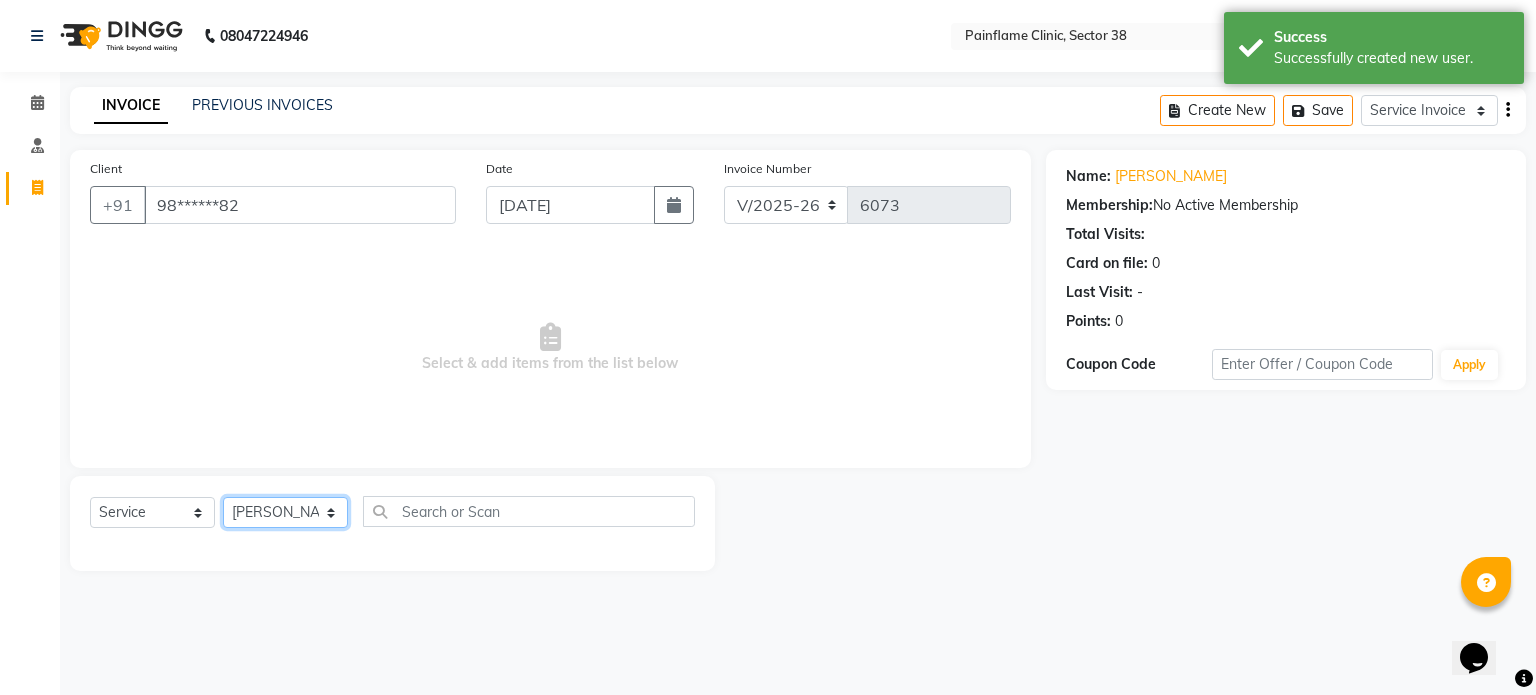click on "Select Therapist [PERSON_NAME] Dr [PERSON_NAME] [PERSON_NAME] Dr [PERSON_NAME] Dr. Suraj [PERSON_NAME] [PERSON_NAME] [PERSON_NAME] [PERSON_NAME] Reception 1  Reception 2 Reception 3" 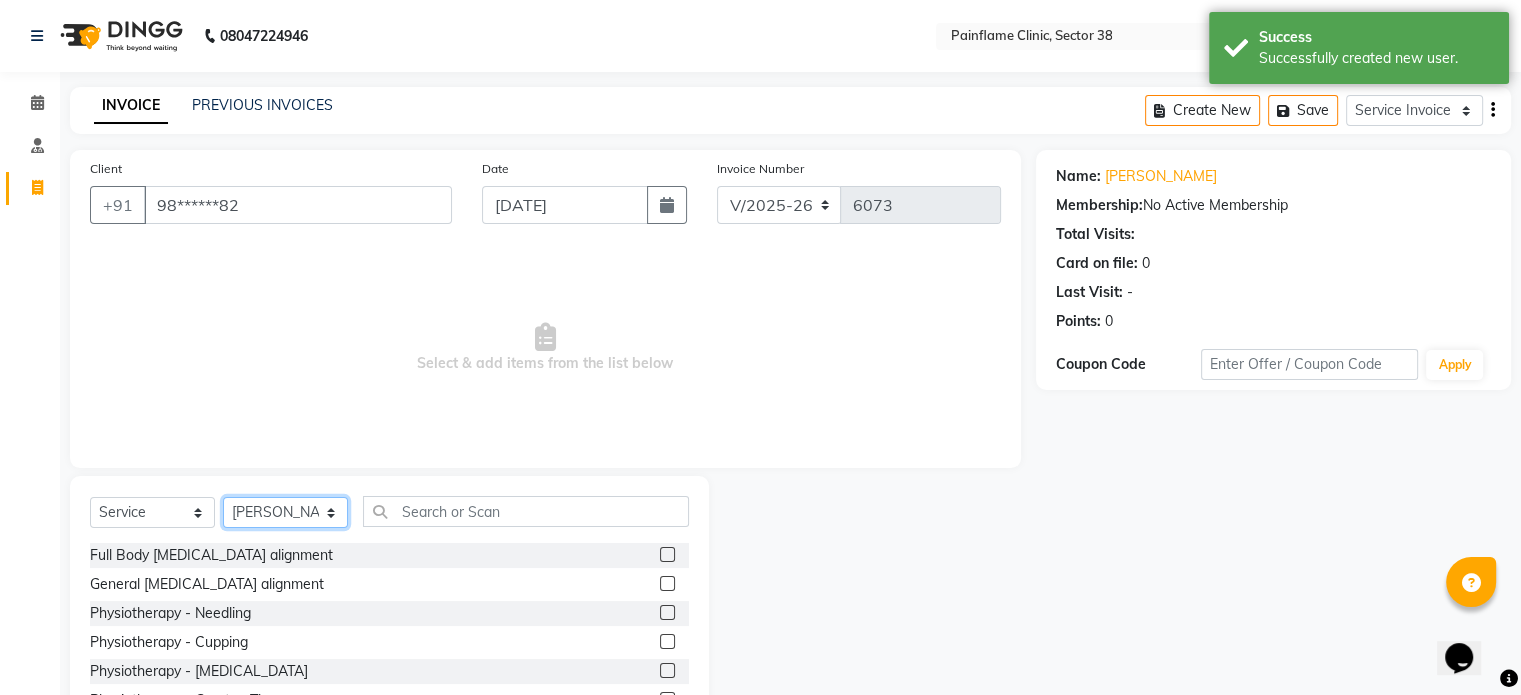 scroll, scrollTop: 119, scrollLeft: 0, axis: vertical 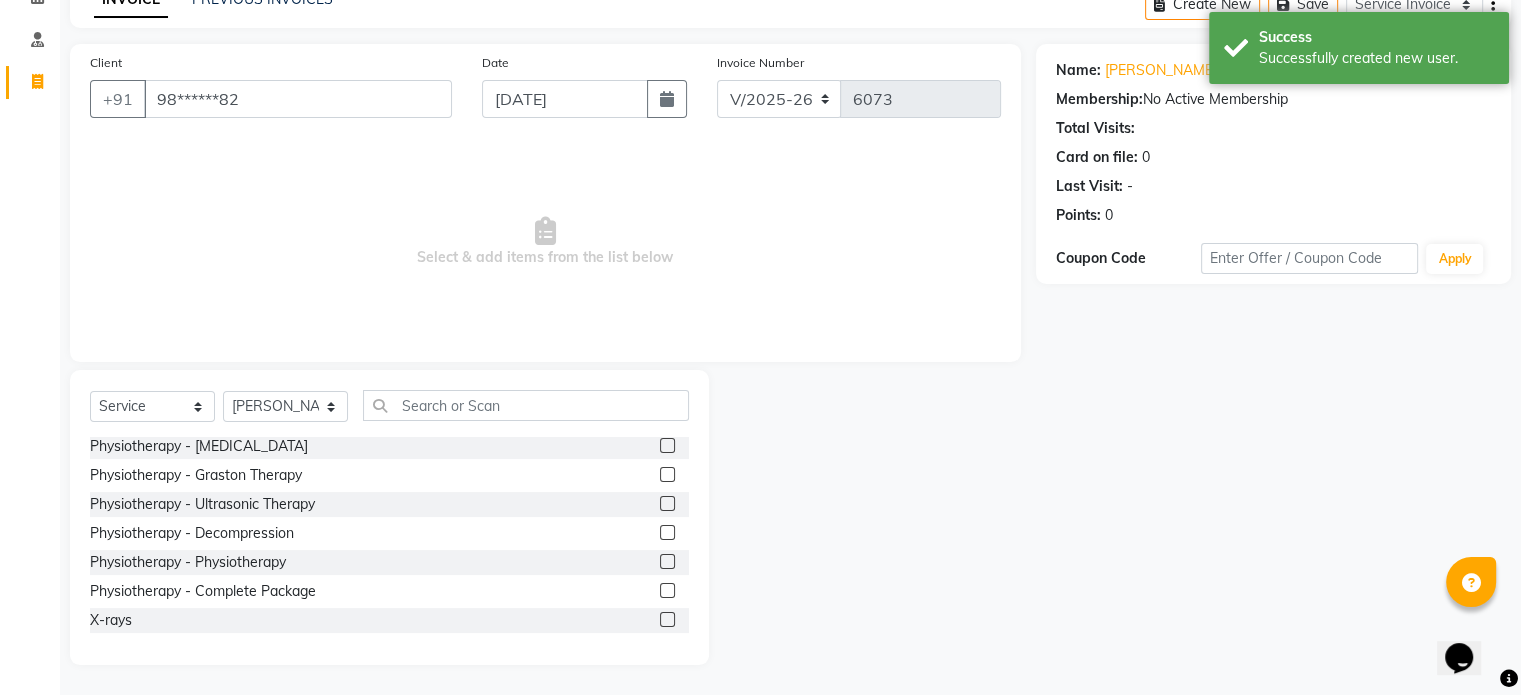 click 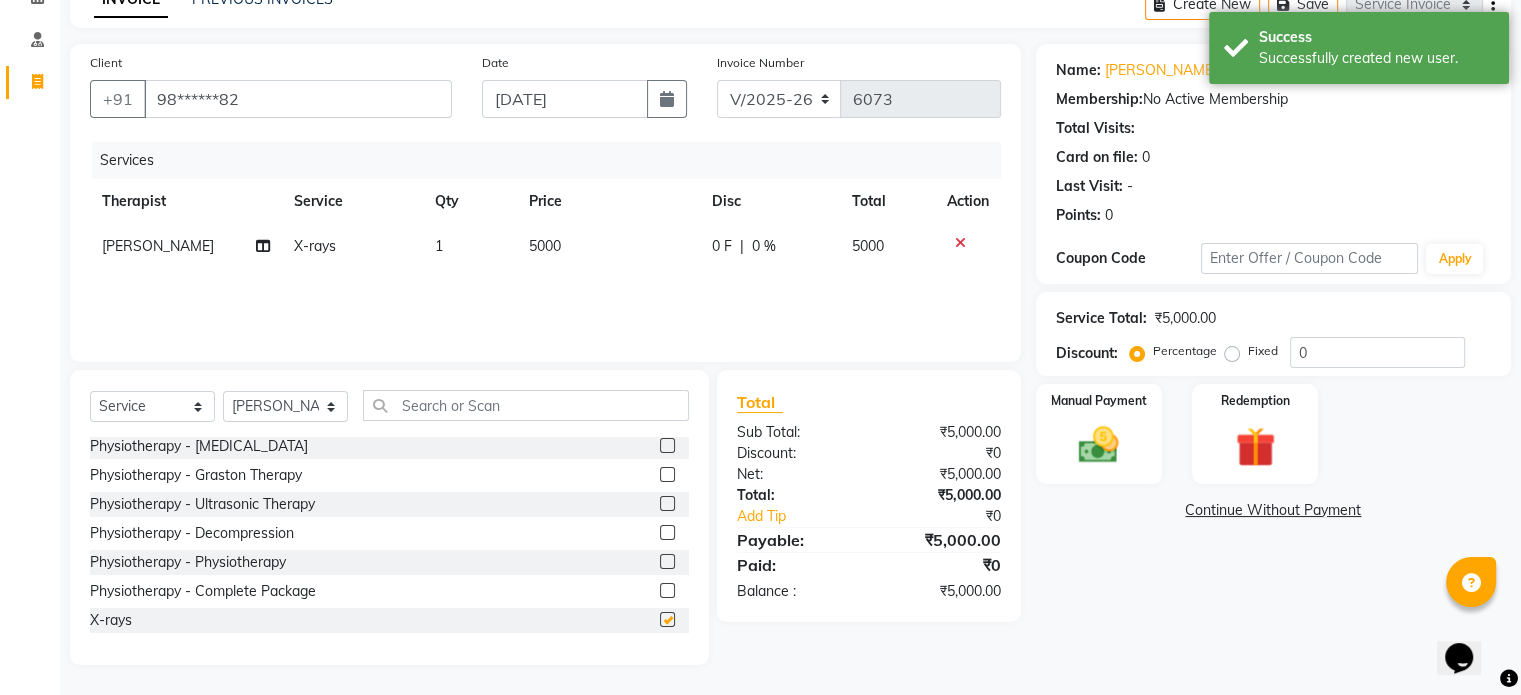 checkbox on "false" 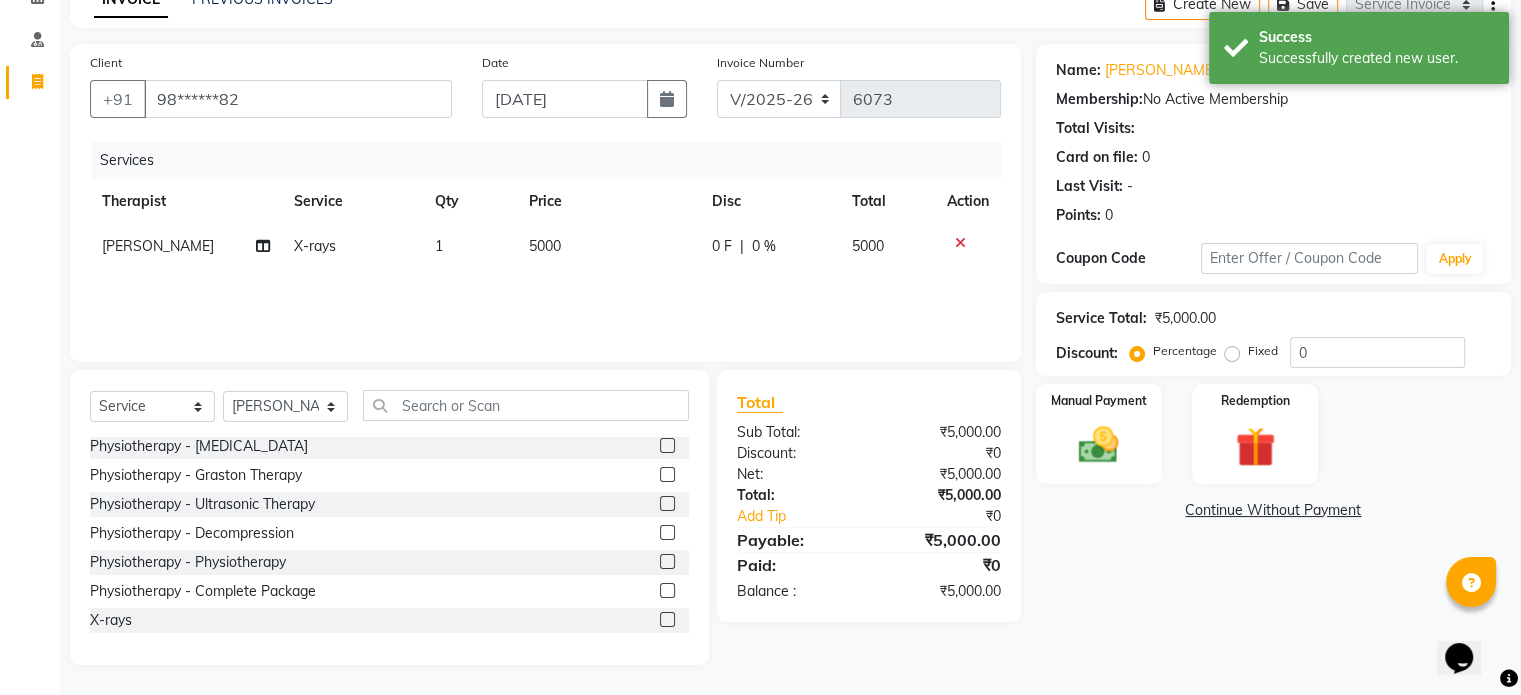 click on "5000" 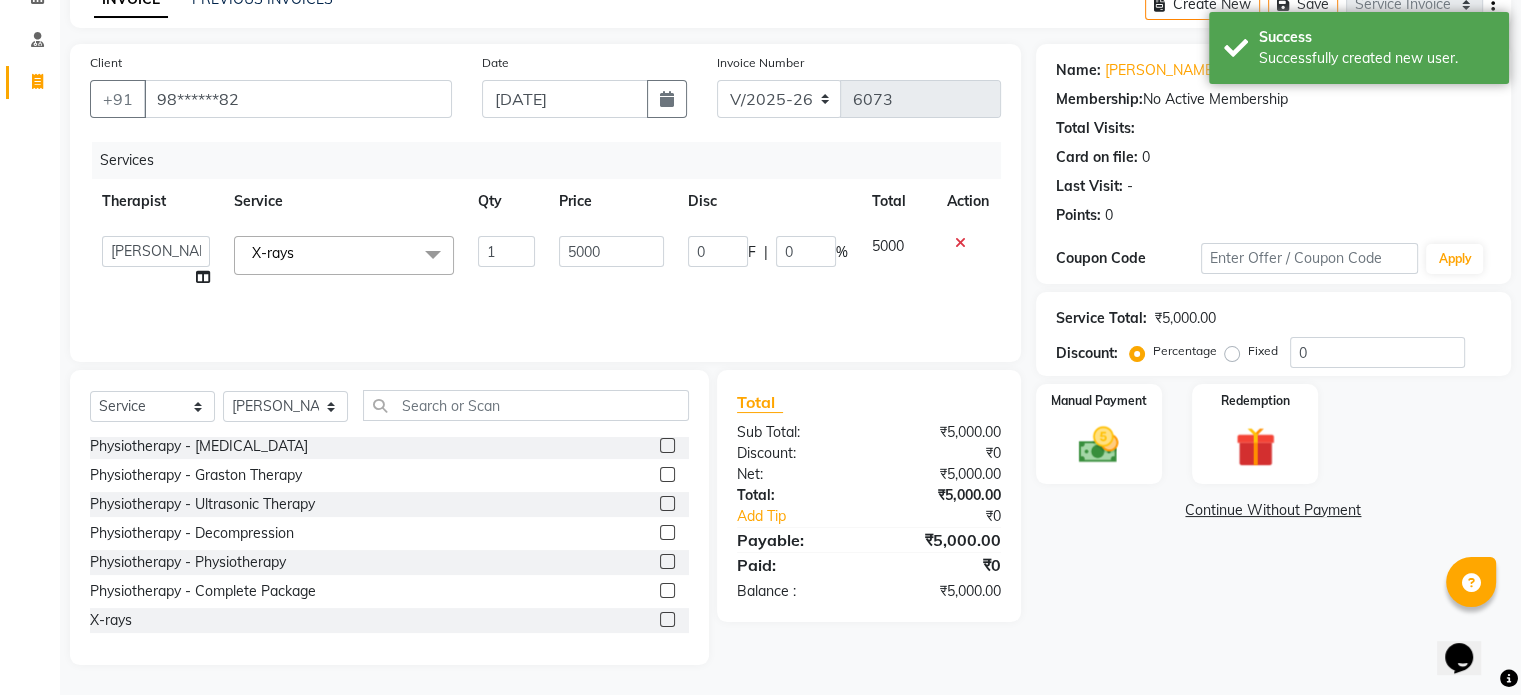 click on "5000" 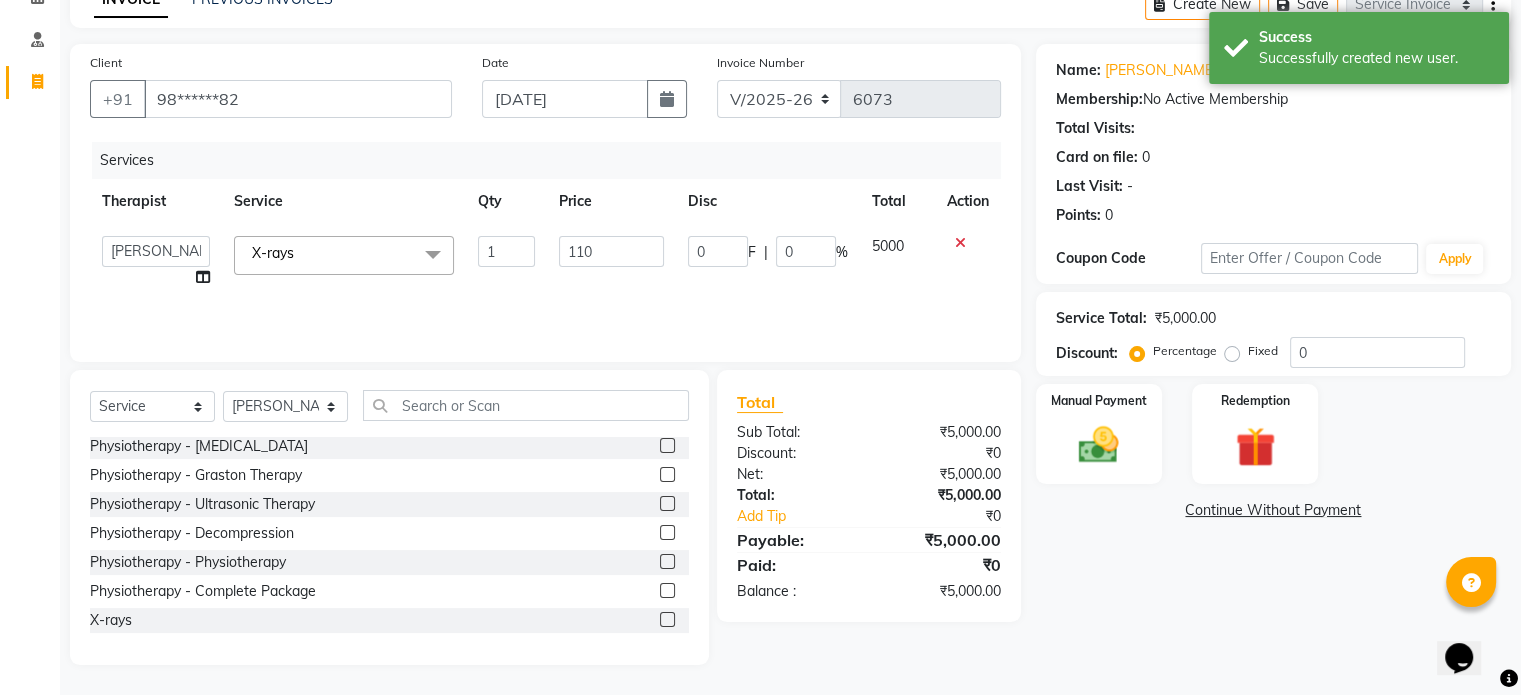 type on "1100" 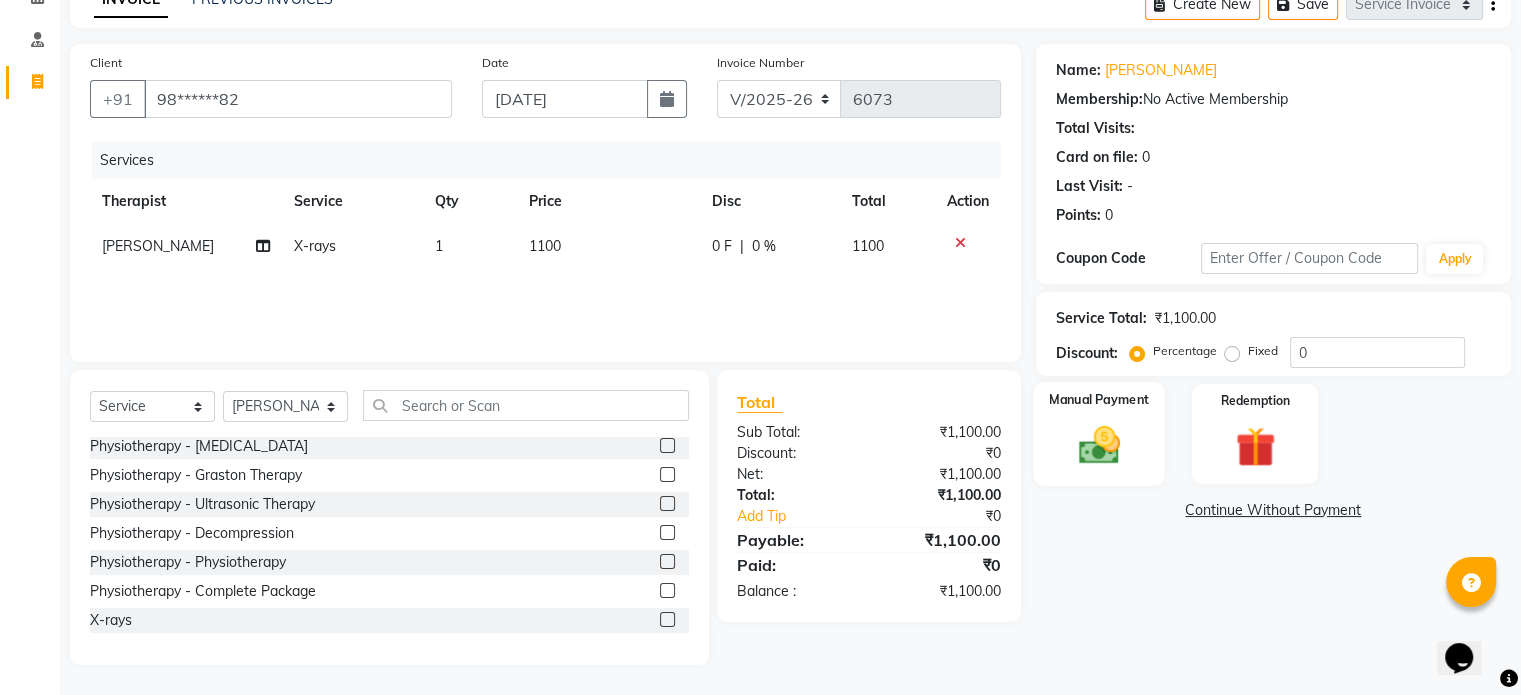 click on "Manual Payment" 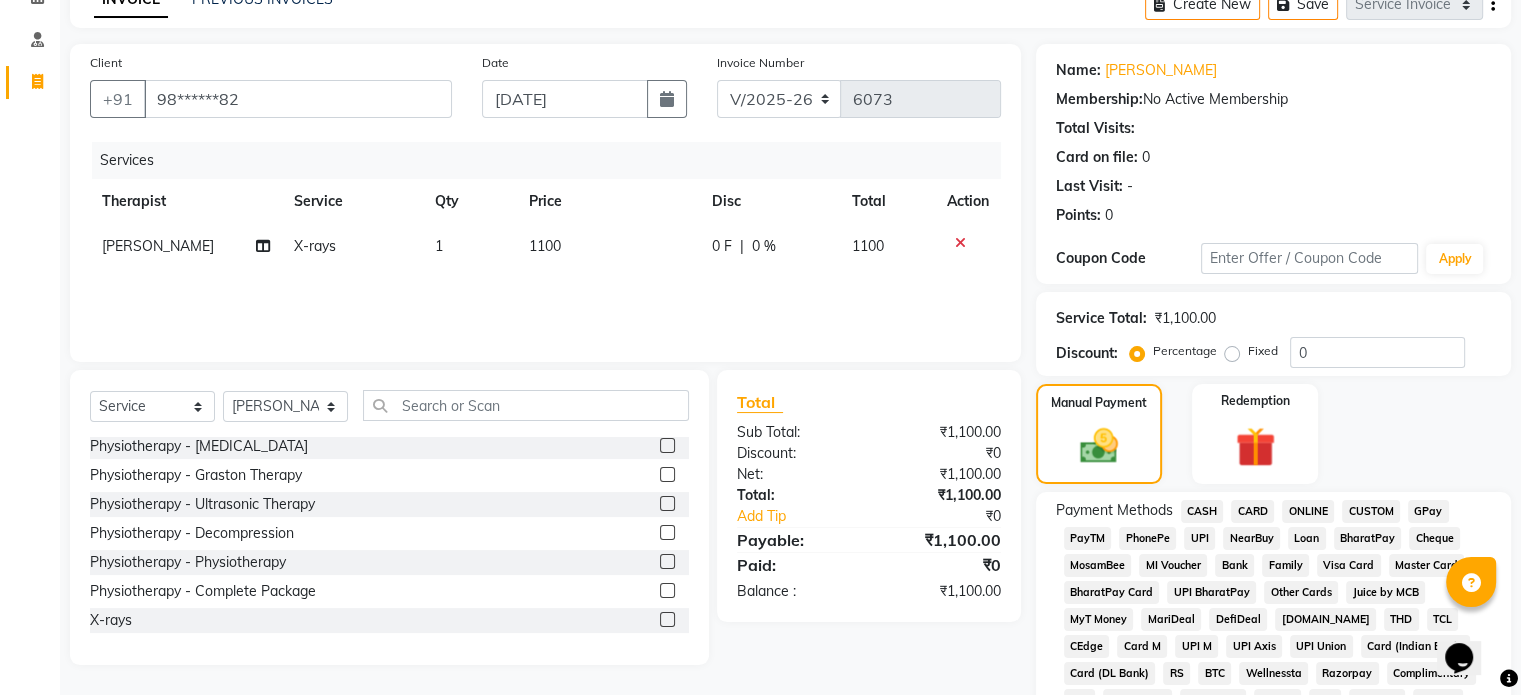 click on "CARD" 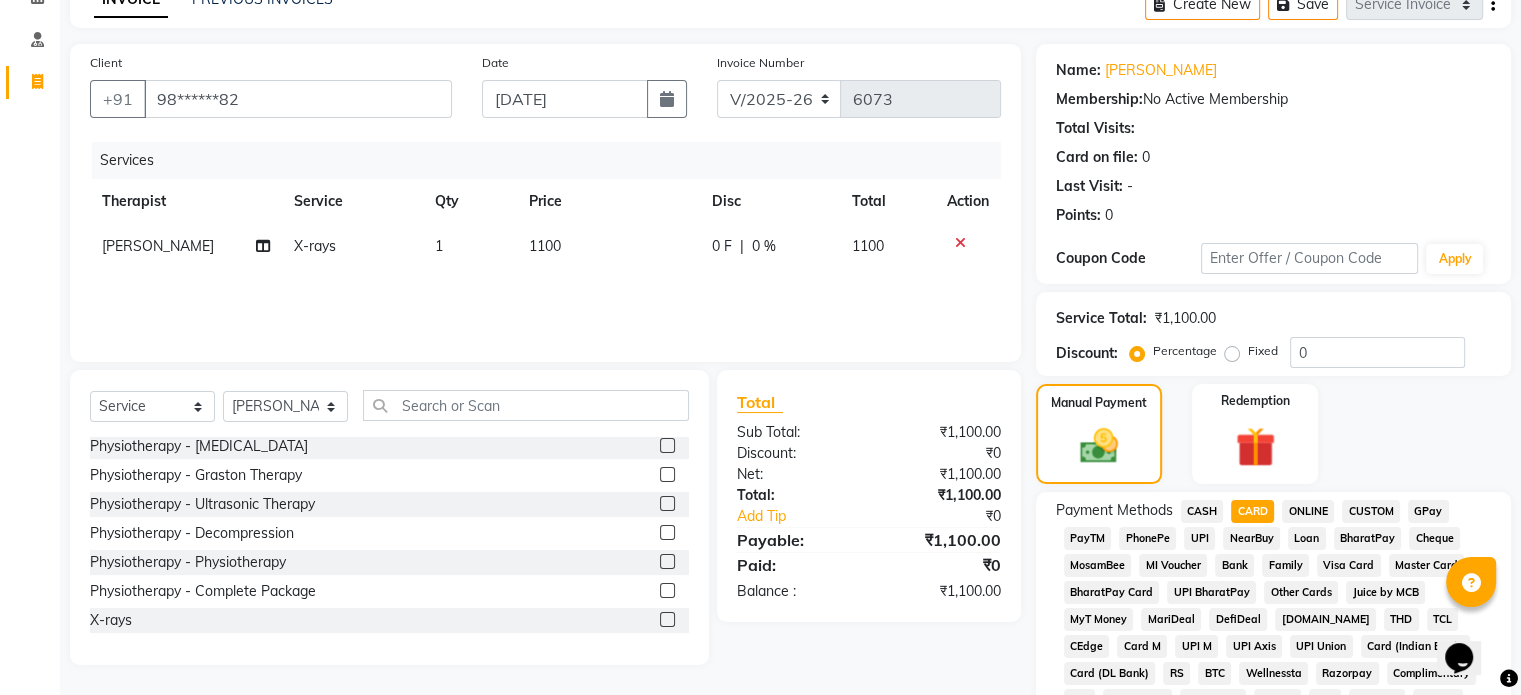 scroll, scrollTop: 652, scrollLeft: 0, axis: vertical 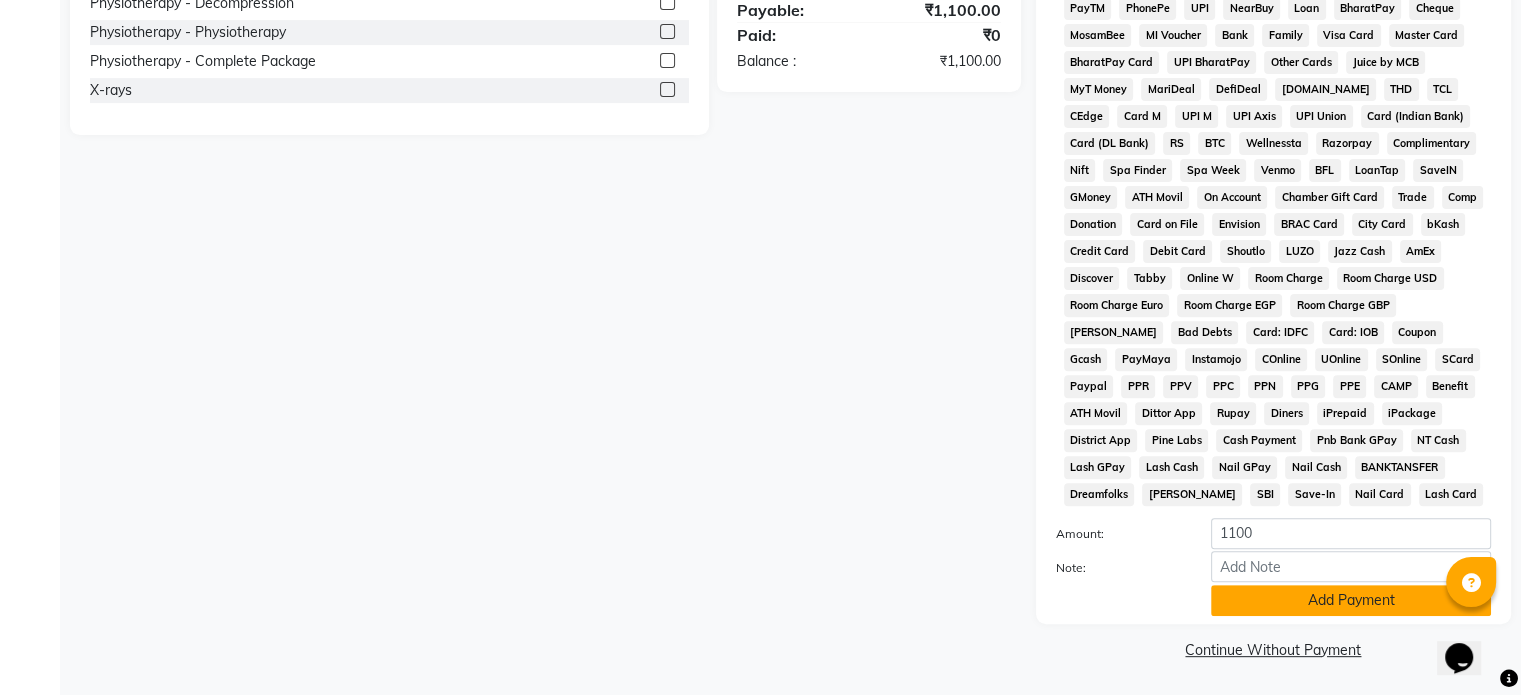 click on "Add Payment" 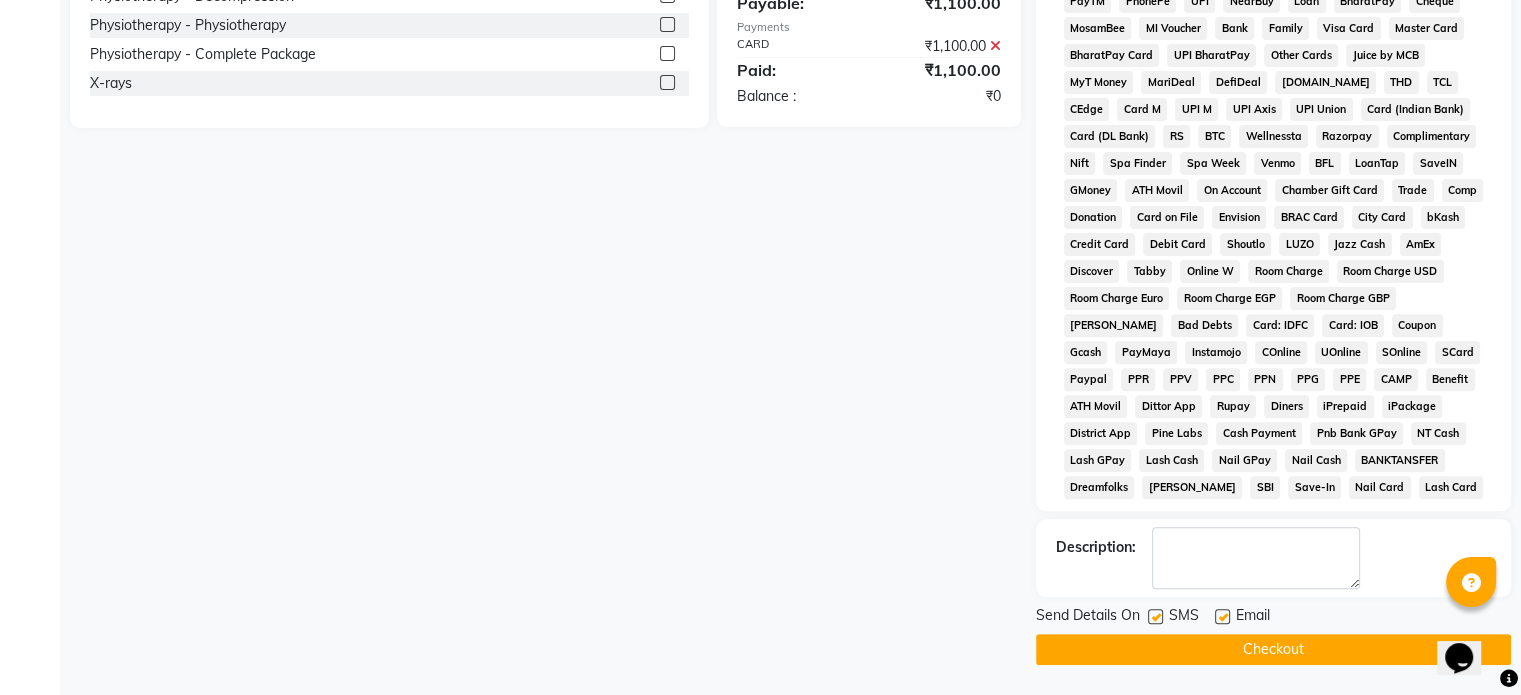 click 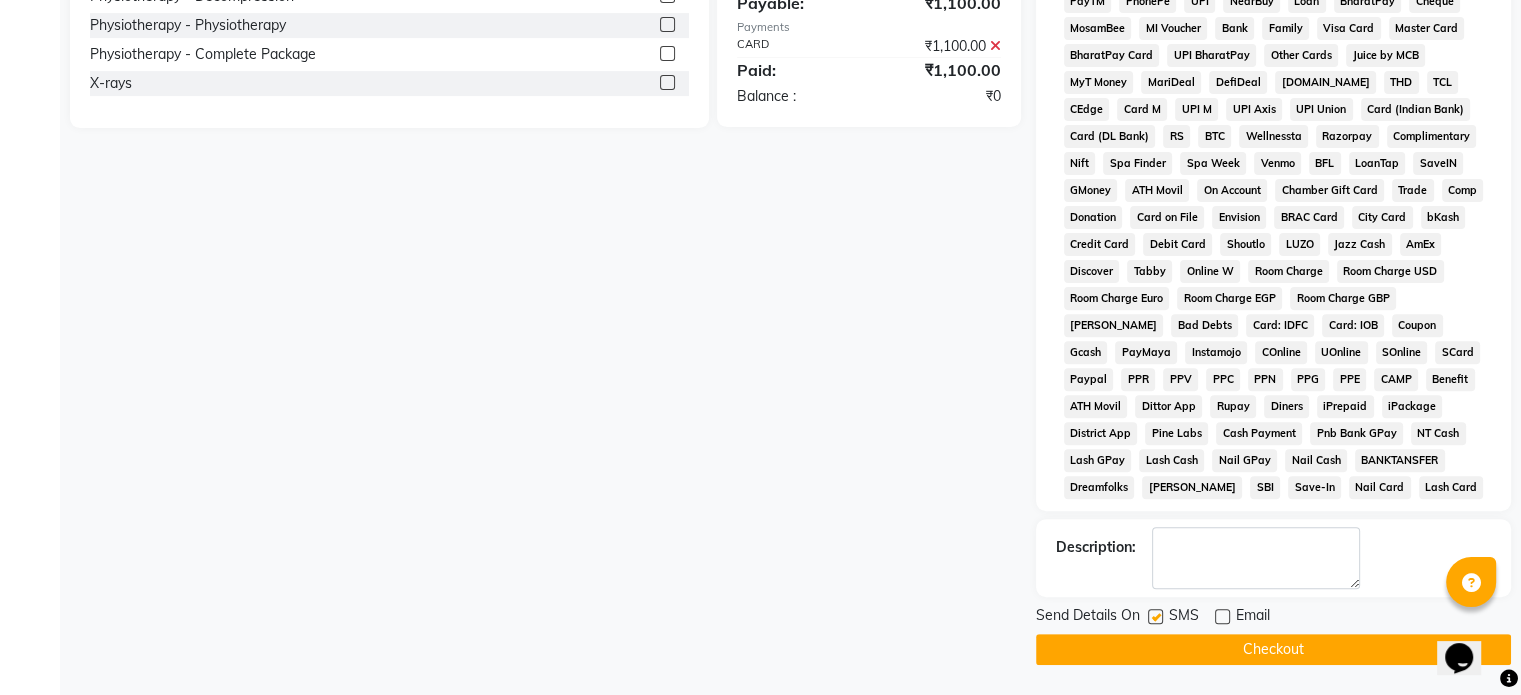click 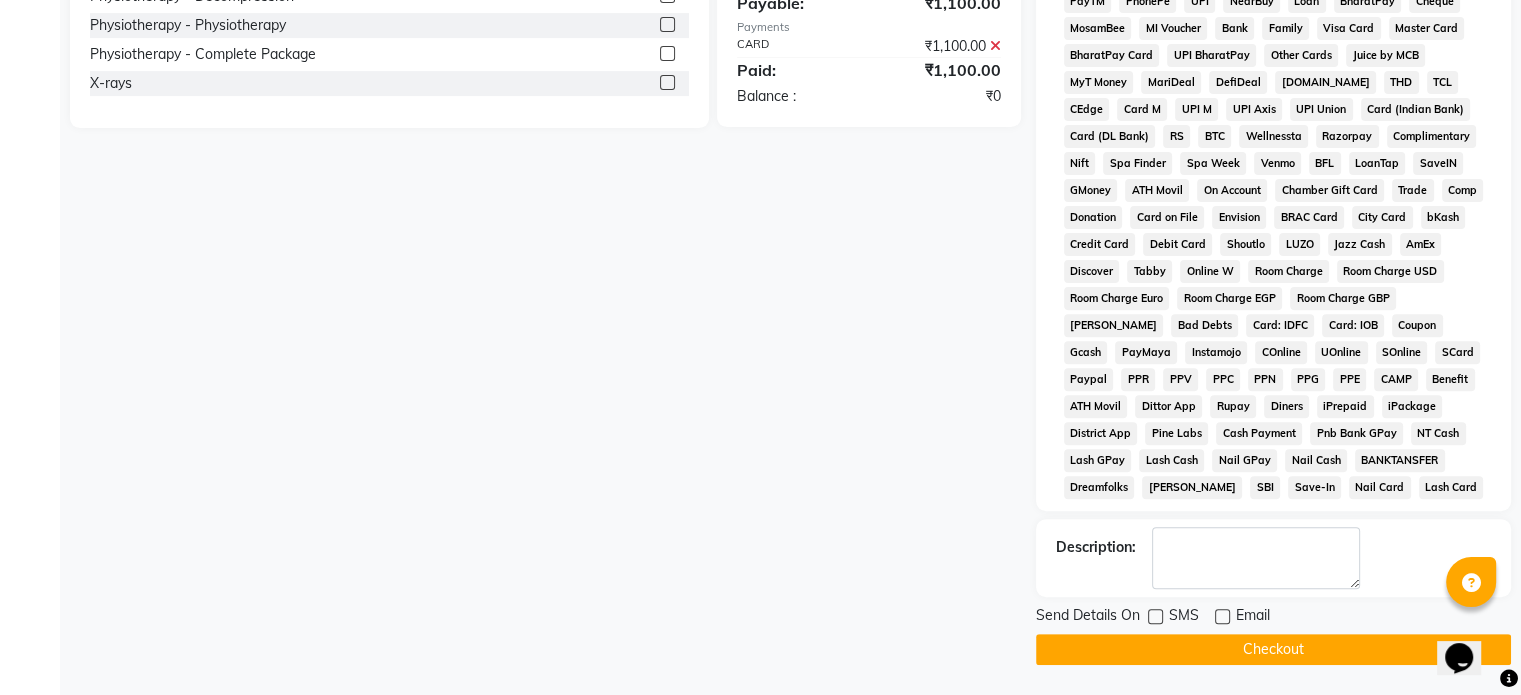 click on "Checkout" 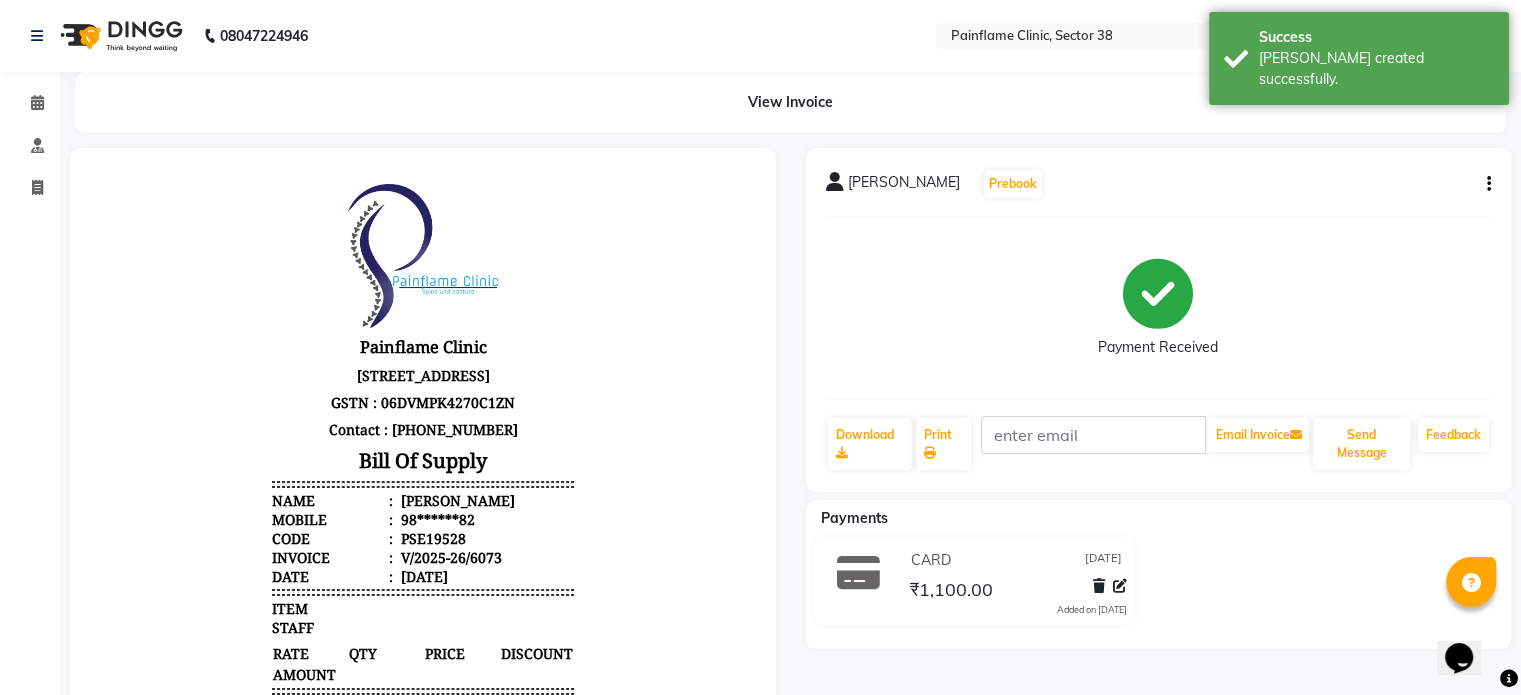 scroll, scrollTop: 0, scrollLeft: 0, axis: both 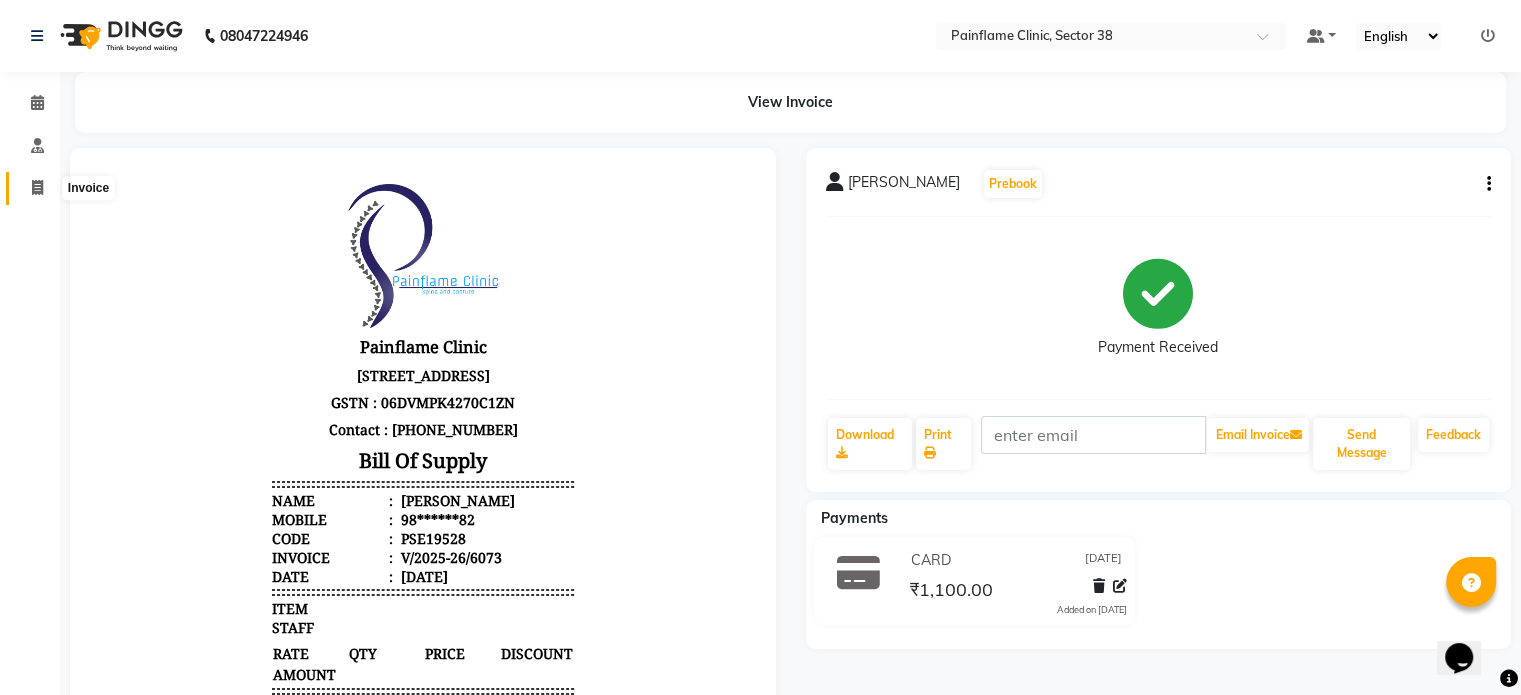 click 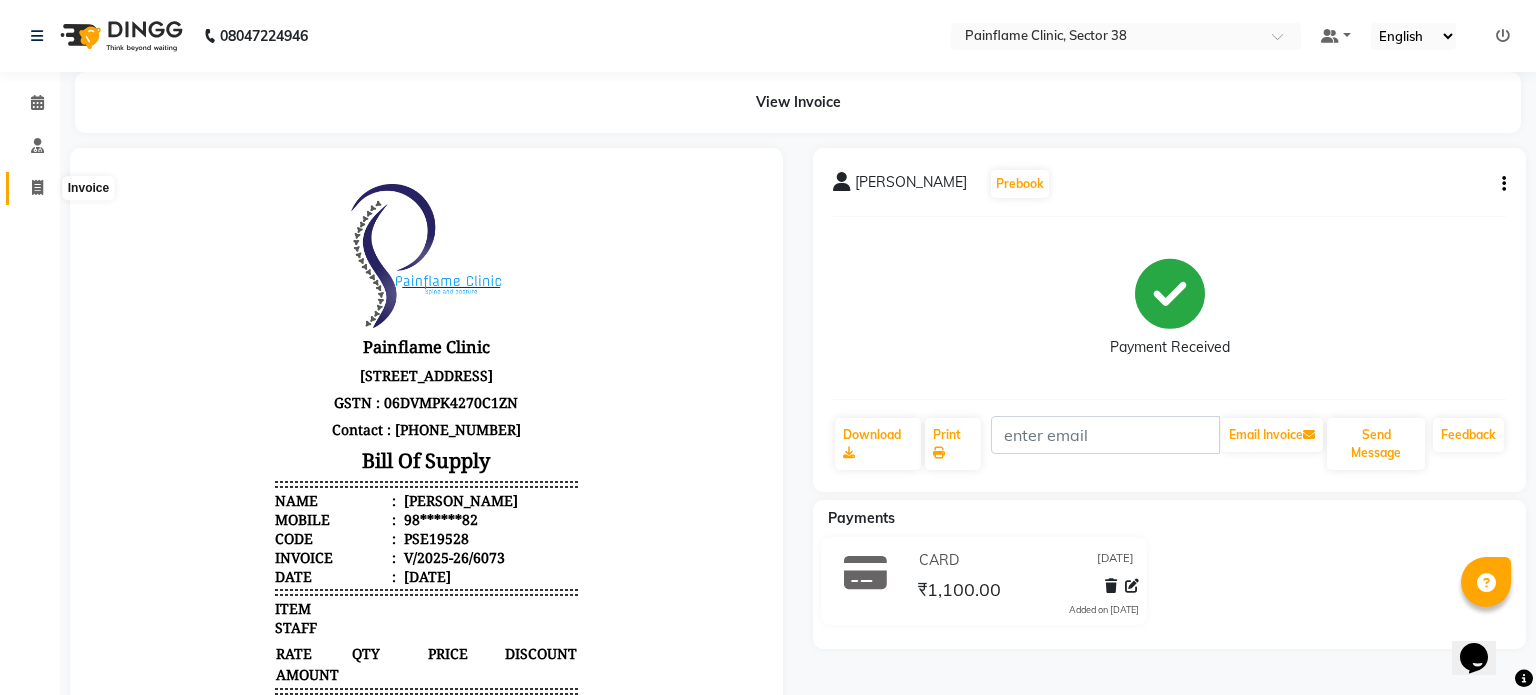select on "service" 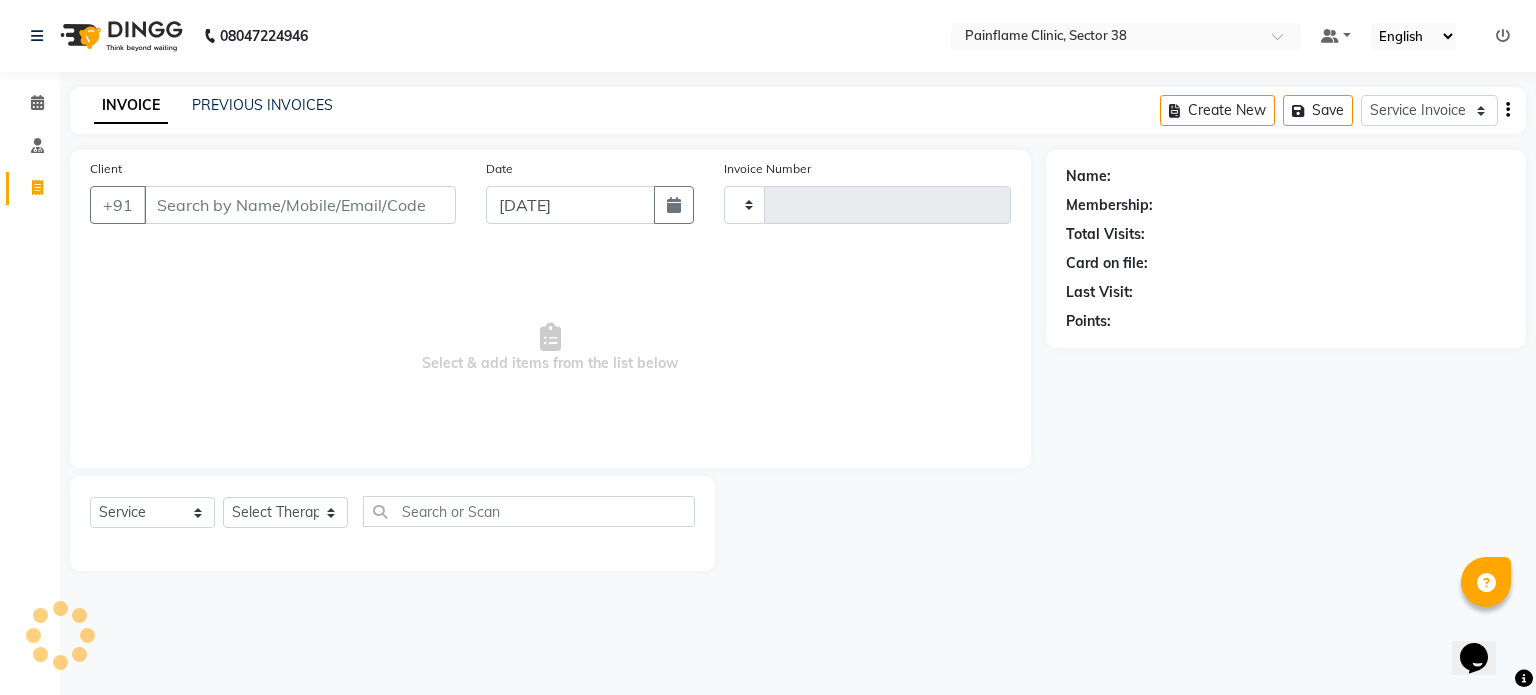 type on "6074" 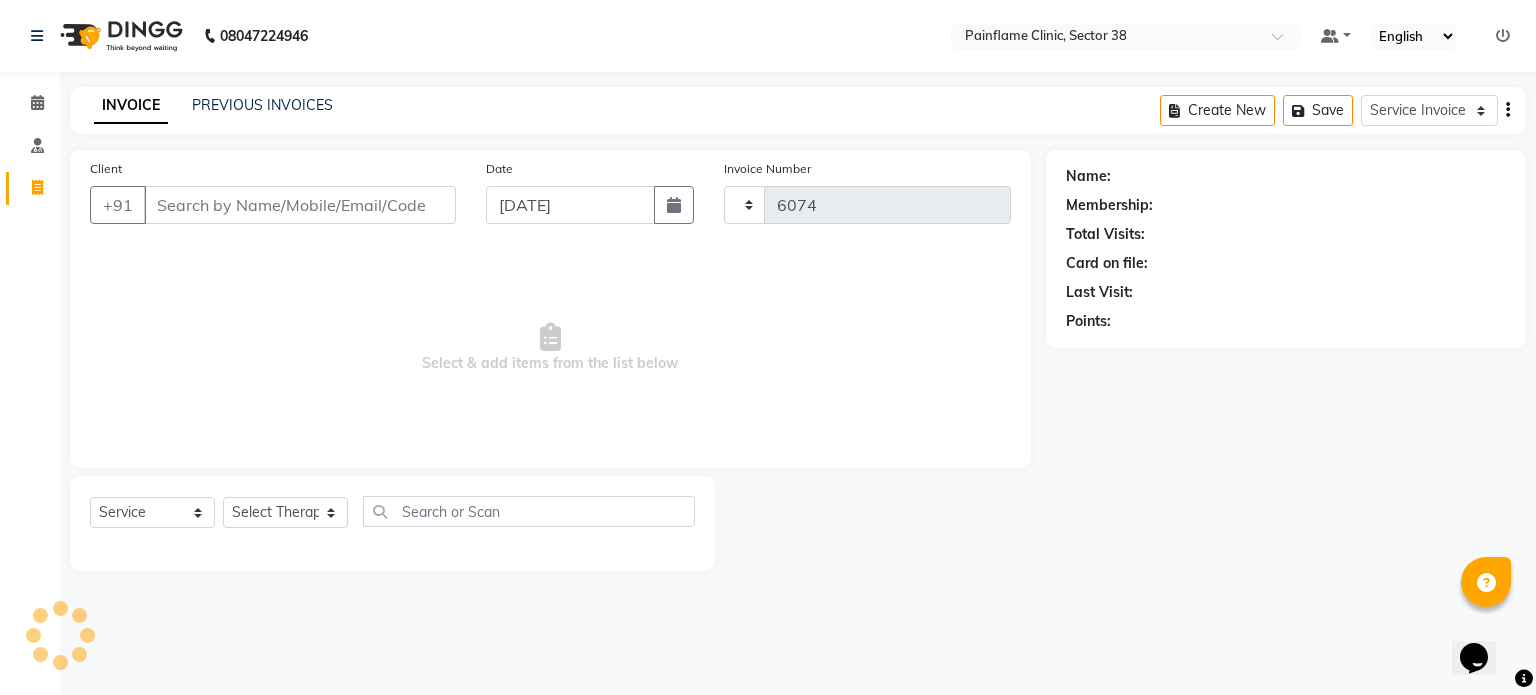 select on "3964" 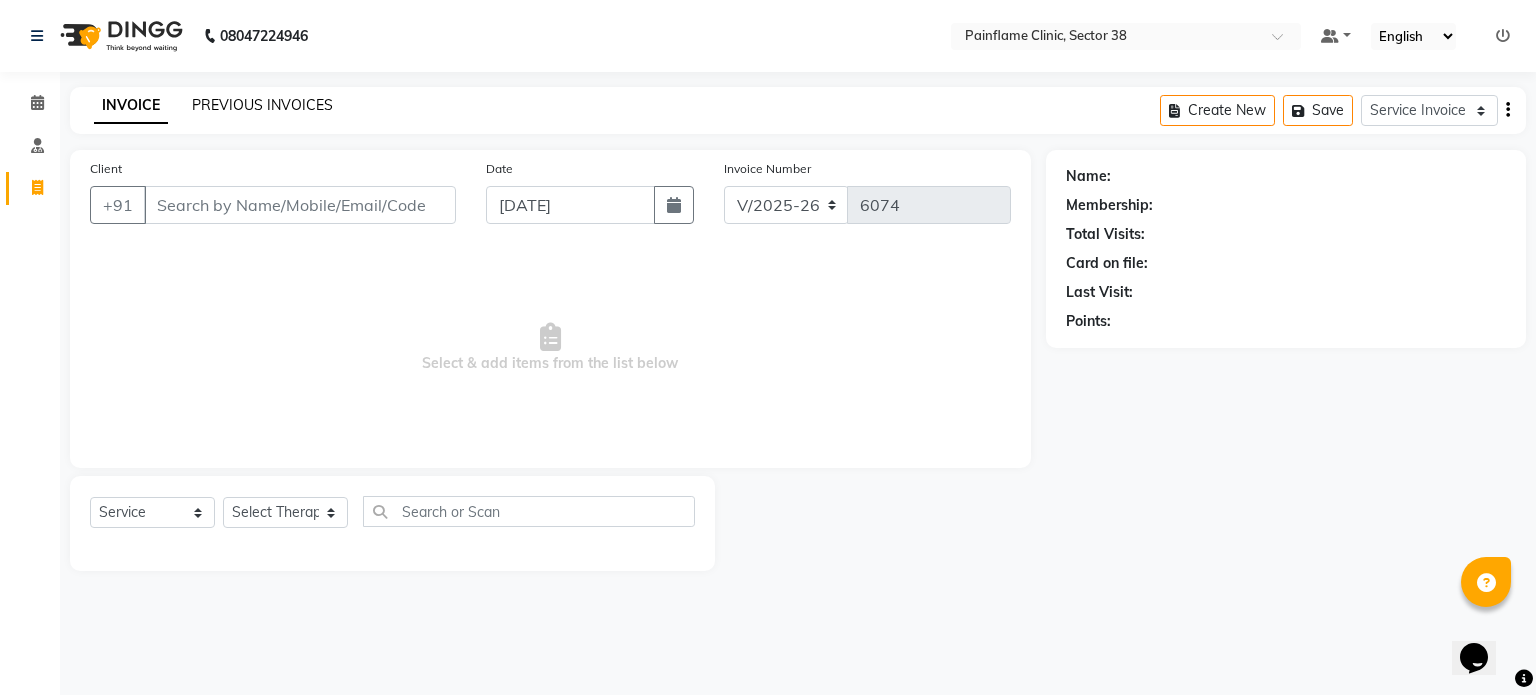 click on "PREVIOUS INVOICES" 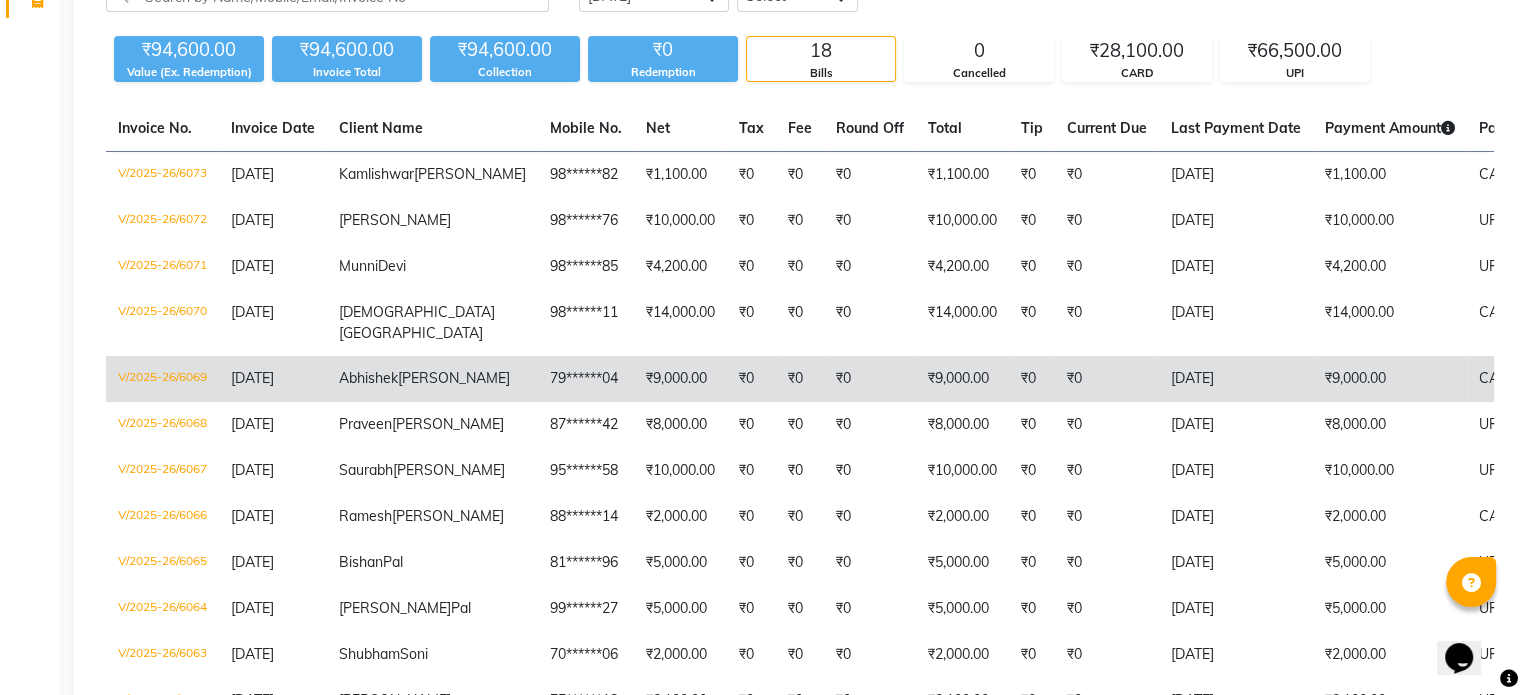 scroll, scrollTop: 202, scrollLeft: 0, axis: vertical 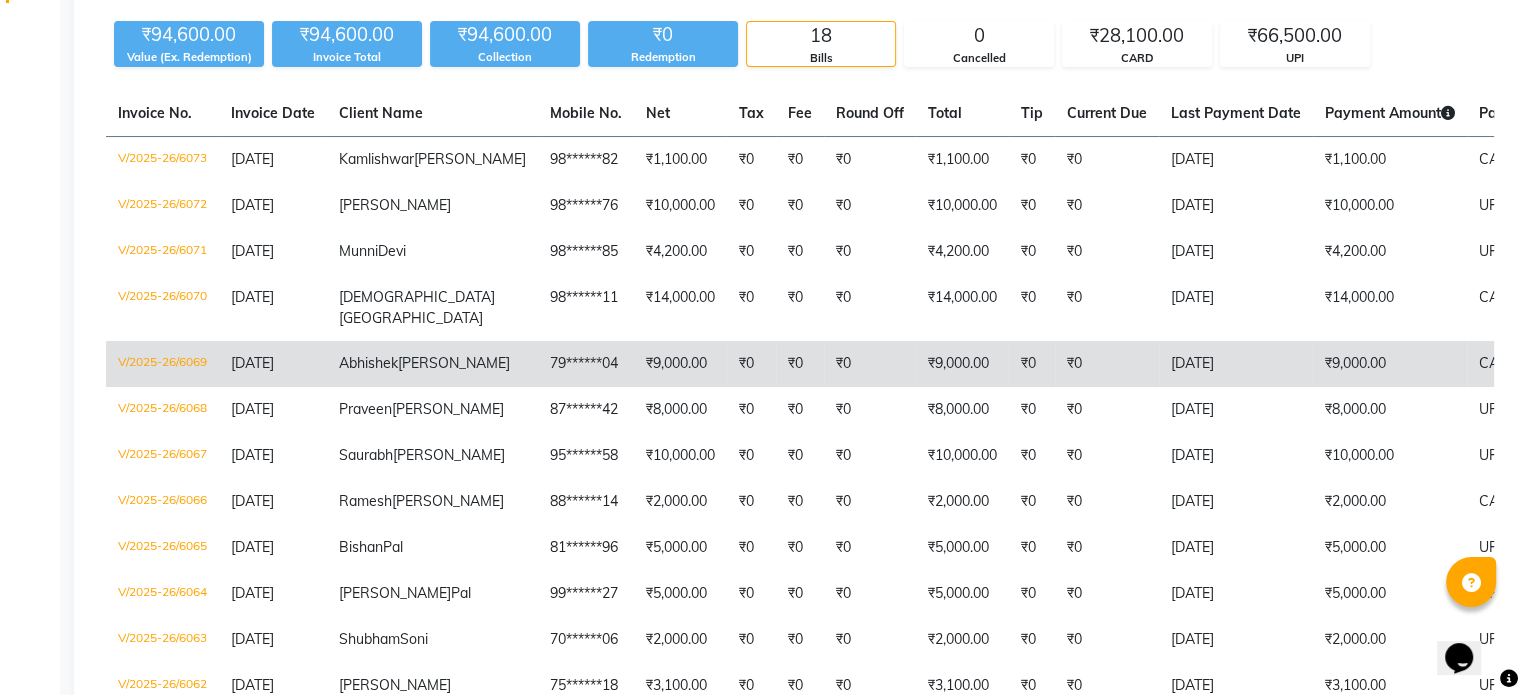 click on "[PERSON_NAME]" 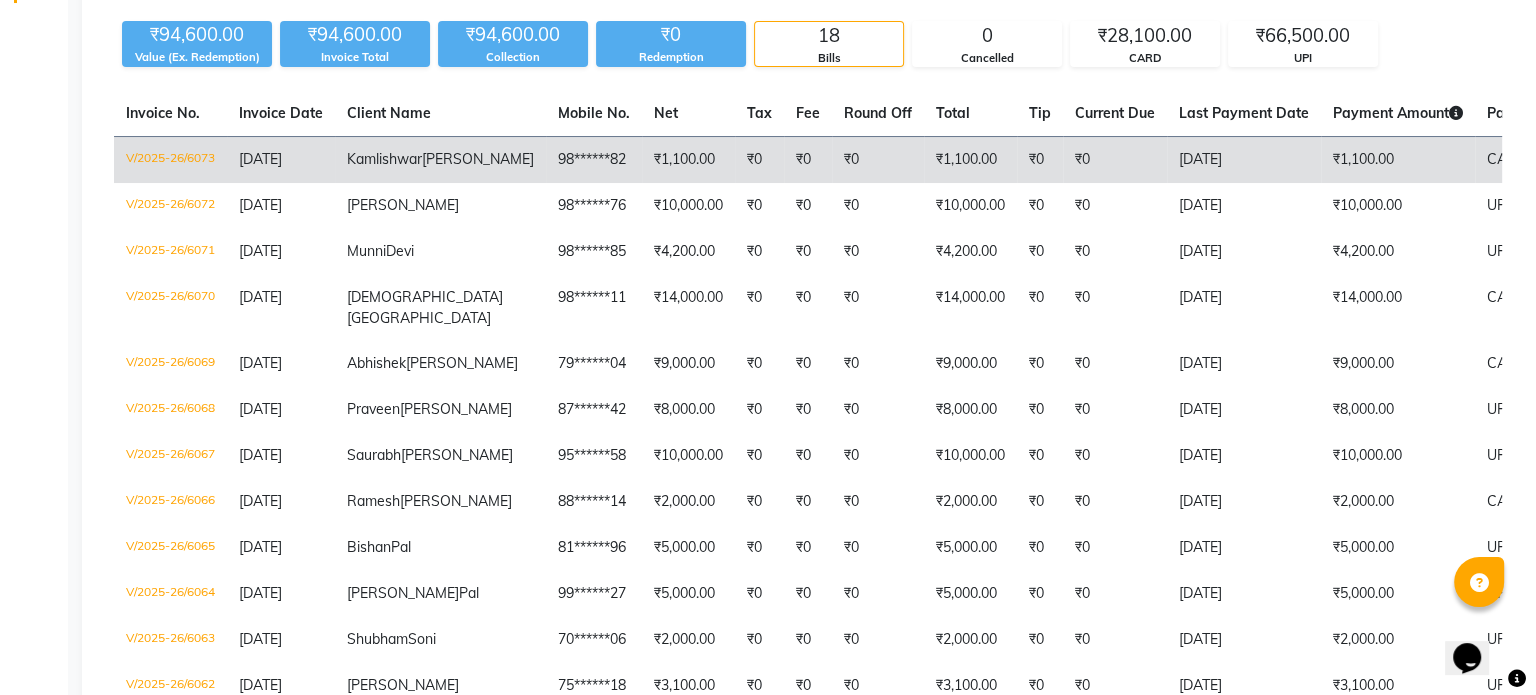 scroll, scrollTop: 0, scrollLeft: 0, axis: both 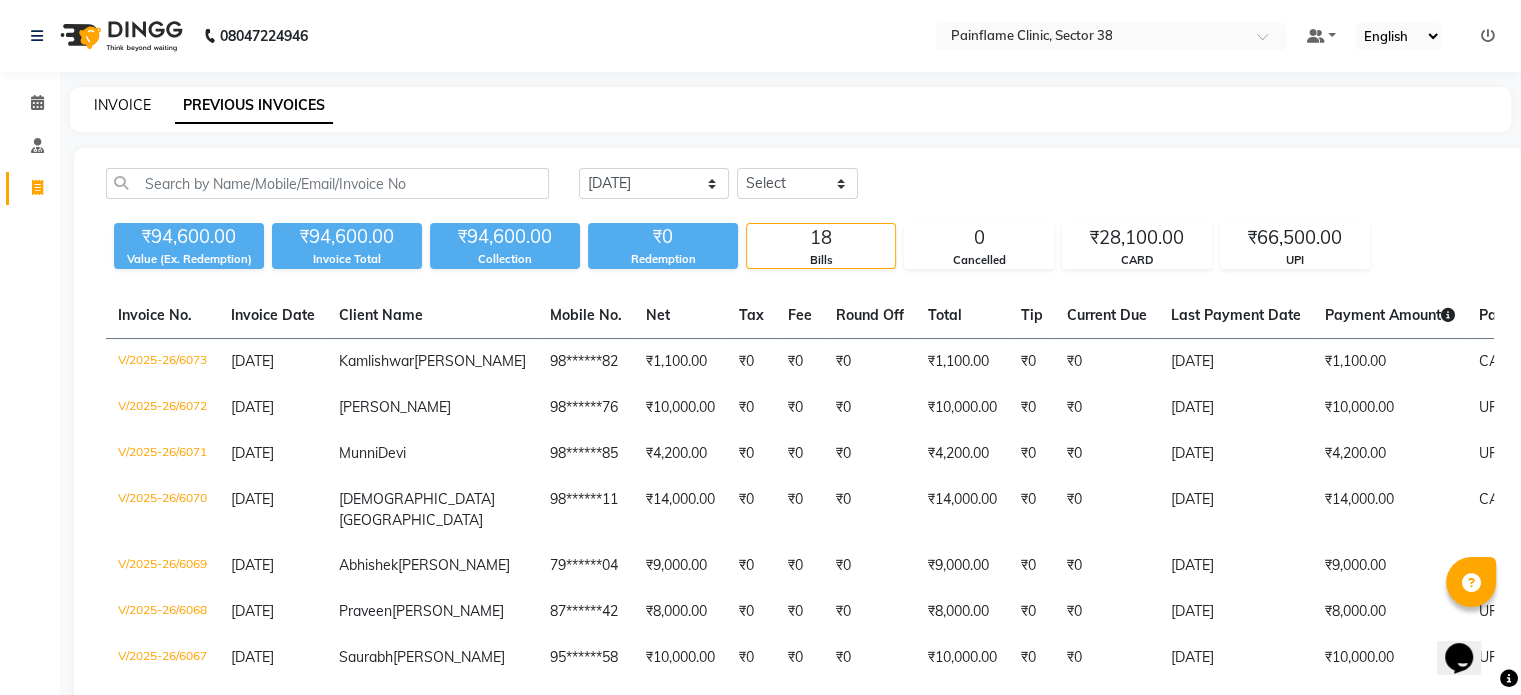 click on "INVOICE" 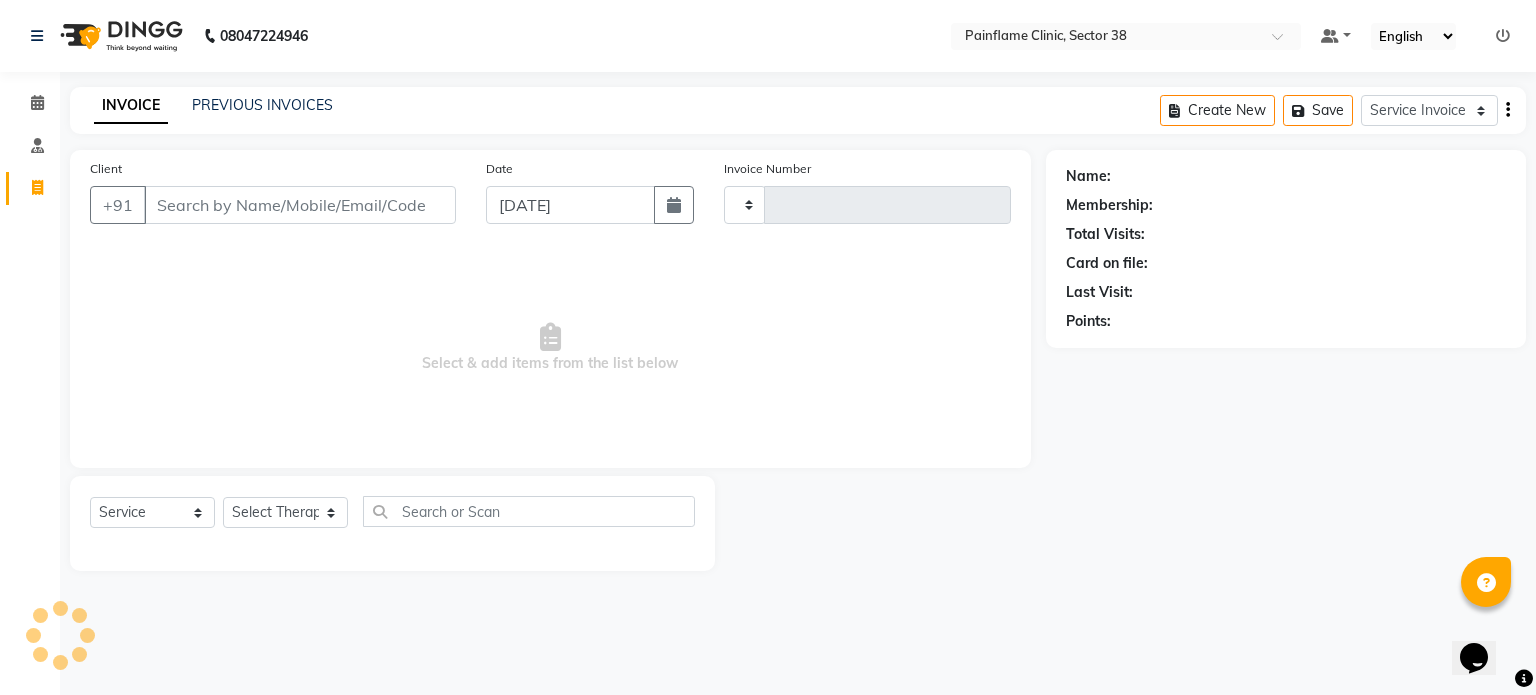 type on "6074" 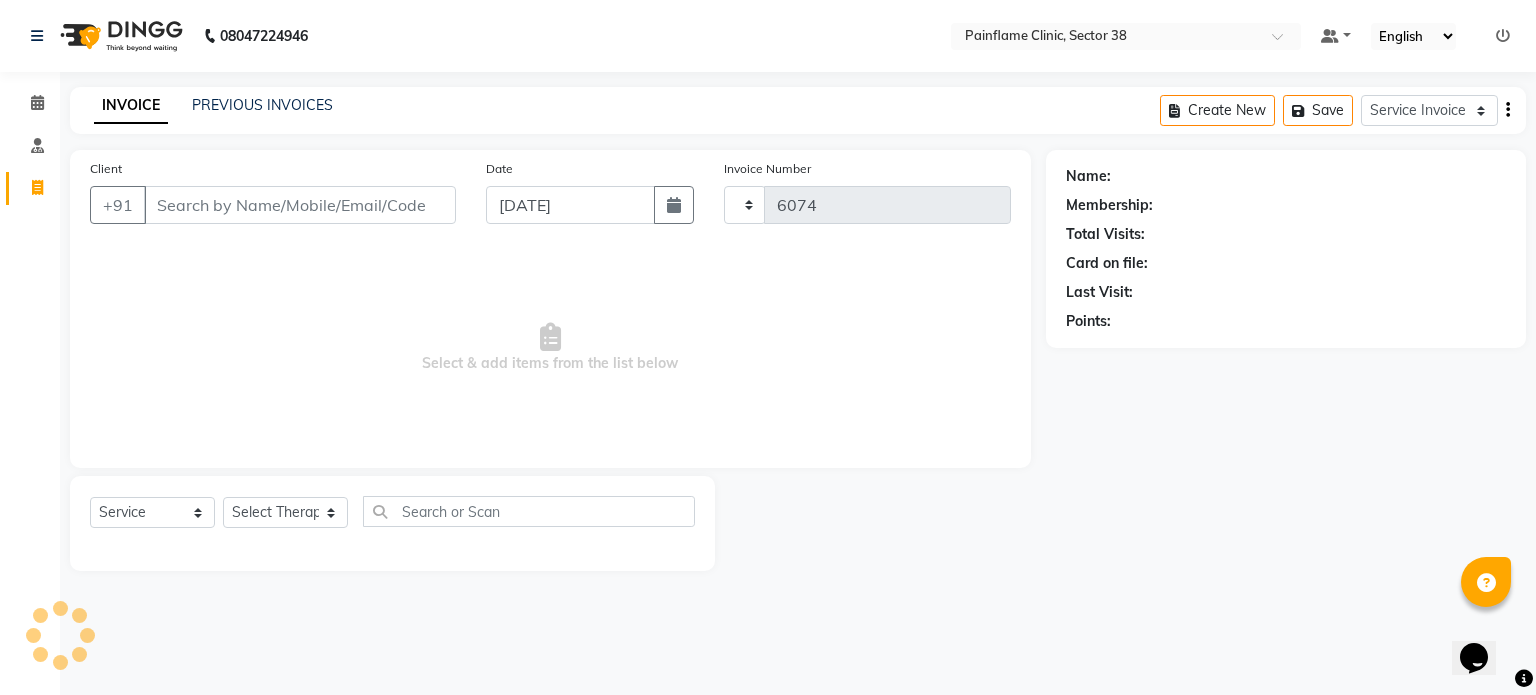 select on "3964" 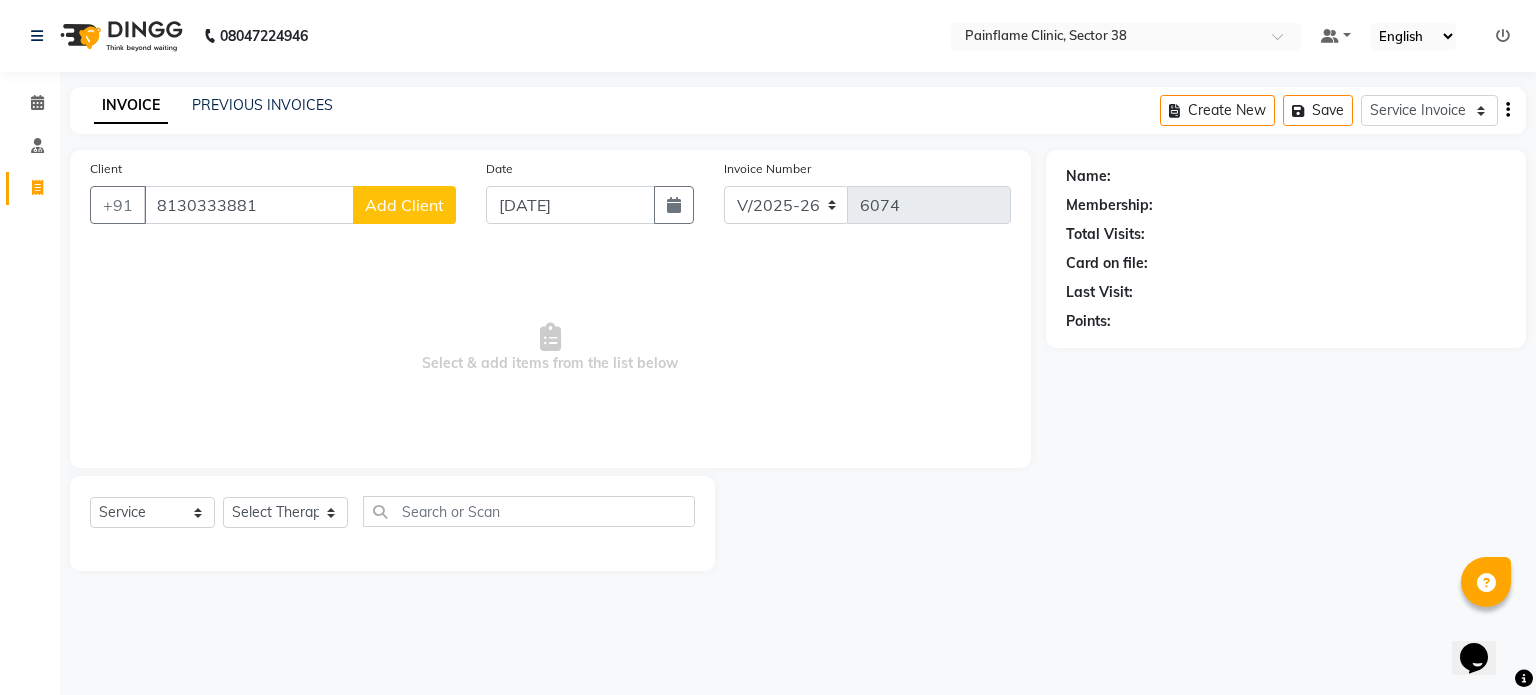 click on "8130333881" at bounding box center [249, 205] 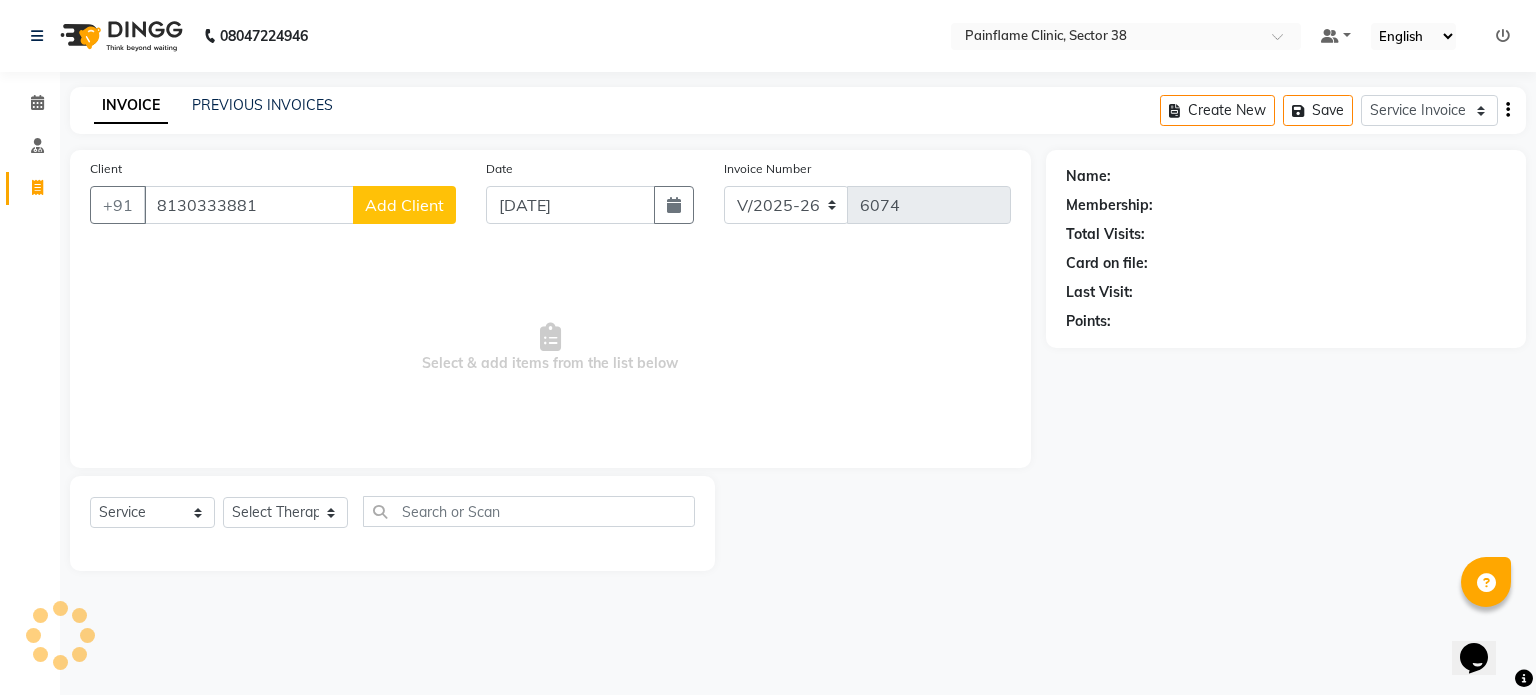 type on "8130333881" 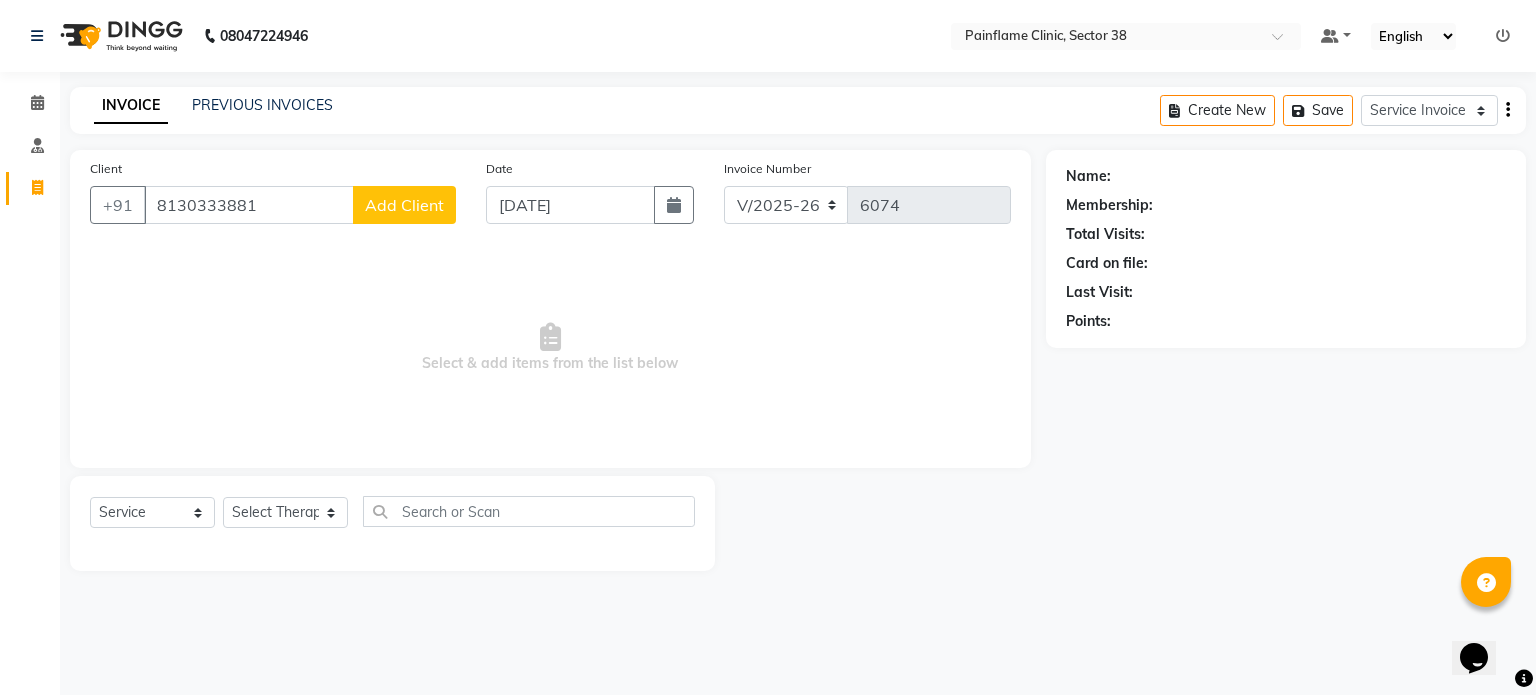 click on "Add Client" 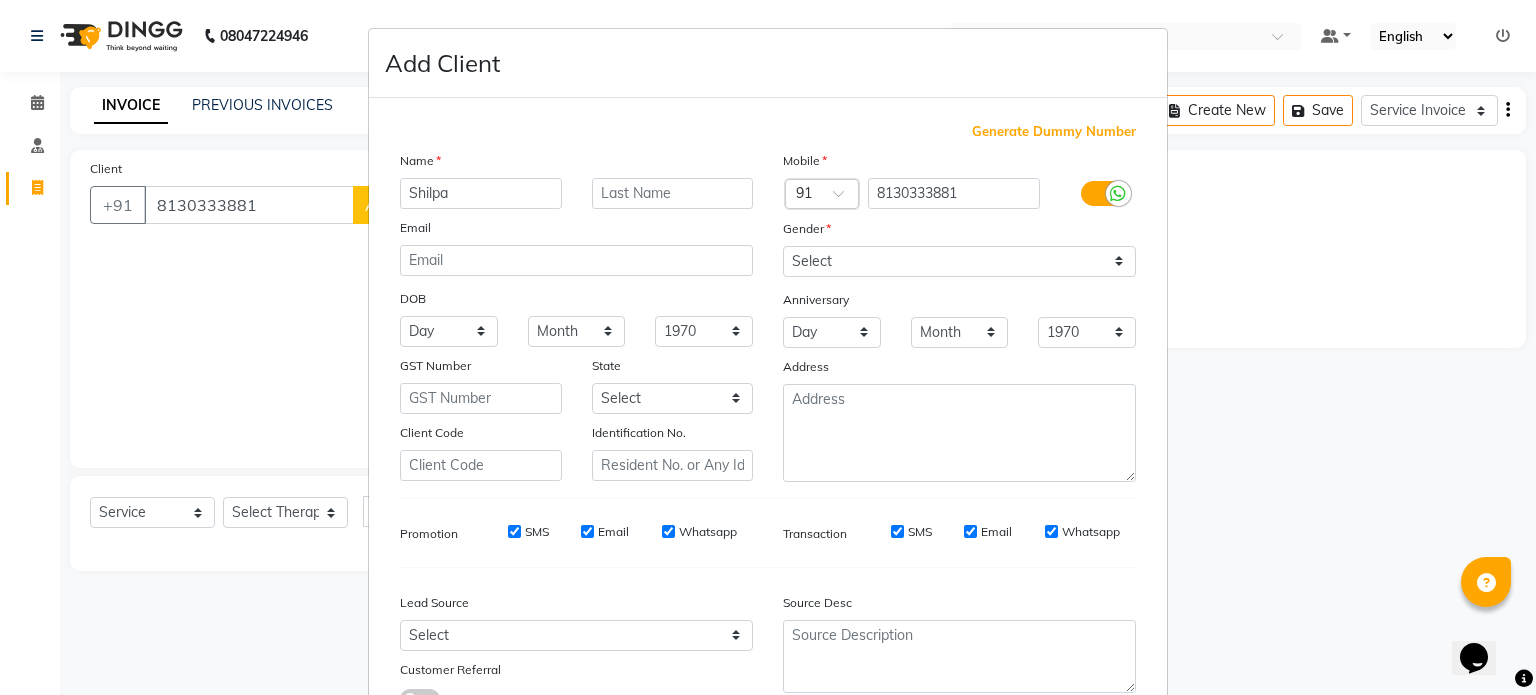 type on "Shilpa" 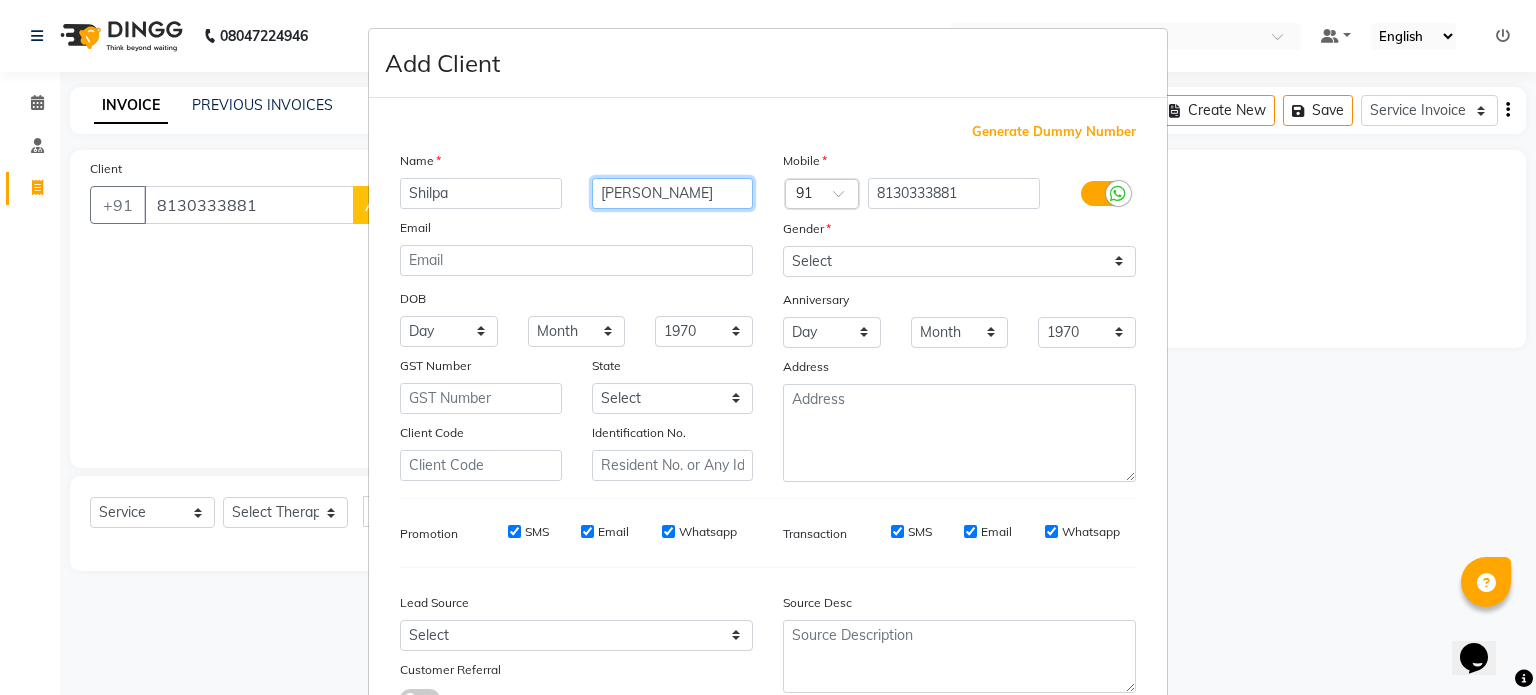 type on "[PERSON_NAME]" 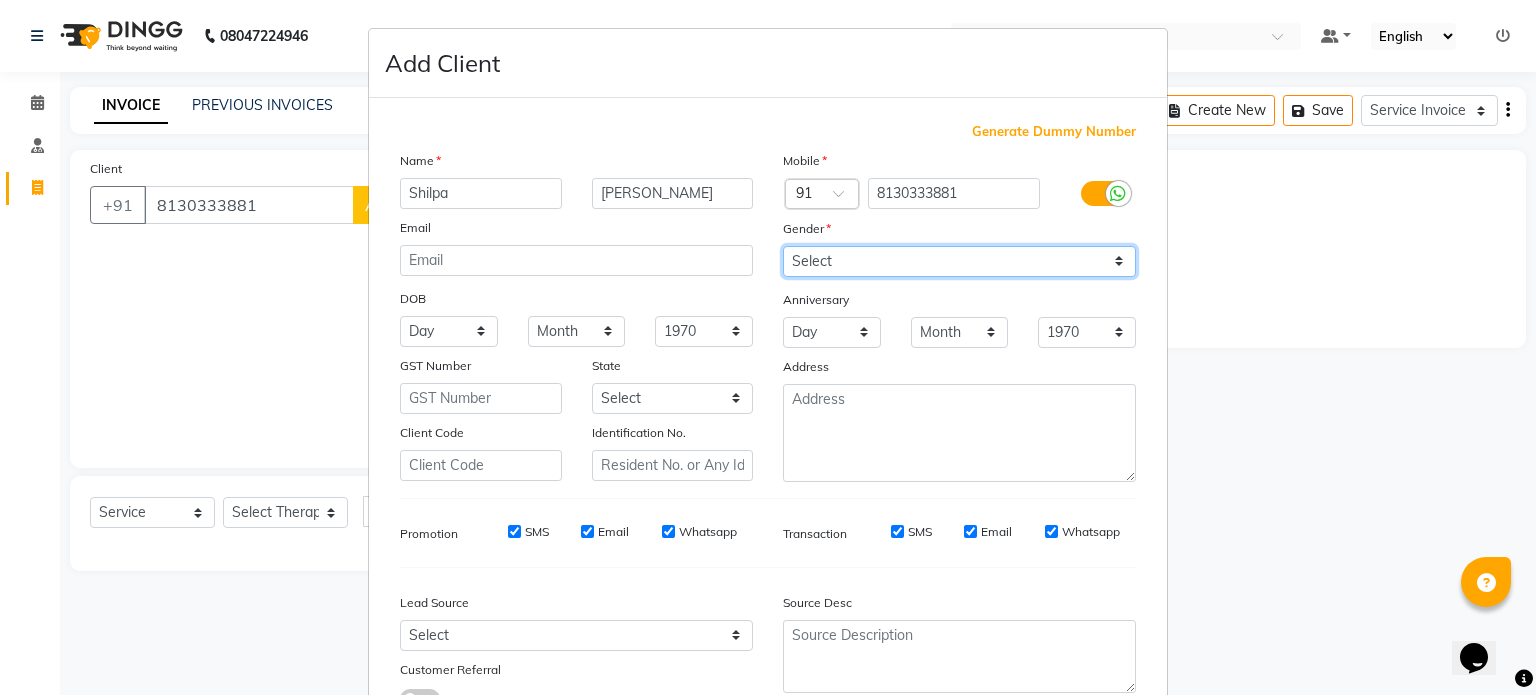 click on "Select [DEMOGRAPHIC_DATA] [DEMOGRAPHIC_DATA] Other Prefer Not To Say" at bounding box center (959, 261) 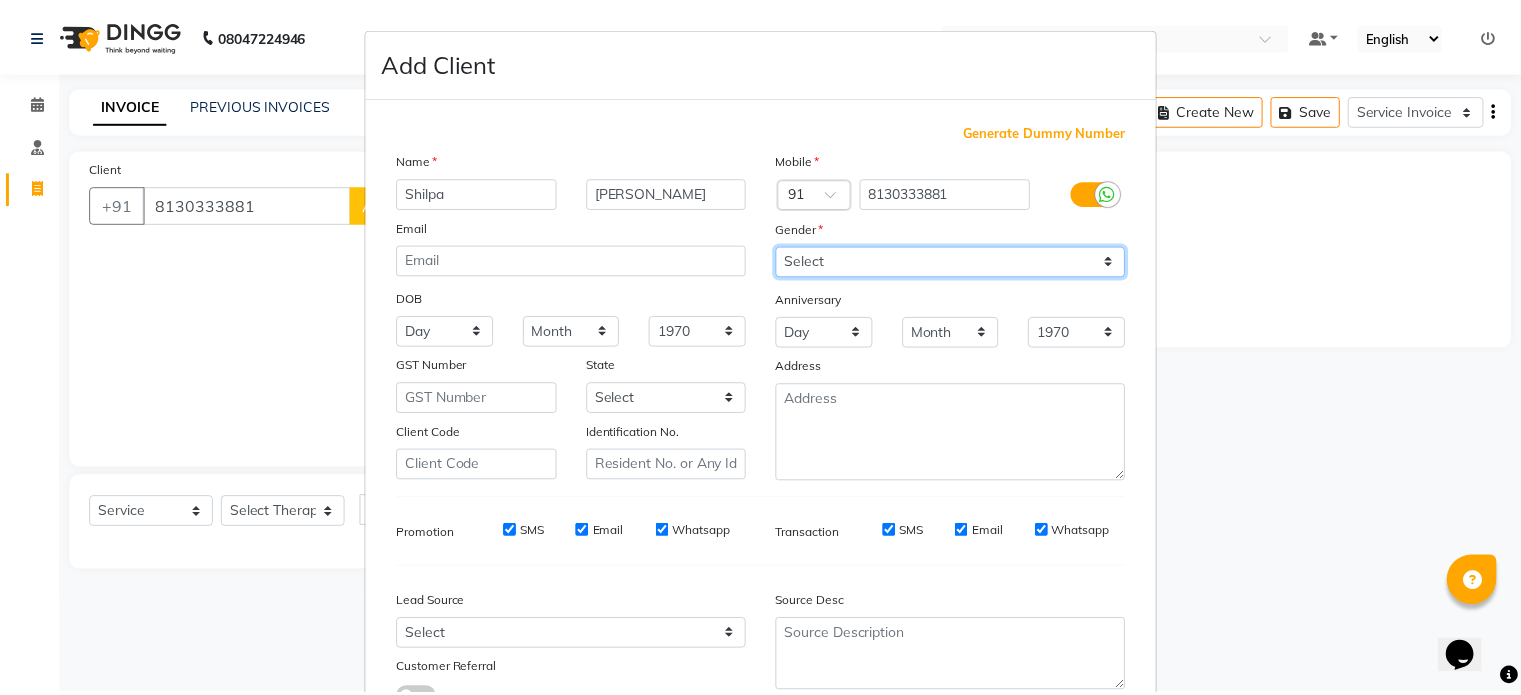 scroll, scrollTop: 161, scrollLeft: 0, axis: vertical 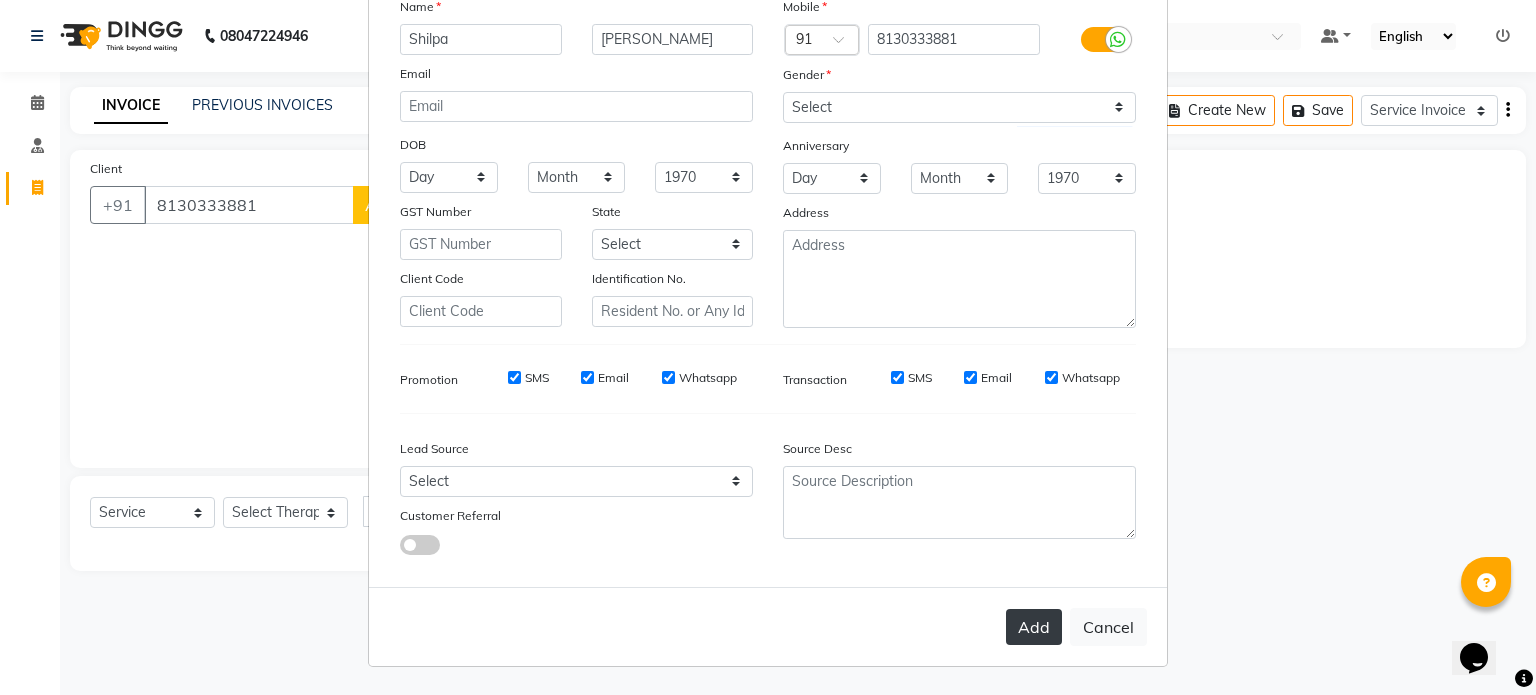 click on "Add" at bounding box center [1034, 627] 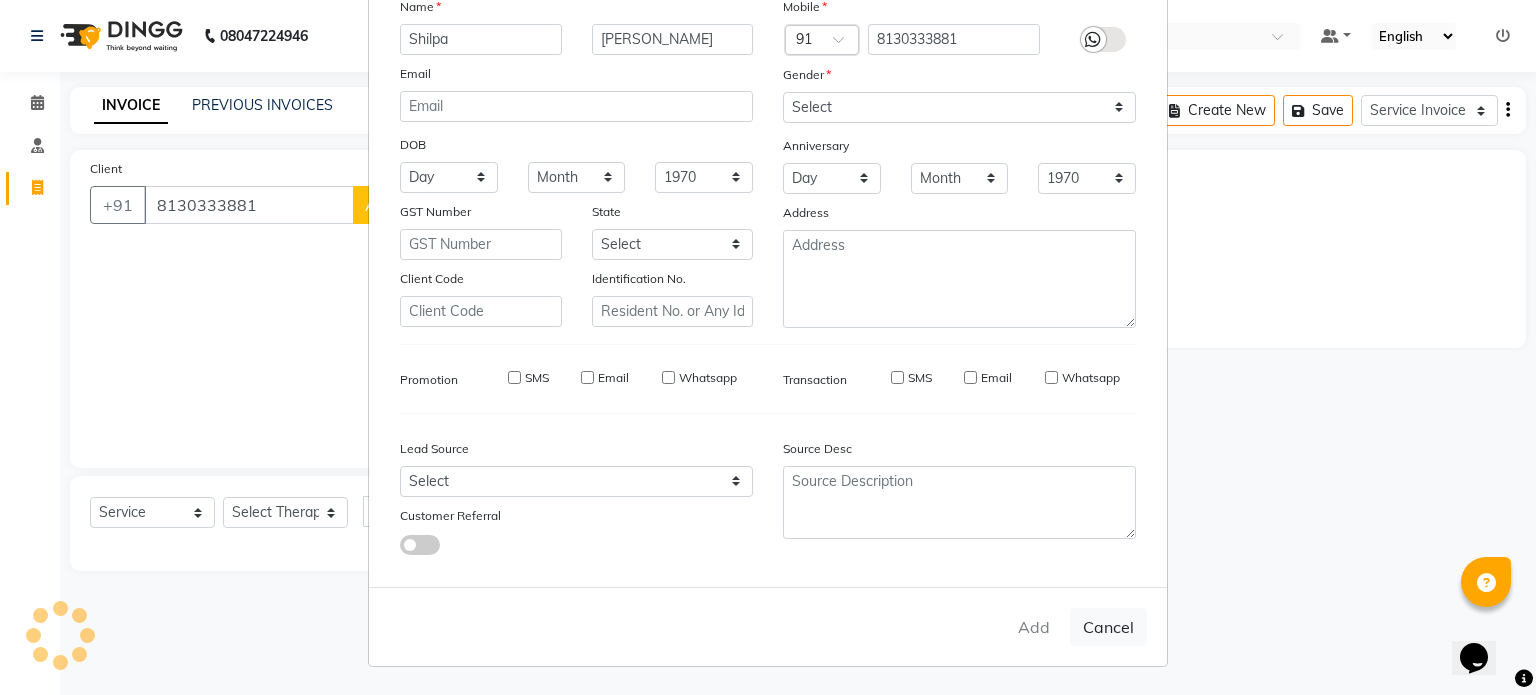 type on "81******81" 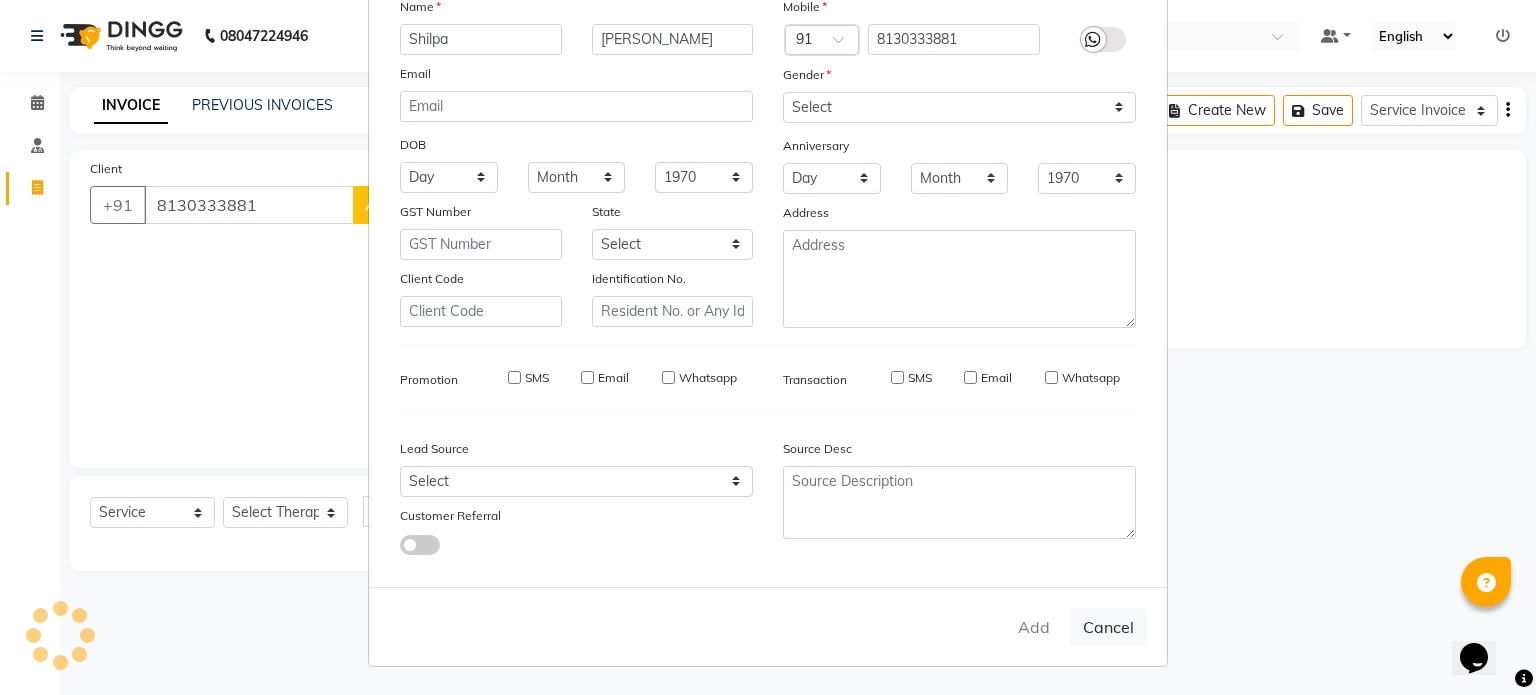 type 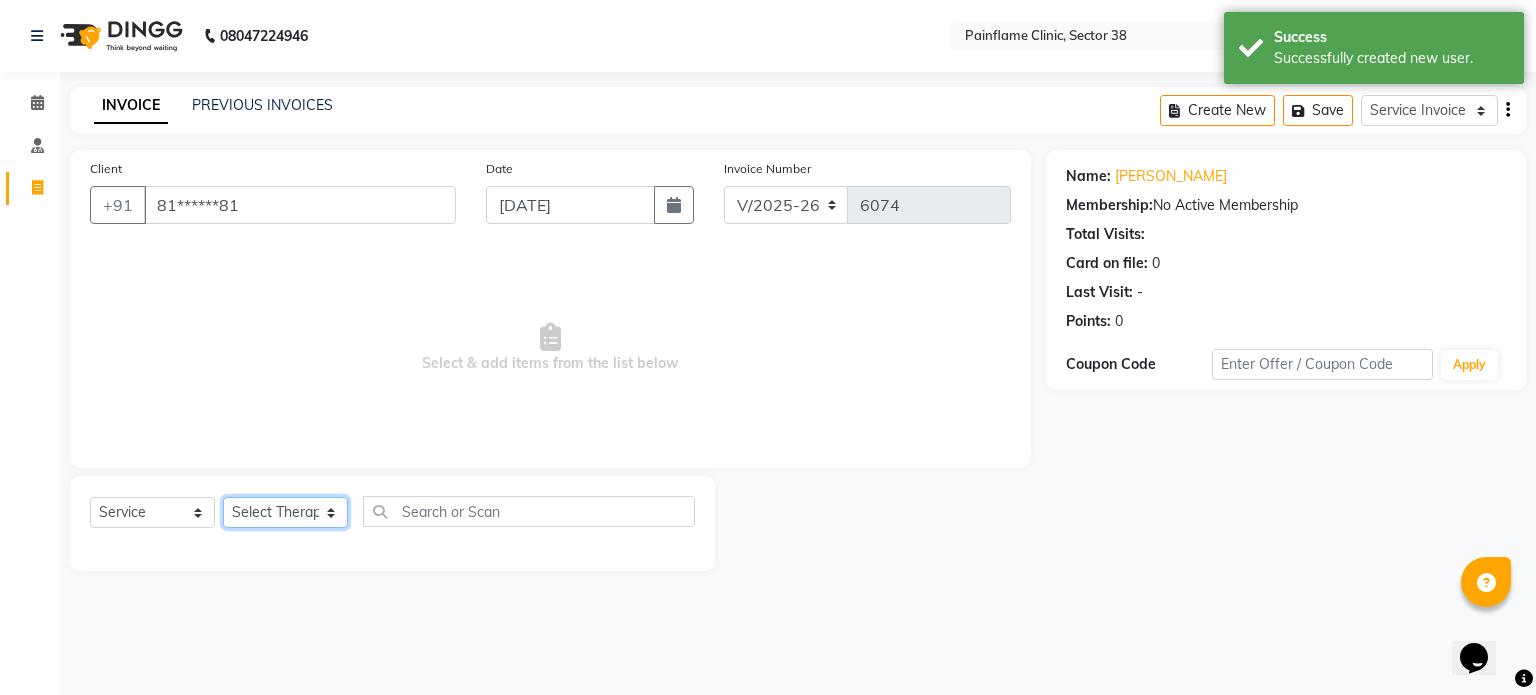click on "Select Therapist [PERSON_NAME] Dr [PERSON_NAME] [PERSON_NAME] Dr [PERSON_NAME] Dr. Suraj [PERSON_NAME] [PERSON_NAME] [PERSON_NAME] [PERSON_NAME] Reception 1  Reception 2 Reception 3" 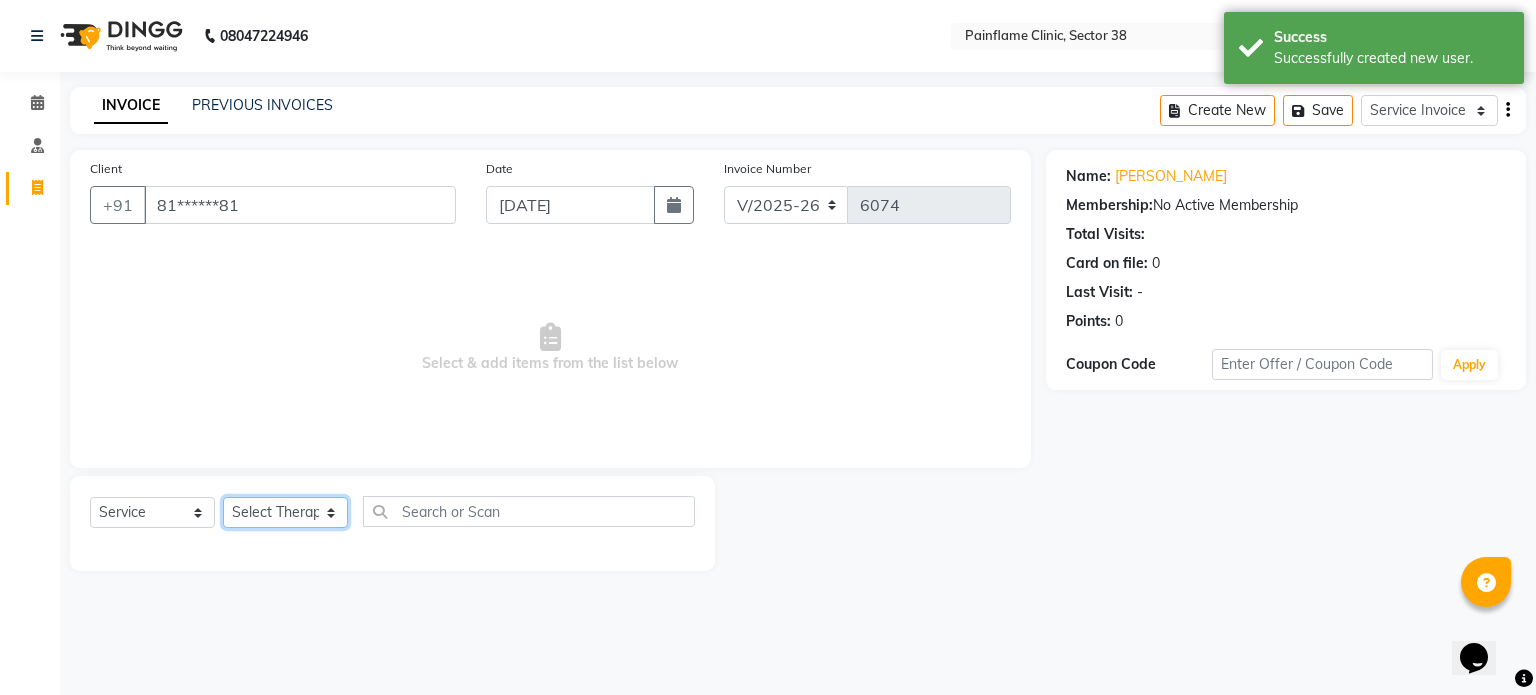 select on "20212" 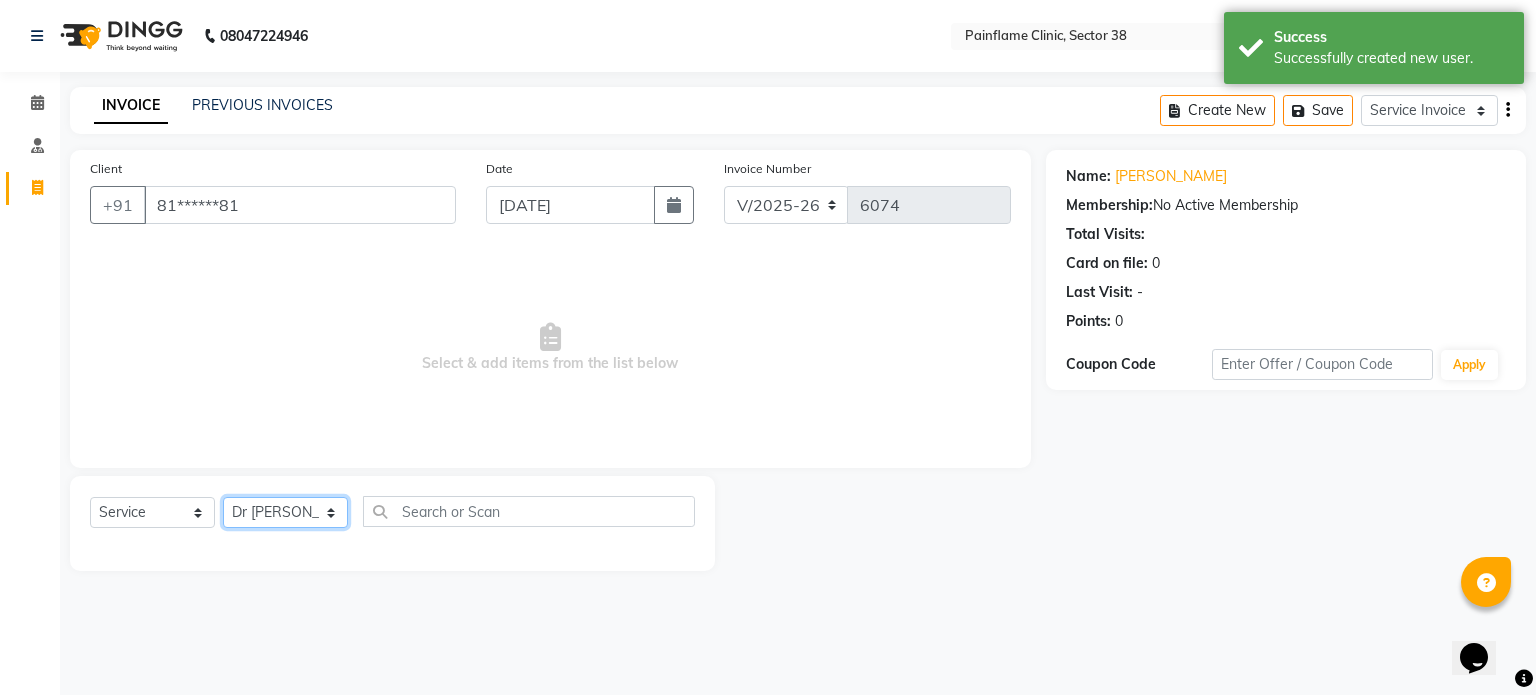 click on "Select Therapist [PERSON_NAME] Dr [PERSON_NAME] [PERSON_NAME] Dr [PERSON_NAME] Dr. Suraj [PERSON_NAME] [PERSON_NAME] [PERSON_NAME] [PERSON_NAME] Reception 1  Reception 2 Reception 3" 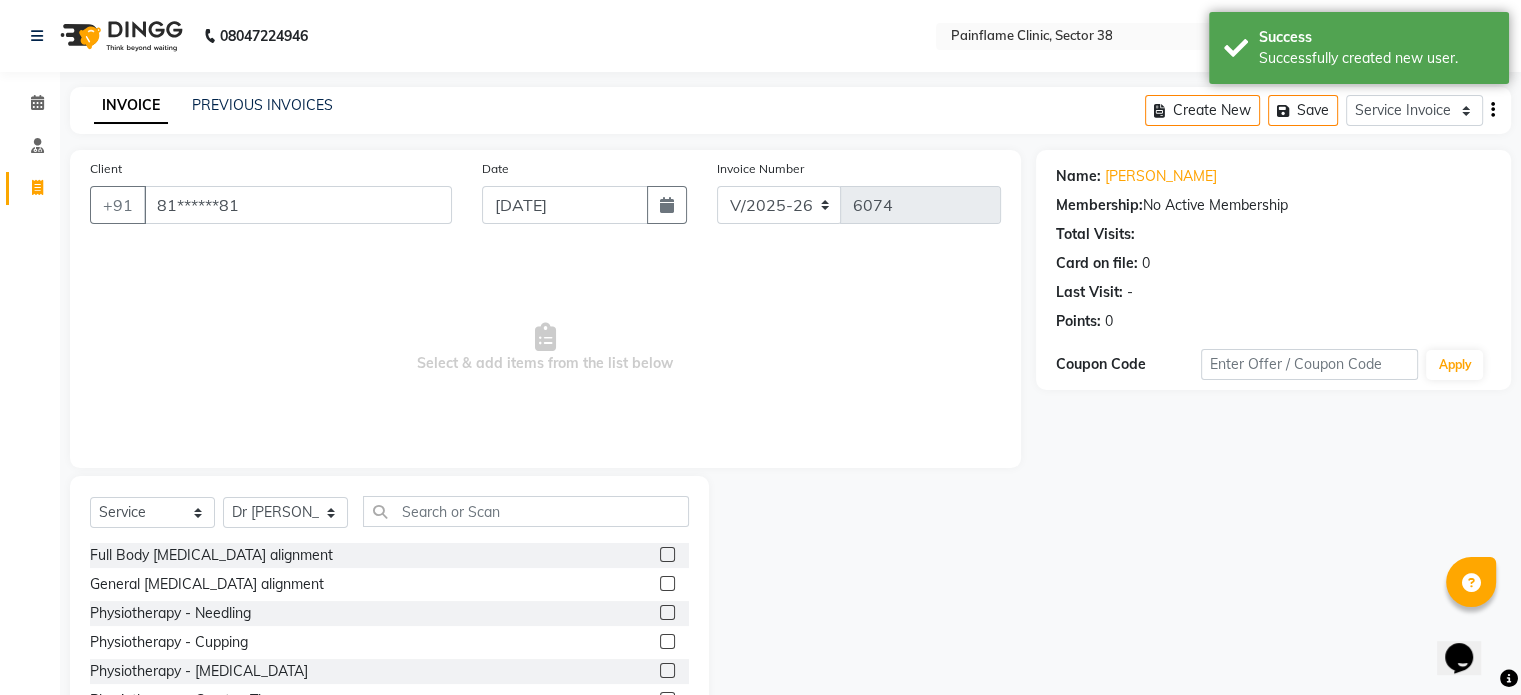 click 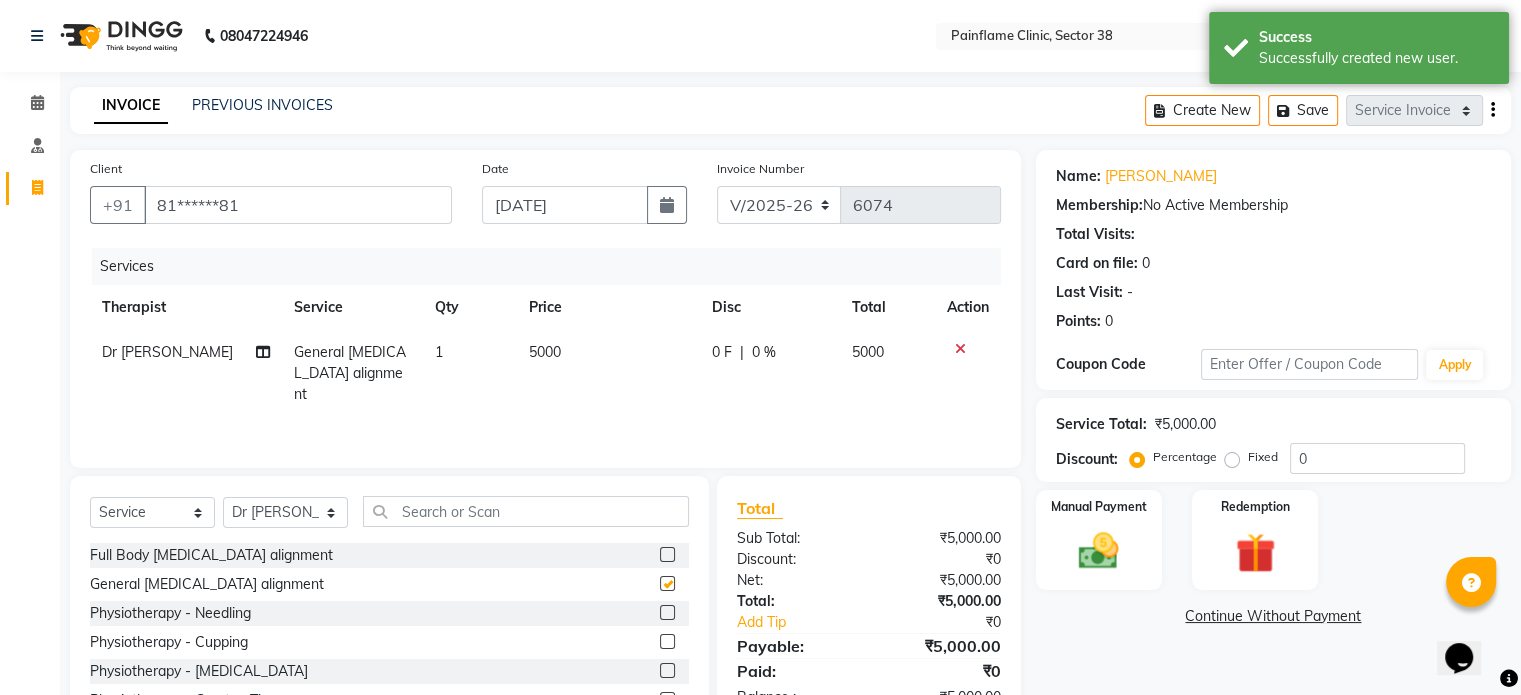 checkbox on "false" 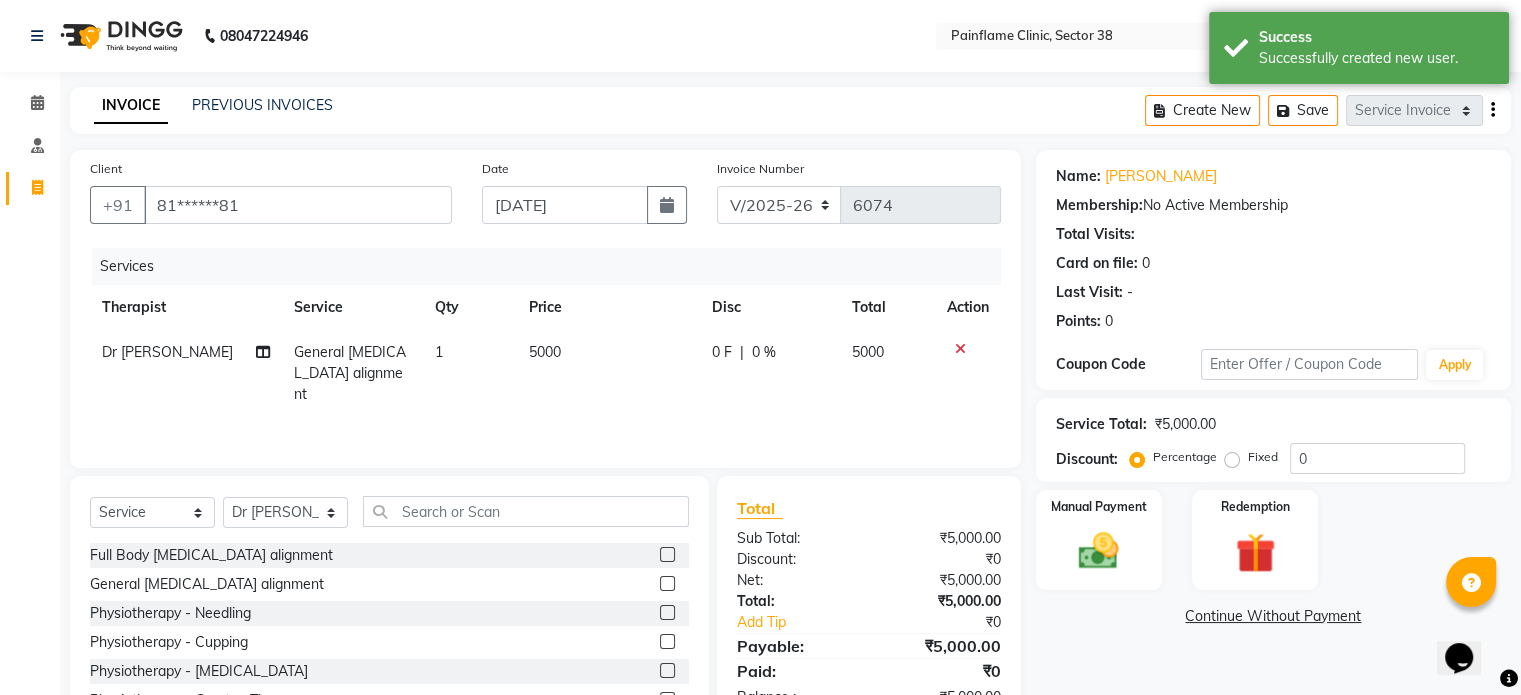 click on "5000" 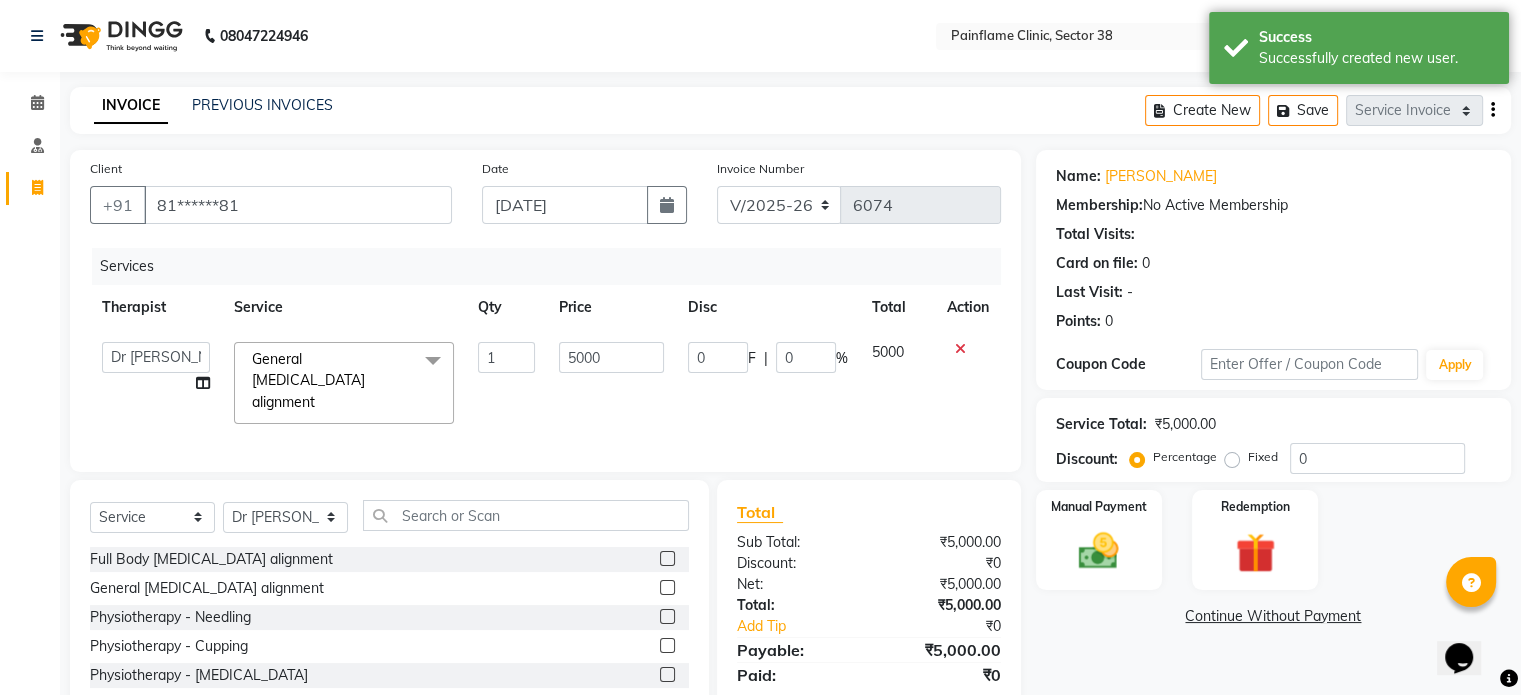 click on "5000" 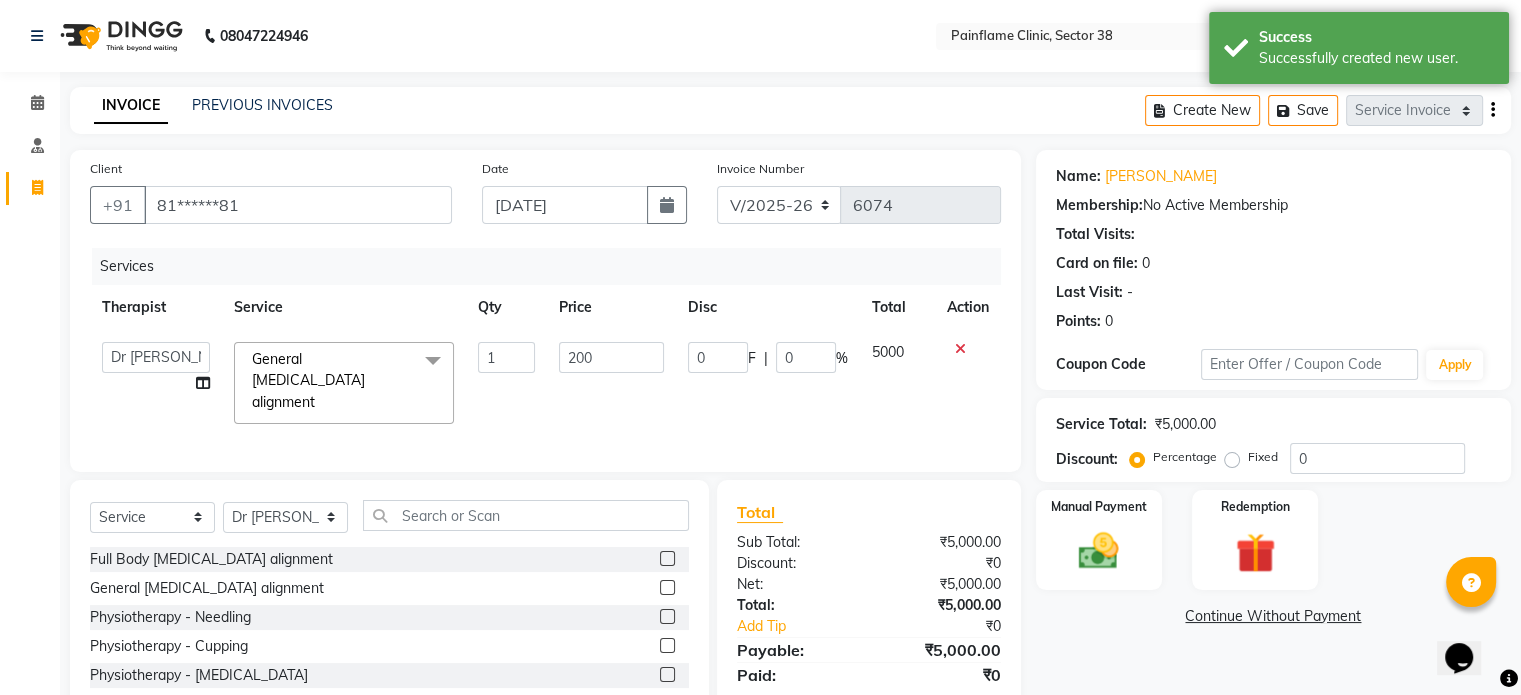 type on "2000" 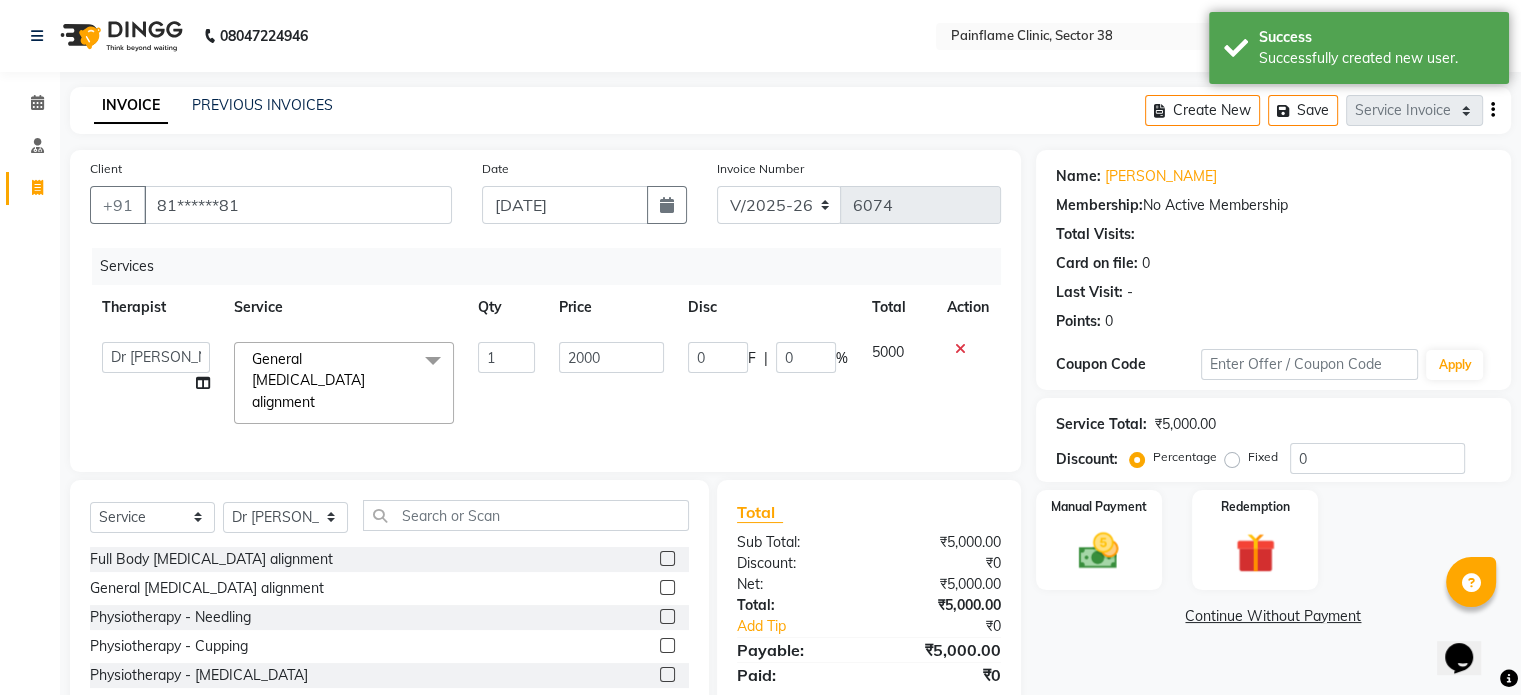 scroll, scrollTop: 106, scrollLeft: 0, axis: vertical 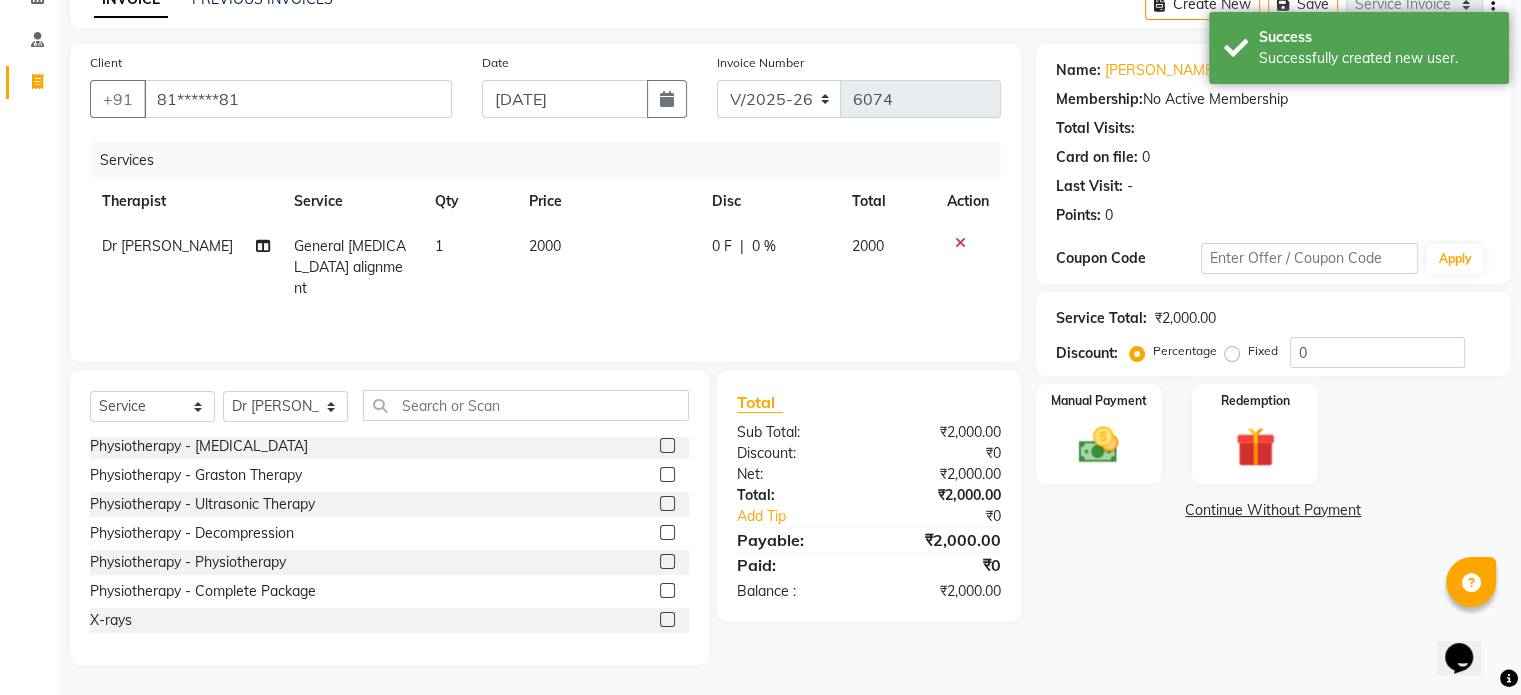 click 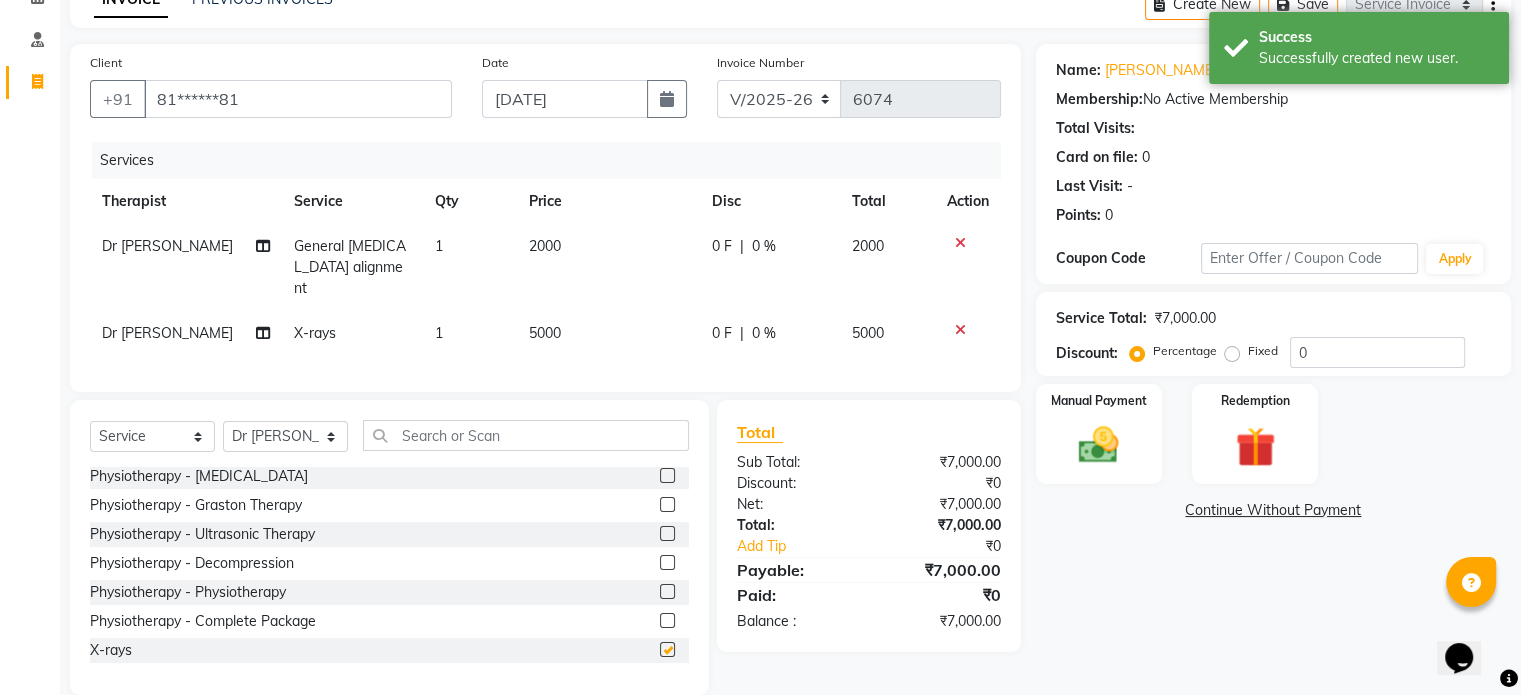 checkbox on "false" 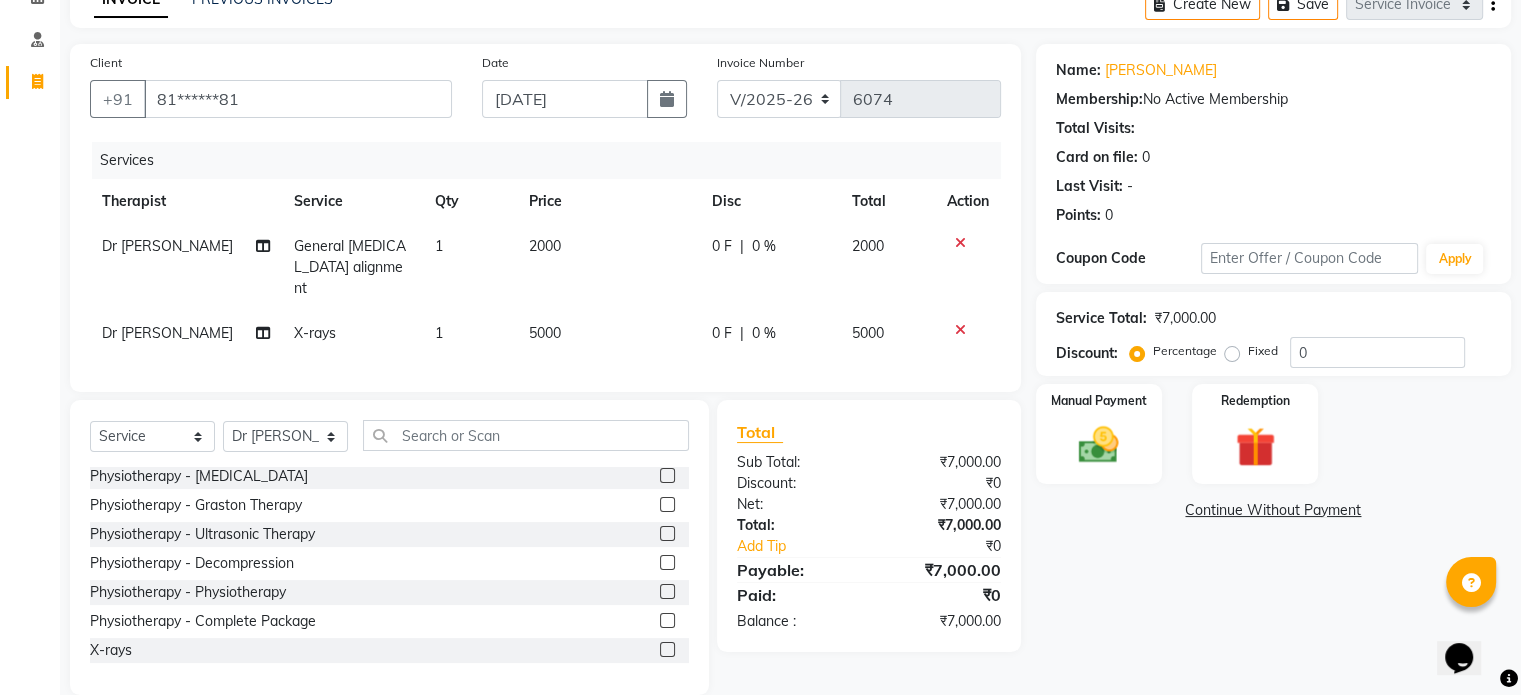 click on "5000" 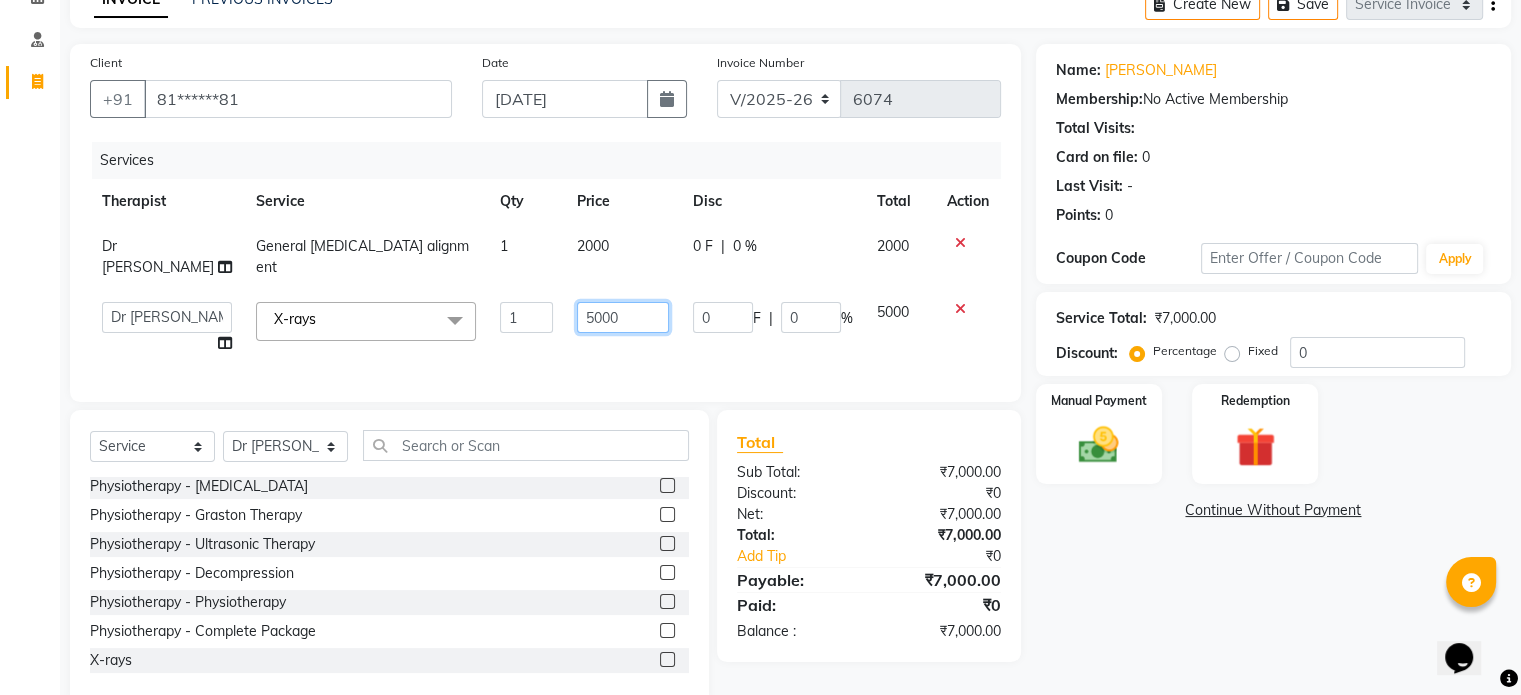 click on "5000" 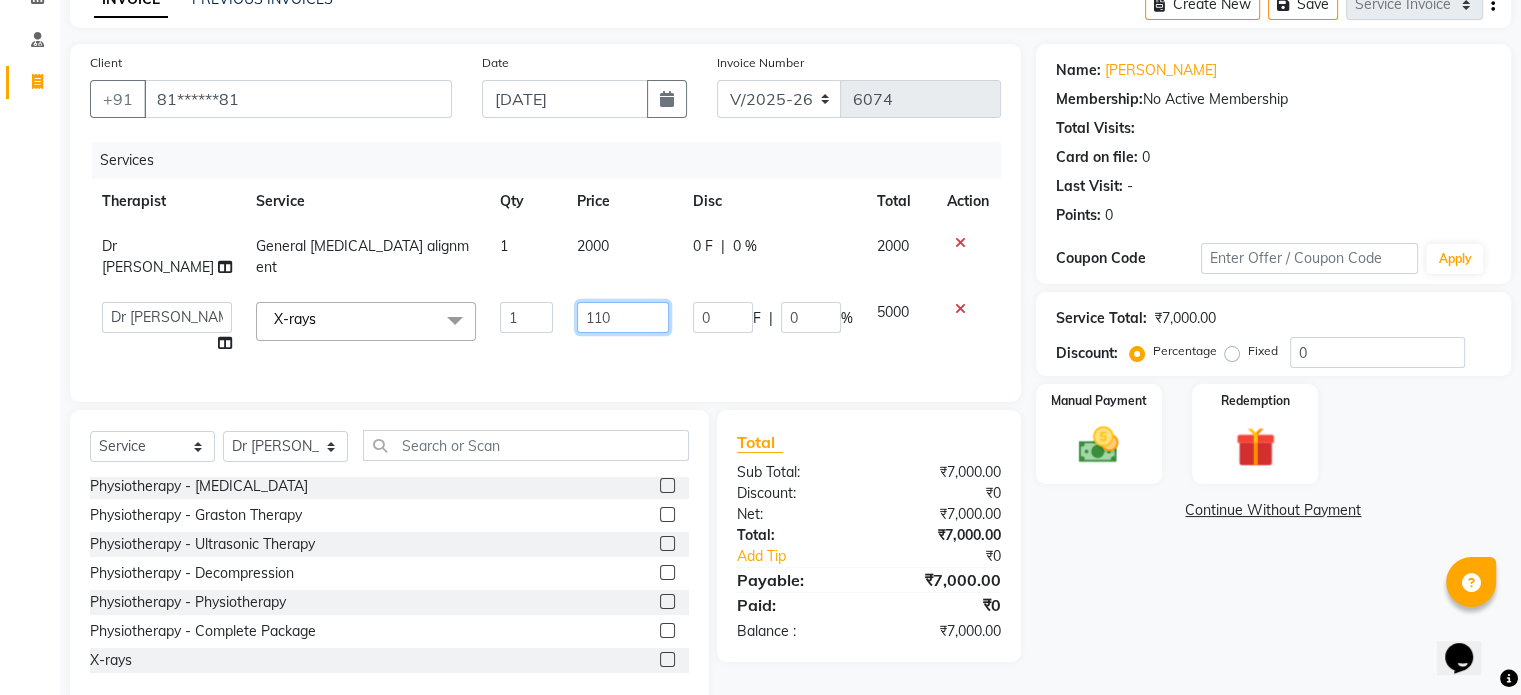 type on "1100" 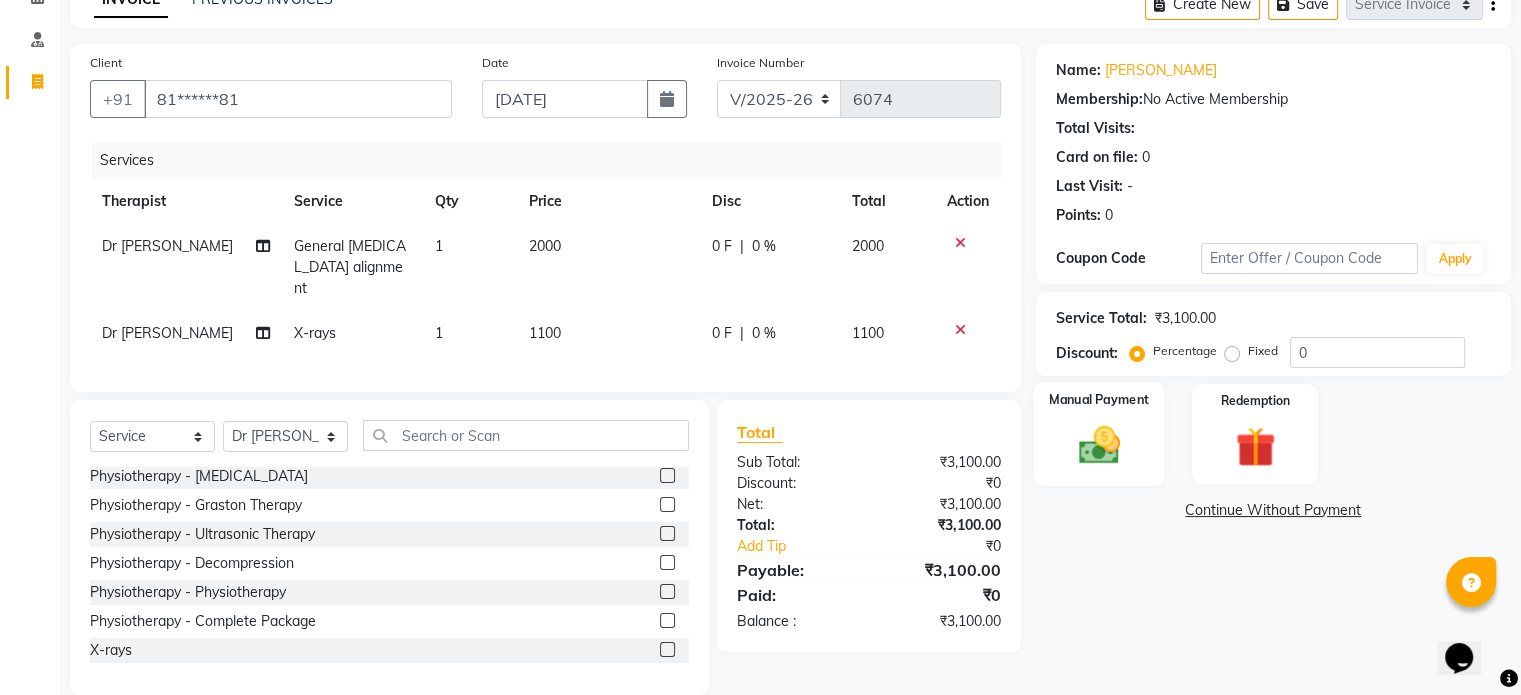 click on "Manual Payment" 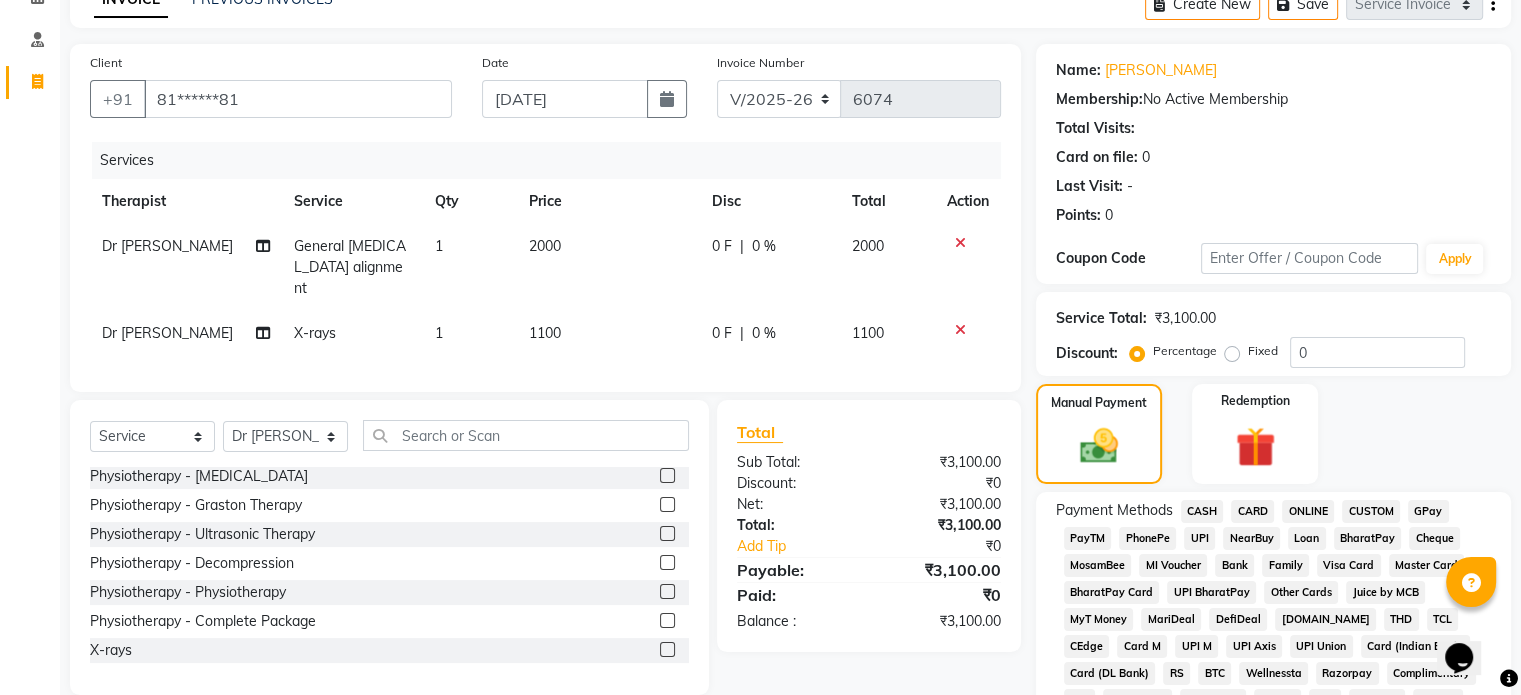 click on "CARD" 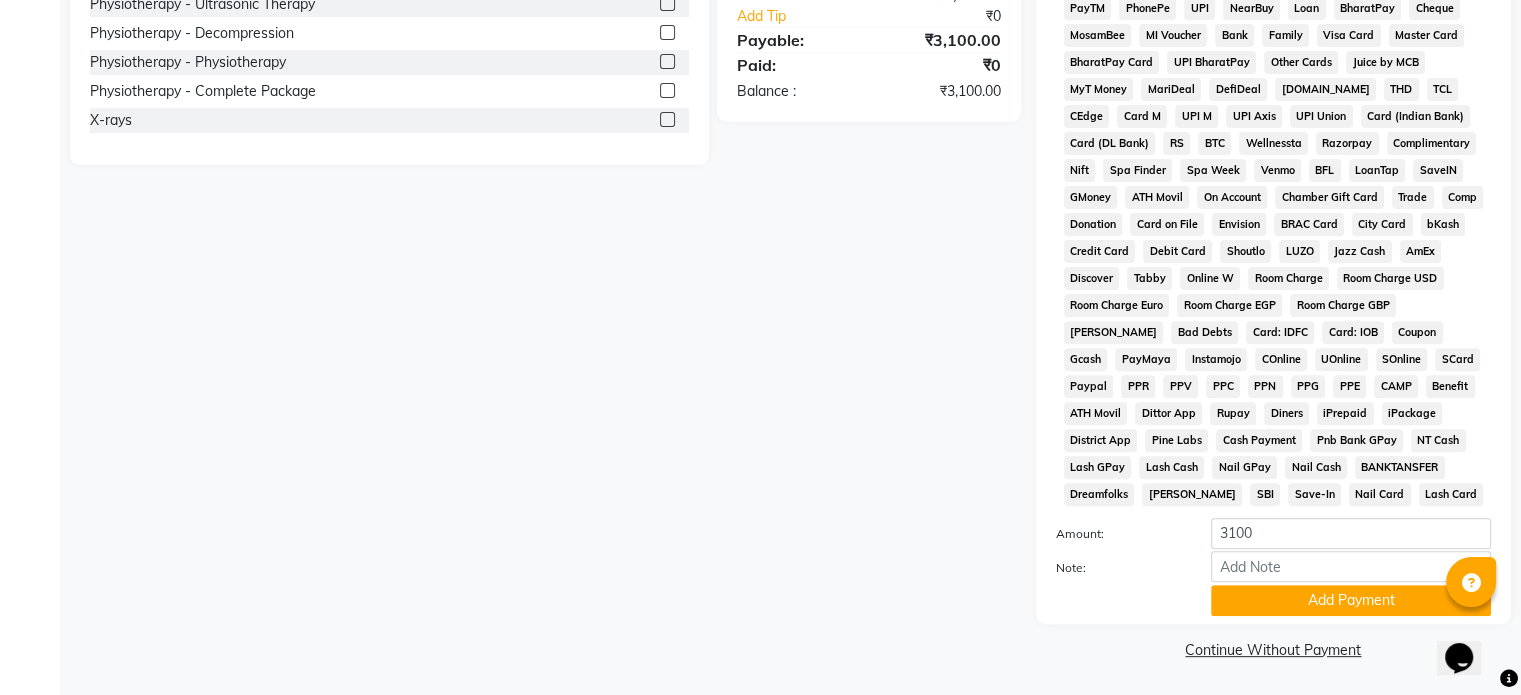 scroll, scrollTop: 652, scrollLeft: 0, axis: vertical 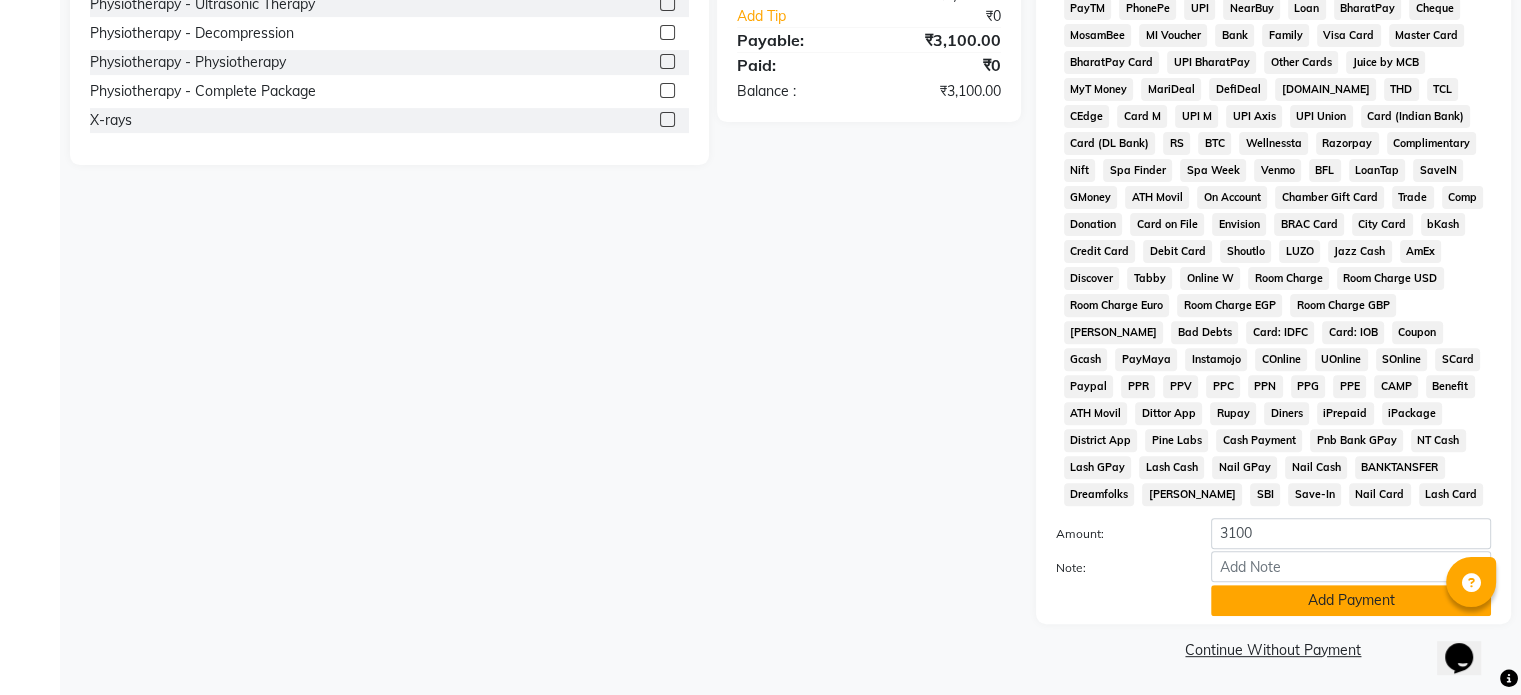 click on "Add Payment" 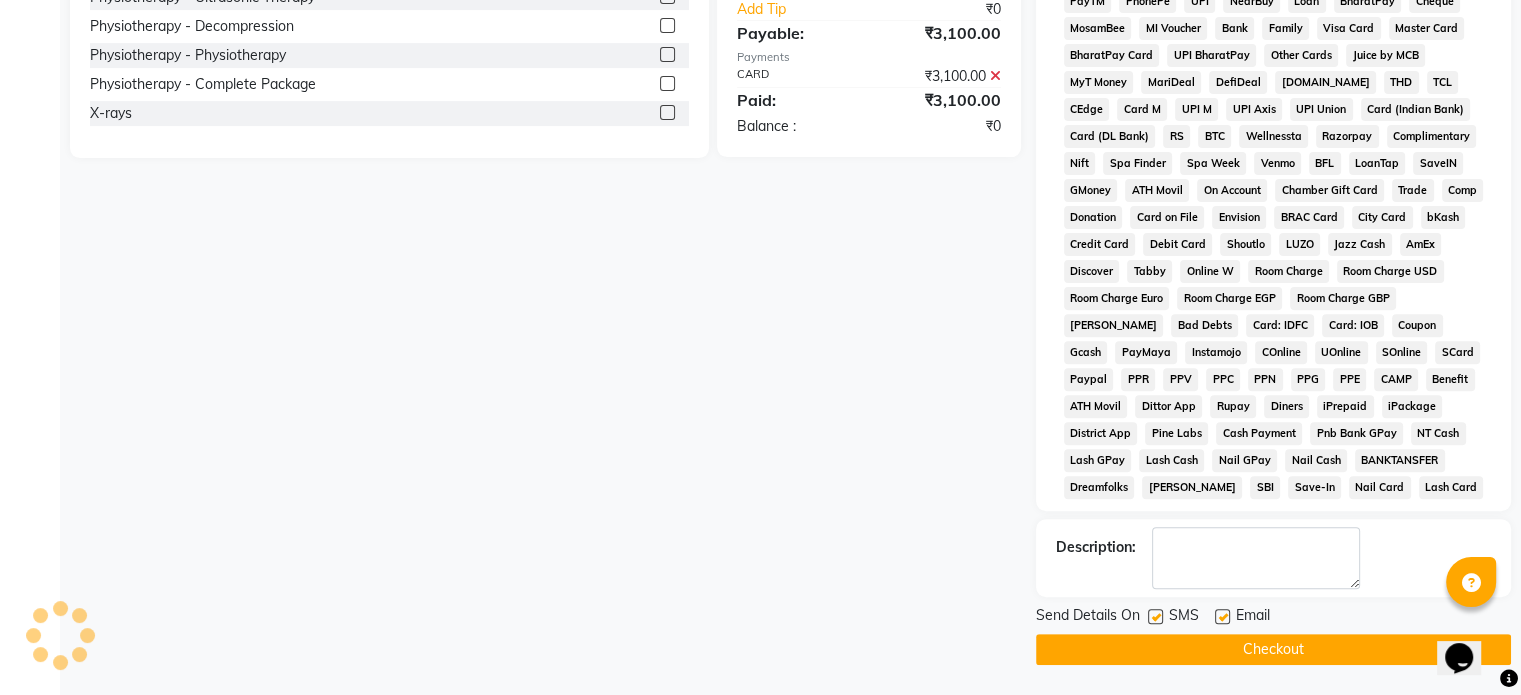 click 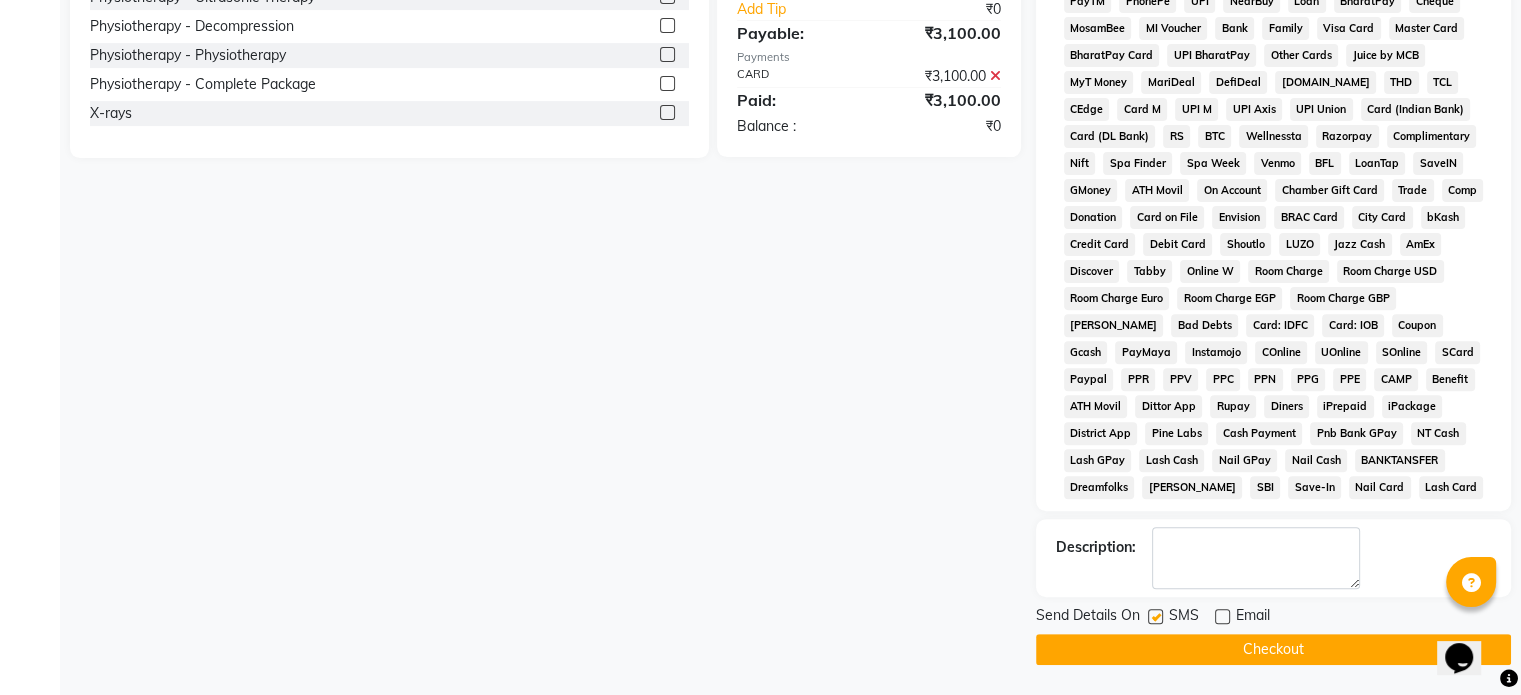 click 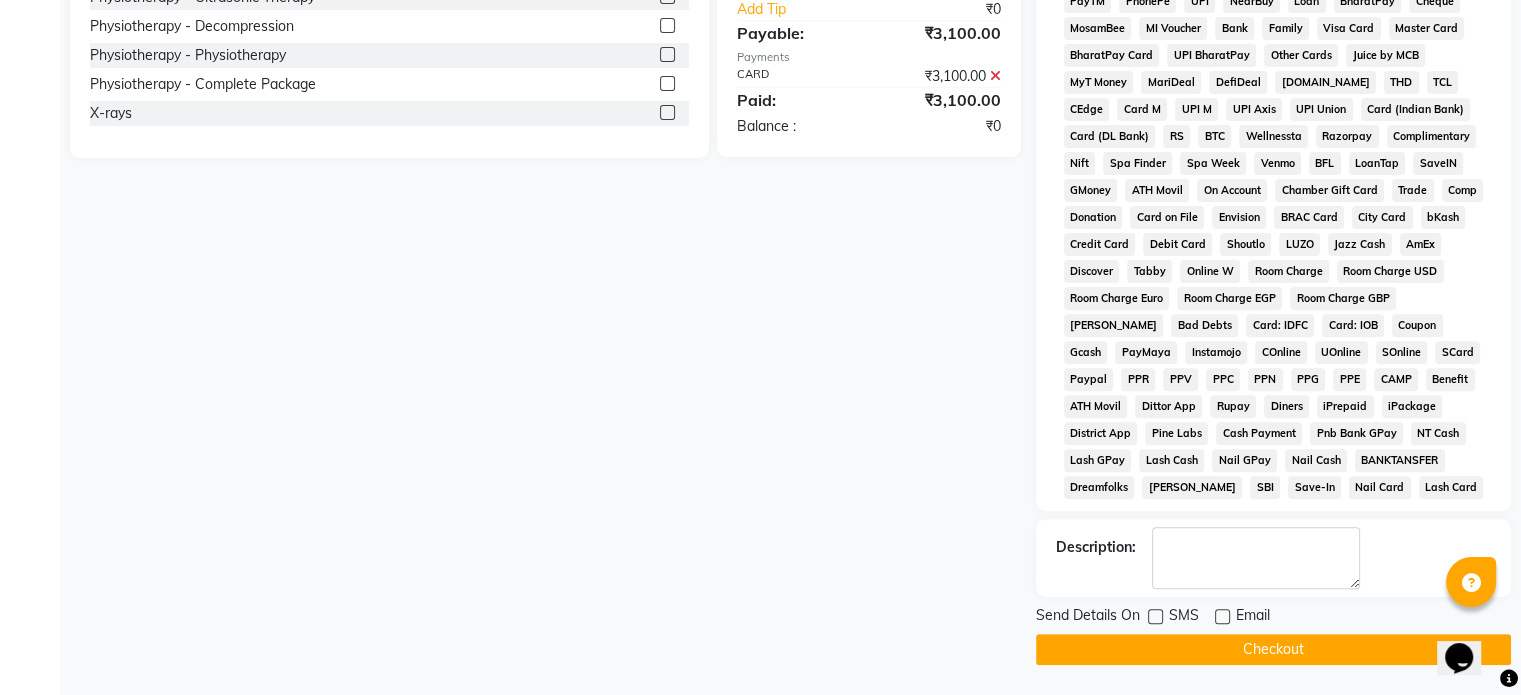 click on "Checkout" 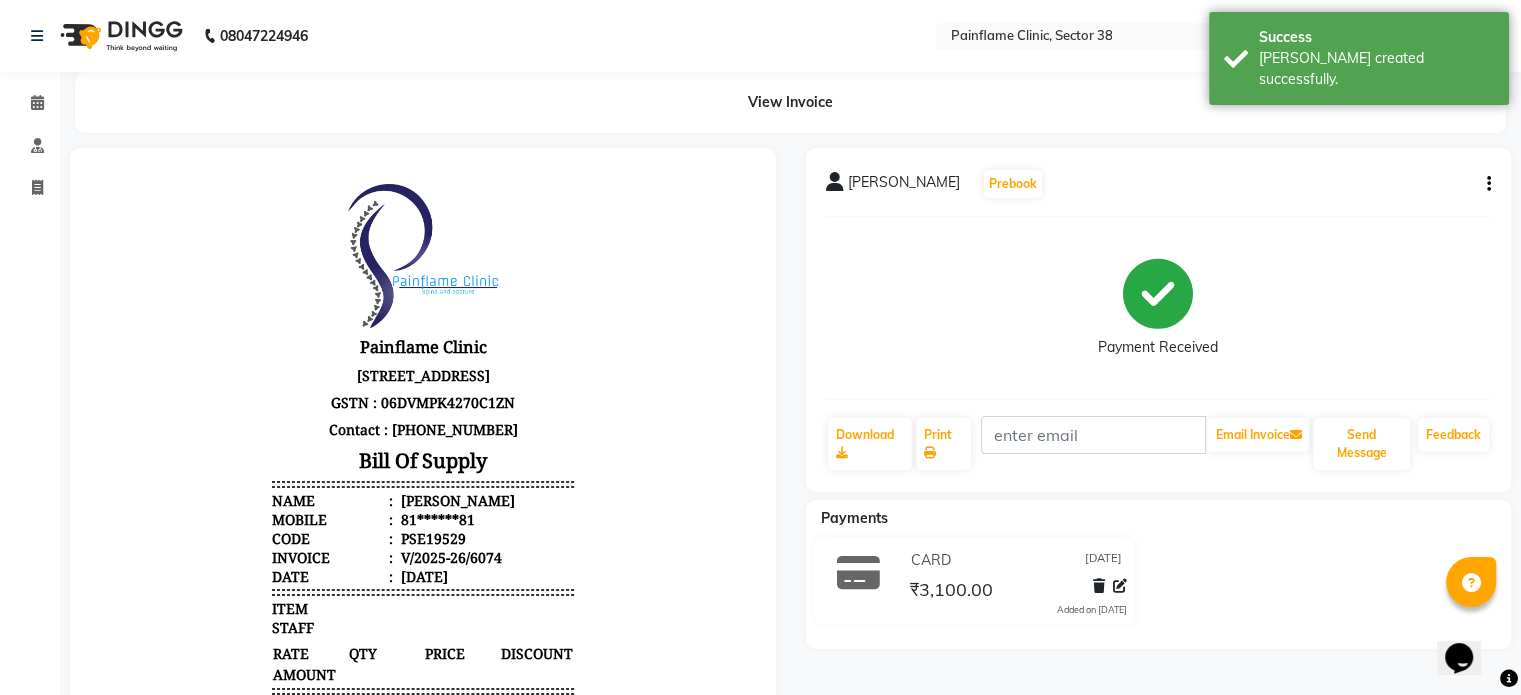 scroll, scrollTop: 0, scrollLeft: 0, axis: both 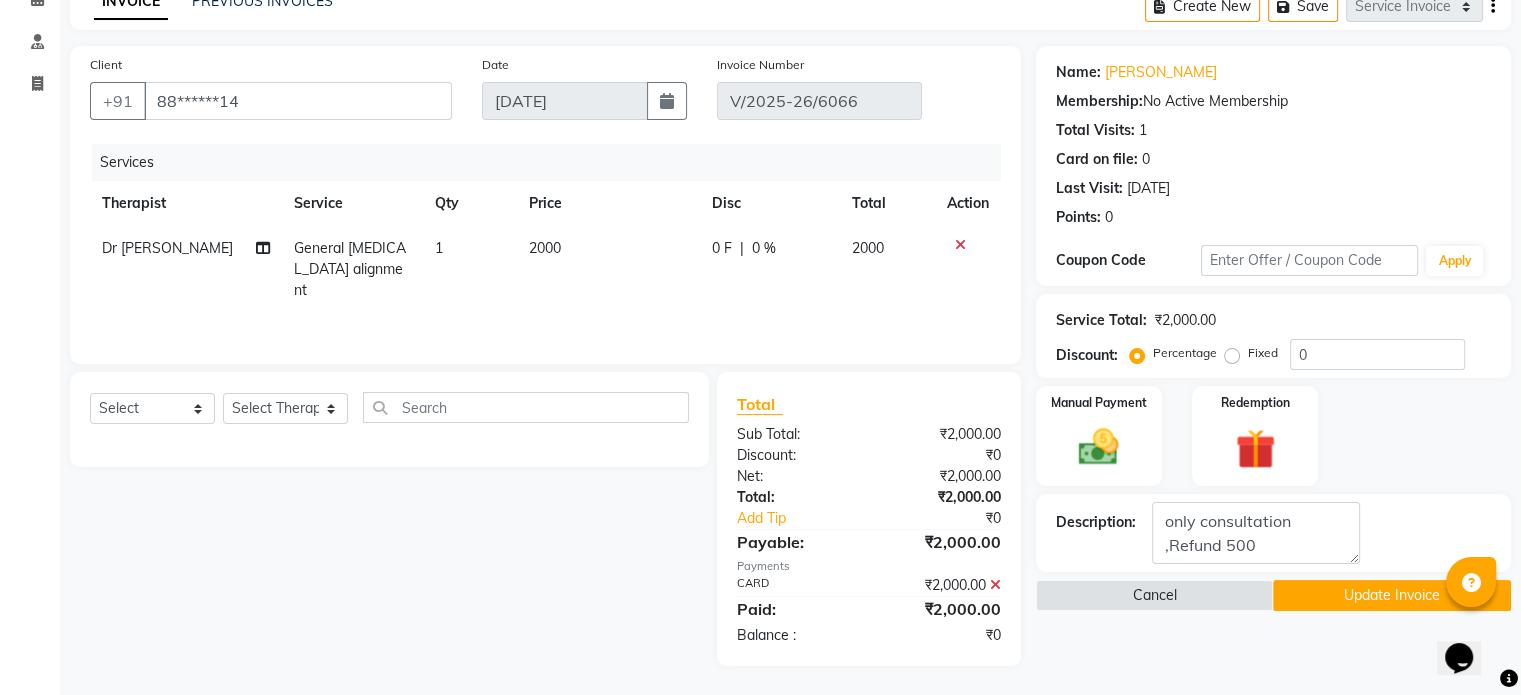 type on "only consultation ,Refund 500" 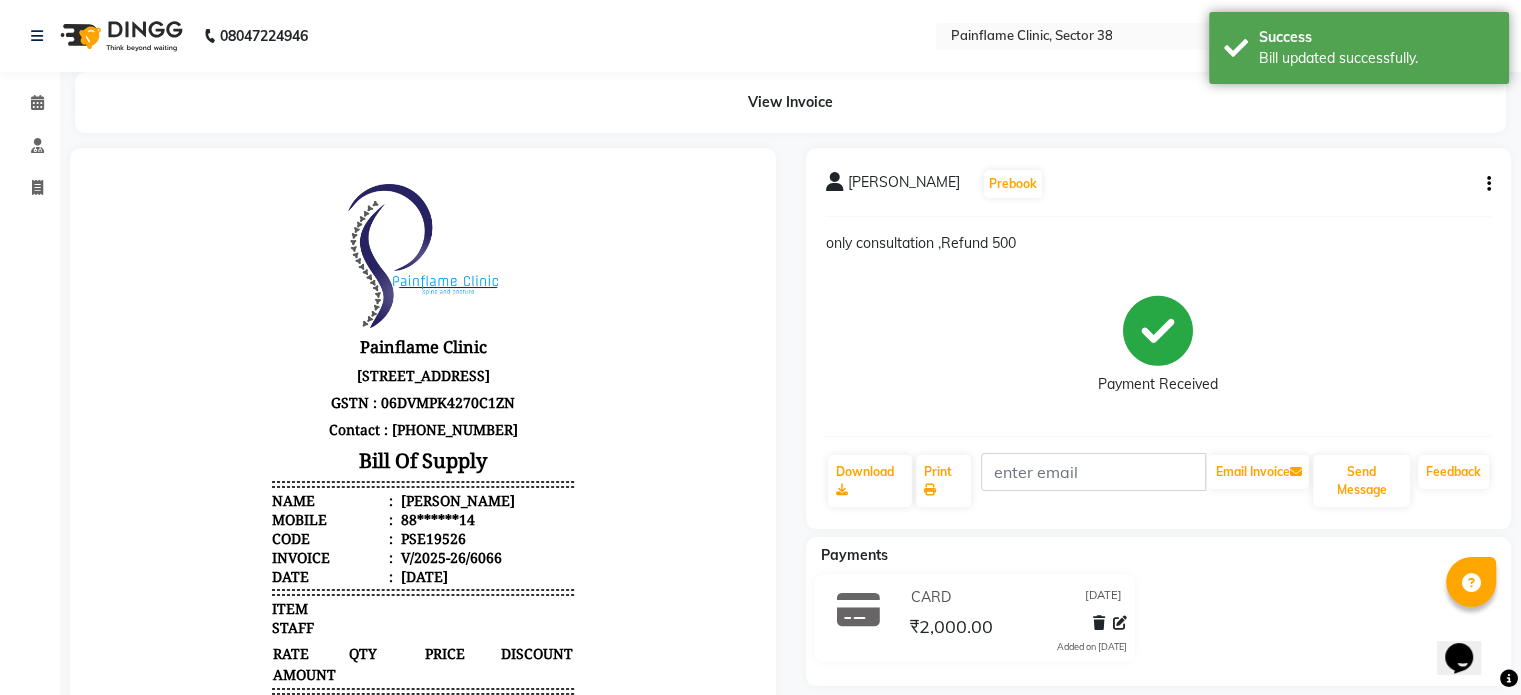 scroll, scrollTop: 0, scrollLeft: 0, axis: both 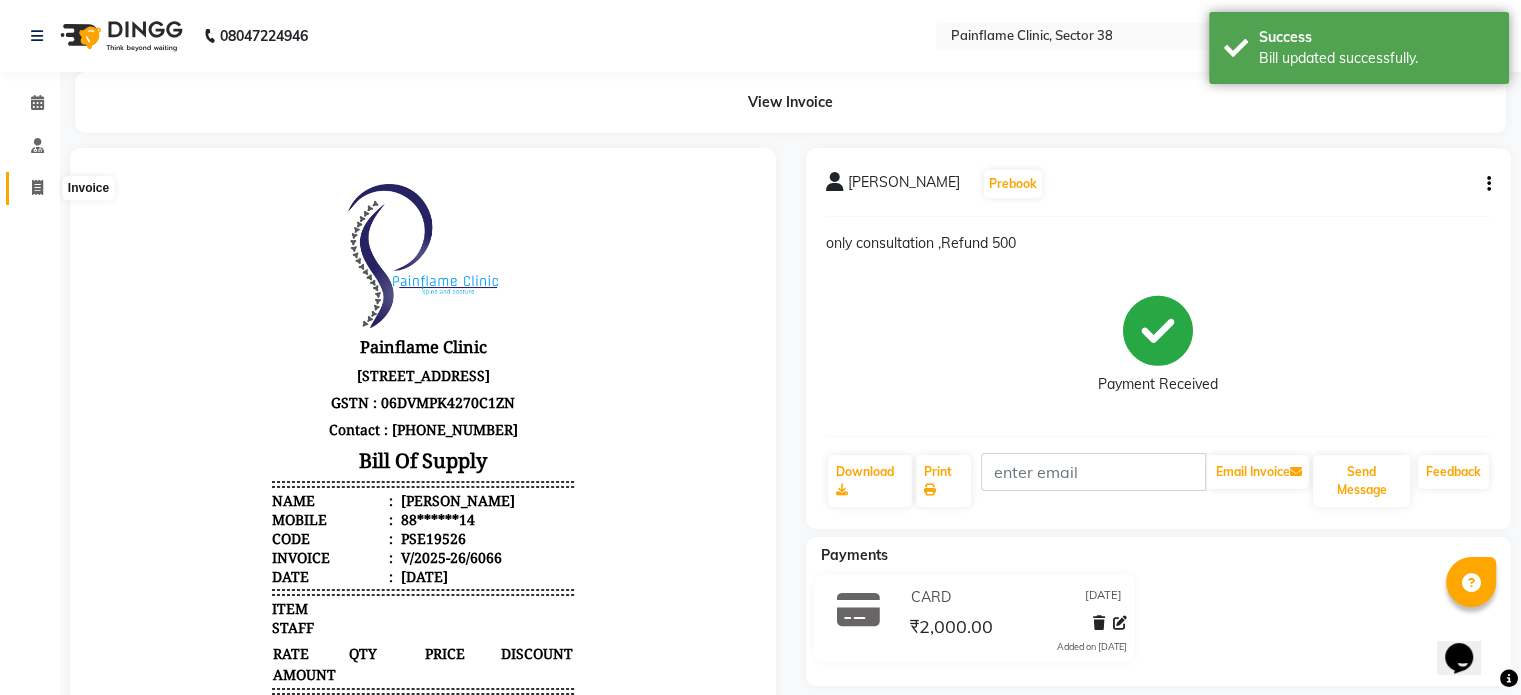 click 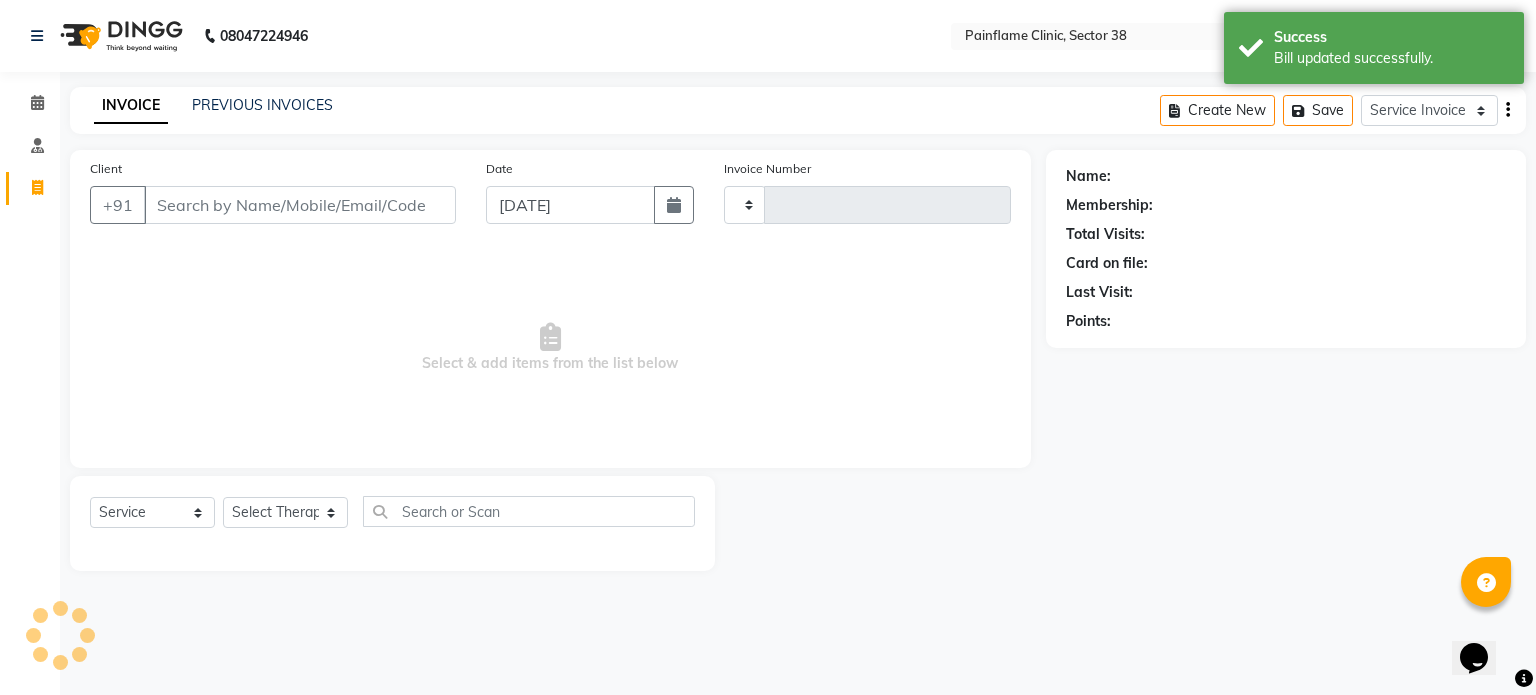 type on "6074" 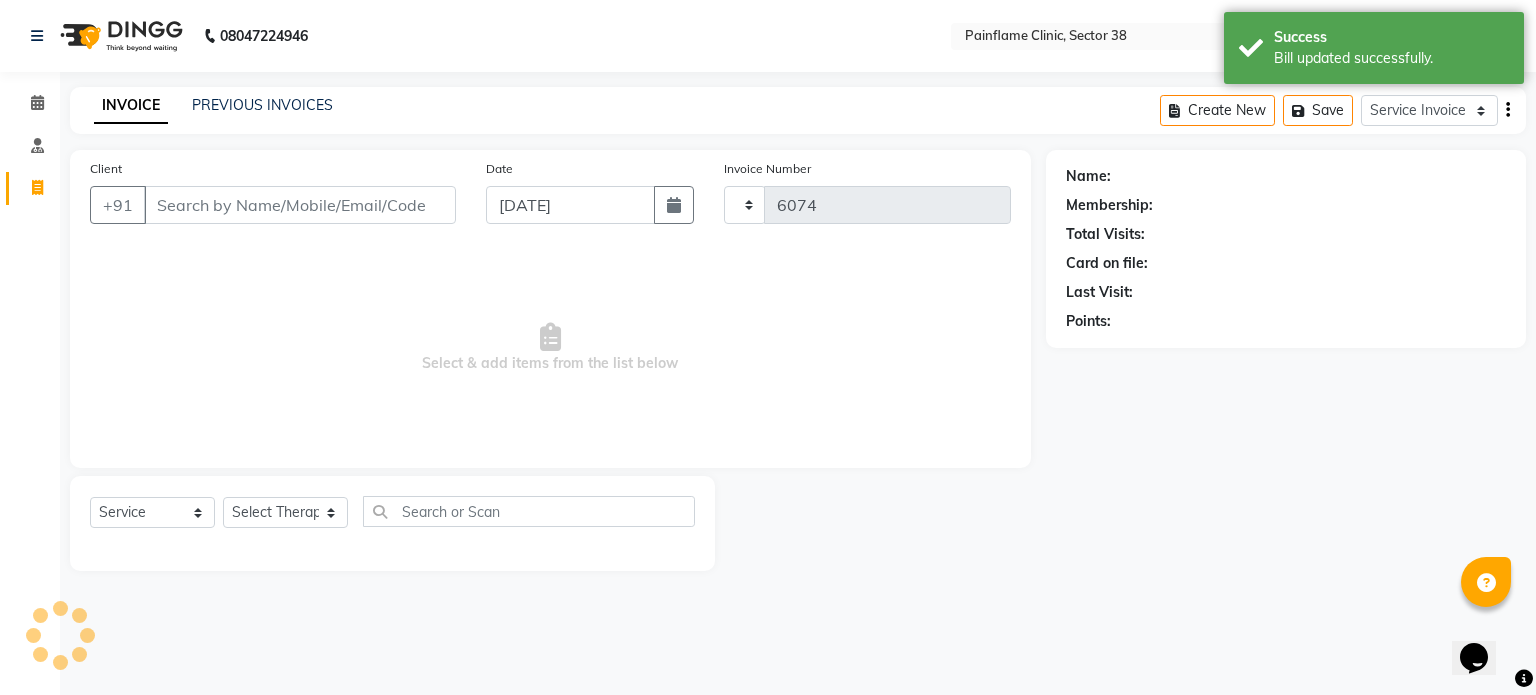 select on "3964" 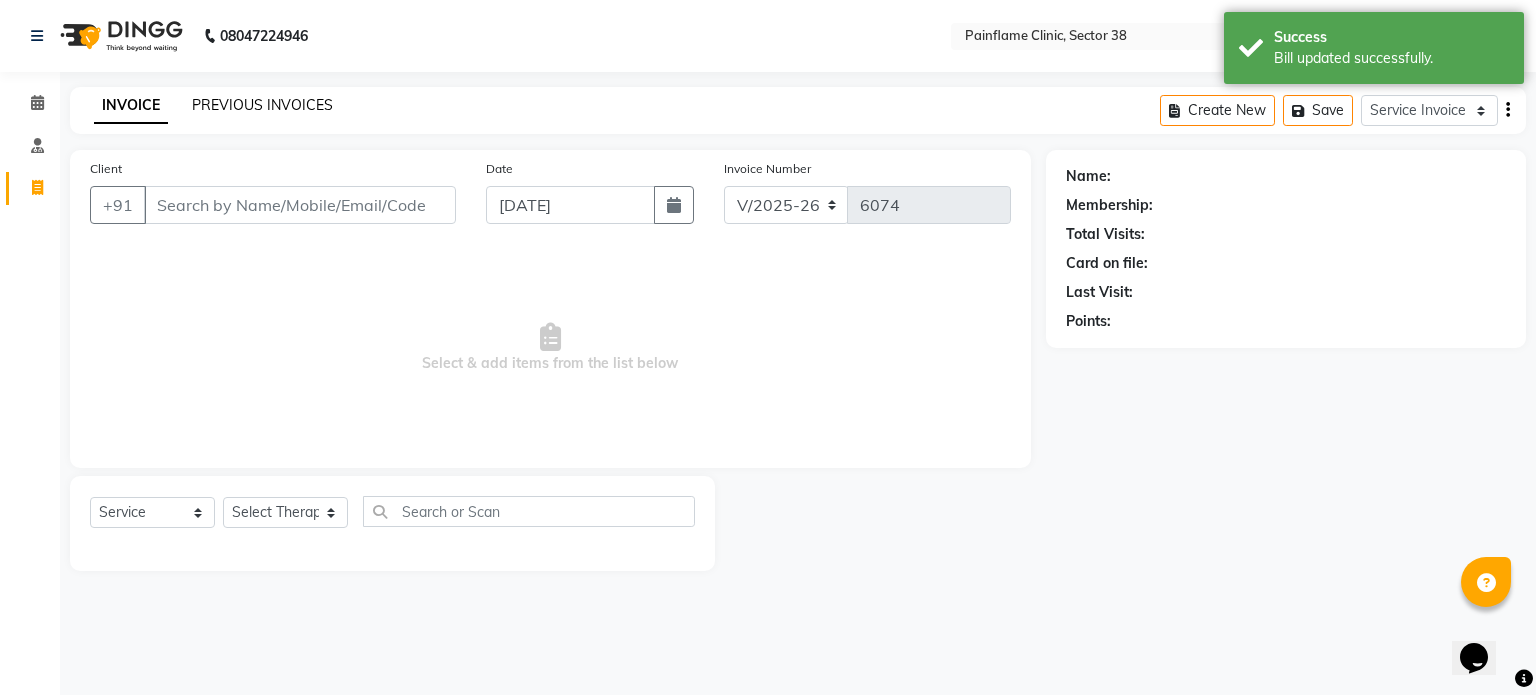 drag, startPoint x: 248, startPoint y: 119, endPoint x: 248, endPoint y: 107, distance: 12 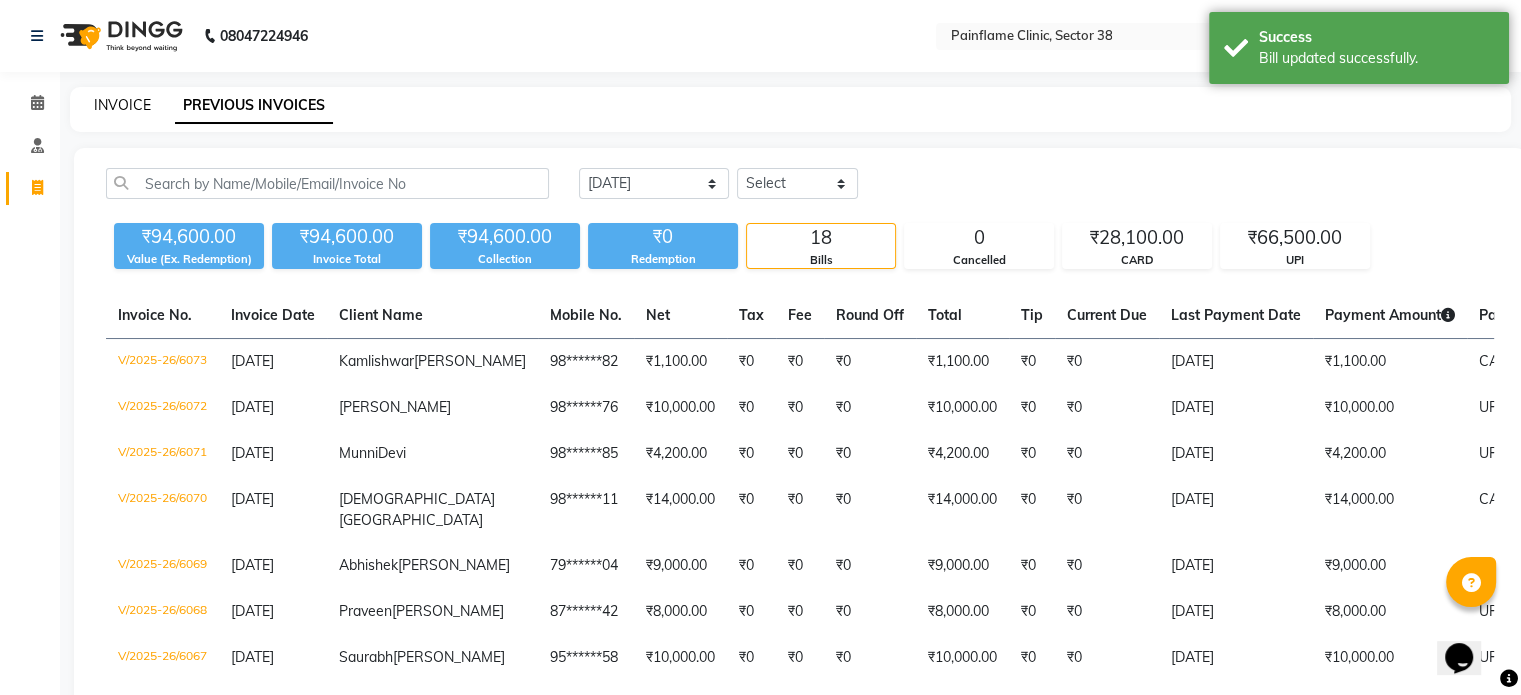 click on "INVOICE" 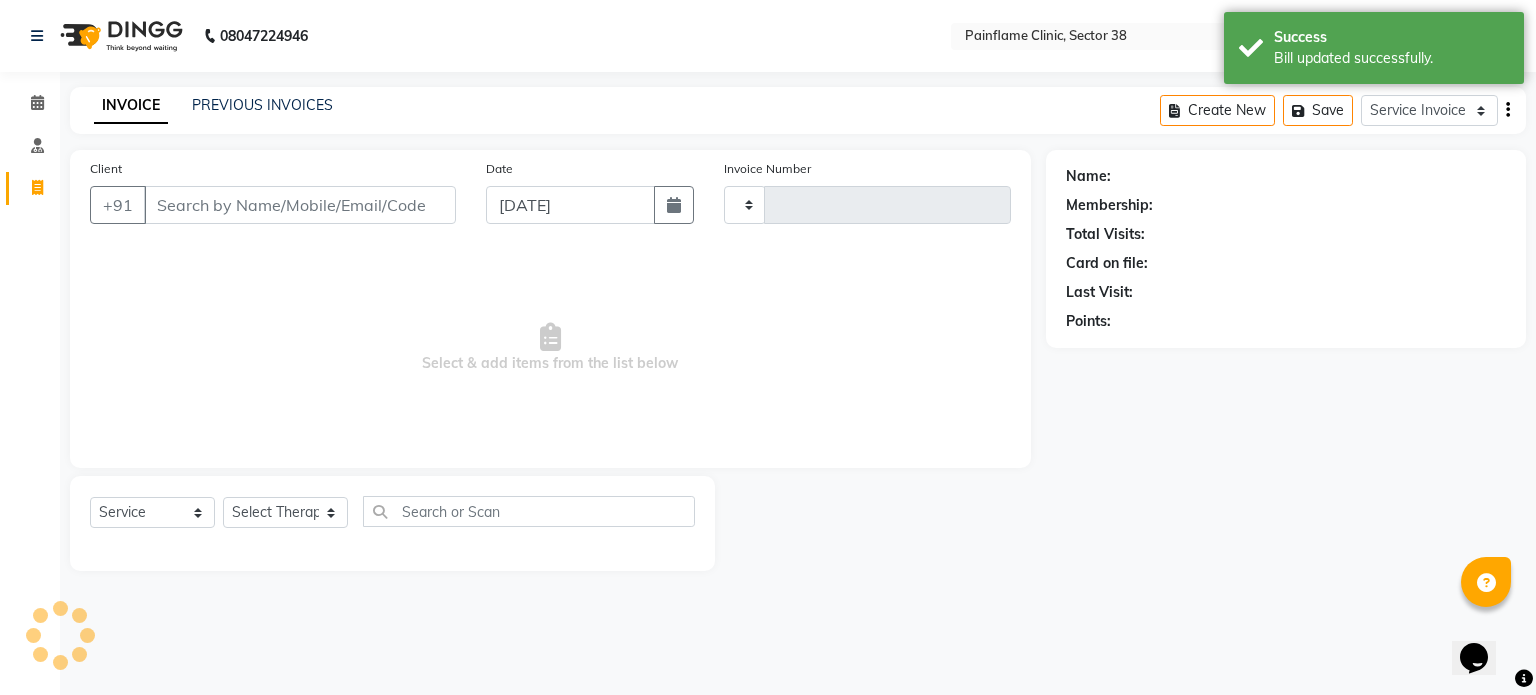 type on "6074" 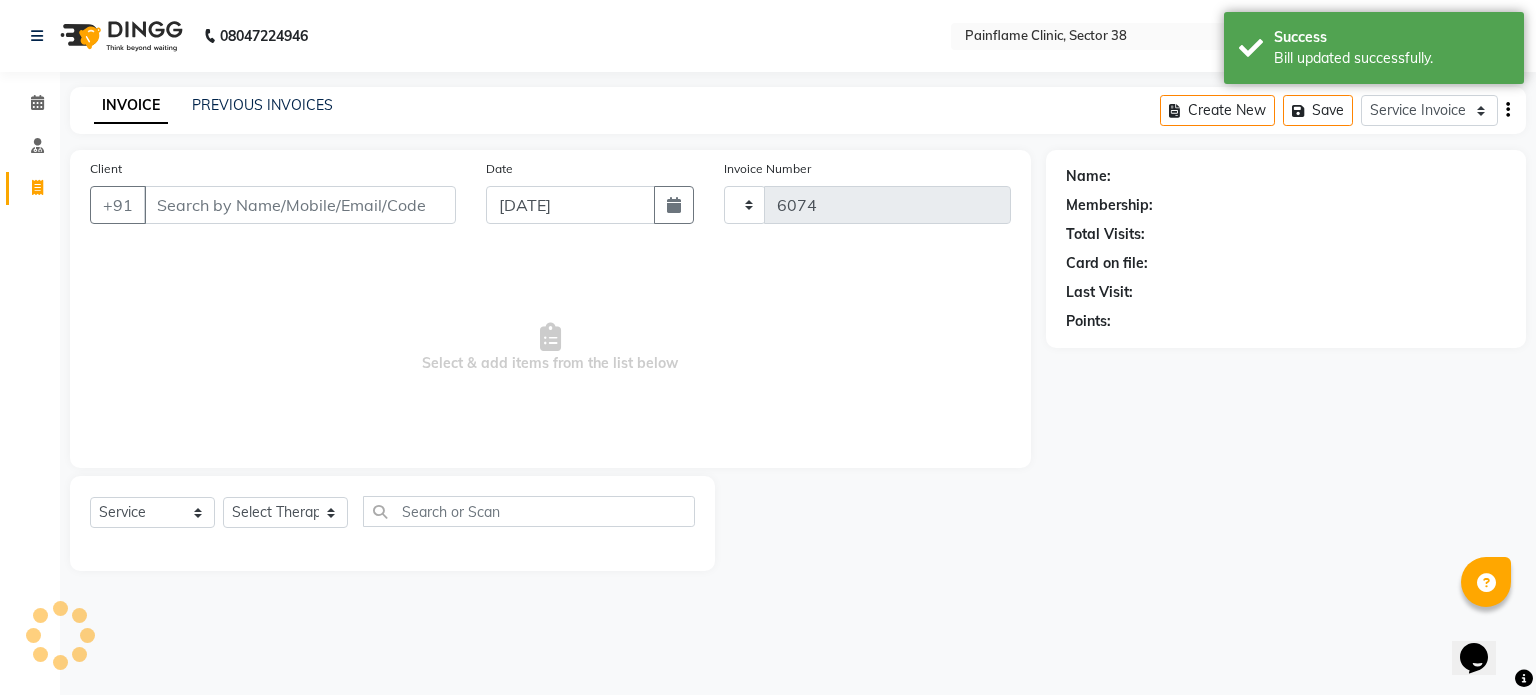 select on "3964" 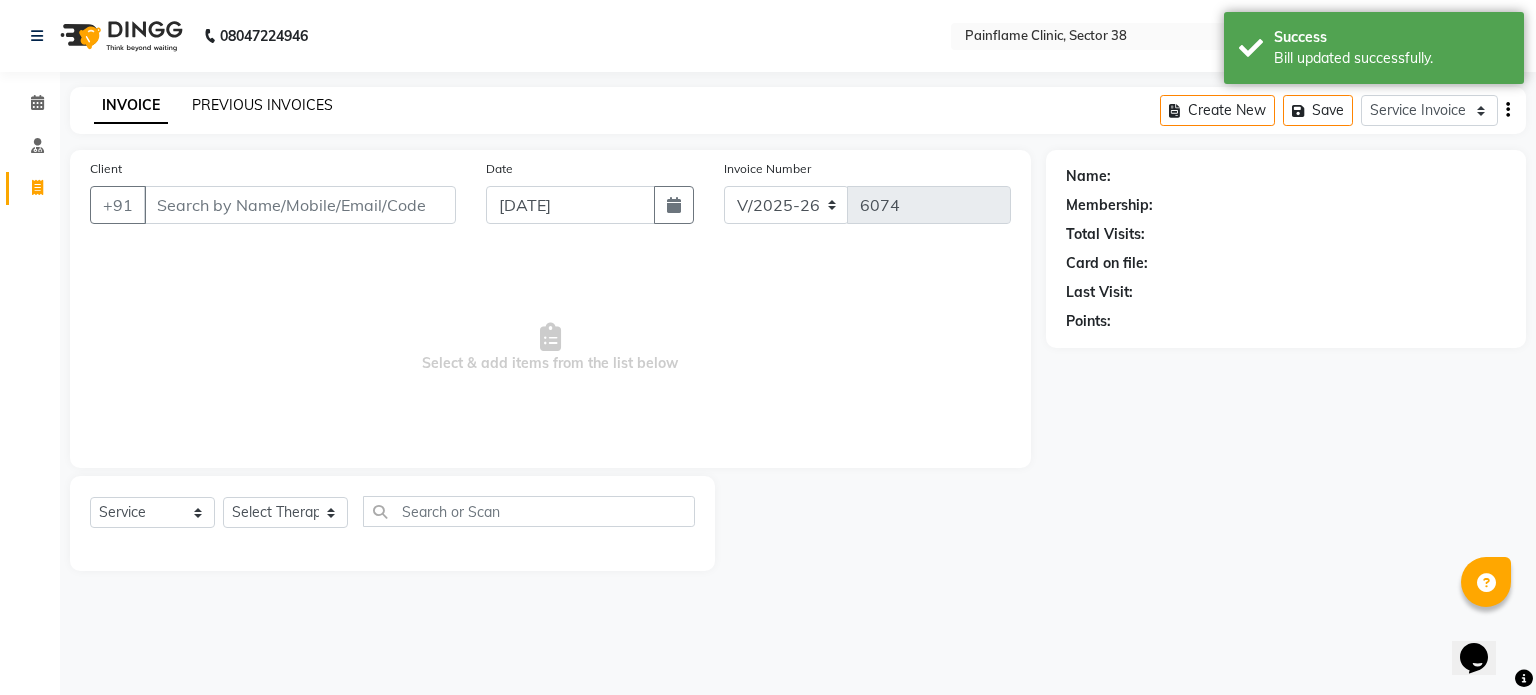 click on "PREVIOUS INVOICES" 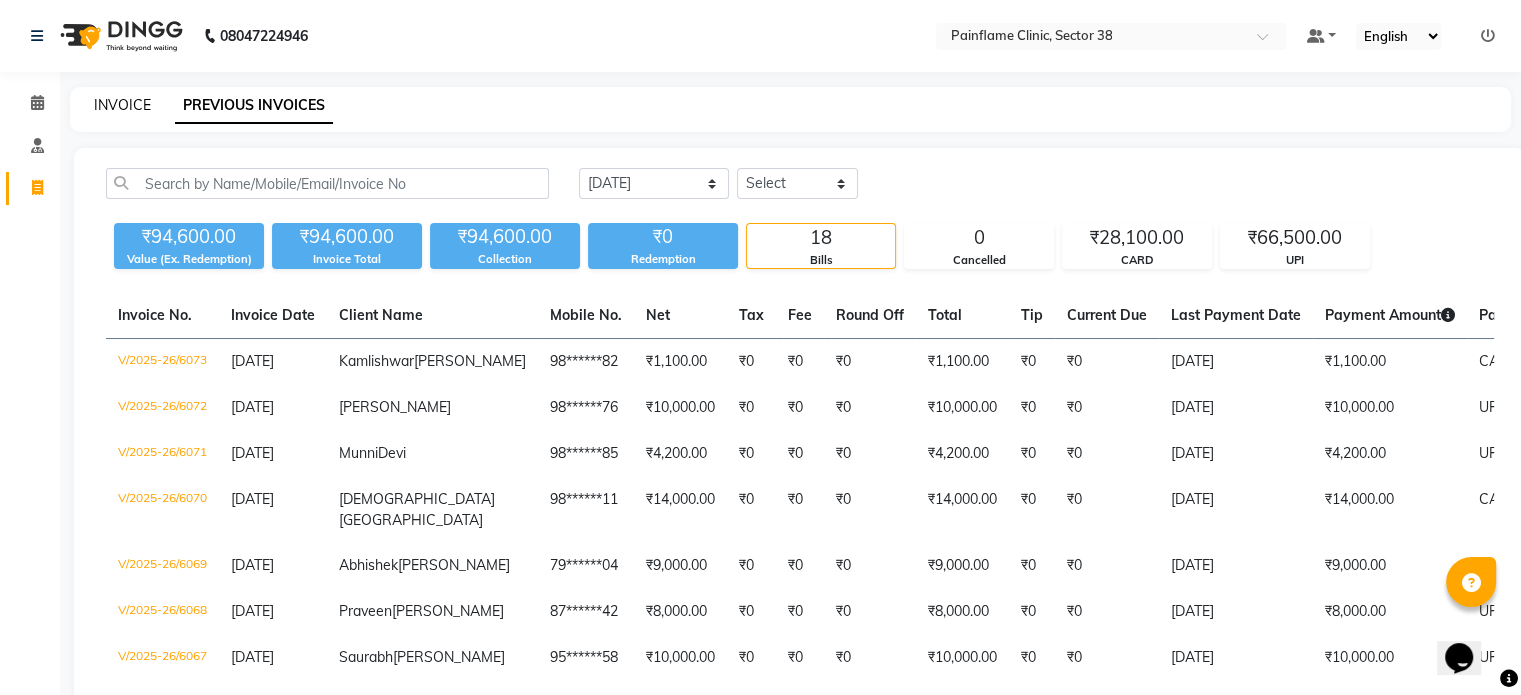 click on "INVOICE" 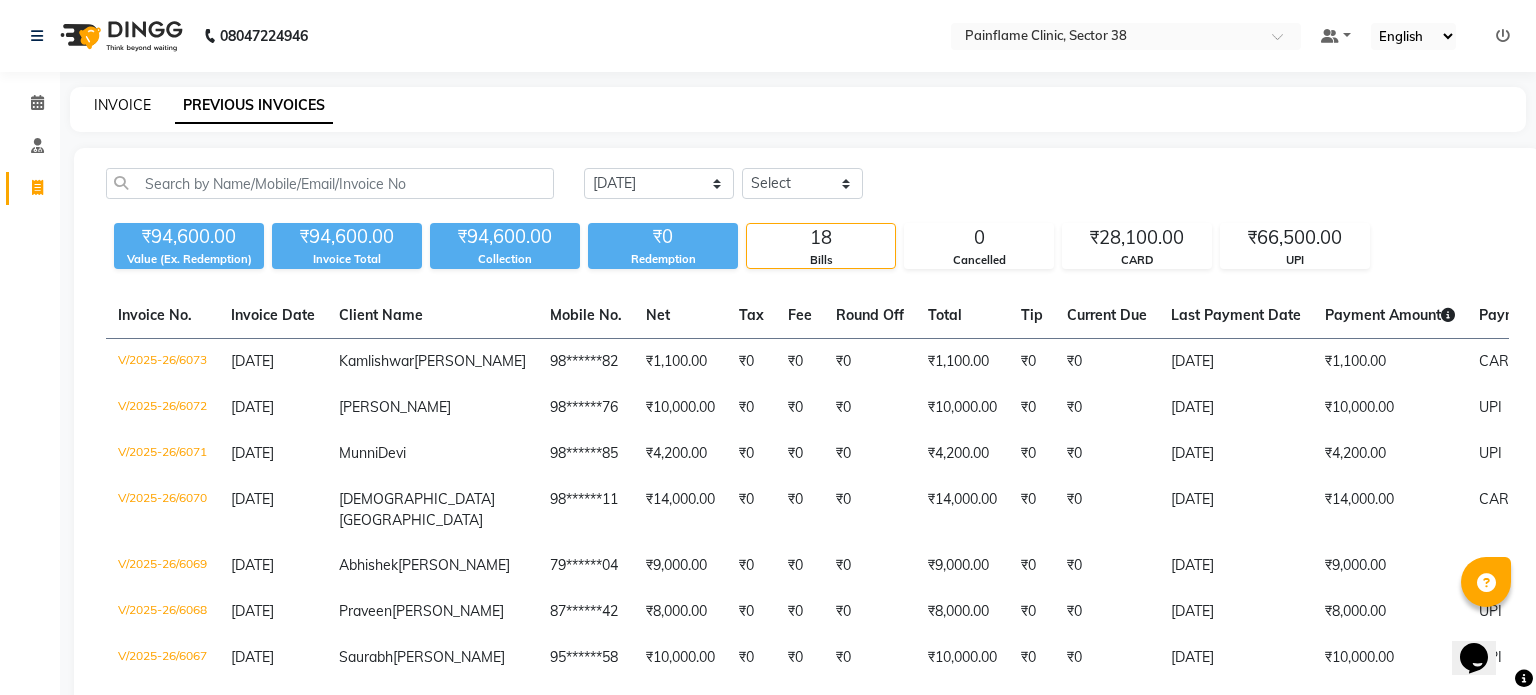 select on "service" 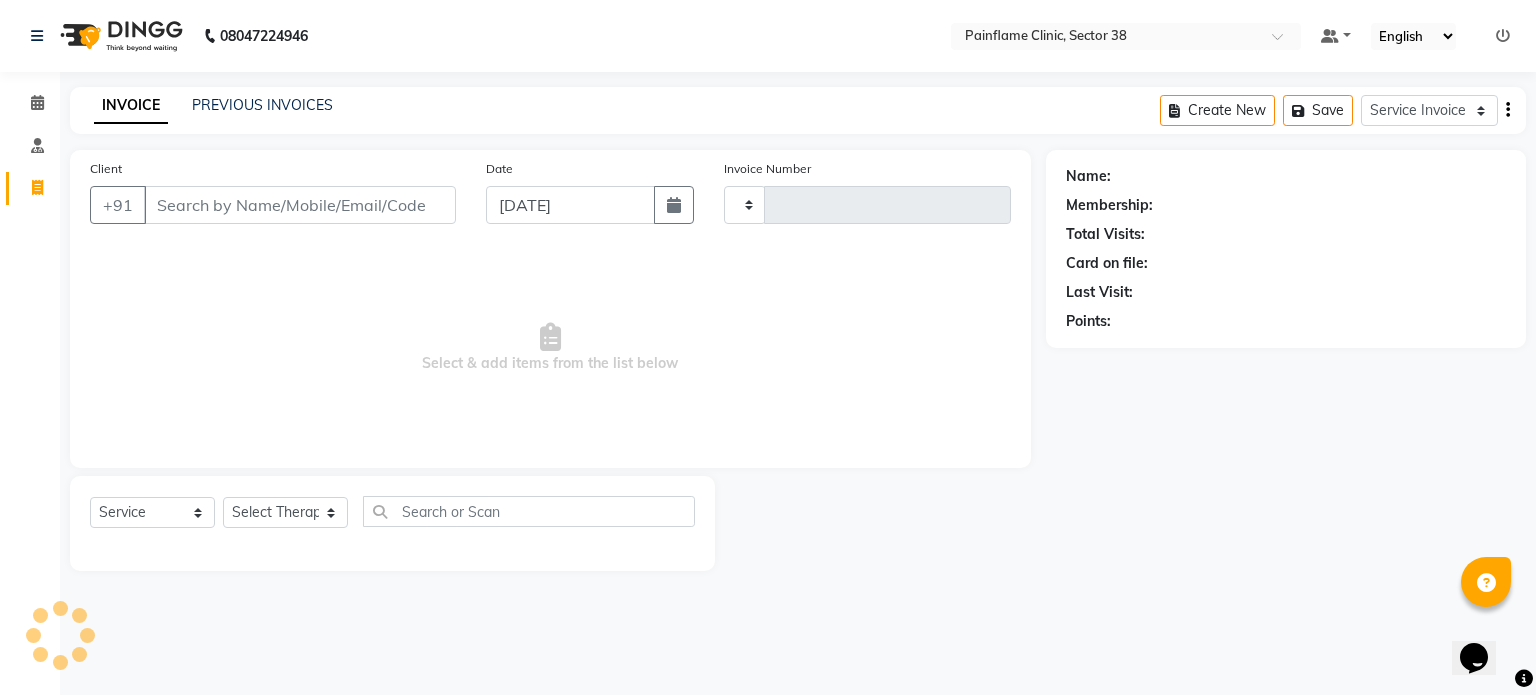 type on "6074" 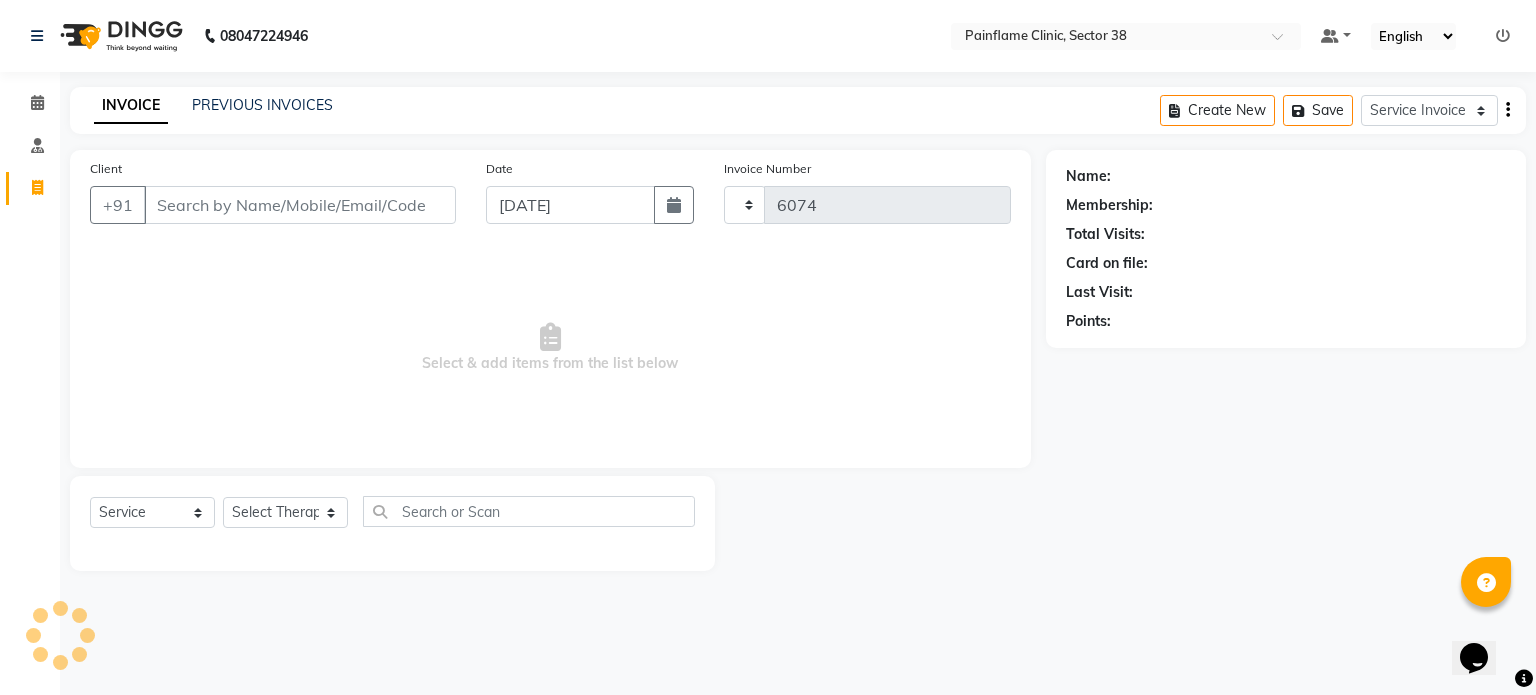select on "3964" 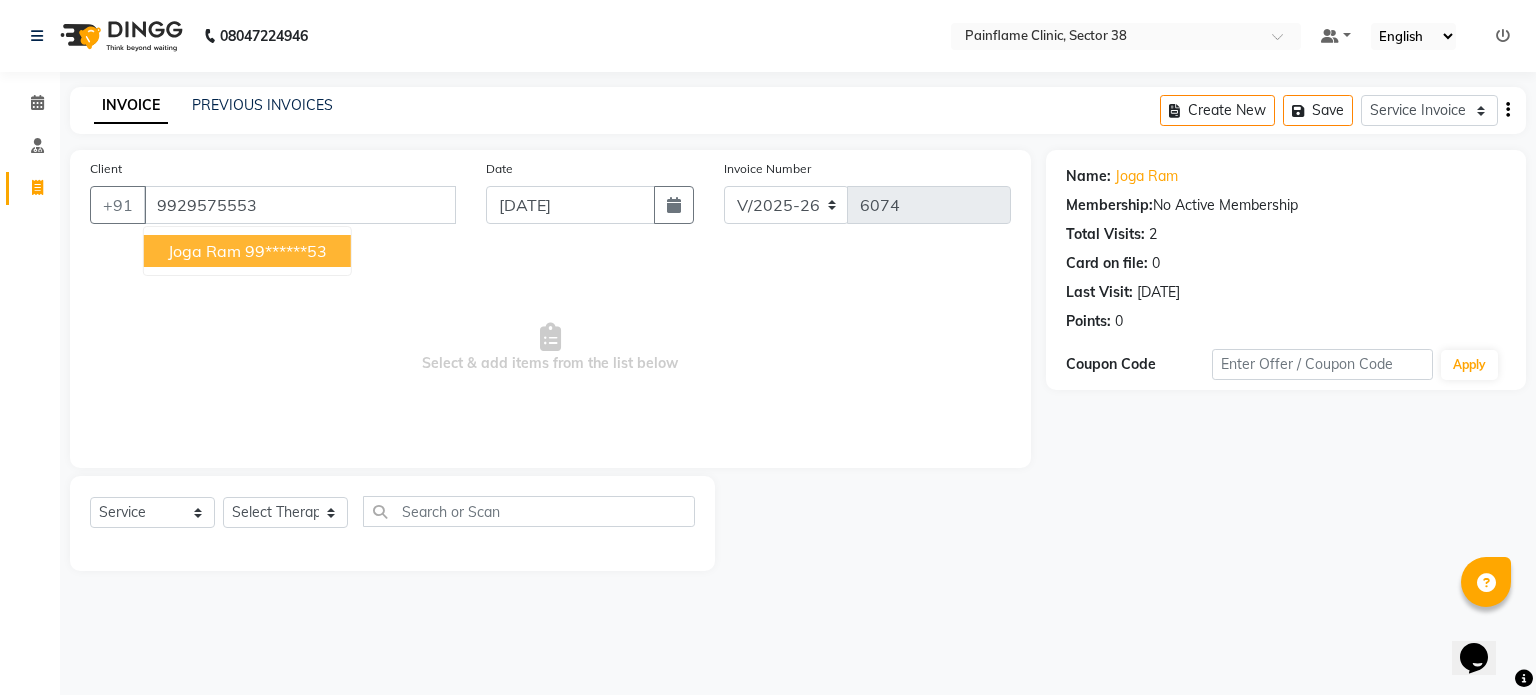 click on "99******53" at bounding box center [286, 251] 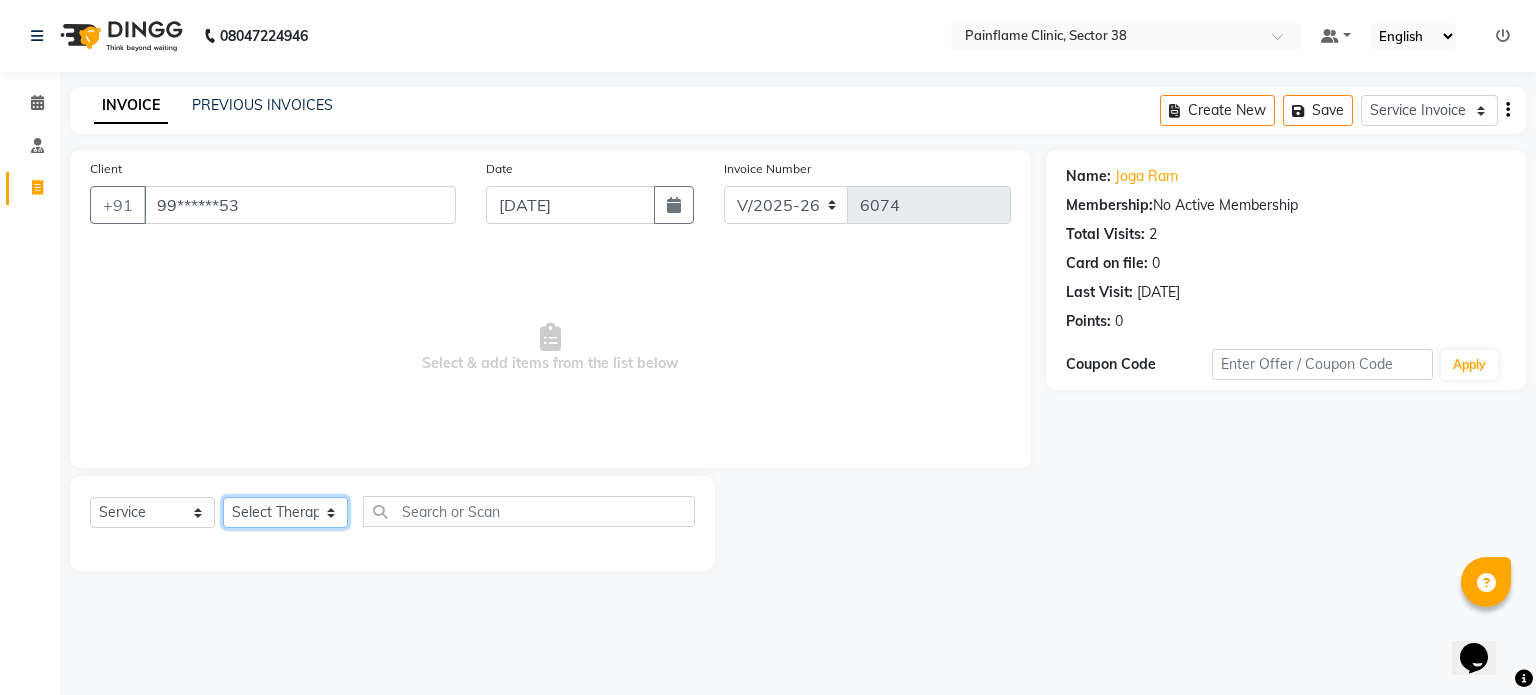 click on "Select Therapist [PERSON_NAME] Dr [PERSON_NAME] [PERSON_NAME] Dr [PERSON_NAME] Dr. Suraj [PERSON_NAME] [PERSON_NAME] [PERSON_NAME] [PERSON_NAME] Reception 1  Reception 2 Reception 3" 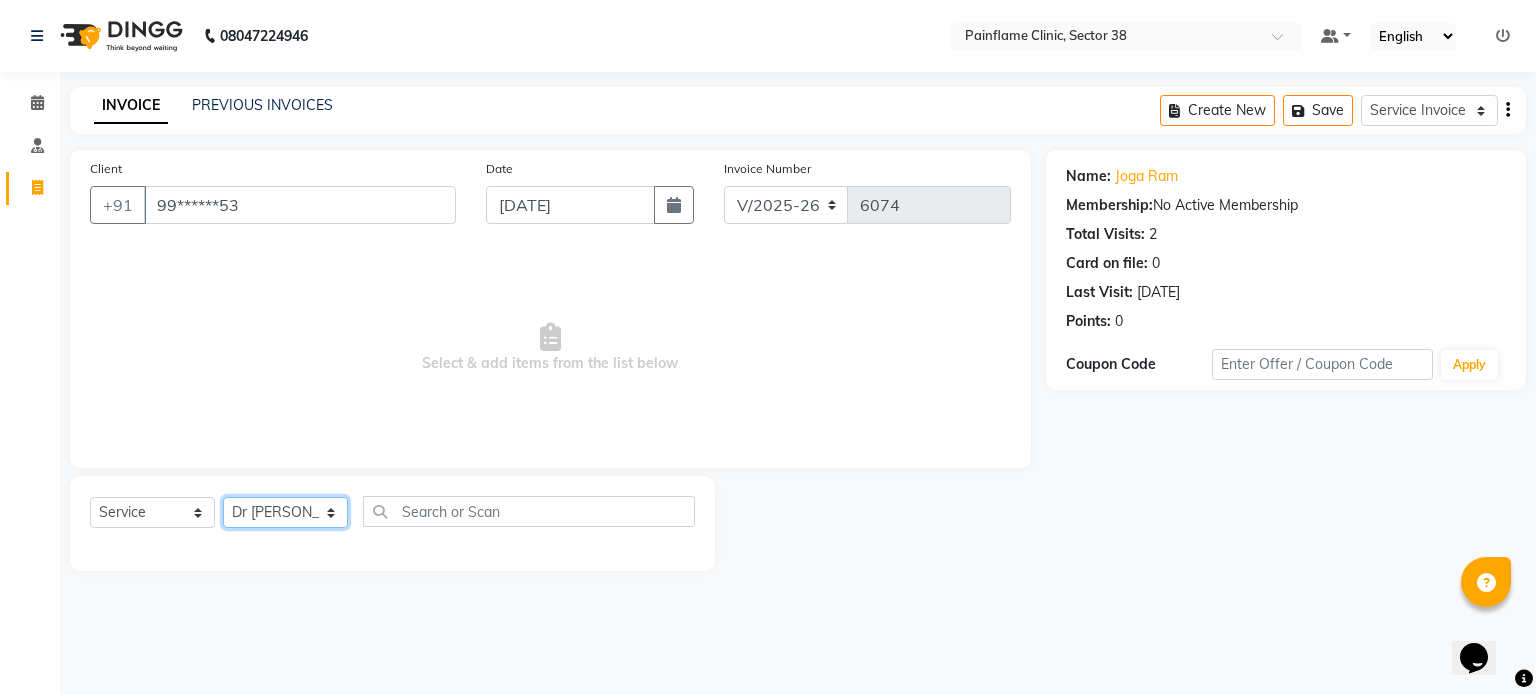 click on "Select Therapist [PERSON_NAME] Dr [PERSON_NAME] [PERSON_NAME] Dr [PERSON_NAME] Dr. Suraj [PERSON_NAME] [PERSON_NAME] [PERSON_NAME] [PERSON_NAME] Reception 1  Reception 2 Reception 3" 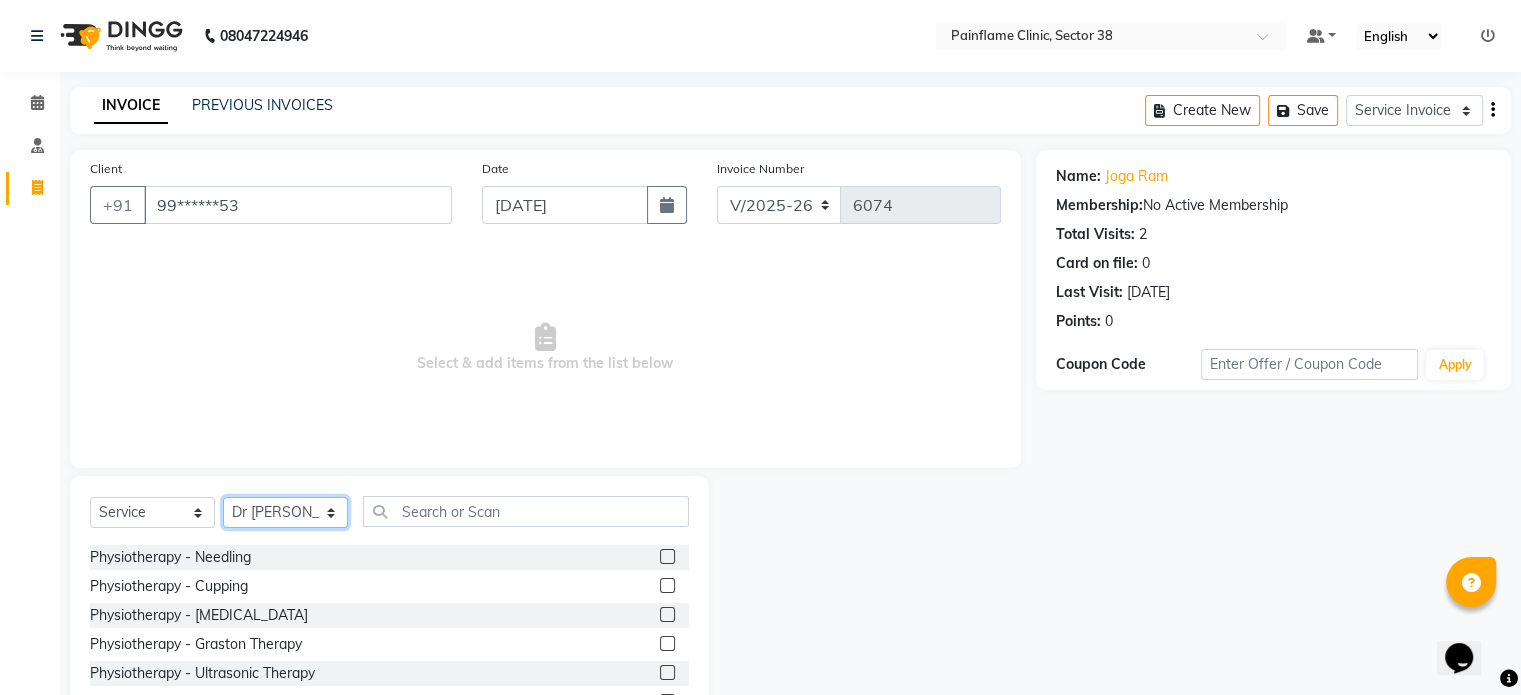 scroll, scrollTop: 119, scrollLeft: 0, axis: vertical 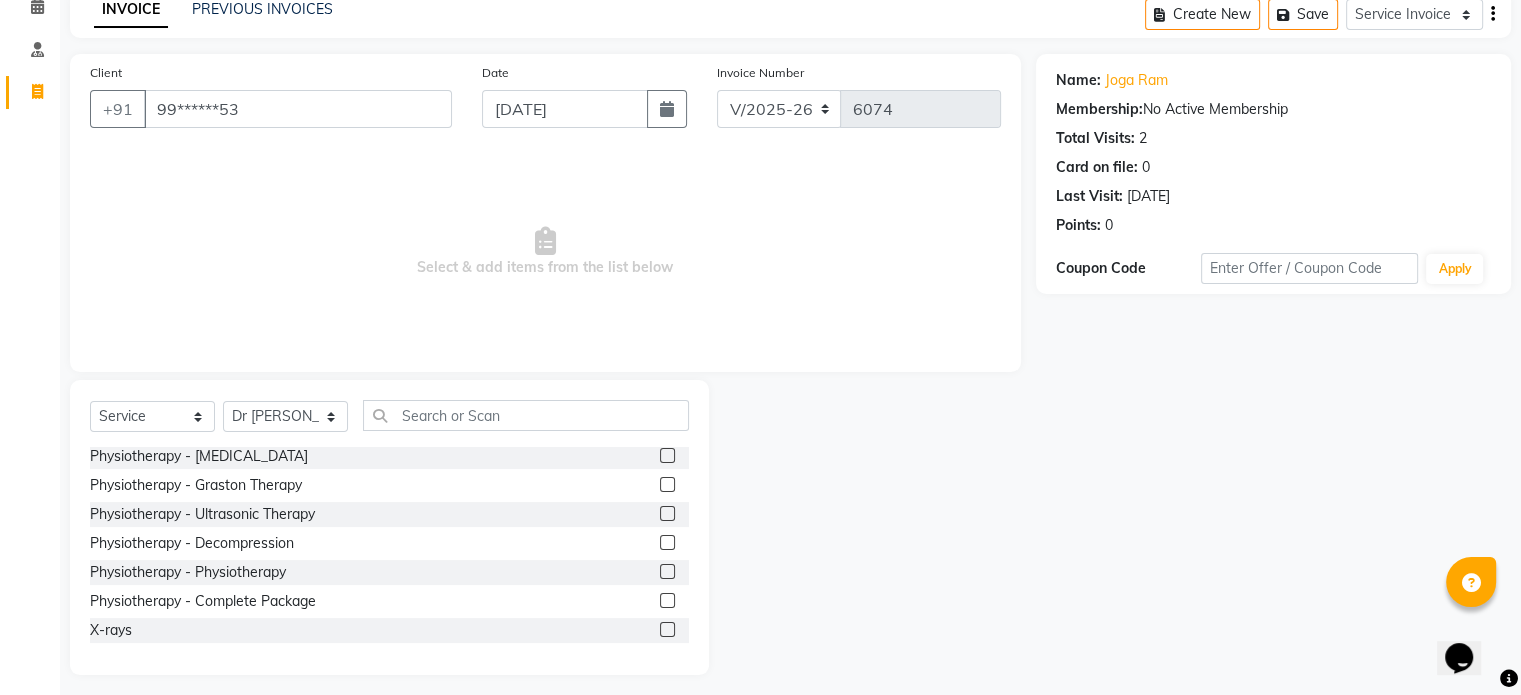 click 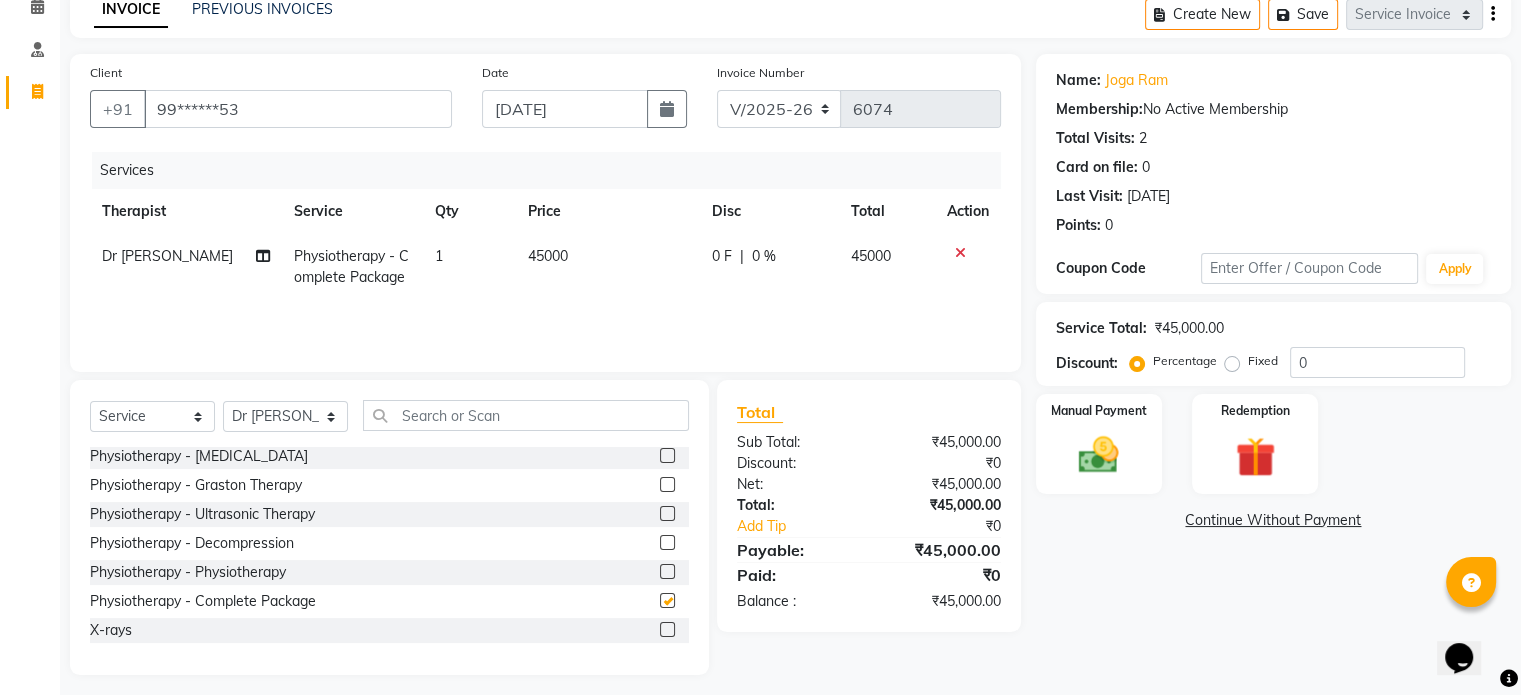 checkbox on "false" 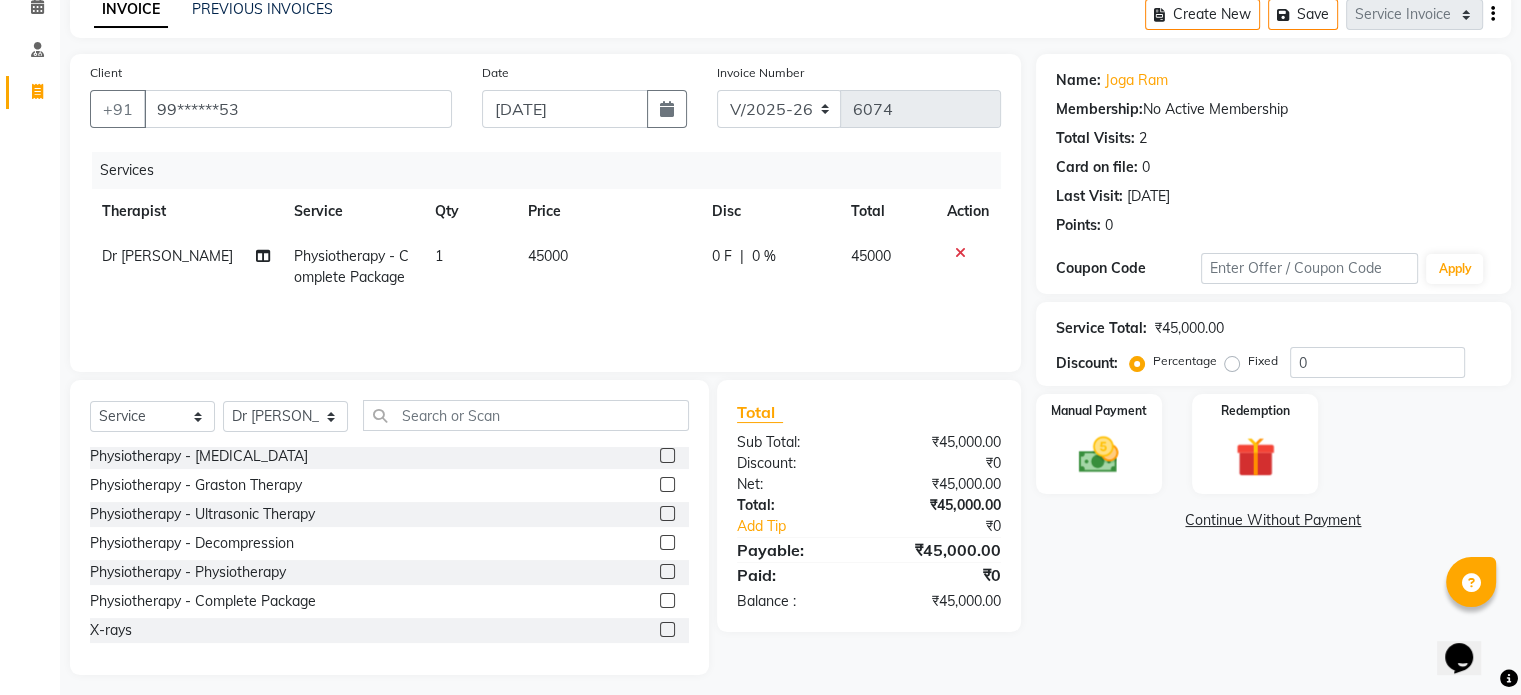 click on "45000" 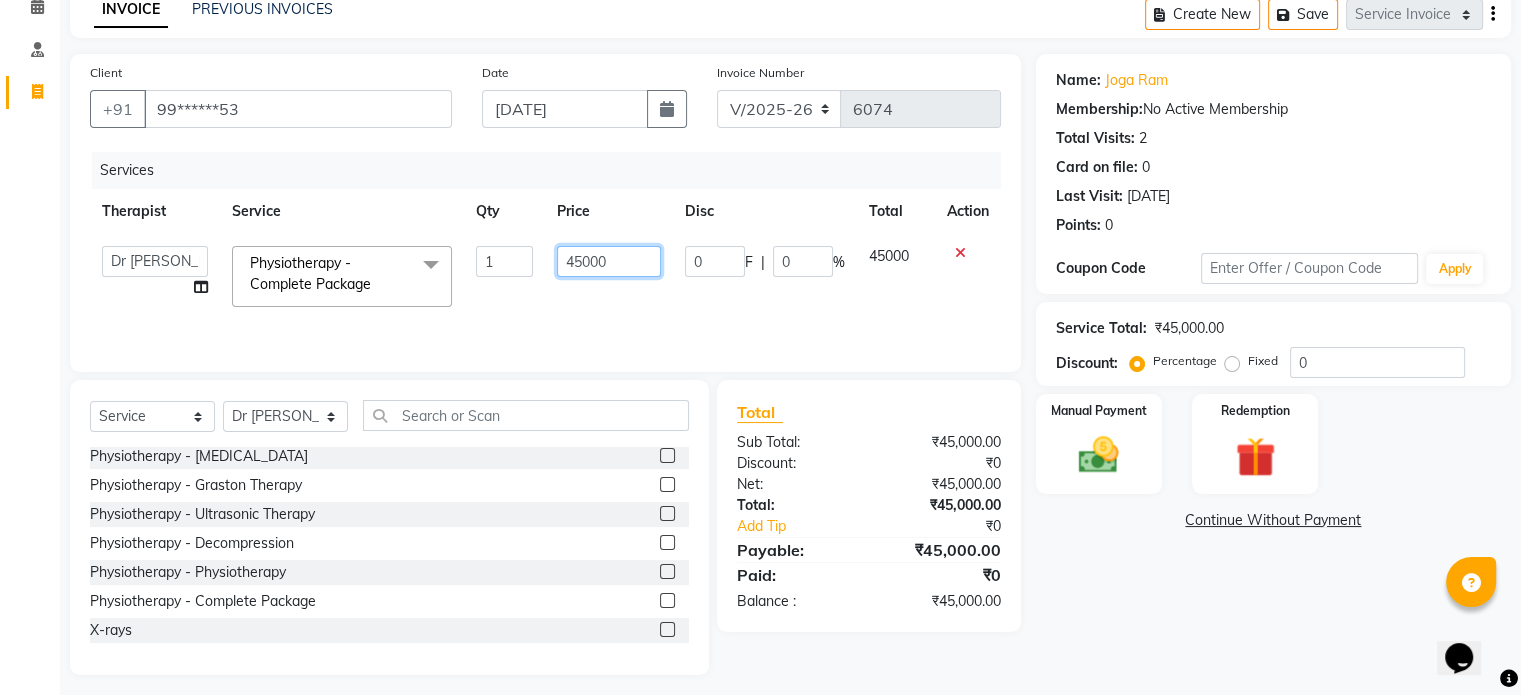 click on "45000" 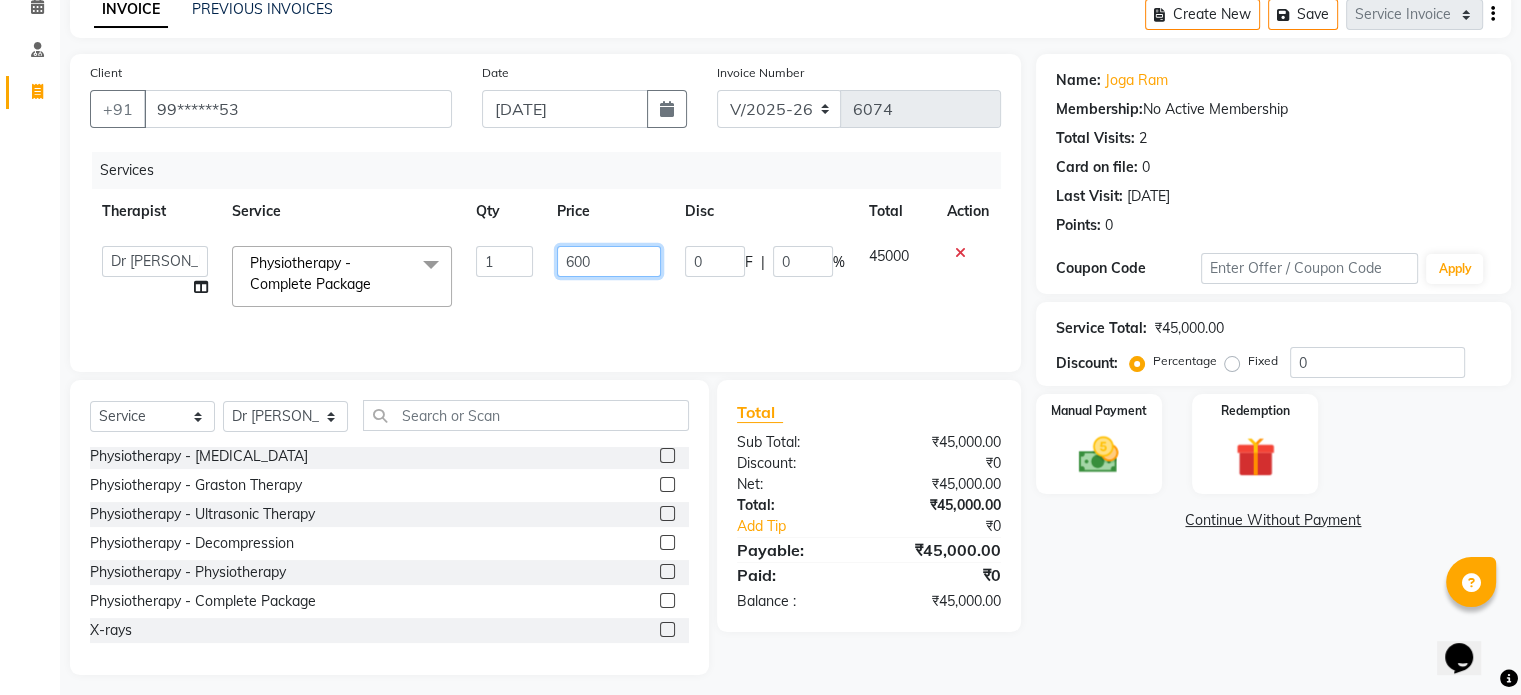 type on "6000" 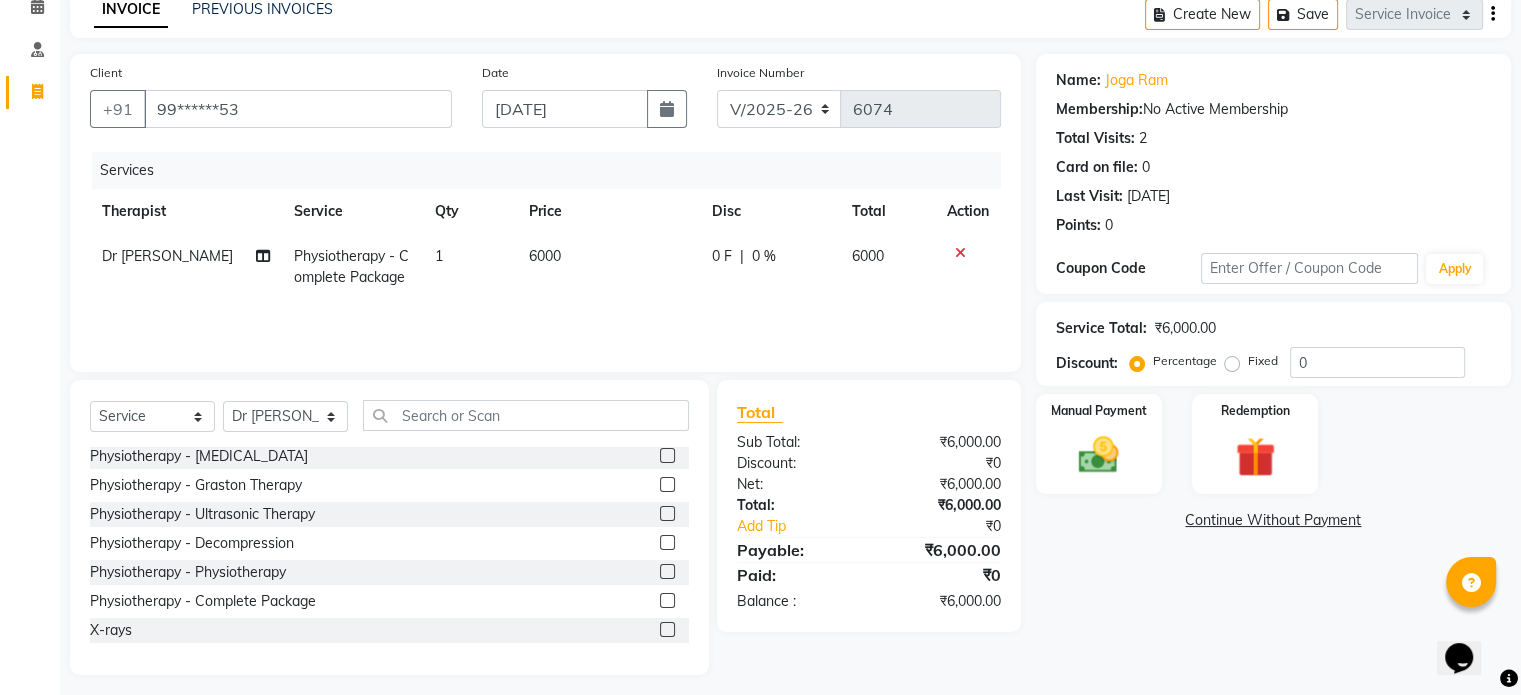 click on "Fixed" 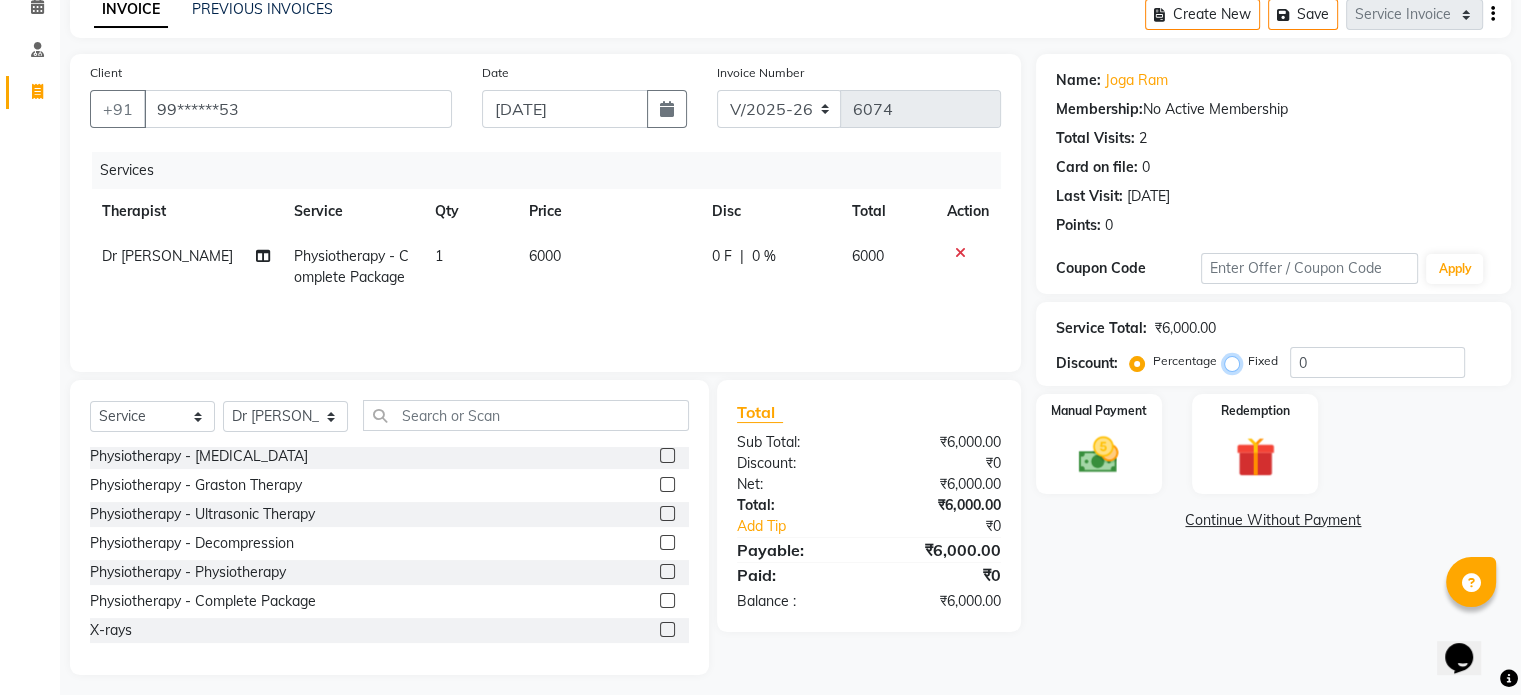 click on "Fixed" at bounding box center [1236, 361] 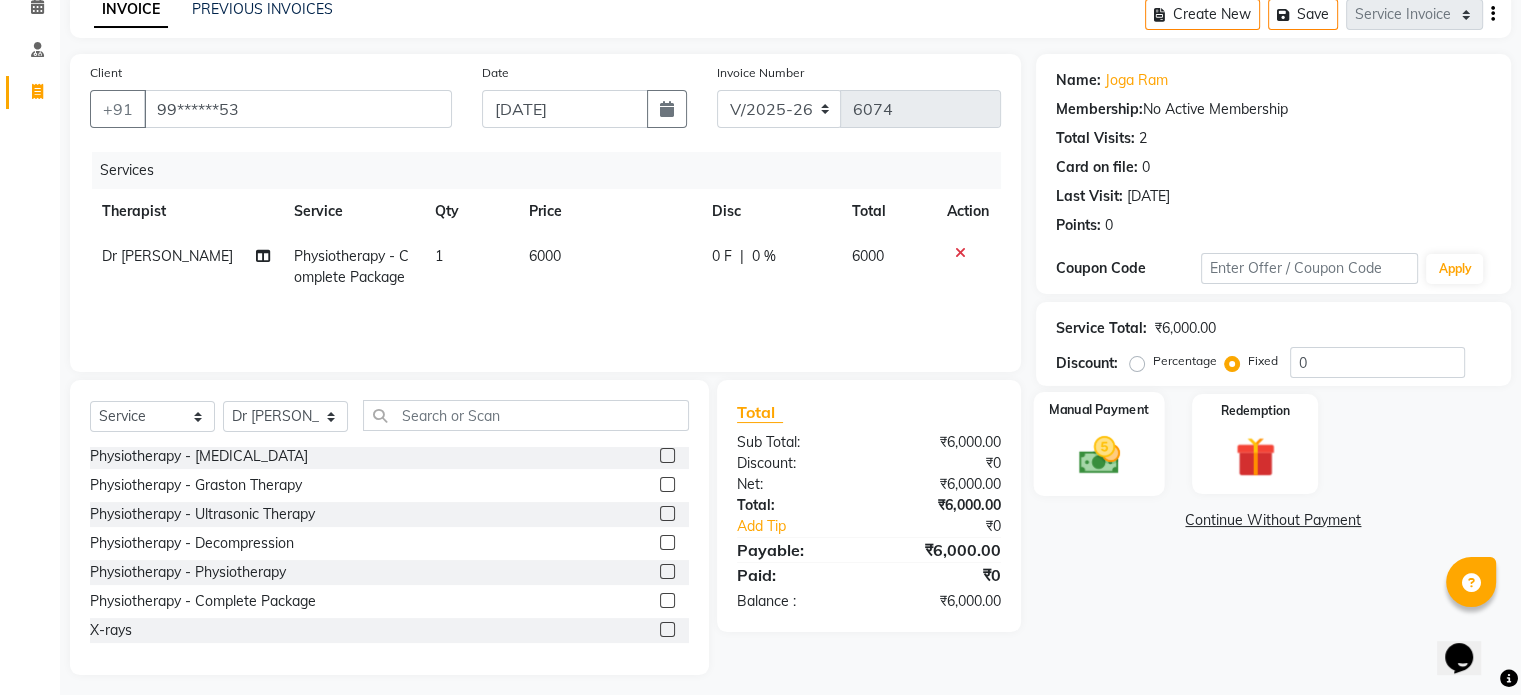 click 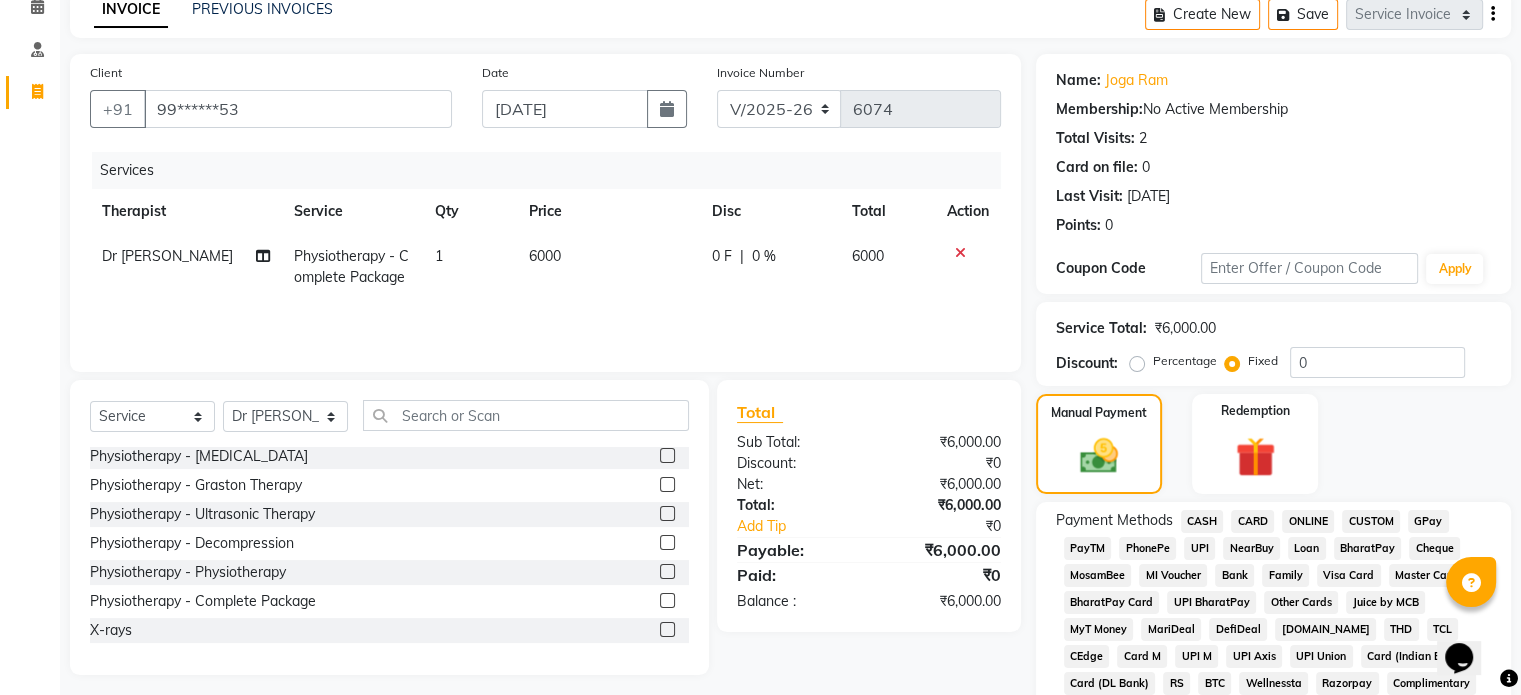 click on "UPI" 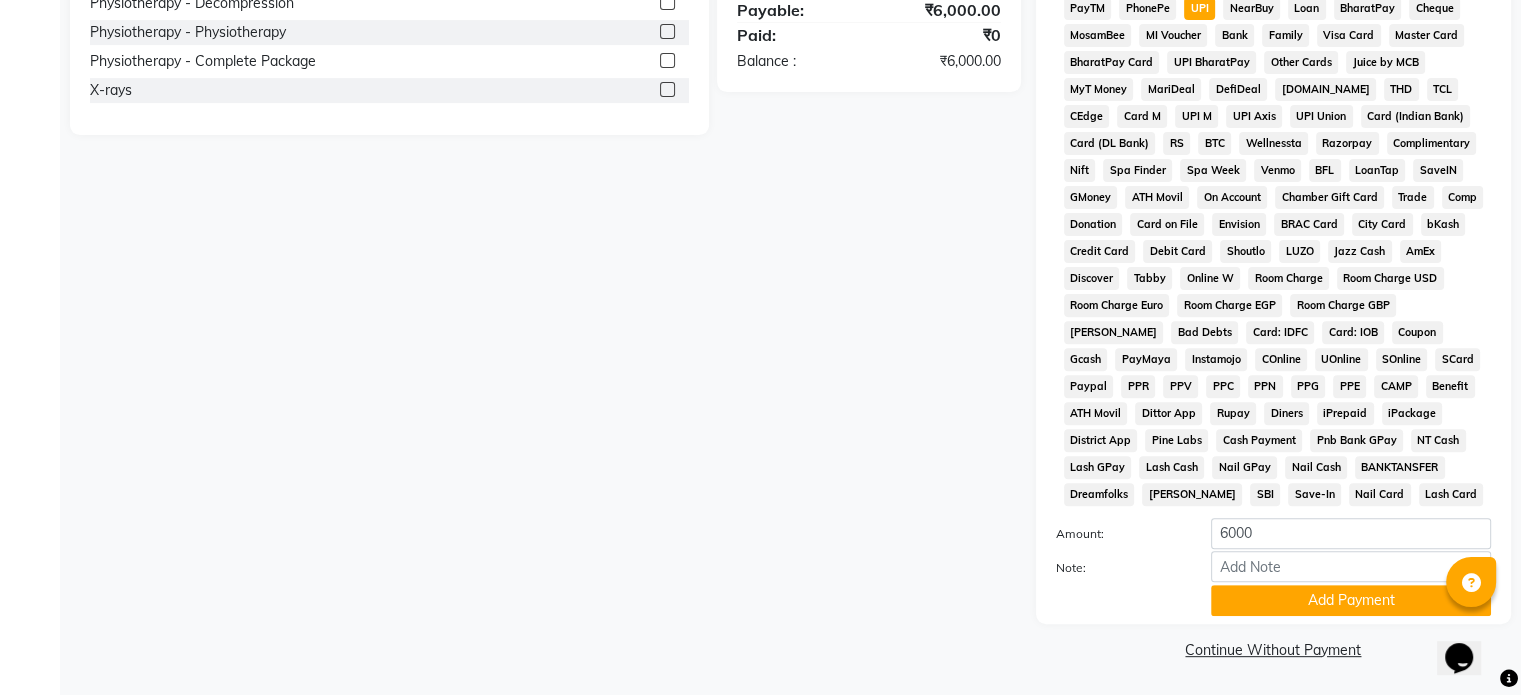 scroll, scrollTop: 652, scrollLeft: 0, axis: vertical 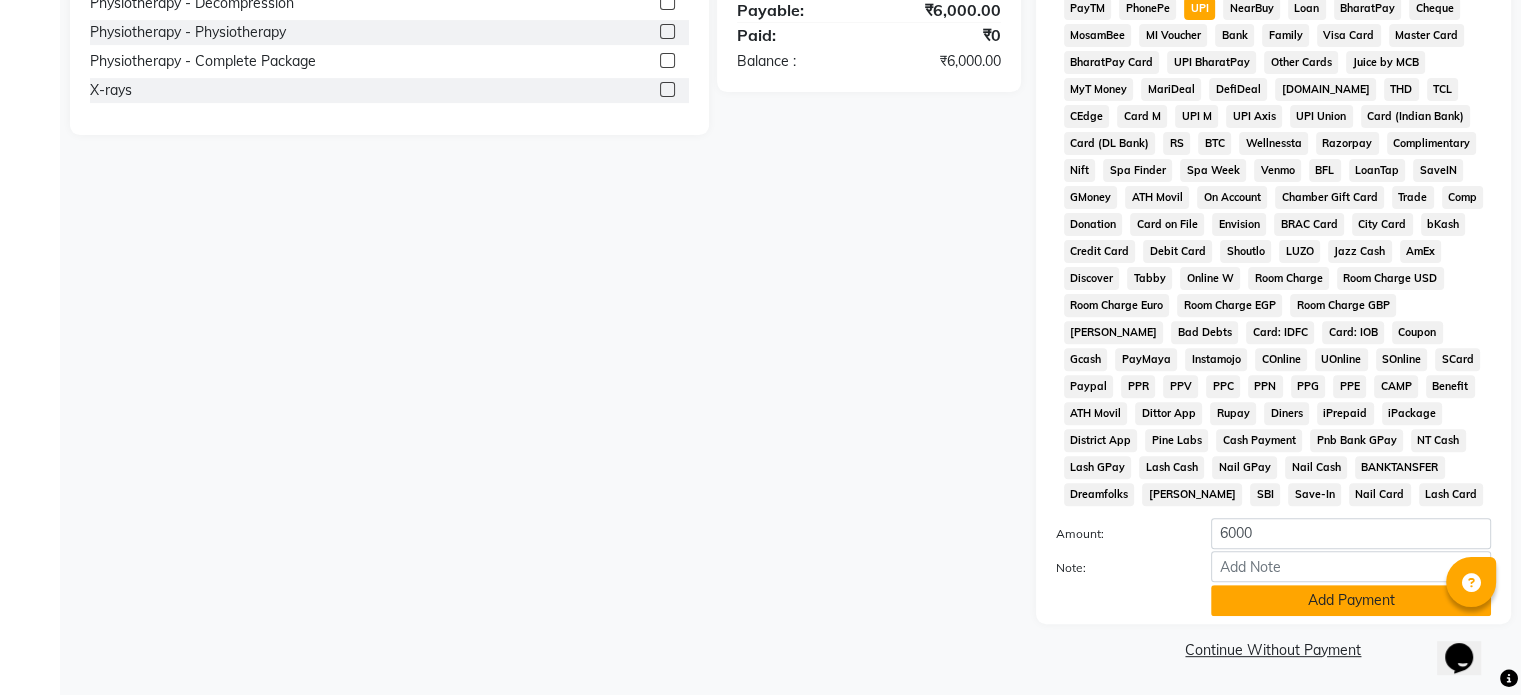 click on "Add Payment" 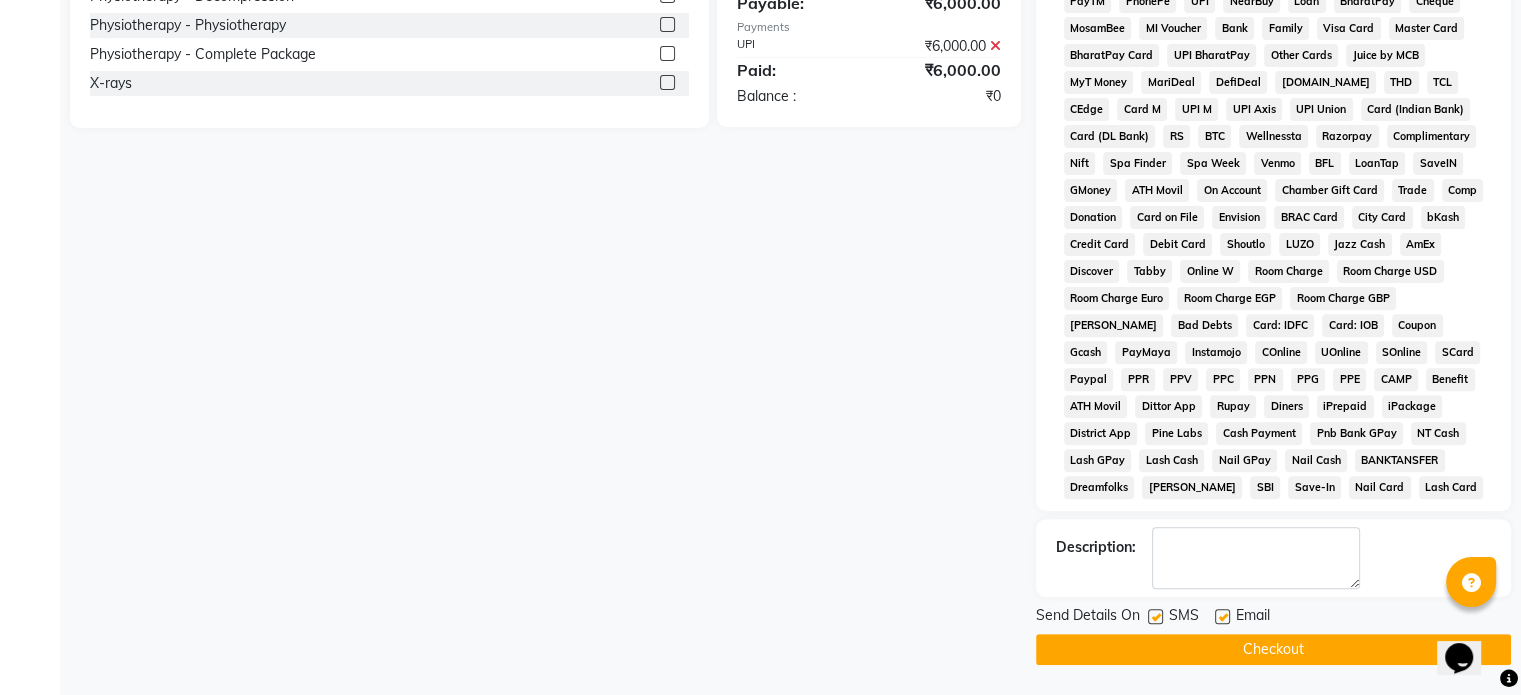click 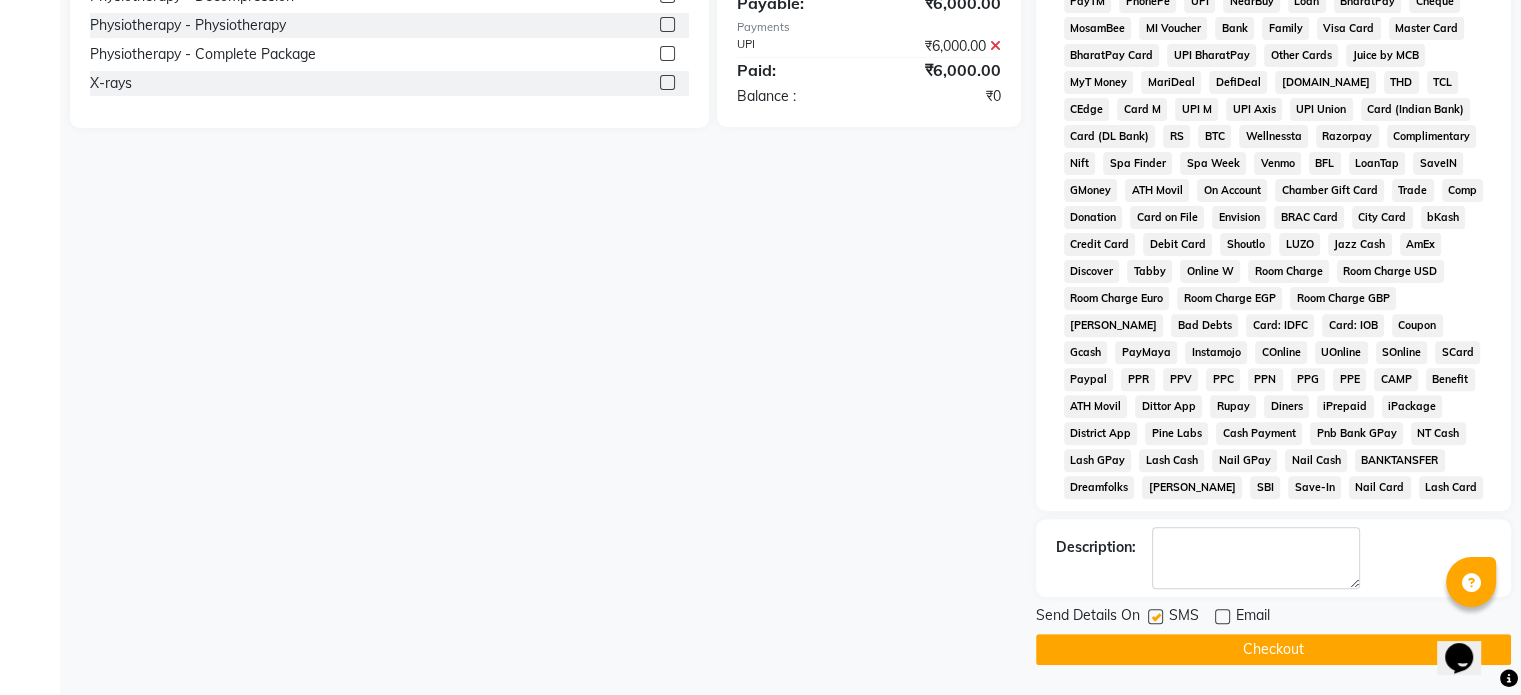 click 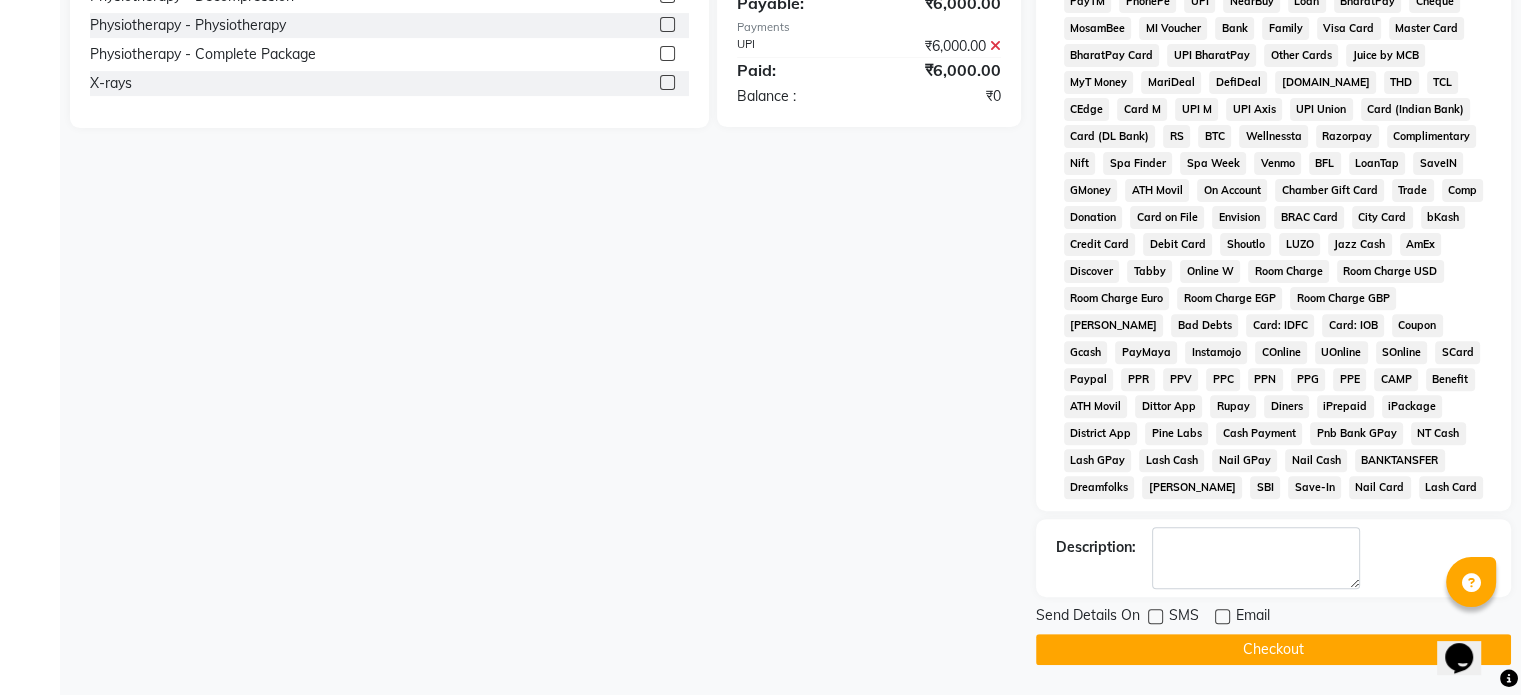 click on "Checkout" 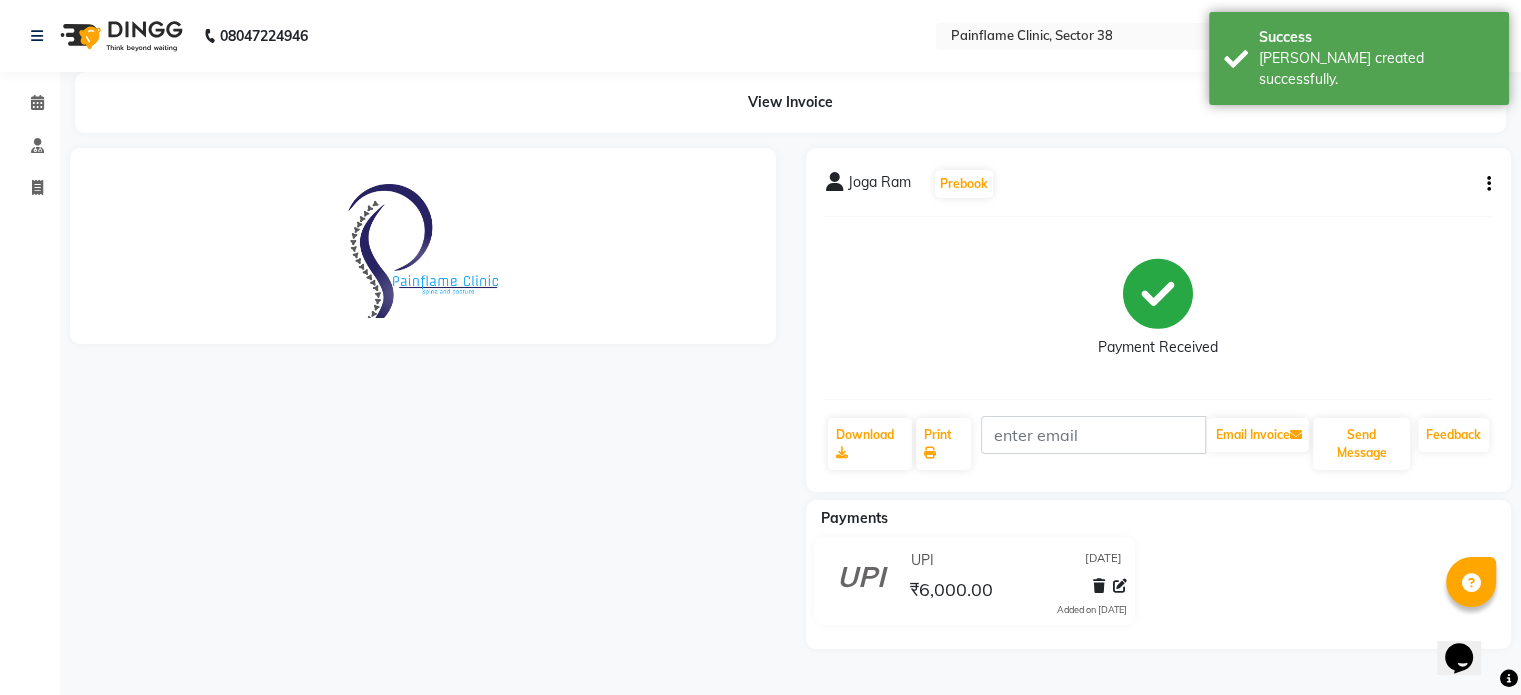 scroll, scrollTop: 0, scrollLeft: 0, axis: both 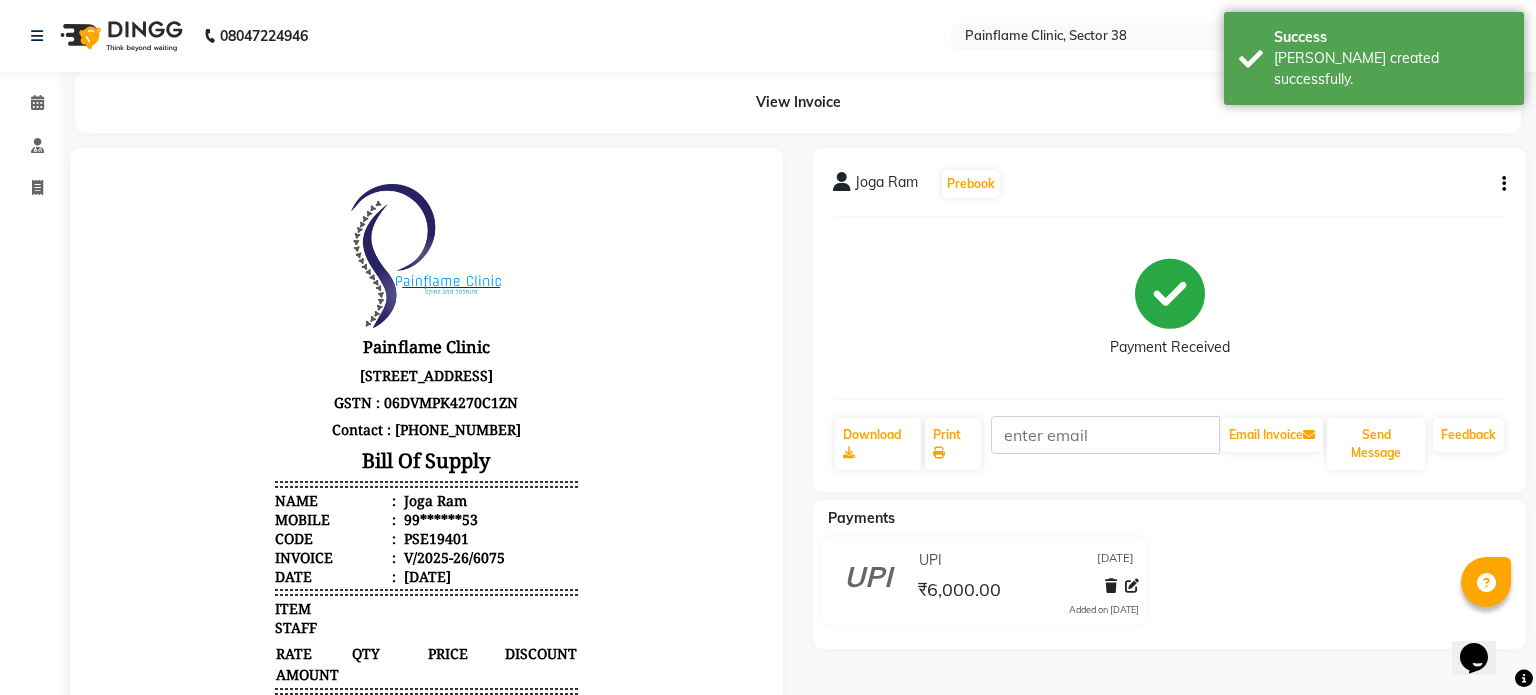 select on "3964" 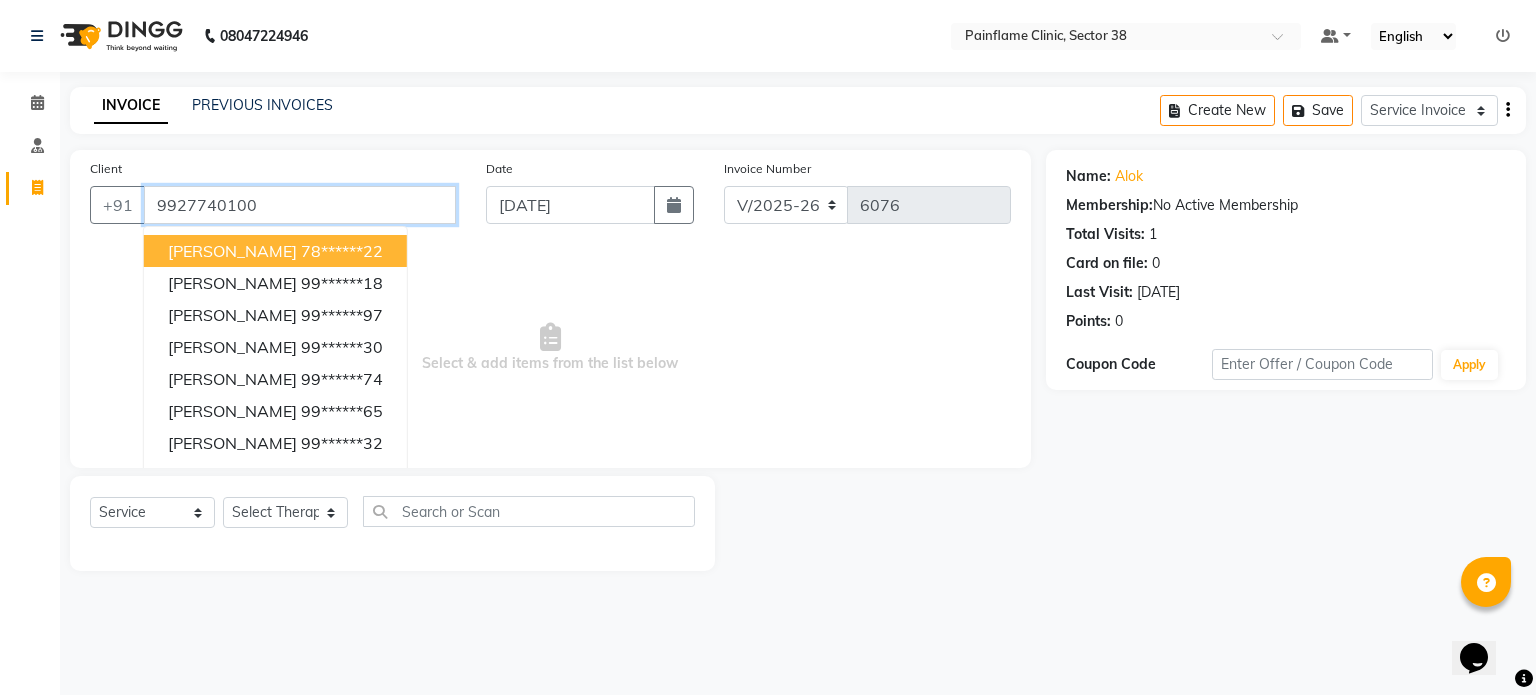 click on "9927740100" at bounding box center (300, 205) 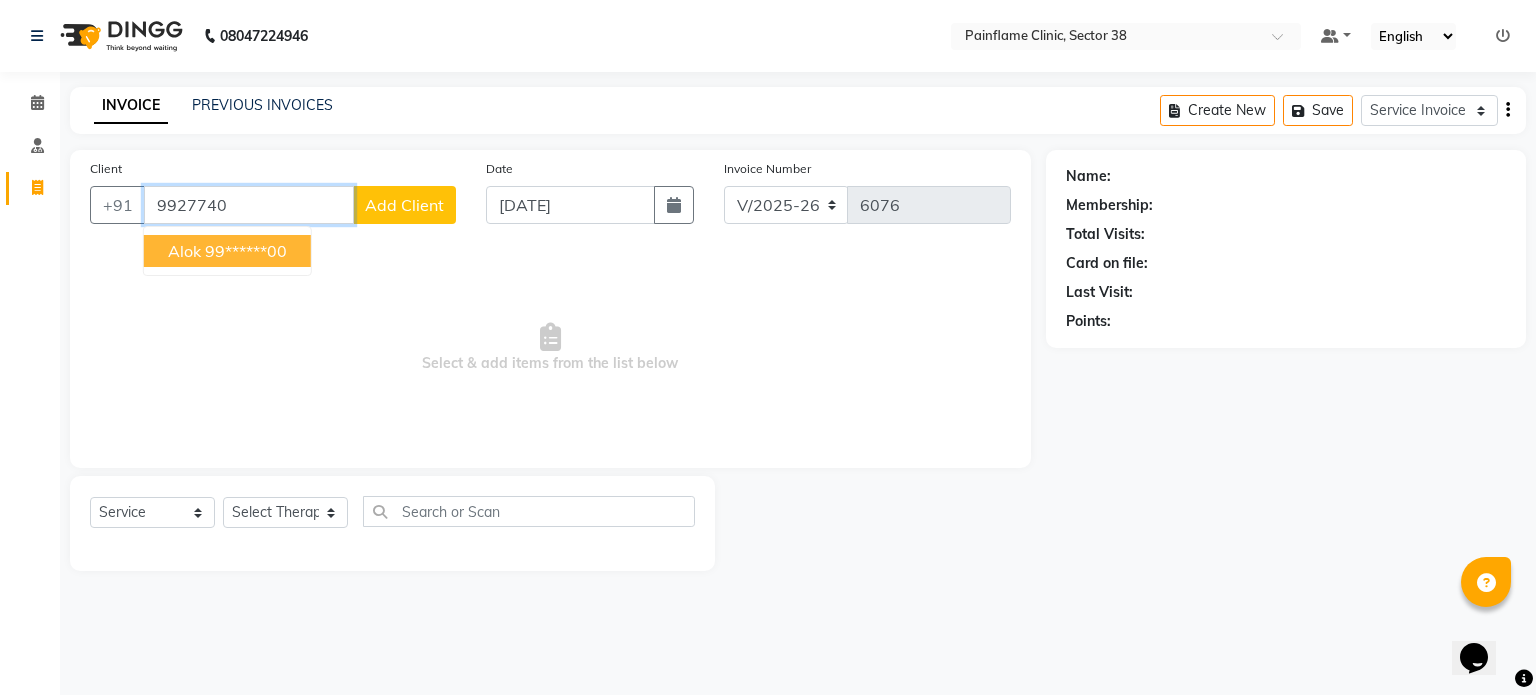 click on "99******00" at bounding box center (246, 251) 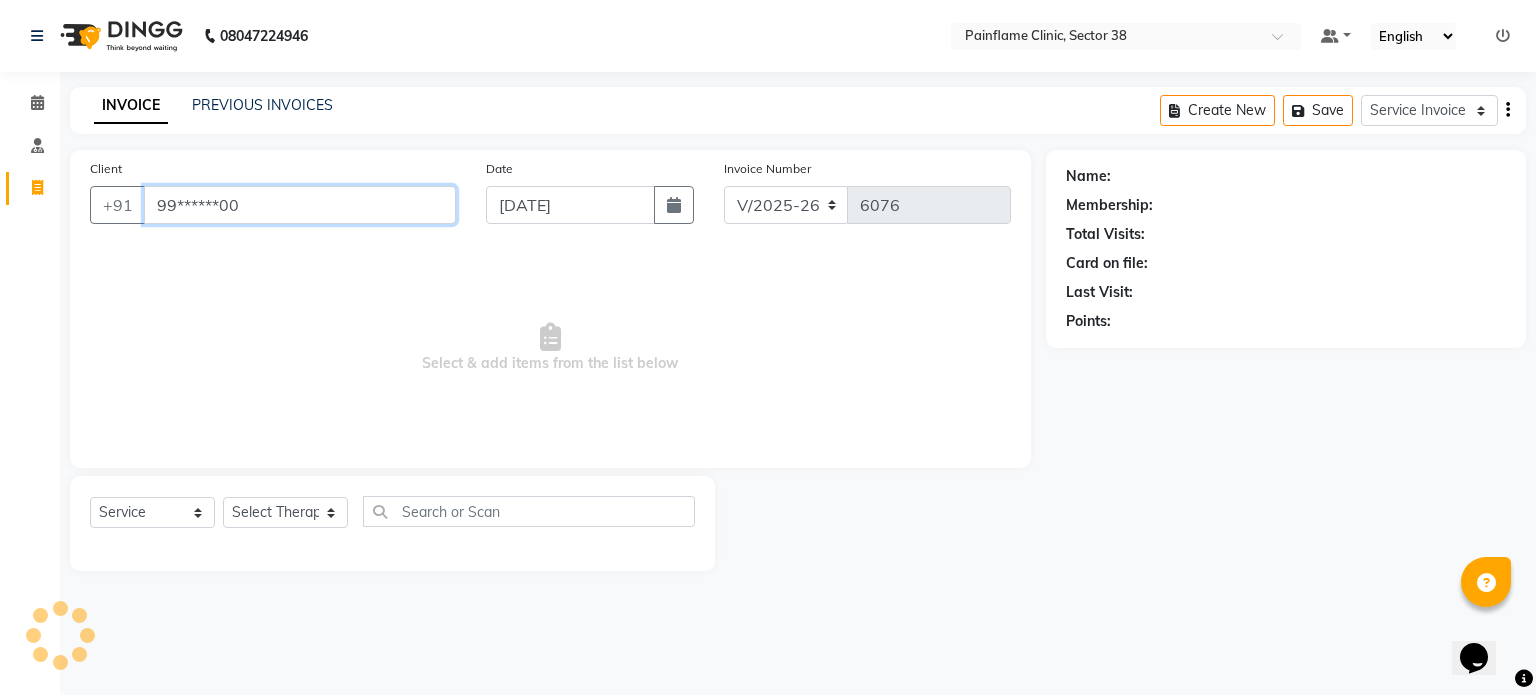 type on "99******00" 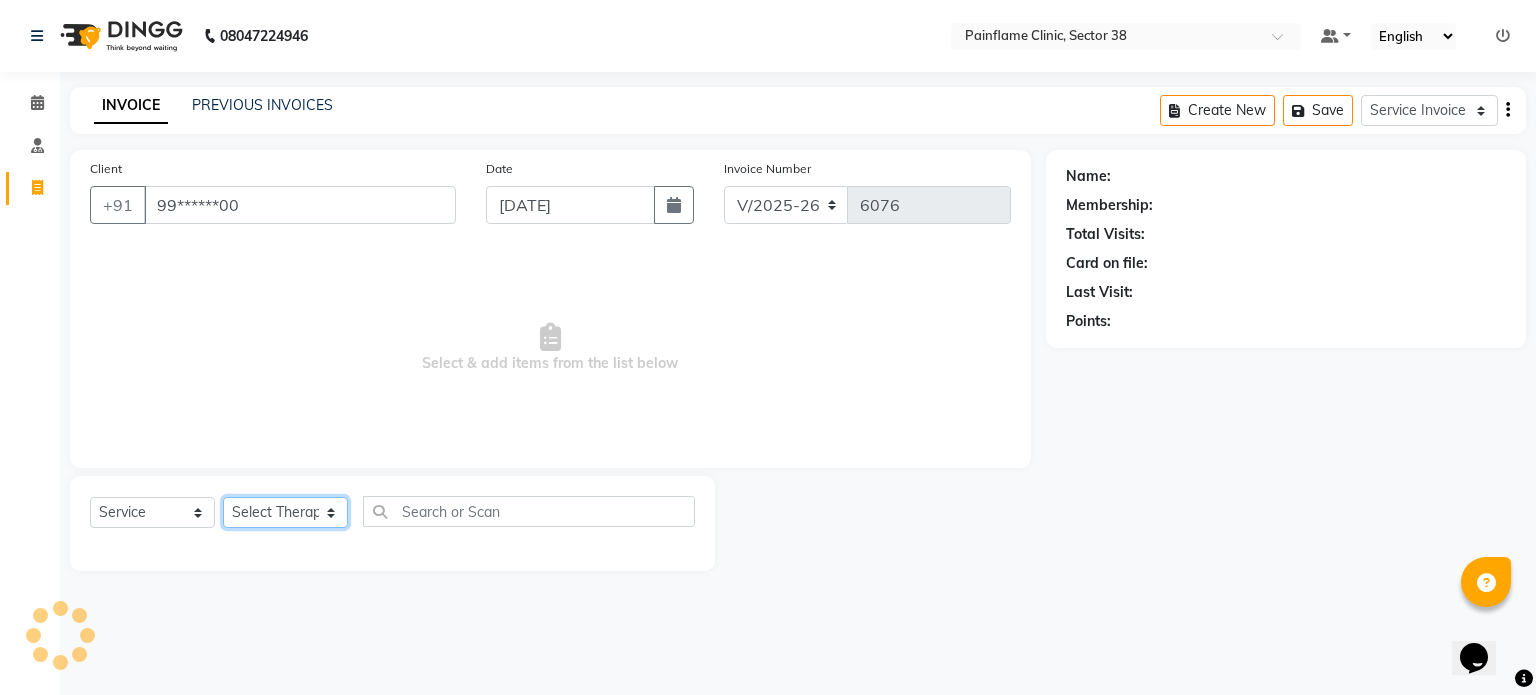 click on "Select Therapist [PERSON_NAME] Dr [PERSON_NAME] [PERSON_NAME] Dr [PERSON_NAME] Dr. Suraj [PERSON_NAME] [PERSON_NAME] [PERSON_NAME] [PERSON_NAME] Reception 1  Reception 2 Reception 3" 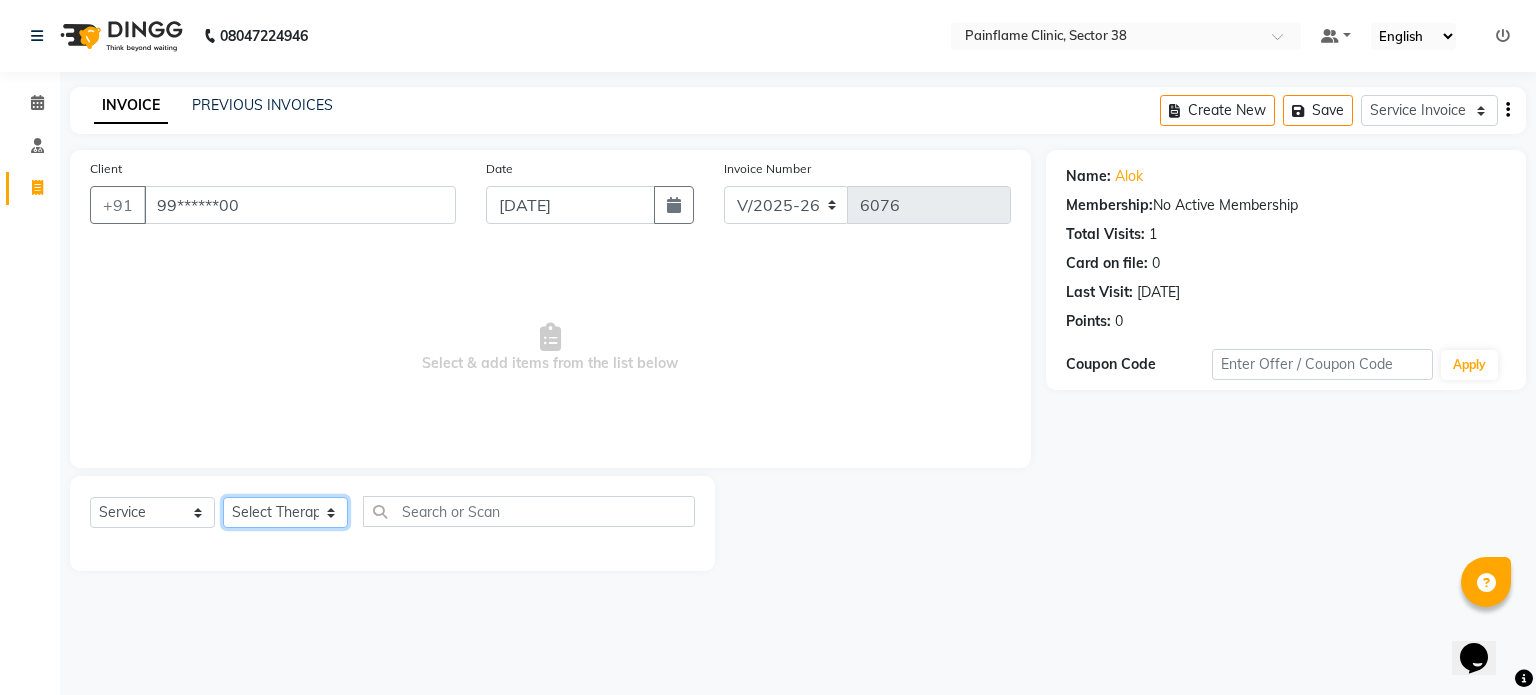 select on "20209" 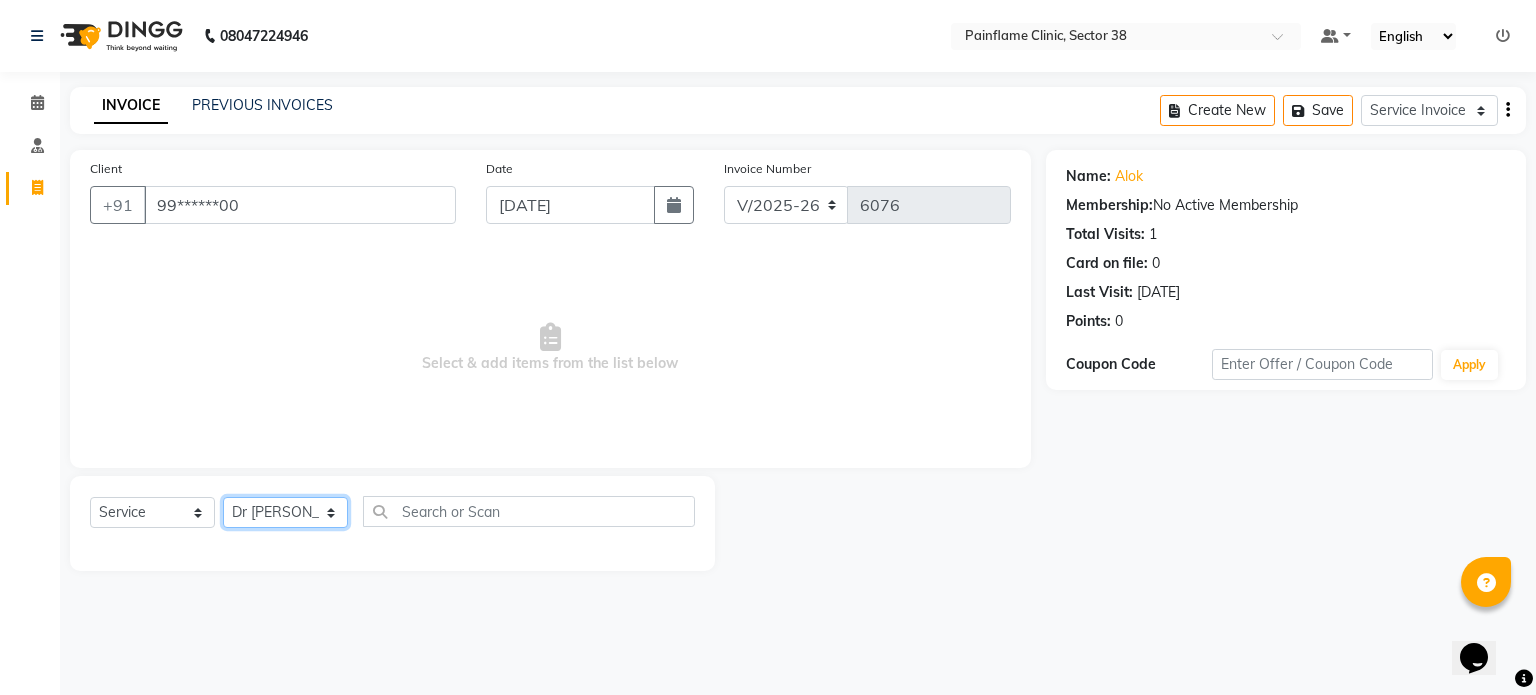 click on "Select Therapist [PERSON_NAME] Dr [PERSON_NAME] [PERSON_NAME] Dr [PERSON_NAME] Dr. Suraj [PERSON_NAME] [PERSON_NAME] [PERSON_NAME] [PERSON_NAME] Reception 1  Reception 2 Reception 3" 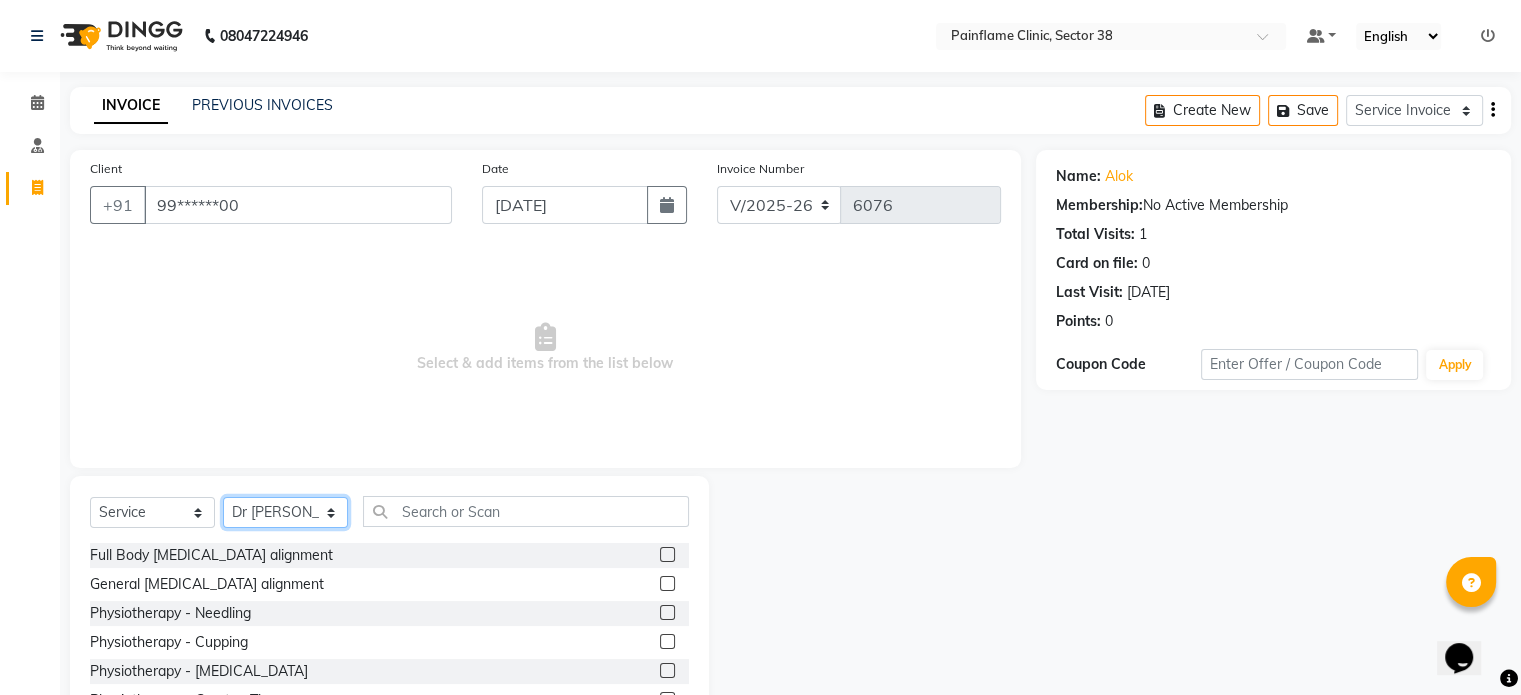scroll, scrollTop: 119, scrollLeft: 0, axis: vertical 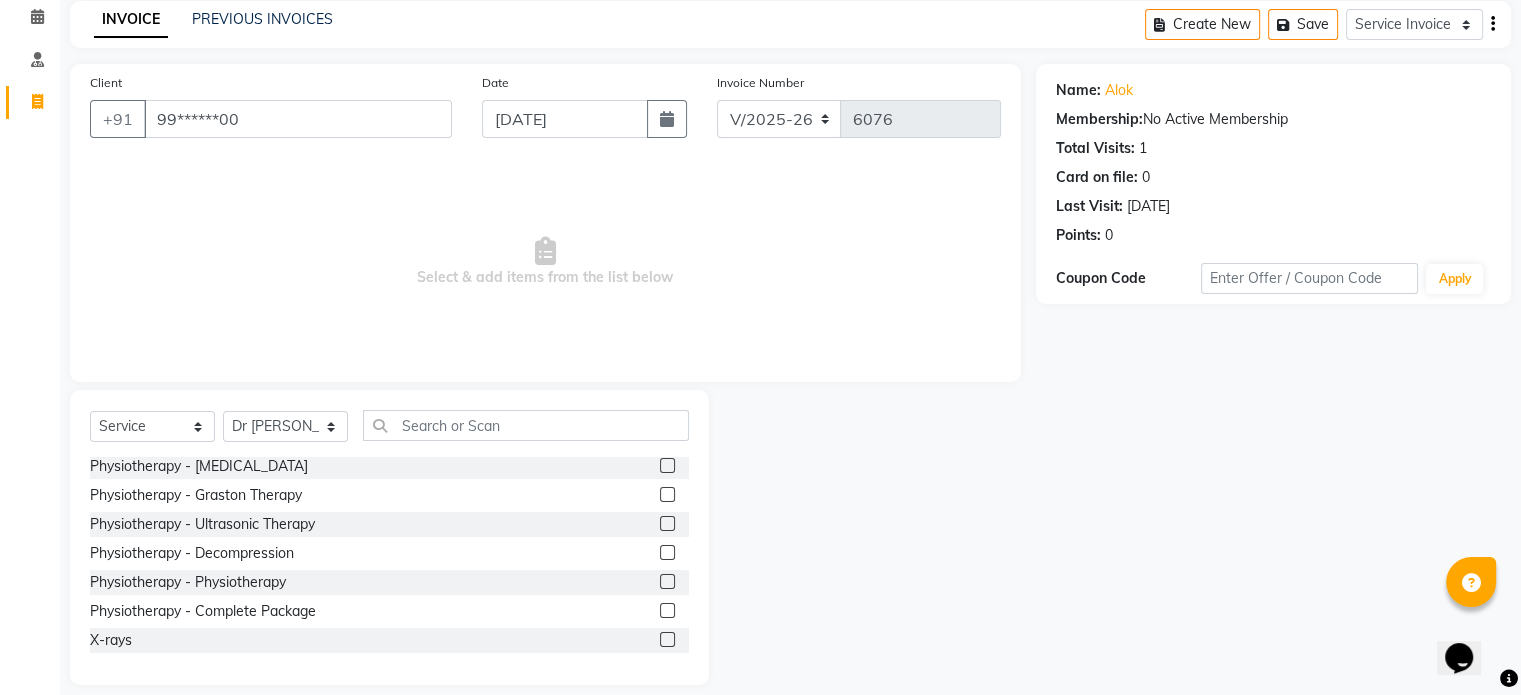 click 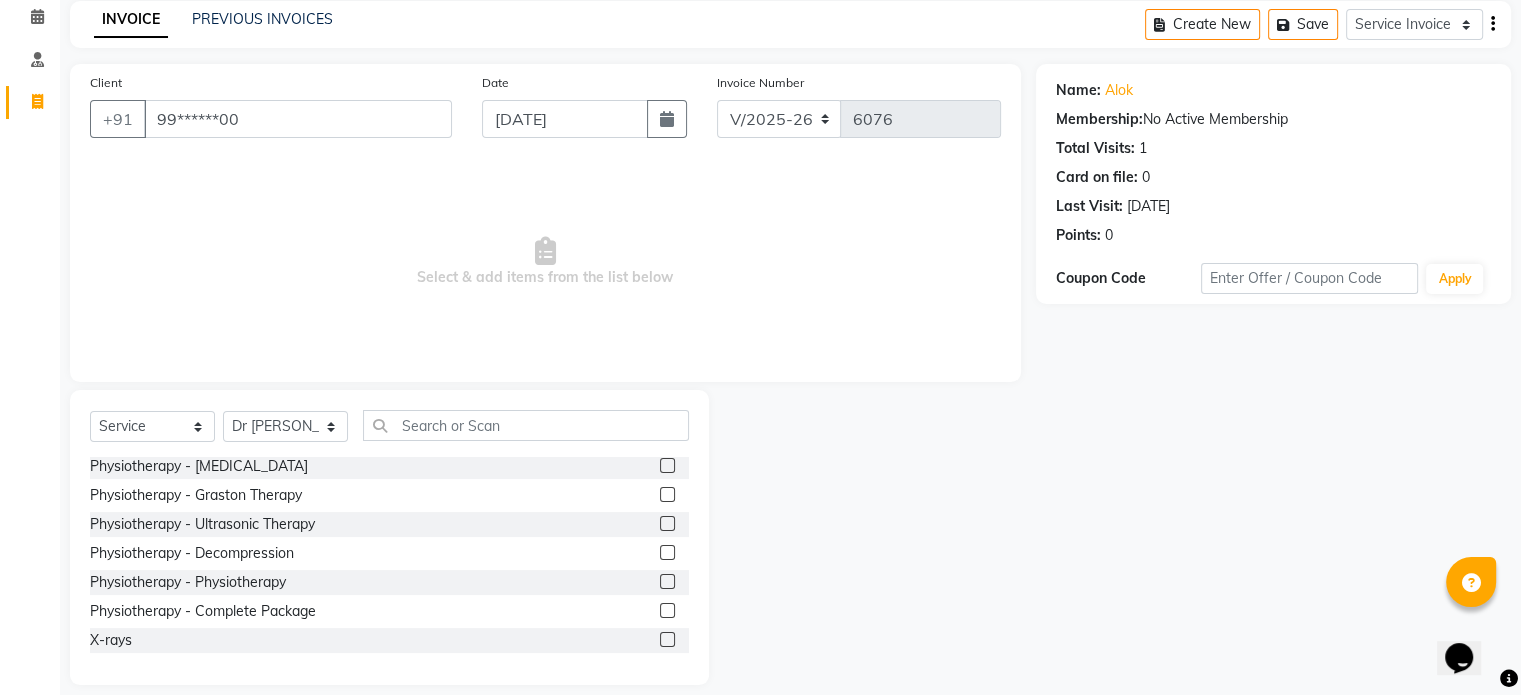 click at bounding box center (666, 611) 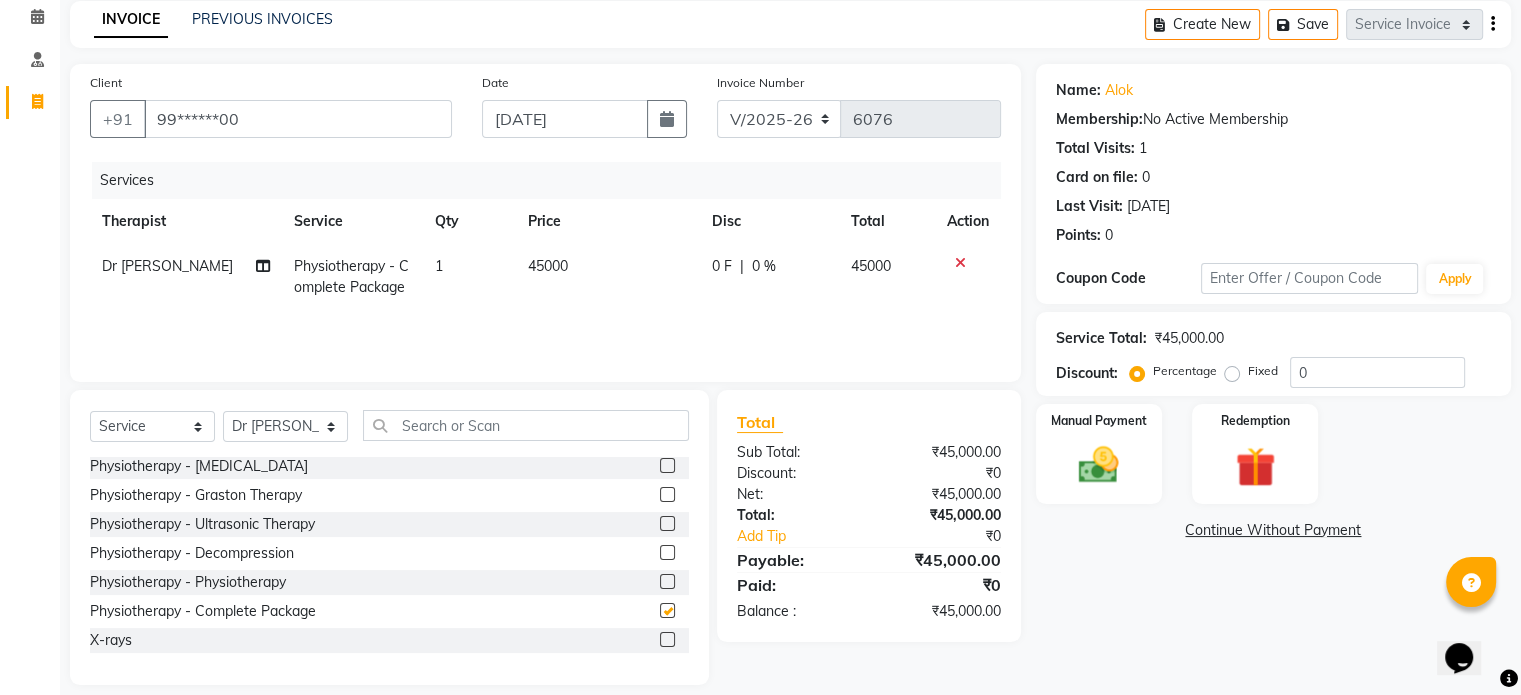 checkbox on "false" 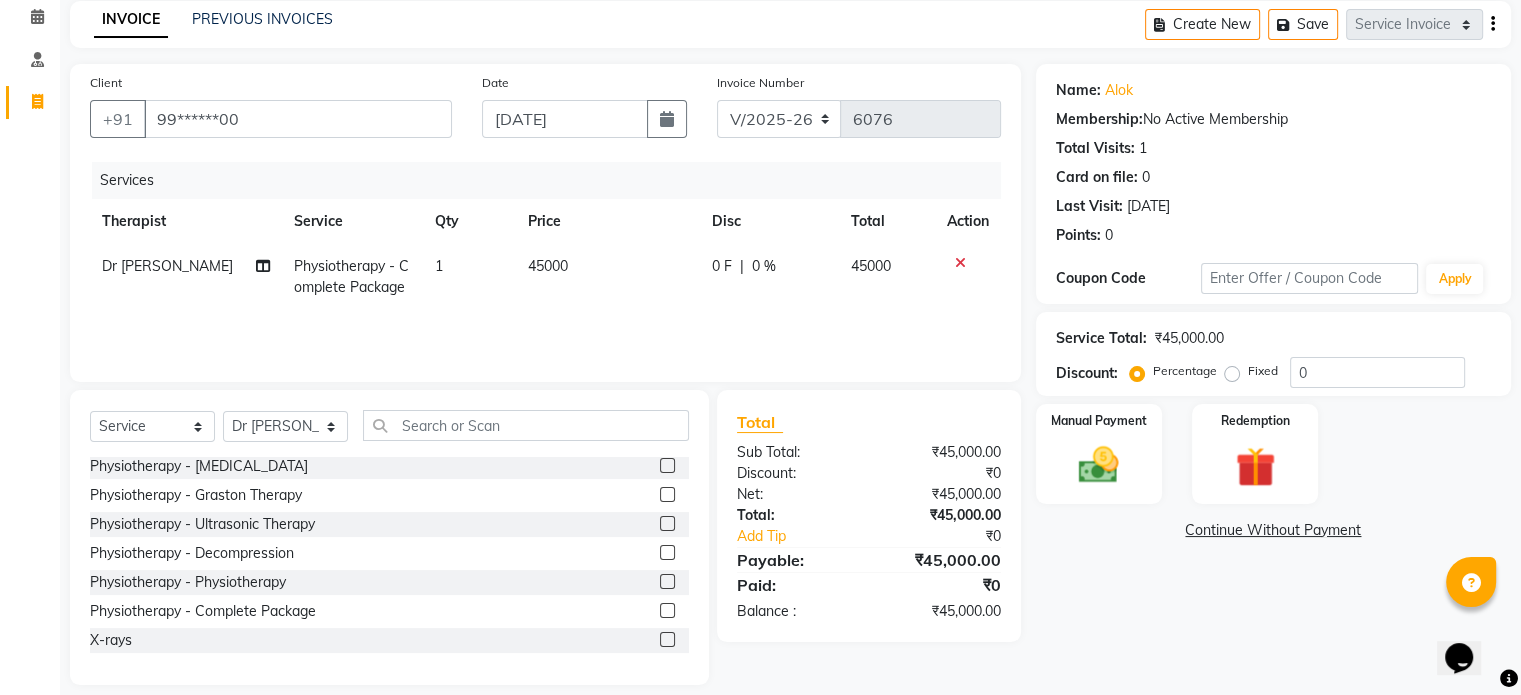 click on "45000" 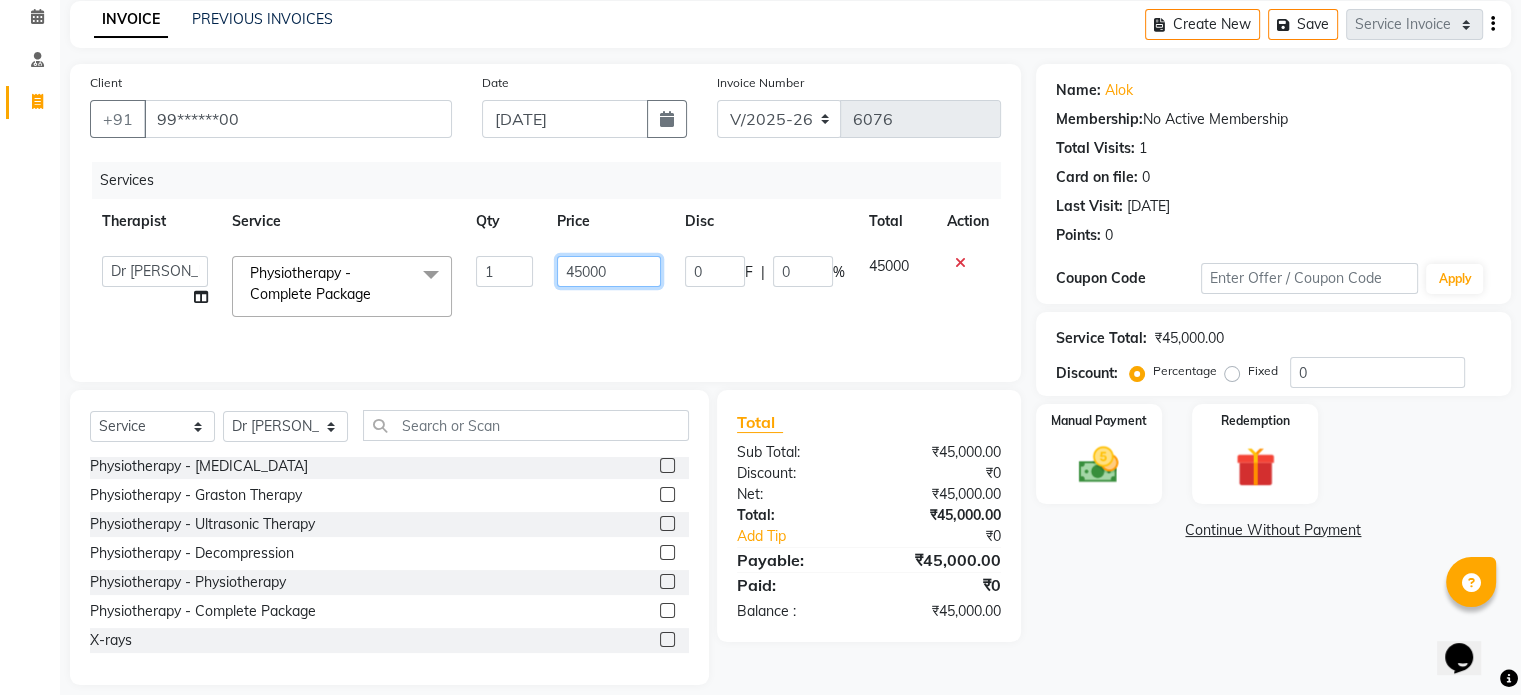 click on "45000" 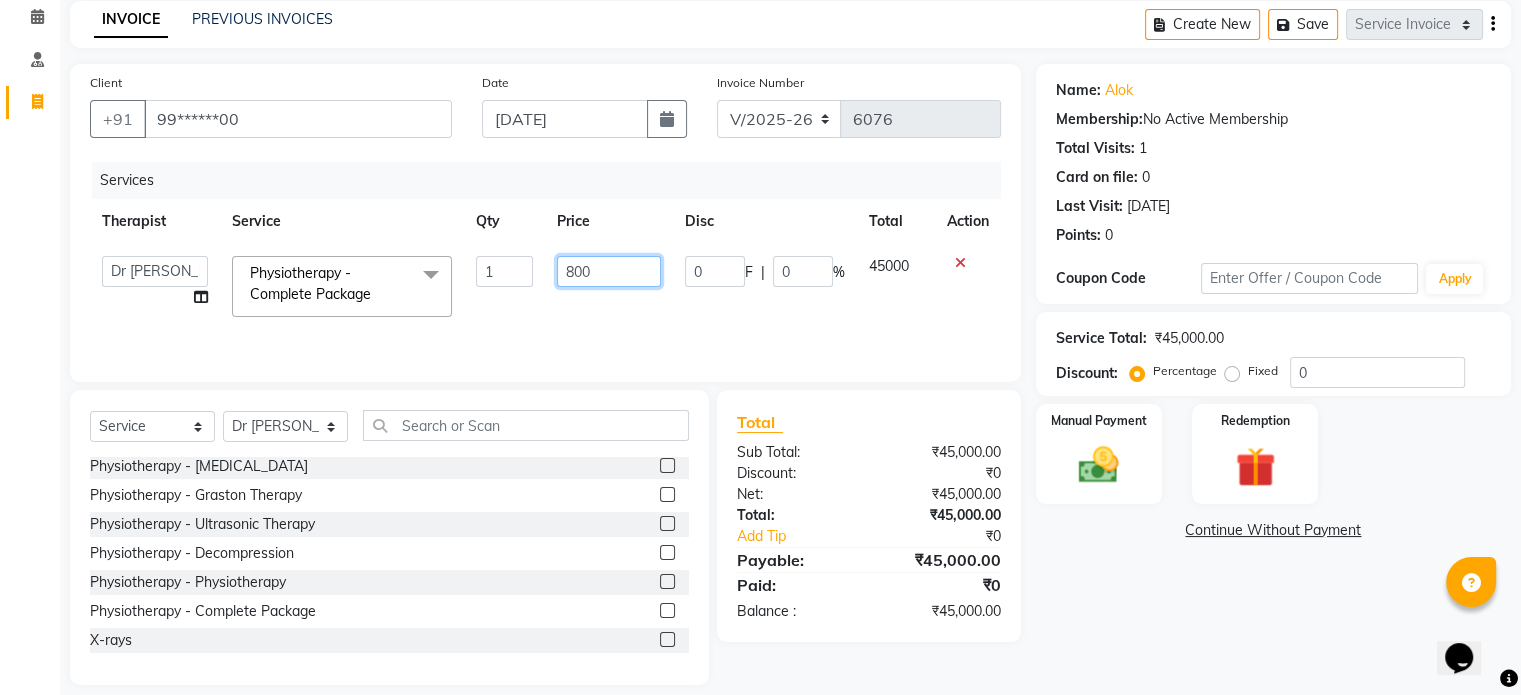 type on "8000" 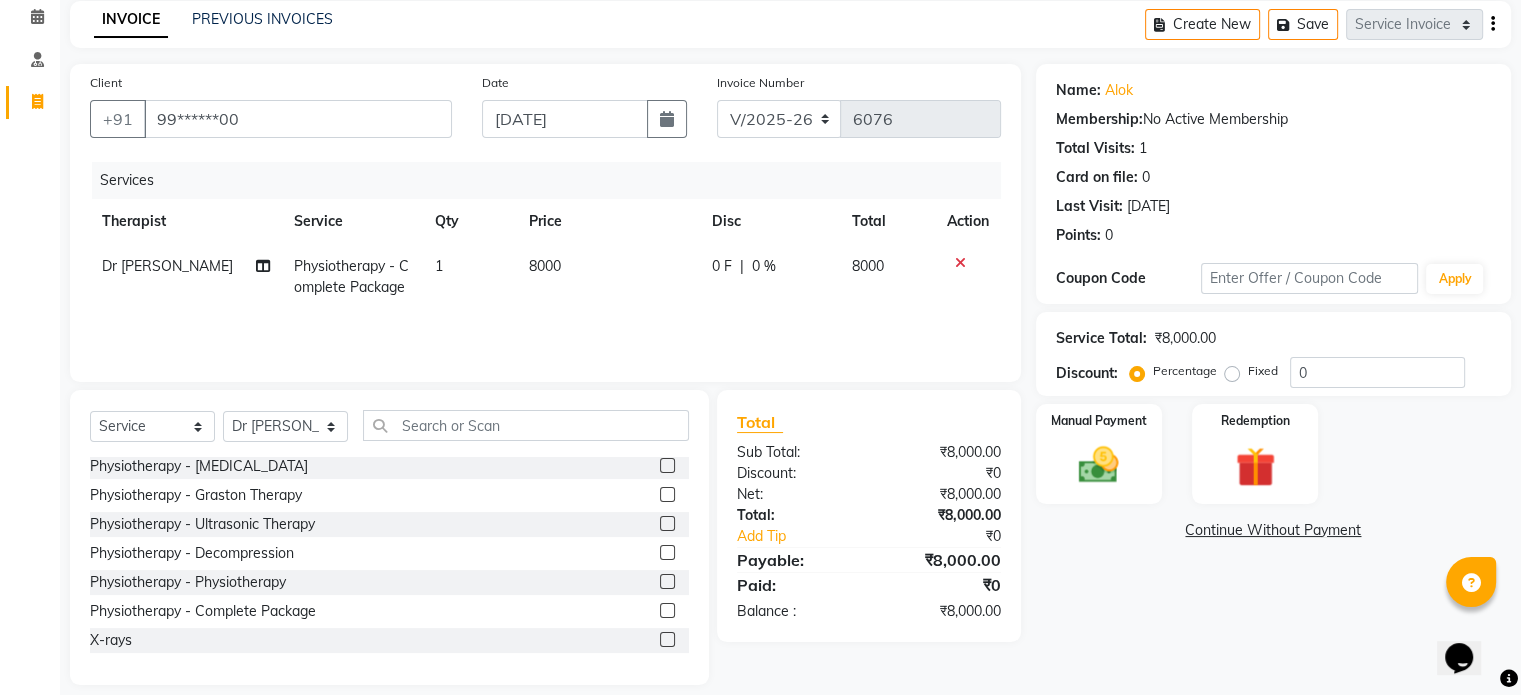 click on "Fixed" 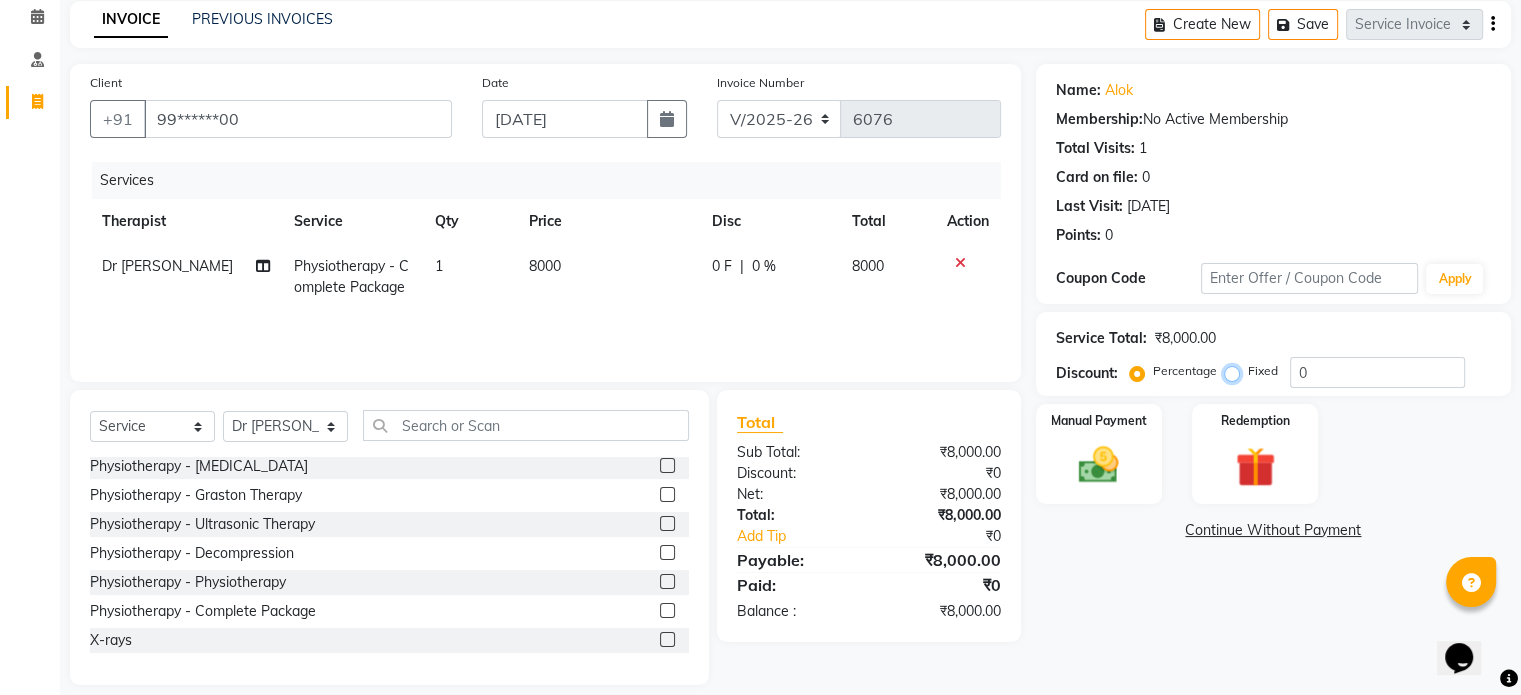 click on "Fixed" at bounding box center [1236, 371] 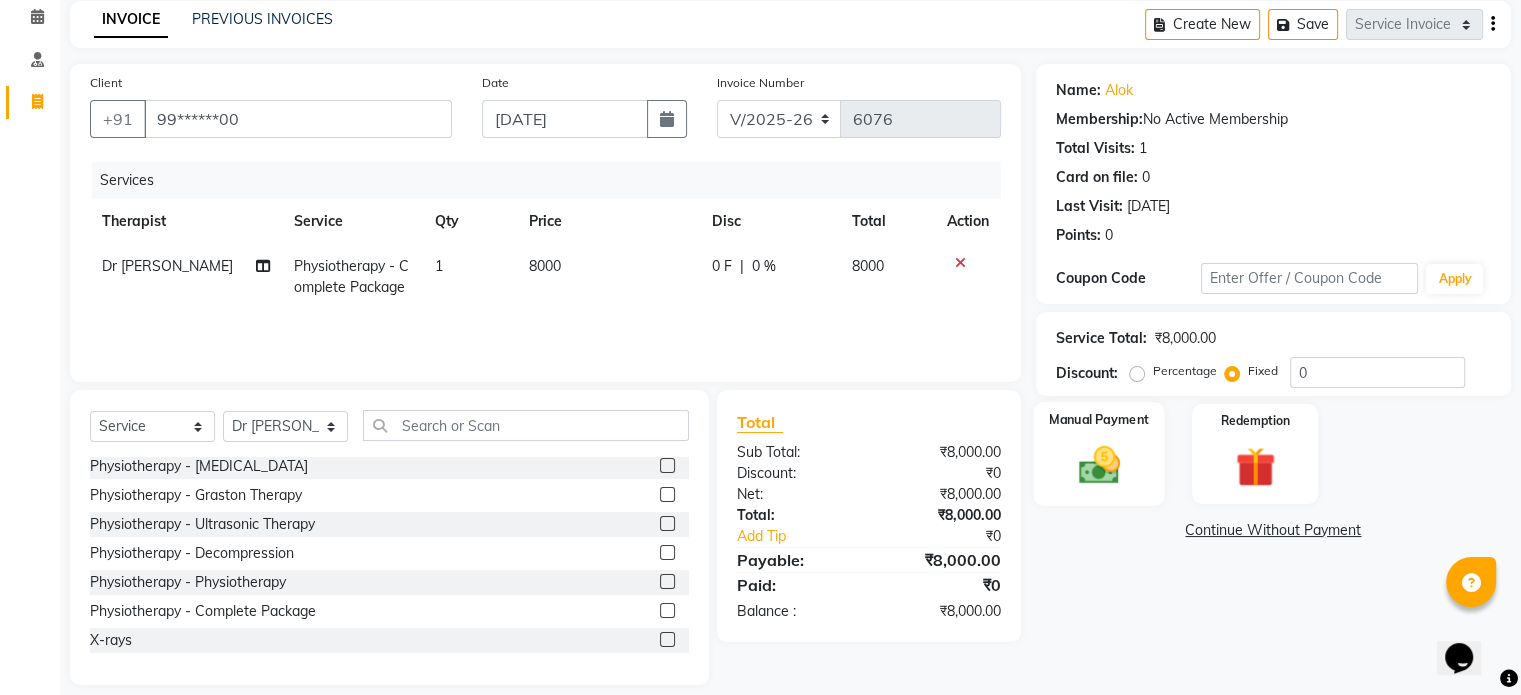 click on "Manual Payment" 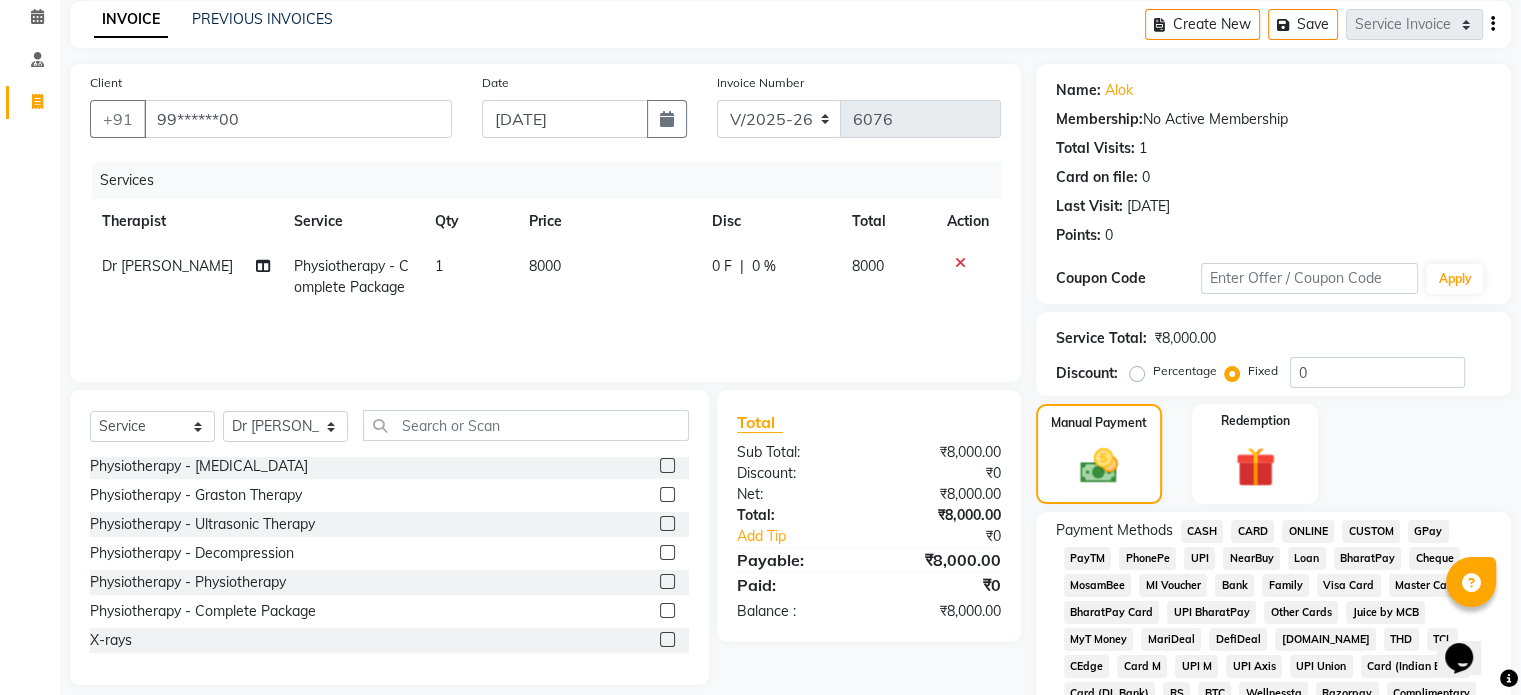 click on "CARD" 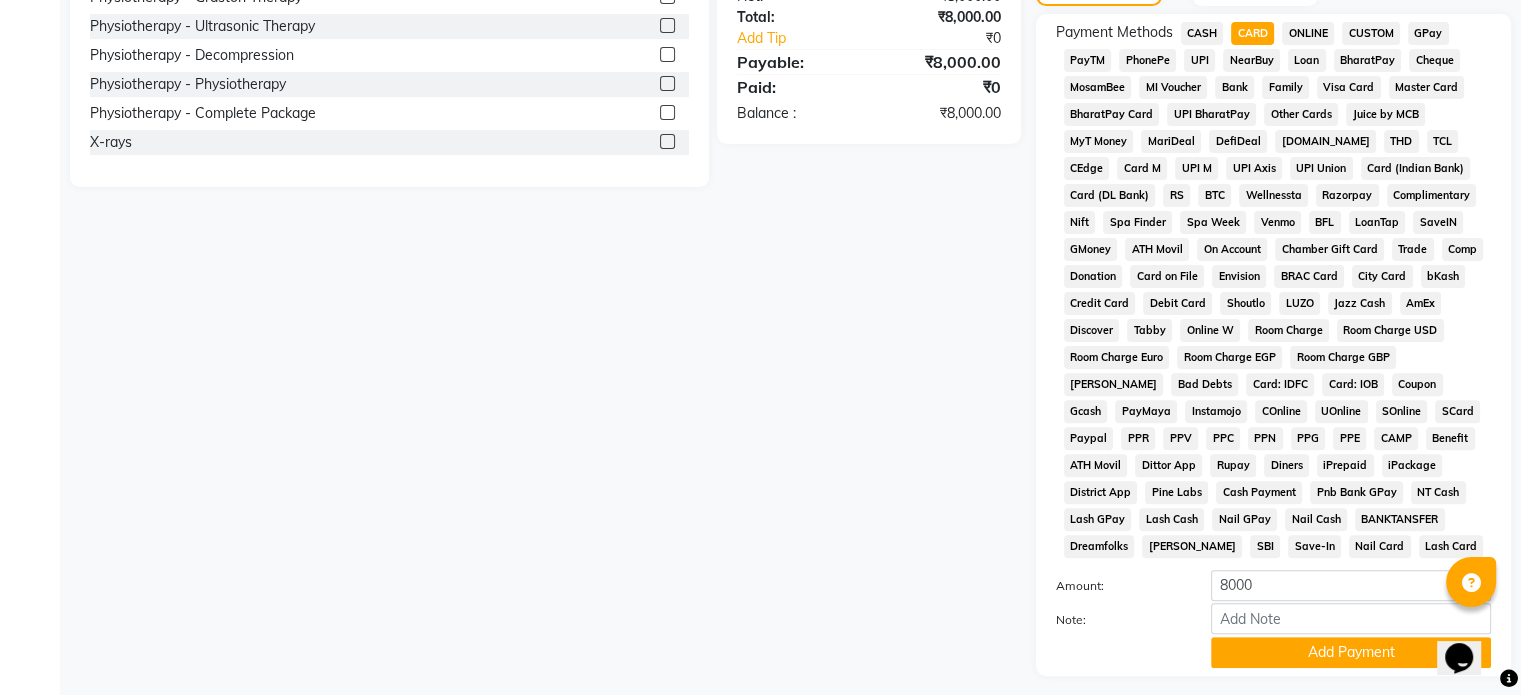 scroll, scrollTop: 652, scrollLeft: 0, axis: vertical 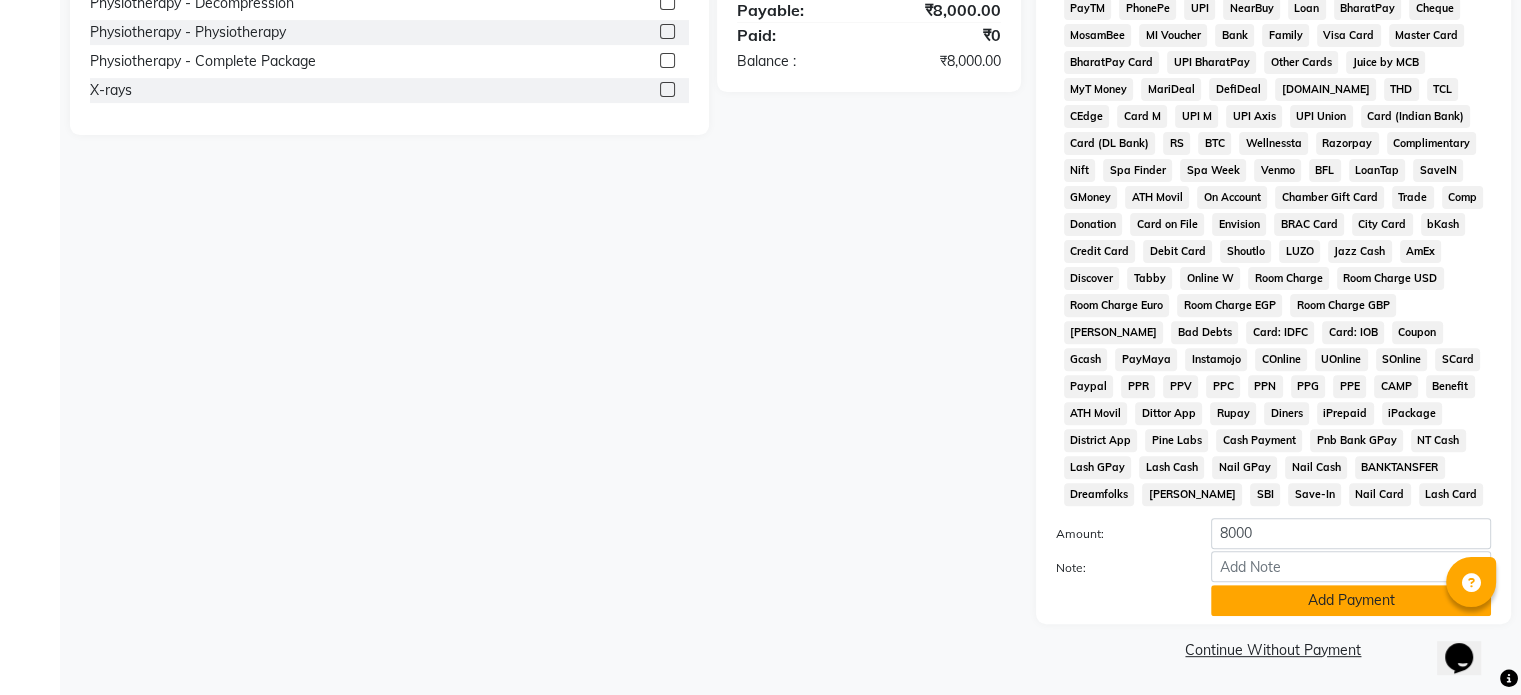 click on "Add Payment" 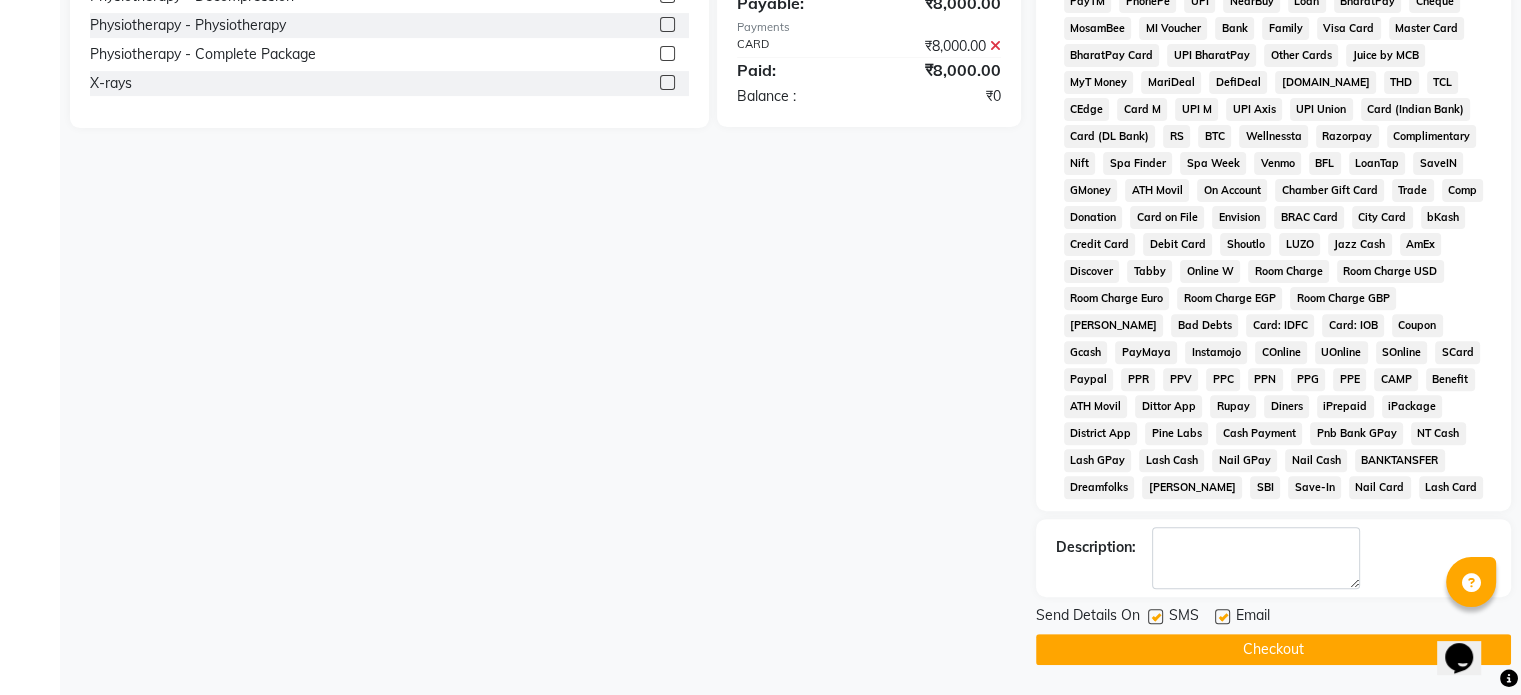 click 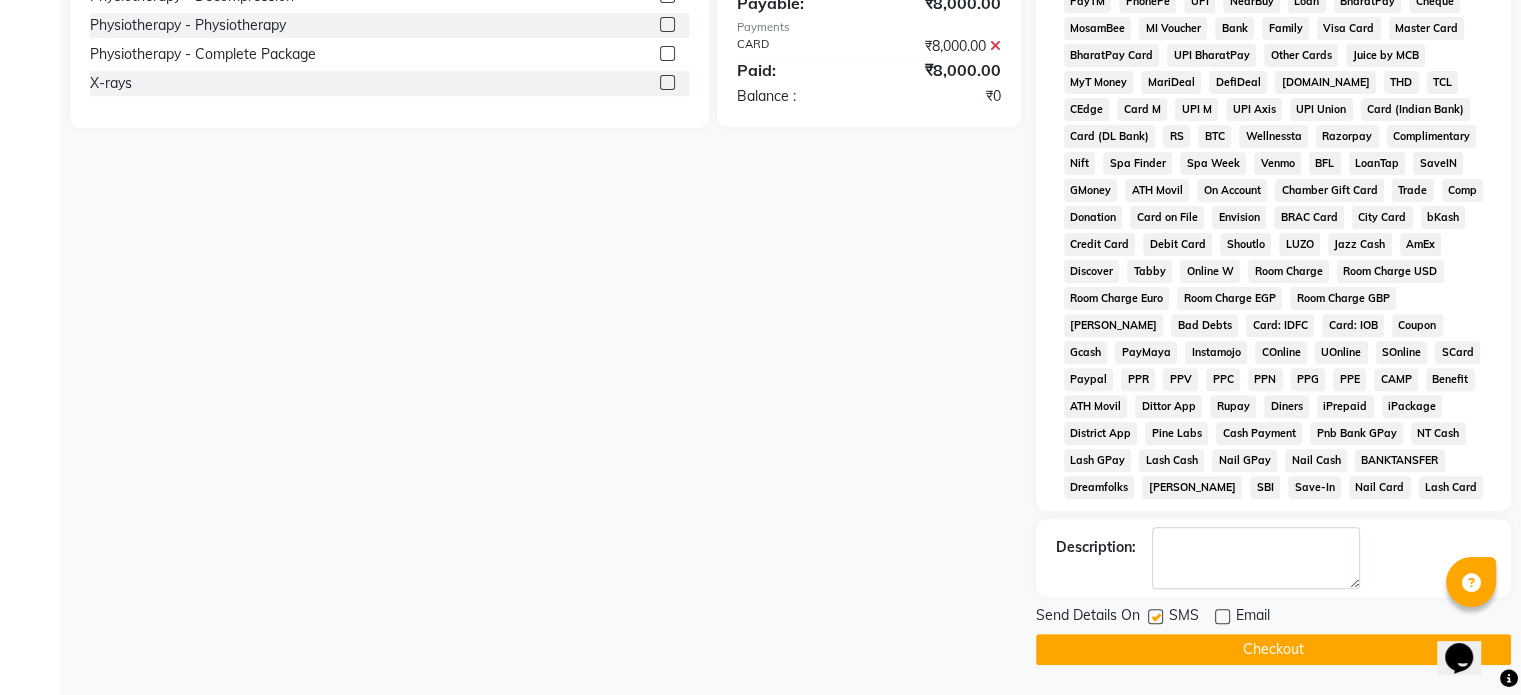 click 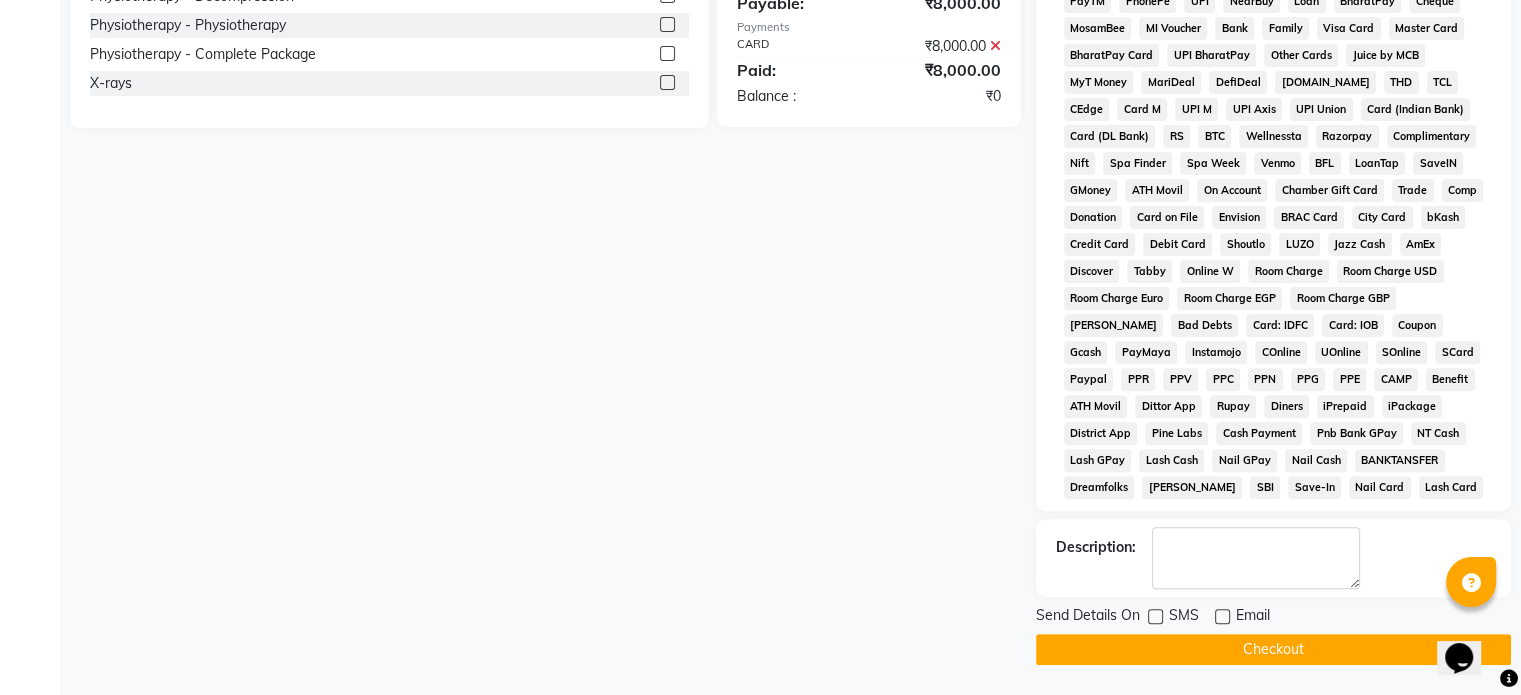 click on "Checkout" 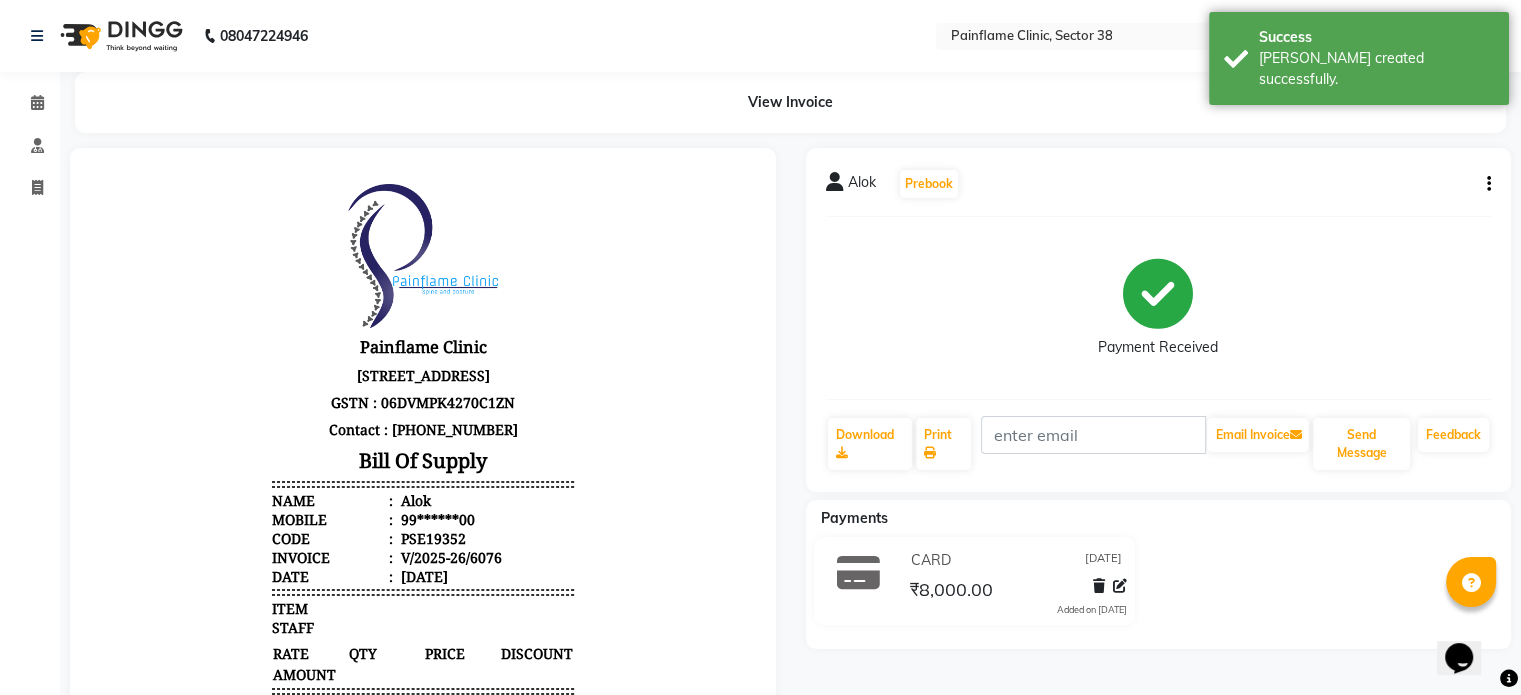 scroll, scrollTop: 0, scrollLeft: 0, axis: both 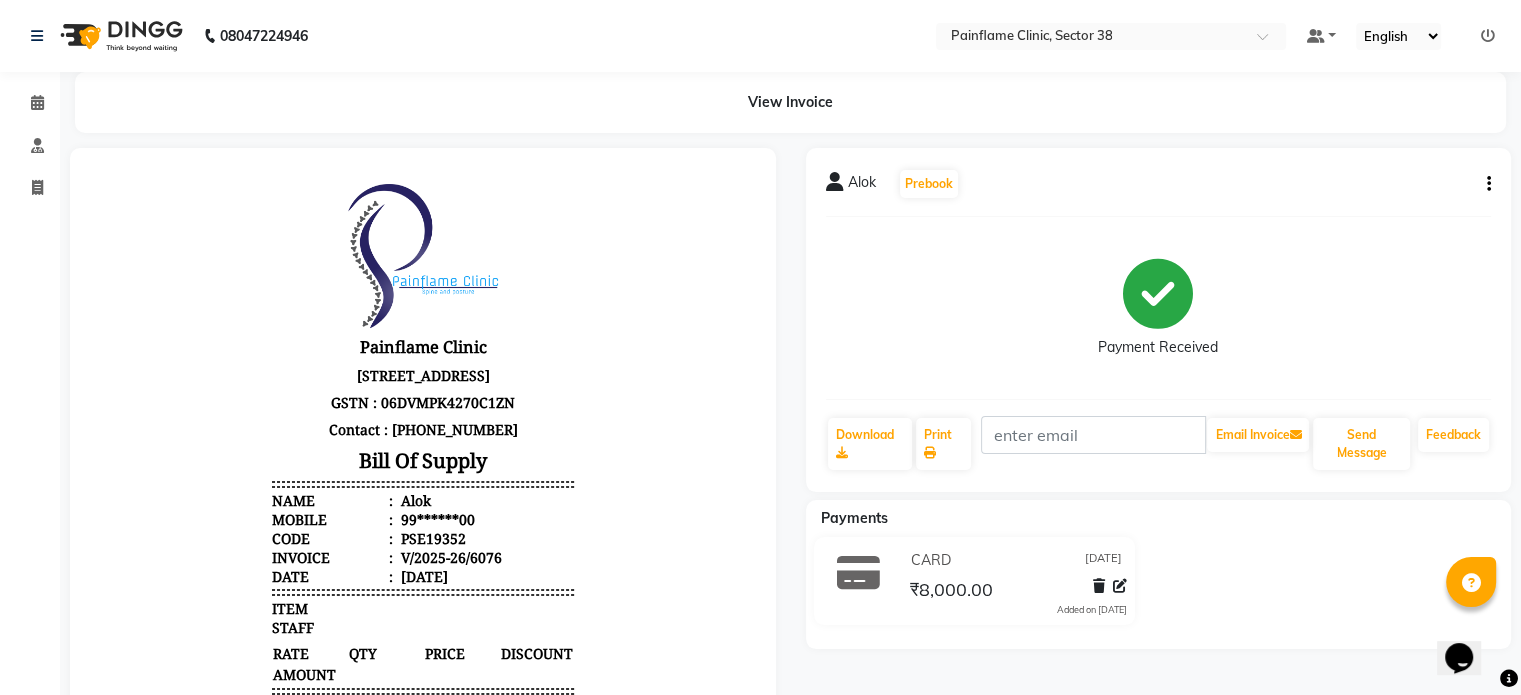 select on "service" 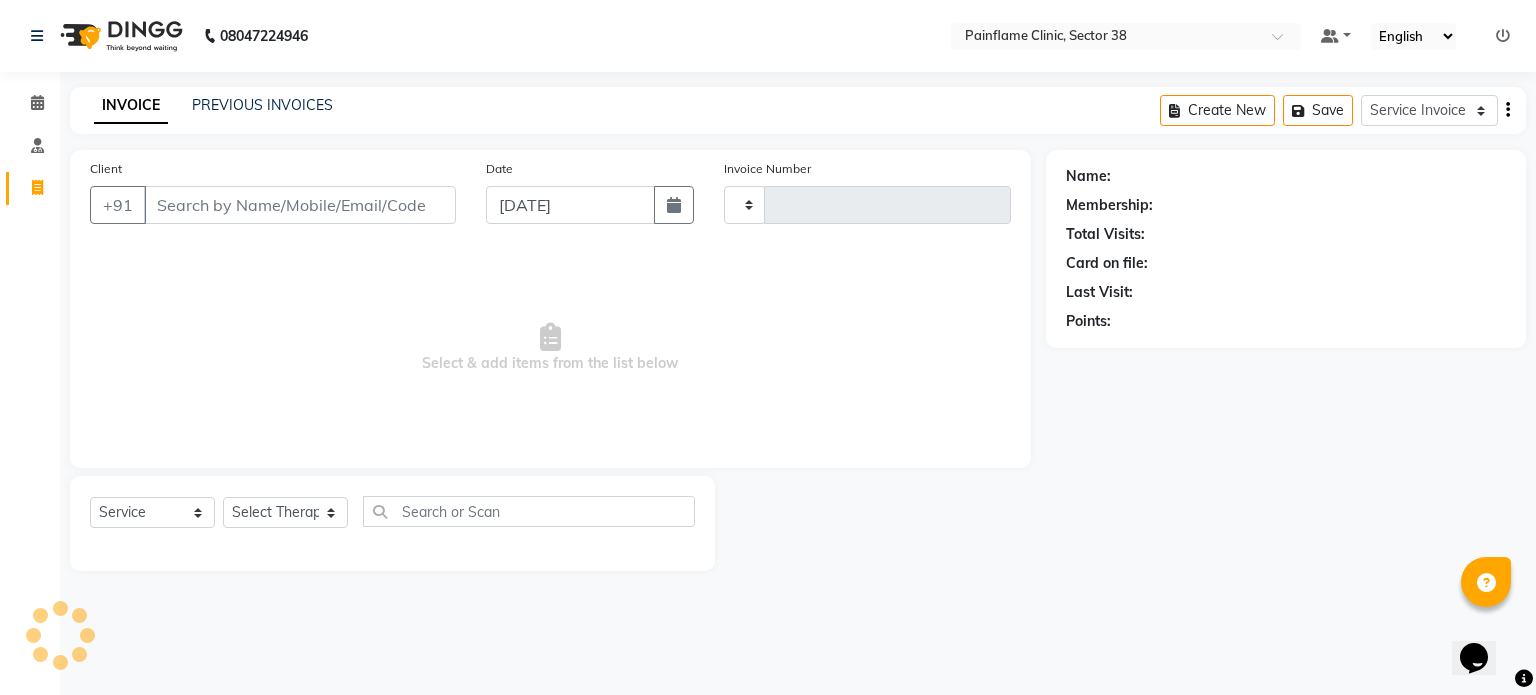 type on "6077" 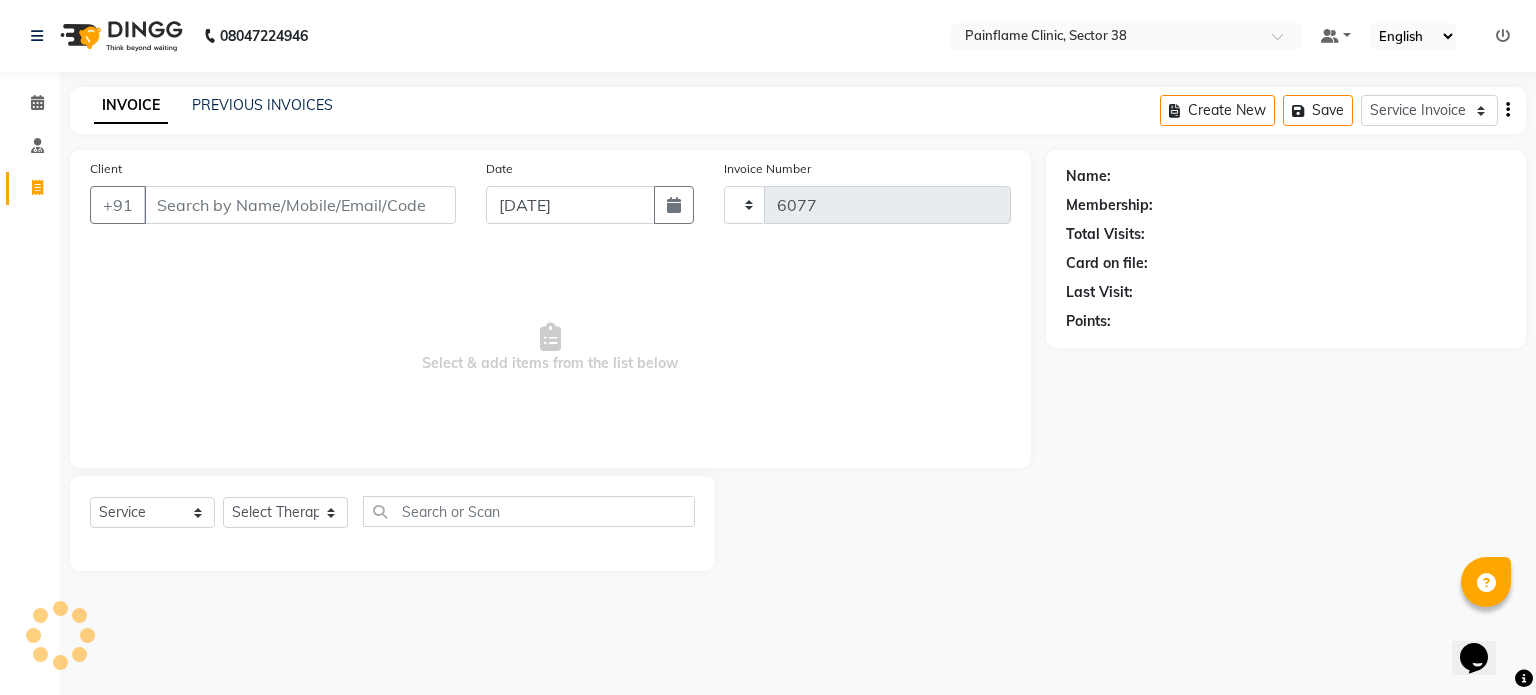 select on "3964" 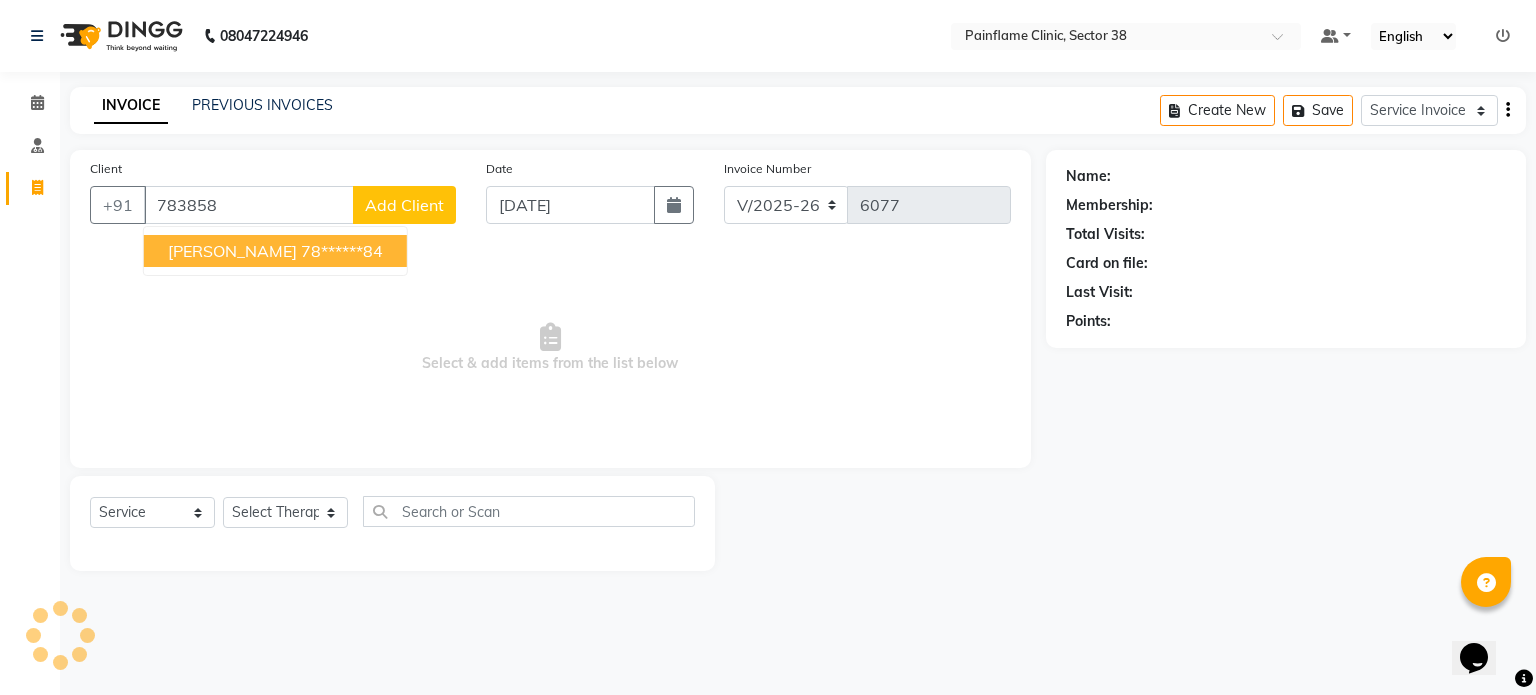 click on "[PERSON_NAME]" at bounding box center [232, 251] 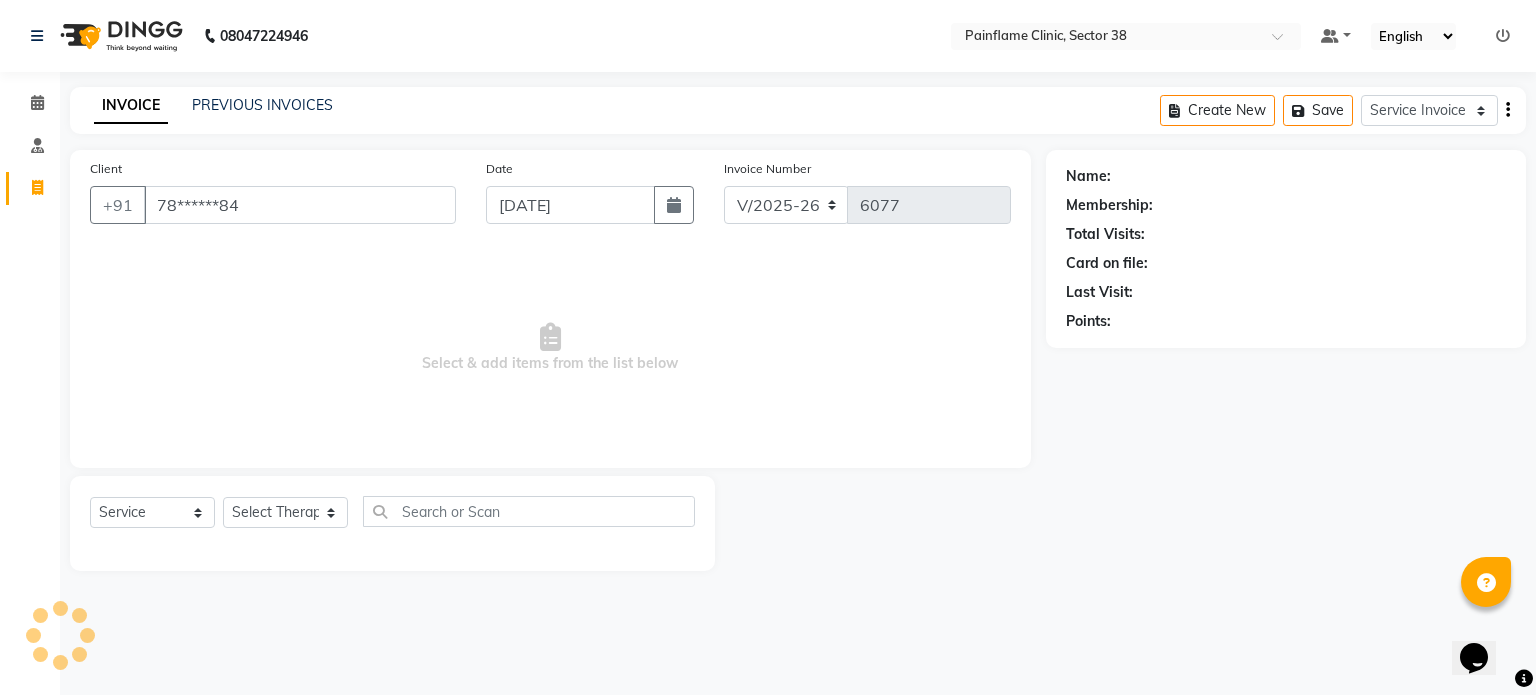 type on "78******84" 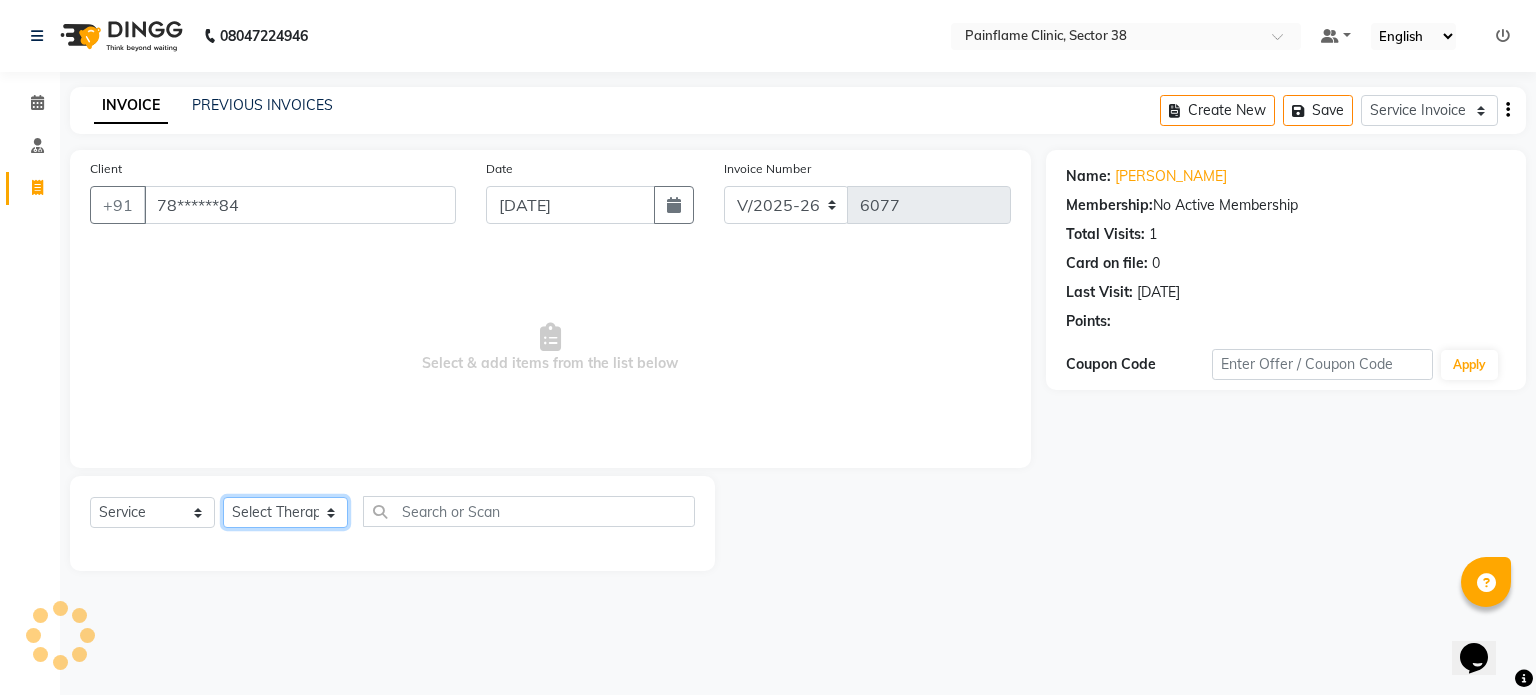 click on "Select Therapist [PERSON_NAME] Dr [PERSON_NAME] [PERSON_NAME] Dr [PERSON_NAME] Dr. Suraj [PERSON_NAME] [PERSON_NAME] [PERSON_NAME] [PERSON_NAME] Reception 1  Reception 2 Reception 3" 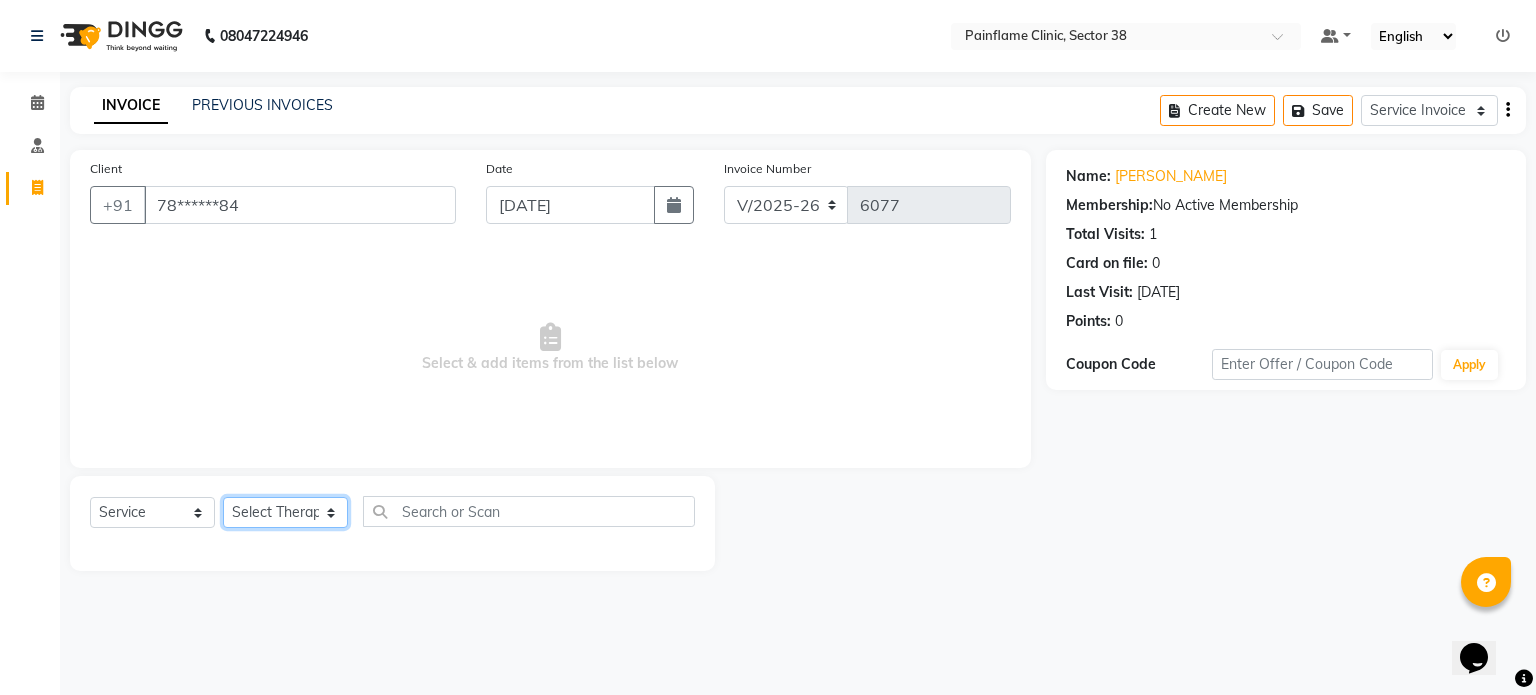 select on "20216" 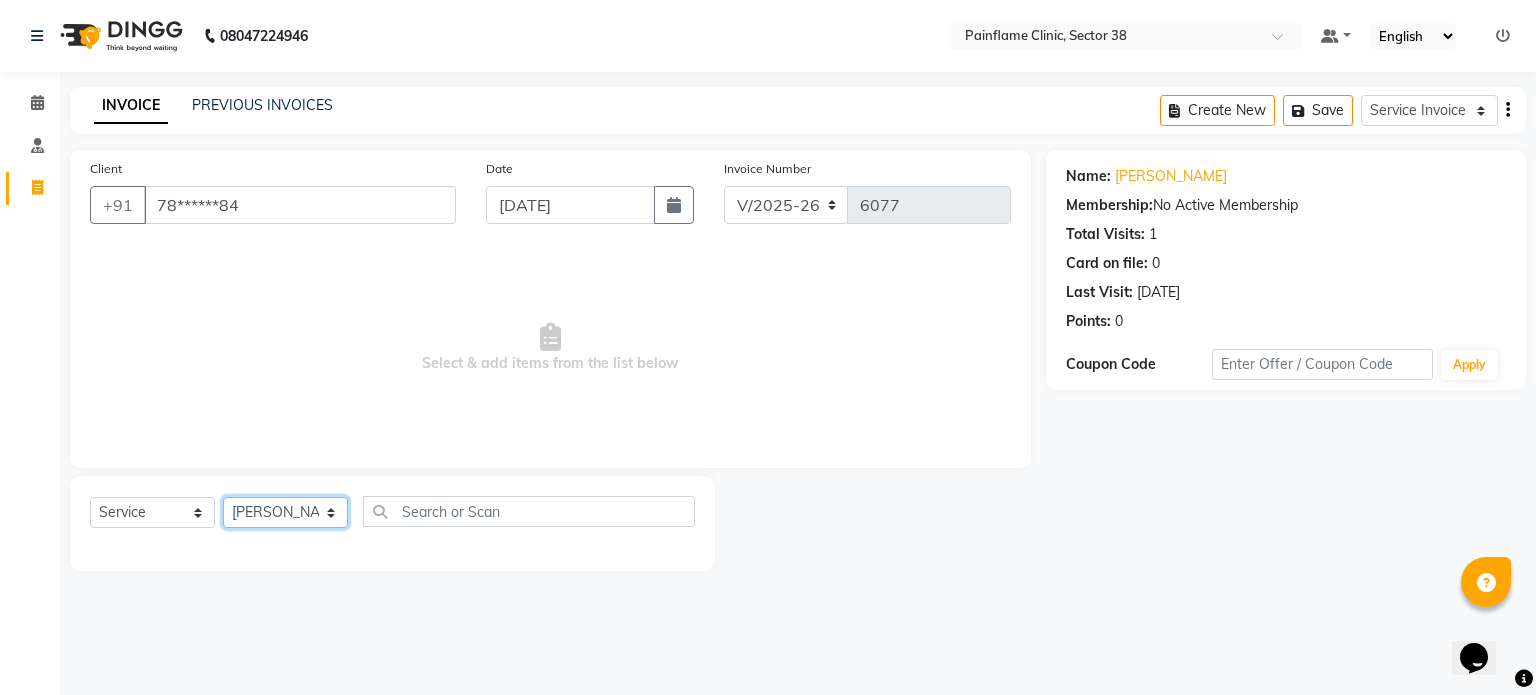 click on "Select Therapist [PERSON_NAME] Dr [PERSON_NAME] [PERSON_NAME] Dr [PERSON_NAME] Dr. Suraj [PERSON_NAME] [PERSON_NAME] [PERSON_NAME] [PERSON_NAME] Reception 1  Reception 2 Reception 3" 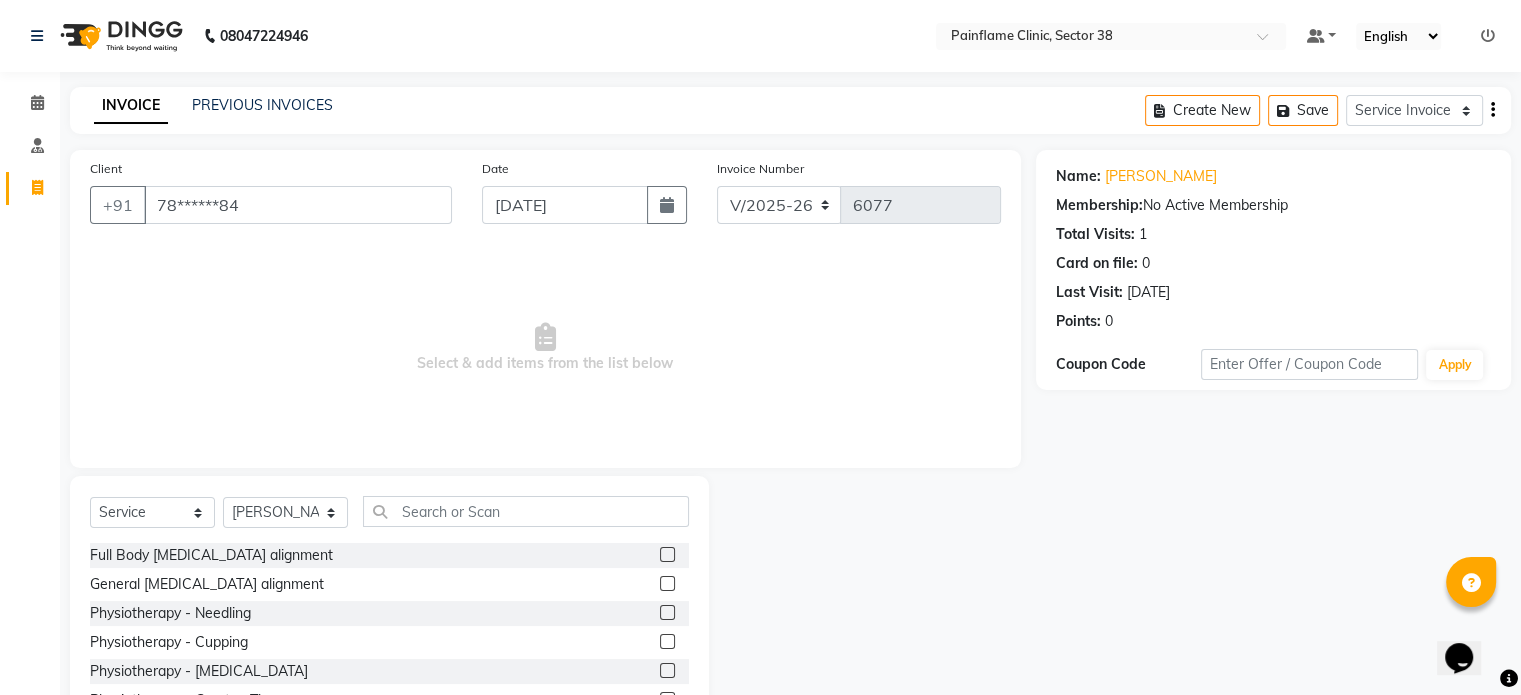 click 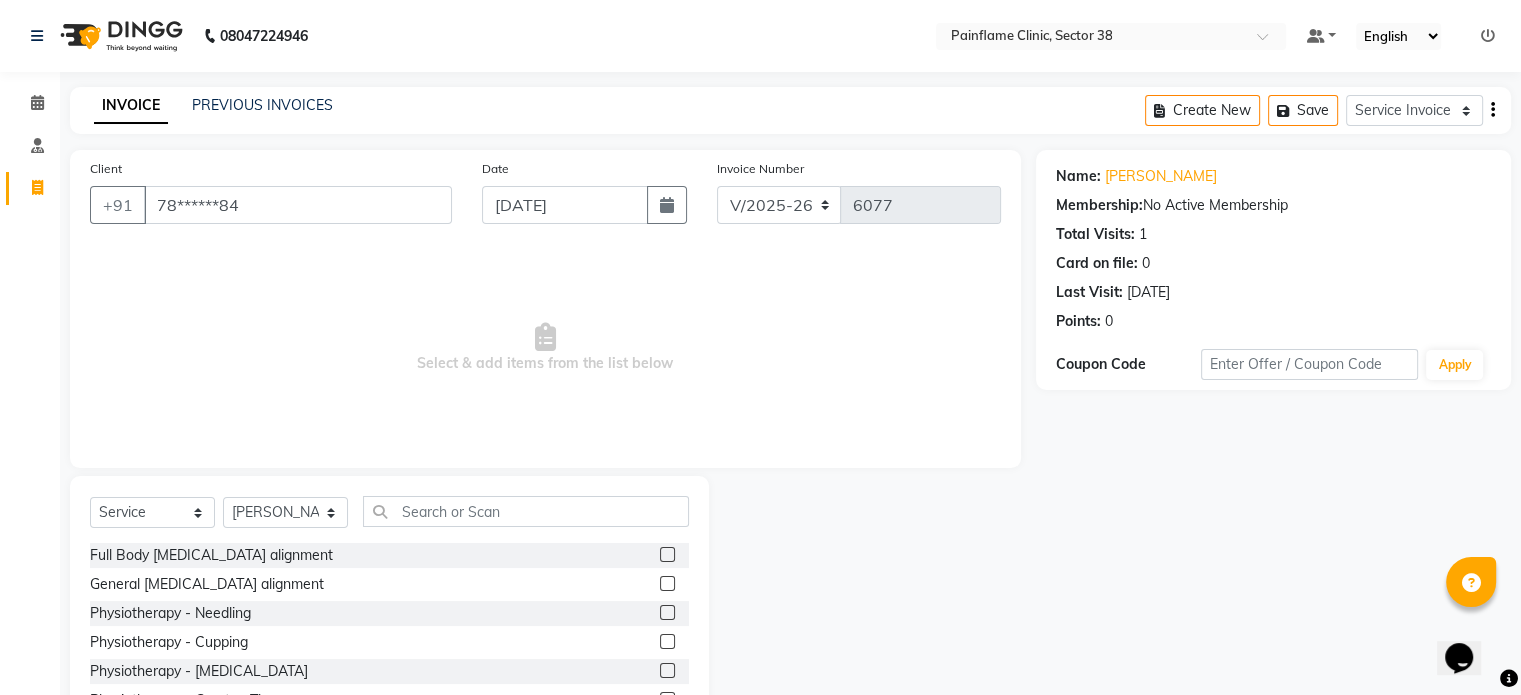 click at bounding box center [666, 584] 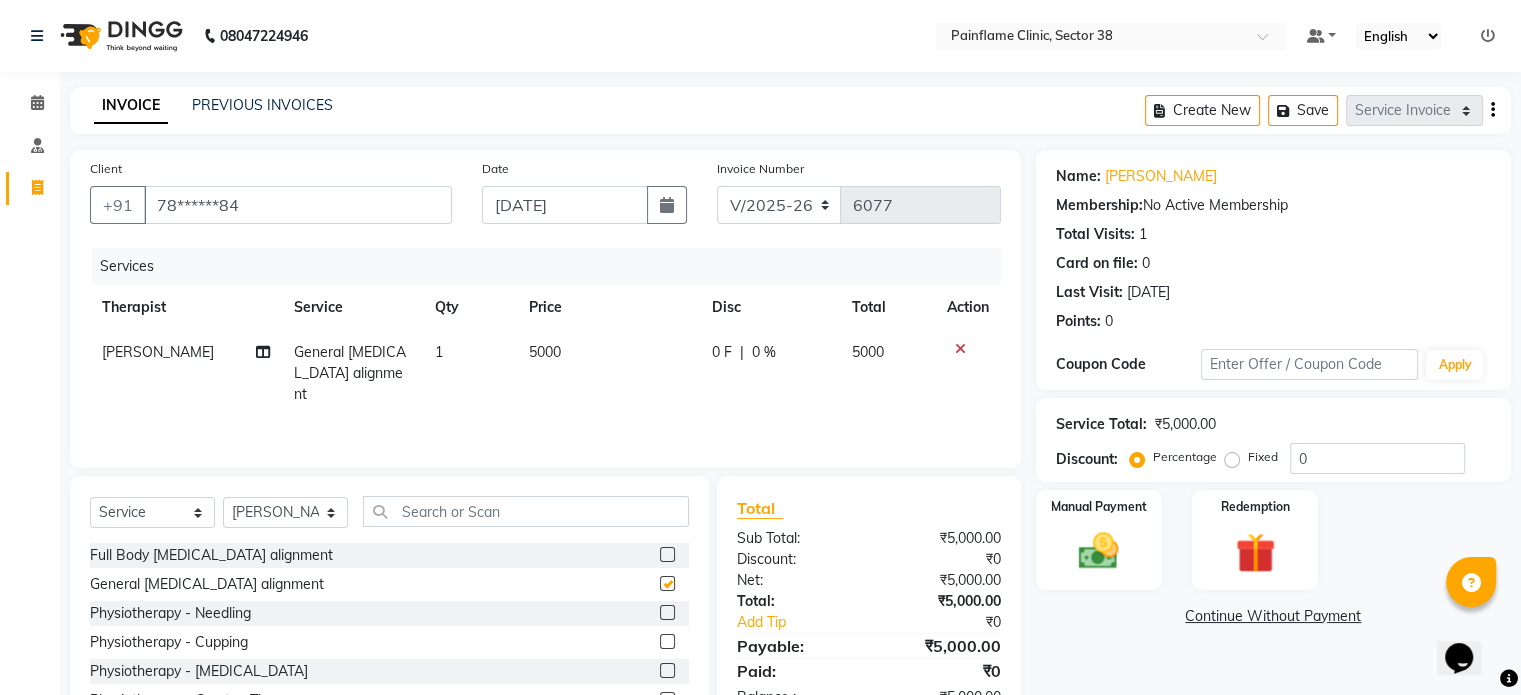 checkbox on "false" 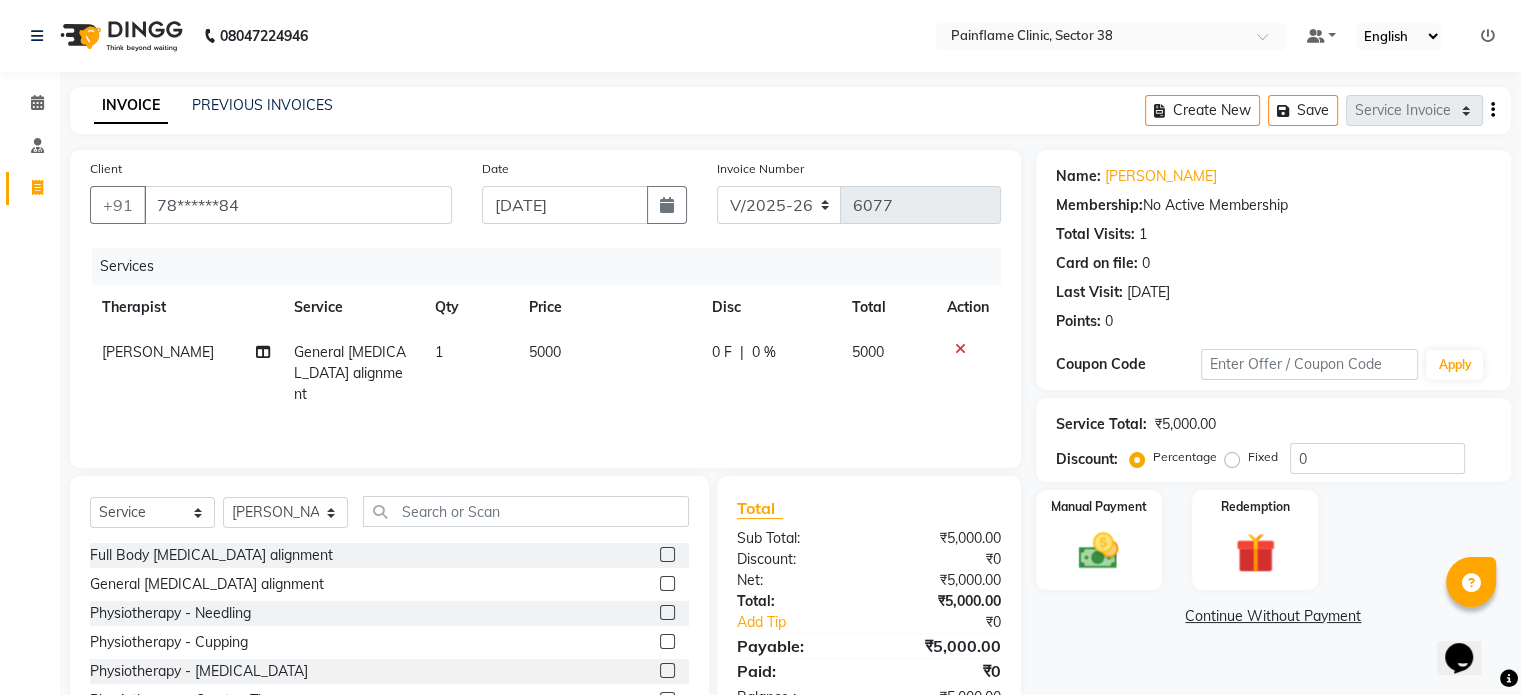 click on "5000" 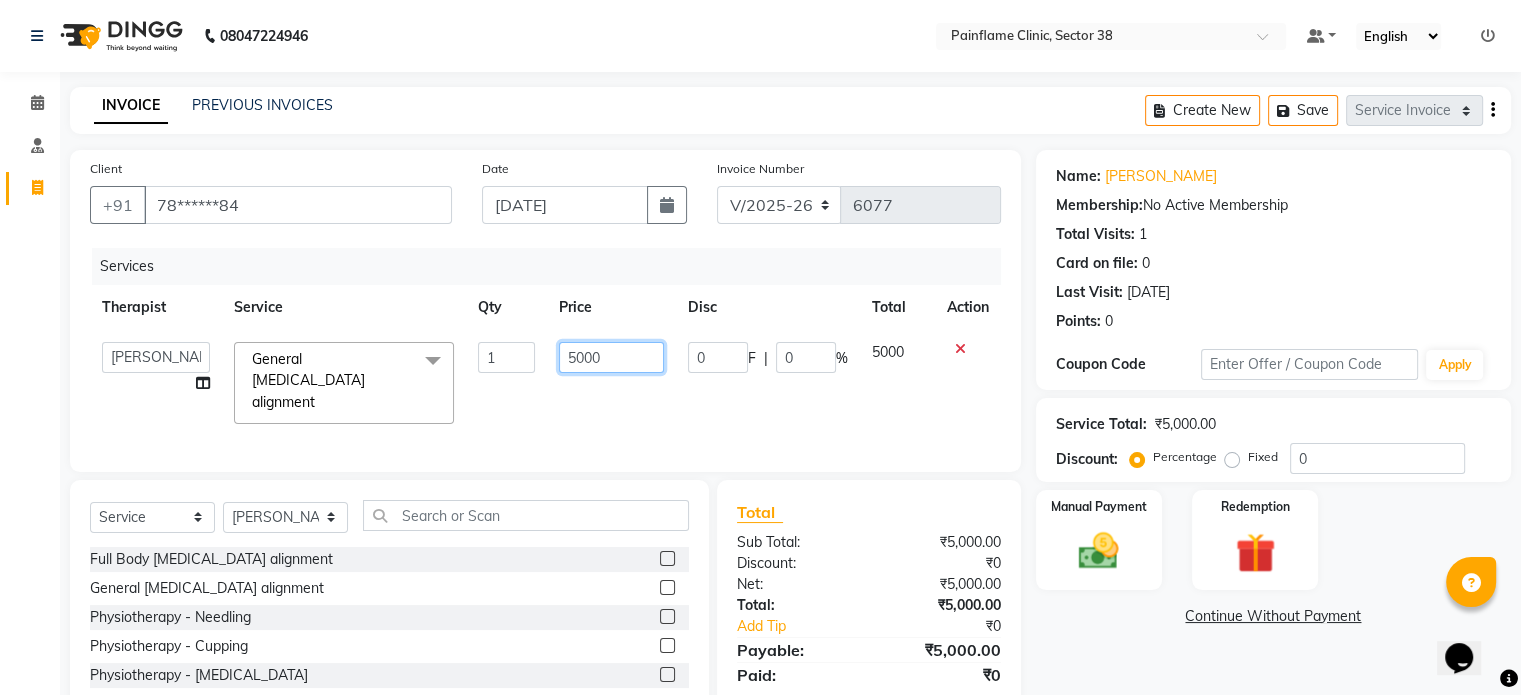 click on "5000" 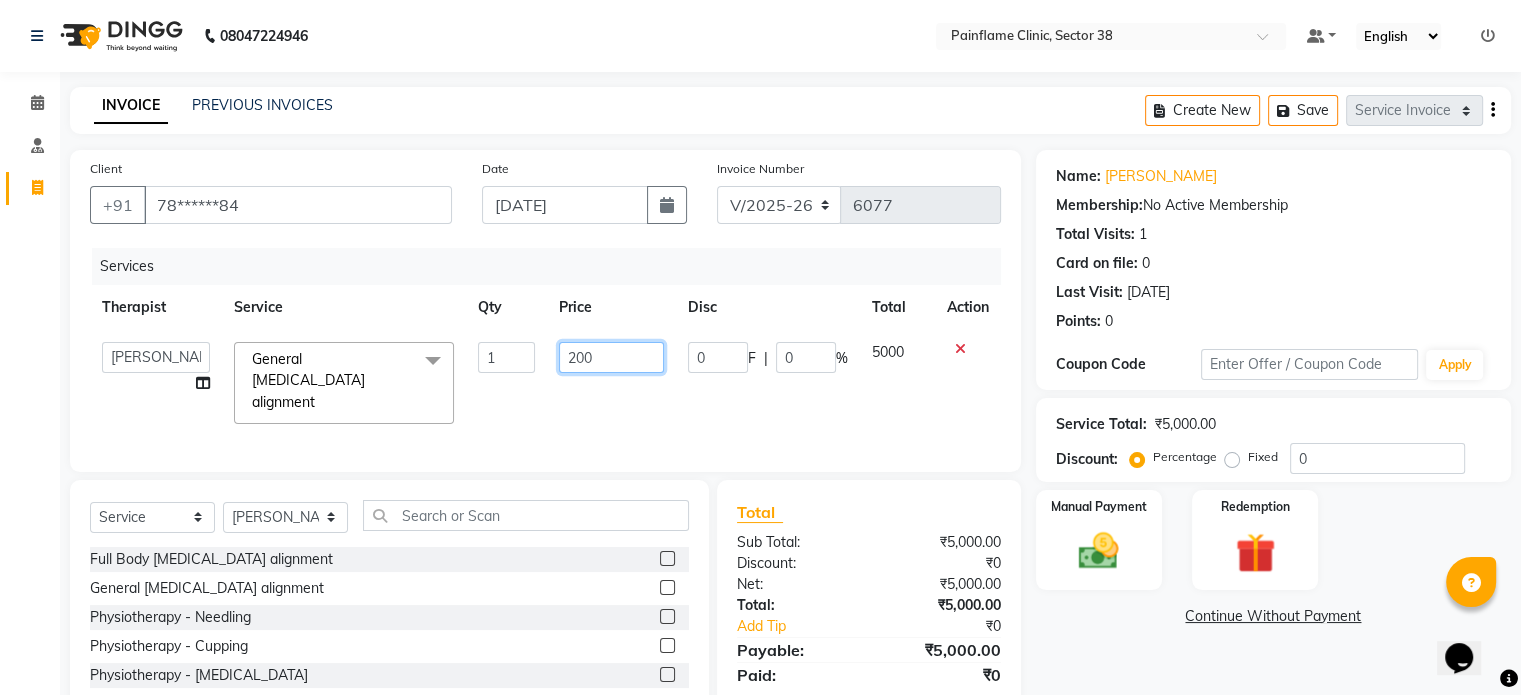type on "2000" 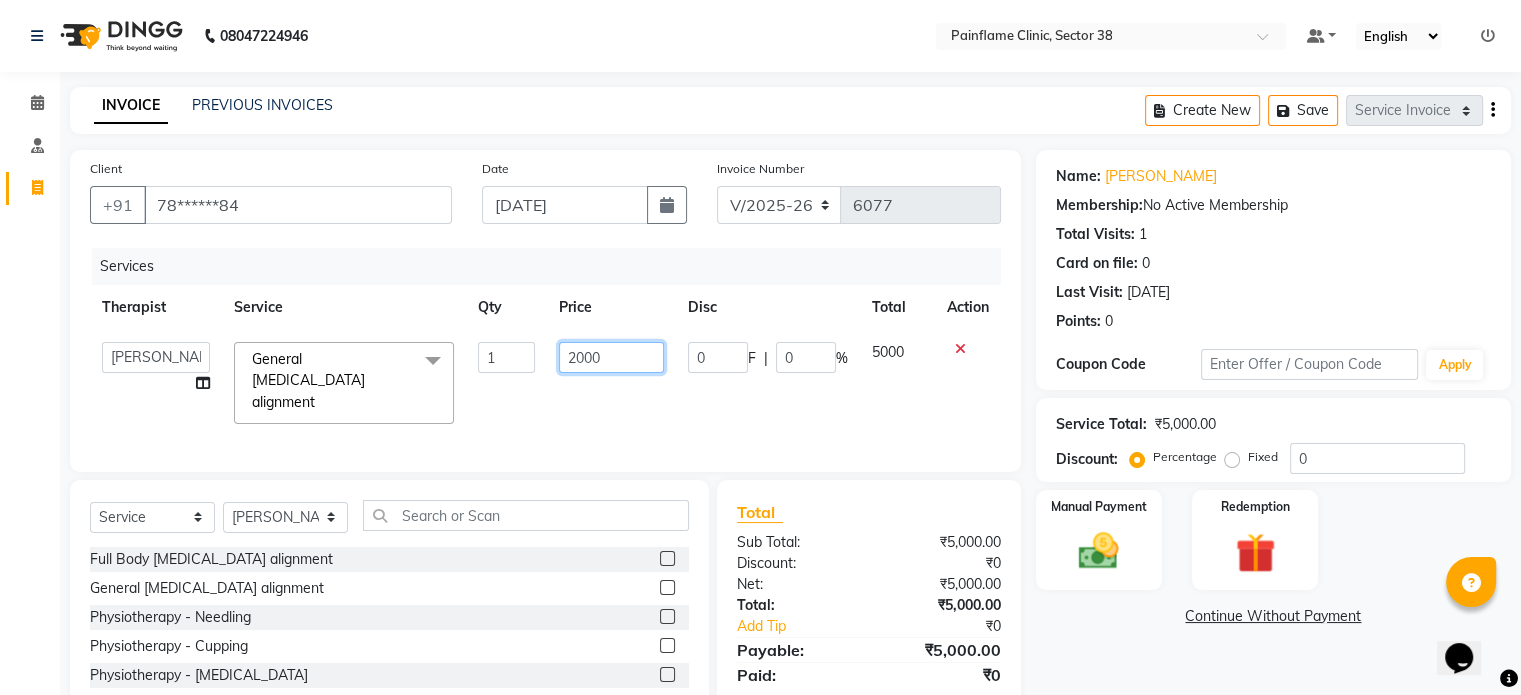 scroll, scrollTop: 119, scrollLeft: 0, axis: vertical 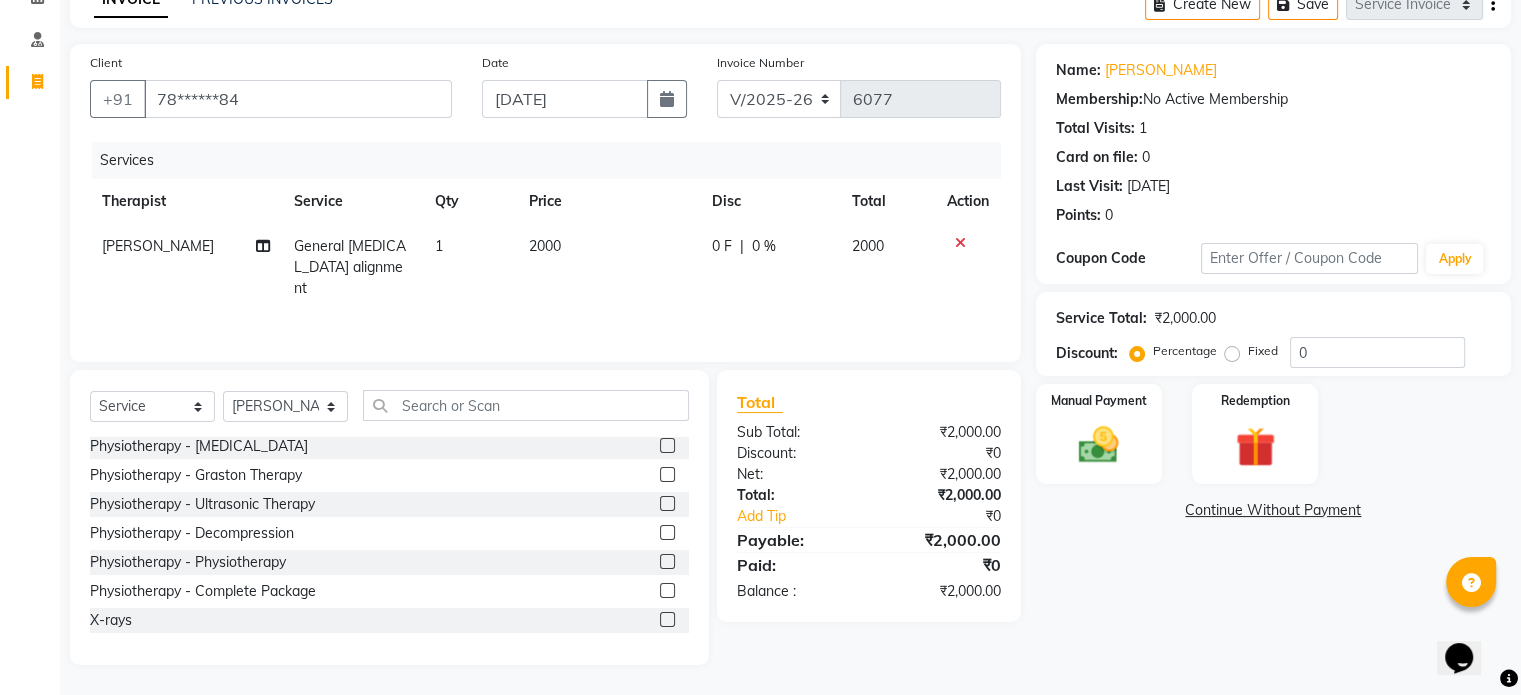 click 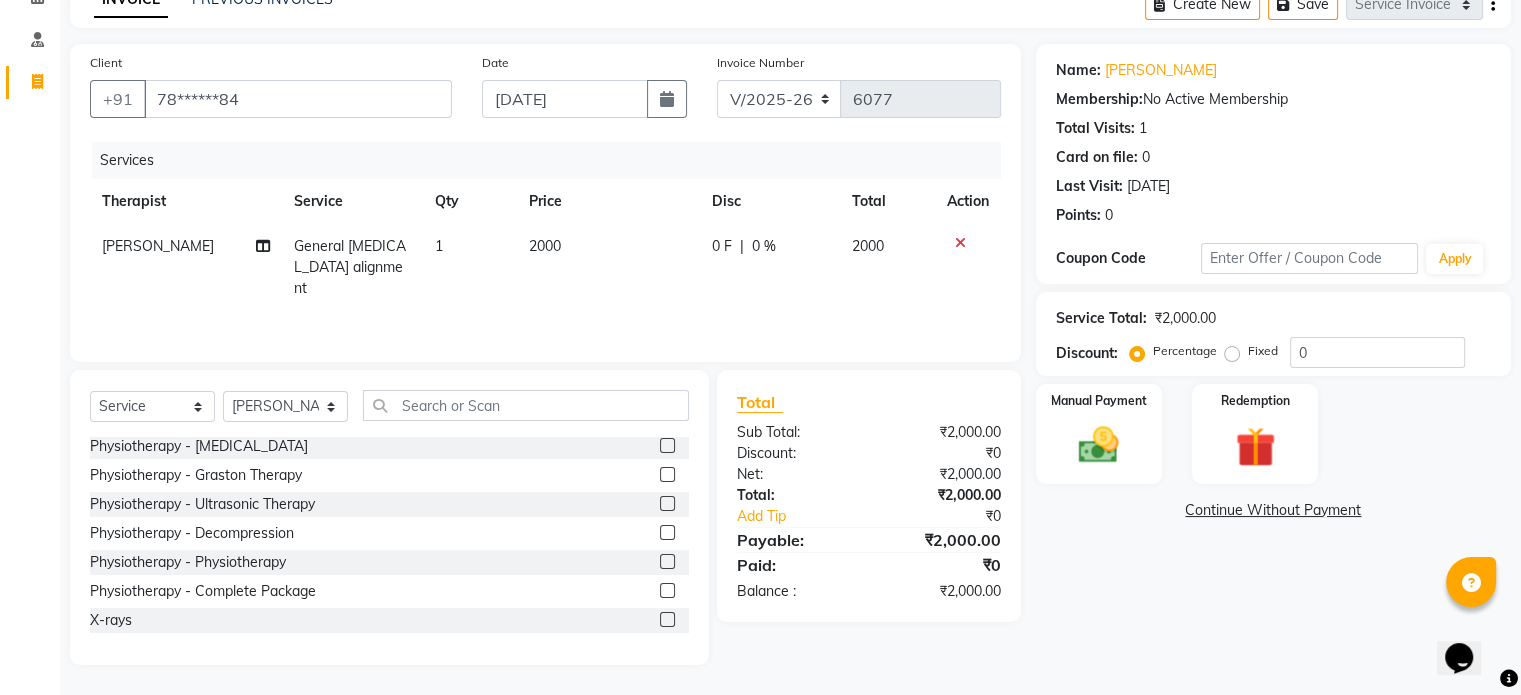 click at bounding box center (666, 620) 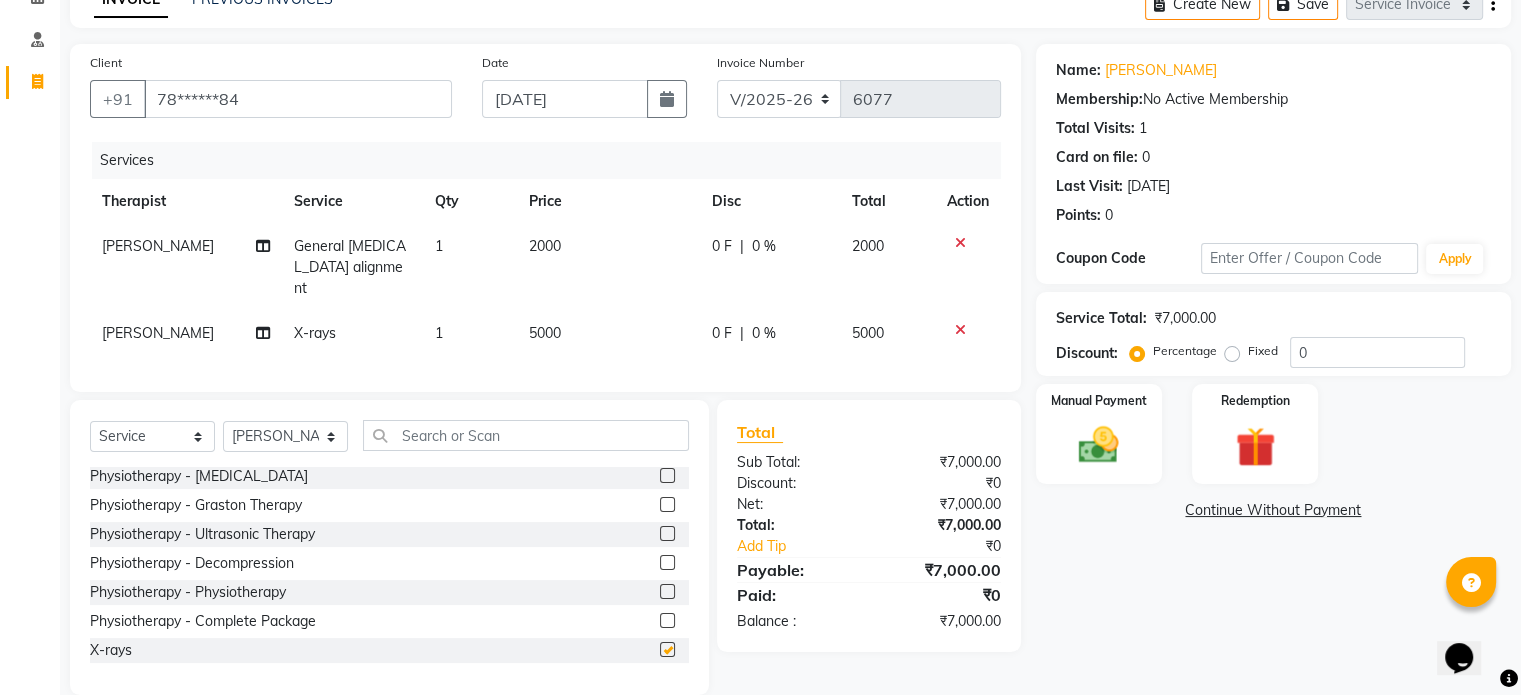 checkbox on "false" 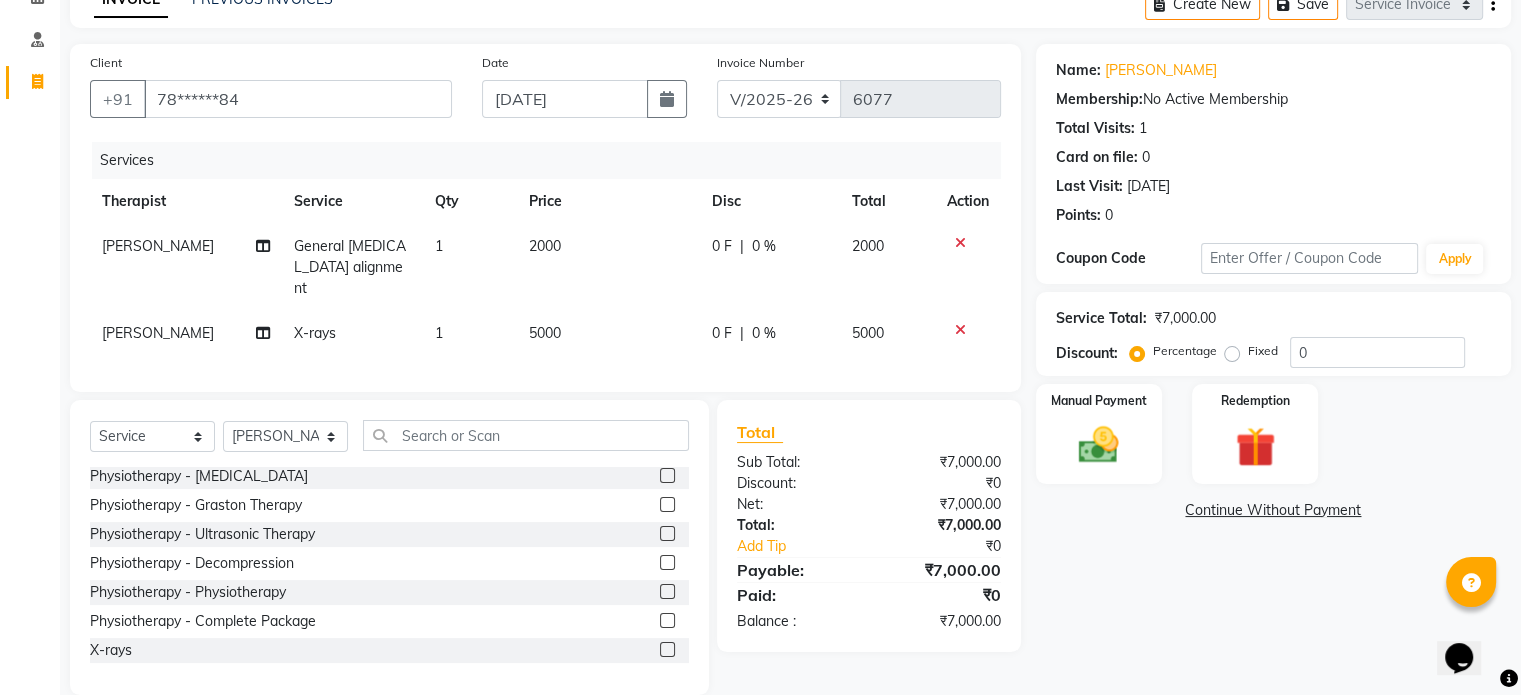 click on "5000" 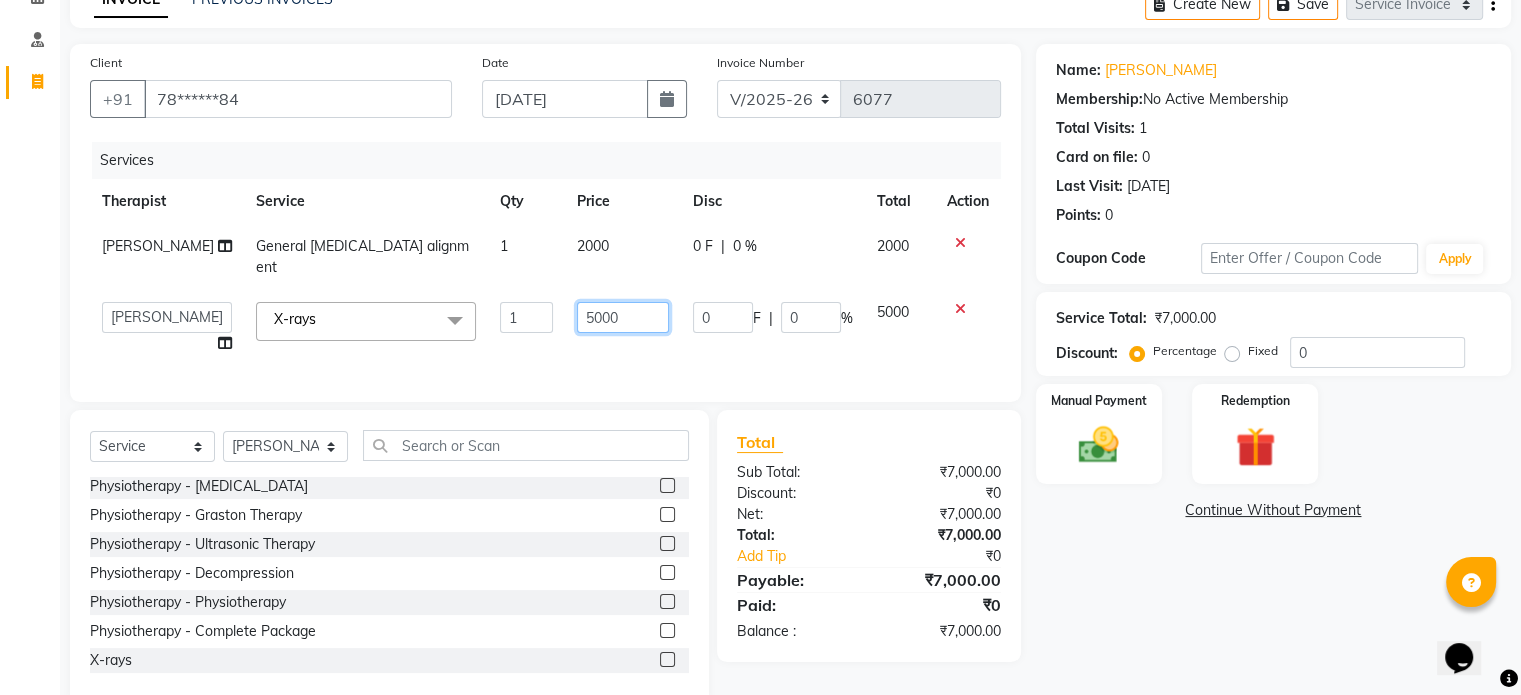 click on "5000" 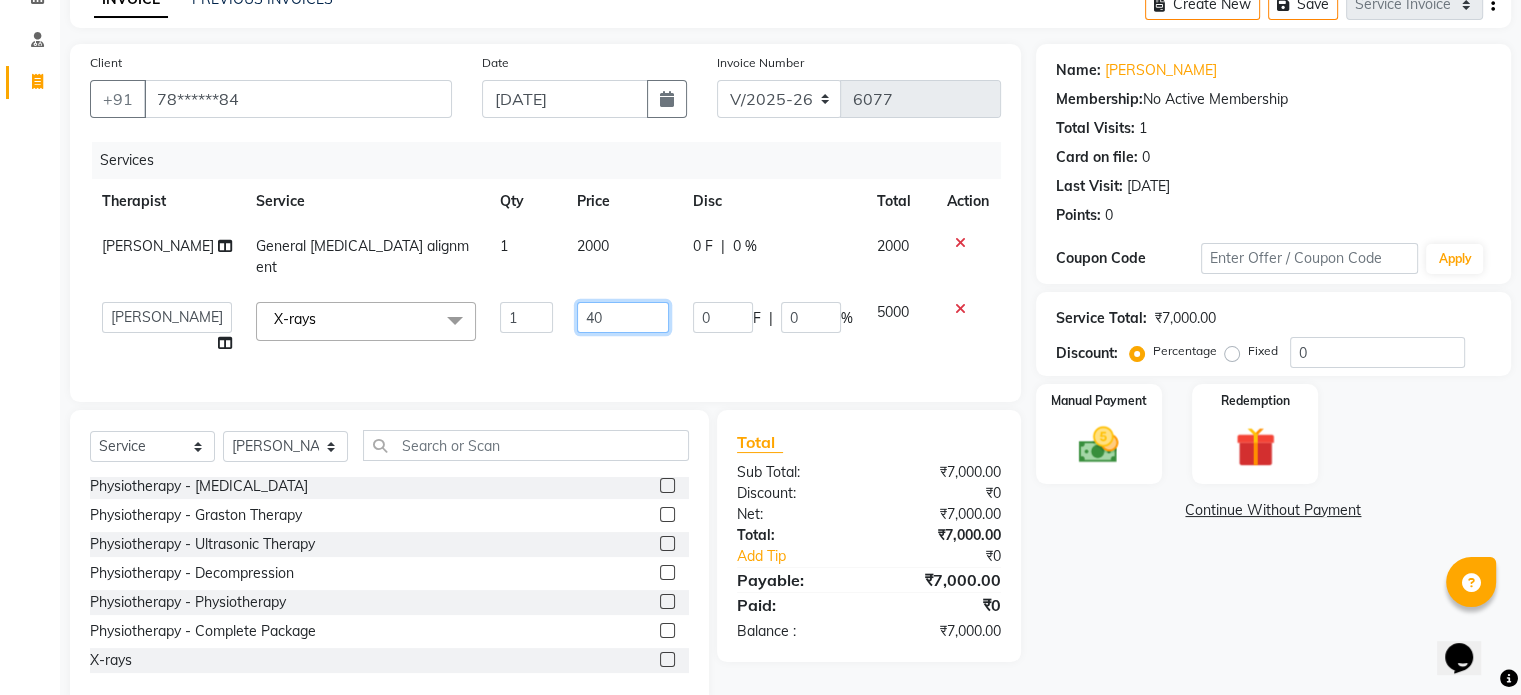 type on "400" 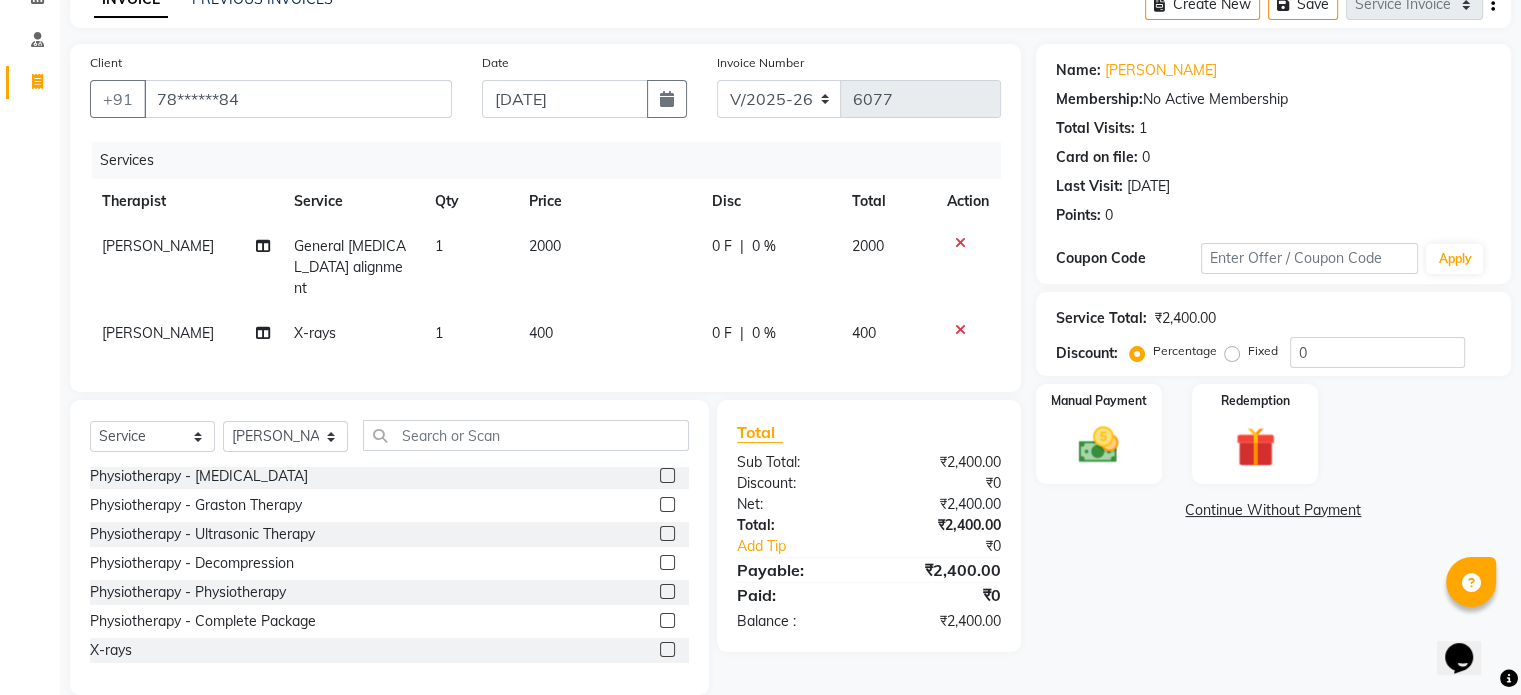 click on "Fixed" 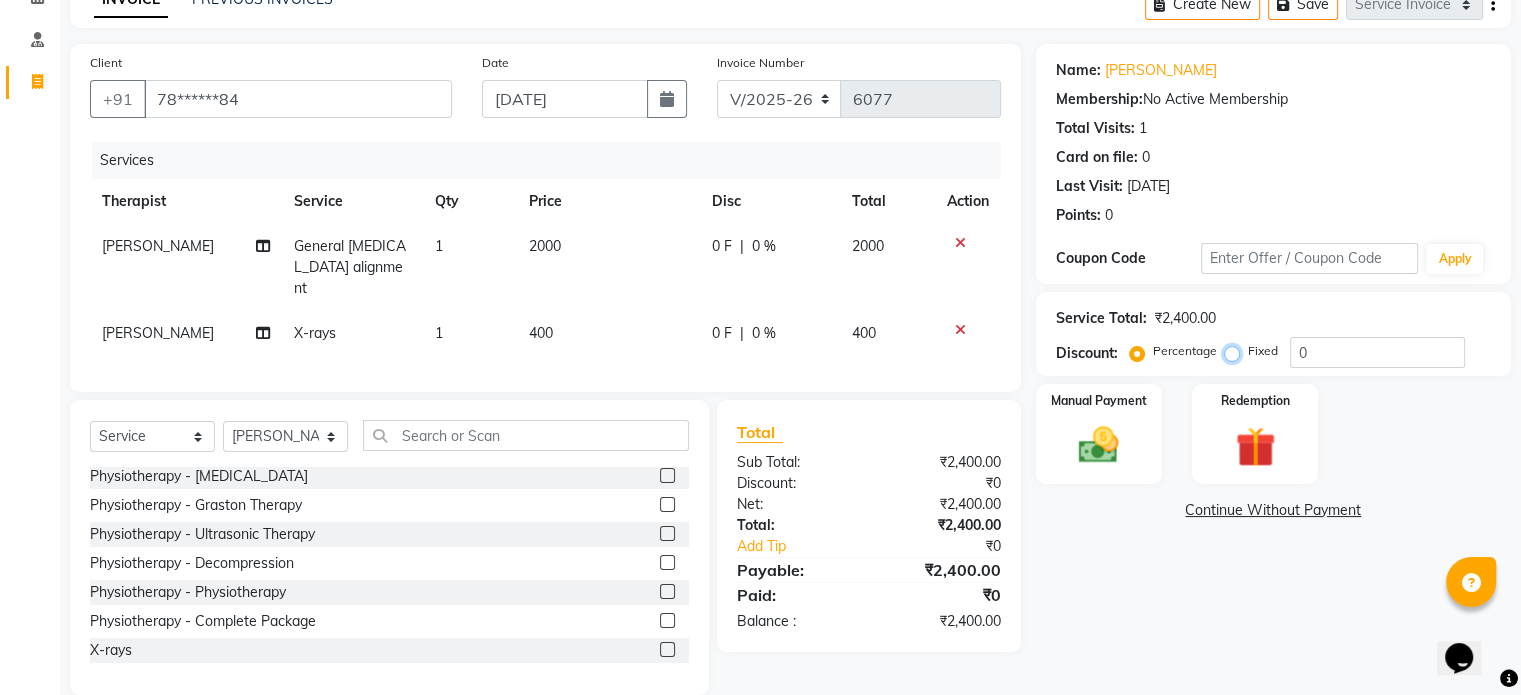 click on "Fixed" at bounding box center (1236, 351) 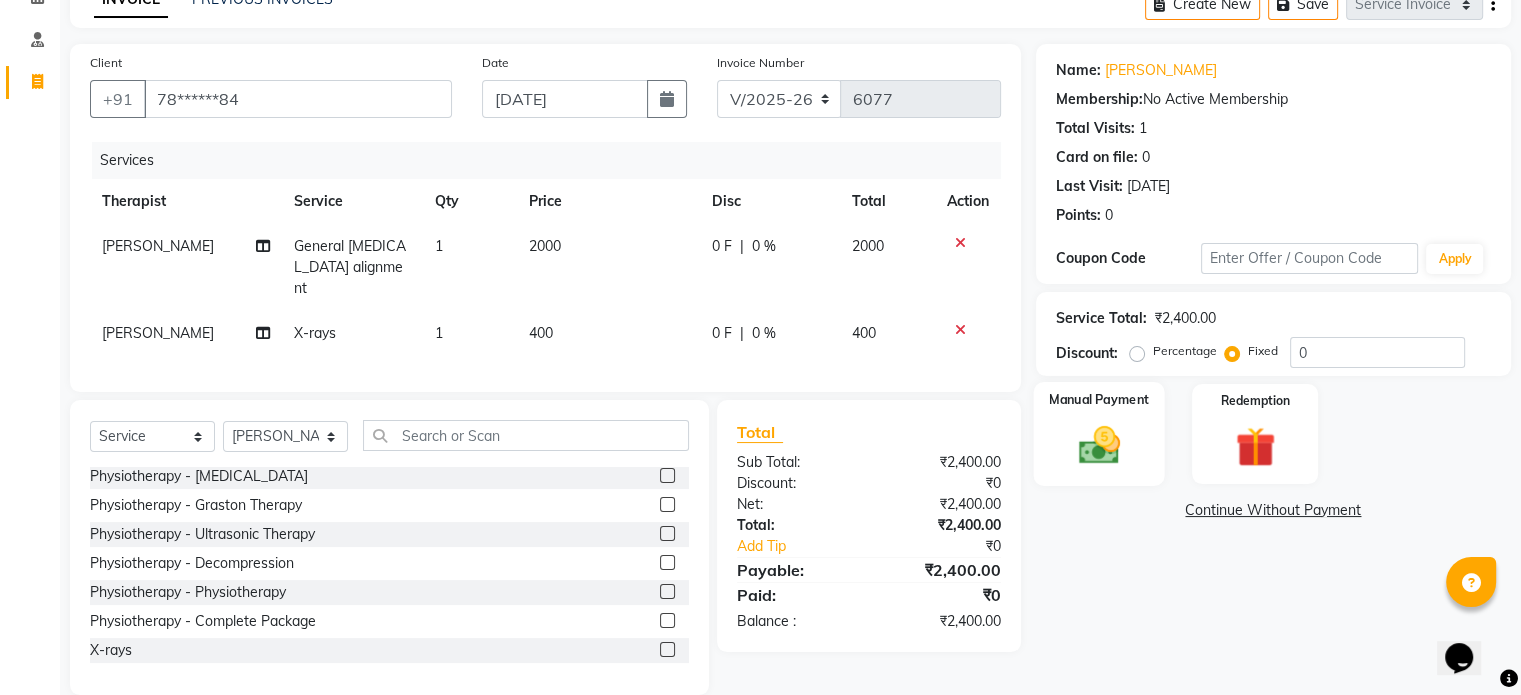 click 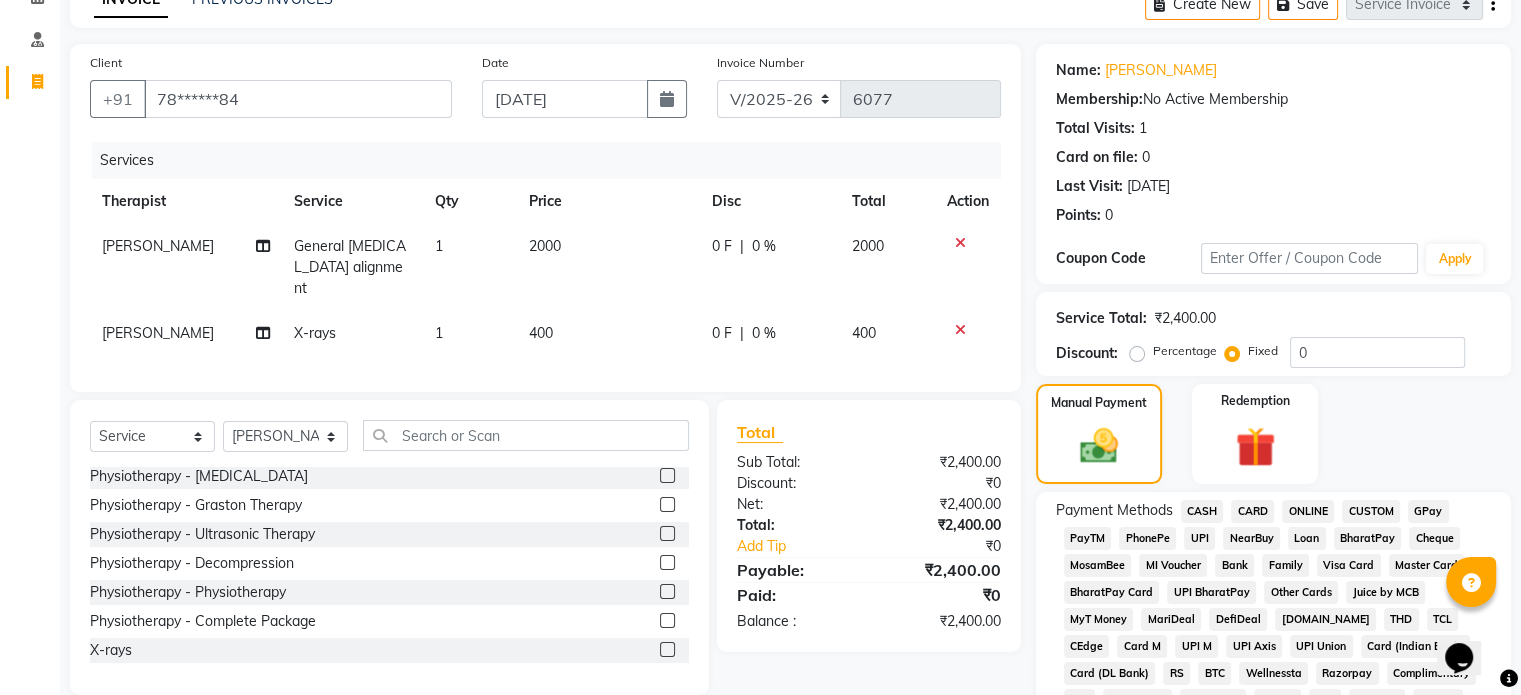 click on "UPI" 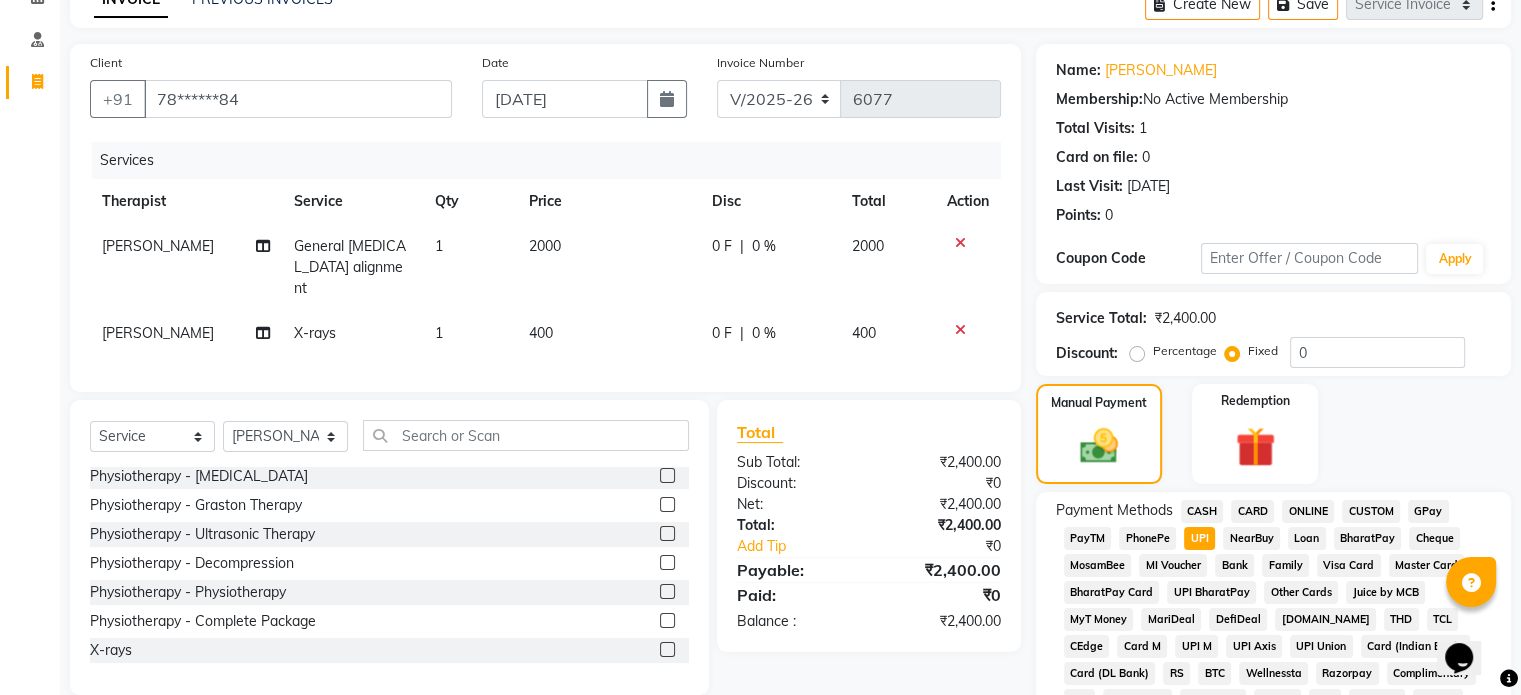 click on "CARD" 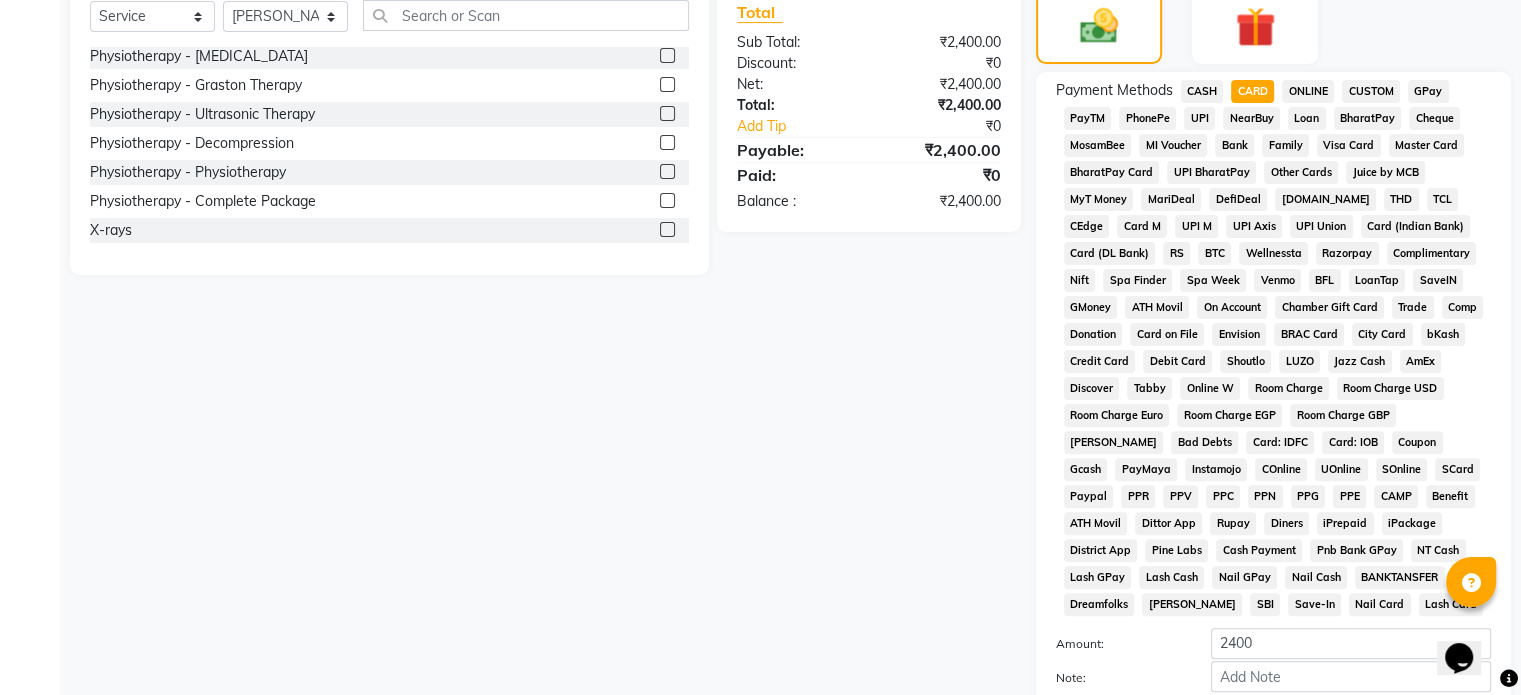 scroll, scrollTop: 652, scrollLeft: 0, axis: vertical 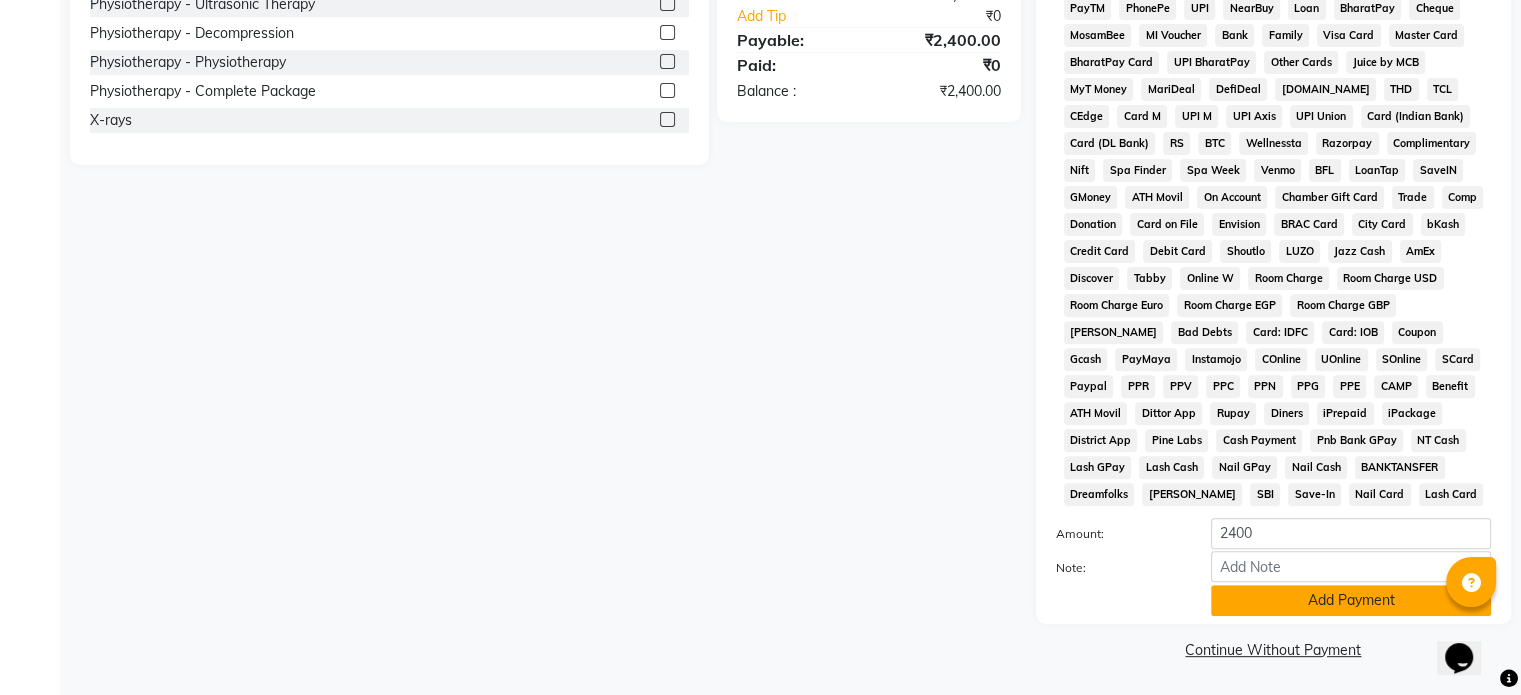 click on "Add Payment" 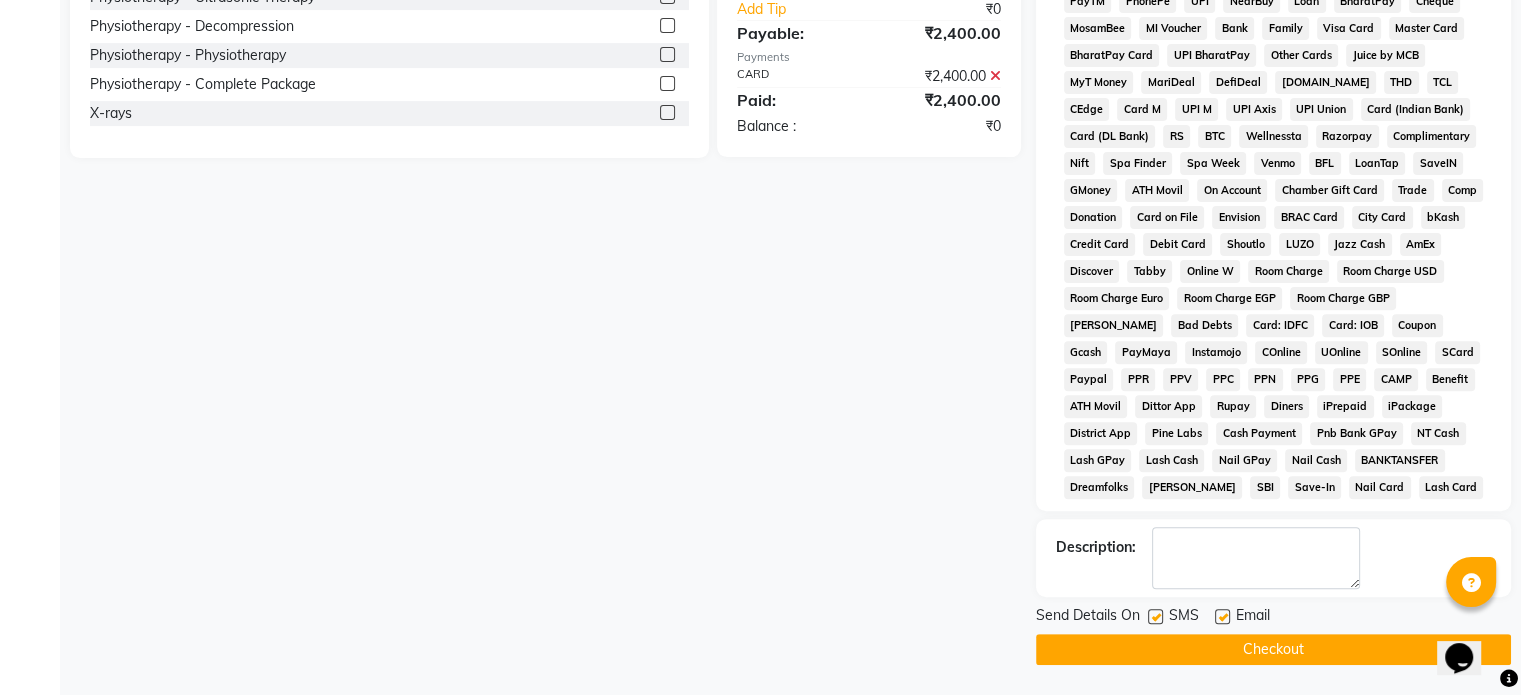 click 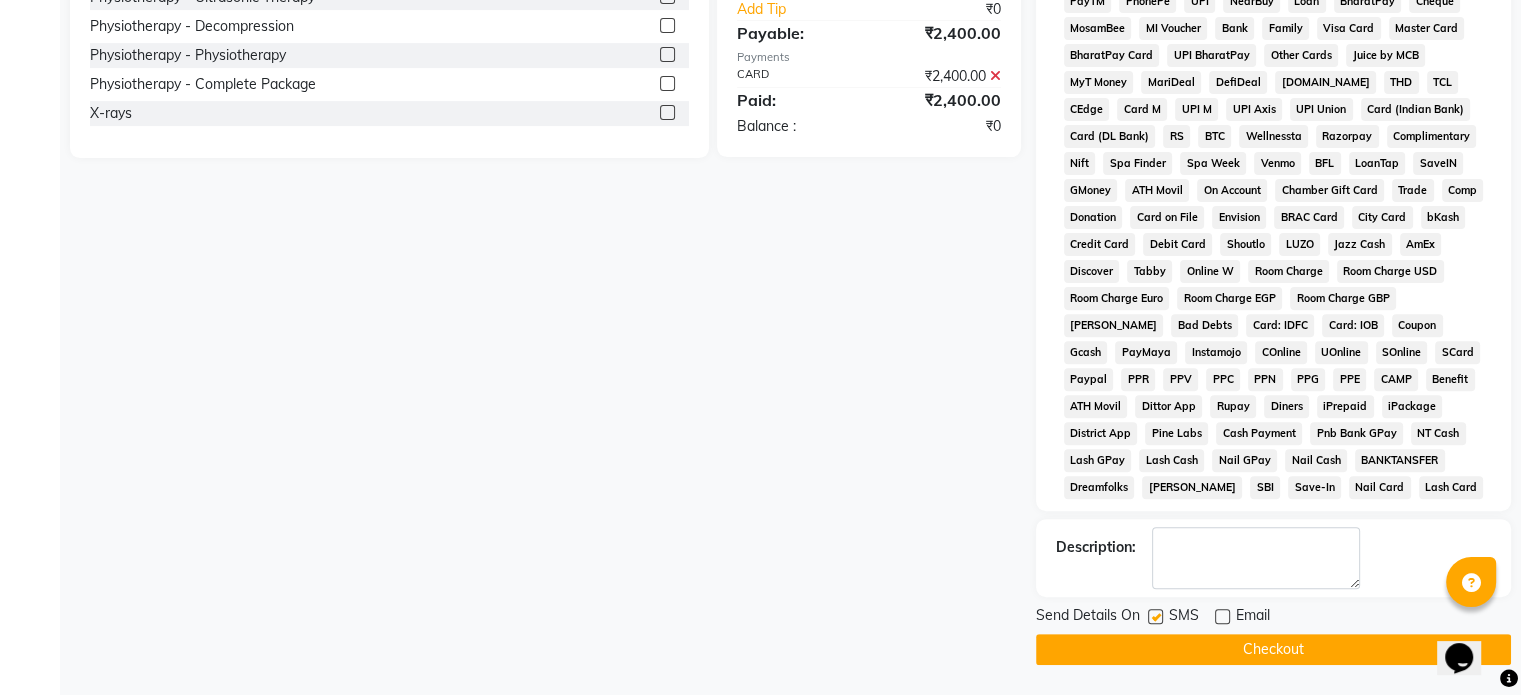 click 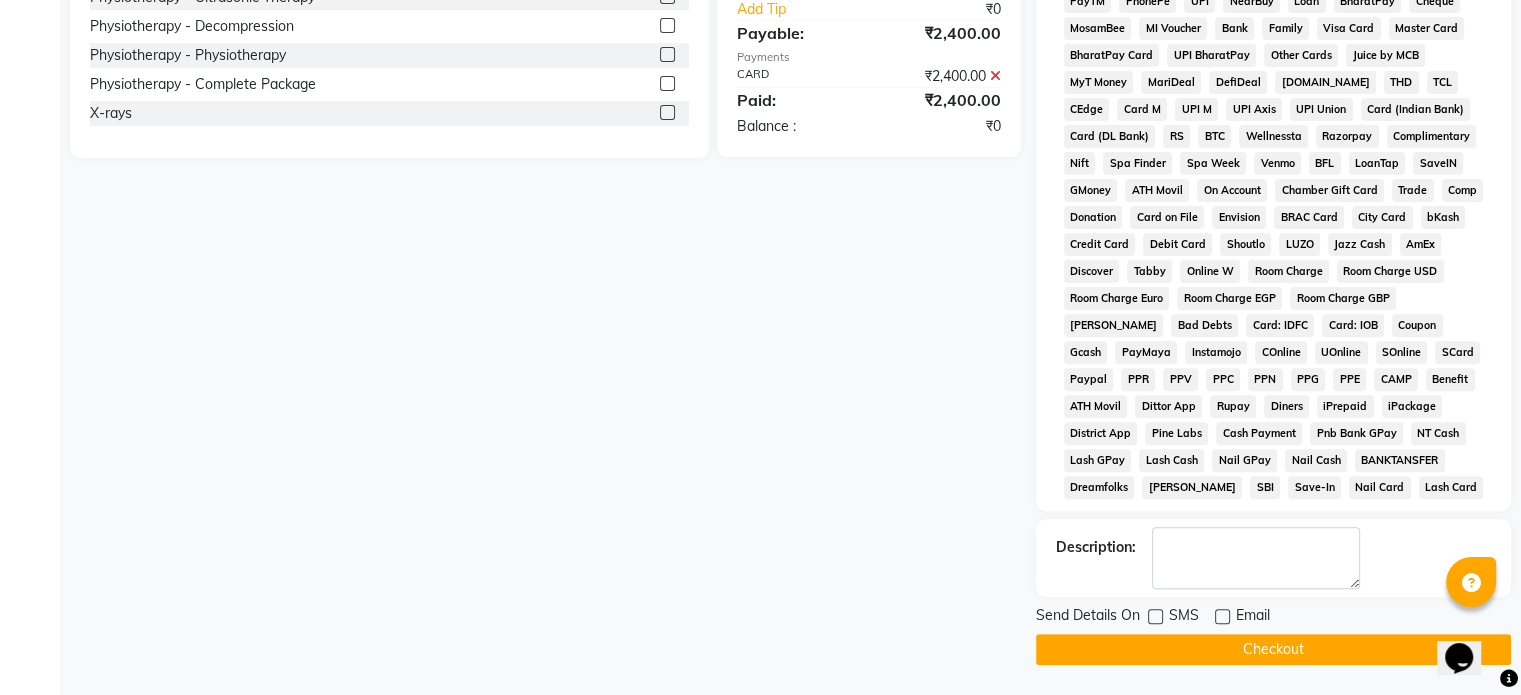 click on "Checkout" 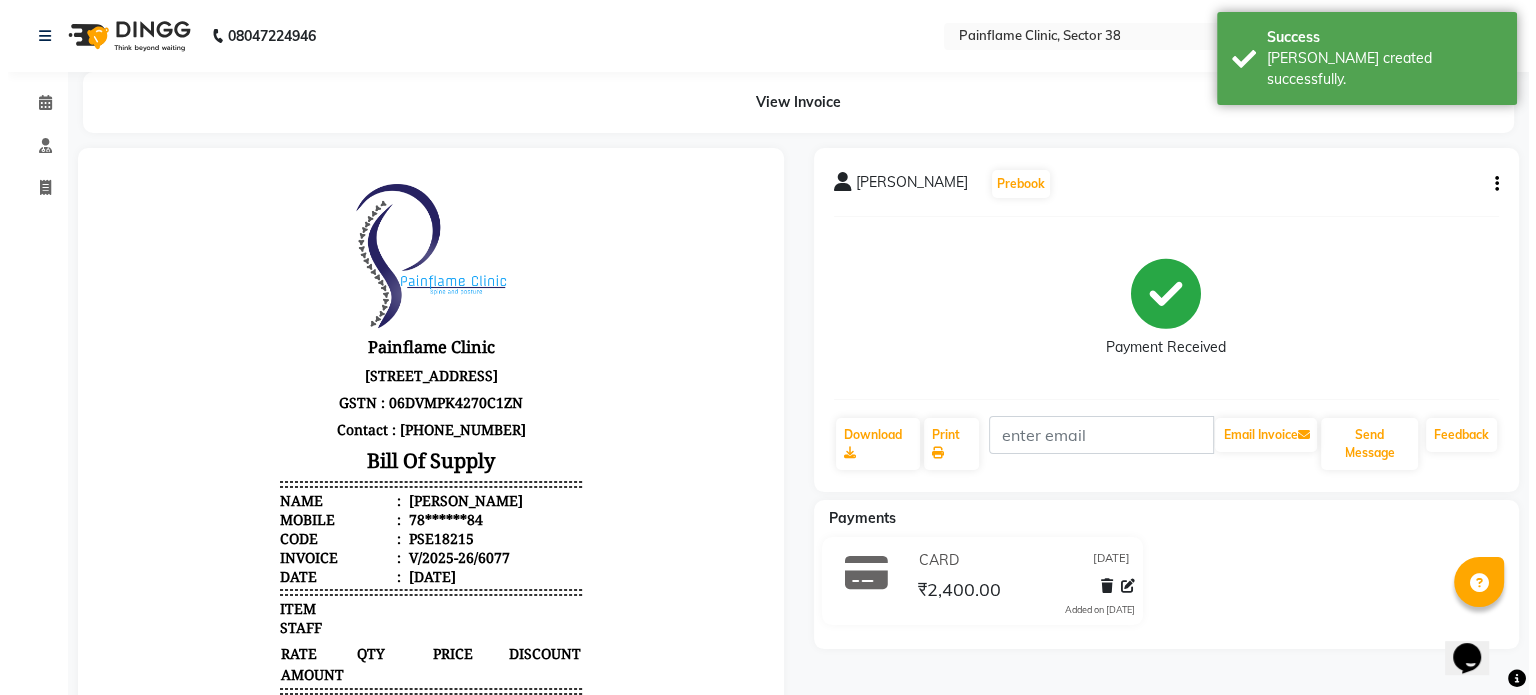 scroll, scrollTop: 0, scrollLeft: 0, axis: both 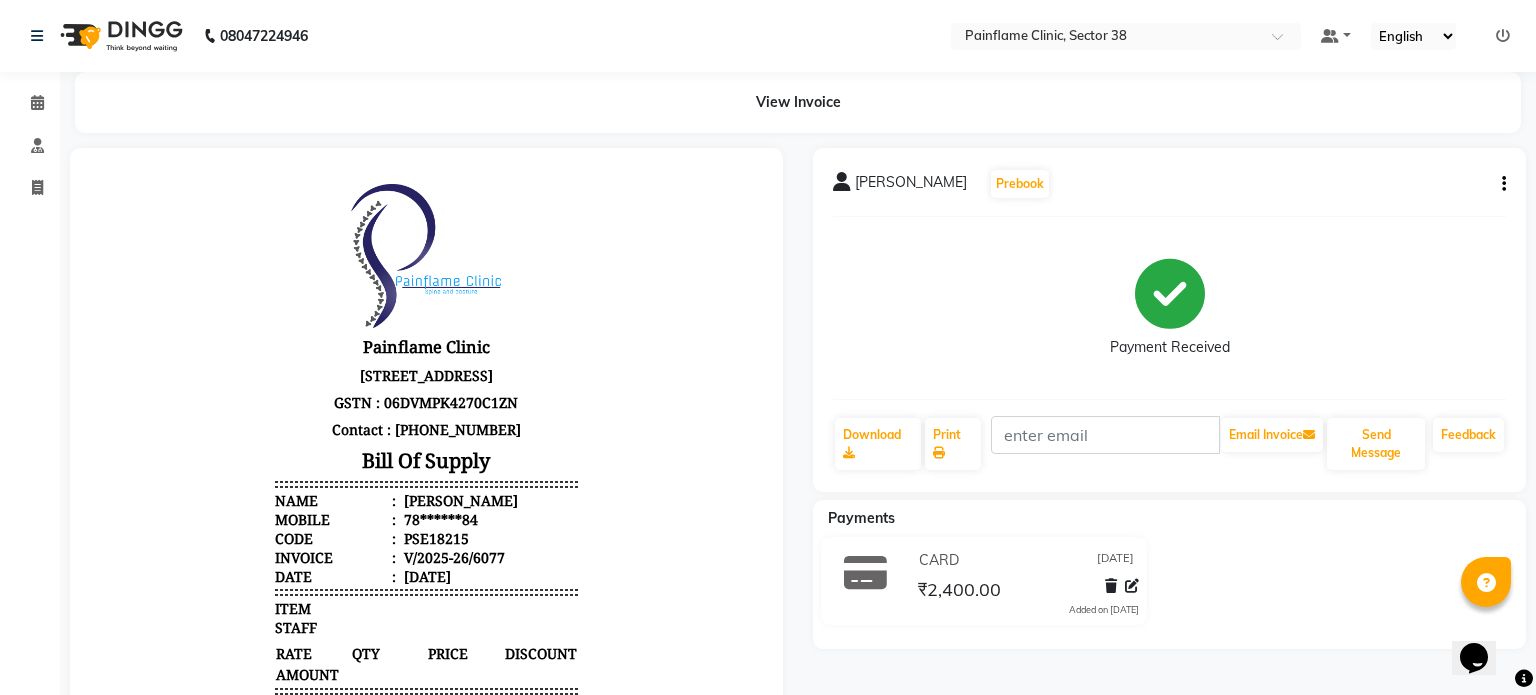select on "3964" 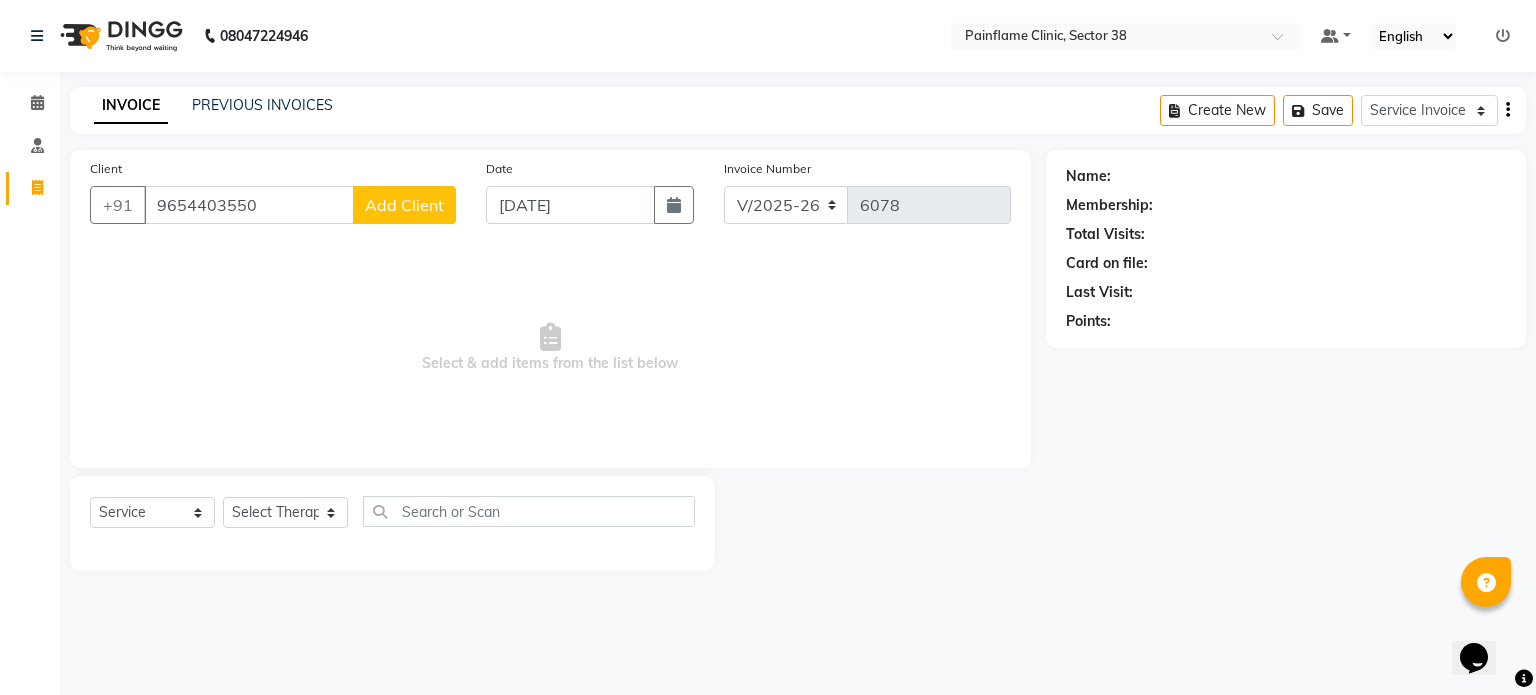 type on "9654403550" 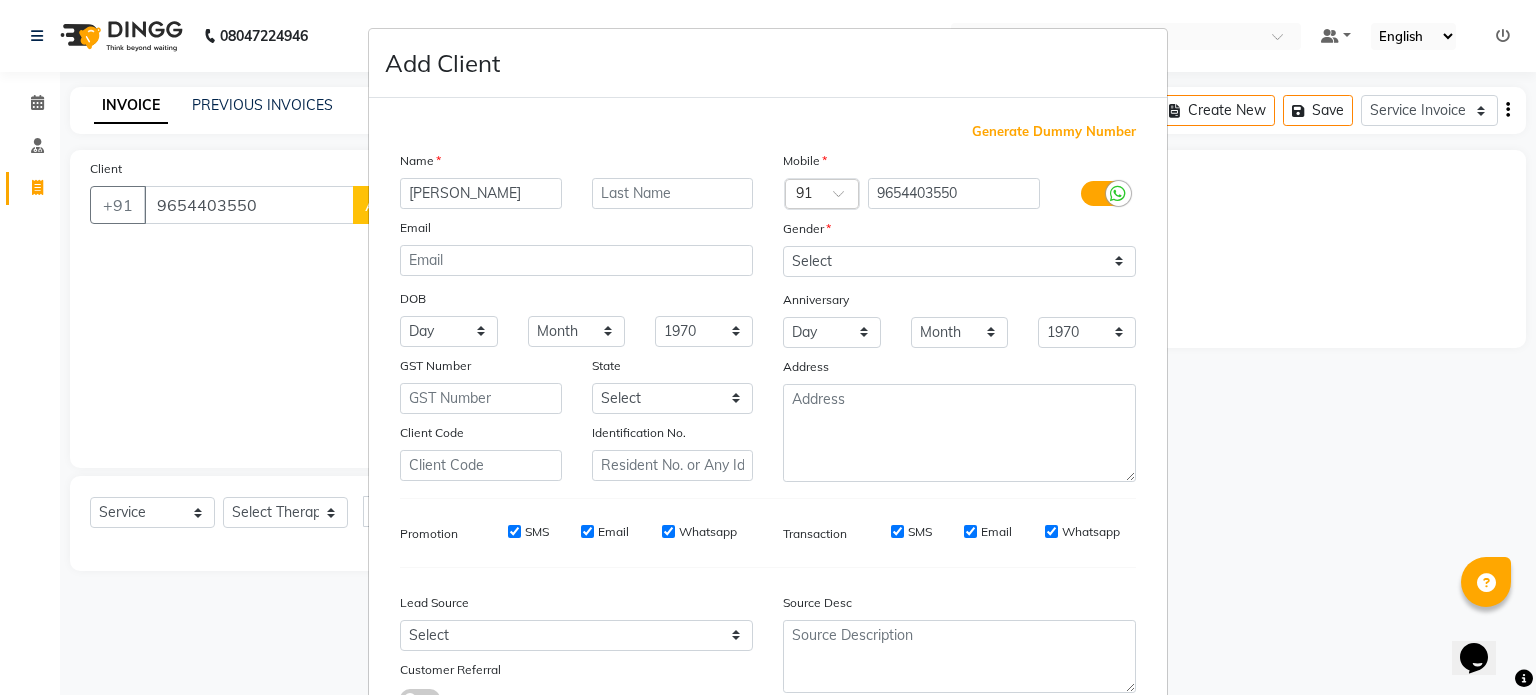 type on "[PERSON_NAME]" 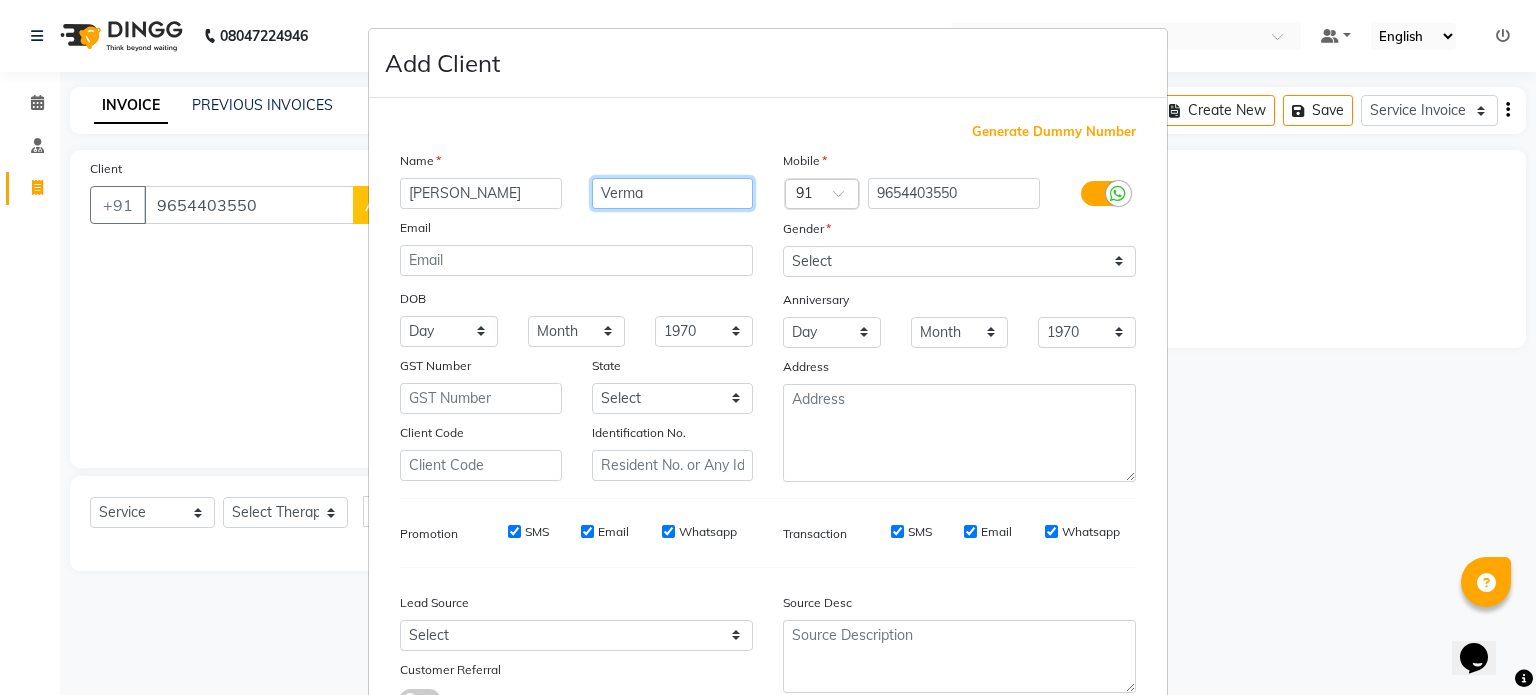 type on "Verma" 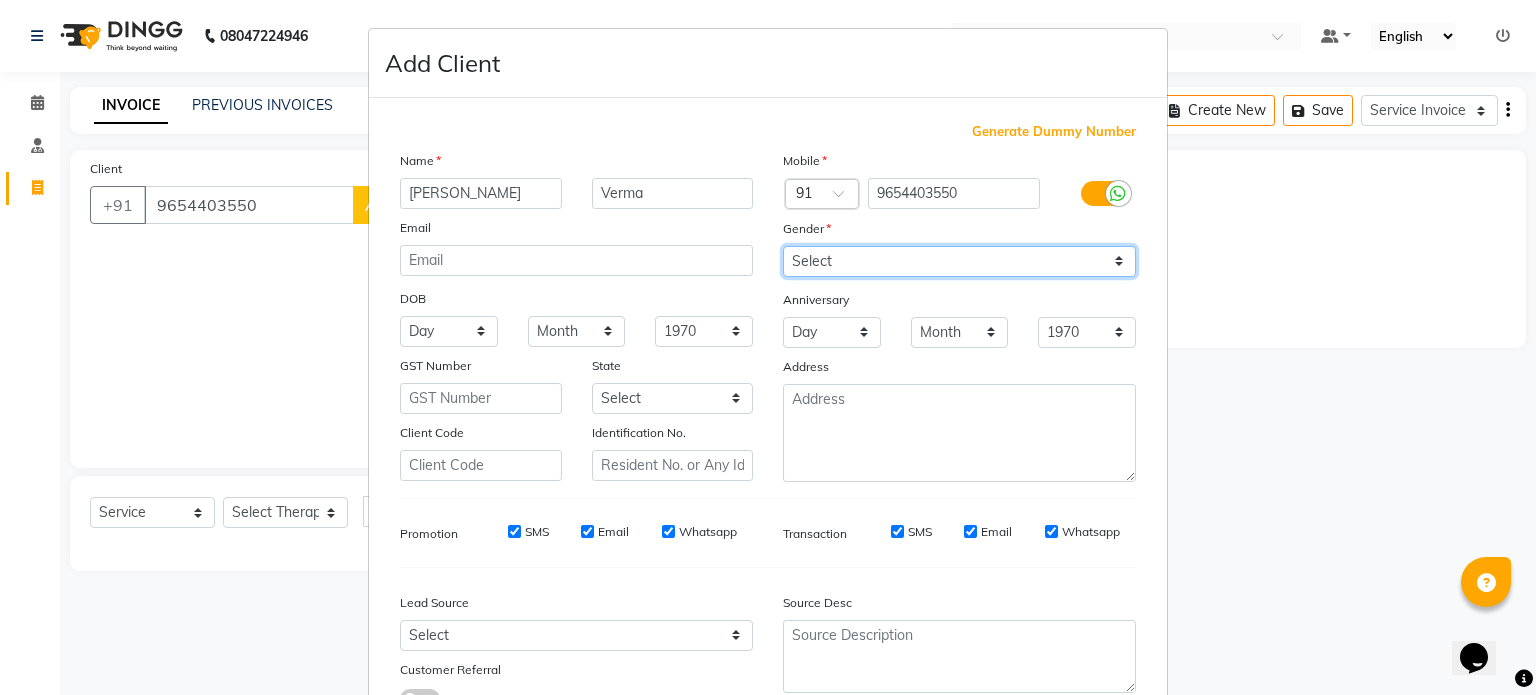 click on "Select [DEMOGRAPHIC_DATA] [DEMOGRAPHIC_DATA] Other Prefer Not To Say" at bounding box center [959, 261] 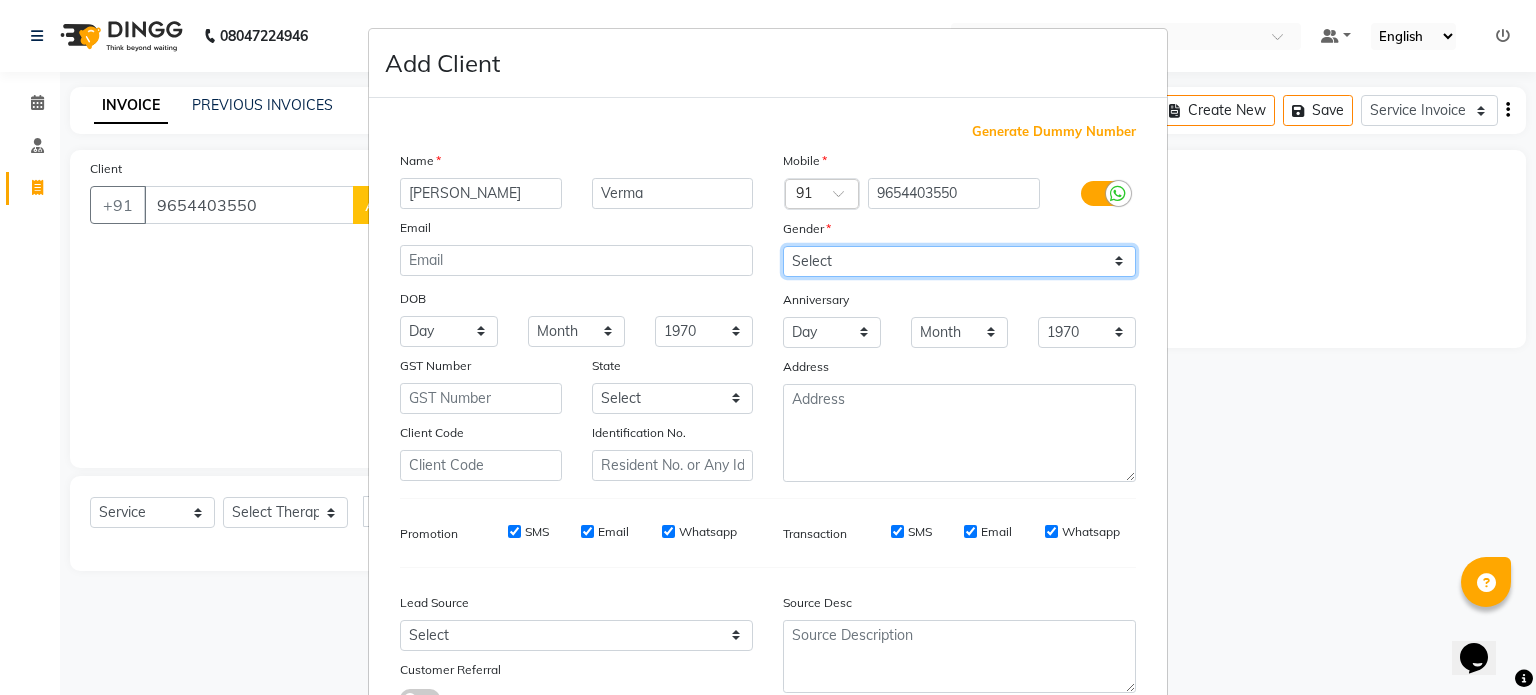 select on "[DEMOGRAPHIC_DATA]" 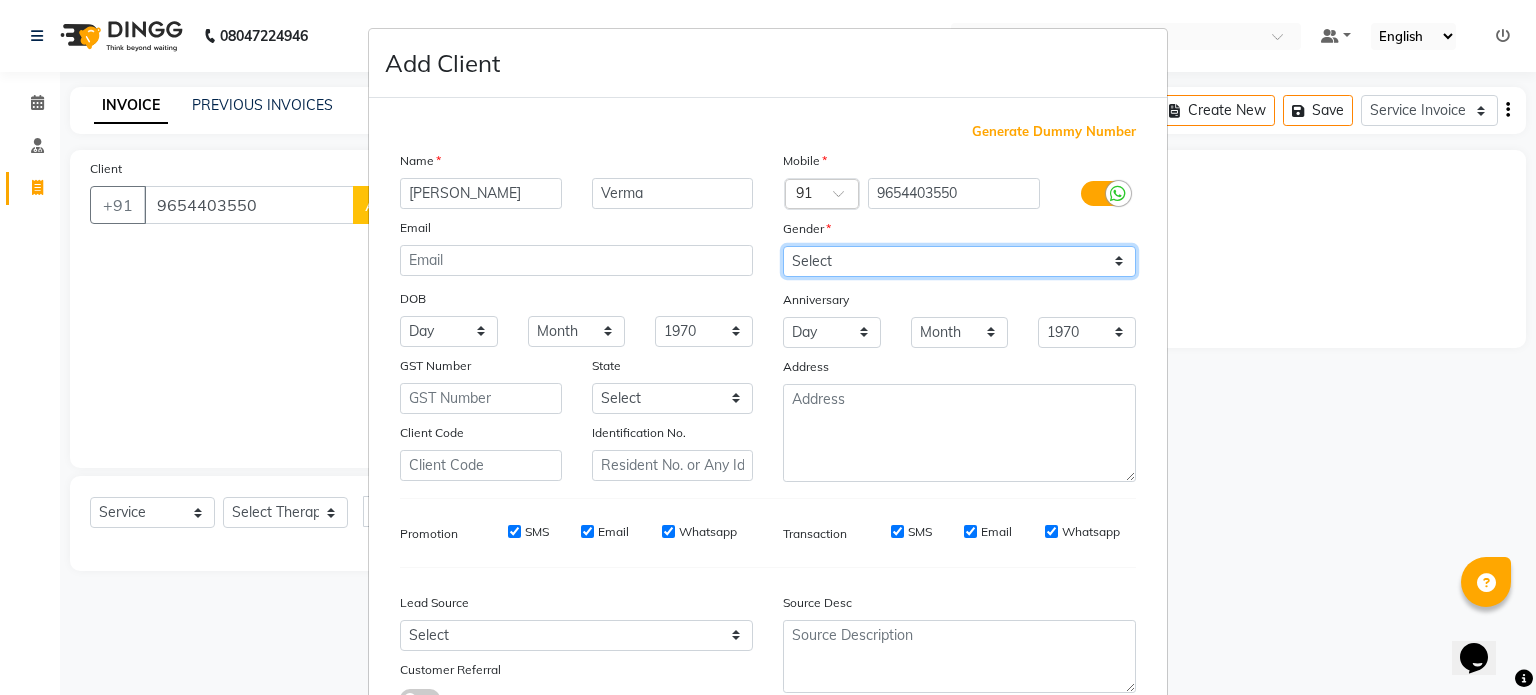 click on "Select [DEMOGRAPHIC_DATA] [DEMOGRAPHIC_DATA] Other Prefer Not To Say" at bounding box center (959, 261) 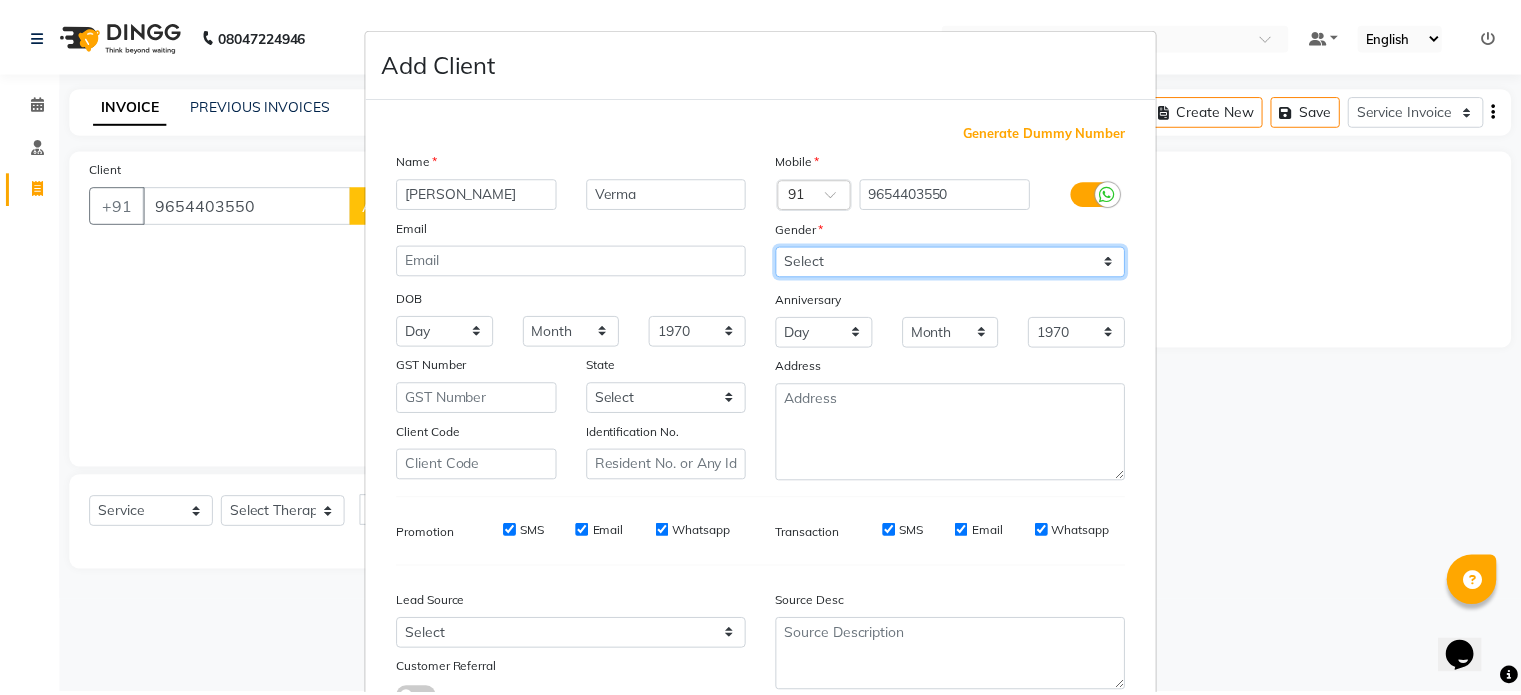 scroll, scrollTop: 161, scrollLeft: 0, axis: vertical 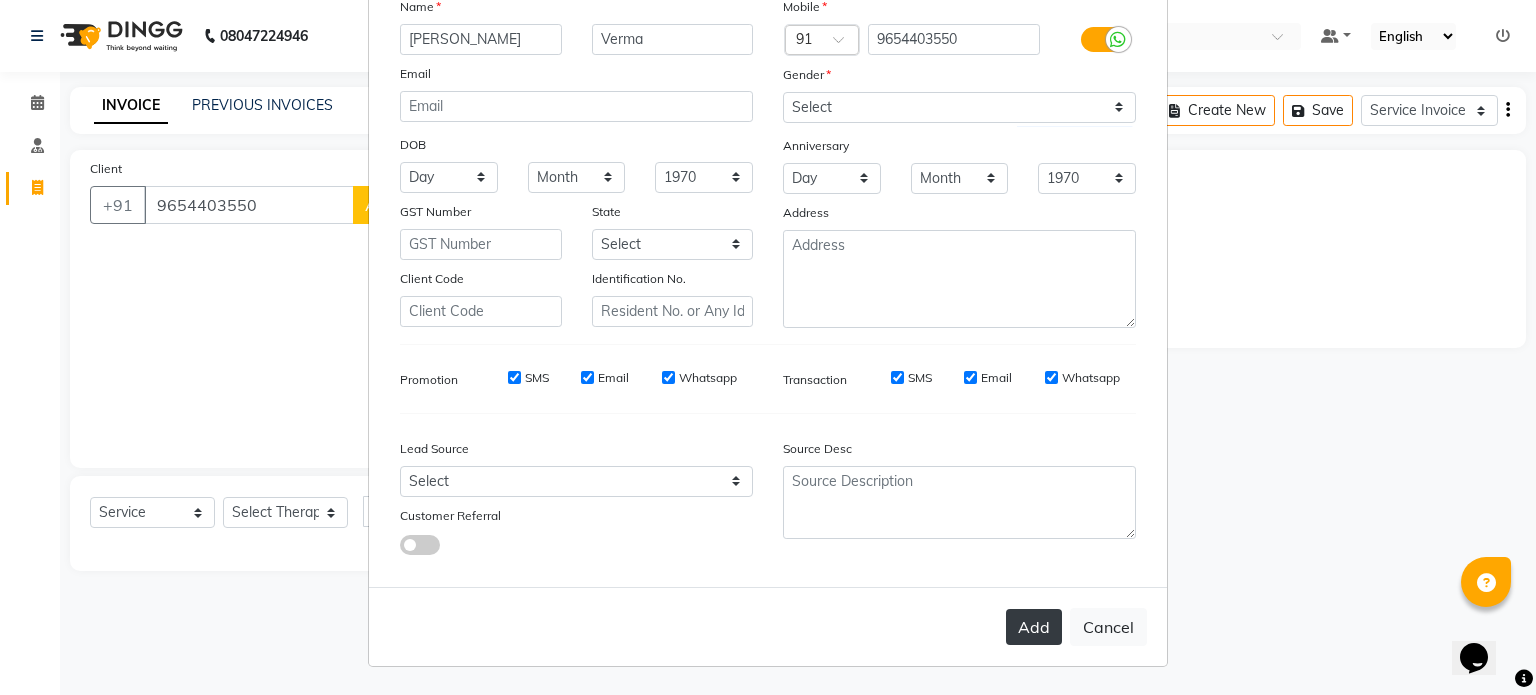 click on "Add" at bounding box center (1034, 627) 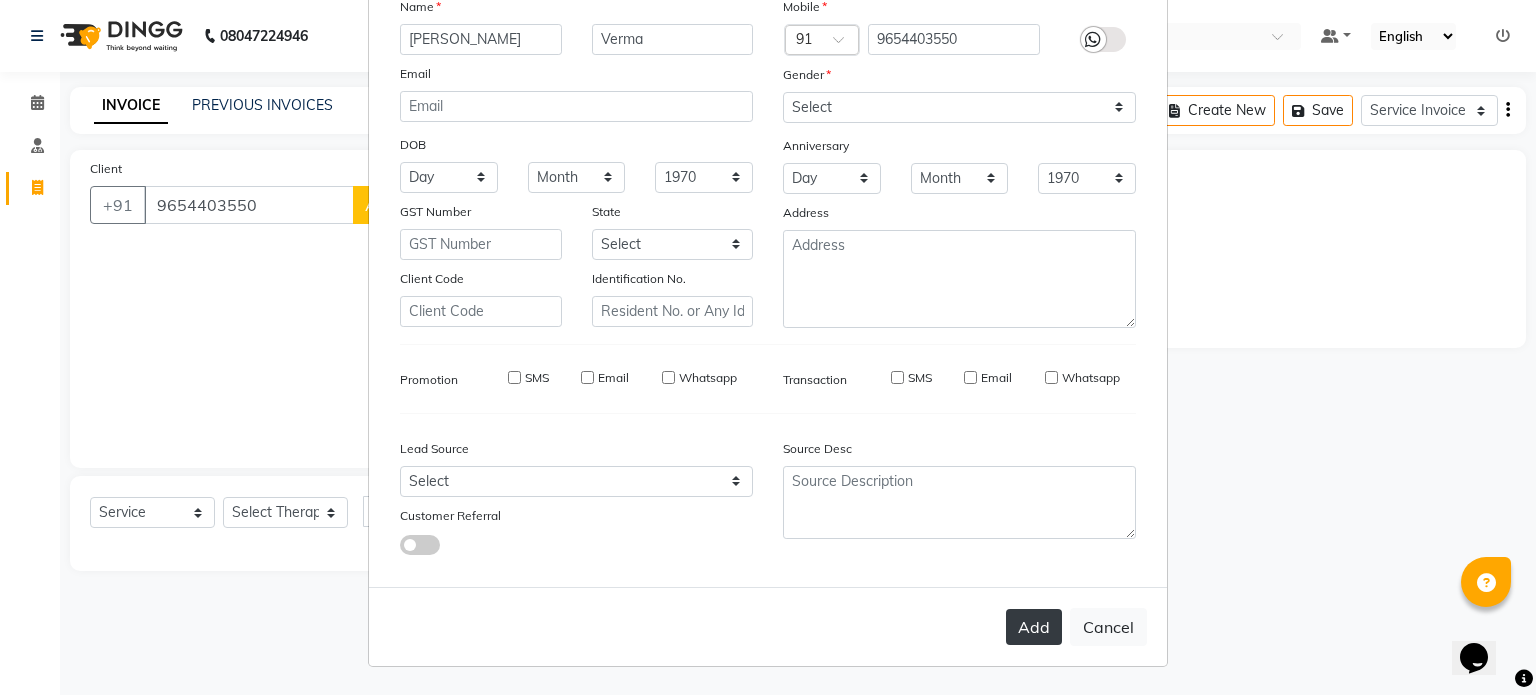 type on "96******50" 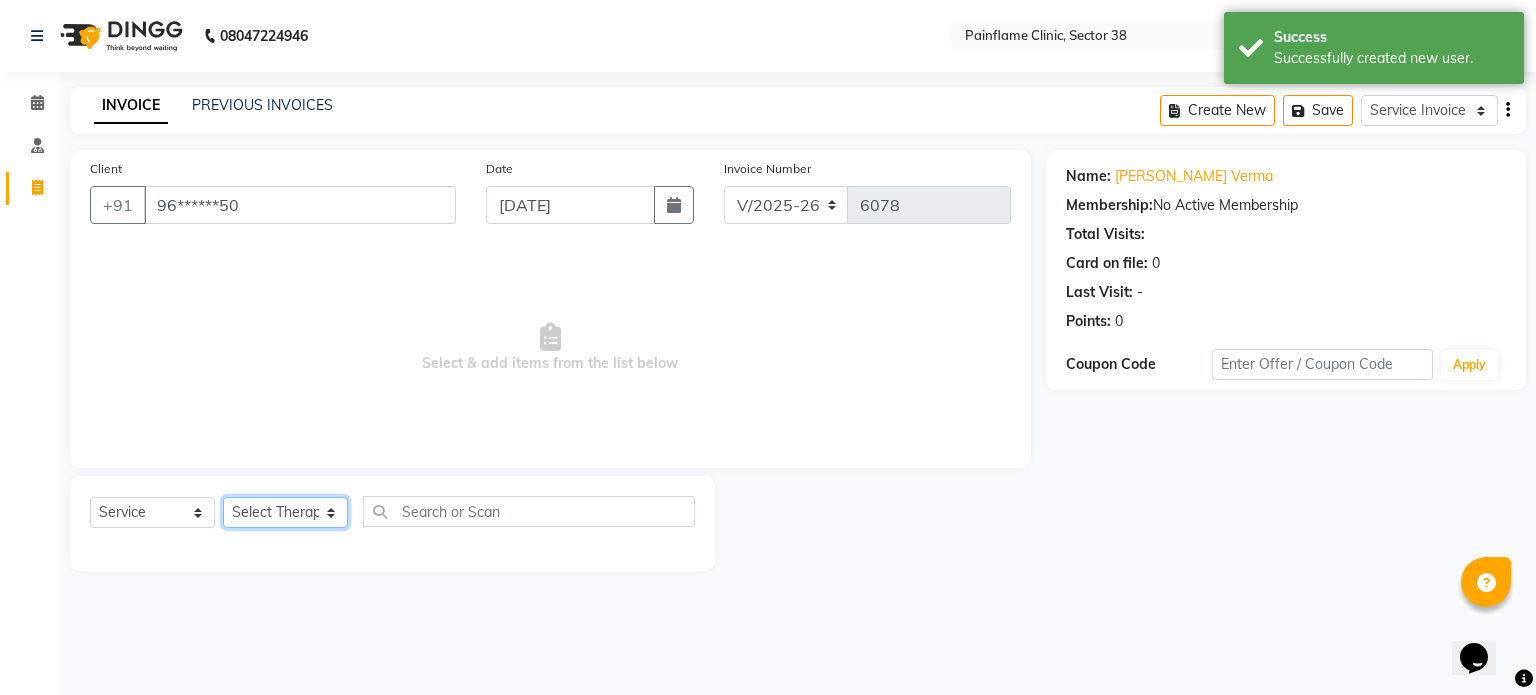 click on "Select Therapist [PERSON_NAME] Dr [PERSON_NAME] [PERSON_NAME] Dr [PERSON_NAME] Dr. Suraj [PERSON_NAME] [PERSON_NAME] [PERSON_NAME] [PERSON_NAME] Reception 1  Reception 2 Reception 3" 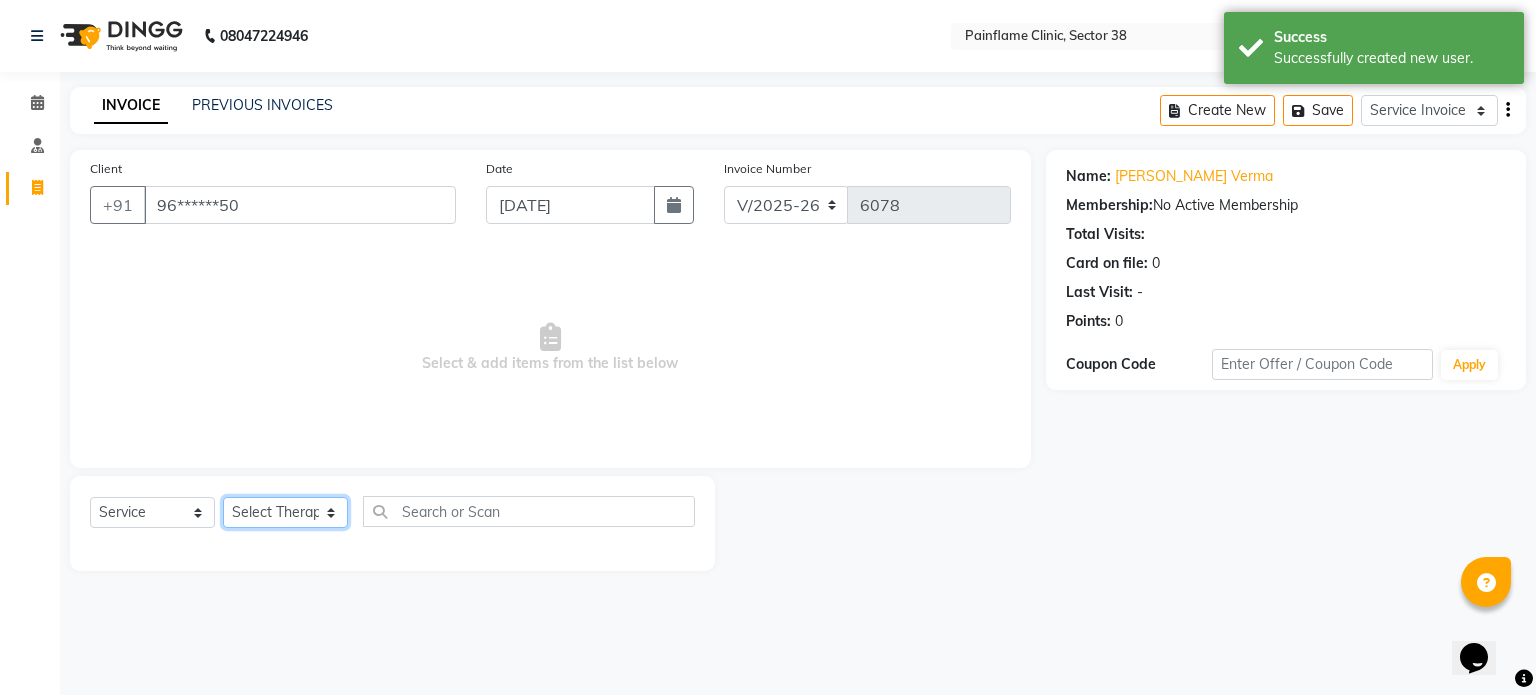select on "20216" 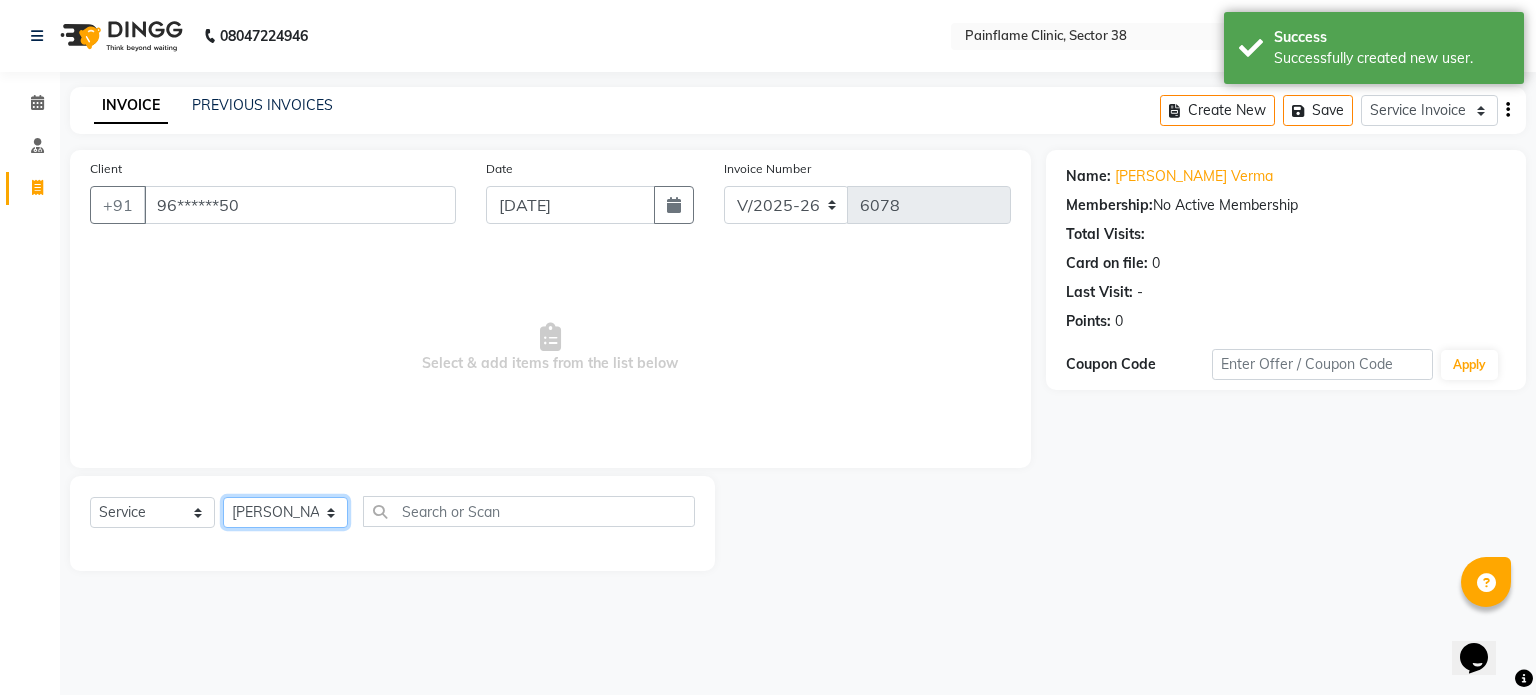 click on "Select Therapist [PERSON_NAME] Dr [PERSON_NAME] [PERSON_NAME] Dr [PERSON_NAME] Dr. Suraj [PERSON_NAME] [PERSON_NAME] [PERSON_NAME] [PERSON_NAME] Reception 1  Reception 2 Reception 3" 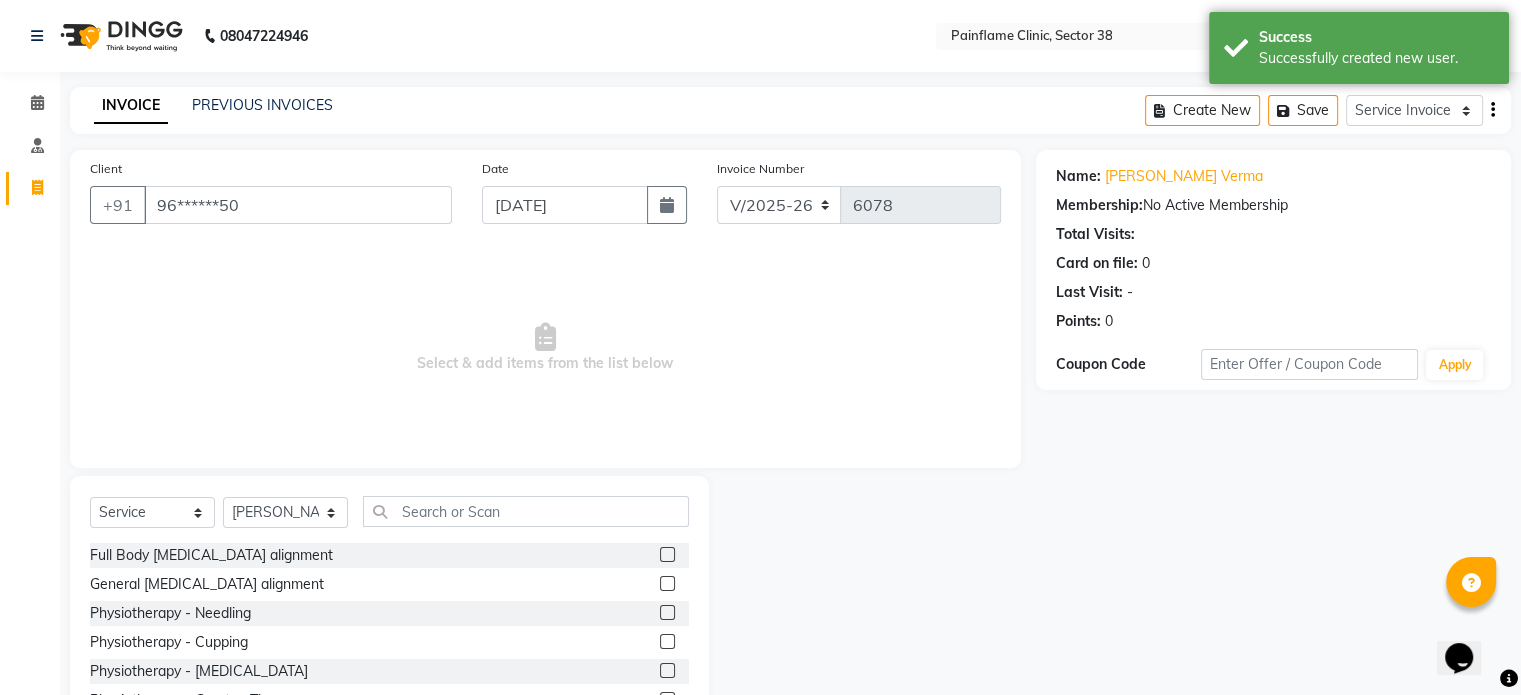 click 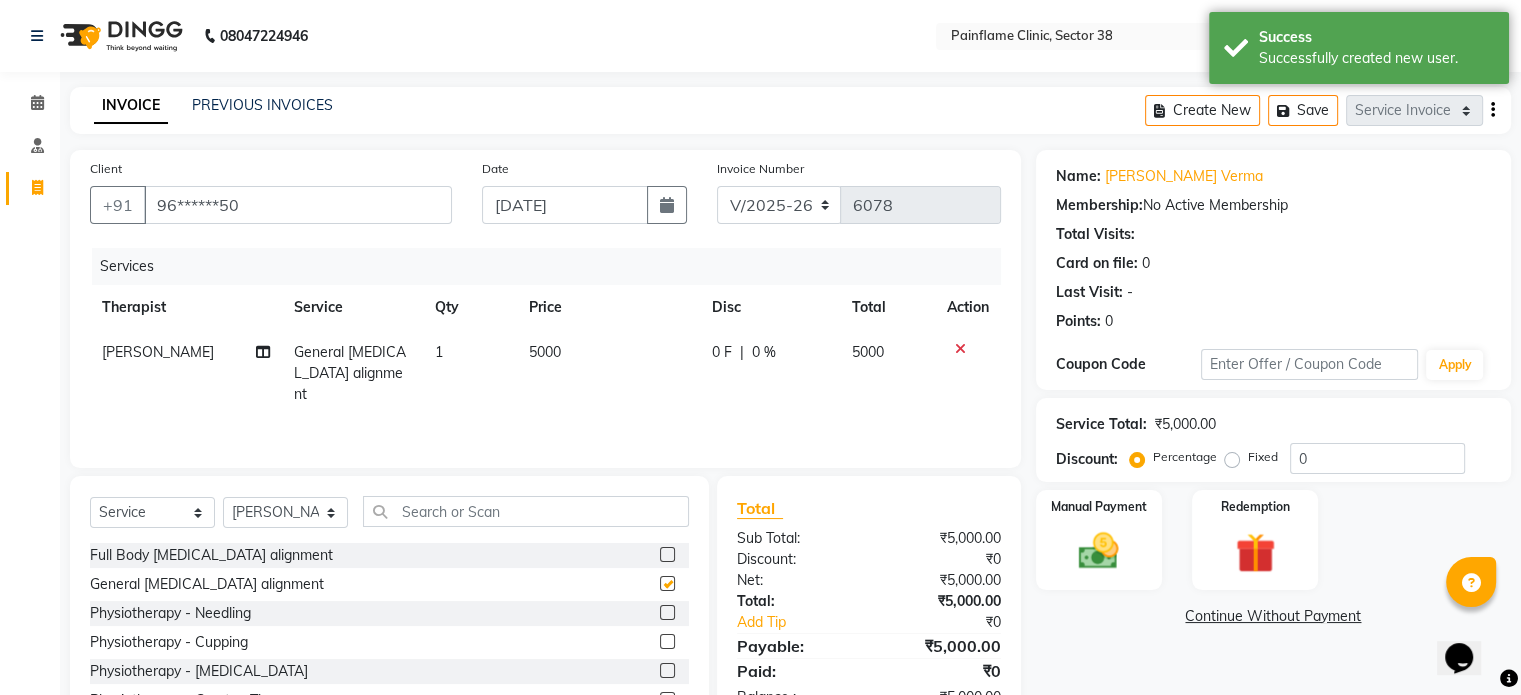 checkbox on "false" 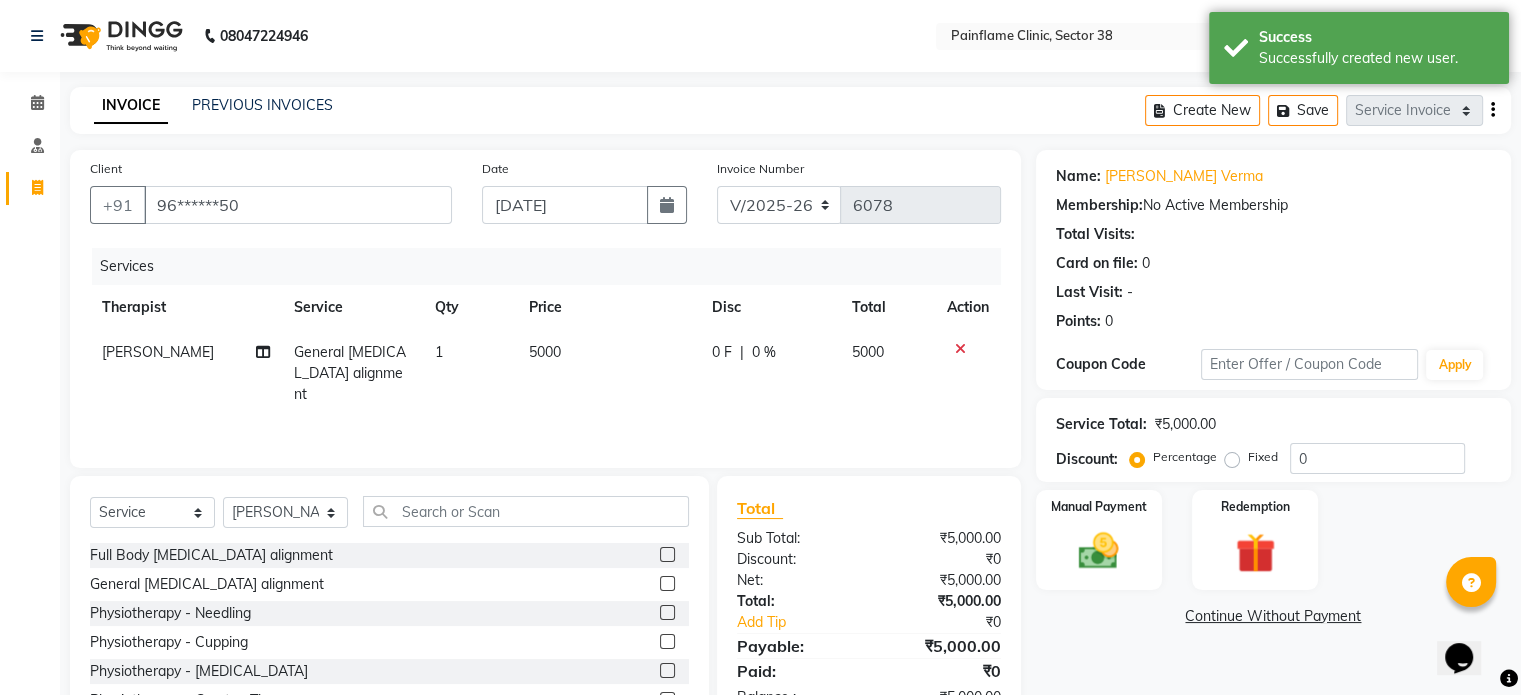 click on "5000" 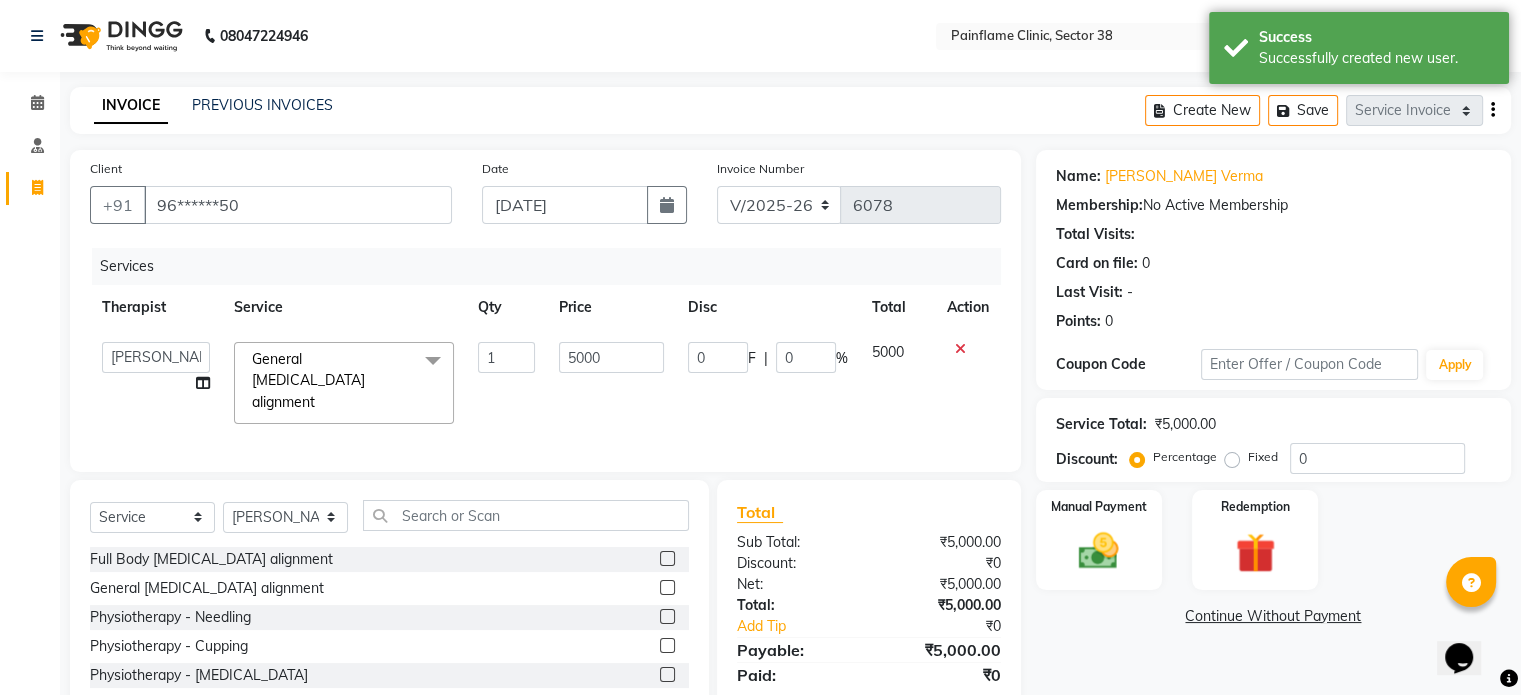 click on "1" 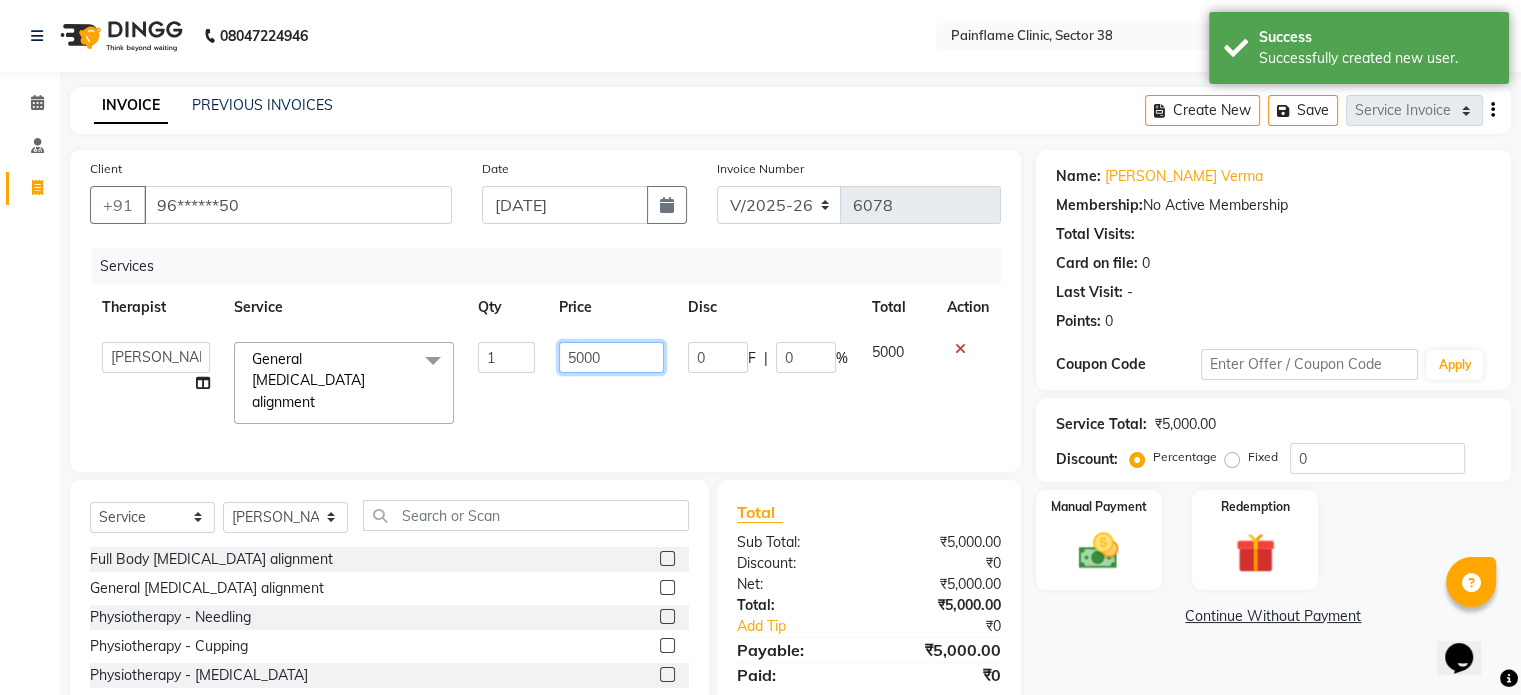 click on "5000" 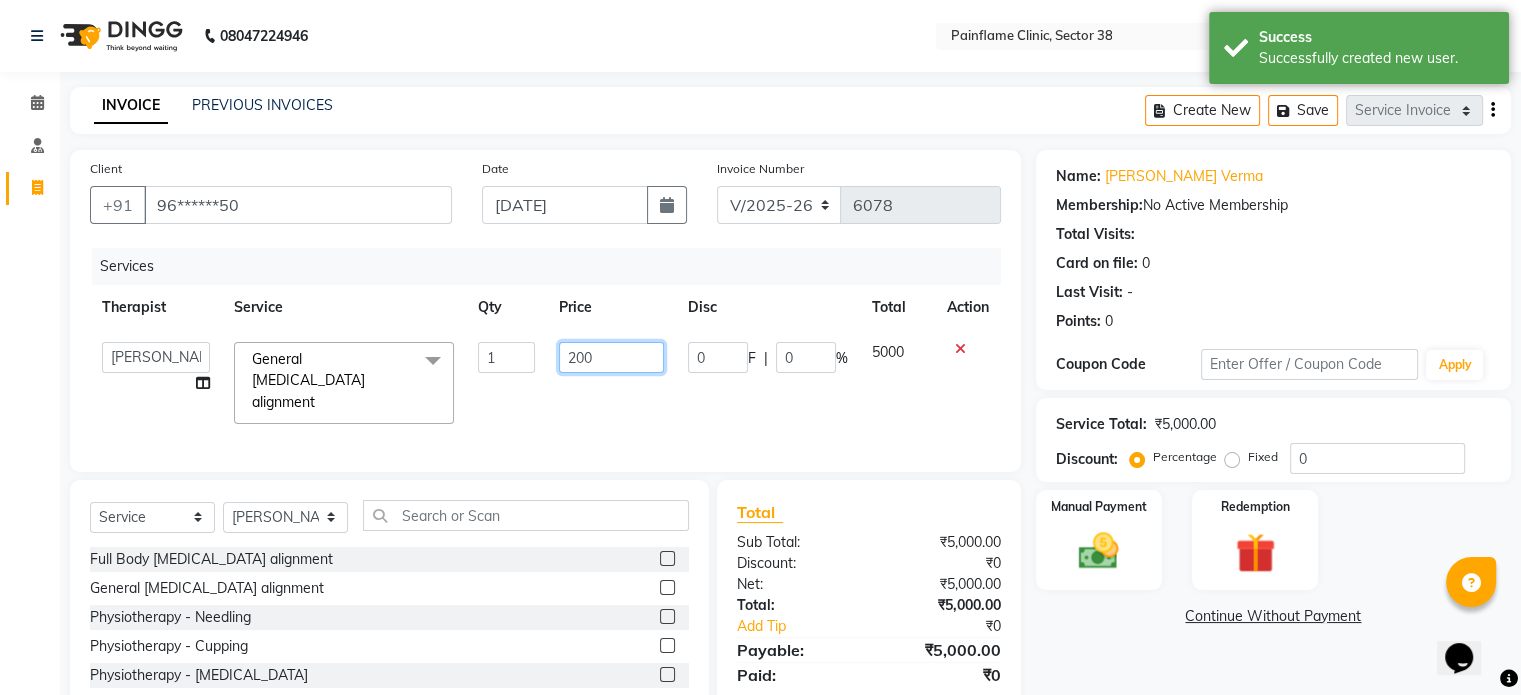 type on "2000" 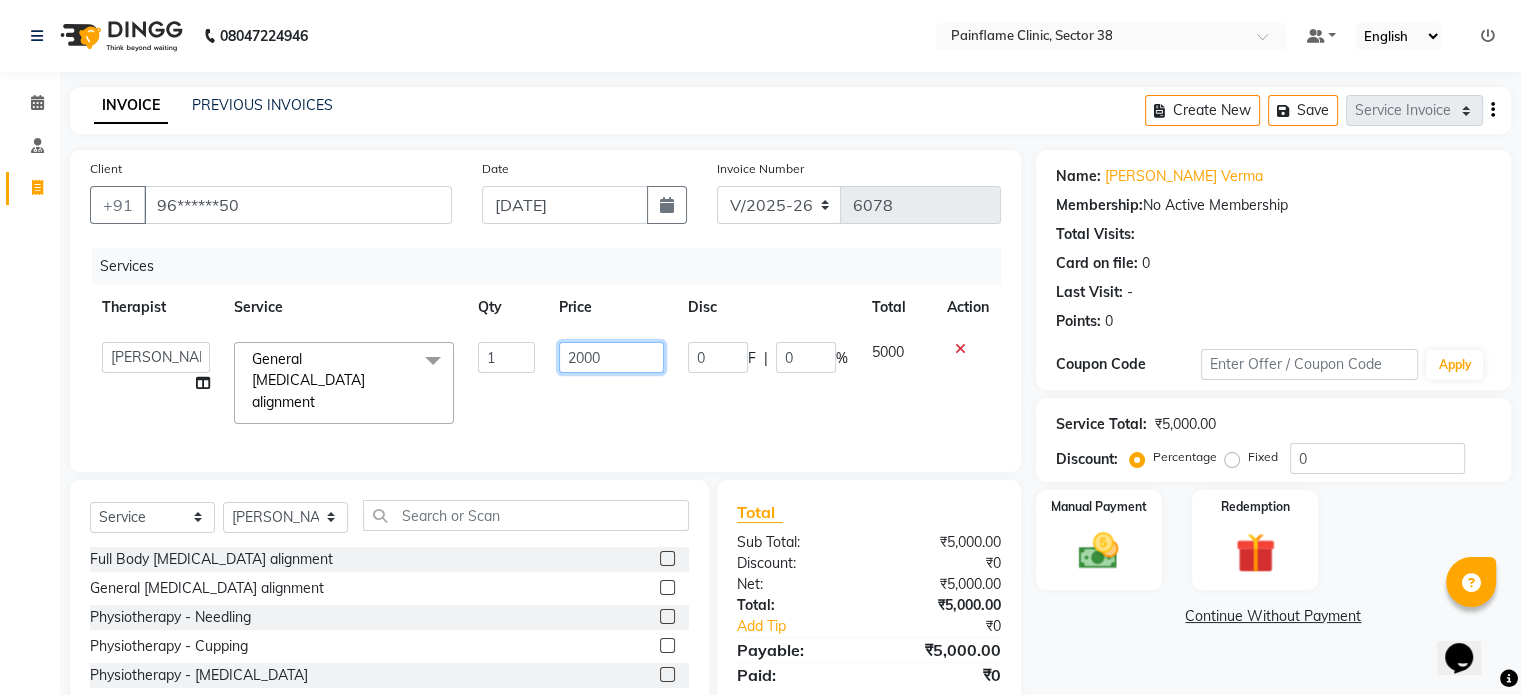 scroll, scrollTop: 119, scrollLeft: 0, axis: vertical 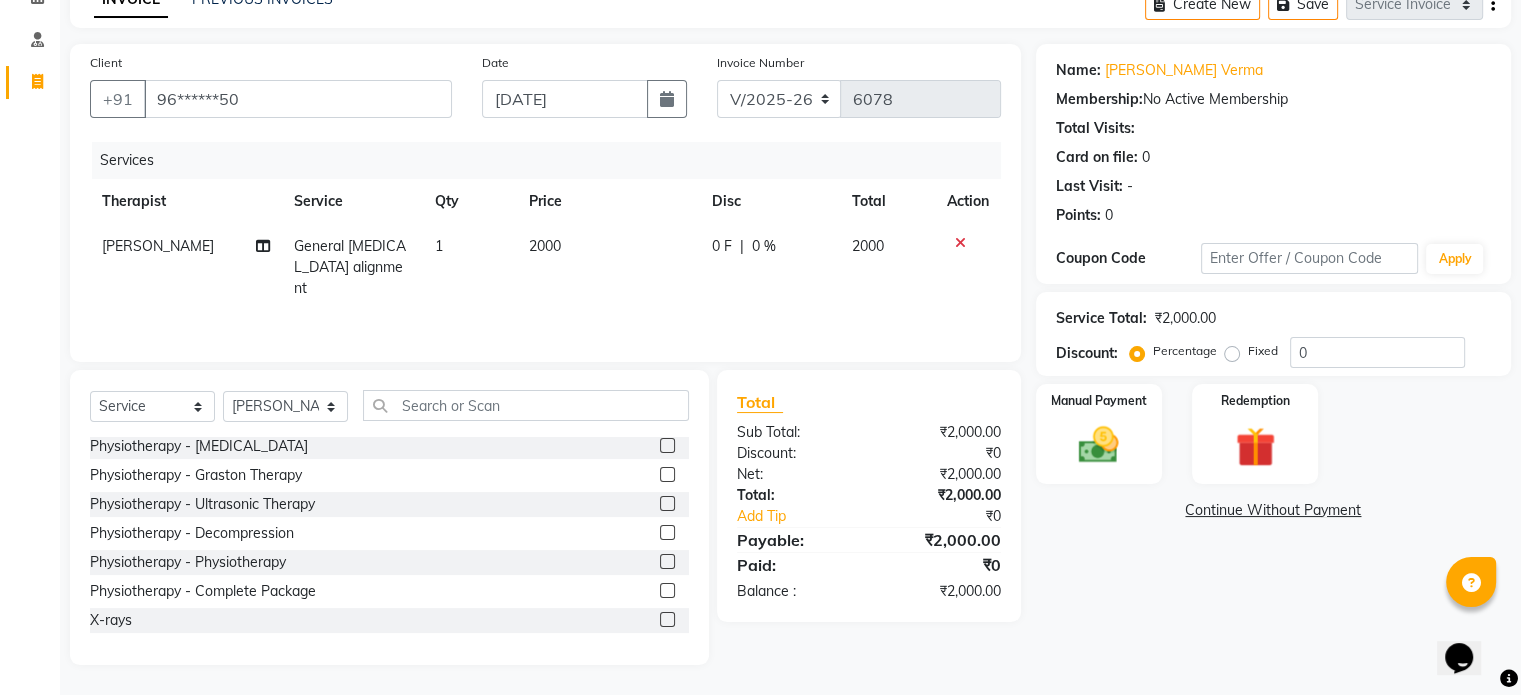 click 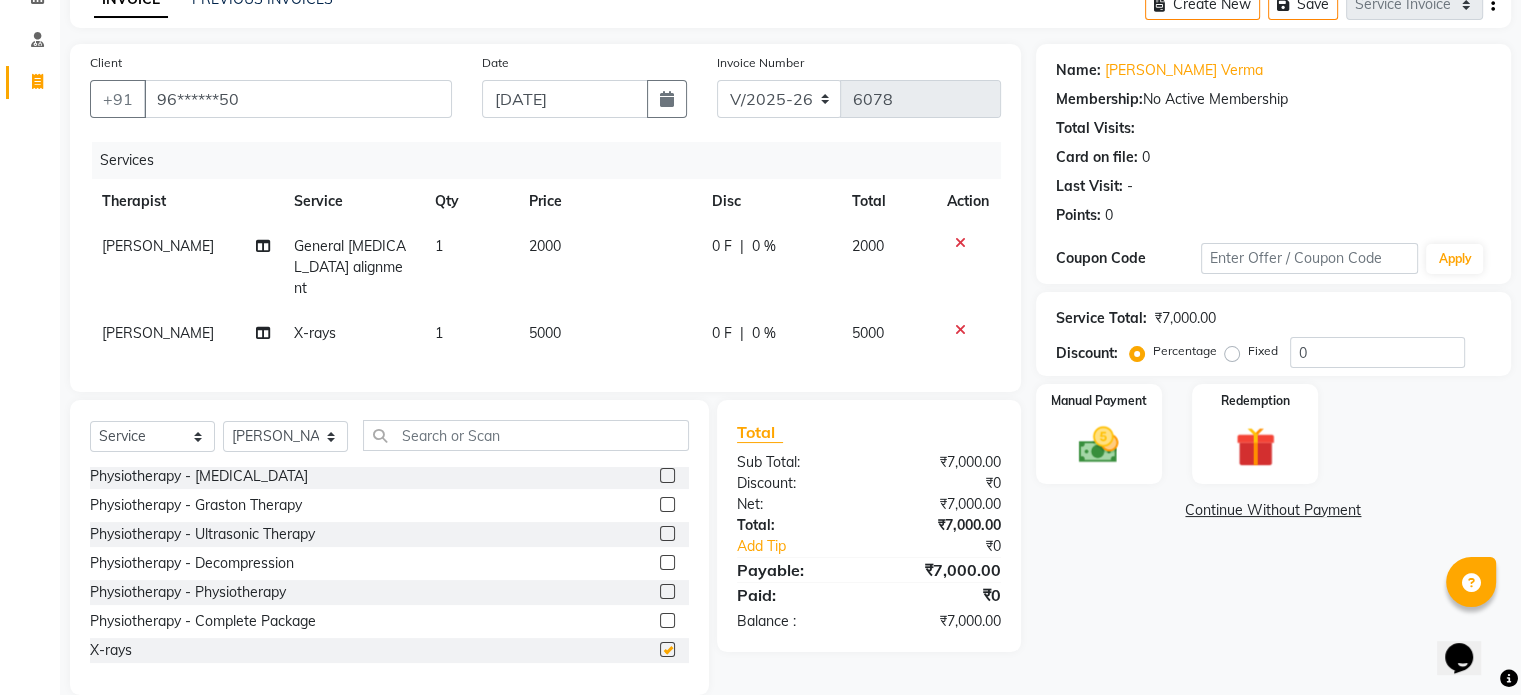 checkbox on "false" 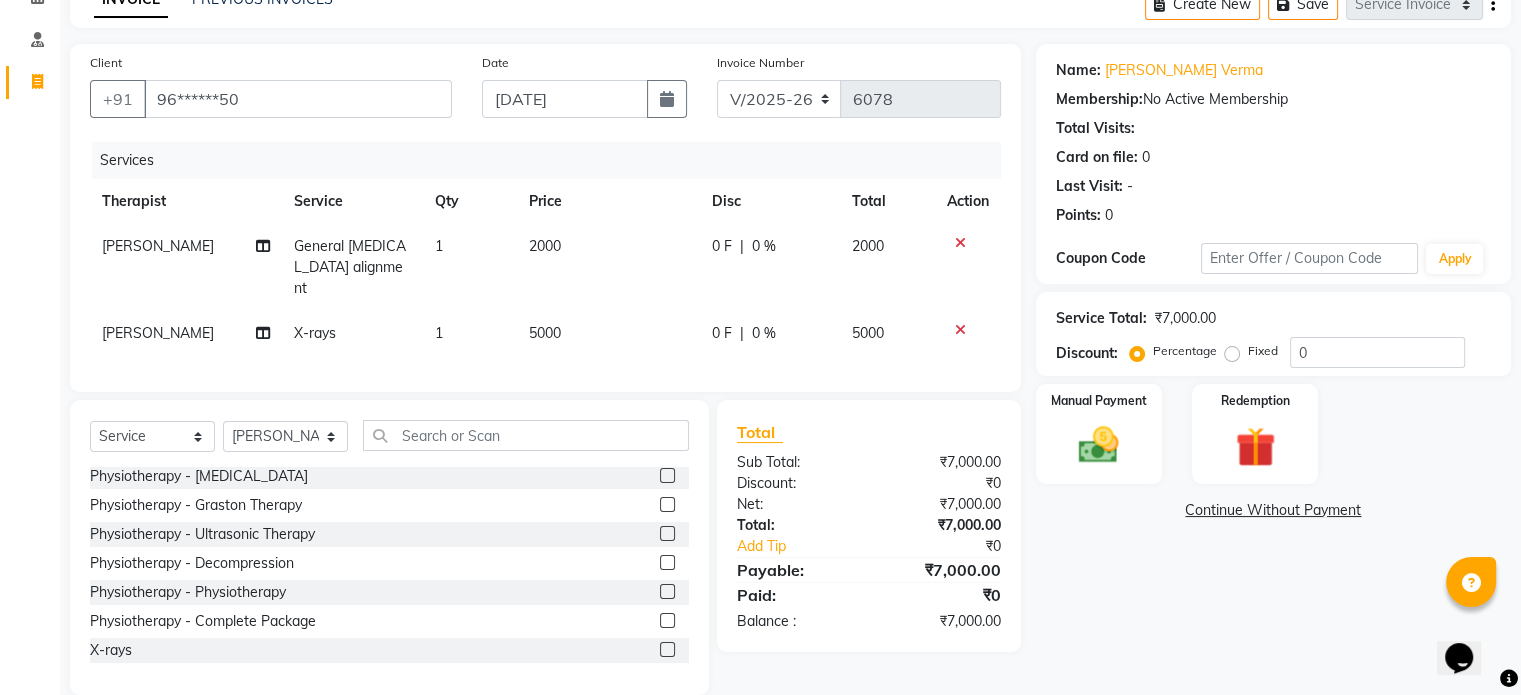 click on "5000" 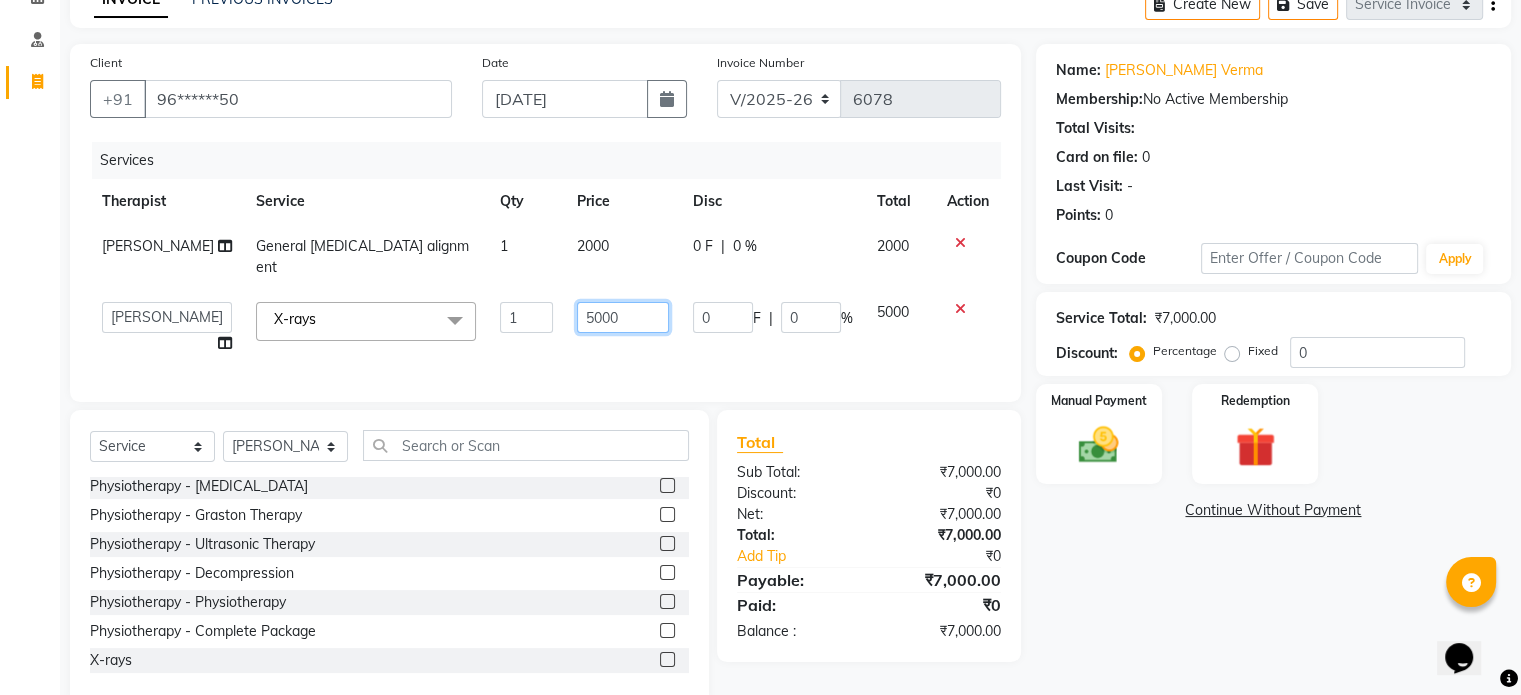 click on "5000" 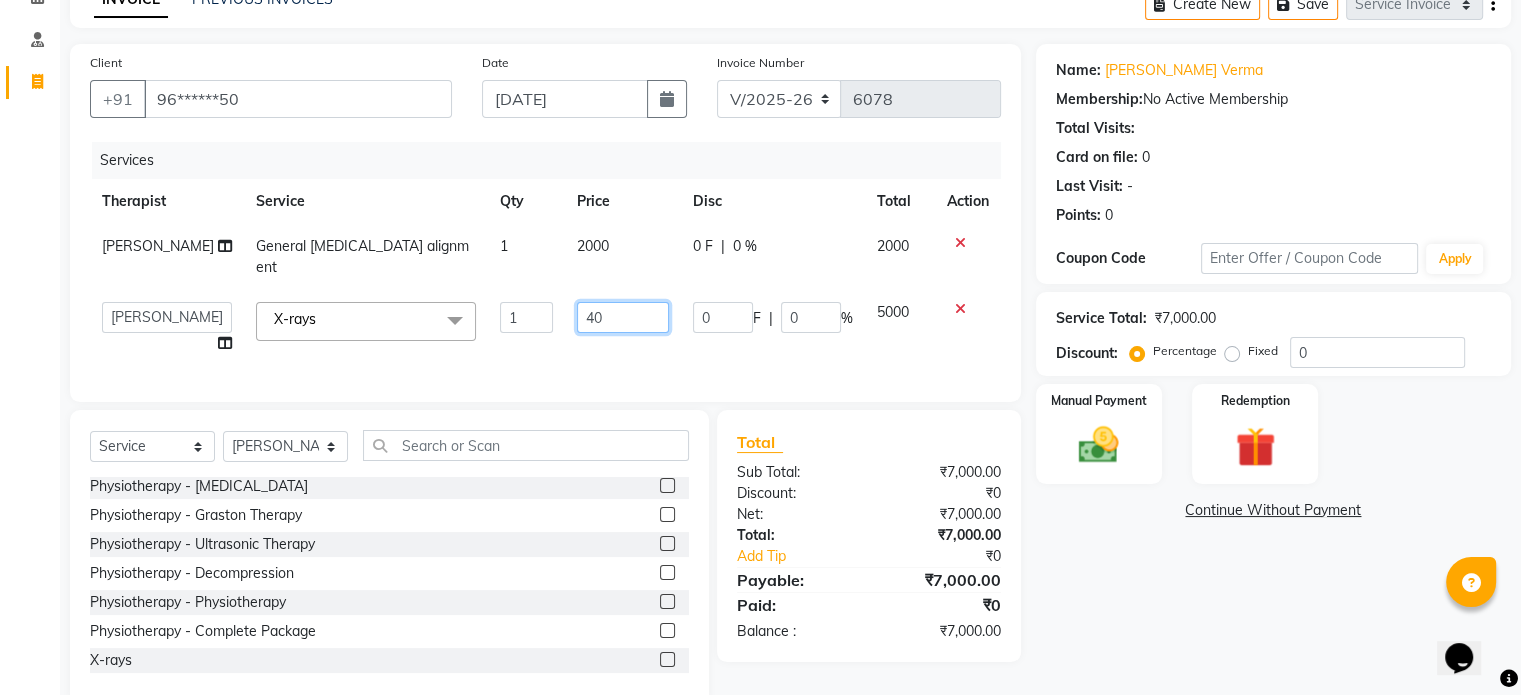 type on "400" 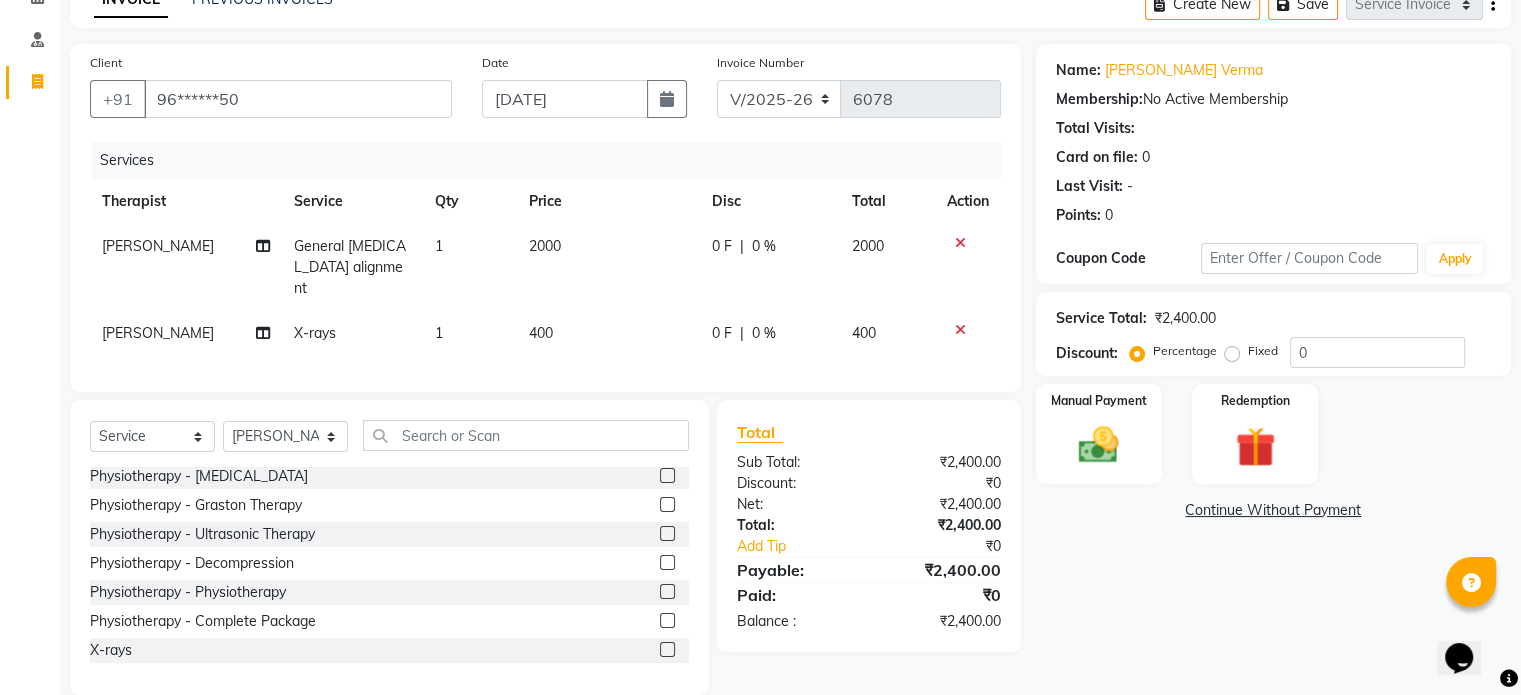 click on "Fixed" 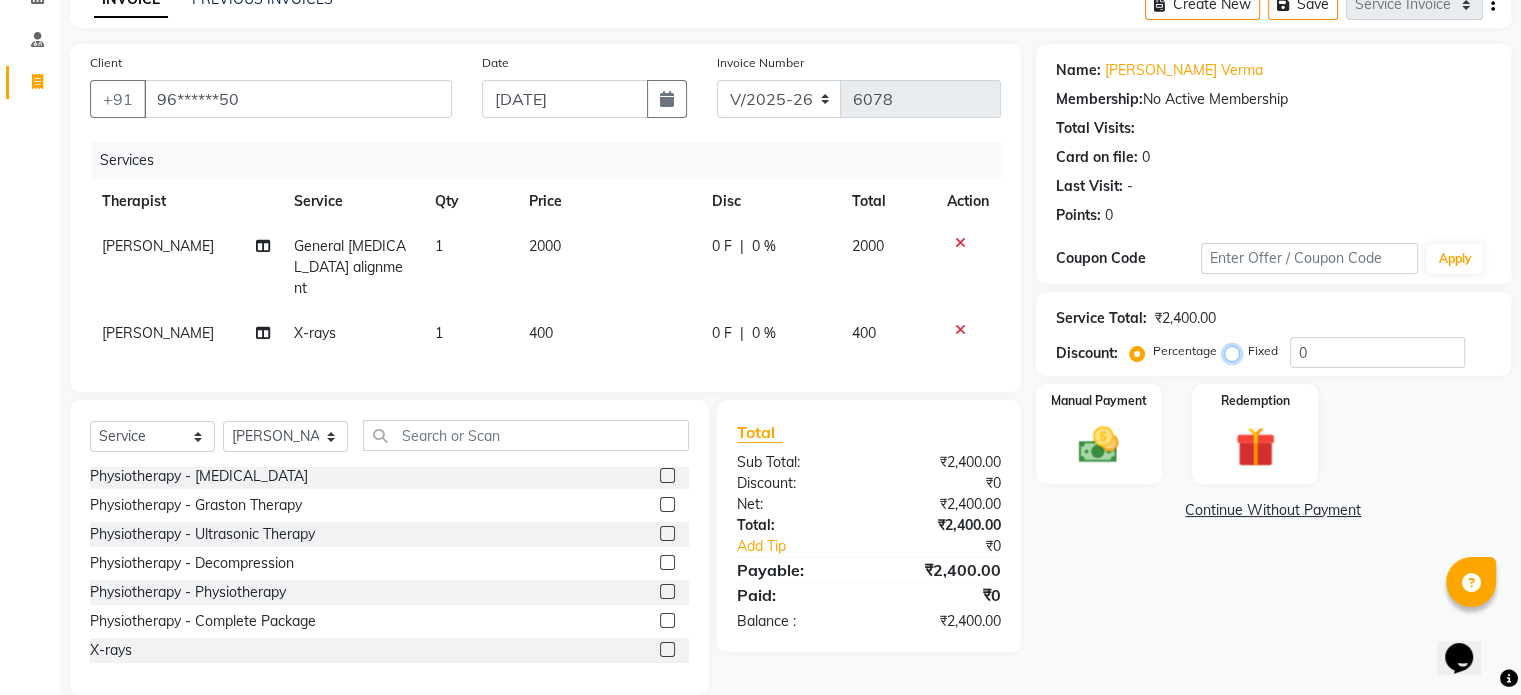 click on "Fixed" at bounding box center [1236, 351] 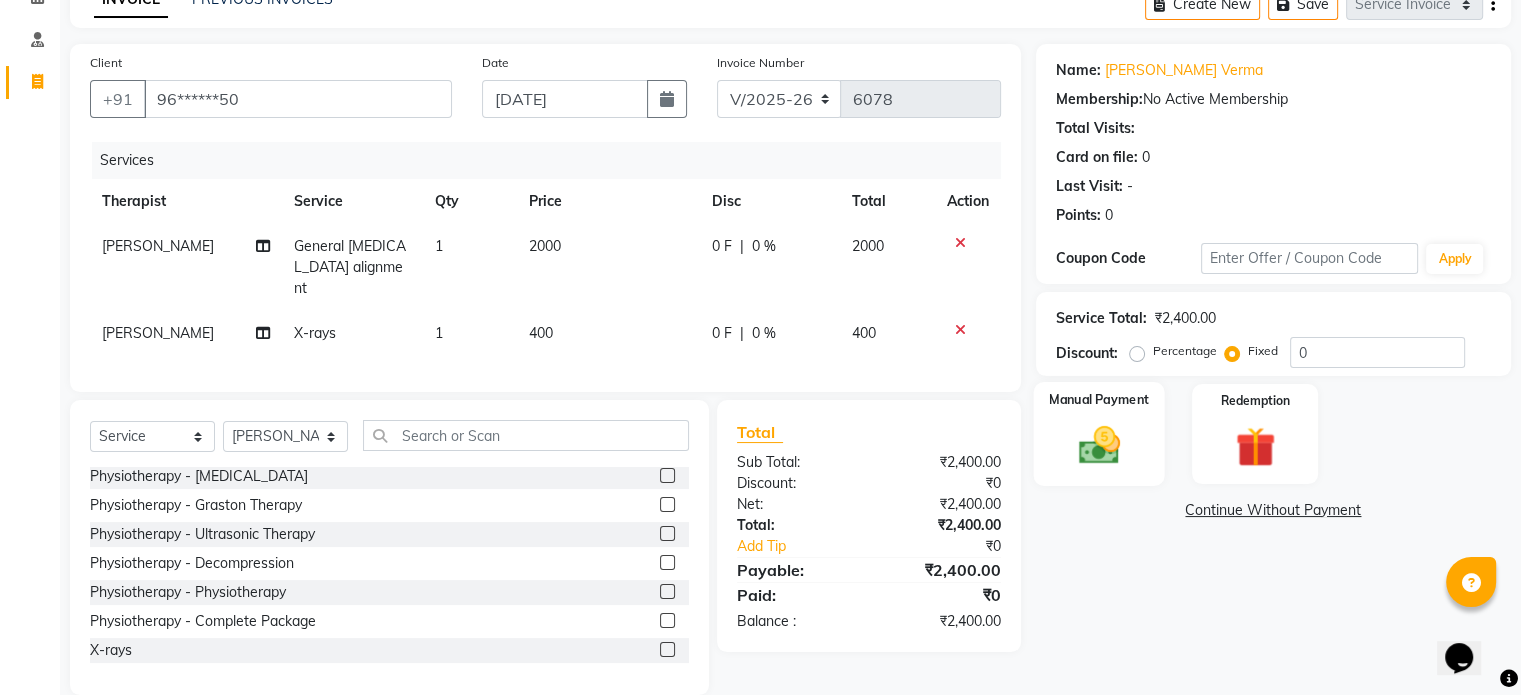 click on "Manual Payment" 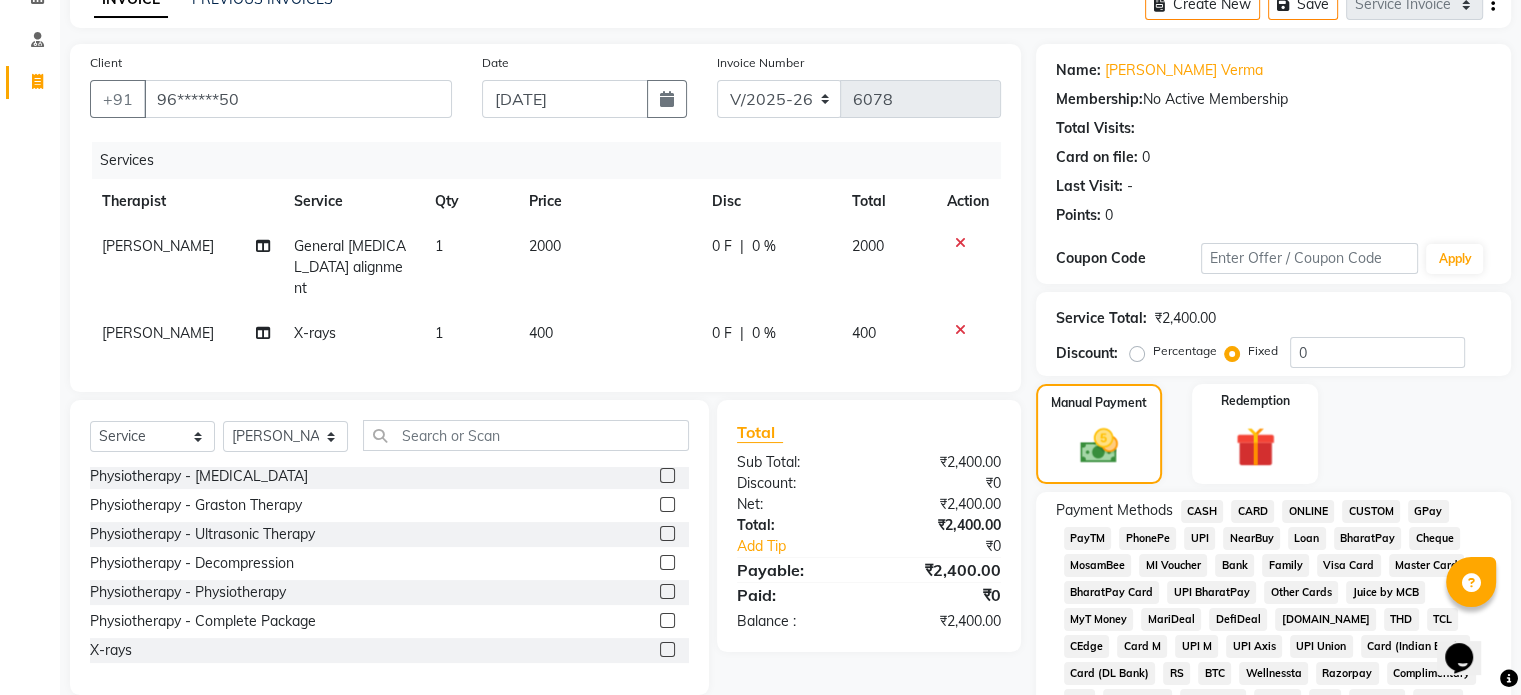 click on "CARD" 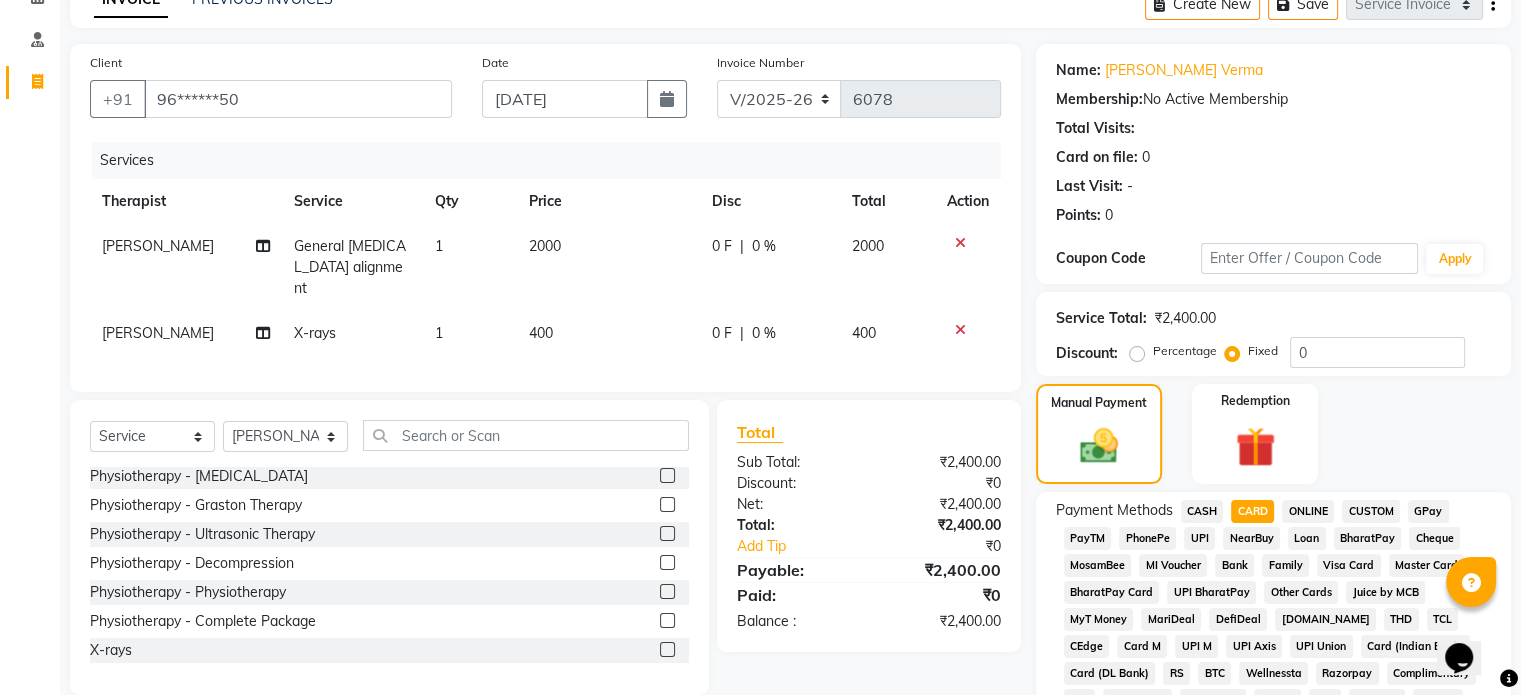 scroll, scrollTop: 652, scrollLeft: 0, axis: vertical 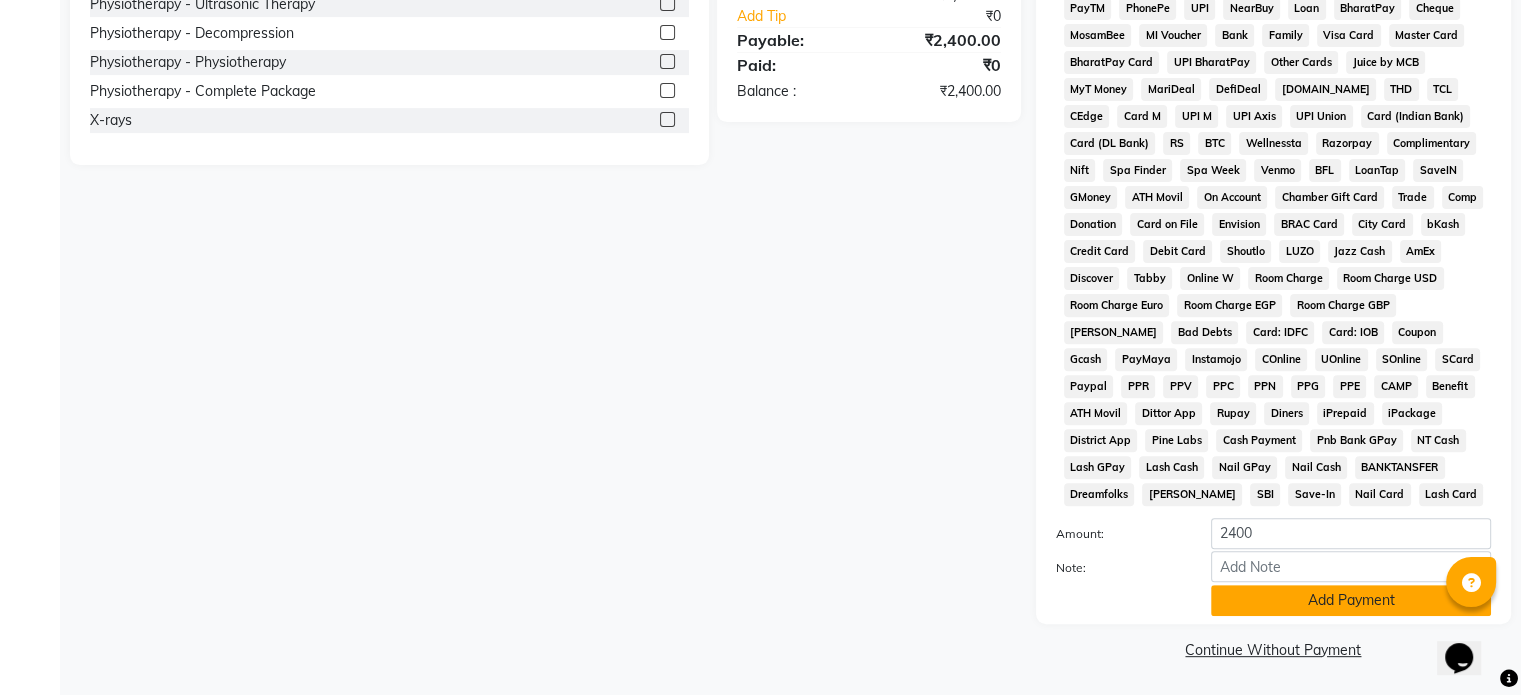 click on "Add Payment" 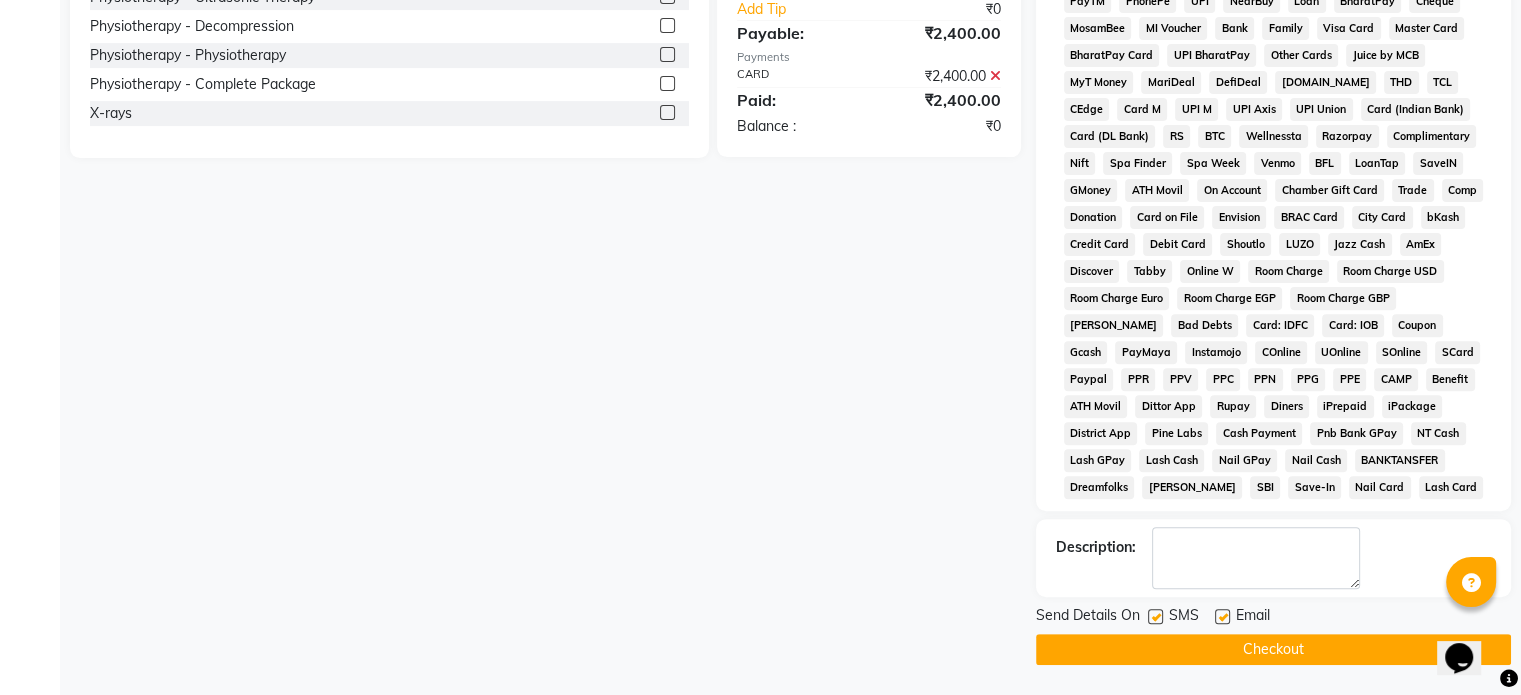 click 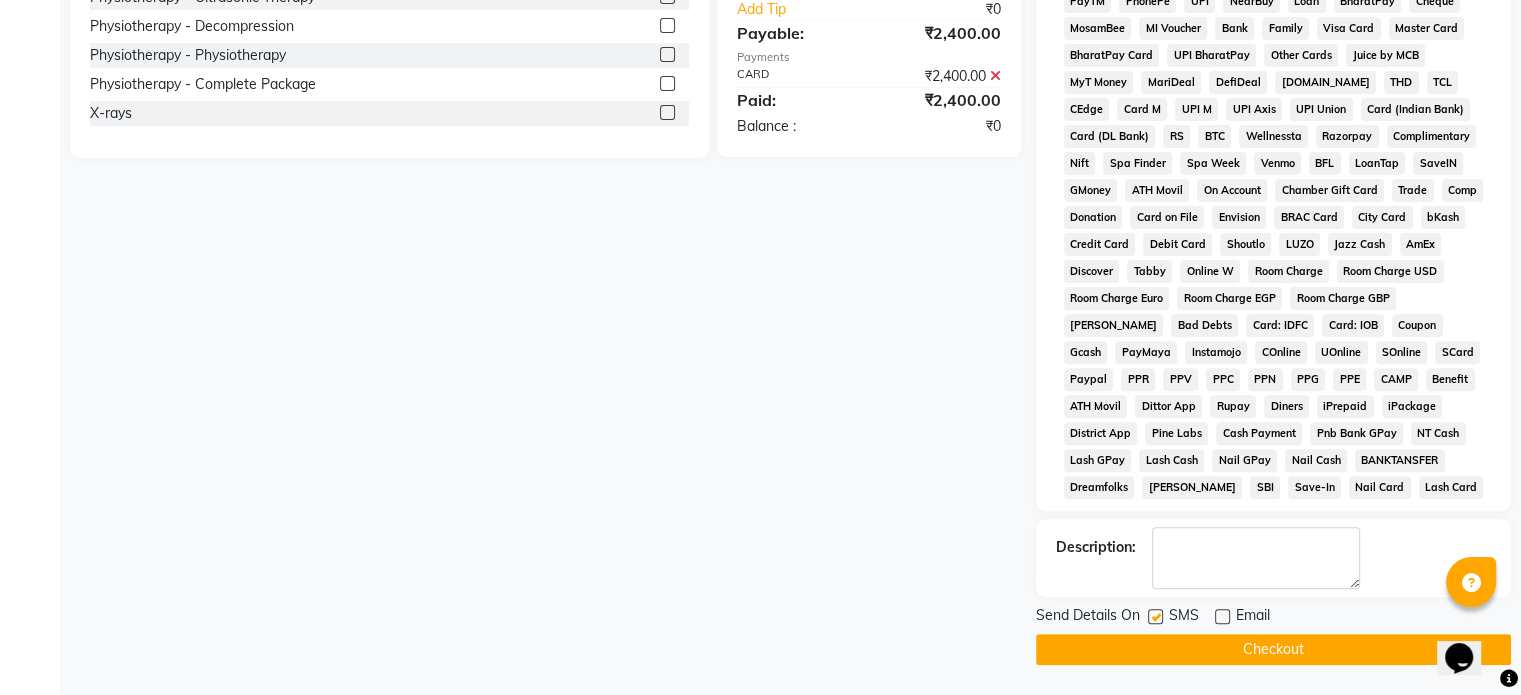 click 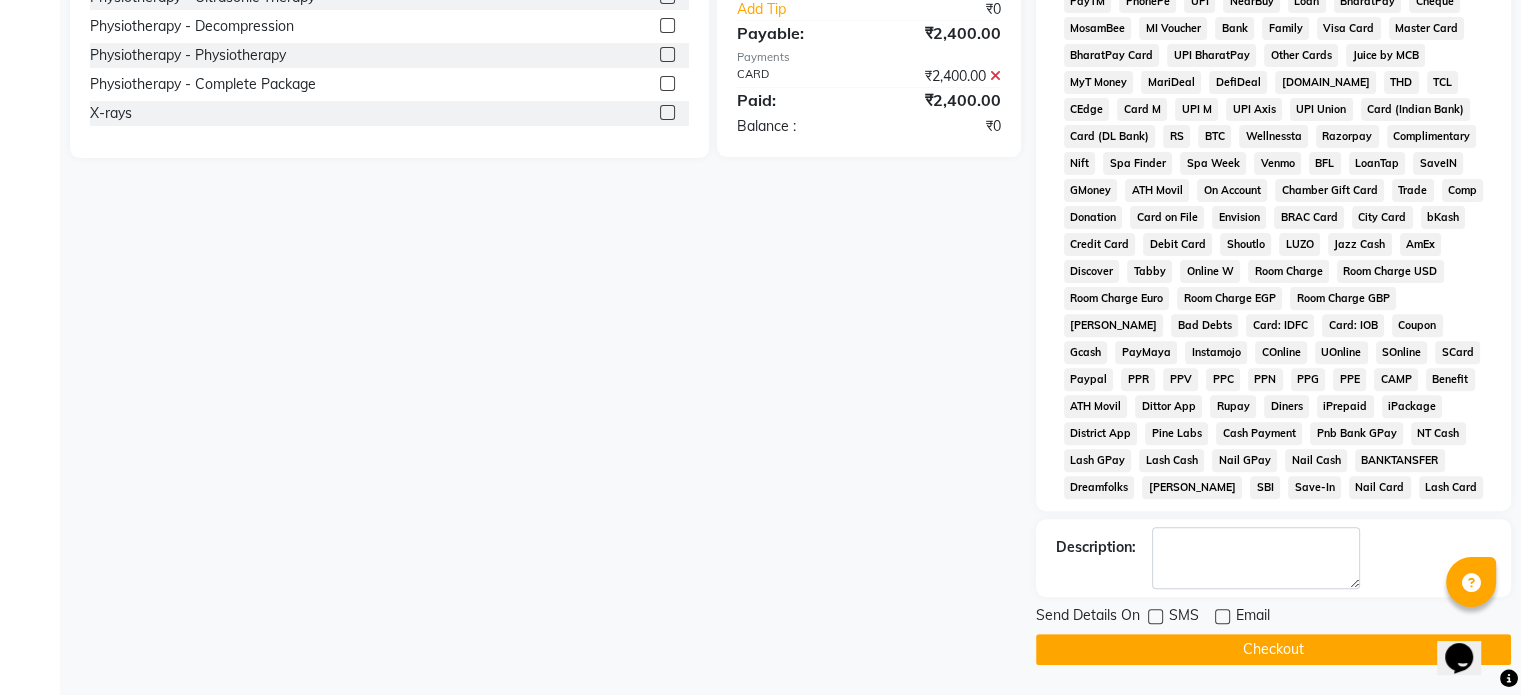 click on "Checkout" 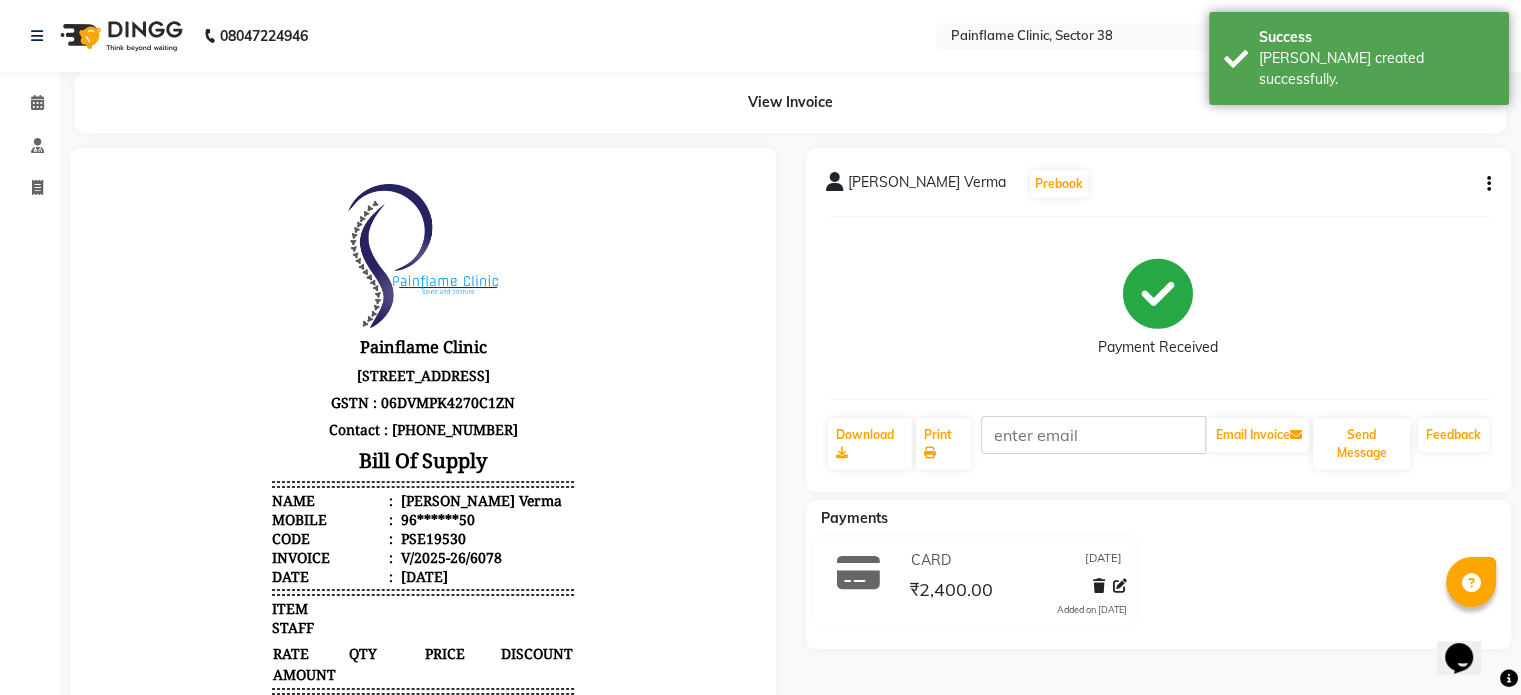 scroll, scrollTop: 0, scrollLeft: 0, axis: both 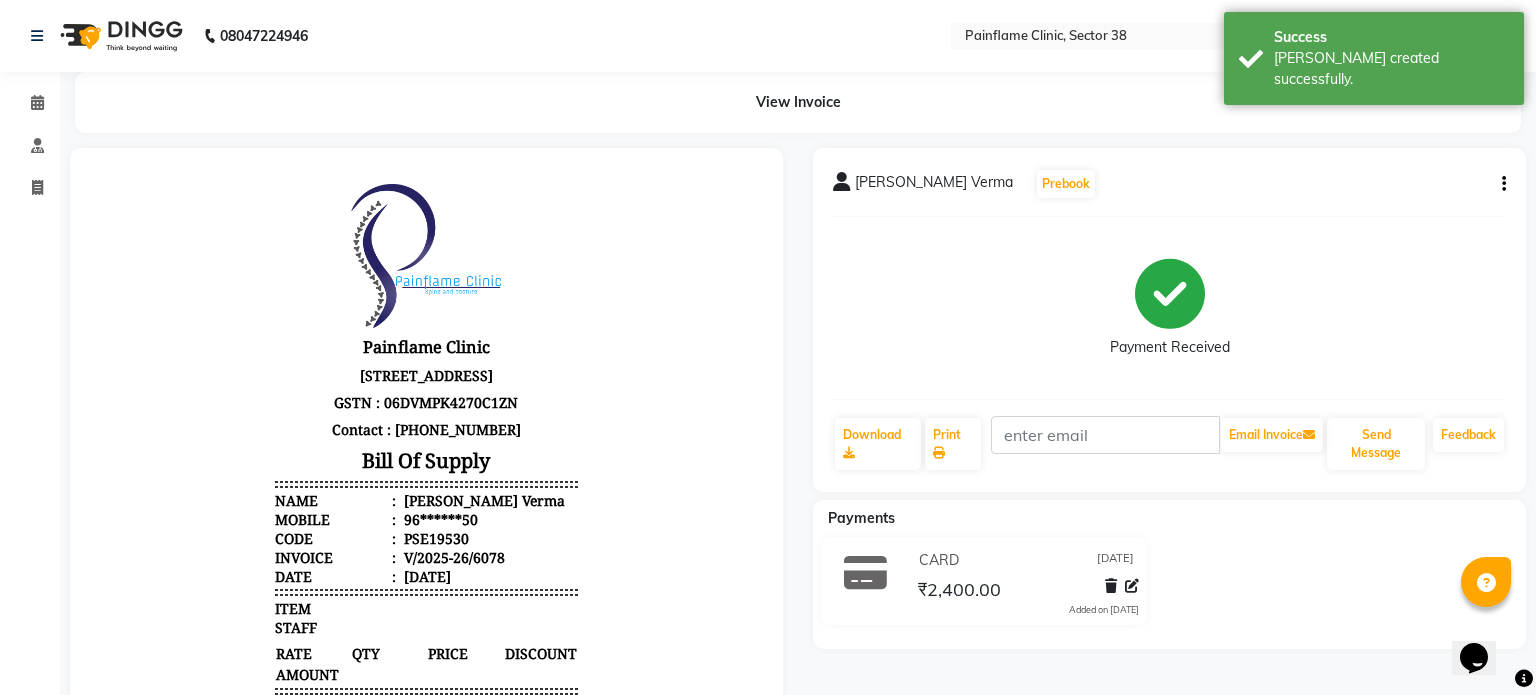 select on "3964" 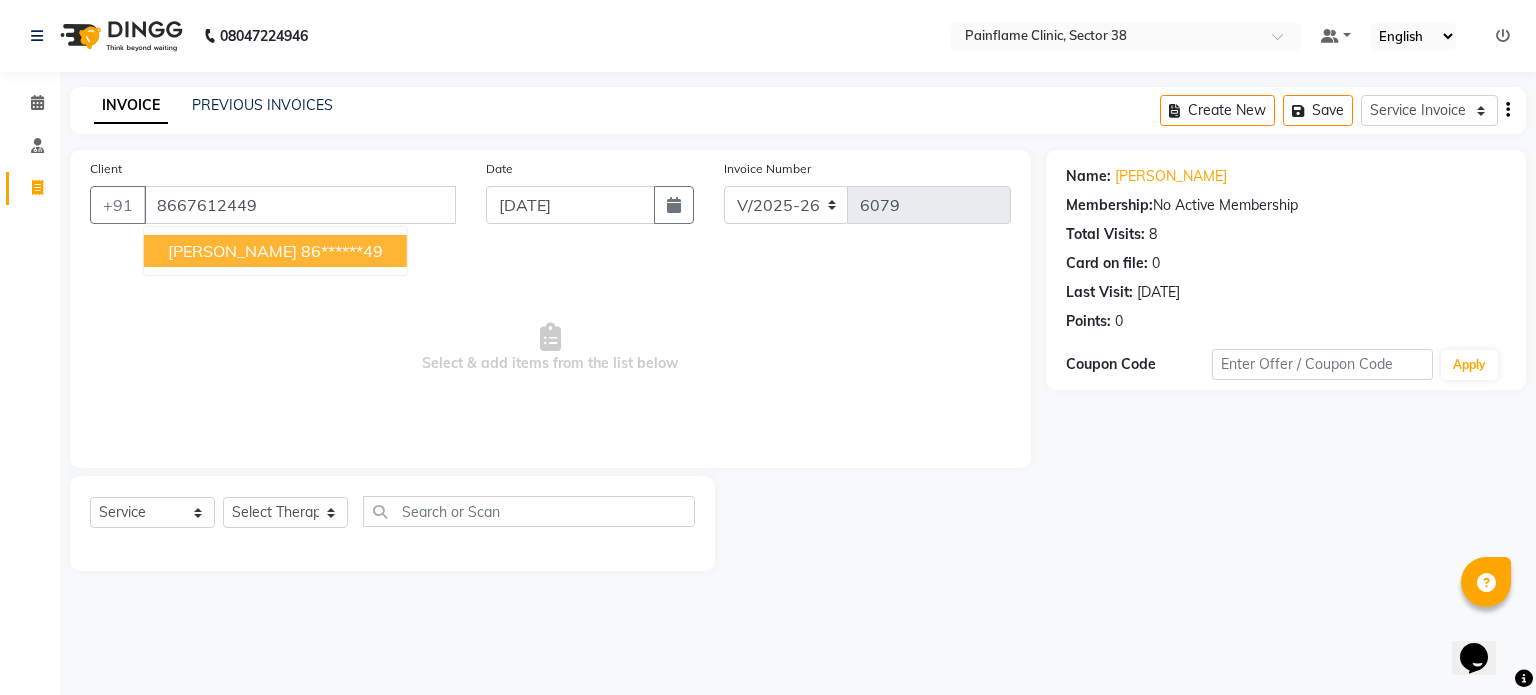 click on "86******49" at bounding box center (342, 251) 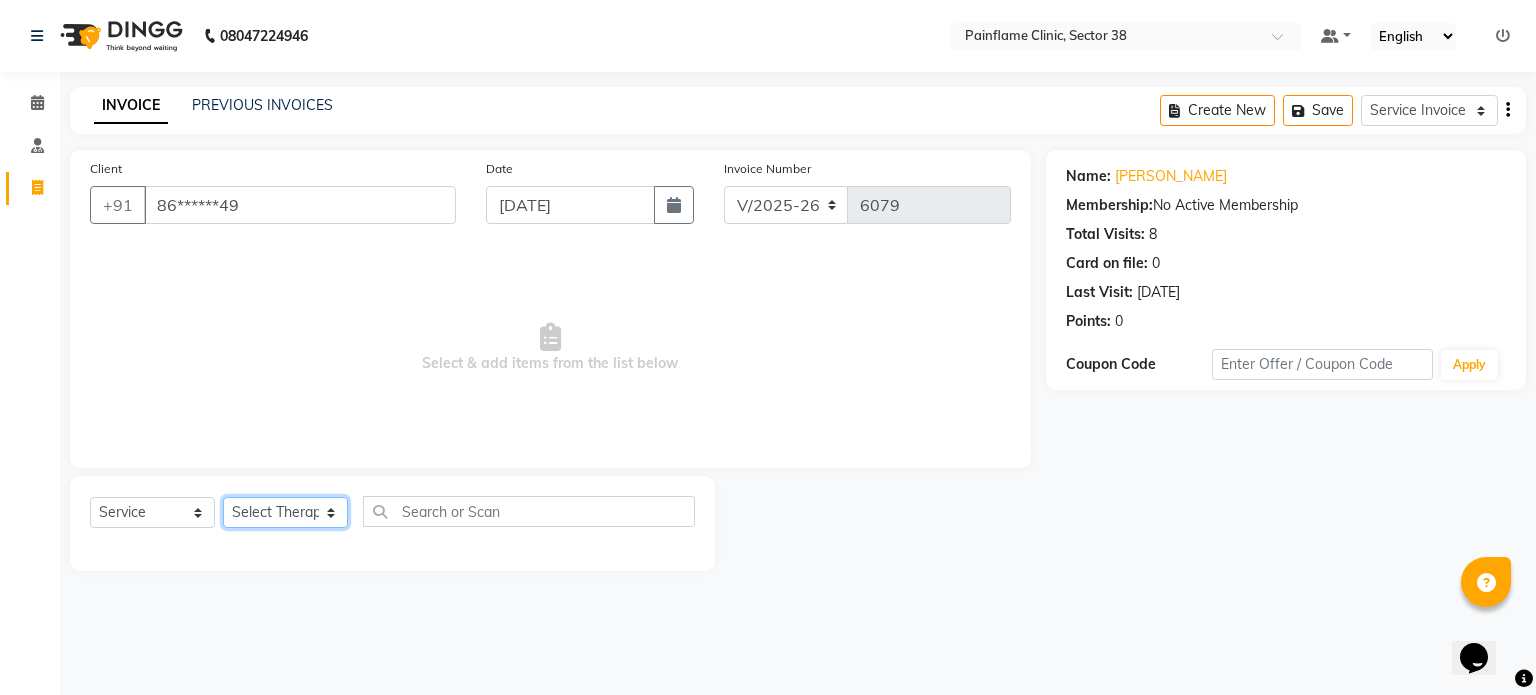 drag, startPoint x: 311, startPoint y: 519, endPoint x: 312, endPoint y: 283, distance: 236.00212 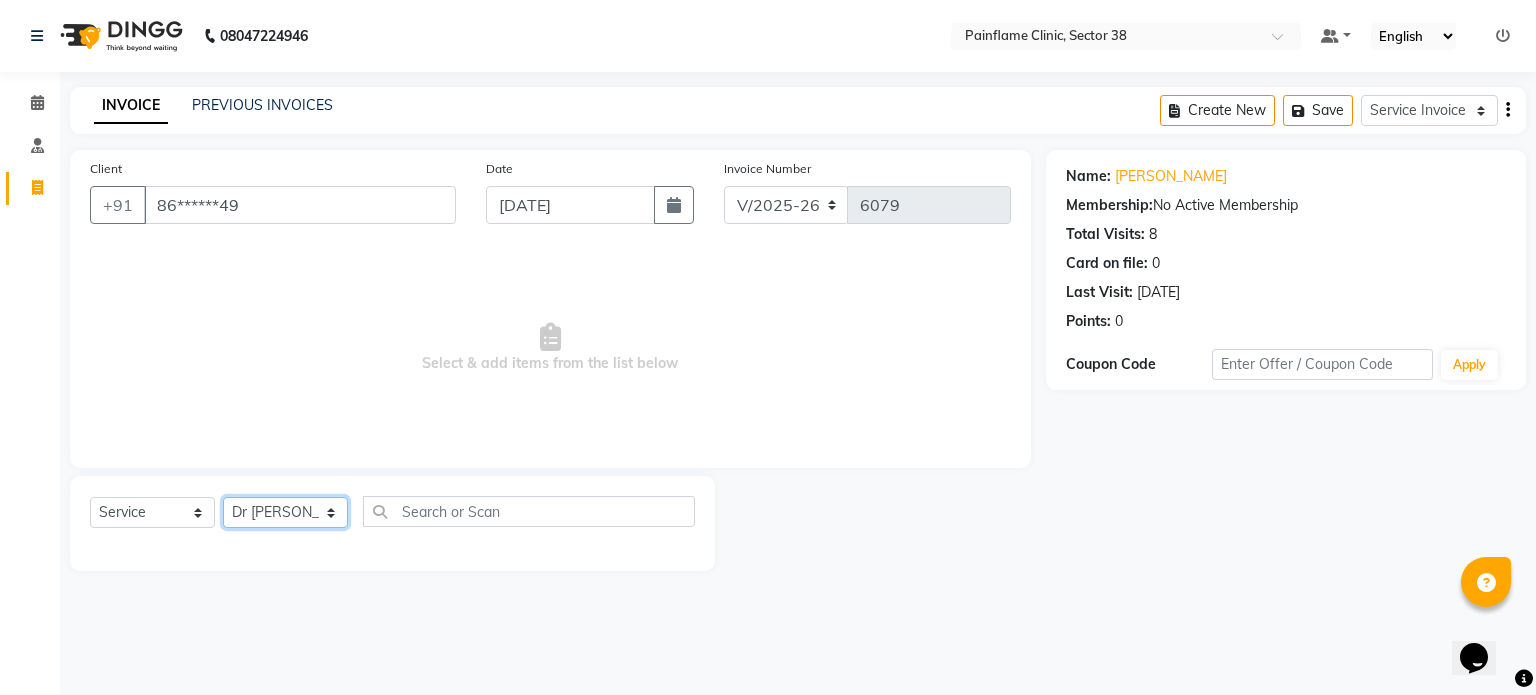 click on "Select Therapist [PERSON_NAME] Dr [PERSON_NAME] [PERSON_NAME] Dr [PERSON_NAME] Dr. Suraj [PERSON_NAME] [PERSON_NAME] [PERSON_NAME] [PERSON_NAME] Reception 1  Reception 2 Reception 3" 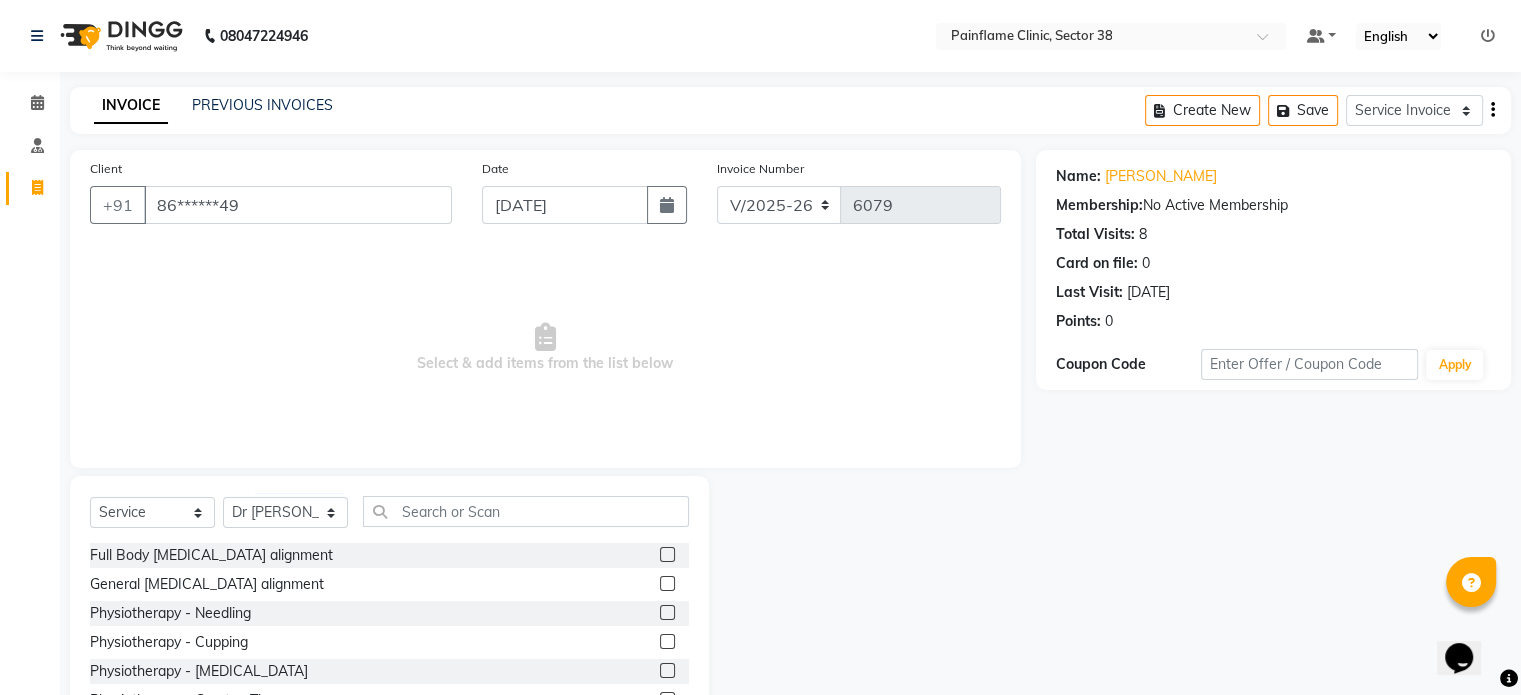 click 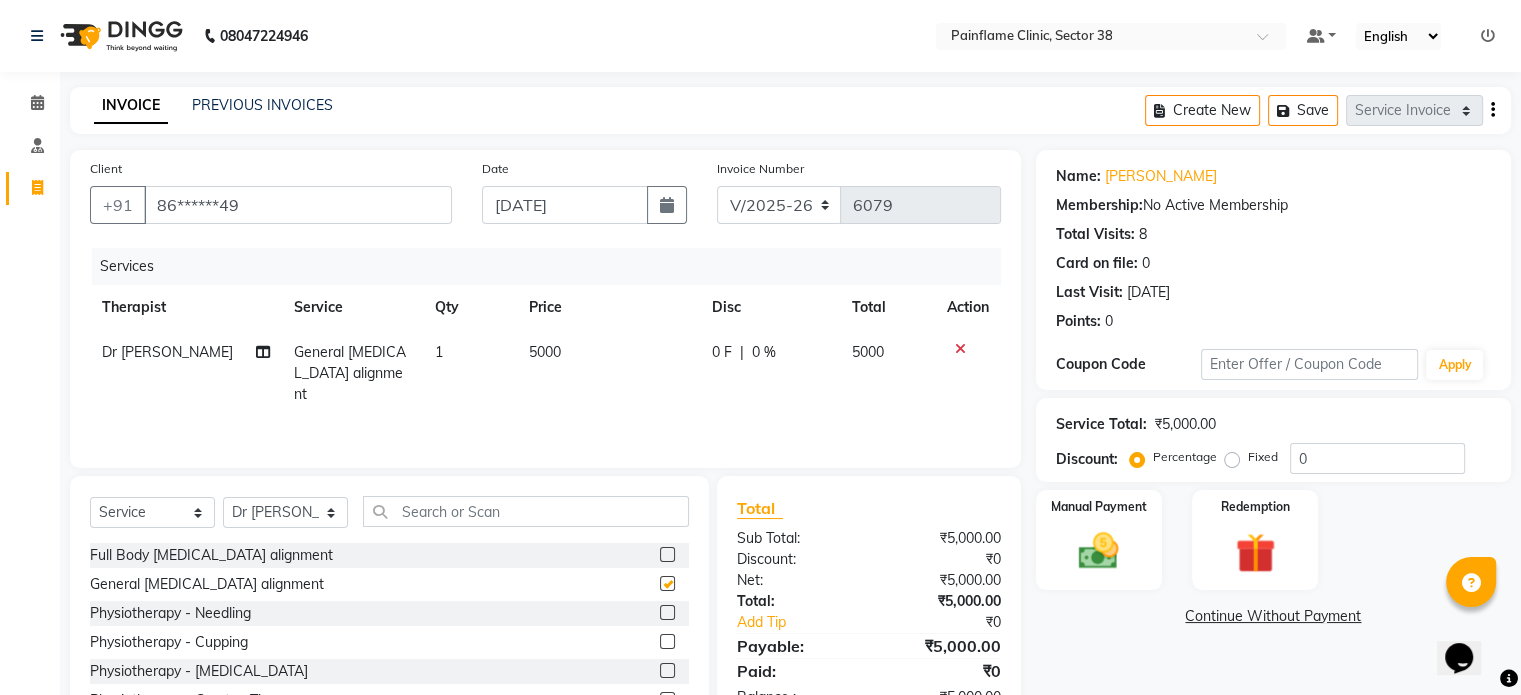 checkbox on "false" 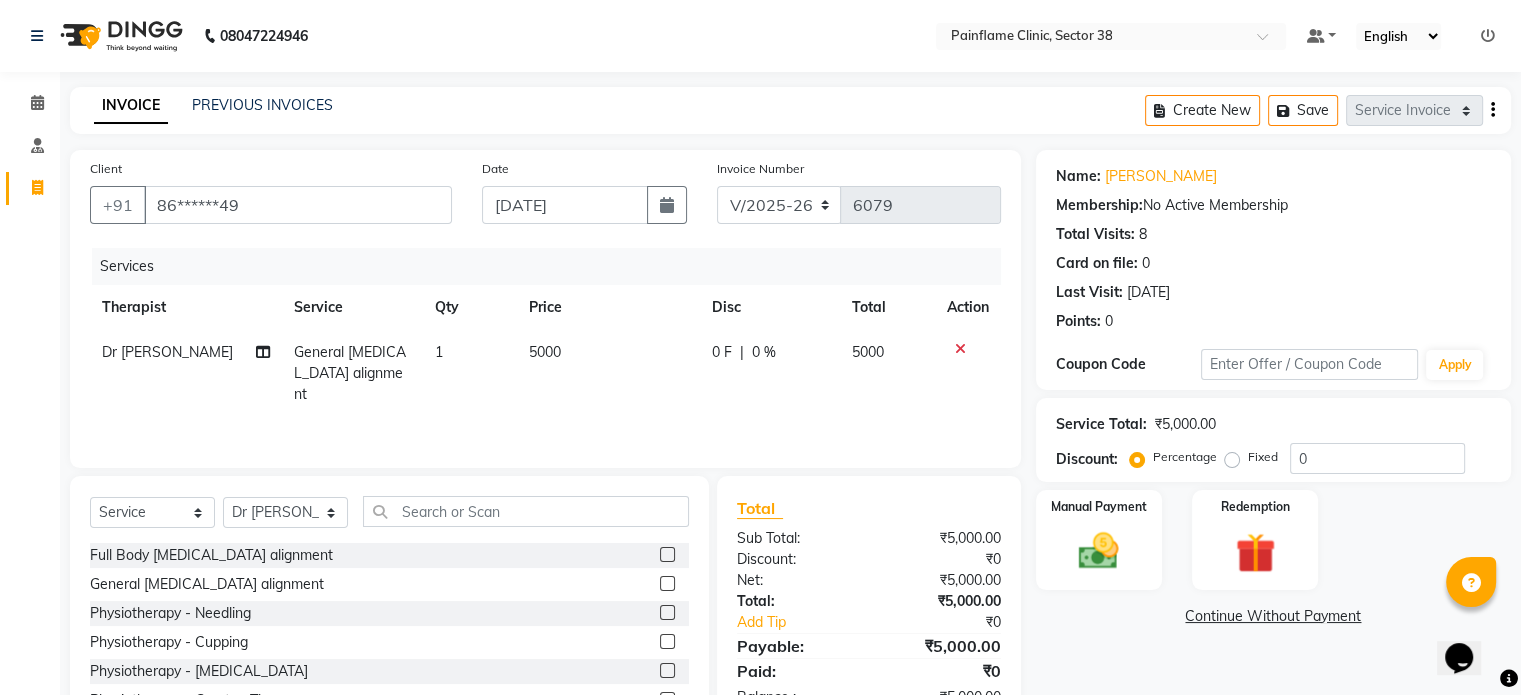 click on "5000" 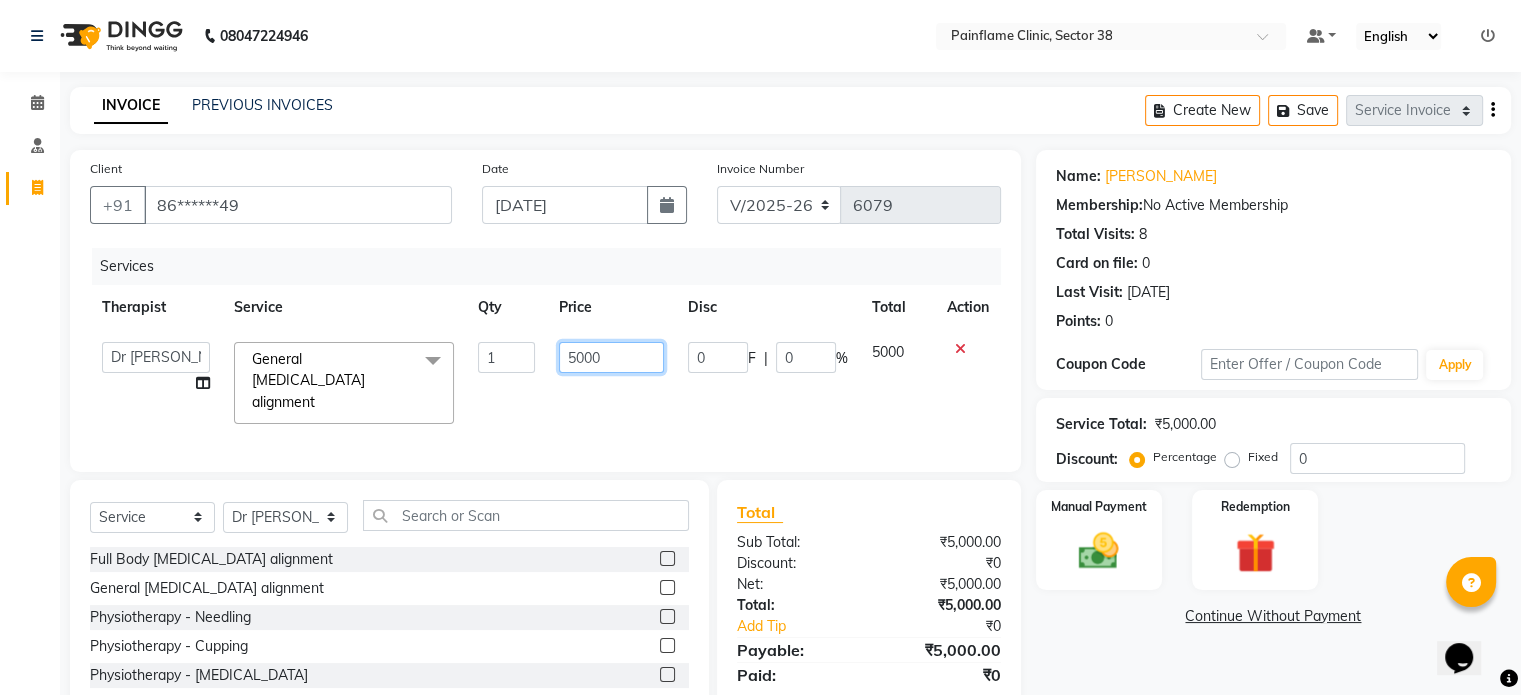 click on "5000" 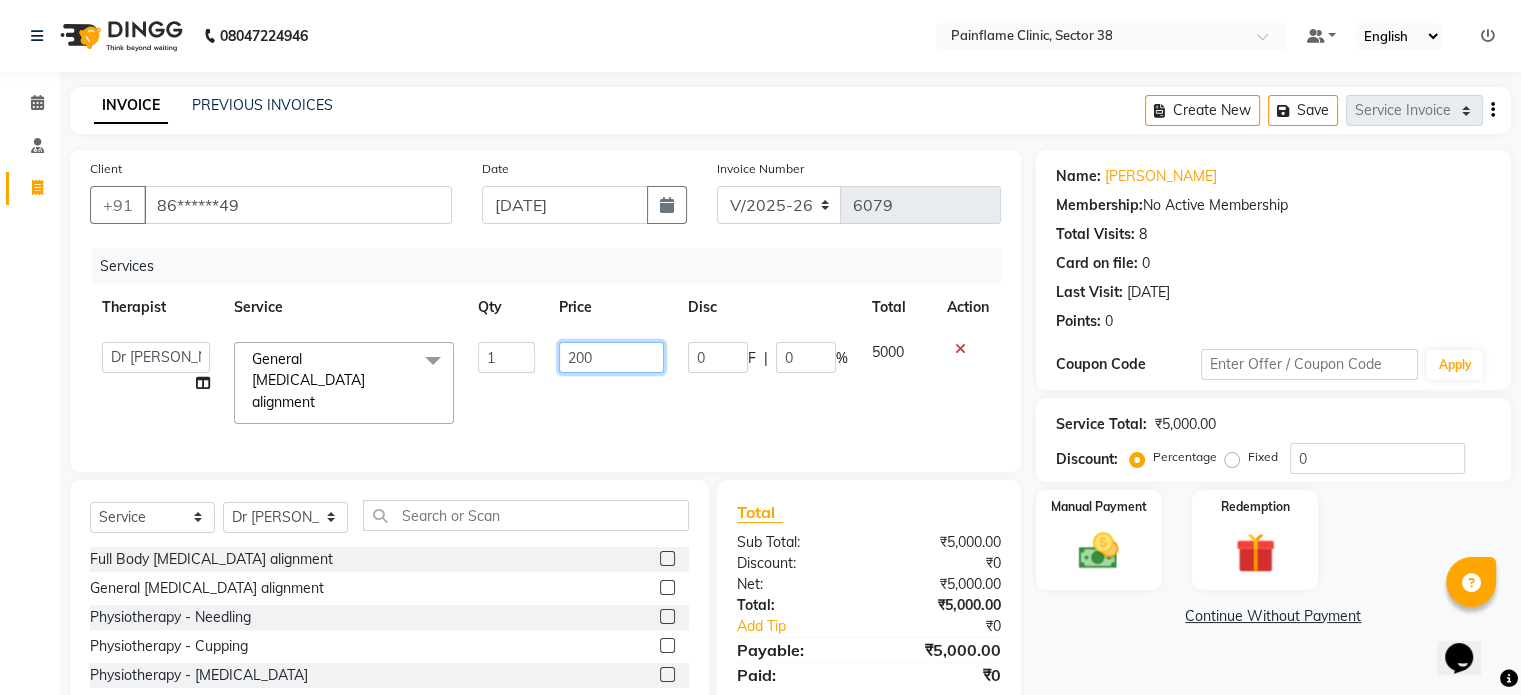 type on "2000" 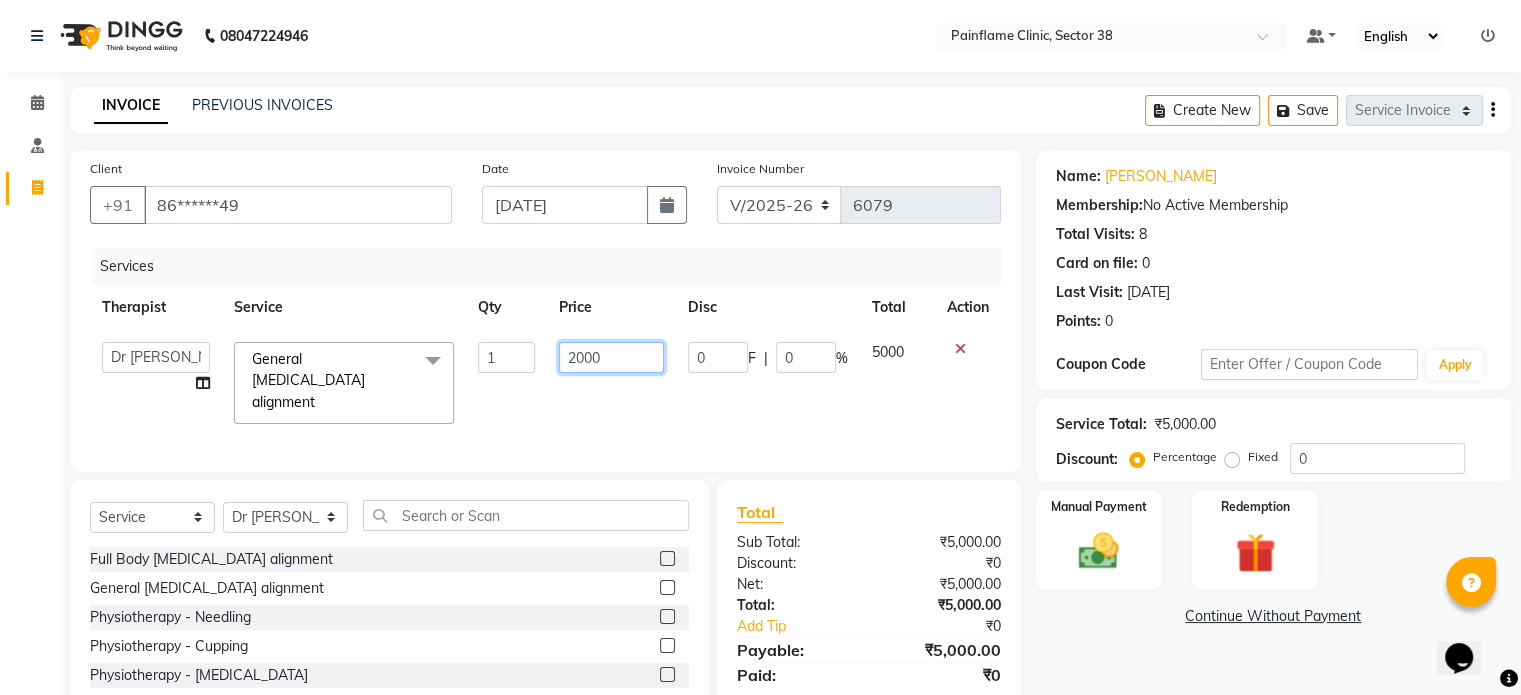 scroll, scrollTop: 119, scrollLeft: 0, axis: vertical 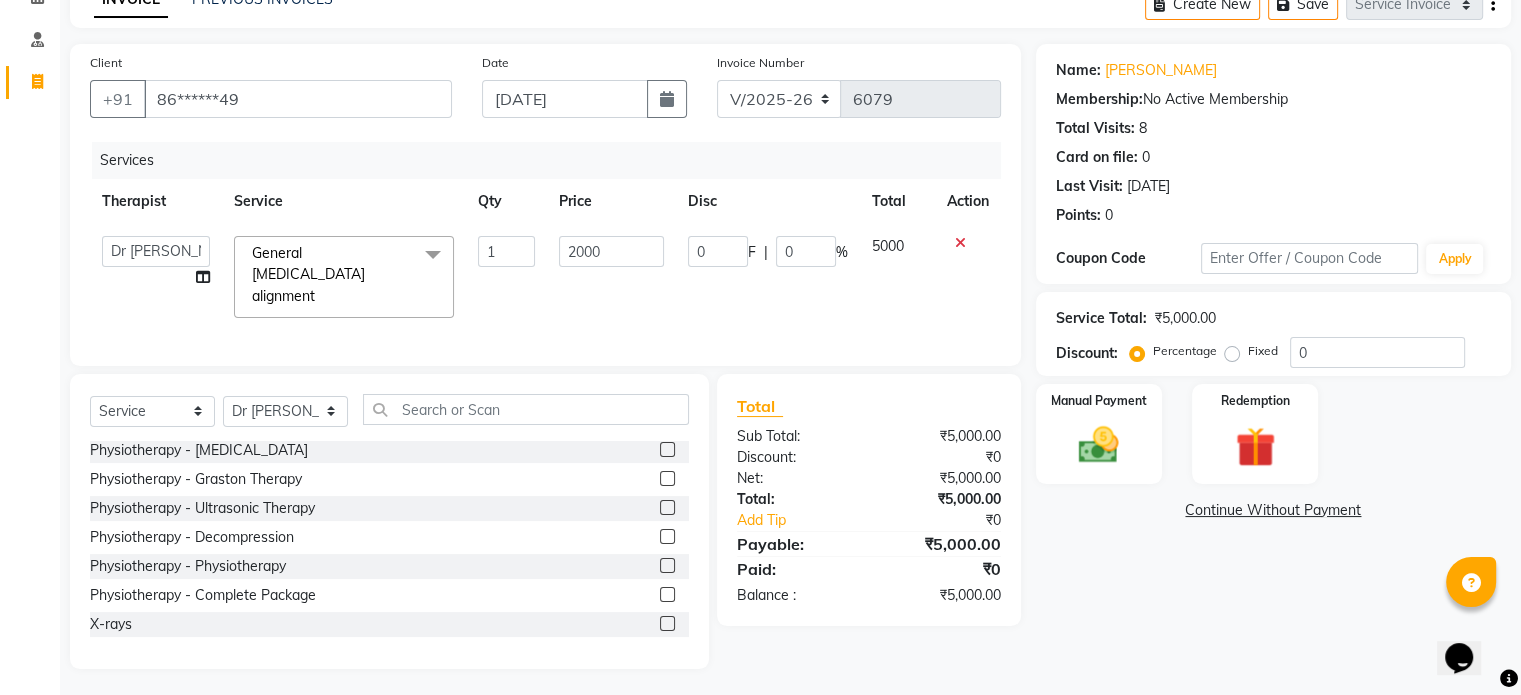 click 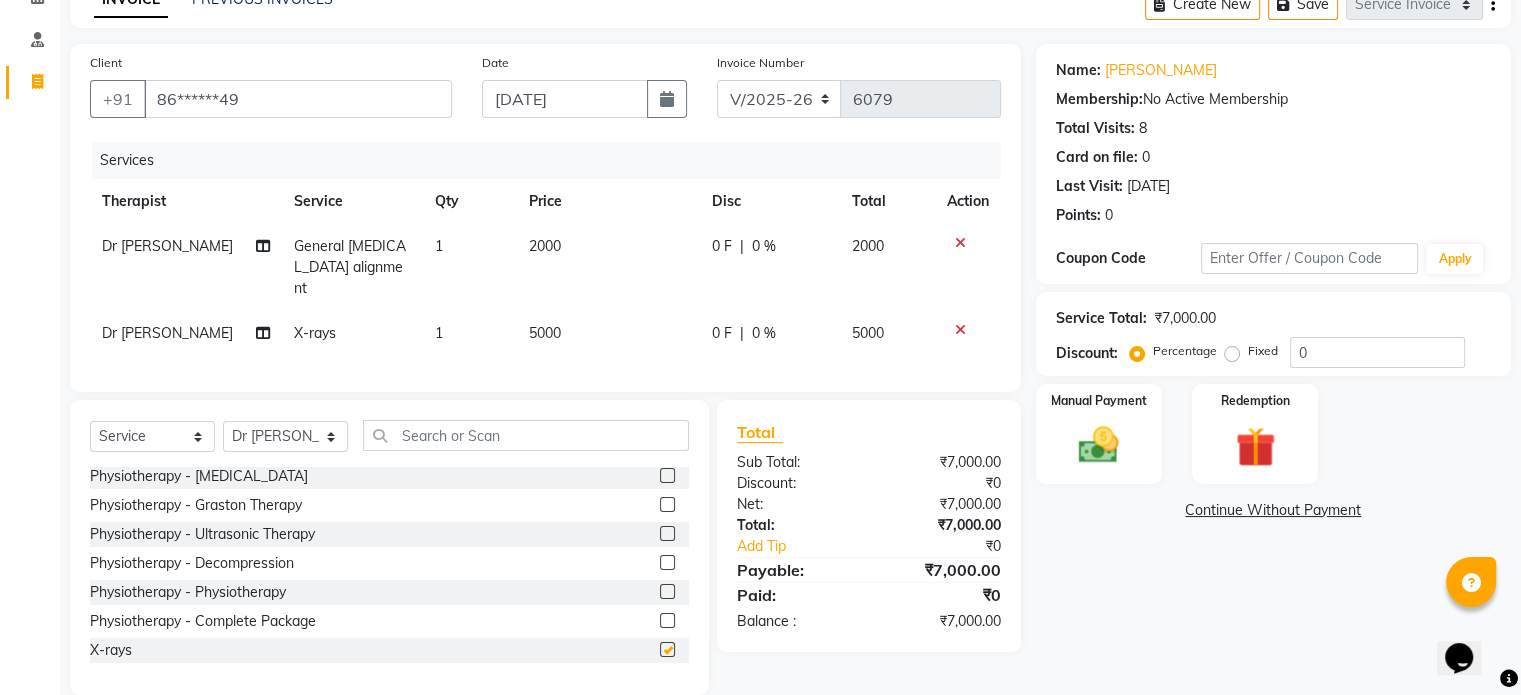 checkbox on "false" 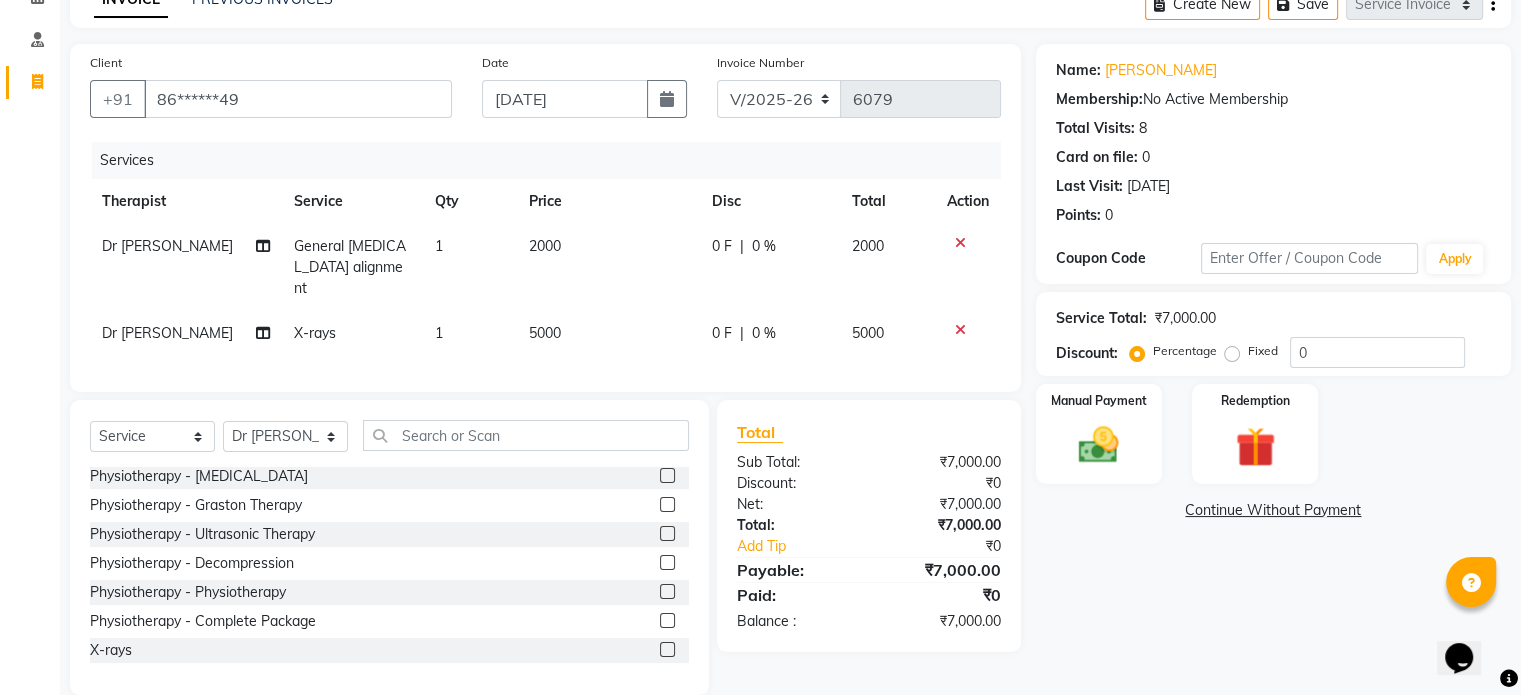 click on "5000" 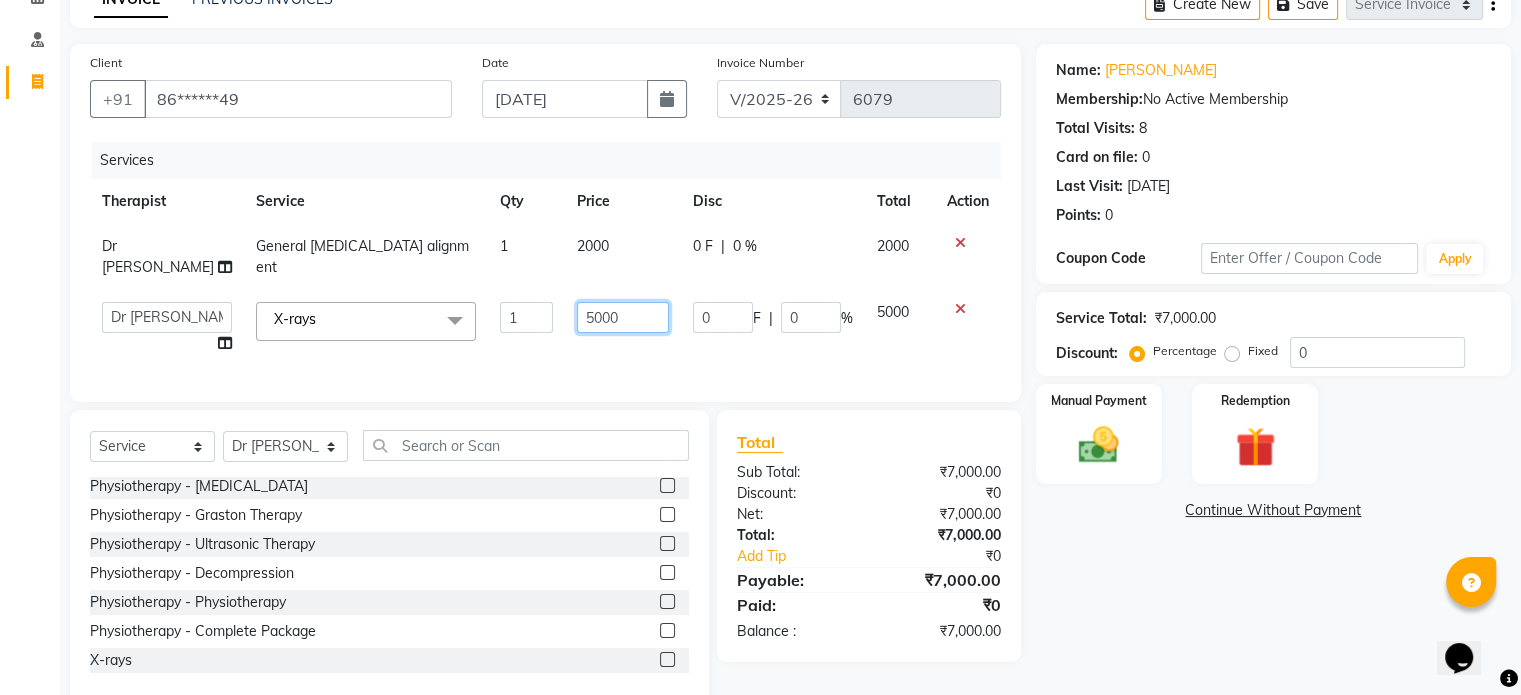 click on "5000" 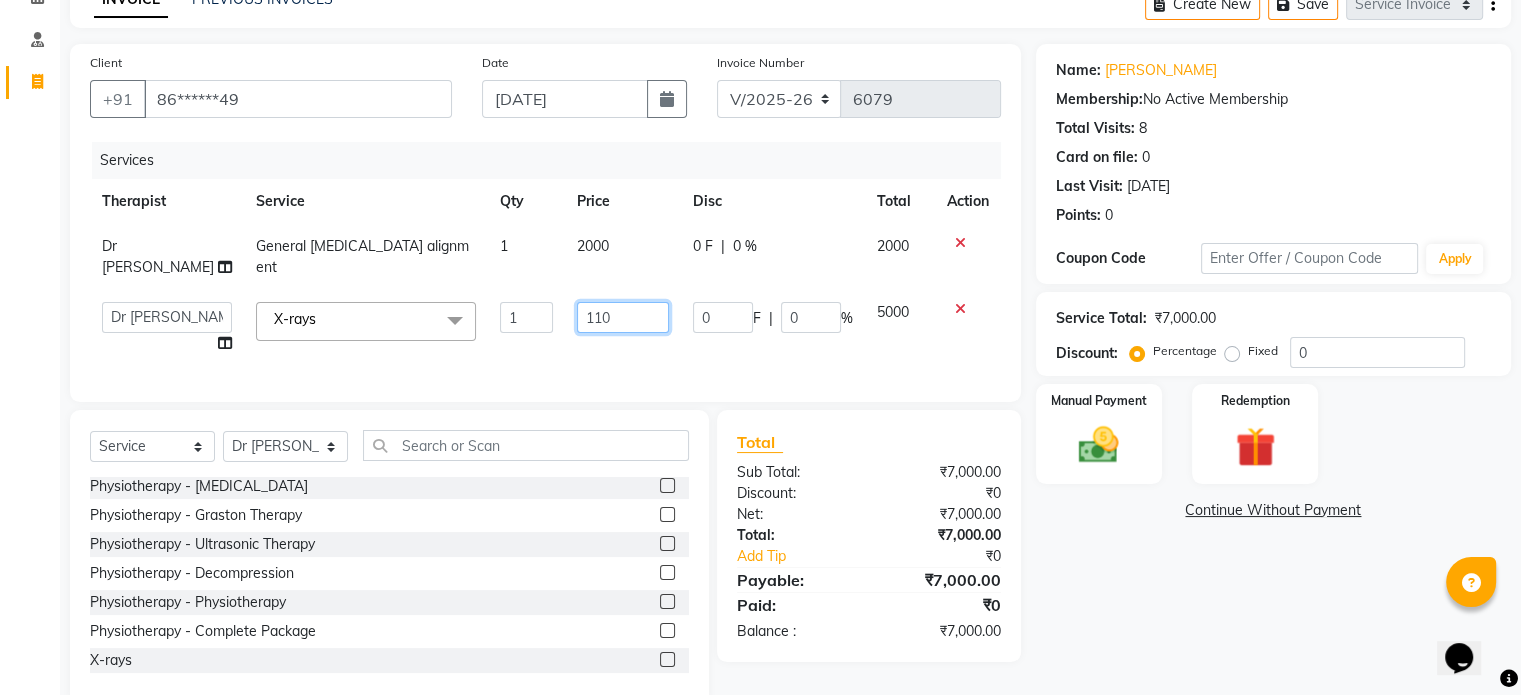 type on "1100" 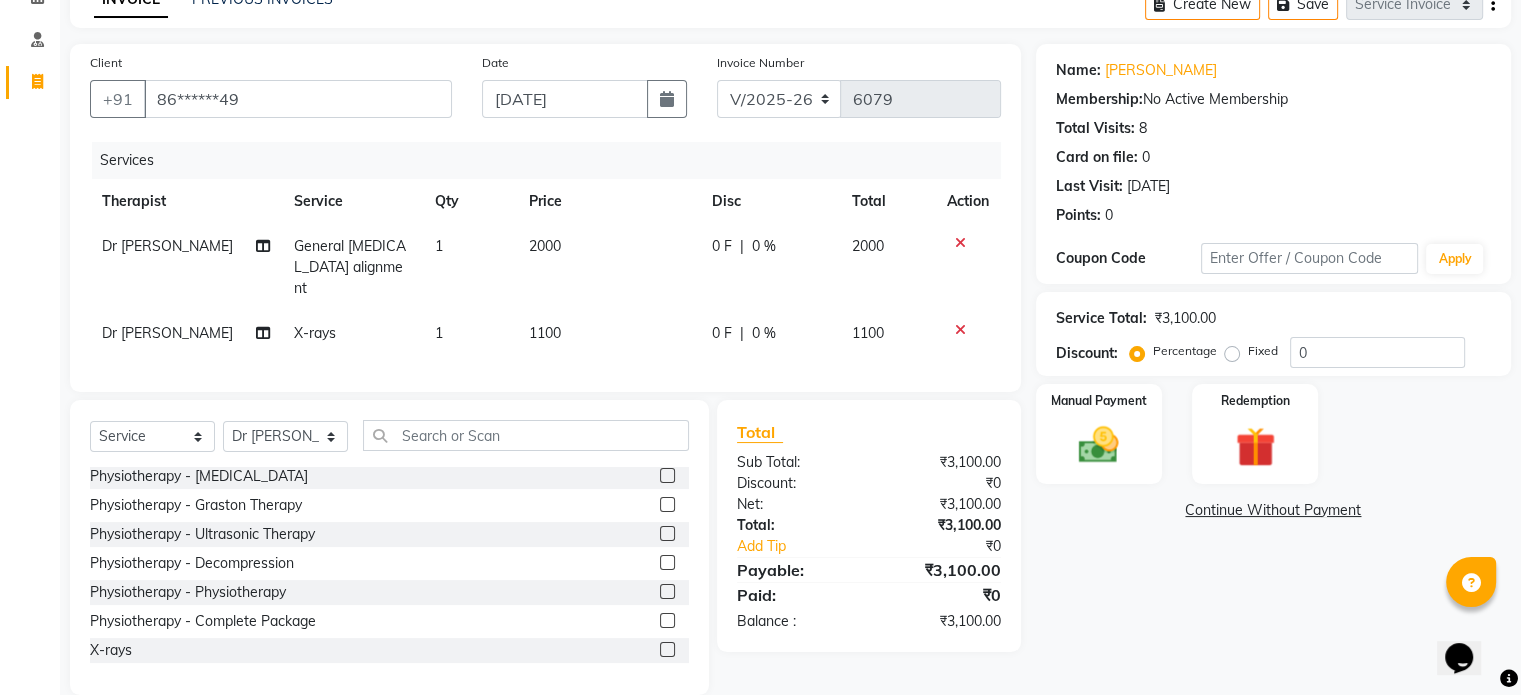 click on "Fixed" 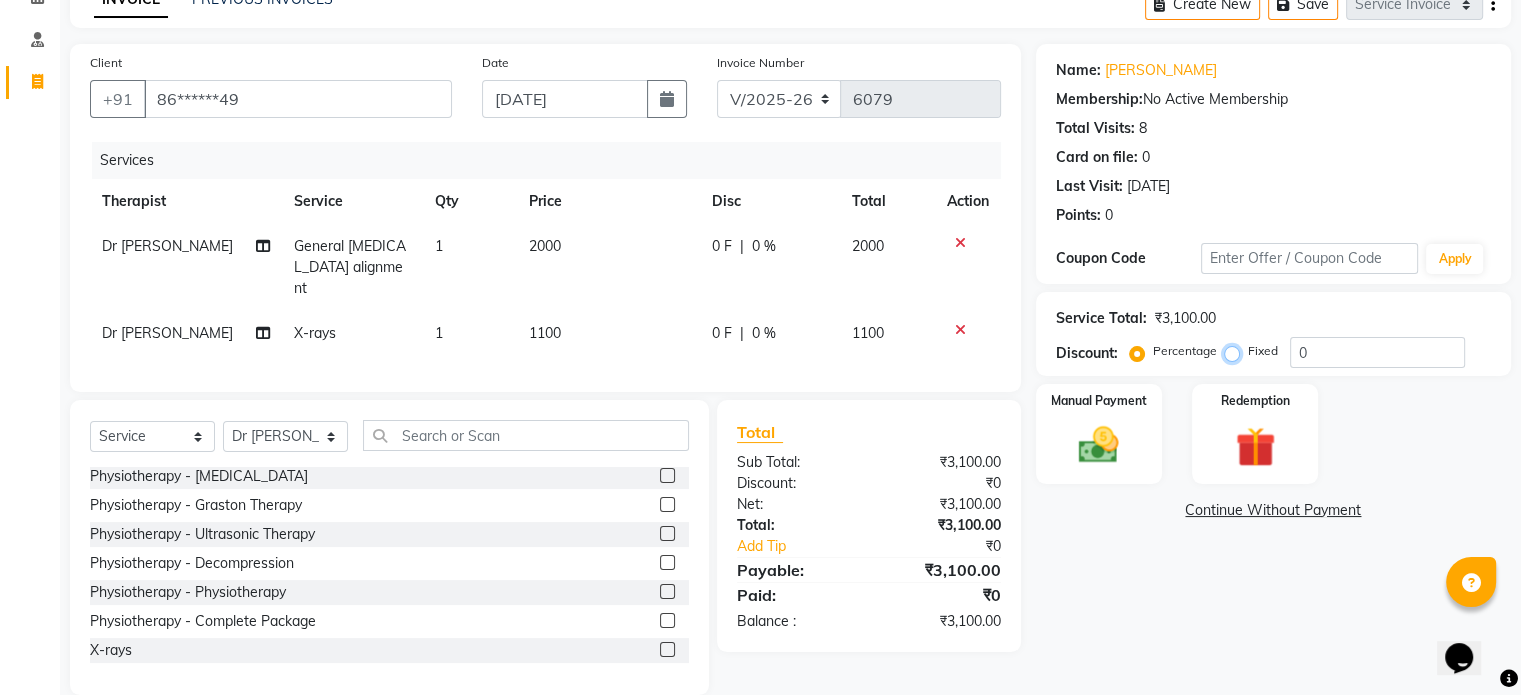 click on "Fixed" at bounding box center (1236, 351) 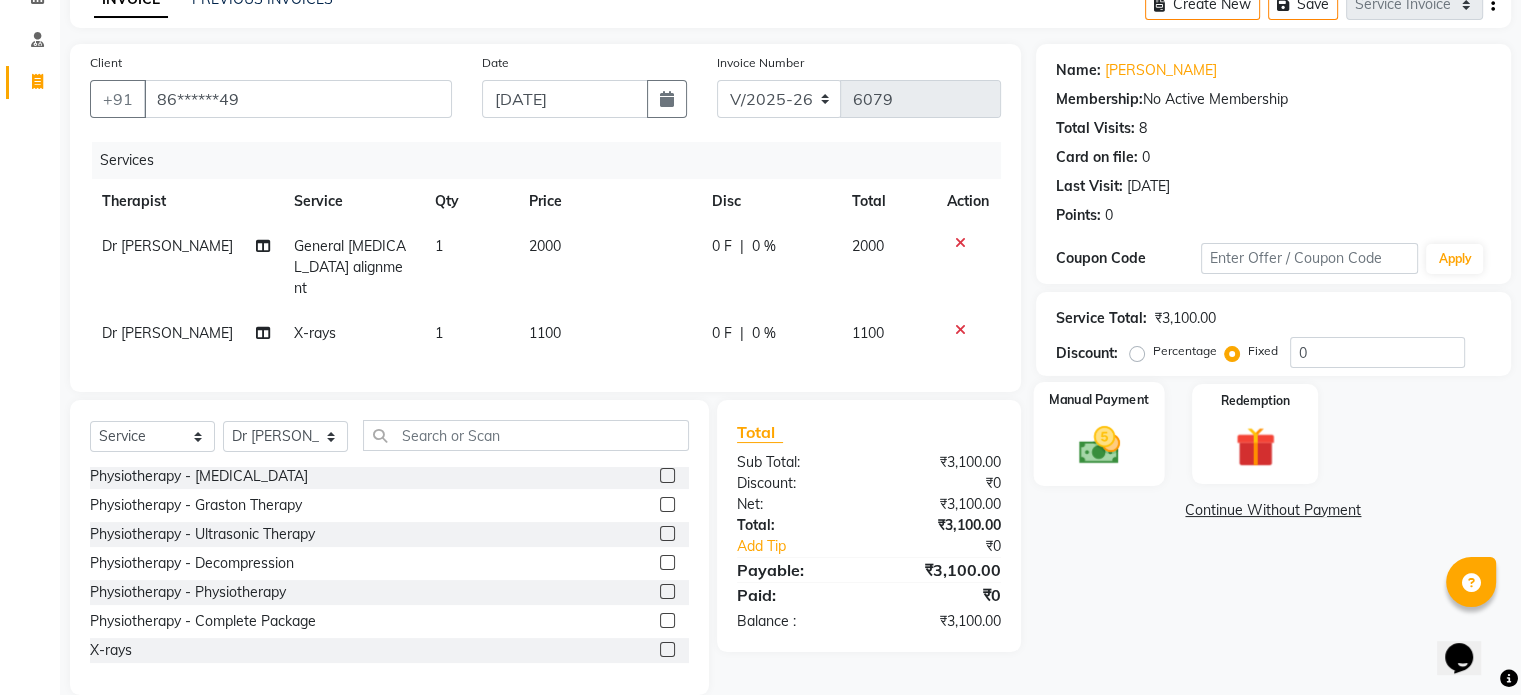click on "Manual Payment" 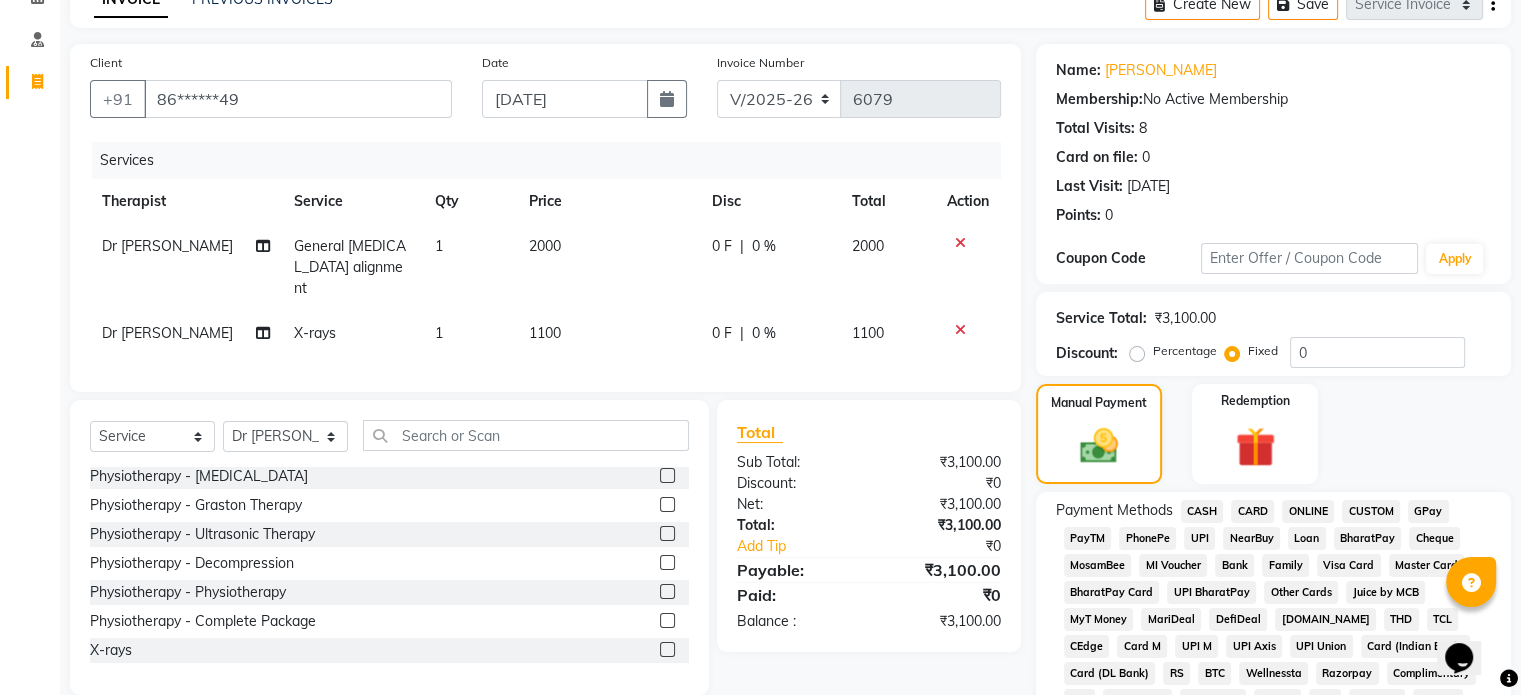 click on "CARD" 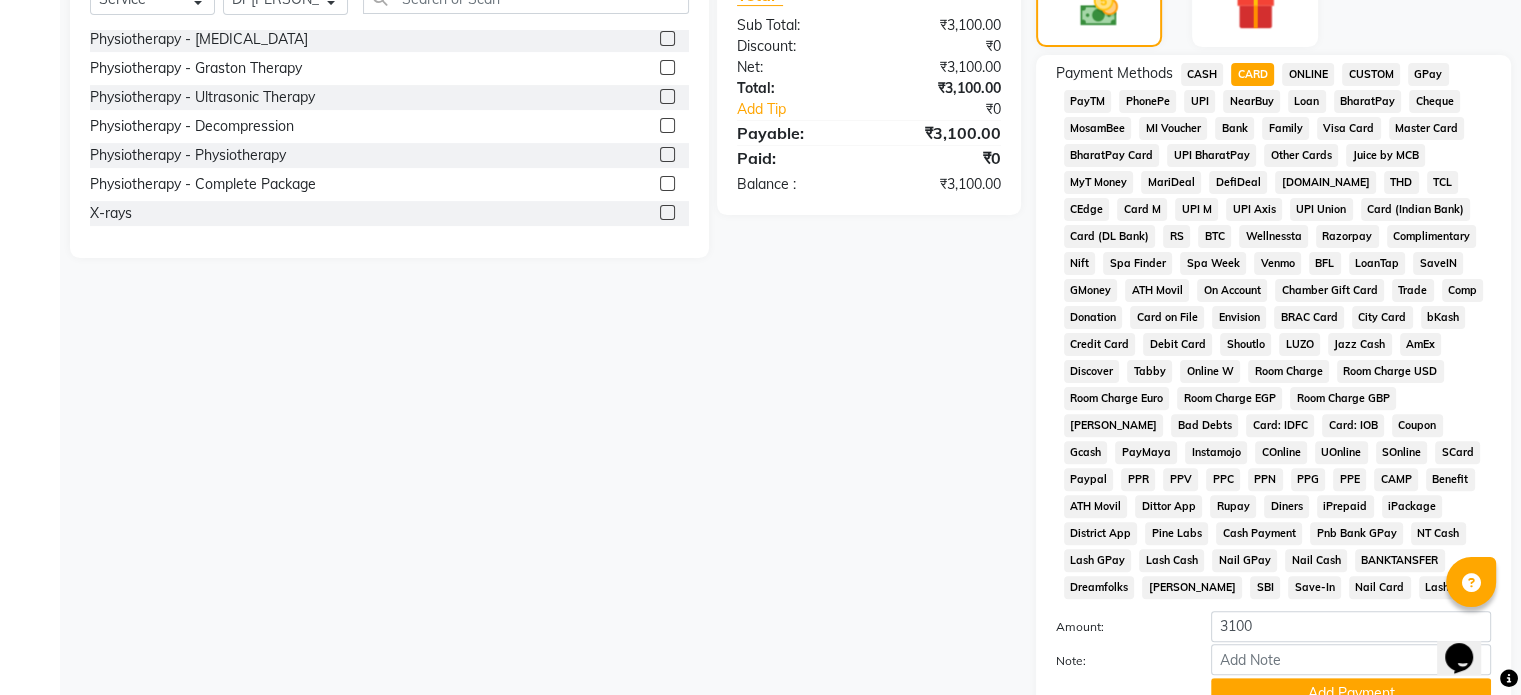 scroll, scrollTop: 652, scrollLeft: 0, axis: vertical 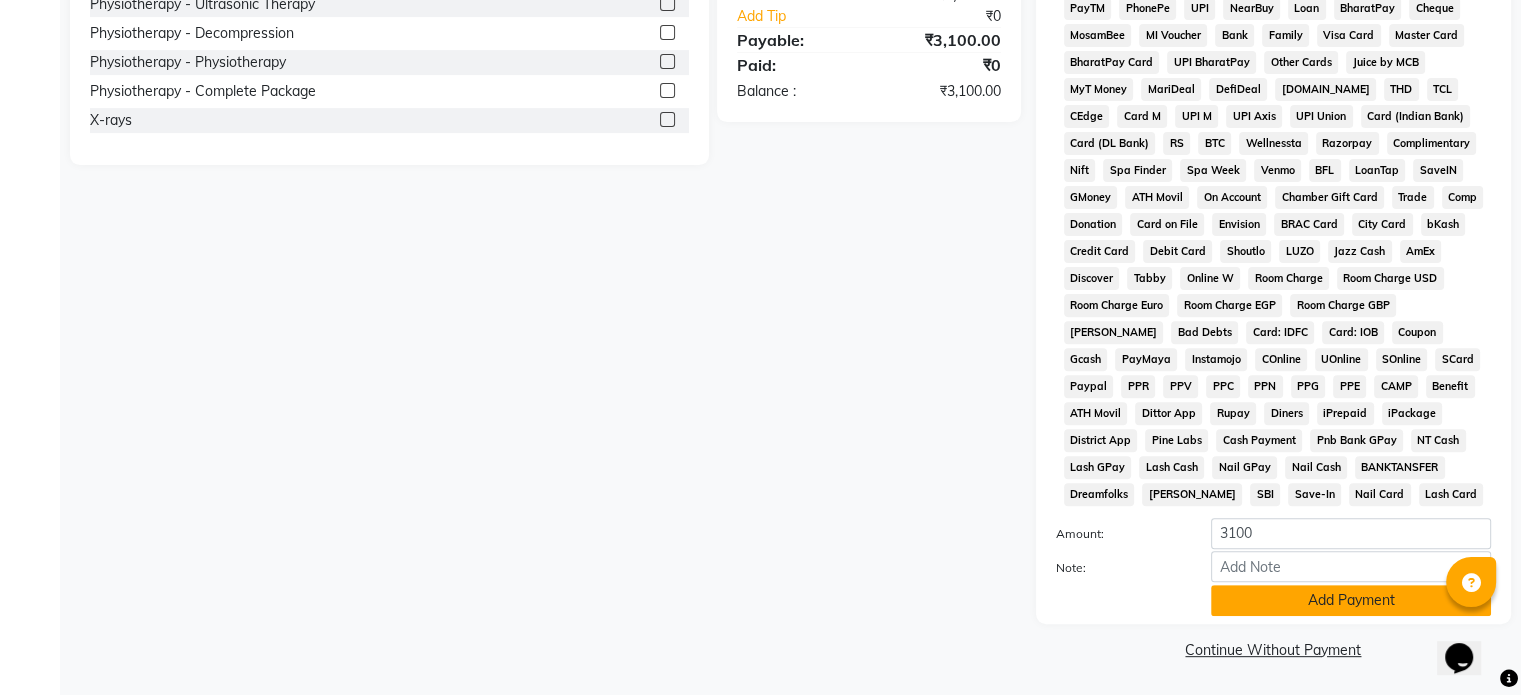 click on "Add Payment" 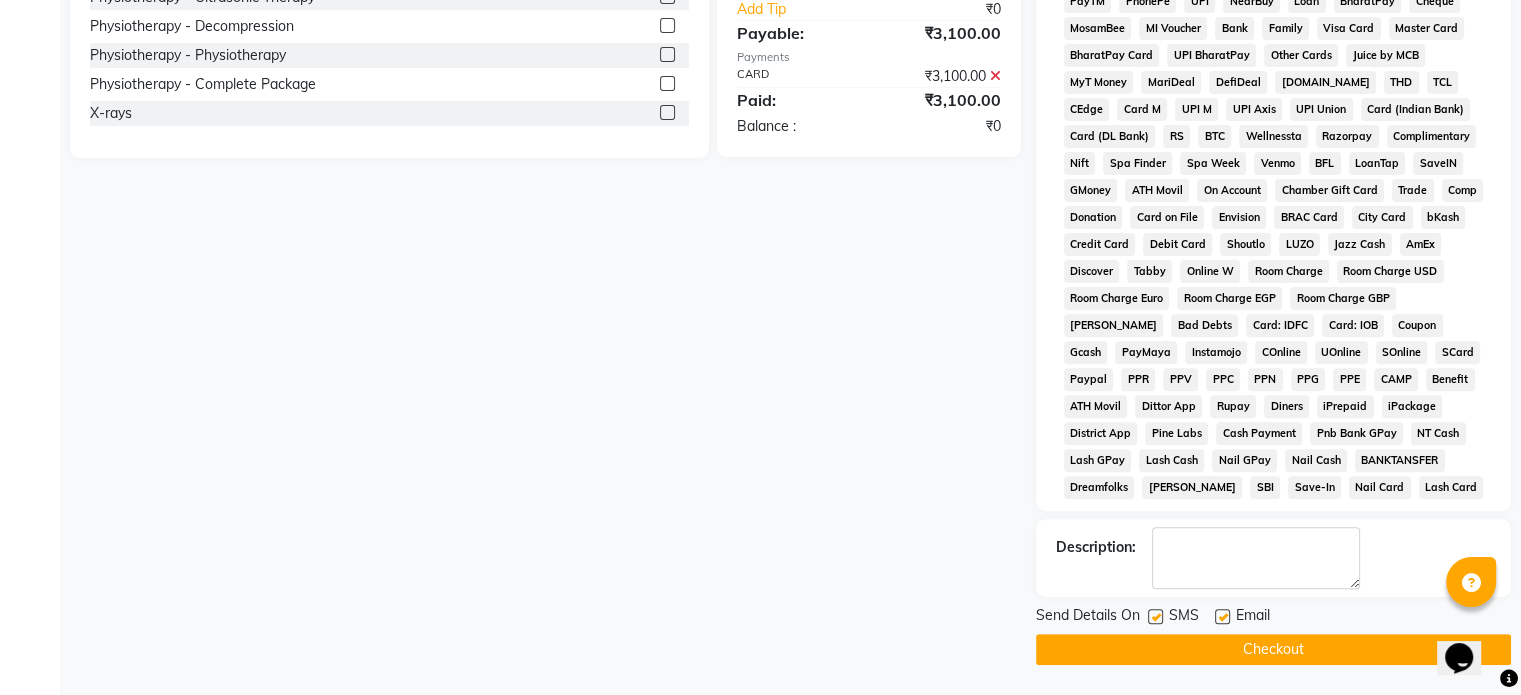 click 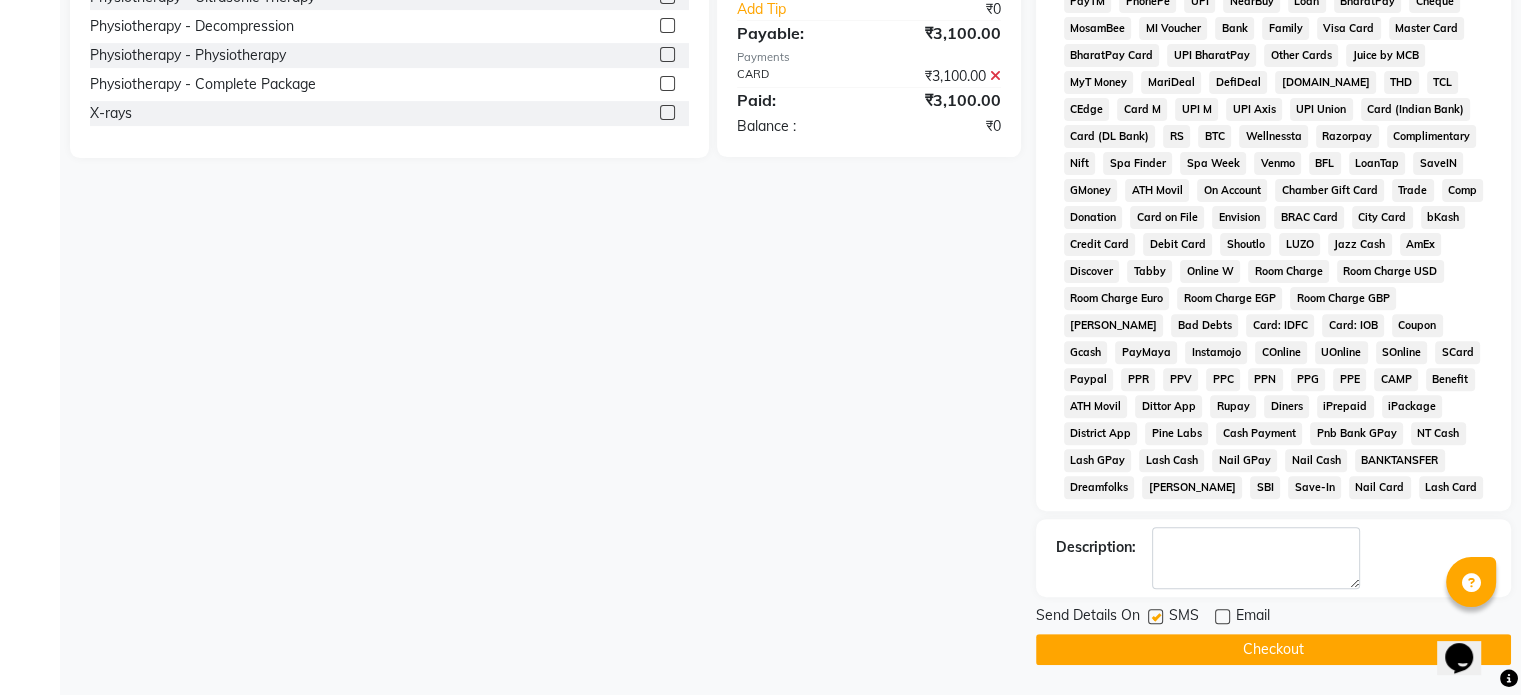 click 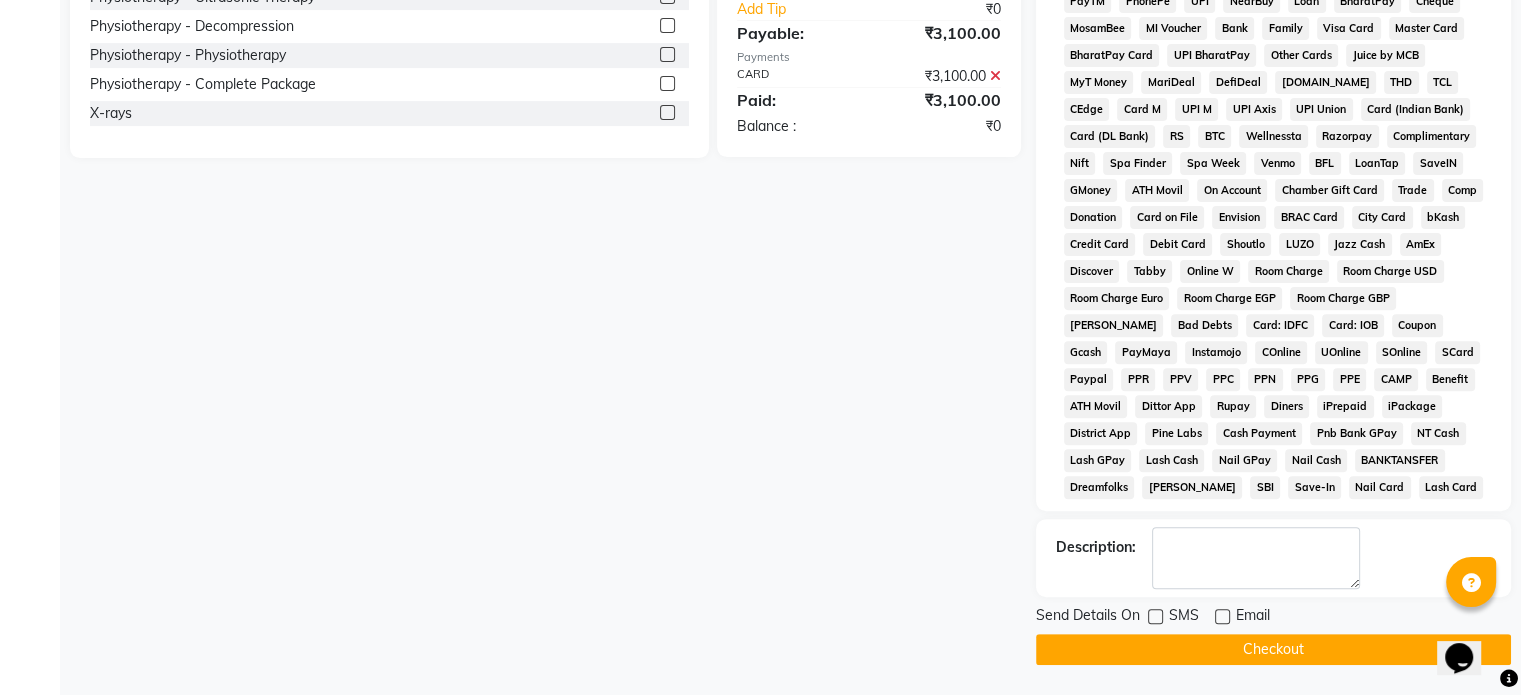 click on "Checkout" 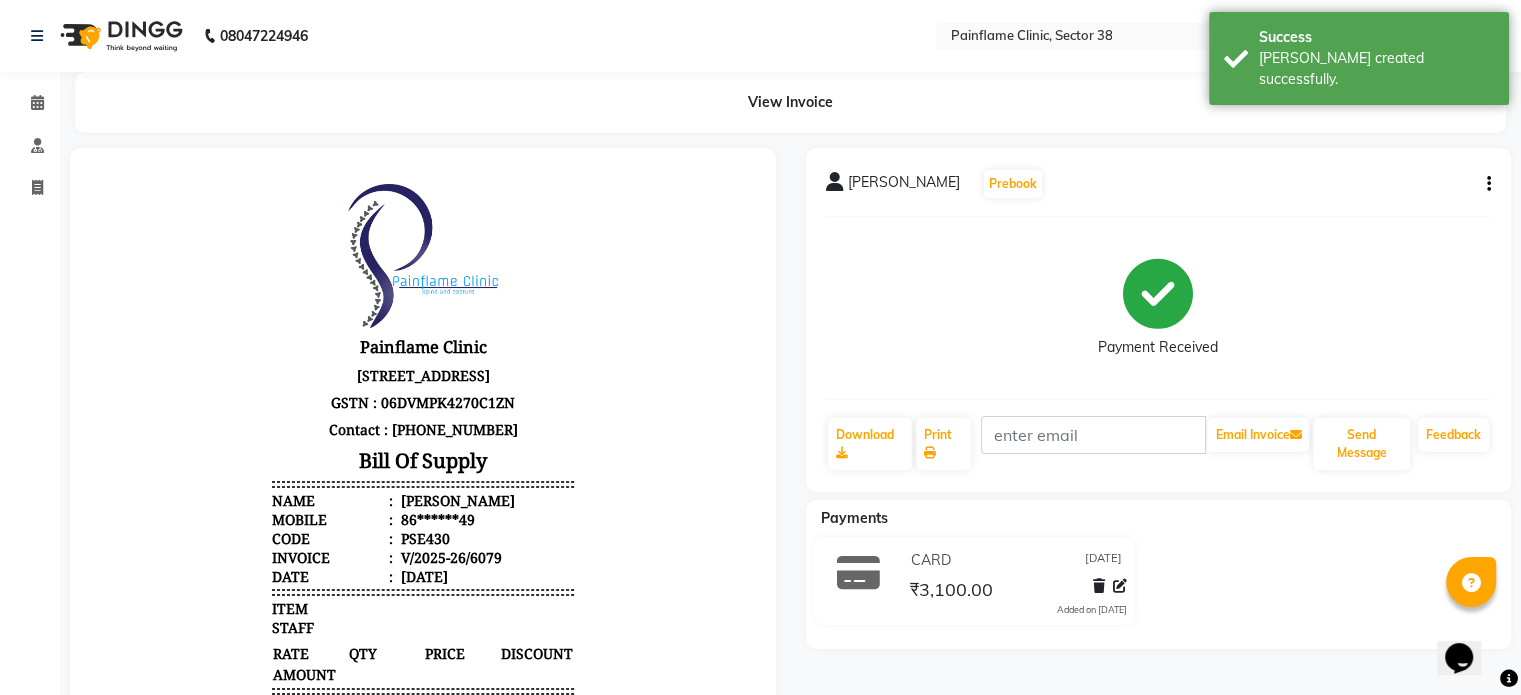 scroll, scrollTop: 0, scrollLeft: 0, axis: both 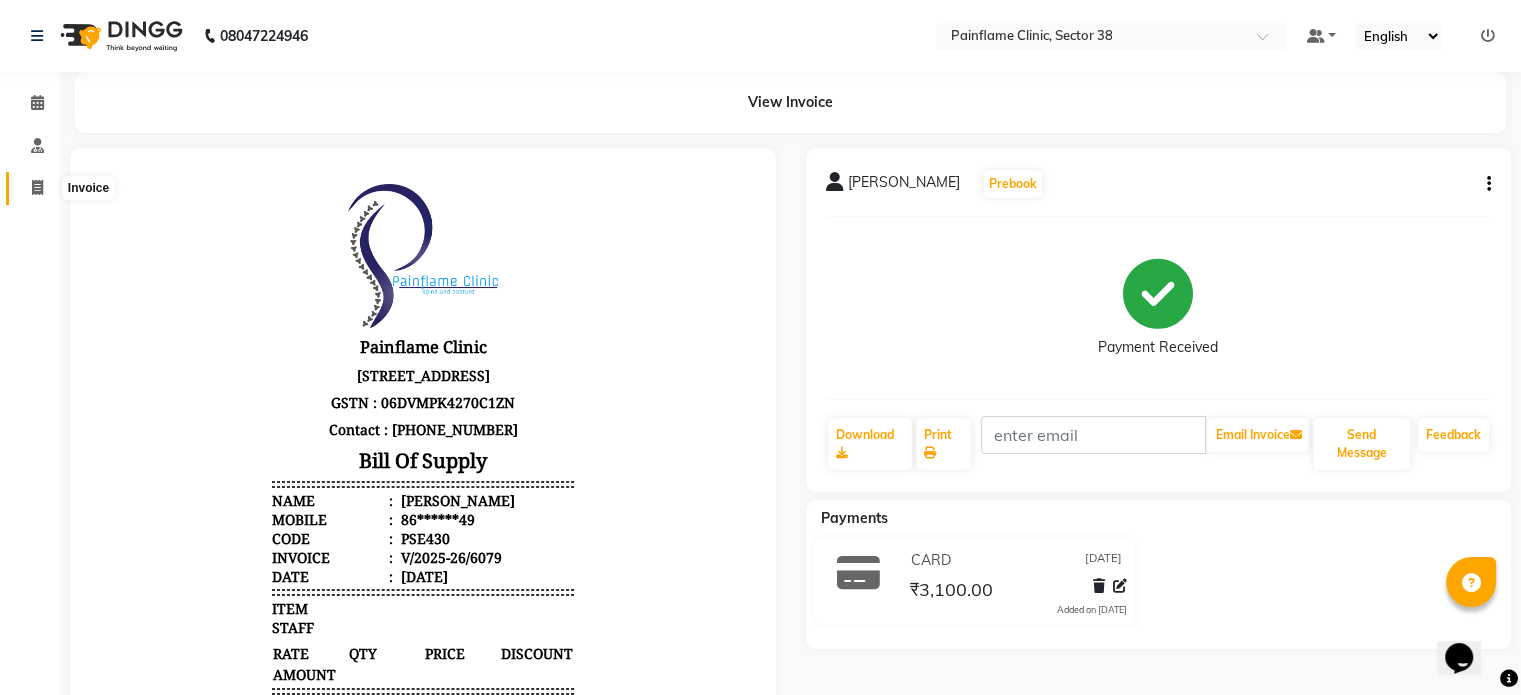 click 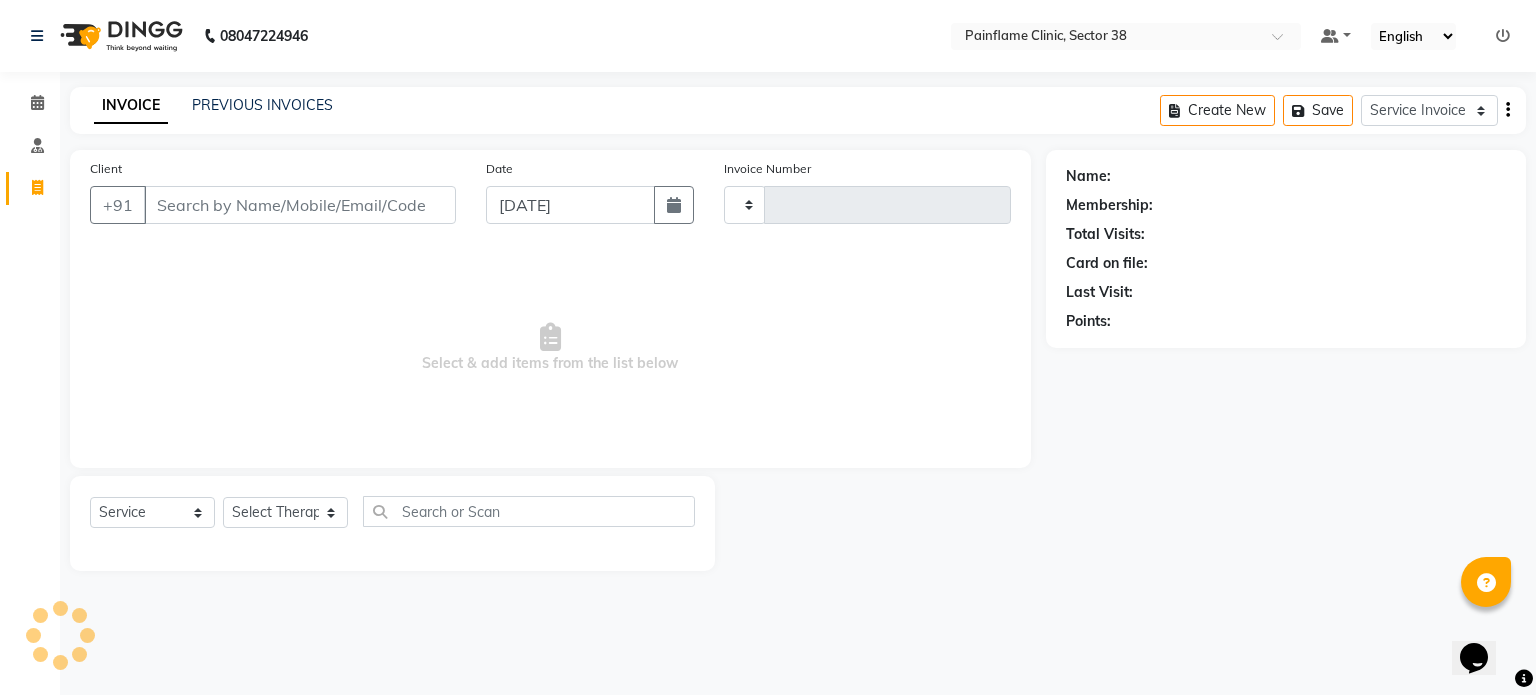 type on "6080" 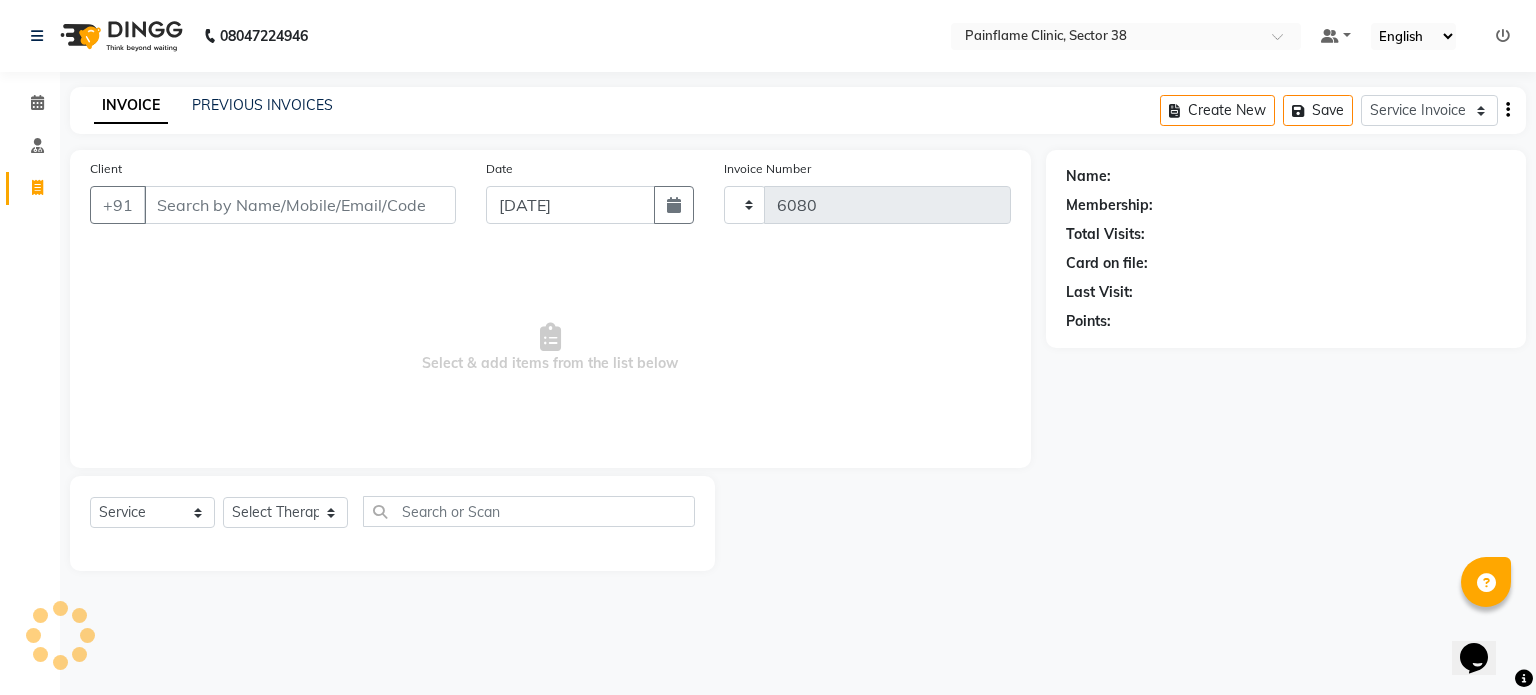 select on "3964" 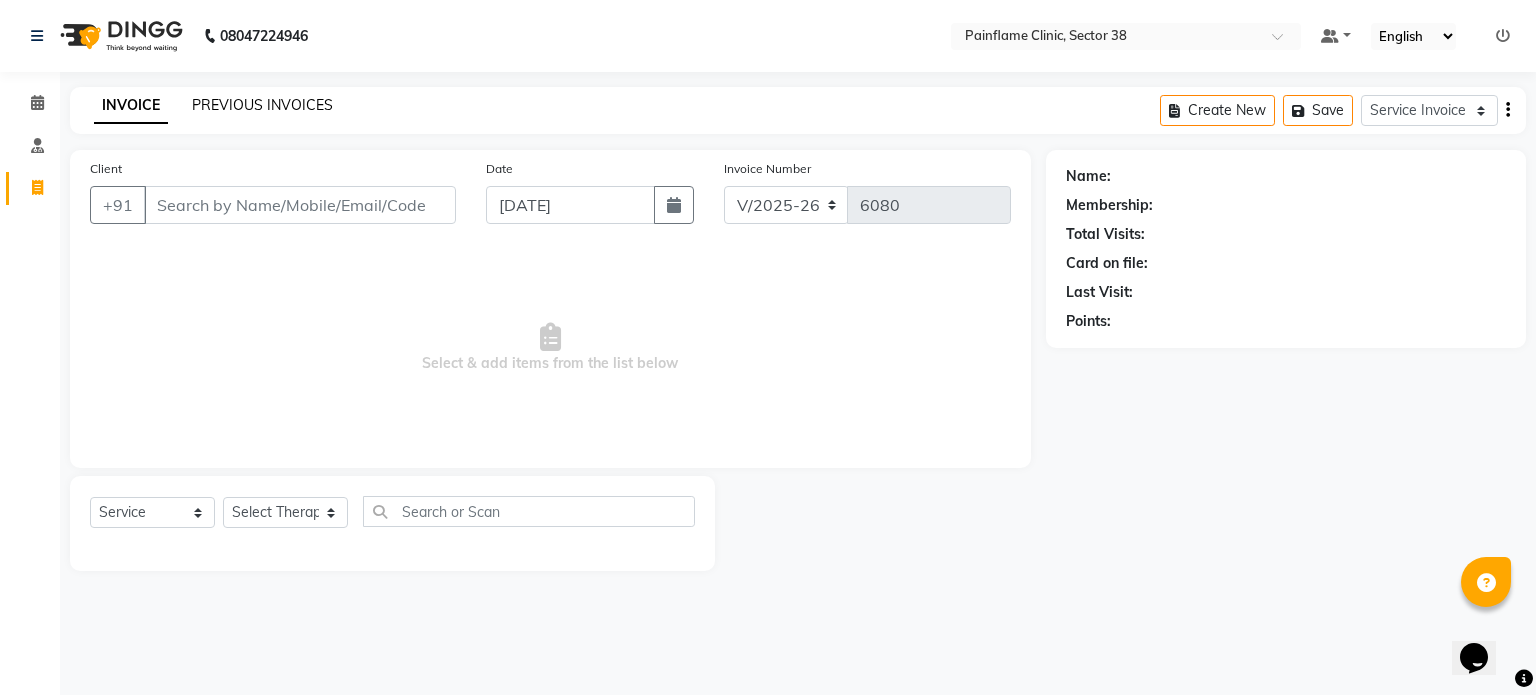click on "PREVIOUS INVOICES" 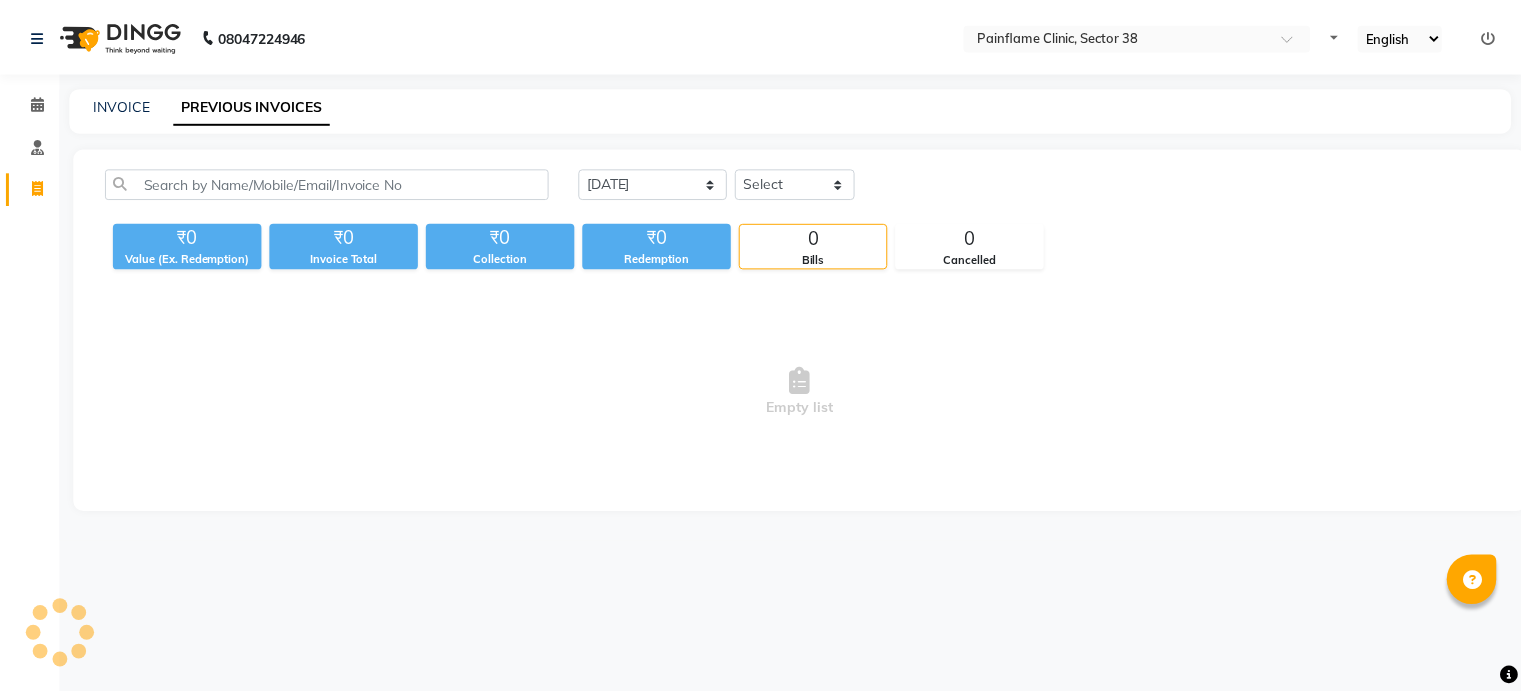 scroll, scrollTop: 0, scrollLeft: 0, axis: both 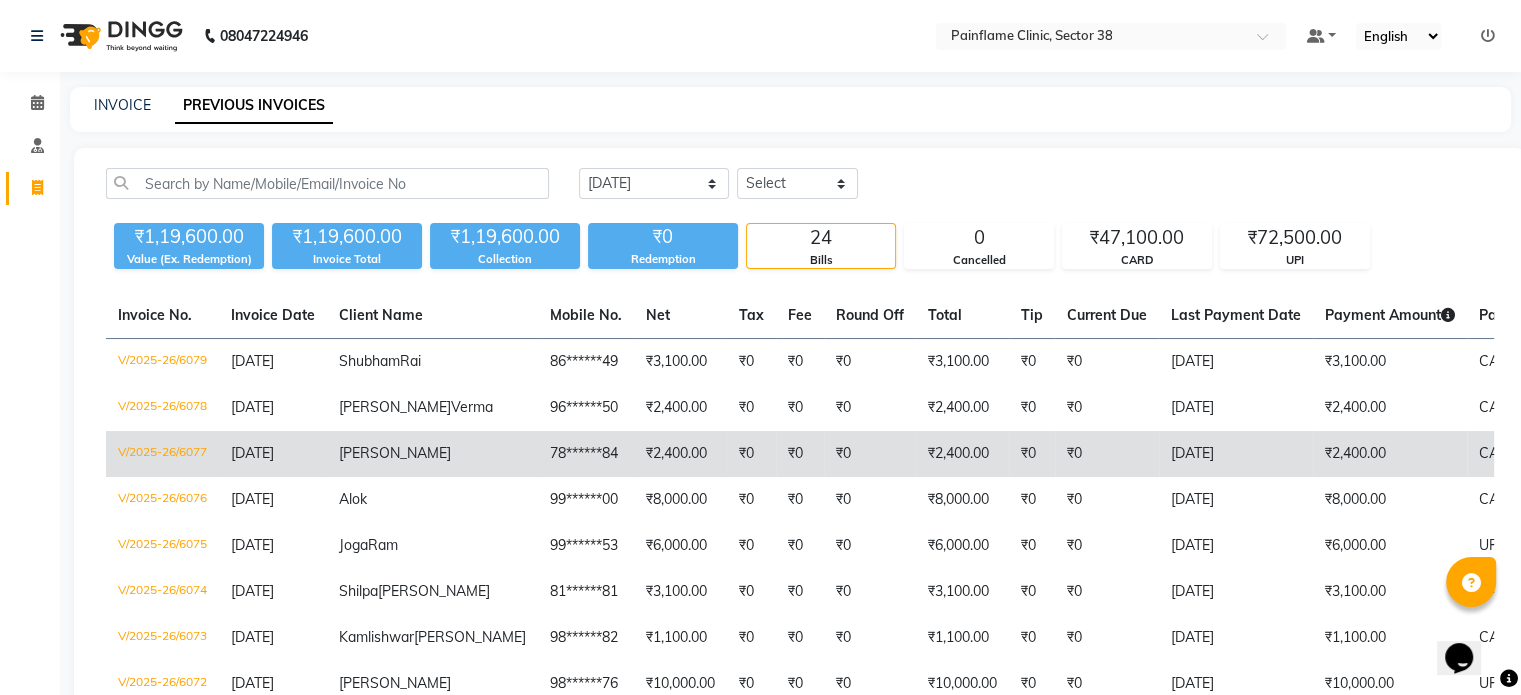 click on "₹0" 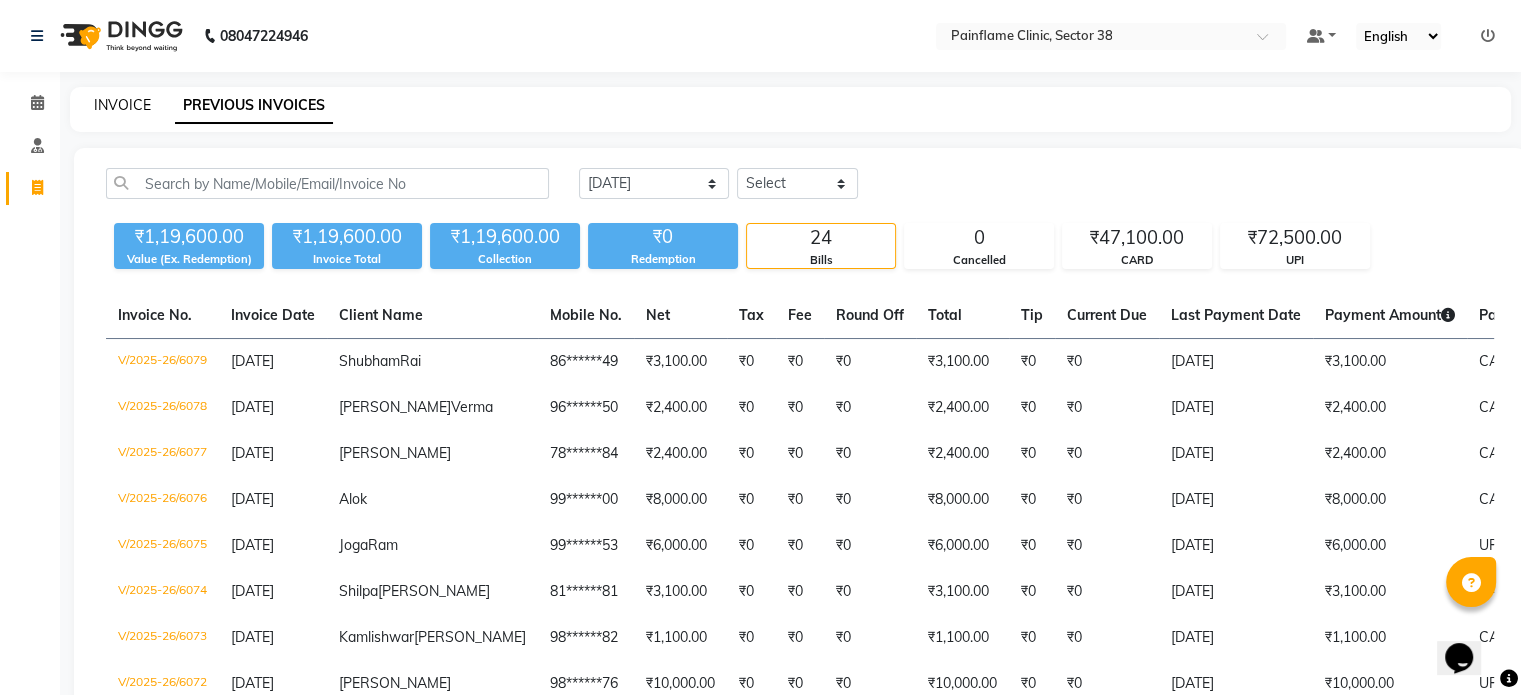 click on "INVOICE" 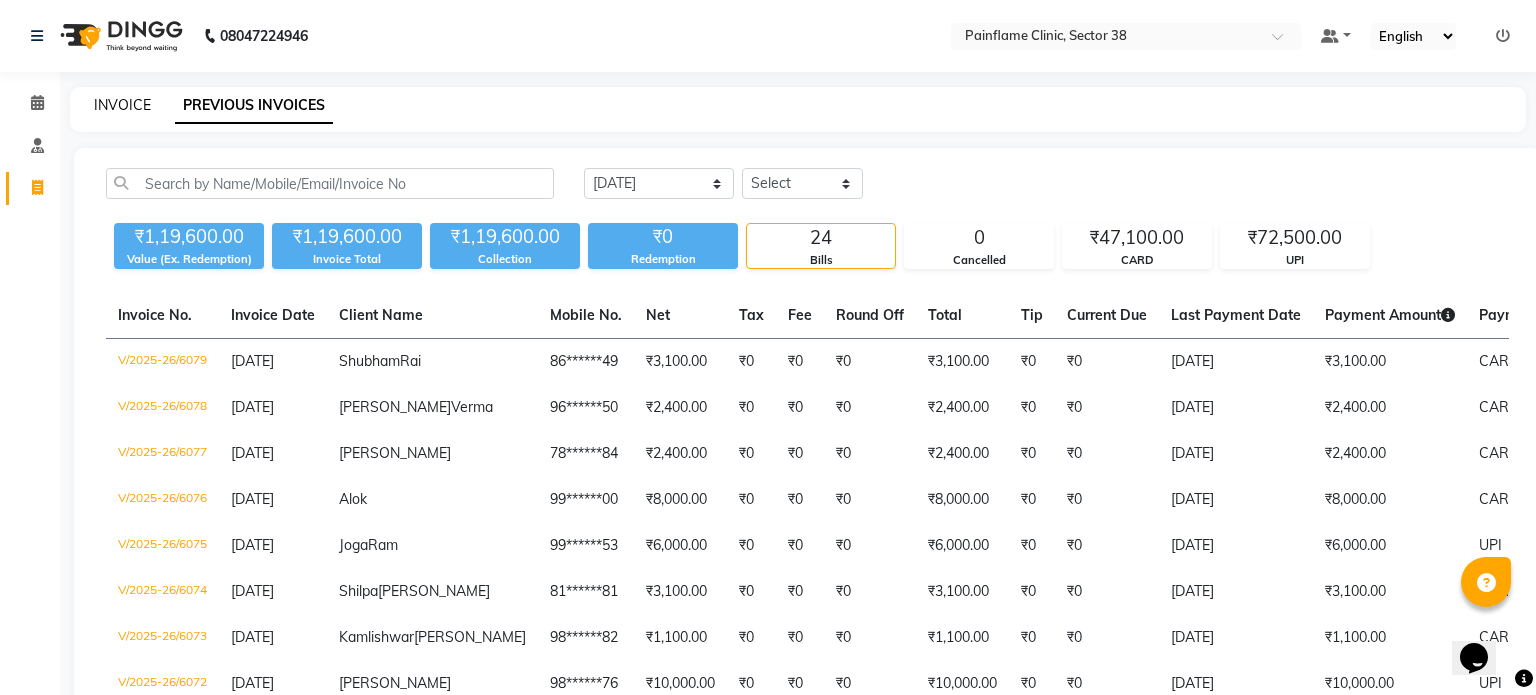 select on "service" 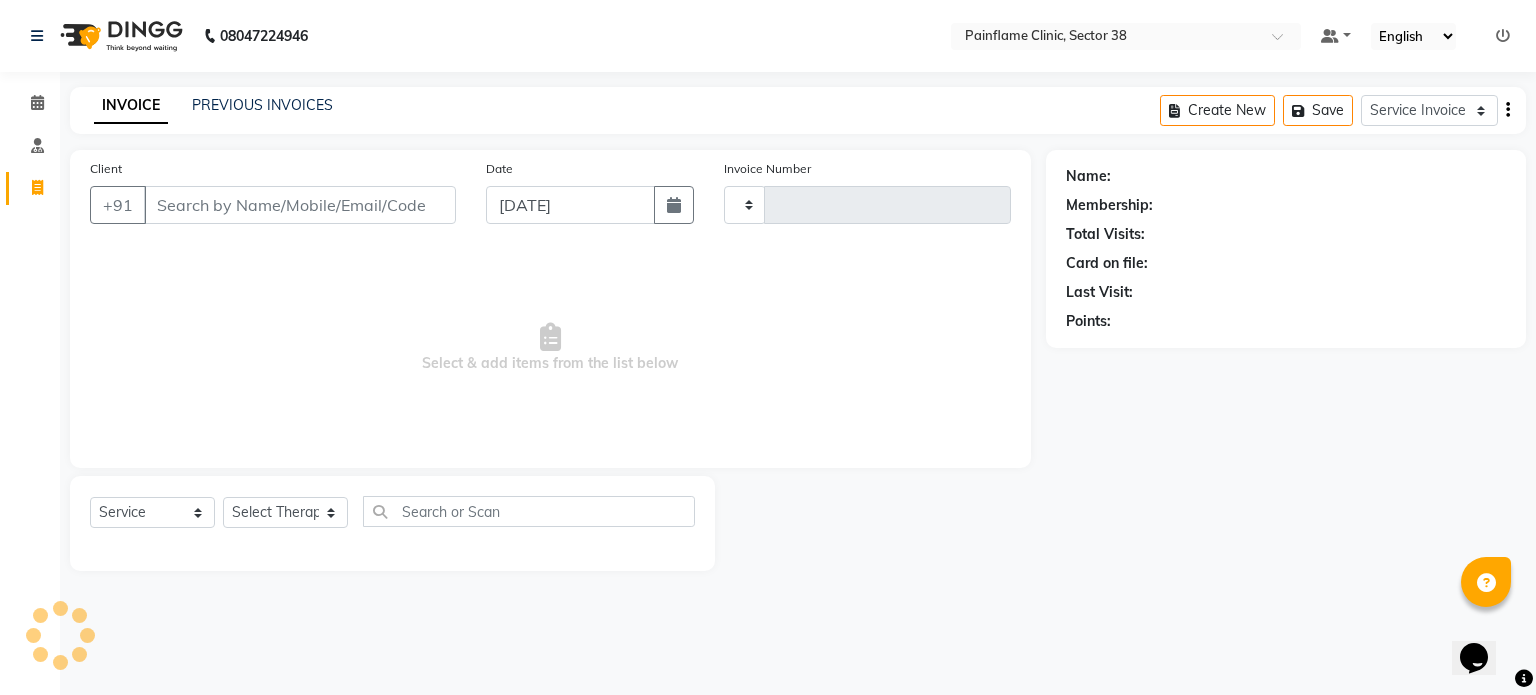 type on "6080" 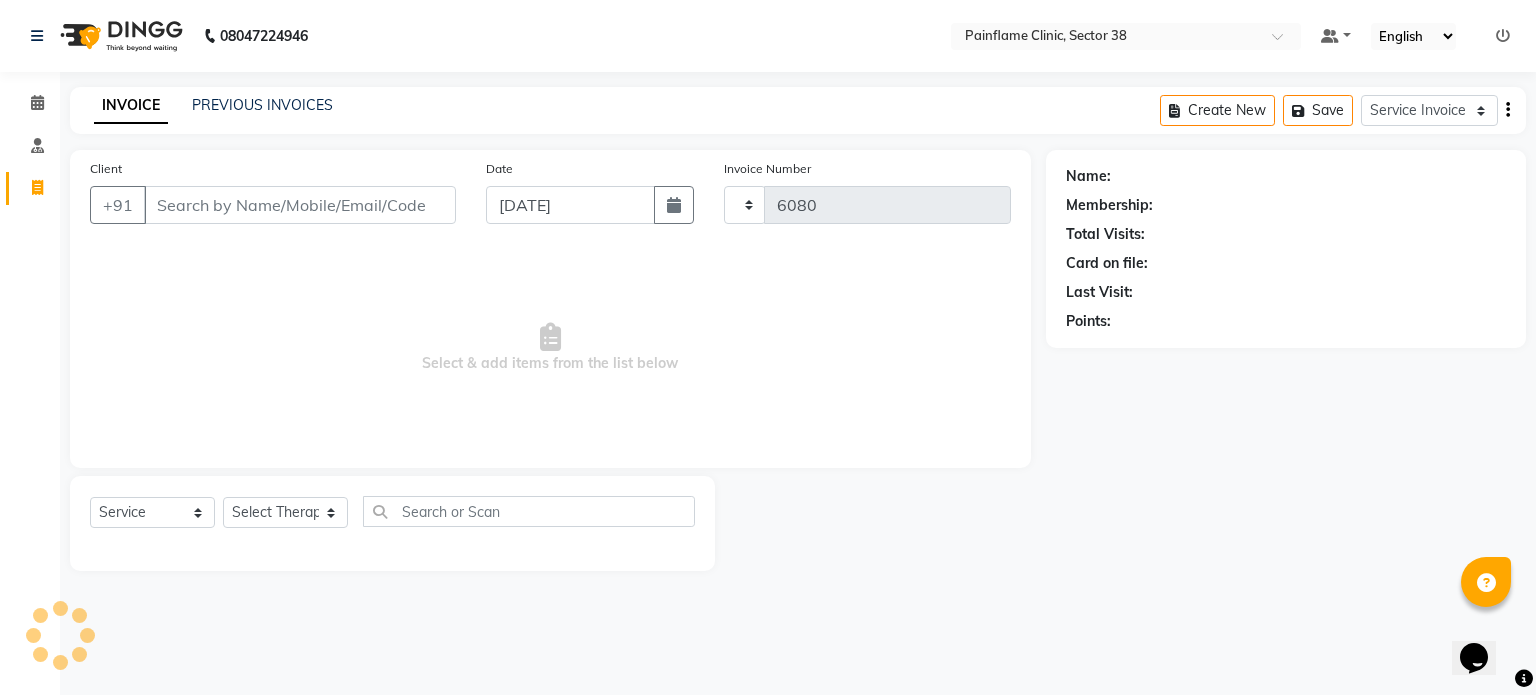 select on "3964" 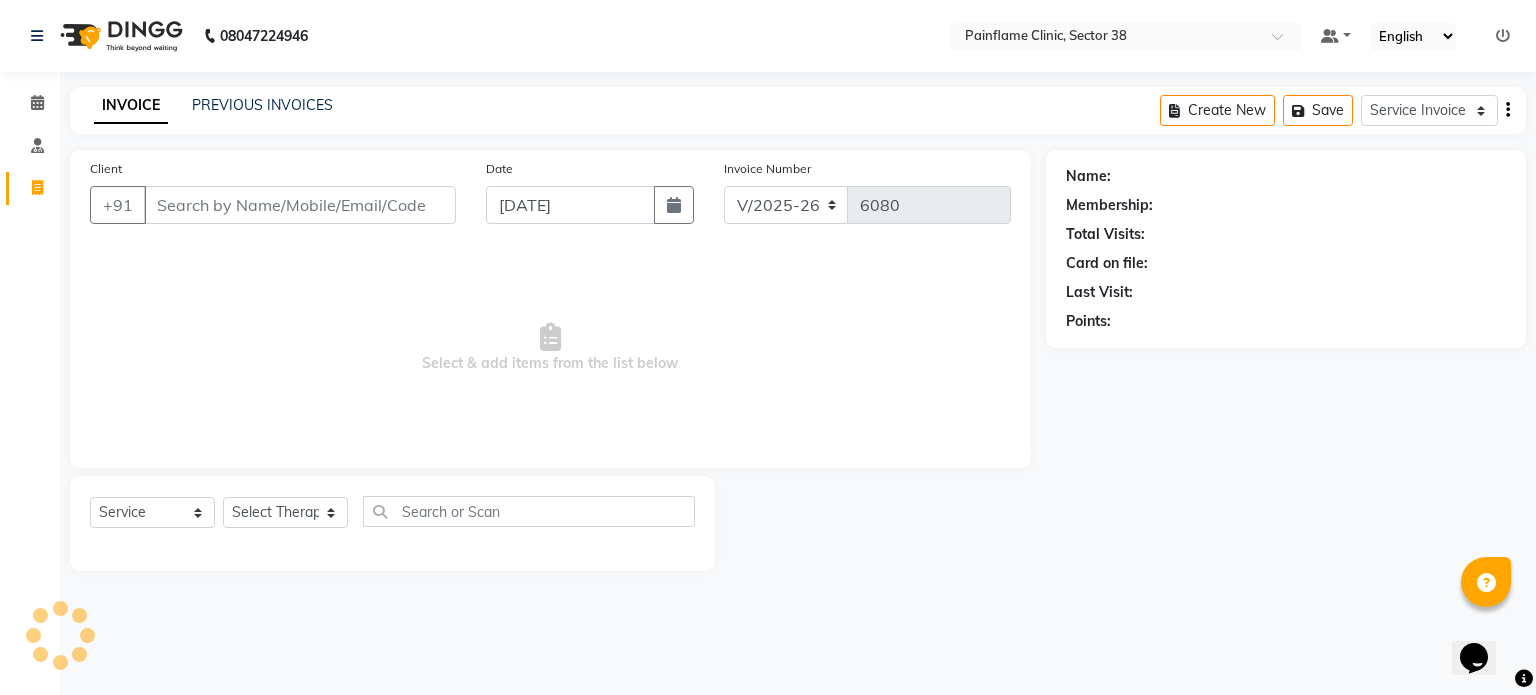 click on "Client" at bounding box center (300, 205) 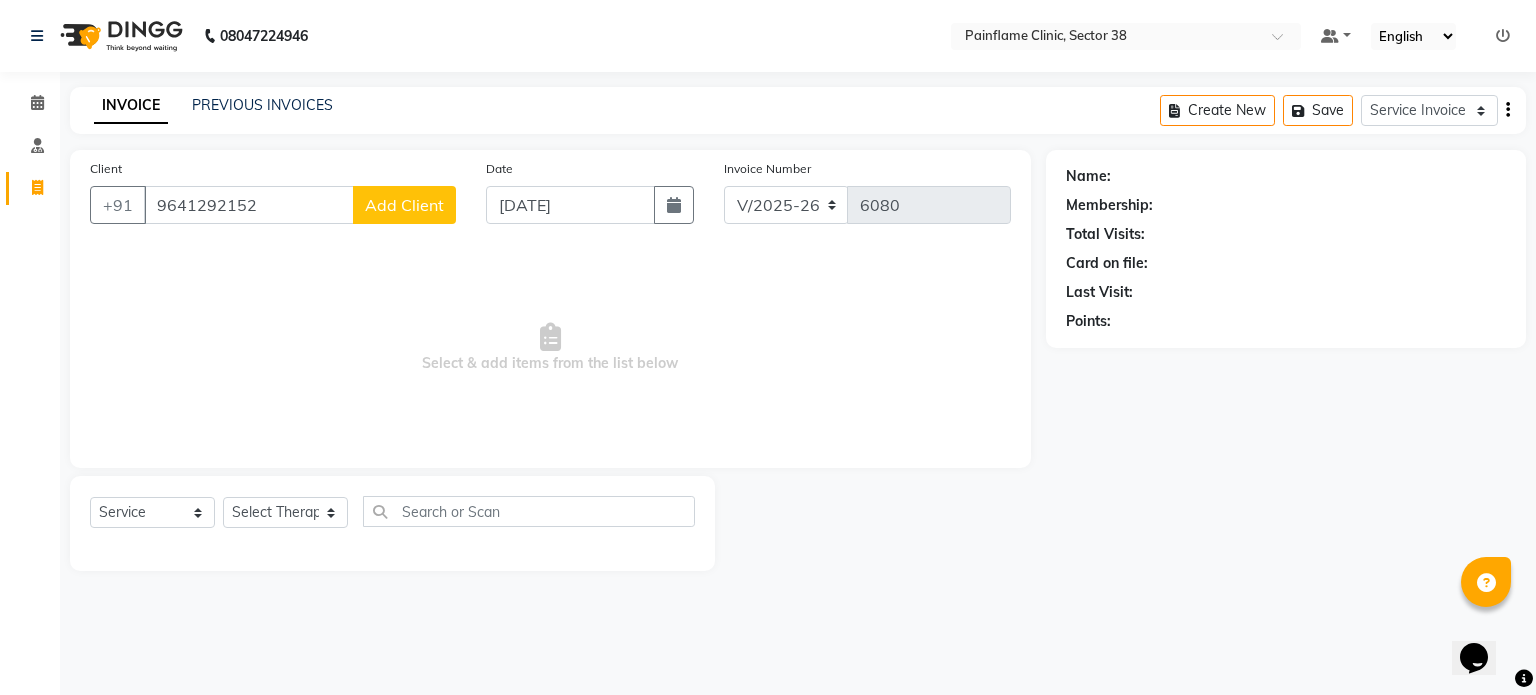 type on "9641292152" 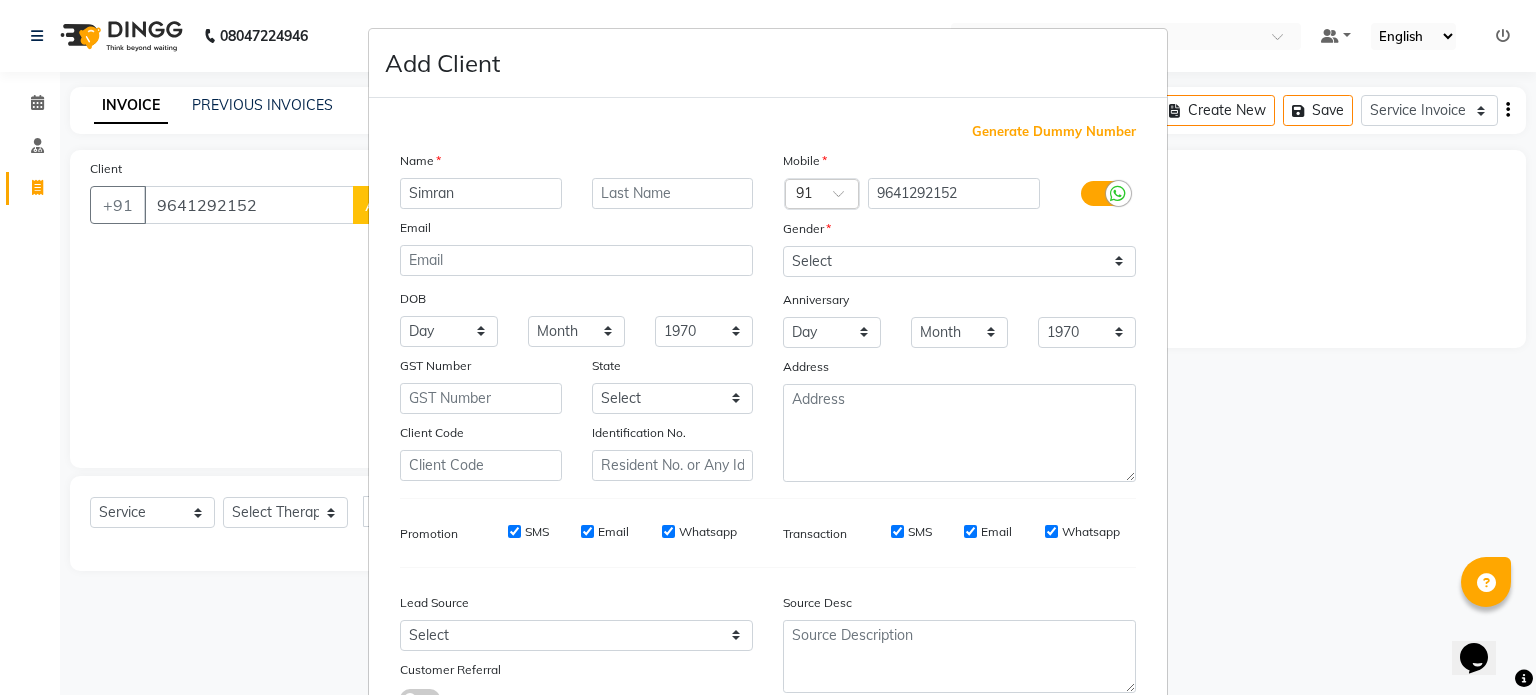 type on "Simran" 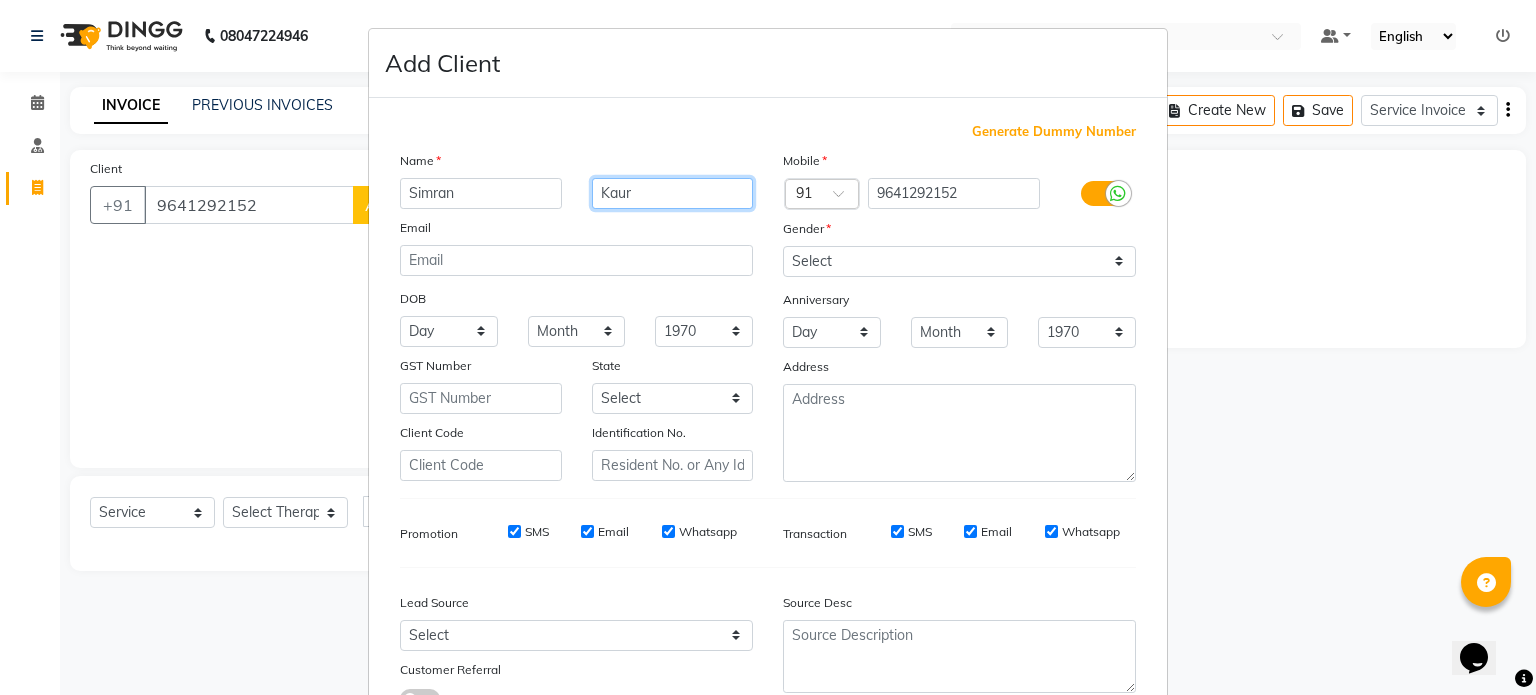 type on "Kaur" 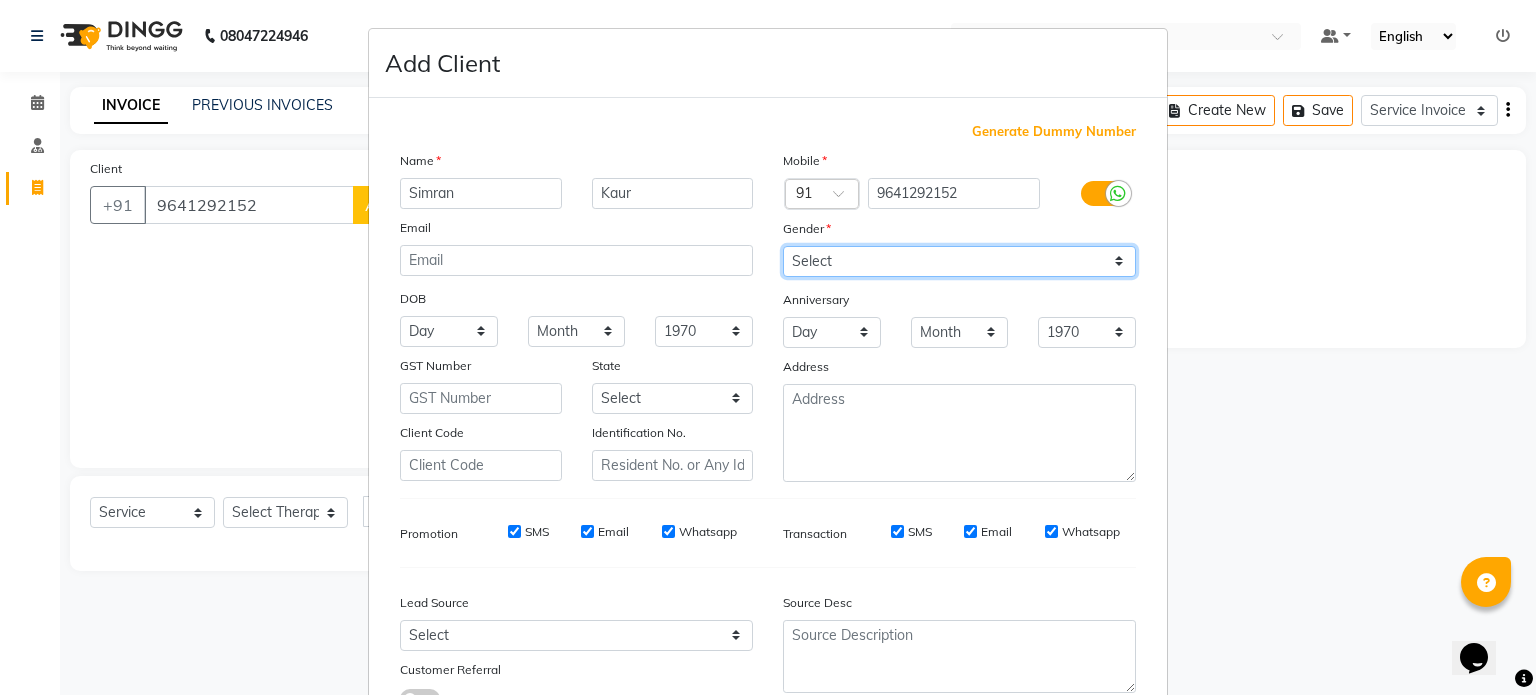 click on "Select [DEMOGRAPHIC_DATA] [DEMOGRAPHIC_DATA] Other Prefer Not To Say" at bounding box center (959, 261) 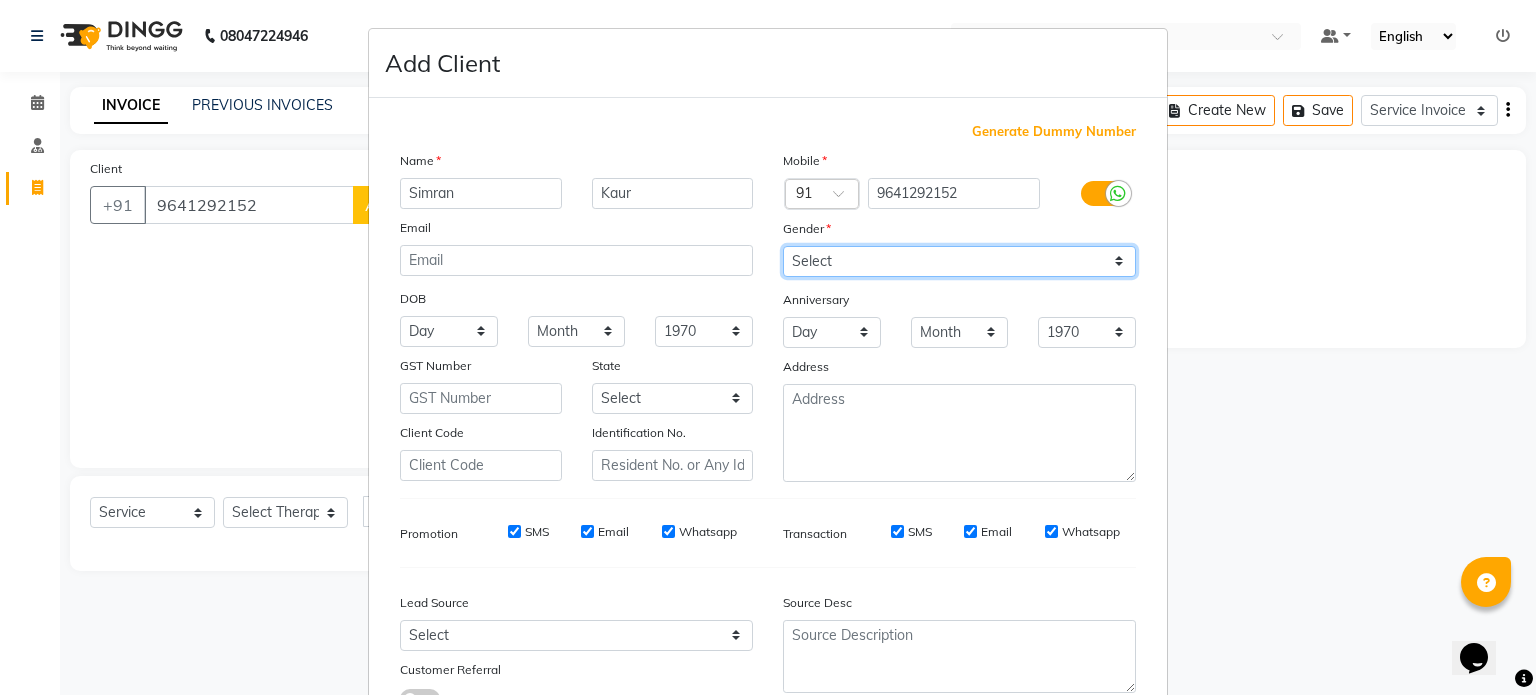 select on "[DEMOGRAPHIC_DATA]" 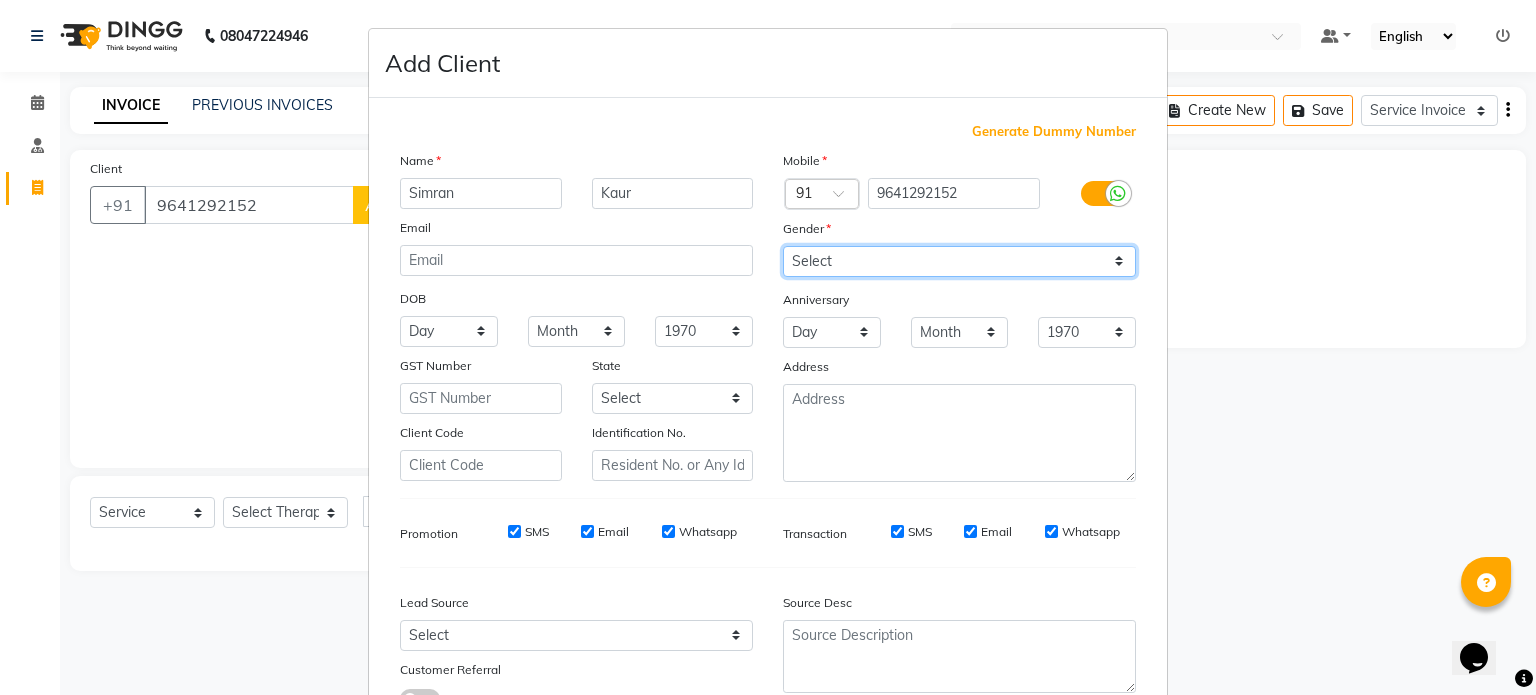 click on "Select [DEMOGRAPHIC_DATA] [DEMOGRAPHIC_DATA] Other Prefer Not To Say" at bounding box center [959, 261] 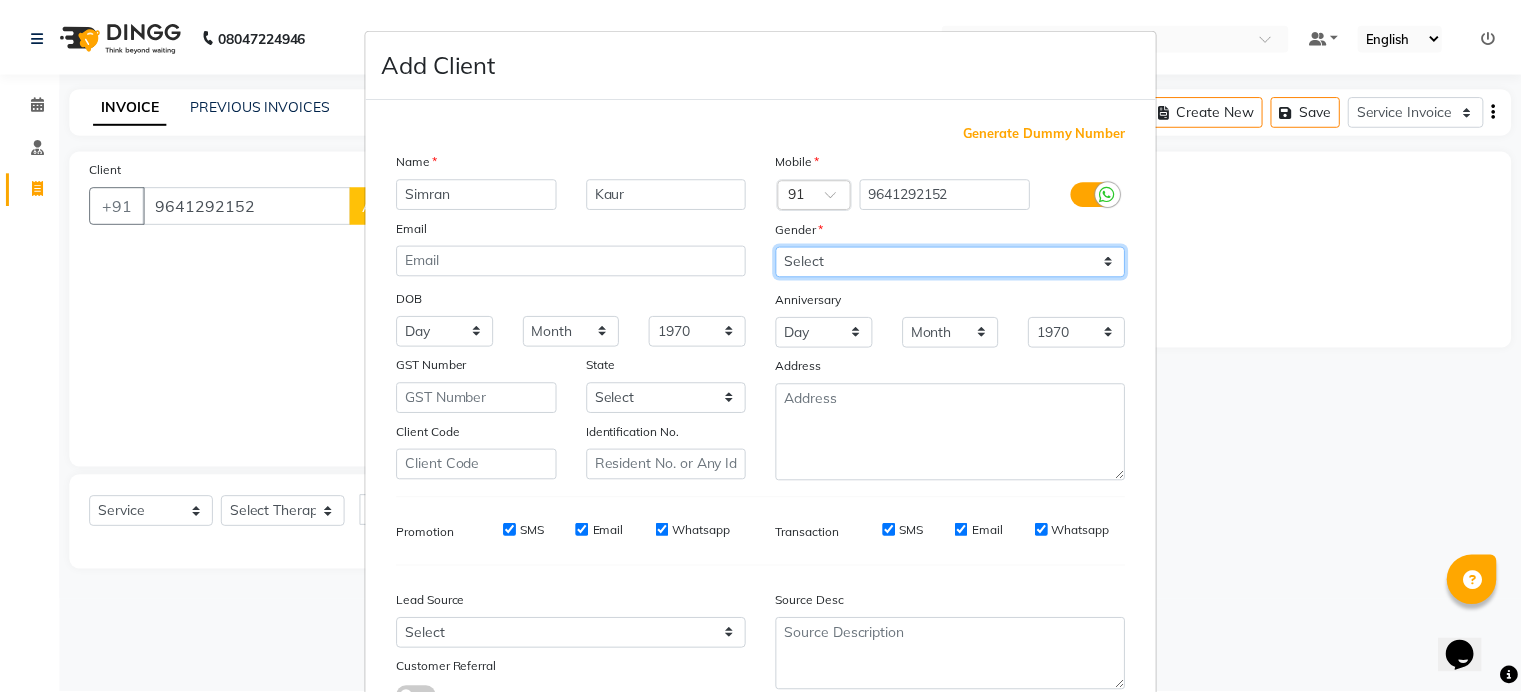 scroll, scrollTop: 161, scrollLeft: 0, axis: vertical 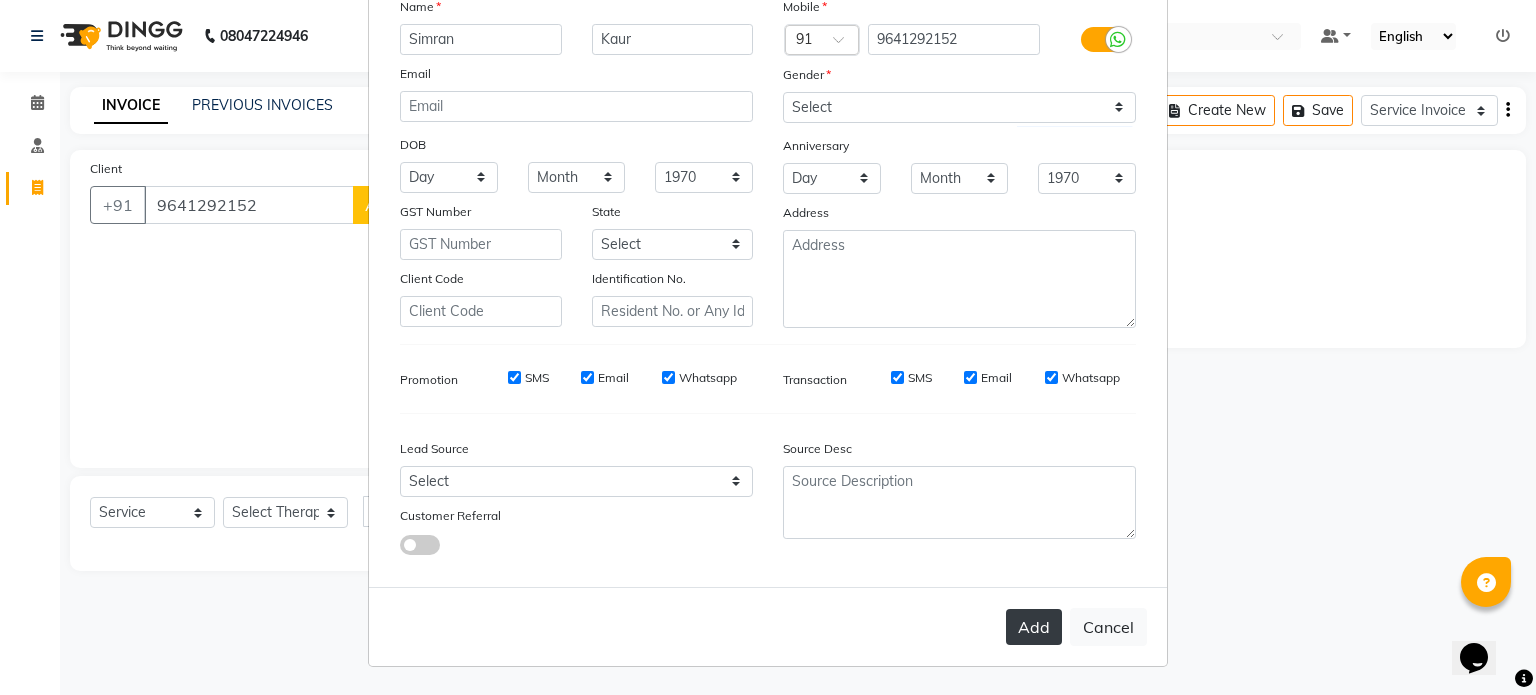 click on "Add" at bounding box center [1034, 627] 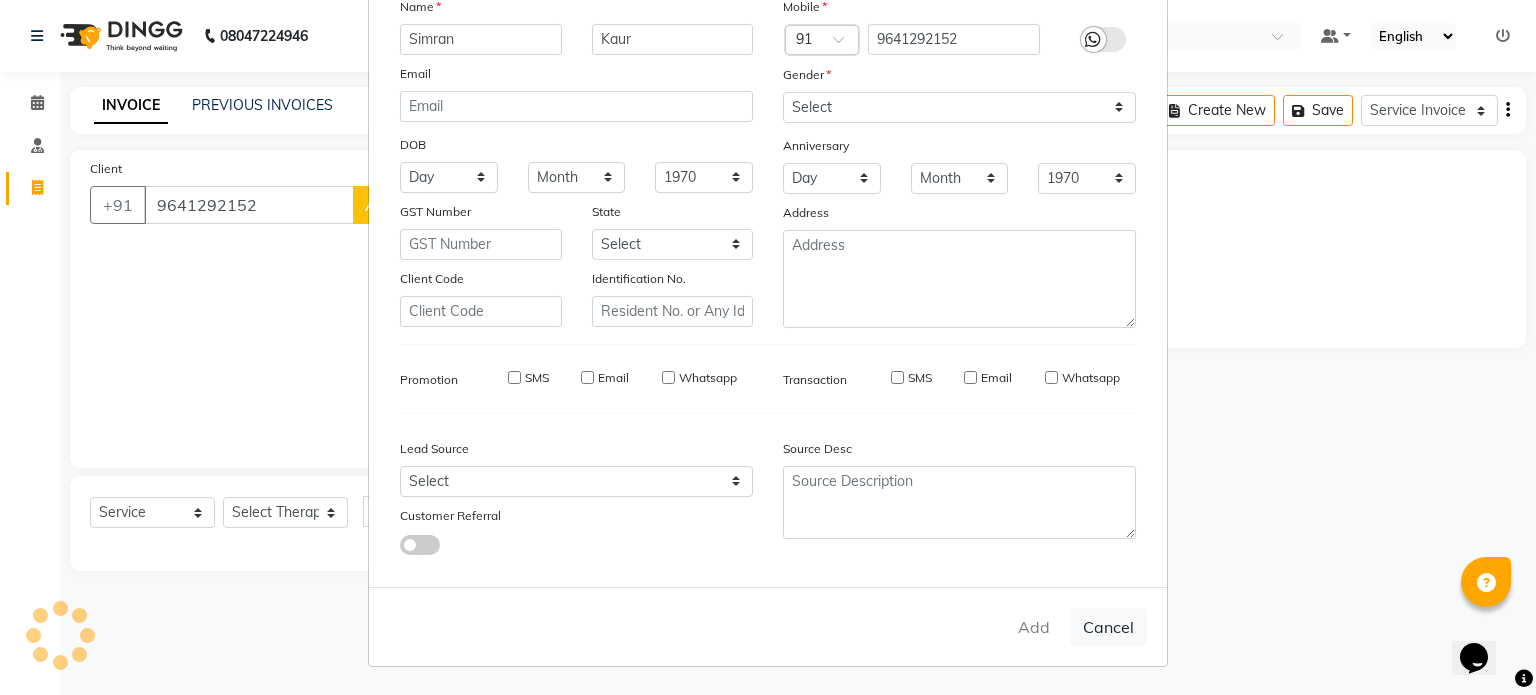 type on "96******52" 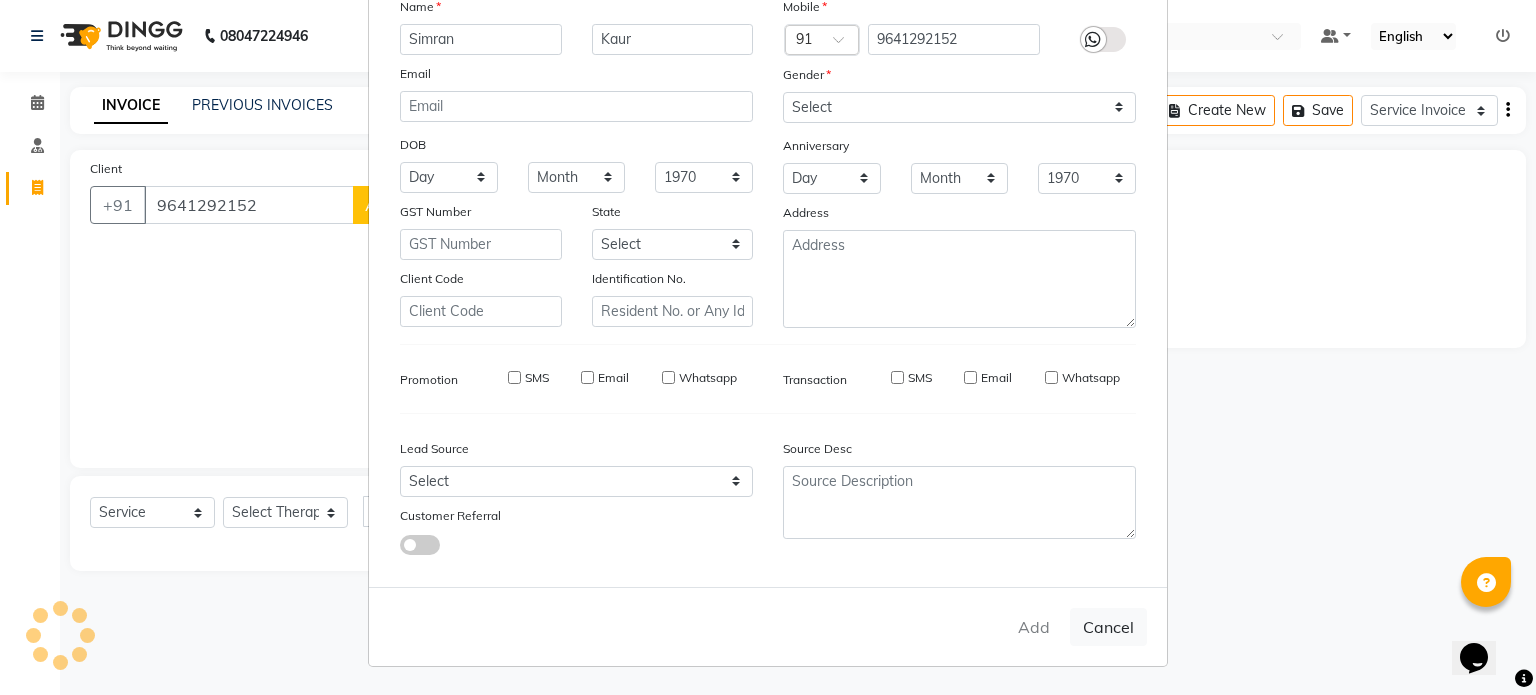 type 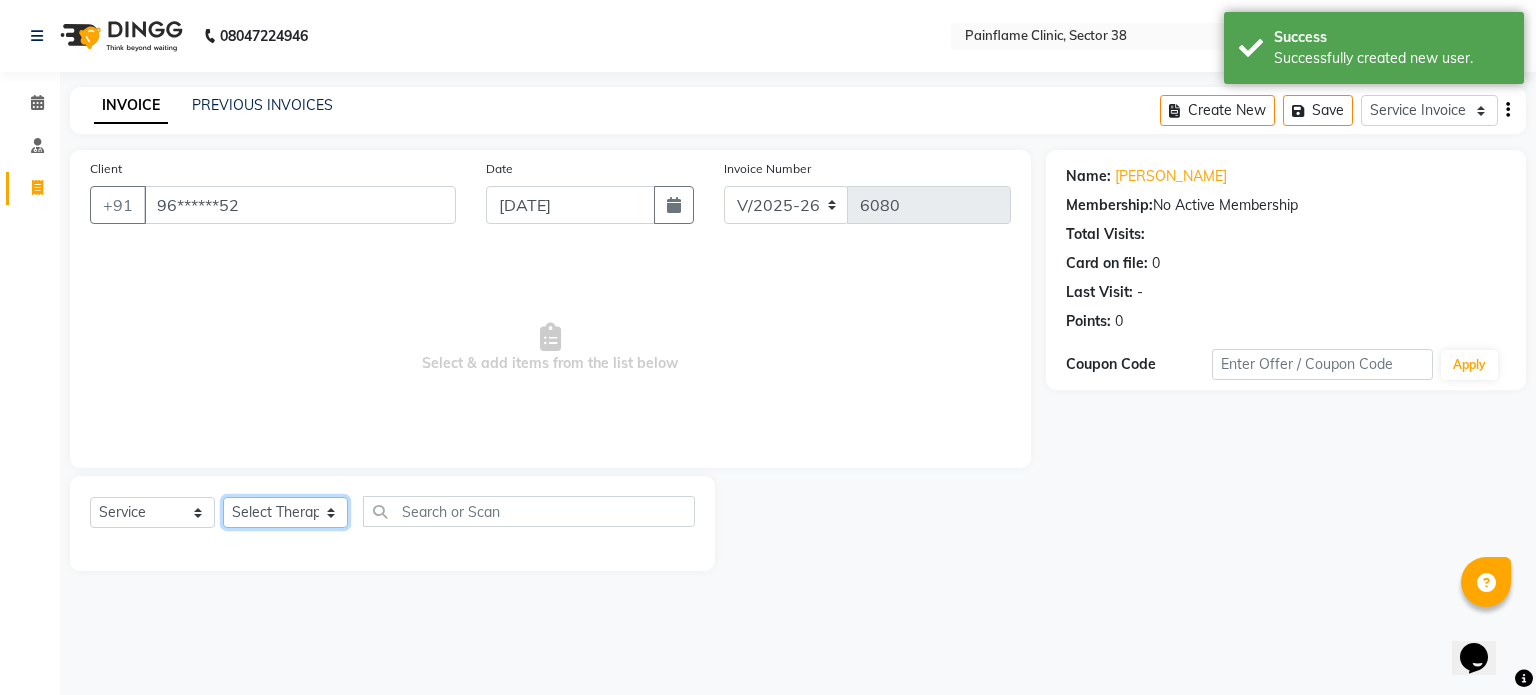 click on "Select Therapist [PERSON_NAME] Dr [PERSON_NAME] [PERSON_NAME] Dr [PERSON_NAME] Dr. Suraj [PERSON_NAME] [PERSON_NAME] [PERSON_NAME] [PERSON_NAME] Reception 1  Reception 2 Reception 3" 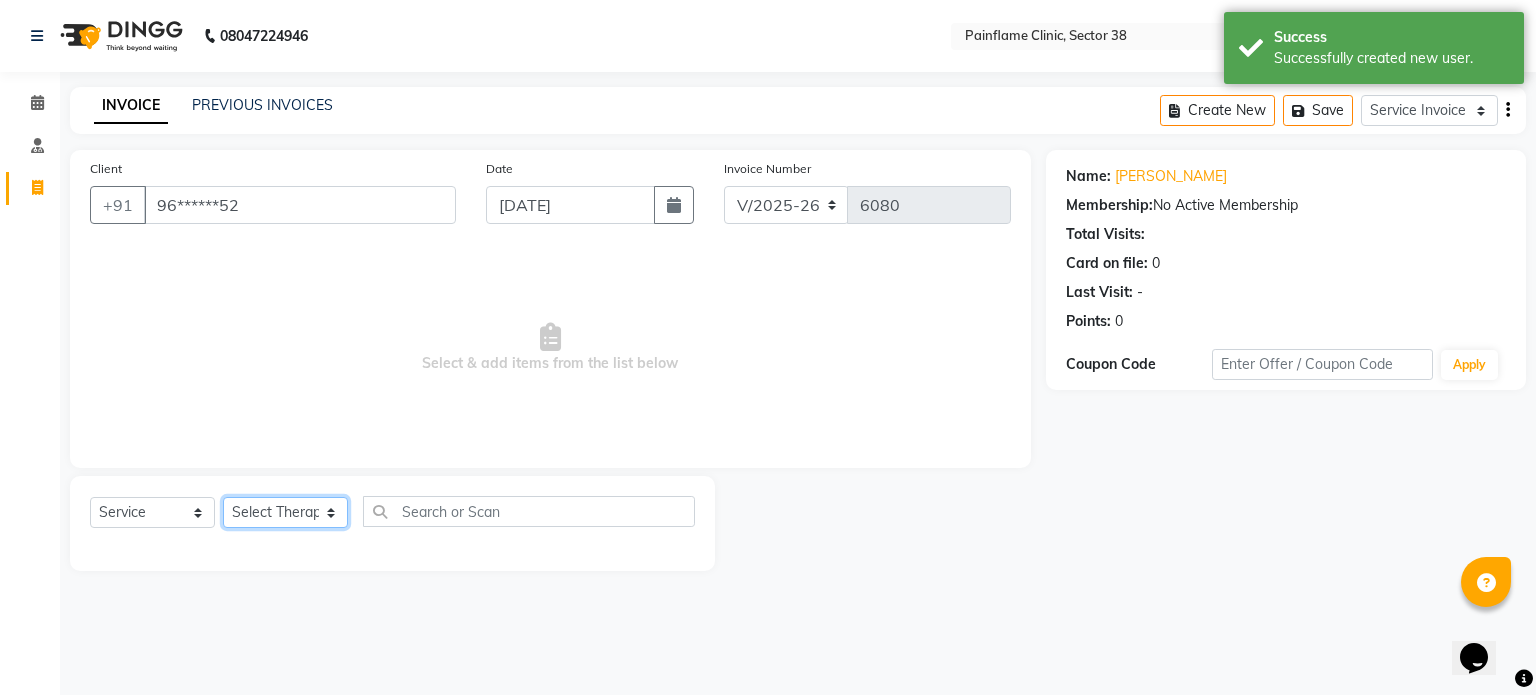 select on "20216" 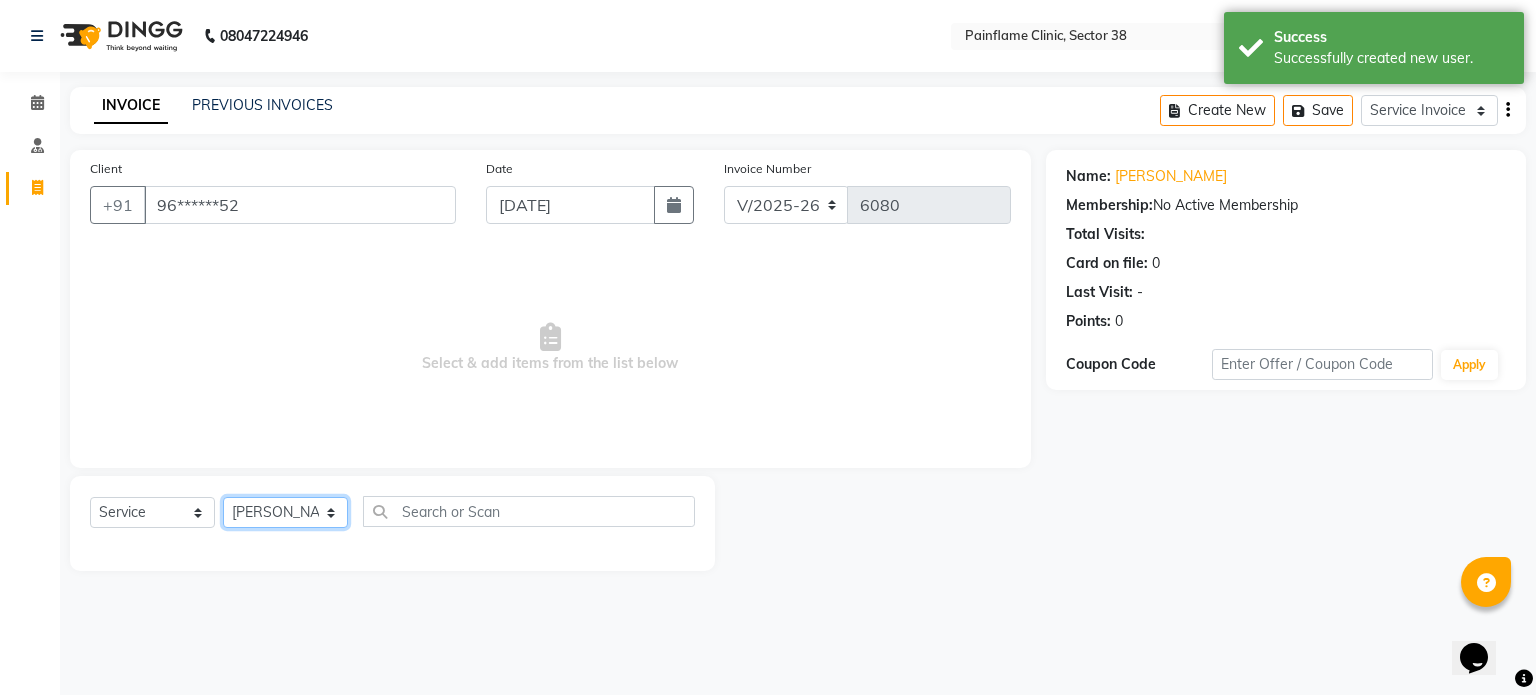 click on "Select Therapist [PERSON_NAME] Dr [PERSON_NAME] [PERSON_NAME] Dr [PERSON_NAME] Dr. Suraj [PERSON_NAME] [PERSON_NAME] [PERSON_NAME] [PERSON_NAME] Reception 1  Reception 2 Reception 3" 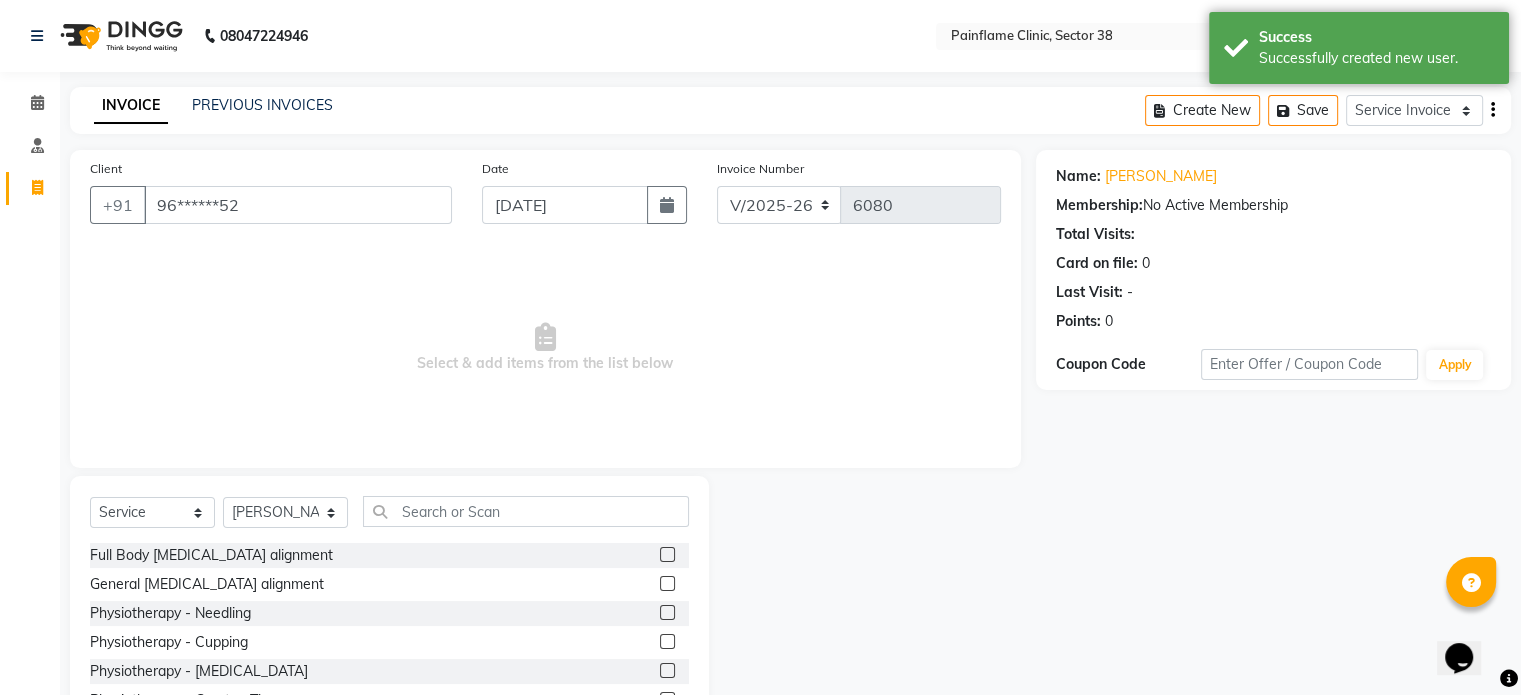 click 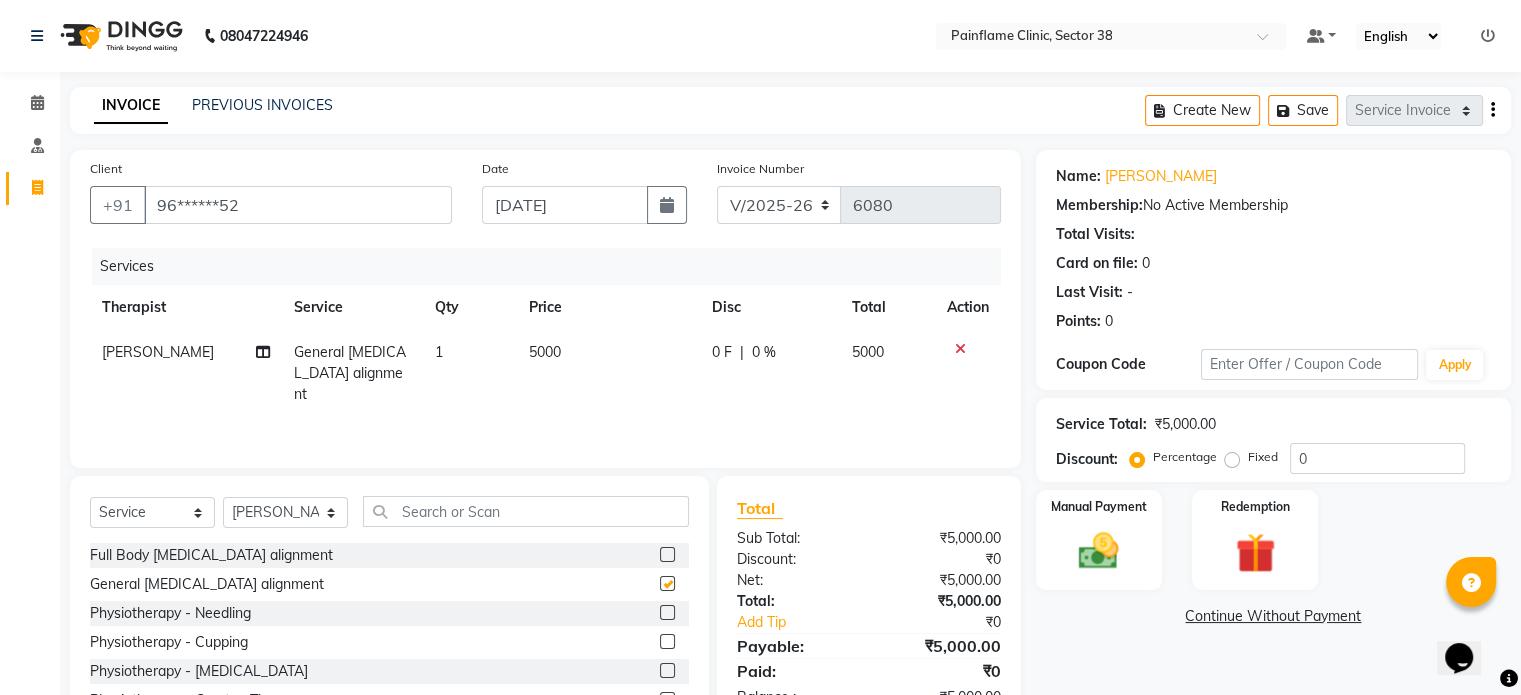 checkbox on "false" 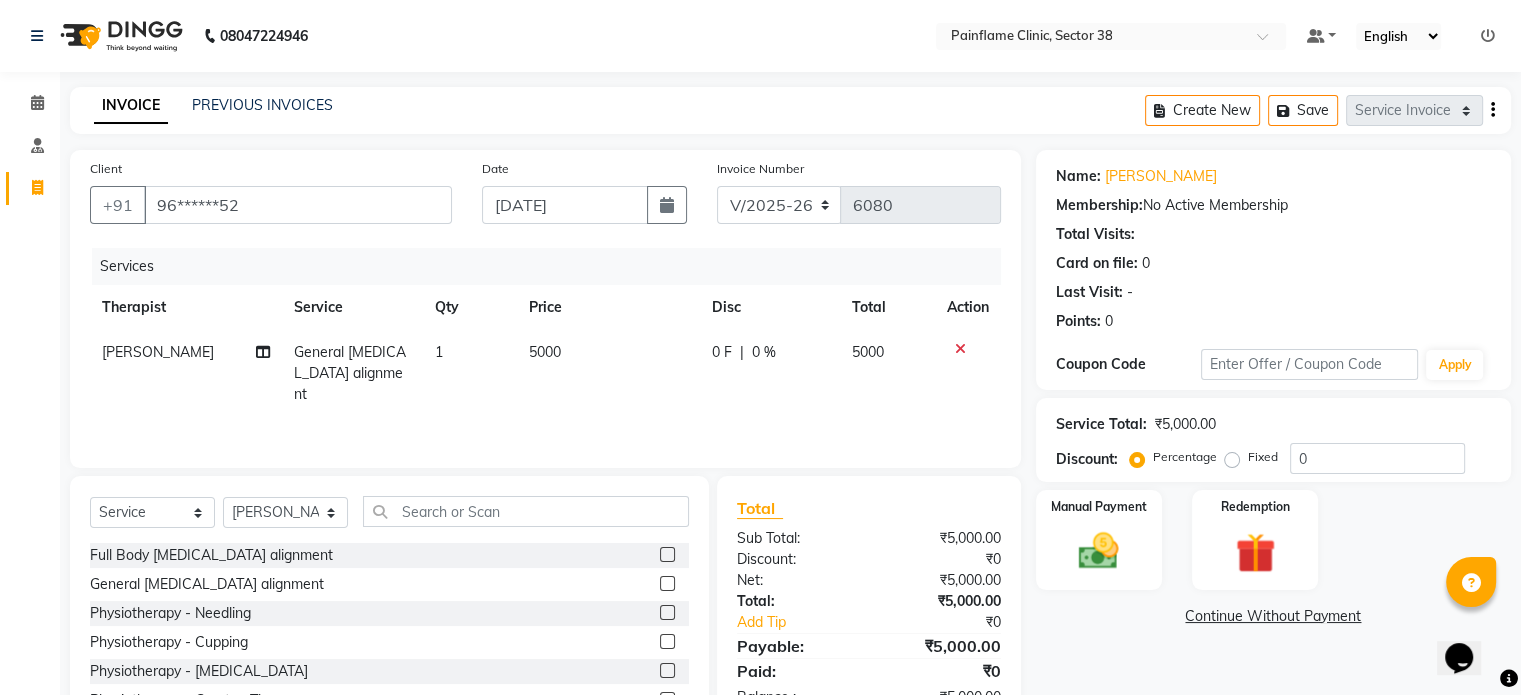 click on "5000" 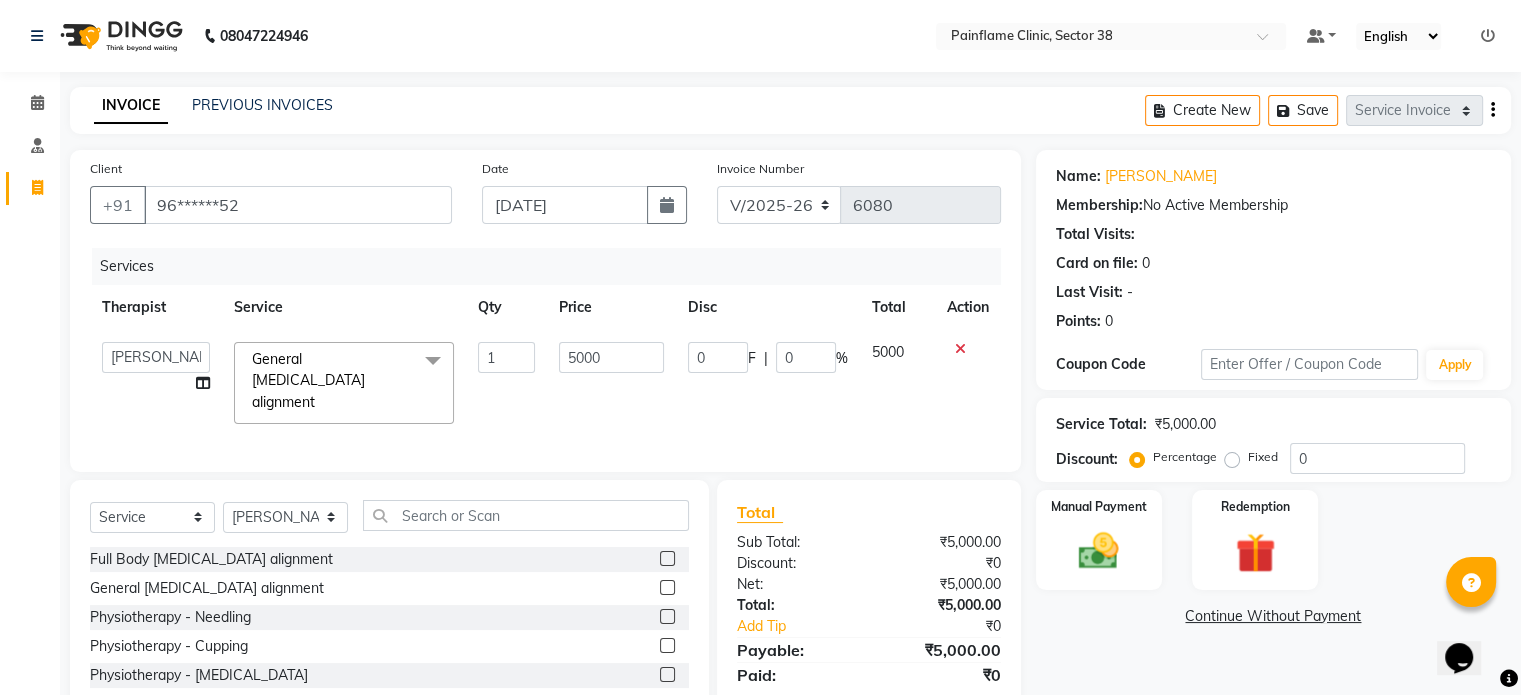 click on "5000" 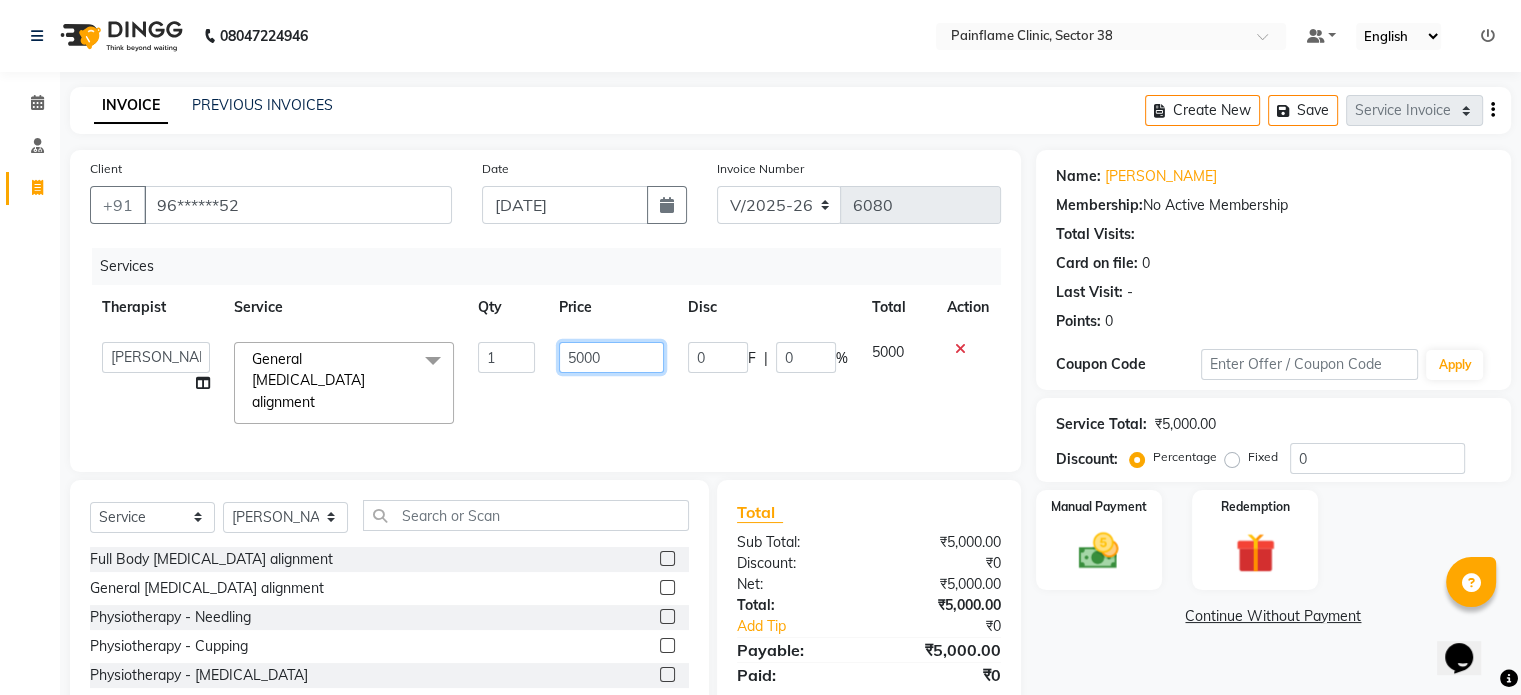 click on "5000" 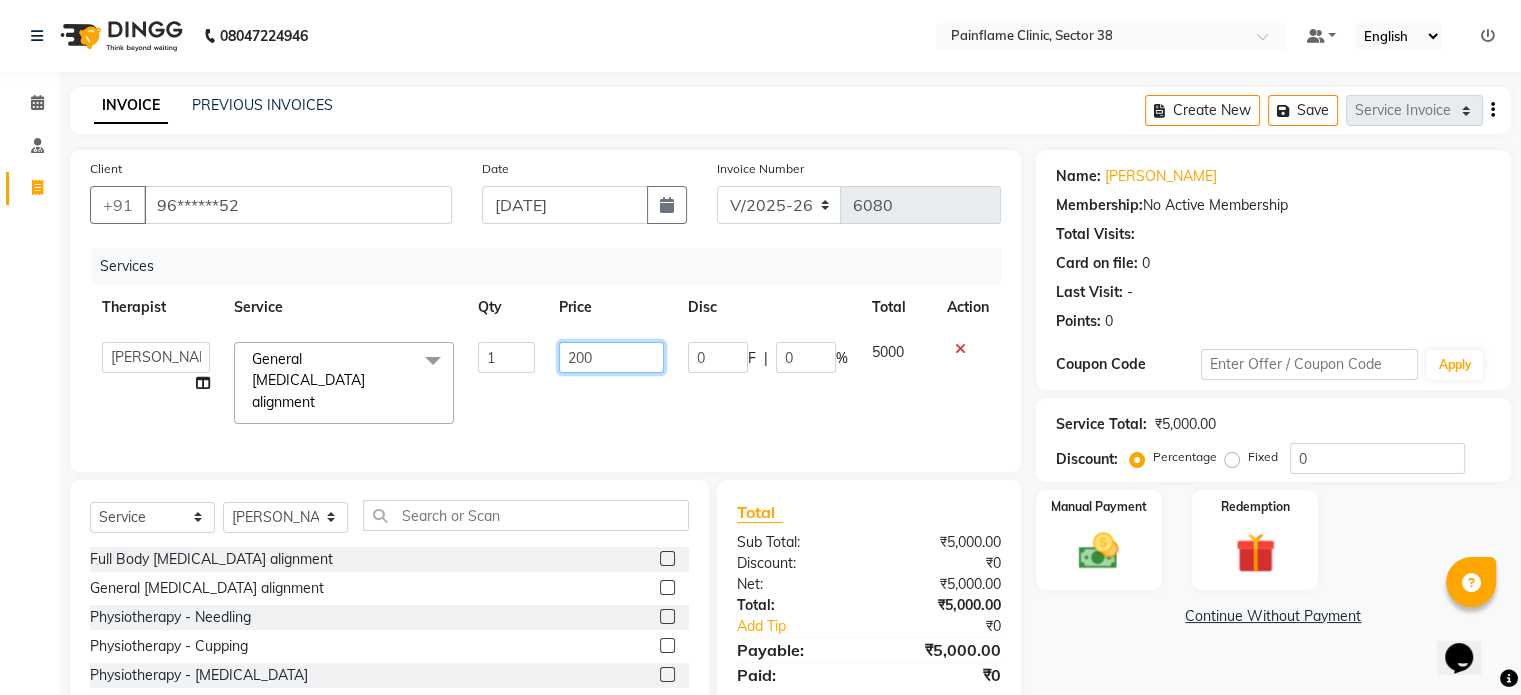 type on "2000" 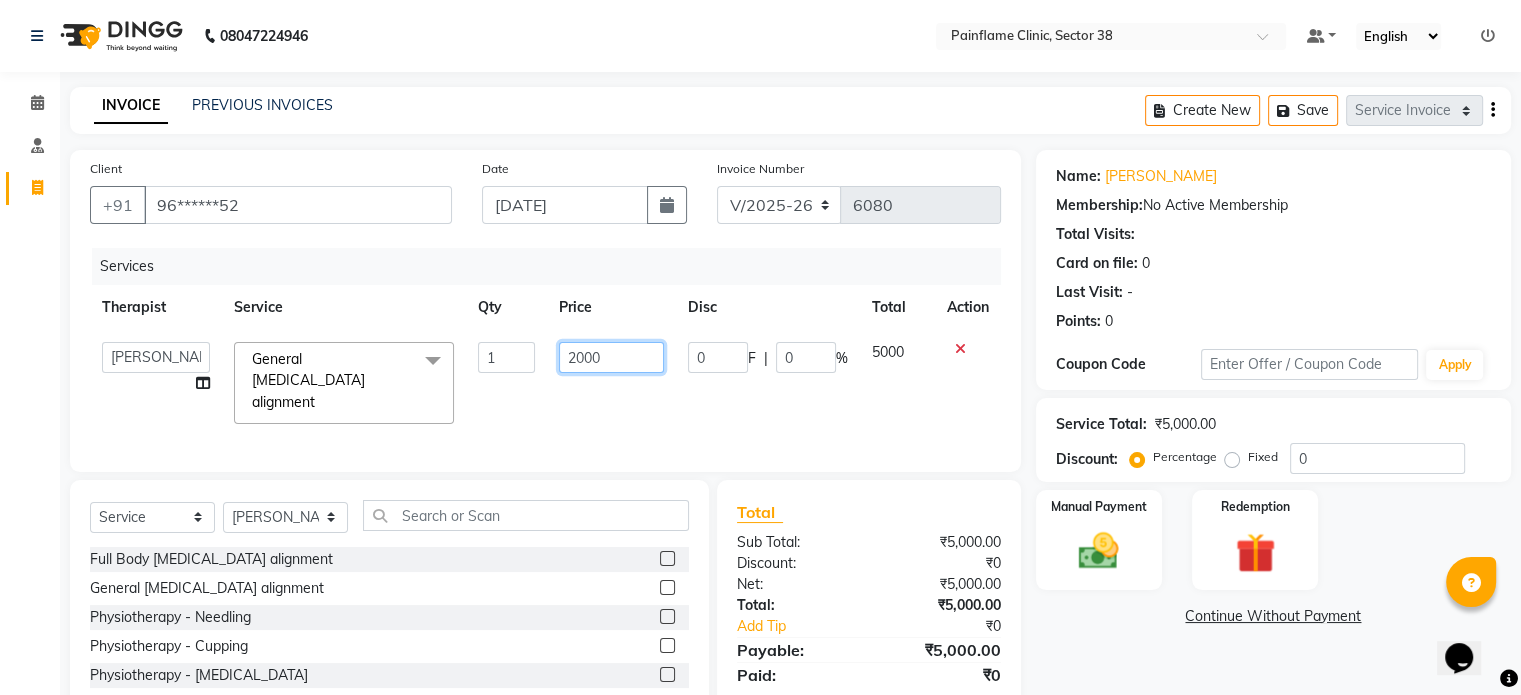 scroll, scrollTop: 119, scrollLeft: 0, axis: vertical 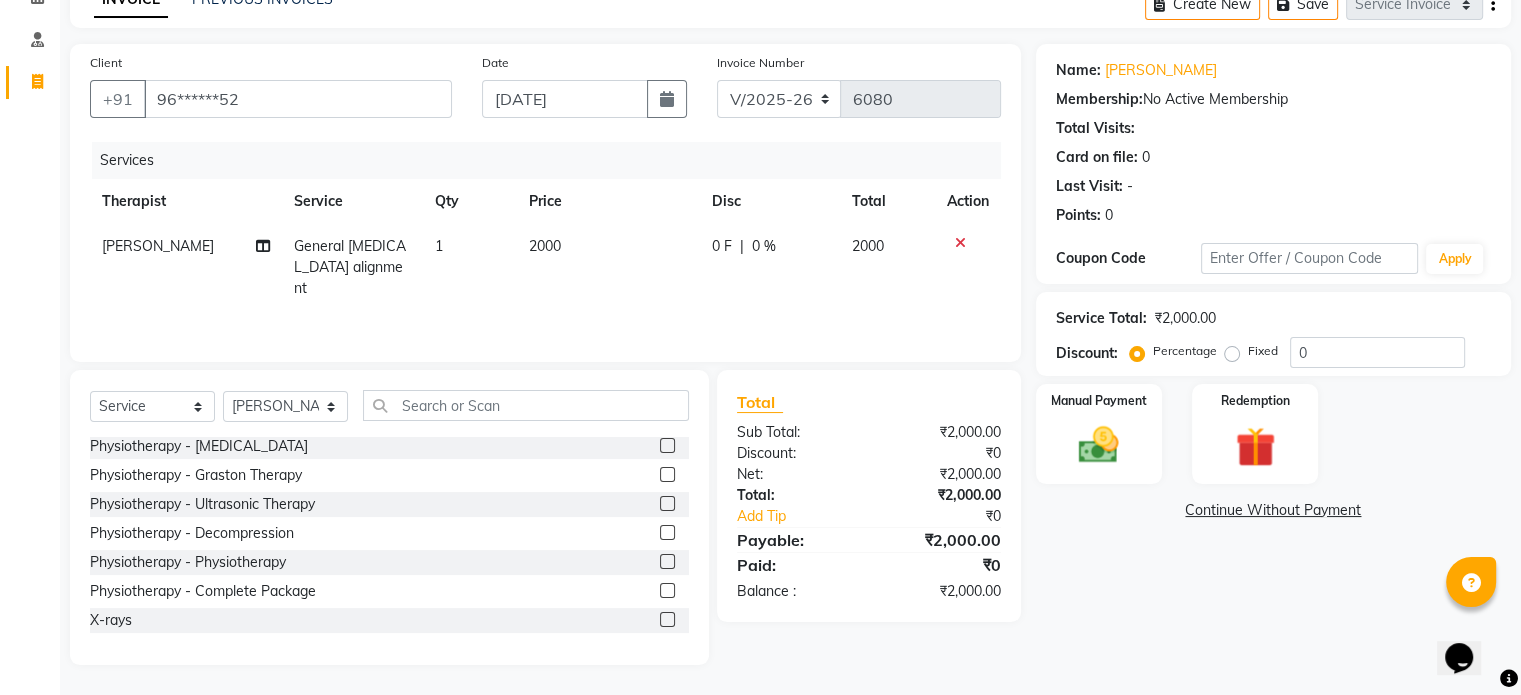 click on "X-rays" 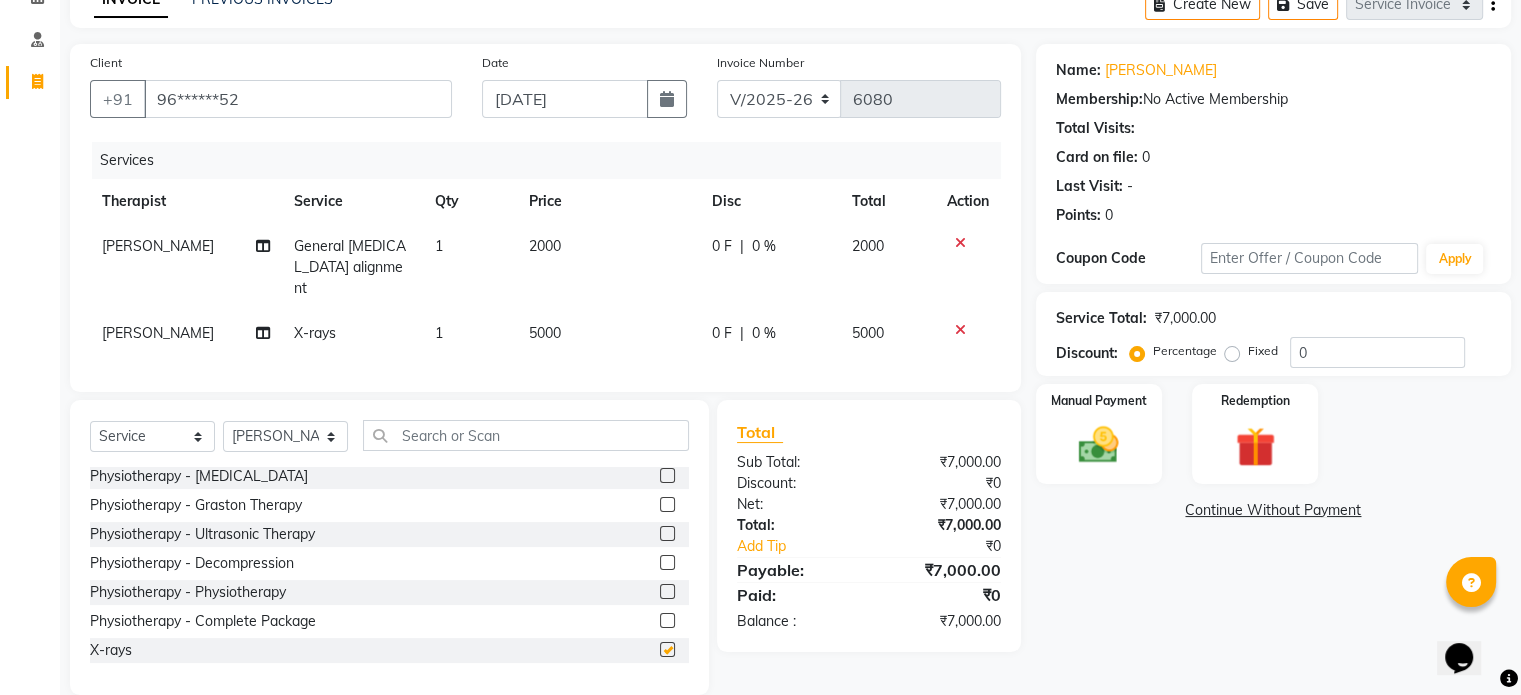checkbox on "false" 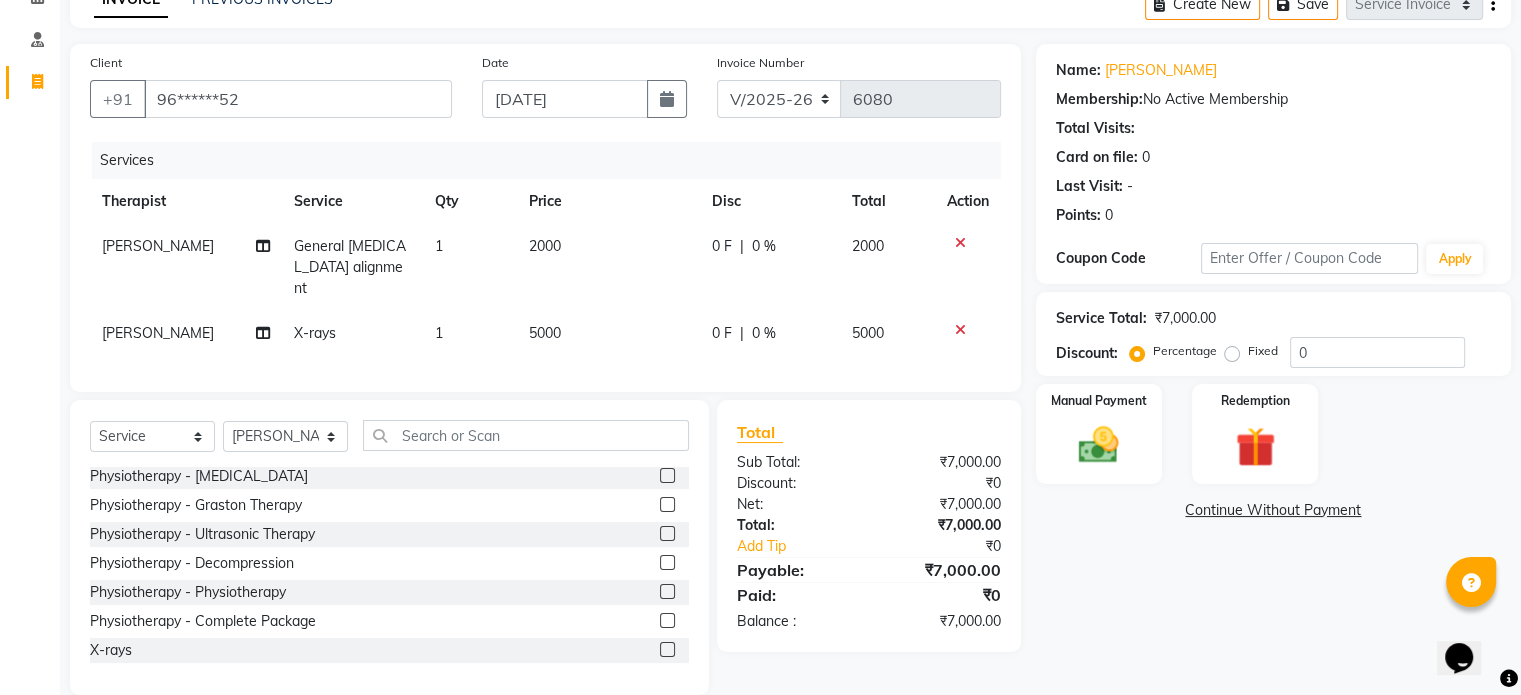 click on "5000" 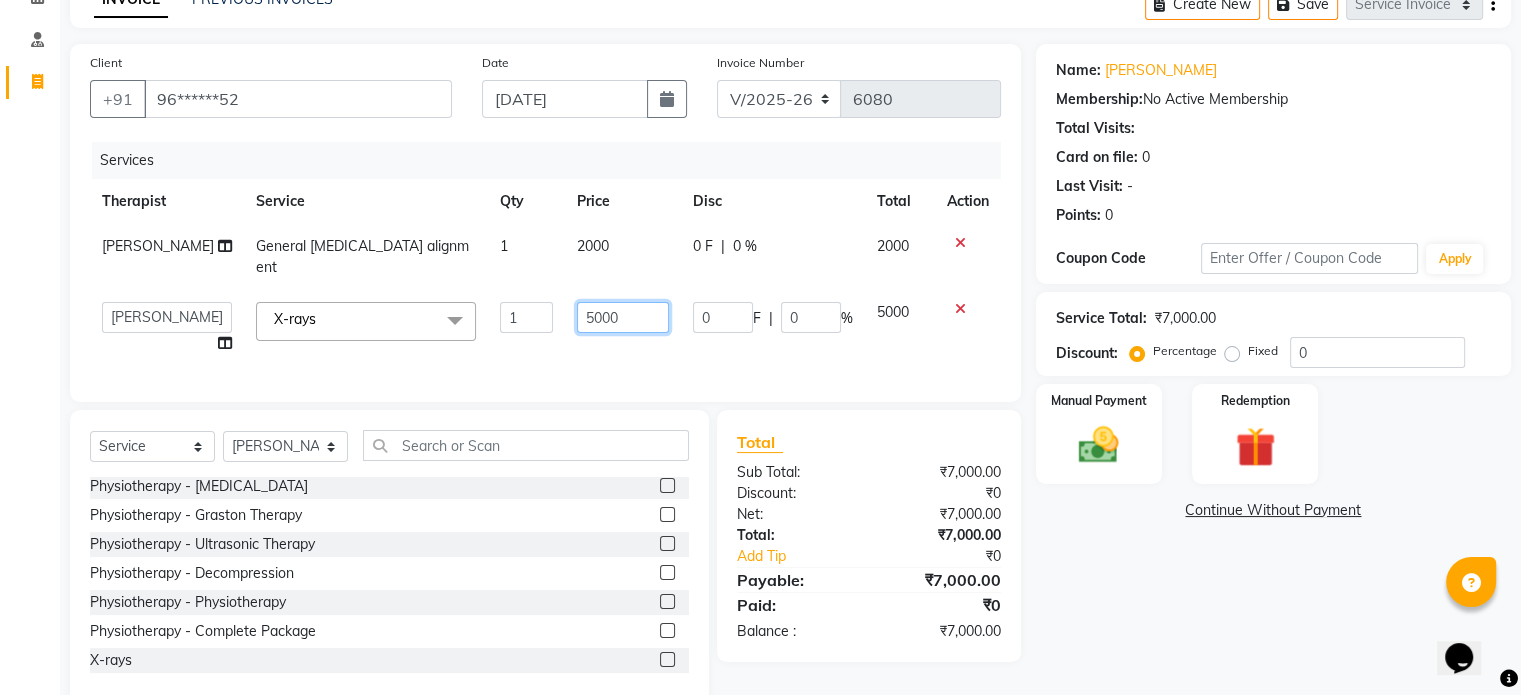 click on "5000" 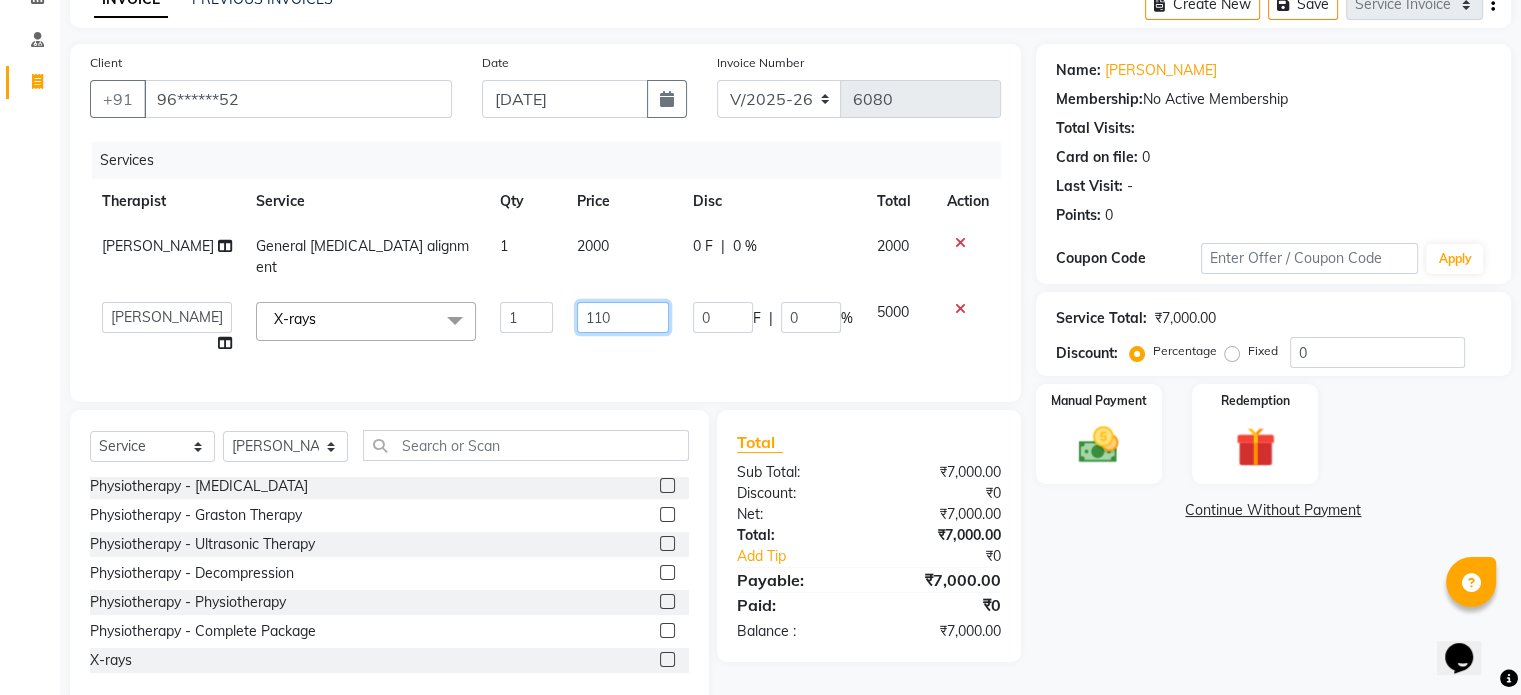 type on "1100" 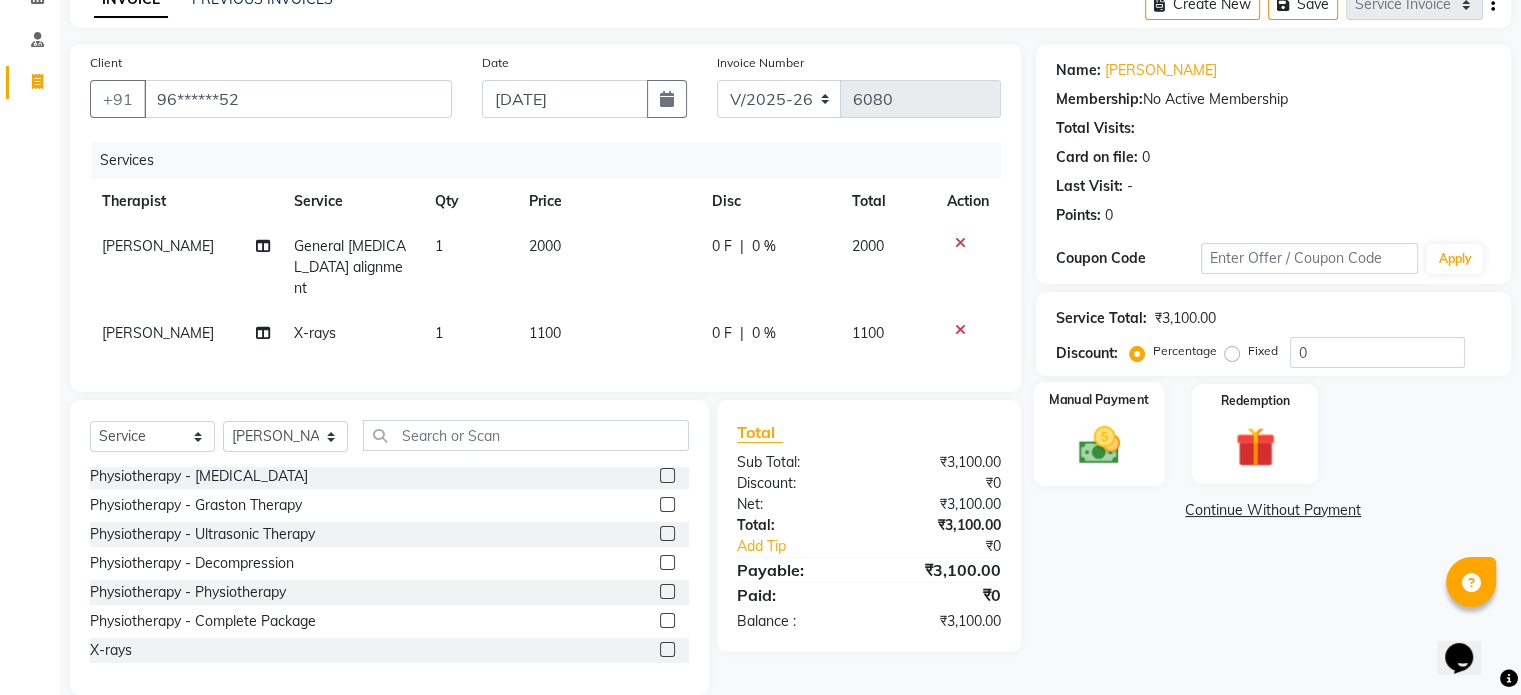 click 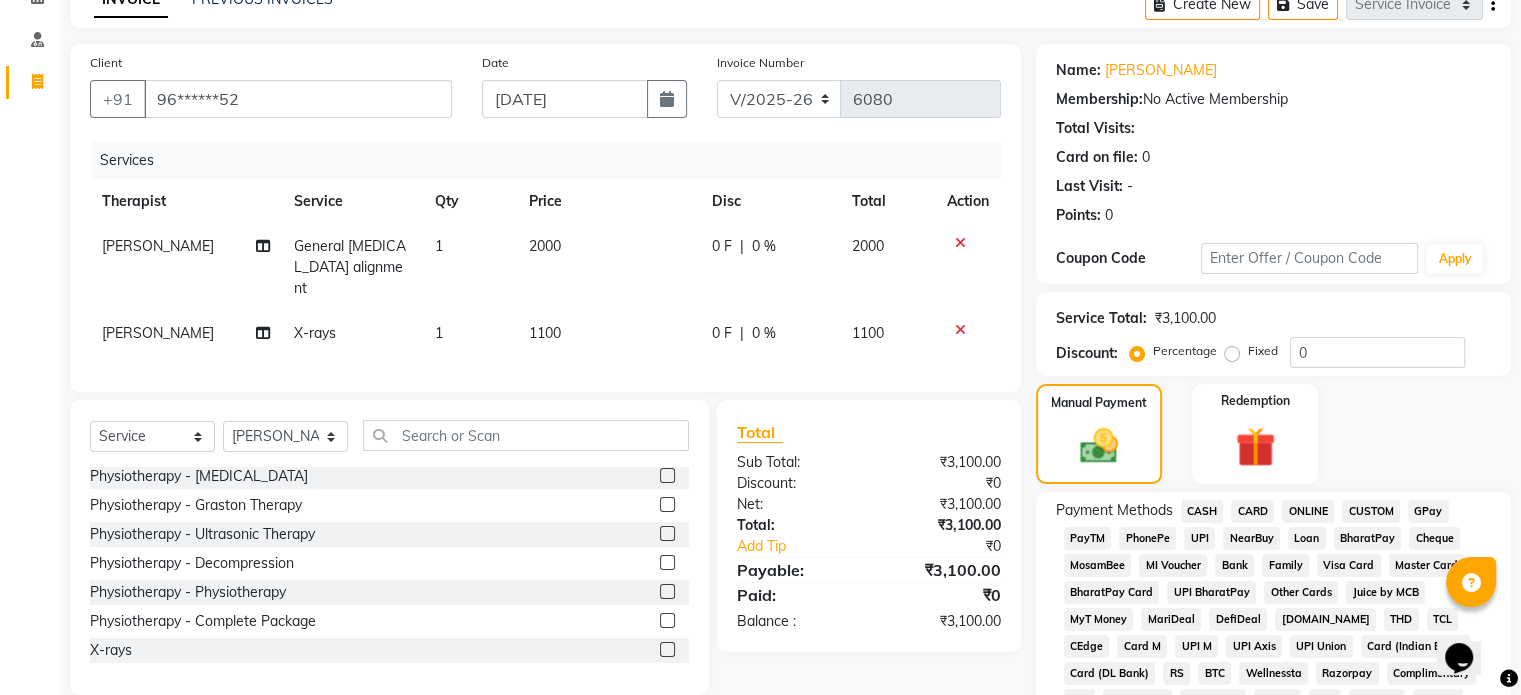 click on "UPI" 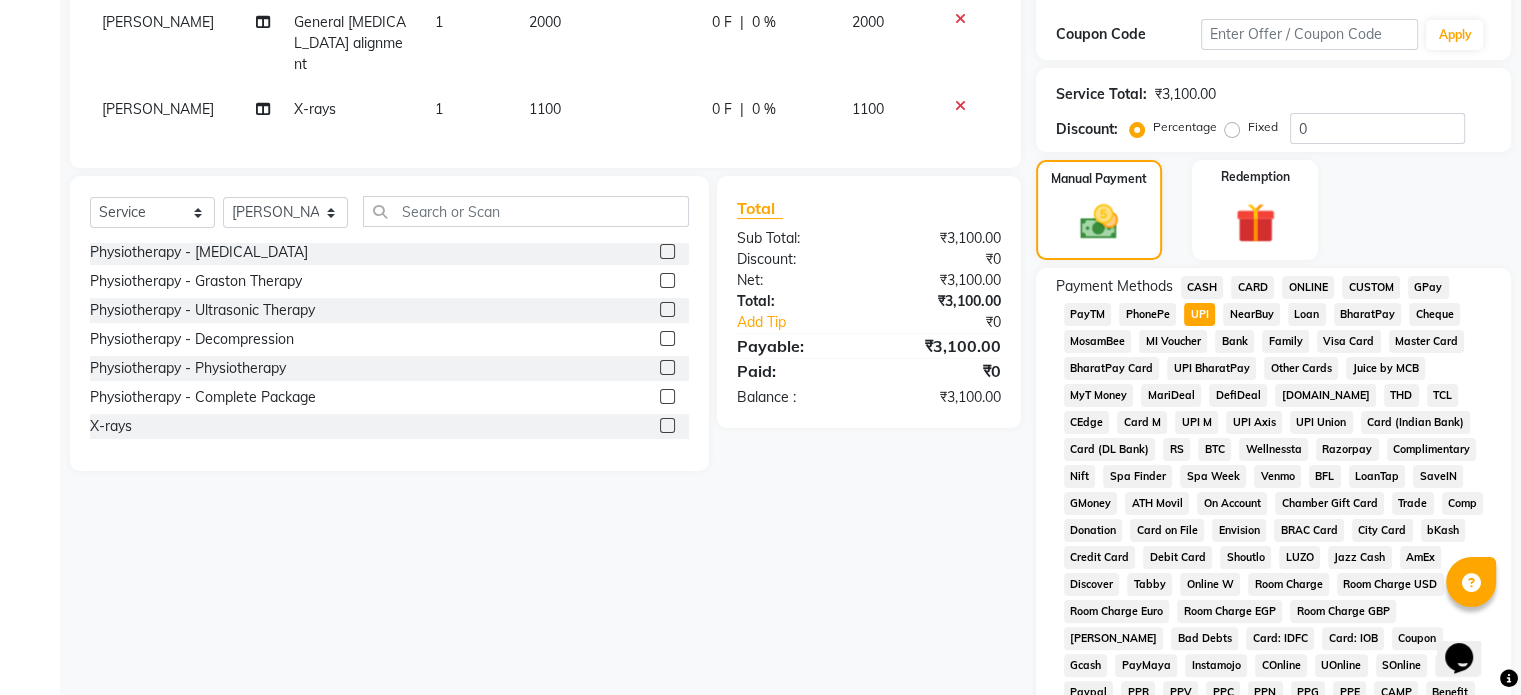 scroll, scrollTop: 652, scrollLeft: 0, axis: vertical 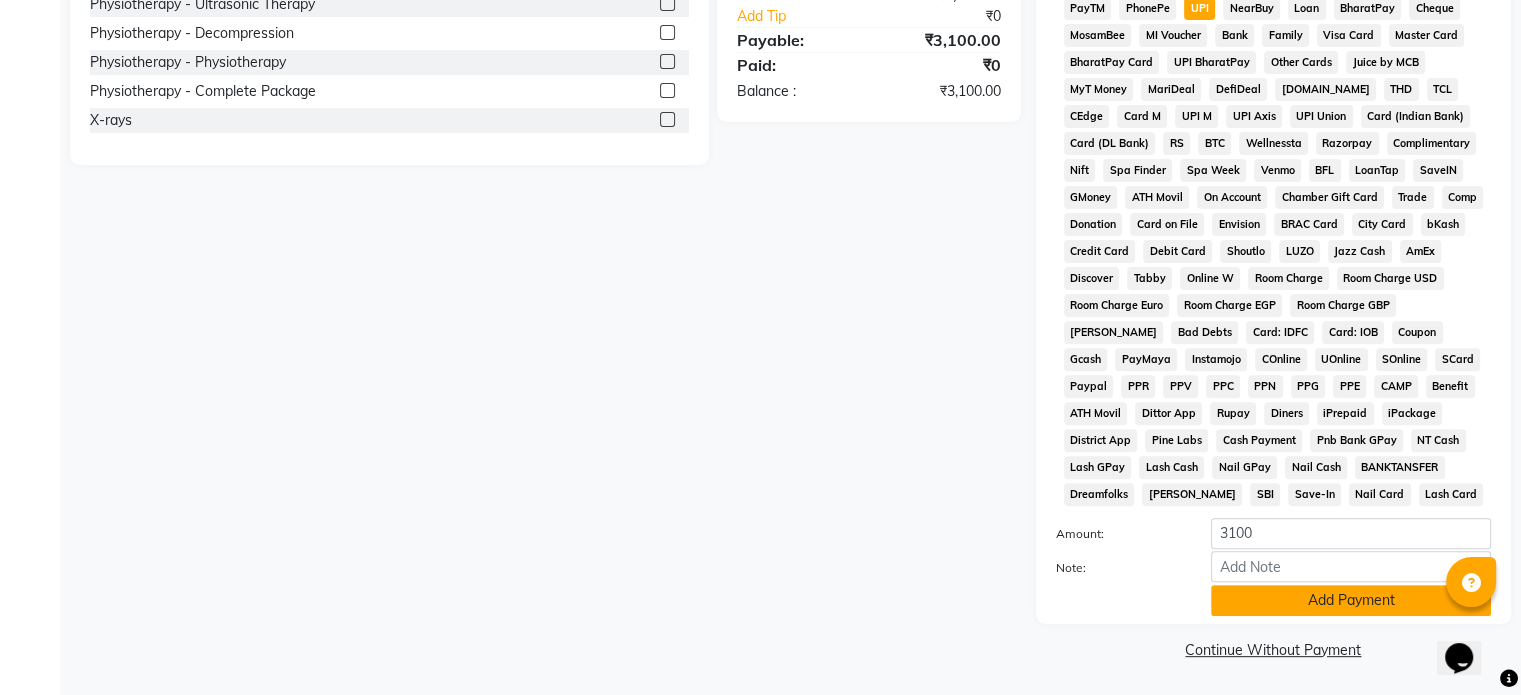 click on "Add Payment" 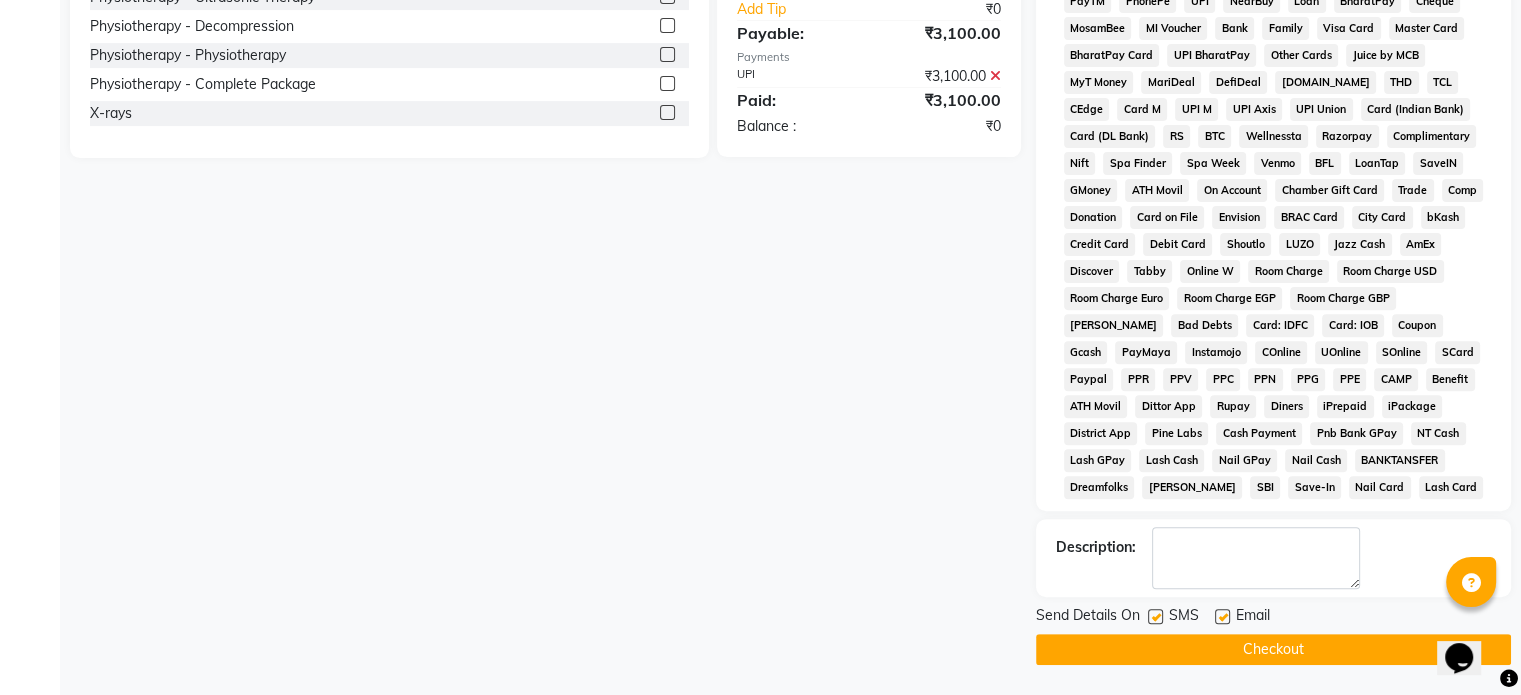 click 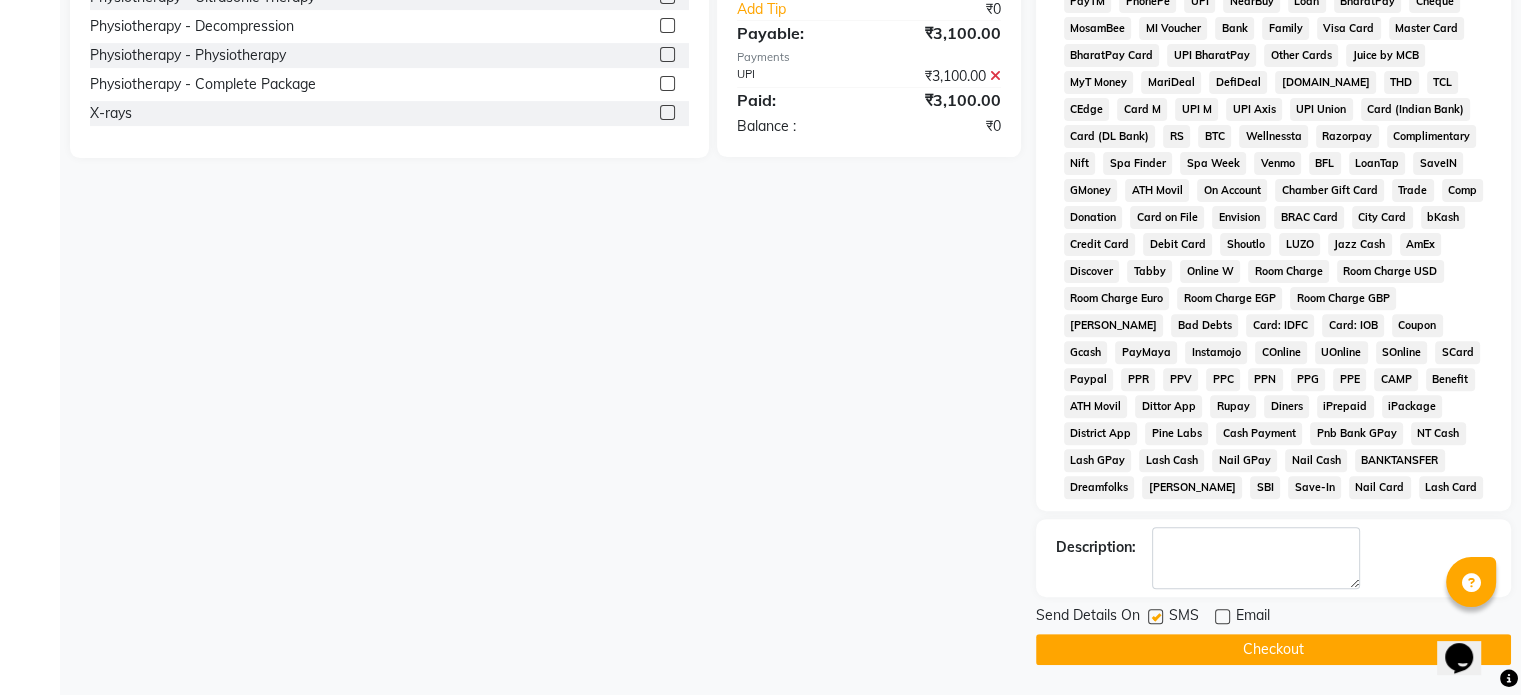 click 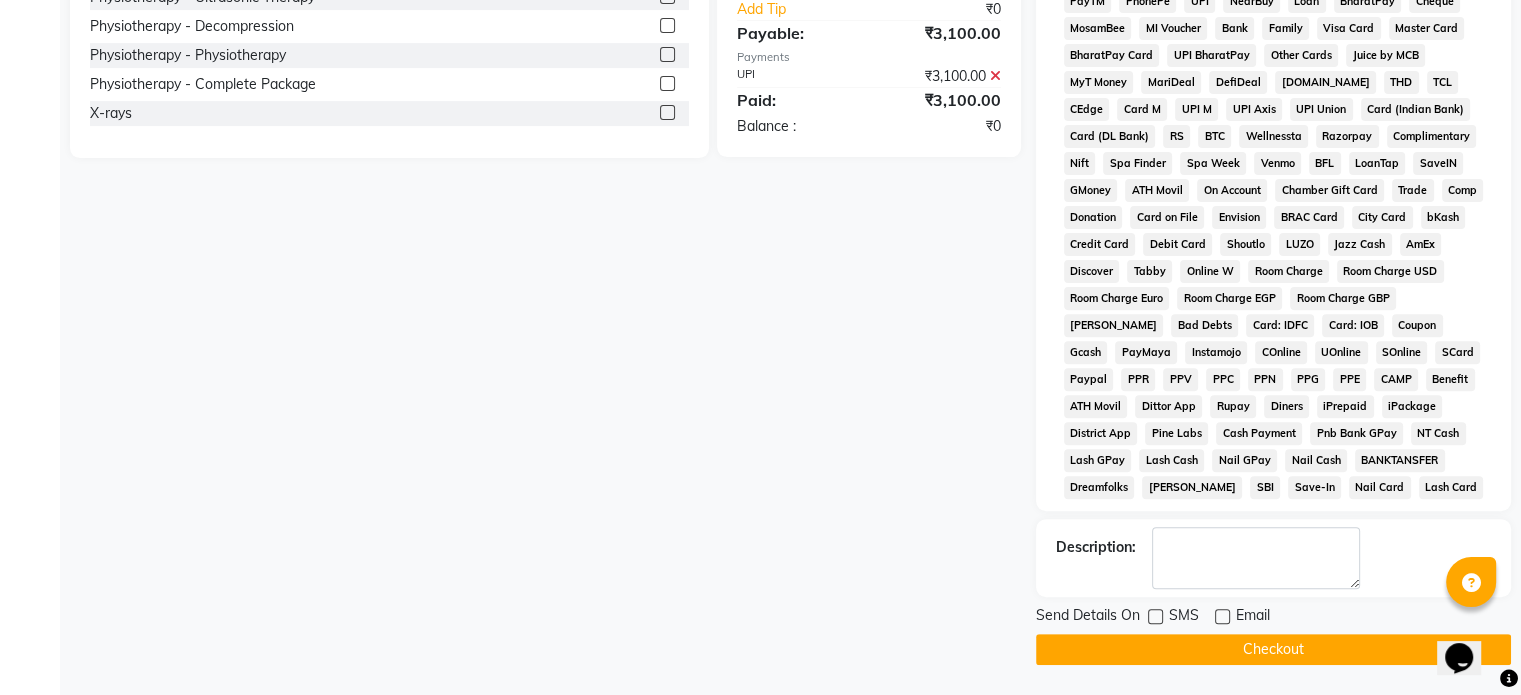 click on "Checkout" 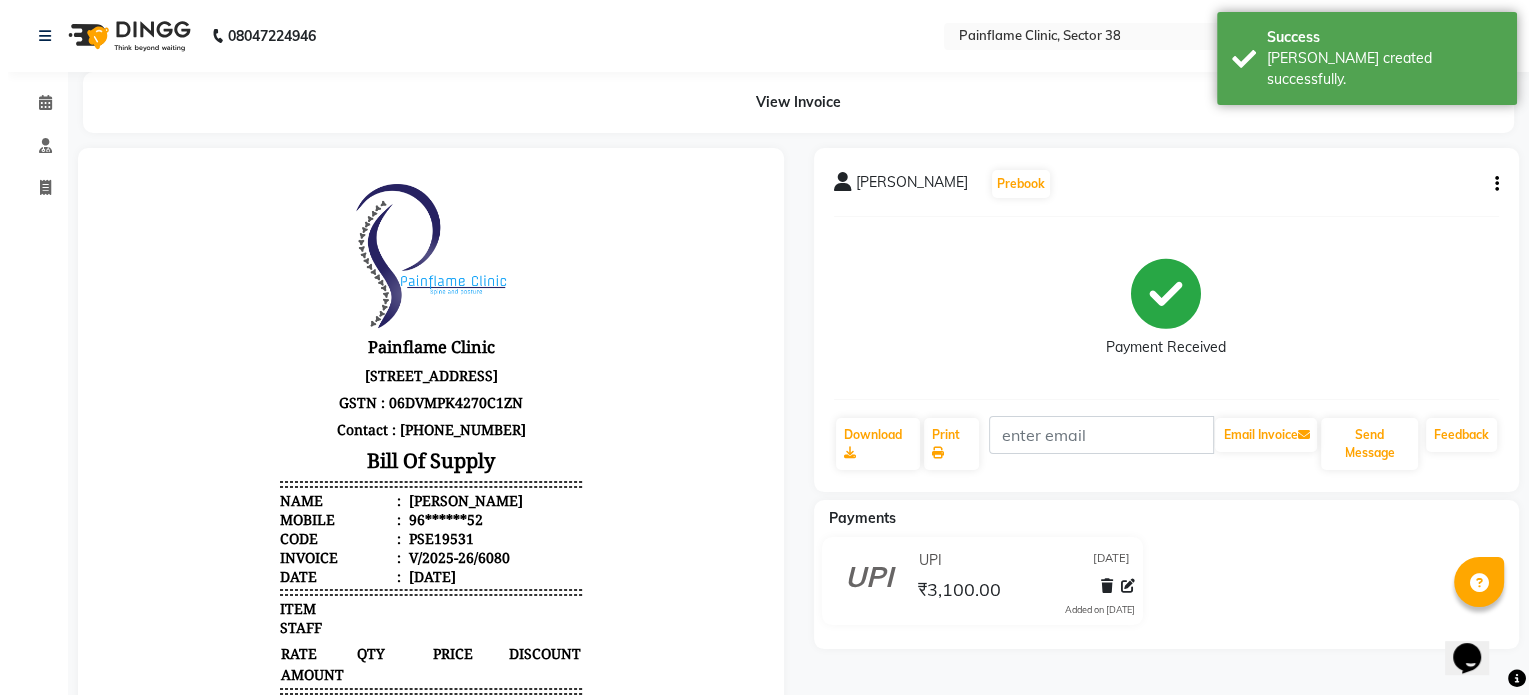 scroll, scrollTop: 0, scrollLeft: 0, axis: both 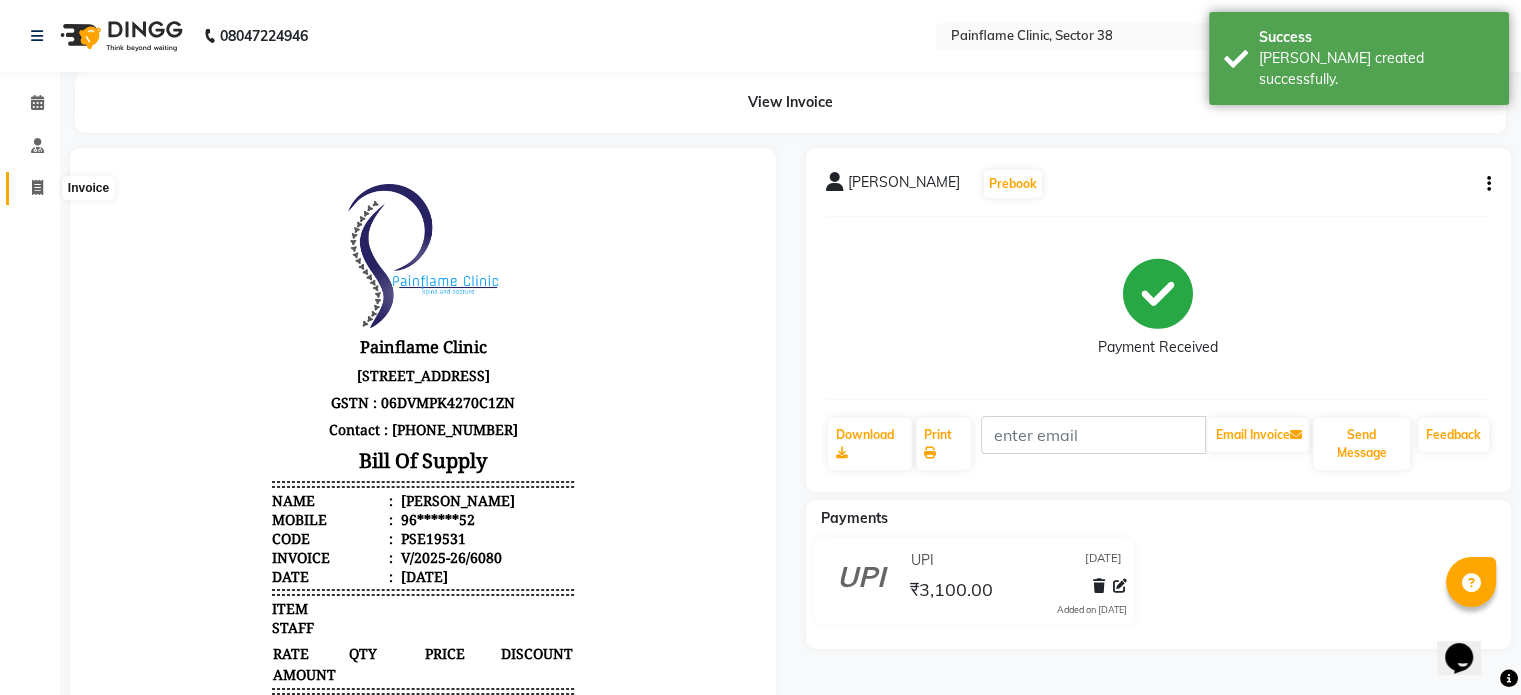 click 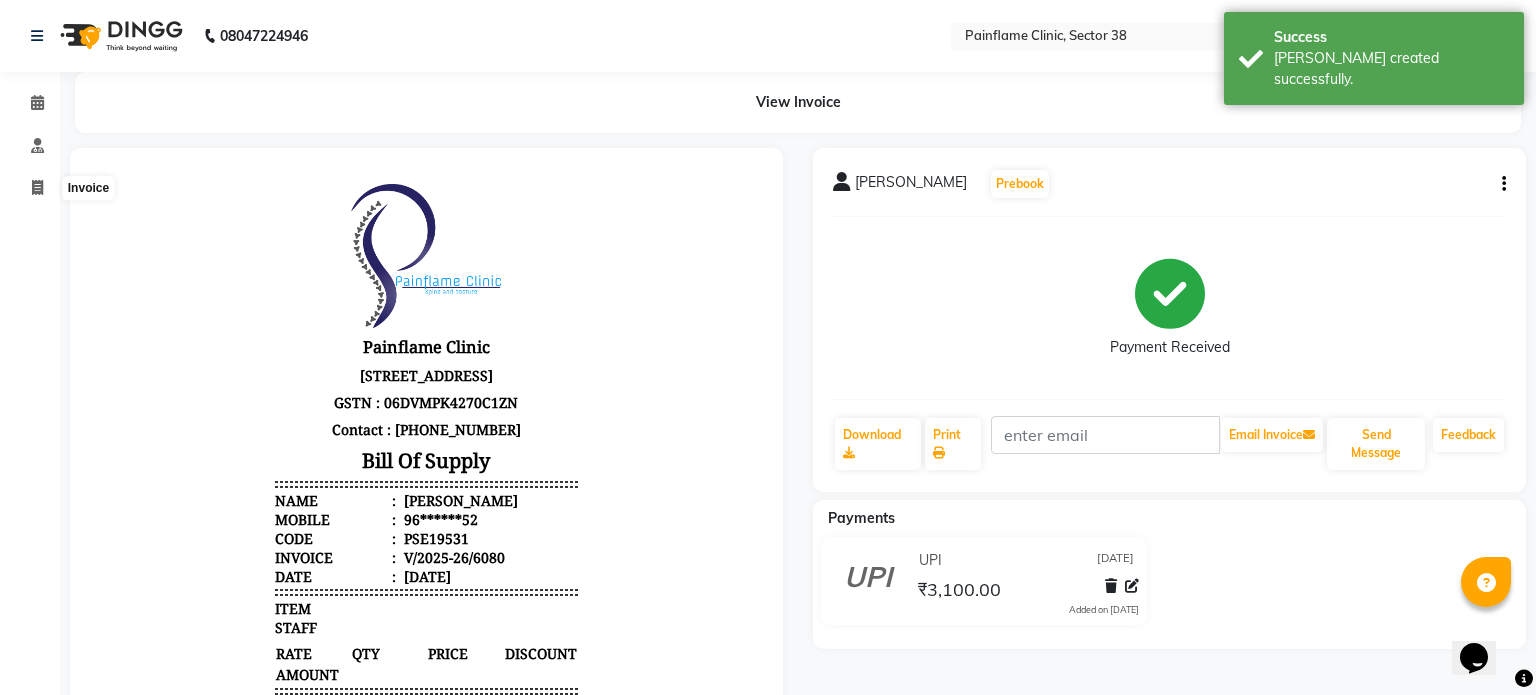 select on "3964" 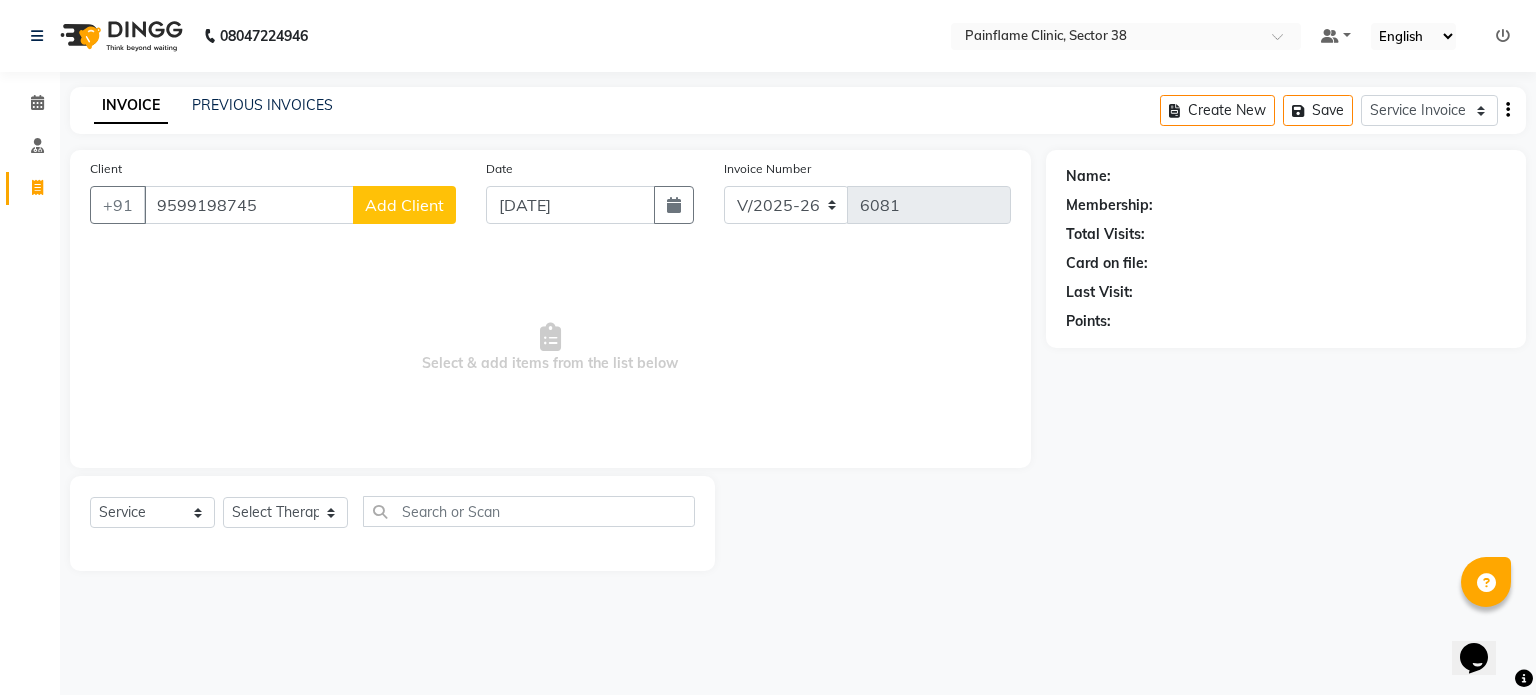 click on "9599198745" at bounding box center [249, 205] 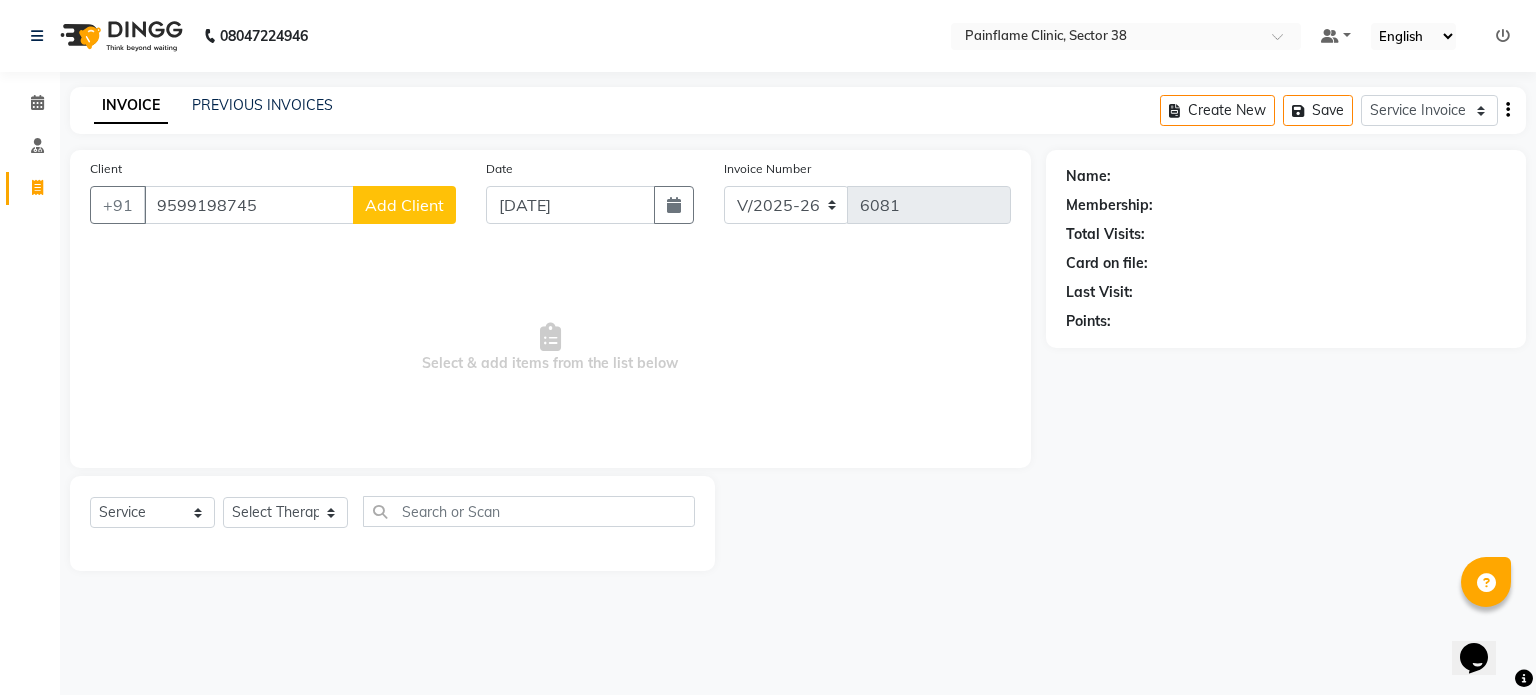 type on "9599198745" 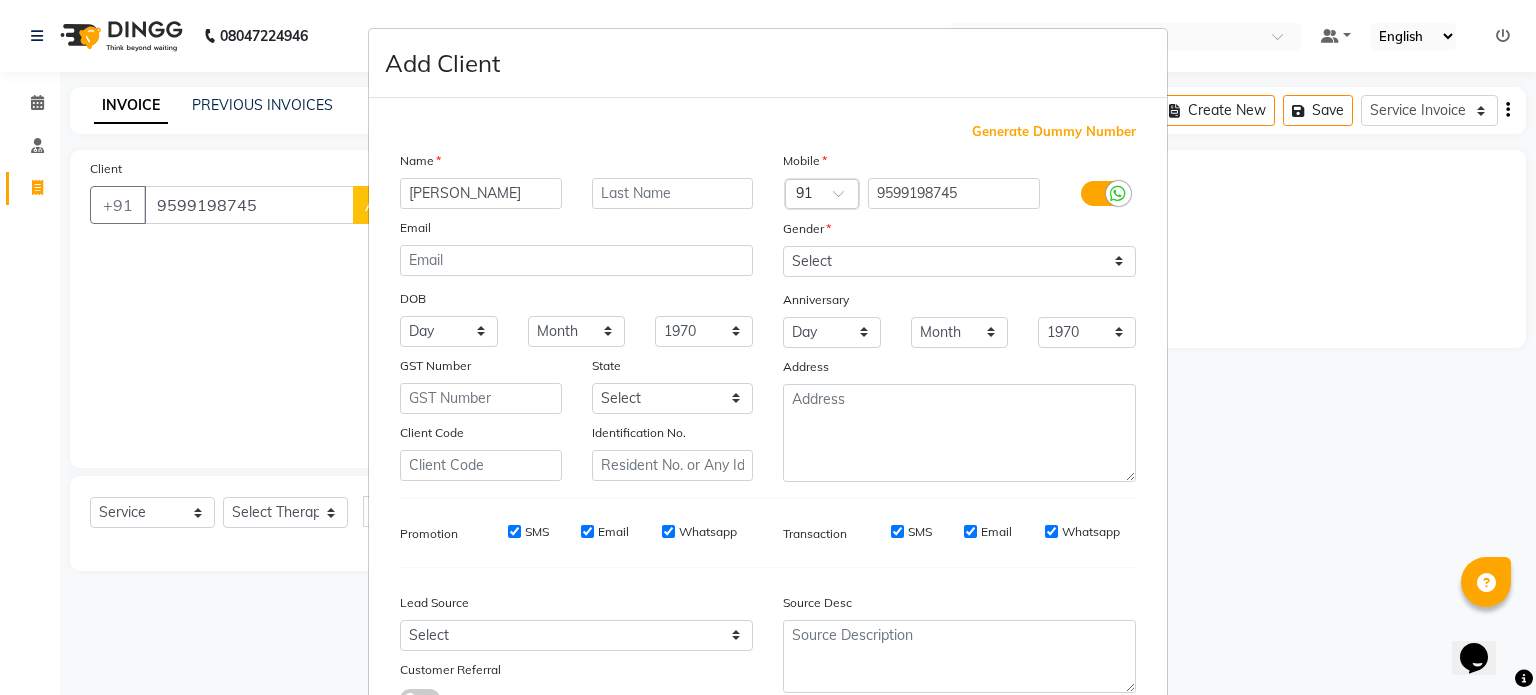 type on "[PERSON_NAME]" 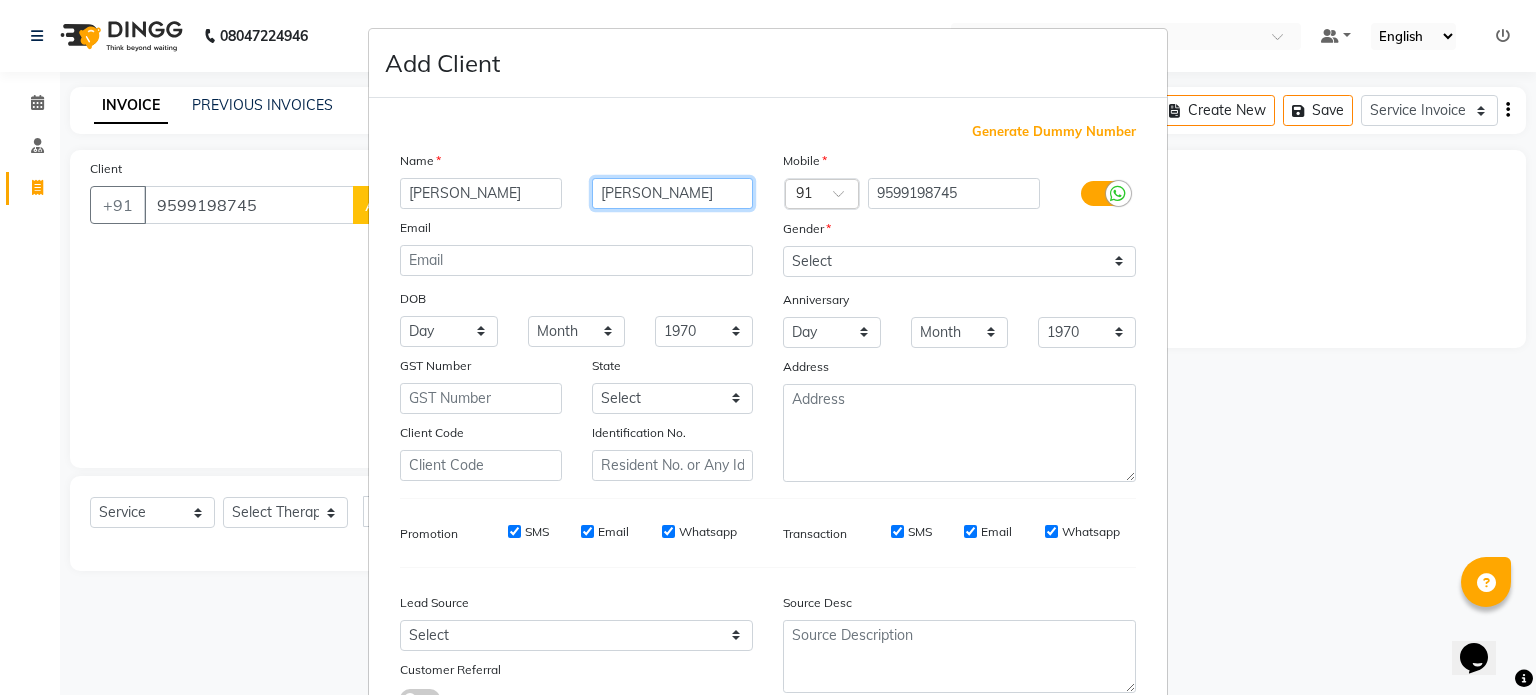 type on "[PERSON_NAME]" 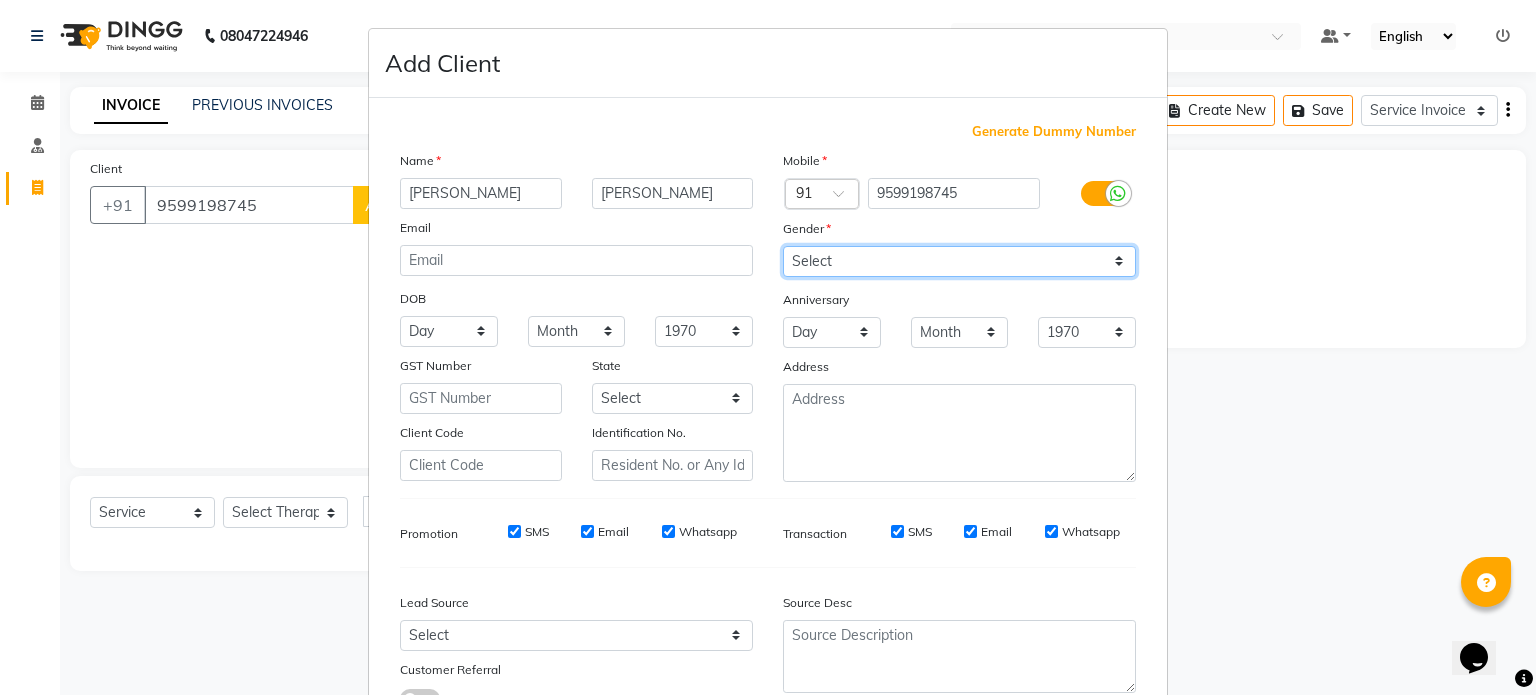 click on "Select [DEMOGRAPHIC_DATA] [DEMOGRAPHIC_DATA] Other Prefer Not To Say" at bounding box center (959, 261) 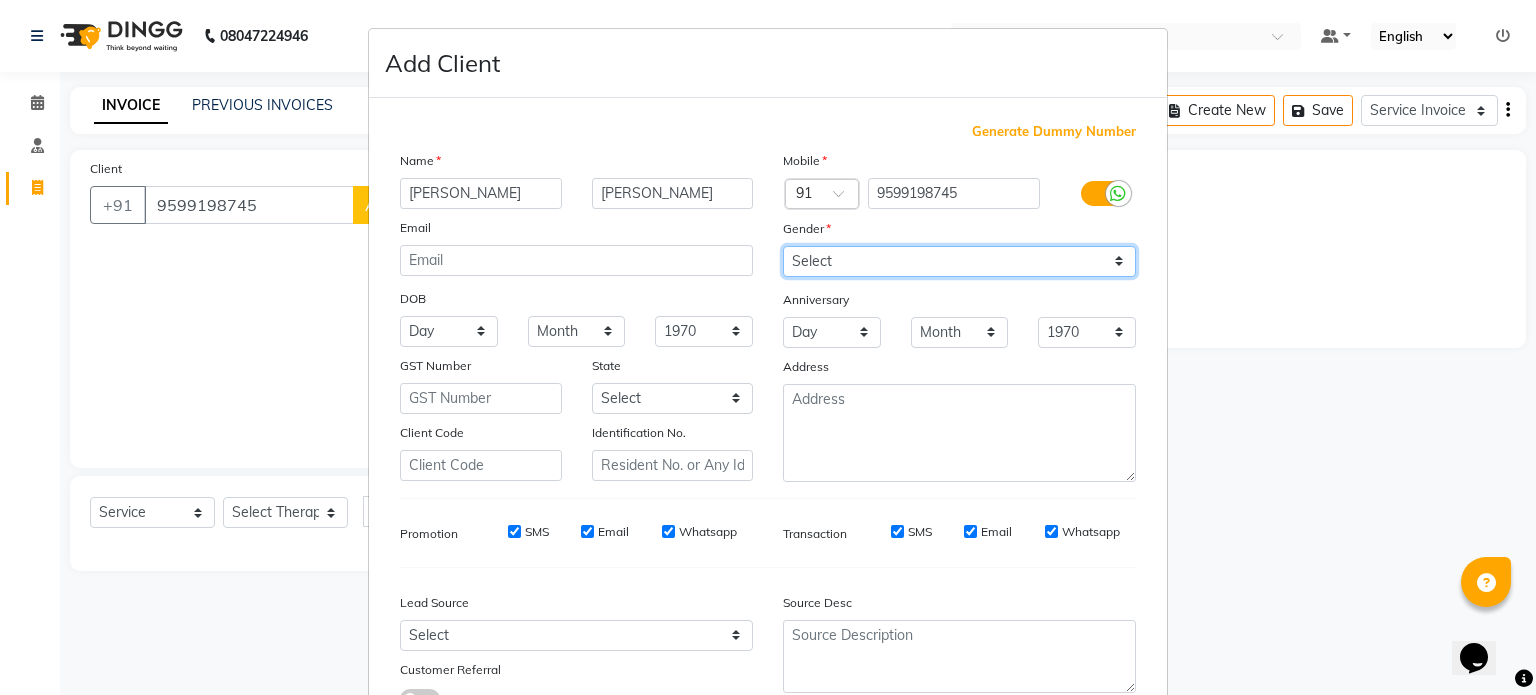 select on "[DEMOGRAPHIC_DATA]" 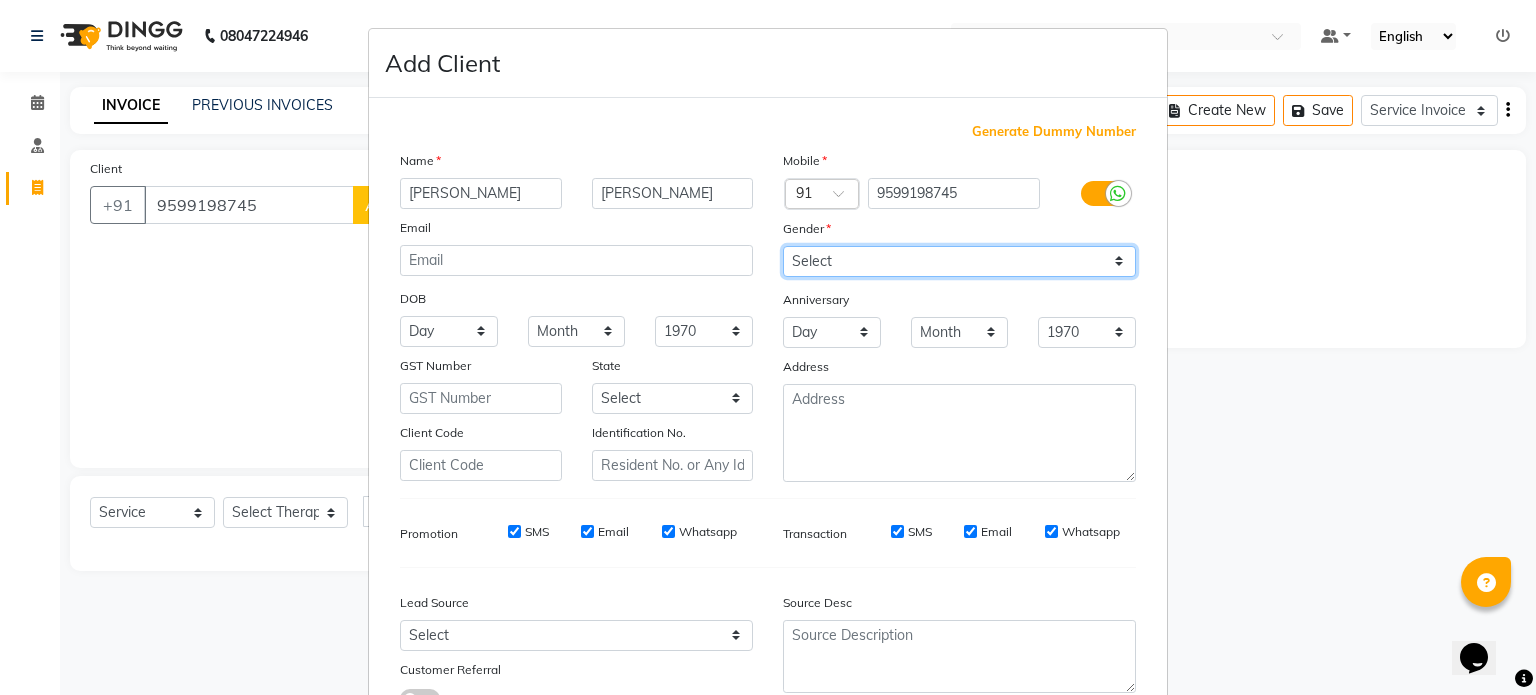 click on "Select [DEMOGRAPHIC_DATA] [DEMOGRAPHIC_DATA] Other Prefer Not To Say" at bounding box center [959, 261] 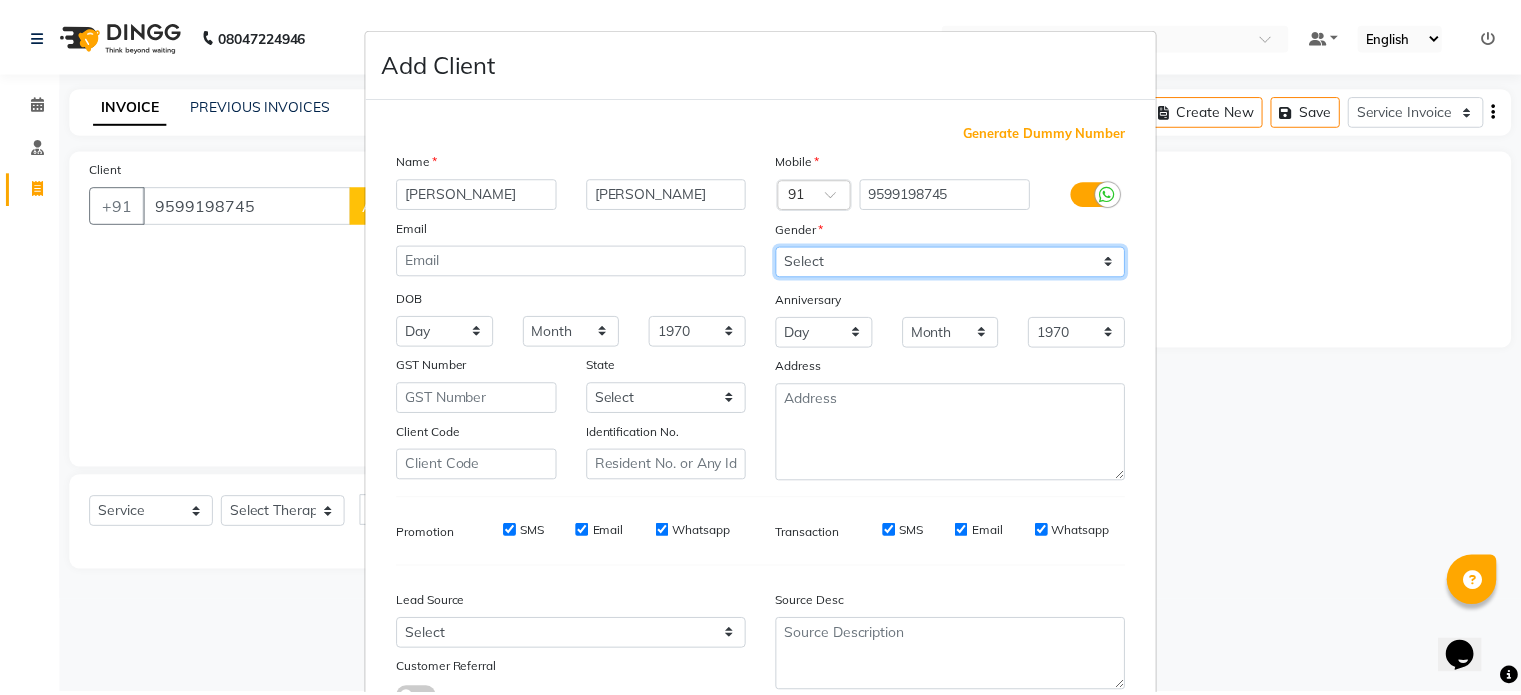 scroll, scrollTop: 161, scrollLeft: 0, axis: vertical 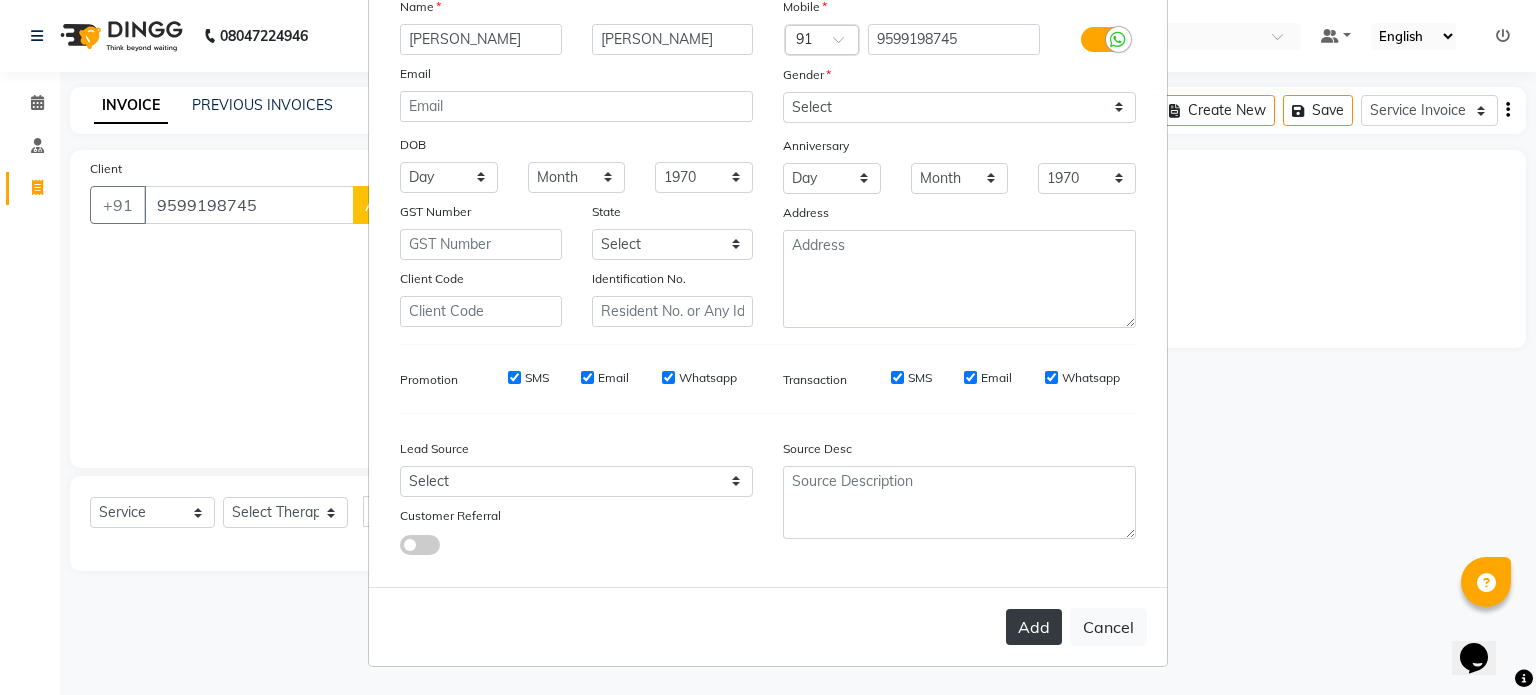 click on "Add" at bounding box center (1034, 627) 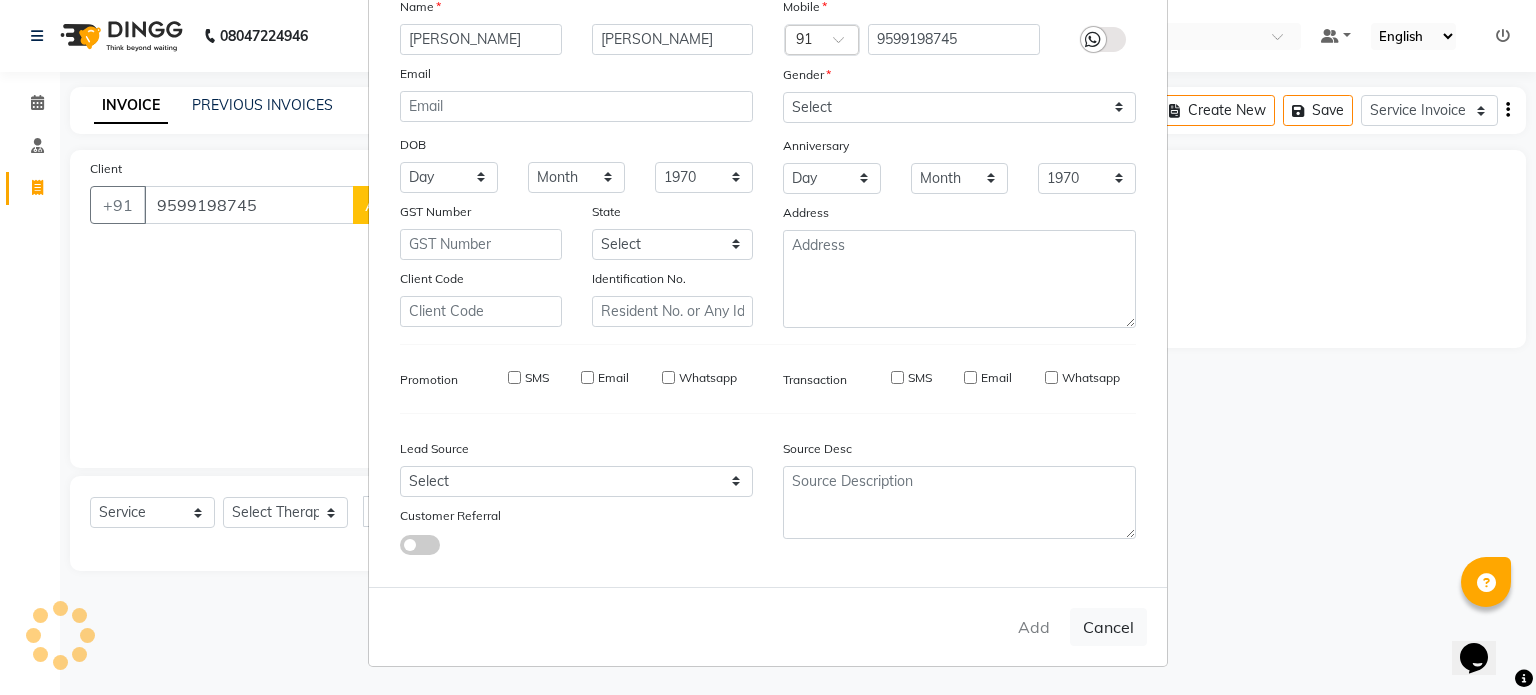 type on "95******45" 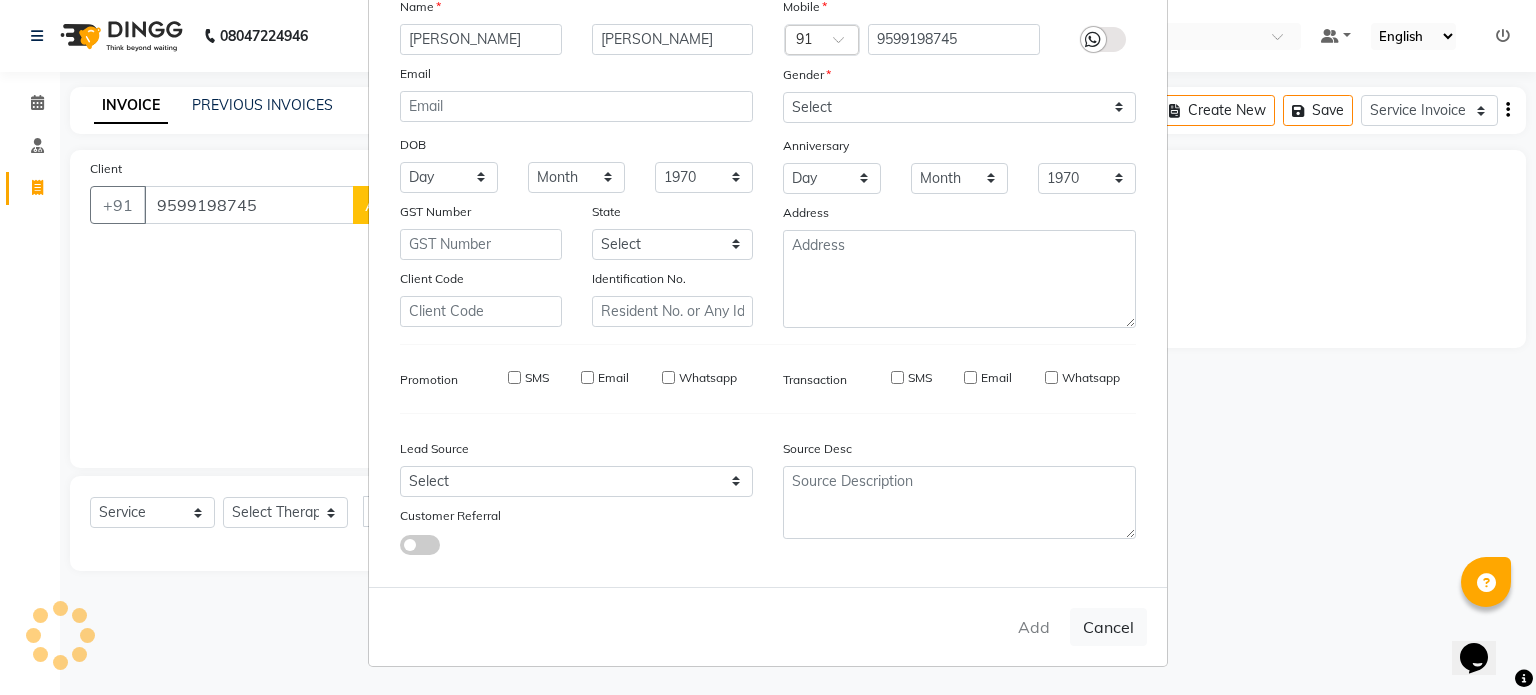 type 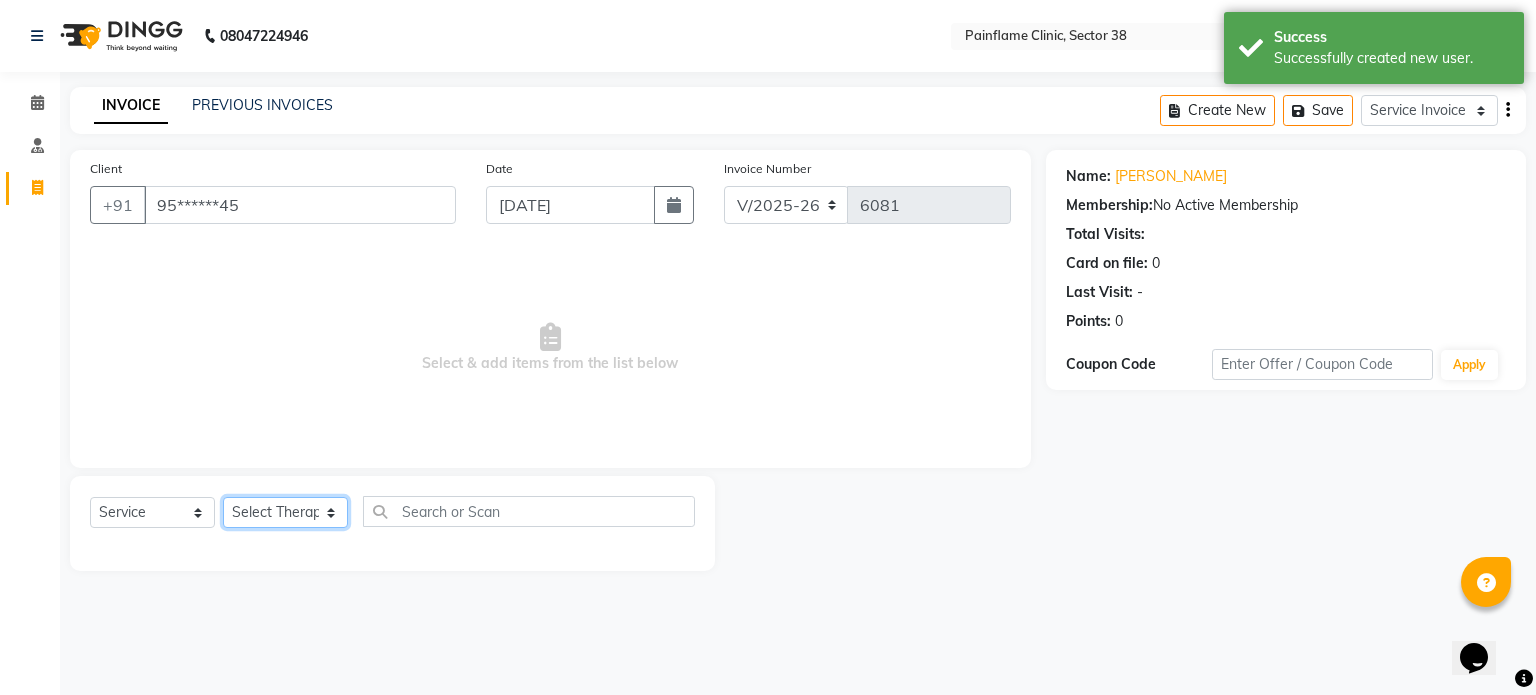 click on "Select Therapist [PERSON_NAME] Dr [PERSON_NAME] [PERSON_NAME] Dr [PERSON_NAME] Dr. Suraj [PERSON_NAME] [PERSON_NAME] [PERSON_NAME] [PERSON_NAME] Reception 1  Reception 2 Reception 3" 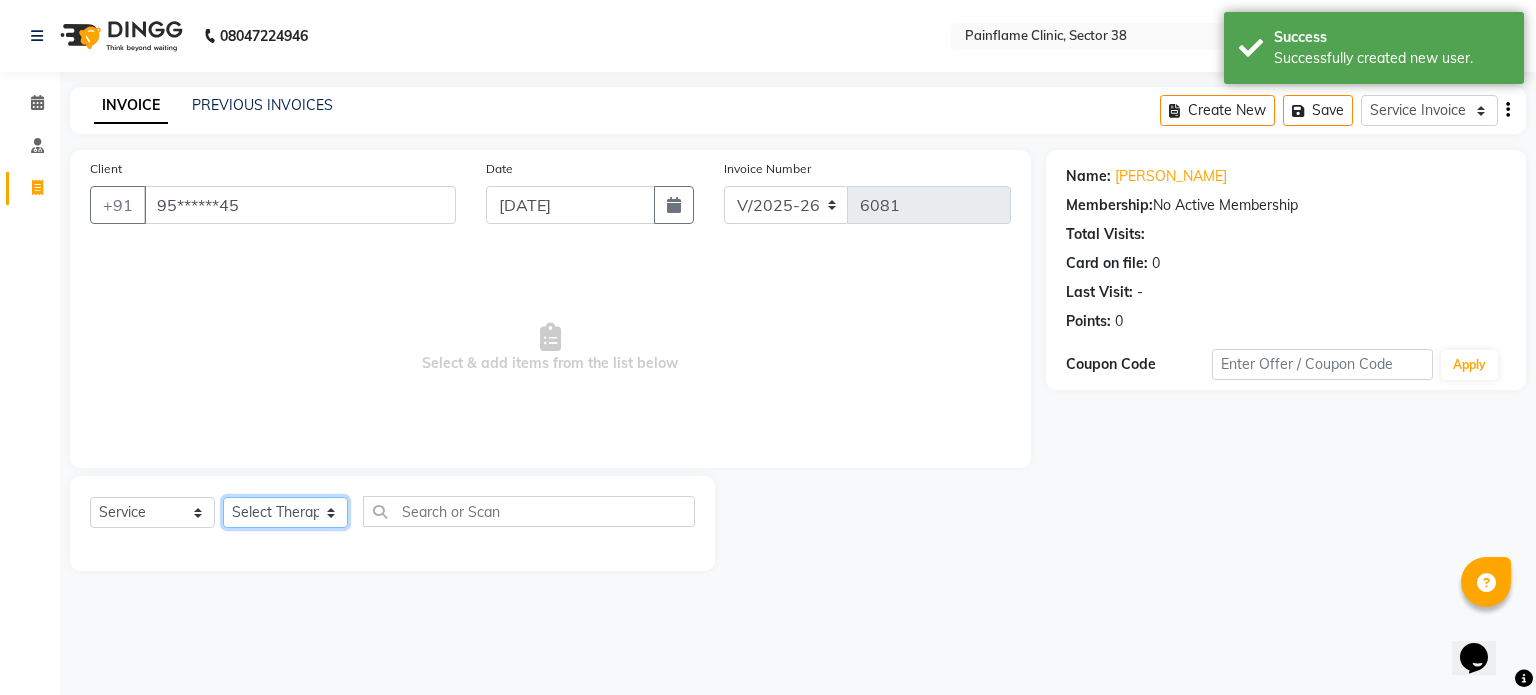 select on "20216" 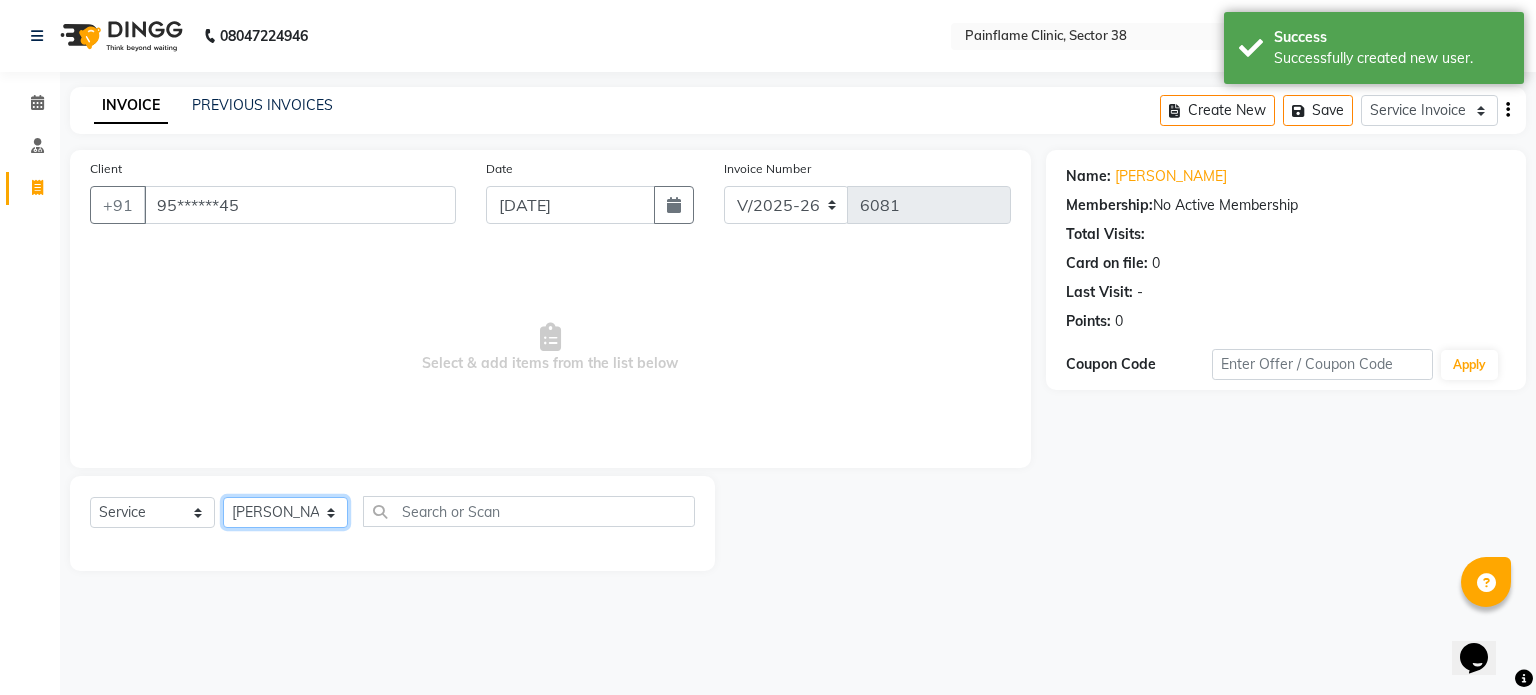 click on "Select Therapist [PERSON_NAME] Dr [PERSON_NAME] [PERSON_NAME] Dr [PERSON_NAME] Dr. Suraj [PERSON_NAME] [PERSON_NAME] [PERSON_NAME] [PERSON_NAME] Reception 1  Reception 2 Reception 3" 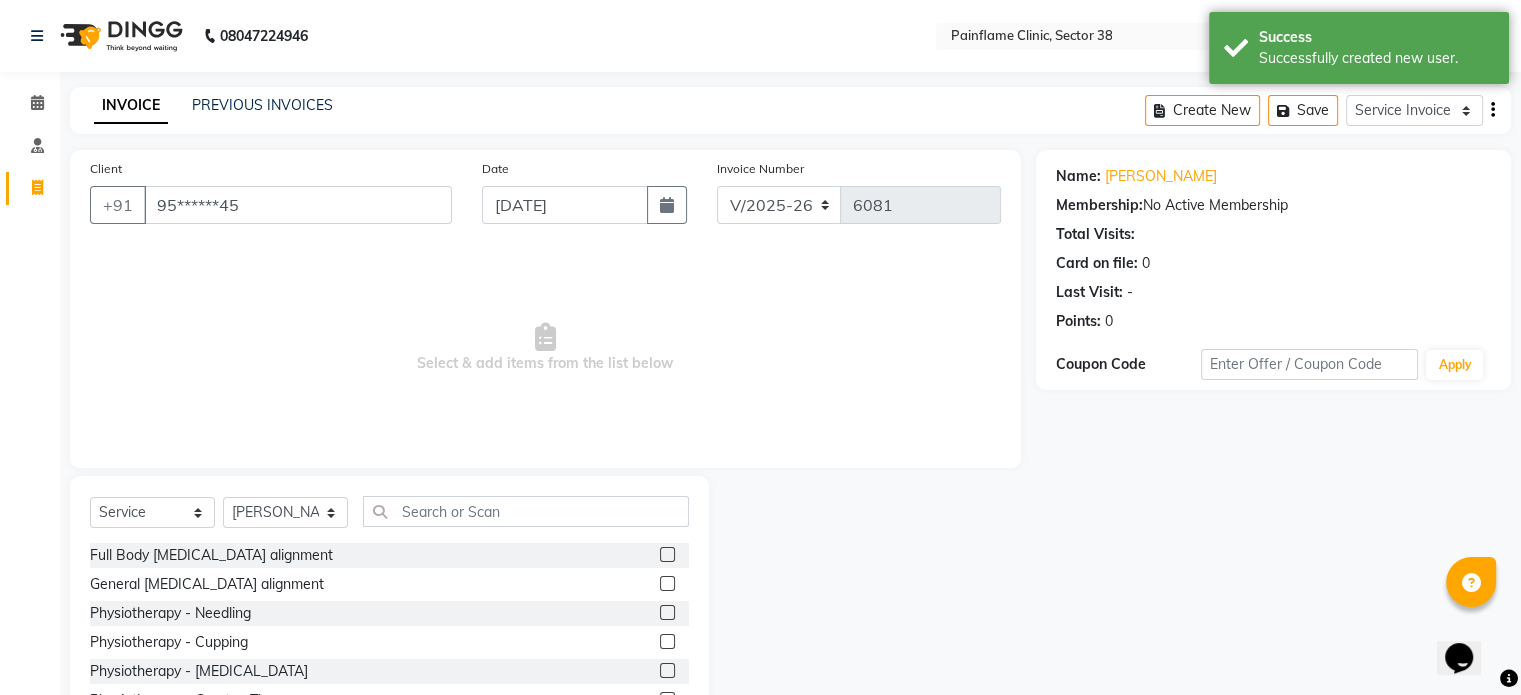 click 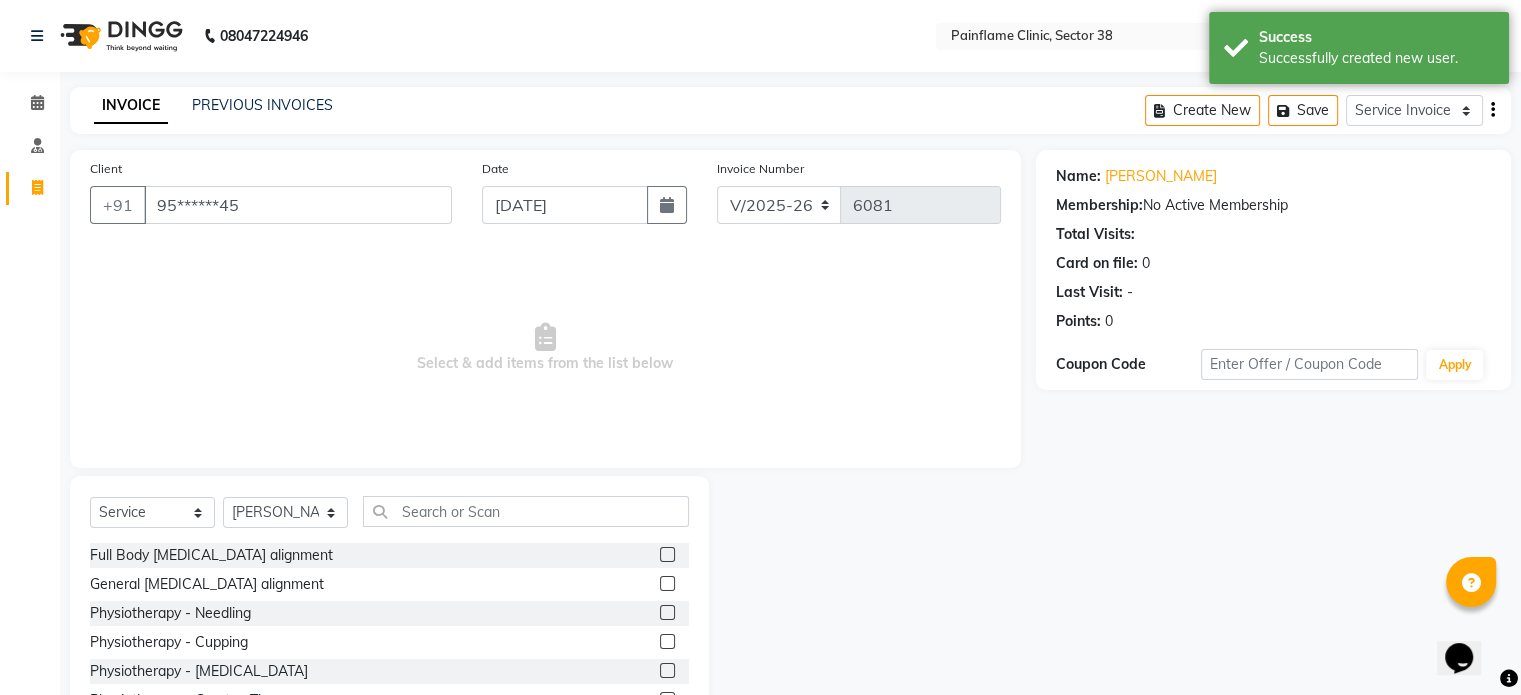 click at bounding box center [666, 584] 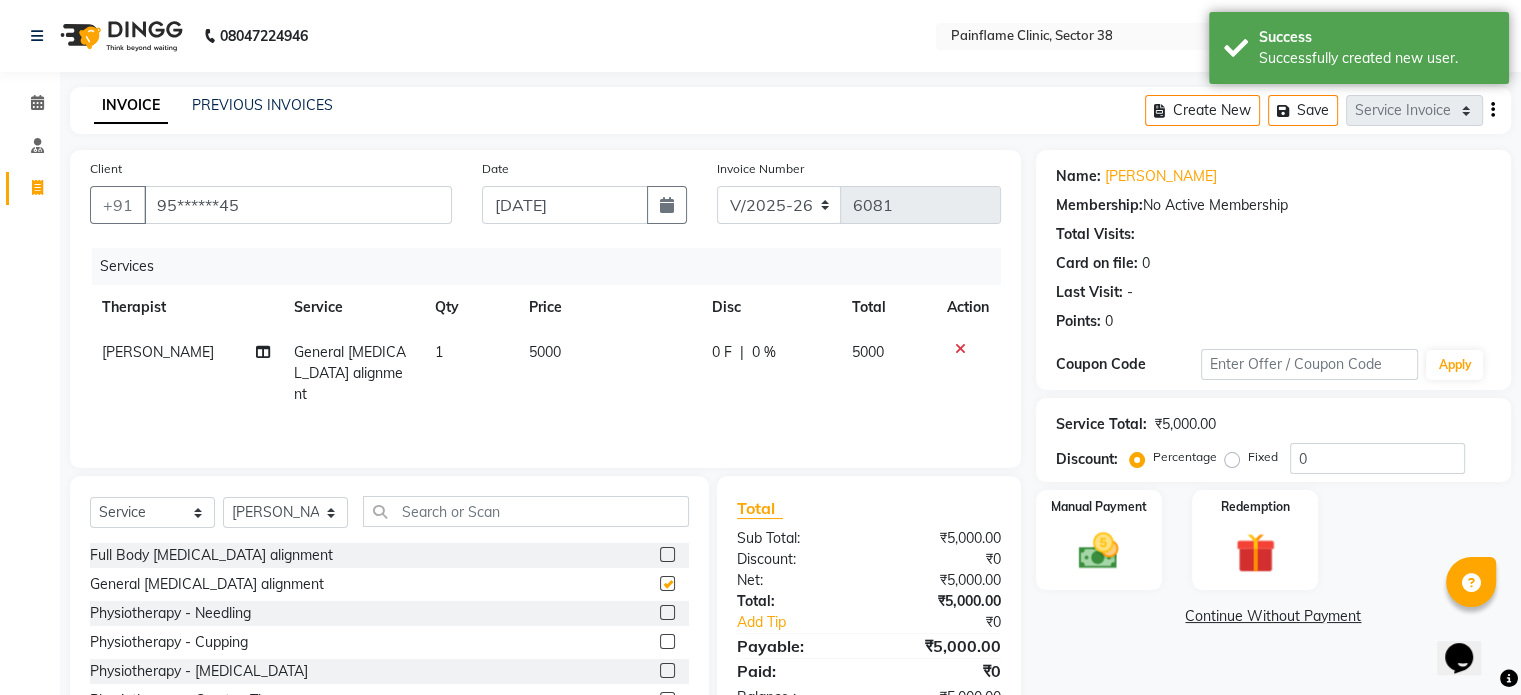 checkbox on "false" 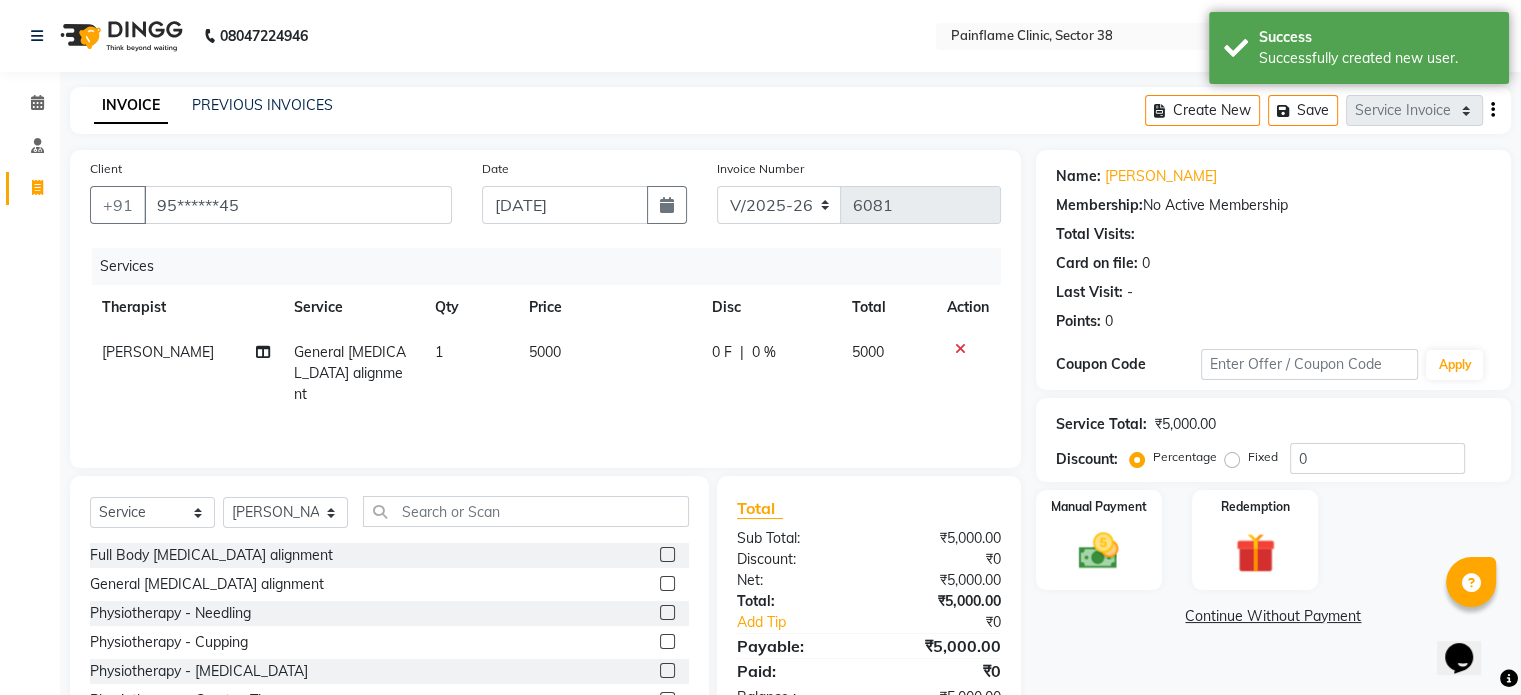 click on "5000" 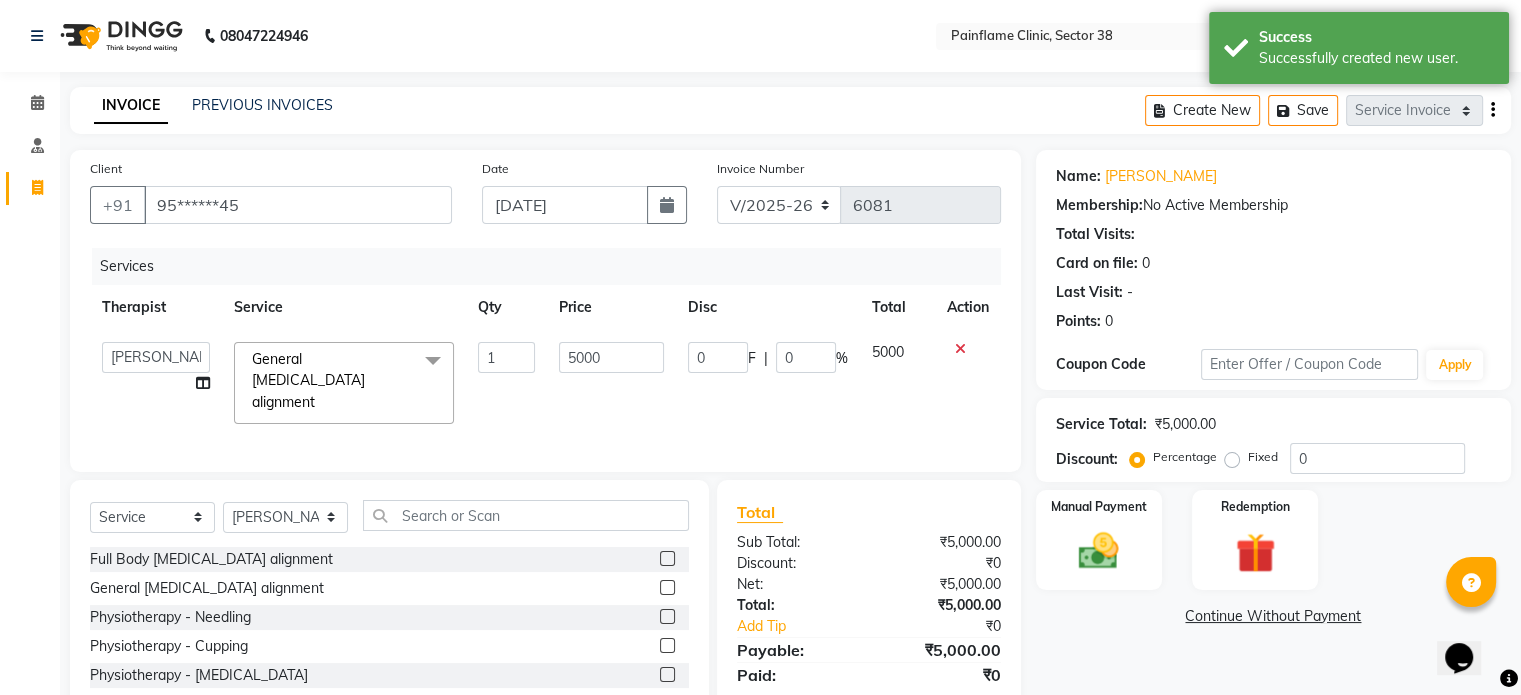 click on "5000" 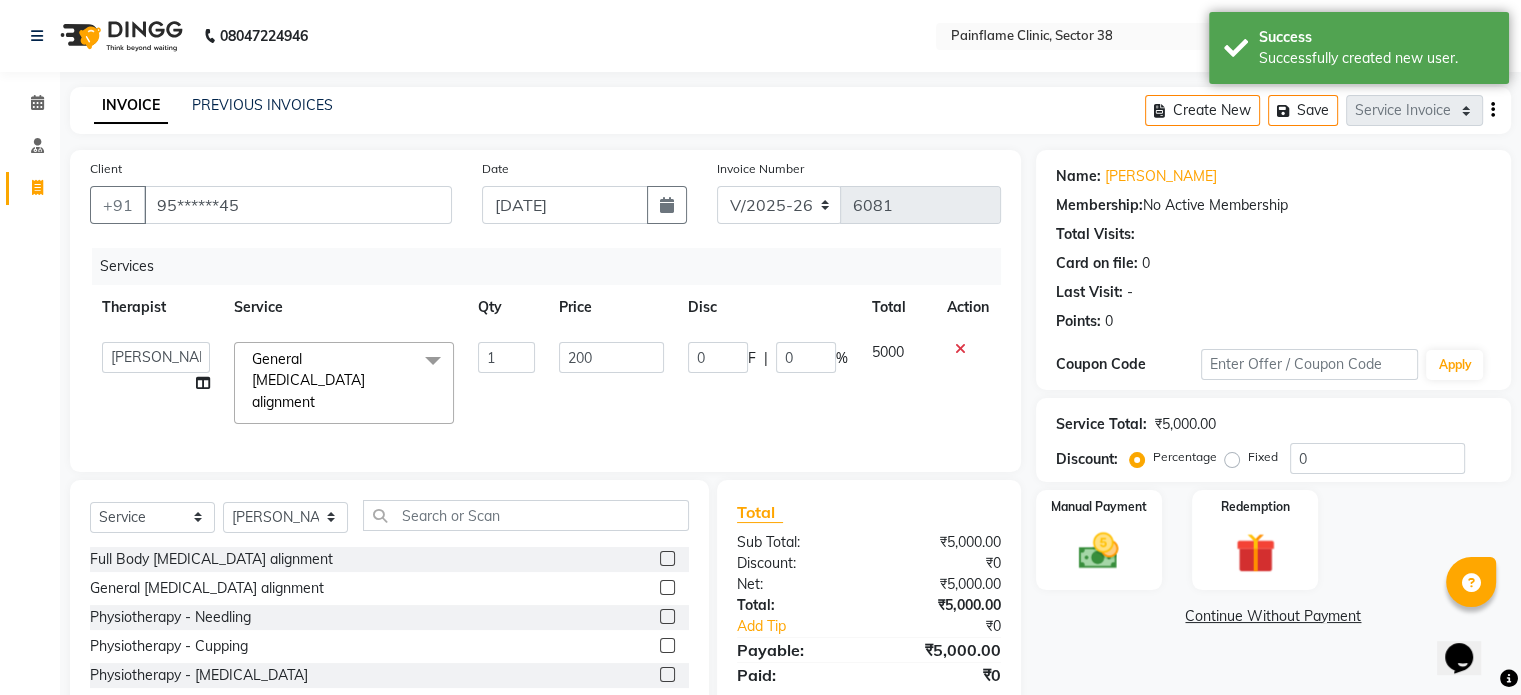 type on "2000" 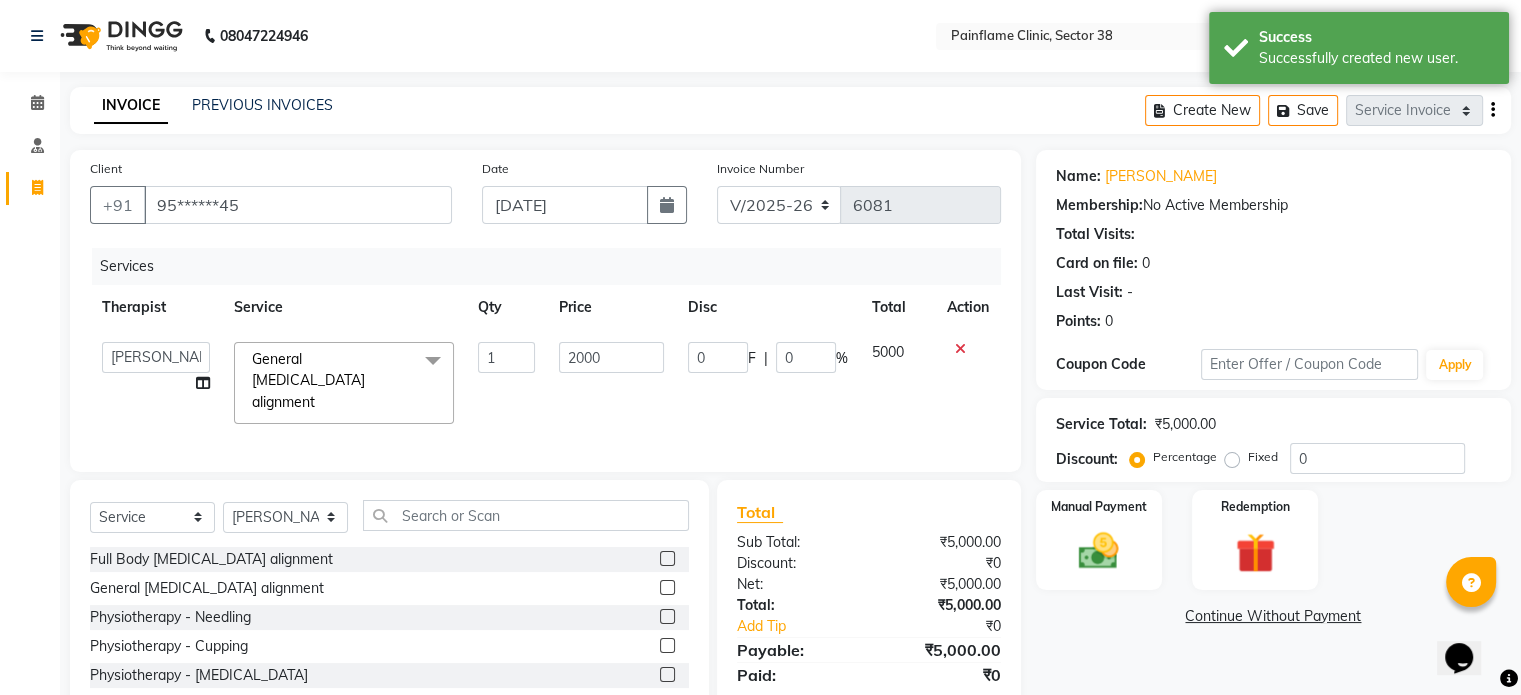 scroll, scrollTop: 119, scrollLeft: 0, axis: vertical 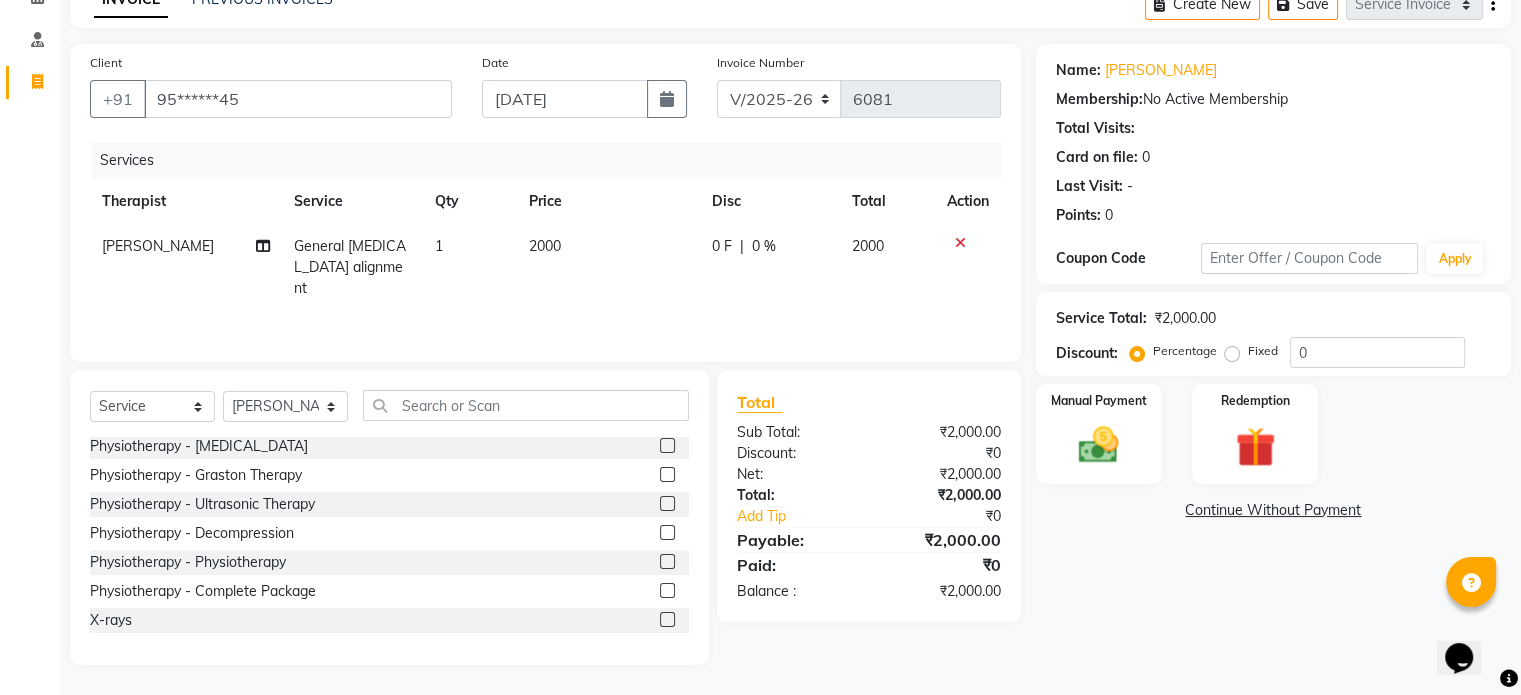 click 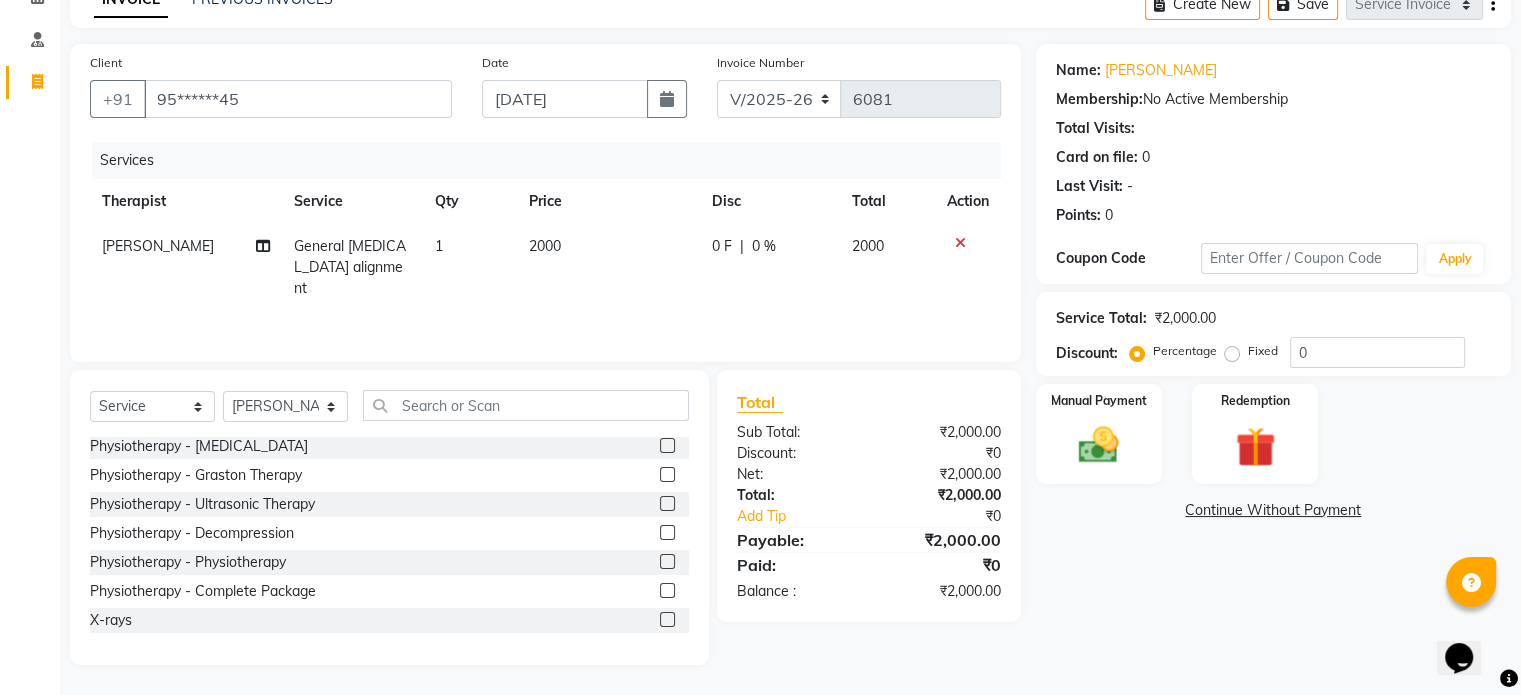 click at bounding box center (666, 620) 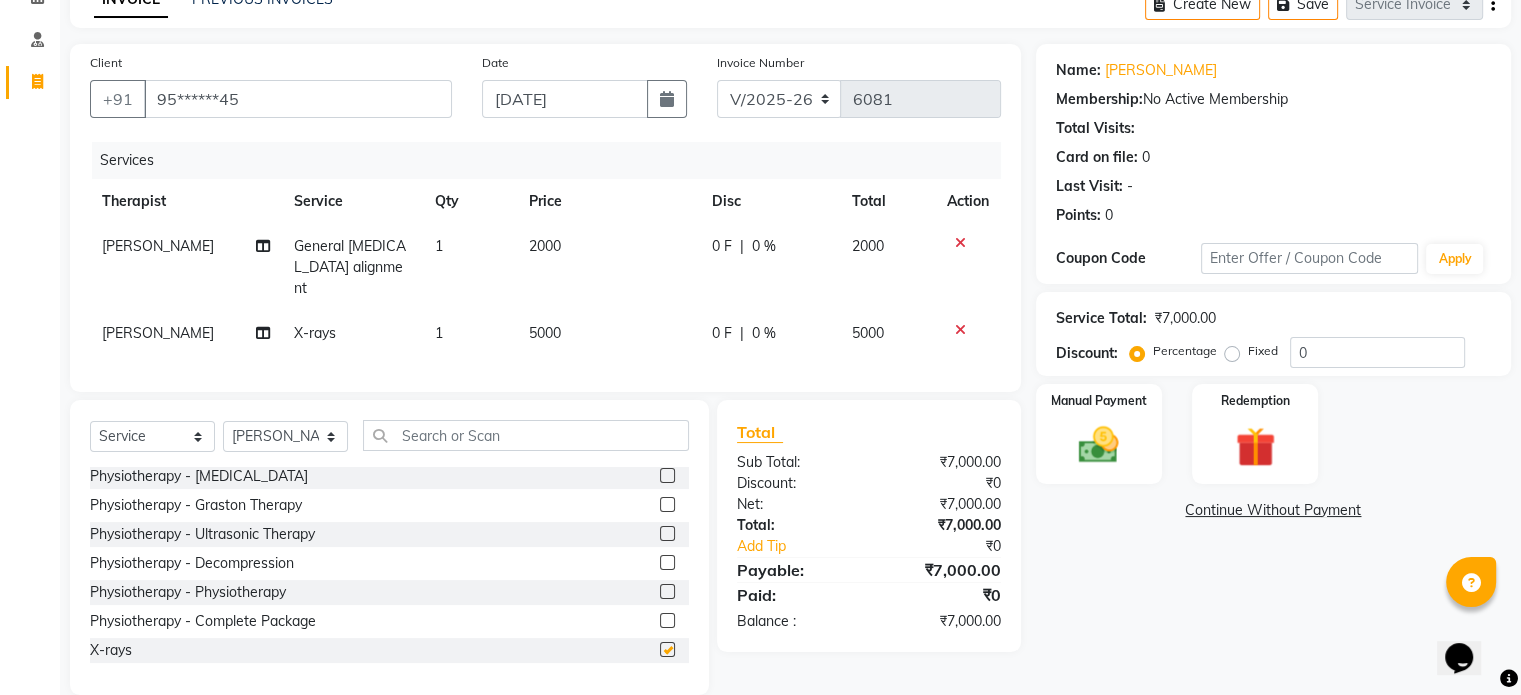 checkbox on "false" 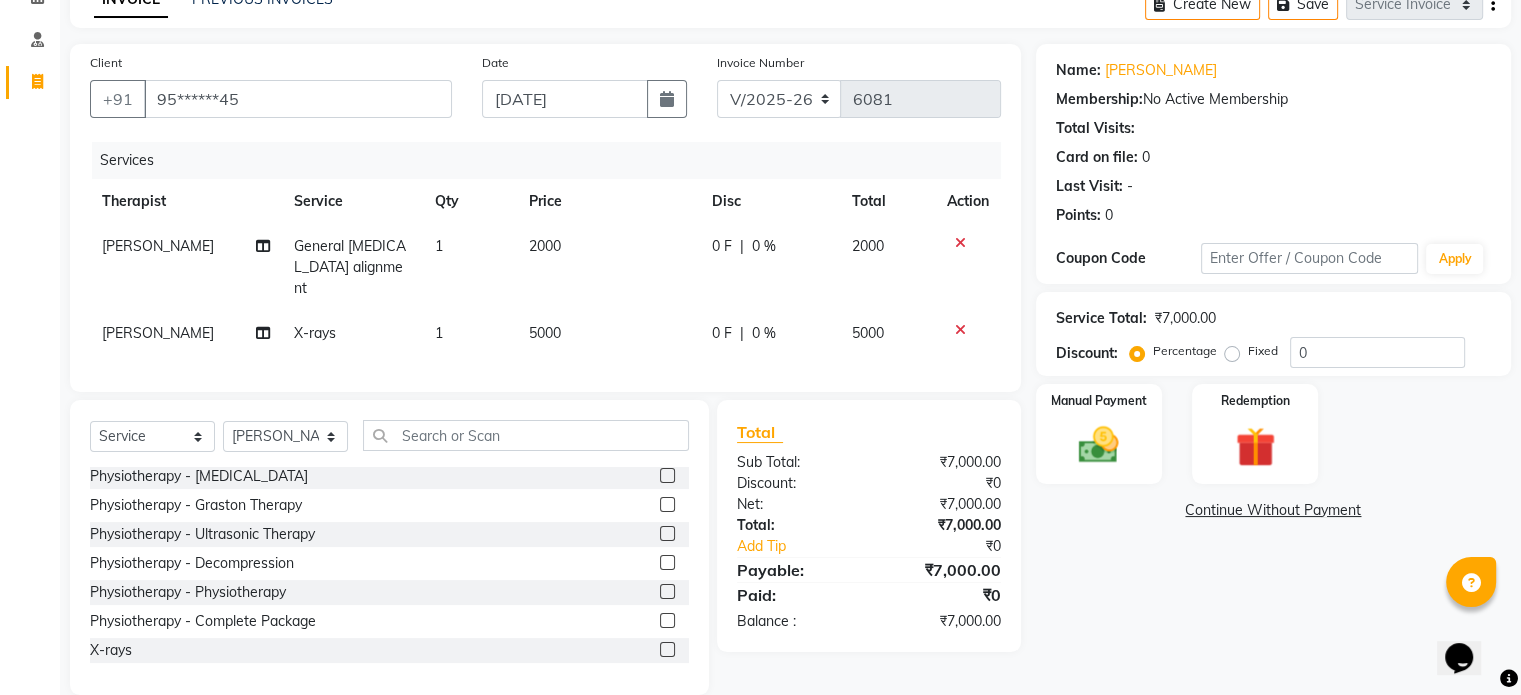 click on "5000" 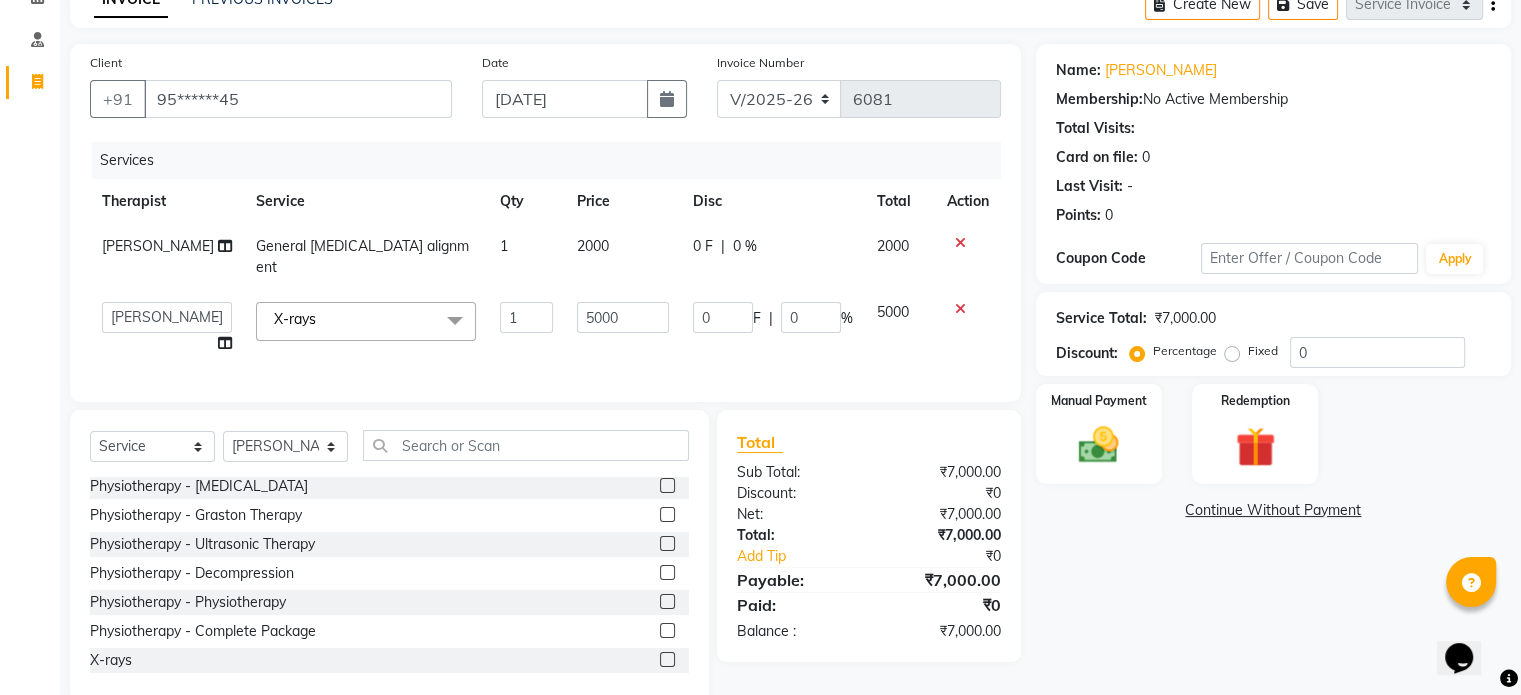 click on "5000" 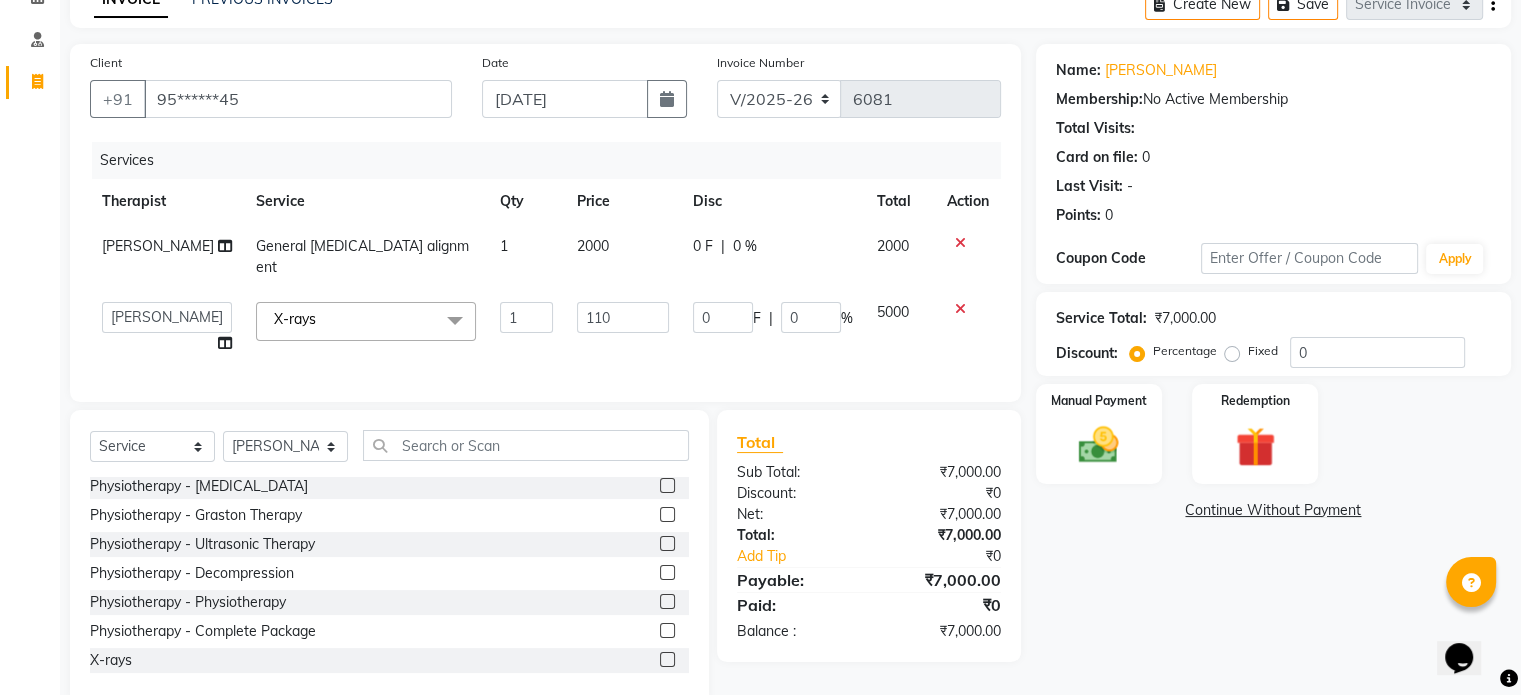 type on "1100" 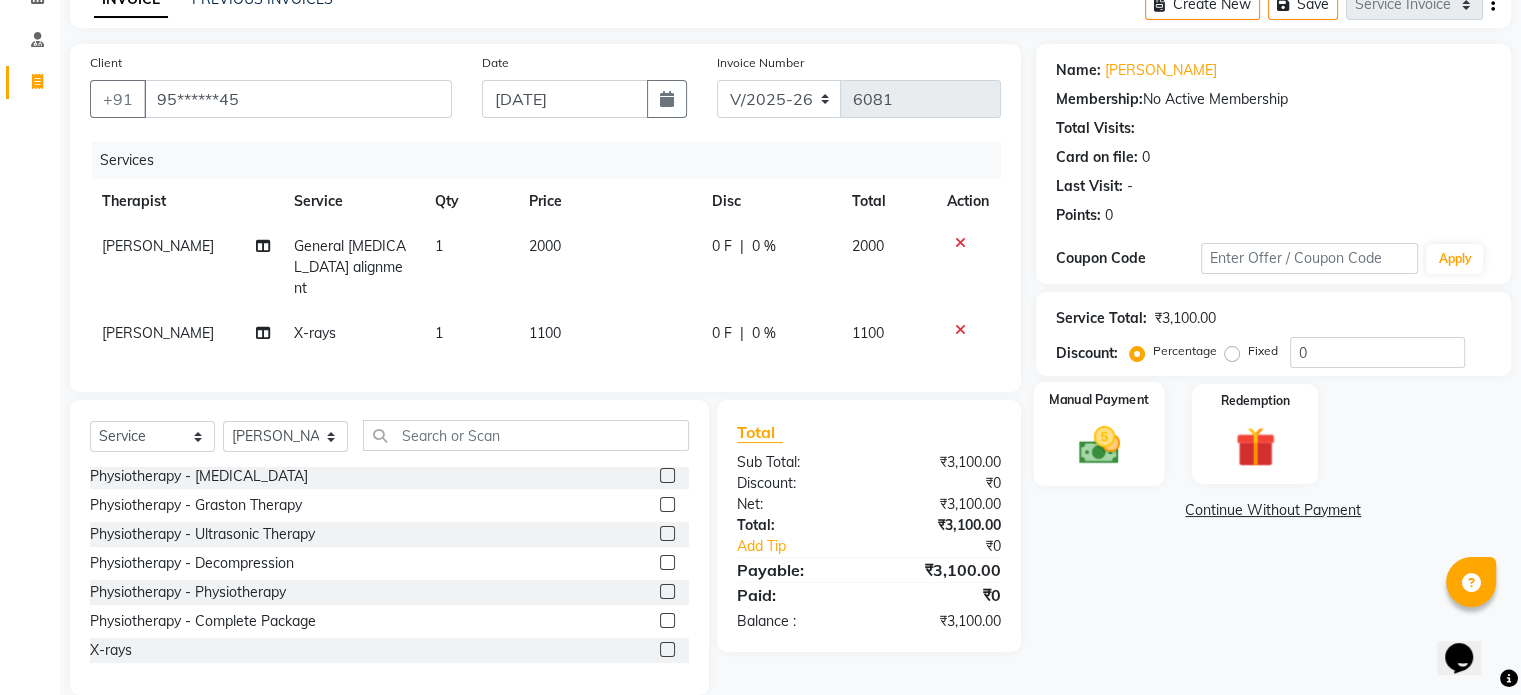 click 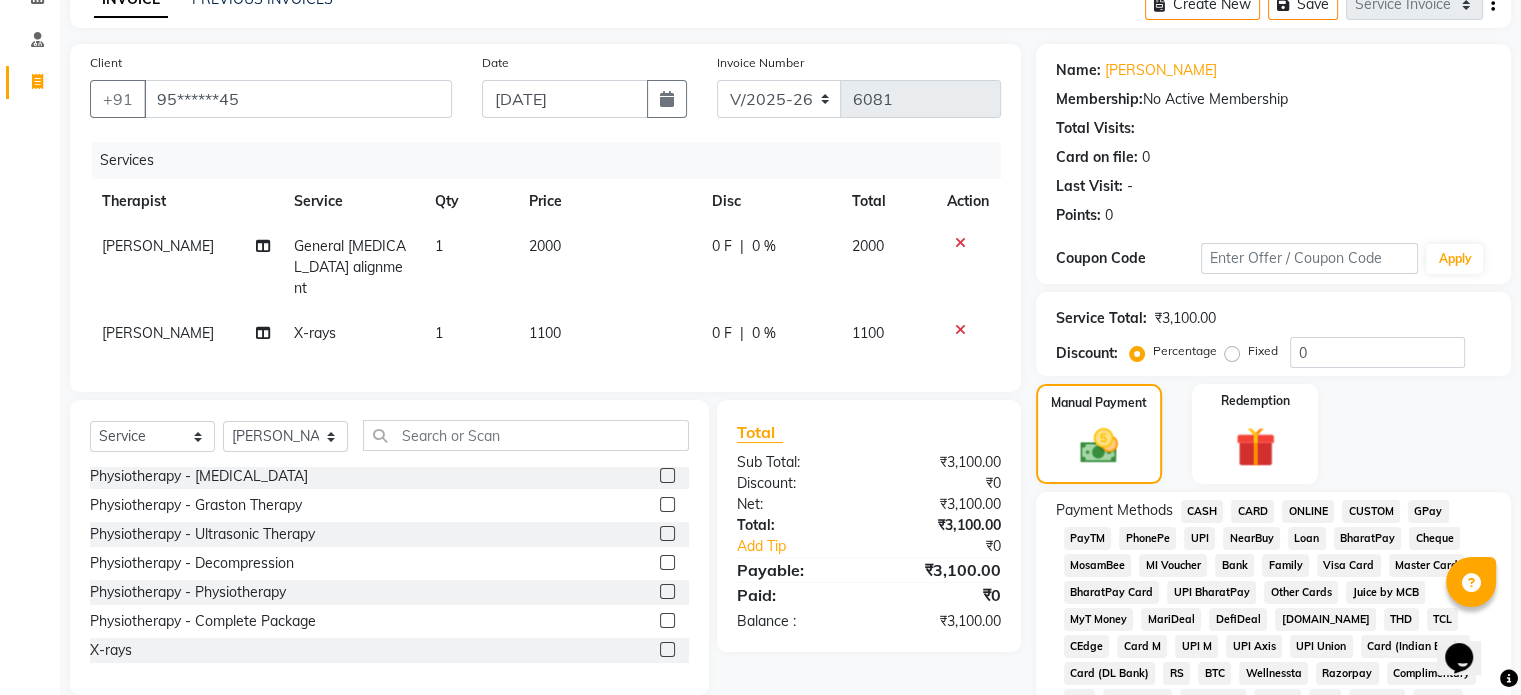 click on "UPI" 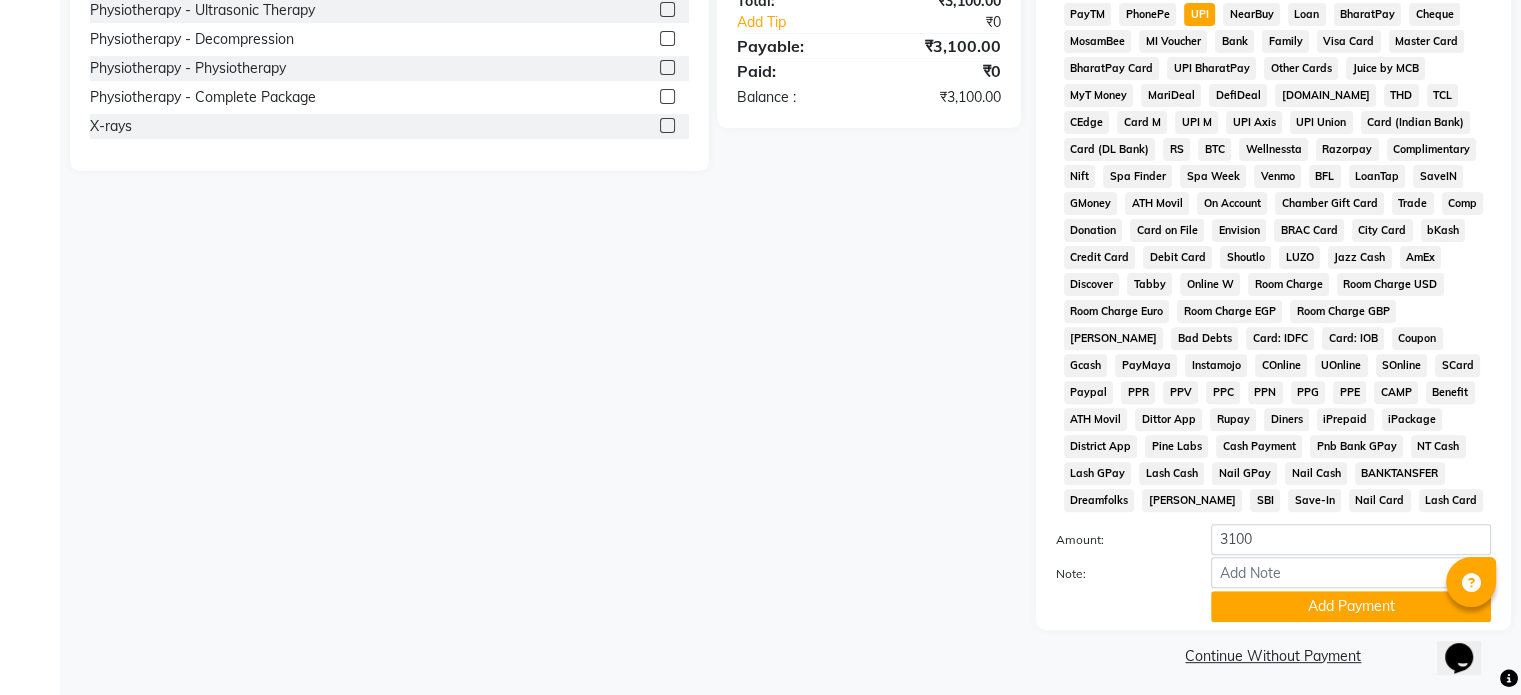 scroll, scrollTop: 652, scrollLeft: 0, axis: vertical 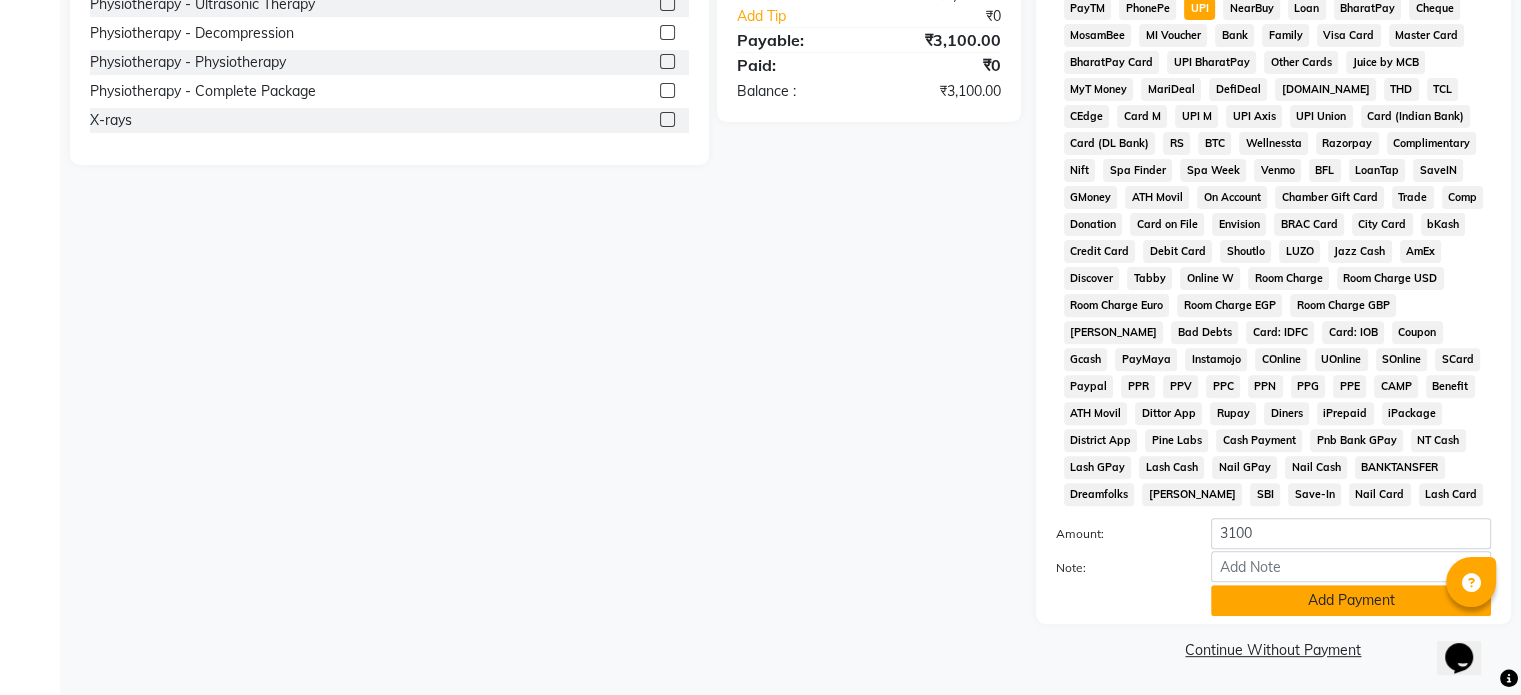 click on "Add Payment" 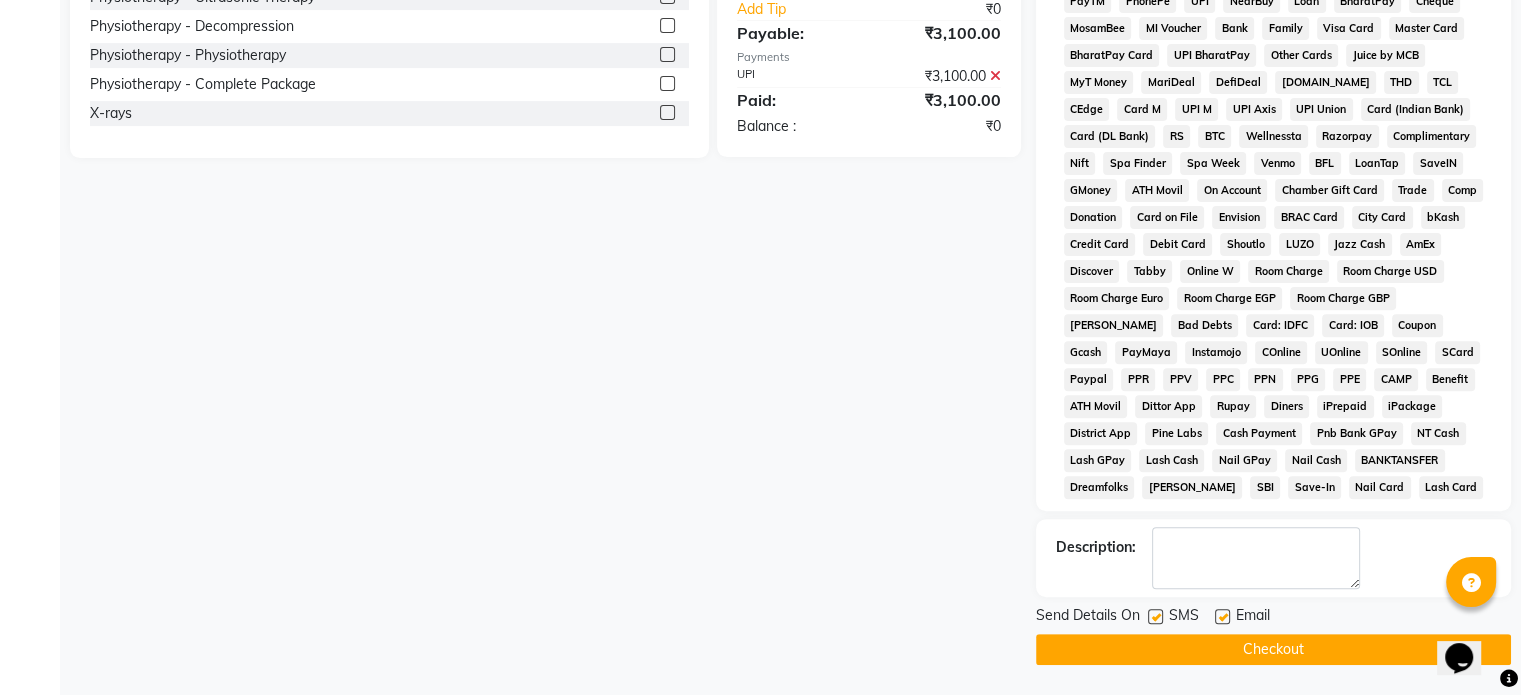 click 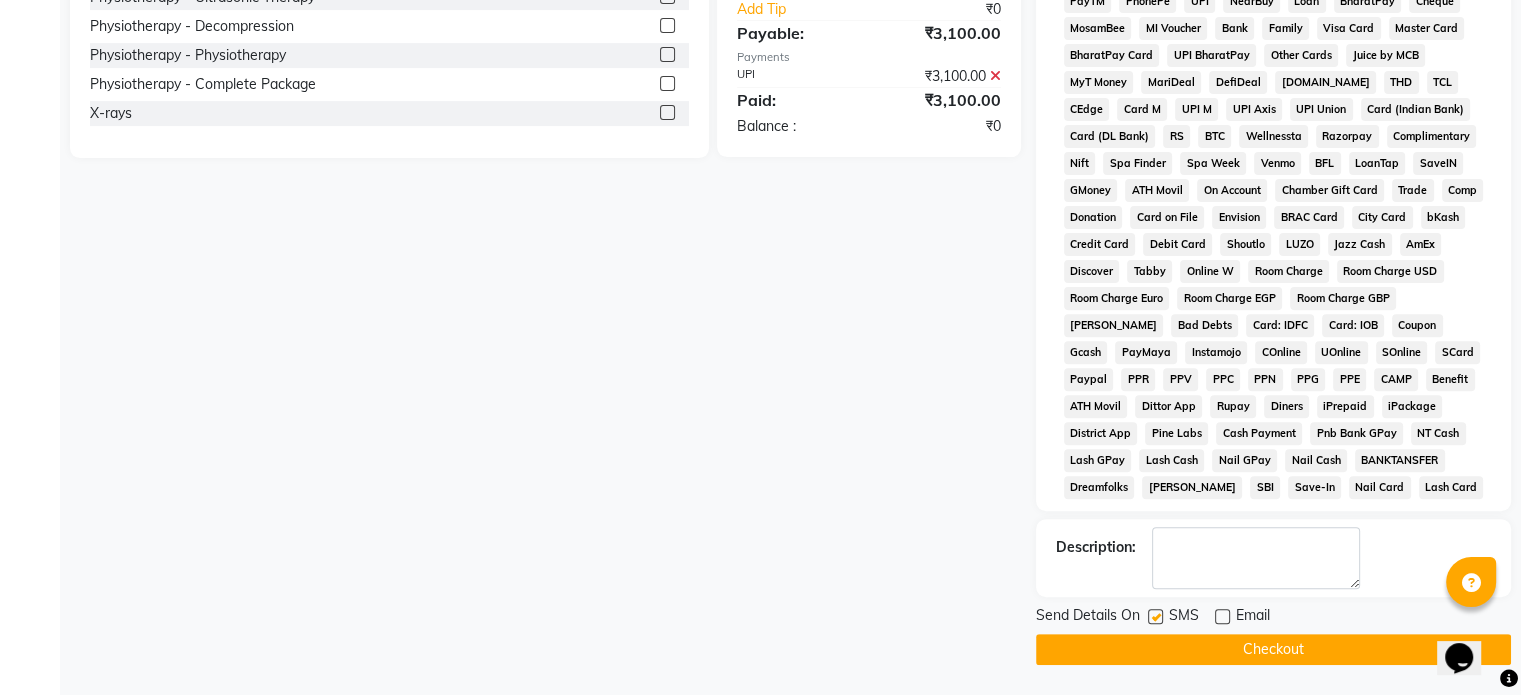 click 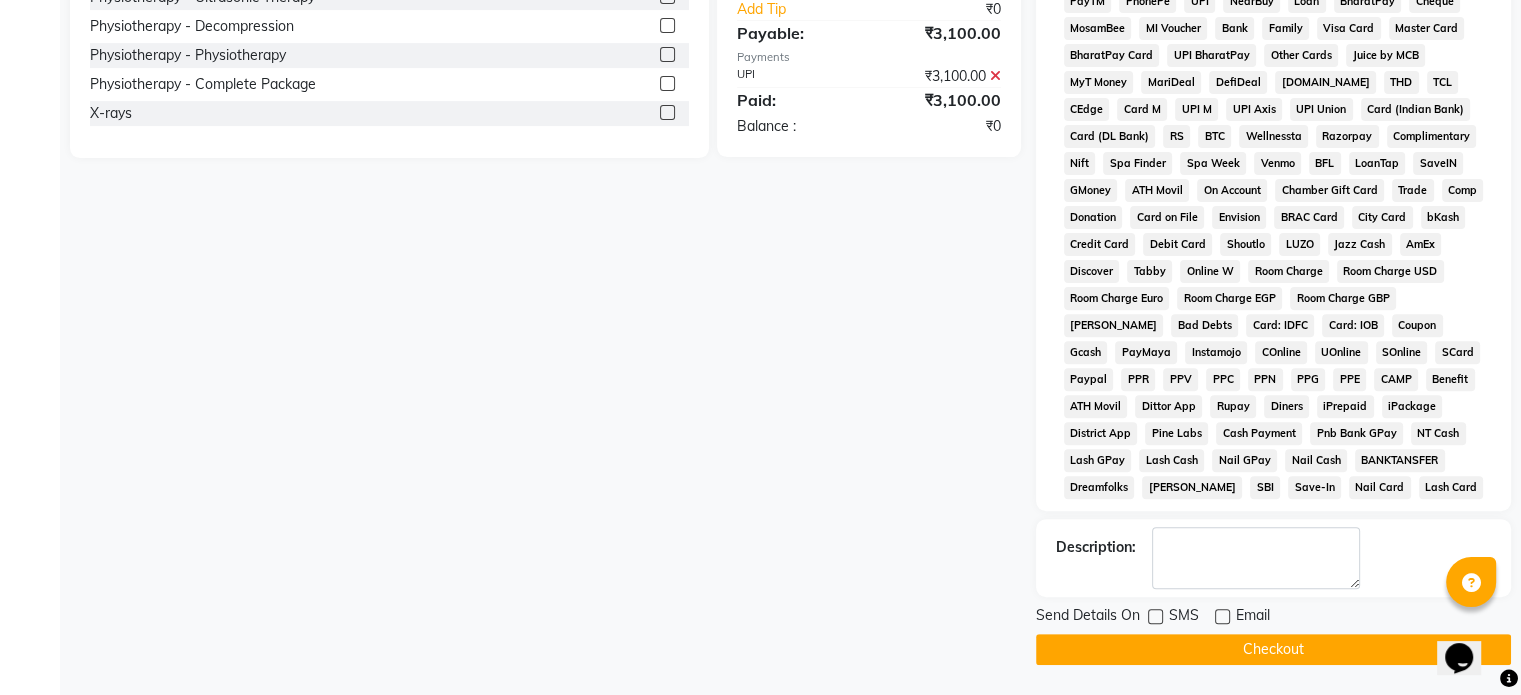 click on "Checkout" 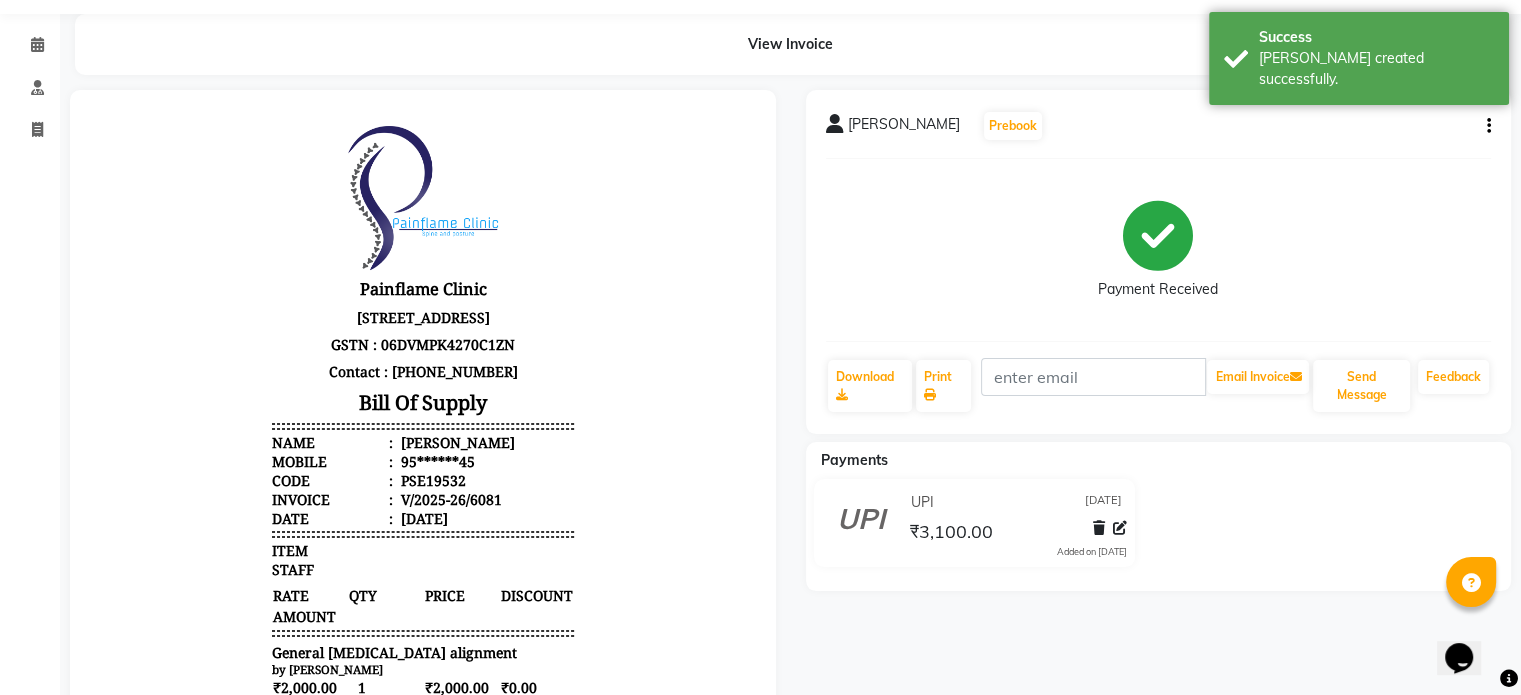 scroll, scrollTop: 0, scrollLeft: 0, axis: both 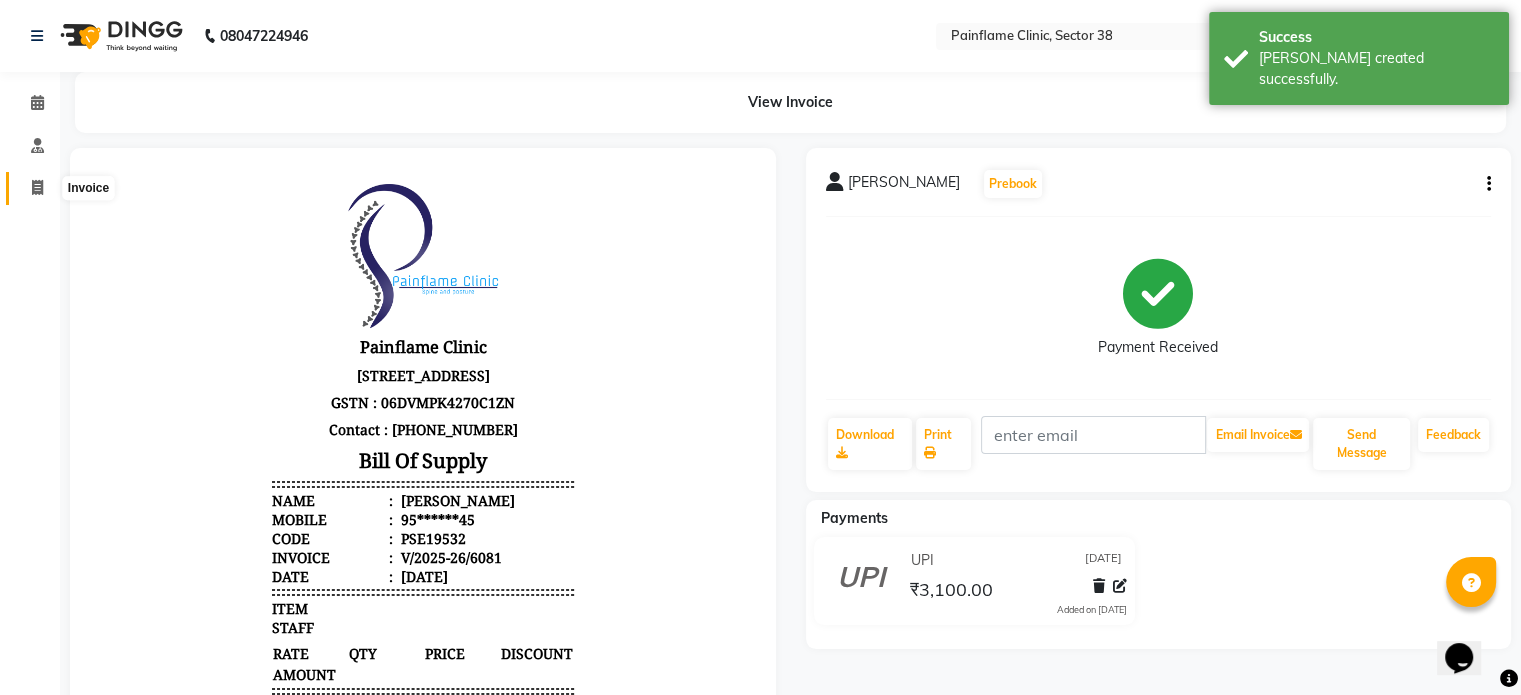 click 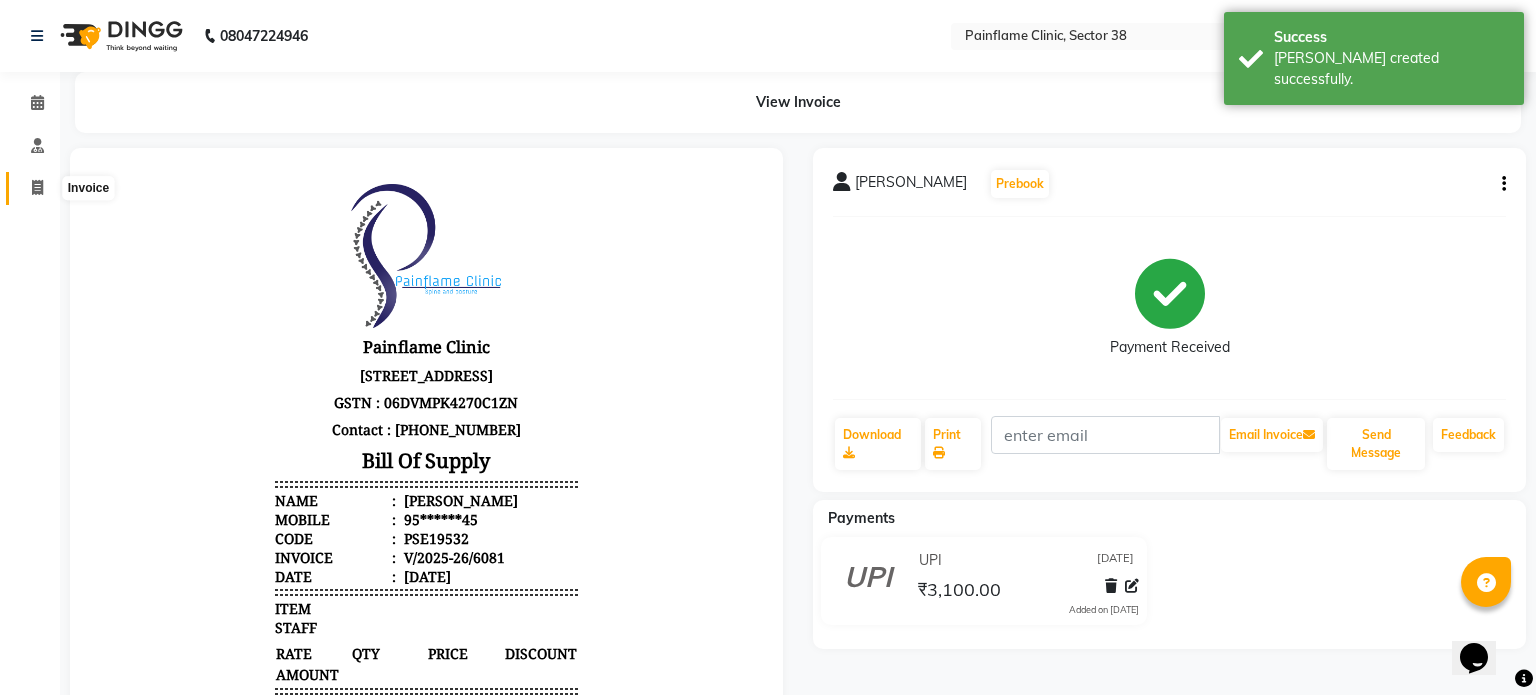 select on "3964" 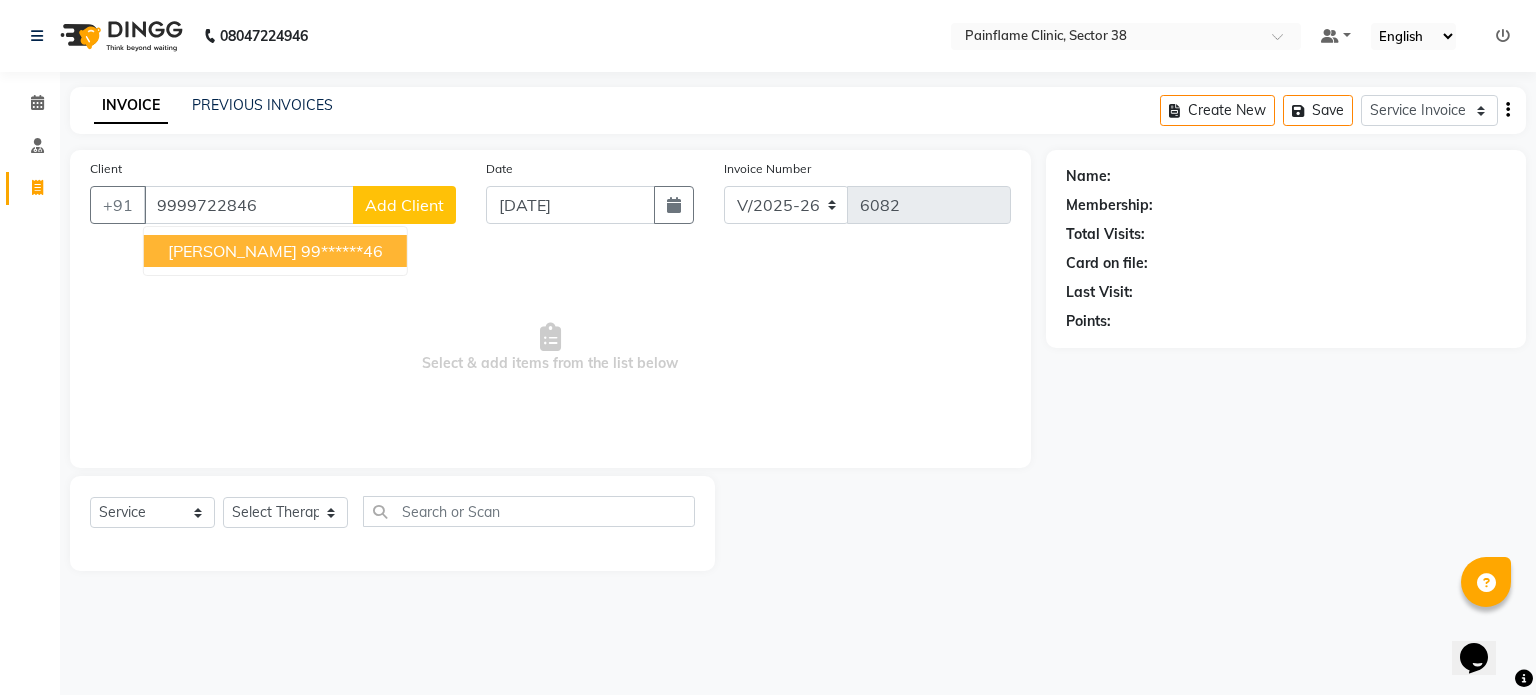 type on "9999722846" 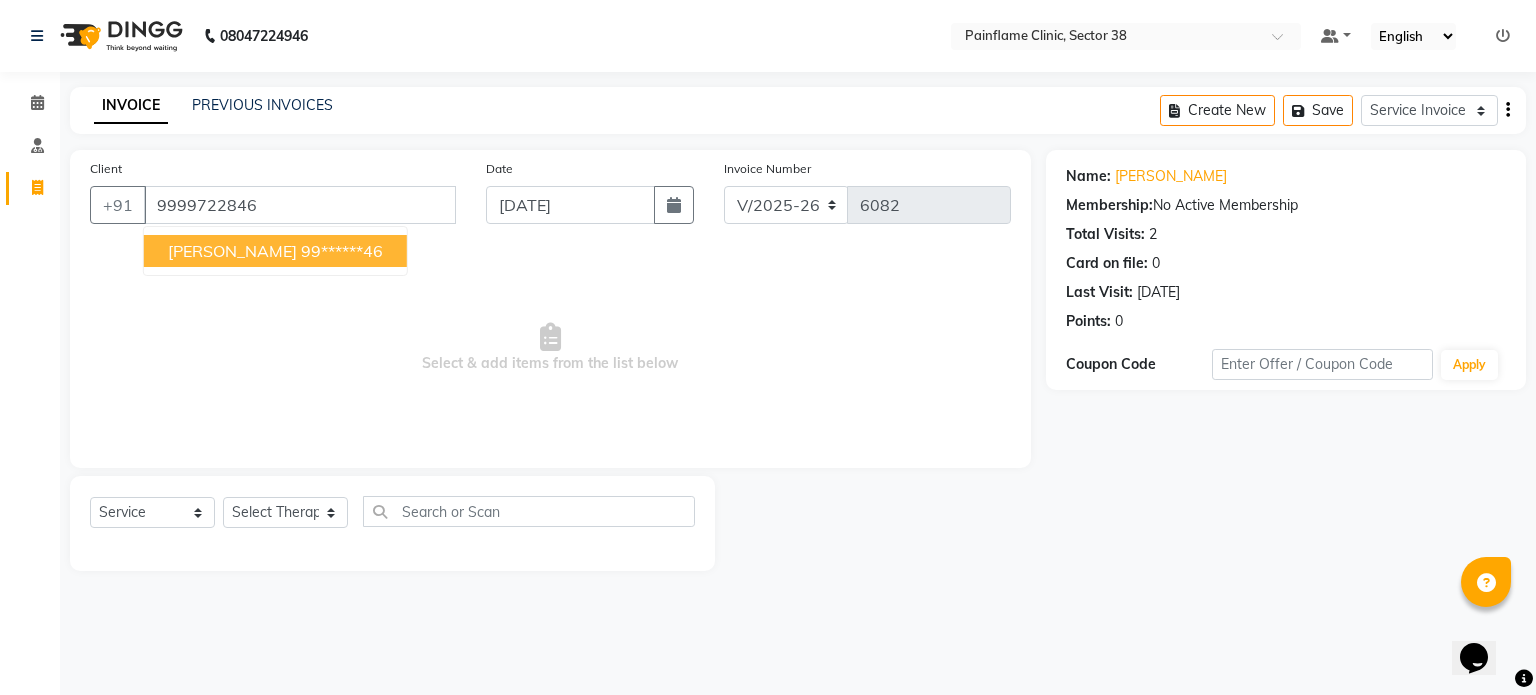 click on "Select & add items from the list below" at bounding box center (550, 348) 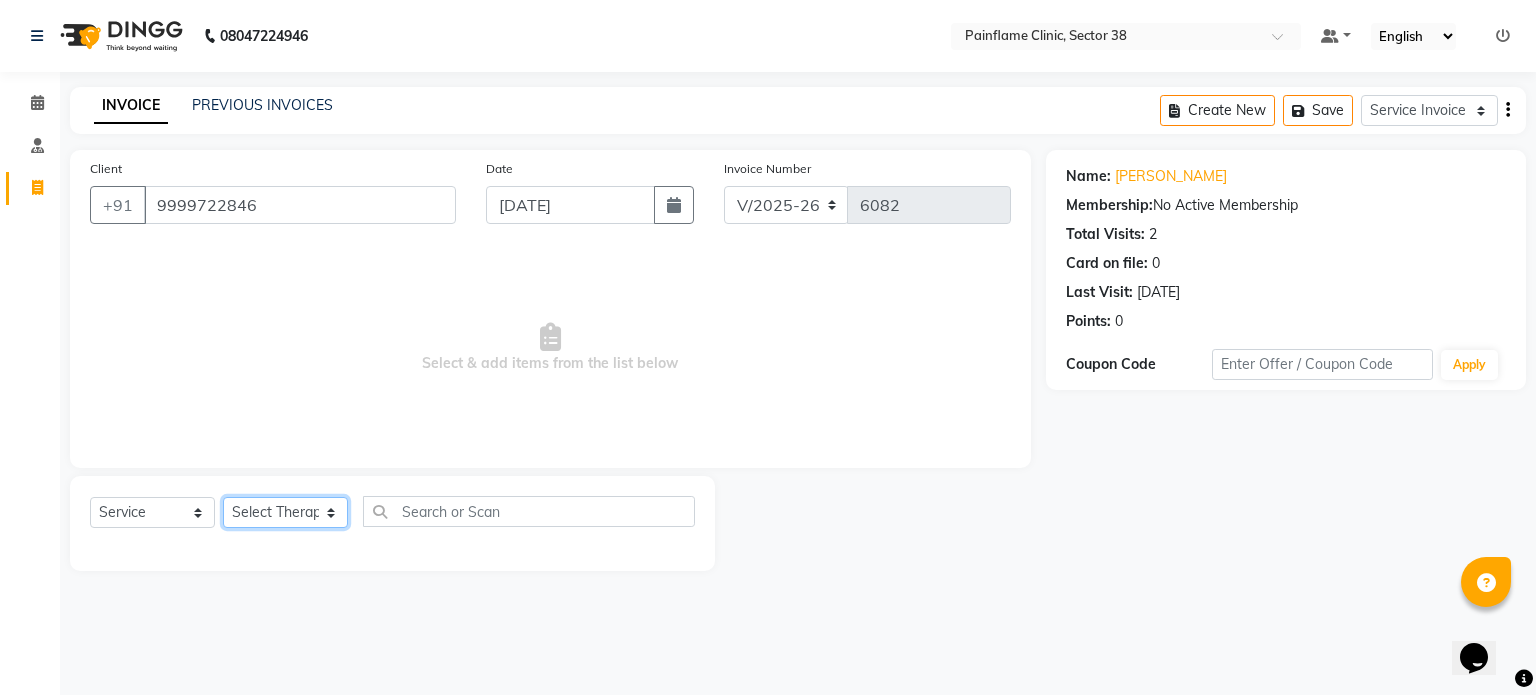 click on "Select Therapist [PERSON_NAME] Dr [PERSON_NAME] [PERSON_NAME] Dr [PERSON_NAME] Dr. Suraj [PERSON_NAME] [PERSON_NAME] [PERSON_NAME] [PERSON_NAME] Reception 1  Reception 2 Reception 3" 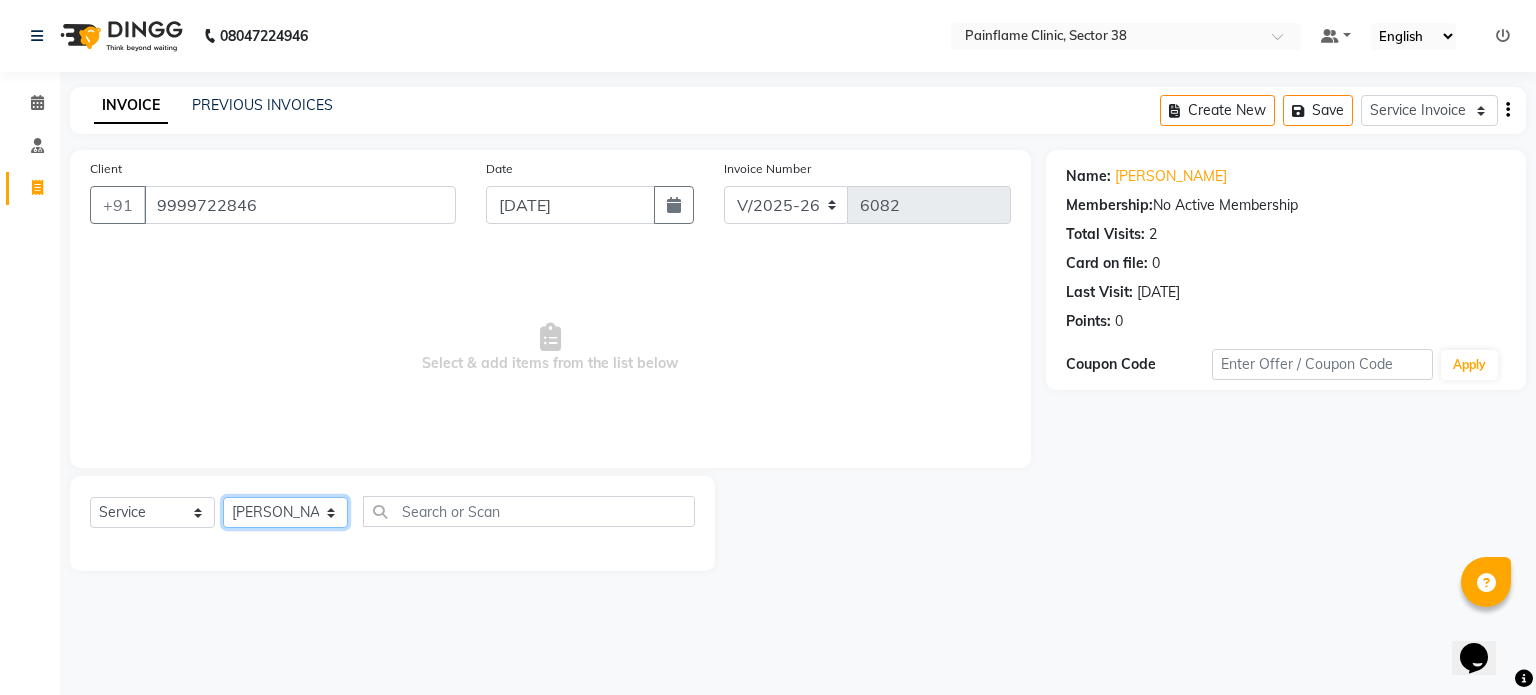 click on "Select Therapist [PERSON_NAME] Dr [PERSON_NAME] [PERSON_NAME] Dr [PERSON_NAME] Dr. Suraj [PERSON_NAME] [PERSON_NAME] [PERSON_NAME] [PERSON_NAME] Reception 1  Reception 2 Reception 3" 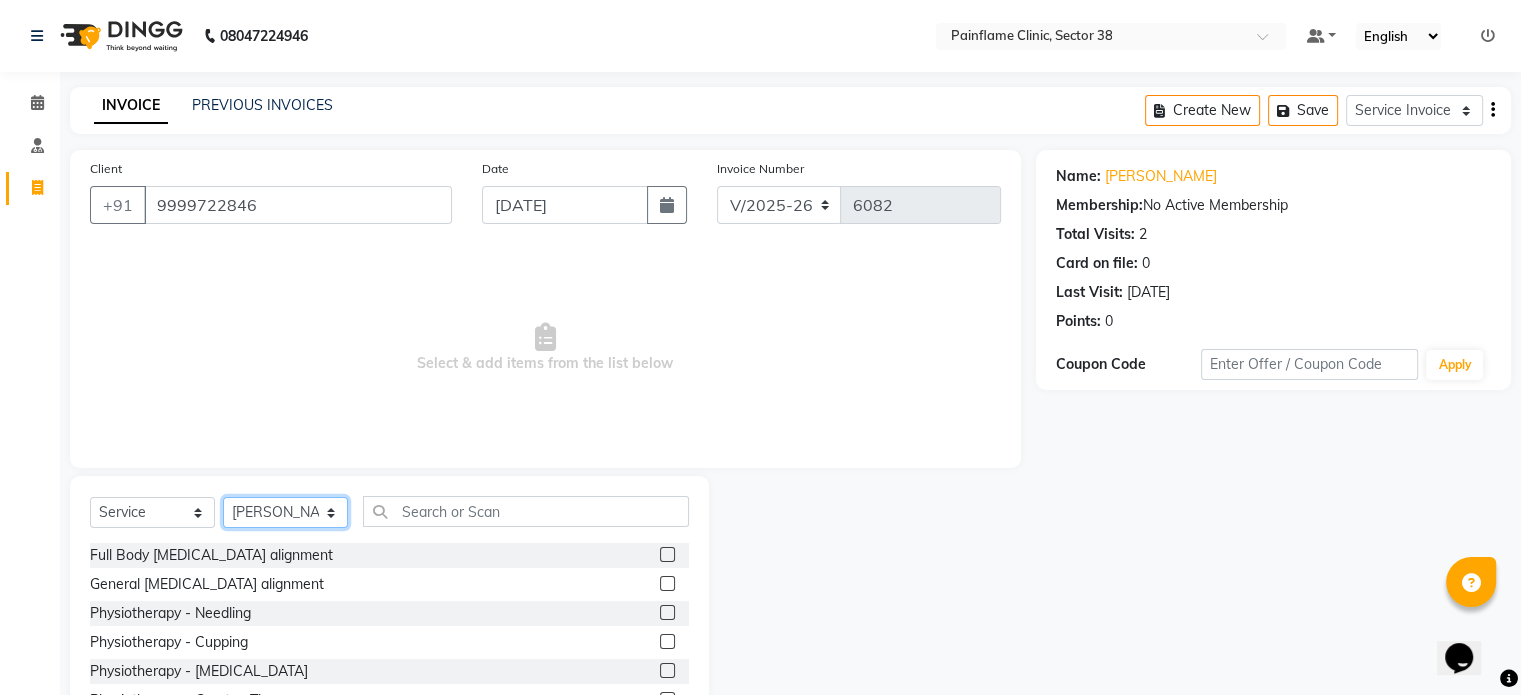 select on "20209" 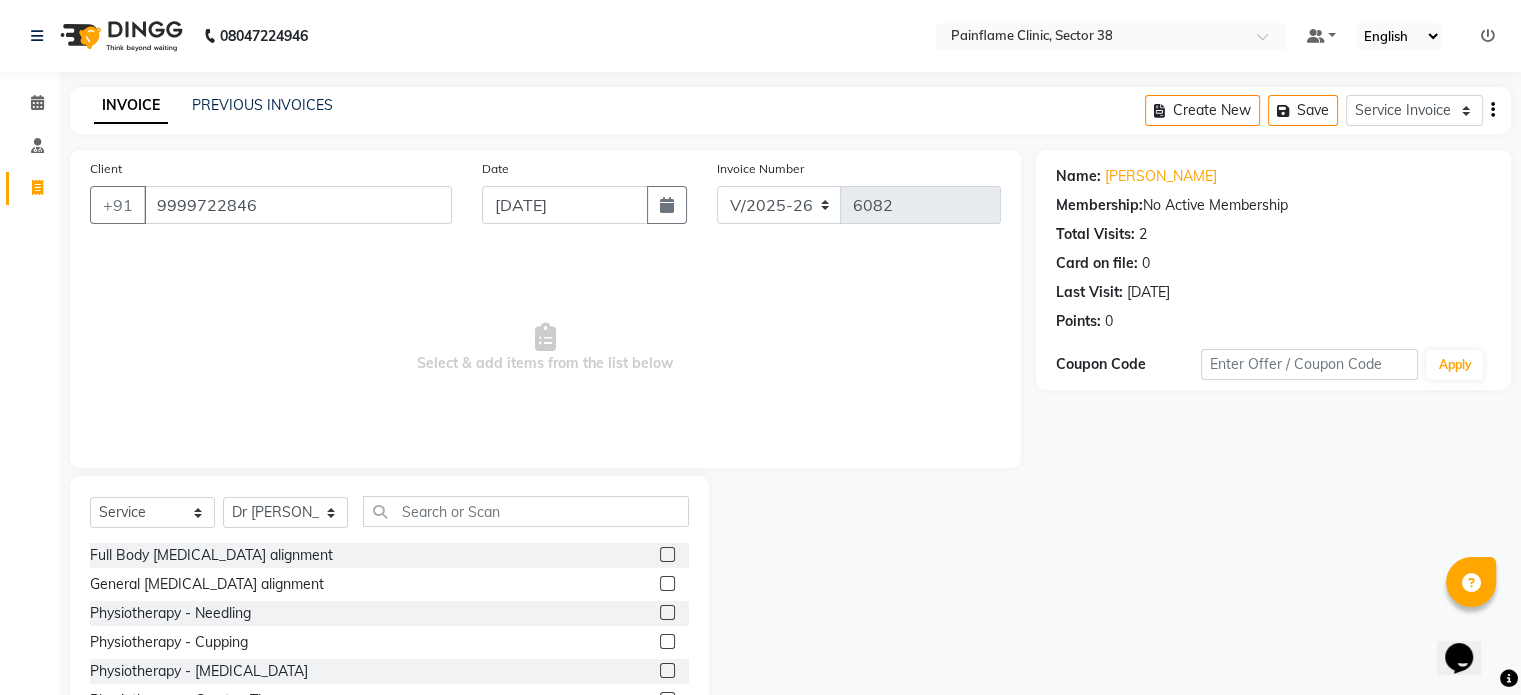 click 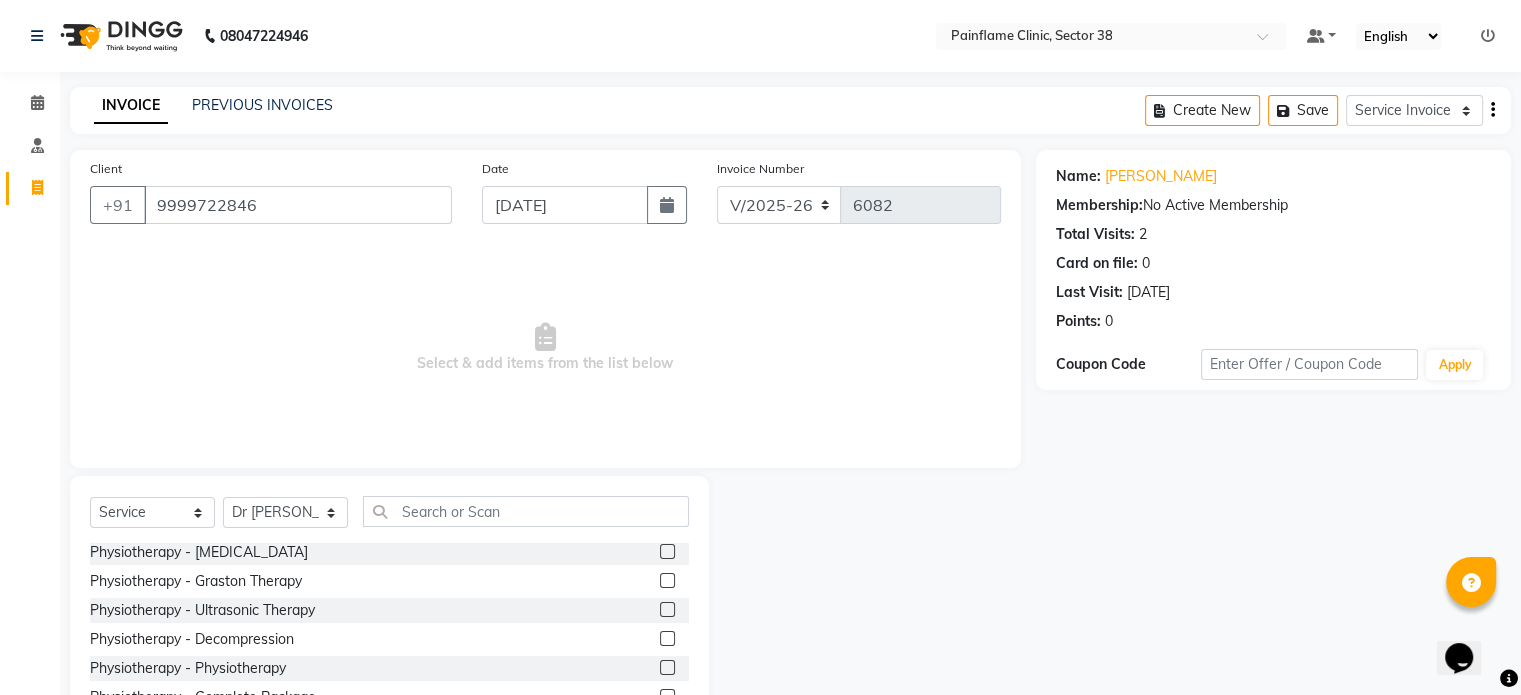 scroll, scrollTop: 106, scrollLeft: 0, axis: vertical 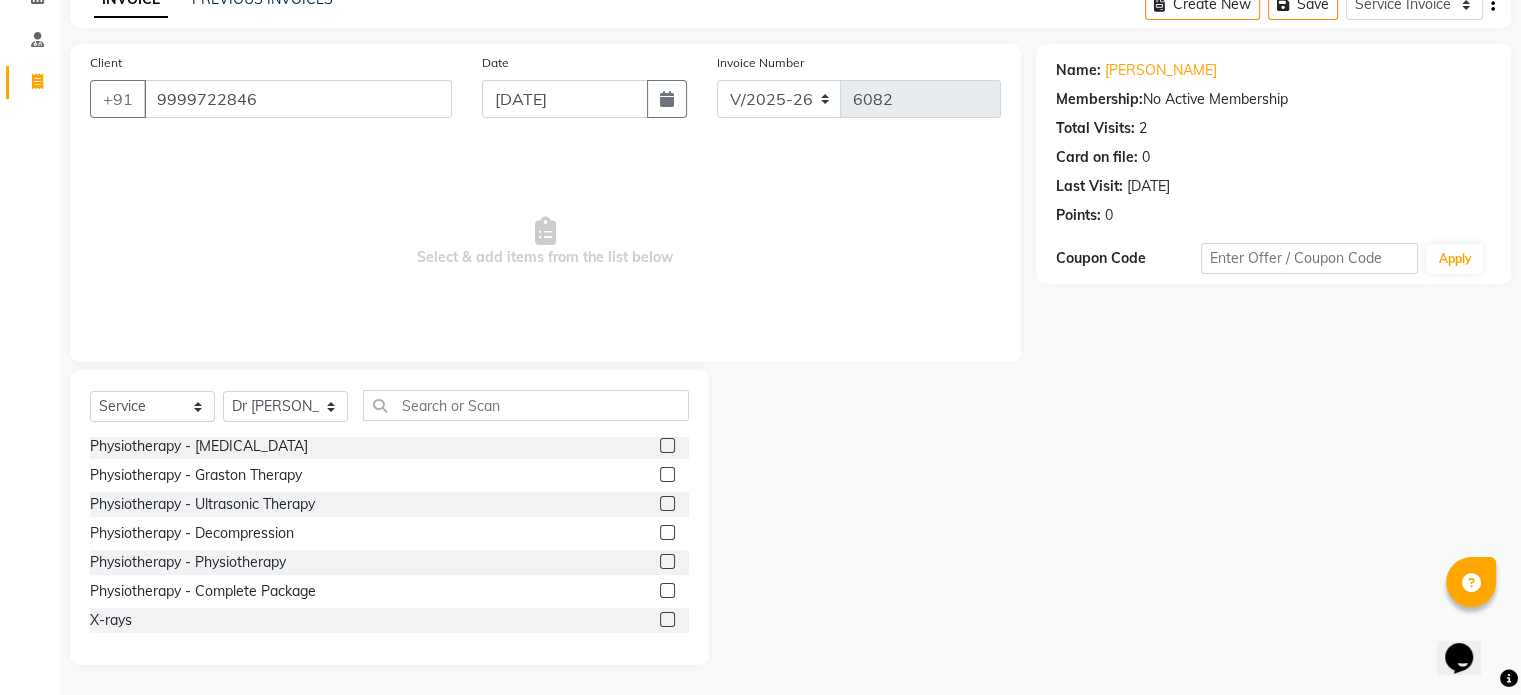 click 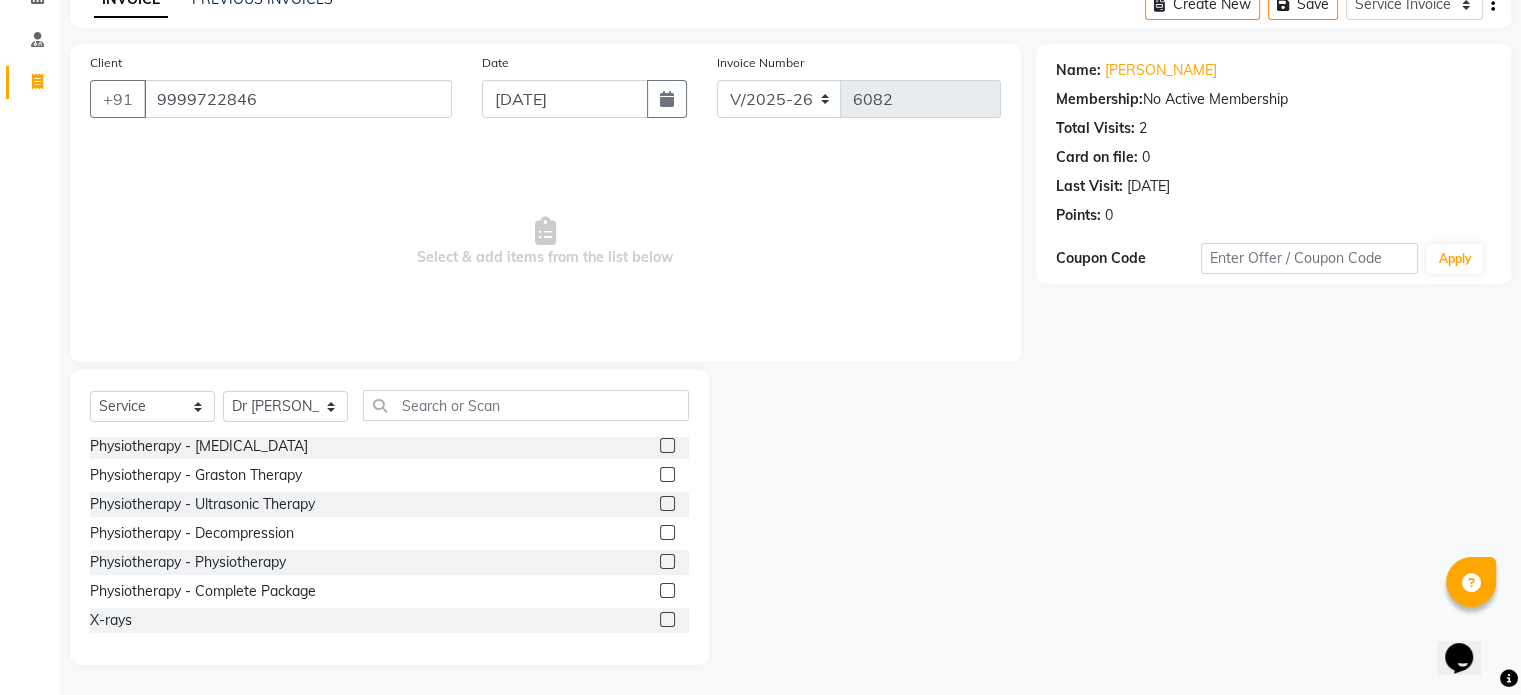 click at bounding box center [666, 562] 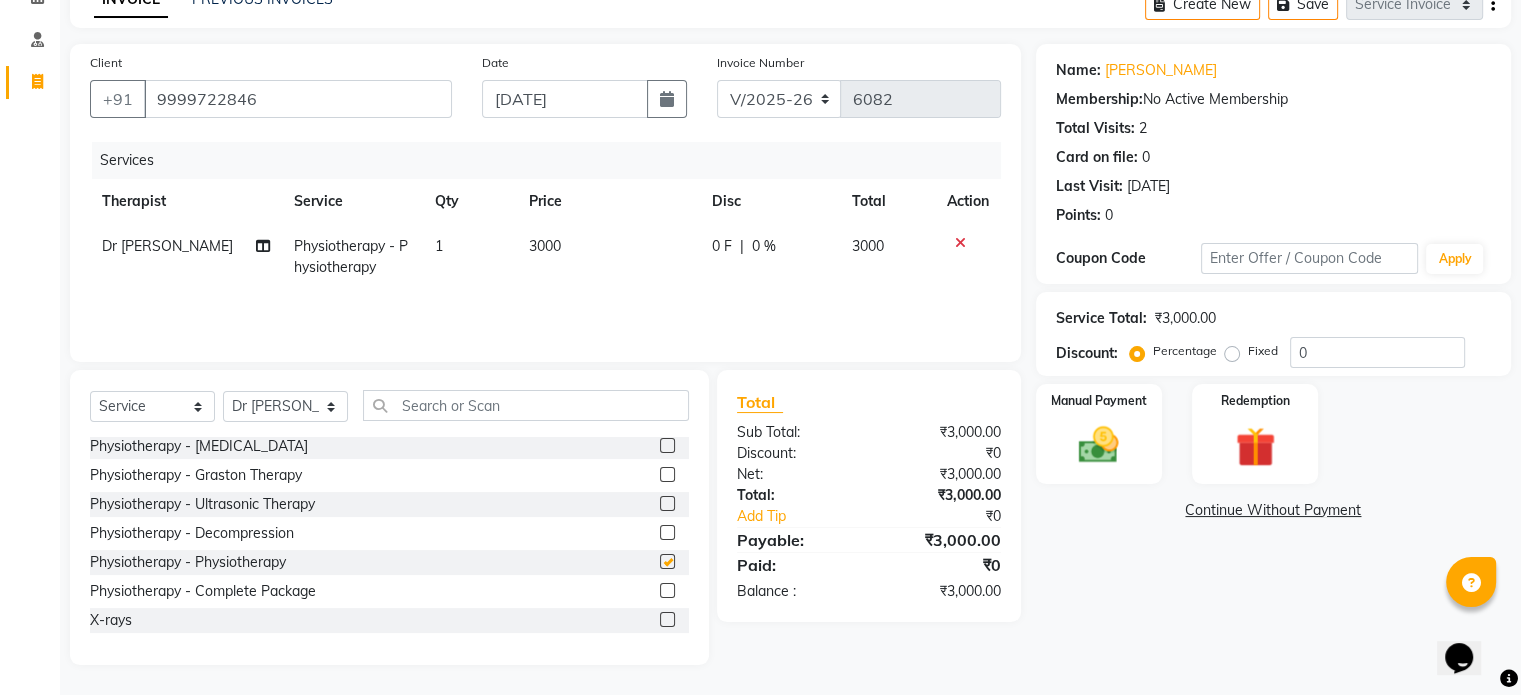 checkbox on "false" 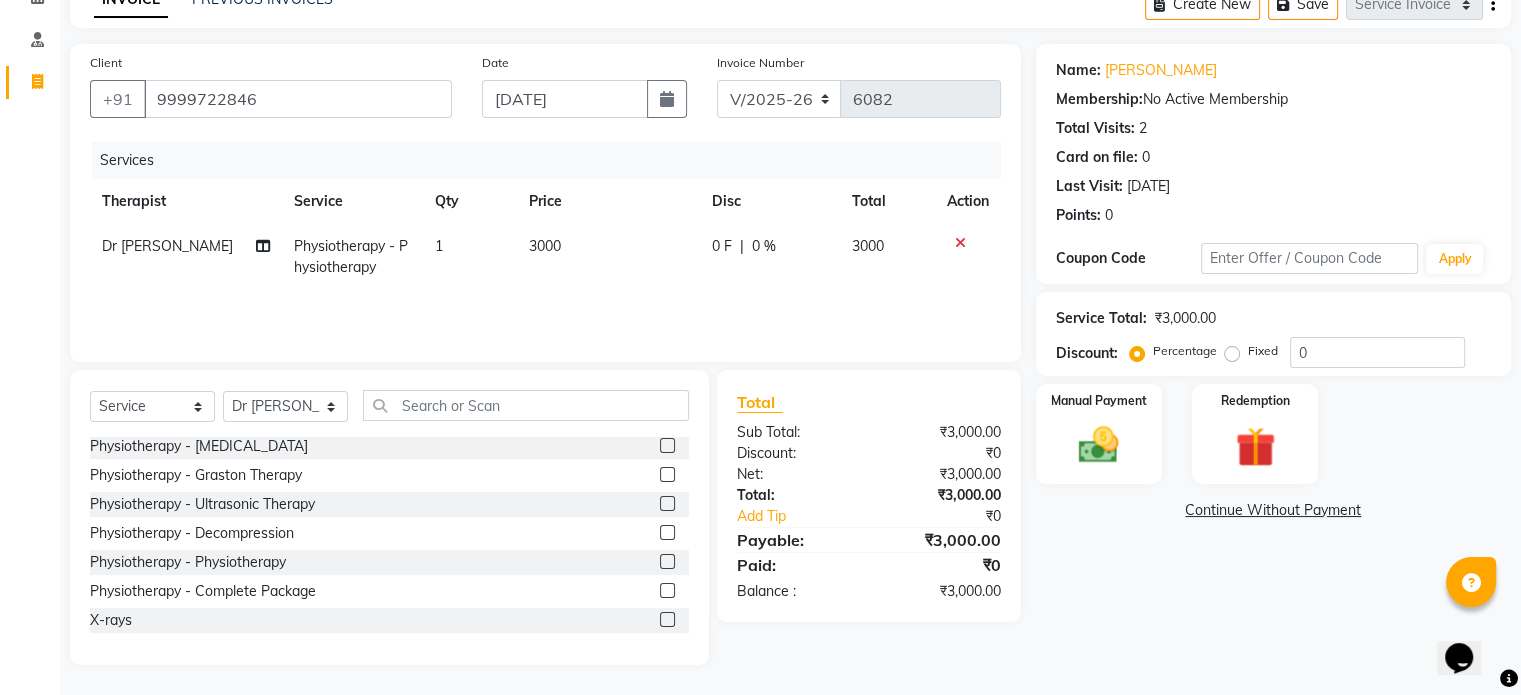 click on "3000" 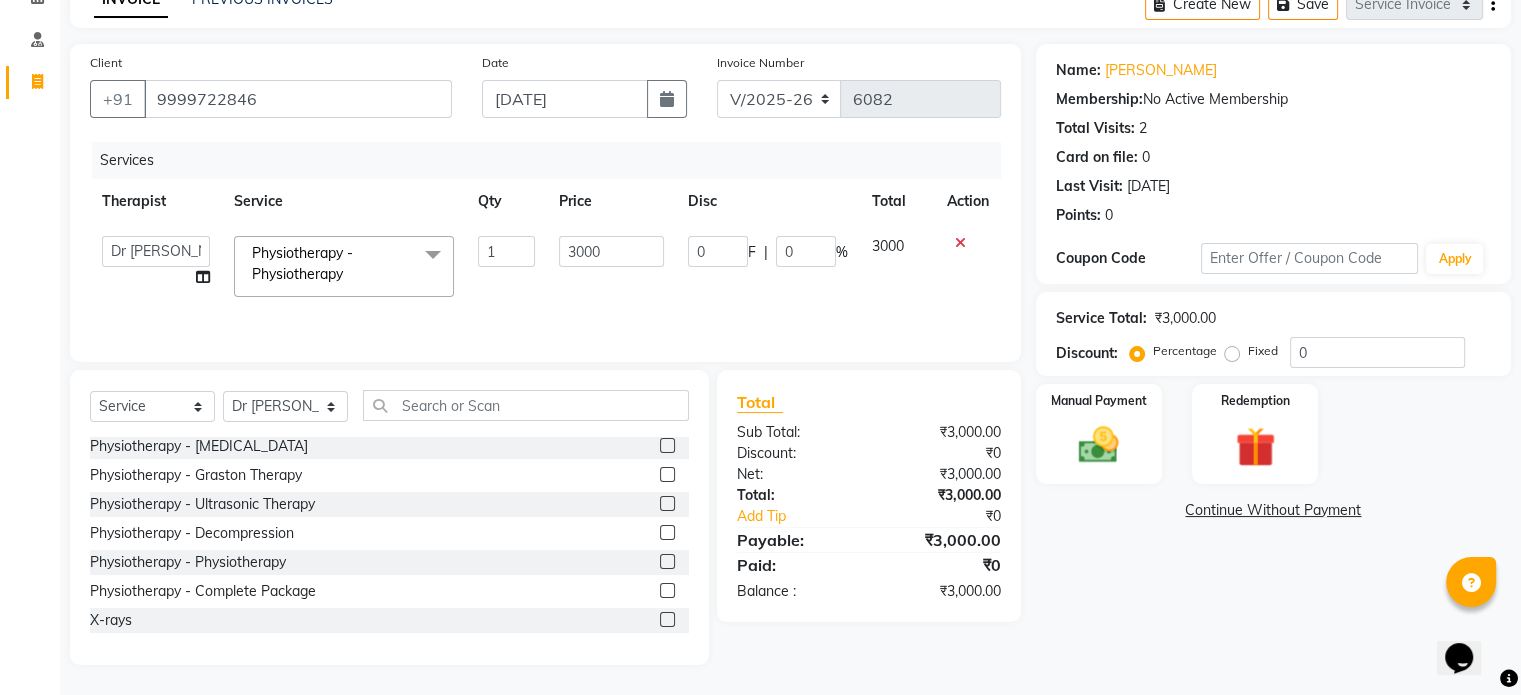 click on "3000" 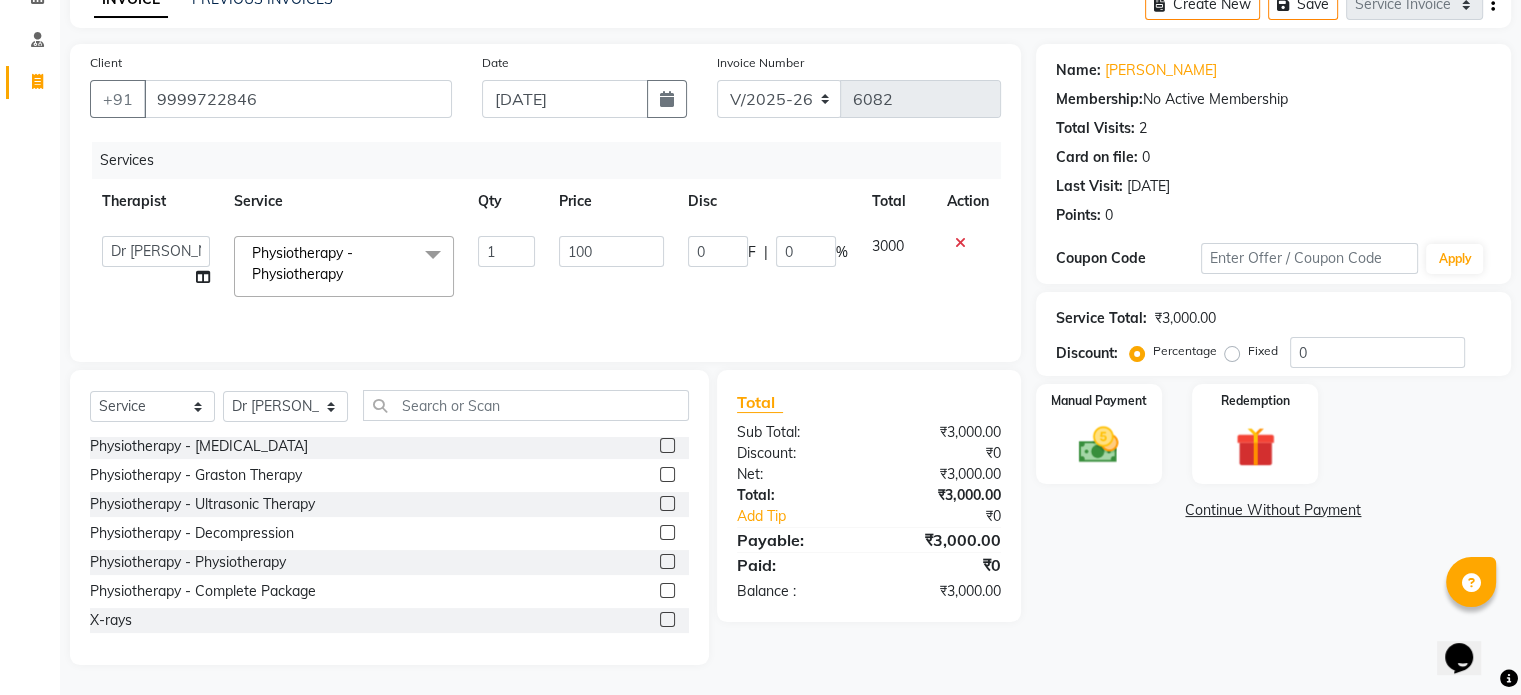 type on "1000" 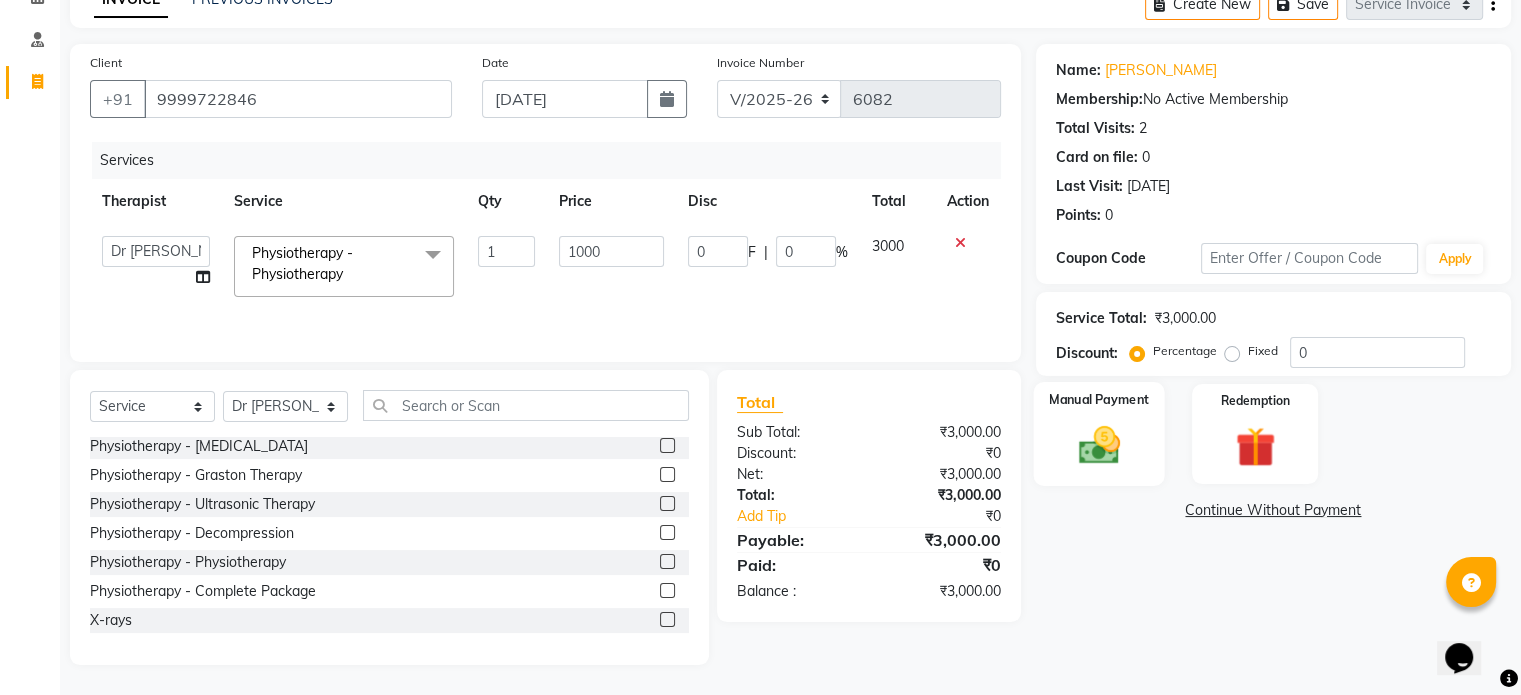click 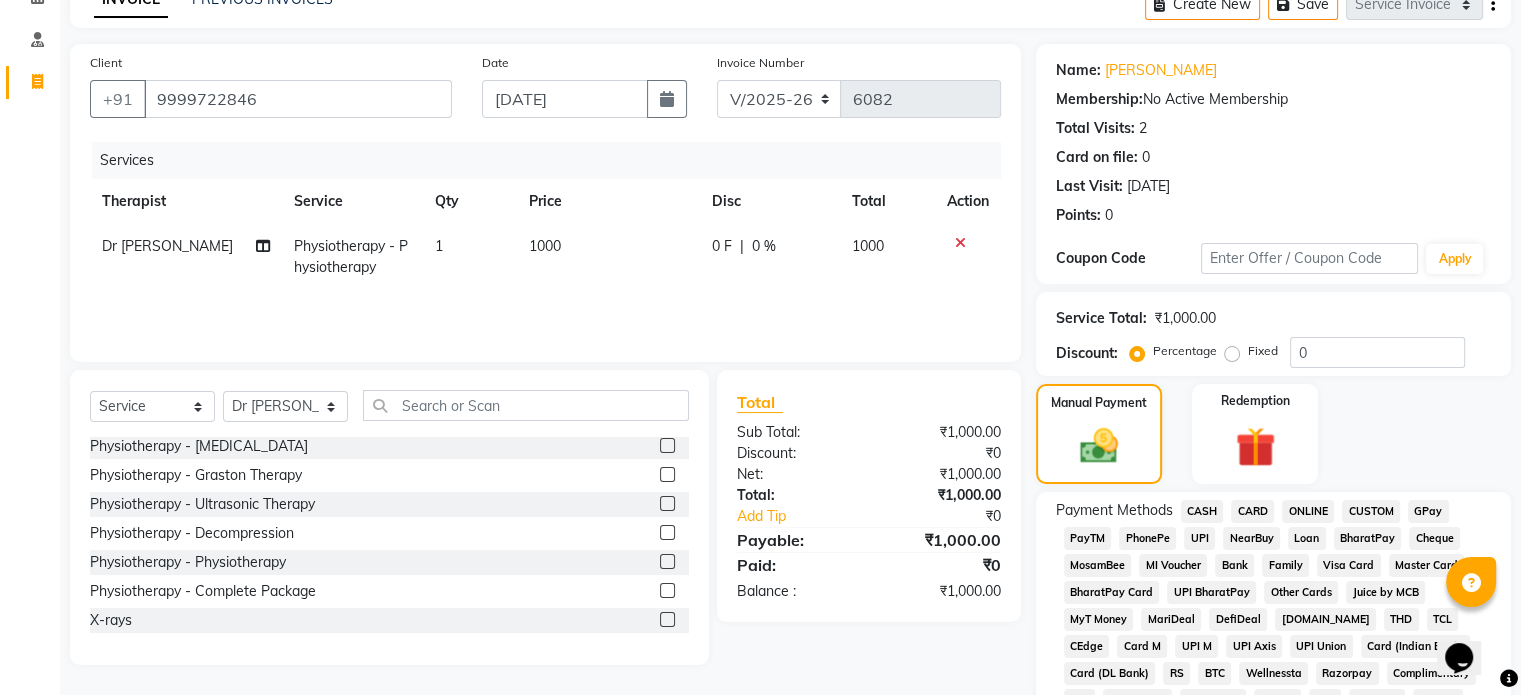 click on "UPI" 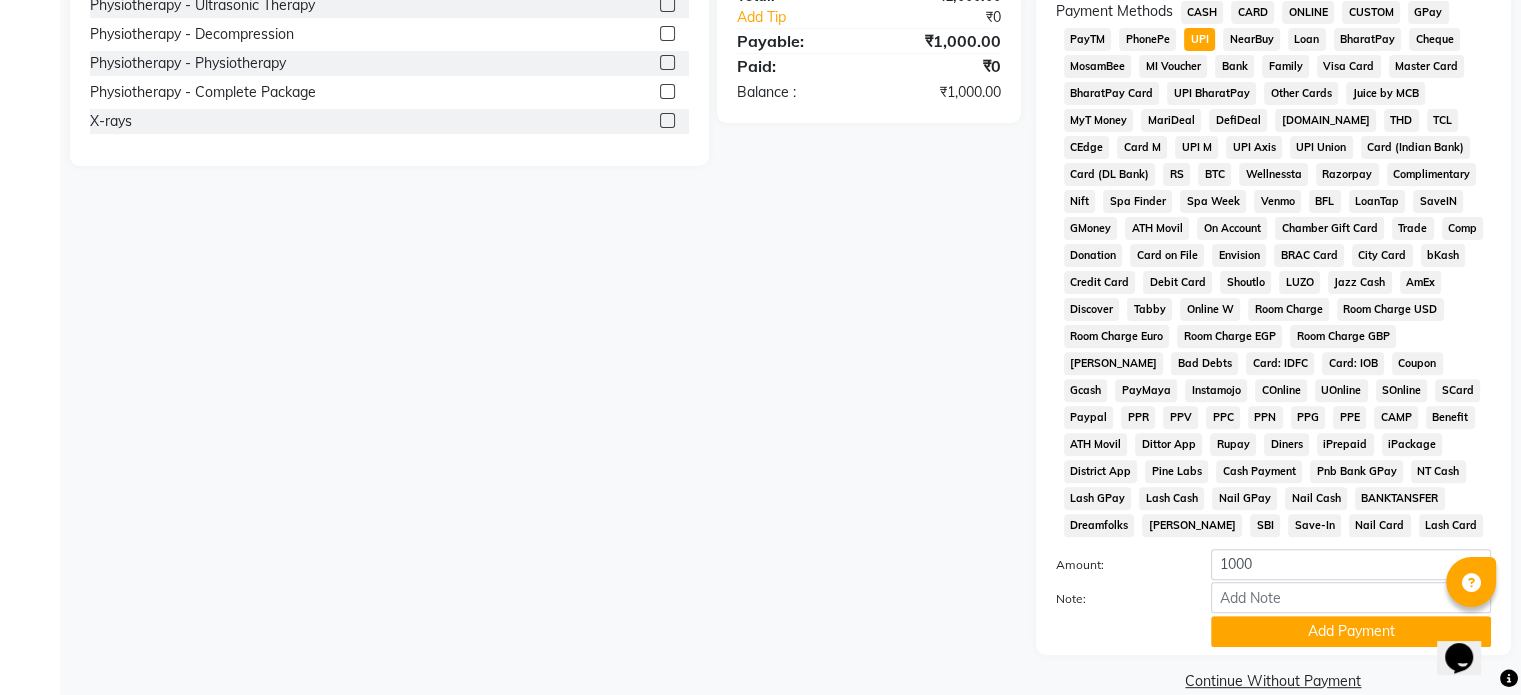 scroll, scrollTop: 652, scrollLeft: 0, axis: vertical 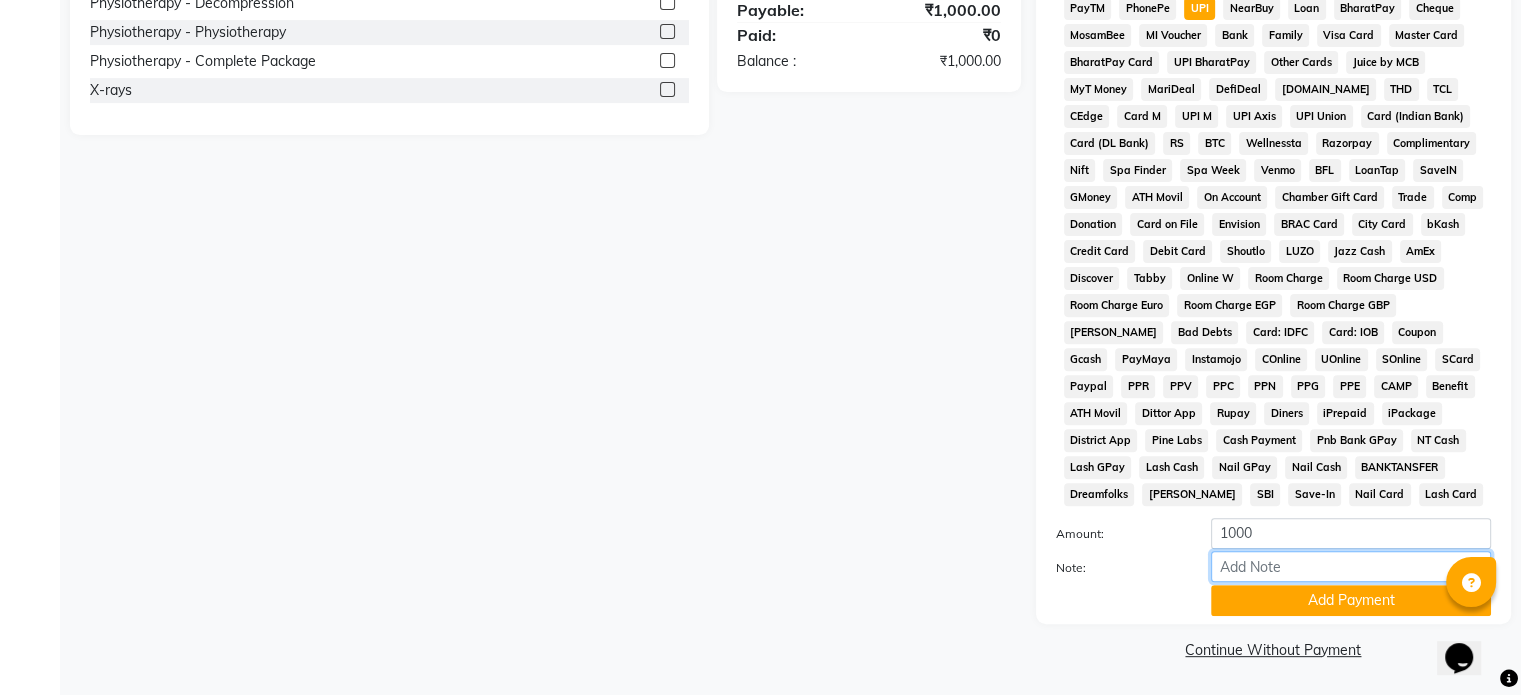 click on "Note:" at bounding box center [1351, 566] 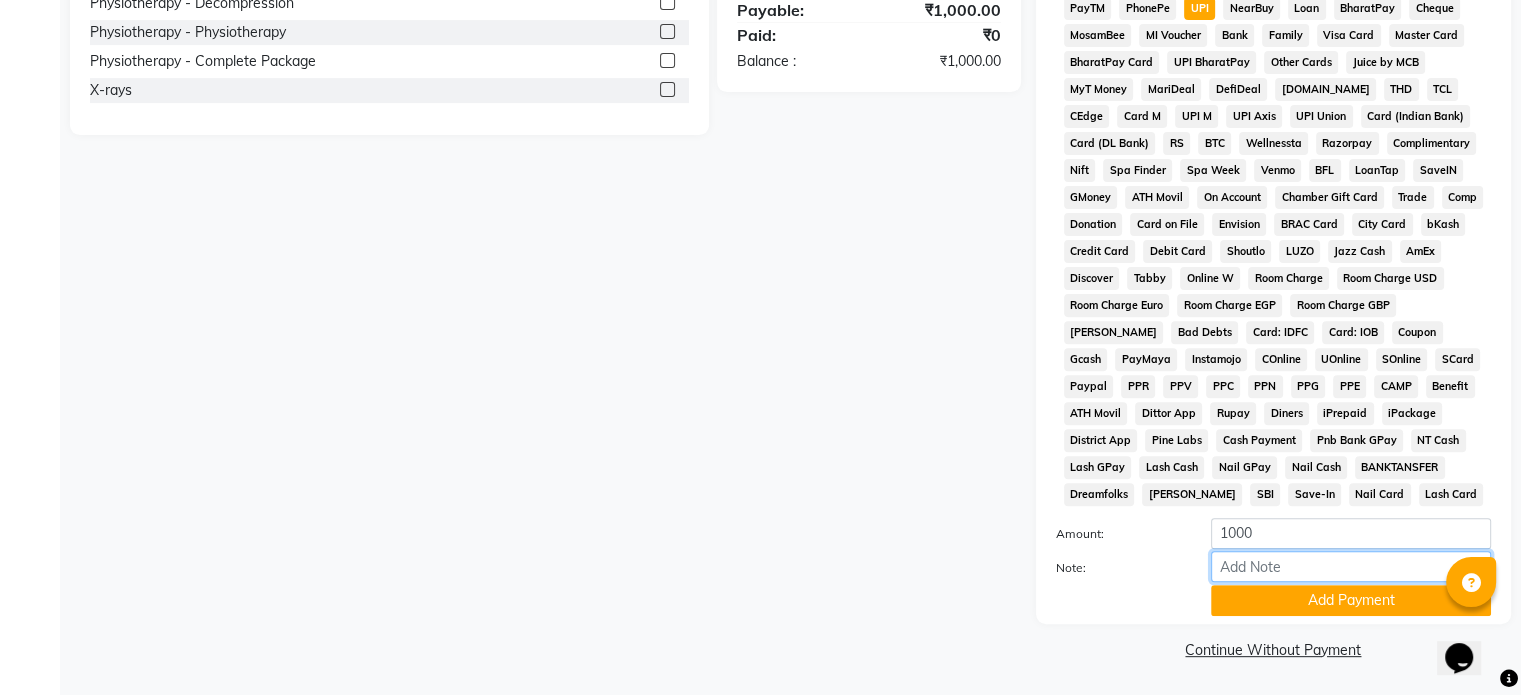 type on "Physiotherapy Only" 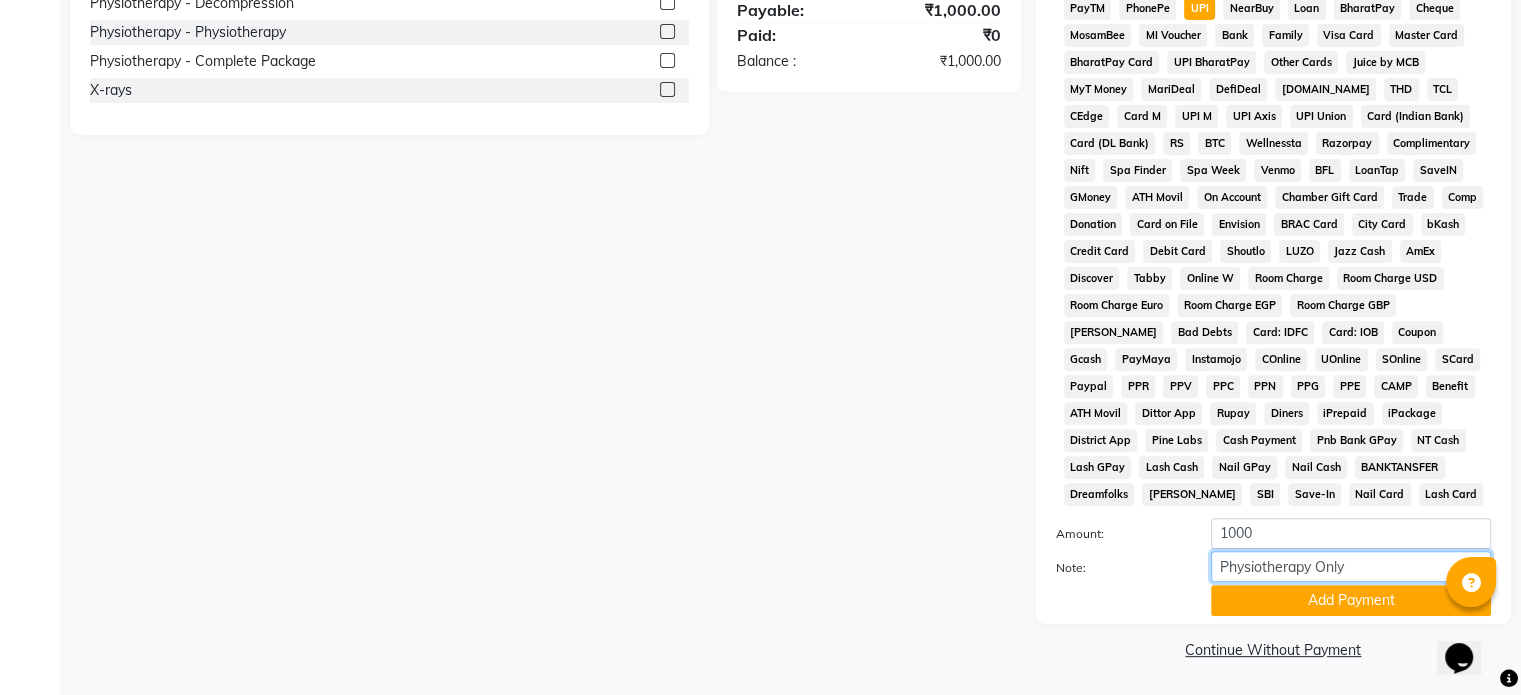 drag, startPoint x: 1368, startPoint y: 564, endPoint x: 1032, endPoint y: 598, distance: 337.71585 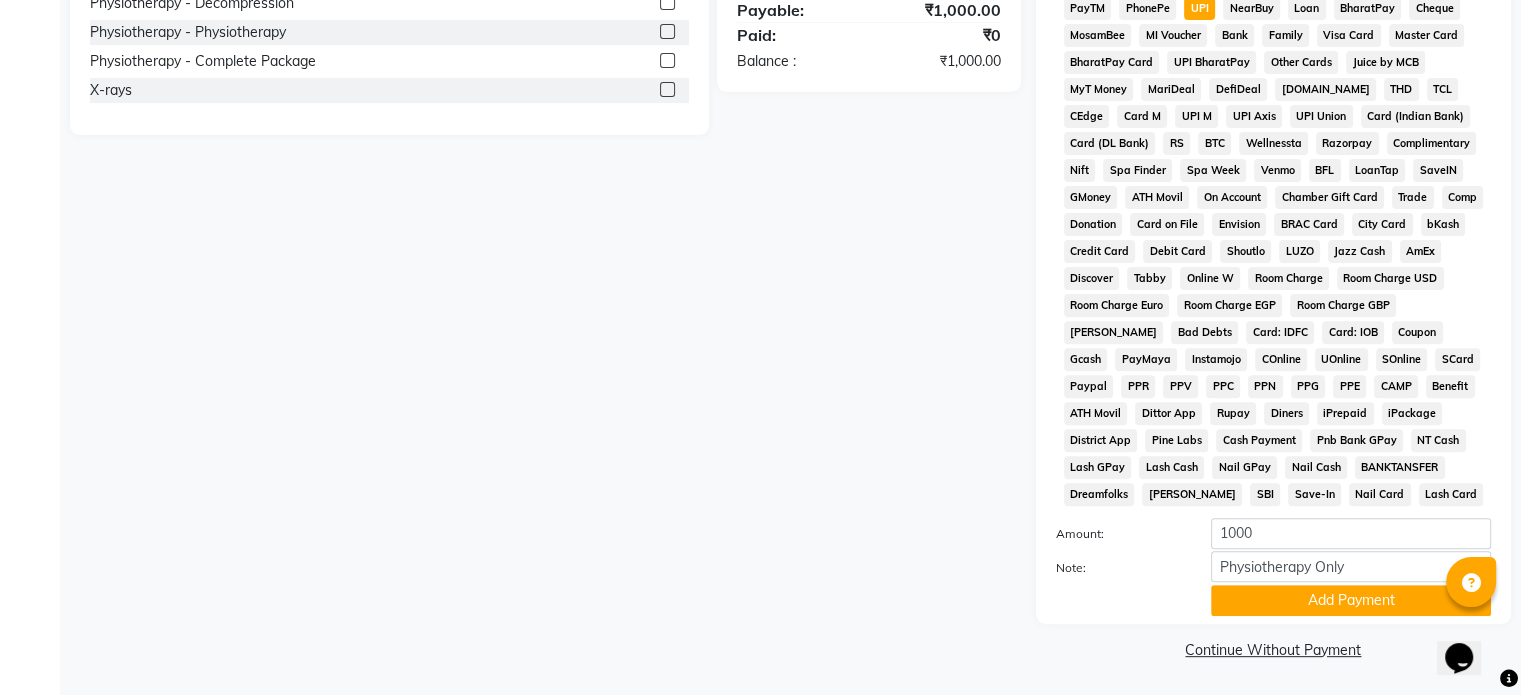 drag, startPoint x: 1280, startPoint y: 603, endPoint x: 1247, endPoint y: 567, distance: 48.83646 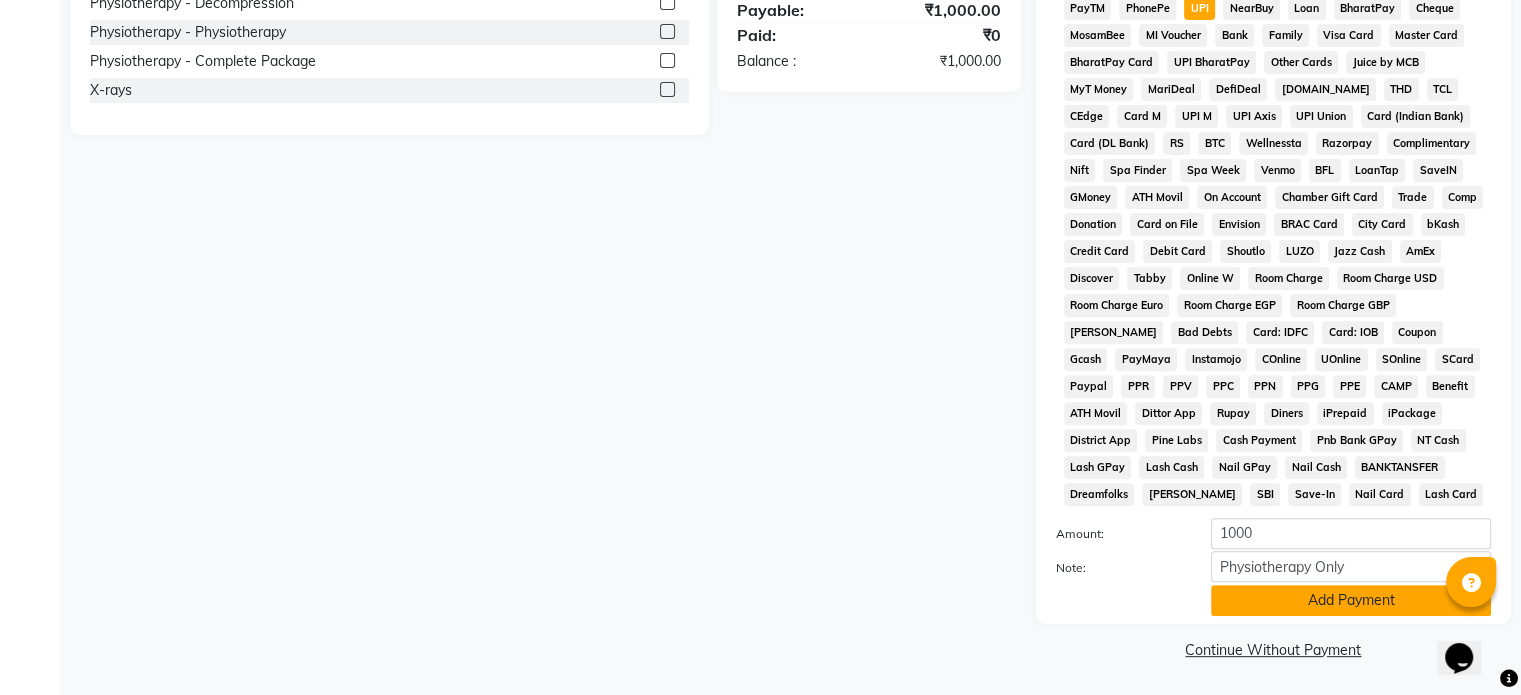 click on "Add Payment" 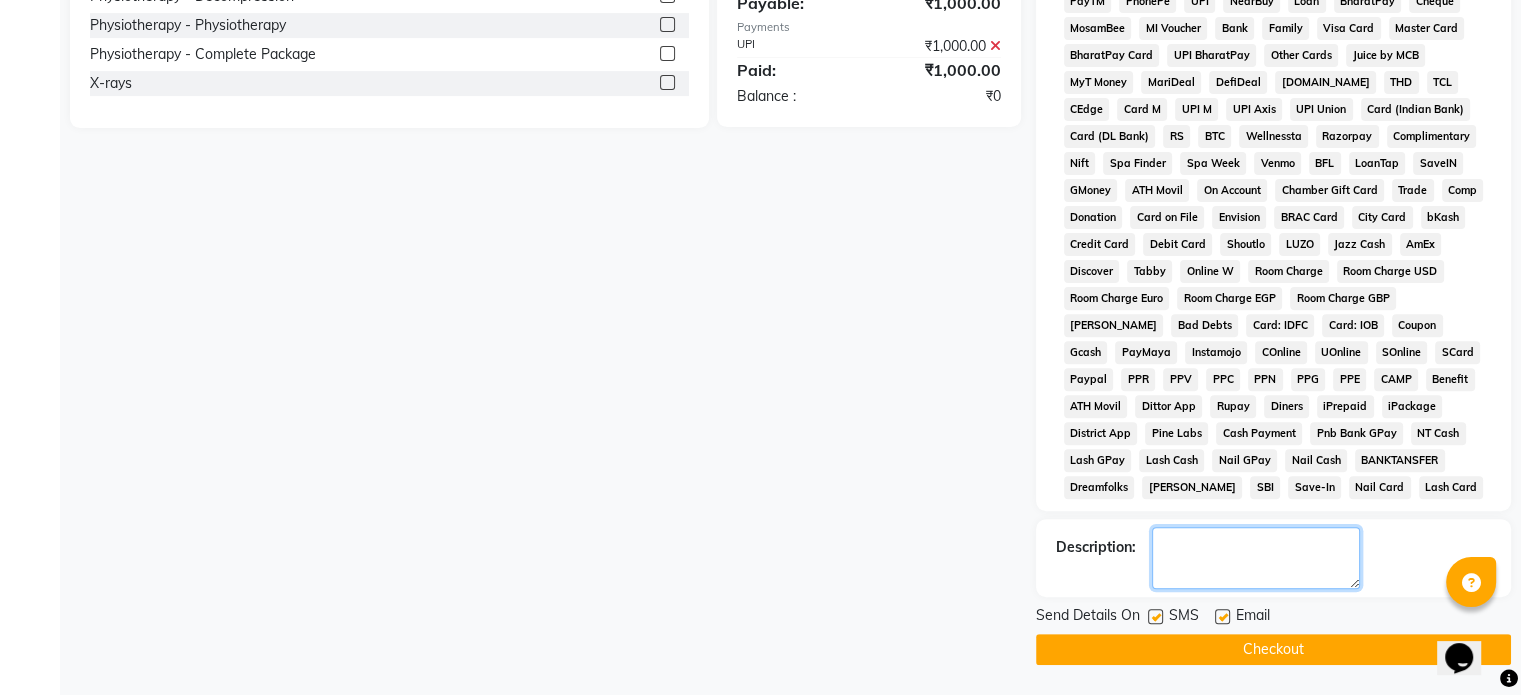 click 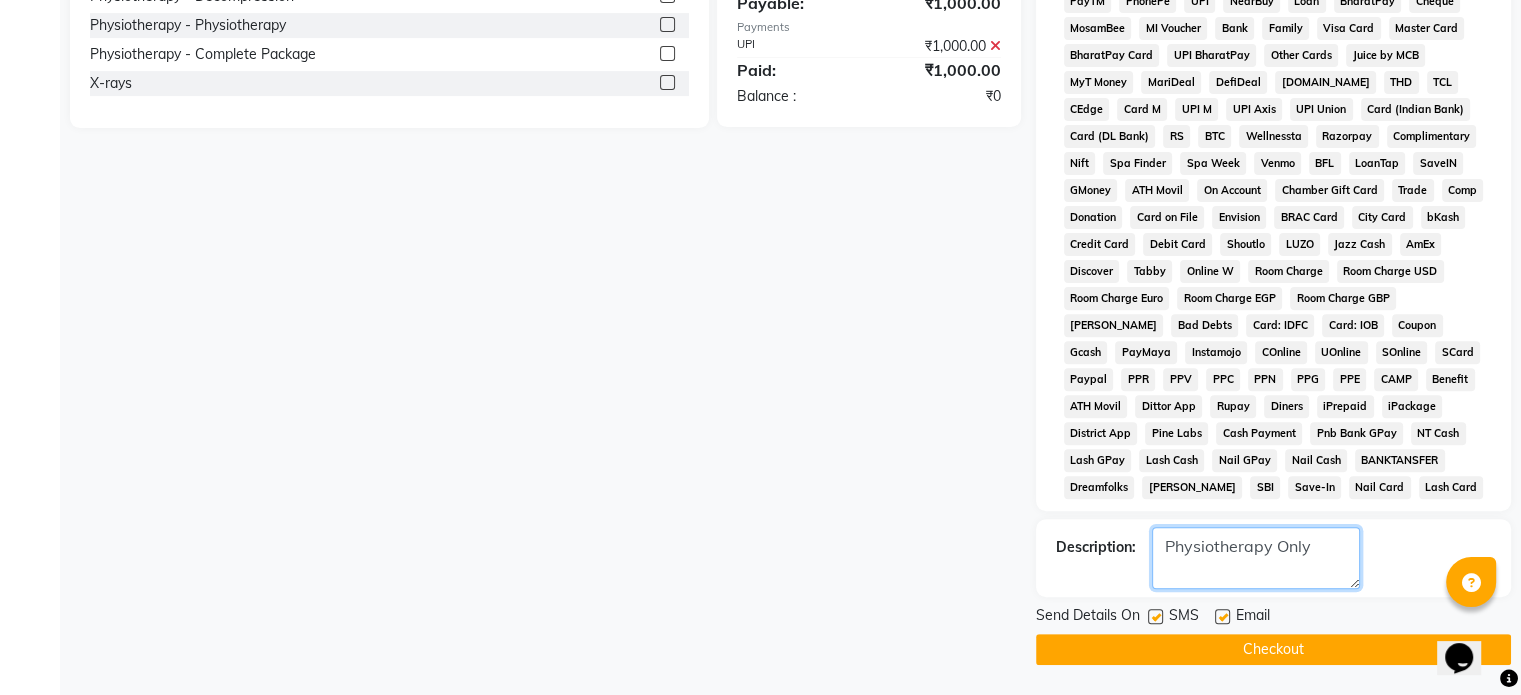 type on "Physiotherapy Only" 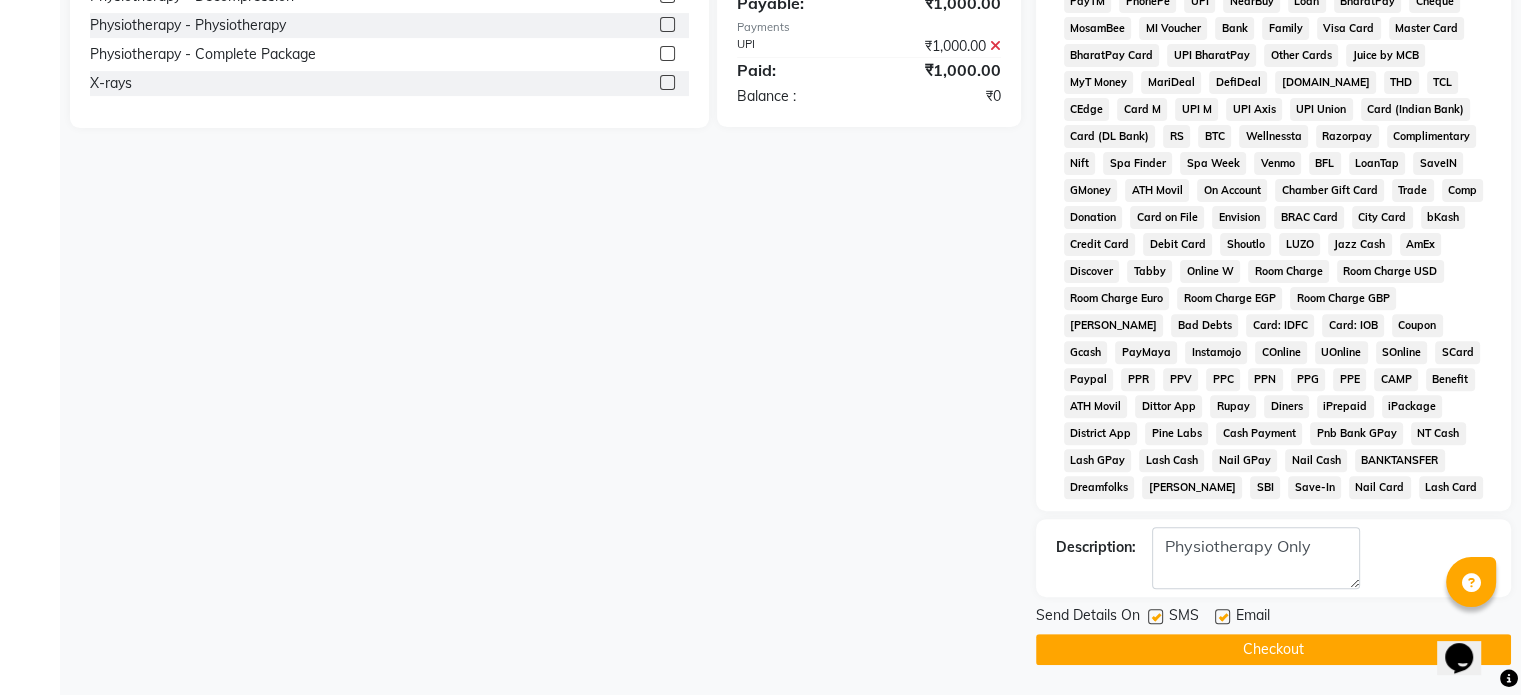 click 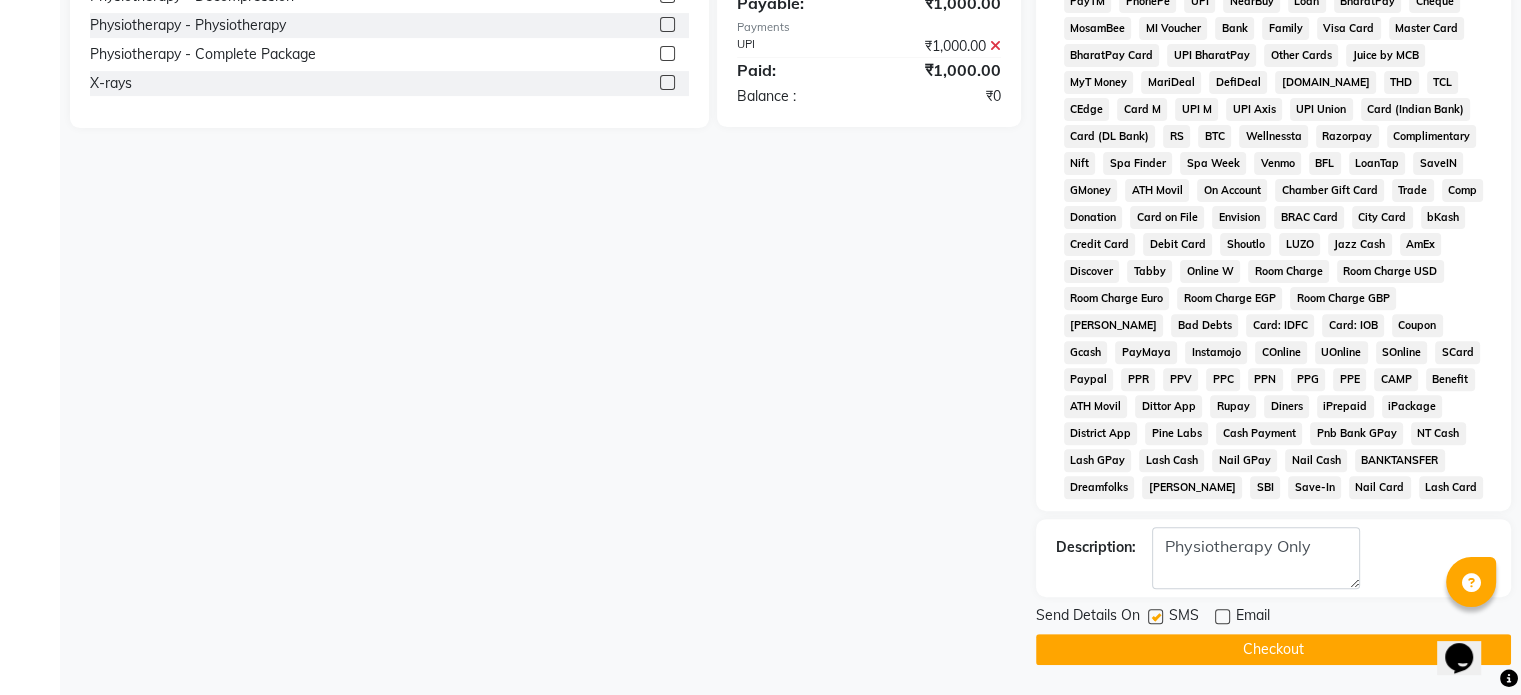 click on "Send Details On SMS Email" 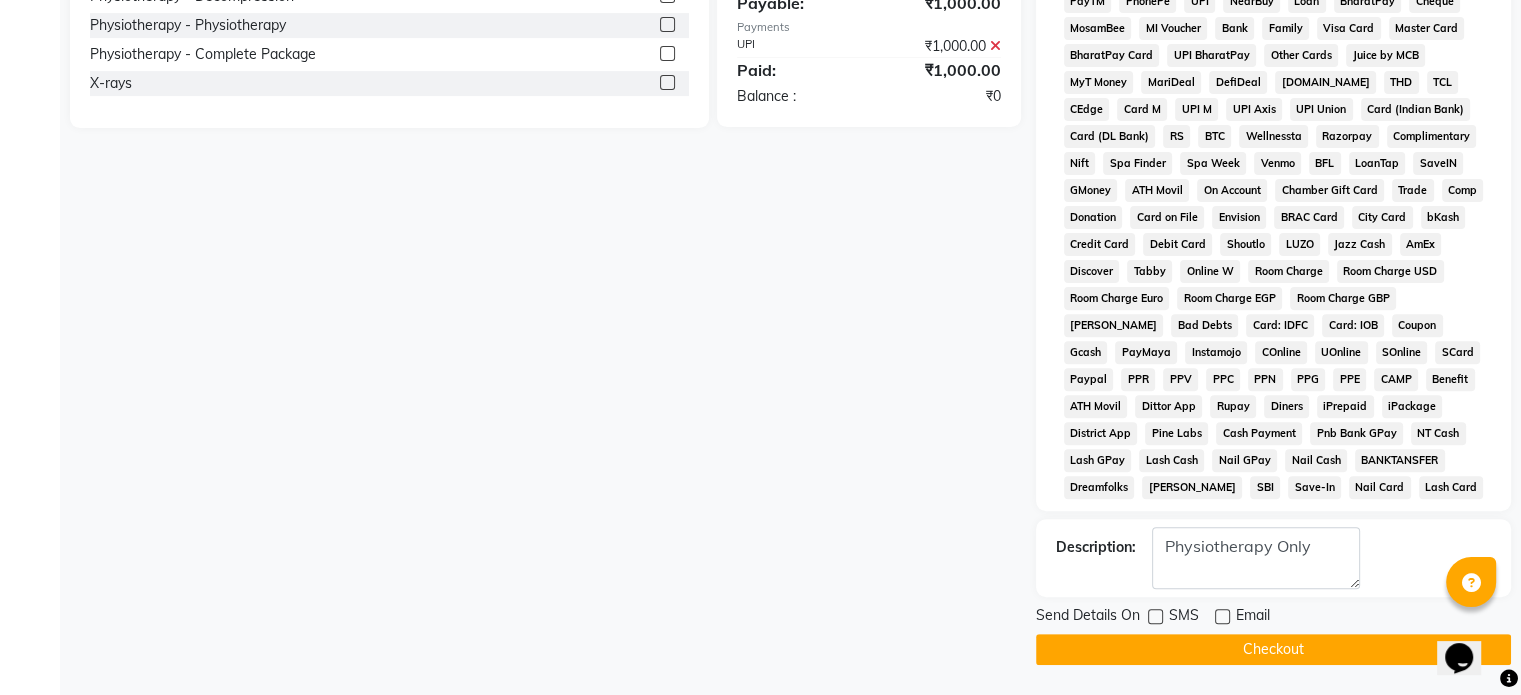 click on "Checkout" 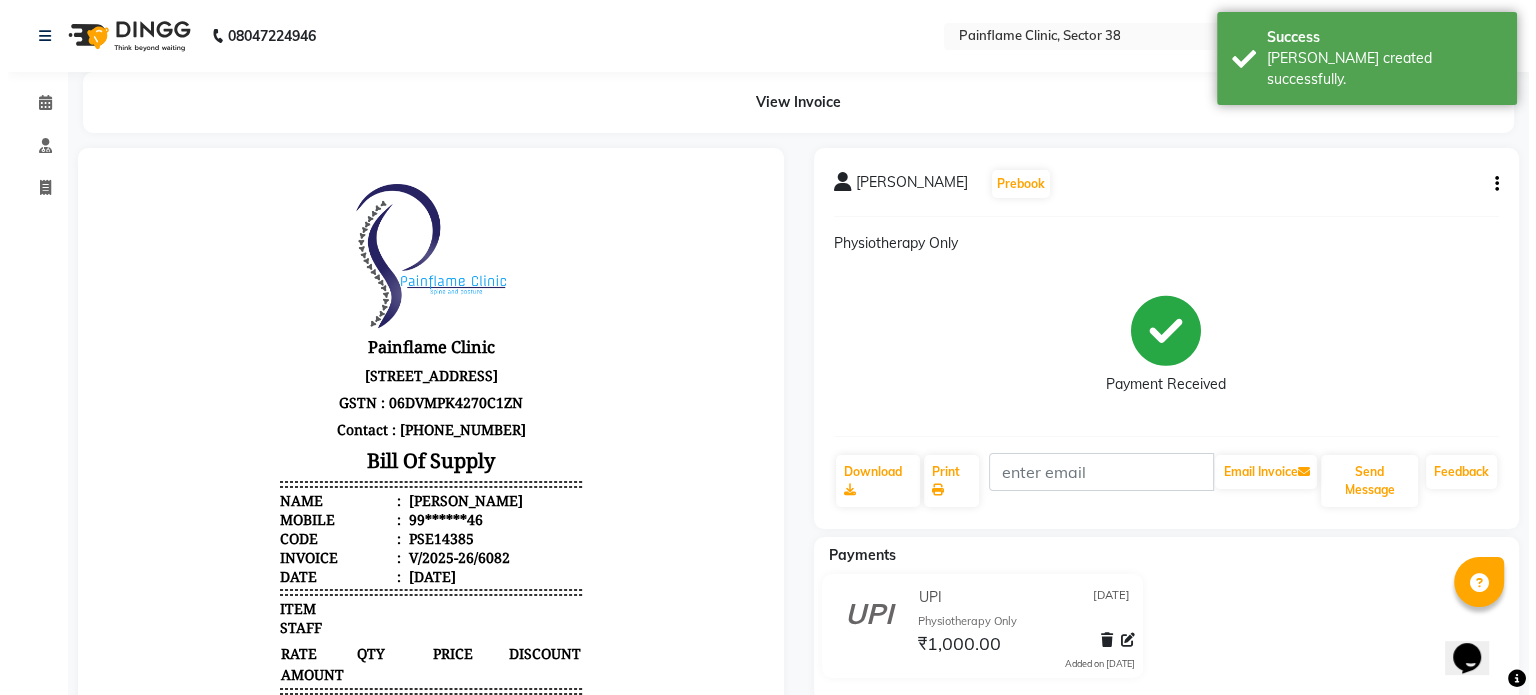 scroll, scrollTop: 0, scrollLeft: 0, axis: both 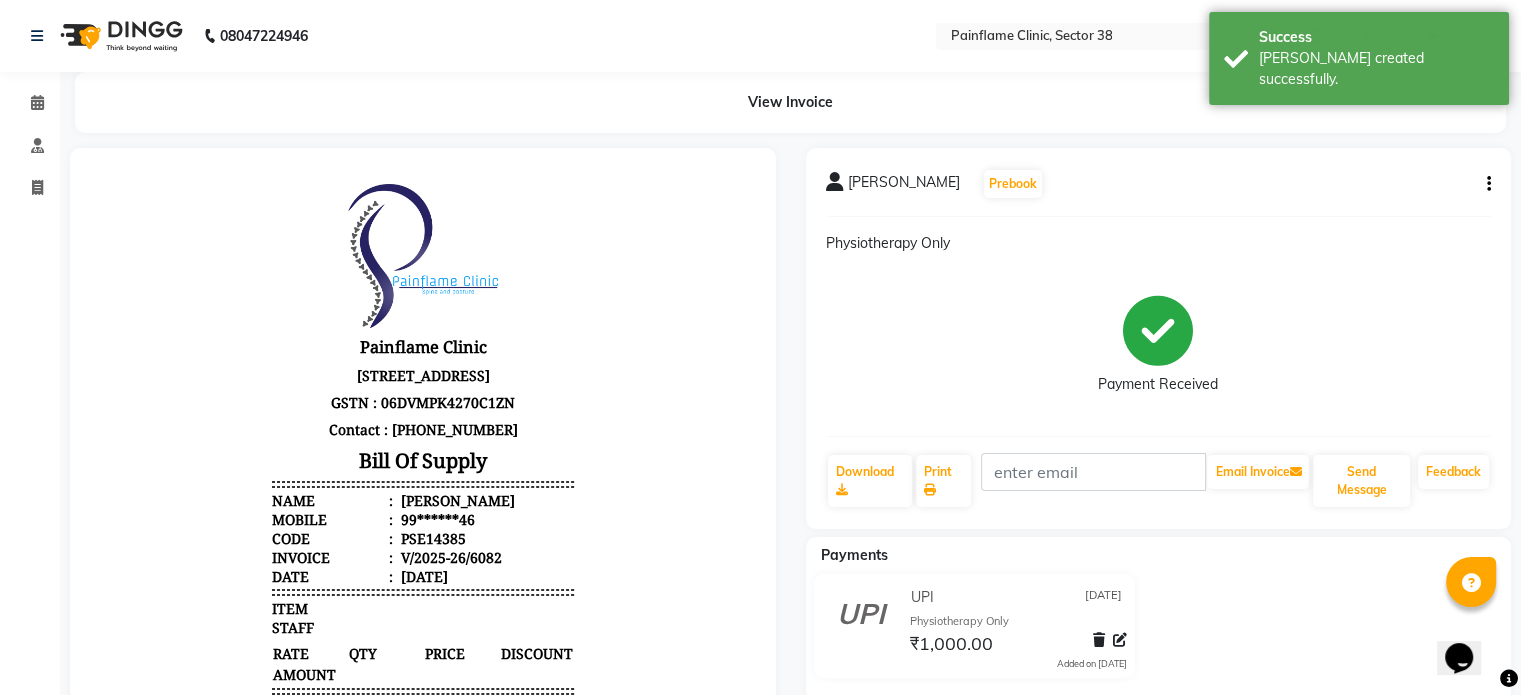 click 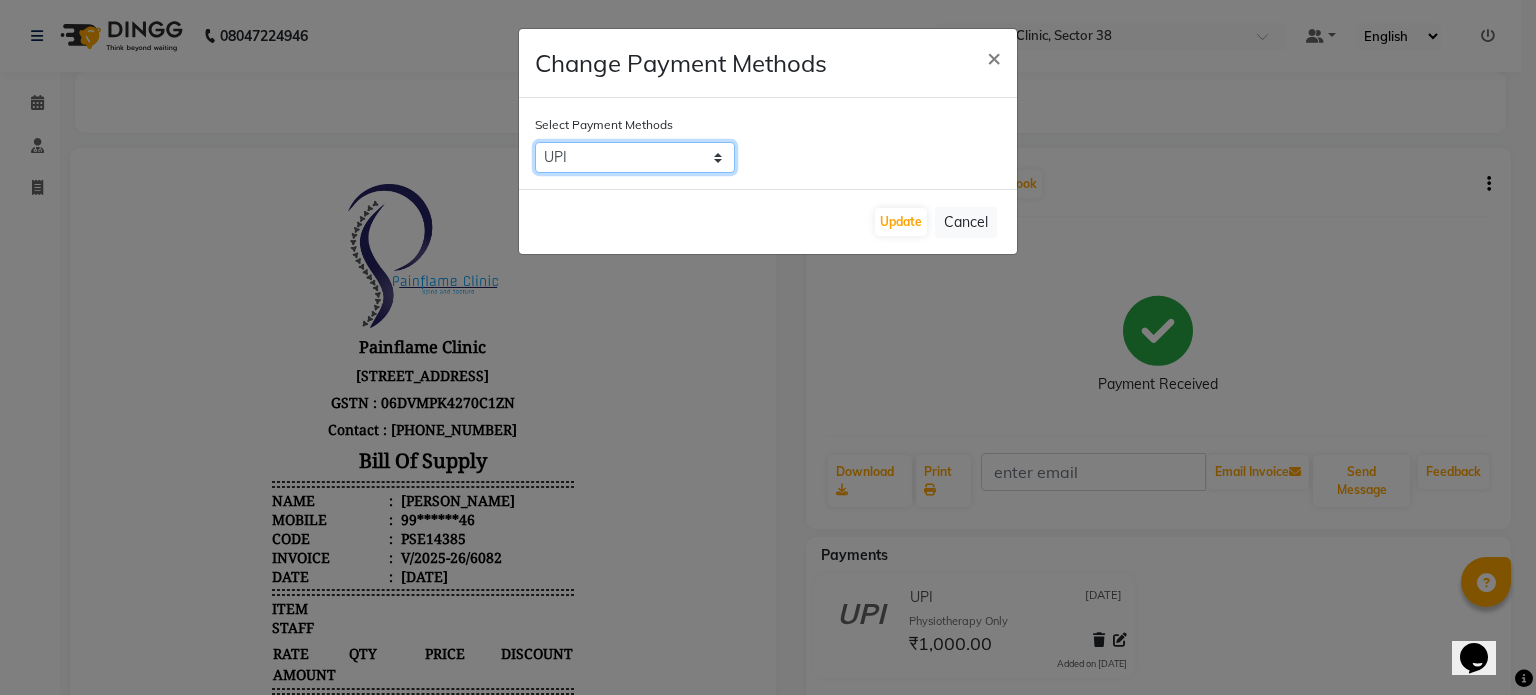 click on "CASH   CARD   ONLINE   CUSTOM   GPay   PayTM   PhonePe   UPI   NearBuy   Loan   BharatPay   Cheque   MosamBee   MI Voucher   Bank   Family   Visa Card   Master Card   BharatPay Card   UPI BharatPay   Other Cards   Juice by MCB   MyT Money   MariDeal   DefiDeal   [DOMAIN_NAME]   THD   TCL   CEdge   Card M   UPI M   UPI Axis   UPI Union   Card (Indian Bank)   Card (DL Bank)   RS   BTC   Wellnessta   Razorpay   Complimentary   Nift   Spa Finder   Spa Week   Venmo   BFL   LoanTap   SaveIN   GMoney   ATH Movil   On Account   Chamber Gift Card   Trade   Comp   Donation   Card on File   Envision   BRAC Card   City Card   bKash   Credit Card   Debit Card   Shoutlo   LUZO   Jazz Cash   AmEx   Discover   Tabby   Online W   Room Charge   Room Charge USD   Room Charge Euro   Room Charge EGP   Room Charge GBP   Bajaj Finserv   Bad Debts   Card: IDFC   Card: IOB   Coupon   Gcash   PayMaya   Instamojo   COnline   UOnline   SOnline   SCard   Paypal   PPR   PPV   PPC   PPN   PPG   PPE   CAMP   Benefit   ATH Movil   Dittor App" 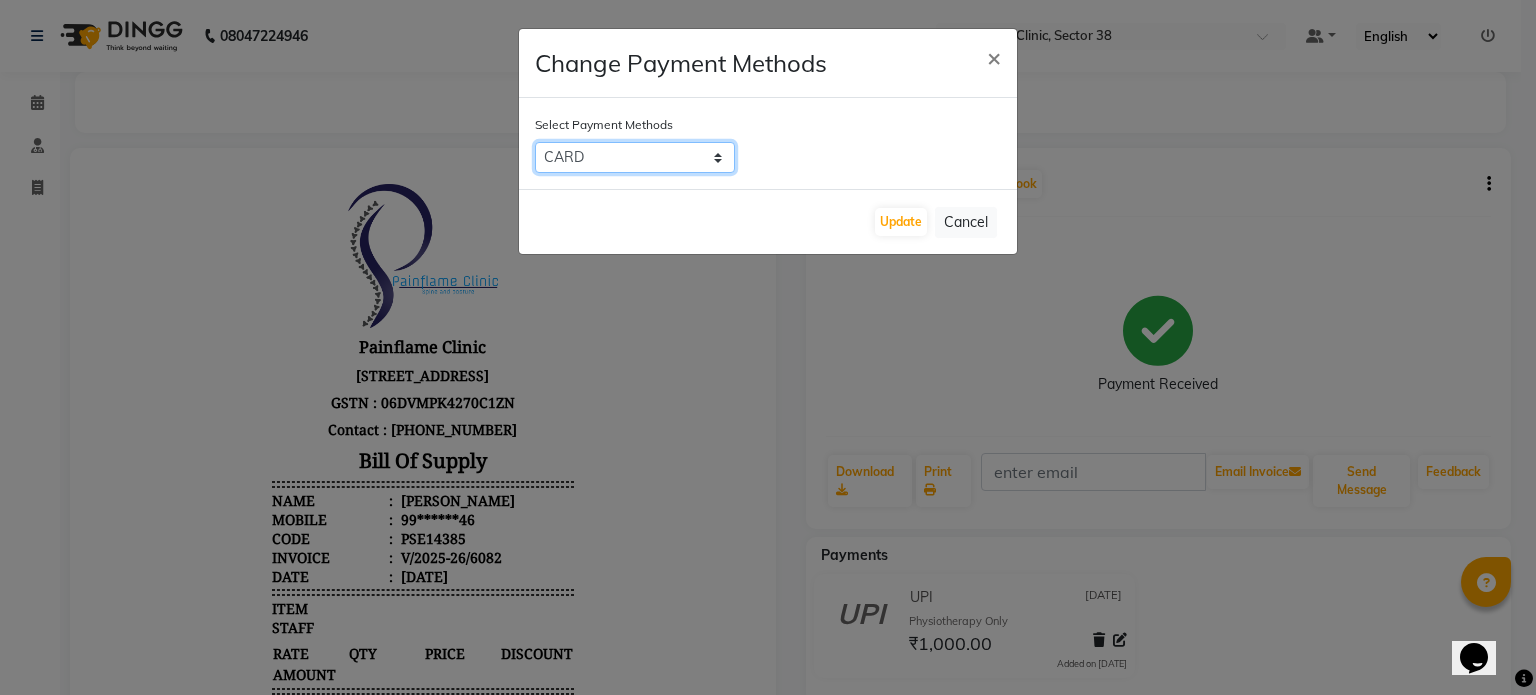 click on "CASH   CARD   ONLINE   CUSTOM   GPay   PayTM   PhonePe   UPI   NearBuy   Loan   BharatPay   Cheque   MosamBee   MI Voucher   Bank   Family   Visa Card   Master Card   BharatPay Card   UPI BharatPay   Other Cards   Juice by MCB   MyT Money   MariDeal   DefiDeal   [DOMAIN_NAME]   THD   TCL   CEdge   Card M   UPI M   UPI Axis   UPI Union   Card (Indian Bank)   Card (DL Bank)   RS   BTC   Wellnessta   Razorpay   Complimentary   Nift   Spa Finder   Spa Week   Venmo   BFL   LoanTap   SaveIN   GMoney   ATH Movil   On Account   Chamber Gift Card   Trade   Comp   Donation   Card on File   Envision   BRAC Card   City Card   bKash   Credit Card   Debit Card   Shoutlo   LUZO   Jazz Cash   AmEx   Discover   Tabby   Online W   Room Charge   Room Charge USD   Room Charge Euro   Room Charge EGP   Room Charge GBP   Bajaj Finserv   Bad Debts   Card: IDFC   Card: IOB   Coupon   Gcash   PayMaya   Instamojo   COnline   UOnline   SOnline   SCard   Paypal   PPR   PPV   PPC   PPN   PPG   PPE   CAMP   Benefit   ATH Movil   Dittor App" 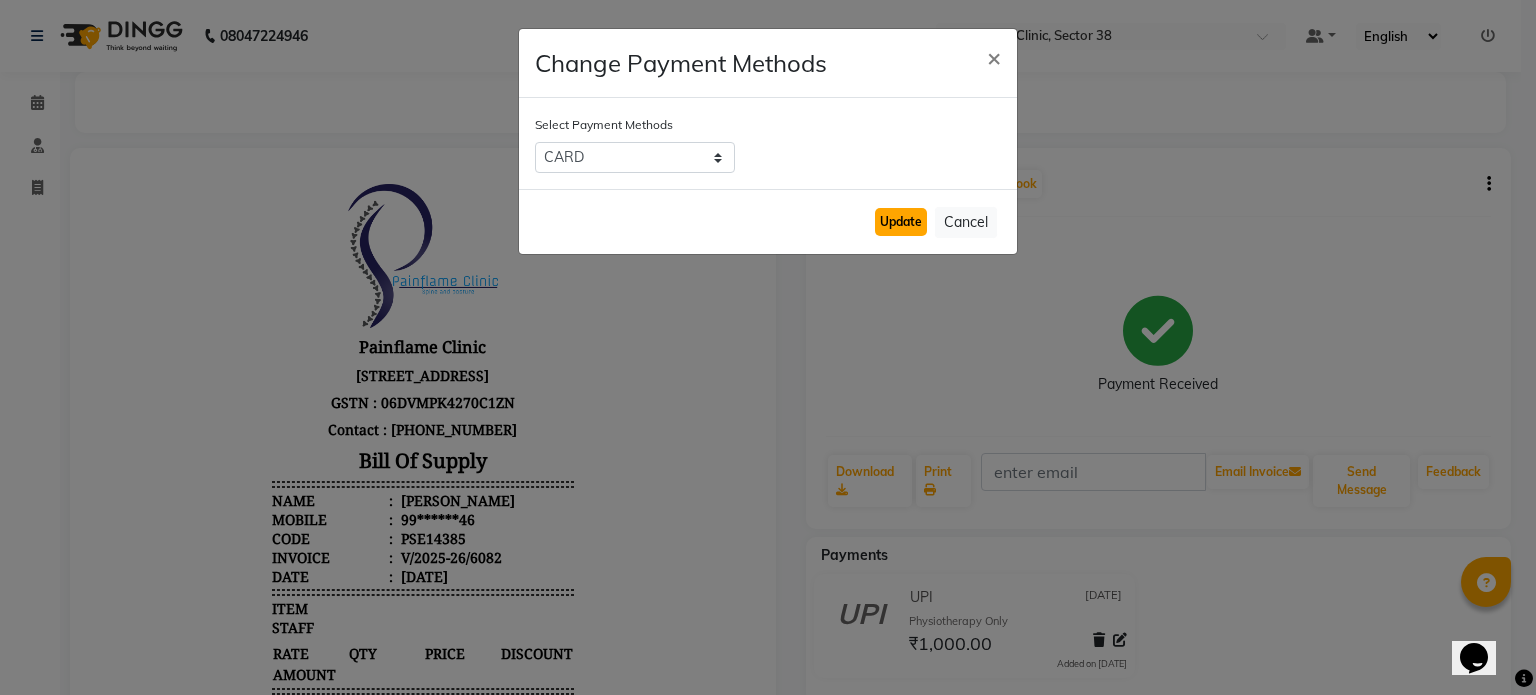 click on "Update" 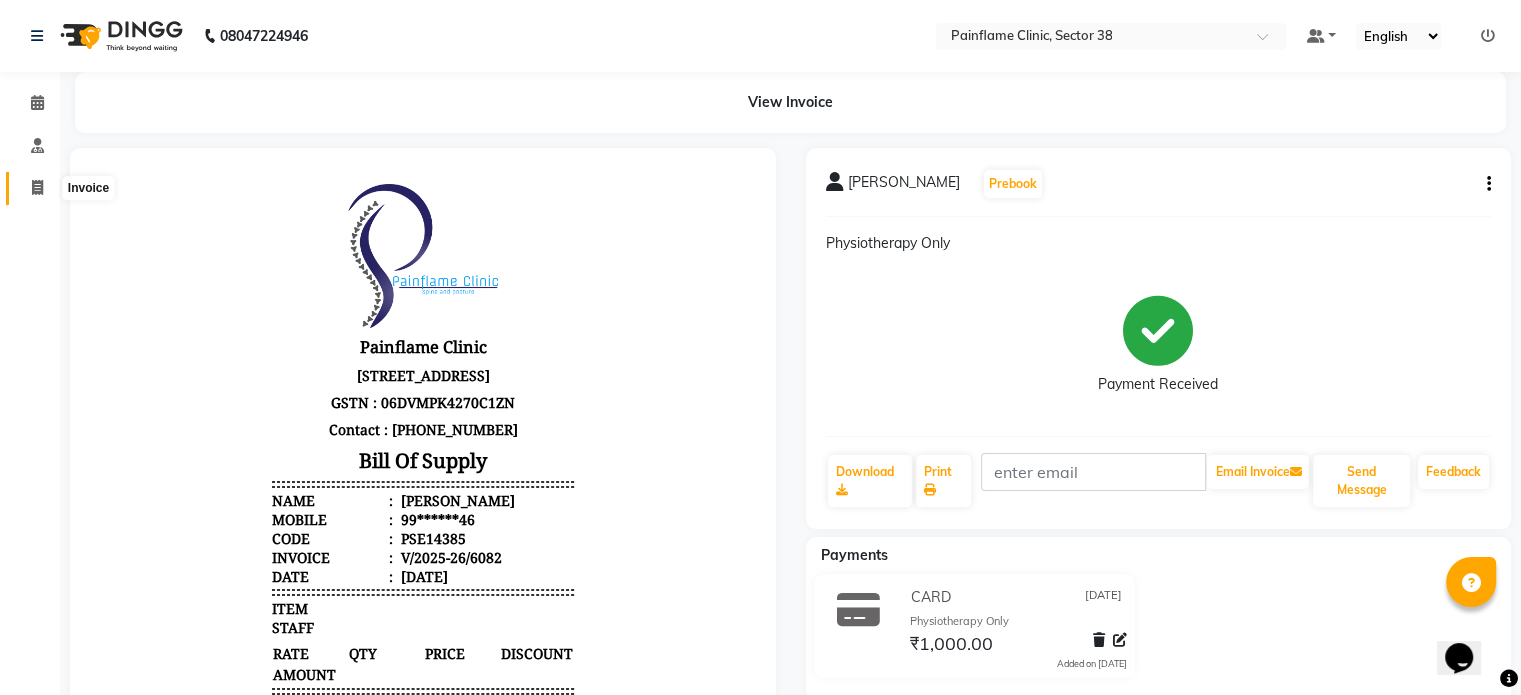 click 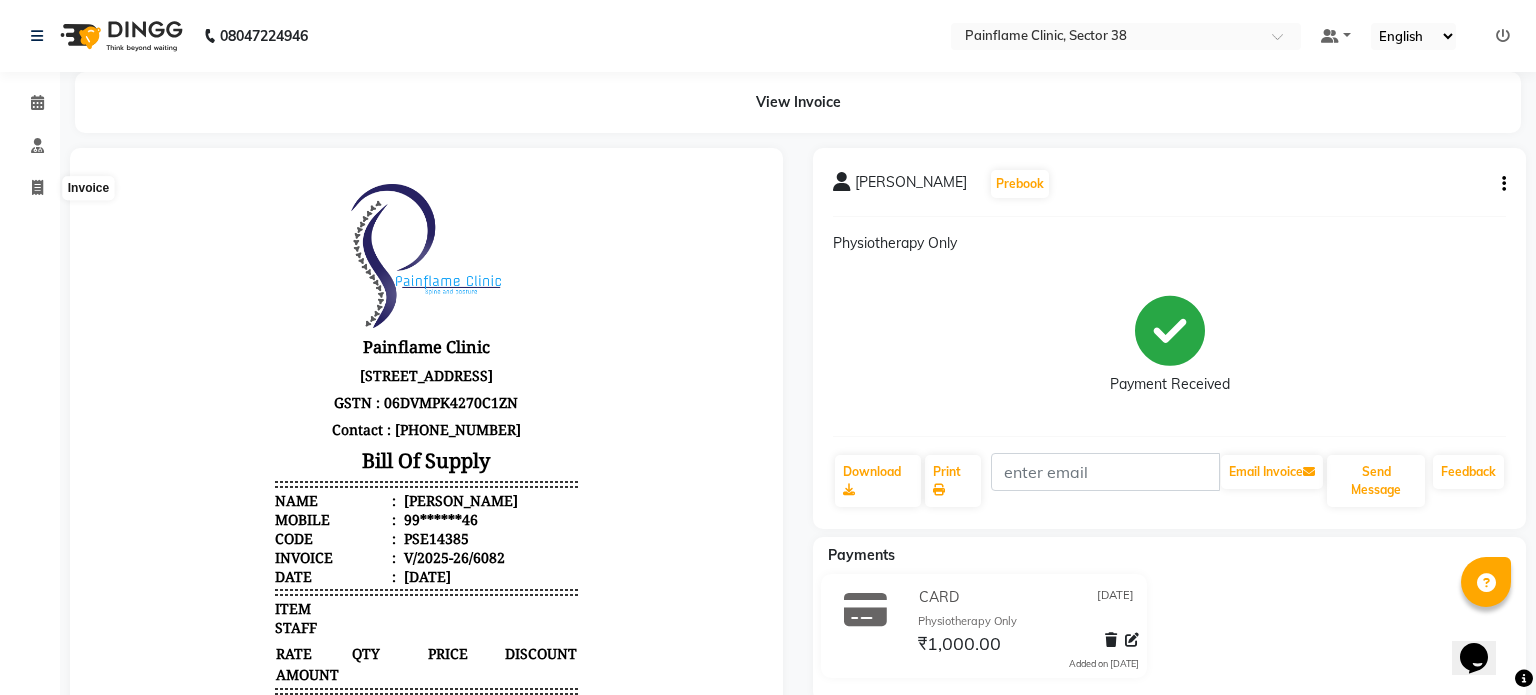 select on "3964" 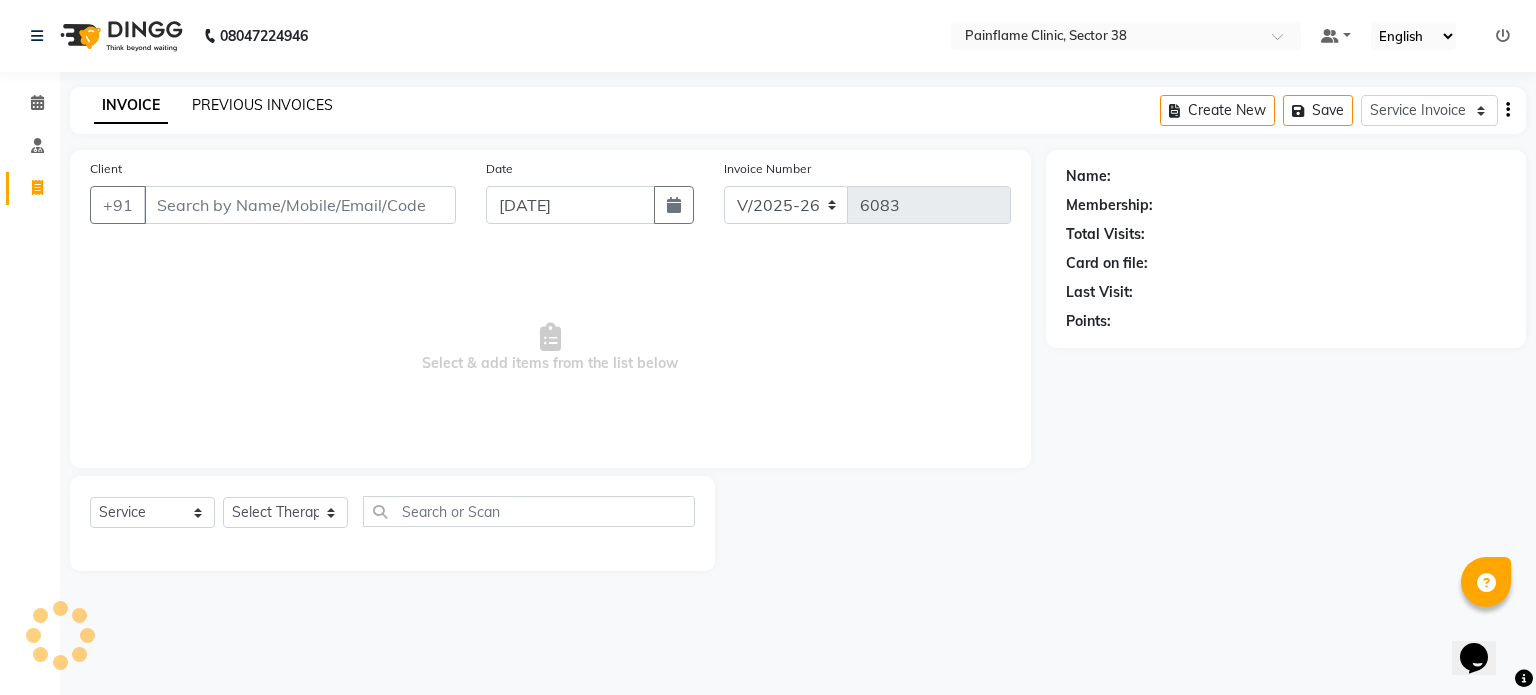click on "PREVIOUS INVOICES" 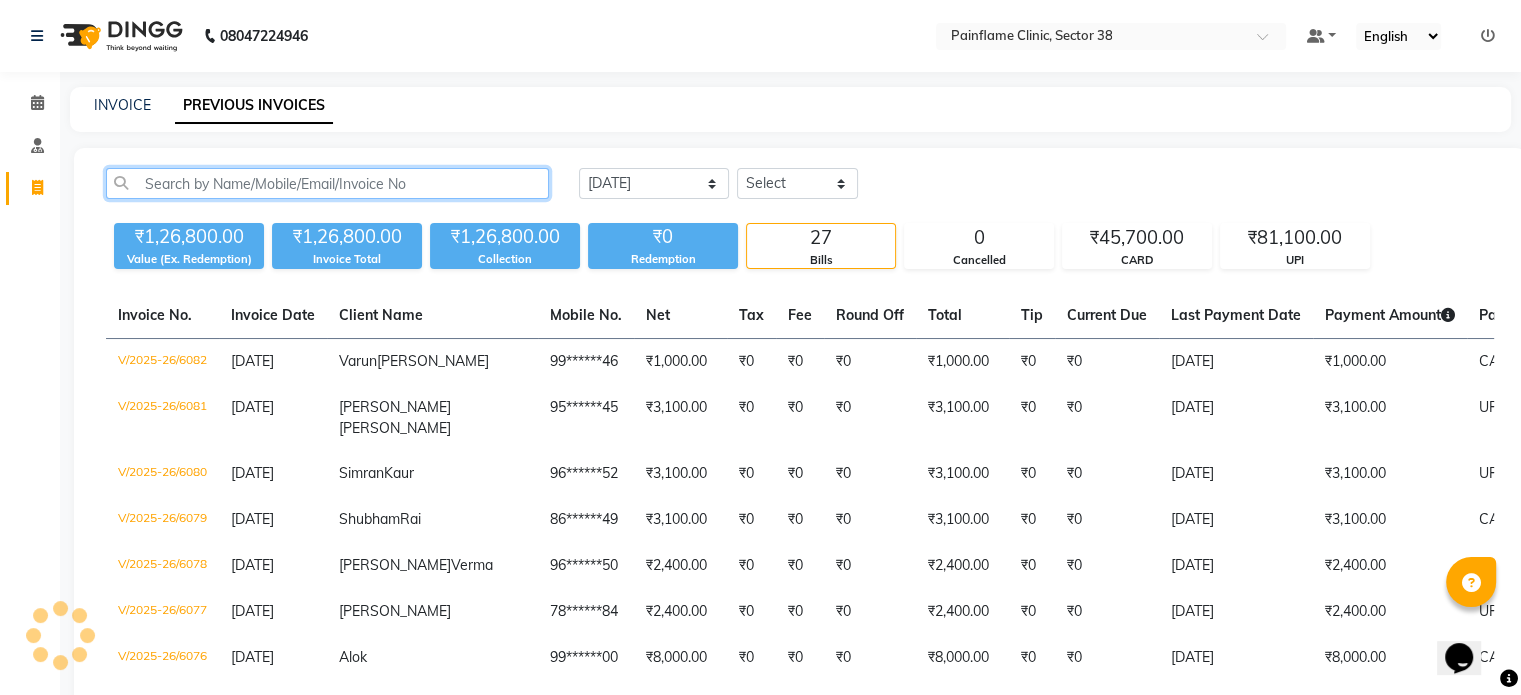 click 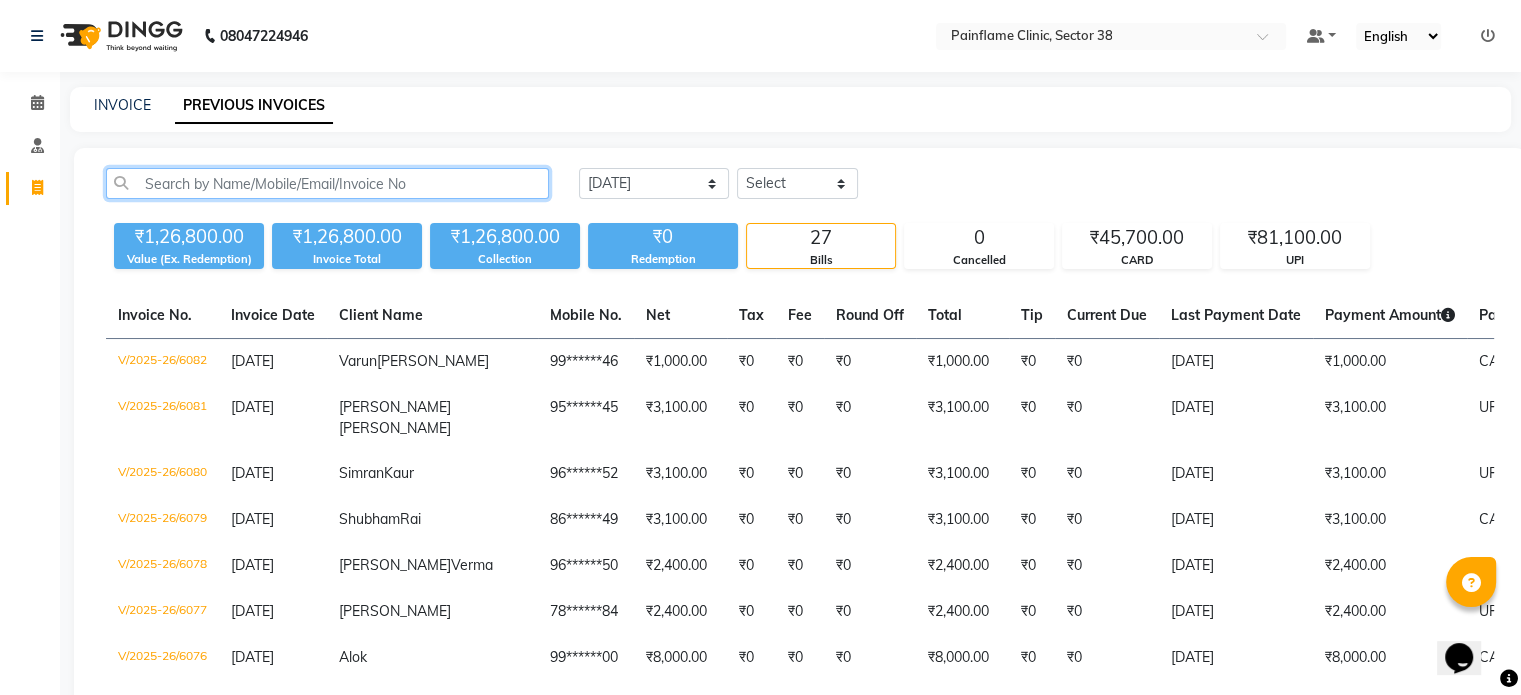 paste on "9829225233" 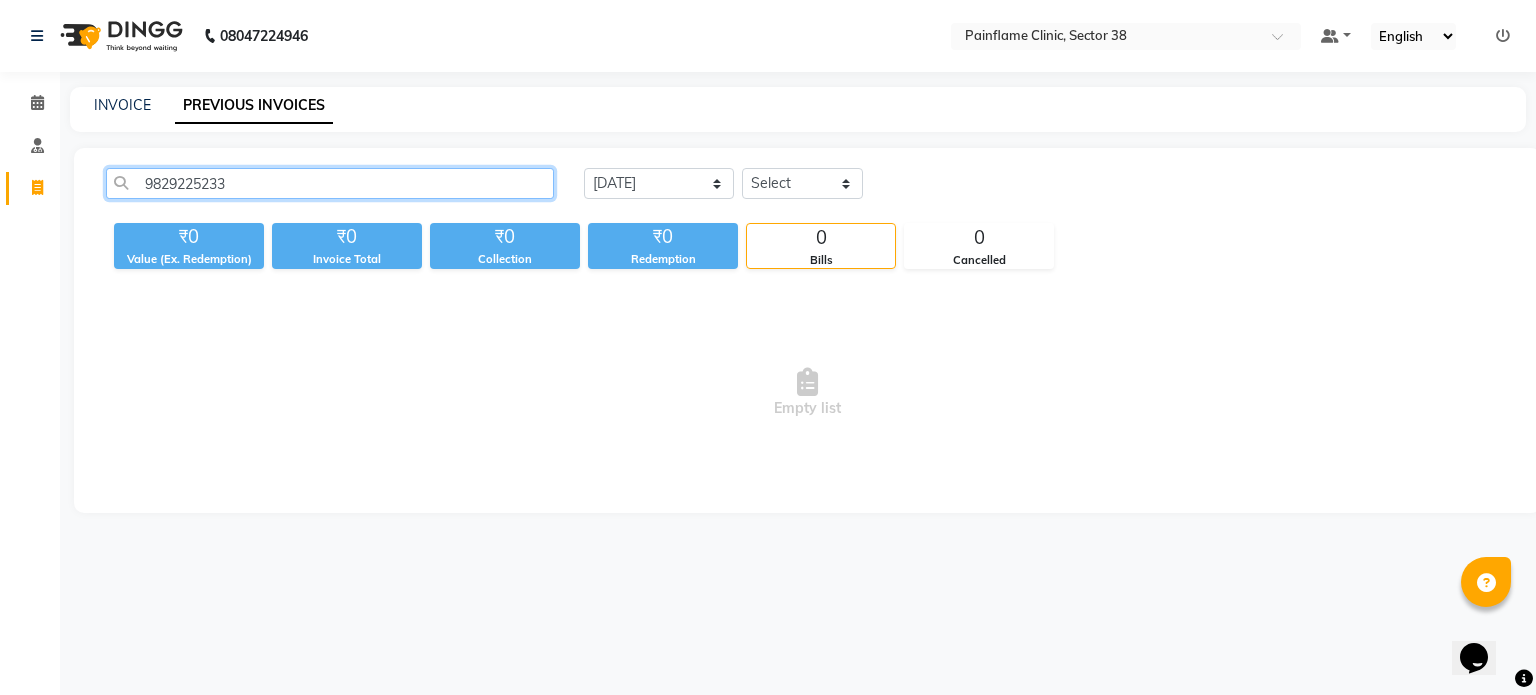 type on "9829225233" 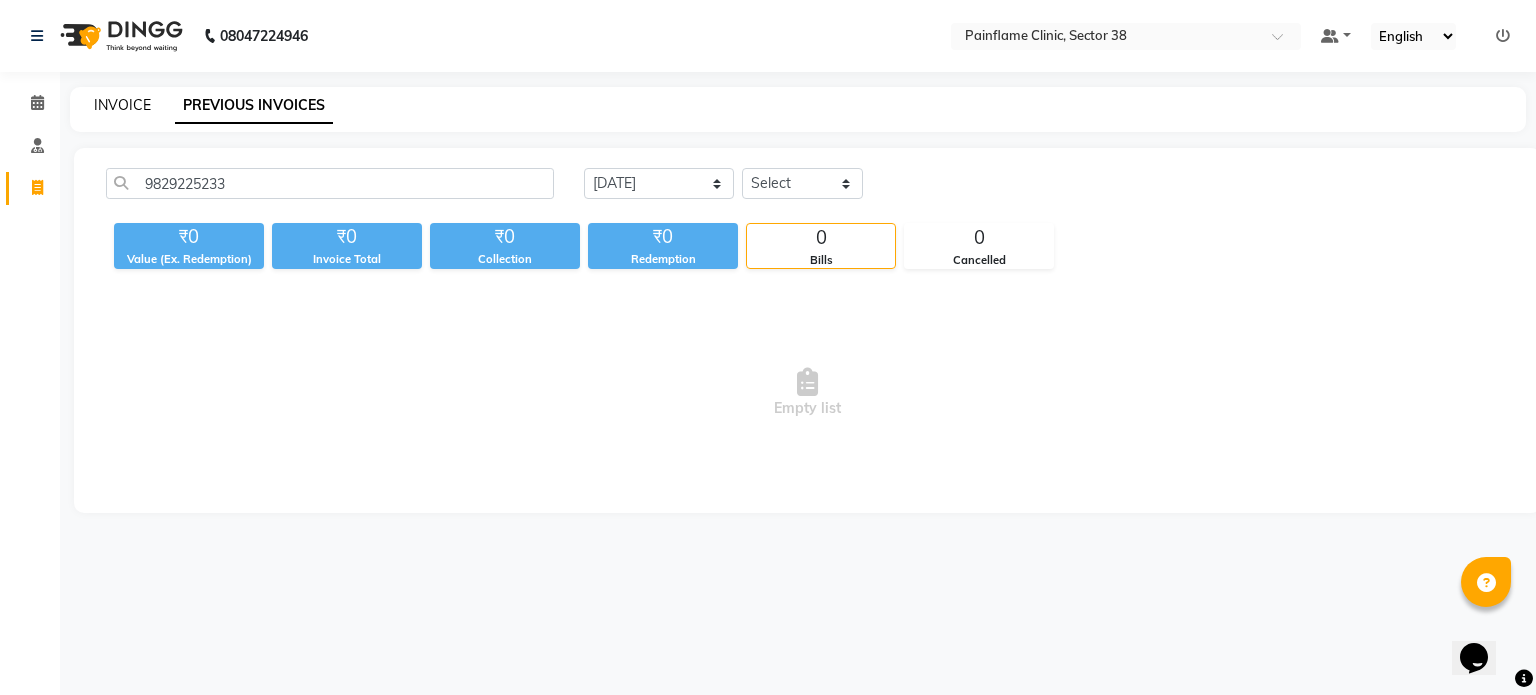 click on "INVOICE" 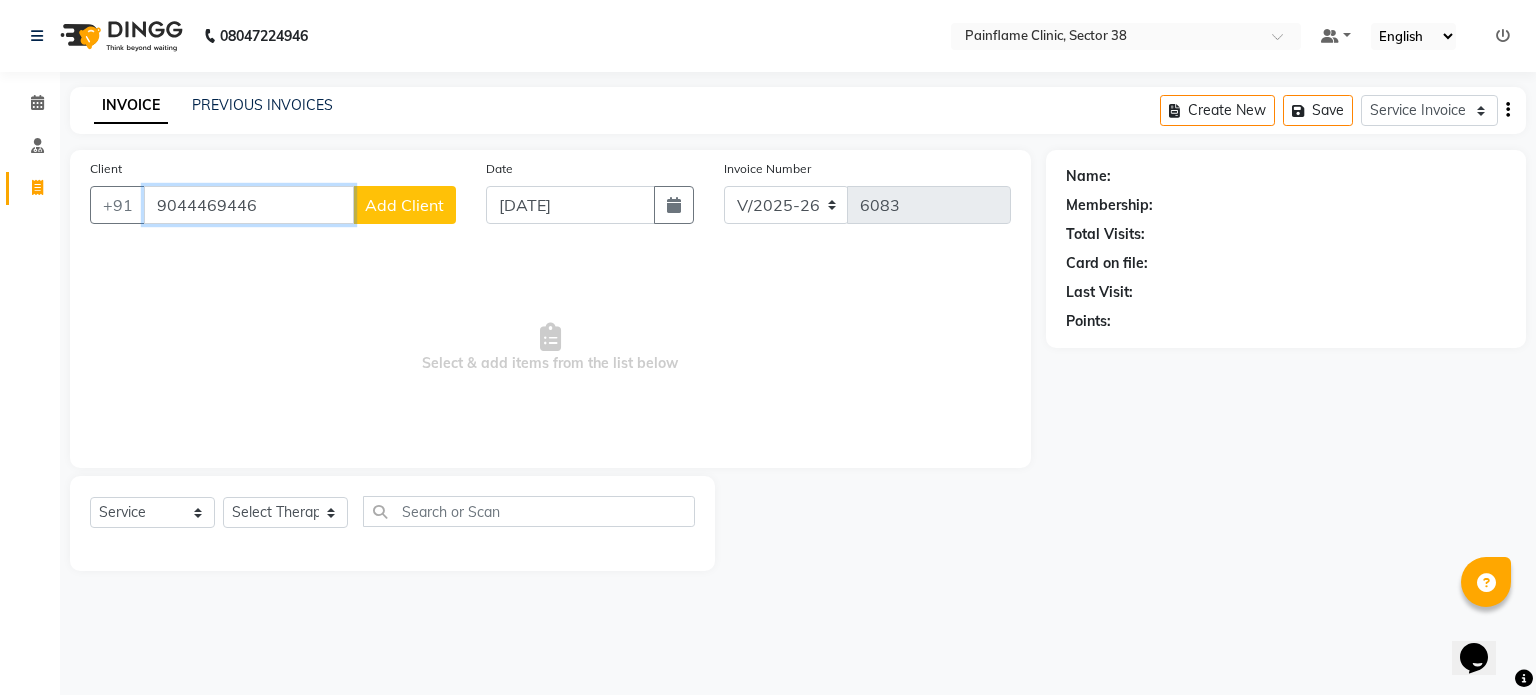 click on "9044469446" at bounding box center (249, 205) 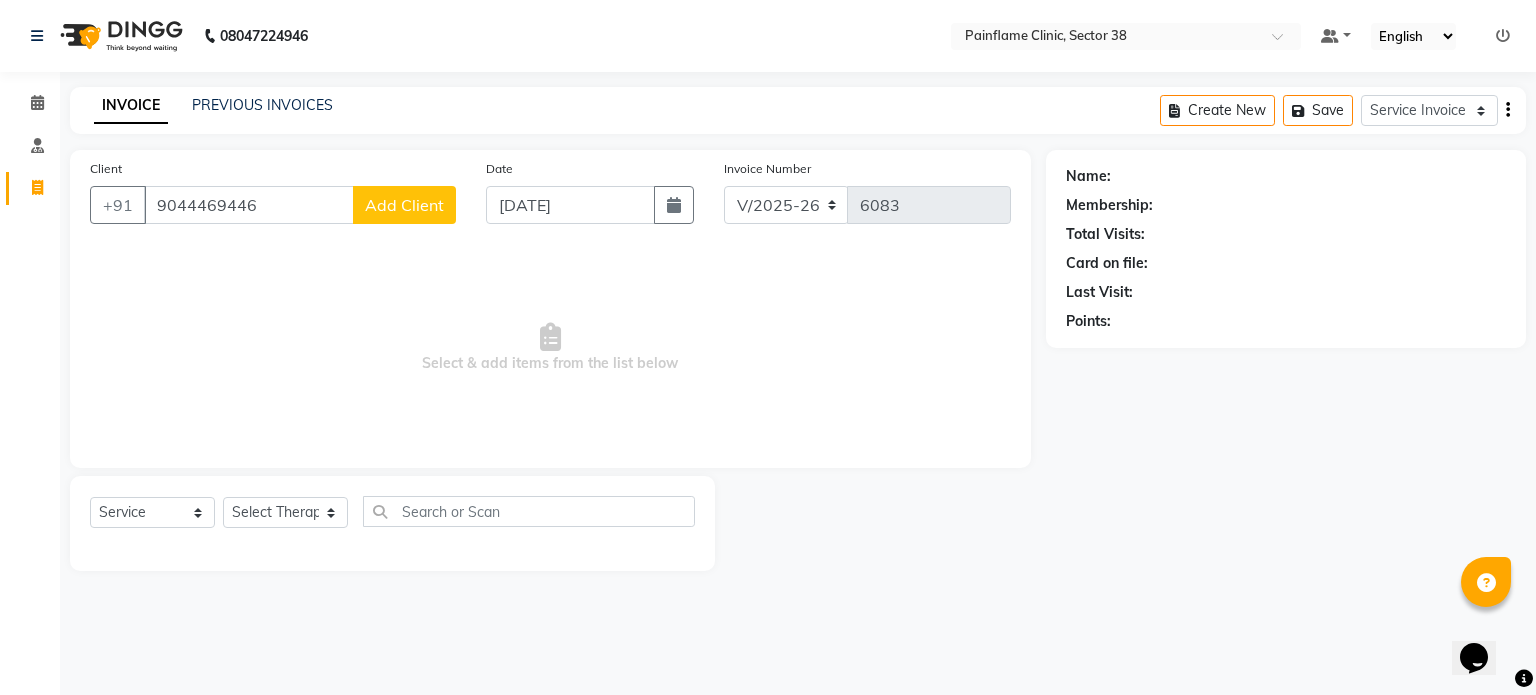 click on "Add Client" 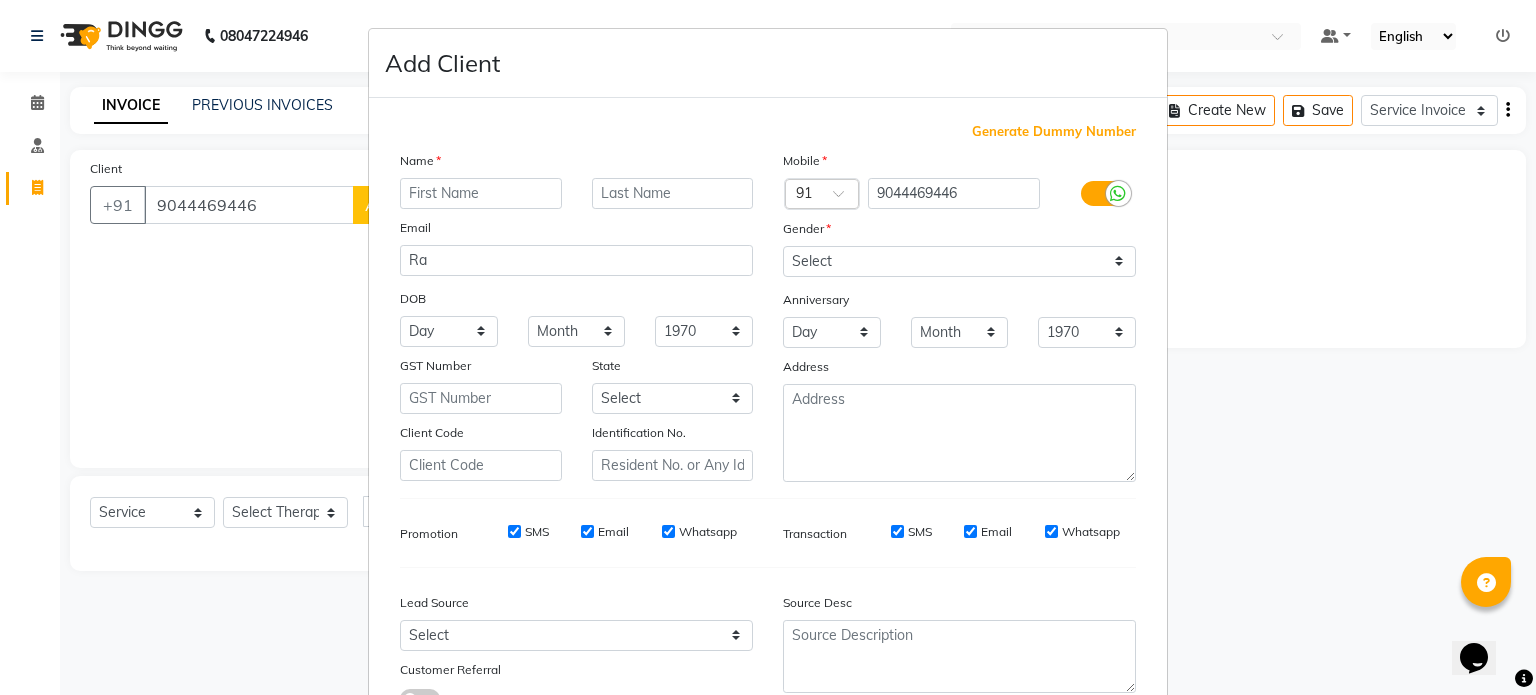 type on "R" 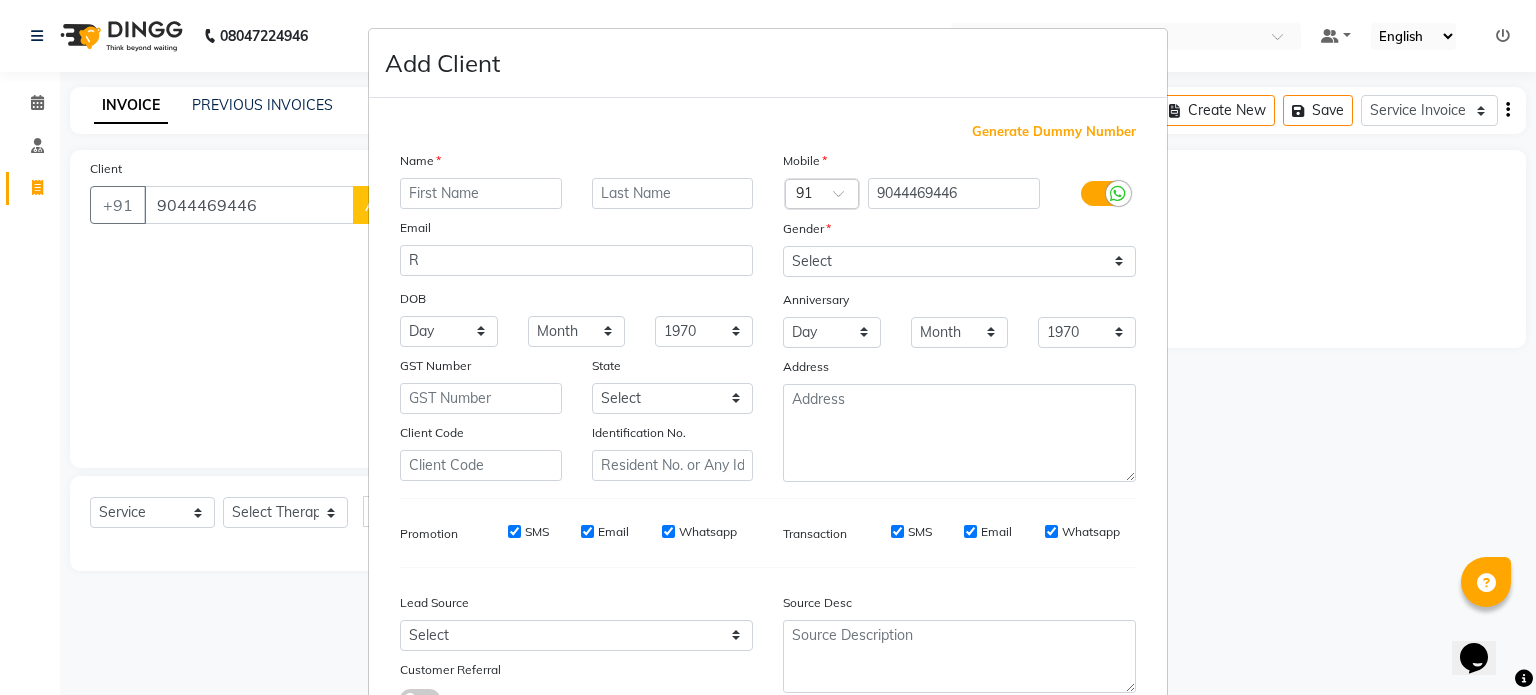 type 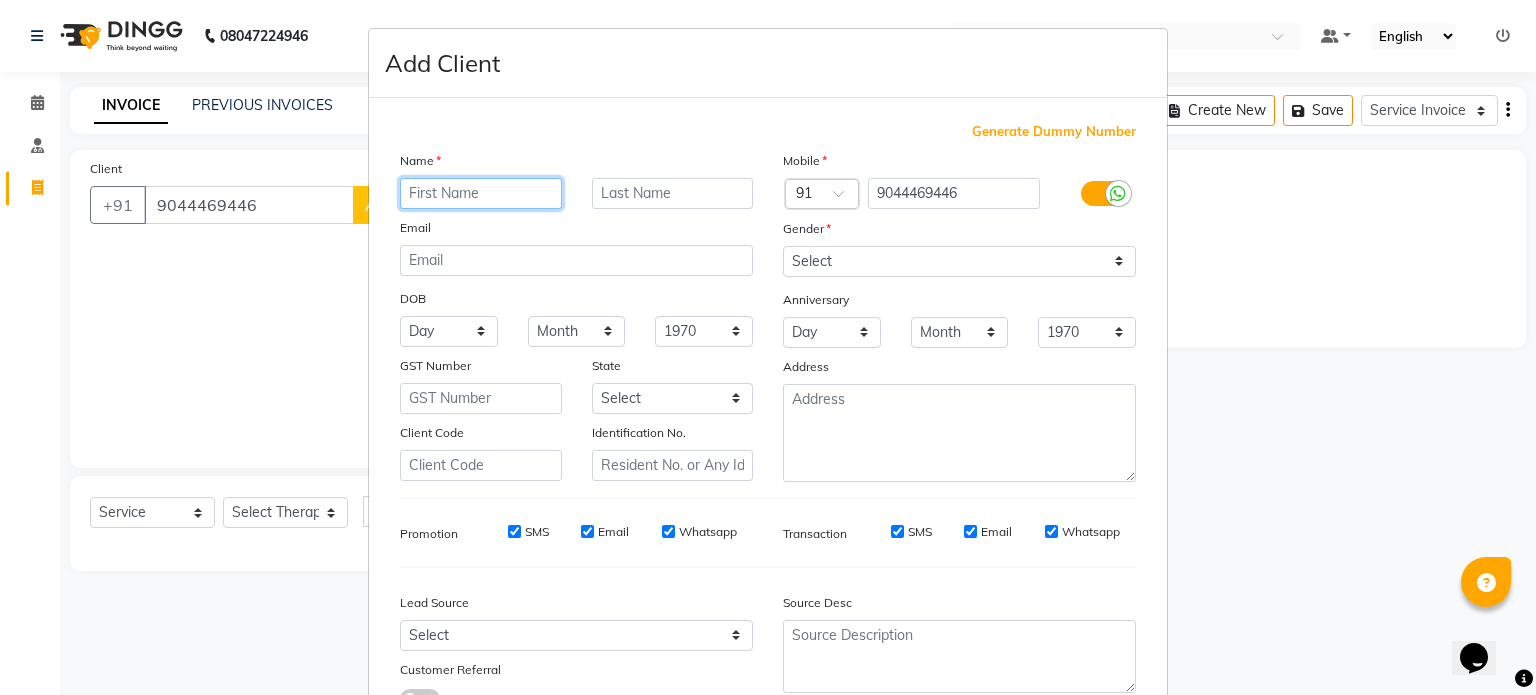 click at bounding box center [481, 193] 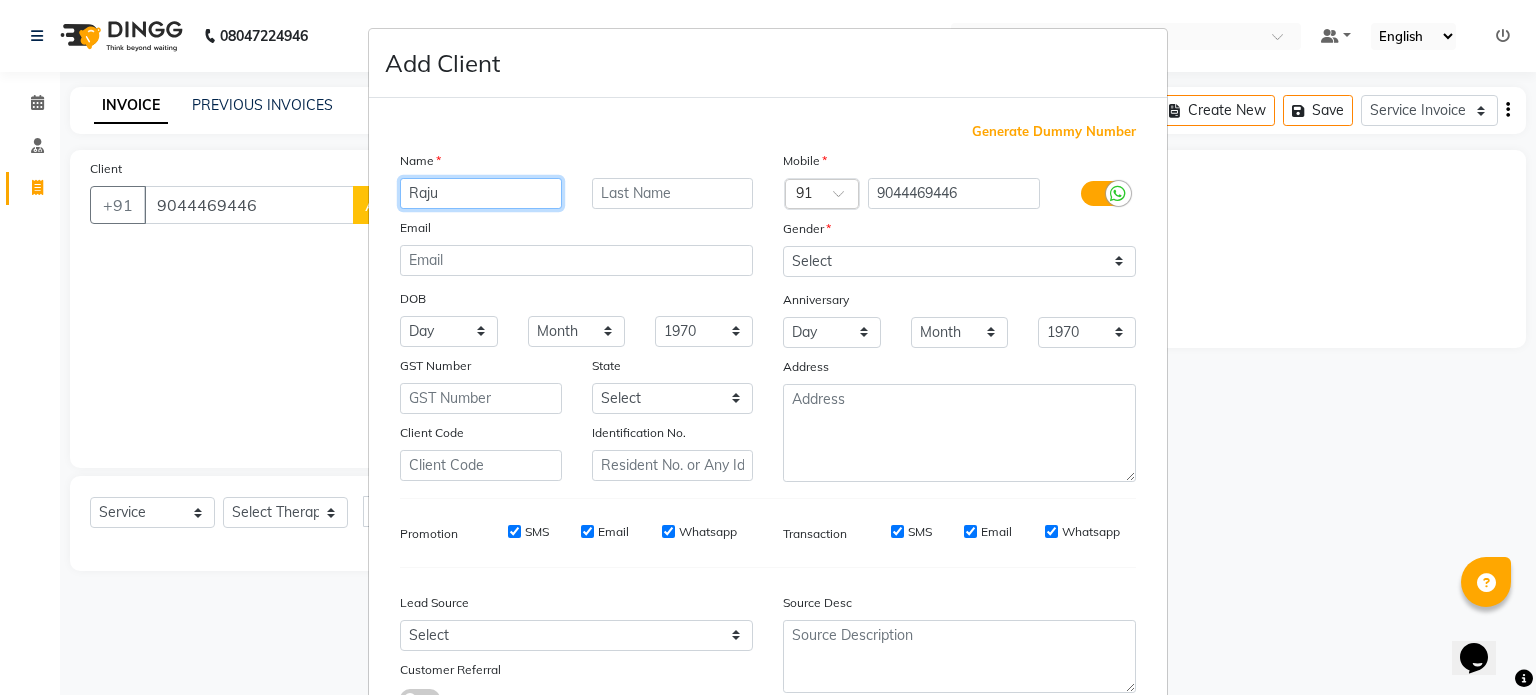 type on "Raju" 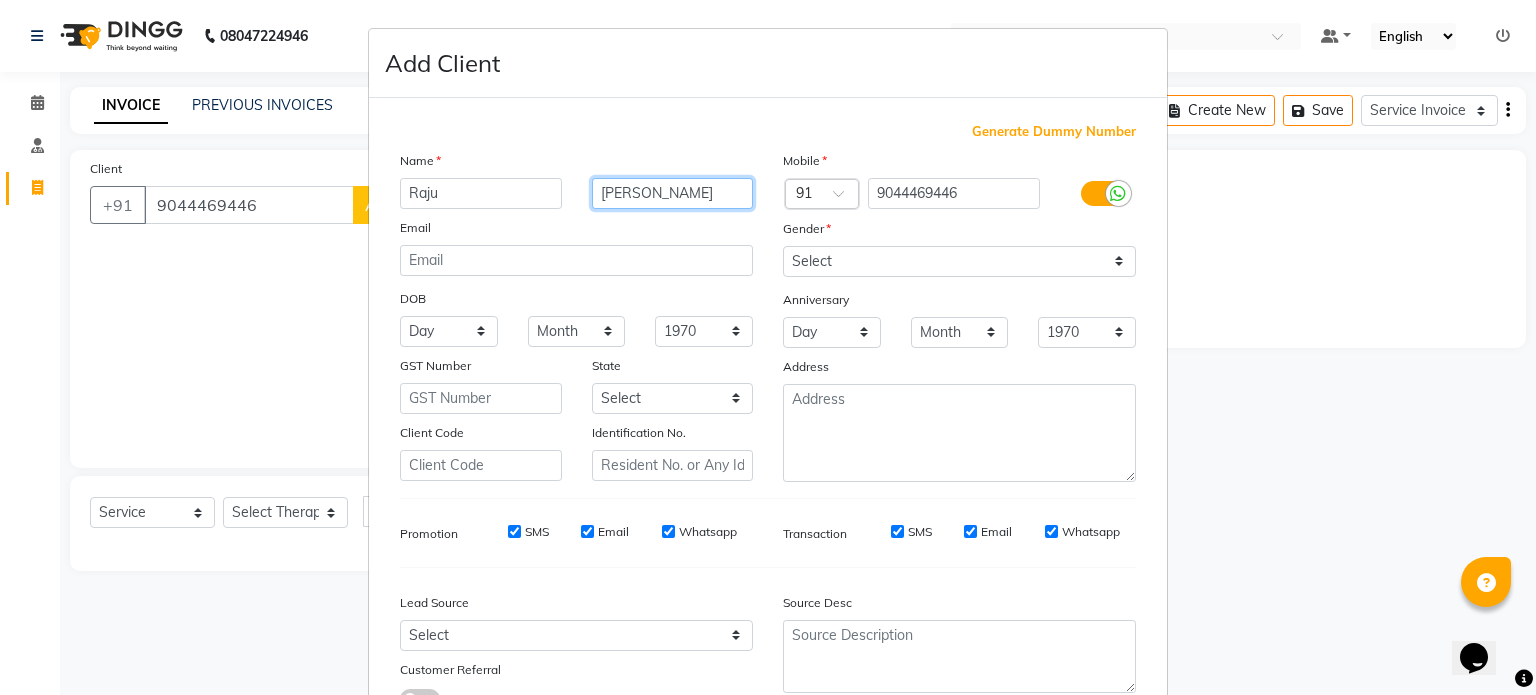 type on "[PERSON_NAME]" 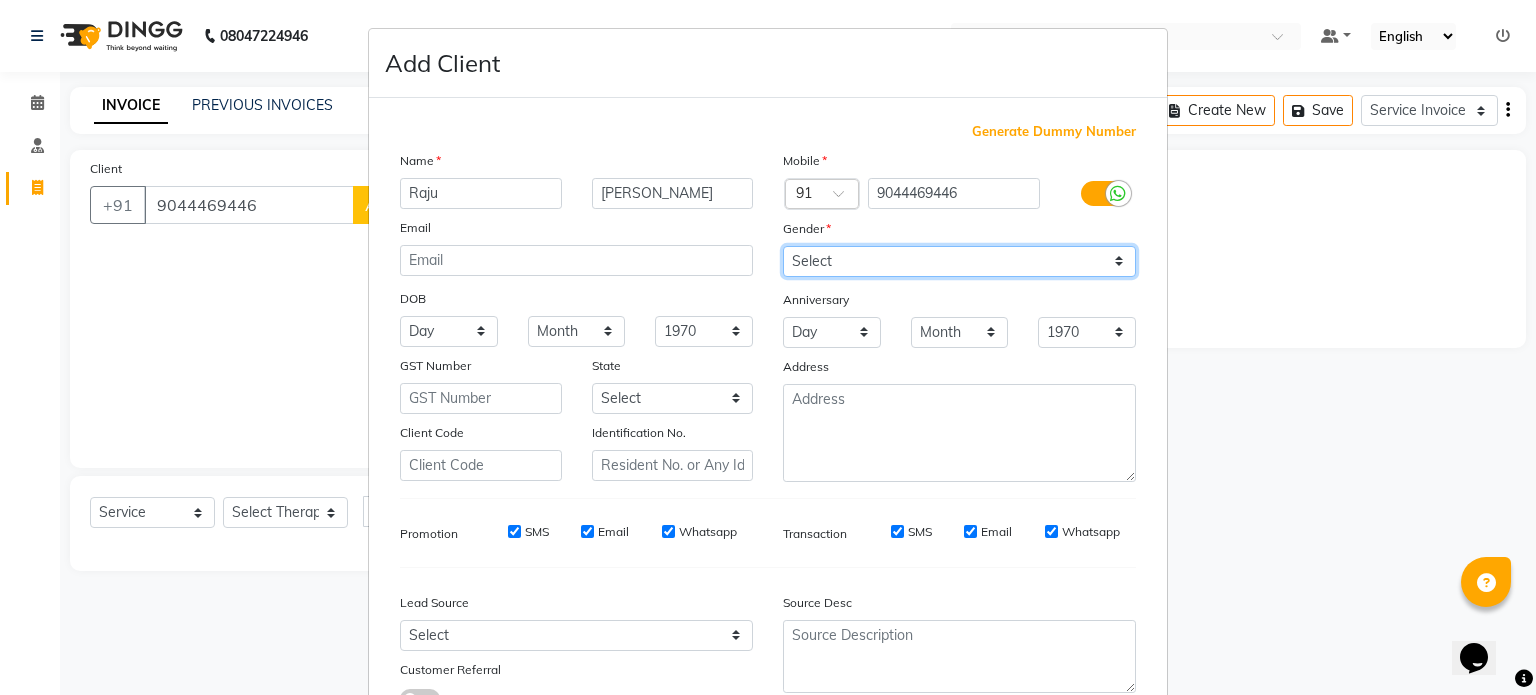 click on "Select Male Female Other Prefer Not To Say" at bounding box center (959, 261) 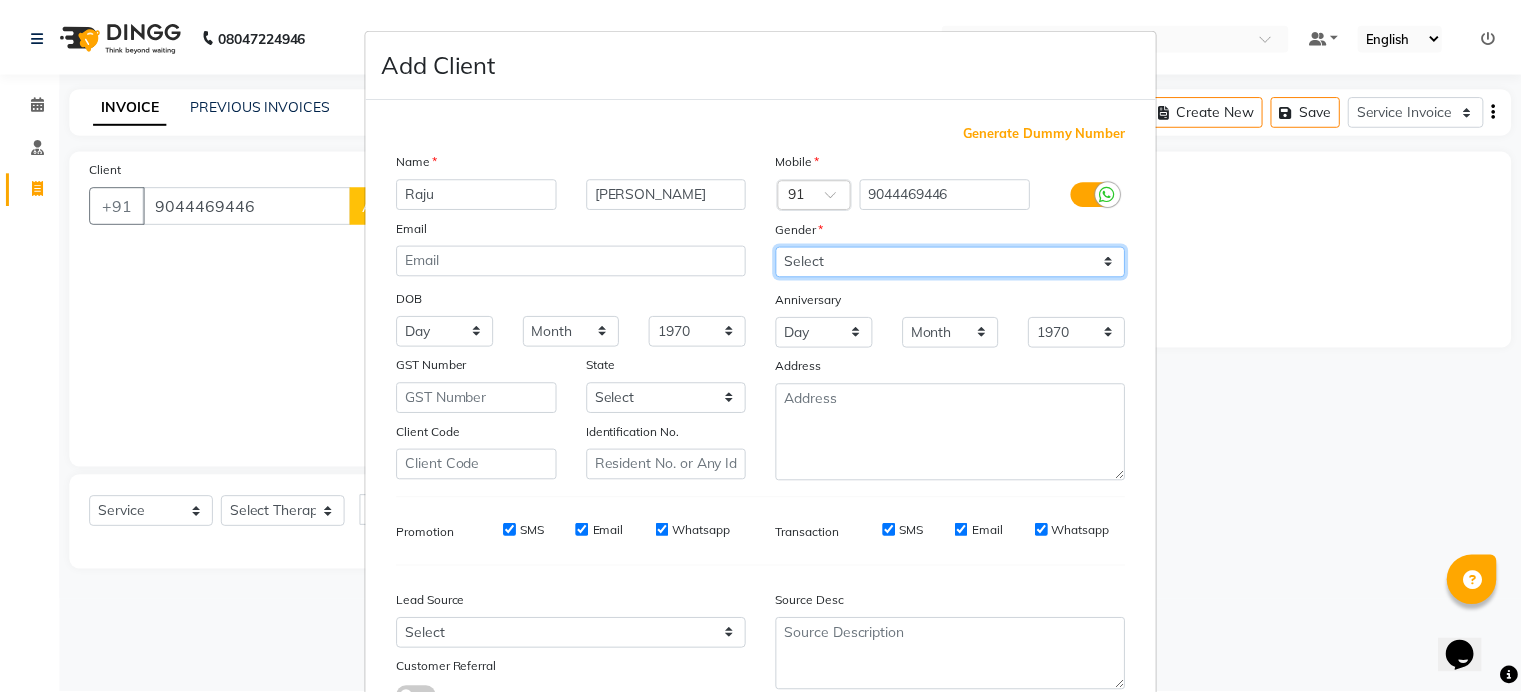 scroll, scrollTop: 161, scrollLeft: 0, axis: vertical 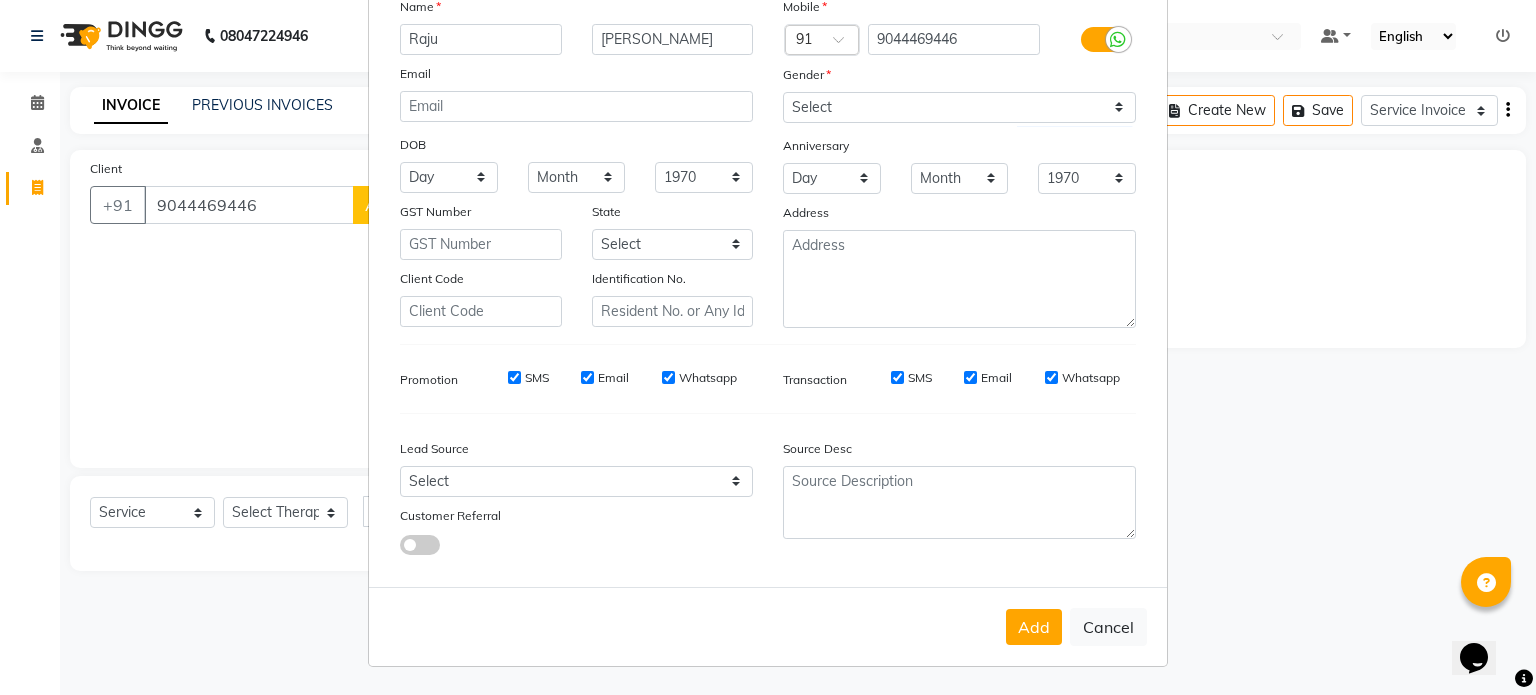 click on "Add   Cancel" at bounding box center (768, 626) 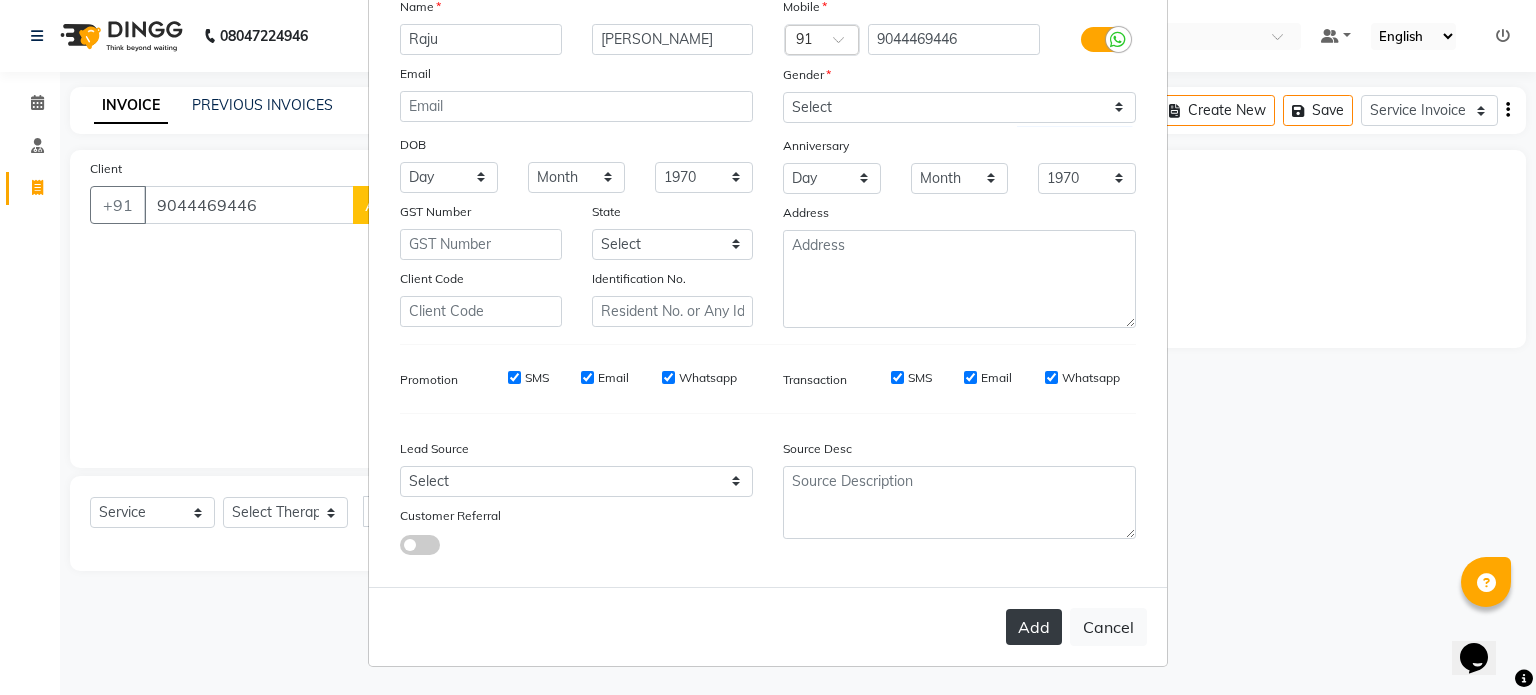 click on "Add" at bounding box center (1034, 627) 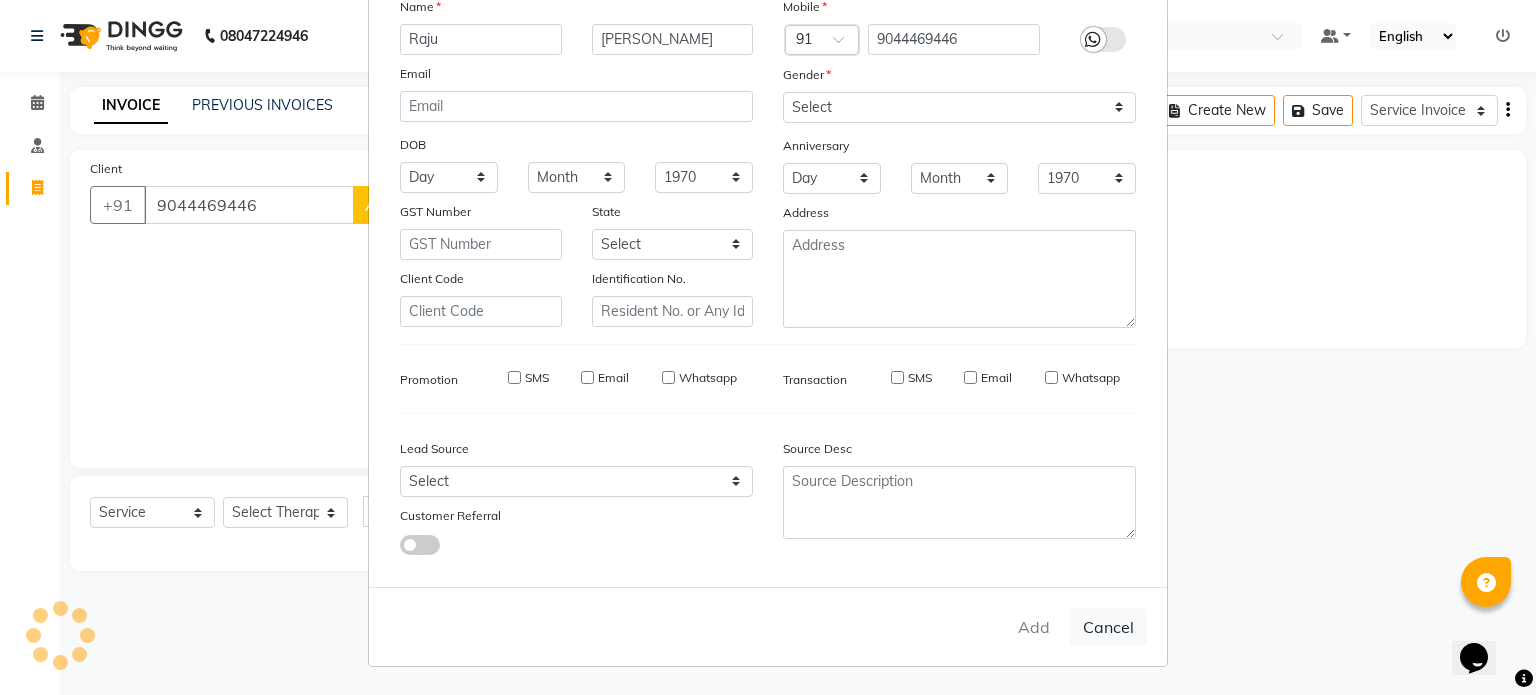 type on "90******46" 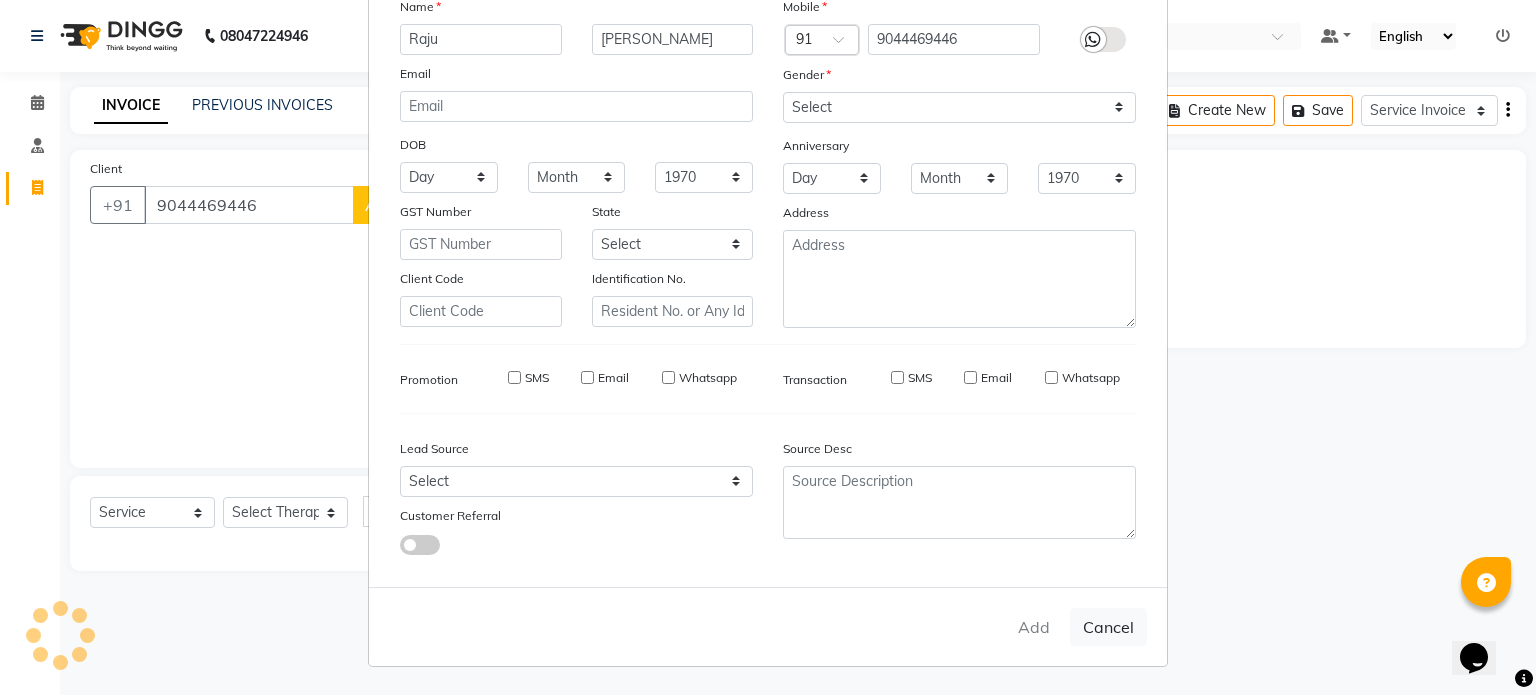 type 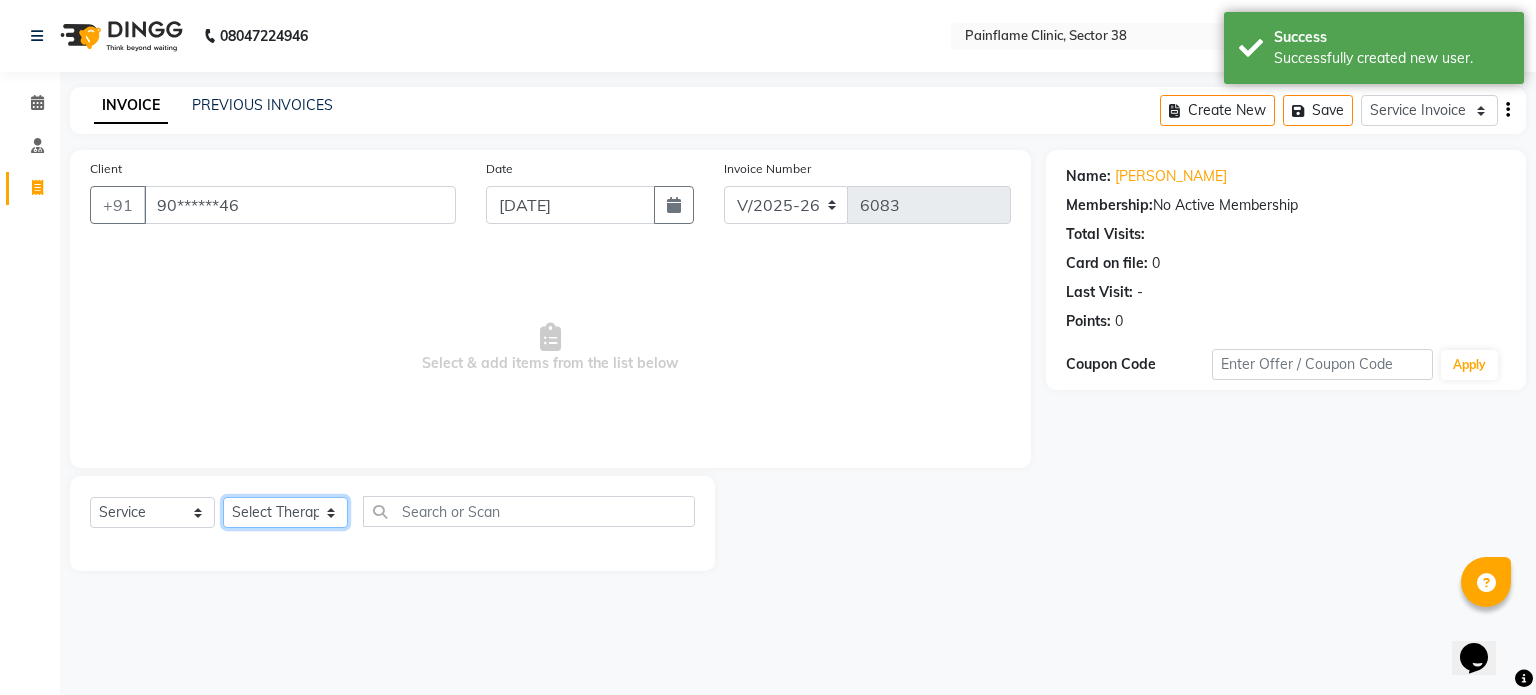 click on "Select Therapist Dr Durgesh Dr Harish Dr Ranjana Dr Saurabh Dr. Suraj Dr. Tejpal Mehlawat KUSHAL MOHIT SEMWAL Nancy Singhai Reception 1  Reception 2 Reception 3" 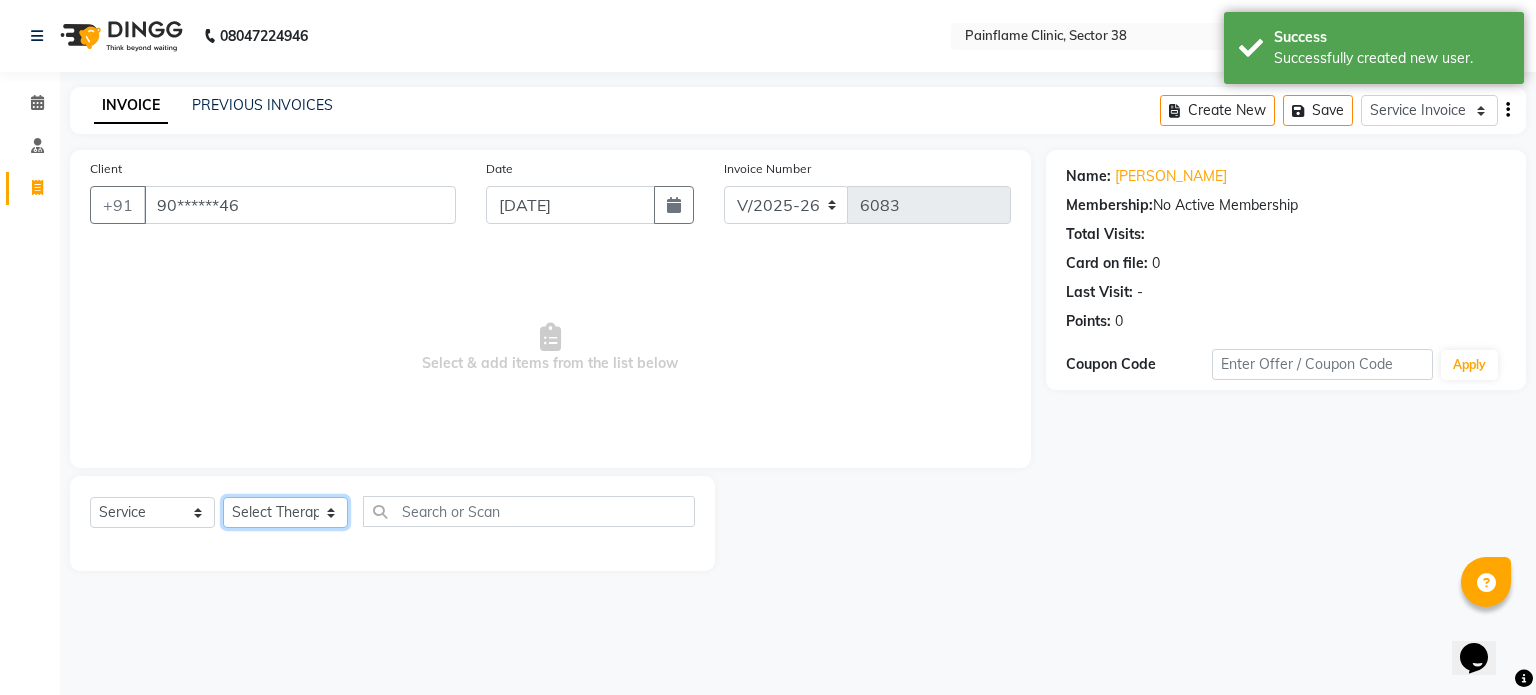 select on "20212" 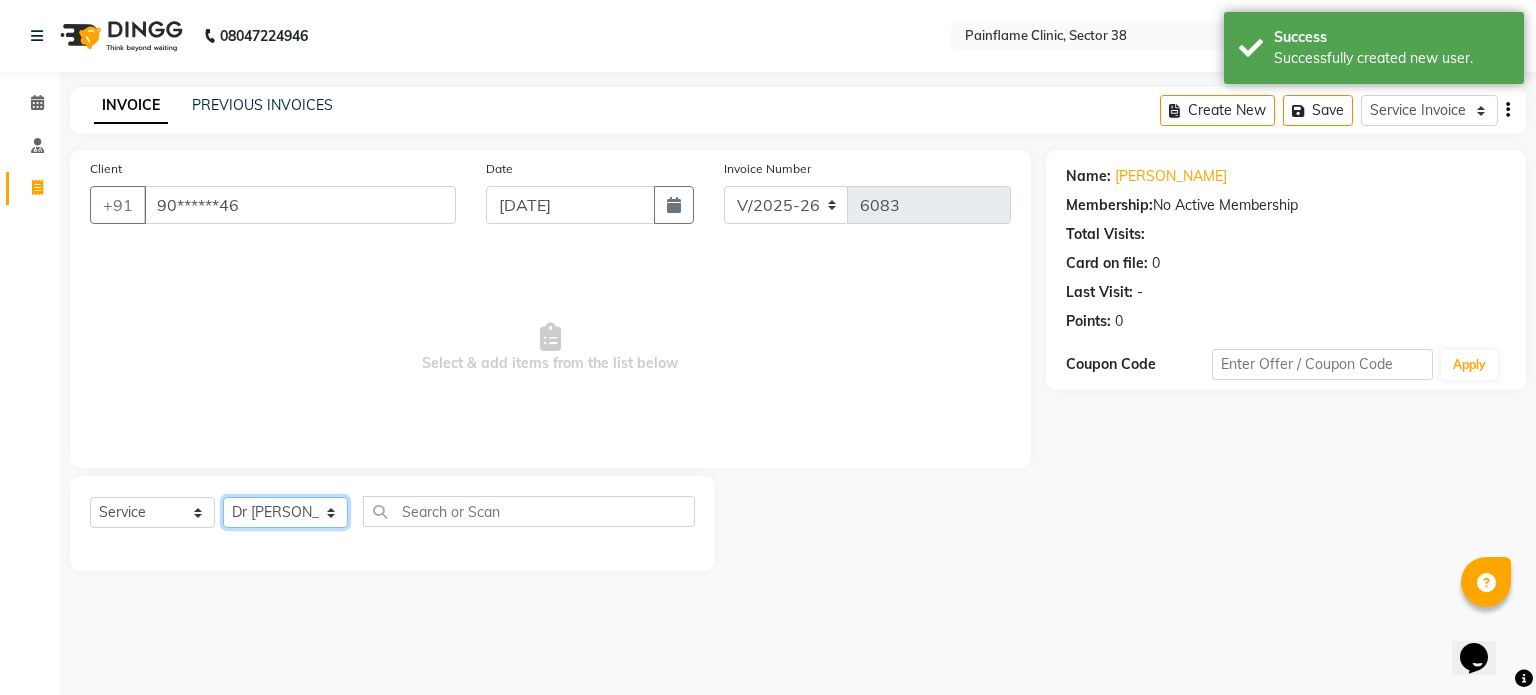 click on "Select Therapist Dr Durgesh Dr Harish Dr Ranjana Dr Saurabh Dr. Suraj Dr. Tejpal Mehlawat KUSHAL MOHIT SEMWAL Nancy Singhai Reception 1  Reception 2 Reception 3" 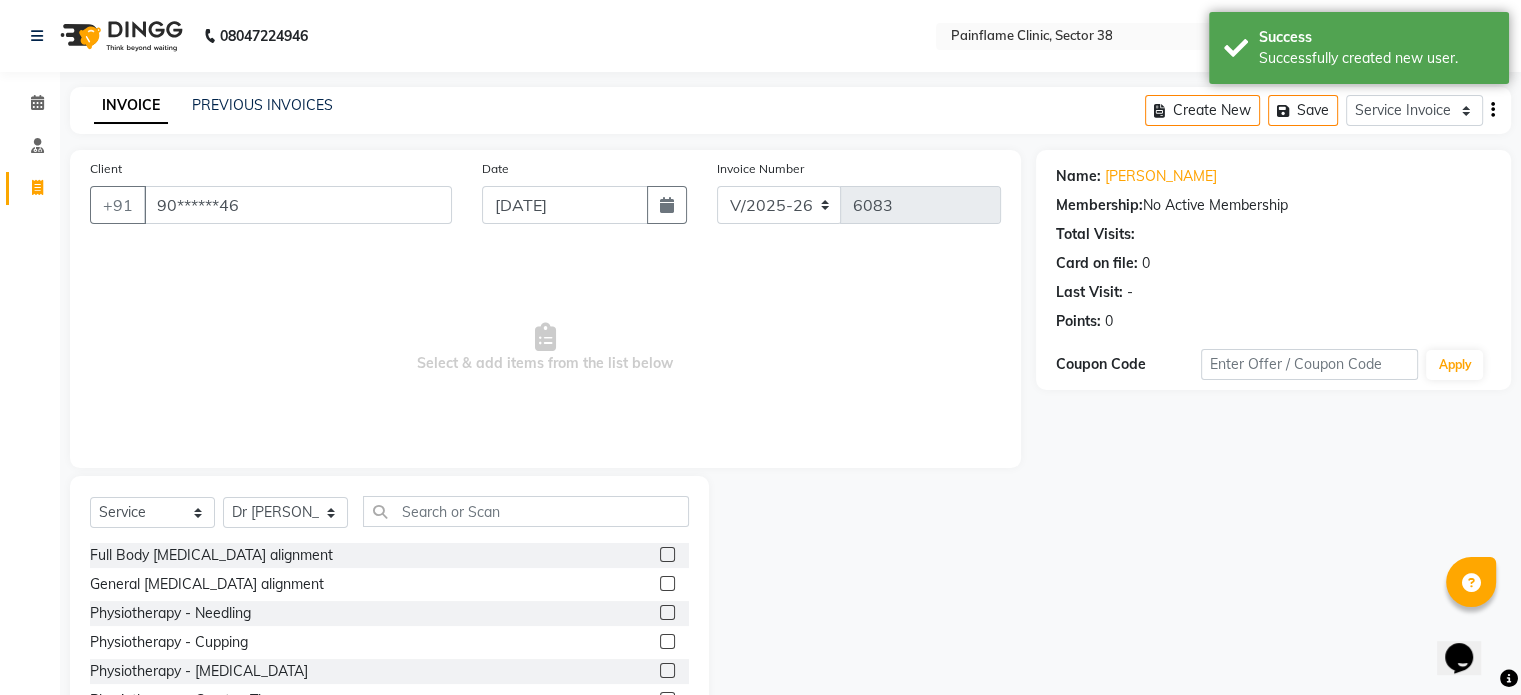 click 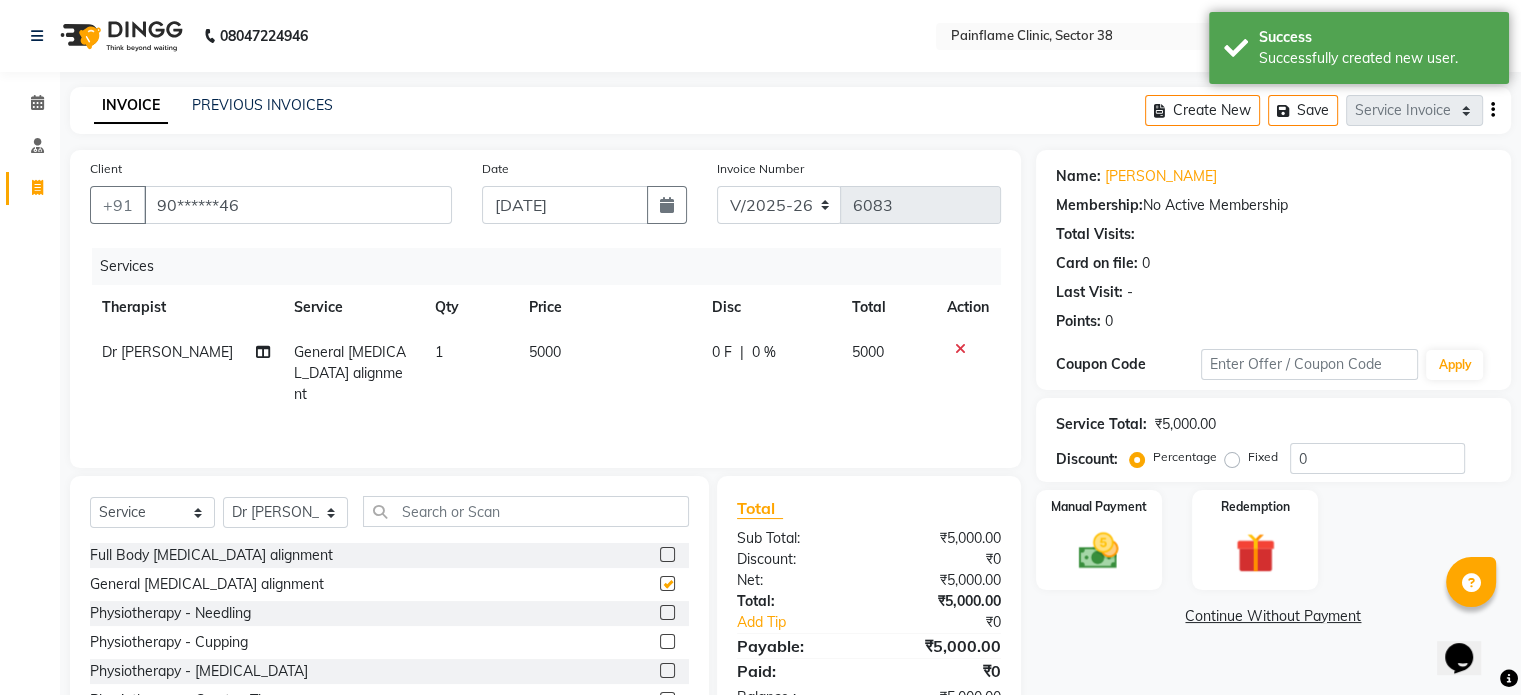 checkbox on "false" 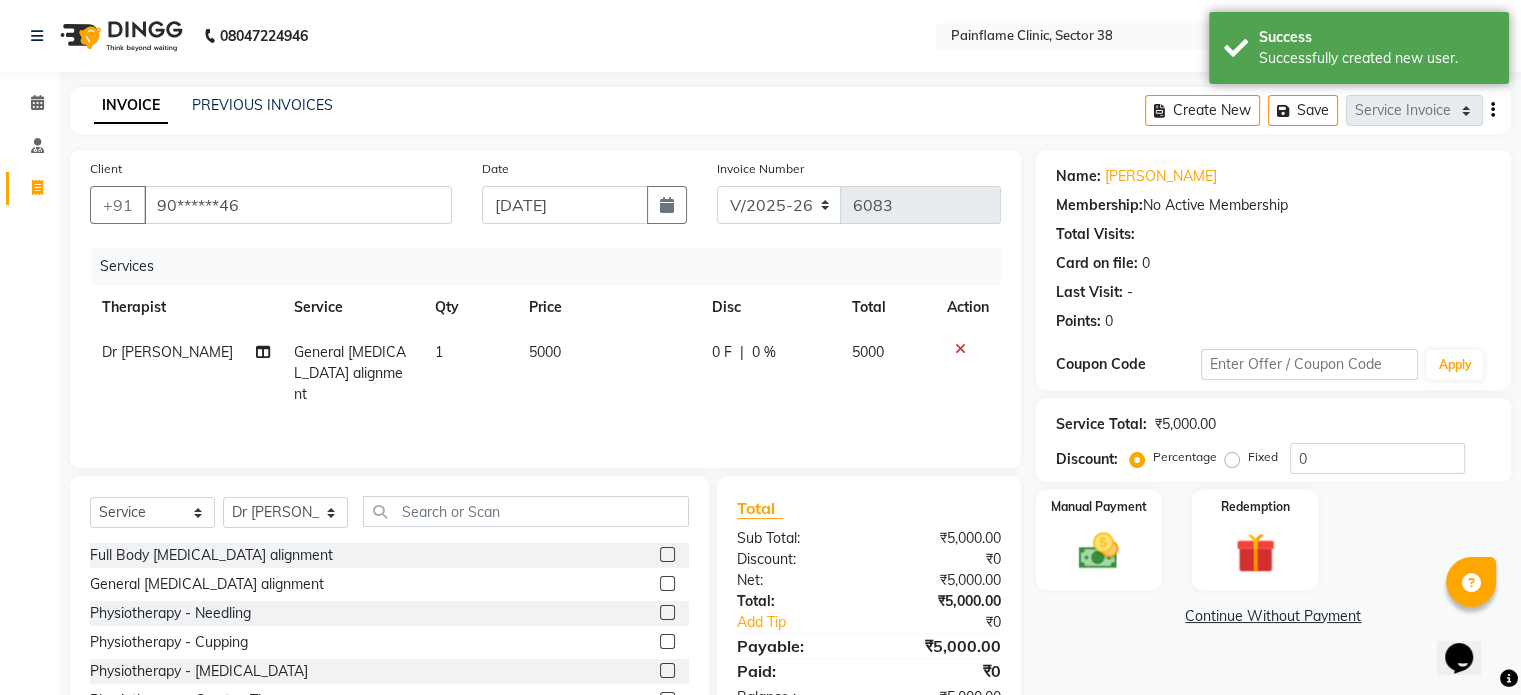click on "5000" 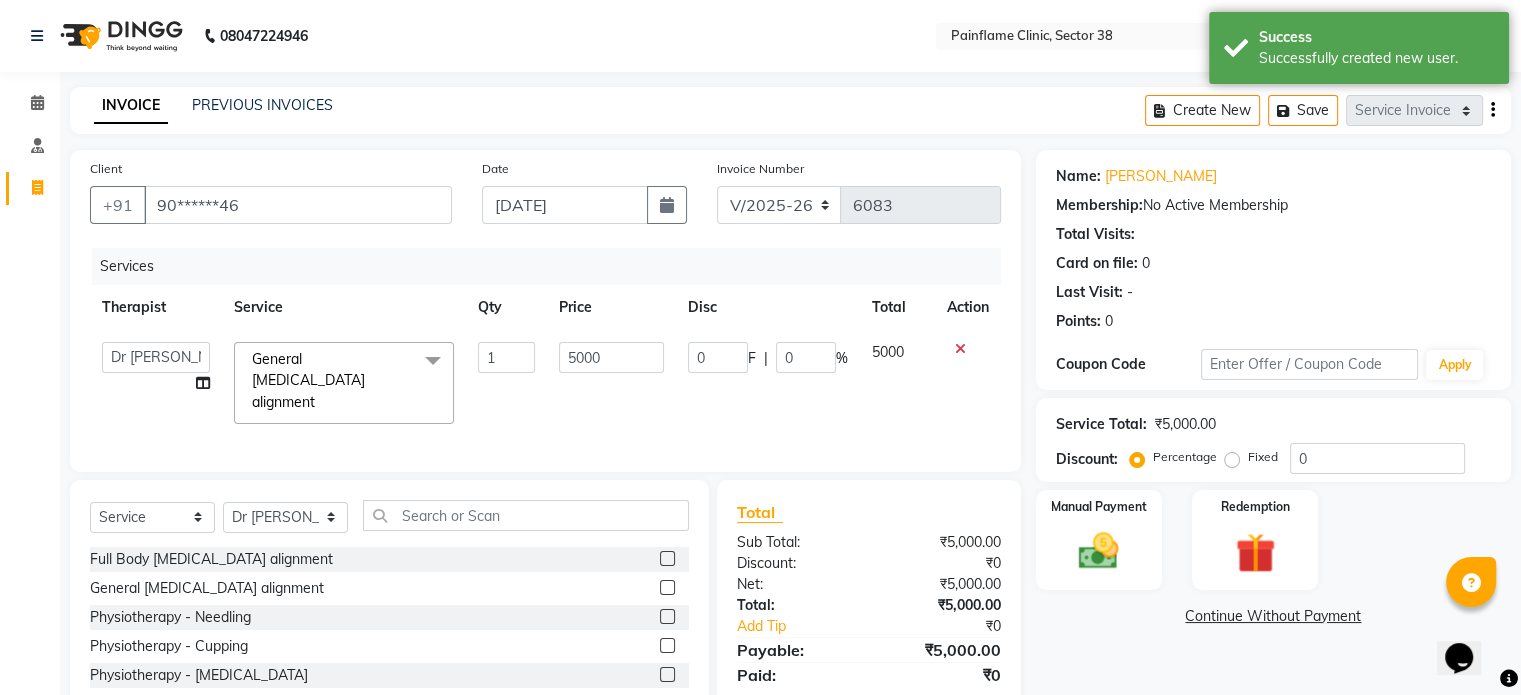 click on "5000" 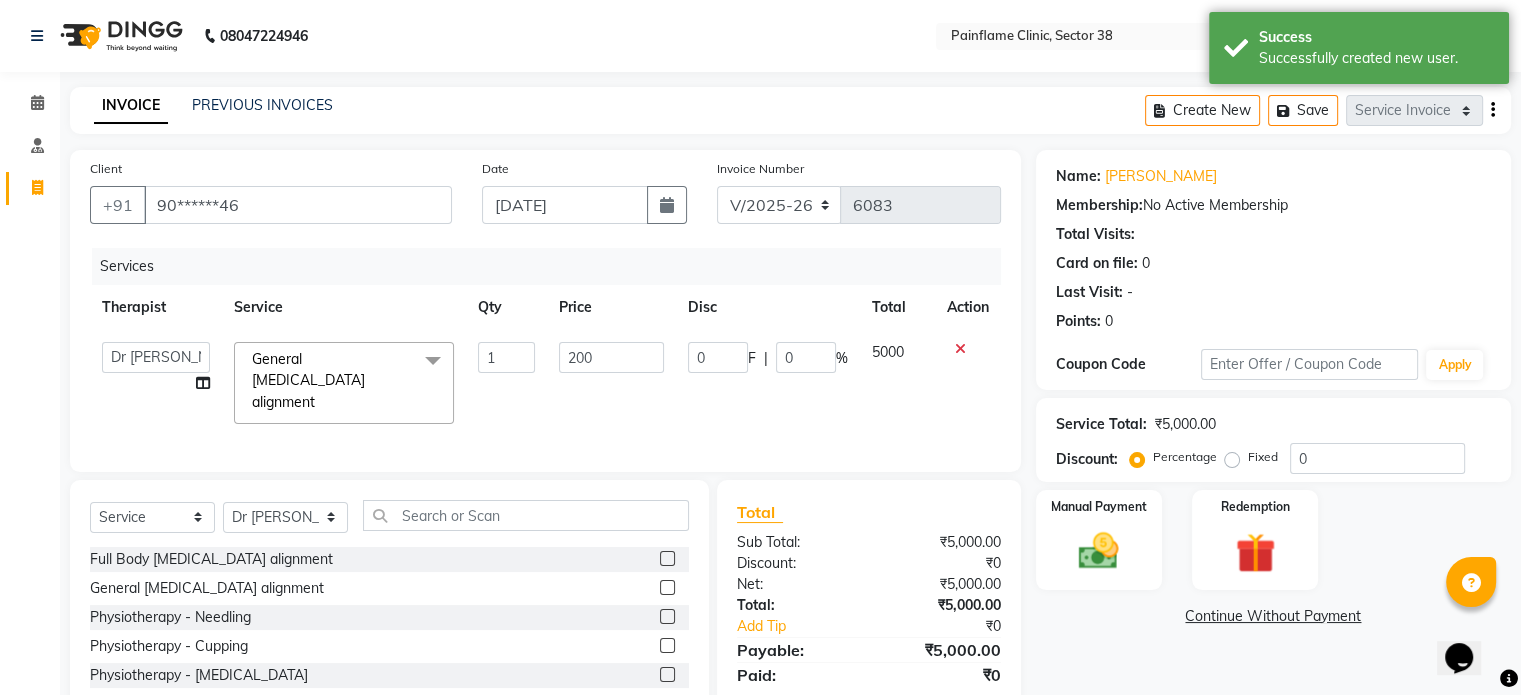 type on "2000" 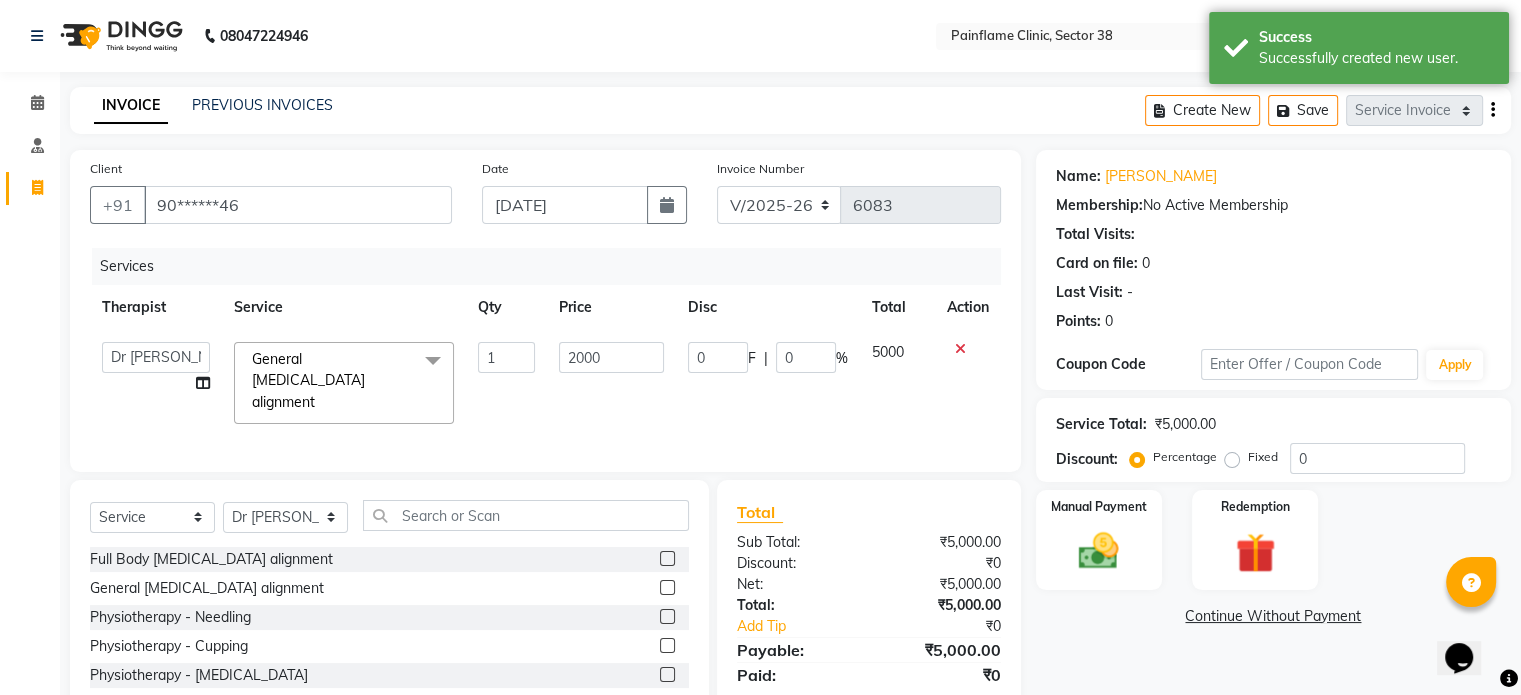 scroll, scrollTop: 106, scrollLeft: 0, axis: vertical 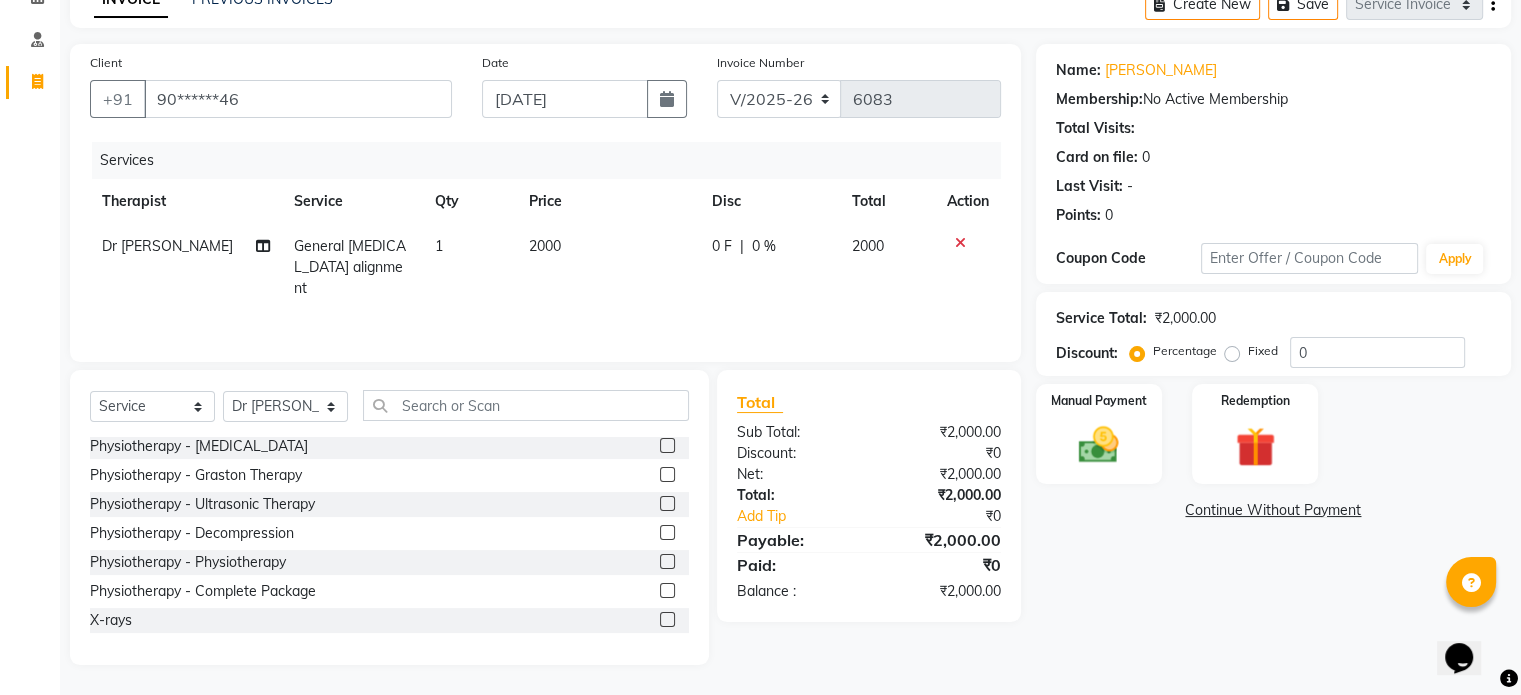 click 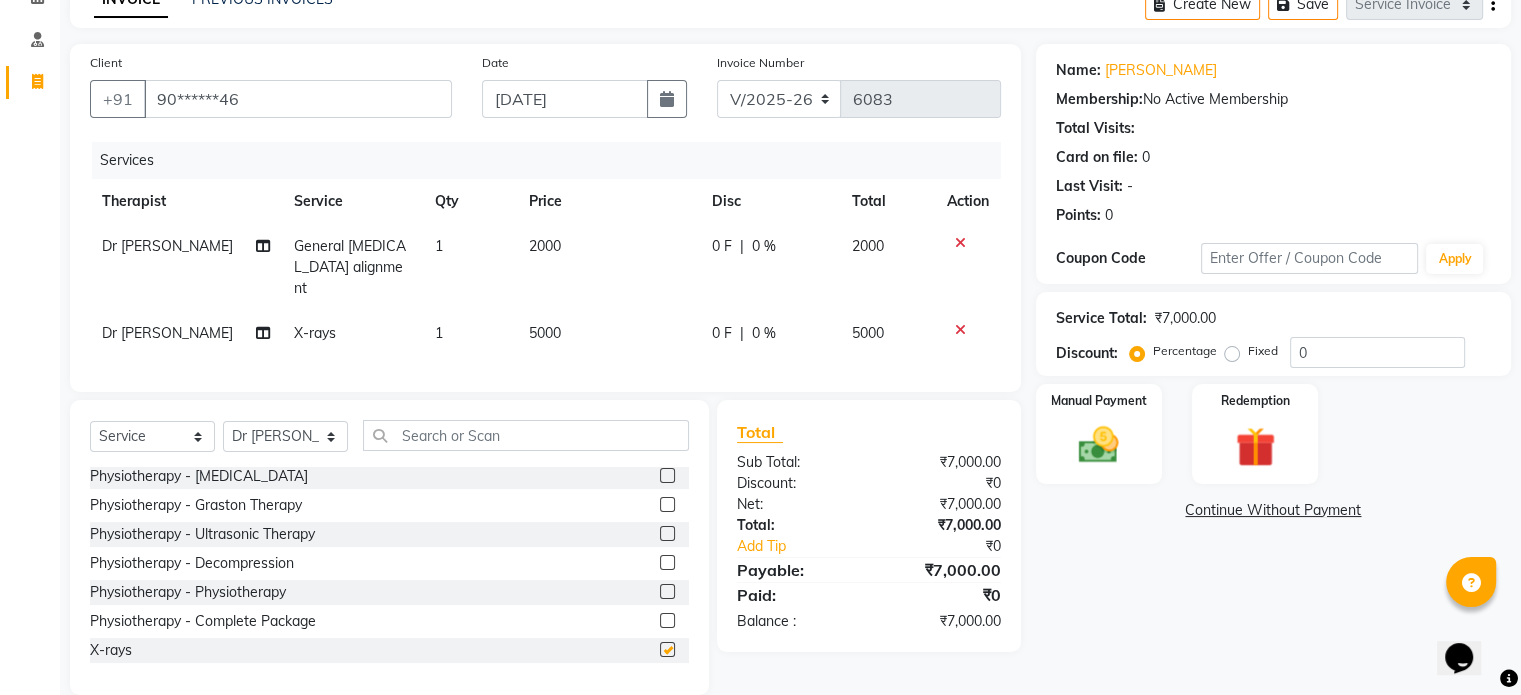 checkbox on "false" 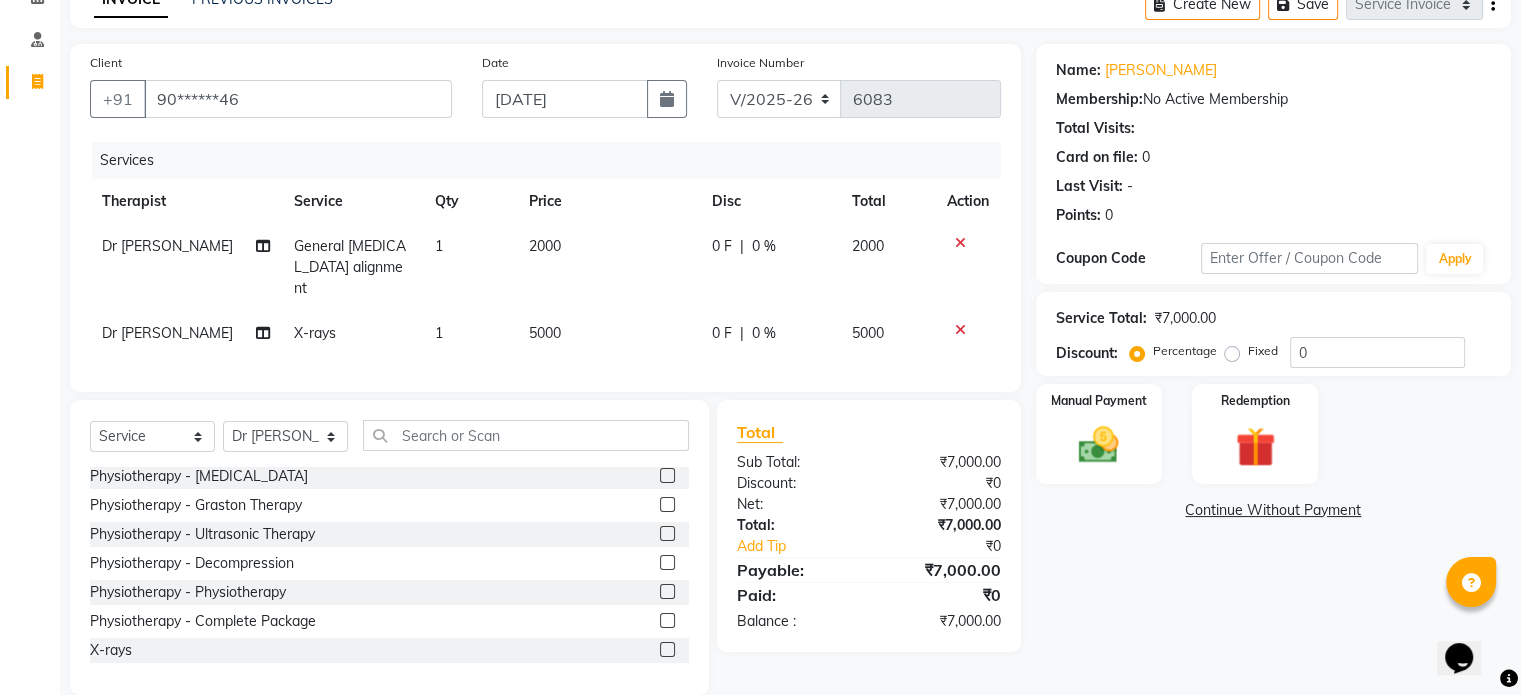 click on "5000" 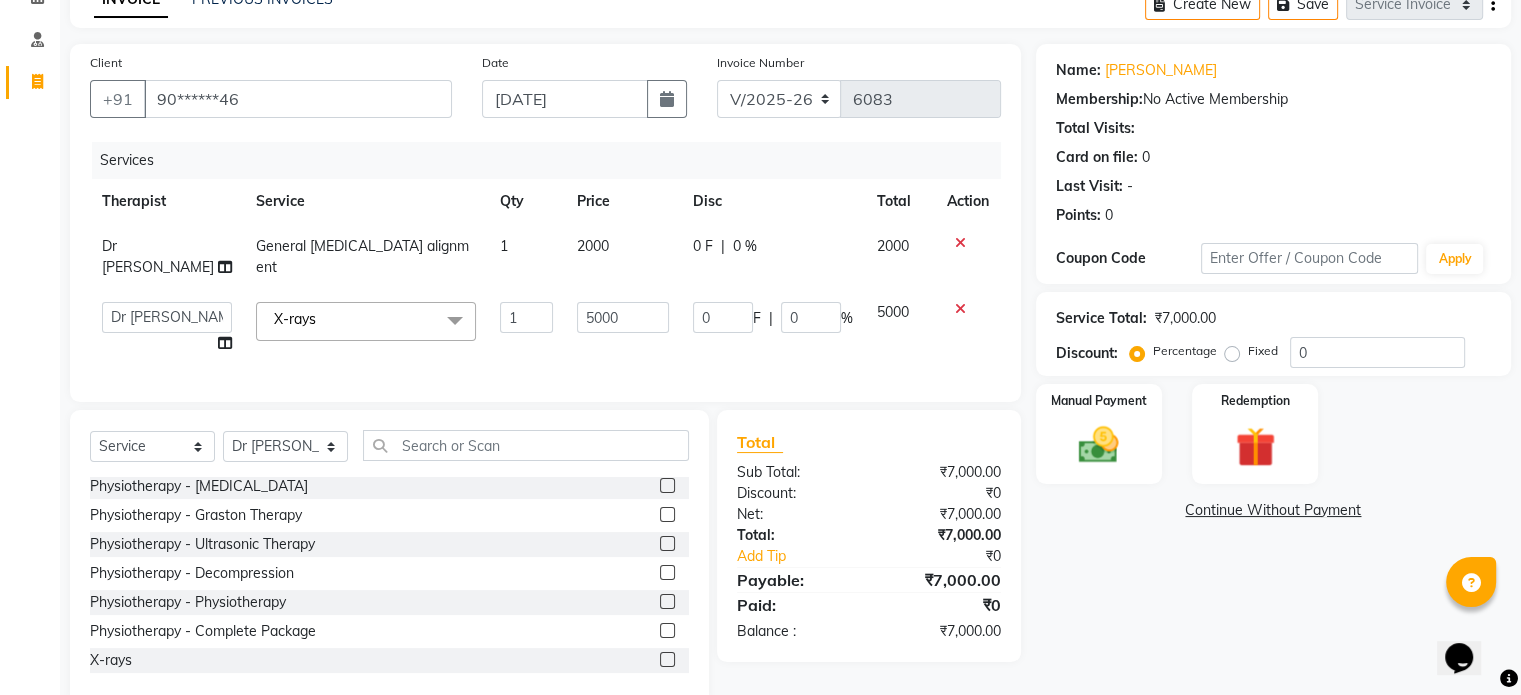 click on "5000" 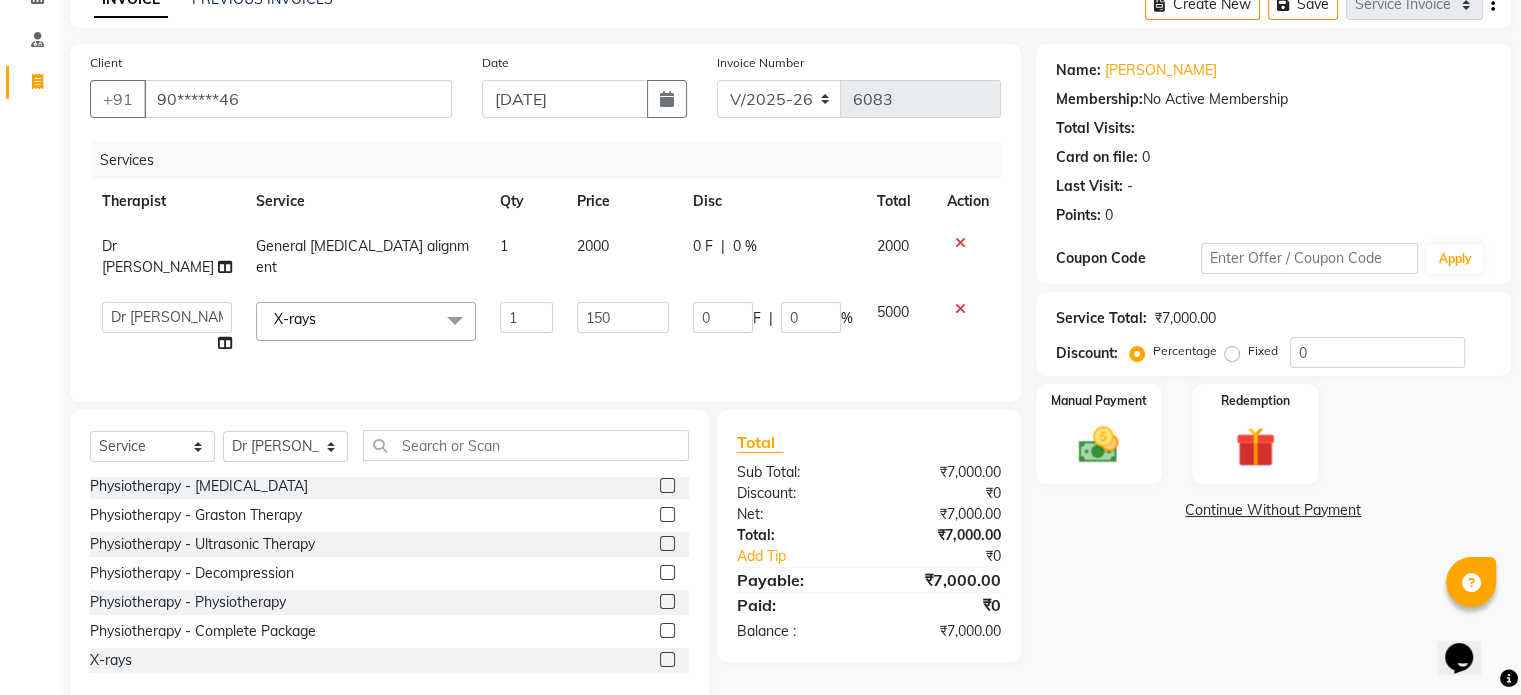 type on "1500" 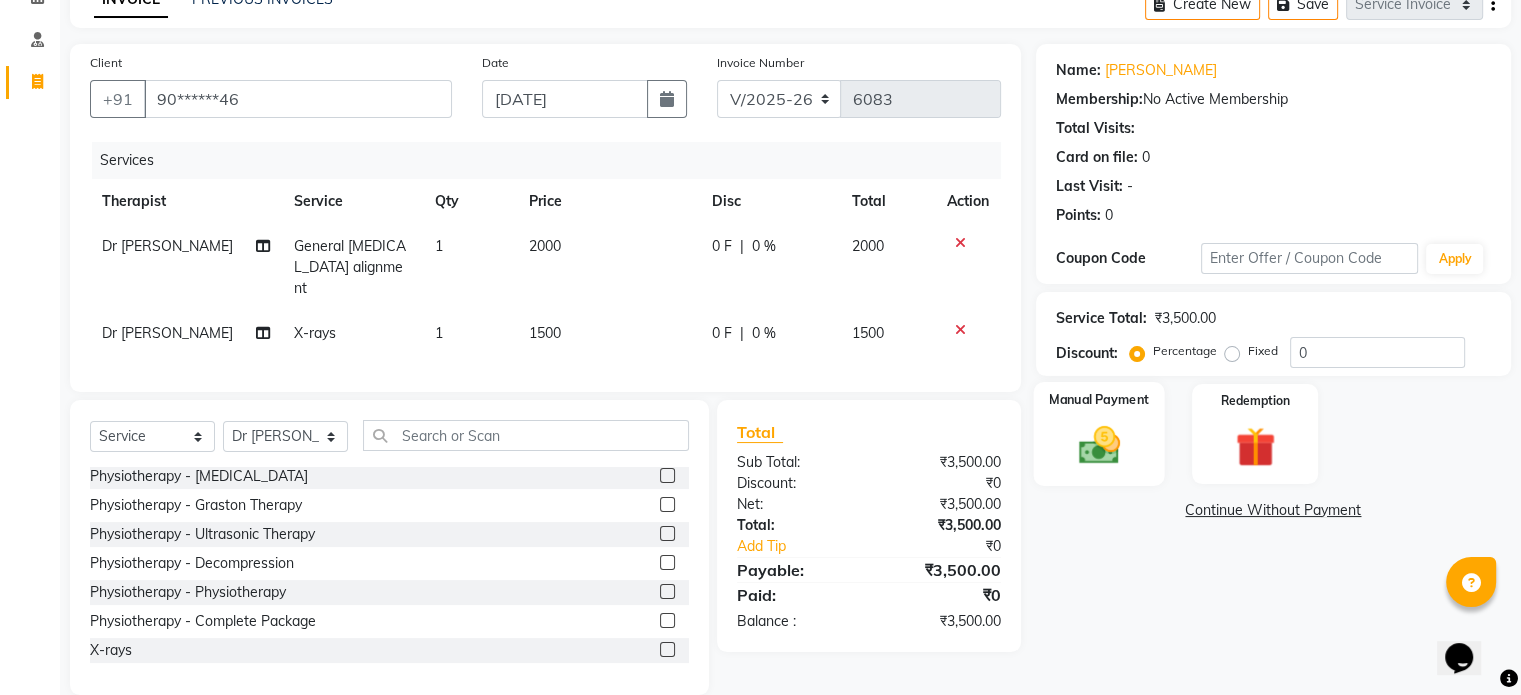 click 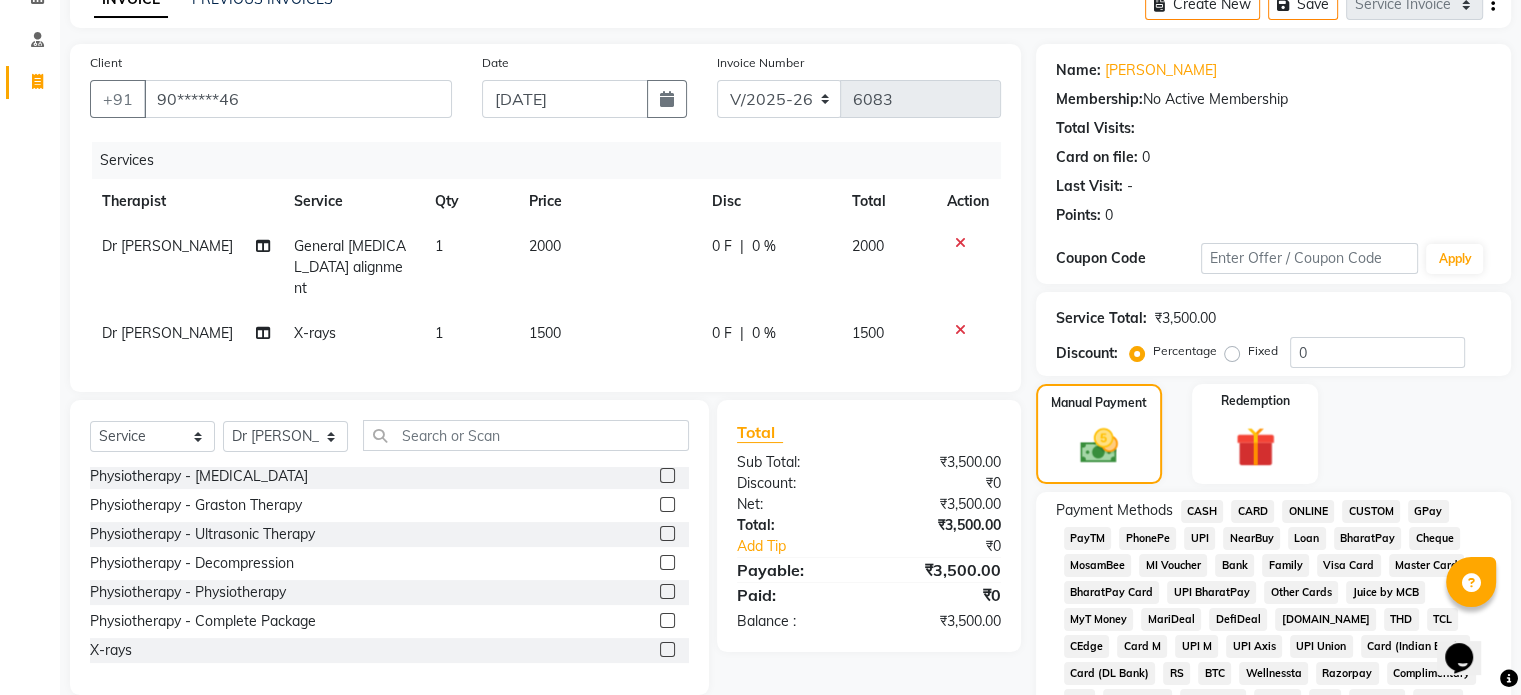 click on "UPI" 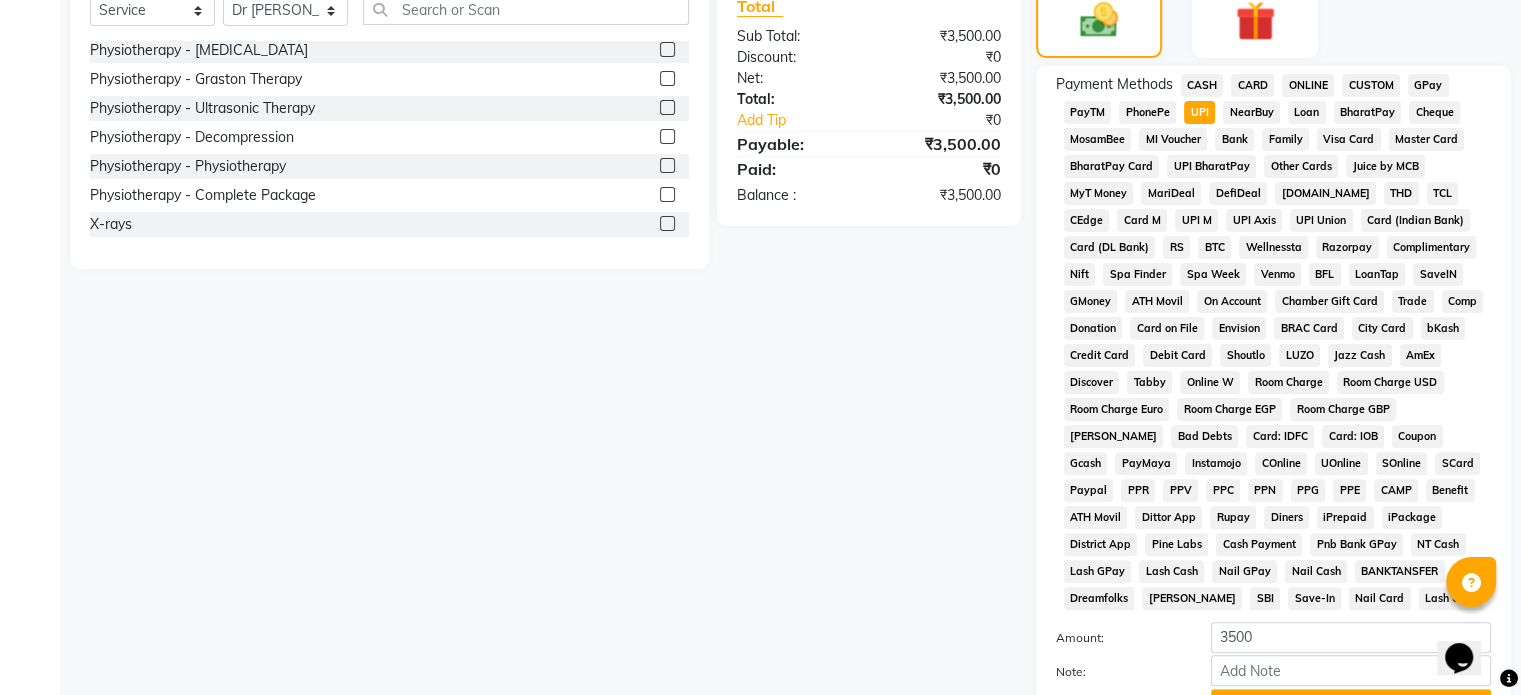 scroll, scrollTop: 652, scrollLeft: 0, axis: vertical 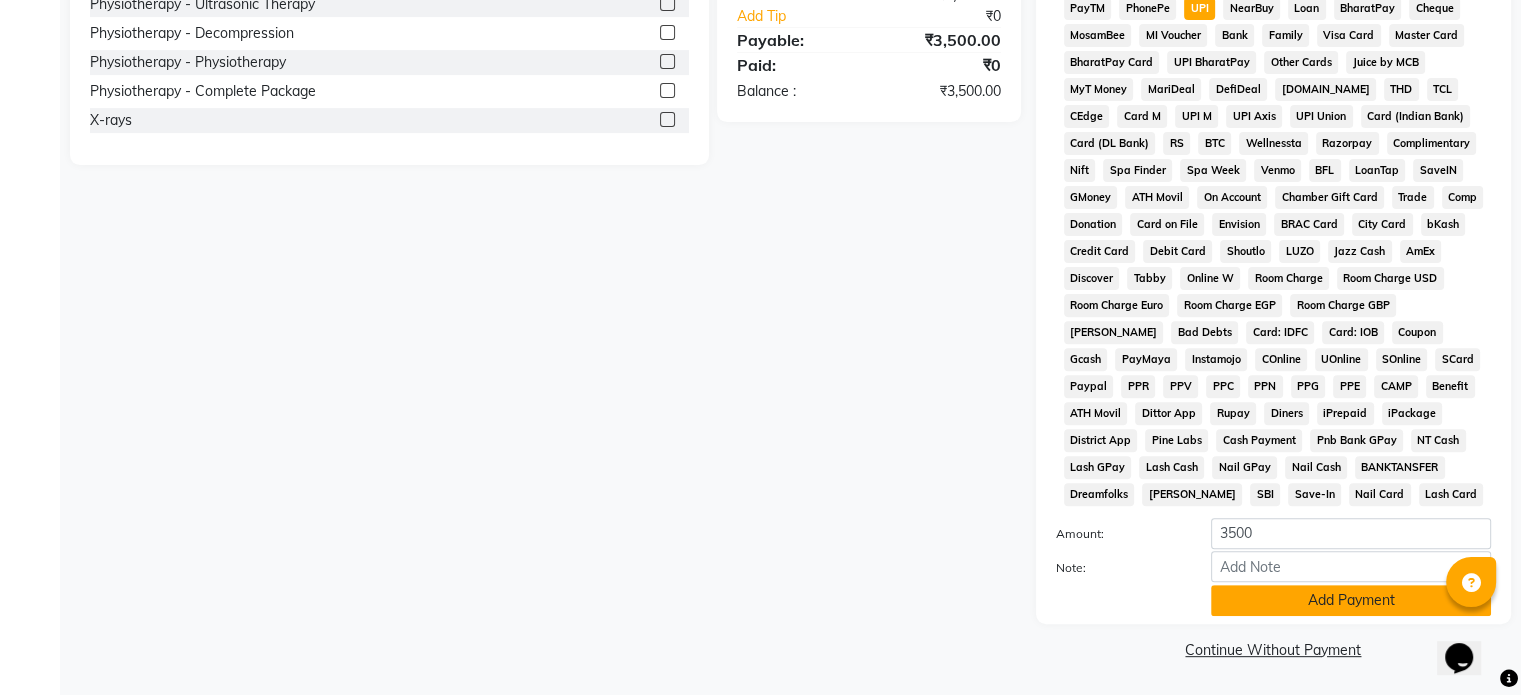 click on "Add Payment" 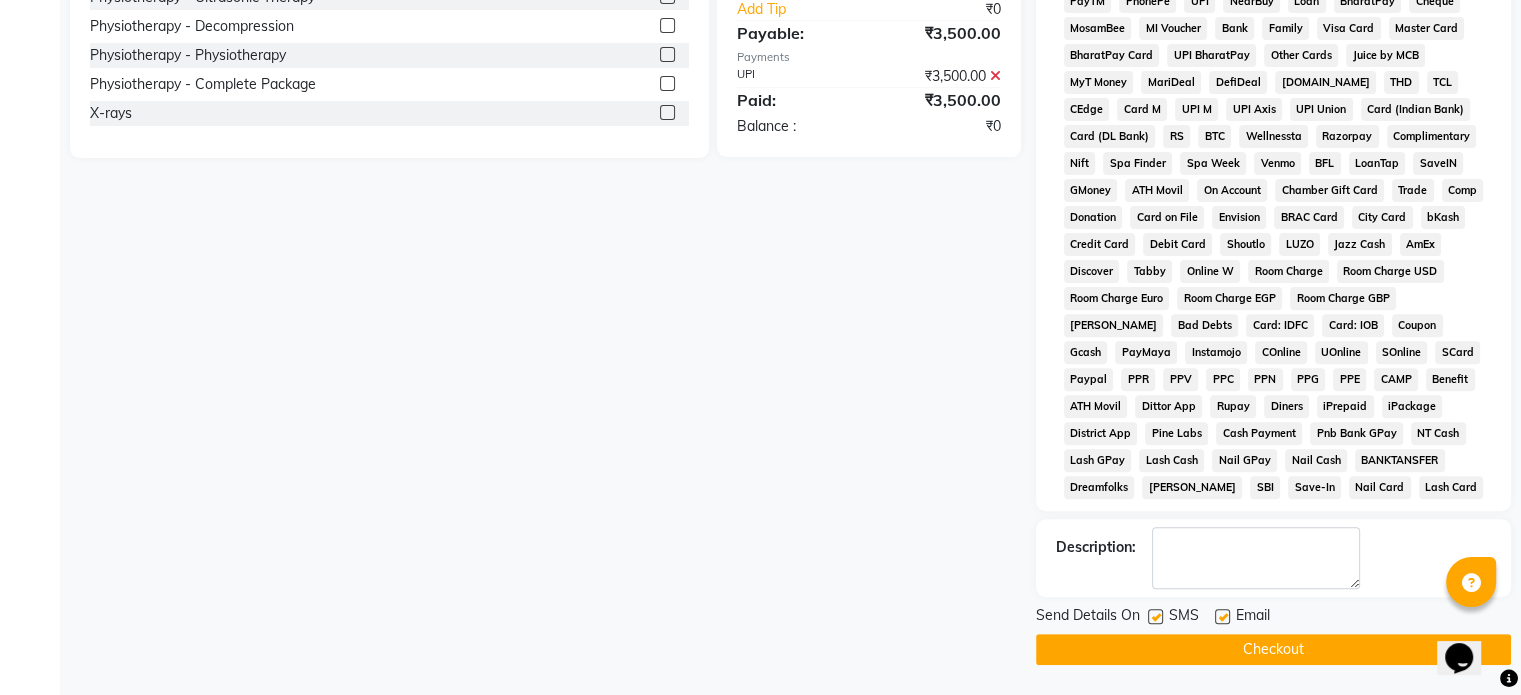 click 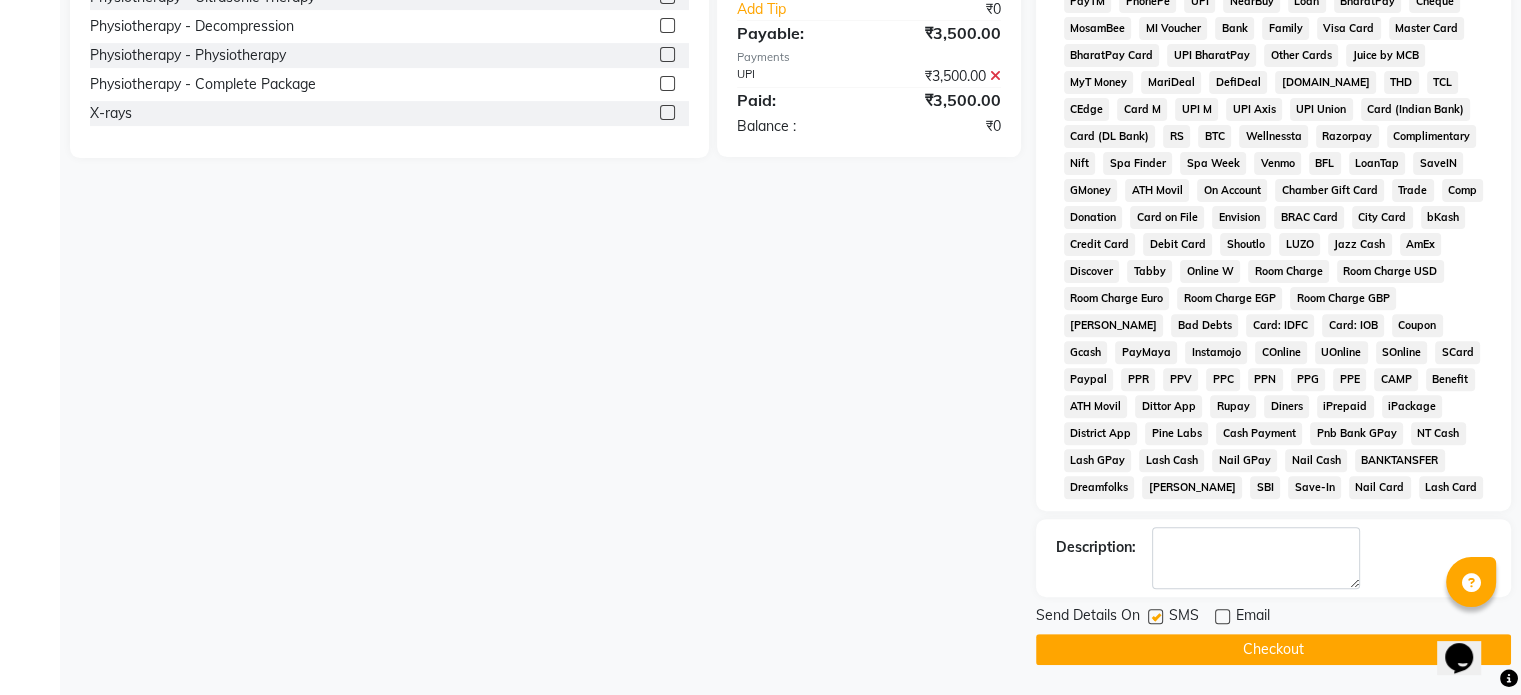click 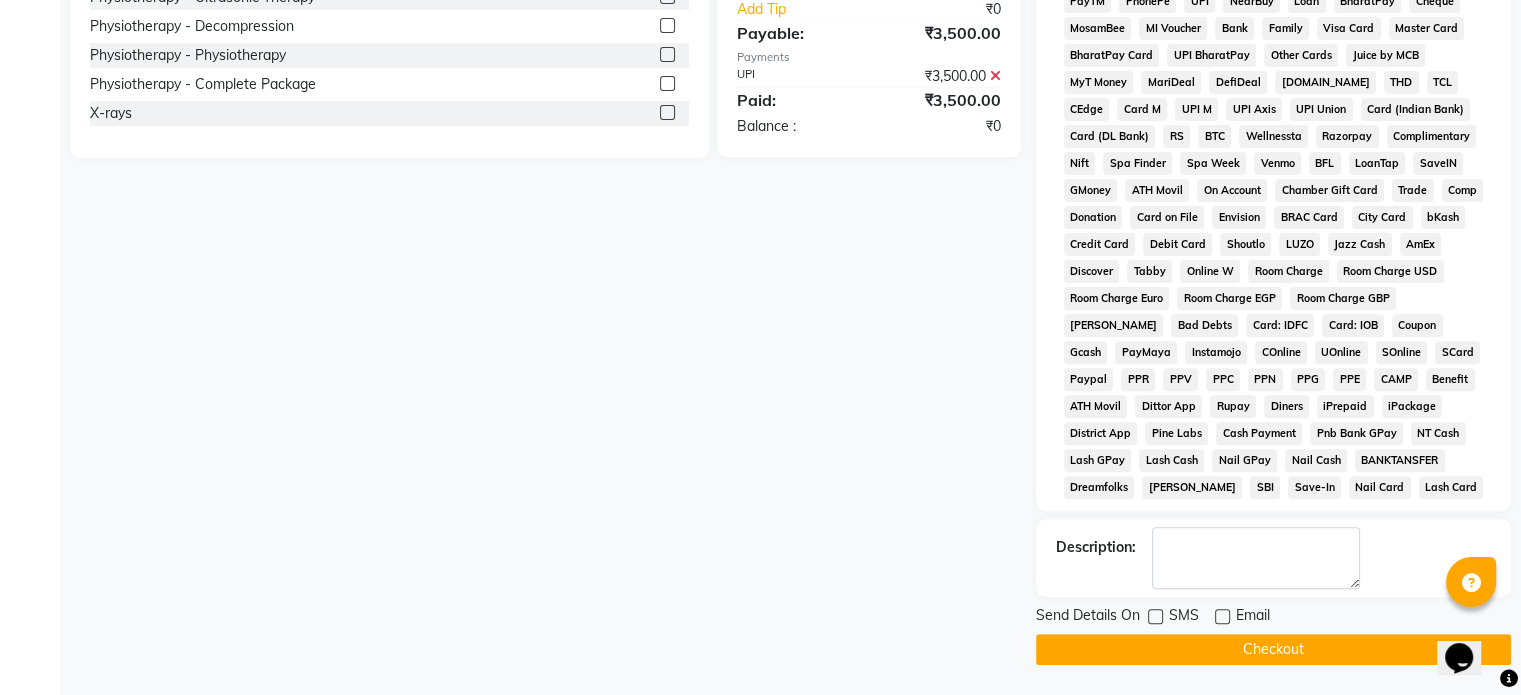 drag, startPoint x: 1232, startPoint y: 639, endPoint x: 1248, endPoint y: 660, distance: 26.400757 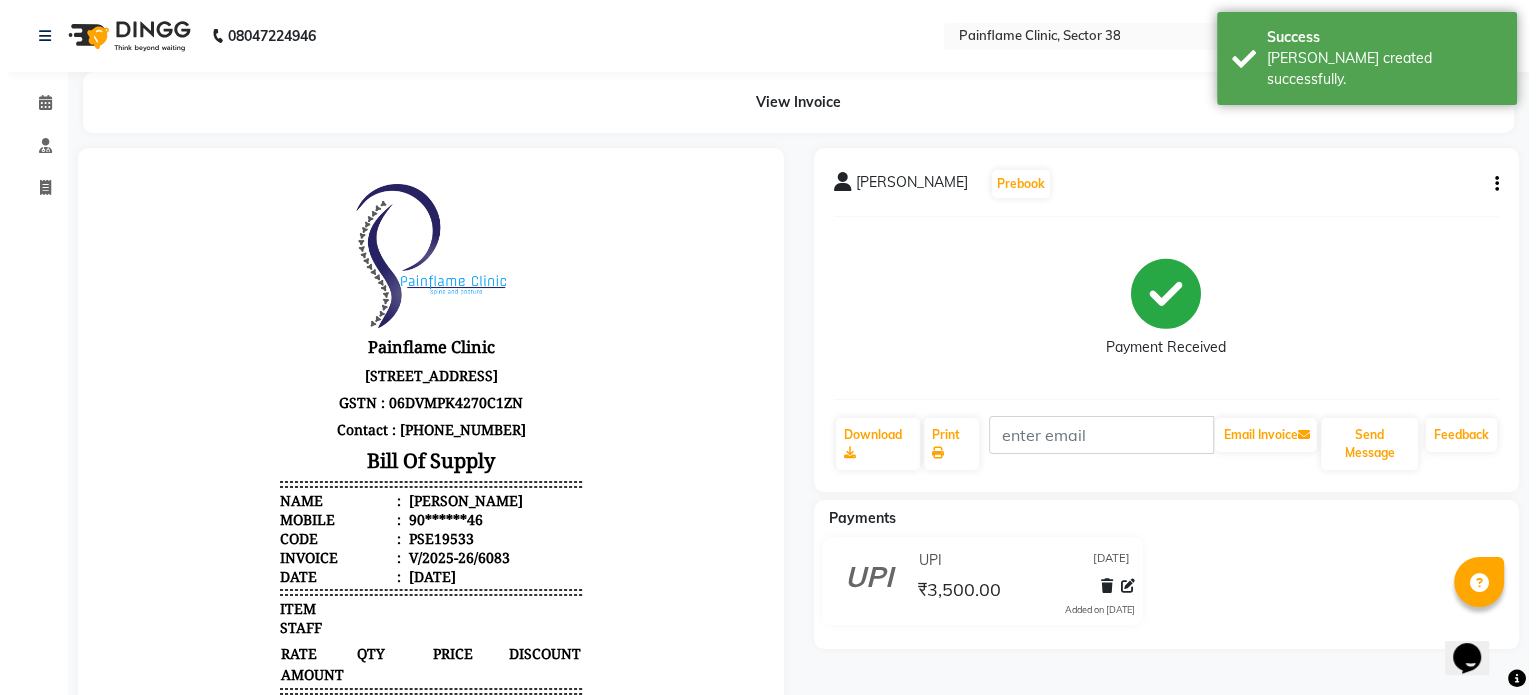 scroll, scrollTop: 0, scrollLeft: 0, axis: both 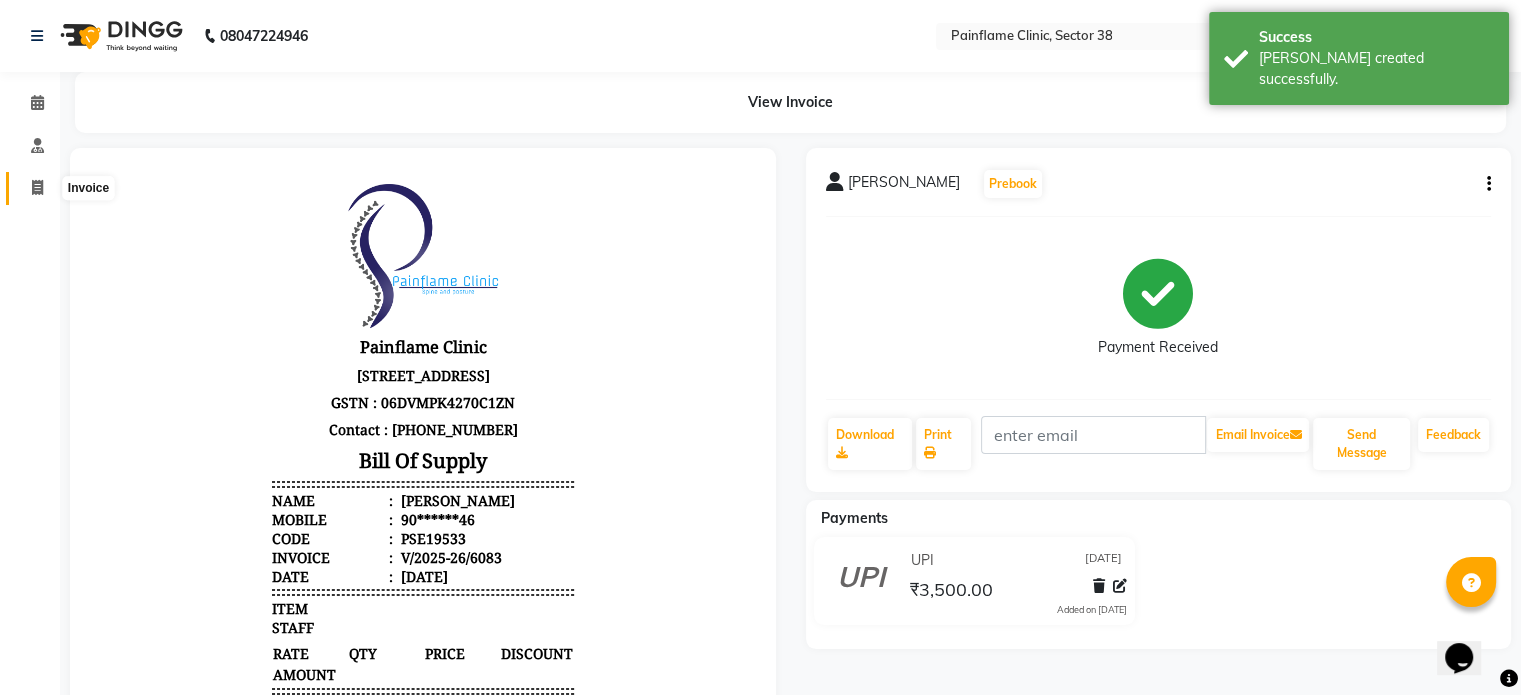 click 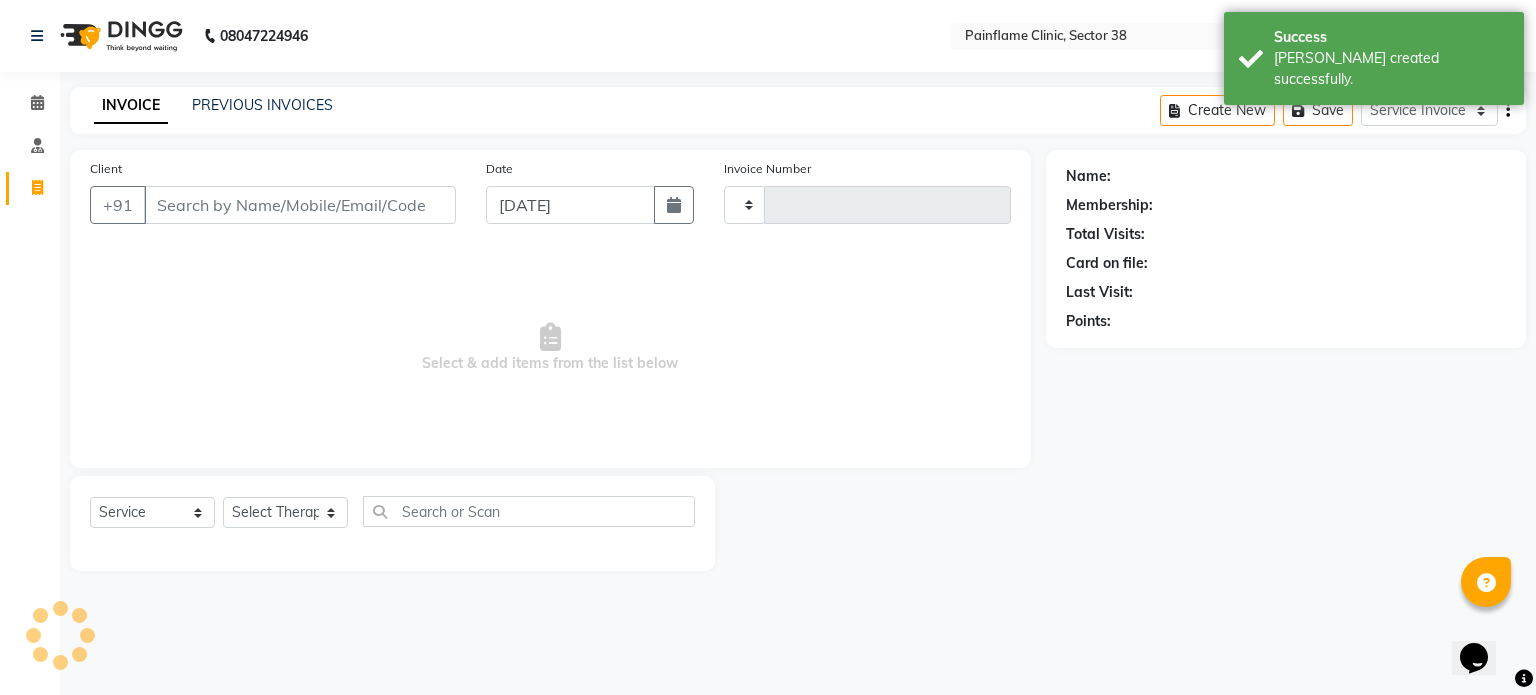 type on "6084" 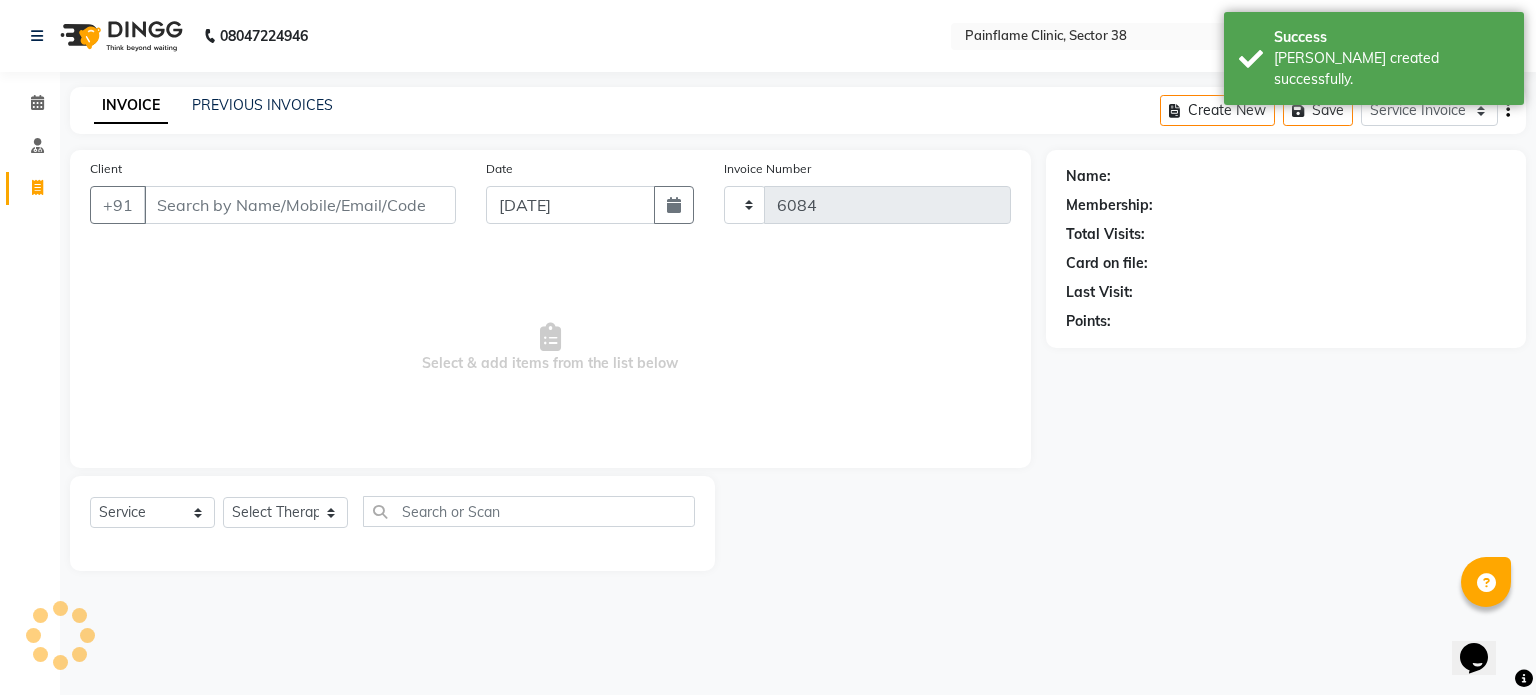 select on "3964" 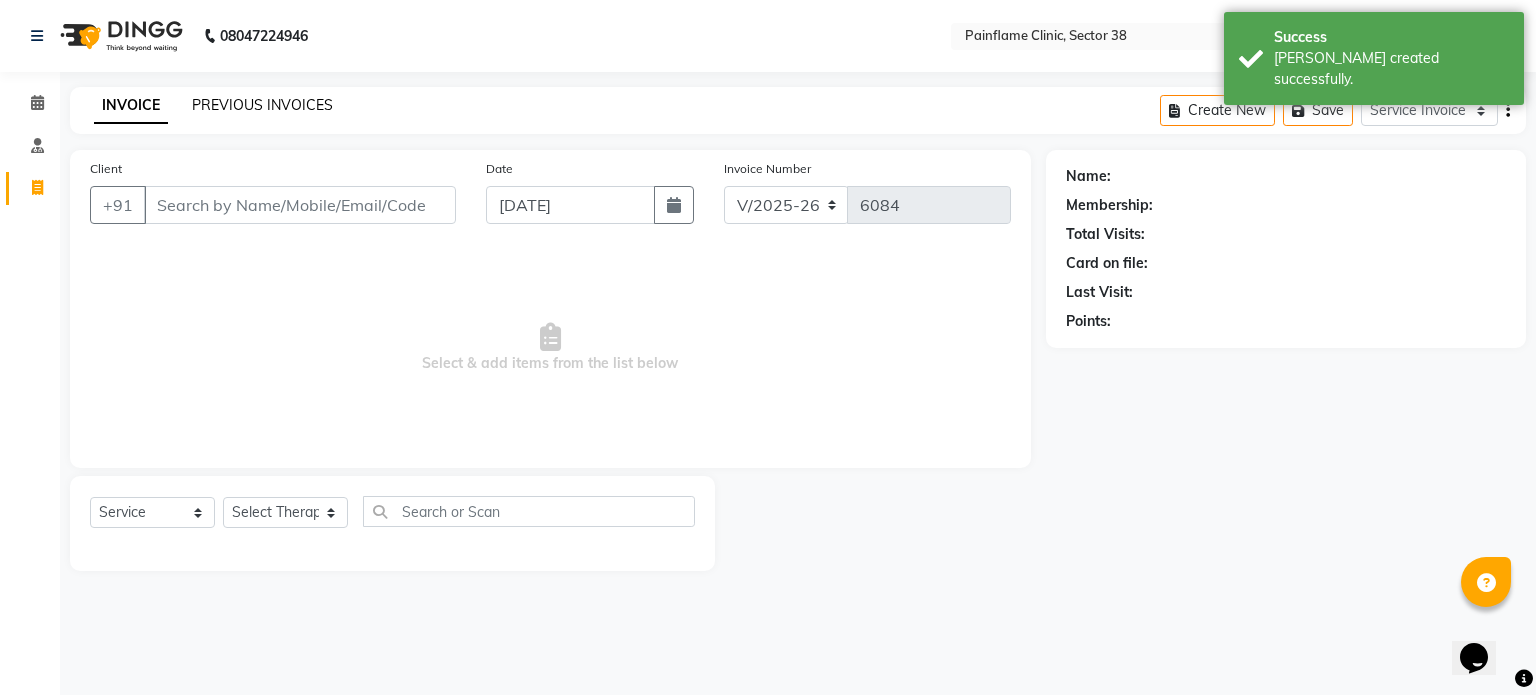 click on "PREVIOUS INVOICES" 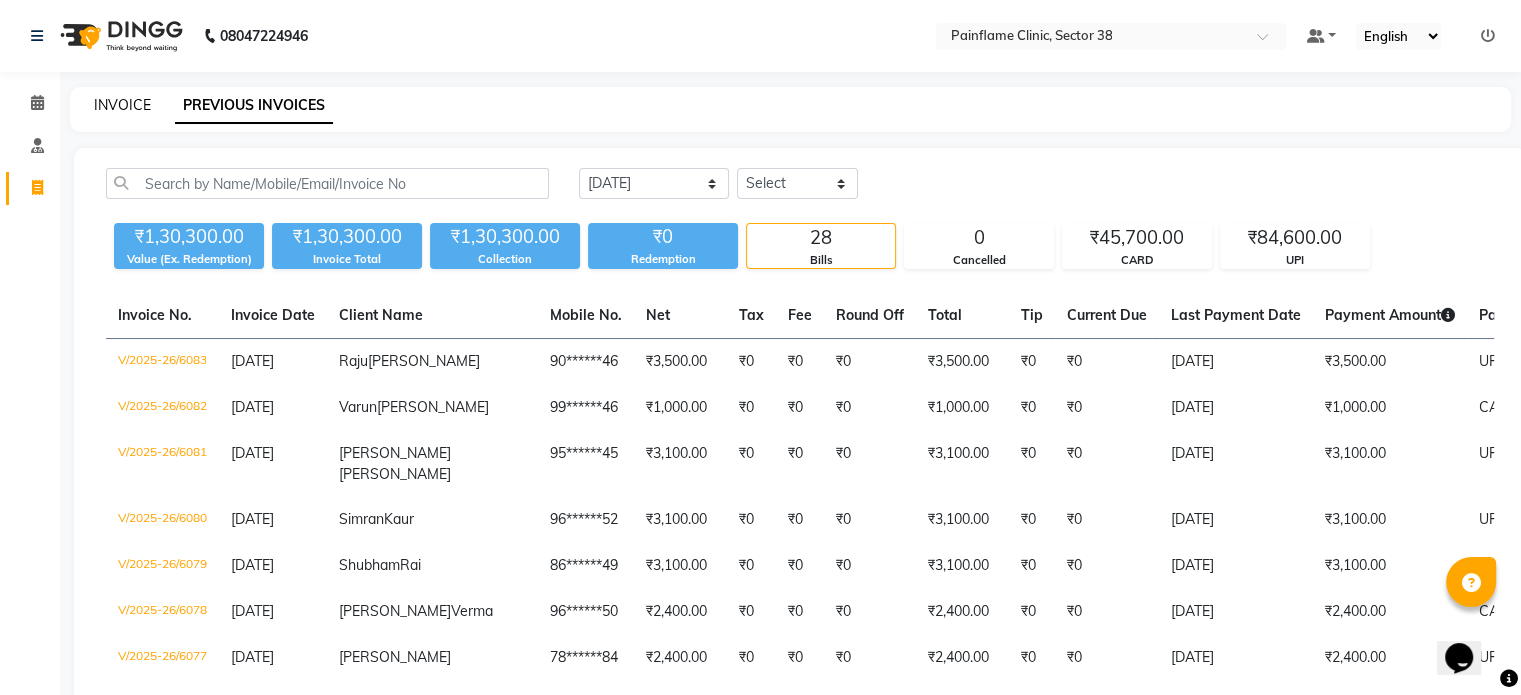 click on "INVOICE" 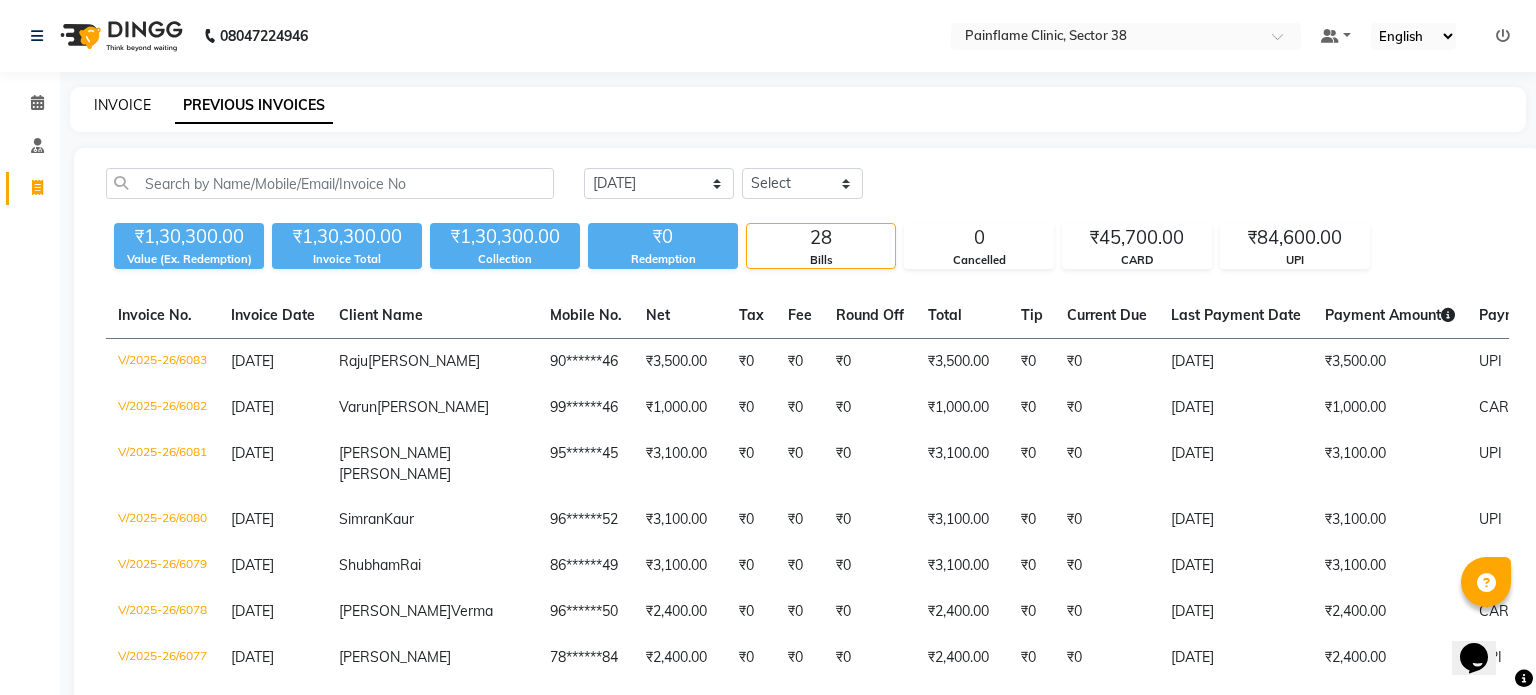 select on "service" 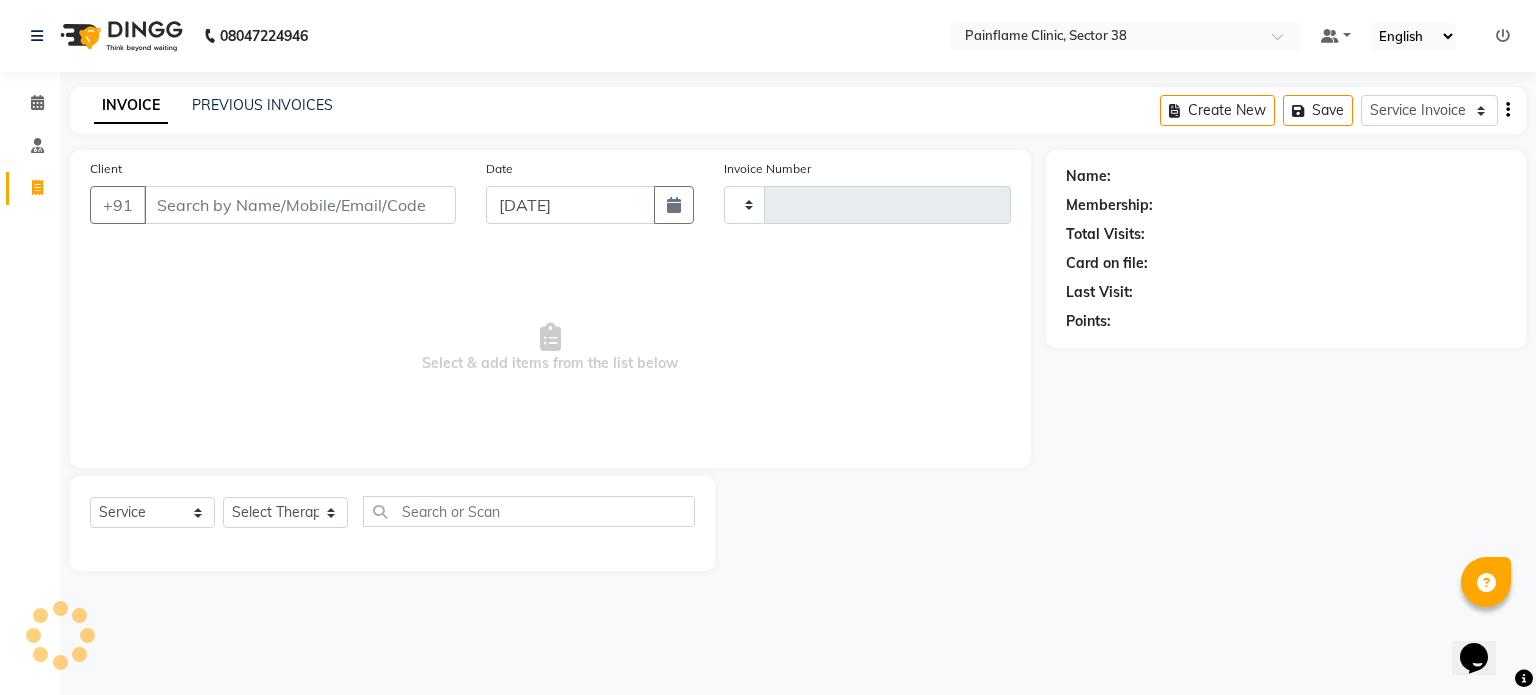 type on "6084" 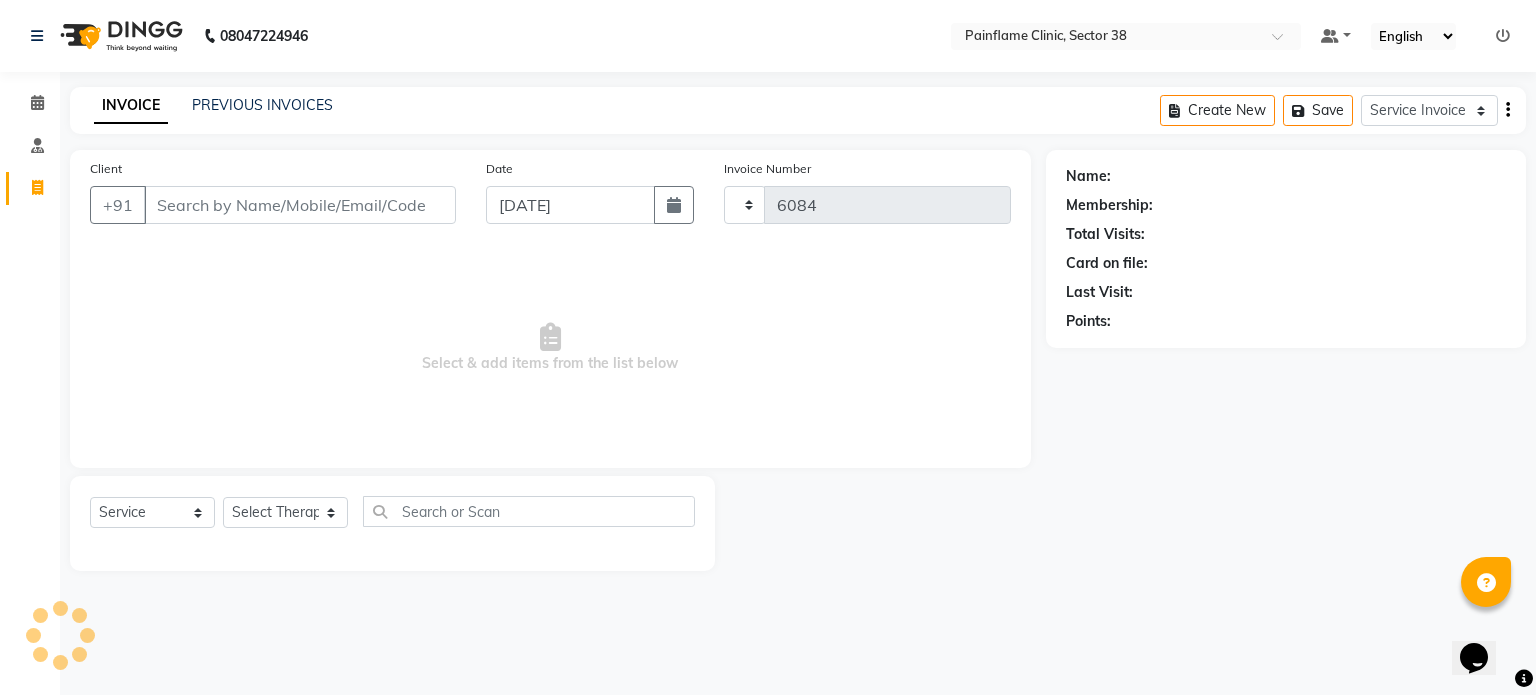 select on "3964" 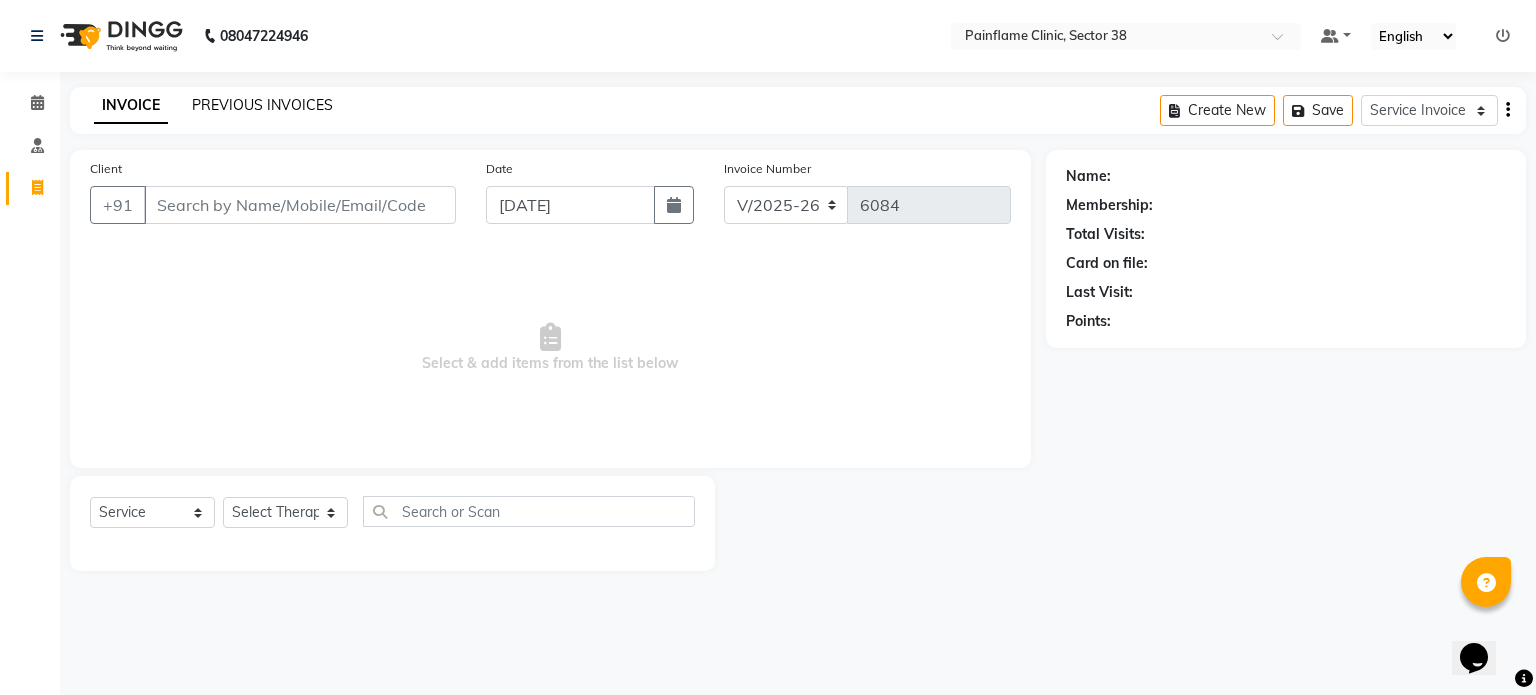 click on "PREVIOUS INVOICES" 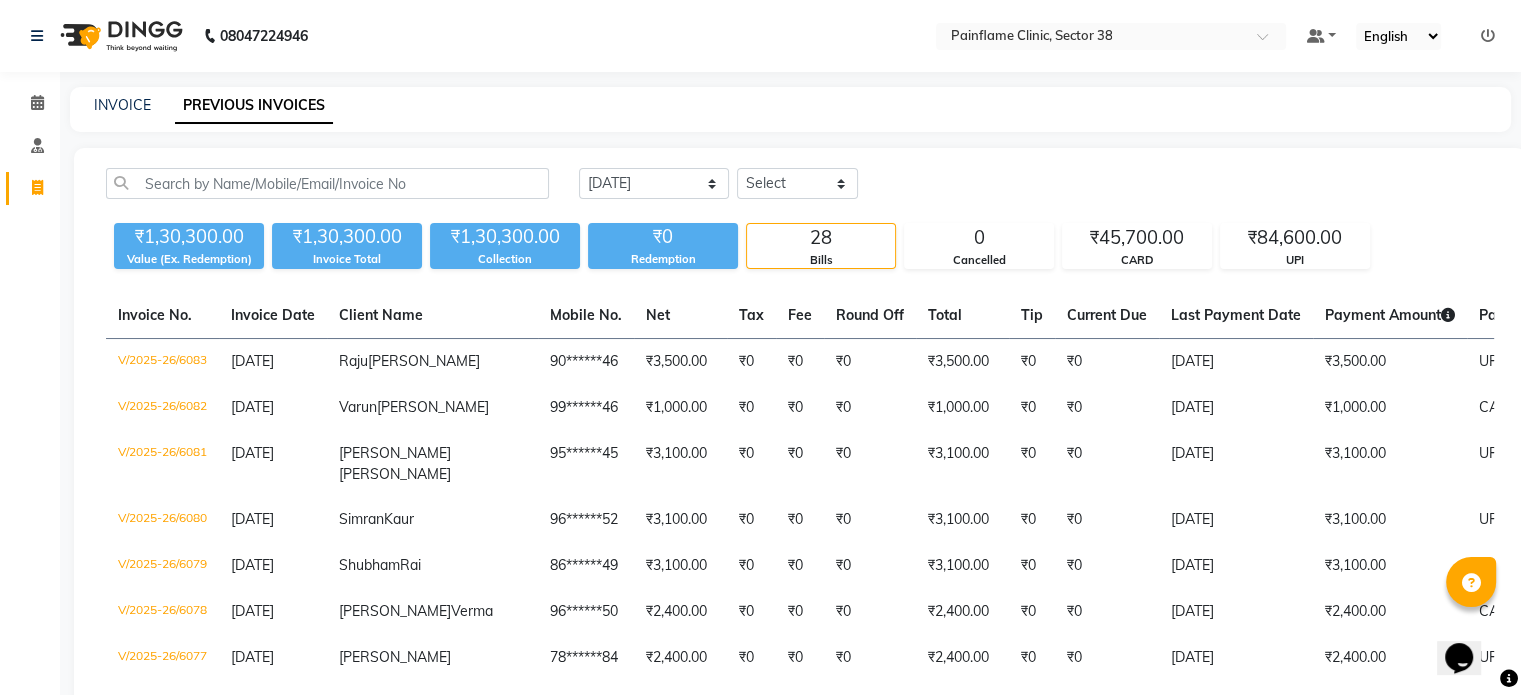 click on "INVOICE PREVIOUS INVOICES" 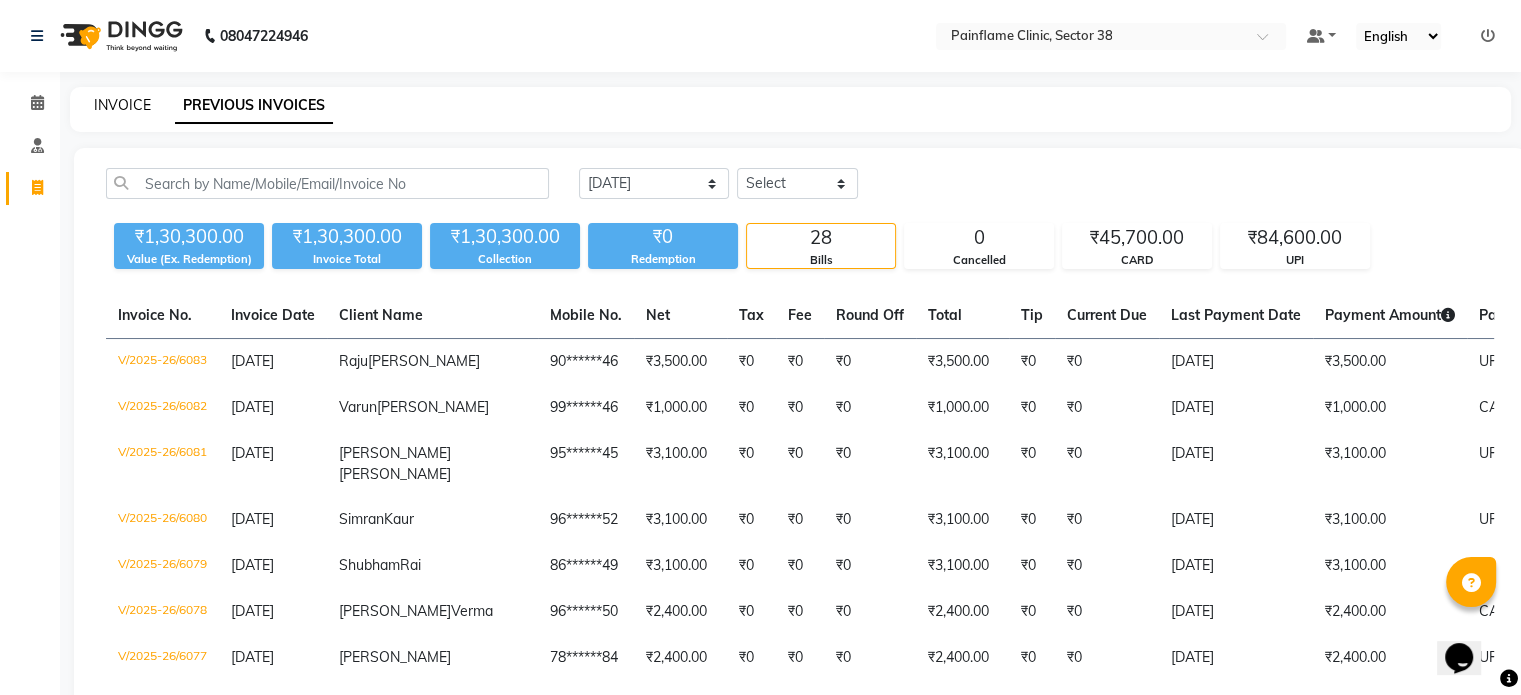 click on "INVOICE" 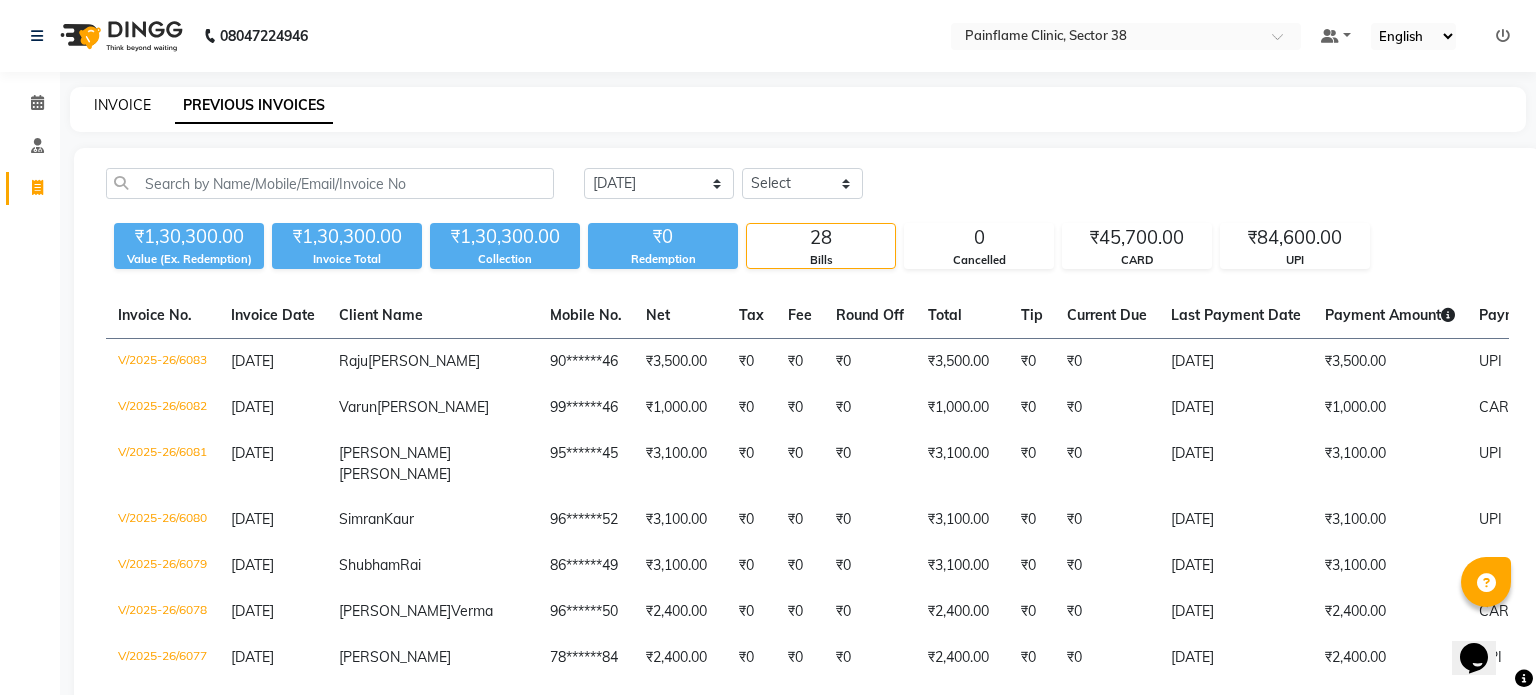 select on "3964" 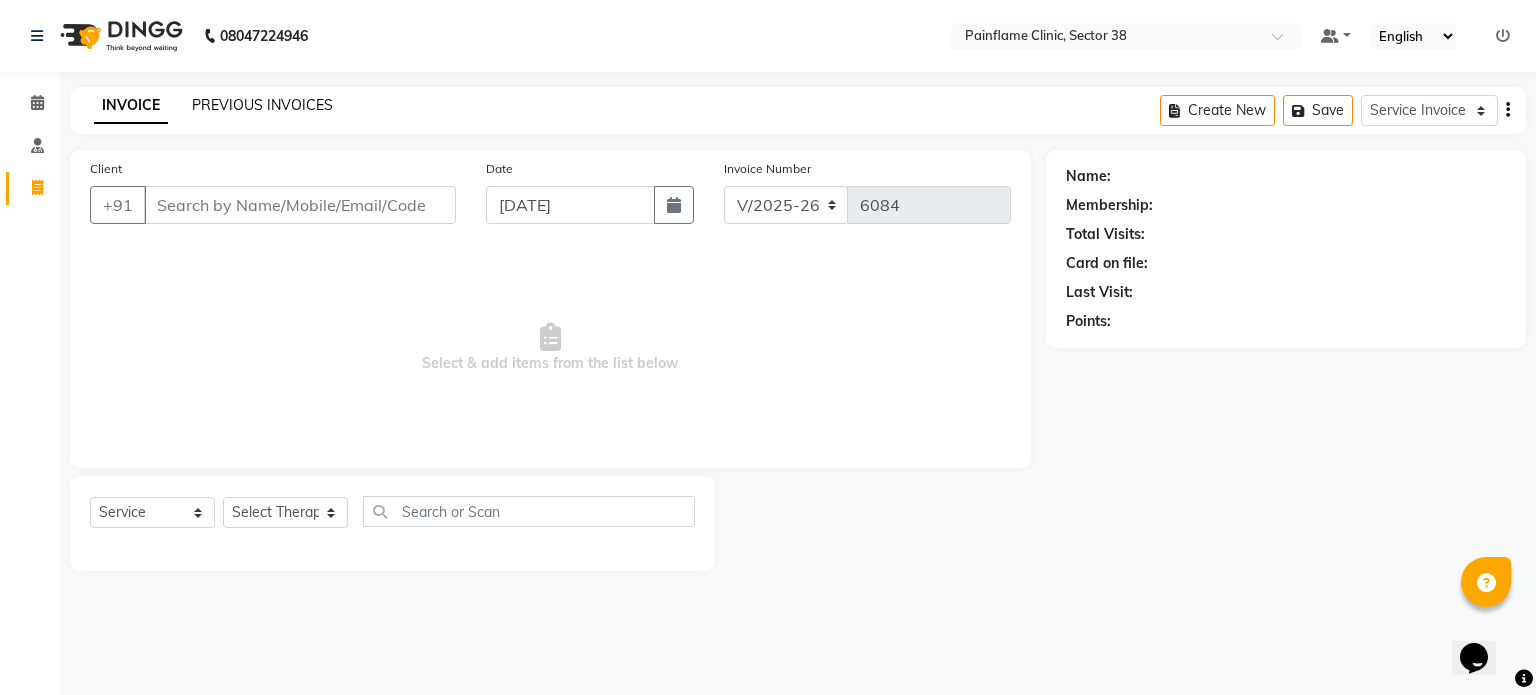 click on "PREVIOUS INVOICES" 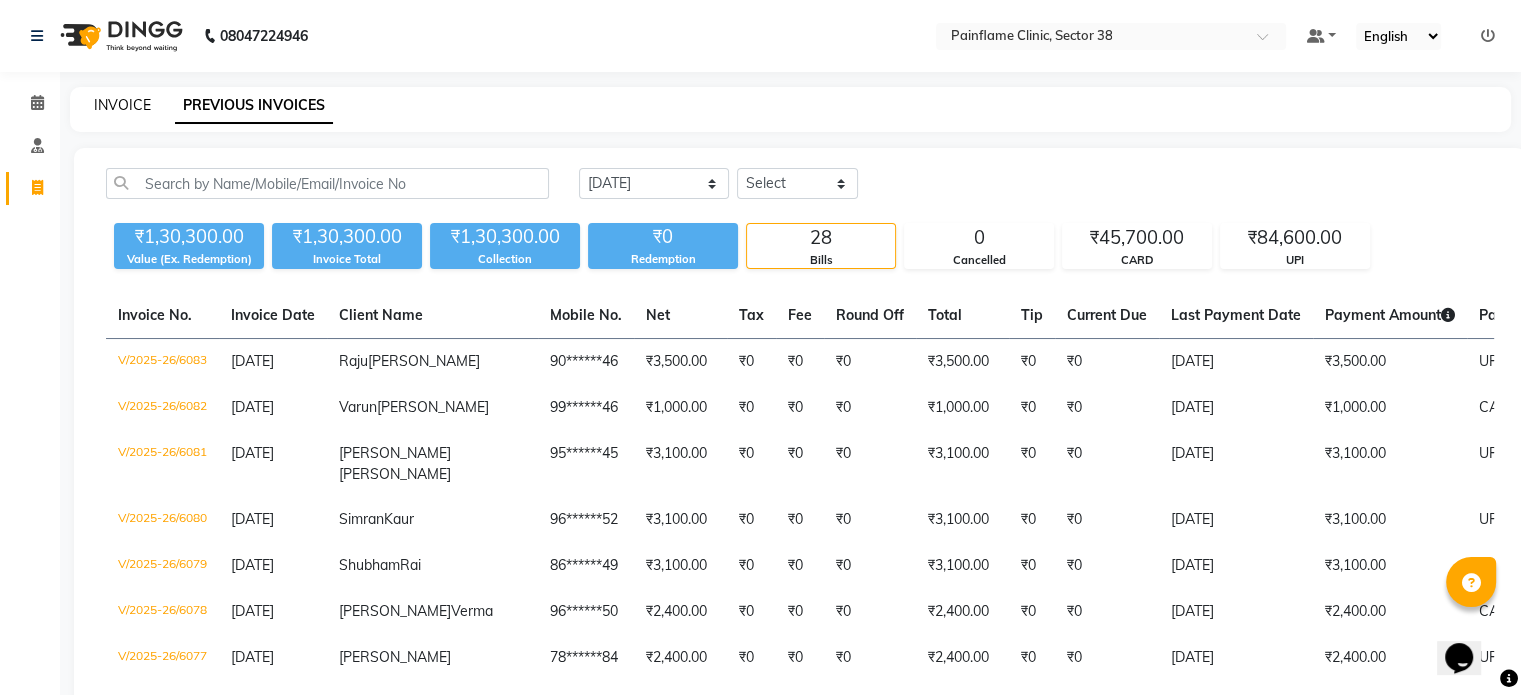 click on "INVOICE" 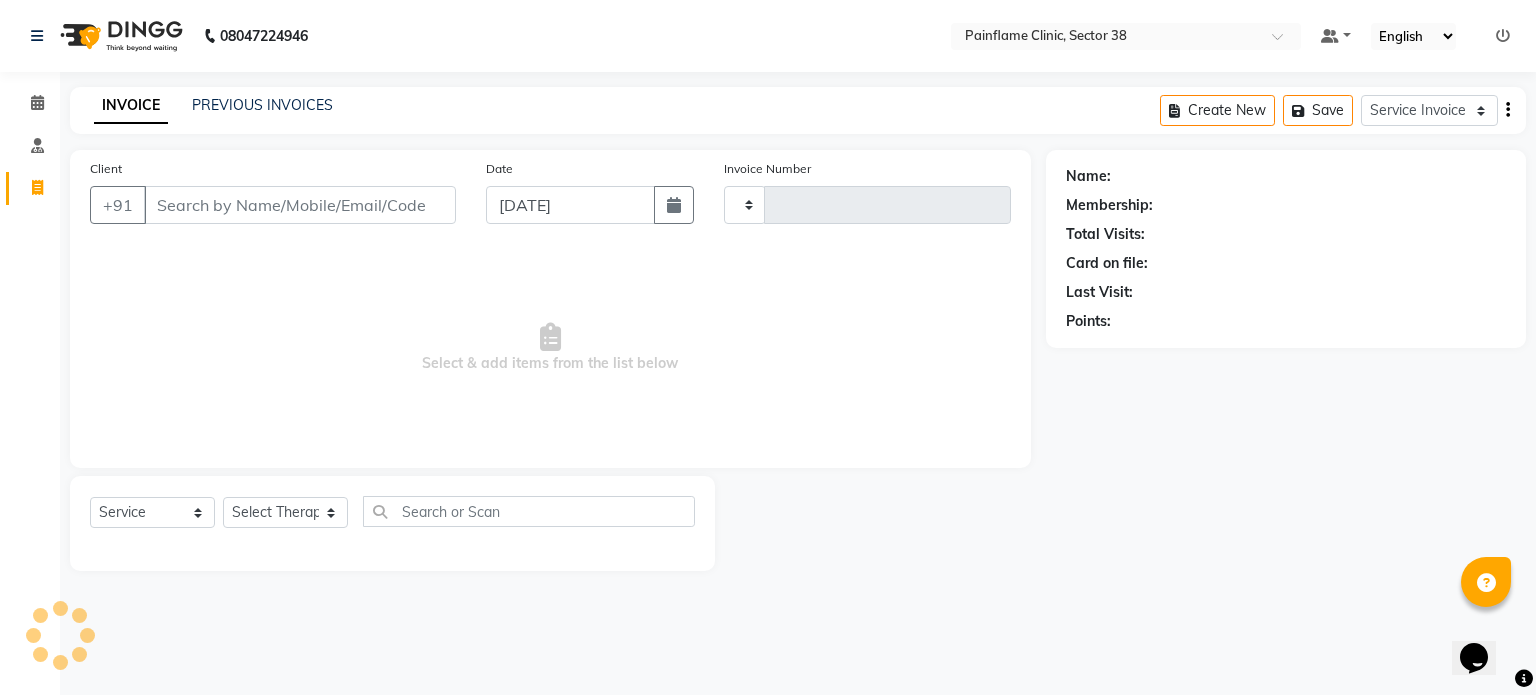 type on "6084" 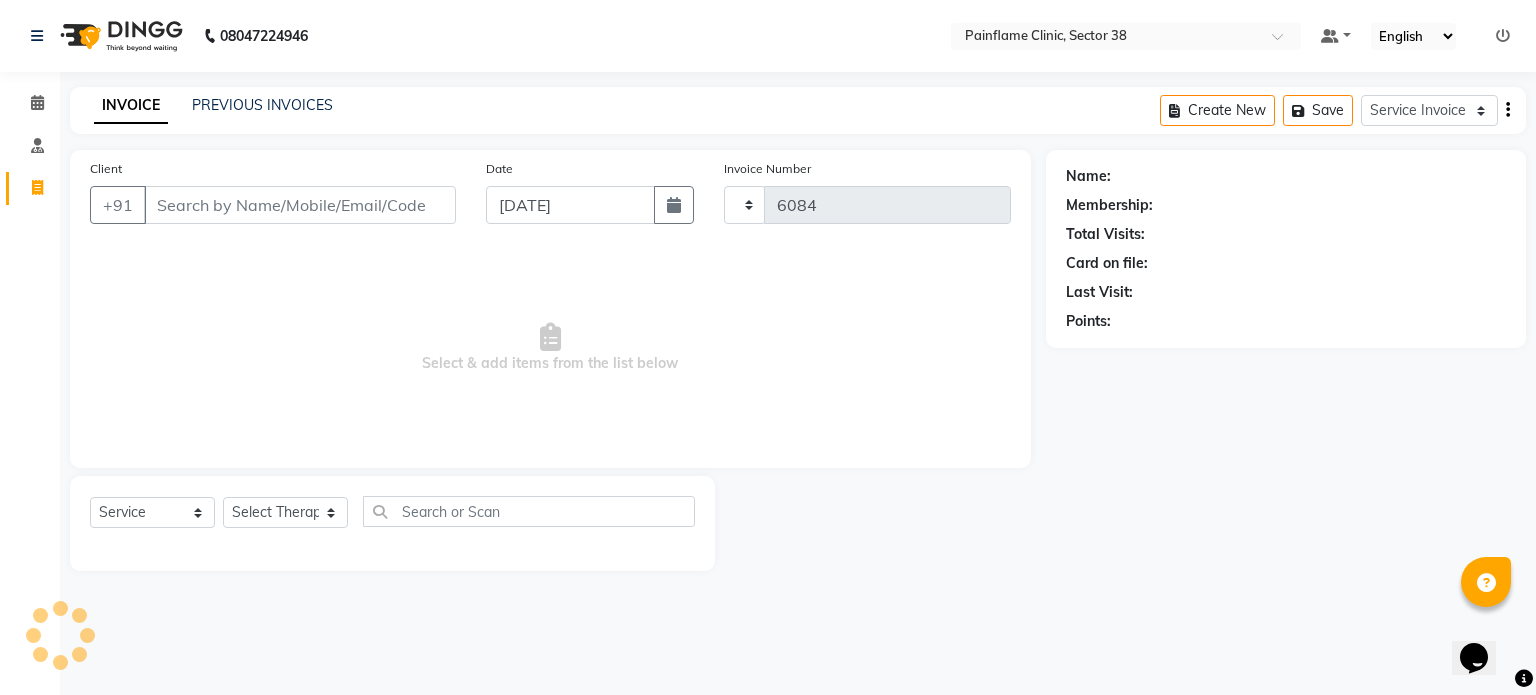 select on "3964" 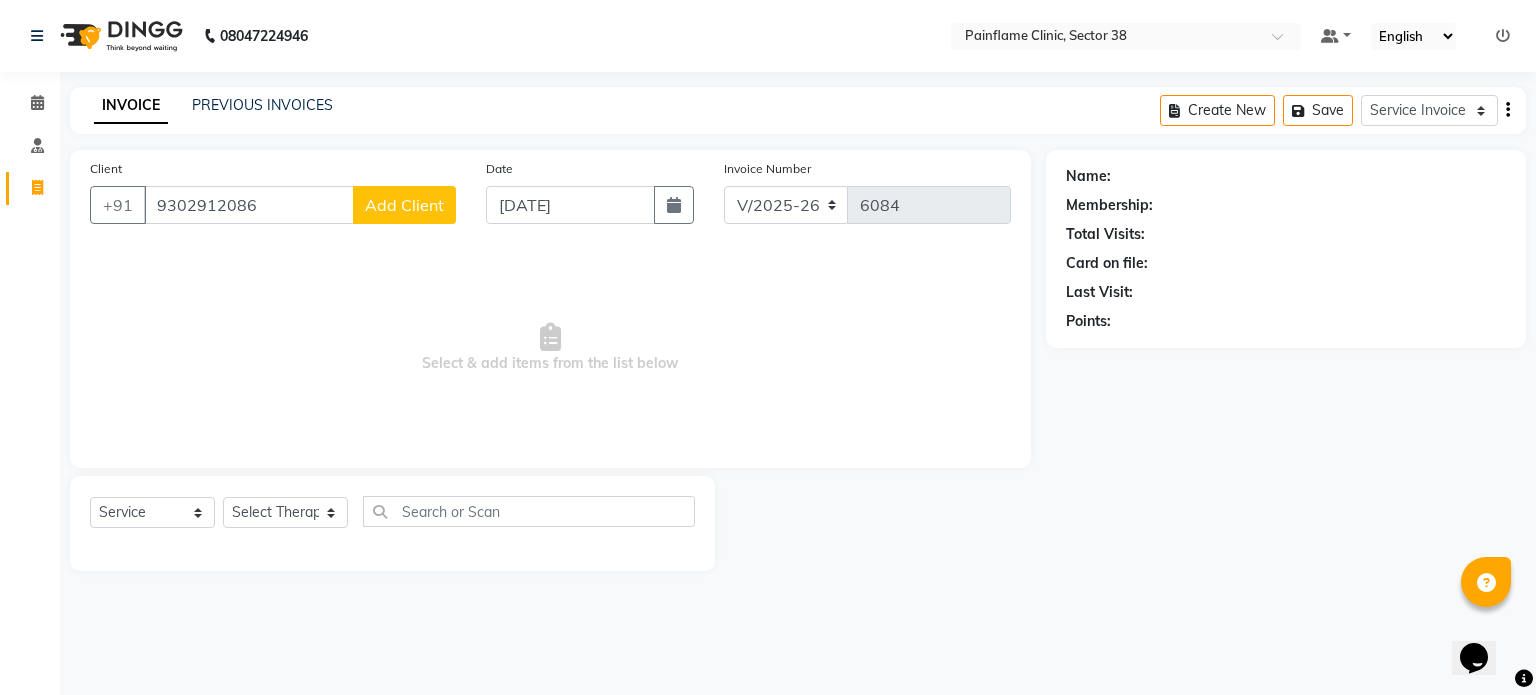 click on "9302912086" at bounding box center (249, 205) 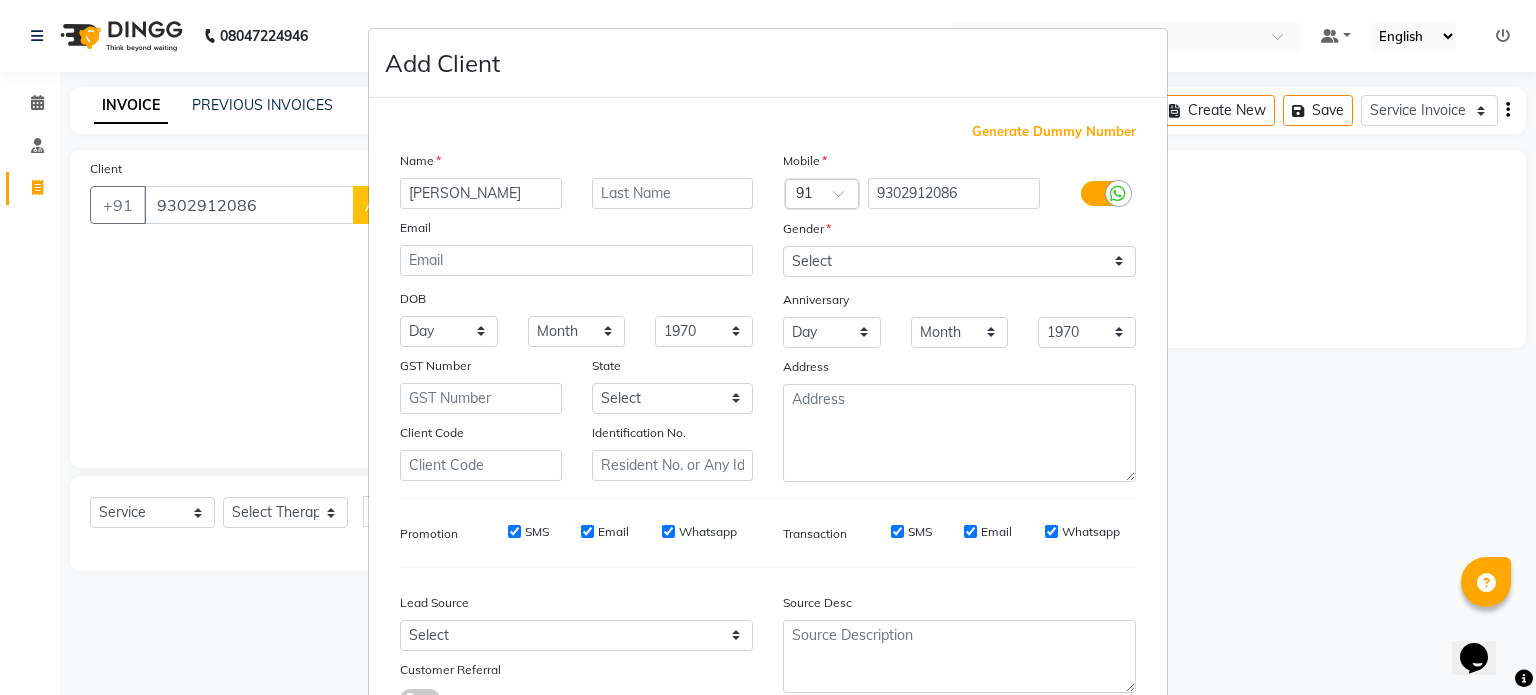 type on "[PERSON_NAME]" 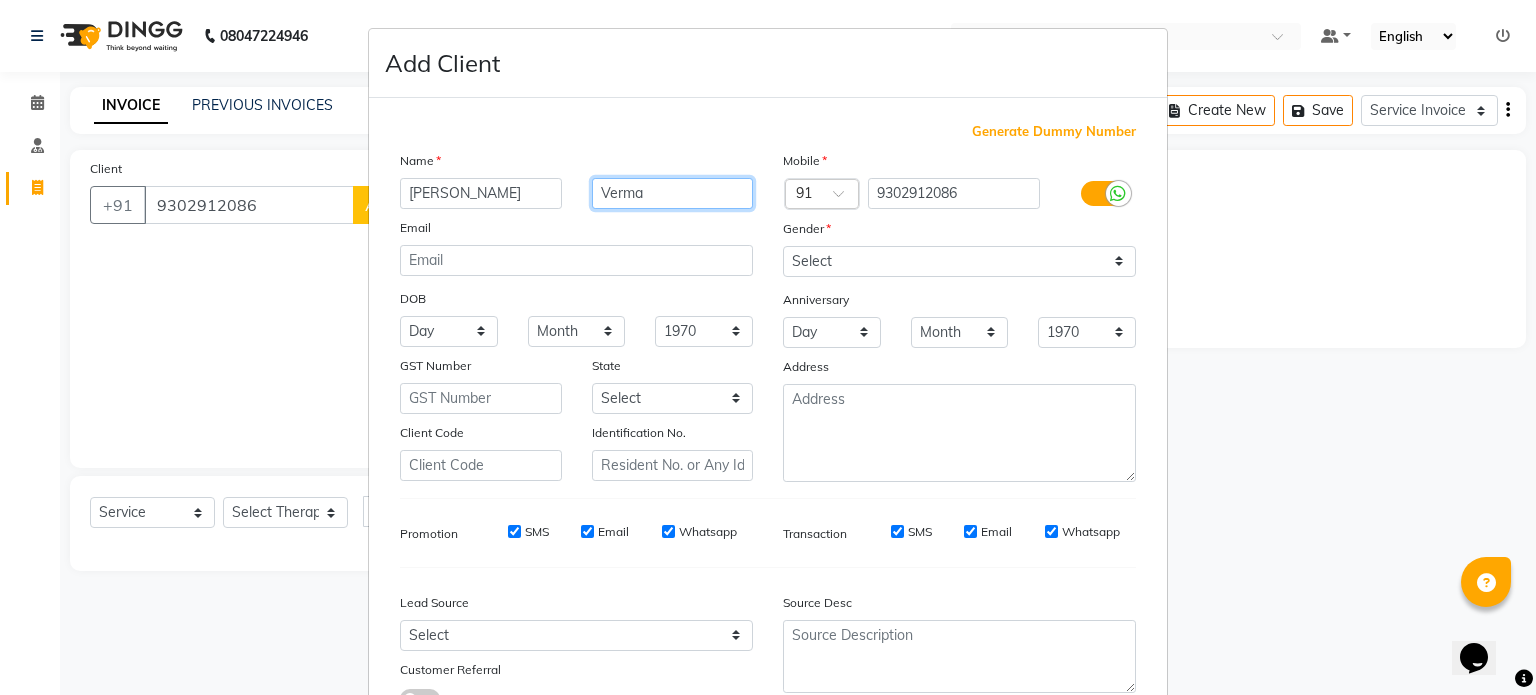 type on "Verma" 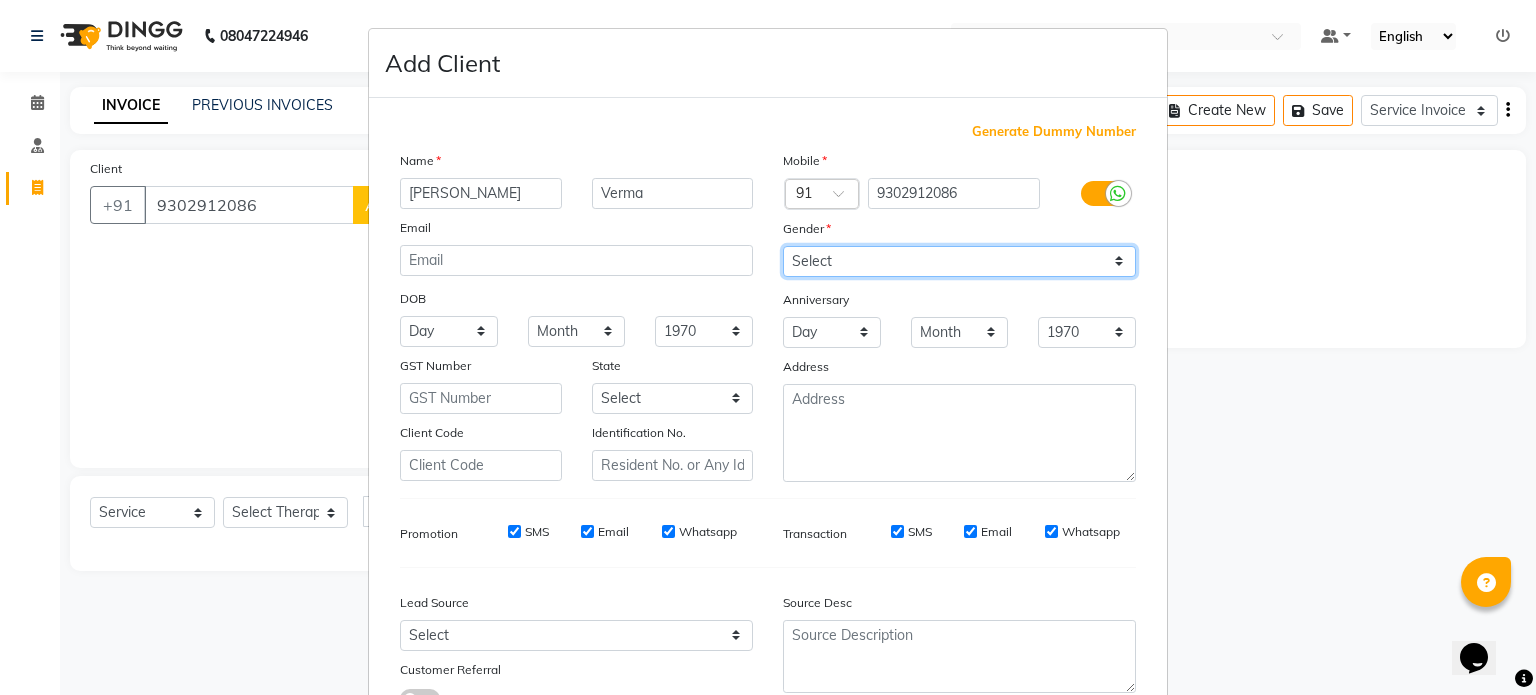 click on "Select [DEMOGRAPHIC_DATA] [DEMOGRAPHIC_DATA] Other Prefer Not To Say" at bounding box center [959, 261] 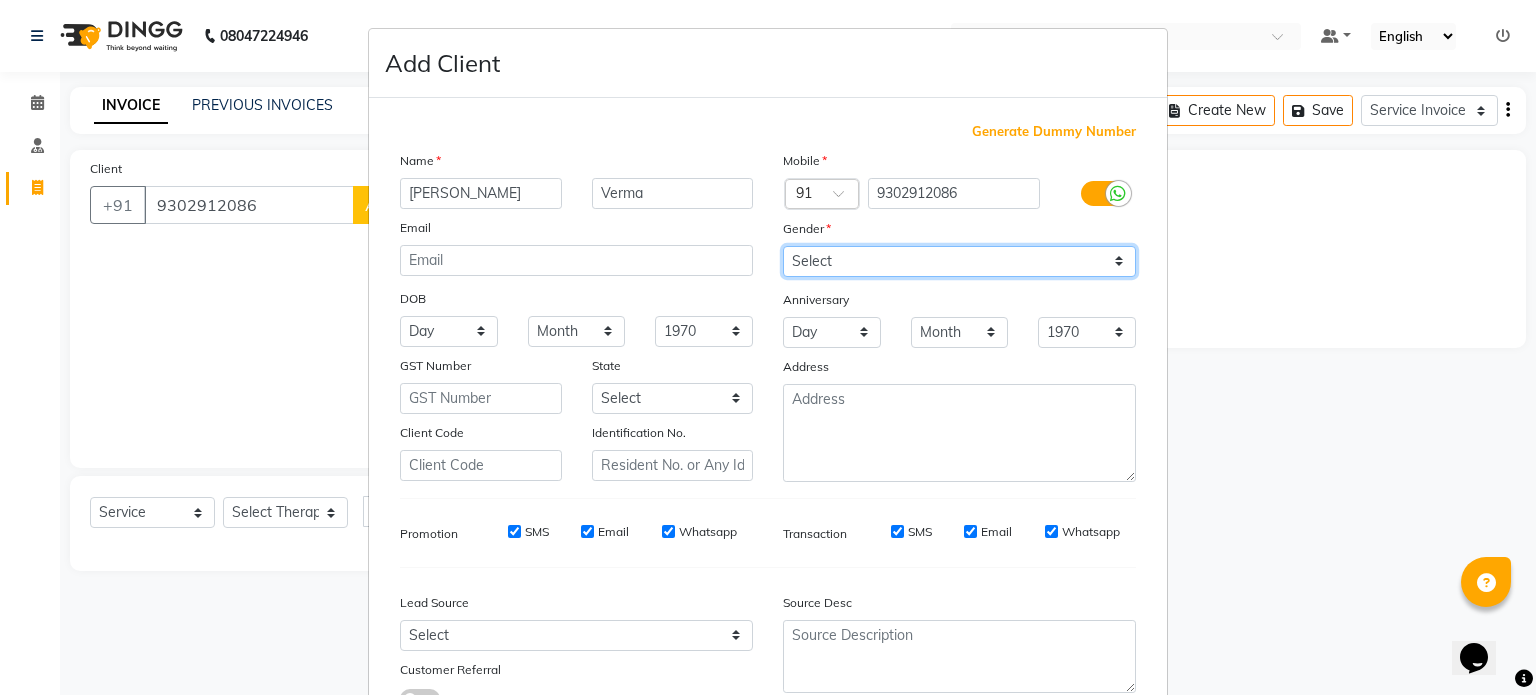 select on "female" 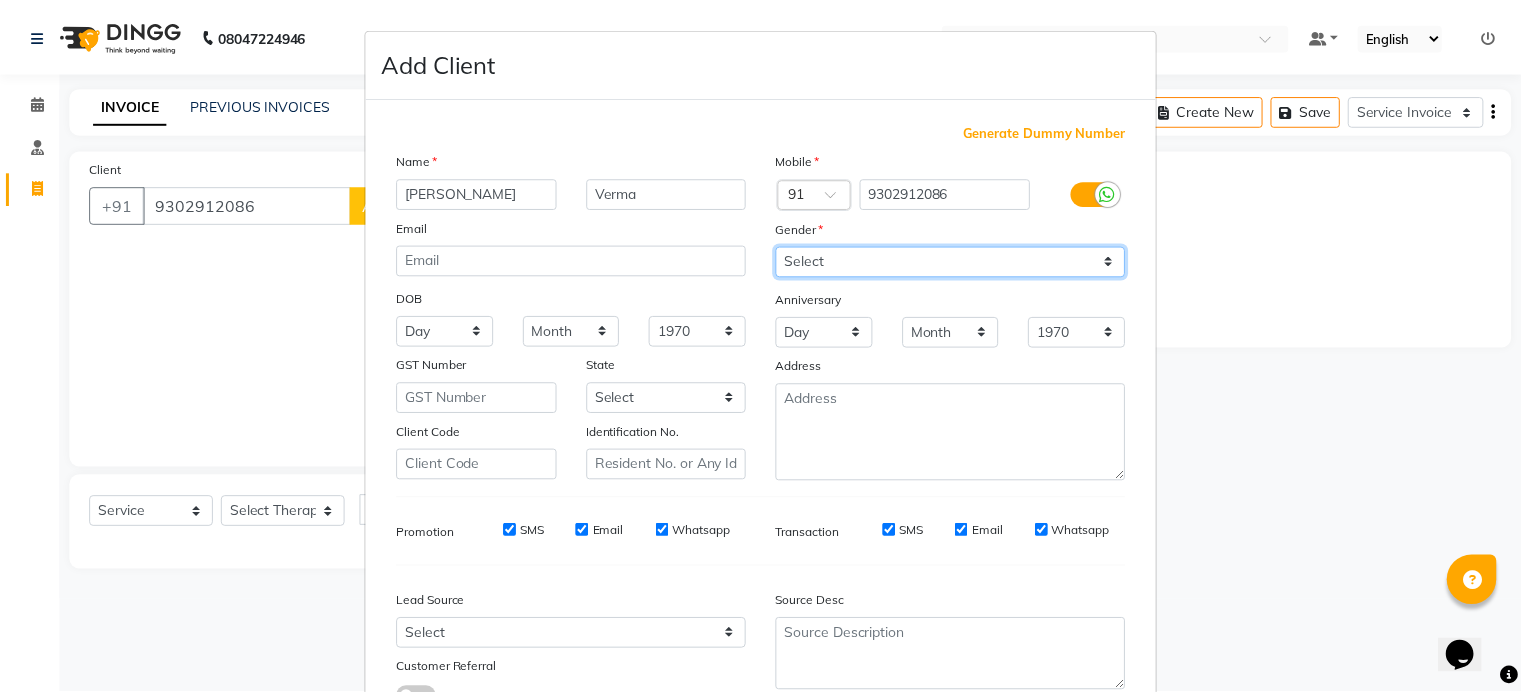 scroll, scrollTop: 161, scrollLeft: 0, axis: vertical 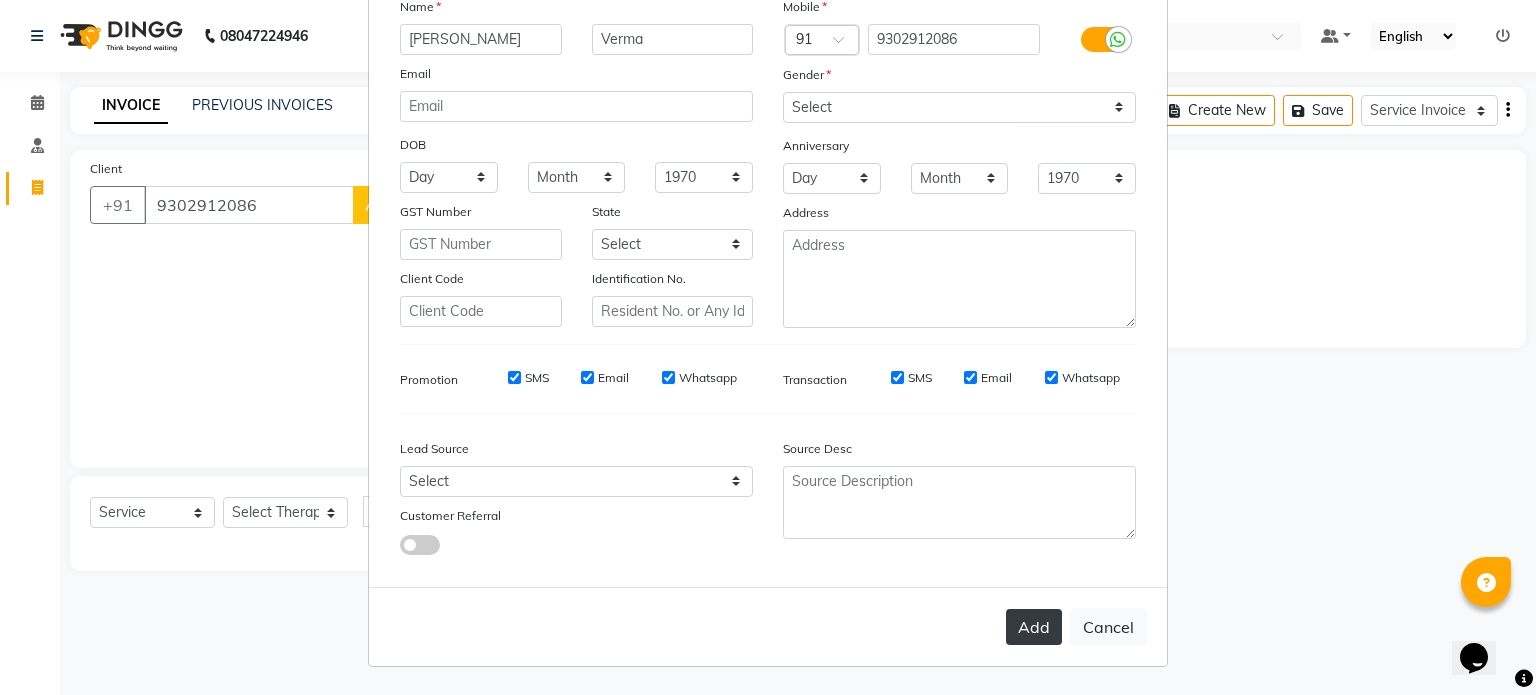 click on "Add" at bounding box center (1034, 627) 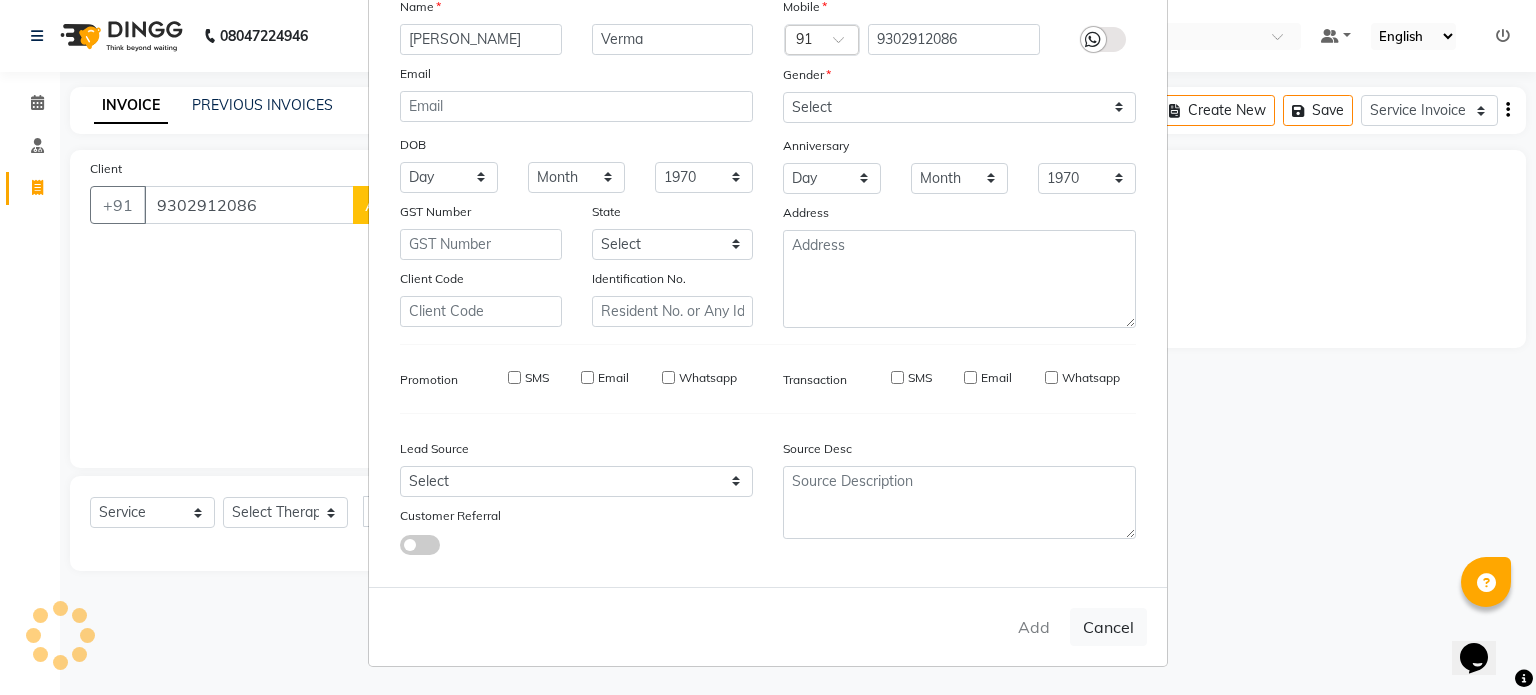 type on "93******86" 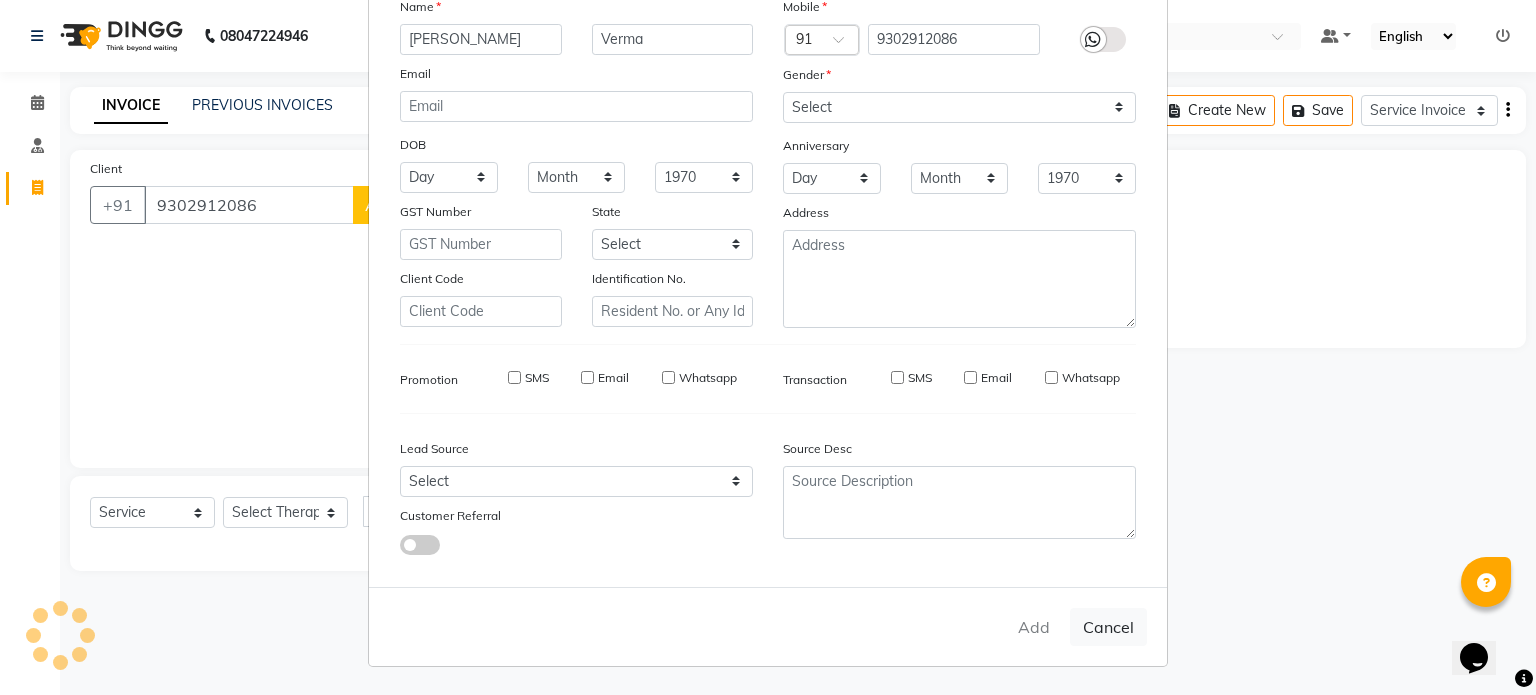 type 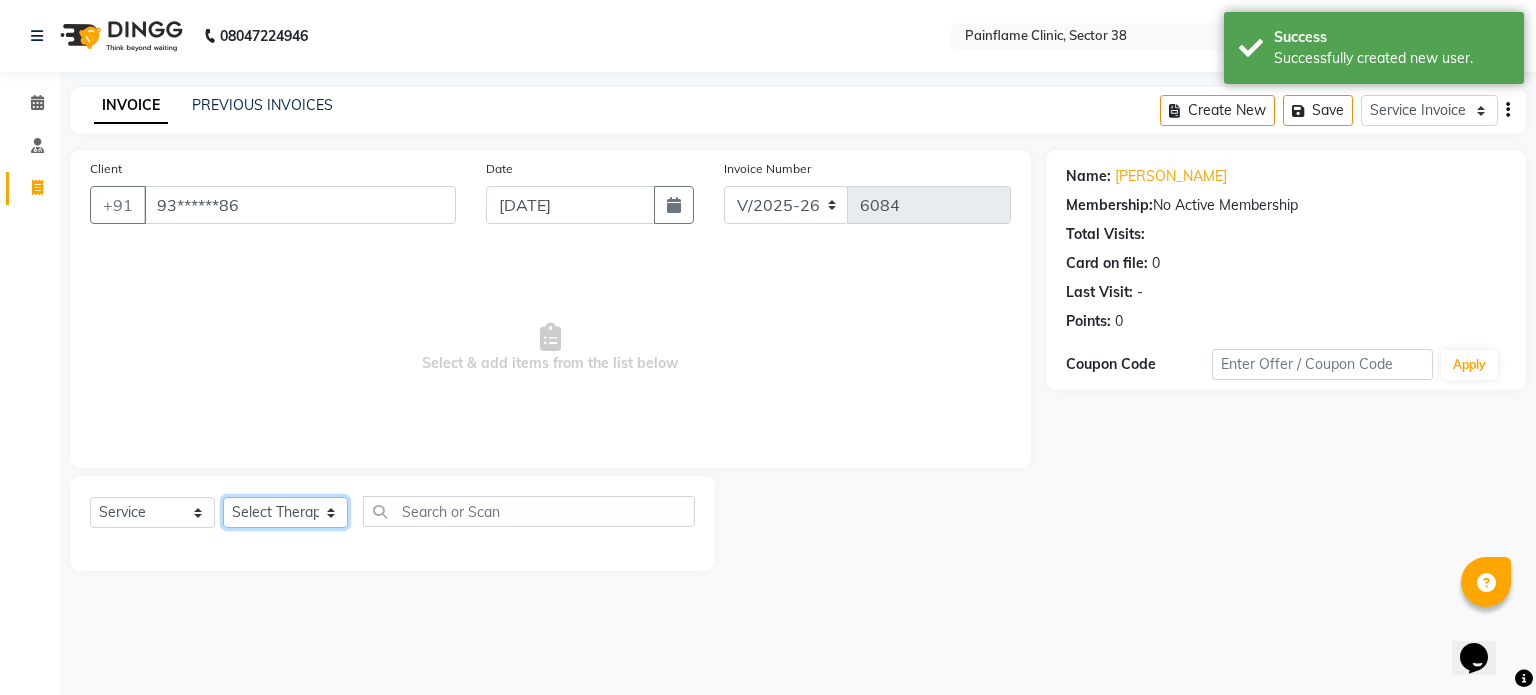 click on "Select Therapist [PERSON_NAME] Dr [PERSON_NAME] [PERSON_NAME] Dr [PERSON_NAME] Dr. Suraj [PERSON_NAME] [PERSON_NAME] [PERSON_NAME] [PERSON_NAME] Reception 1  Reception 2 Reception 3" 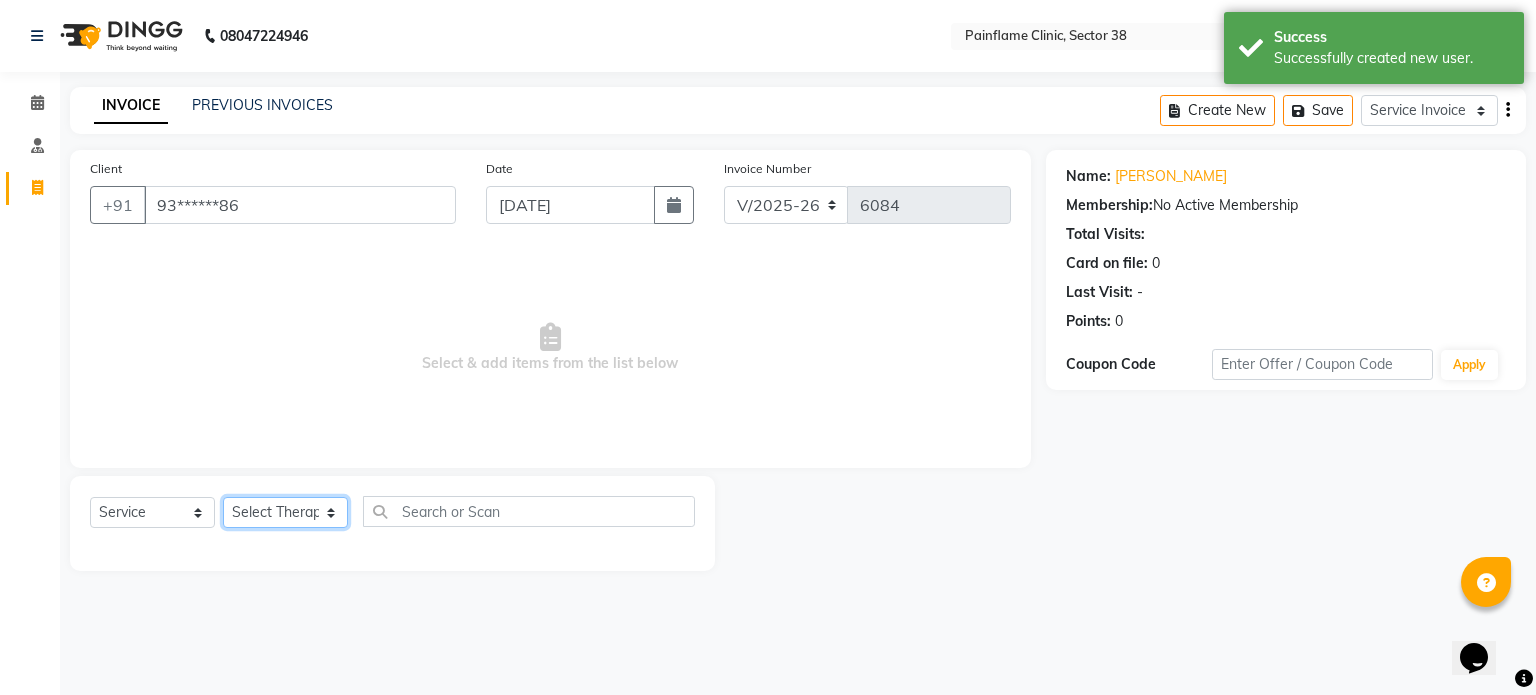 select on "20216" 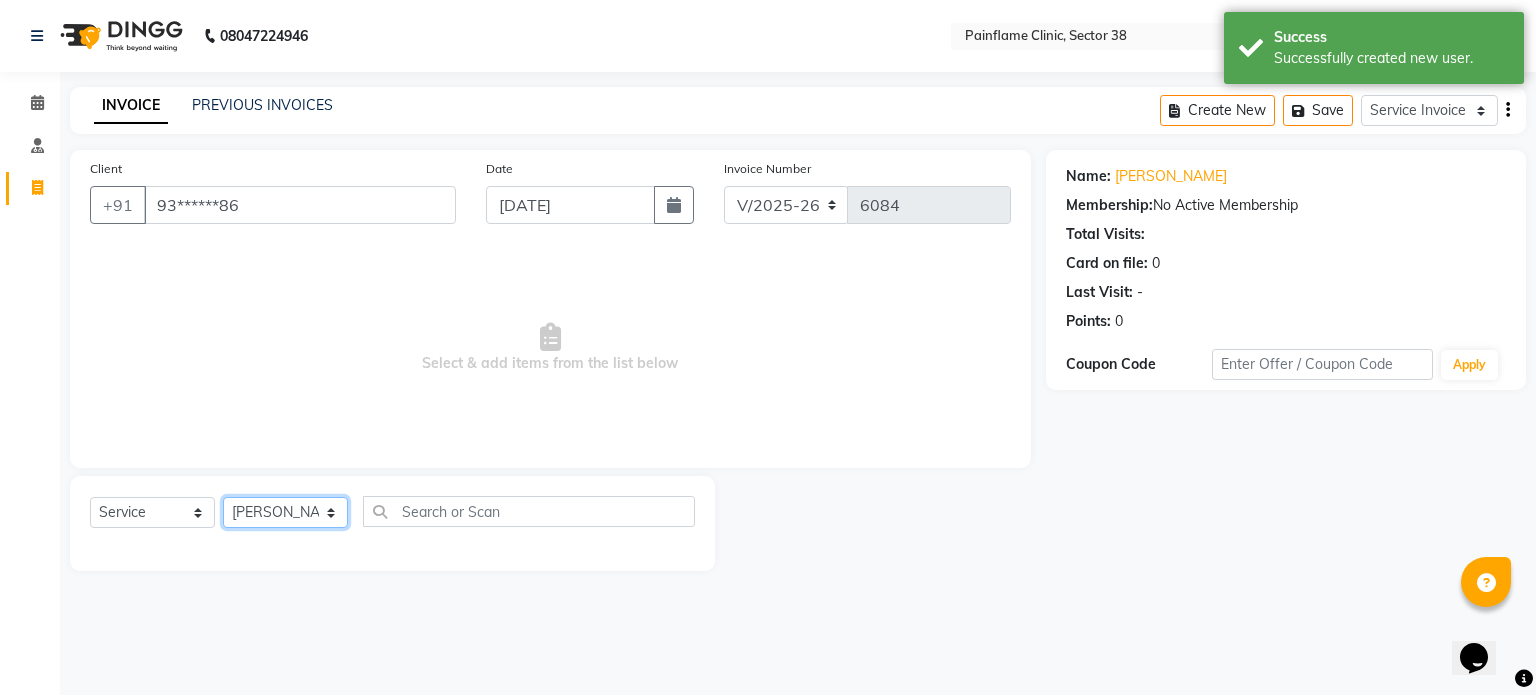 click on "Select Therapist [PERSON_NAME] Dr [PERSON_NAME] [PERSON_NAME] Dr [PERSON_NAME] Dr. Suraj [PERSON_NAME] [PERSON_NAME] [PERSON_NAME] [PERSON_NAME] Reception 1  Reception 2 Reception 3" 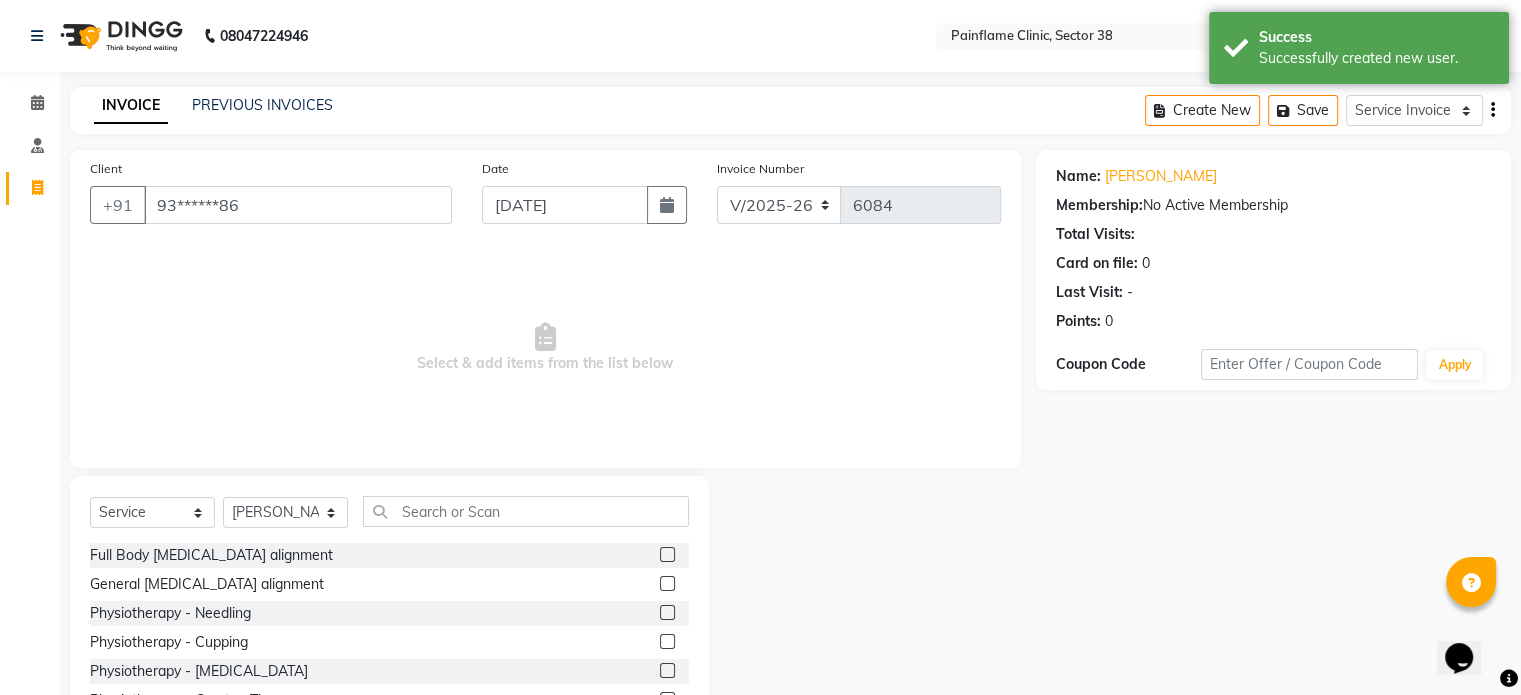click 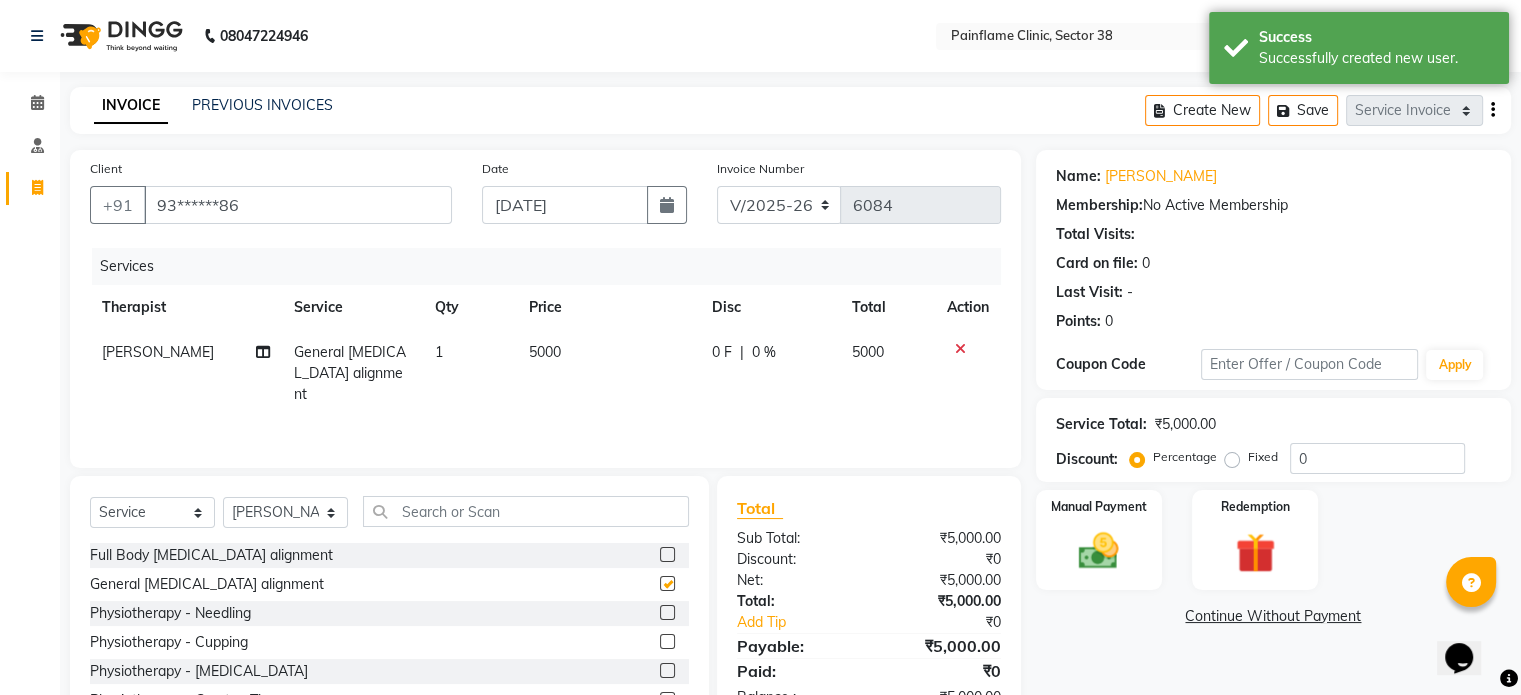 checkbox on "false" 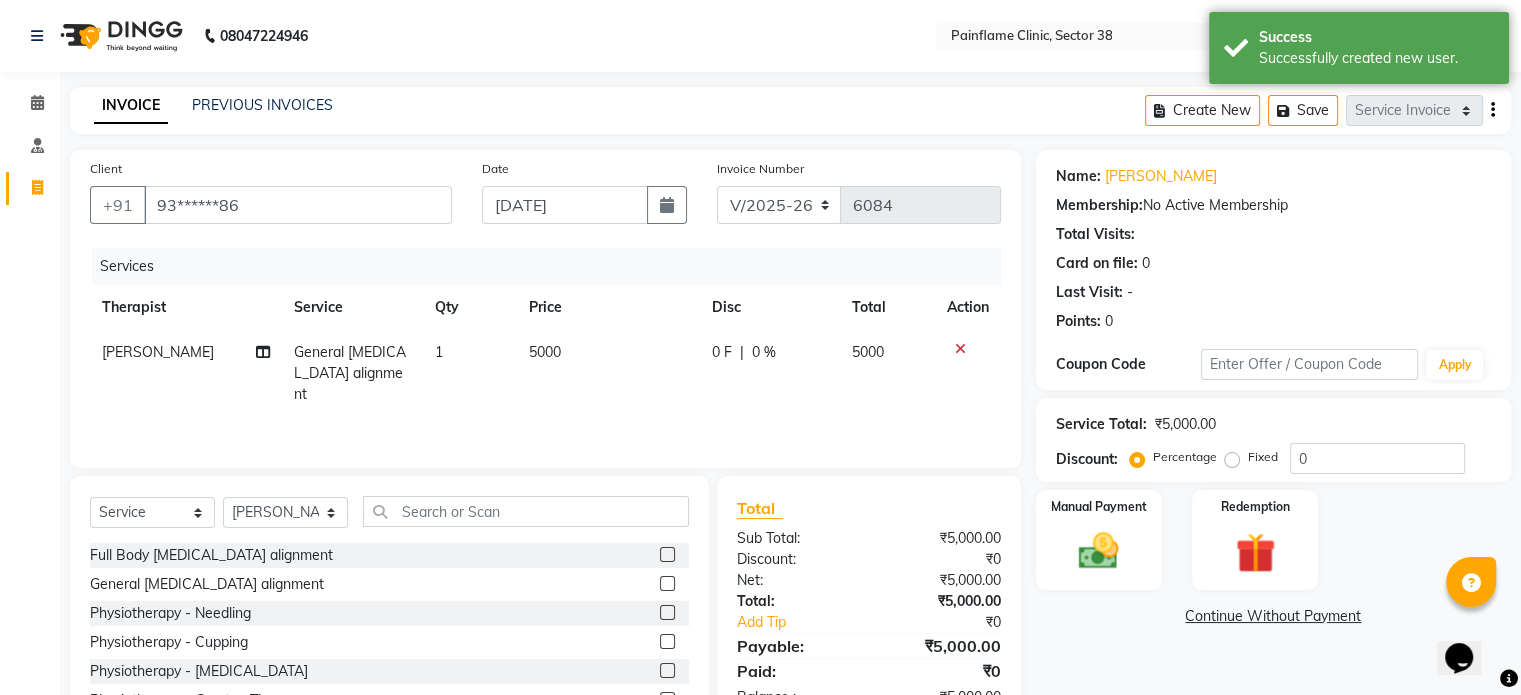 click on "5000" 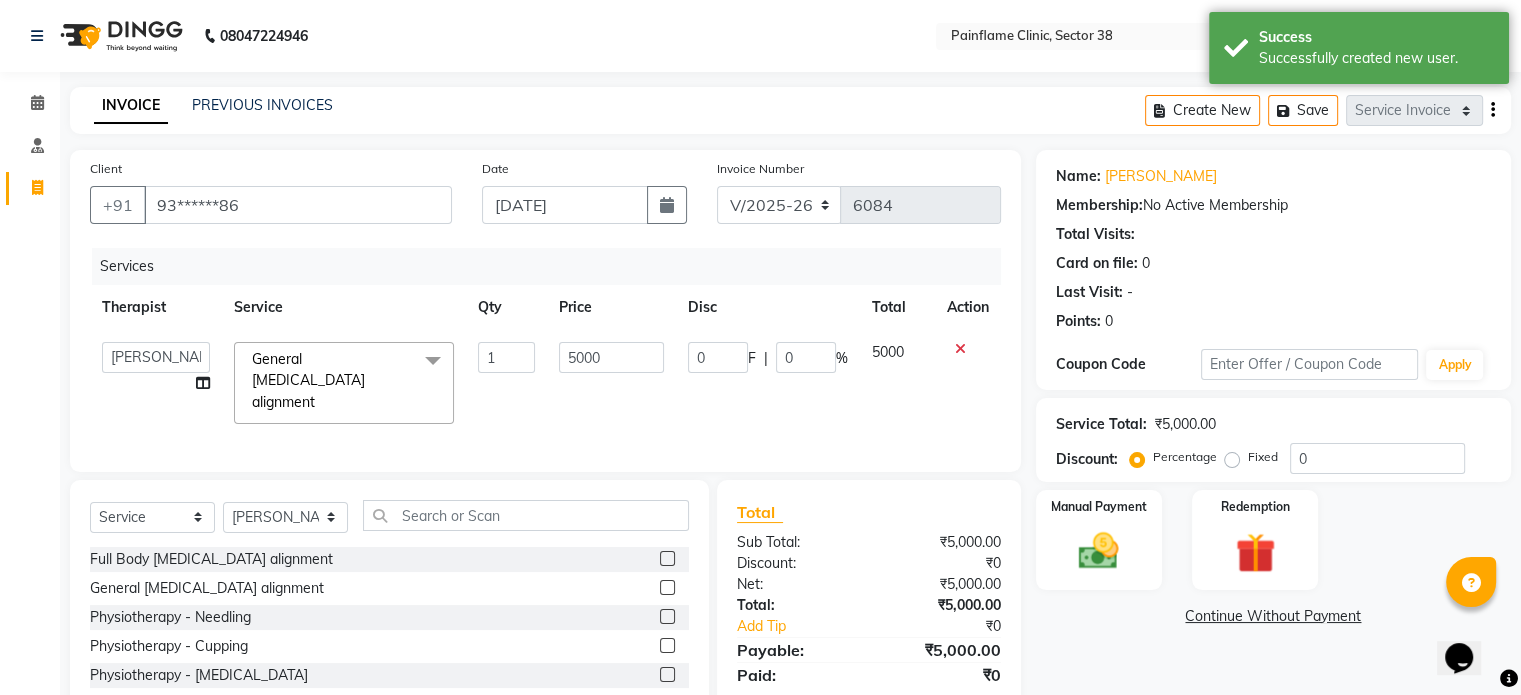 click on "5000" 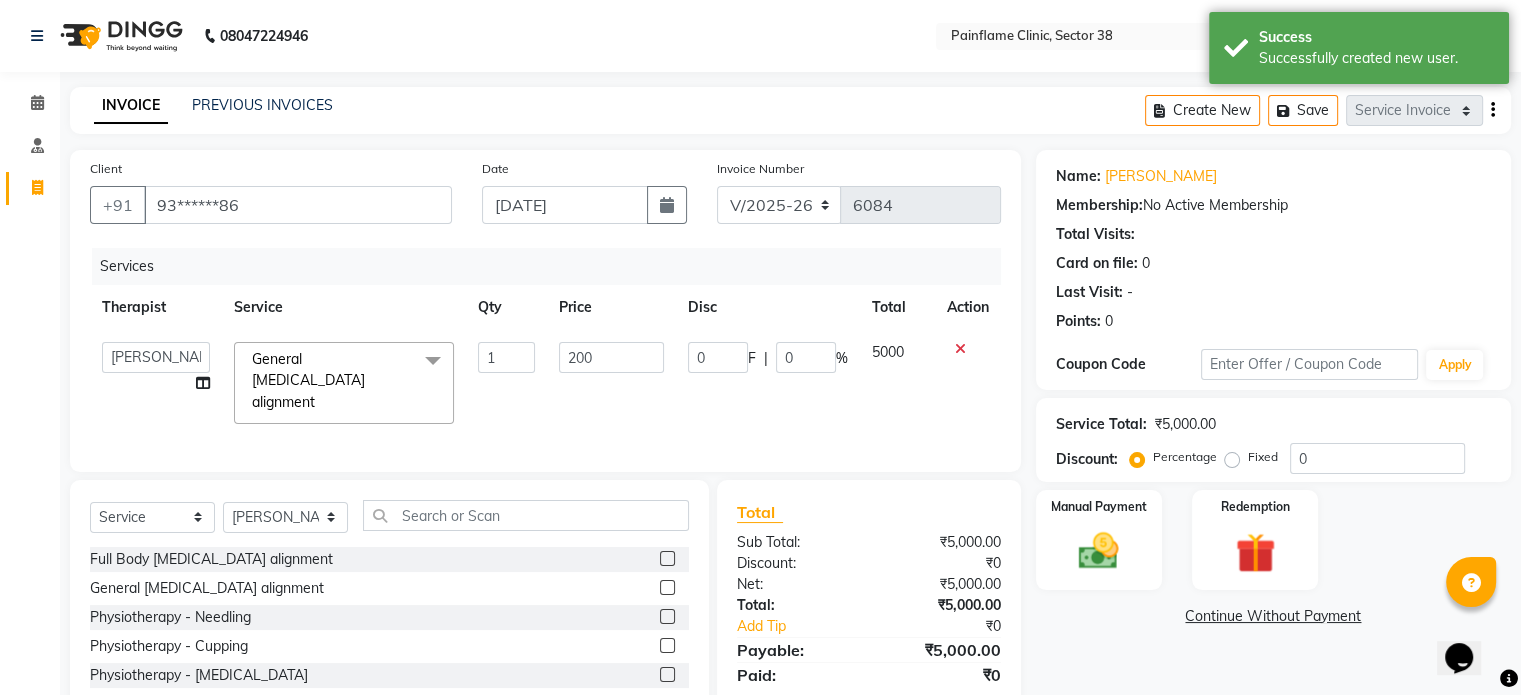 type on "2000" 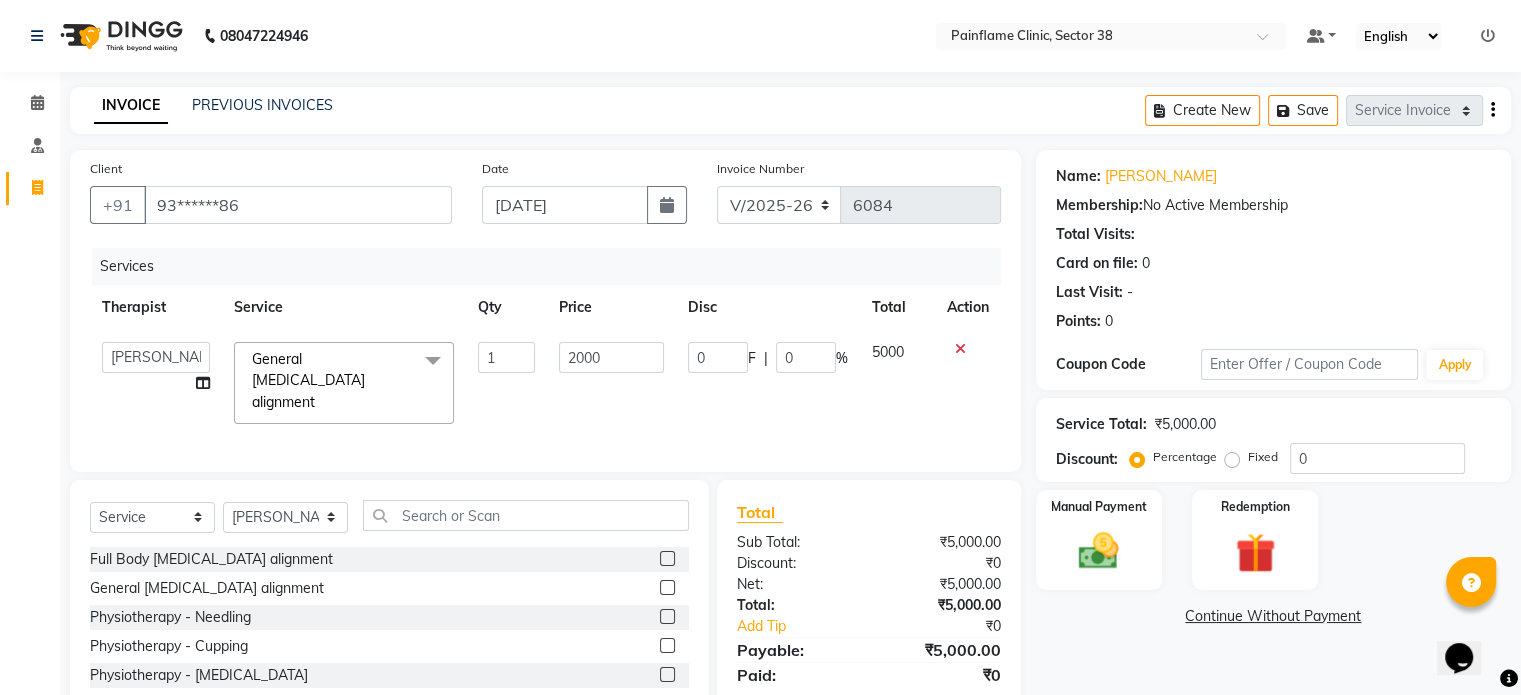 scroll, scrollTop: 119, scrollLeft: 0, axis: vertical 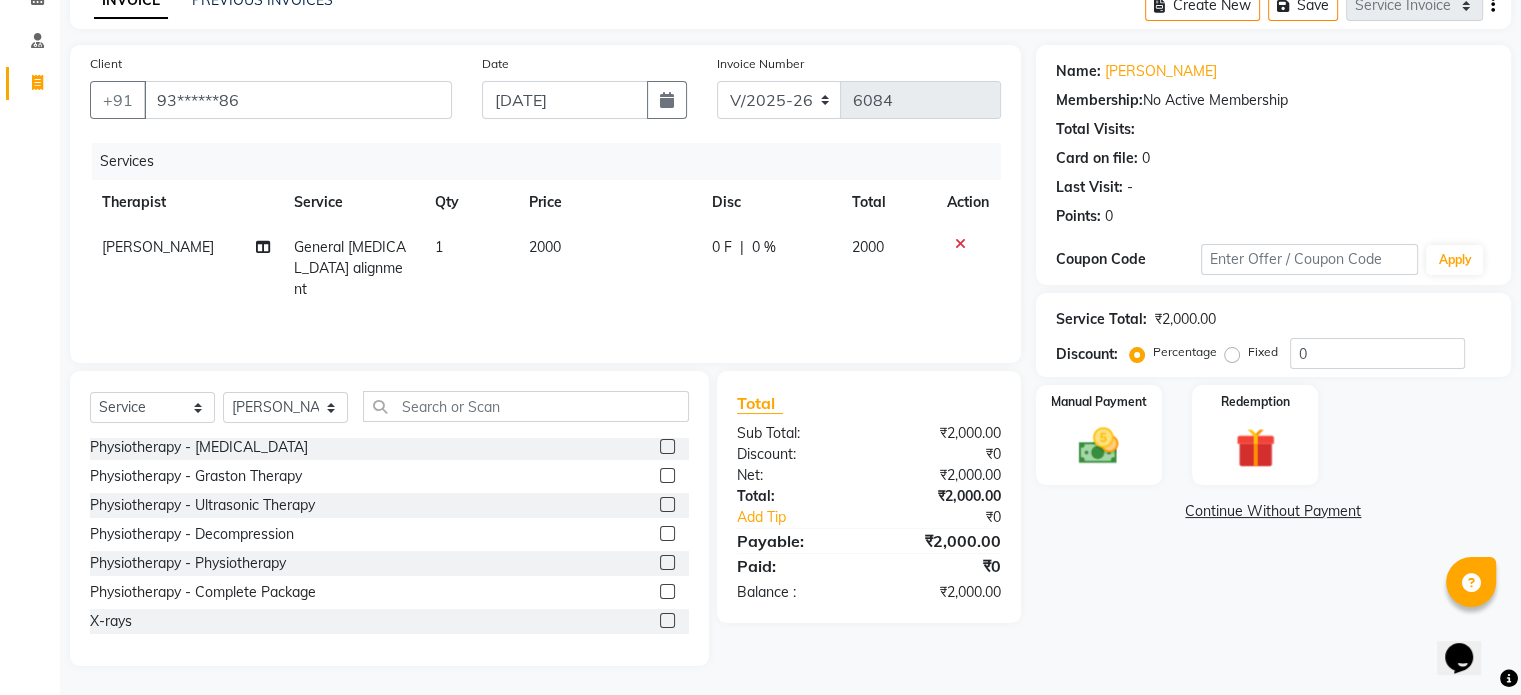 click 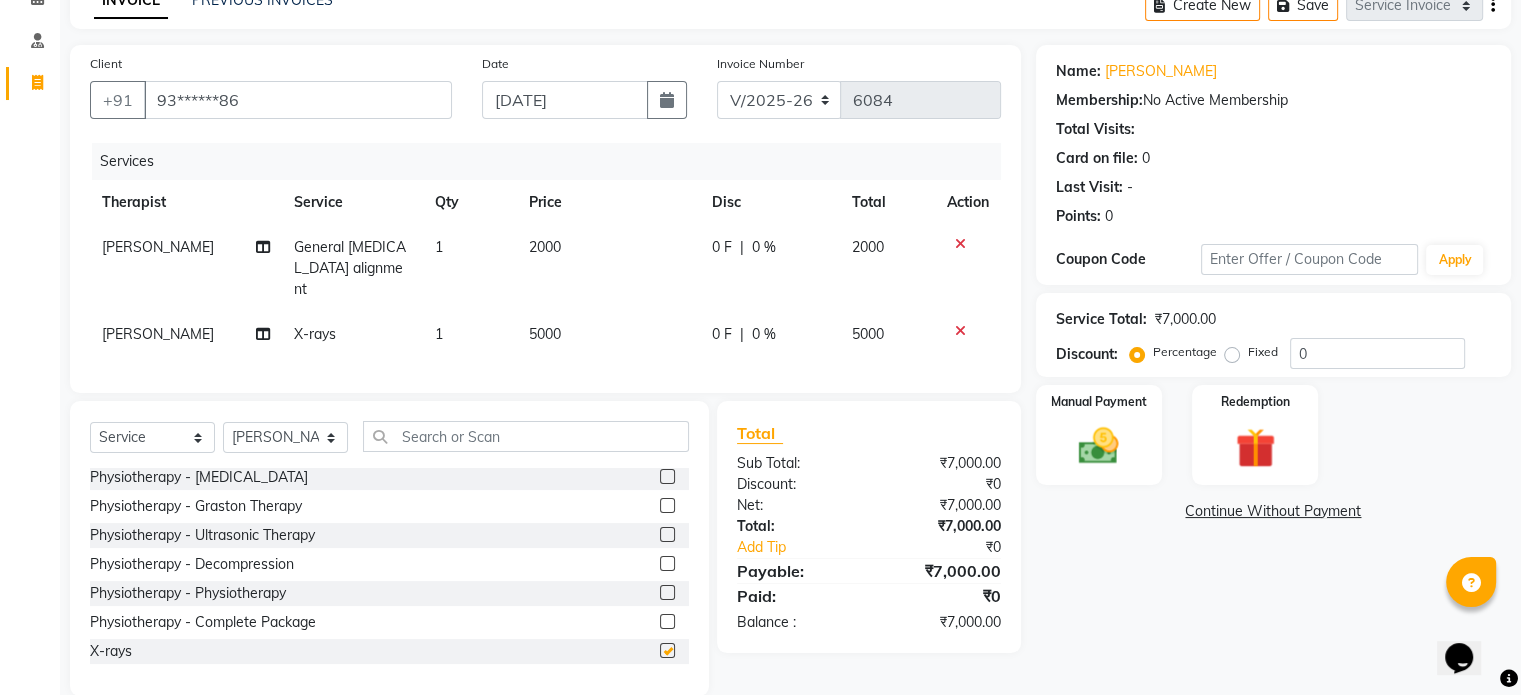 checkbox on "false" 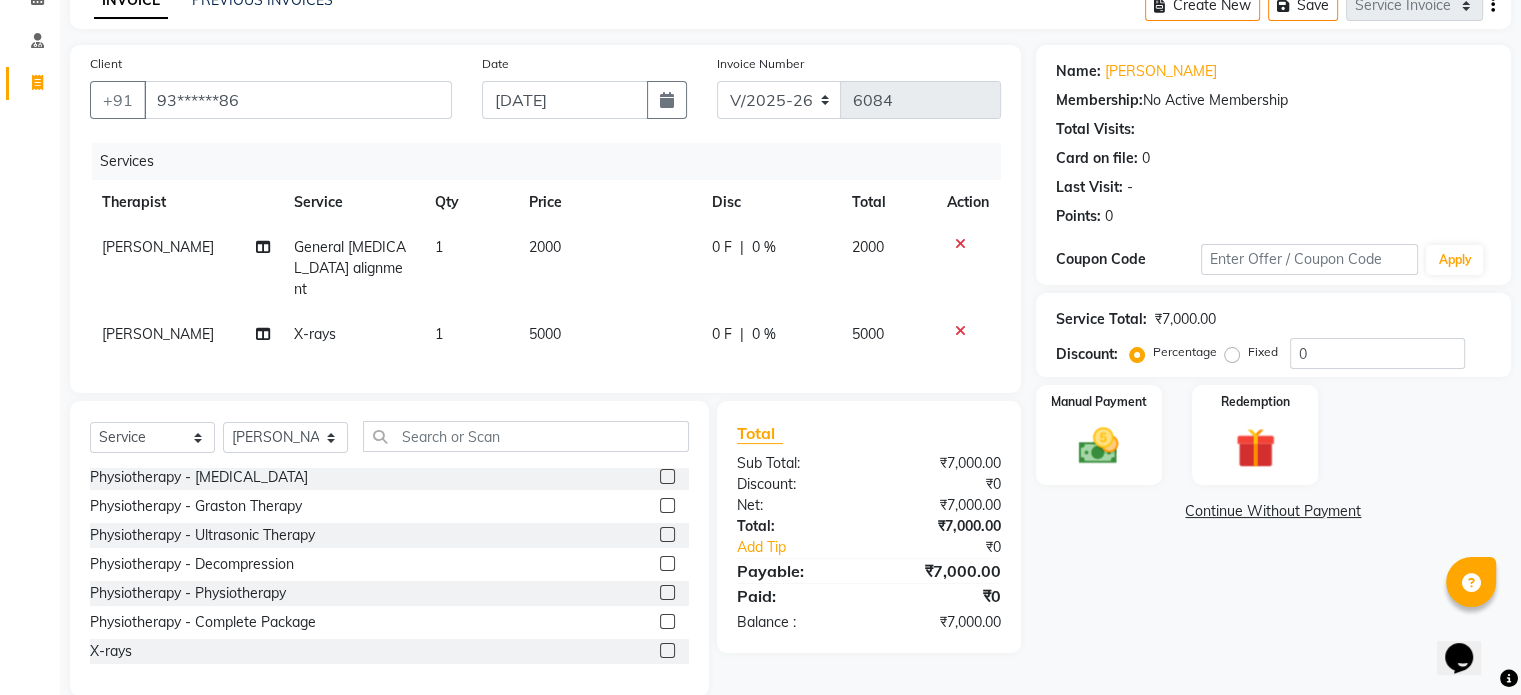 click on "5000" 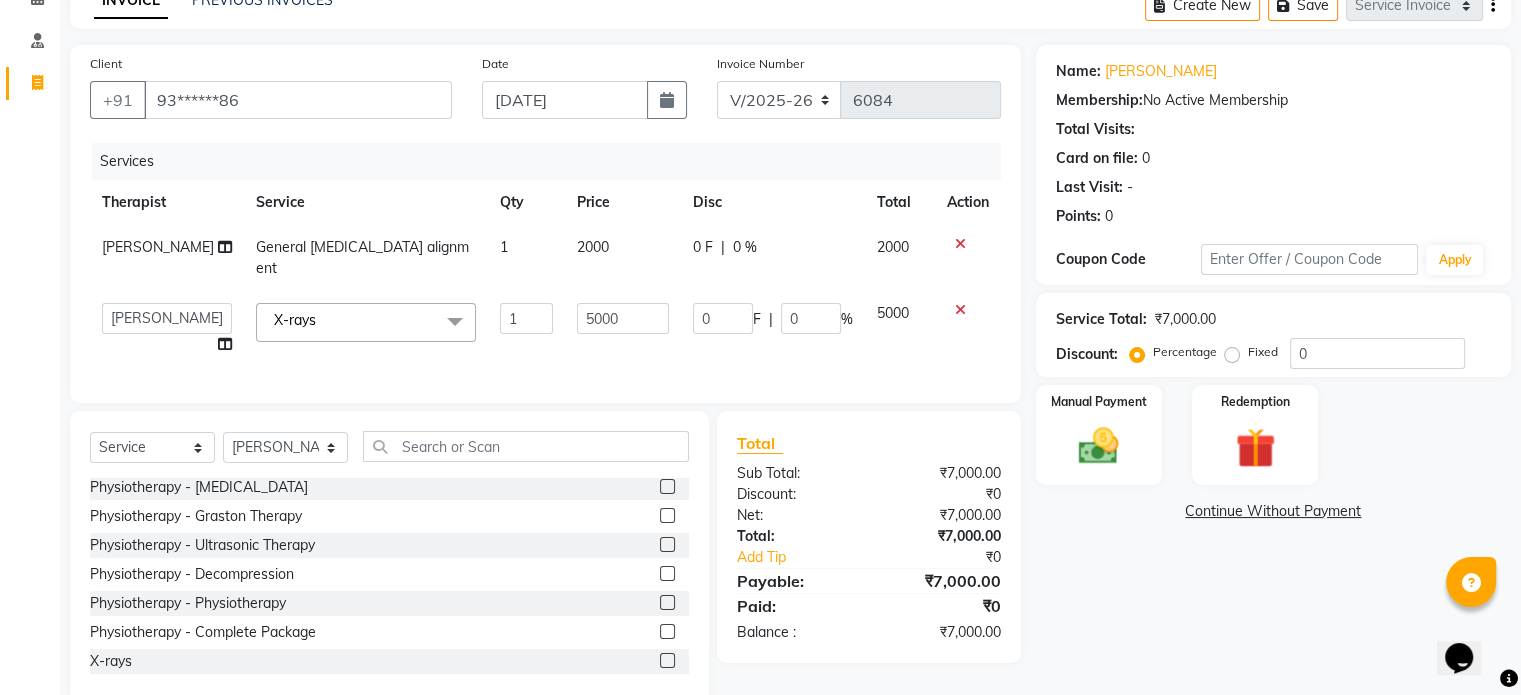 click on "5000" 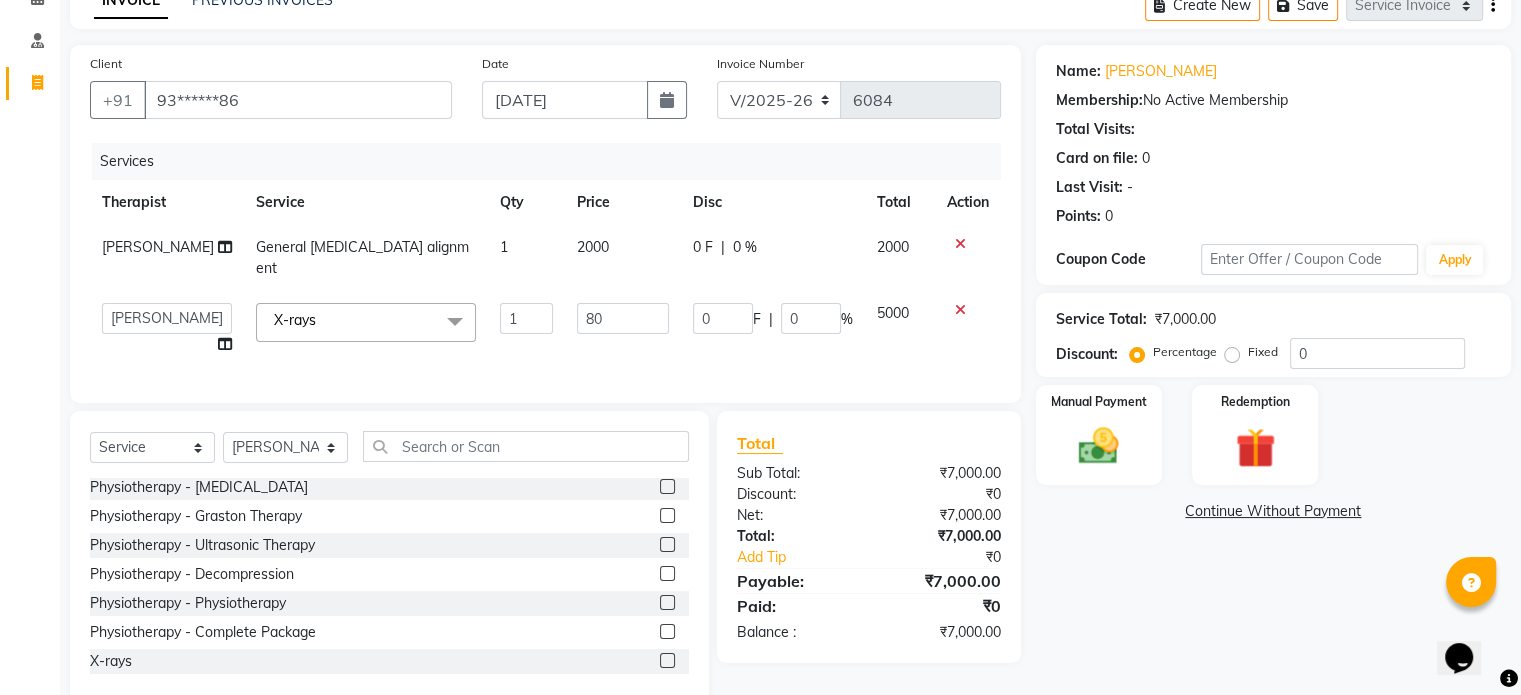 type on "800" 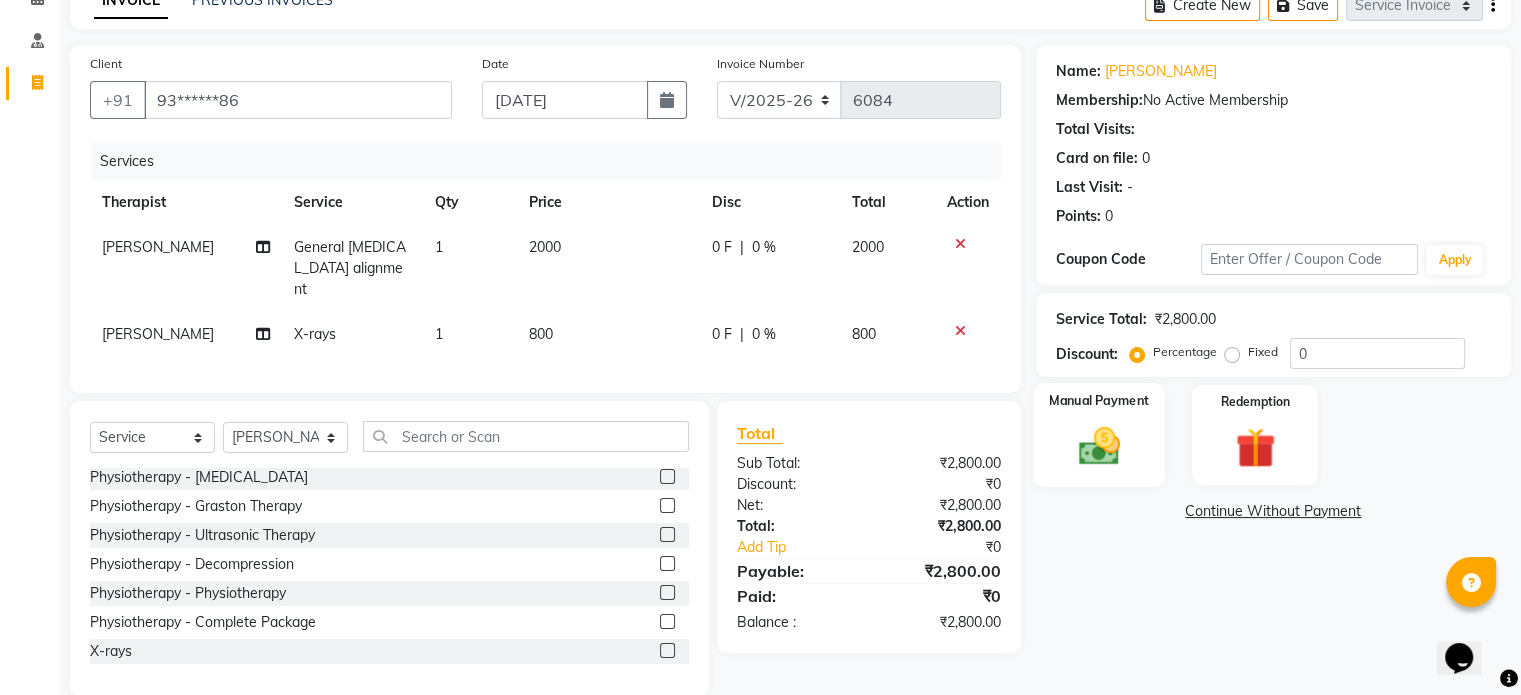 click 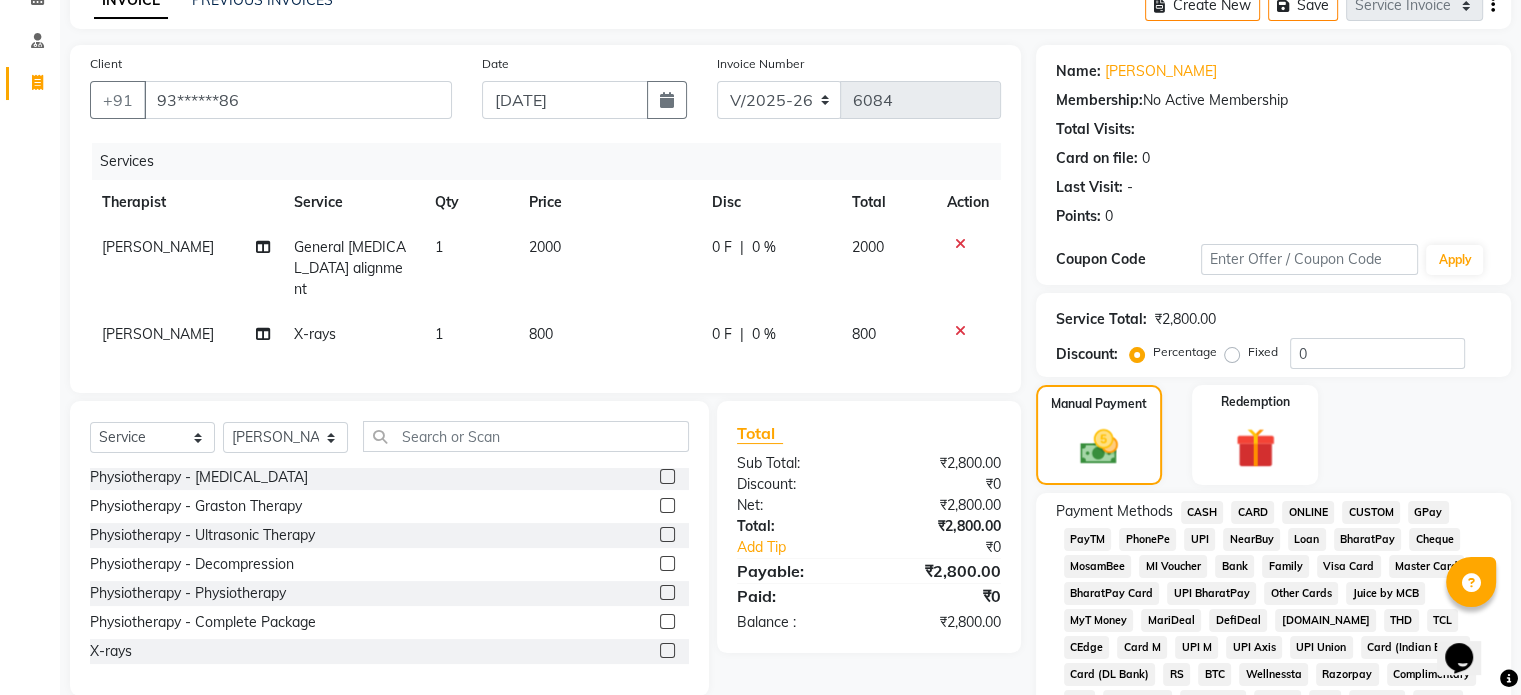 click on "UPI" 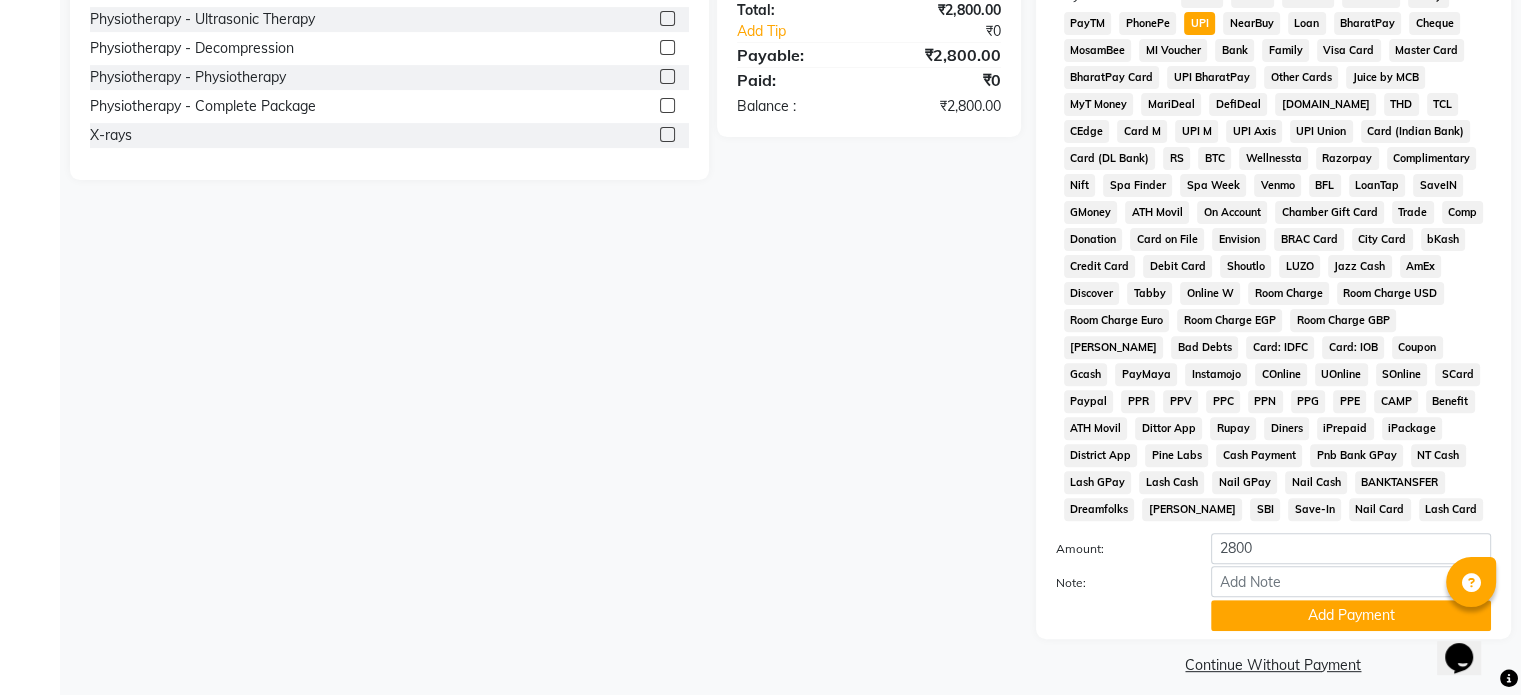 scroll, scrollTop: 652, scrollLeft: 0, axis: vertical 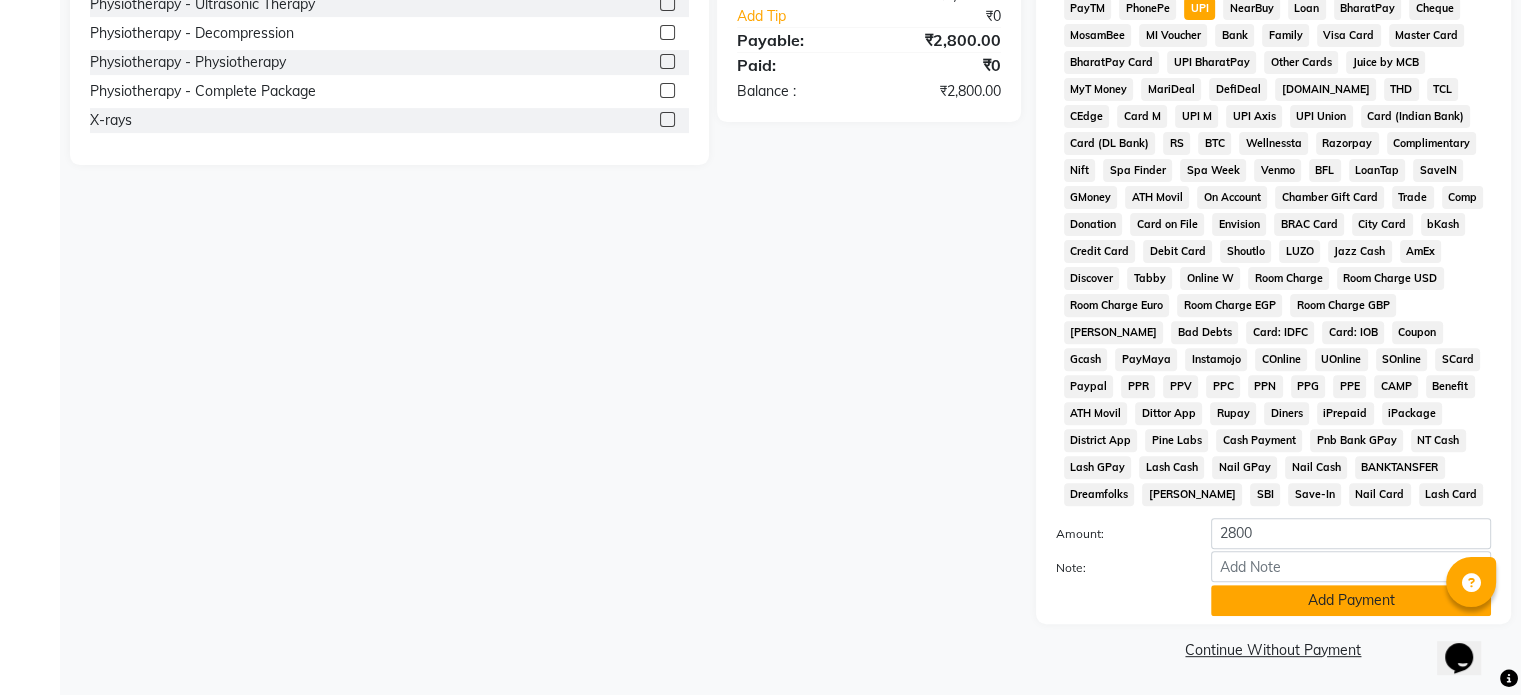 click on "Add Payment" 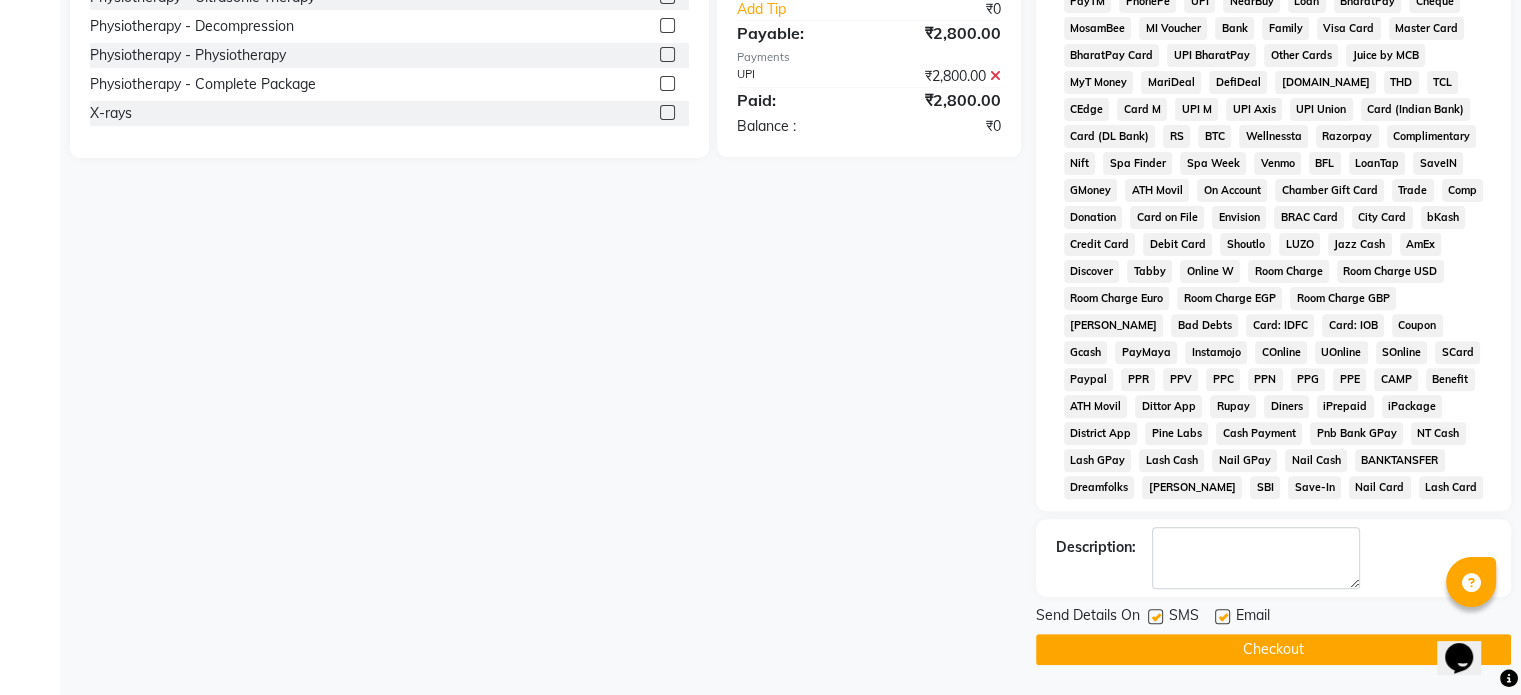 click 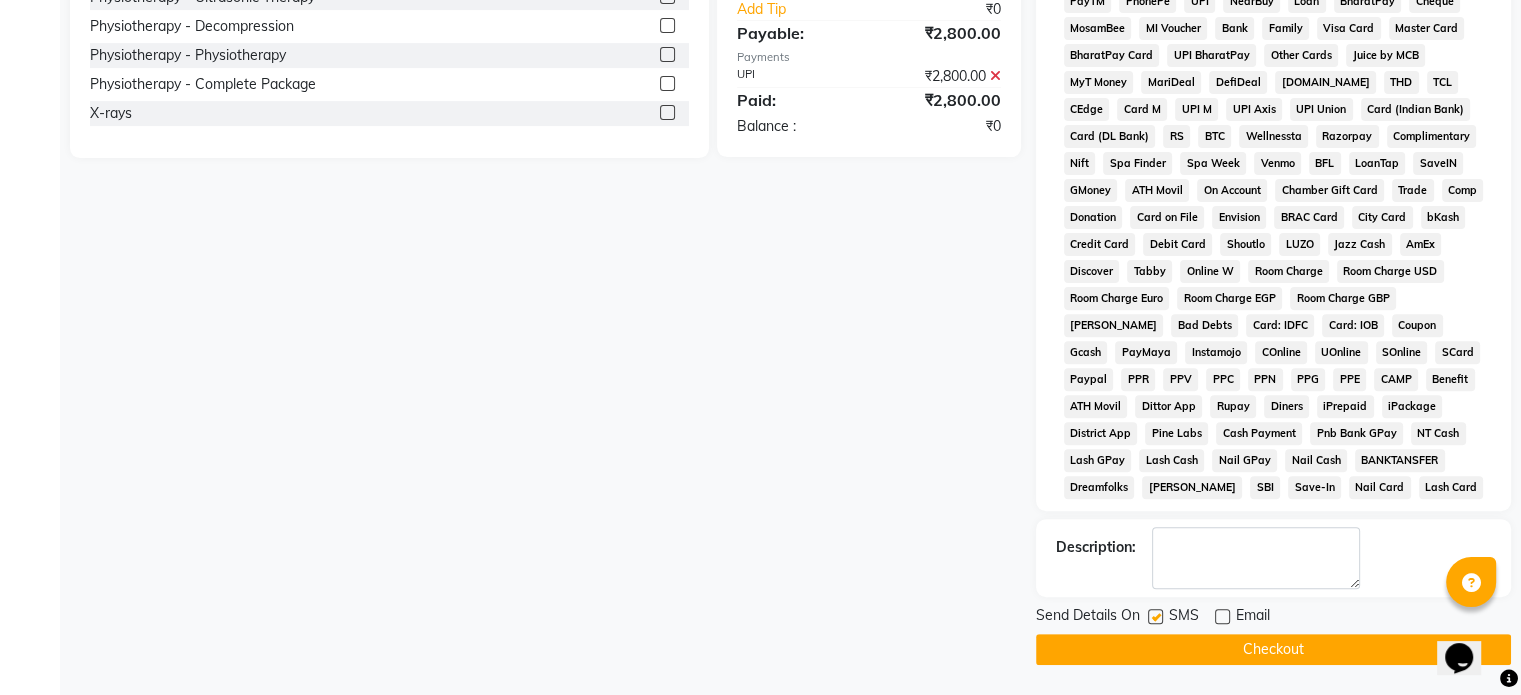 click 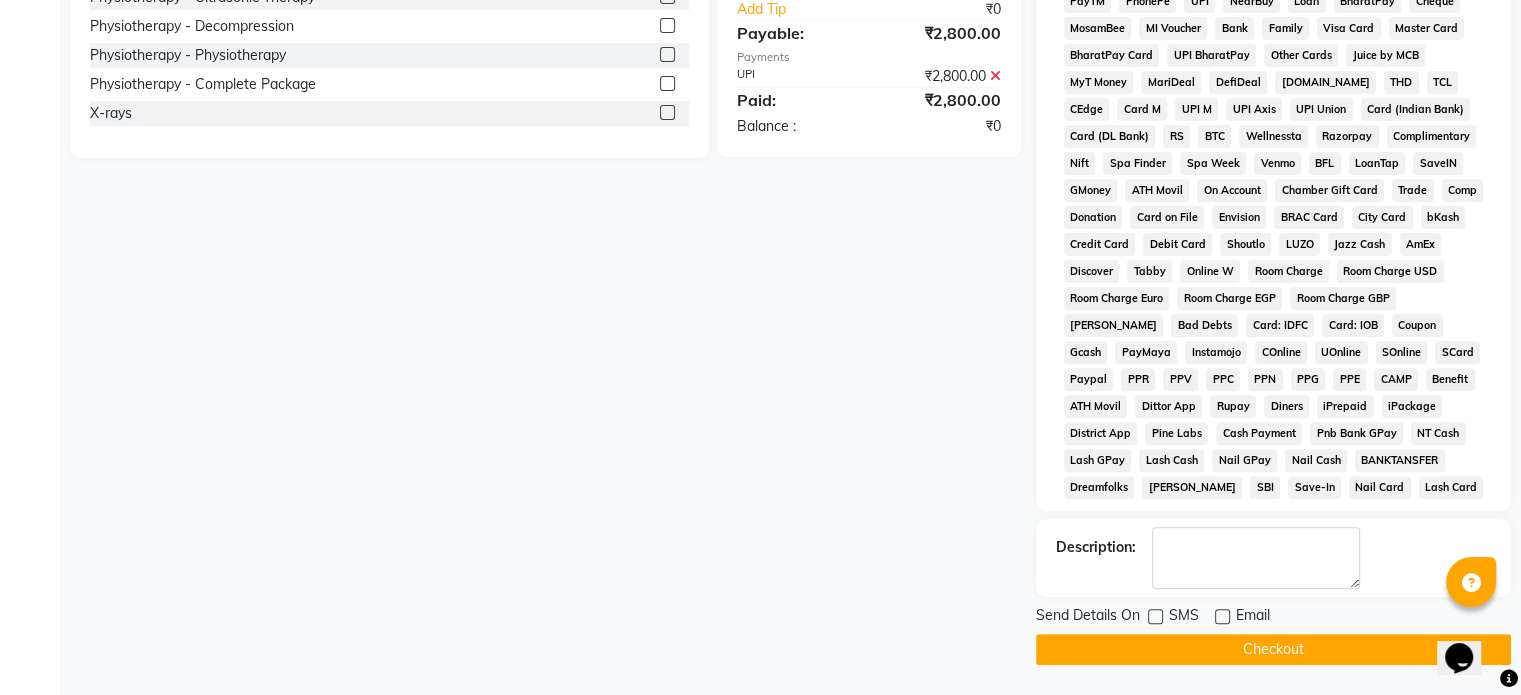 click on "Checkout" 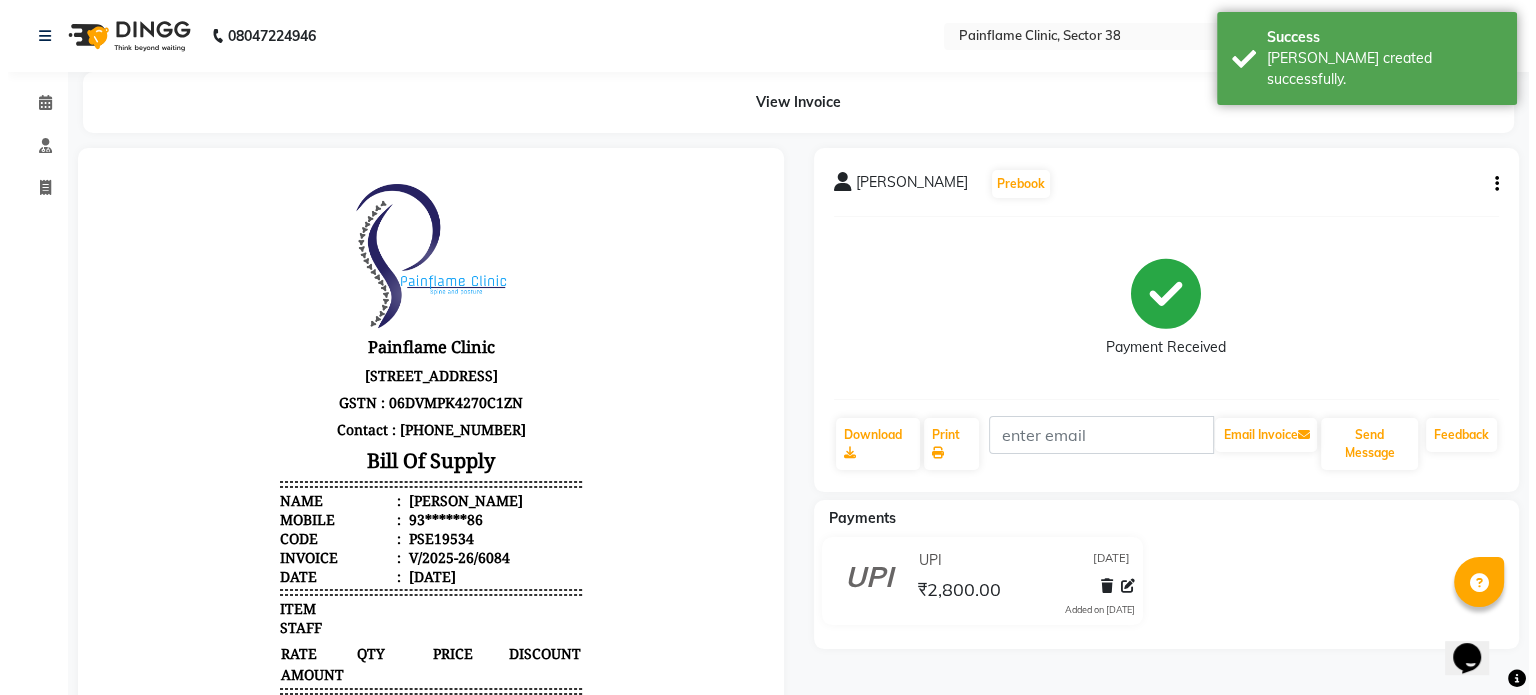 scroll, scrollTop: 0, scrollLeft: 0, axis: both 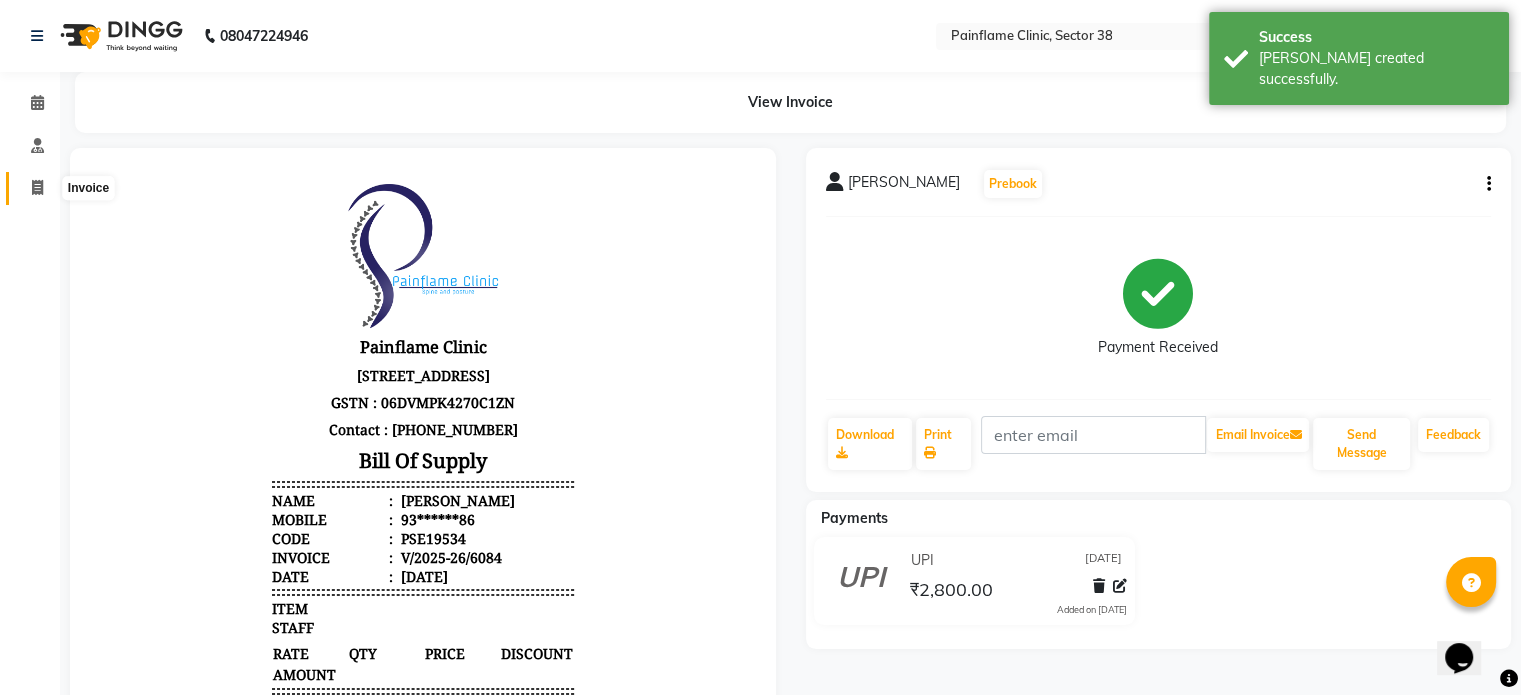 click 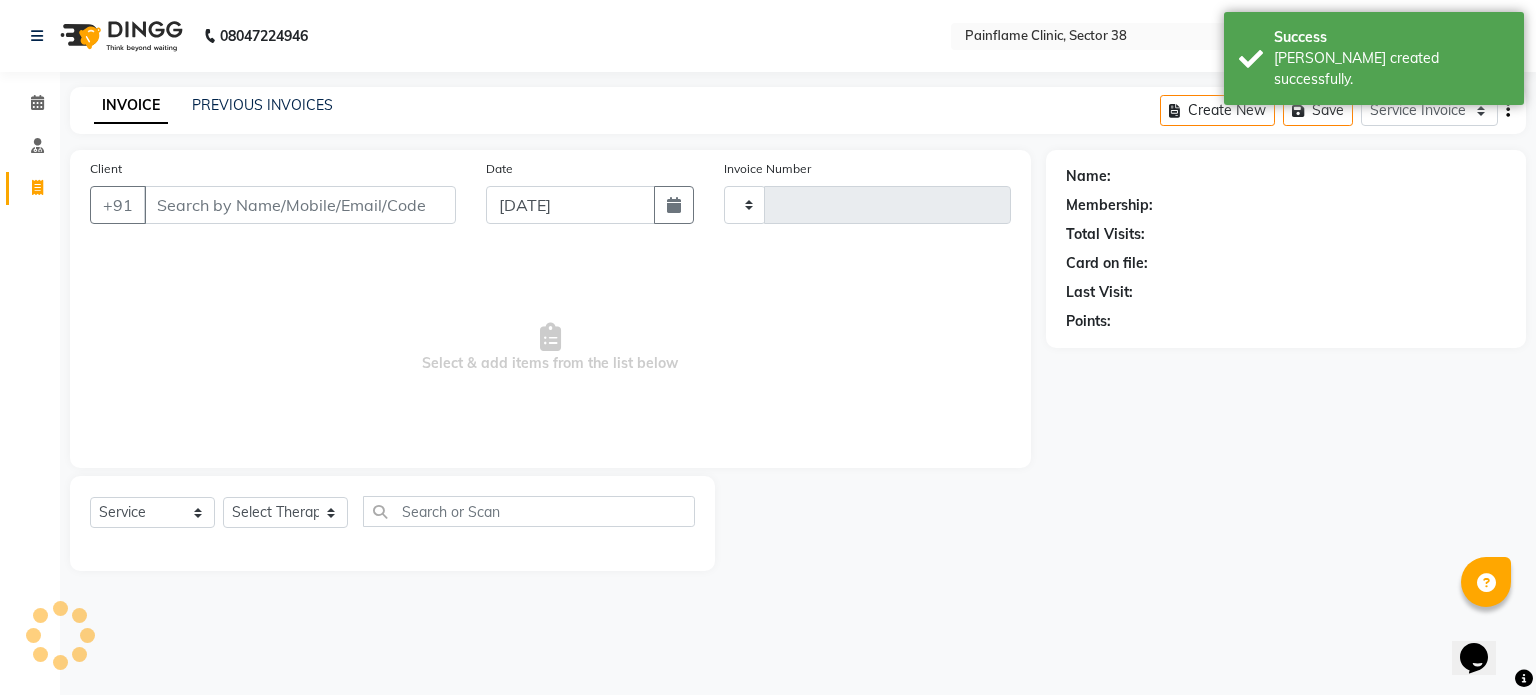 type on "6085" 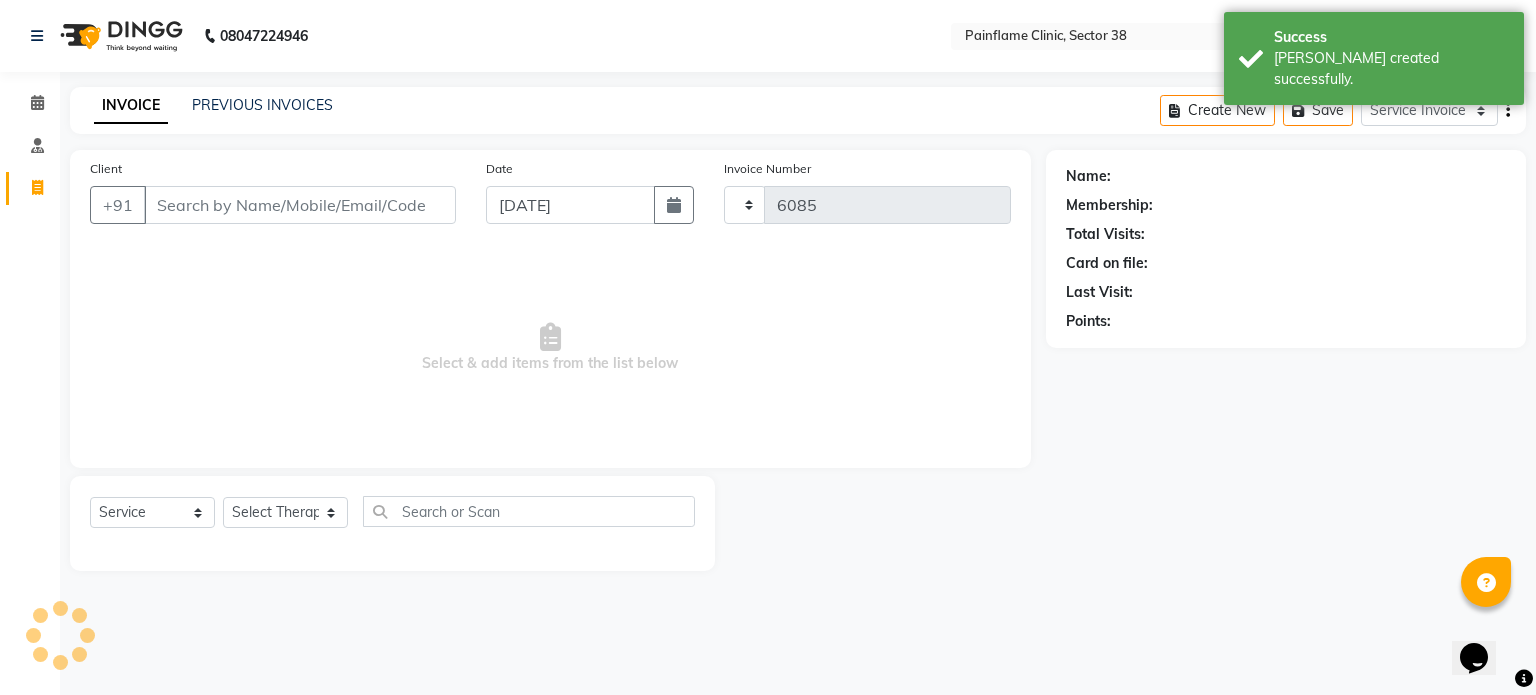 select on "3964" 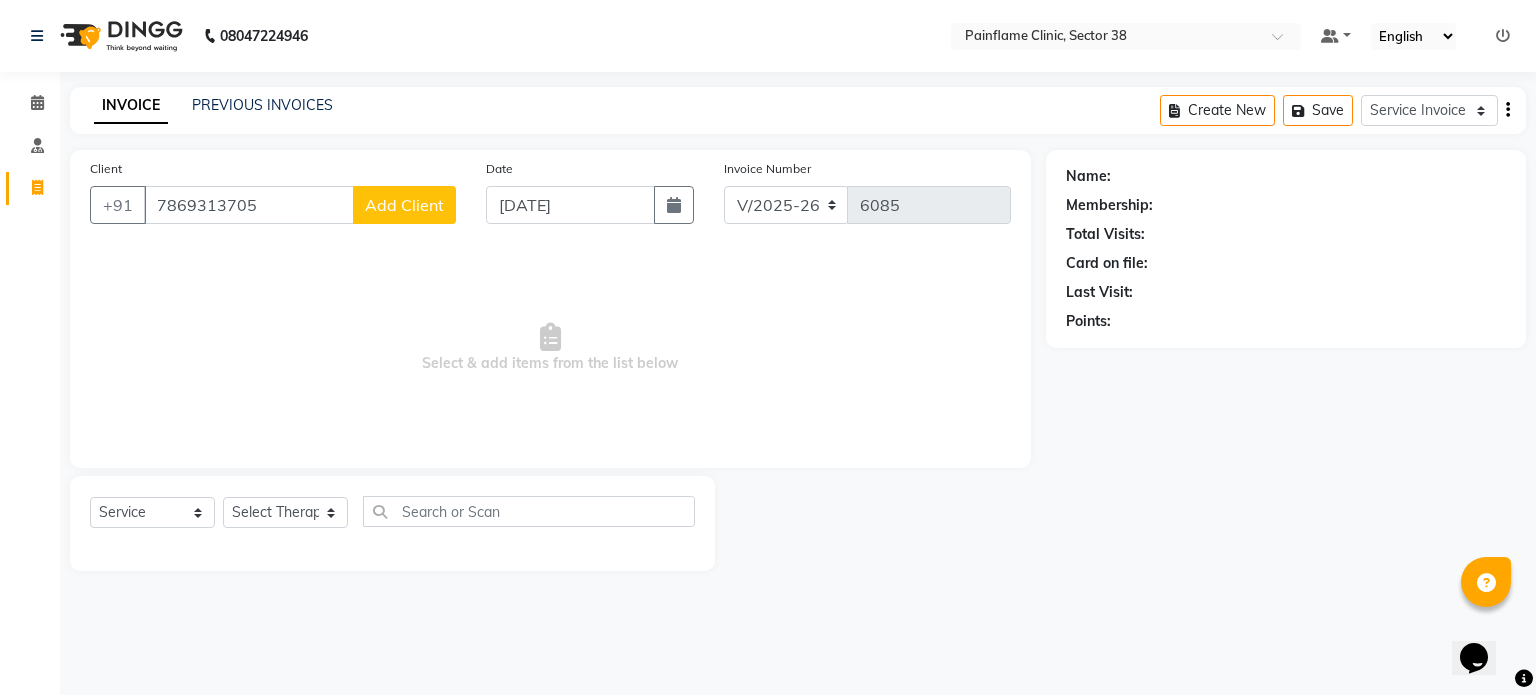 click on "7869313705" at bounding box center (249, 205) 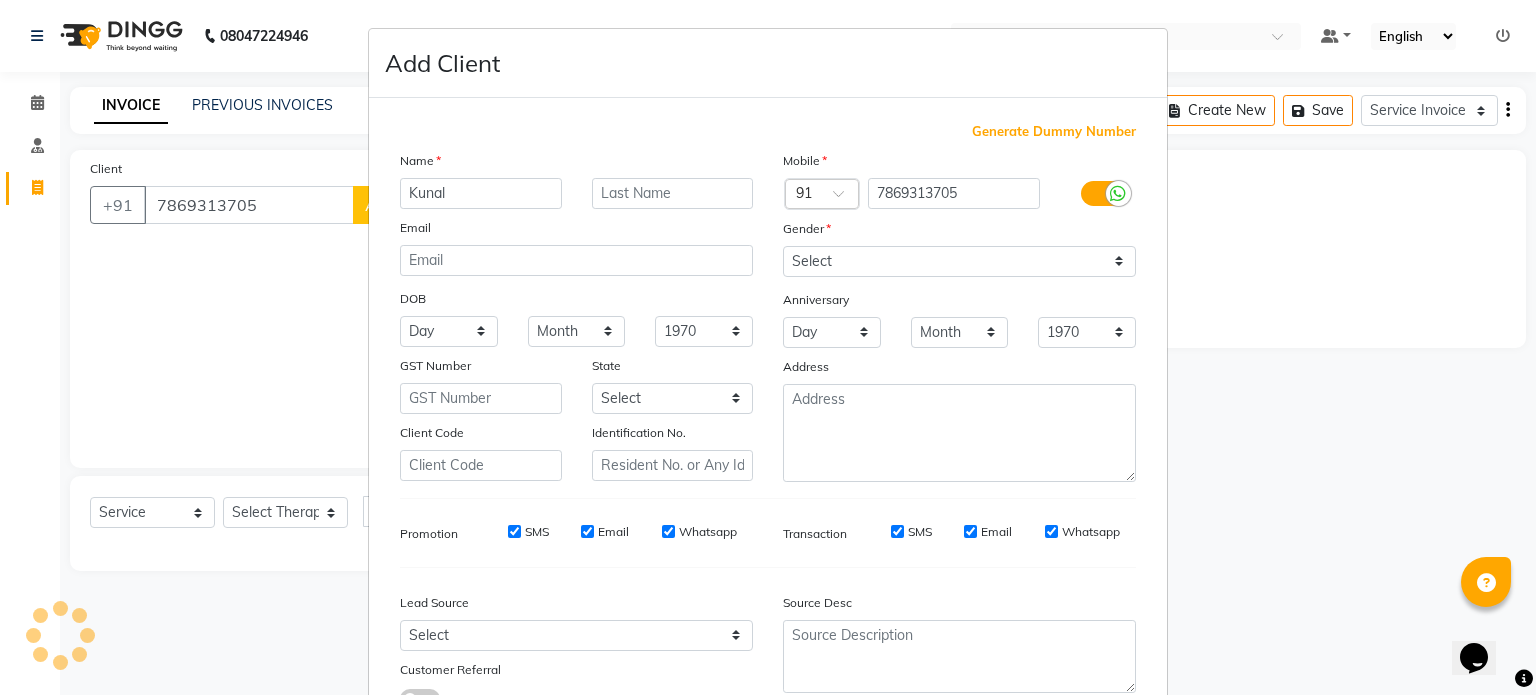 type on "Kunal" 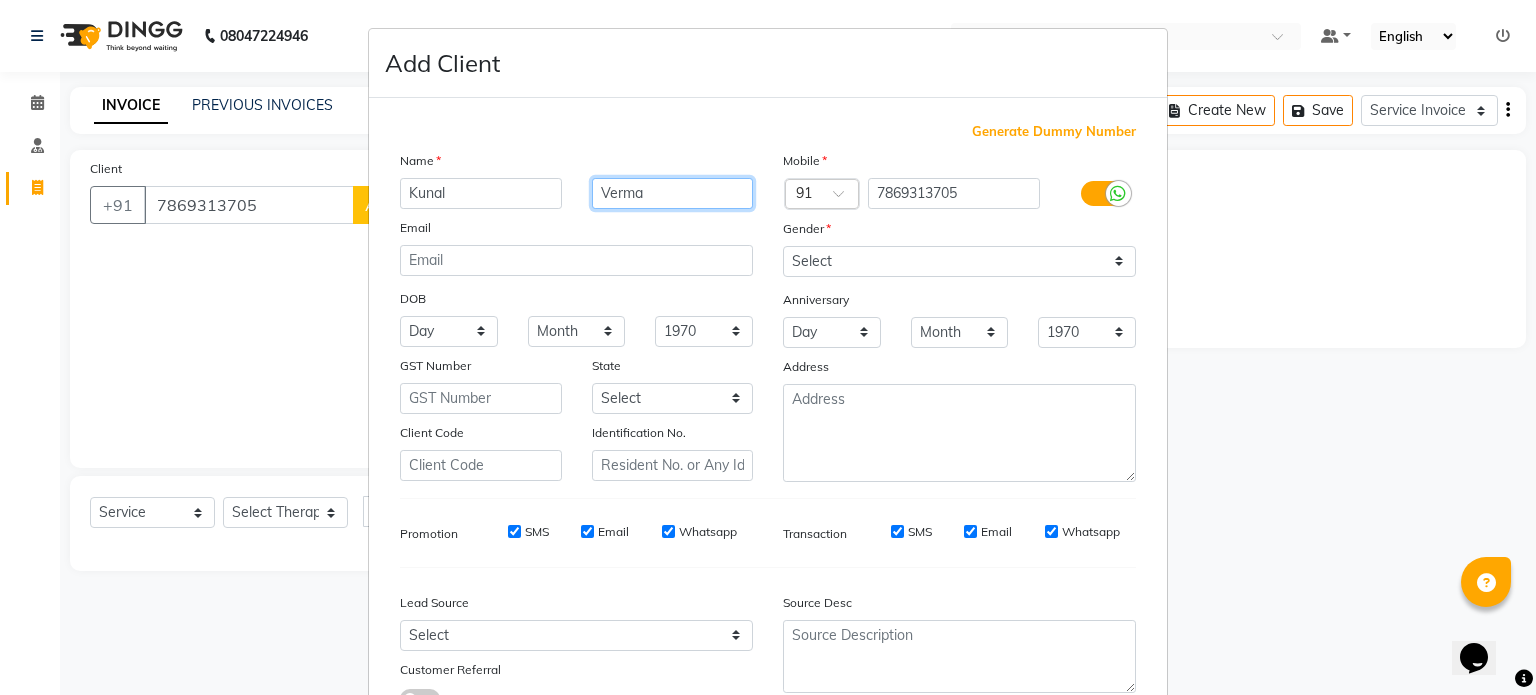 type on "Verma" 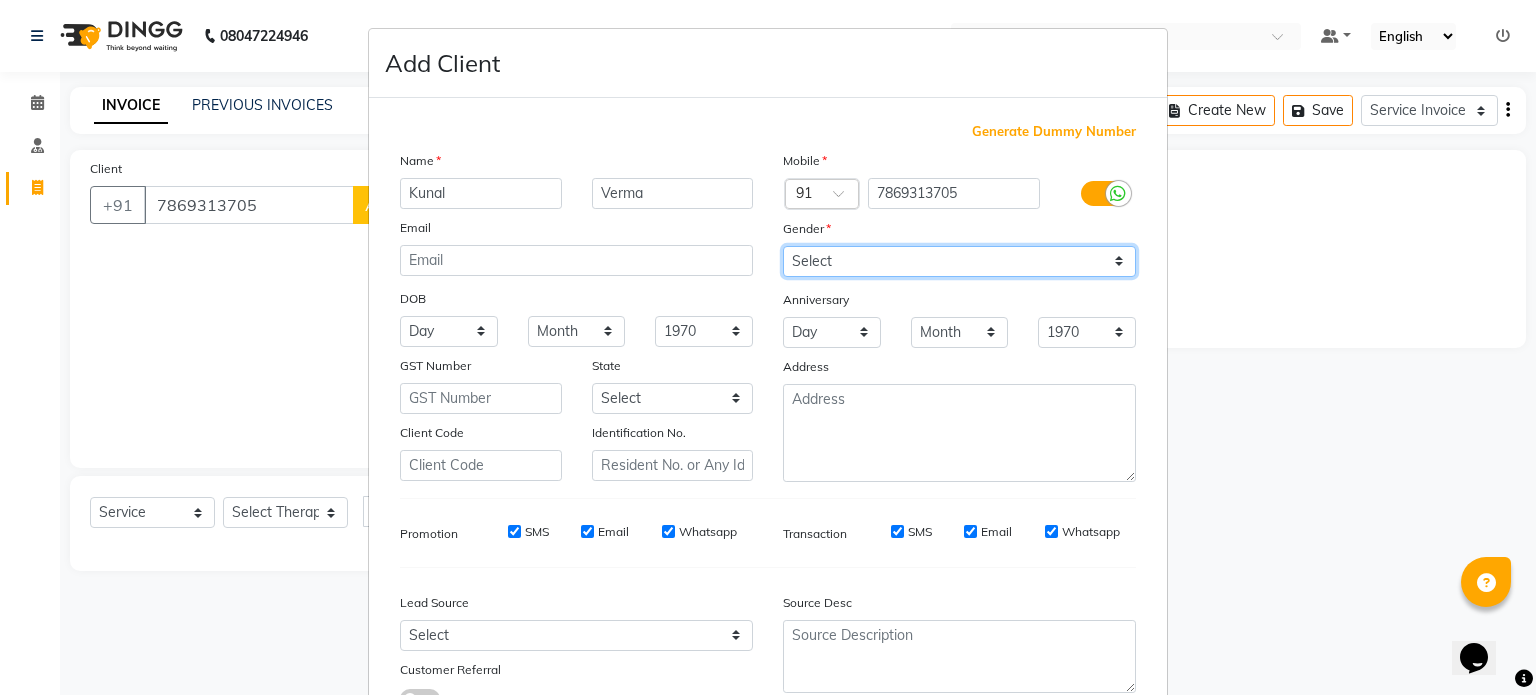 click on "Select [DEMOGRAPHIC_DATA] [DEMOGRAPHIC_DATA] Other Prefer Not To Say" at bounding box center (959, 261) 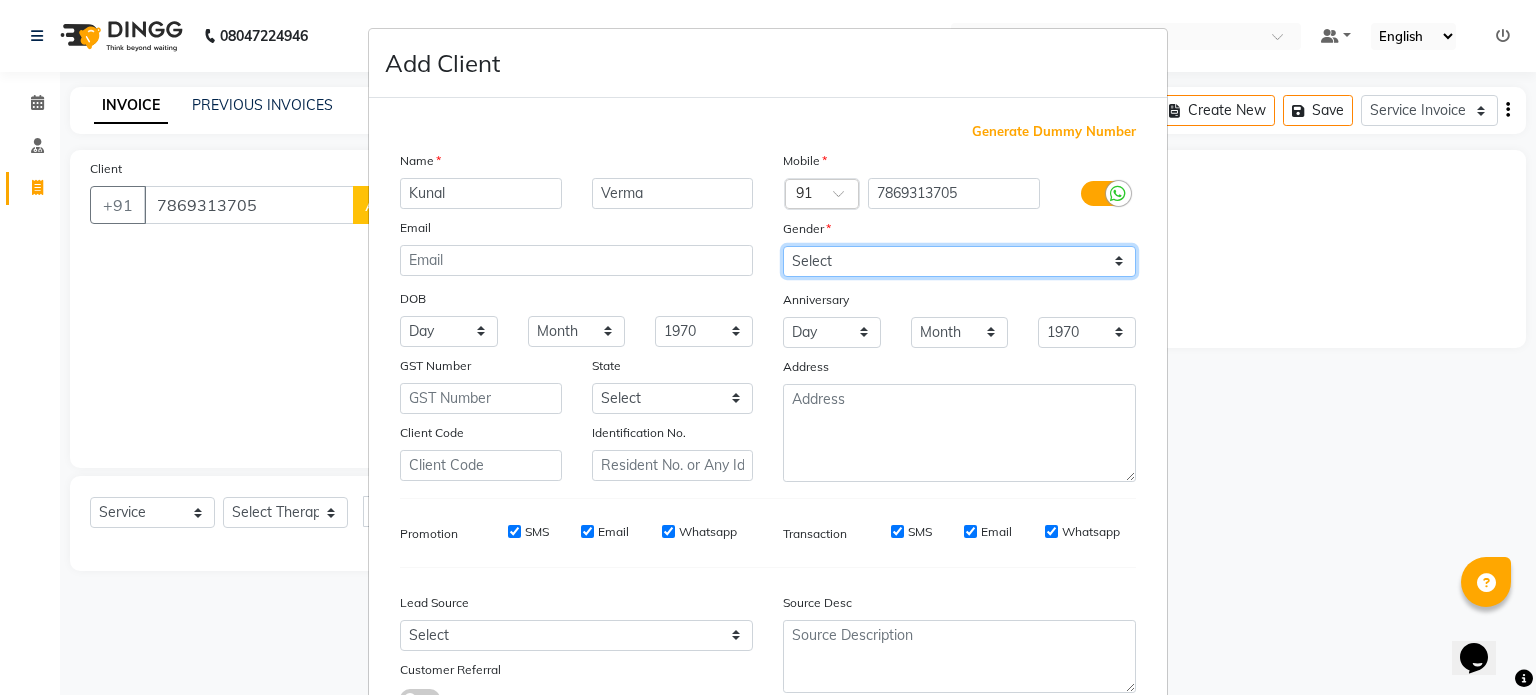 select on "[DEMOGRAPHIC_DATA]" 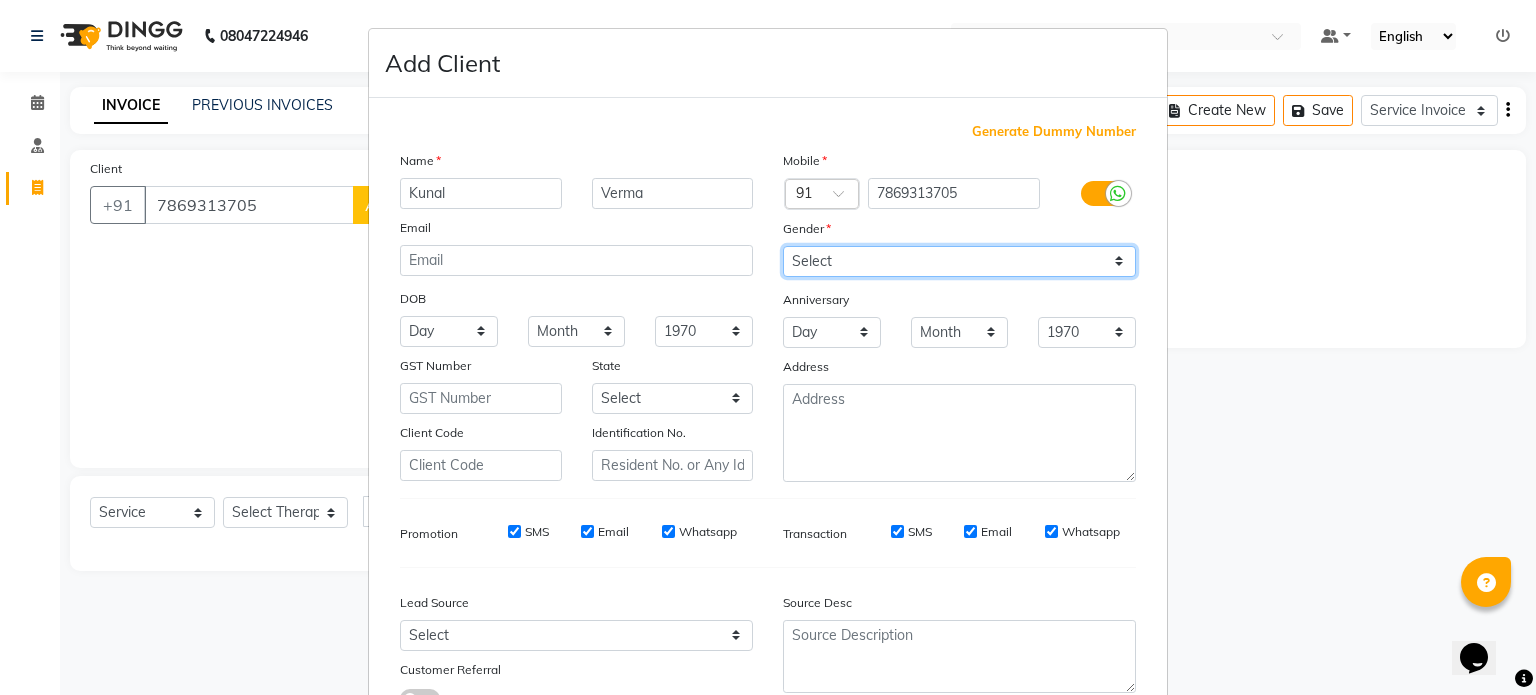 click on "Select [DEMOGRAPHIC_DATA] [DEMOGRAPHIC_DATA] Other Prefer Not To Say" at bounding box center (959, 261) 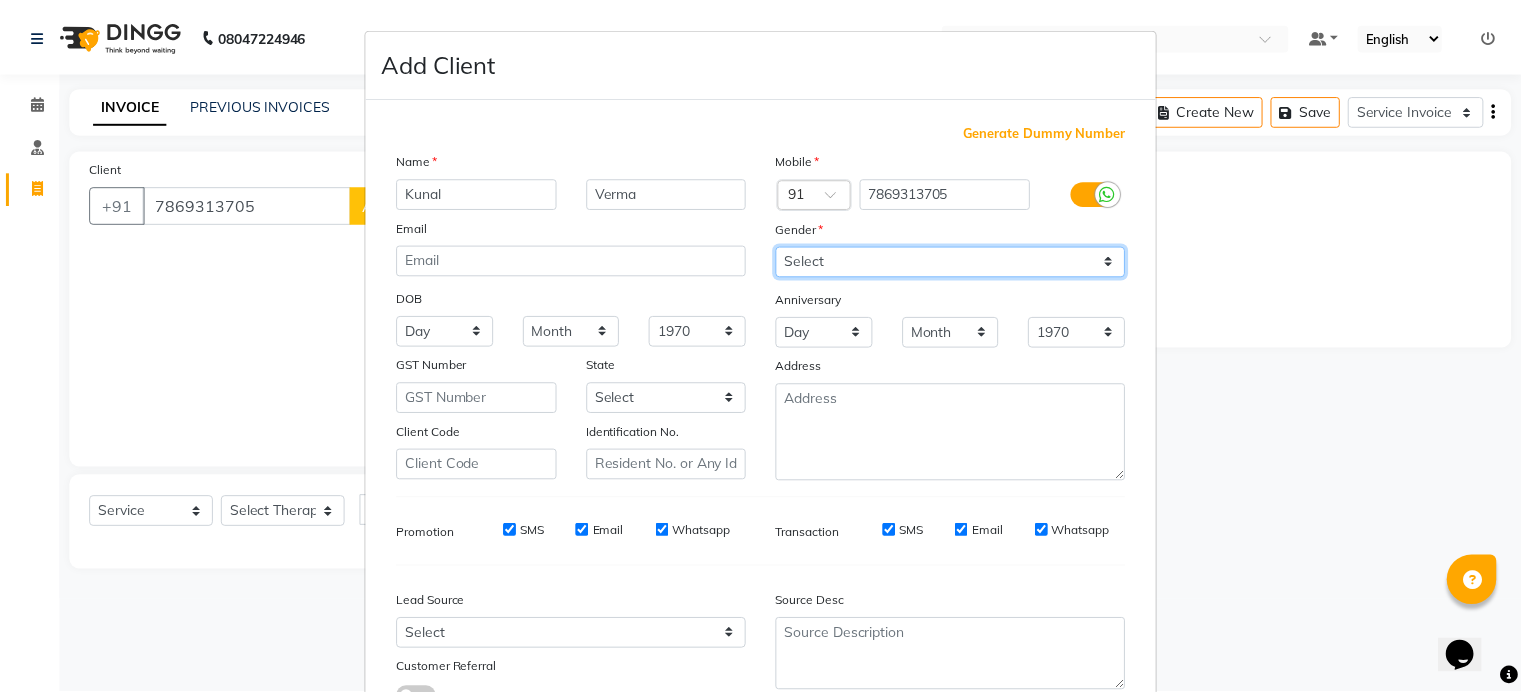scroll, scrollTop: 161, scrollLeft: 0, axis: vertical 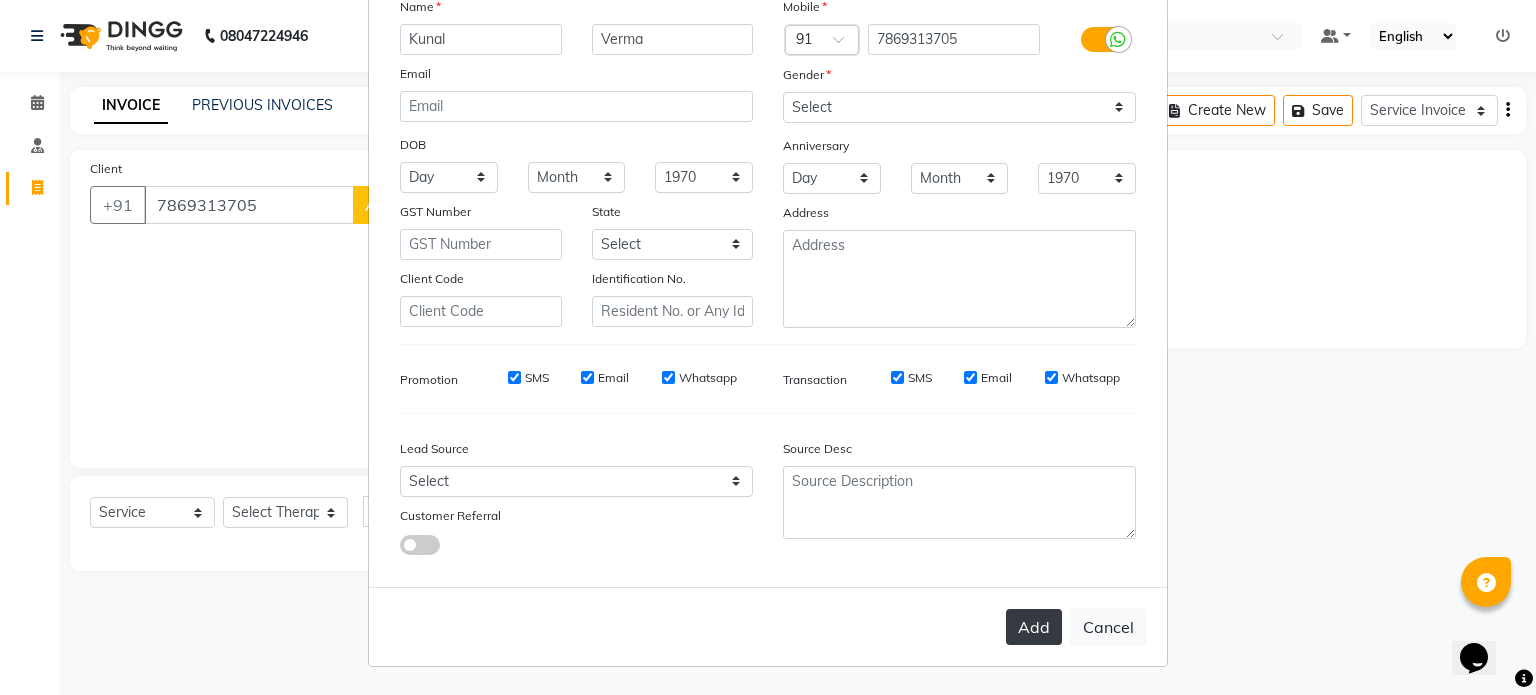 click on "Add" at bounding box center [1034, 627] 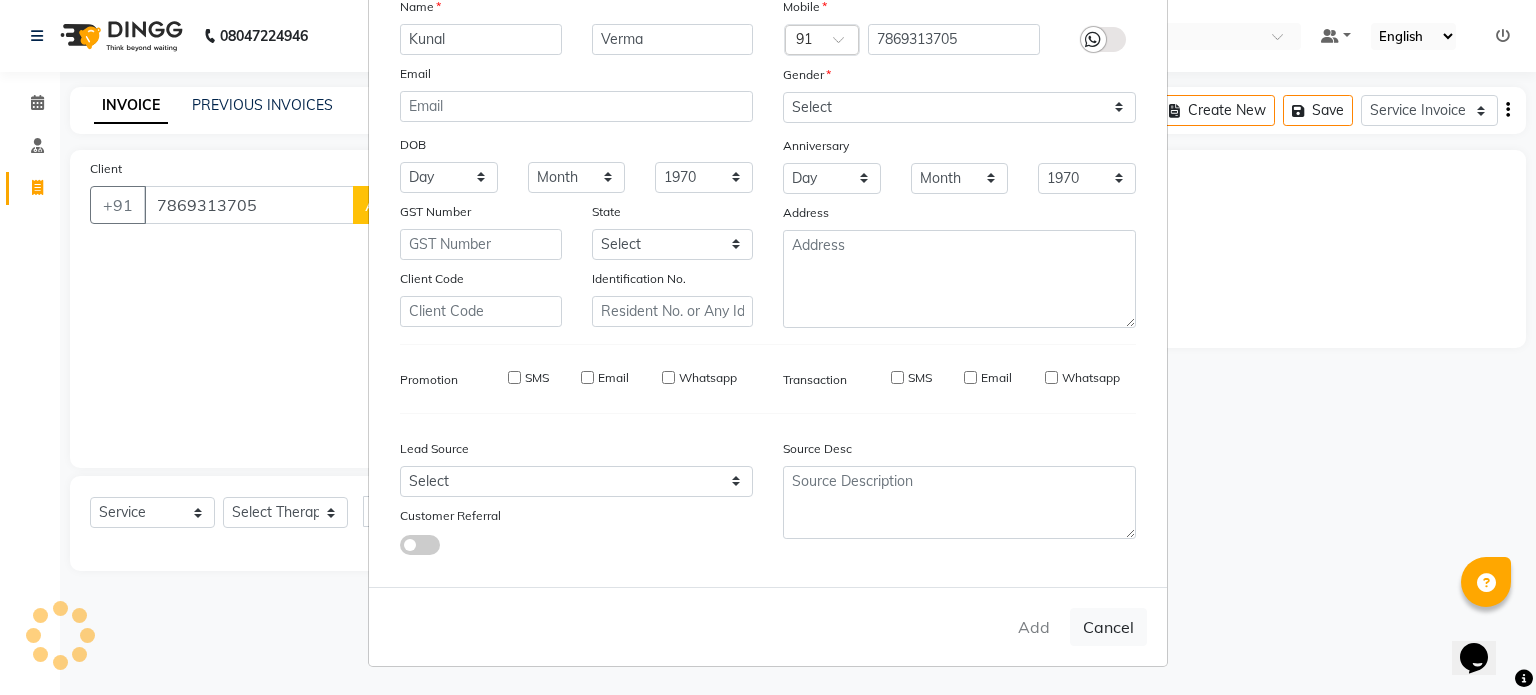 type on "78******05" 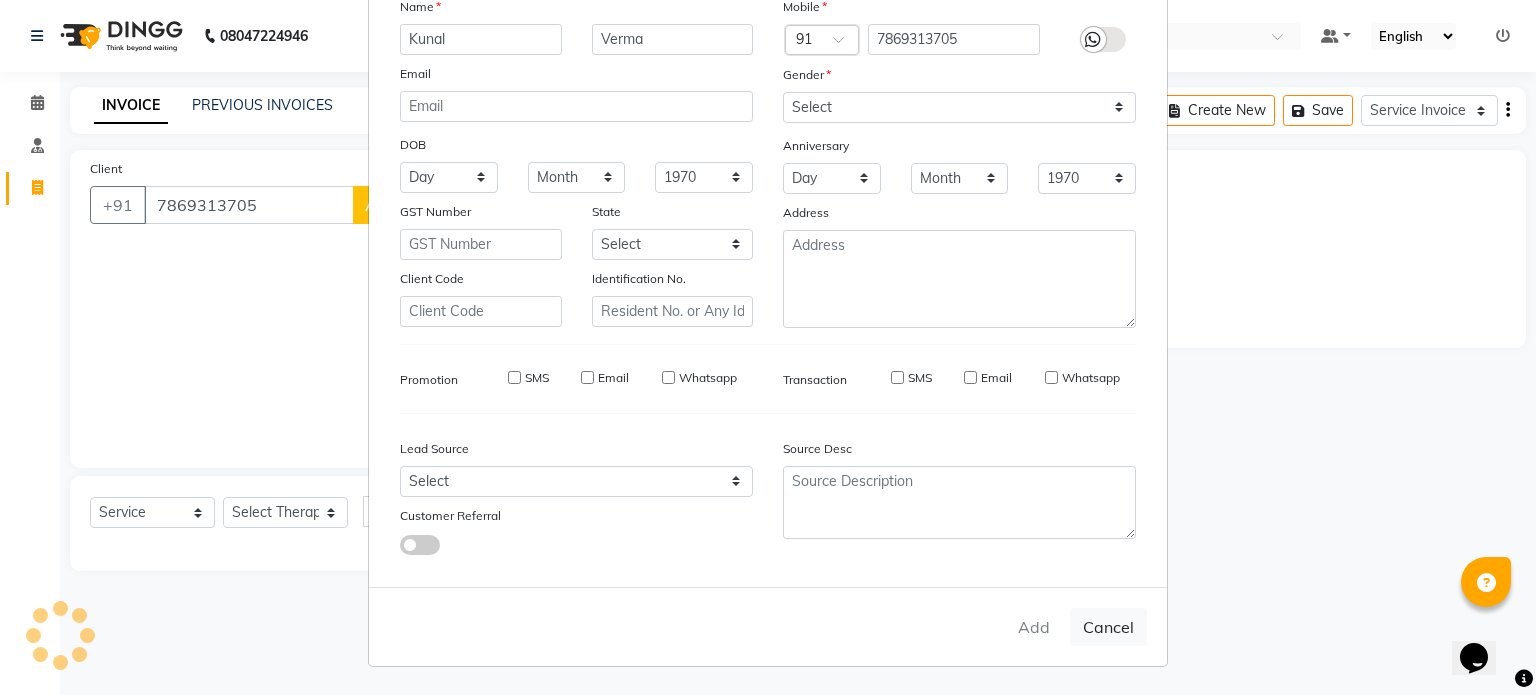 type 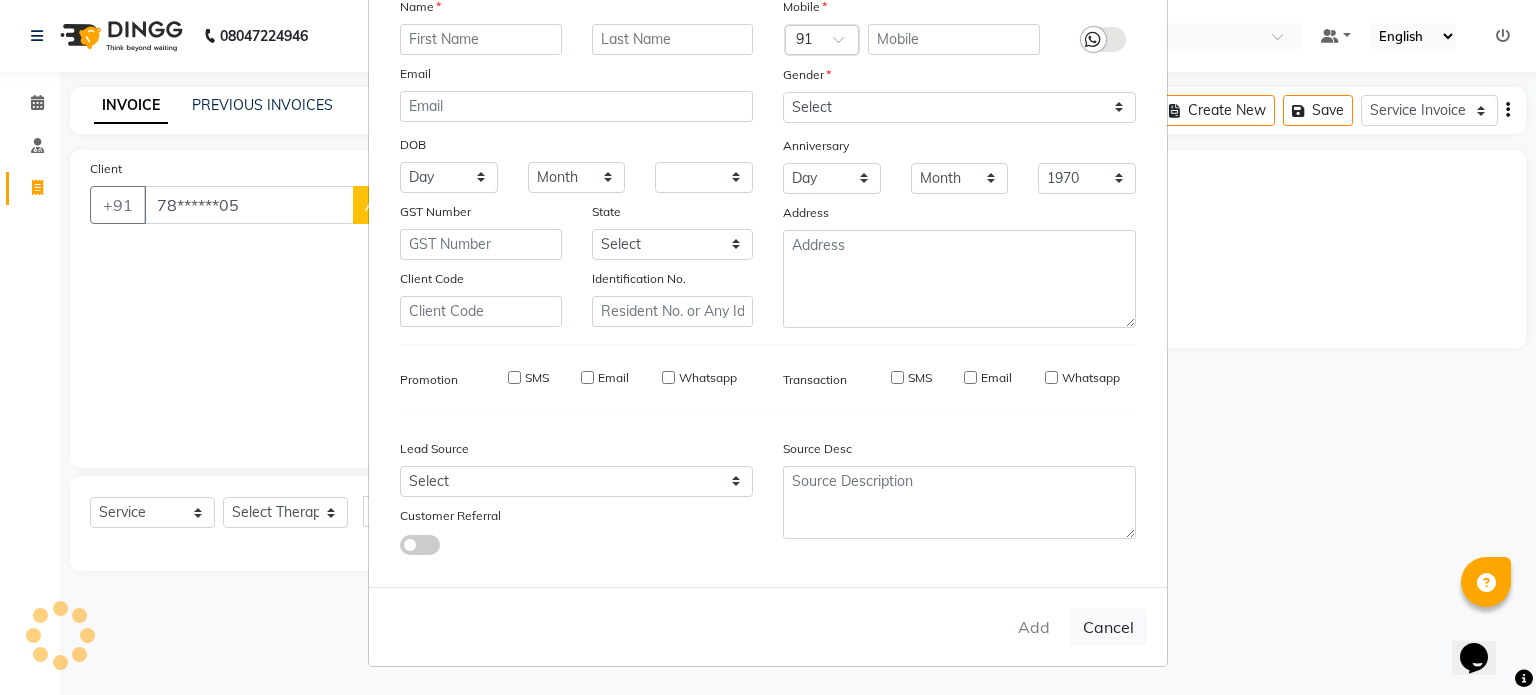 select 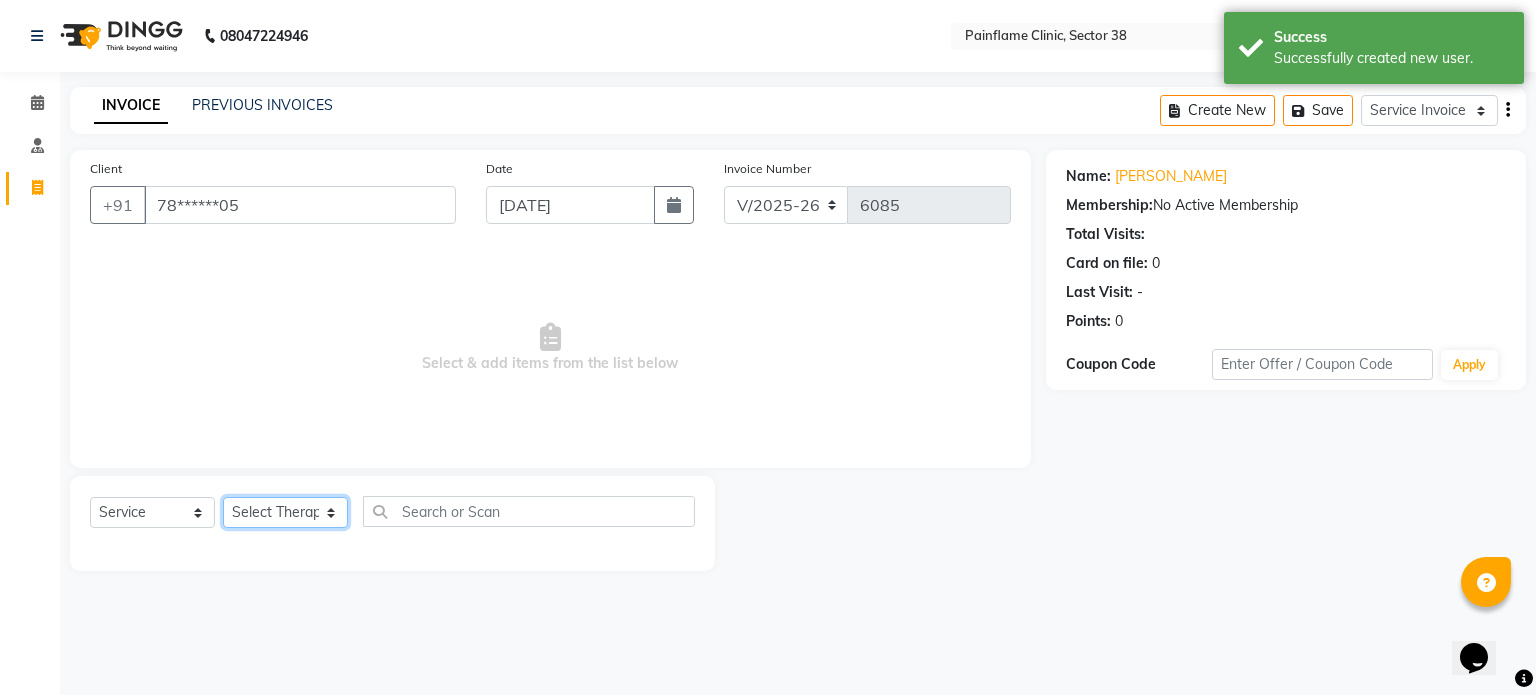 click on "Select Therapist [PERSON_NAME] Dr [PERSON_NAME] [PERSON_NAME] Dr [PERSON_NAME] Dr. Suraj [PERSON_NAME] [PERSON_NAME] [PERSON_NAME] [PERSON_NAME] Reception 1  Reception 2 Reception 3" 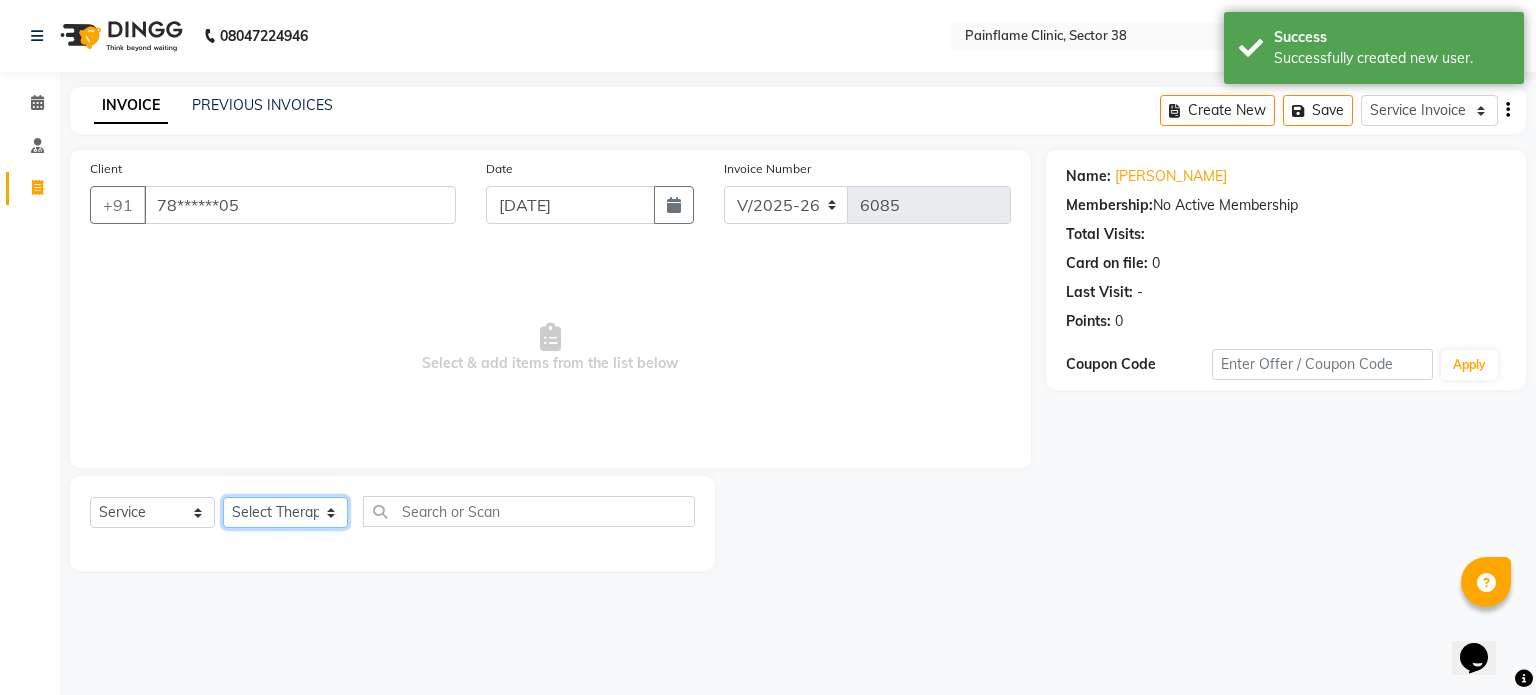 select on "20216" 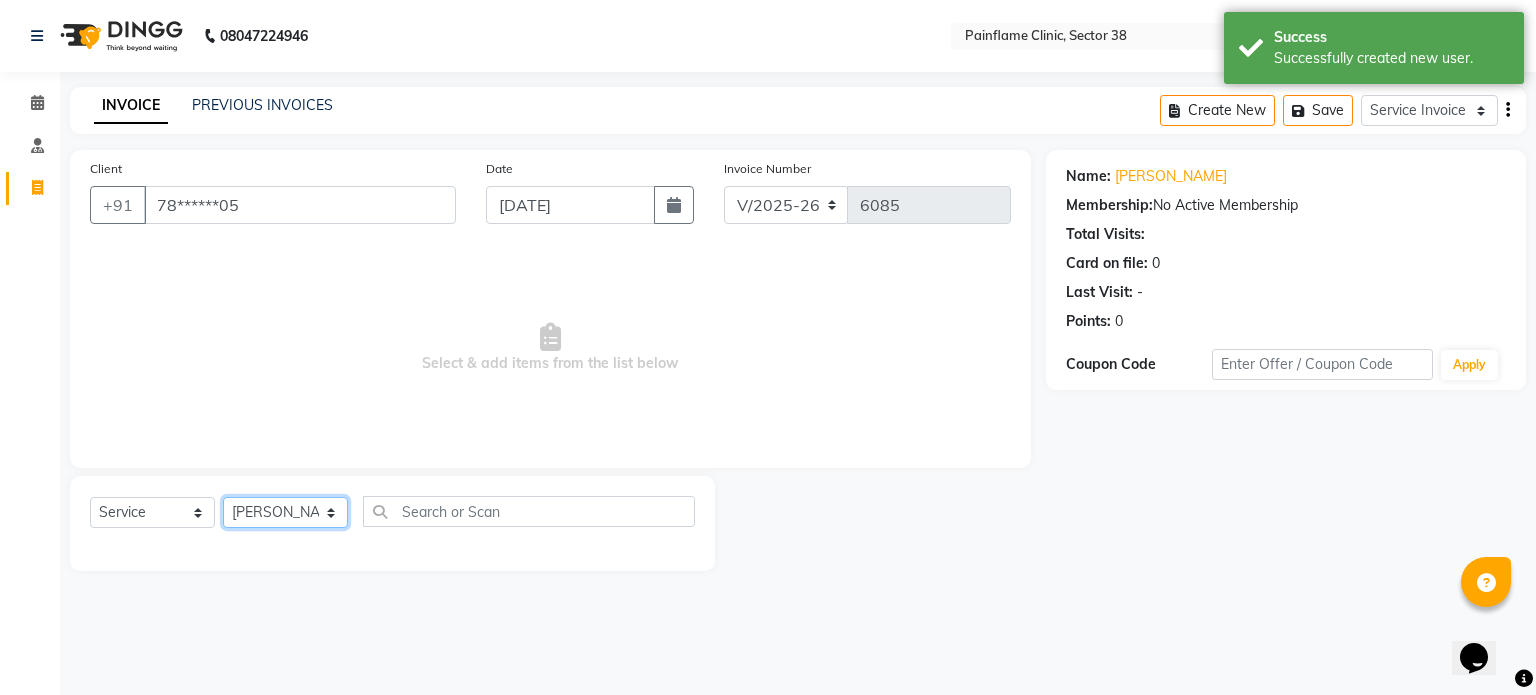 click on "Select Therapist [PERSON_NAME] Dr [PERSON_NAME] [PERSON_NAME] Dr [PERSON_NAME] Dr. Suraj [PERSON_NAME] [PERSON_NAME] [PERSON_NAME] [PERSON_NAME] Reception 1  Reception 2 Reception 3" 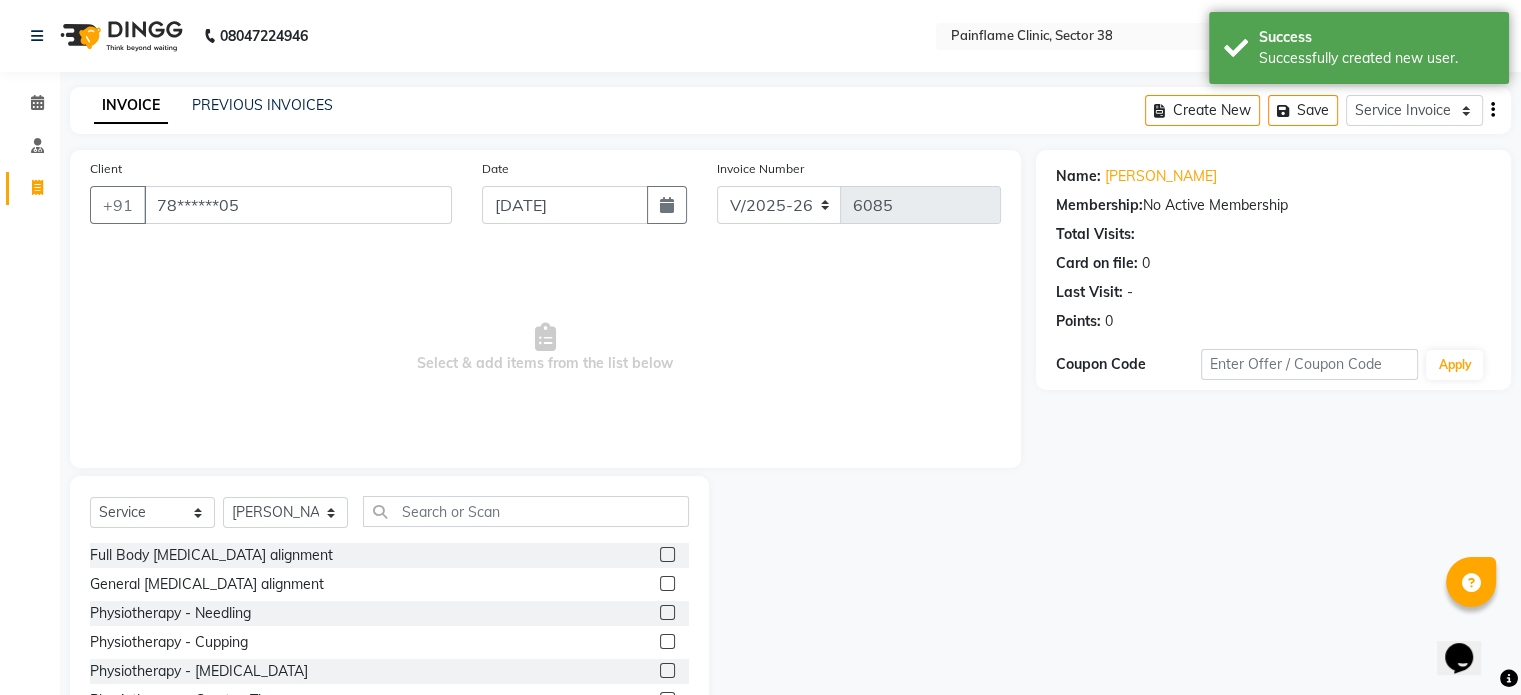 click 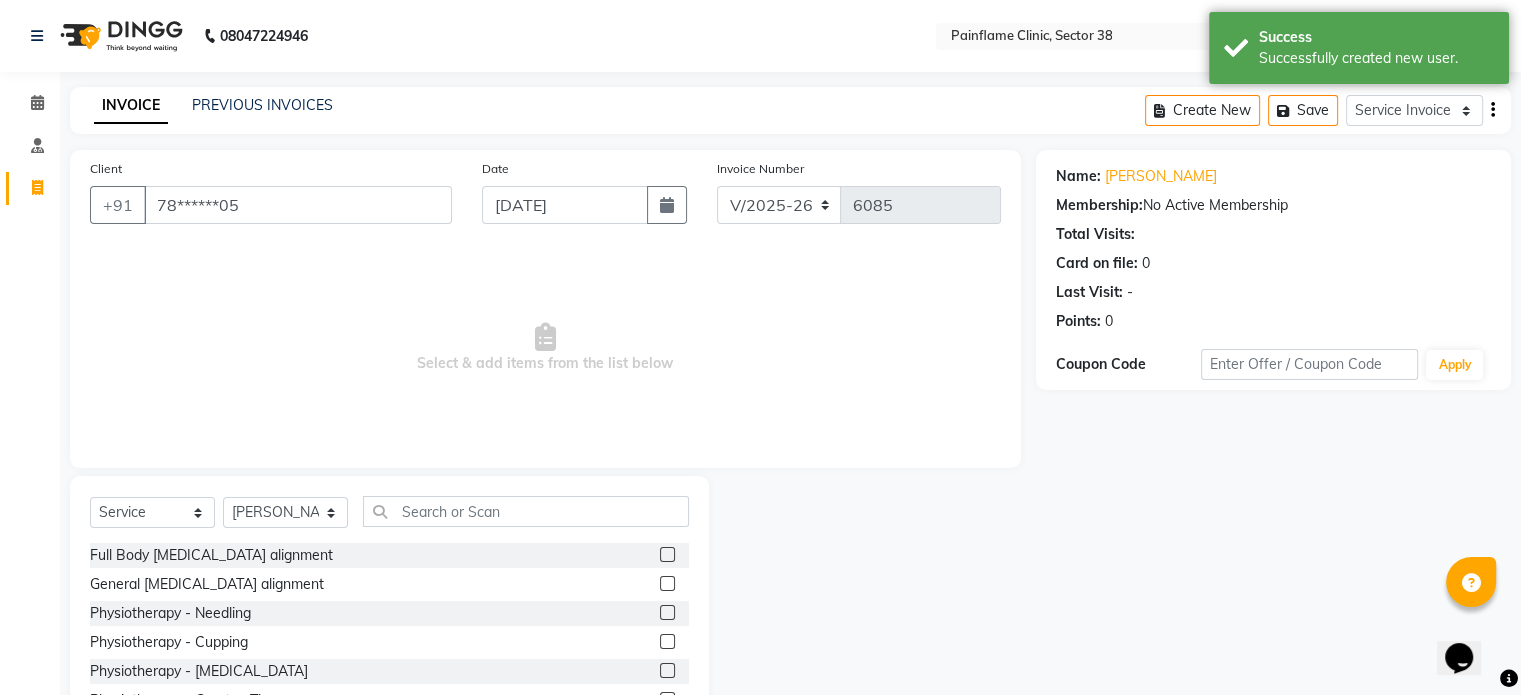 click at bounding box center [666, 584] 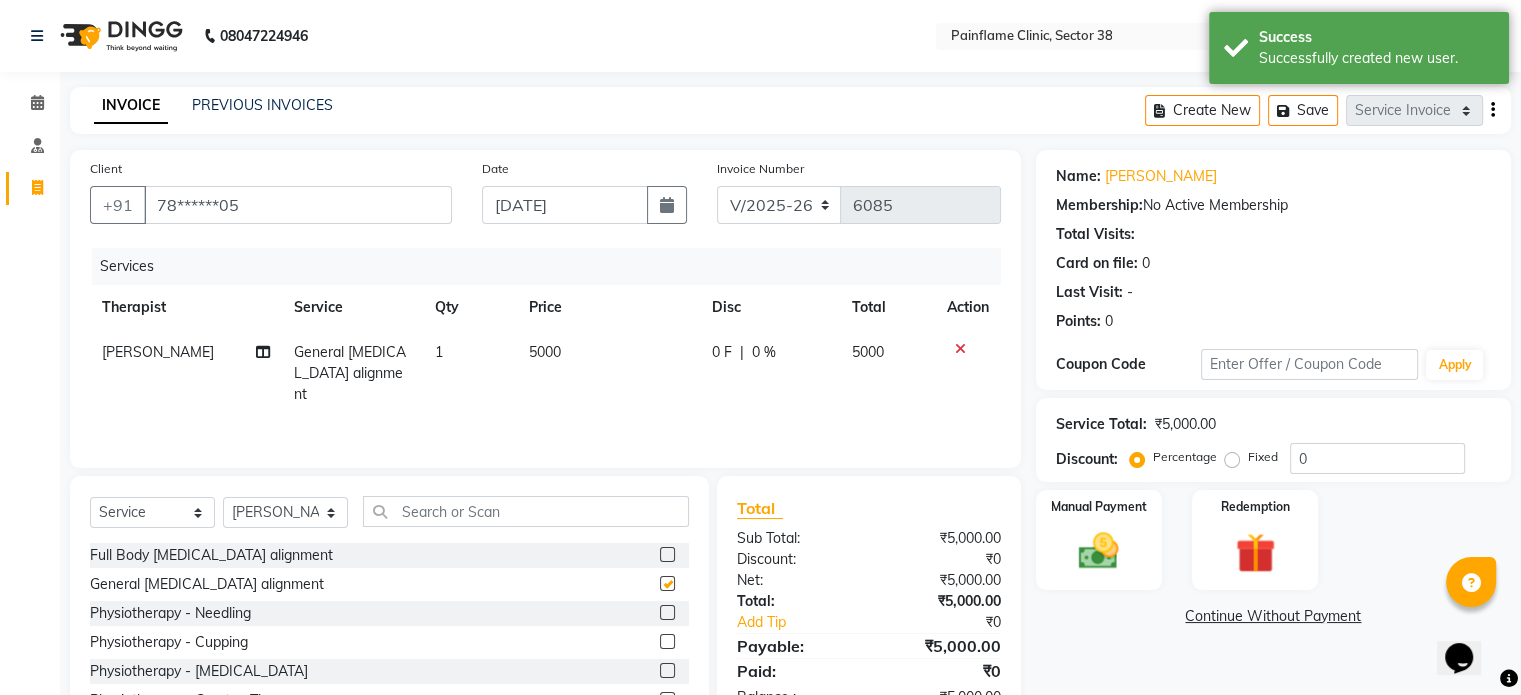 checkbox on "false" 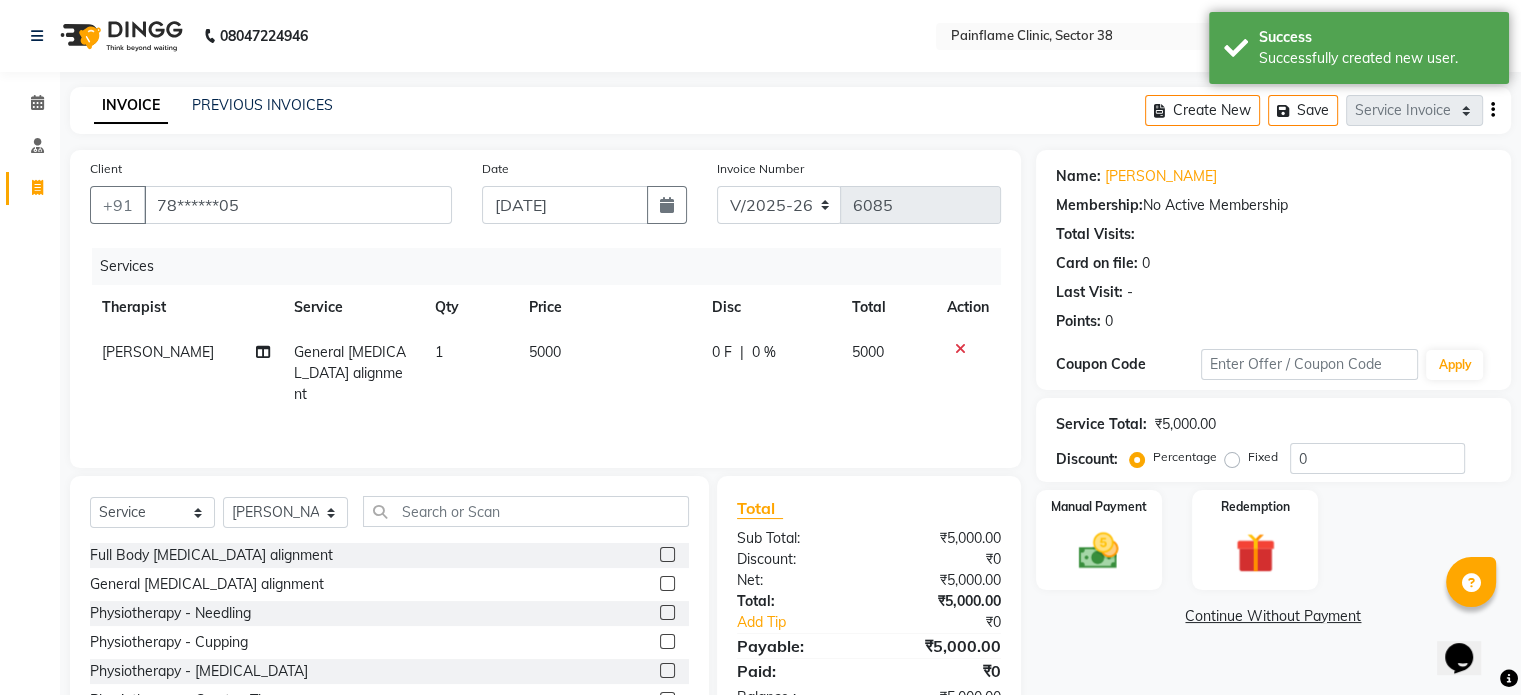 click on "5000" 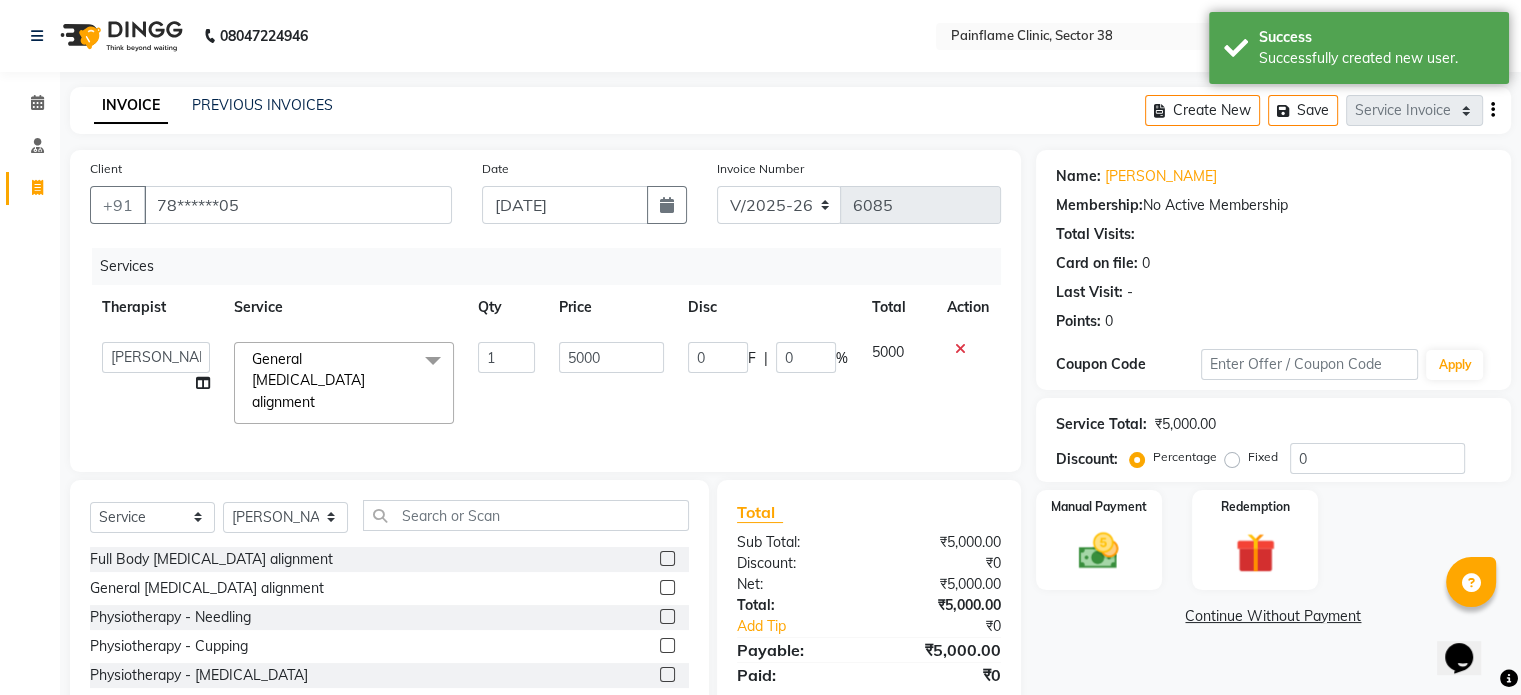 click on "5000" 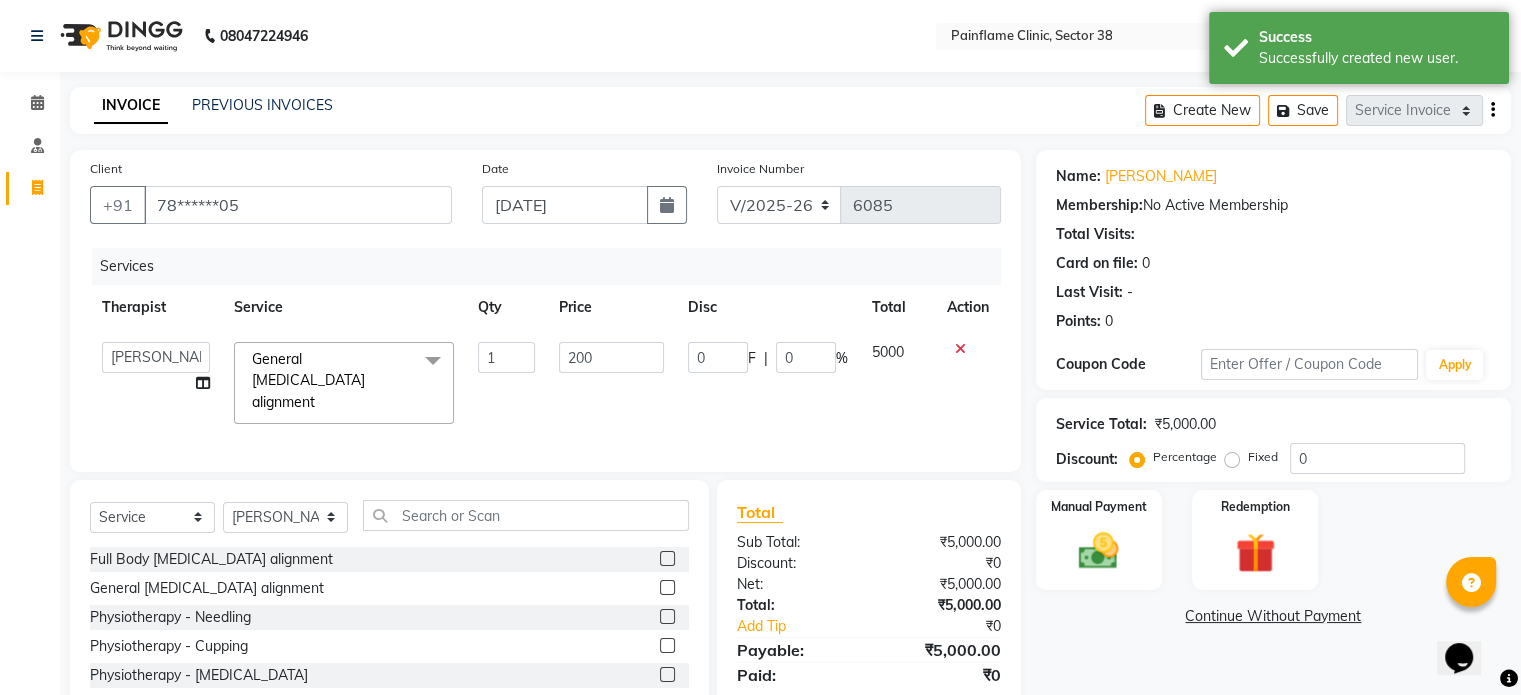 type on "2000" 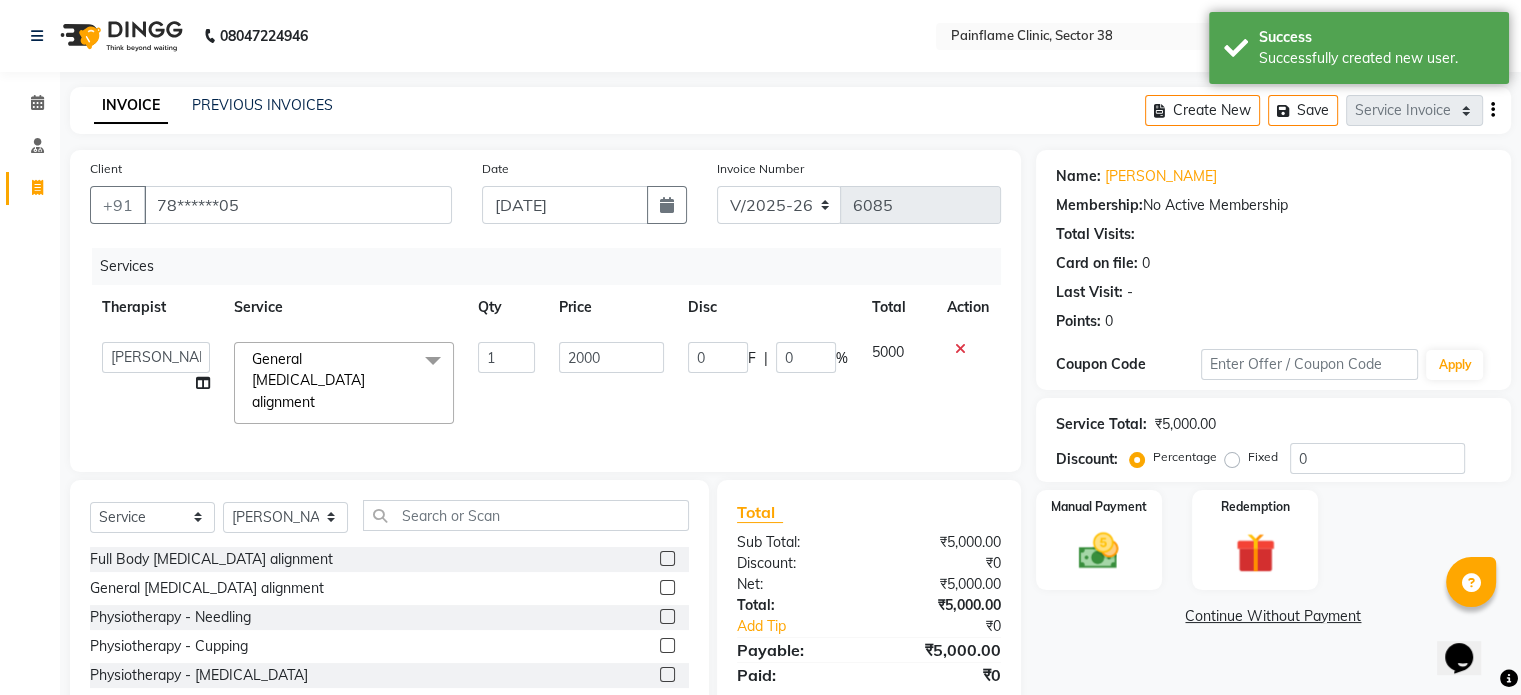 scroll, scrollTop: 106, scrollLeft: 0, axis: vertical 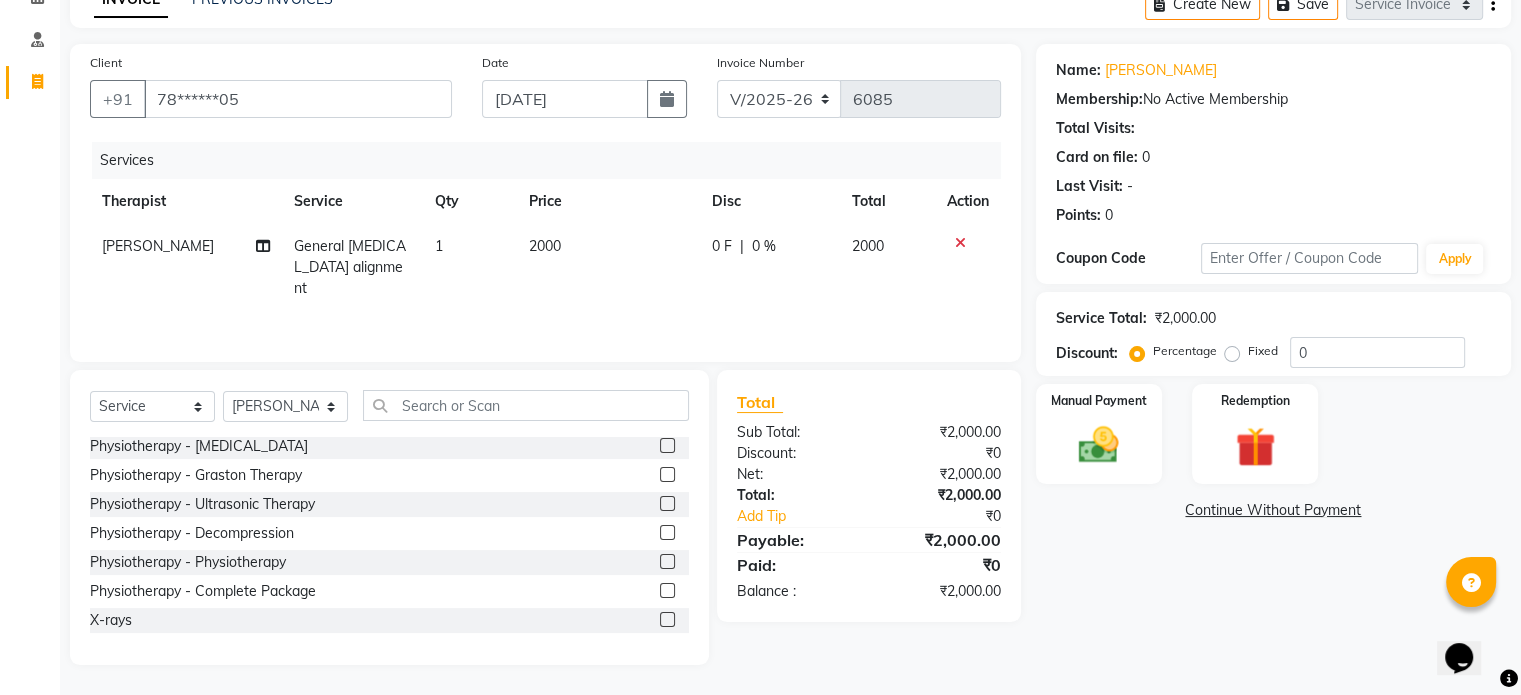 click 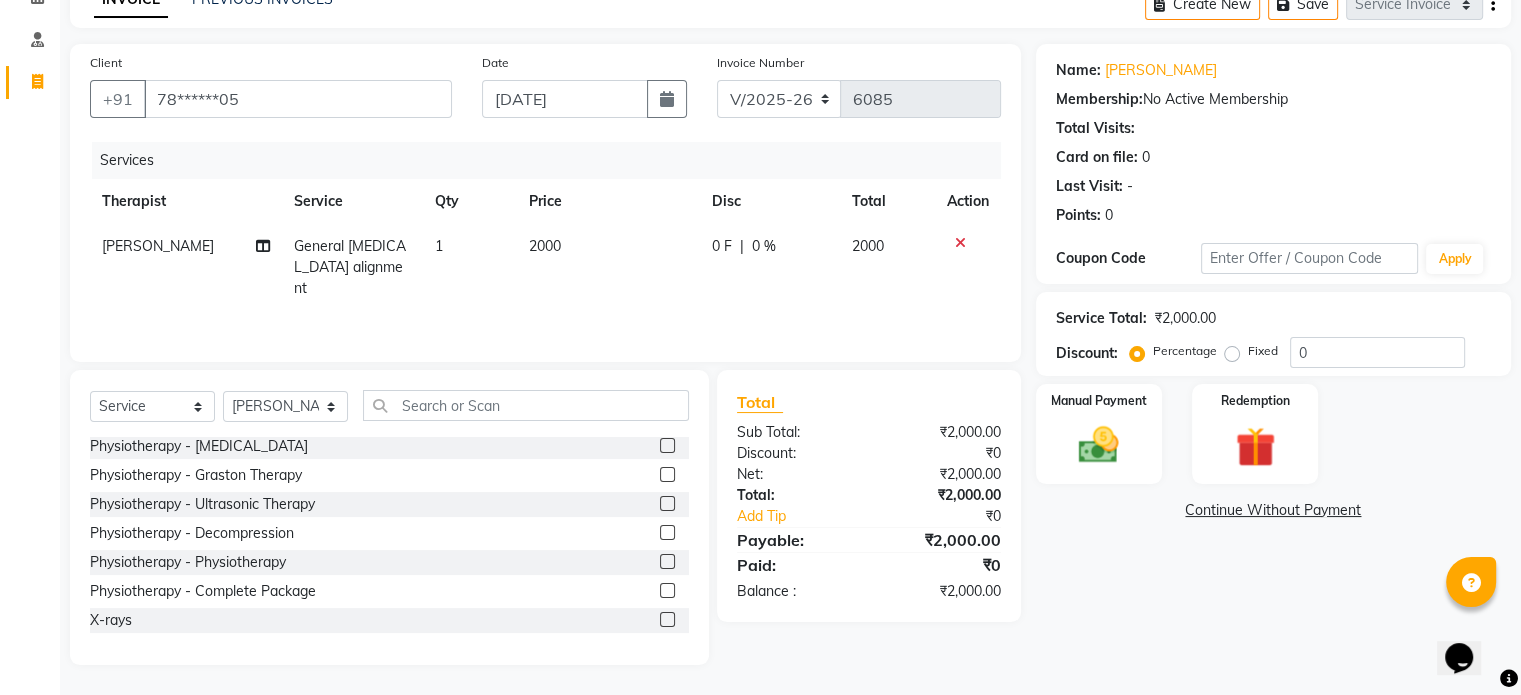 click at bounding box center [666, 620] 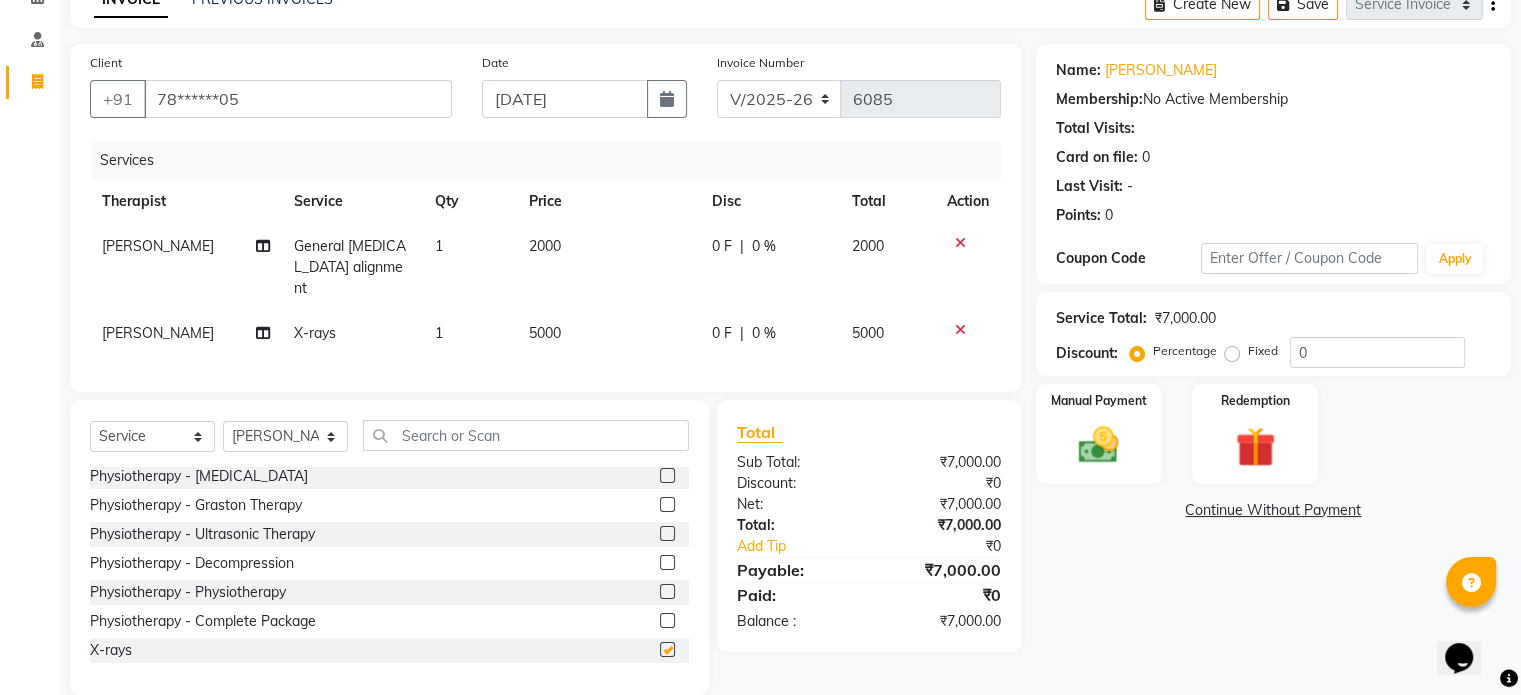 checkbox on "false" 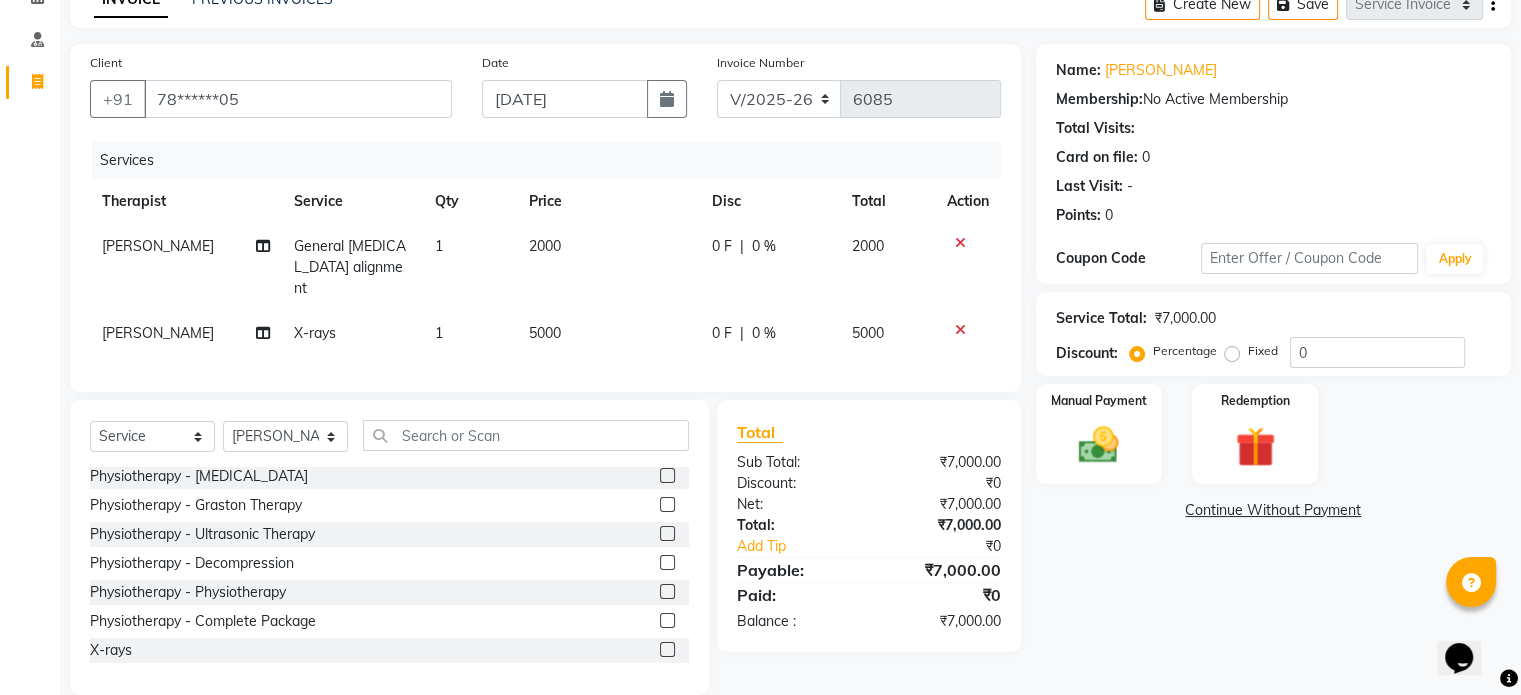 click on "5000" 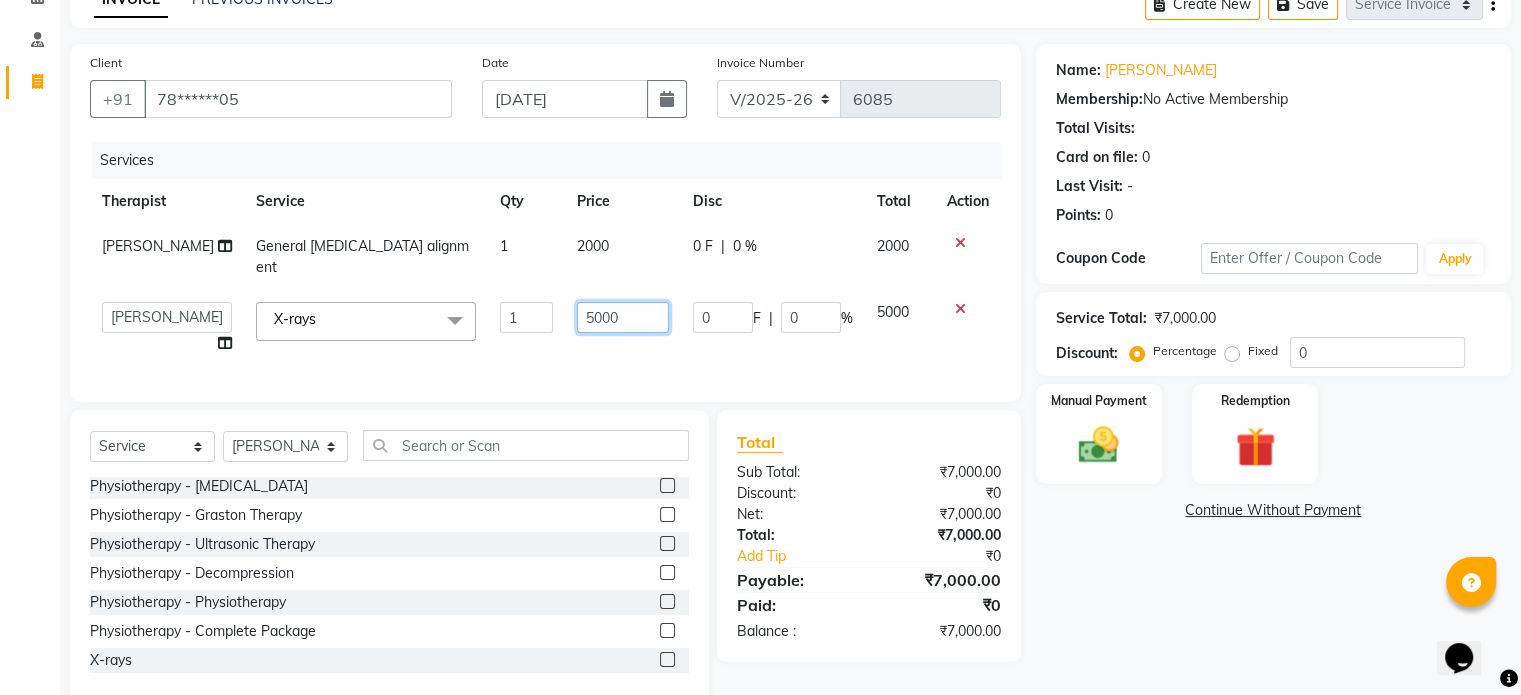 click on "5000" 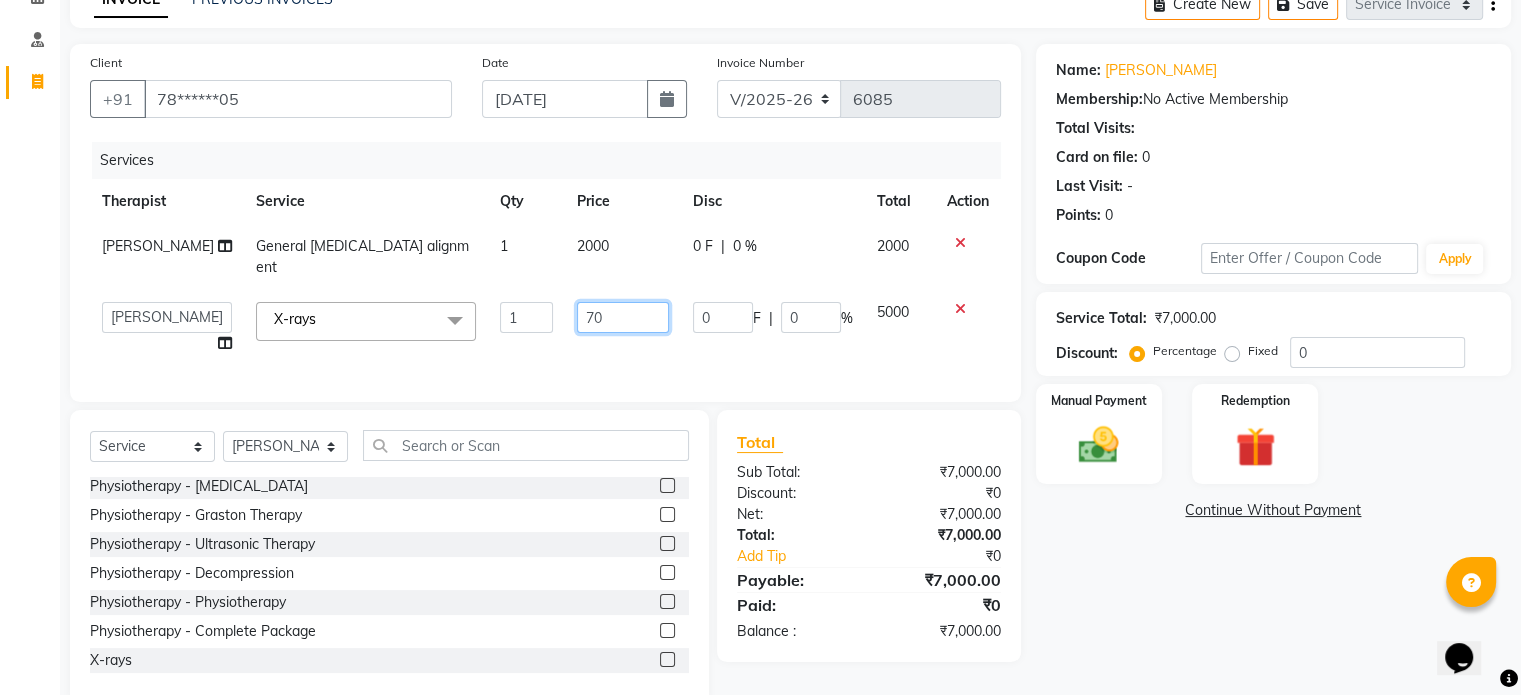type on "700" 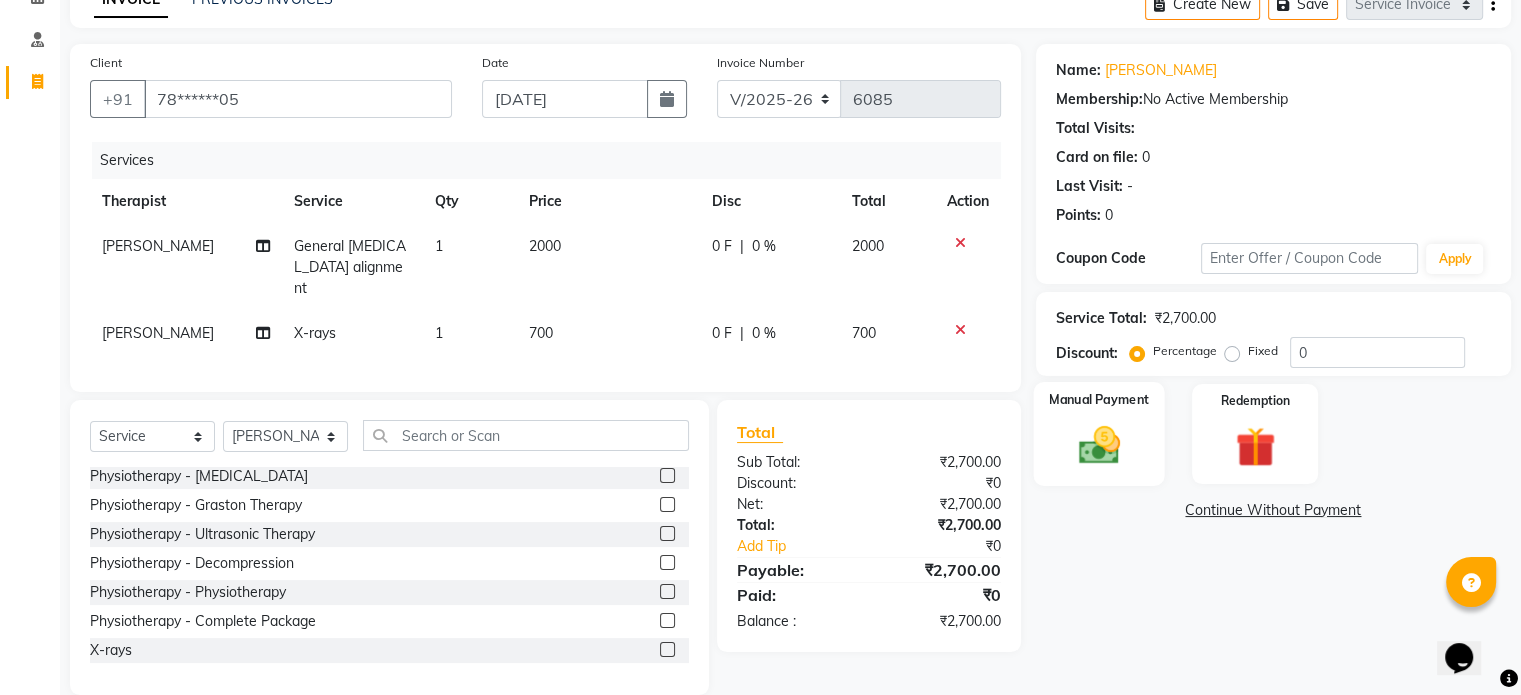 click 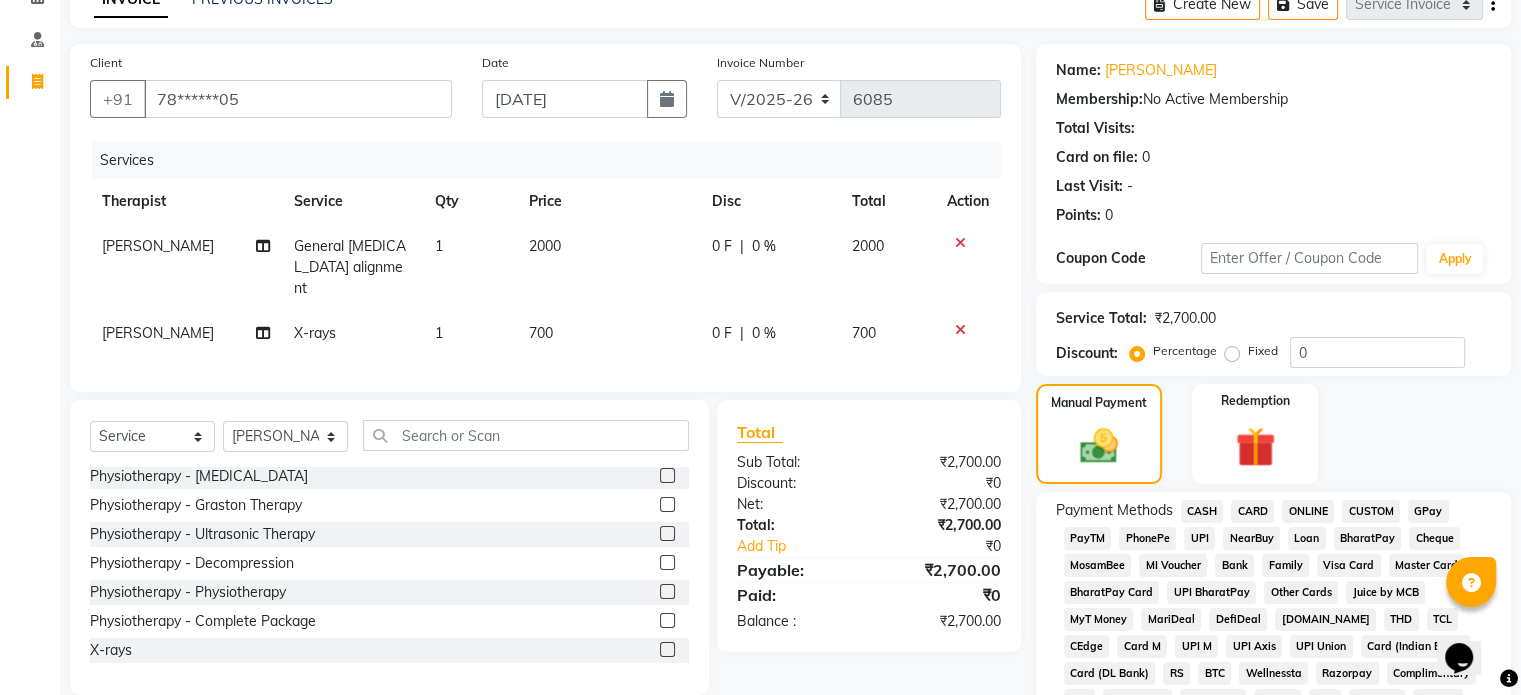 click on "UPI" 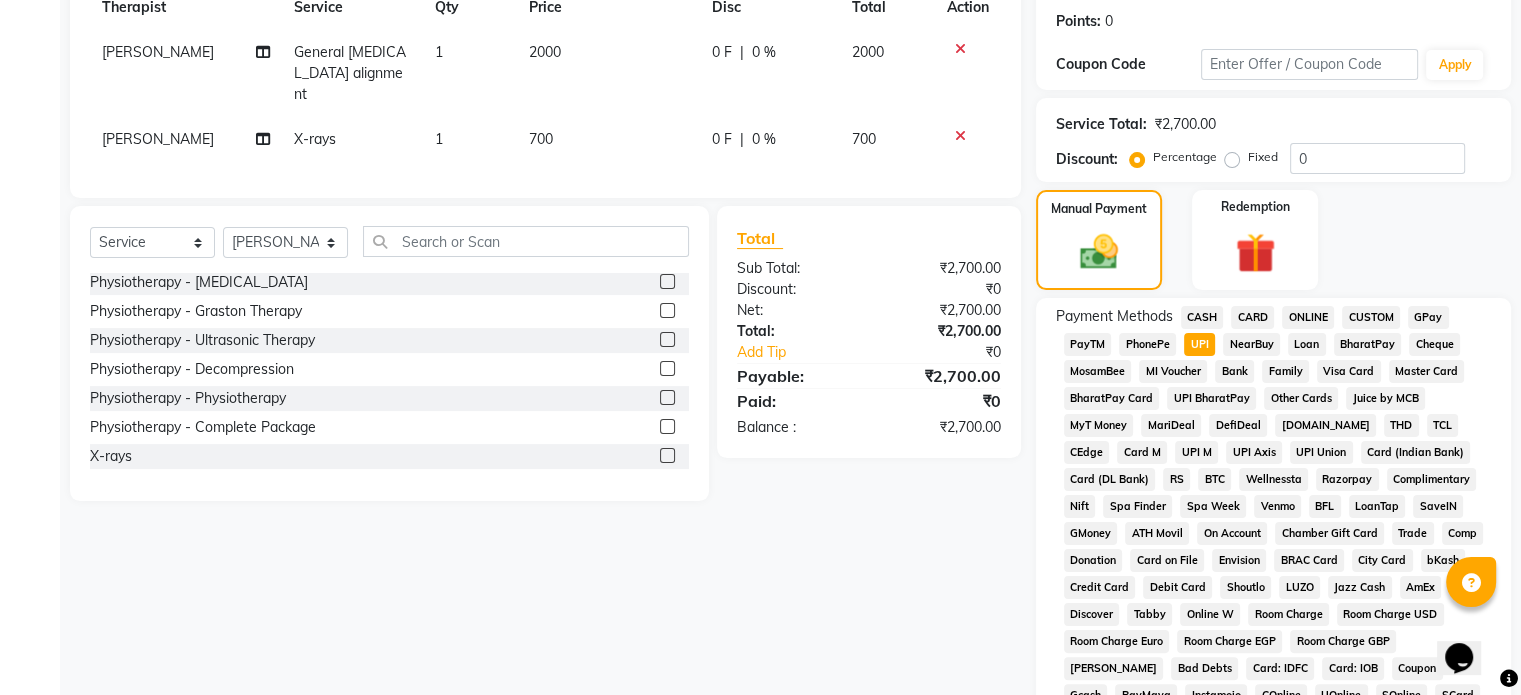 scroll, scrollTop: 652, scrollLeft: 0, axis: vertical 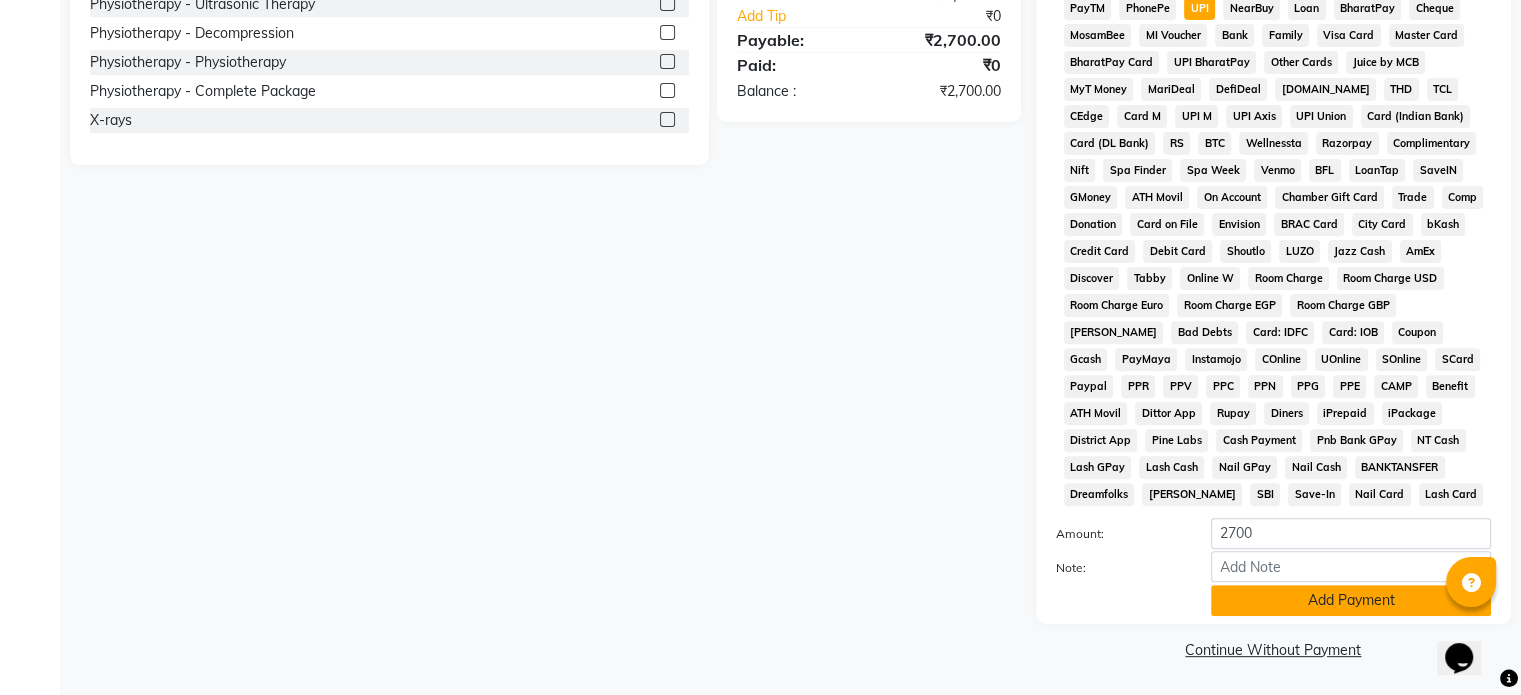 click on "Add Payment" 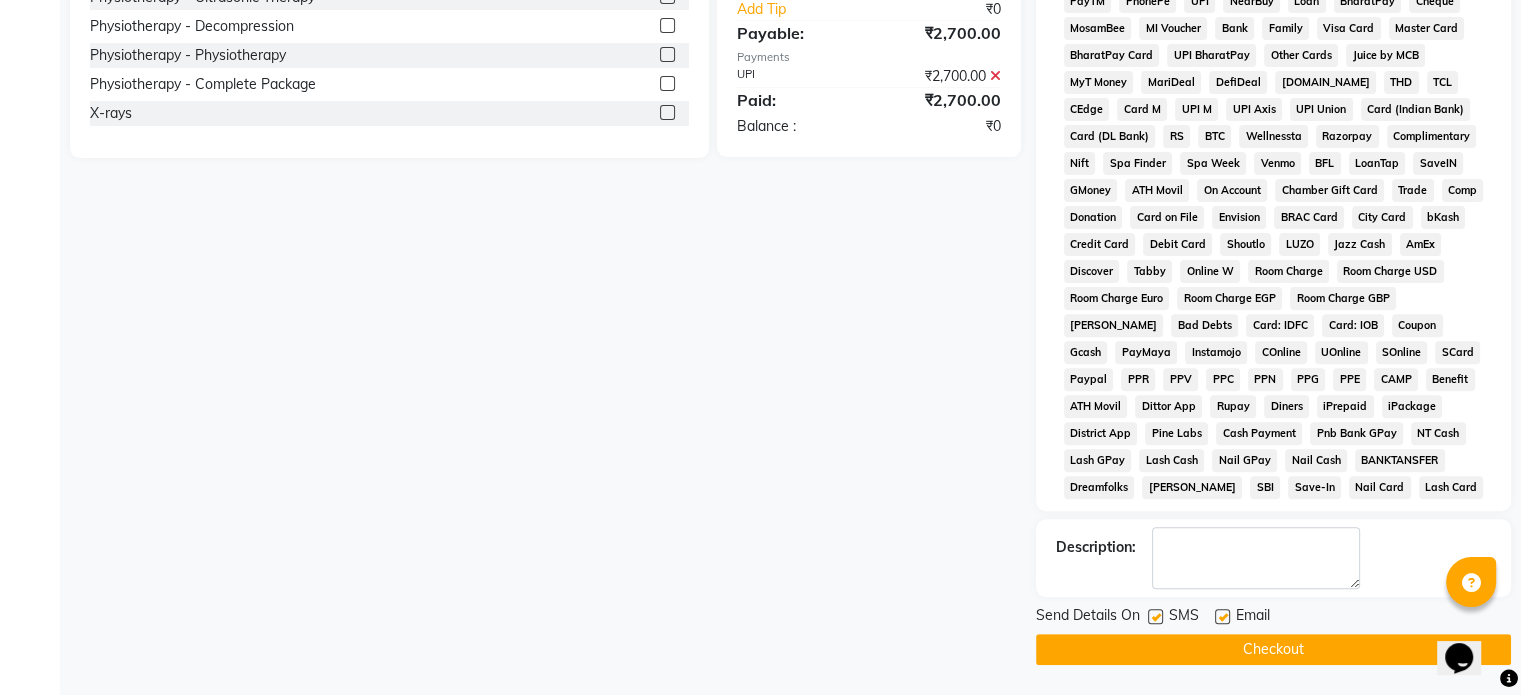 click on "SMS" 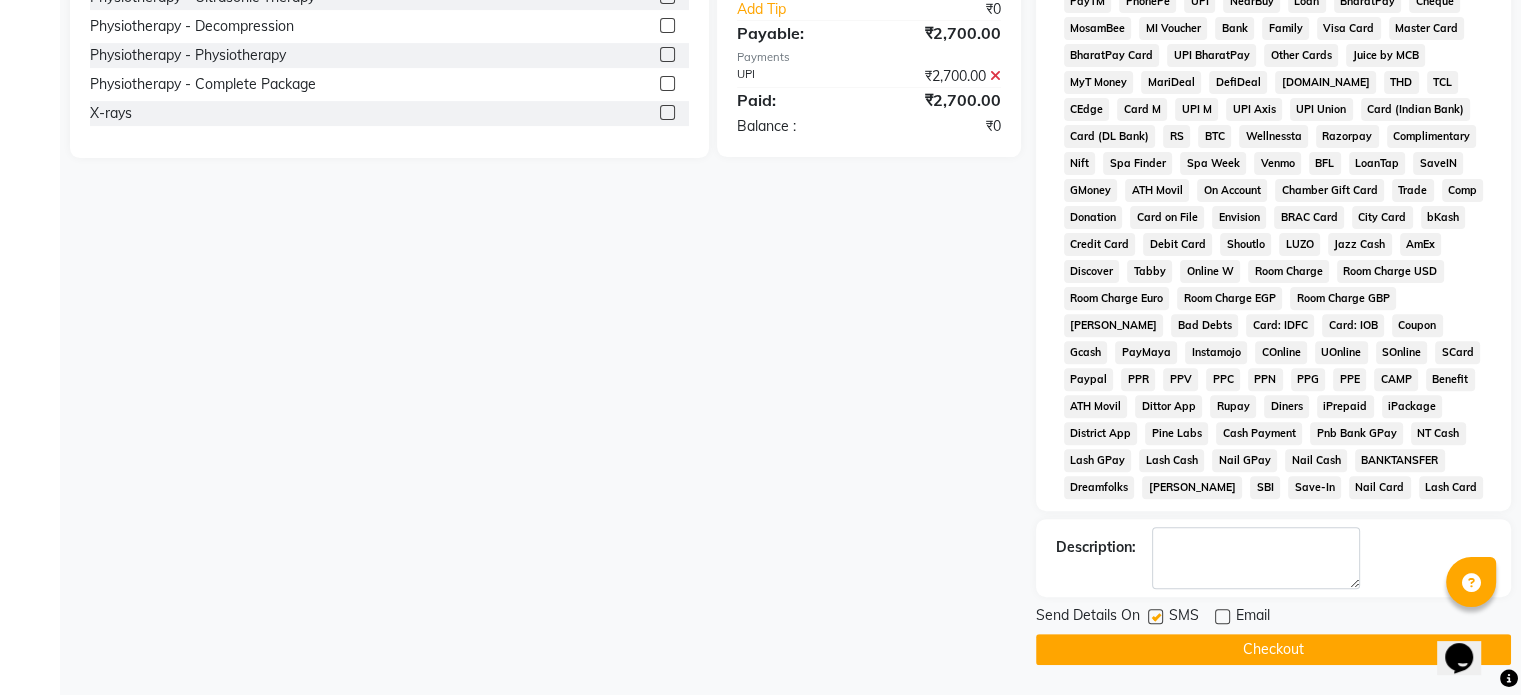 click 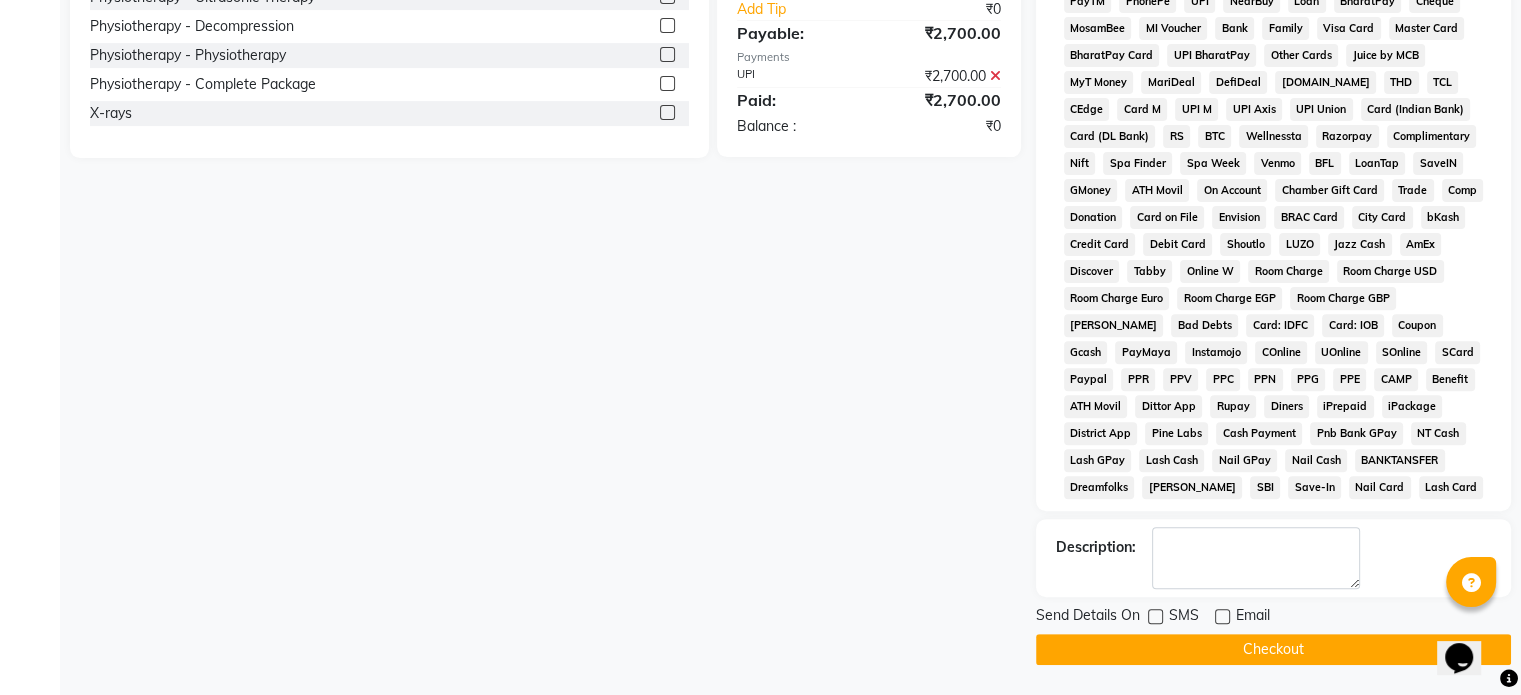 click on "Checkout" 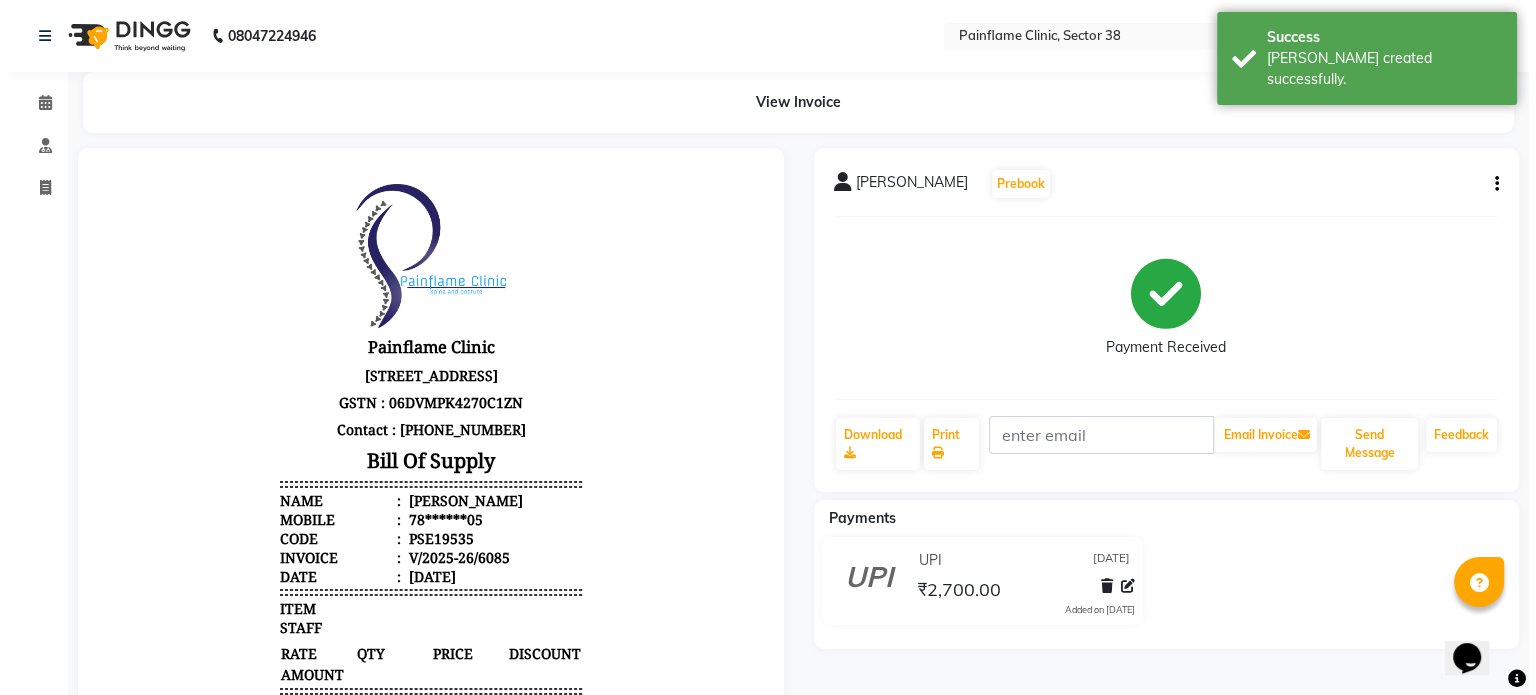scroll, scrollTop: 0, scrollLeft: 0, axis: both 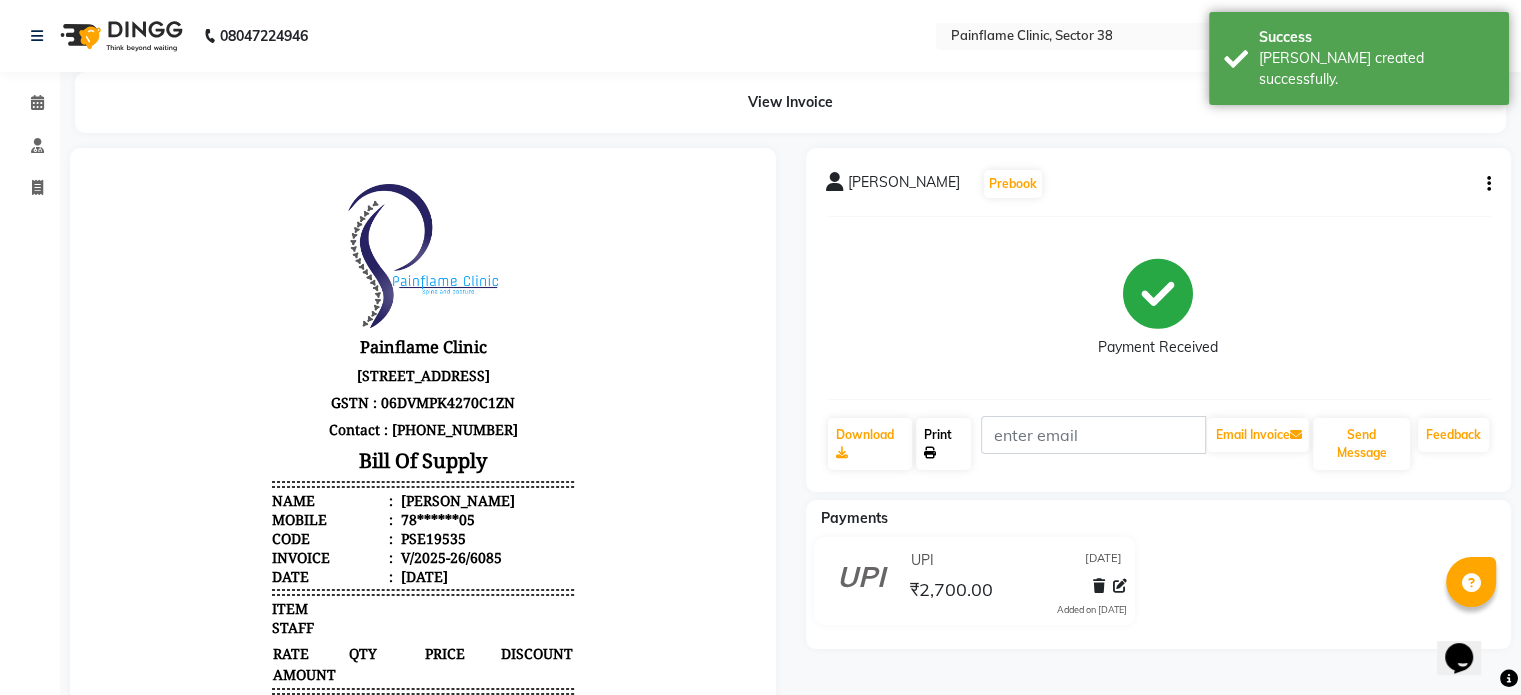 click on "Print" 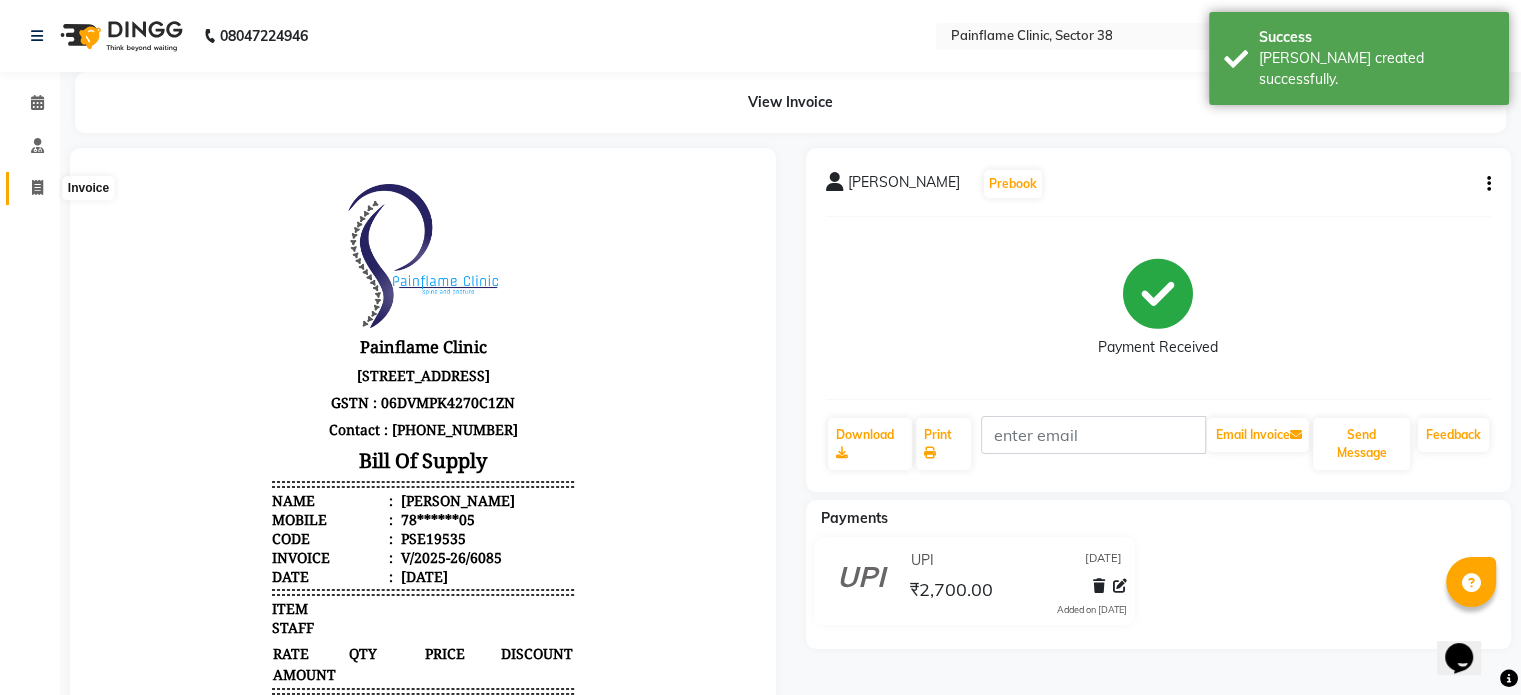 click 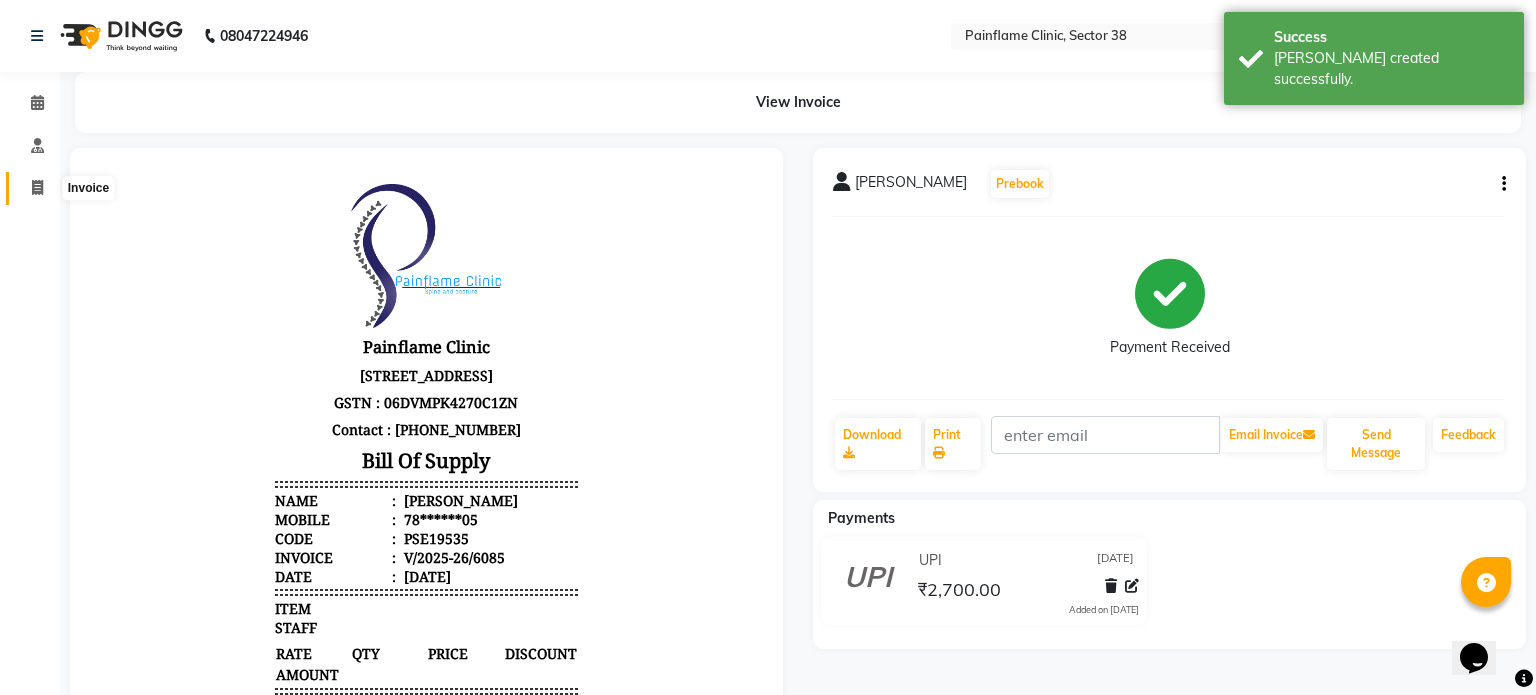 select on "3964" 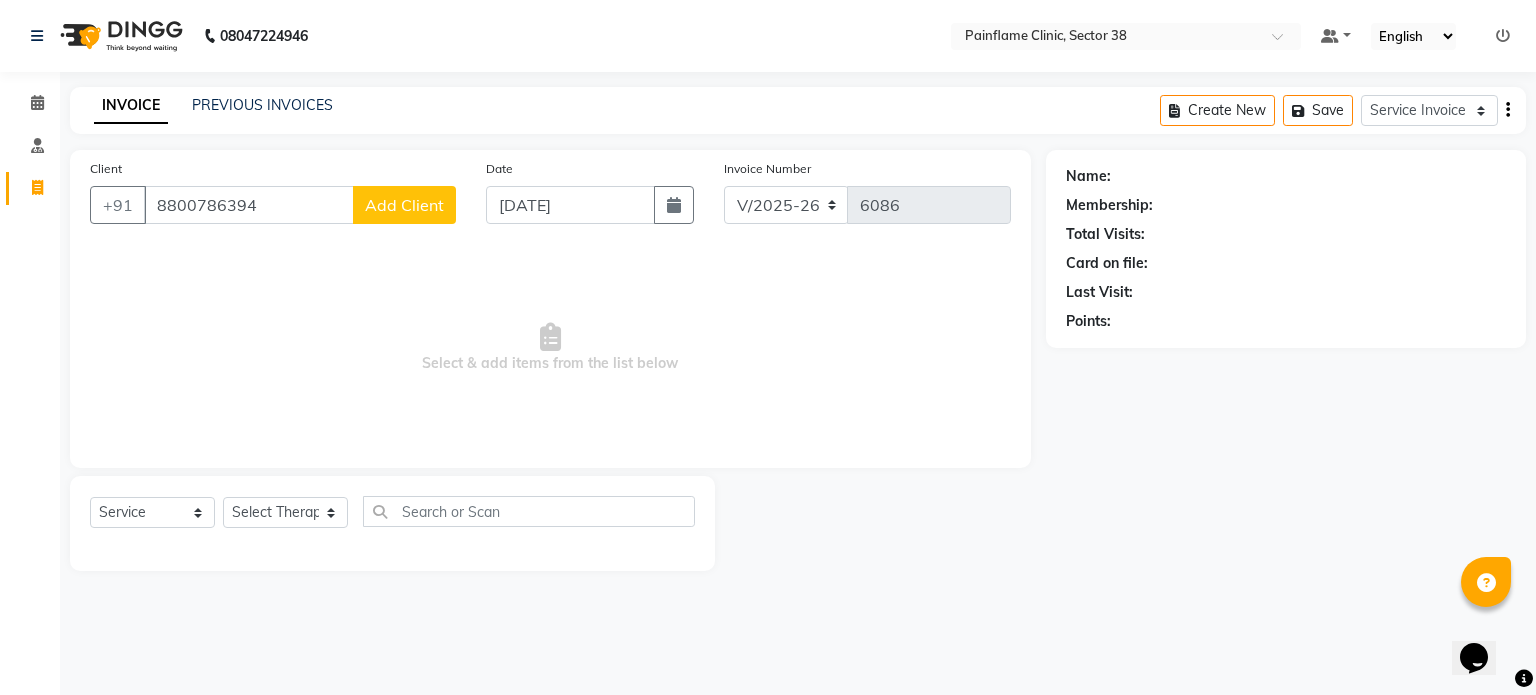 type on "8800786394" 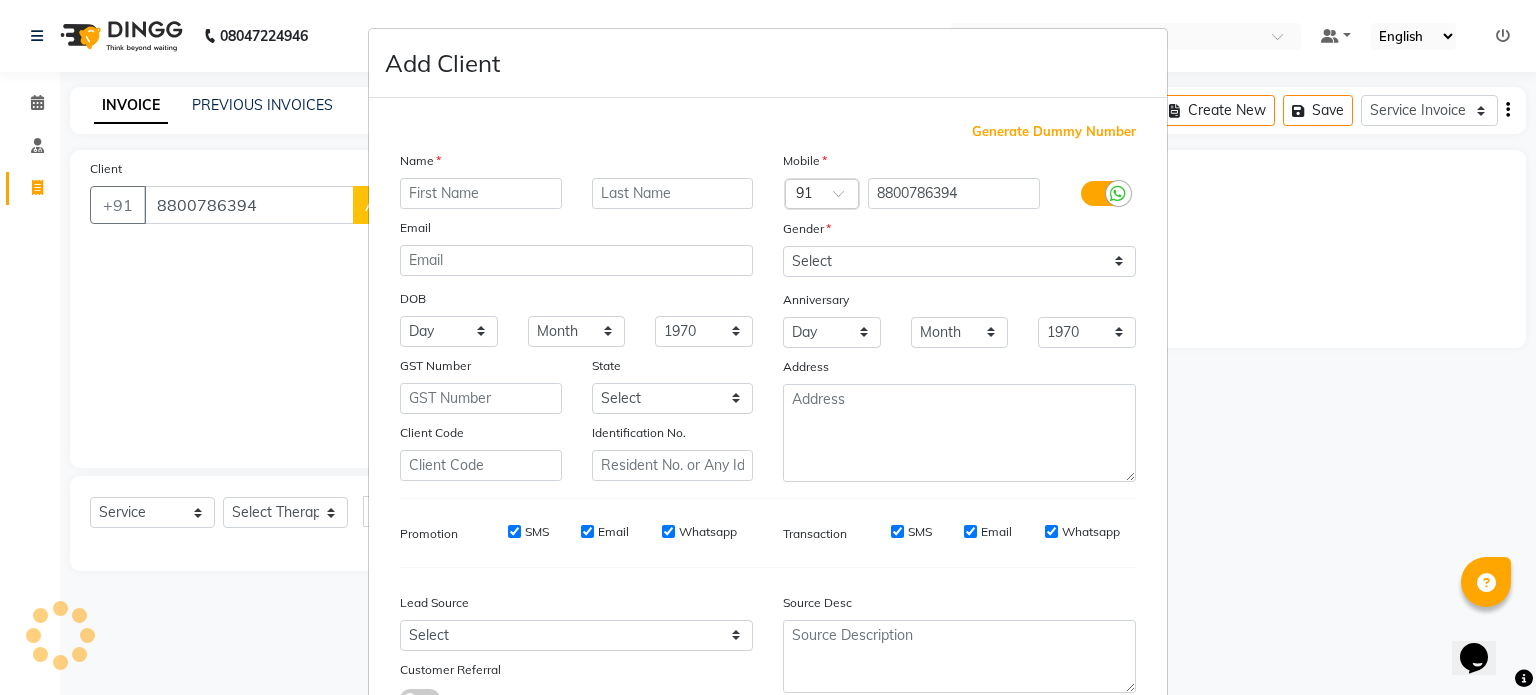 click at bounding box center (481, 193) 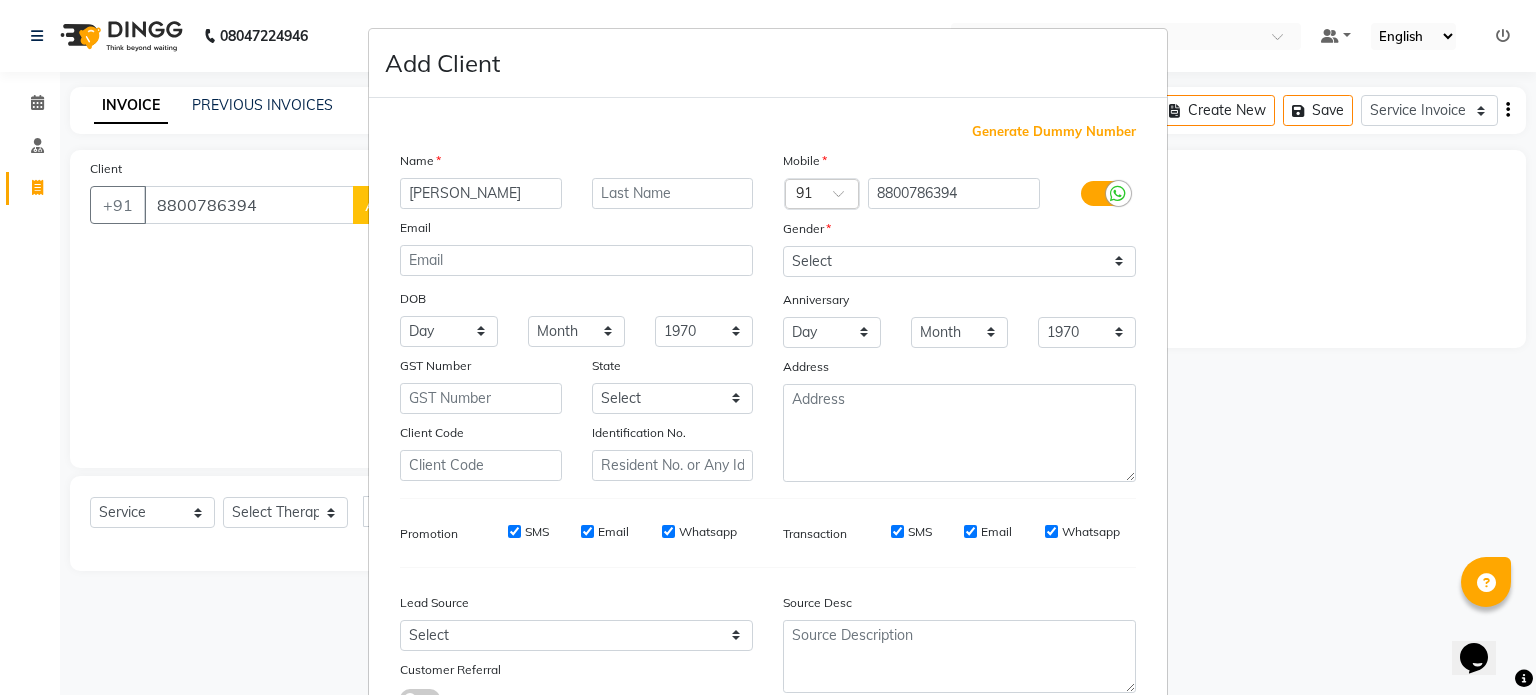 type on "[PERSON_NAME]" 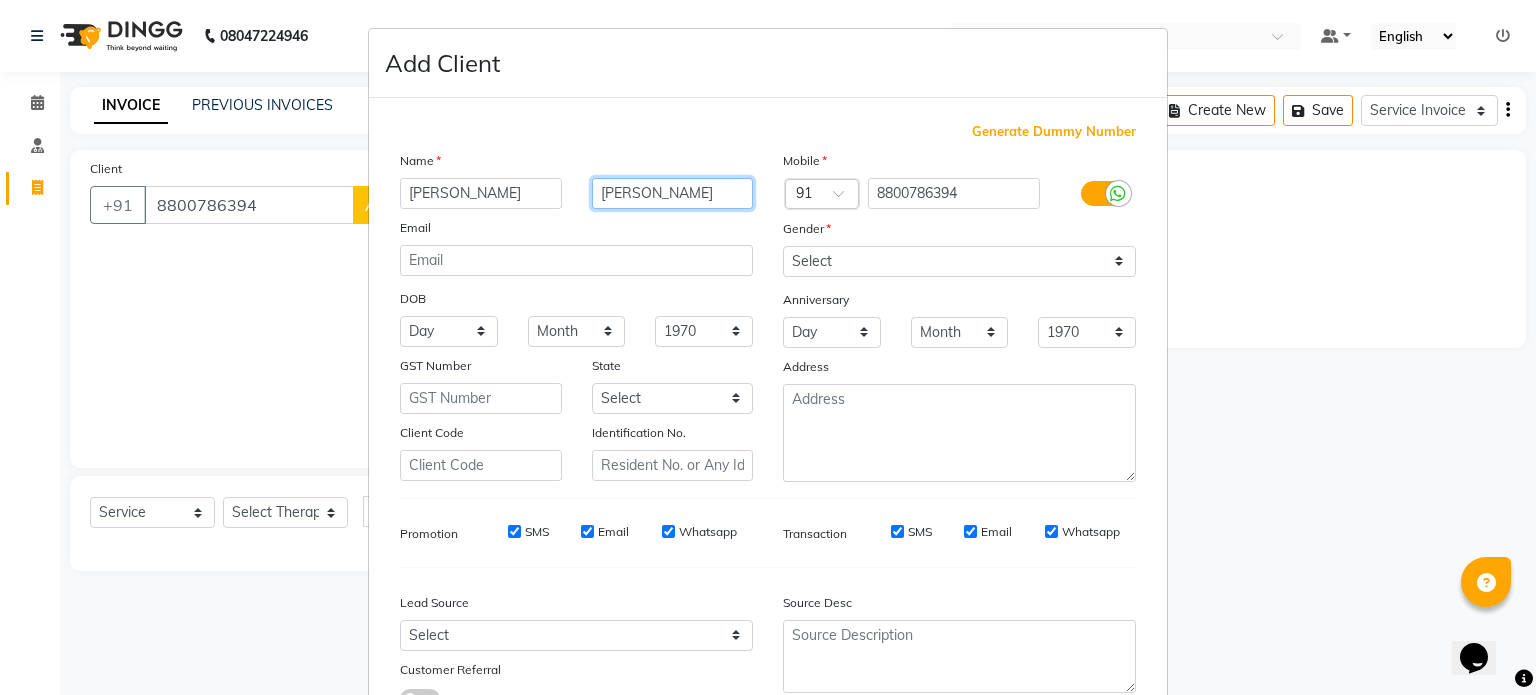 type on "[PERSON_NAME]" 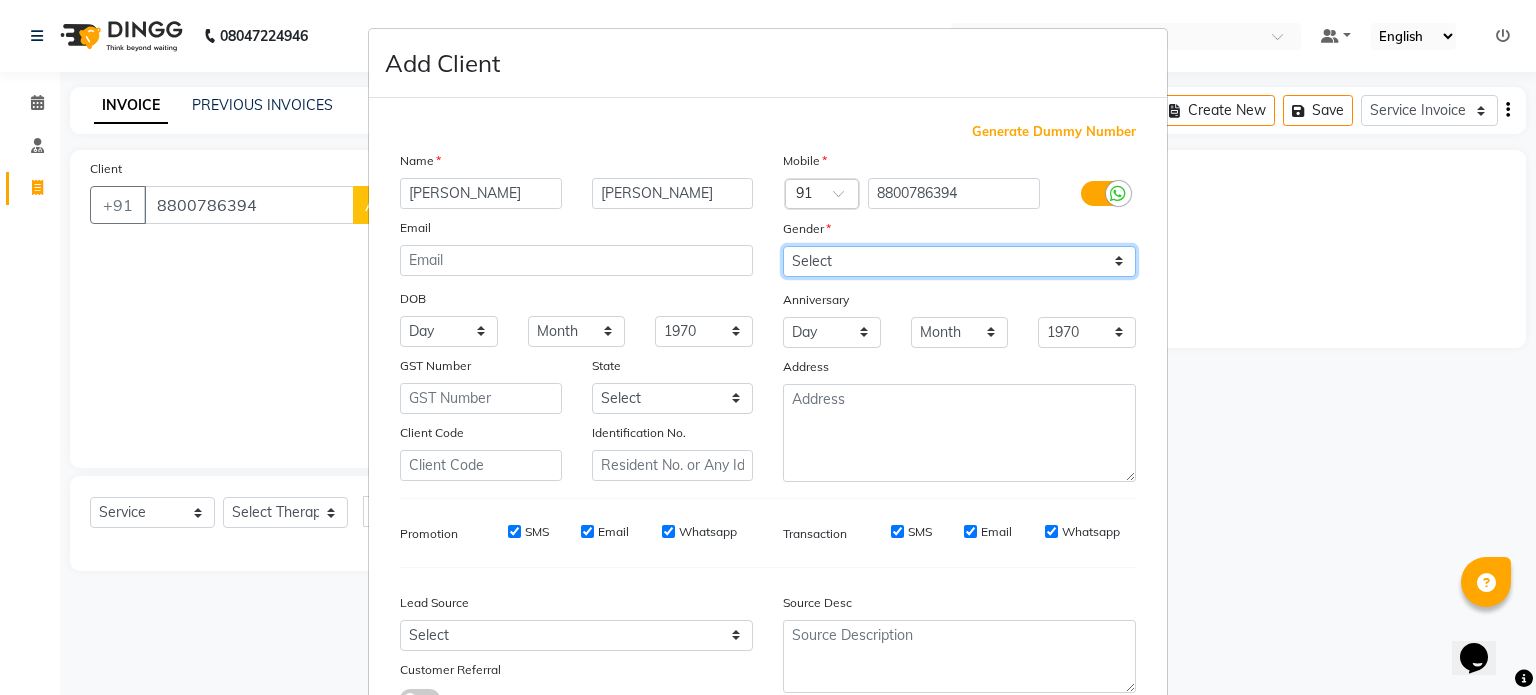click on "Select [DEMOGRAPHIC_DATA] [DEMOGRAPHIC_DATA] Other Prefer Not To Say" at bounding box center [959, 261] 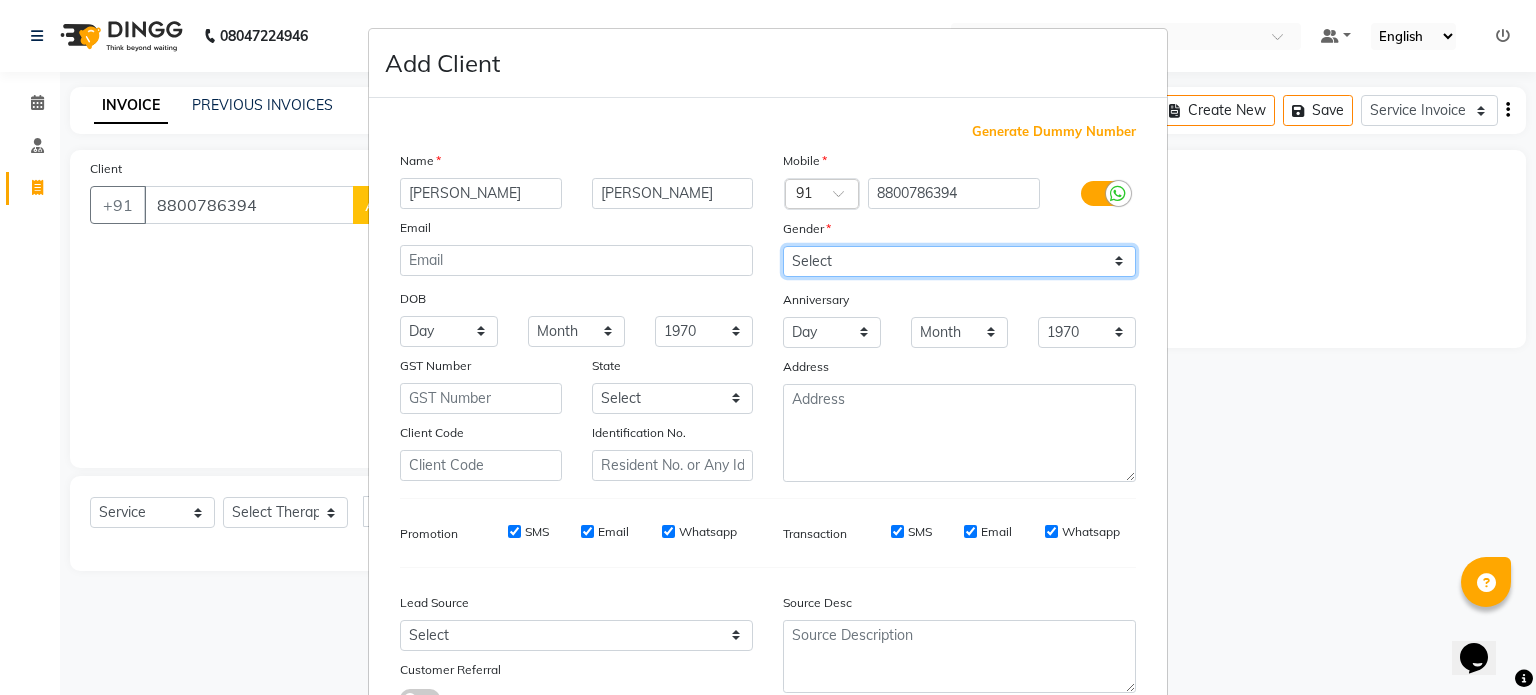 select on "[DEMOGRAPHIC_DATA]" 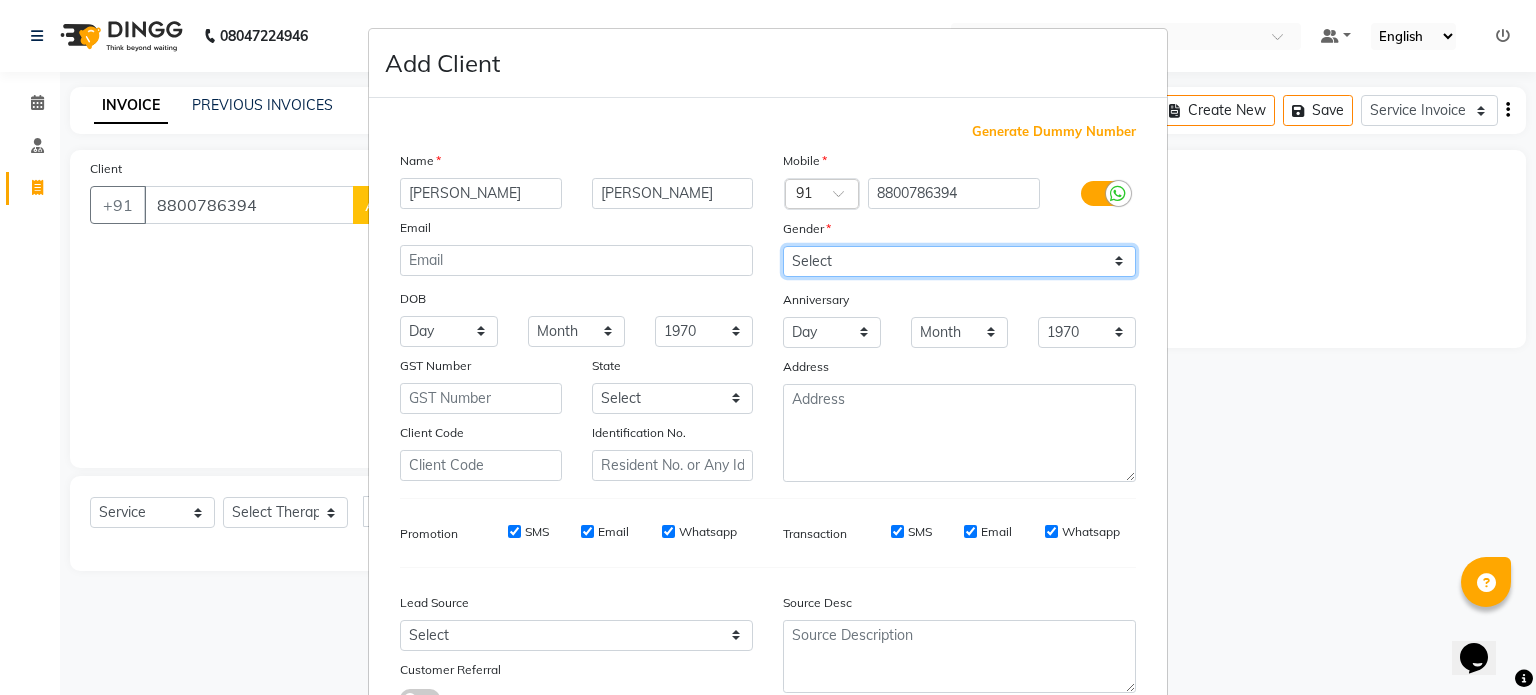 click on "Select [DEMOGRAPHIC_DATA] [DEMOGRAPHIC_DATA] Other Prefer Not To Say" at bounding box center [959, 261] 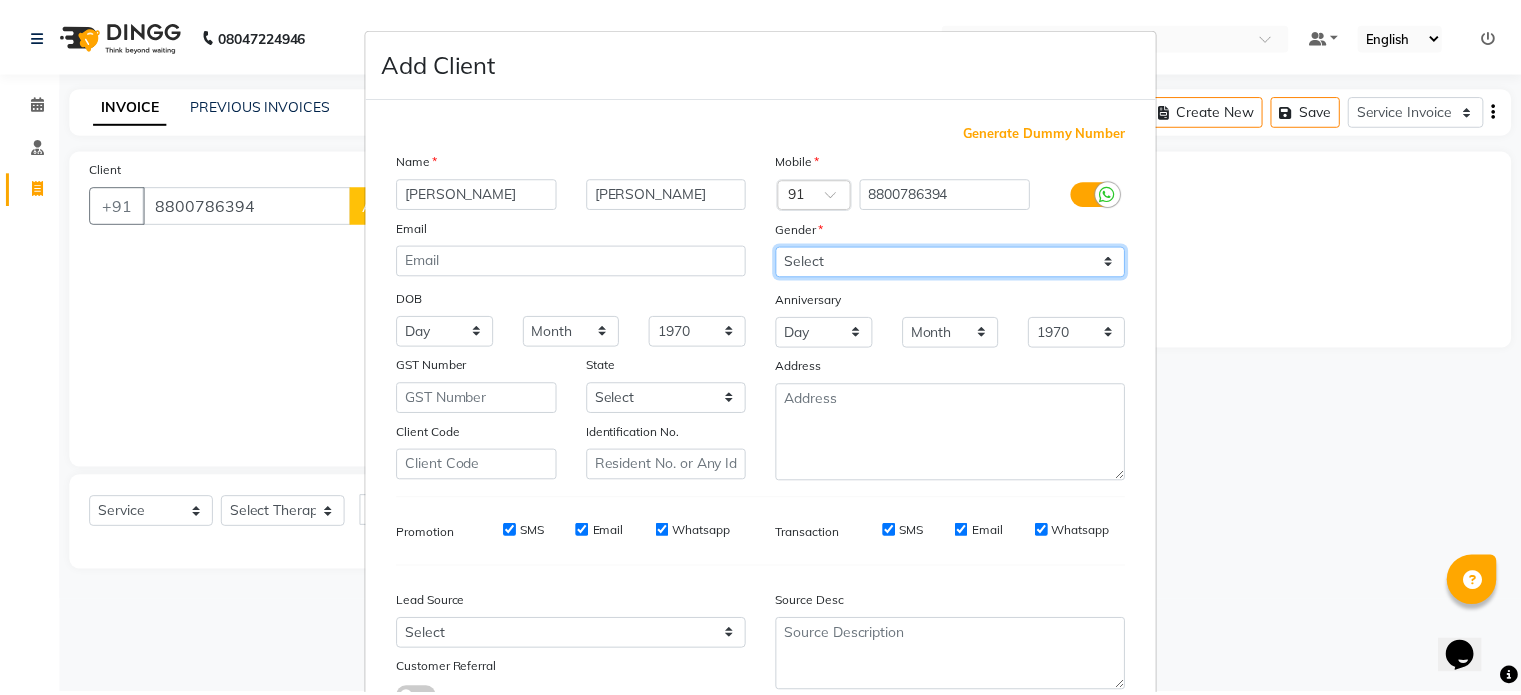 scroll, scrollTop: 161, scrollLeft: 0, axis: vertical 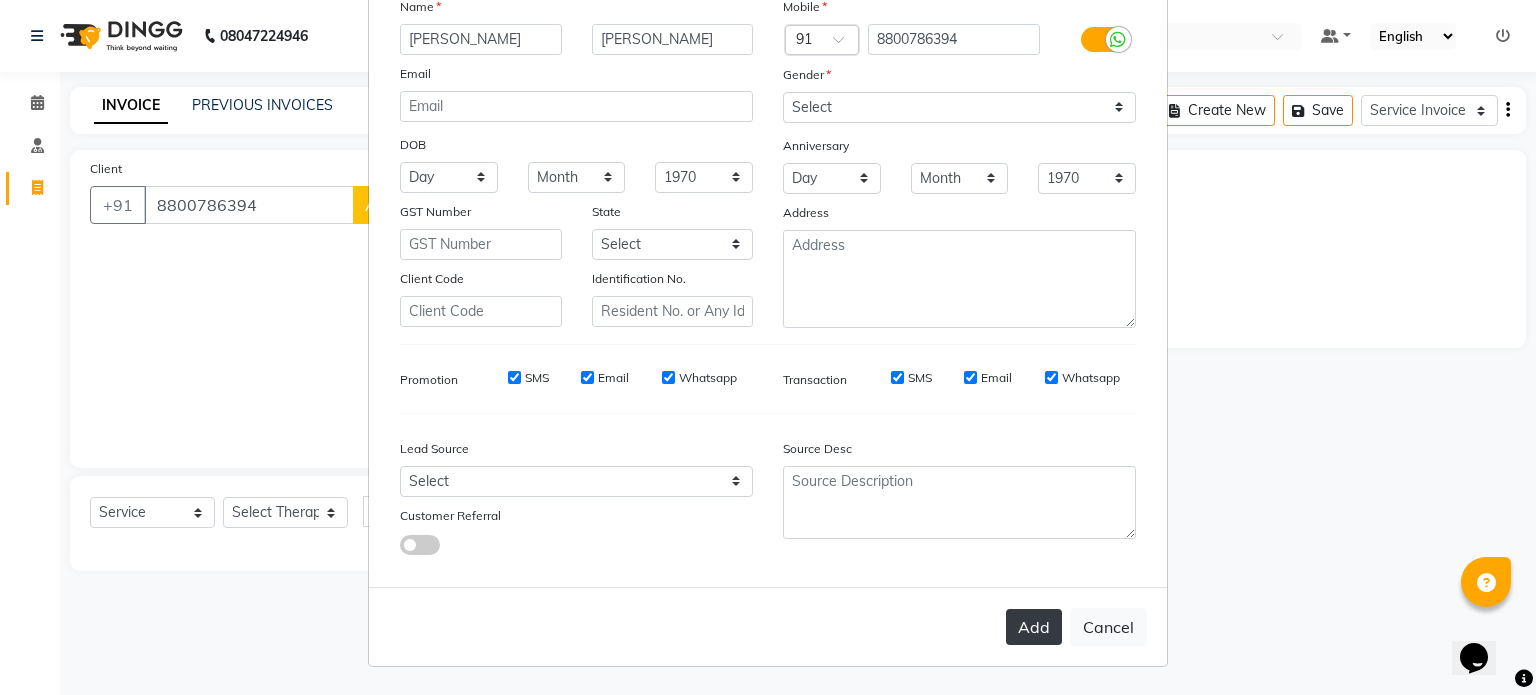 click on "Add" at bounding box center (1034, 627) 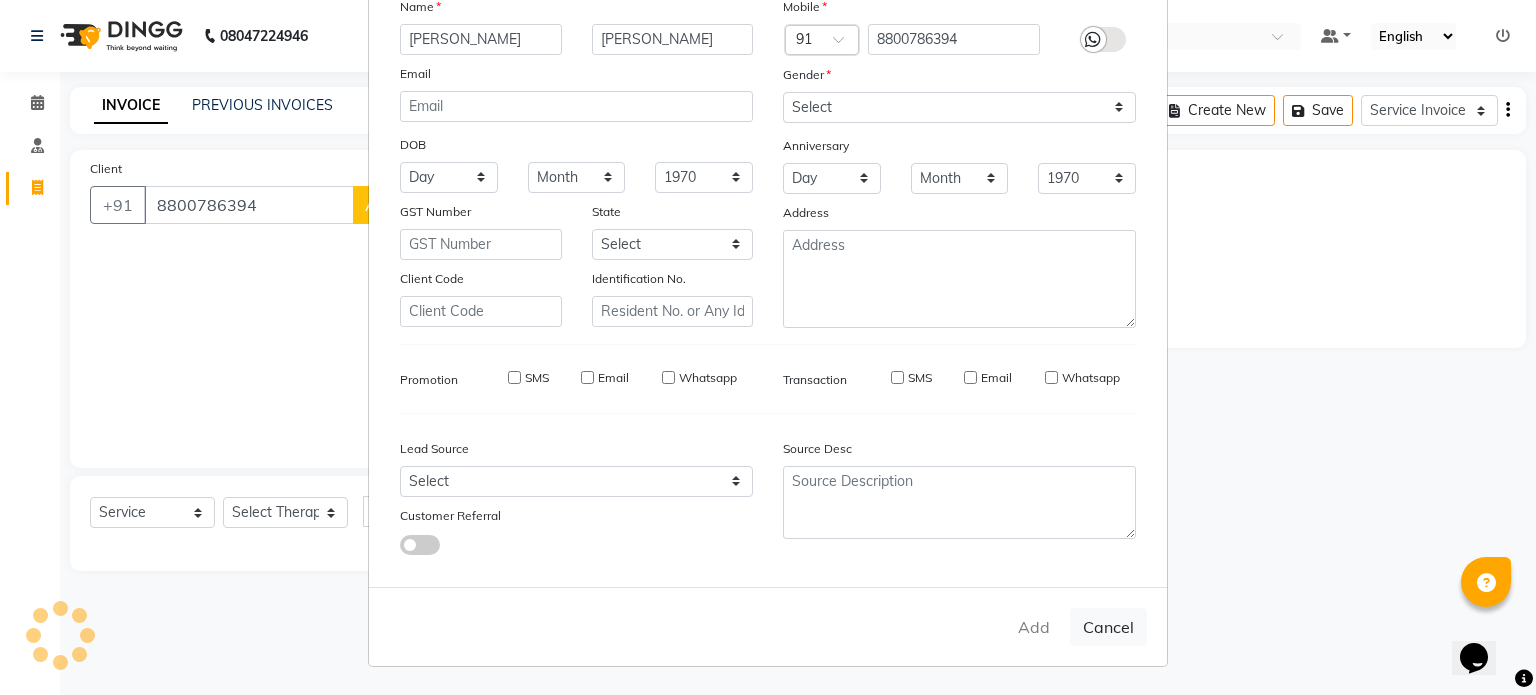 type on "88******94" 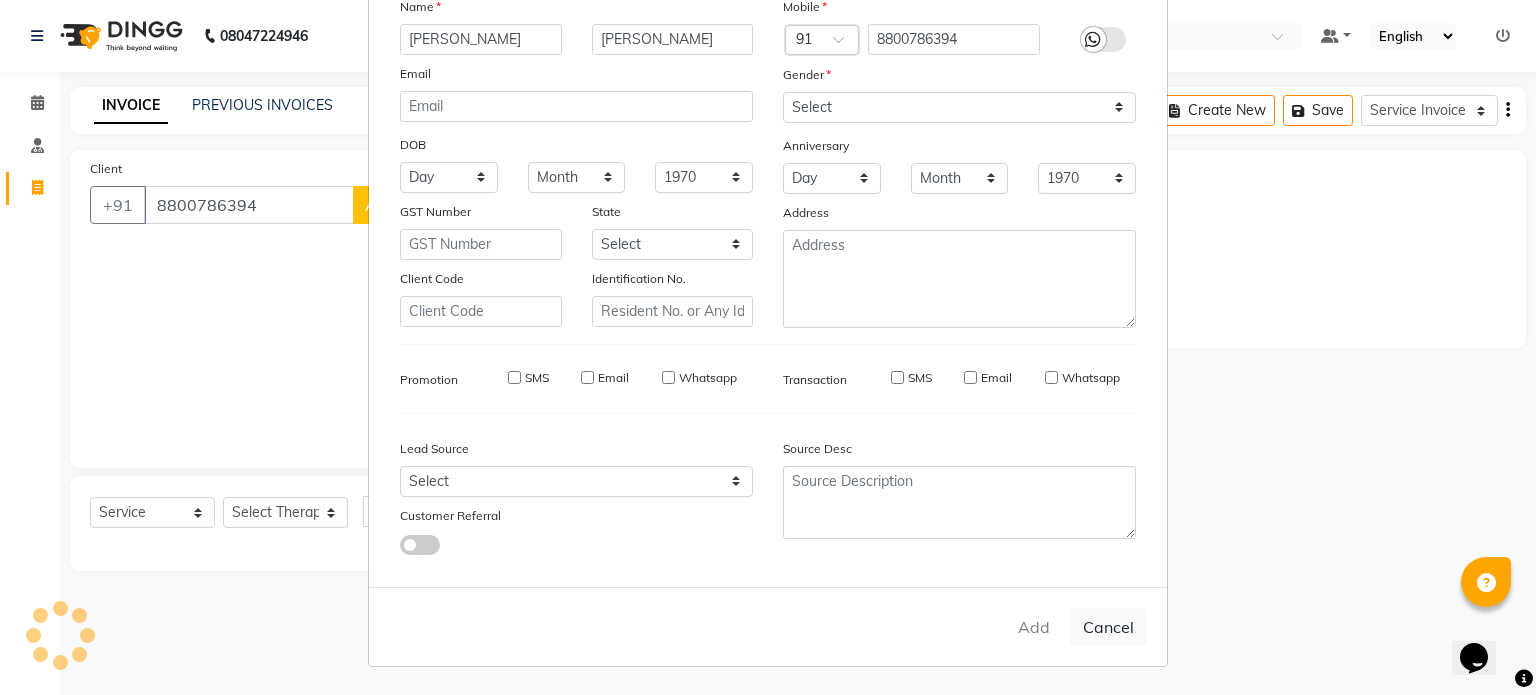type 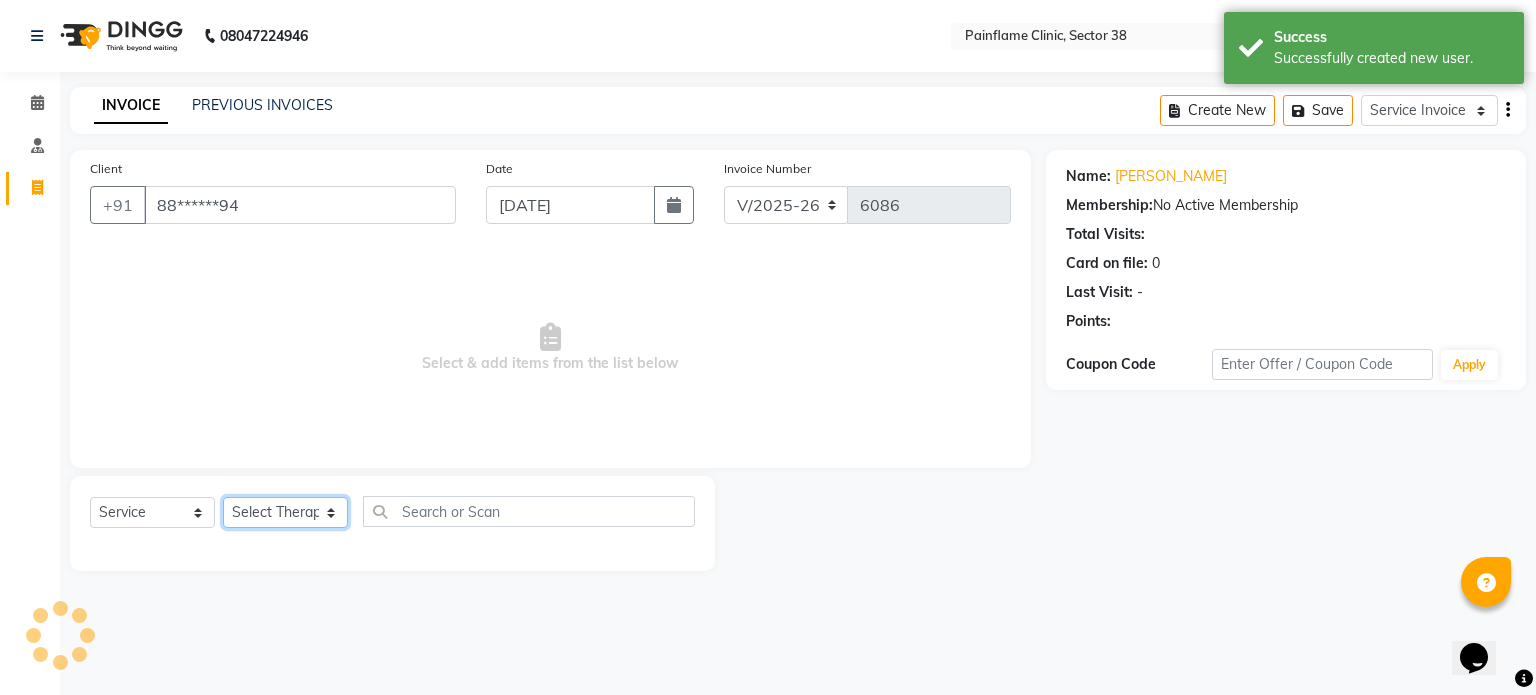 click on "Select Therapist [PERSON_NAME] Dr [PERSON_NAME] [PERSON_NAME] Dr [PERSON_NAME] Dr. Suraj [PERSON_NAME] [PERSON_NAME] [PERSON_NAME] [PERSON_NAME] Reception 1  Reception 2 Reception 3" 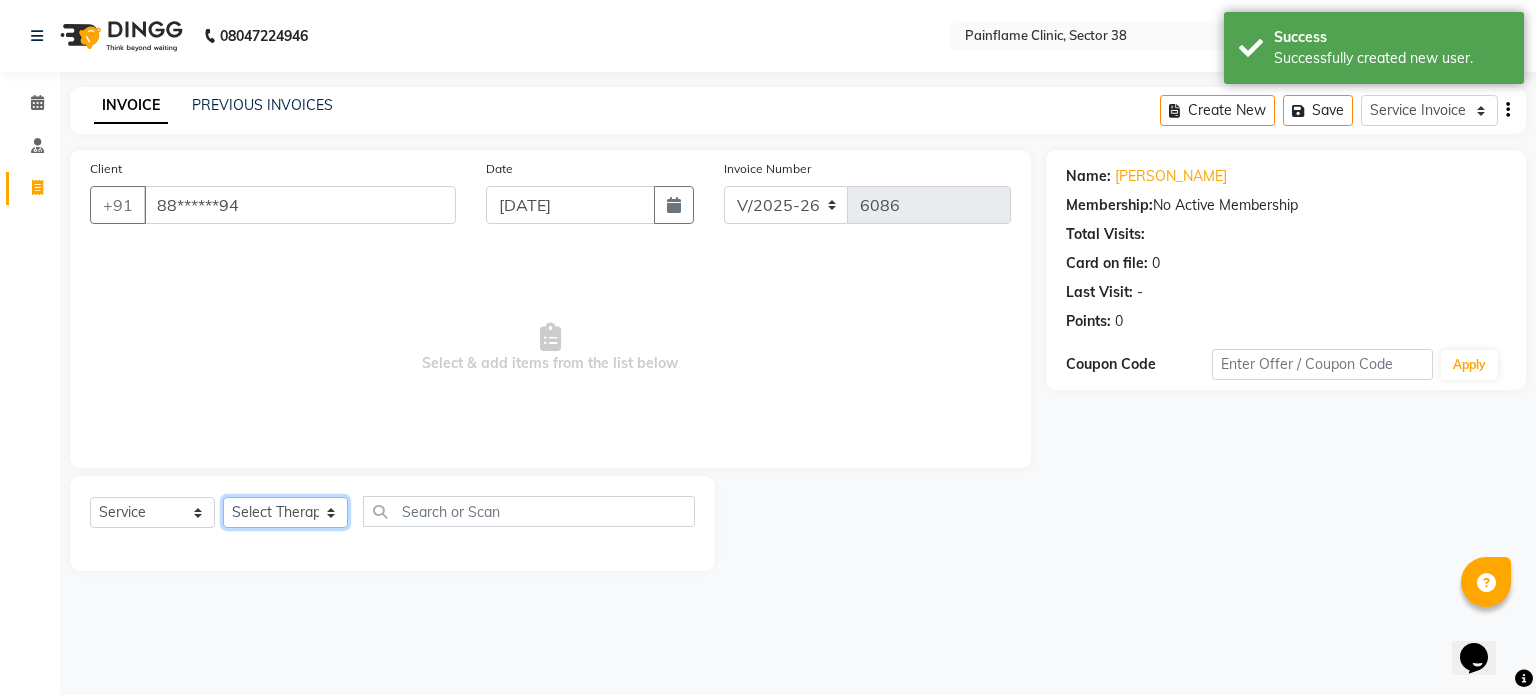 select on "20216" 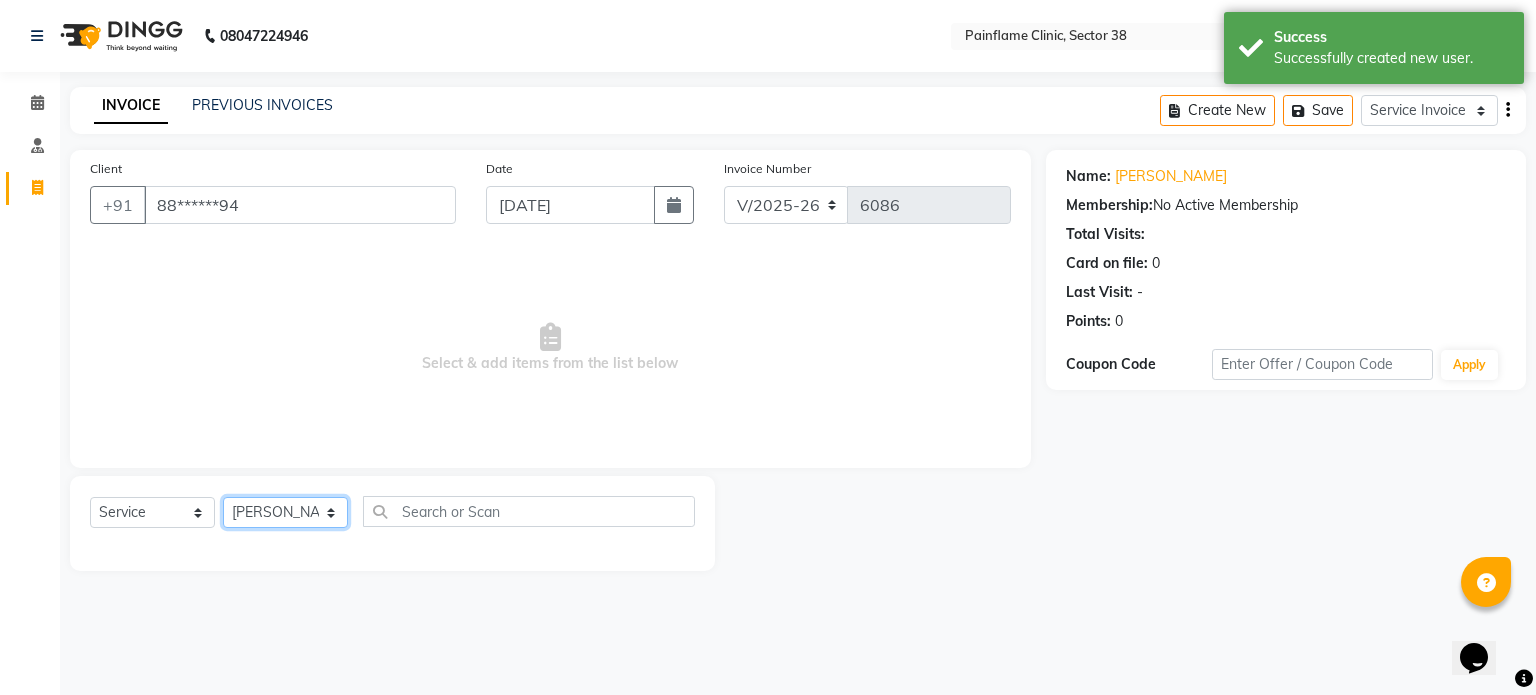 click on "Select Therapist [PERSON_NAME] Dr [PERSON_NAME] [PERSON_NAME] Dr [PERSON_NAME] Dr. Suraj [PERSON_NAME] [PERSON_NAME] [PERSON_NAME] [PERSON_NAME] Reception 1  Reception 2 Reception 3" 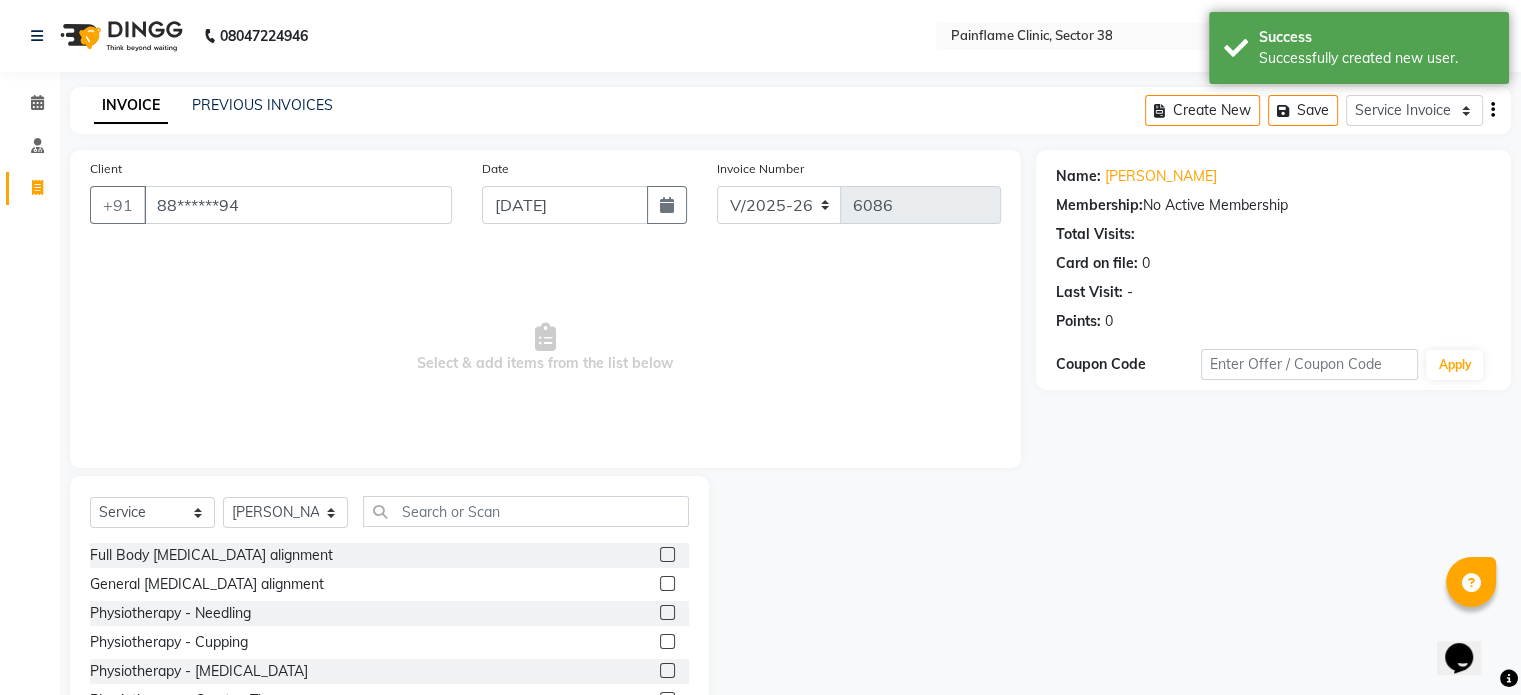 click 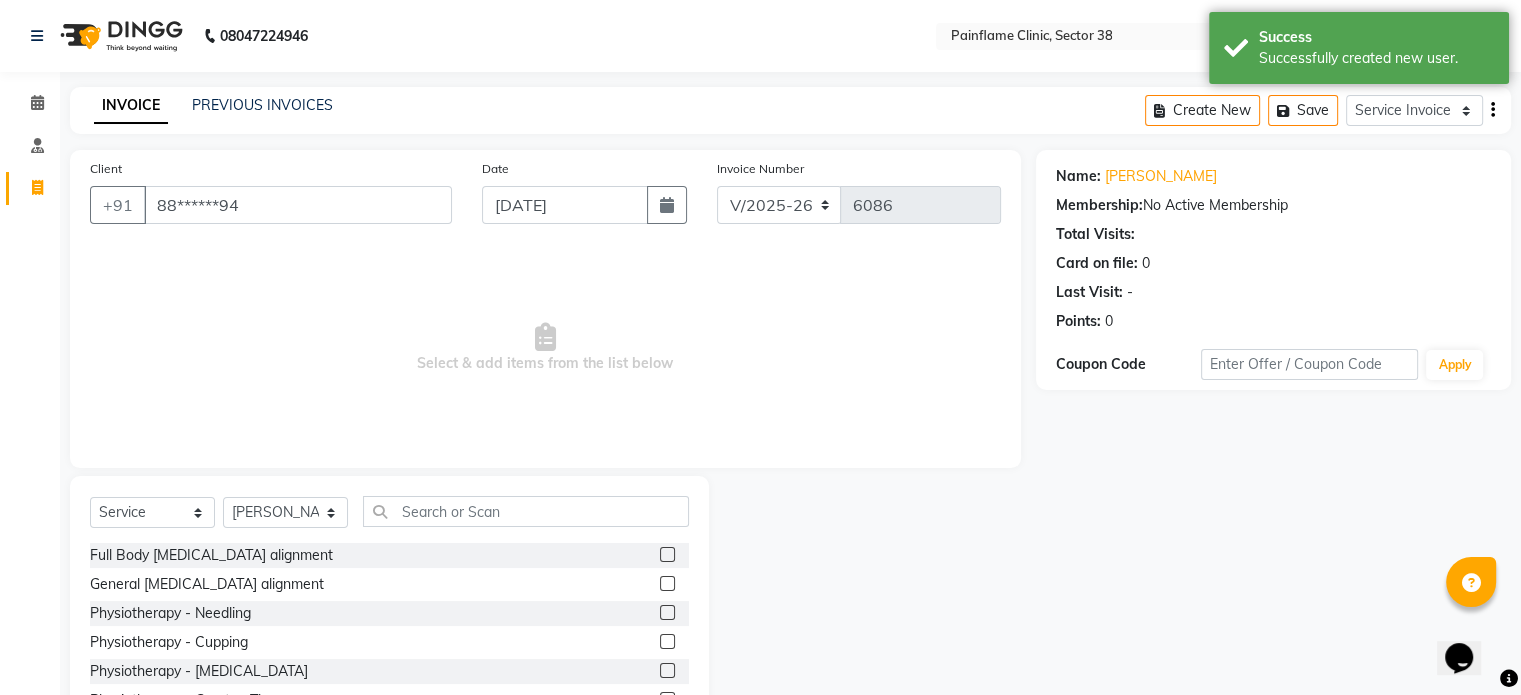 click at bounding box center [666, 584] 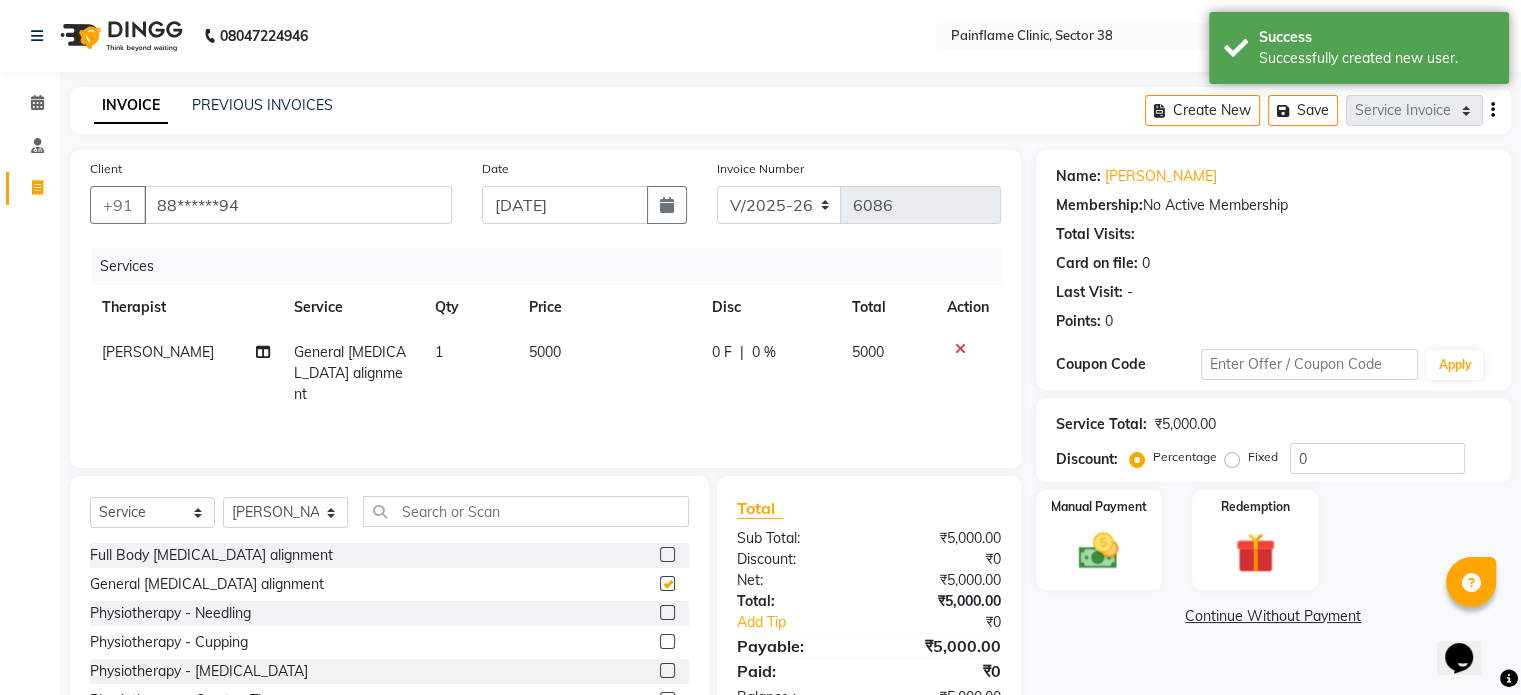 checkbox on "false" 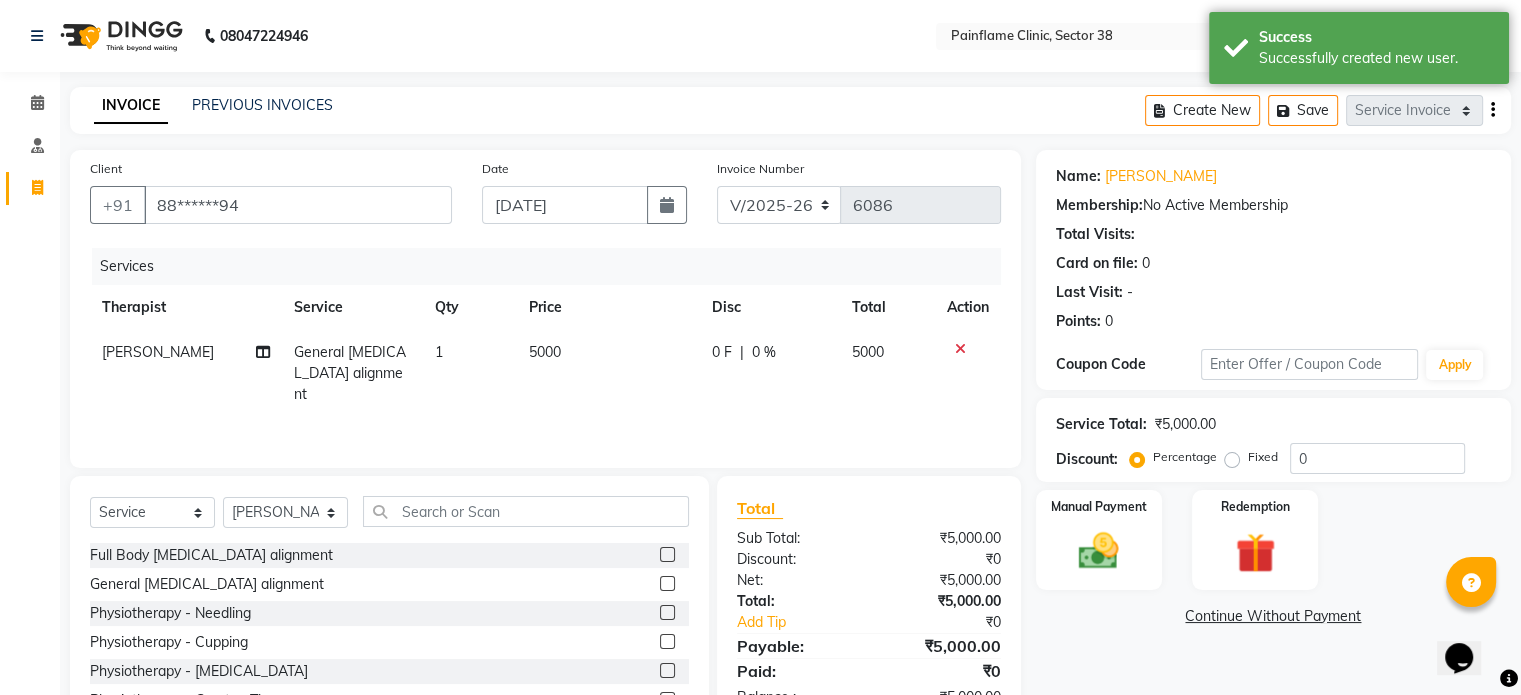 click on "5000" 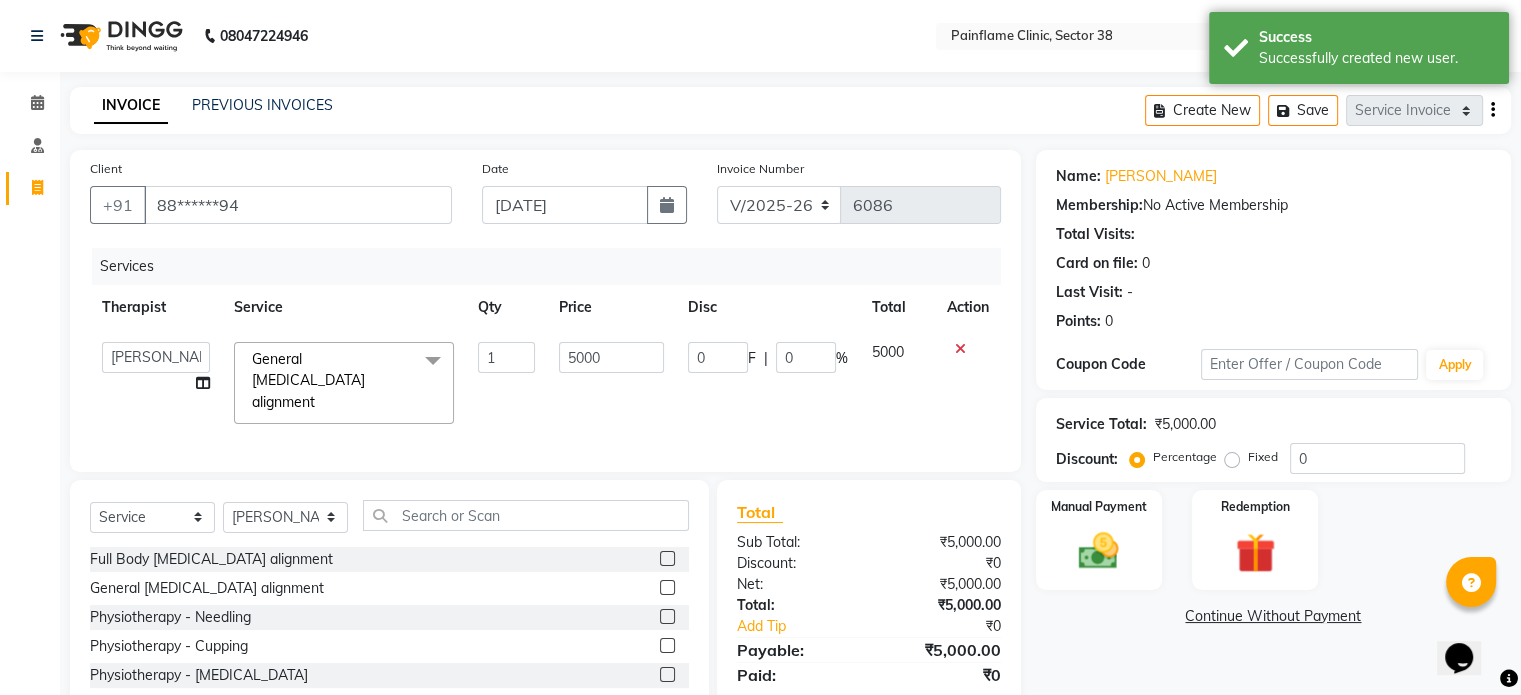 click on "5000" 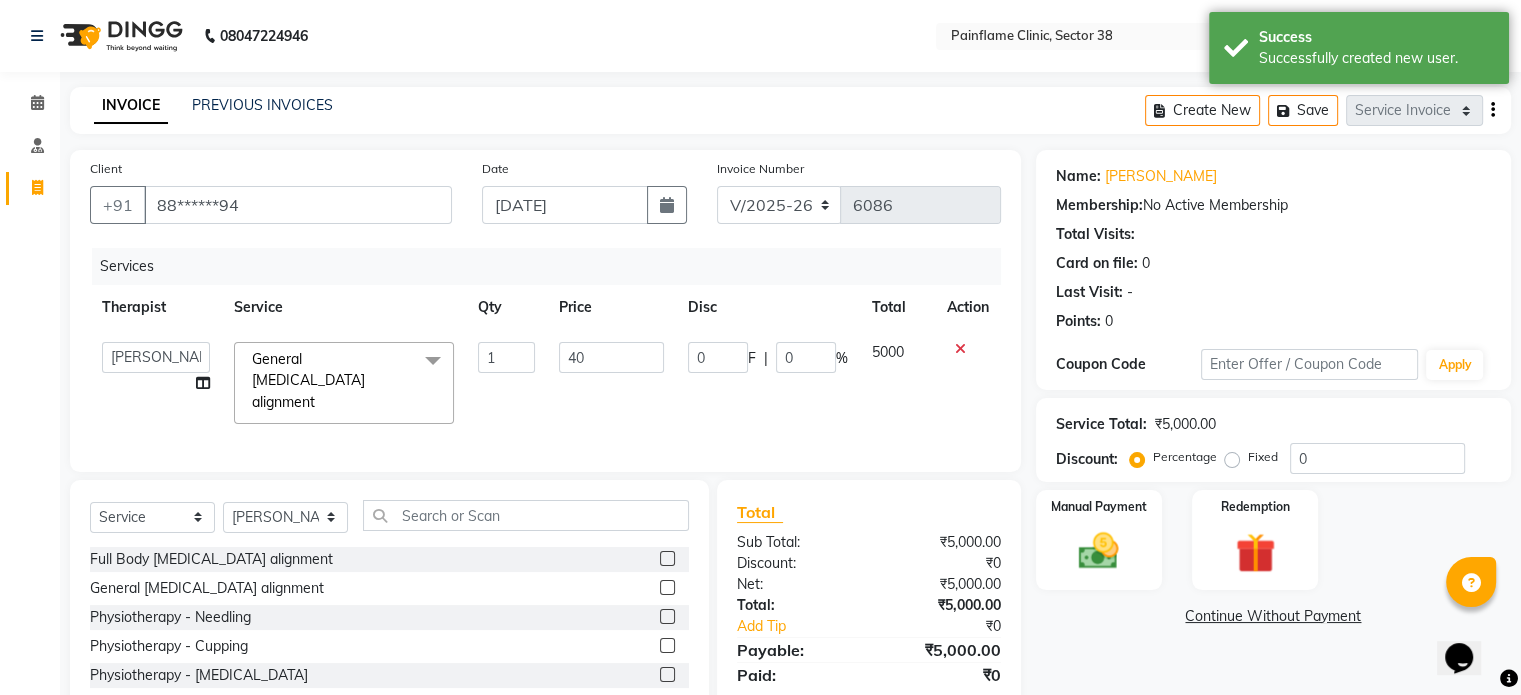 type on "400" 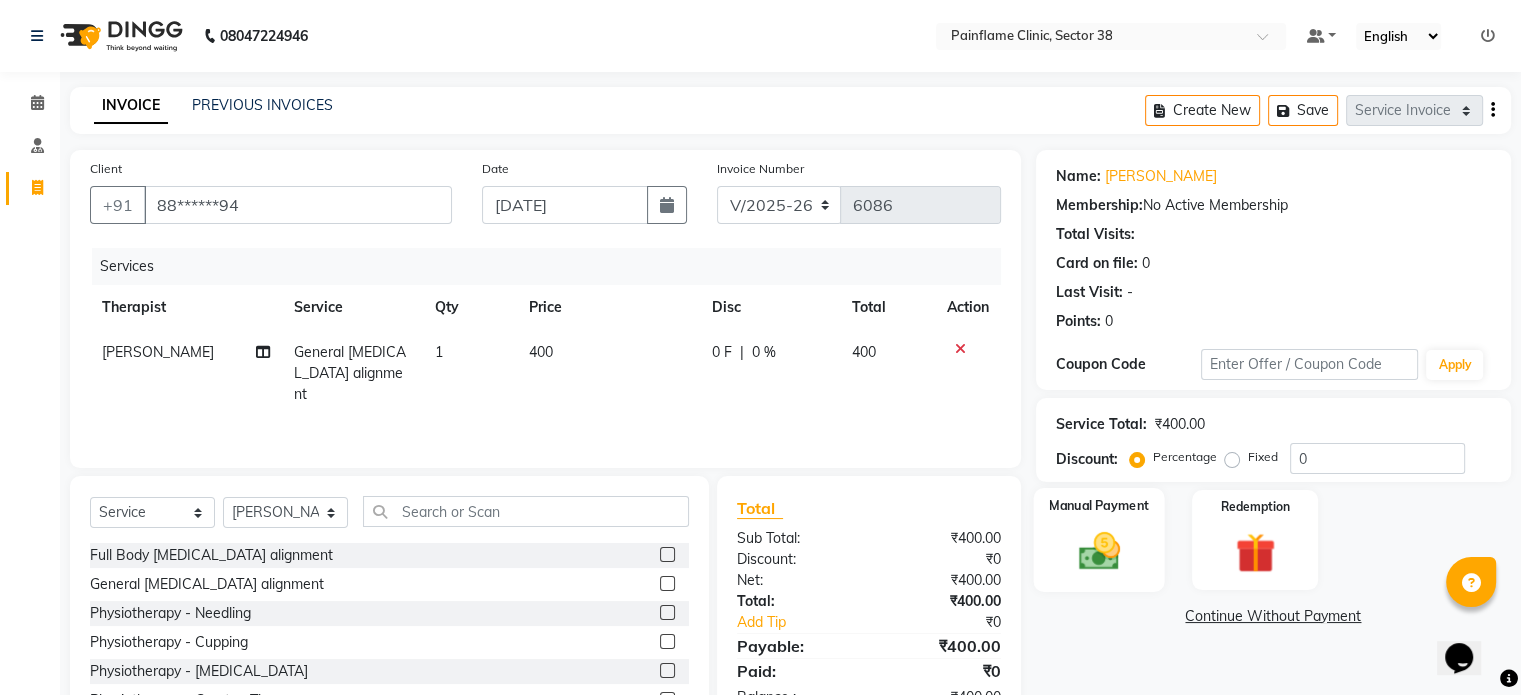 click 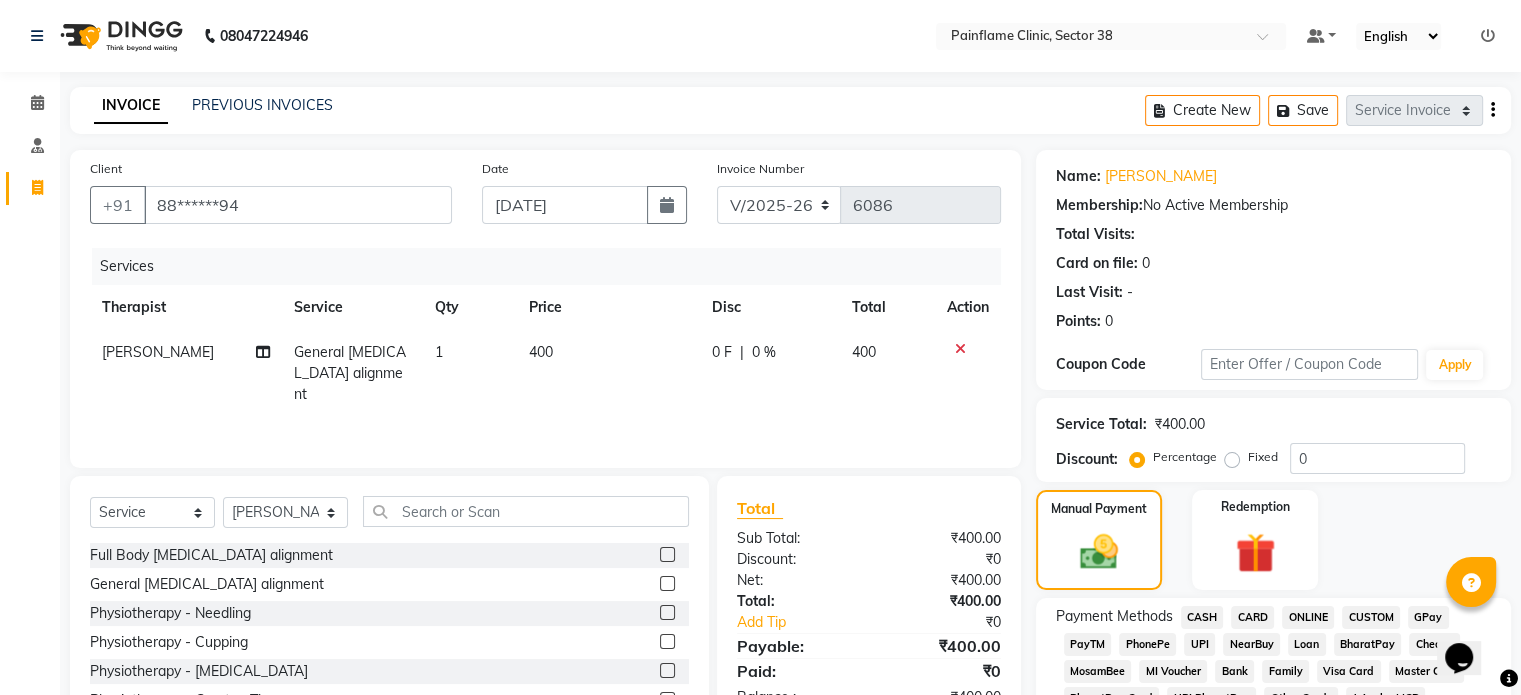 click on "CARD" 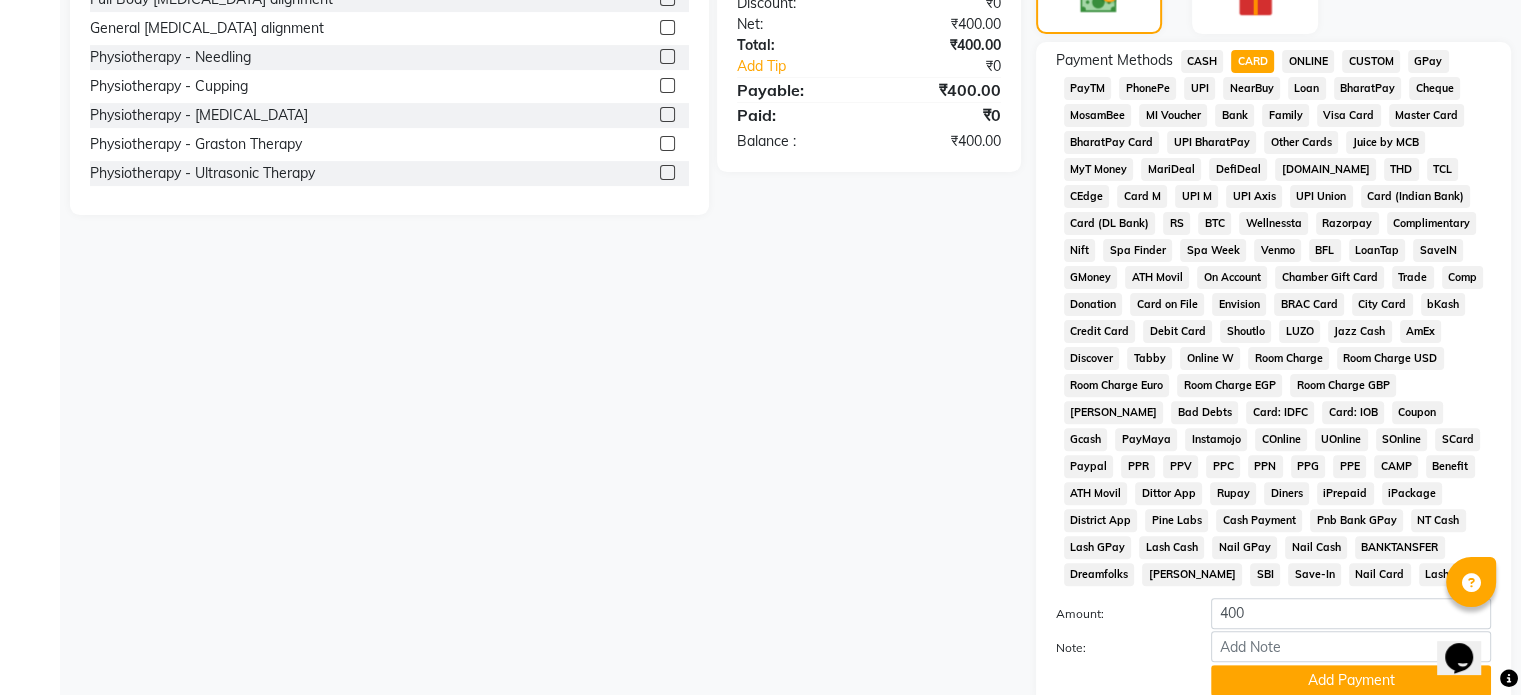 scroll, scrollTop: 652, scrollLeft: 0, axis: vertical 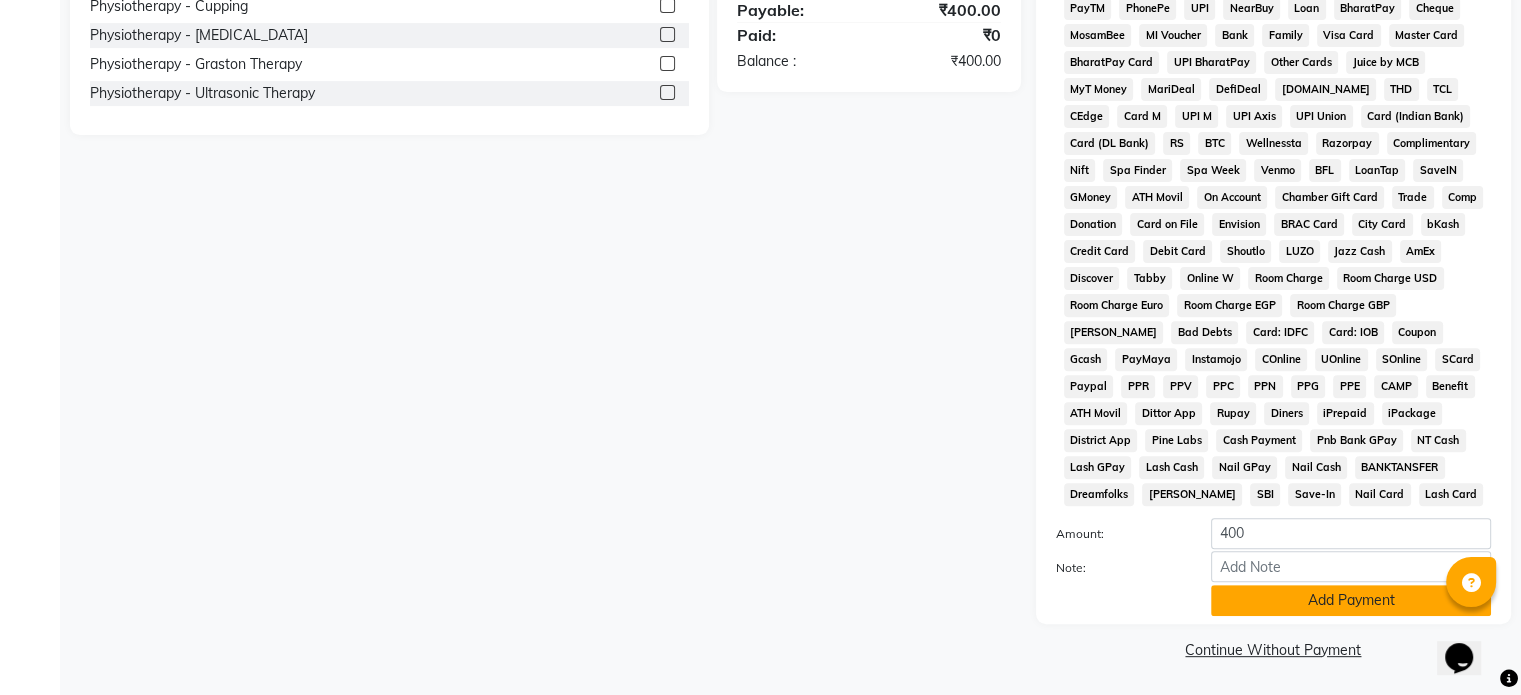 click on "Add Payment" 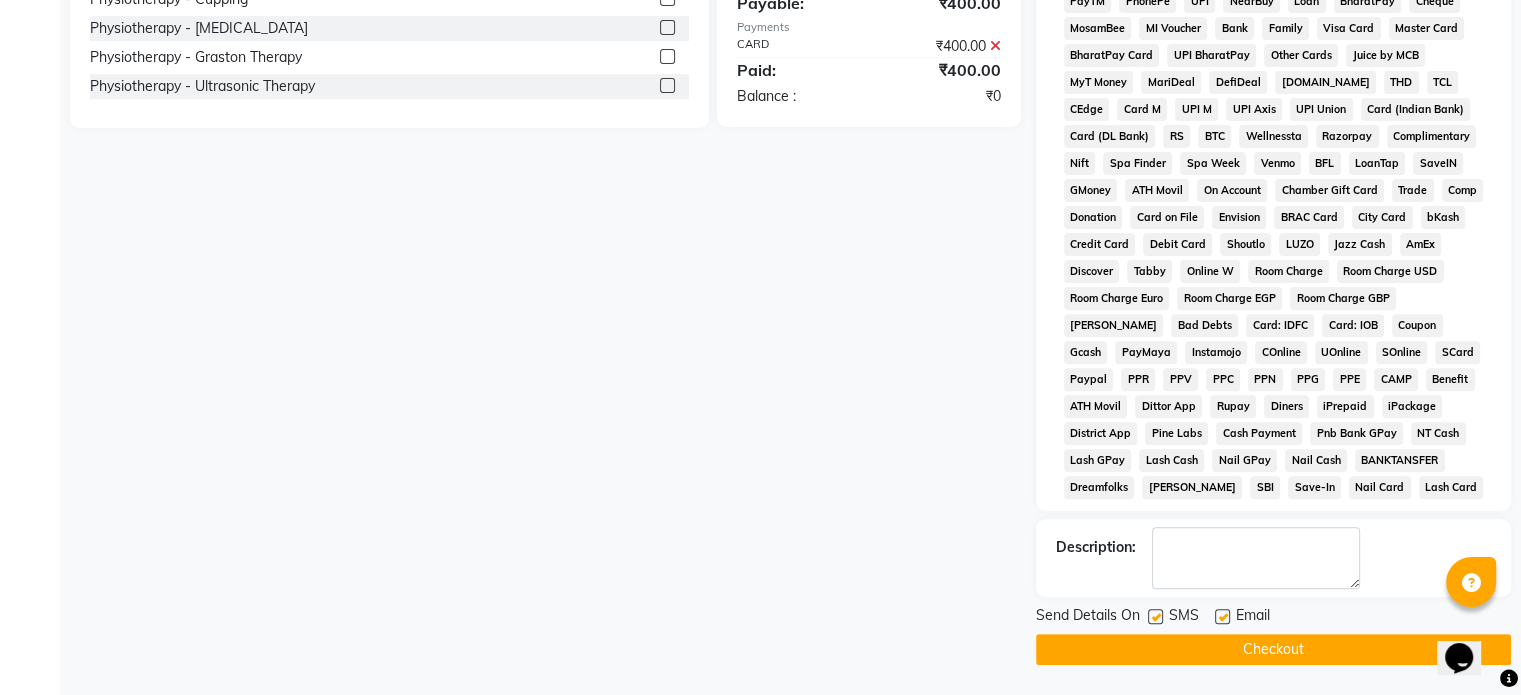 click 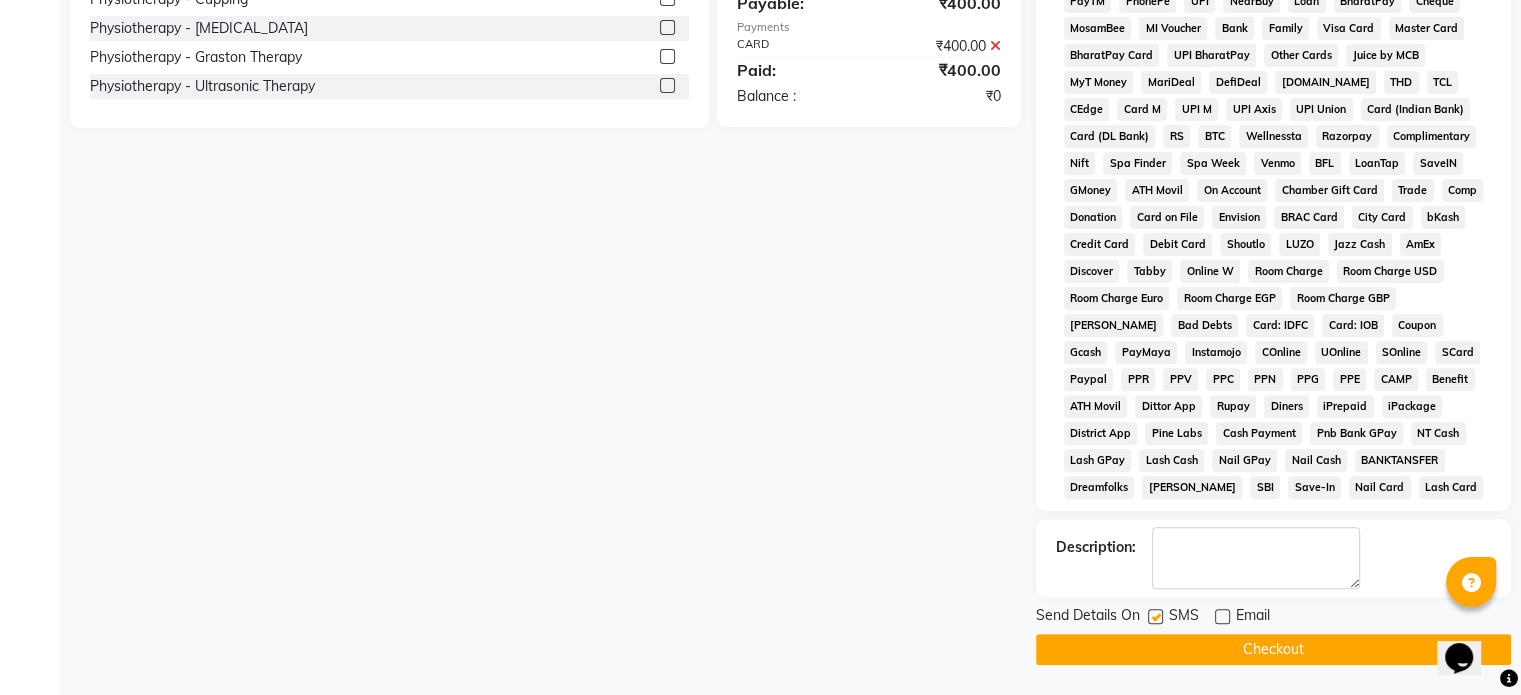 click 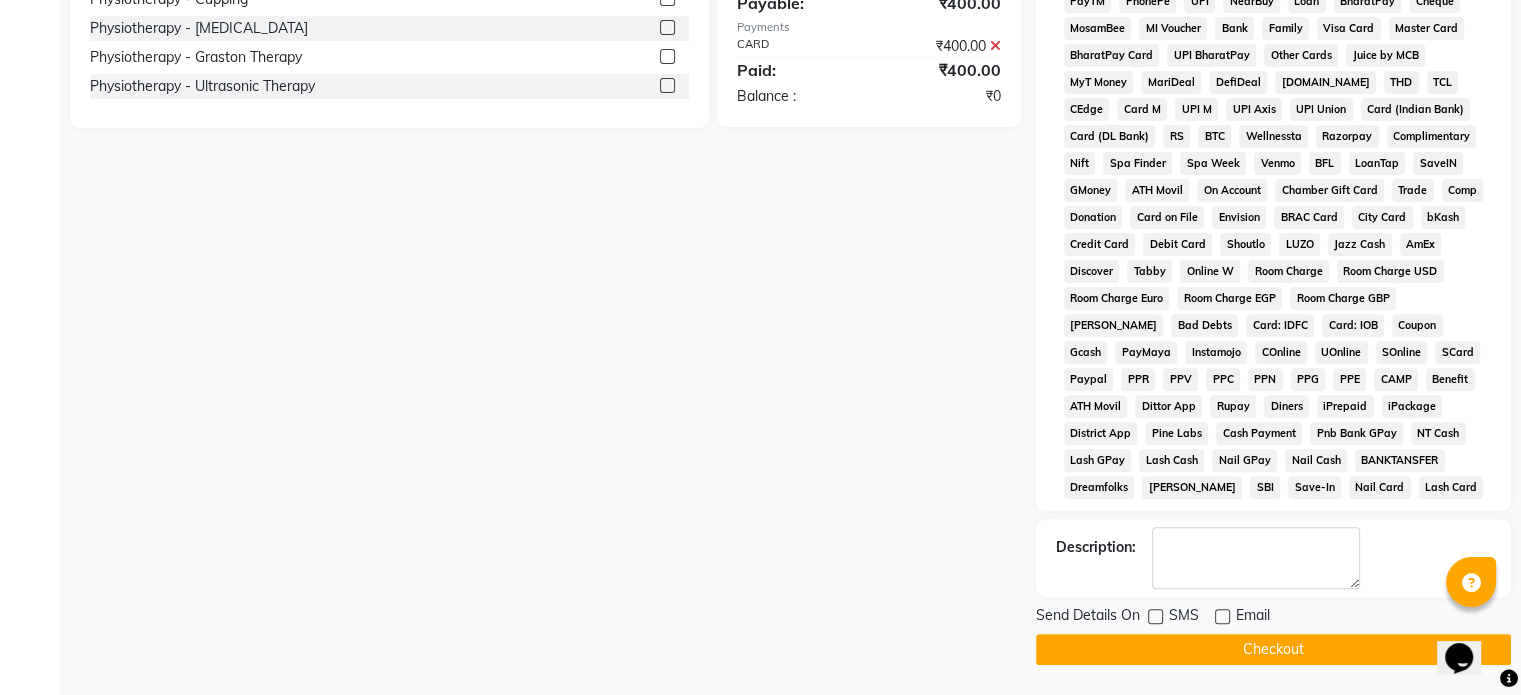 click on "Checkout" 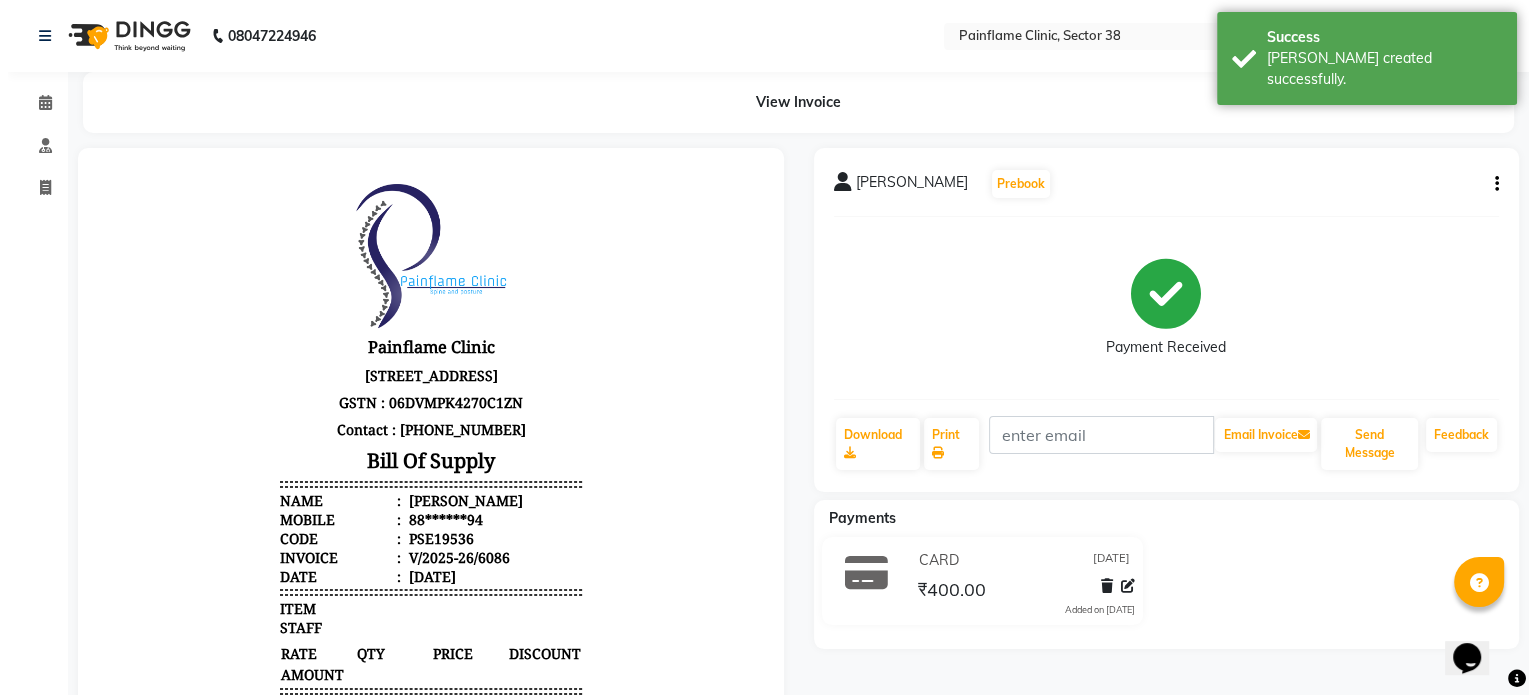 scroll, scrollTop: 0, scrollLeft: 0, axis: both 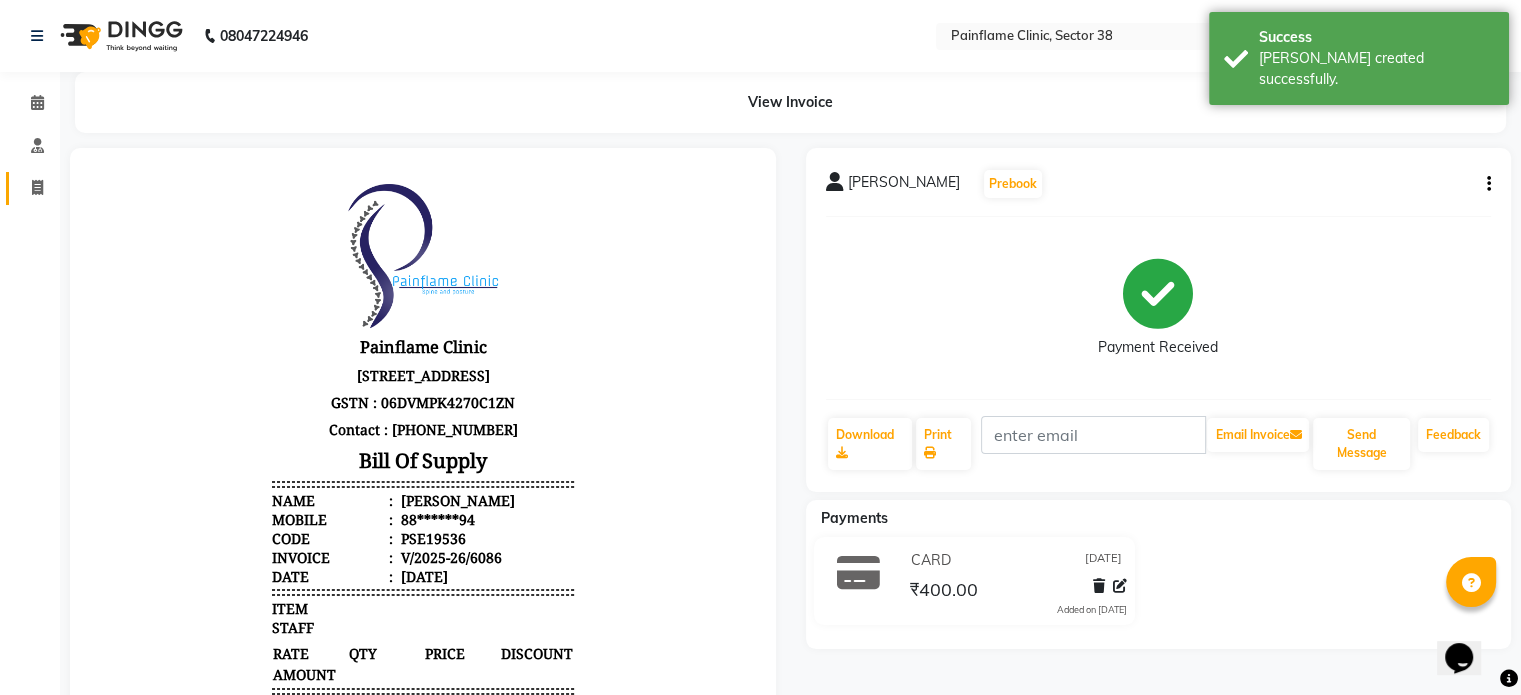 click on "Invoice" 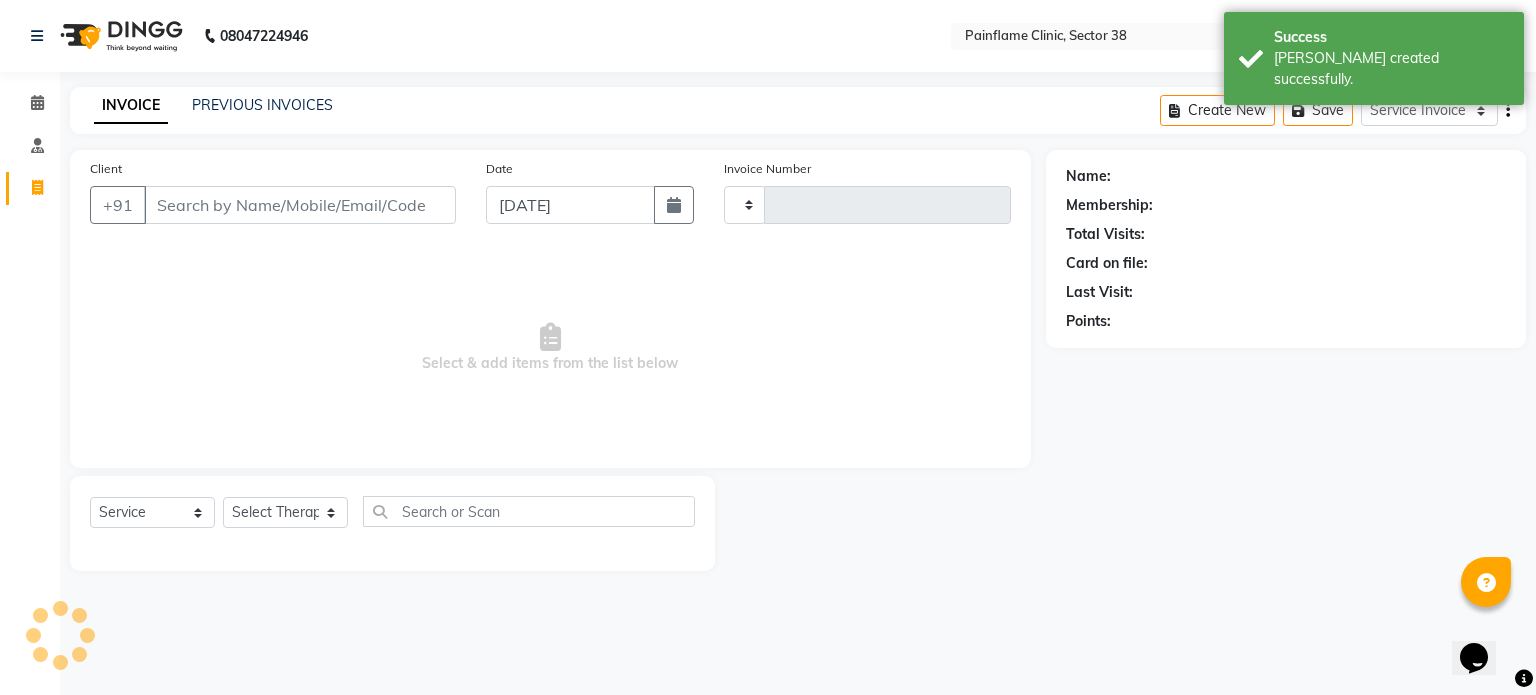type on "6087" 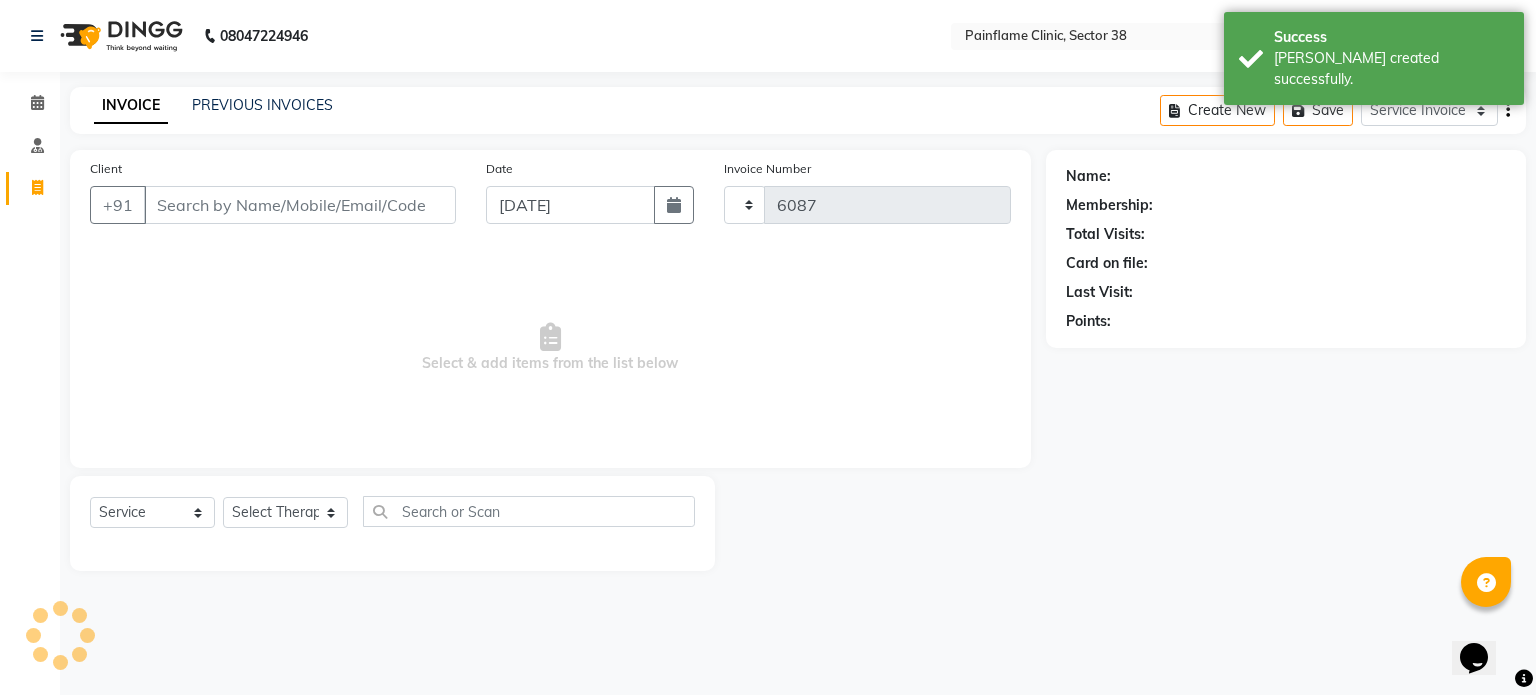 select on "3964" 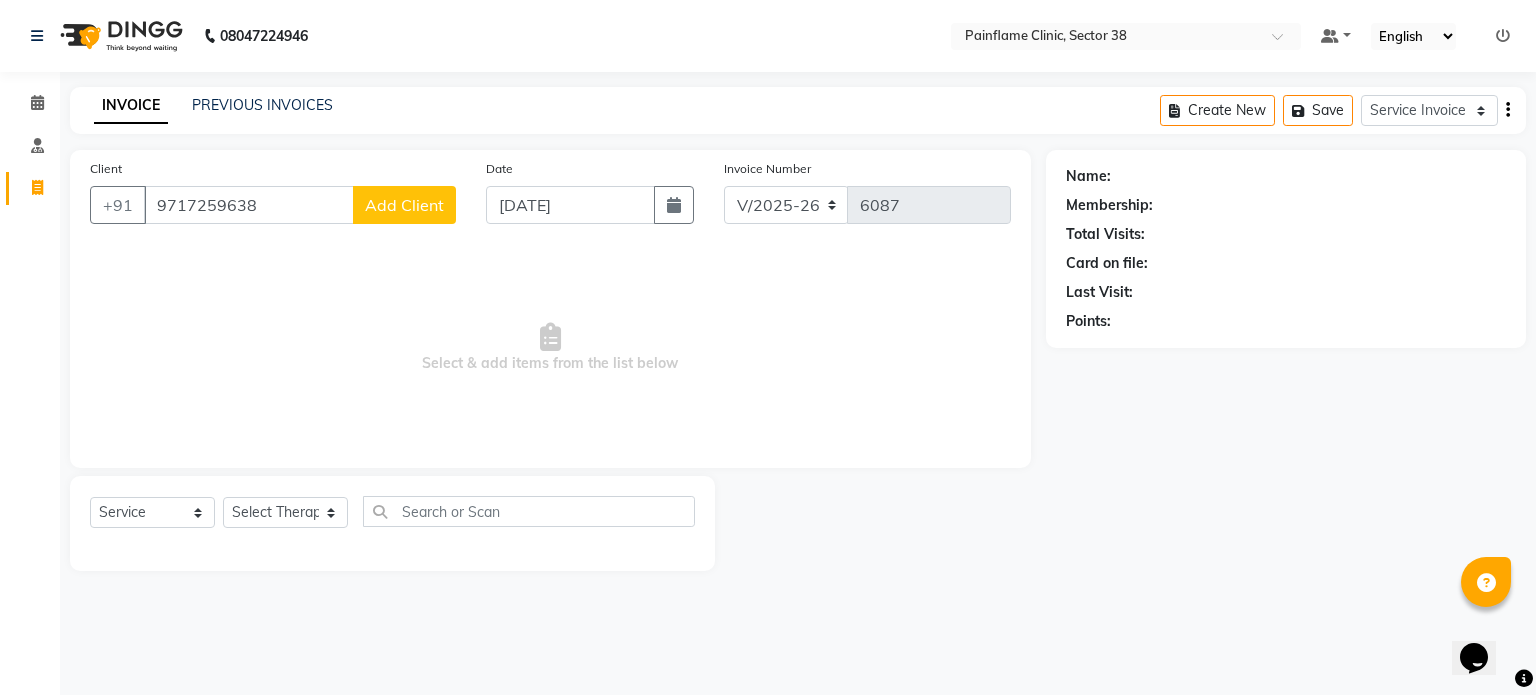 click on "9717259638" at bounding box center [249, 205] 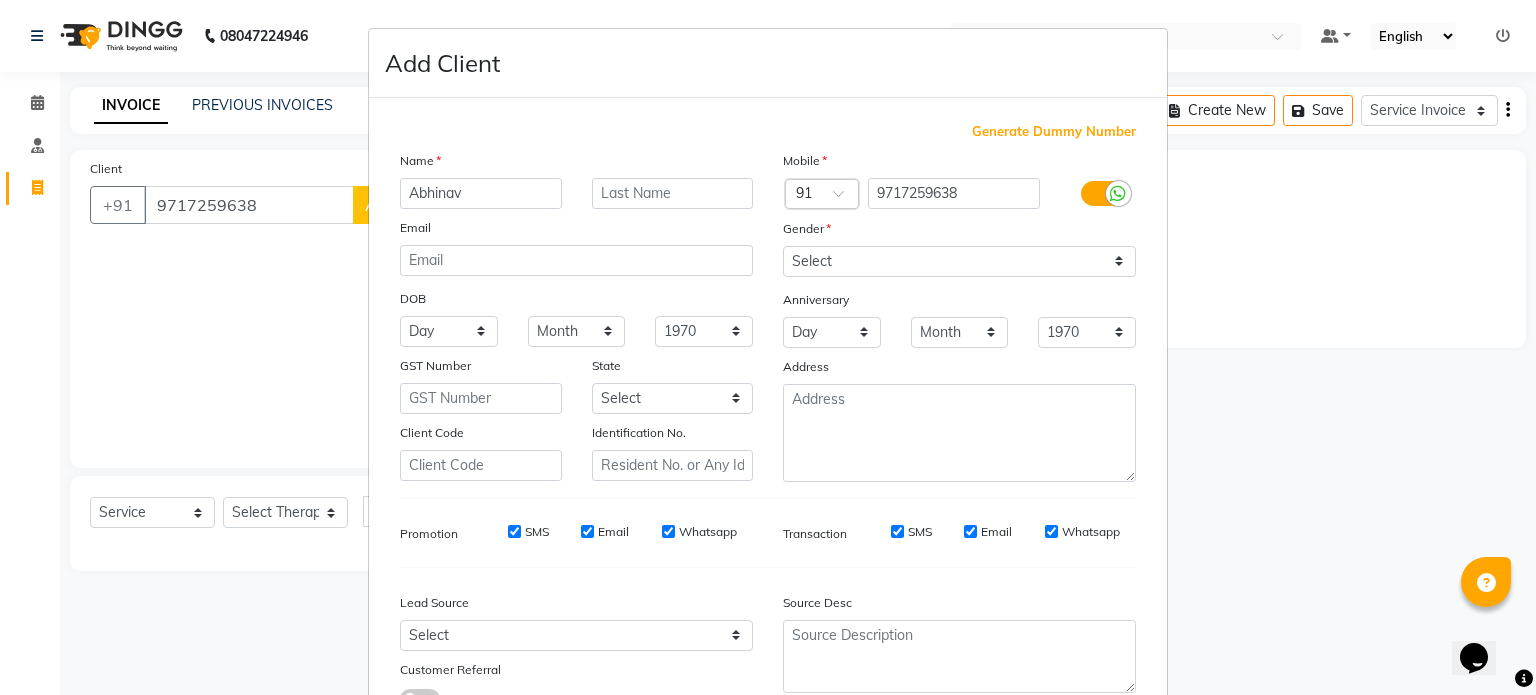 type 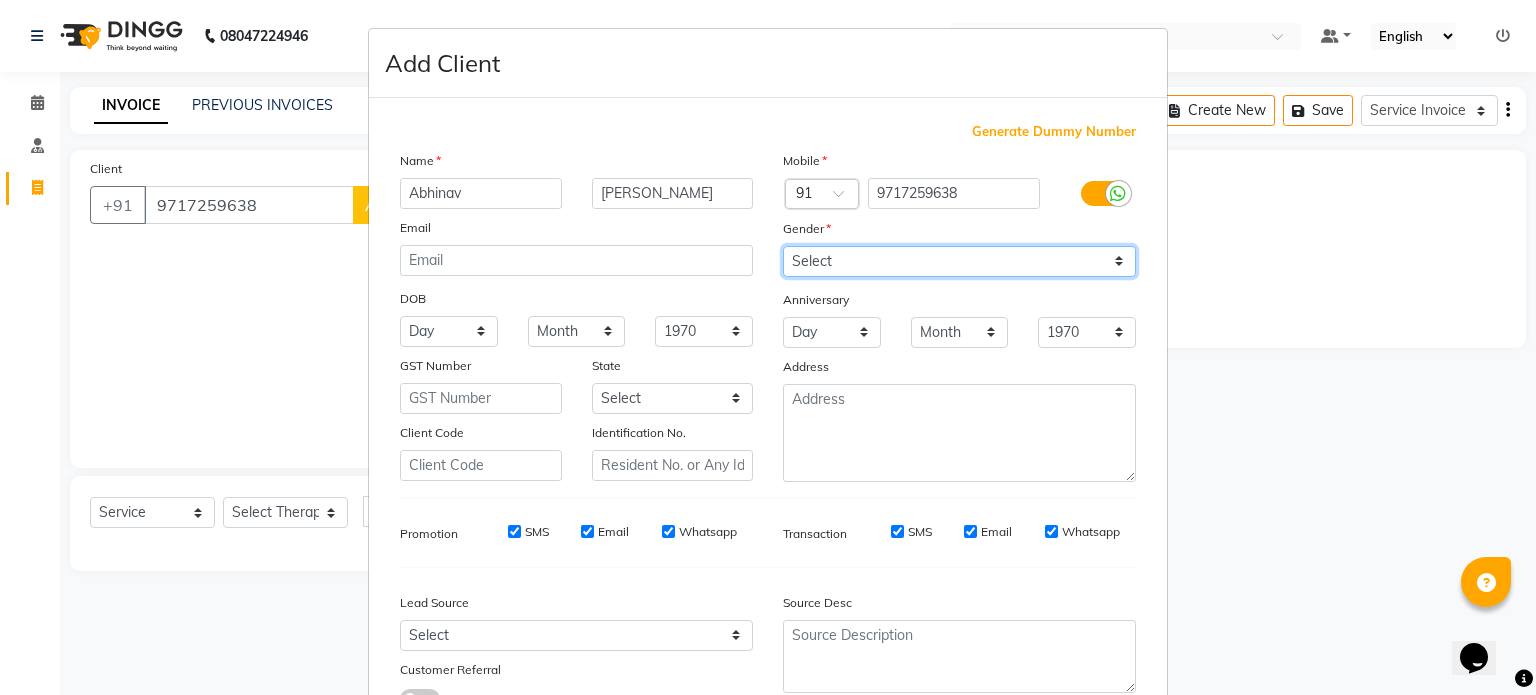 click on "Select [DEMOGRAPHIC_DATA] [DEMOGRAPHIC_DATA] Other Prefer Not To Say" at bounding box center (959, 261) 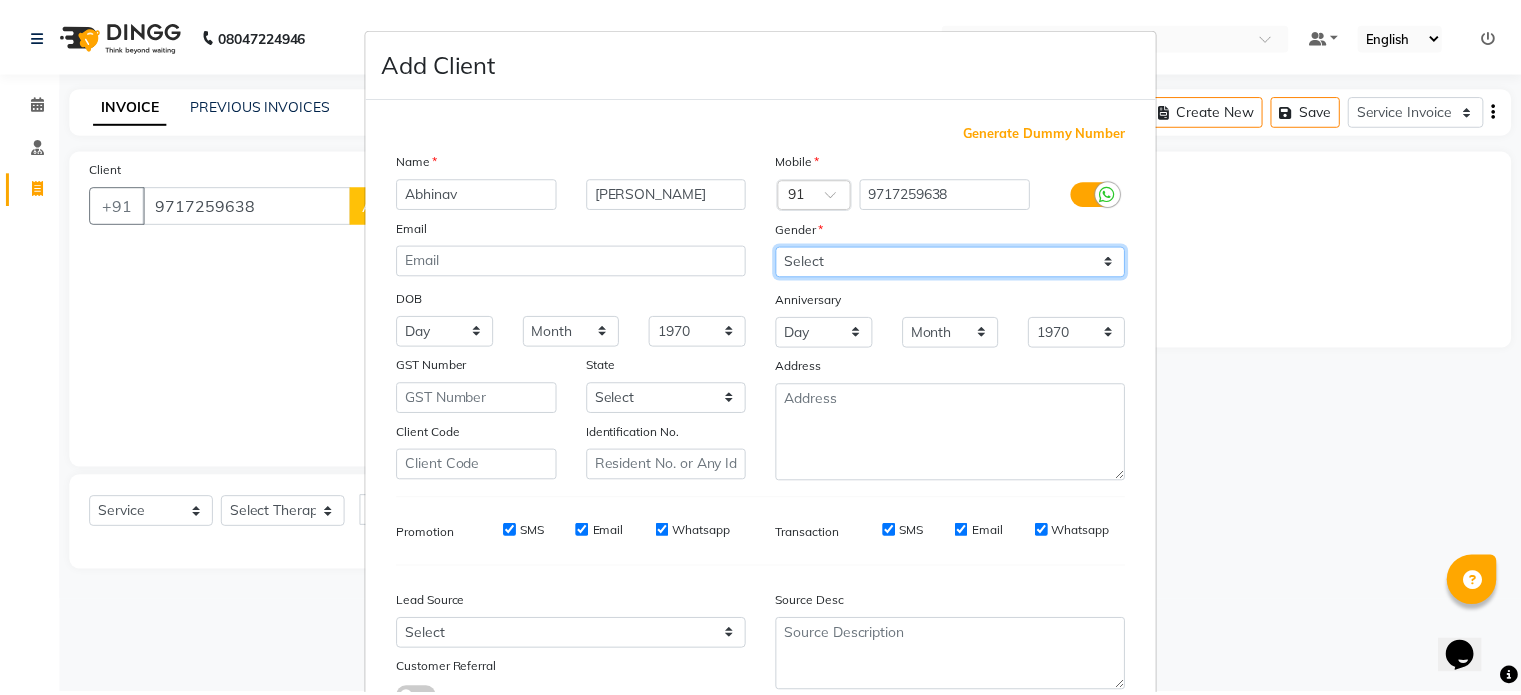 scroll, scrollTop: 161, scrollLeft: 0, axis: vertical 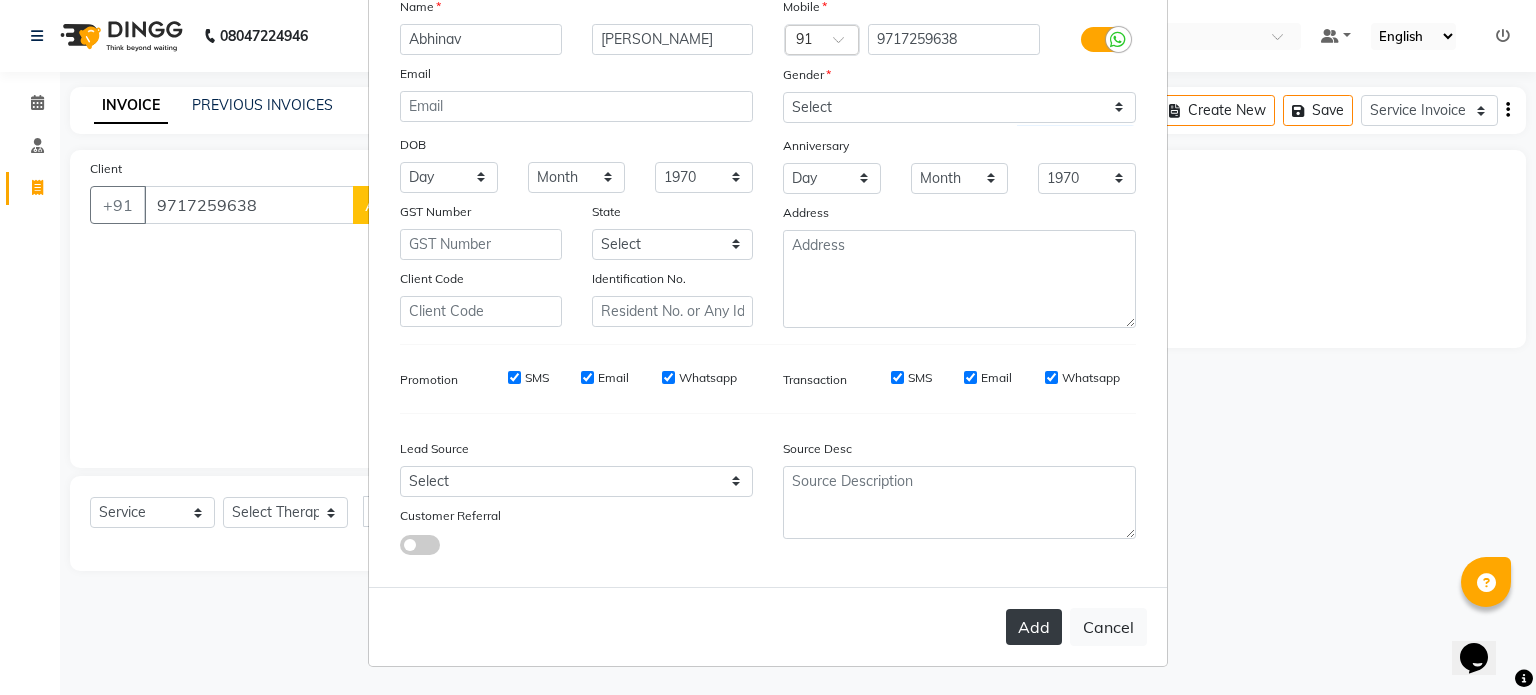click on "Add" at bounding box center (1034, 627) 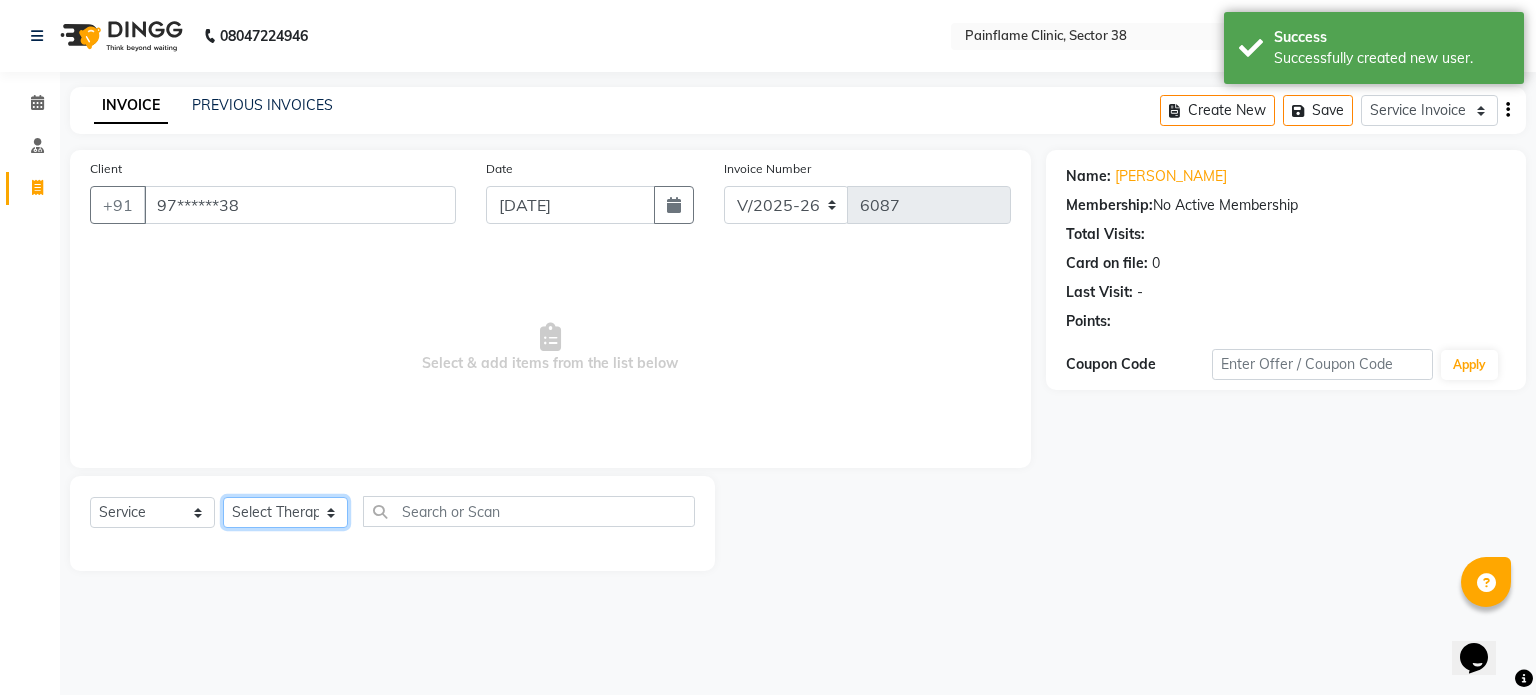 click on "Select Therapist [PERSON_NAME] Dr [PERSON_NAME] [PERSON_NAME] Dr [PERSON_NAME] Dr. Suraj [PERSON_NAME] [PERSON_NAME] [PERSON_NAME] [PERSON_NAME] Reception 1  Reception 2 Reception 3" 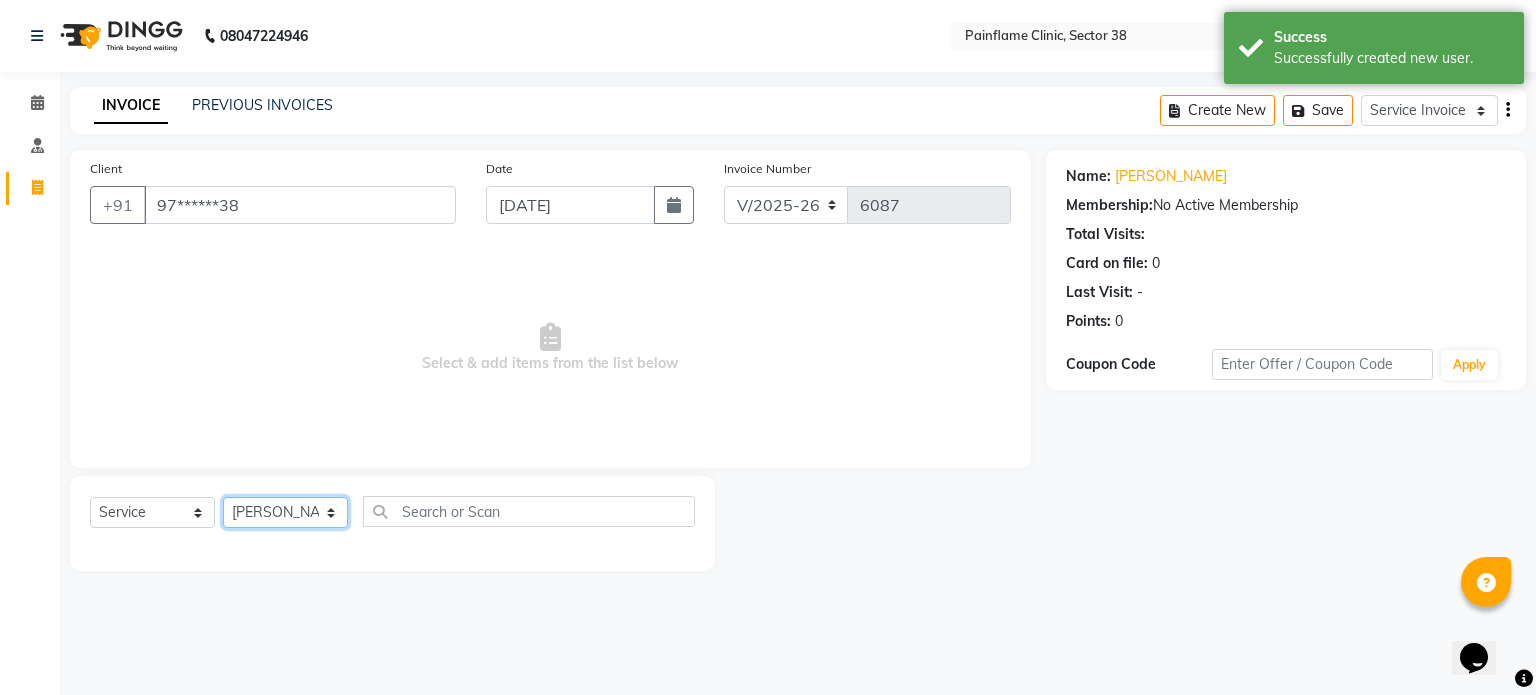 click on "Select Therapist [PERSON_NAME] Dr [PERSON_NAME] [PERSON_NAME] Dr [PERSON_NAME] Dr. Suraj [PERSON_NAME] [PERSON_NAME] [PERSON_NAME] [PERSON_NAME] Reception 1  Reception 2 Reception 3" 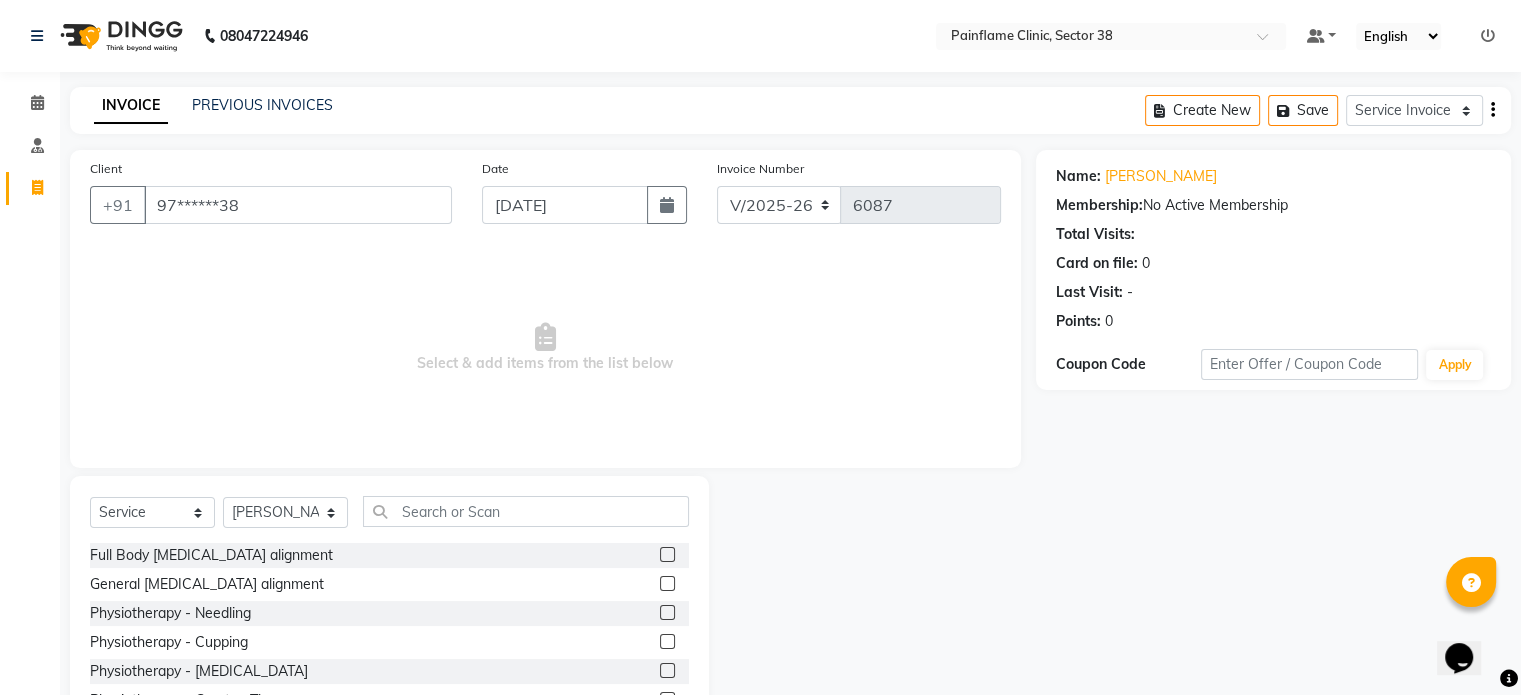 click 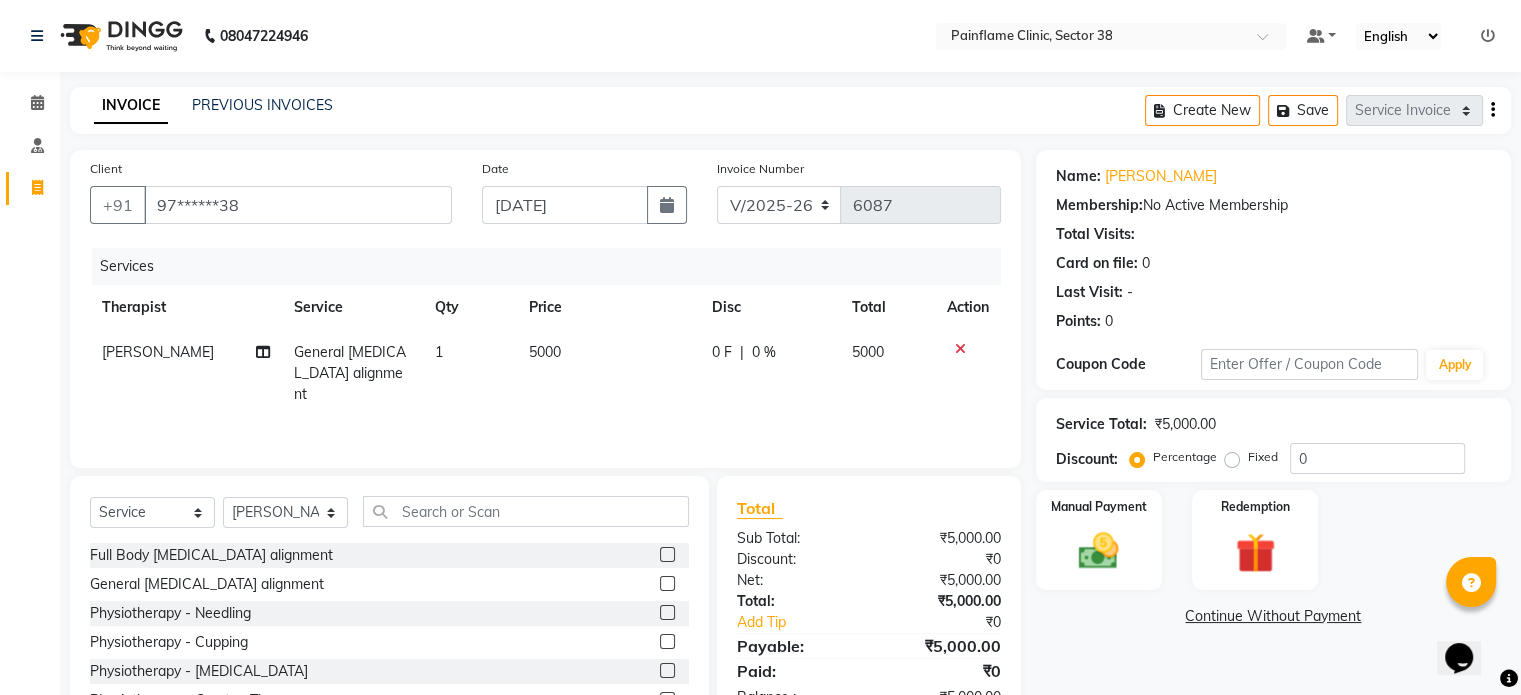 click on "5000" 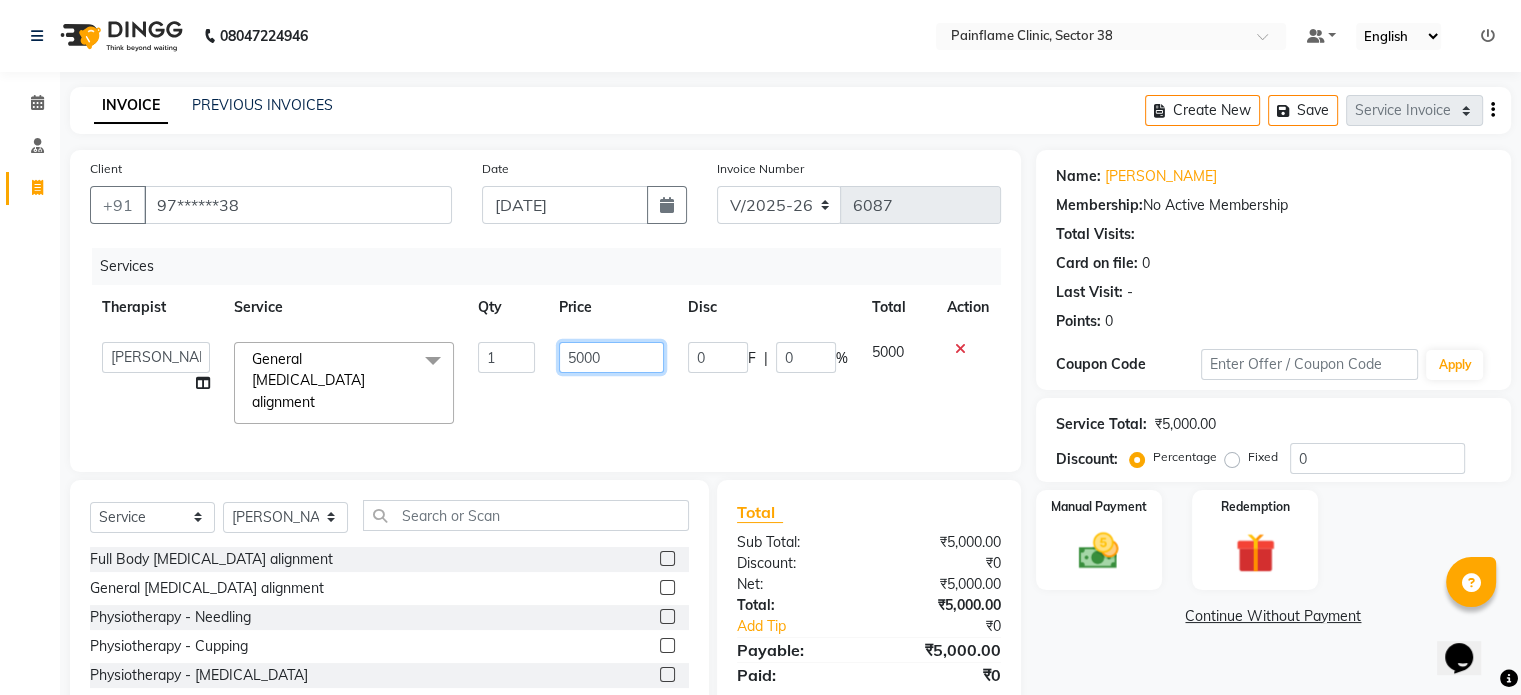 click on "5000" 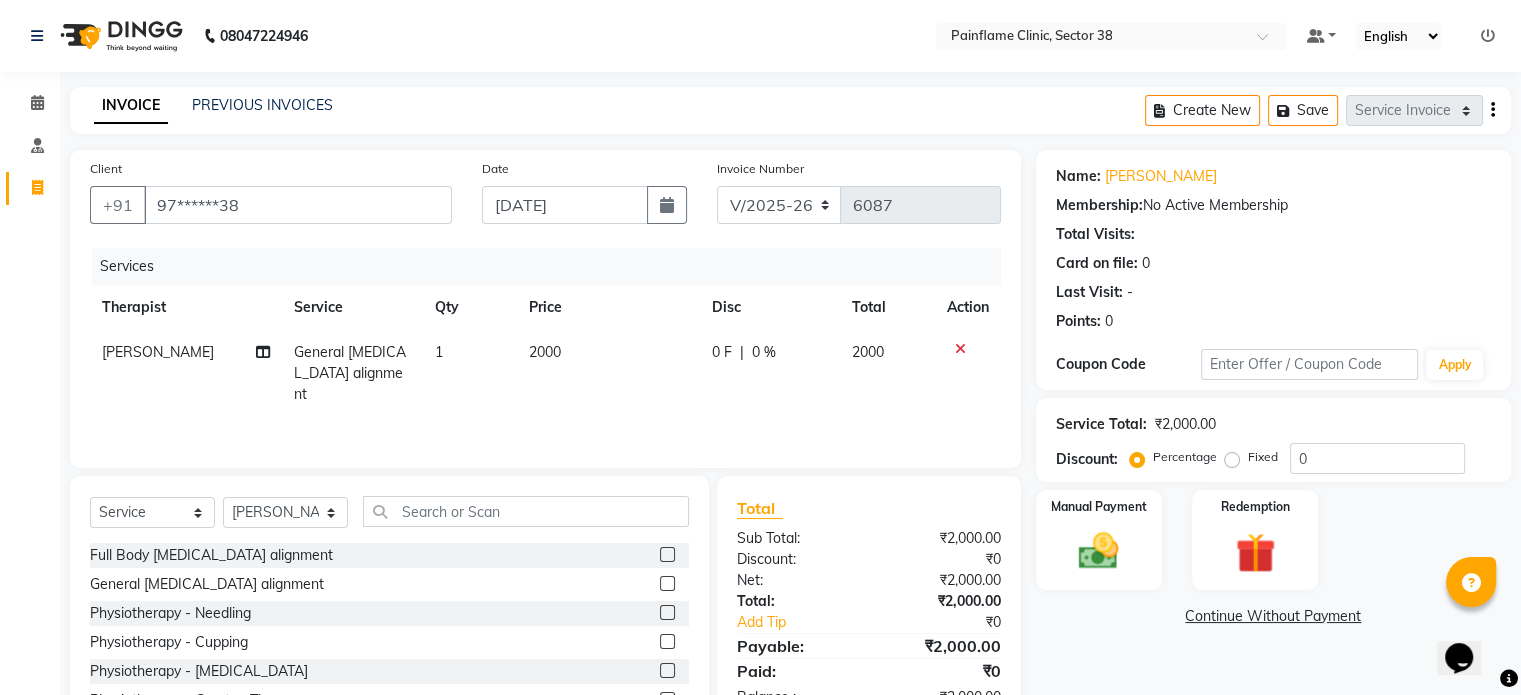 click on "0 F | 0 %" 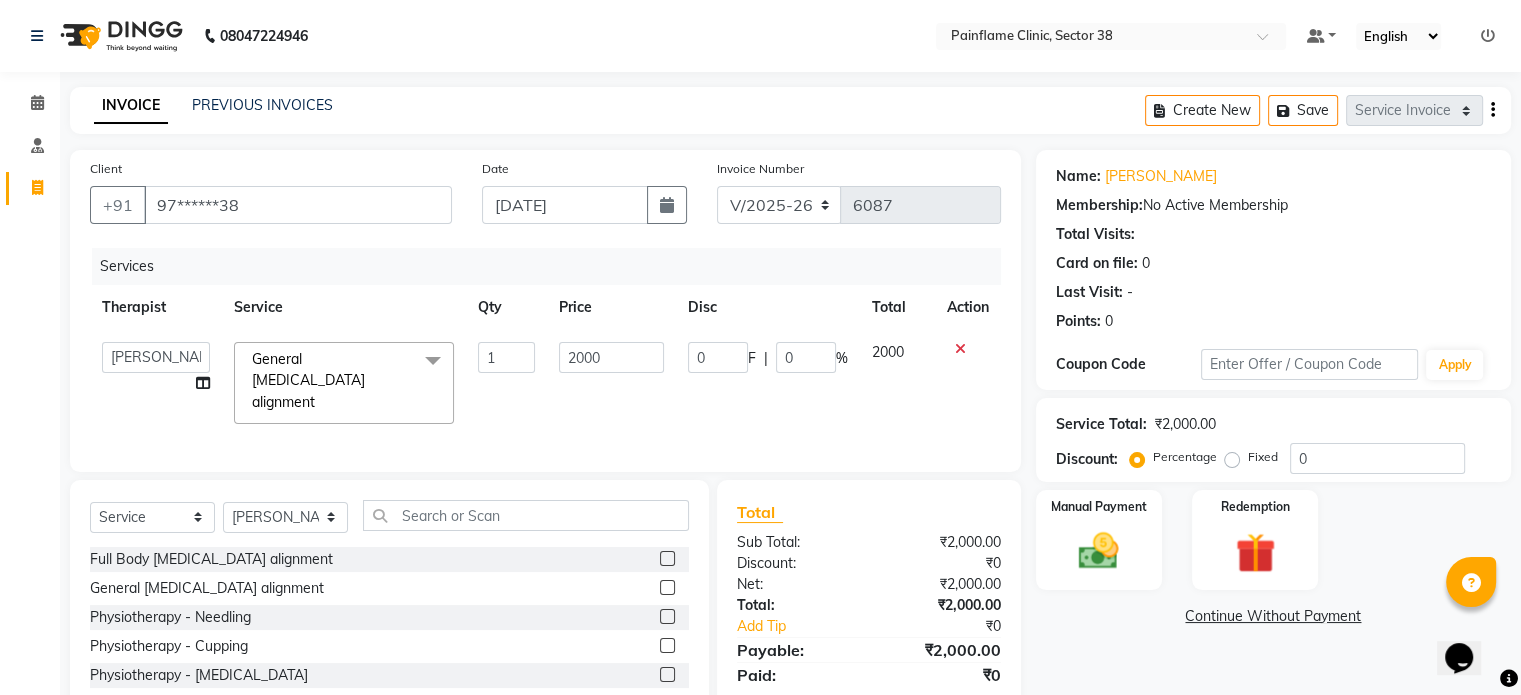 scroll, scrollTop: 106, scrollLeft: 0, axis: vertical 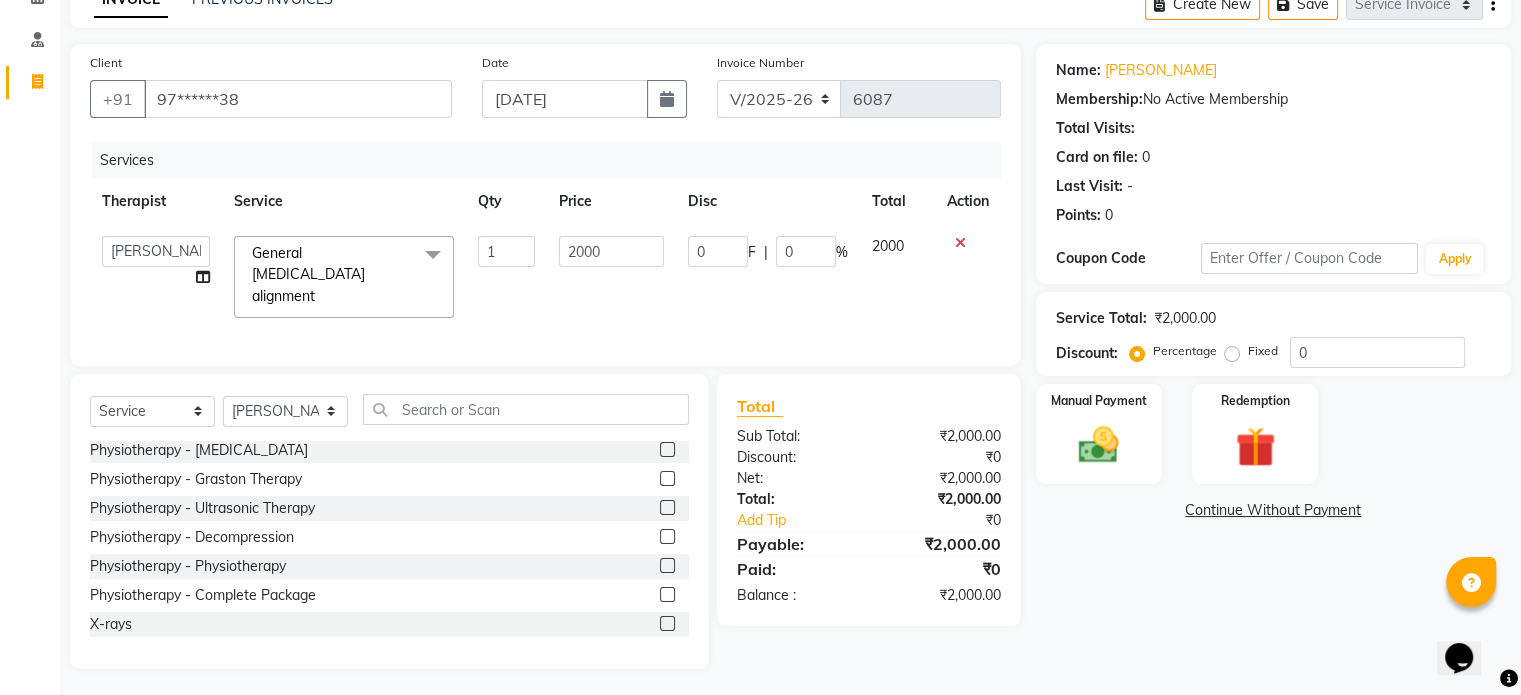 click 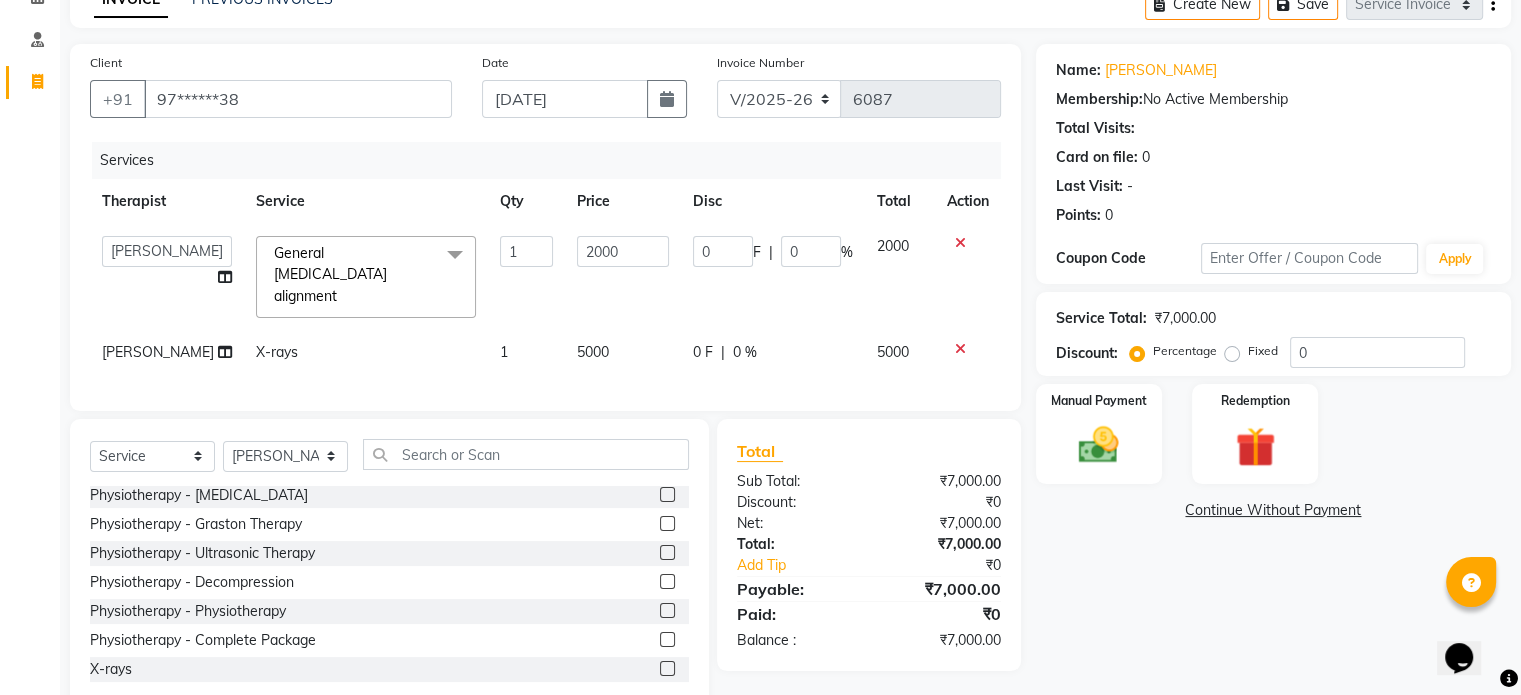 click on "5000" 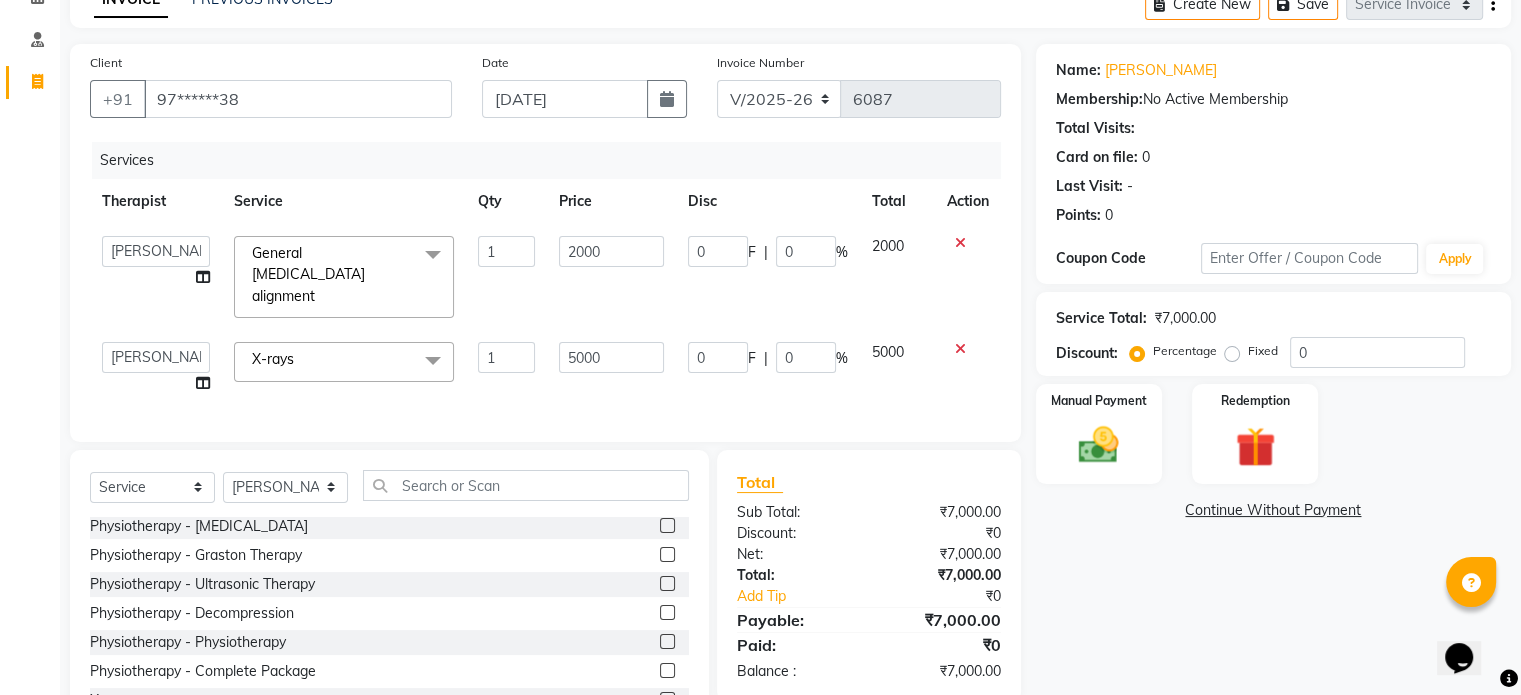 click on "5000" 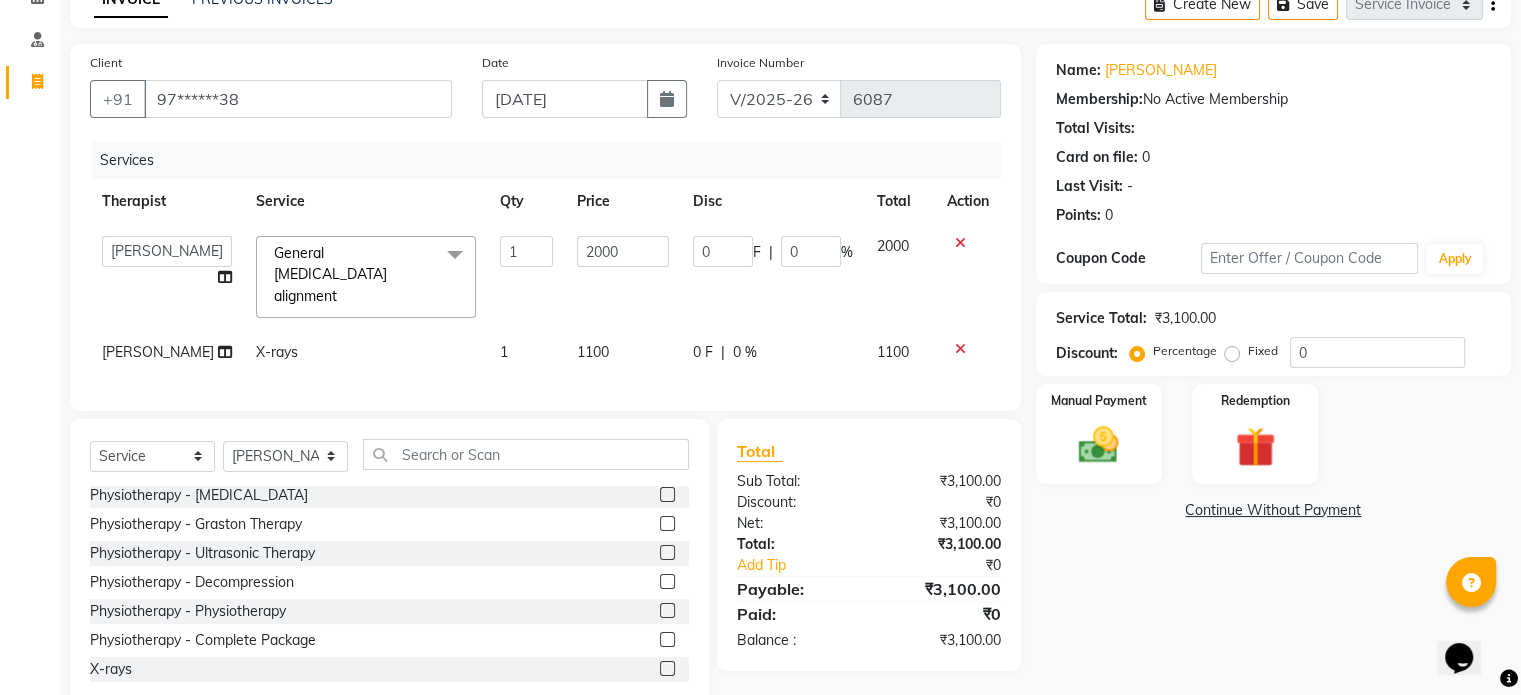 click on "Manual Payment Redemption" 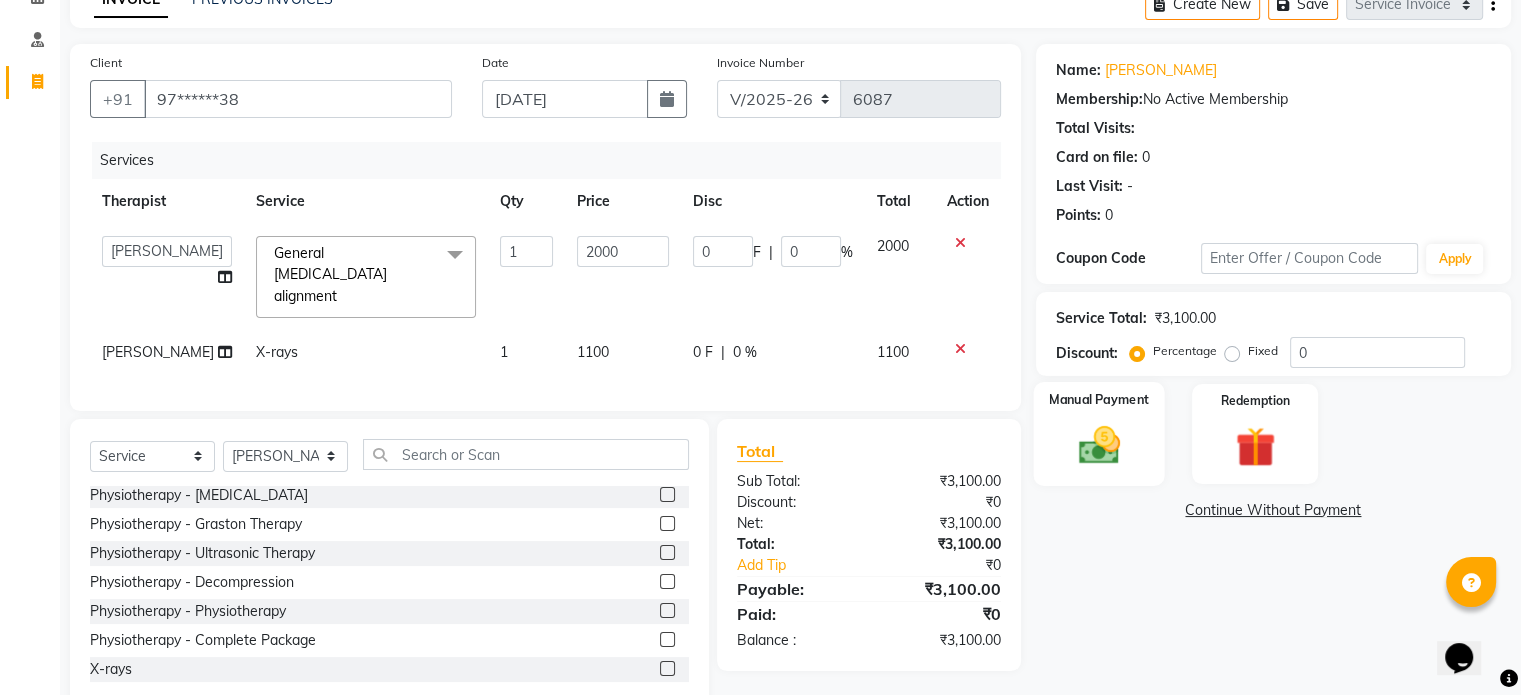 click 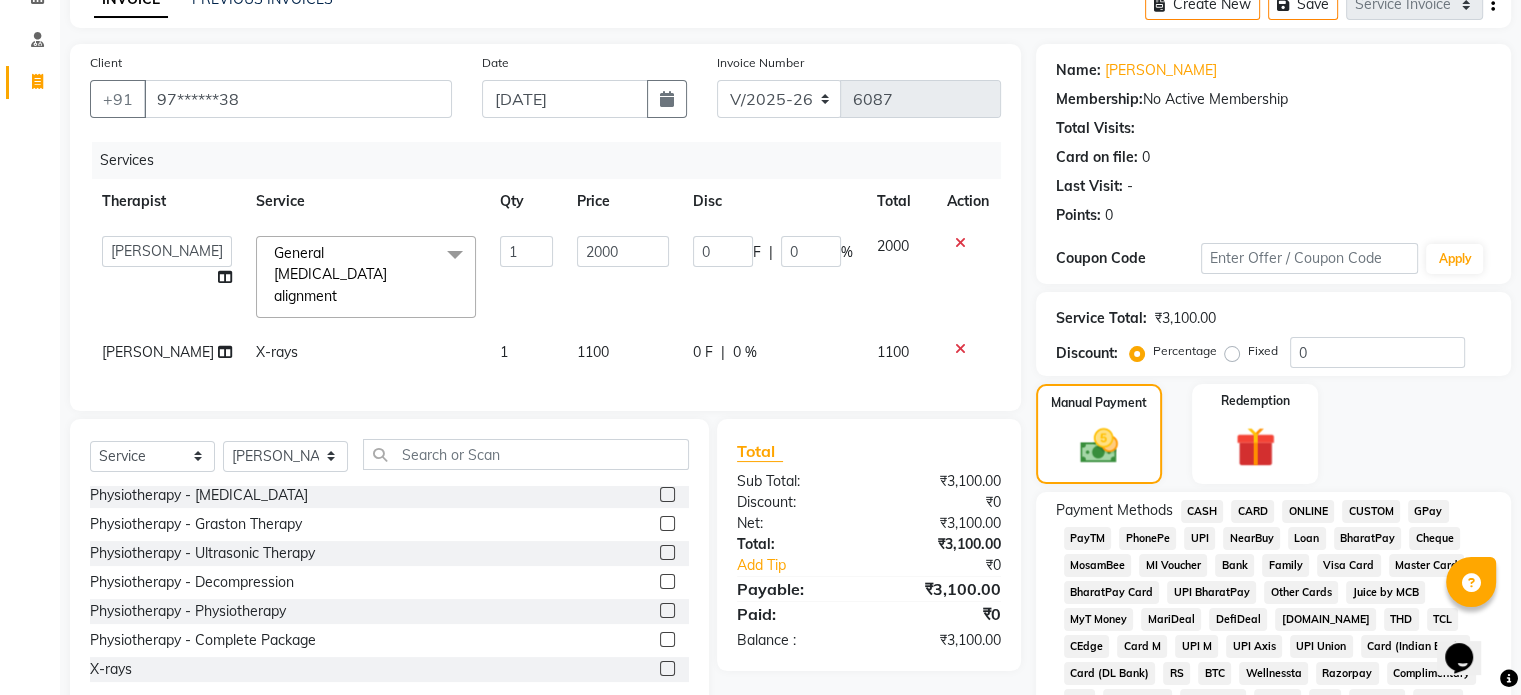 click on "UPI" 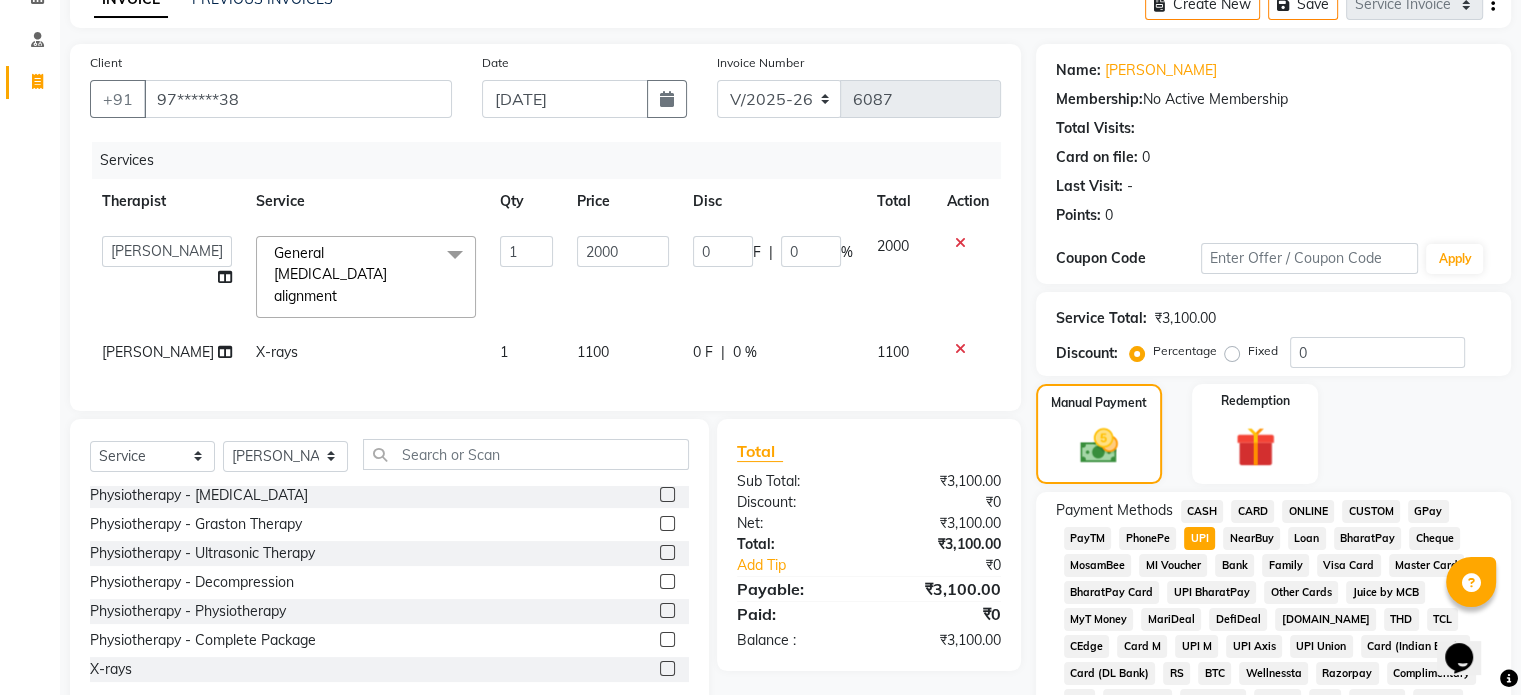 scroll, scrollTop: 652, scrollLeft: 0, axis: vertical 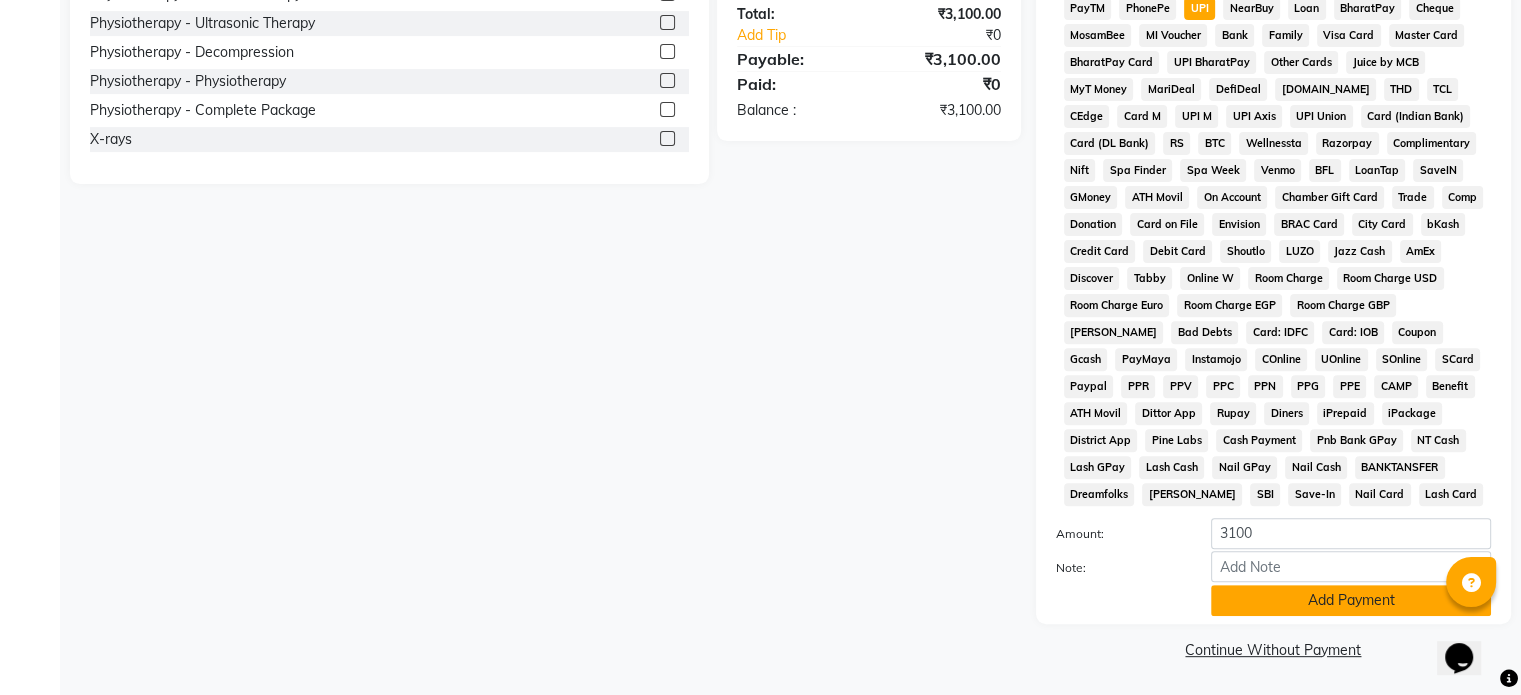 click on "Add Payment" 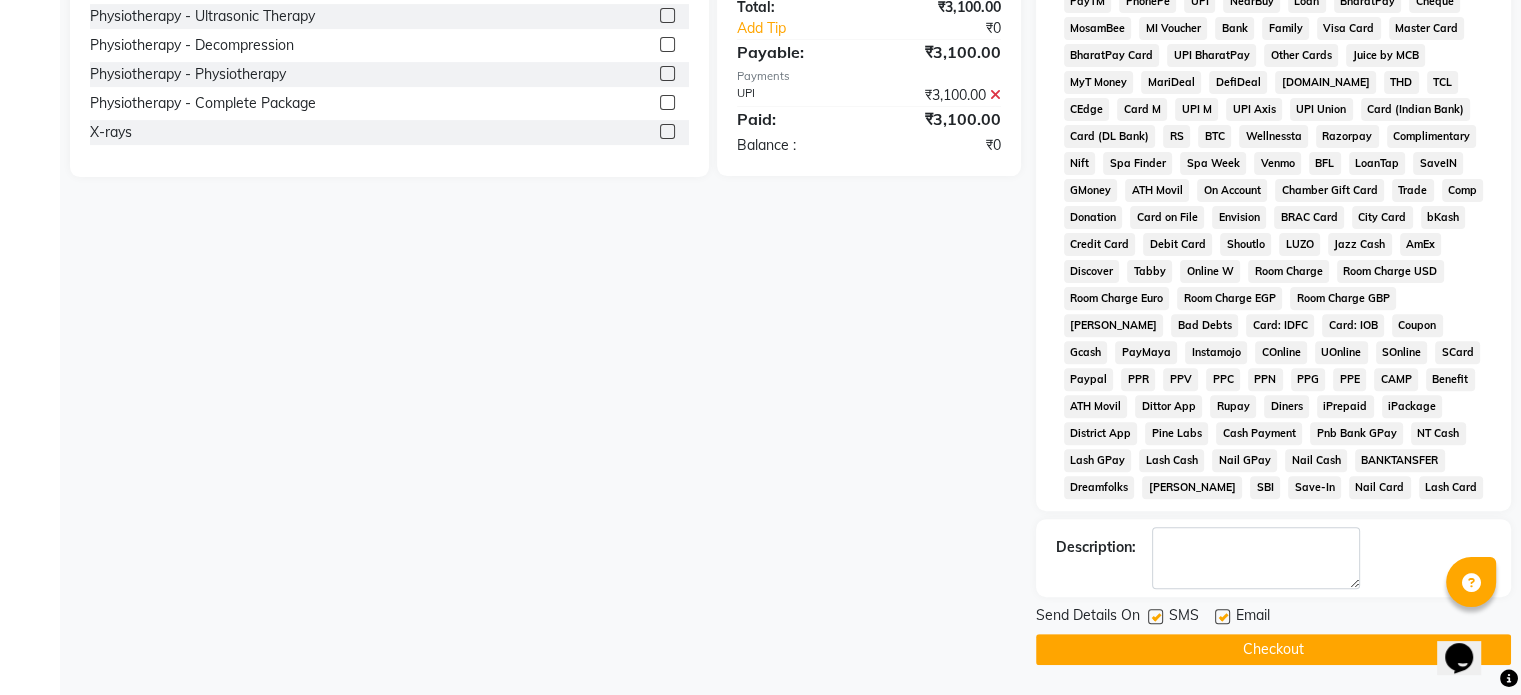 click 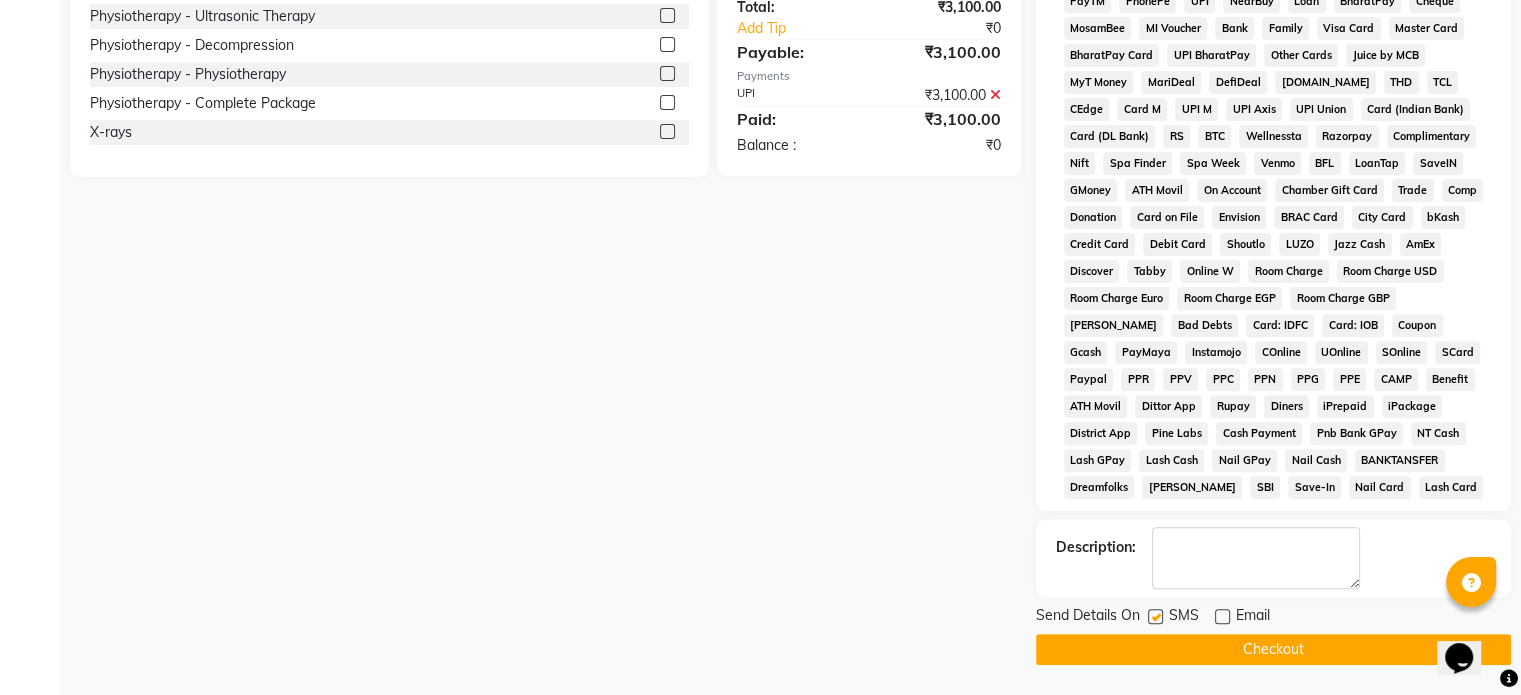 click 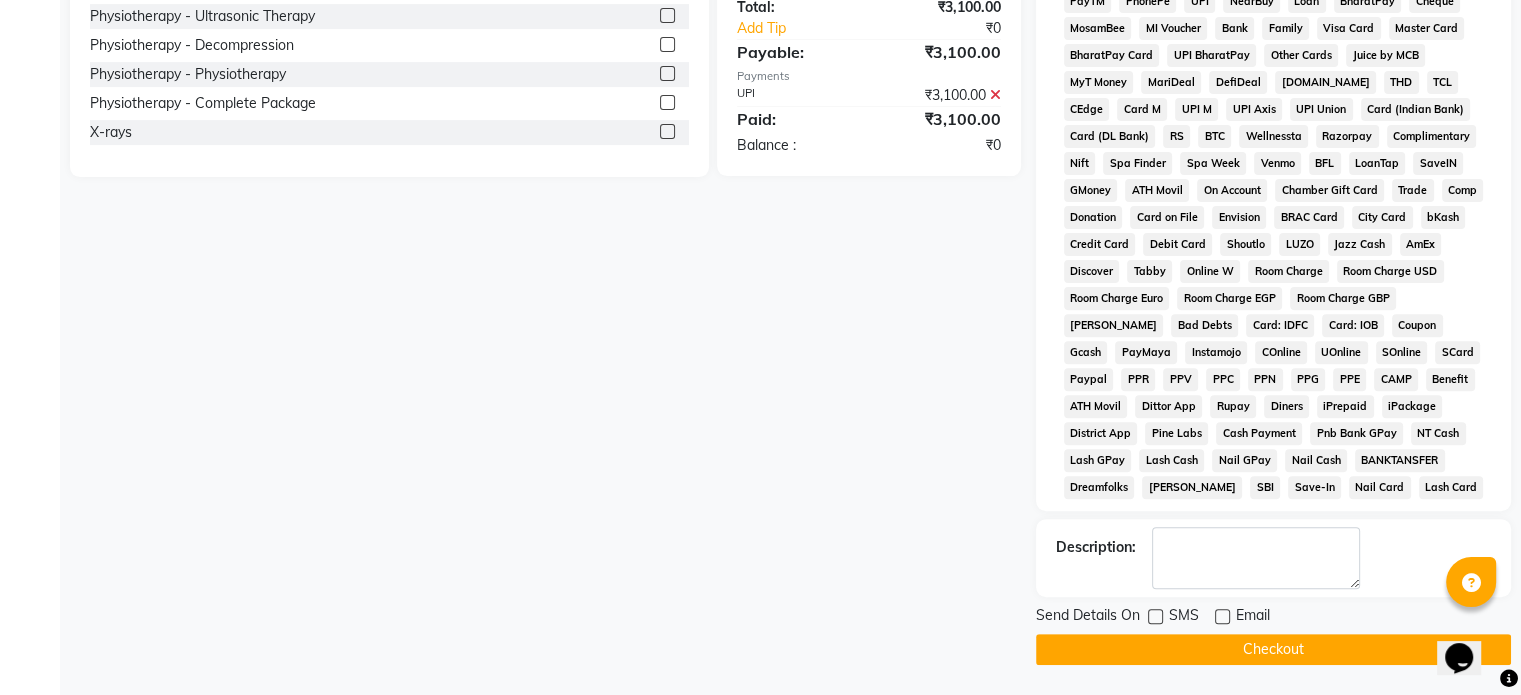 click on "Checkout" 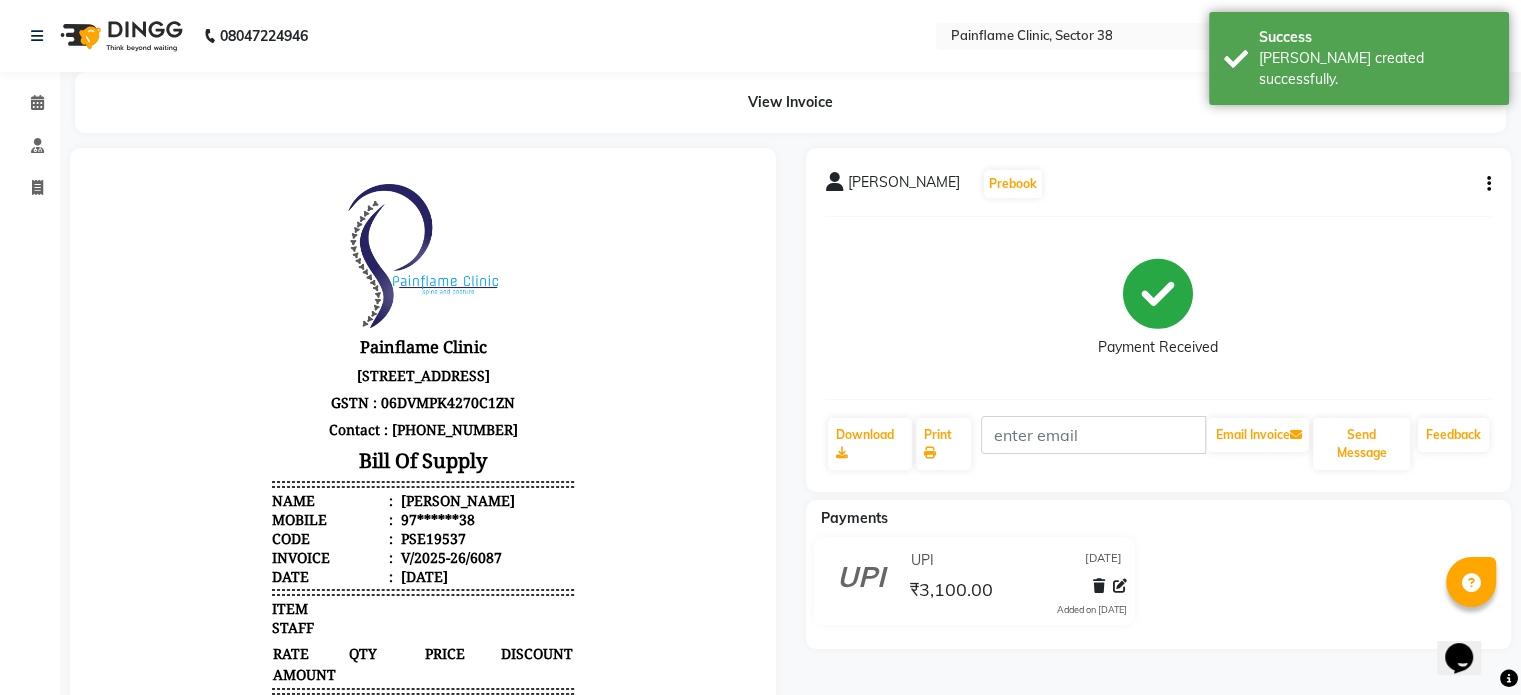 scroll, scrollTop: 0, scrollLeft: 0, axis: both 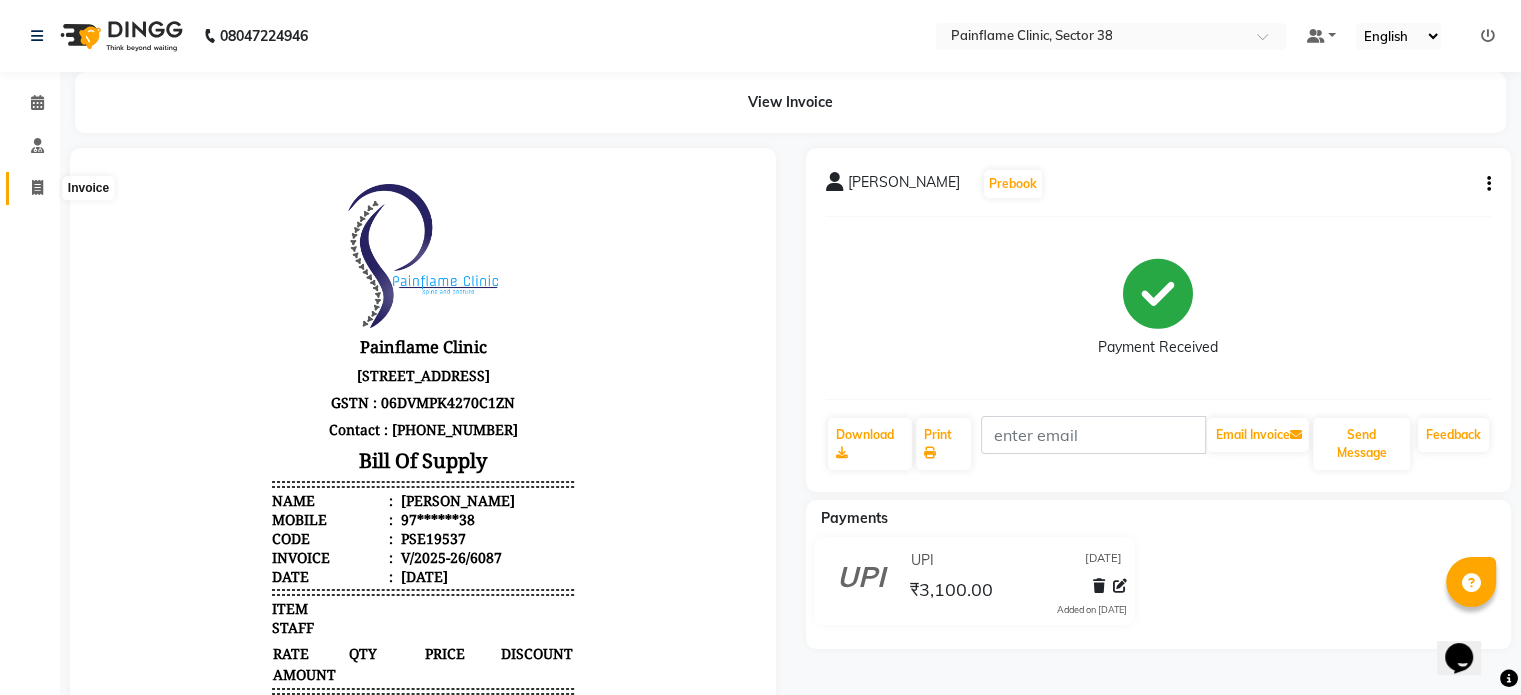click 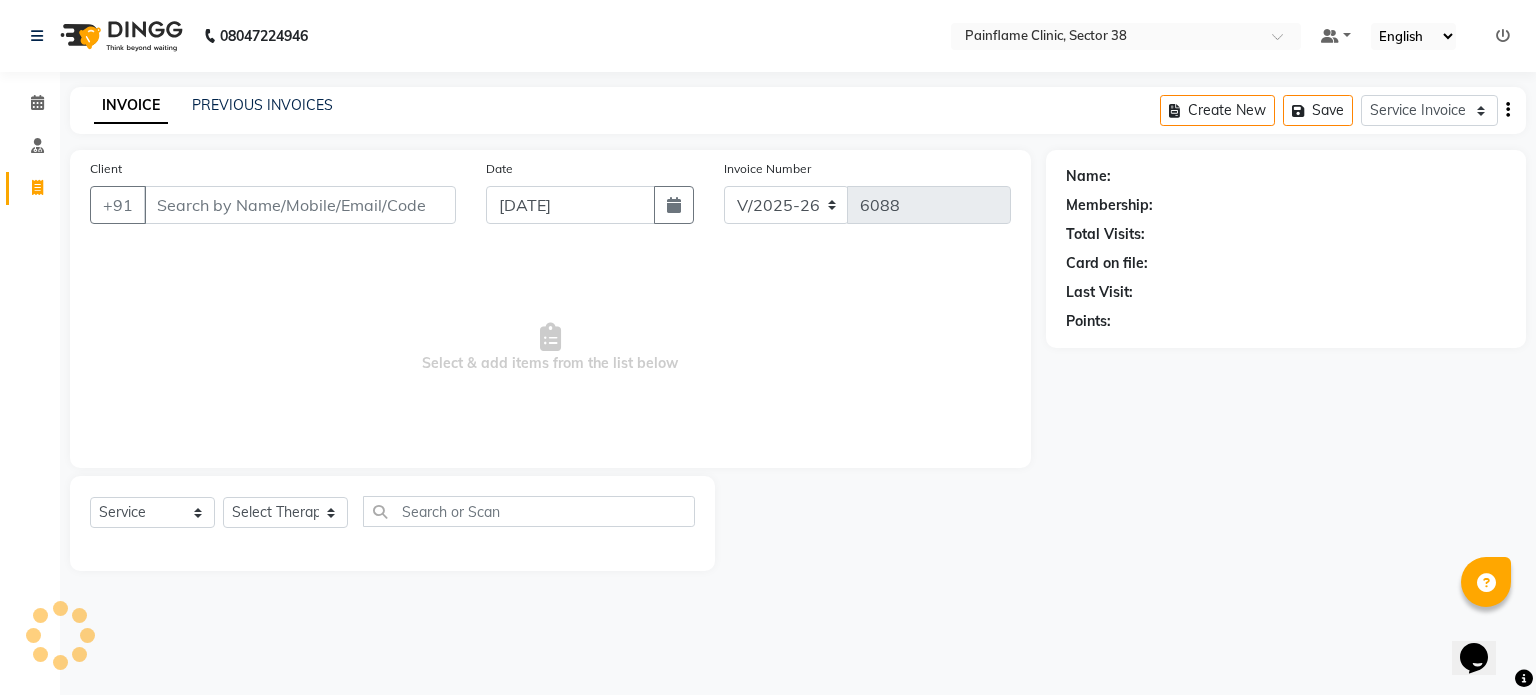 click on "PREVIOUS INVOICES" 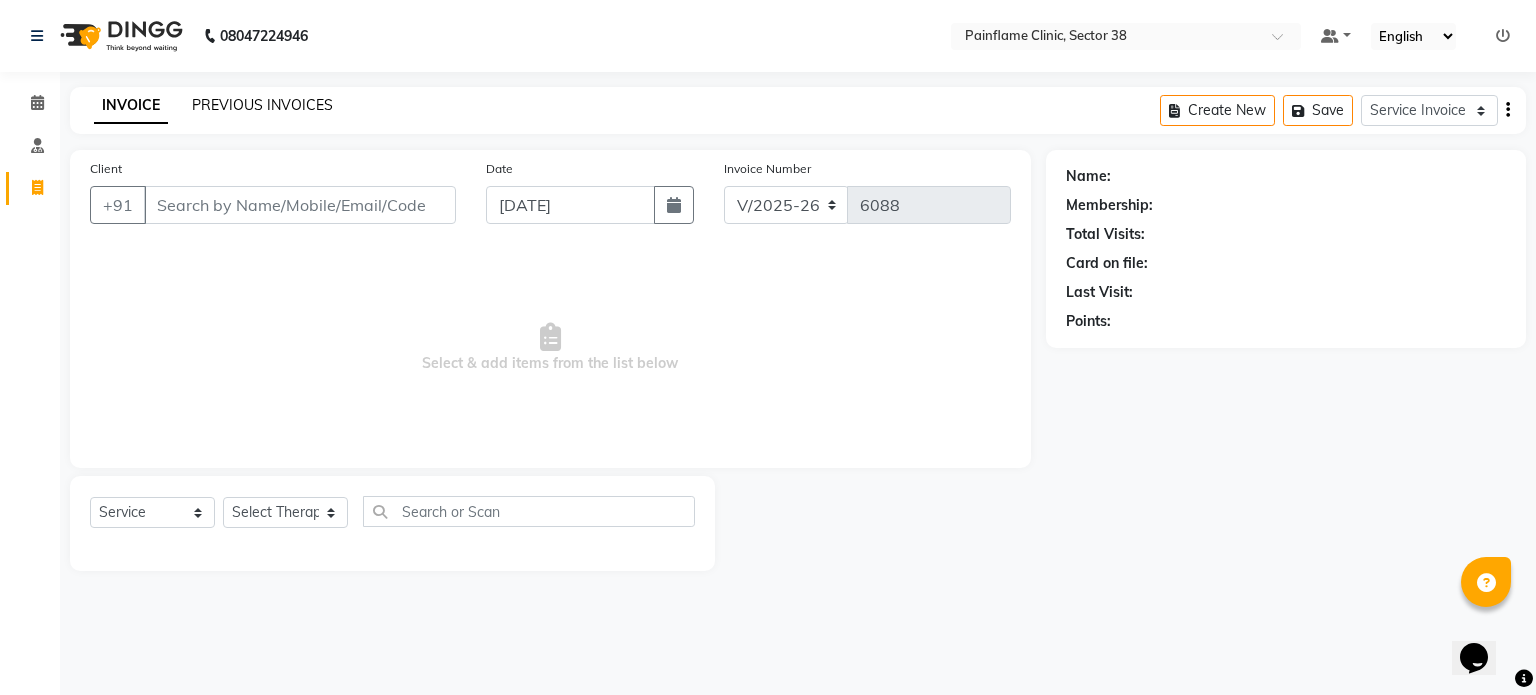 click on "PREVIOUS INVOICES" 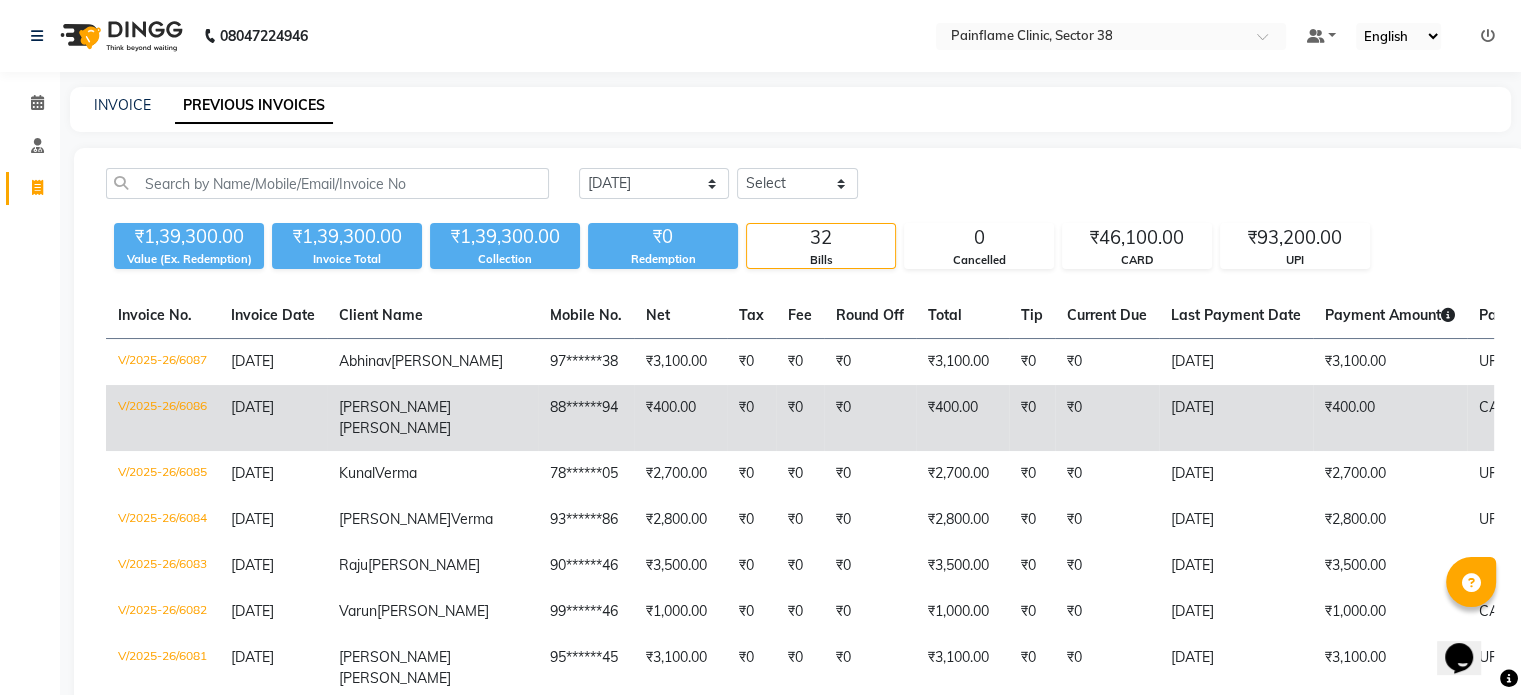 click on "₹0" 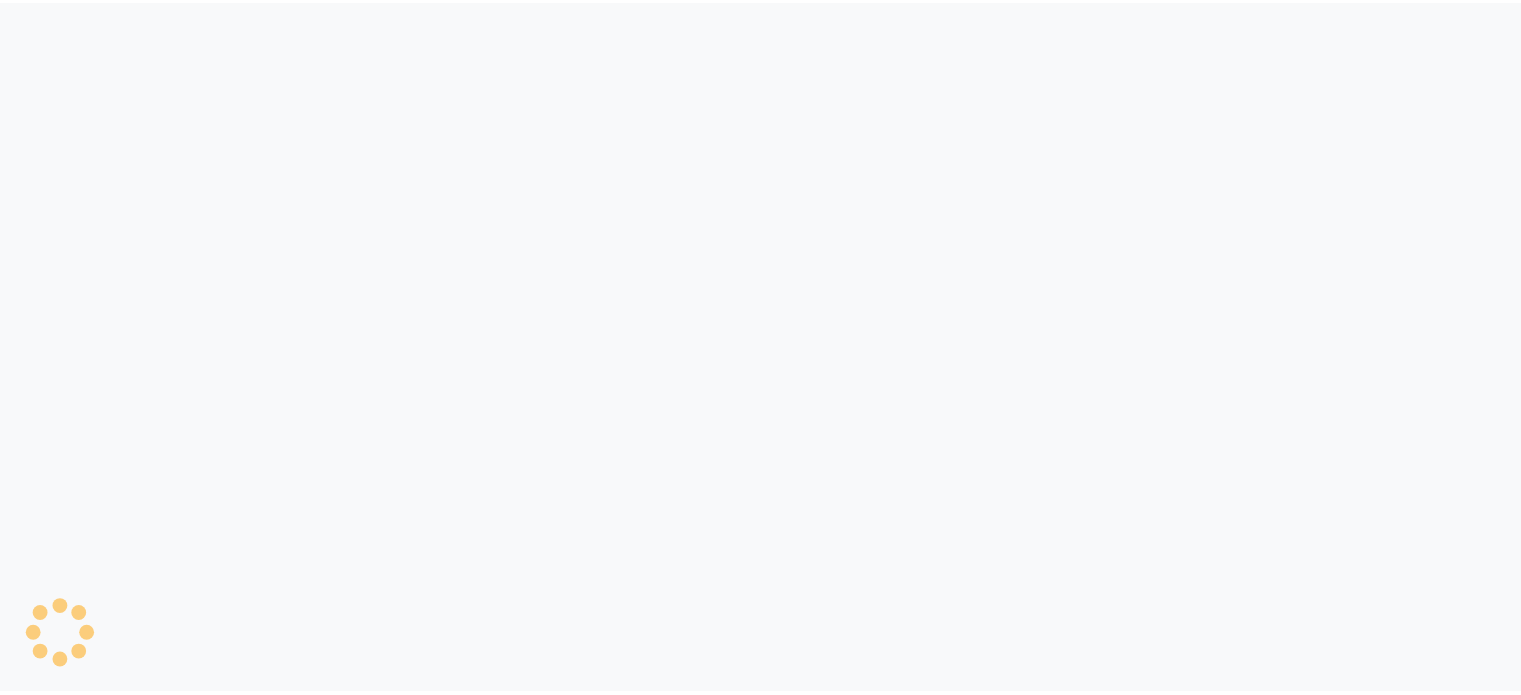 scroll, scrollTop: 0, scrollLeft: 0, axis: both 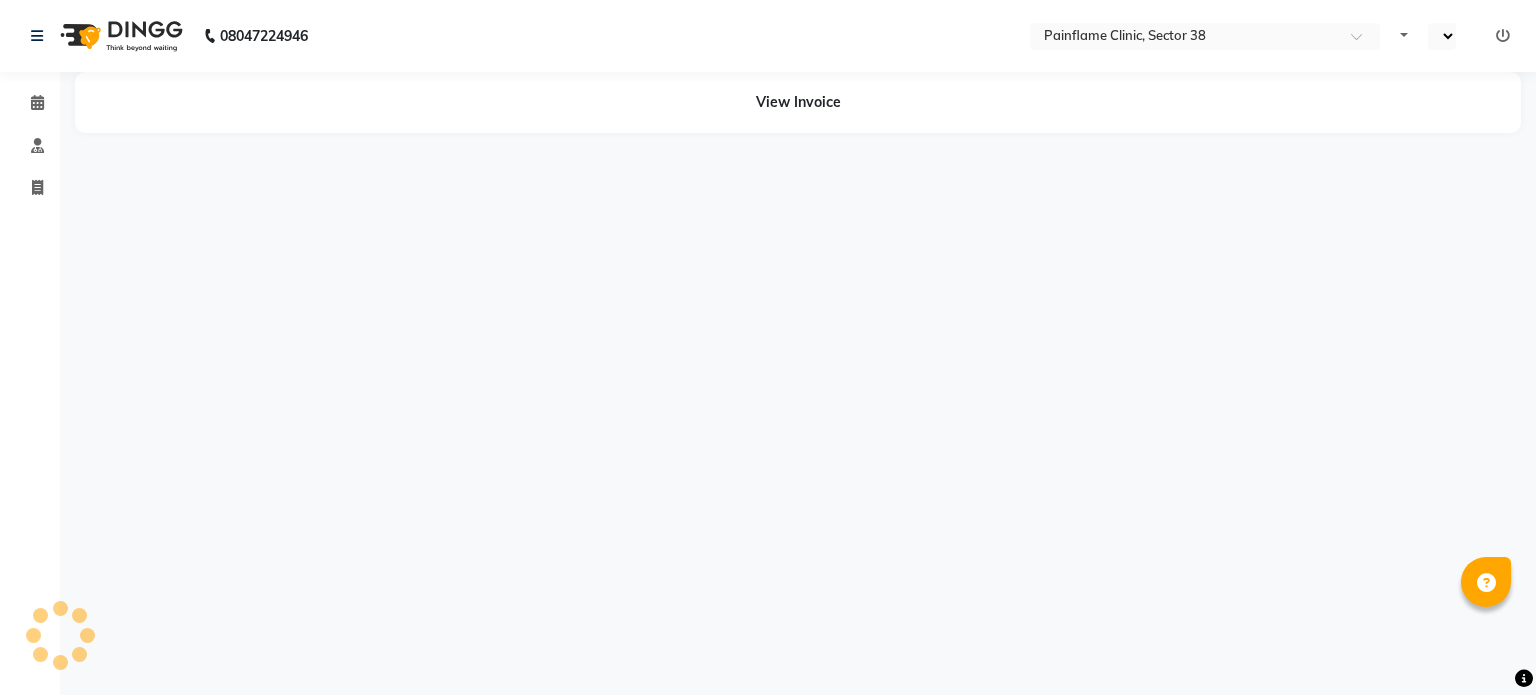 select on "en" 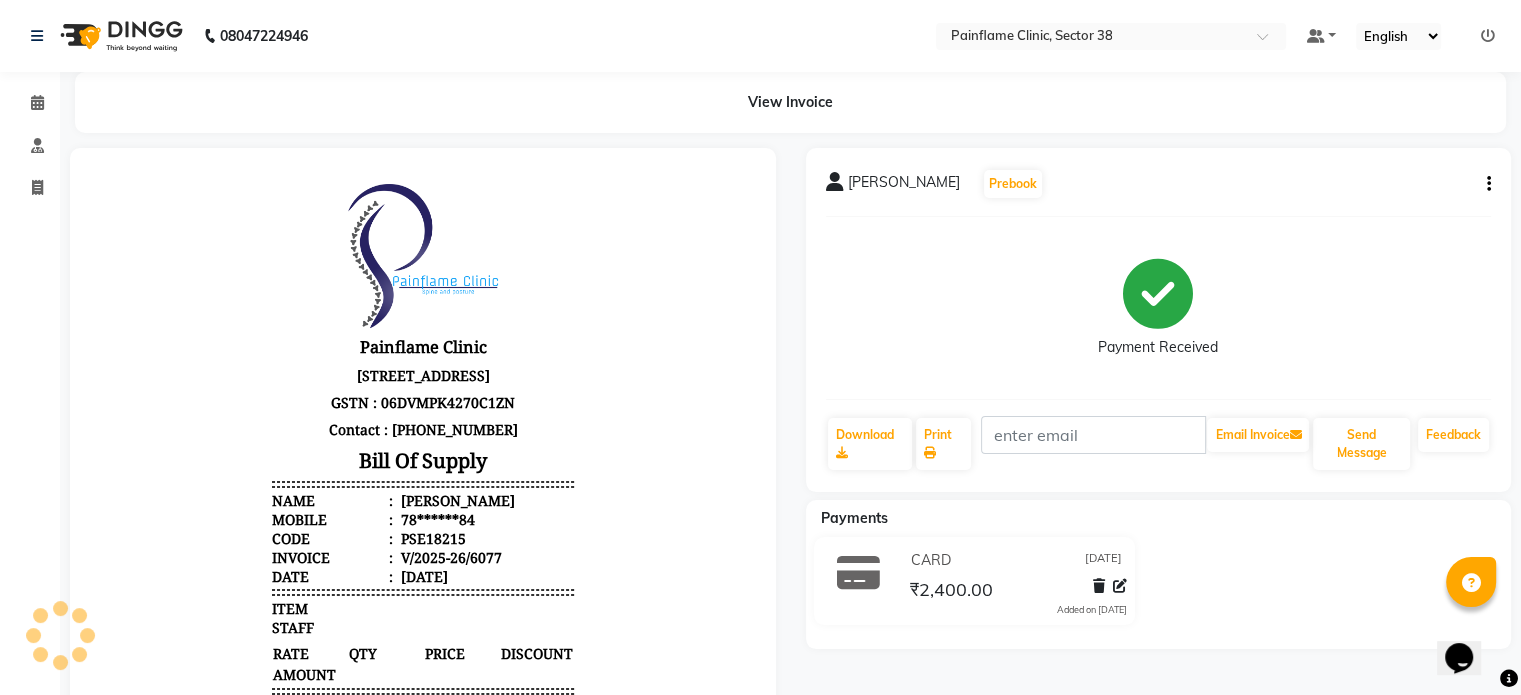scroll, scrollTop: 0, scrollLeft: 0, axis: both 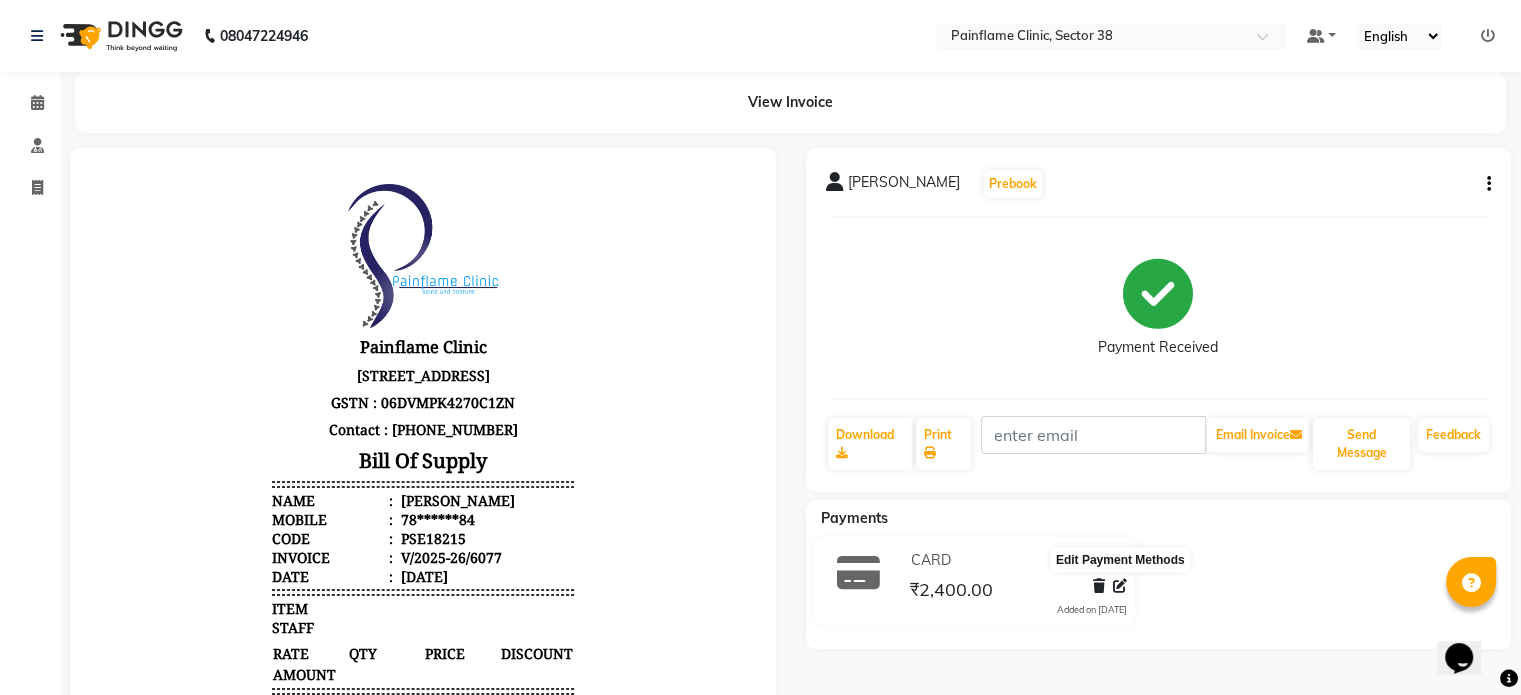 click 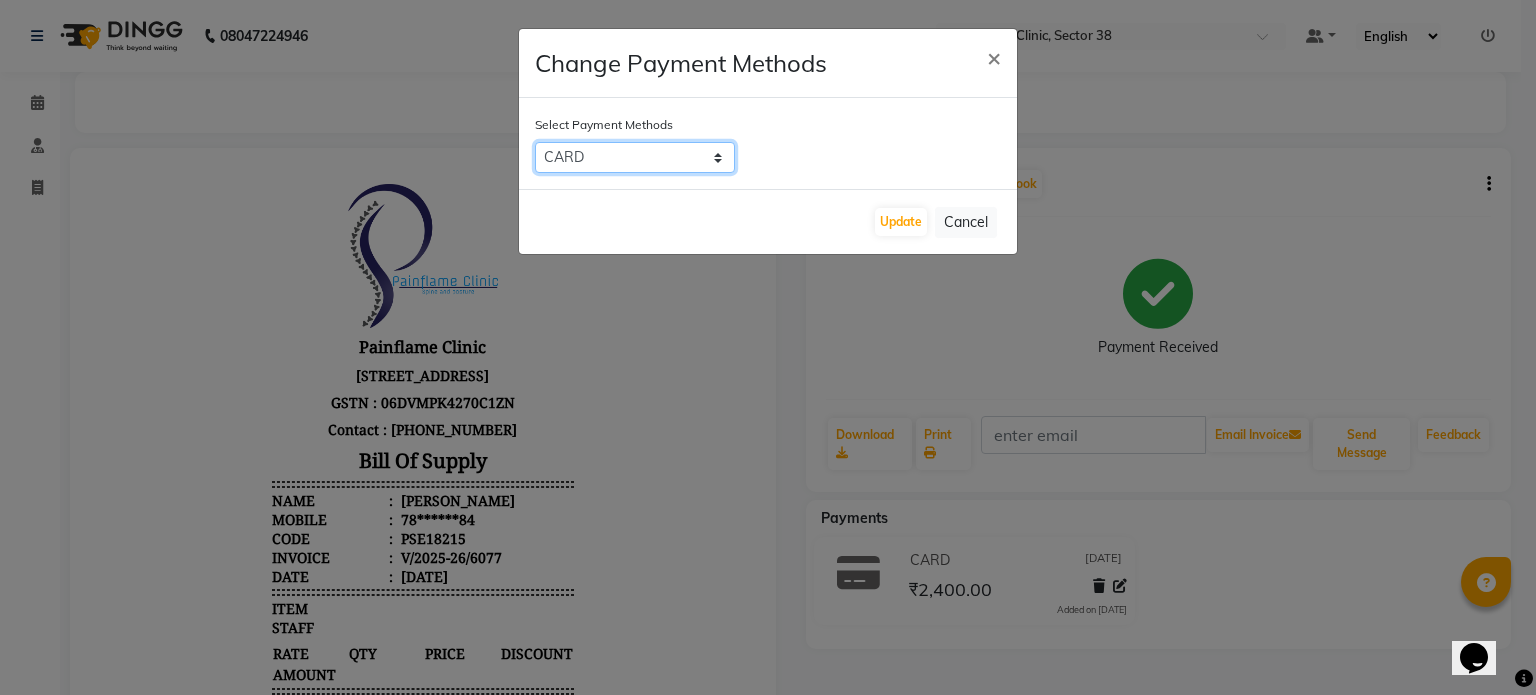 click on "CASH   CARD   ONLINE   CUSTOM   GPay   PayTM   PhonePe   UPI   NearBuy   Loan   BharatPay   Cheque   MosamBee   MI Voucher   Bank   Family   Visa Card   Master Card   BharatPay Card   UPI BharatPay   Other Cards   Juice by MCB   MyT Money   MariDeal   DefiDeal   [DOMAIN_NAME]   THD   TCL   CEdge   Card M   UPI M   UPI Axis   UPI Union   Card (Indian Bank)   Card (DL Bank)   RS   BTC   Wellnessta   Razorpay   Complimentary   Nift   Spa Finder   Spa Week   Venmo   BFL   LoanTap   SaveIN   GMoney   ATH Movil   On Account   Chamber Gift Card   Trade   Comp   Donation   Card on File   Envision   BRAC Card   City Card   bKash   Credit Card   Debit Card   Shoutlo   LUZO   Jazz Cash   AmEx   Discover   Tabby   Online W   Room Charge   Room Charge USD   Room Charge Euro   Room Charge EGP   Room Charge GBP   Bajaj Finserv   Bad Debts   Card: IDFC   Card: IOB   Coupon   Gcash   PayMaya   Instamojo   COnline   UOnline   SOnline   SCard   Paypal   PPR   PPV   PPC   PPN   PPG   PPE   CAMP   Benefit   ATH Movil   Dittor App" 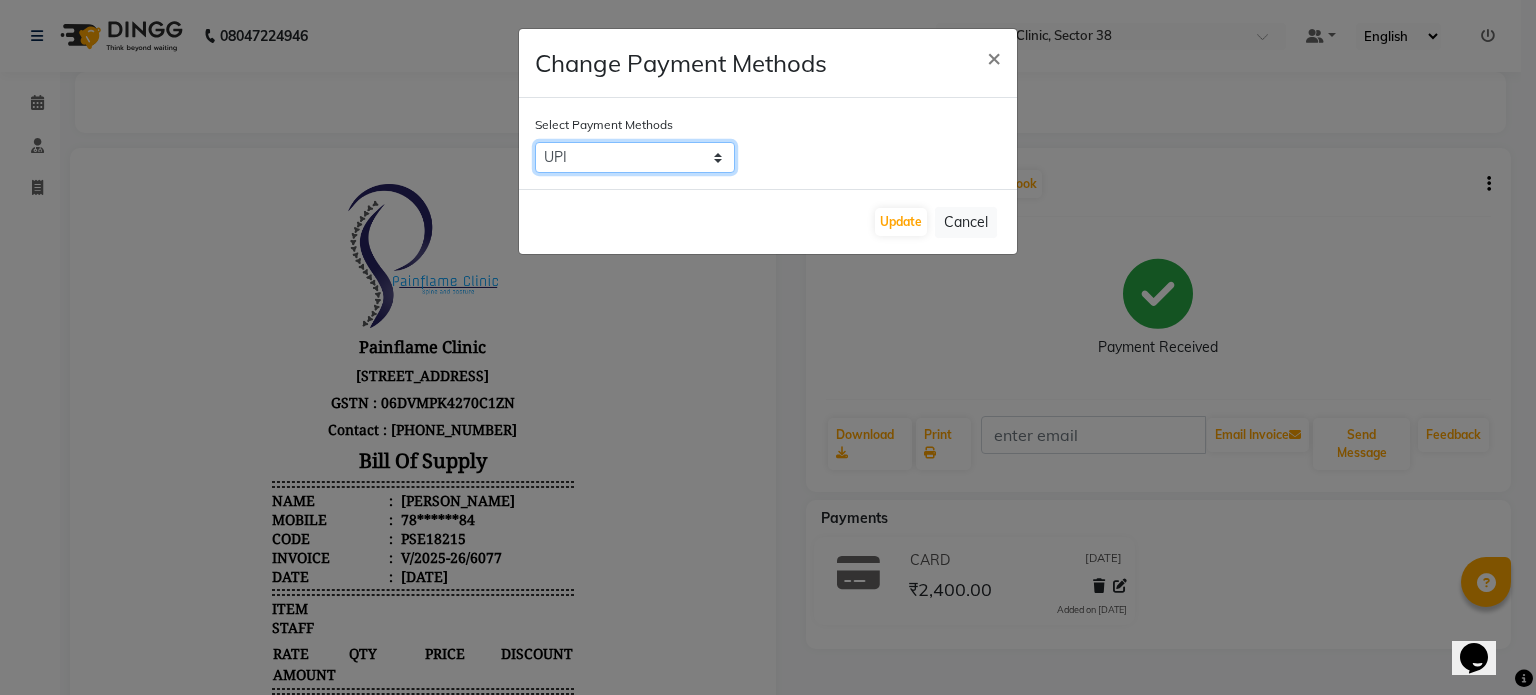 click on "CASH   CARD   ONLINE   CUSTOM   GPay   PayTM   PhonePe   UPI   NearBuy   Loan   BharatPay   Cheque   MosamBee   MI Voucher   Bank   Family   Visa Card   Master Card   BharatPay Card   UPI BharatPay   Other Cards   Juice by MCB   MyT Money   MariDeal   DefiDeal   [DOMAIN_NAME]   THD   TCL   CEdge   Card M   UPI M   UPI Axis   UPI Union   Card (Indian Bank)   Card (DL Bank)   RS   BTC   Wellnessta   Razorpay   Complimentary   Nift   Spa Finder   Spa Week   Venmo   BFL   LoanTap   SaveIN   GMoney   ATH Movil   On Account   Chamber Gift Card   Trade   Comp   Donation   Card on File   Envision   BRAC Card   City Card   bKash   Credit Card   Debit Card   Shoutlo   LUZO   Jazz Cash   AmEx   Discover   Tabby   Online W   Room Charge   Room Charge USD   Room Charge Euro   Room Charge EGP   Room Charge GBP   Bajaj Finserv   Bad Debts   Card: IDFC   Card: IOB   Coupon   Gcash   PayMaya   Instamojo   COnline   UOnline   SOnline   SCard   Paypal   PPR   PPV   PPC   PPN   PPG   PPE   CAMP   Benefit   ATH Movil   Dittor App" 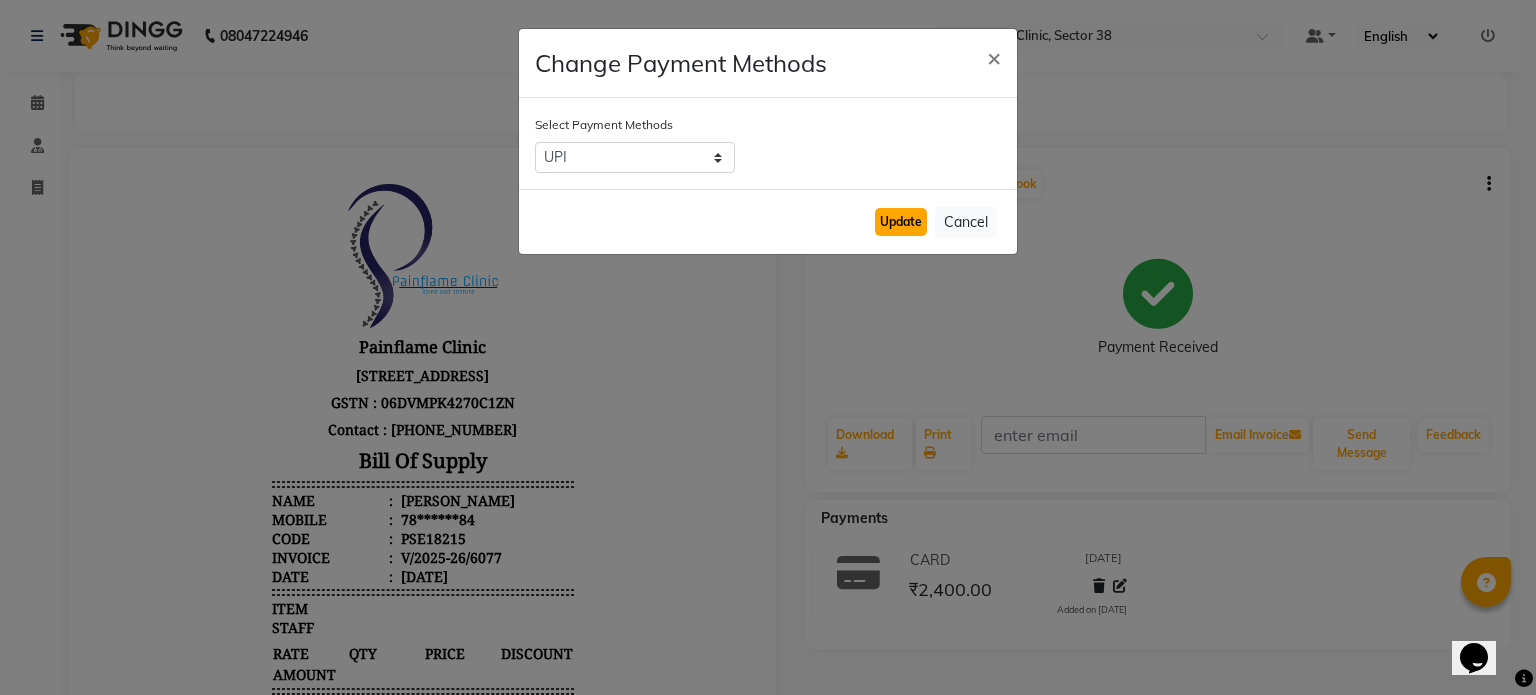 click on "Update" 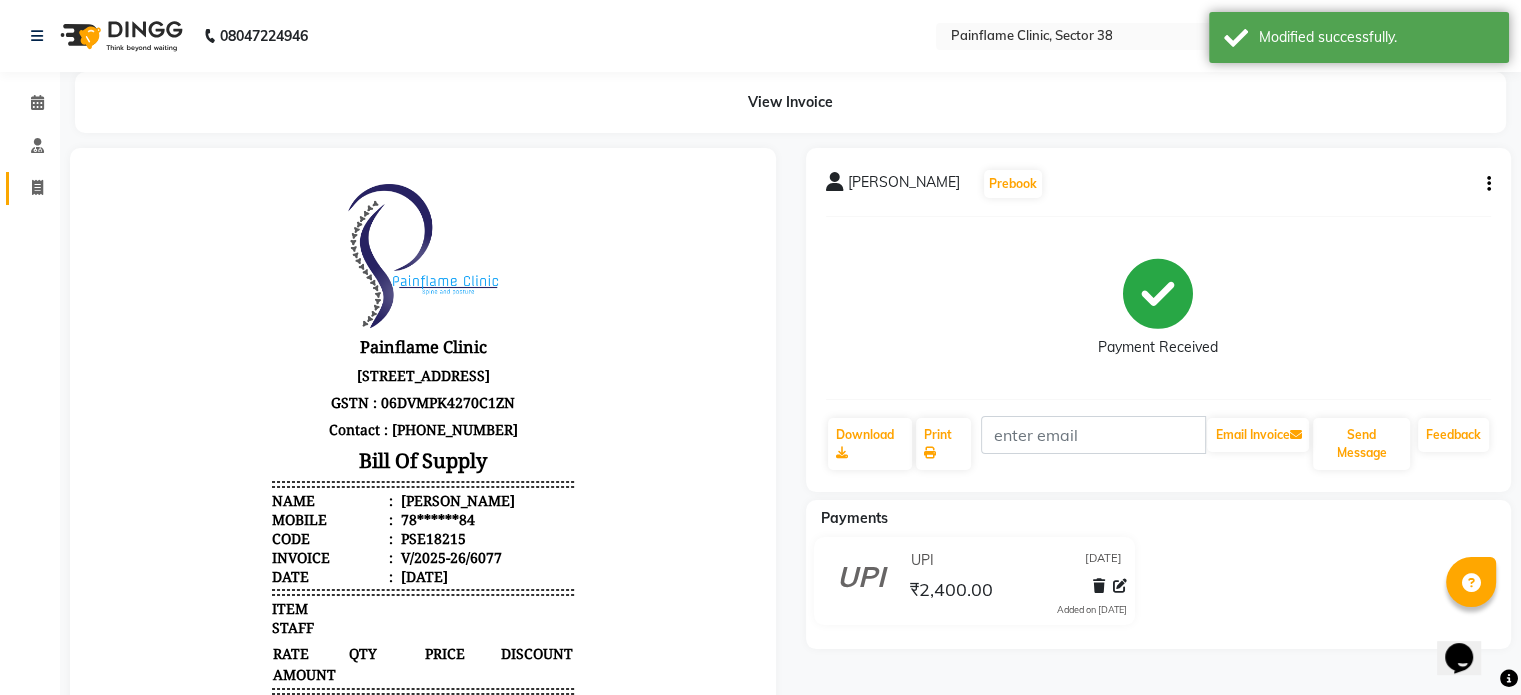 click on "Invoice" 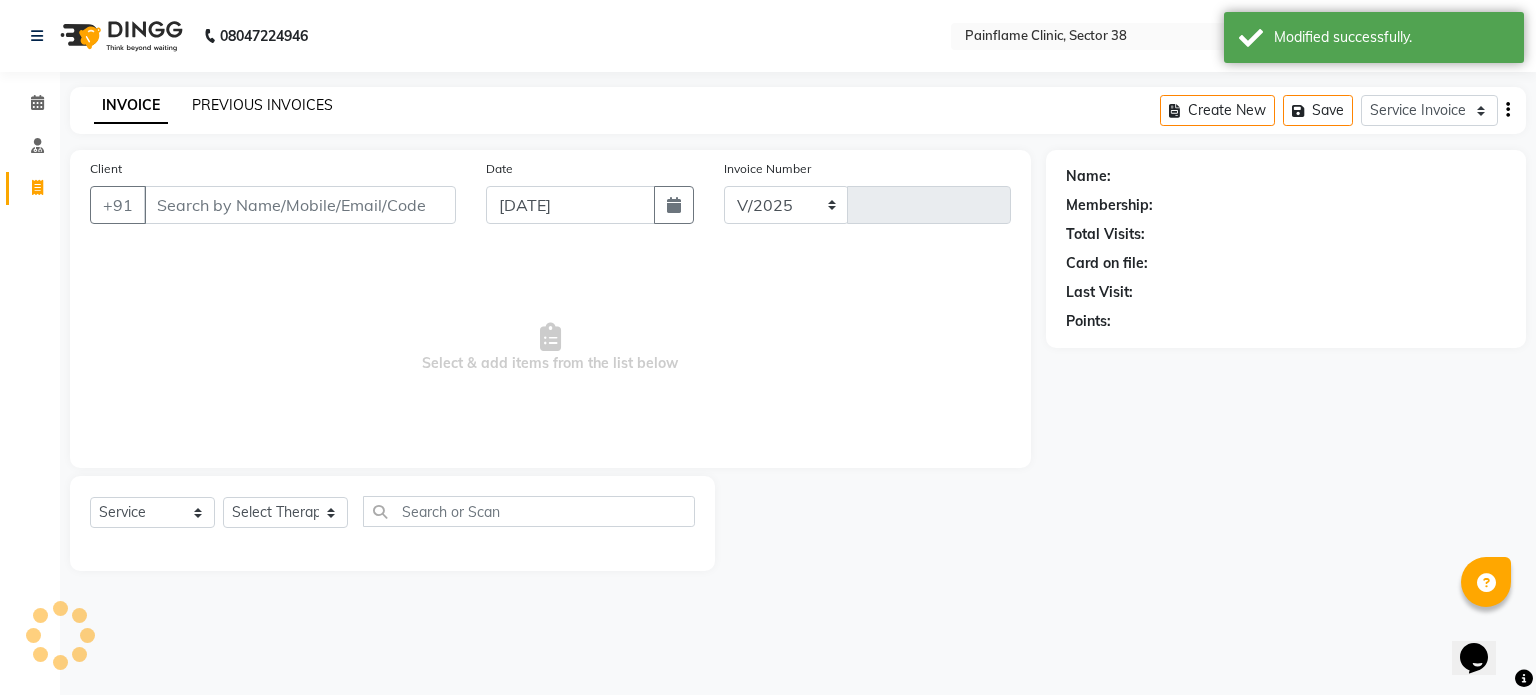 select on "3964" 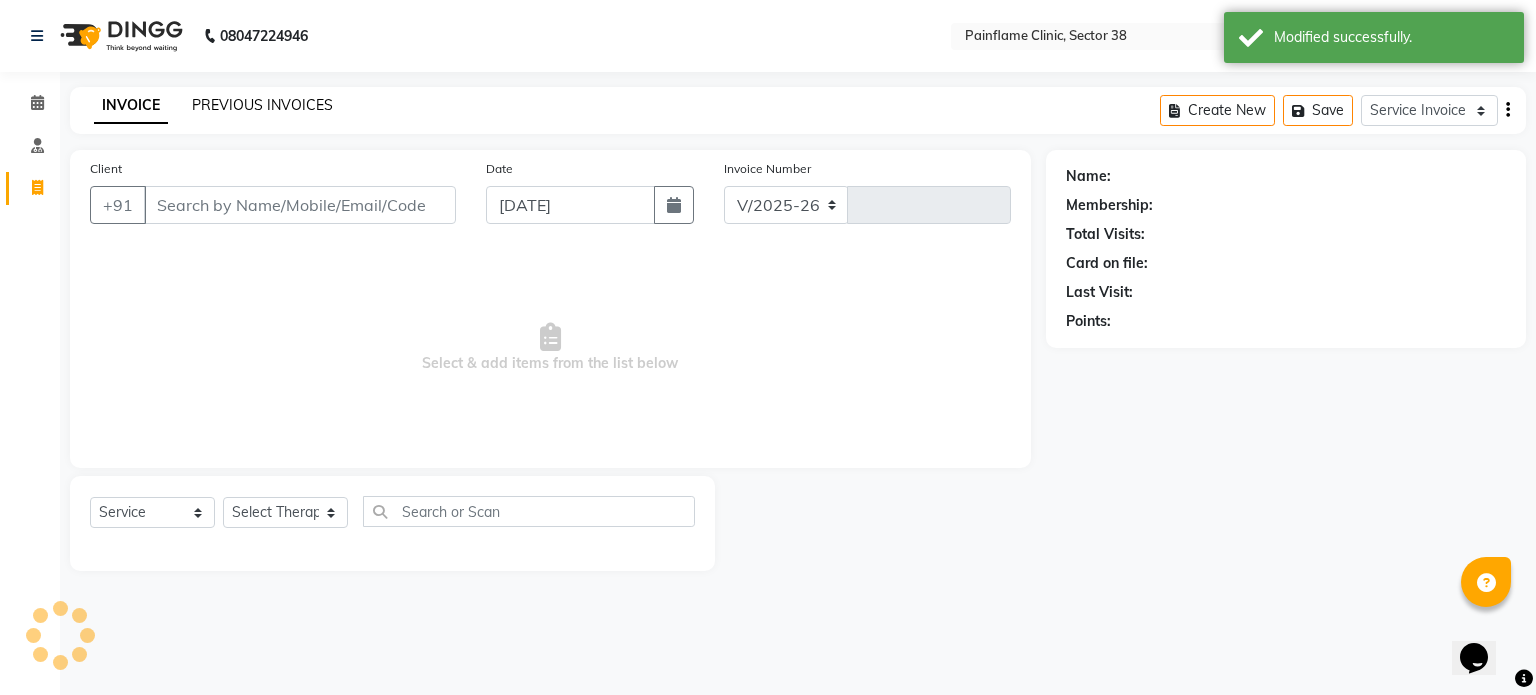 type on "6080" 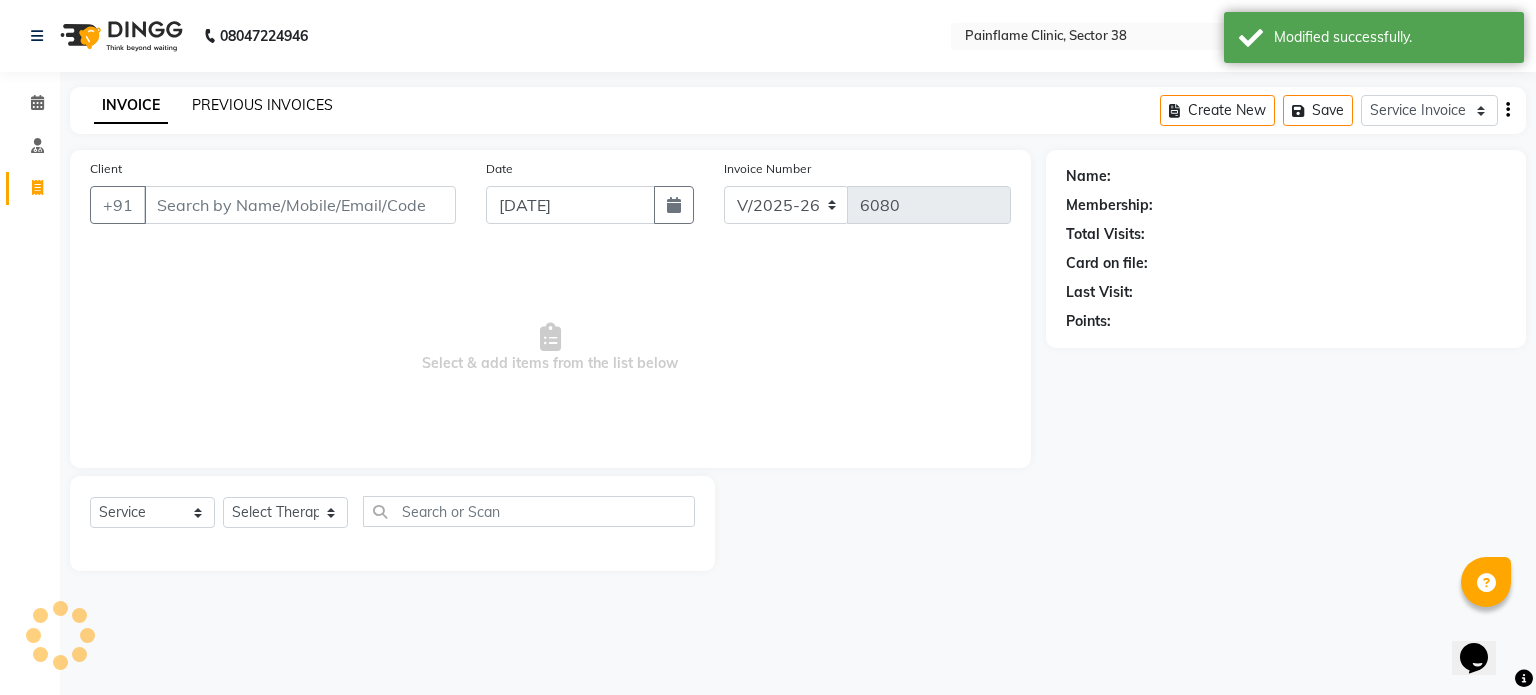 click on "PREVIOUS INVOICES" 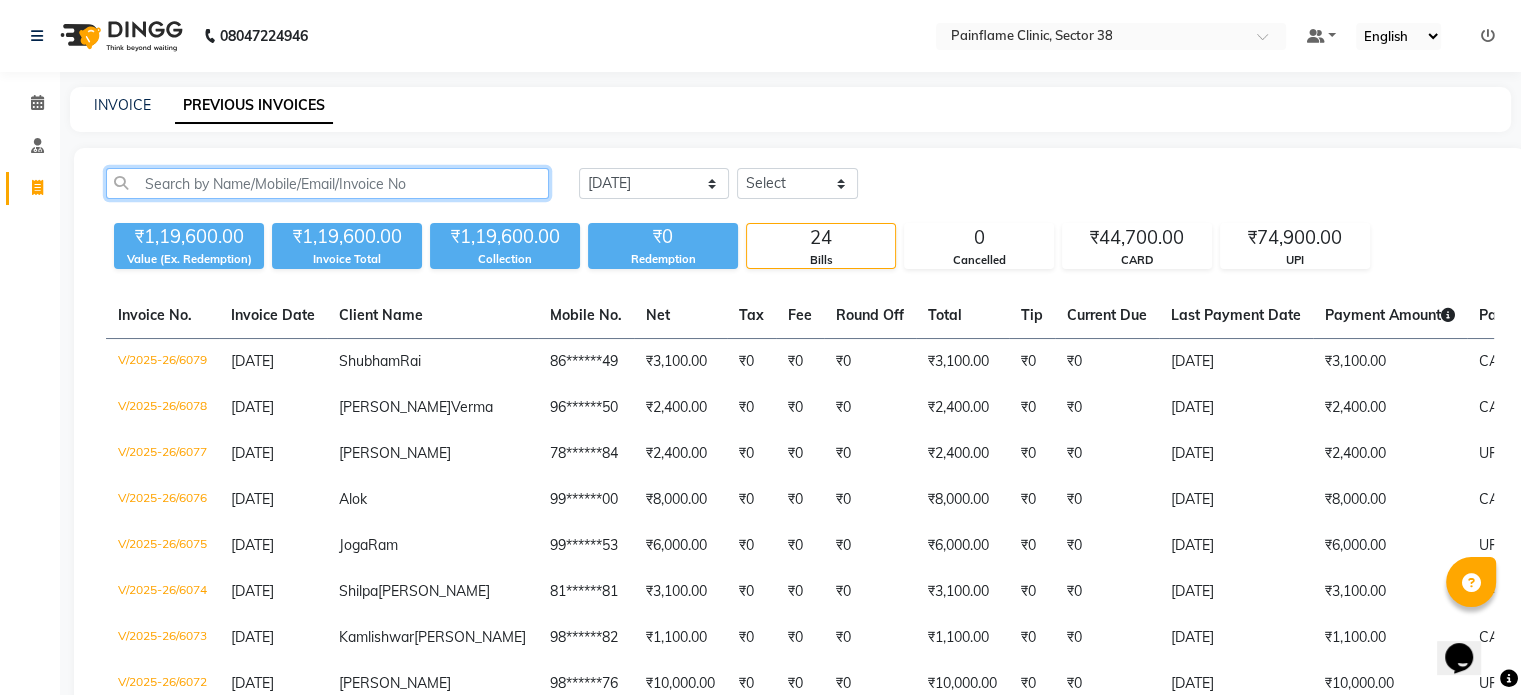 click 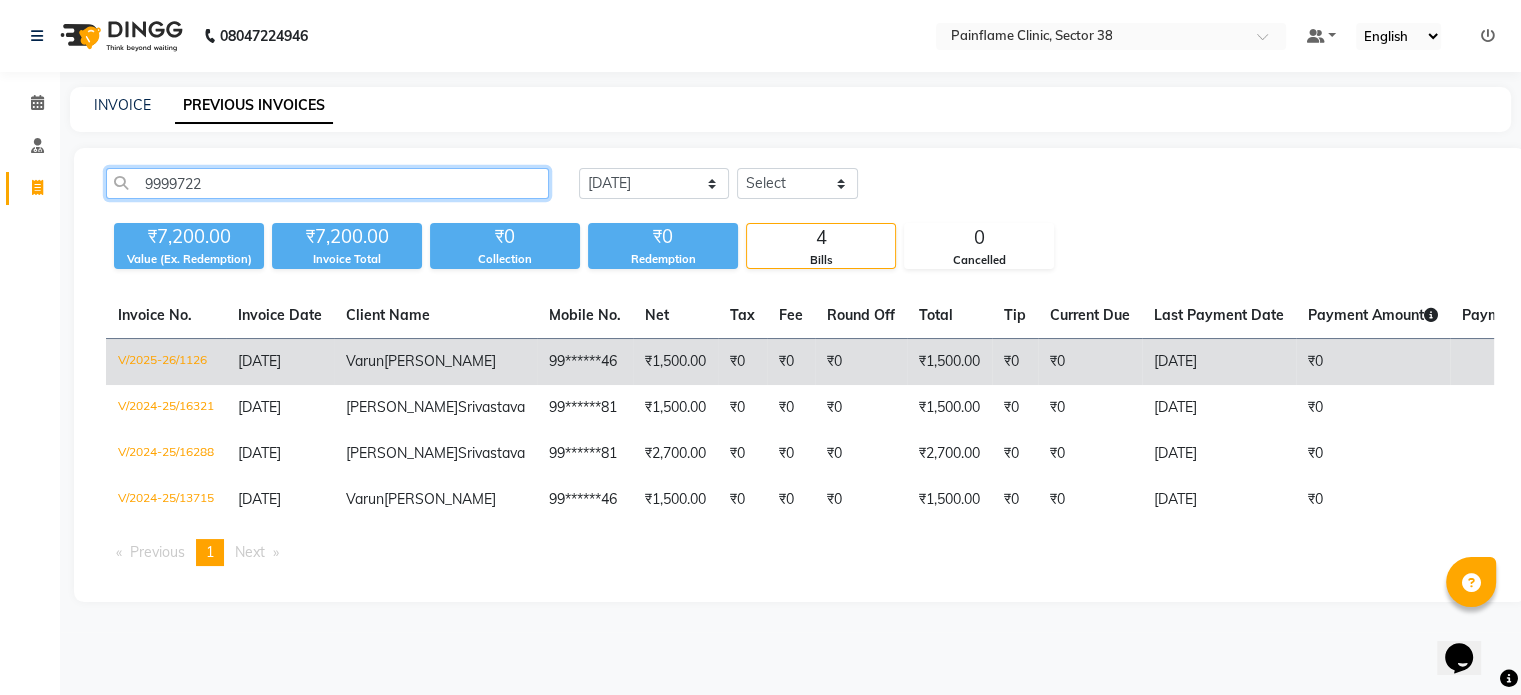 type on "9999722" 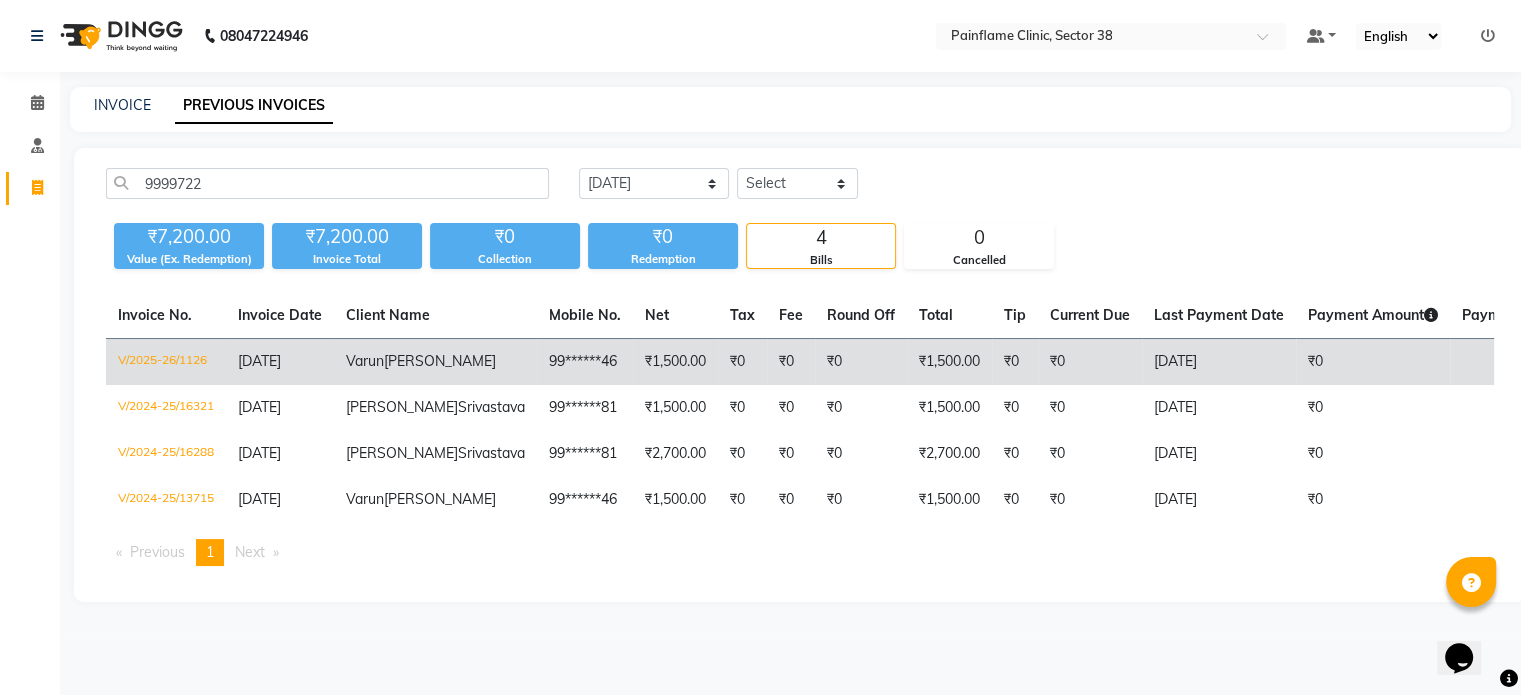 click on "99******46" 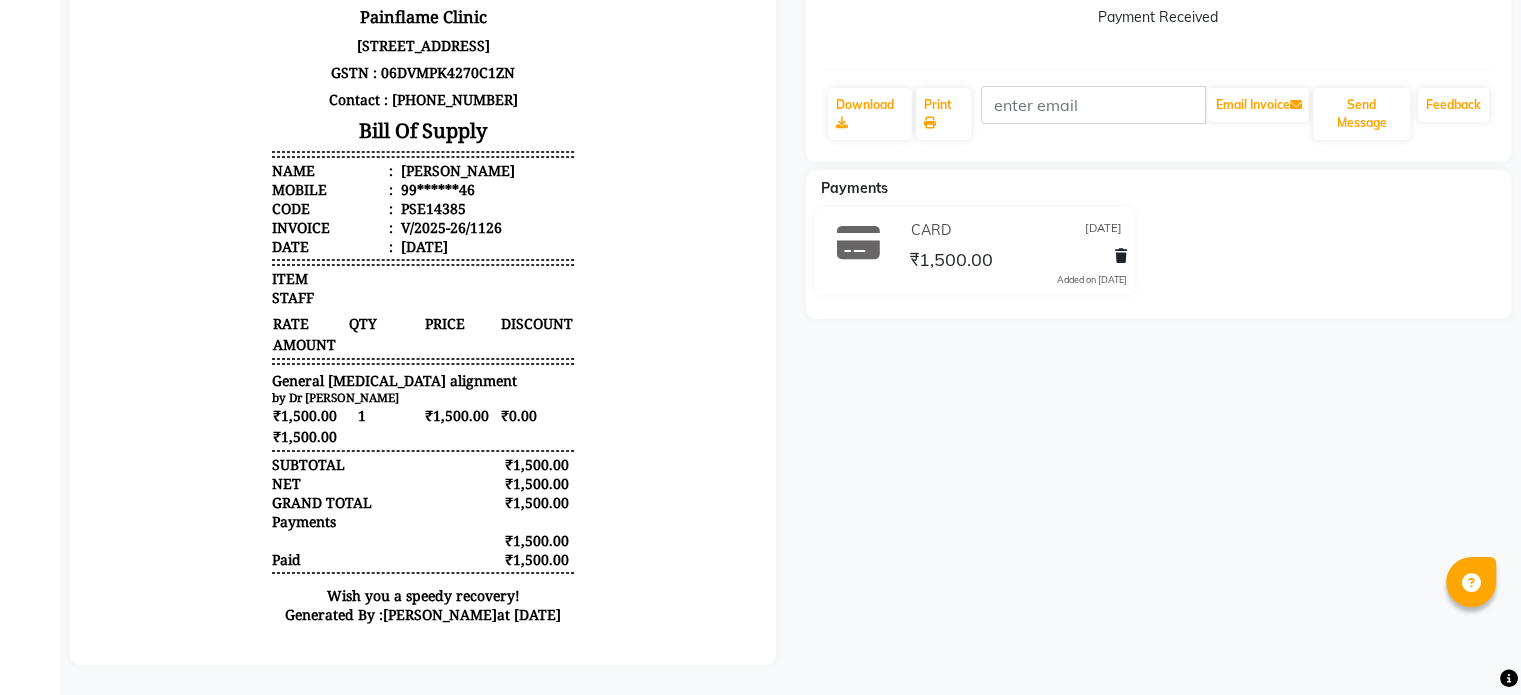 scroll, scrollTop: 0, scrollLeft: 0, axis: both 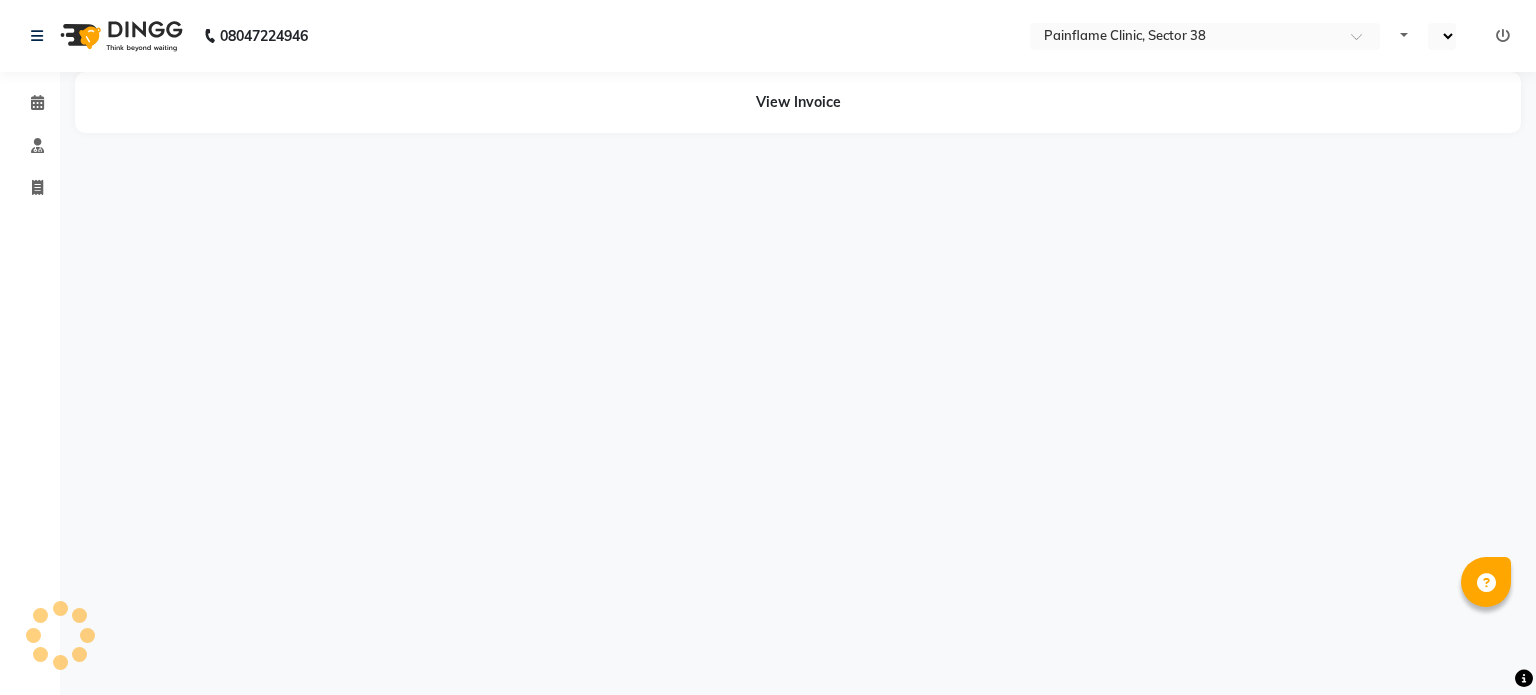 select on "en" 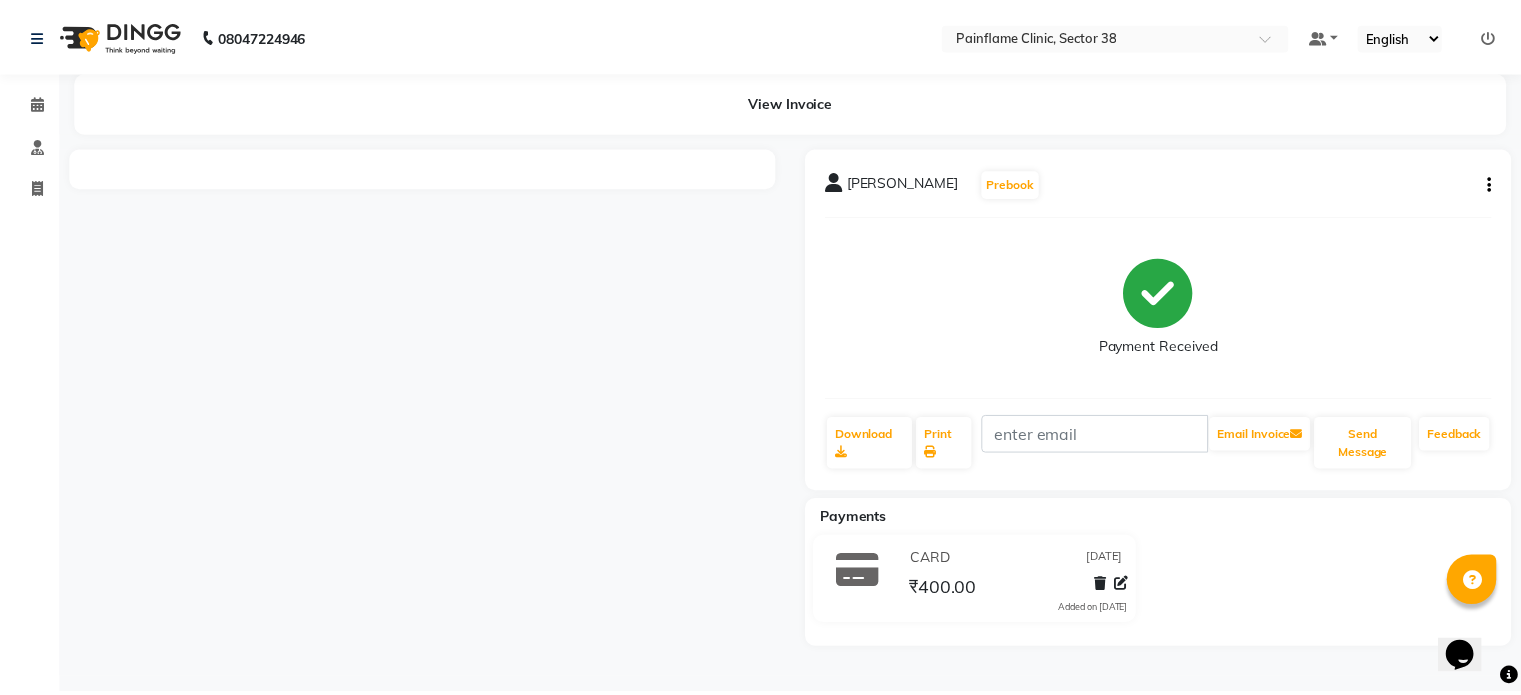scroll, scrollTop: 0, scrollLeft: 0, axis: both 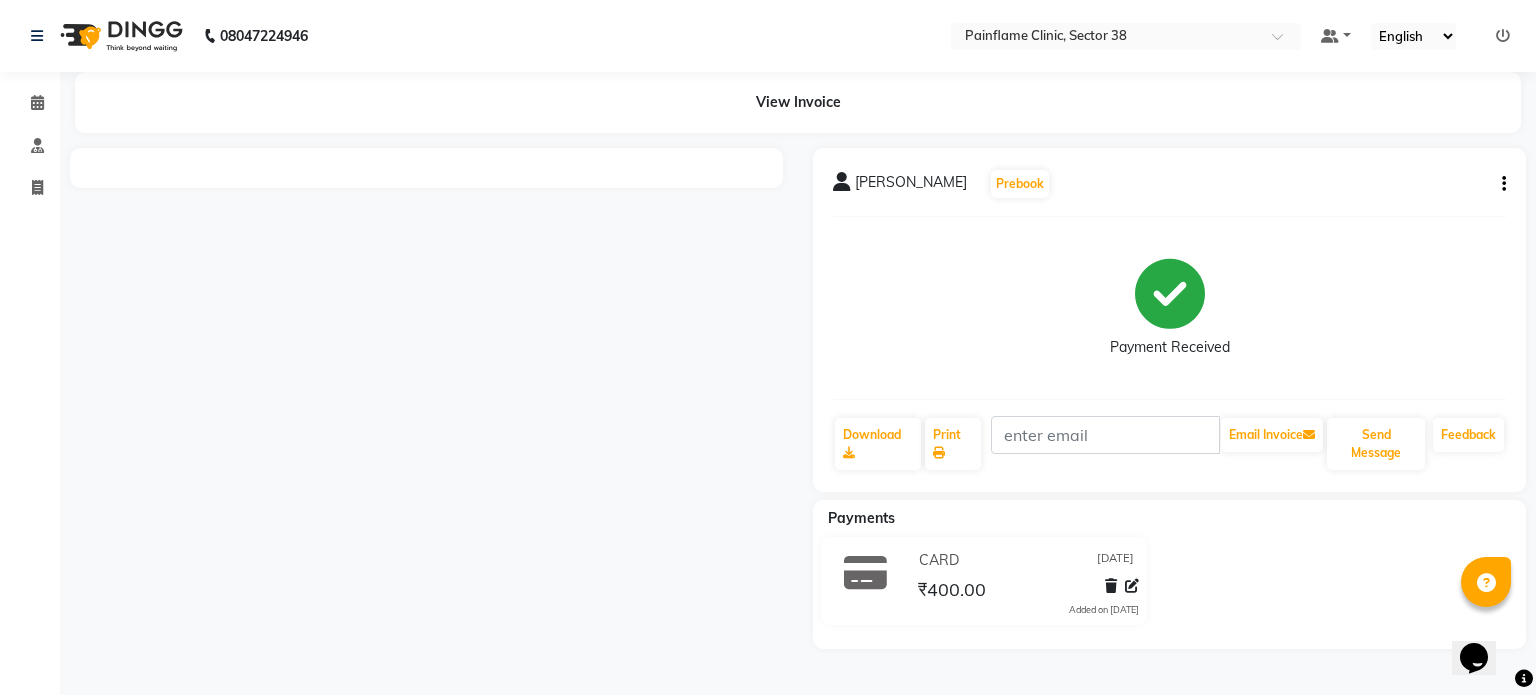 drag, startPoint x: 1507, startPoint y: 187, endPoint x: 1497, endPoint y: 194, distance: 12.206555 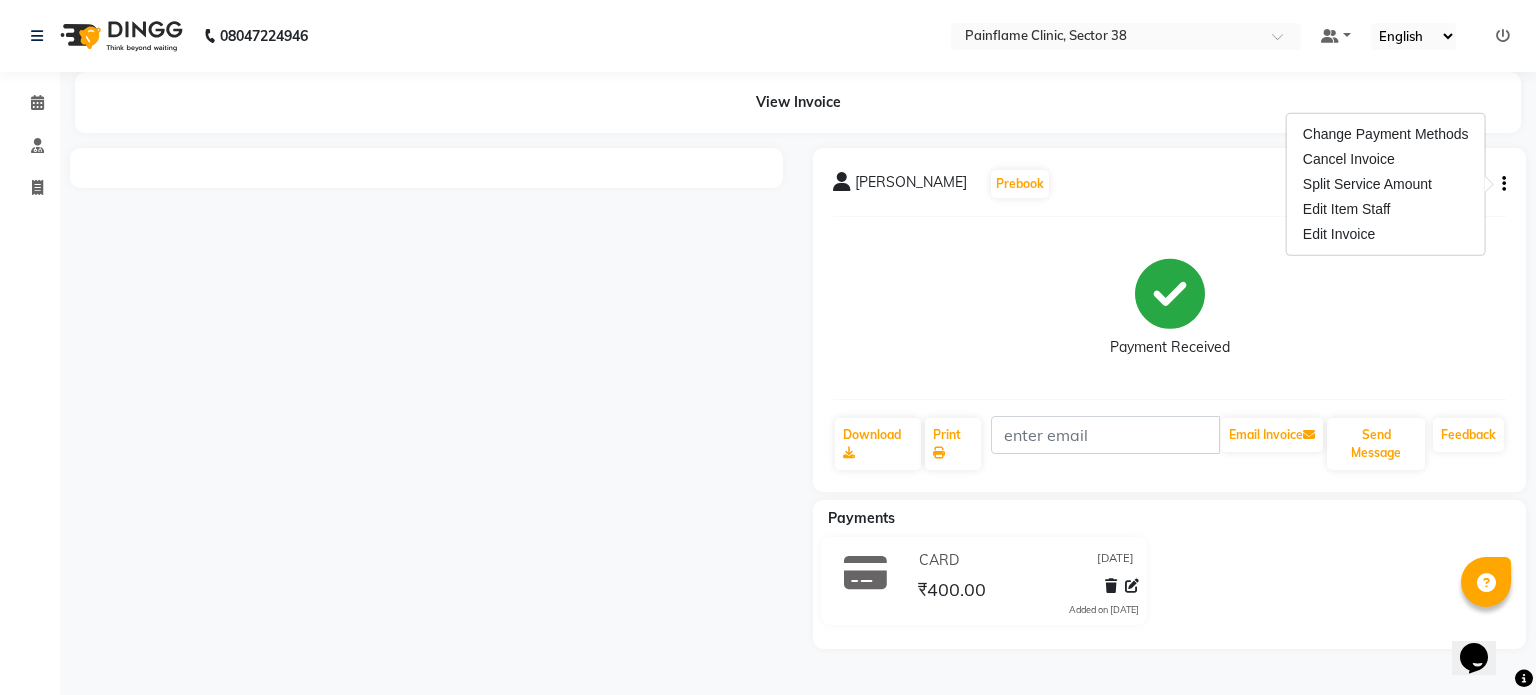 click on "[PERSON_NAME]  Prebook   Payment Received  Download  Print   Email Invoice   Send Message Feedback" 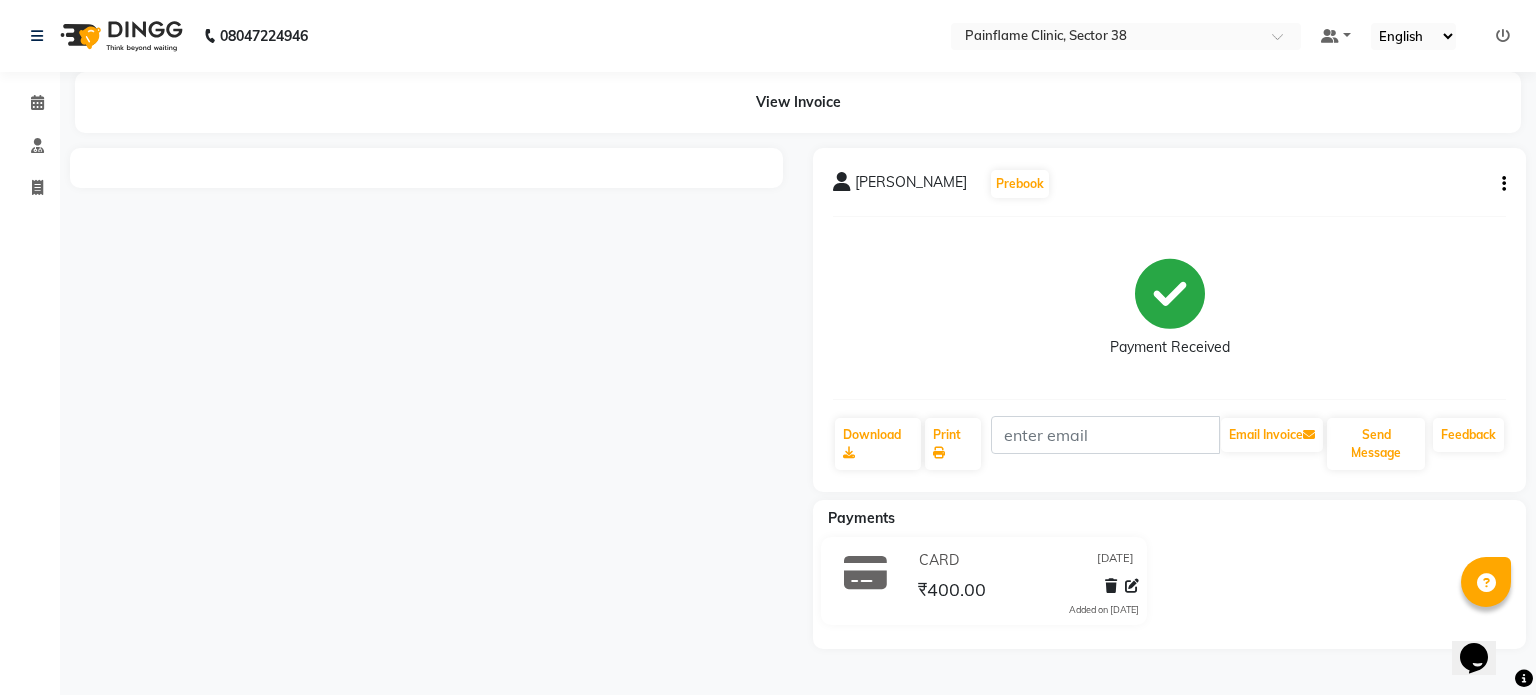 click 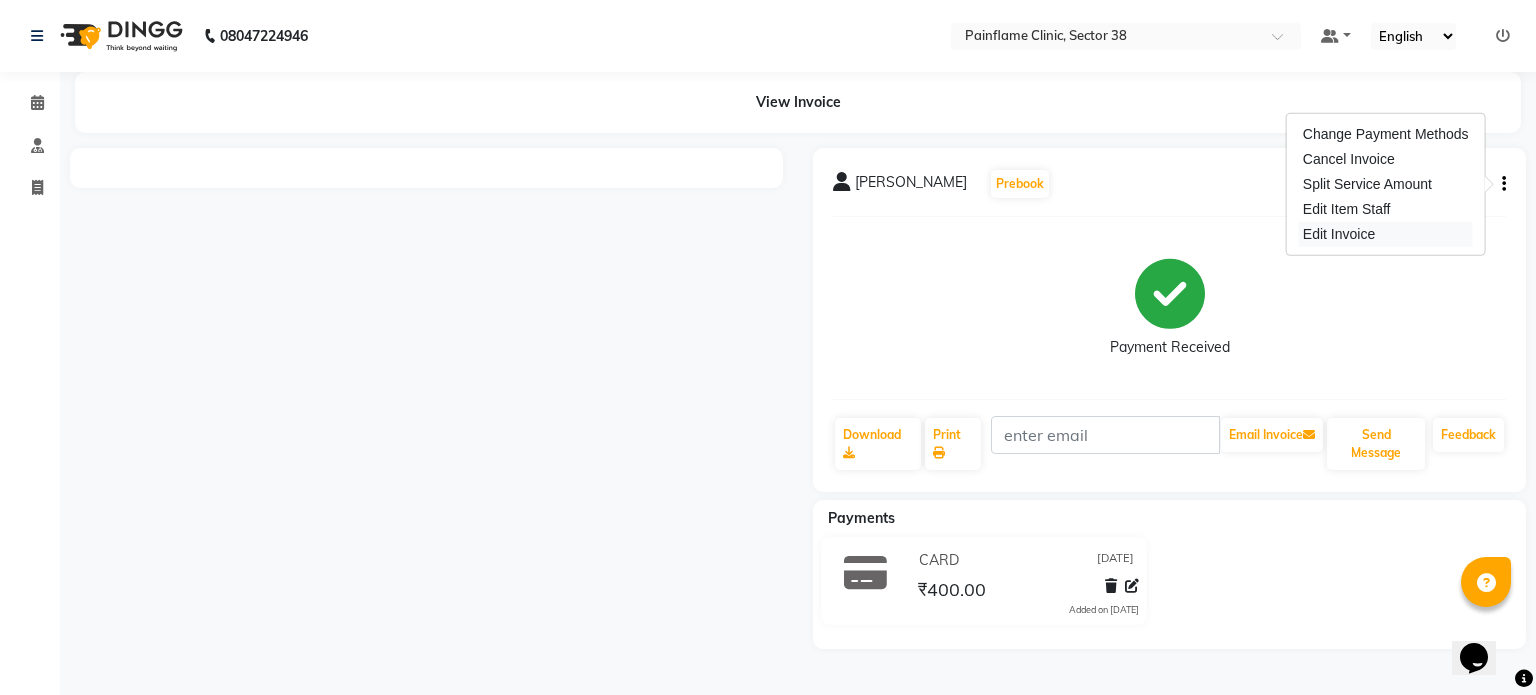 click on "Edit Invoice" at bounding box center [1386, 234] 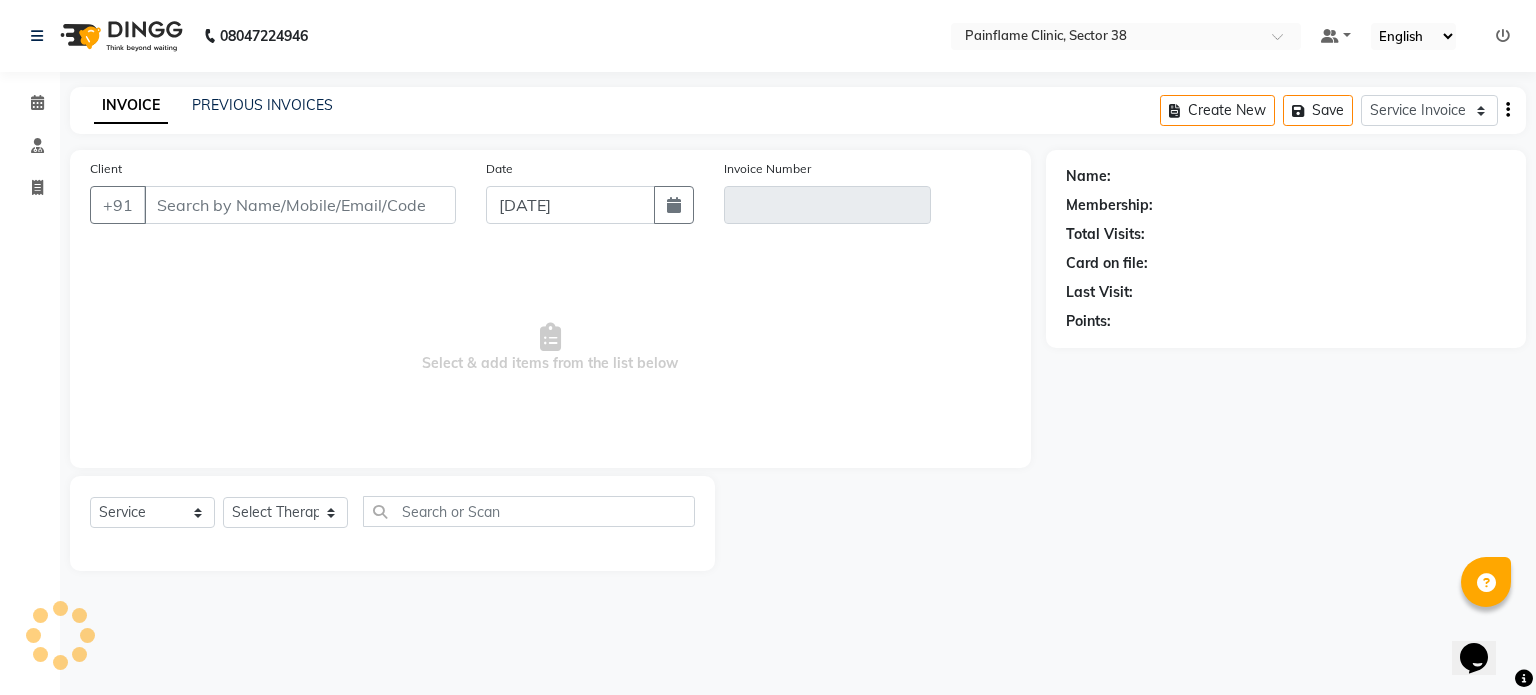type on "88******94" 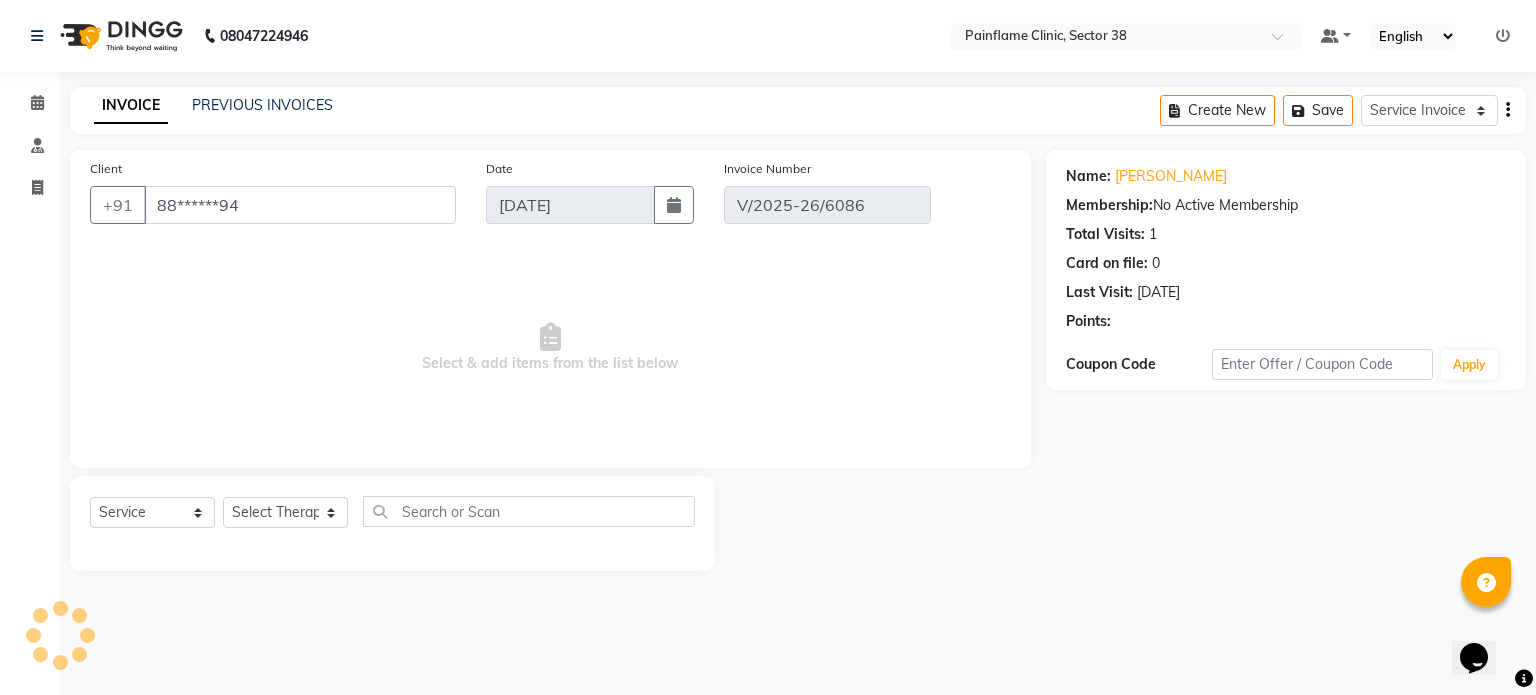 select on "select" 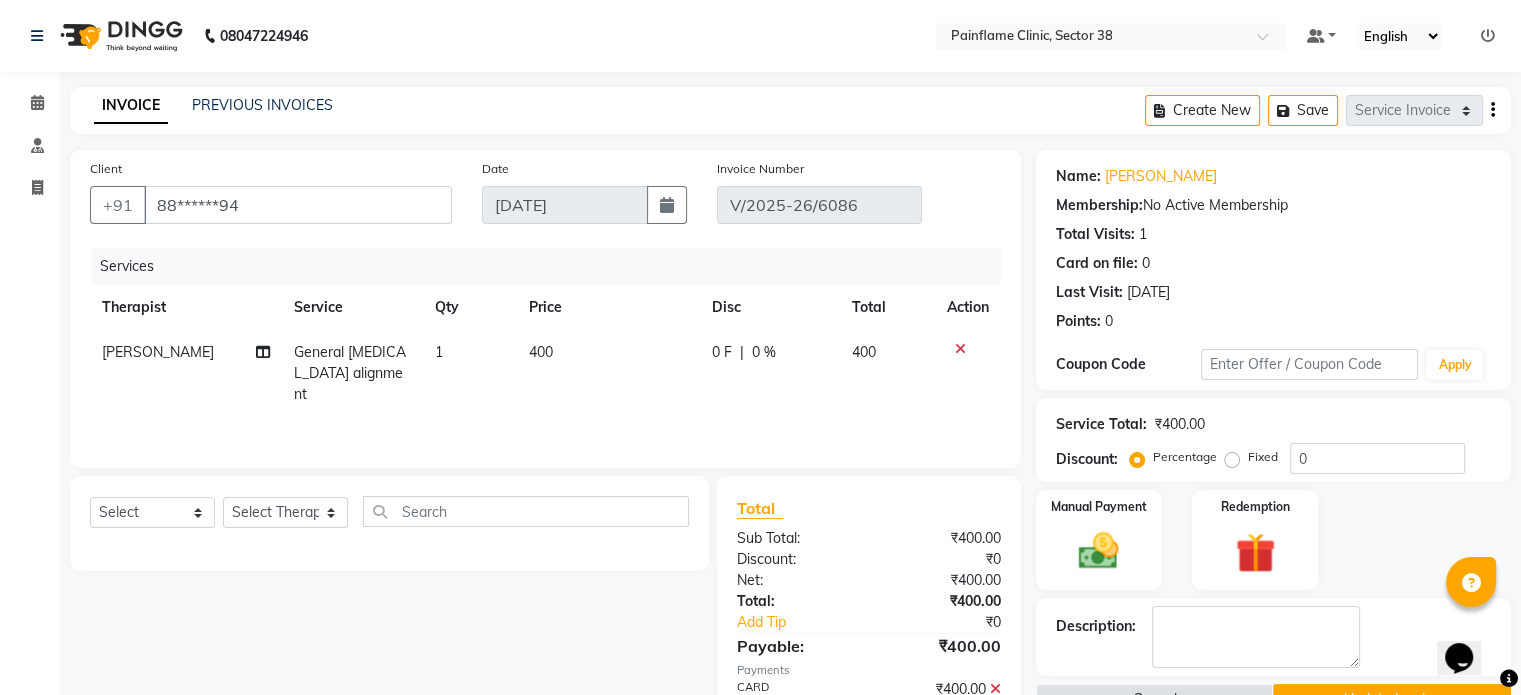 click on "400" 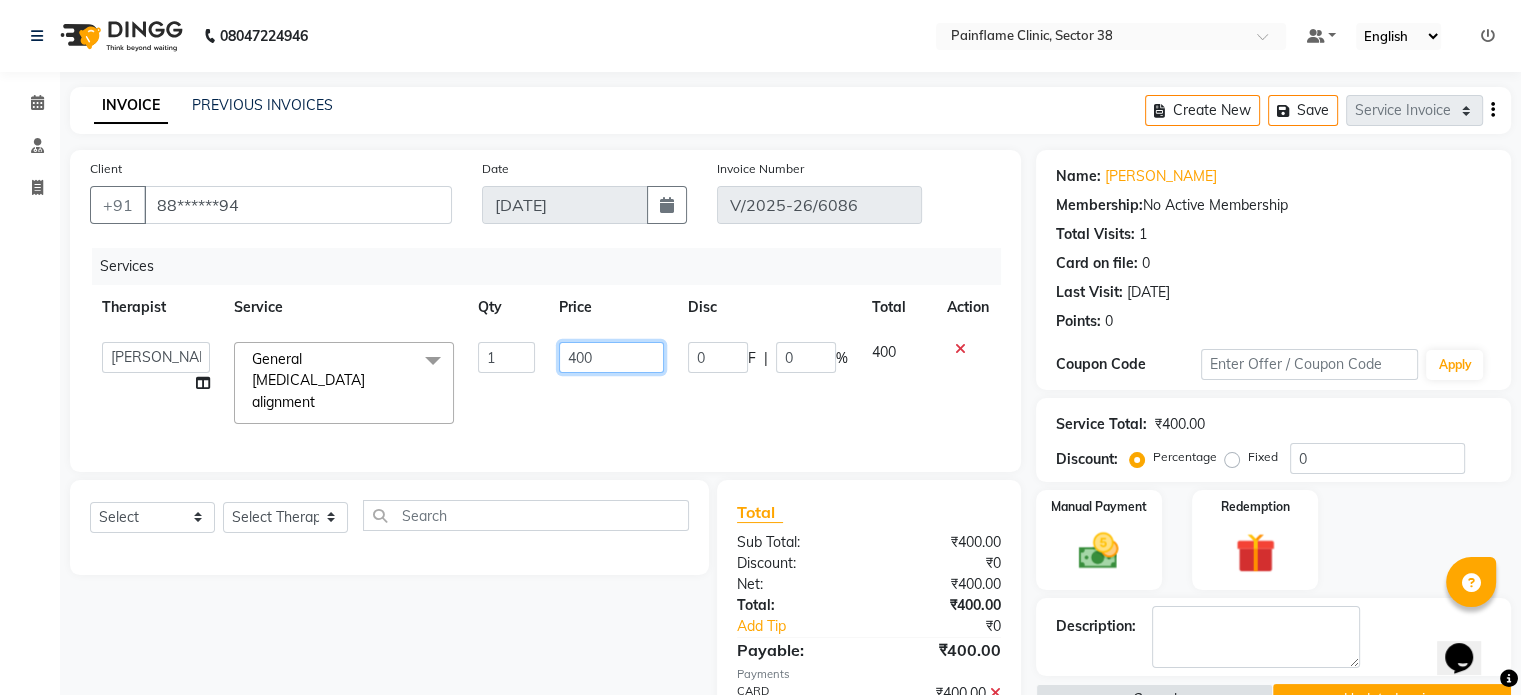 click on "400" 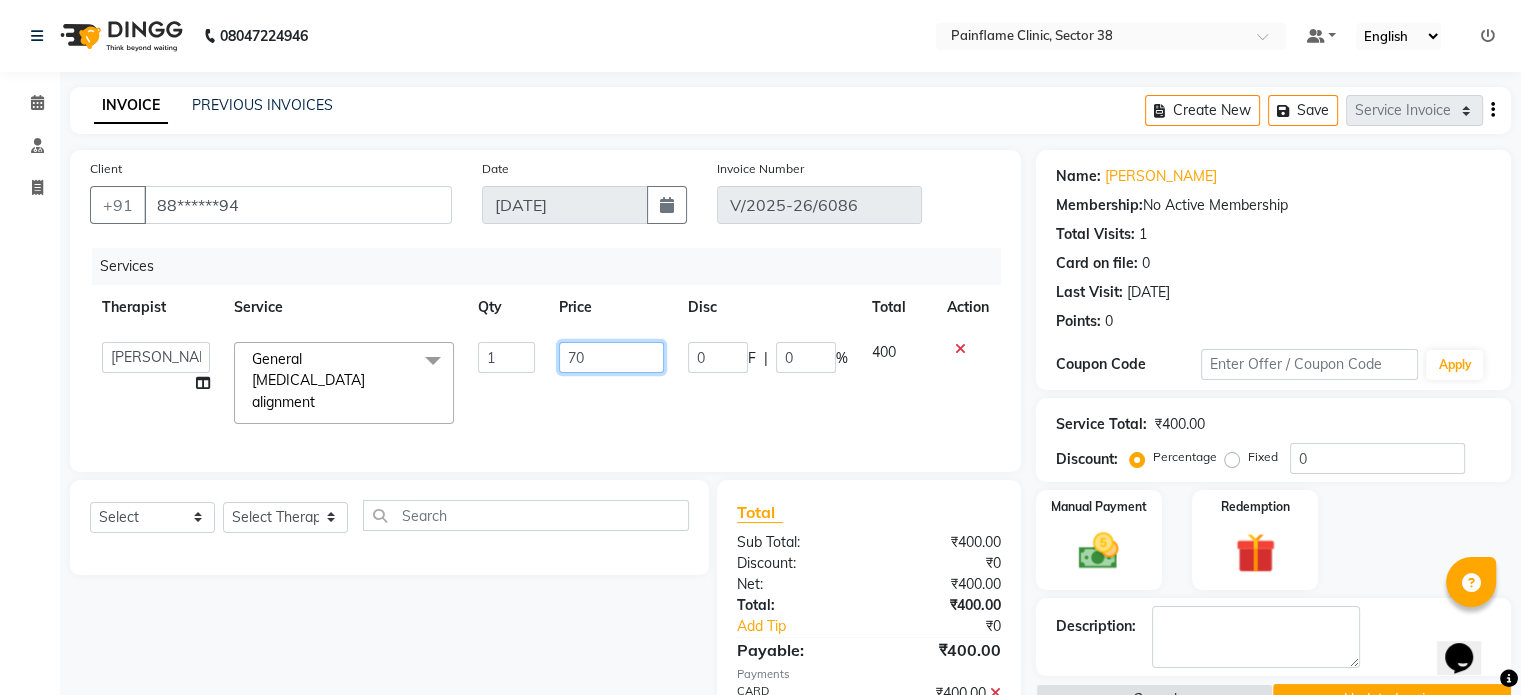 type on "700" 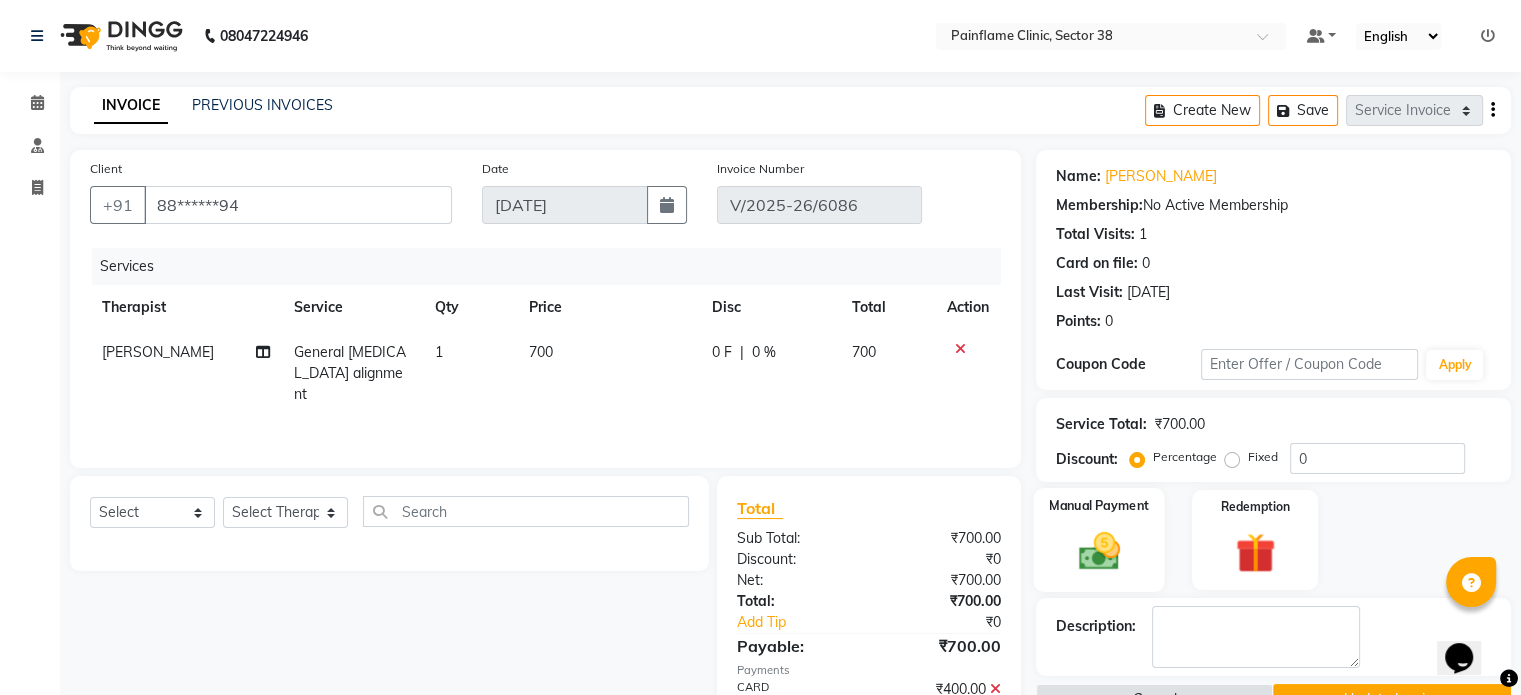 click 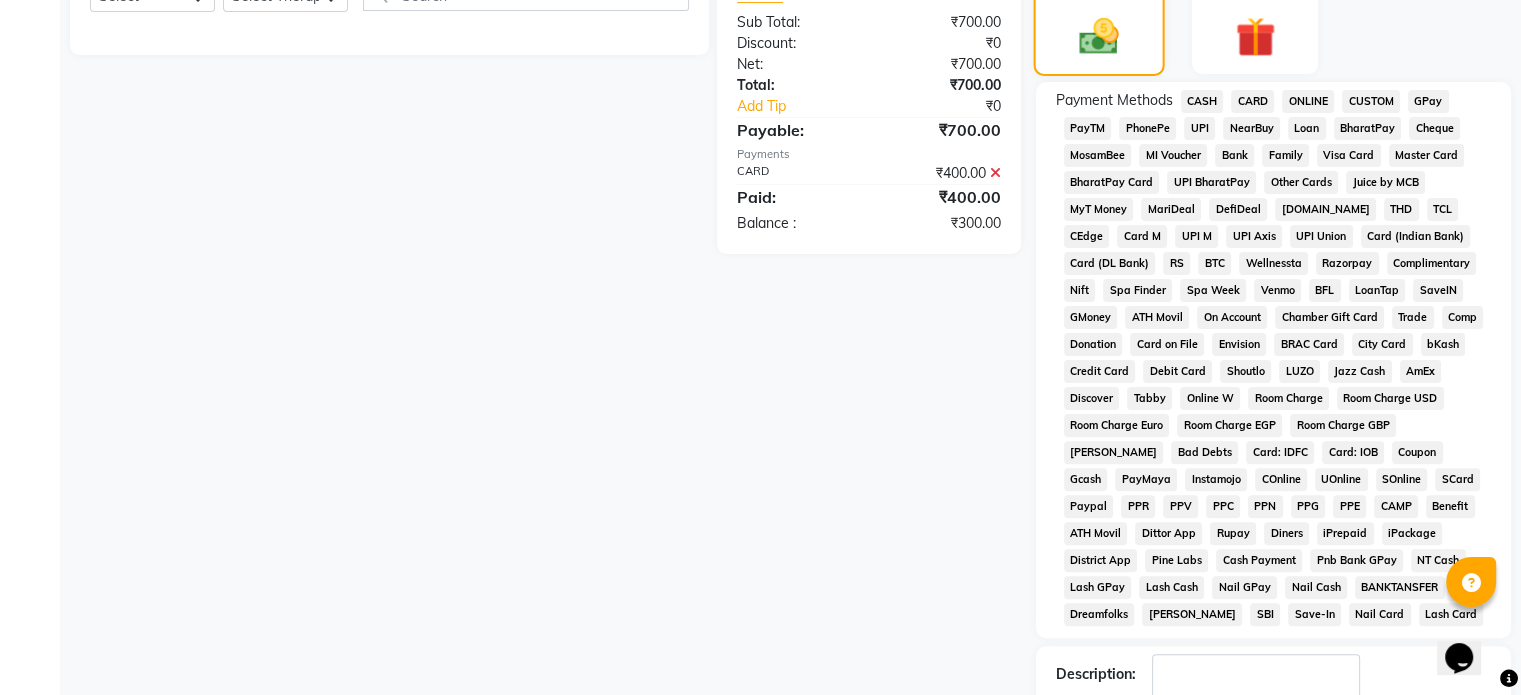 scroll, scrollTop: 543, scrollLeft: 0, axis: vertical 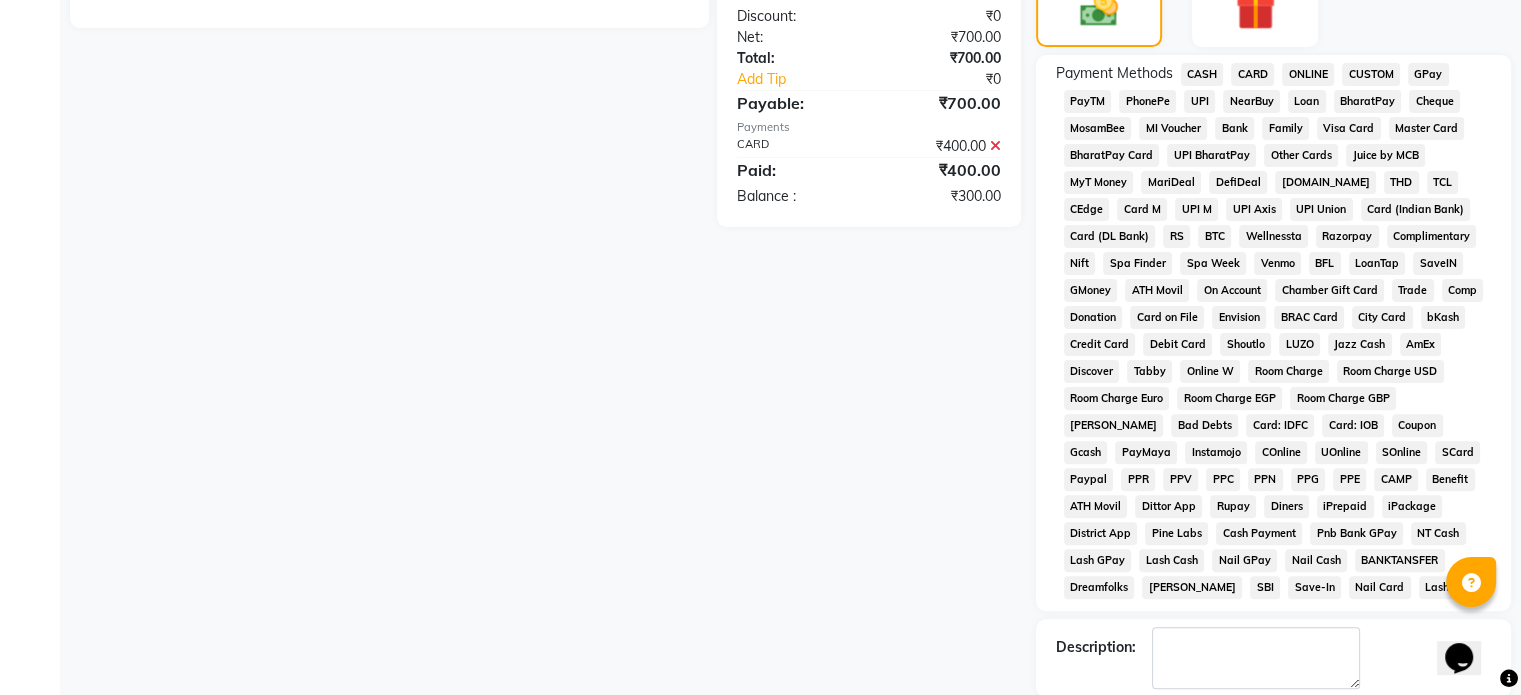 click 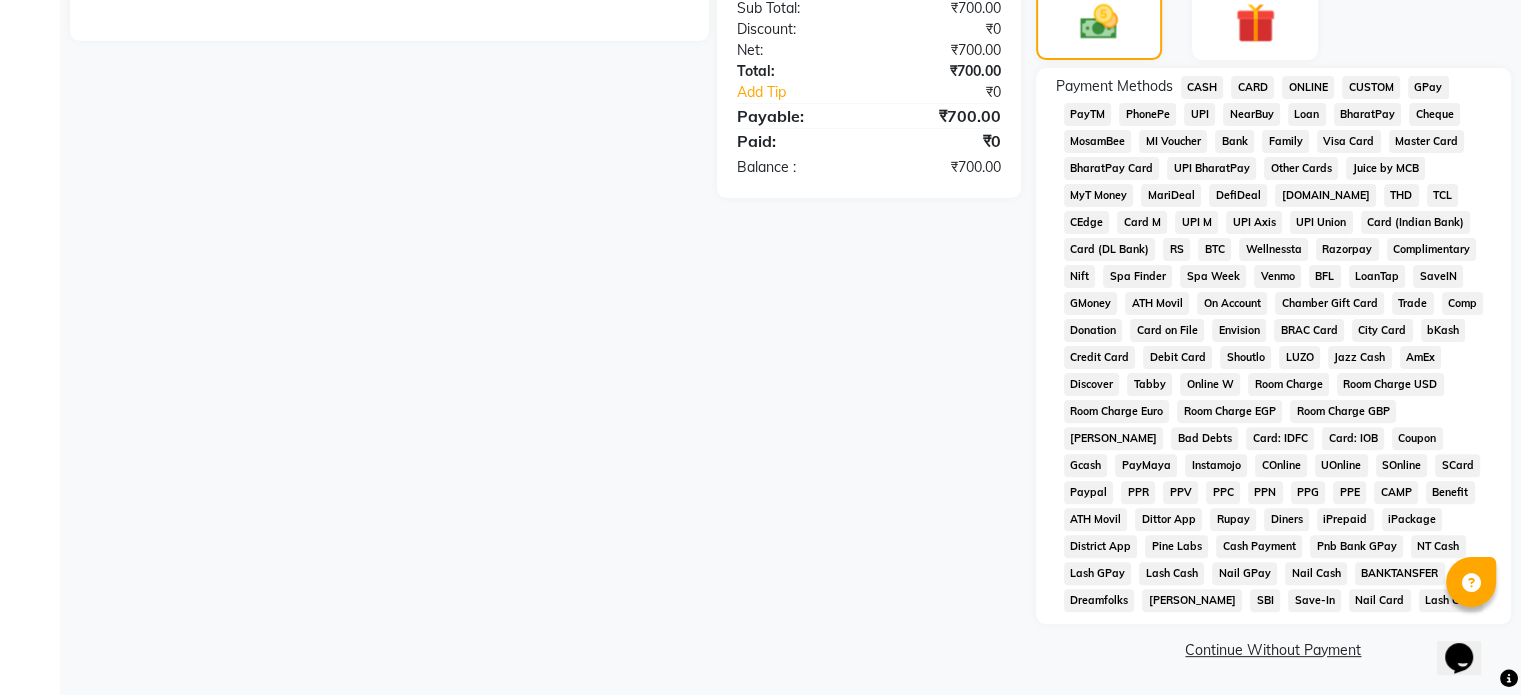 click on "UPI" 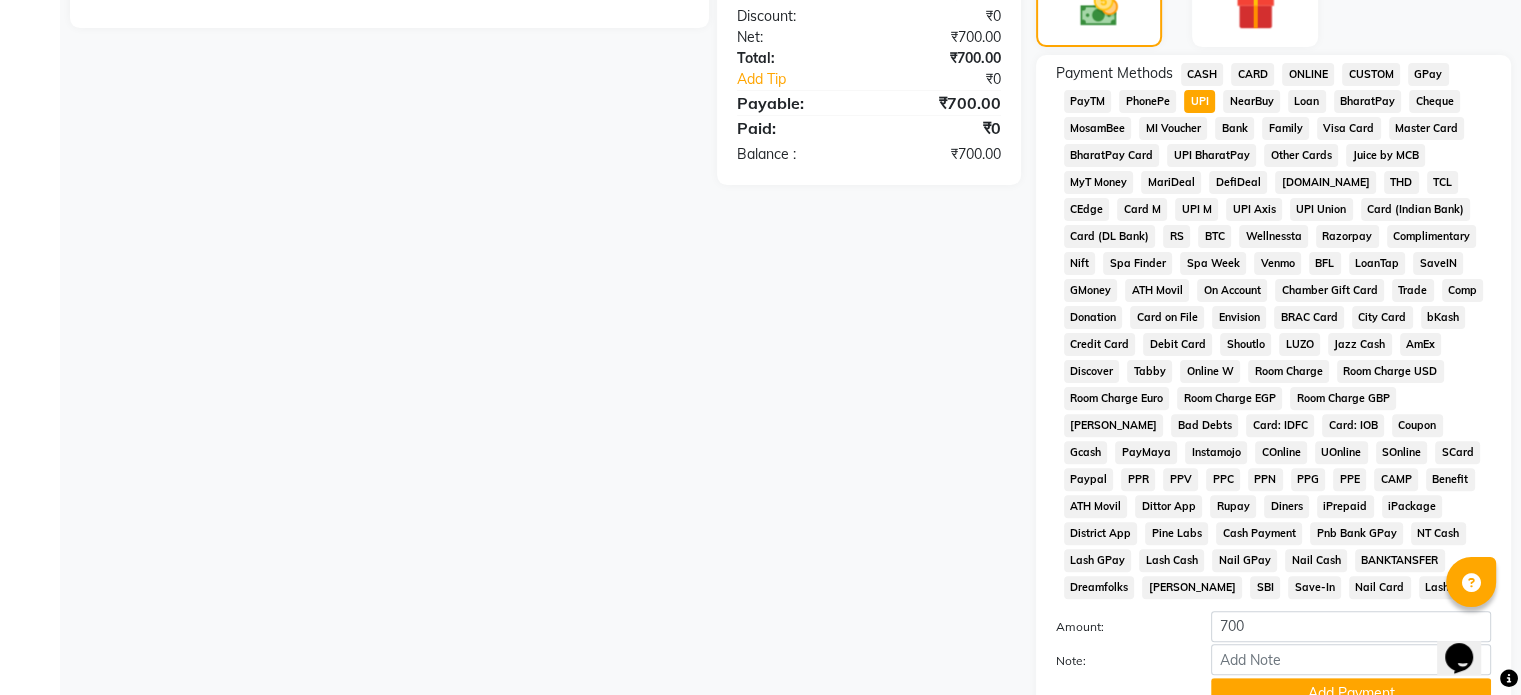 click on "CARD" 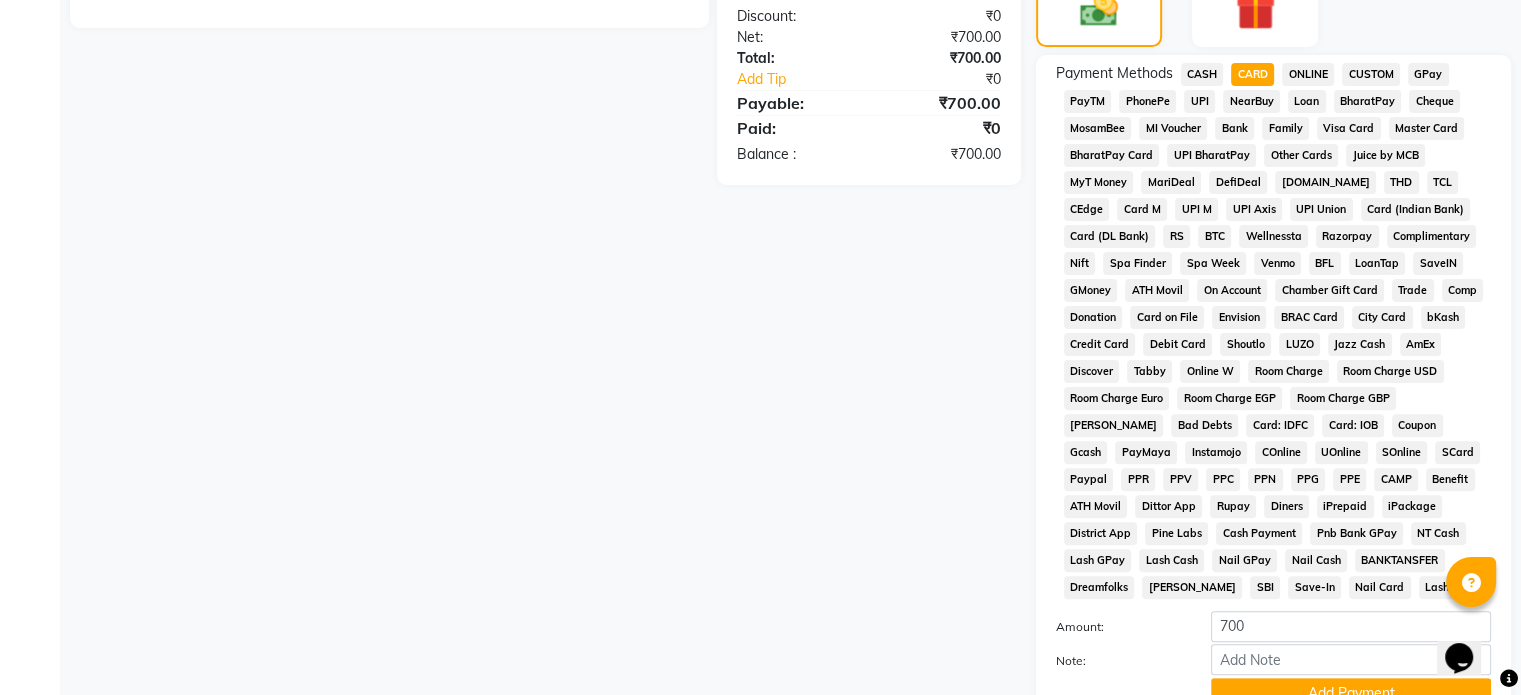 scroll, scrollTop: 652, scrollLeft: 0, axis: vertical 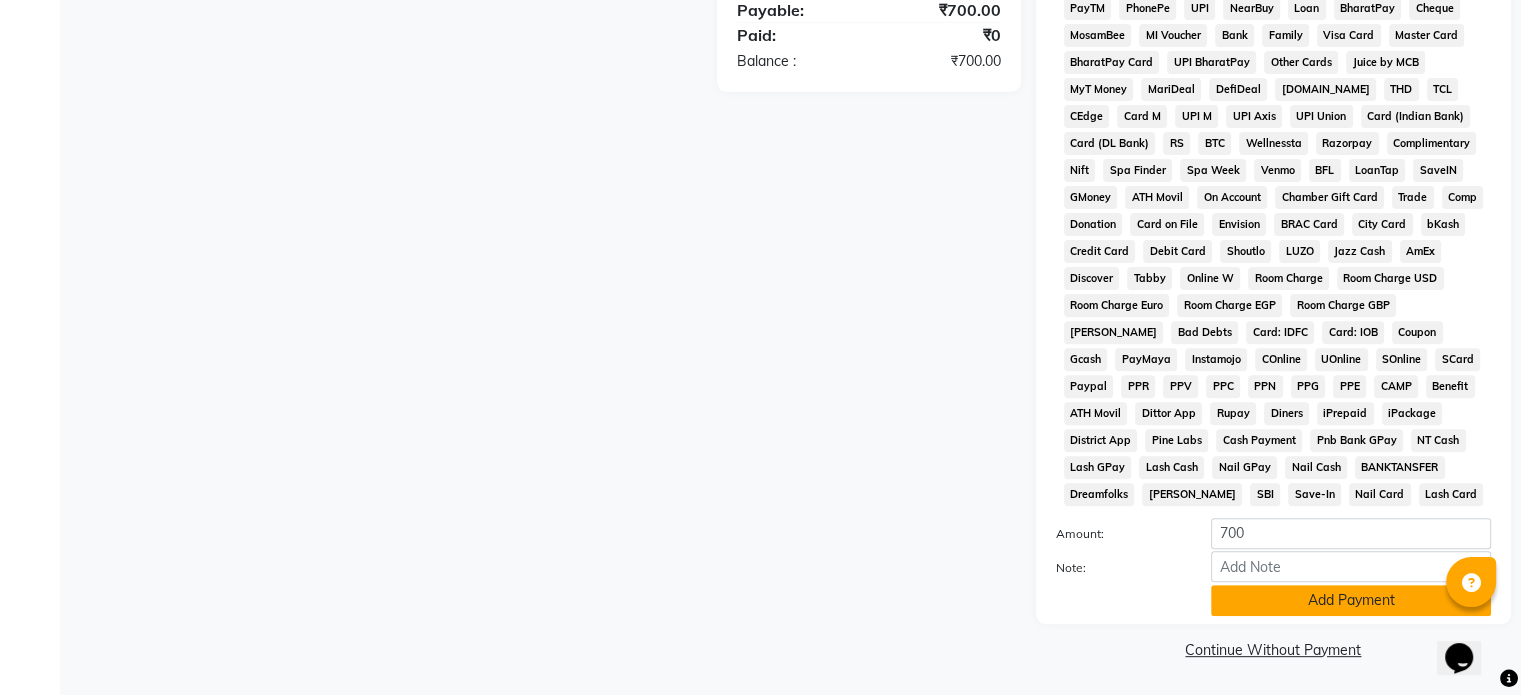 click on "Add Payment" 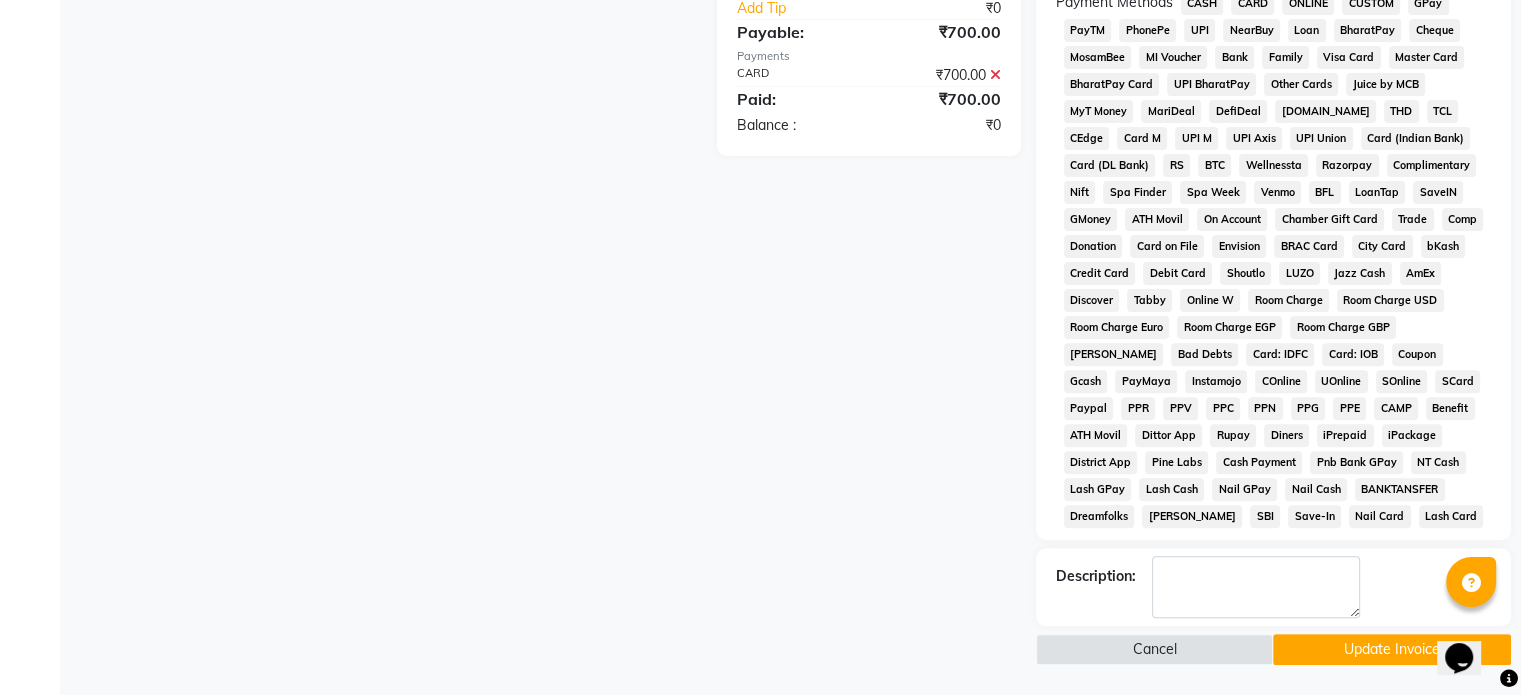 scroll, scrollTop: 628, scrollLeft: 0, axis: vertical 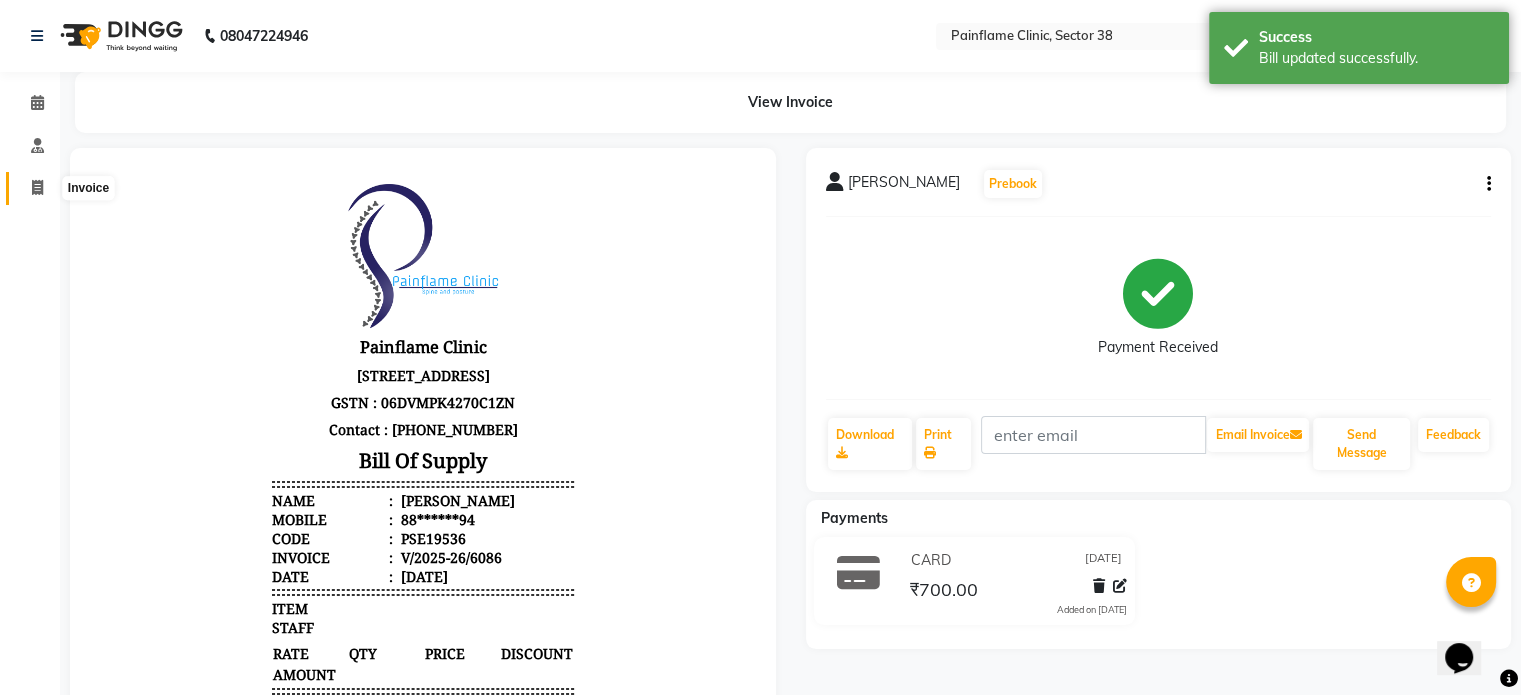 click 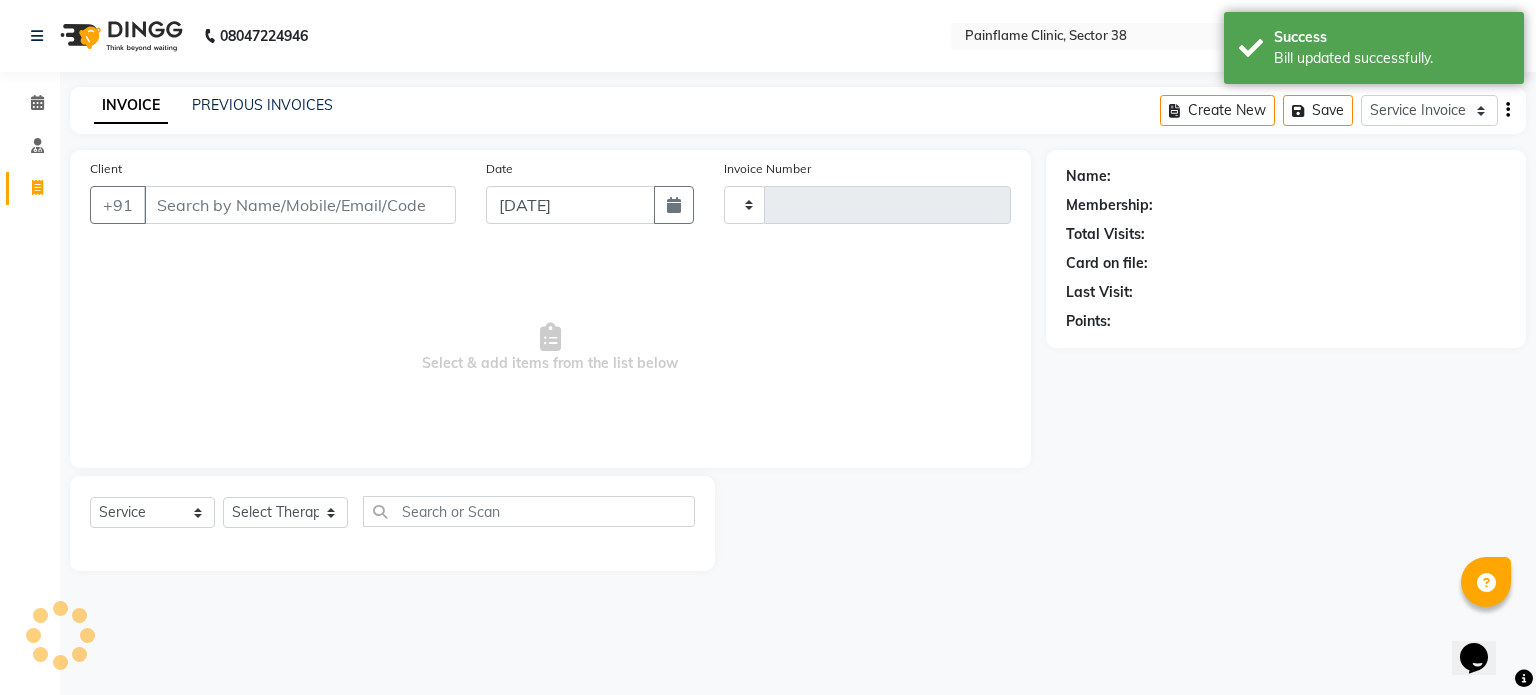 type on "6088" 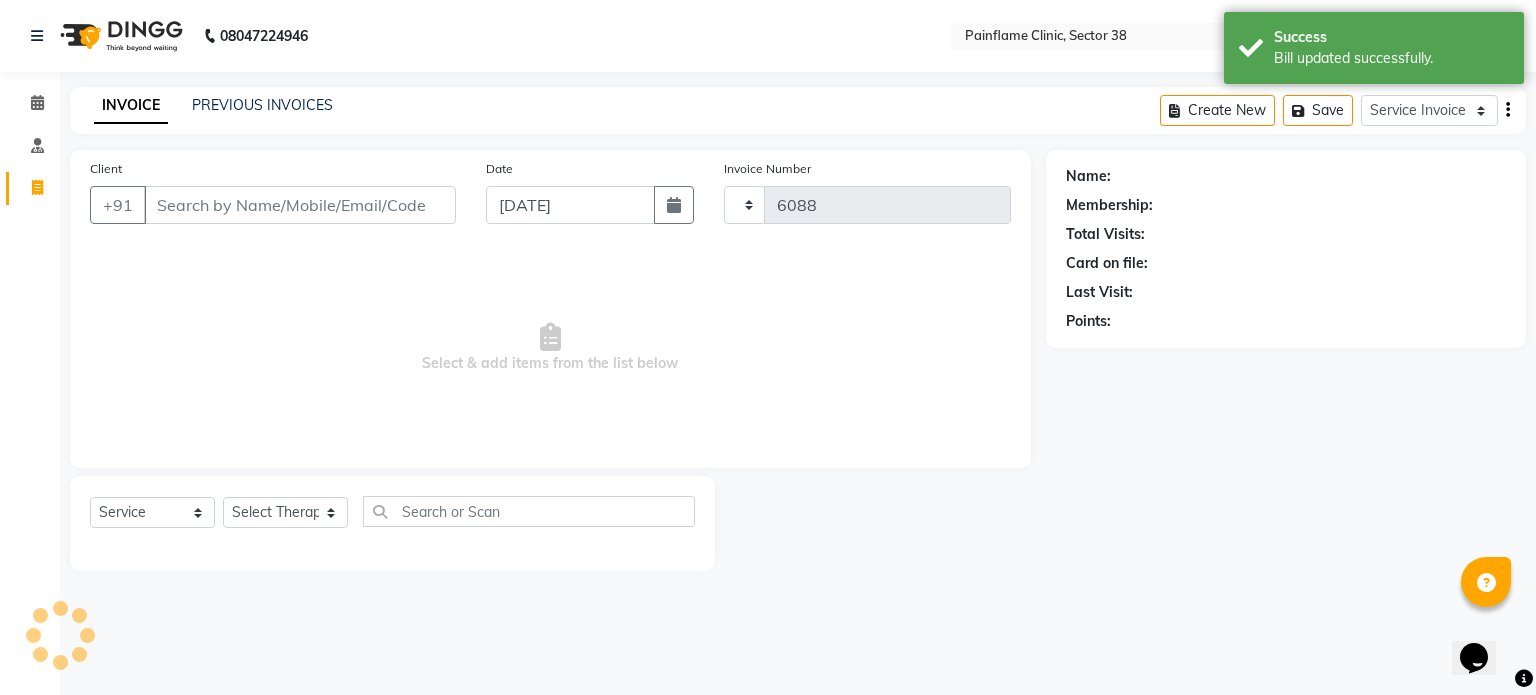 select on "3964" 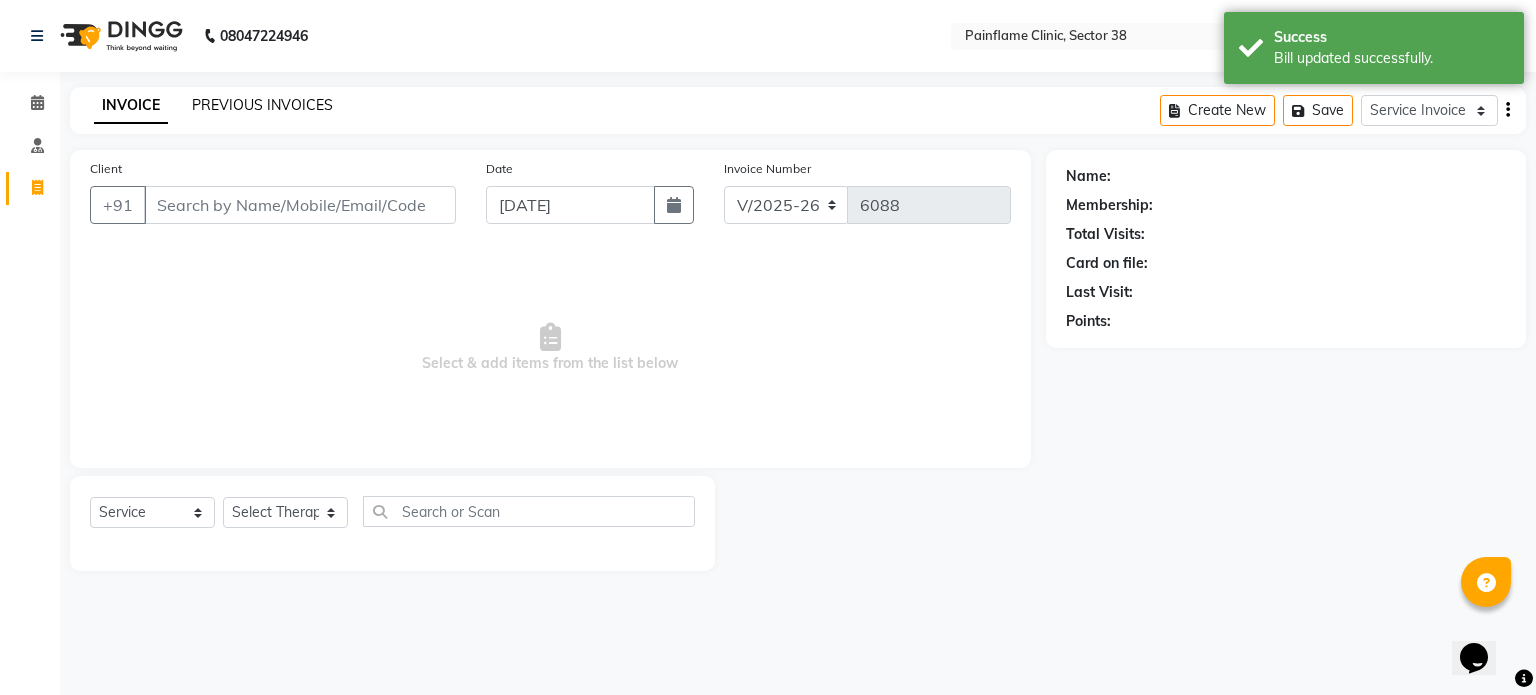 click on "PREVIOUS INVOICES" 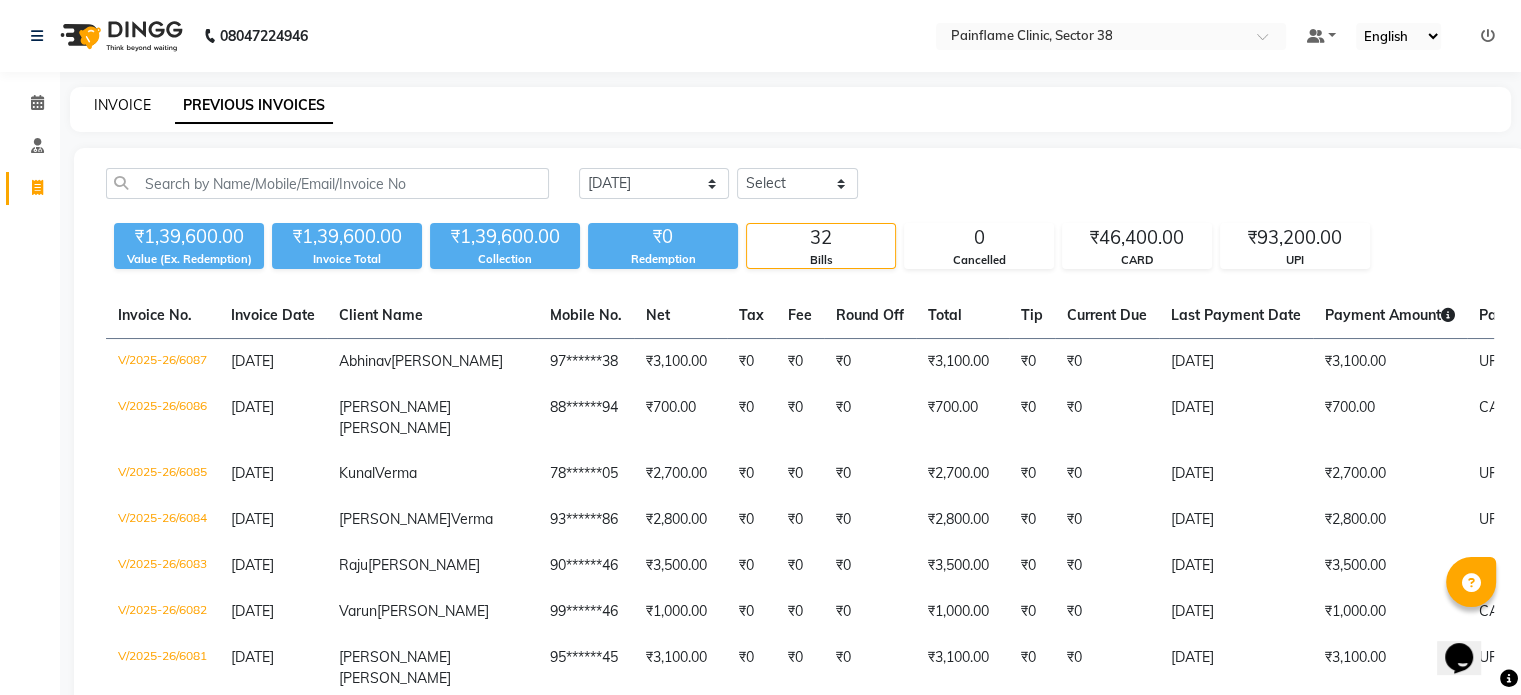 click on "INVOICE" 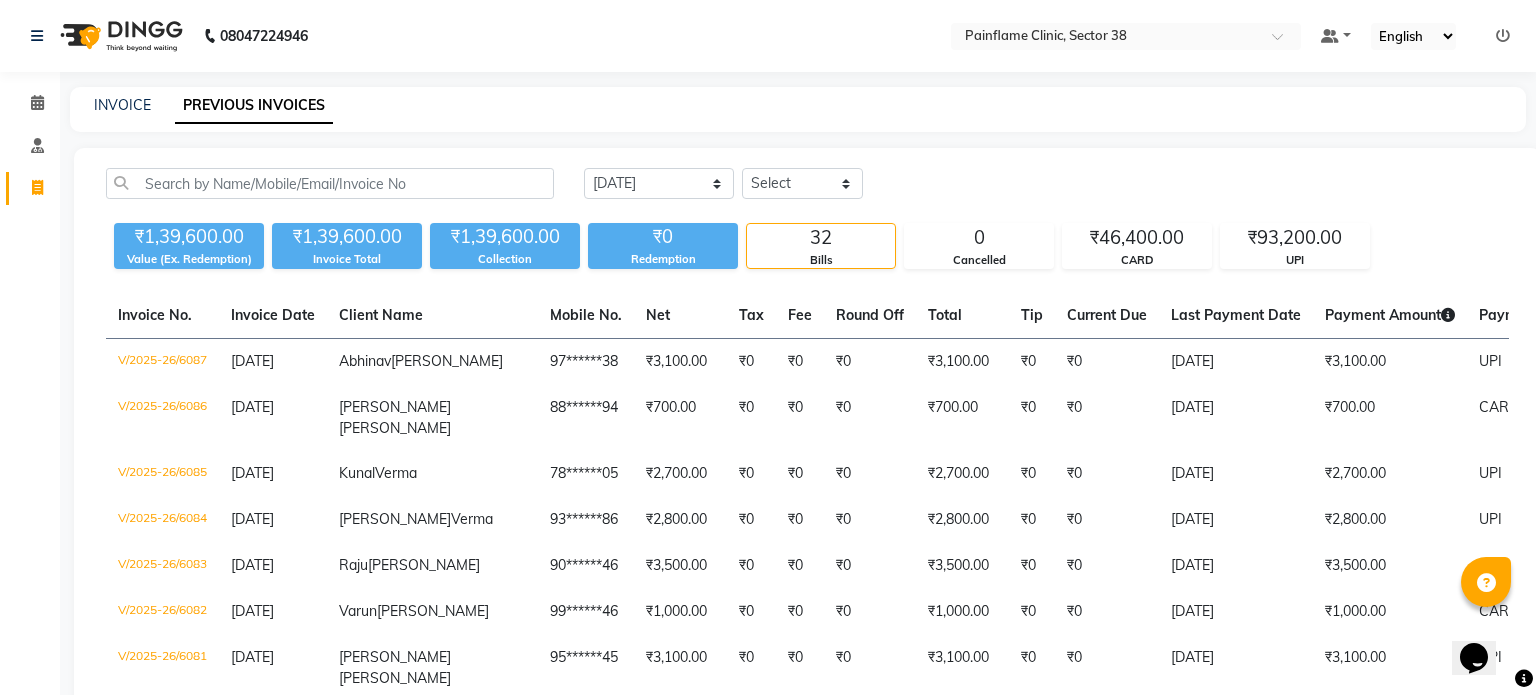 select on "3964" 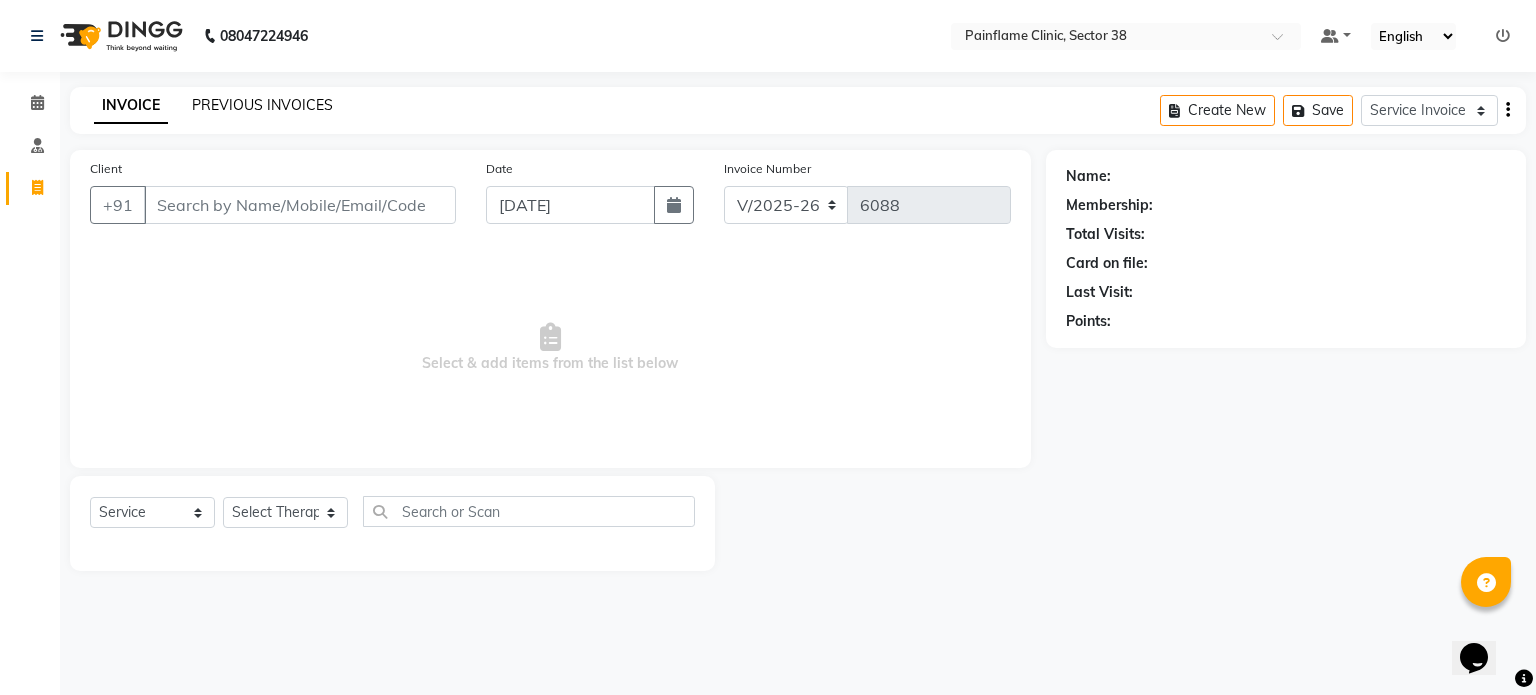 click on "PREVIOUS INVOICES" 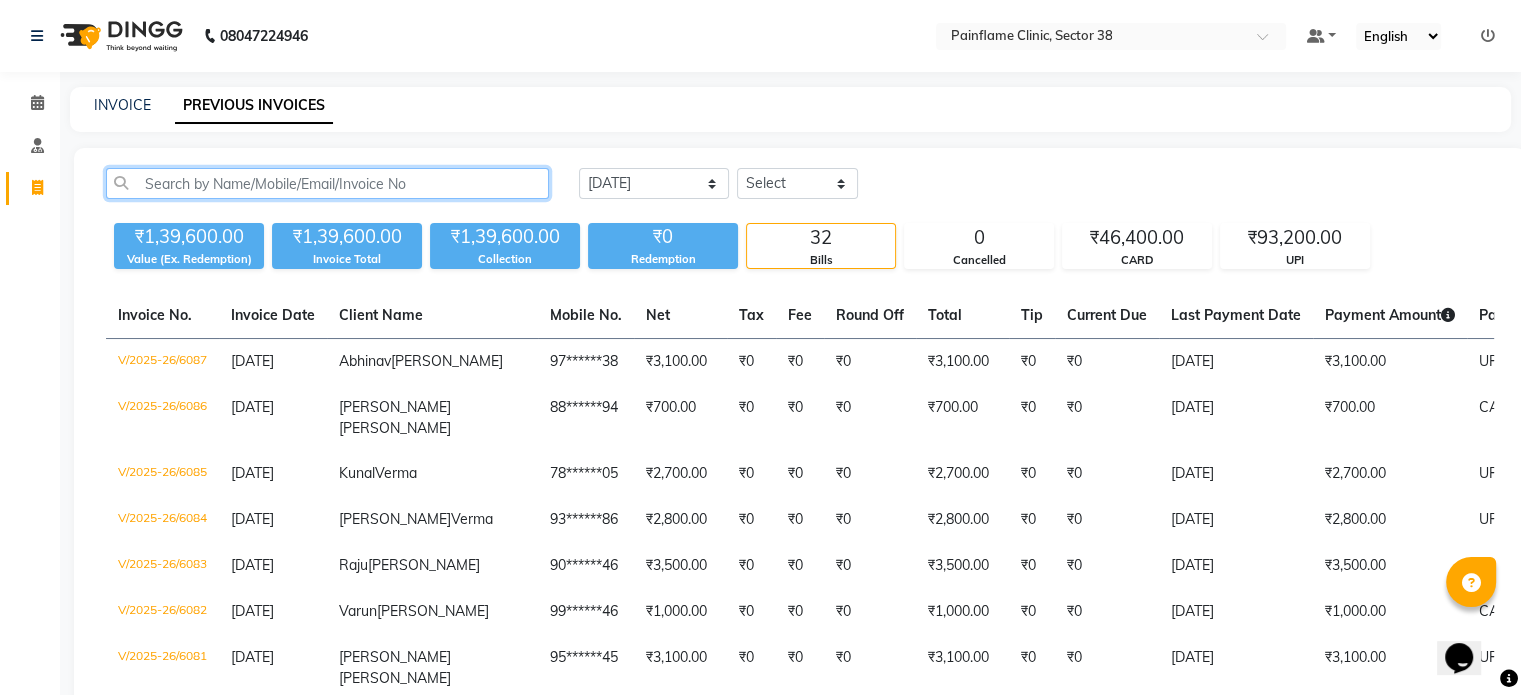 click 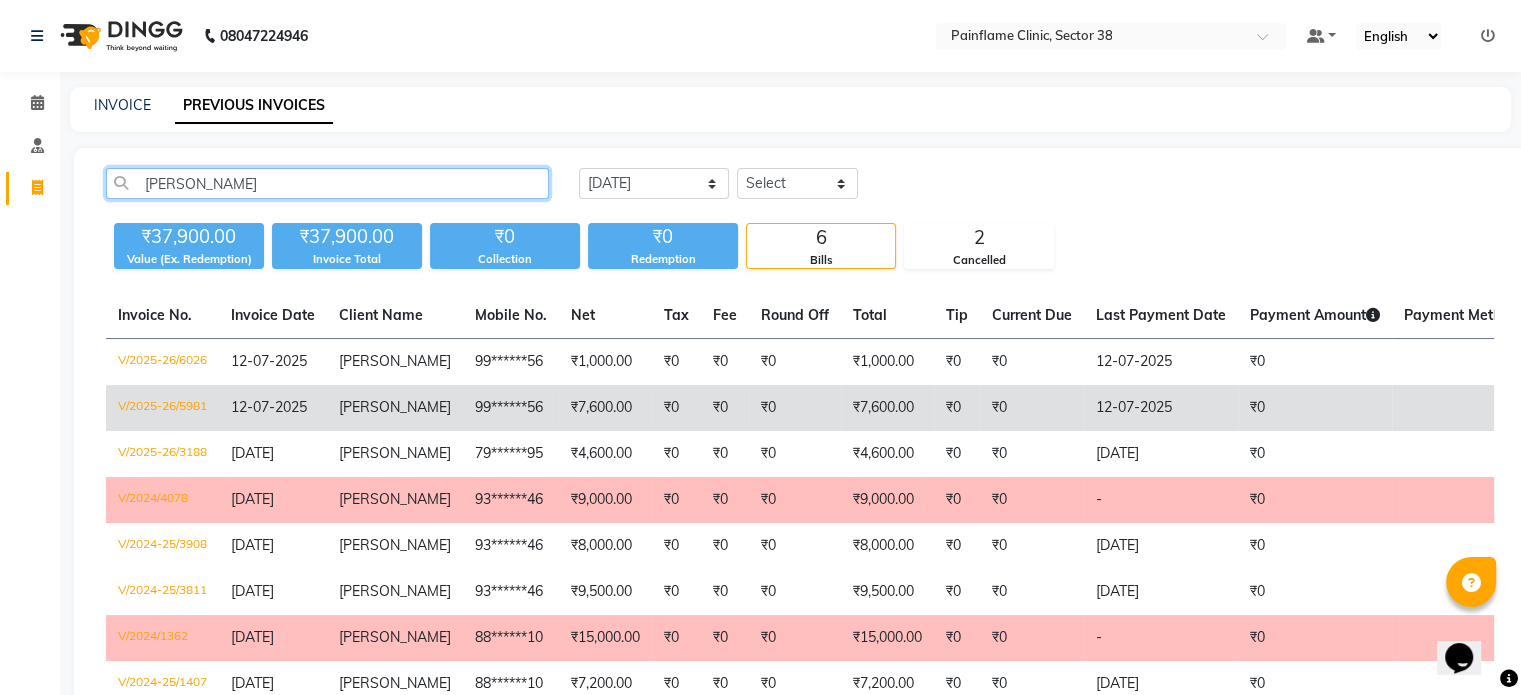type on "[PERSON_NAME]" 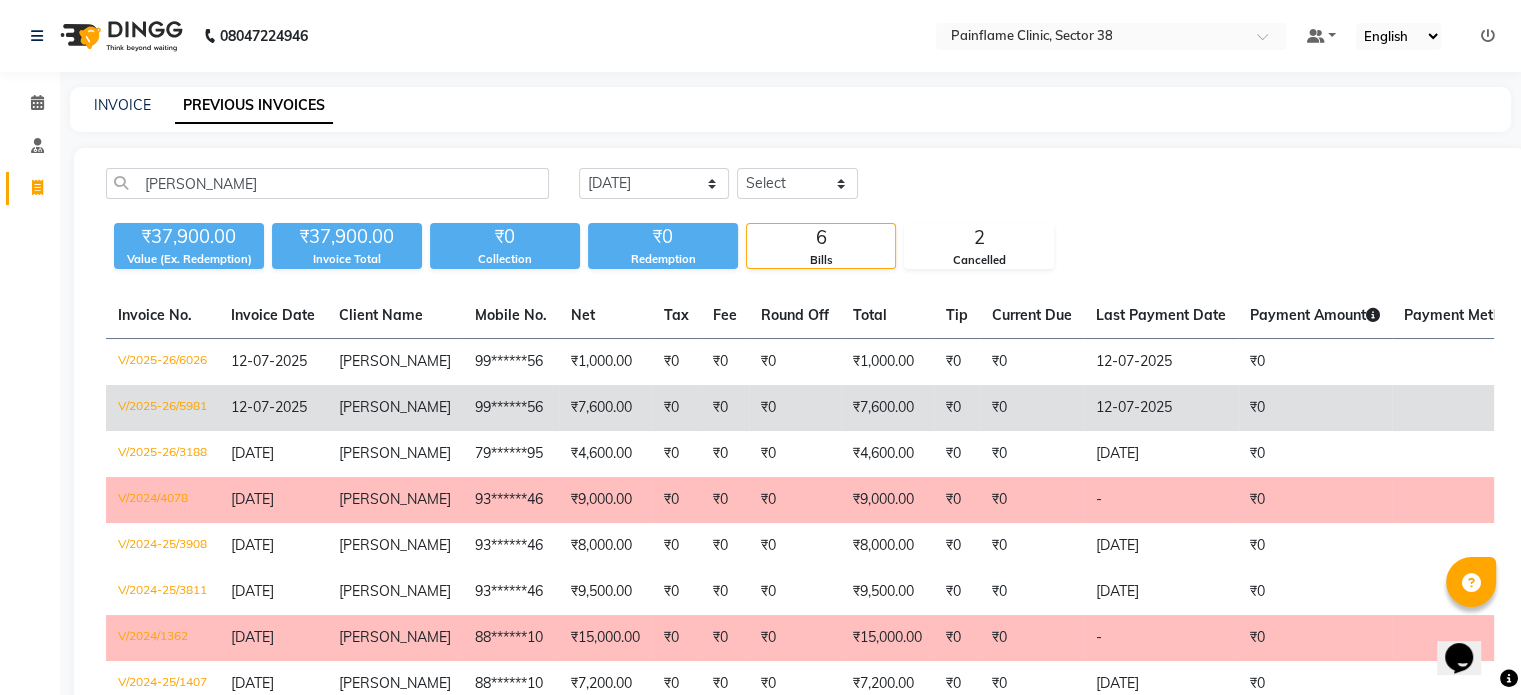 click on "99******56" 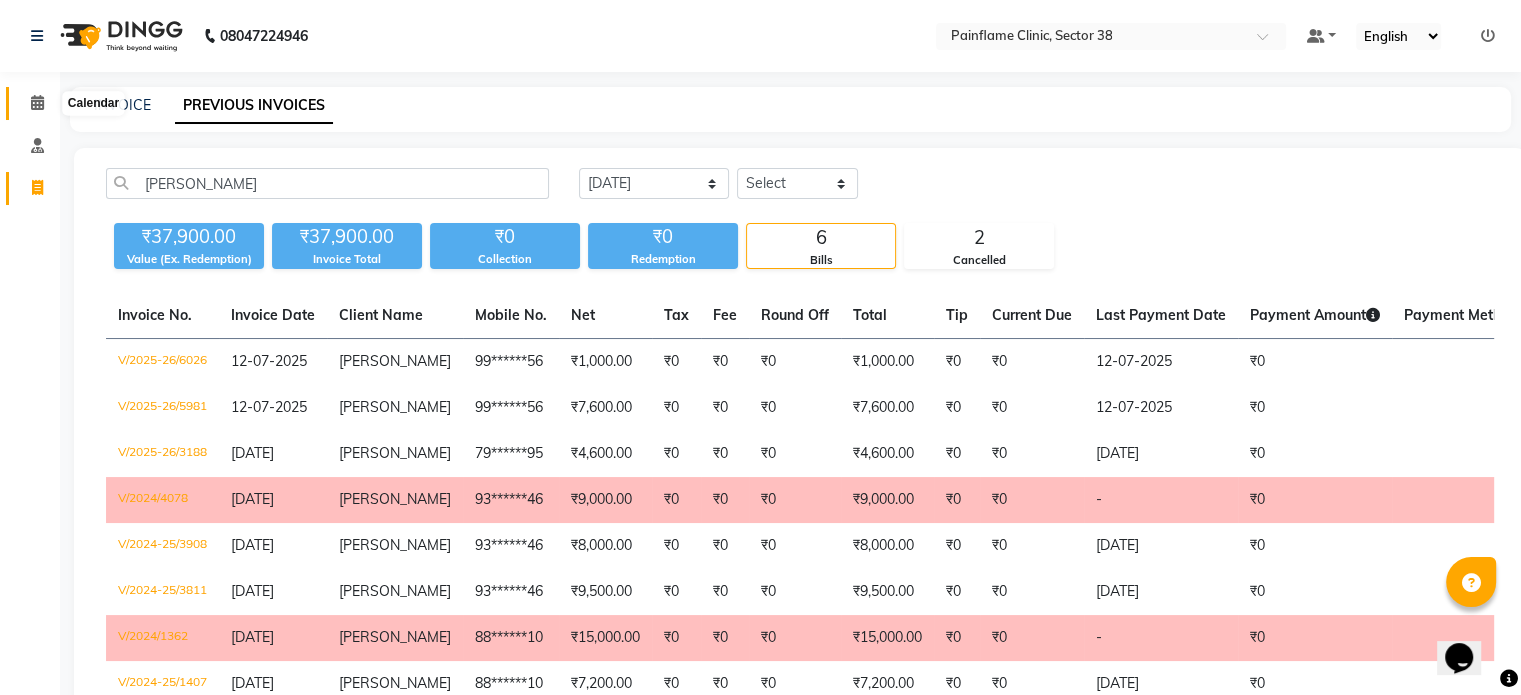 click 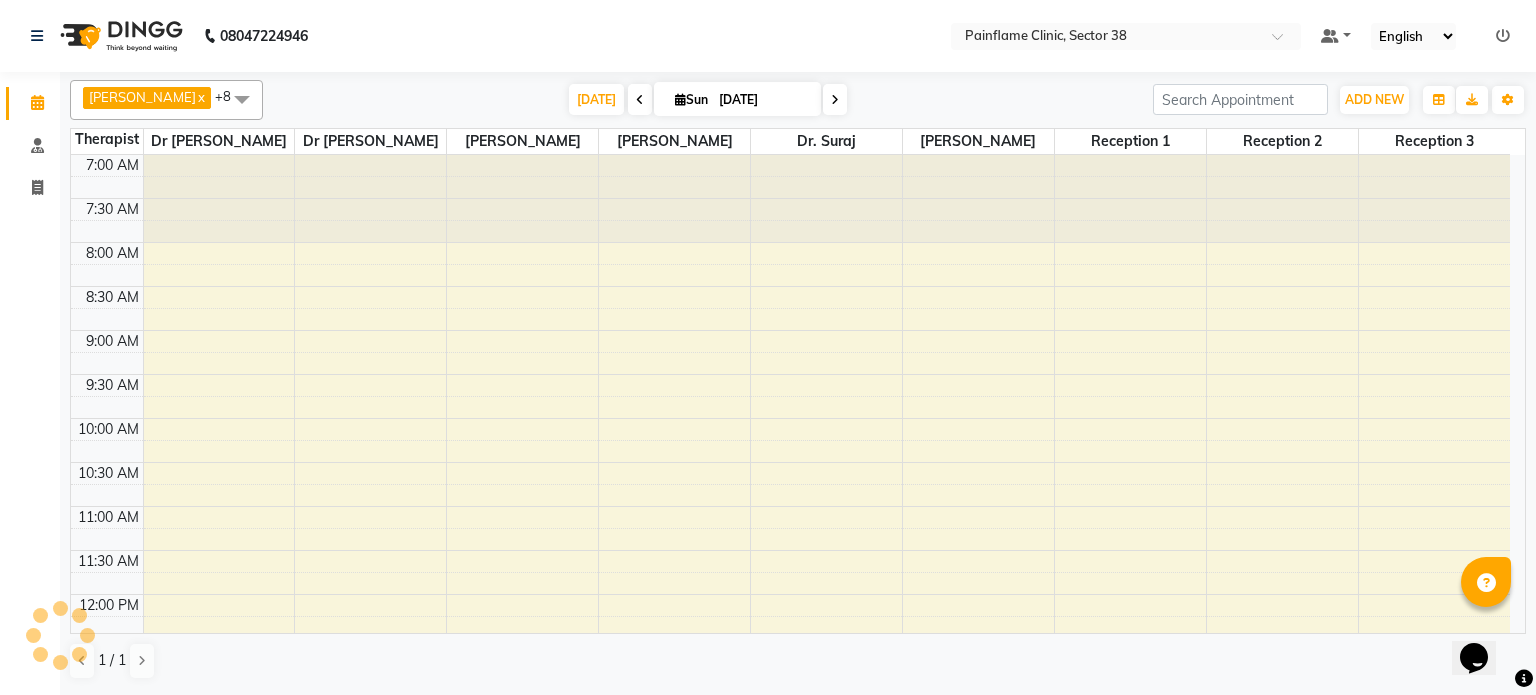 scroll, scrollTop: 0, scrollLeft: 0, axis: both 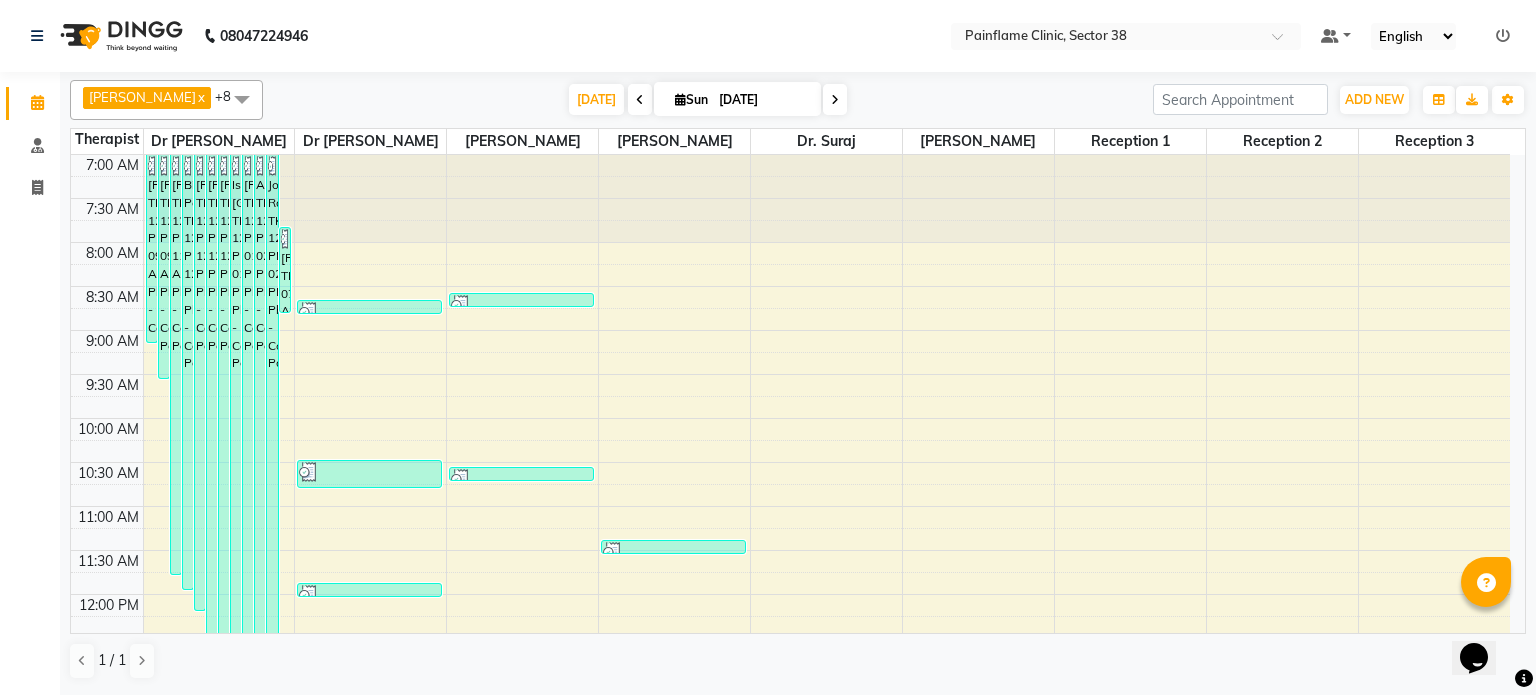 click at bounding box center (242, 99) 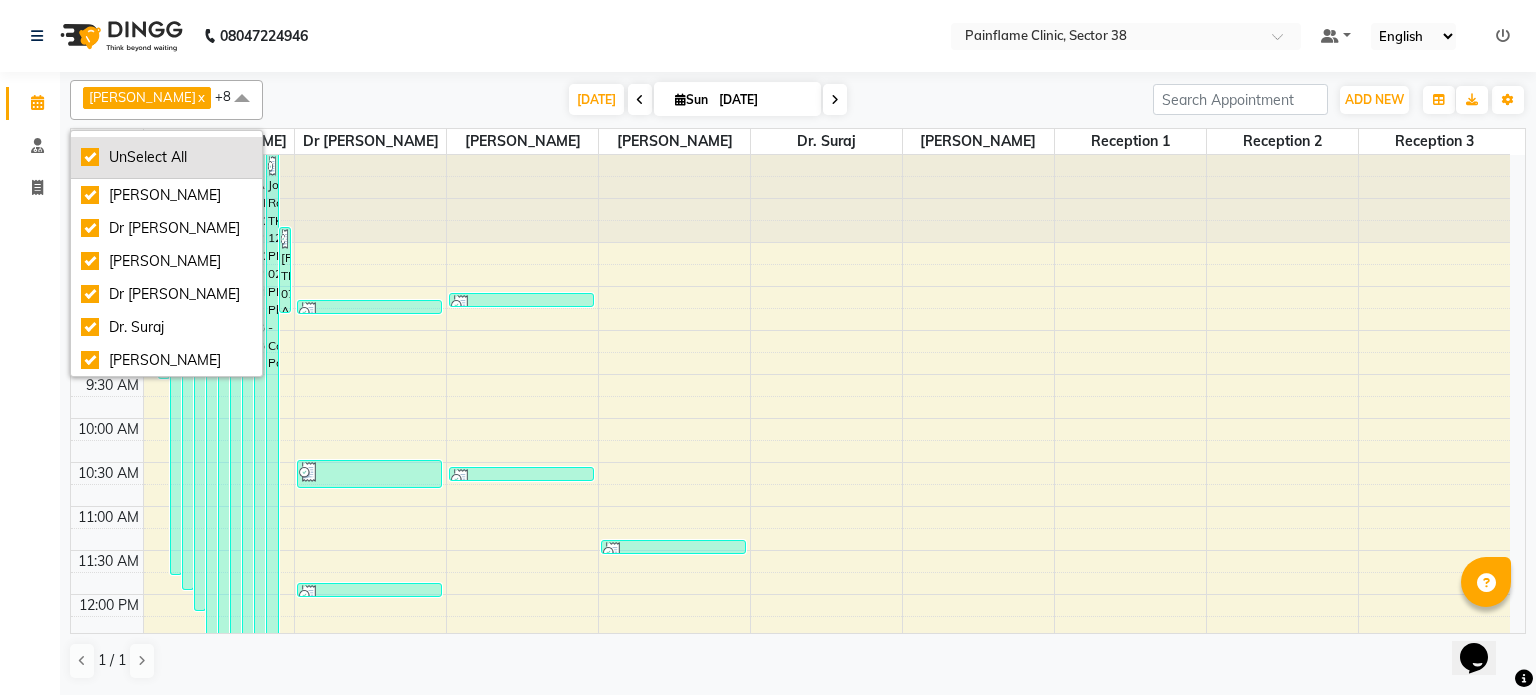 click on "UnSelect All" at bounding box center [166, 157] 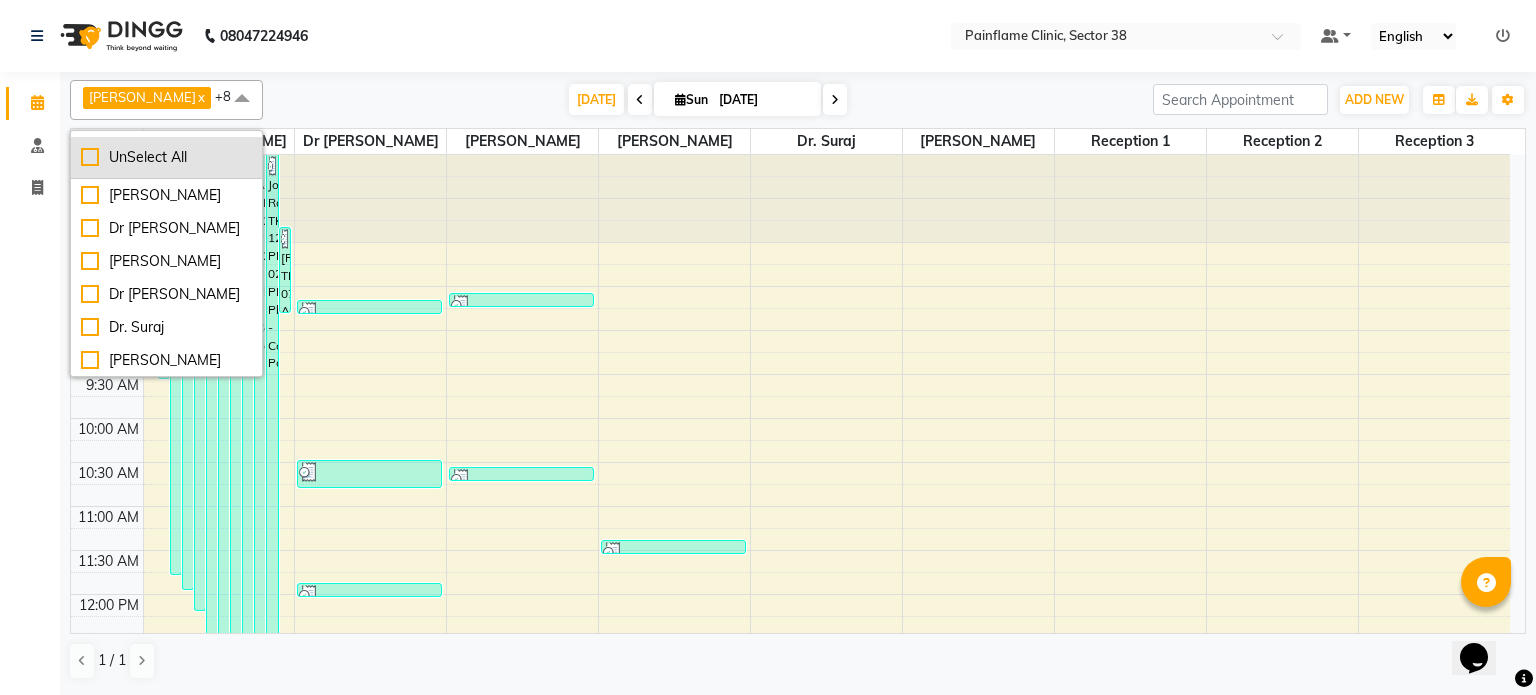 checkbox on "false" 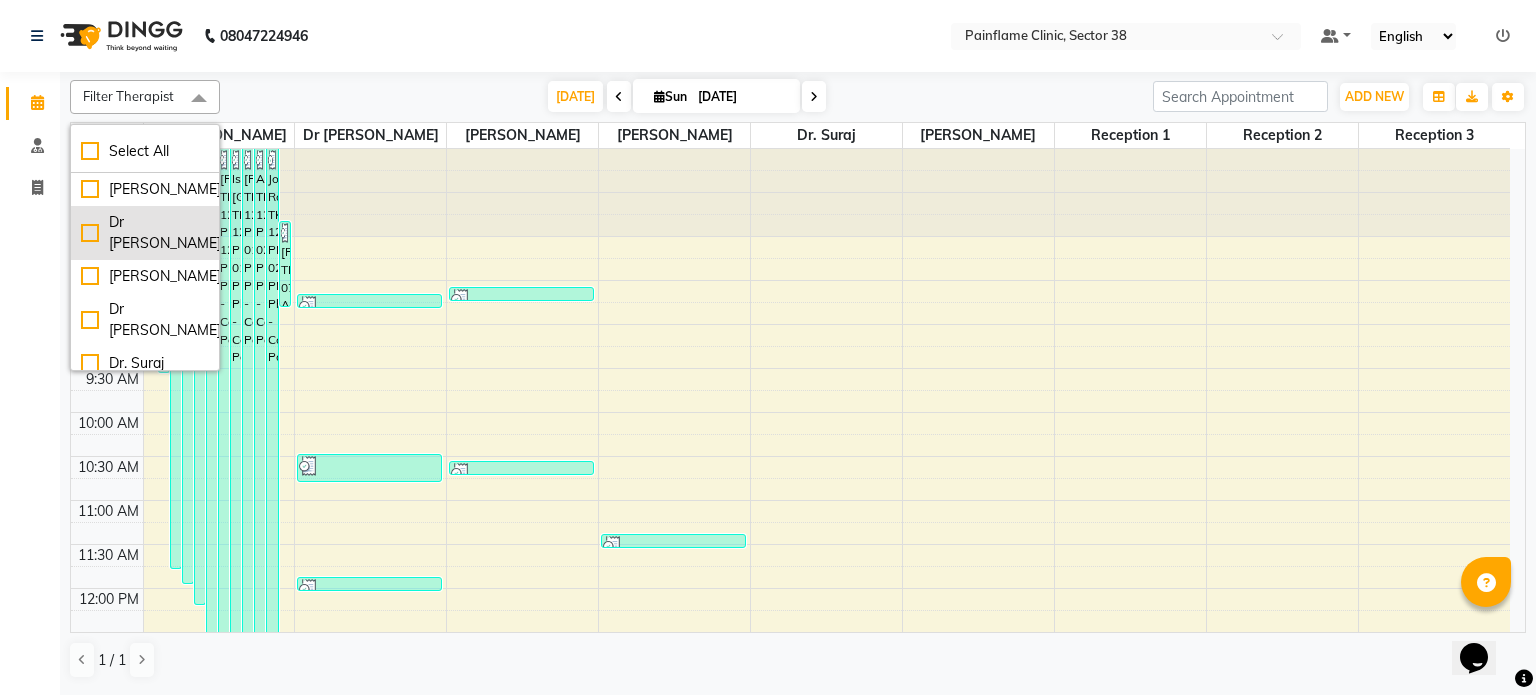 click on "Dr [PERSON_NAME]" at bounding box center [145, 233] 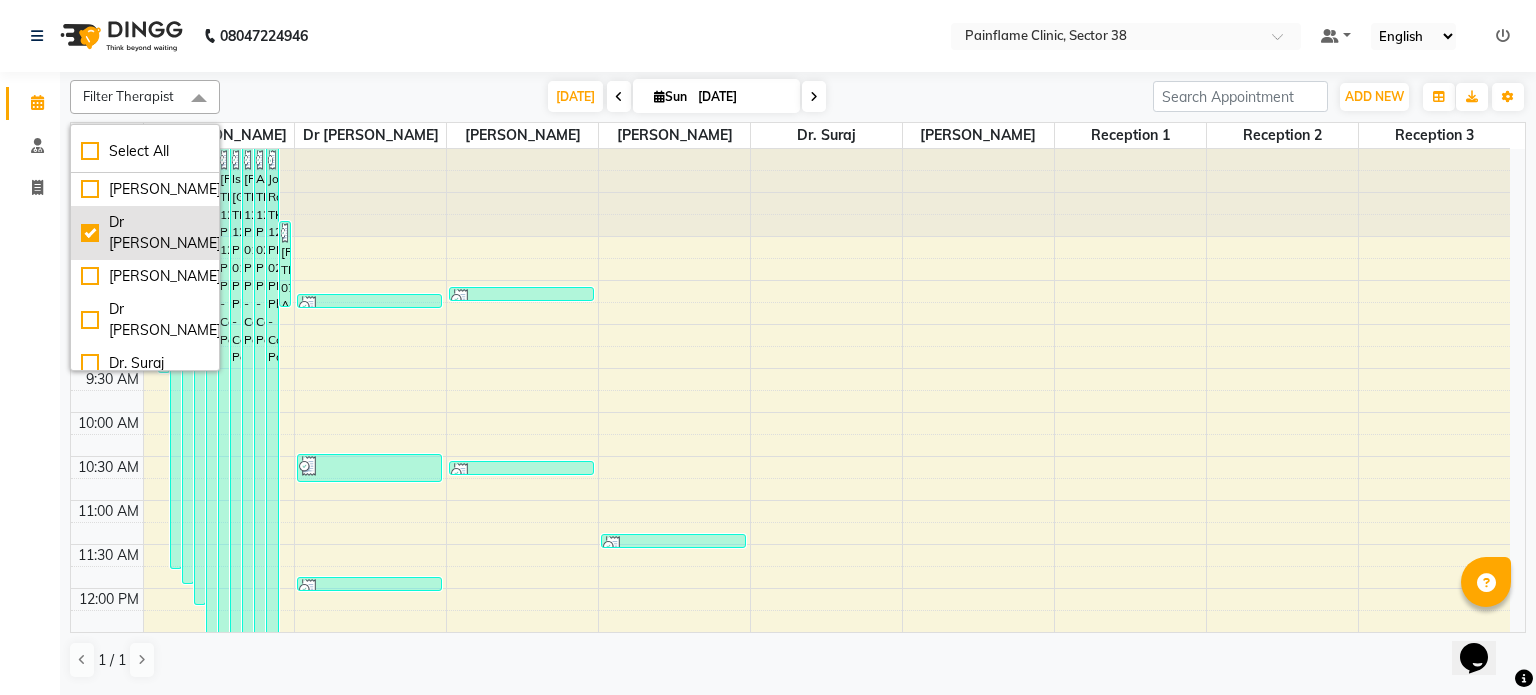checkbox on "true" 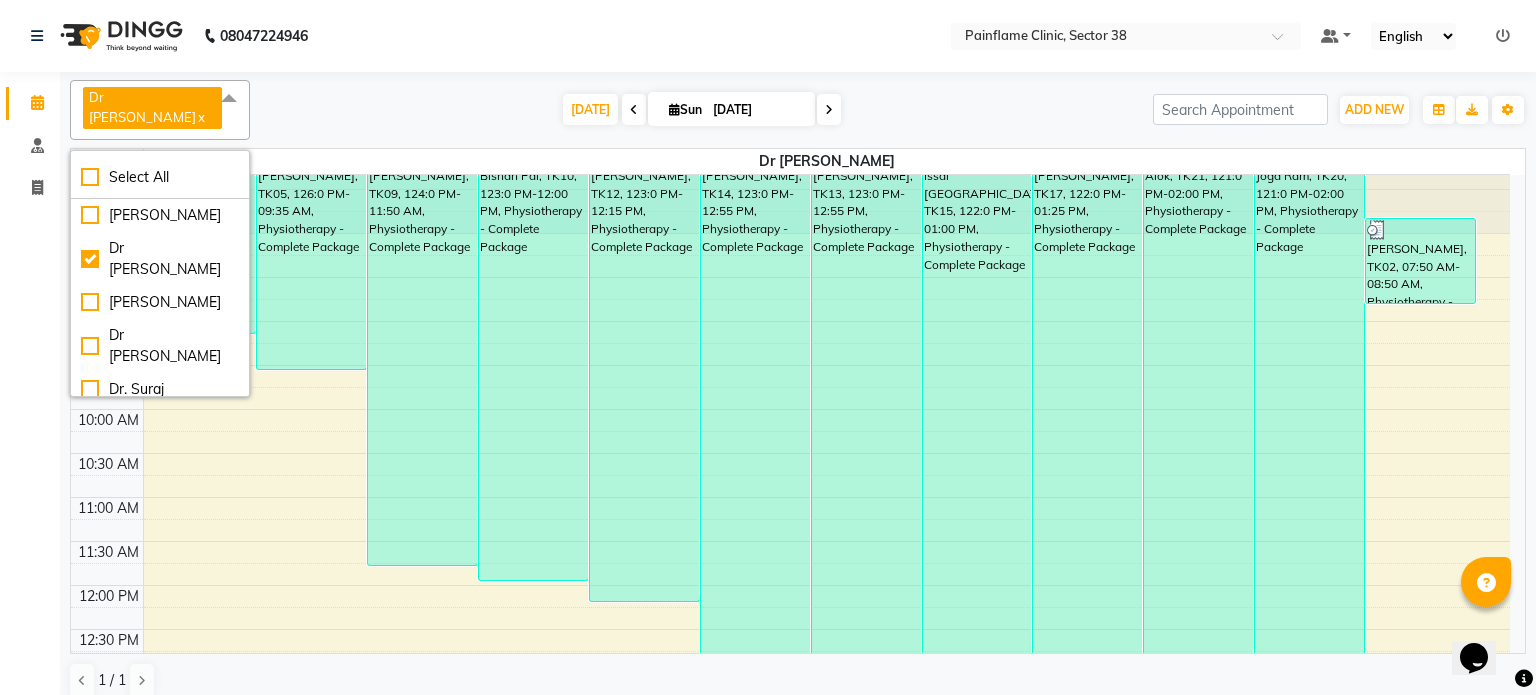 scroll, scrollTop: 26, scrollLeft: 0, axis: vertical 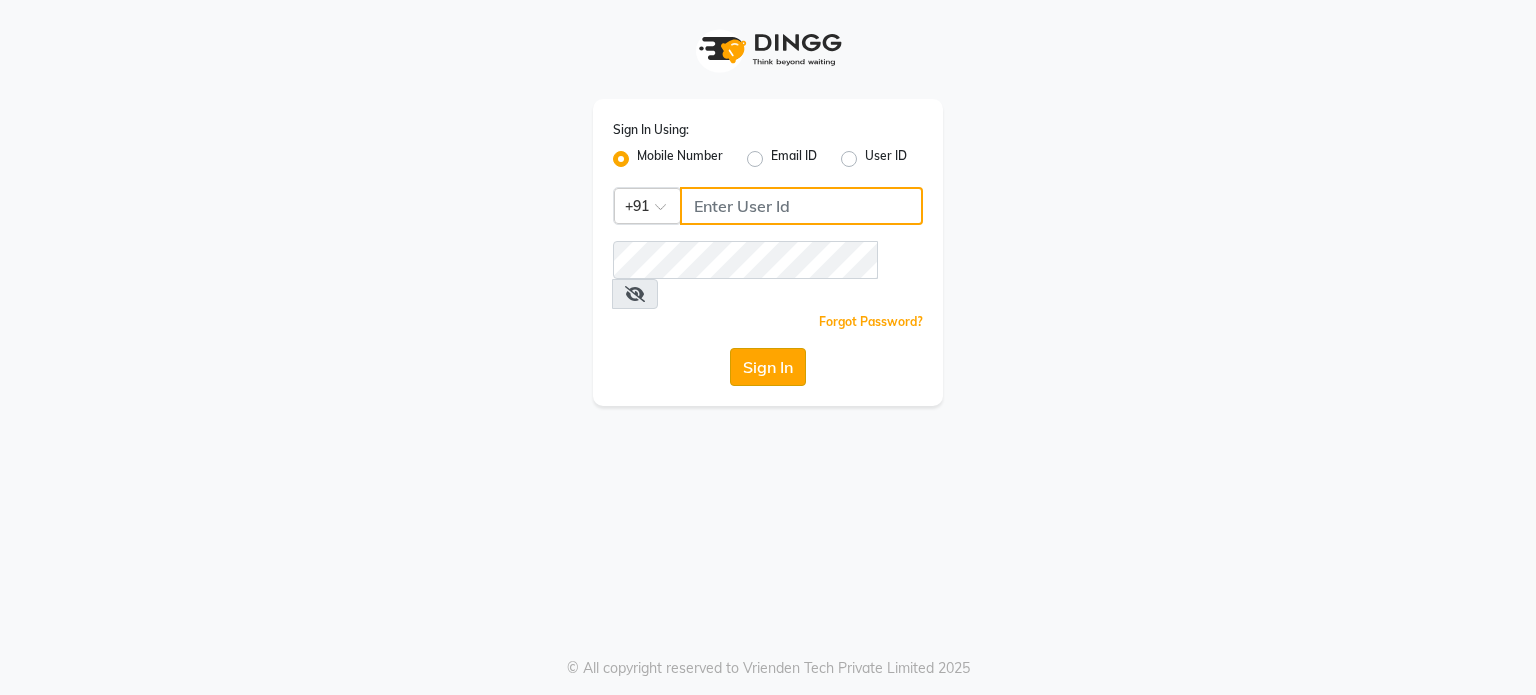 type on "8815795350" 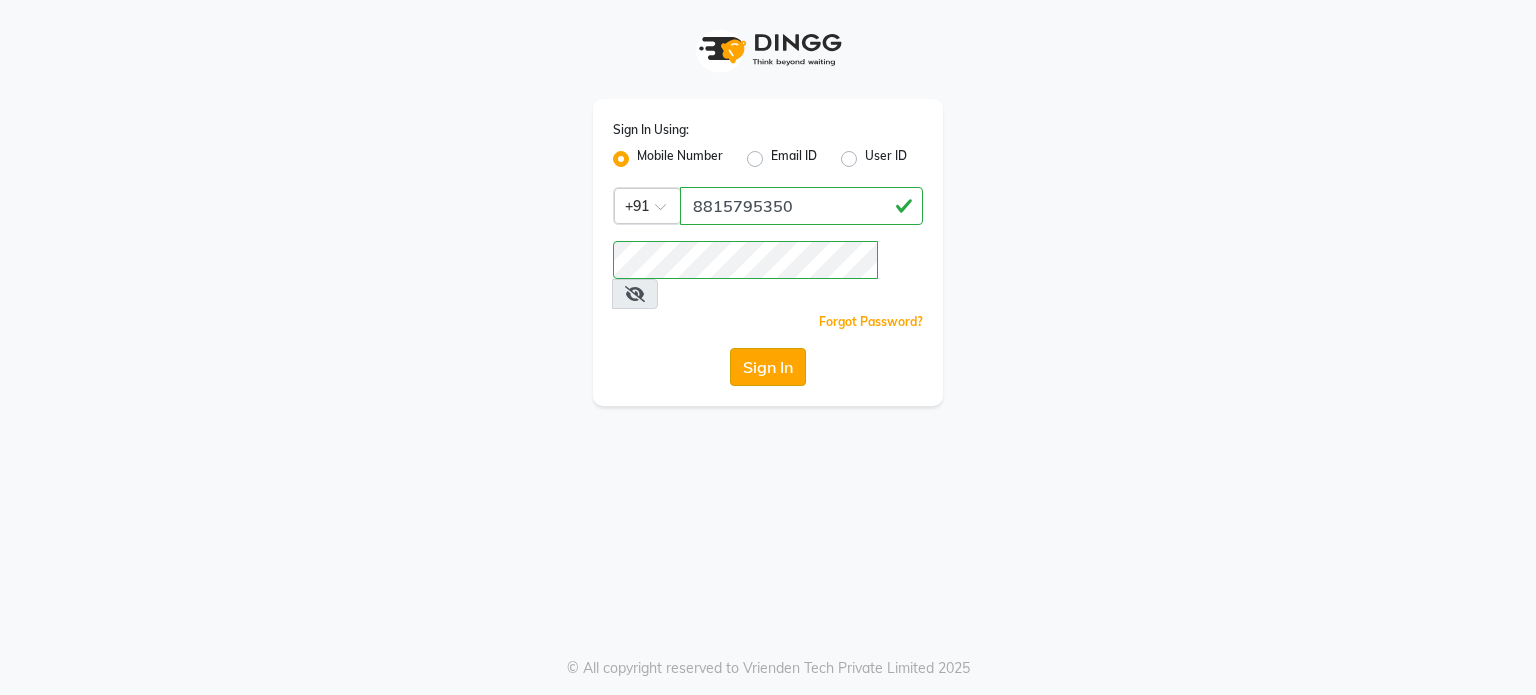 click on "Sign In" 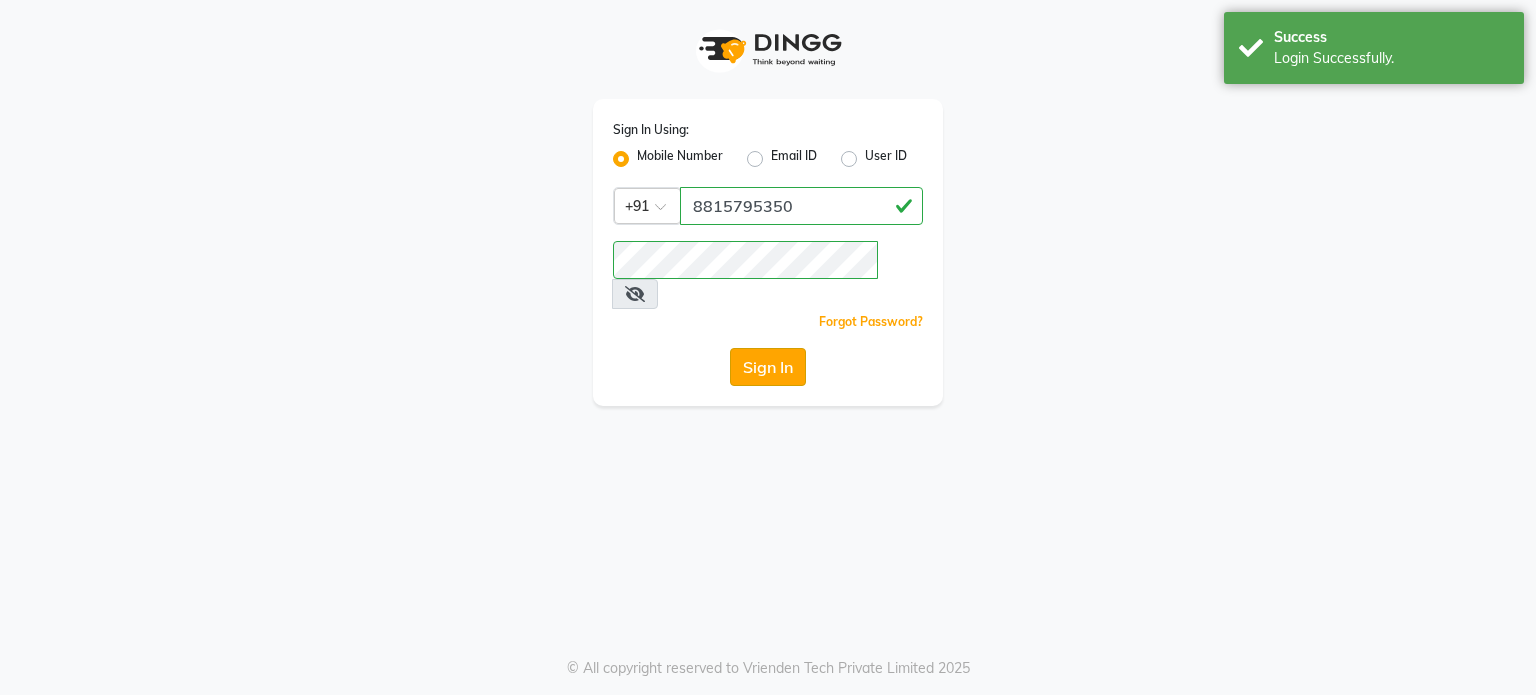 select on "service" 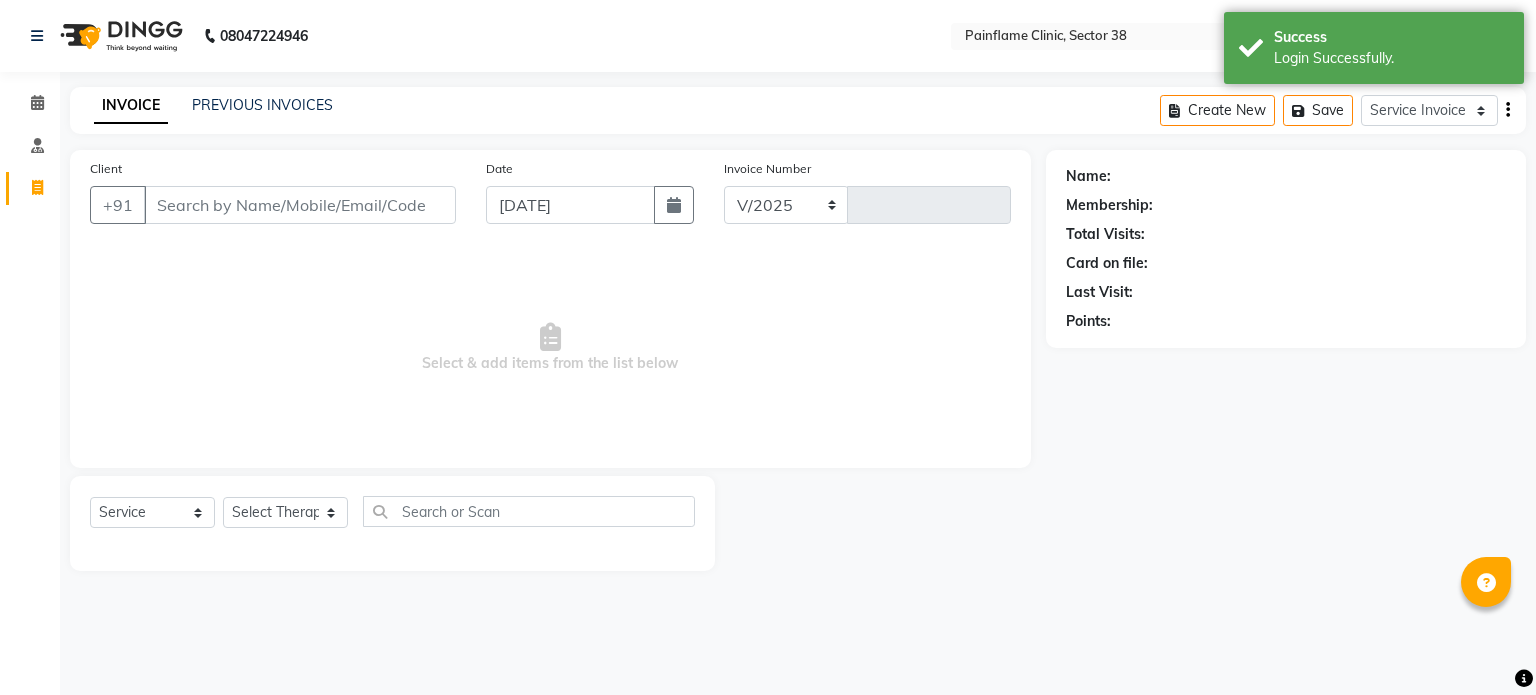 select on "3964" 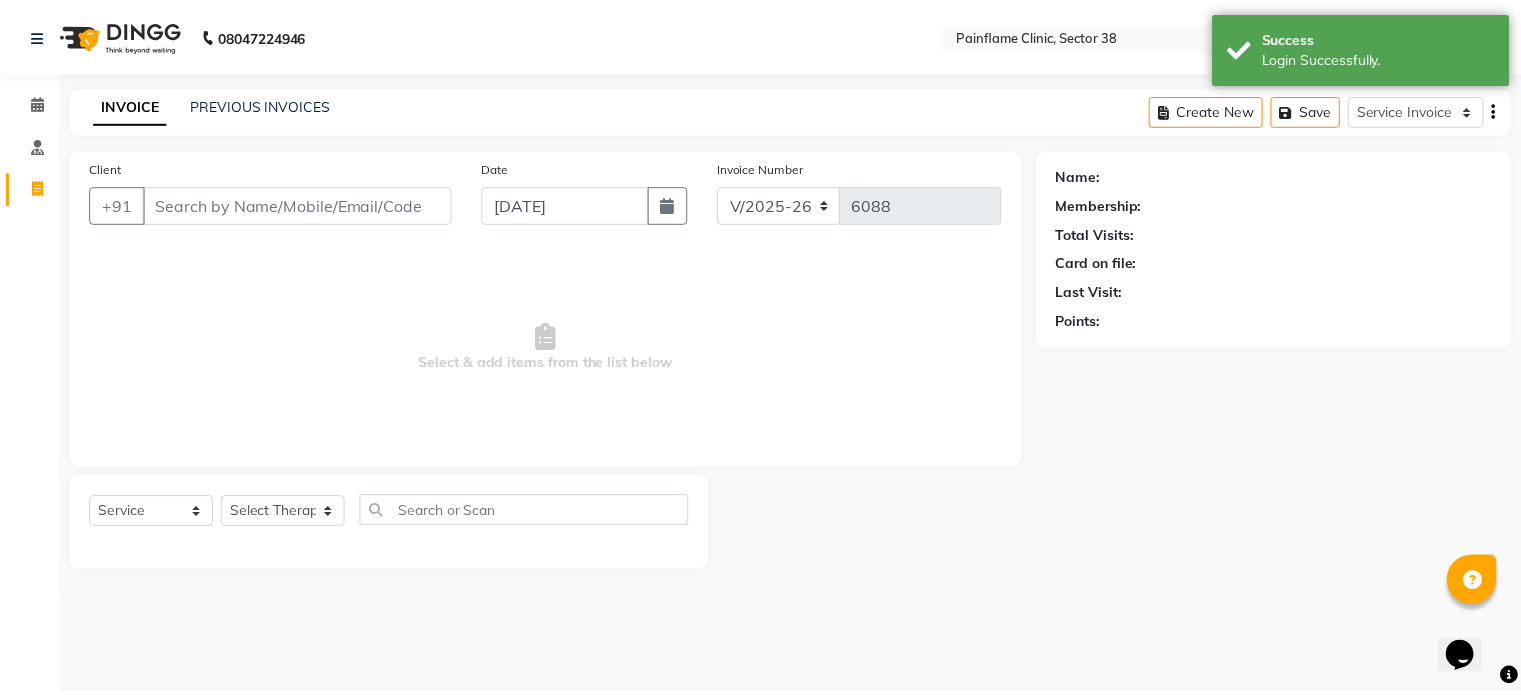 scroll, scrollTop: 0, scrollLeft: 0, axis: both 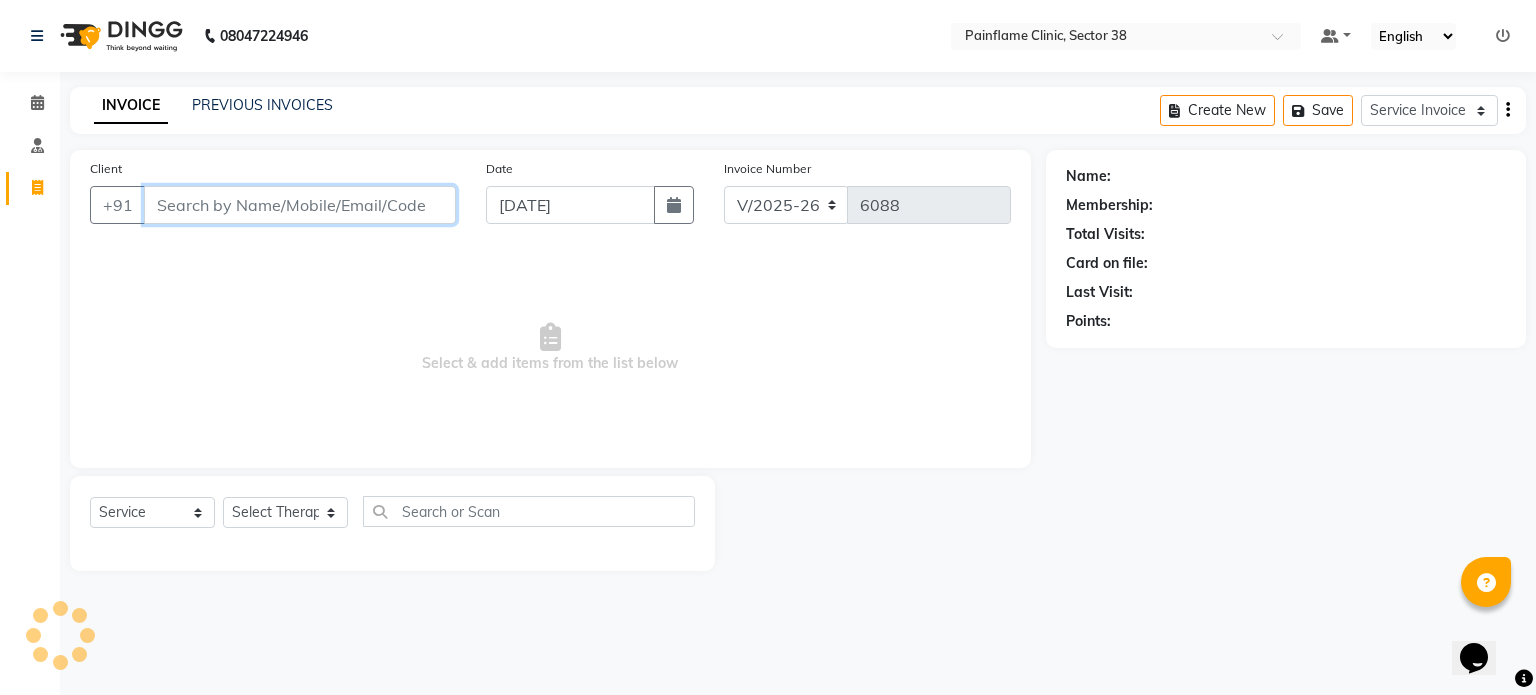 click on "Client" at bounding box center (300, 205) 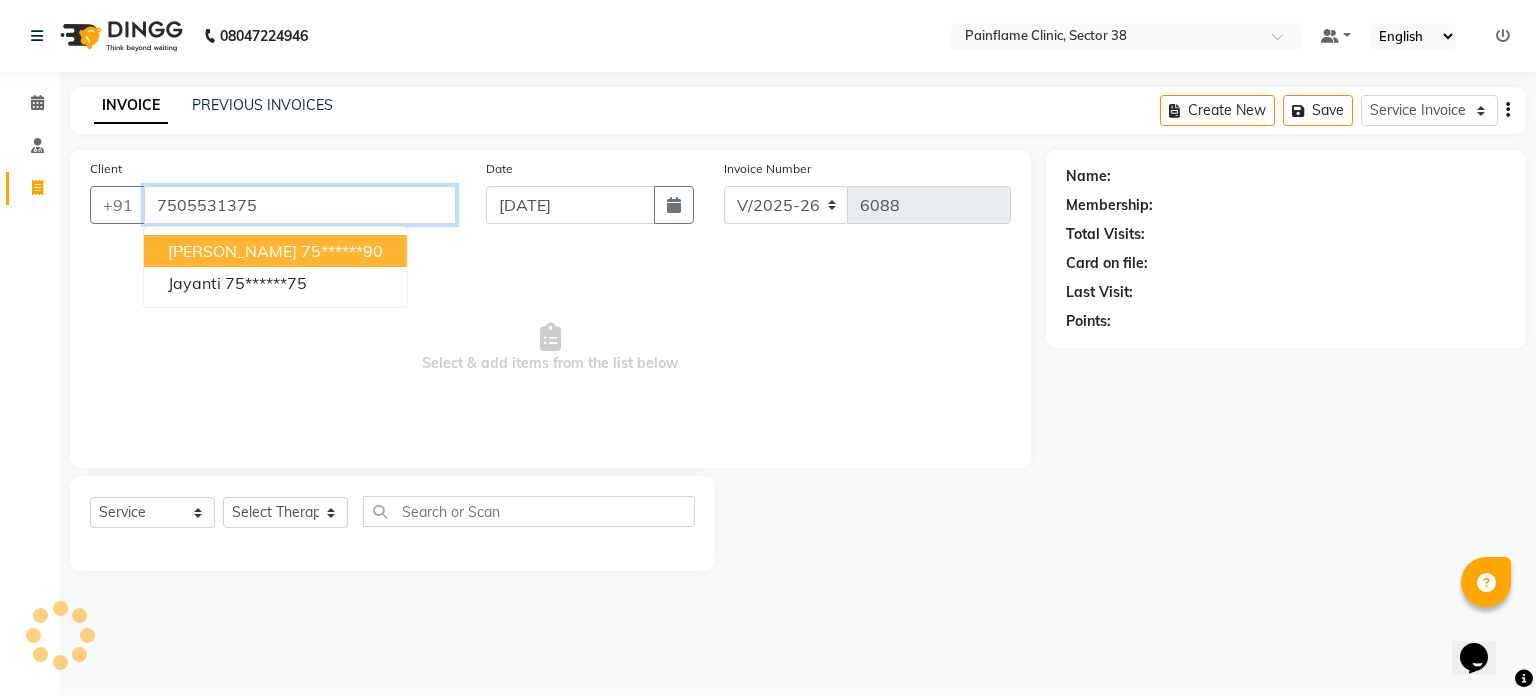 type on "7505531375" 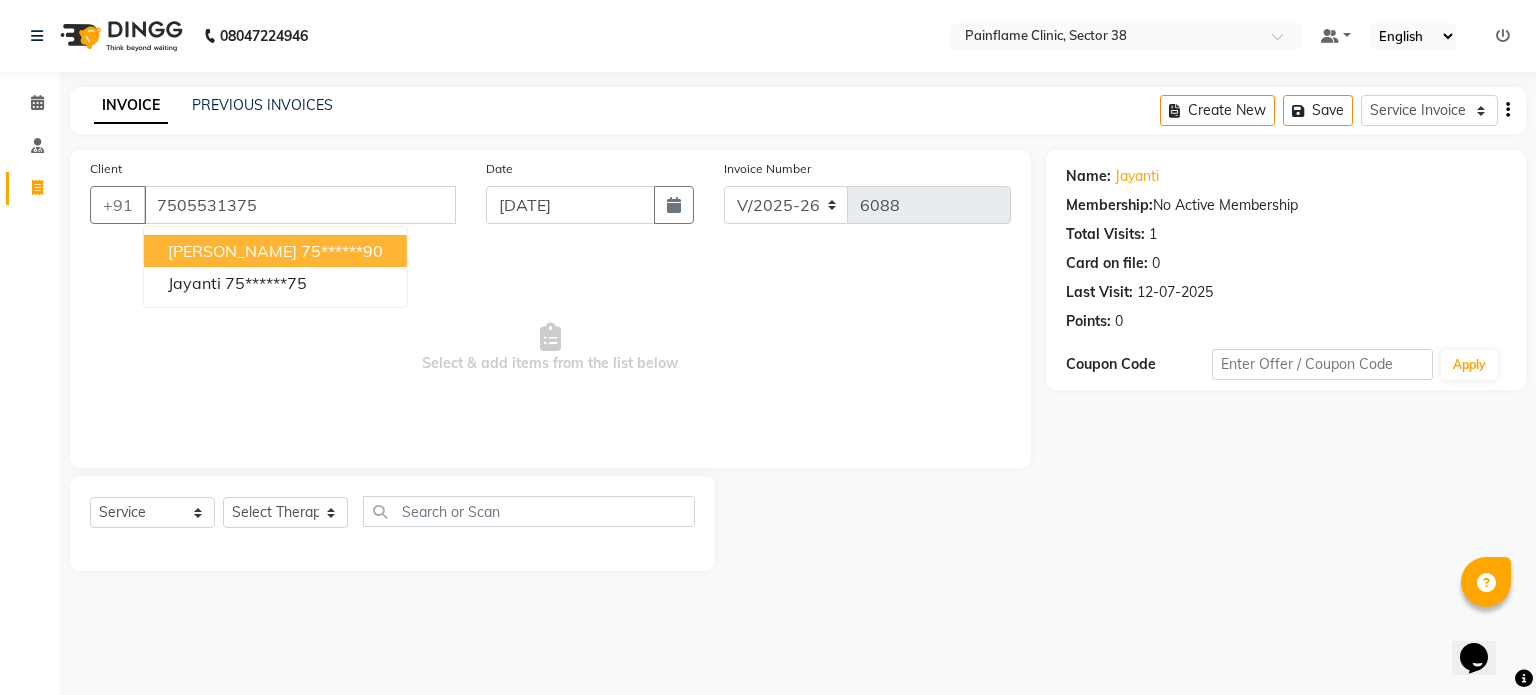 click on "Select & add items from the list below" at bounding box center (550, 348) 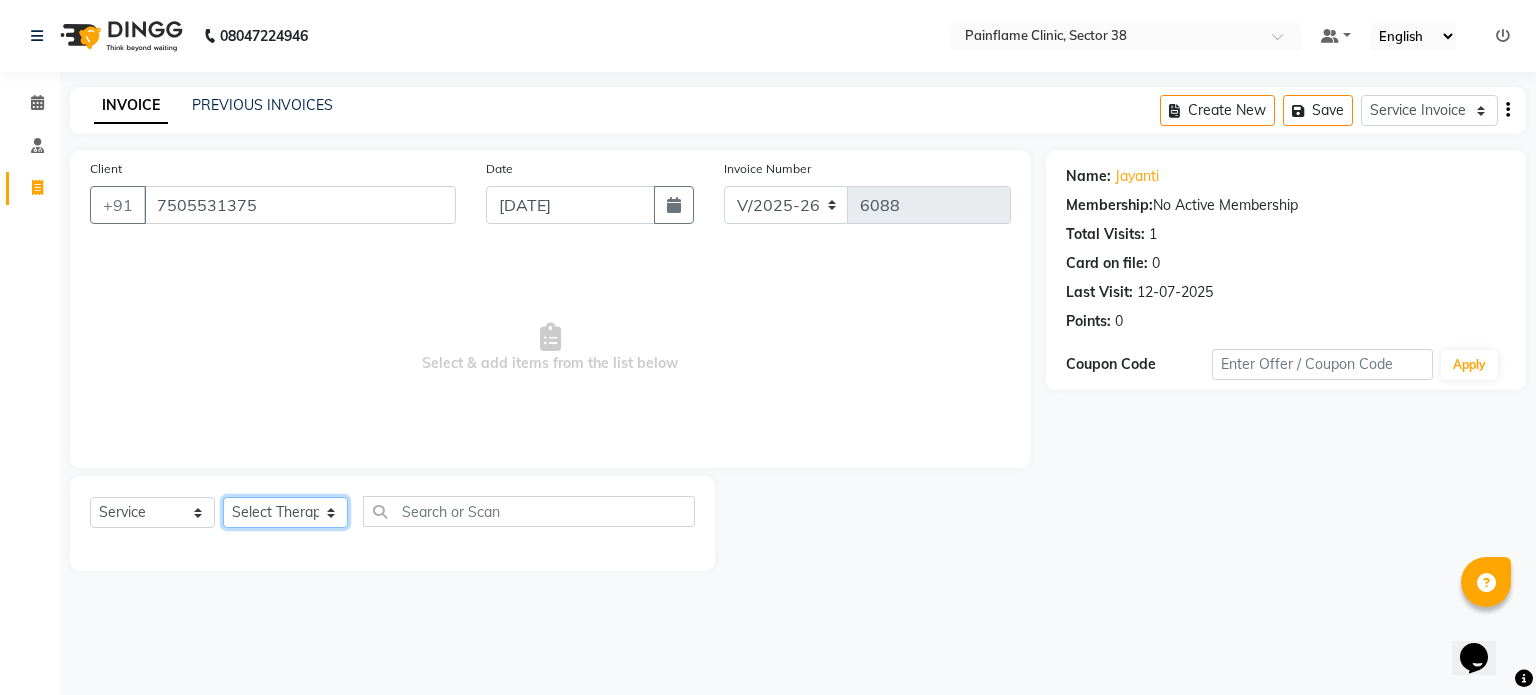 click on "Select Therapist [PERSON_NAME] Dr [PERSON_NAME] [PERSON_NAME] Dr [PERSON_NAME] Dr. Suraj [PERSON_NAME] [PERSON_NAME] [PERSON_NAME] [PERSON_NAME] Reception 1  Reception 2 Reception 3" 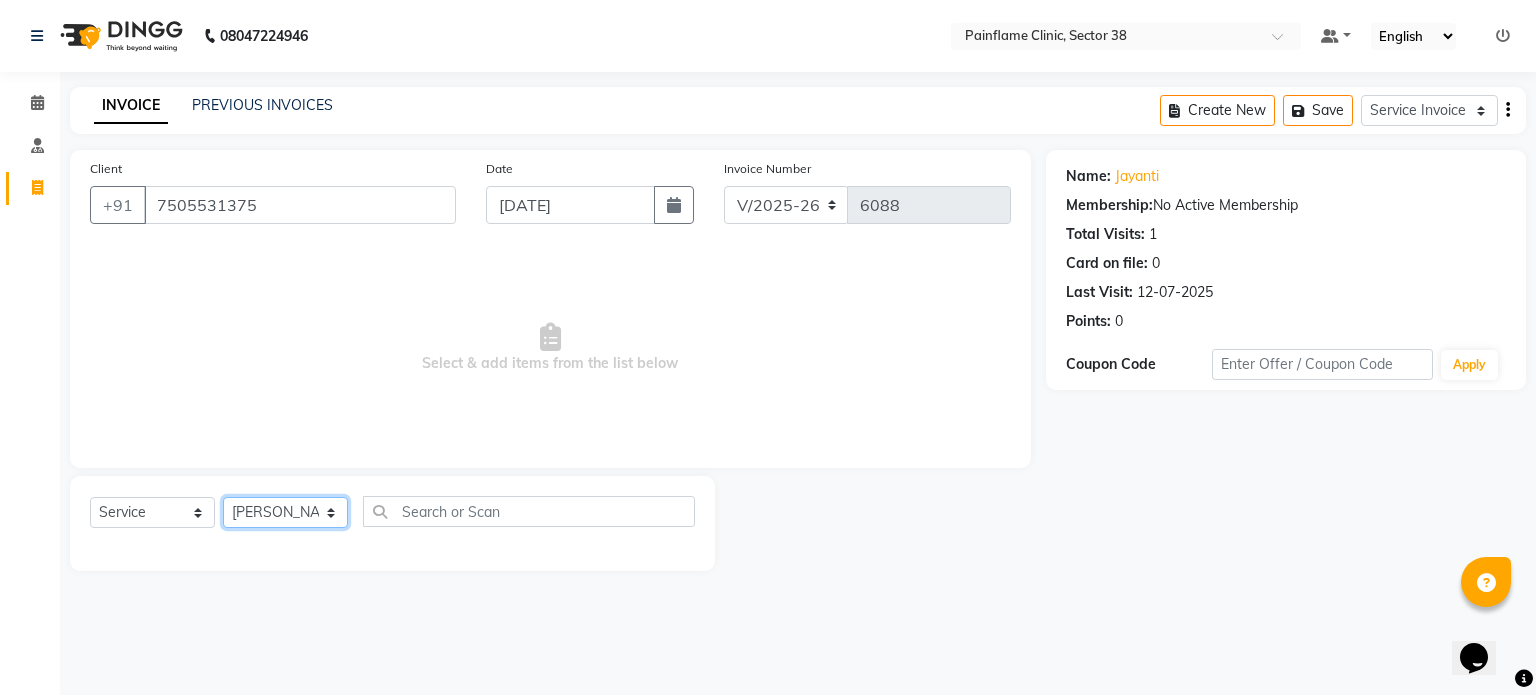 click on "Select Therapist [PERSON_NAME] Dr [PERSON_NAME] [PERSON_NAME] Dr [PERSON_NAME] Dr. Suraj [PERSON_NAME] [PERSON_NAME] [PERSON_NAME] [PERSON_NAME] Reception 1  Reception 2 Reception 3" 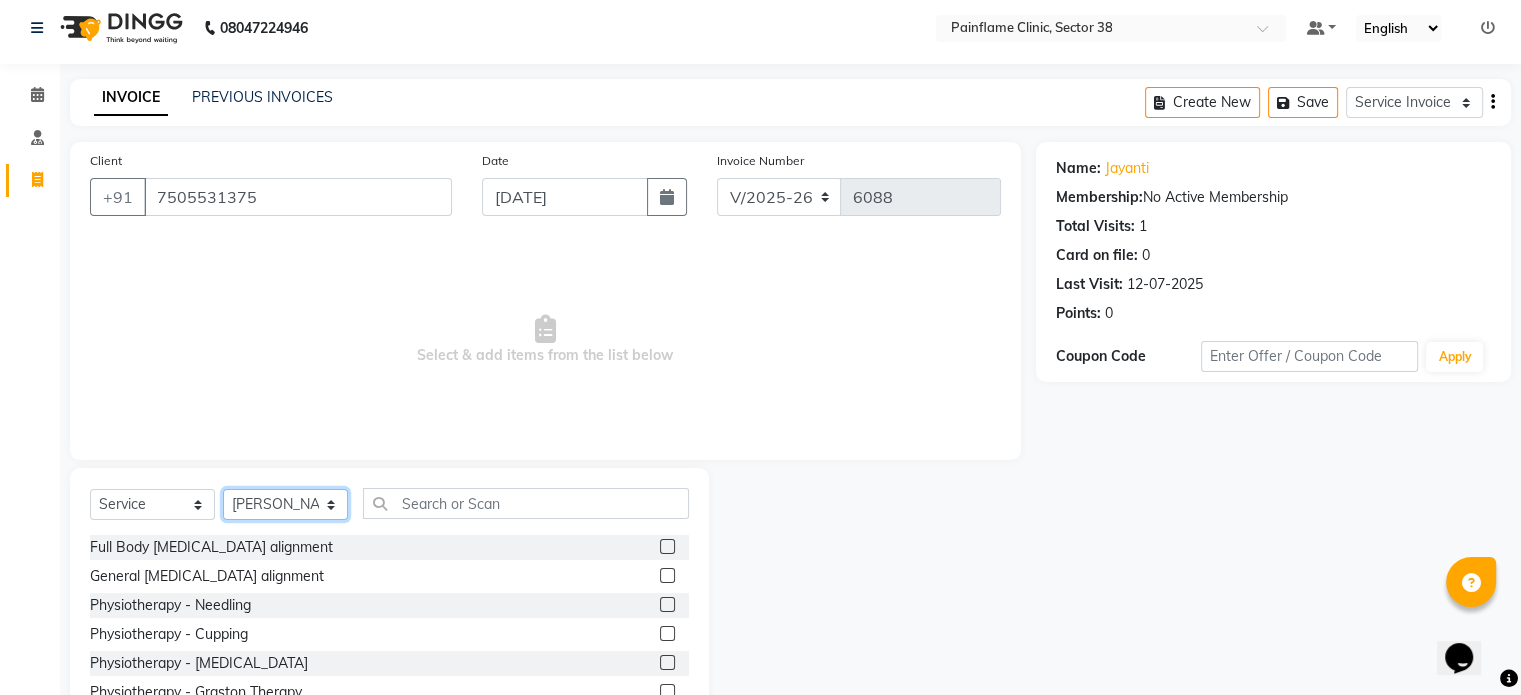 scroll, scrollTop: 0, scrollLeft: 0, axis: both 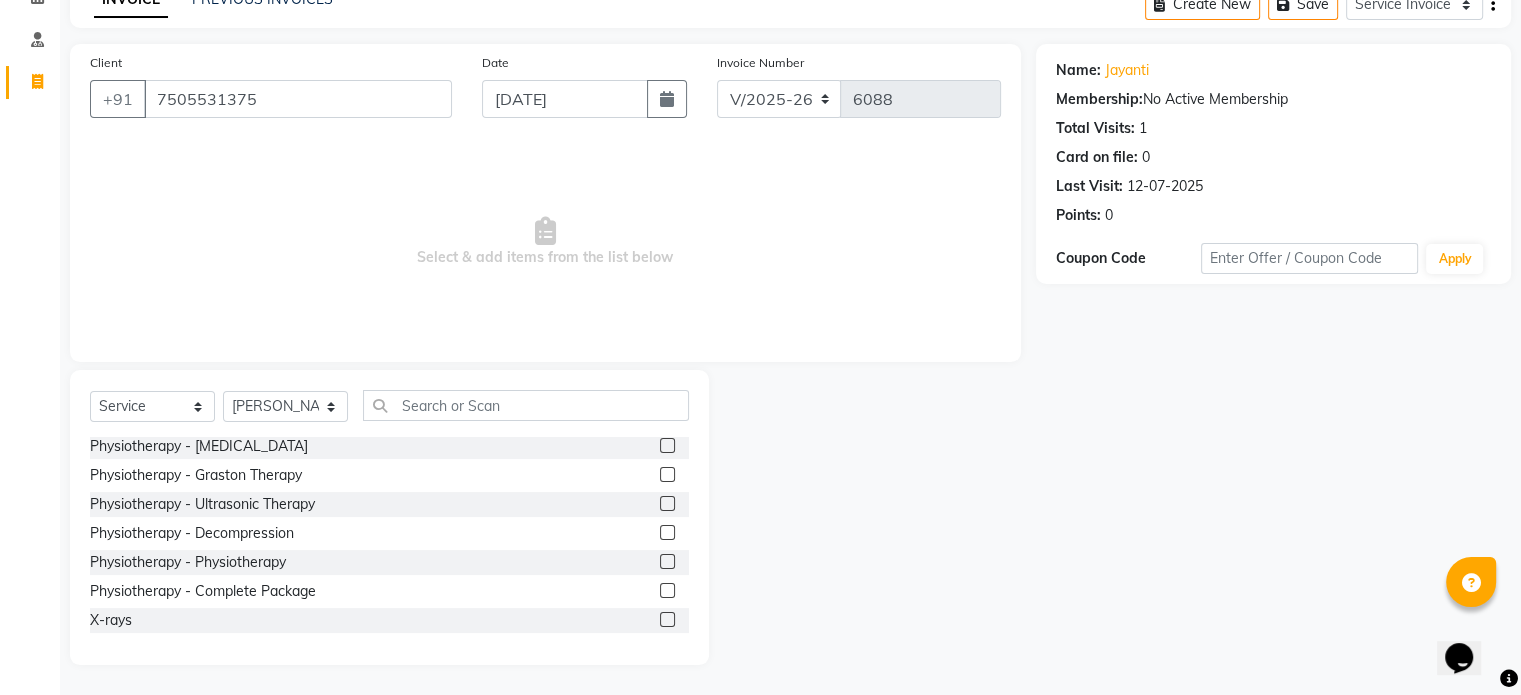 click 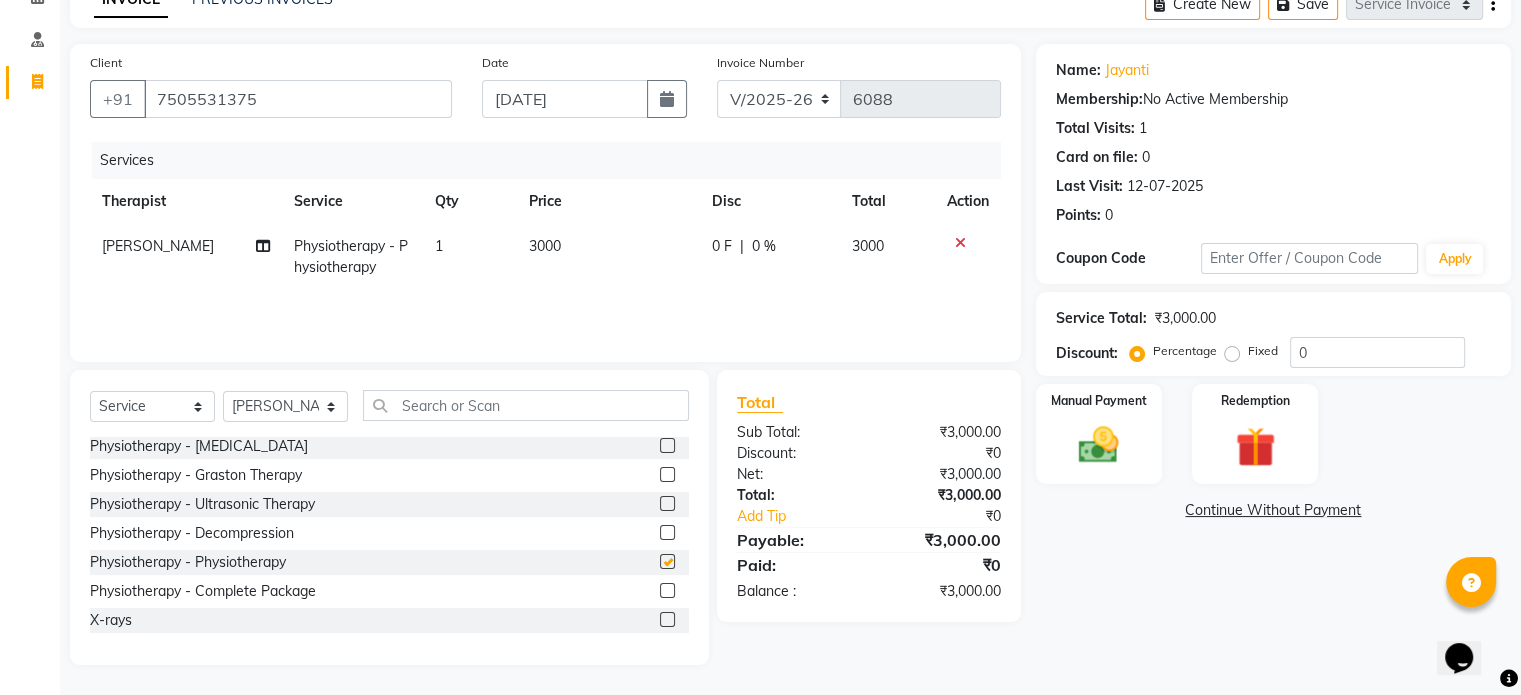 checkbox on "false" 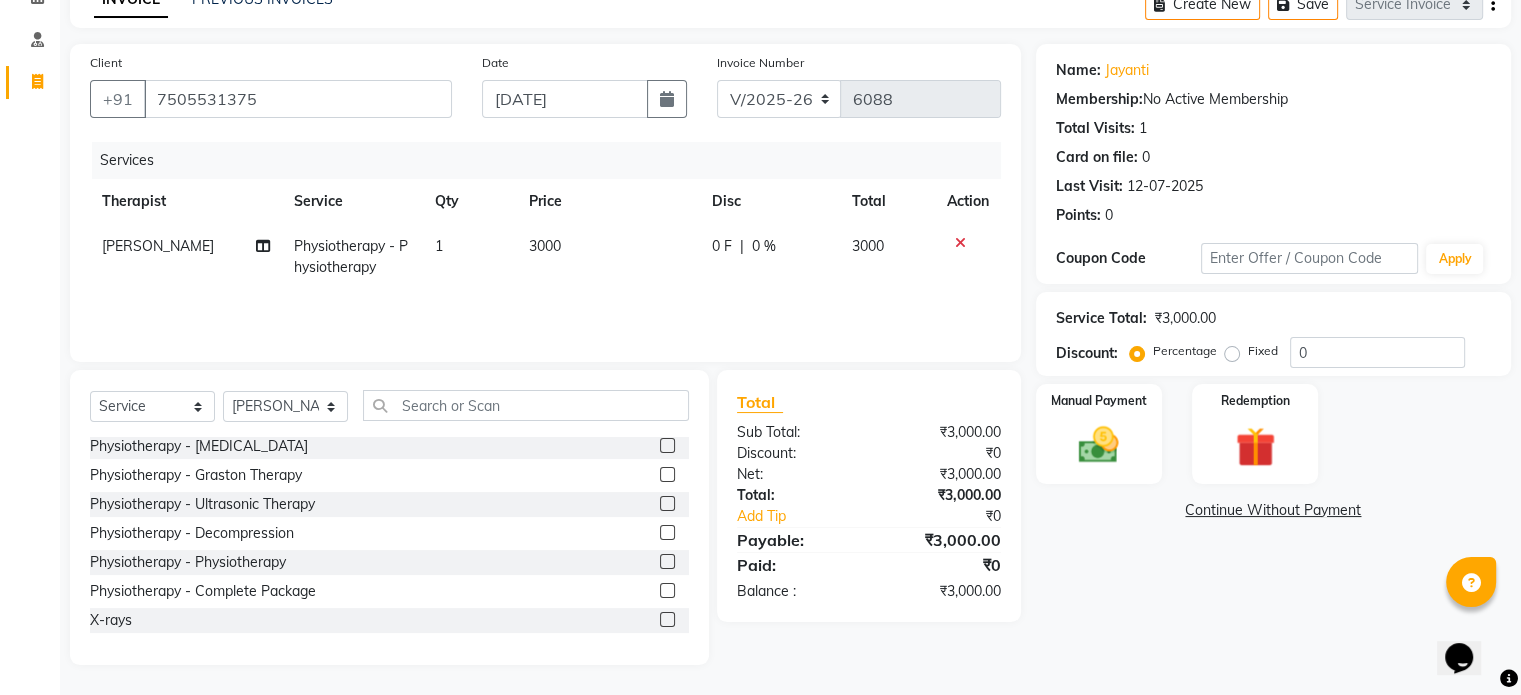 click on "3000" 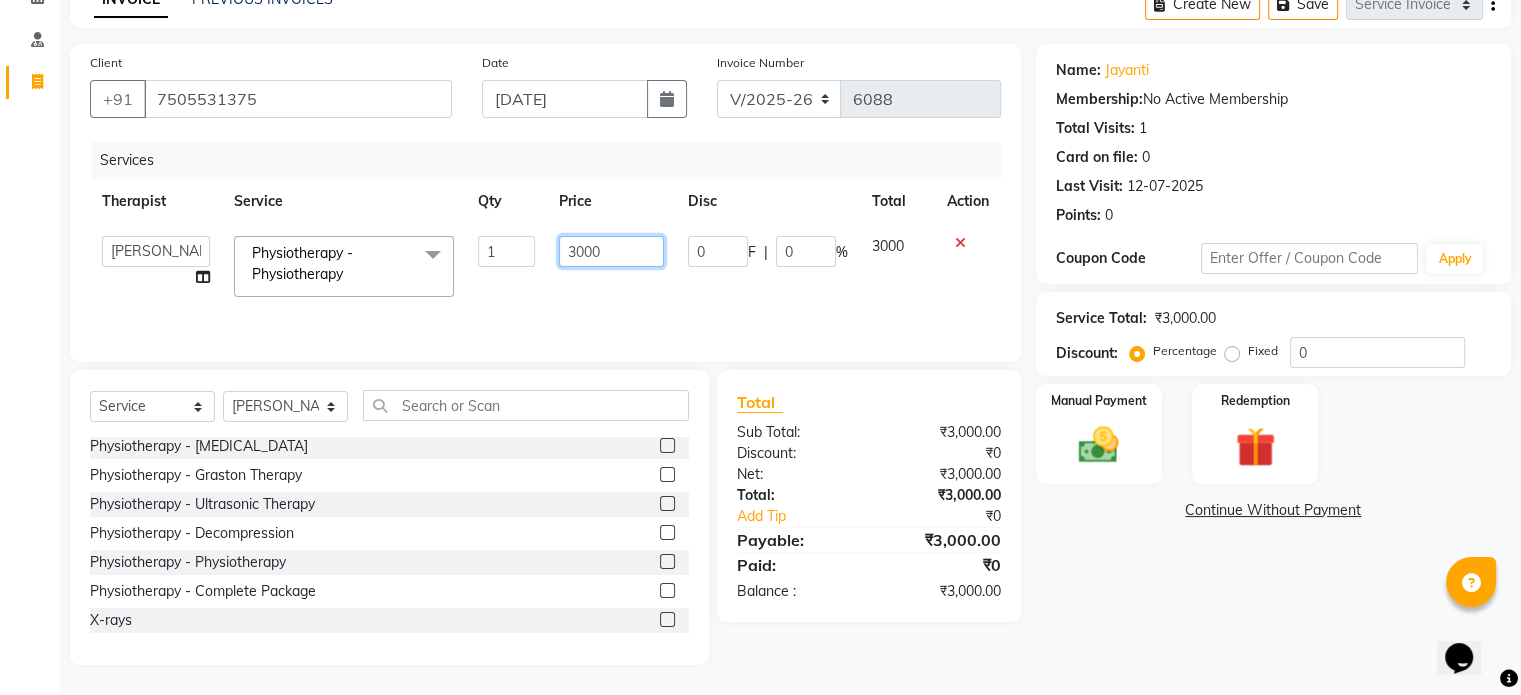 click on "3000" 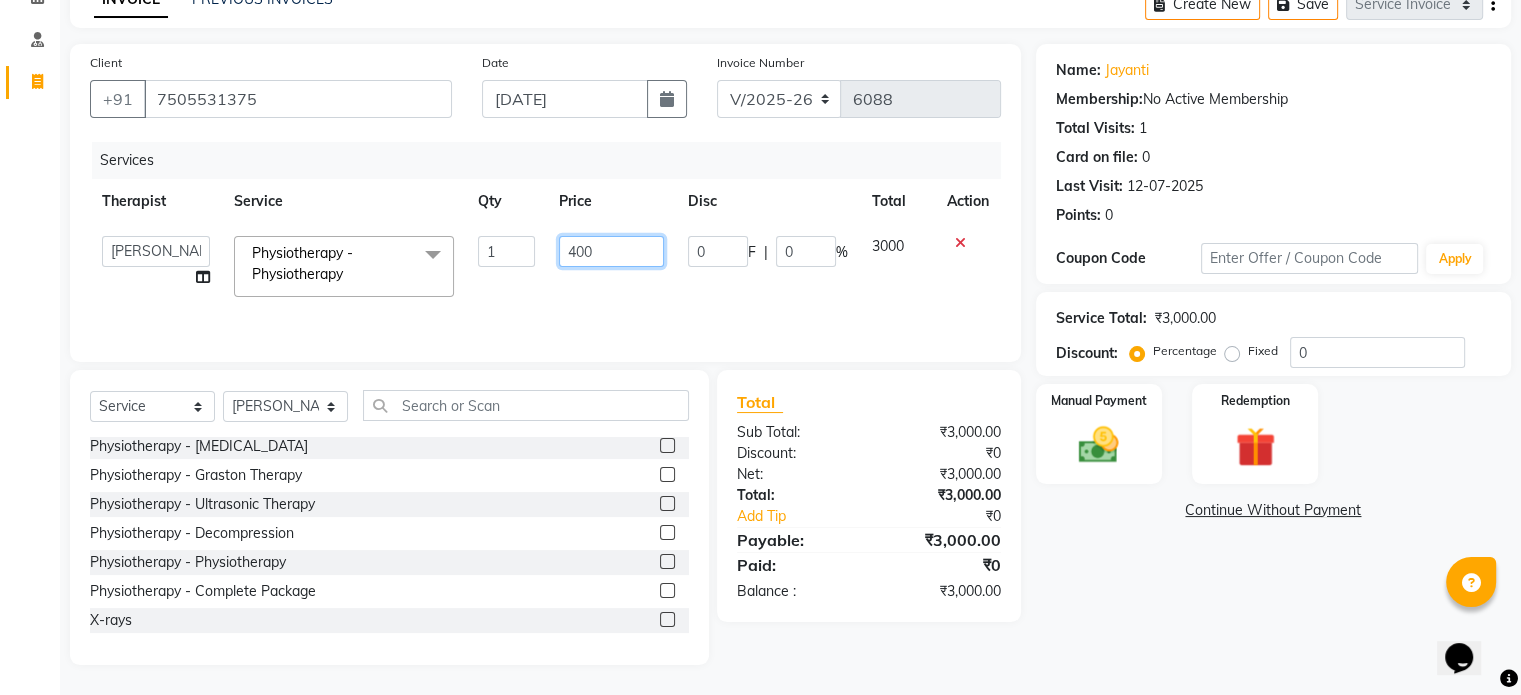 type on "4000" 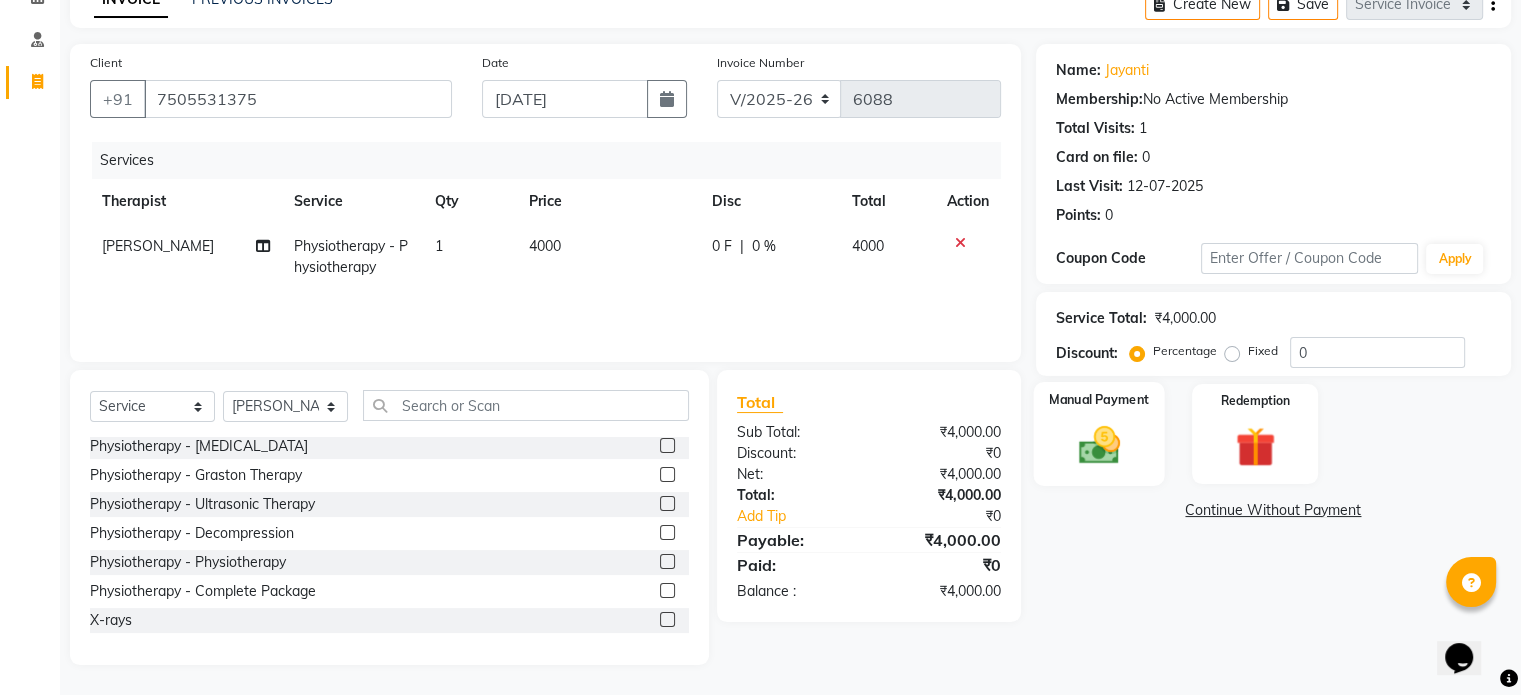 click 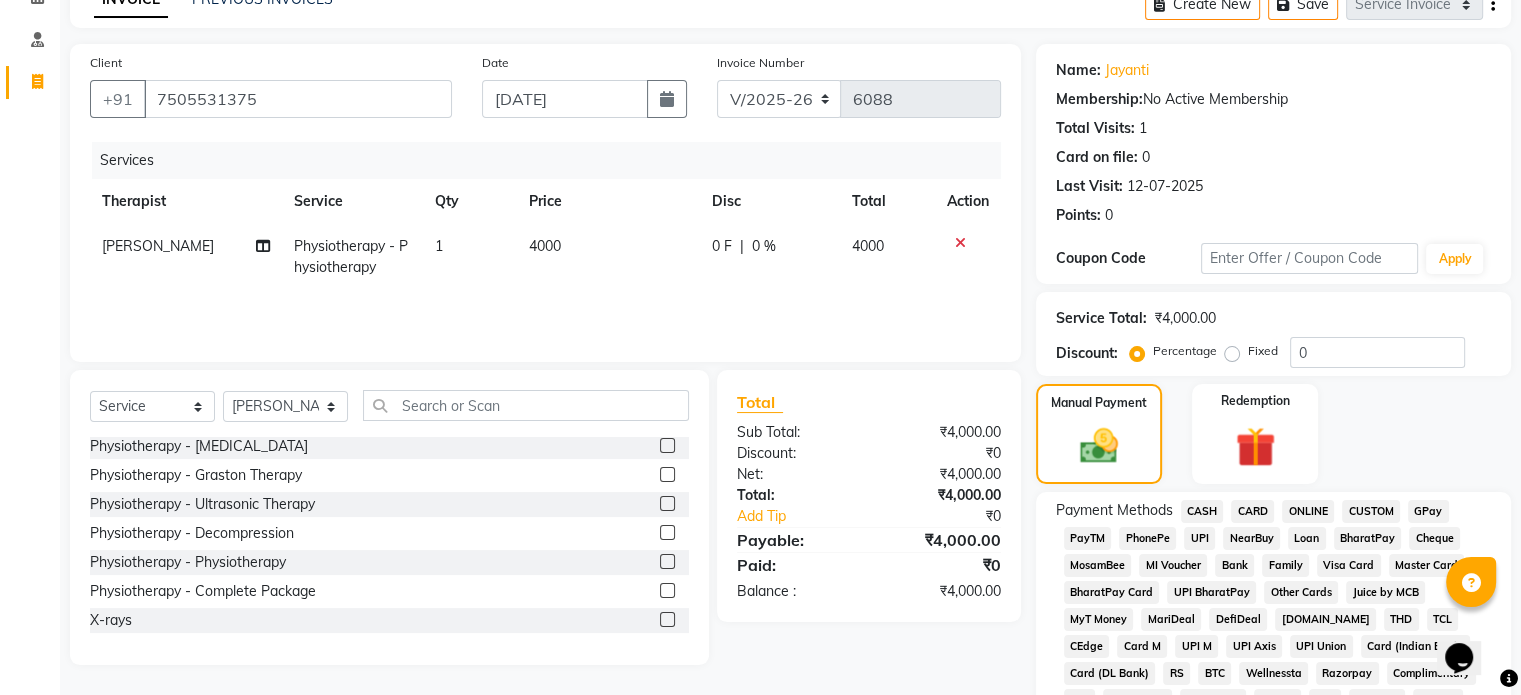 click on "UPI" 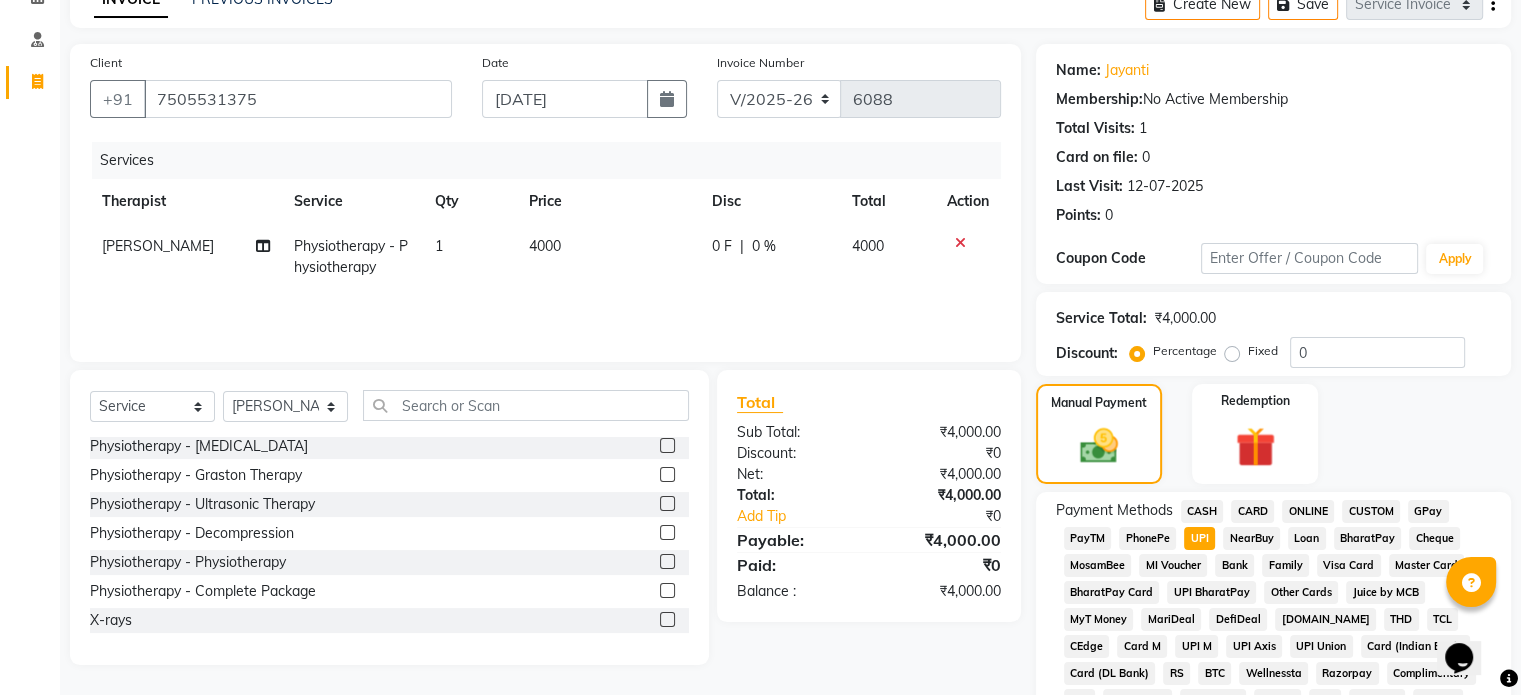 click on "CARD" 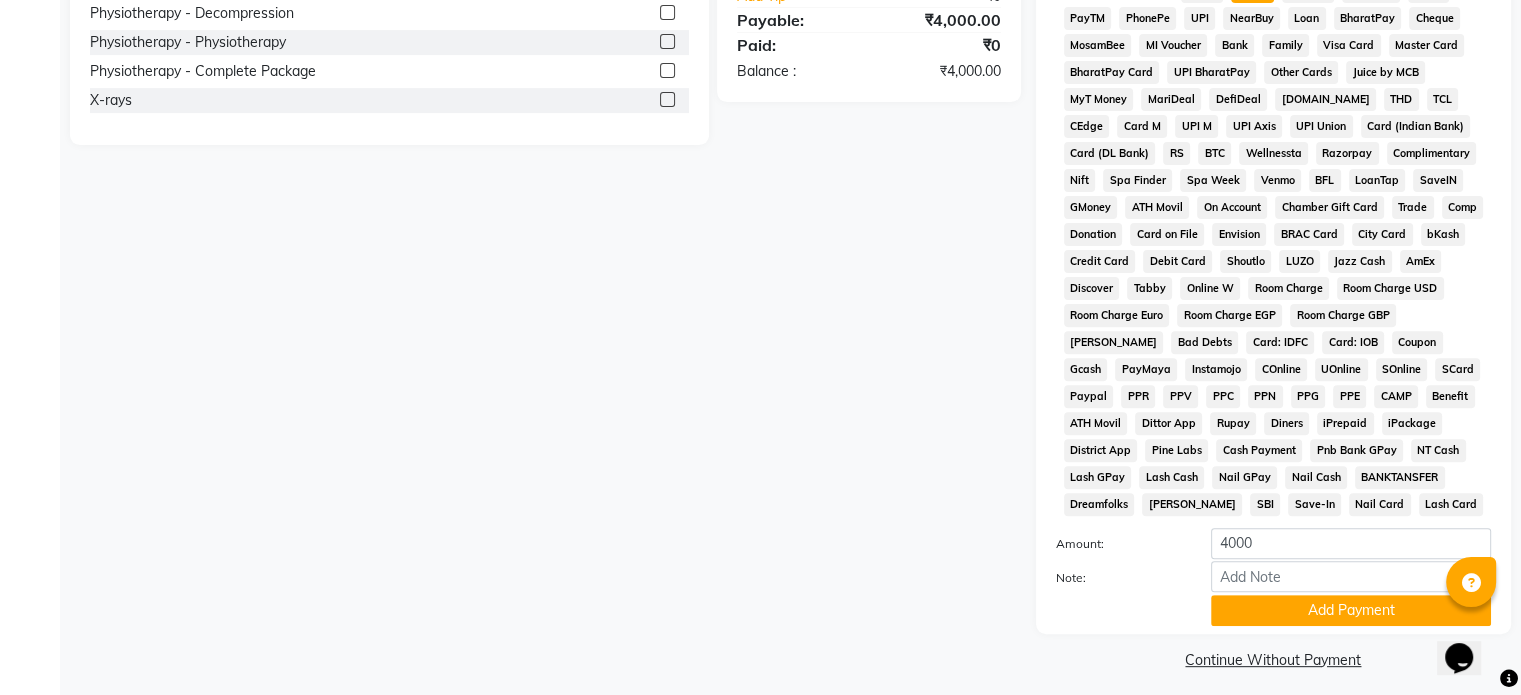scroll, scrollTop: 652, scrollLeft: 0, axis: vertical 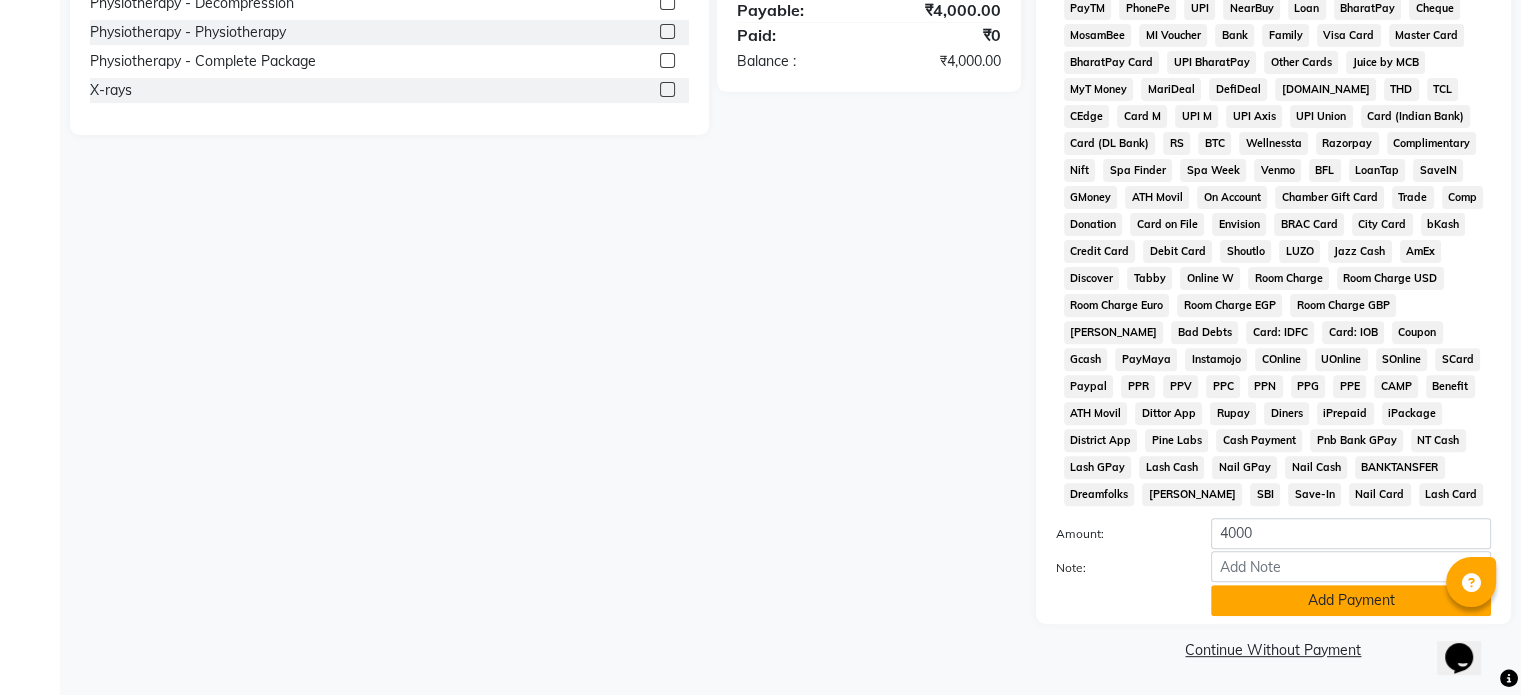click on "Add Payment" 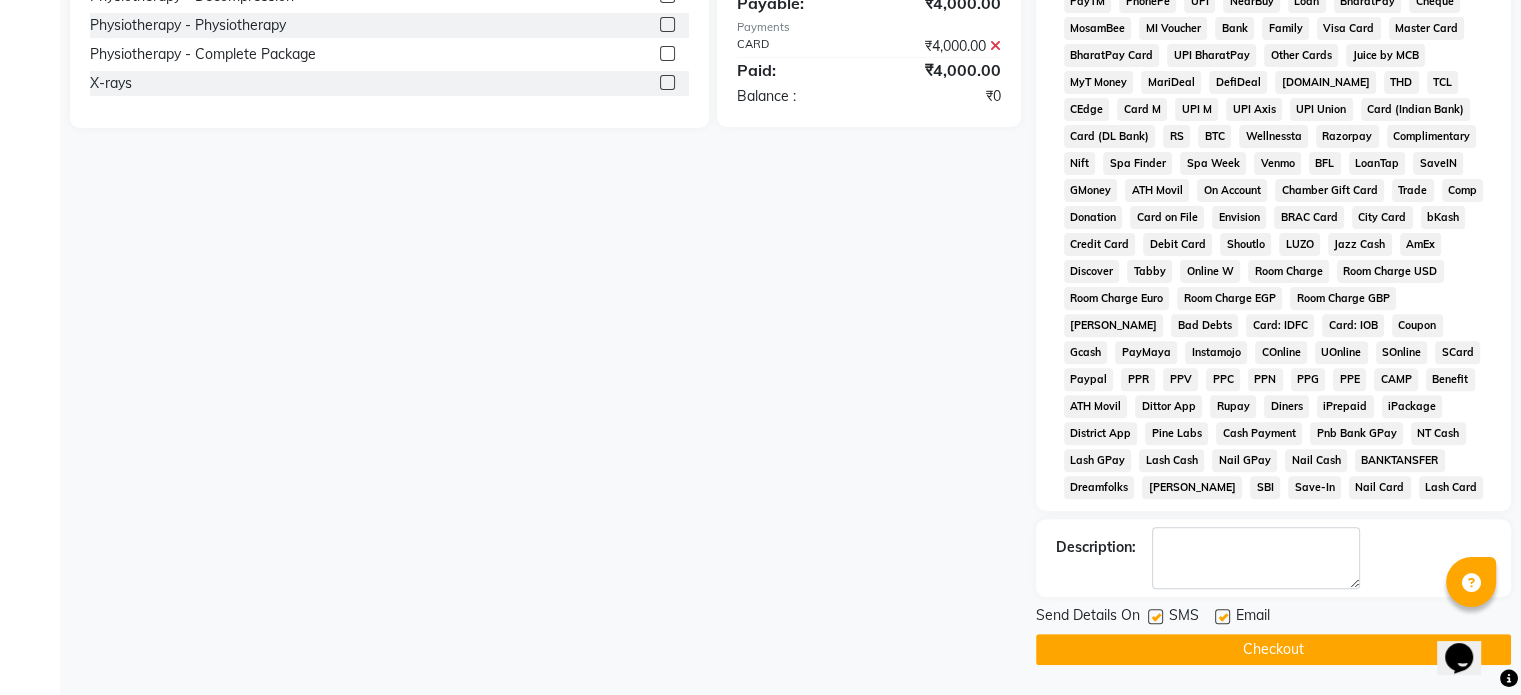 click on "SMS" 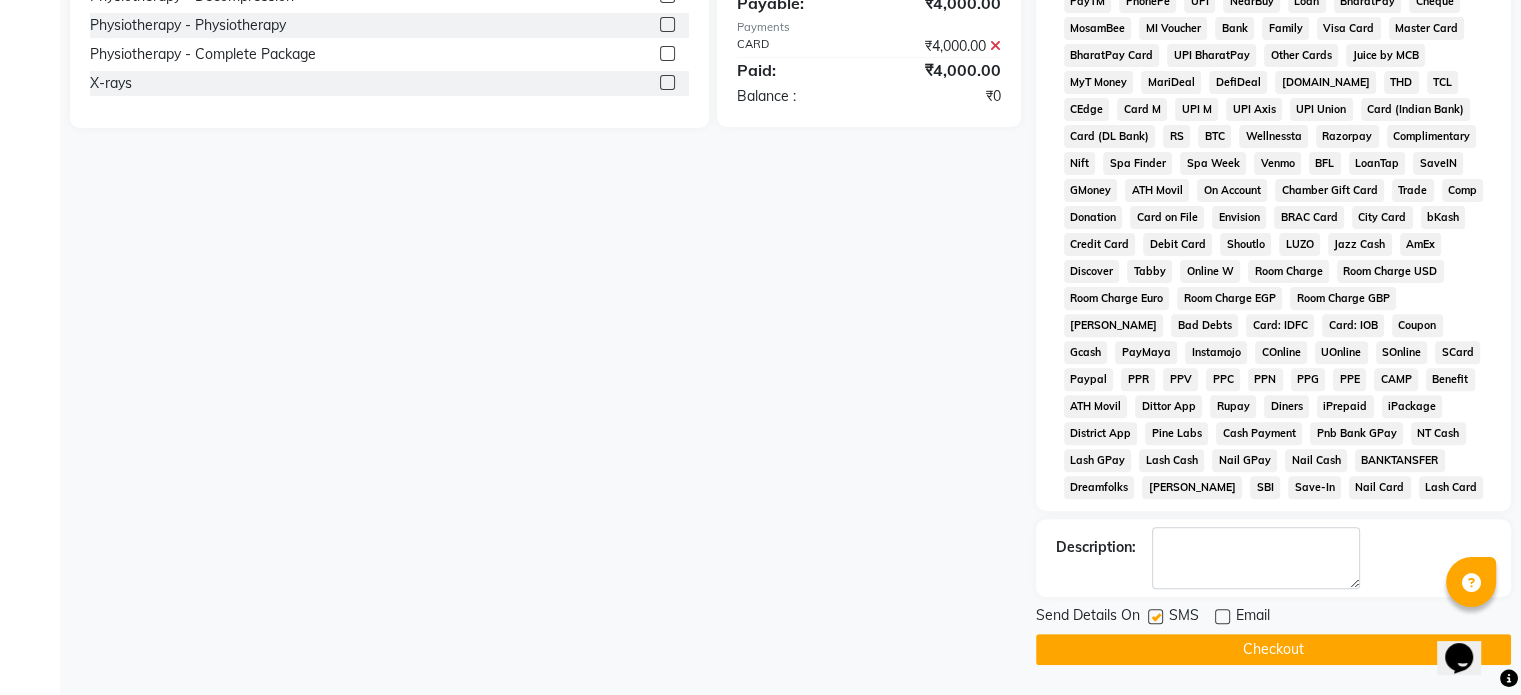 click 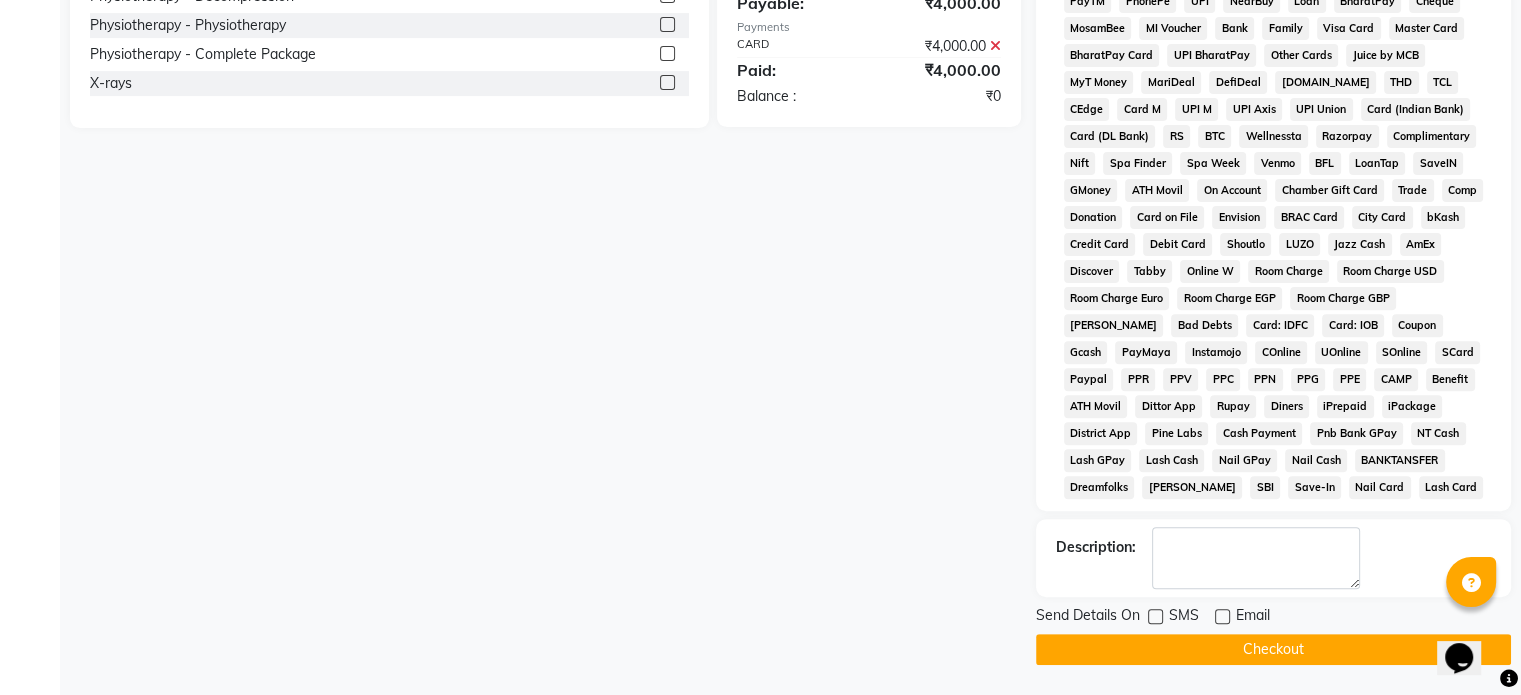 click on "Checkout" 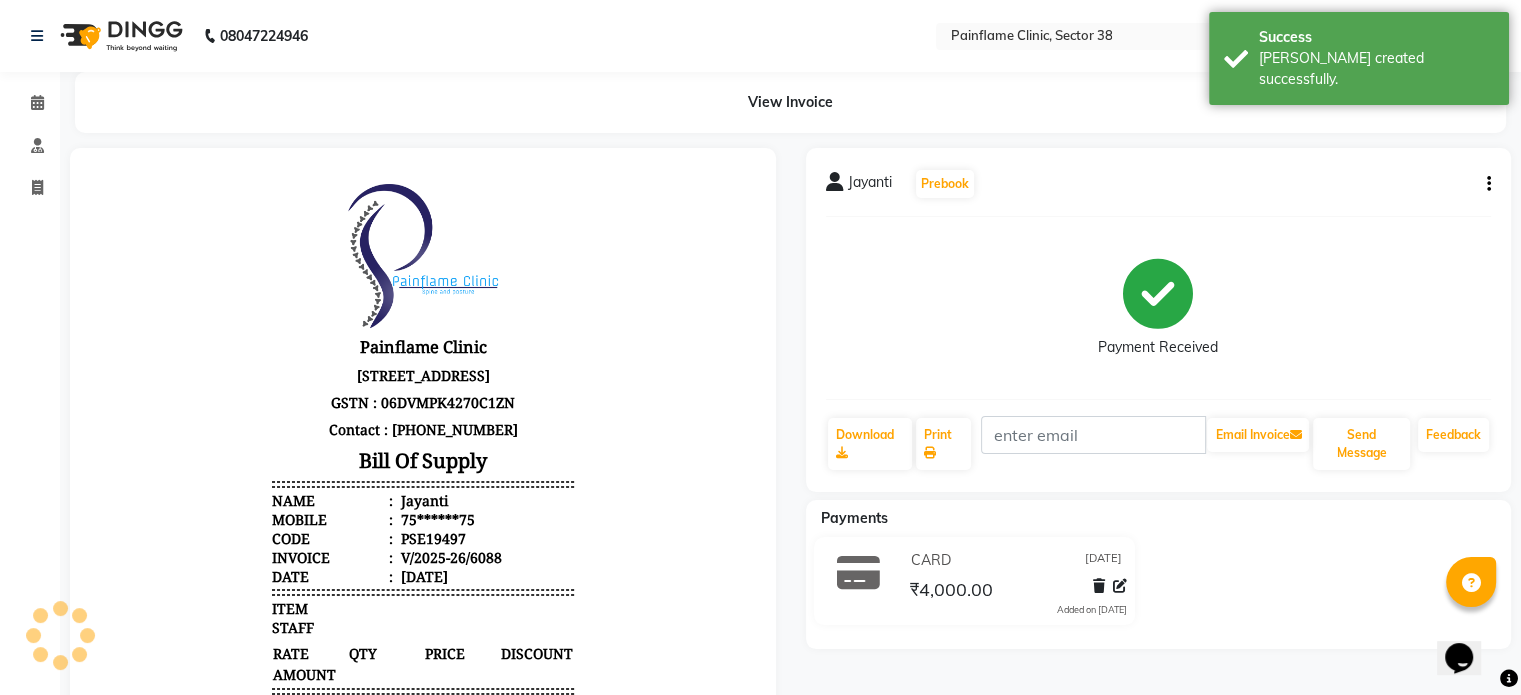 scroll, scrollTop: 0, scrollLeft: 0, axis: both 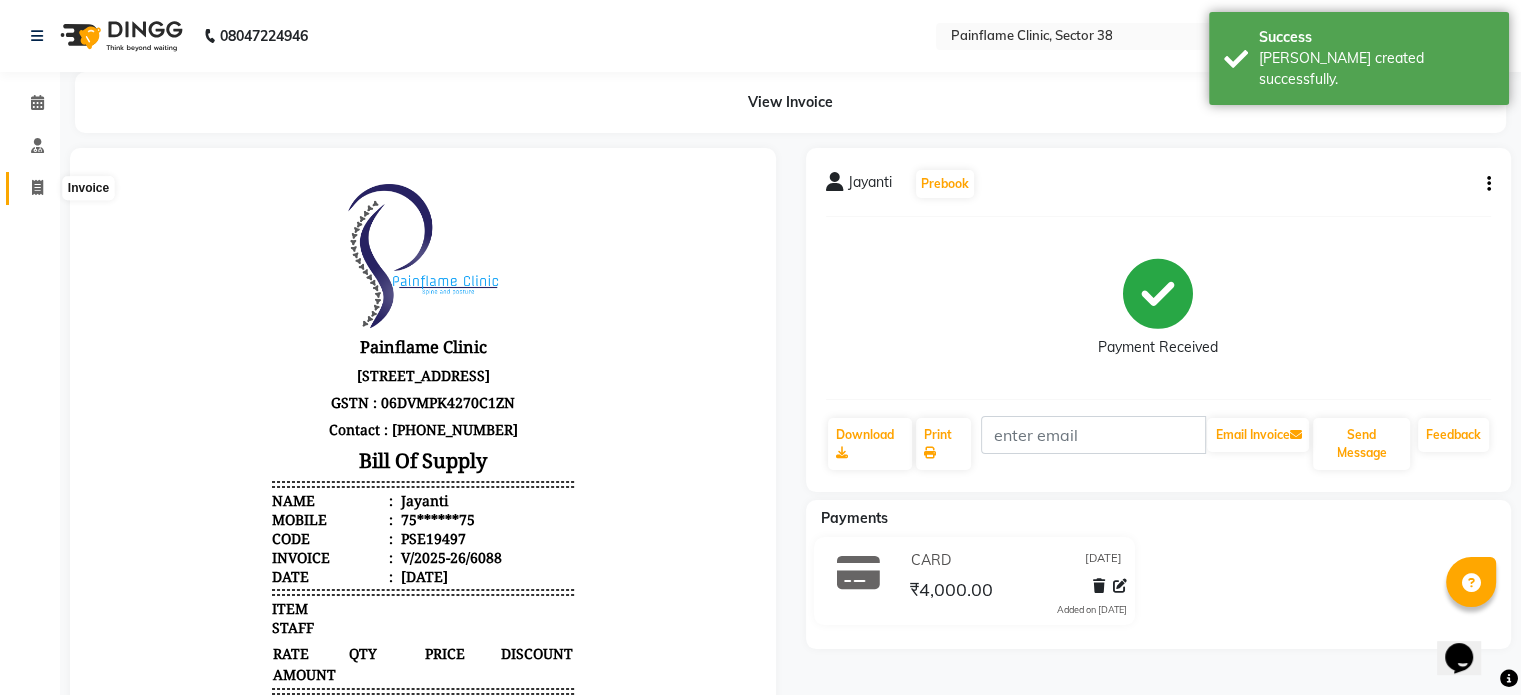 click 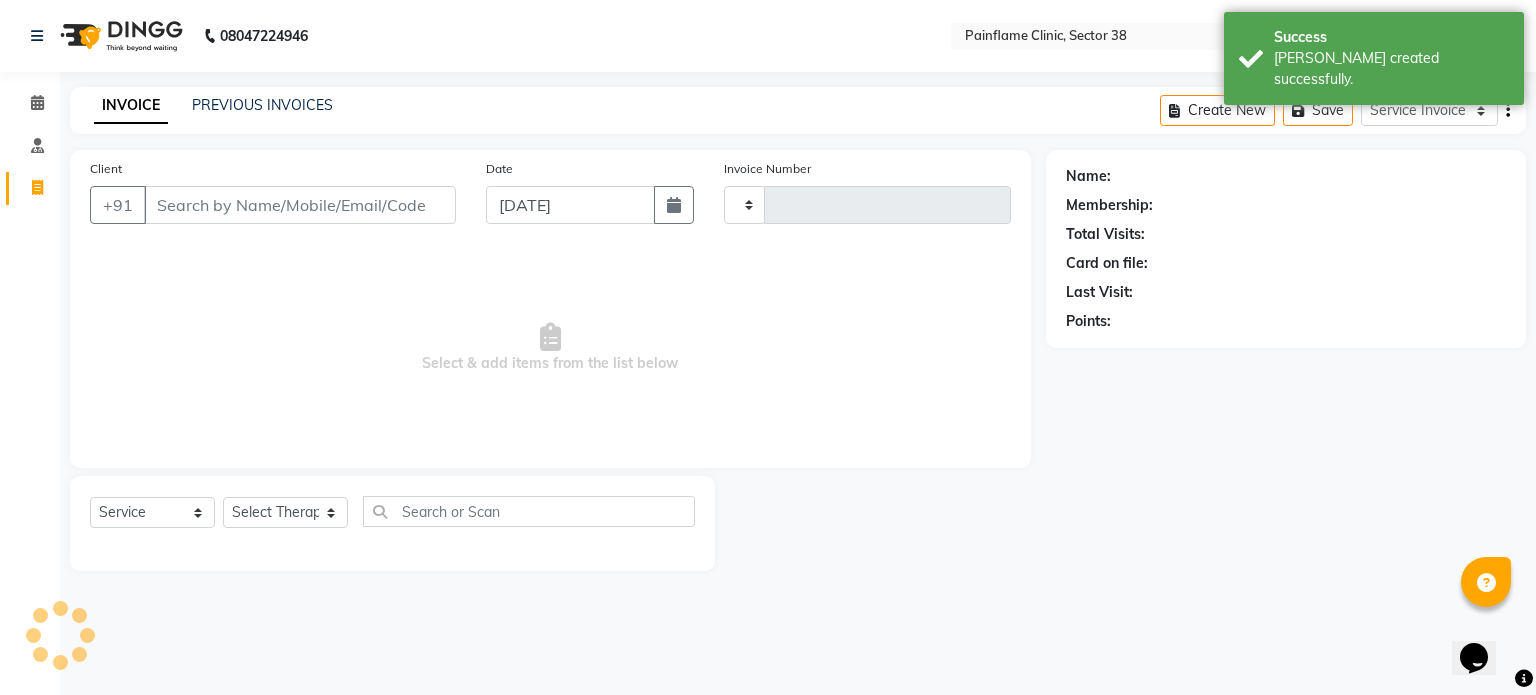 type on "6089" 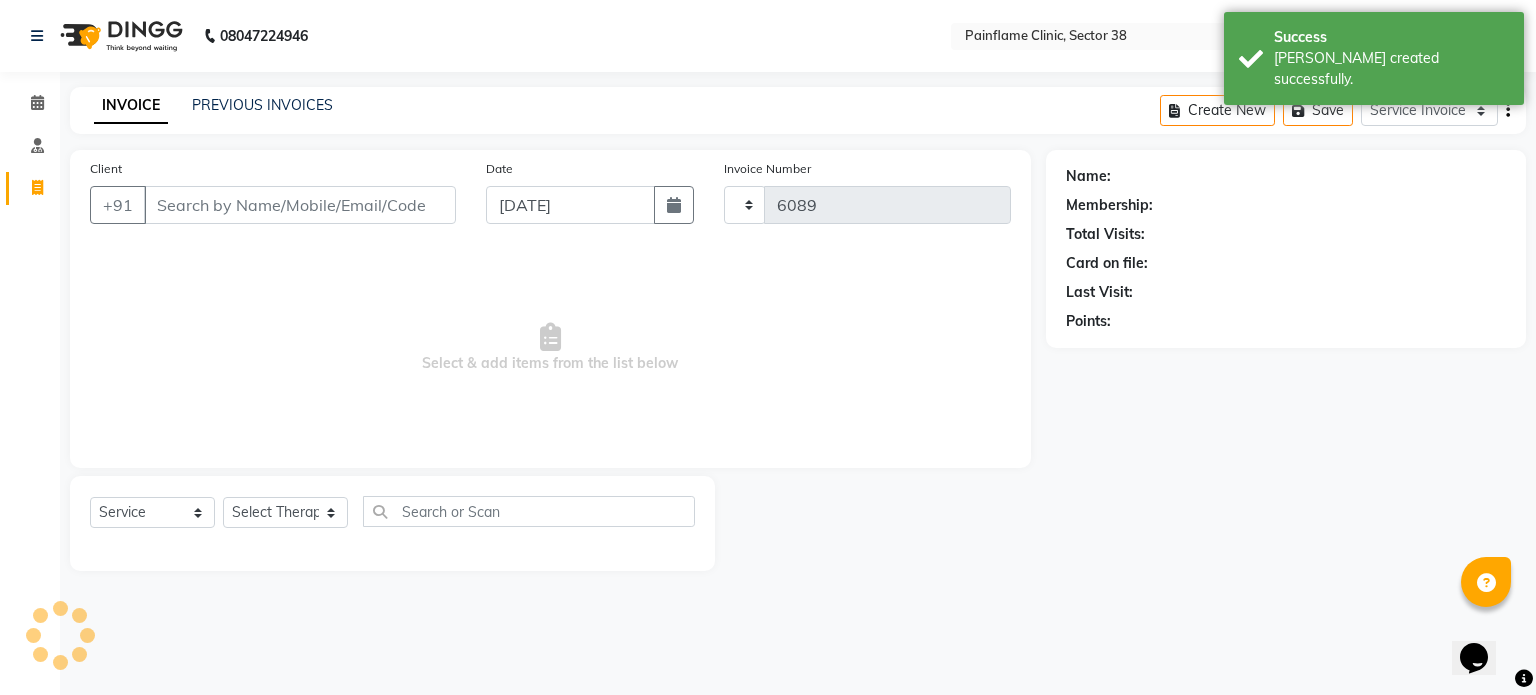 select on "3964" 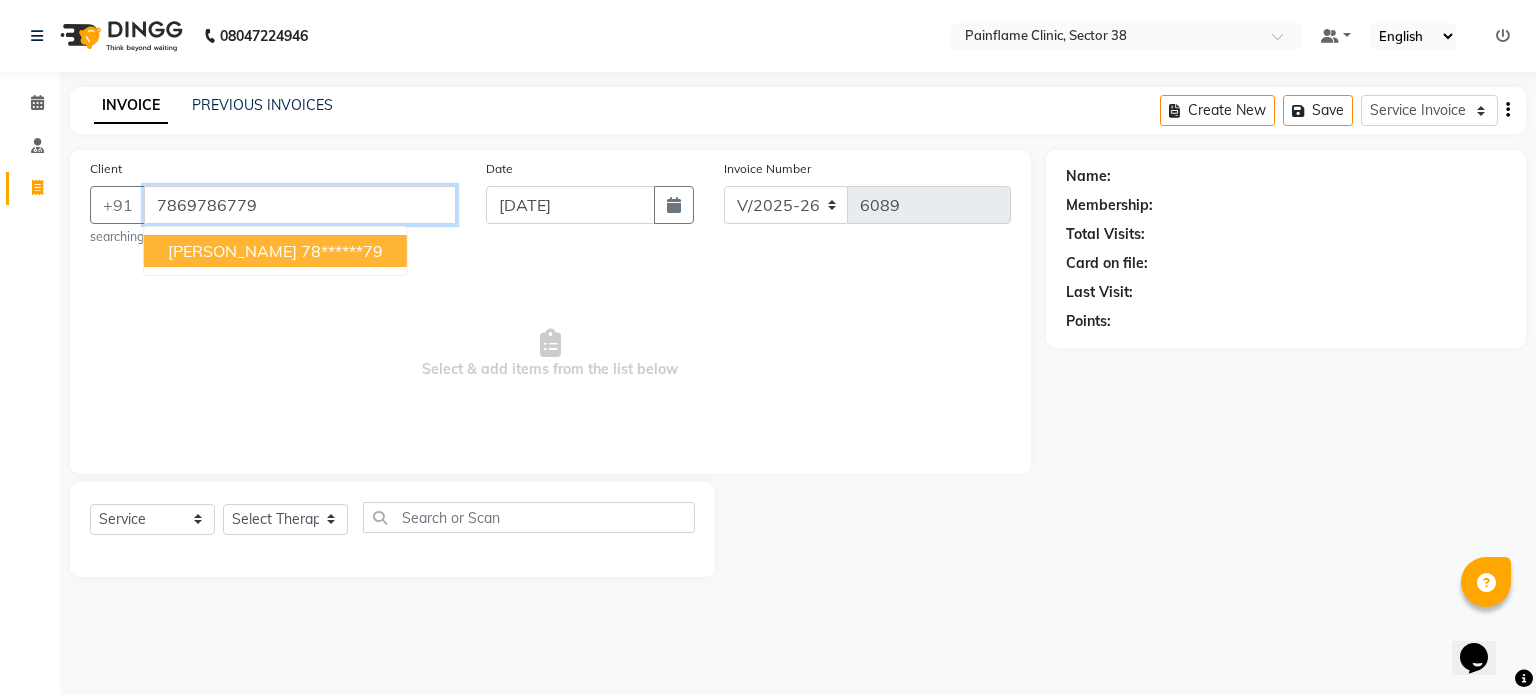 type on "7869786779" 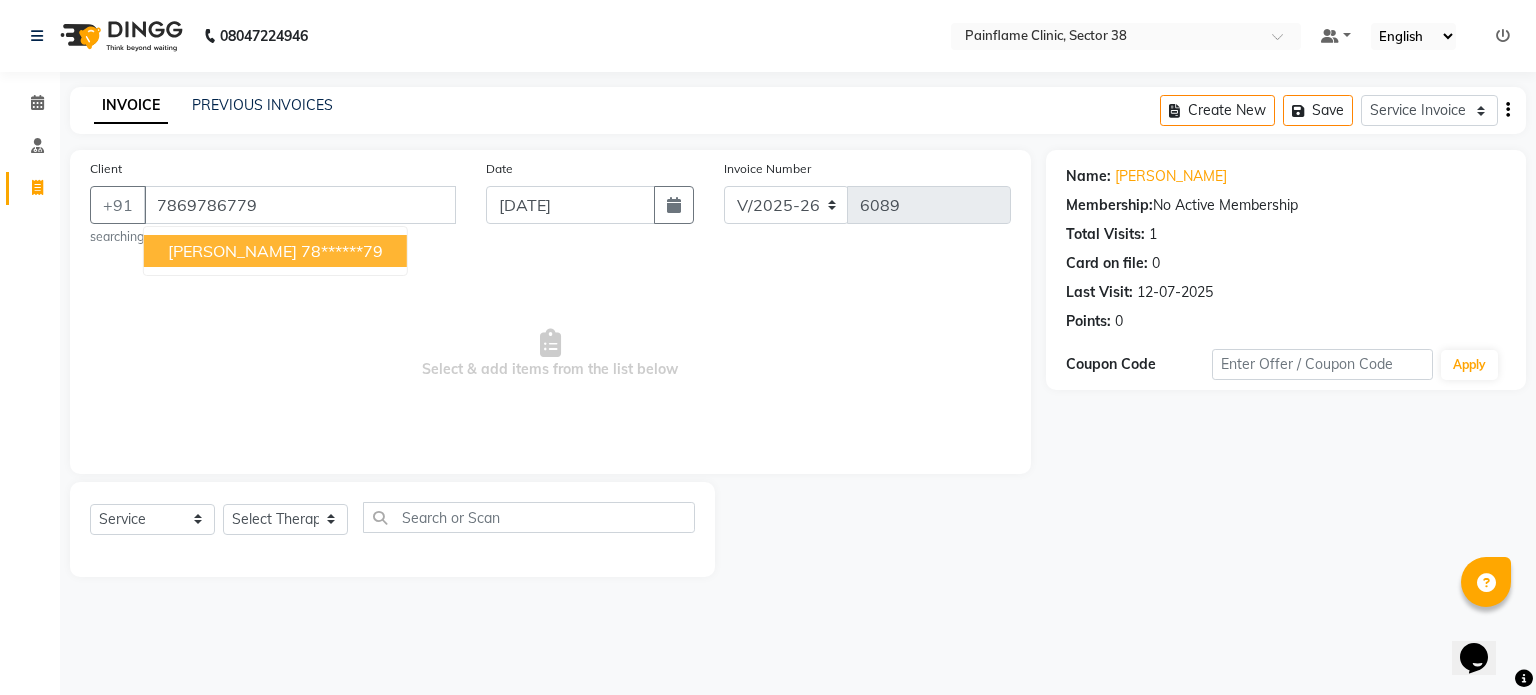 click on "Select & add items from the list below" at bounding box center [550, 354] 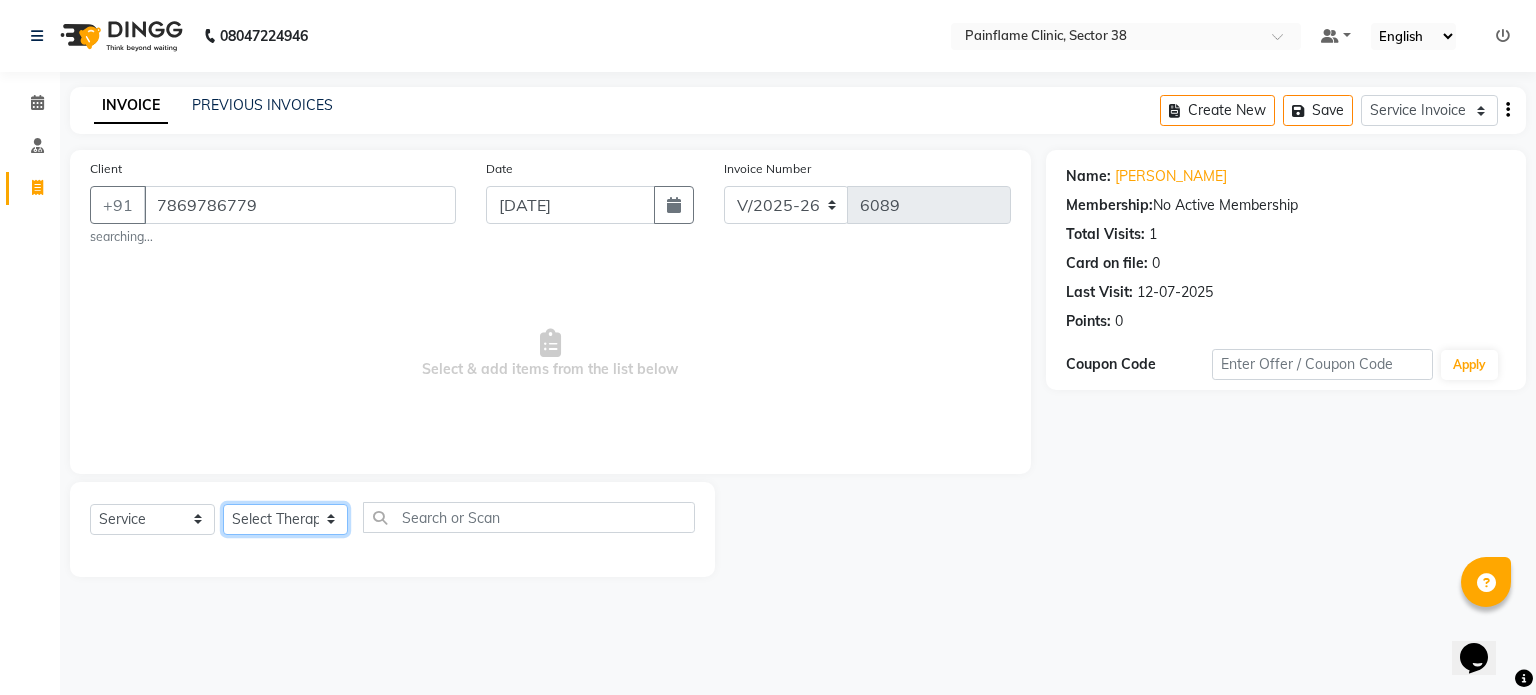click on "Select Therapist [PERSON_NAME] Dr [PERSON_NAME] [PERSON_NAME] Dr [PERSON_NAME] Dr. Suraj [PERSON_NAME] [PERSON_NAME] [PERSON_NAME] [PERSON_NAME] Reception 1  Reception 2 Reception 3" 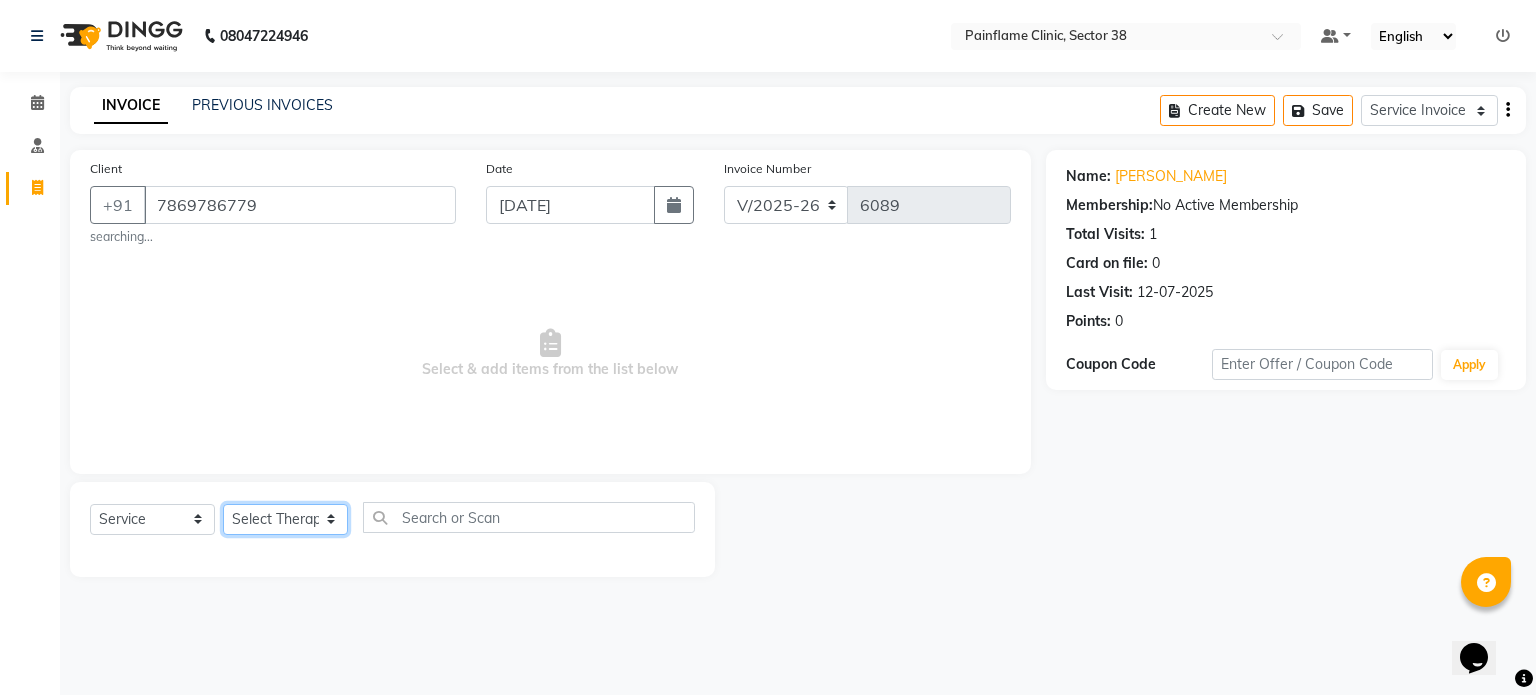select on "20212" 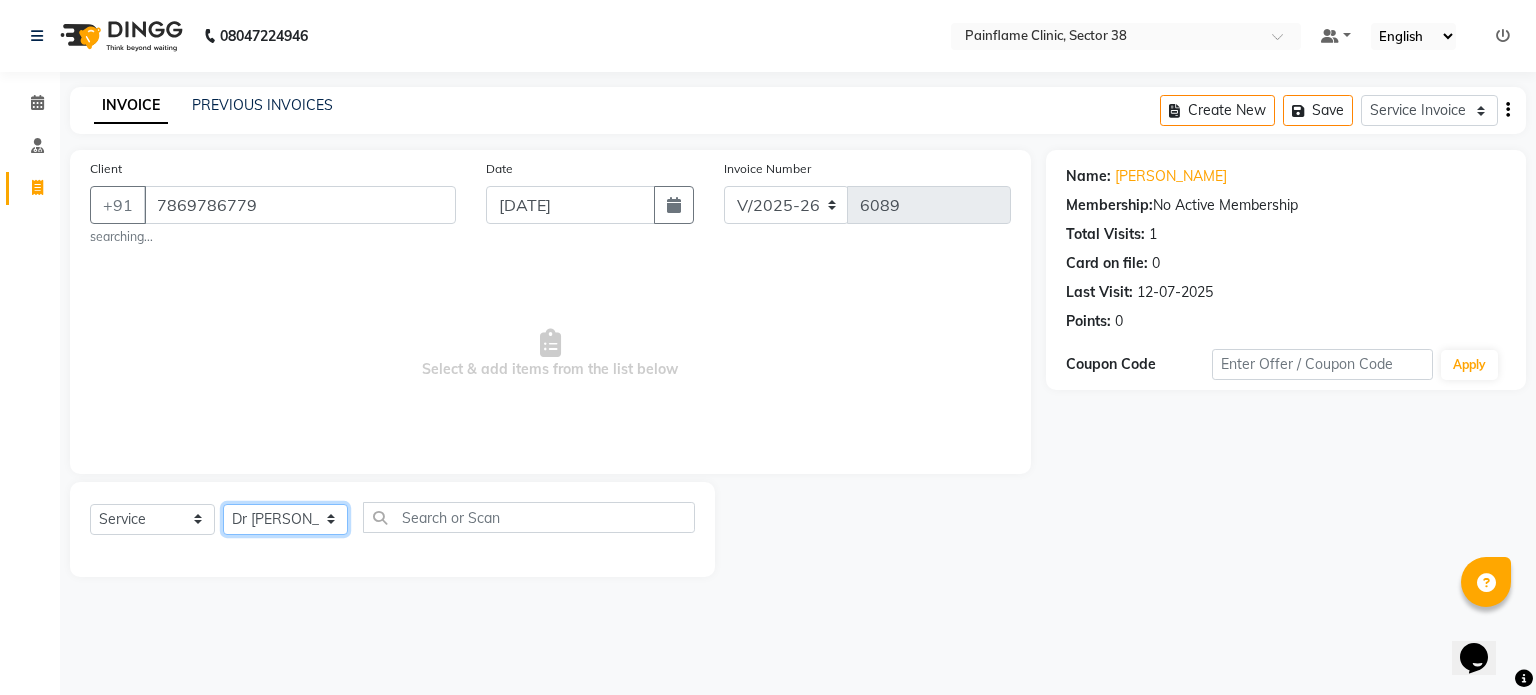 click on "Select Therapist [PERSON_NAME] Dr [PERSON_NAME] [PERSON_NAME] Dr [PERSON_NAME] Dr. Suraj [PERSON_NAME] [PERSON_NAME] [PERSON_NAME] [PERSON_NAME] Reception 1  Reception 2 Reception 3" 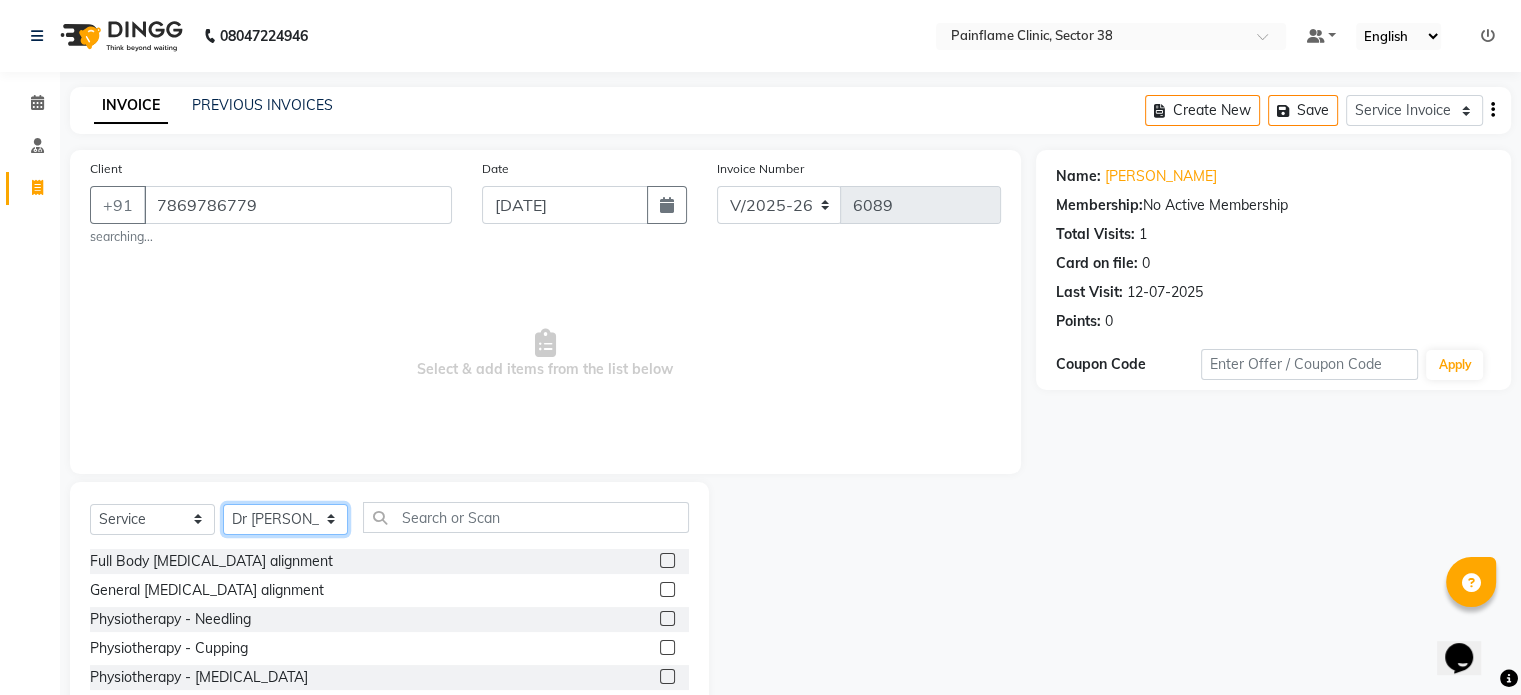 scroll, scrollTop: 118, scrollLeft: 0, axis: vertical 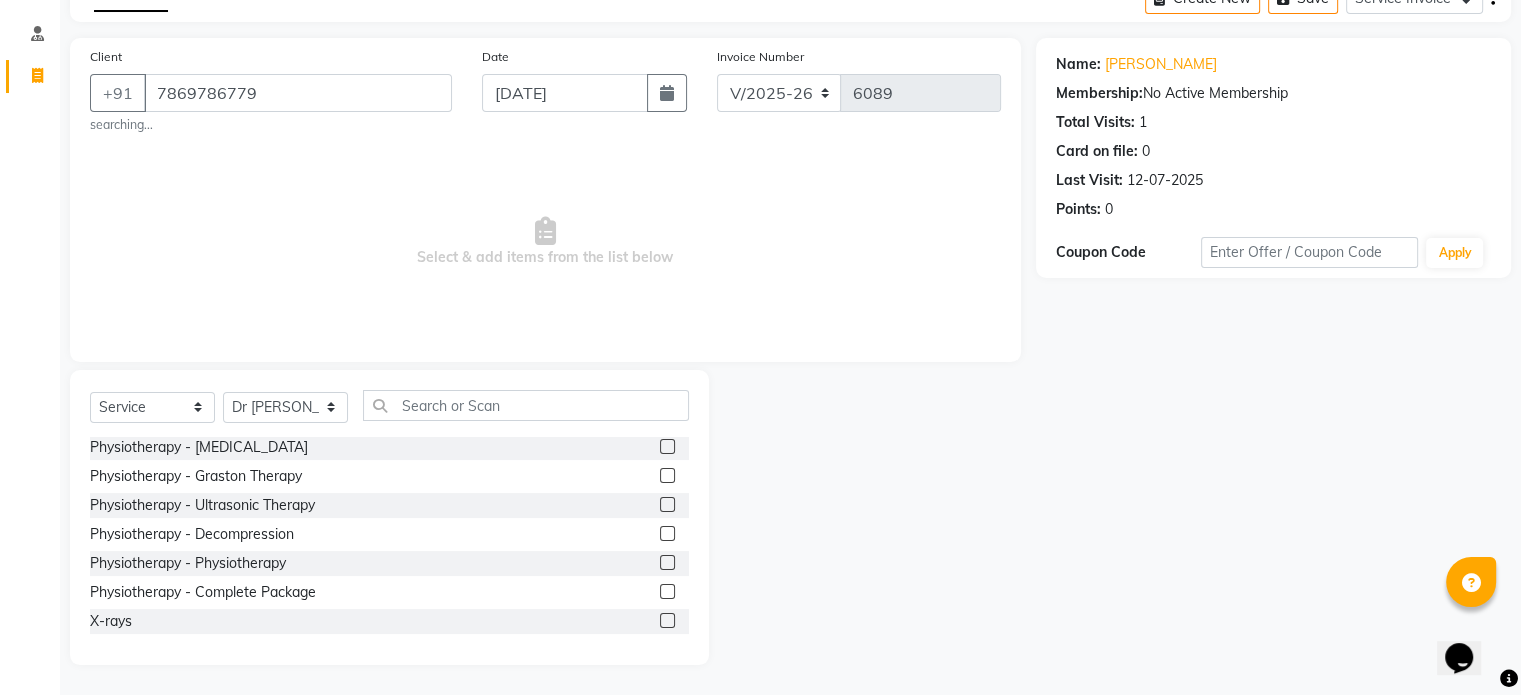 click 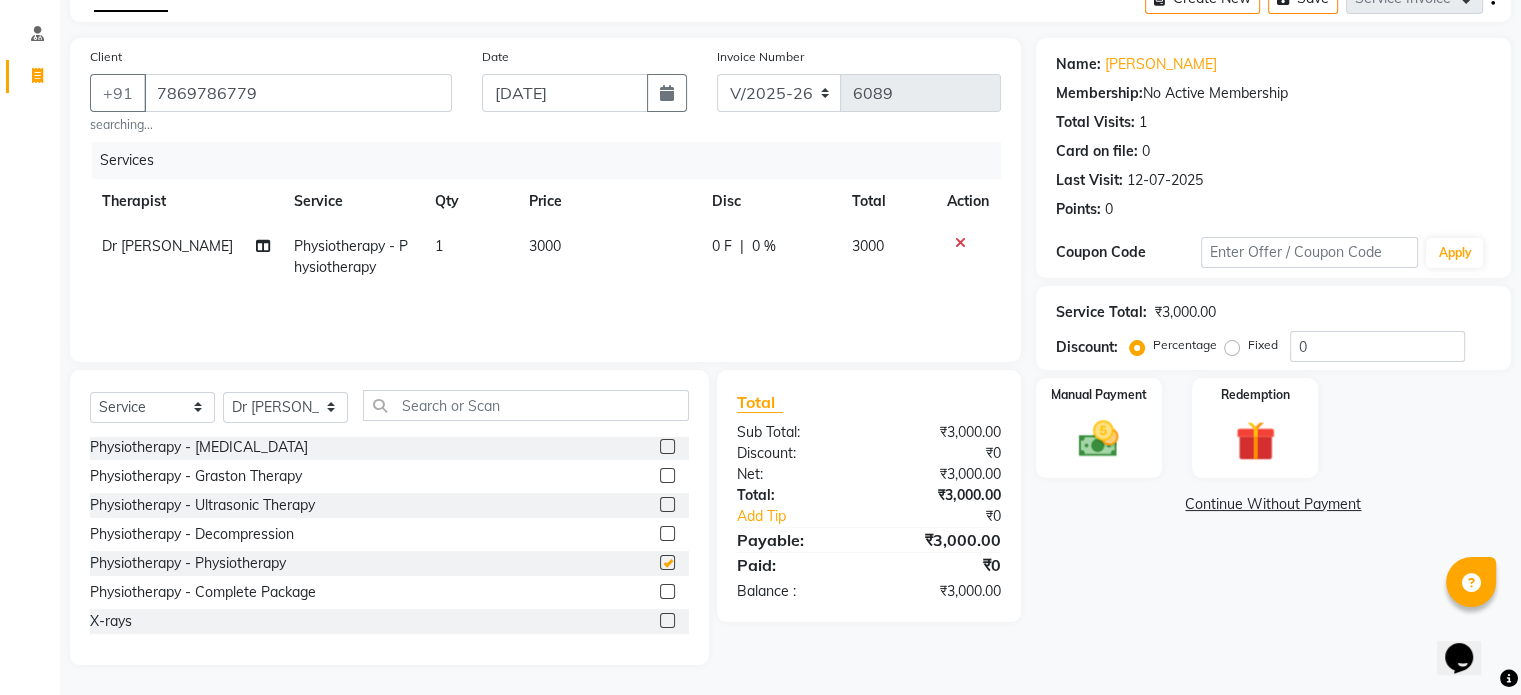 checkbox on "false" 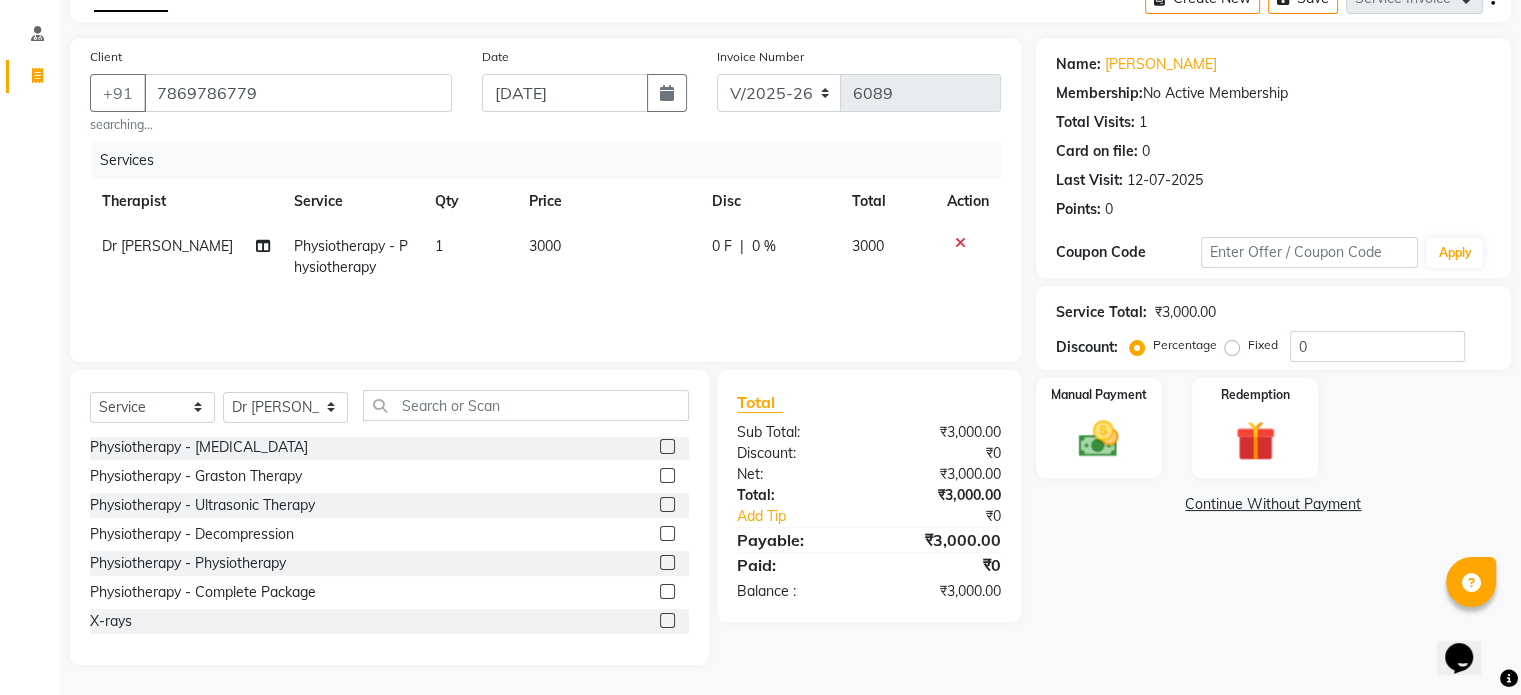 click on "3000" 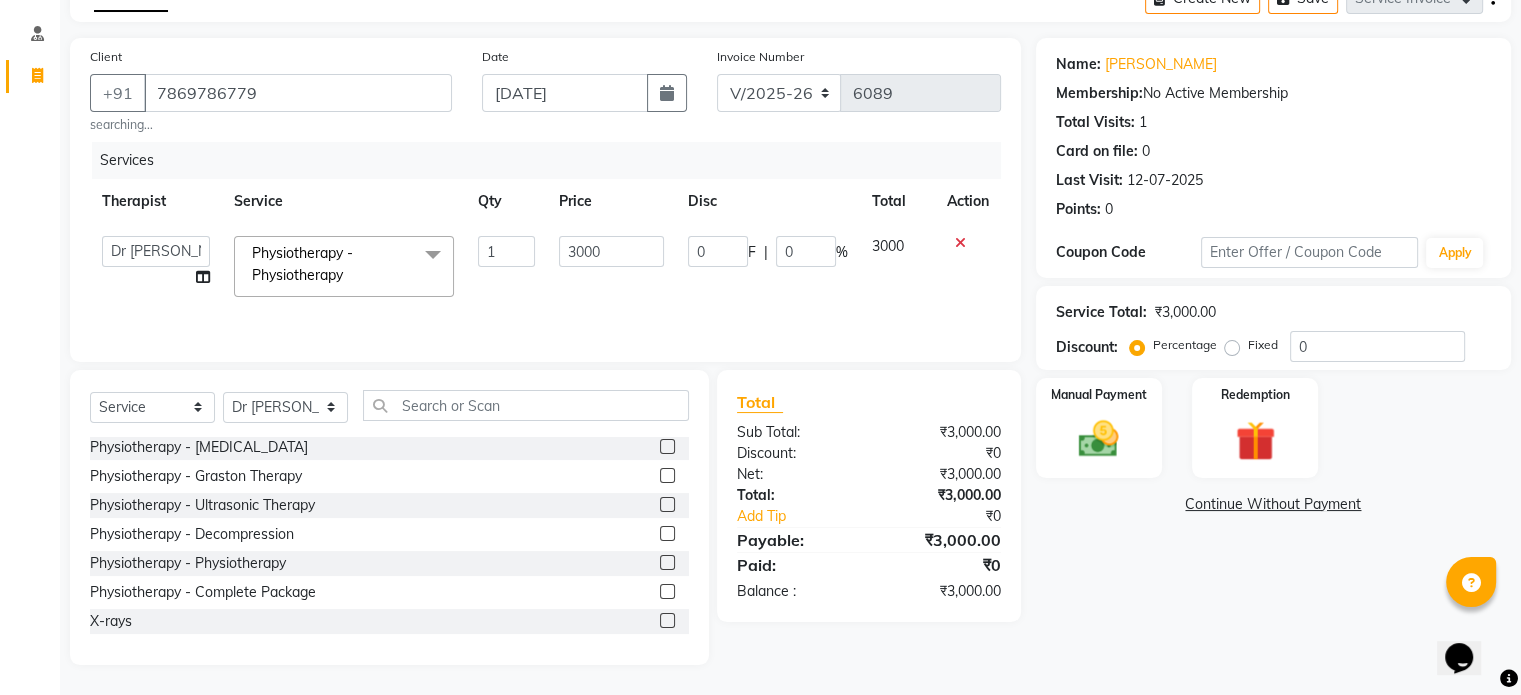 click on "3000" 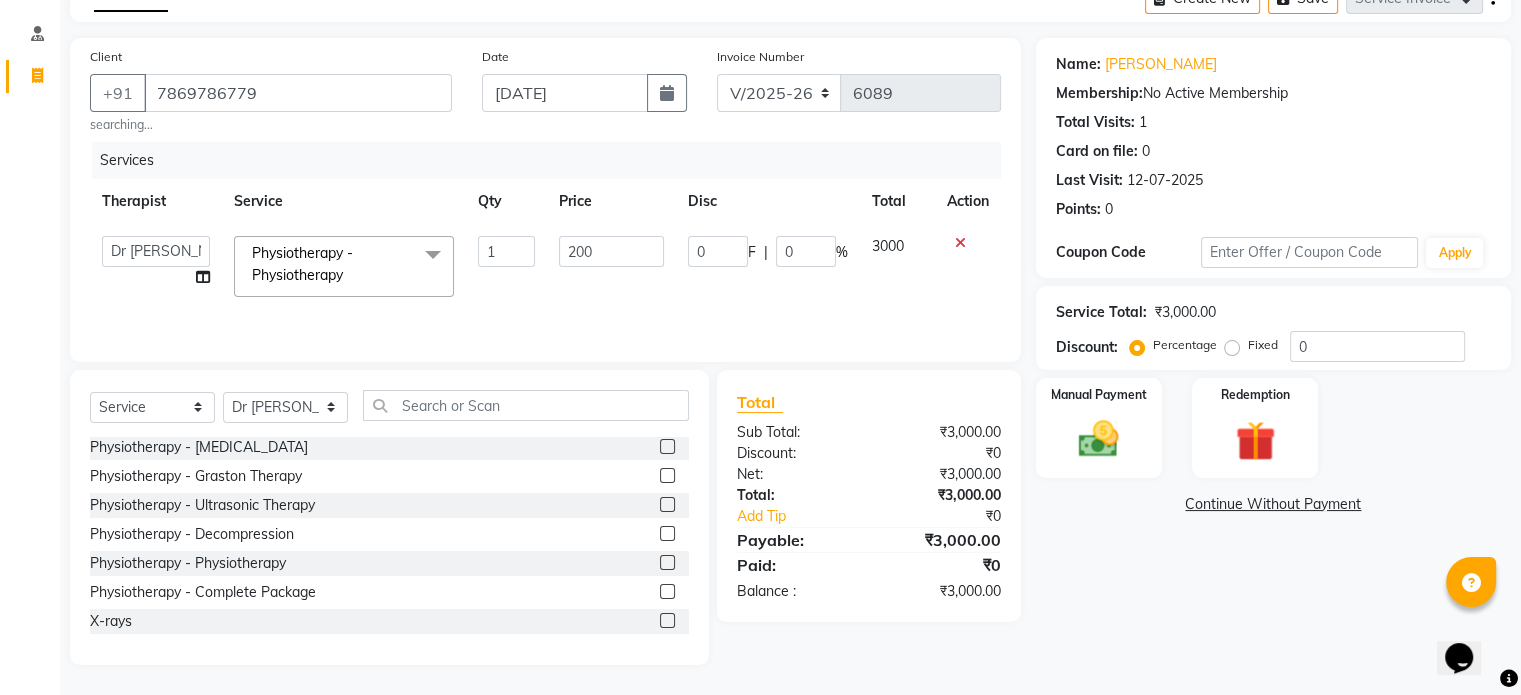 type on "2000" 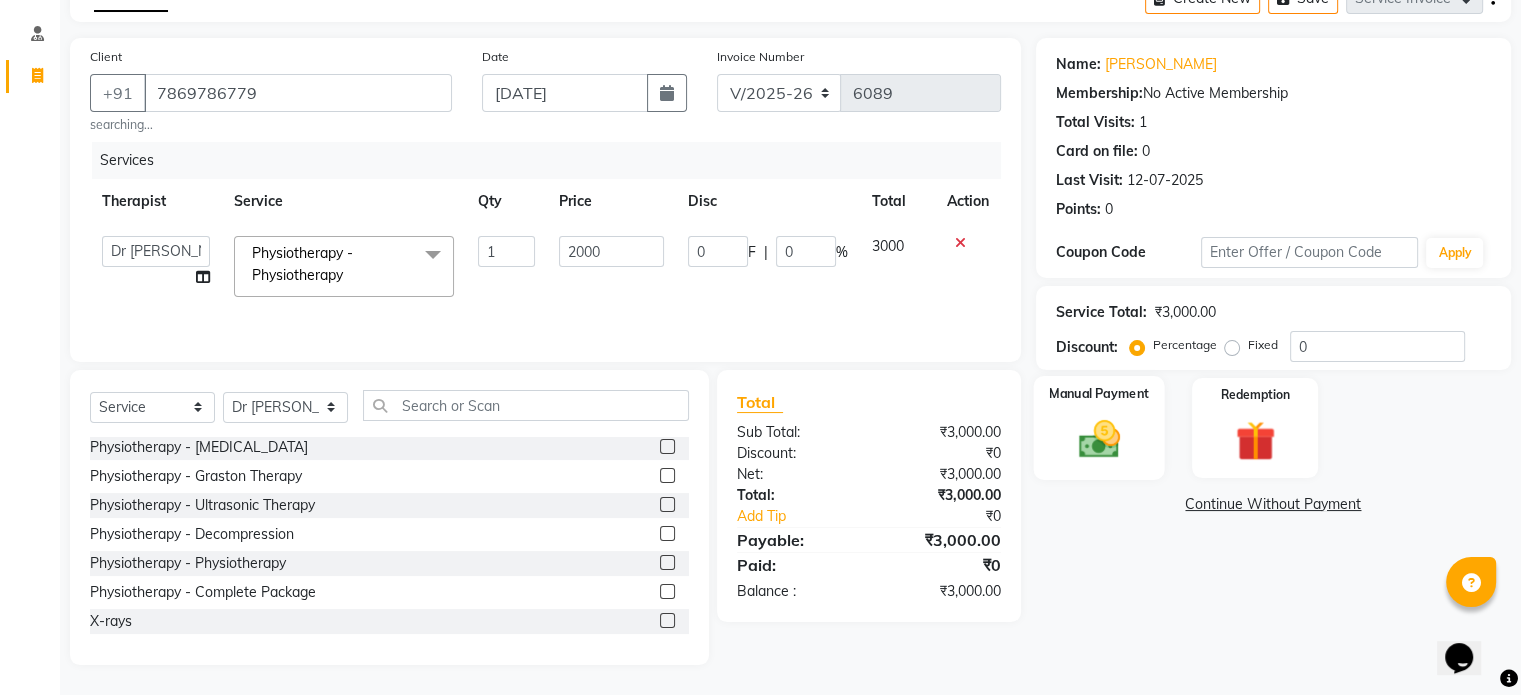 click 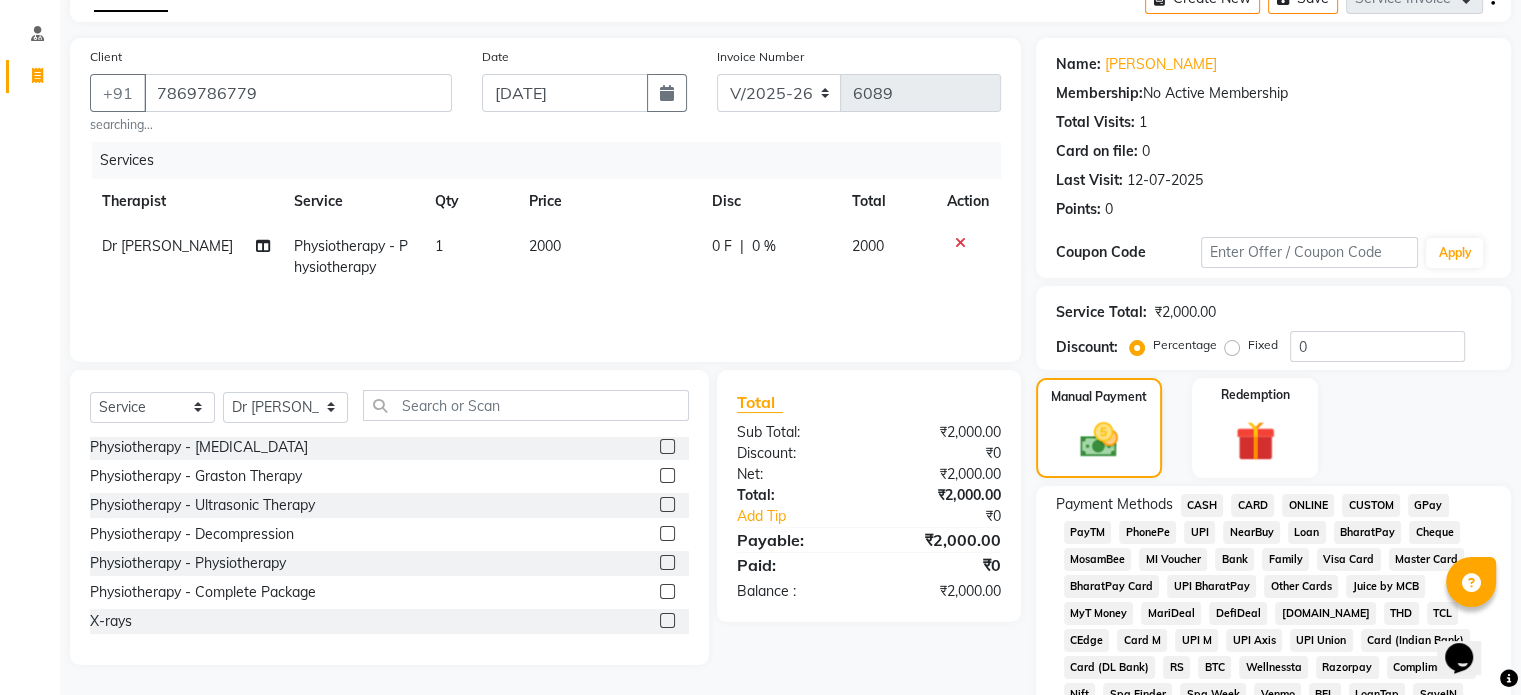 click on "CARD" 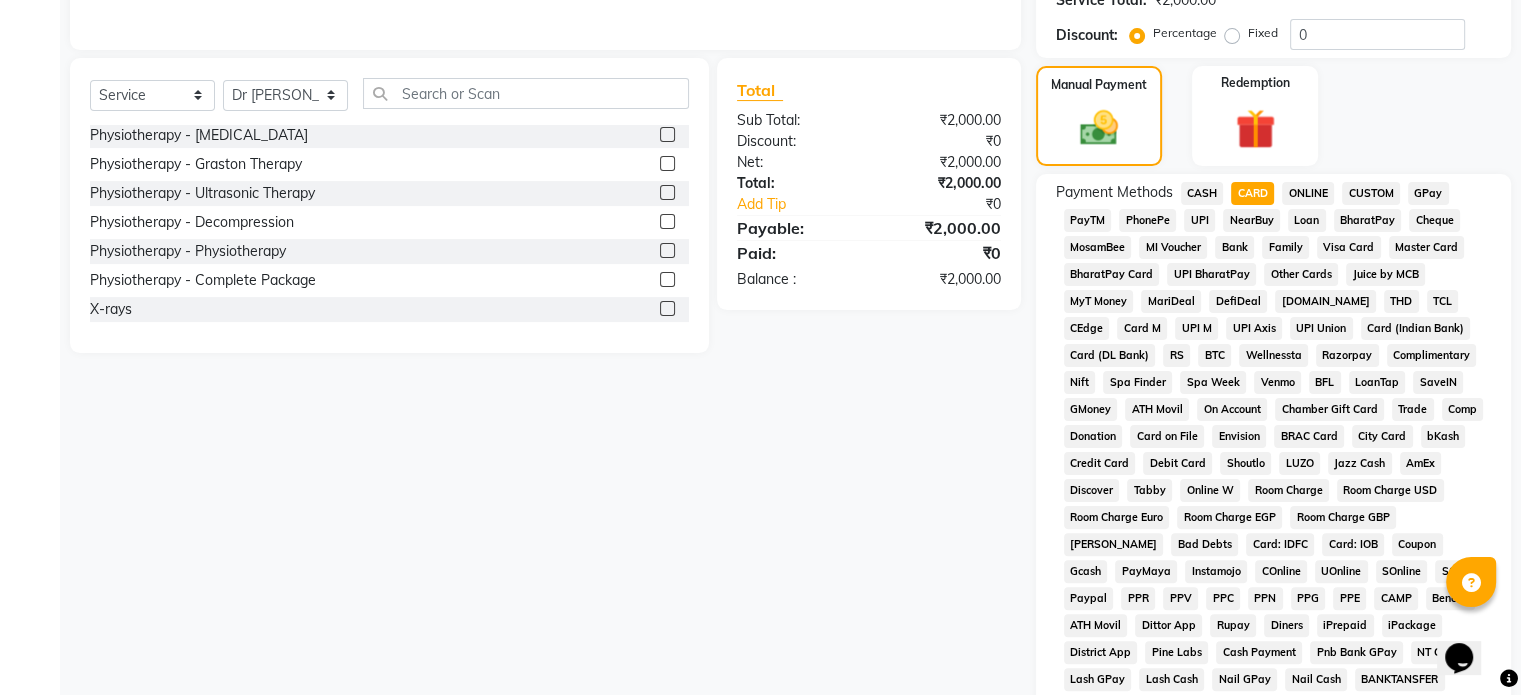 scroll, scrollTop: 652, scrollLeft: 0, axis: vertical 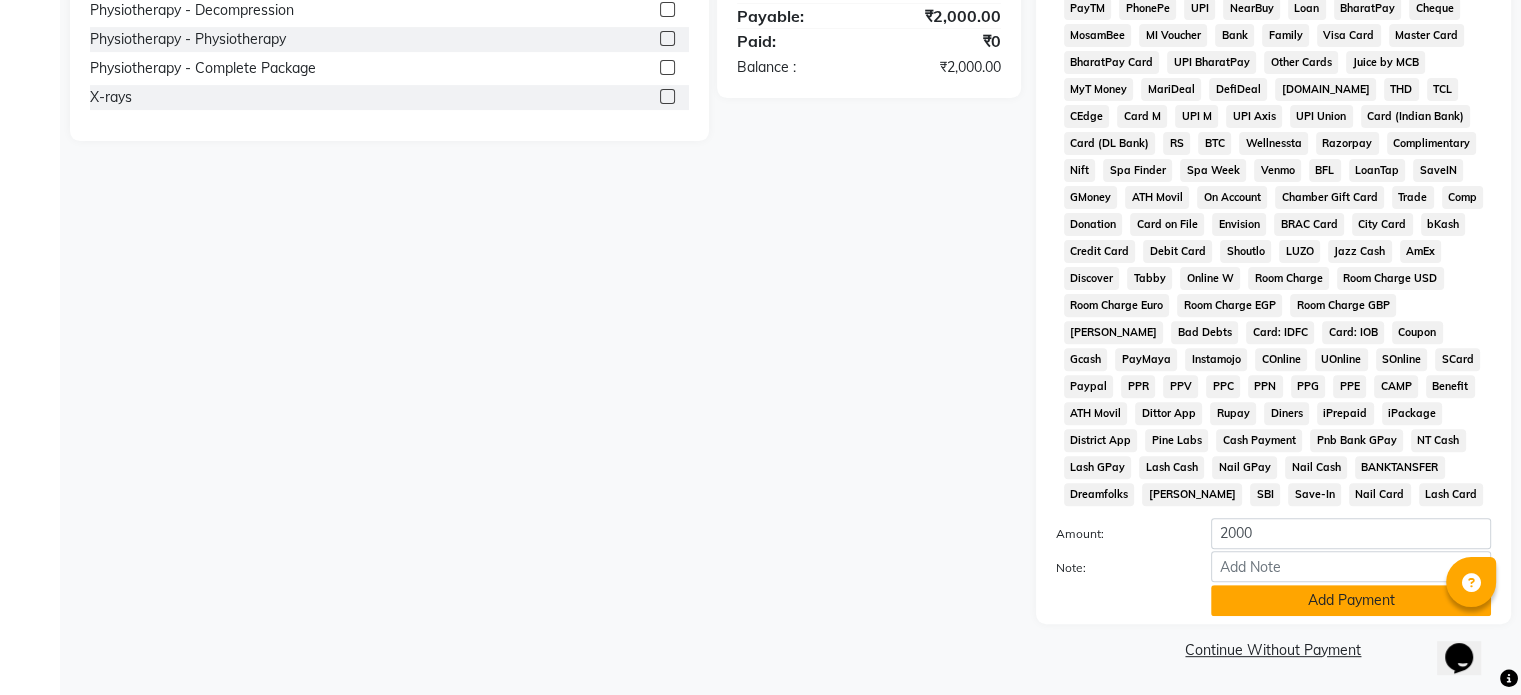 click on "Add Payment" 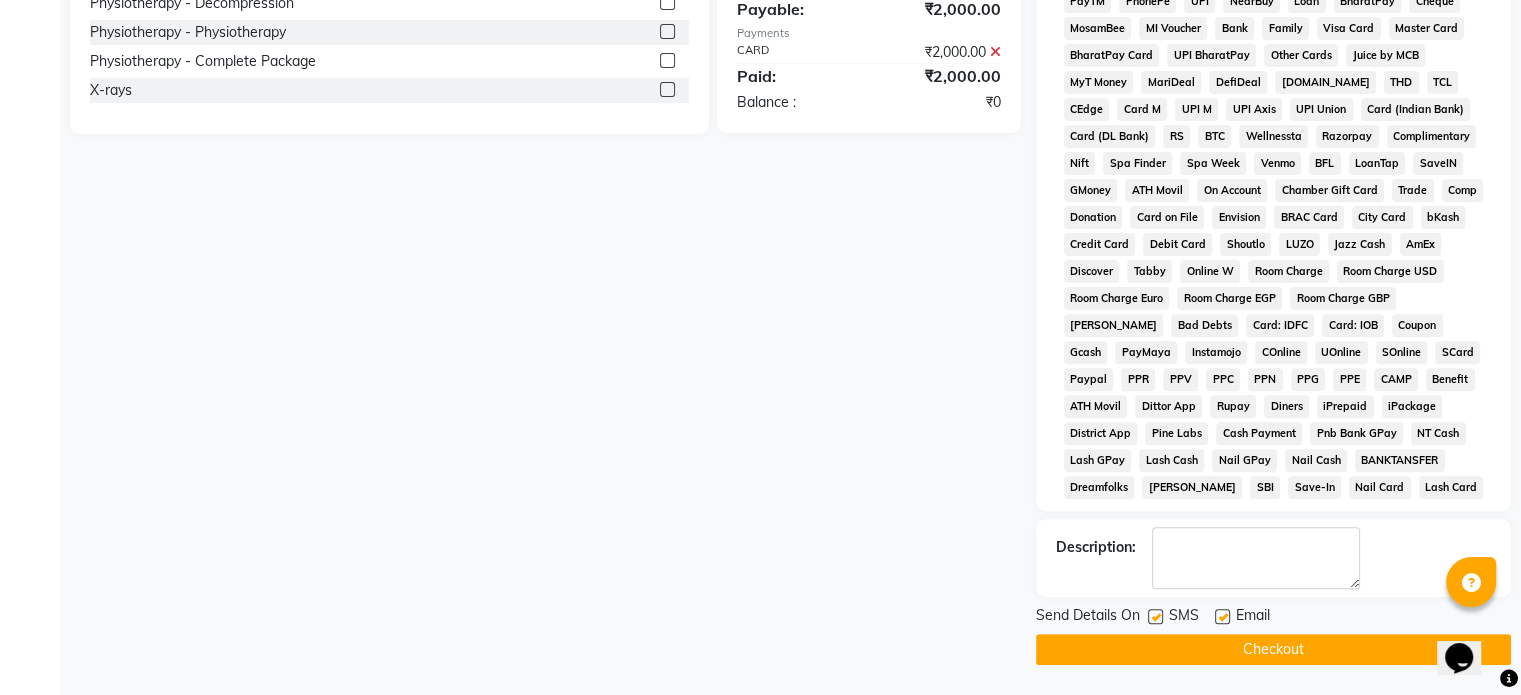 click 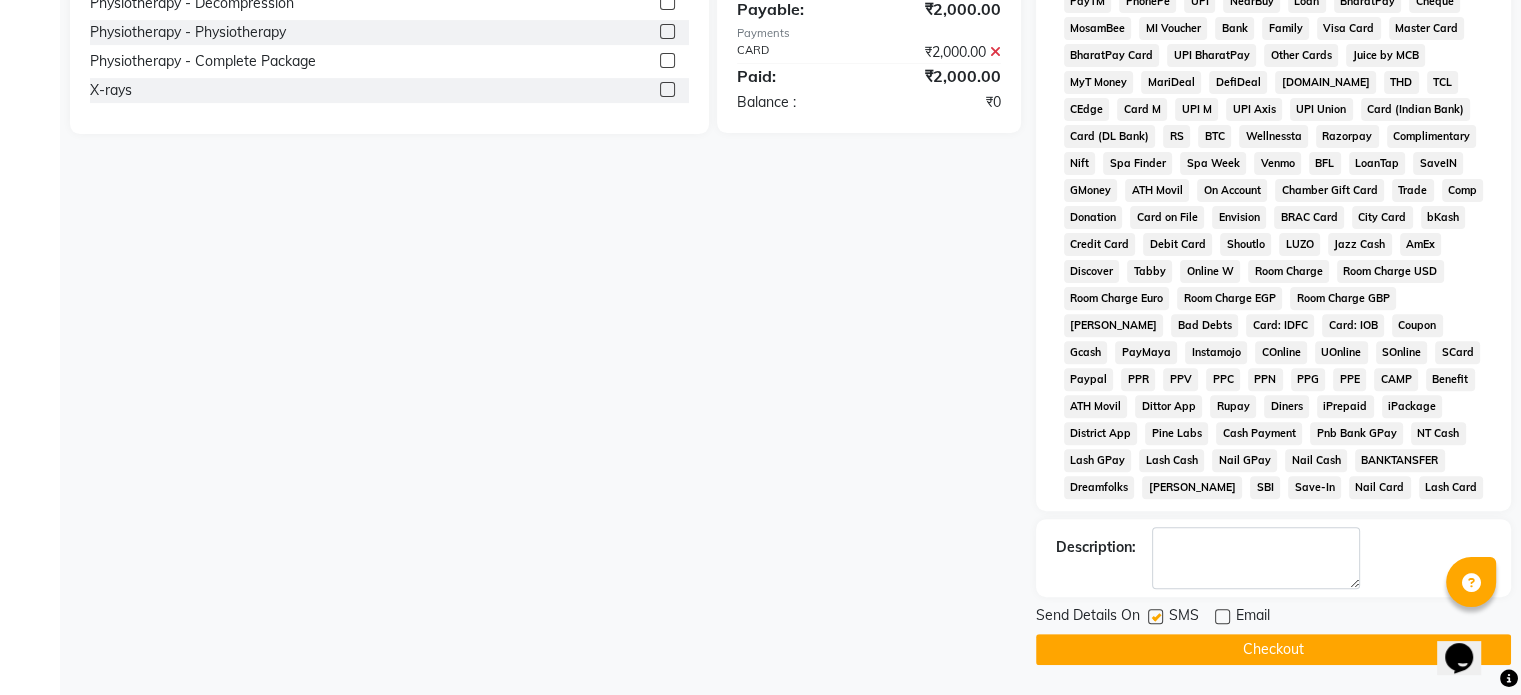 click 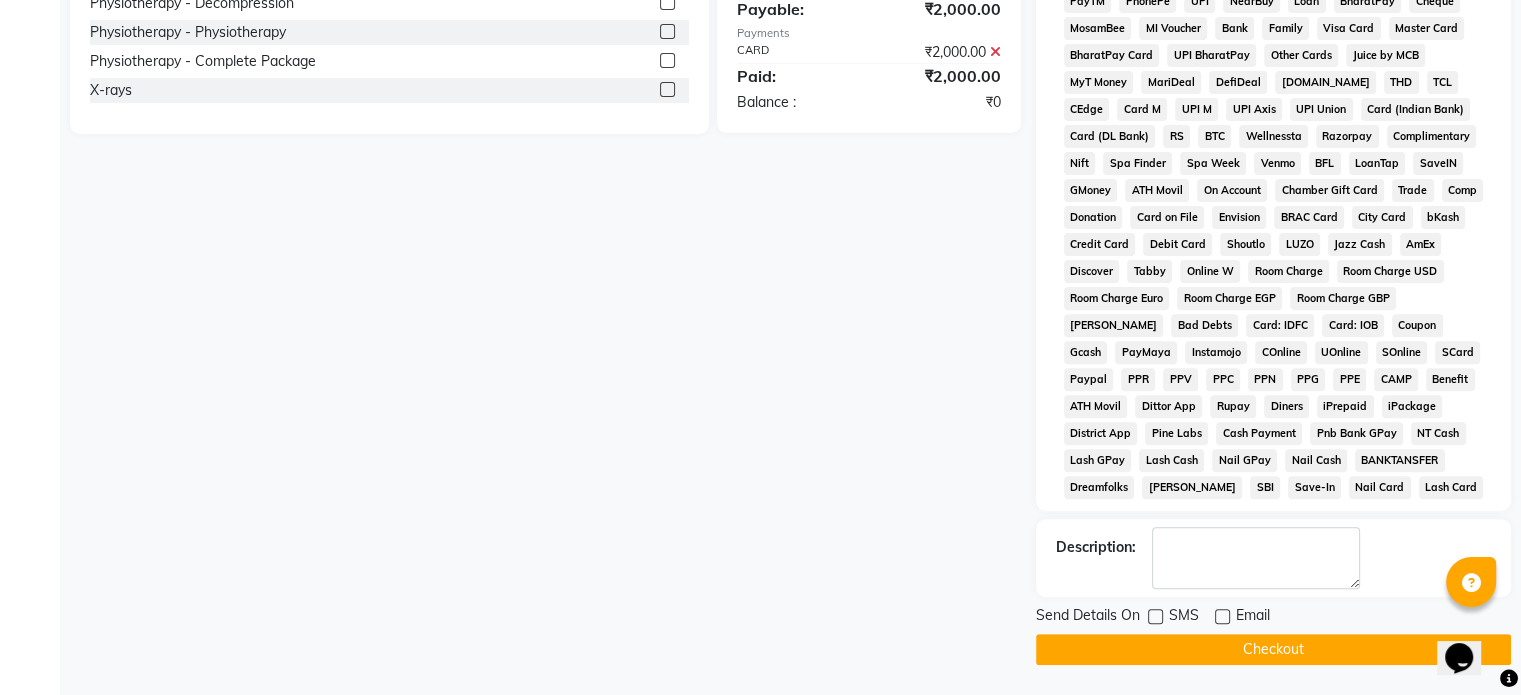 click on "Checkout" 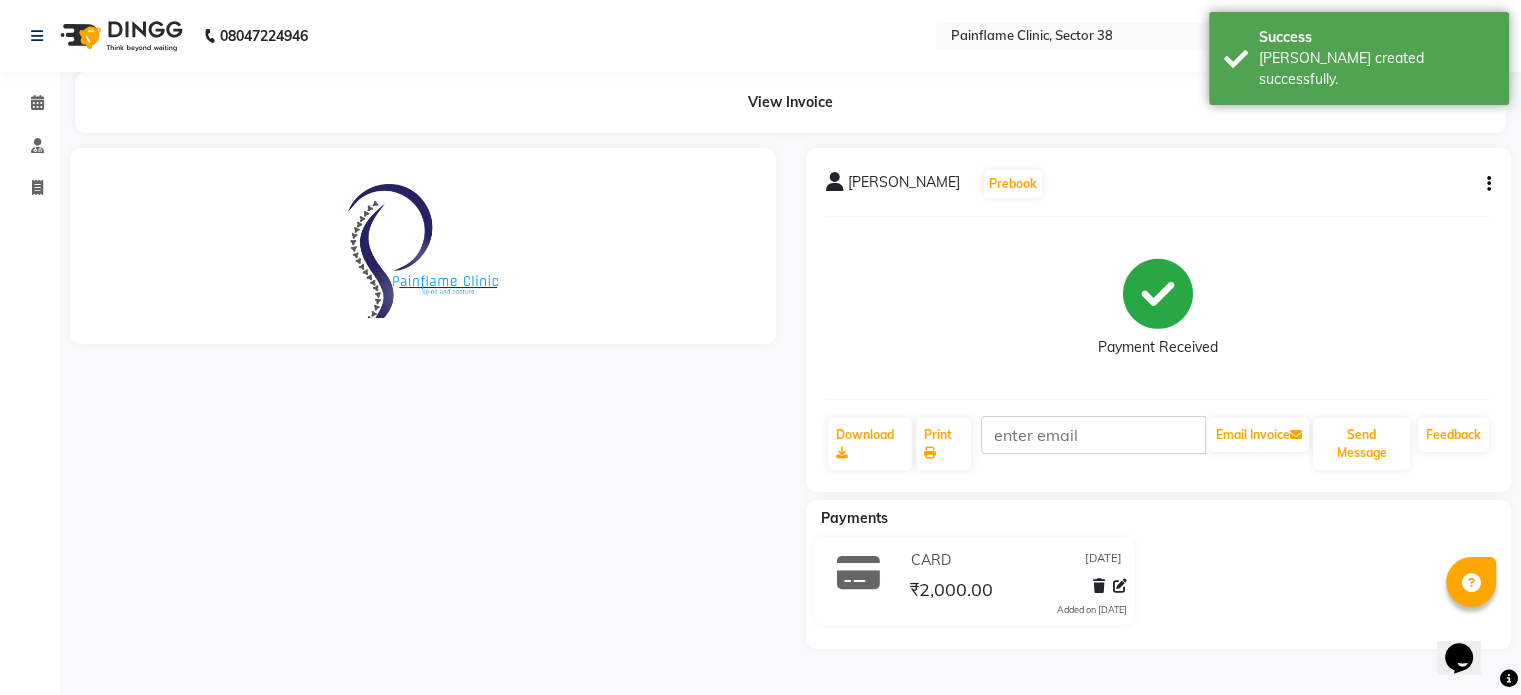 scroll, scrollTop: 0, scrollLeft: 0, axis: both 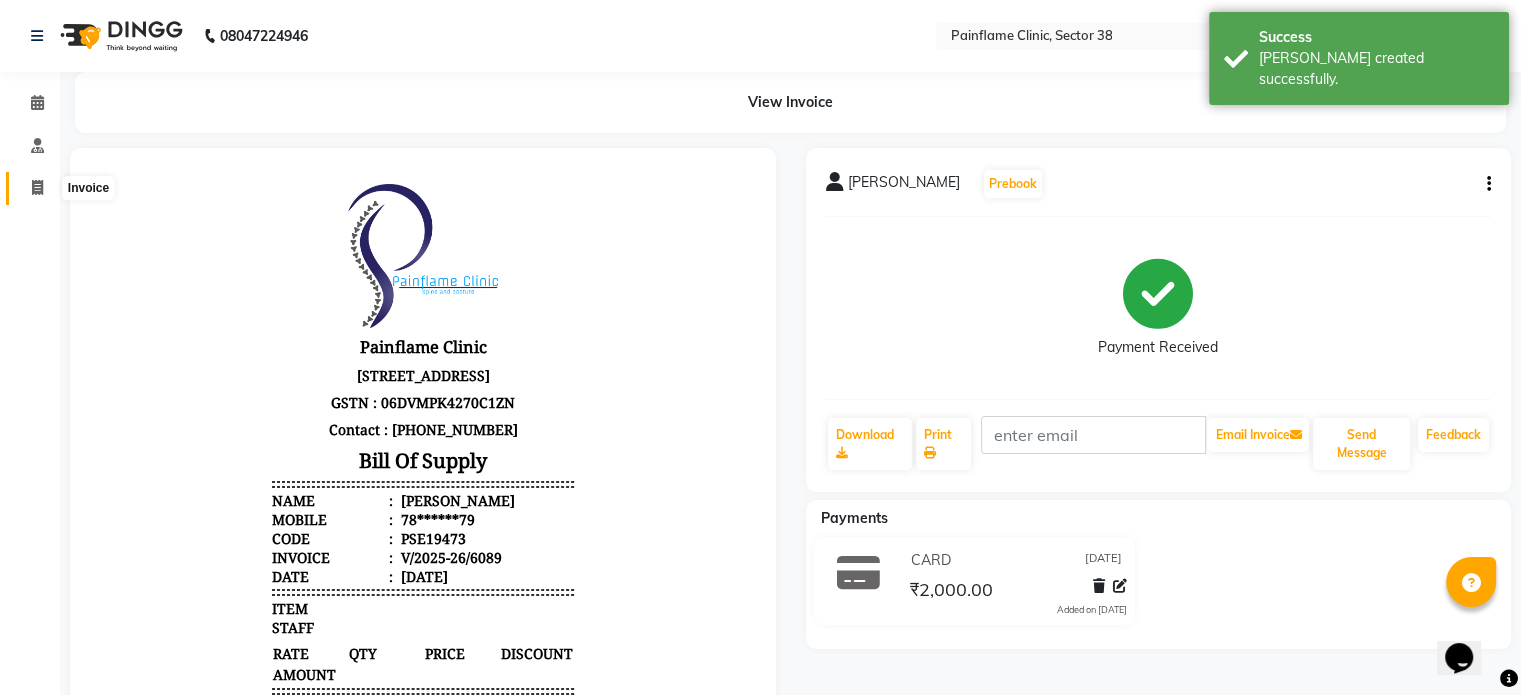 click 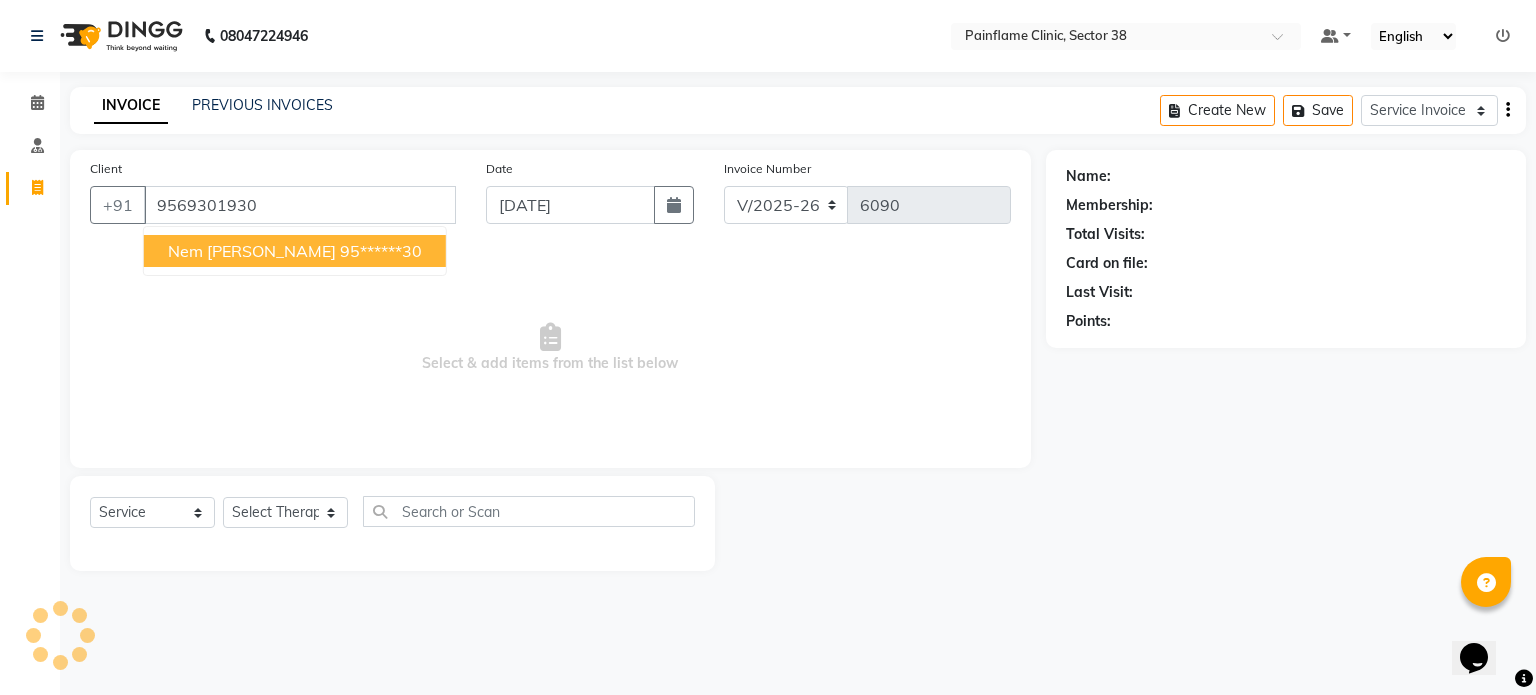 type on "9569301930" 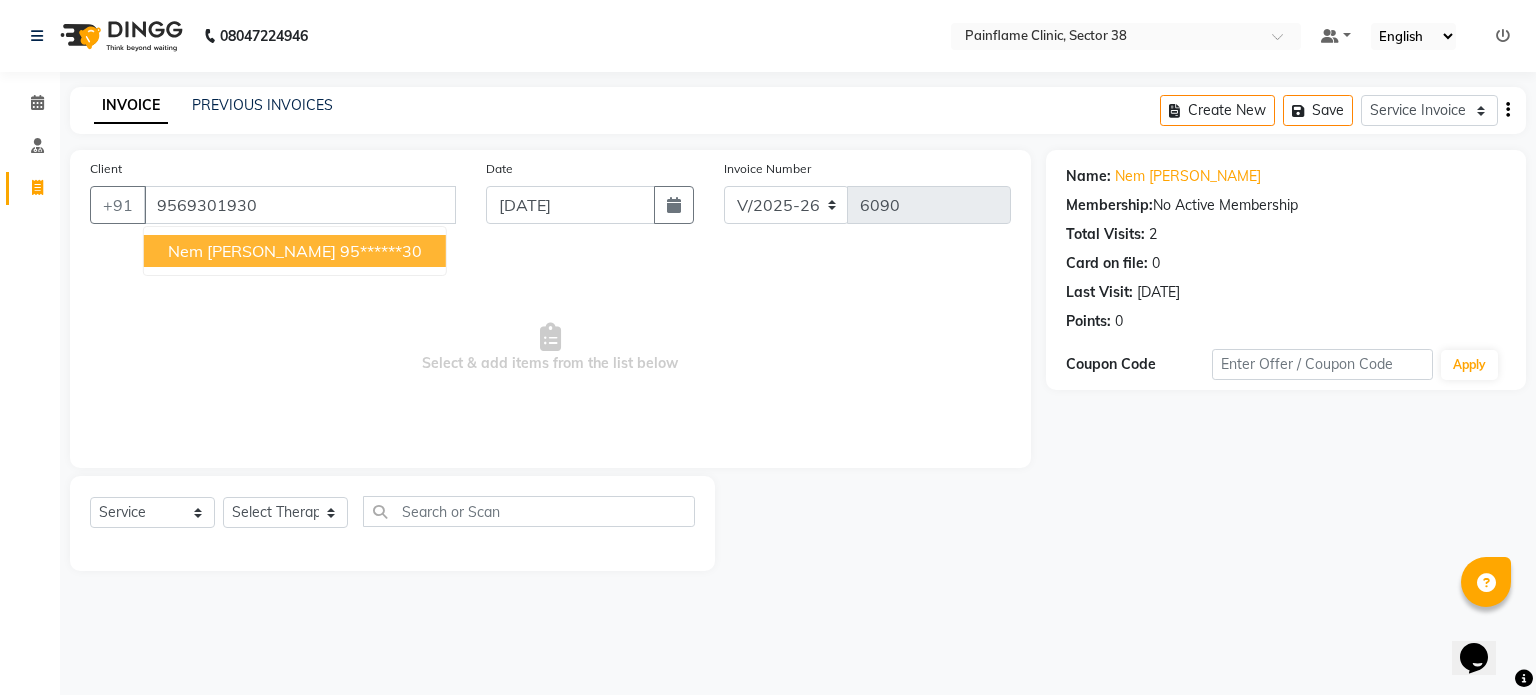 click on "Select & add items from the list below" at bounding box center (550, 348) 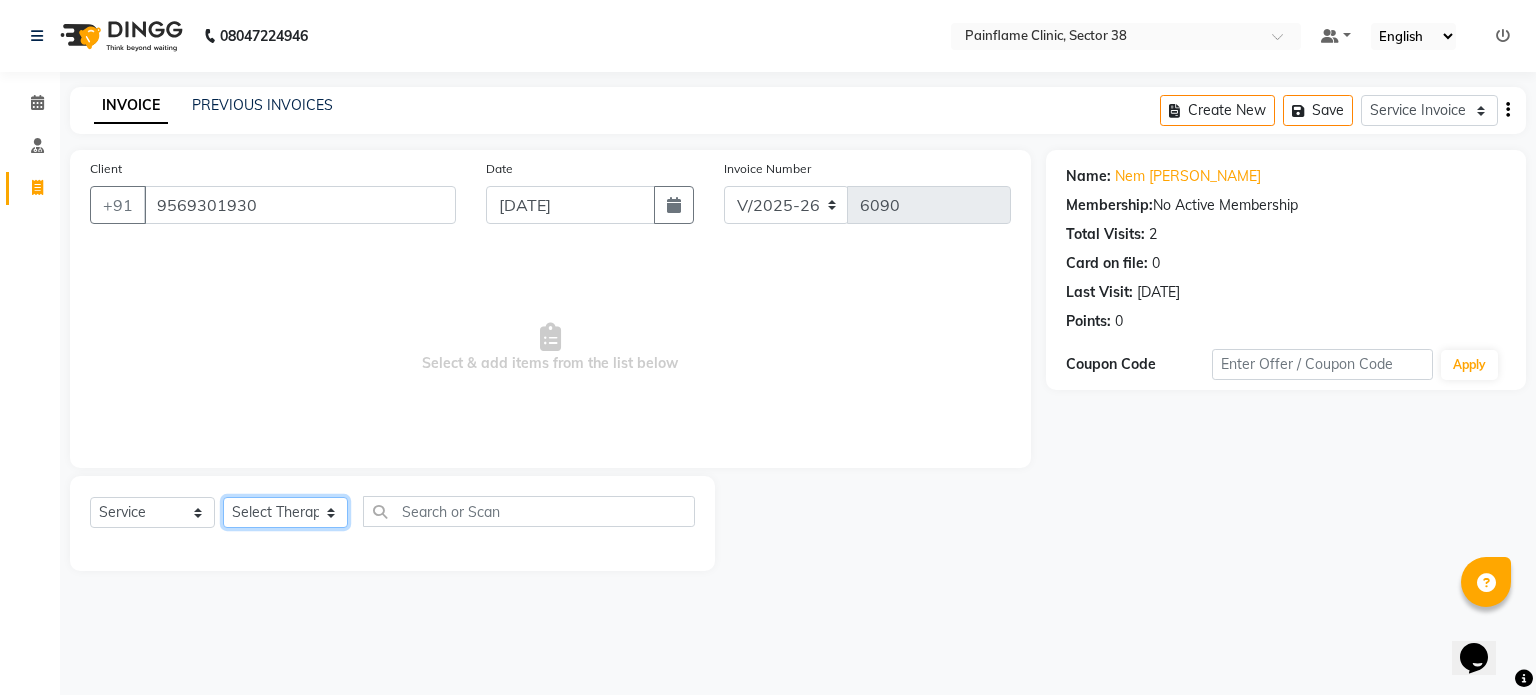 click on "Select Therapist [PERSON_NAME] Dr [PERSON_NAME] [PERSON_NAME] Dr [PERSON_NAME] Dr. Suraj [PERSON_NAME] [PERSON_NAME] [PERSON_NAME] [PERSON_NAME] Reception 1  Reception 2 Reception 3" 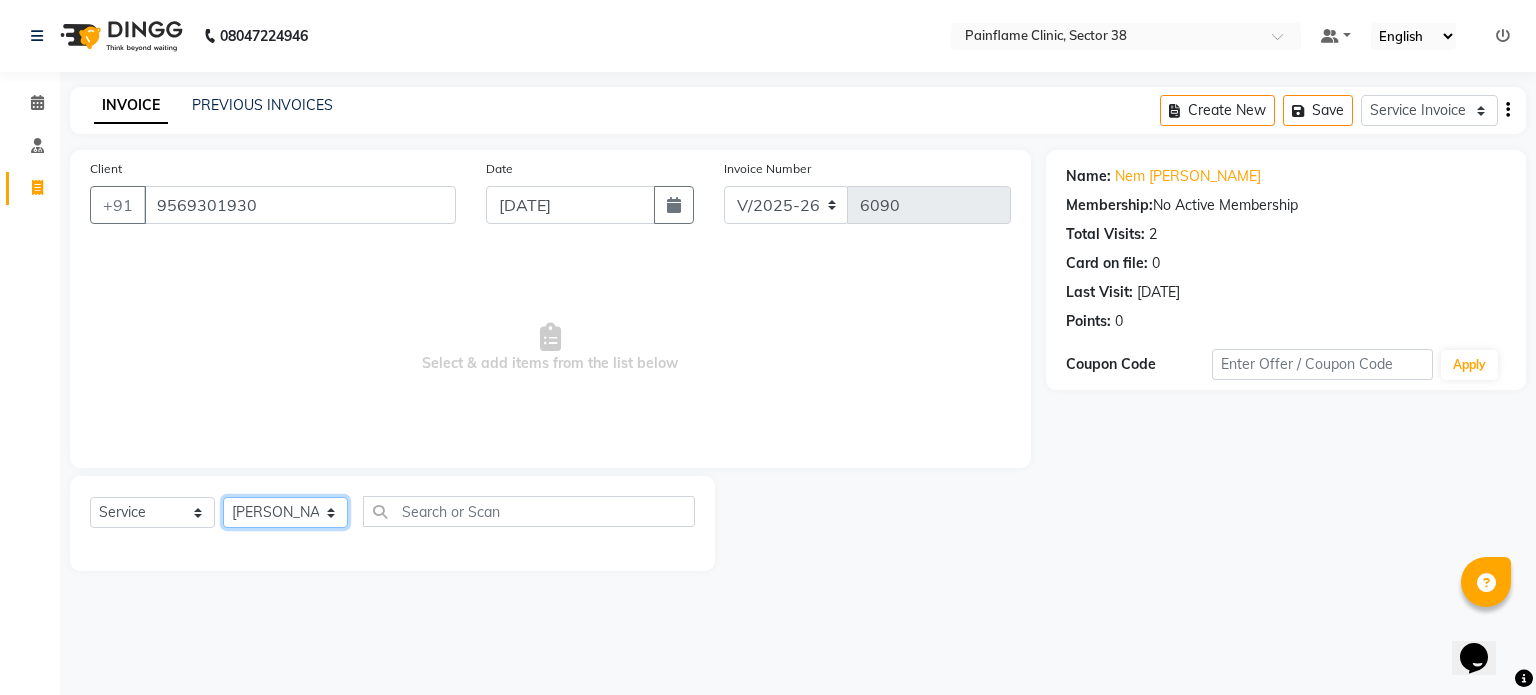 click on "Select Therapist [PERSON_NAME] Dr [PERSON_NAME] [PERSON_NAME] Dr [PERSON_NAME] Dr. Suraj [PERSON_NAME] [PERSON_NAME] [PERSON_NAME] [PERSON_NAME] Reception 1  Reception 2 Reception 3" 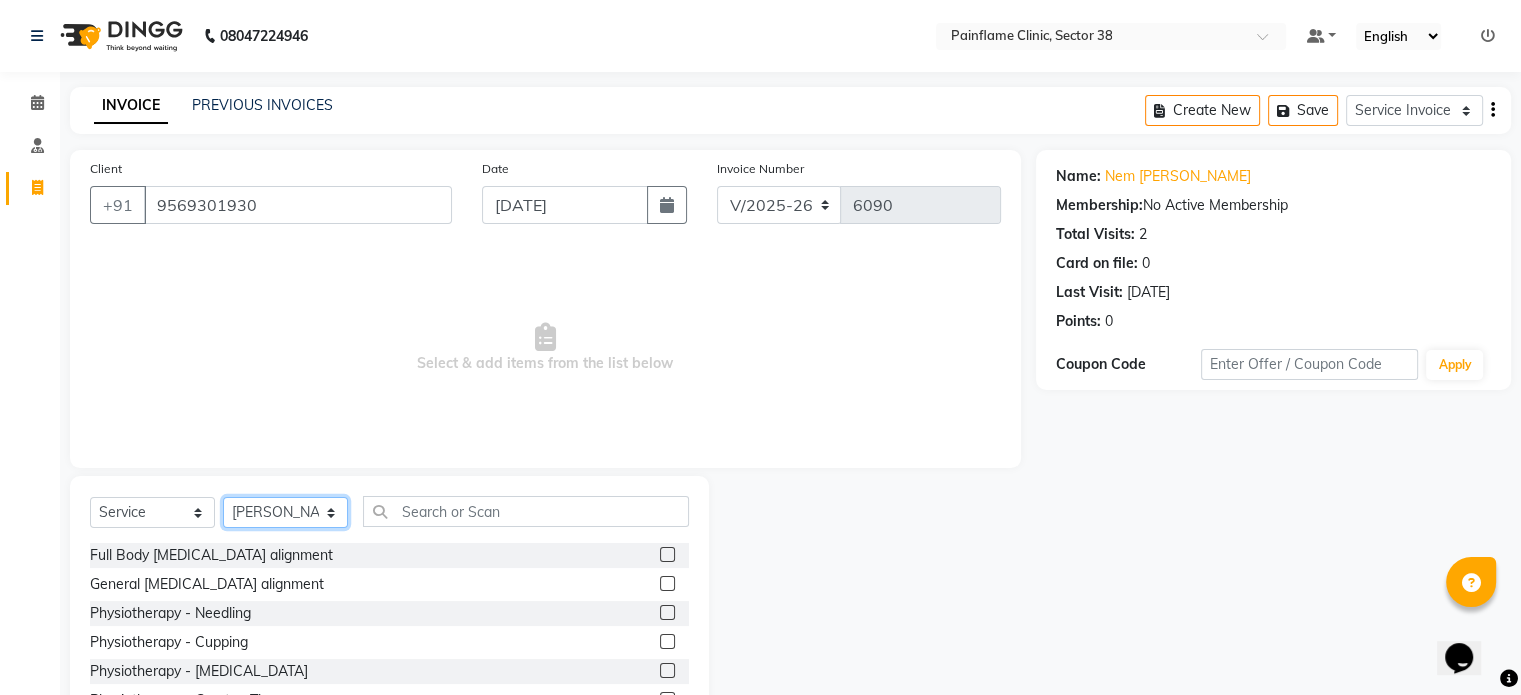 scroll, scrollTop: 119, scrollLeft: 0, axis: vertical 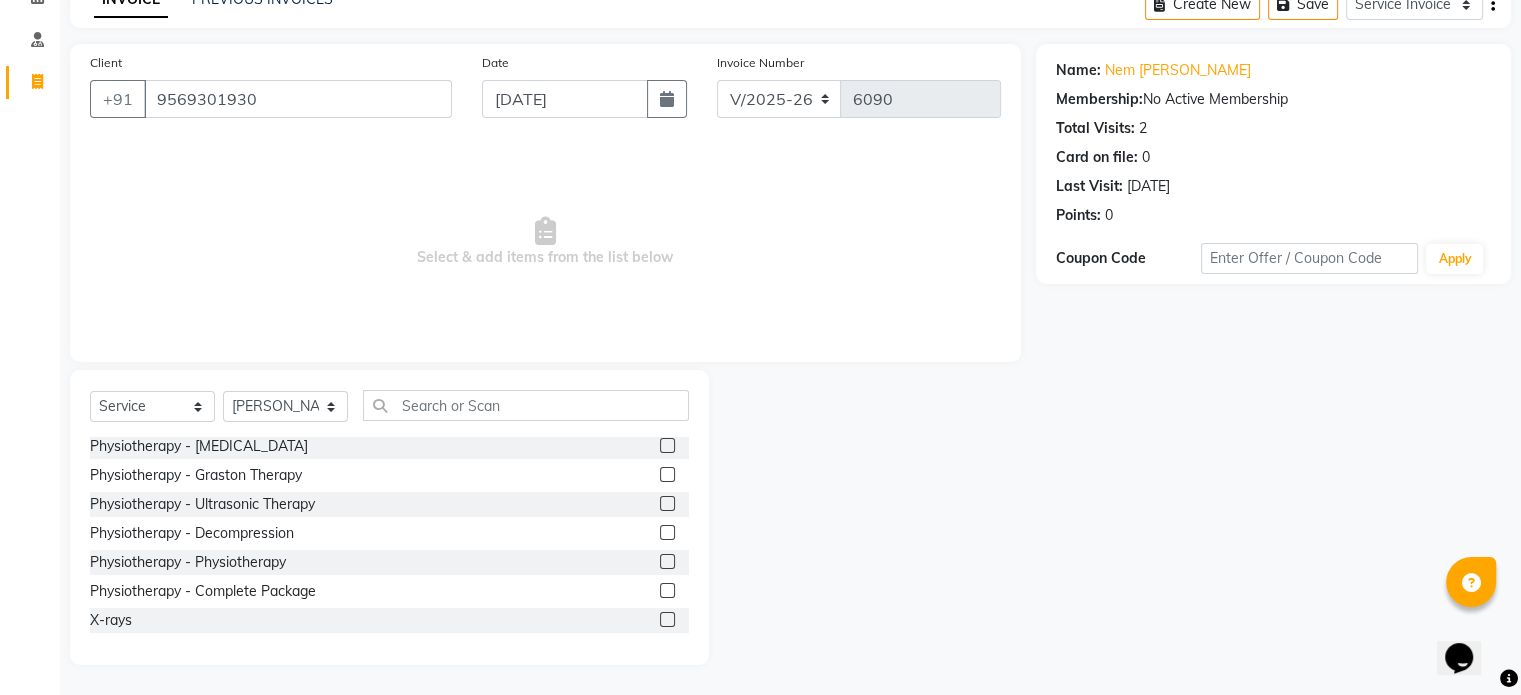 click 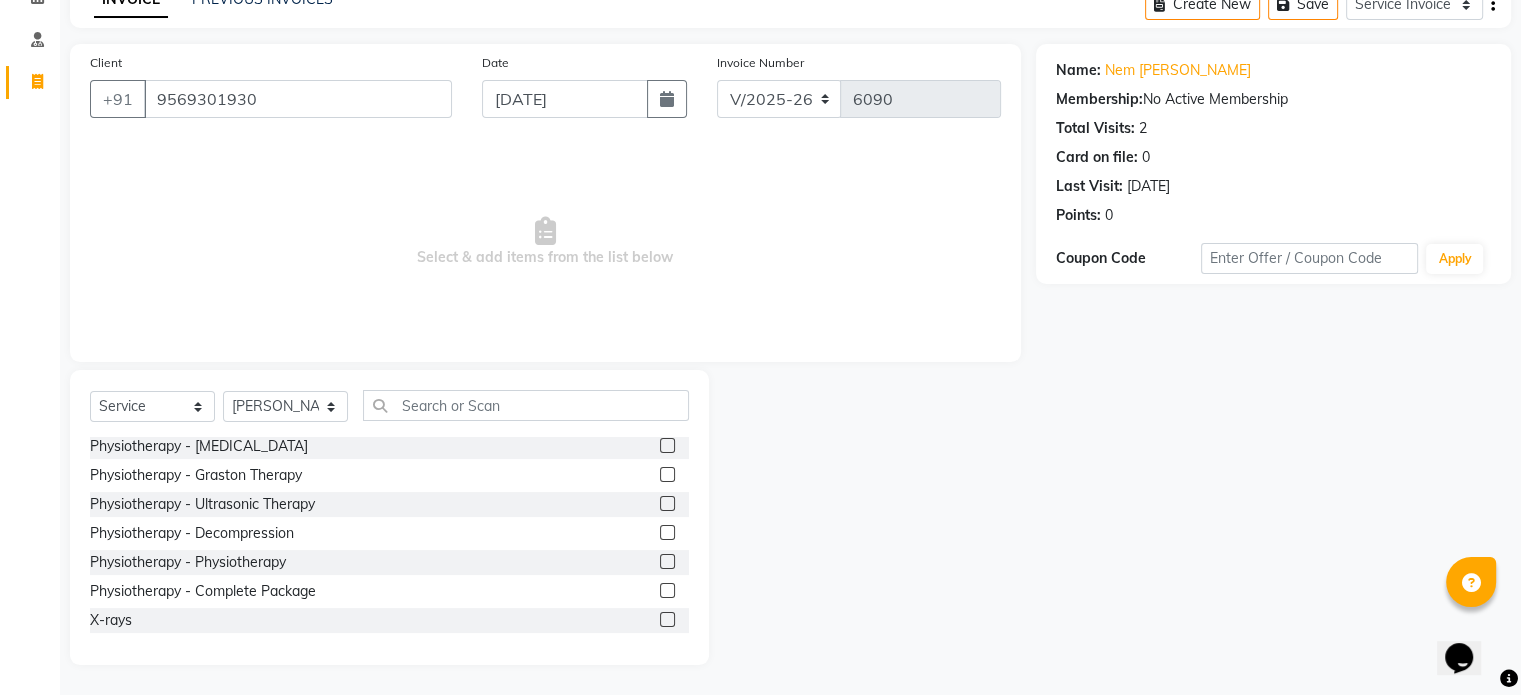 click at bounding box center (666, 562) 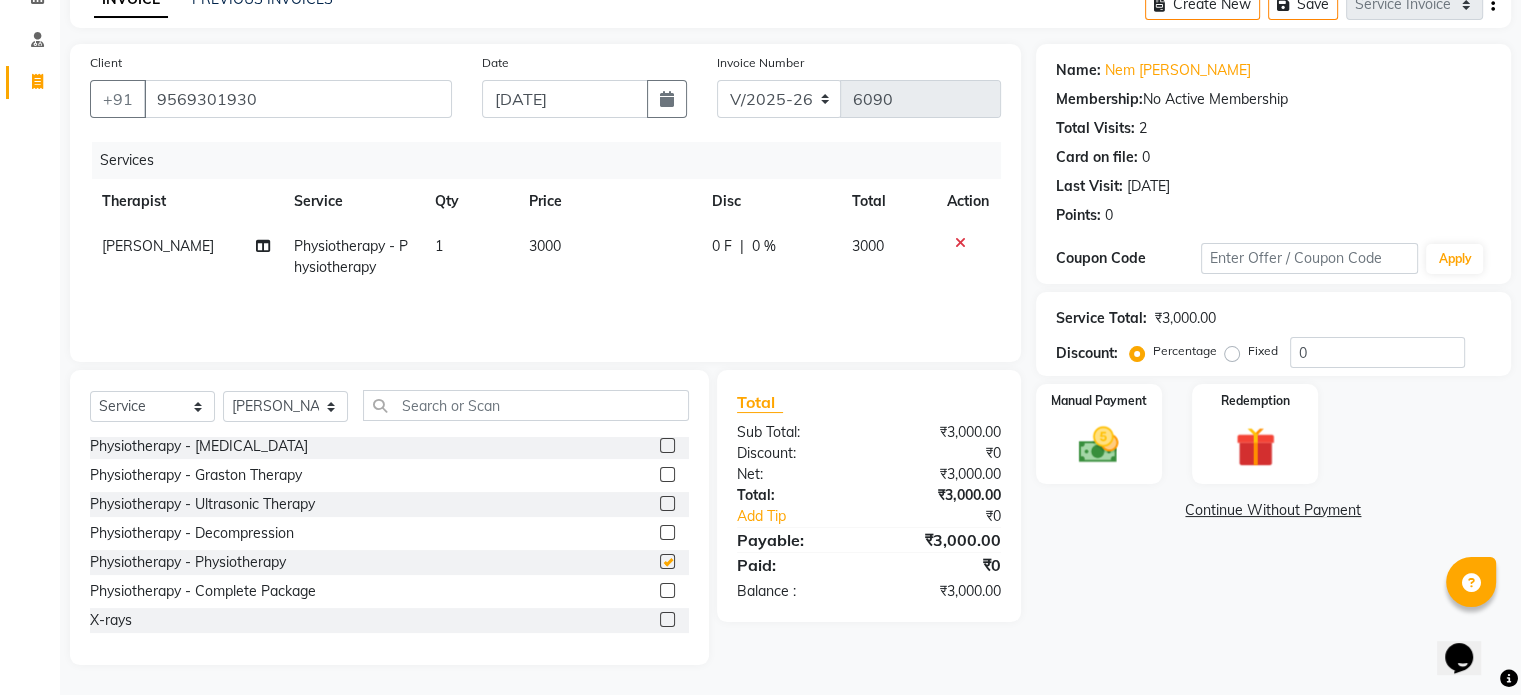 checkbox on "false" 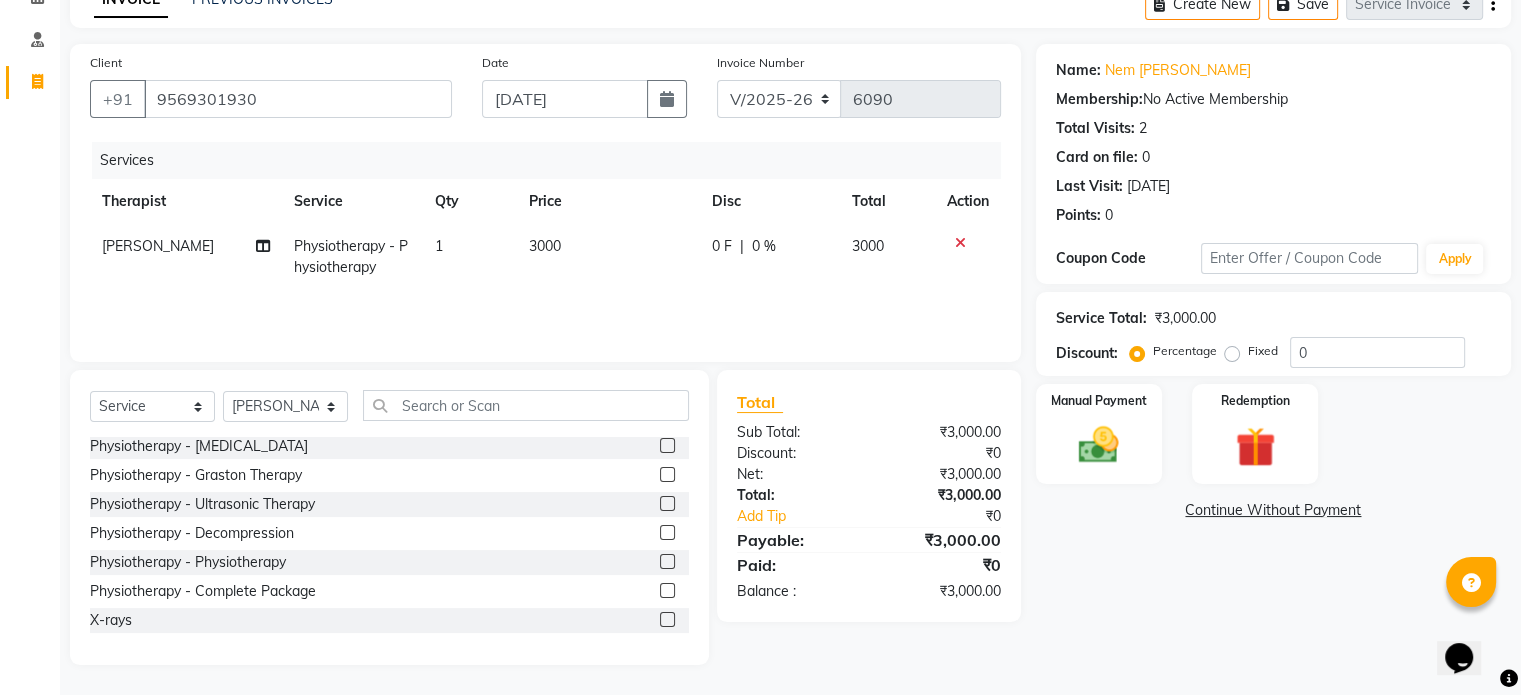 click 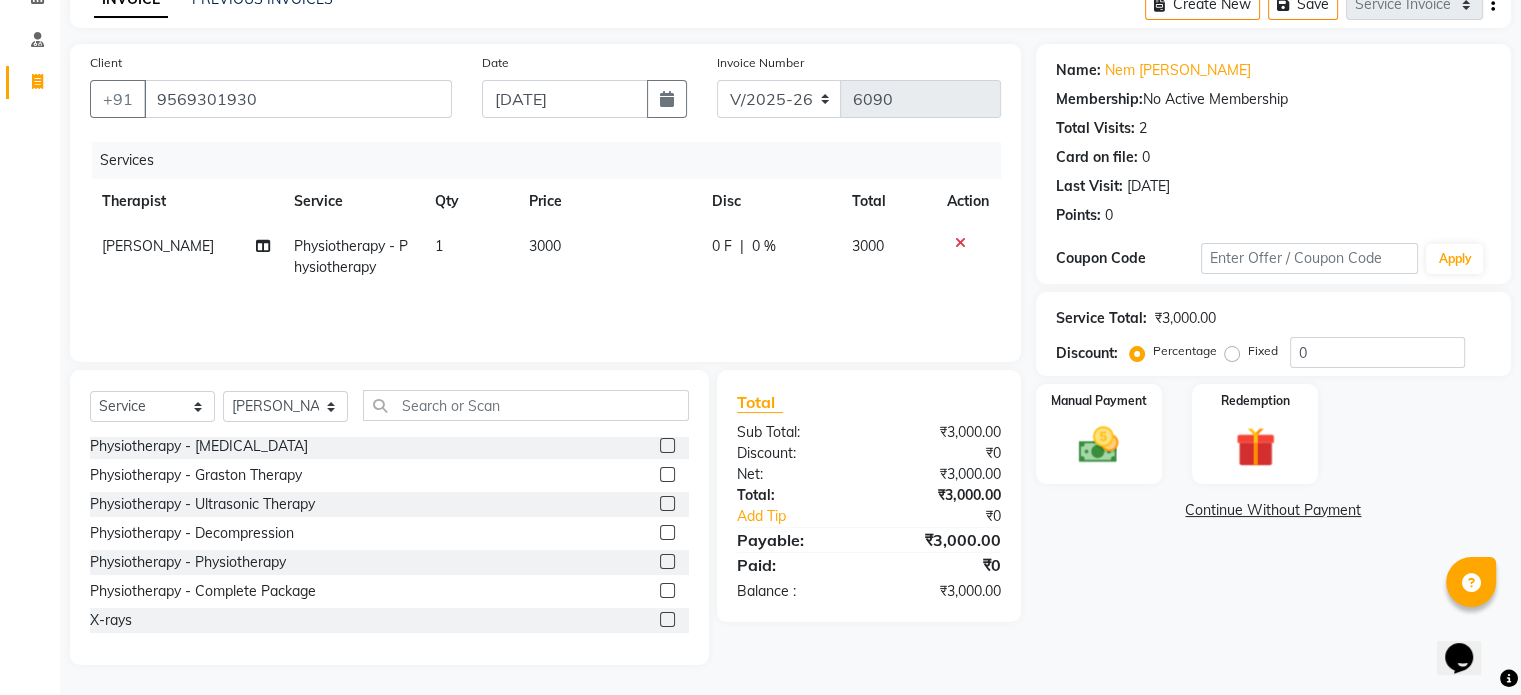 click at bounding box center (666, 591) 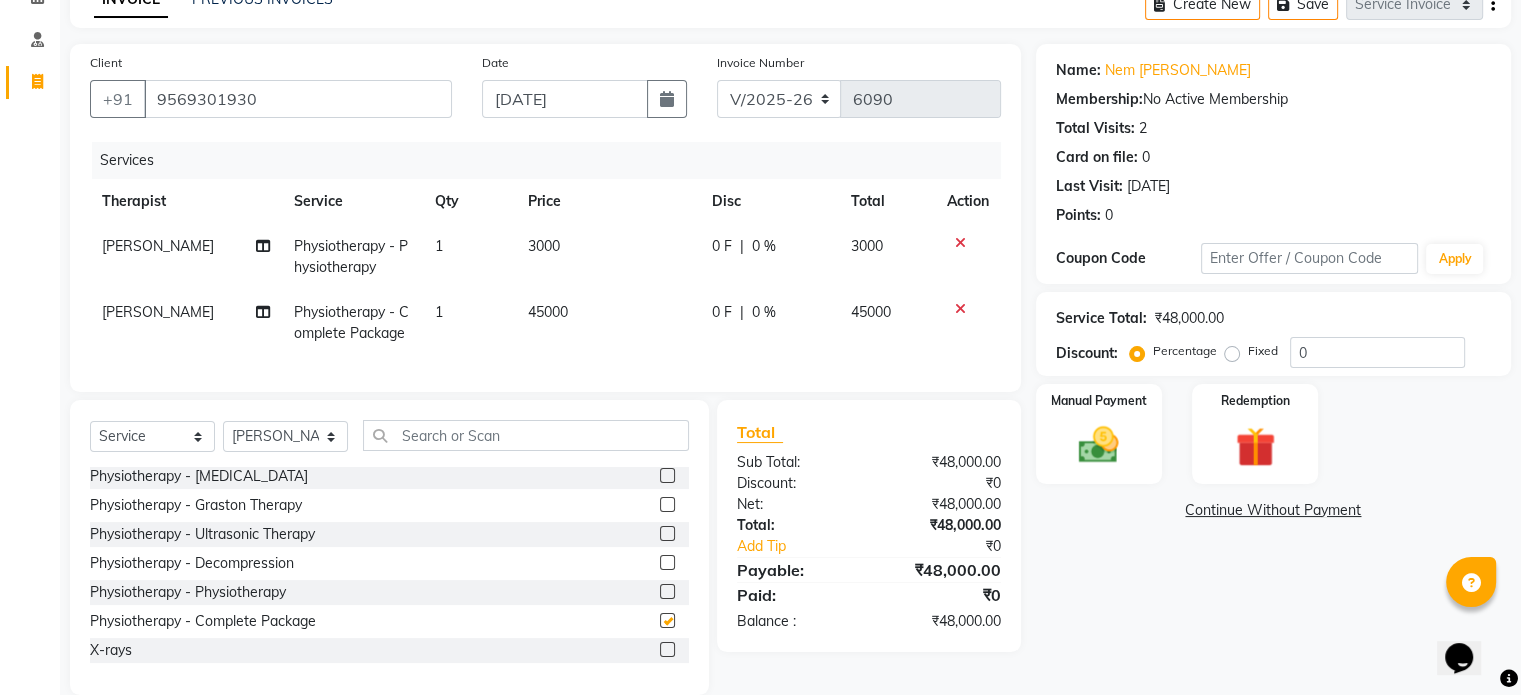 checkbox on "false" 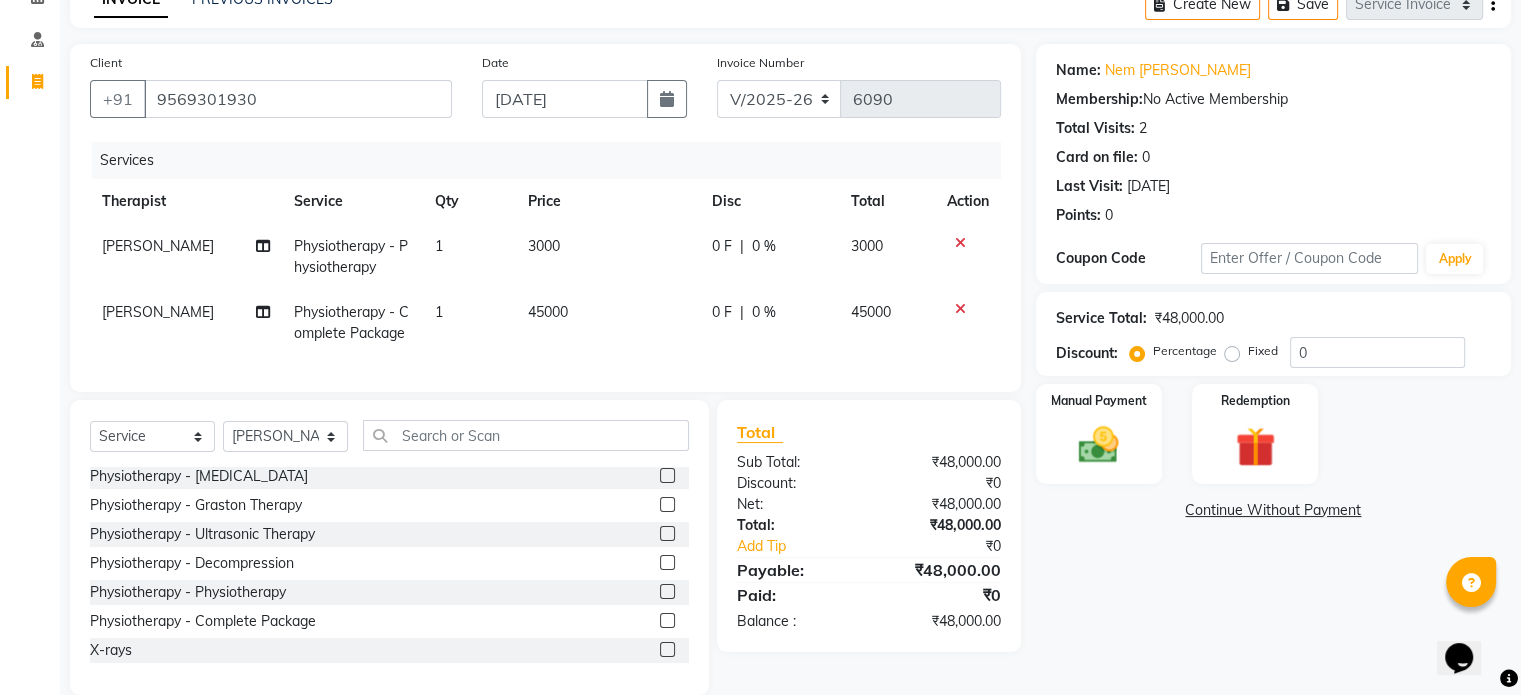 click 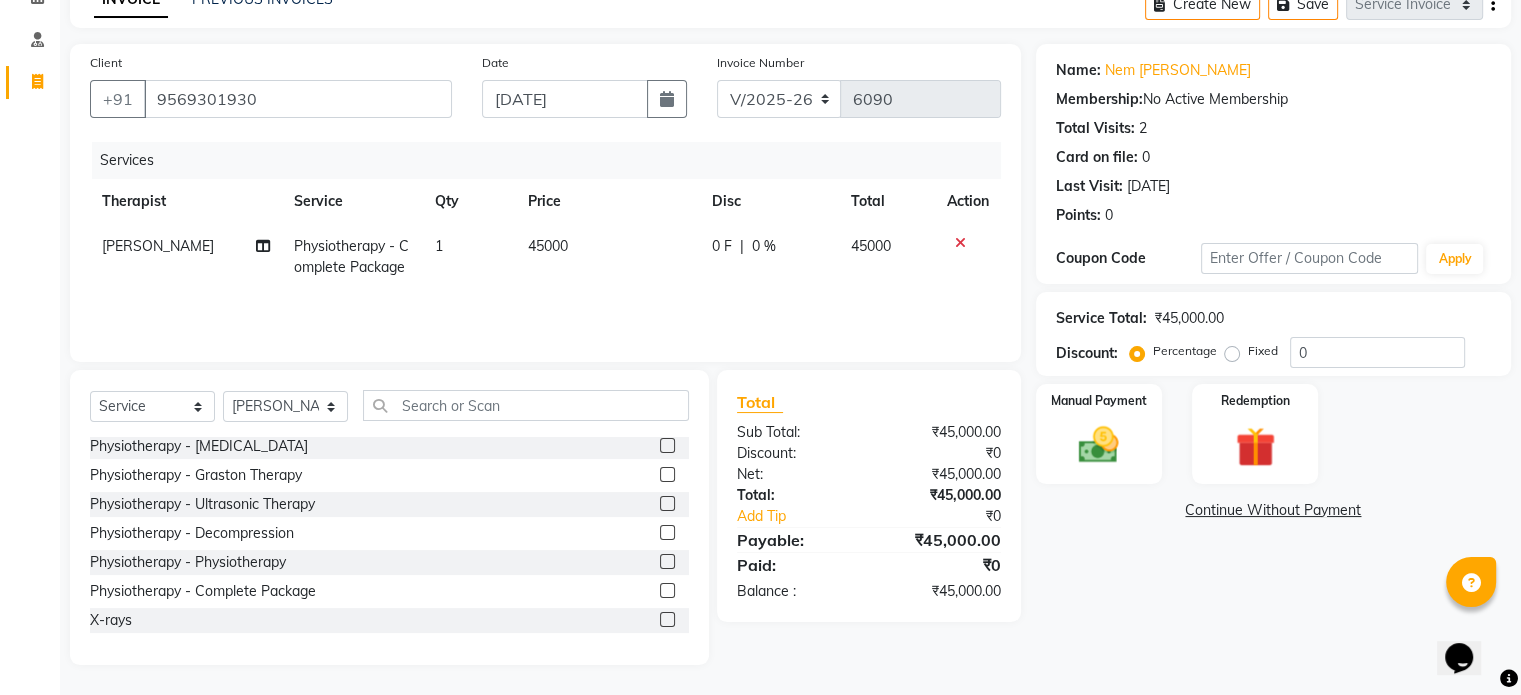 click on "45000" 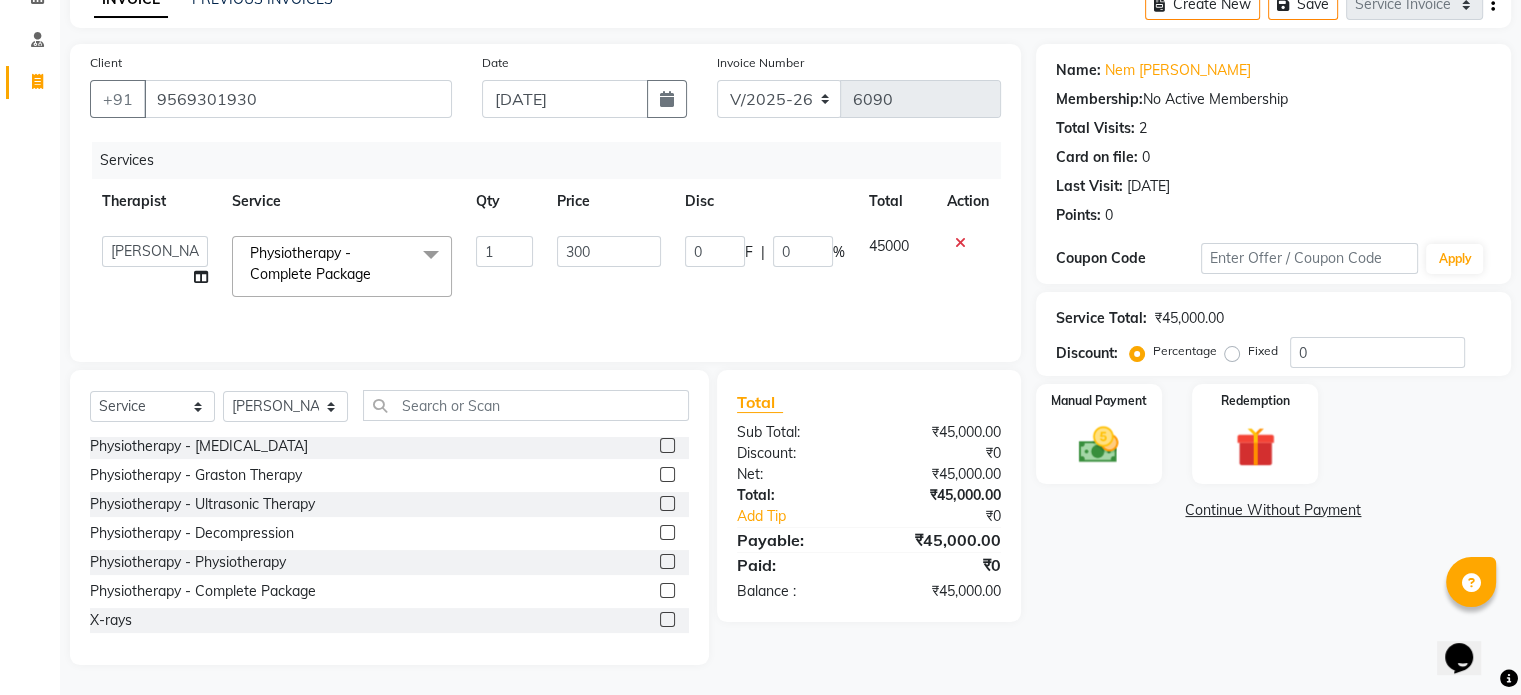 type on "3000" 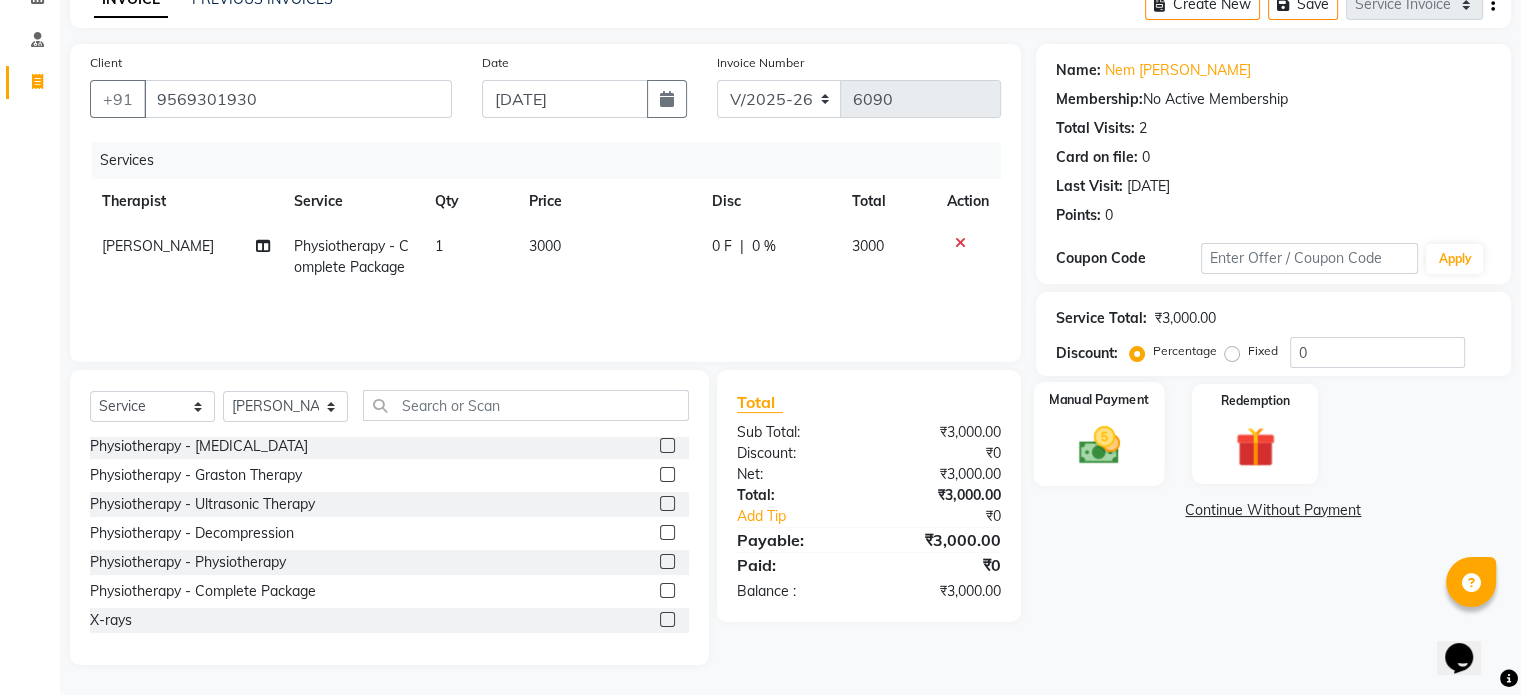 click 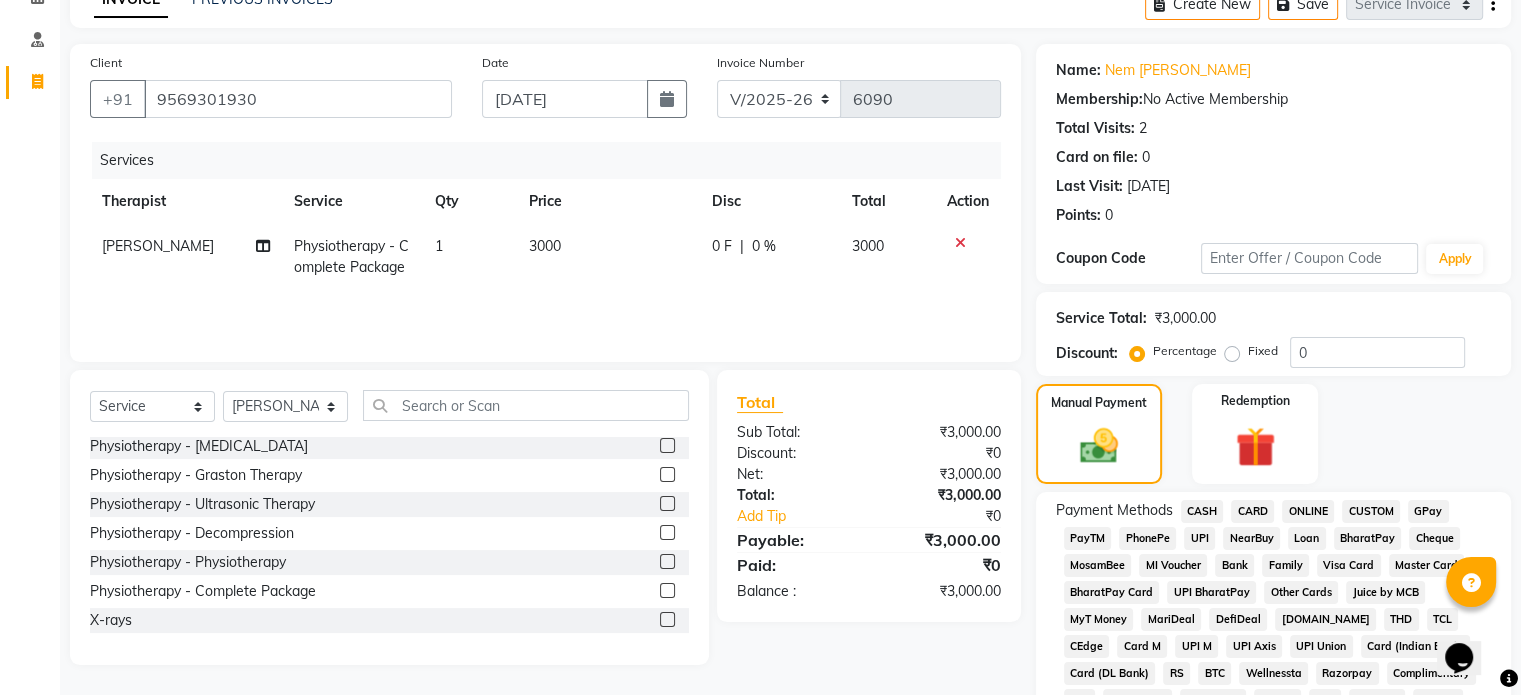 click on "UPI" 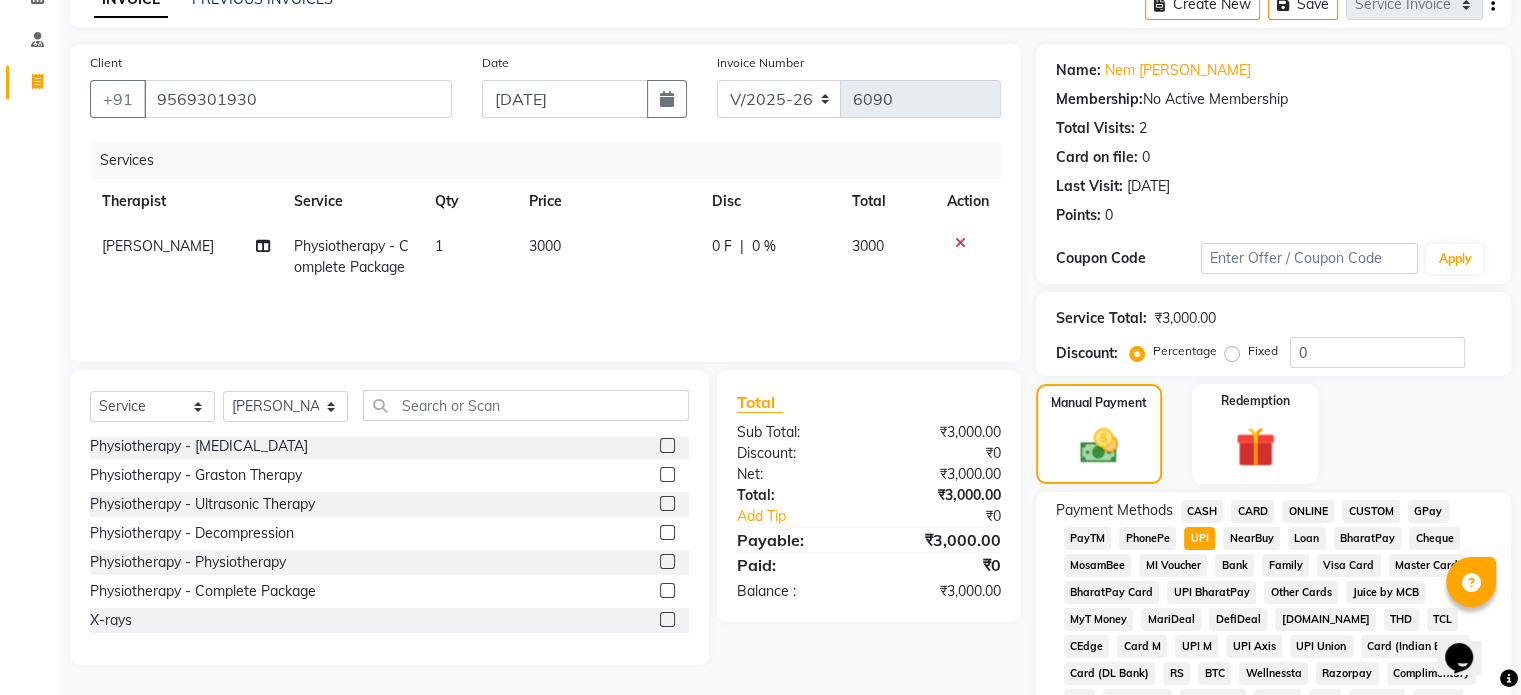 scroll, scrollTop: 652, scrollLeft: 0, axis: vertical 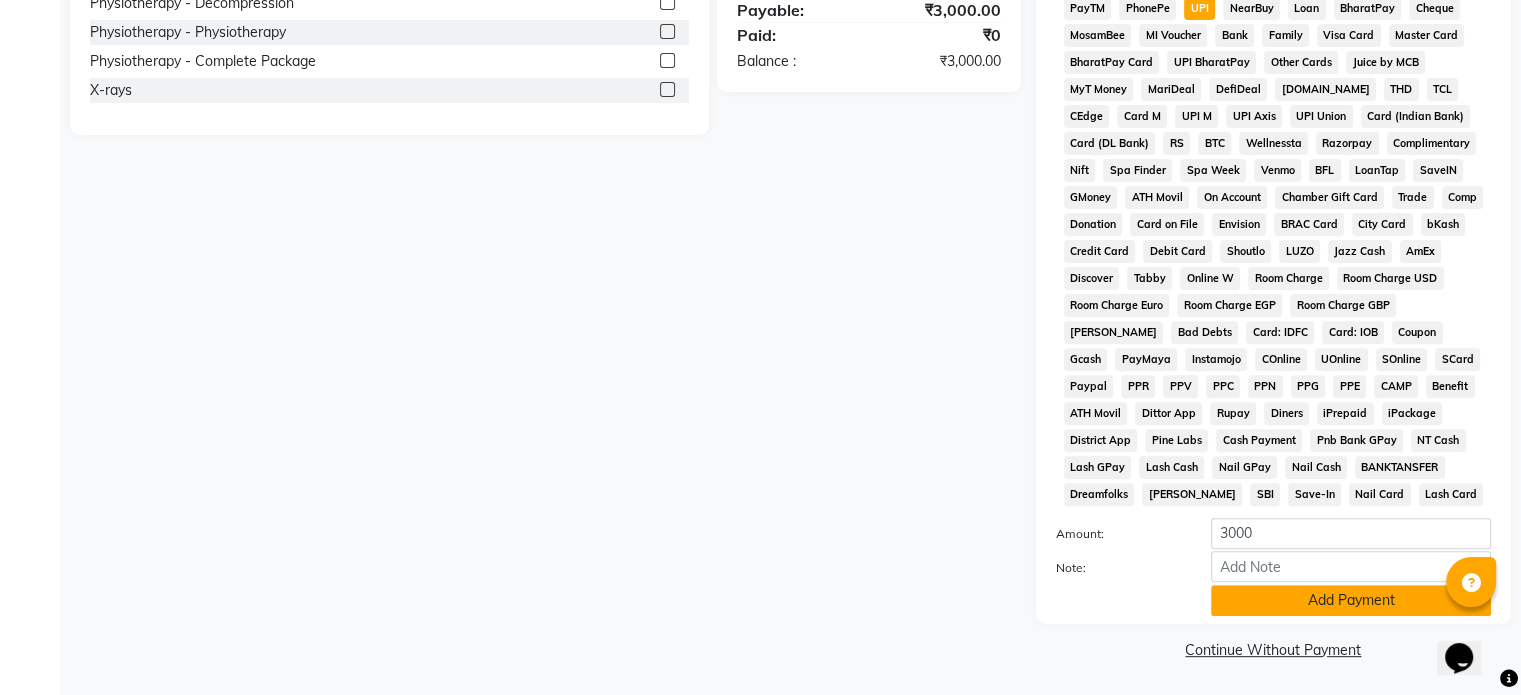 click on "Add Payment" 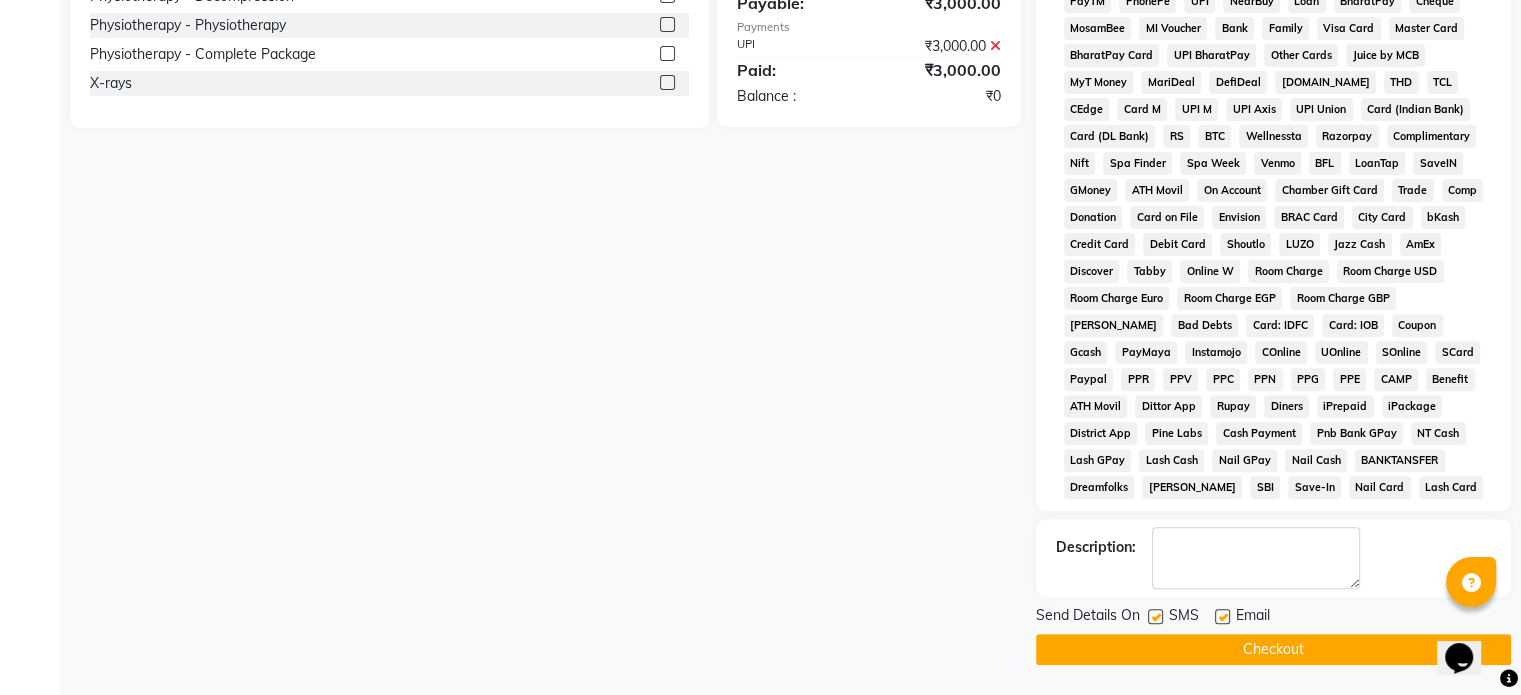 click 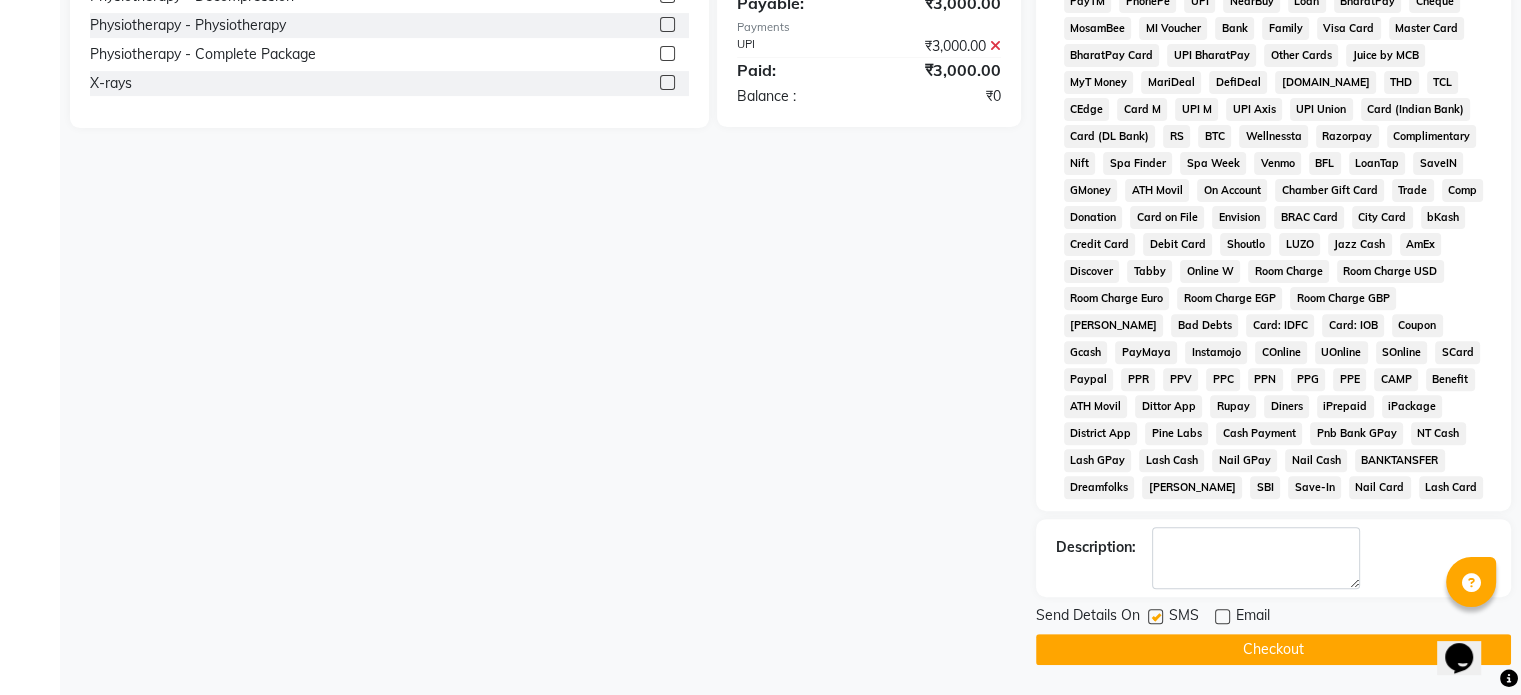 click 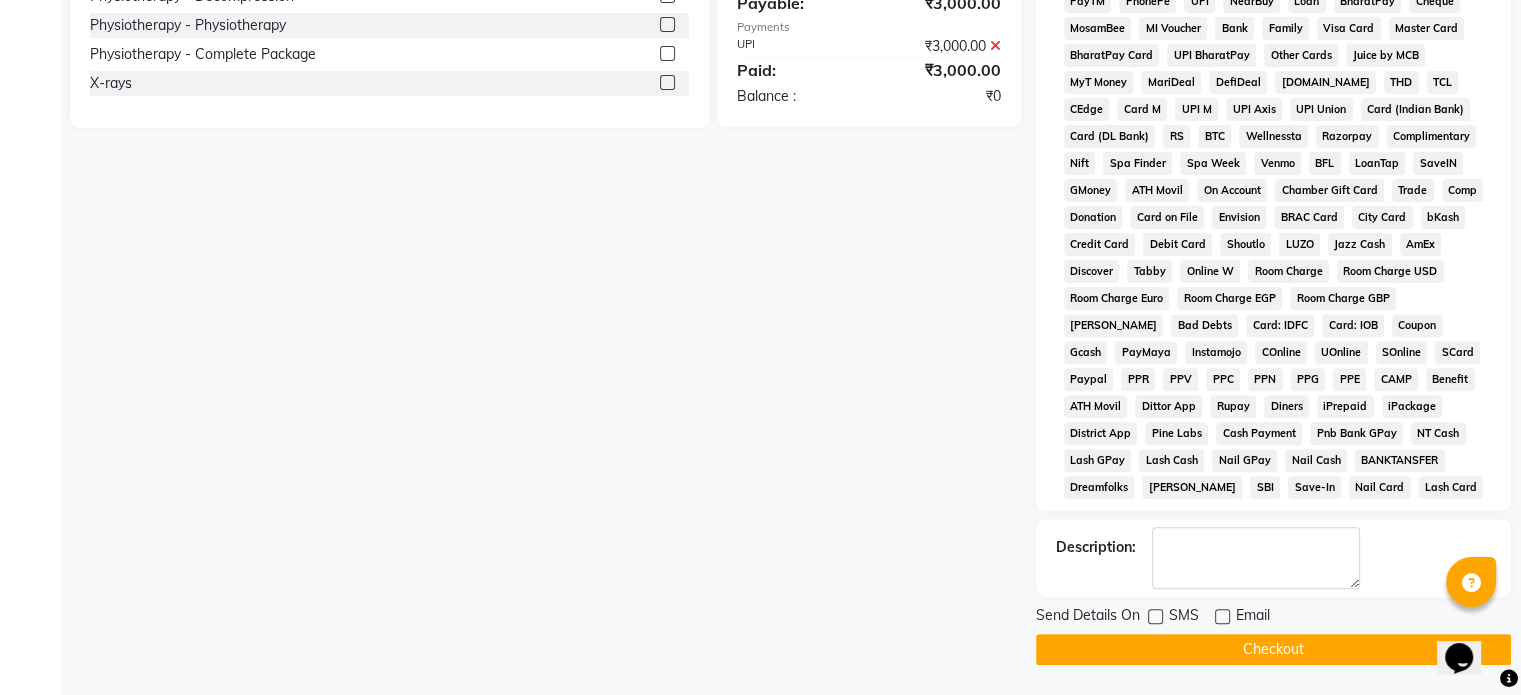 click on "Checkout" 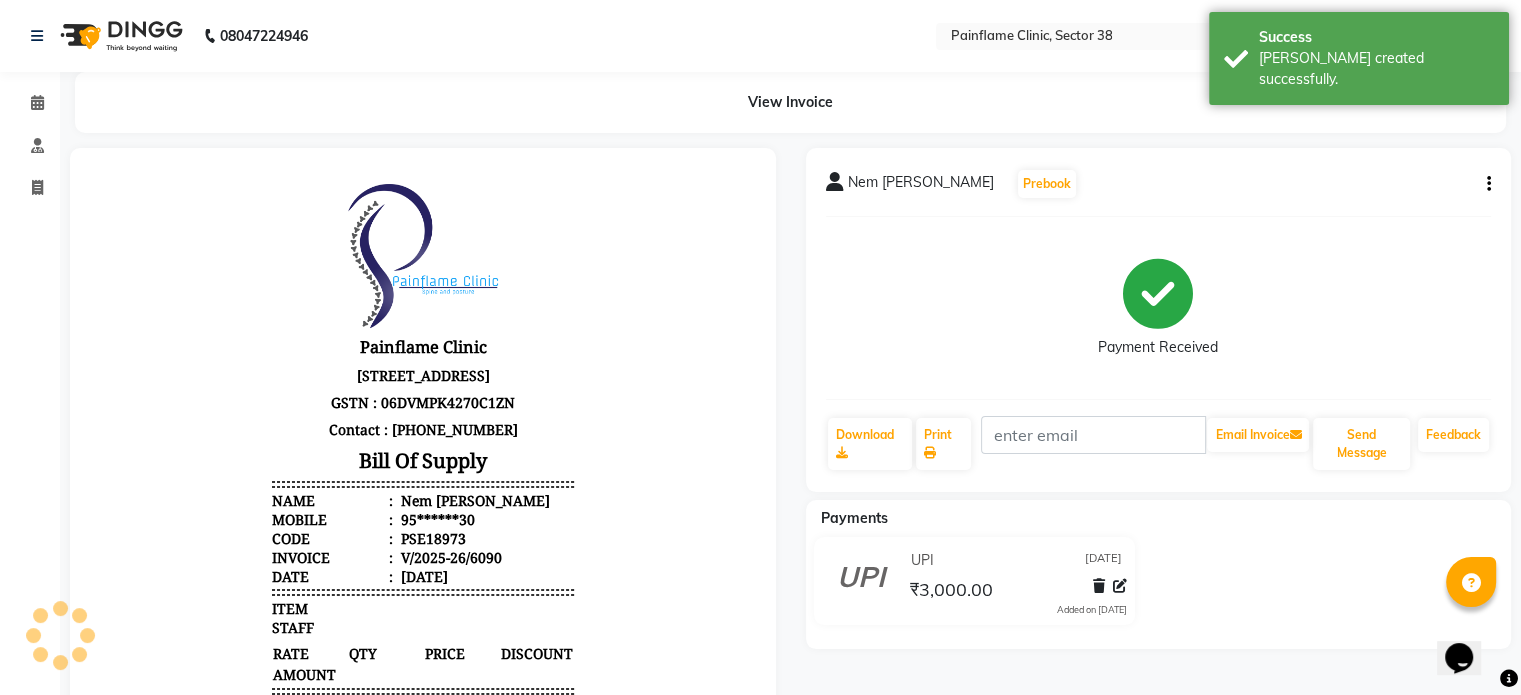 scroll, scrollTop: 0, scrollLeft: 0, axis: both 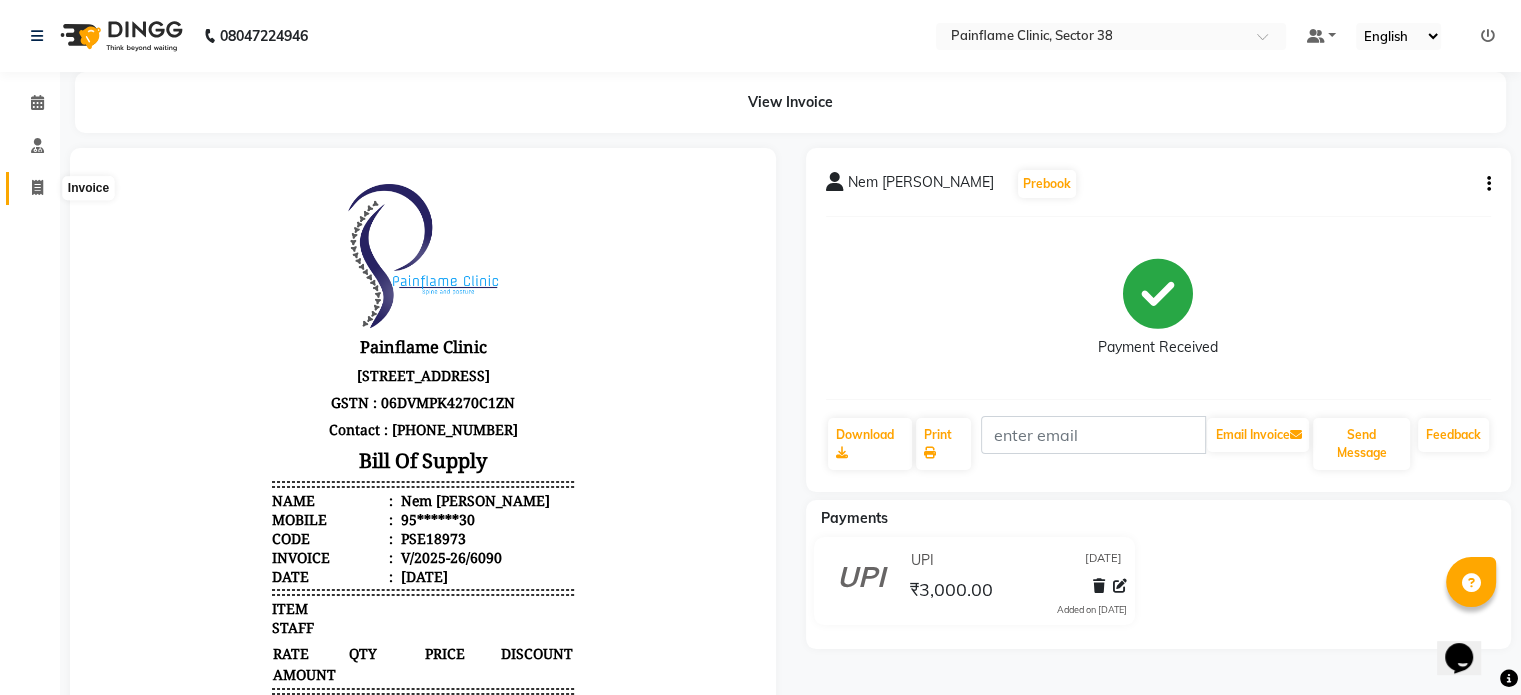 click 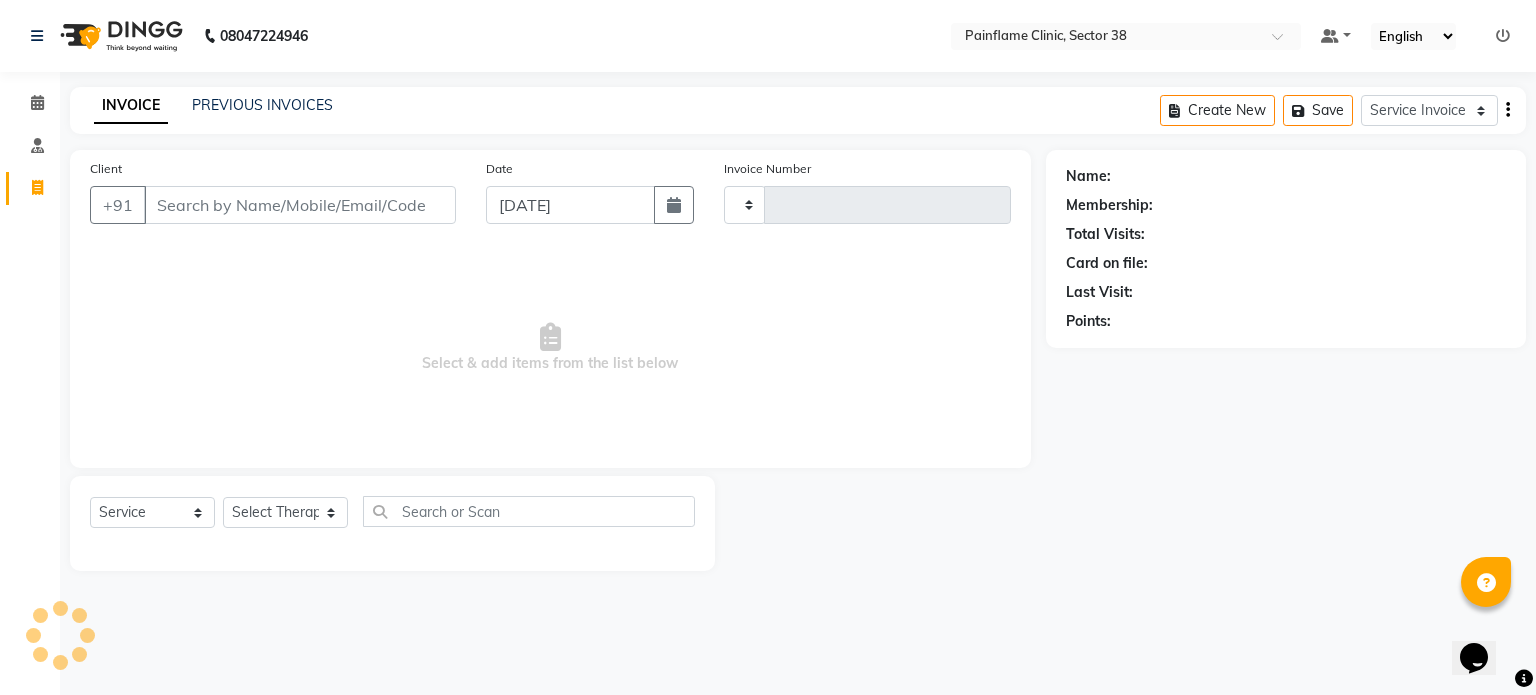 type on "6091" 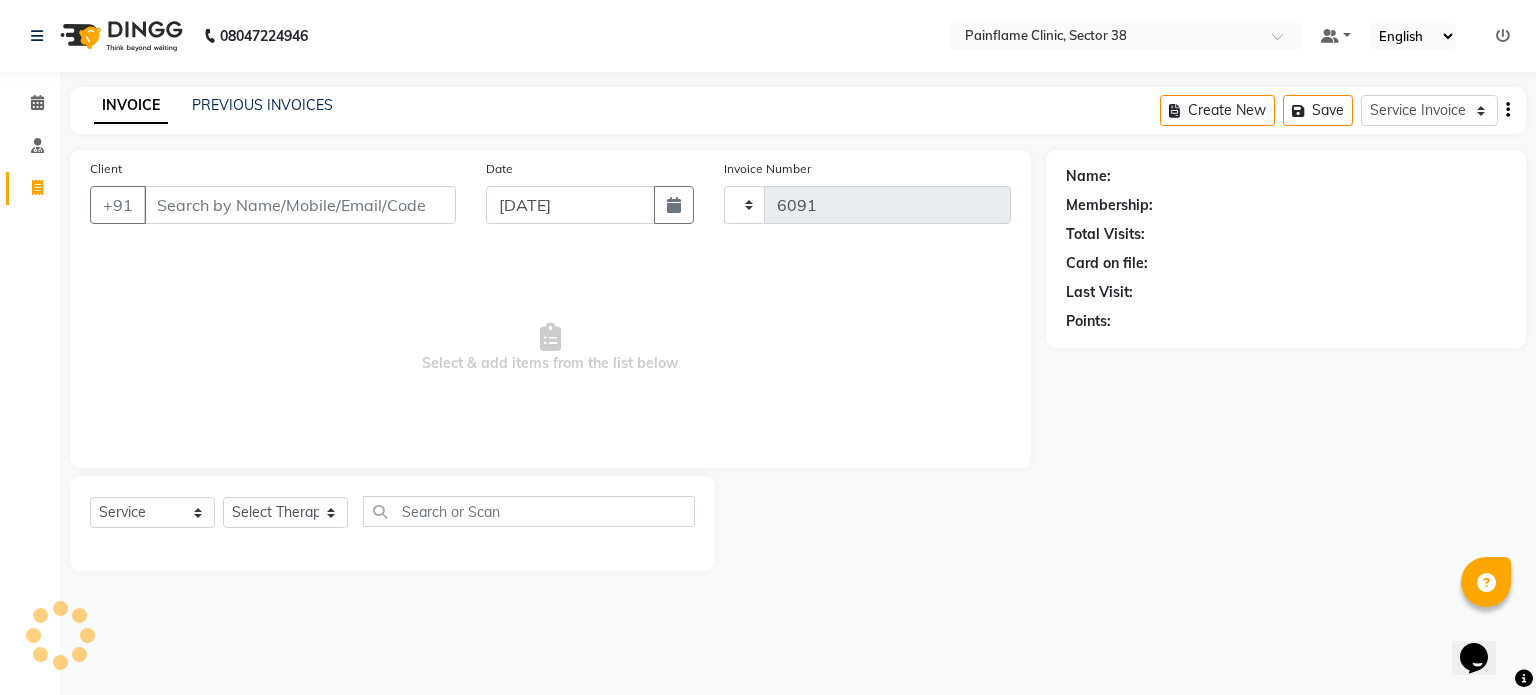 select on "3964" 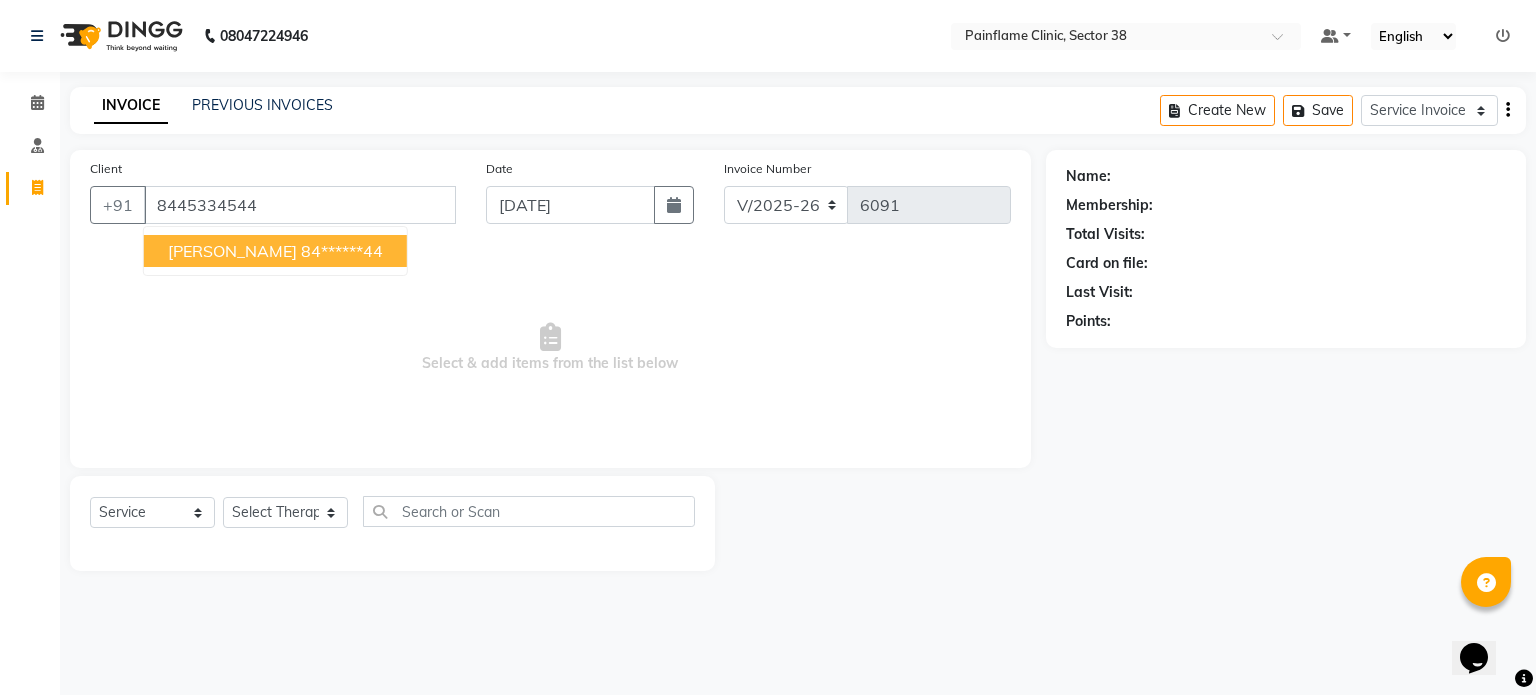 type on "8445334544" 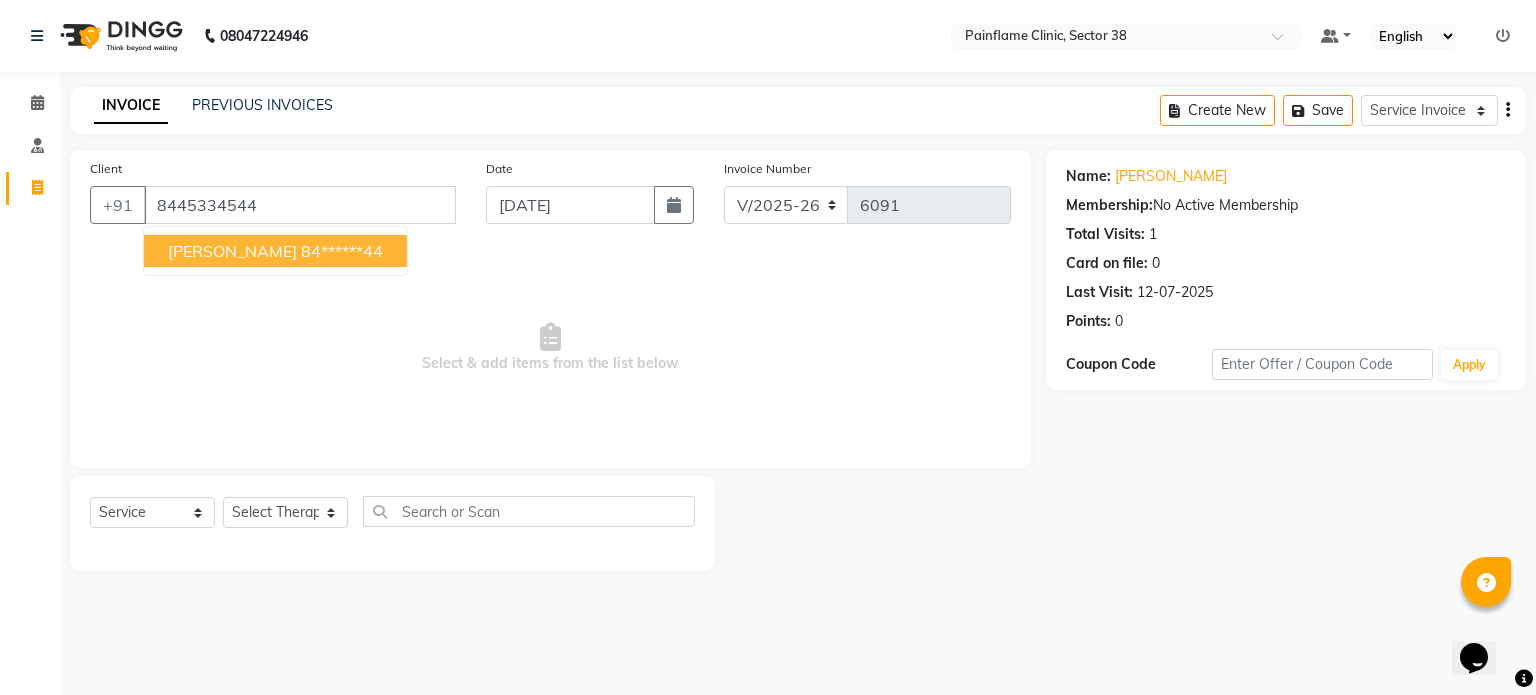 click on "Select & add items from the list below" at bounding box center [550, 348] 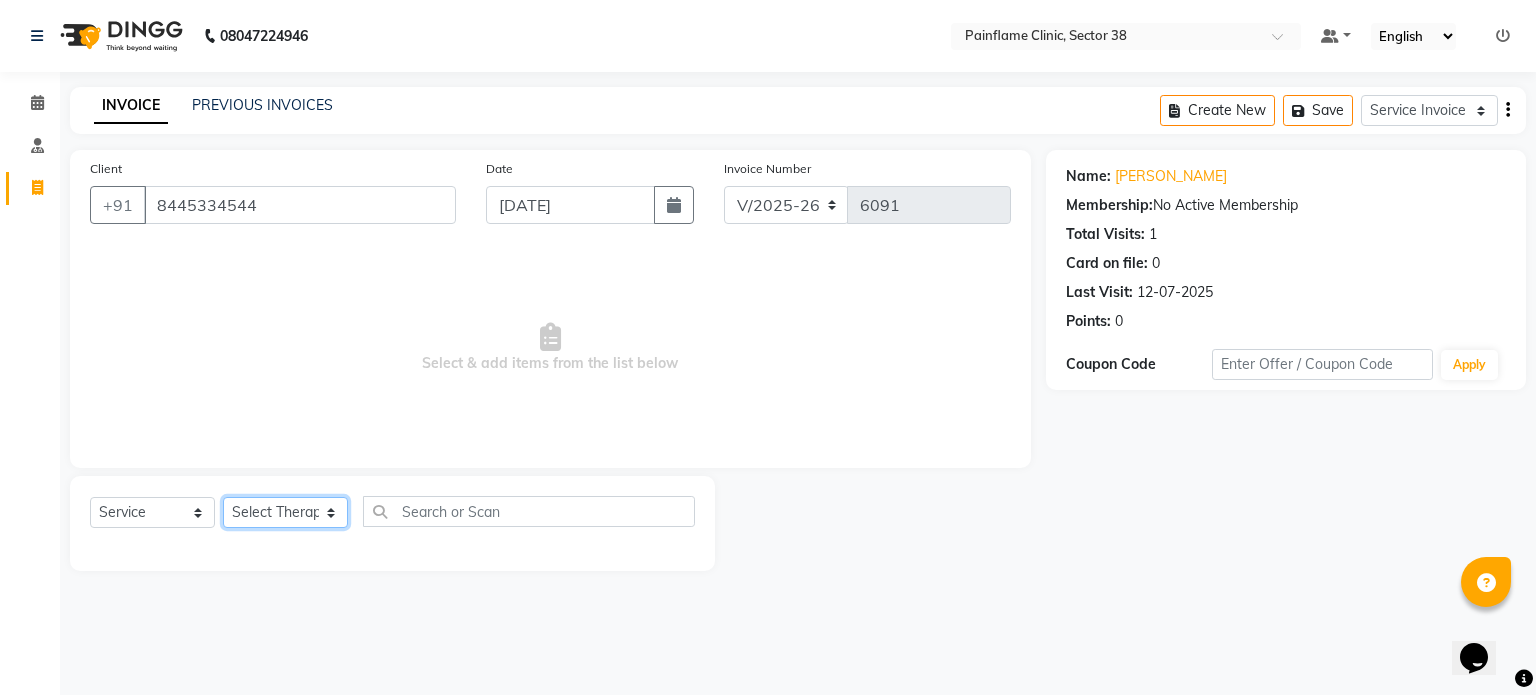 click on "Select Therapist [PERSON_NAME] Dr [PERSON_NAME] [PERSON_NAME] Dr [PERSON_NAME] Dr. Suraj [PERSON_NAME] [PERSON_NAME] [PERSON_NAME] [PERSON_NAME] Reception 1  Reception 2 Reception 3" 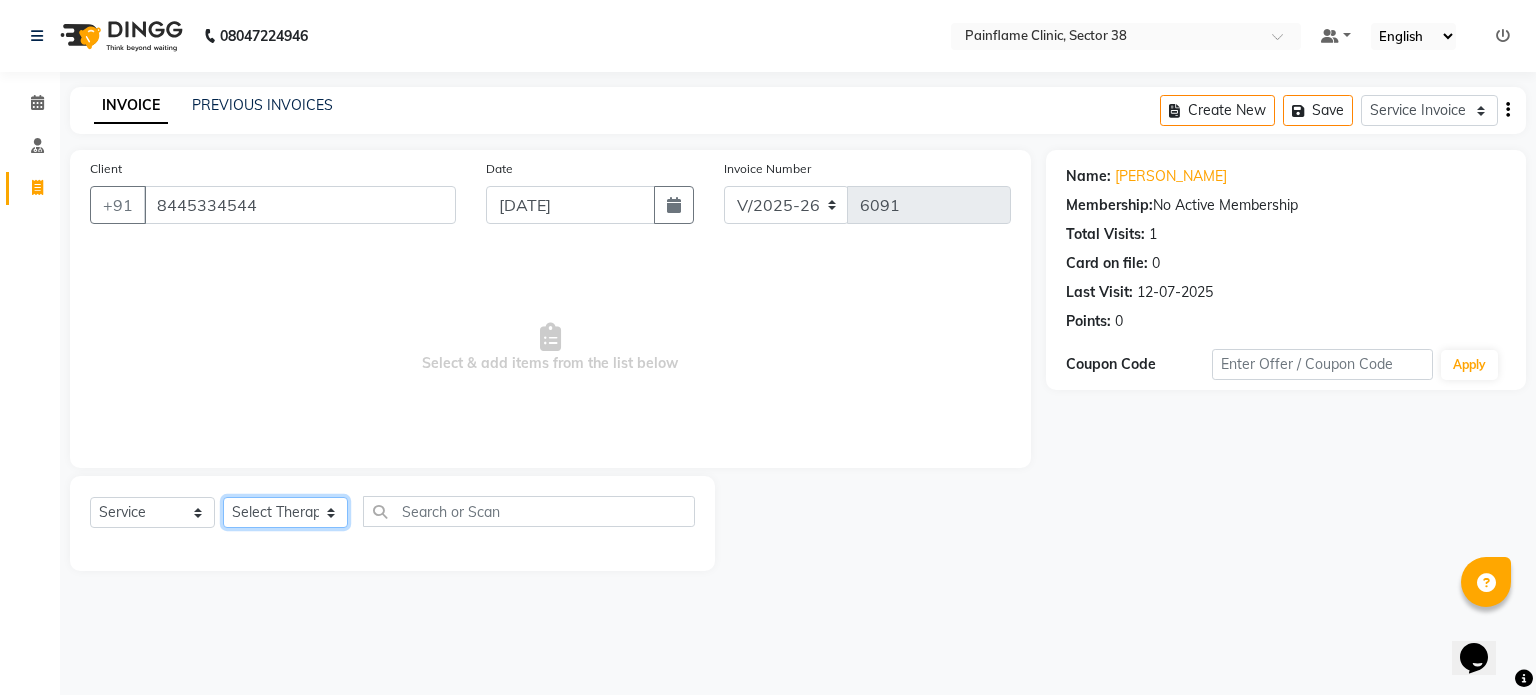 select on "20216" 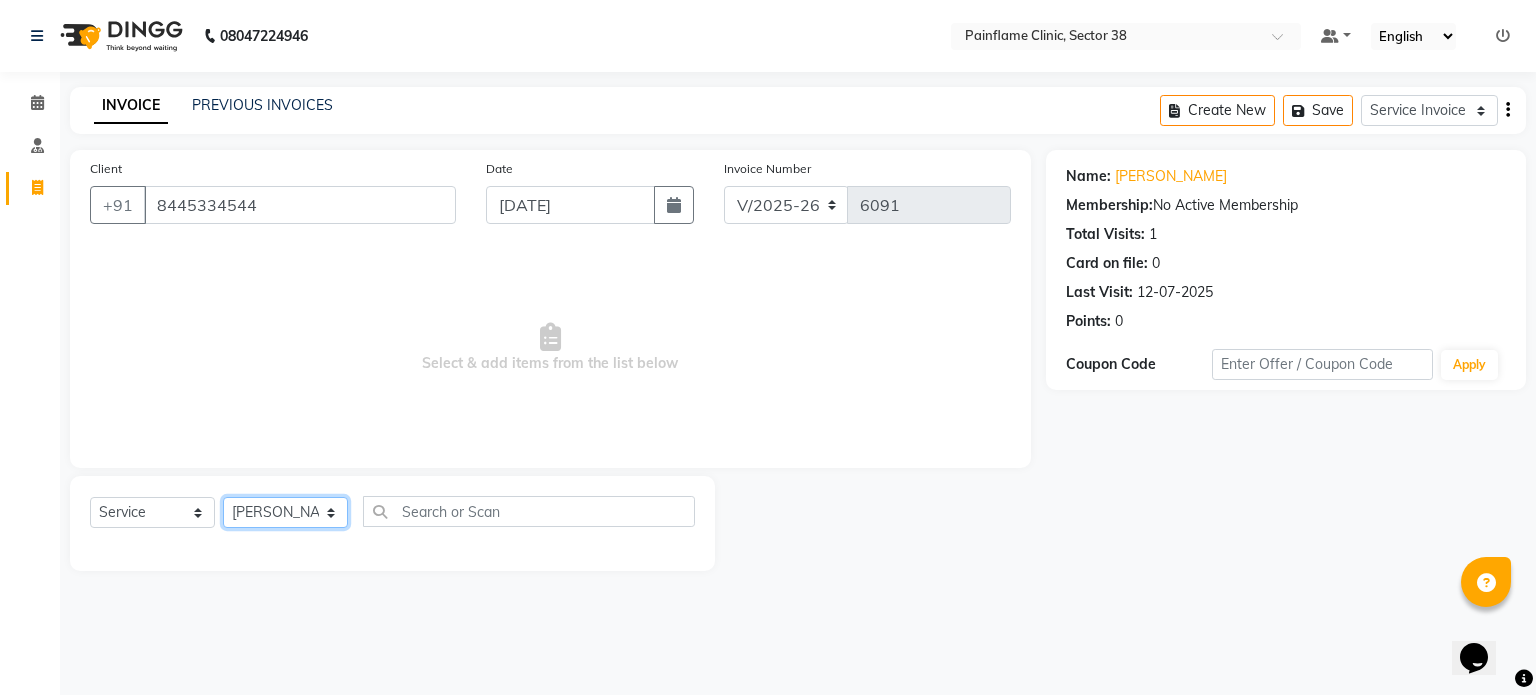 click on "Select Therapist [PERSON_NAME] Dr [PERSON_NAME] [PERSON_NAME] Dr [PERSON_NAME] Dr. Suraj [PERSON_NAME] [PERSON_NAME] [PERSON_NAME] [PERSON_NAME] Reception 1  Reception 2 Reception 3" 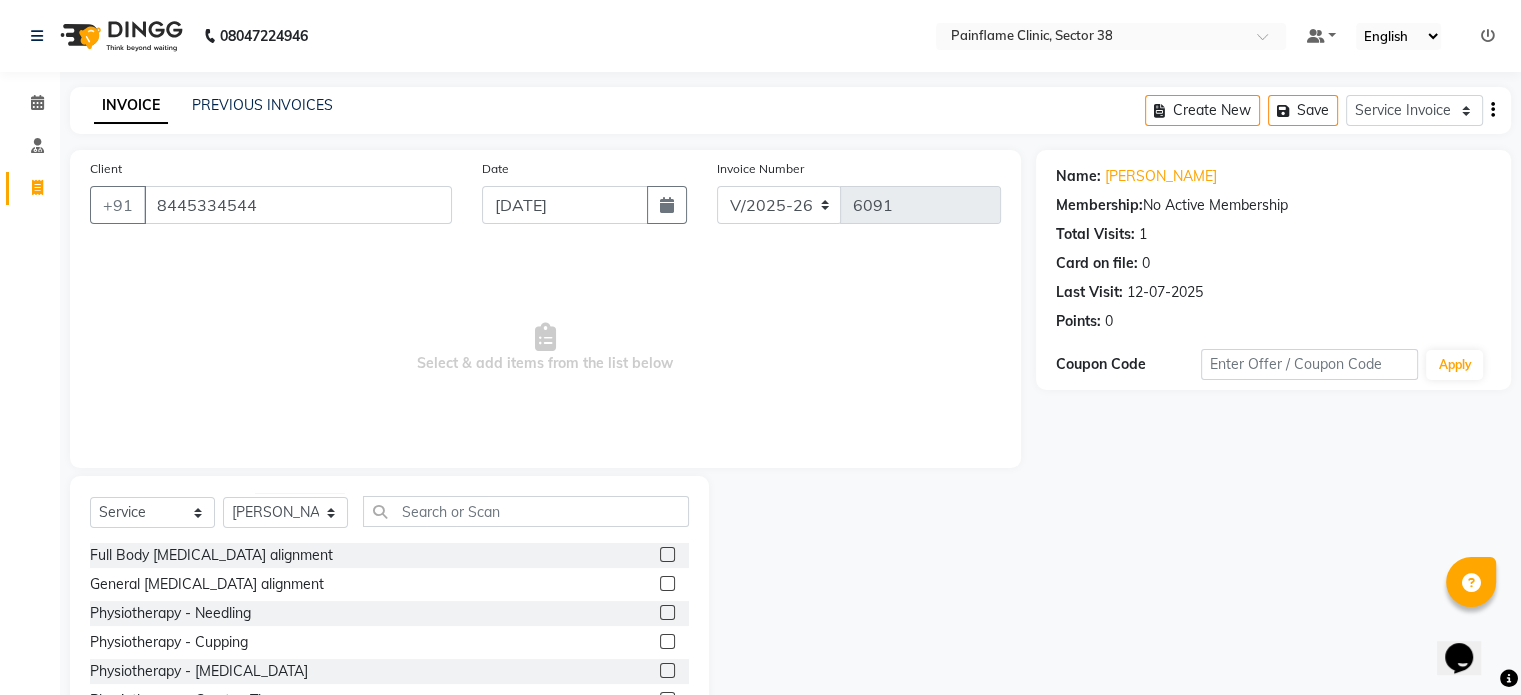 click 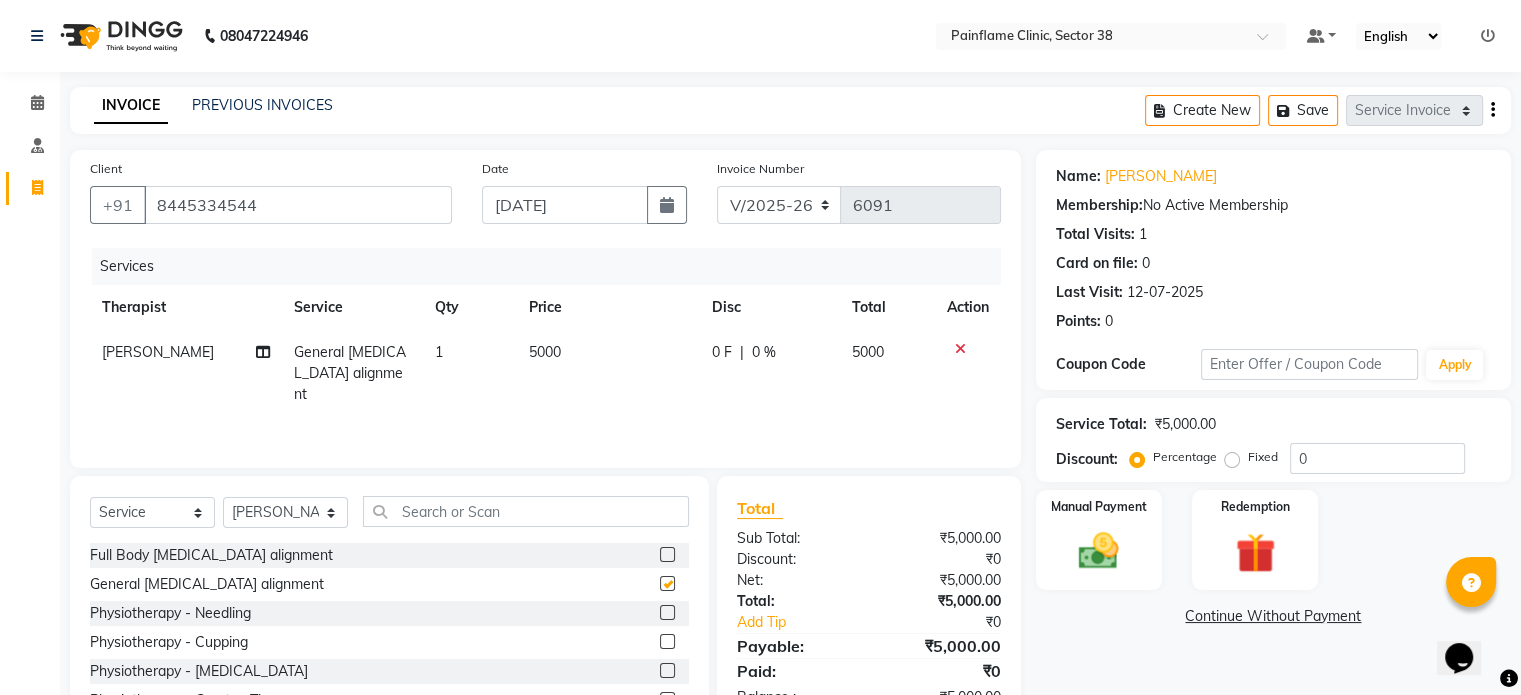 click 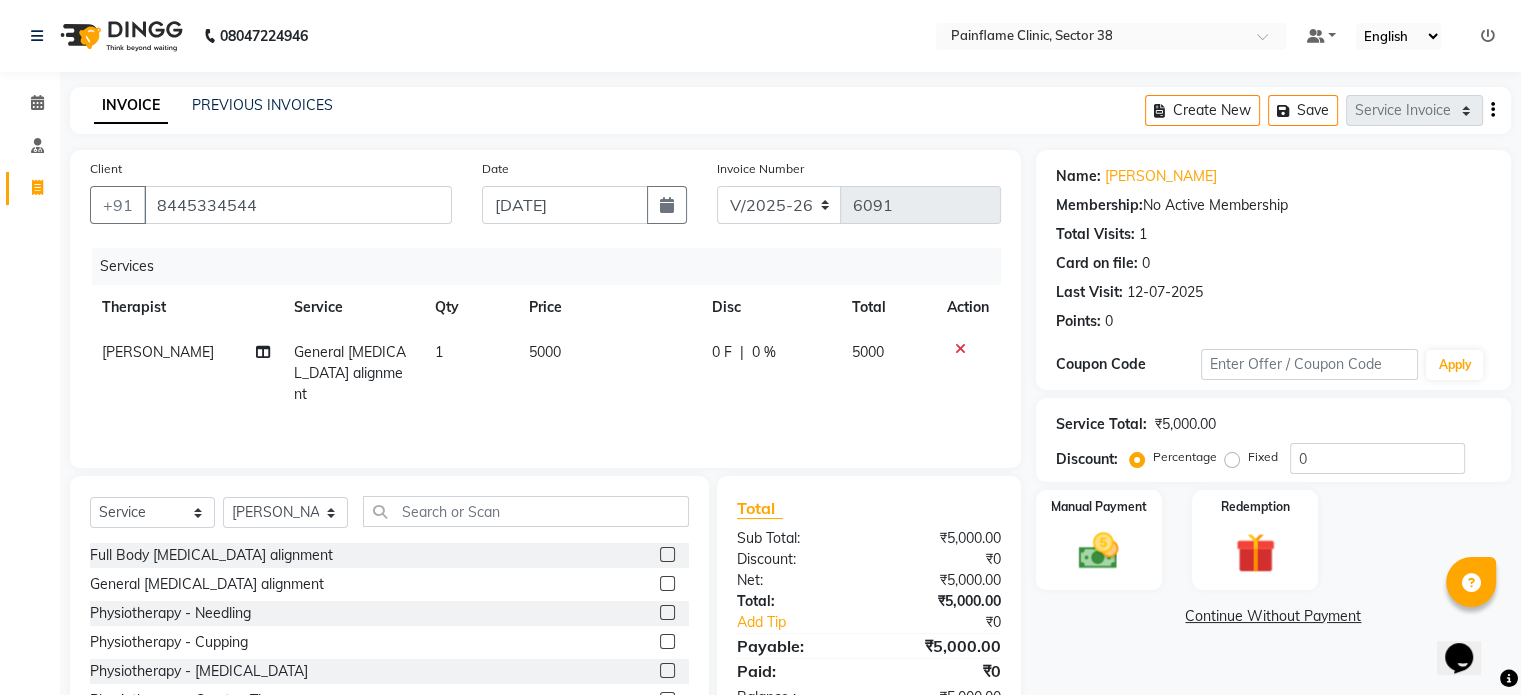 click on "5000" 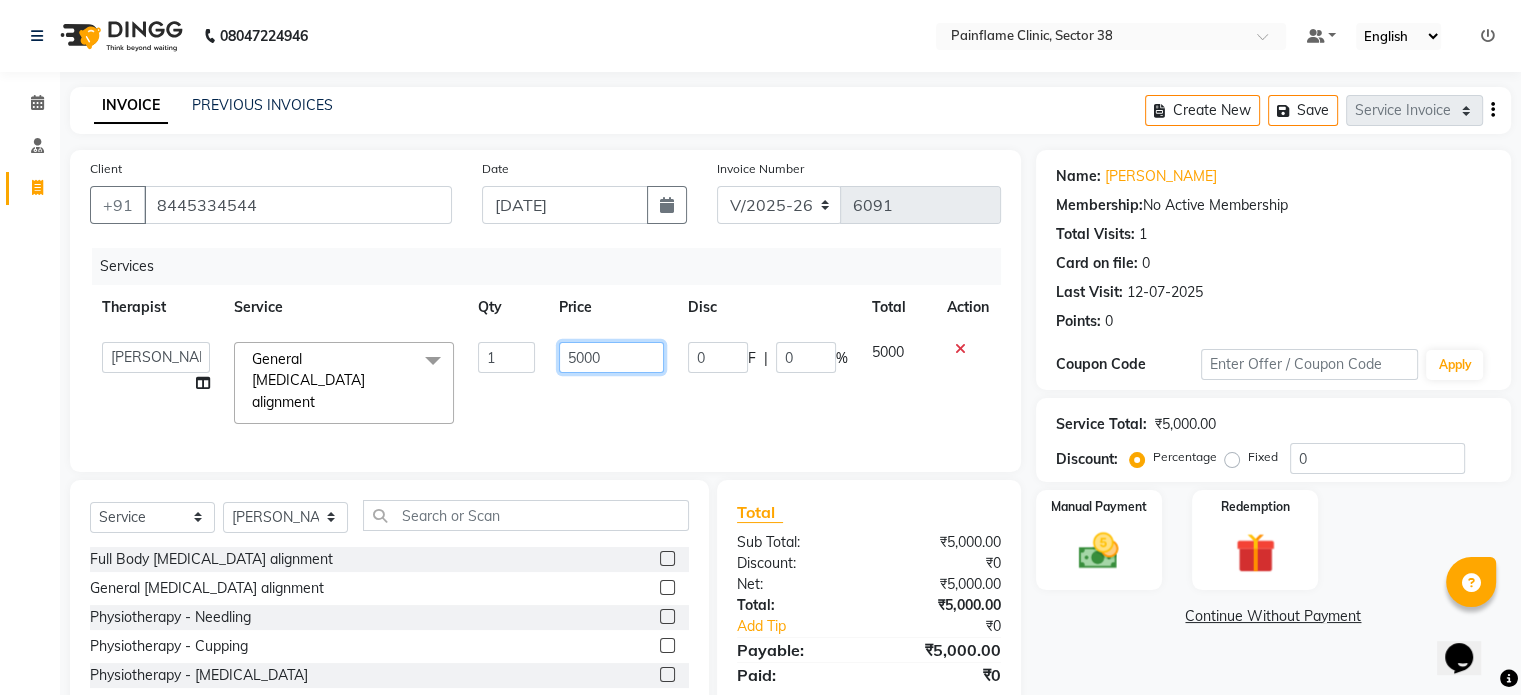 click on "5000" 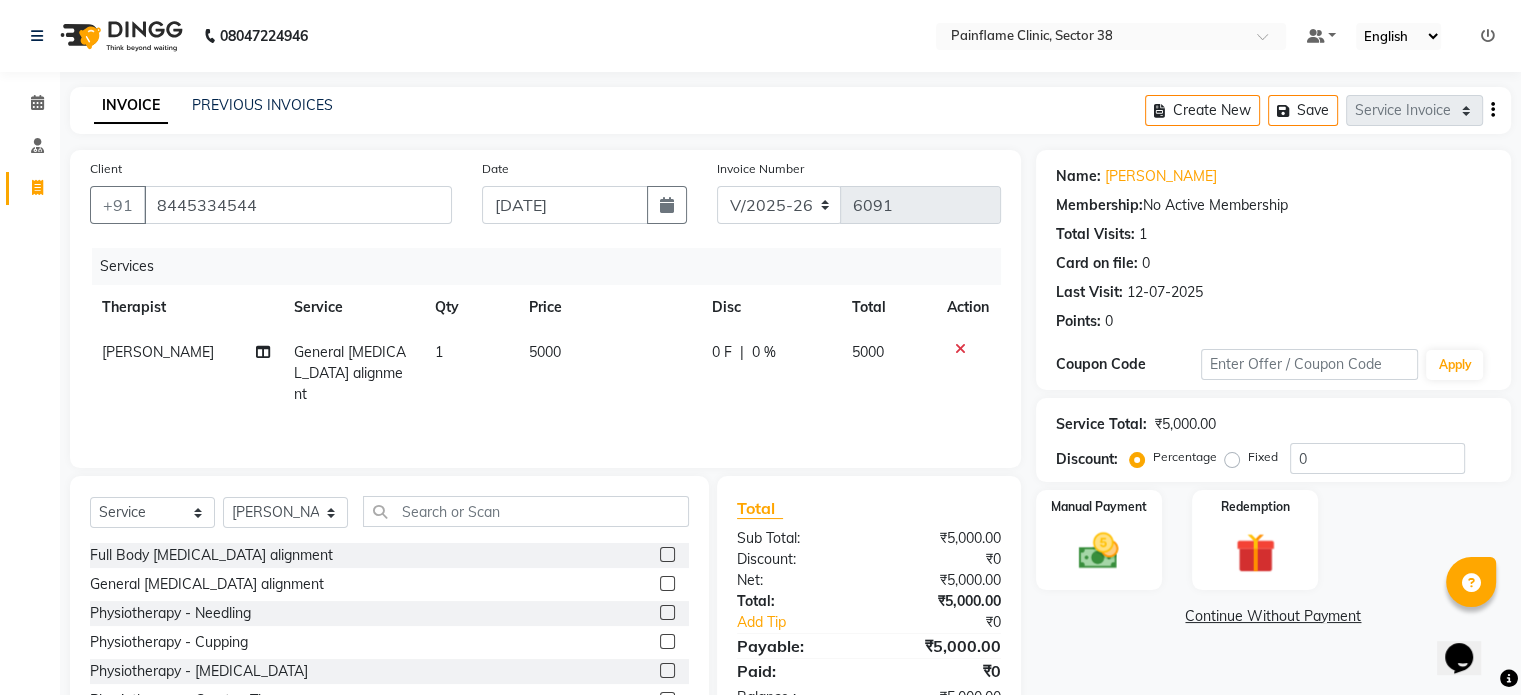click on "General [MEDICAL_DATA] alignment" 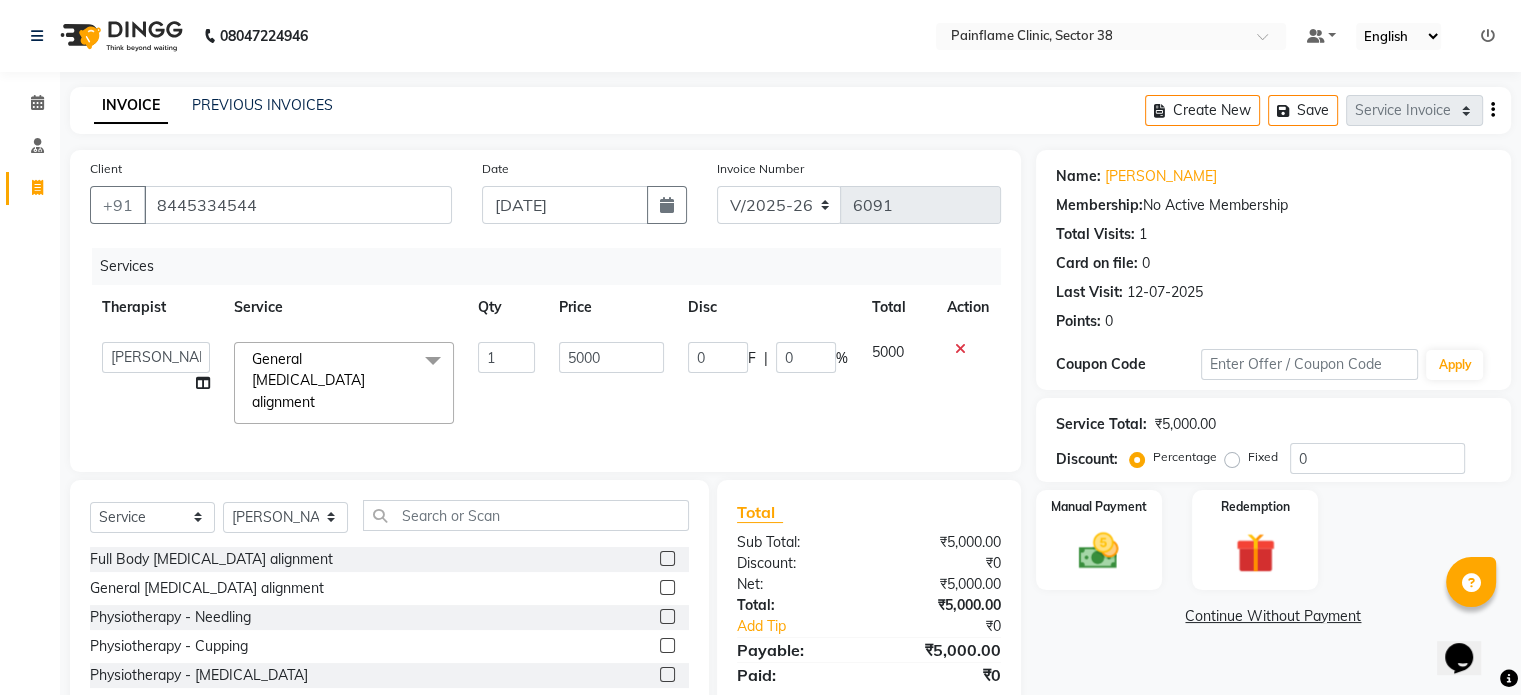click on "General [MEDICAL_DATA] alignment" 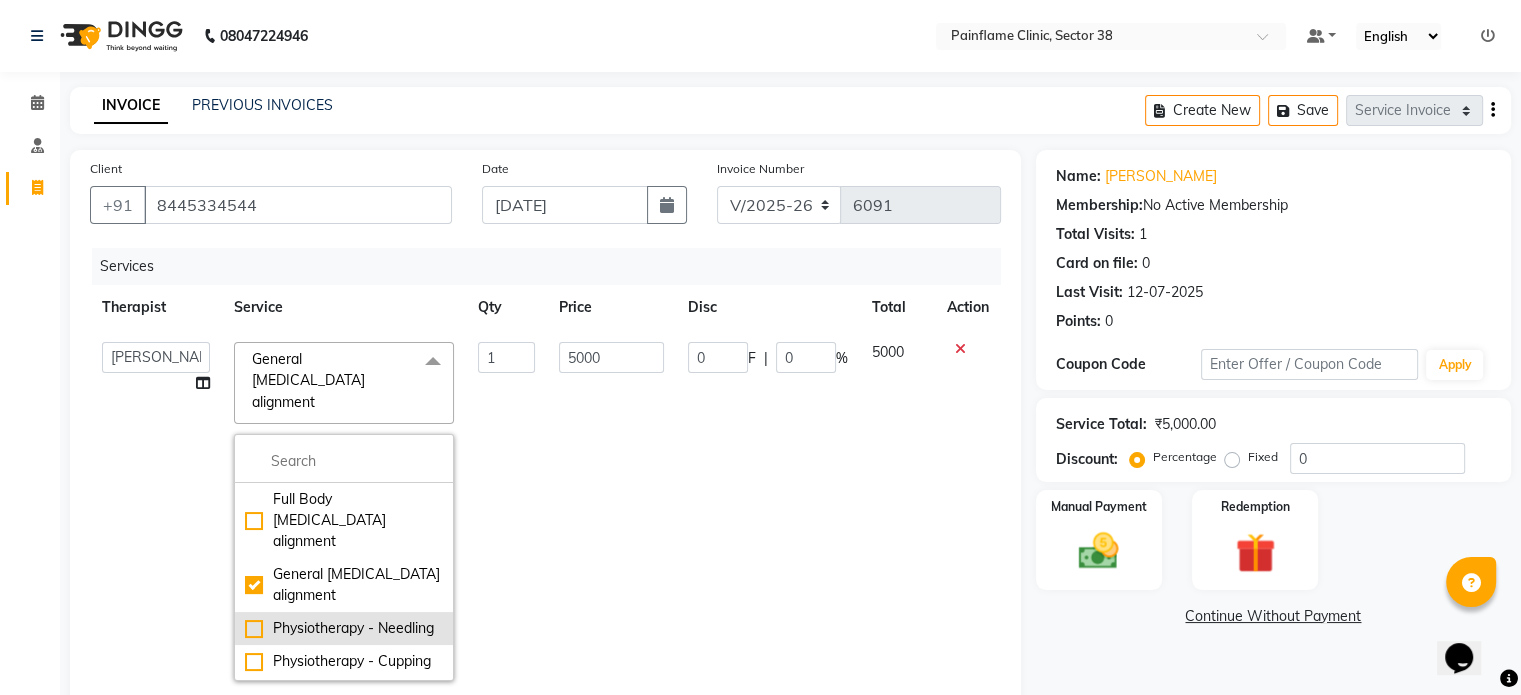 scroll, scrollTop: 376, scrollLeft: 0, axis: vertical 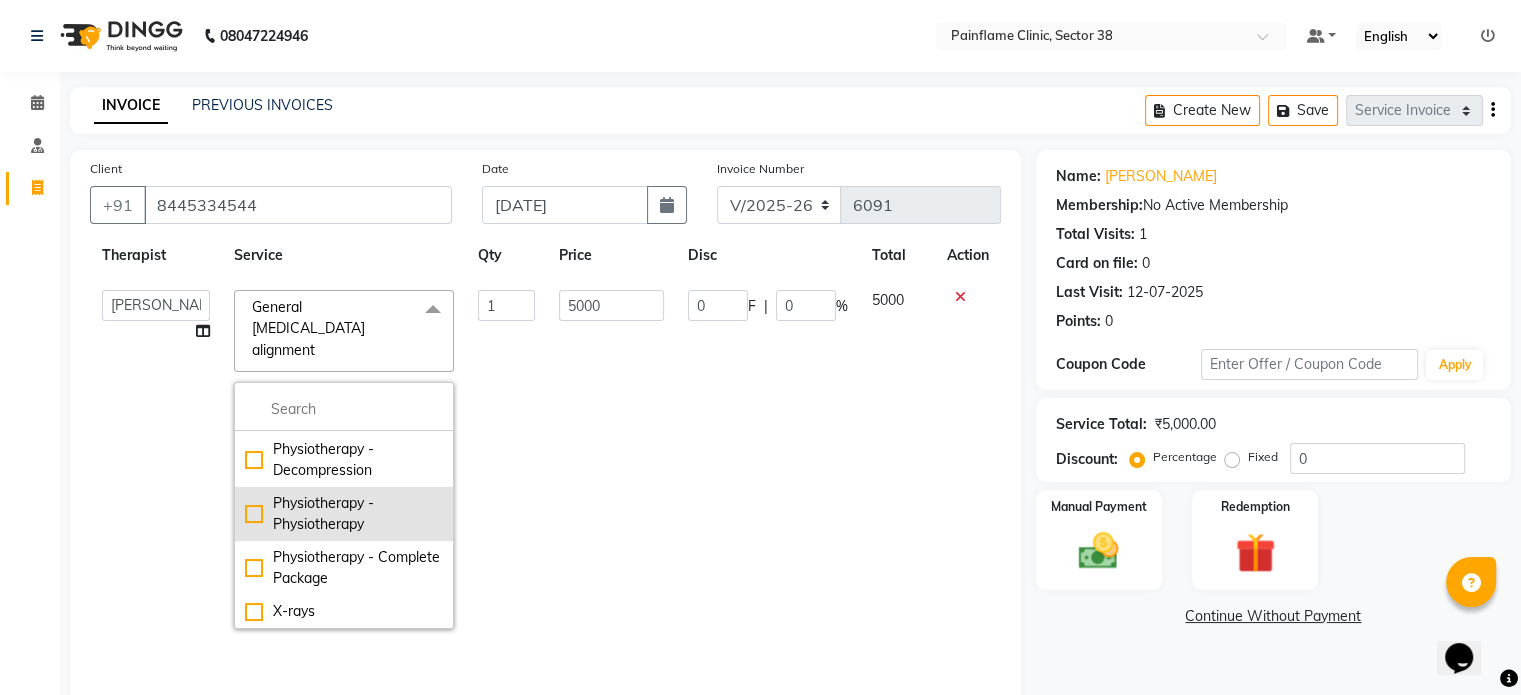 click on "Physiotherapy - Physiotherapy" 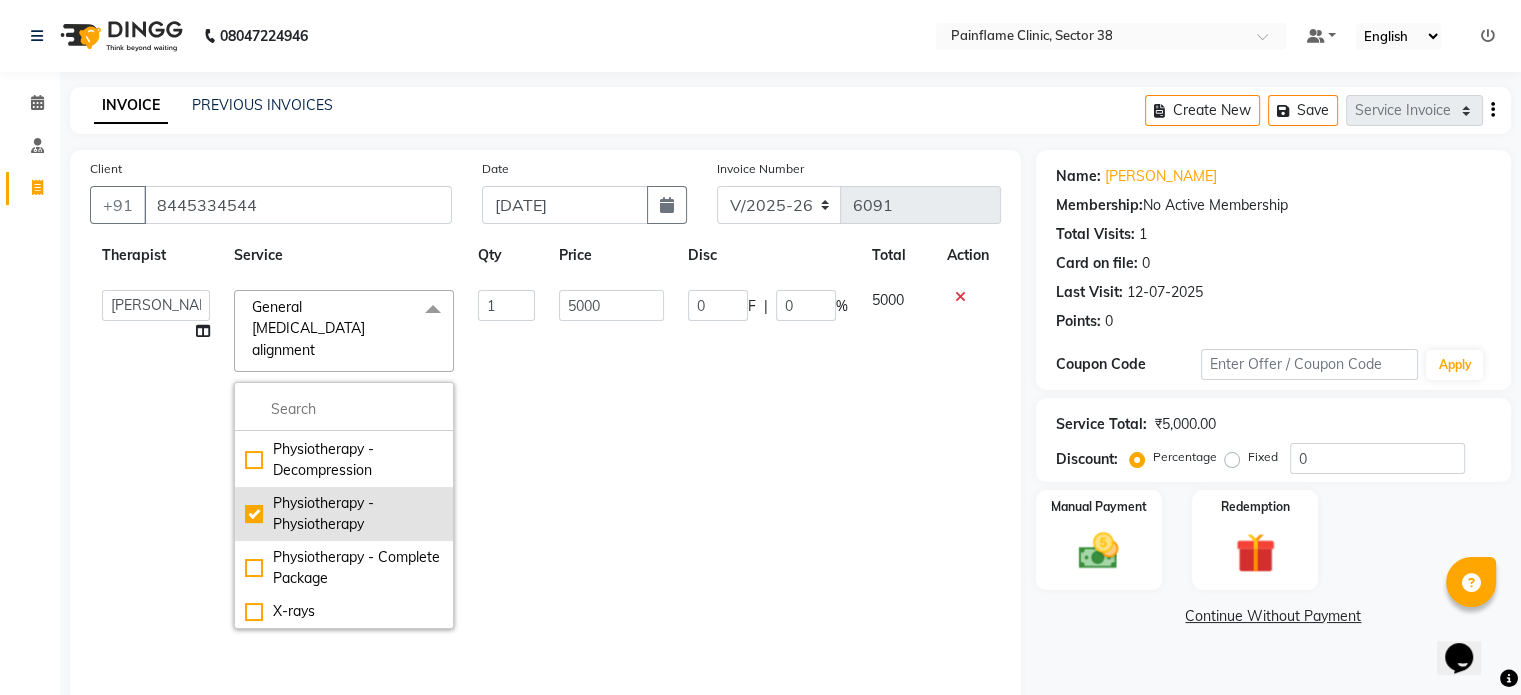 checkbox on "false" 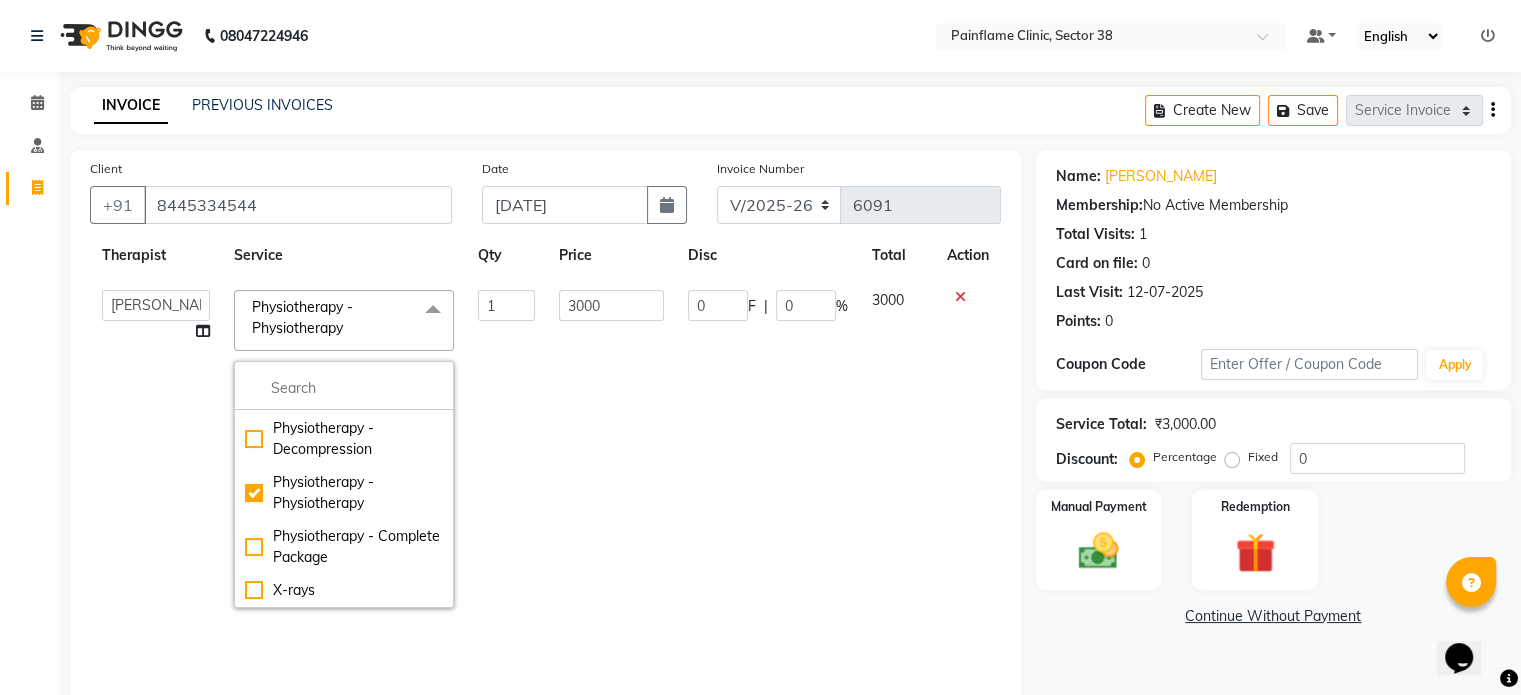 click on "3000" 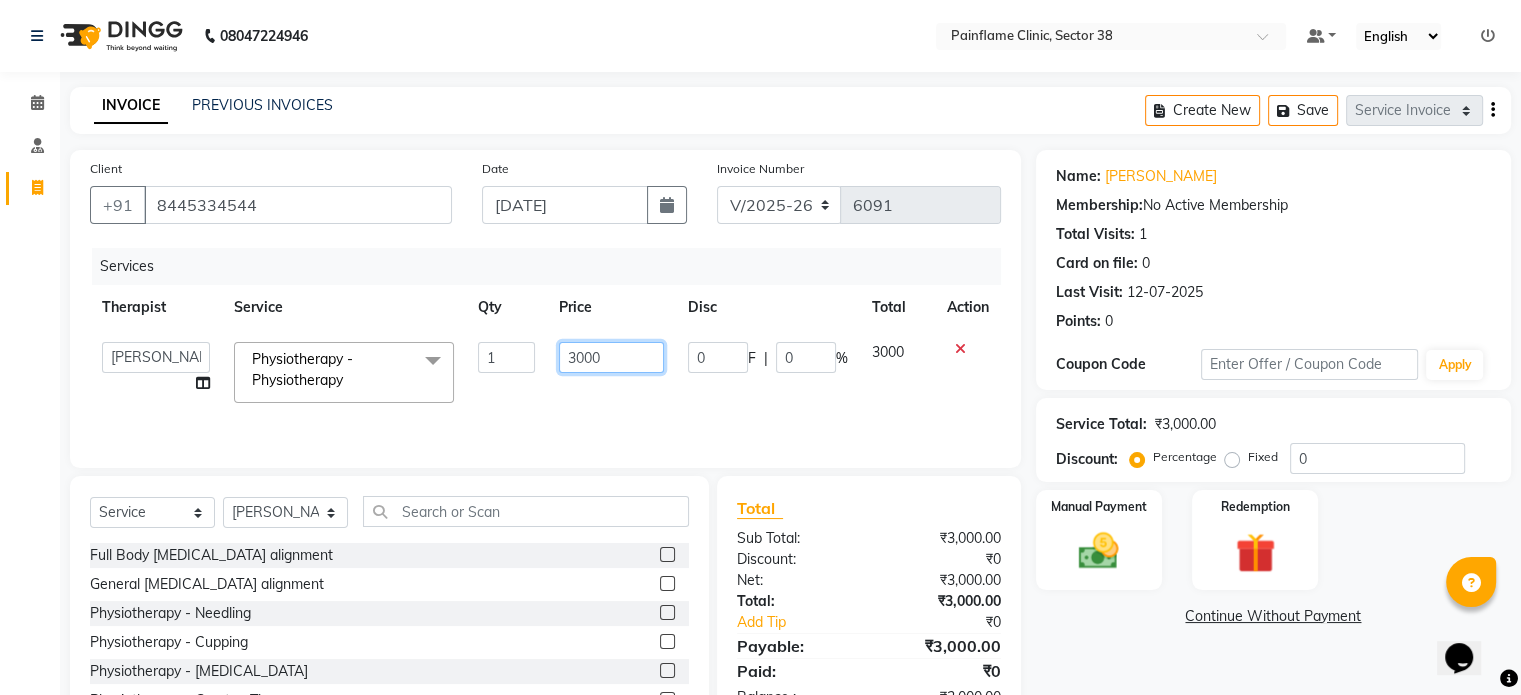 click on "3000" 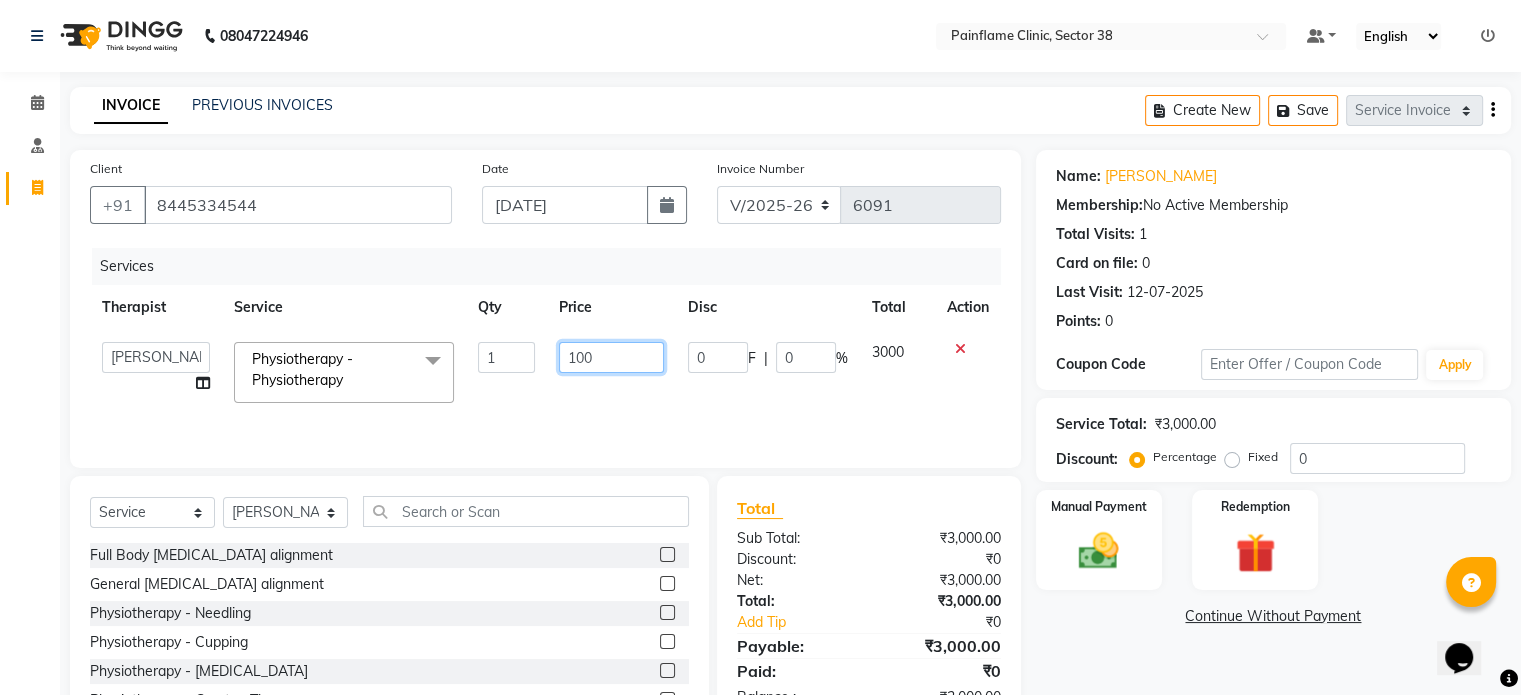 type on "1000" 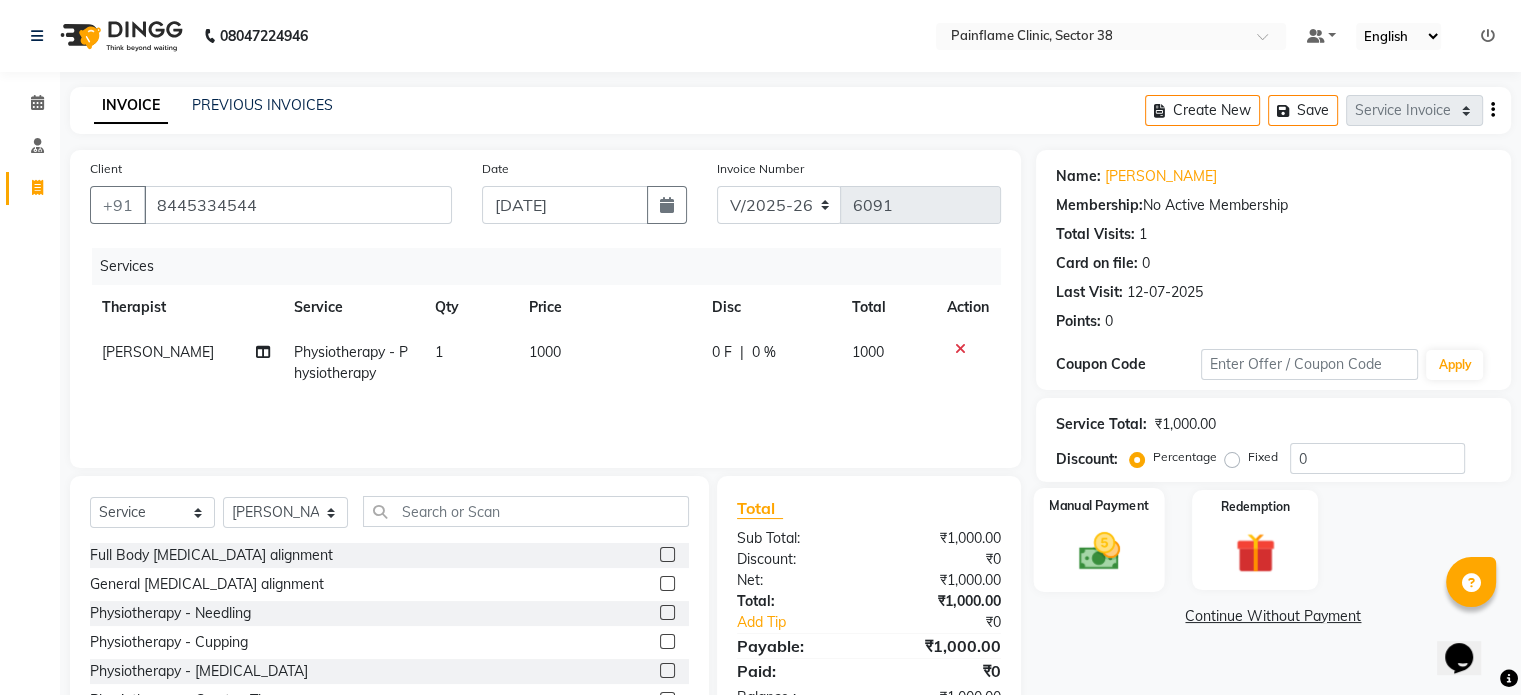 click on "Manual Payment" 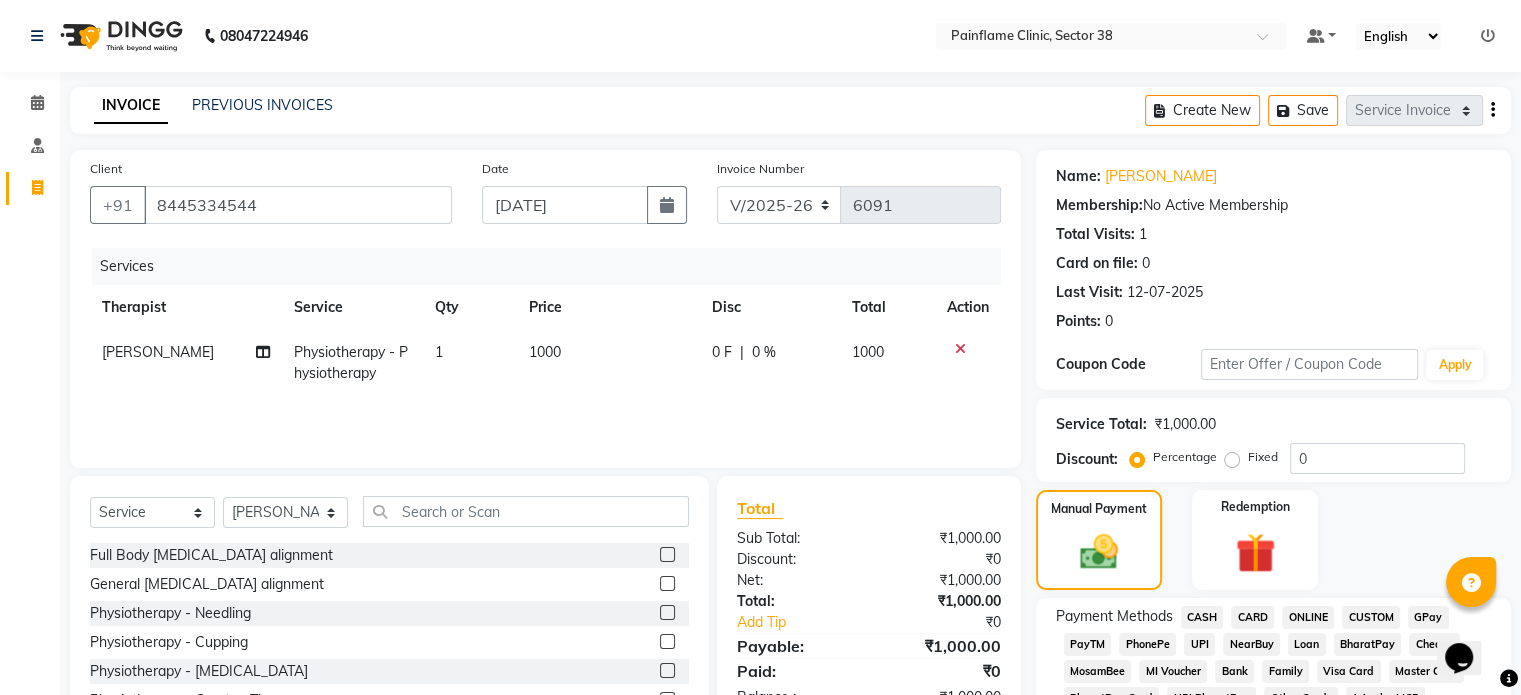 click on "UPI" 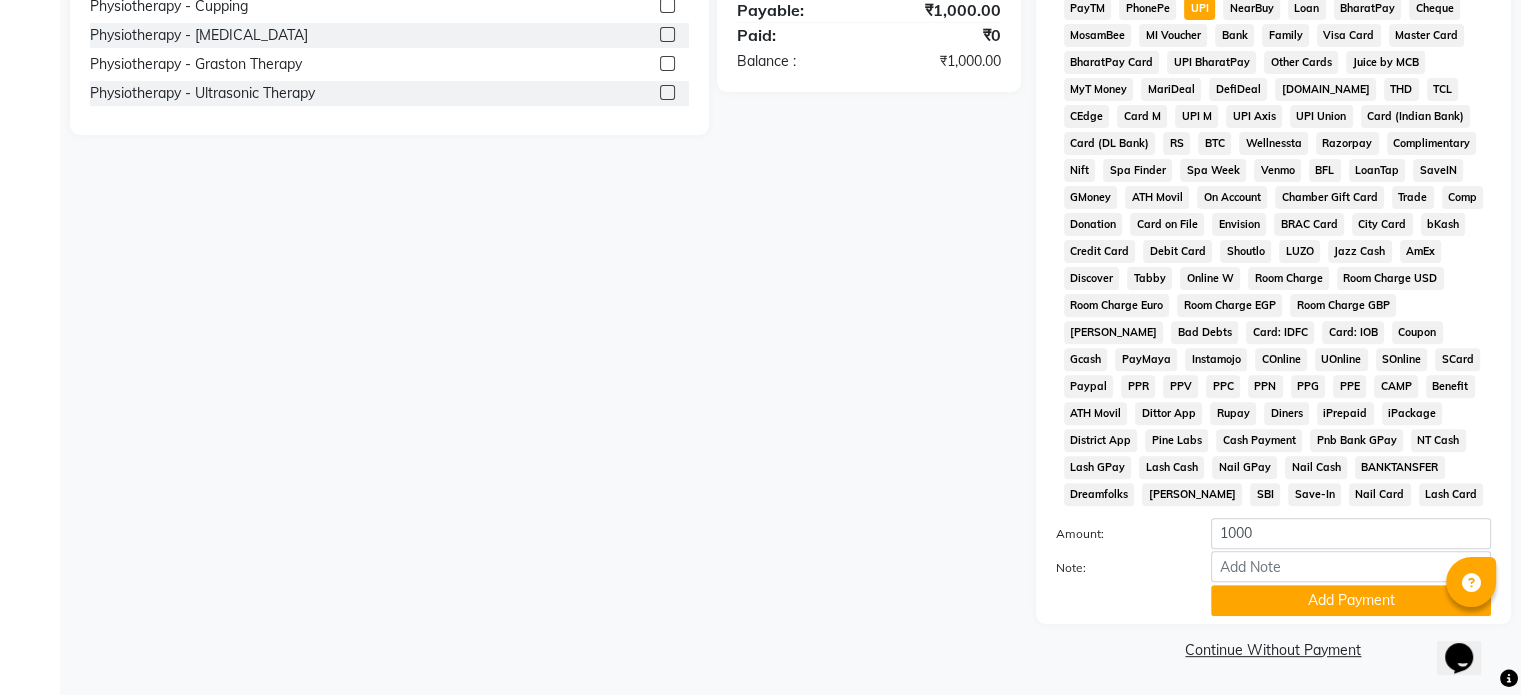 scroll, scrollTop: 652, scrollLeft: 0, axis: vertical 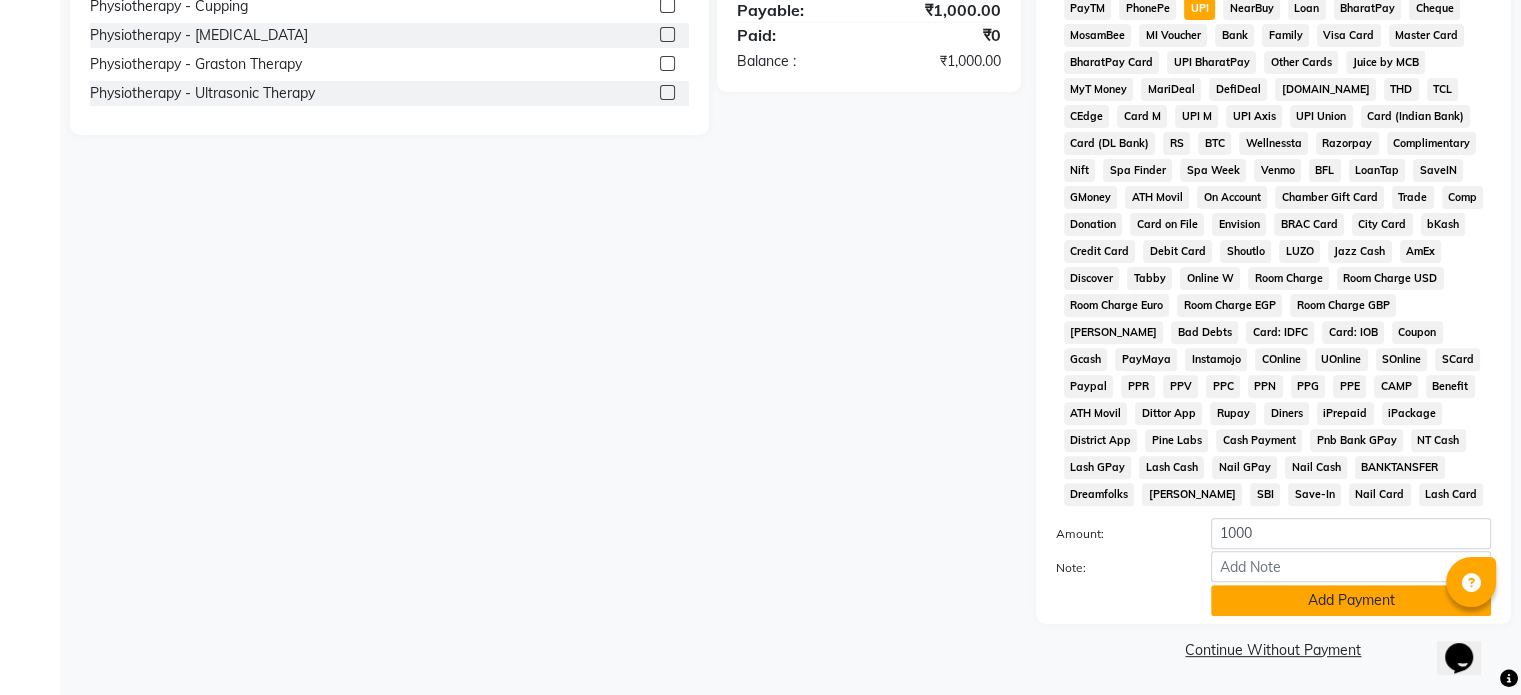 click on "Add Payment" 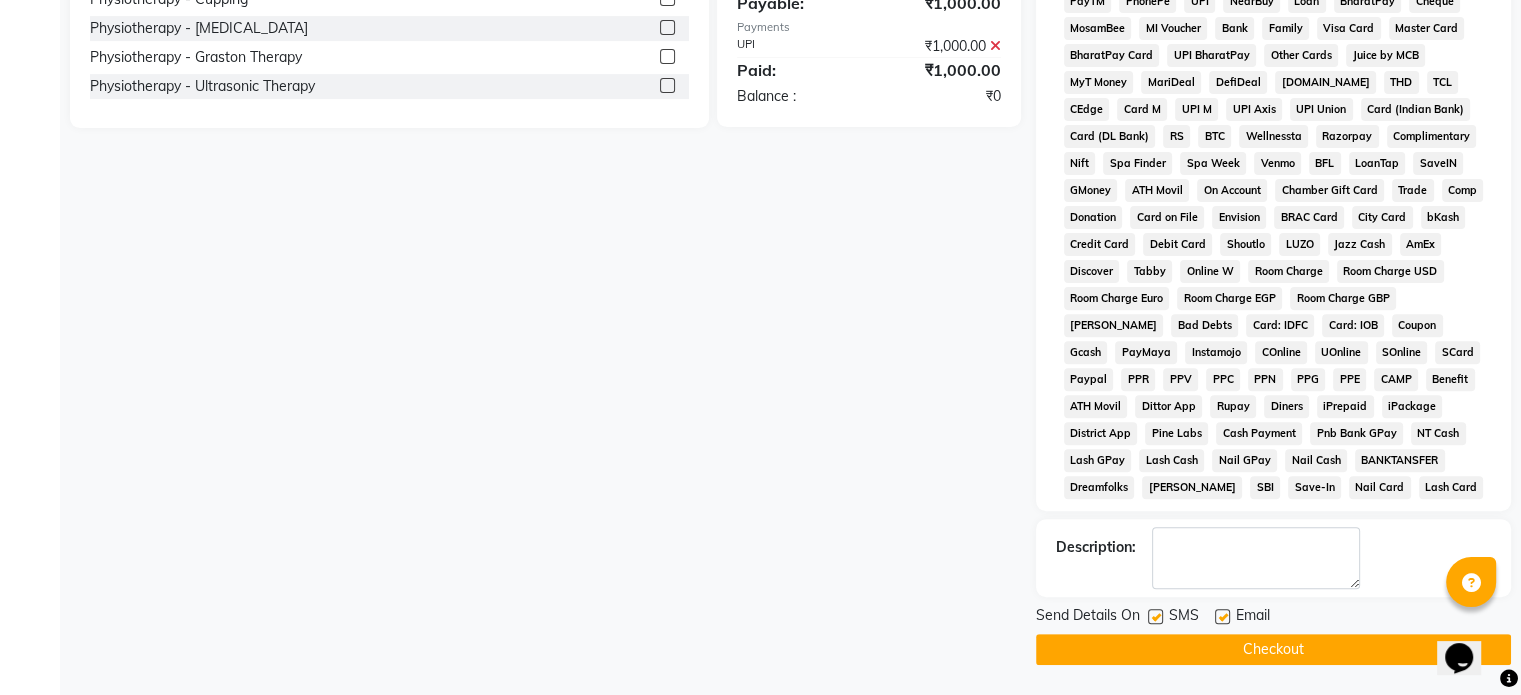 click 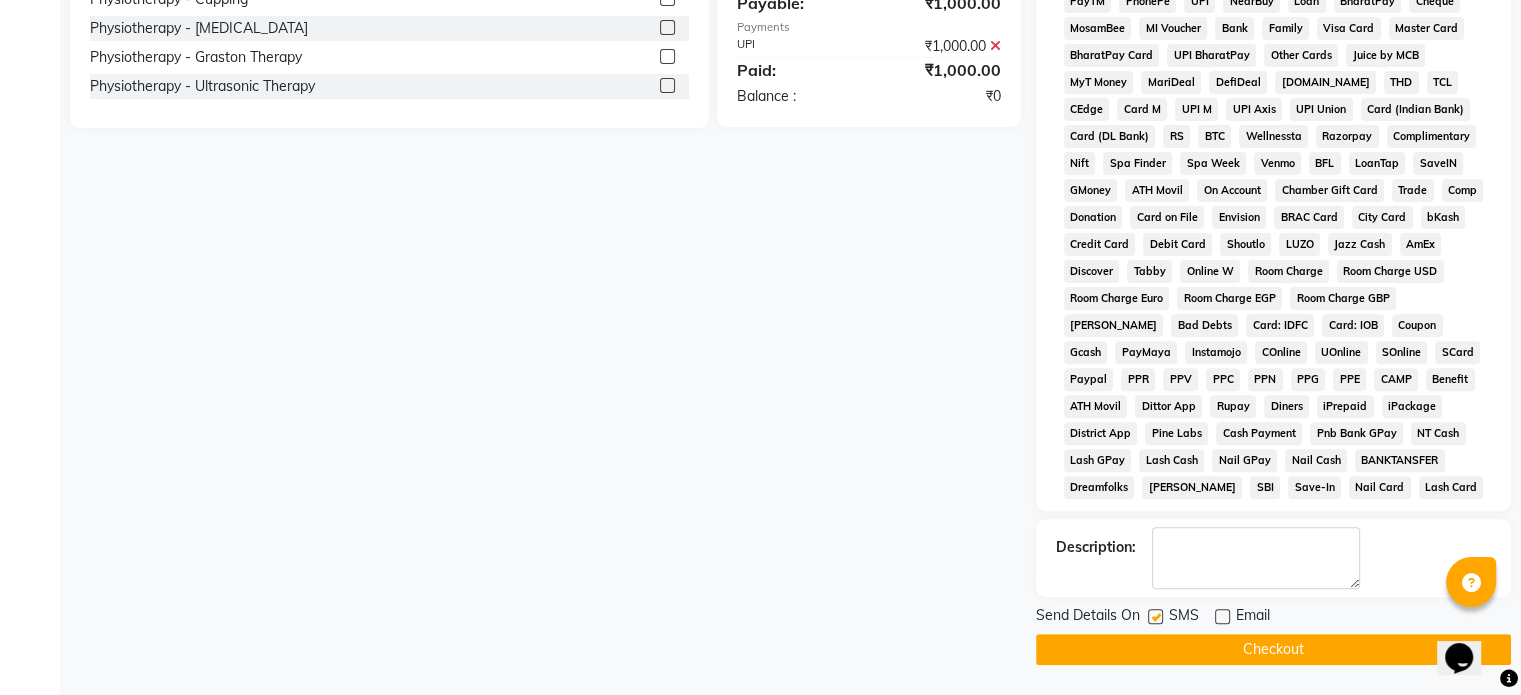 click 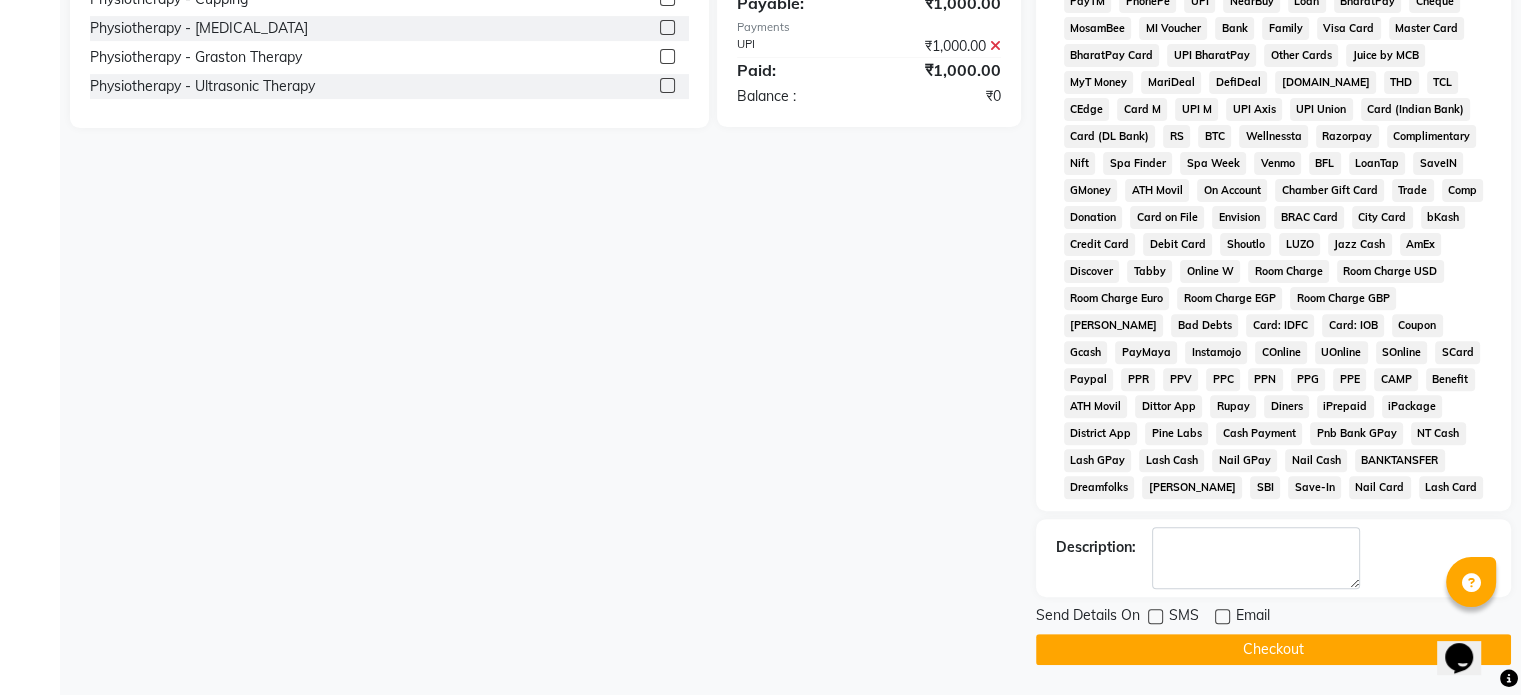 click on "Checkout" 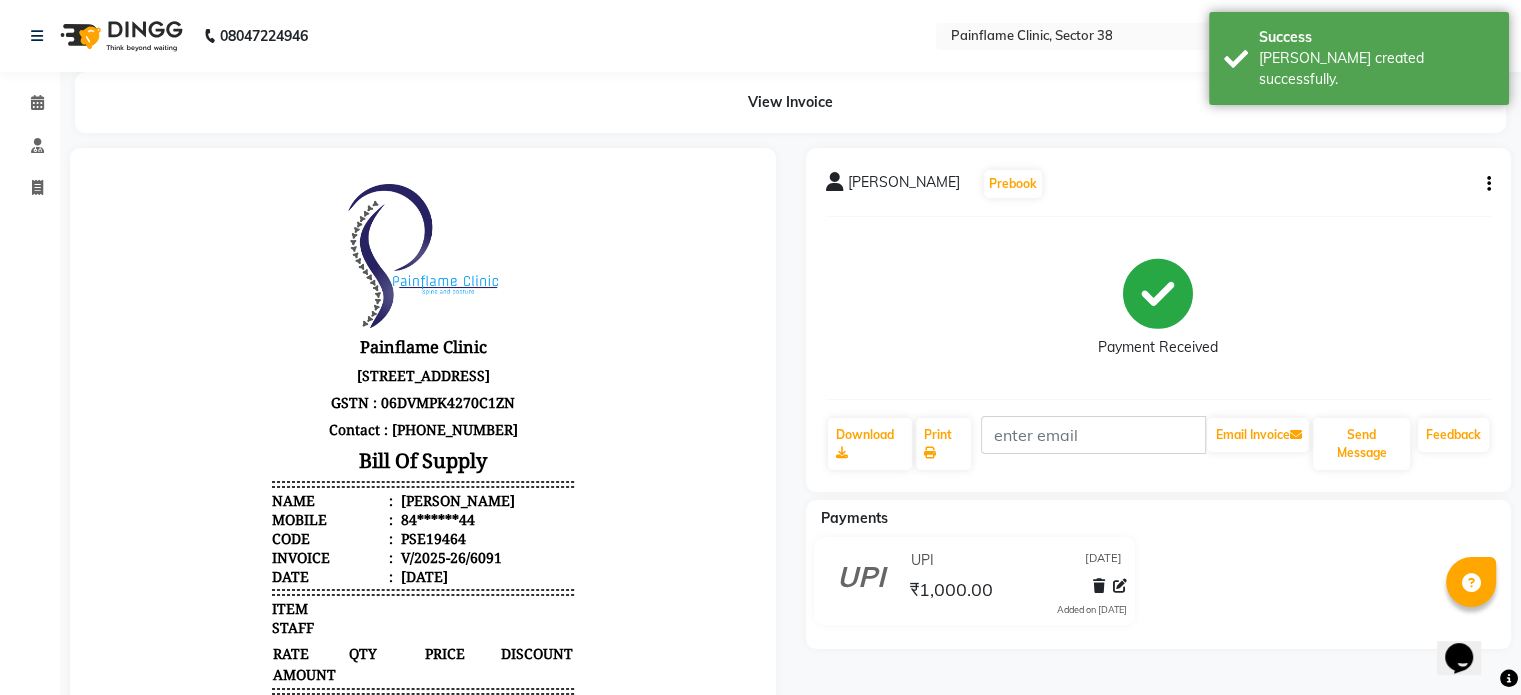 scroll, scrollTop: 0, scrollLeft: 0, axis: both 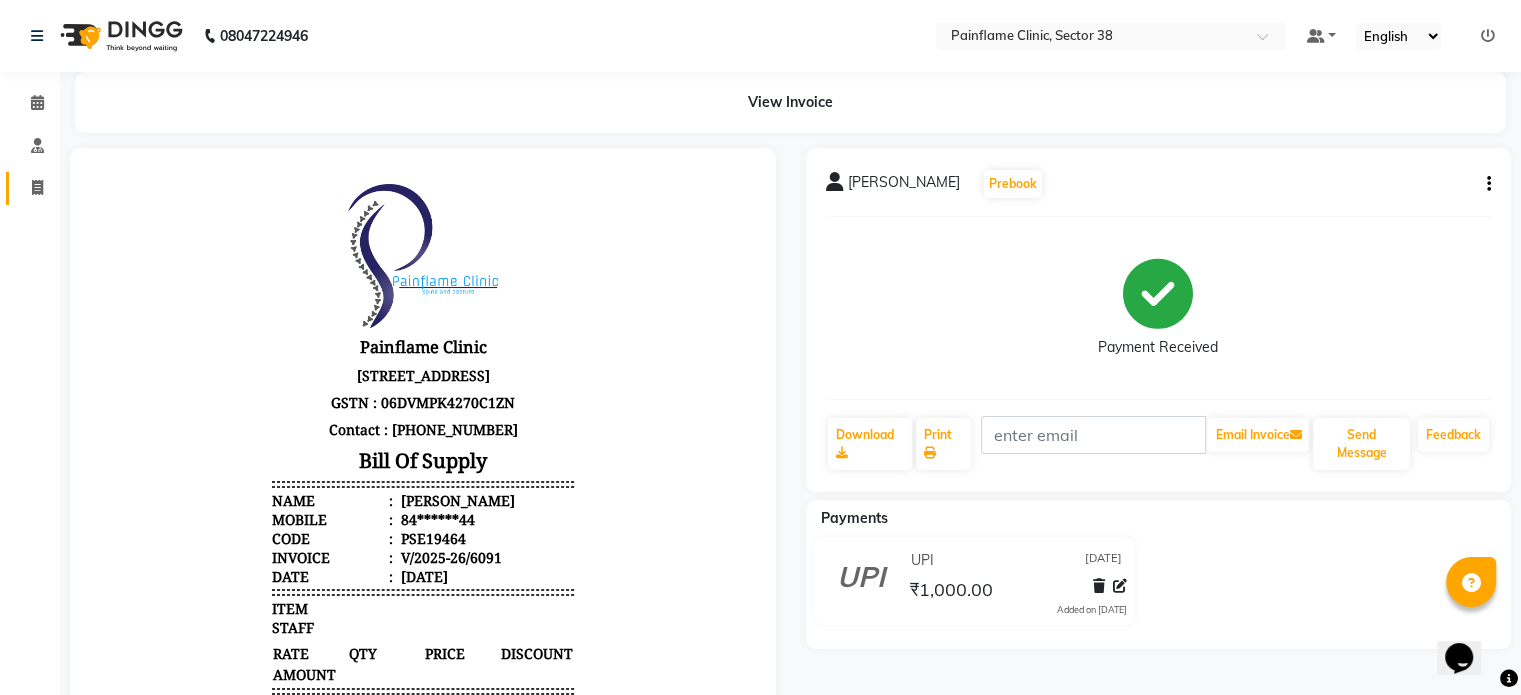click on "Invoice" 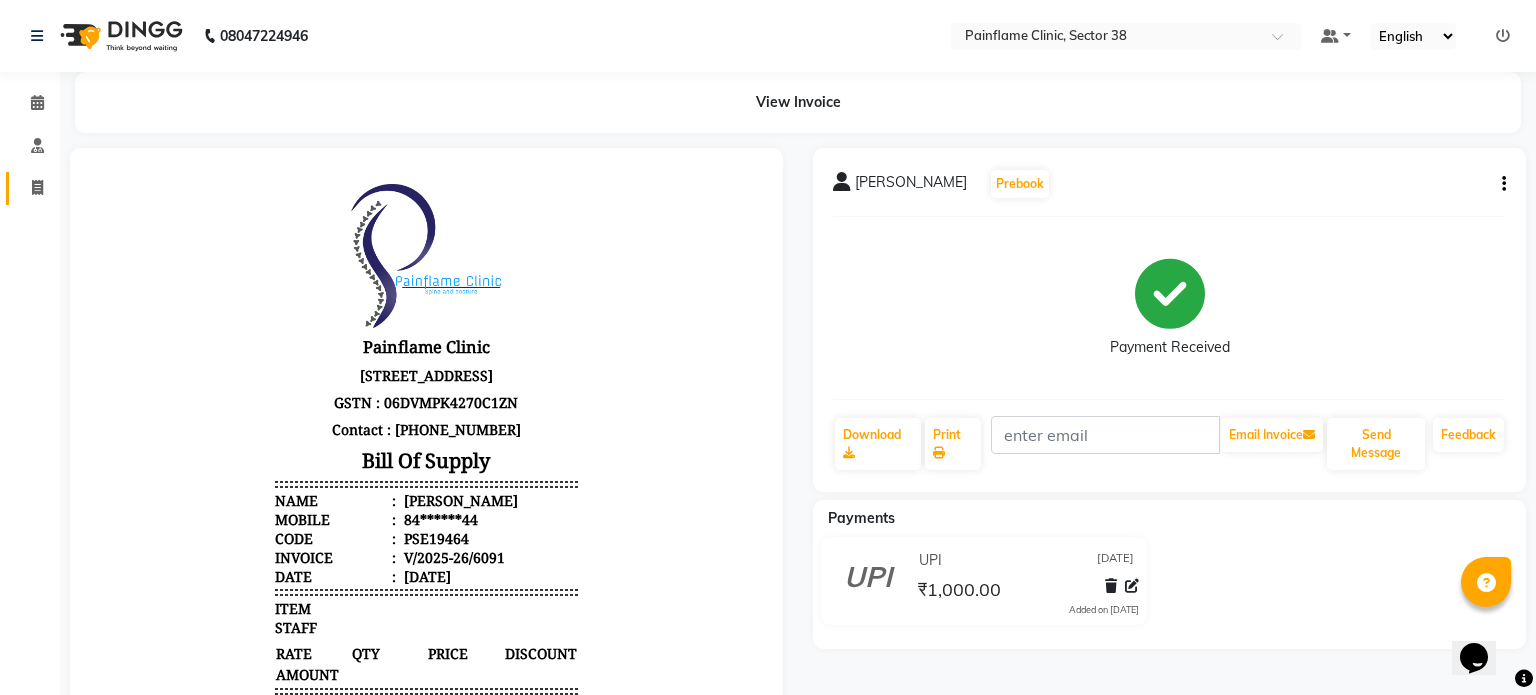select on "3964" 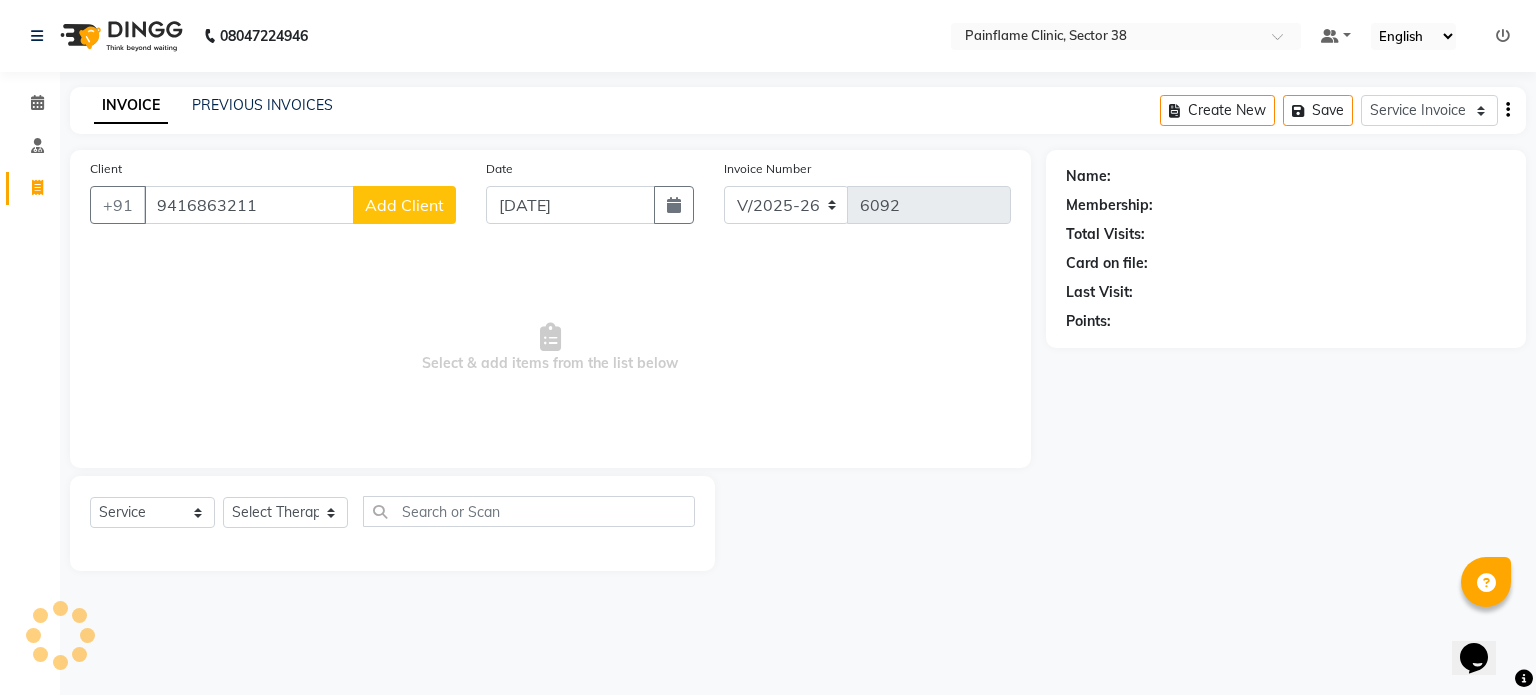 type on "9416863211" 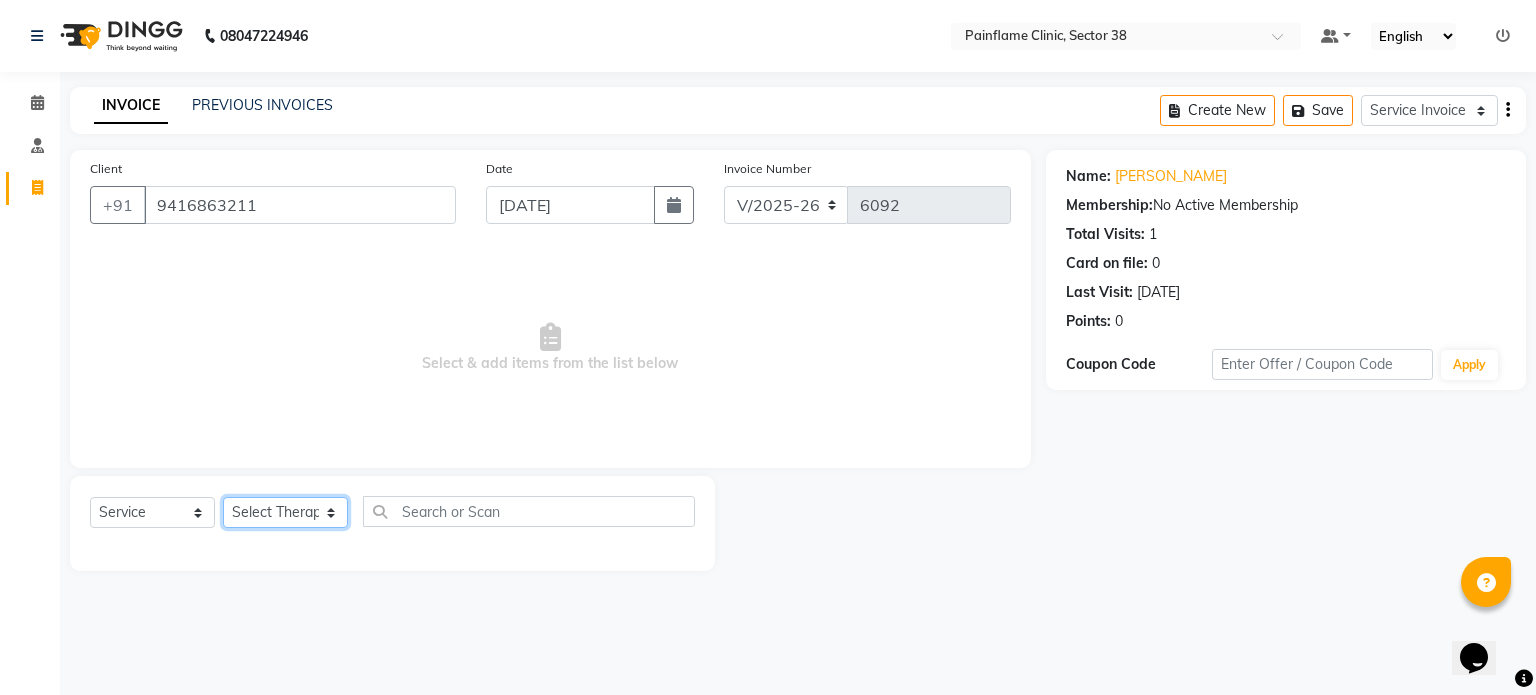 click on "Select Therapist [PERSON_NAME] Dr [PERSON_NAME] [PERSON_NAME] Dr [PERSON_NAME] Dr. Suraj [PERSON_NAME] [PERSON_NAME] [PERSON_NAME] [PERSON_NAME] Reception 1  Reception 2 Reception 3" 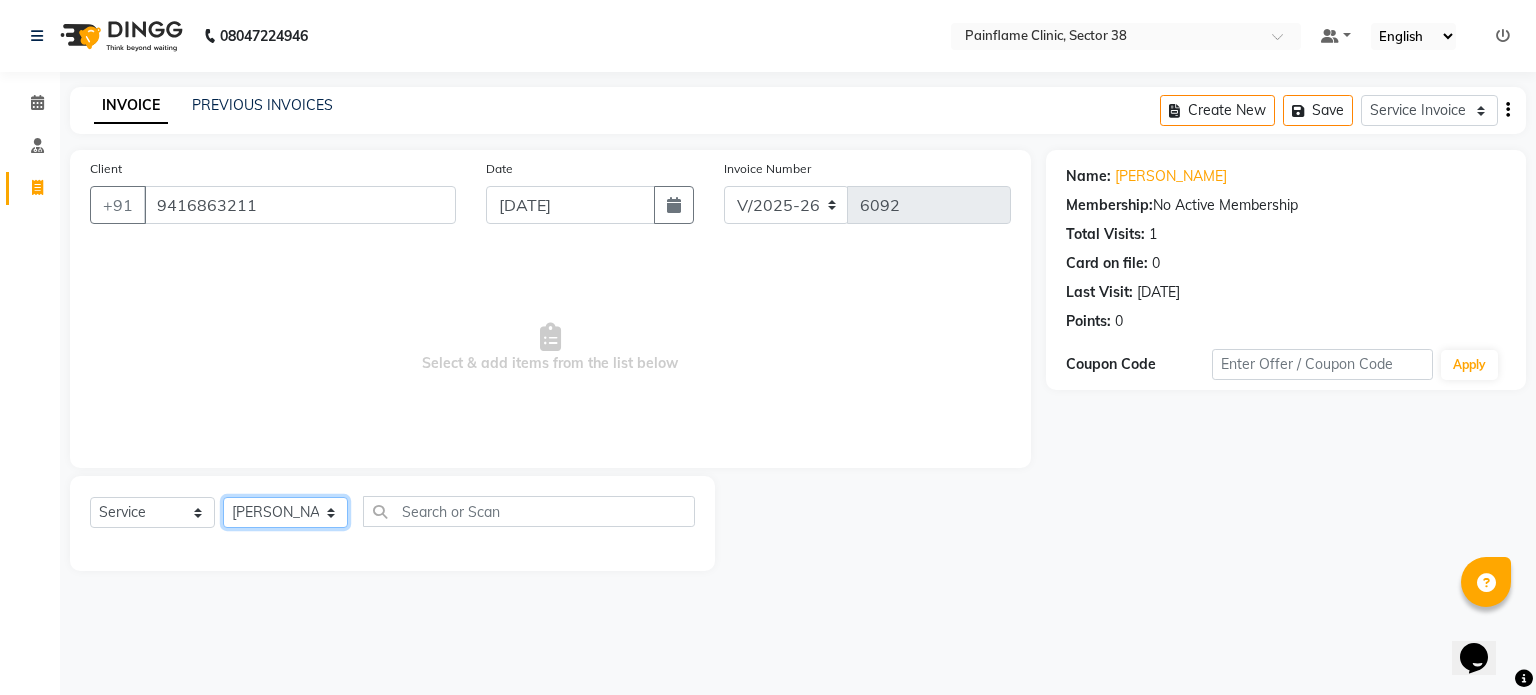 click on "Select Therapist [PERSON_NAME] Dr [PERSON_NAME] [PERSON_NAME] Dr [PERSON_NAME] Dr. Suraj [PERSON_NAME] [PERSON_NAME] [PERSON_NAME] [PERSON_NAME] Reception 1  Reception 2 Reception 3" 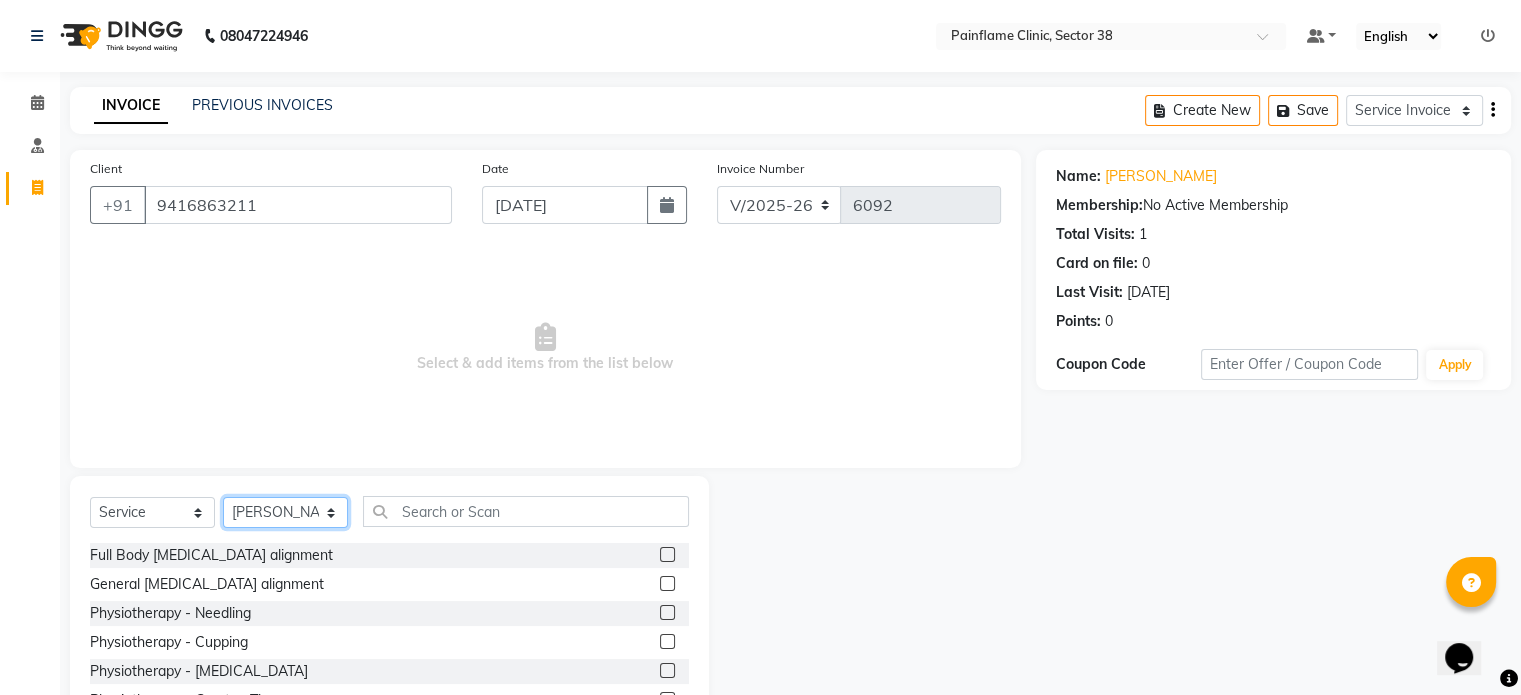 scroll, scrollTop: 119, scrollLeft: 0, axis: vertical 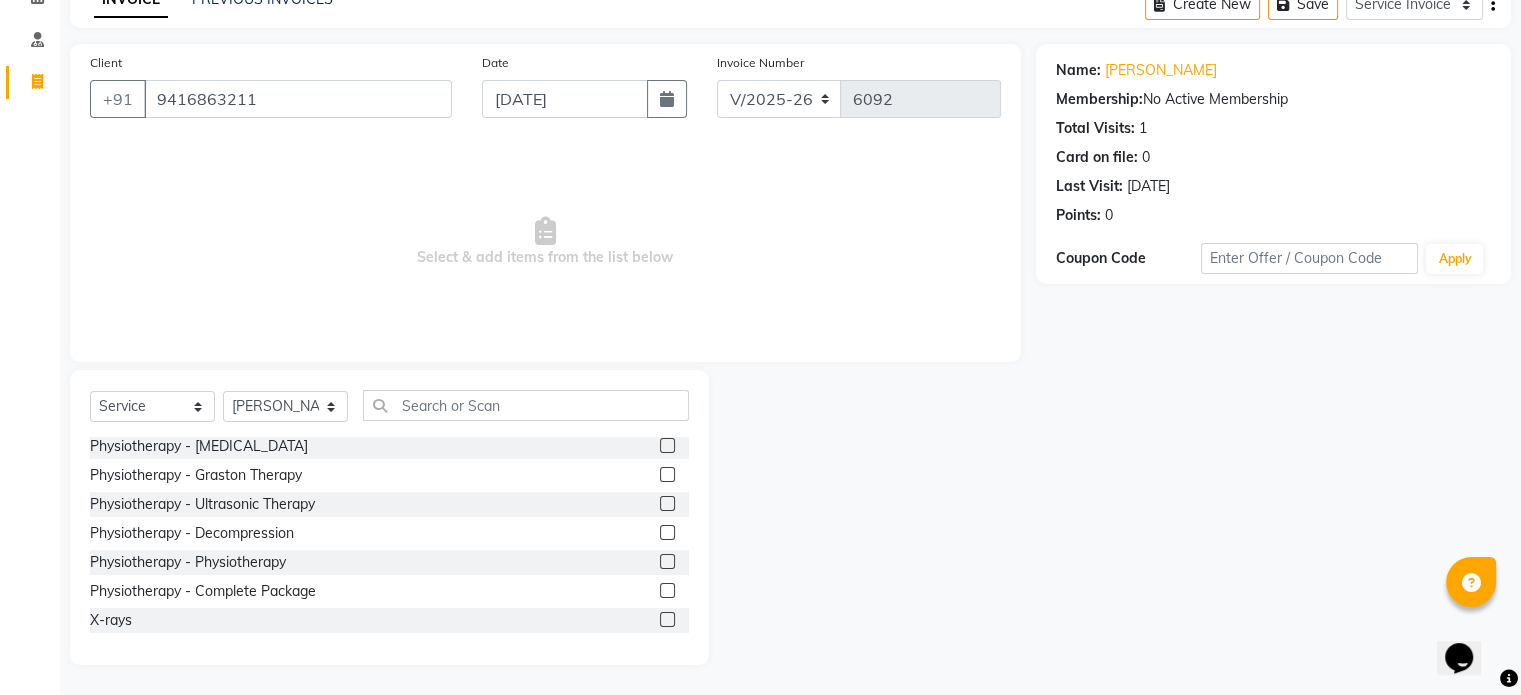 click 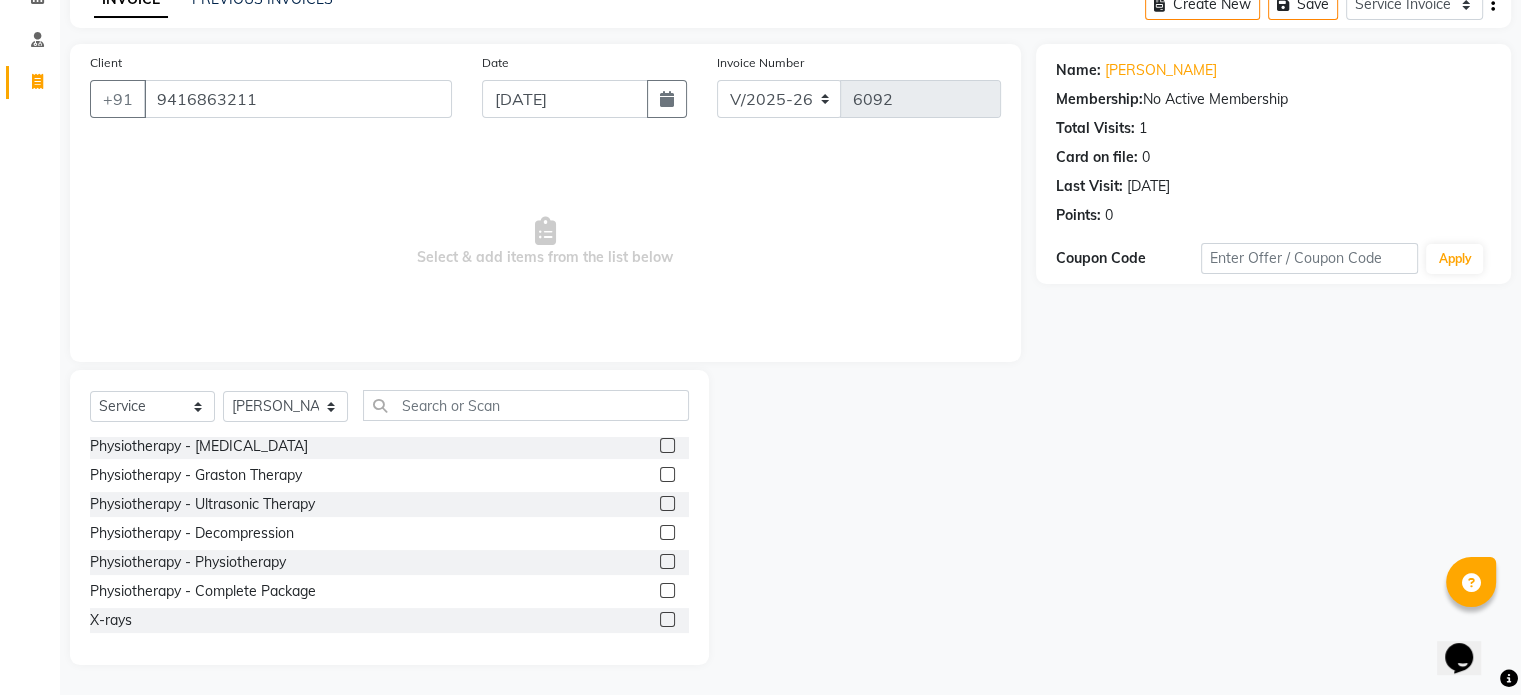 click at bounding box center [666, 591] 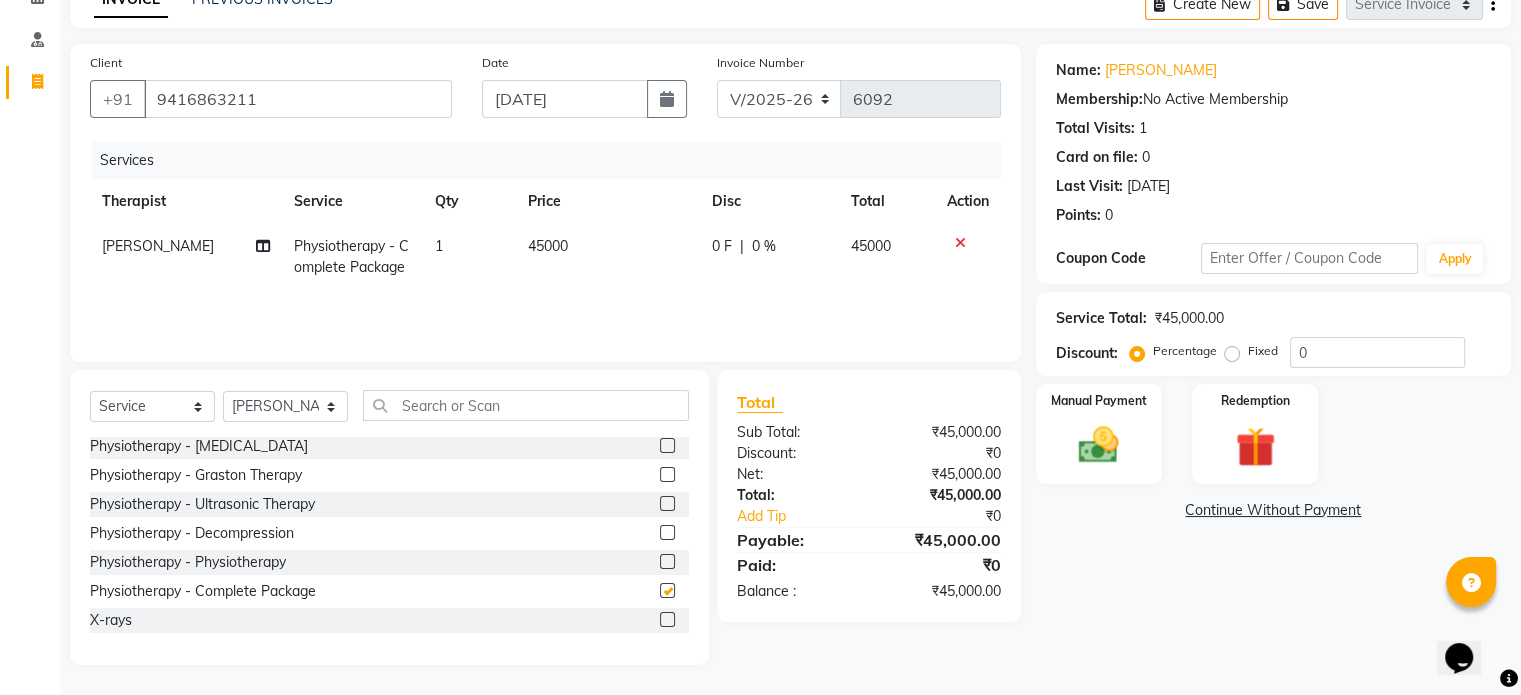 checkbox on "false" 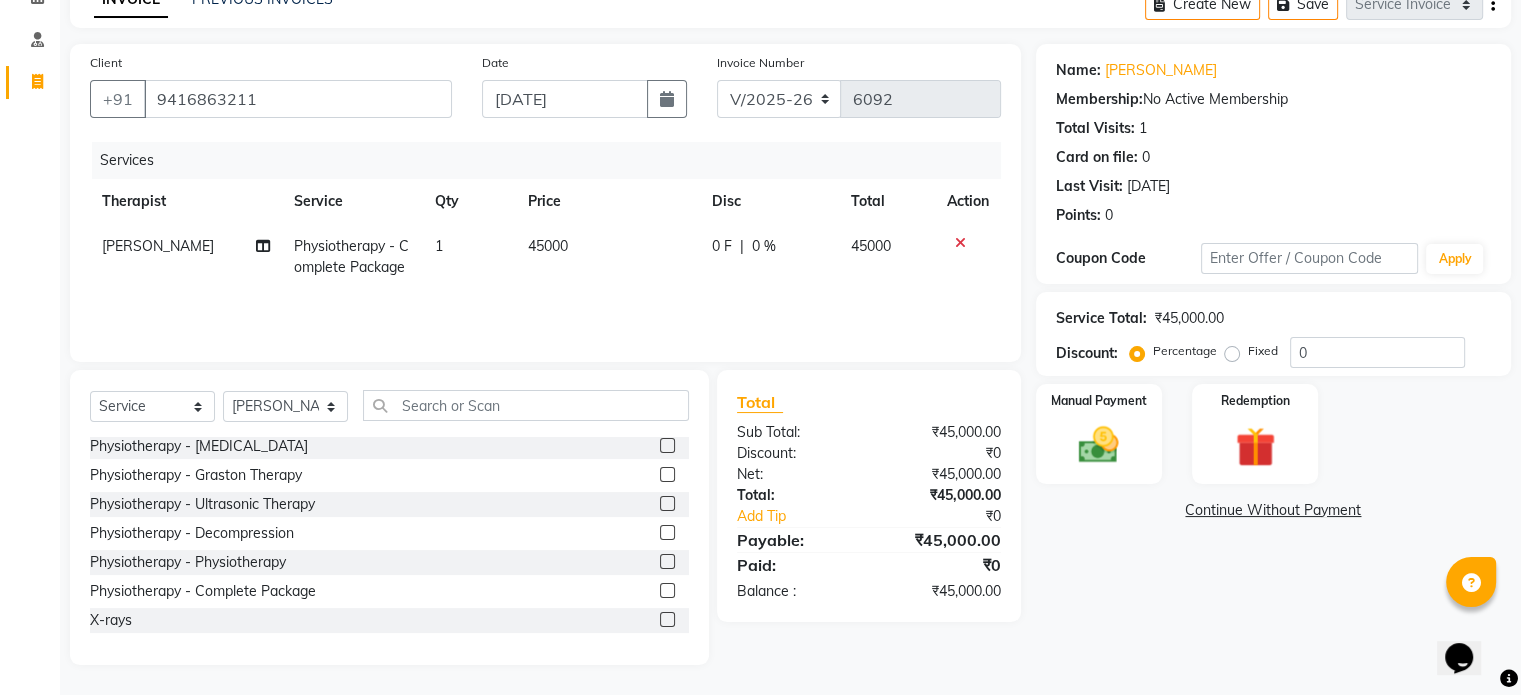 click on "45000" 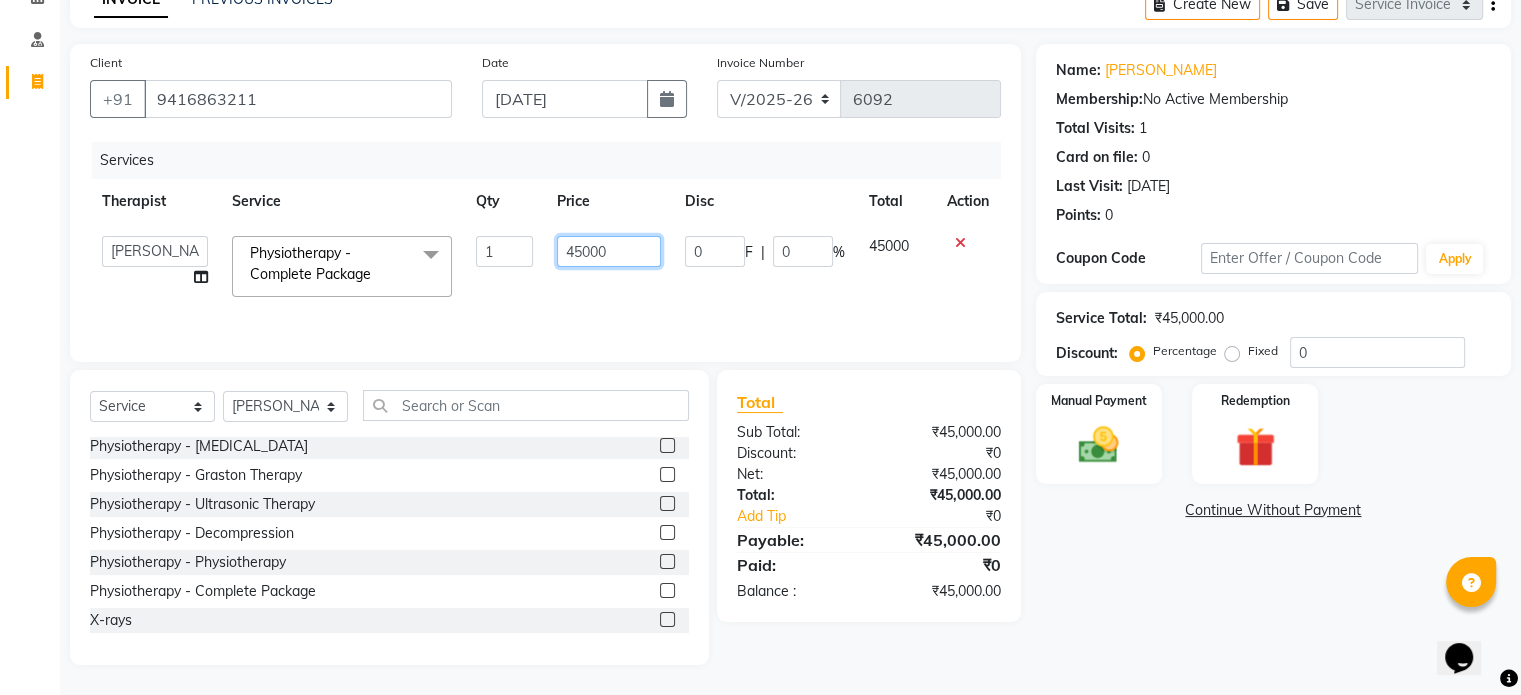 click on "45000" 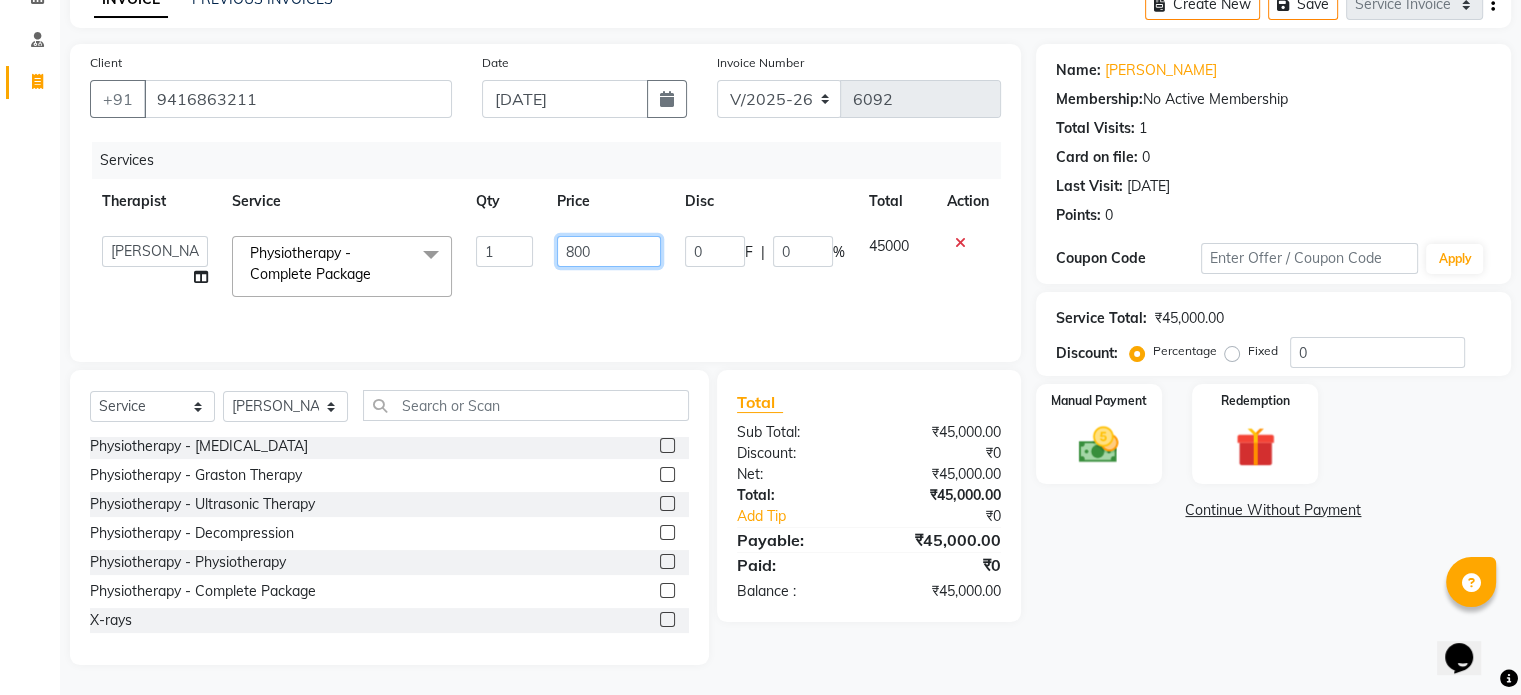 type on "8000" 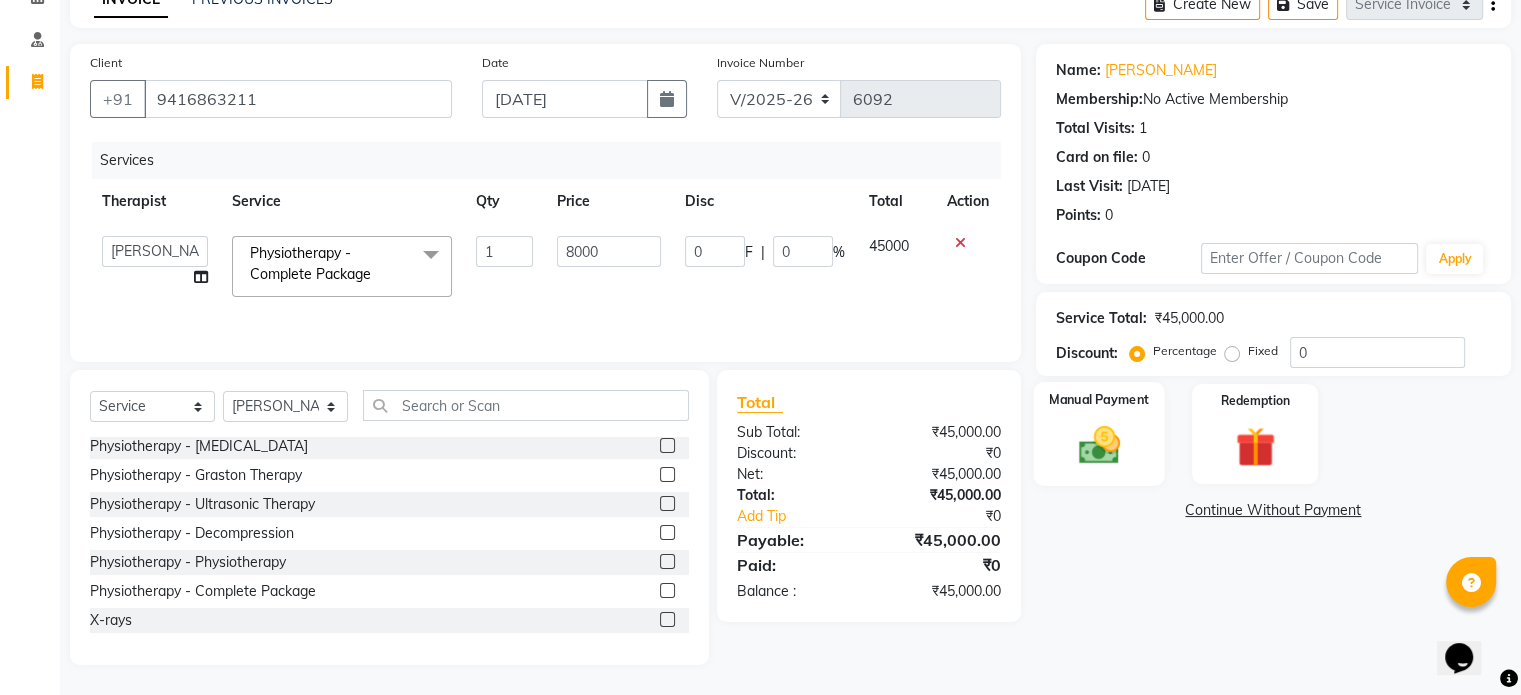 click 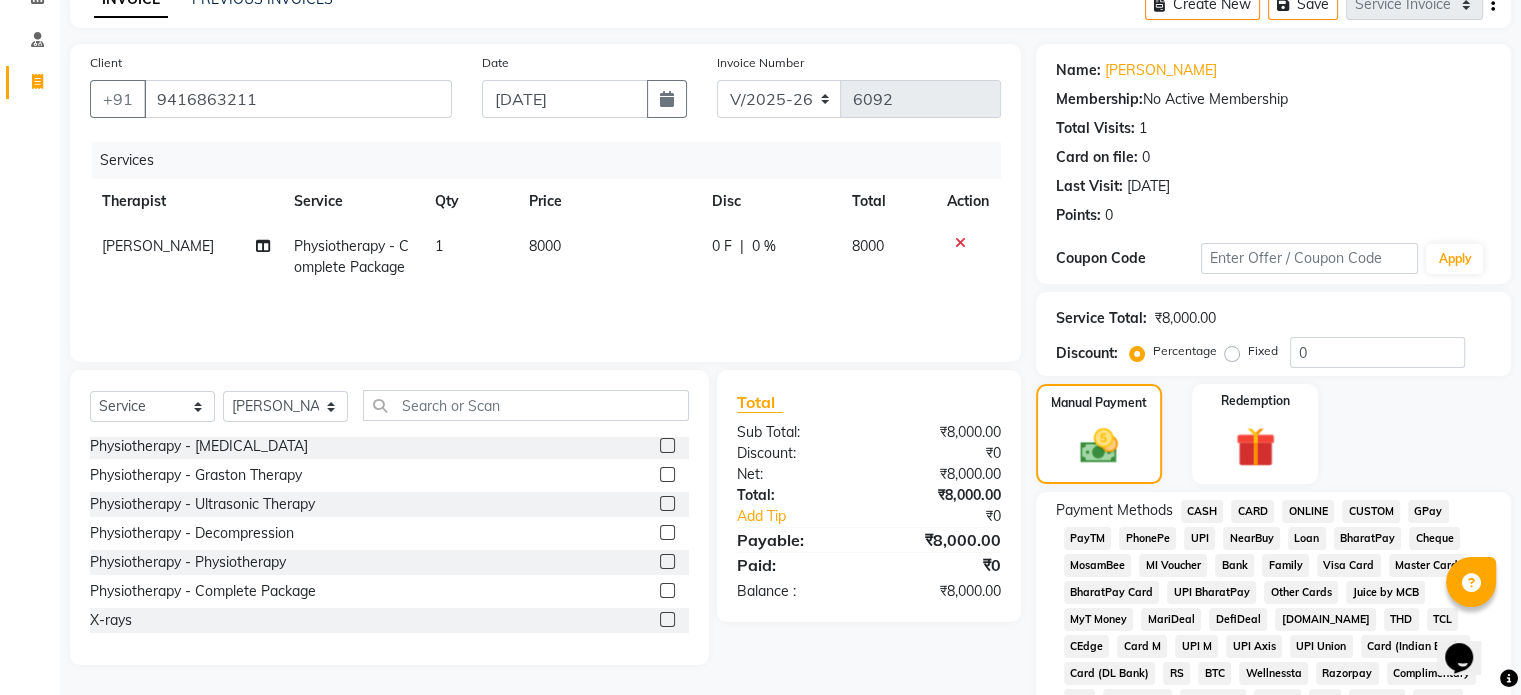 click on "UPI" 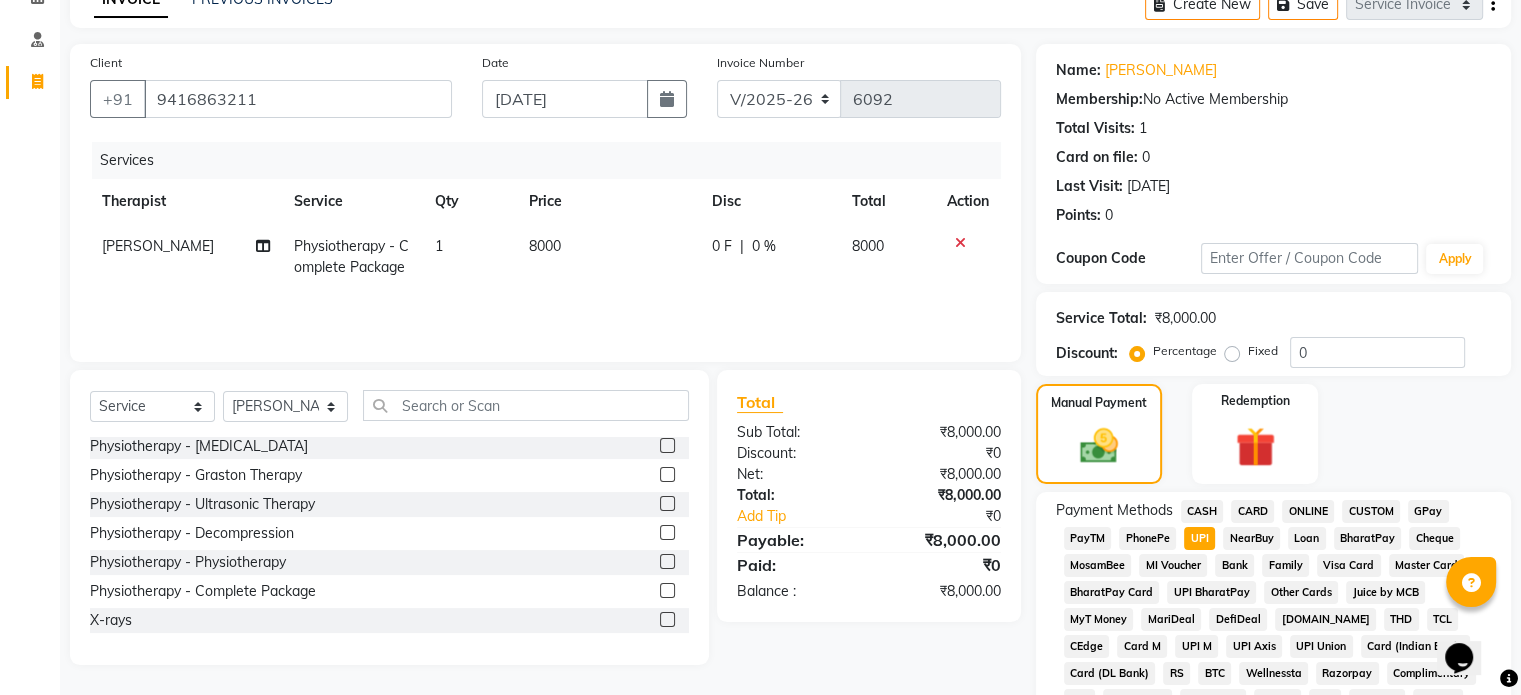 scroll, scrollTop: 652, scrollLeft: 0, axis: vertical 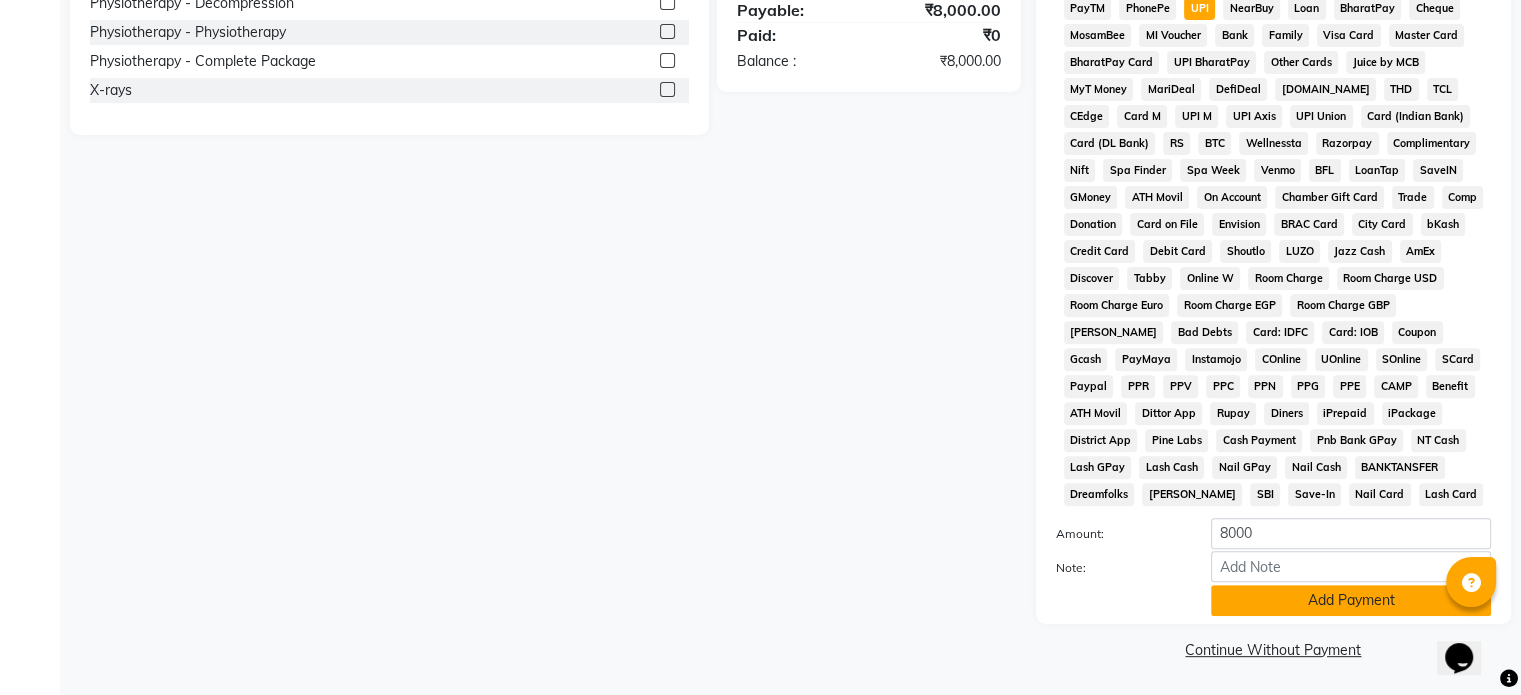 click on "Add Payment" 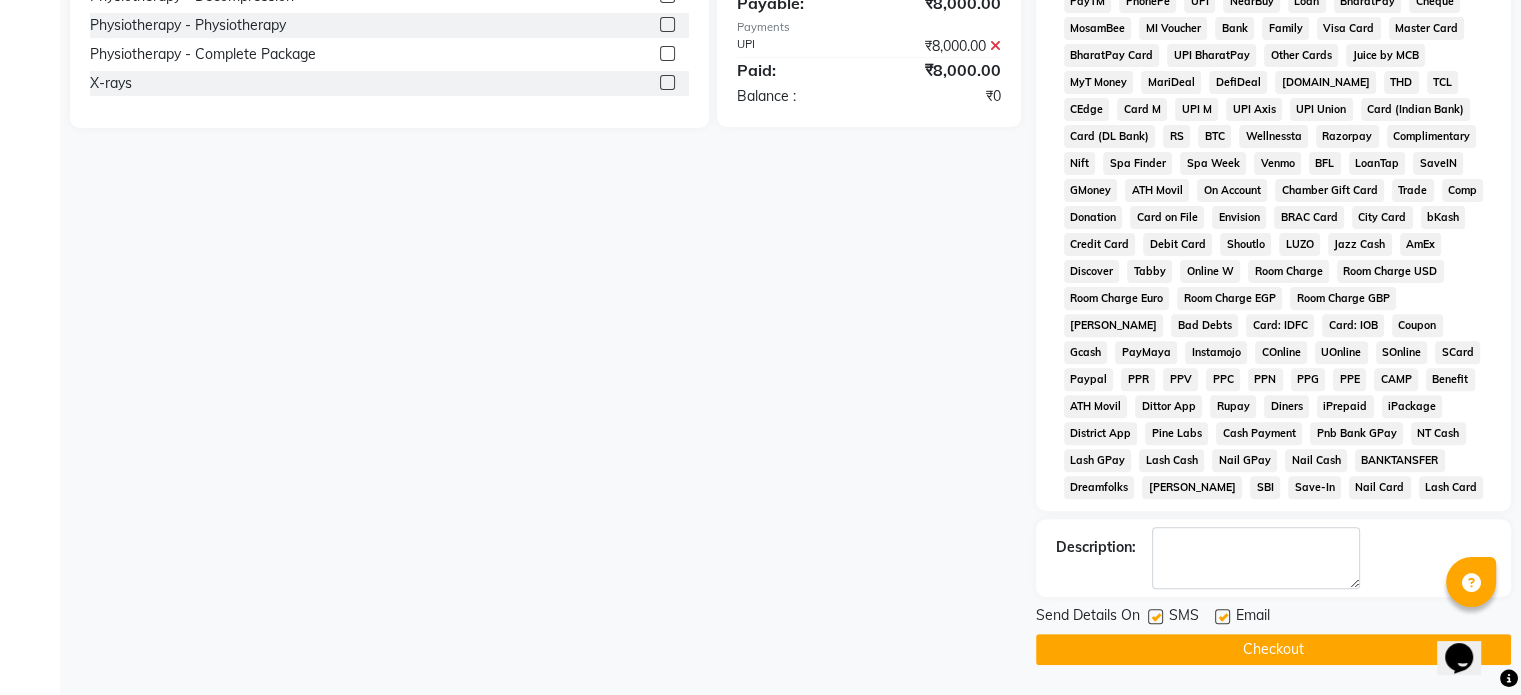 click 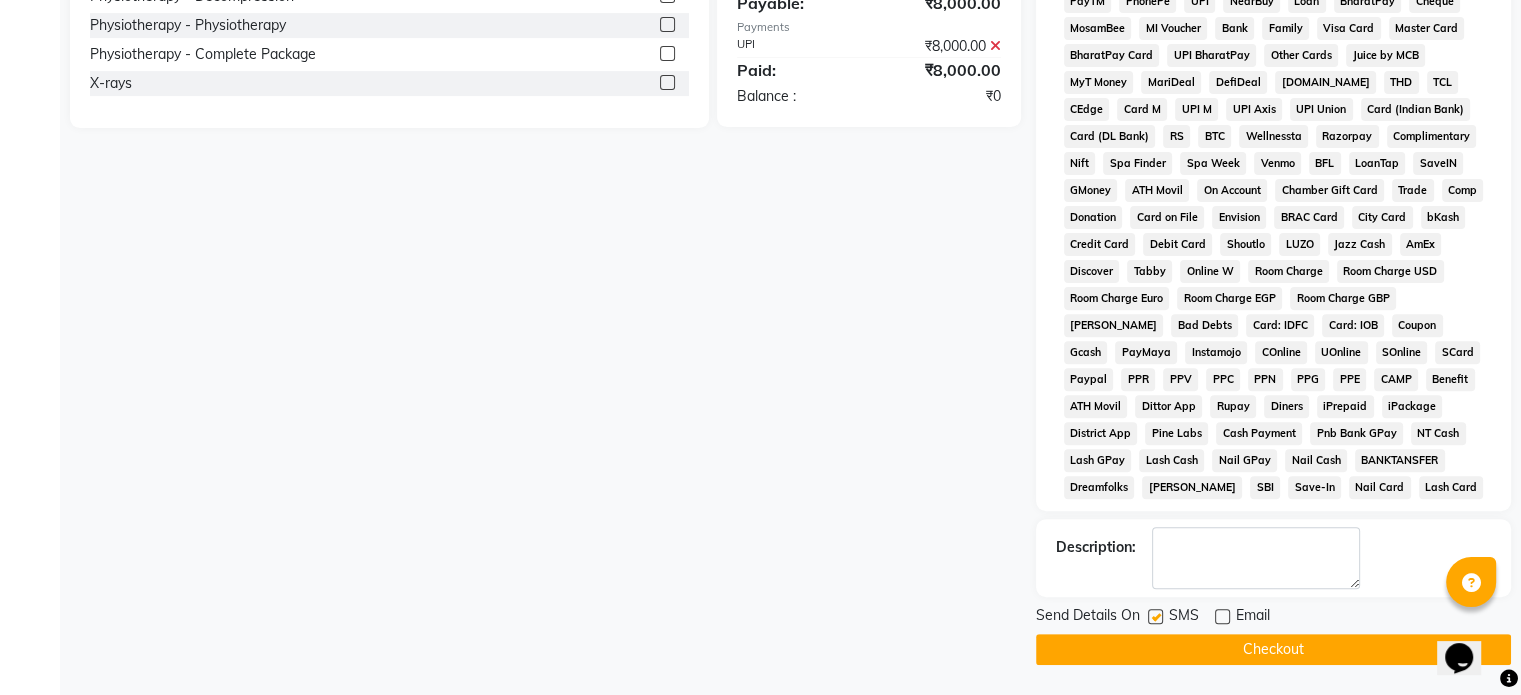click 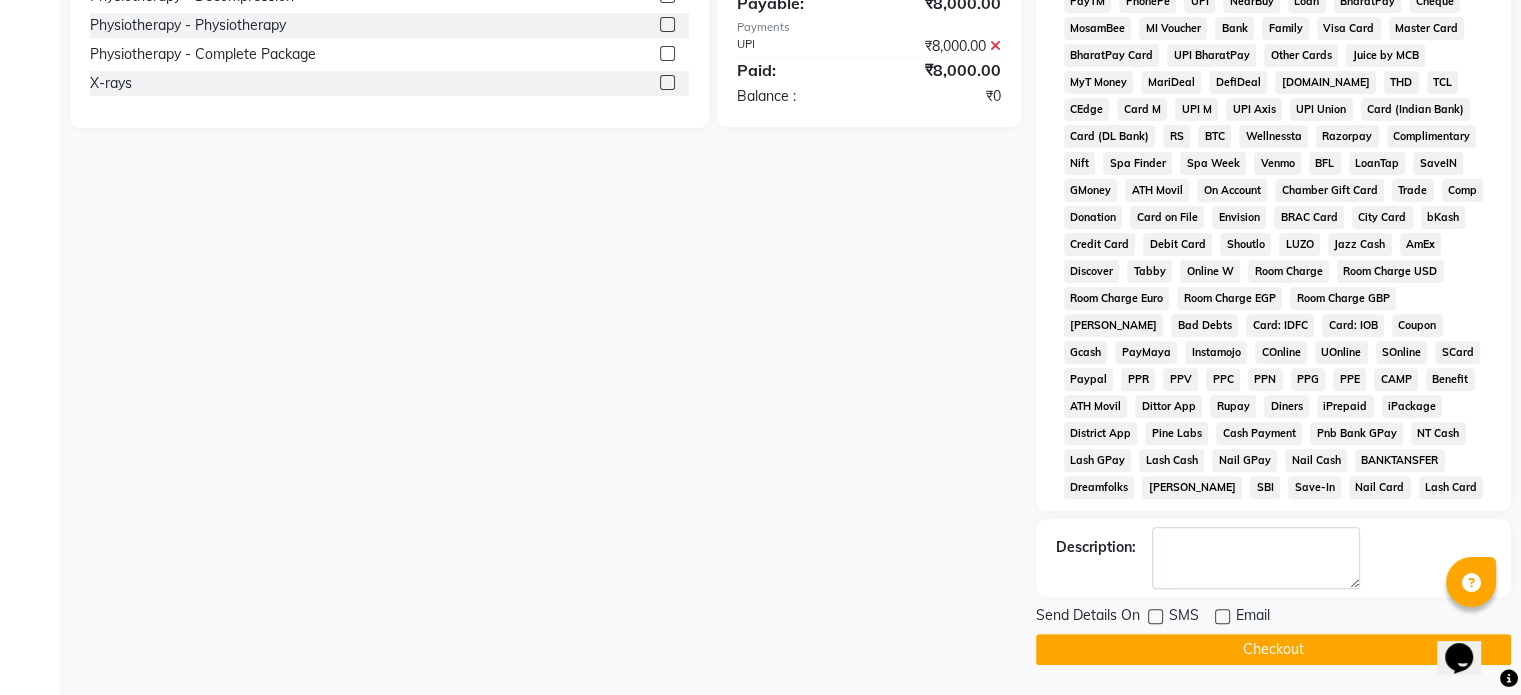 click on "Checkout" 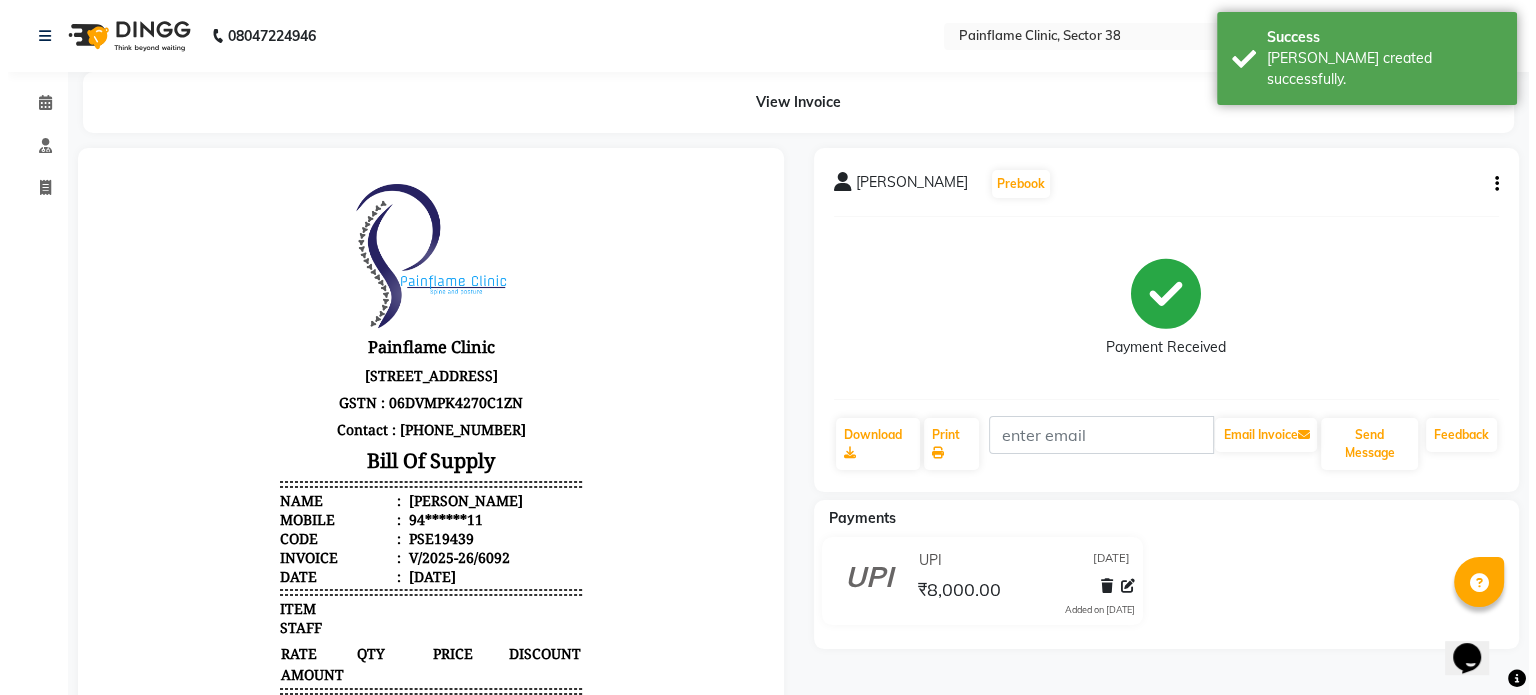 scroll, scrollTop: 0, scrollLeft: 0, axis: both 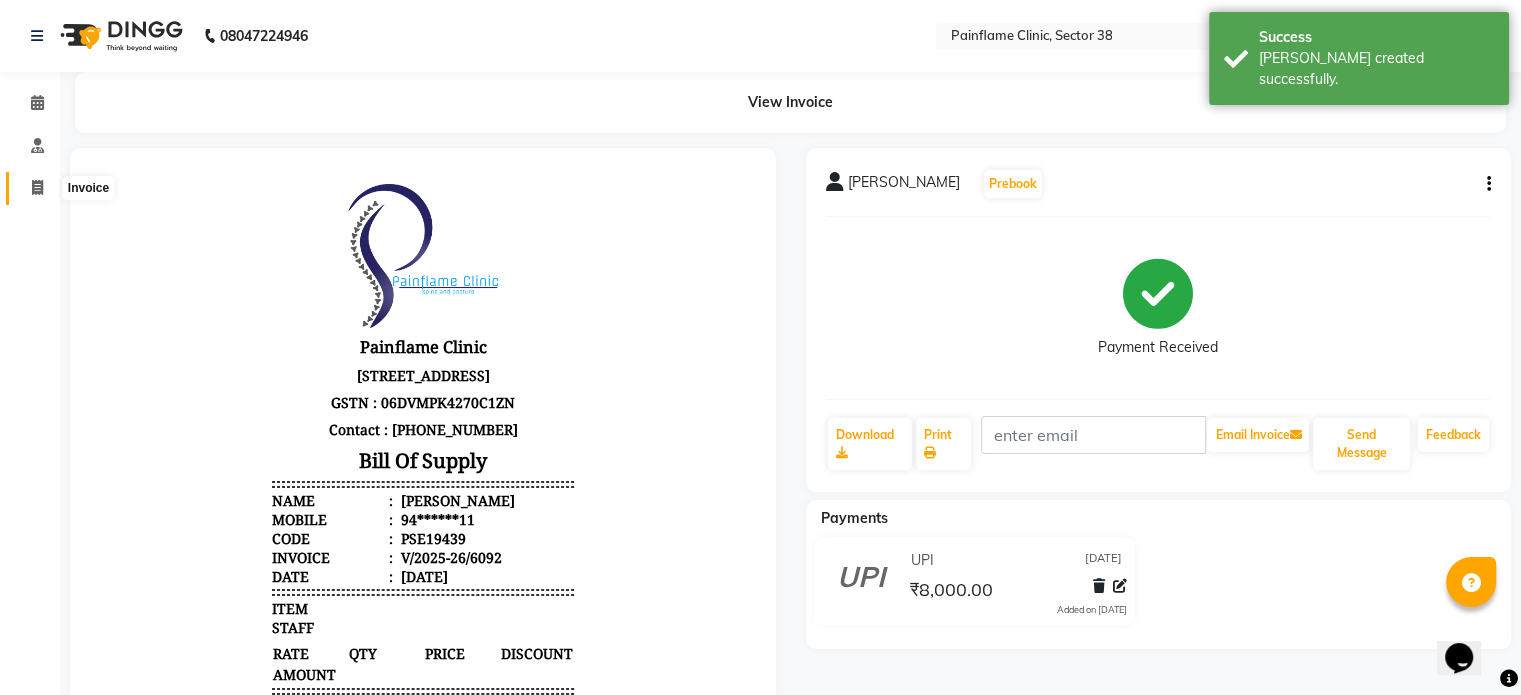 click 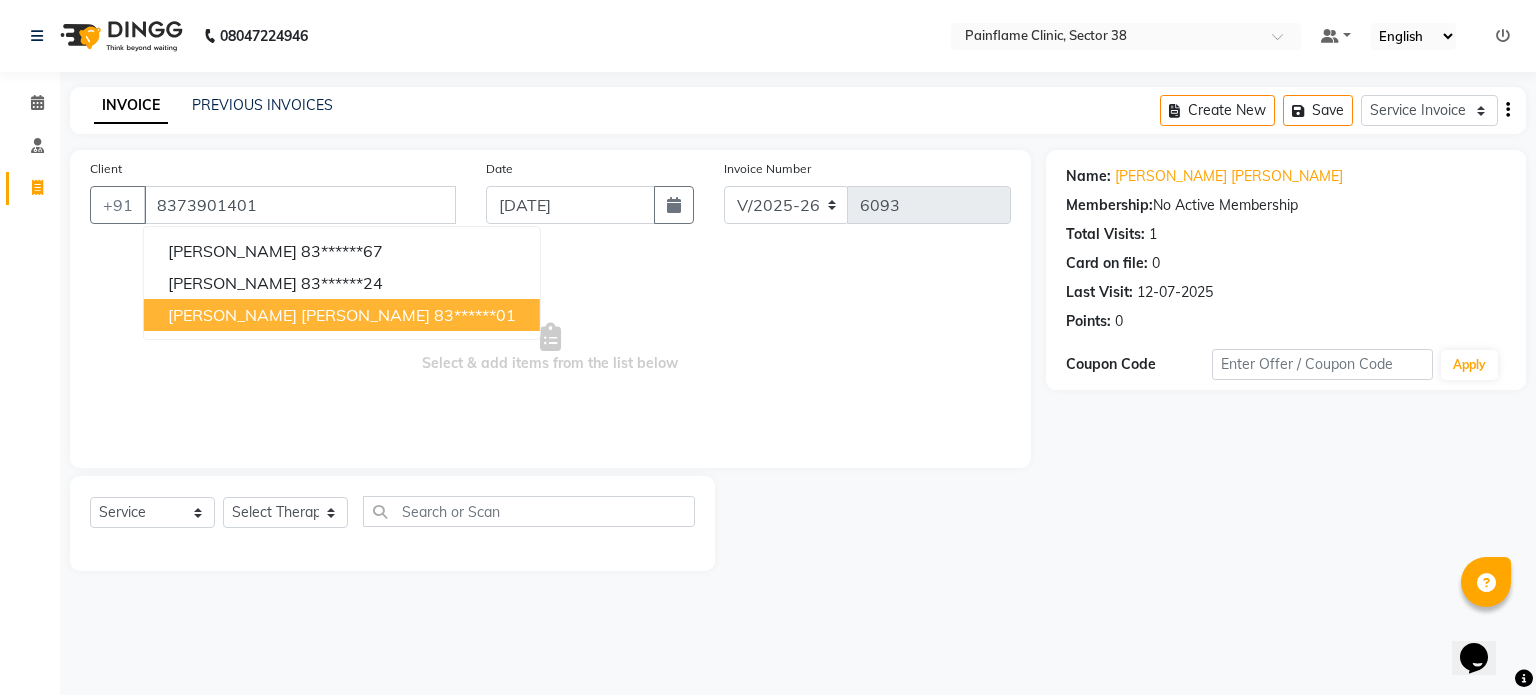 click on "Select & add items from the list below" at bounding box center (550, 348) 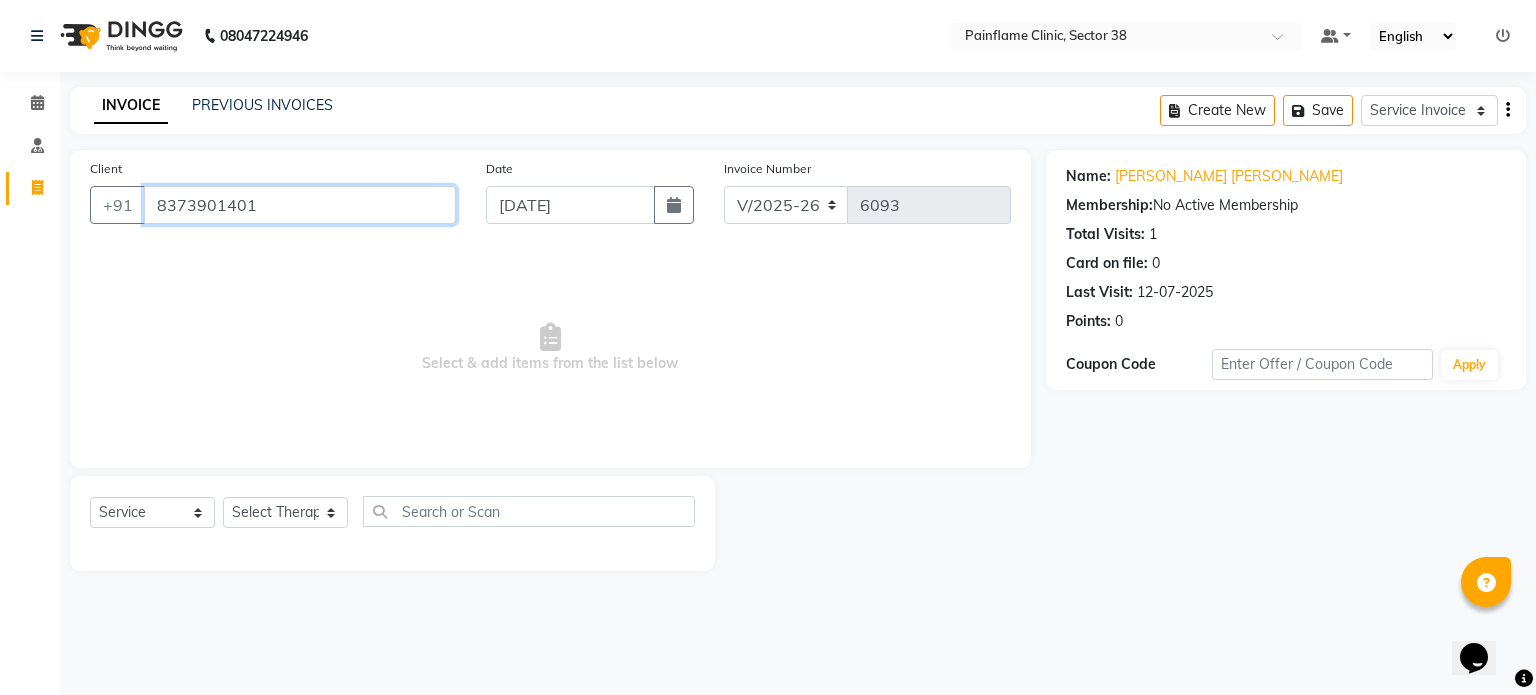 click on "8373901401" at bounding box center [300, 205] 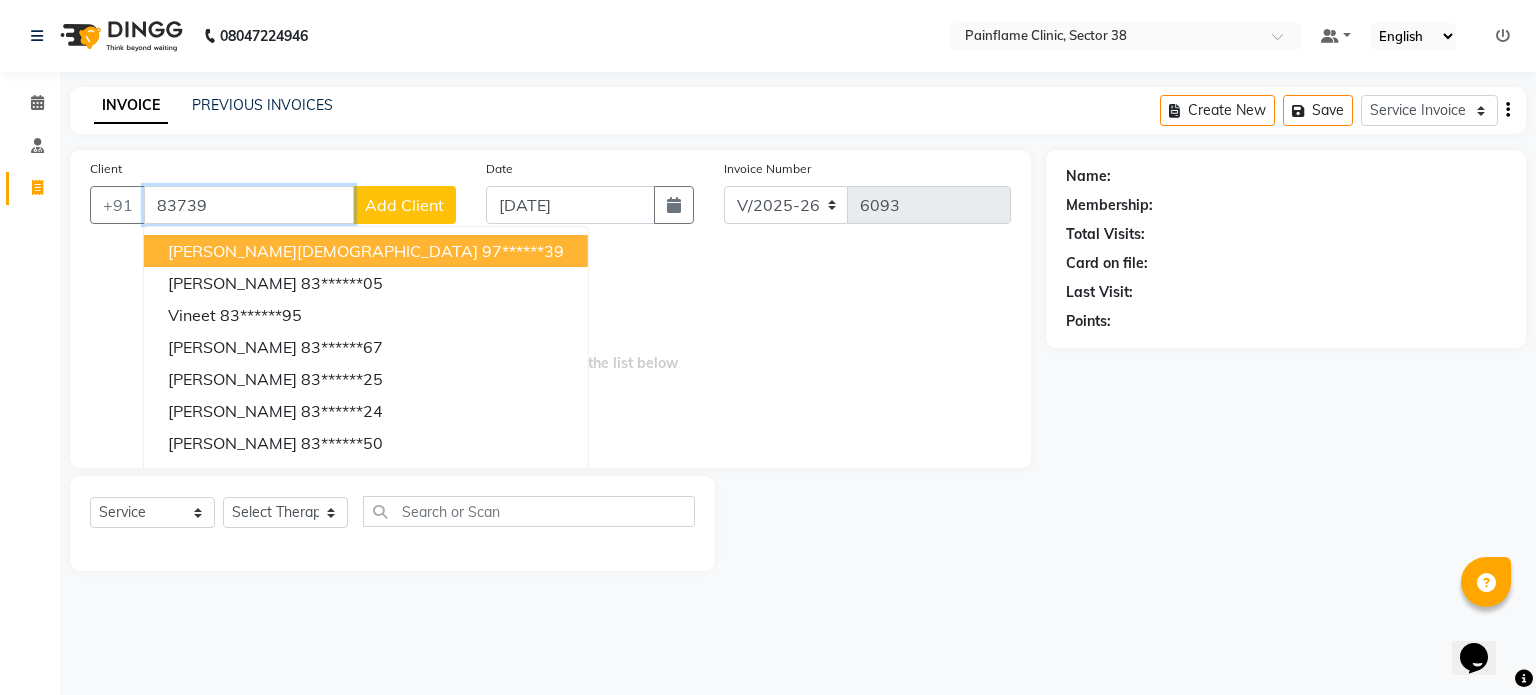 type on "83739" 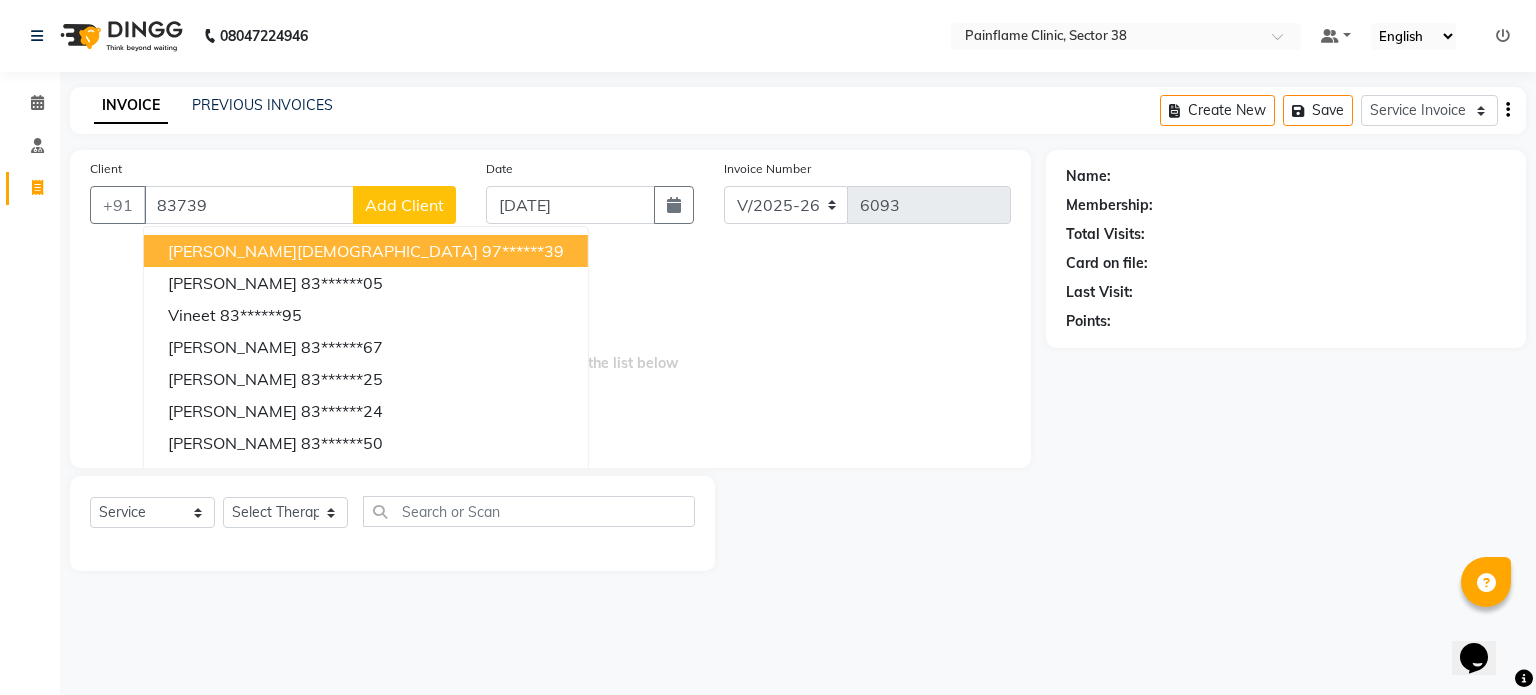 click on "Add Client" 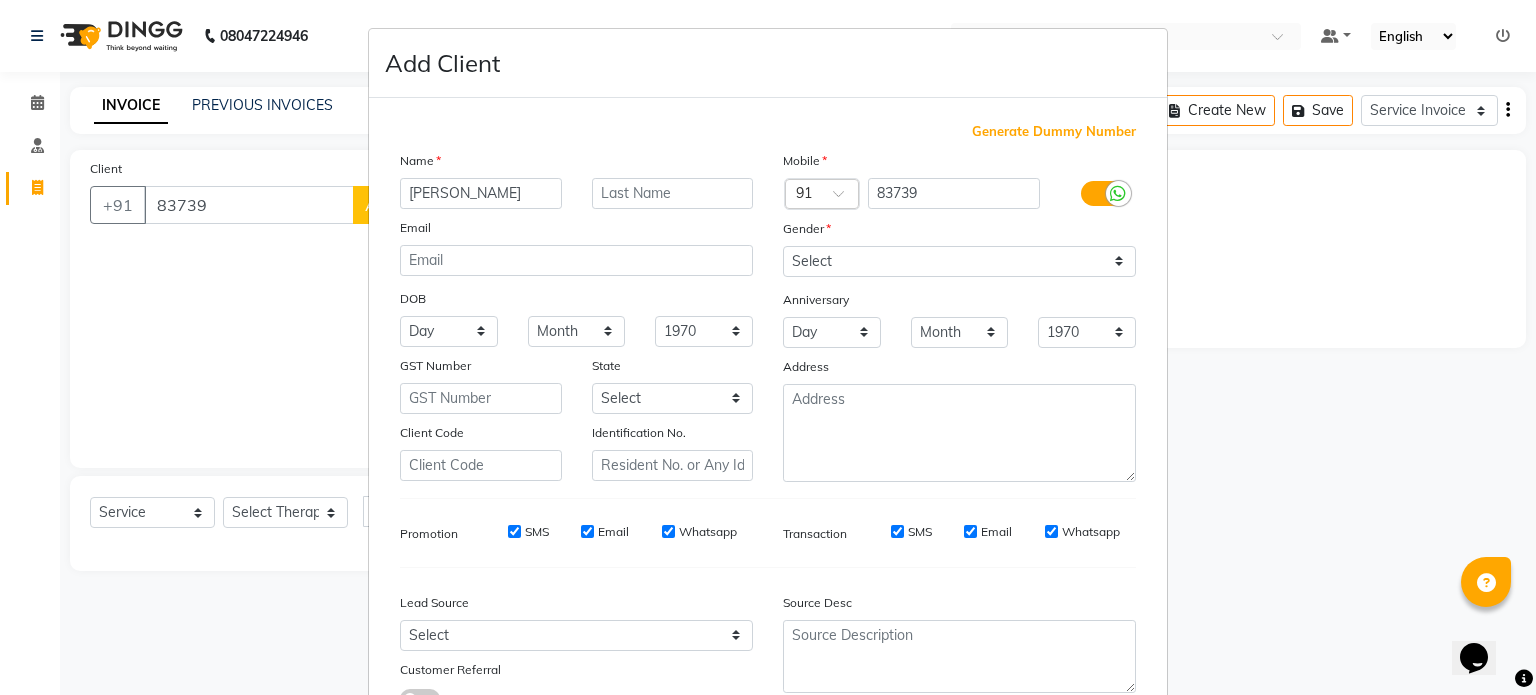 type on "[PERSON_NAME]" 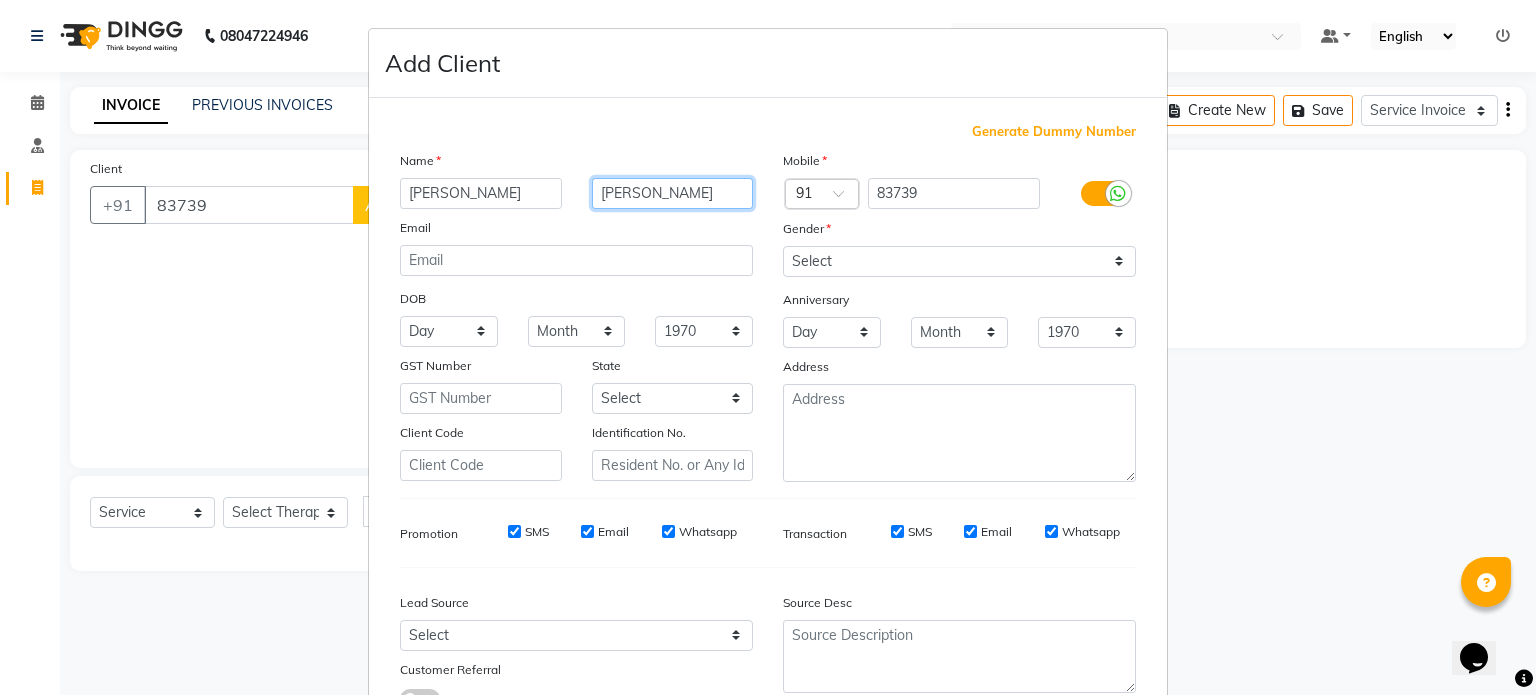 type on "[PERSON_NAME]" 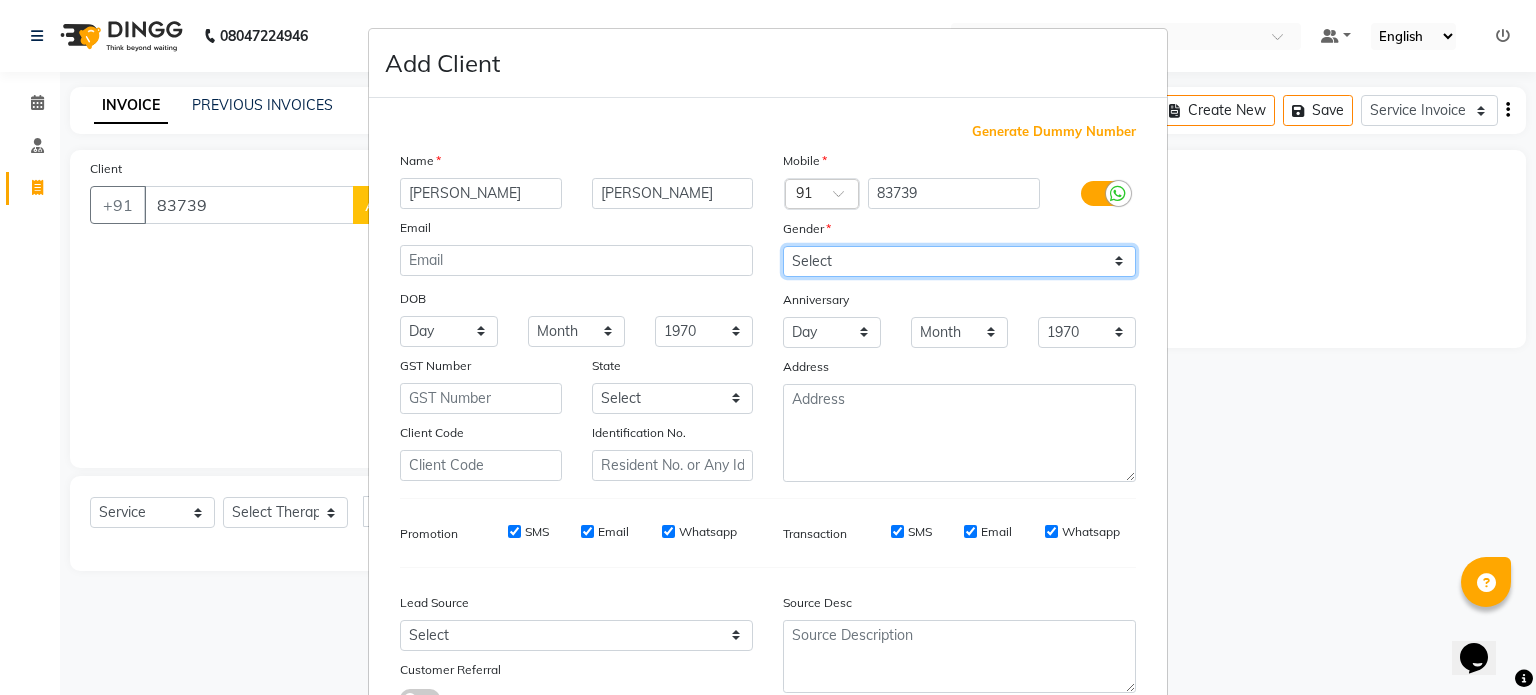 click on "Select [DEMOGRAPHIC_DATA] [DEMOGRAPHIC_DATA] Other Prefer Not To Say" at bounding box center (959, 261) 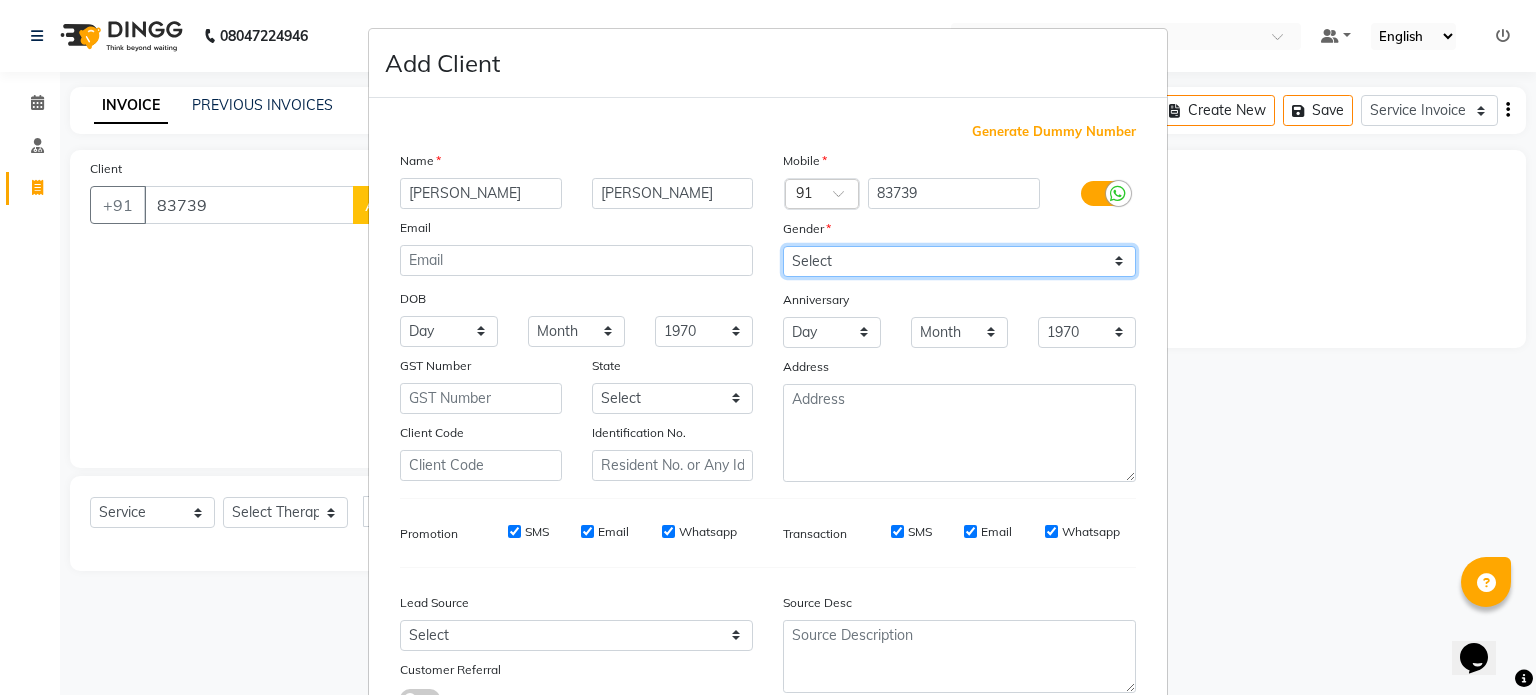 select on "[DEMOGRAPHIC_DATA]" 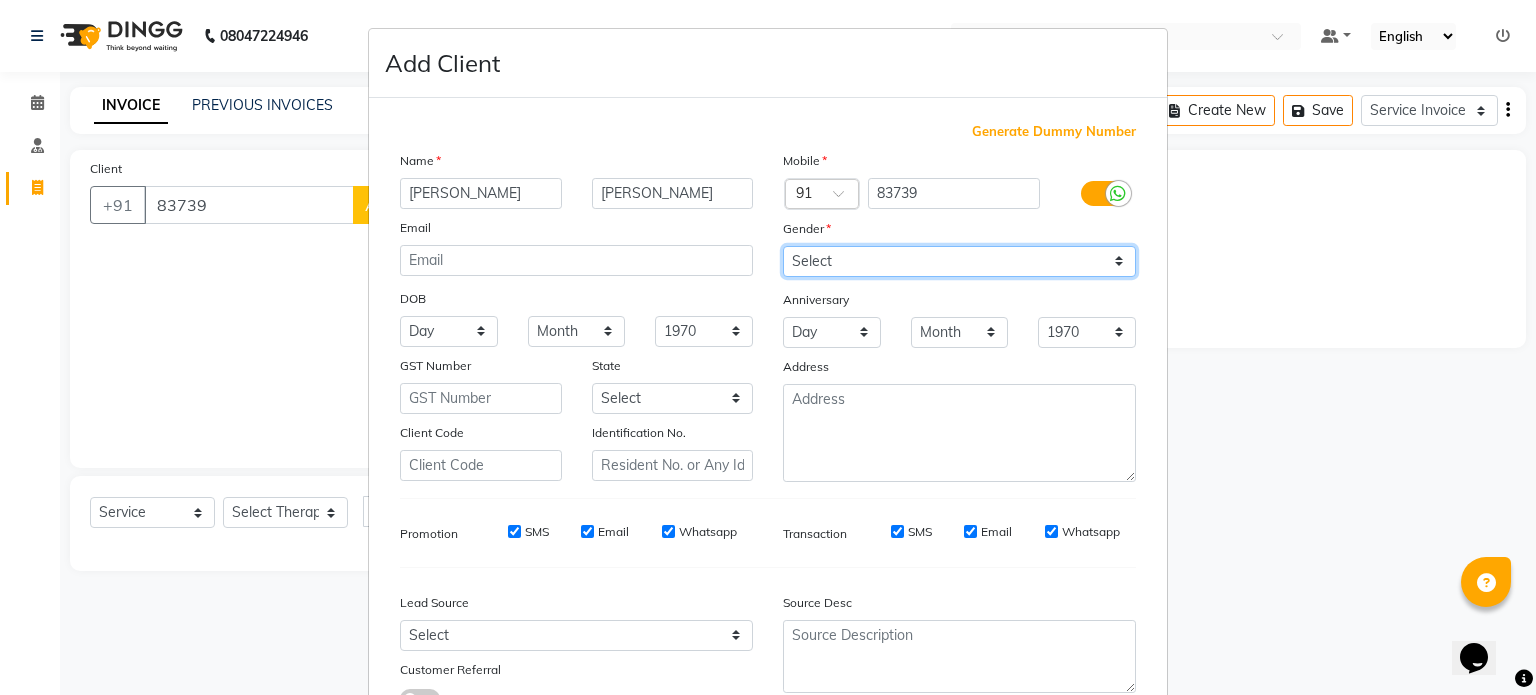 click on "Select [DEMOGRAPHIC_DATA] [DEMOGRAPHIC_DATA] Other Prefer Not To Say" at bounding box center (959, 261) 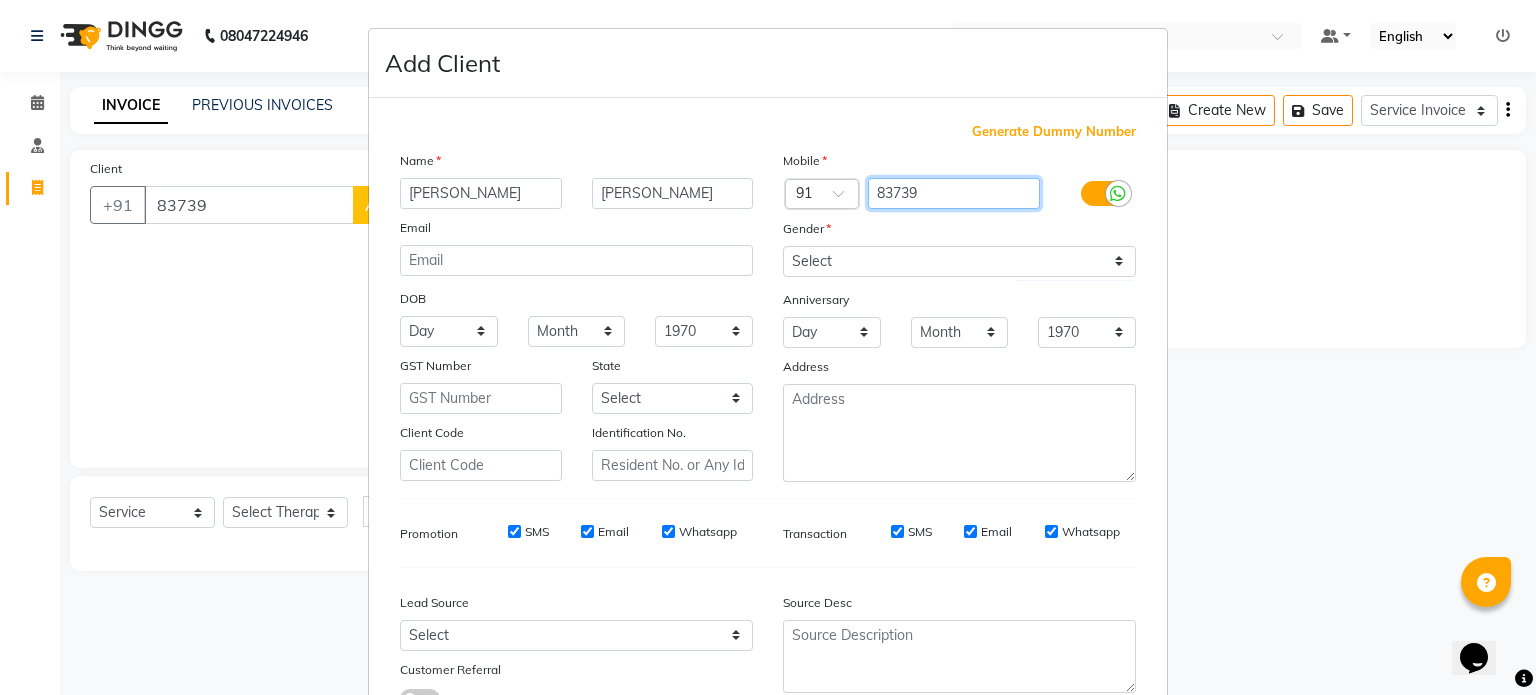 click on "83739" at bounding box center (954, 193) 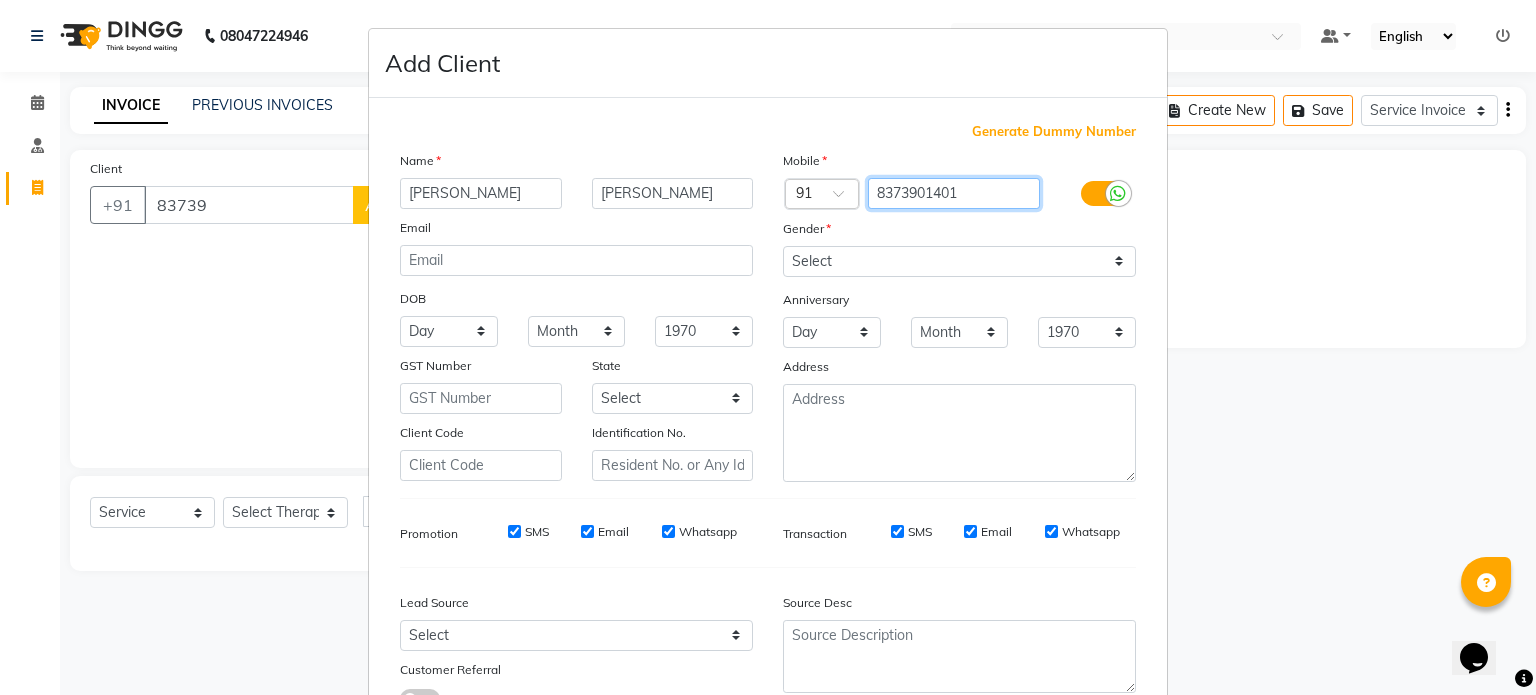 type on "8373901401" 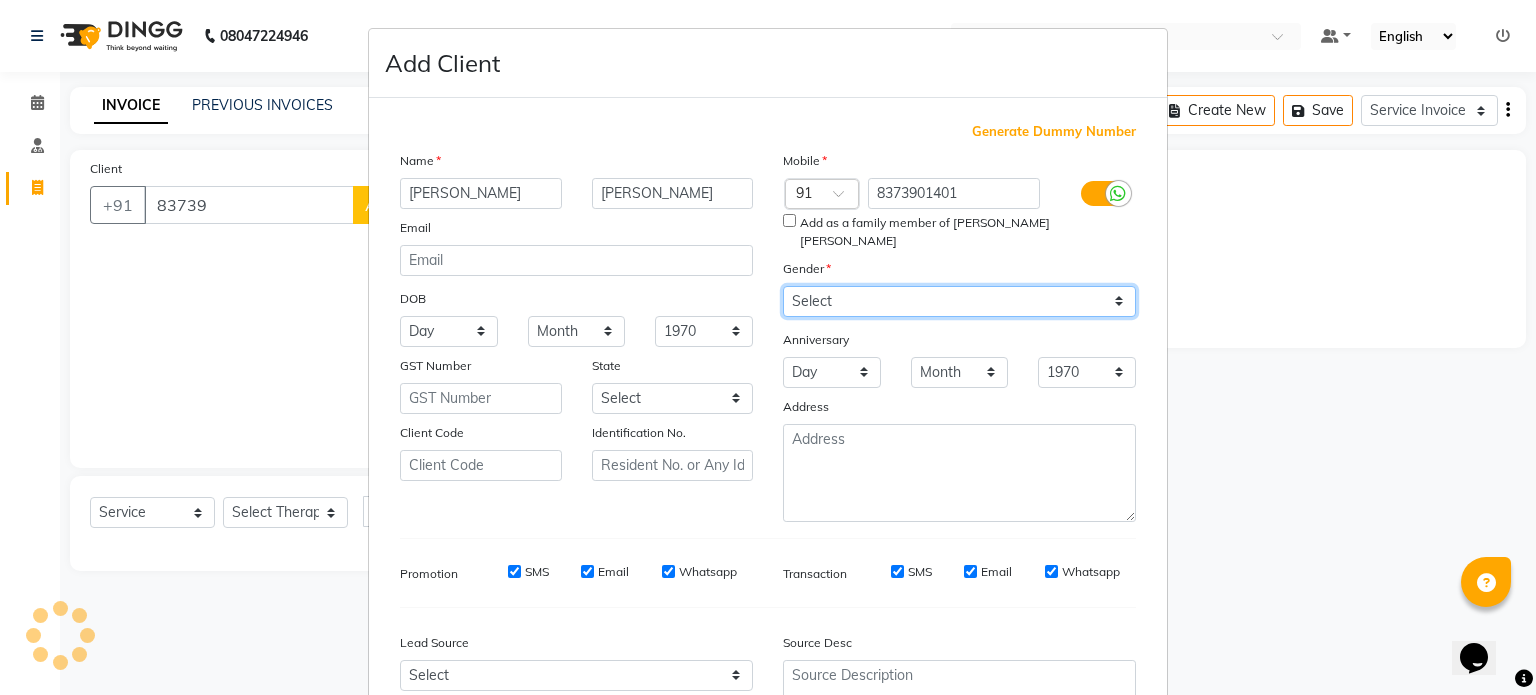 click on "Mobile Country Code × 91 8373901401 Add as a family member of [PERSON_NAME] [PERSON_NAME]  Gender Select [DEMOGRAPHIC_DATA] [DEMOGRAPHIC_DATA] Other Prefer Not To Say Anniversary Day 01 02 03 04 05 06 07 08 09 10 11 12 13 14 15 16 17 18 19 20 21 22 23 24 25 26 27 28 29 30 31 Month January February March April May June July August September October November [DATE] 1971 1972 1973 1974 1975 1976 1977 1978 1979 1980 1981 1982 1983 1984 1985 1986 1987 1988 1989 1990 1991 1992 1993 1994 1995 1996 1997 1998 1999 2000 2001 2002 2003 2004 2005 2006 2007 2008 2009 2010 2011 2012 2013 2014 2015 2016 2017 2018 2019 2020 2021 2022 2023 2024 2025 Address" at bounding box center [959, 336] 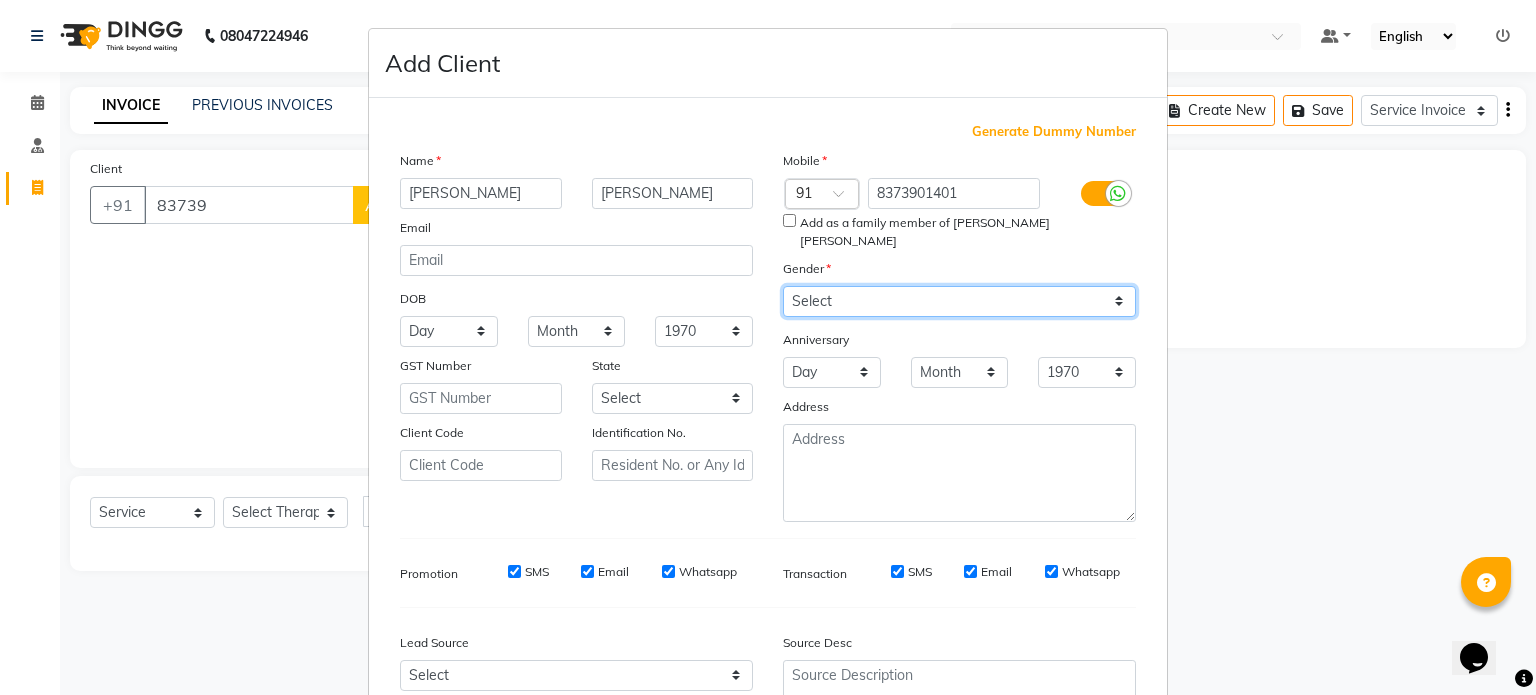 click on "Select [DEMOGRAPHIC_DATA] [DEMOGRAPHIC_DATA] Other Prefer Not To Say" at bounding box center (959, 301) 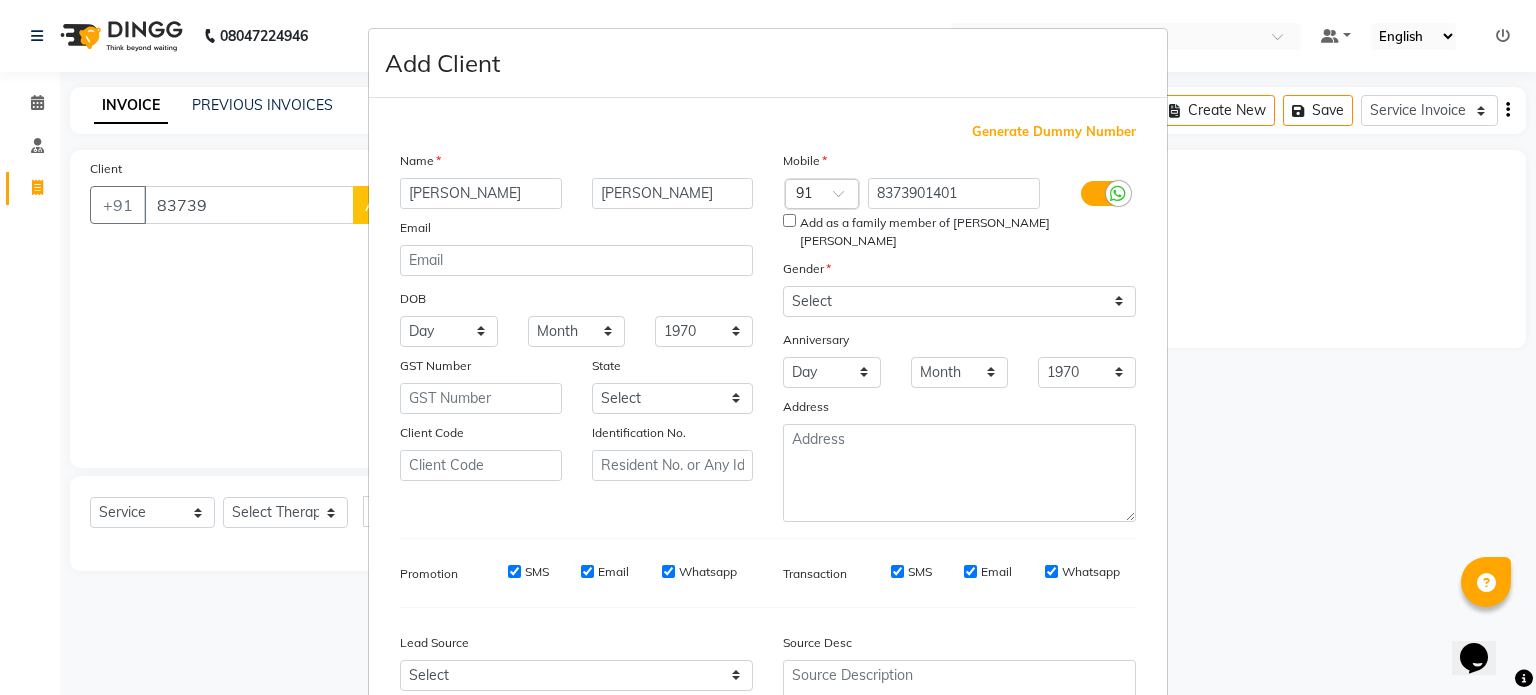 click on "Add as a family member of [PERSON_NAME] [PERSON_NAME]" at bounding box center (789, 220) 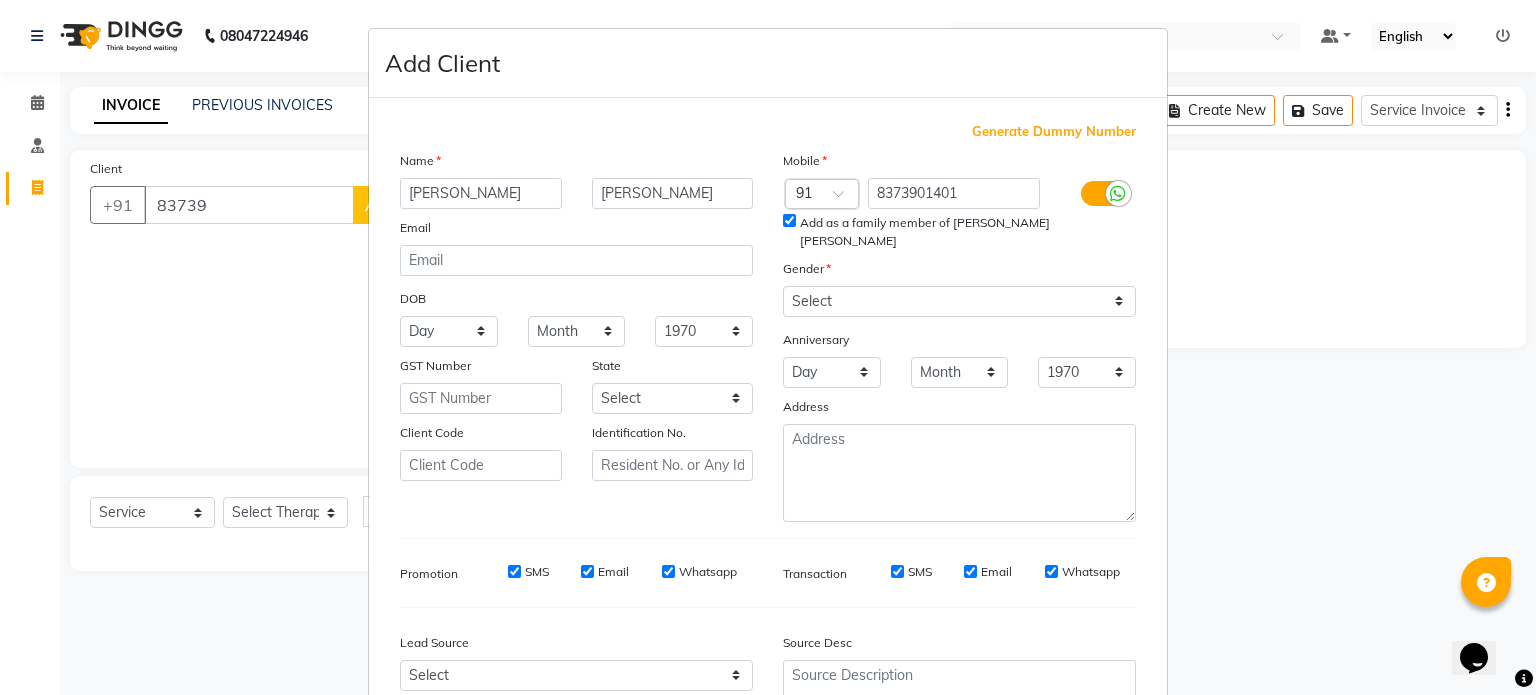scroll, scrollTop: 183, scrollLeft: 0, axis: vertical 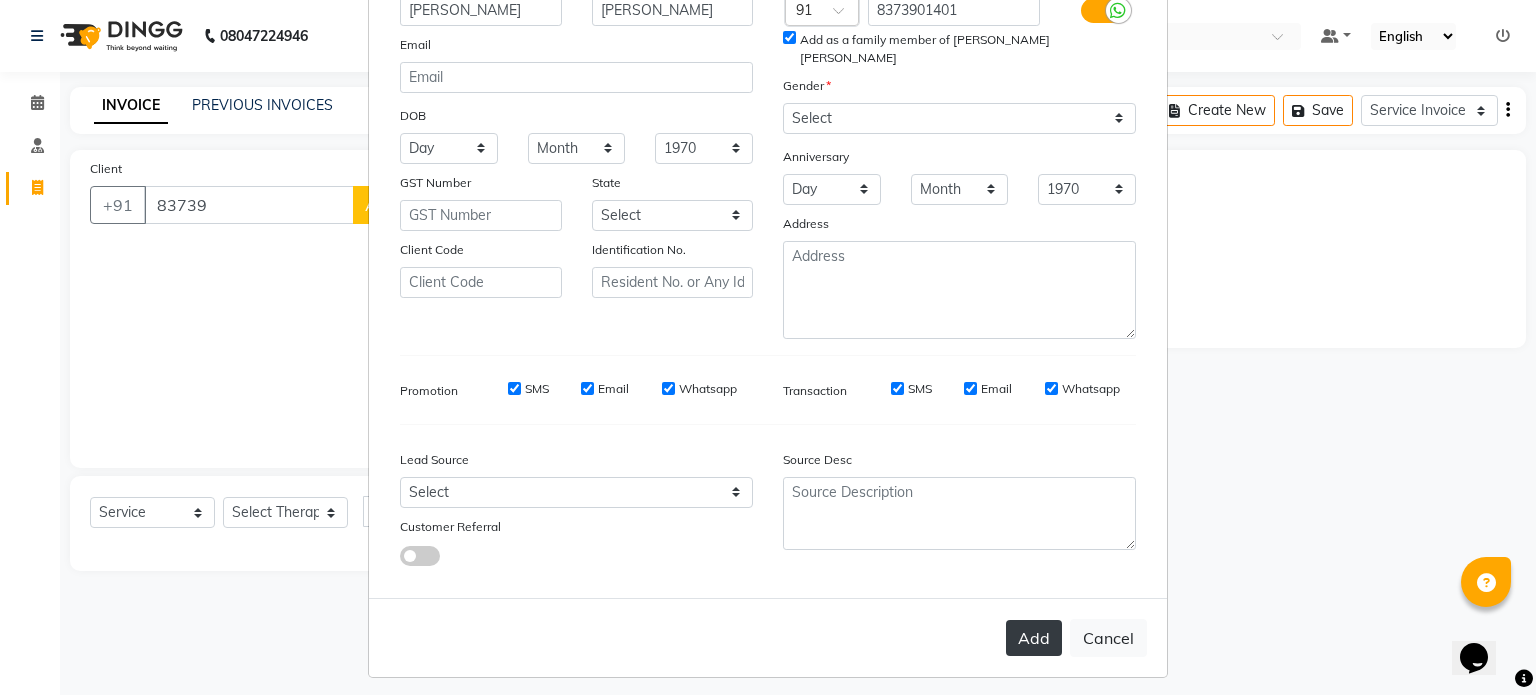 click on "Add" at bounding box center [1034, 638] 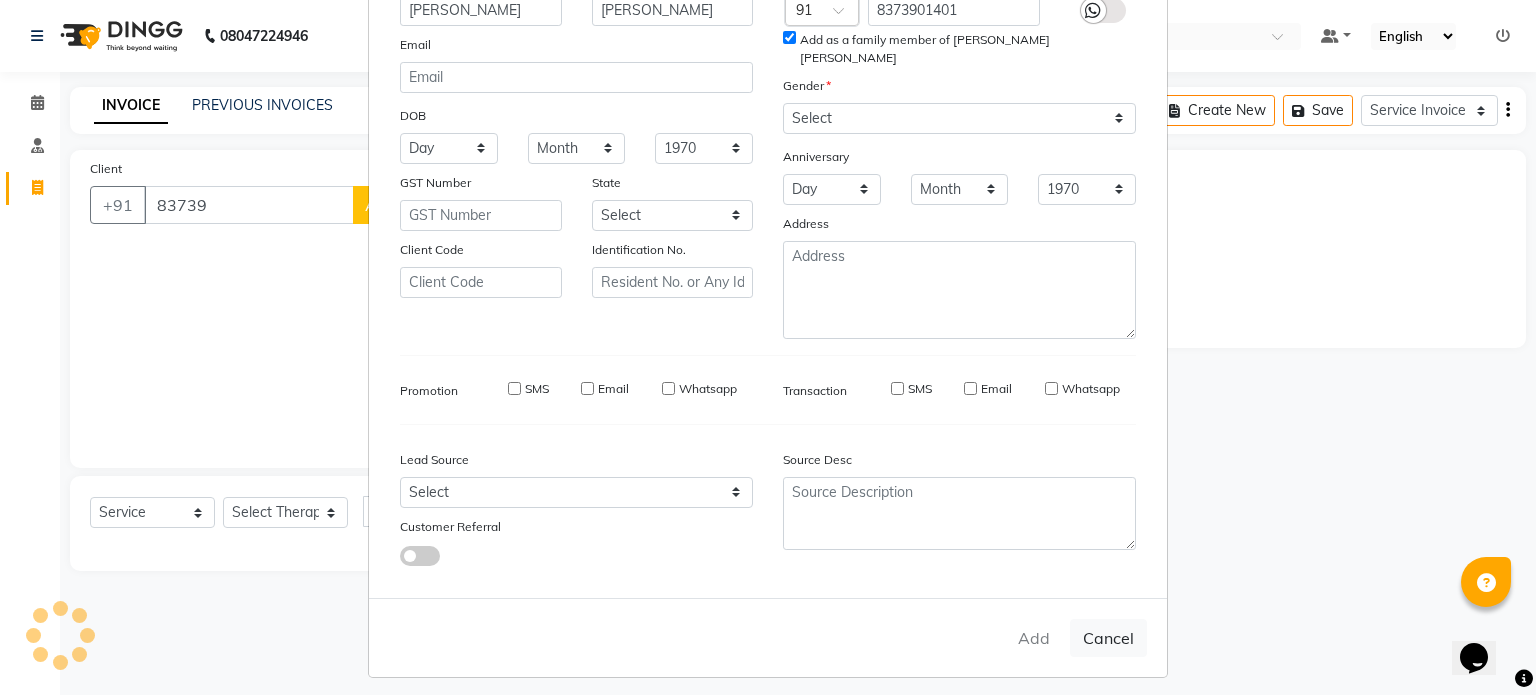 type on "83******01" 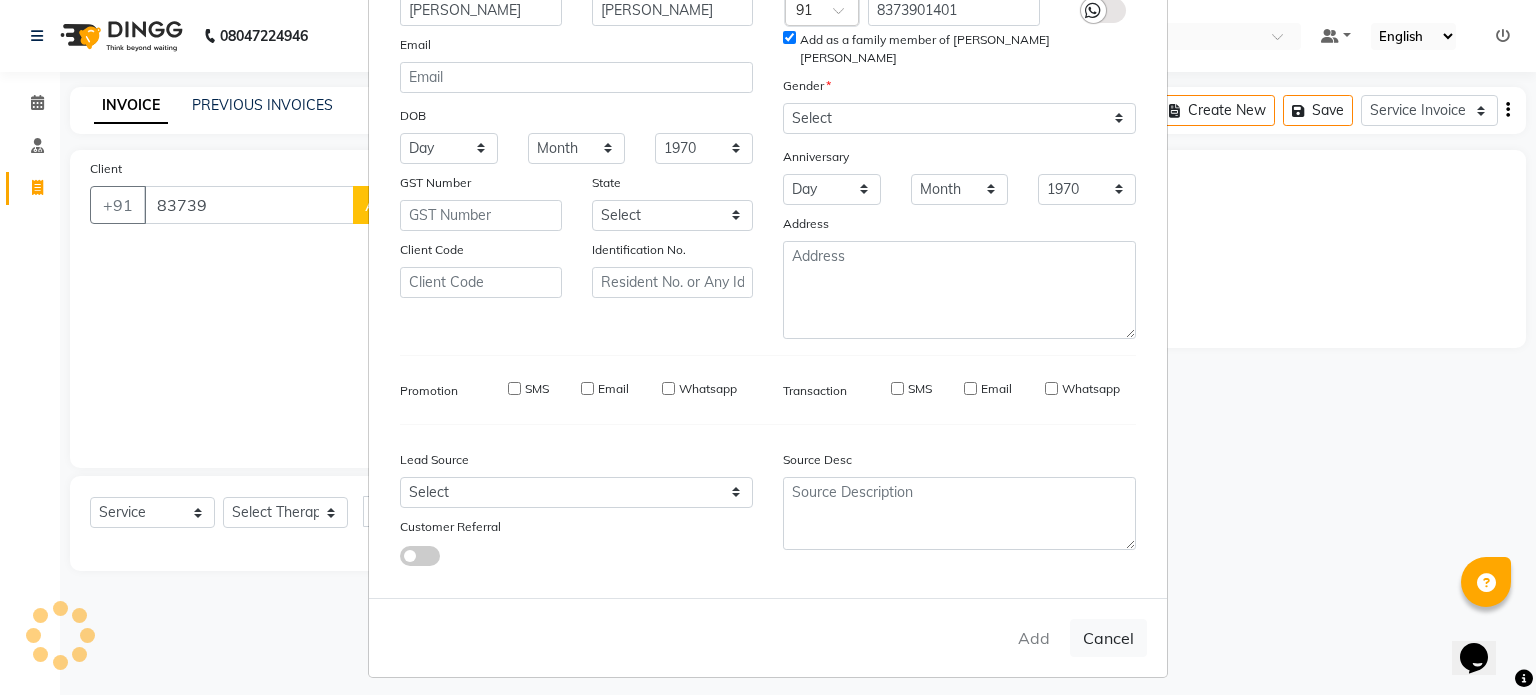 type 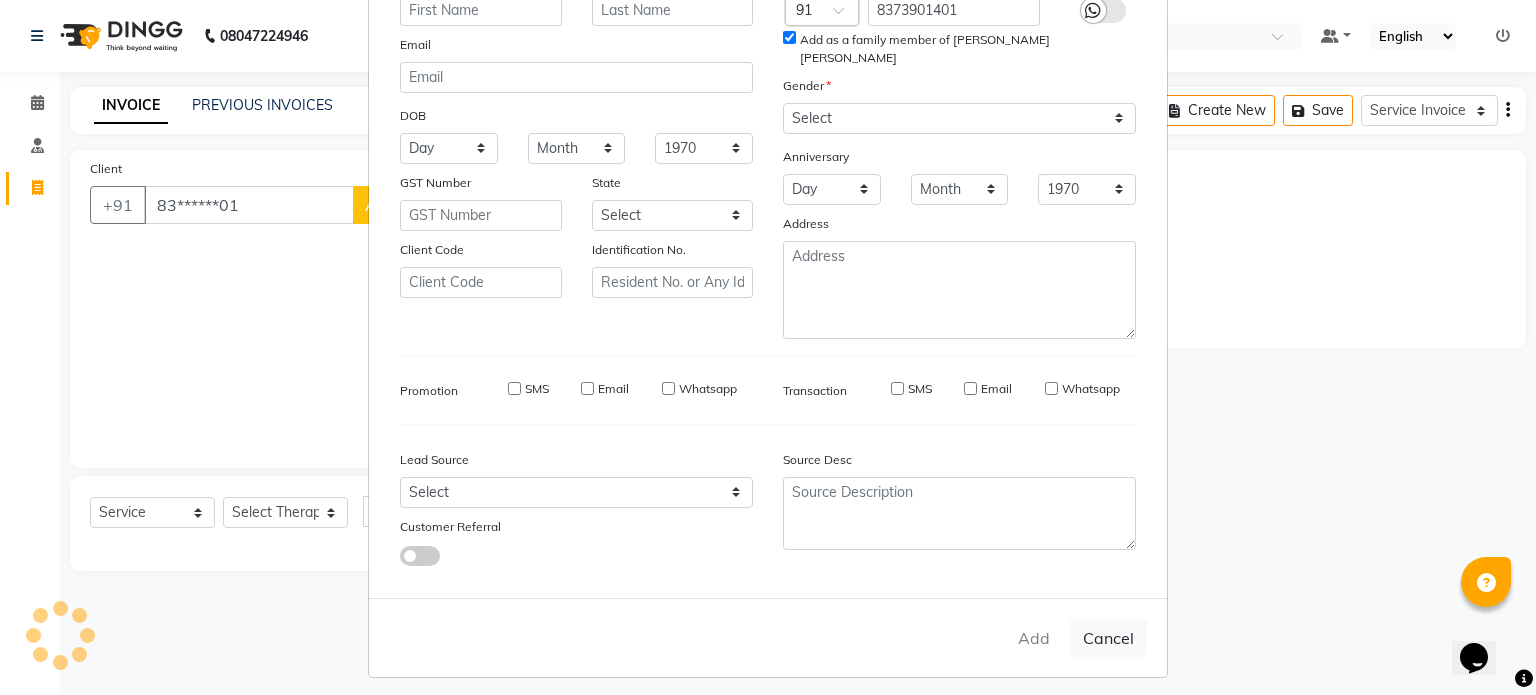 select 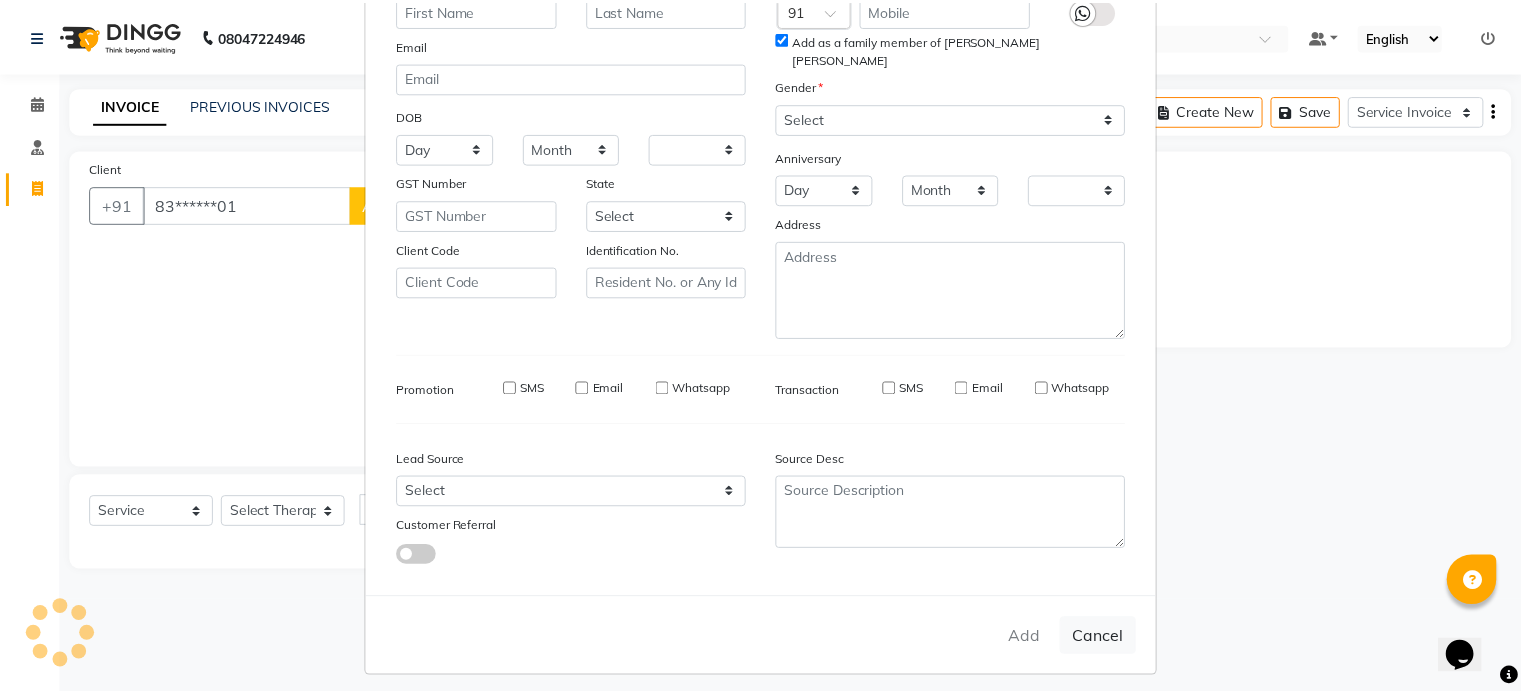 scroll, scrollTop: 161, scrollLeft: 0, axis: vertical 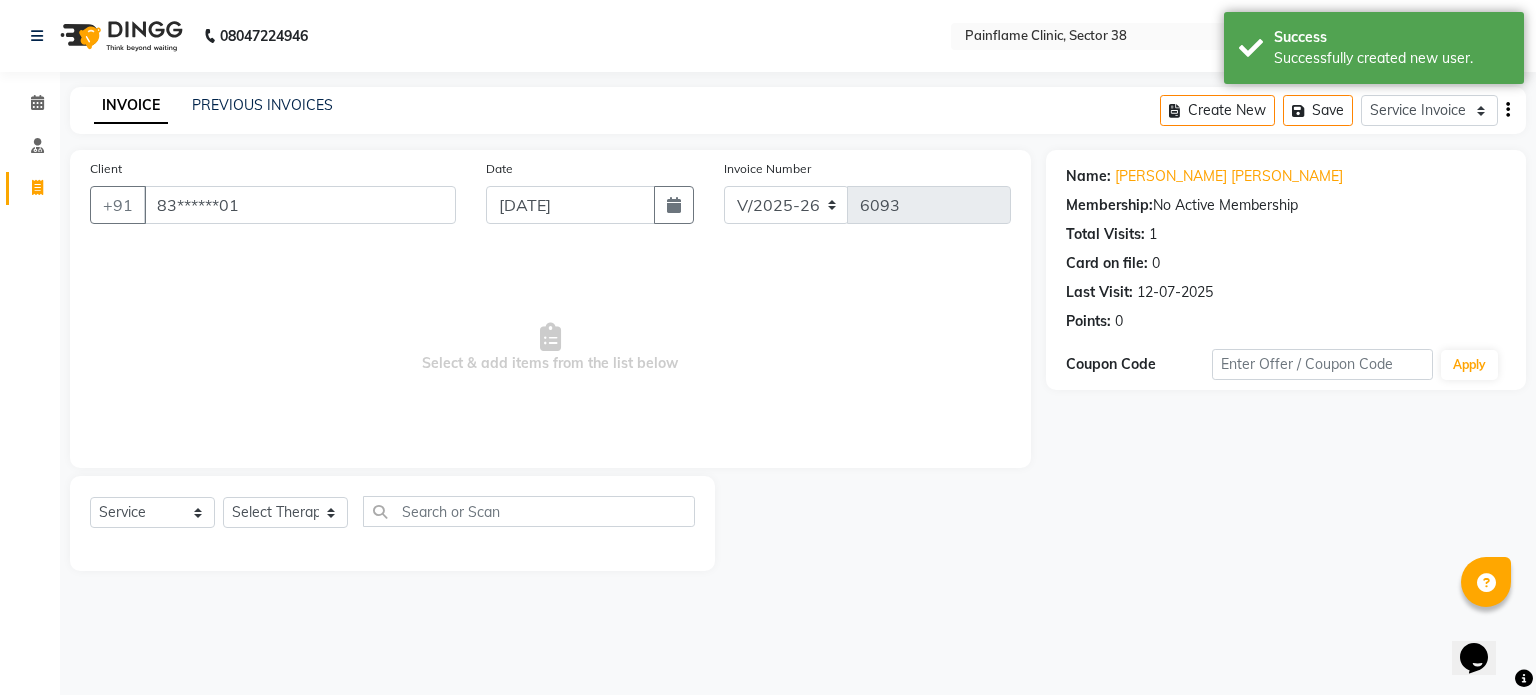 click on "Client +91 83******01" 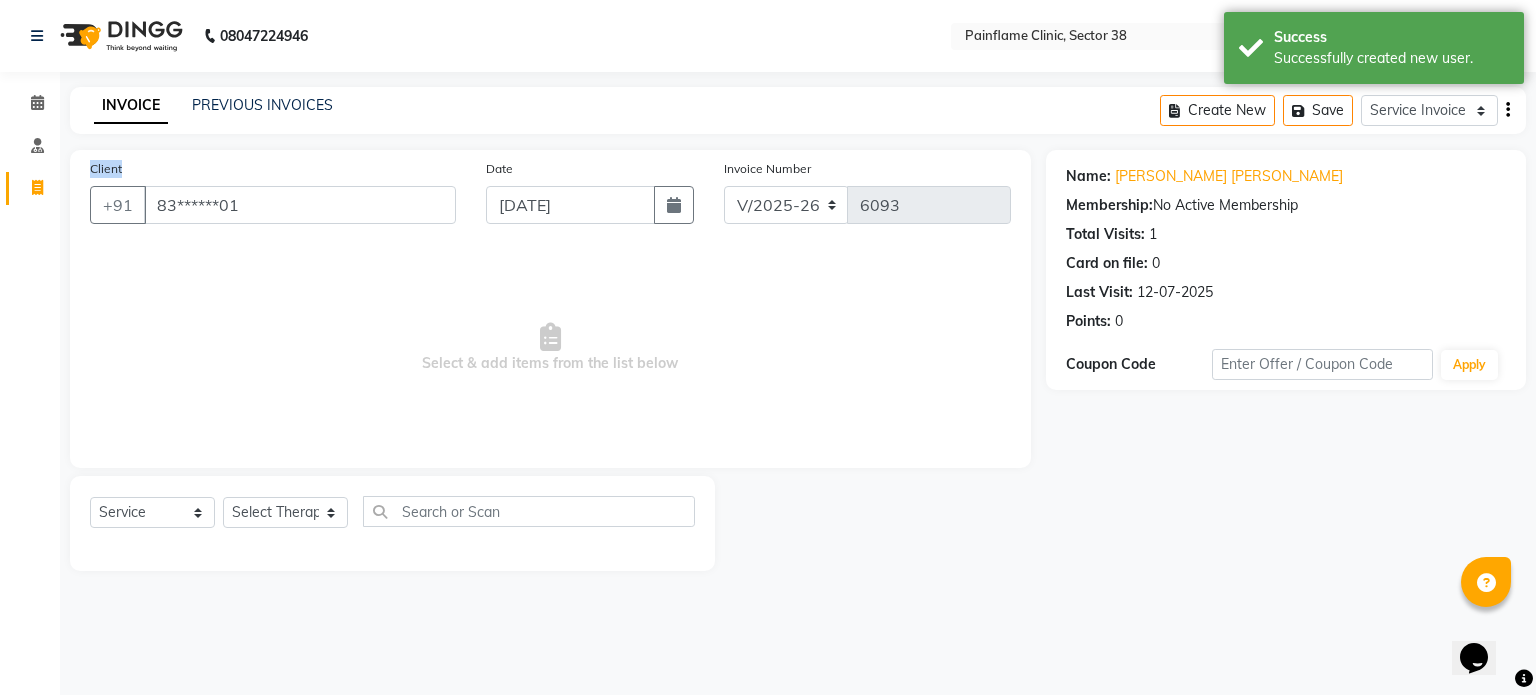 click on "Client +91 83******01" 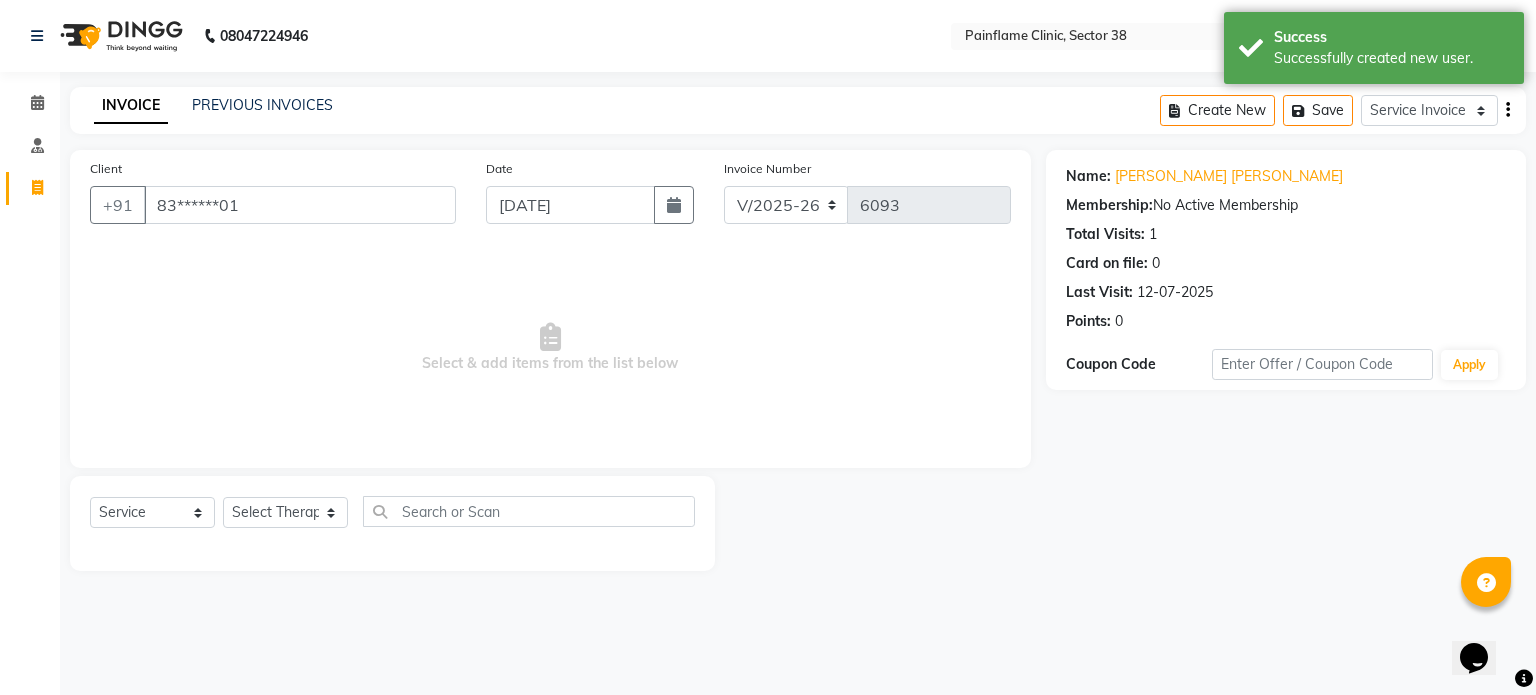 click on "Client +91 83******01" 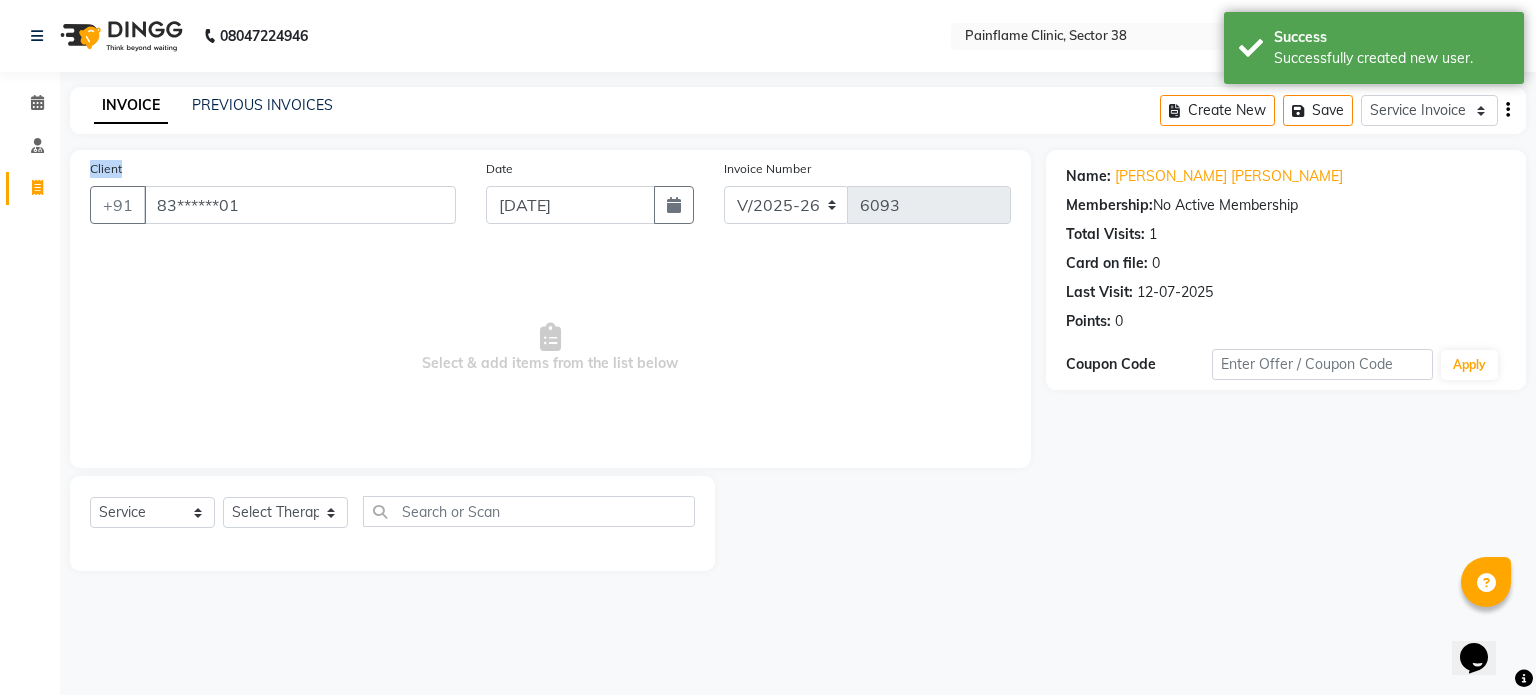 click on "Client +91 83******01" 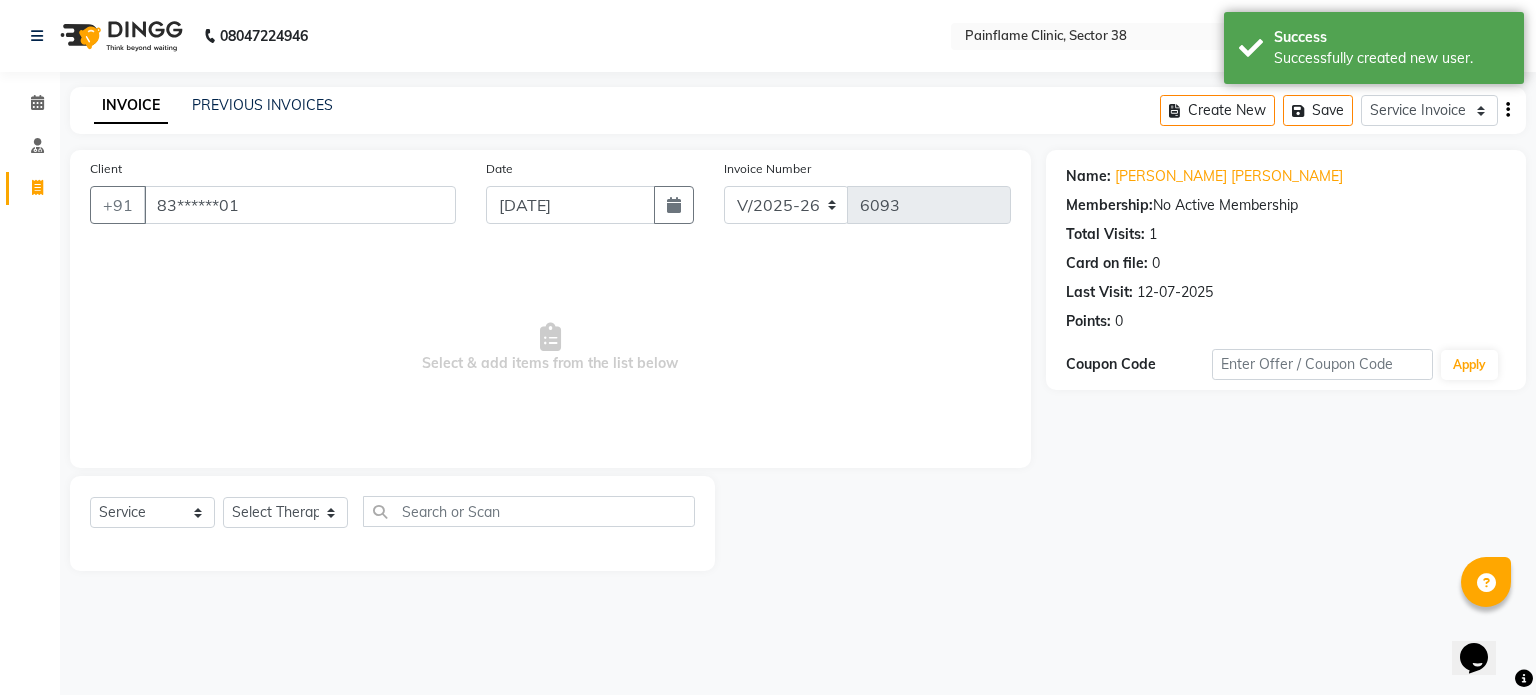 click on "Client +91 83******01" 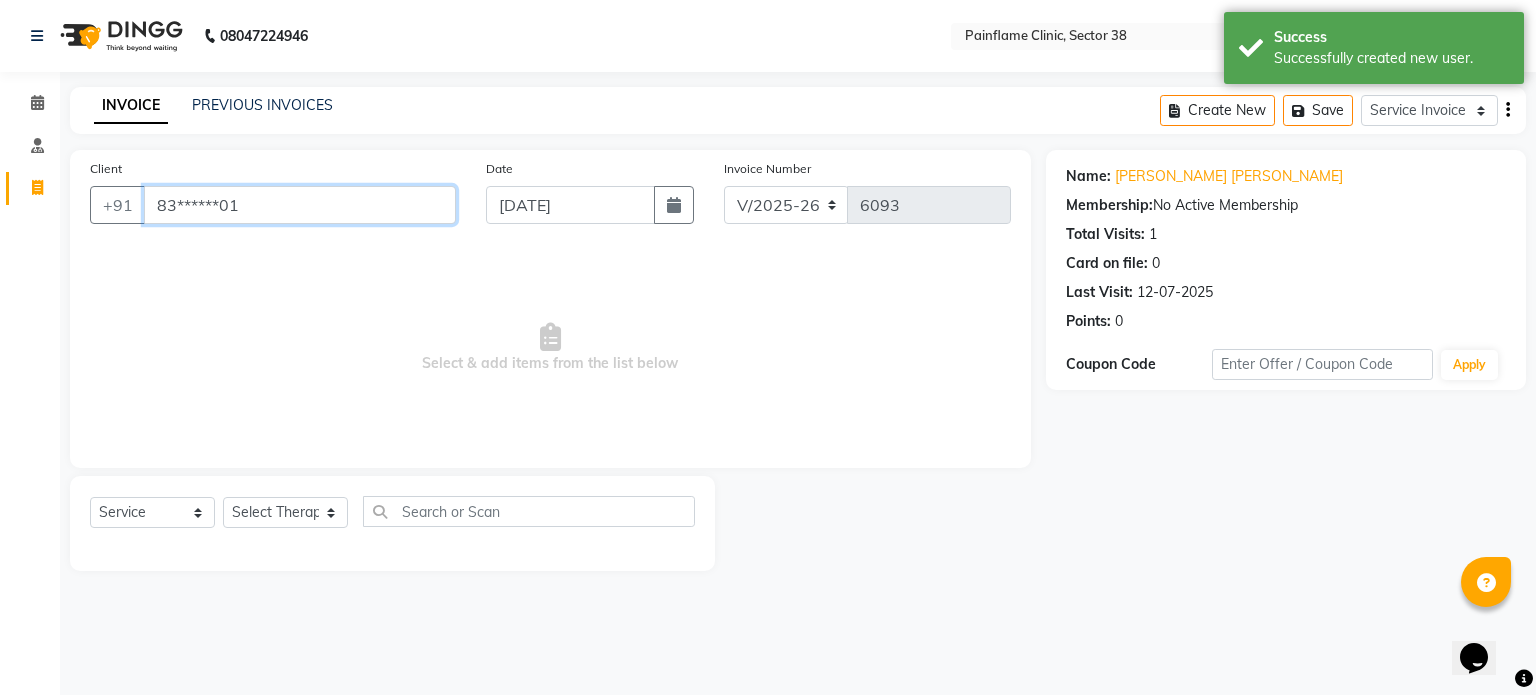 click on "83******01" at bounding box center (300, 205) 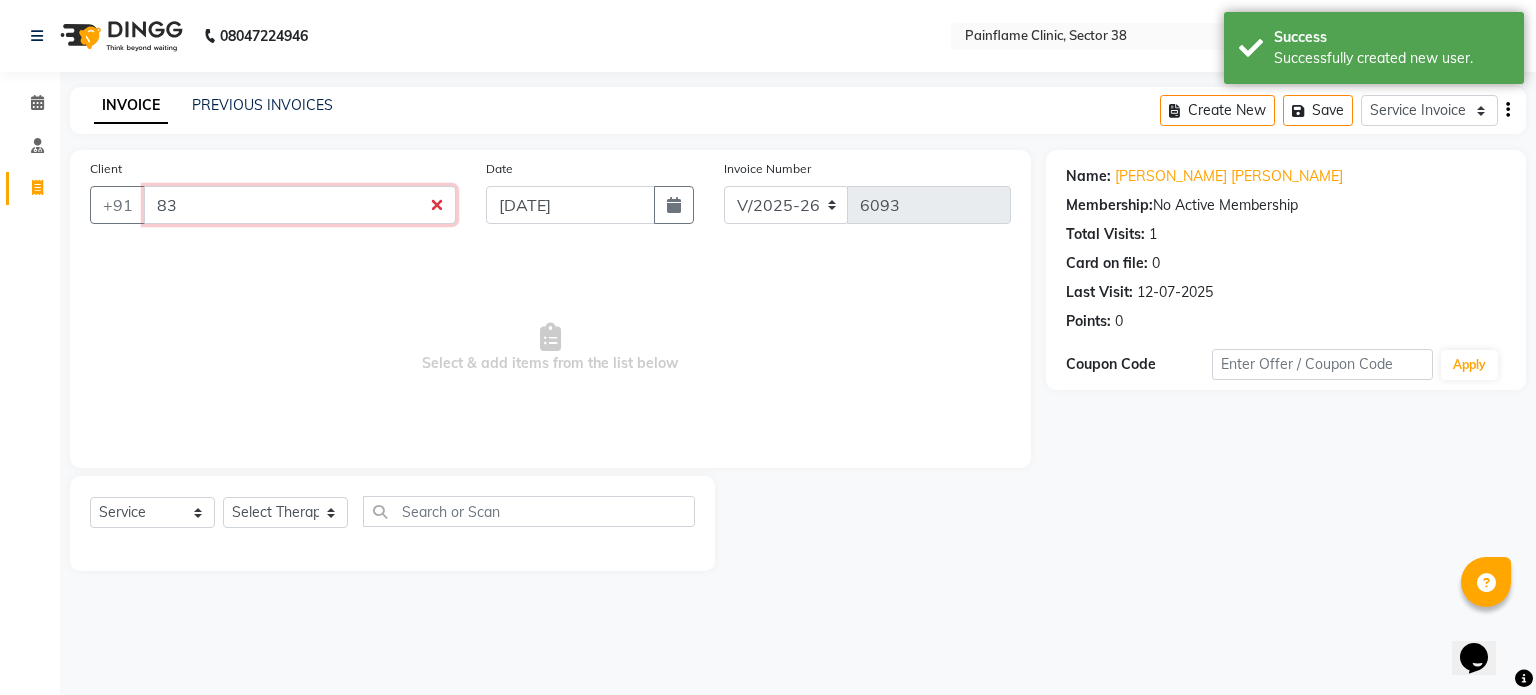 type on "8" 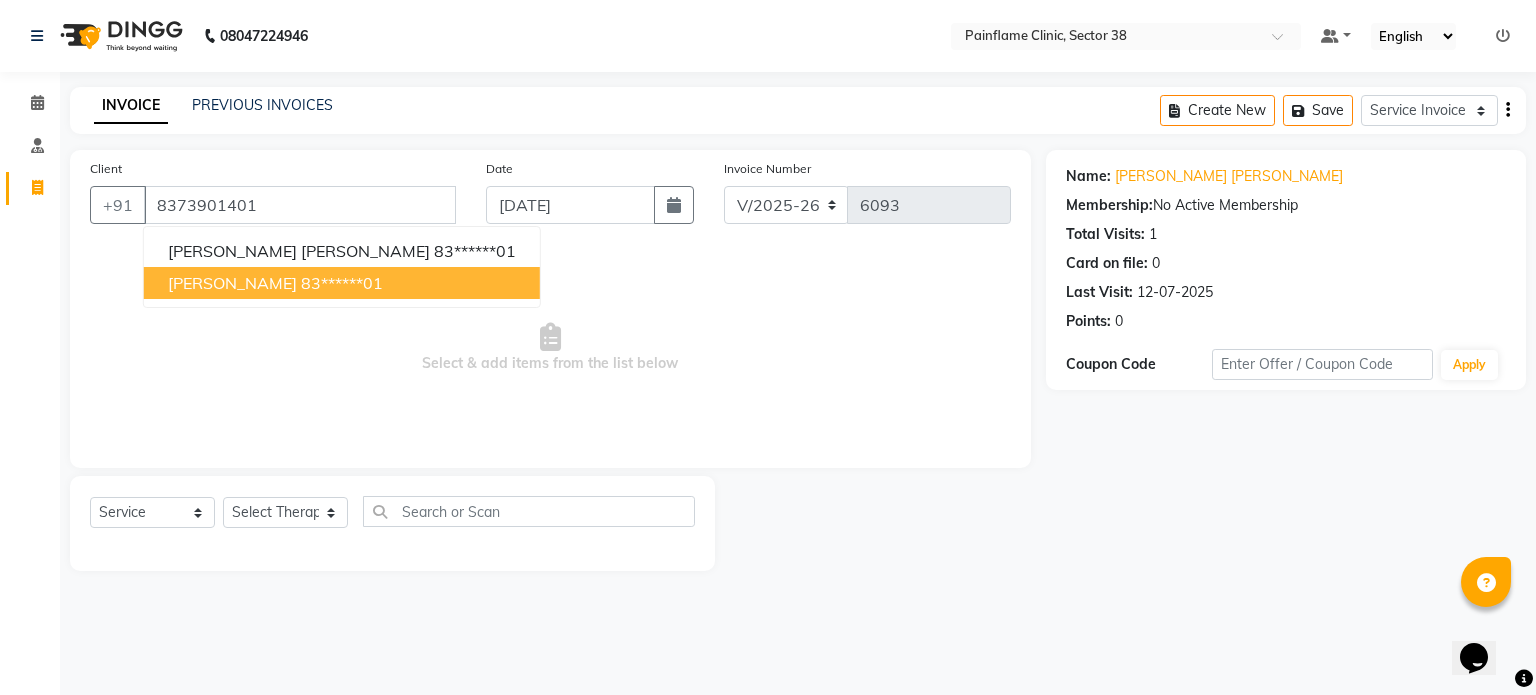 click on "83******01" at bounding box center [342, 283] 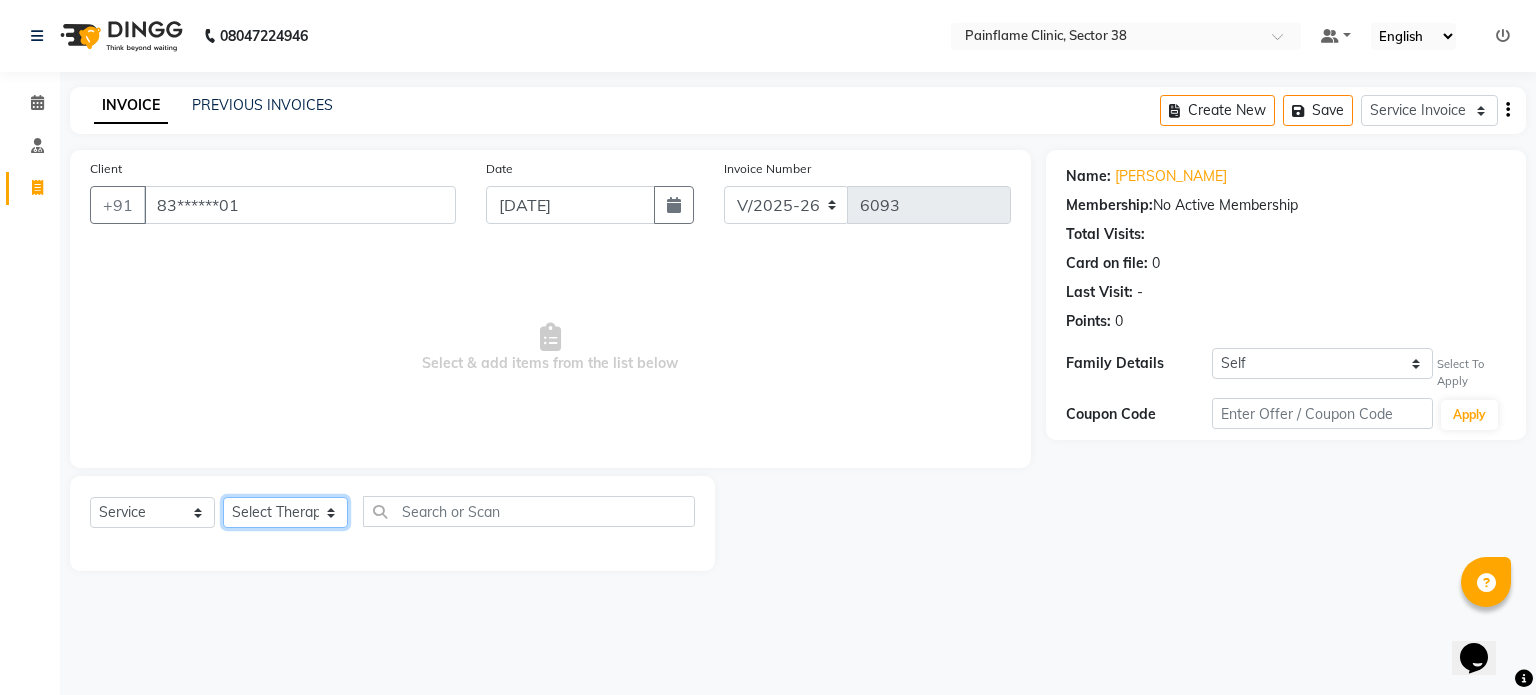 click on "Select Therapist [PERSON_NAME] Dr [PERSON_NAME] [PERSON_NAME] Dr [PERSON_NAME] Dr. Suraj [PERSON_NAME] [PERSON_NAME] [PERSON_NAME] [PERSON_NAME] Reception 1  Reception 2 Reception 3" 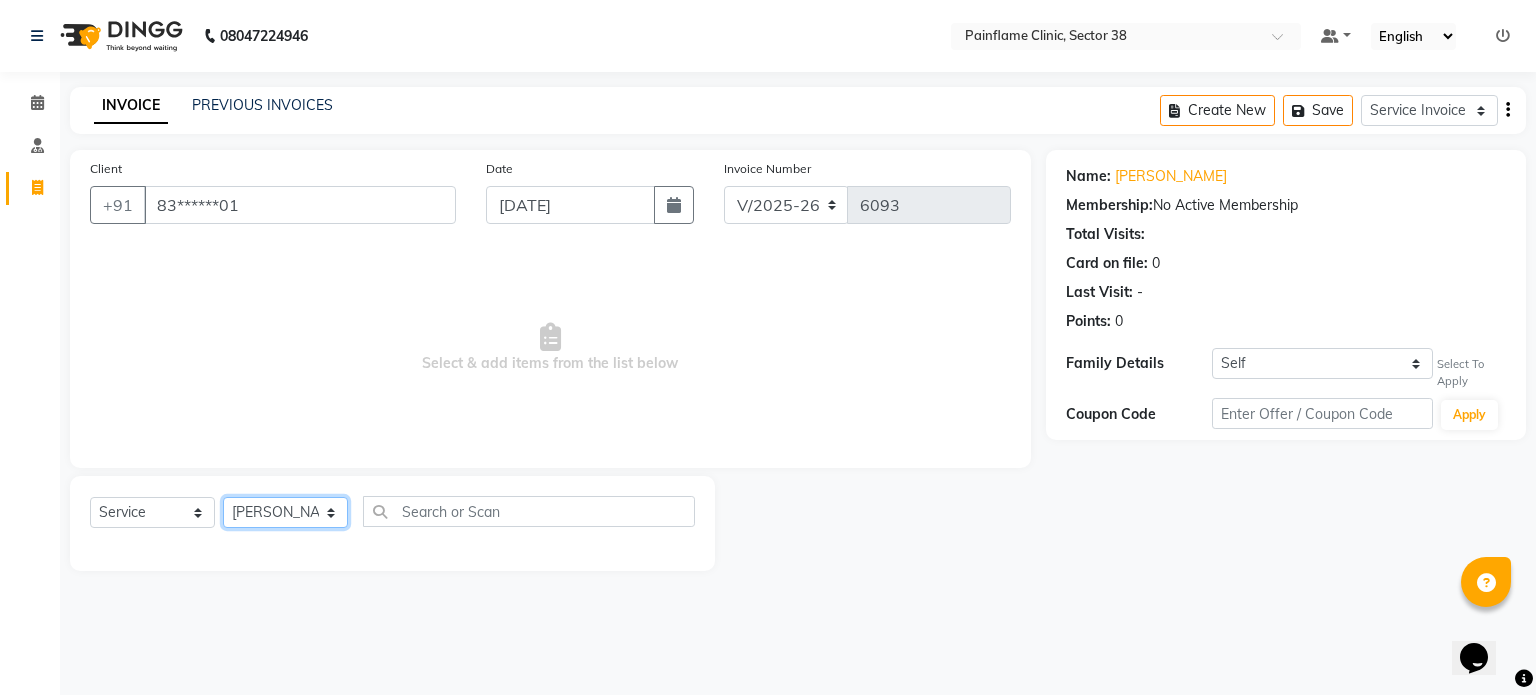 click on "Select Therapist [PERSON_NAME] Dr [PERSON_NAME] [PERSON_NAME] Dr [PERSON_NAME] Dr. Suraj [PERSON_NAME] [PERSON_NAME] [PERSON_NAME] [PERSON_NAME] Reception 1  Reception 2 Reception 3" 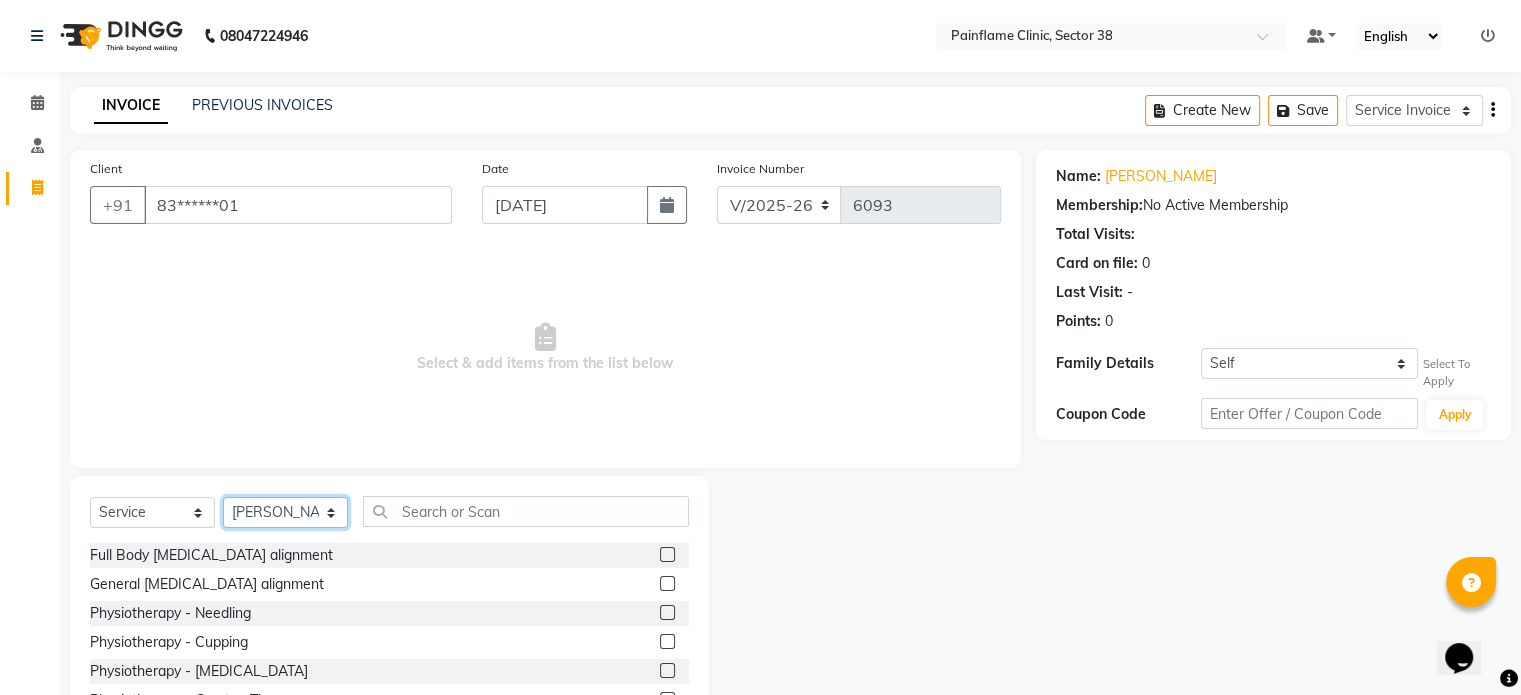 scroll, scrollTop: 119, scrollLeft: 0, axis: vertical 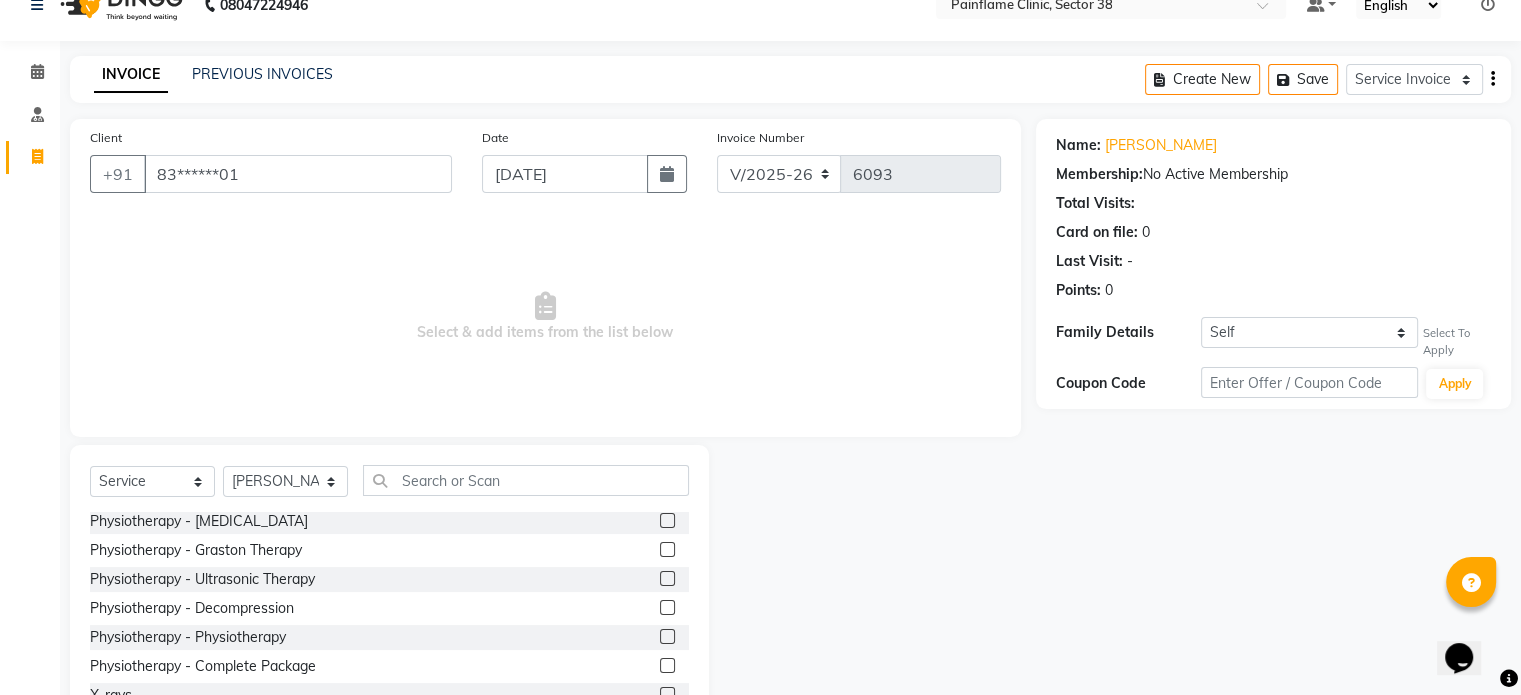 click 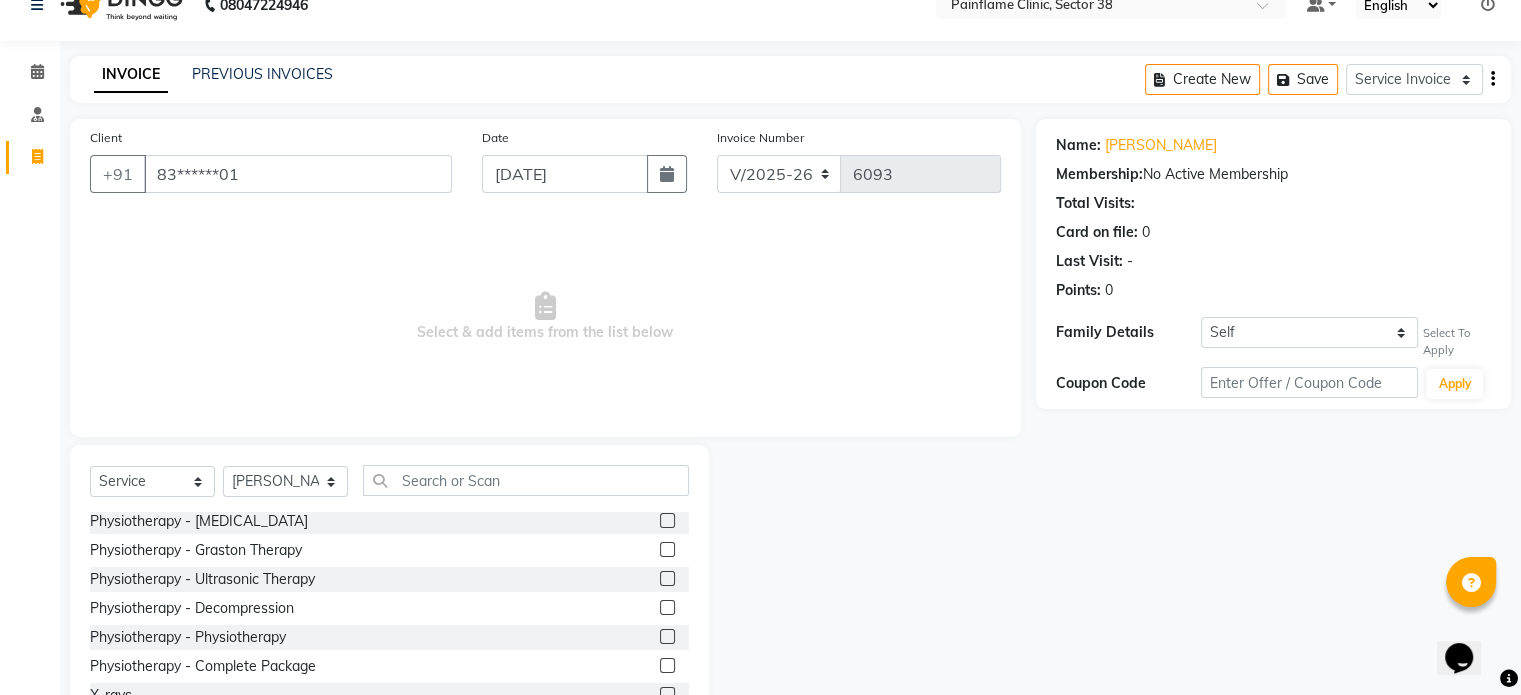 click at bounding box center [666, 637] 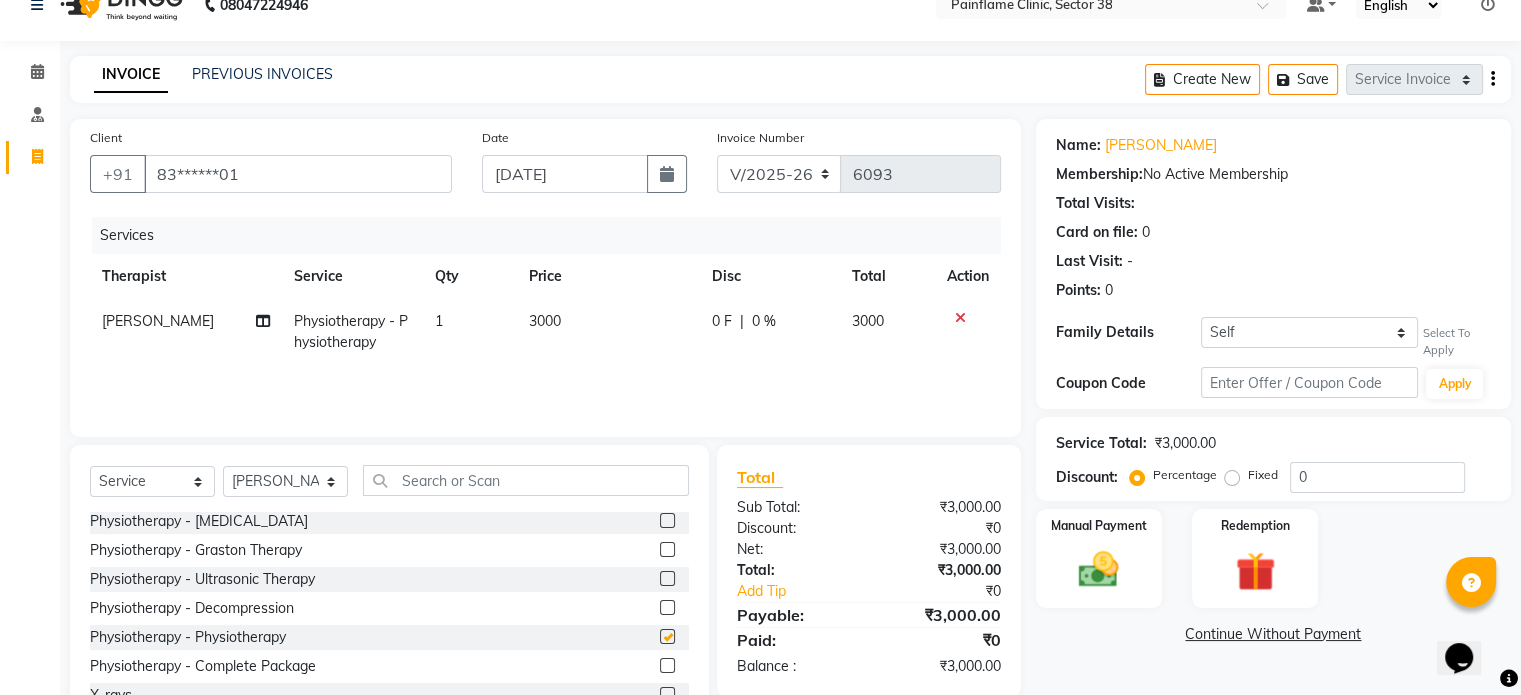 checkbox on "false" 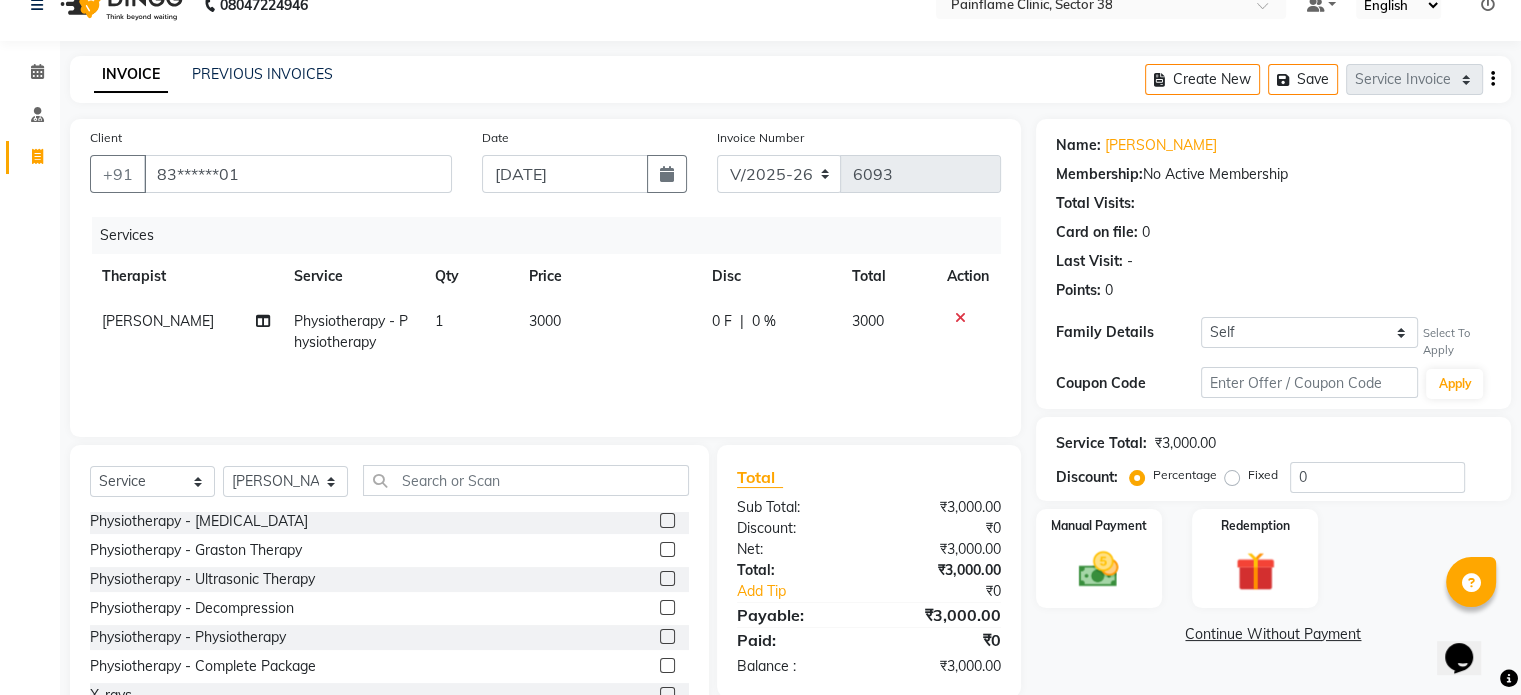 click on "3000" 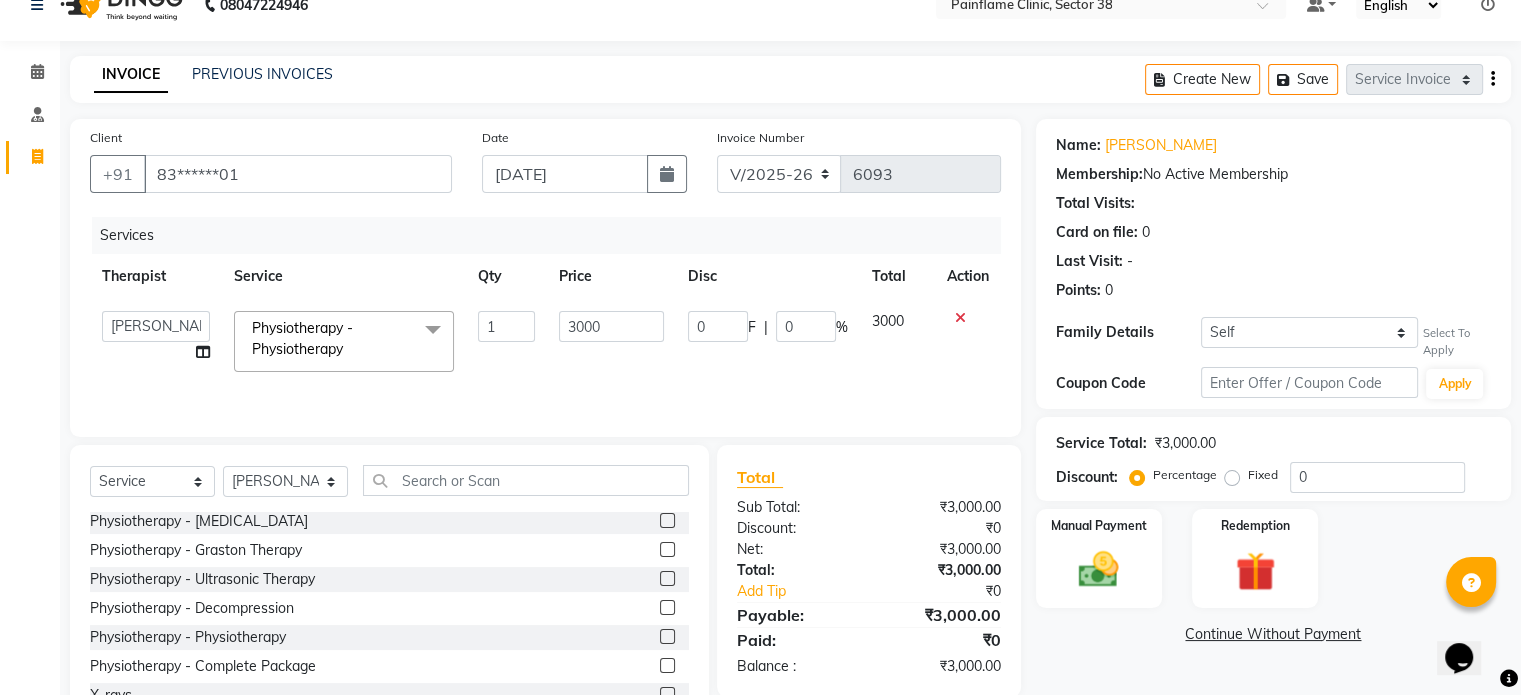 click on "3000" 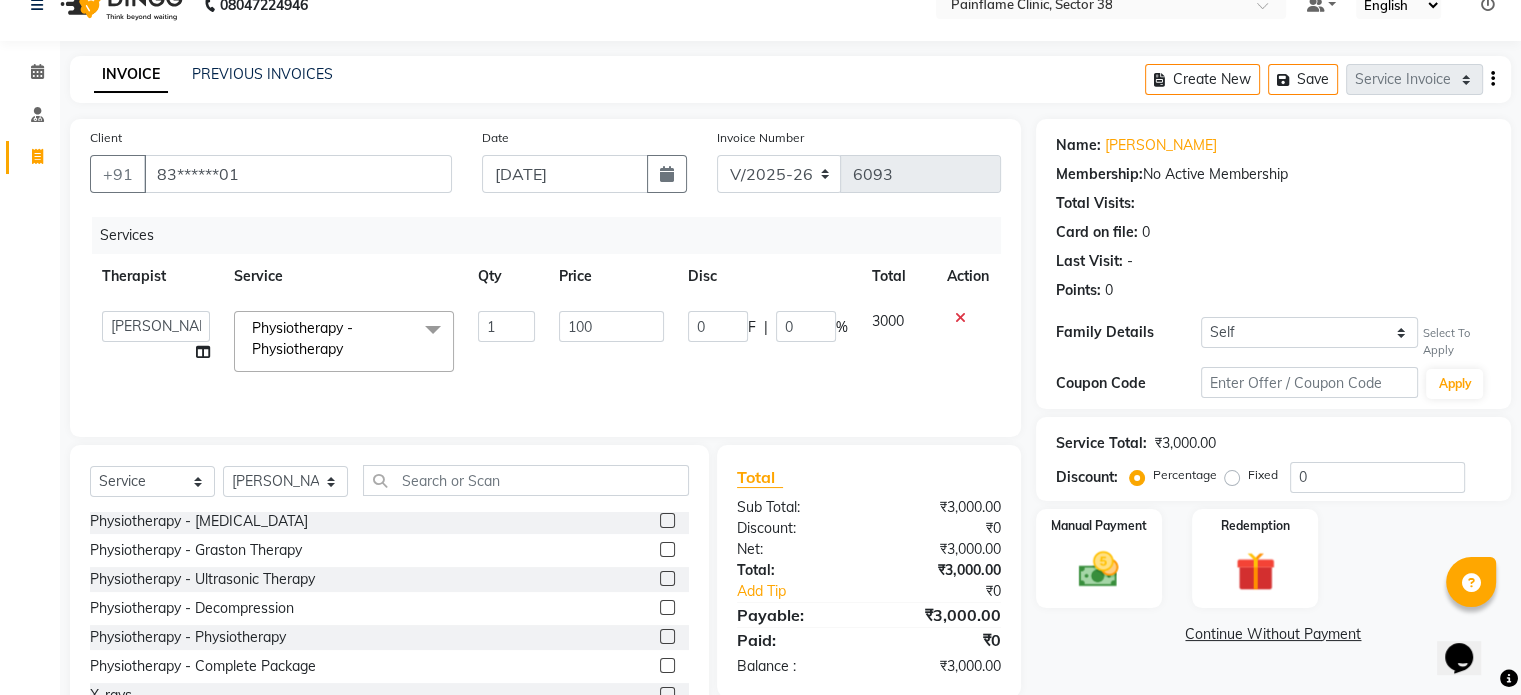 type on "1000" 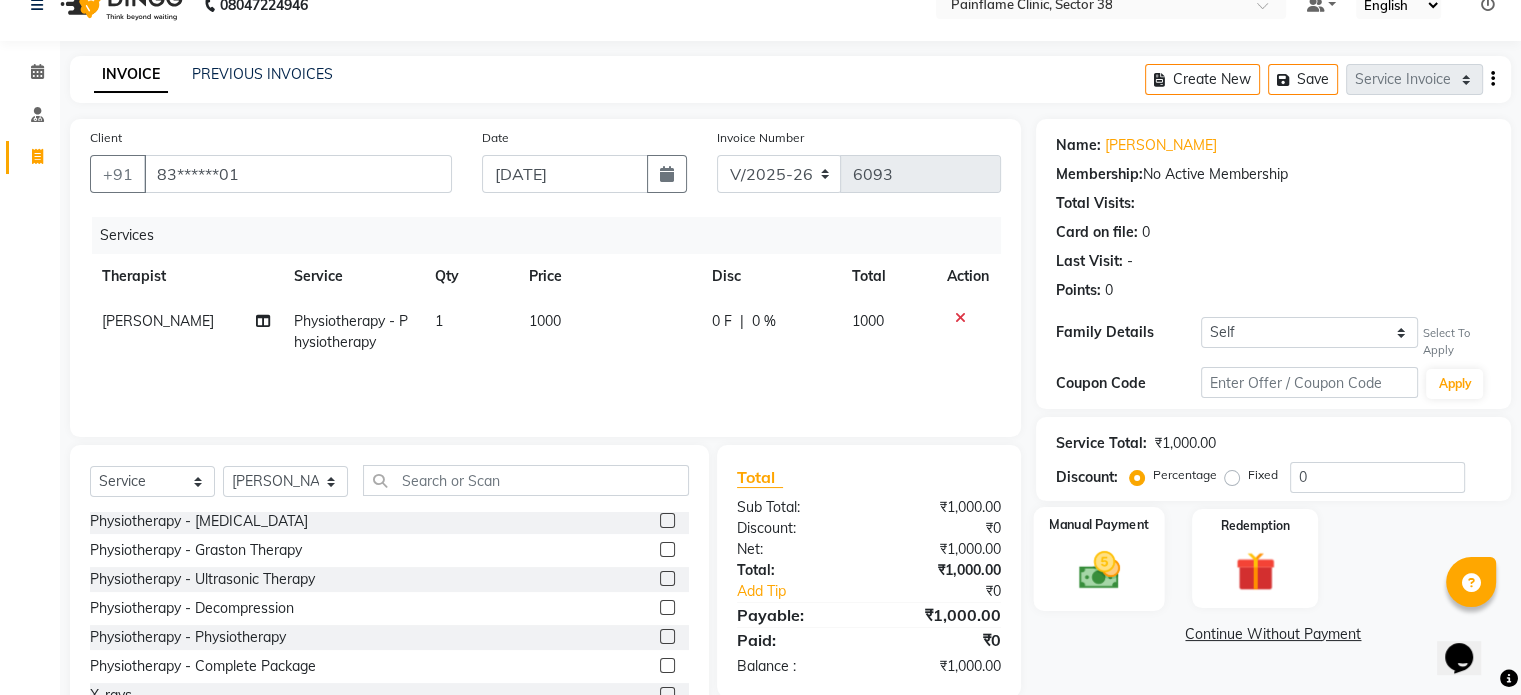 click 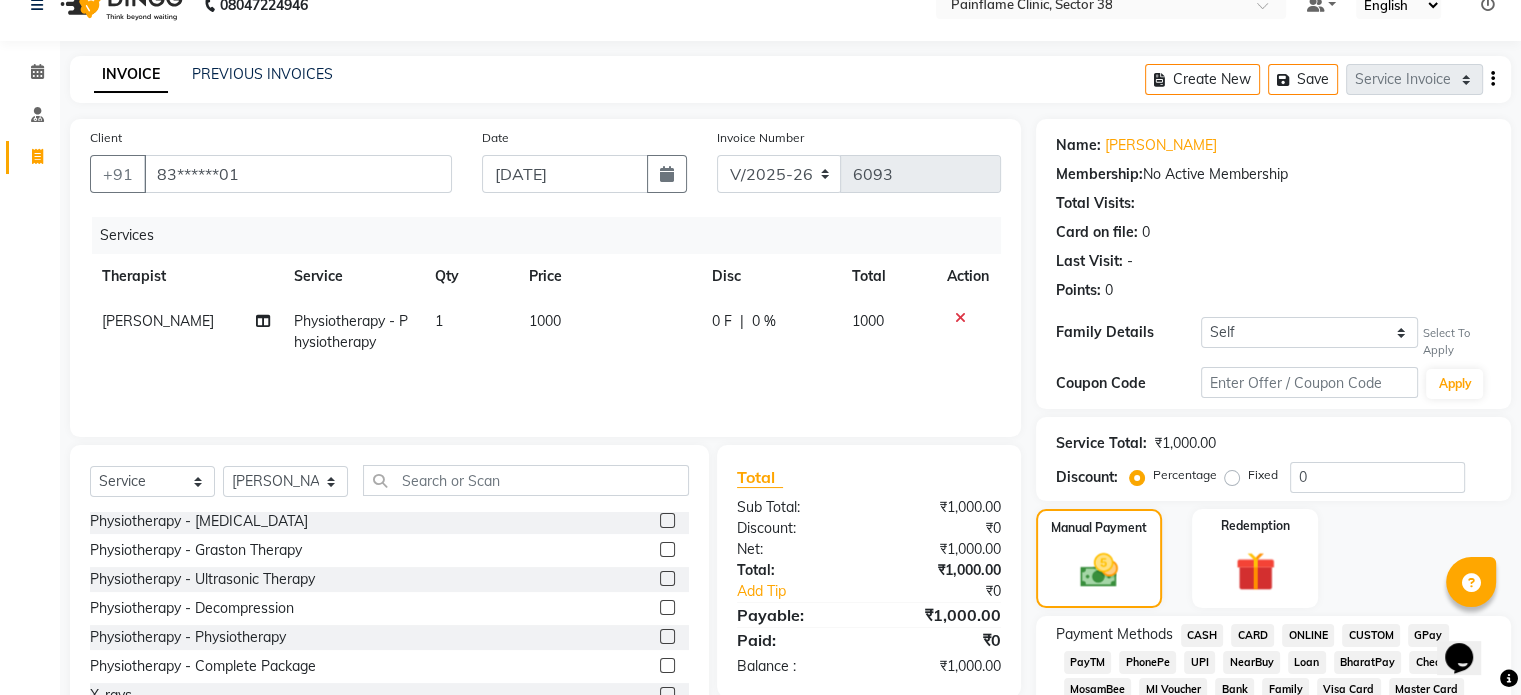 click on "UPI" 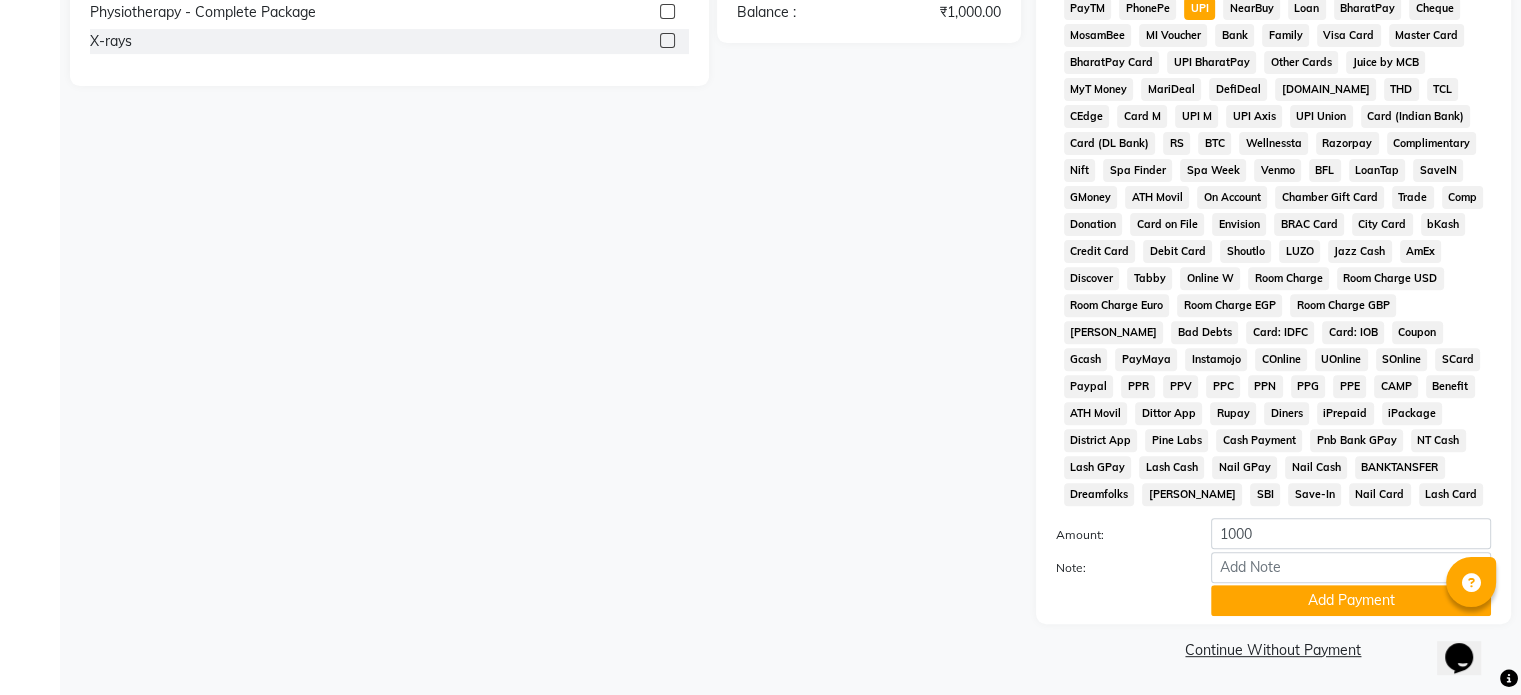 scroll, scrollTop: 703, scrollLeft: 0, axis: vertical 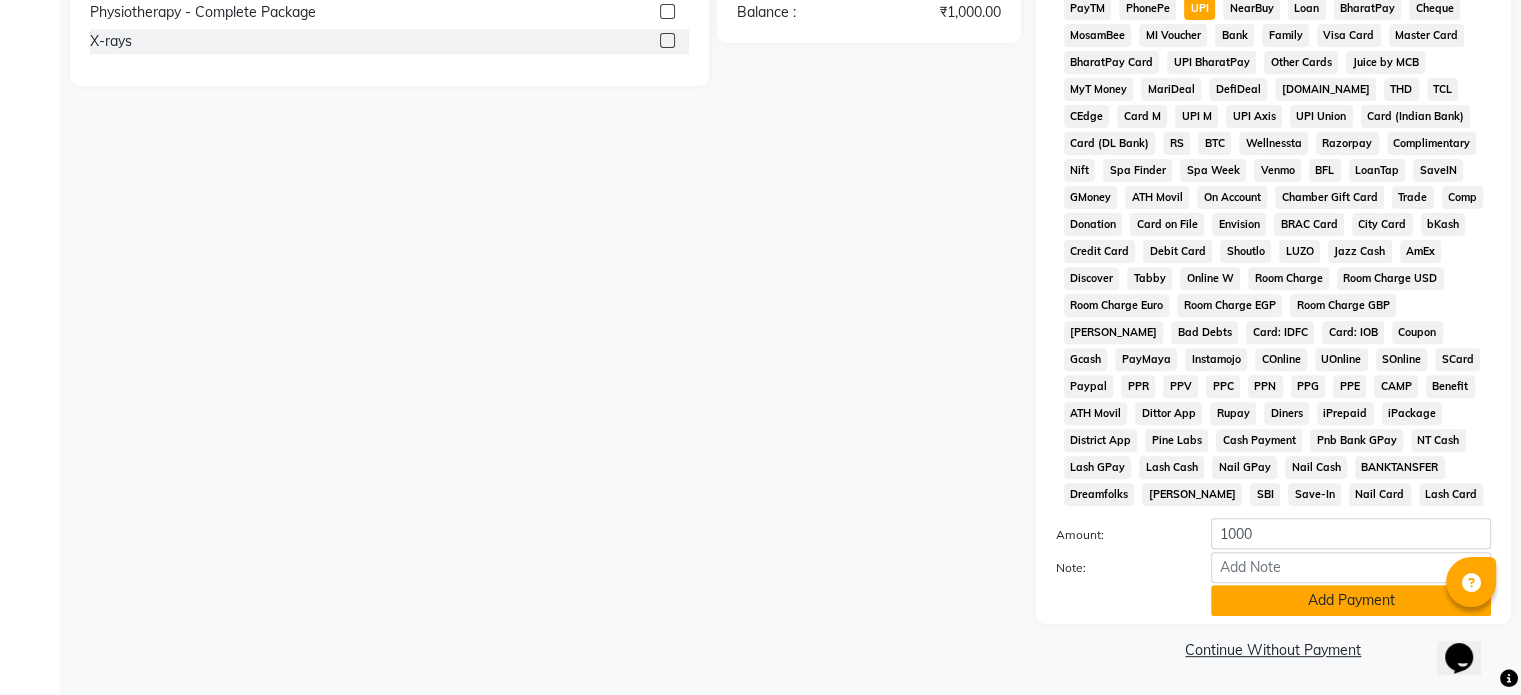click on "Add Payment" 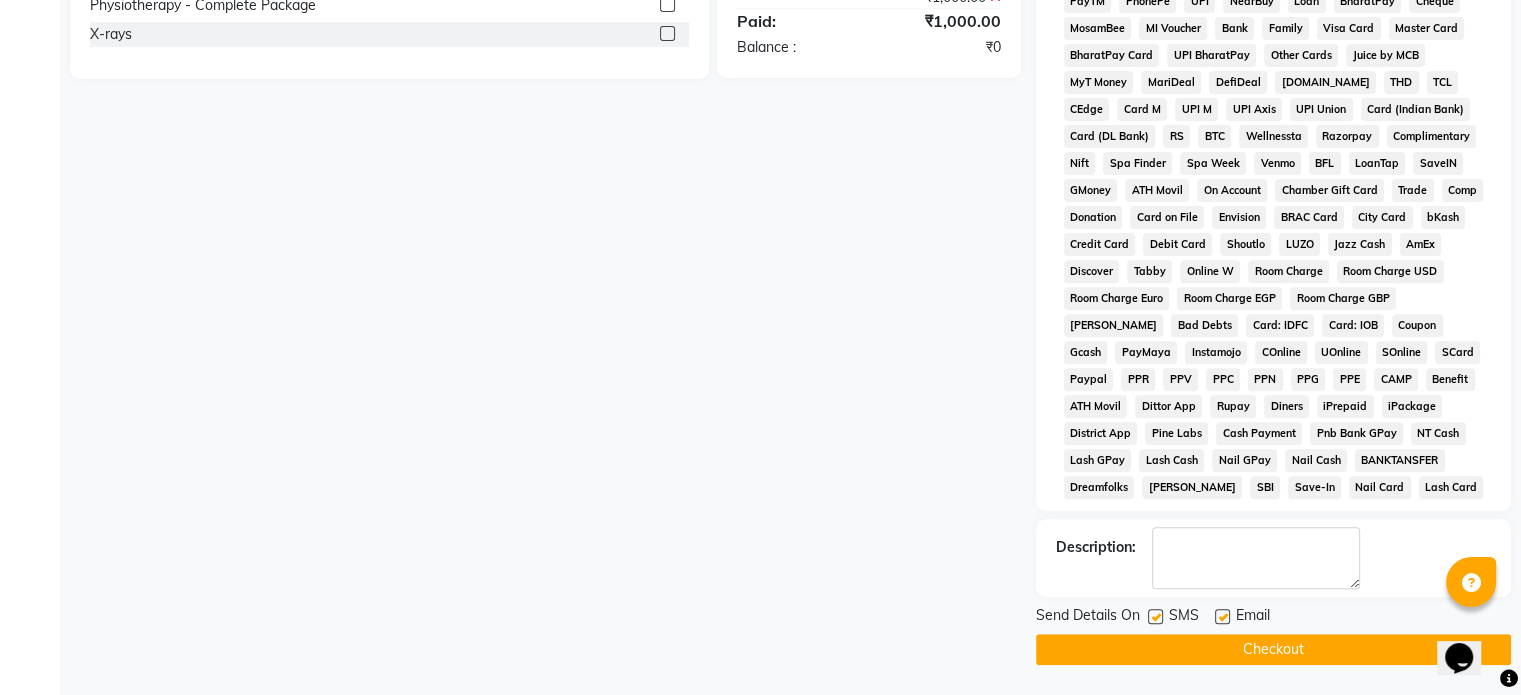 click 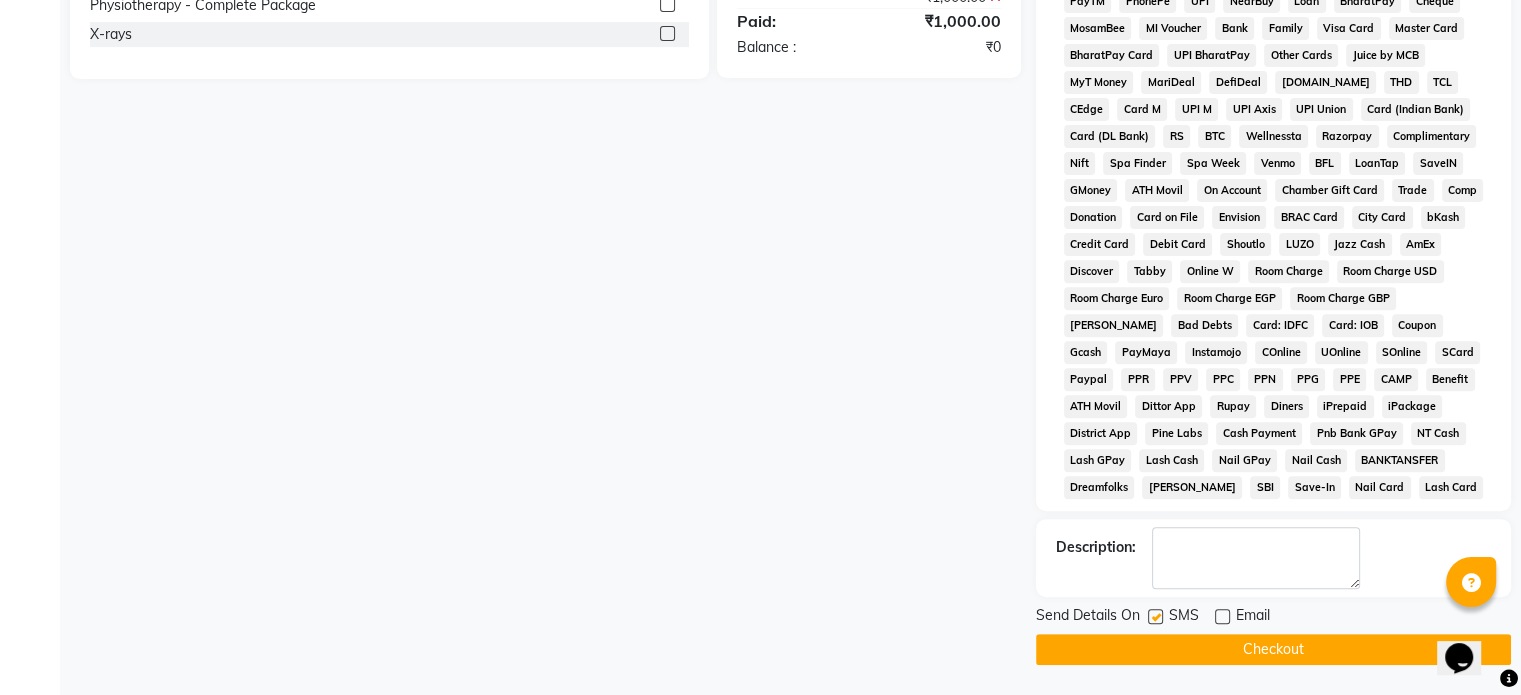 click 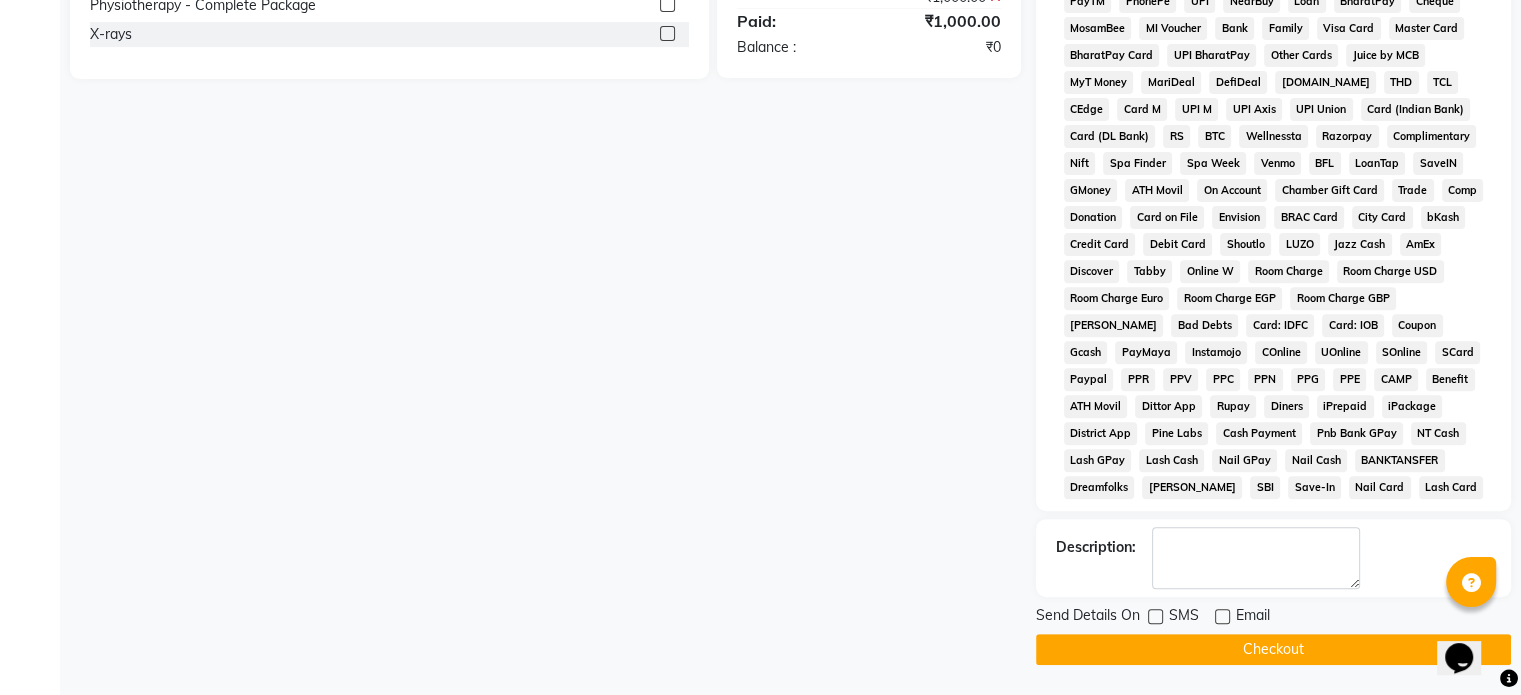 click on "Checkout" 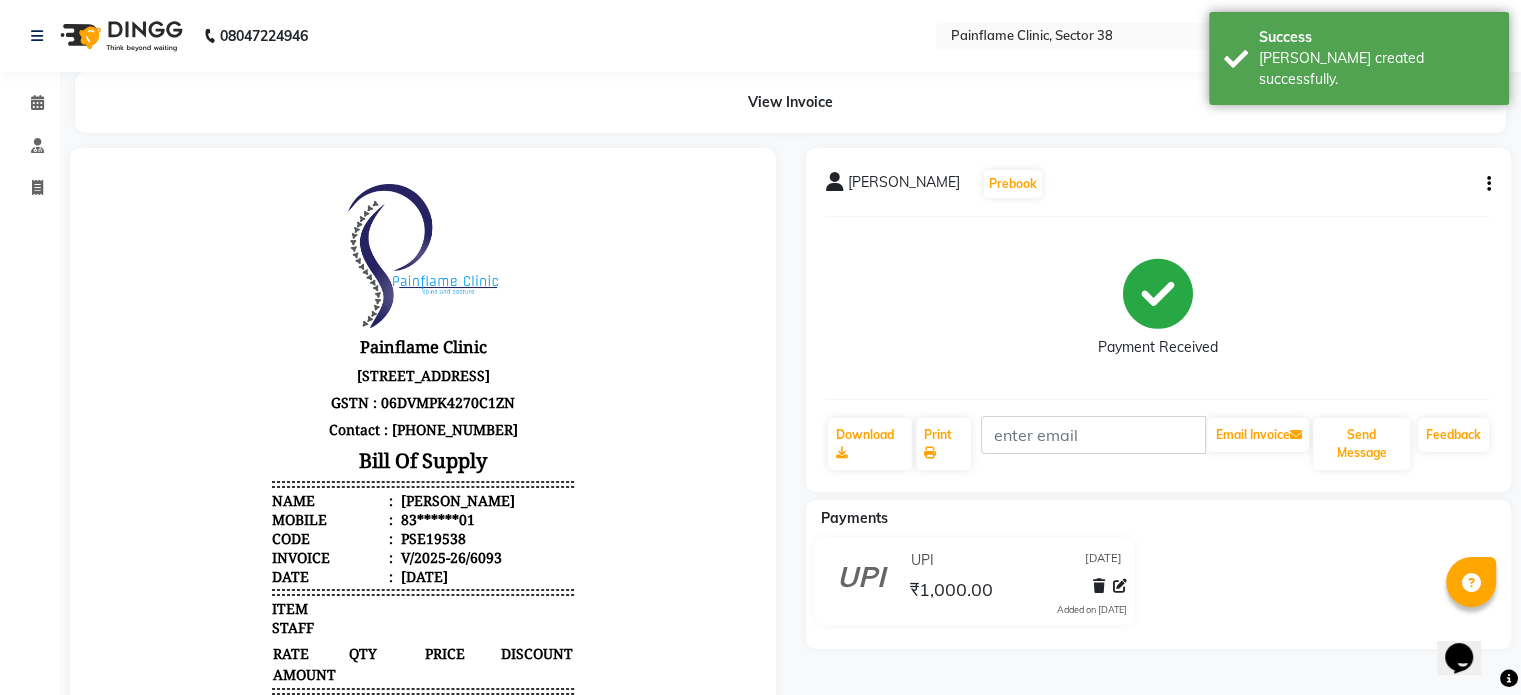 scroll, scrollTop: 0, scrollLeft: 0, axis: both 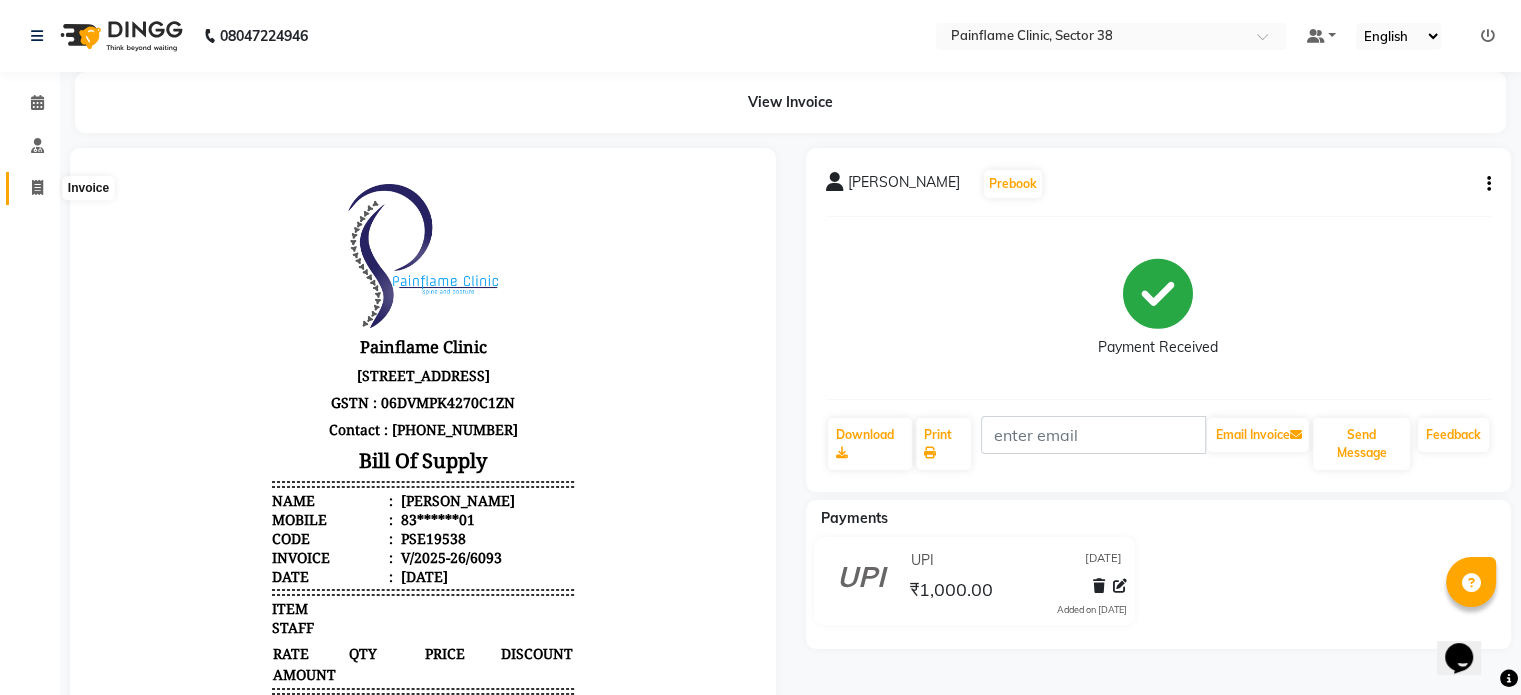 click 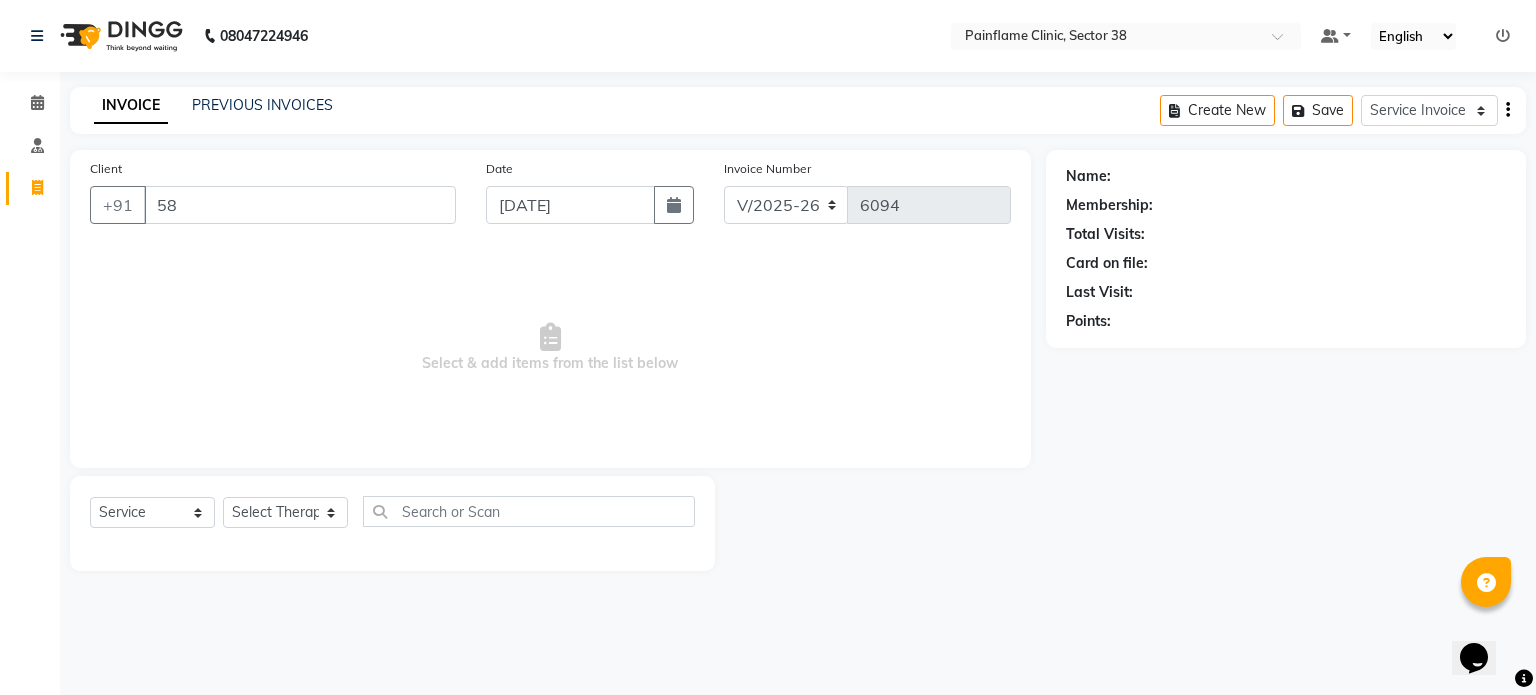type on "5" 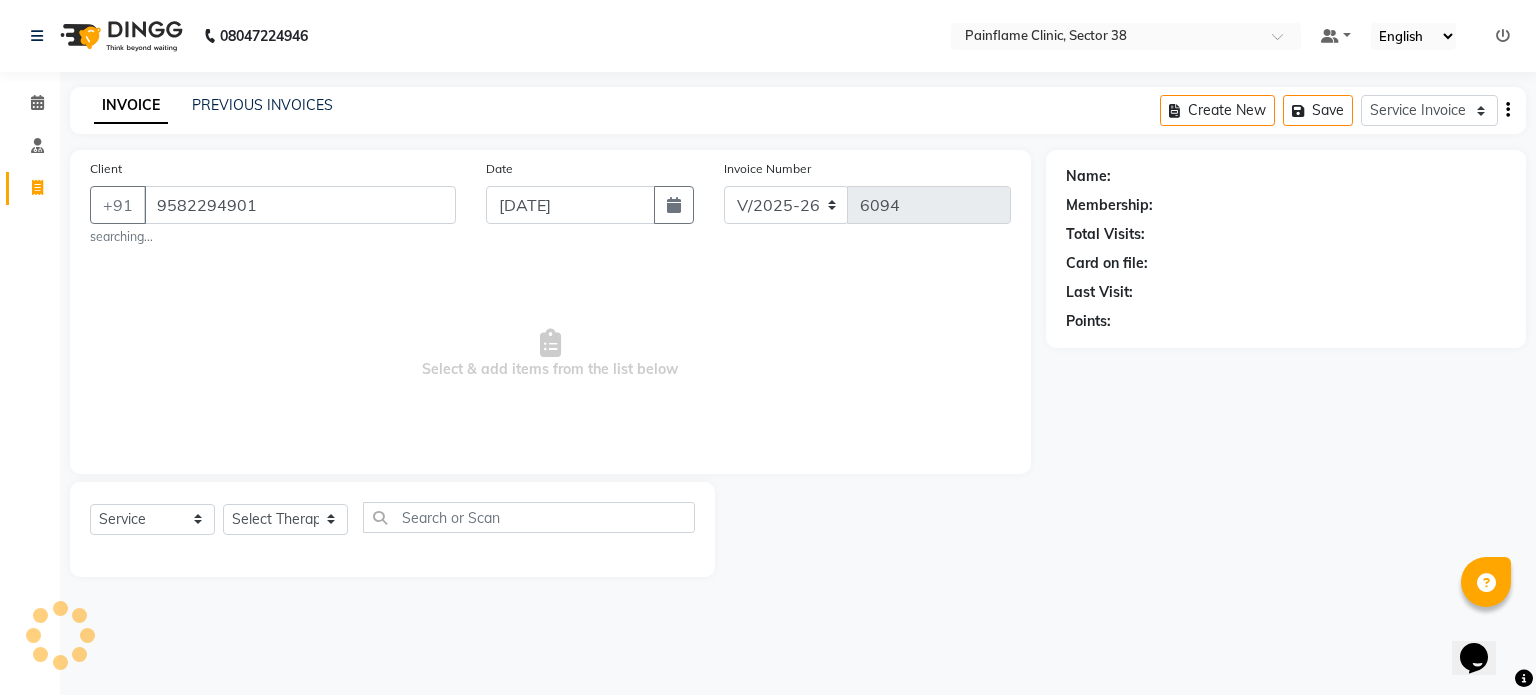 type on "9582294901" 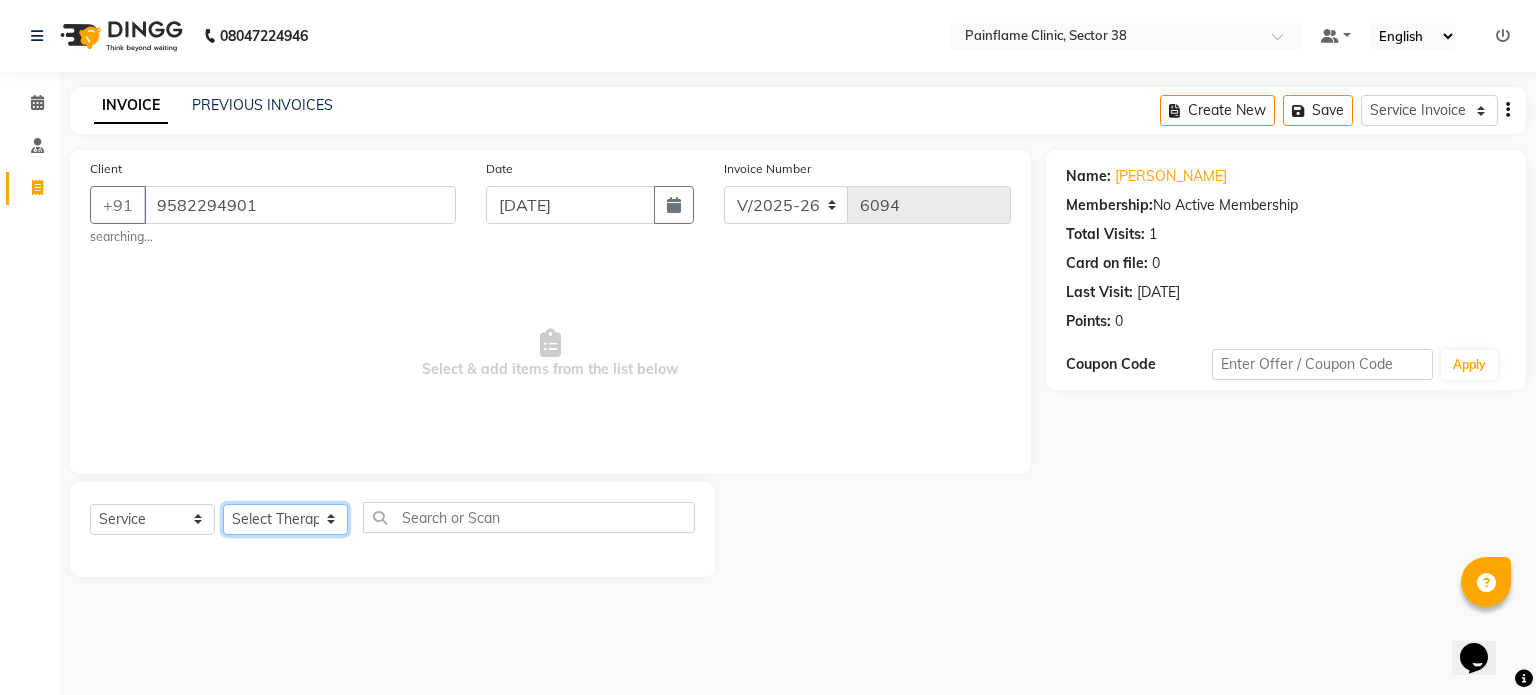 click on "Select Therapist [PERSON_NAME] Dr [PERSON_NAME] [PERSON_NAME] Dr [PERSON_NAME] Dr. Suraj [PERSON_NAME] [PERSON_NAME] [PERSON_NAME] [PERSON_NAME] Reception 1  Reception 2 Reception 3" 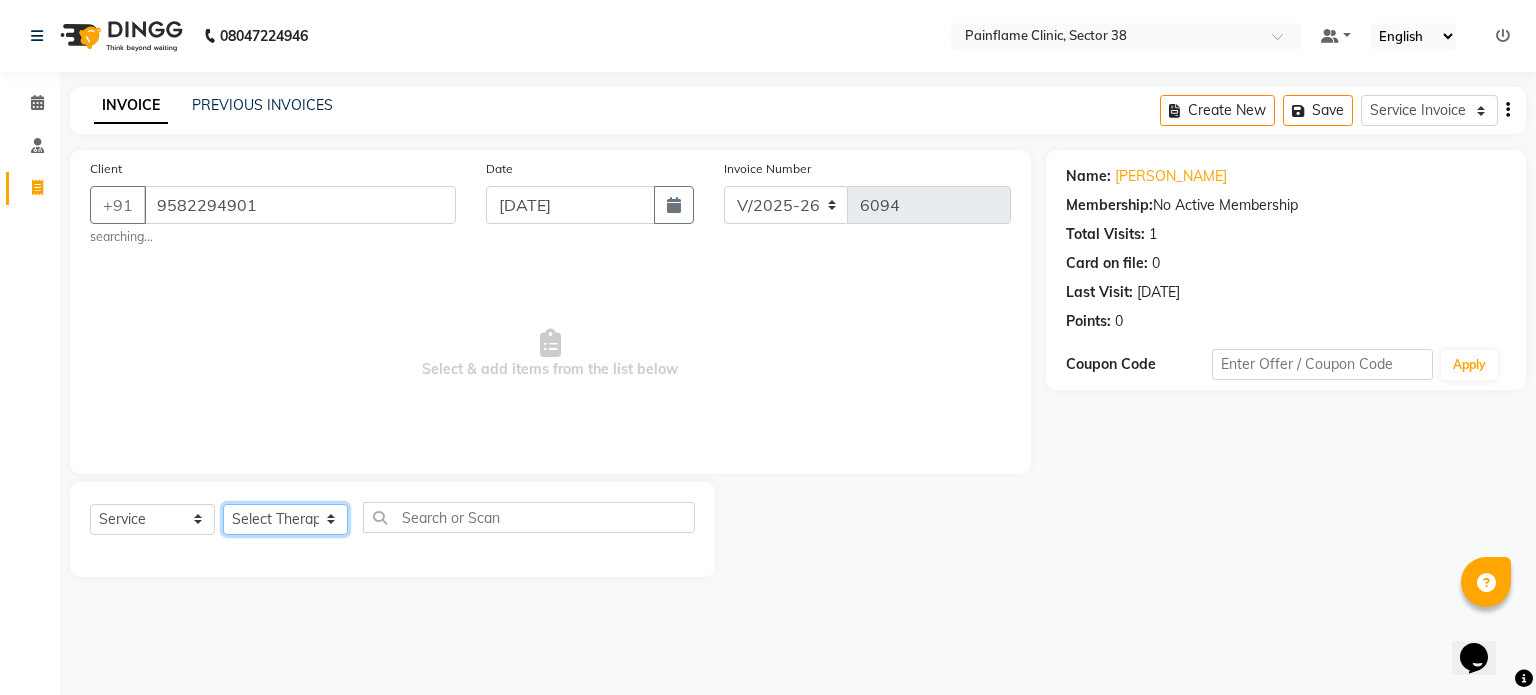 select on "20216" 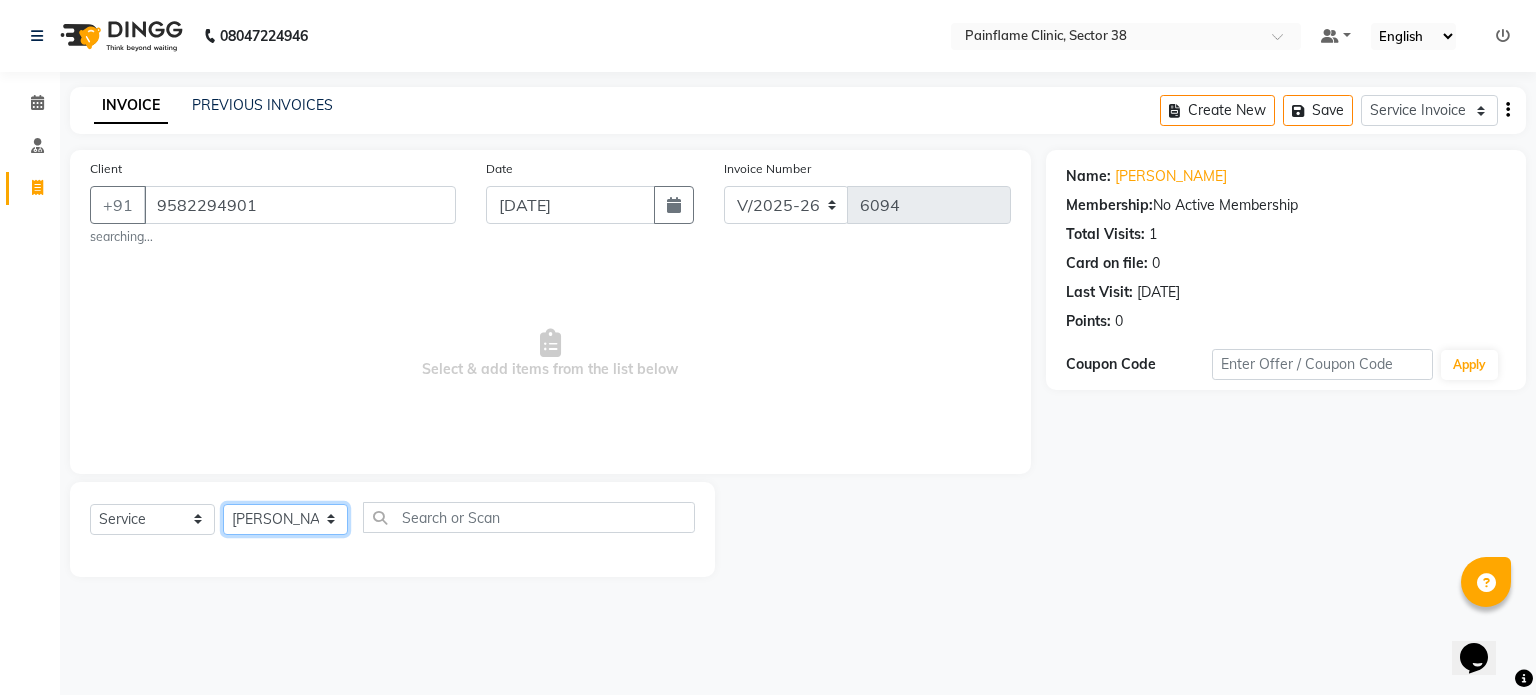 click on "Select Therapist [PERSON_NAME] Dr [PERSON_NAME] [PERSON_NAME] Dr [PERSON_NAME] Dr. Suraj [PERSON_NAME] [PERSON_NAME] [PERSON_NAME] [PERSON_NAME] Reception 1  Reception 2 Reception 3" 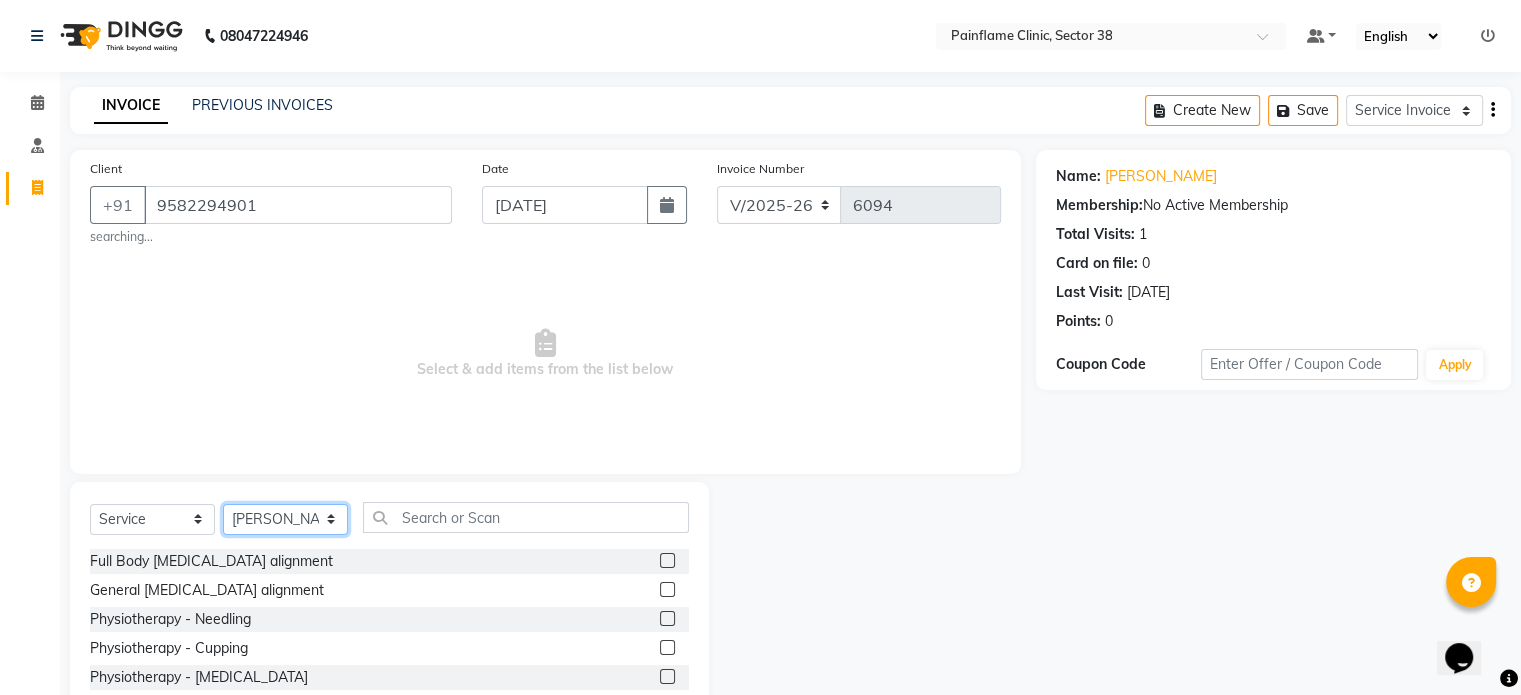scroll, scrollTop: 118, scrollLeft: 0, axis: vertical 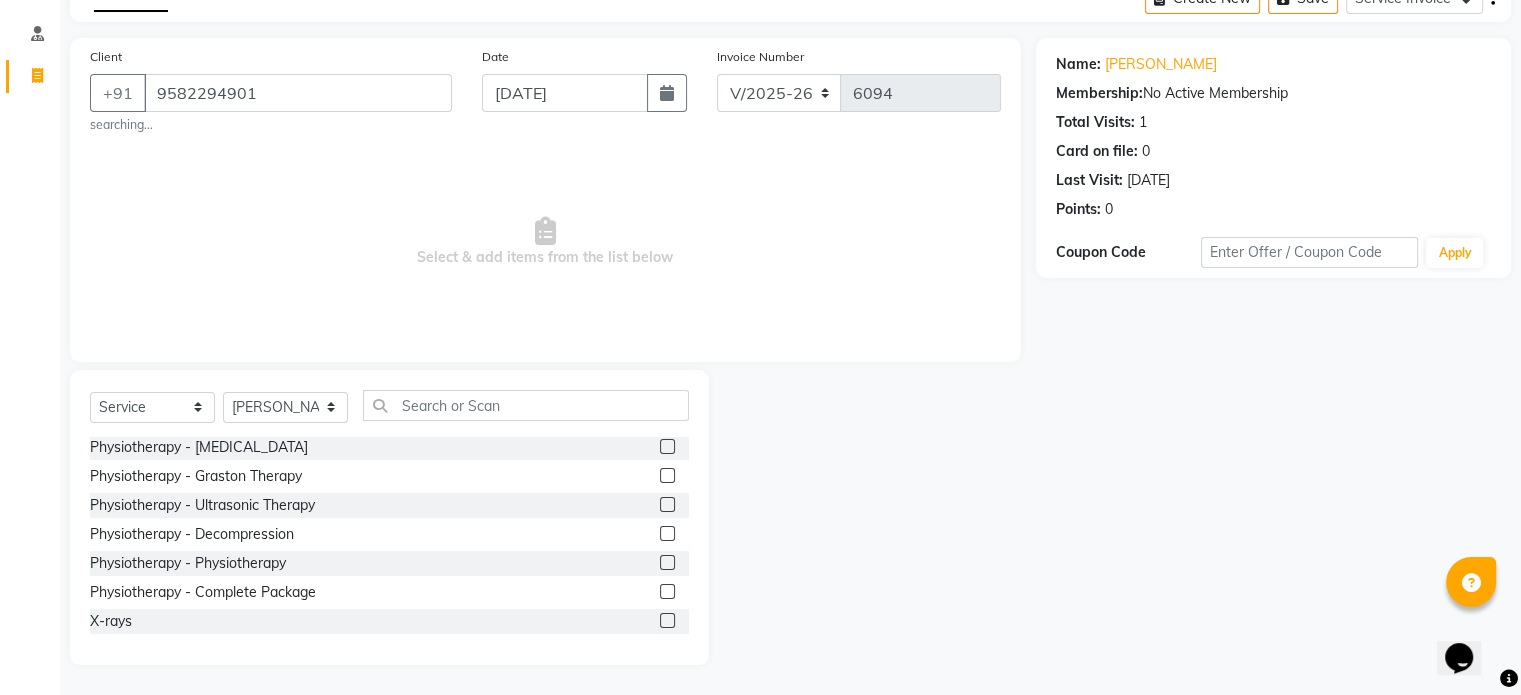 click 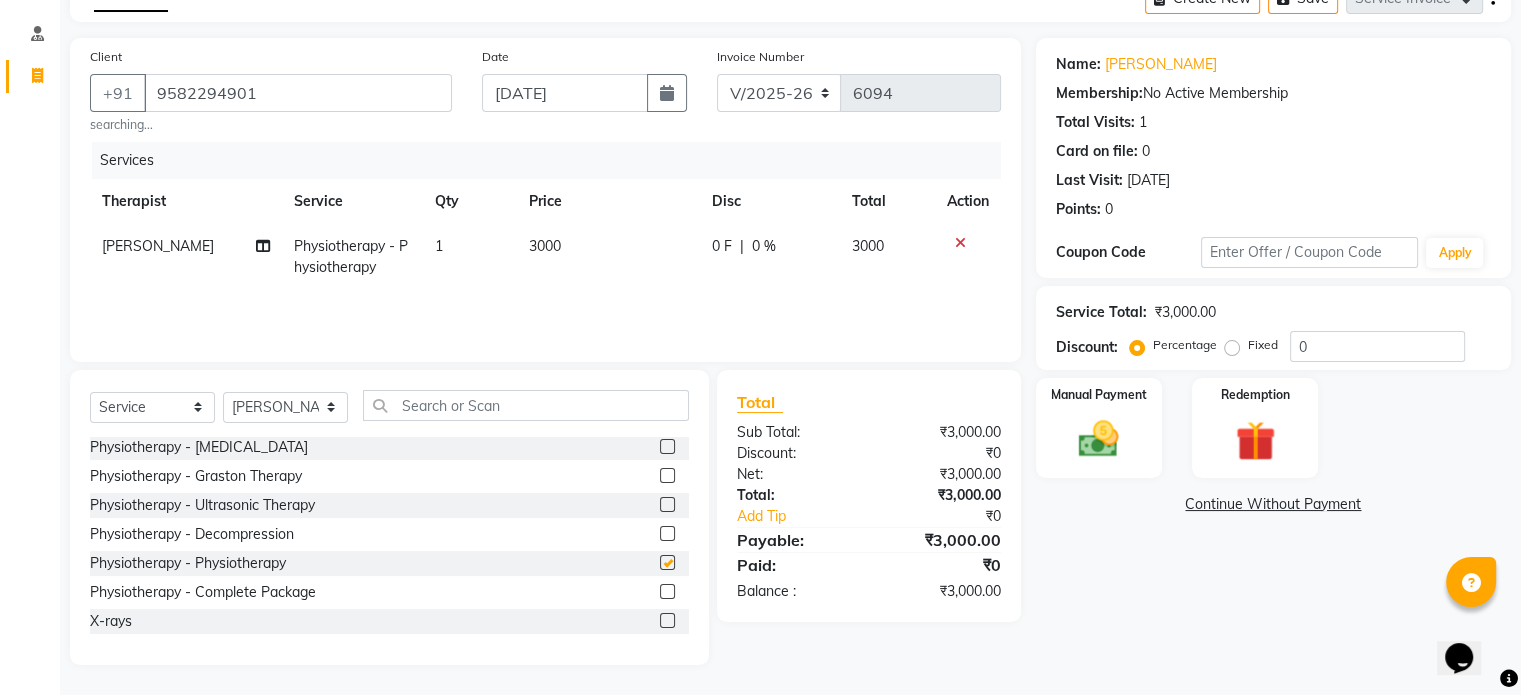 checkbox on "false" 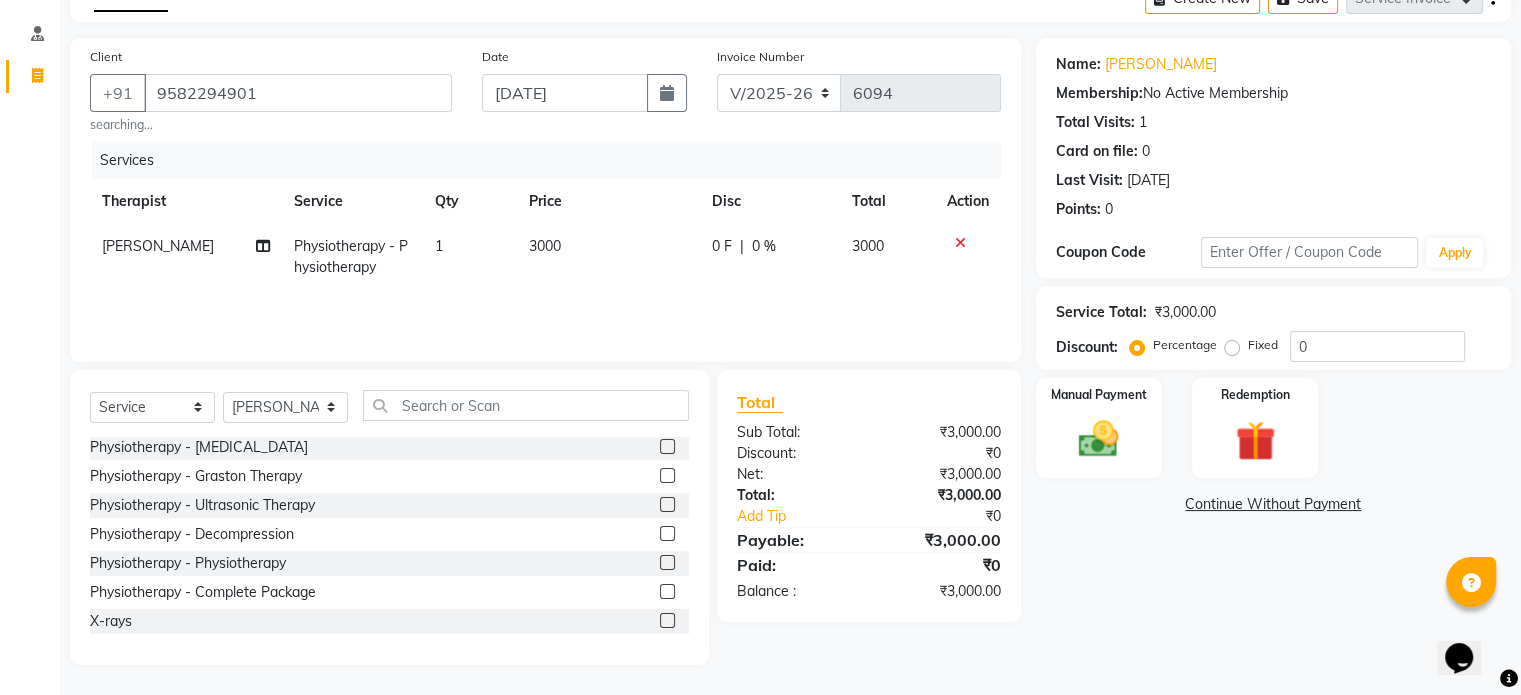 click on "3000" 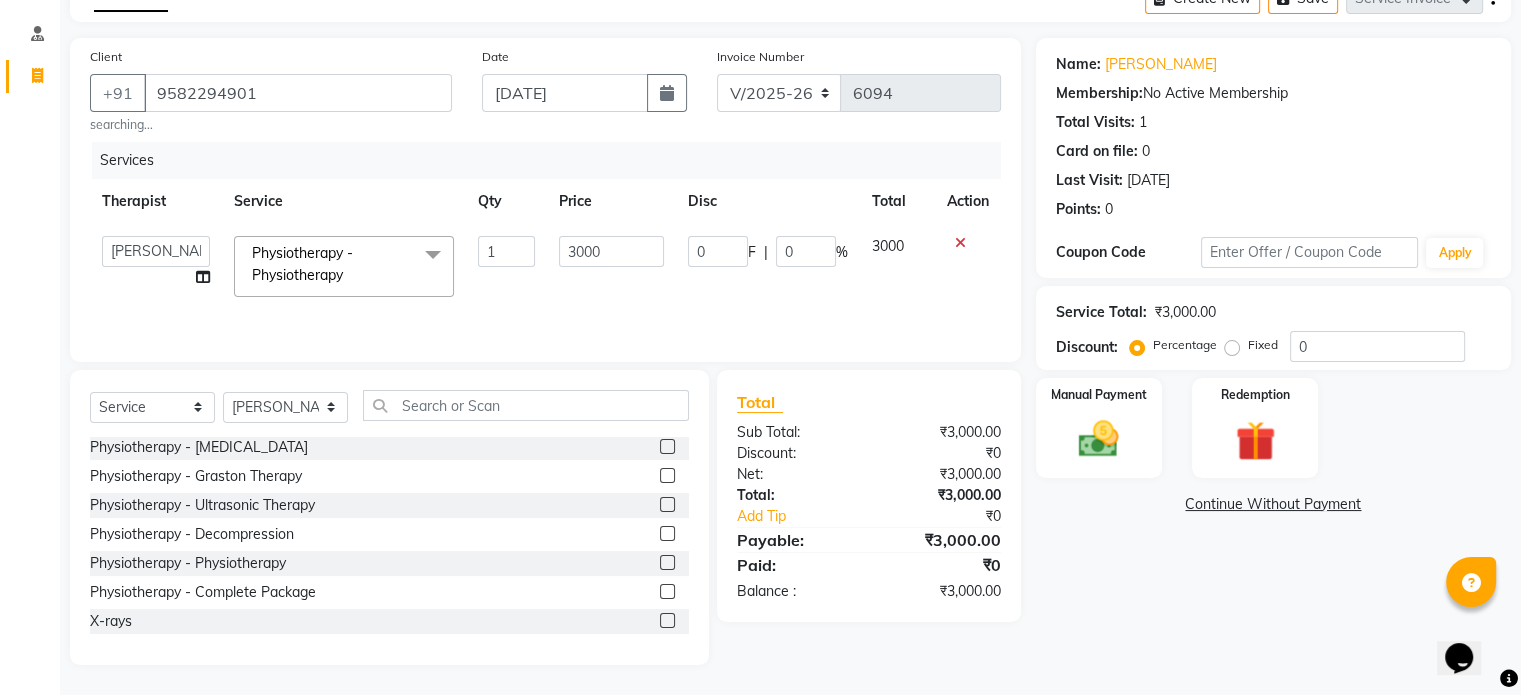 click on "3000" 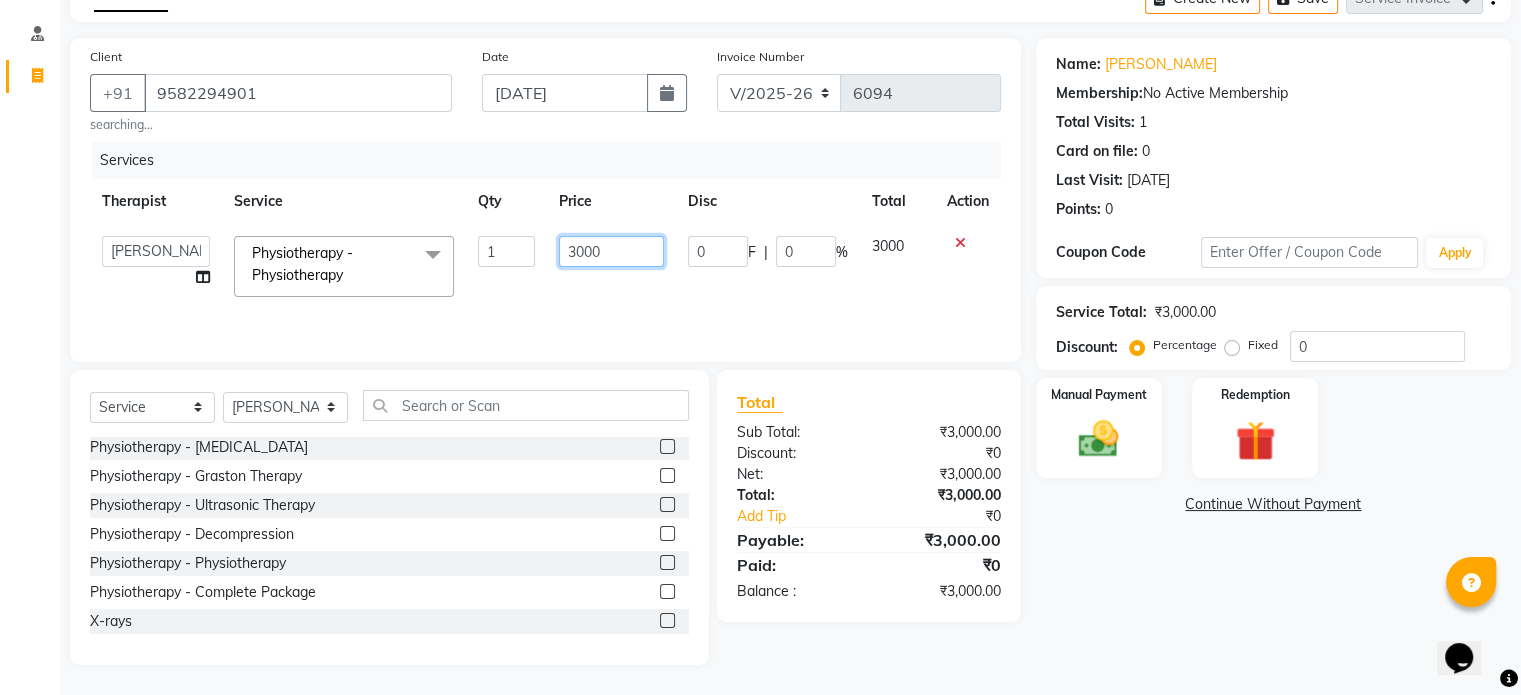 click on "3000" 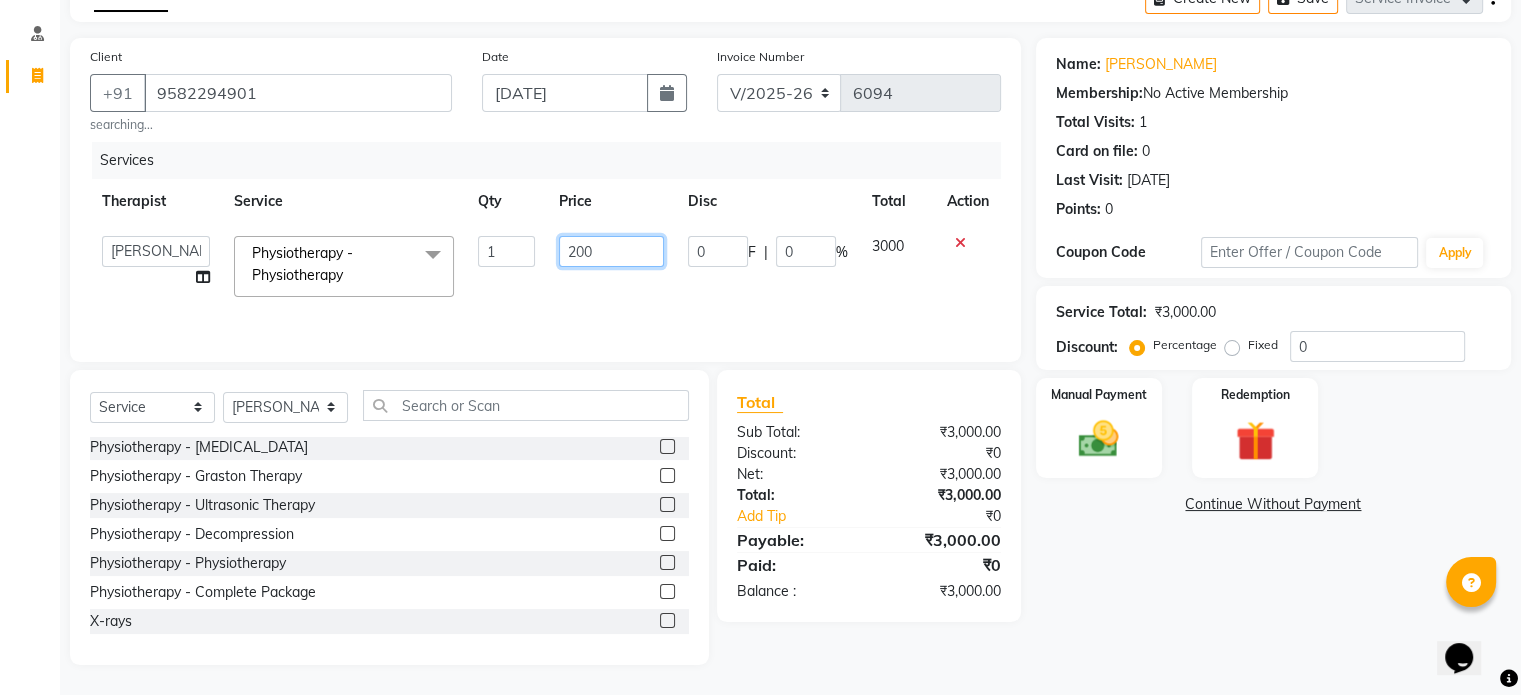 type on "2000" 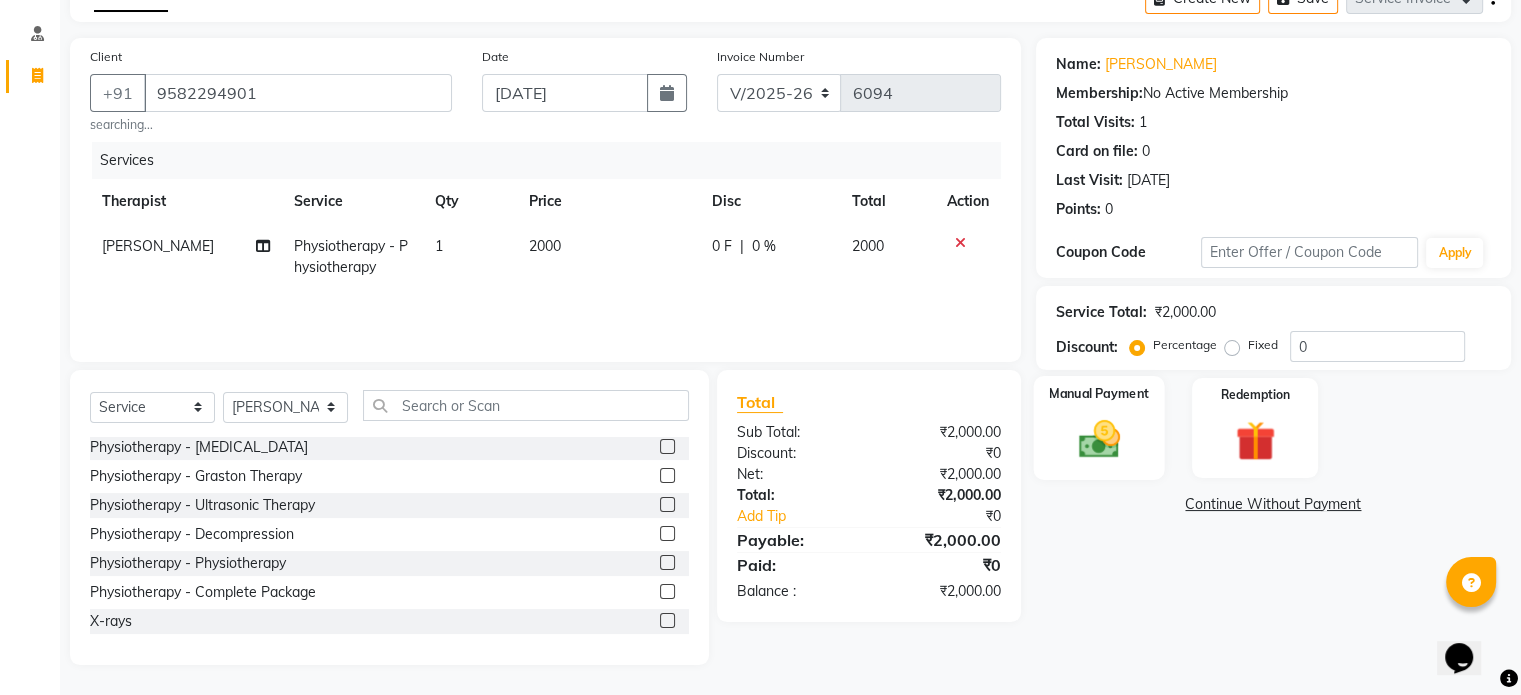 click 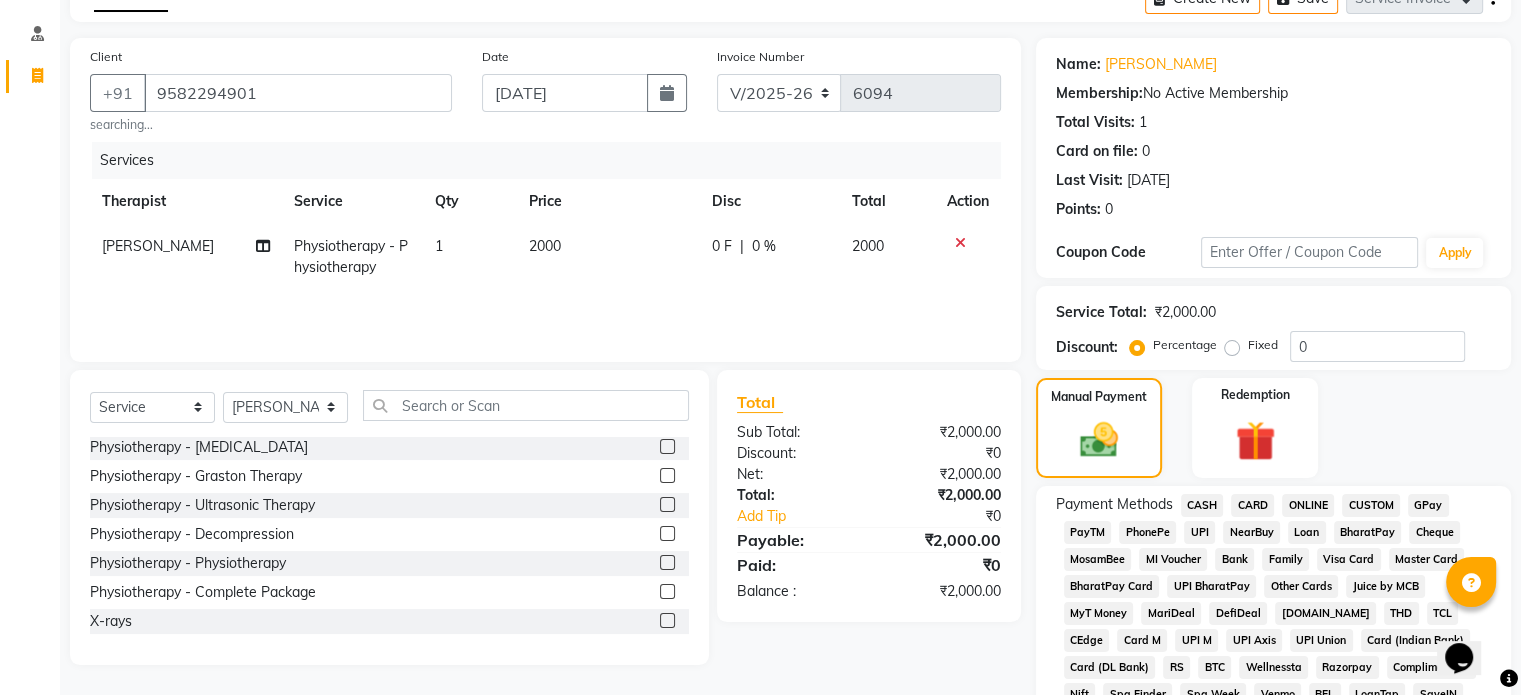 click on "UPI" 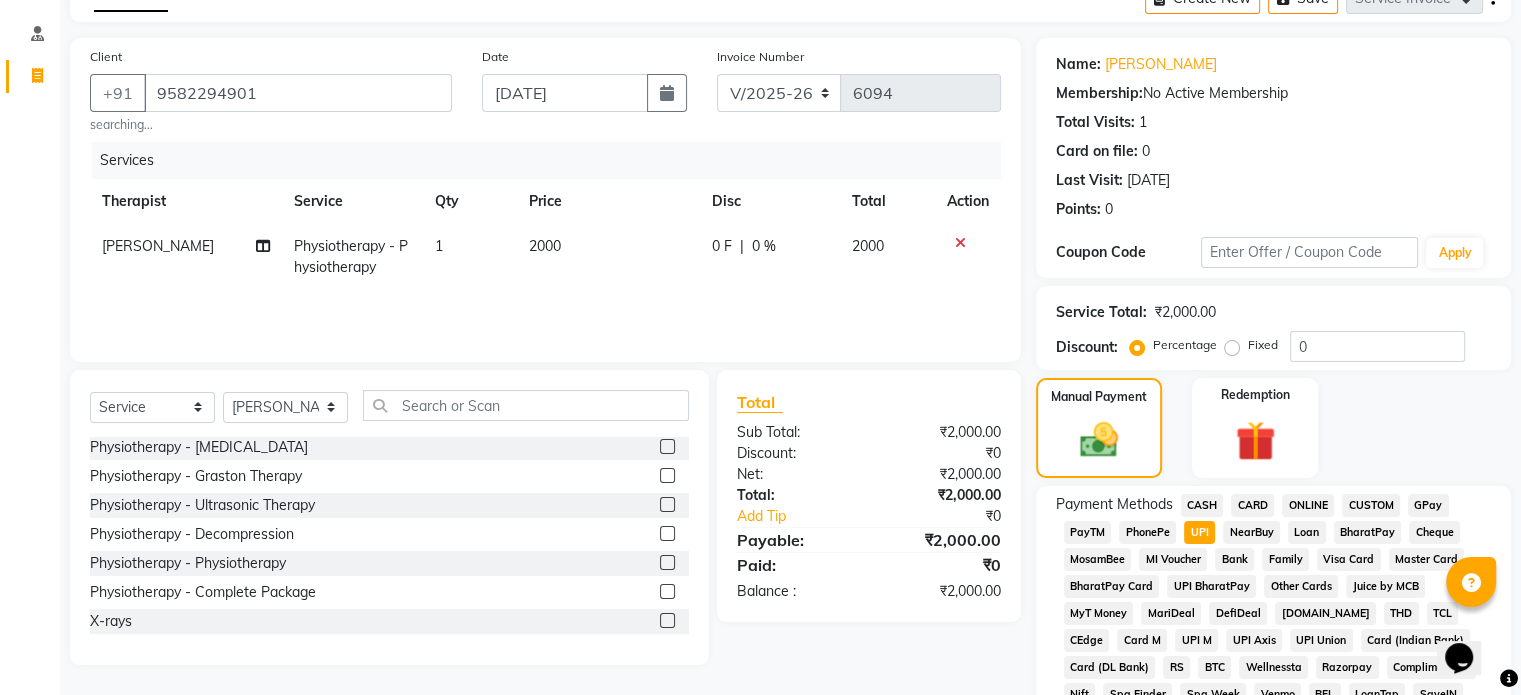 scroll, scrollTop: 652, scrollLeft: 0, axis: vertical 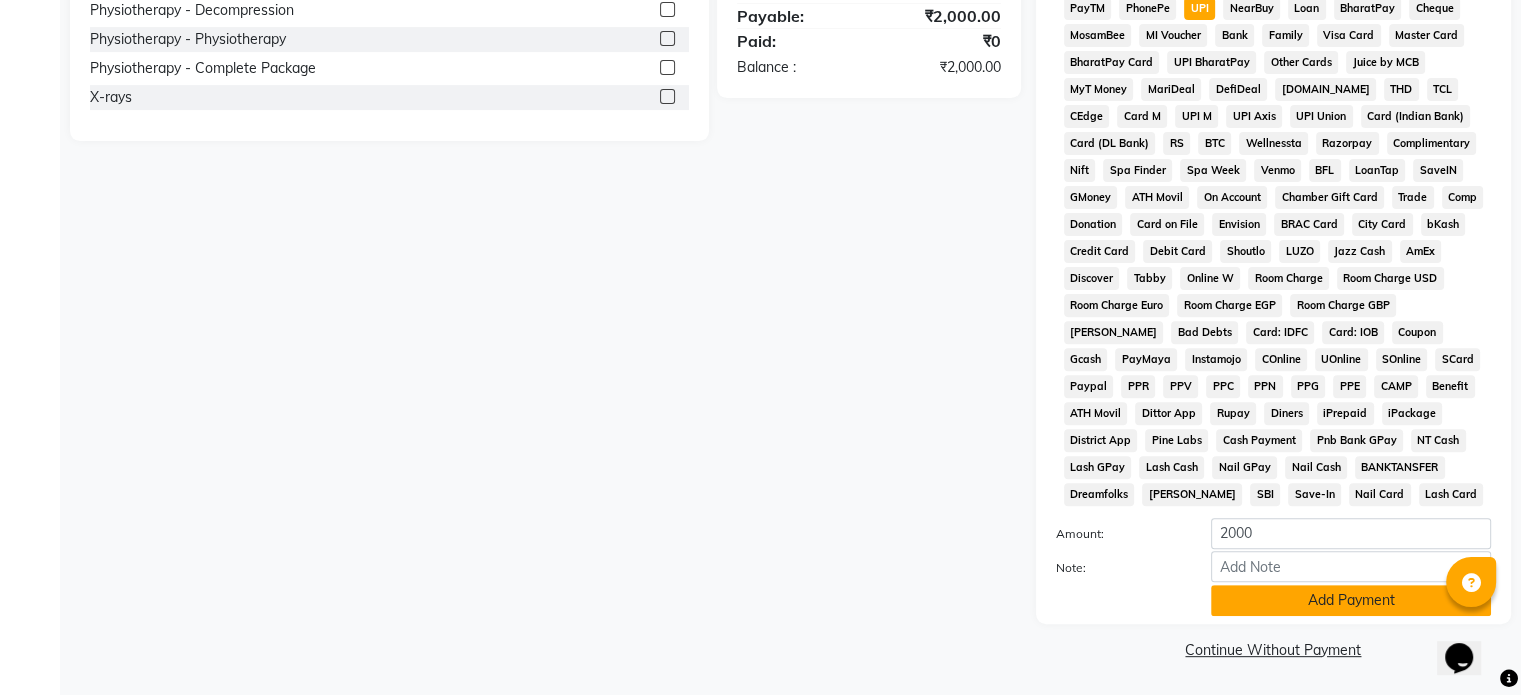 click on "Add Payment" 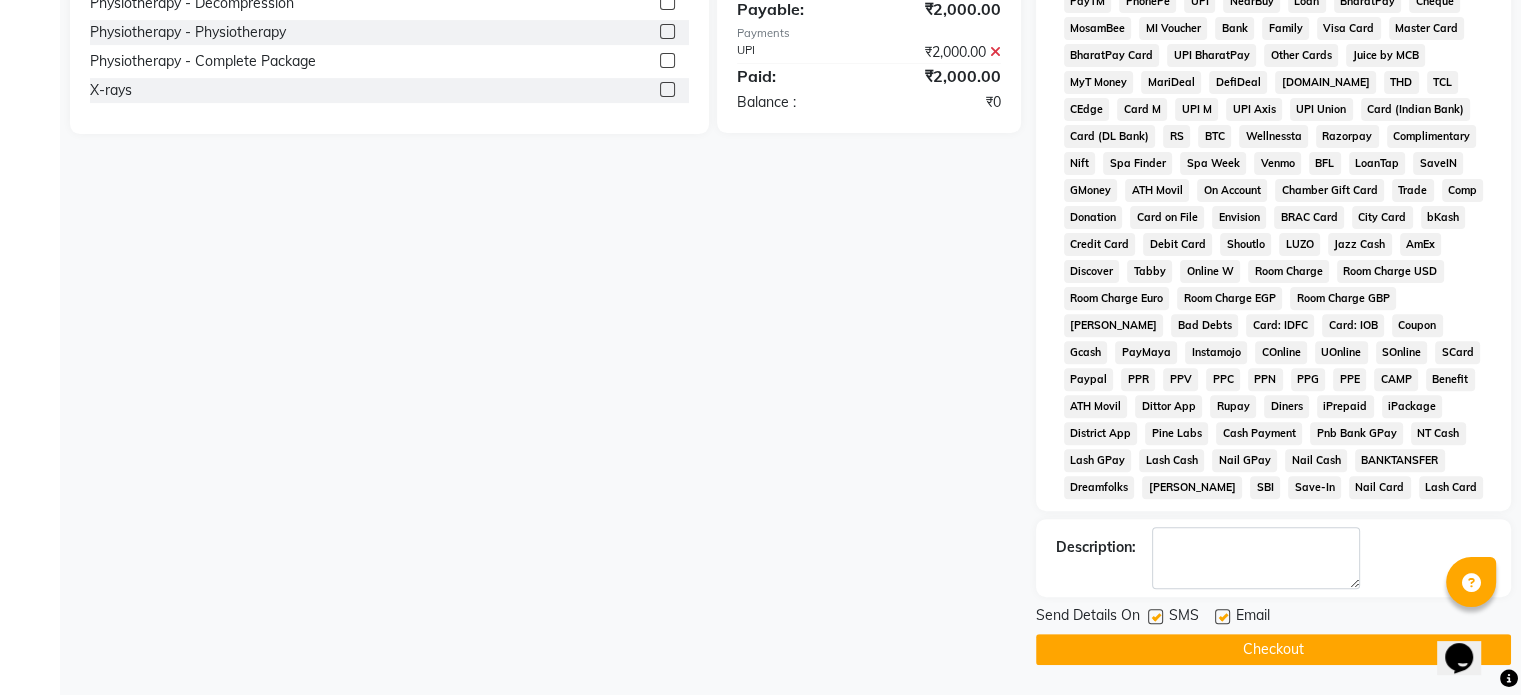 click 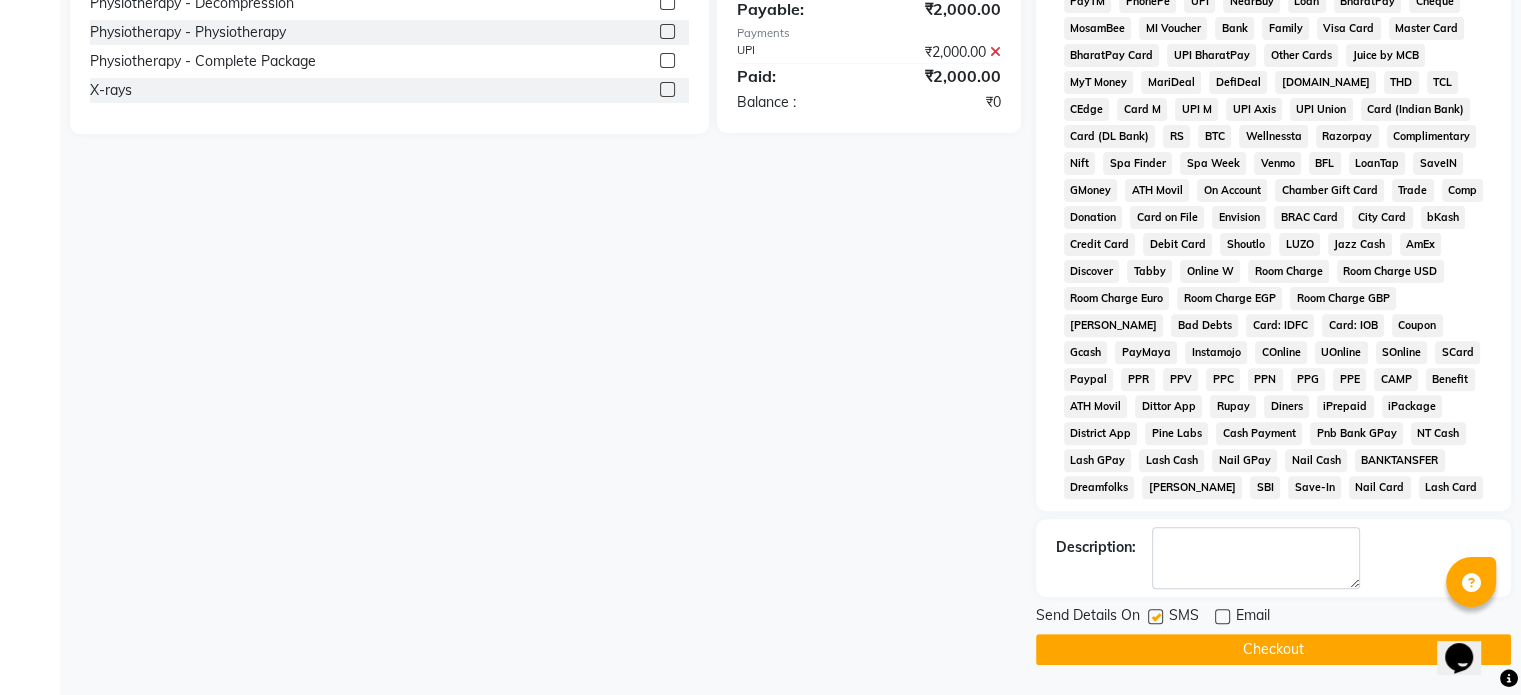 click 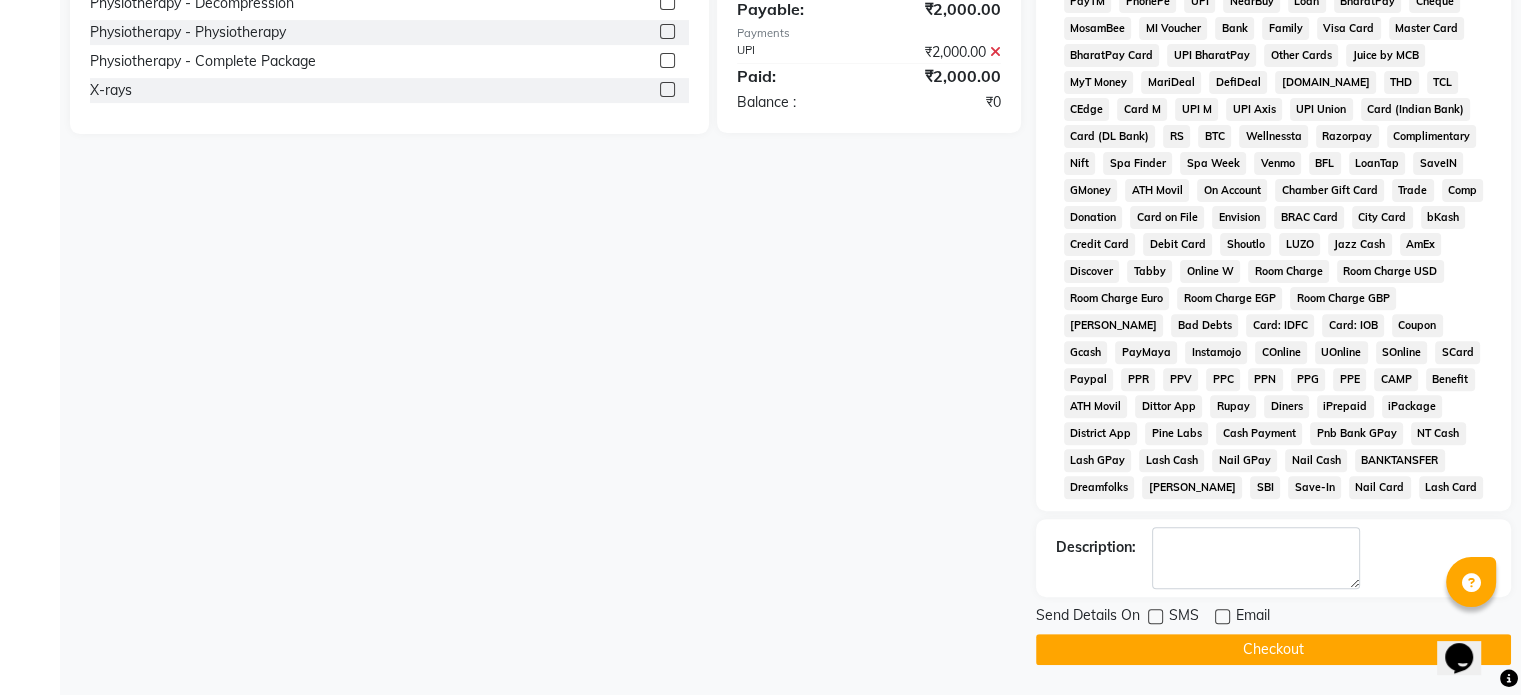 click on "Checkout" 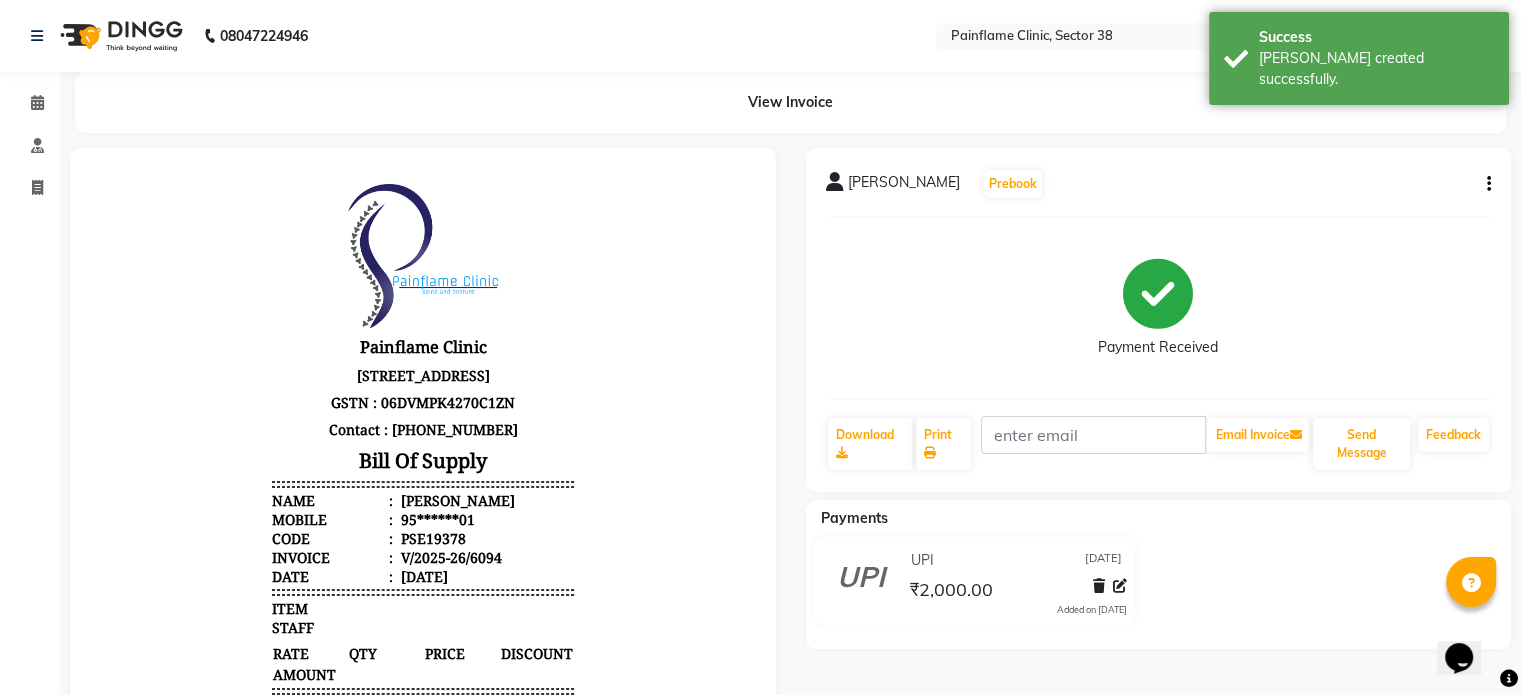 scroll, scrollTop: 0, scrollLeft: 0, axis: both 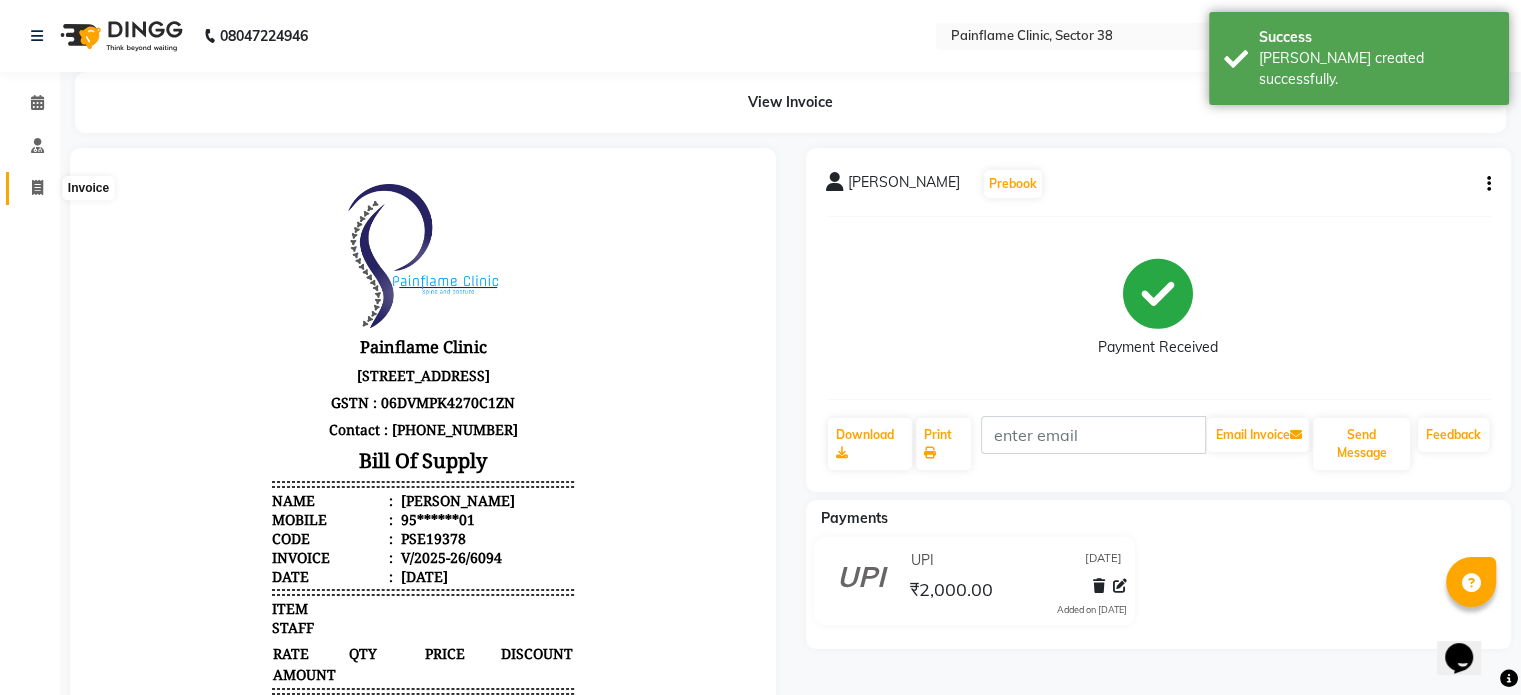 click 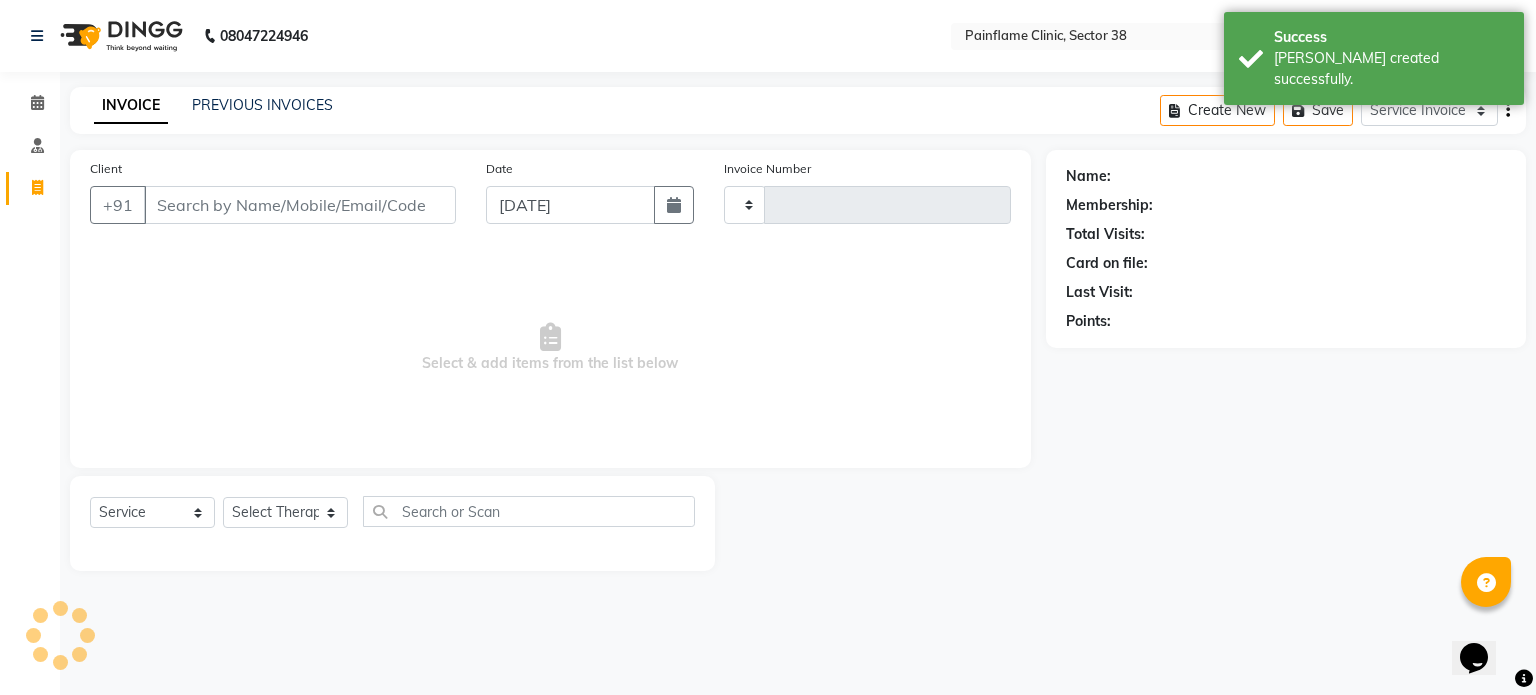 type on "6095" 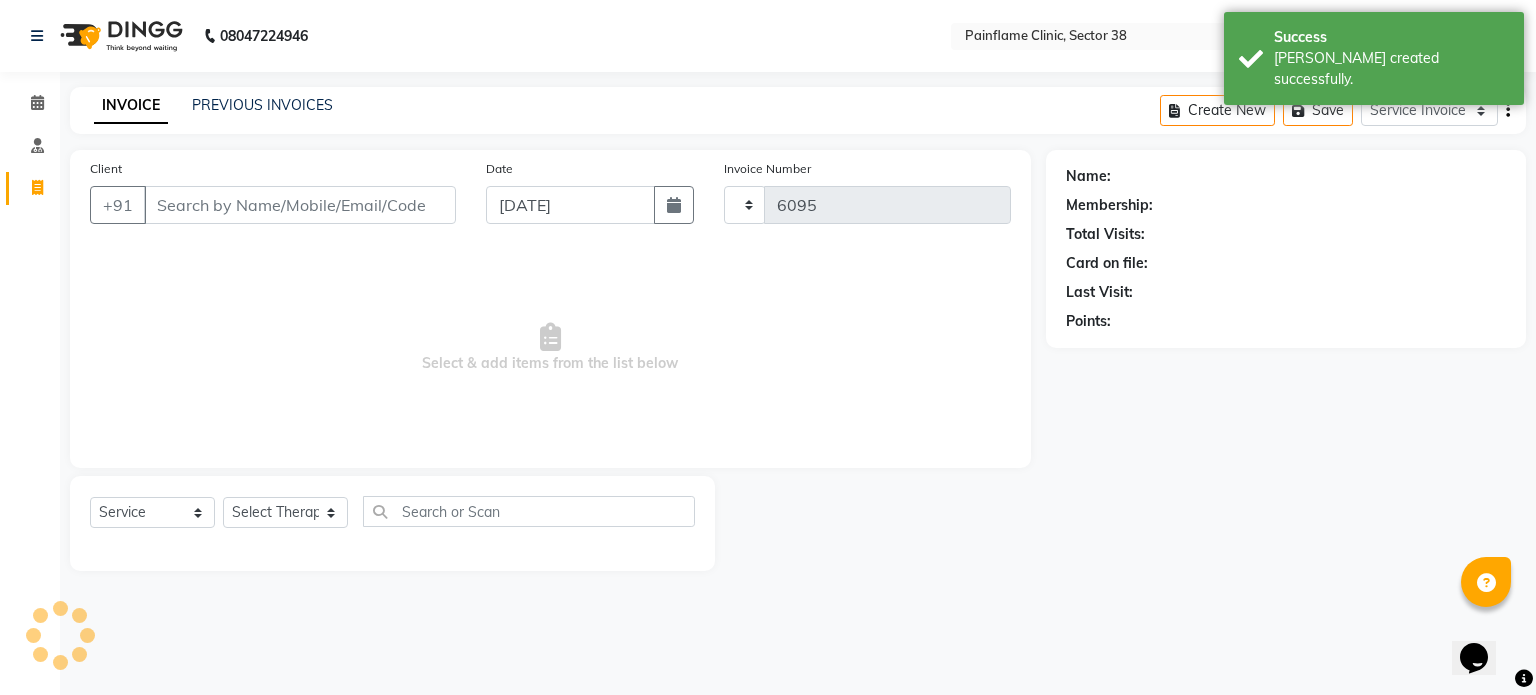 select on "3964" 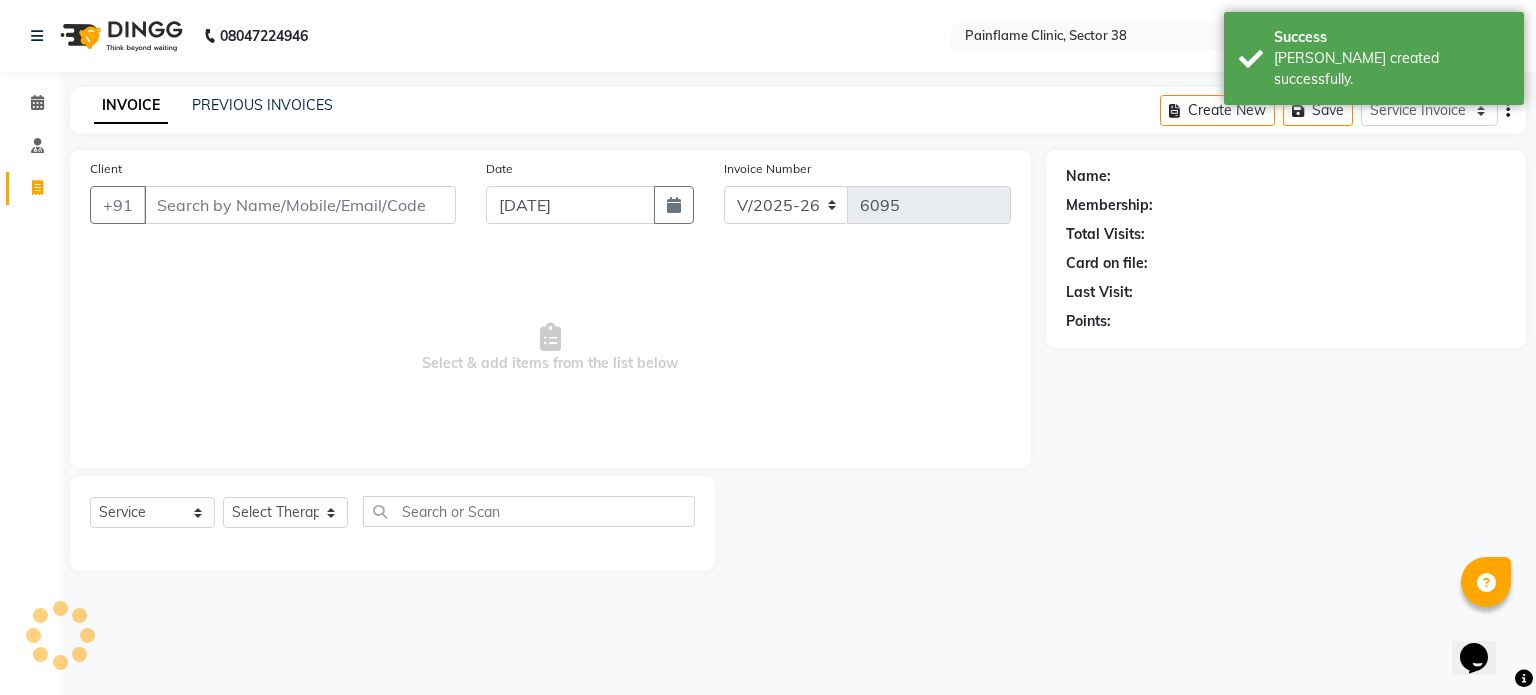 click on "Client" at bounding box center [300, 205] 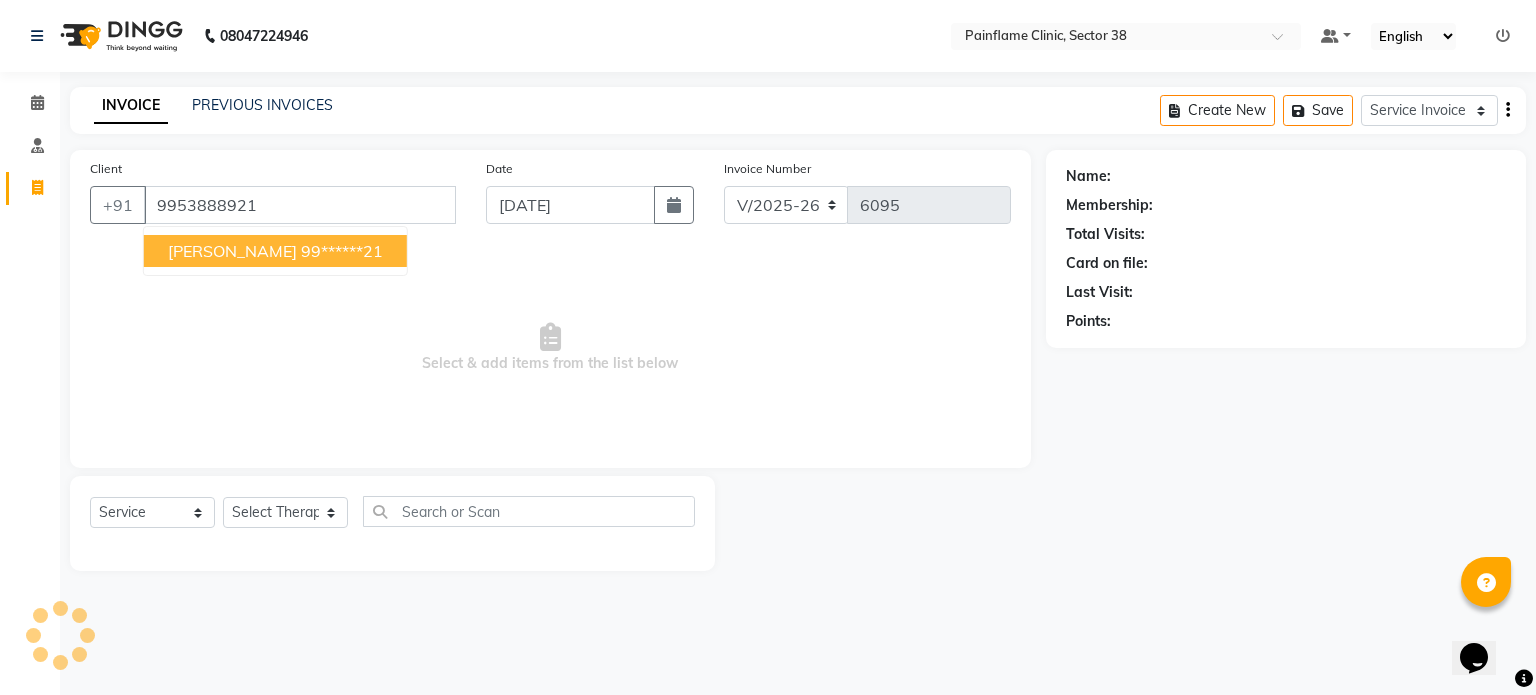 type on "9953888921" 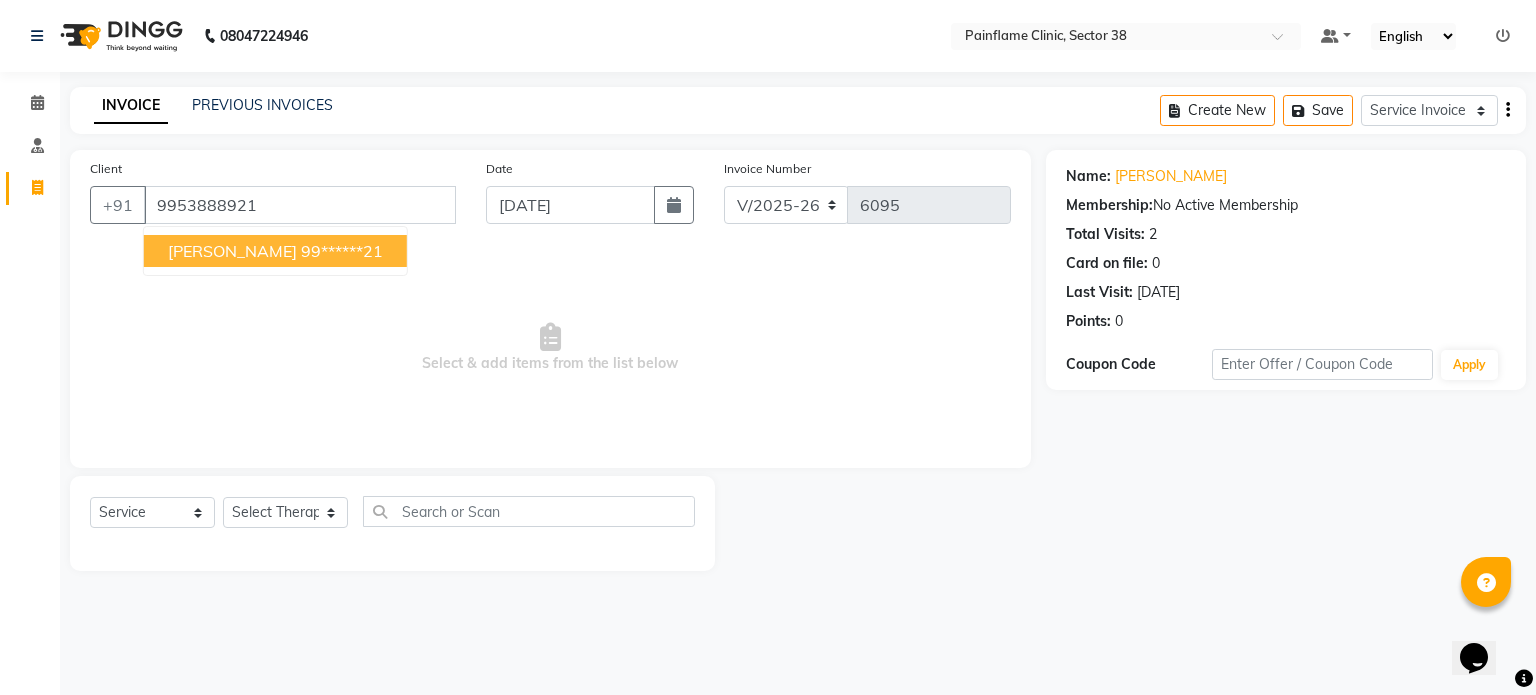 click on "Select & add items from the list below" at bounding box center (550, 348) 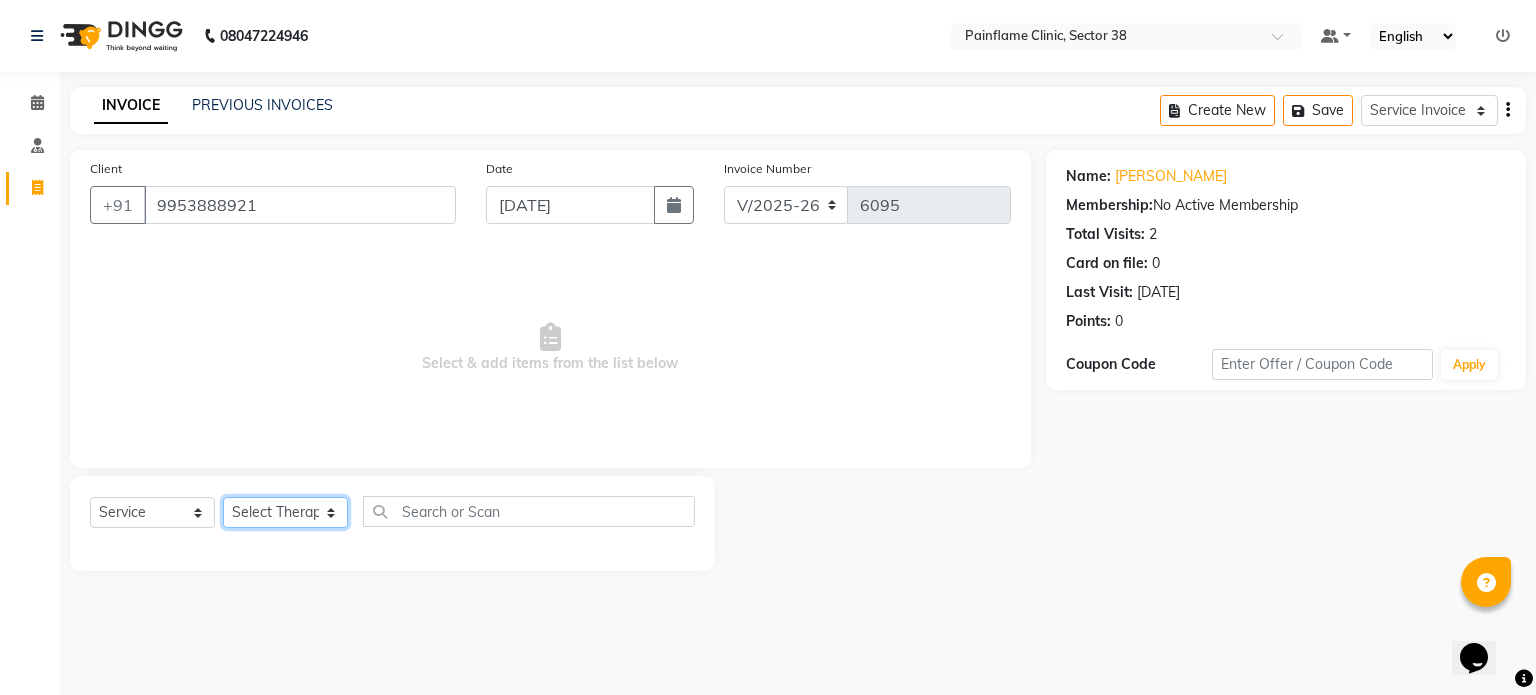 click on "Select Therapist [PERSON_NAME] Dr [PERSON_NAME] [PERSON_NAME] Dr [PERSON_NAME] Dr. Suraj [PERSON_NAME] [PERSON_NAME] [PERSON_NAME] [PERSON_NAME] Reception 1  Reception 2 Reception 3" 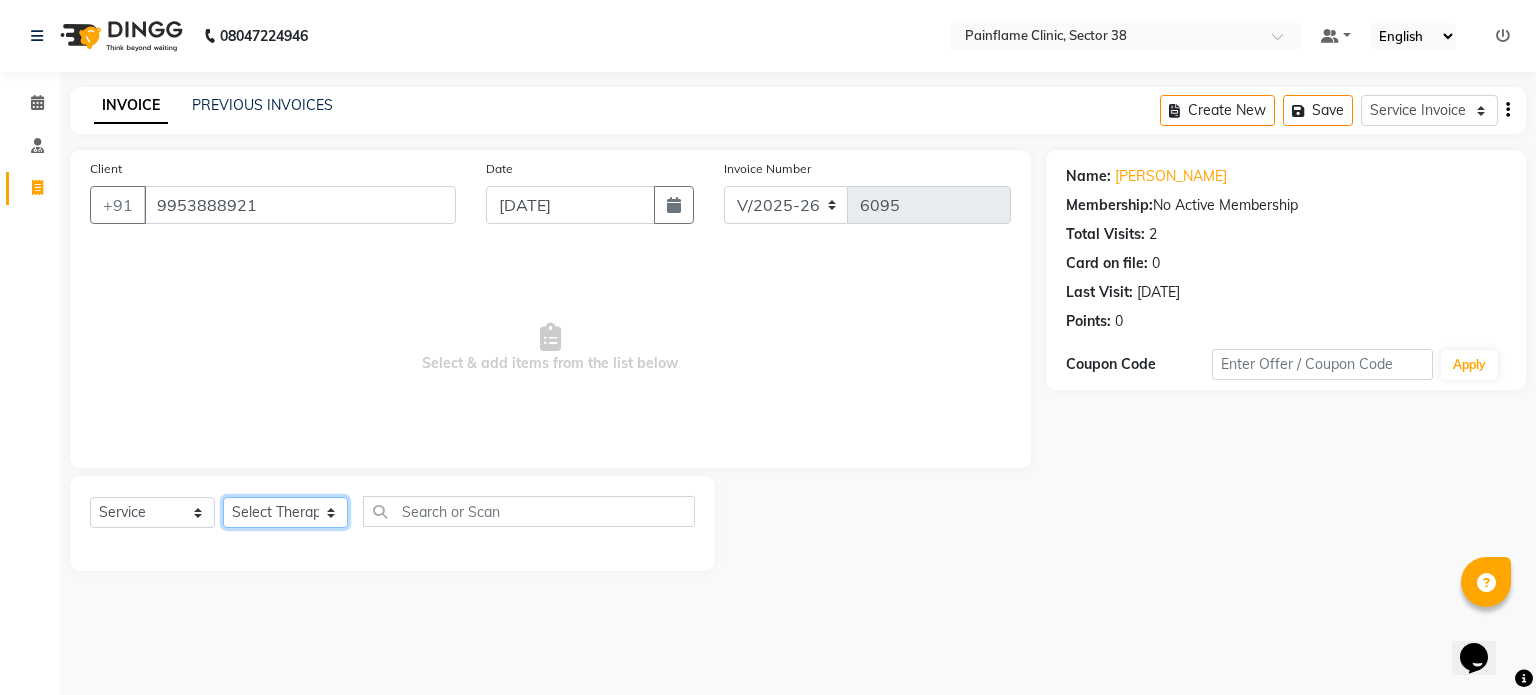 select on "20216" 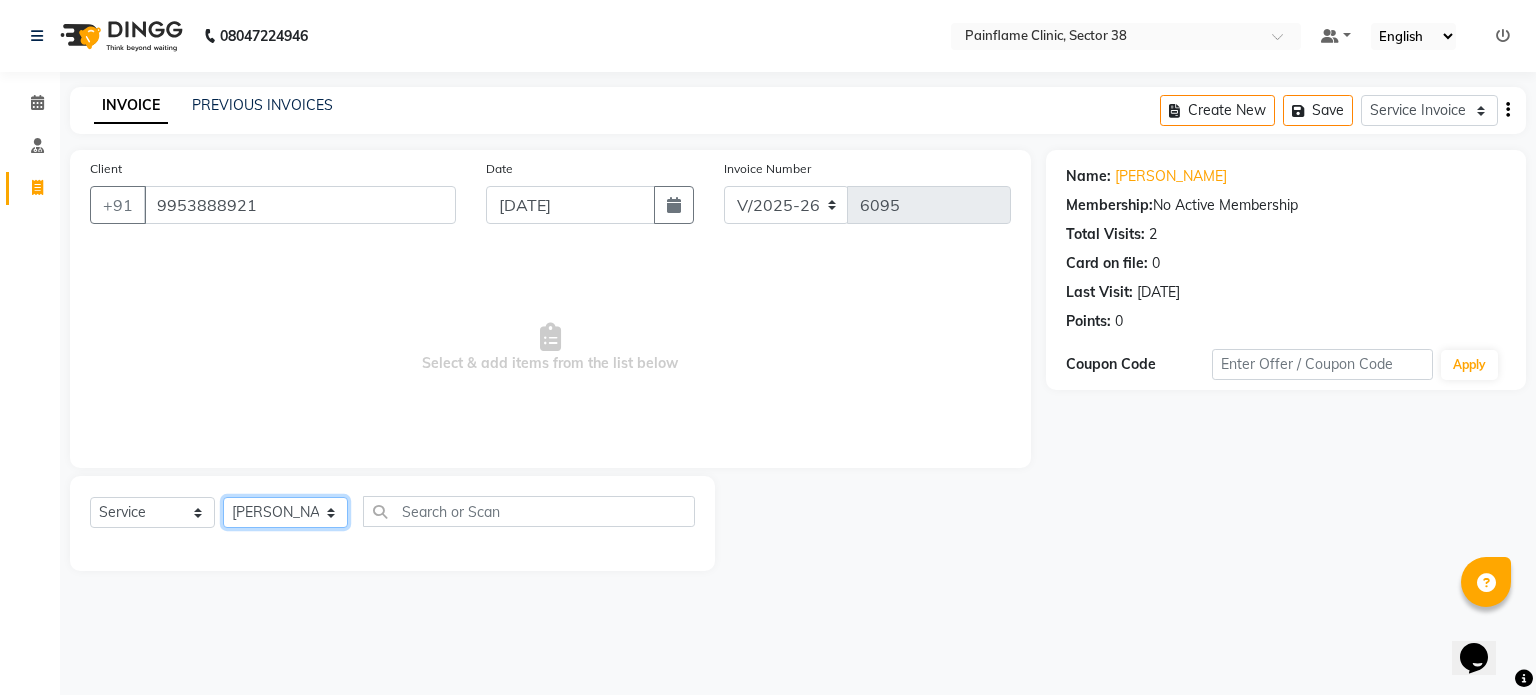 click on "Select Therapist [PERSON_NAME] Dr [PERSON_NAME] [PERSON_NAME] Dr [PERSON_NAME] Dr. Suraj [PERSON_NAME] [PERSON_NAME] [PERSON_NAME] [PERSON_NAME] Reception 1  Reception 2 Reception 3" 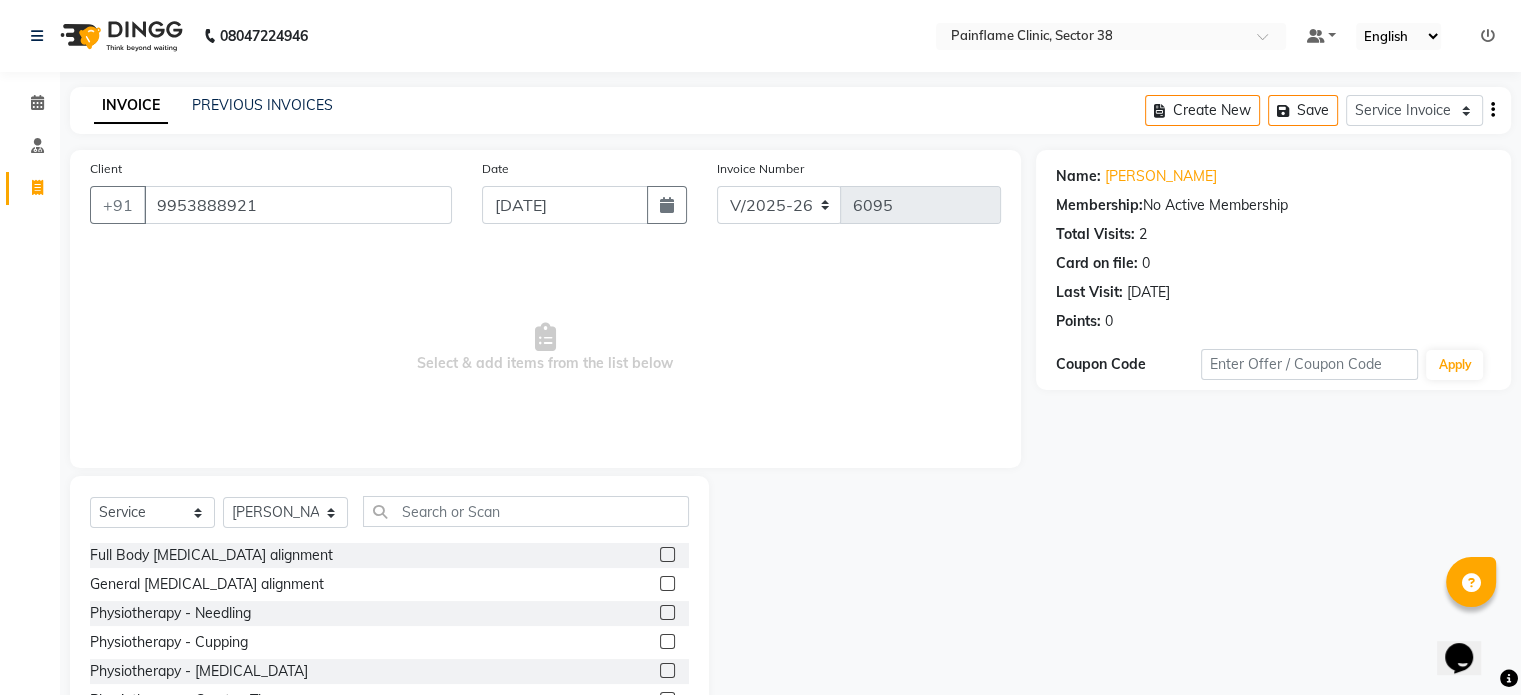click 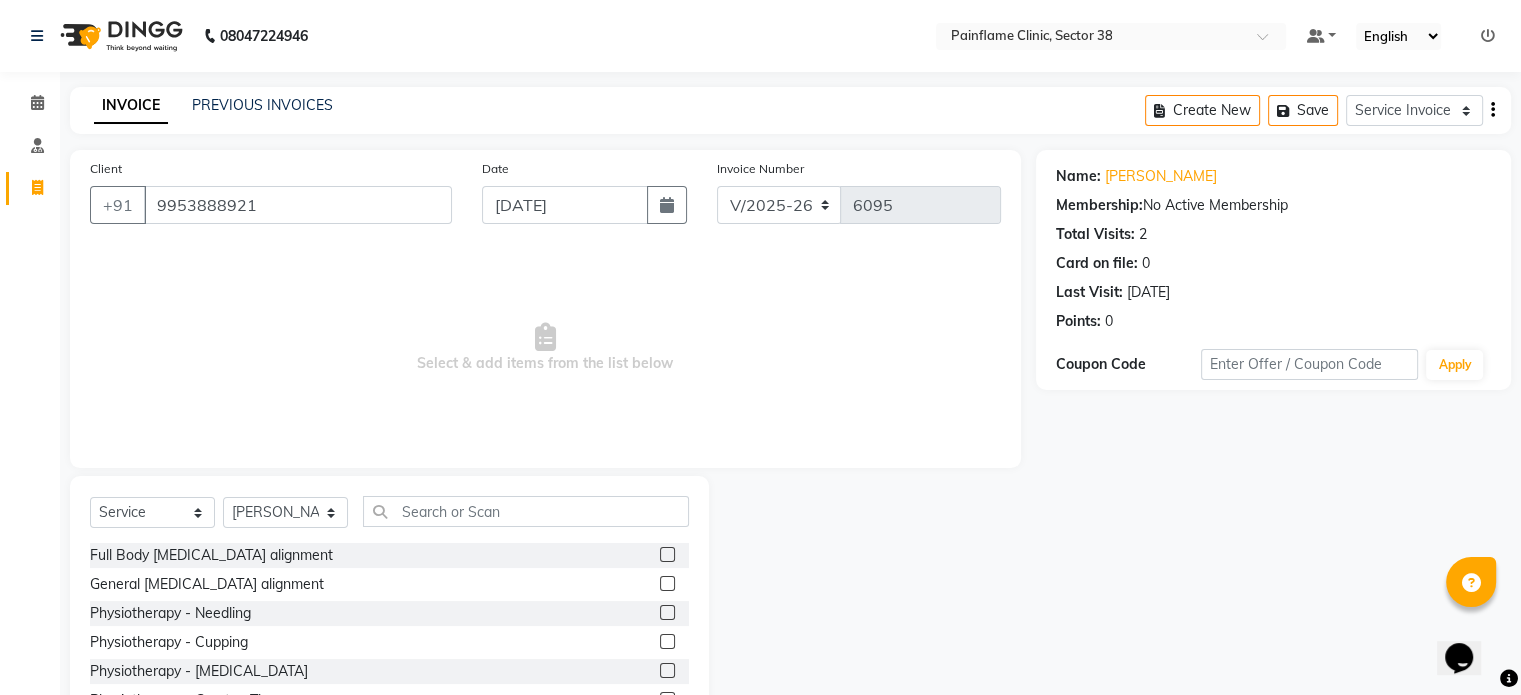 click at bounding box center [666, 584] 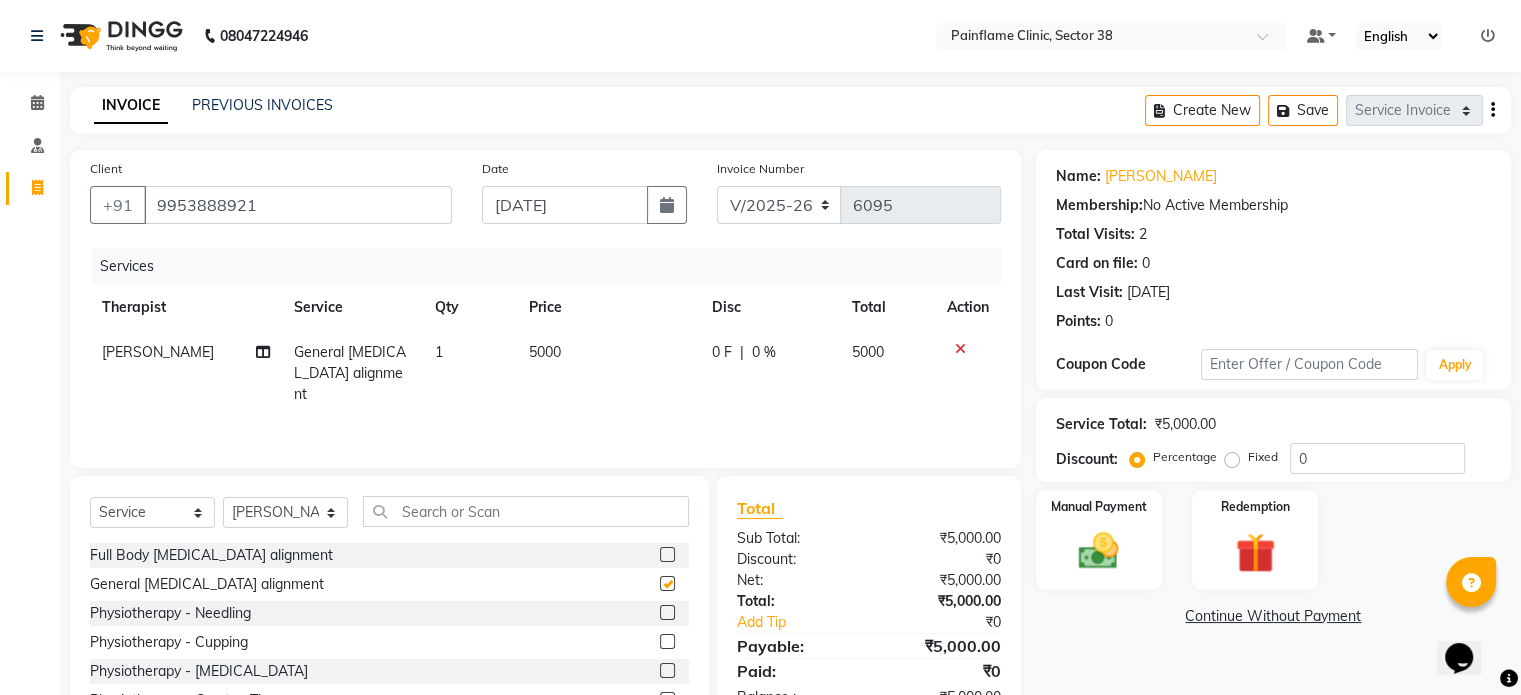 checkbox on "false" 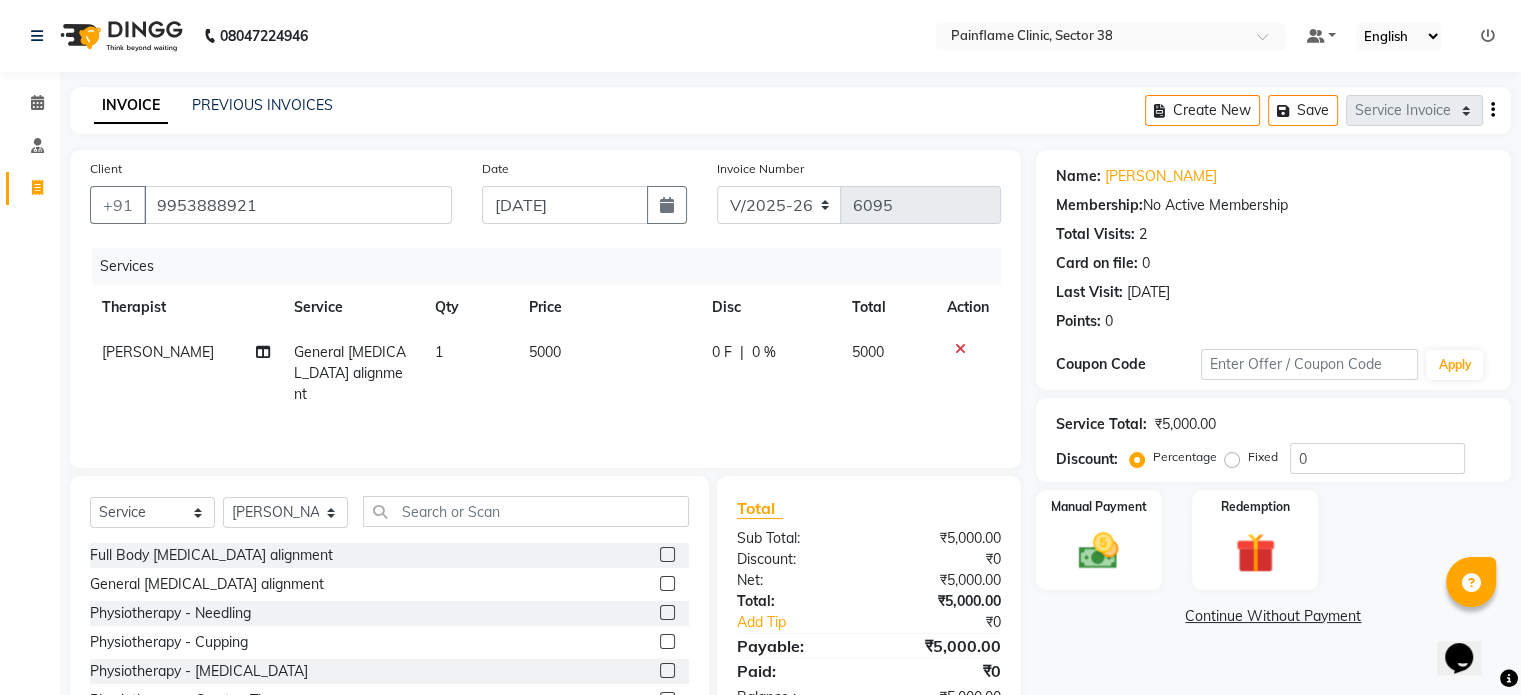 click on "General [MEDICAL_DATA] alignment" 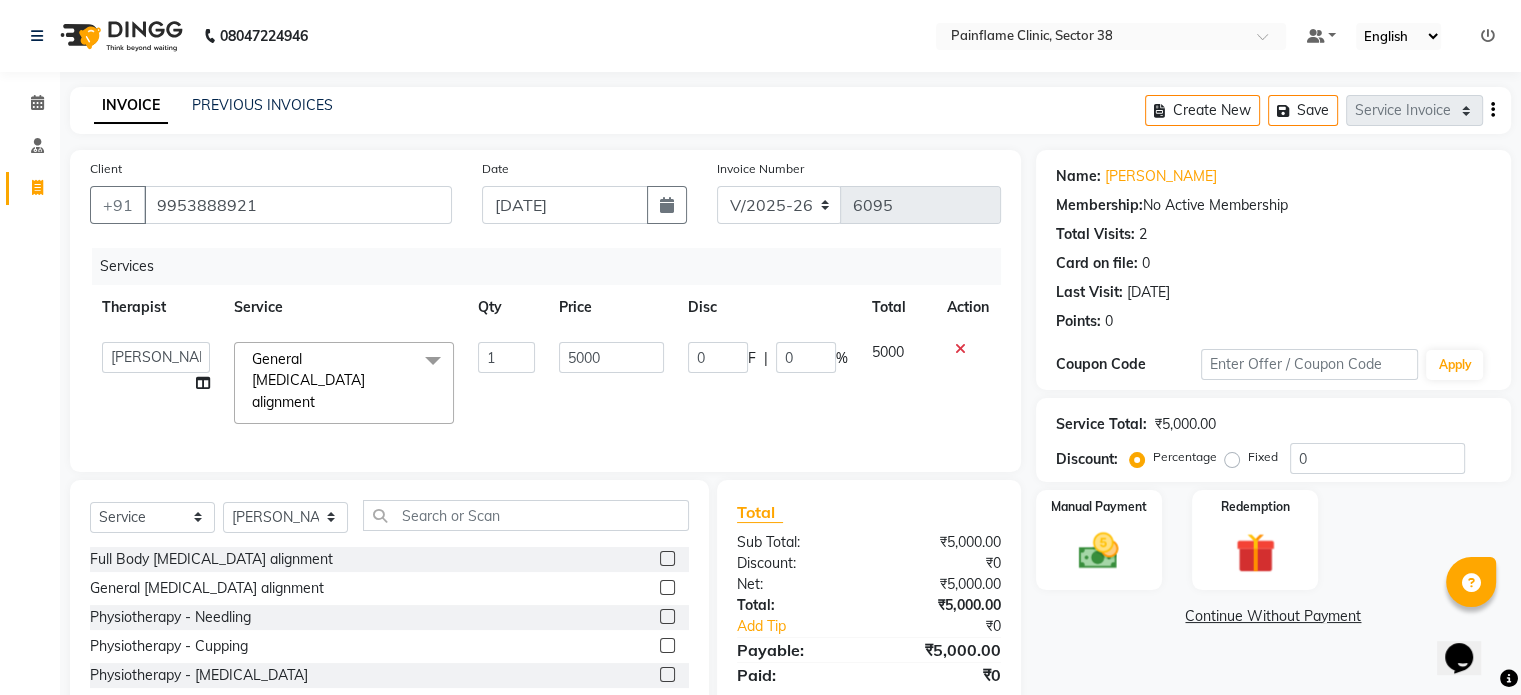 click on "General [MEDICAL_DATA] alignment  x" 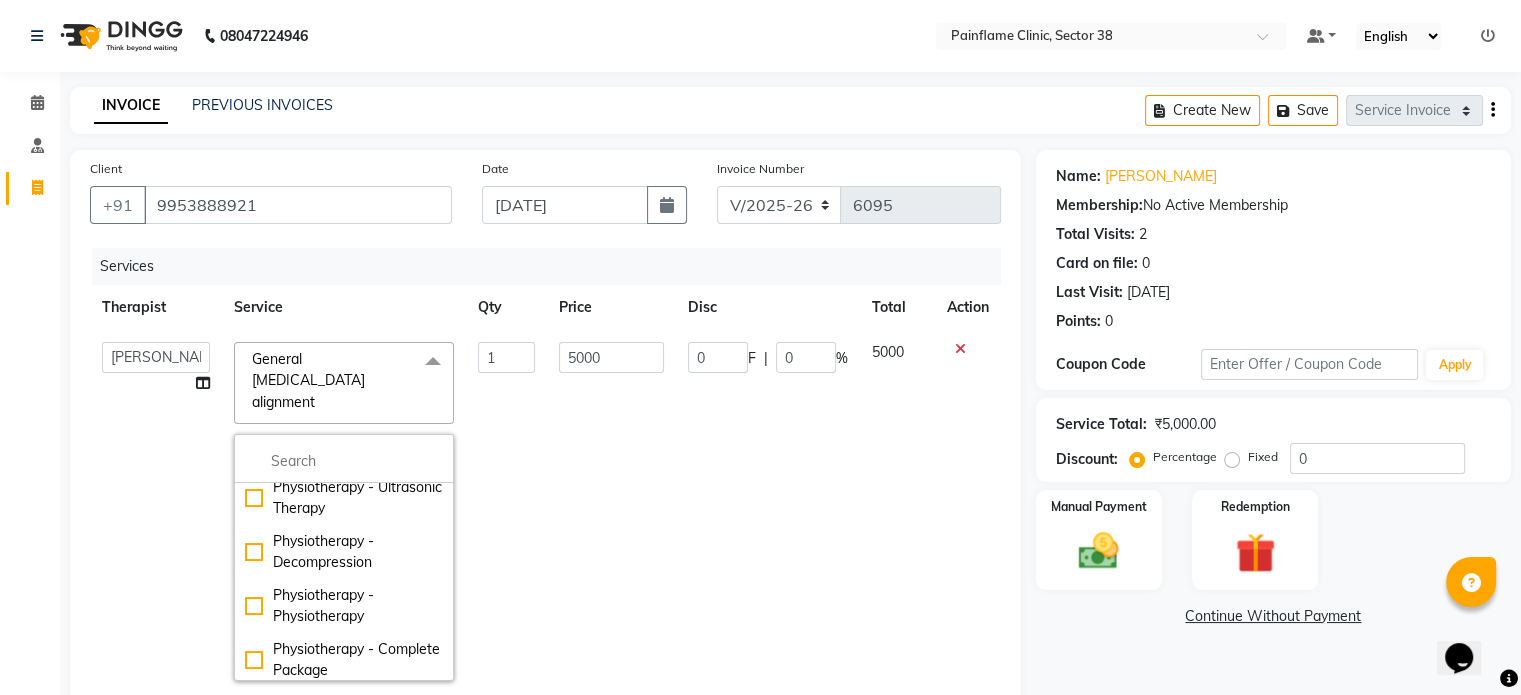 scroll, scrollTop: 376, scrollLeft: 0, axis: vertical 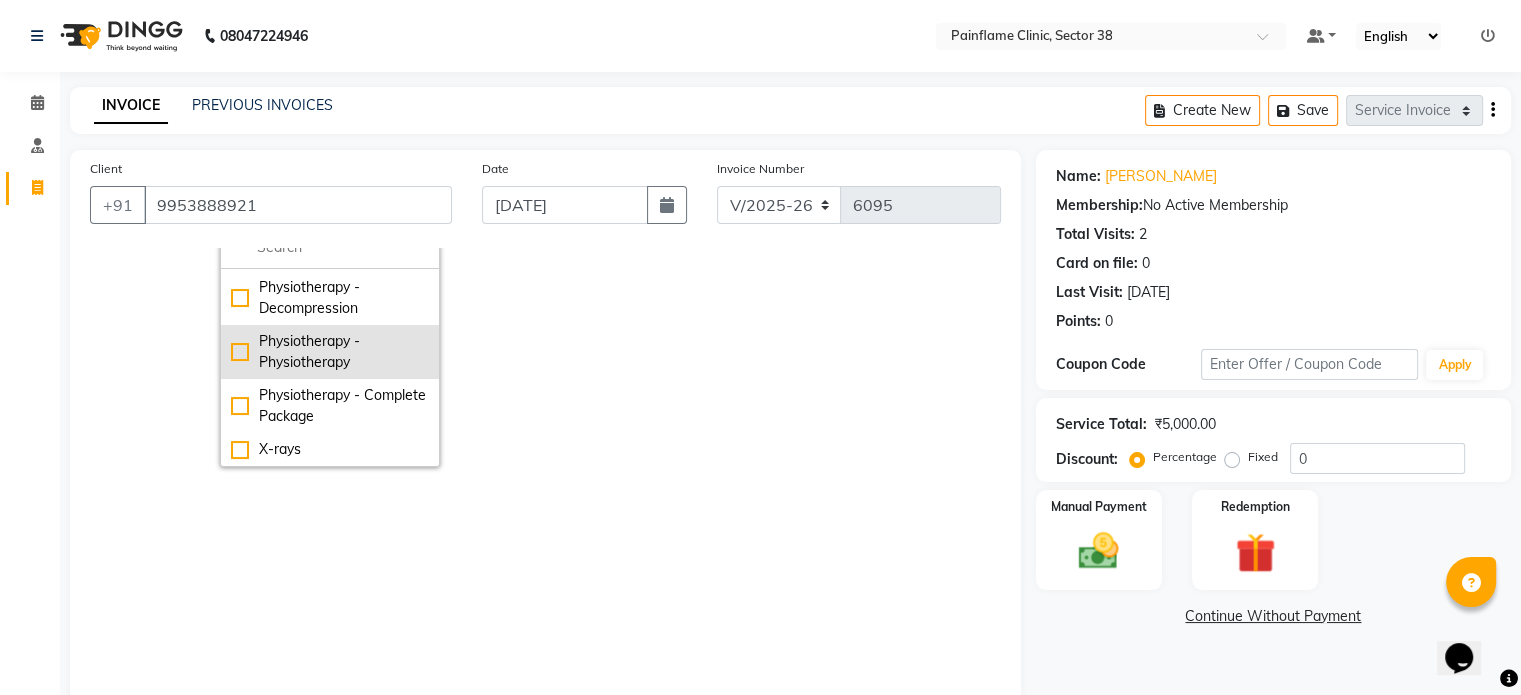 click on "Physiotherapy - Physiotherapy" 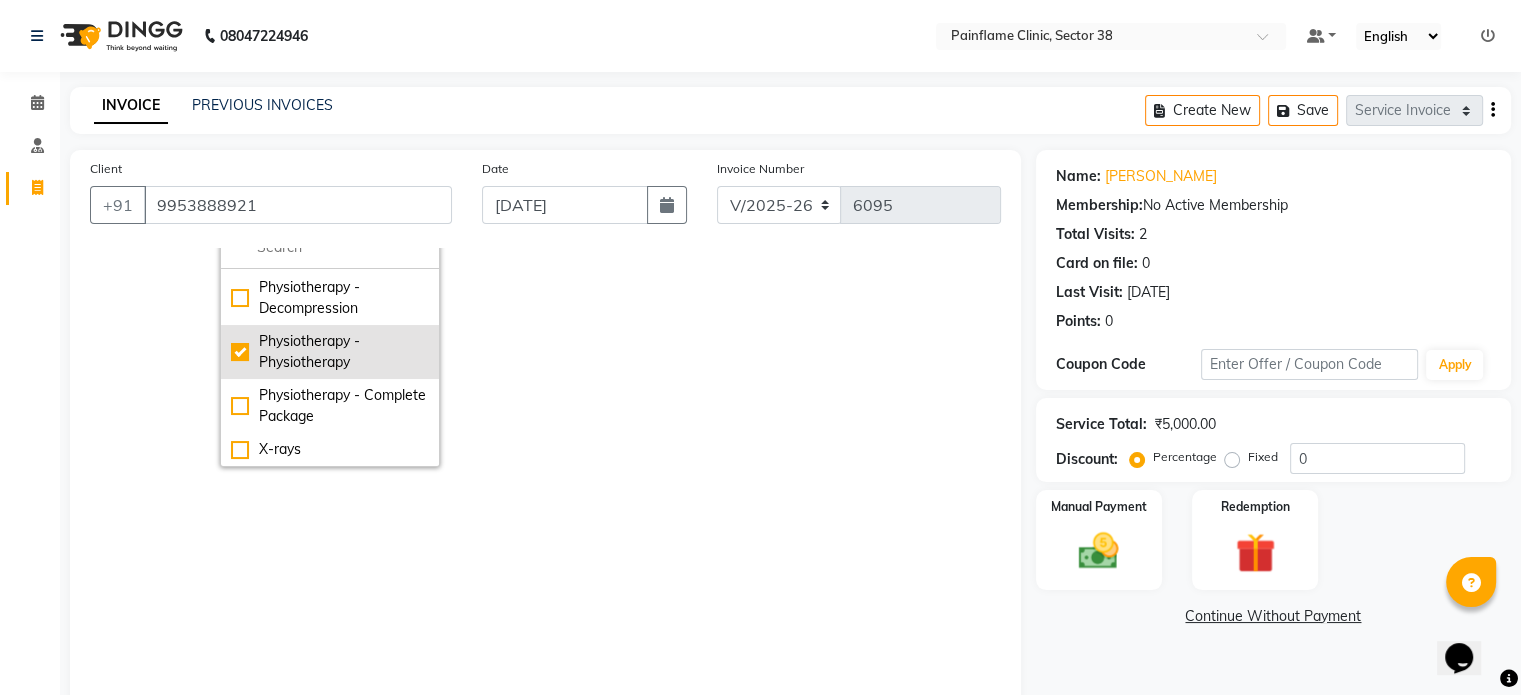 checkbox on "false" 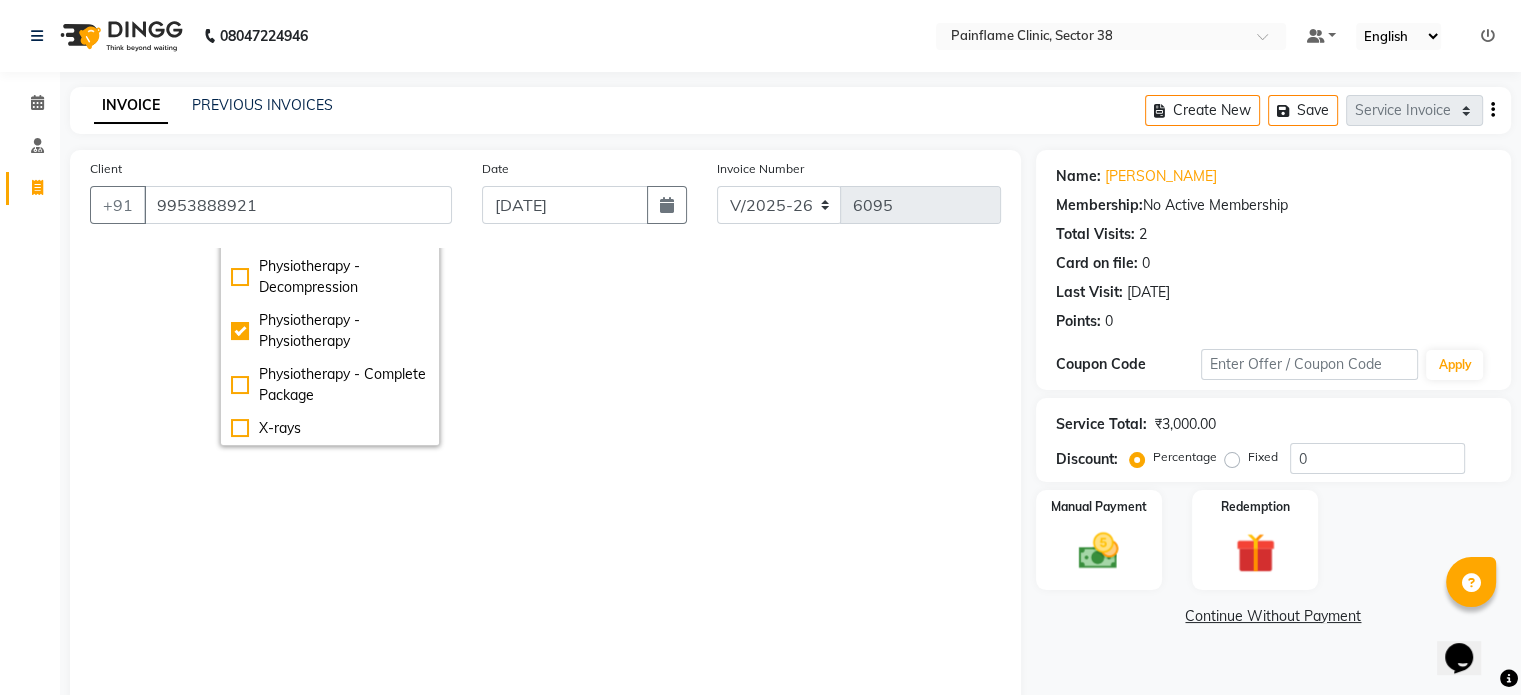 click on "3000" 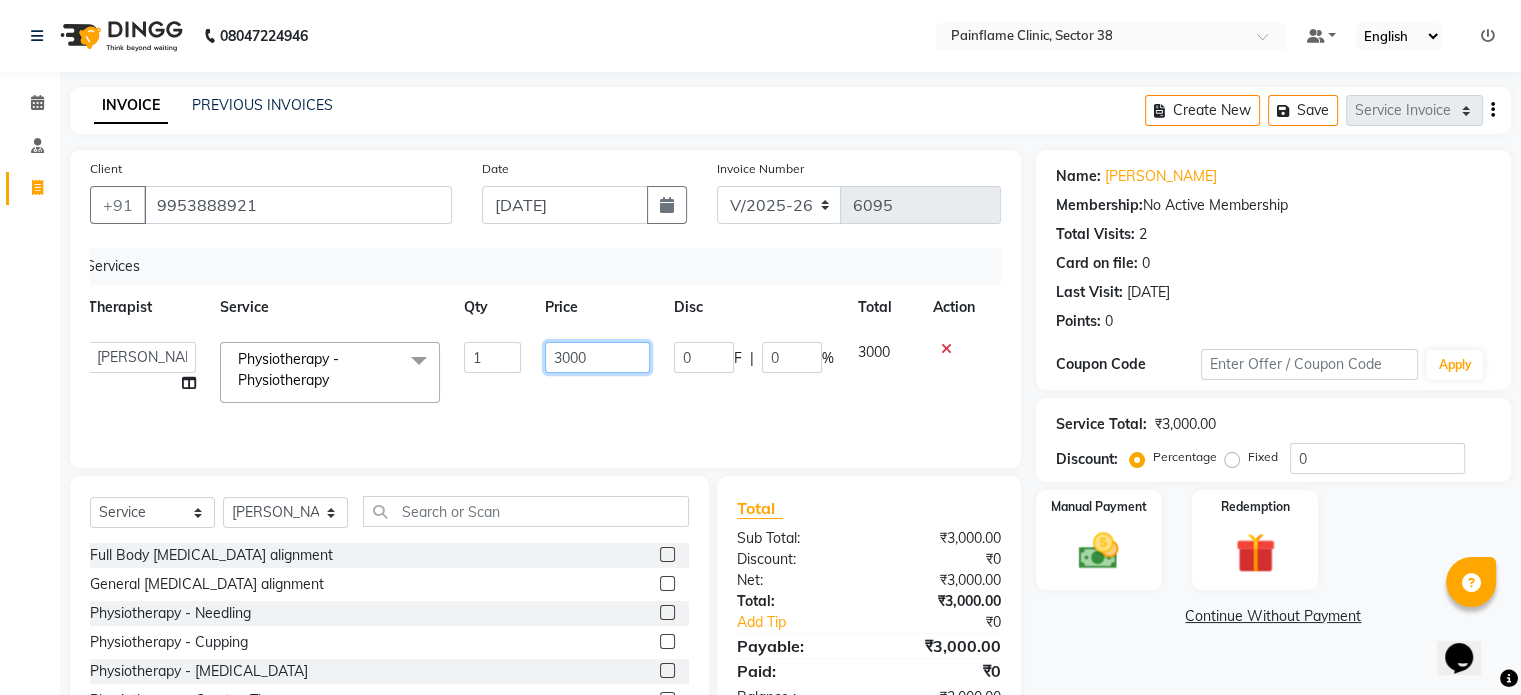 click on "3000" 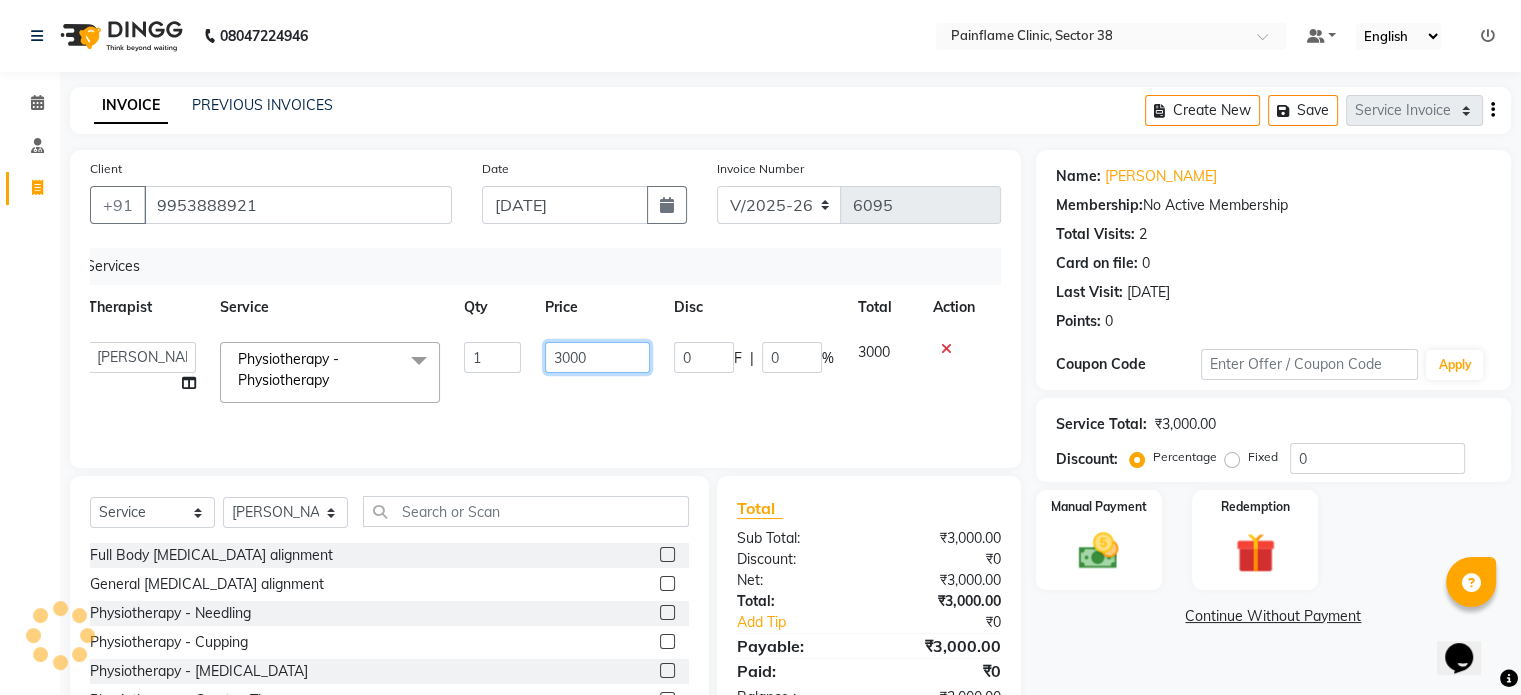 click on "3000" 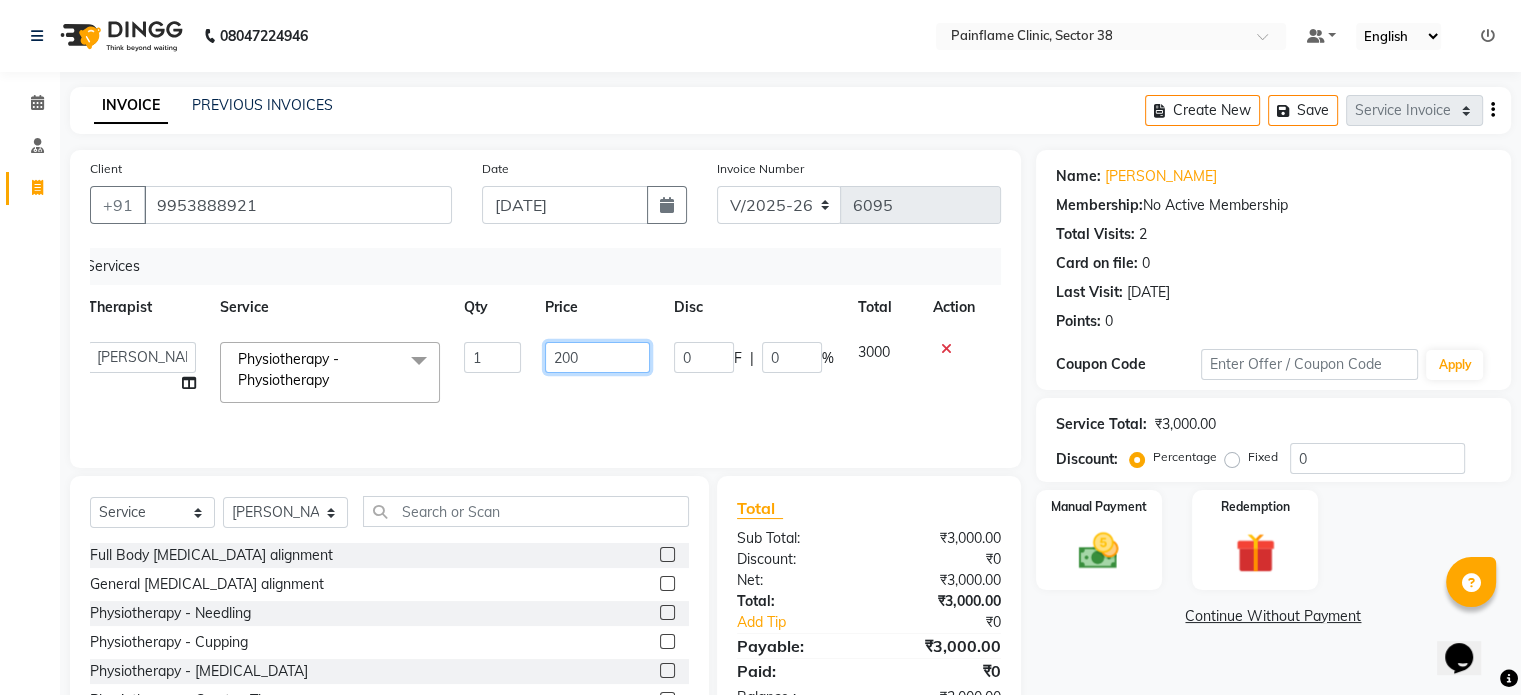 type on "2000" 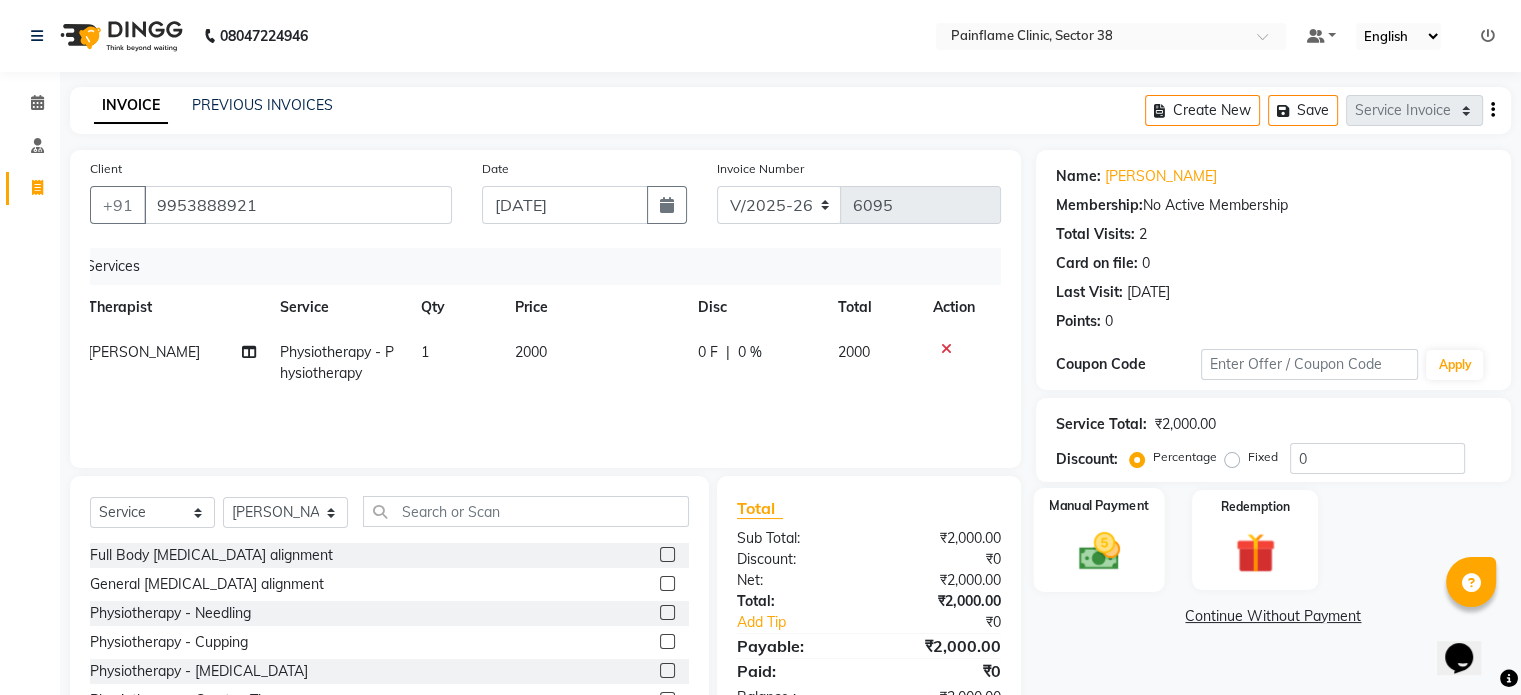 click 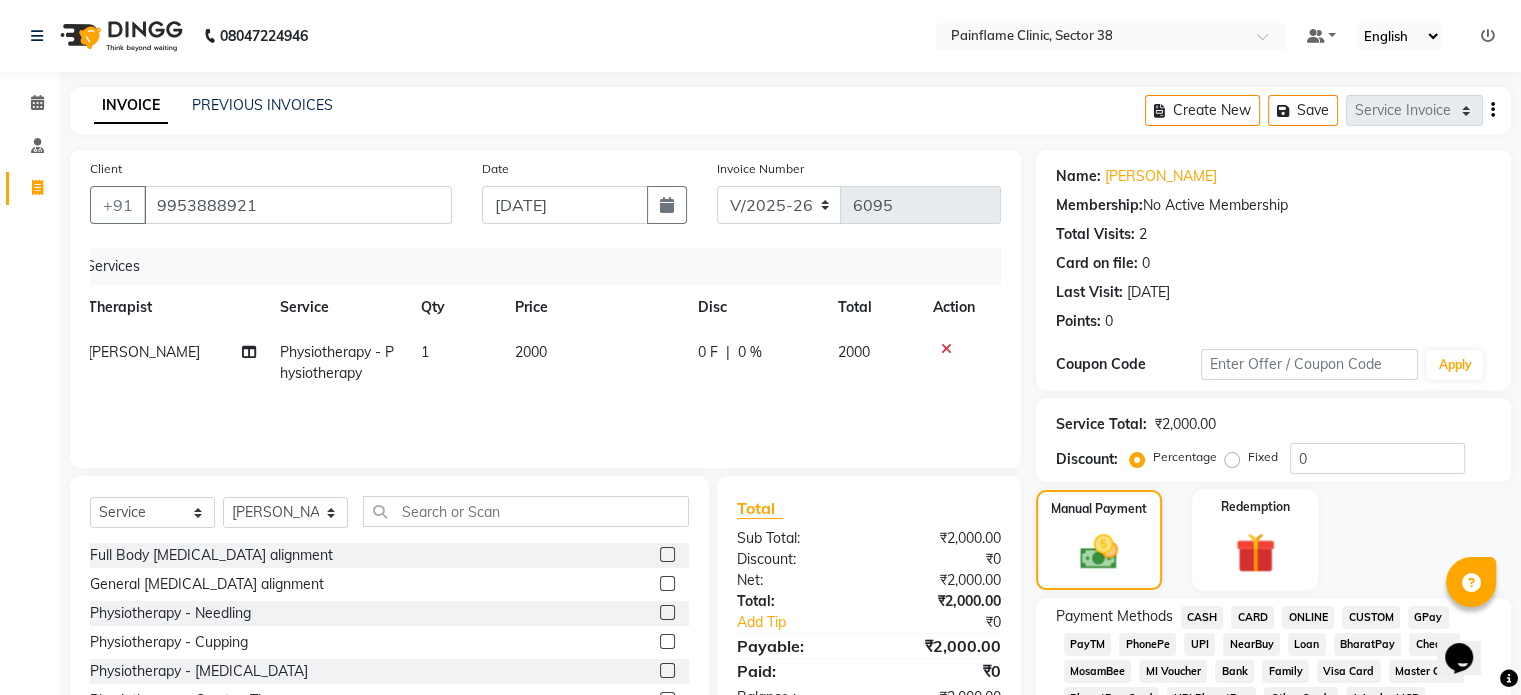 click on "CARD" 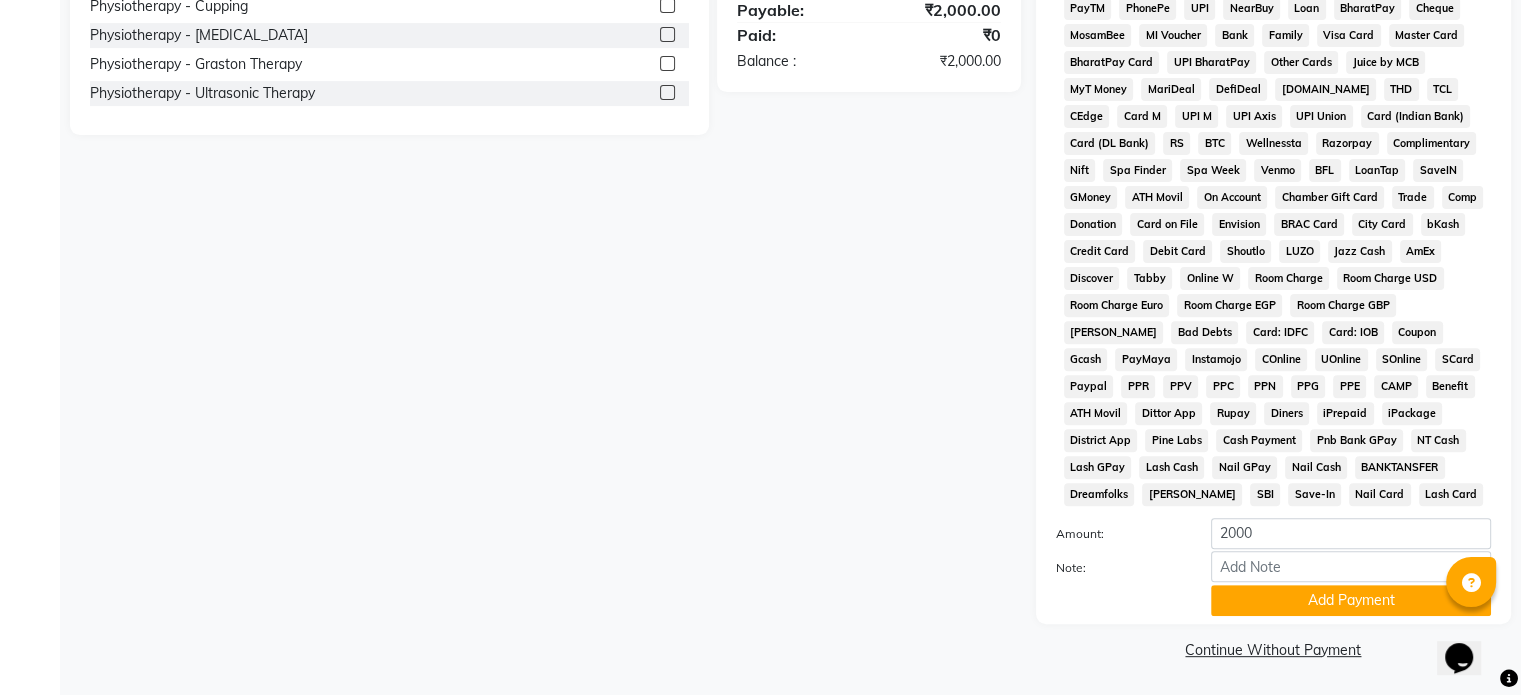 scroll, scrollTop: 652, scrollLeft: 0, axis: vertical 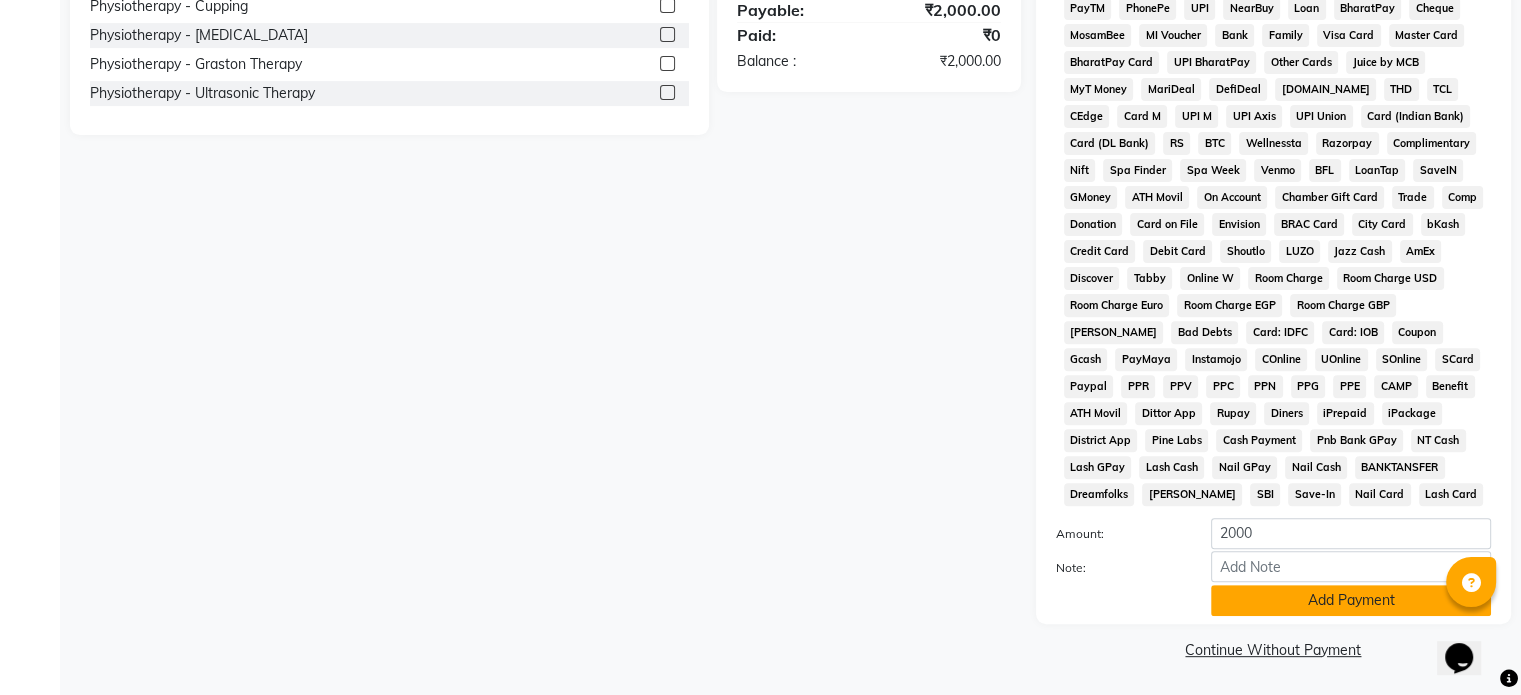 click on "Add Payment" 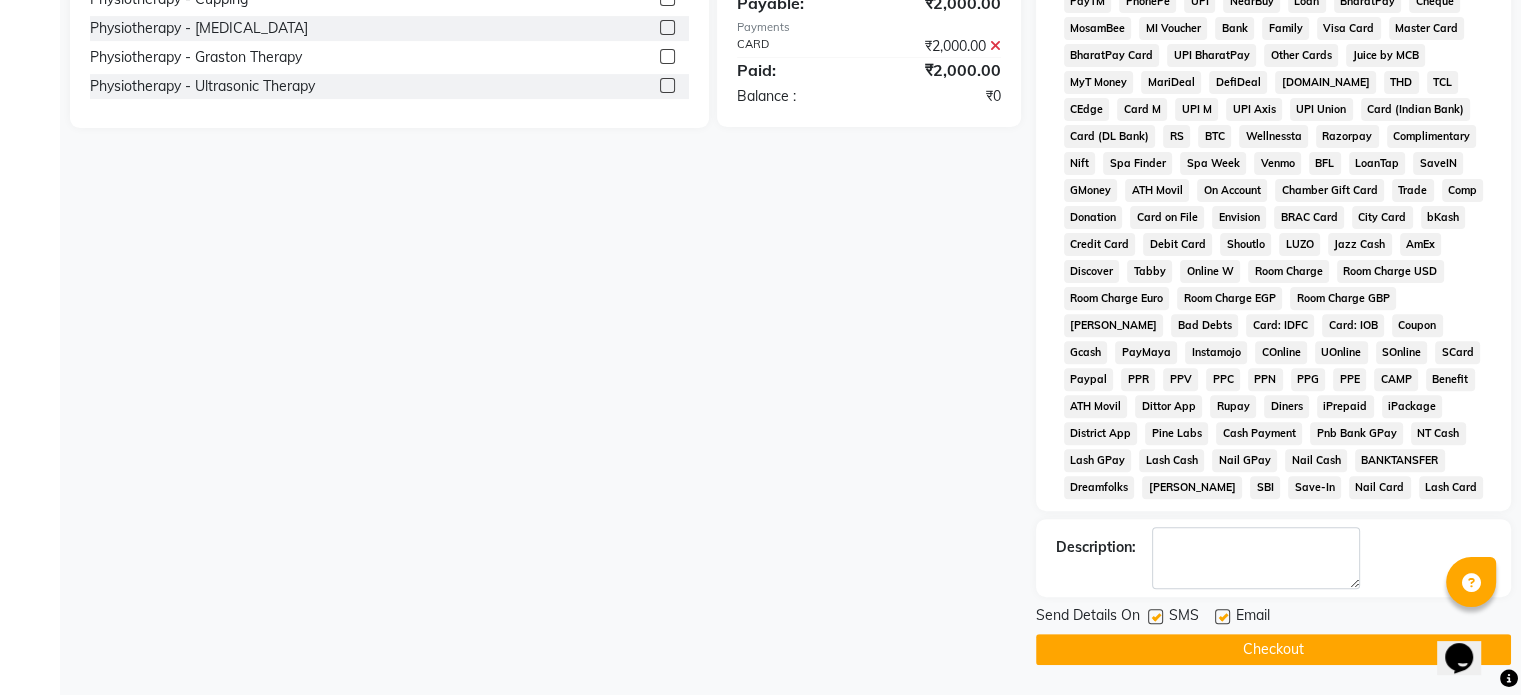 click 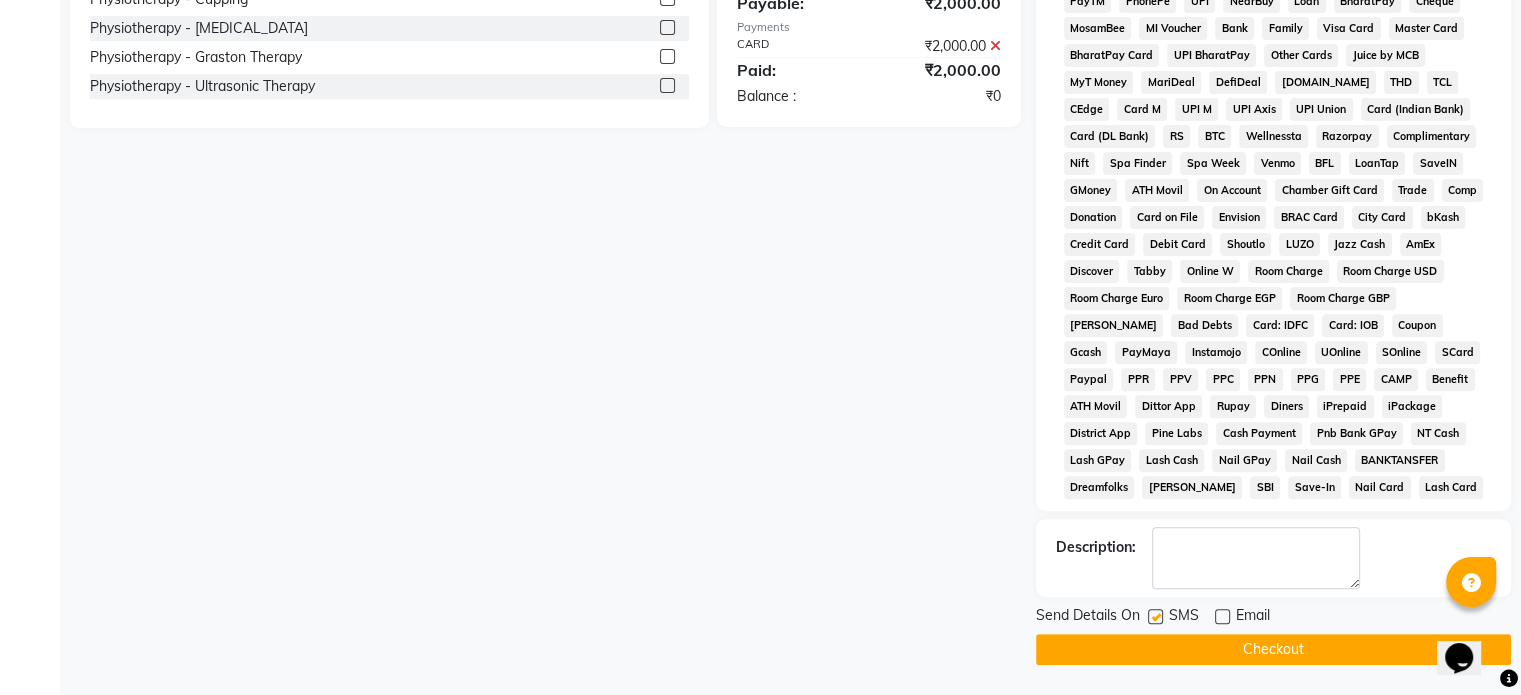 click 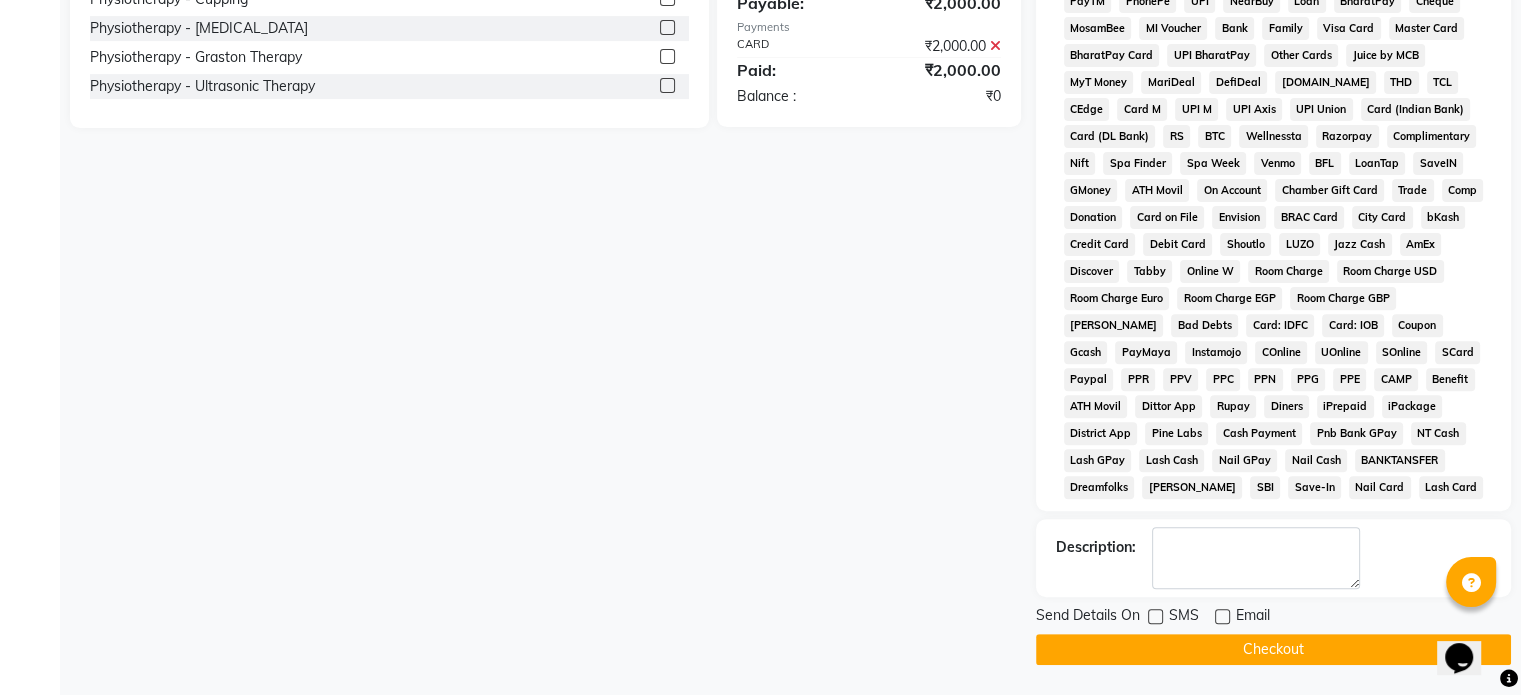 click on "Checkout" 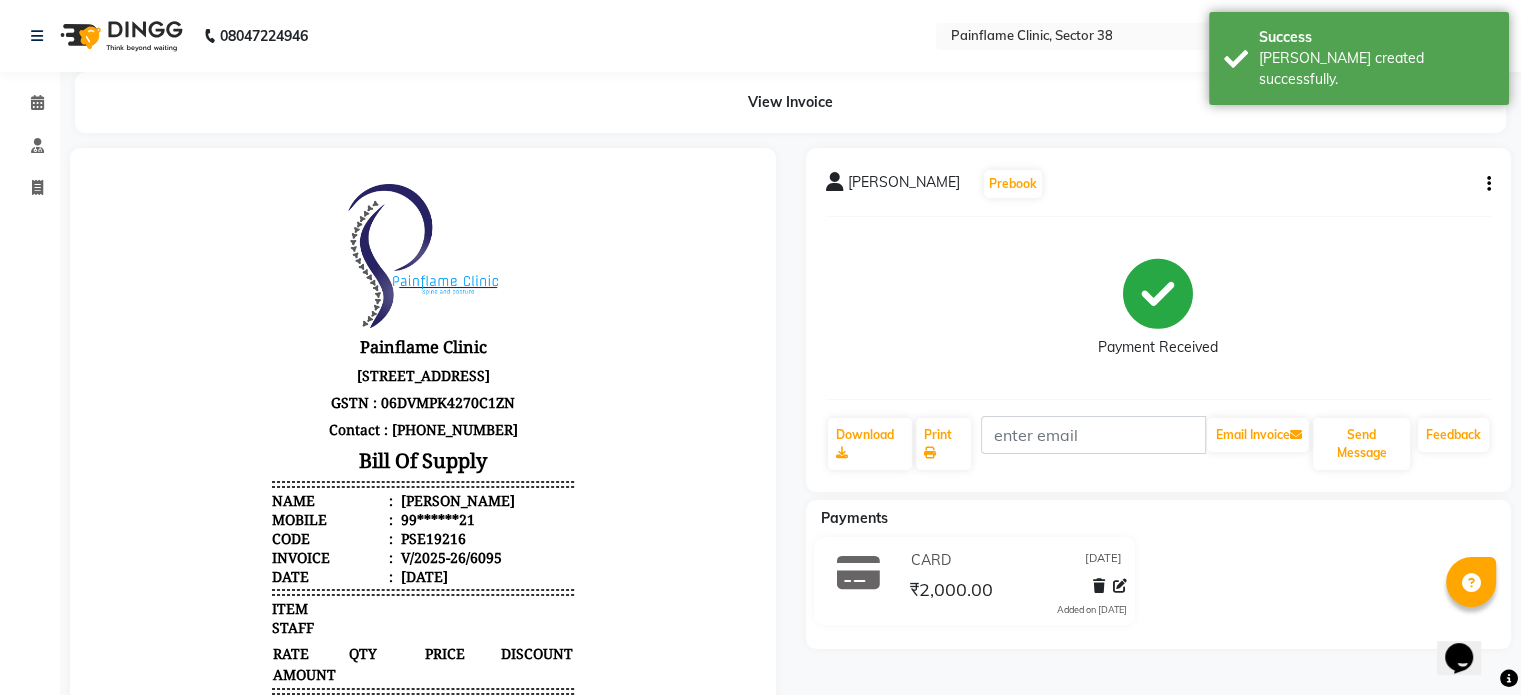 scroll, scrollTop: 0, scrollLeft: 0, axis: both 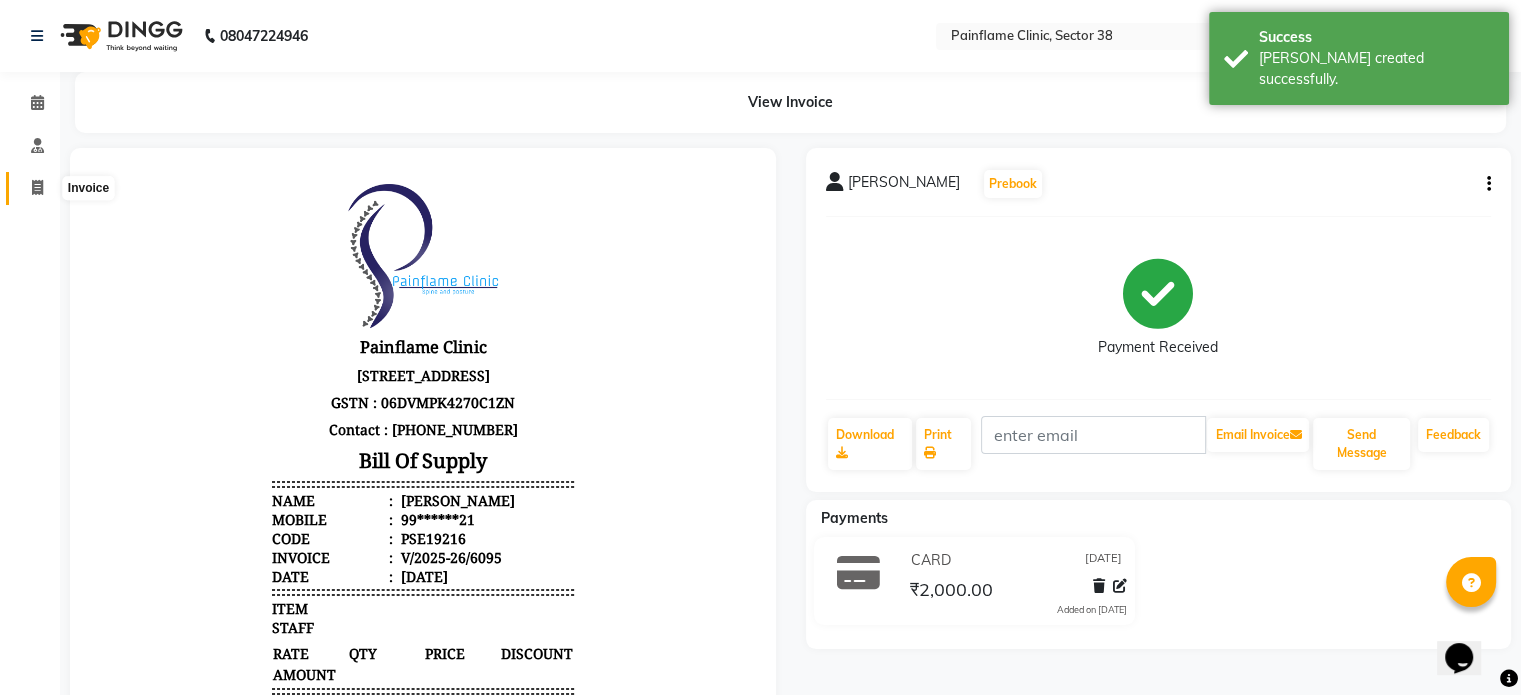 click 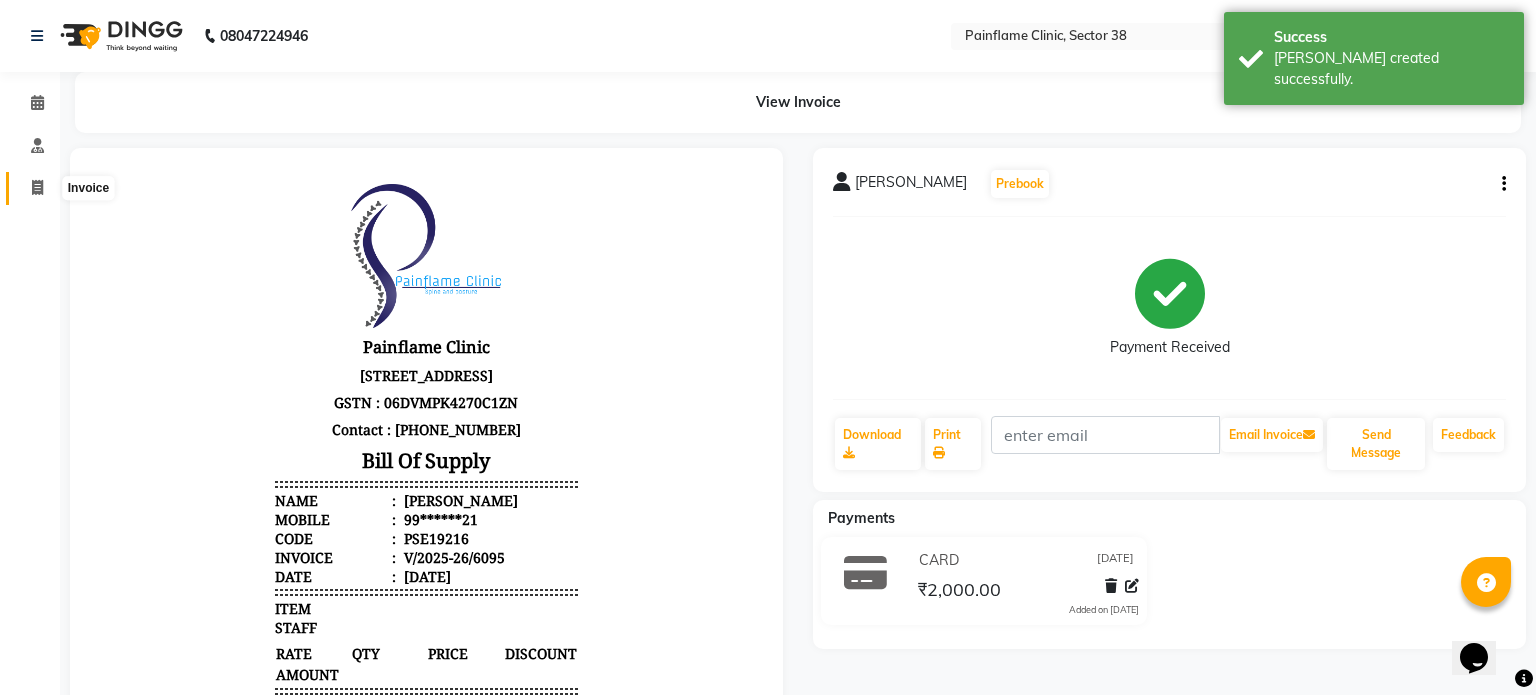 select on "3964" 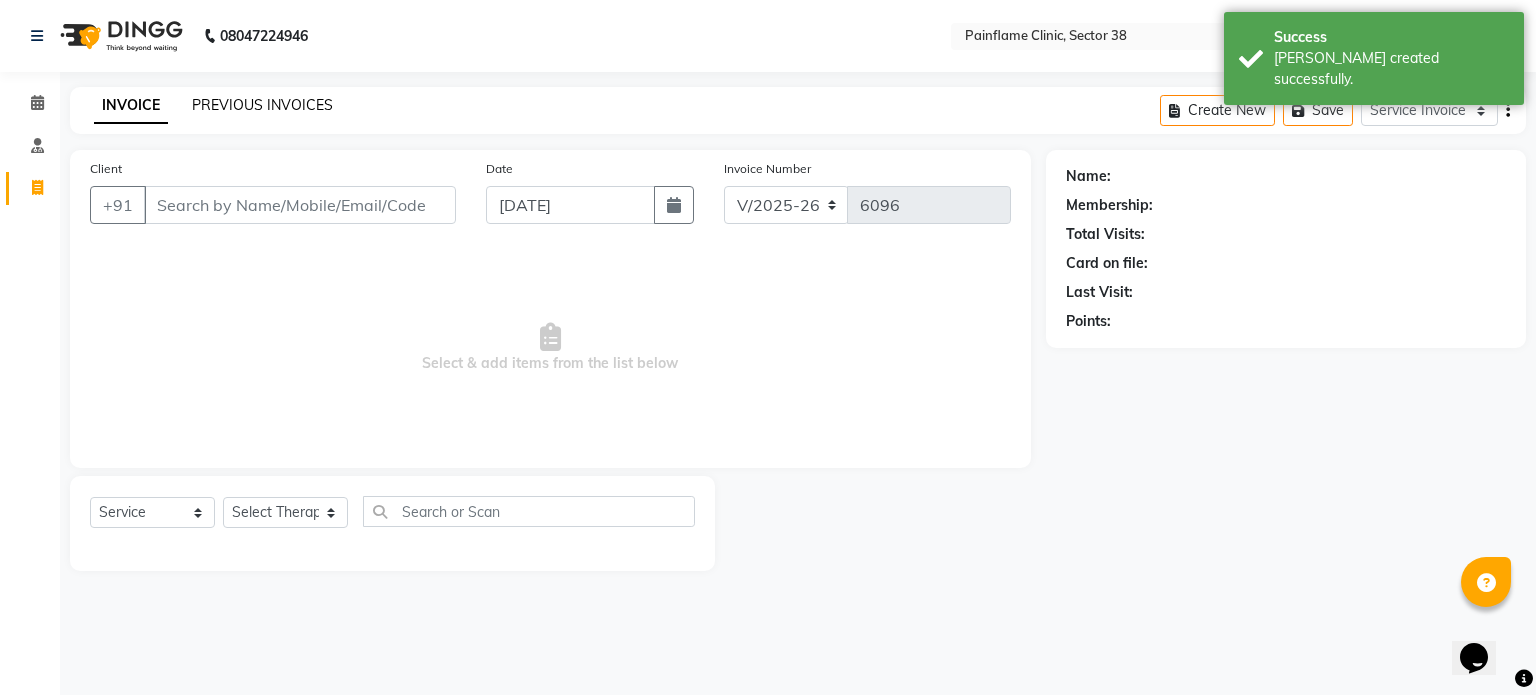 click on "PREVIOUS INVOICES" 